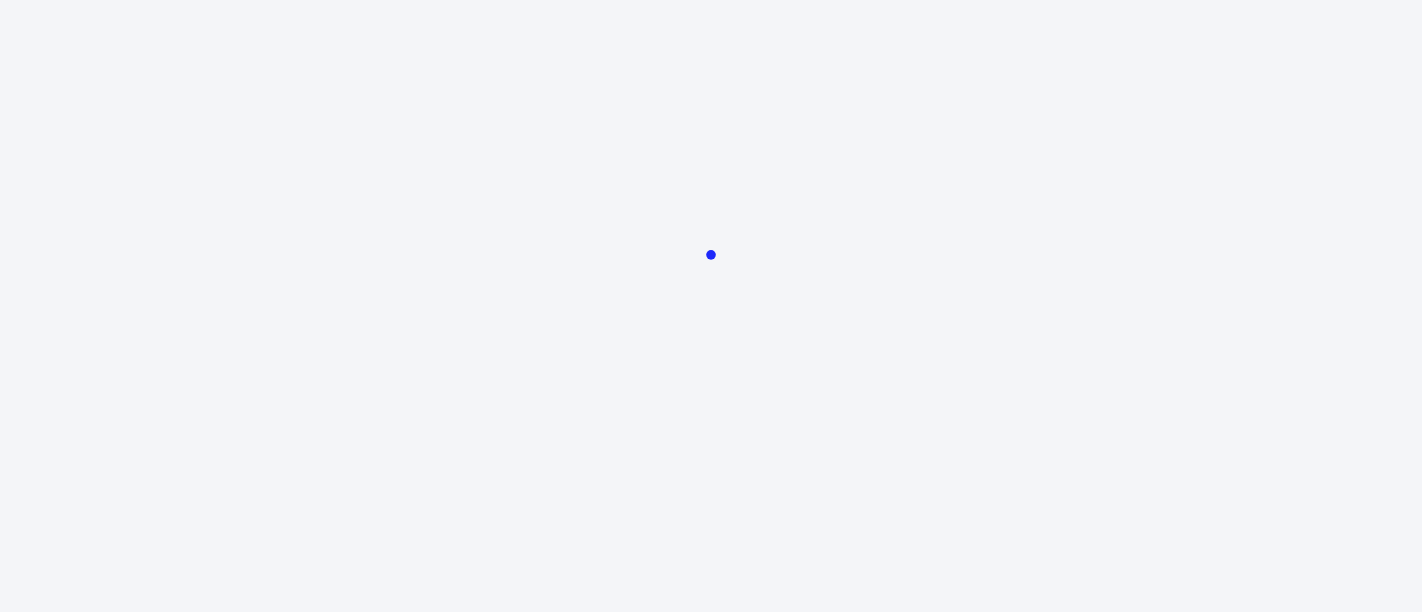 scroll, scrollTop: 0, scrollLeft: 0, axis: both 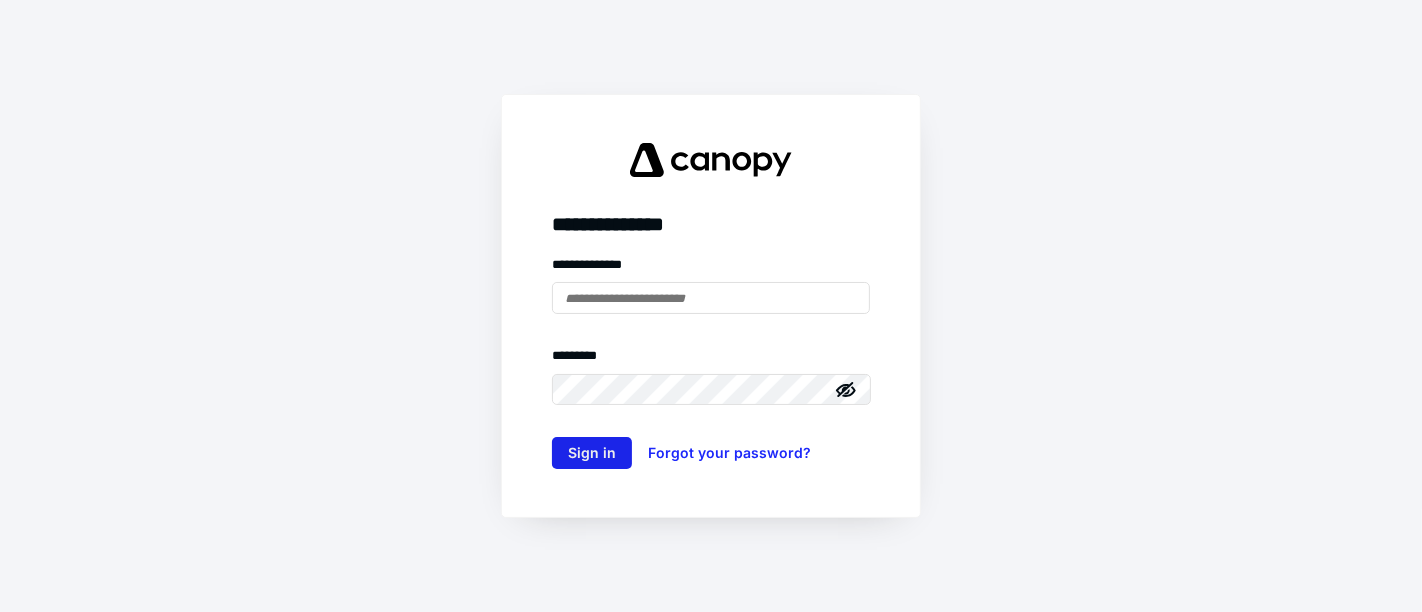type on "**********" 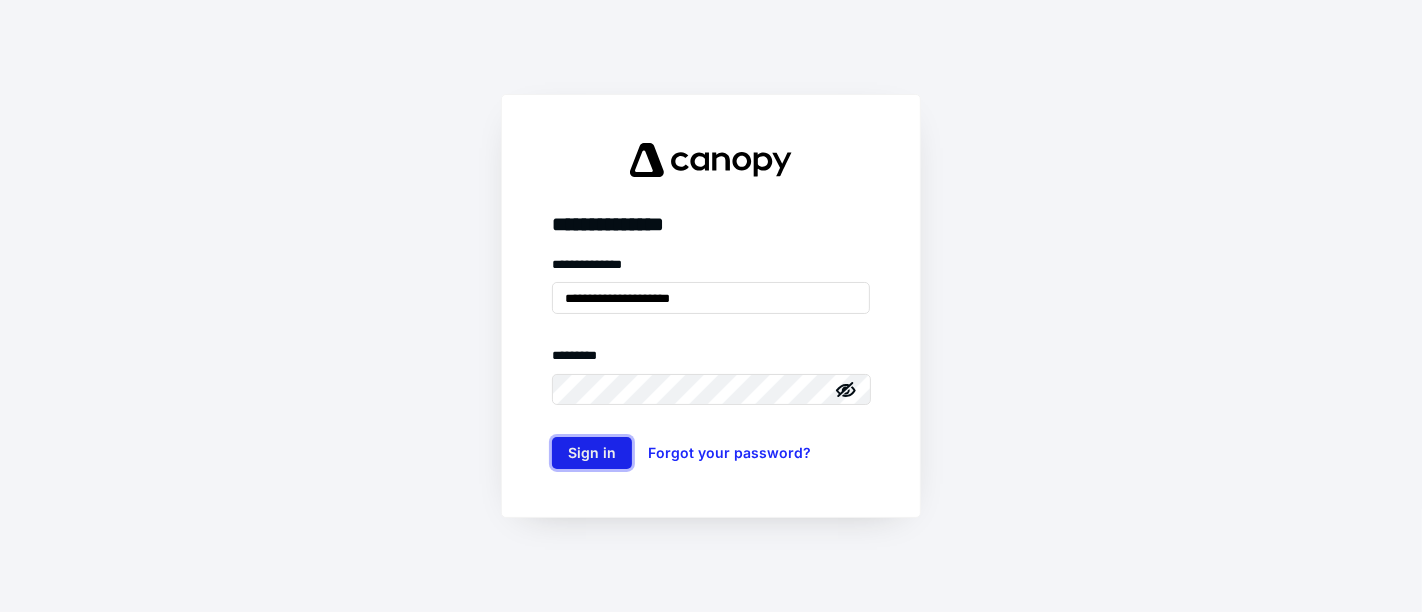click on "Sign in" at bounding box center [592, 453] 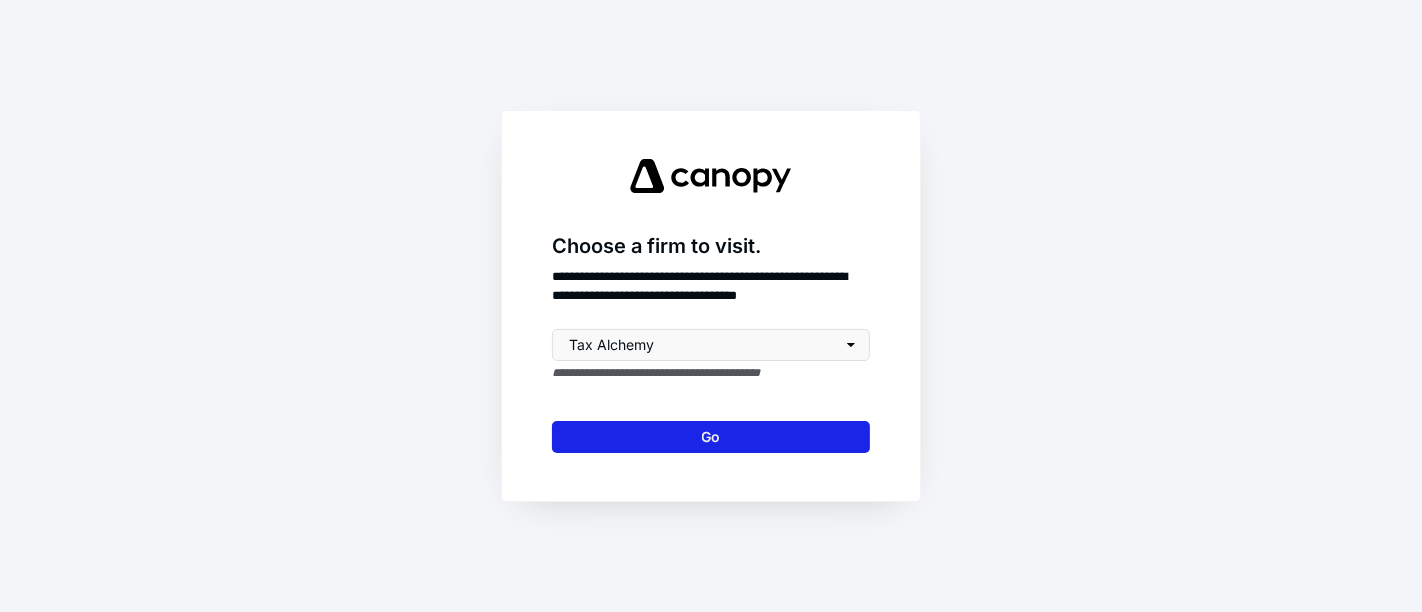 click on "Go" at bounding box center [711, 437] 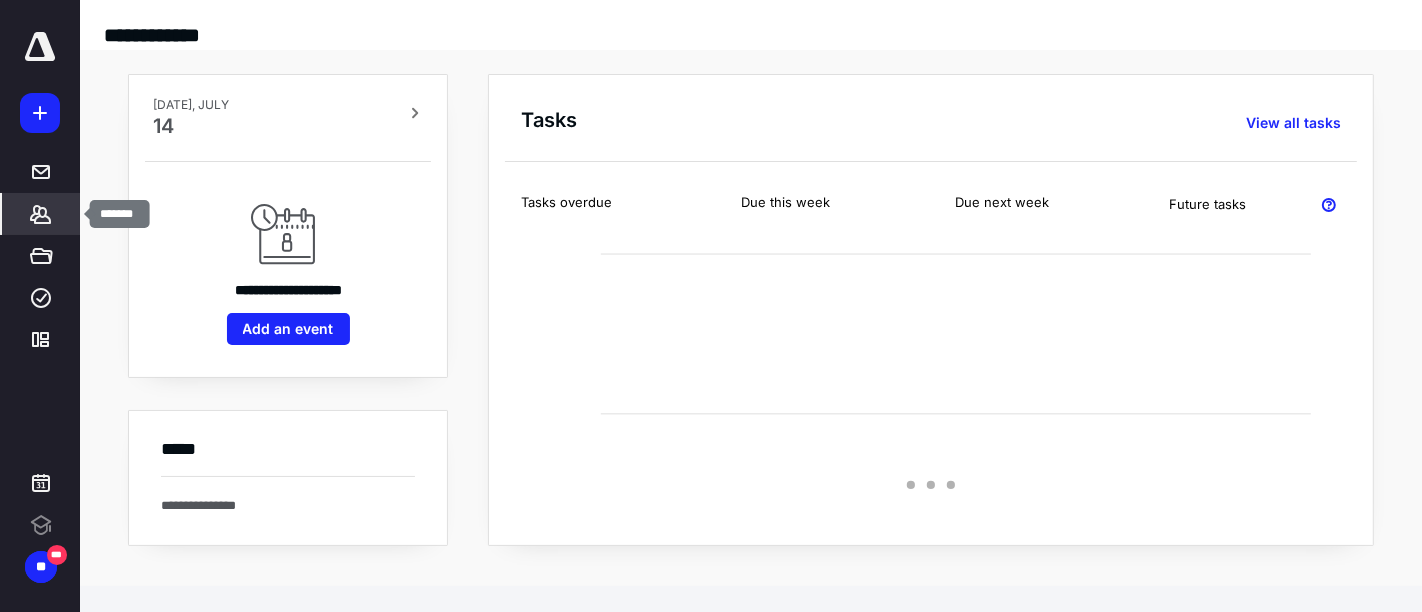 click on "*******" at bounding box center [41, 214] 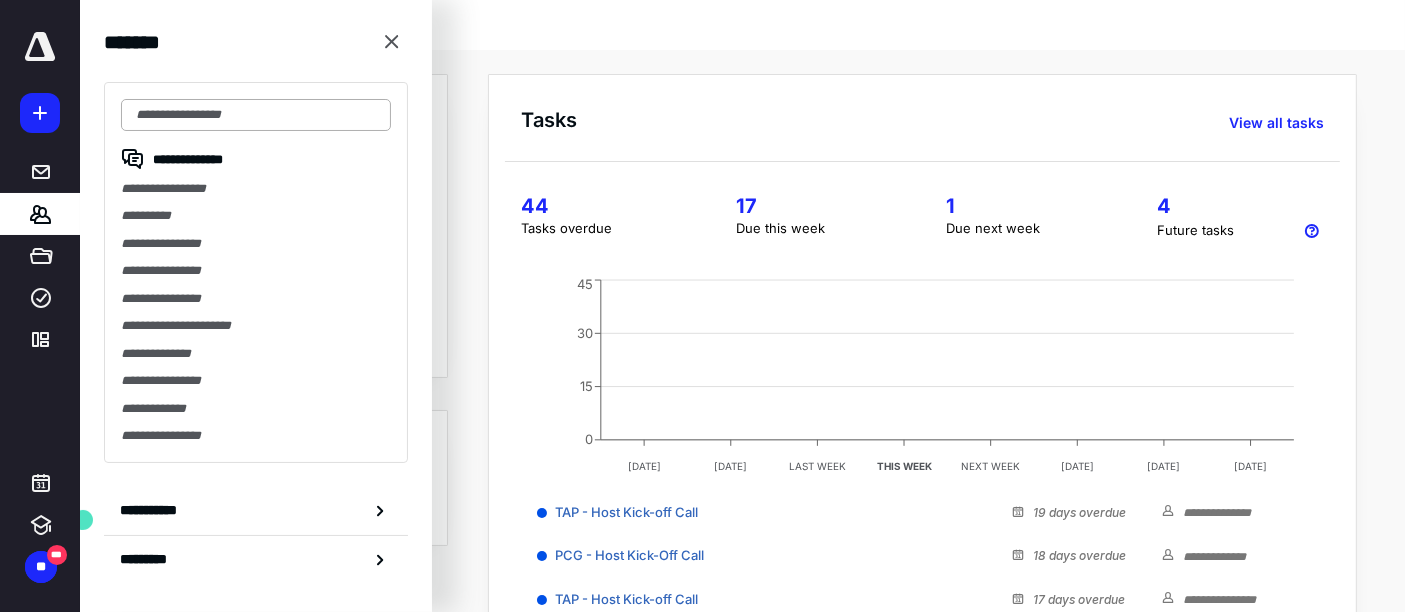 scroll, scrollTop: 0, scrollLeft: 0, axis: both 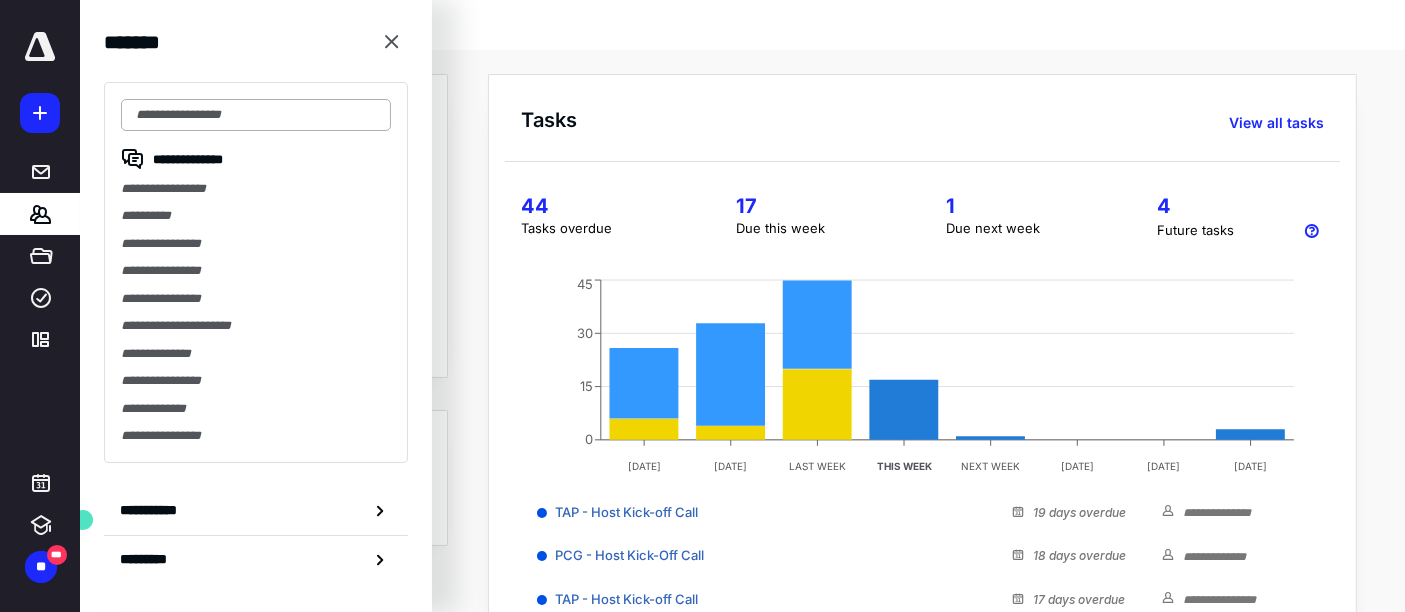 click at bounding box center [256, 115] 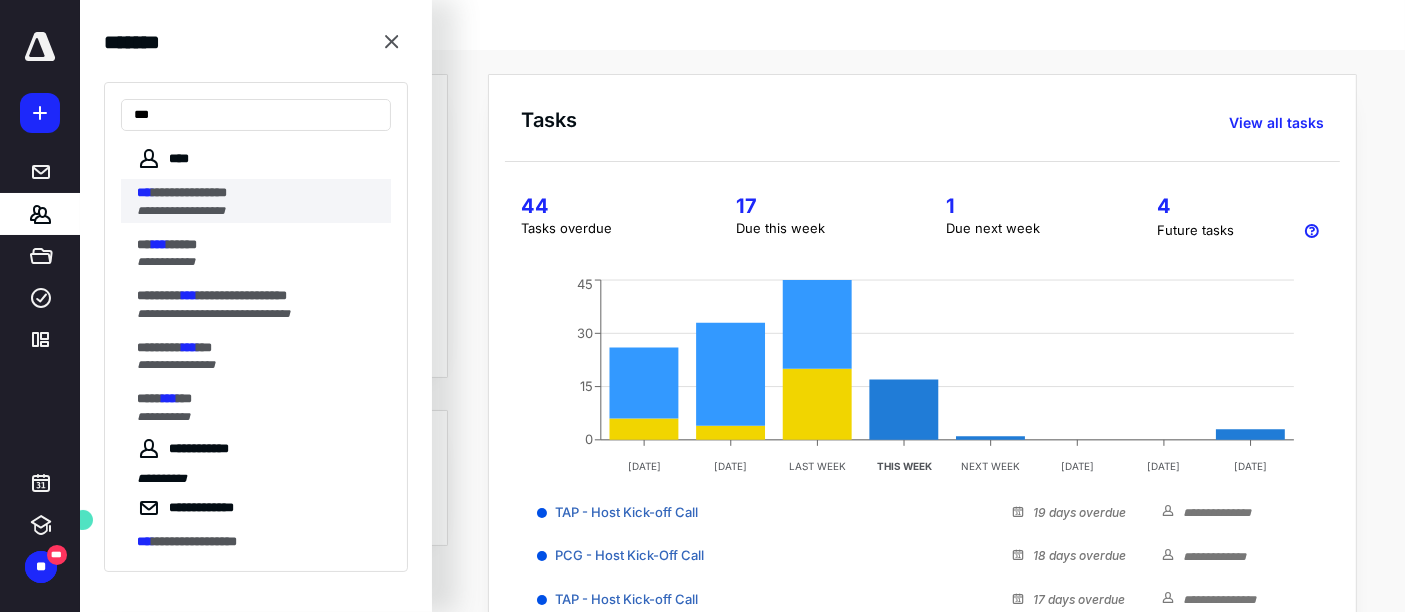 type on "***" 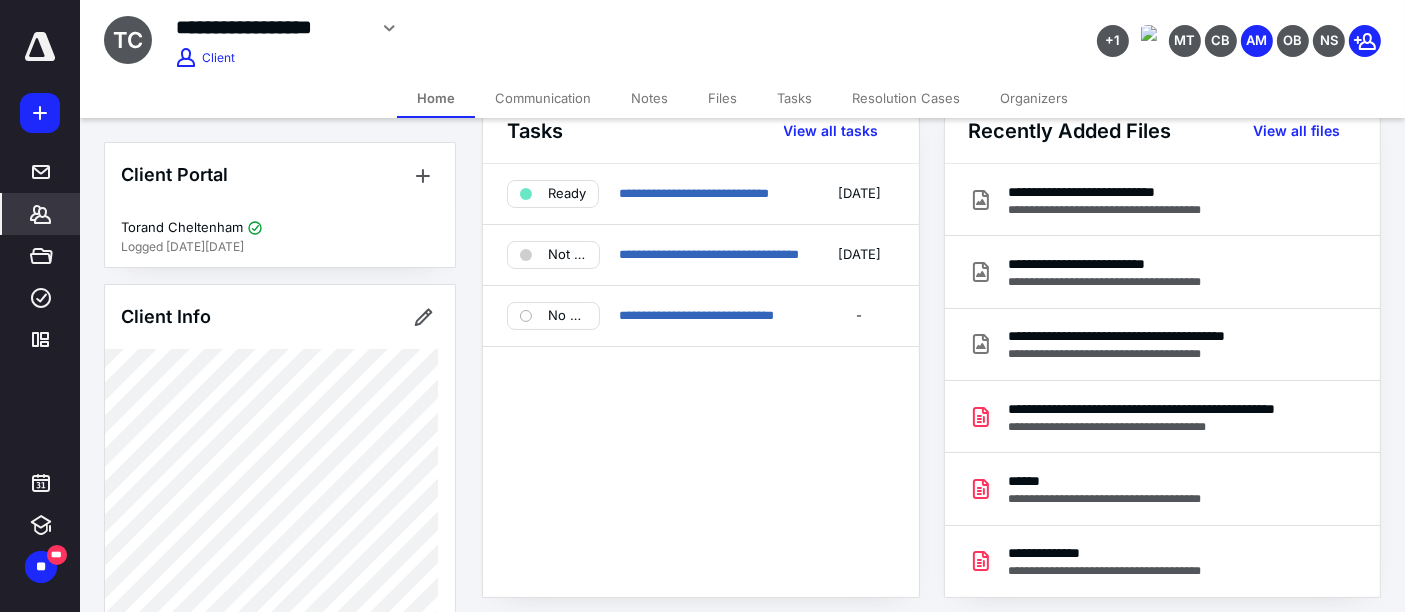 scroll, scrollTop: 0, scrollLeft: 0, axis: both 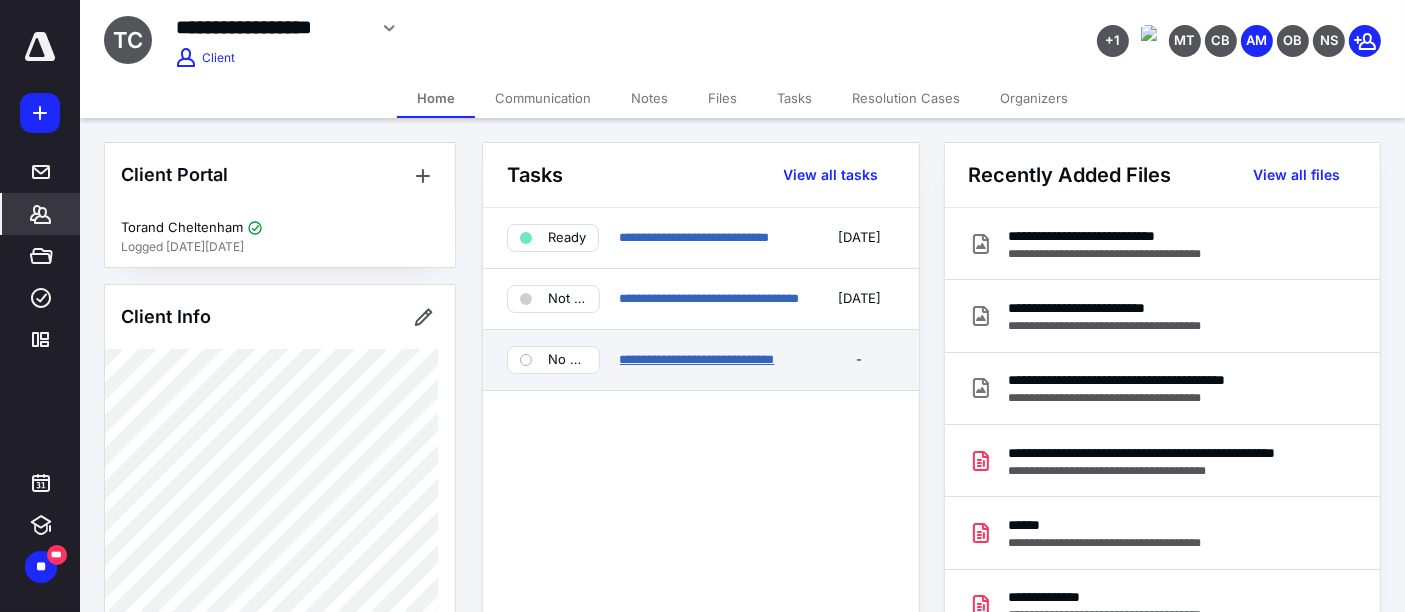 click on "**********" at bounding box center (697, 359) 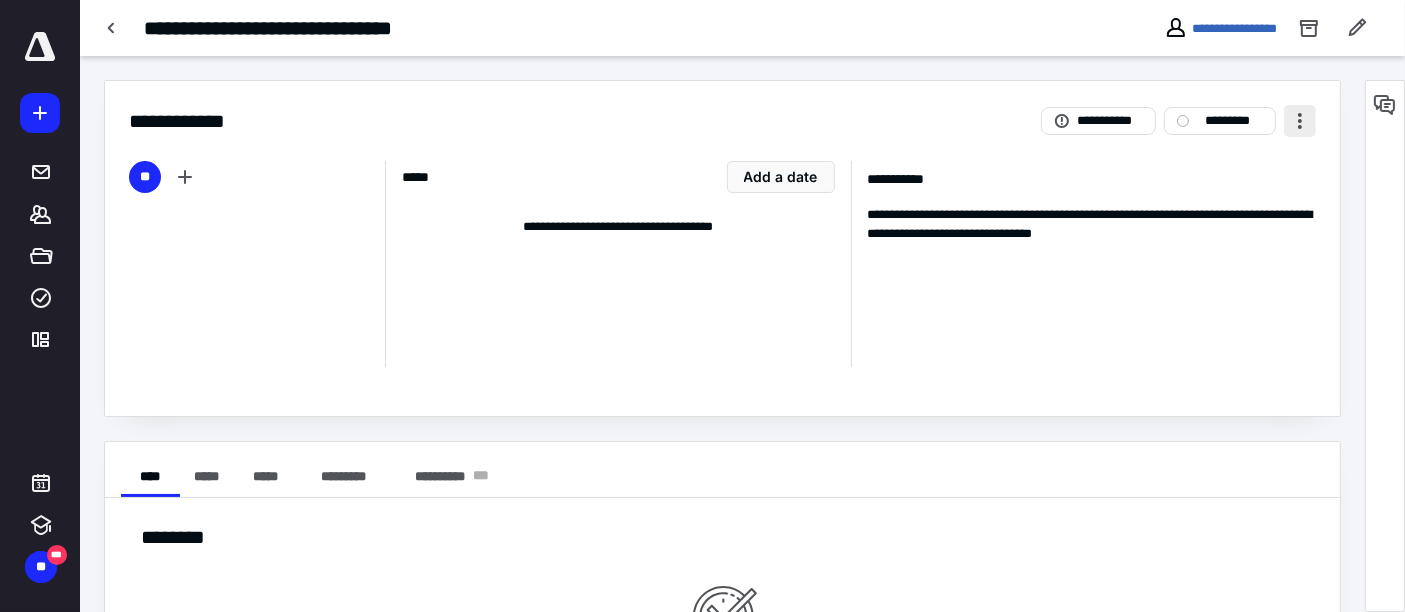 click at bounding box center (1300, 121) 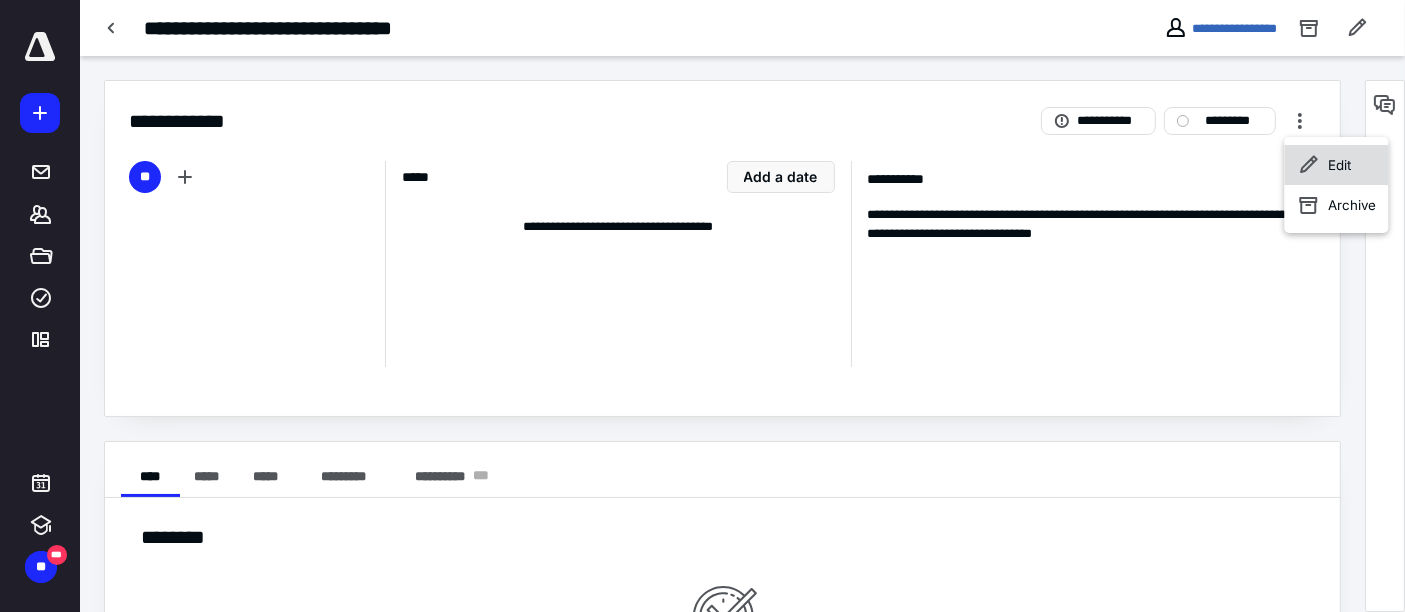 click 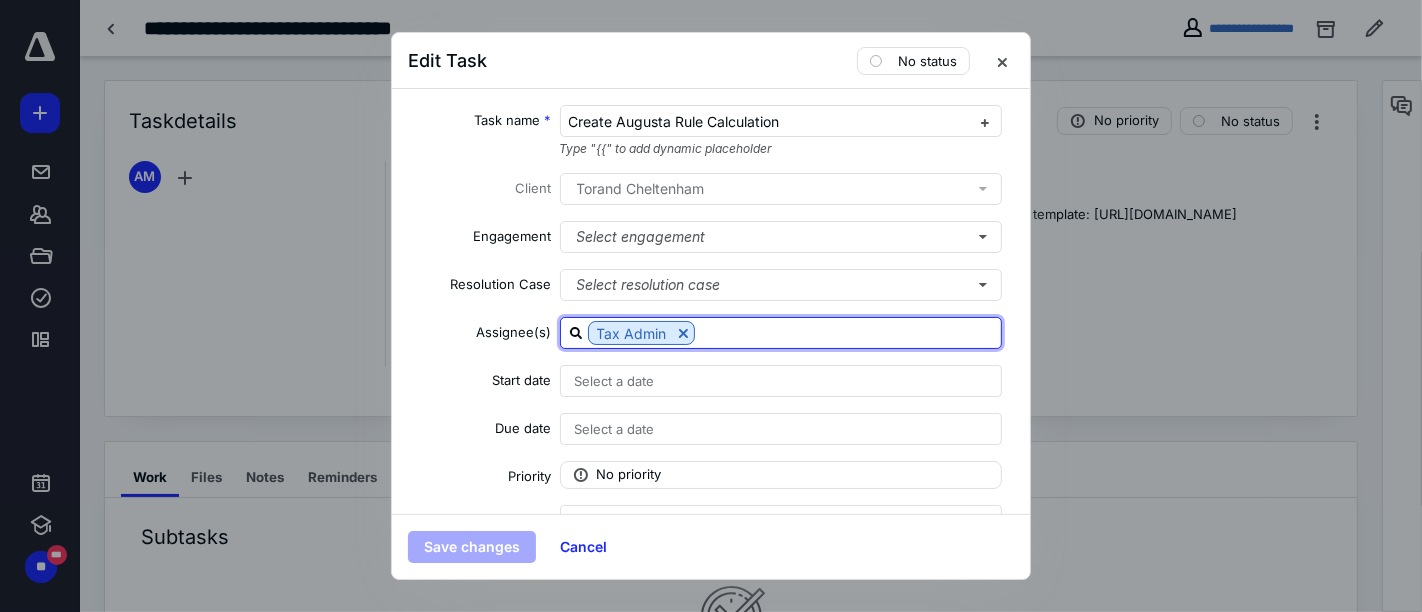 click at bounding box center [848, 332] 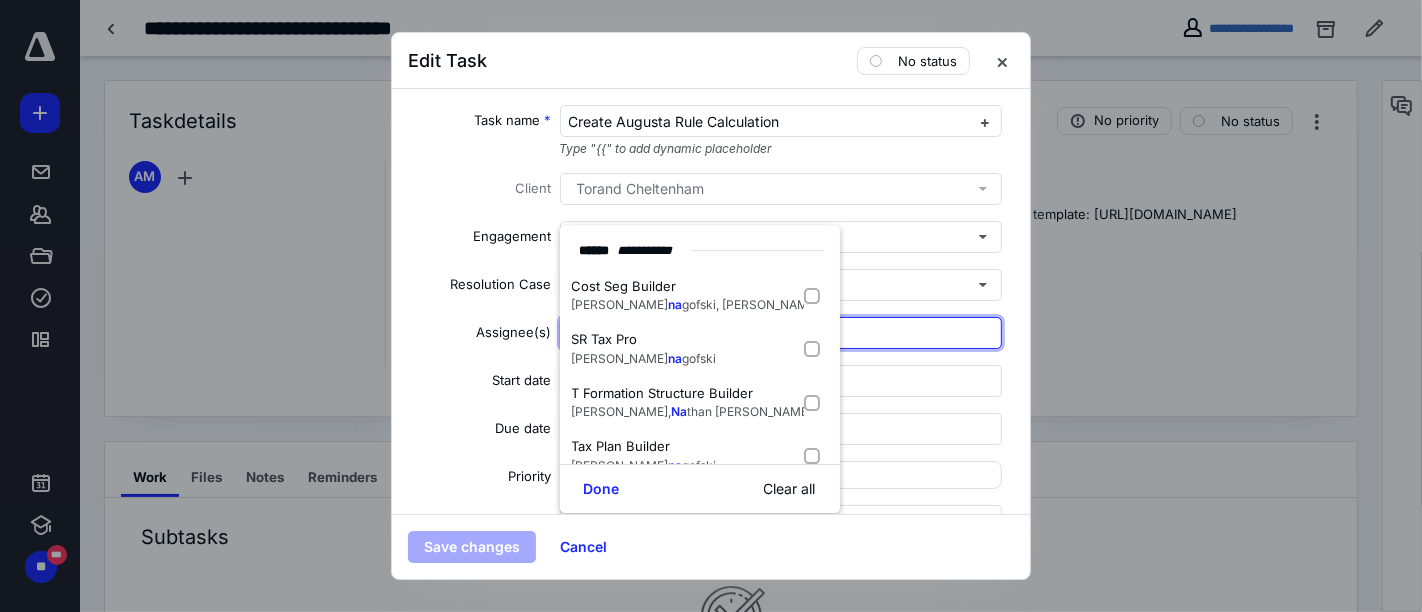 type on "nath" 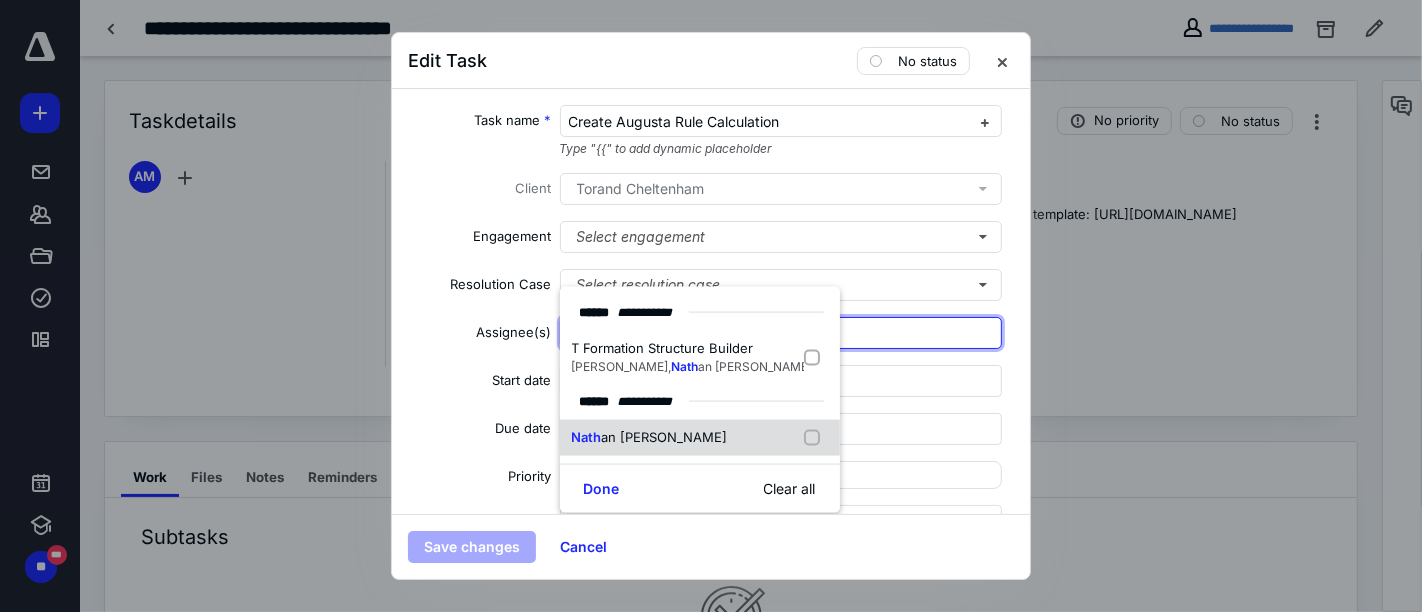 click on "Nath an Stewart" at bounding box center [700, 438] 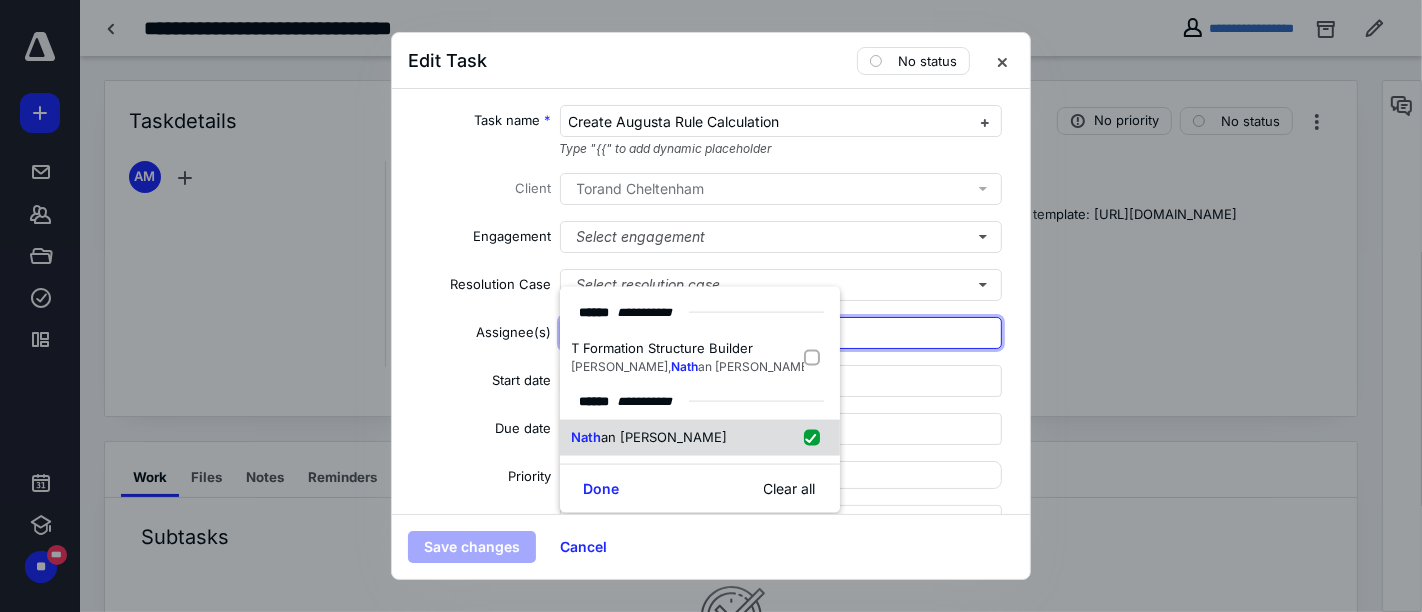 checkbox on "true" 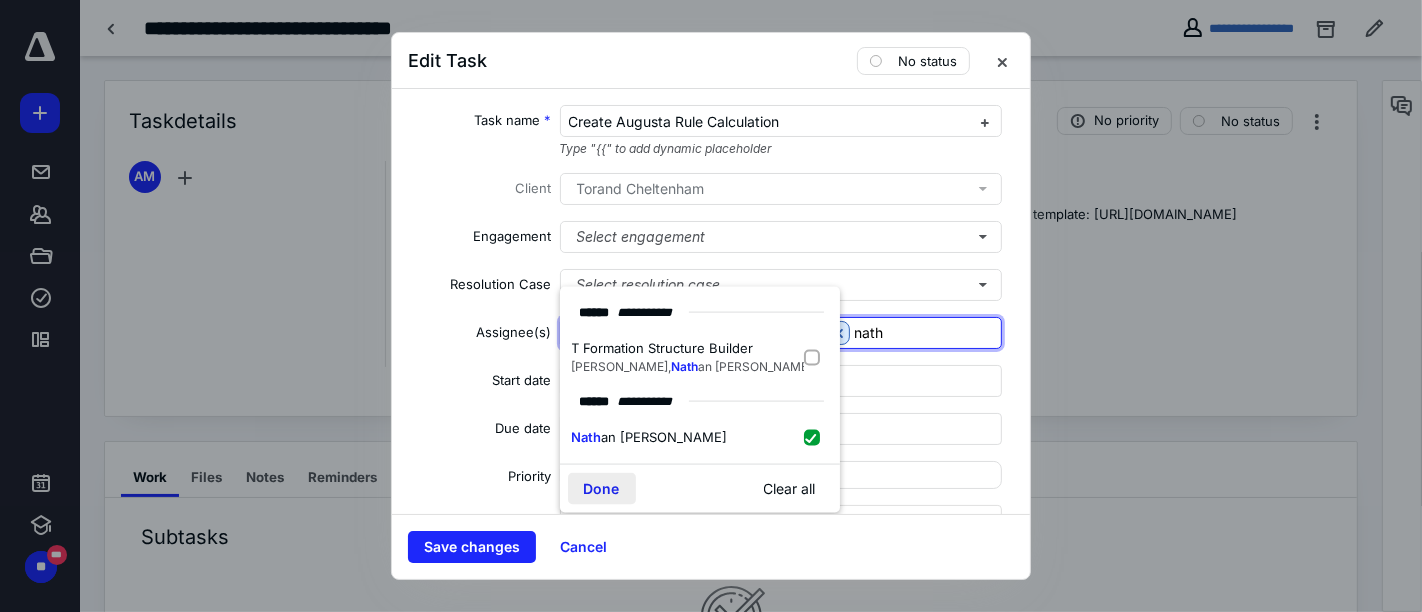 type on "nath" 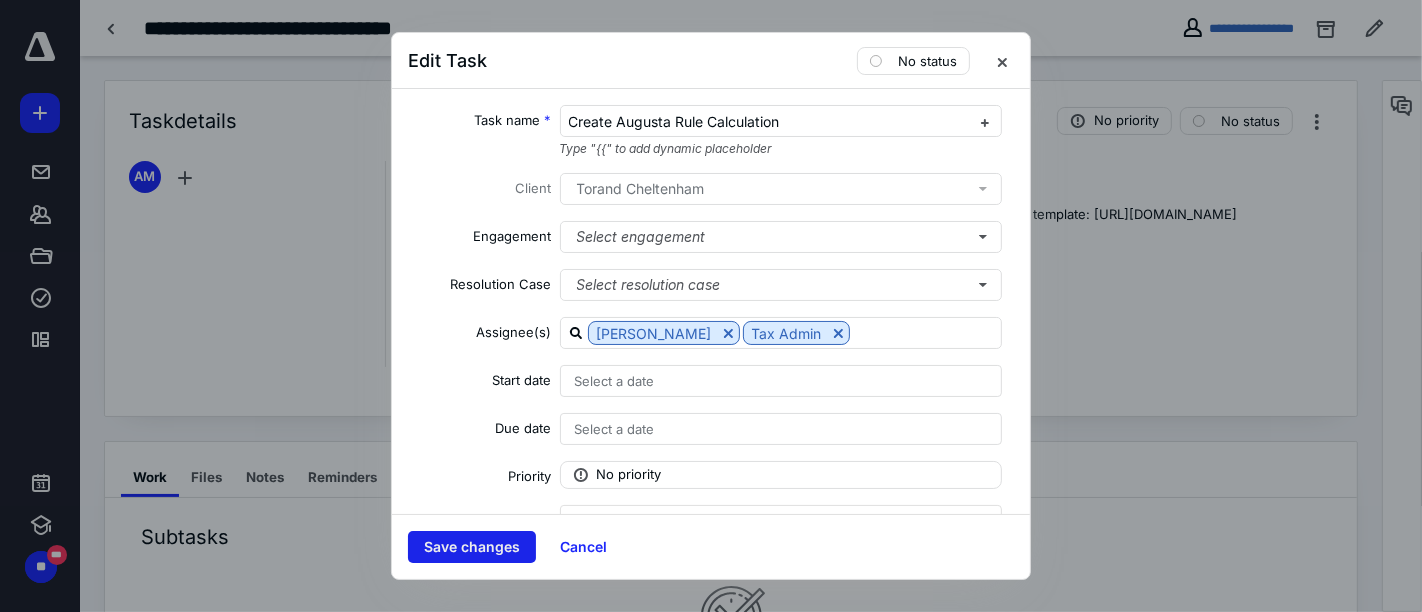 drag, startPoint x: 494, startPoint y: 525, endPoint x: 493, endPoint y: 545, distance: 20.024984 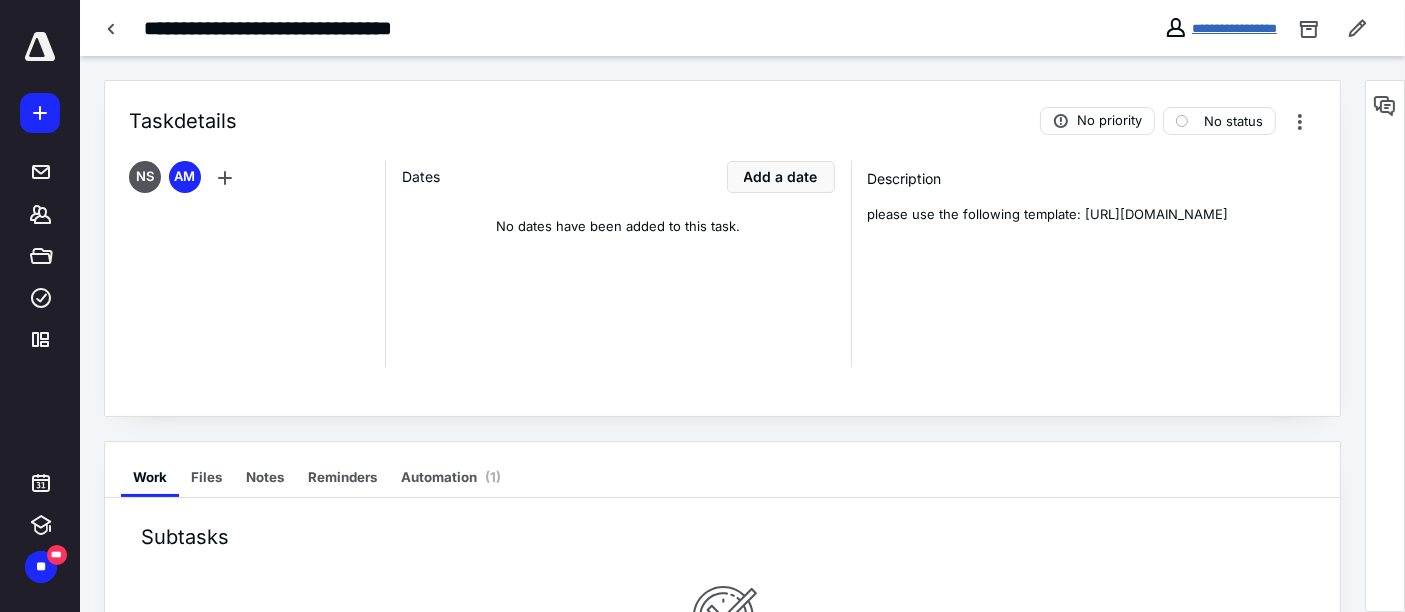 click on "**********" at bounding box center (1234, 28) 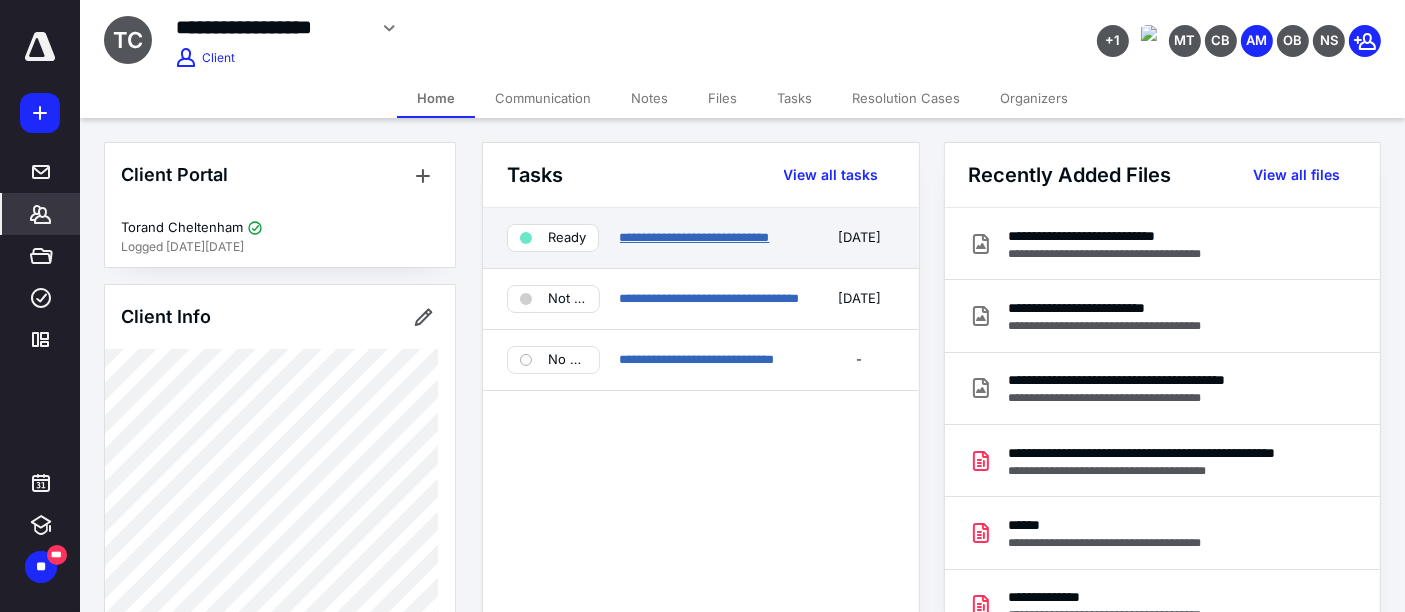 click on "**********" at bounding box center [695, 237] 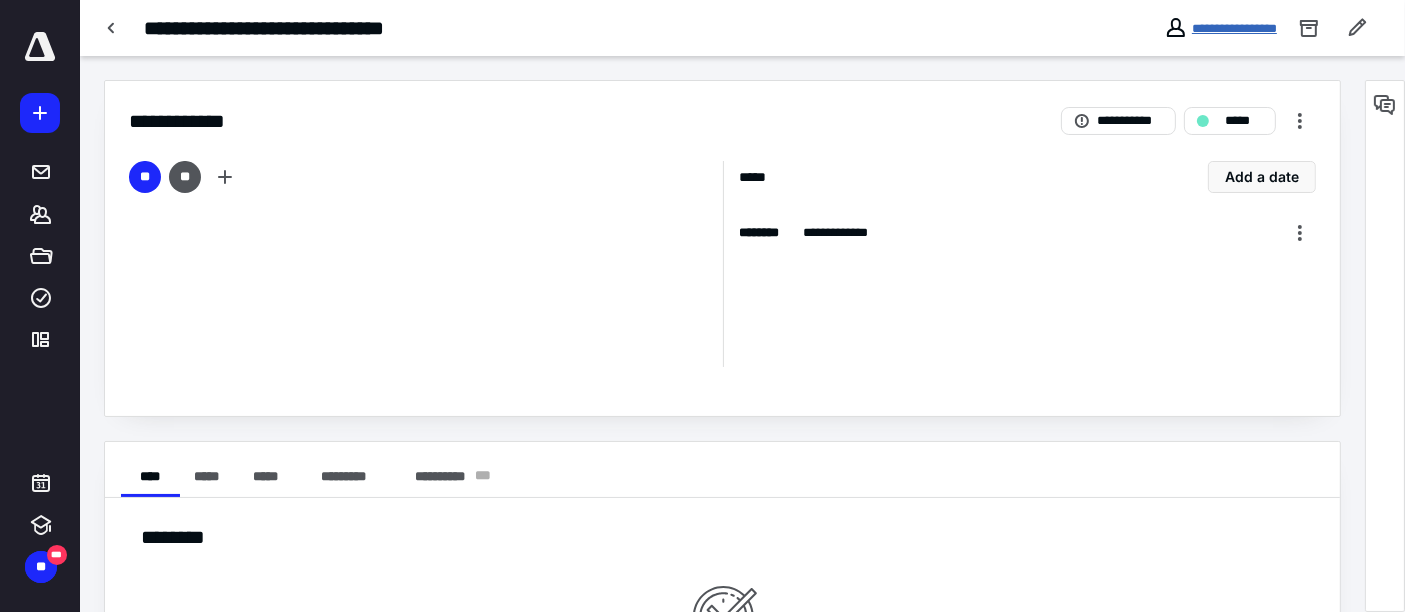 click on "**********" at bounding box center (1234, 28) 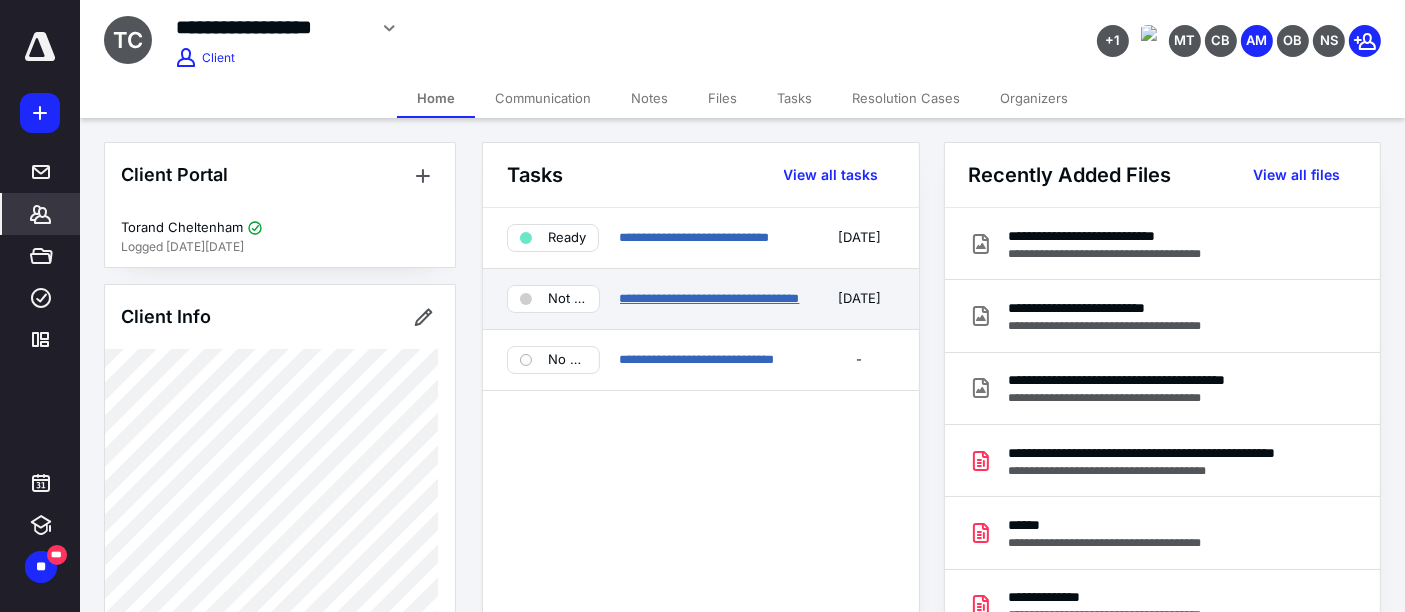 click on "**********" at bounding box center (710, 298) 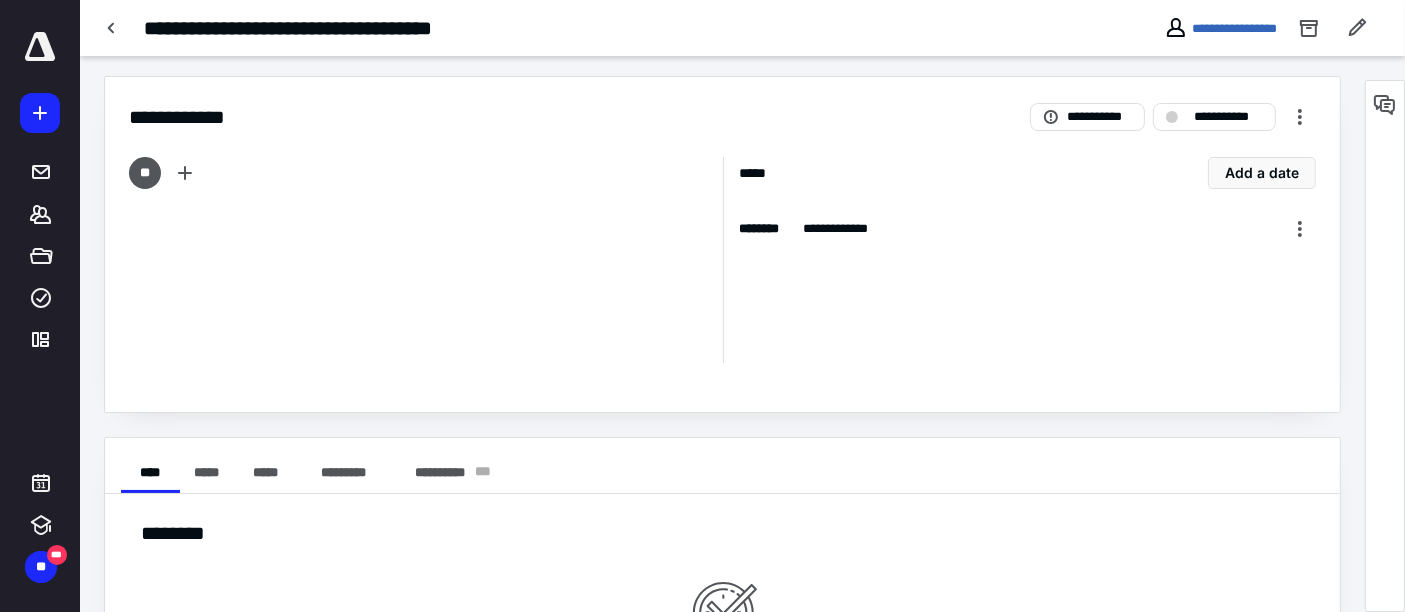 scroll, scrollTop: 0, scrollLeft: 0, axis: both 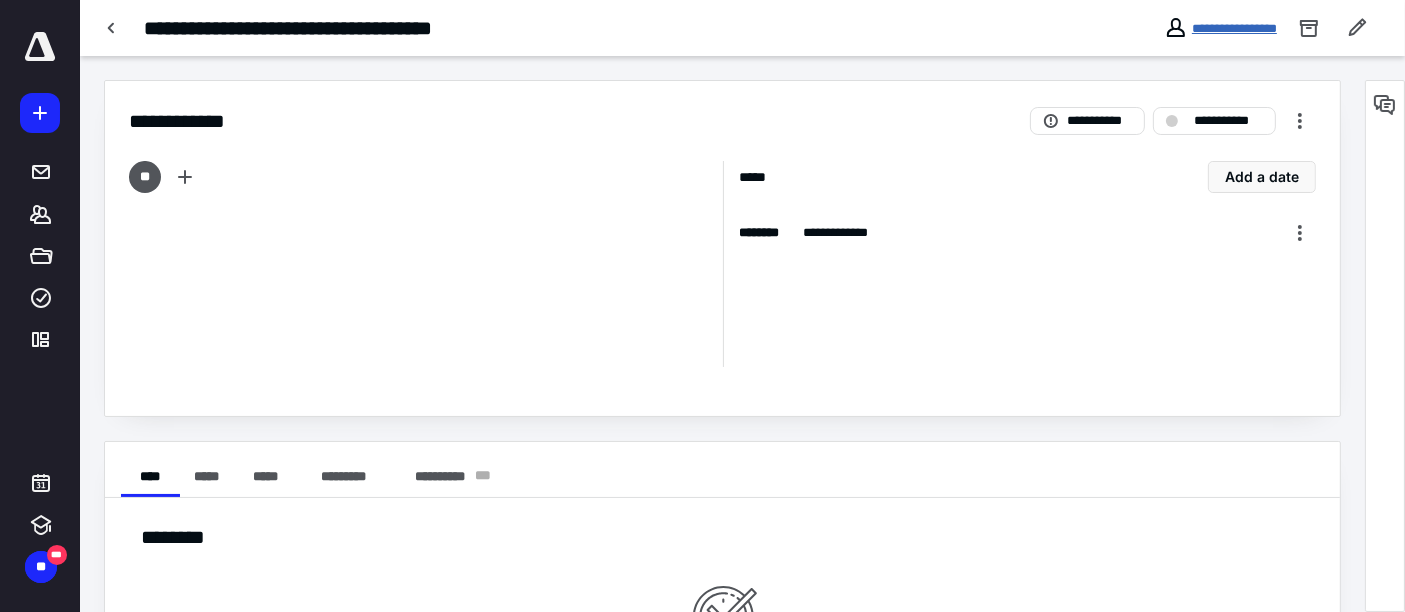 click on "**********" at bounding box center [1234, 28] 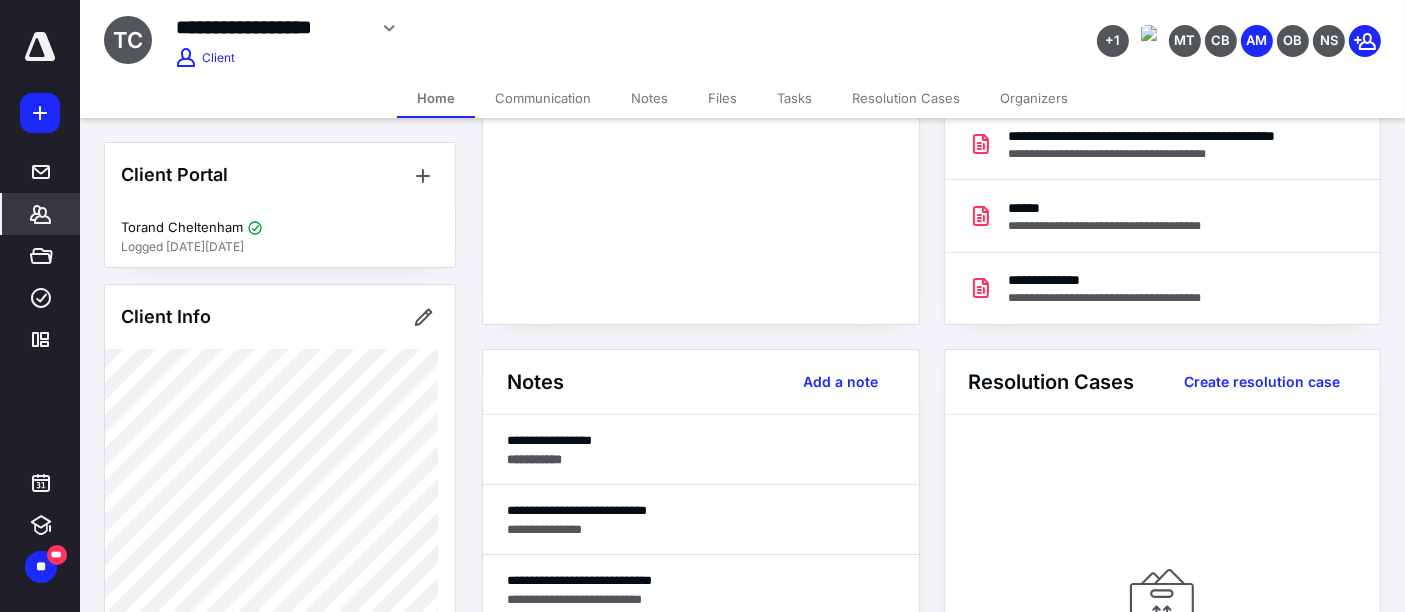 scroll, scrollTop: 333, scrollLeft: 0, axis: vertical 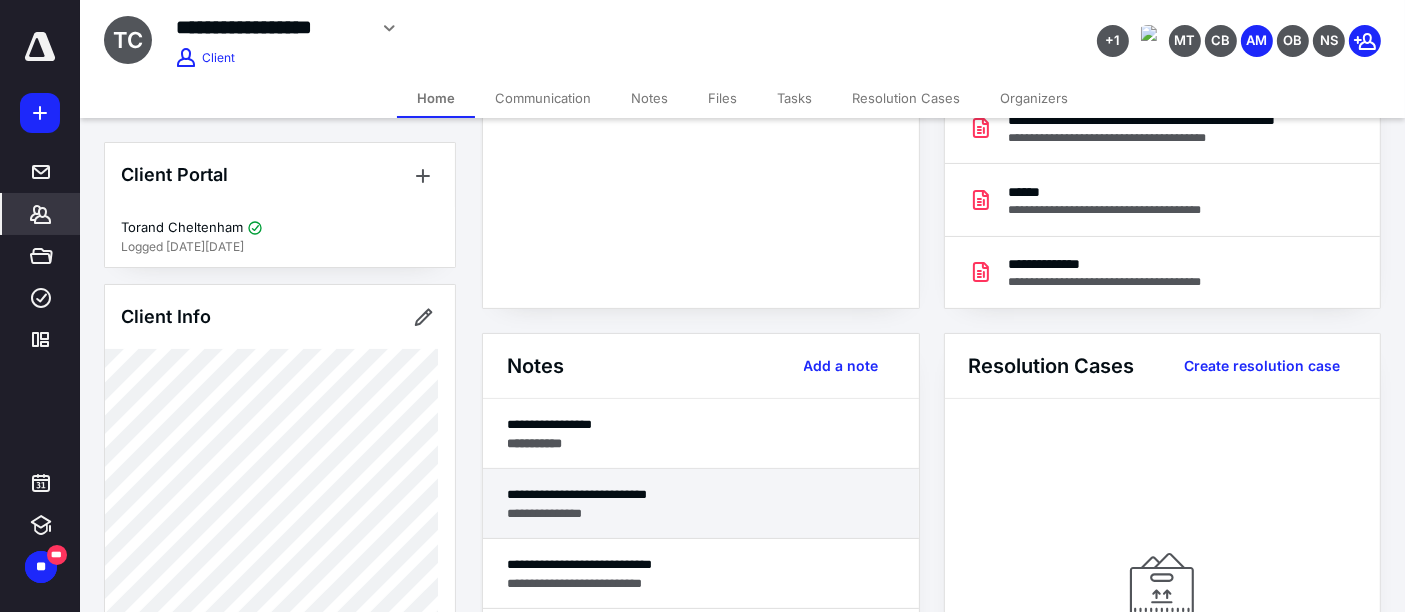 click on "**********" at bounding box center [701, 494] 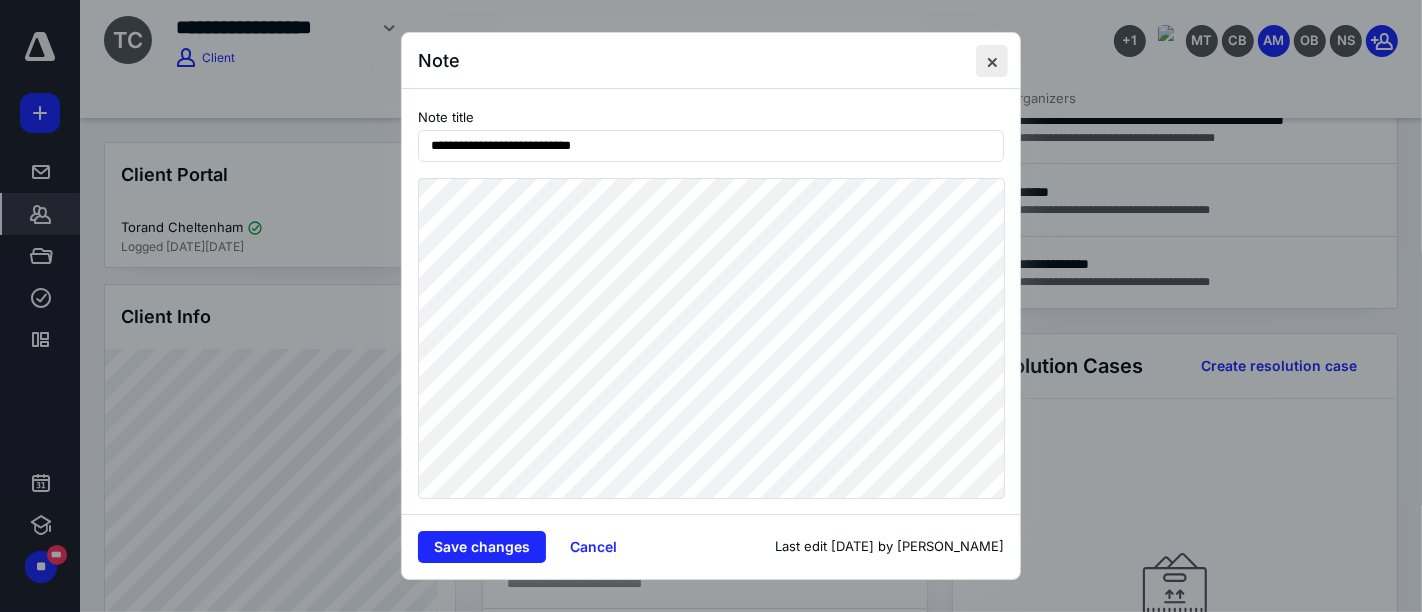 click at bounding box center [992, 61] 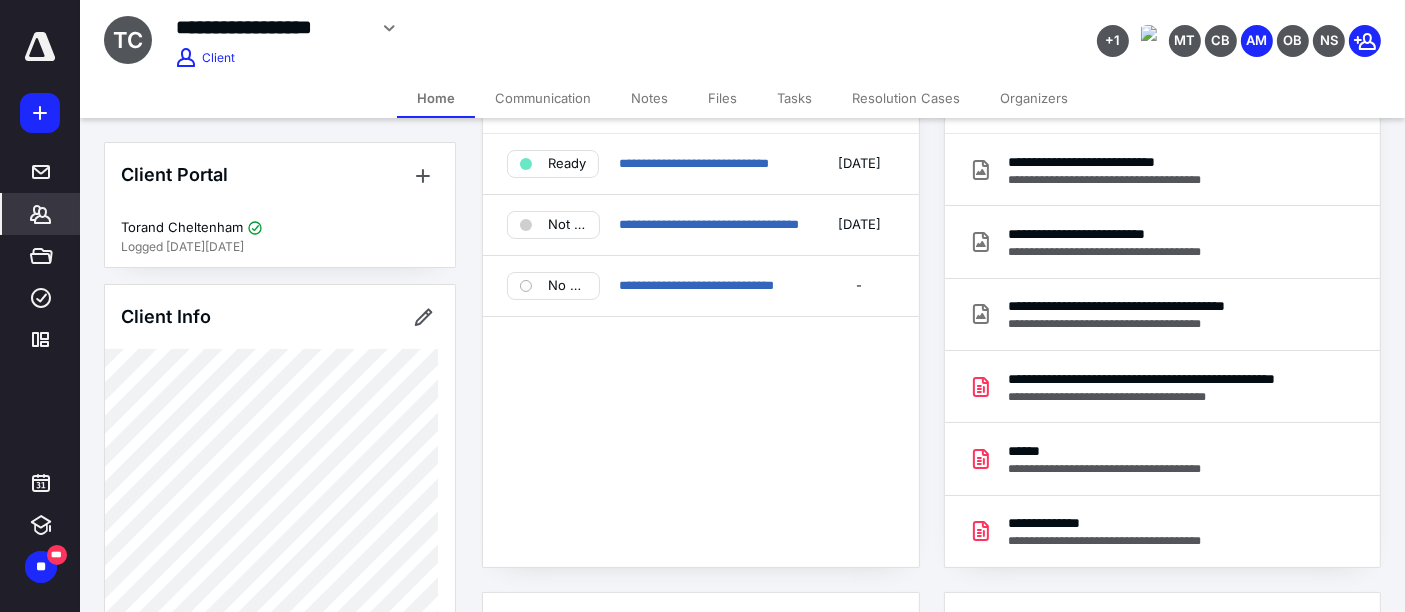 scroll, scrollTop: 0, scrollLeft: 0, axis: both 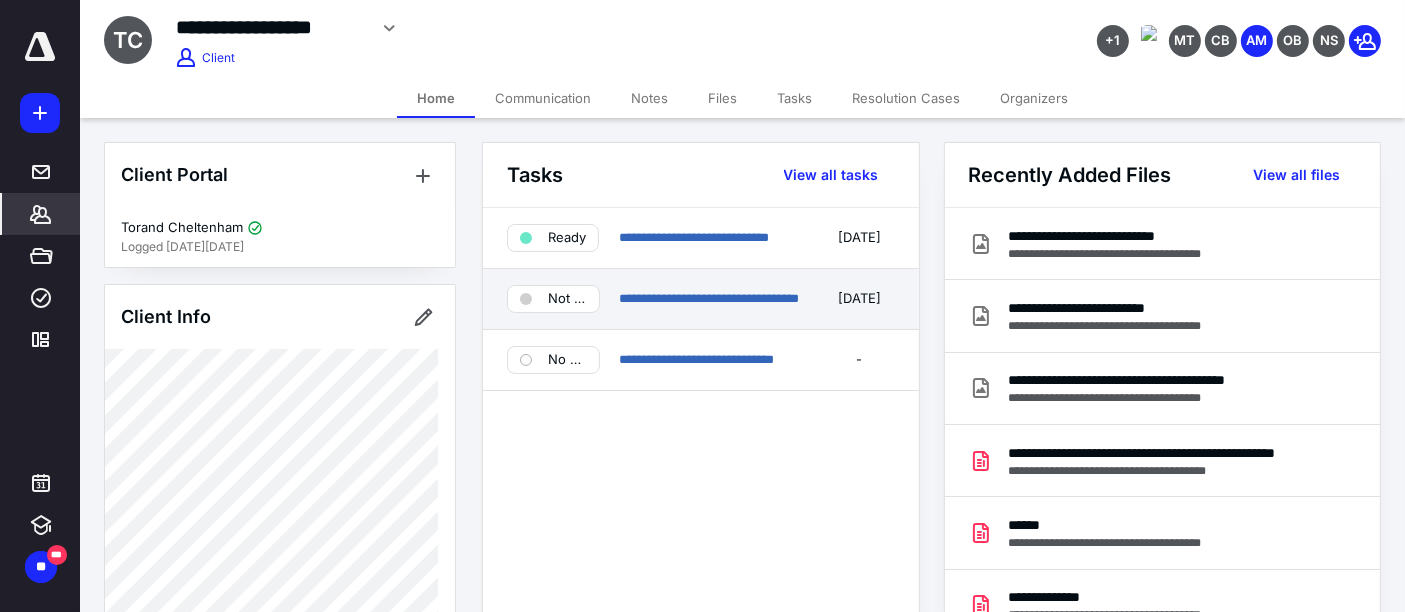 click on "**********" at bounding box center (712, 299) 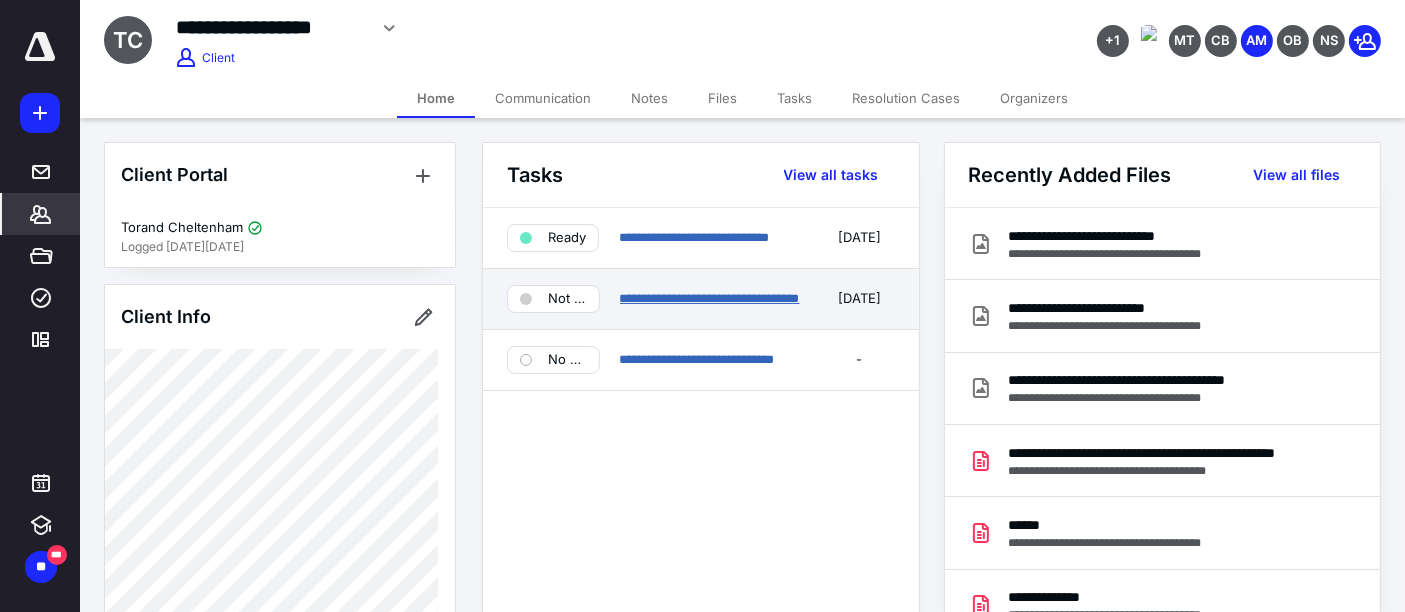 click on "**********" at bounding box center [710, 298] 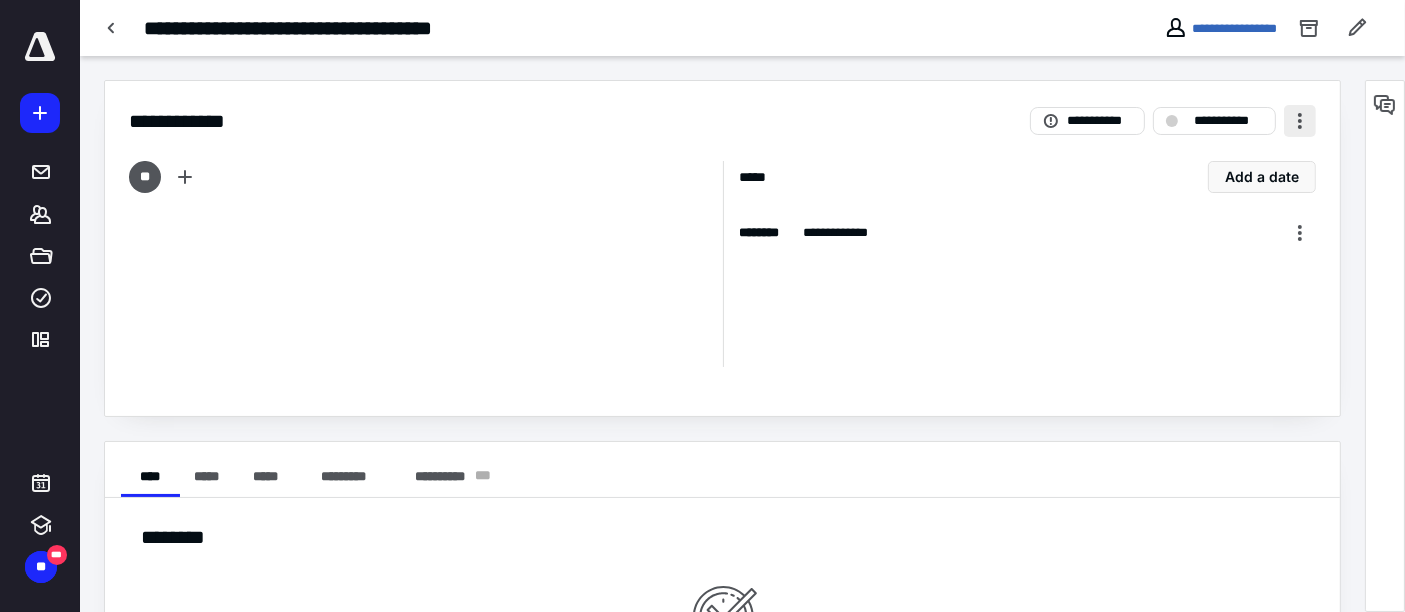 click at bounding box center [1300, 121] 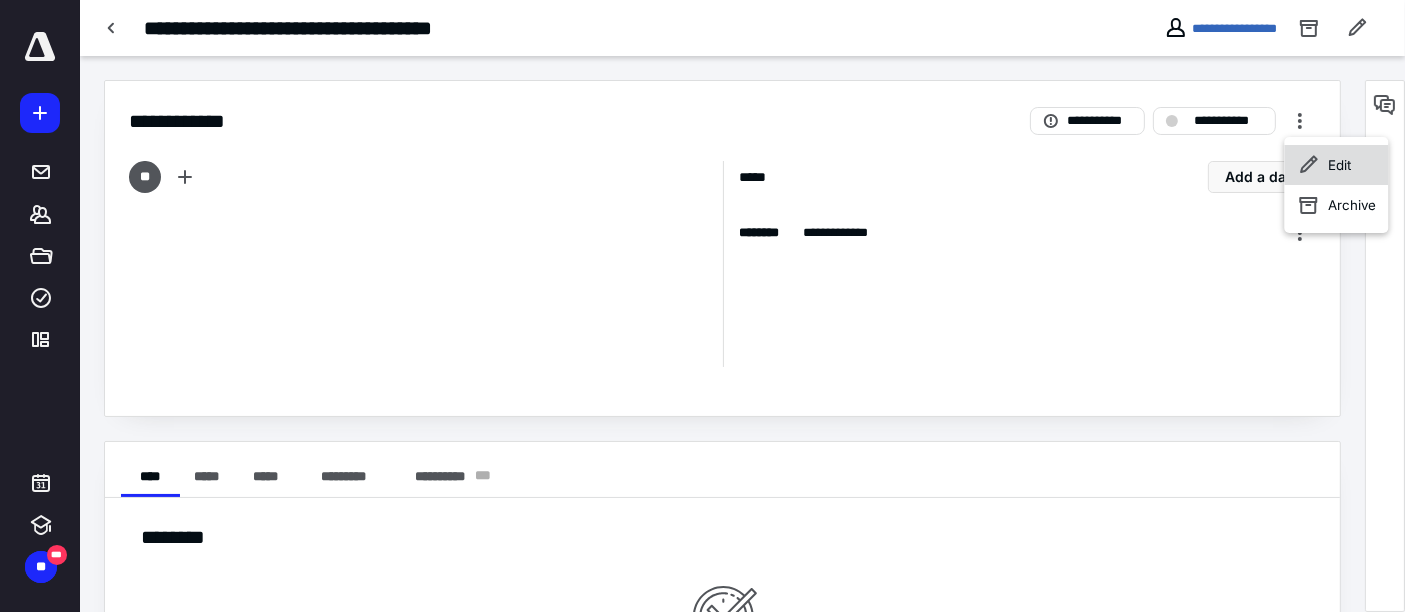 click on "Edit" at bounding box center (1336, 165) 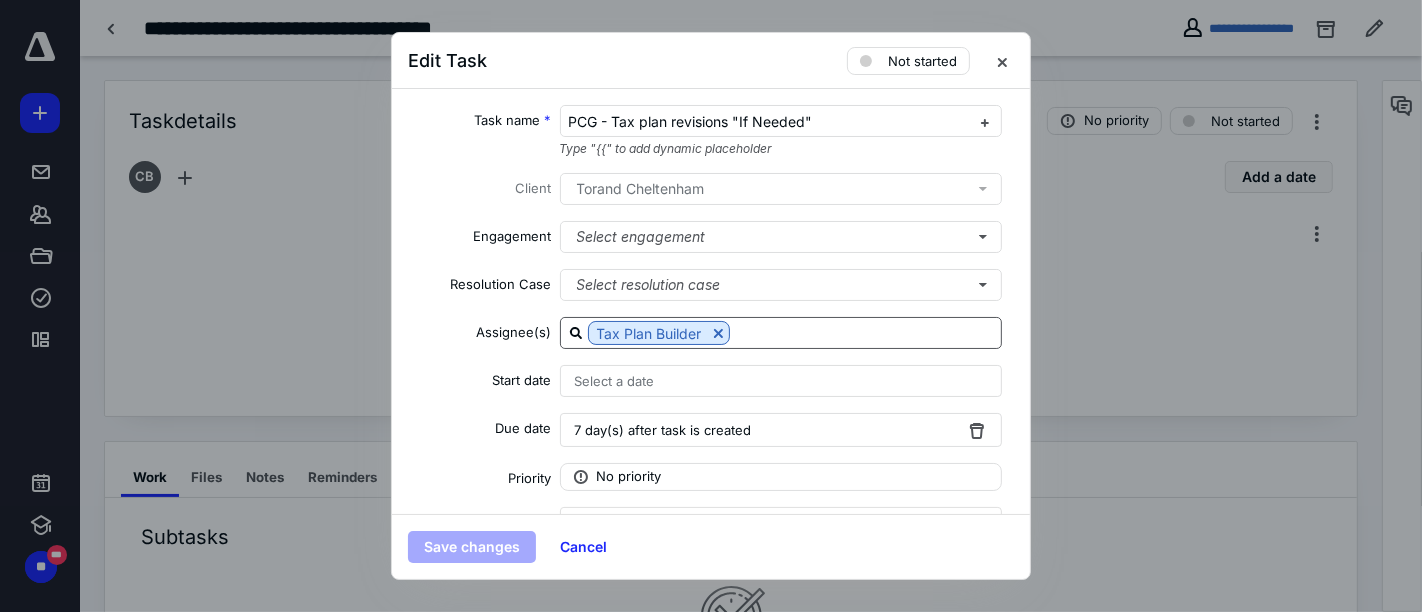 click at bounding box center [865, 332] 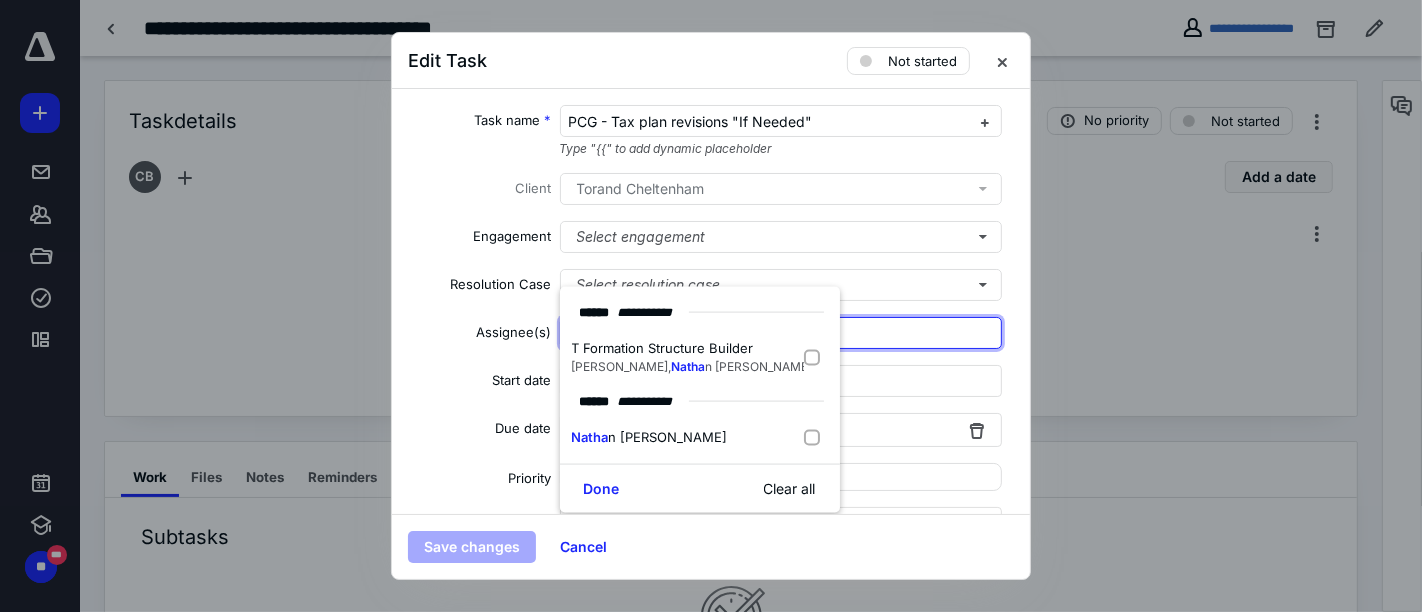 type on "nathan" 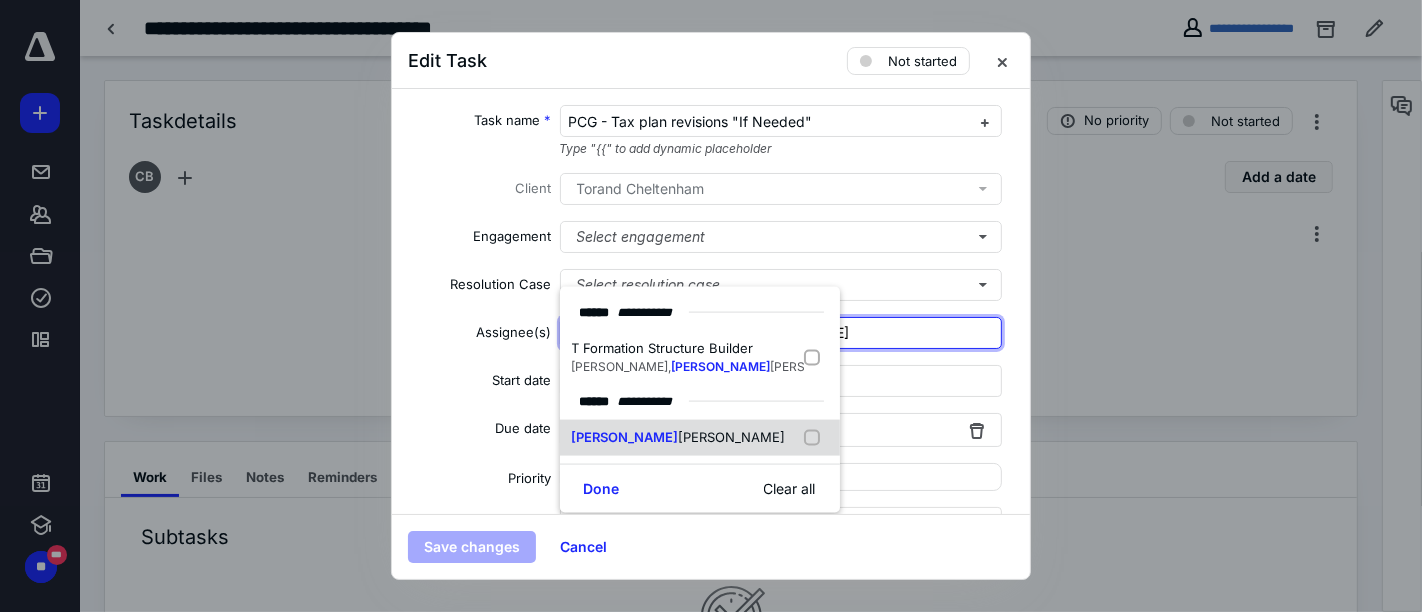click on "Nathan  Stewart" at bounding box center [700, 438] 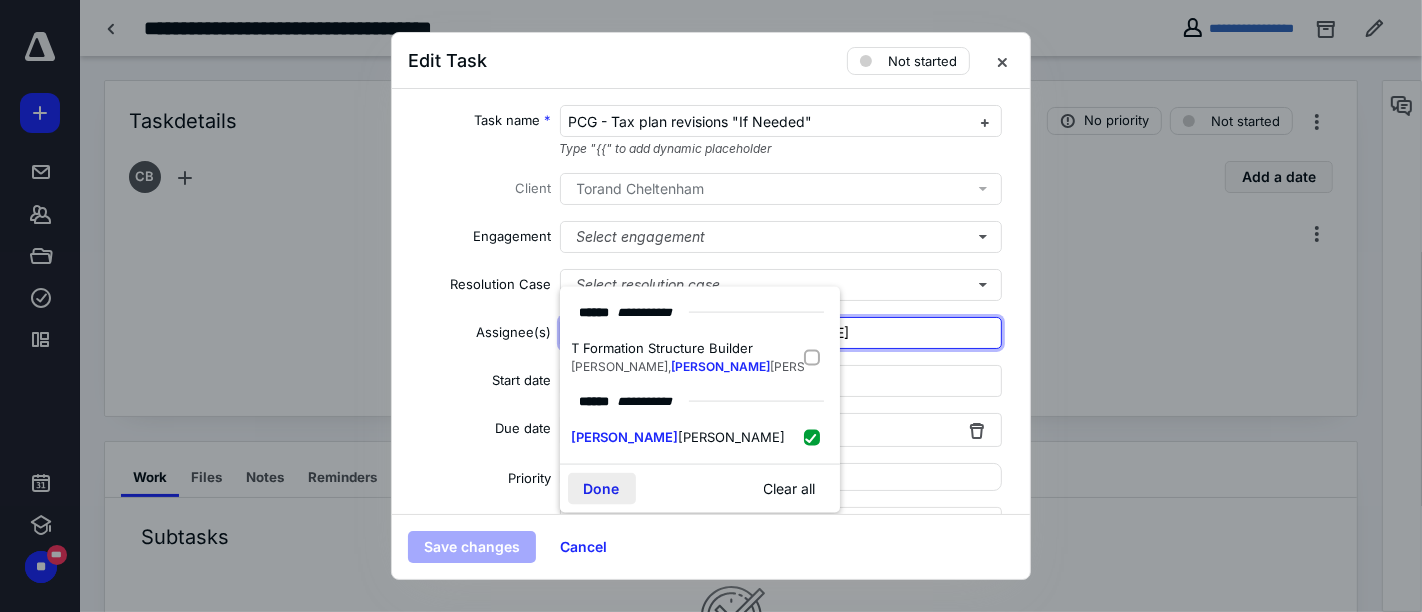 checkbox on "true" 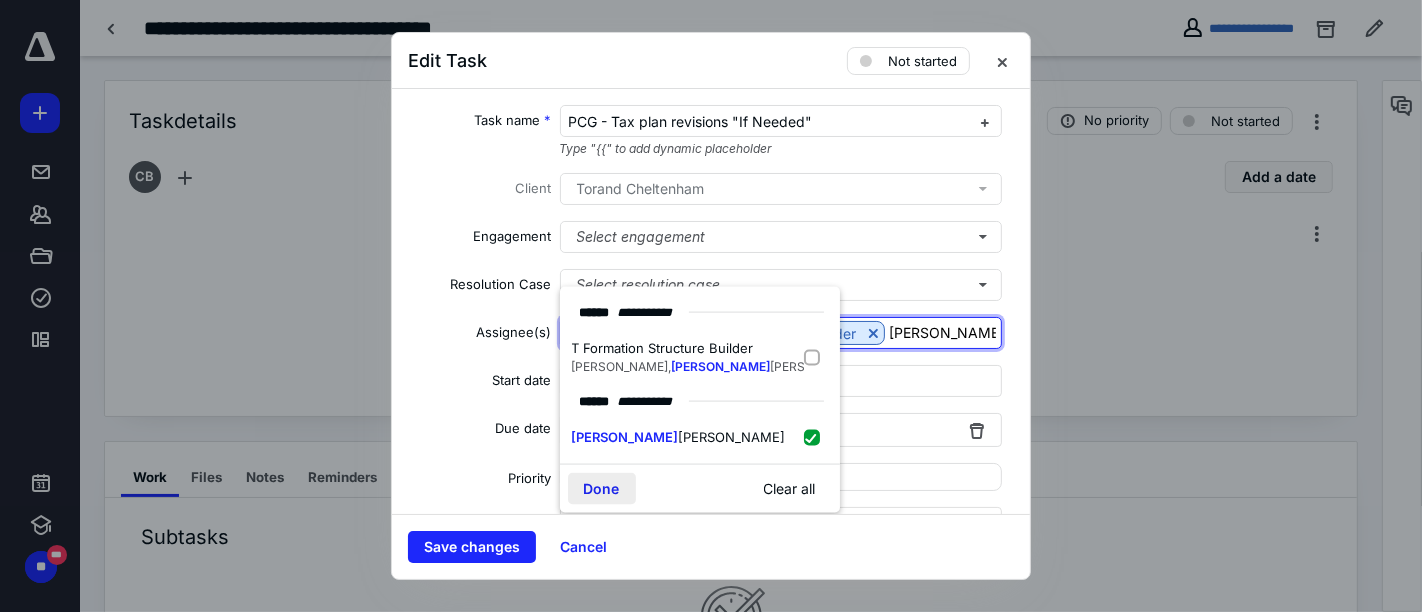 type on "nathan" 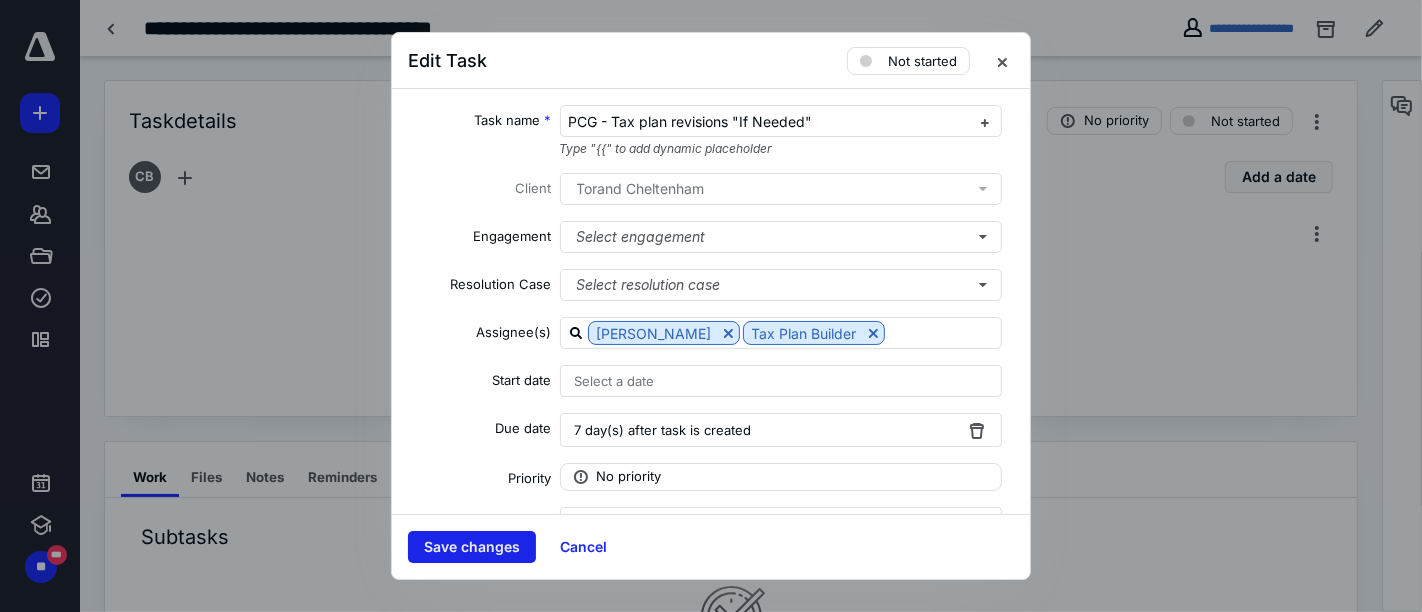 click on "Save changes" at bounding box center [472, 547] 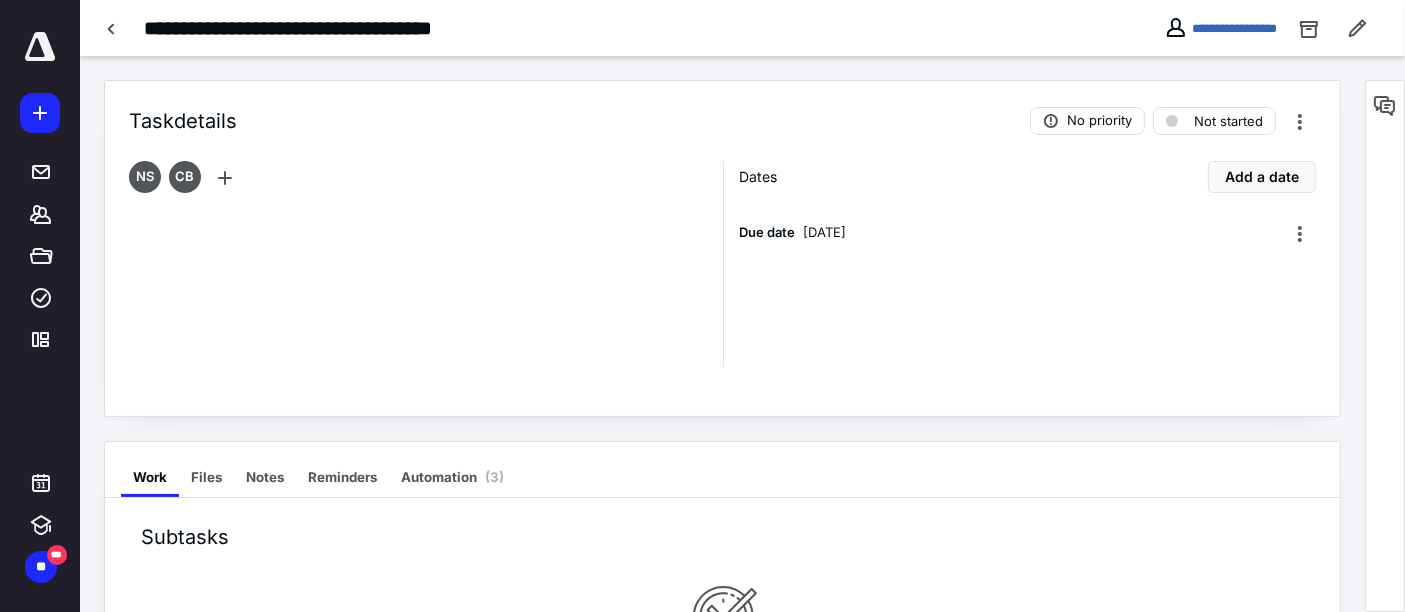 drag, startPoint x: 51, startPoint y: 216, endPoint x: 111, endPoint y: 121, distance: 112.36102 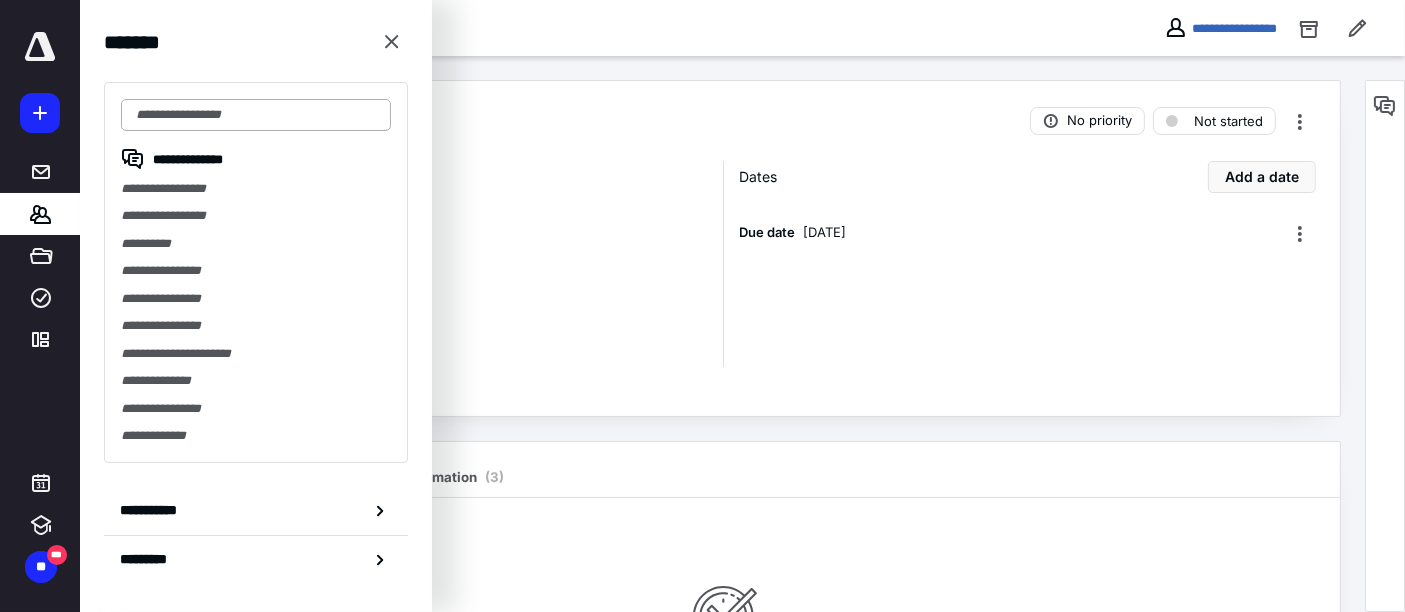 click at bounding box center [256, 115] 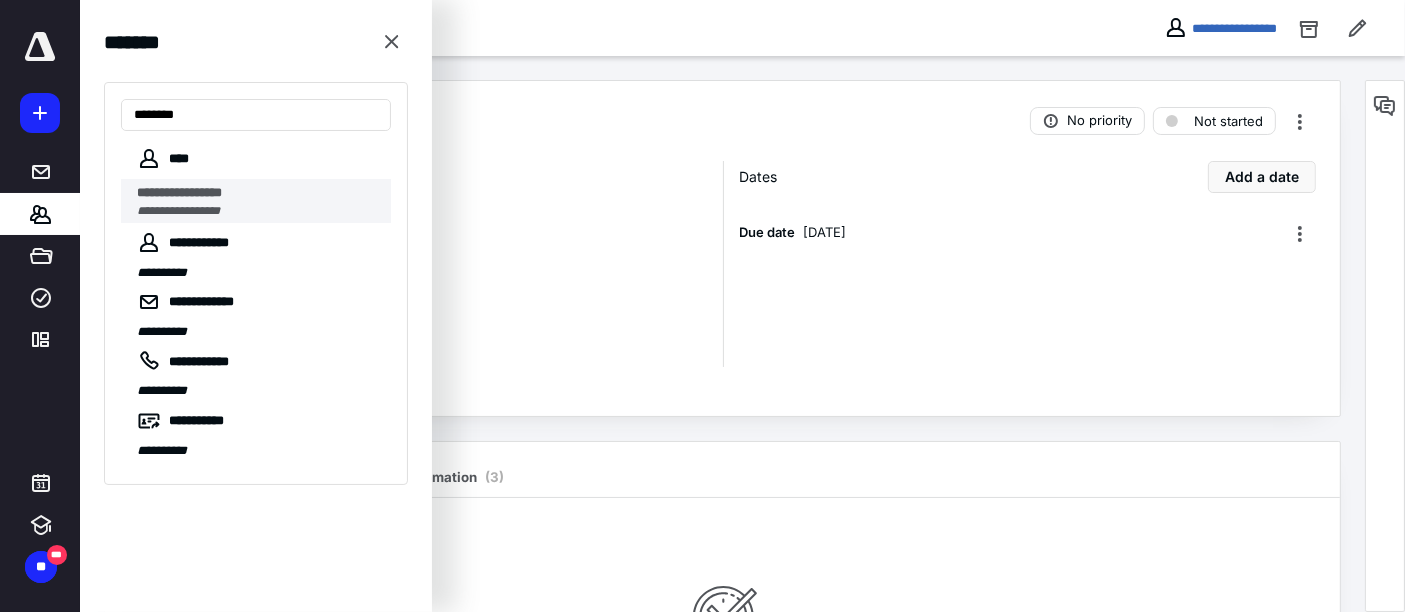 type on "********" 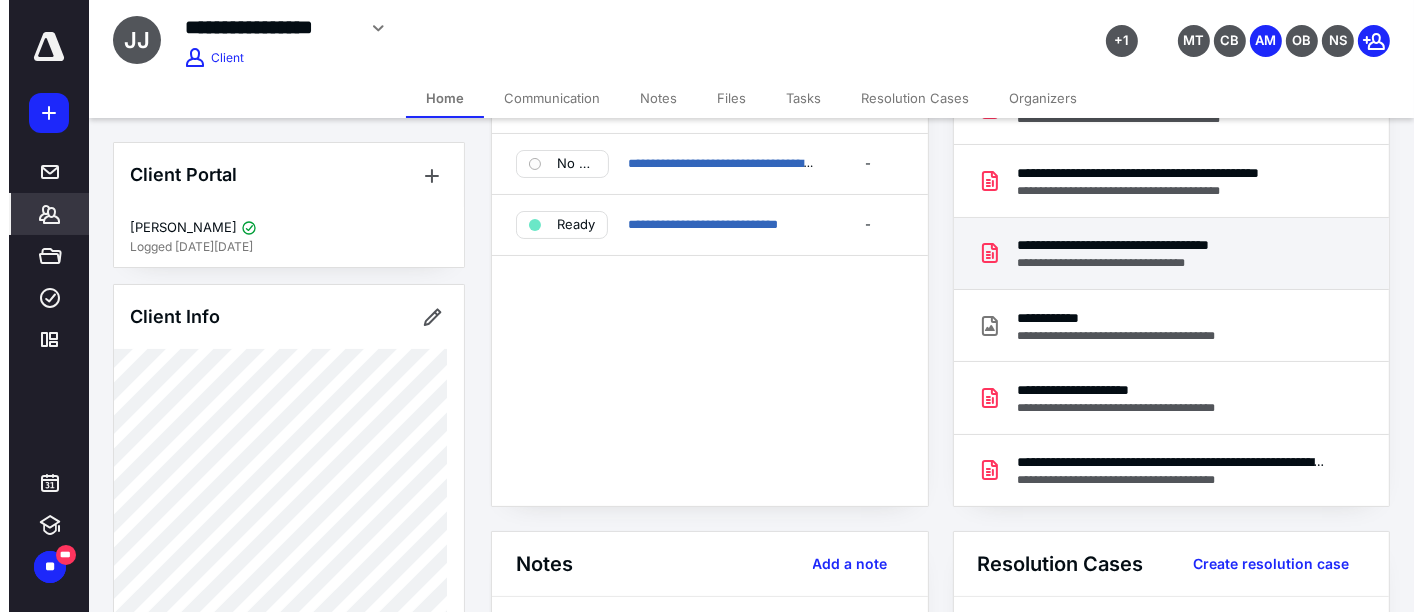scroll, scrollTop: 0, scrollLeft: 0, axis: both 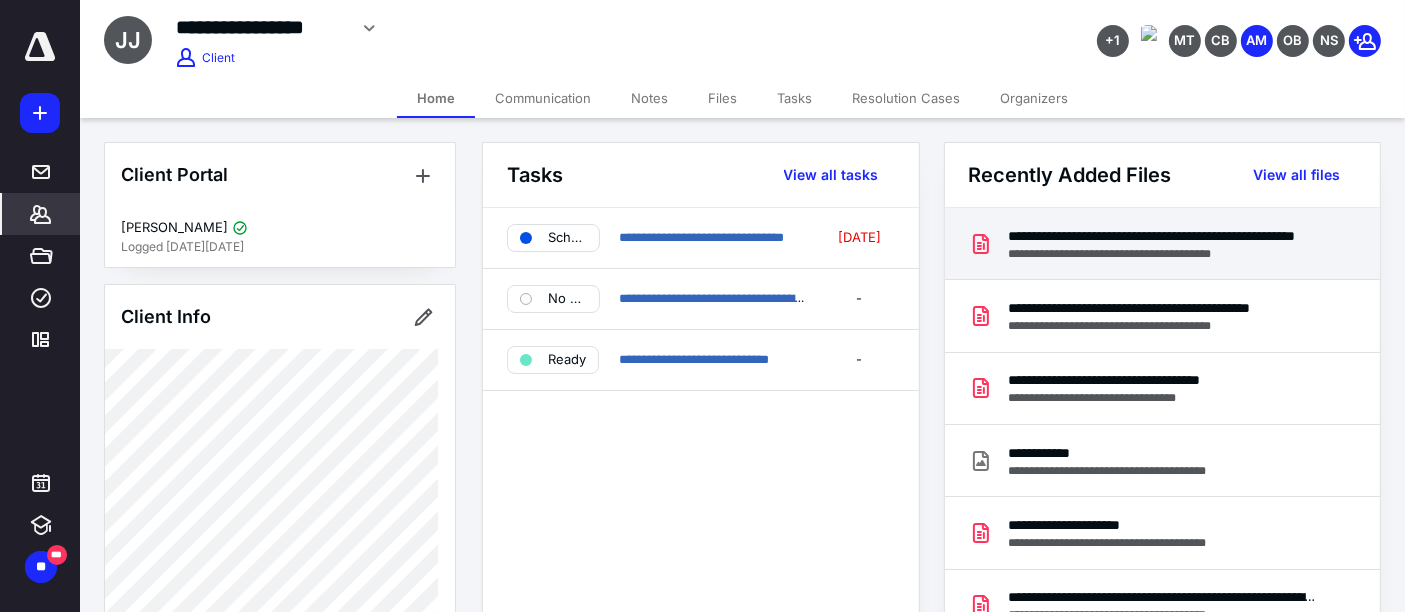 click on "**********" at bounding box center [1163, 244] 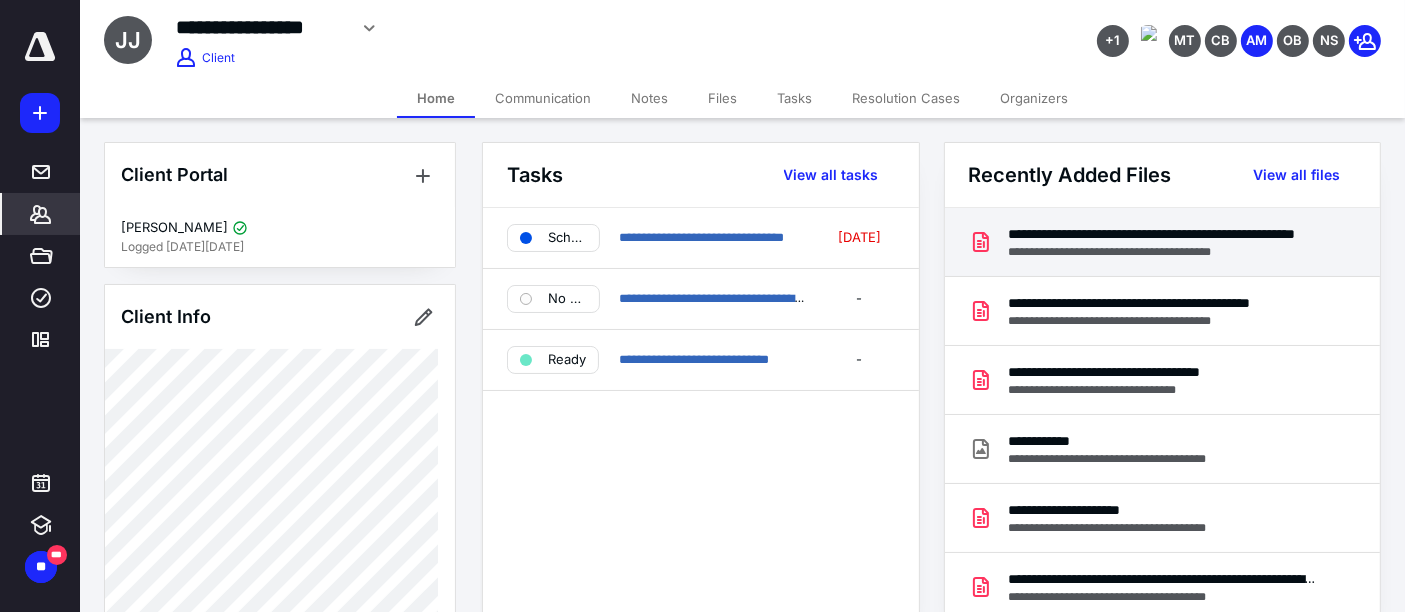 click on "**********" at bounding box center [1164, 252] 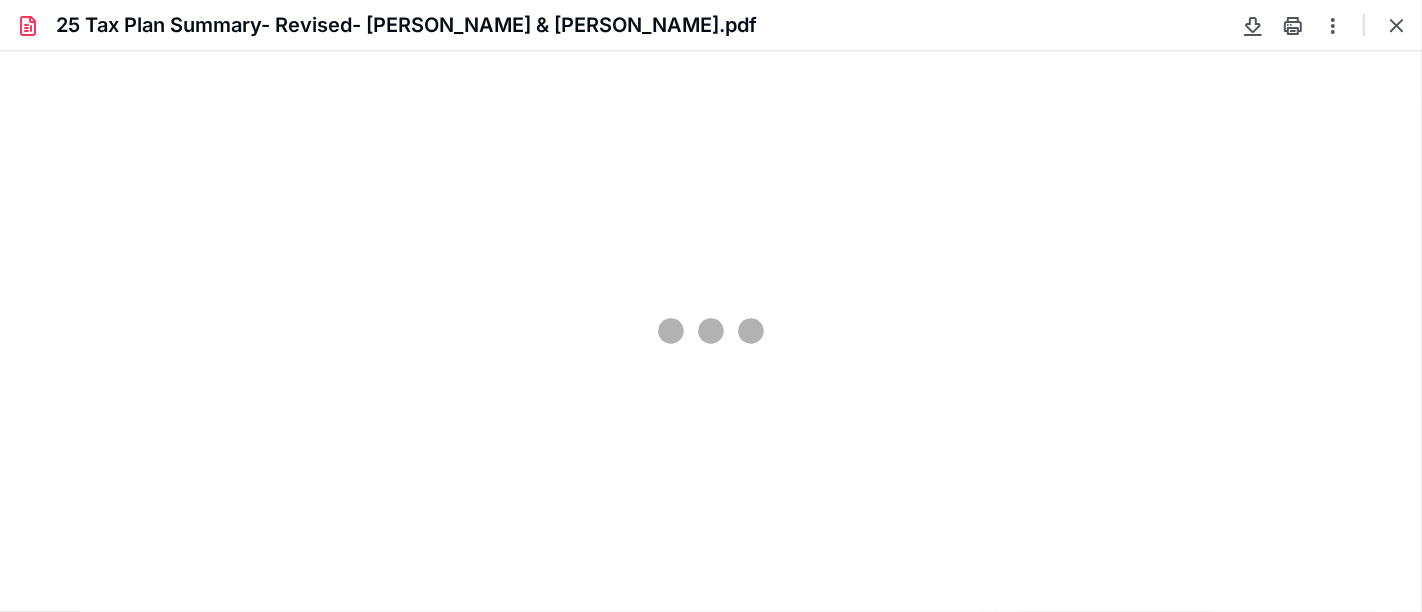 scroll, scrollTop: 0, scrollLeft: 0, axis: both 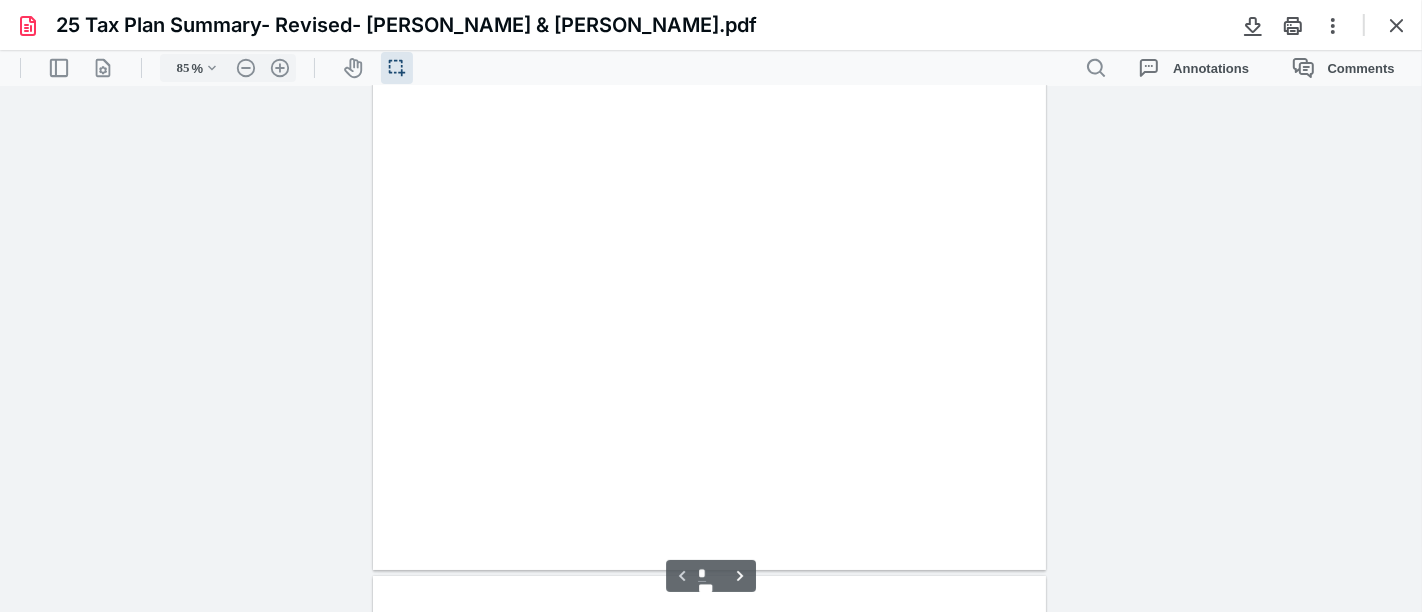 type on "176" 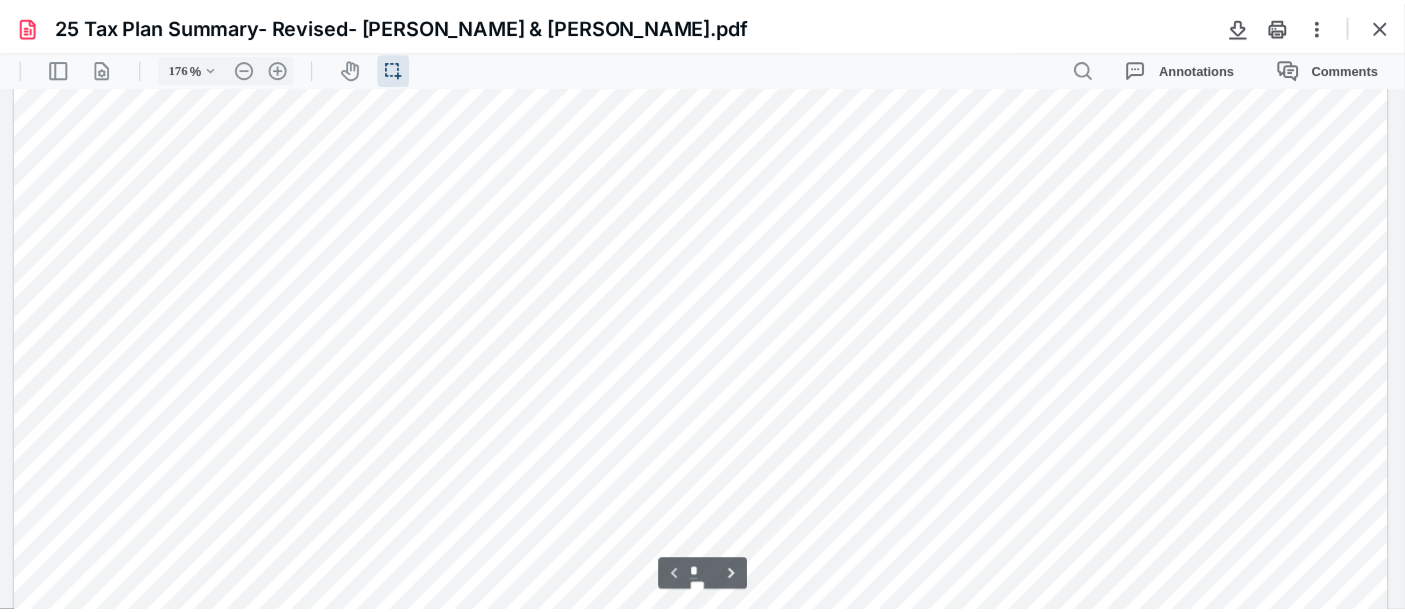 scroll, scrollTop: 81, scrollLeft: 0, axis: vertical 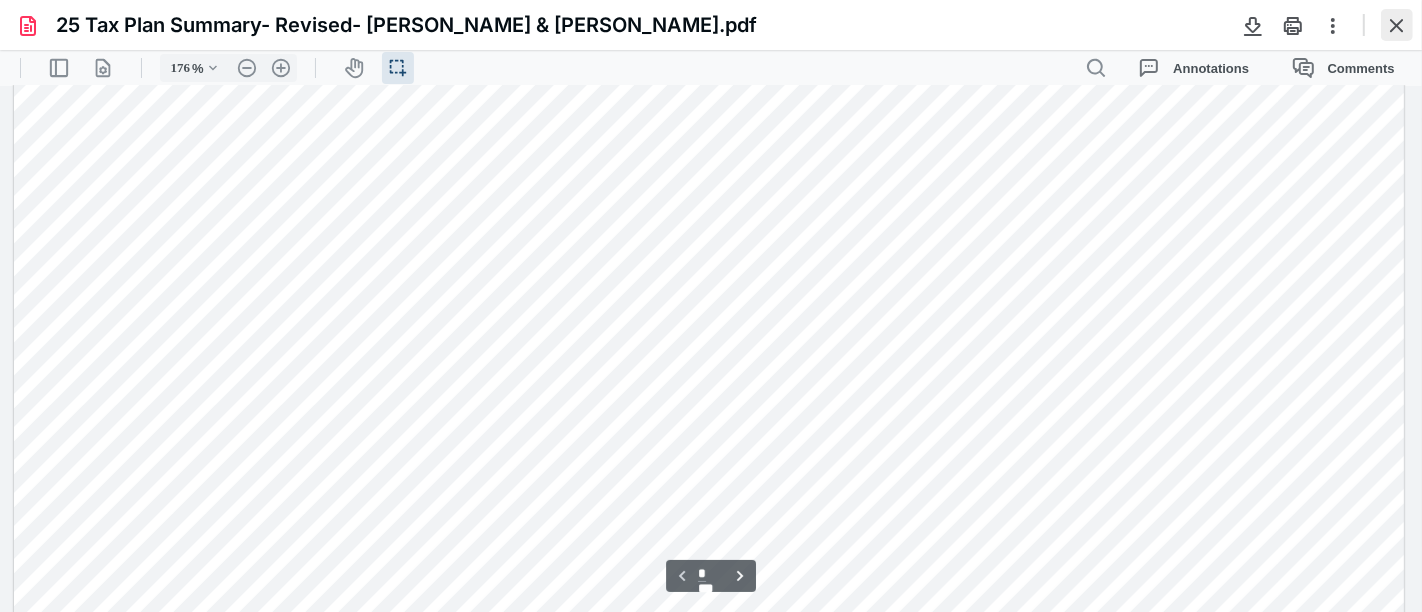 click at bounding box center (1397, 25) 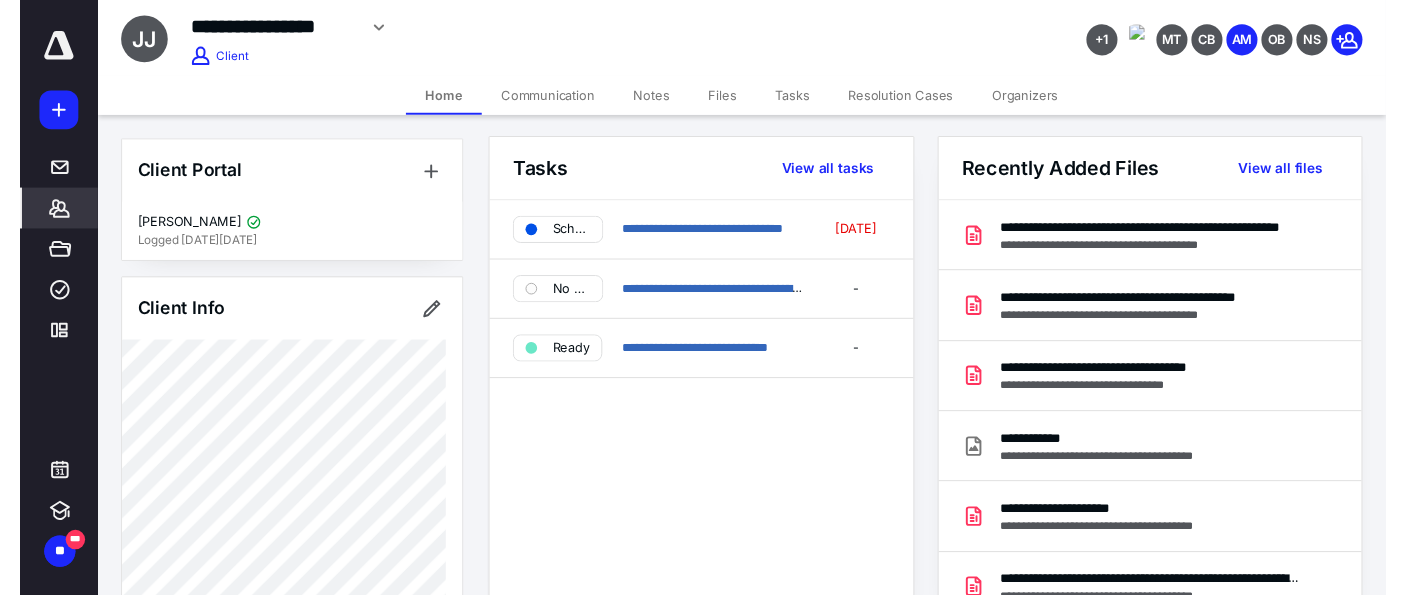 scroll, scrollTop: 0, scrollLeft: 0, axis: both 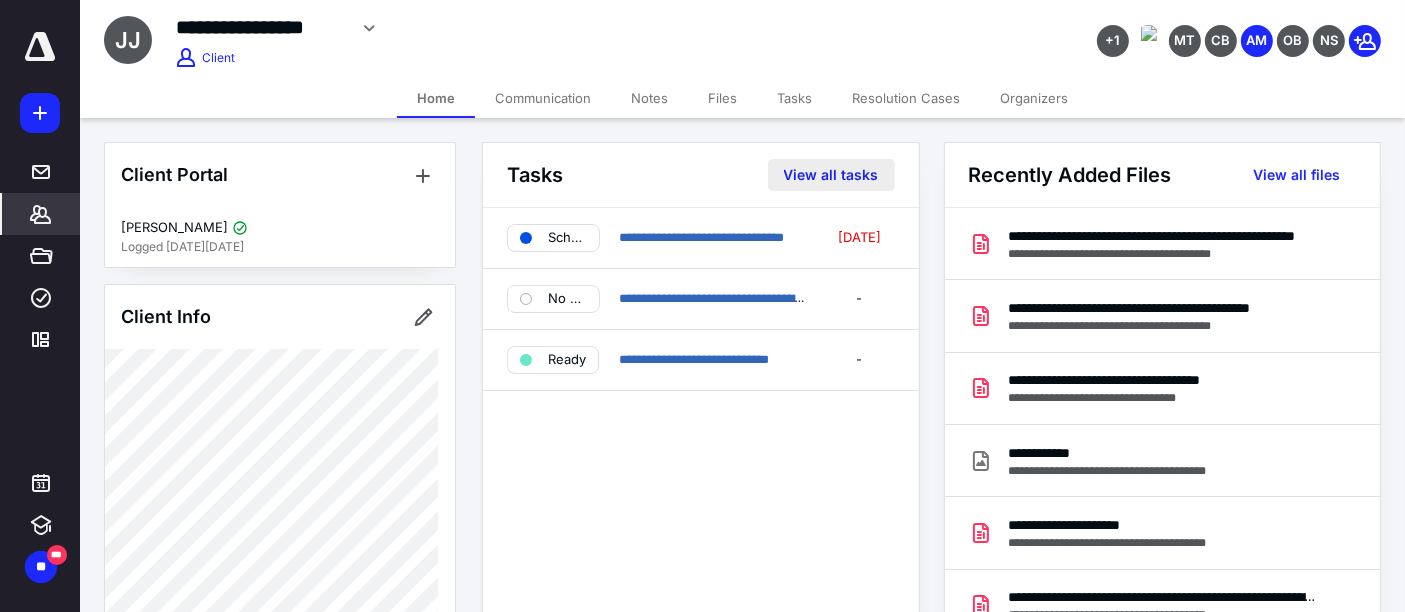 click on "View all tasks" at bounding box center (831, 175) 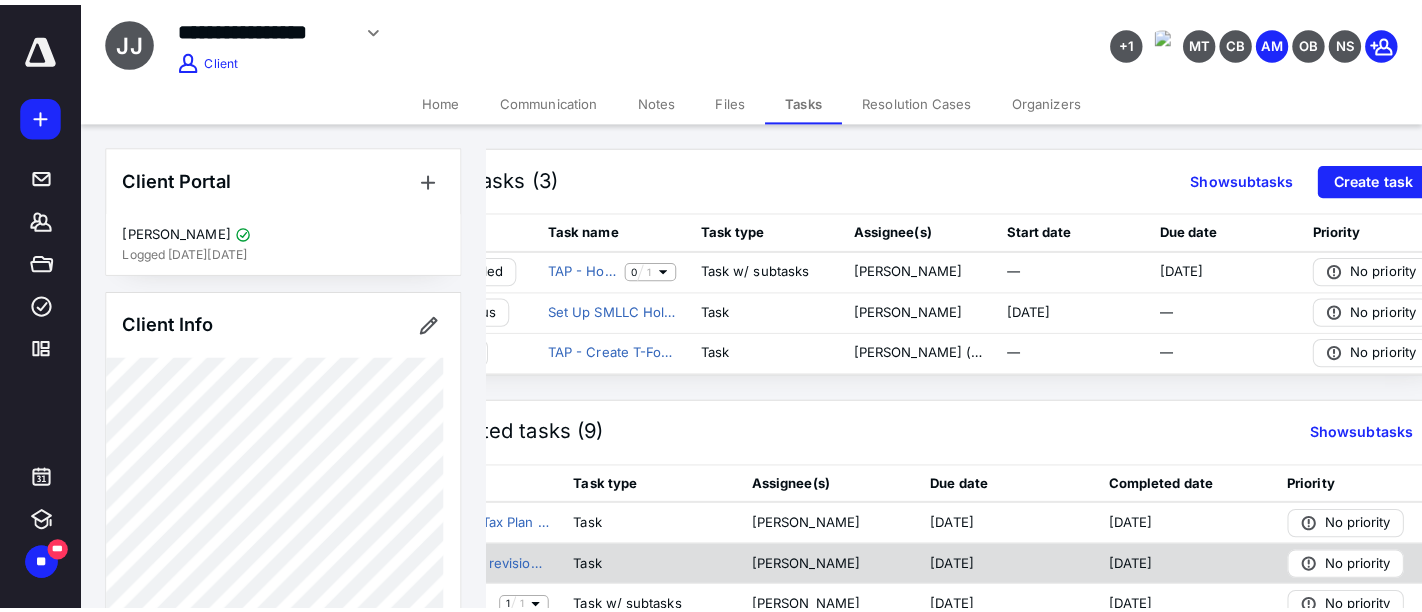 scroll, scrollTop: 0, scrollLeft: 109, axis: horizontal 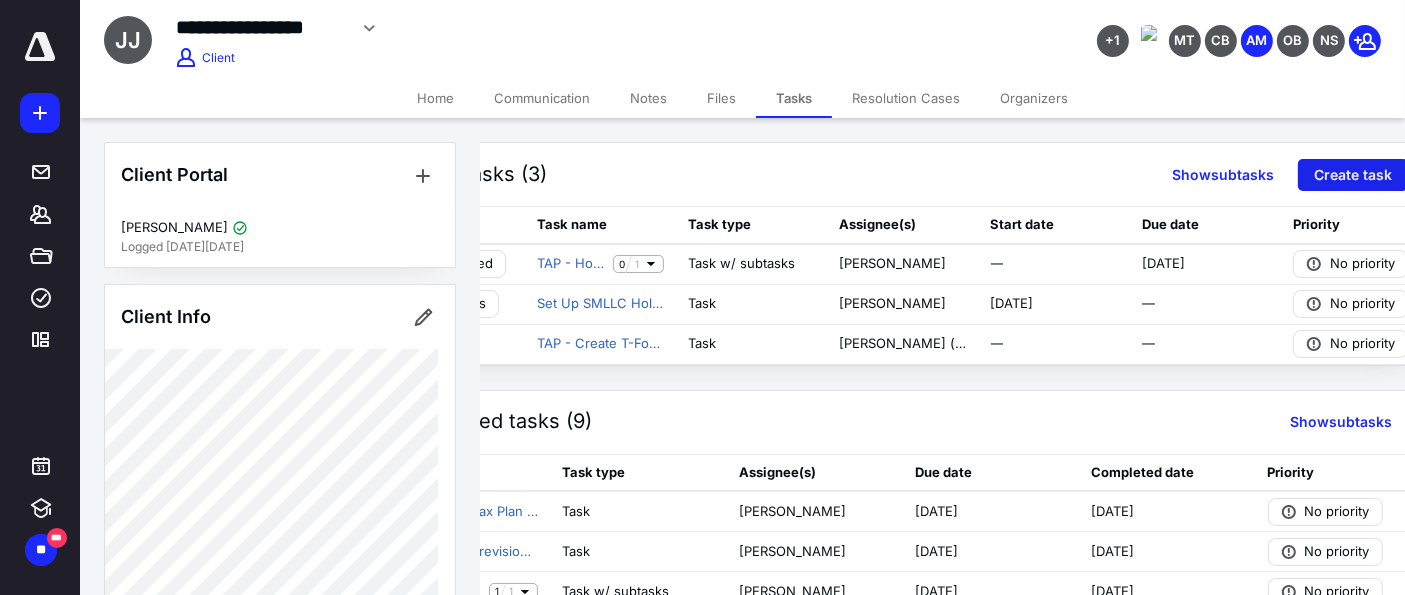 click on "Create task" at bounding box center [1353, 175] 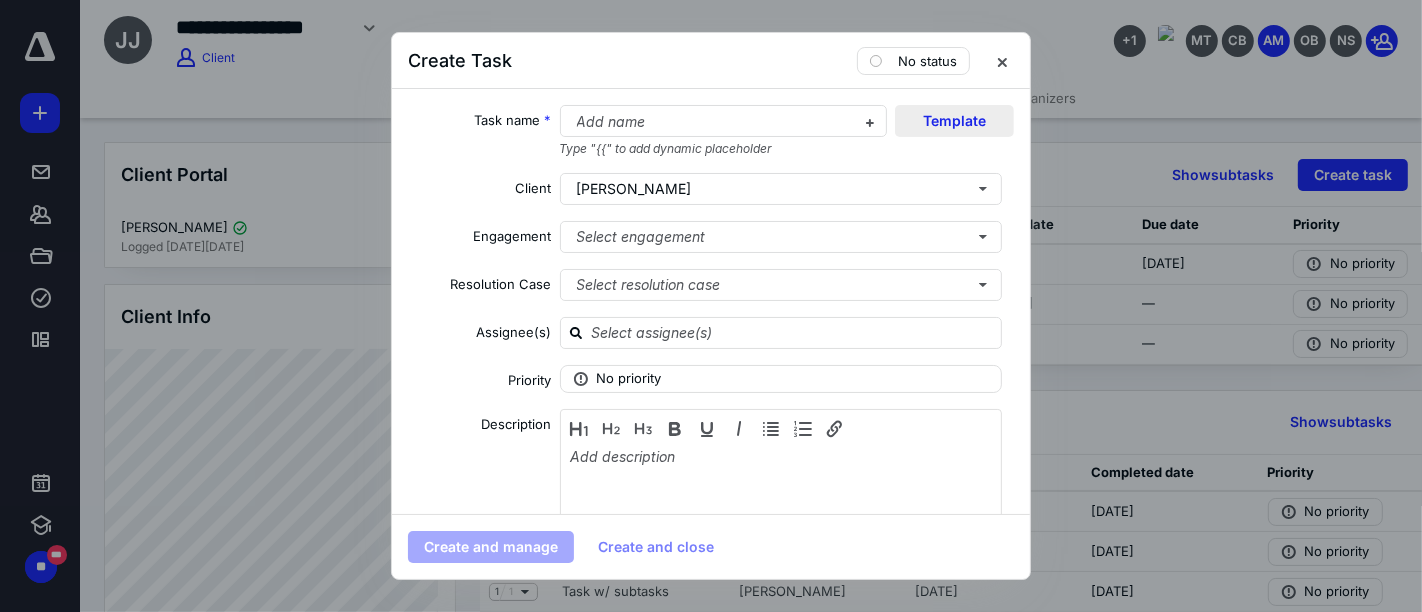 click on "Template" at bounding box center (954, 121) 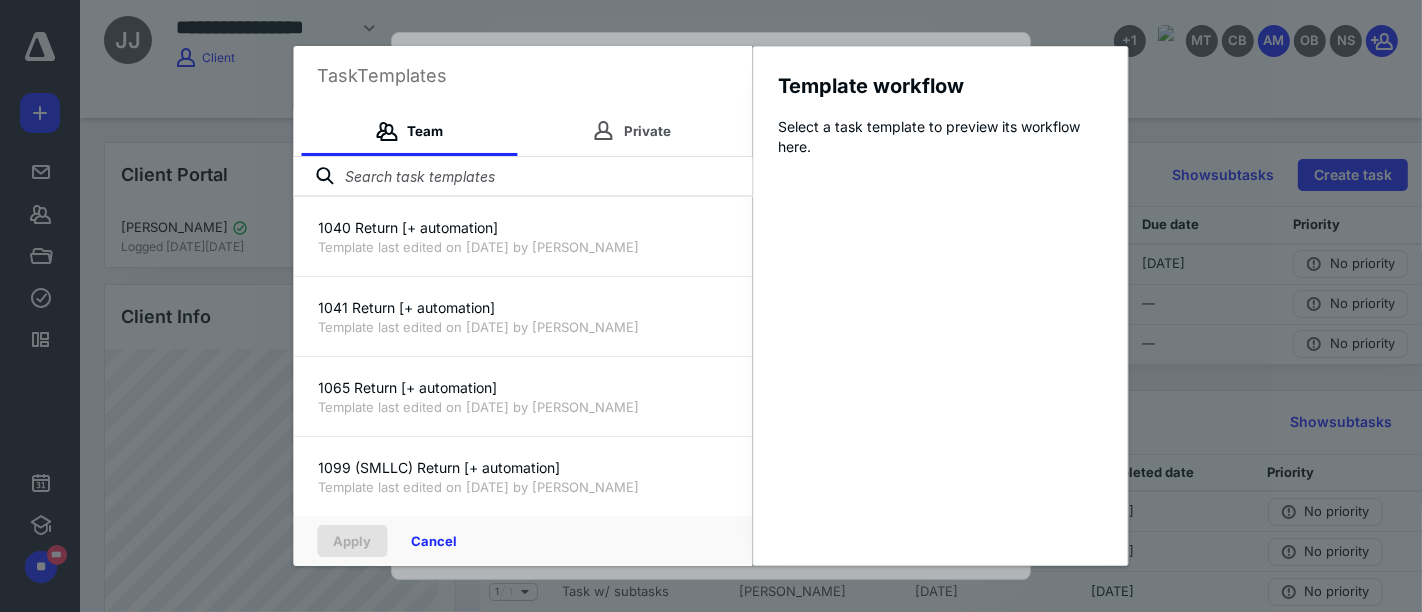 click at bounding box center (523, 177) 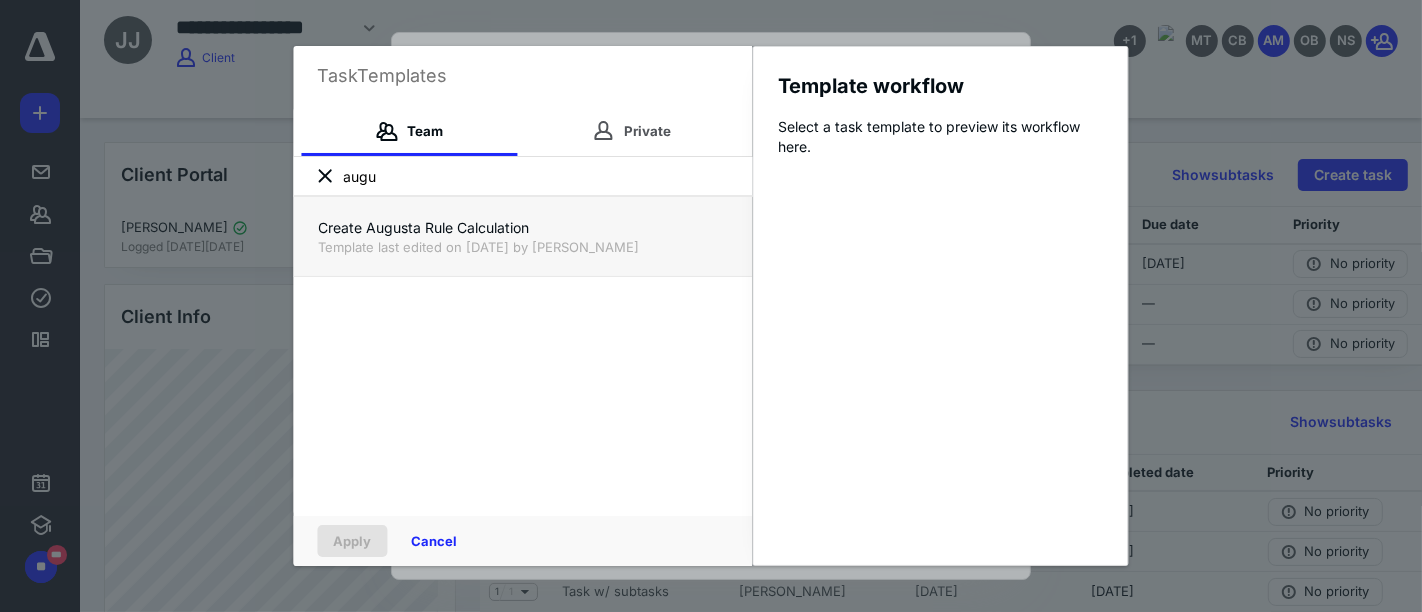 type on "augu" 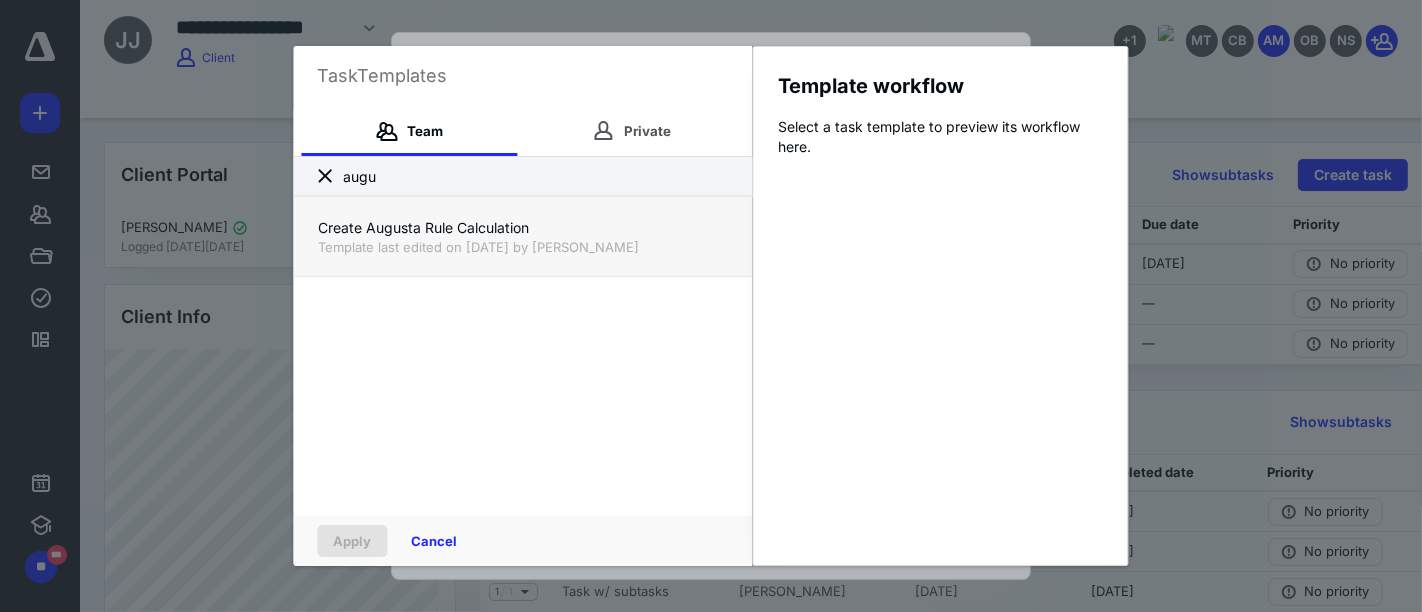 click on "Template last edited on 7/7/2025 by Jared Gobler" at bounding box center (523, 247) 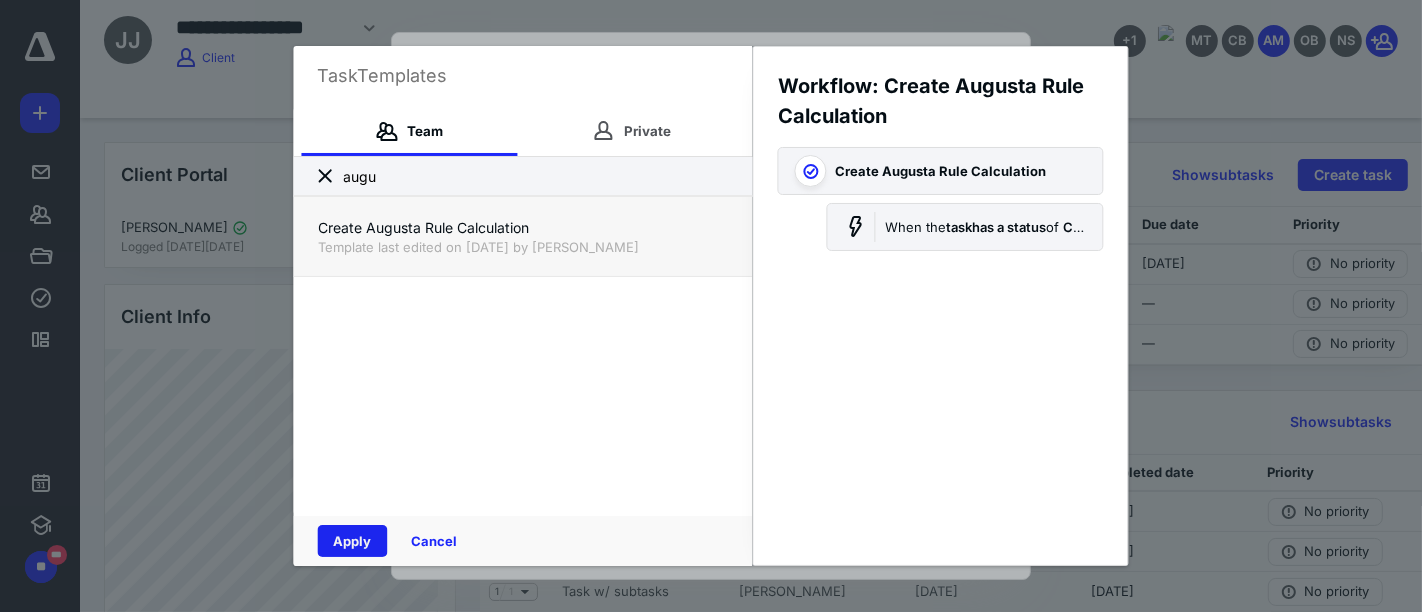 click on "Apply" at bounding box center (353, 541) 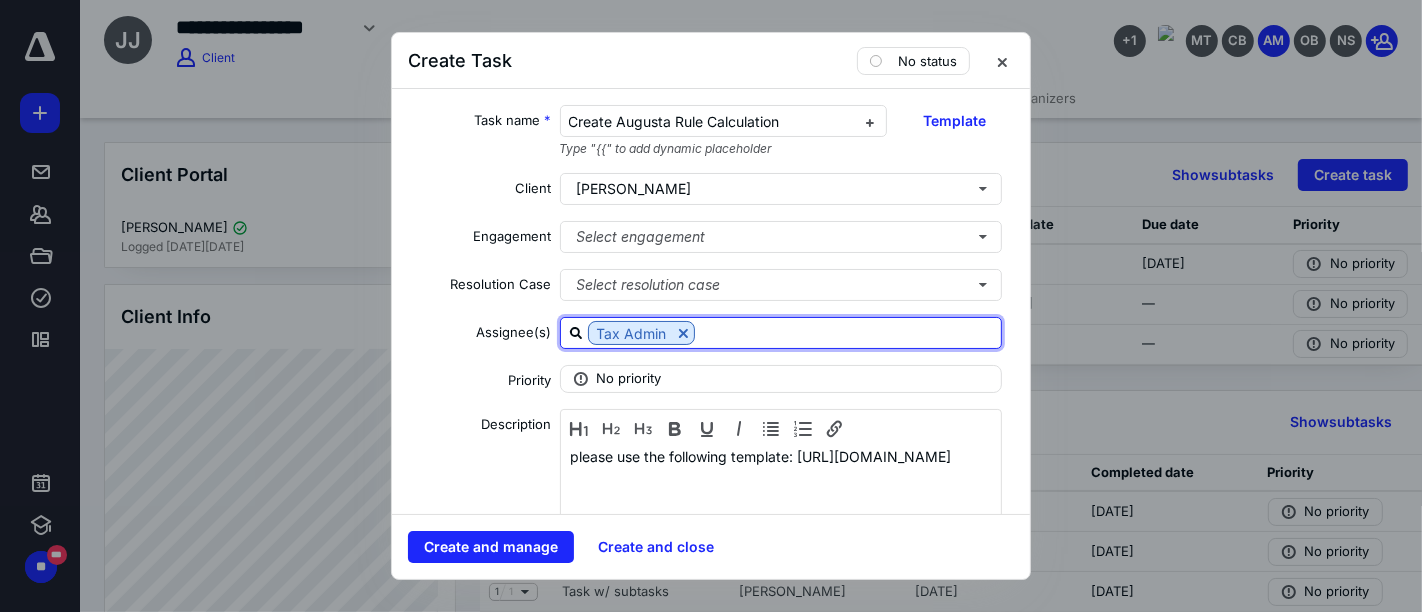 click at bounding box center [848, 332] 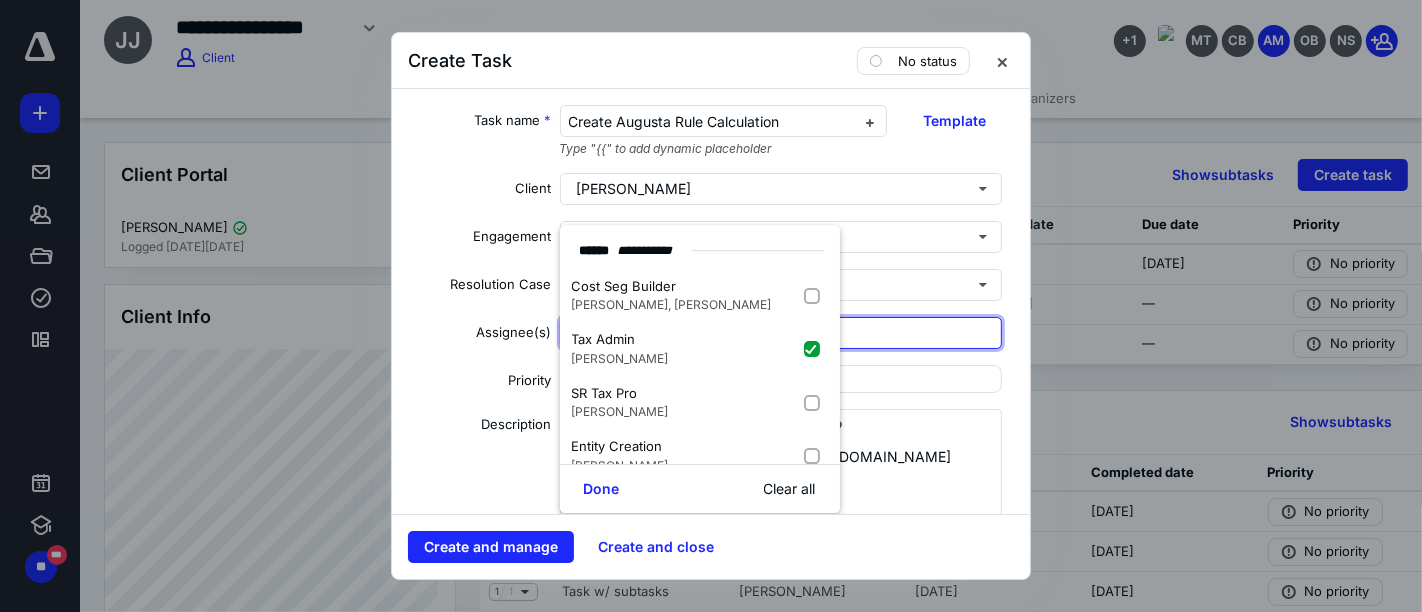 click at bounding box center [848, 332] 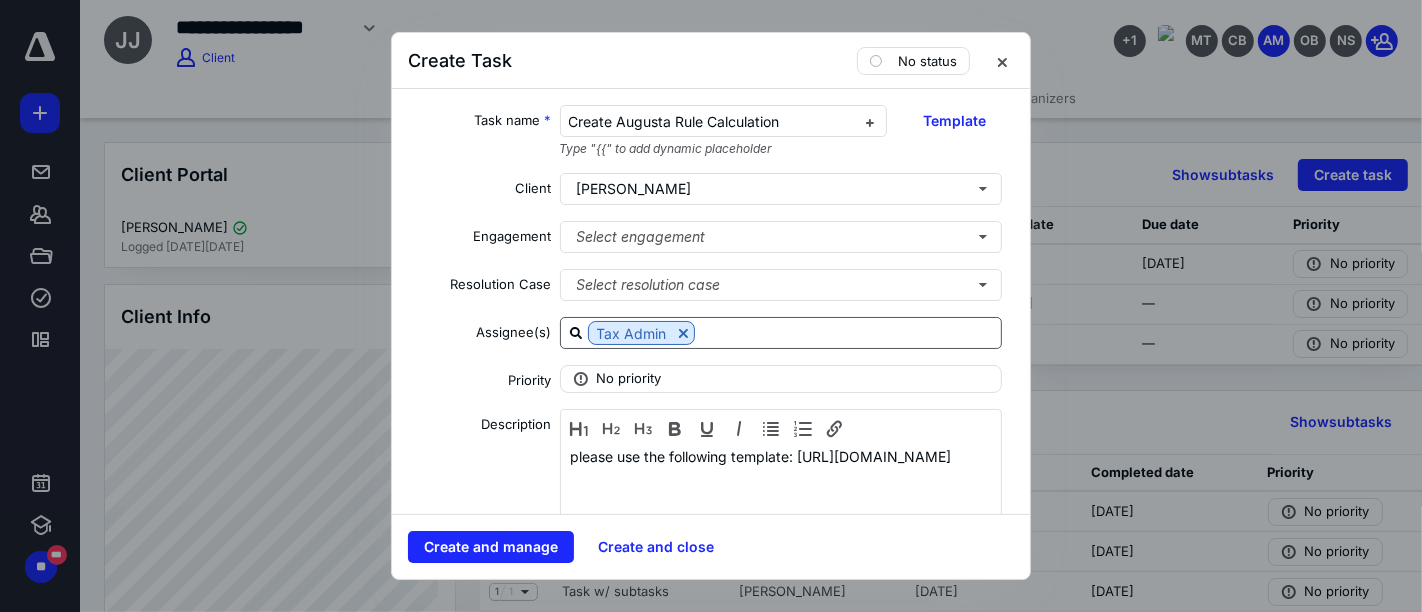 click at bounding box center (848, 332) 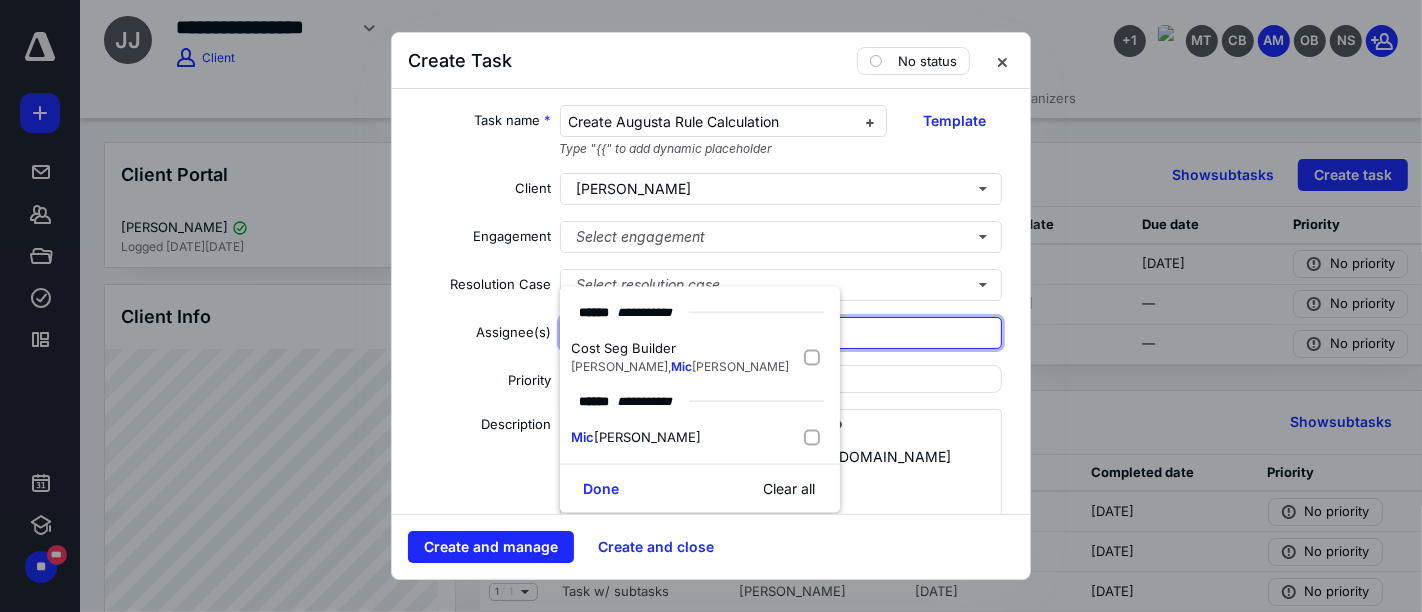 type on "mich" 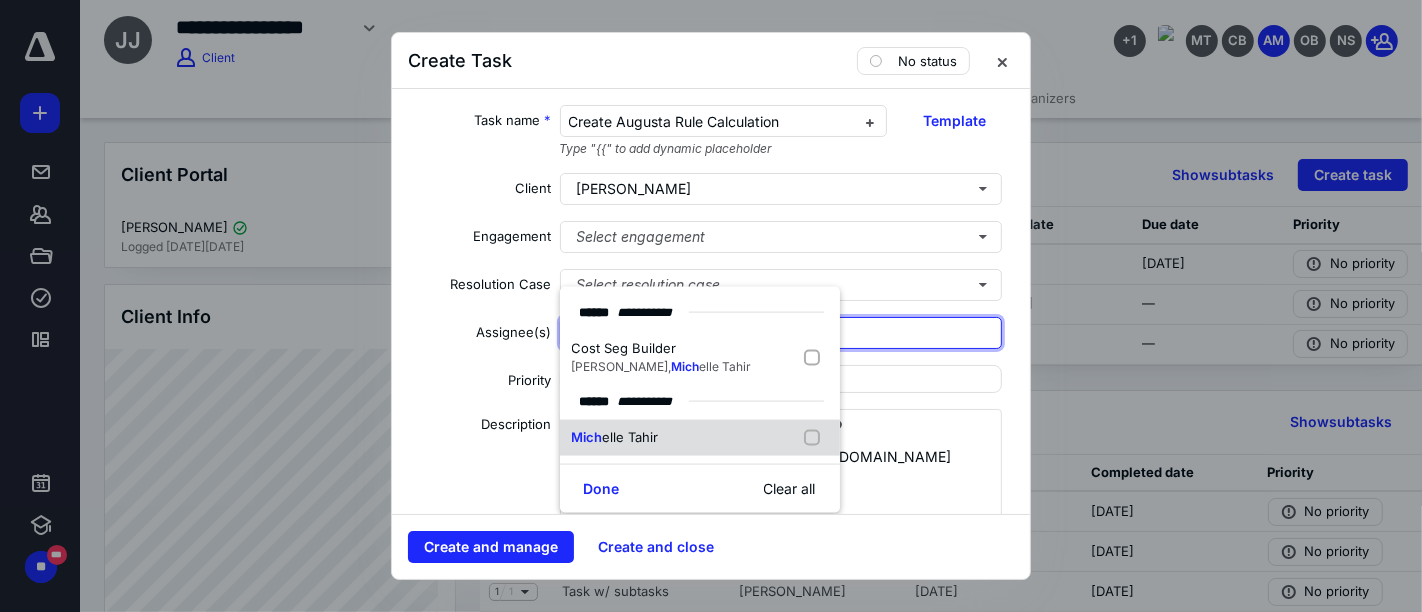 click on "Mich elle Tahir" at bounding box center (700, 438) 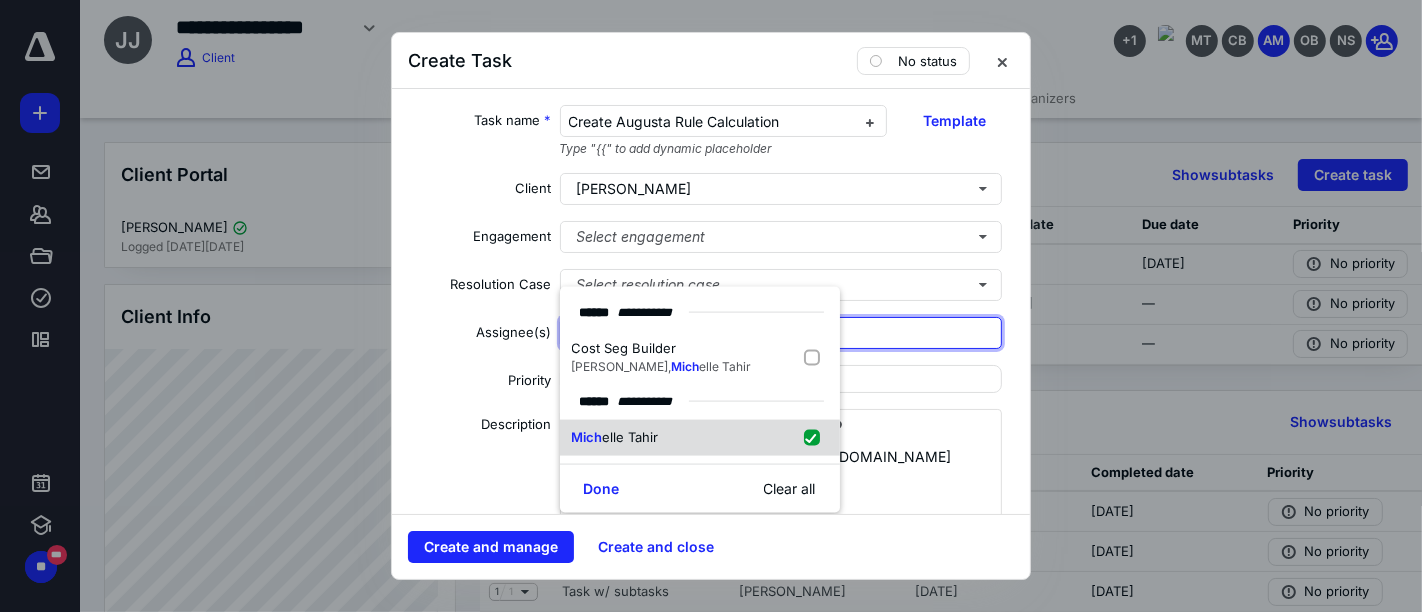 checkbox on "true" 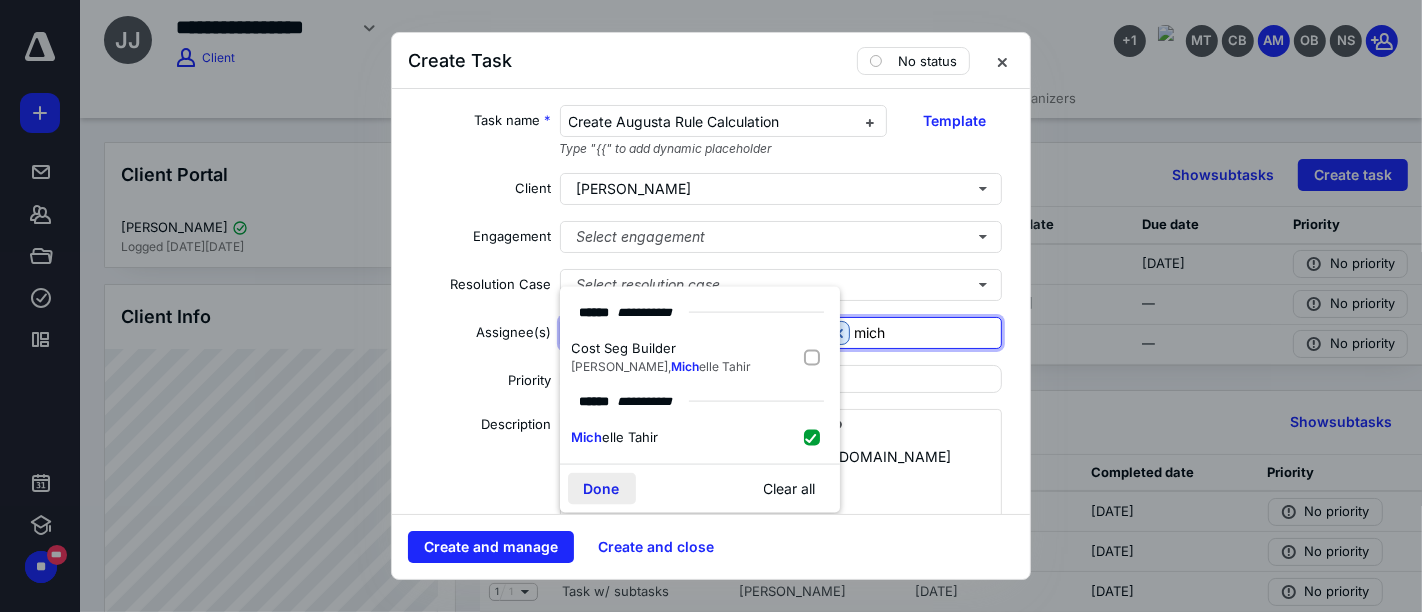 type on "mich" 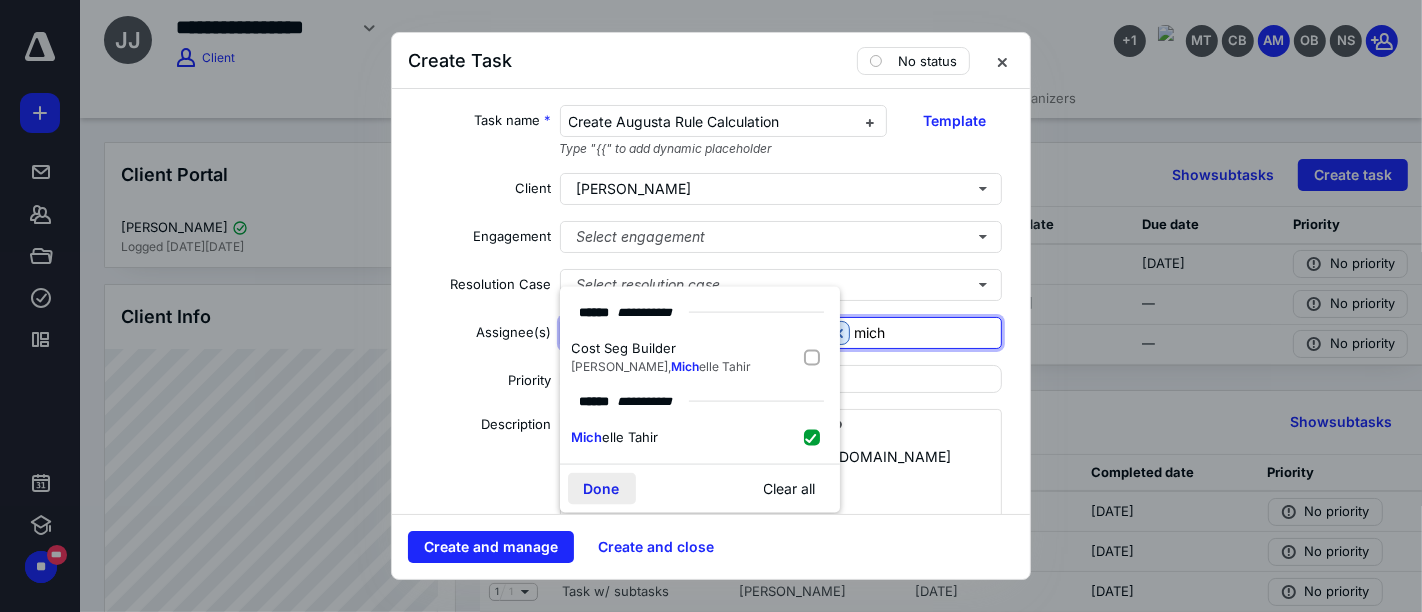 click on "Done" at bounding box center (602, 488) 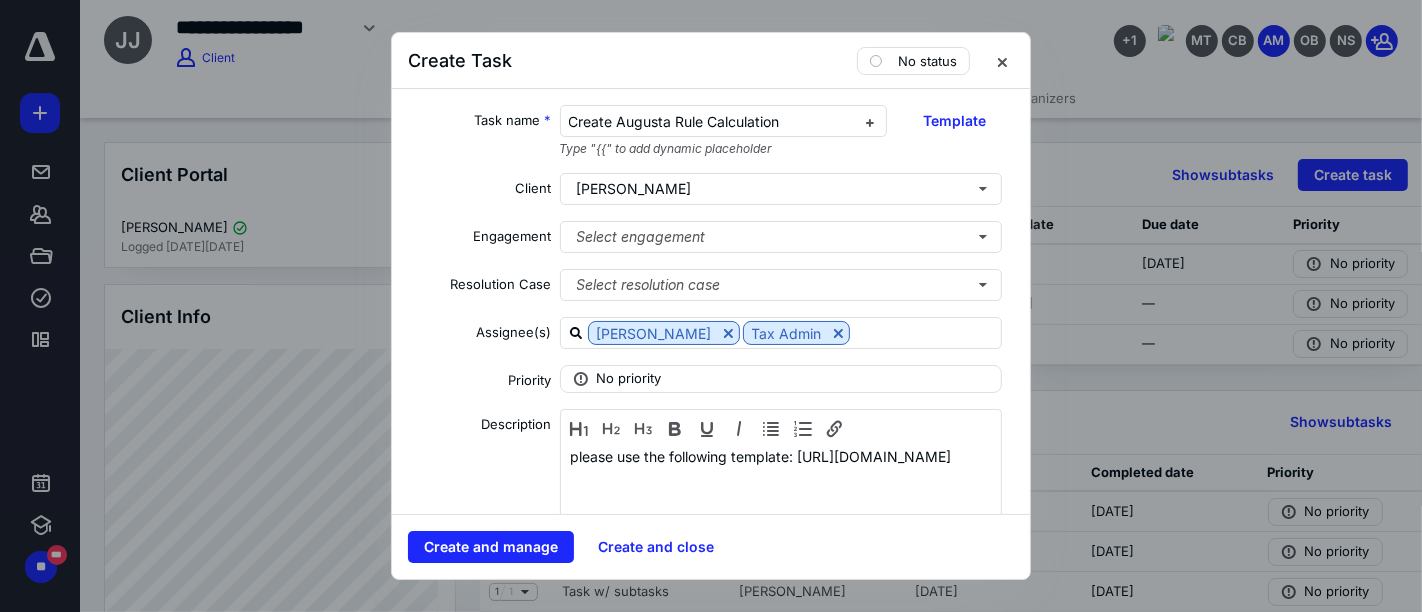 click on "Create and manage Create and close" at bounding box center (711, 546) 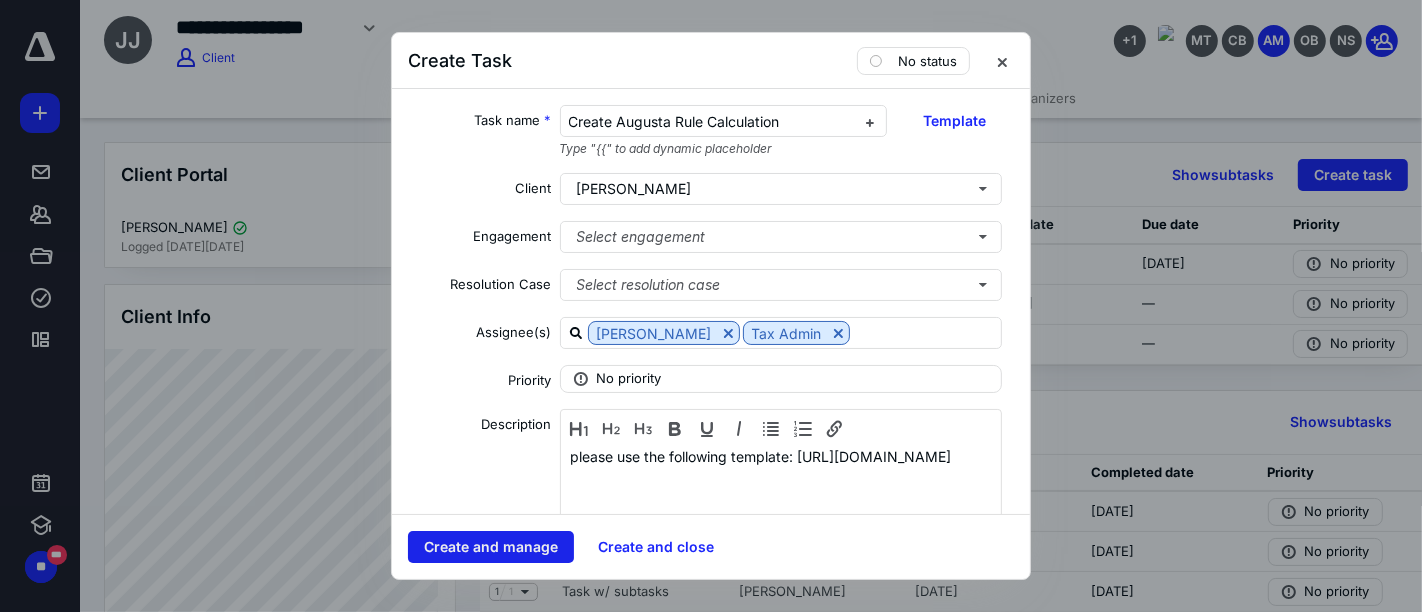 click on "Create and manage" at bounding box center (491, 547) 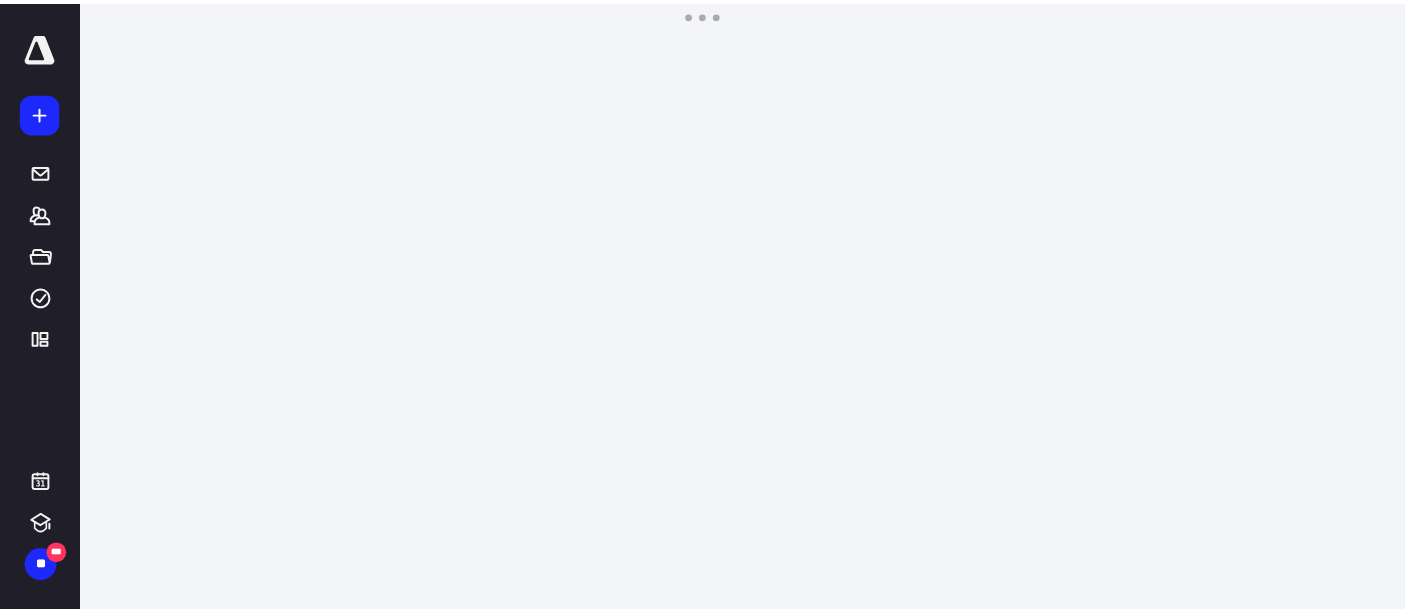 scroll, scrollTop: 0, scrollLeft: 0, axis: both 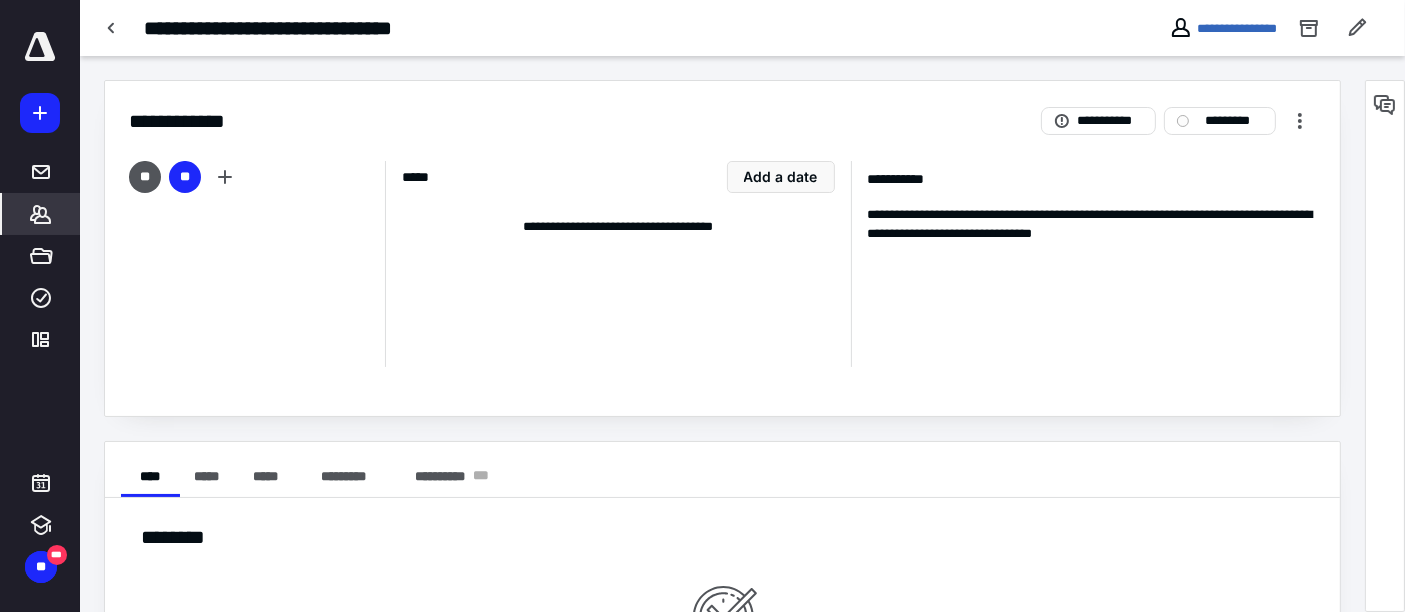 click on "*******" at bounding box center [41, 214] 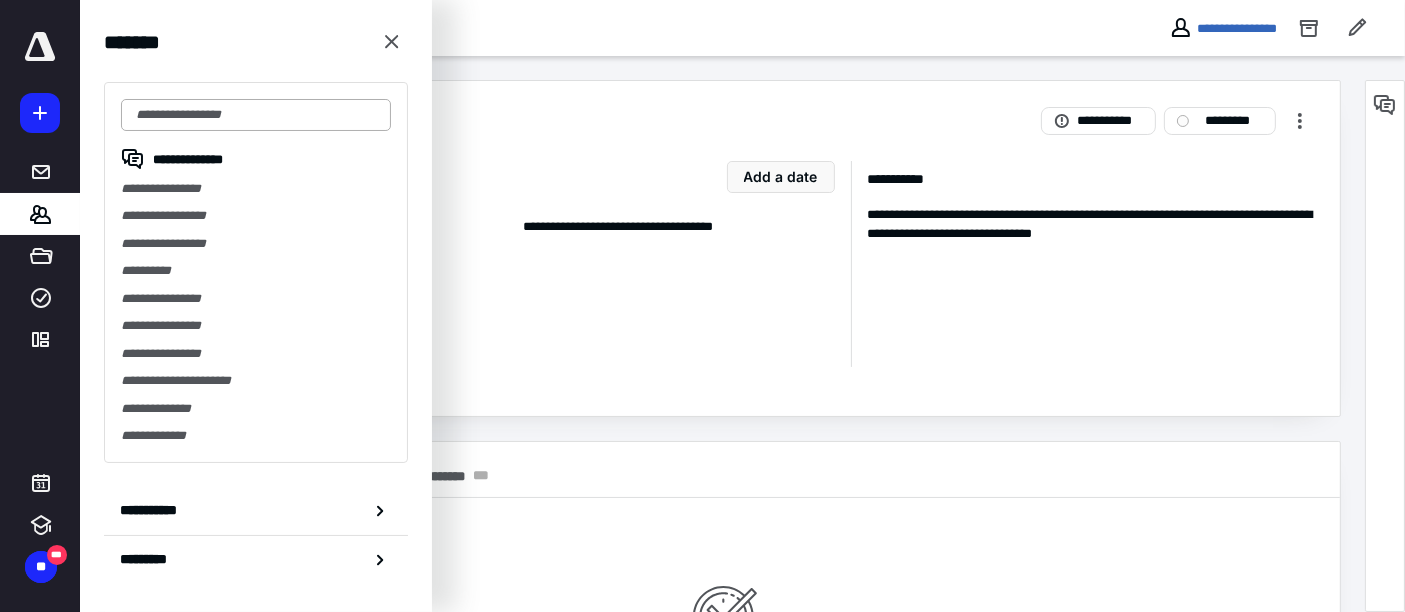 click at bounding box center [256, 115] 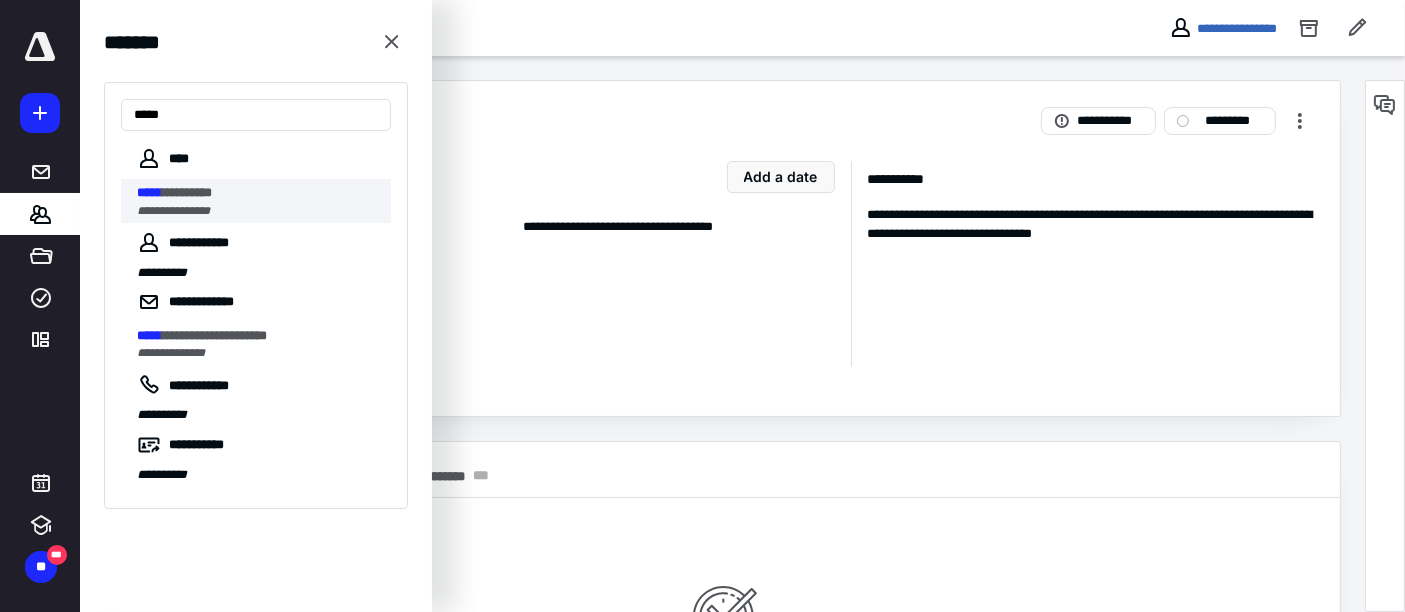 type on "*****" 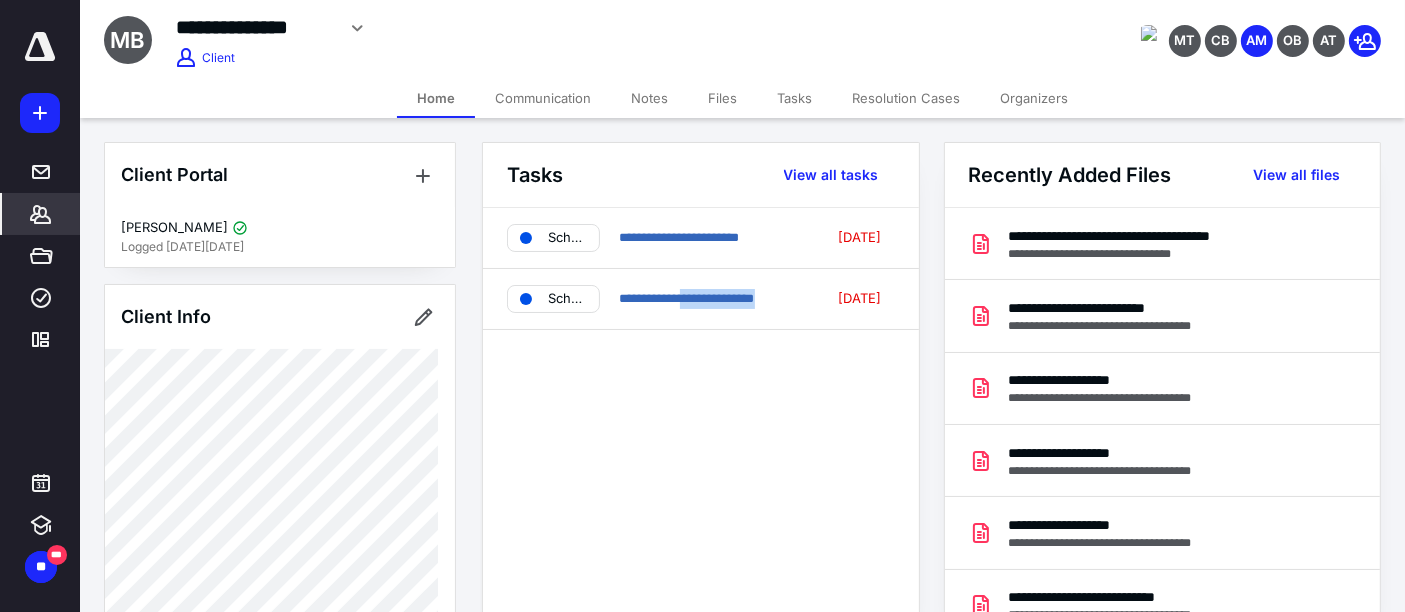 drag, startPoint x: 996, startPoint y: 61, endPoint x: 817, endPoint y: 387, distance: 371.90994 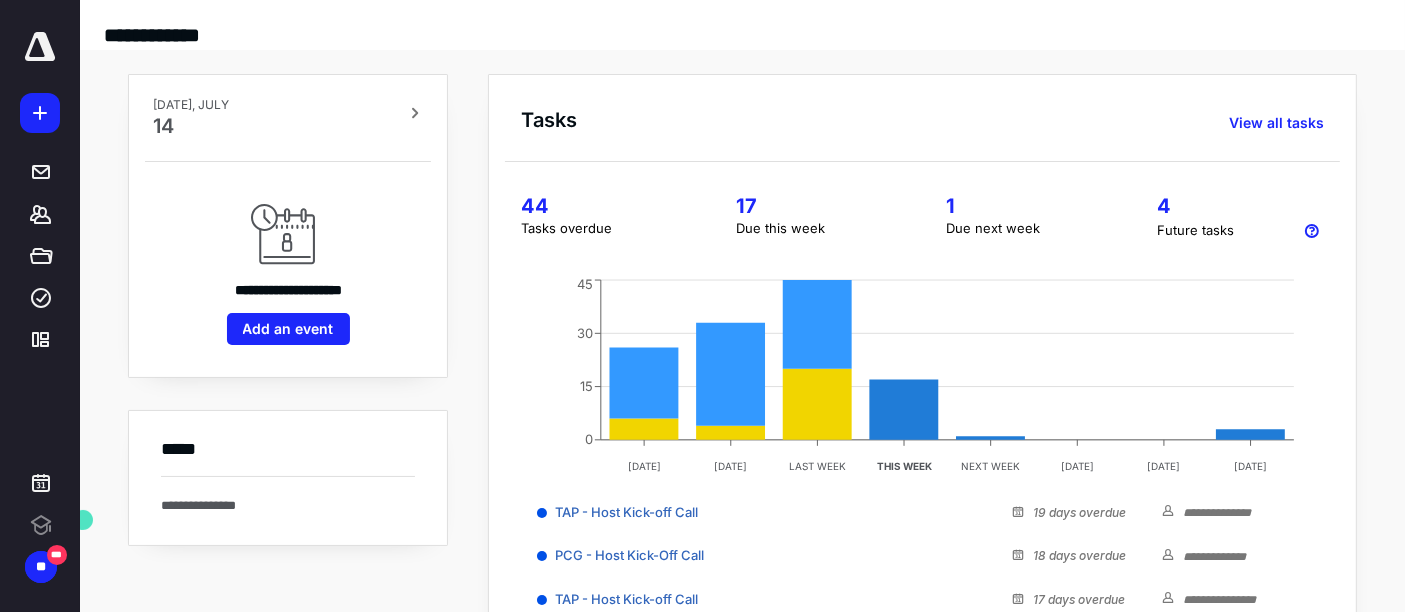 scroll, scrollTop: 0, scrollLeft: 0, axis: both 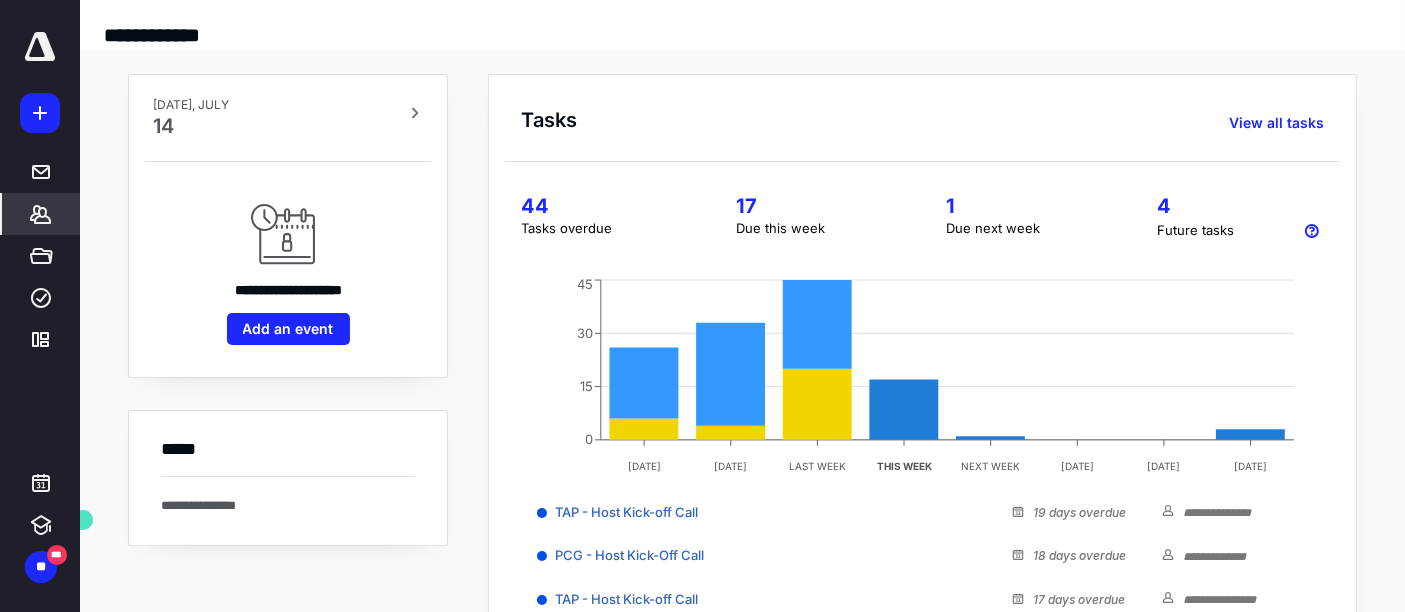 click on "*******" at bounding box center [41, 214] 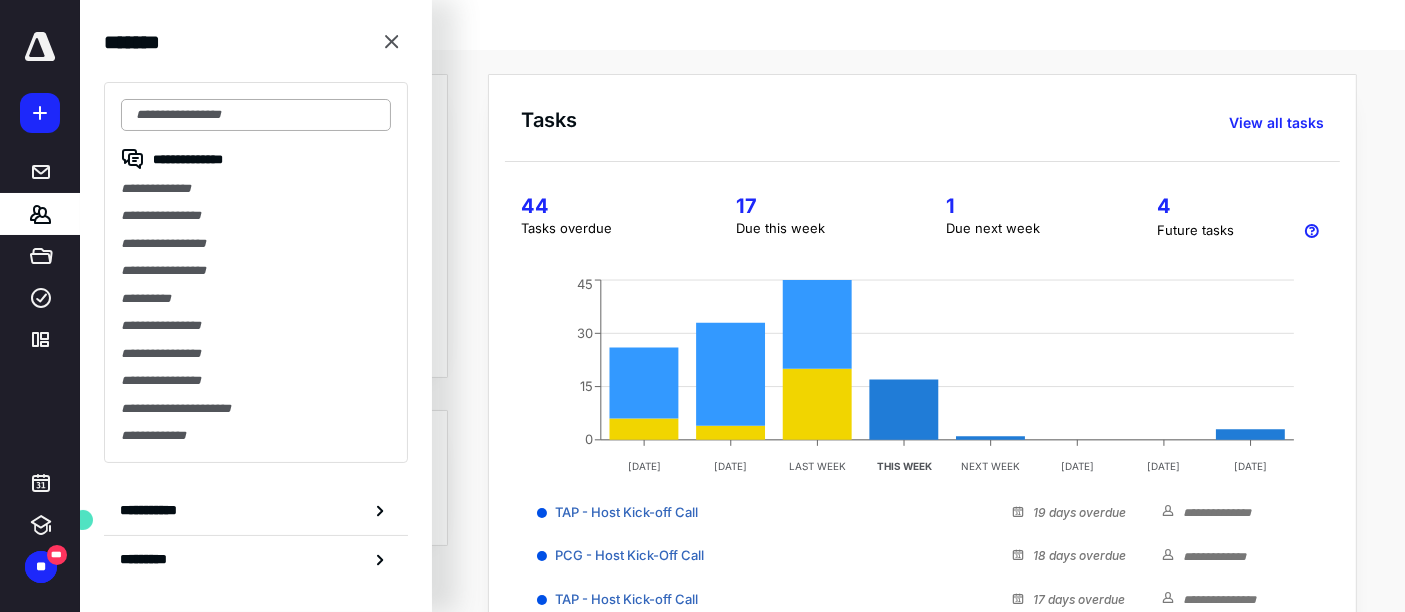 click at bounding box center [256, 115] 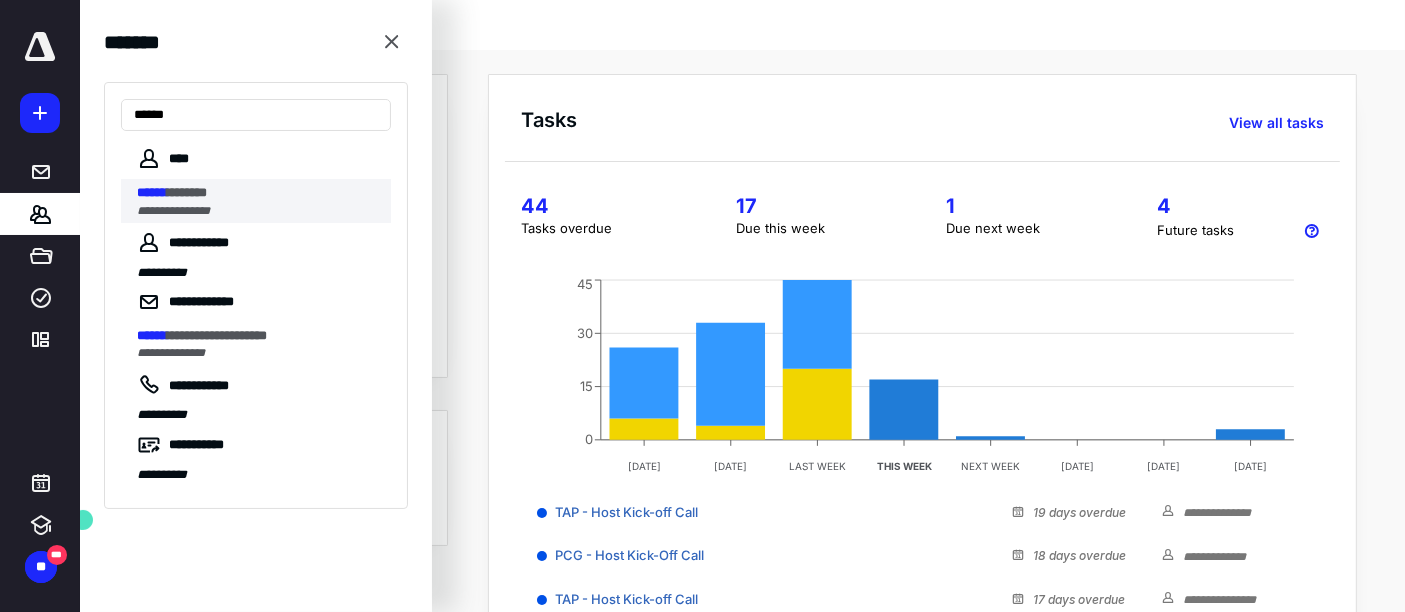type on "******" 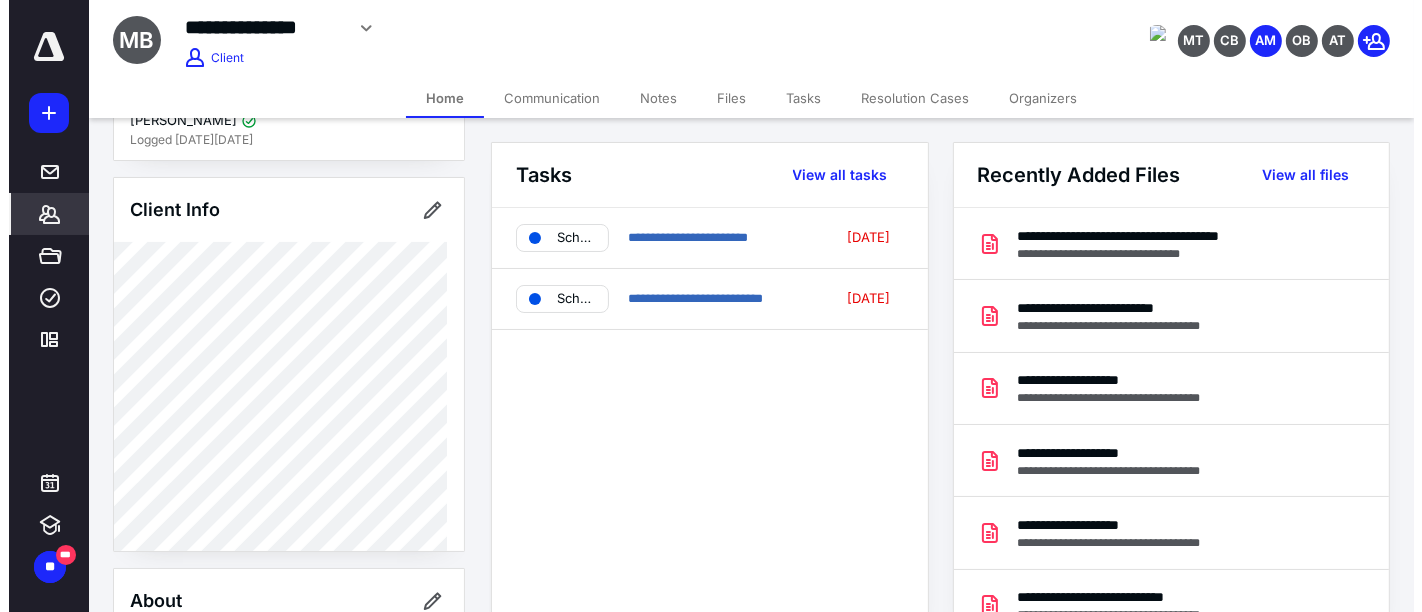 scroll, scrollTop: 111, scrollLeft: 0, axis: vertical 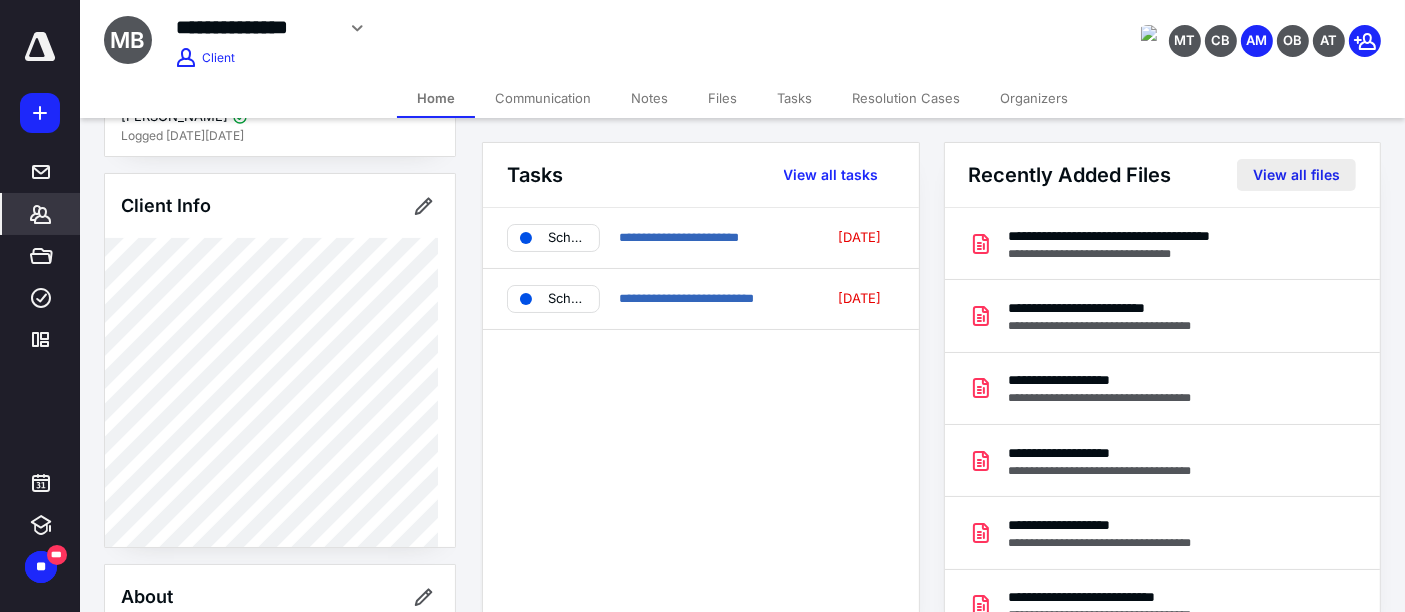 click on "View all files" at bounding box center [1296, 175] 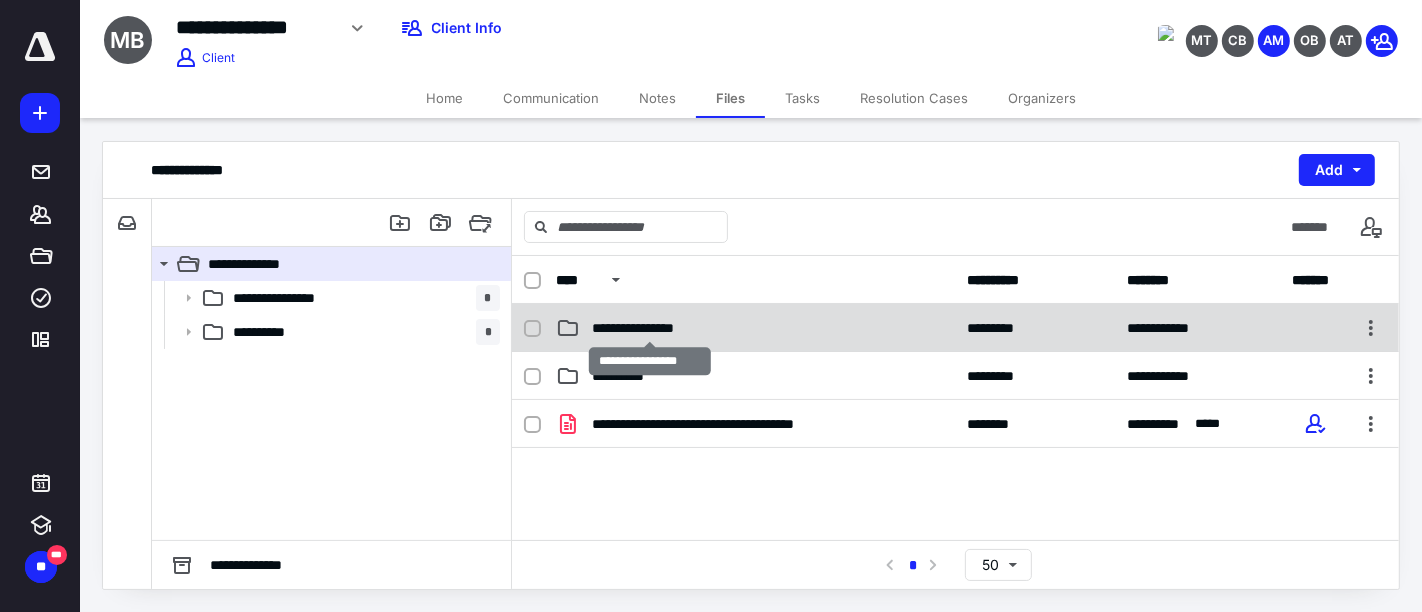 click on "**********" at bounding box center [650, 328] 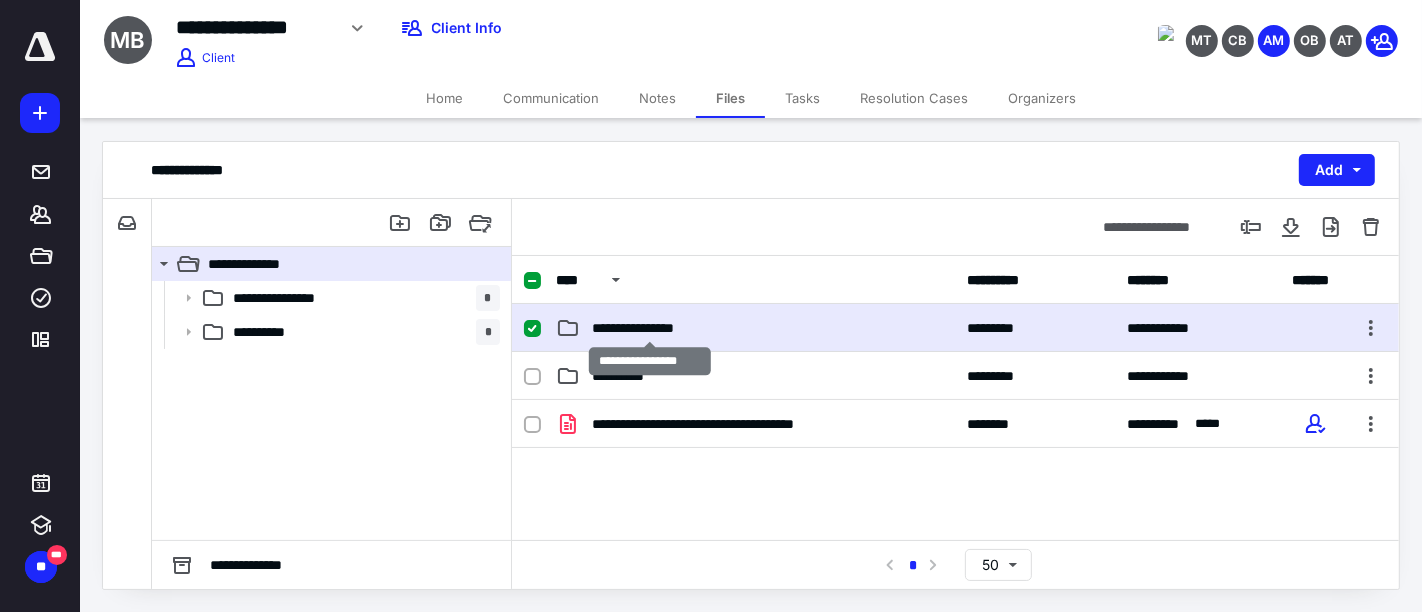 click on "**********" at bounding box center [650, 328] 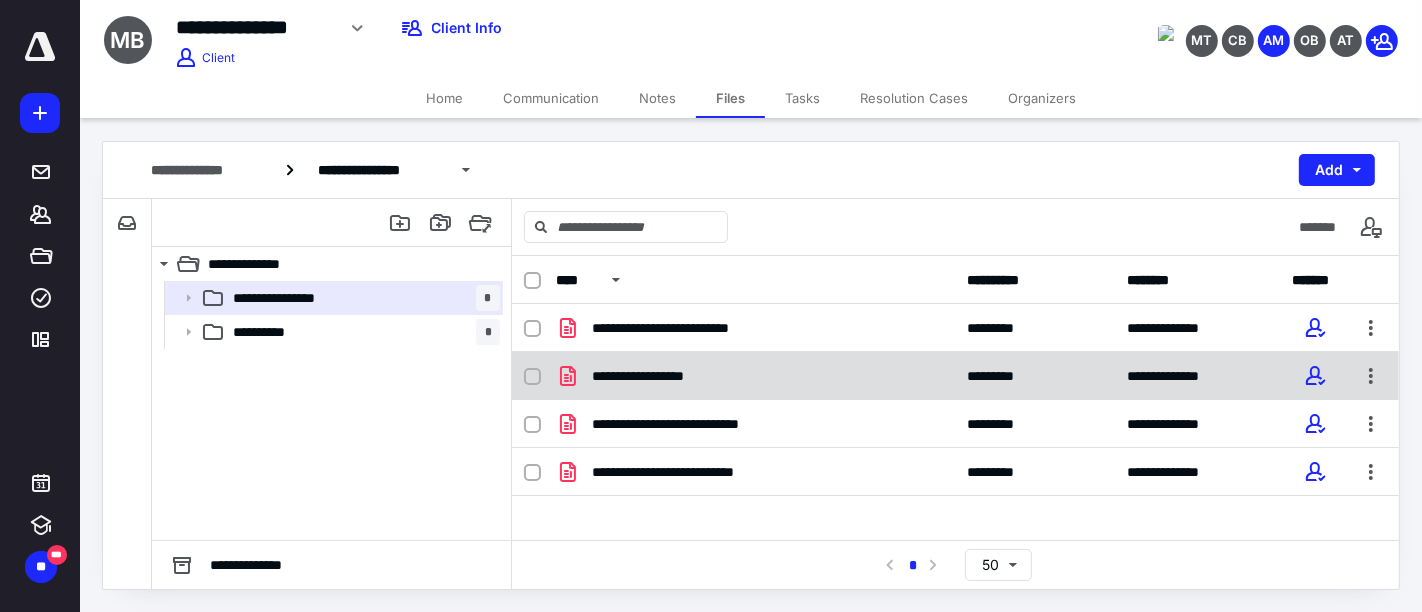 click on "**********" at bounding box center (756, 376) 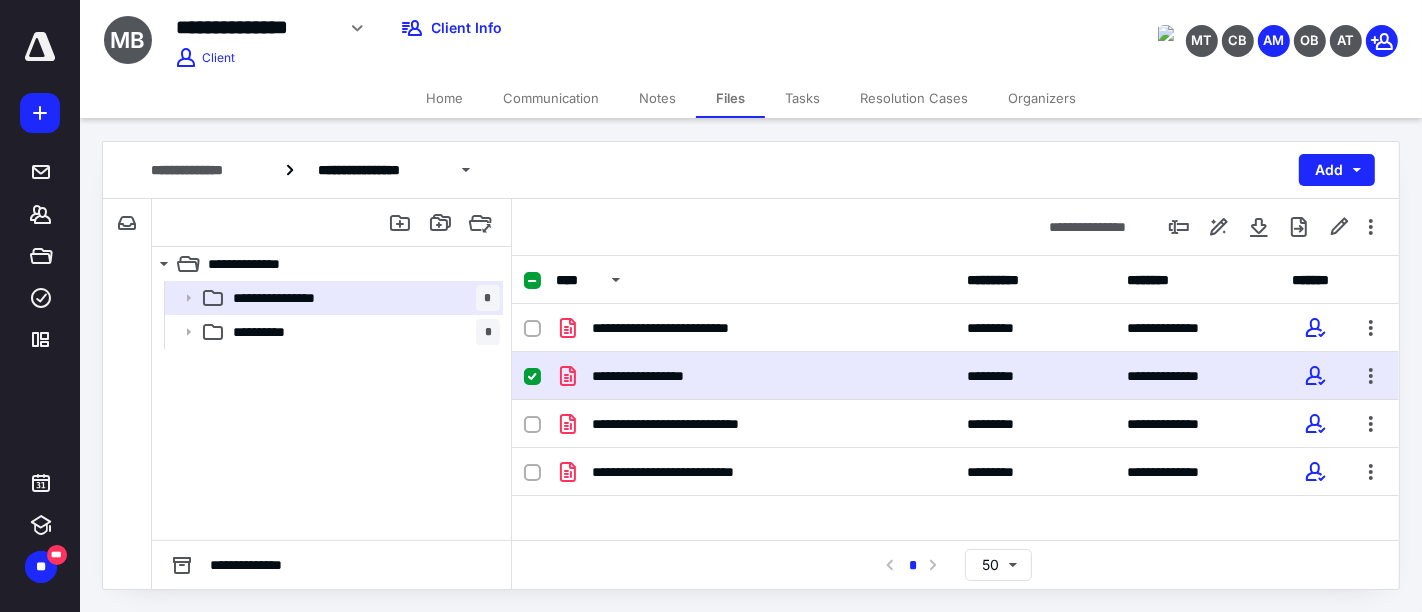 click on "**********" at bounding box center [756, 376] 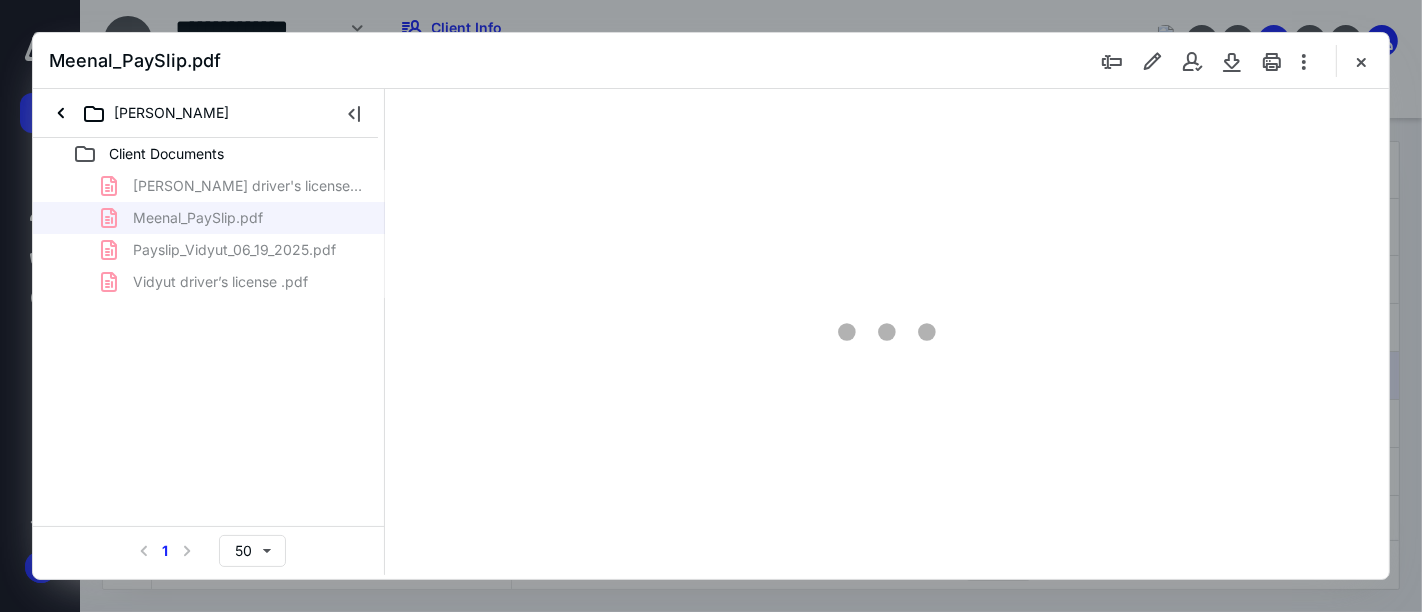 scroll, scrollTop: 0, scrollLeft: 0, axis: both 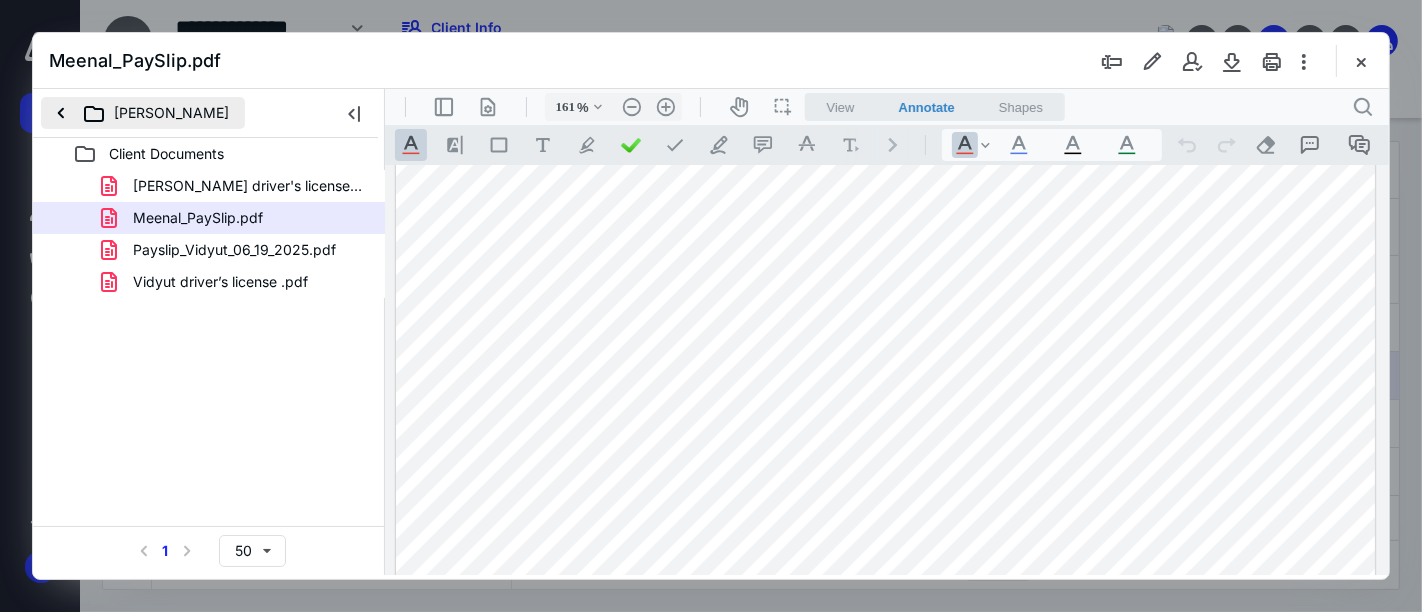 click on "Meenal binwade" at bounding box center (143, 113) 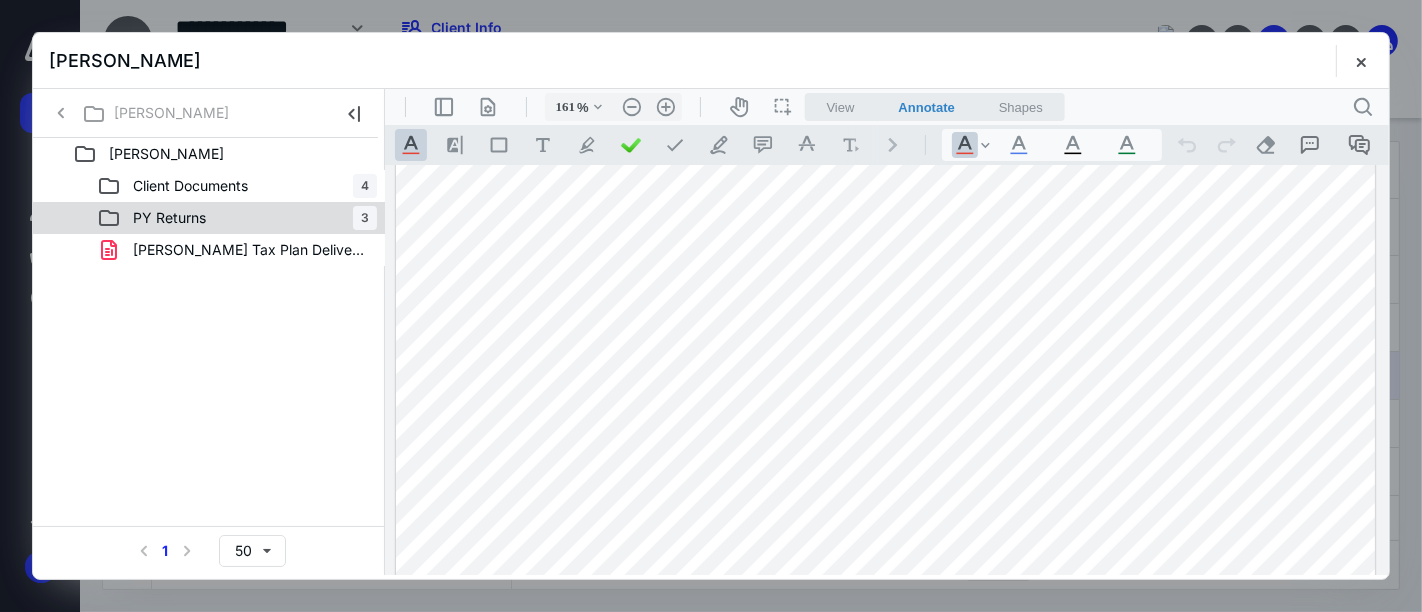 click on "PY Returns 3" at bounding box center [237, 218] 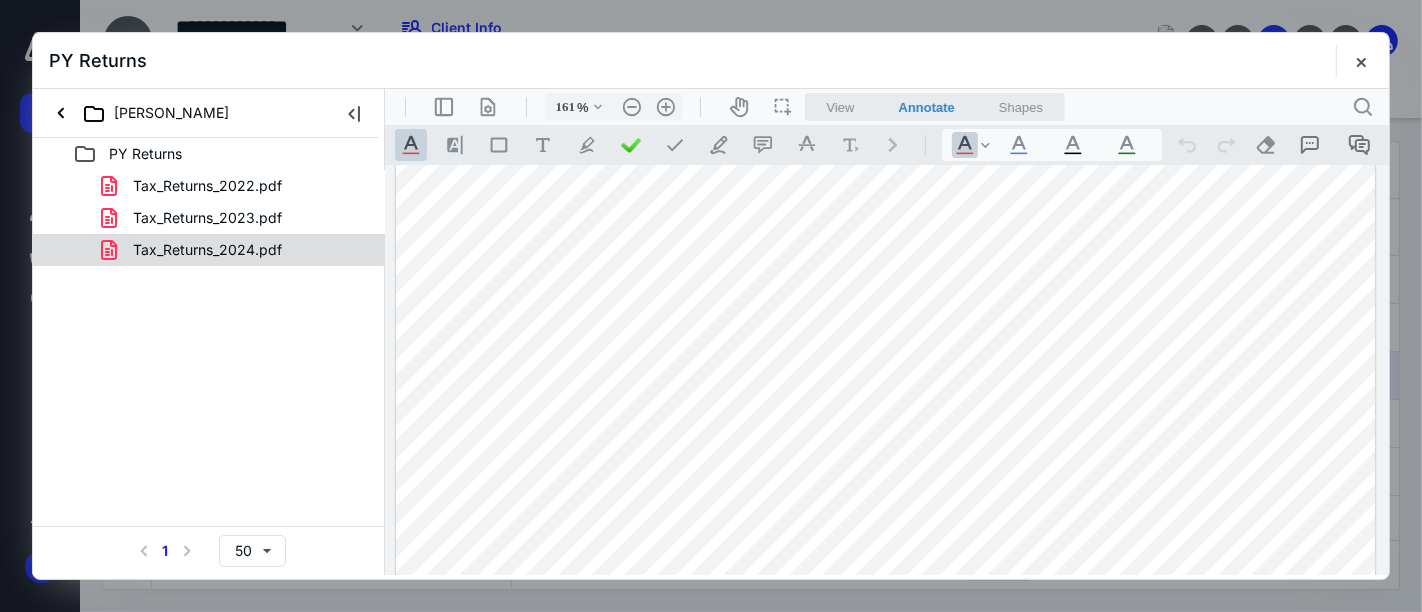 click on "Tax_Returns_2024.pdf" at bounding box center (195, 250) 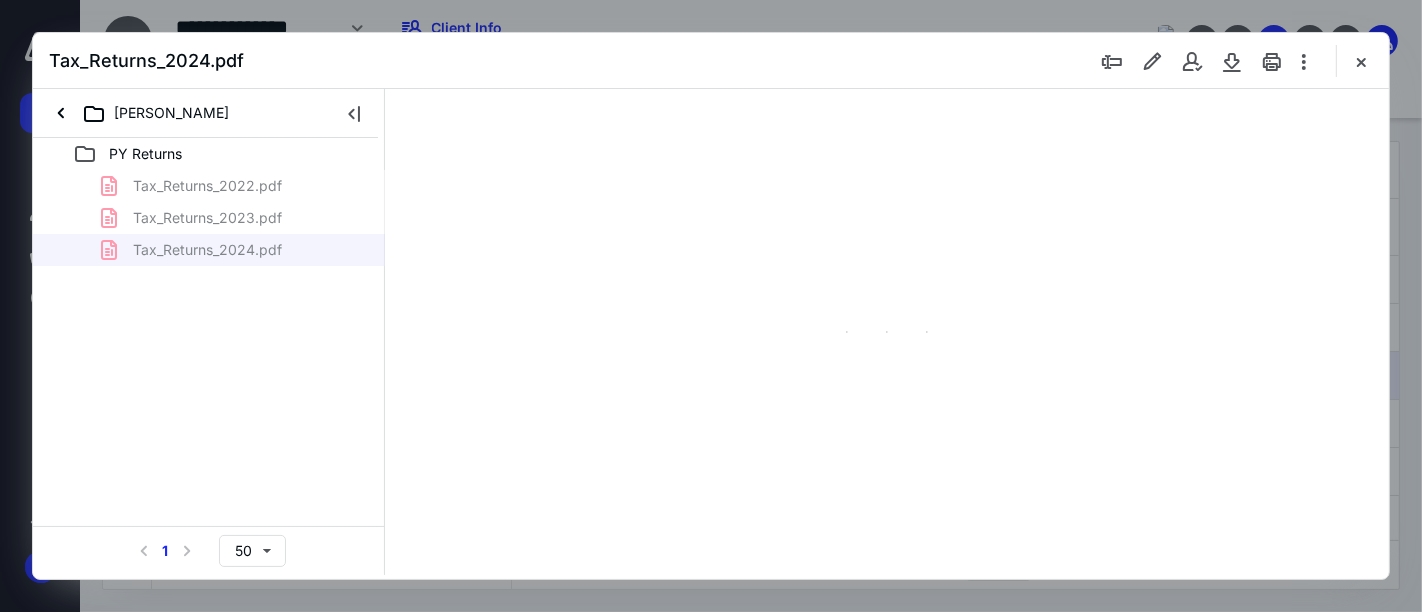 type on "161" 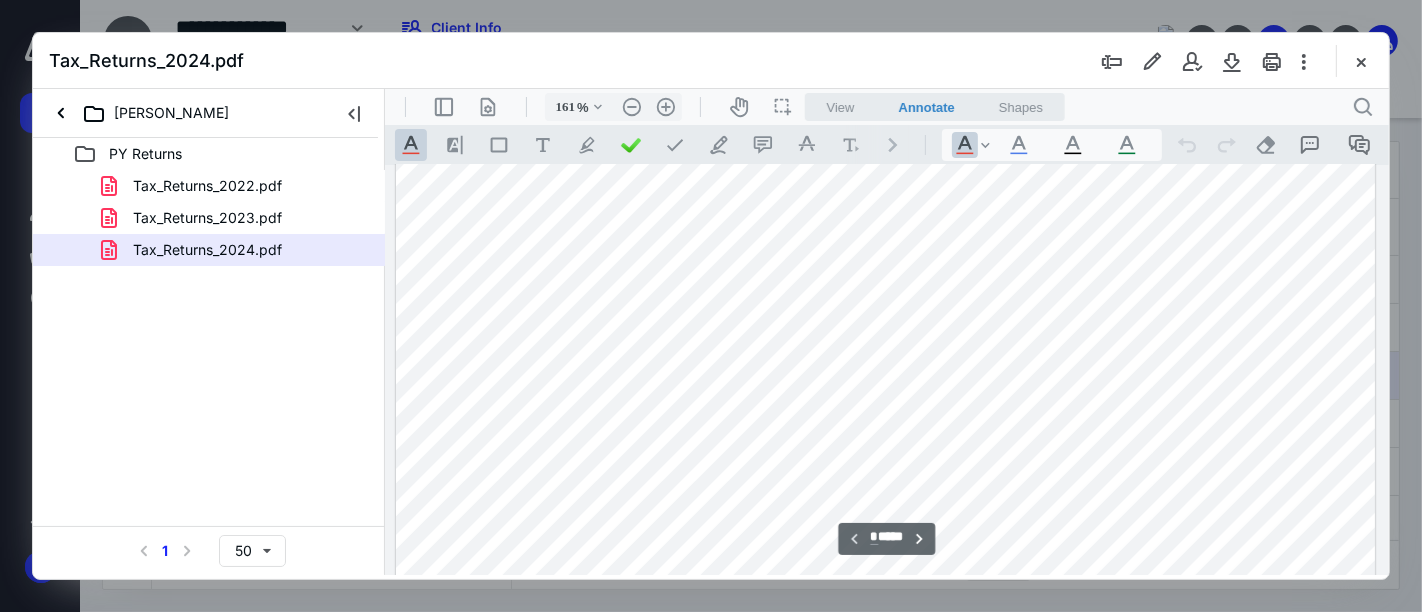 scroll, scrollTop: 82, scrollLeft: 0, axis: vertical 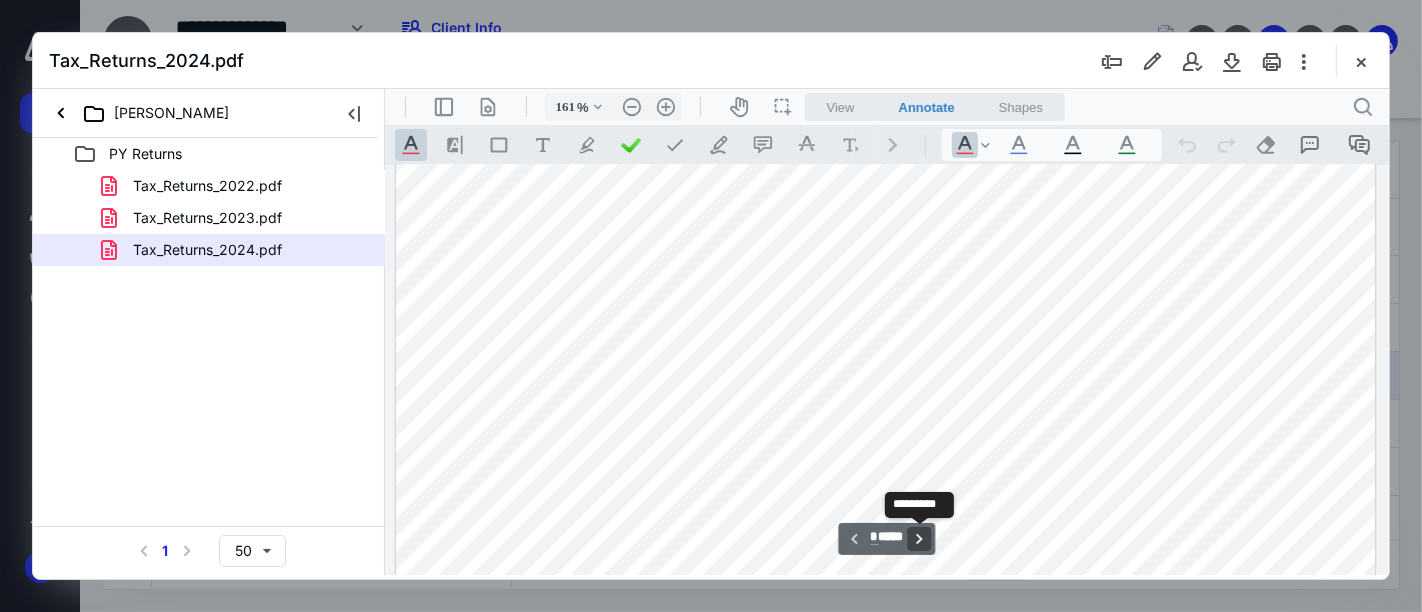 click on "**********" at bounding box center (919, 538) 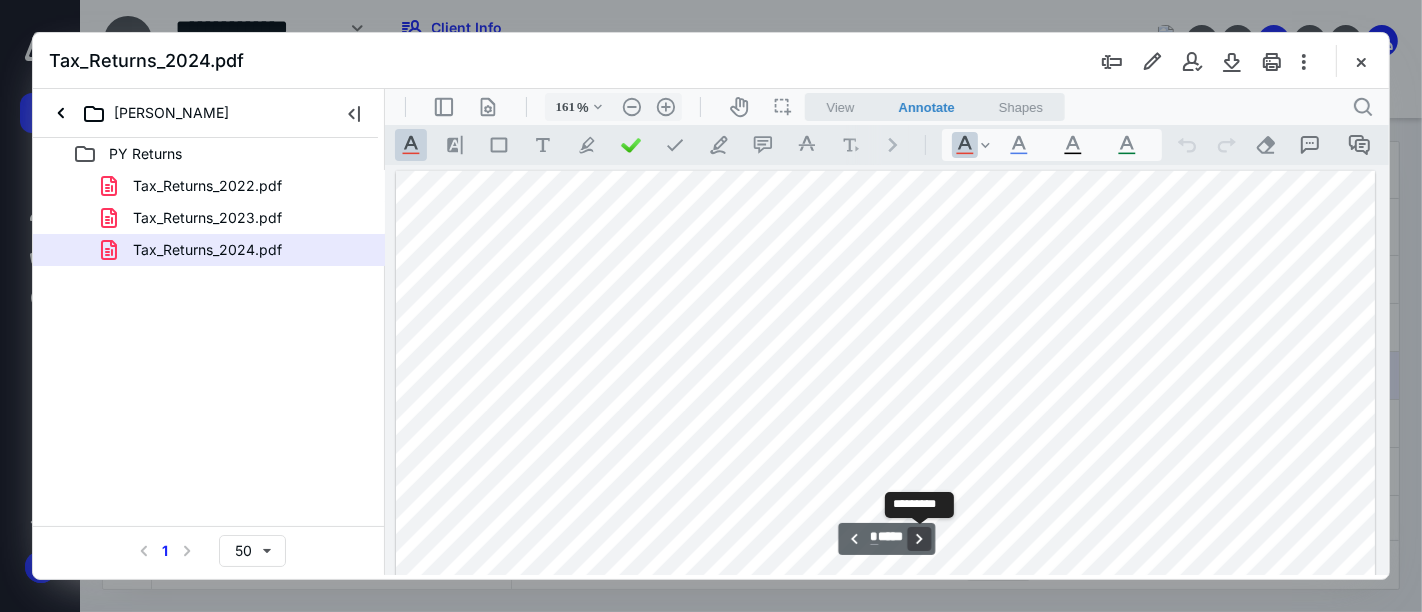 click on "**********" at bounding box center [919, 538] 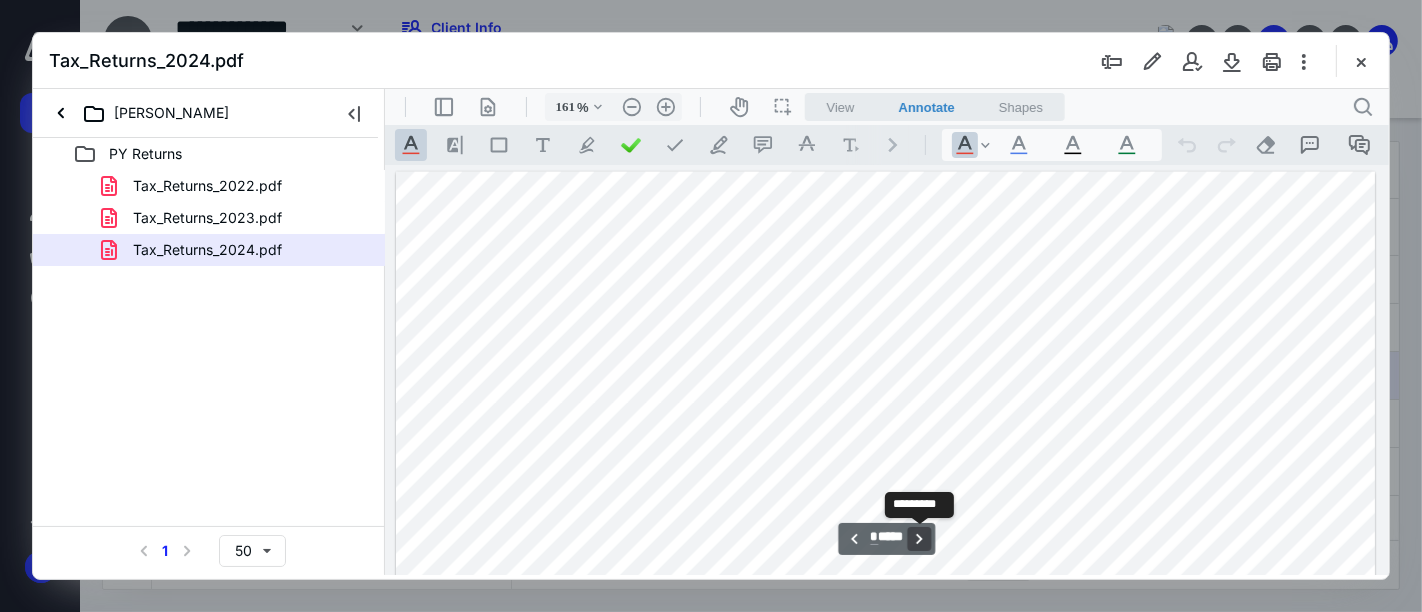 click on "**********" at bounding box center (919, 538) 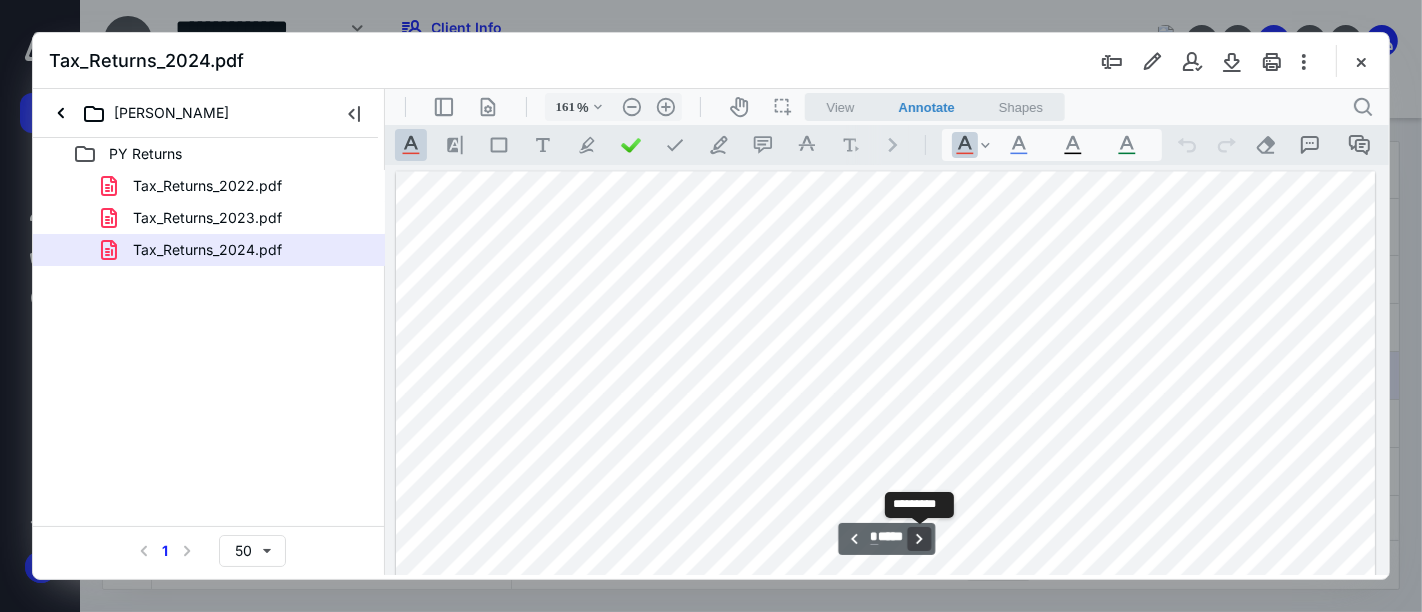 click on "**********" at bounding box center (919, 538) 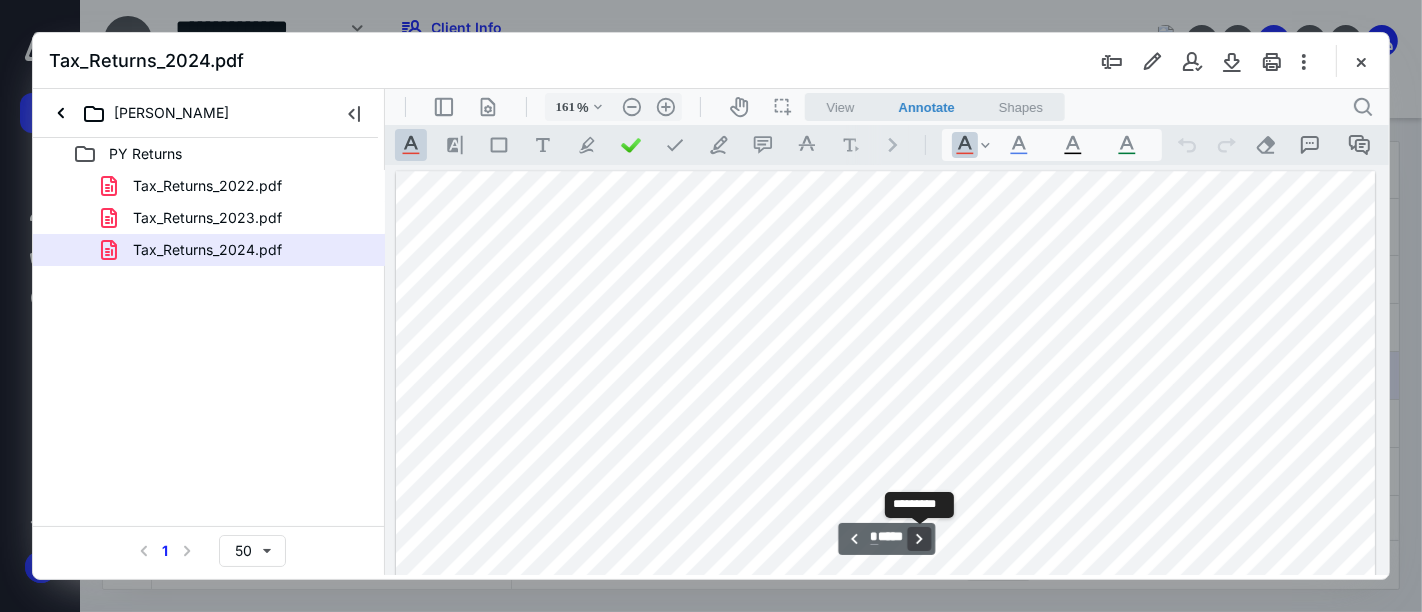 click on "**********" at bounding box center (919, 538) 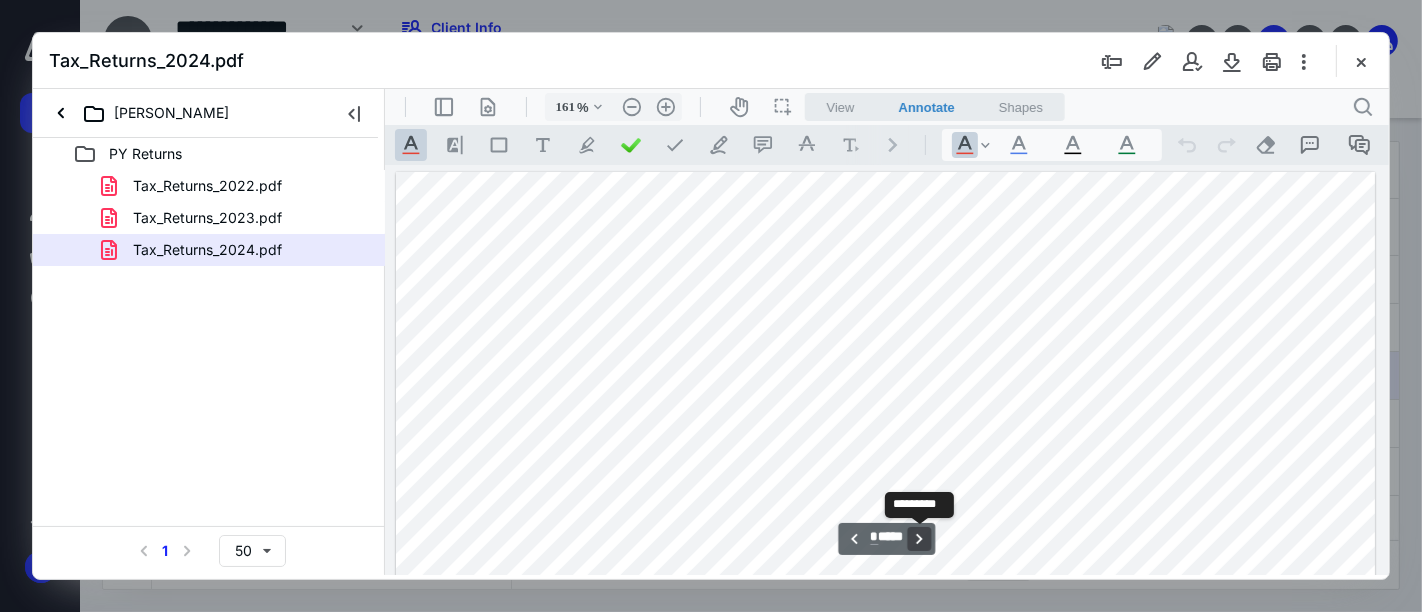 click on "**********" at bounding box center (919, 538) 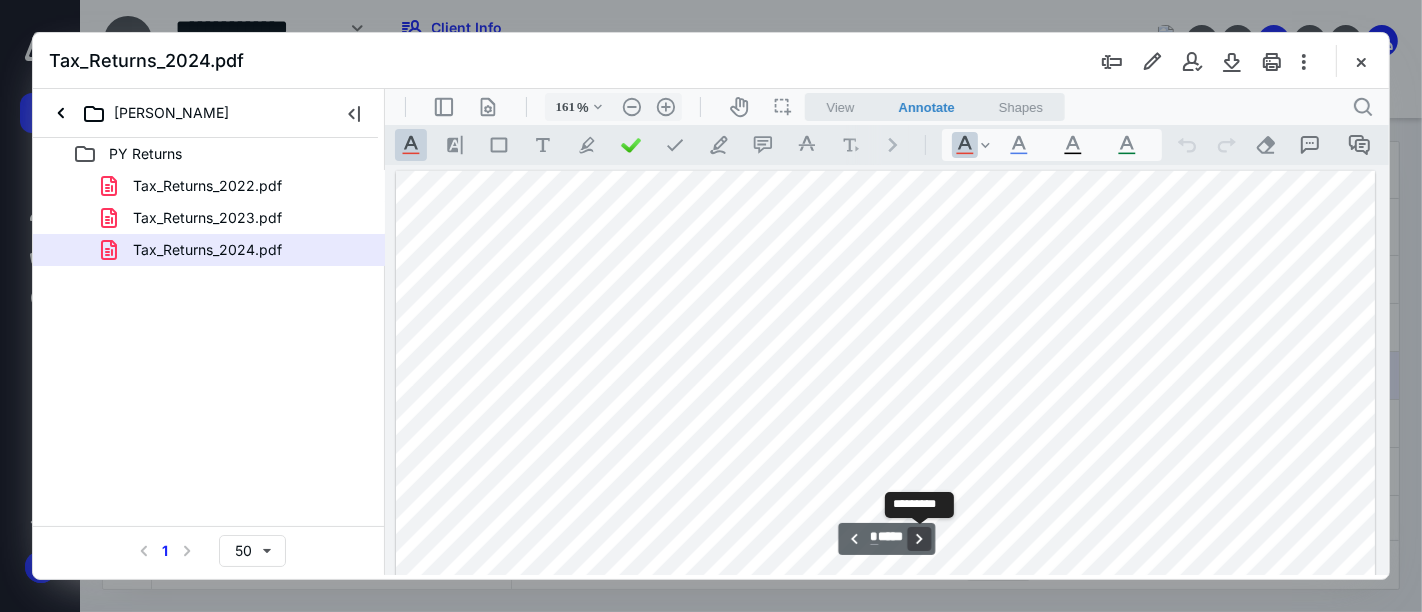 click on "**********" at bounding box center [919, 538] 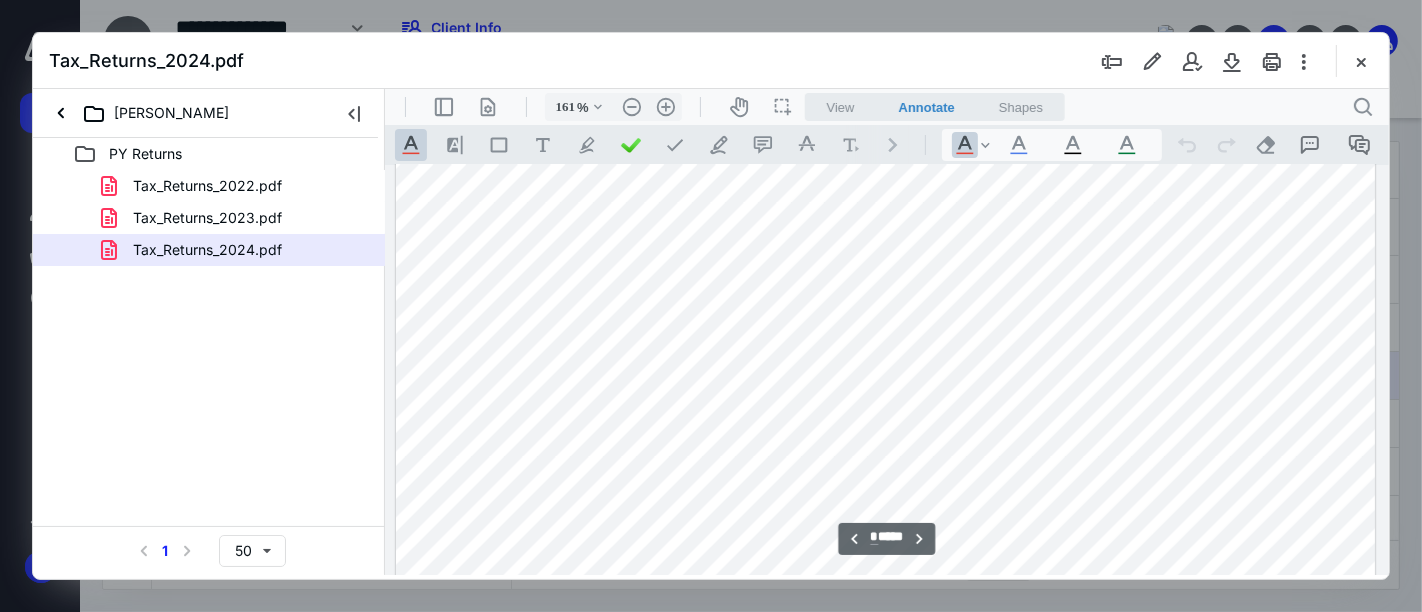 scroll, scrollTop: 9620, scrollLeft: 0, axis: vertical 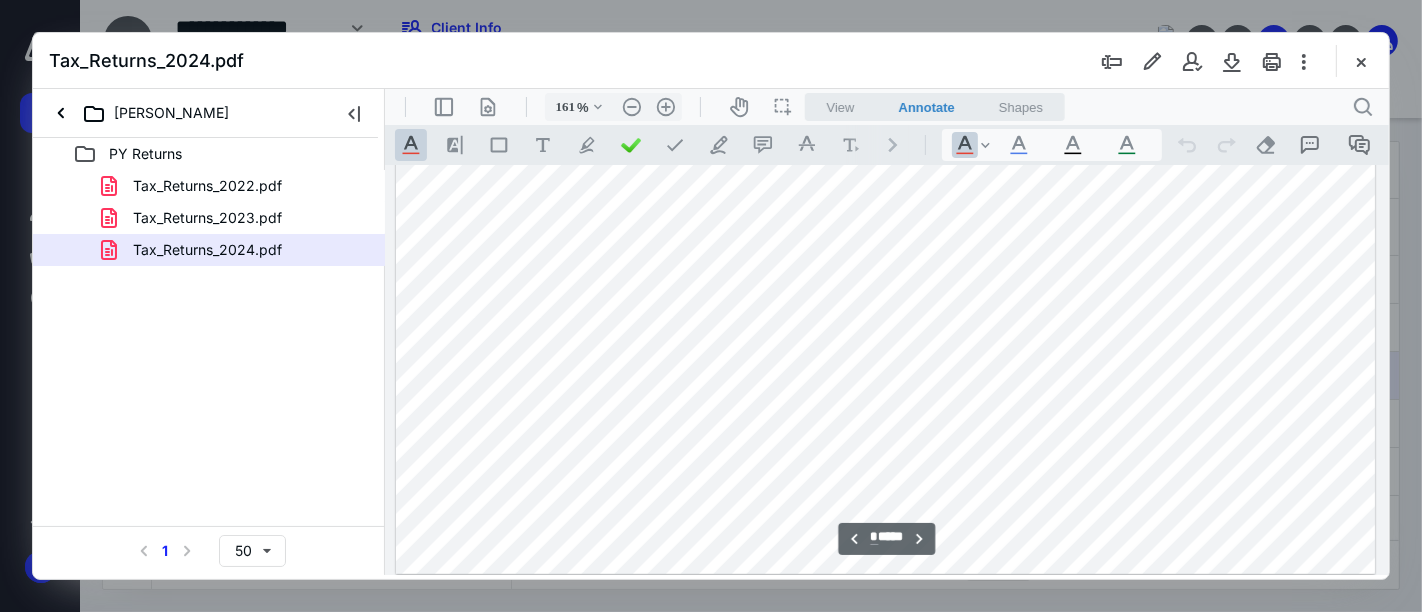 type on "*" 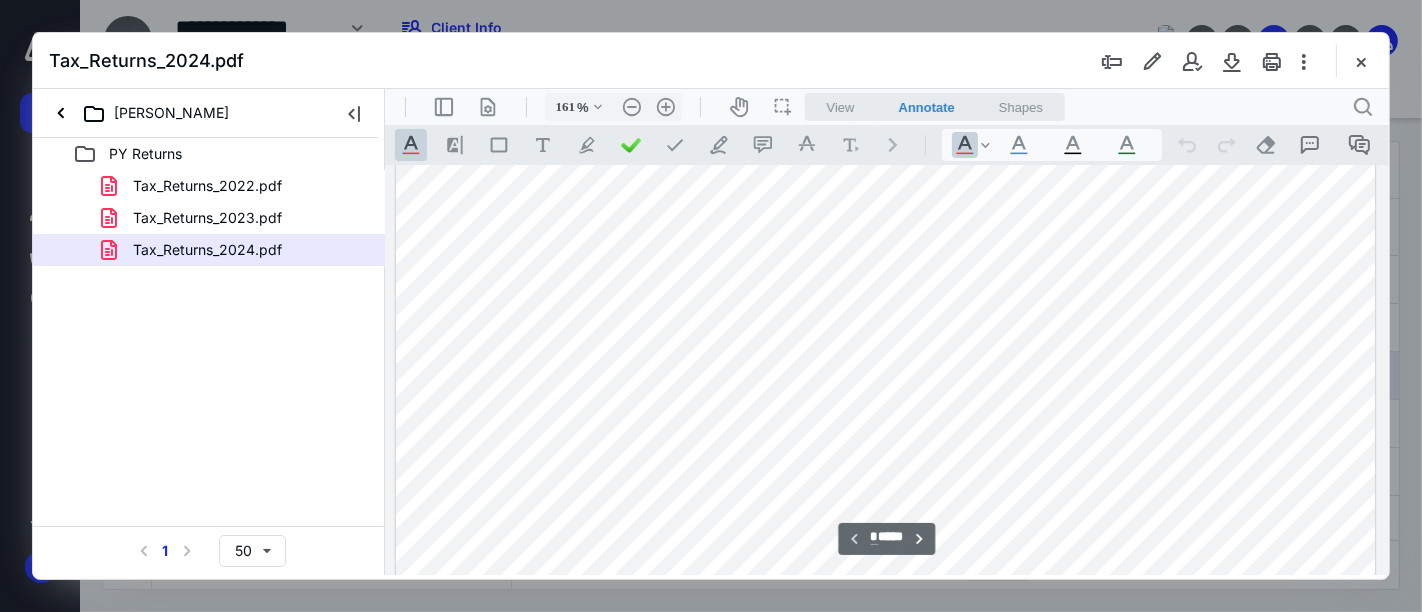 scroll, scrollTop: 175, scrollLeft: 0, axis: vertical 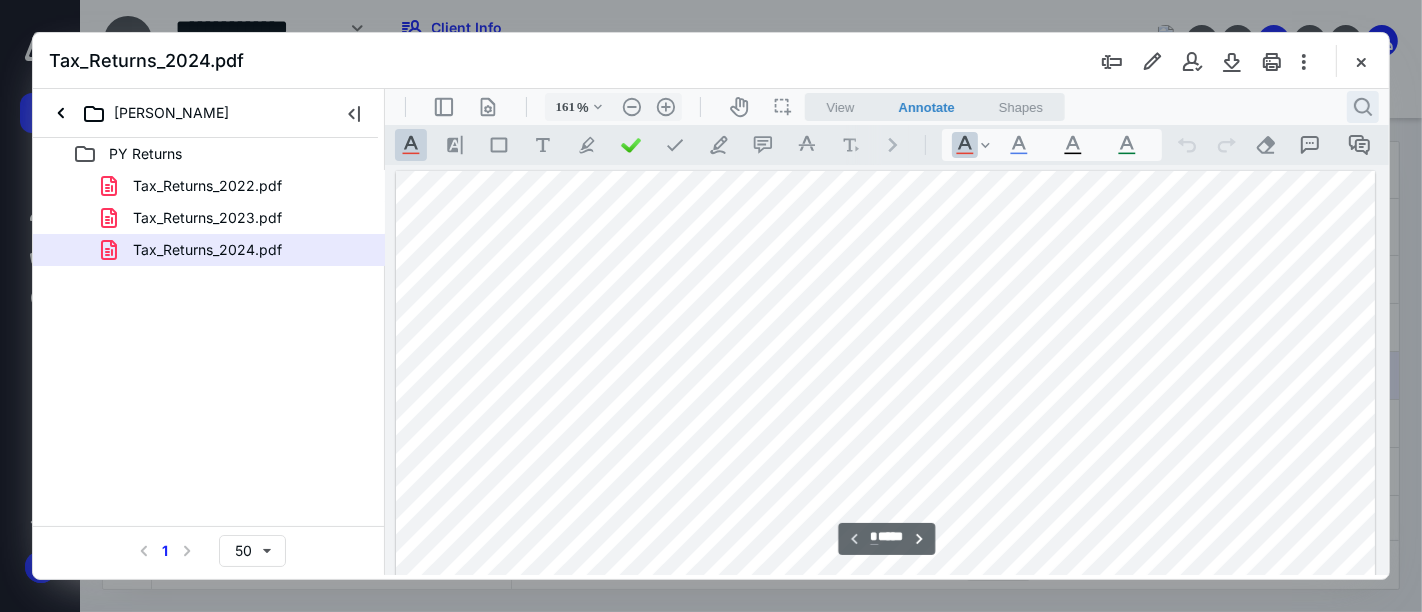 click on ".cls-1{fill:#abb0c4;} icon - header - search" at bounding box center [1362, 106] 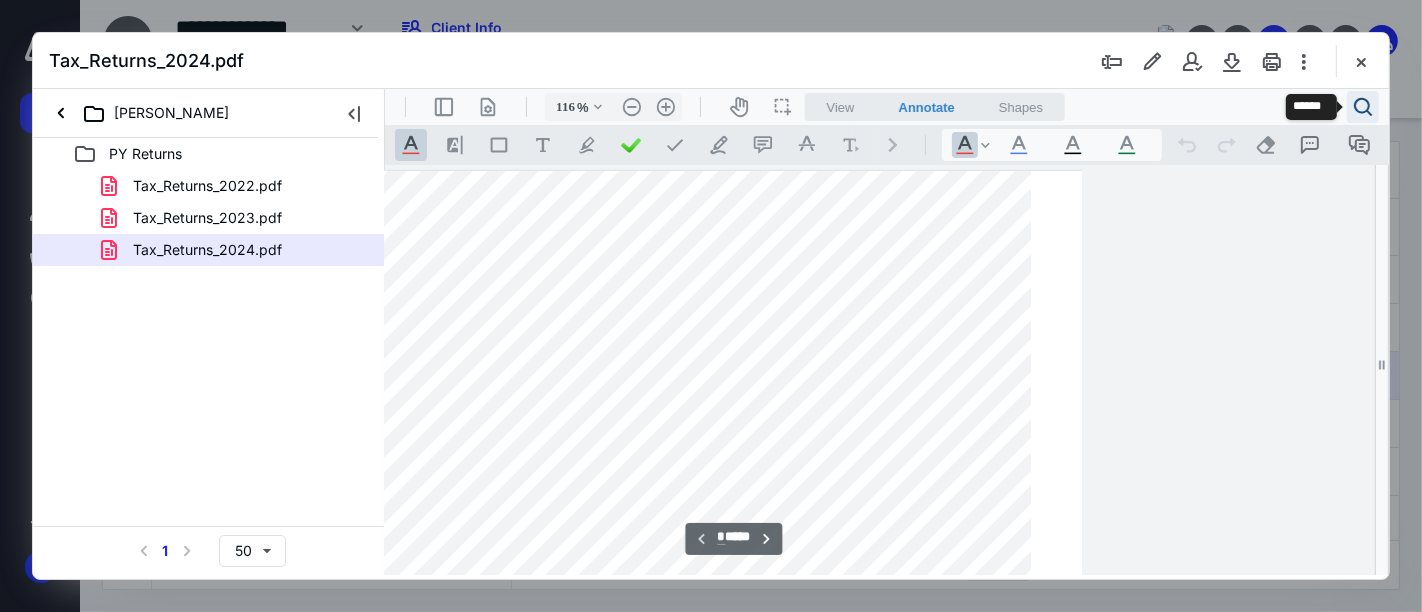 type on "110" 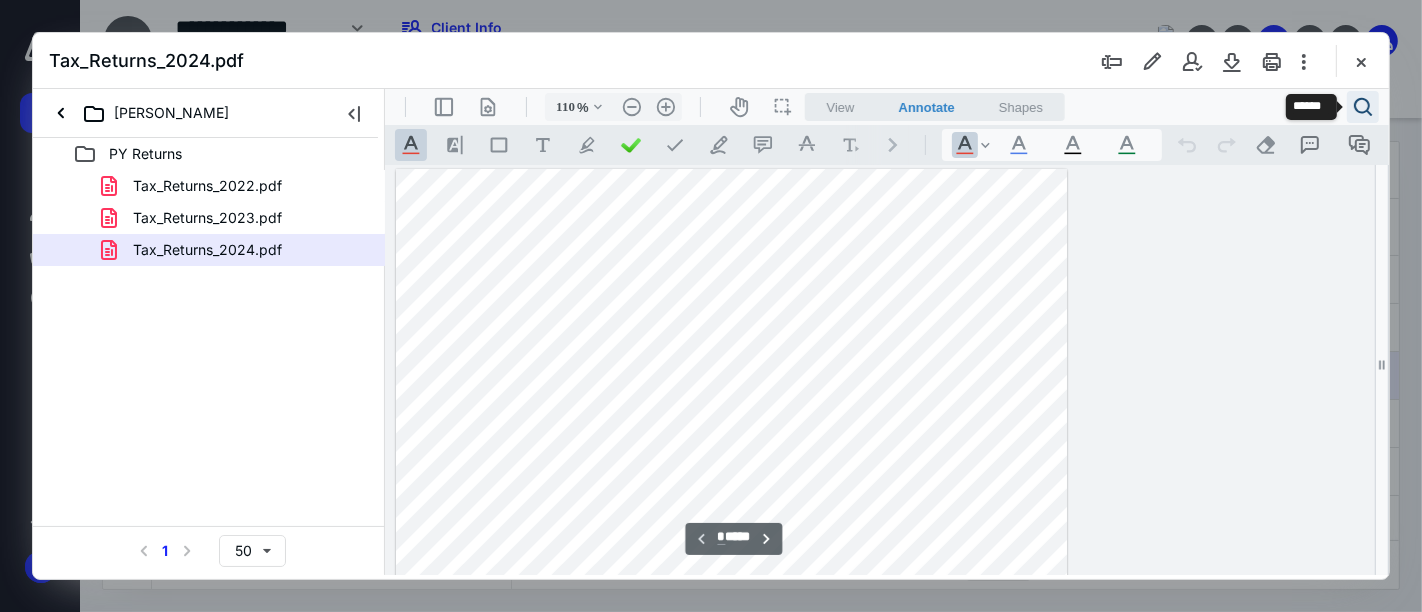 type 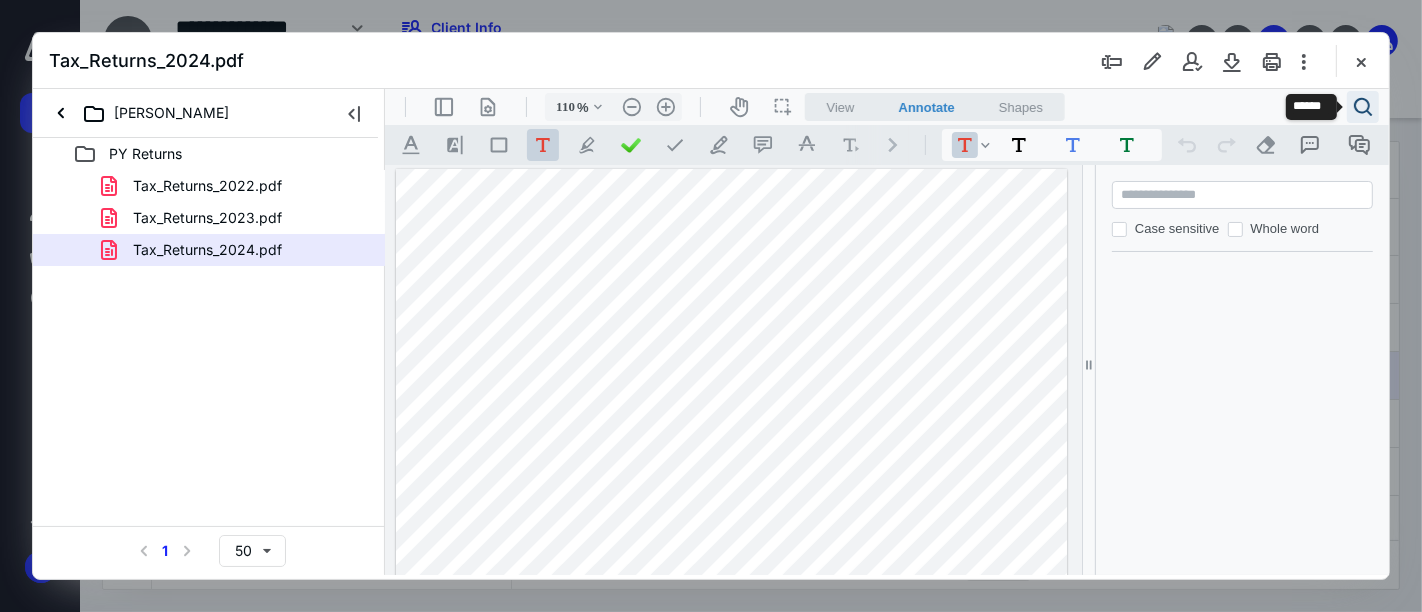 click on ".cls-1{fill:#abb0c4;} icon - header - search" at bounding box center [1362, 106] 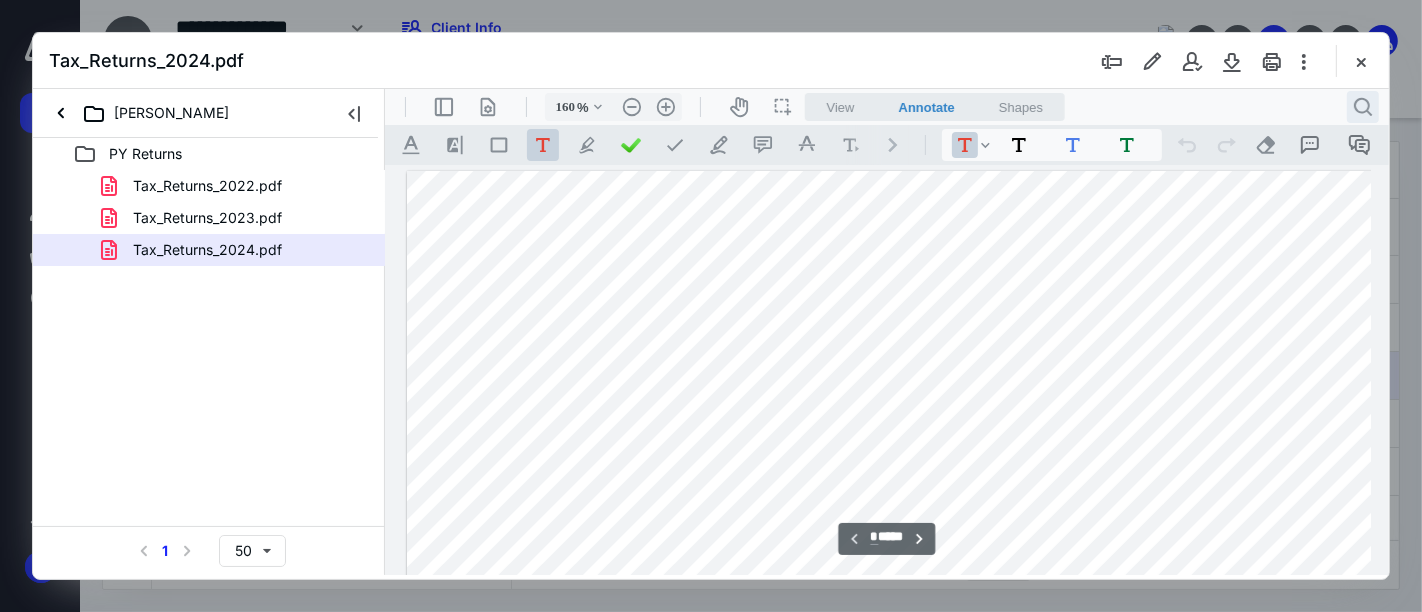 scroll, scrollTop: 2, scrollLeft: 0, axis: vertical 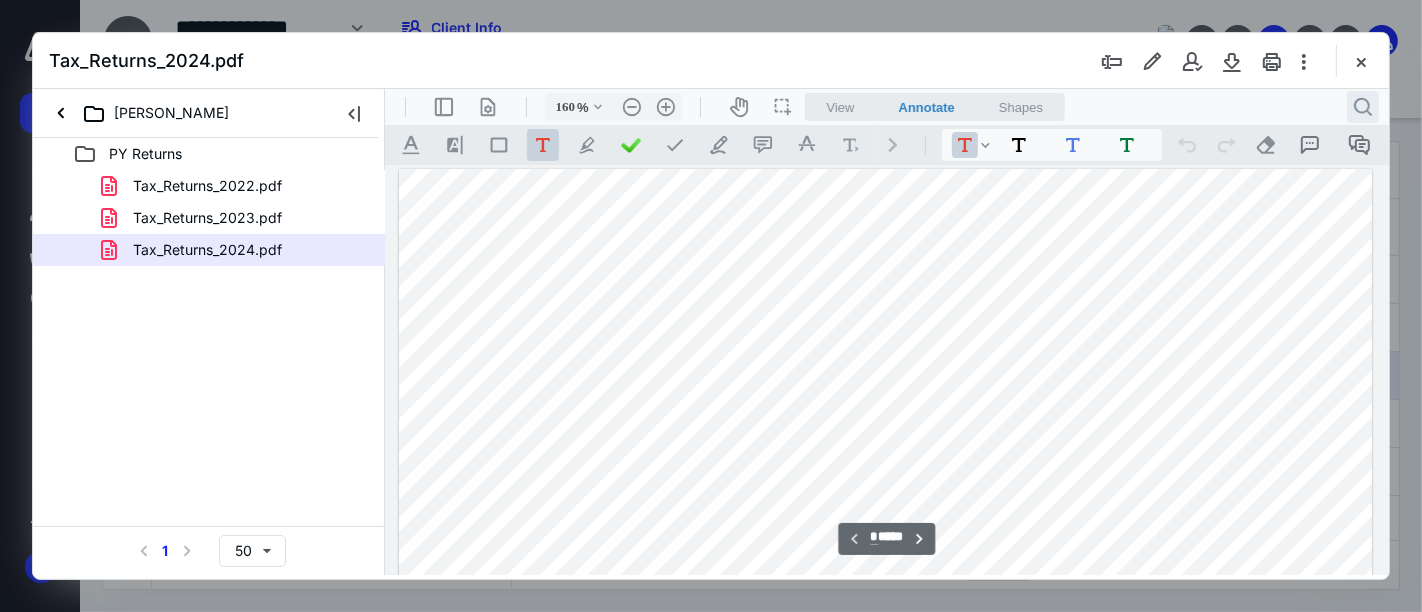 click on ".cls-1{fill:#abb0c4;} icon - header - search" at bounding box center [1362, 106] 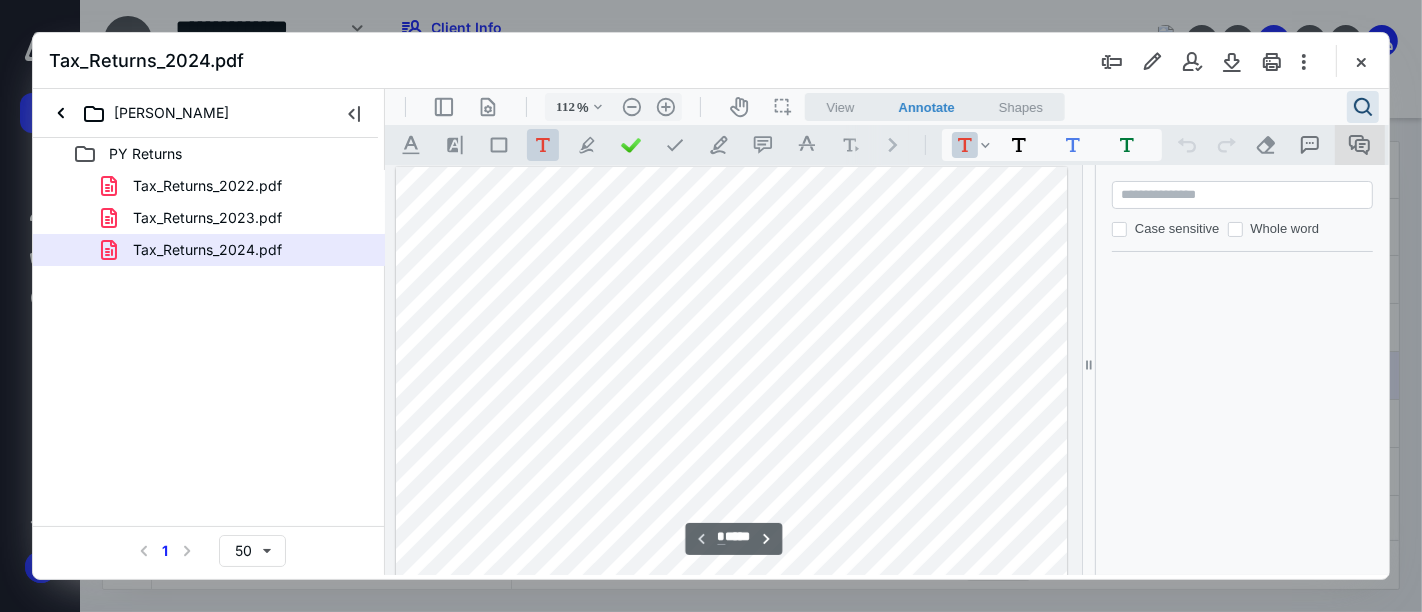 type on "110" 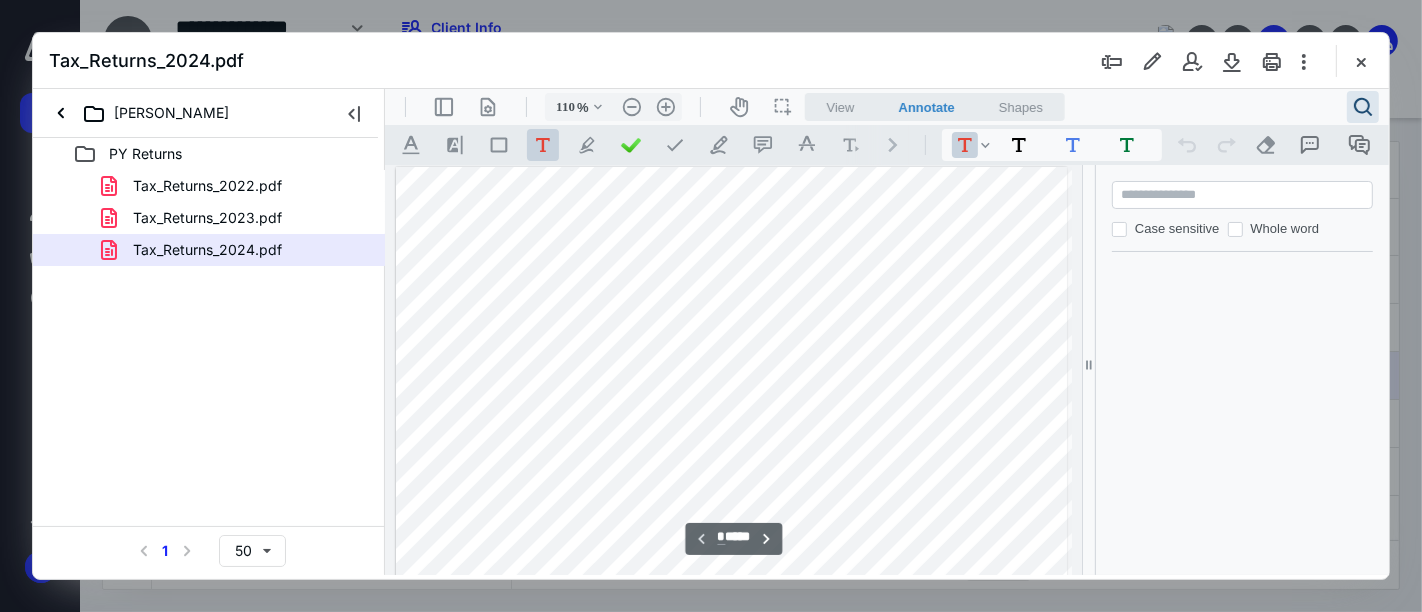scroll, scrollTop: 0, scrollLeft: 0, axis: both 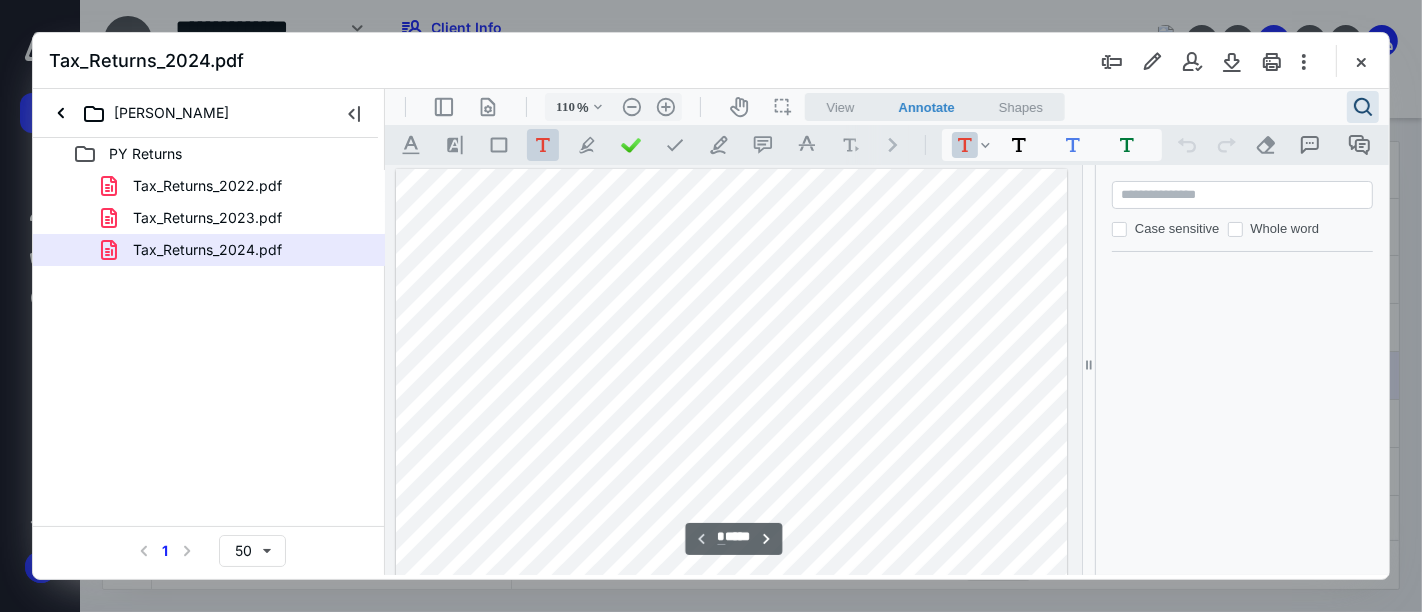 click at bounding box center [1243, 194] 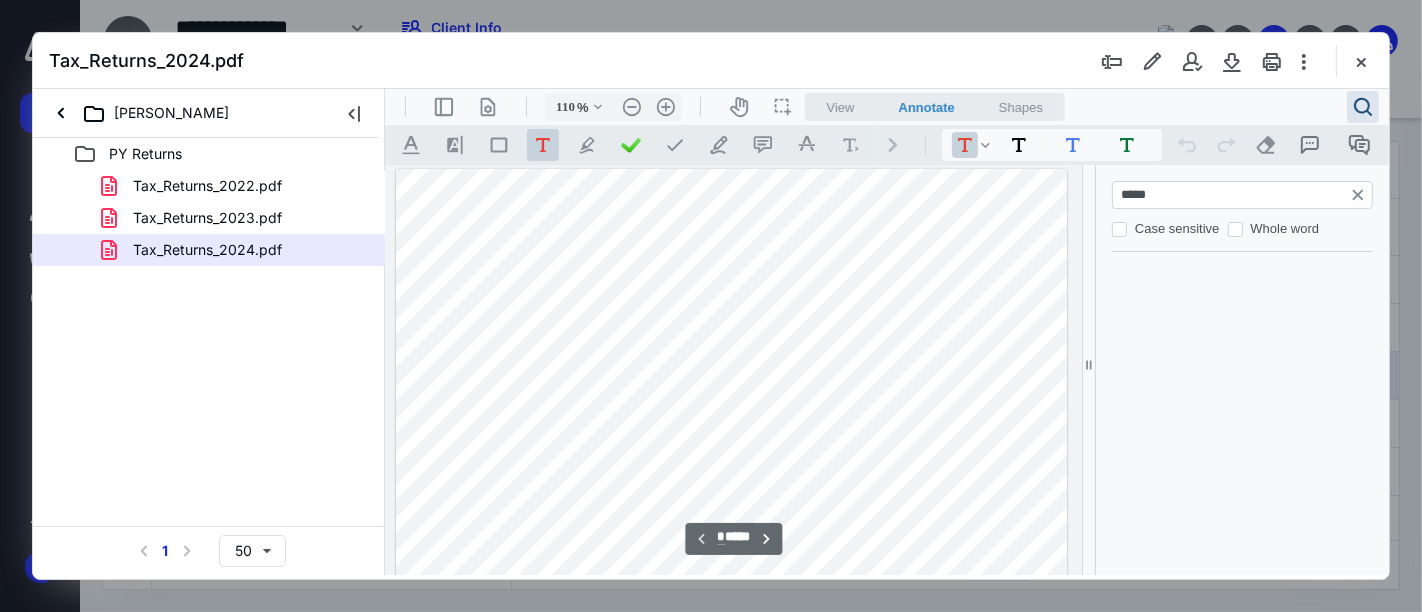 type on "******" 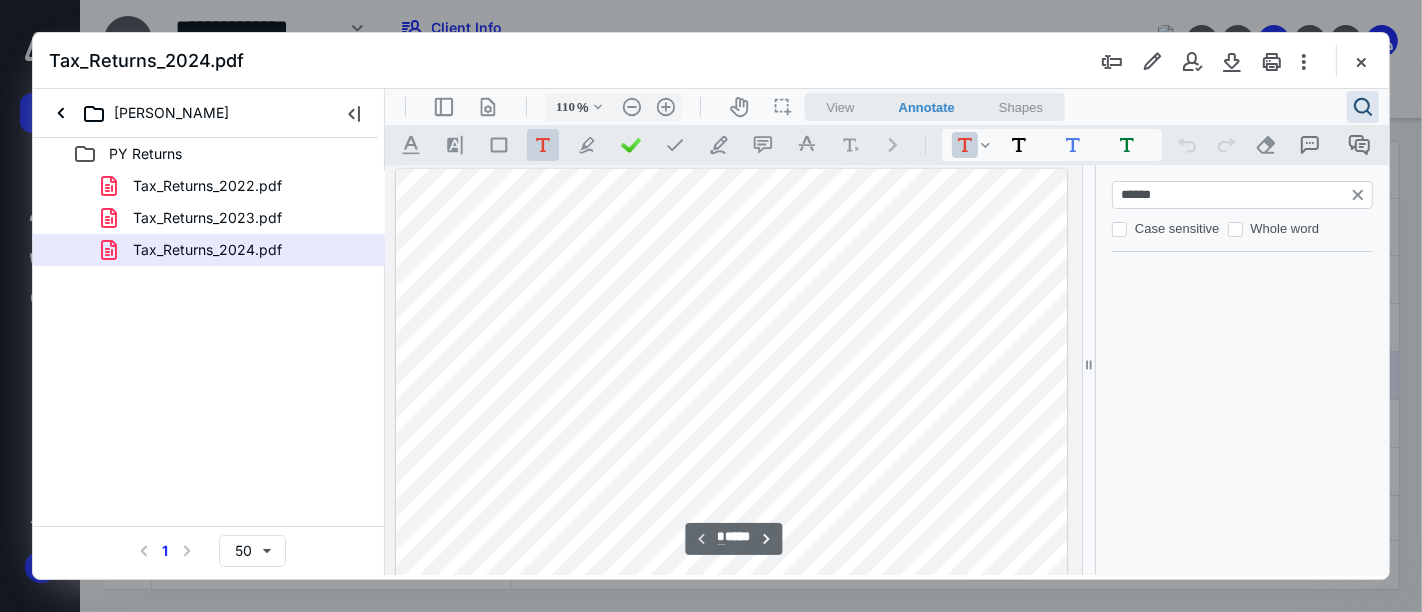 type on "*" 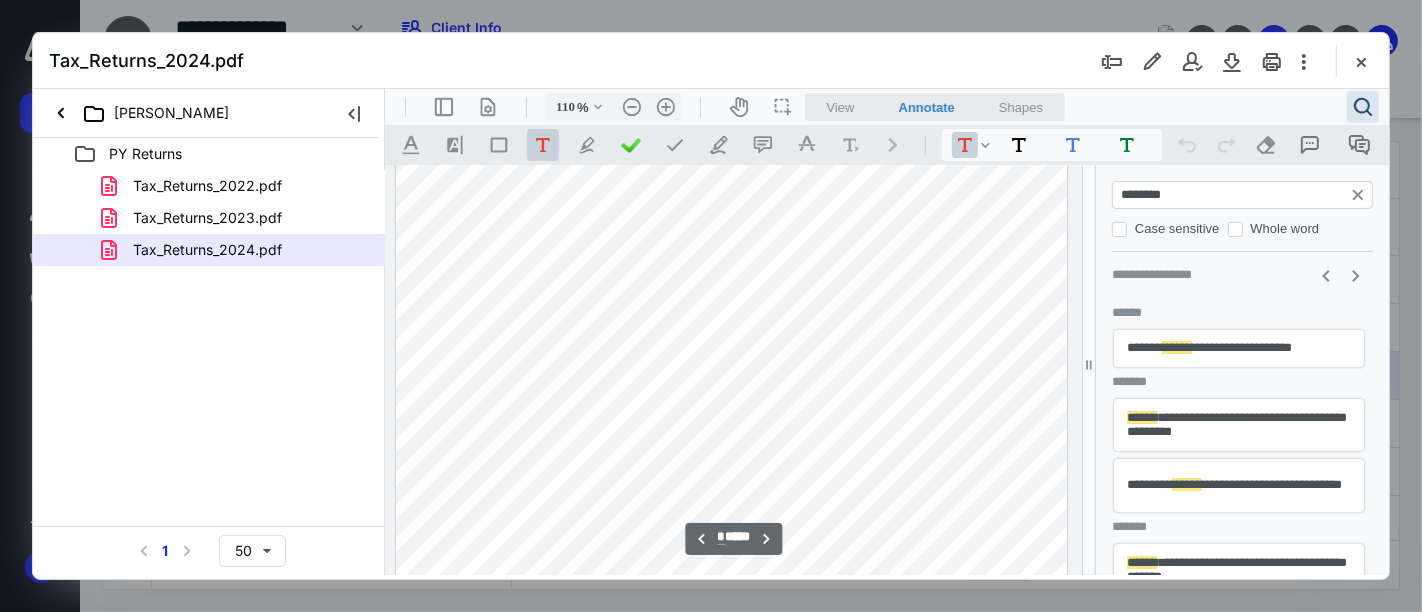 type on "*********" 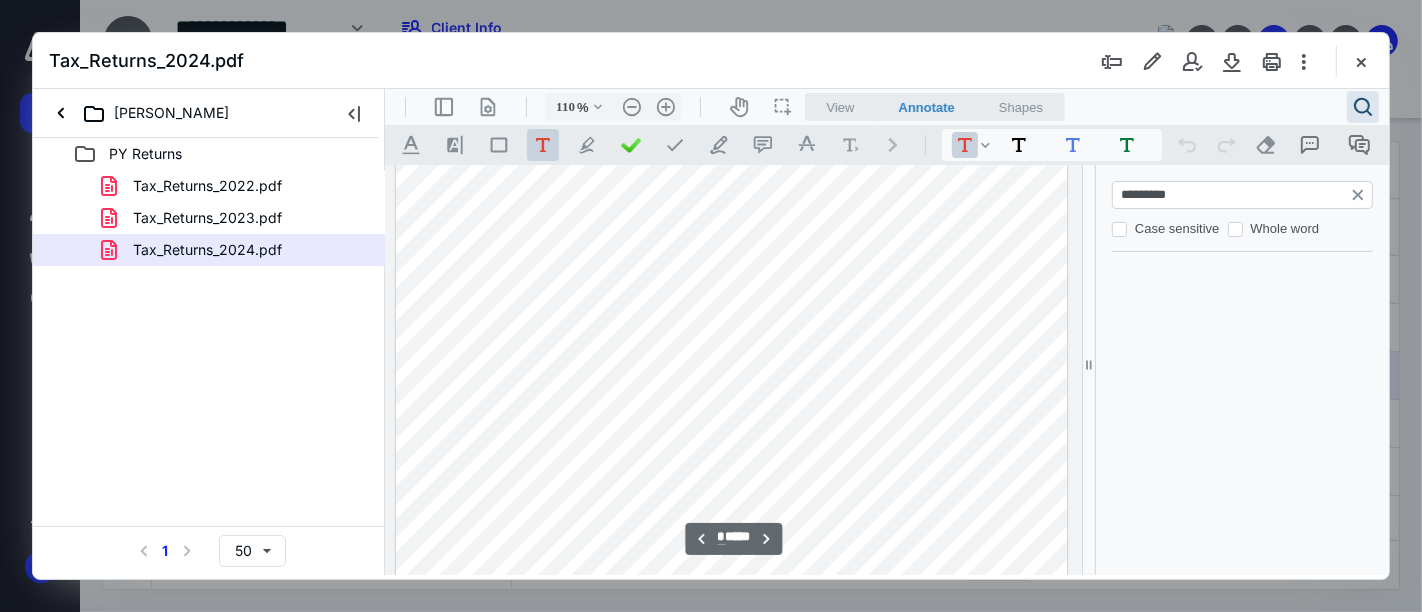 type on "**" 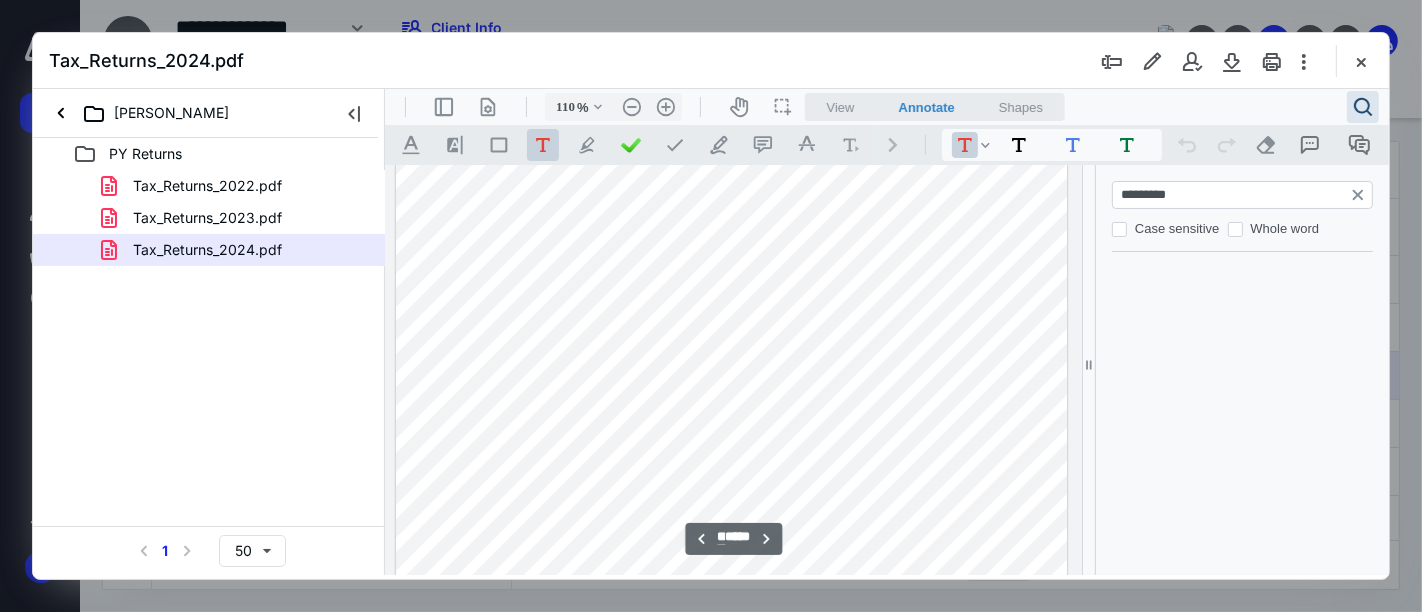 scroll, scrollTop: 8671, scrollLeft: 0, axis: vertical 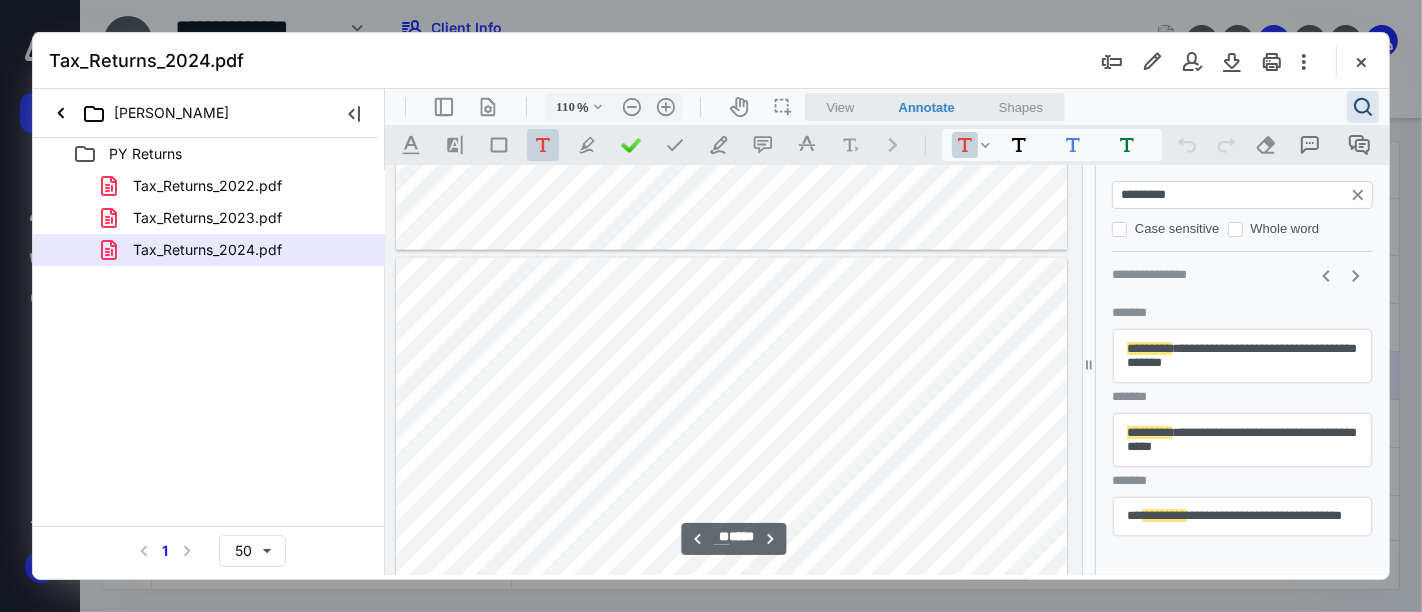 type on "*********" 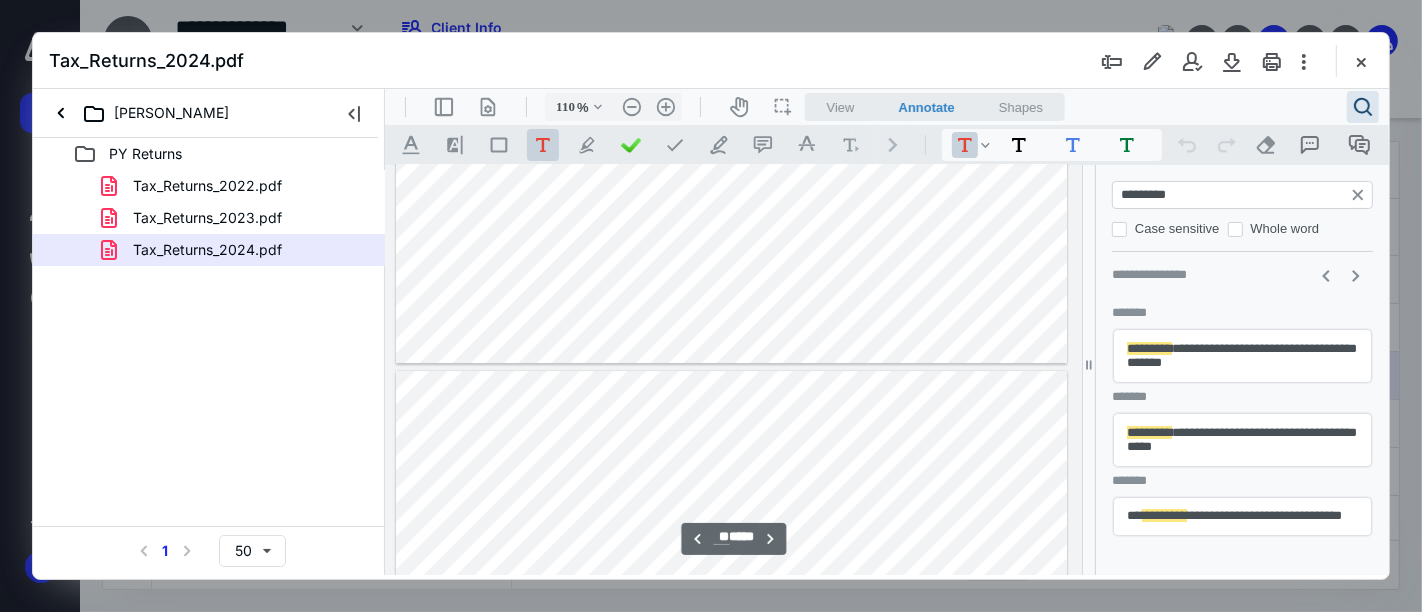type on "**" 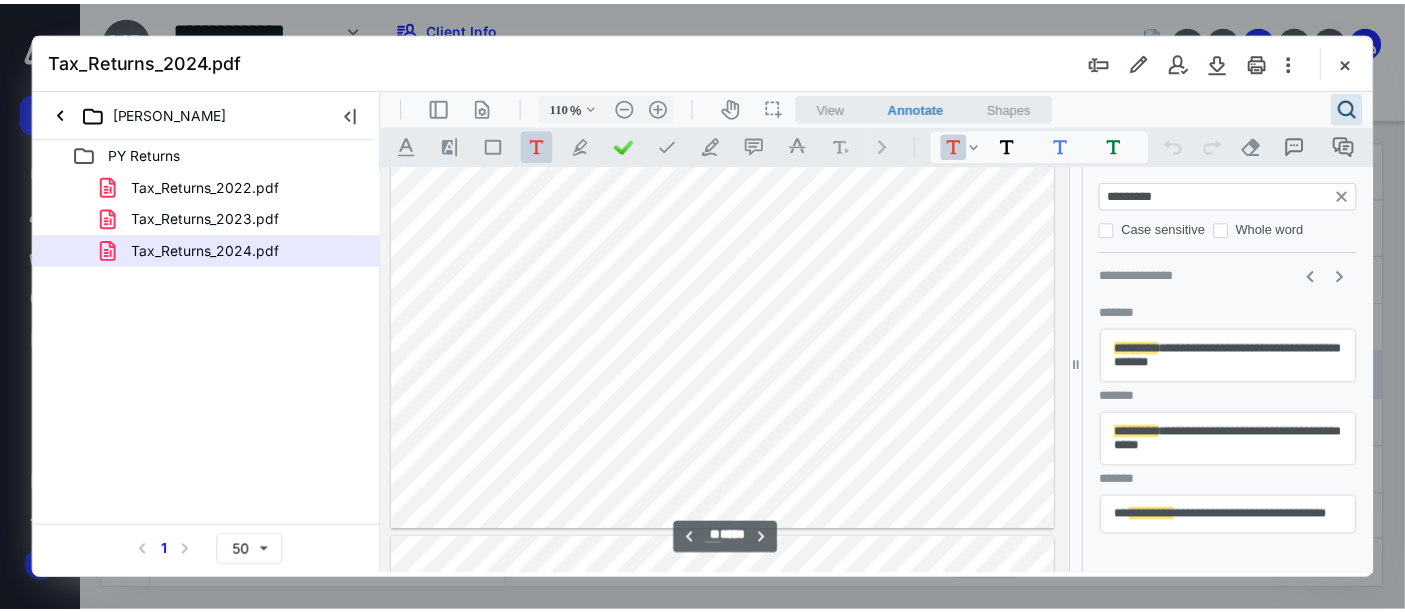 scroll, scrollTop: 12782, scrollLeft: 0, axis: vertical 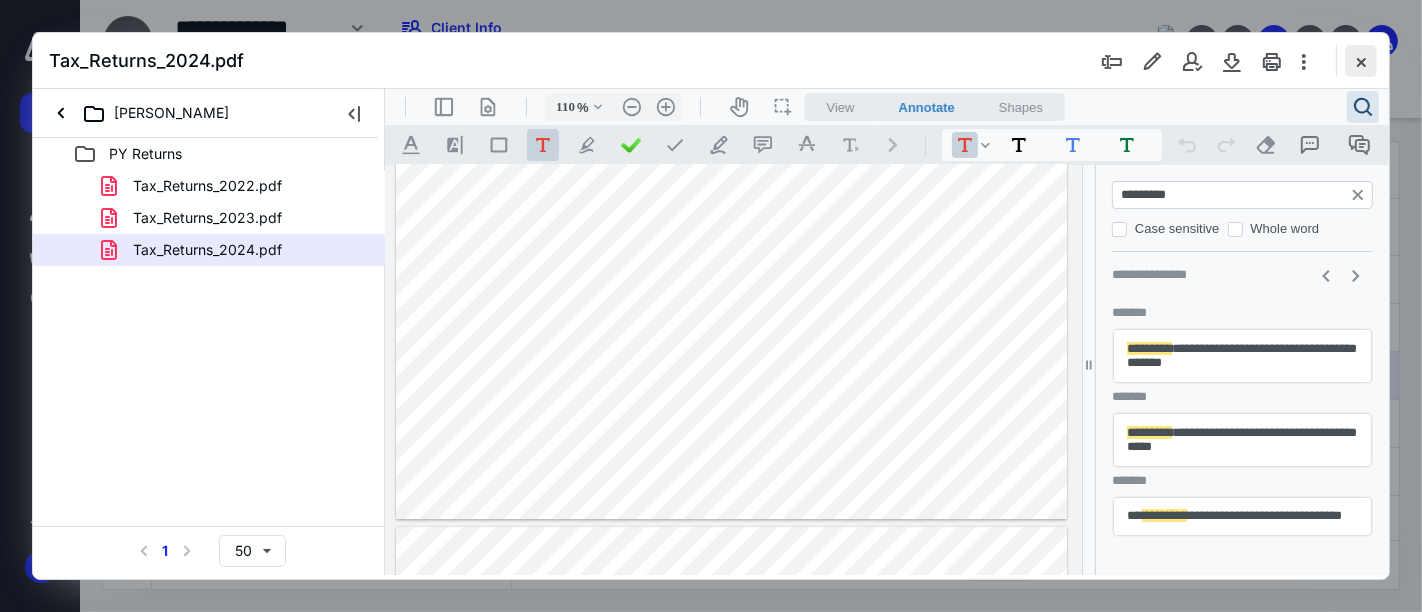 click at bounding box center (1361, 61) 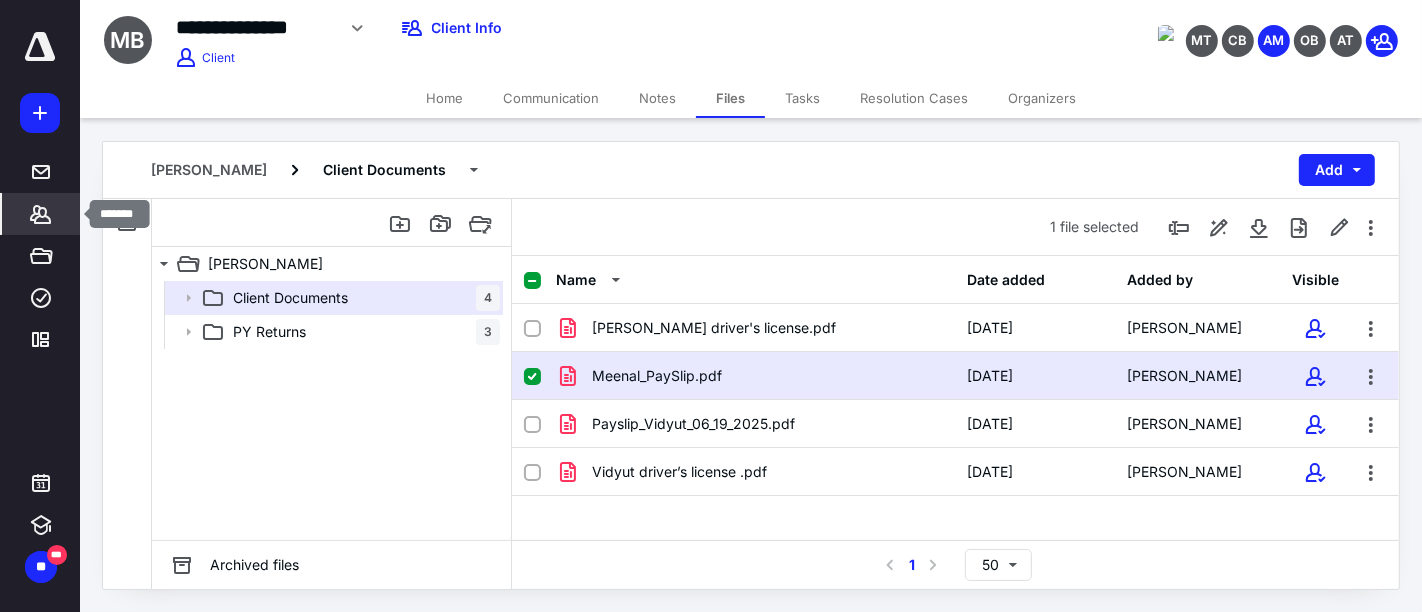 click on "*******" at bounding box center (41, 214) 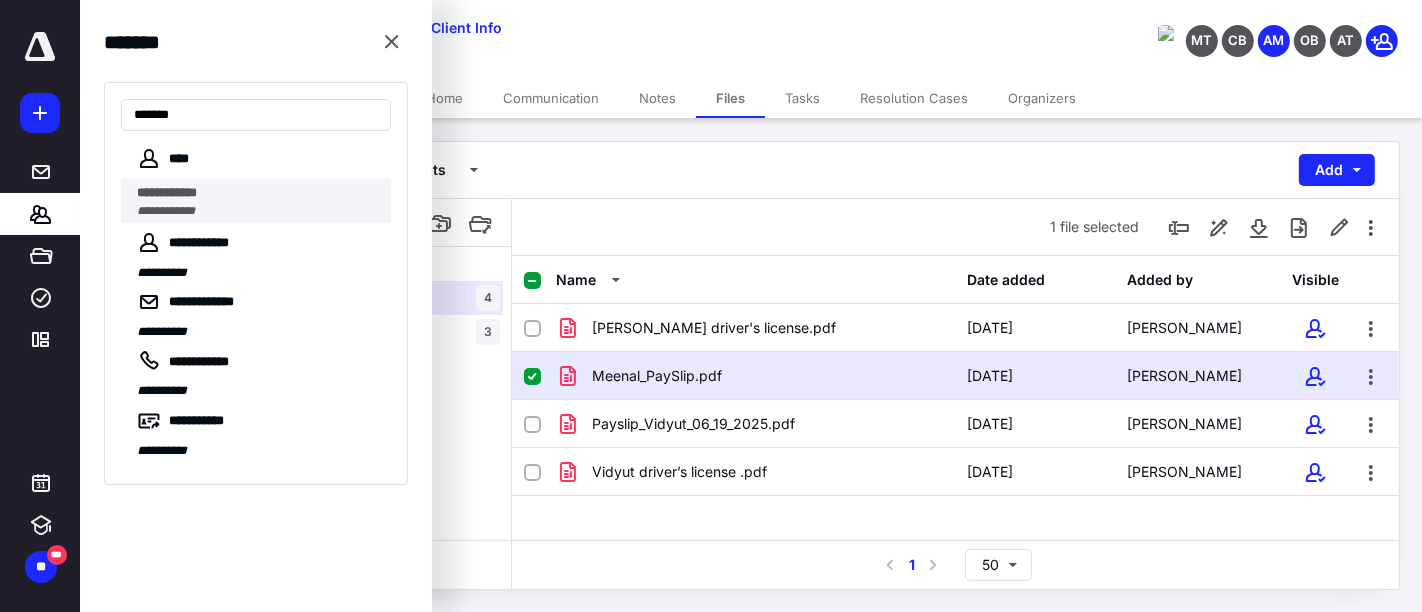 type on "******" 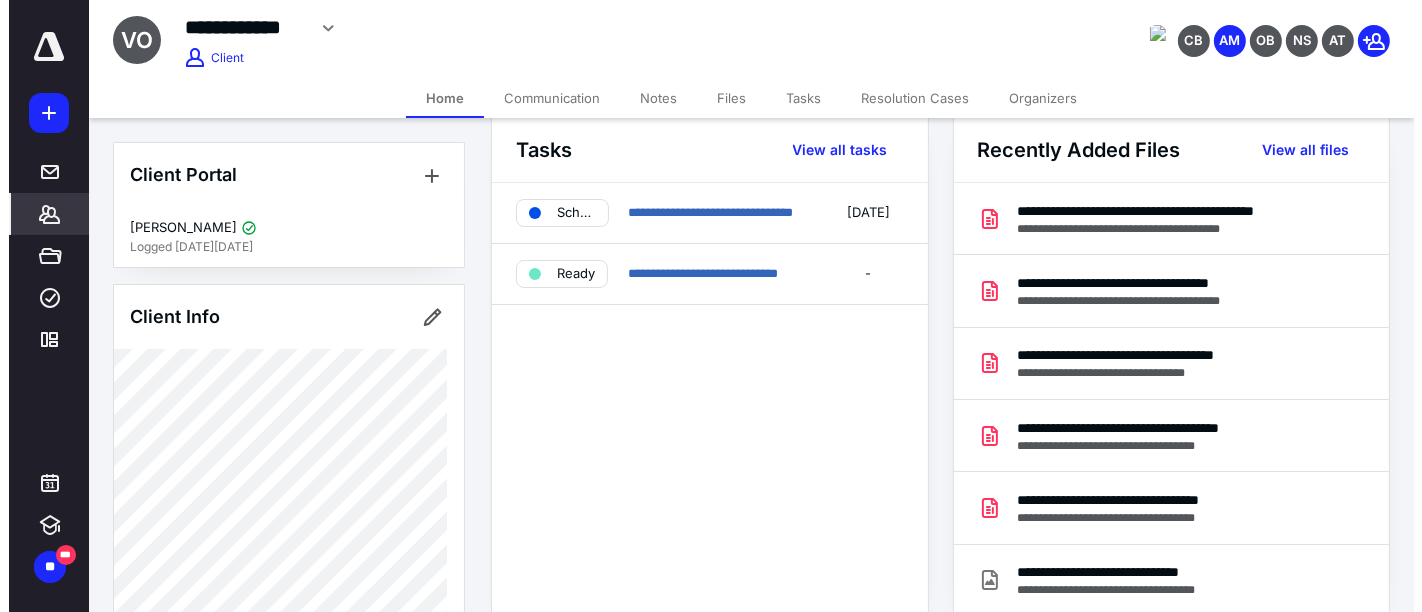 scroll, scrollTop: 0, scrollLeft: 0, axis: both 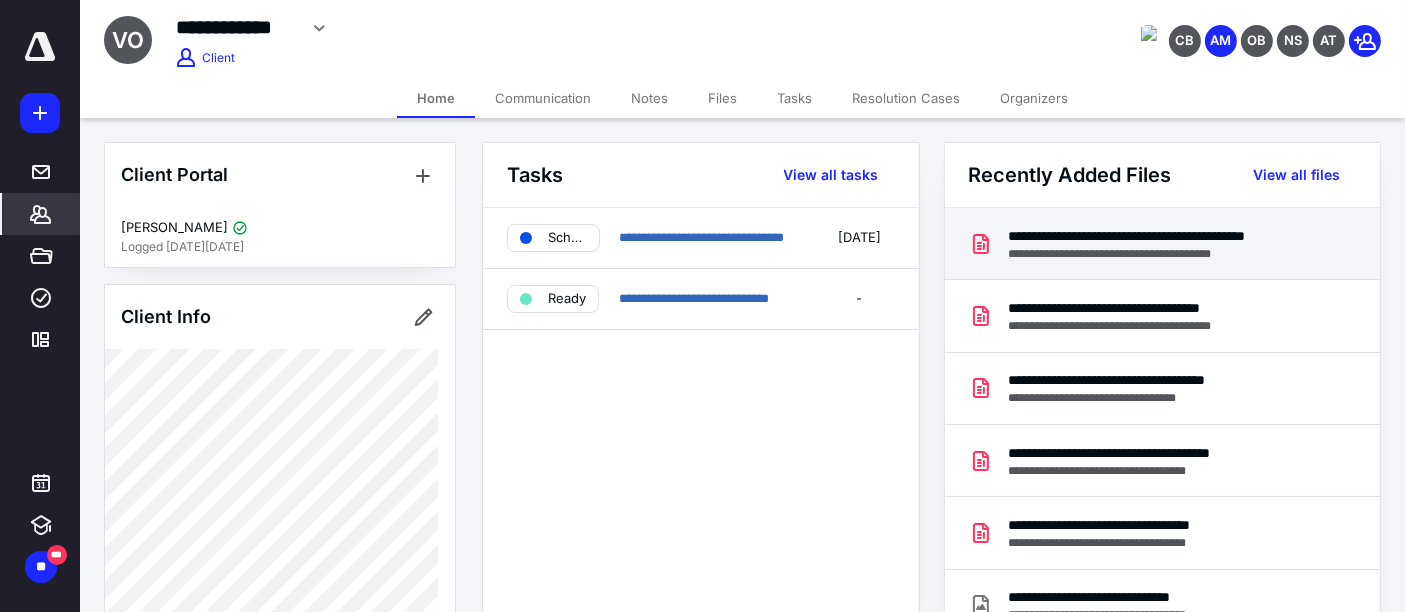 click on "**********" at bounding box center [1164, 254] 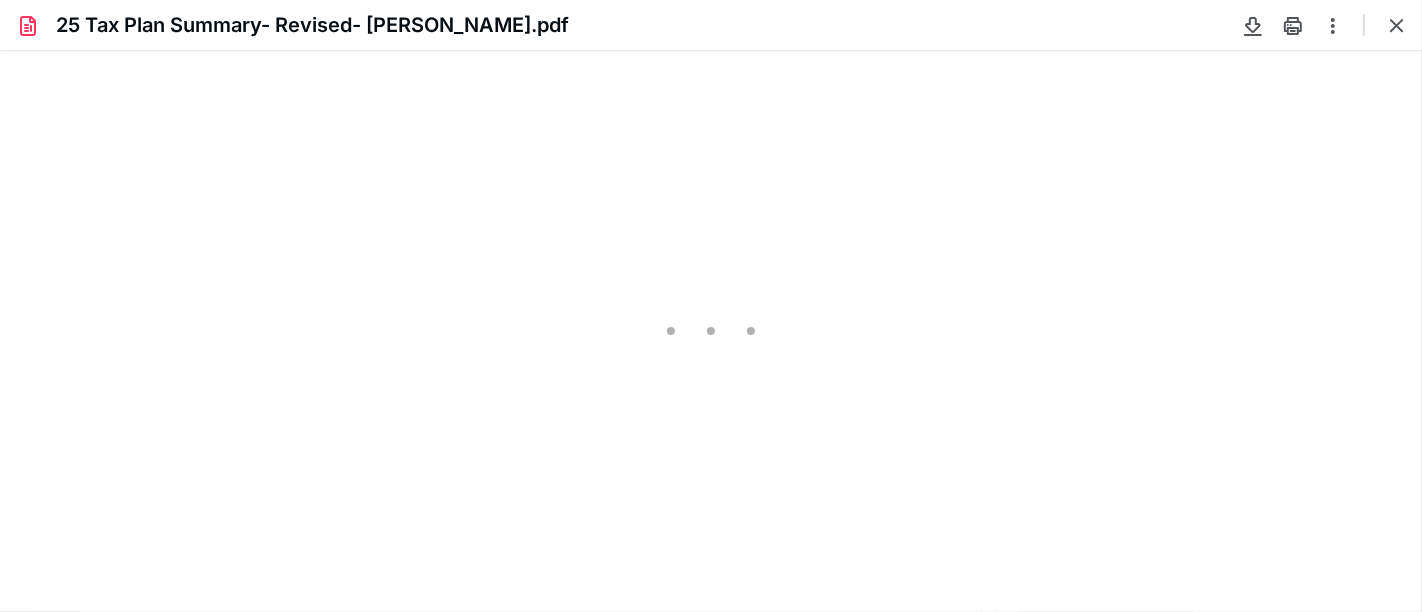scroll, scrollTop: 0, scrollLeft: 0, axis: both 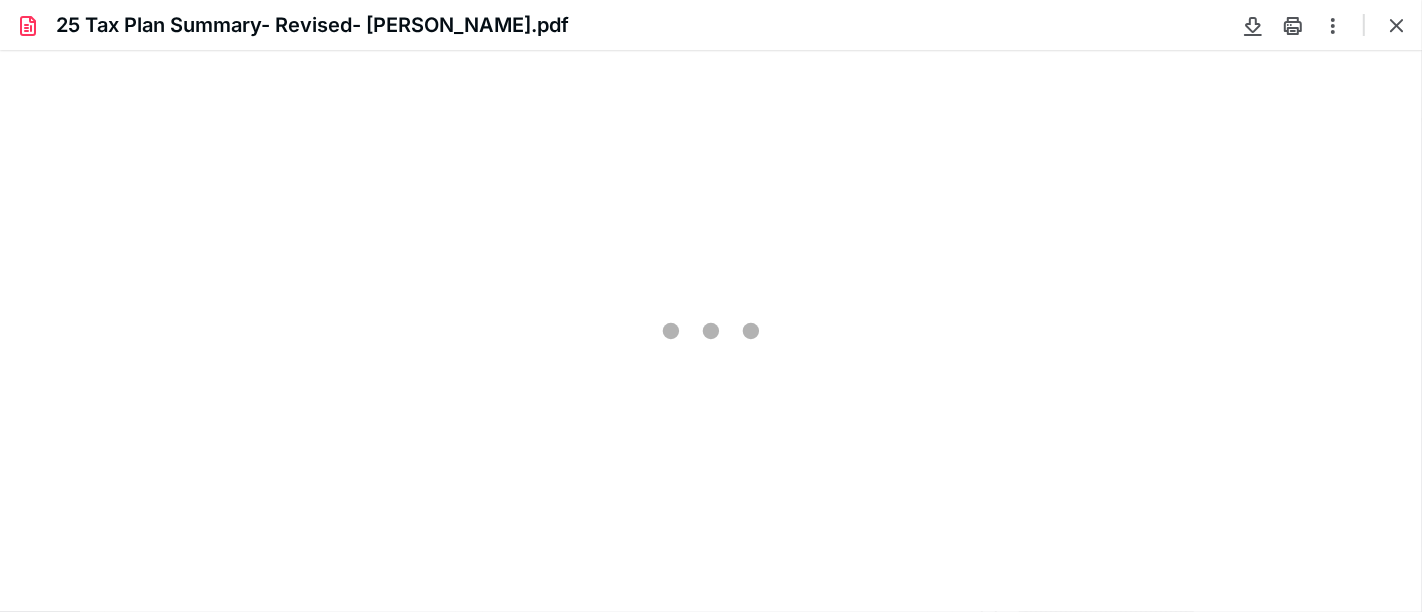 type on "177" 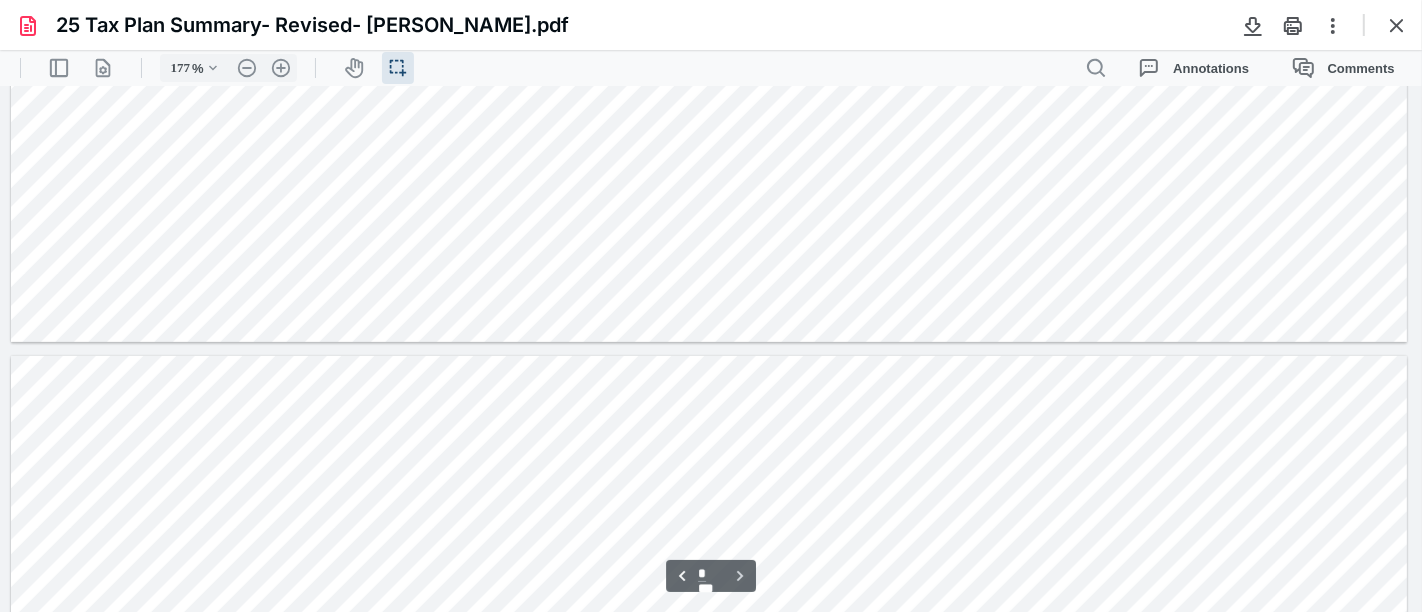 scroll, scrollTop: 931, scrollLeft: 0, axis: vertical 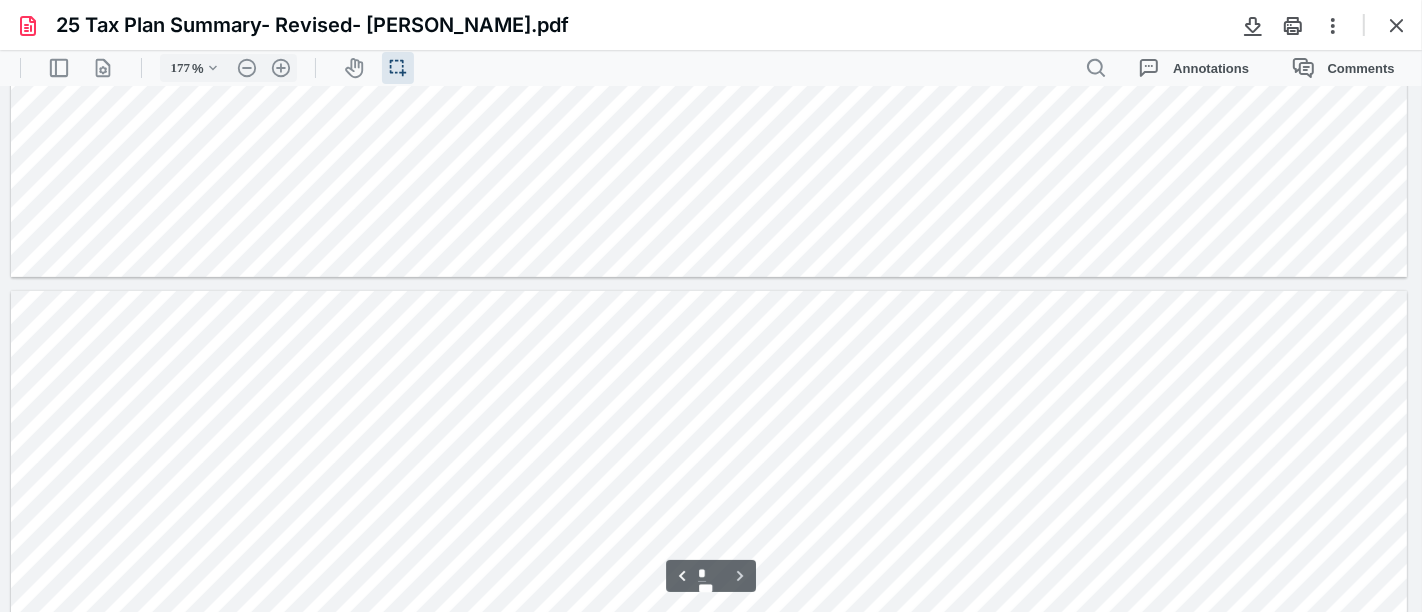 type on "*" 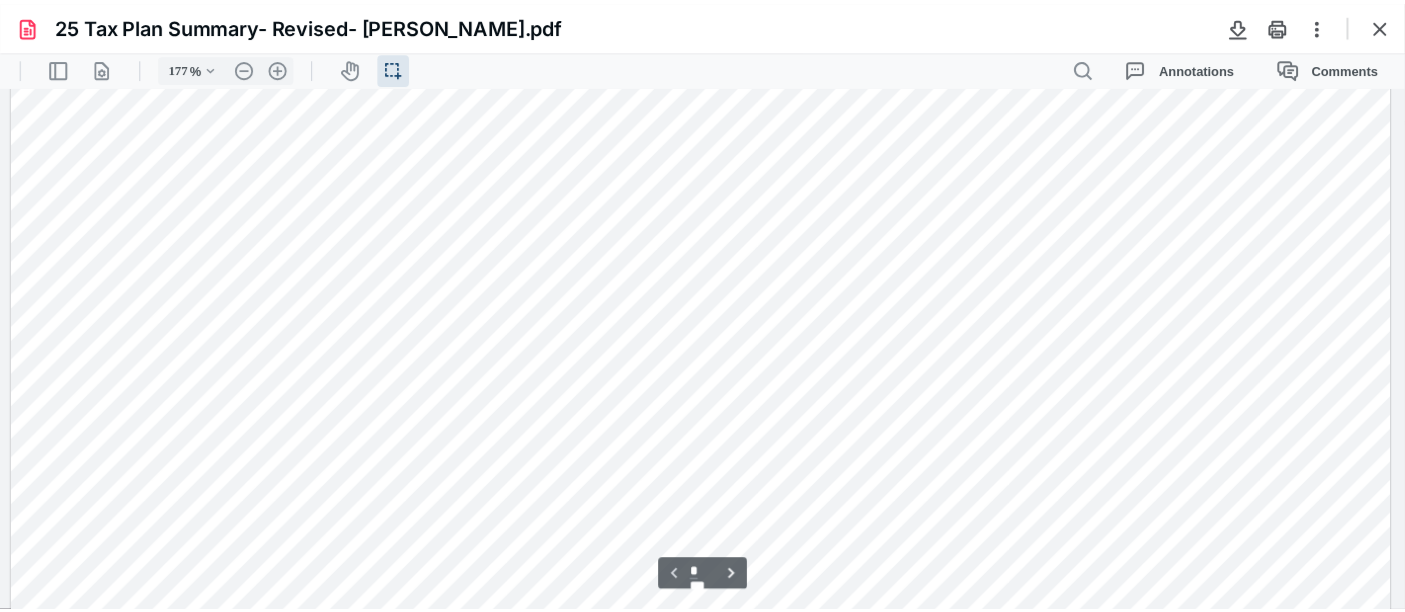 scroll, scrollTop: 265, scrollLeft: 0, axis: vertical 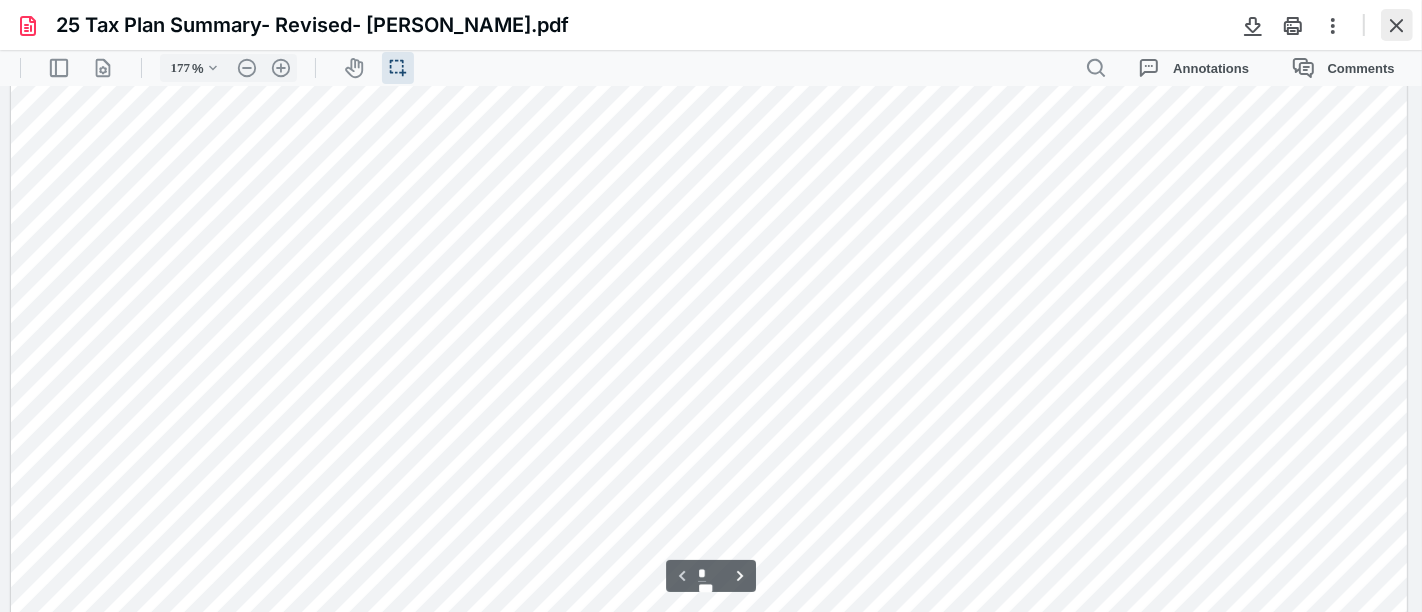 click at bounding box center [1397, 25] 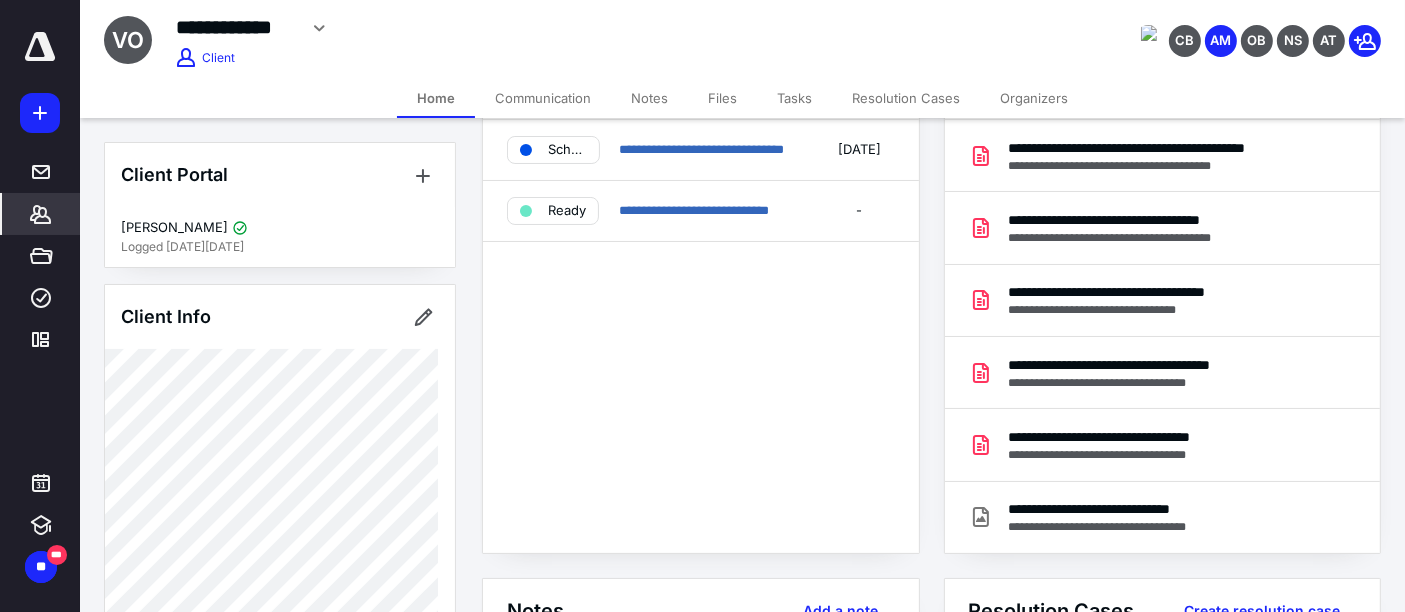 scroll, scrollTop: 0, scrollLeft: 0, axis: both 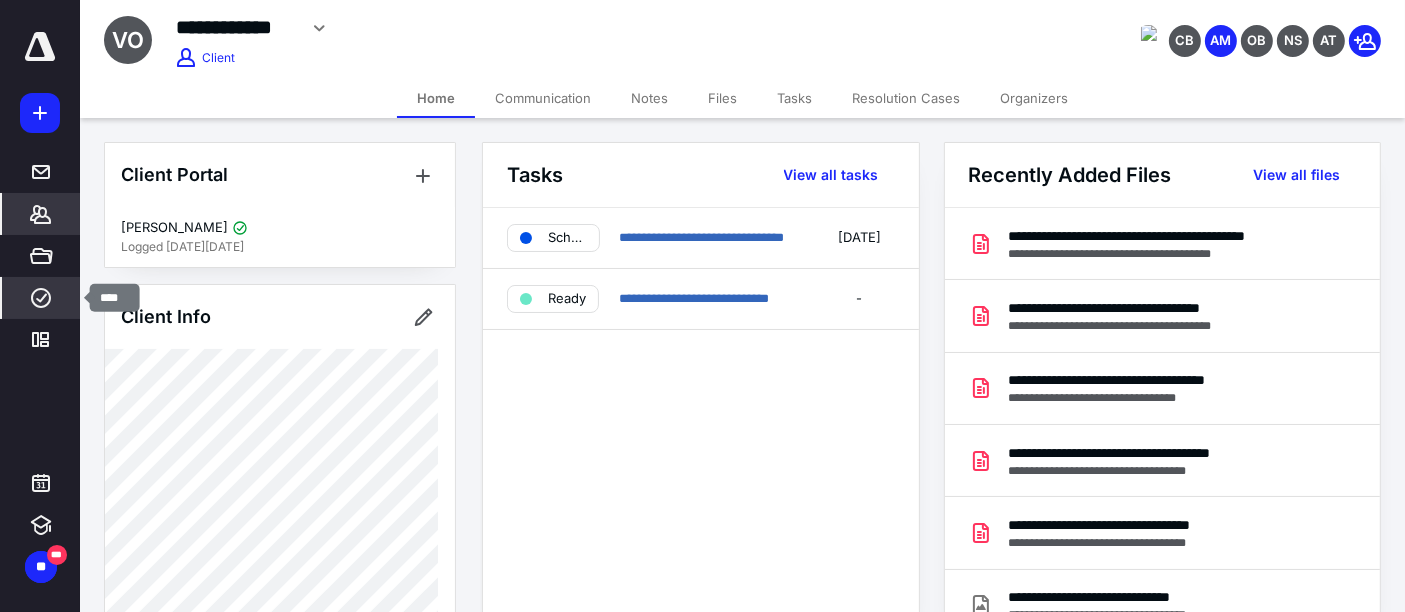 click on "****" at bounding box center (41, 298) 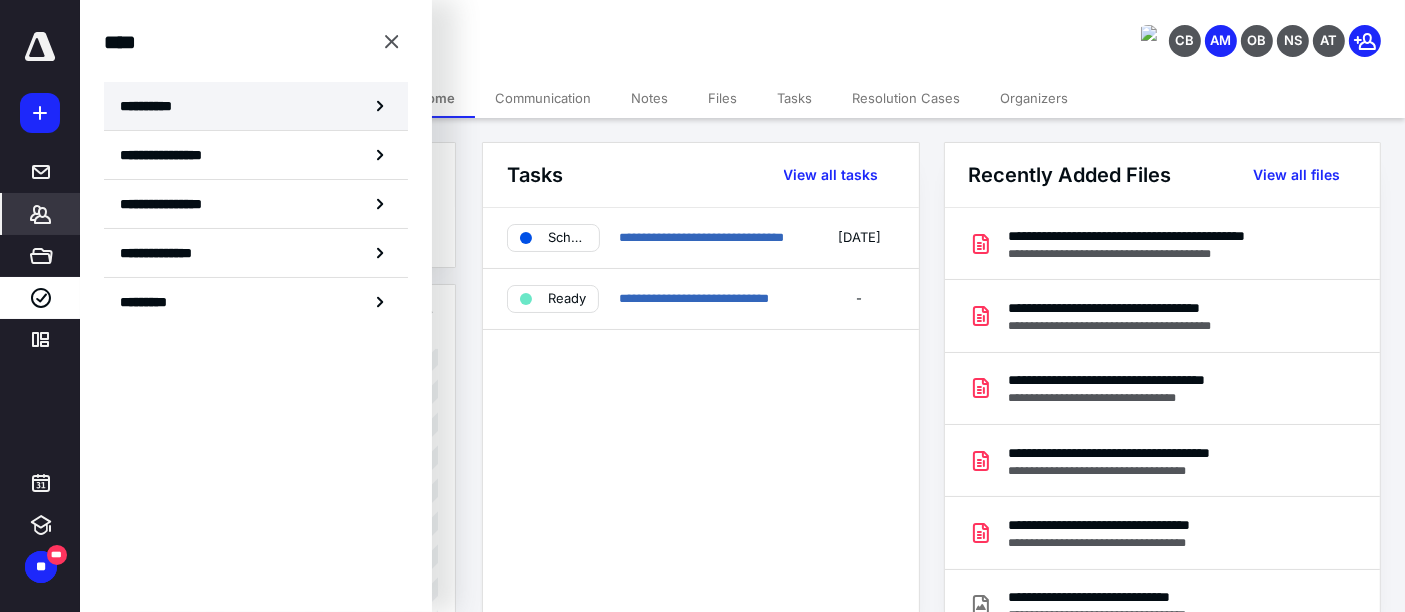 click on "**********" at bounding box center [153, 106] 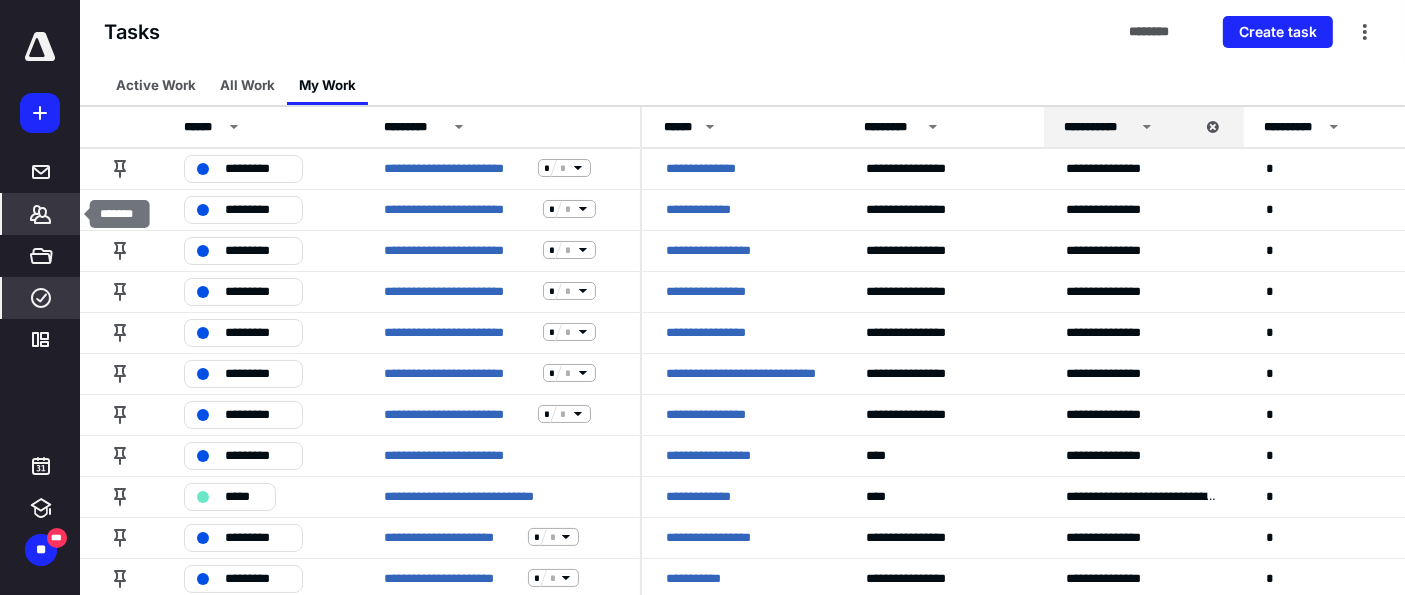 click 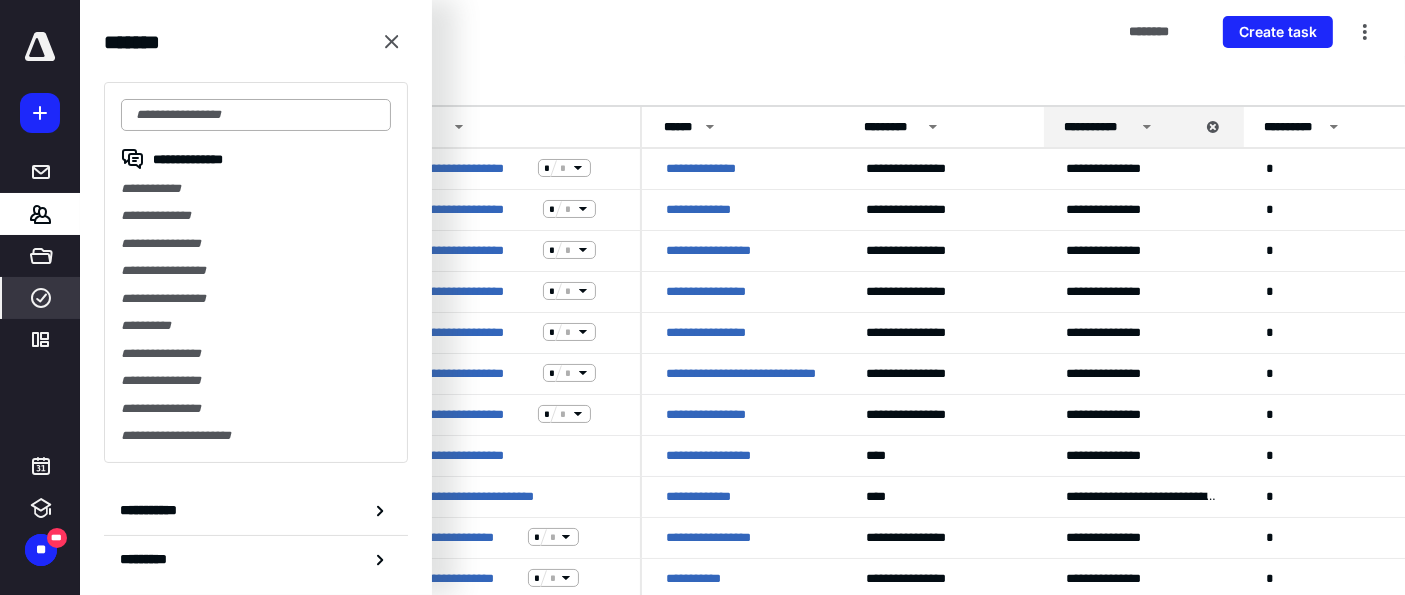 click at bounding box center [256, 115] 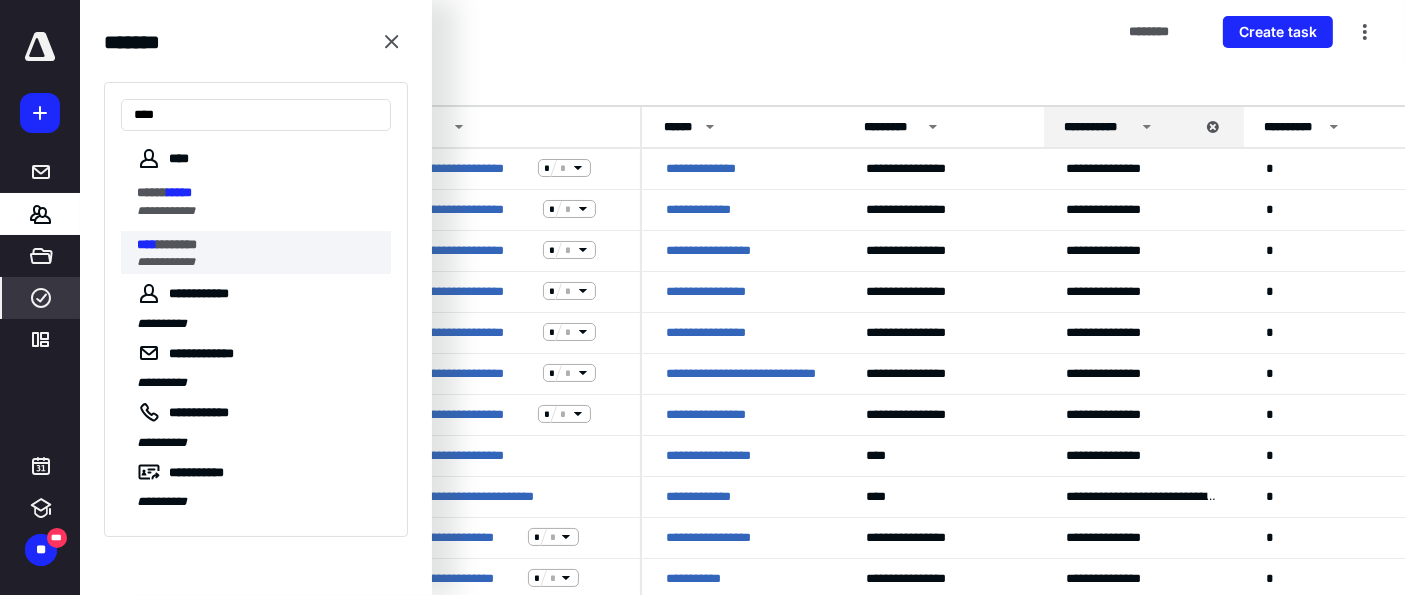 type on "****" 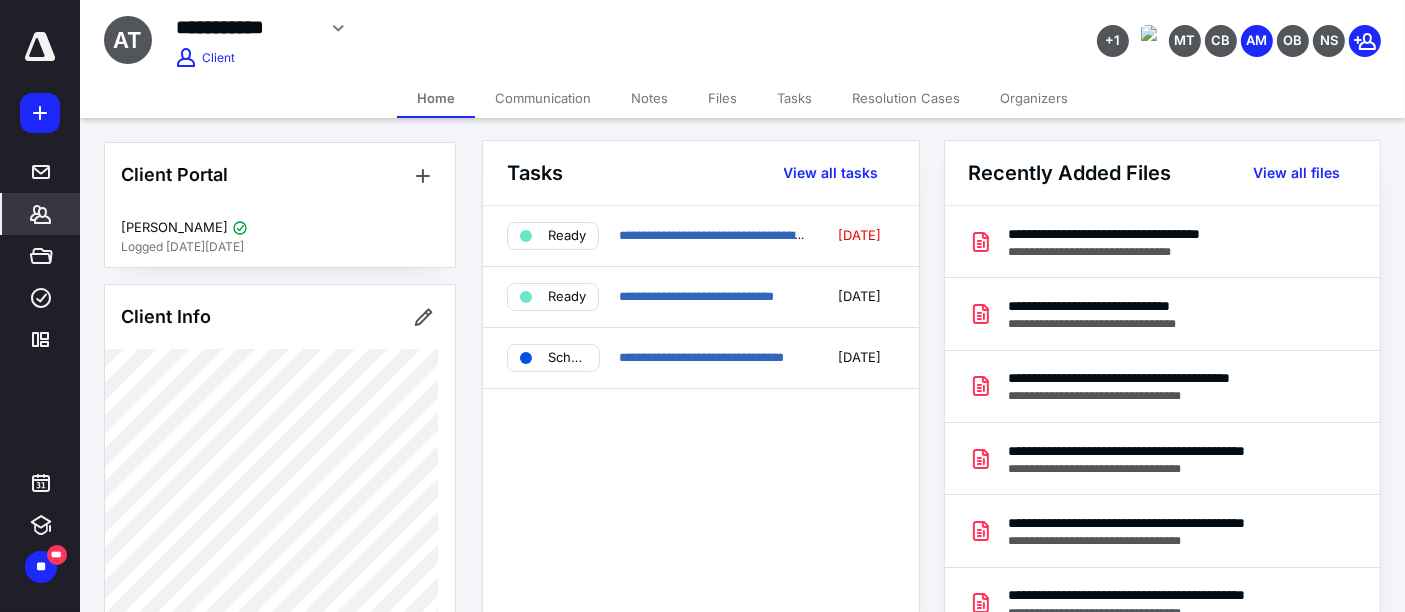 scroll, scrollTop: 0, scrollLeft: 0, axis: both 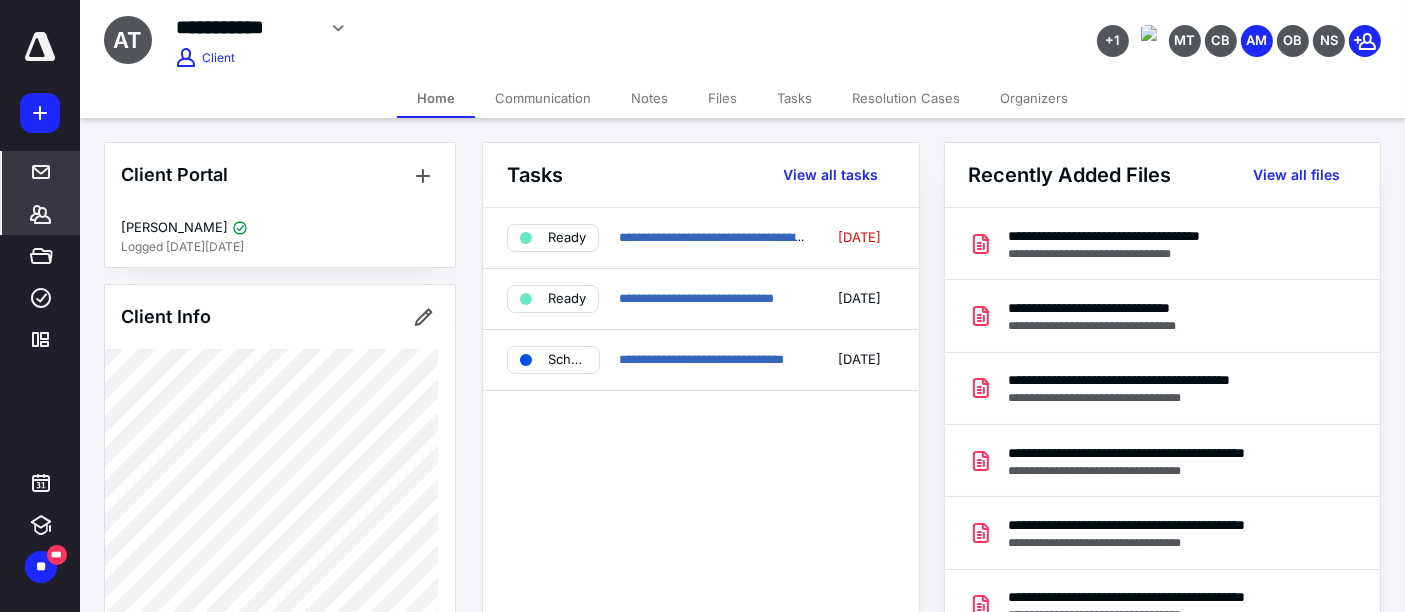 click on "*****" at bounding box center [41, 172] 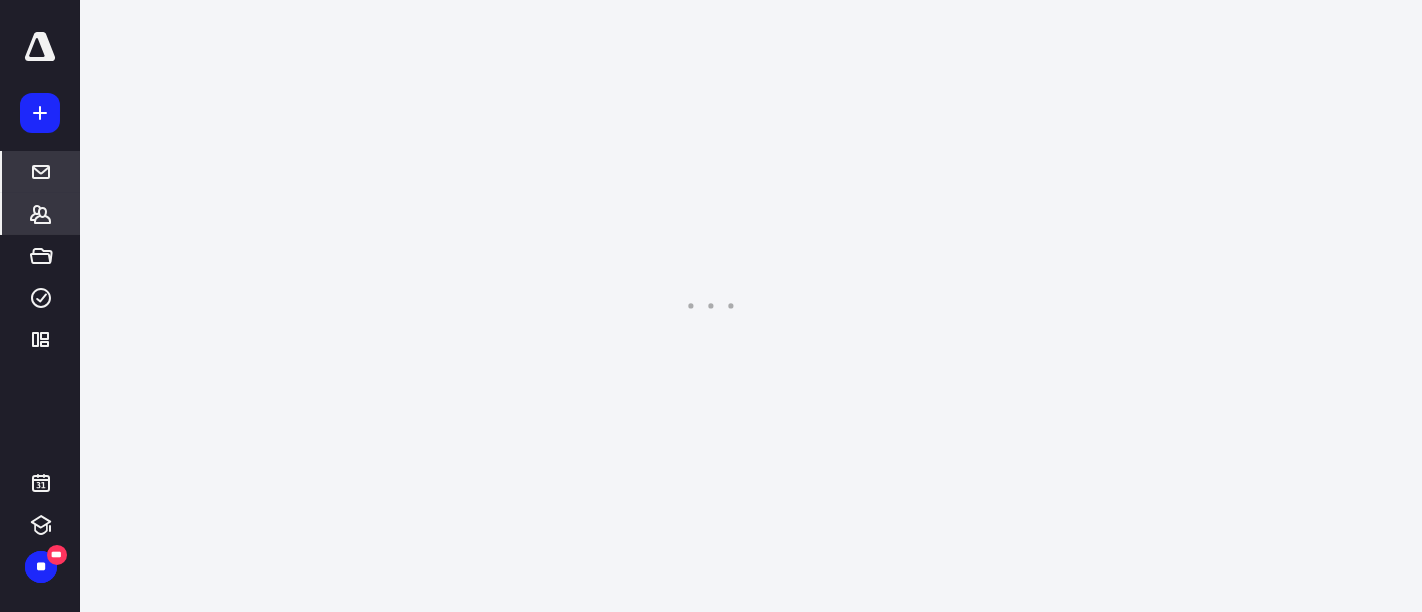 click 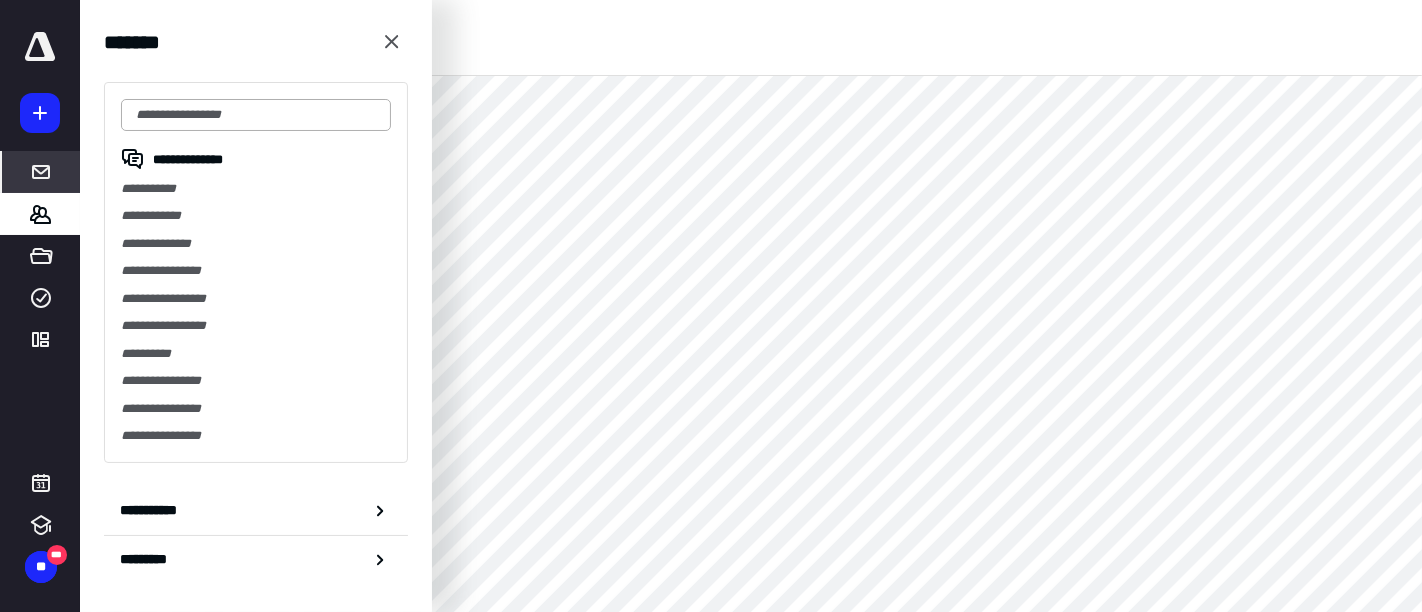 click at bounding box center (256, 115) 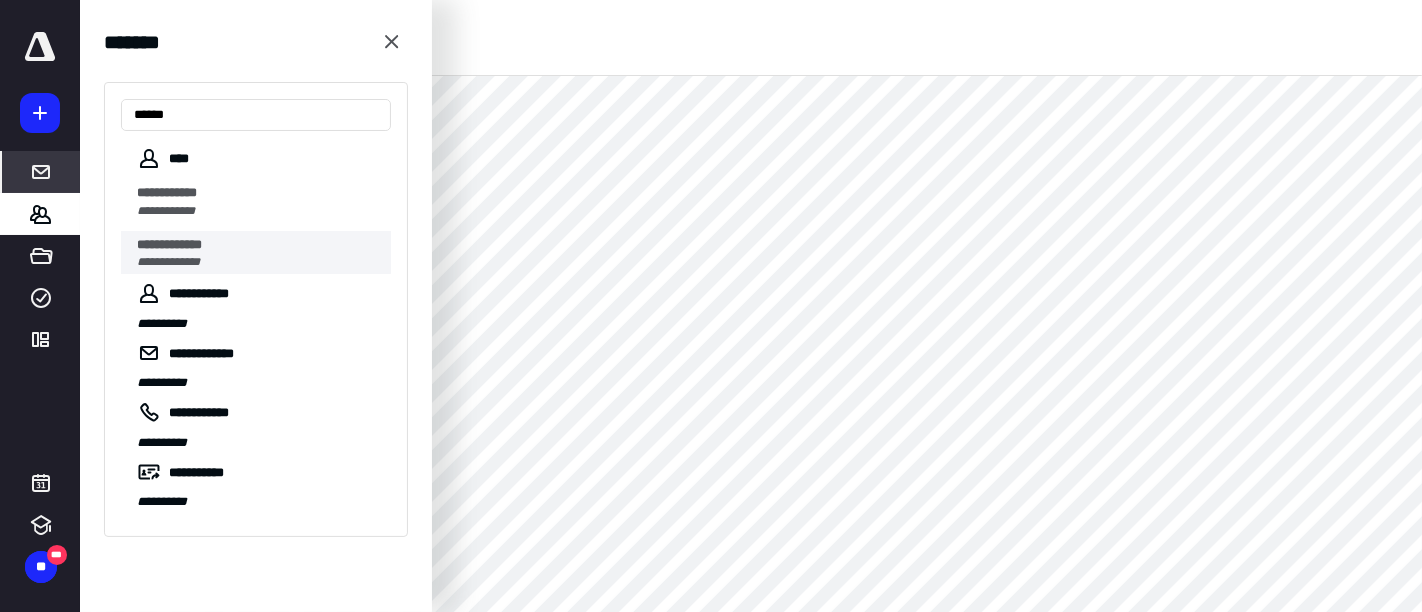 type on "******" 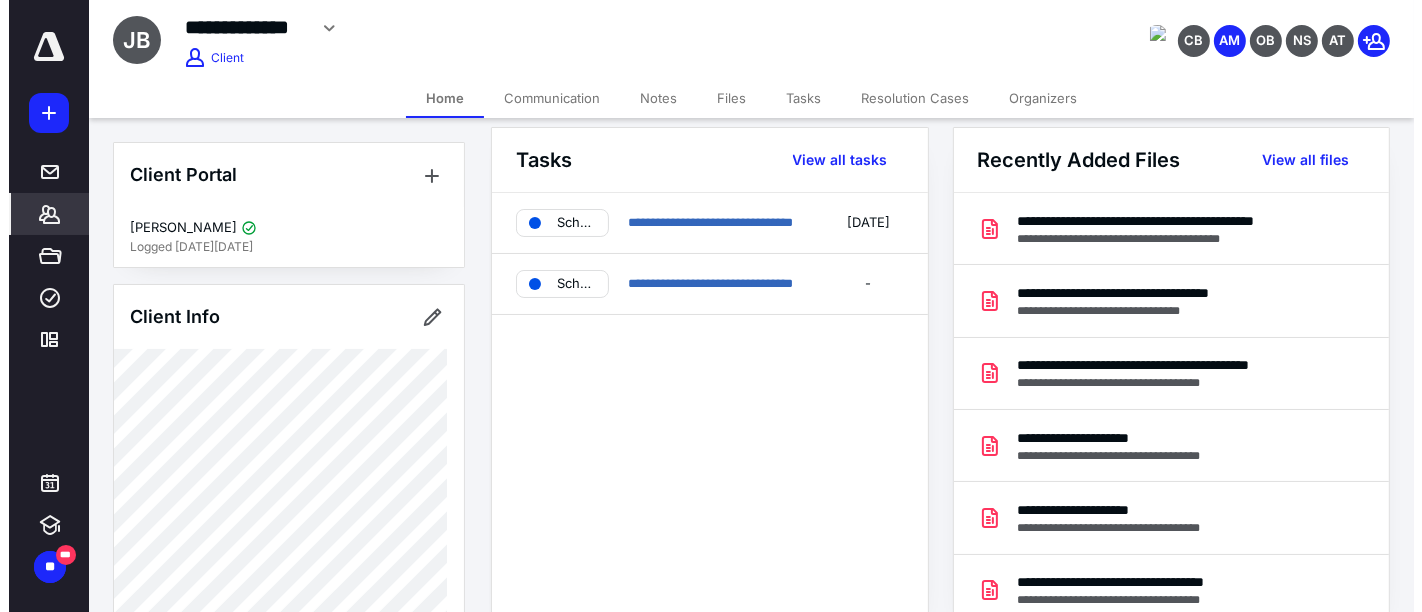 scroll, scrollTop: 0, scrollLeft: 0, axis: both 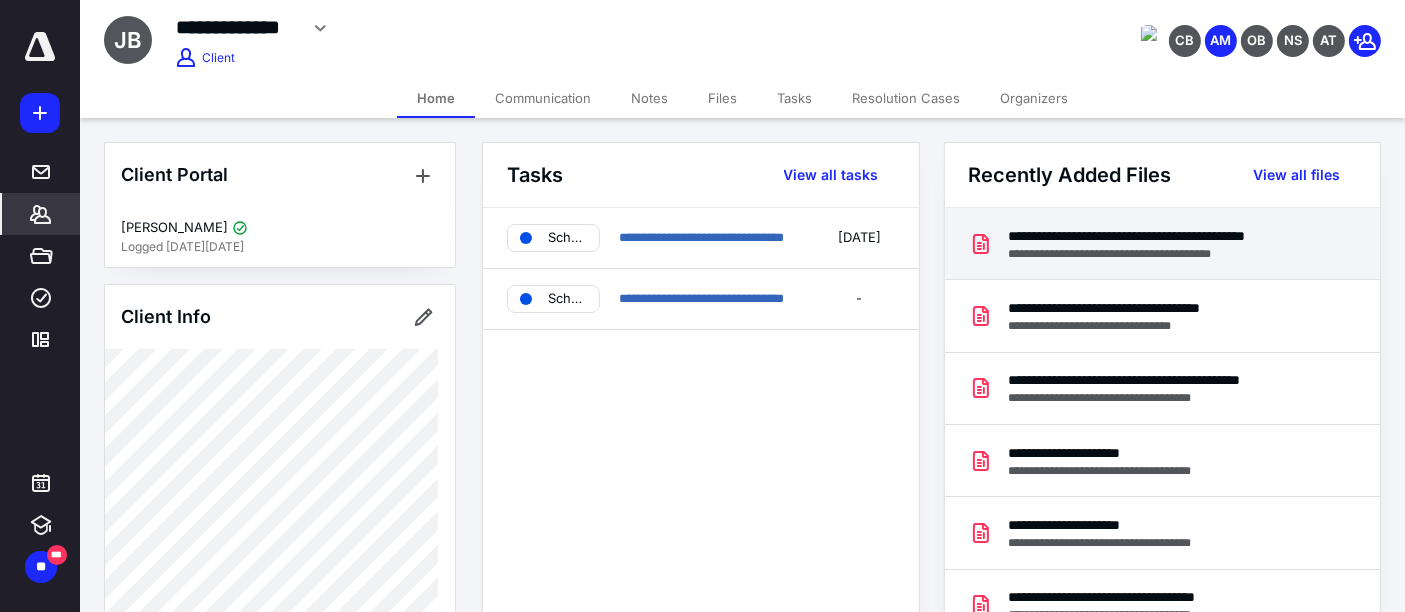 click on "**********" at bounding box center (1164, 236) 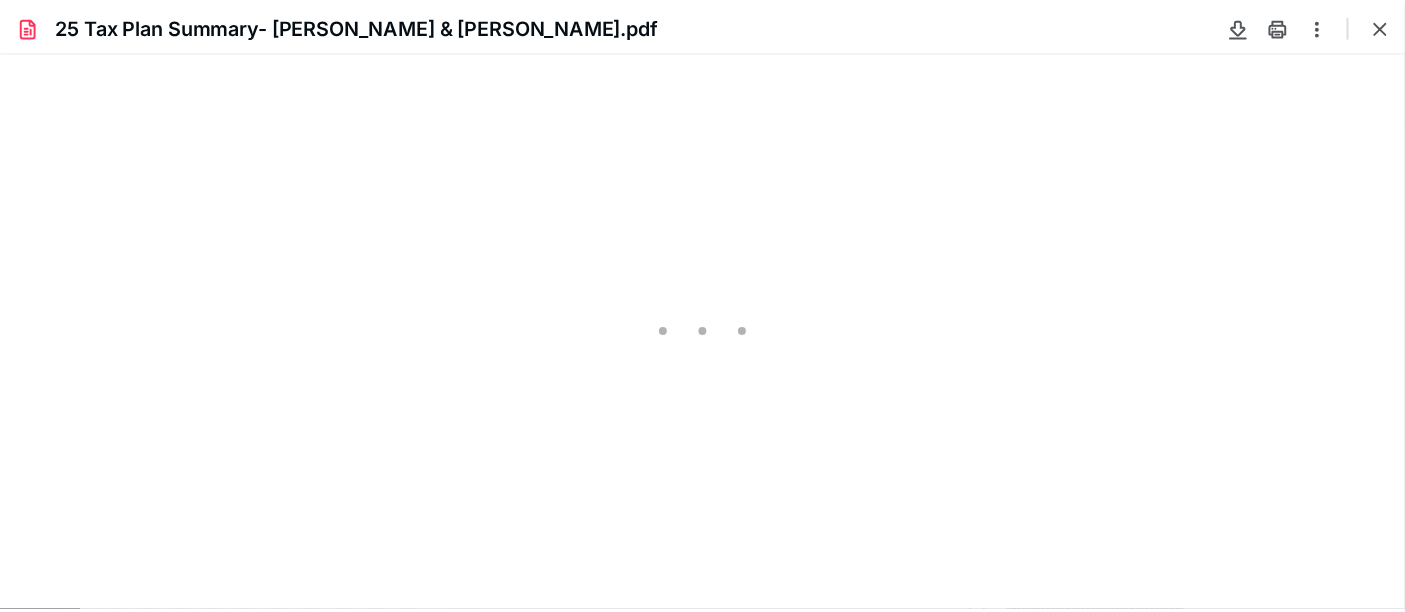 scroll, scrollTop: 0, scrollLeft: 0, axis: both 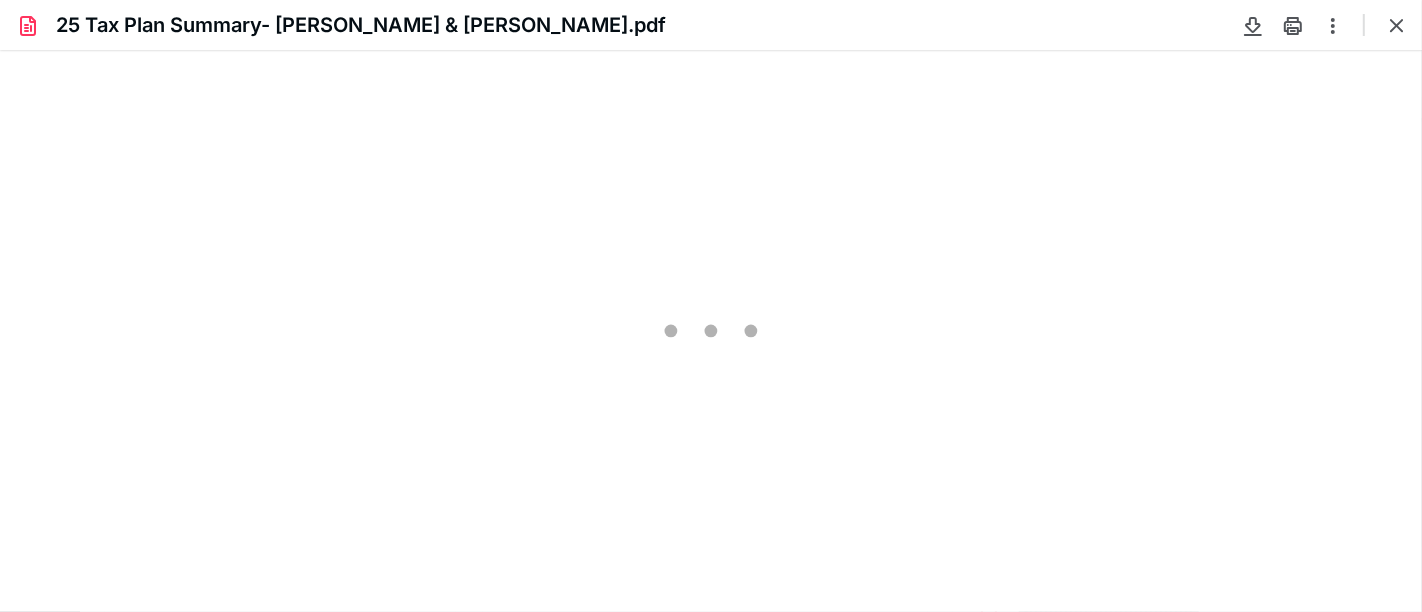 type on "177" 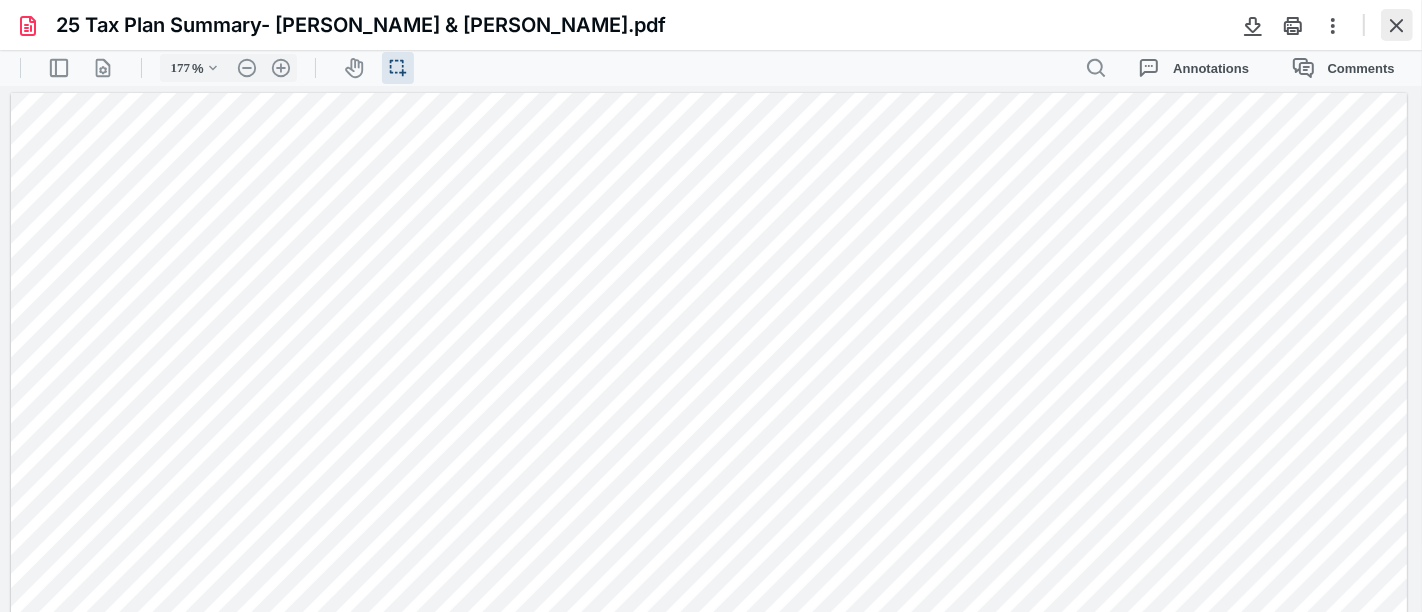 click at bounding box center (1397, 25) 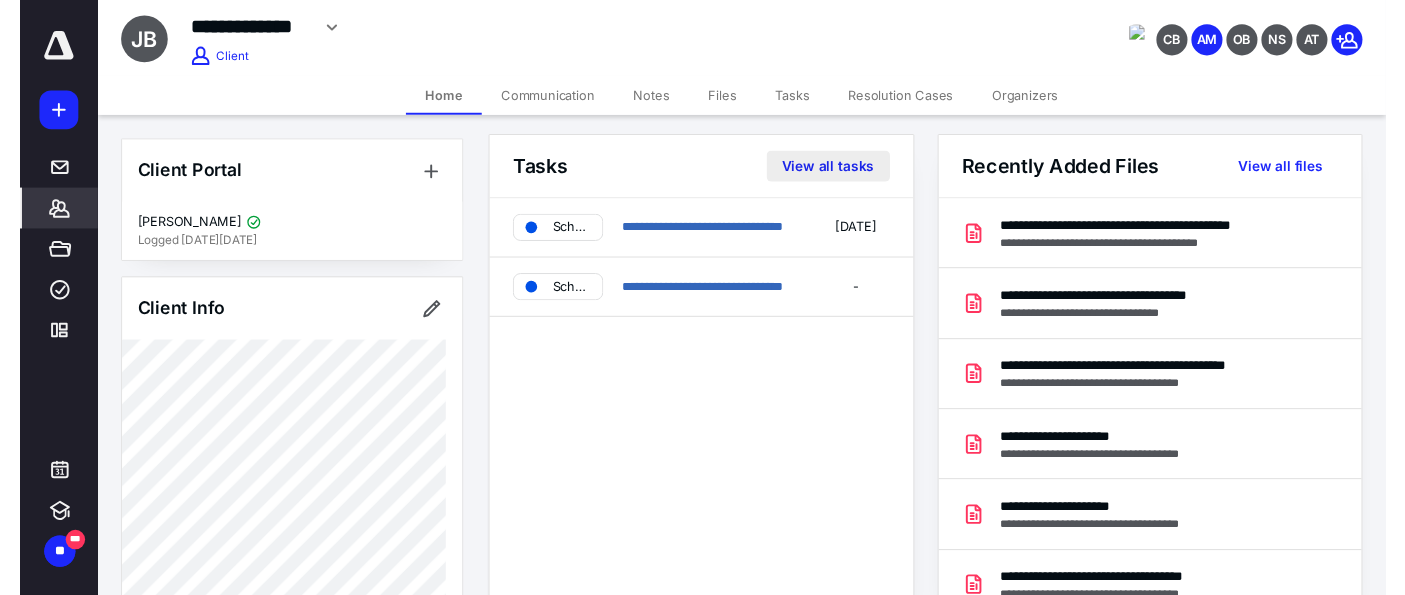 scroll, scrollTop: 0, scrollLeft: 0, axis: both 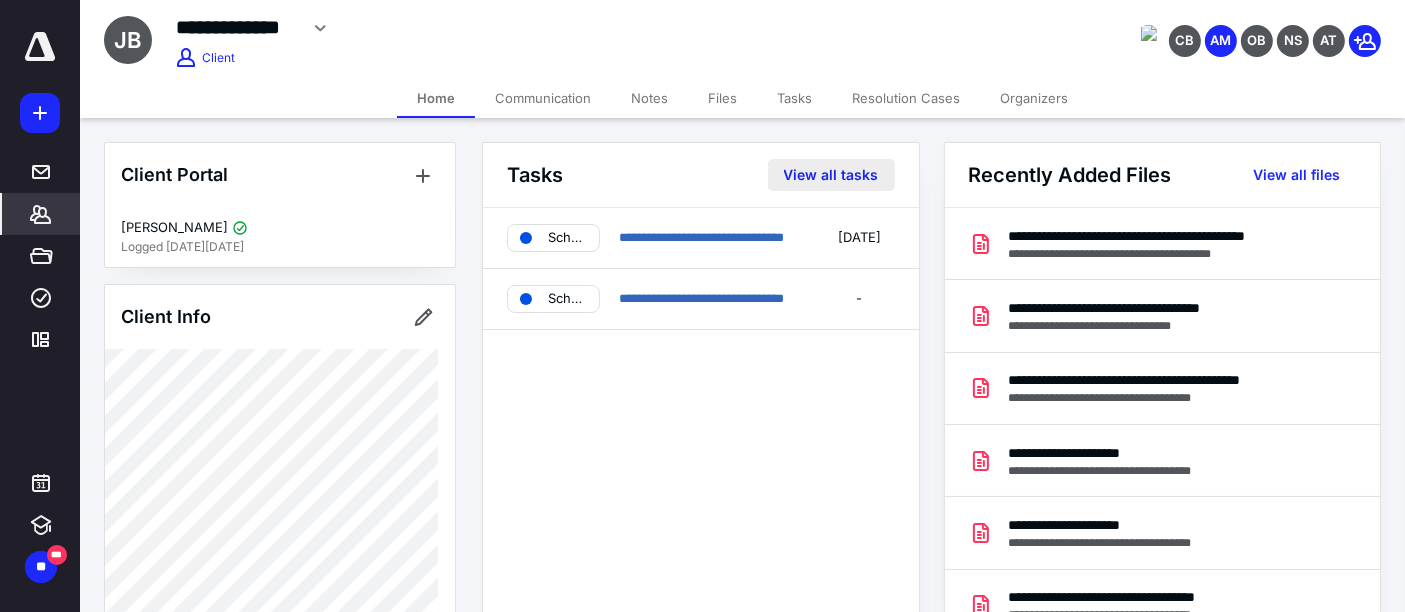 click on "View all tasks" at bounding box center (831, 175) 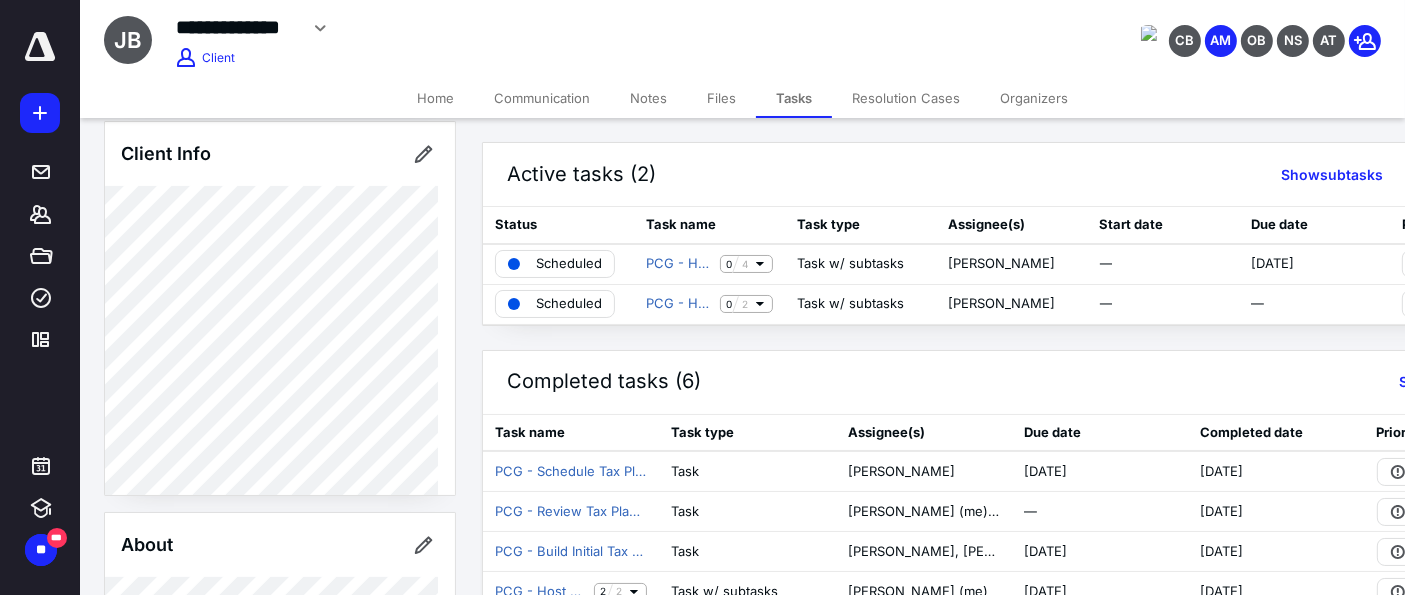 scroll, scrollTop: 222, scrollLeft: 0, axis: vertical 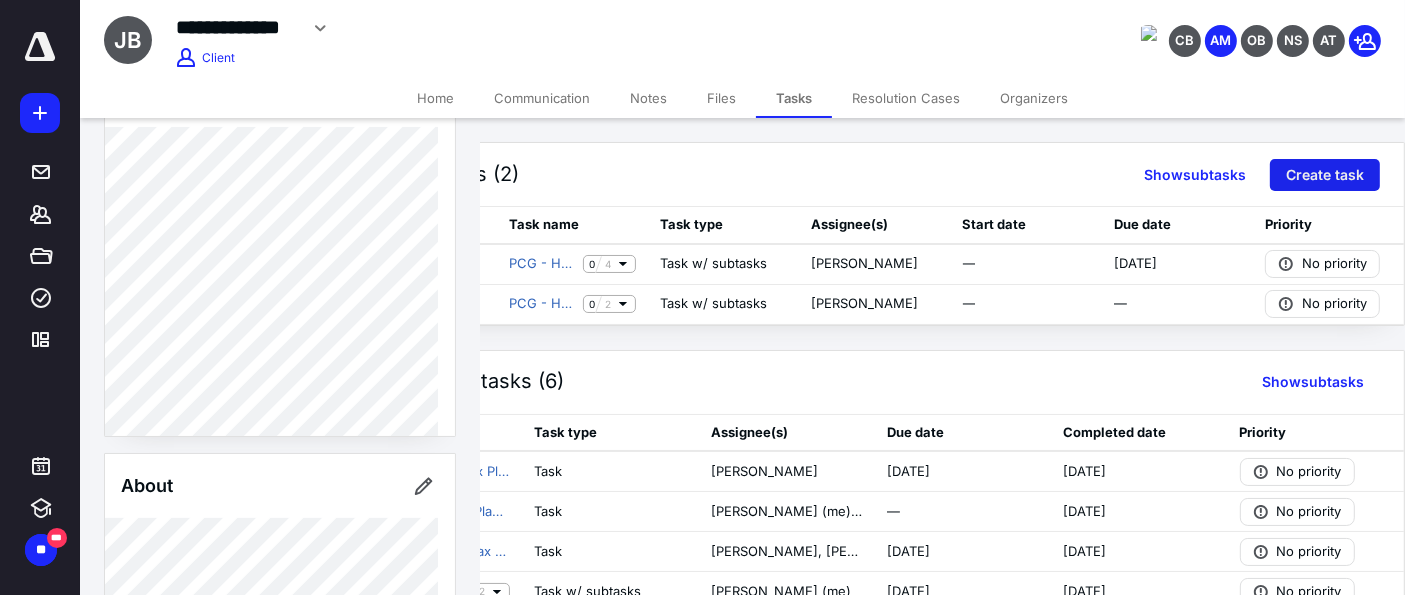 click on "Create task" at bounding box center (1325, 175) 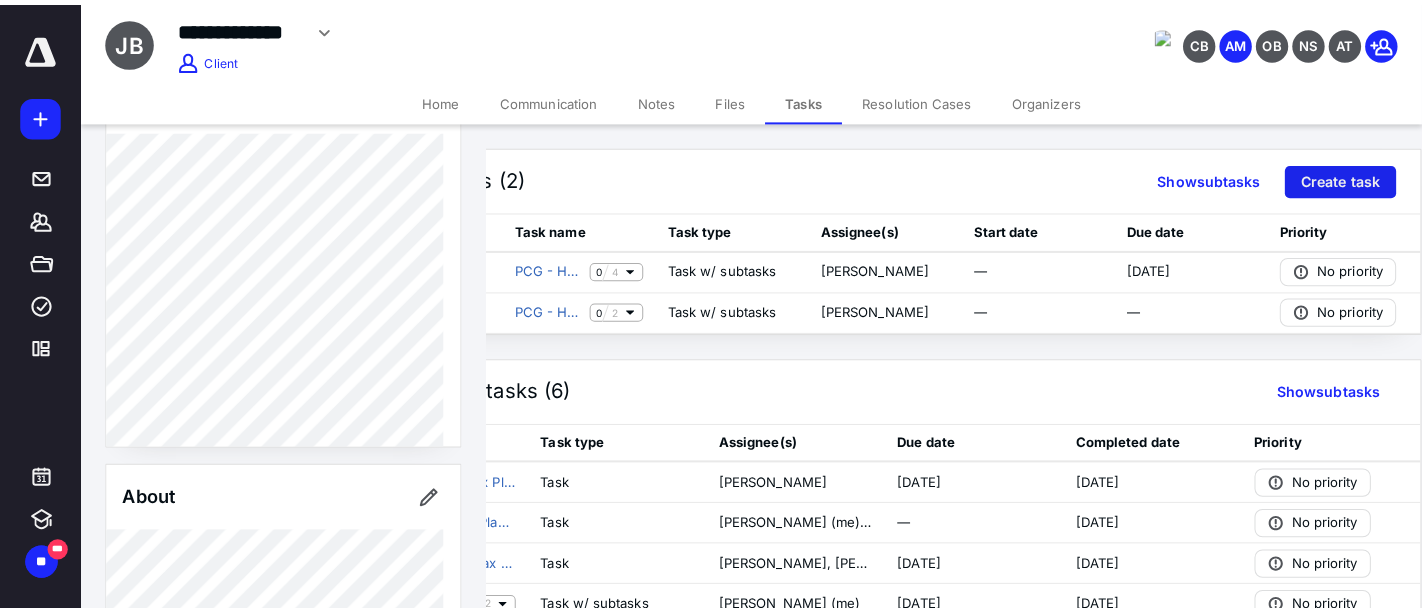 scroll, scrollTop: 0, scrollLeft: 120, axis: horizontal 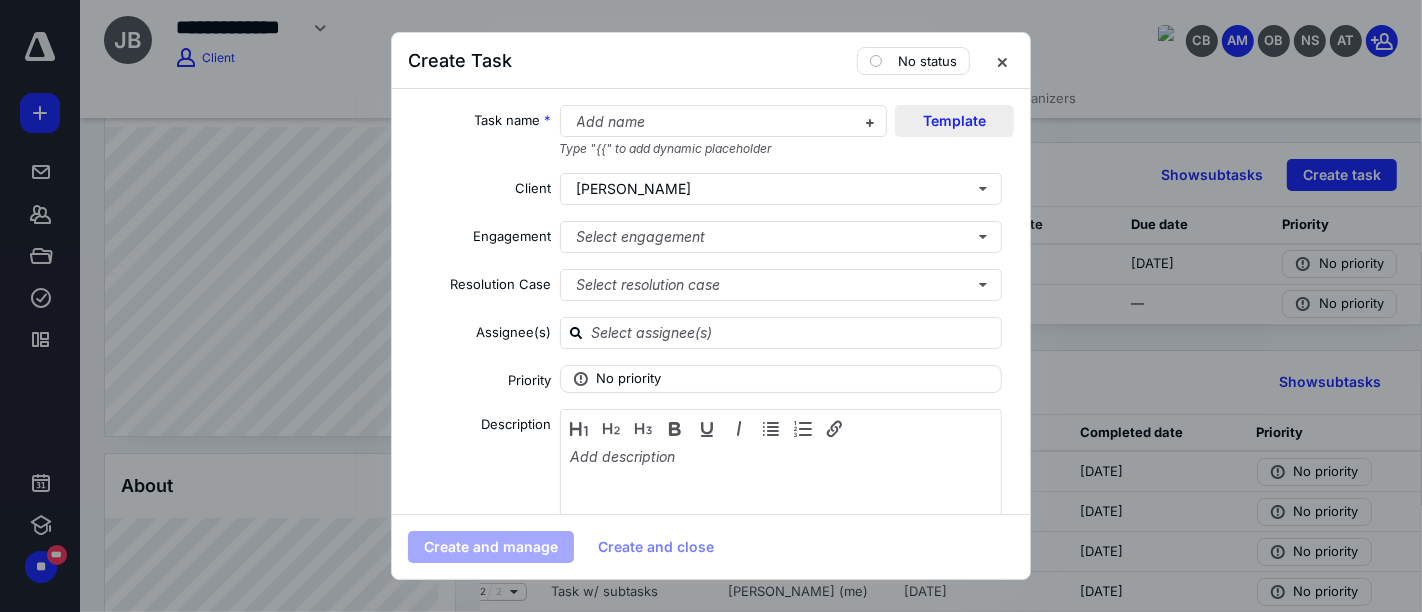 click on "Template" at bounding box center [954, 121] 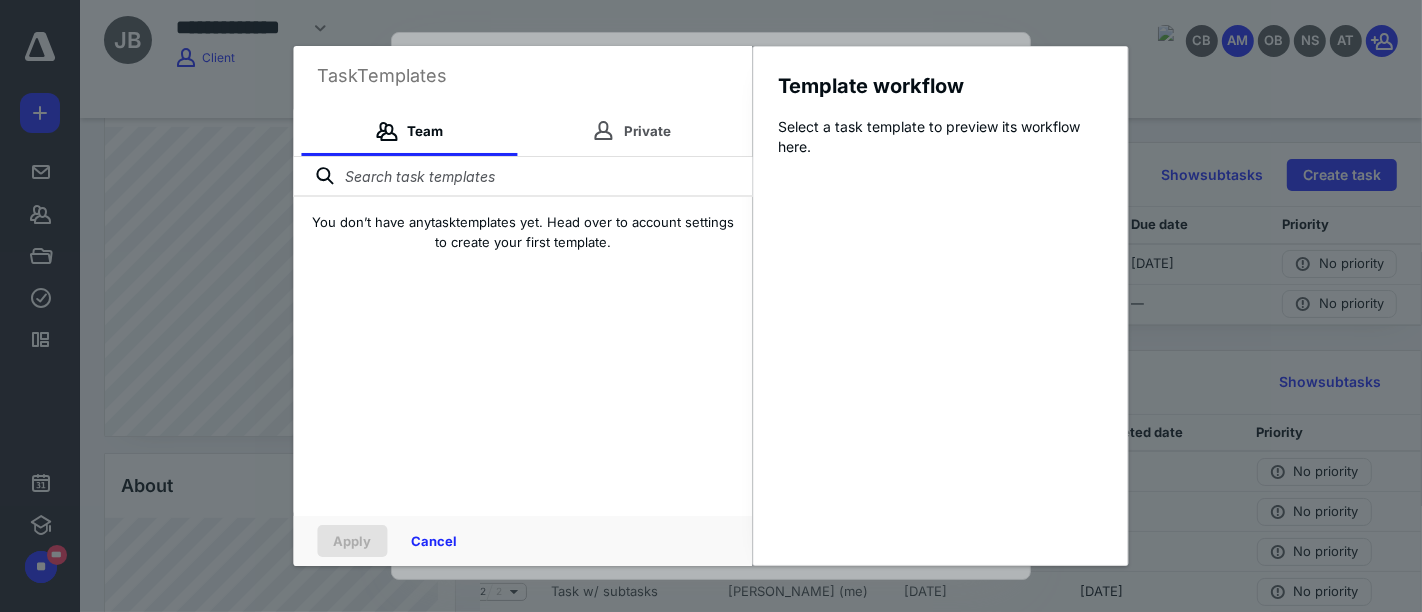 click at bounding box center (523, 177) 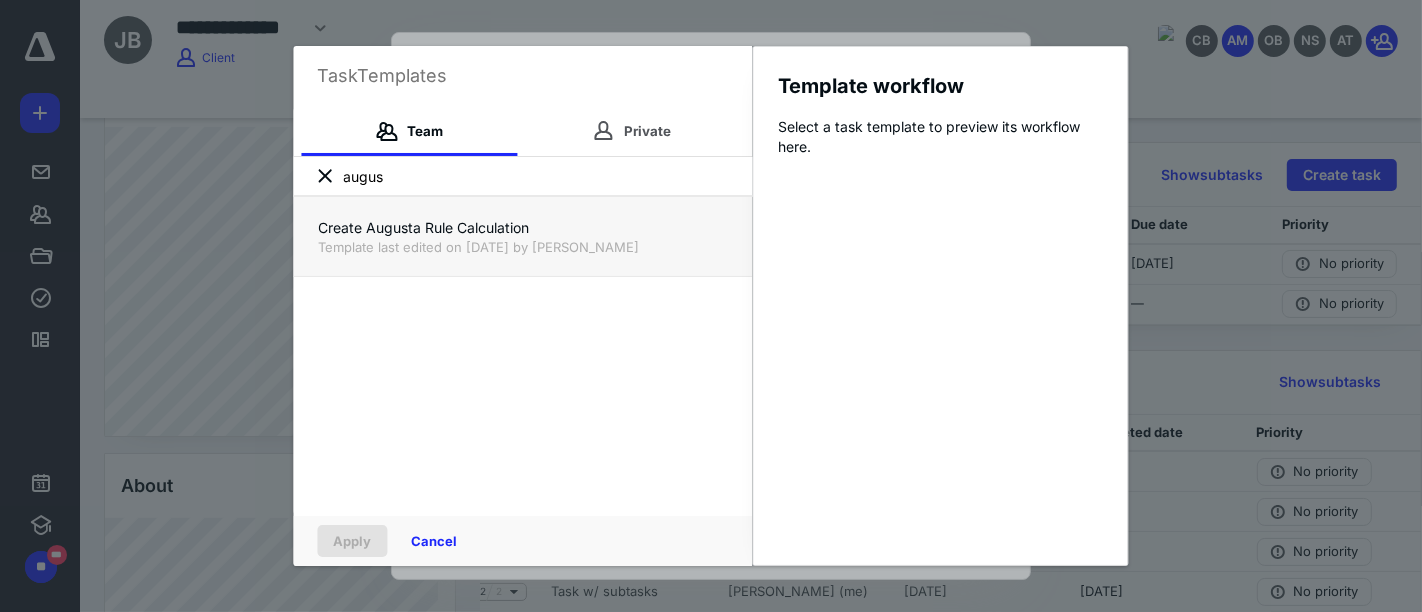 type on "augus" 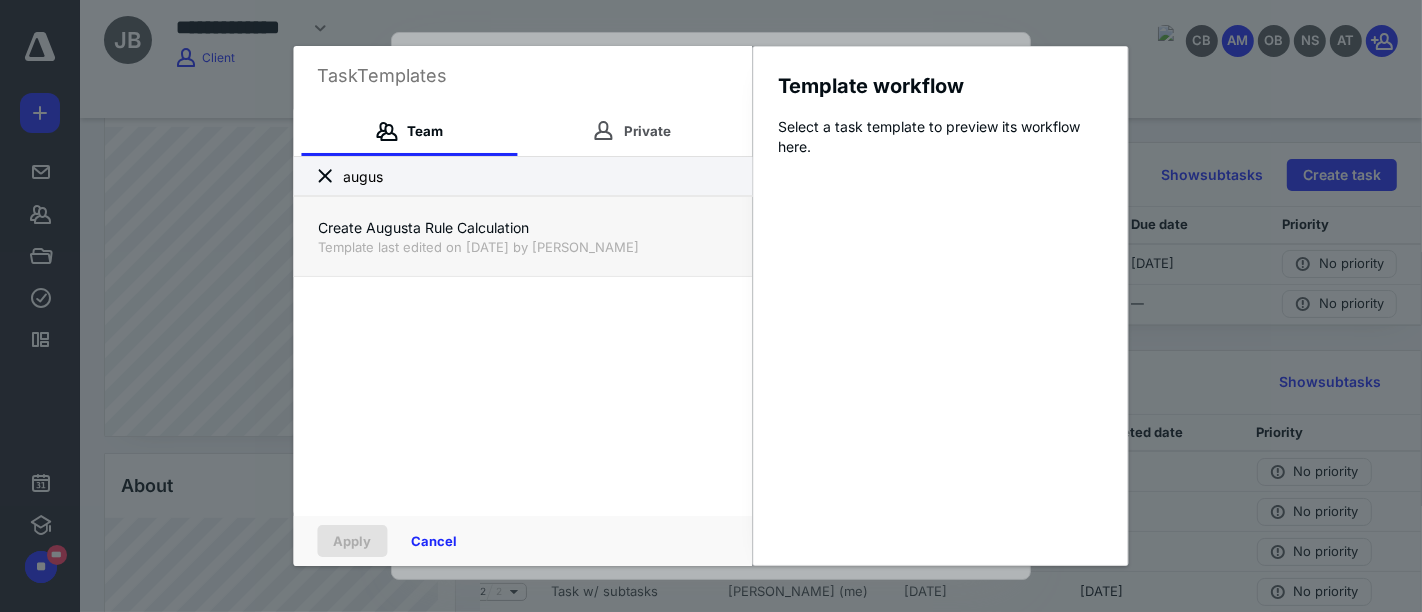 click on "Create Augusta Rule Calculation" at bounding box center [523, 228] 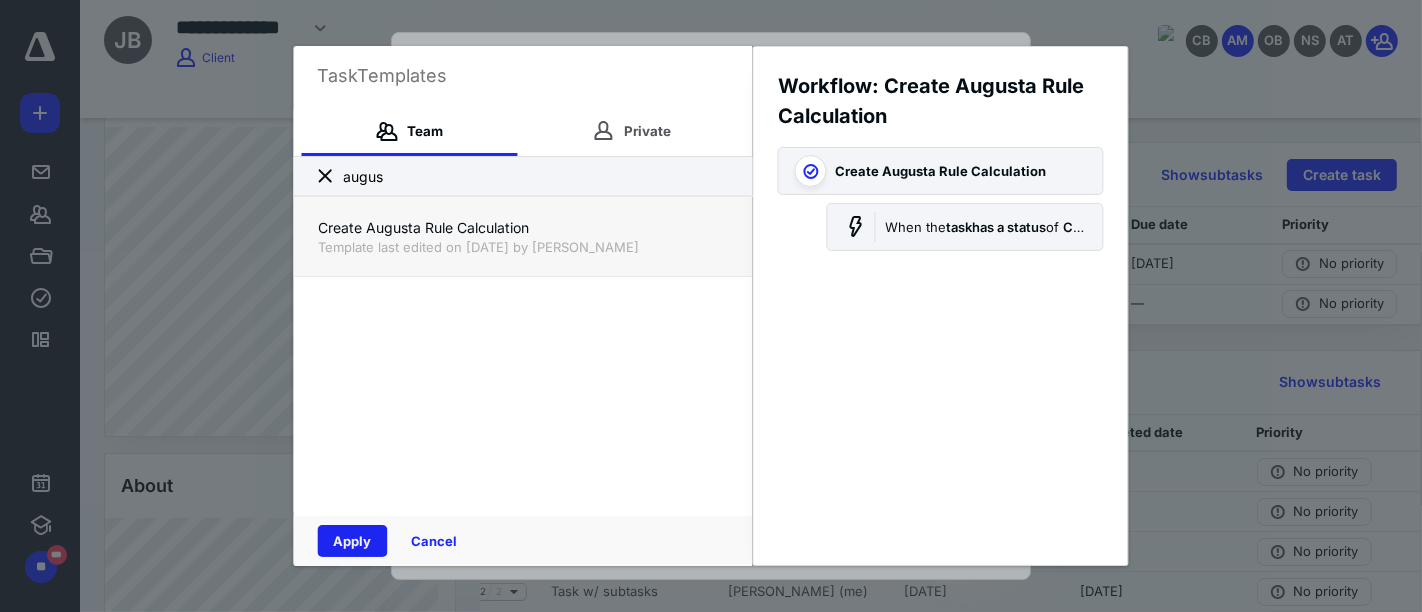 click on "Apply" at bounding box center (353, 541) 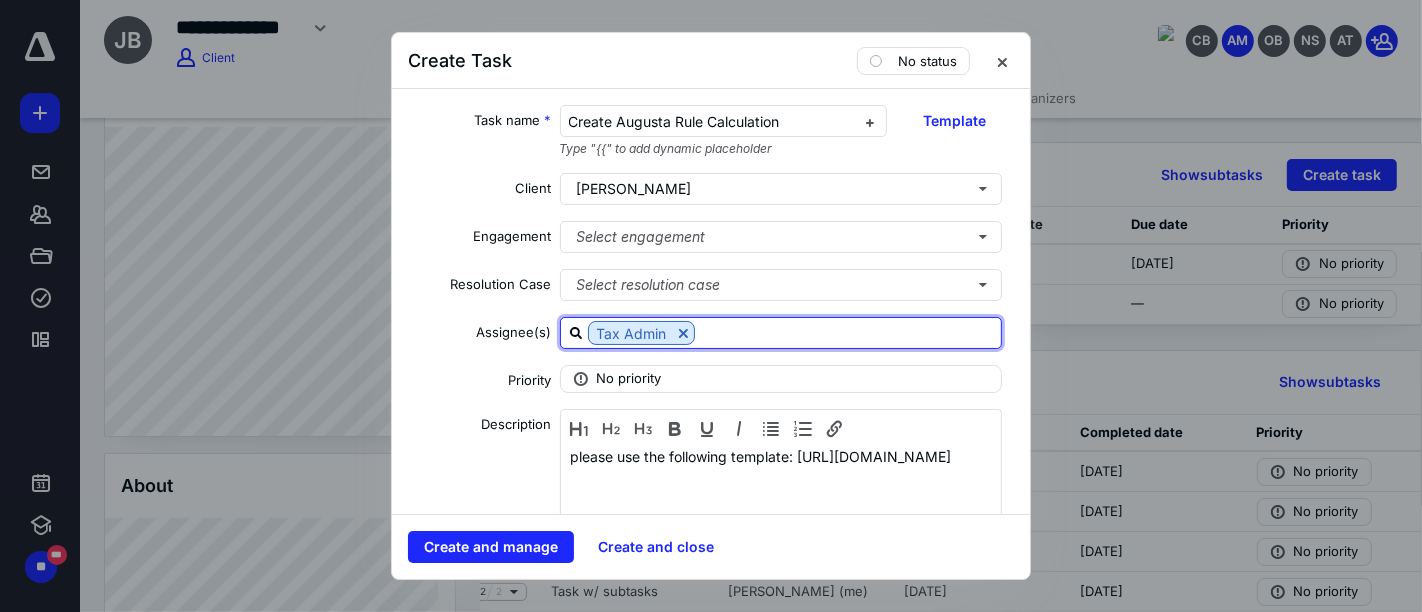 click at bounding box center (848, 332) 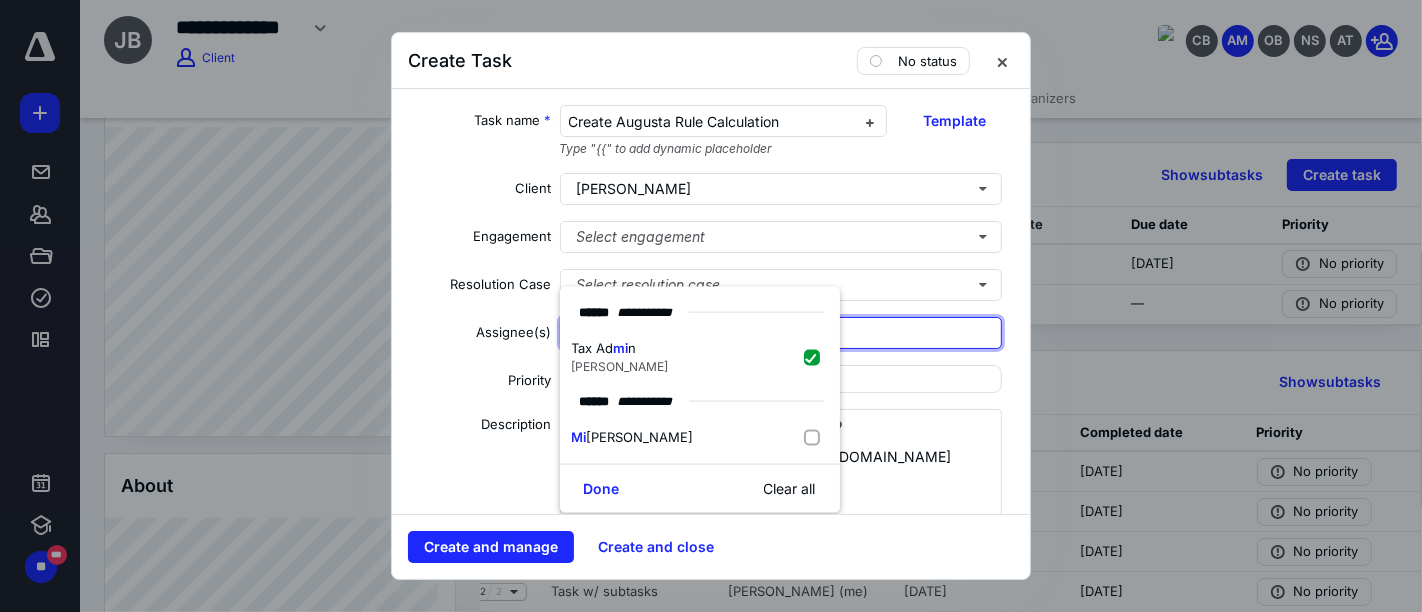 type on "mic" 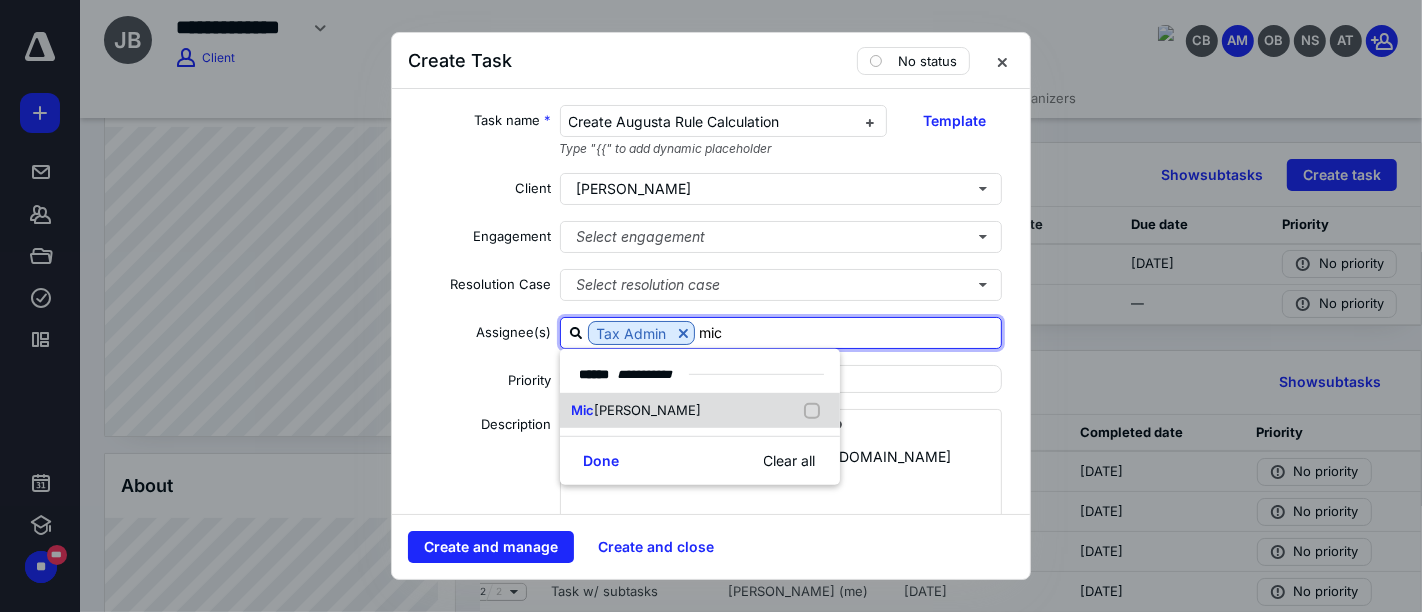 click on "Mic helle Tahir" at bounding box center (700, 411) 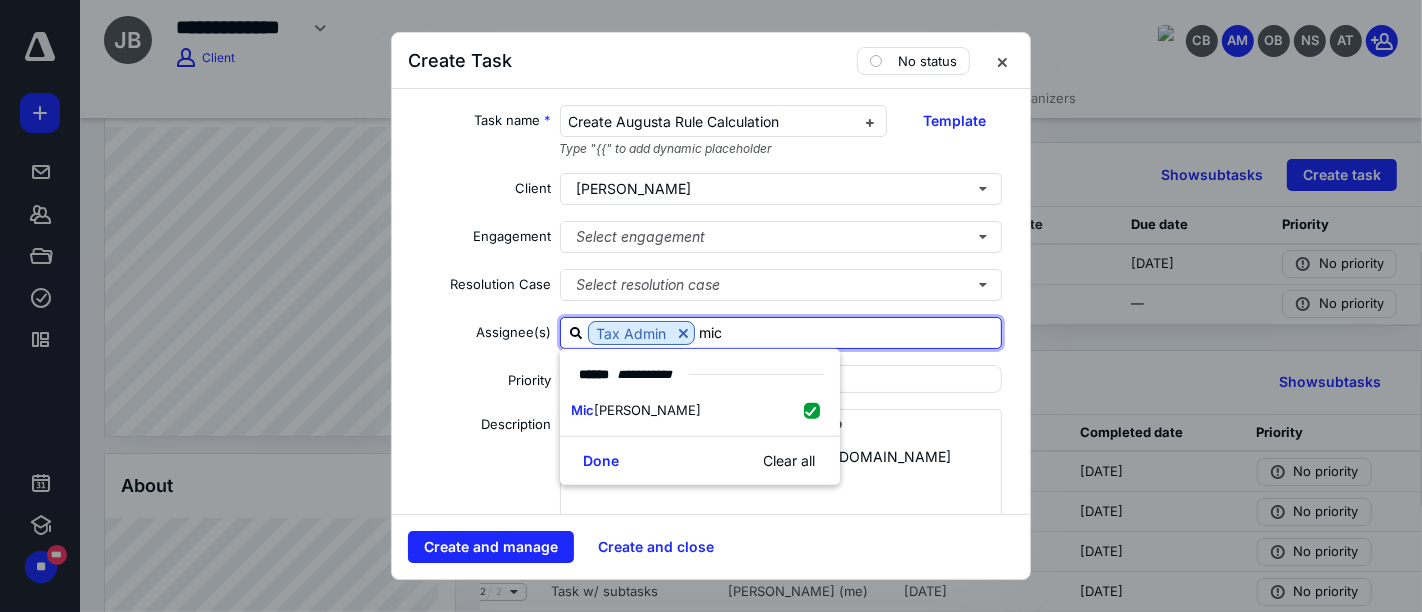 checkbox on "true" 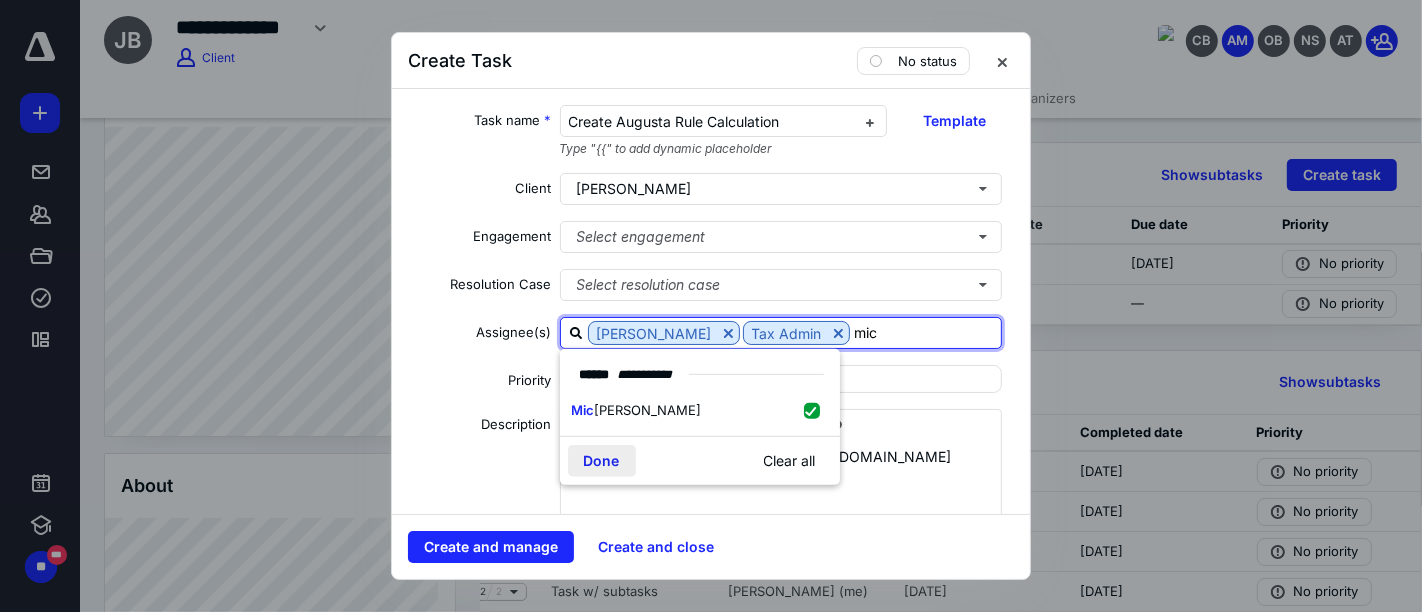 type on "mic" 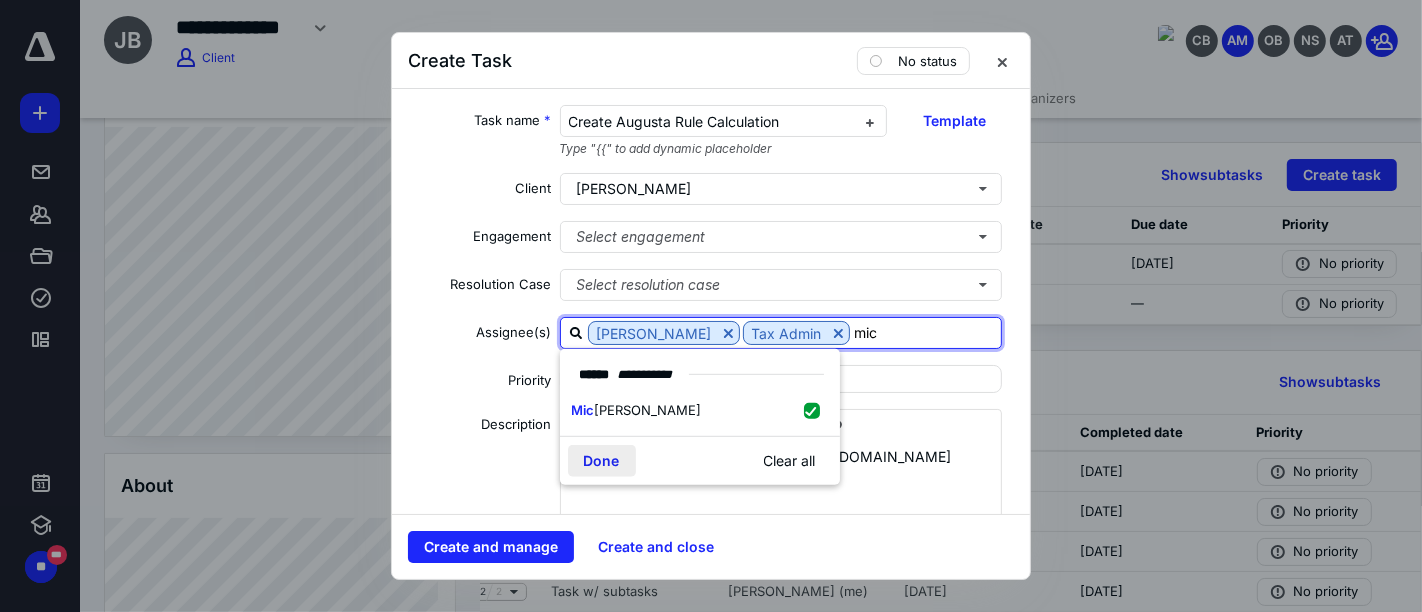 click on "Done" at bounding box center [602, 461] 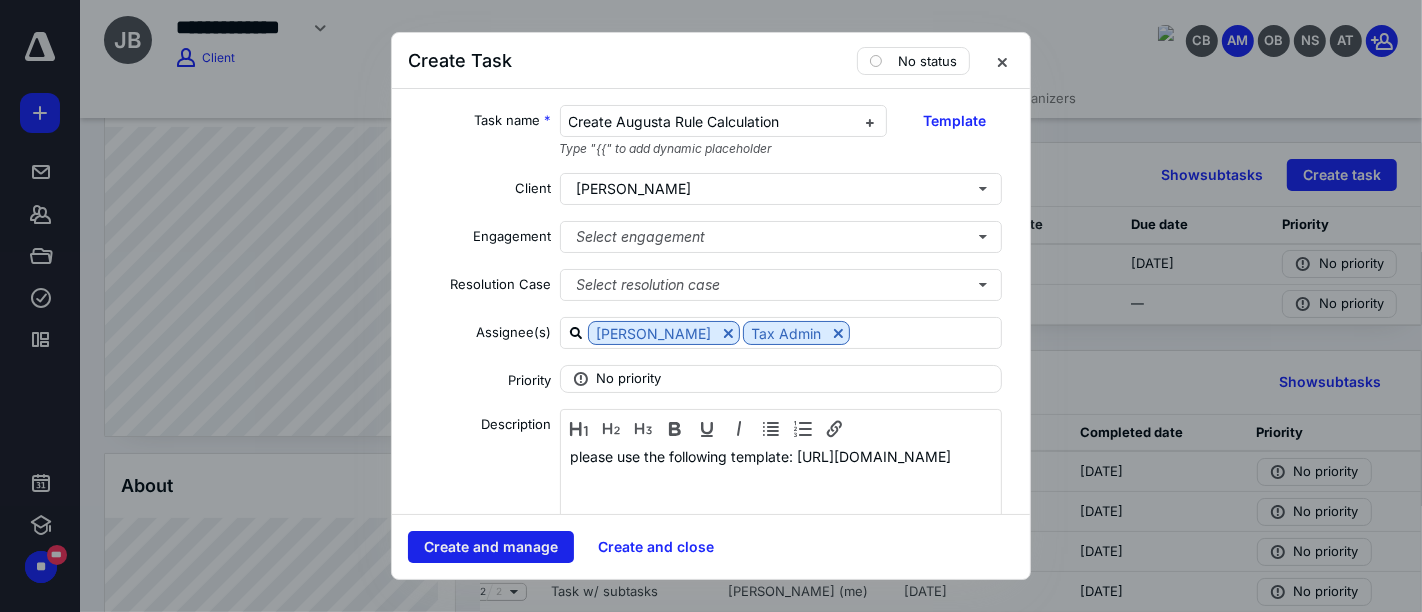 click on "Create and manage" at bounding box center [491, 547] 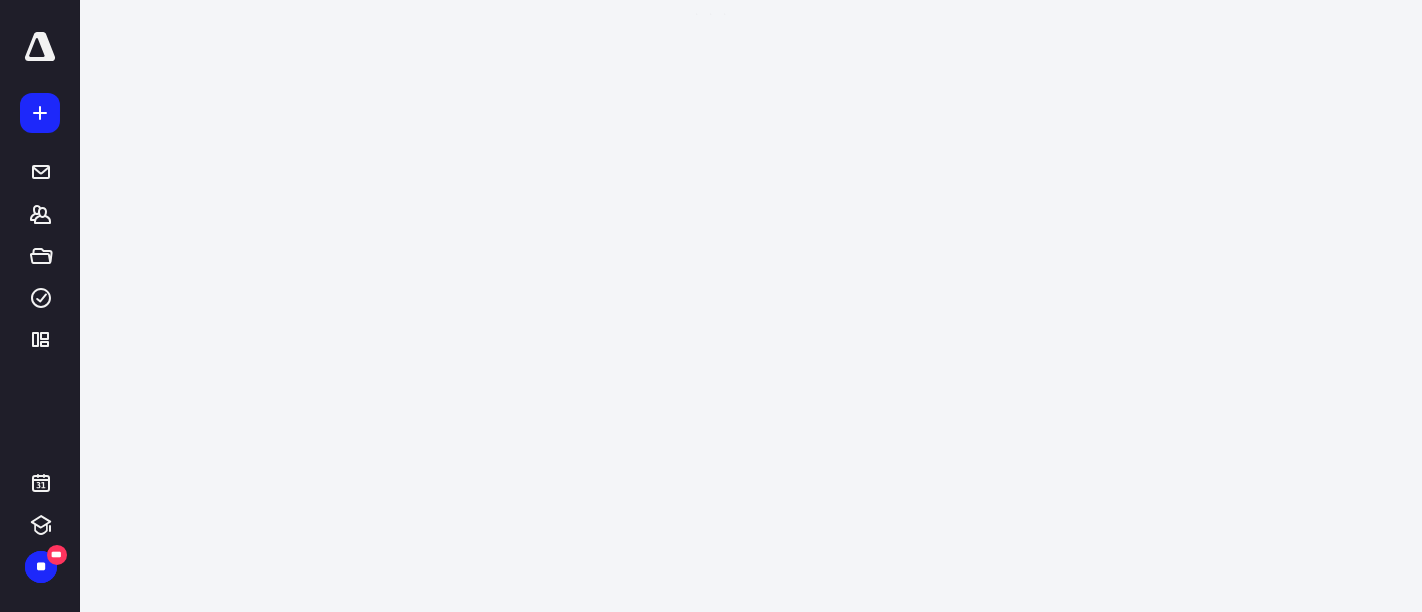 scroll, scrollTop: 0, scrollLeft: 0, axis: both 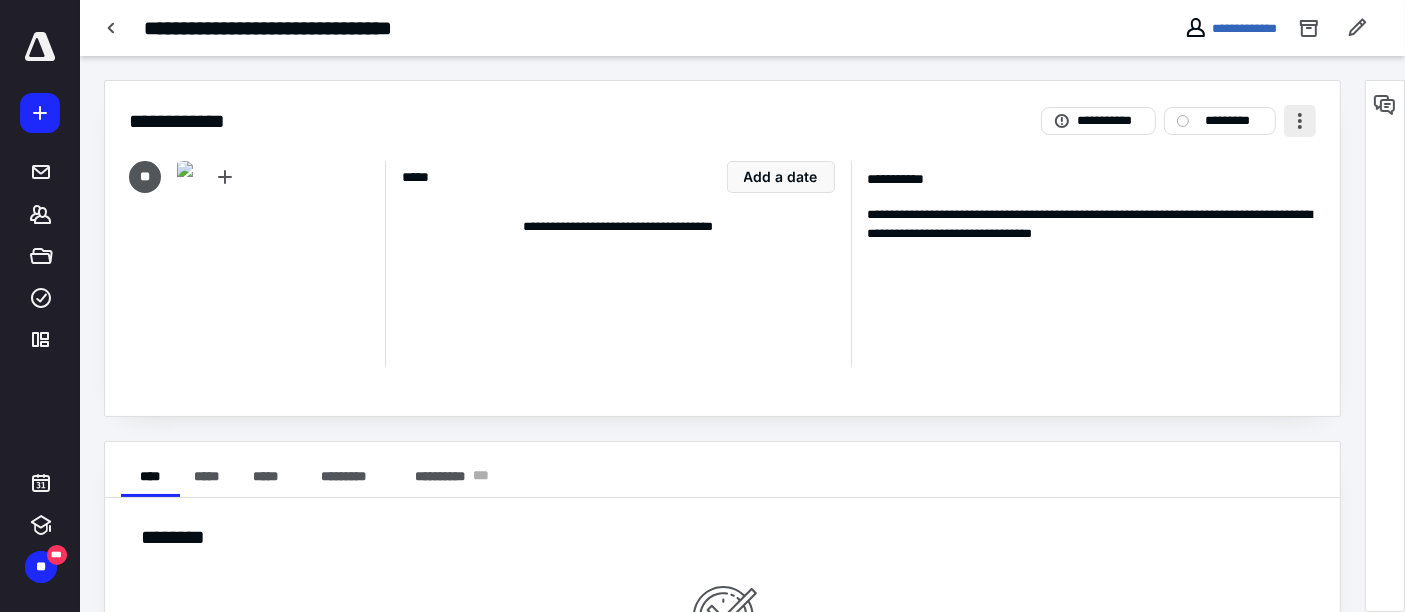 click at bounding box center [1300, 121] 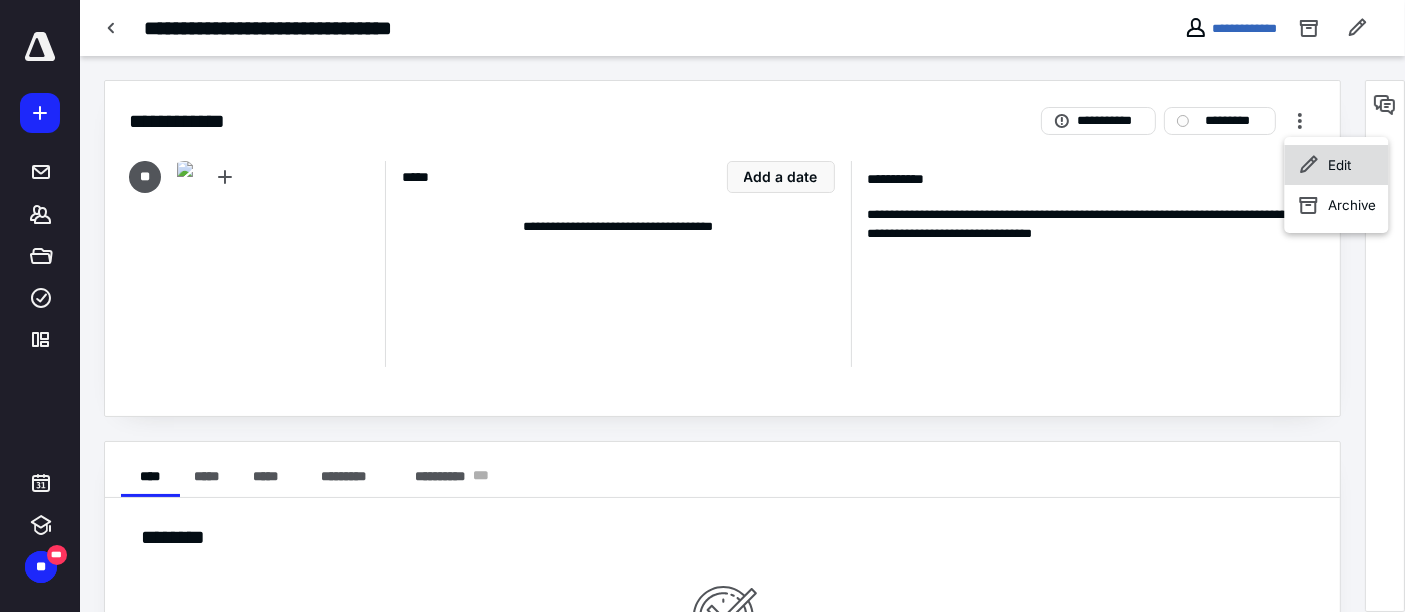click on "Edit" at bounding box center [1336, 165] 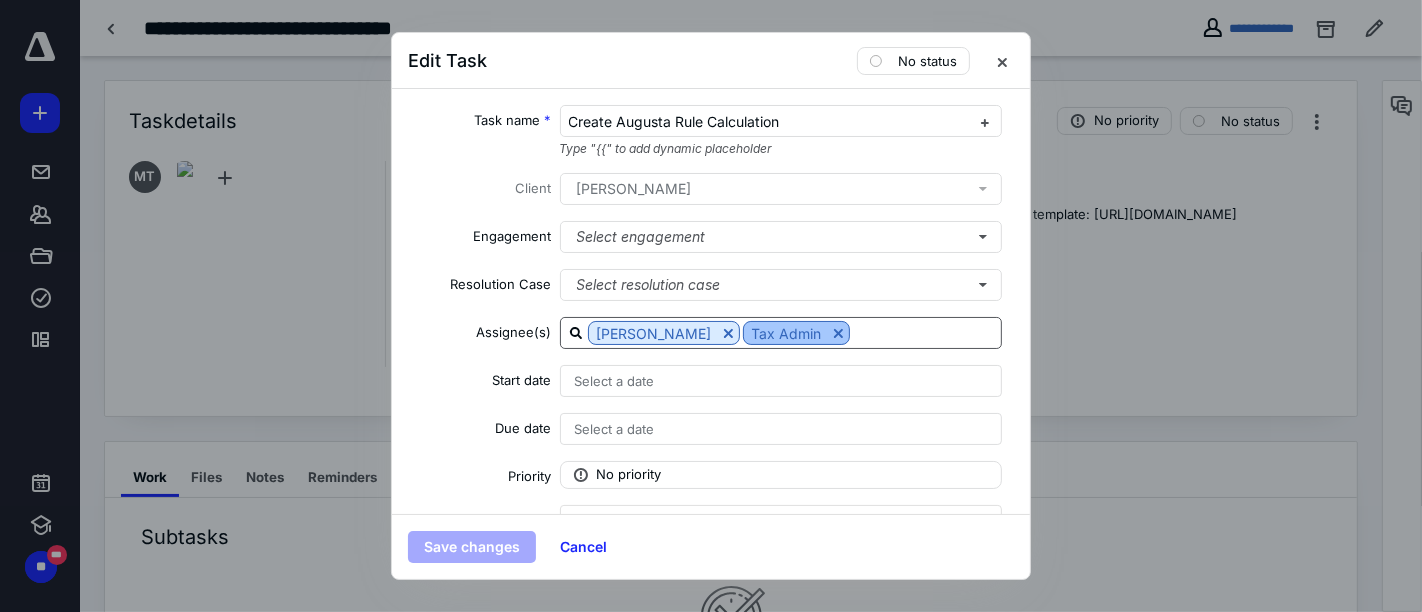 click at bounding box center [838, 333] 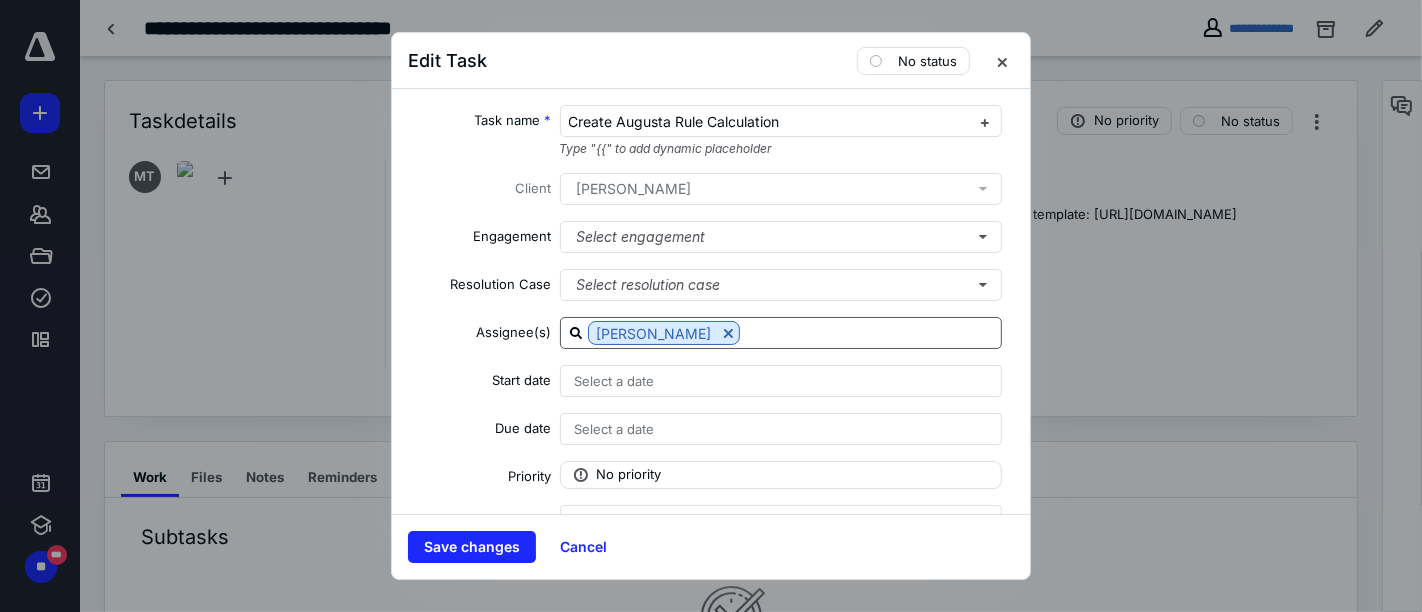 click at bounding box center (870, 332) 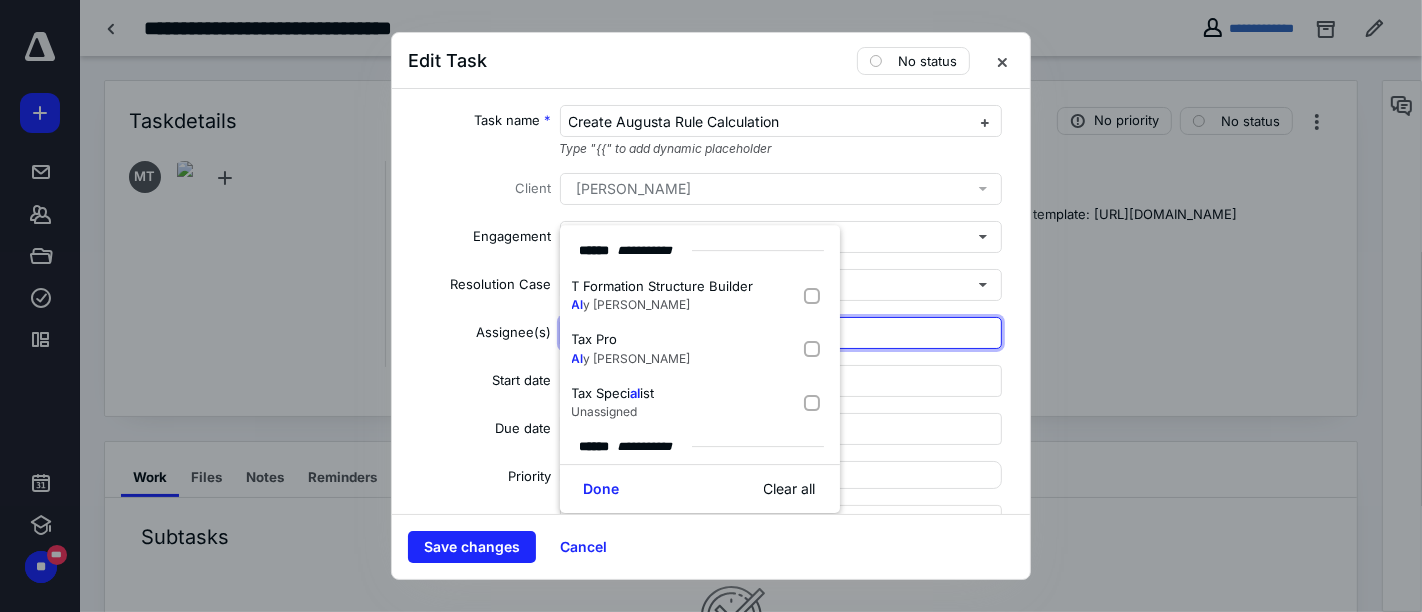type on "aly" 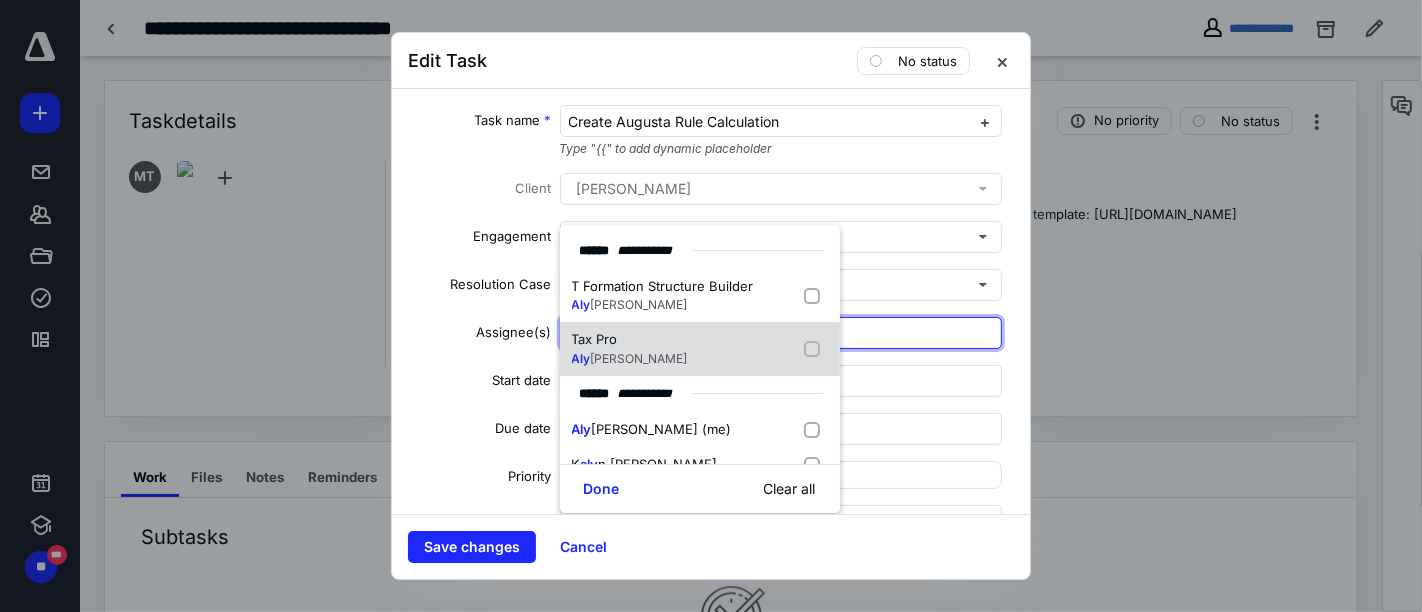 click on "Tax Pro Aly  Morris" at bounding box center (700, 350) 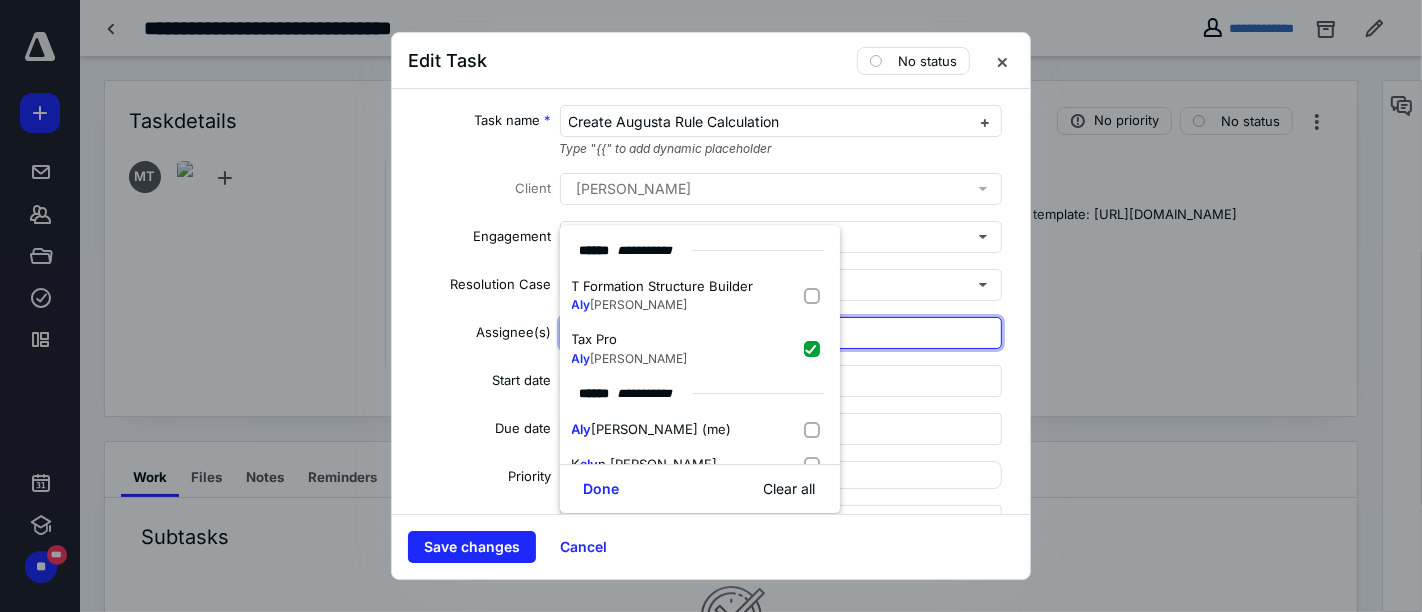 checkbox on "true" 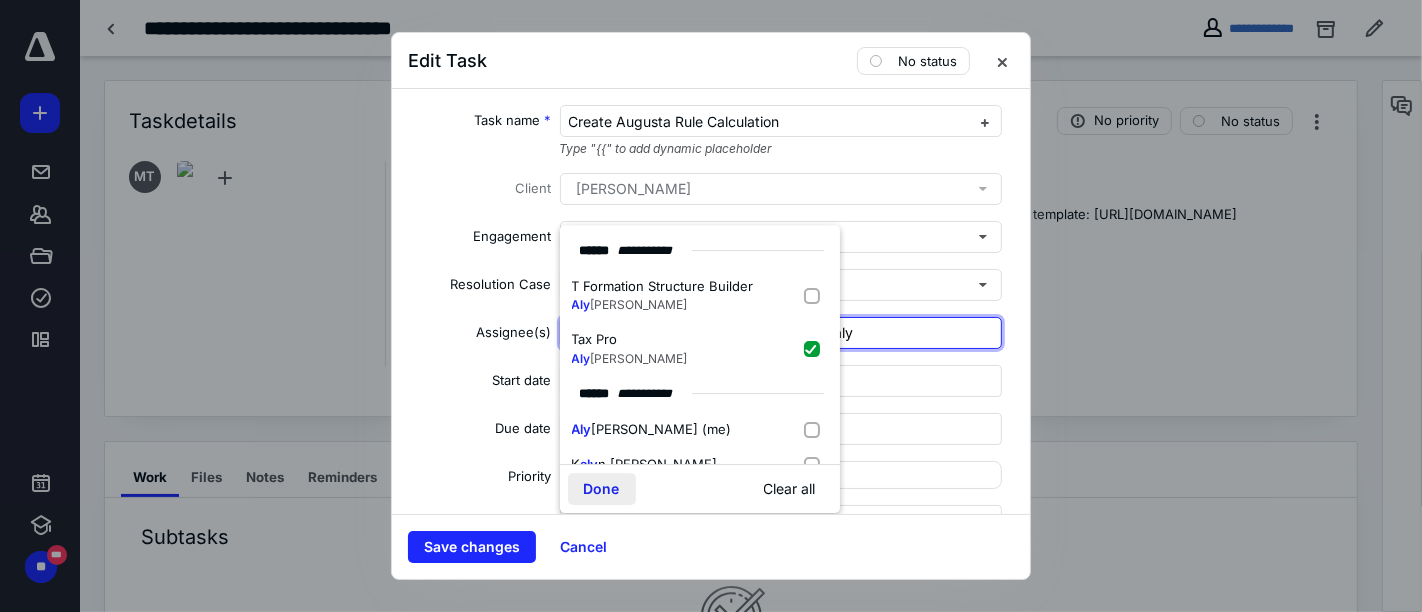 type on "aly" 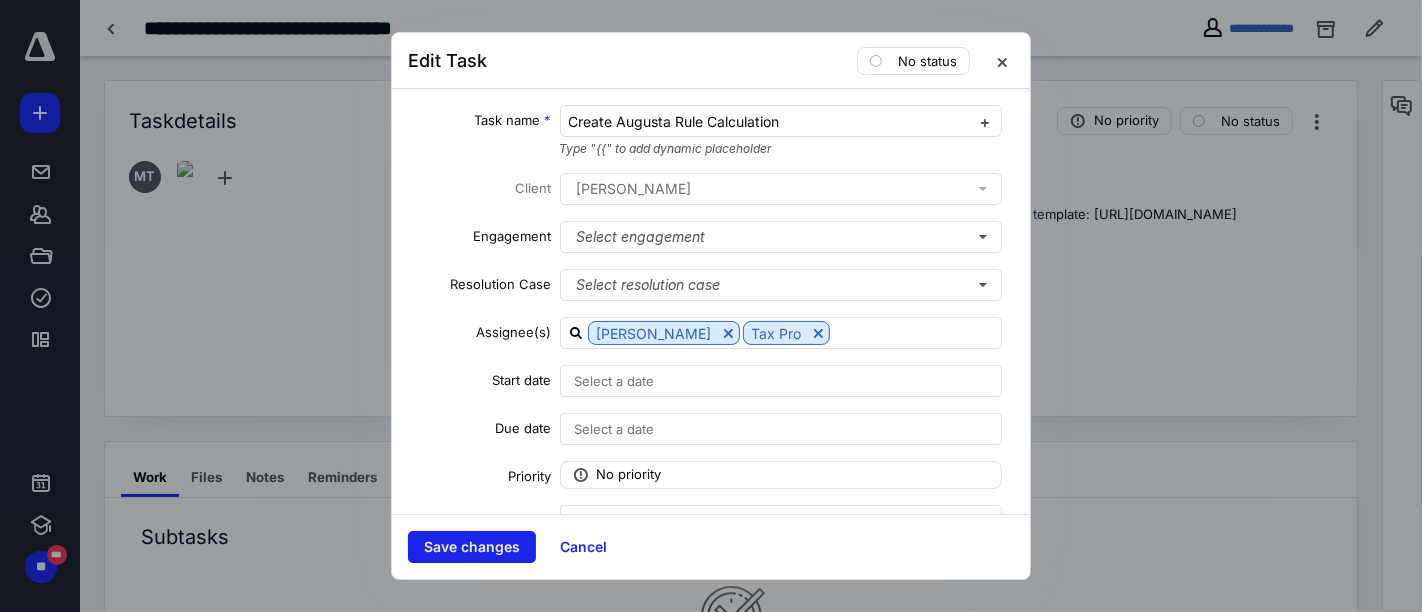 click on "Save changes" at bounding box center [472, 547] 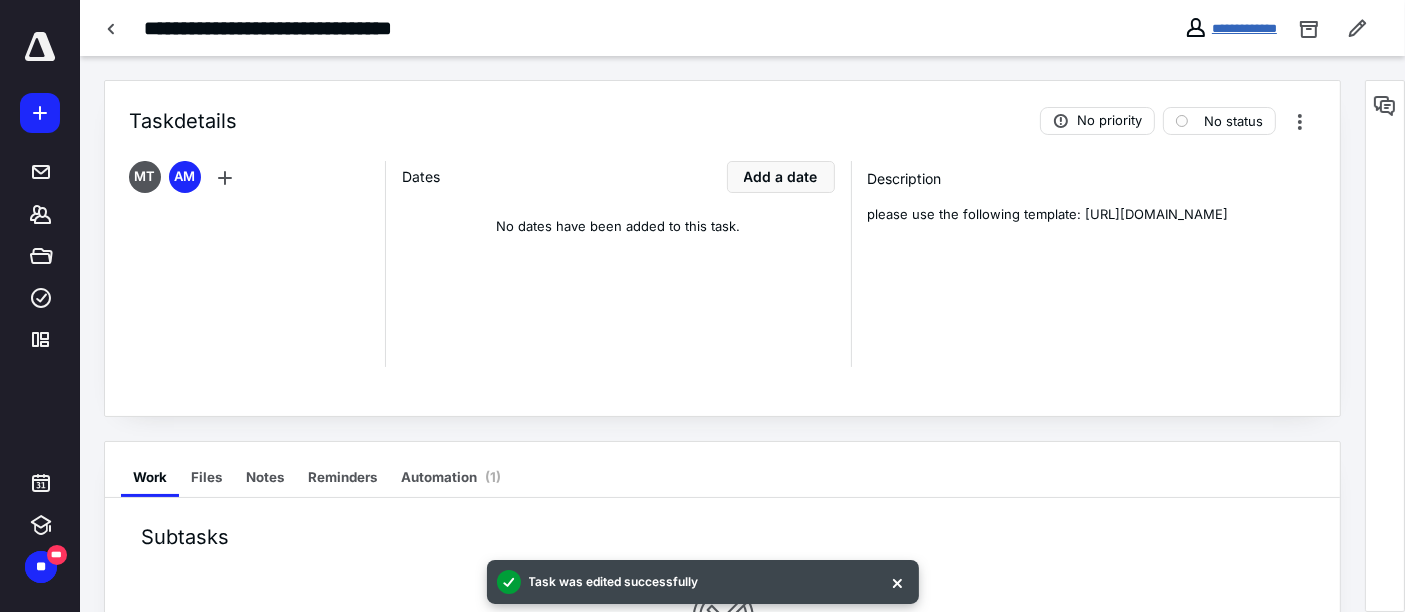 click on "**********" at bounding box center [1244, 28] 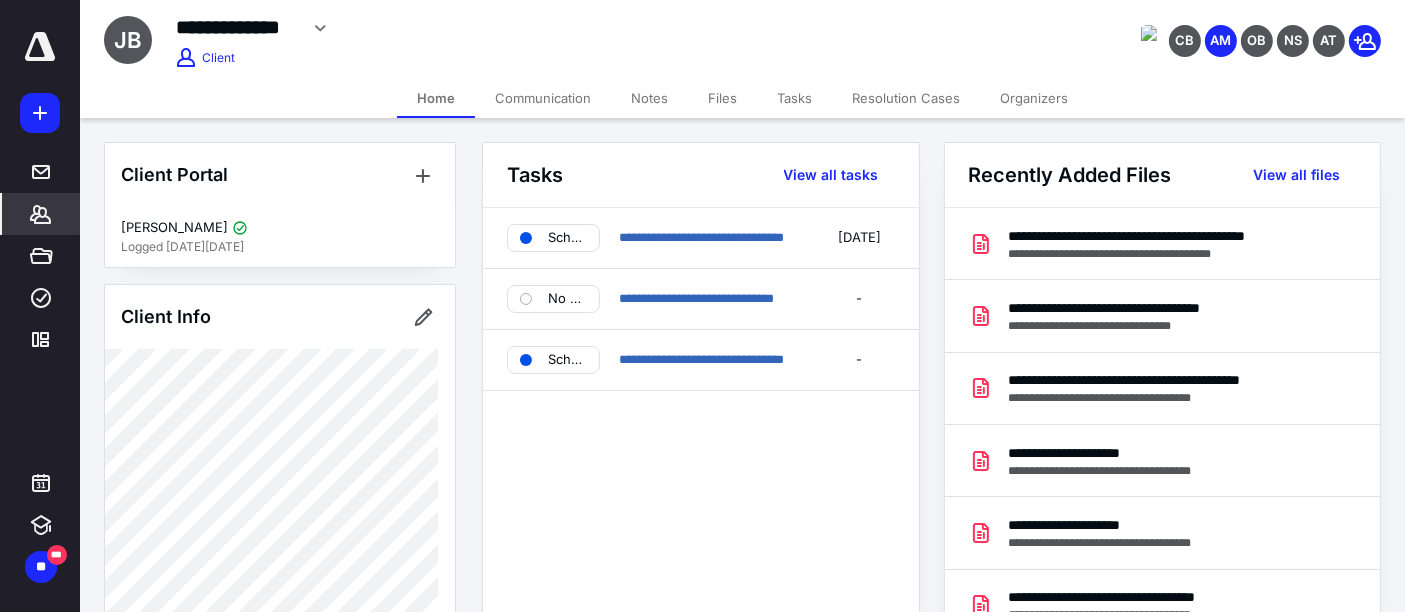 drag, startPoint x: 30, startPoint y: 221, endPoint x: 53, endPoint y: 207, distance: 26.925823 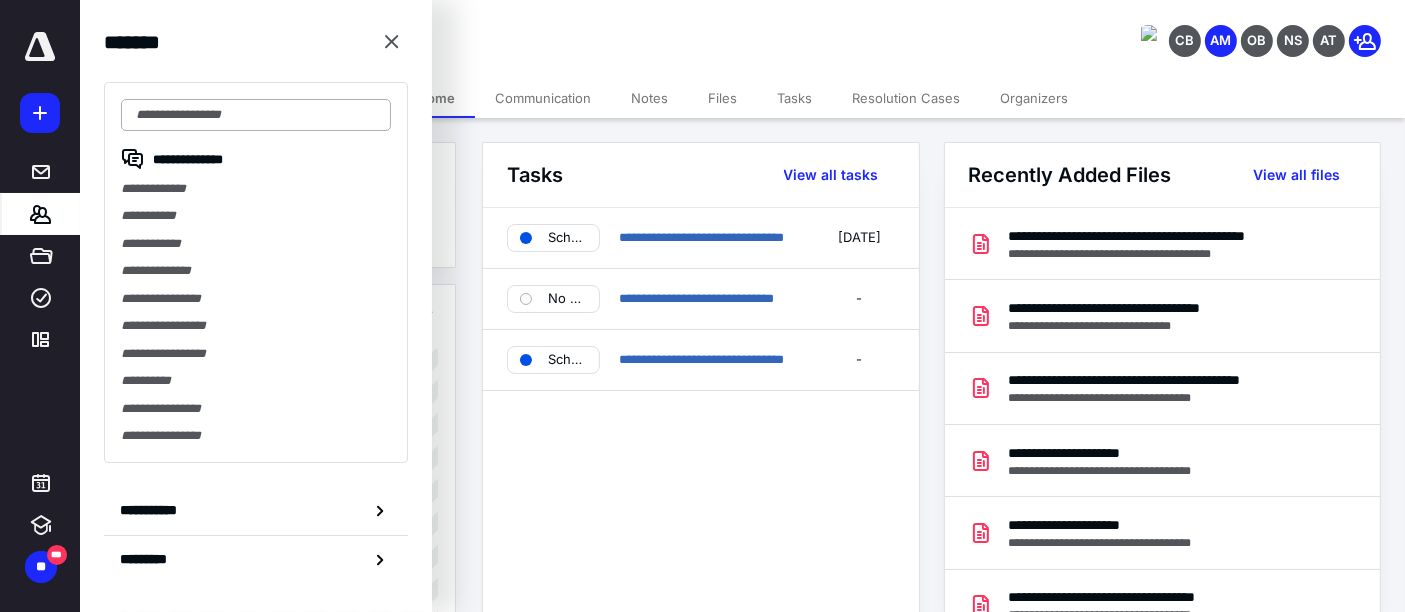 click at bounding box center [256, 115] 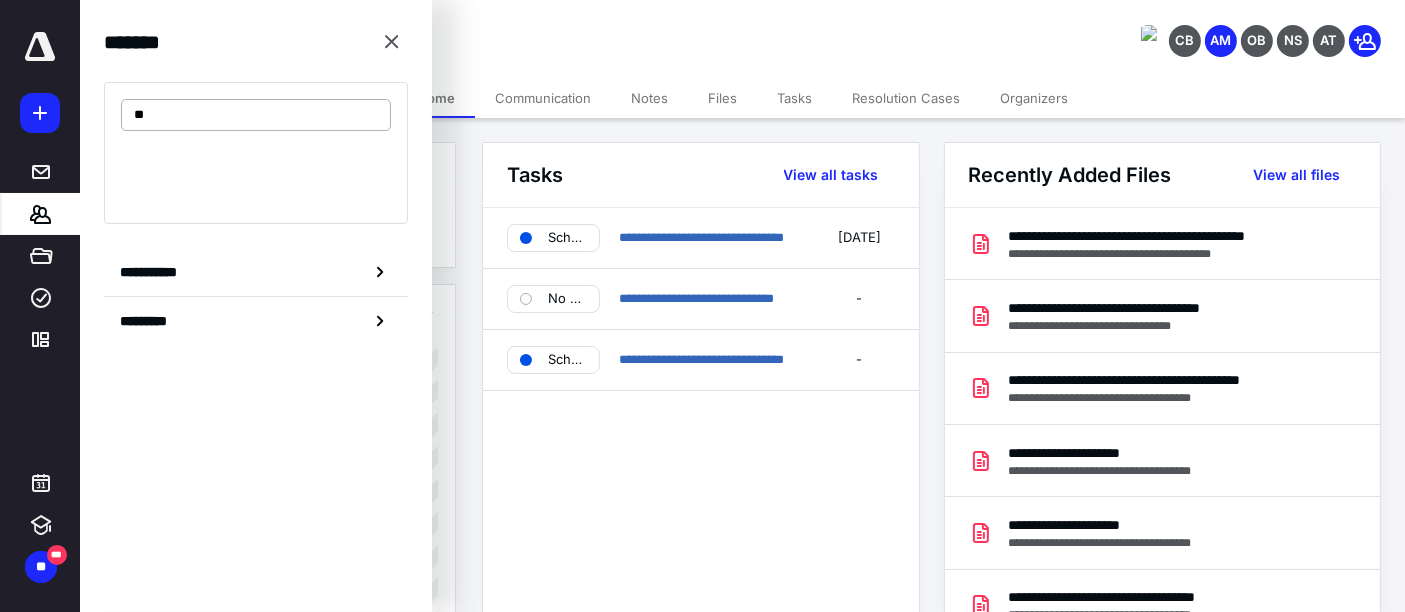 type on "*" 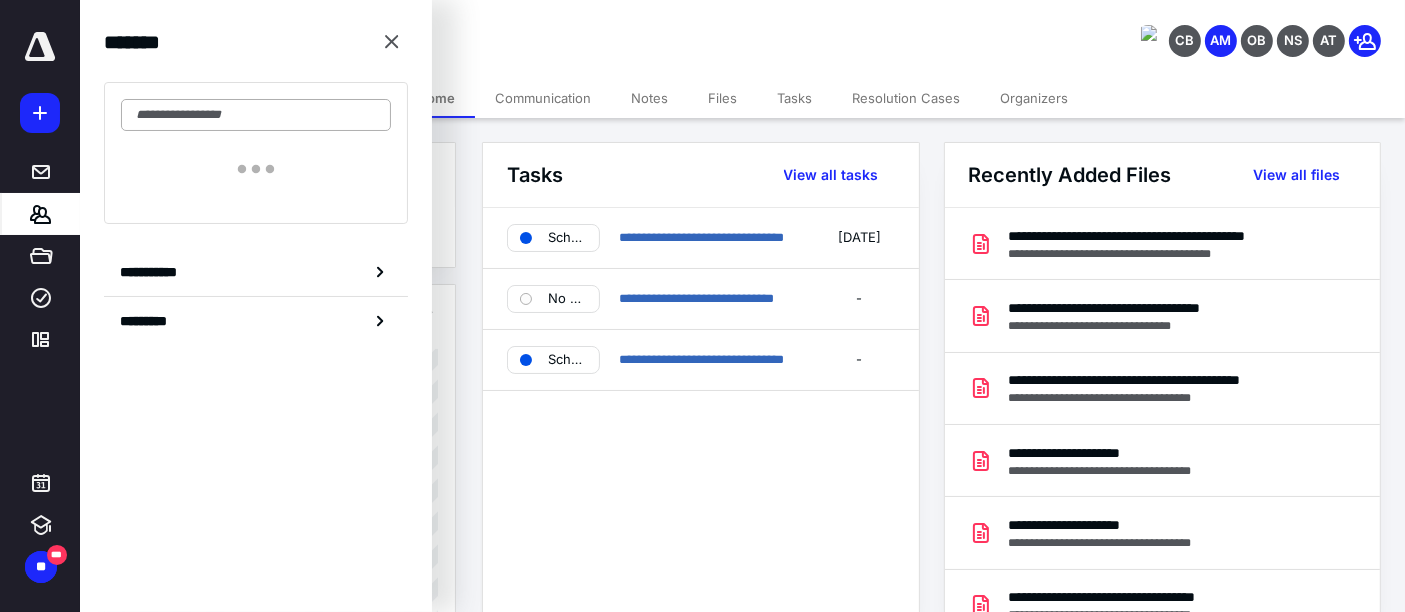 type on "*" 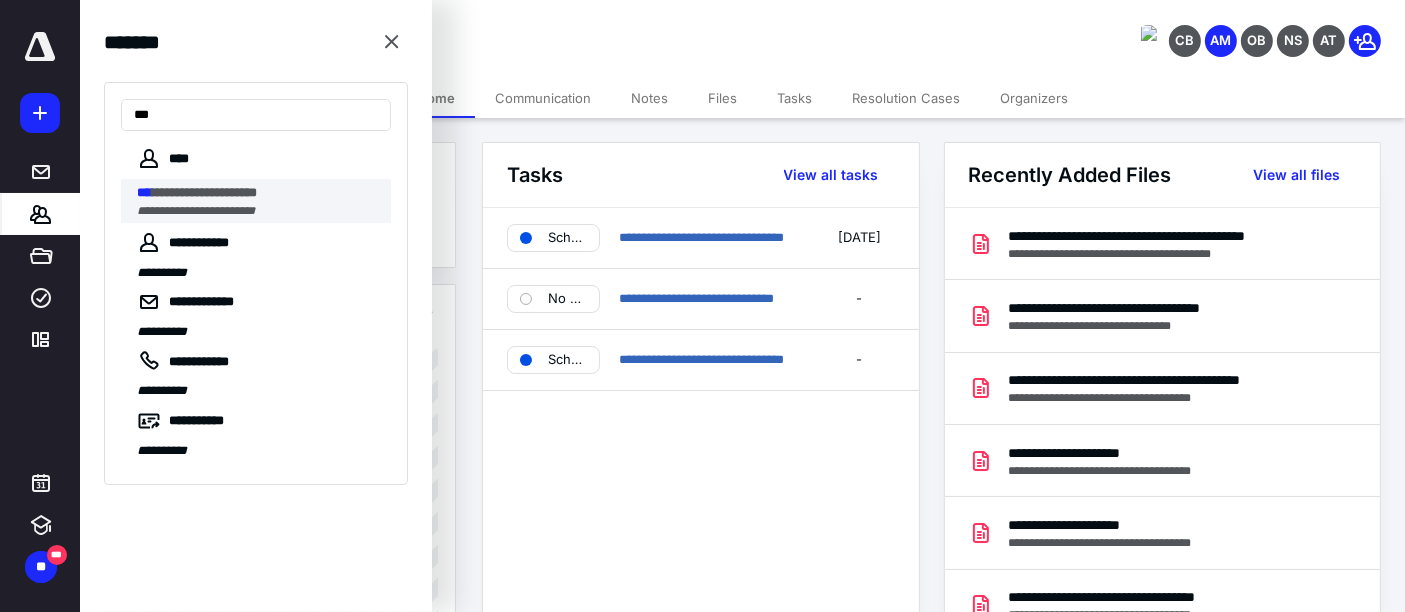 type on "***" 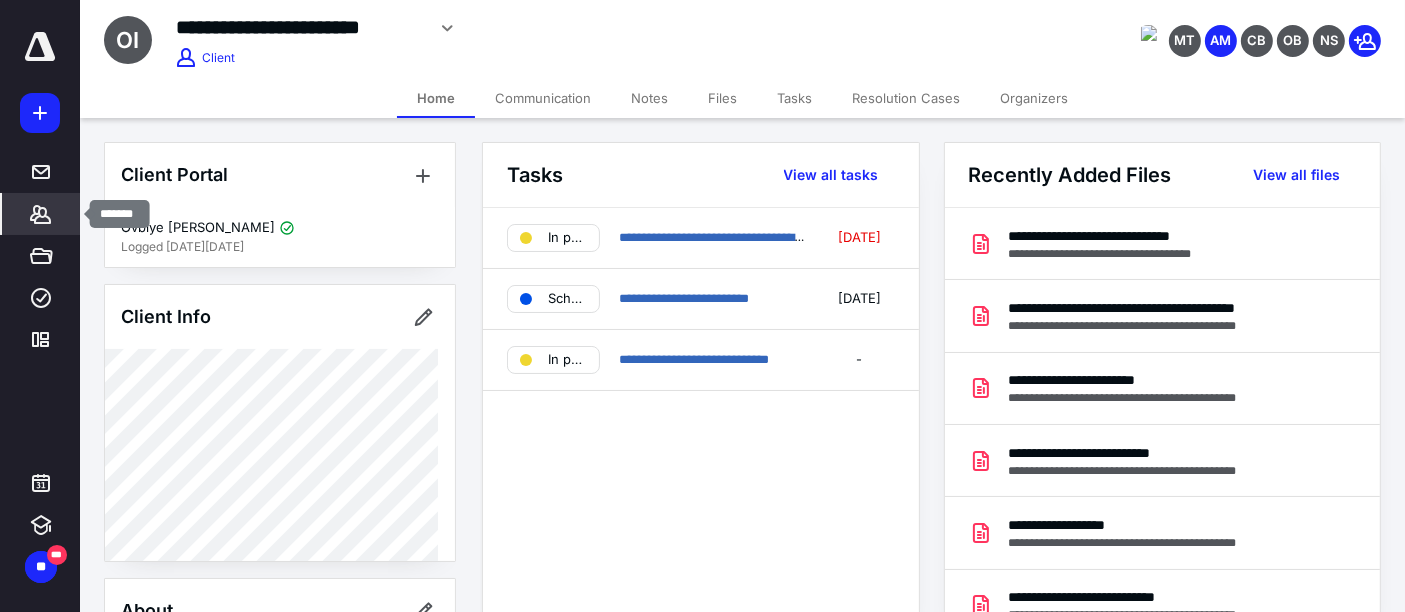 drag, startPoint x: 57, startPoint y: 202, endPoint x: 100, endPoint y: 190, distance: 44.64303 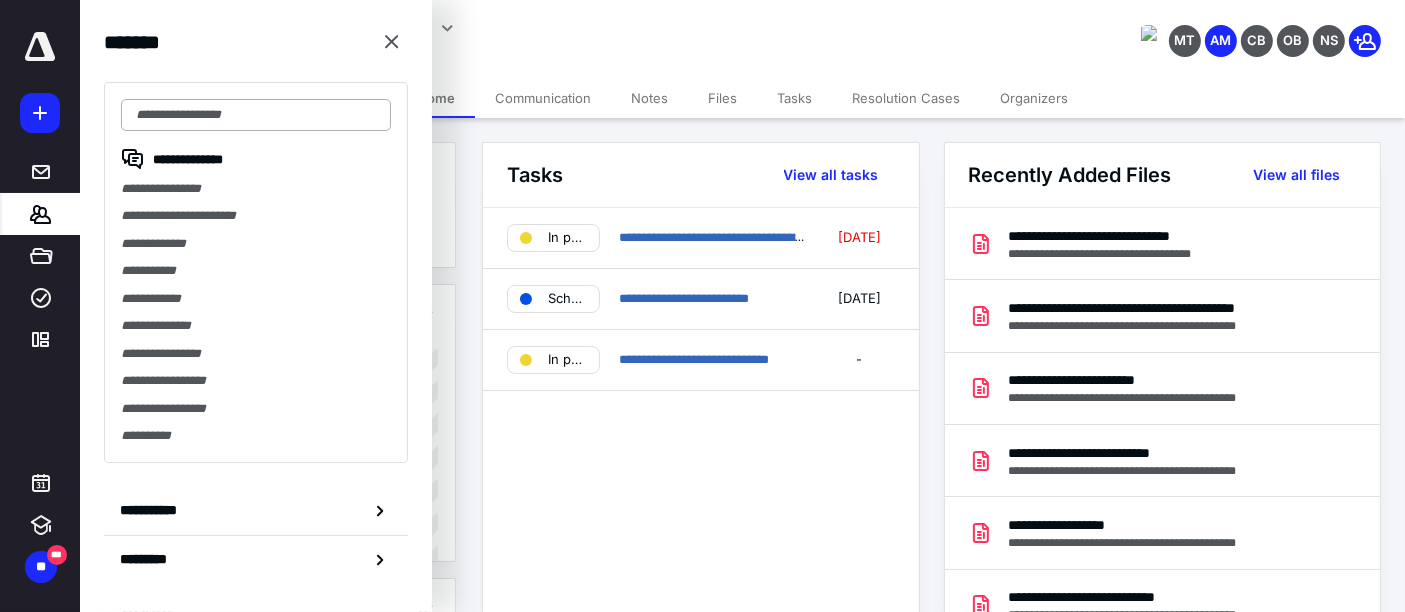 click at bounding box center (256, 115) 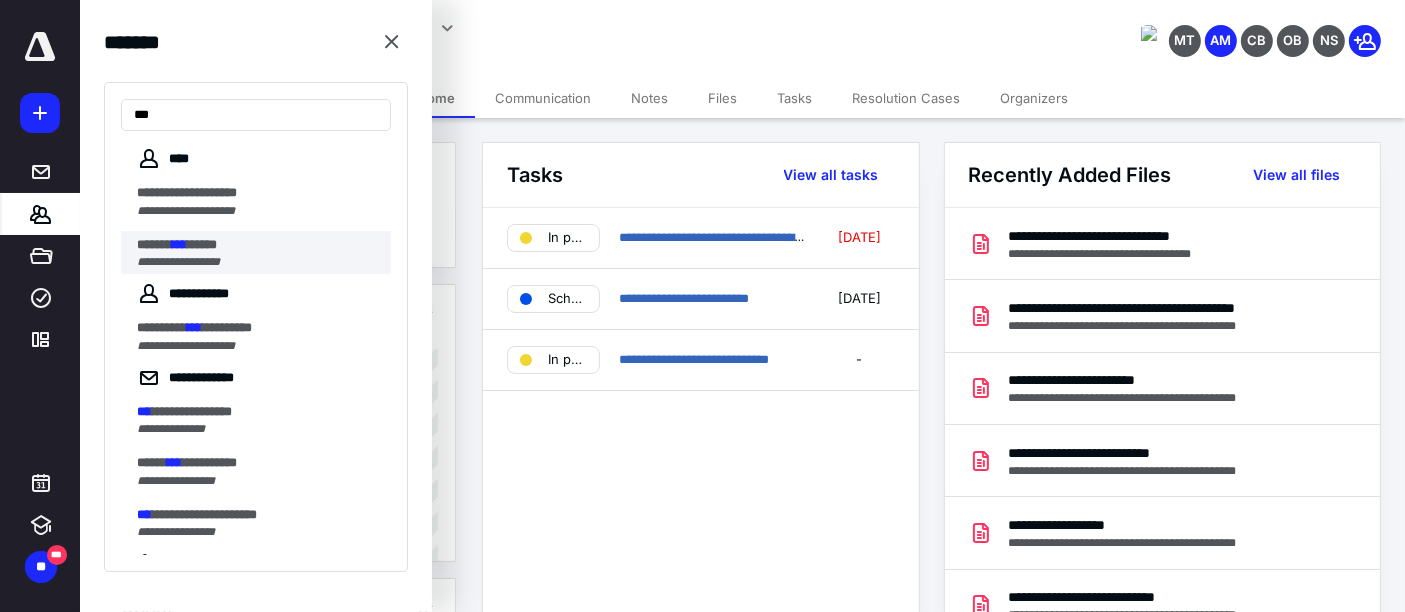 type on "***" 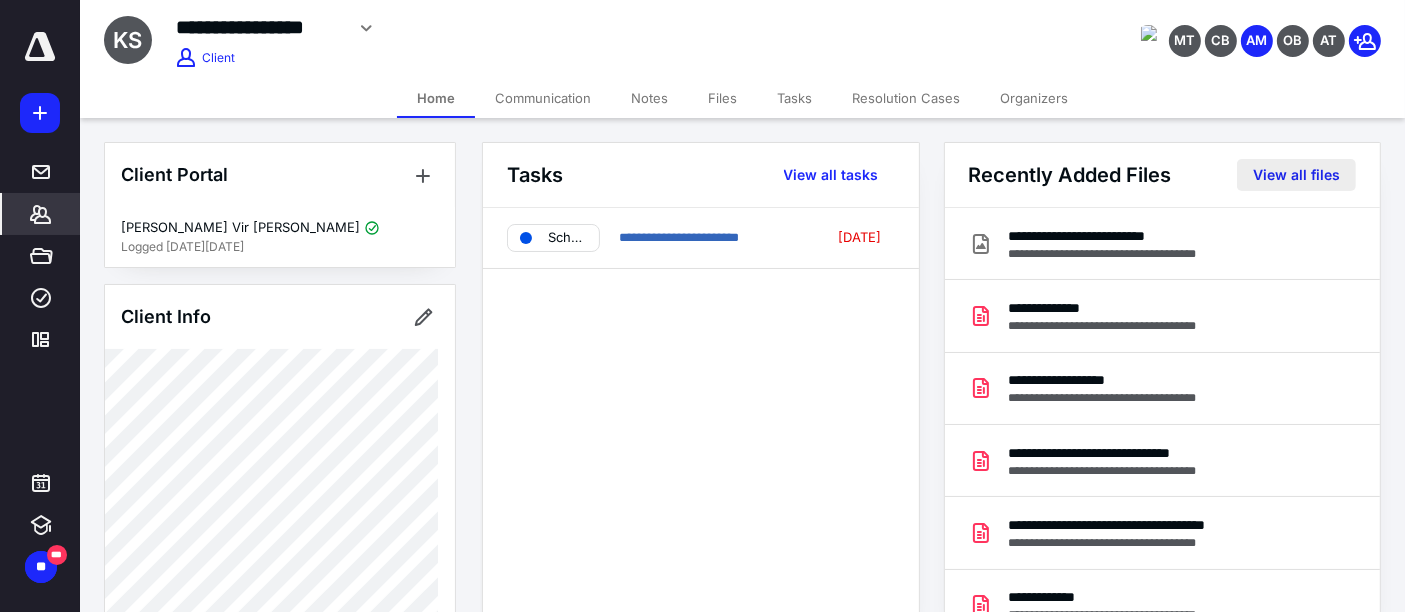 click on "View all files" at bounding box center (1296, 175) 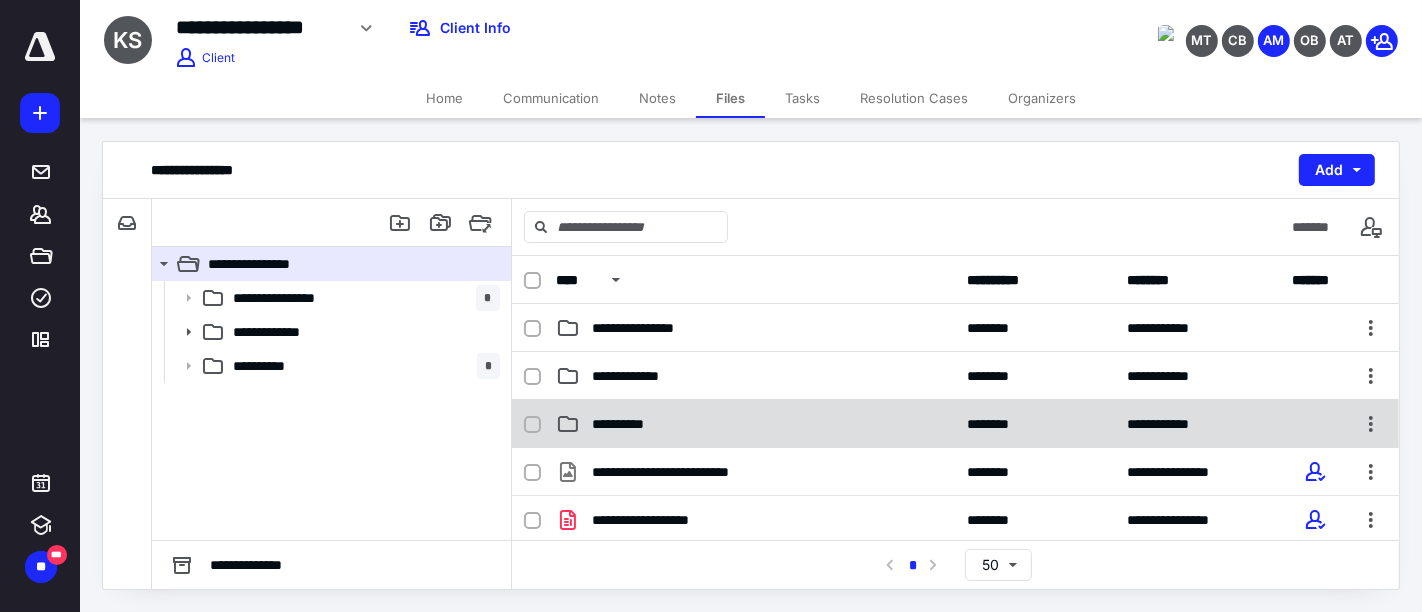 click on "**********" at bounding box center [756, 424] 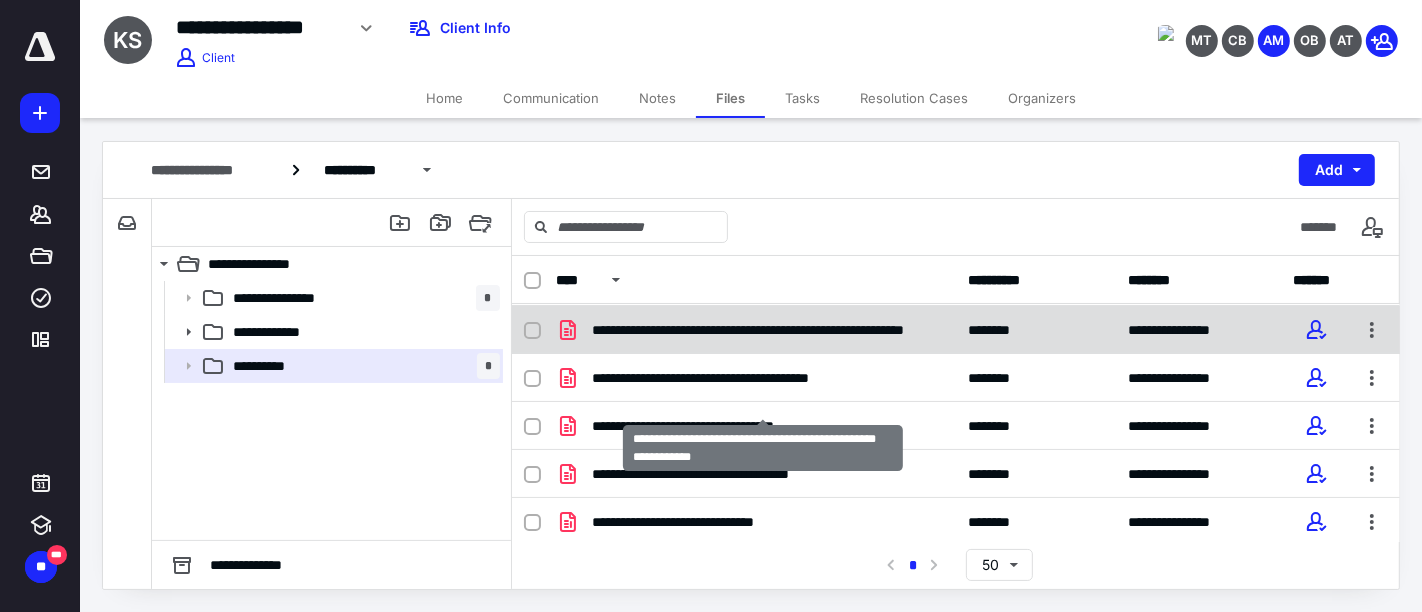 scroll, scrollTop: 96, scrollLeft: 0, axis: vertical 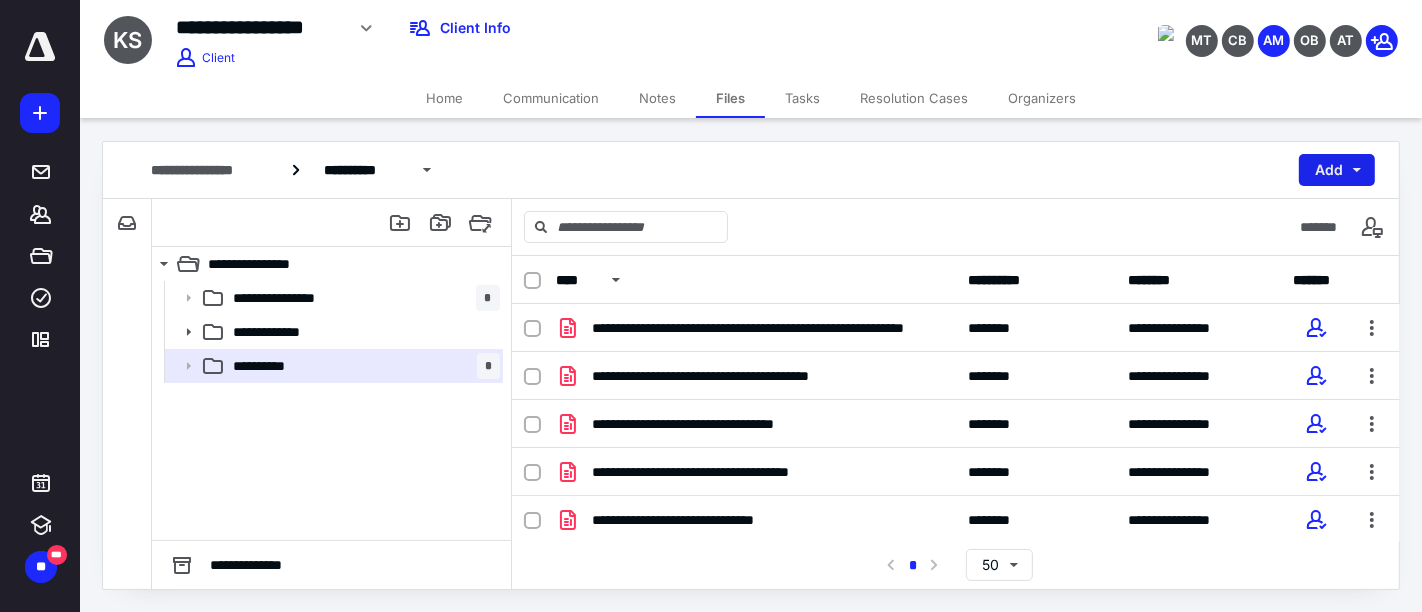 click on "Add" at bounding box center [1337, 170] 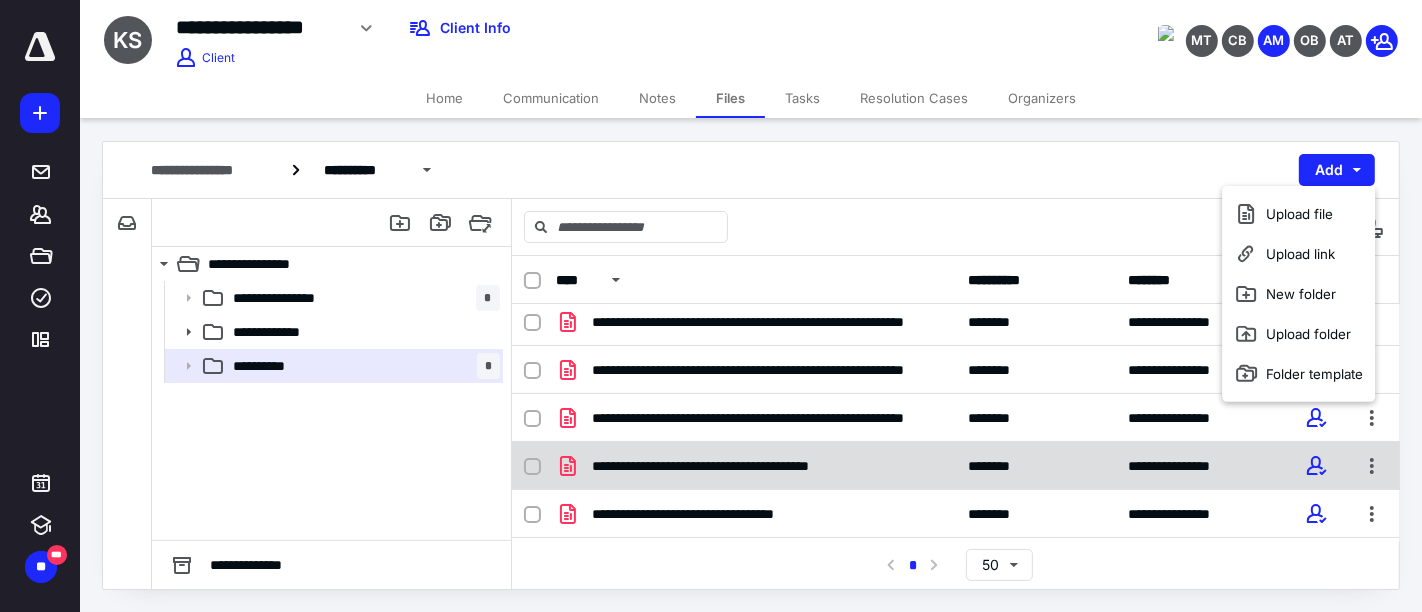 scroll, scrollTop: 0, scrollLeft: 0, axis: both 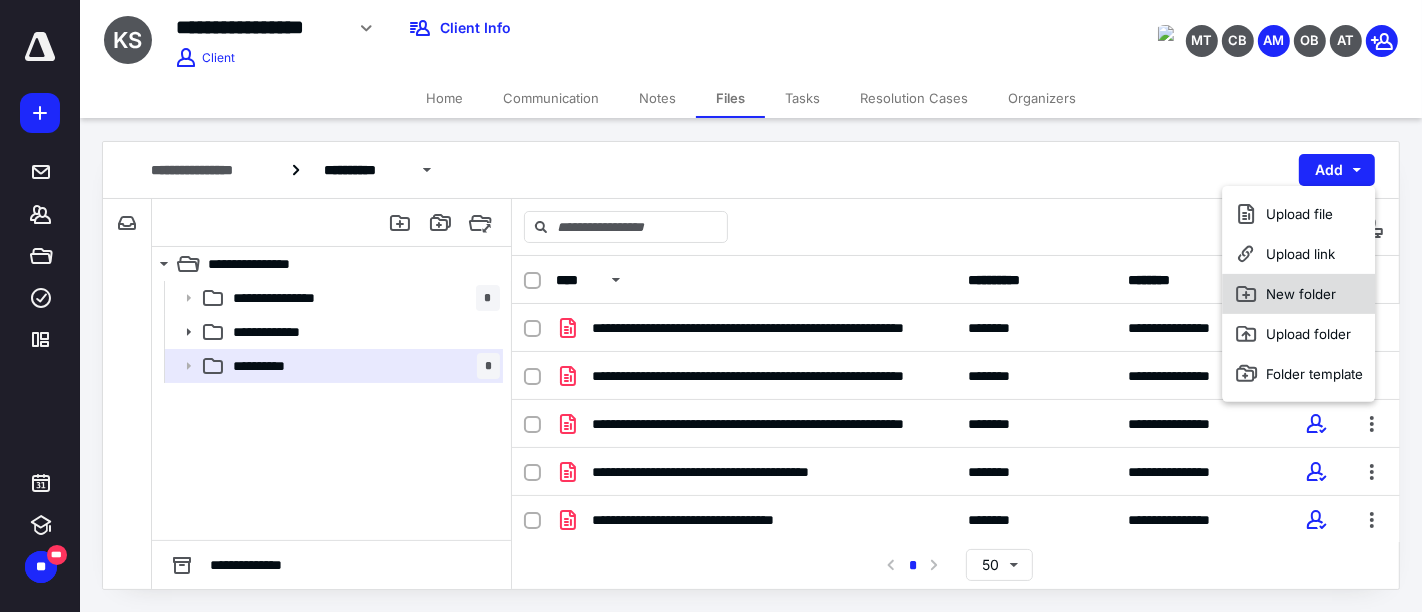click on "New folder" at bounding box center [1299, 294] 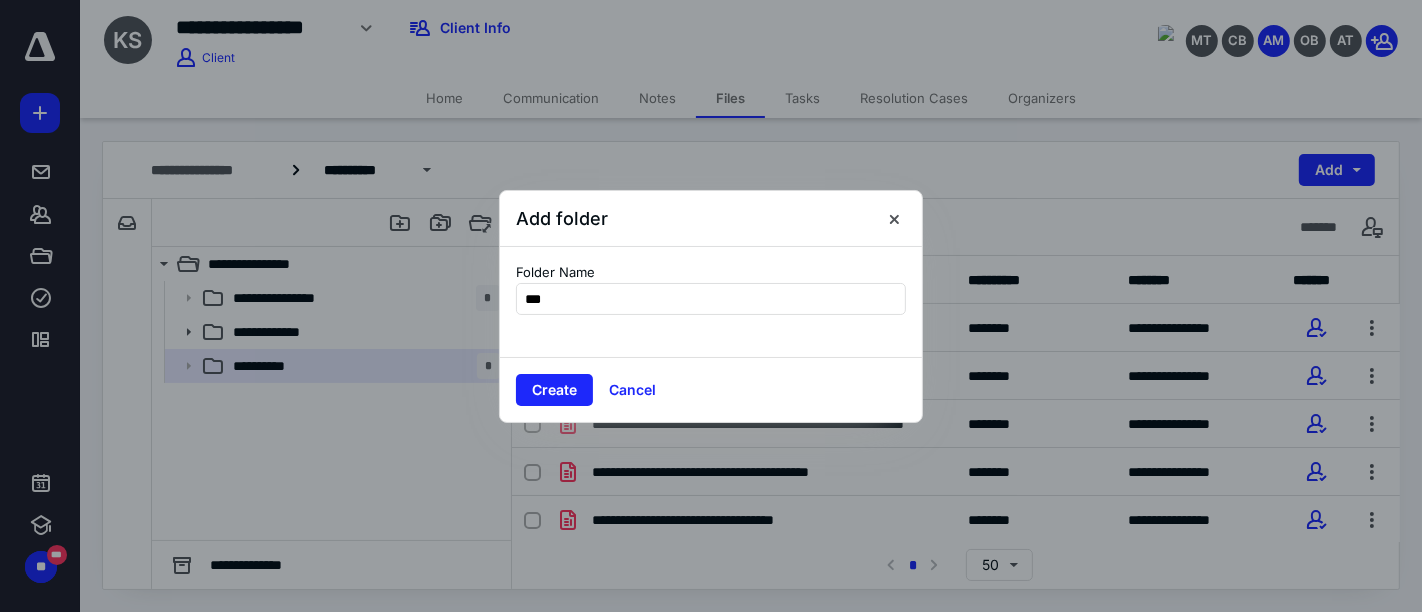 type on "****" 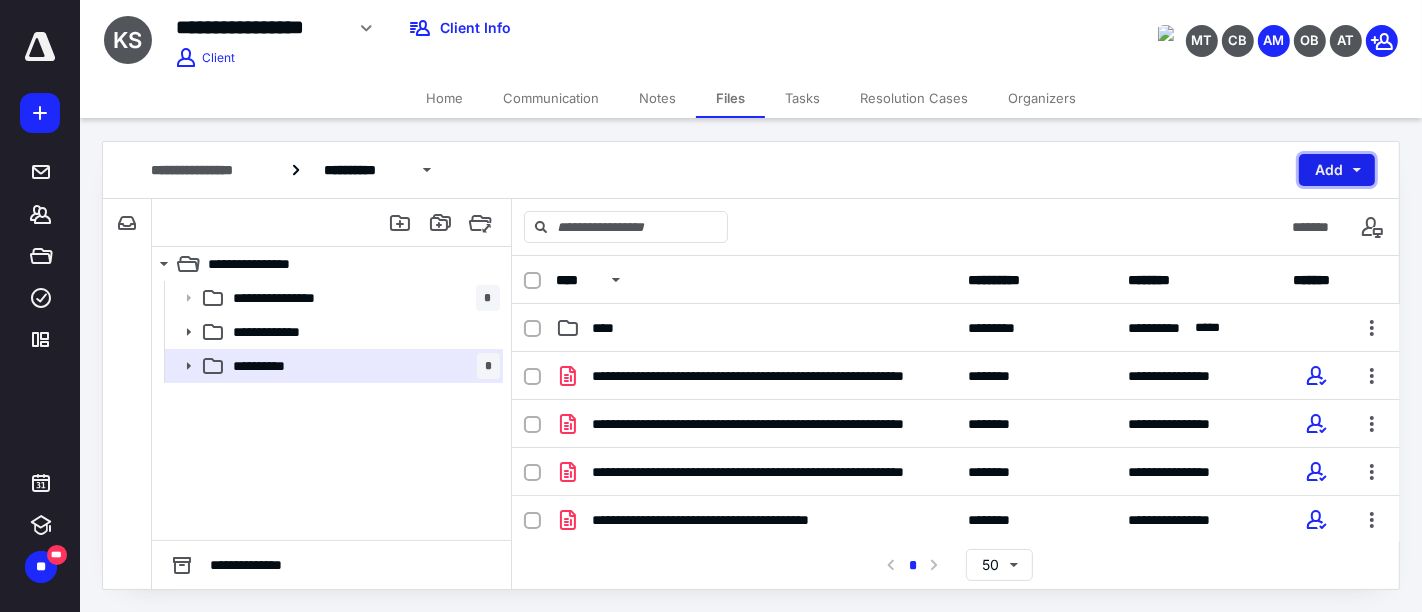click on "Add" at bounding box center [1337, 170] 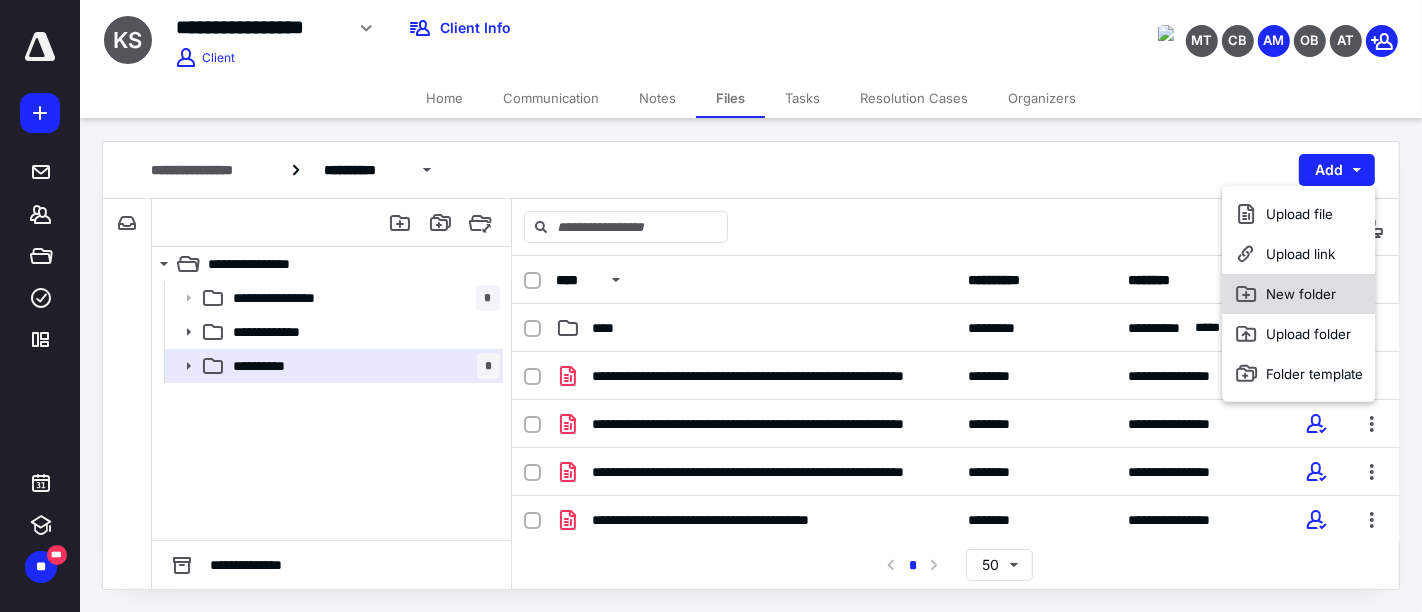 click on "New folder" at bounding box center (1299, 294) 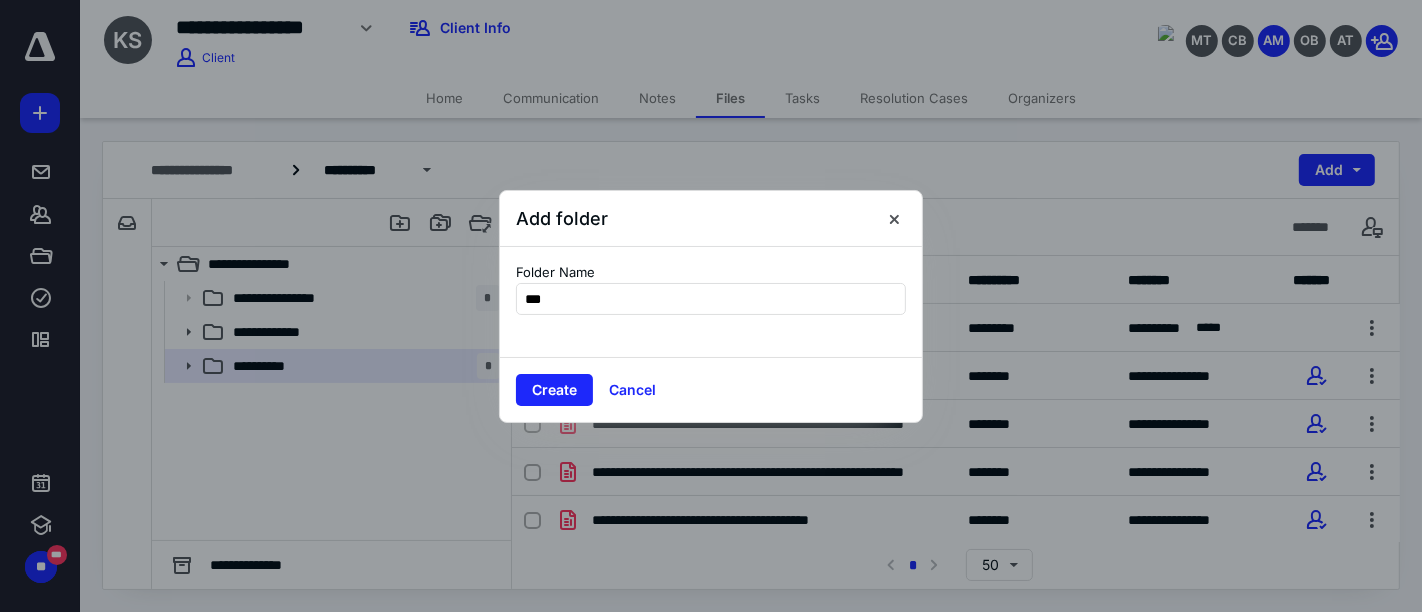 type on "****" 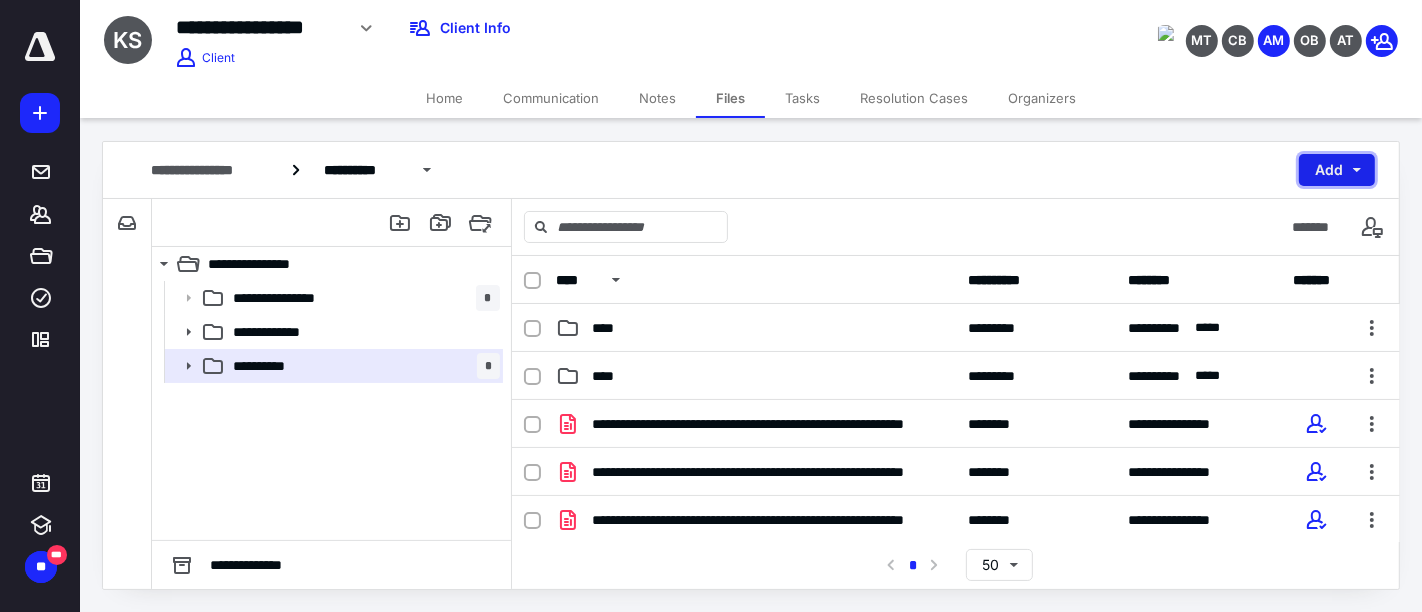 click on "Add" at bounding box center (1337, 170) 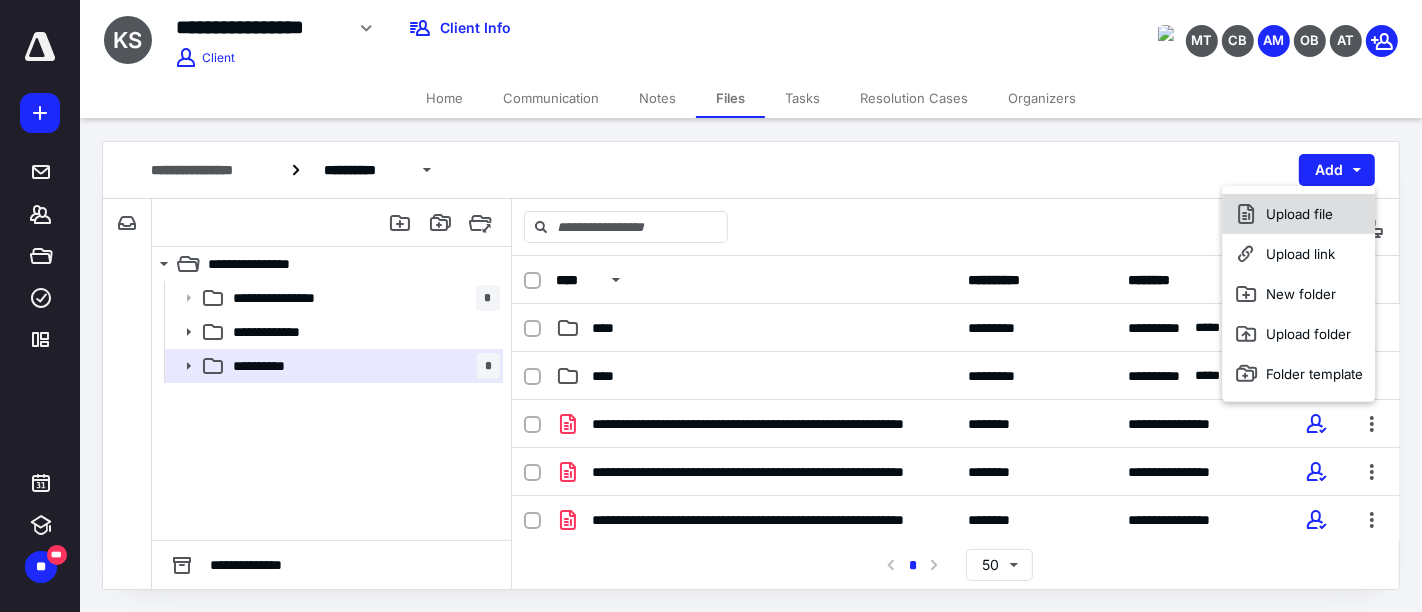 click on "Upload file" at bounding box center (1299, 214) 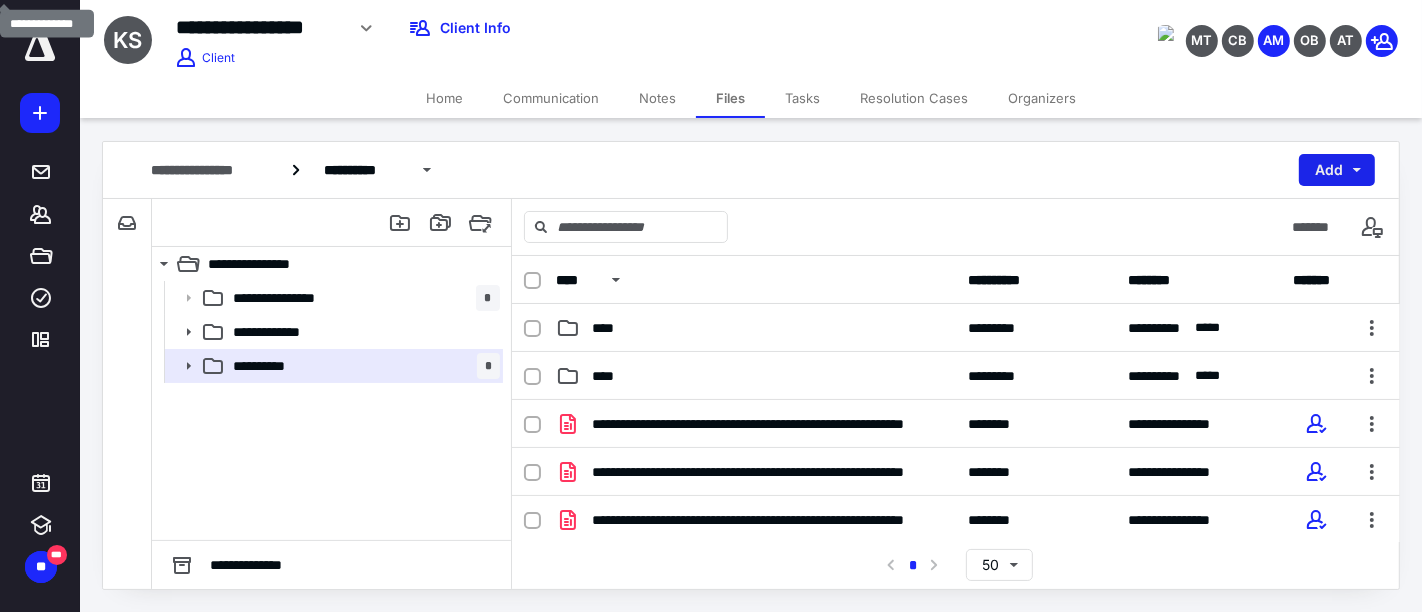 click on "Add" at bounding box center (1337, 170) 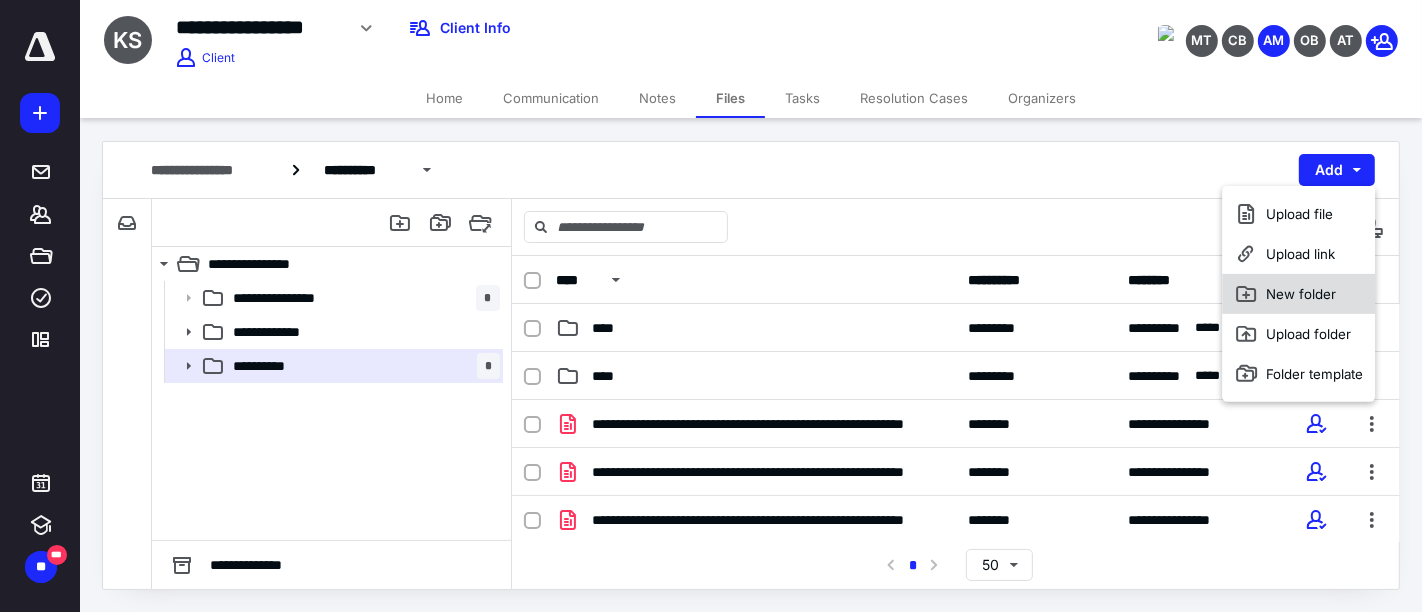 click on "New folder" at bounding box center [1299, 294] 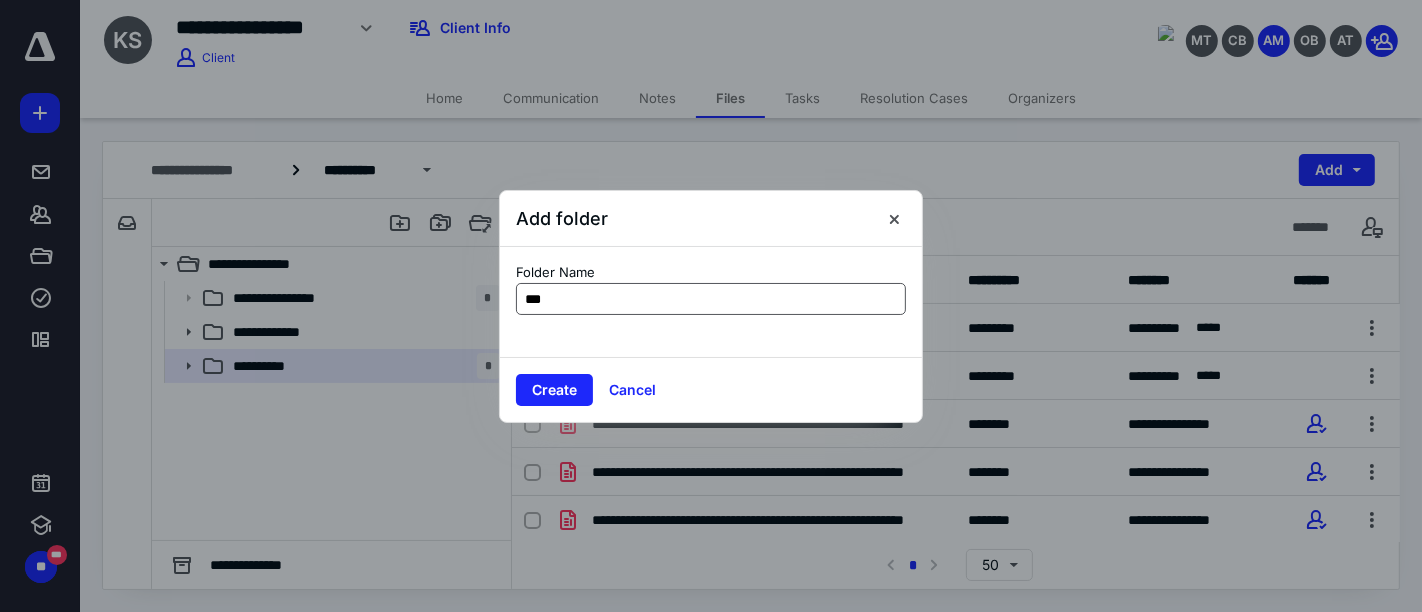 type on "****" 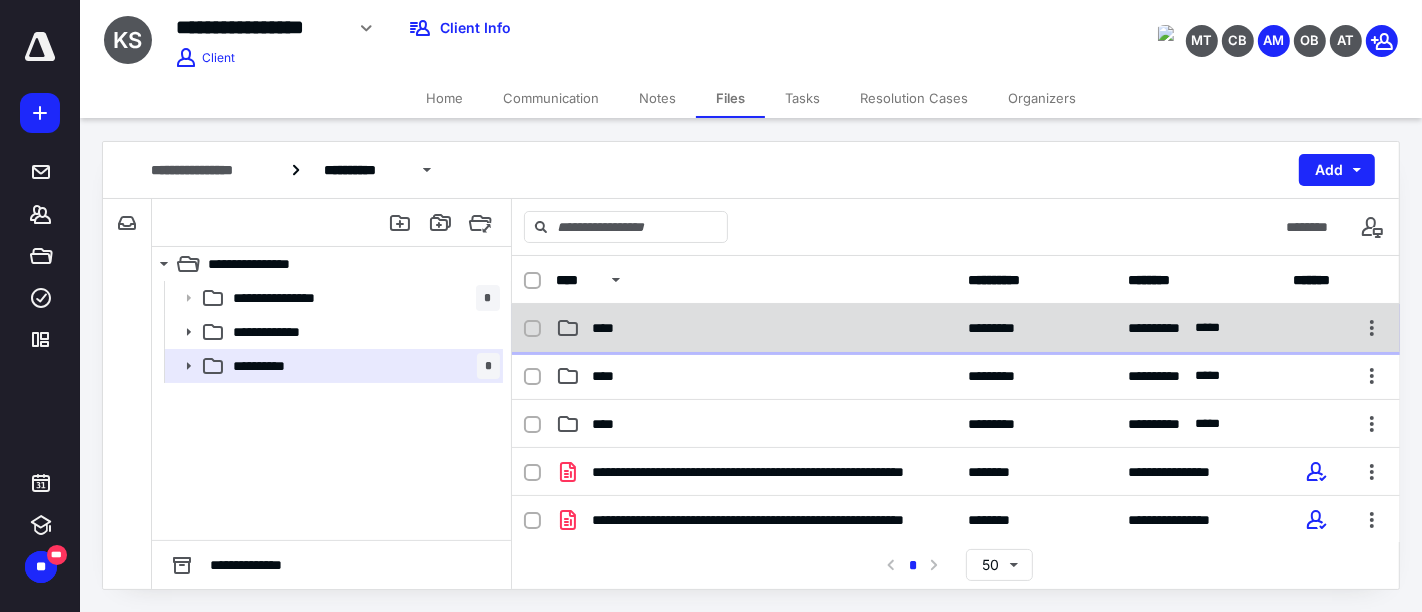 click on "**********" at bounding box center (956, 328) 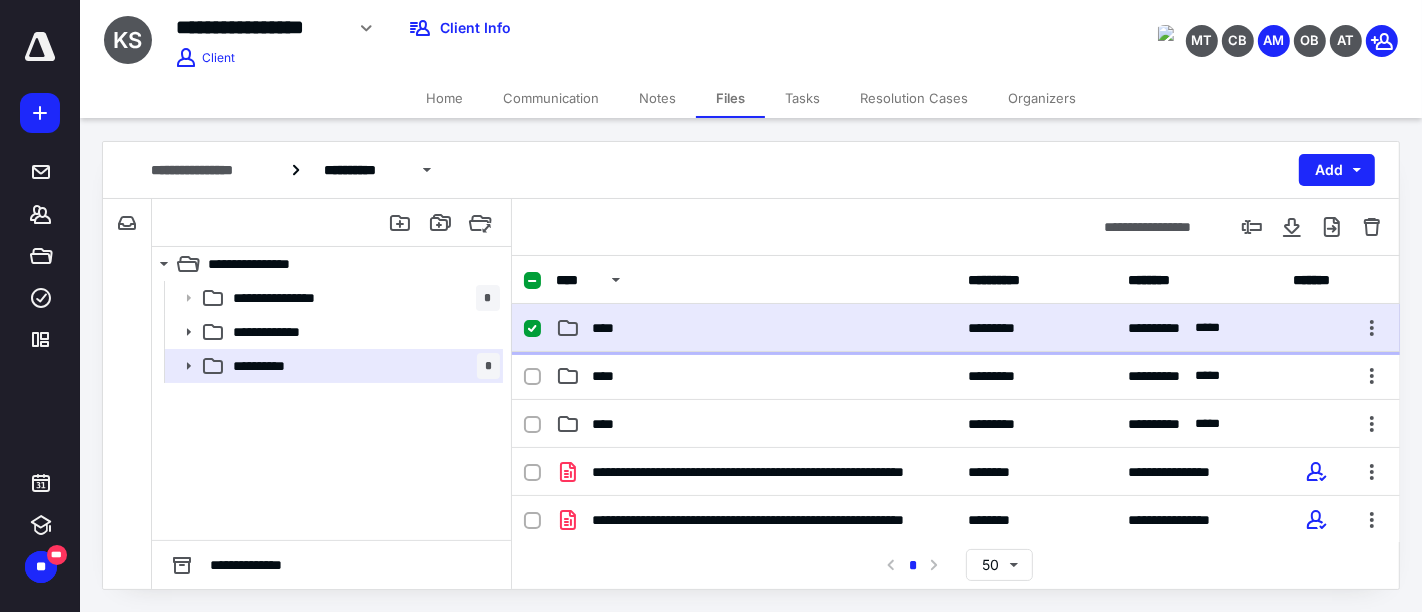 click on "****" at bounding box center (756, 328) 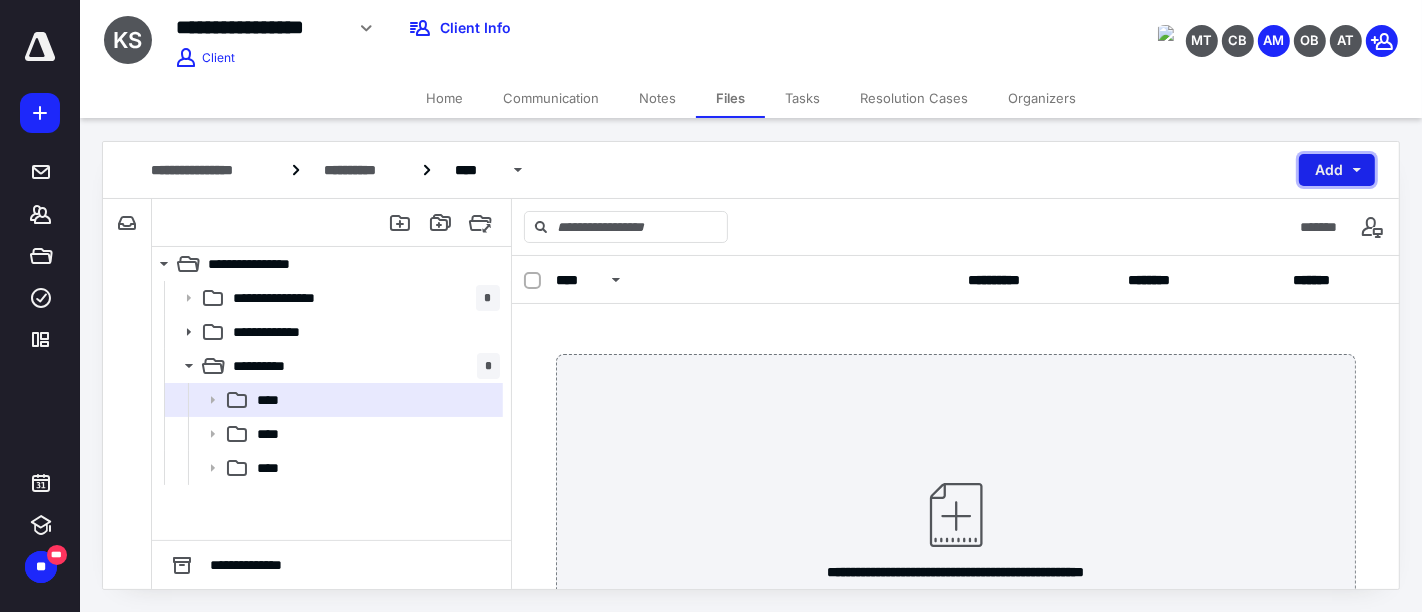 click on "Add" at bounding box center (1337, 170) 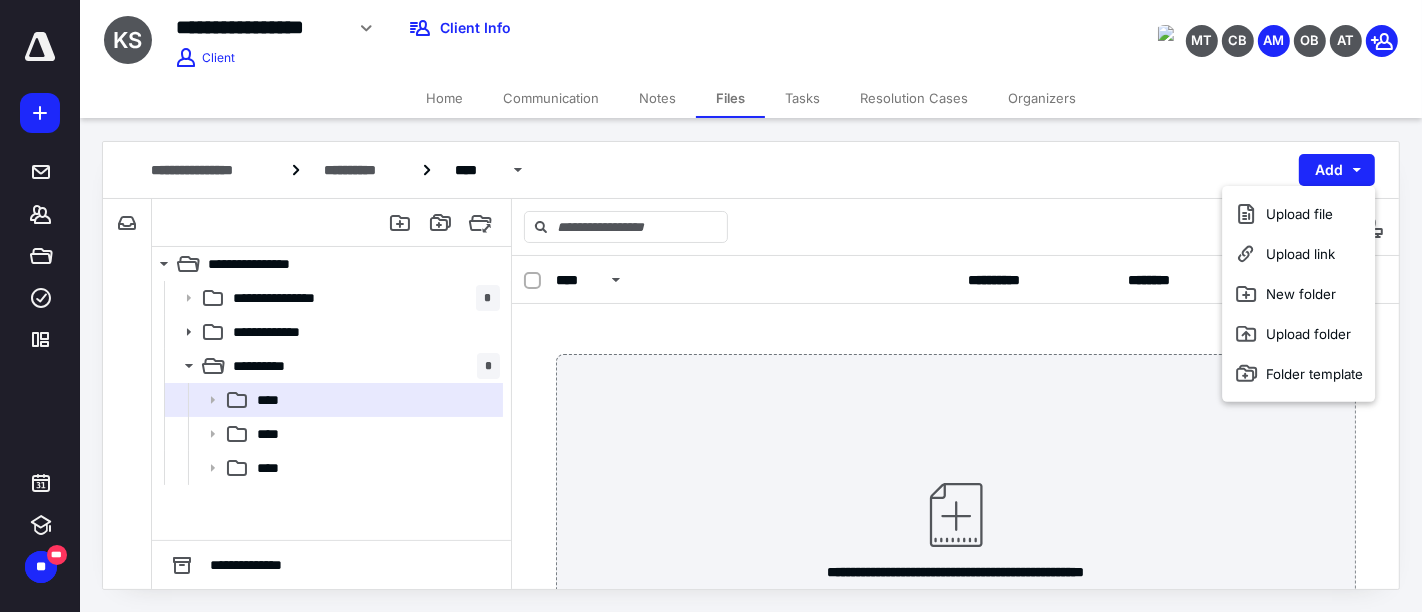 click on "**********" at bounding box center [751, 170] 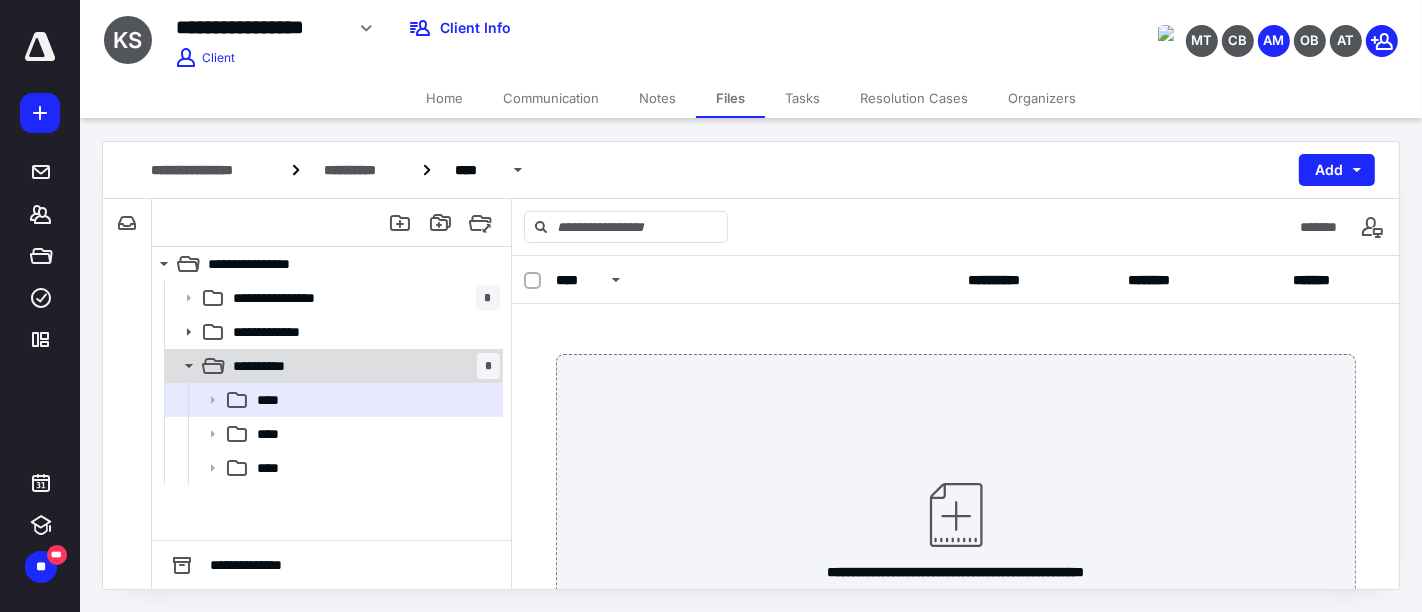 click on "**********" at bounding box center [332, 366] 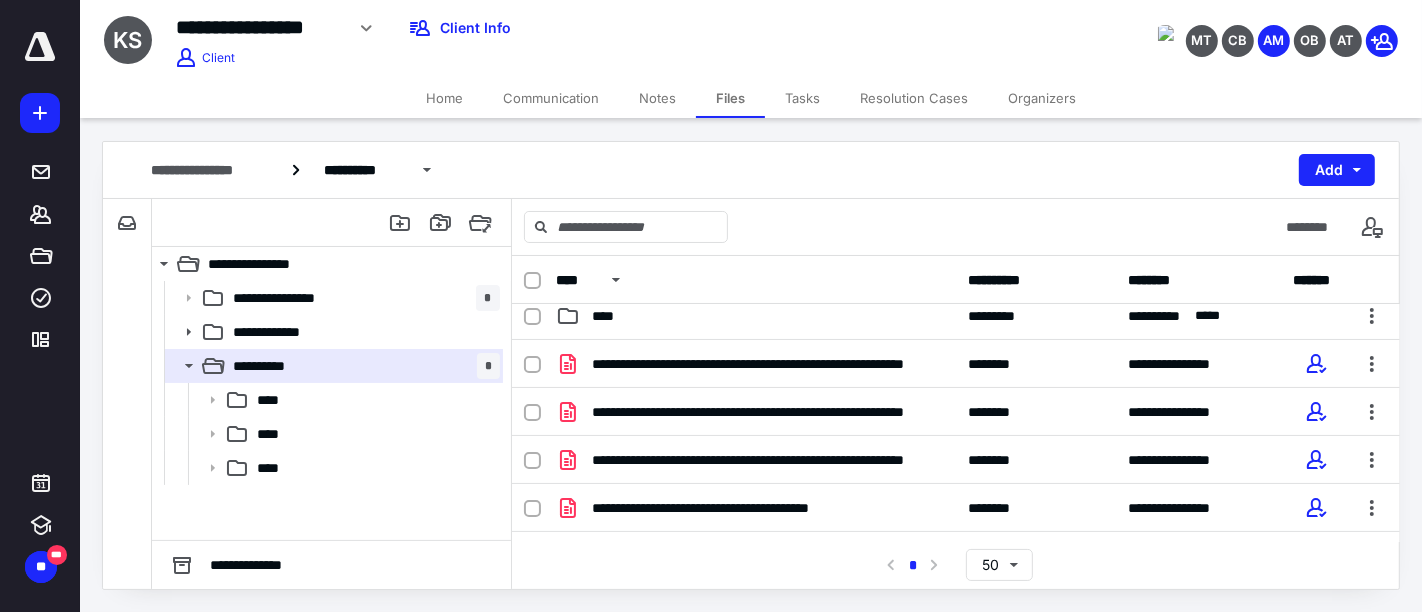 scroll, scrollTop: 111, scrollLeft: 0, axis: vertical 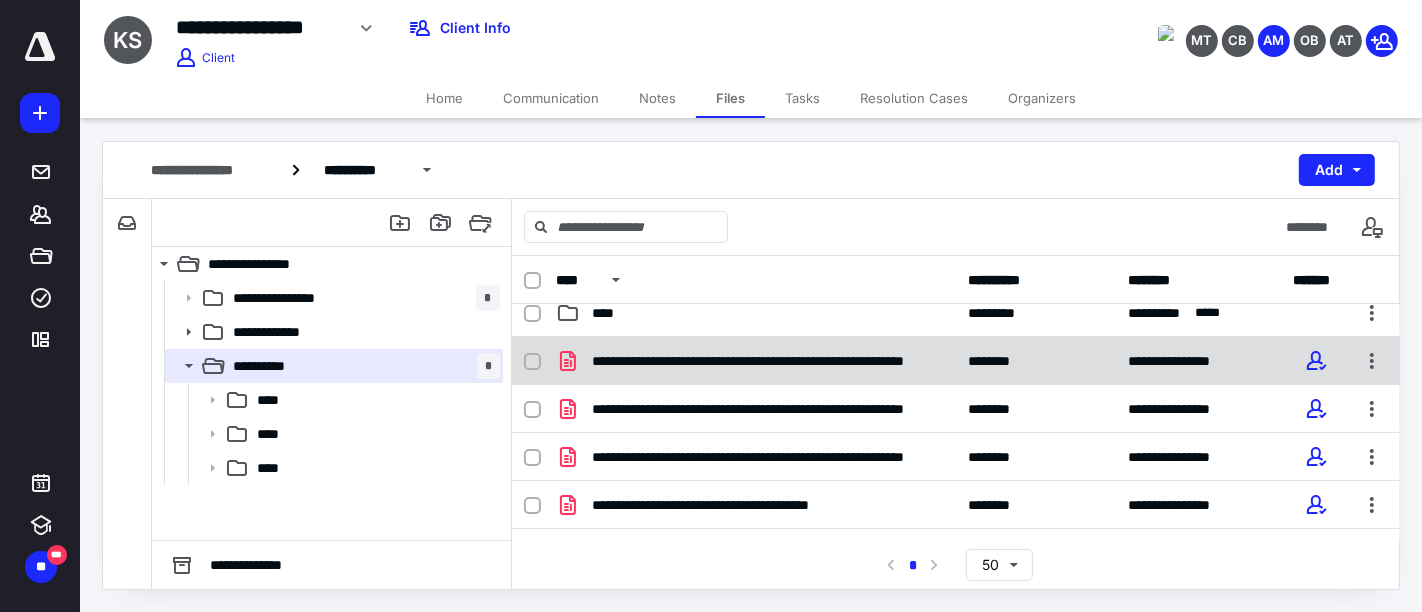 click on "**********" at bounding box center (956, 361) 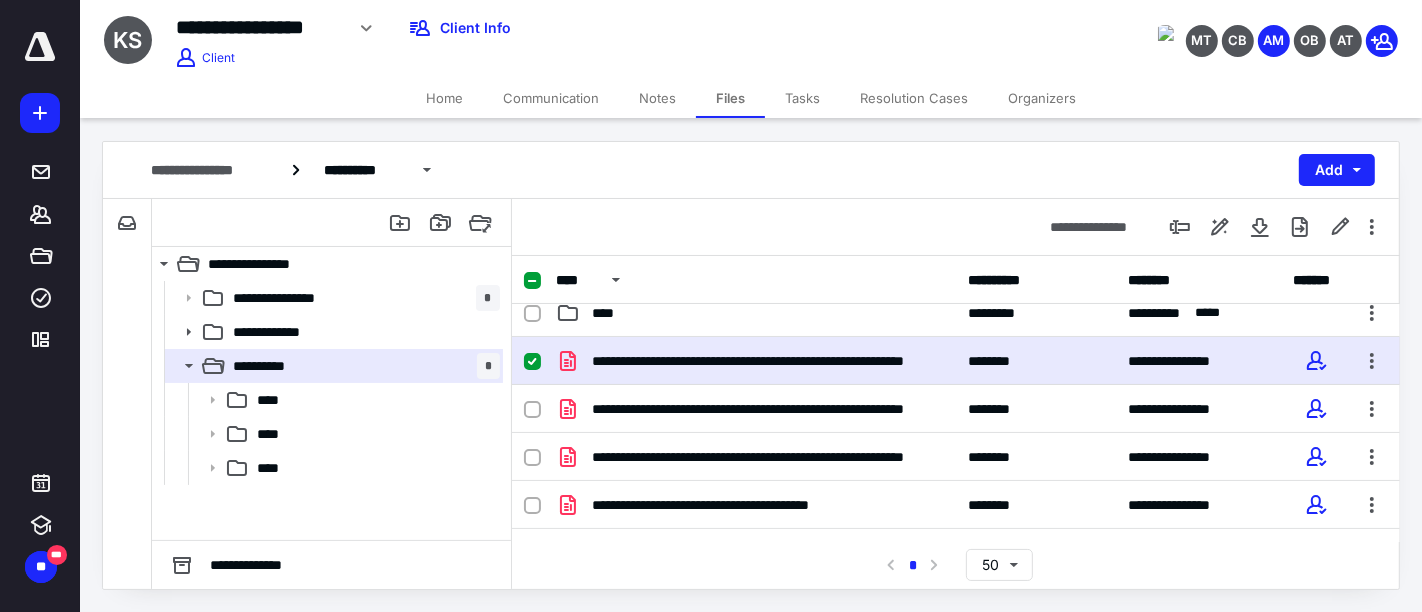 click on "**********" at bounding box center (956, 361) 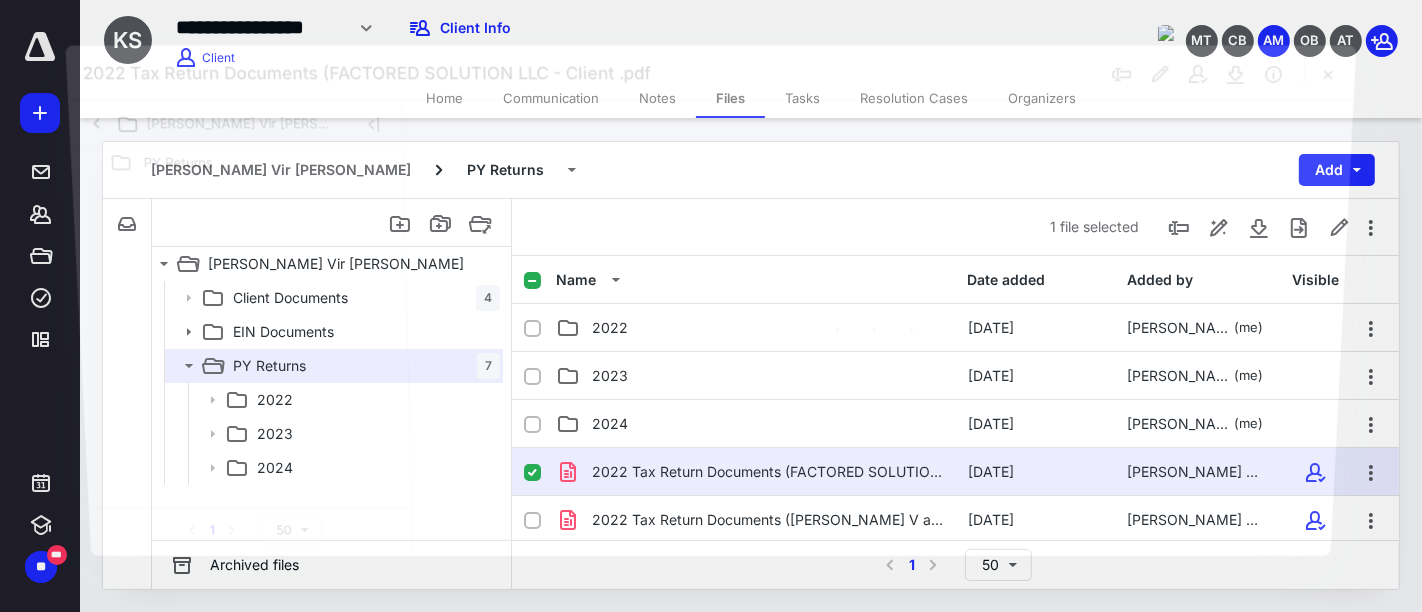 scroll, scrollTop: 111, scrollLeft: 0, axis: vertical 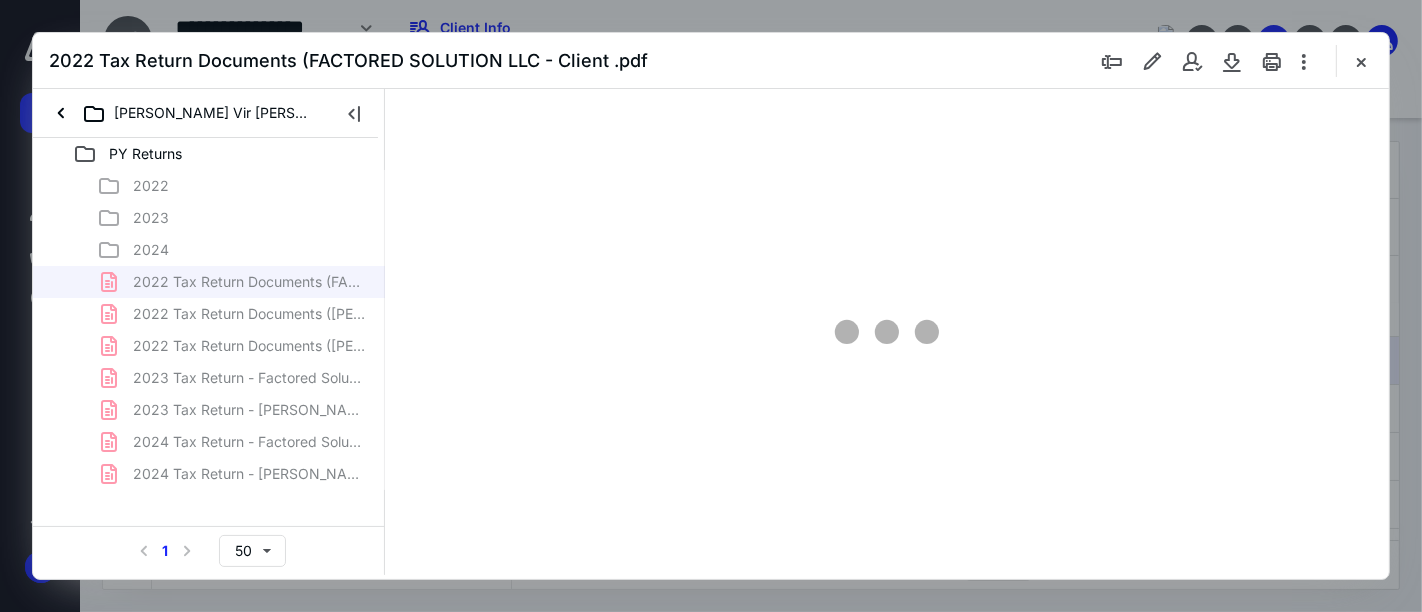 type on "161" 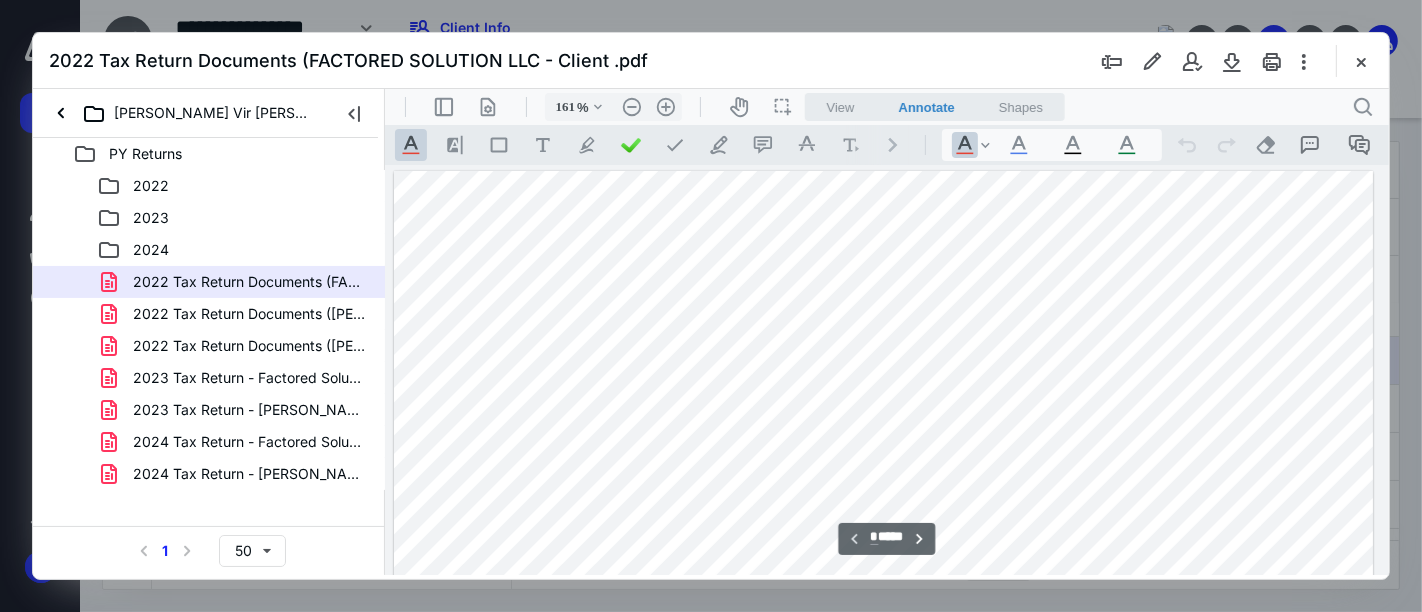 scroll, scrollTop: 0, scrollLeft: 141, axis: horizontal 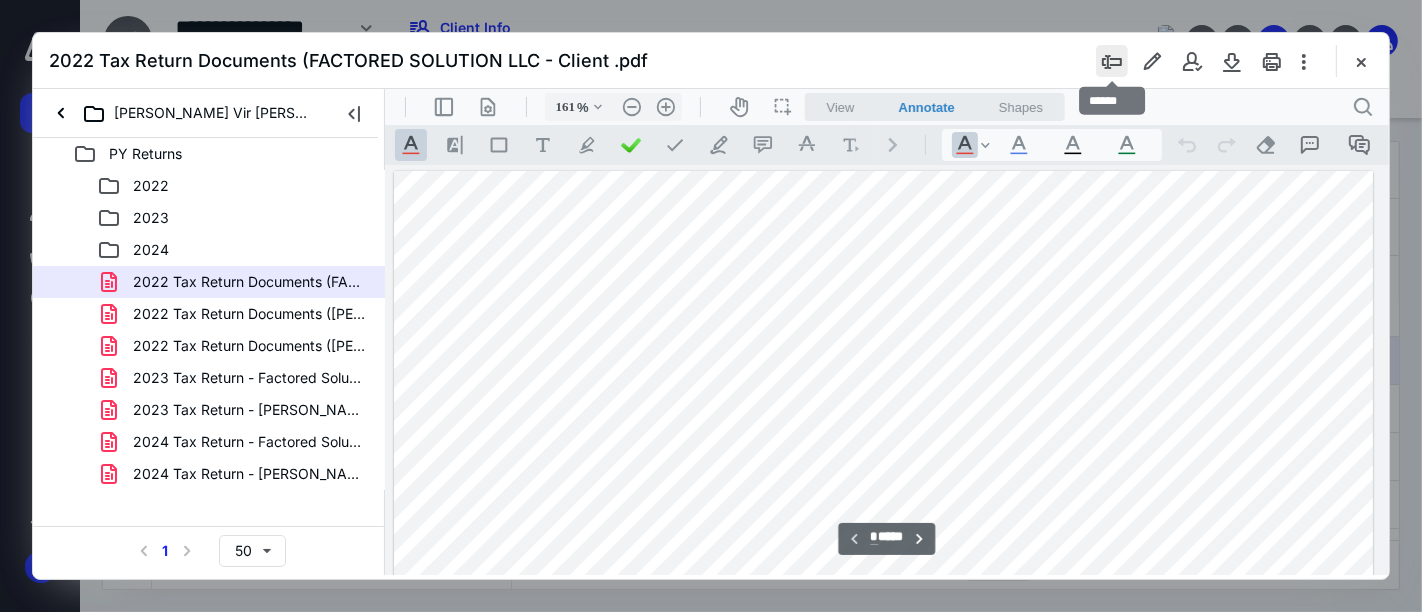 click at bounding box center [1112, 61] 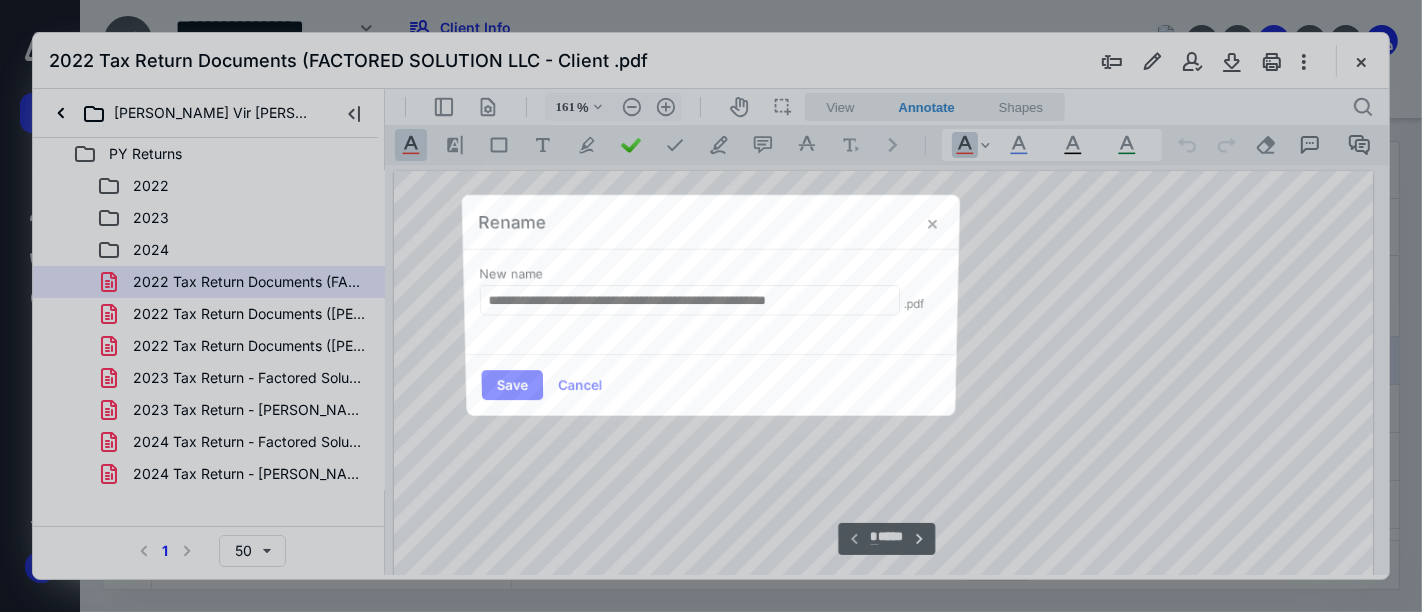 scroll, scrollTop: 0, scrollLeft: 8, axis: horizontal 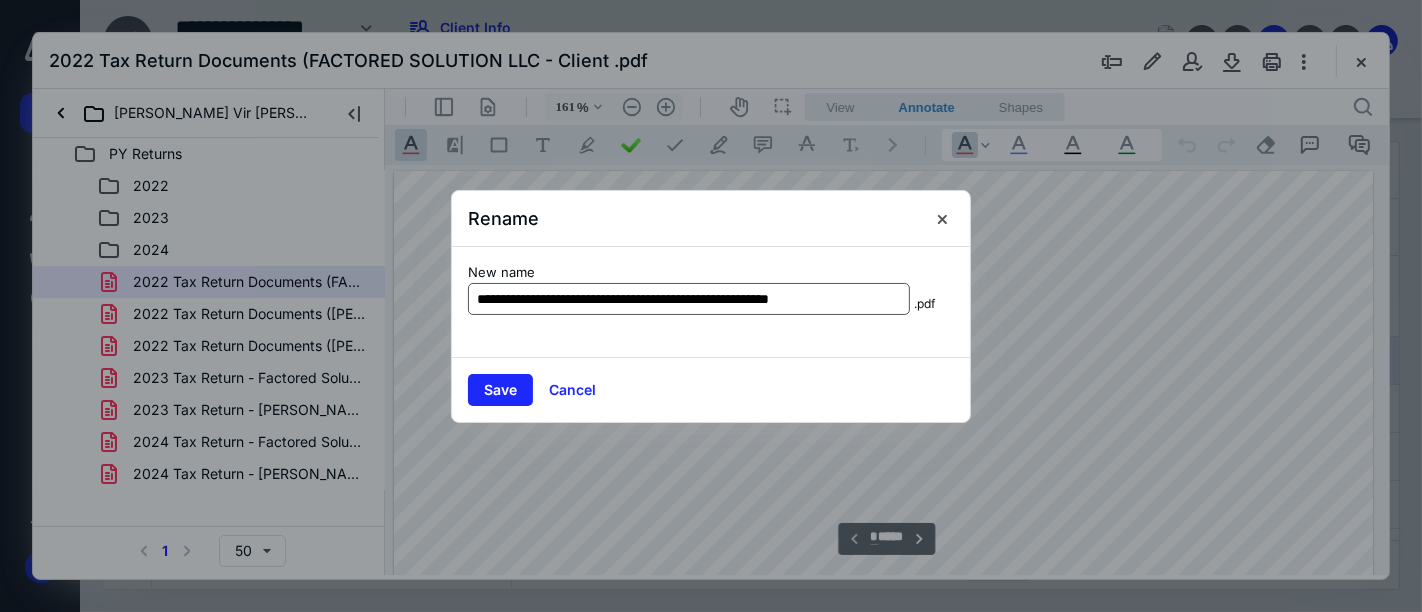 click on "**********" at bounding box center (689, 299) 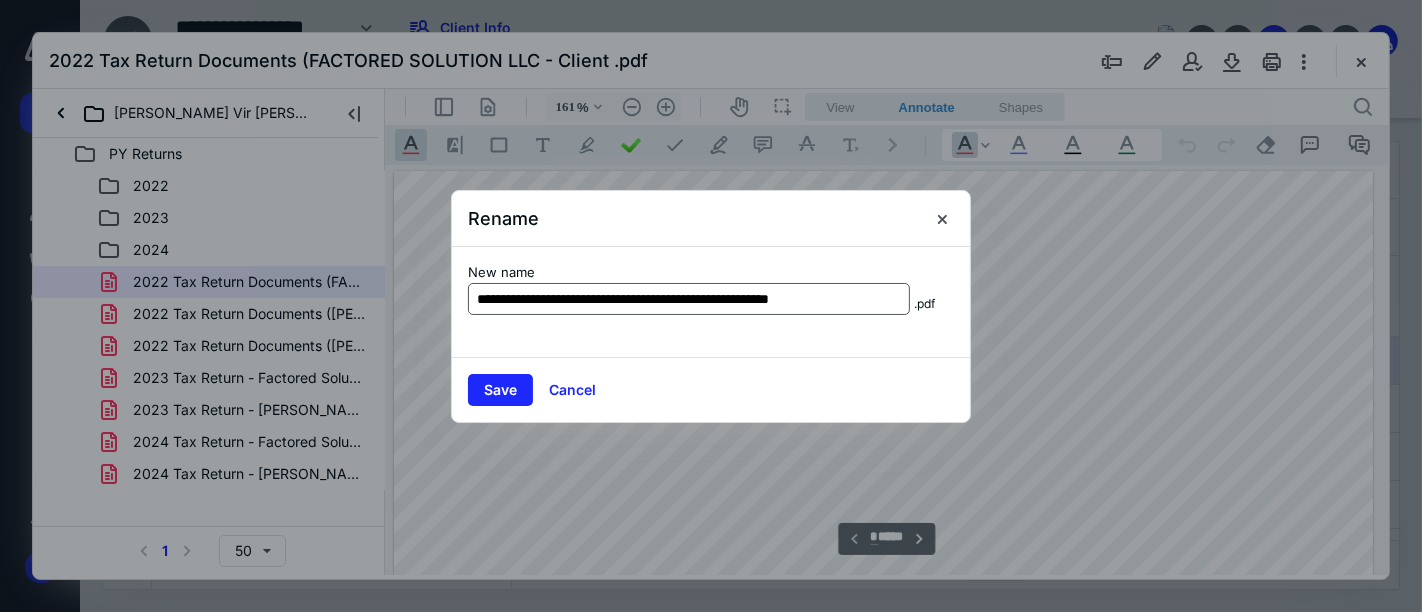 click on "**********" at bounding box center [689, 299] 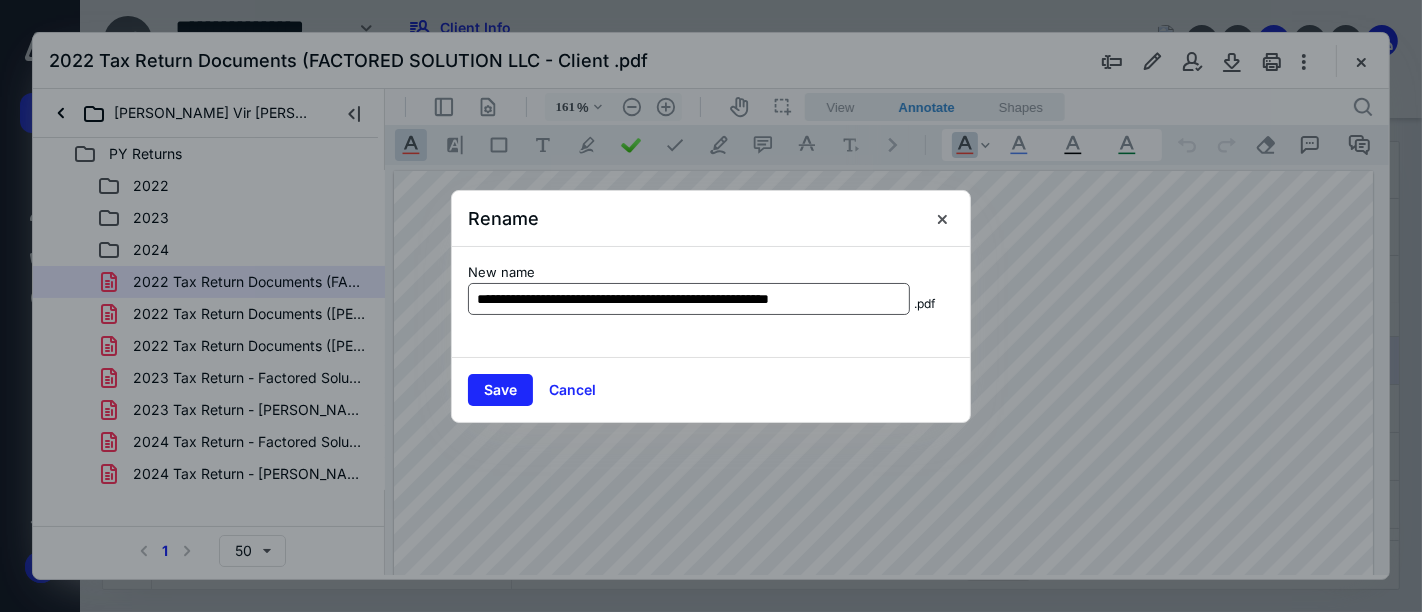scroll, scrollTop: 0, scrollLeft: 0, axis: both 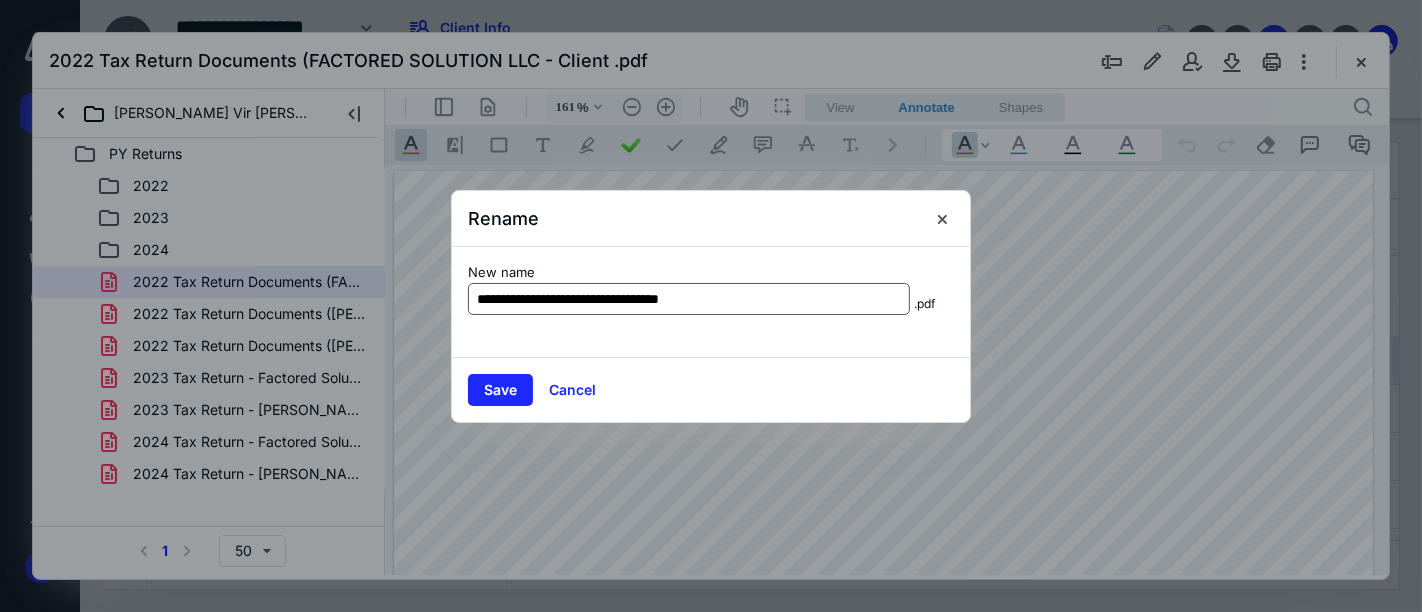 type on "**********" 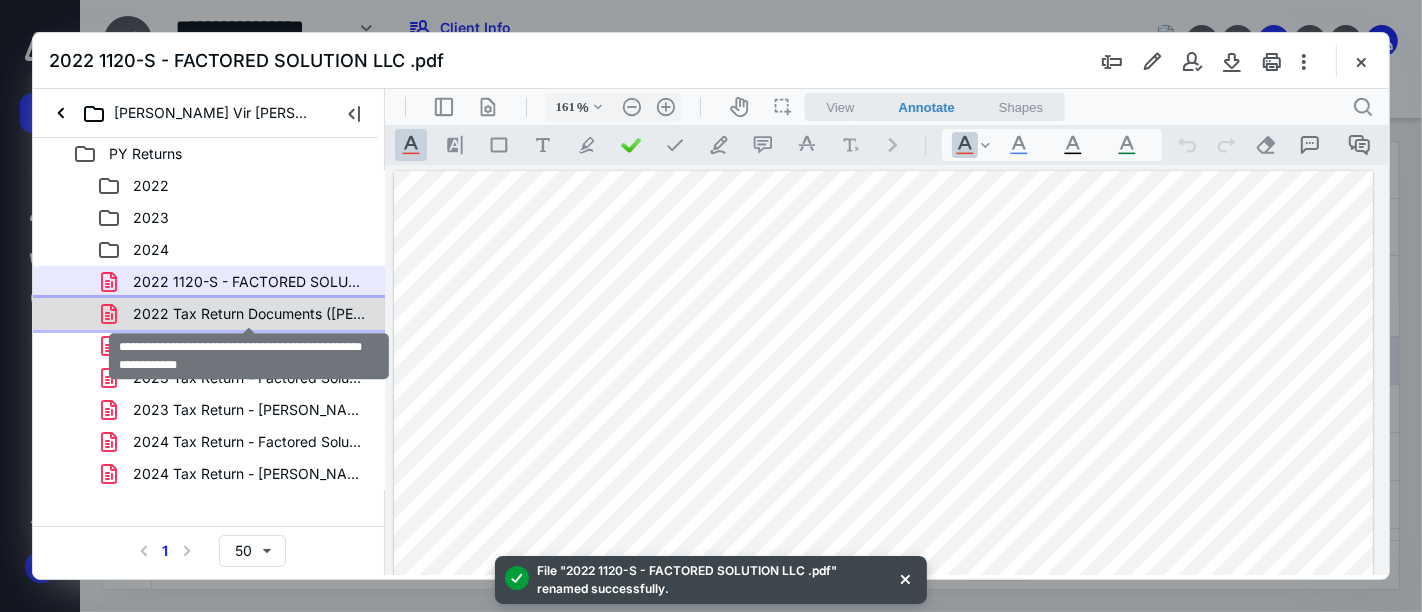 click on "2022 Tax Return Documents (SINGH KUNWAR V and NOOR) AZ-sig.pdf" at bounding box center [249, 314] 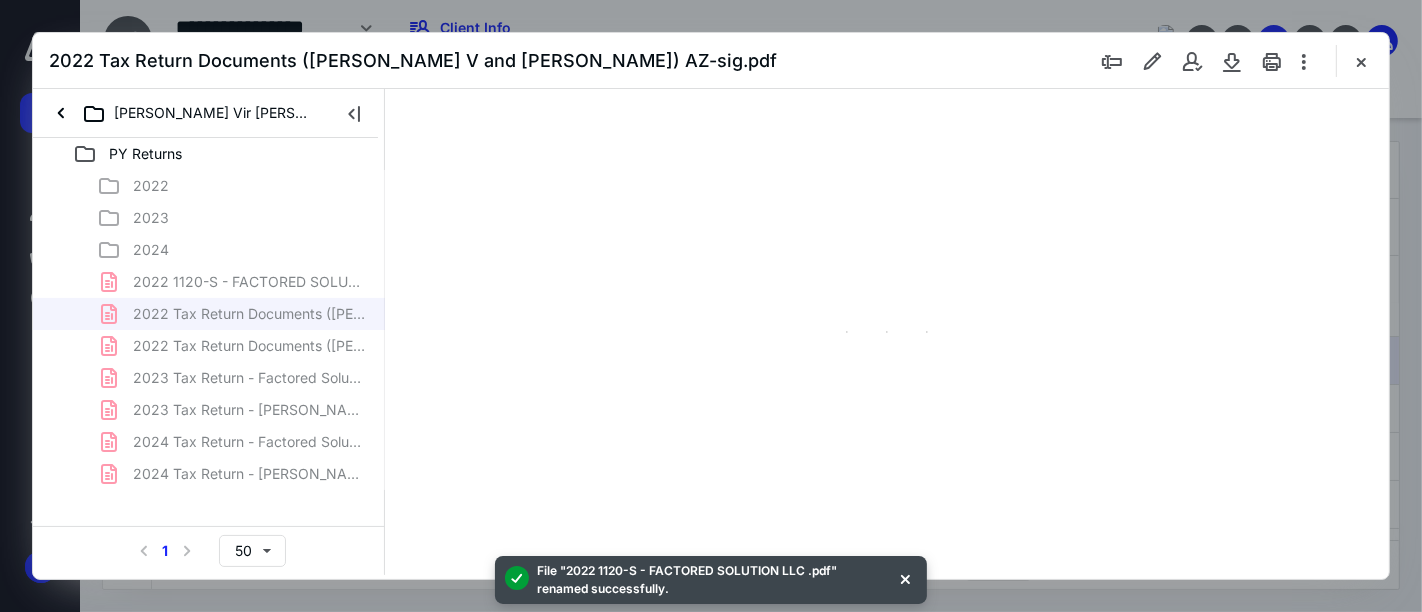 type on "161" 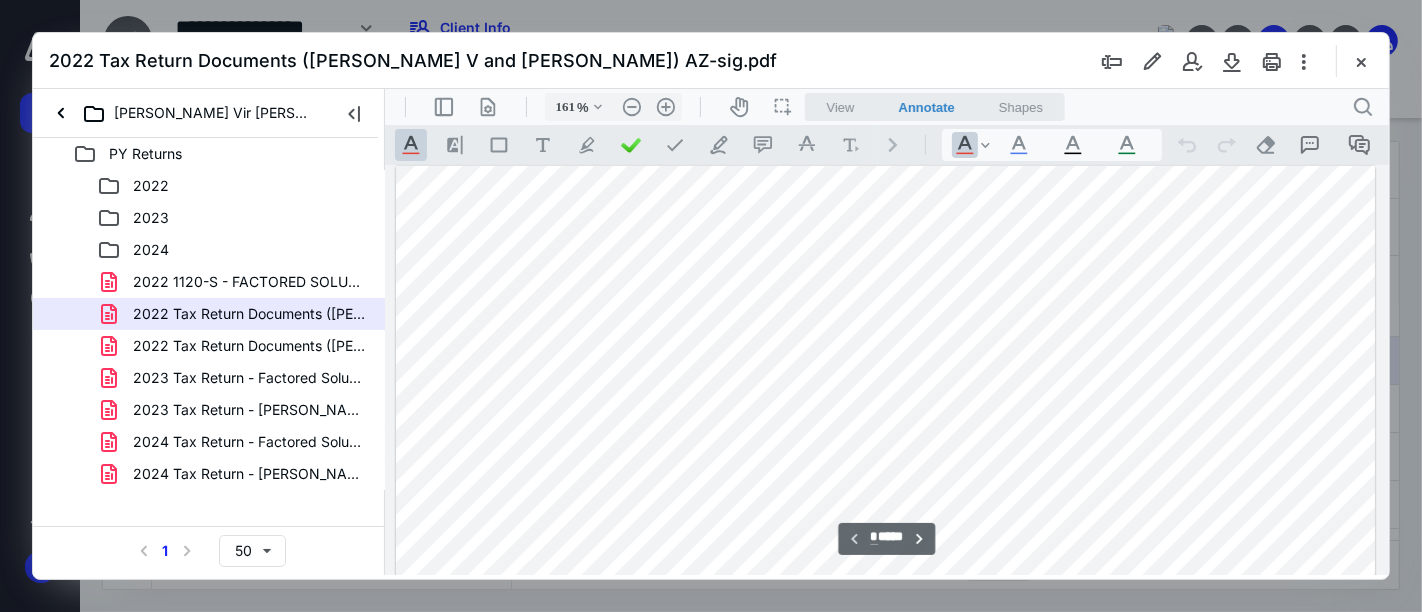 scroll, scrollTop: 0, scrollLeft: 0, axis: both 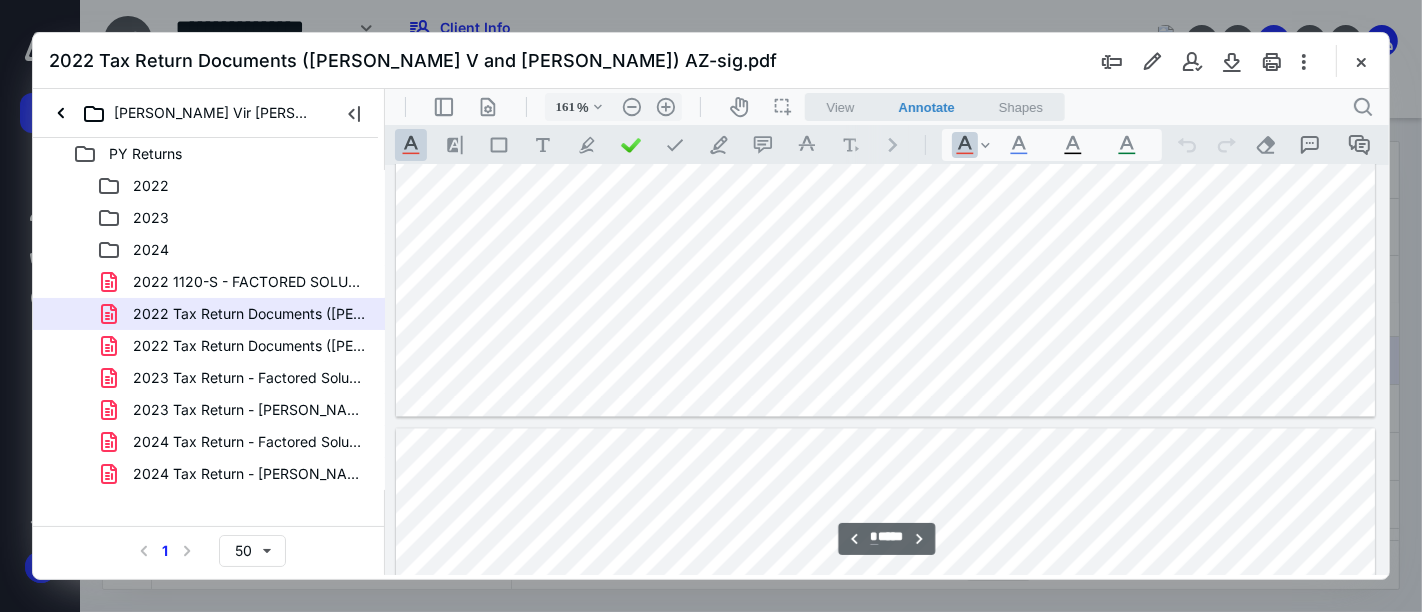 type on "*" 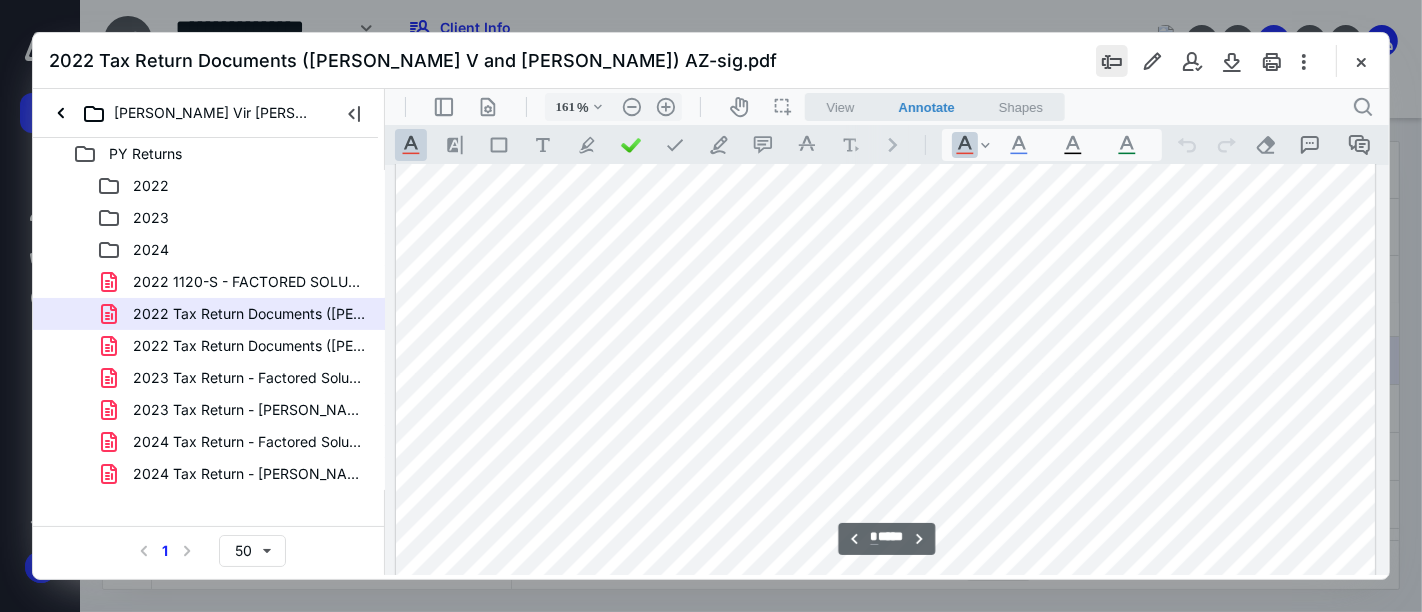 click at bounding box center (1112, 61) 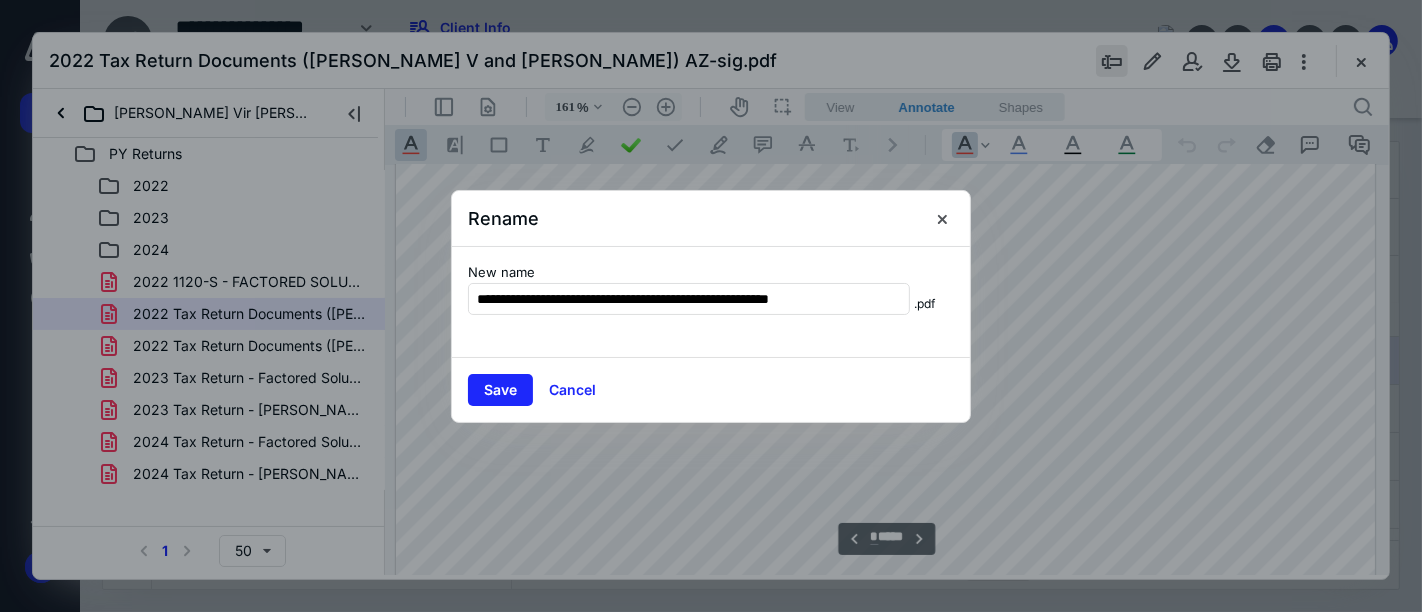 scroll, scrollTop: 0, scrollLeft: 0, axis: both 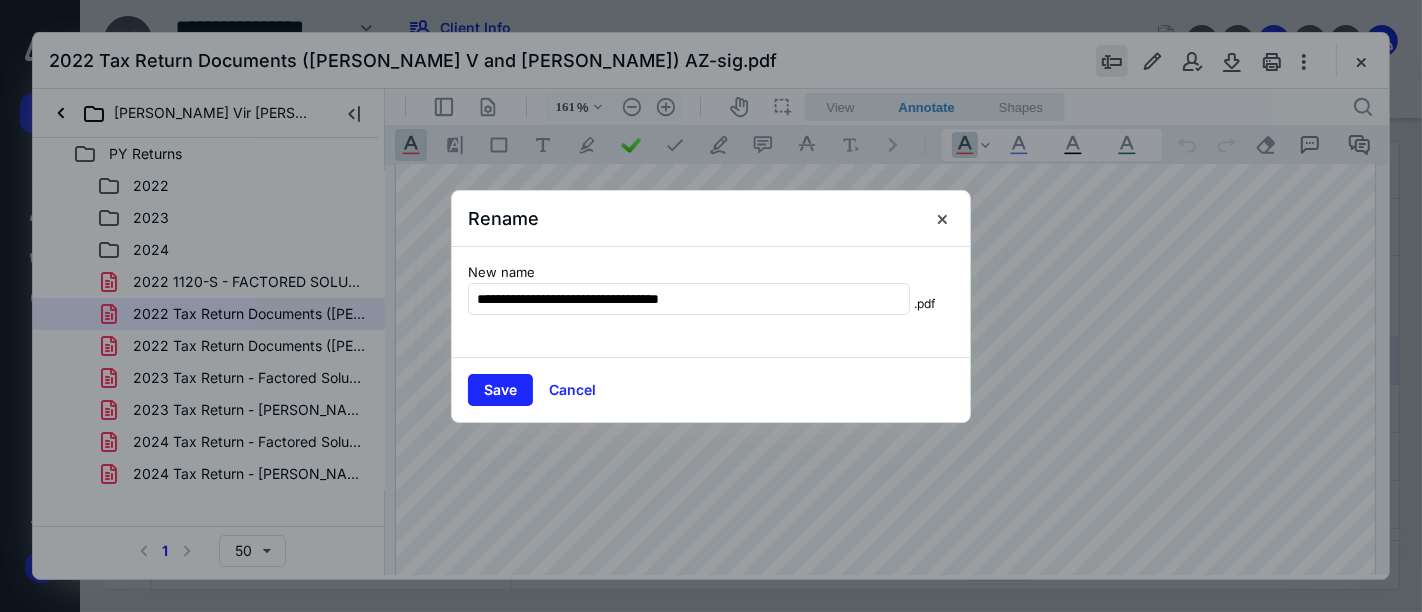 type on "**********" 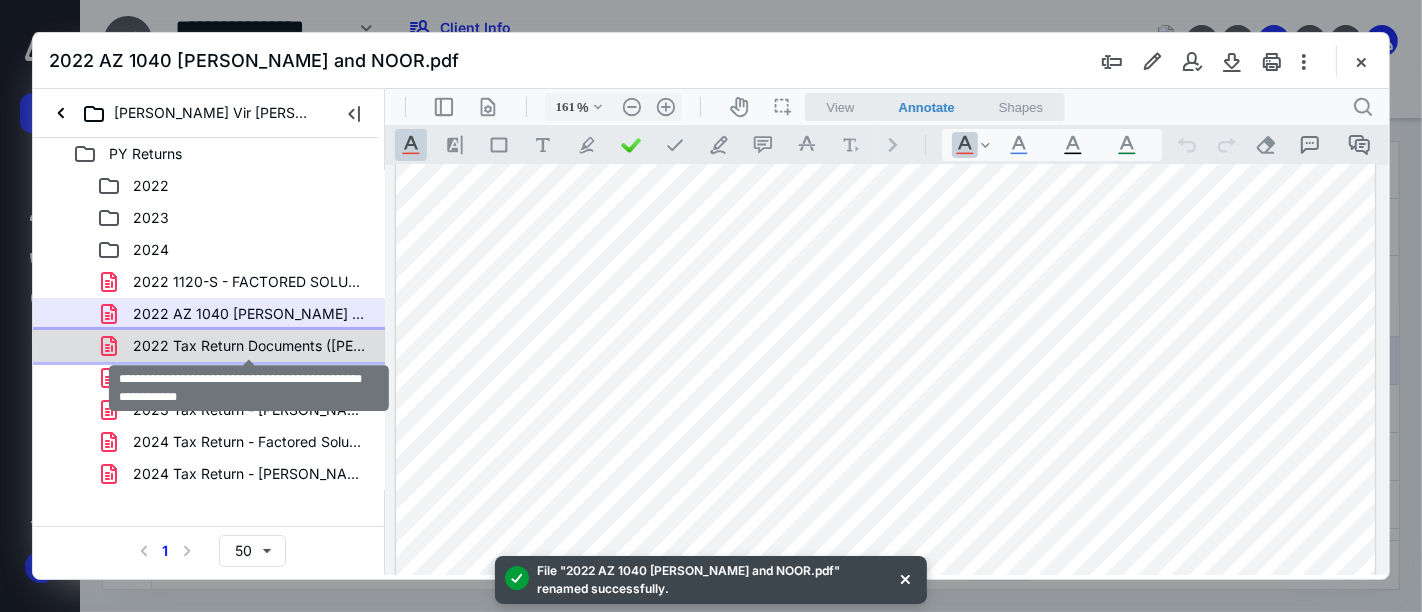 click on "2022 Tax Return Documents (SINGH KUNWAR V and NOOR) Federa.pdf" at bounding box center (249, 346) 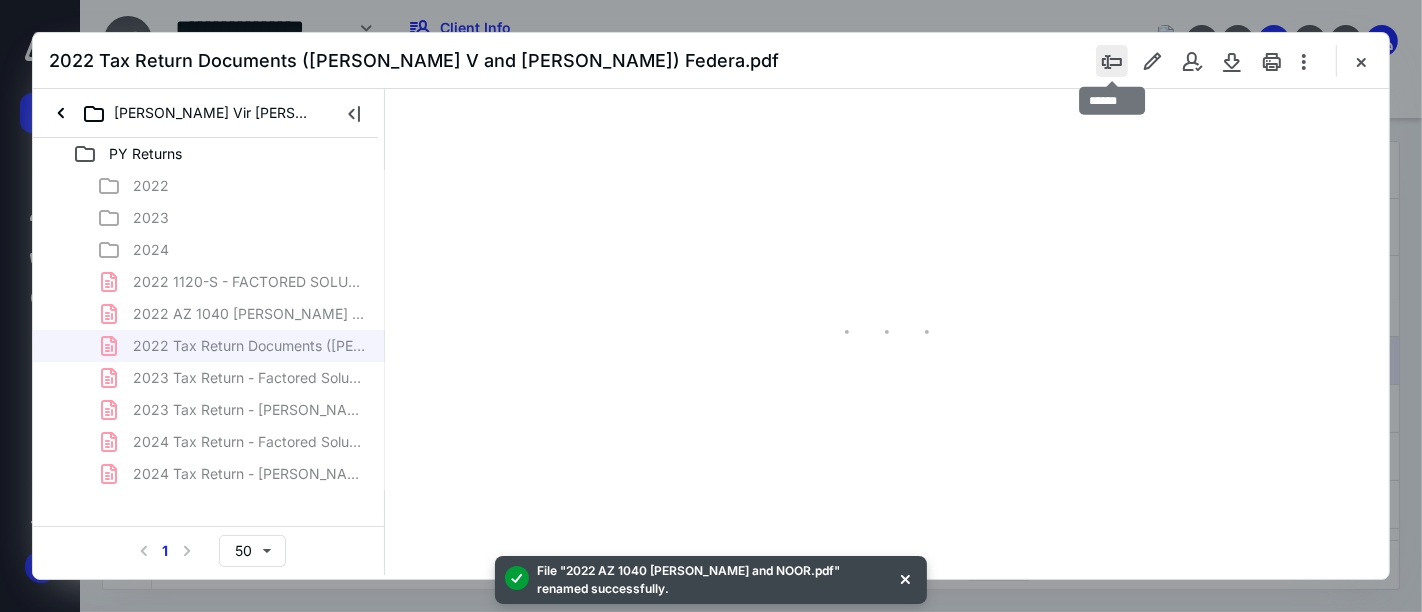 type on "161" 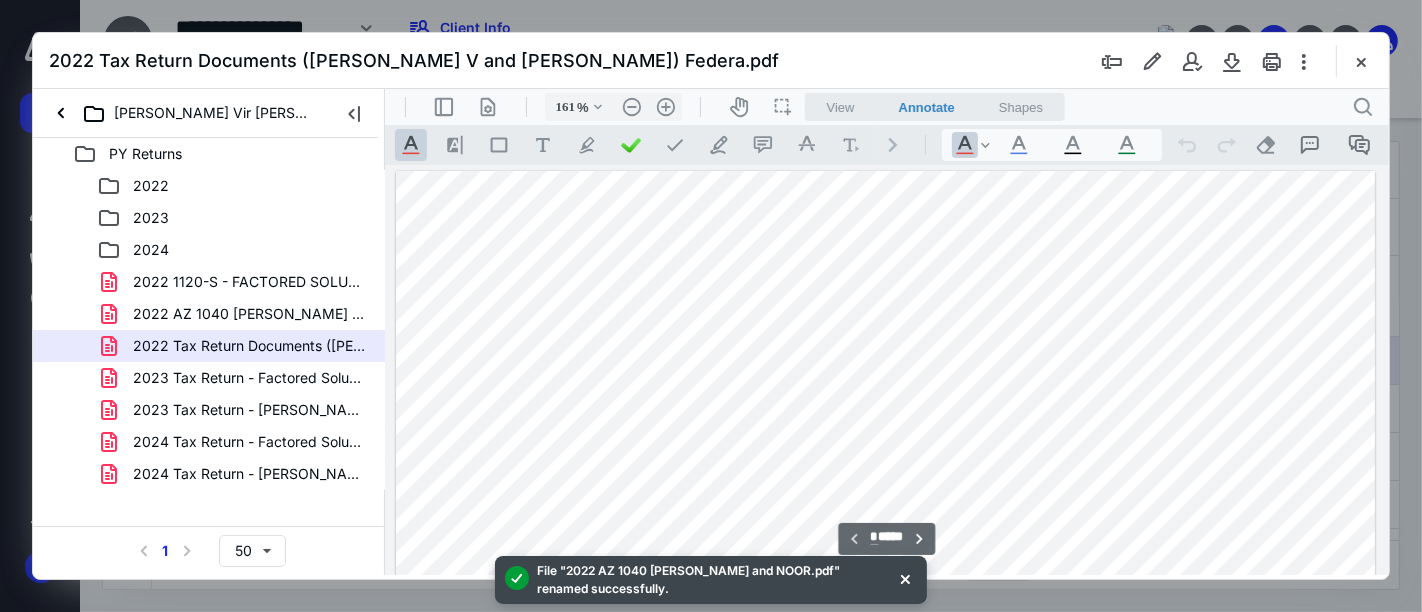 scroll, scrollTop: 0, scrollLeft: 0, axis: both 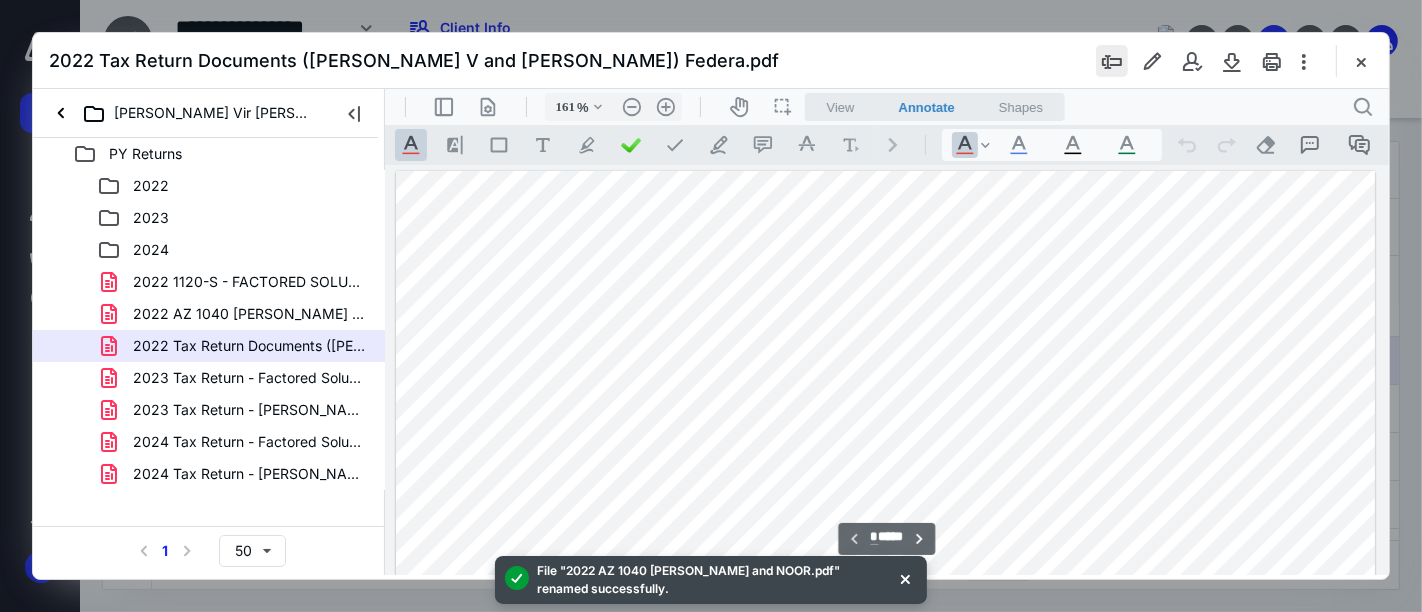 click at bounding box center (1112, 61) 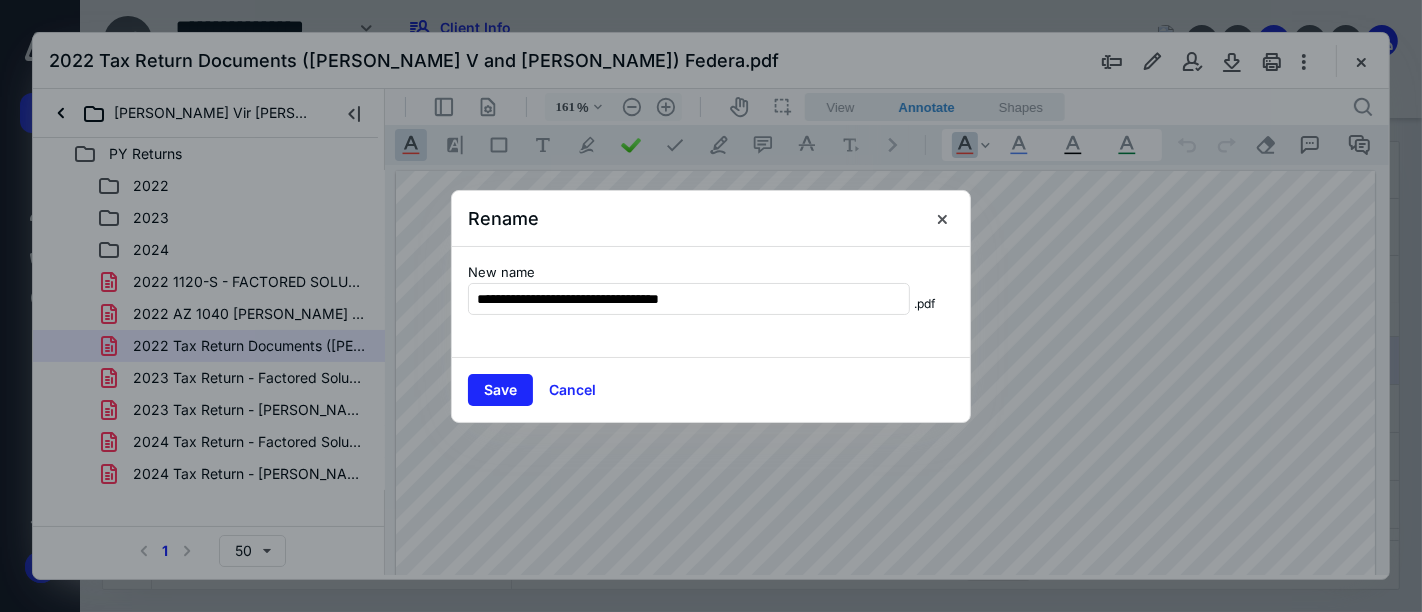 scroll, scrollTop: 0, scrollLeft: 0, axis: both 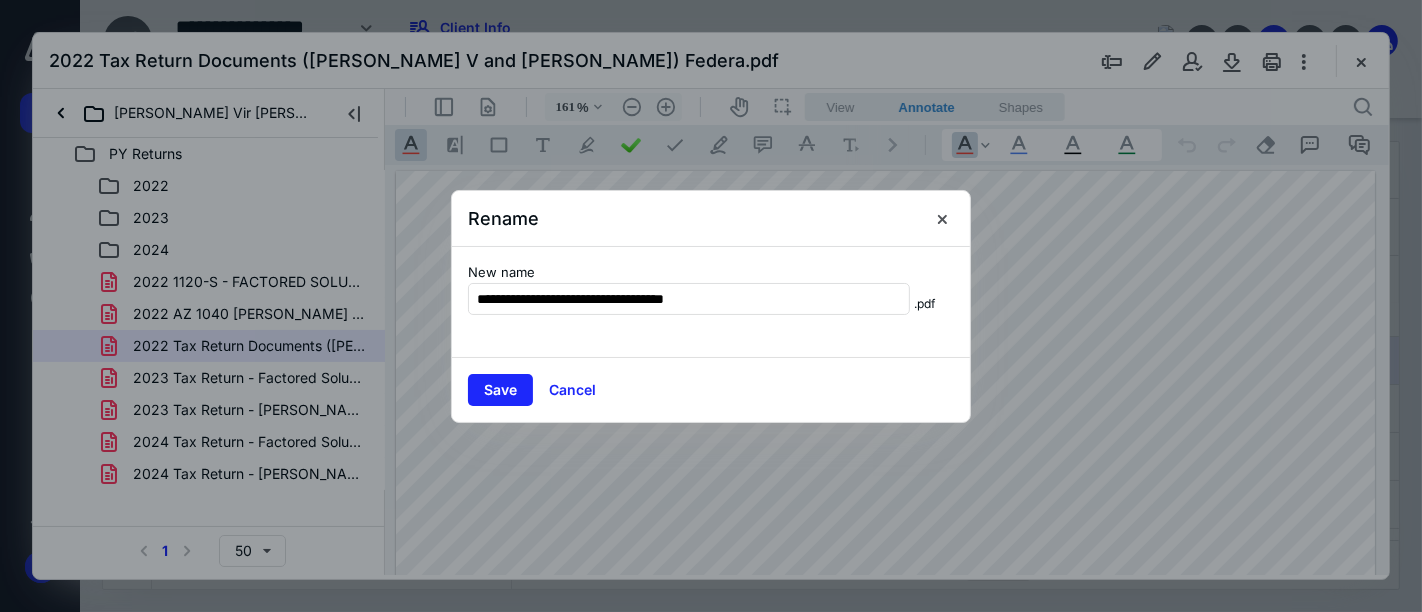 type on "**********" 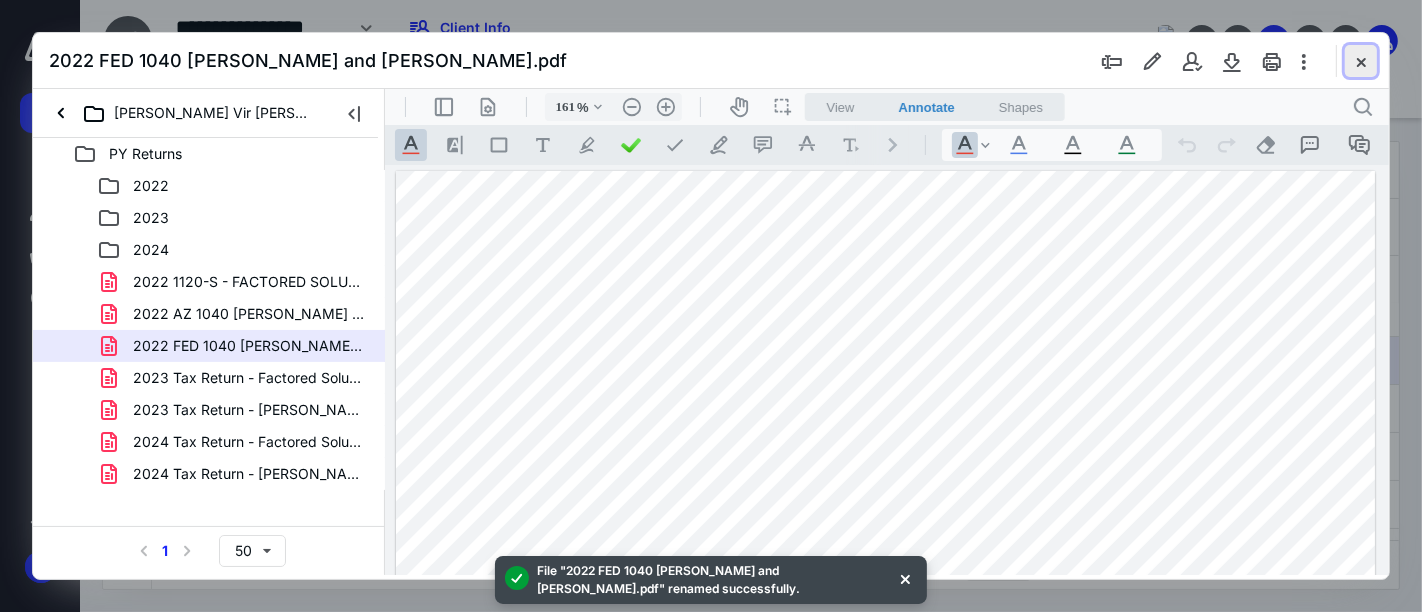 click at bounding box center (1361, 61) 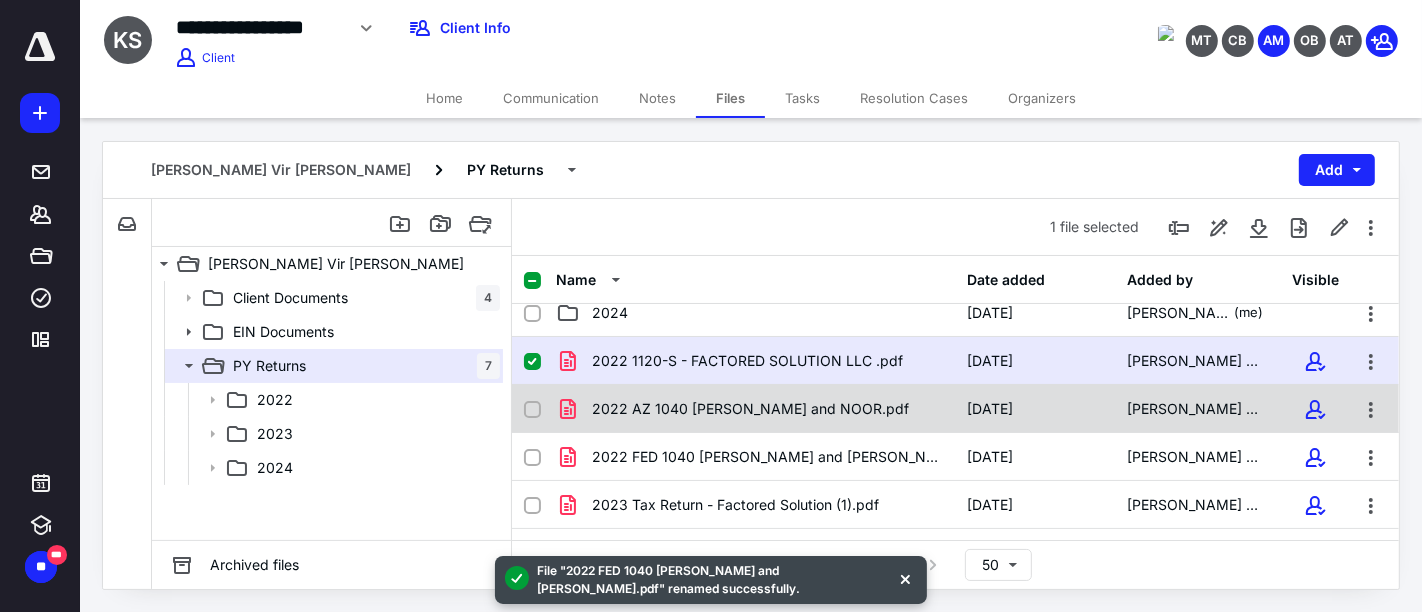 click at bounding box center (532, 410) 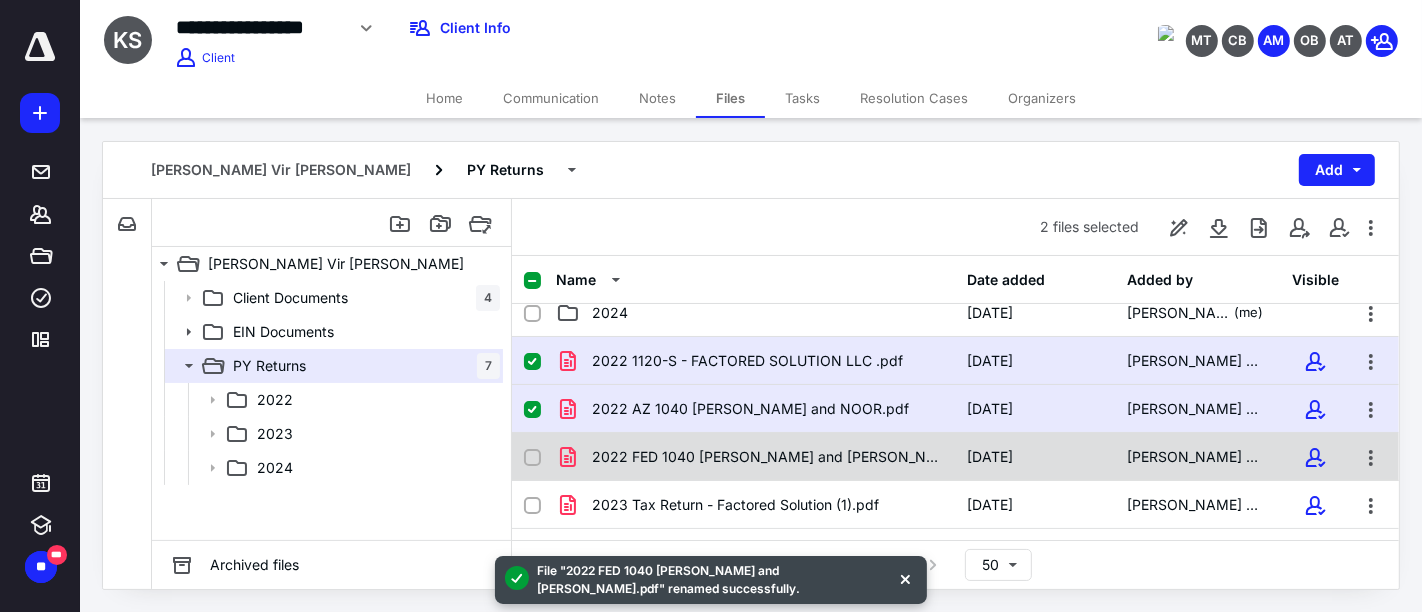 click at bounding box center (532, 458) 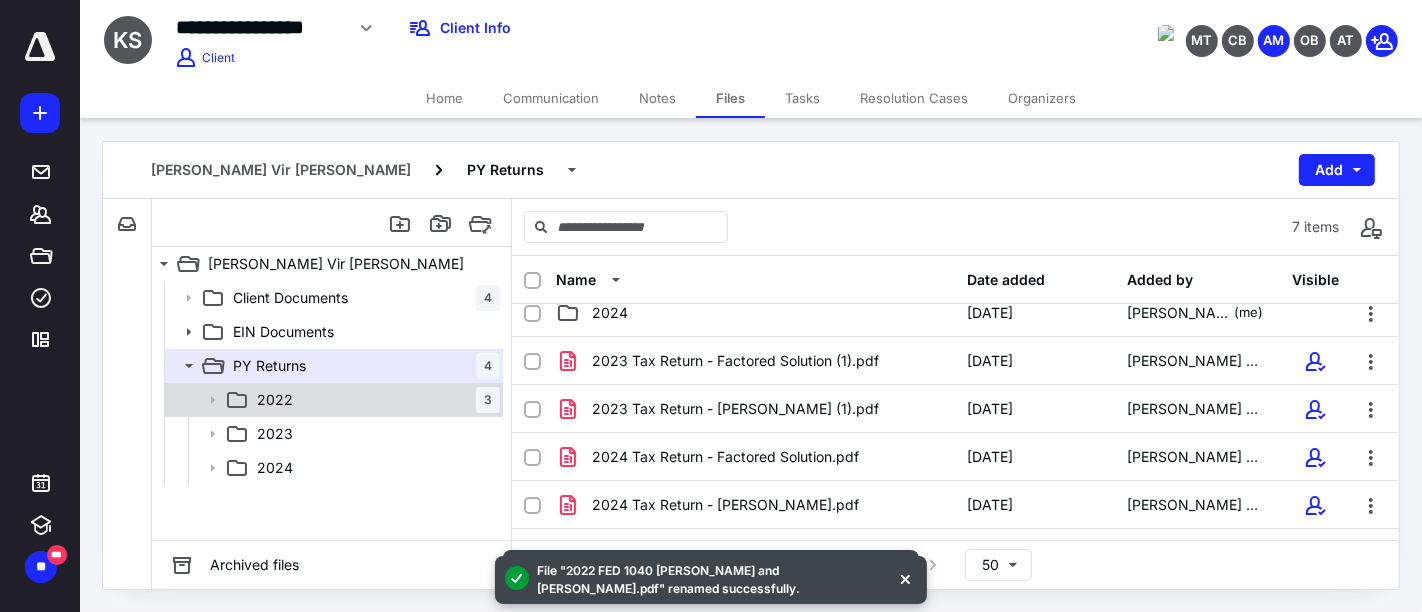 click on "2022 3" at bounding box center (374, 400) 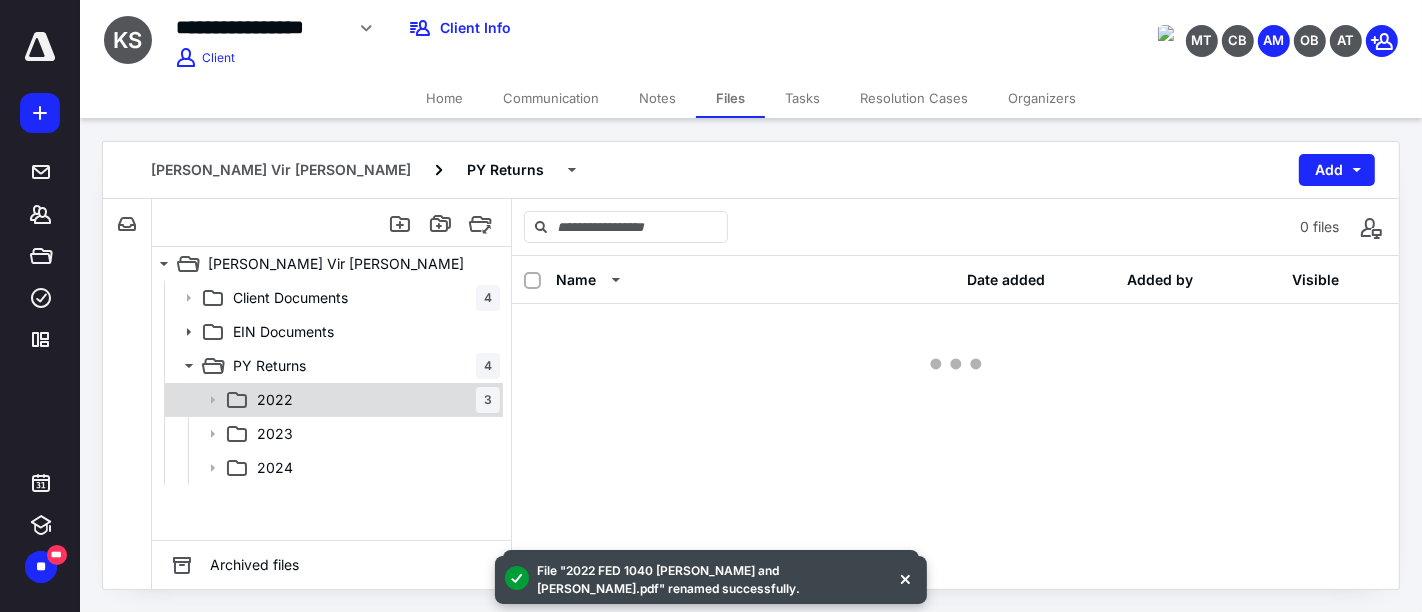 click on "2022 3" at bounding box center [374, 400] 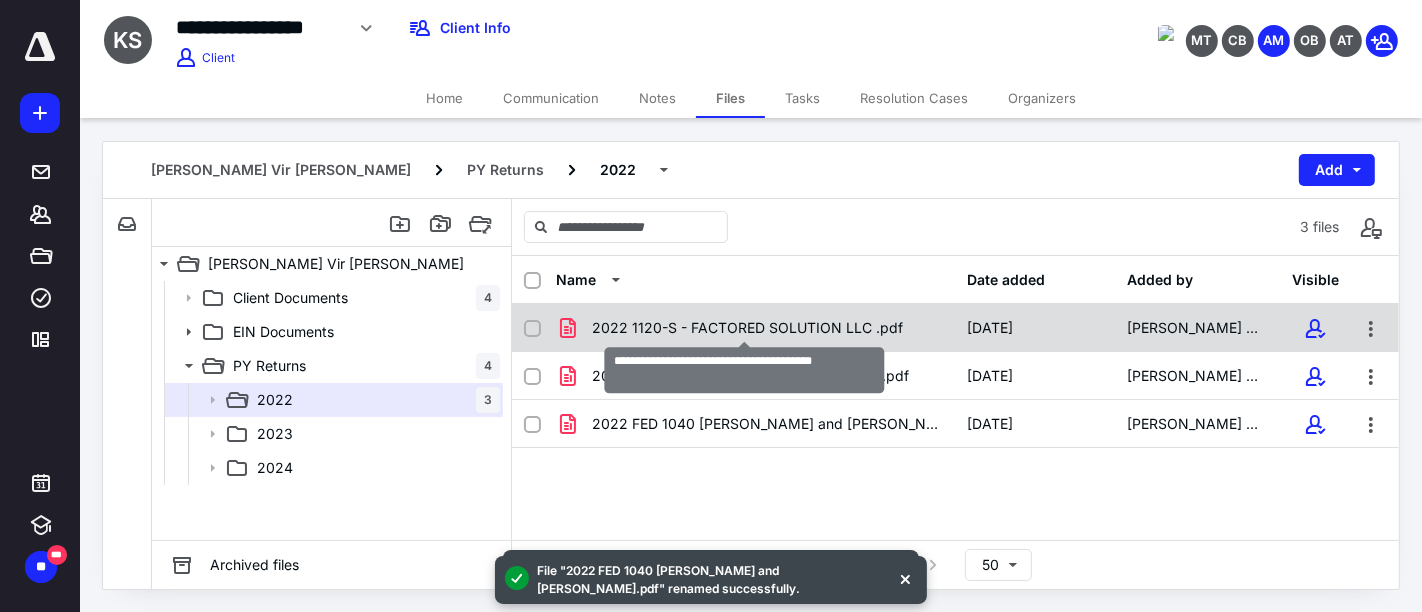 click on "2022 1120-S - FACTORED SOLUTION LLC .pdf" at bounding box center [747, 328] 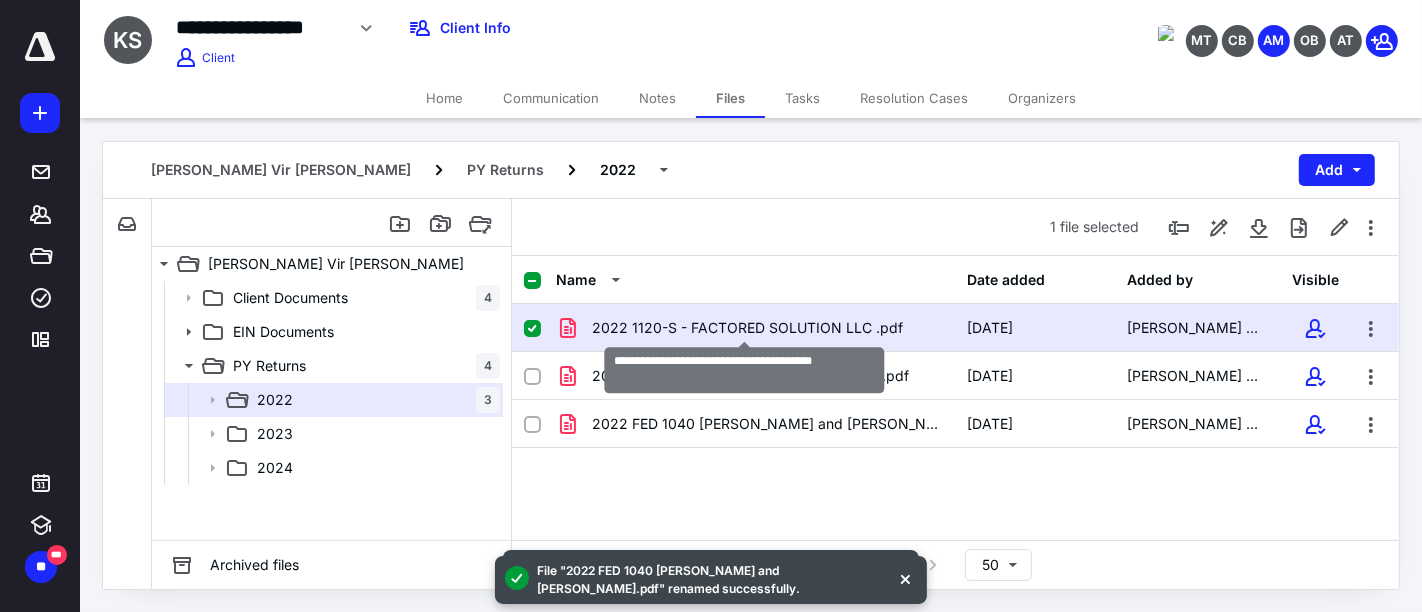 click on "2022 1120-S - FACTORED SOLUTION LLC .pdf" at bounding box center (747, 328) 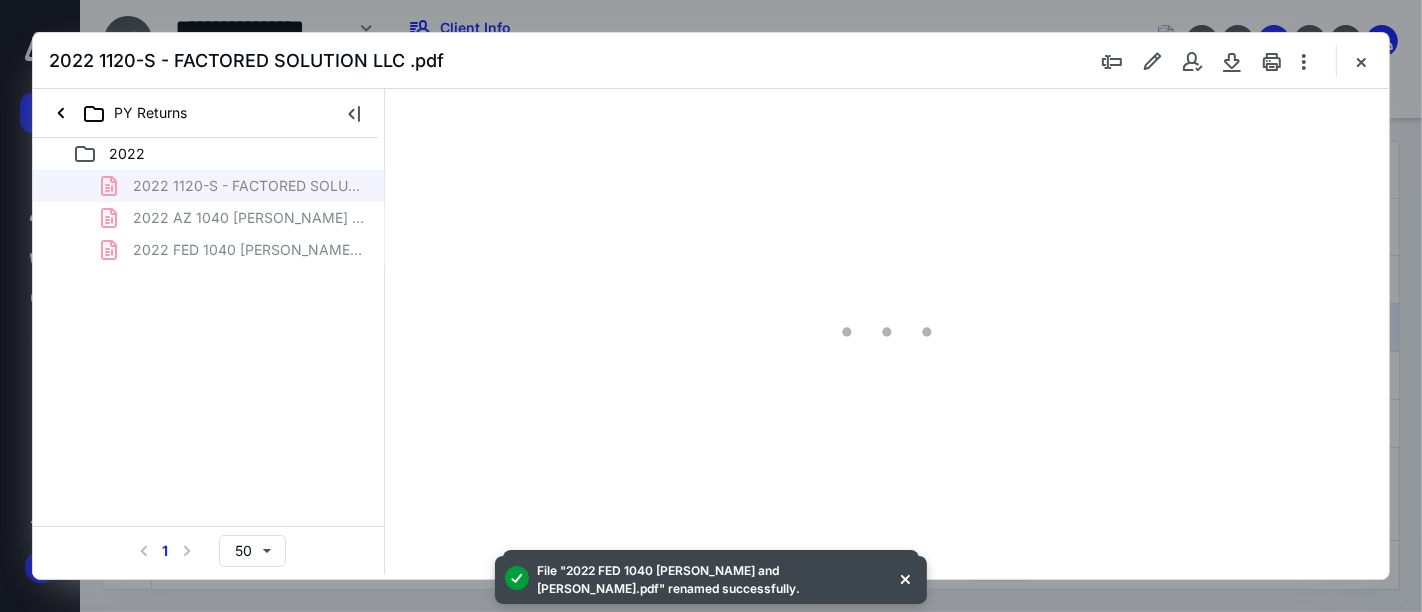 scroll, scrollTop: 0, scrollLeft: 0, axis: both 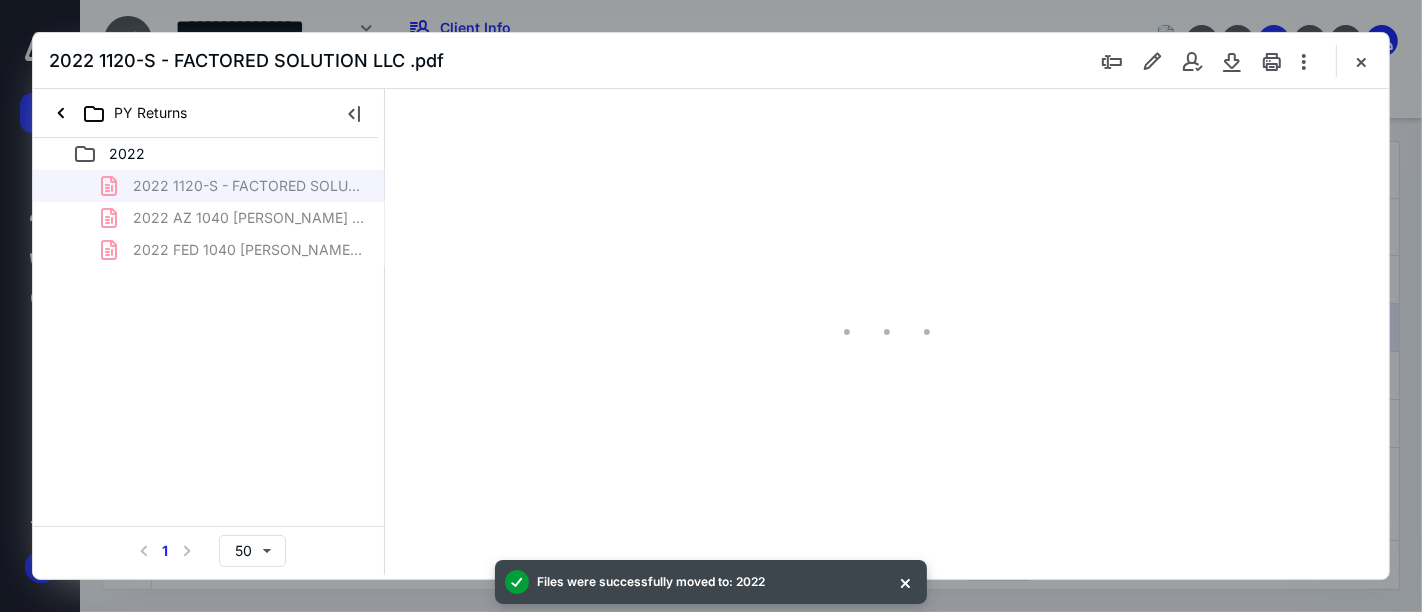 type on "161" 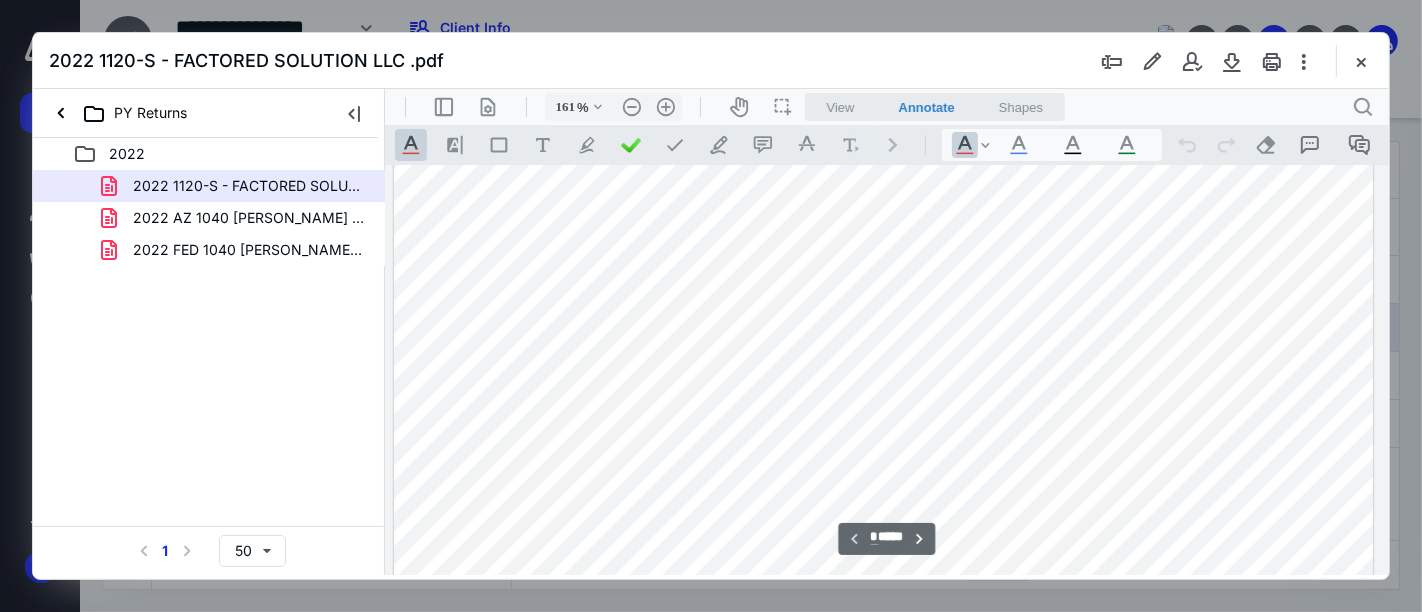 scroll, scrollTop: 444, scrollLeft: 141, axis: both 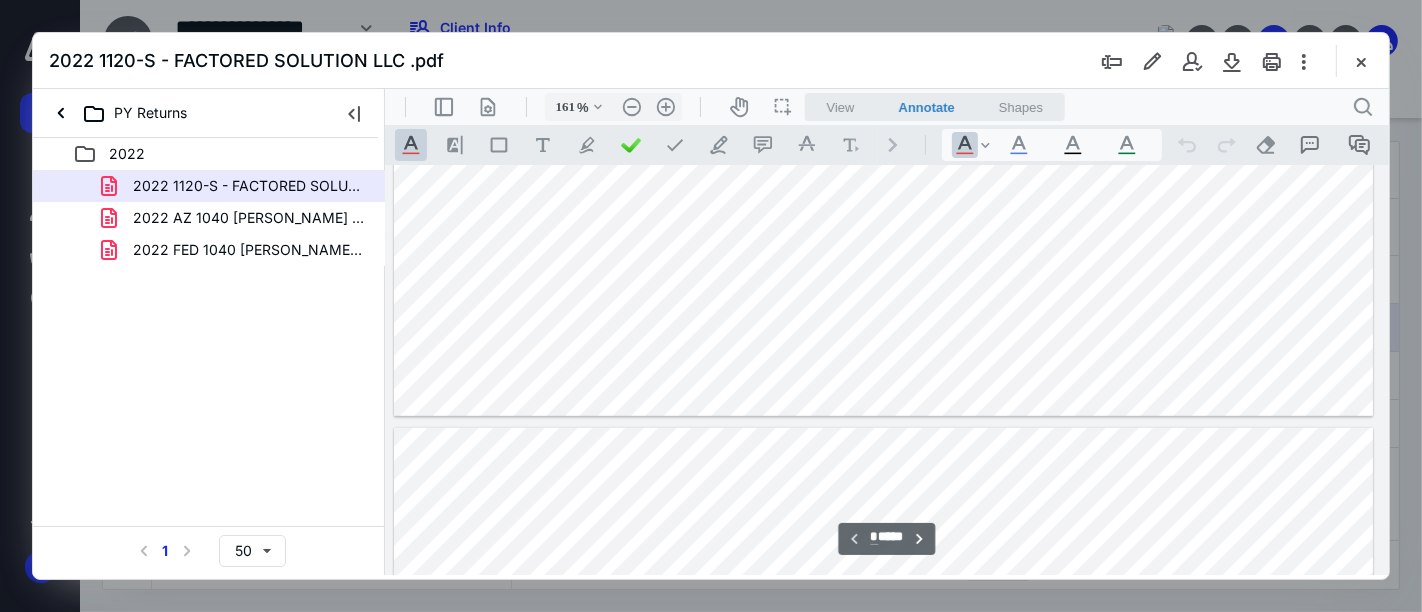 type on "*" 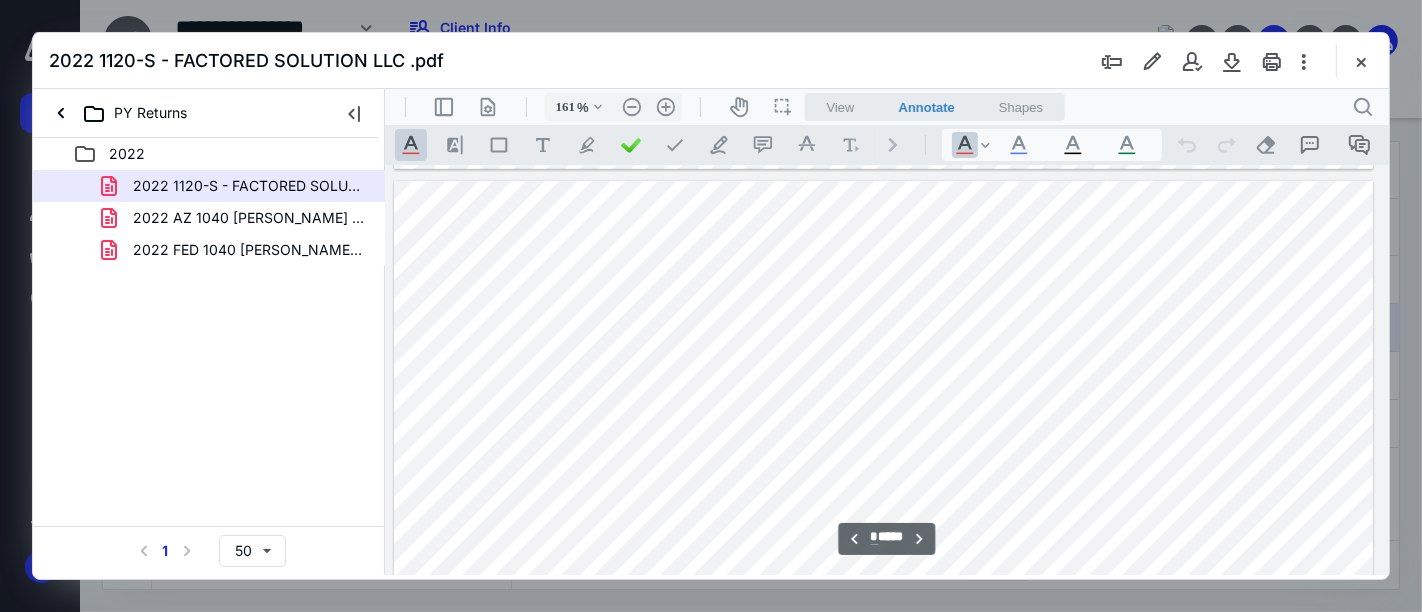 scroll, scrollTop: 1333, scrollLeft: 141, axis: both 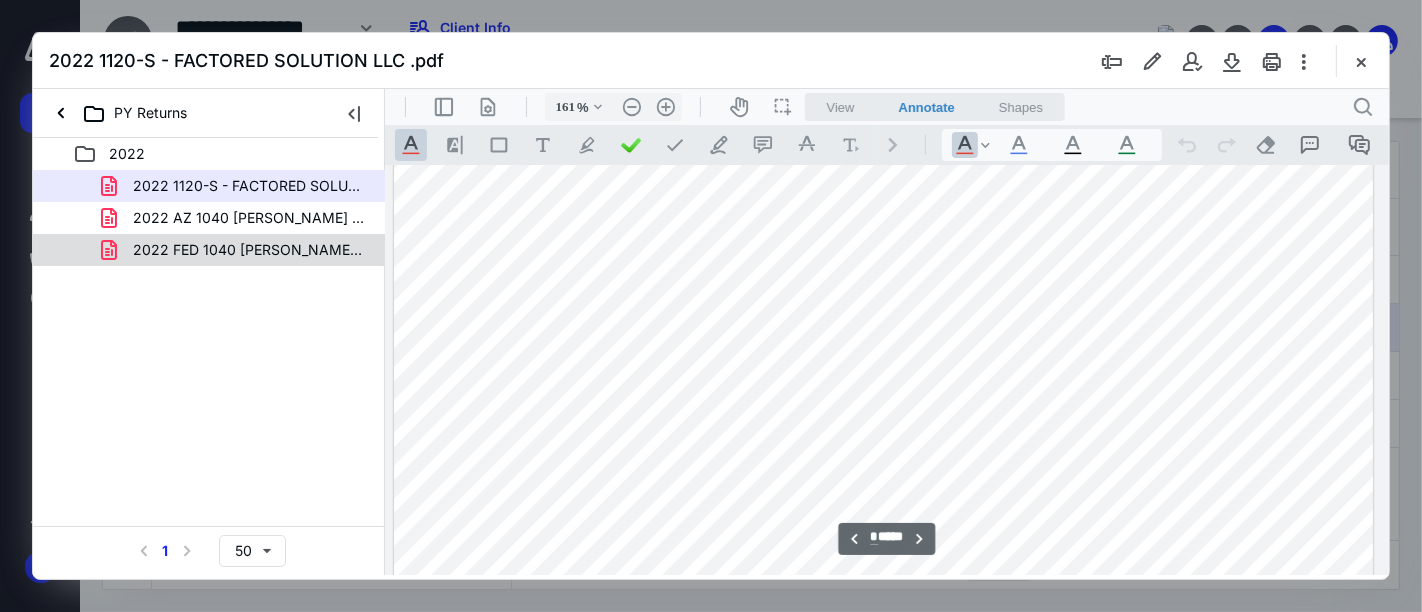 click on "2022 FED 1040 [PERSON_NAME] and [PERSON_NAME].pdf" at bounding box center [249, 250] 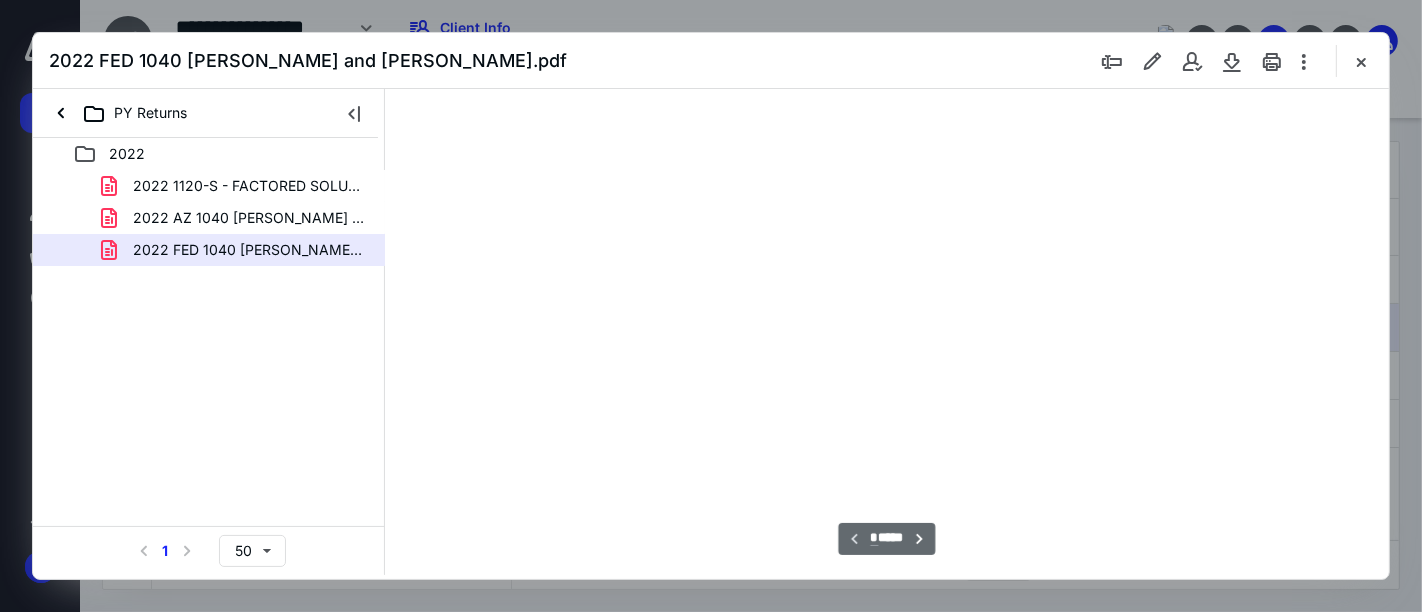 type on "161" 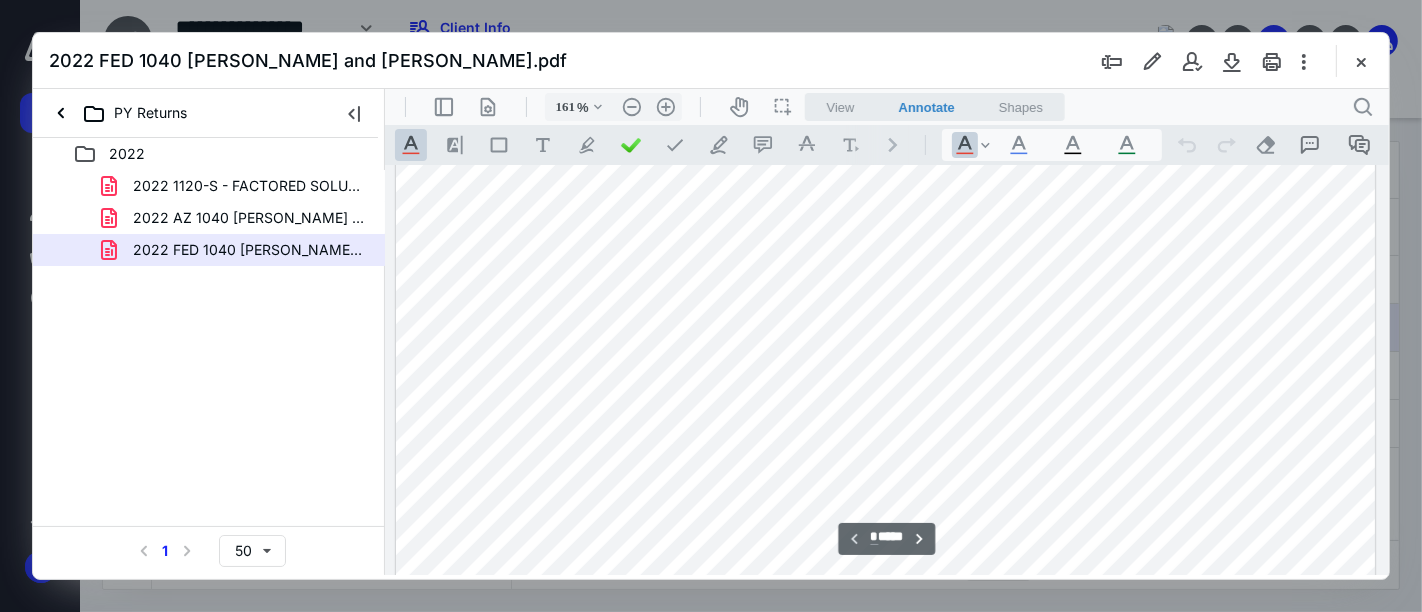 scroll, scrollTop: 748, scrollLeft: 0, axis: vertical 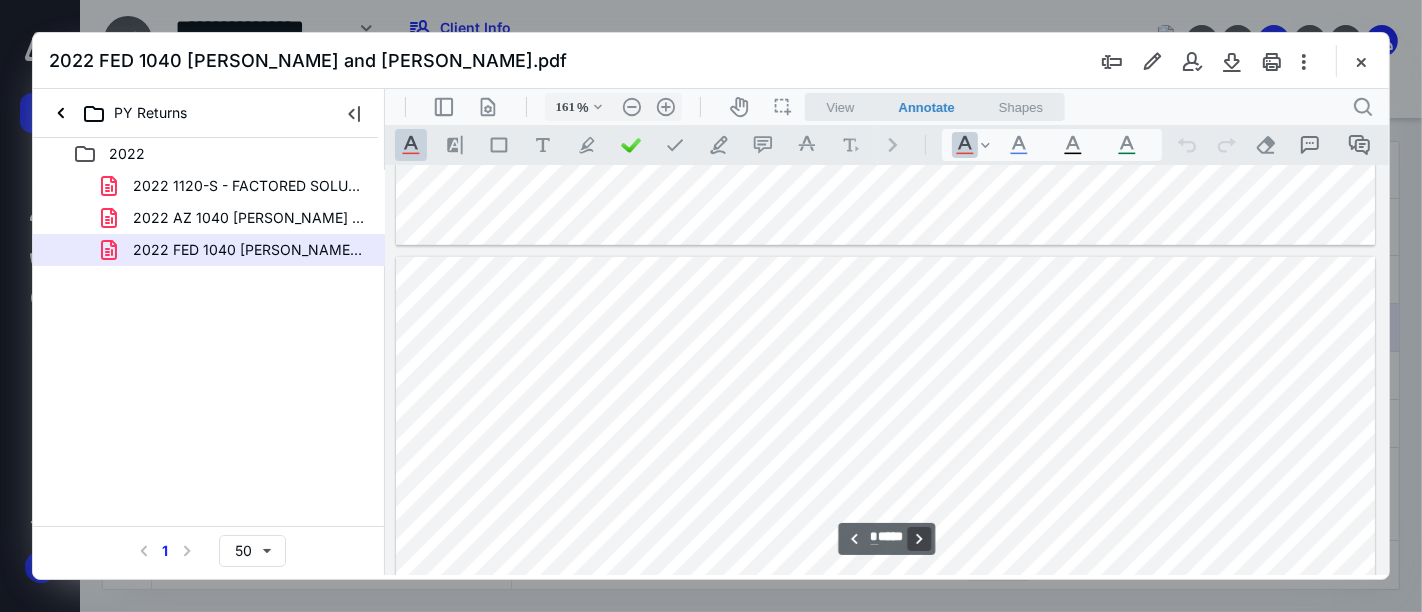 click on "**********" at bounding box center [919, 538] 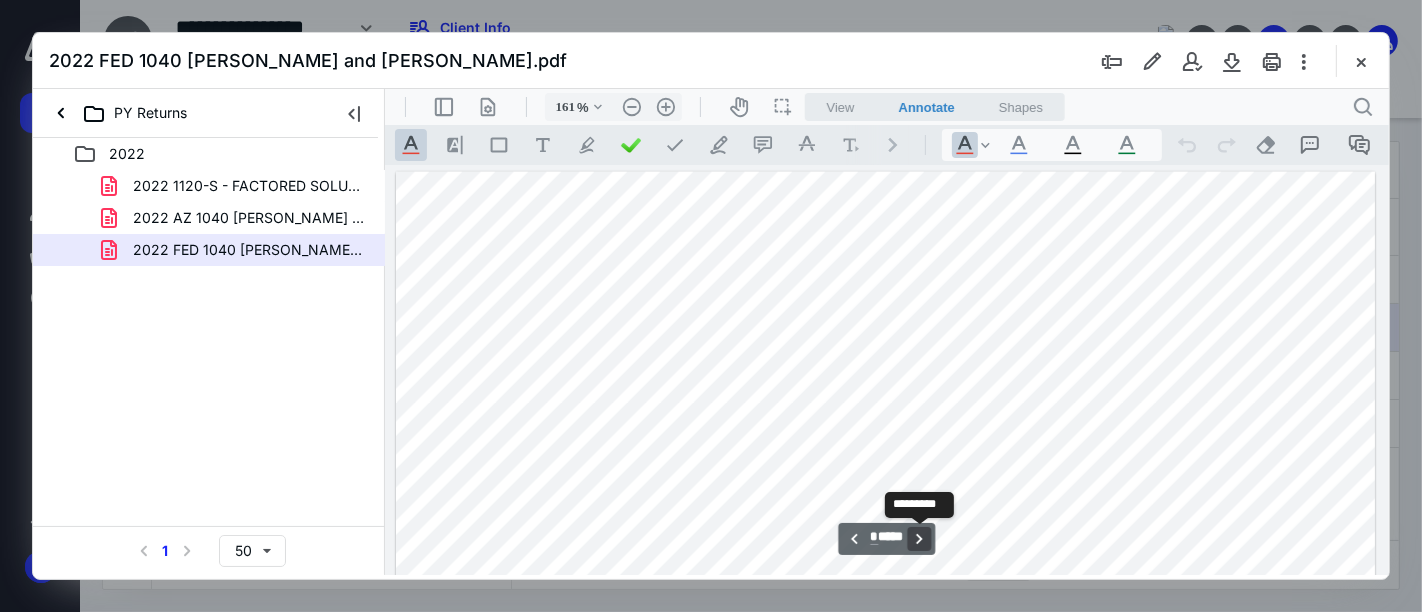 click on "**********" at bounding box center [919, 538] 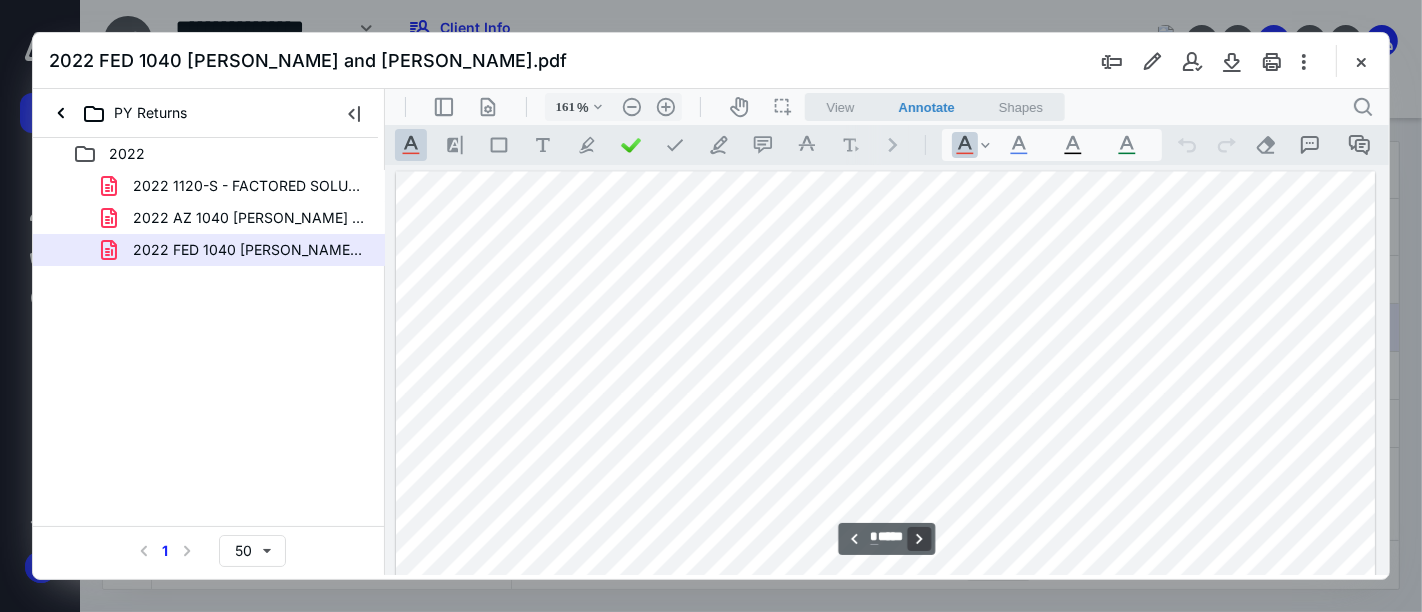 click on "**********" at bounding box center (919, 538) 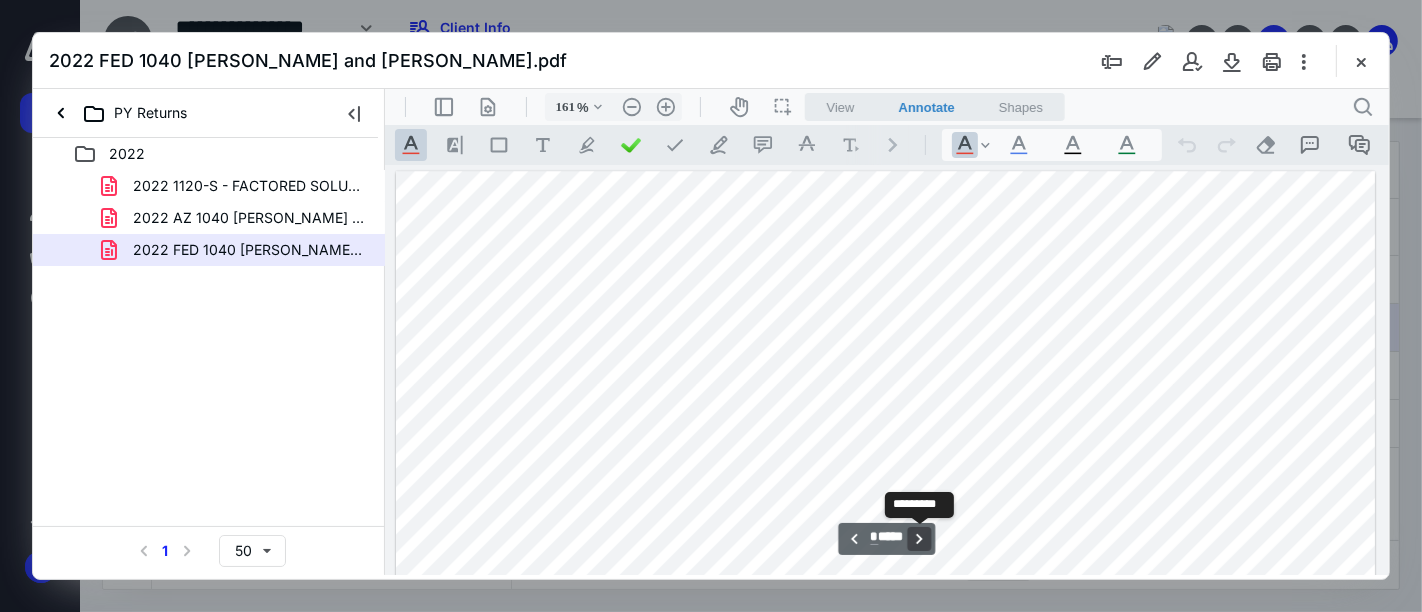 click on "**********" at bounding box center [919, 538] 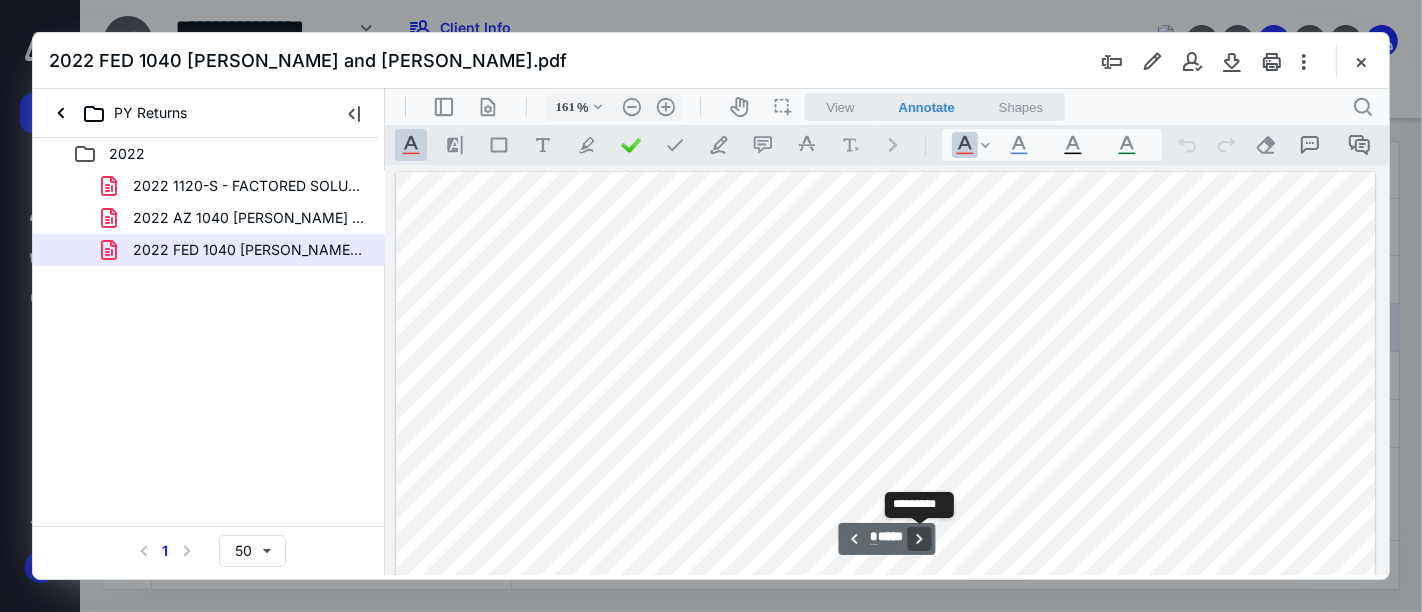 click on "**********" at bounding box center [919, 538] 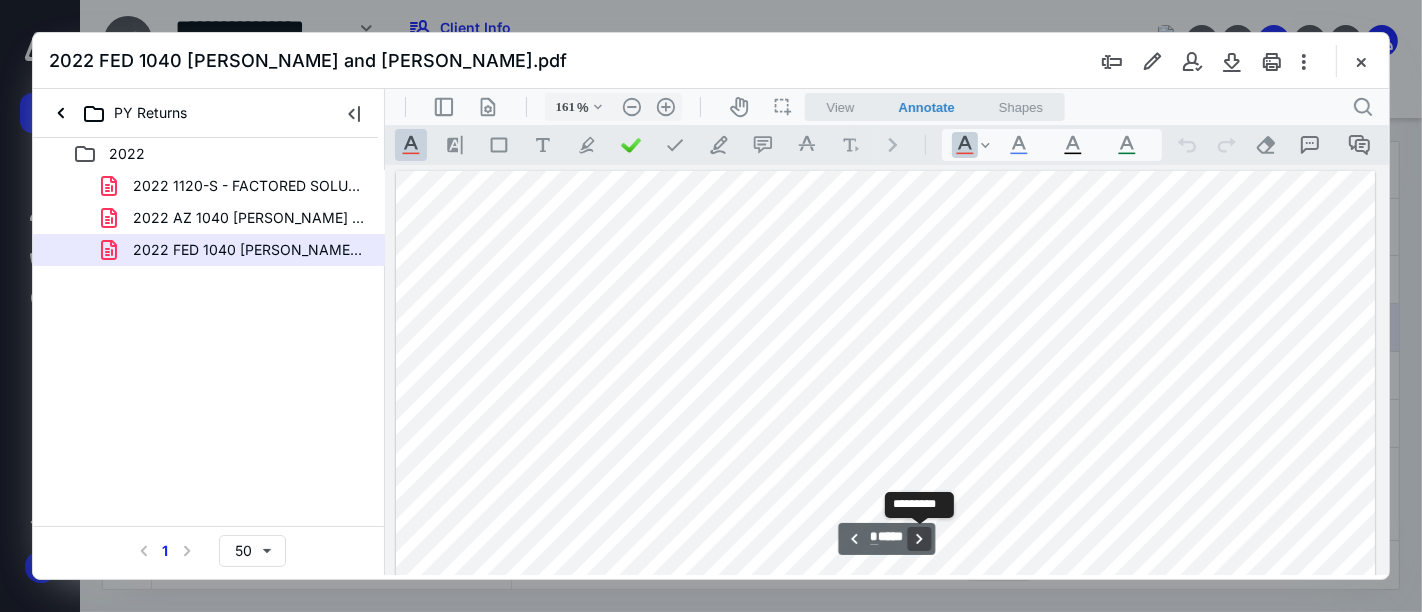 click on "**********" at bounding box center [919, 538] 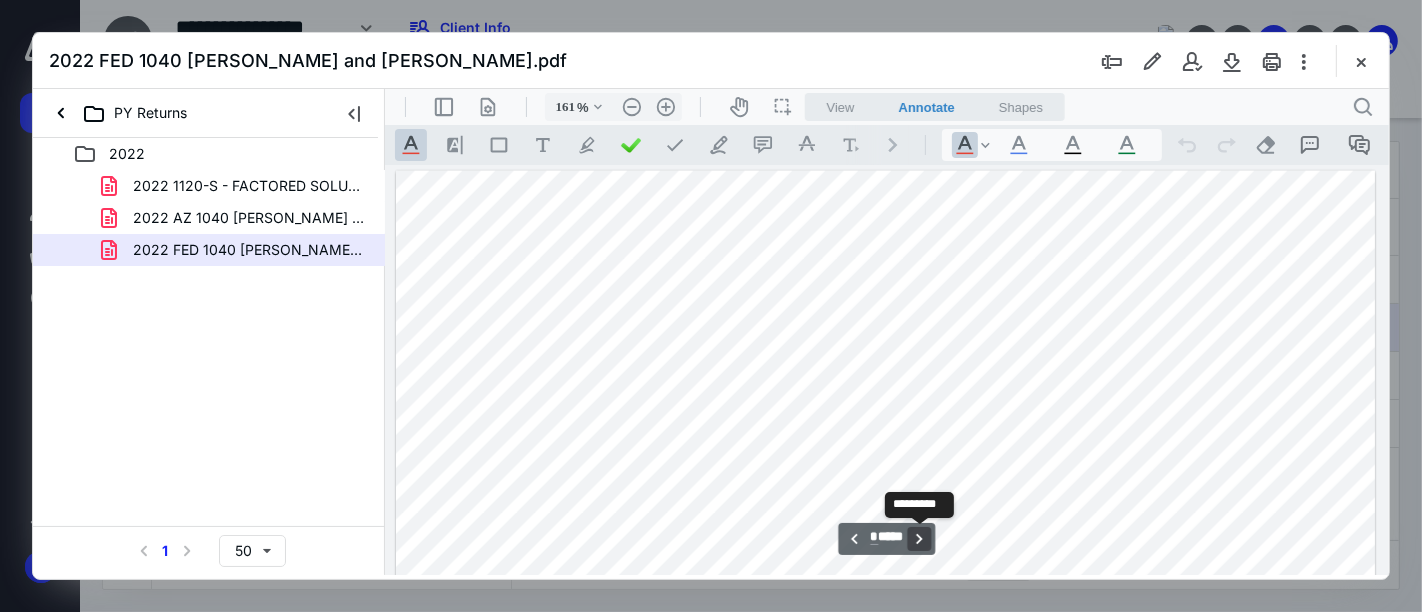 click on "**********" at bounding box center [919, 538] 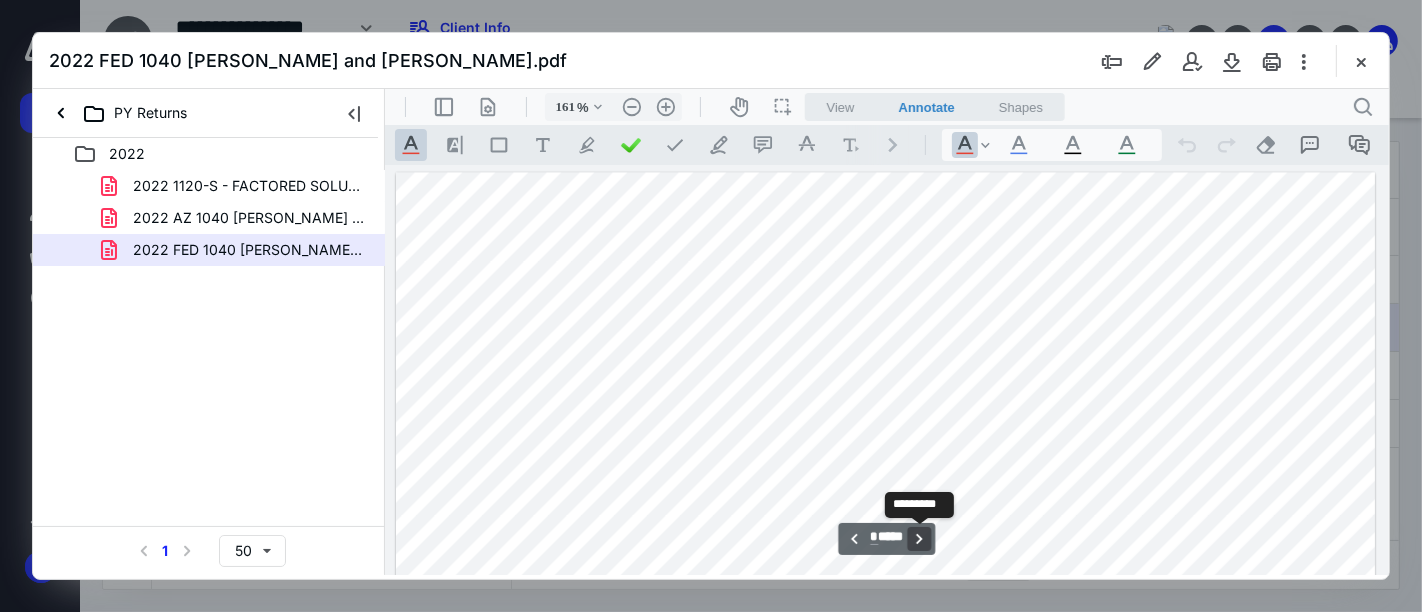 click on "**********" at bounding box center (919, 538) 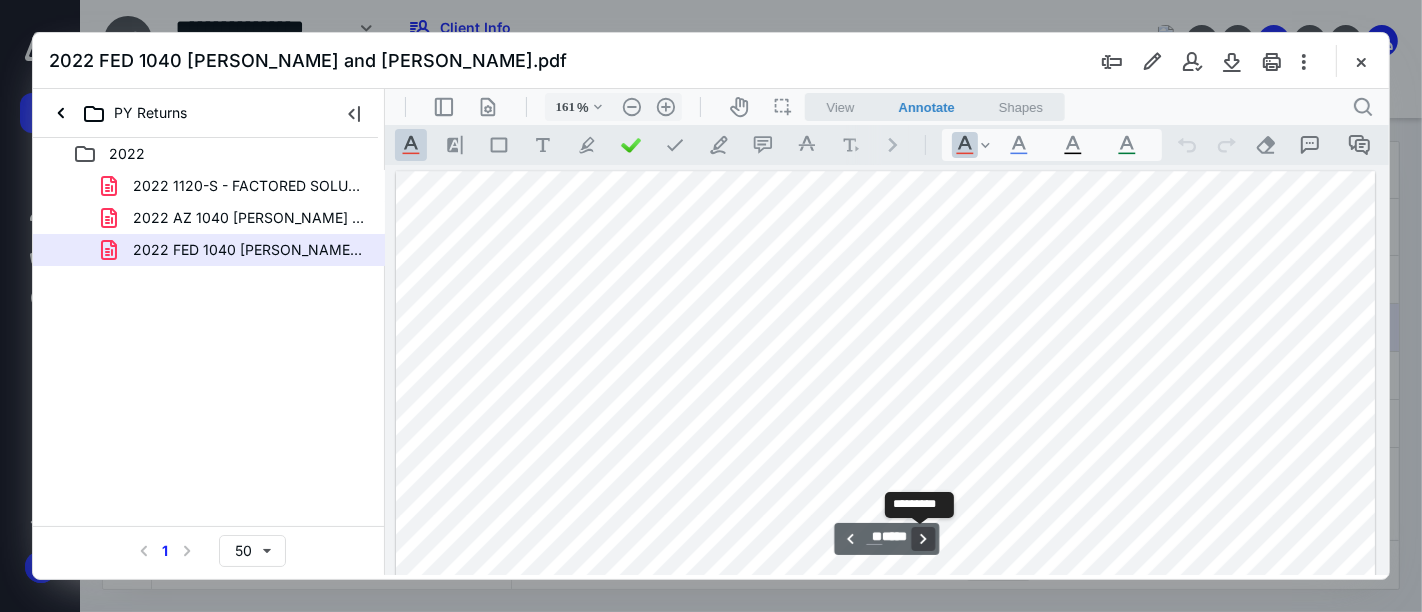 click on "**********" at bounding box center [923, 538] 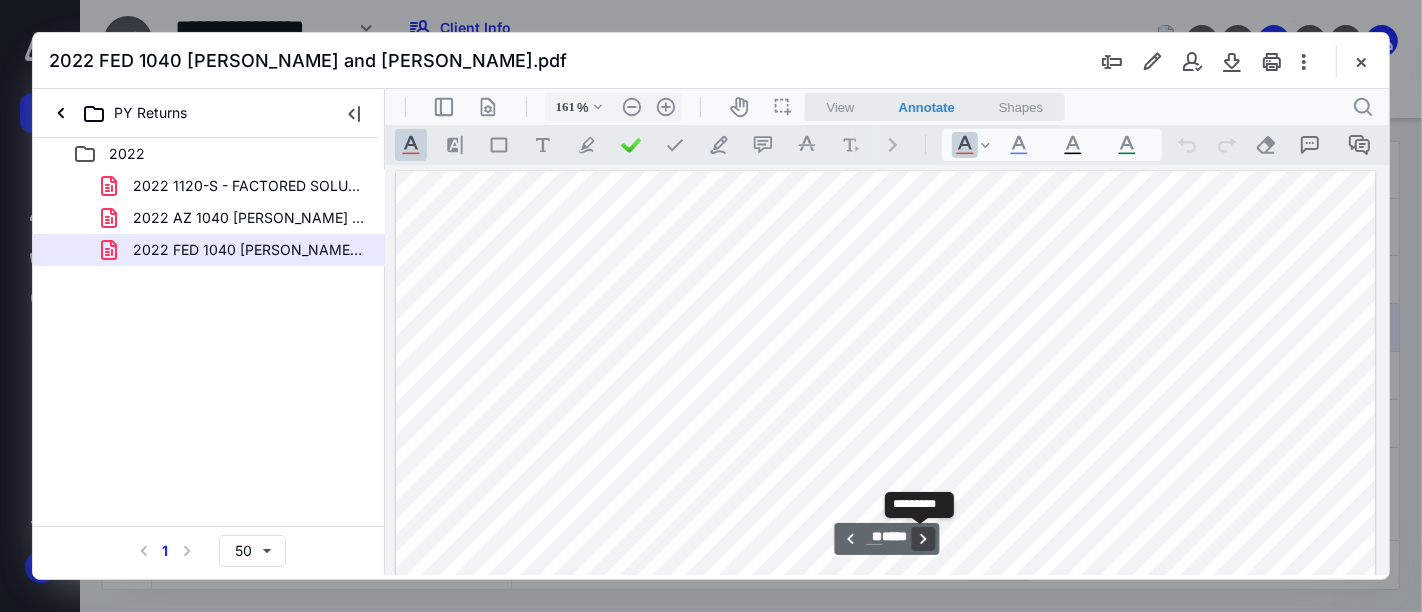 click on "**********" at bounding box center [923, 538] 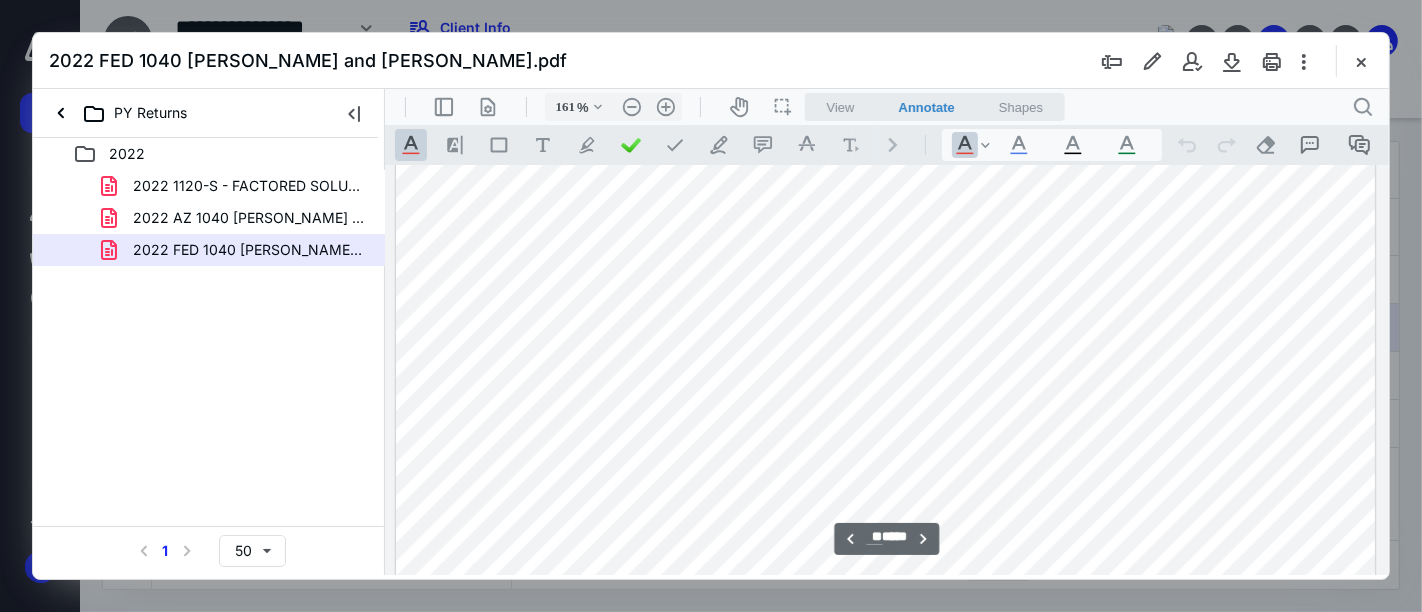 scroll, scrollTop: 15624, scrollLeft: 0, axis: vertical 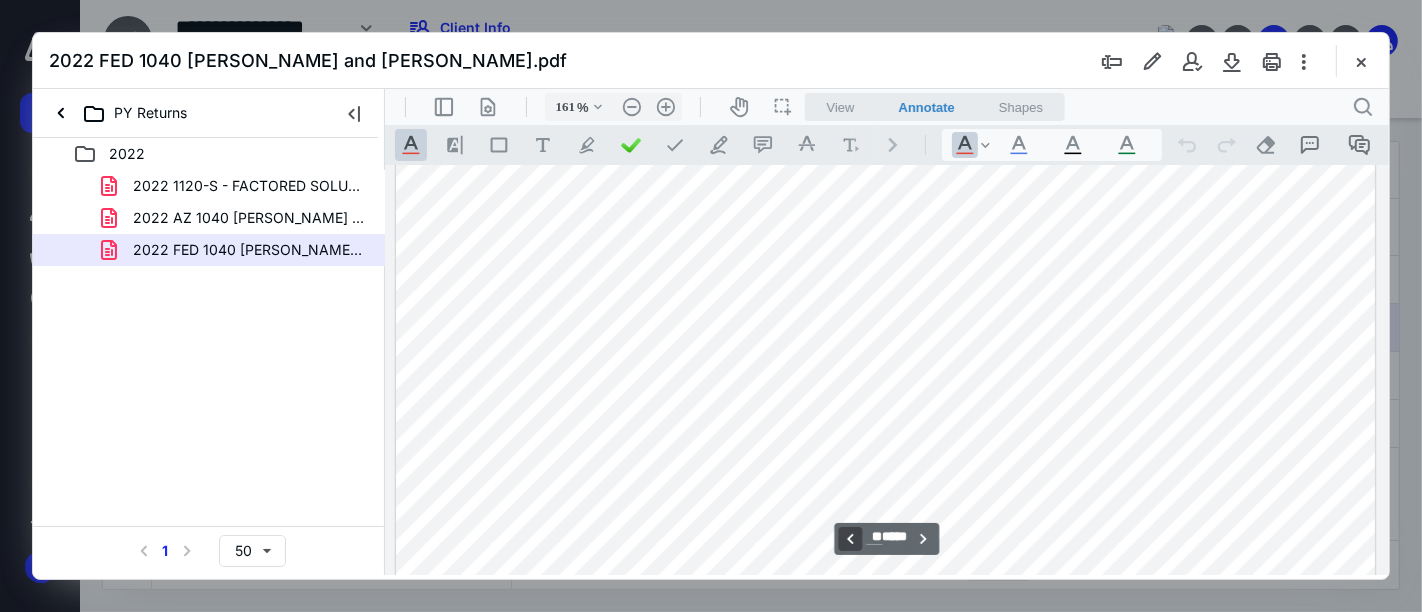 click on "**********" at bounding box center (849, 538) 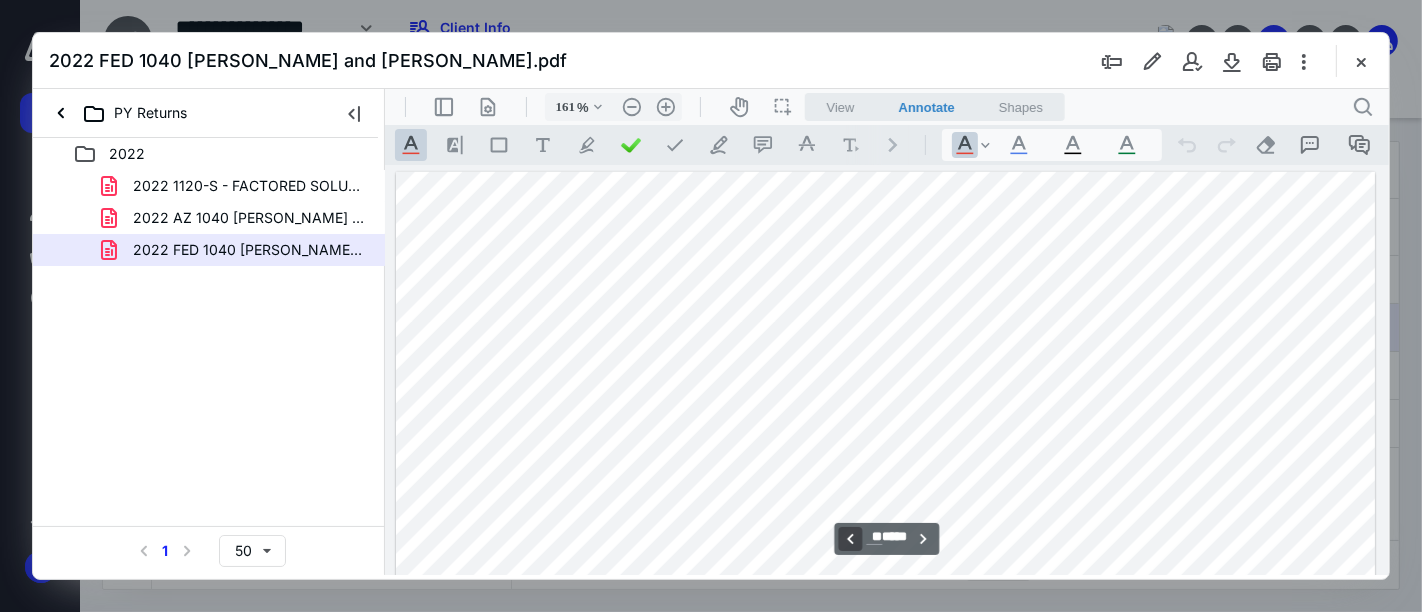 click on "**********" at bounding box center [849, 538] 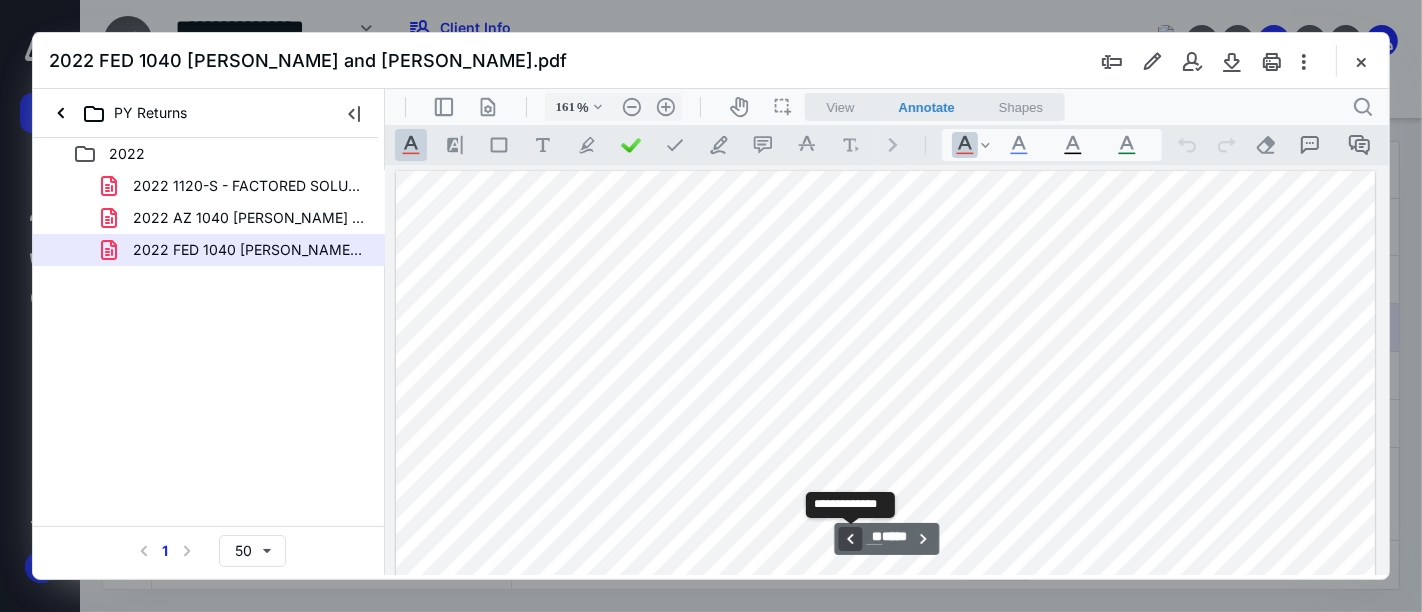 click on "**********" at bounding box center (849, 538) 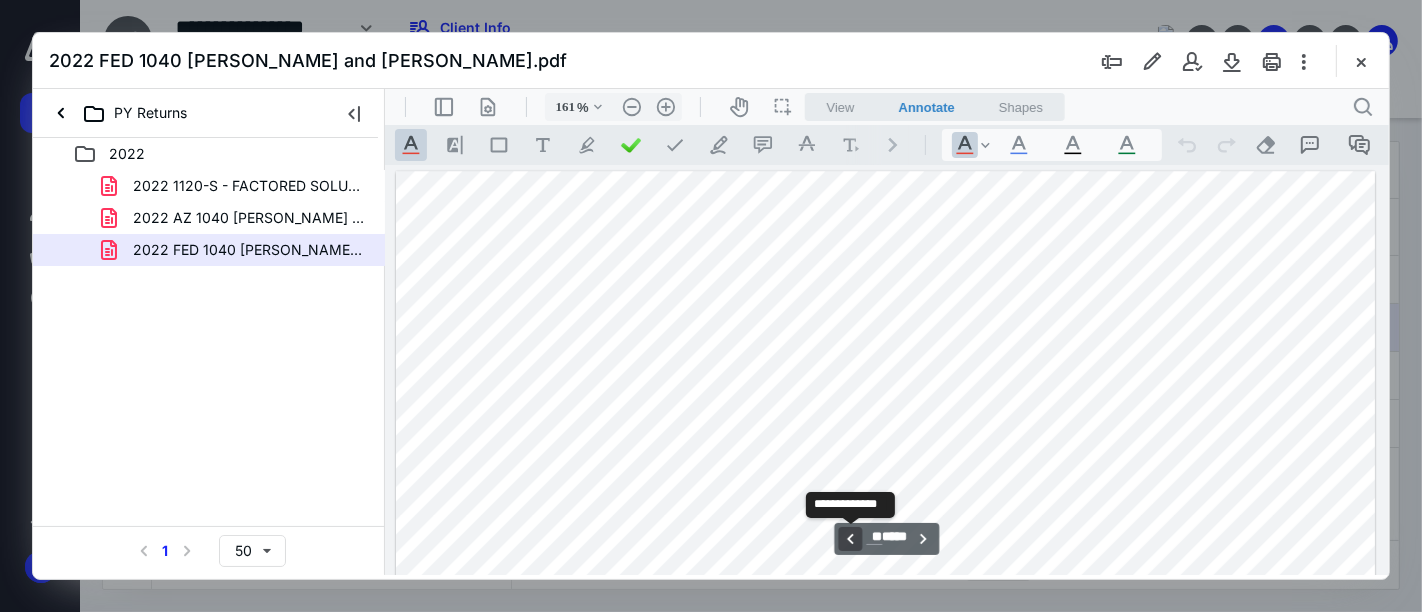 click on "**********" at bounding box center [849, 538] 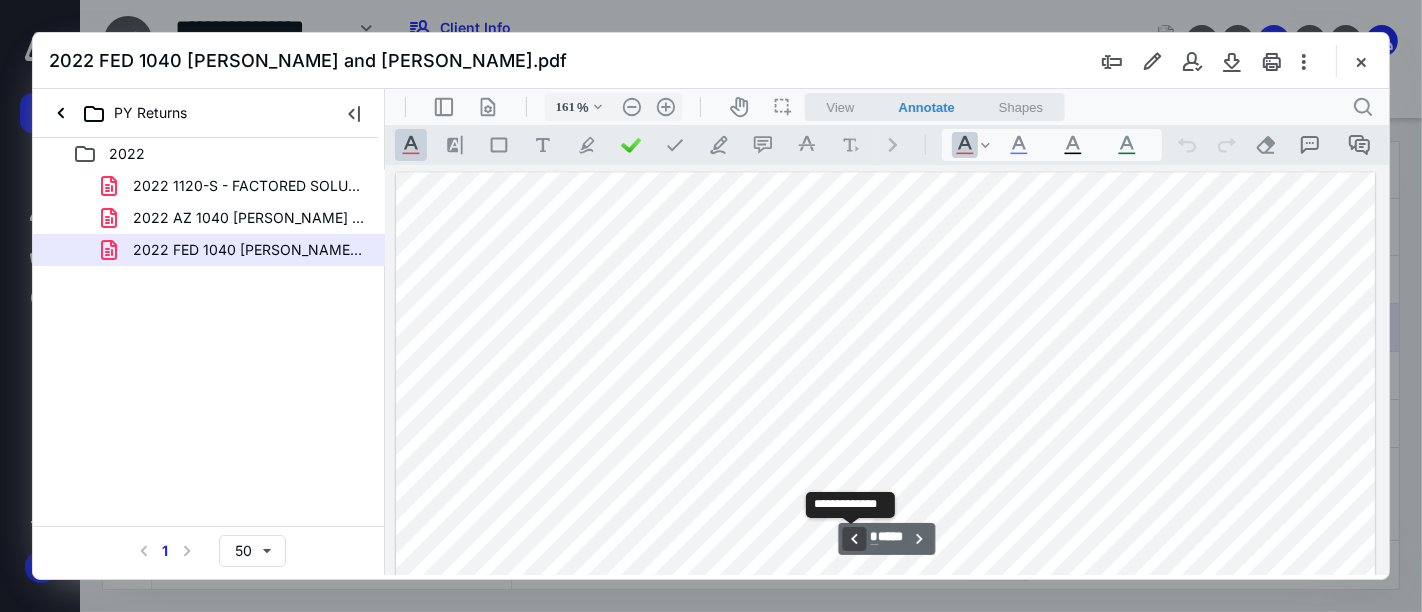 click on "**********" at bounding box center [853, 538] 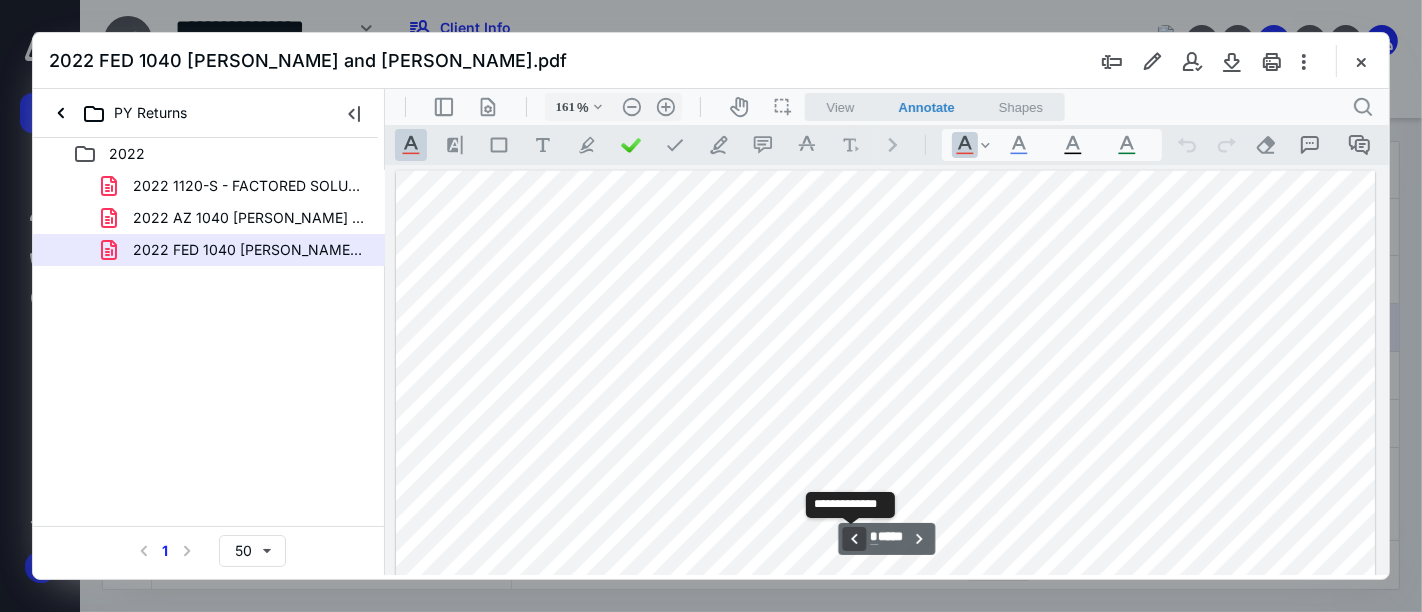 click on "**********" at bounding box center (853, 538) 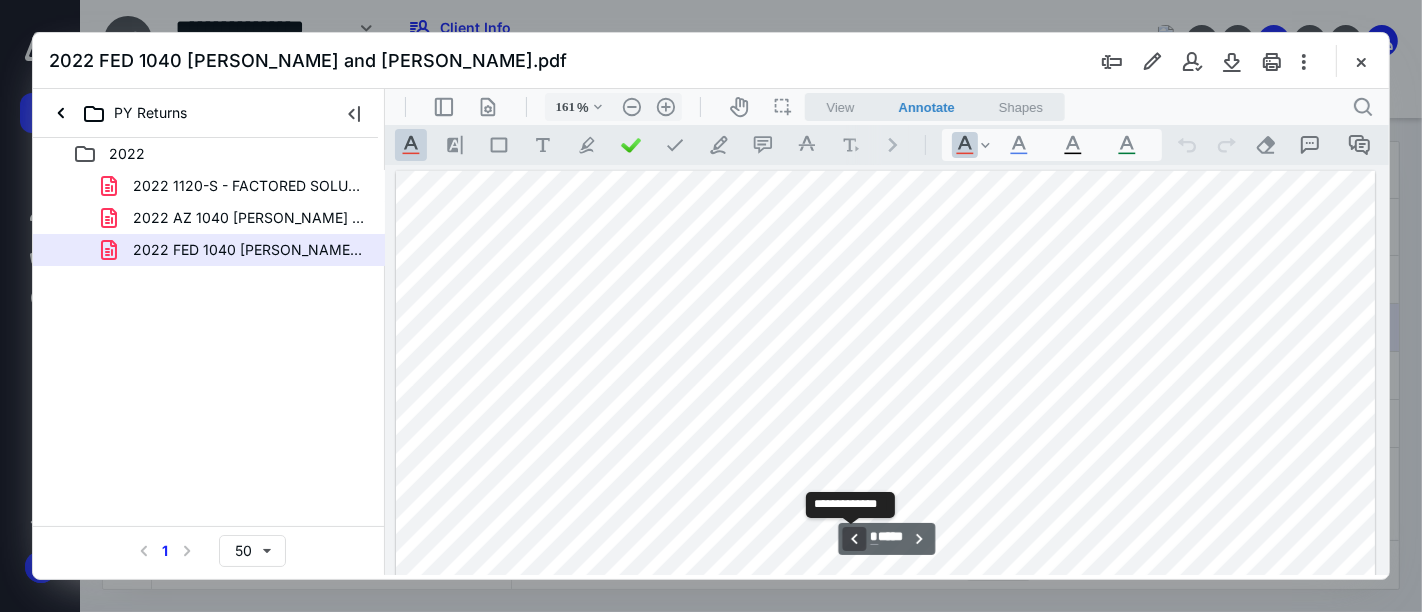 click on "**********" at bounding box center (853, 538) 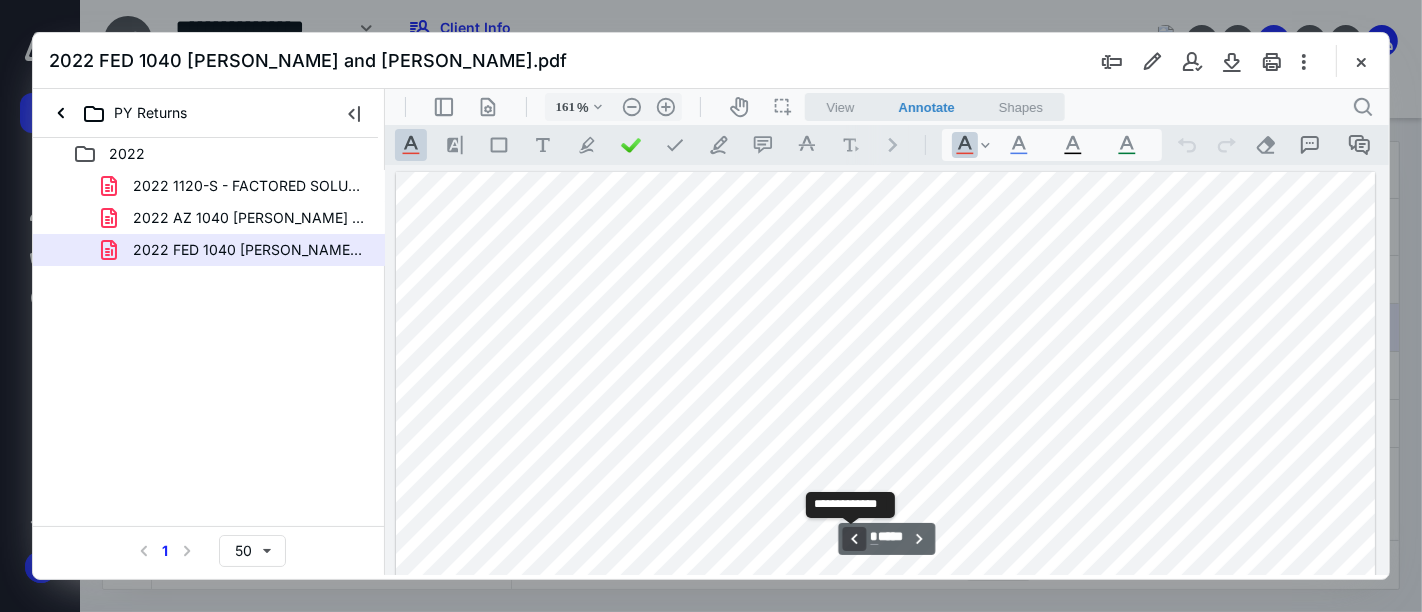 click on "**********" at bounding box center (853, 538) 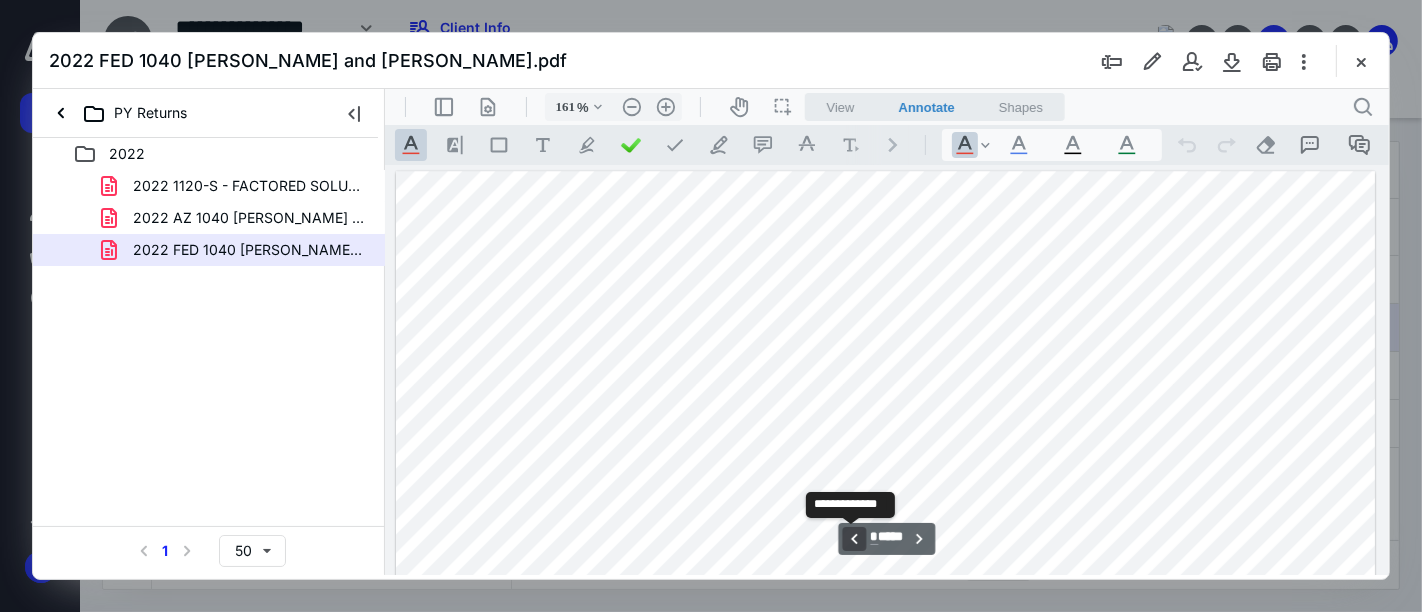 click on "**********" at bounding box center (853, 538) 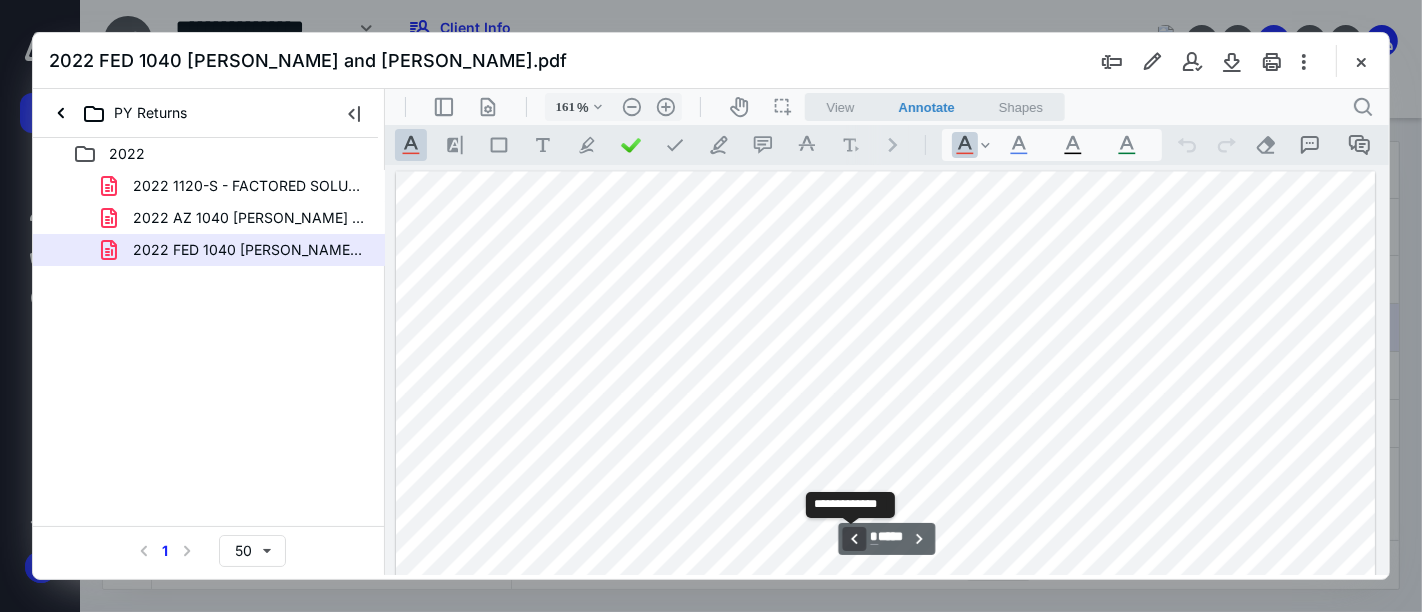 click on "**********" at bounding box center [853, 538] 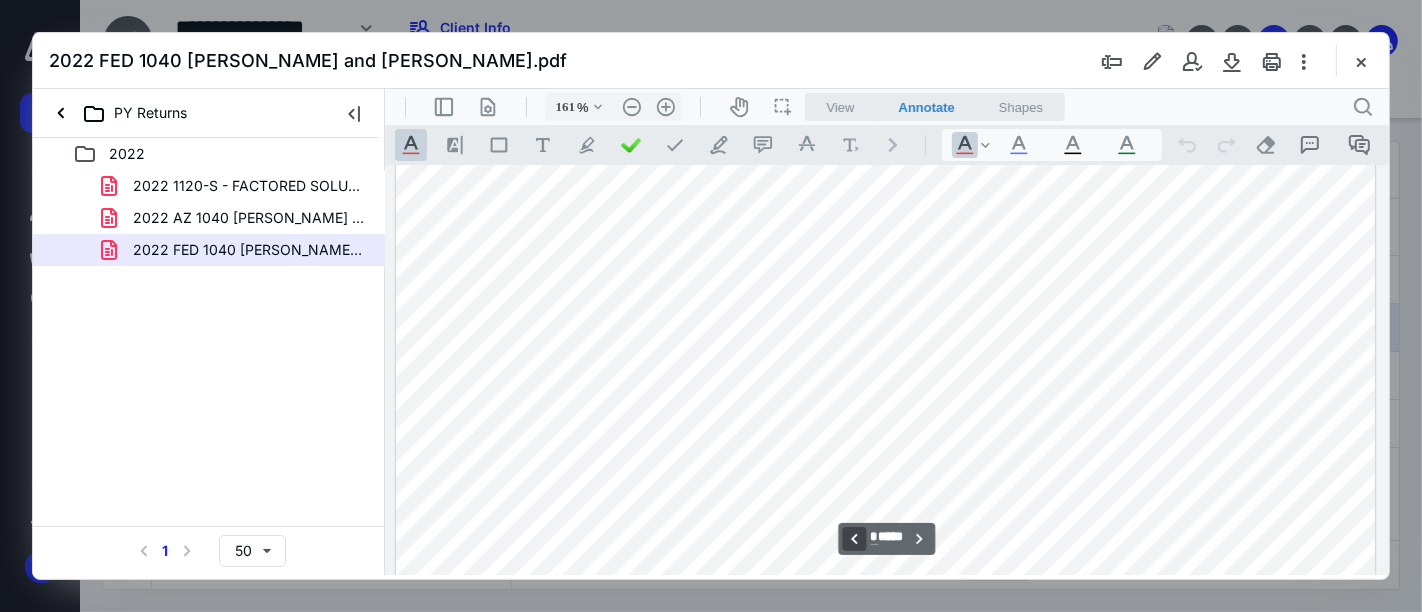click on "**********" at bounding box center [853, 538] 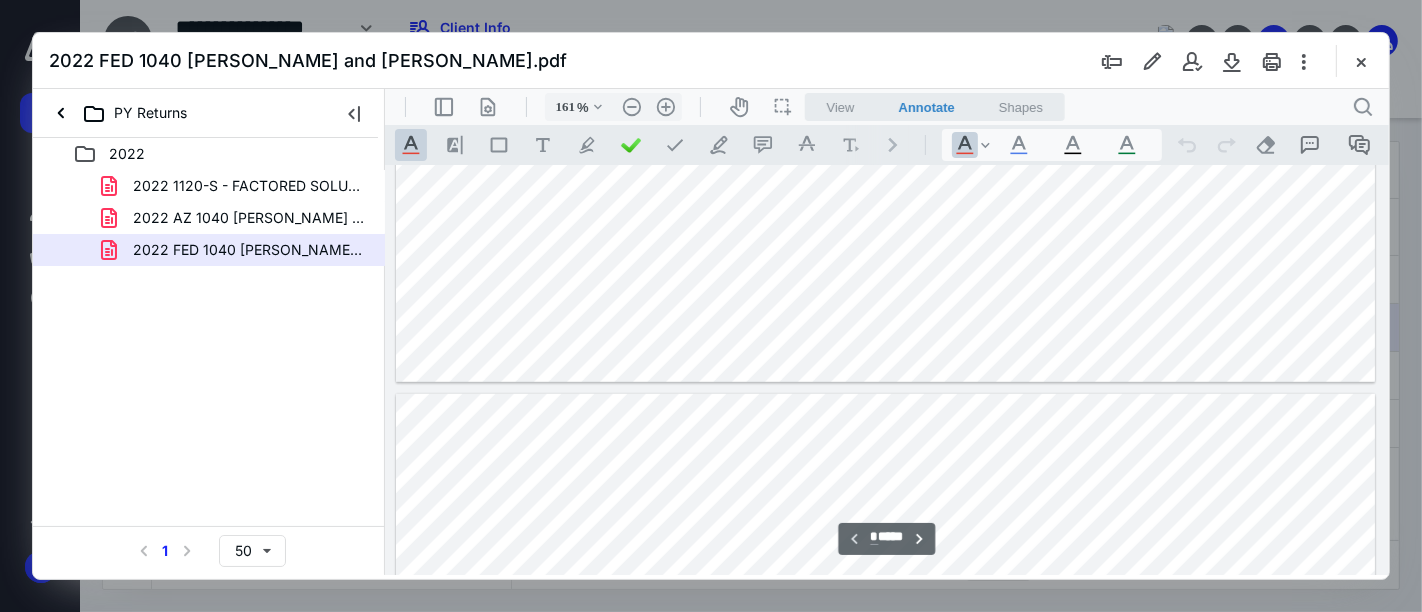 scroll, scrollTop: 1057, scrollLeft: 0, axis: vertical 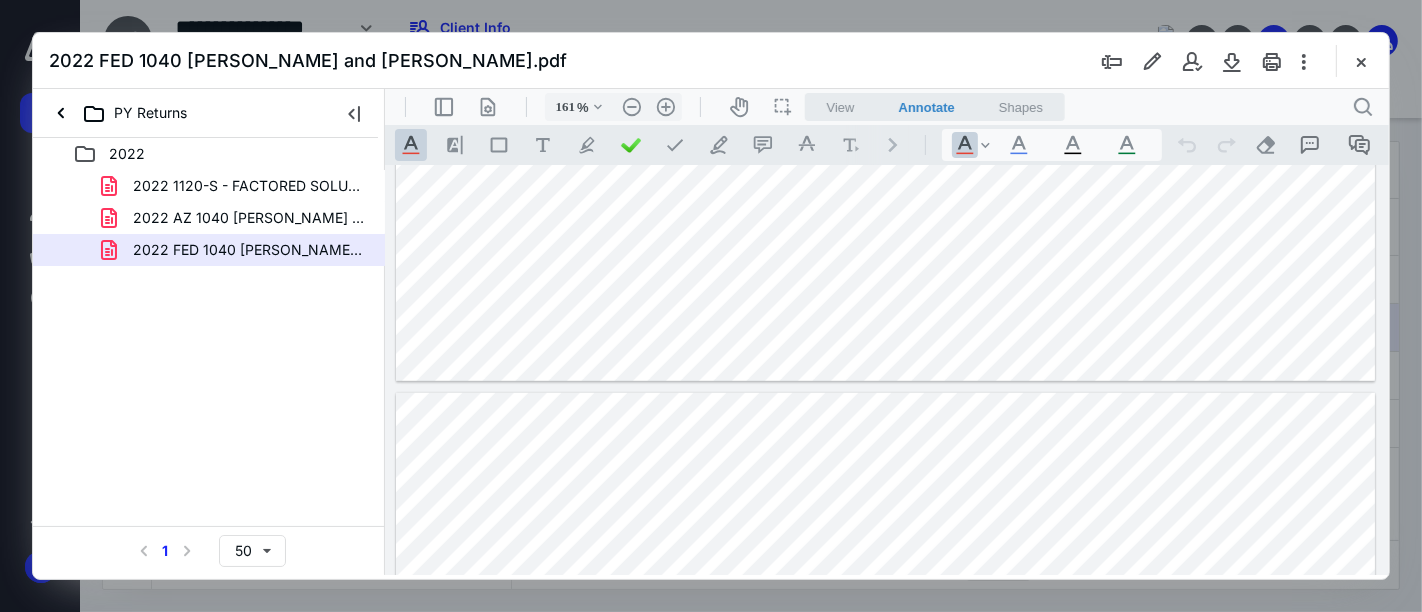 type on "*" 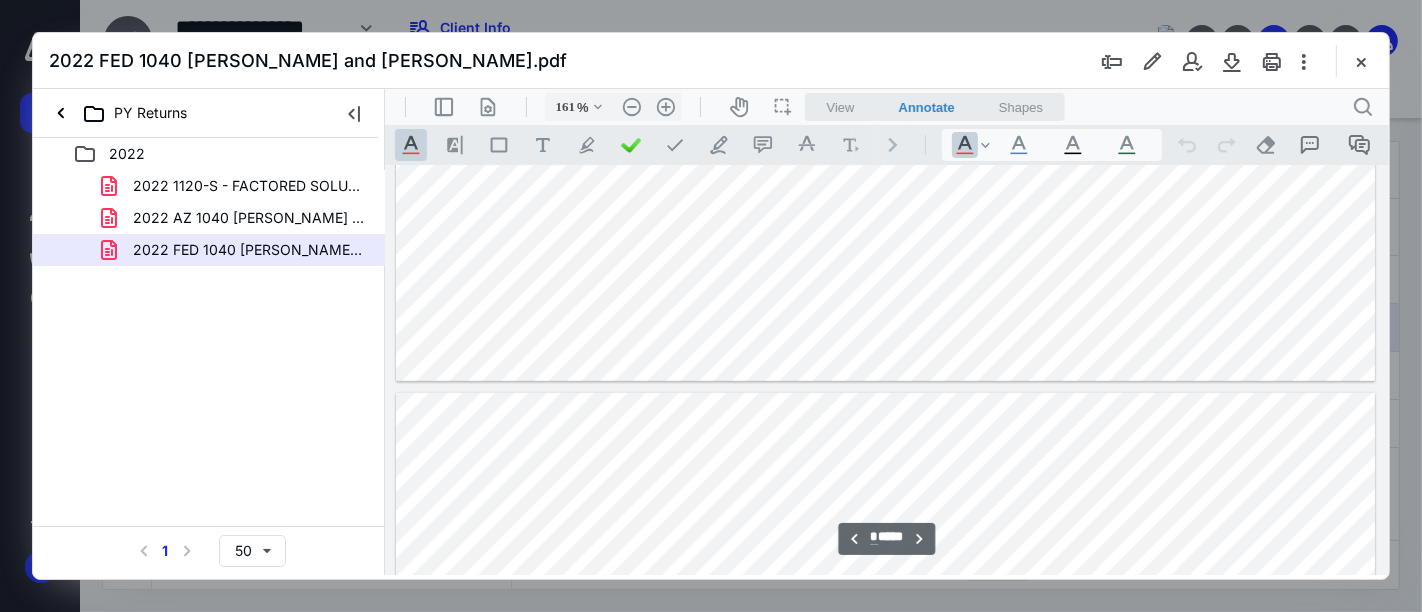 scroll, scrollTop: 1168, scrollLeft: 0, axis: vertical 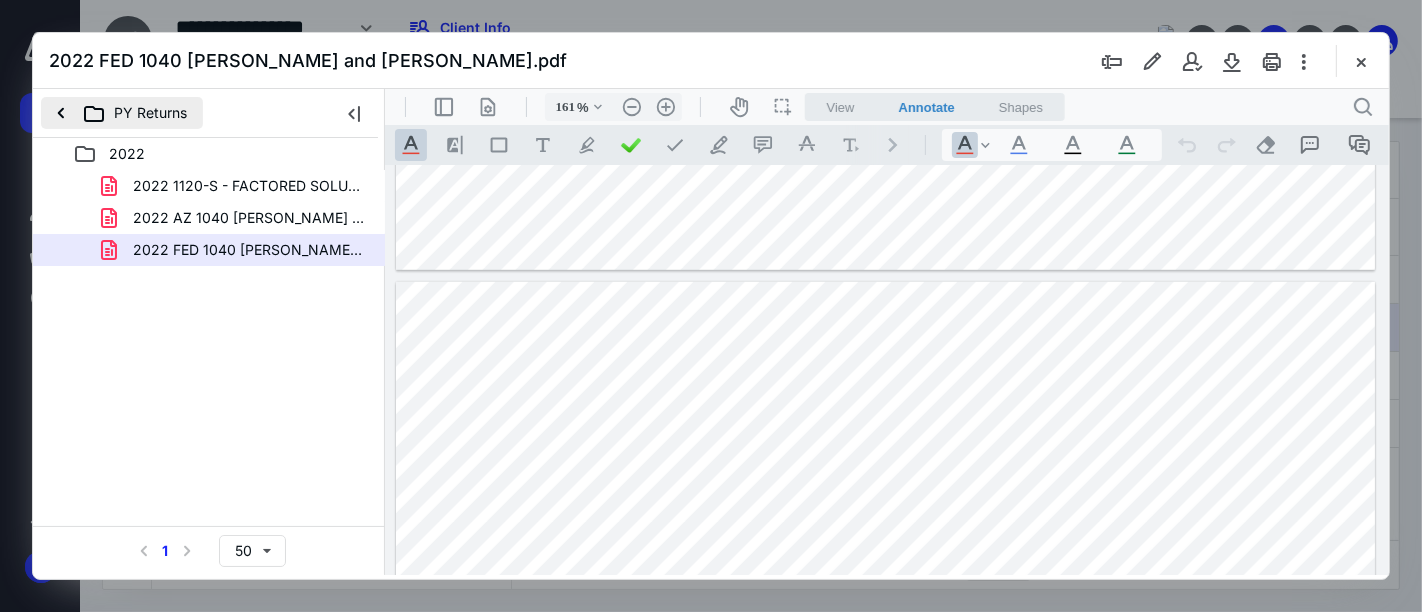 click on "PY Returns" at bounding box center (122, 113) 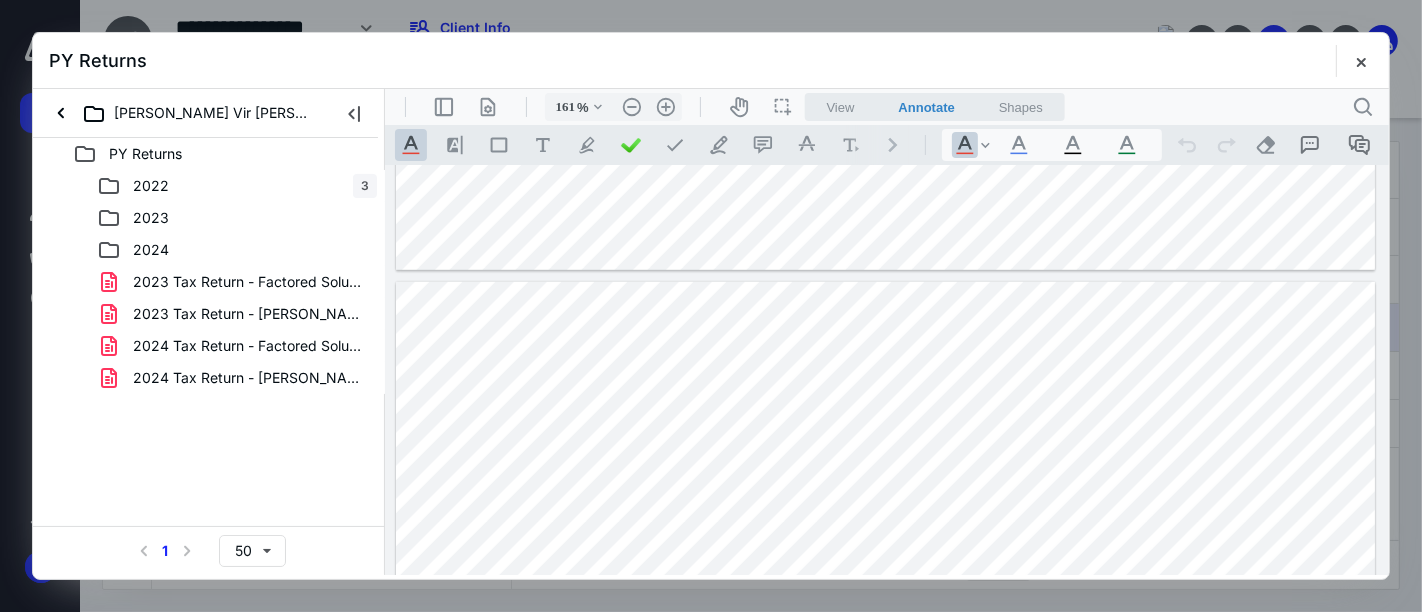 click on "PY Returns" at bounding box center (711, 61) 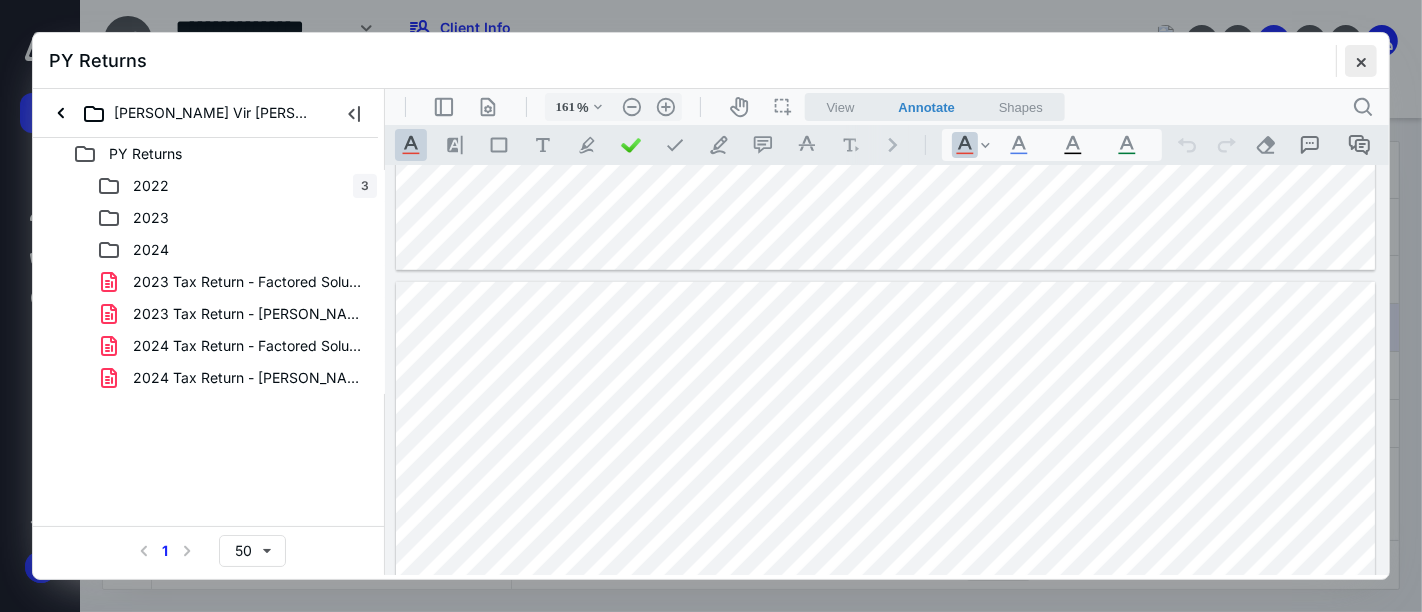 click at bounding box center (1361, 61) 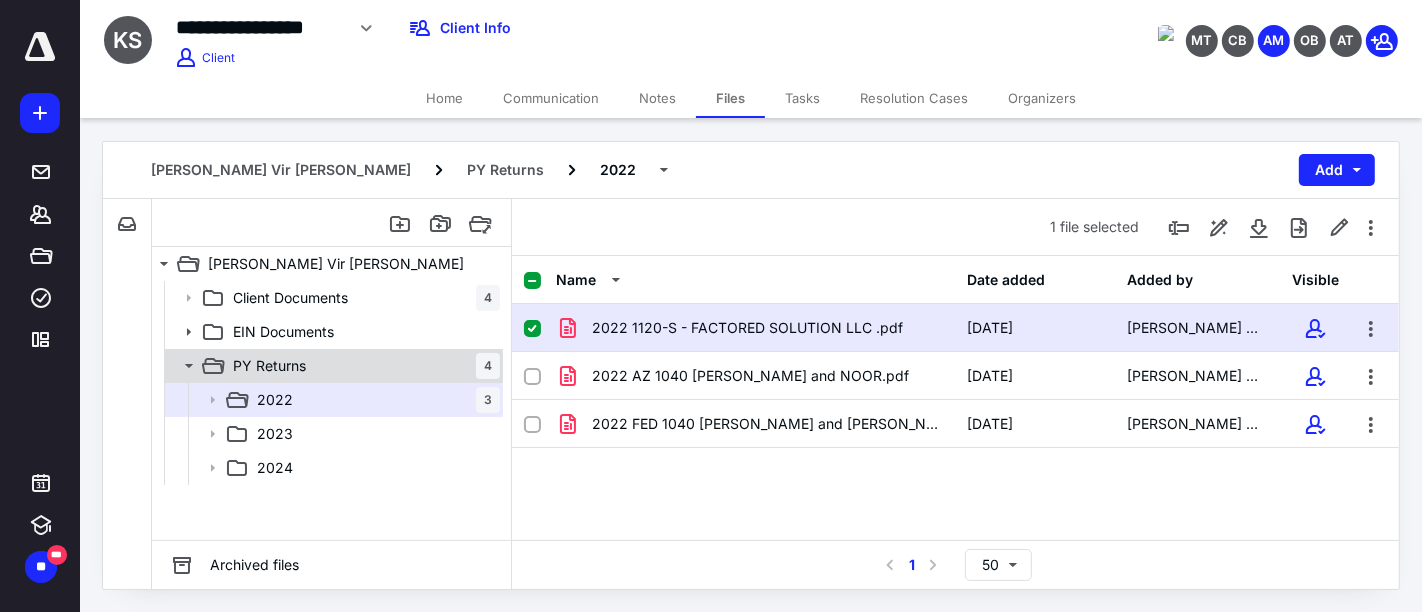 click on "PY Returns 4" at bounding box center (332, 366) 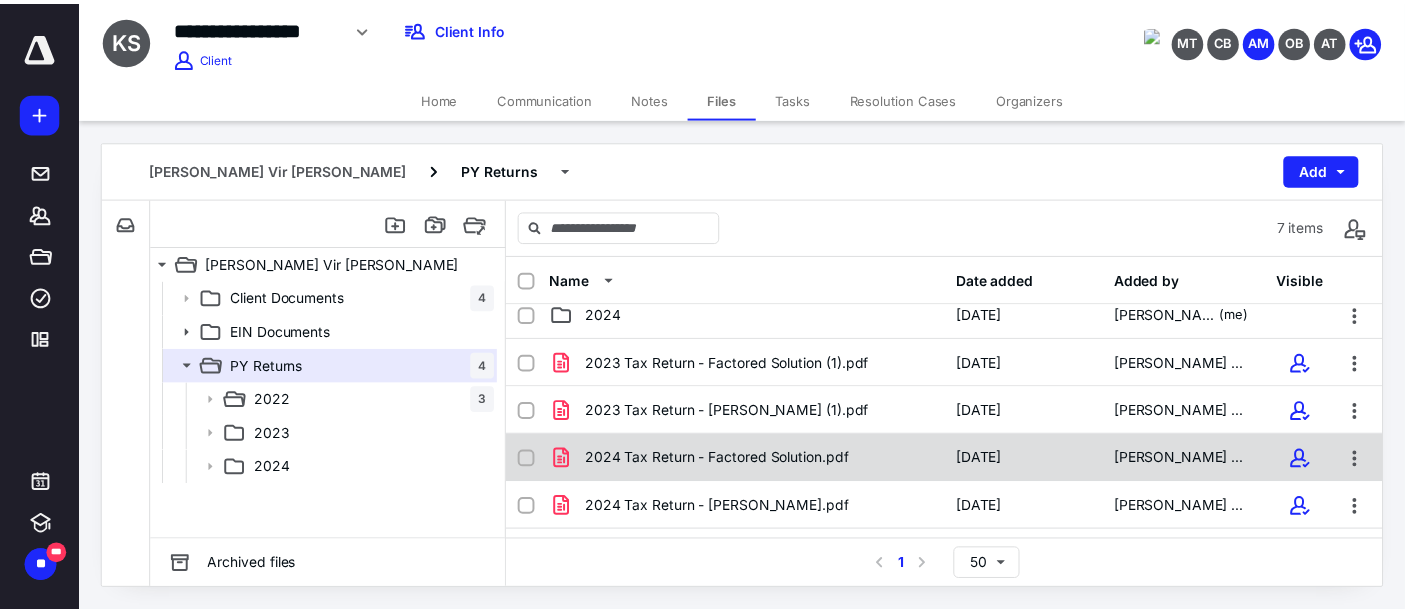 scroll, scrollTop: 111, scrollLeft: 0, axis: vertical 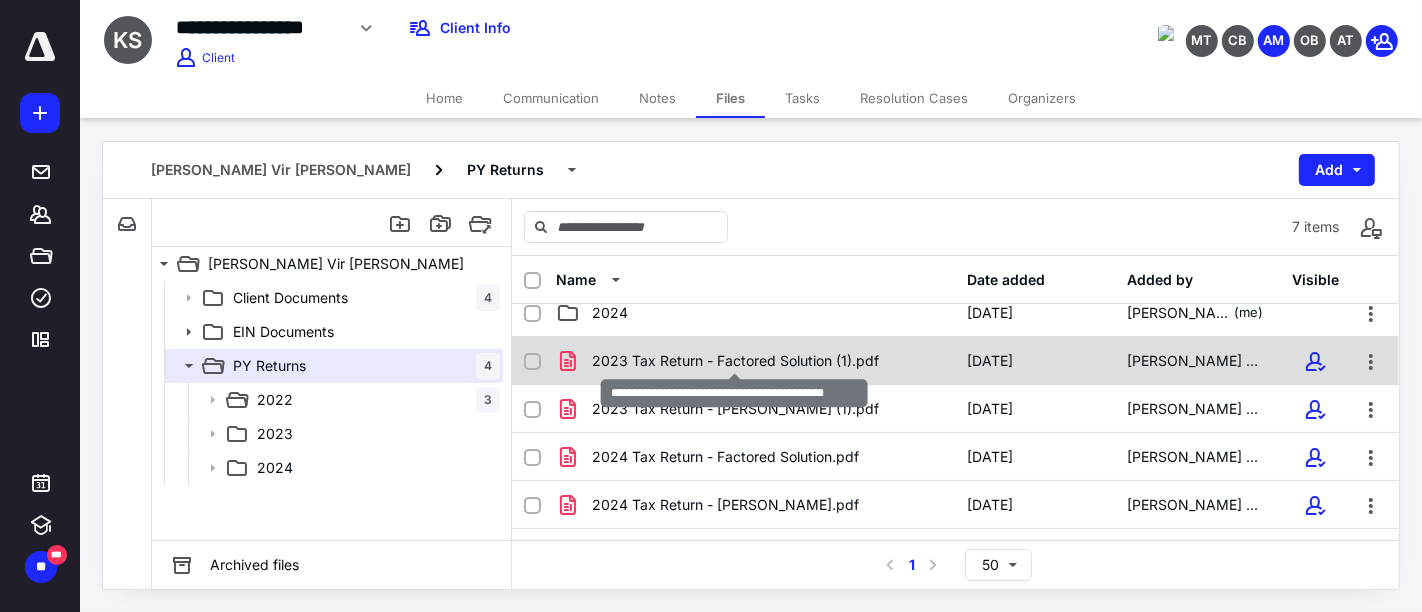 click on "2023 Tax Return - Factored Solution (1).pdf" at bounding box center (735, 361) 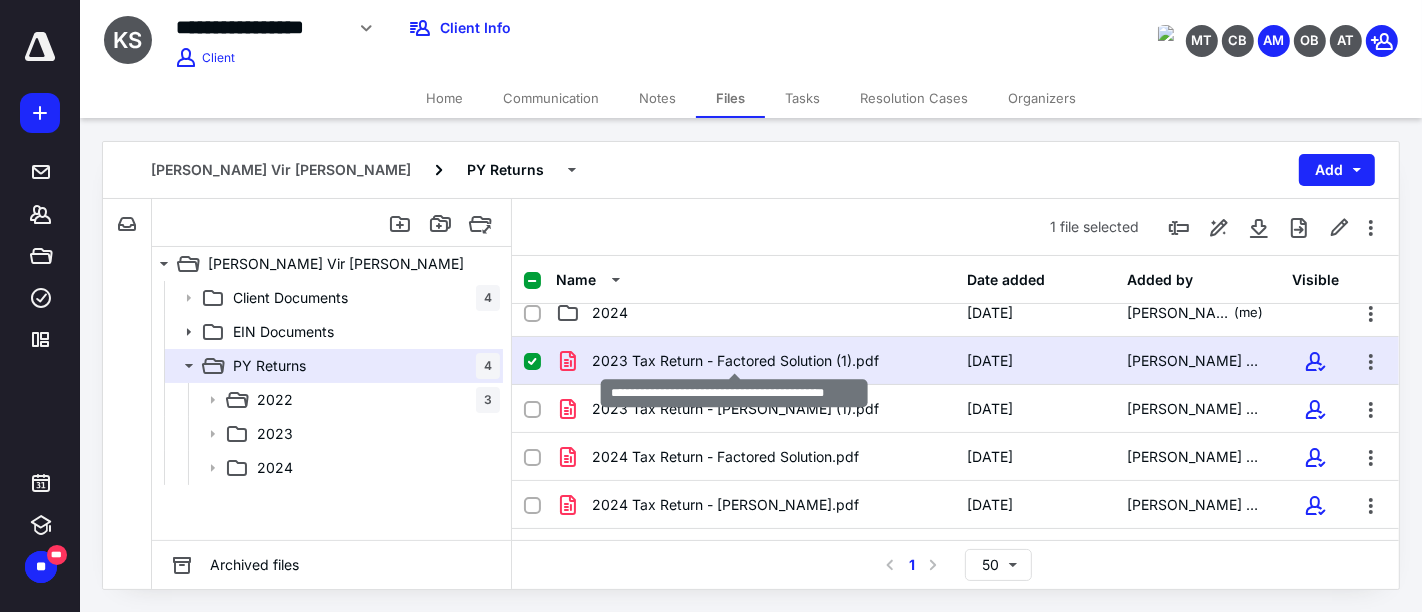 click on "2023 Tax Return - Factored Solution (1).pdf" at bounding box center [735, 361] 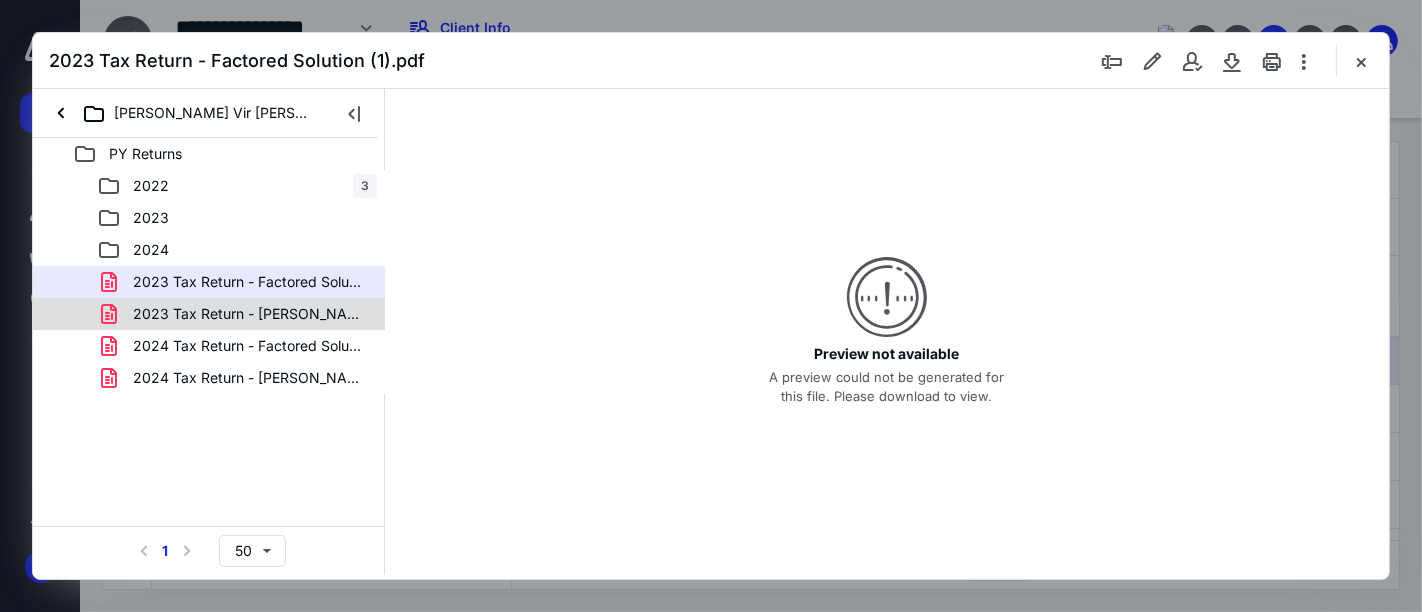 click on "2023 Tax Return - Veer Singh (1).pdf" at bounding box center [249, 314] 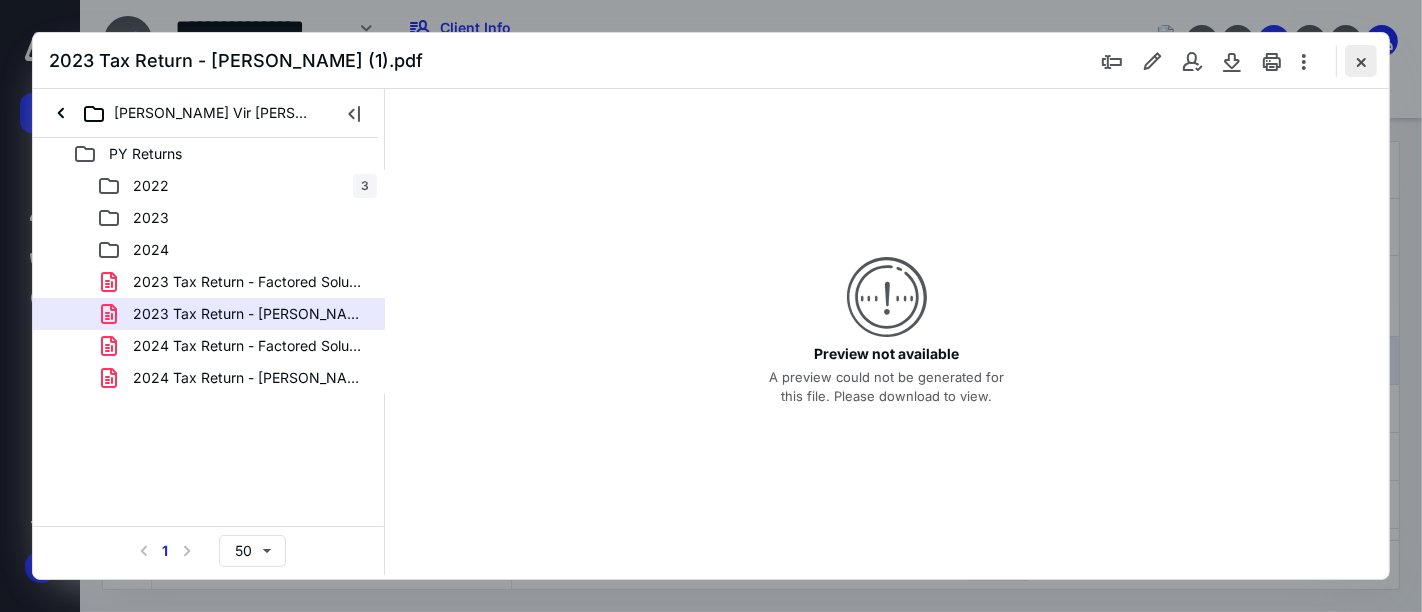 click at bounding box center (1361, 61) 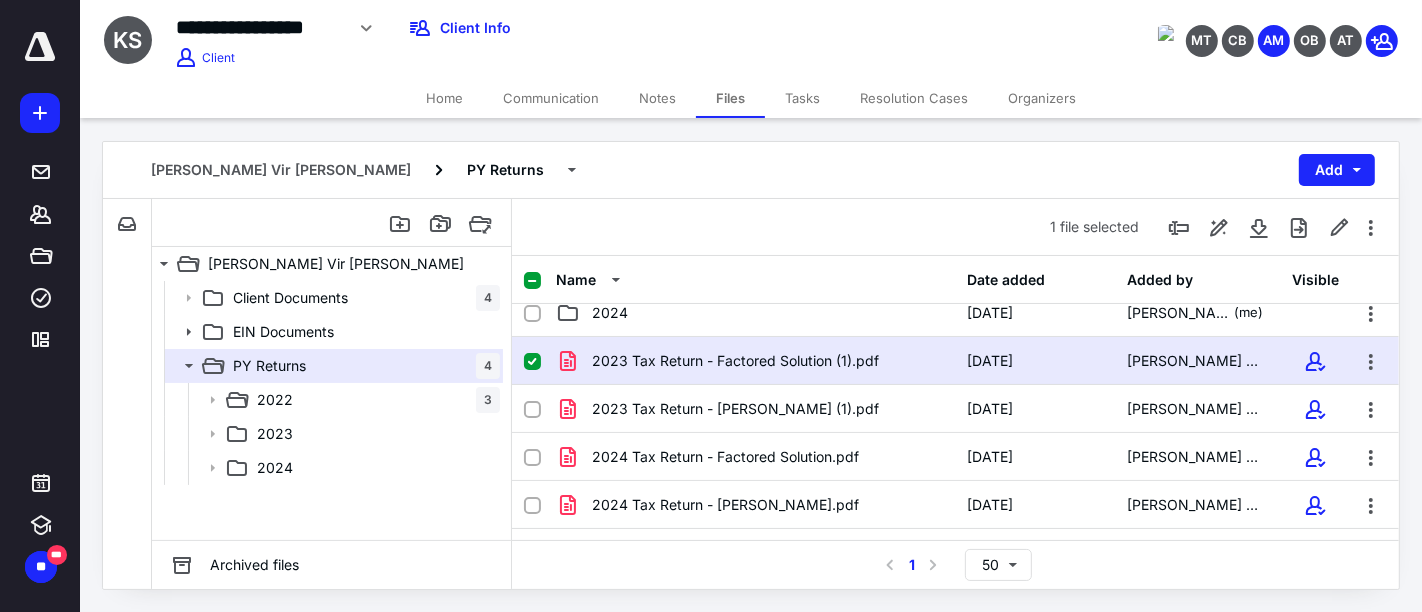 click on "Notes" at bounding box center (657, 98) 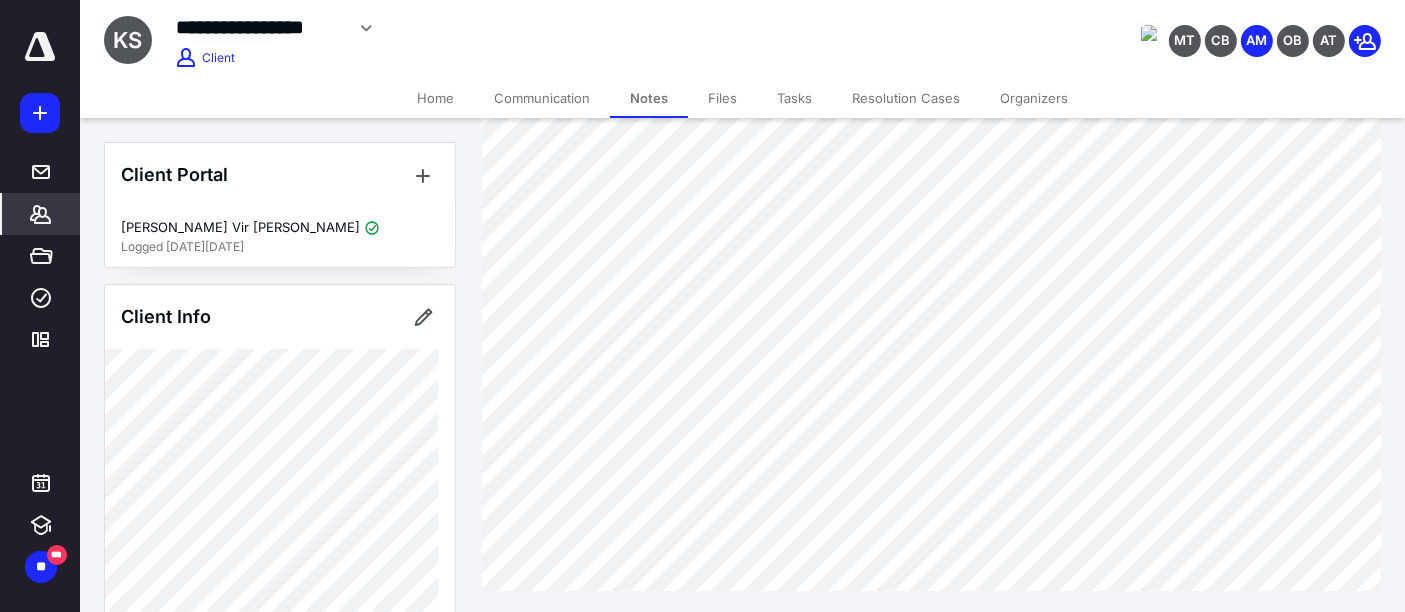 scroll, scrollTop: 127, scrollLeft: 0, axis: vertical 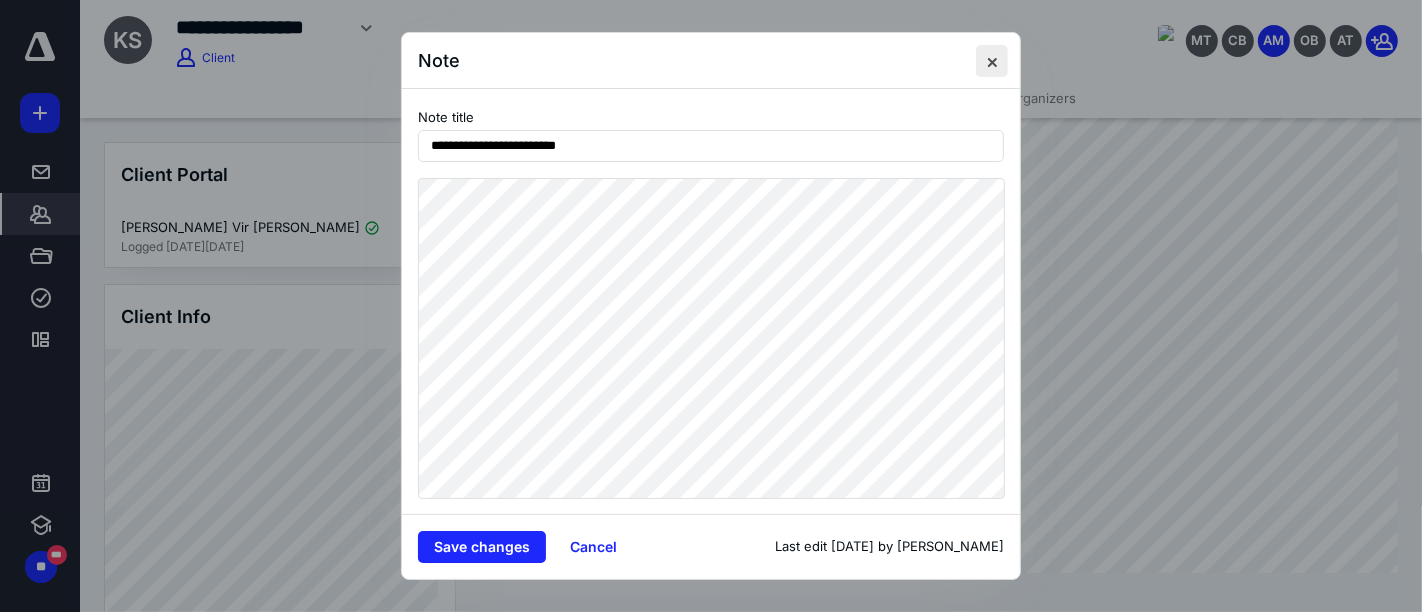 click at bounding box center [992, 61] 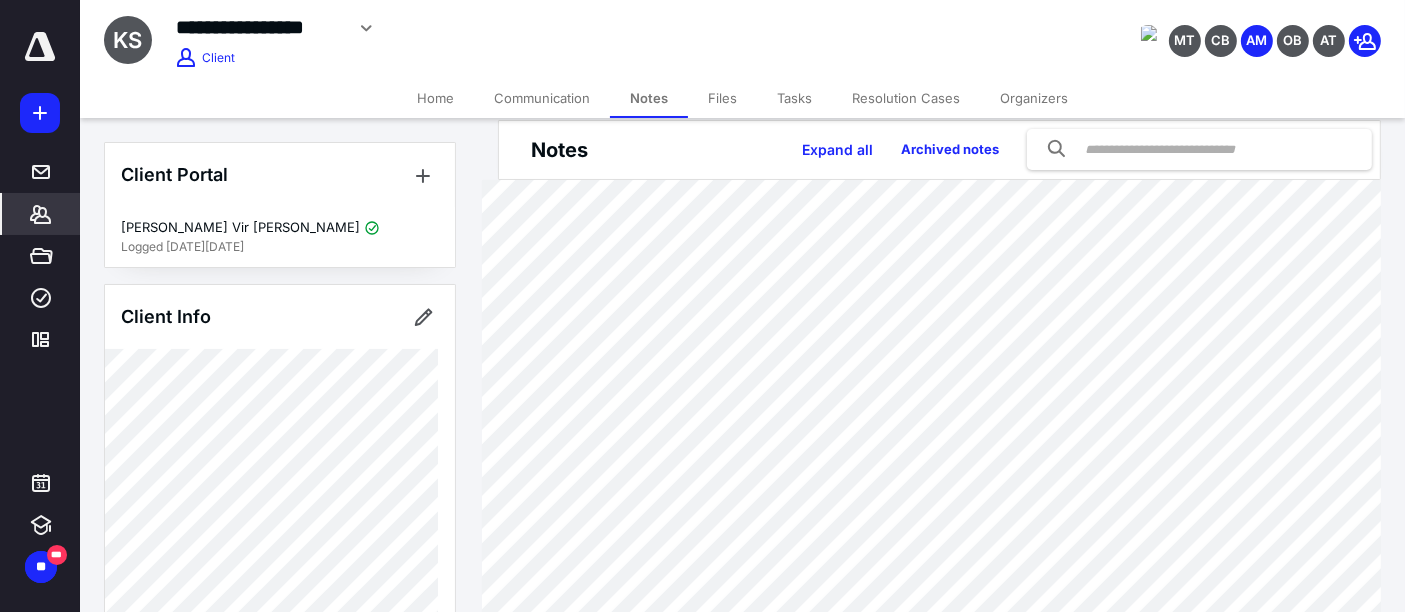 scroll, scrollTop: 0, scrollLeft: 0, axis: both 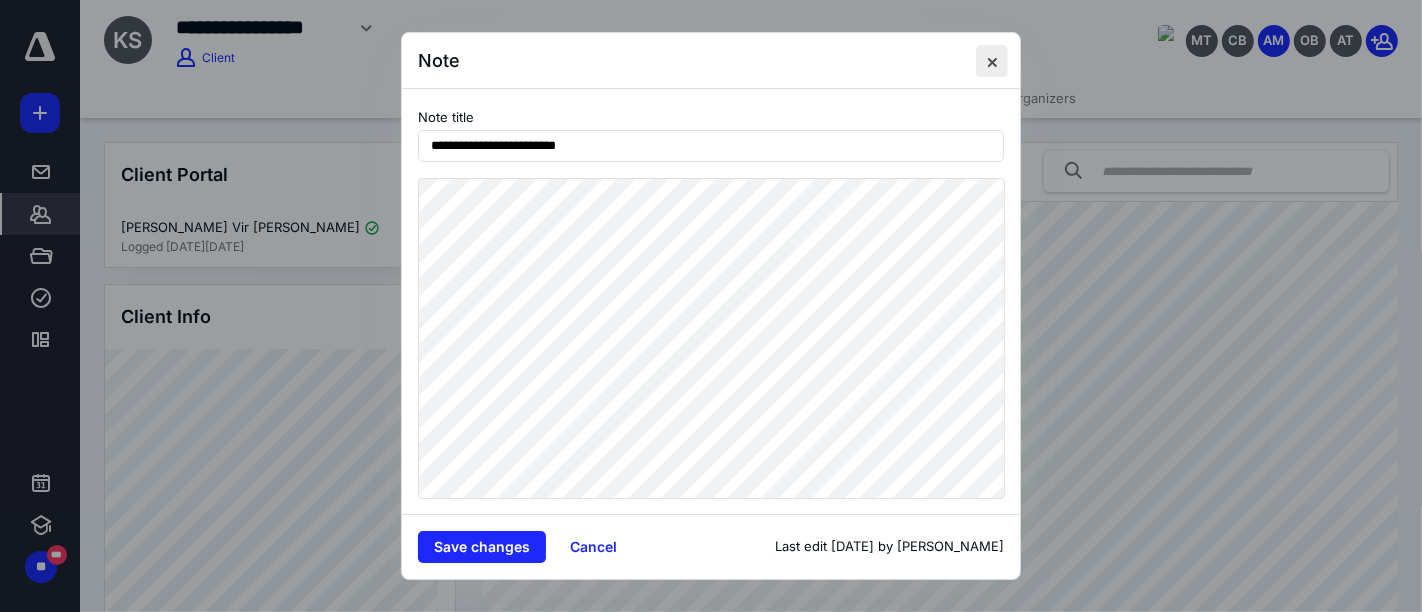 click at bounding box center (992, 61) 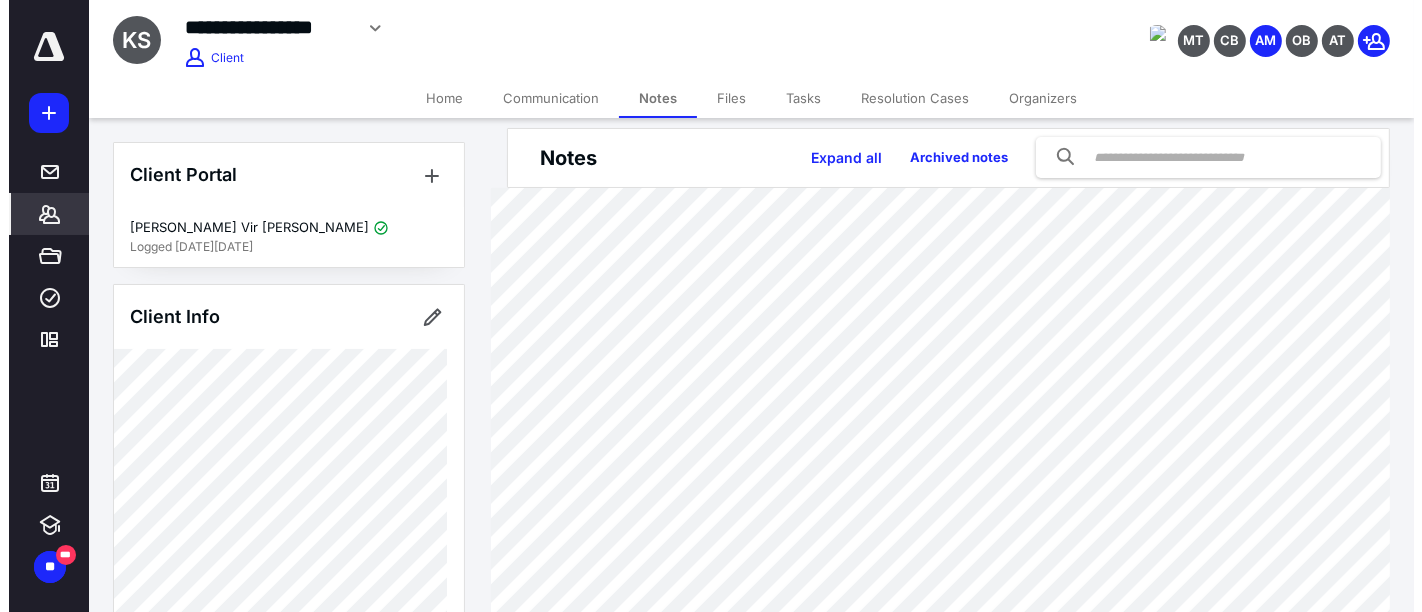 scroll, scrollTop: 0, scrollLeft: 0, axis: both 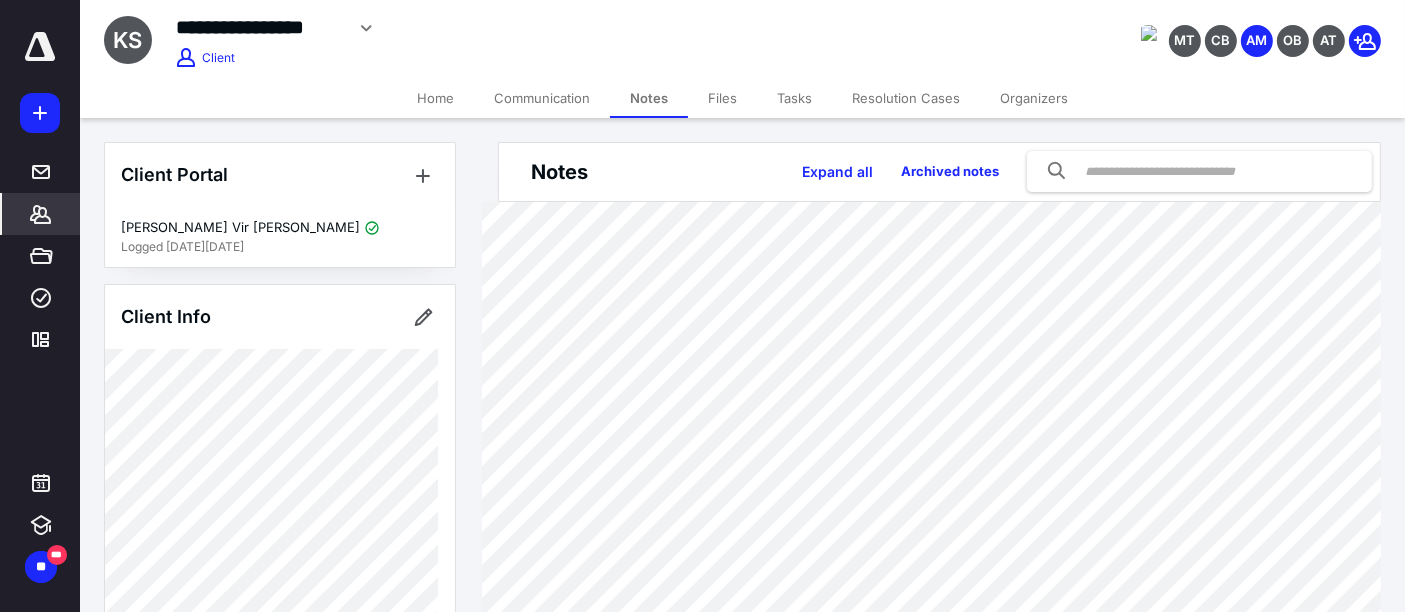 click on "Files" at bounding box center [722, 98] 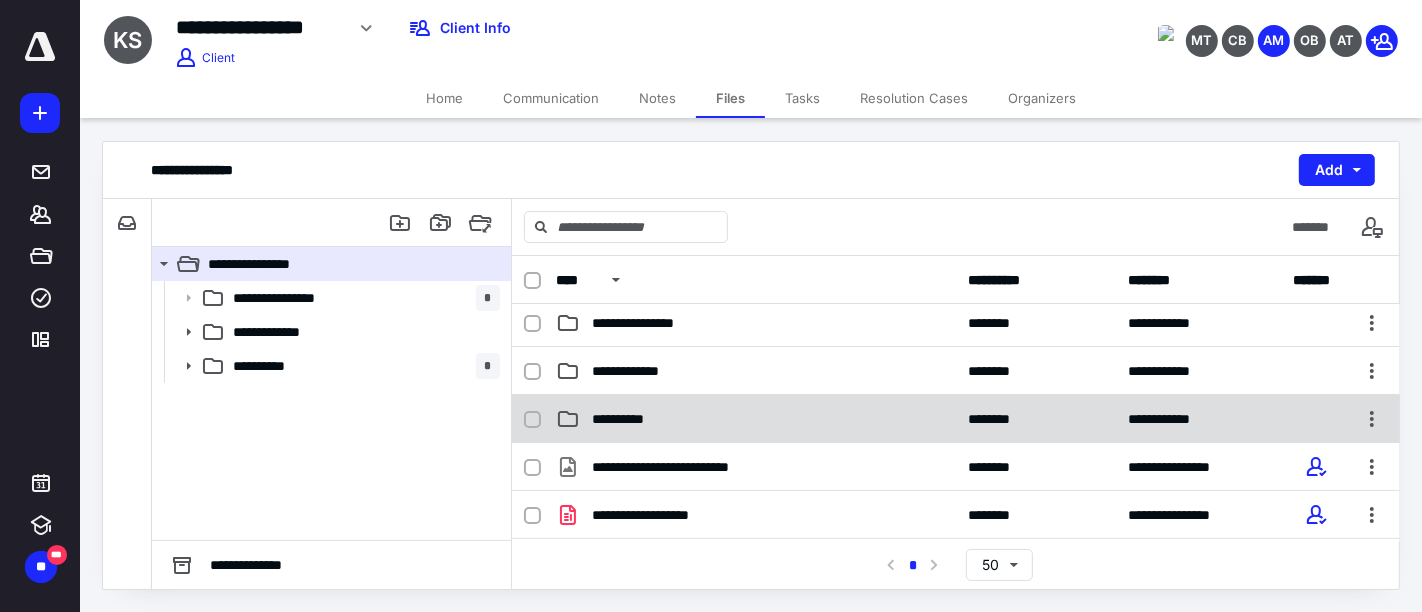 scroll, scrollTop: 0, scrollLeft: 0, axis: both 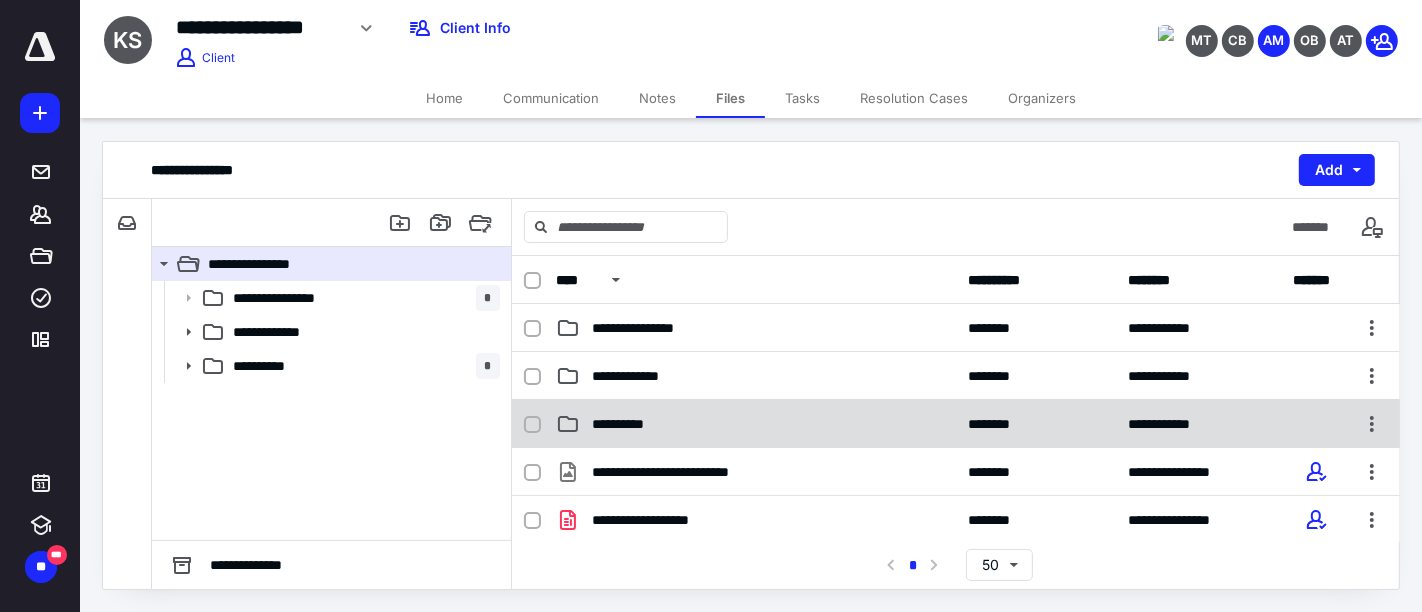 click on "**********" at bounding box center [756, 424] 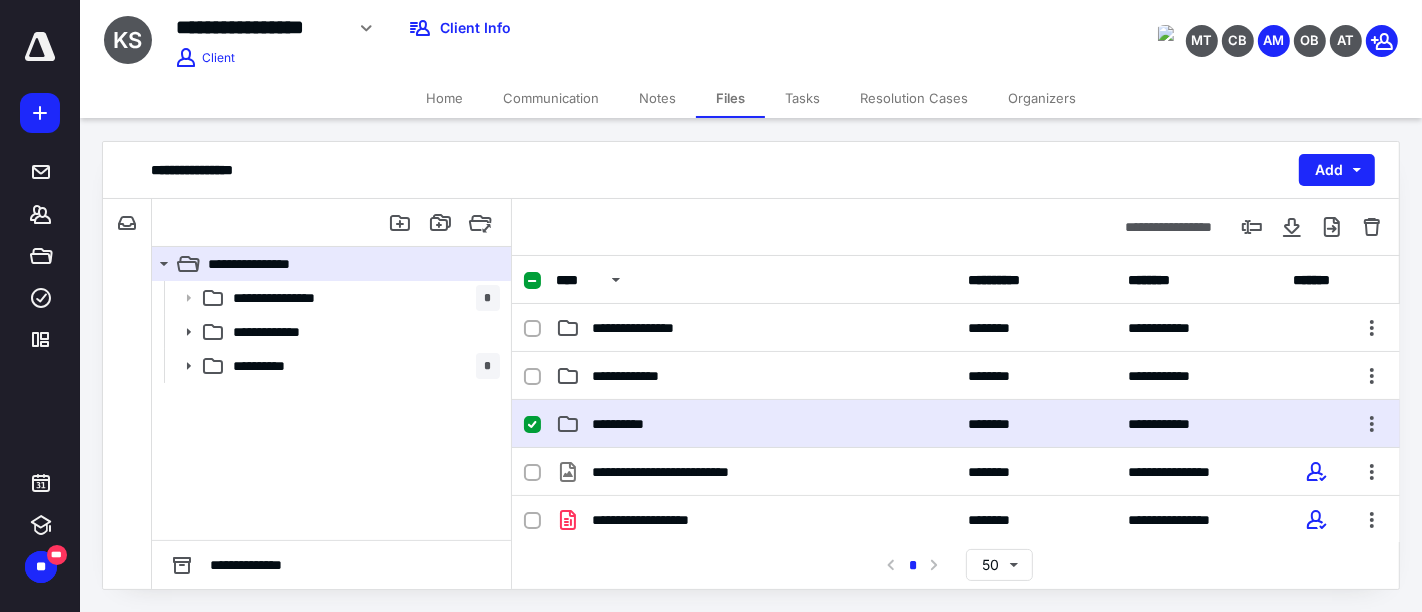 click on "**********" at bounding box center [756, 424] 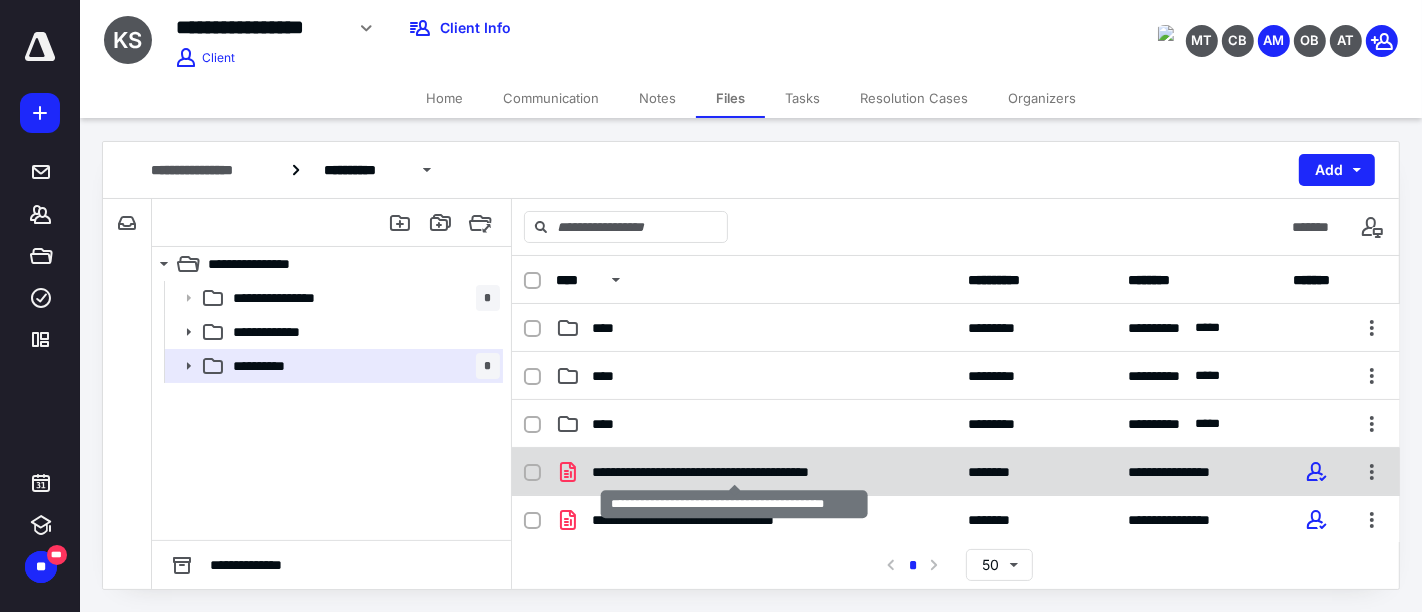 click on "**********" at bounding box center (735, 472) 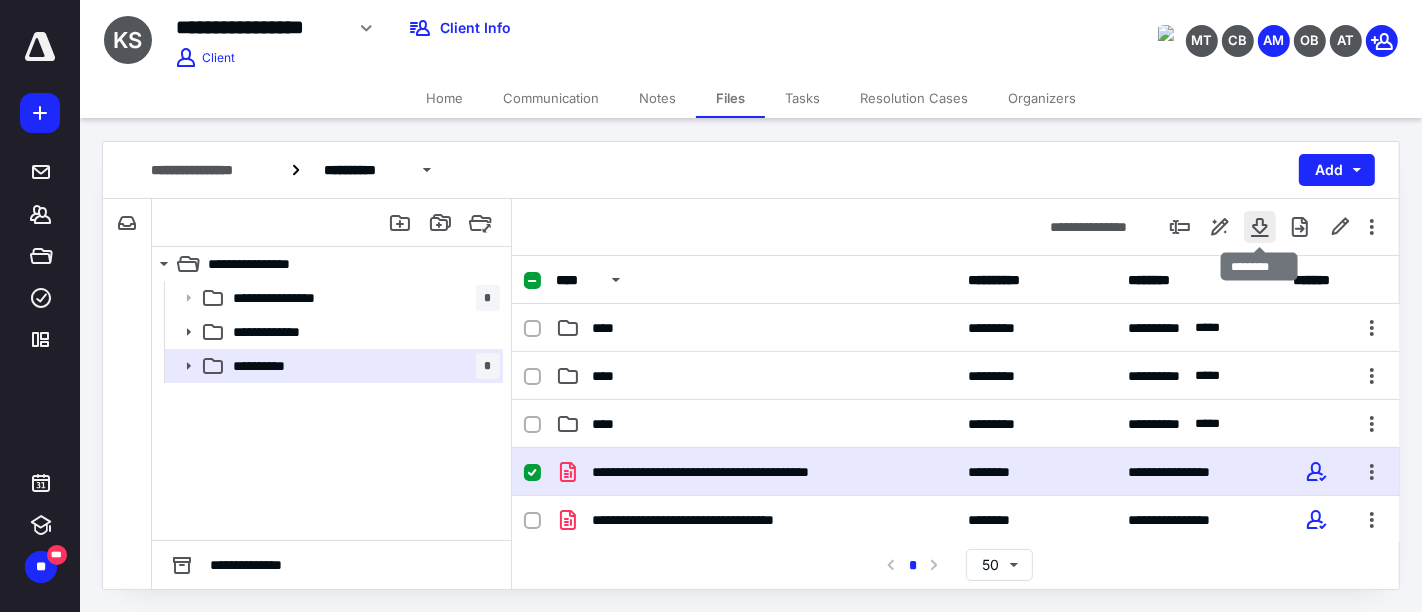 click at bounding box center [1260, 227] 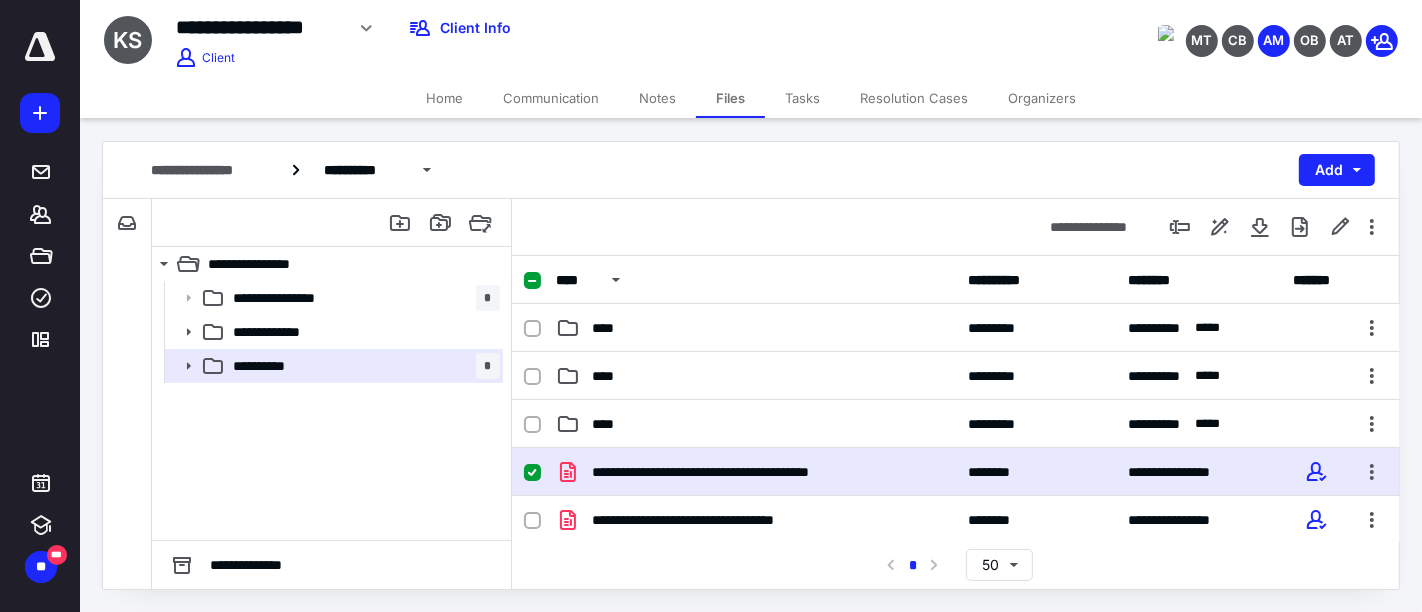 click on "Notes" at bounding box center (657, 98) 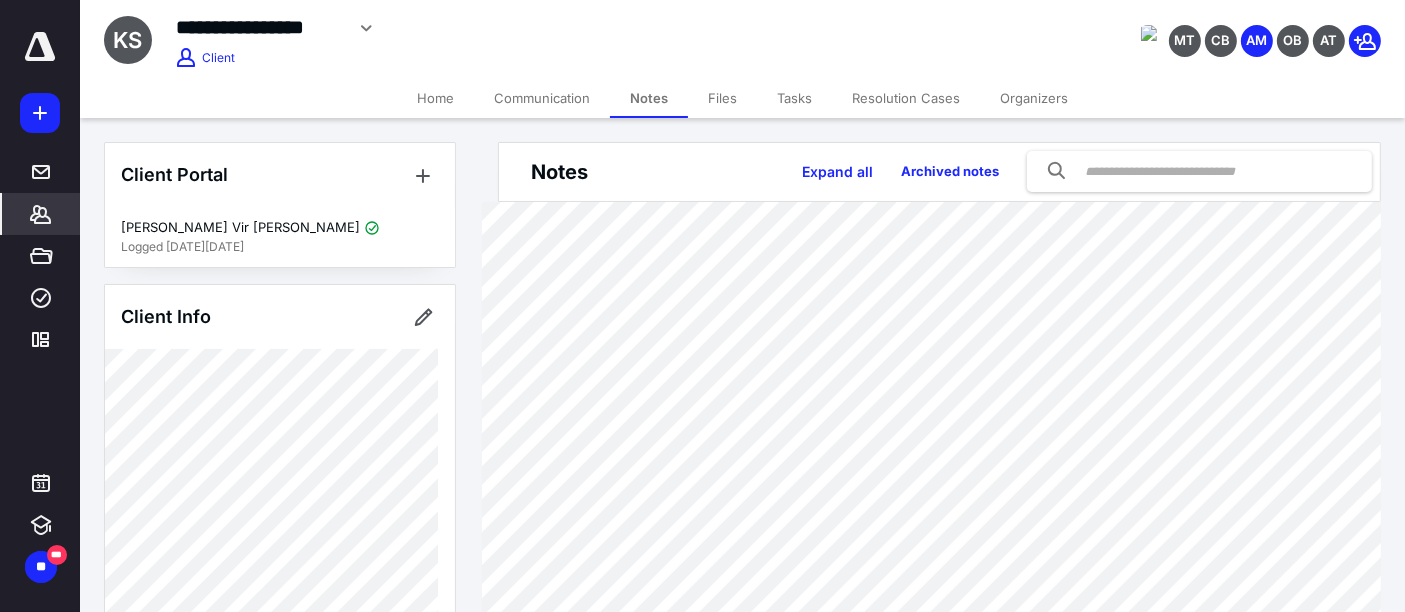 click on "Files" at bounding box center [722, 98] 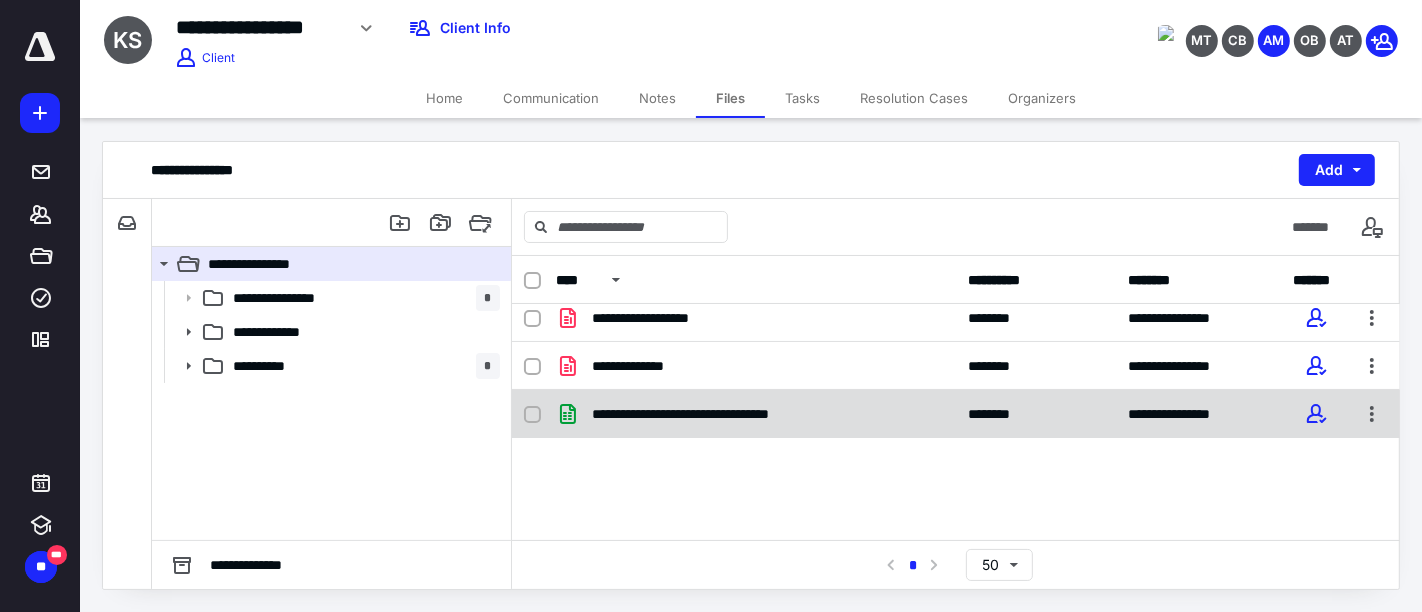 scroll, scrollTop: 205, scrollLeft: 0, axis: vertical 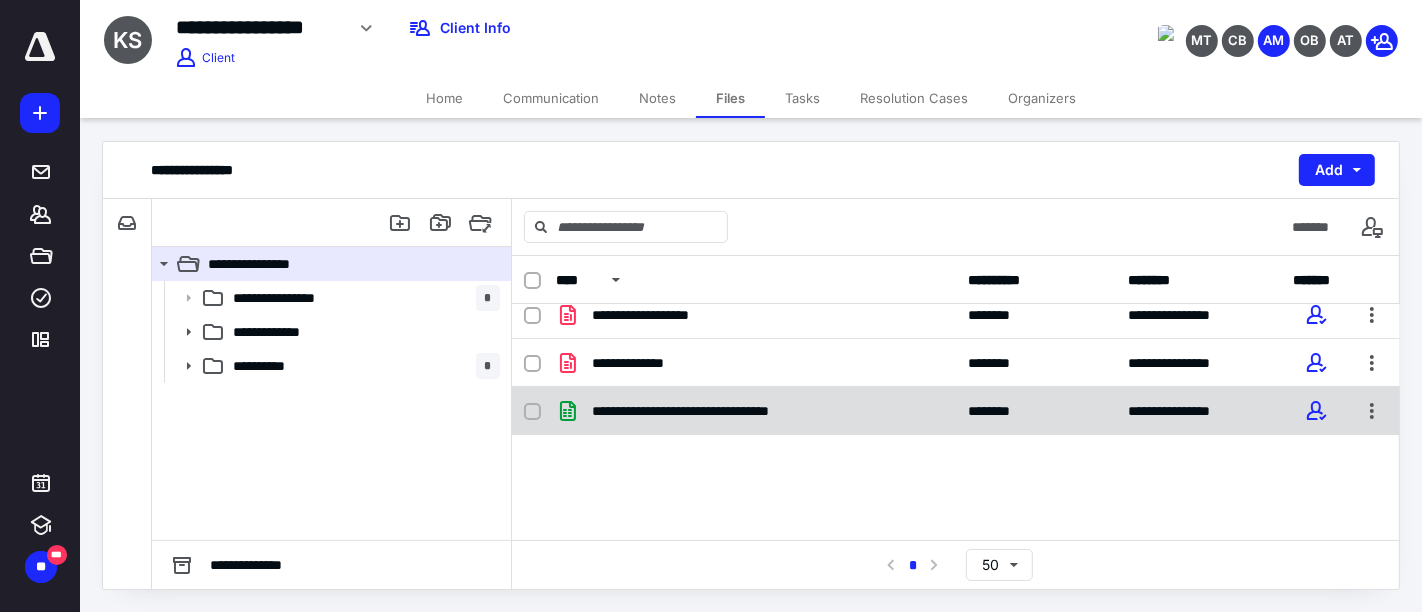 click on "**********" at bounding box center [956, 411] 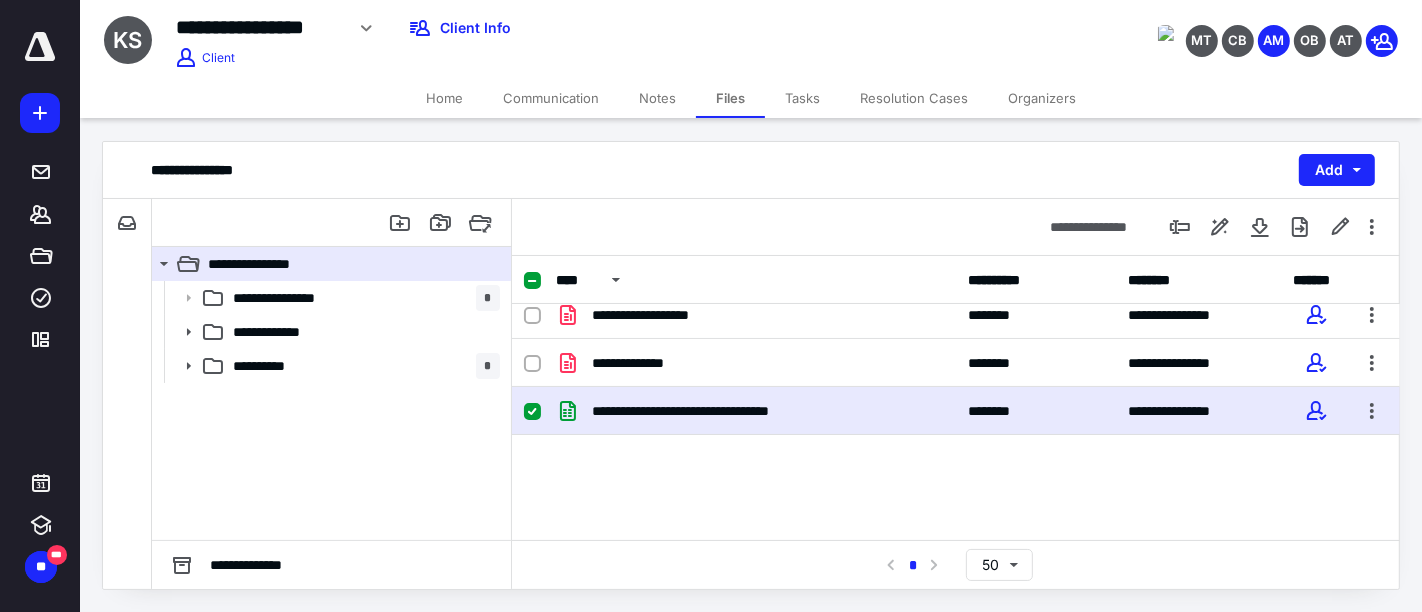 click on "**********" at bounding box center [956, 411] 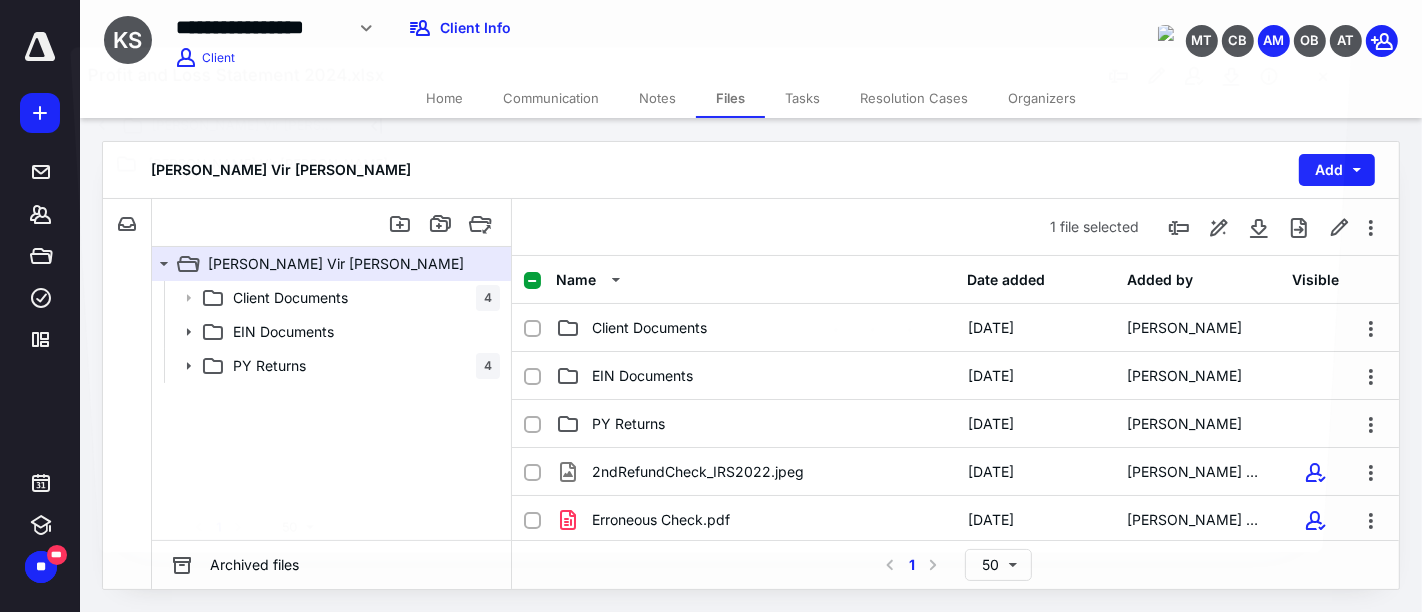 scroll, scrollTop: 205, scrollLeft: 0, axis: vertical 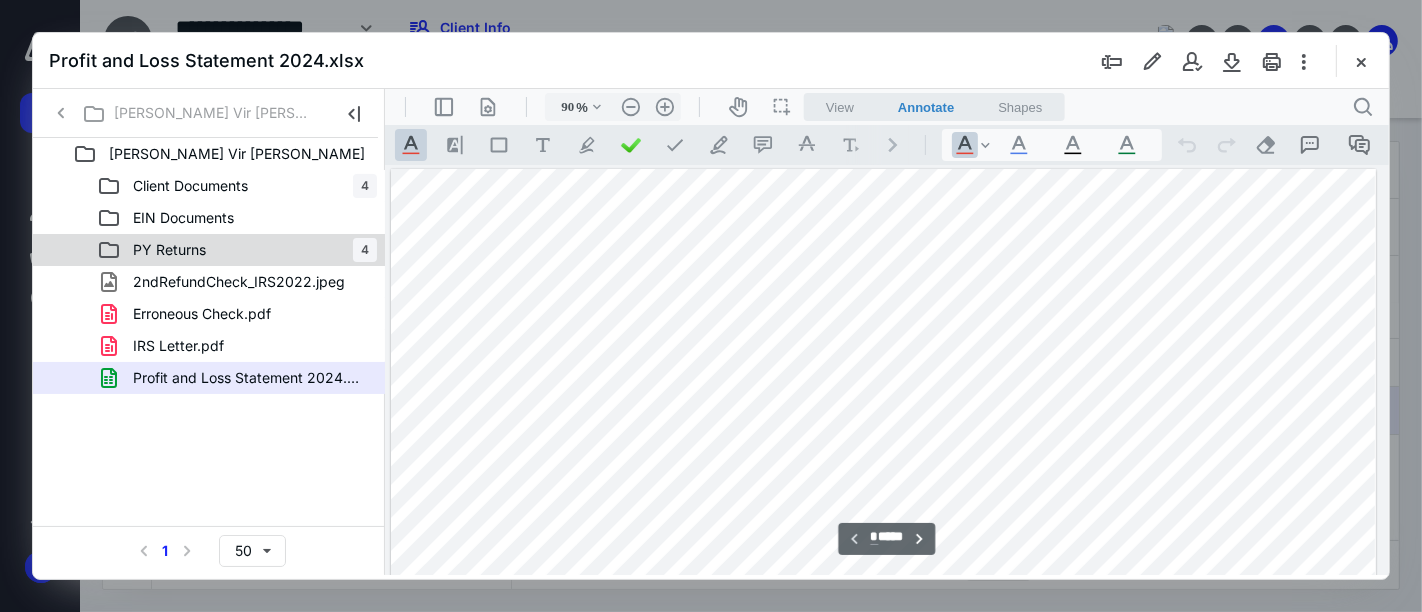 click on "PY Returns 4" at bounding box center [237, 250] 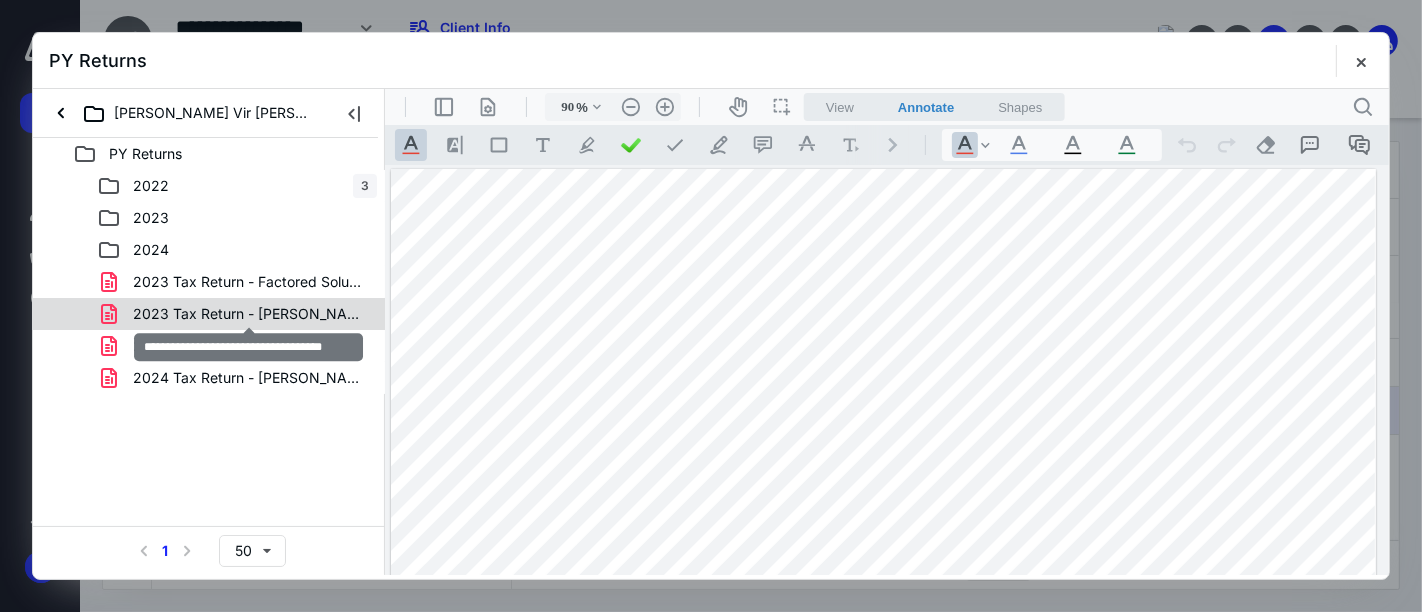 click on "2023 Tax Return - Veer Singh (1).pdf" at bounding box center (249, 314) 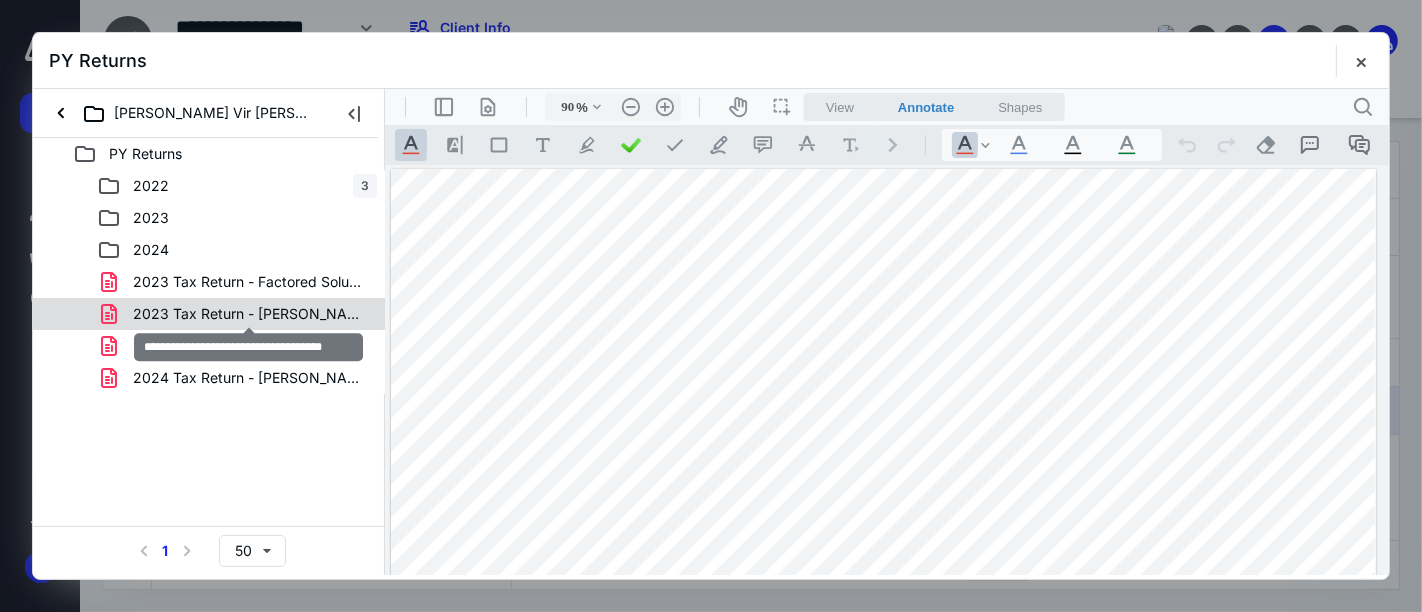click on "2022 3 2023 2024 2023 Tax Return - Factored Solution (1).pdf 2023 Tax Return - Veer Singh (1).pdf 2024 Tax Return - Factored Solution.pdf 2024 Tax Return - Veer singh.pdf" at bounding box center [209, 282] 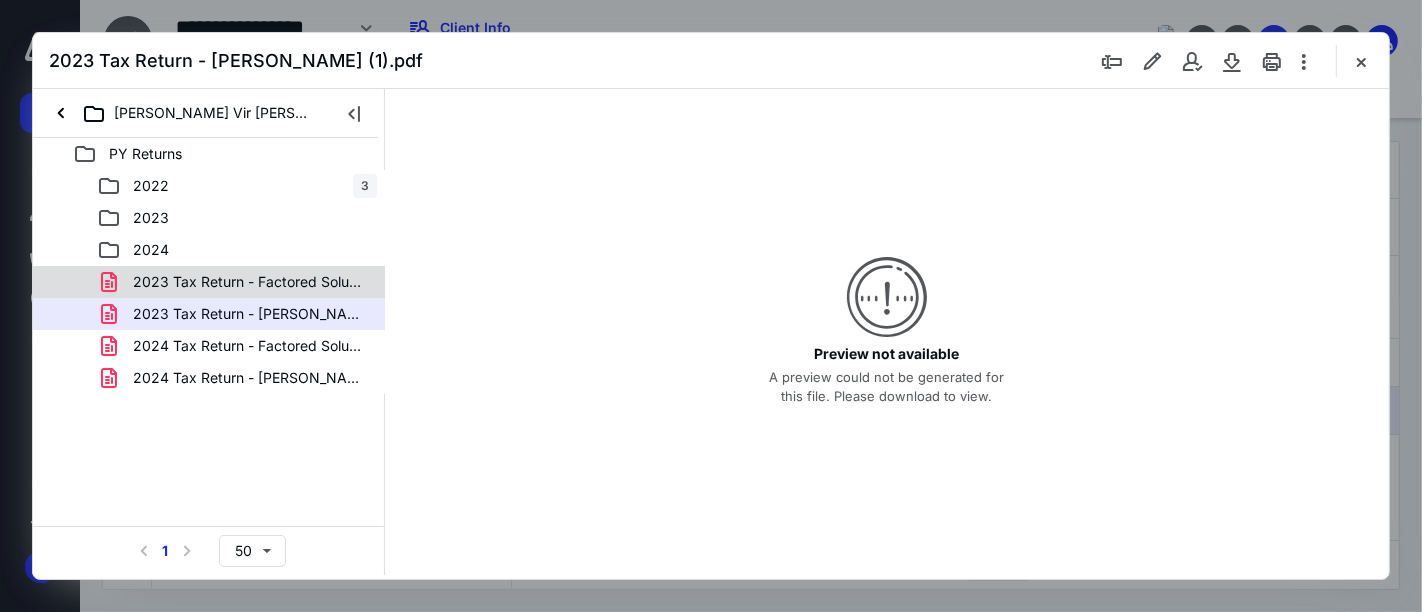 click on "2023 Tax Return - Factored Solution (1).pdf" at bounding box center [249, 282] 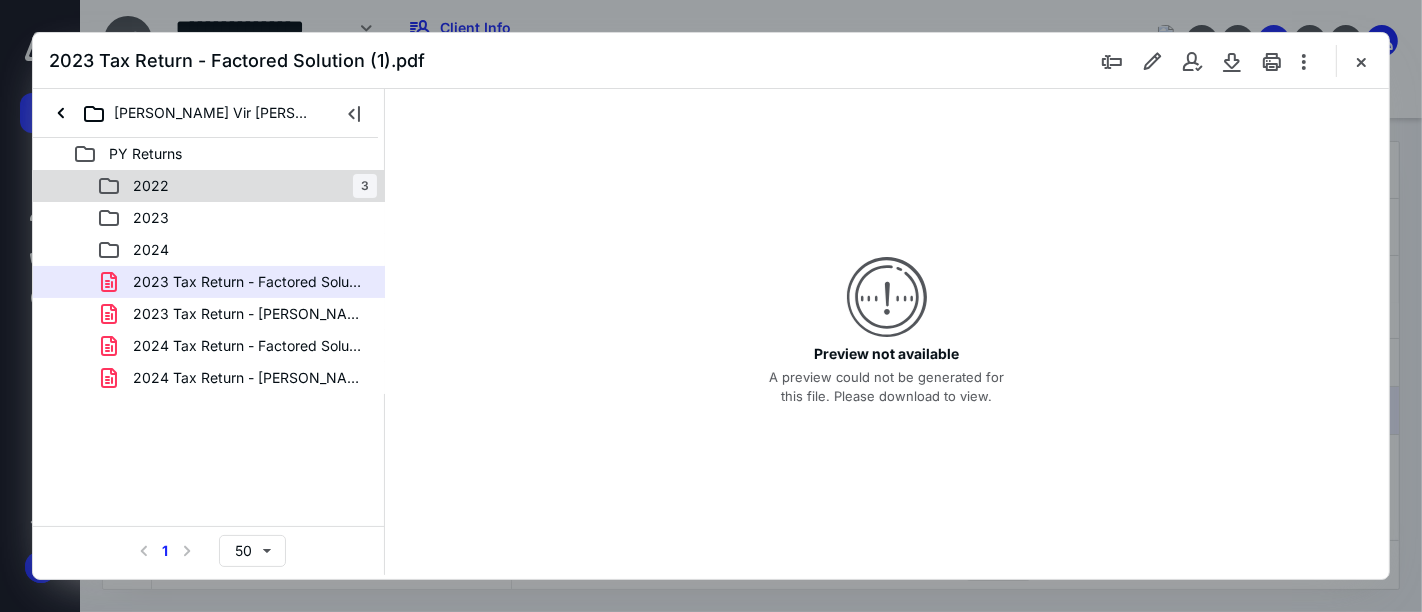click on "2022 3" at bounding box center (237, 186) 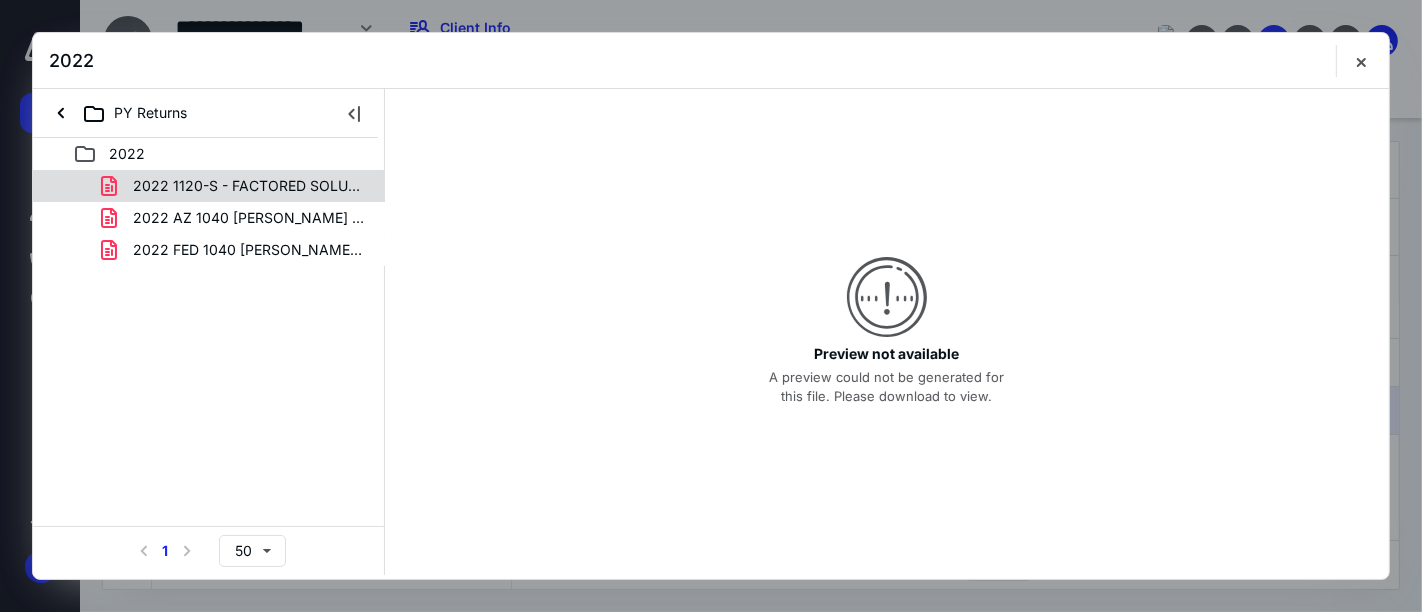click on "2022 1120-S - FACTORED SOLUTION LLC .pdf" at bounding box center (249, 186) 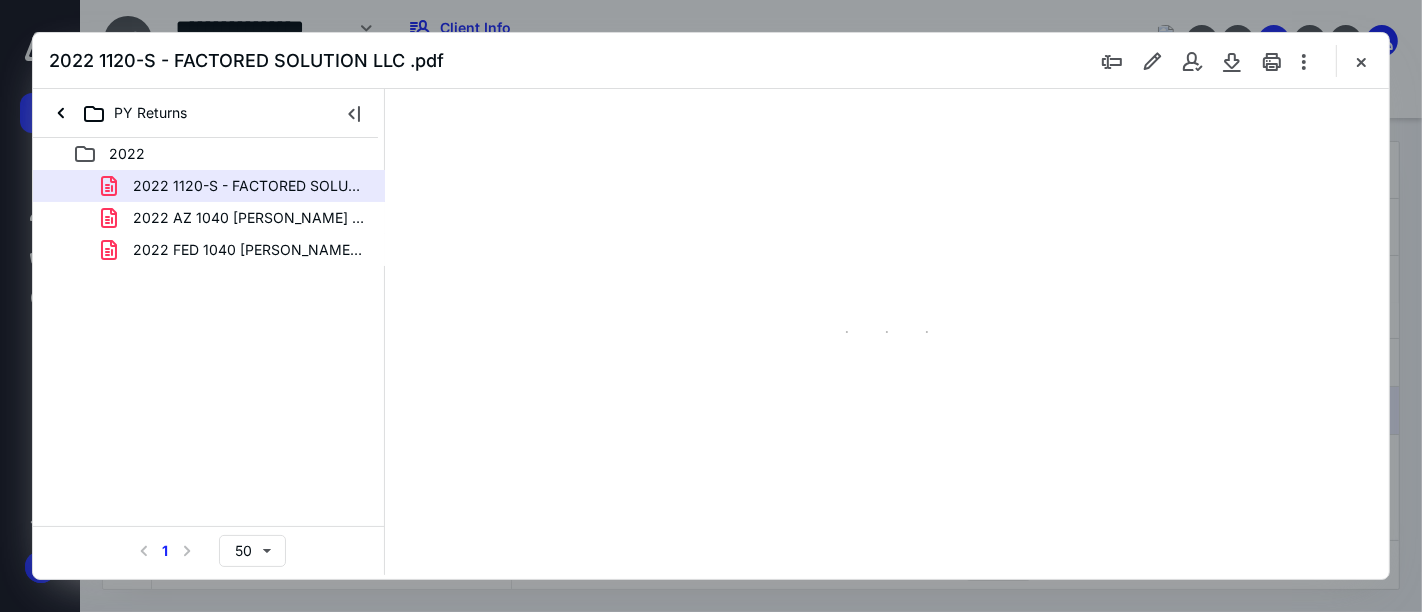 type on "161" 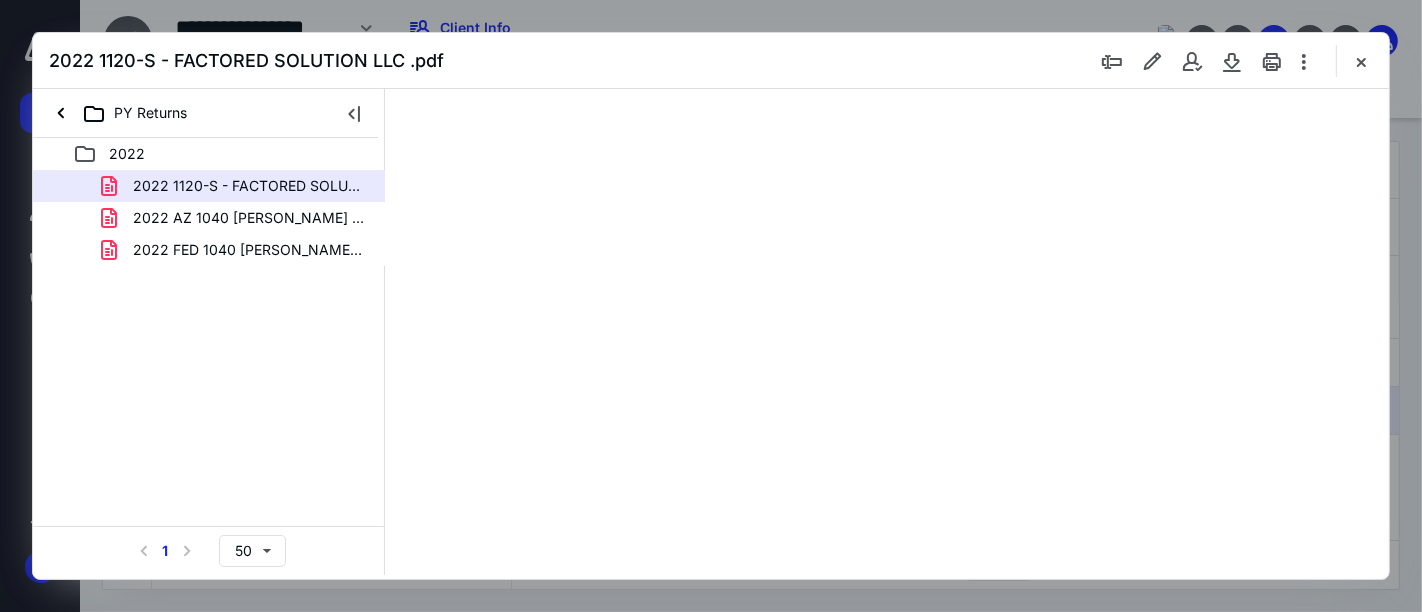 scroll, scrollTop: 82, scrollLeft: 141, axis: both 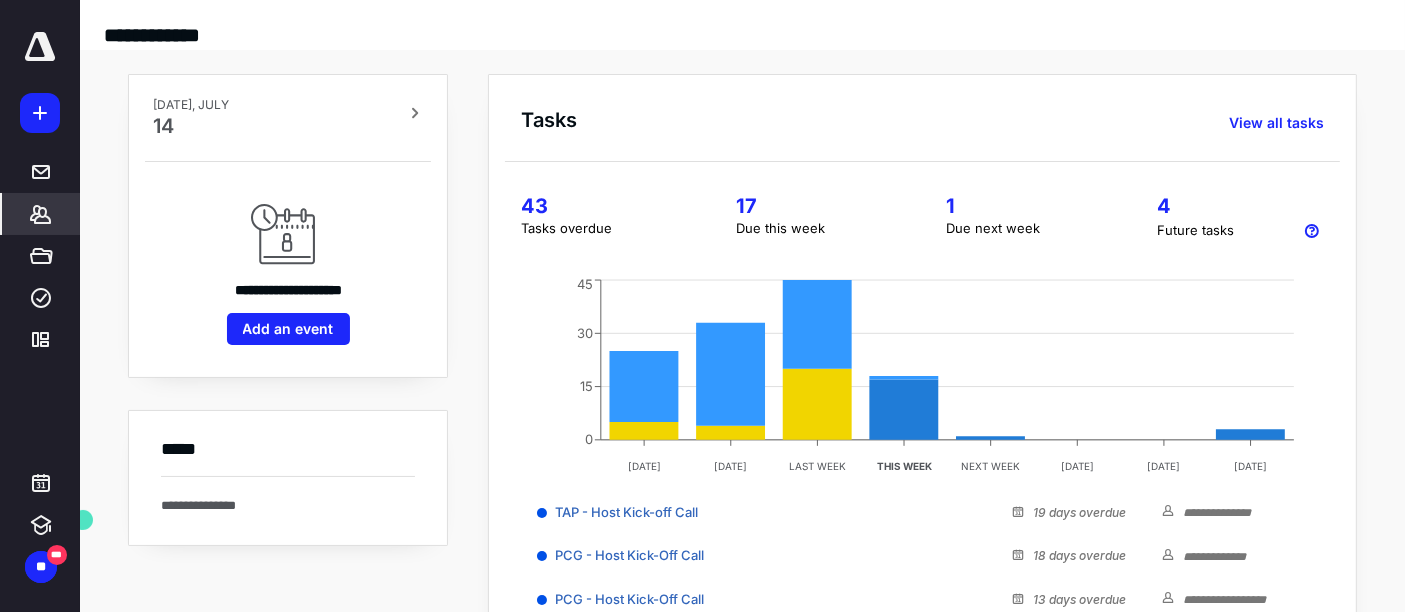 click on "*******" at bounding box center (41, 214) 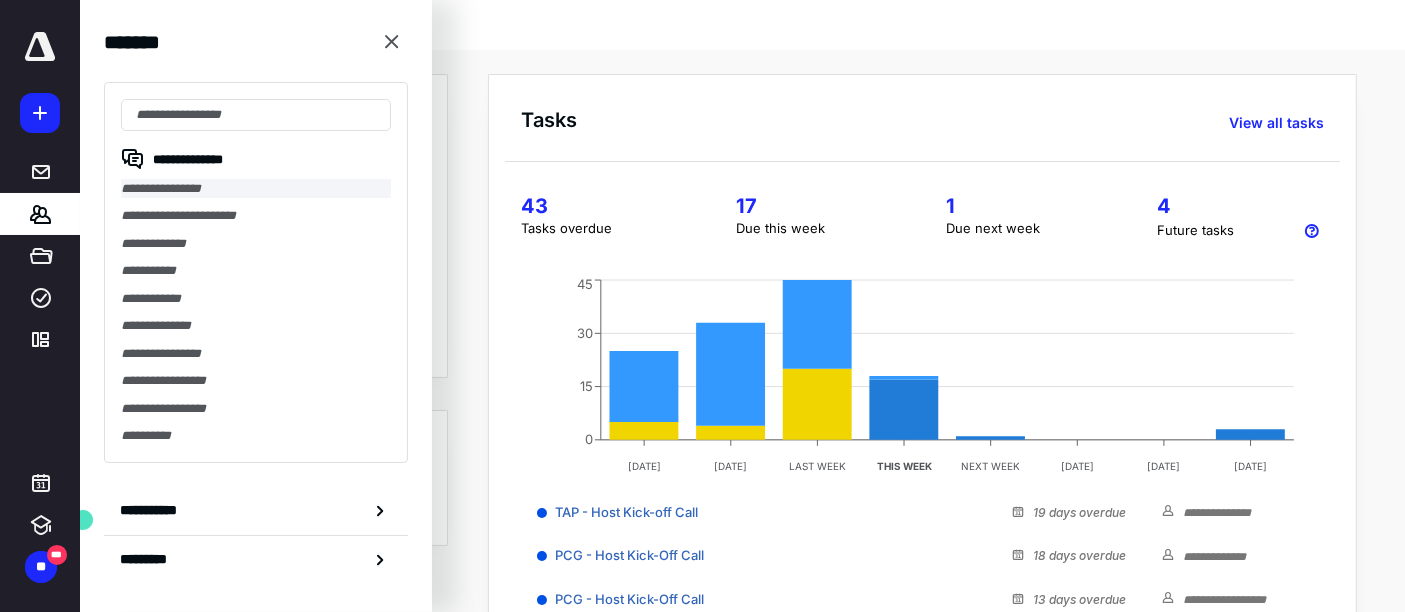 click on "**********" at bounding box center [256, 188] 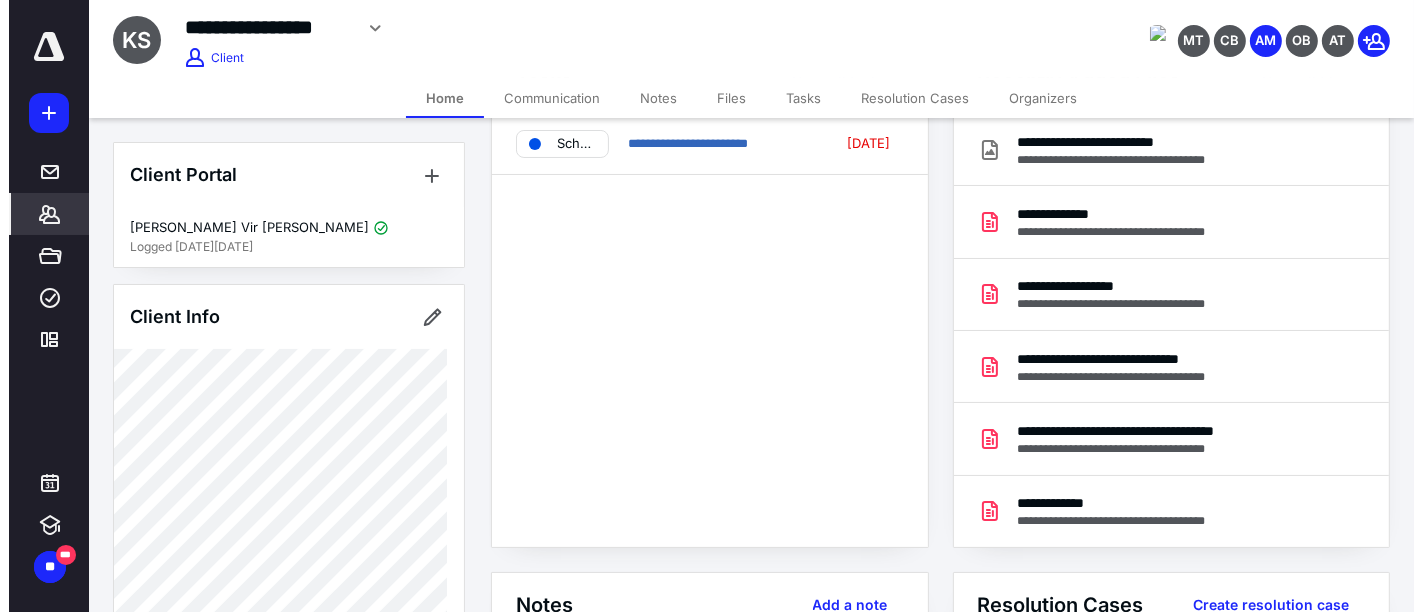 scroll, scrollTop: 333, scrollLeft: 0, axis: vertical 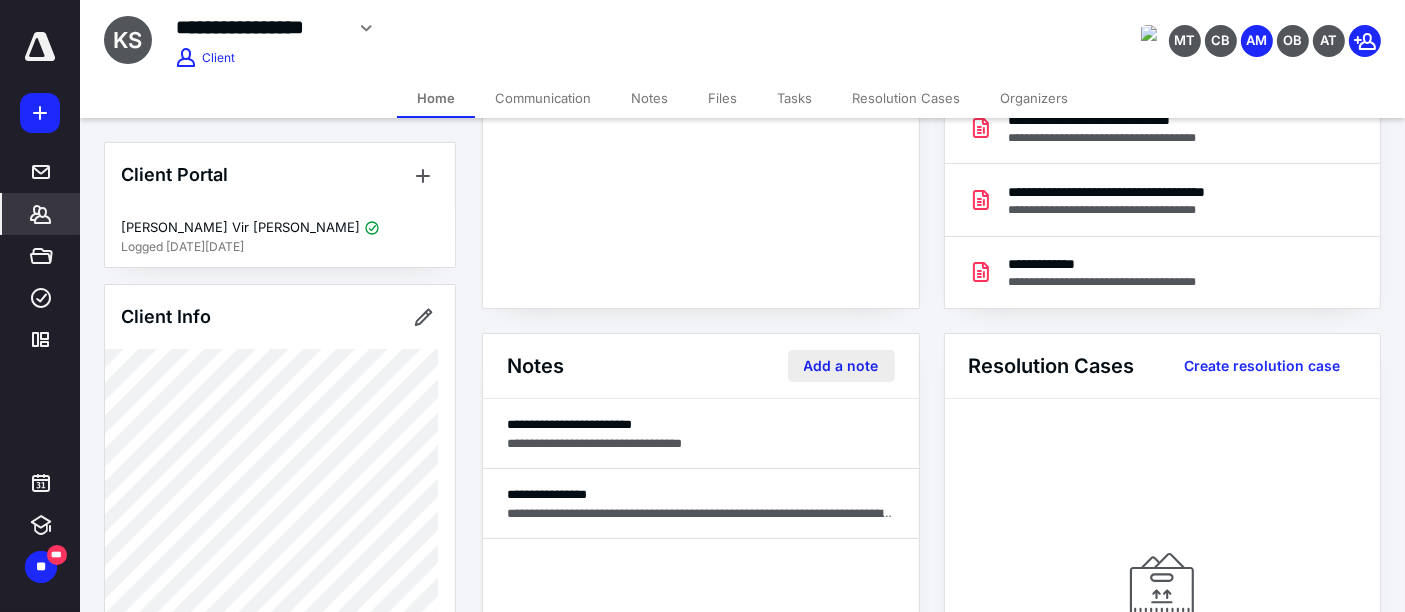 click on "Add a note" at bounding box center (841, 366) 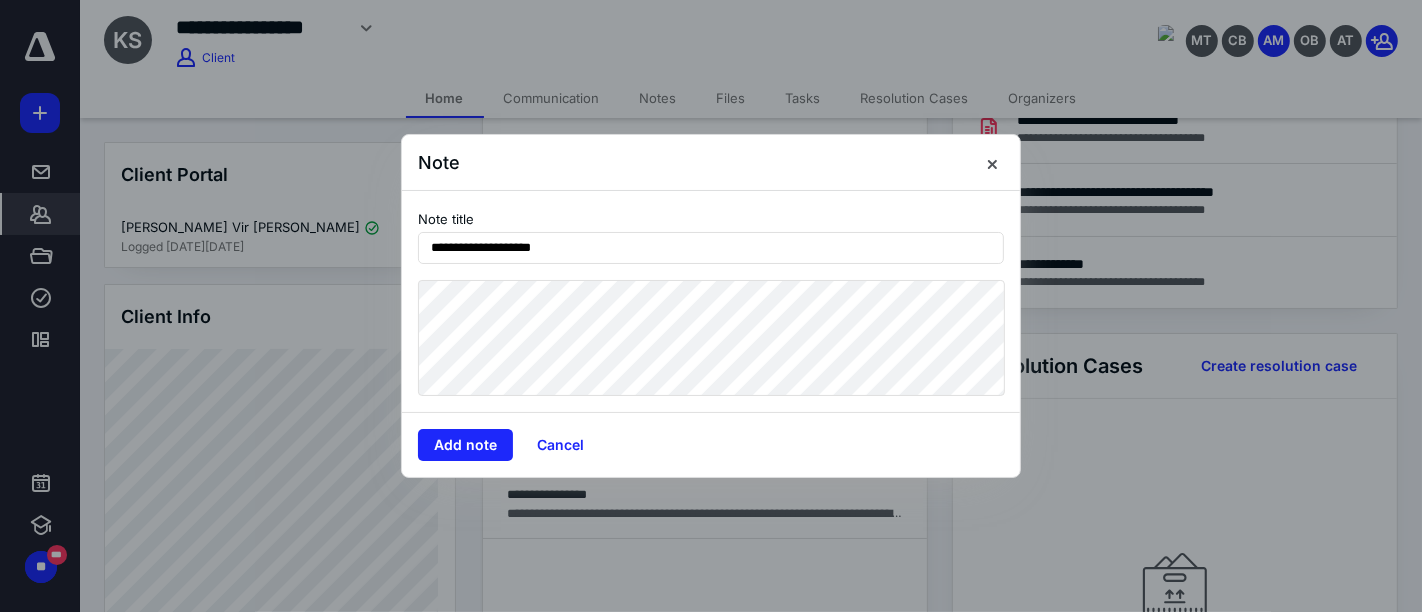 type on "**********" 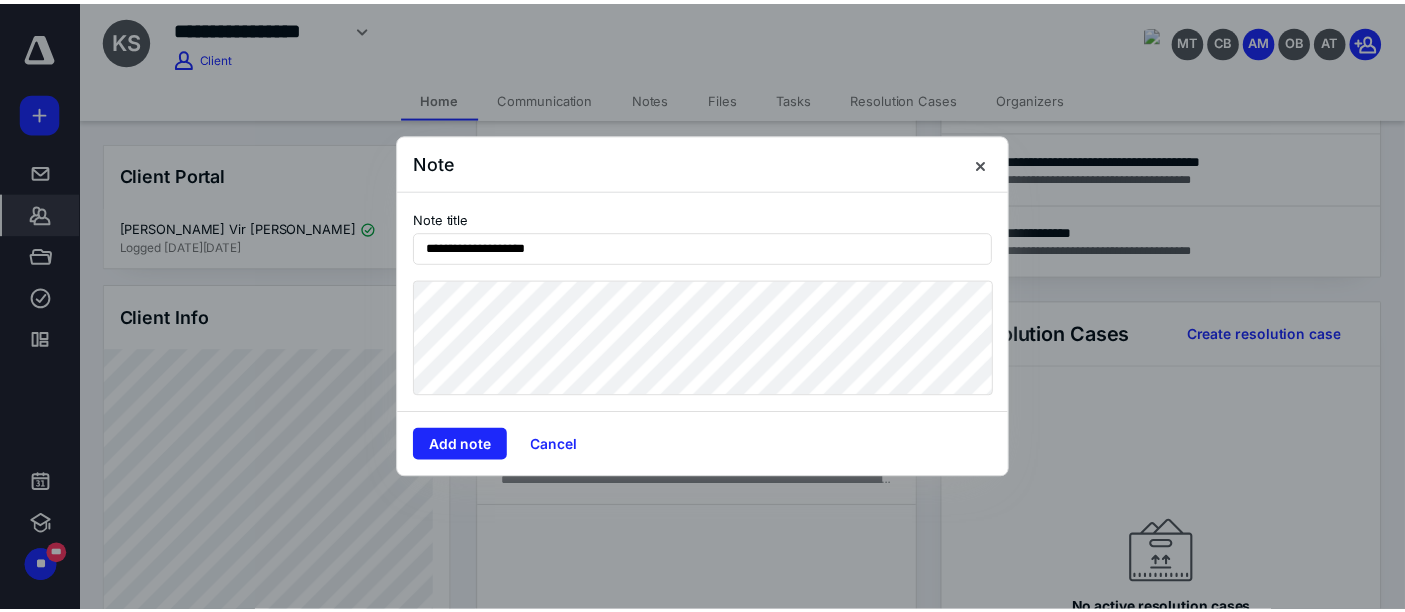 scroll, scrollTop: 333, scrollLeft: 0, axis: vertical 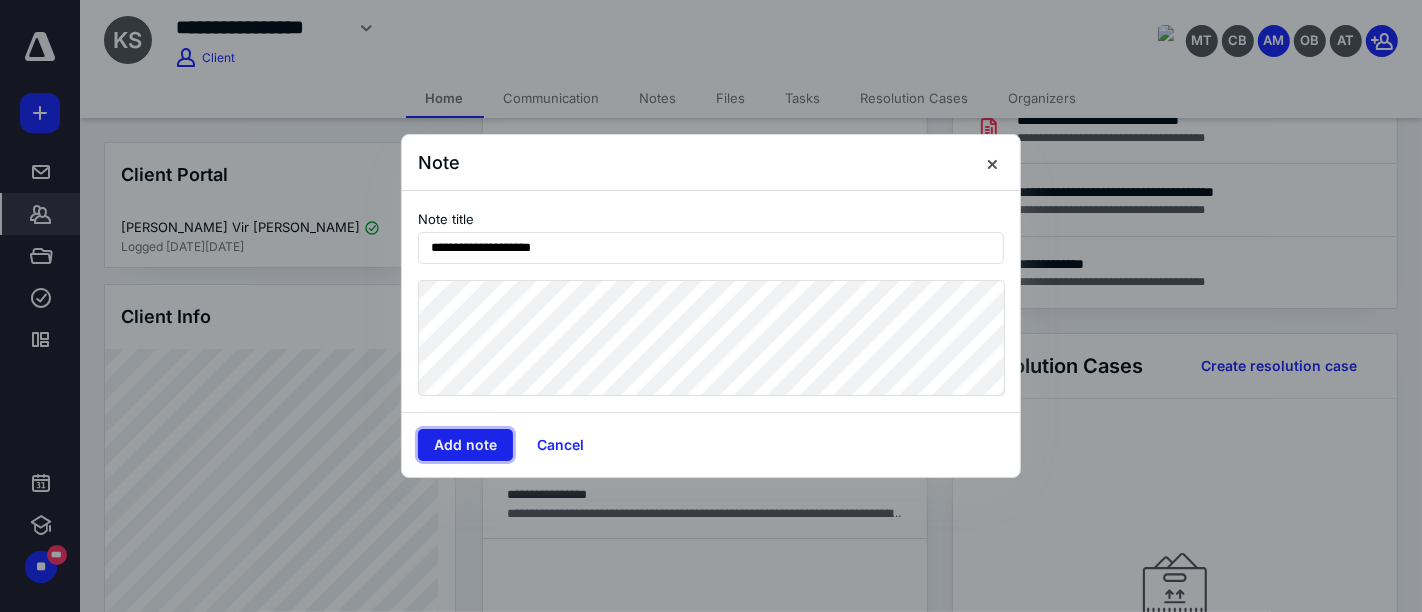 click on "Add note" at bounding box center [465, 445] 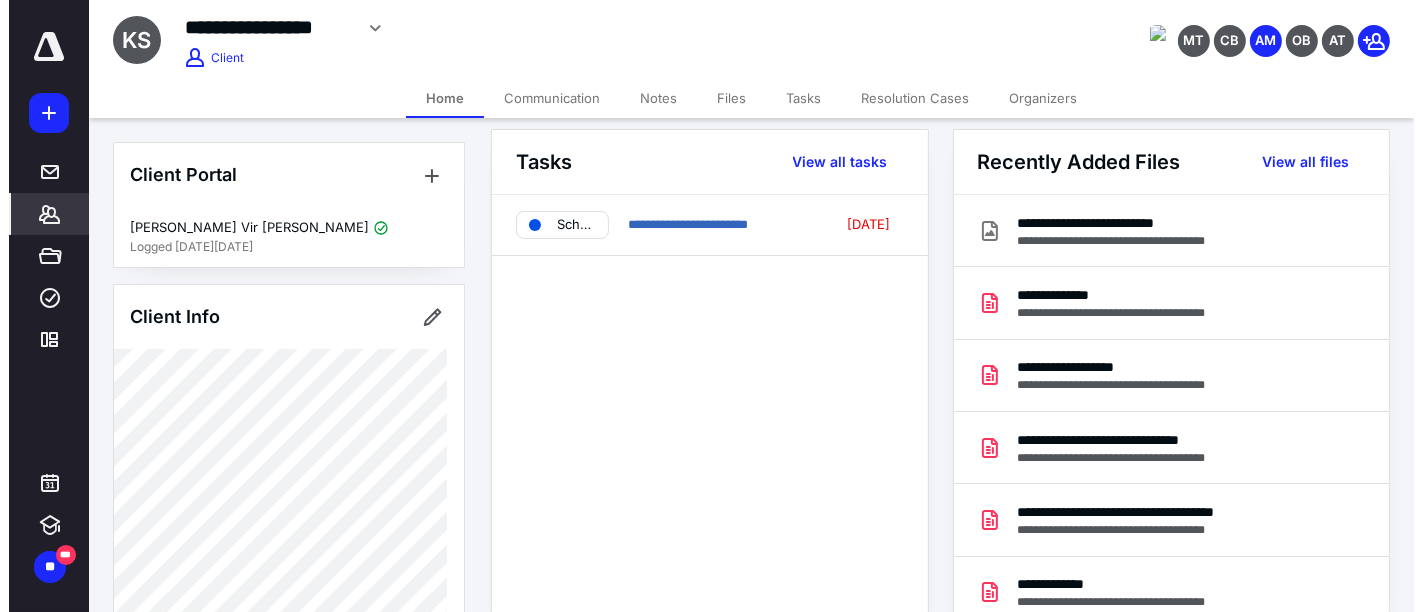 scroll, scrollTop: 0, scrollLeft: 0, axis: both 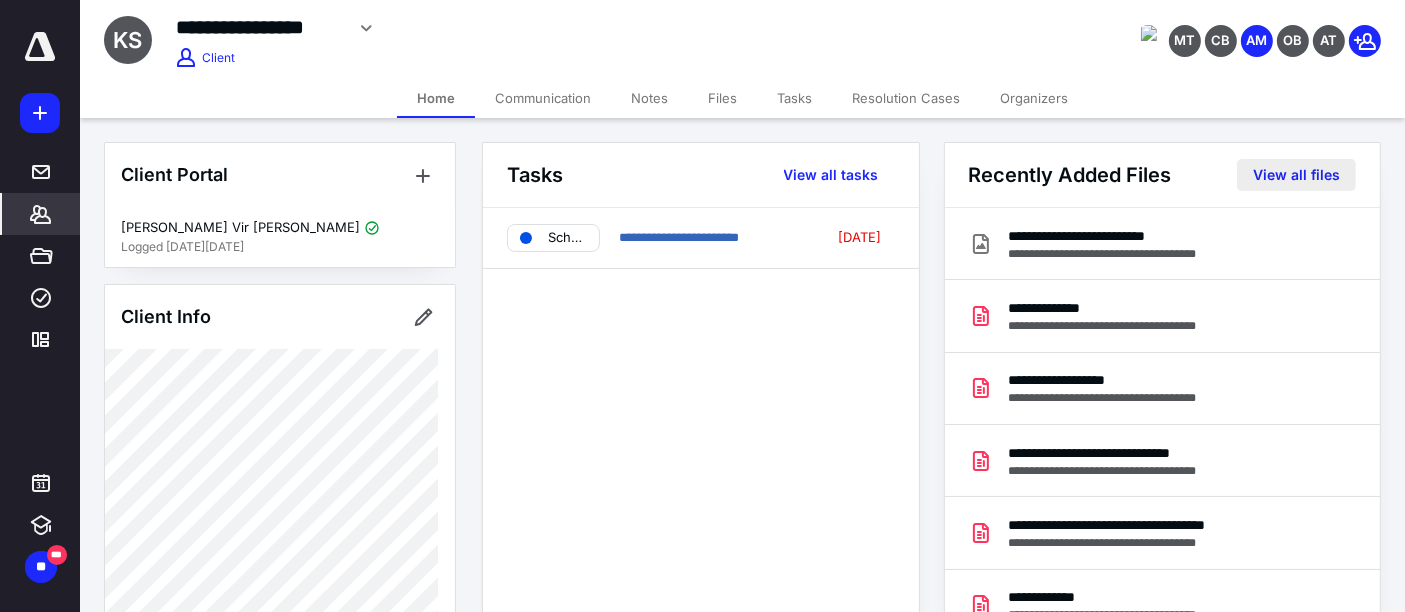 click on "View all files" at bounding box center (1296, 175) 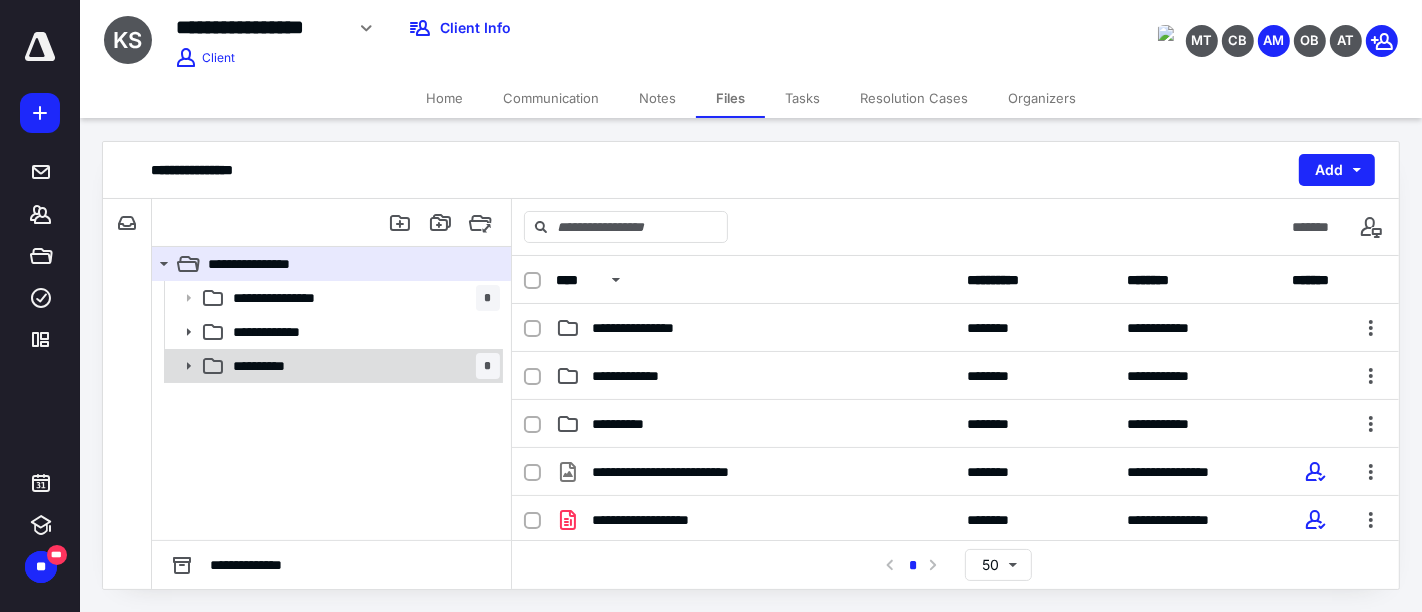 click on "**********" at bounding box center [362, 366] 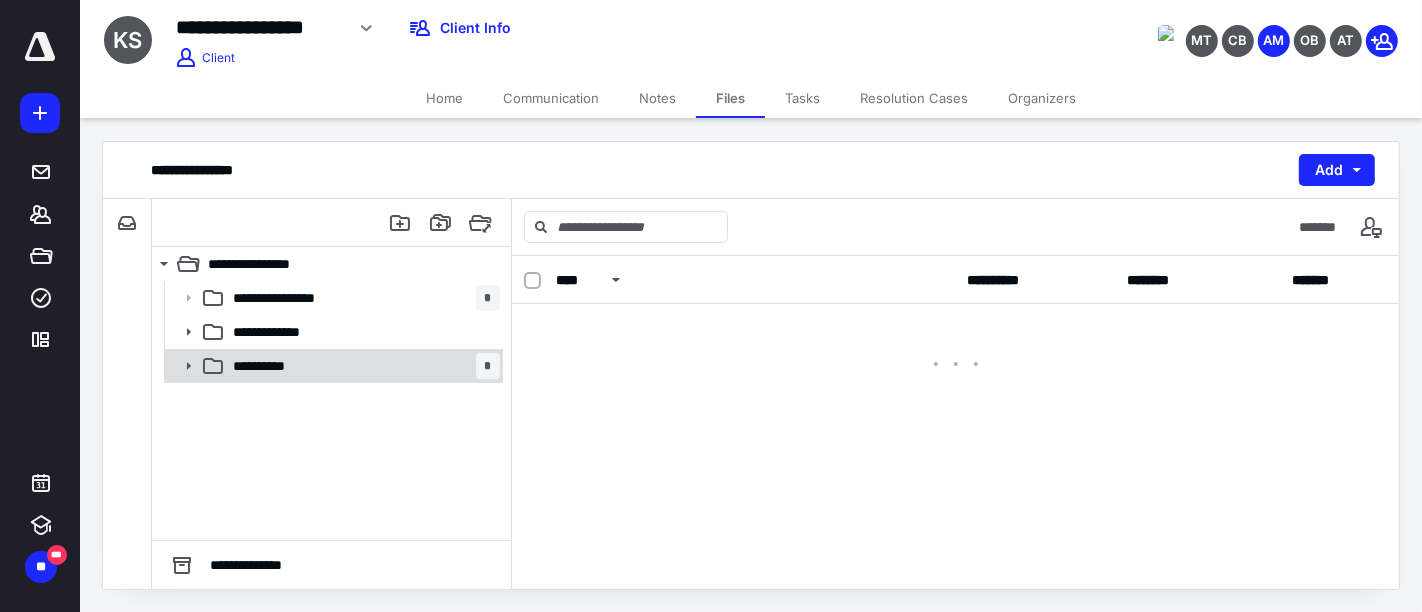 click on "**********" at bounding box center [362, 366] 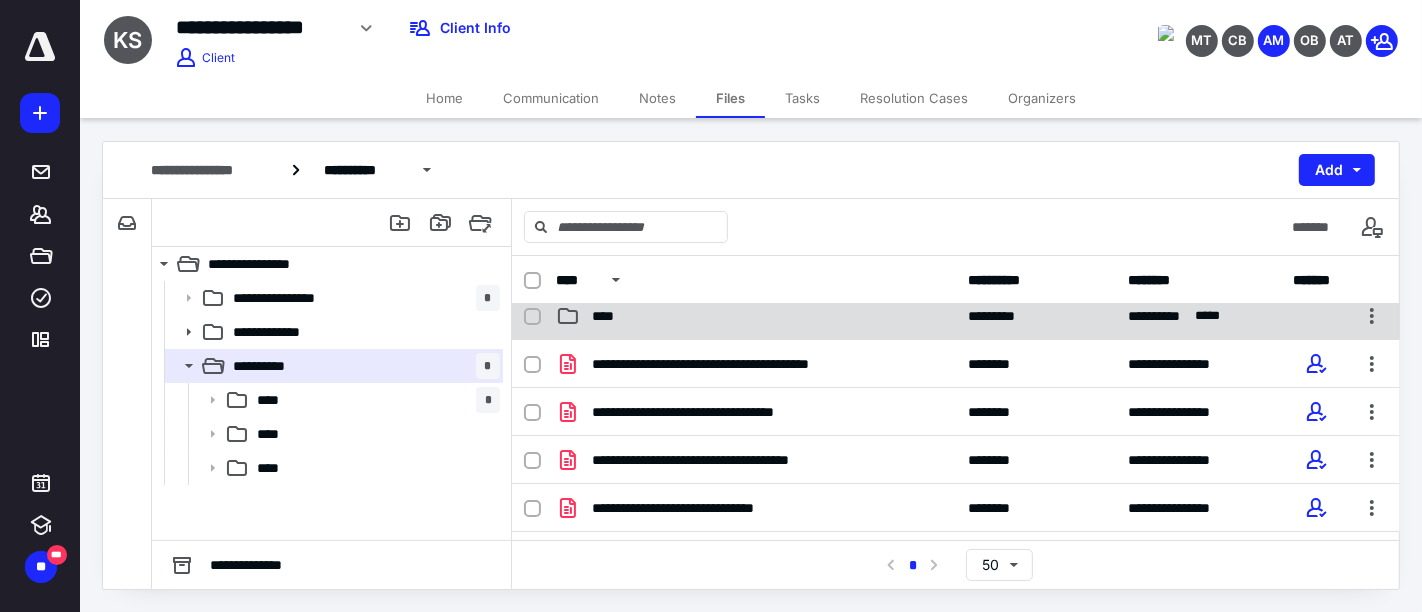 scroll, scrollTop: 111, scrollLeft: 0, axis: vertical 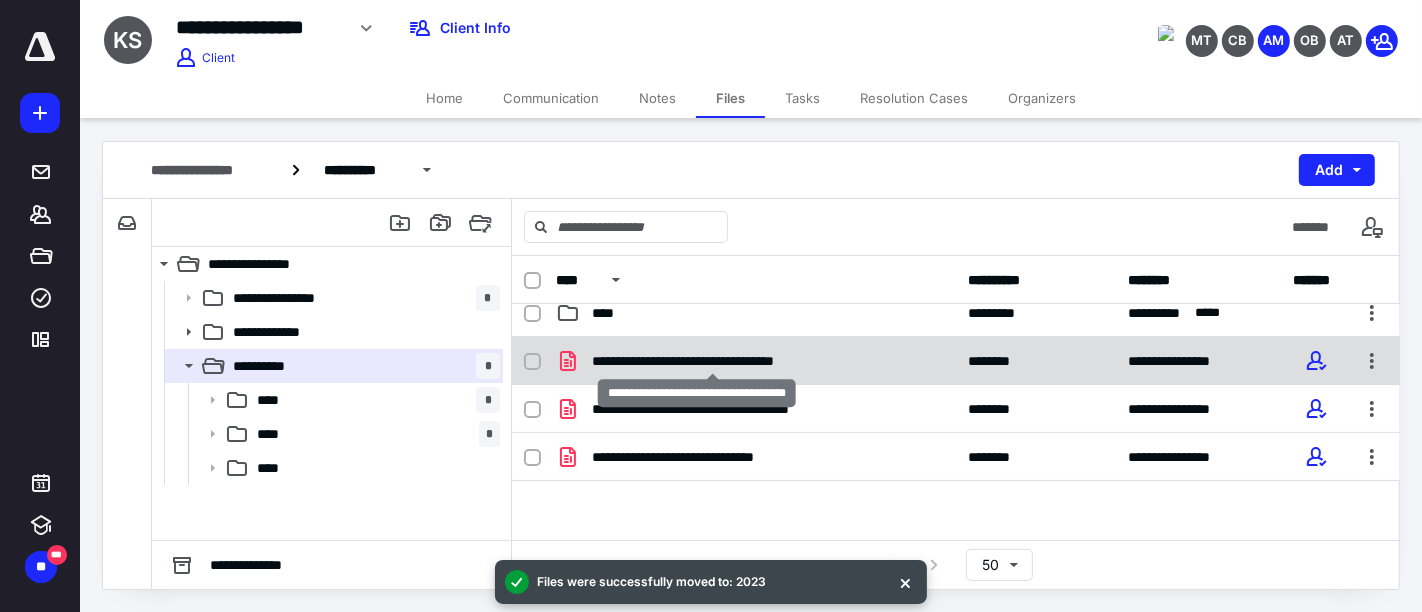 click on "**********" at bounding box center [713, 361] 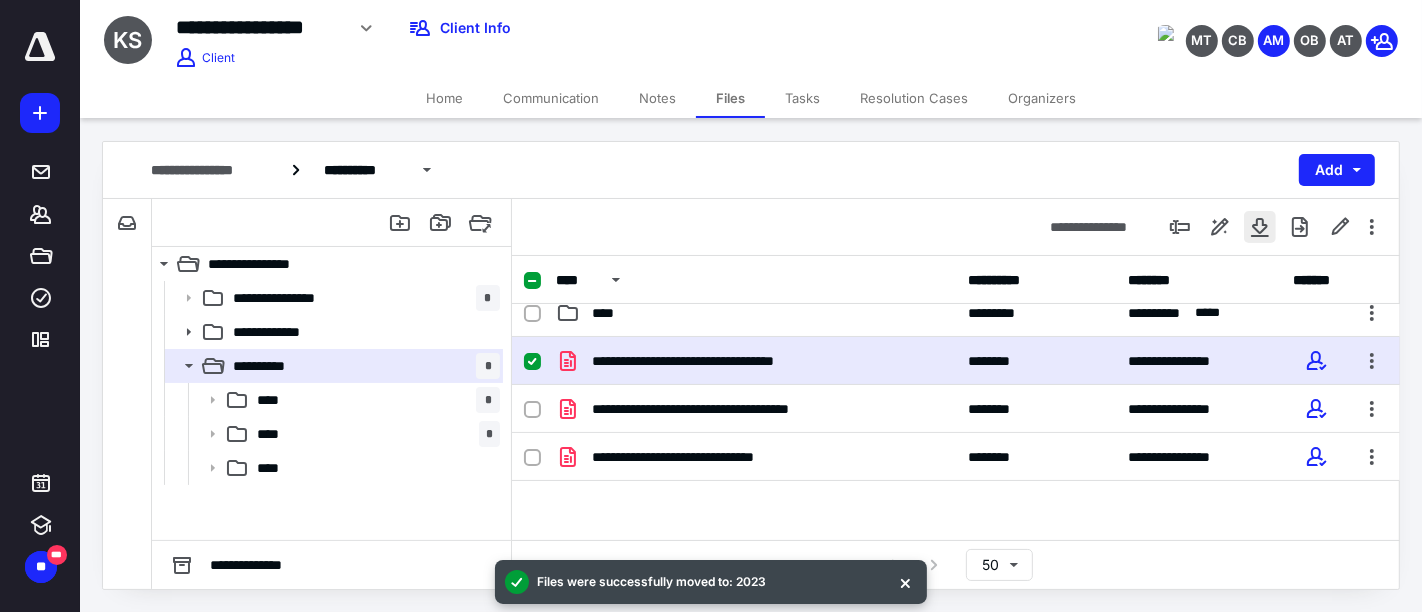 click at bounding box center (1260, 227) 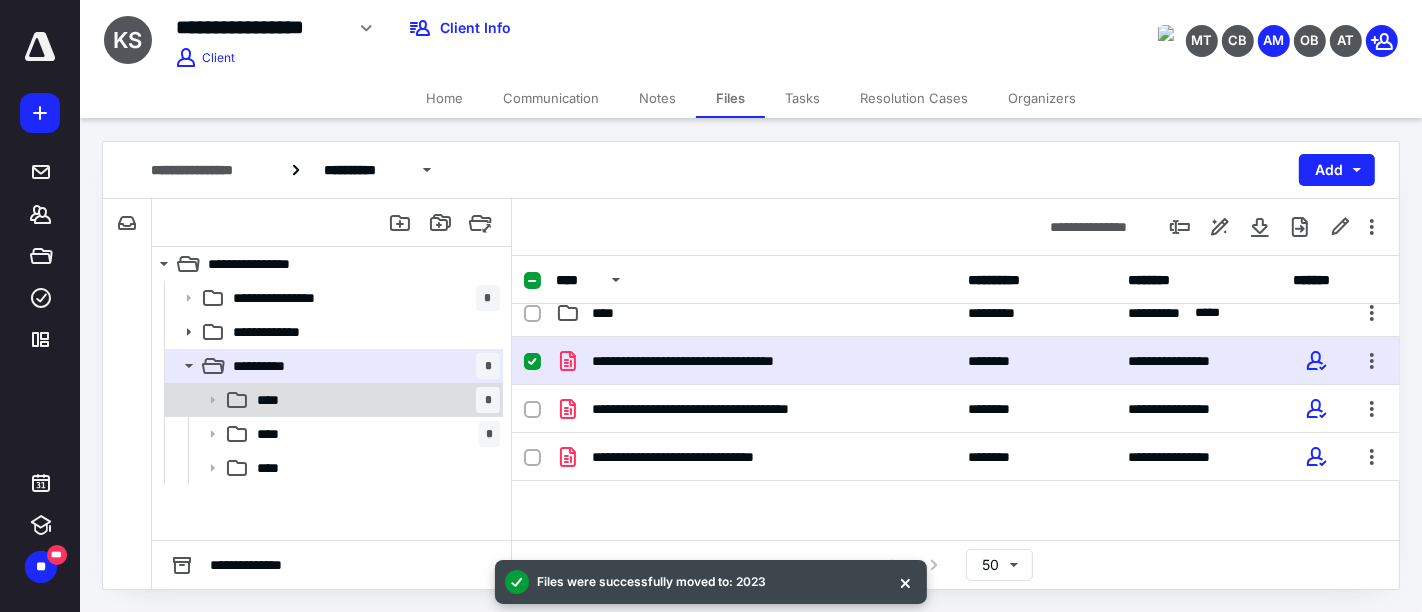 click on "**** *" at bounding box center (374, 400) 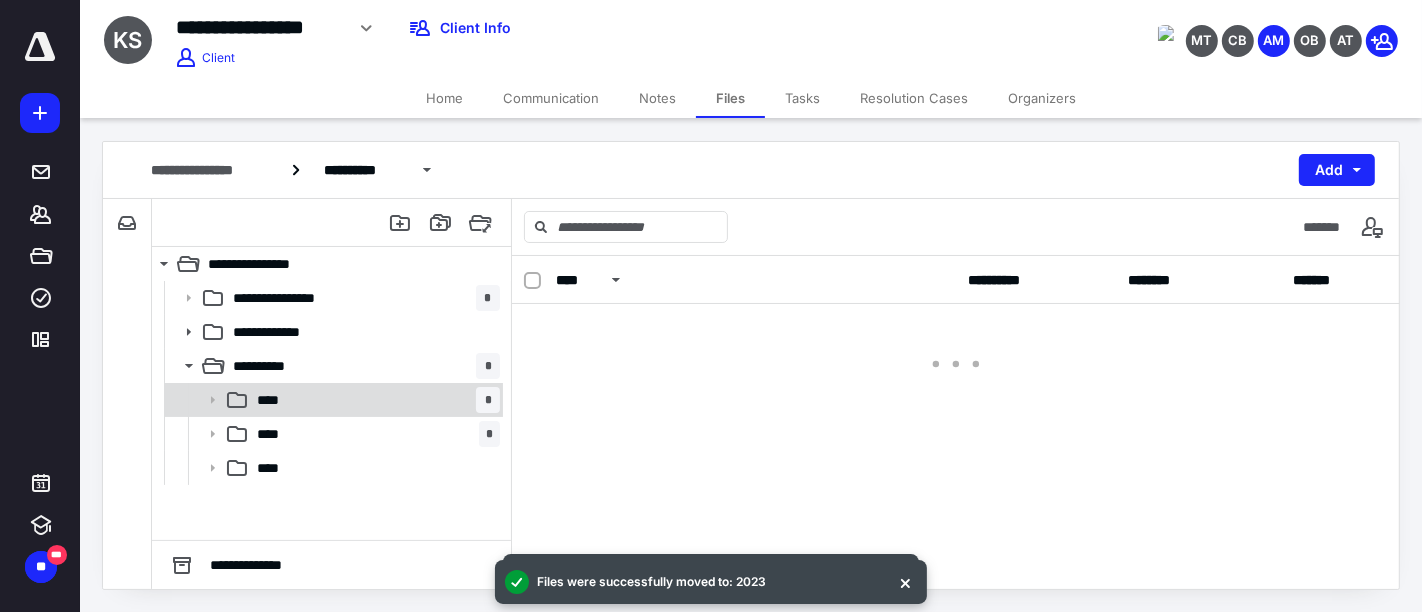 scroll, scrollTop: 0, scrollLeft: 0, axis: both 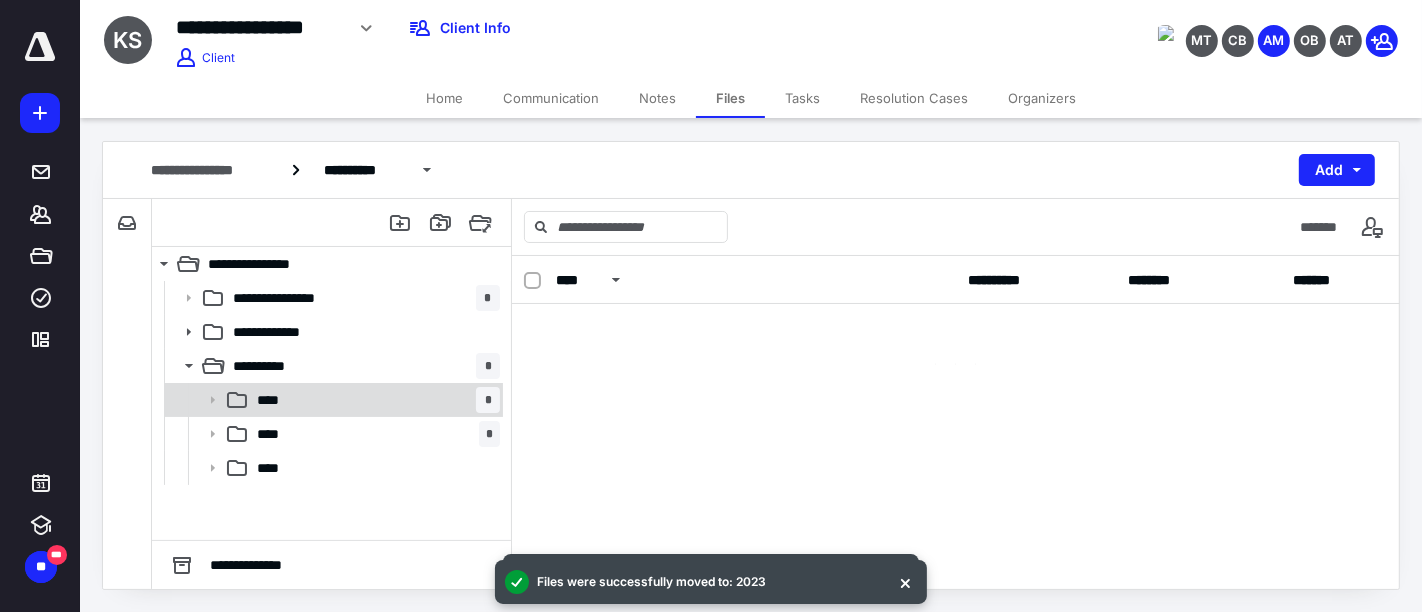 click on "**** *" at bounding box center [374, 400] 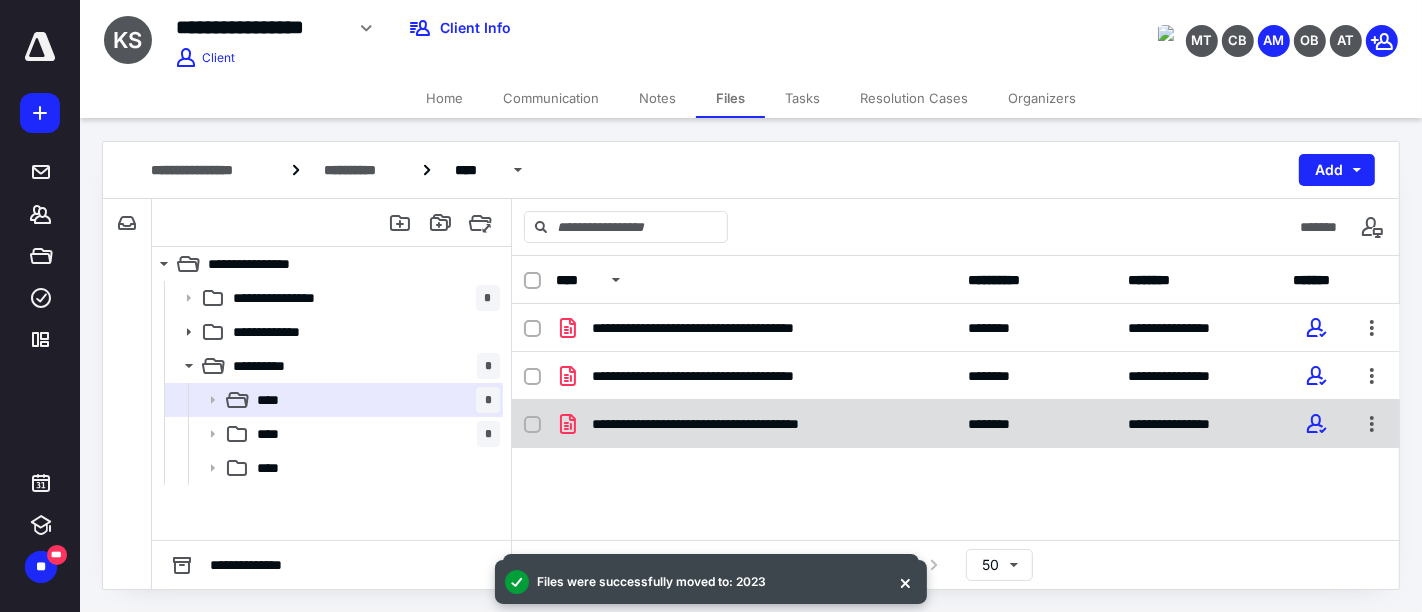 click on "**********" at bounding box center [756, 424] 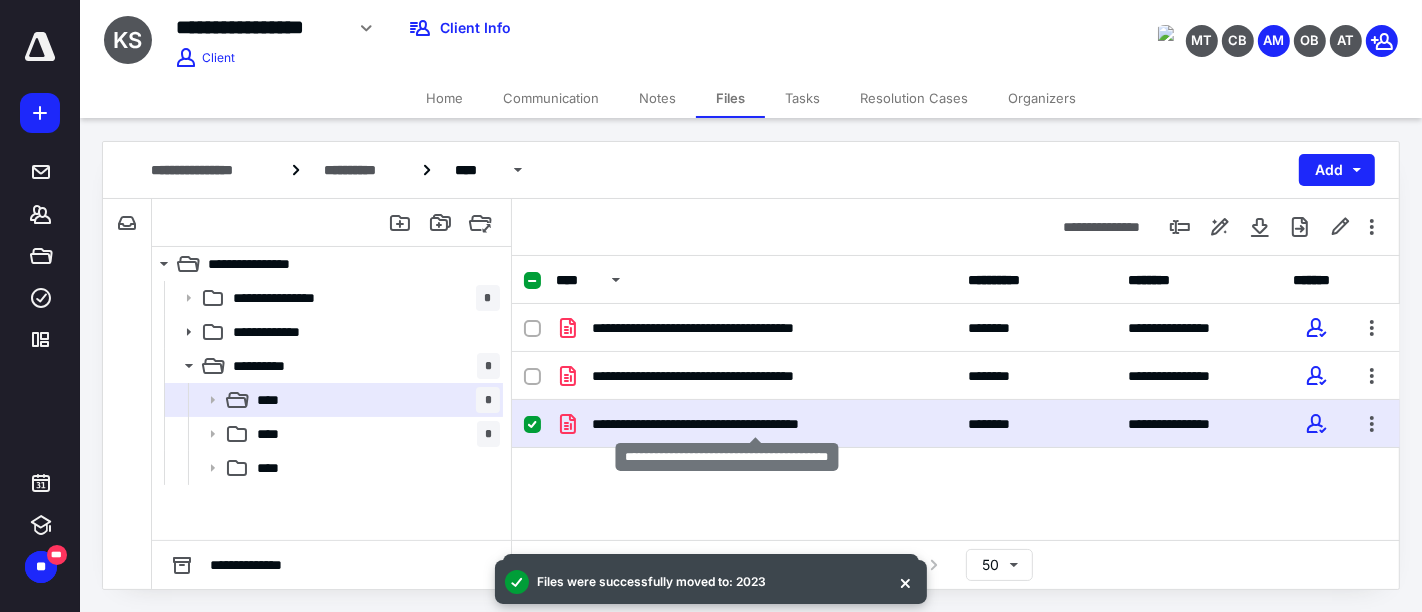 drag, startPoint x: 791, startPoint y: 412, endPoint x: 800, endPoint y: 405, distance: 11.401754 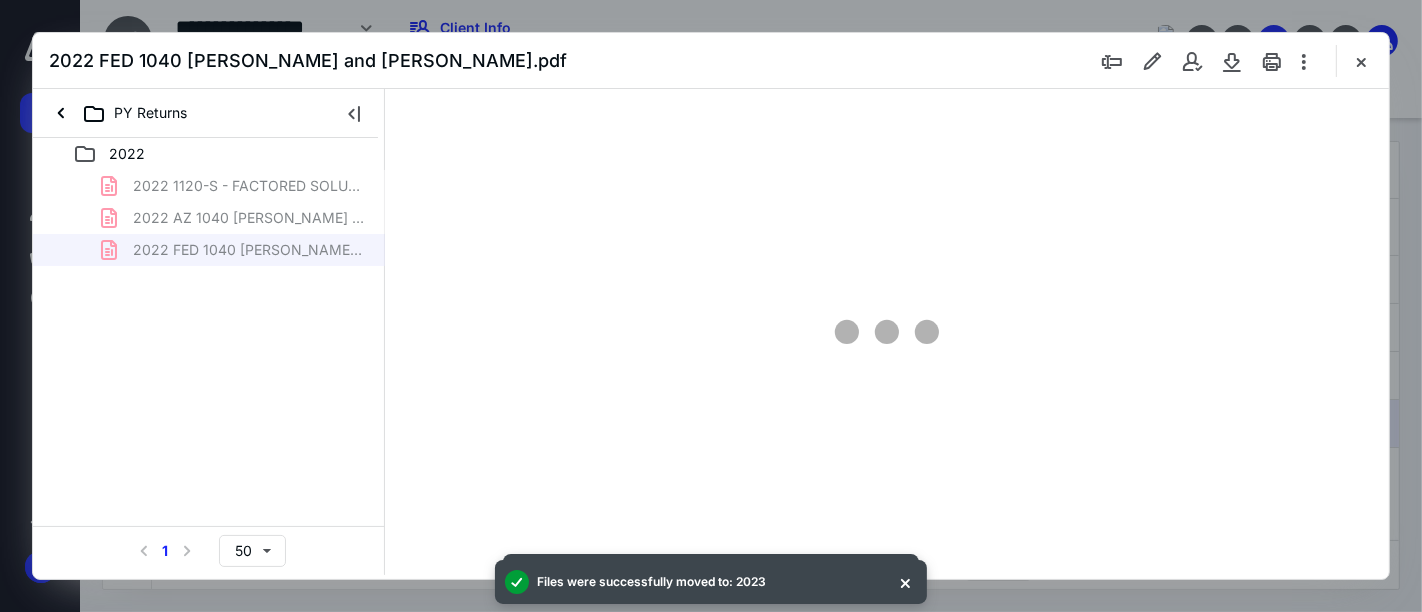 scroll, scrollTop: 0, scrollLeft: 0, axis: both 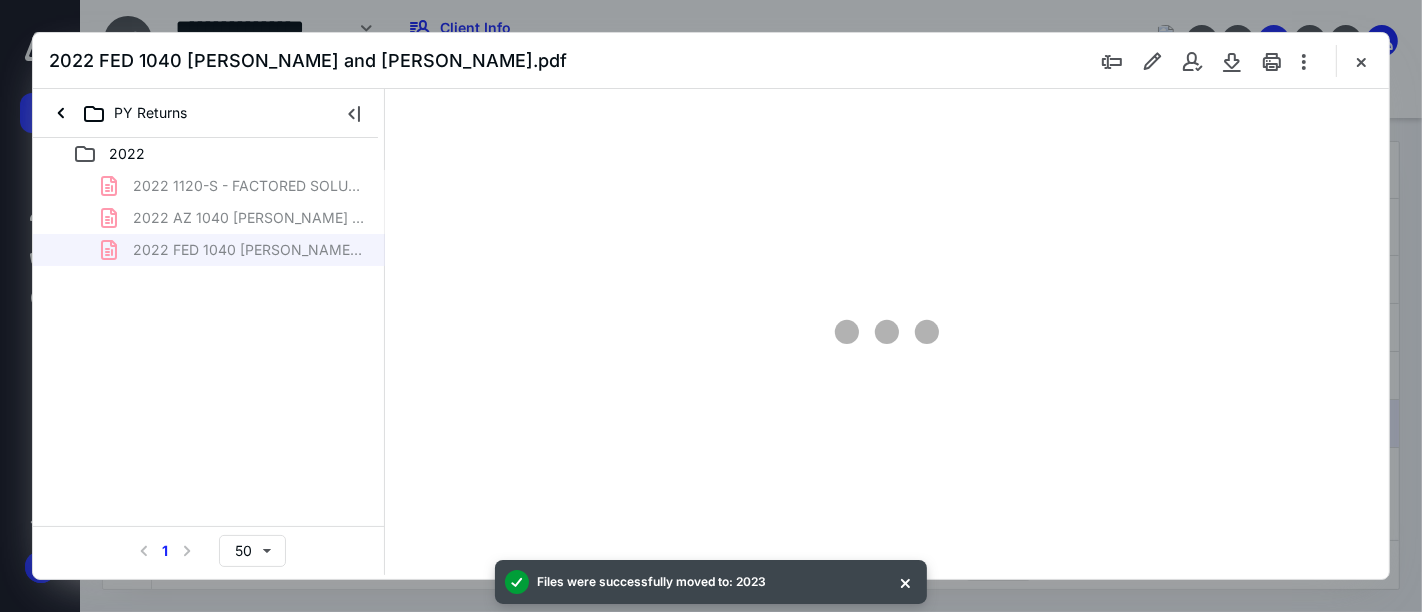 type on "161" 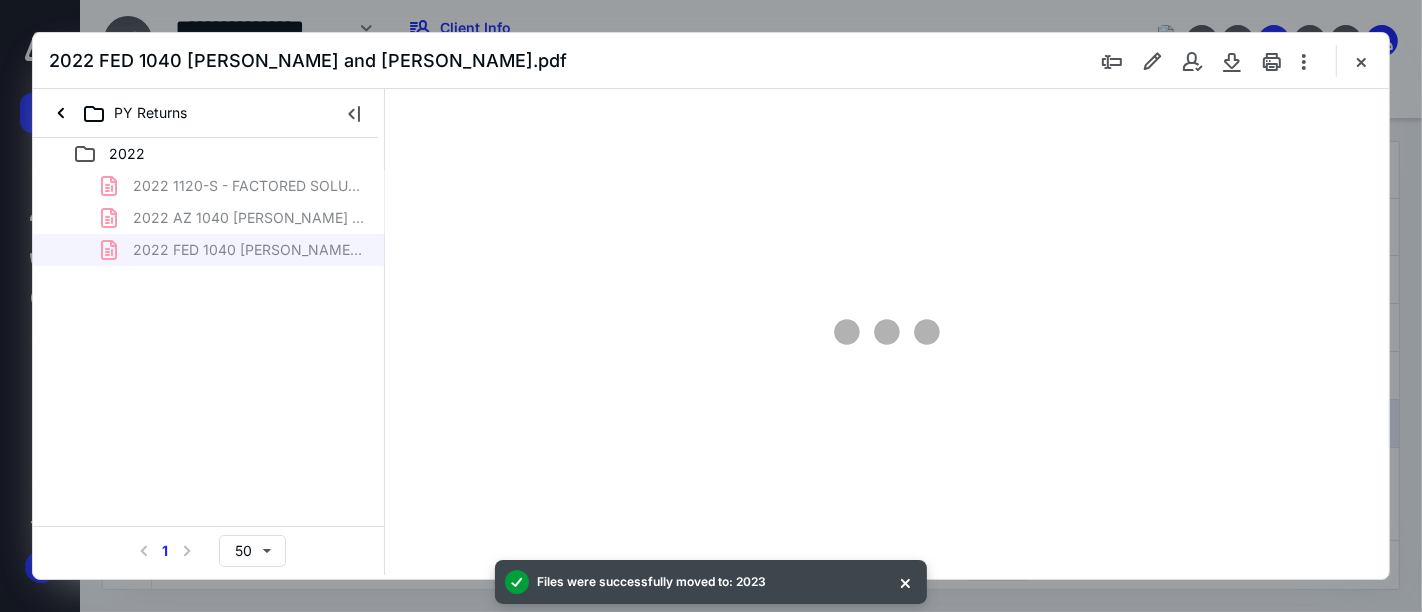 scroll, scrollTop: 82, scrollLeft: 0, axis: vertical 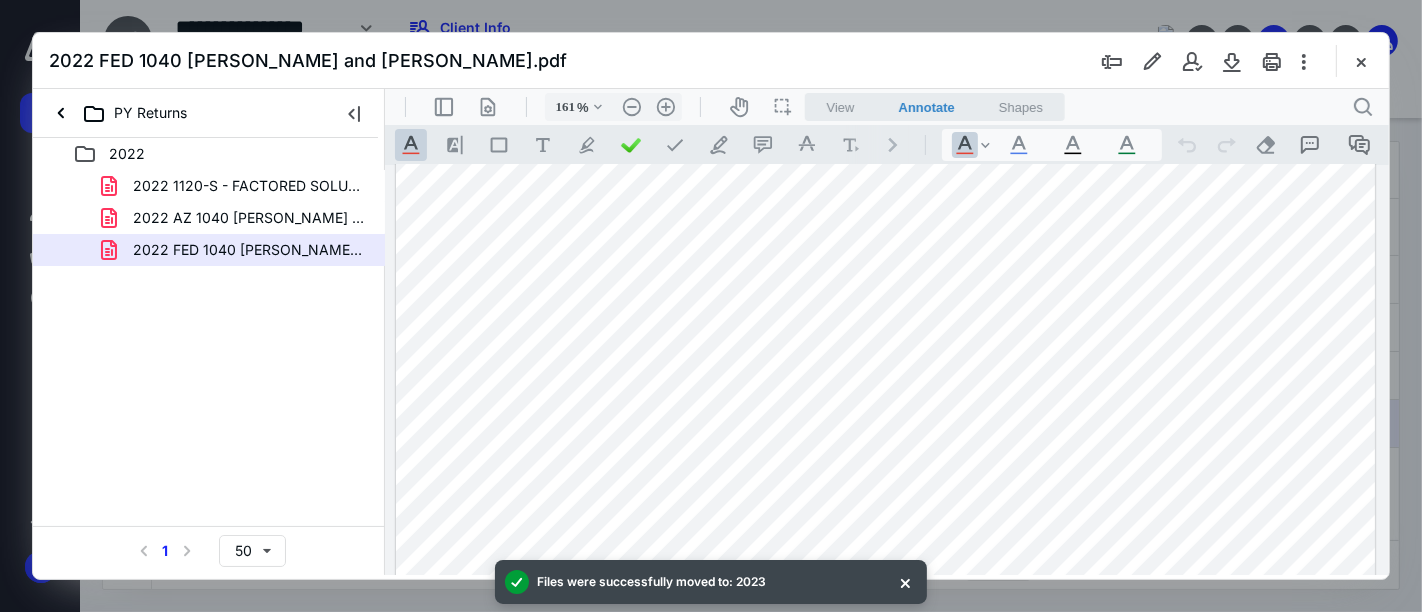 drag, startPoint x: 1362, startPoint y: 59, endPoint x: 1165, endPoint y: 92, distance: 199.74484 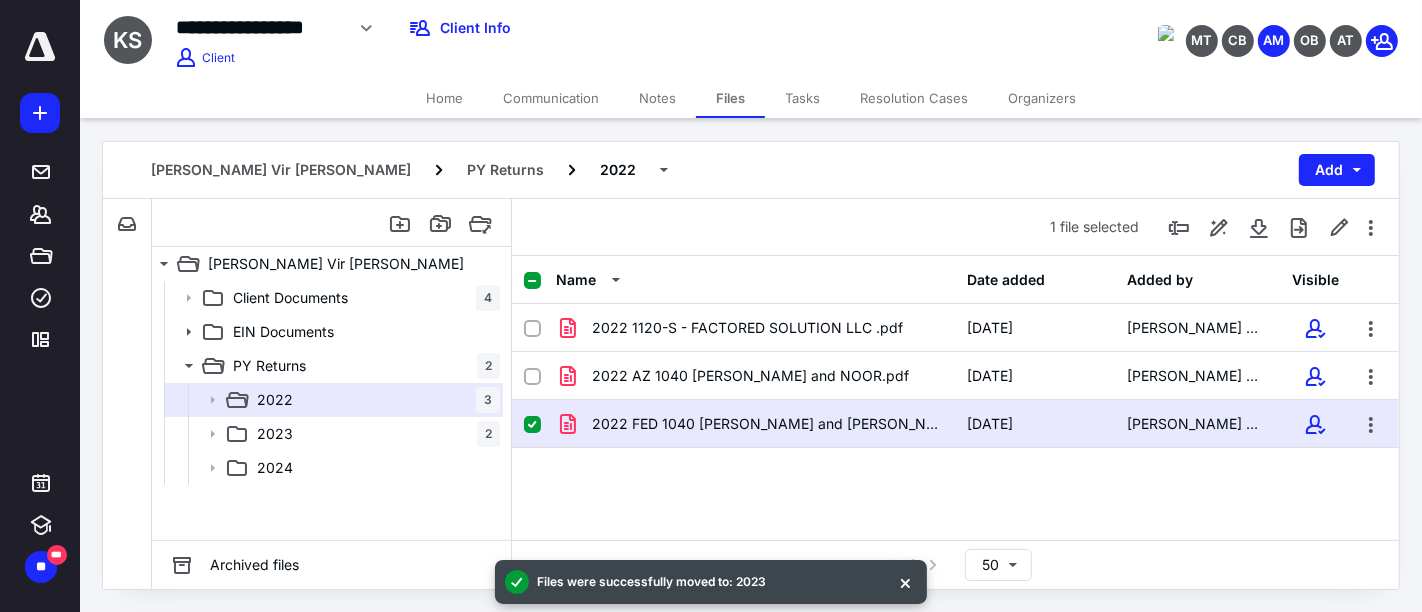 click on "Notes" at bounding box center (657, 98) 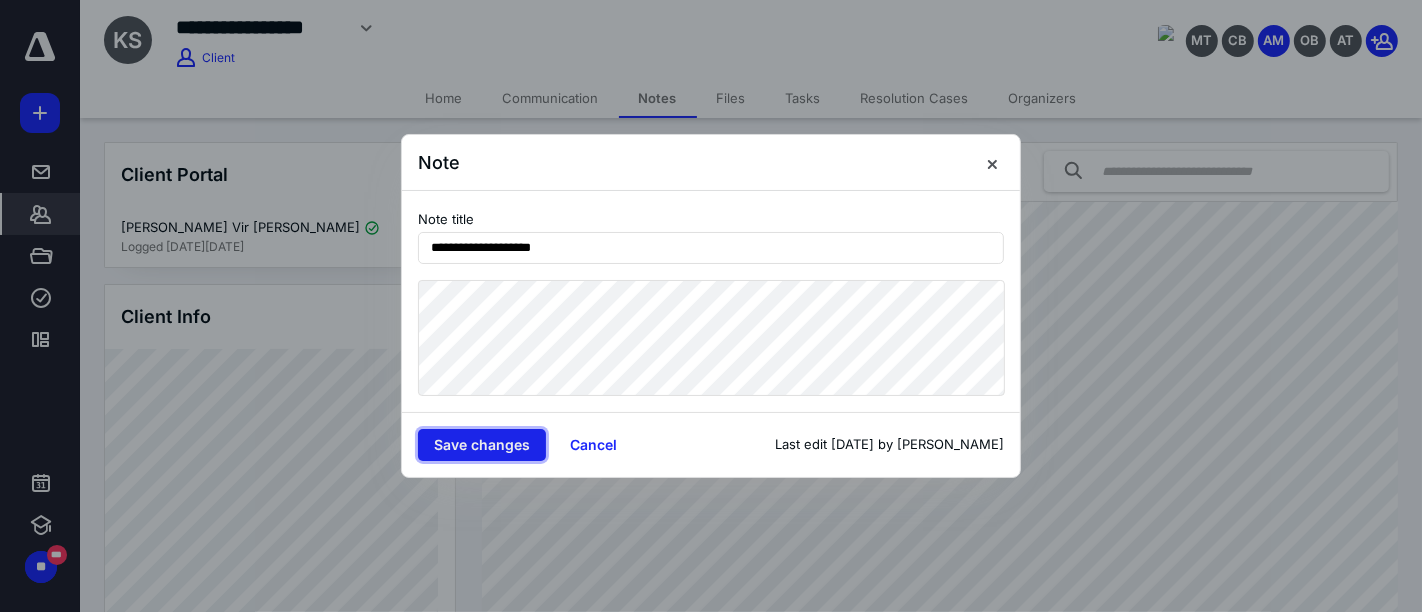 click on "Save changes" at bounding box center (482, 445) 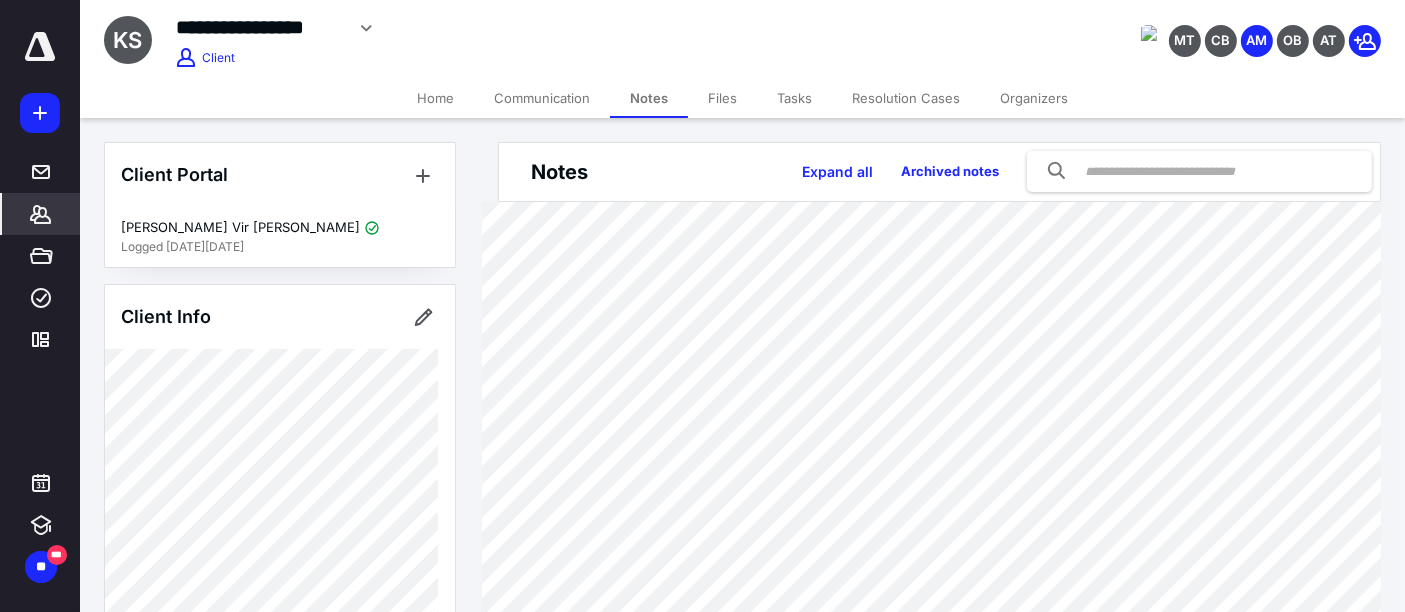 click on "Home" at bounding box center [435, 98] 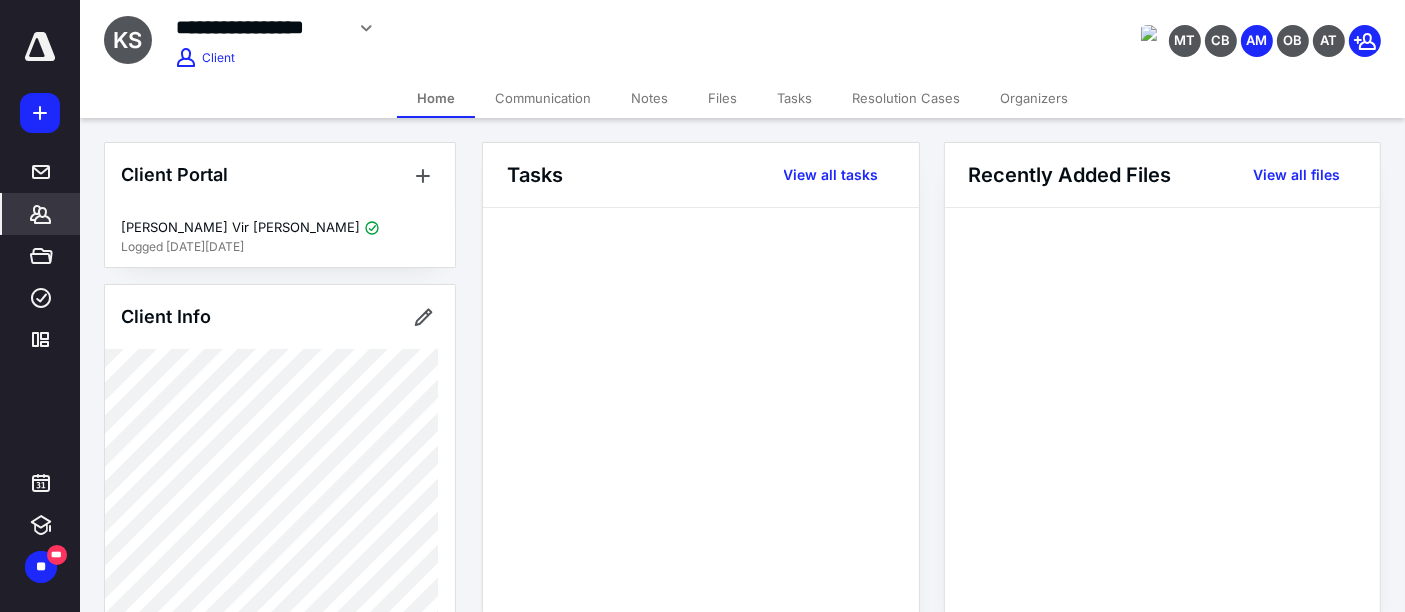 click on "Files" at bounding box center [722, 98] 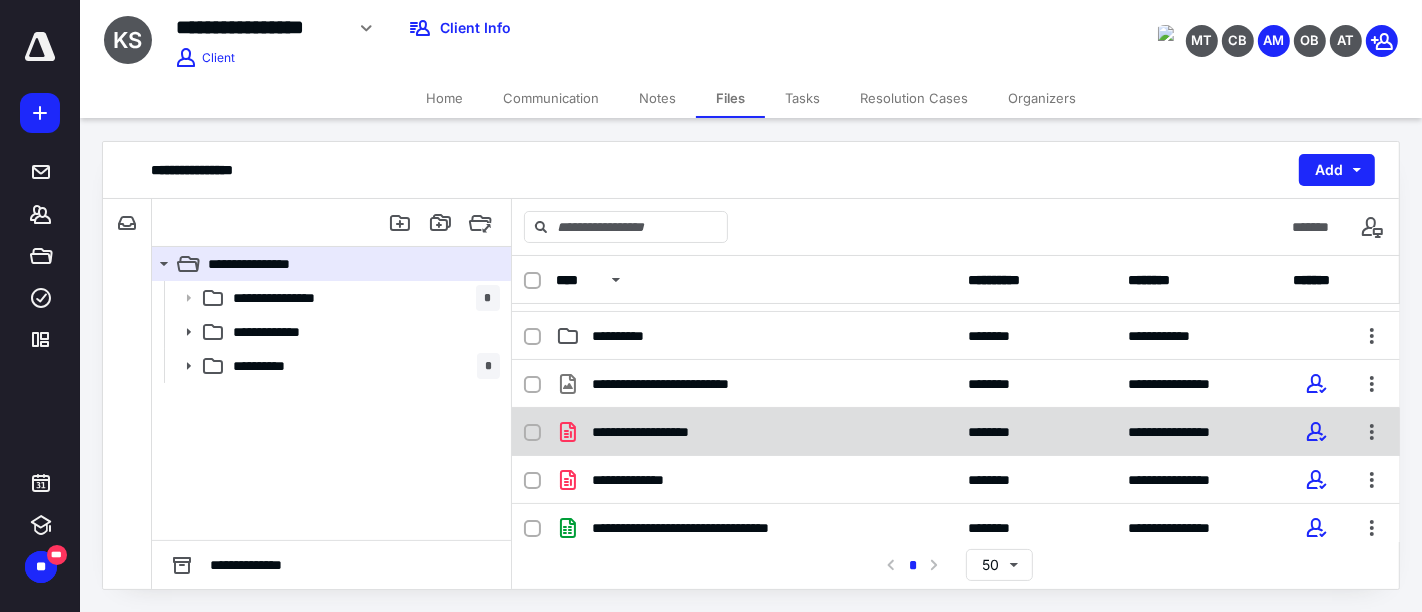 scroll, scrollTop: 0, scrollLeft: 0, axis: both 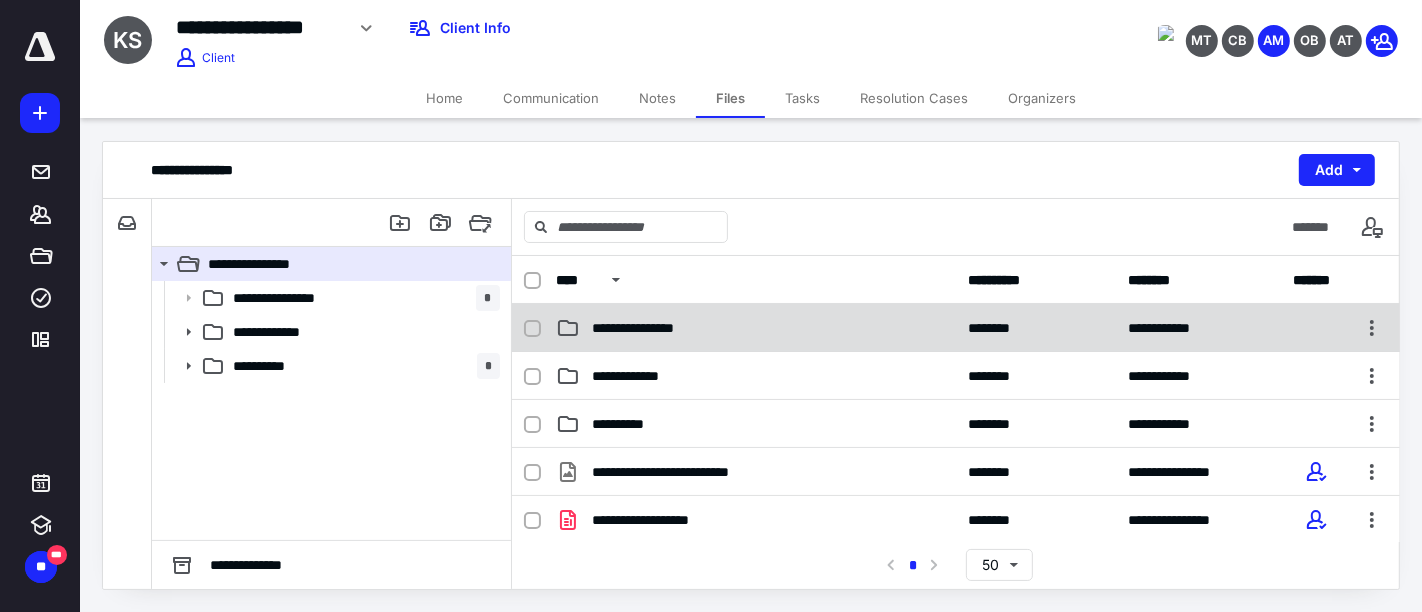 click on "**********" at bounding box center (650, 328) 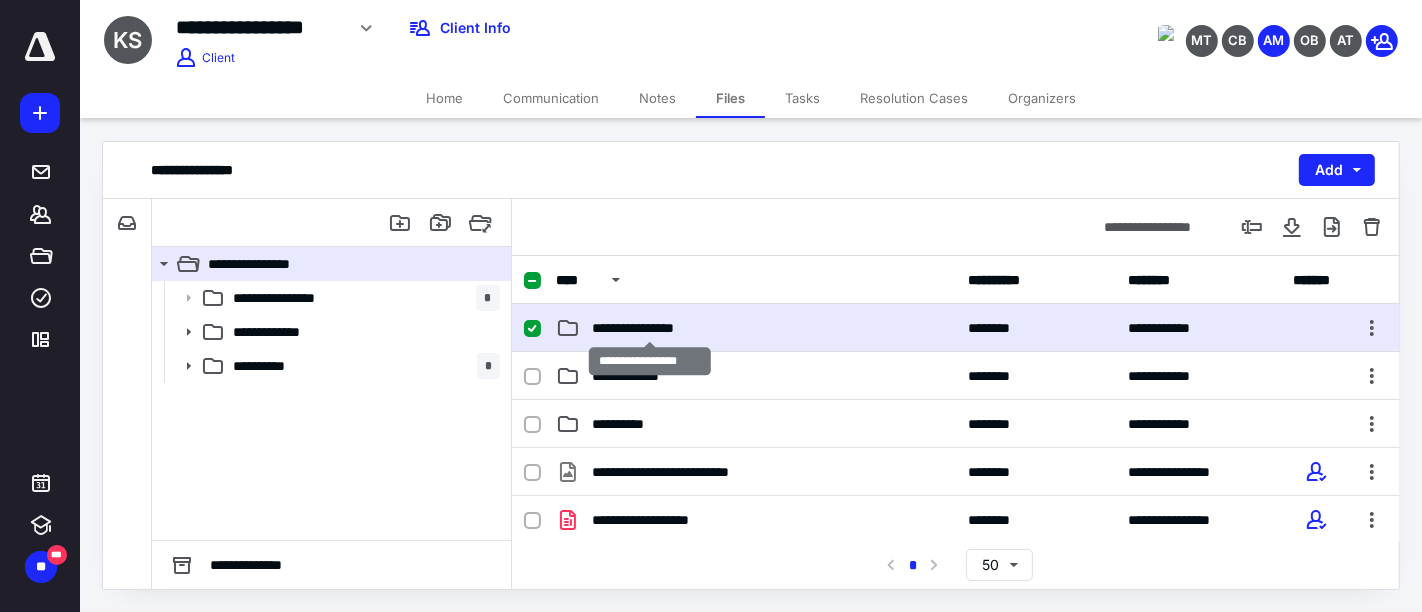 click on "**********" at bounding box center [650, 328] 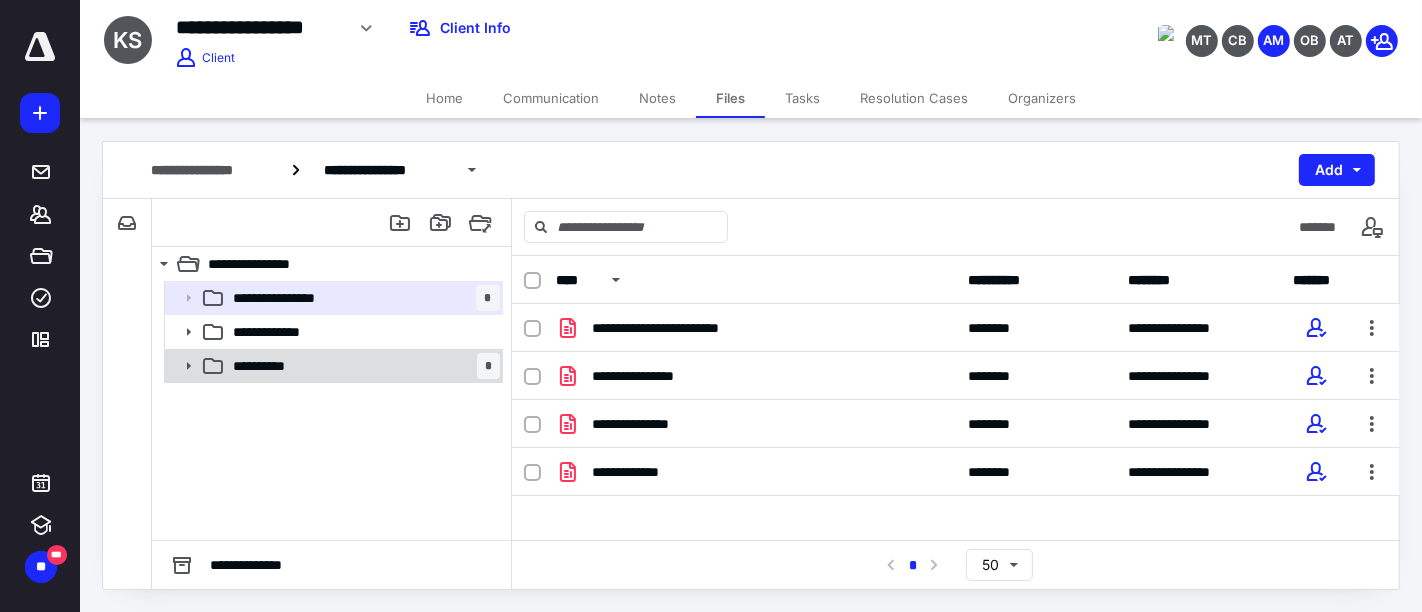 click on "**********" at bounding box center [362, 366] 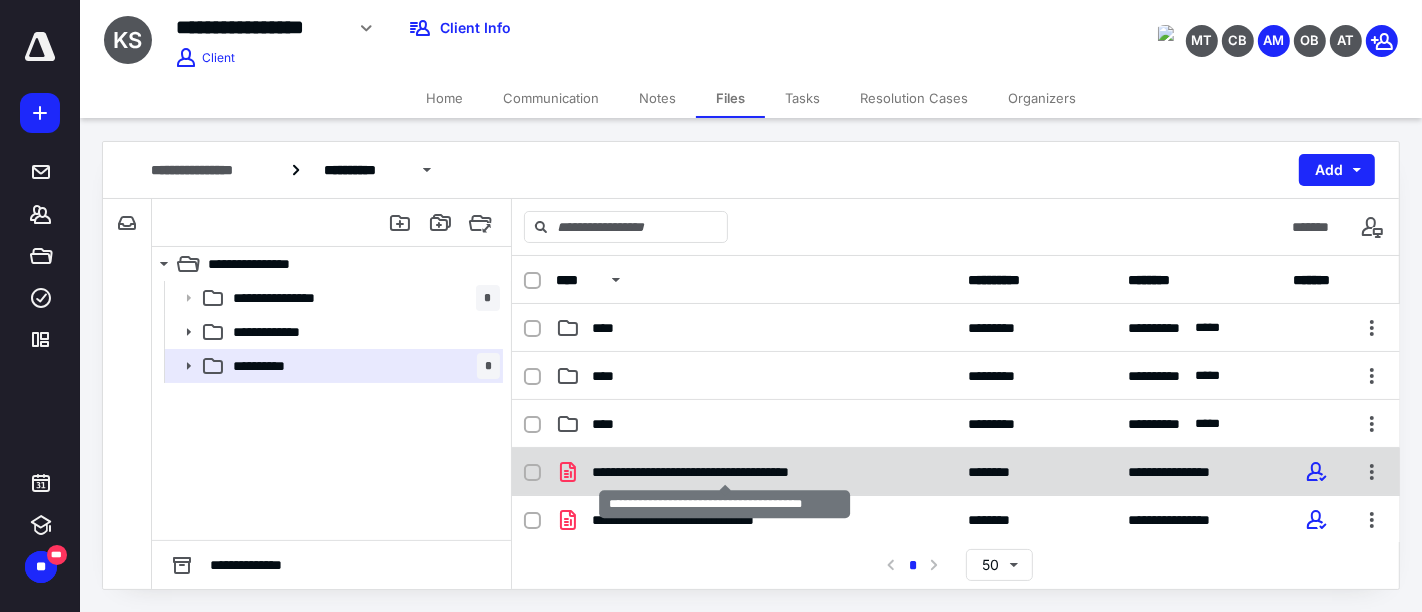 click on "**********" at bounding box center (725, 472) 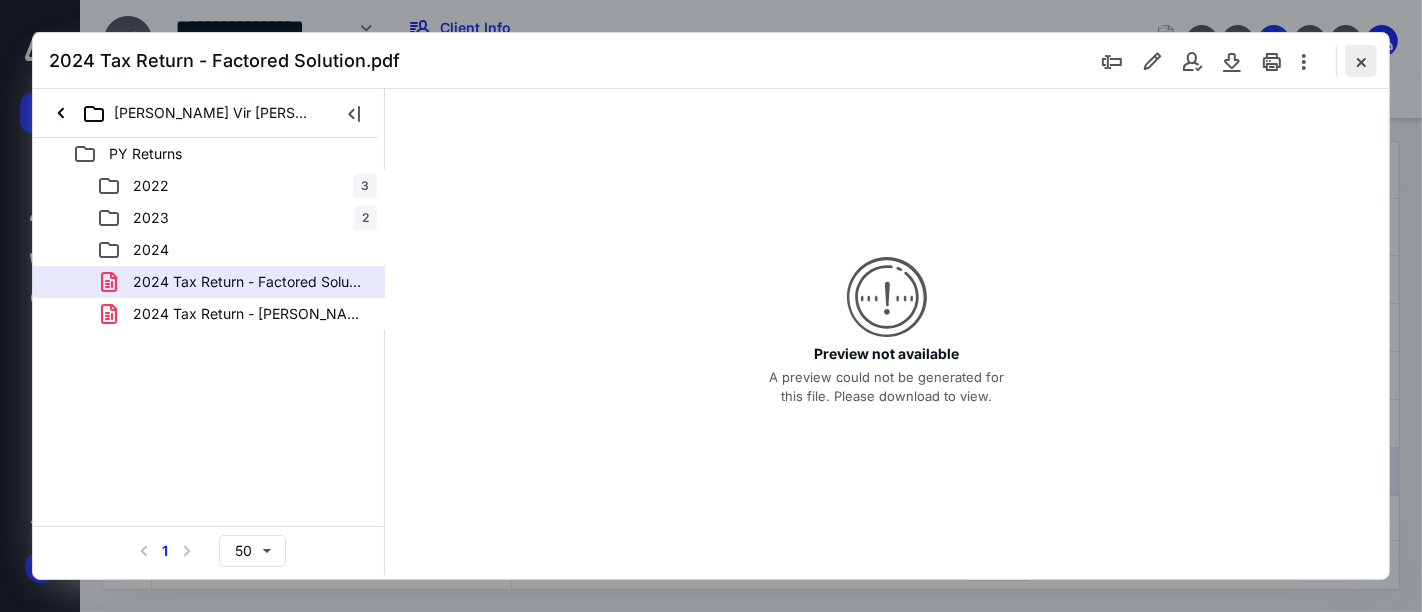 click at bounding box center [1361, 61] 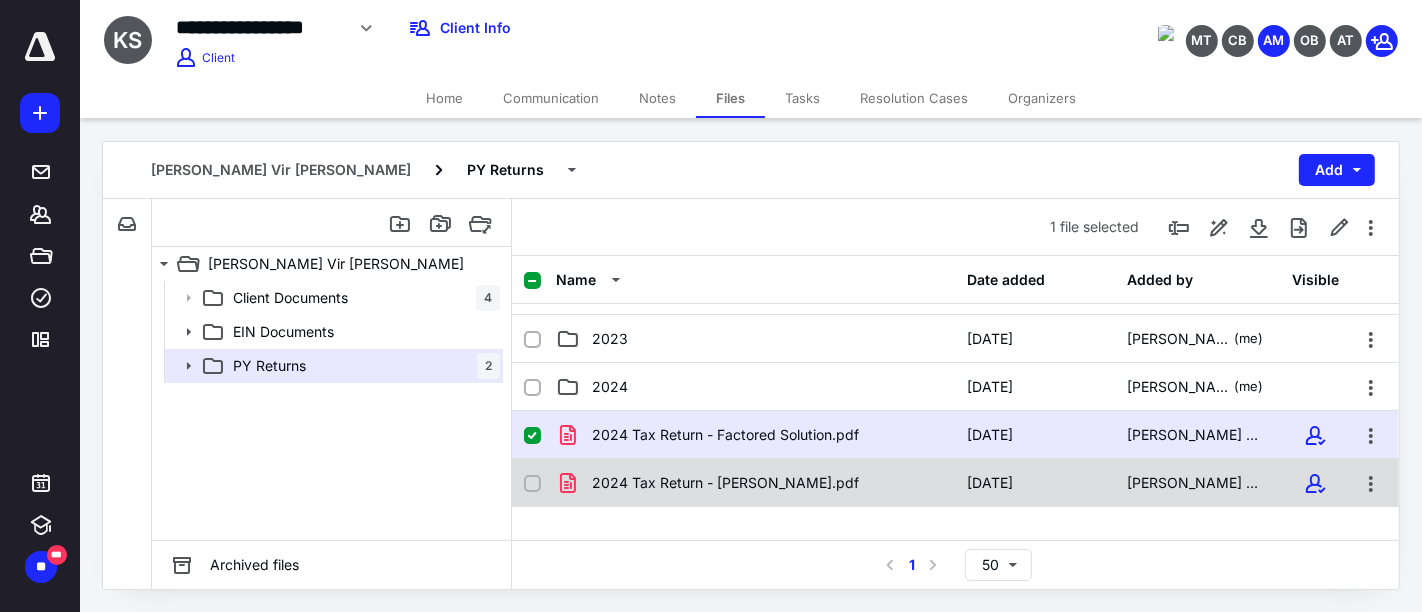 scroll, scrollTop: 111, scrollLeft: 0, axis: vertical 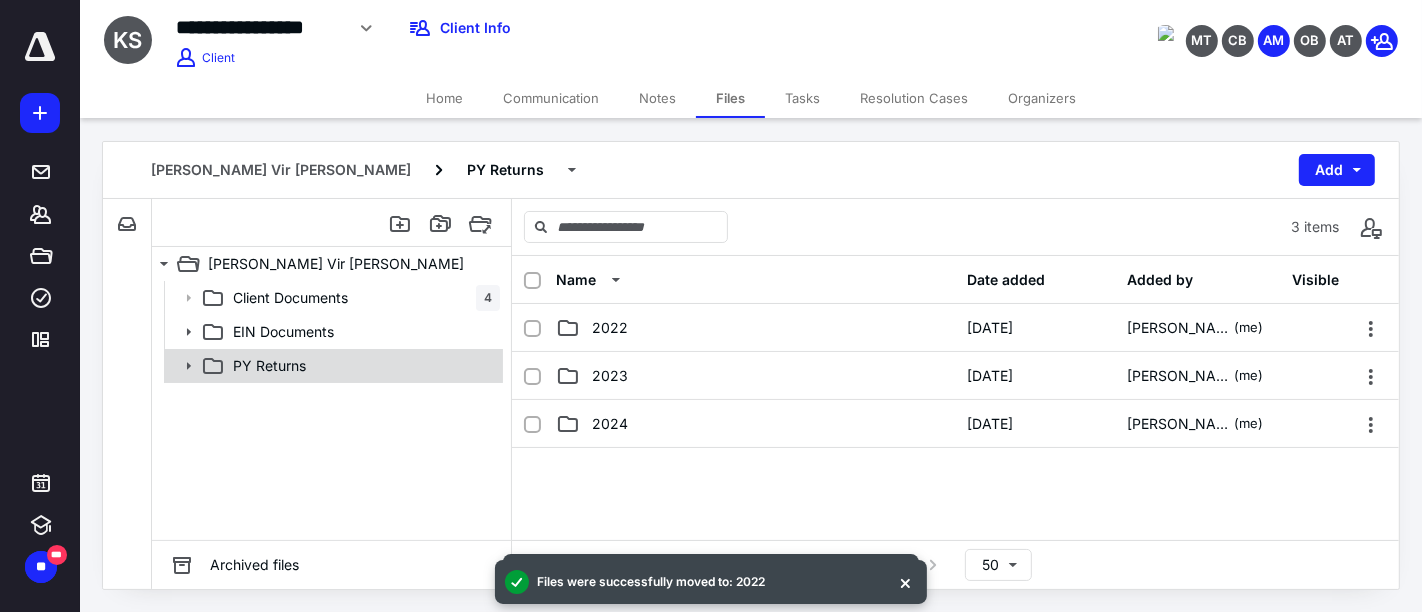 click 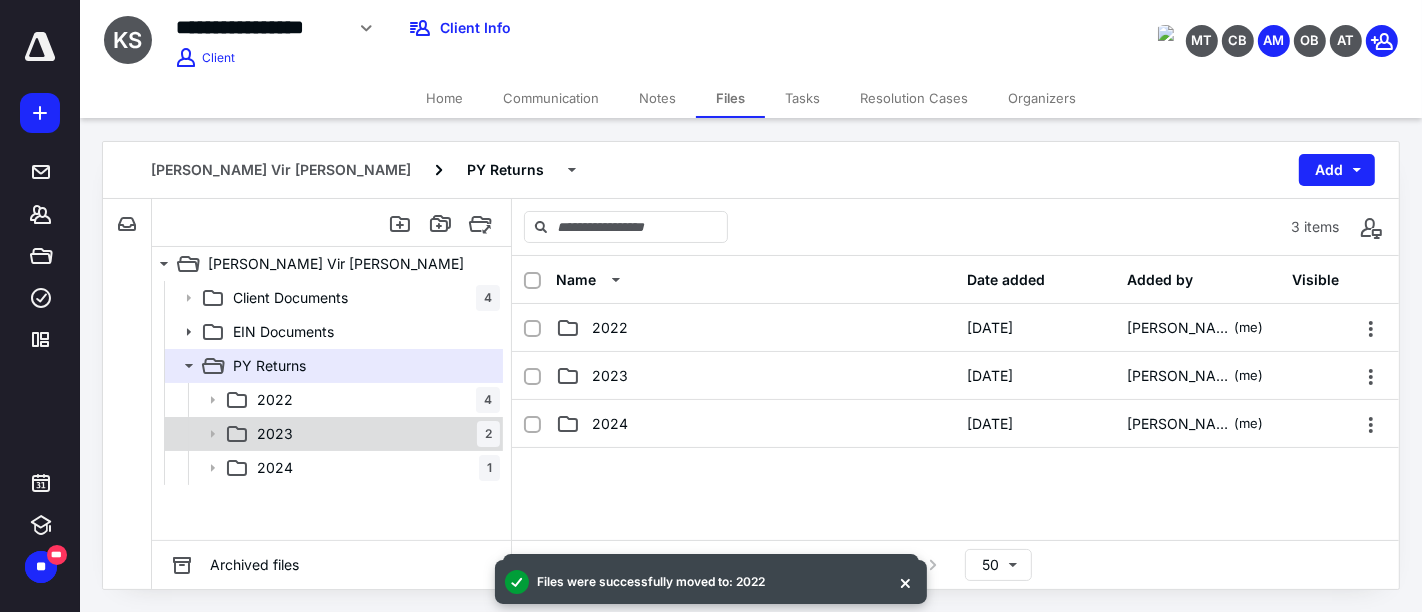 click on "2023" at bounding box center [275, 434] 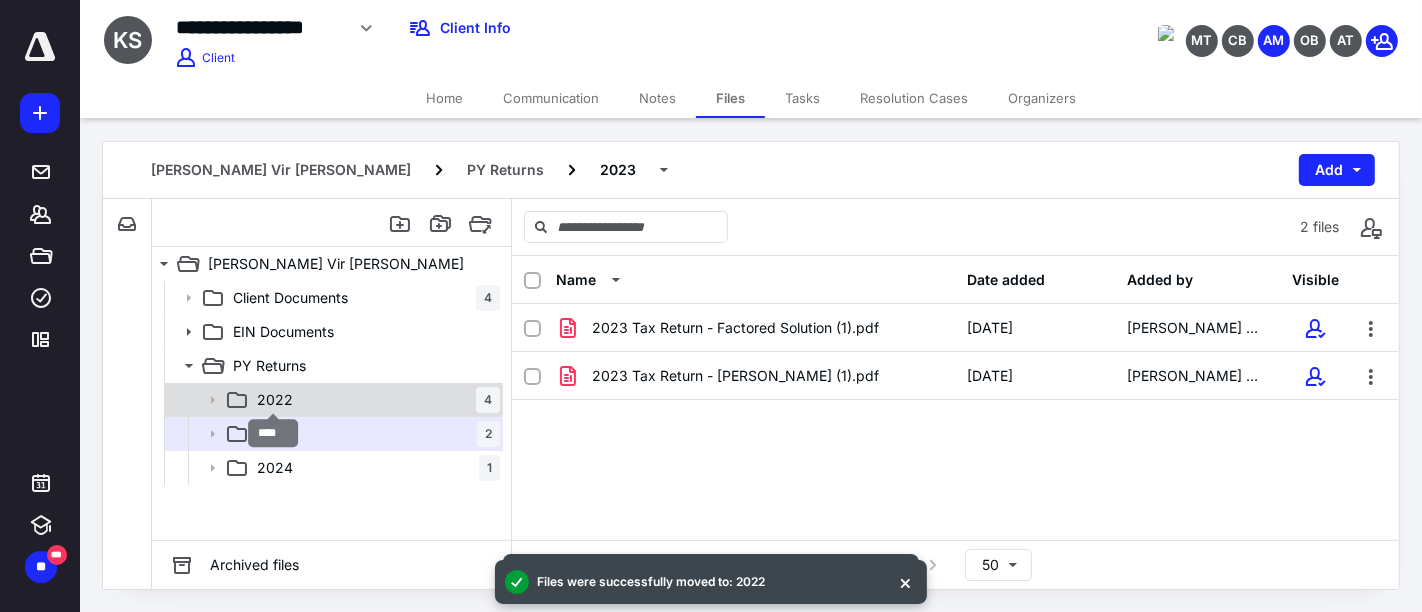 click on "2022" at bounding box center (275, 400) 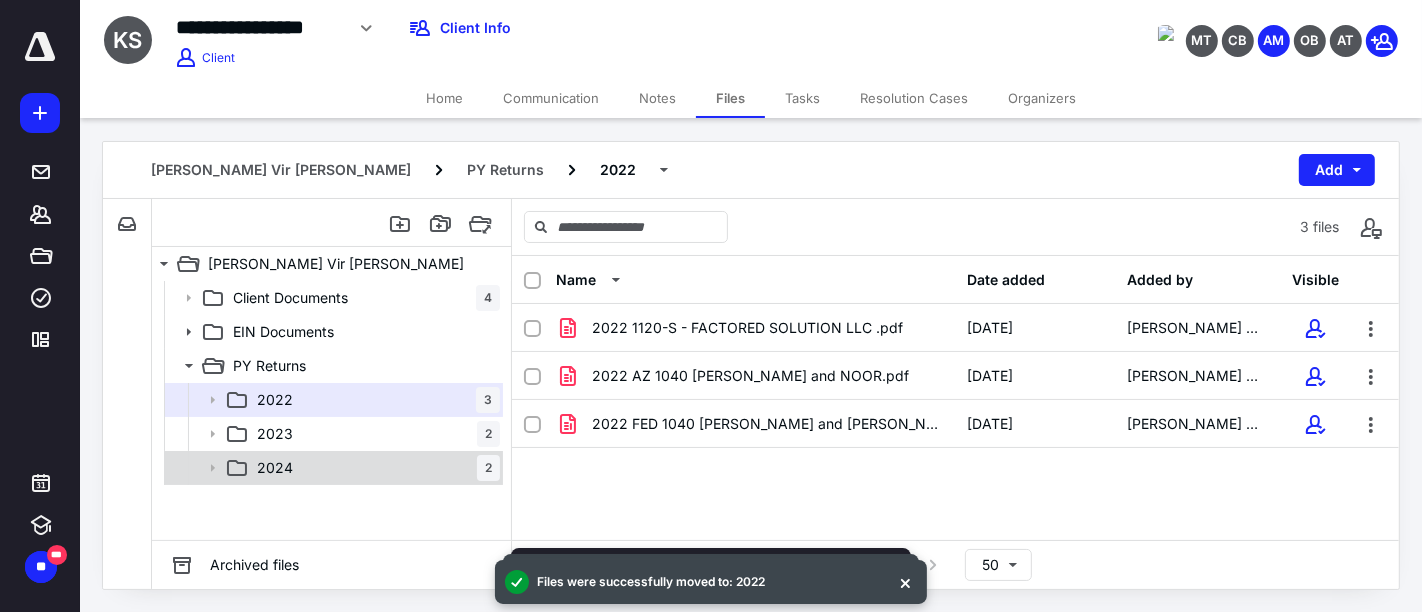 click on "2024 2" at bounding box center (374, 468) 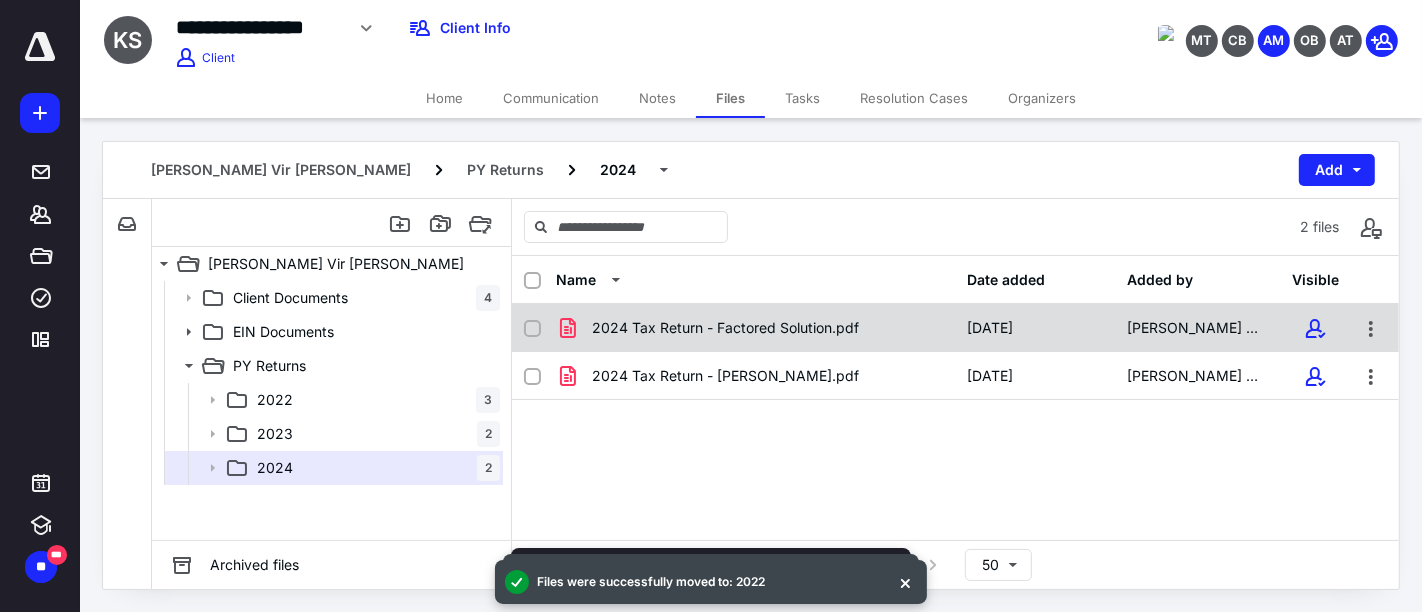click on "2024 Tax Return - Factored Solution.pdf" at bounding box center [725, 328] 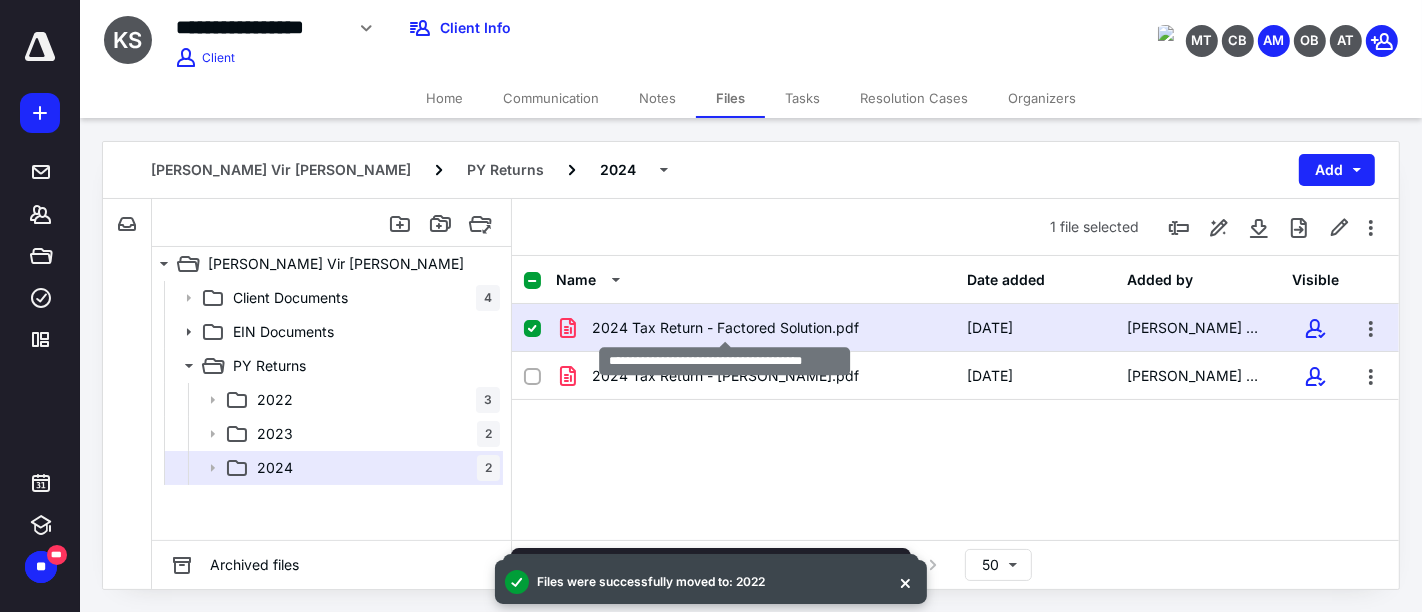 click on "2024 Tax Return - Factored Solution.pdf" at bounding box center [725, 328] 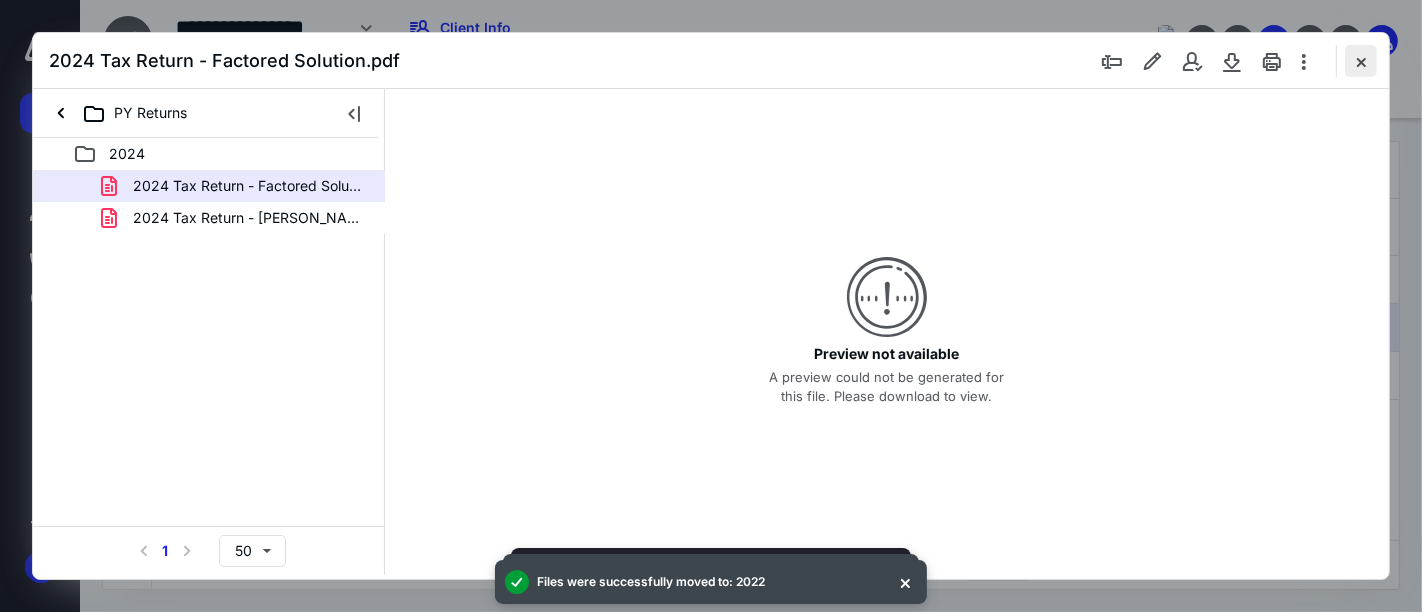 click at bounding box center [1361, 61] 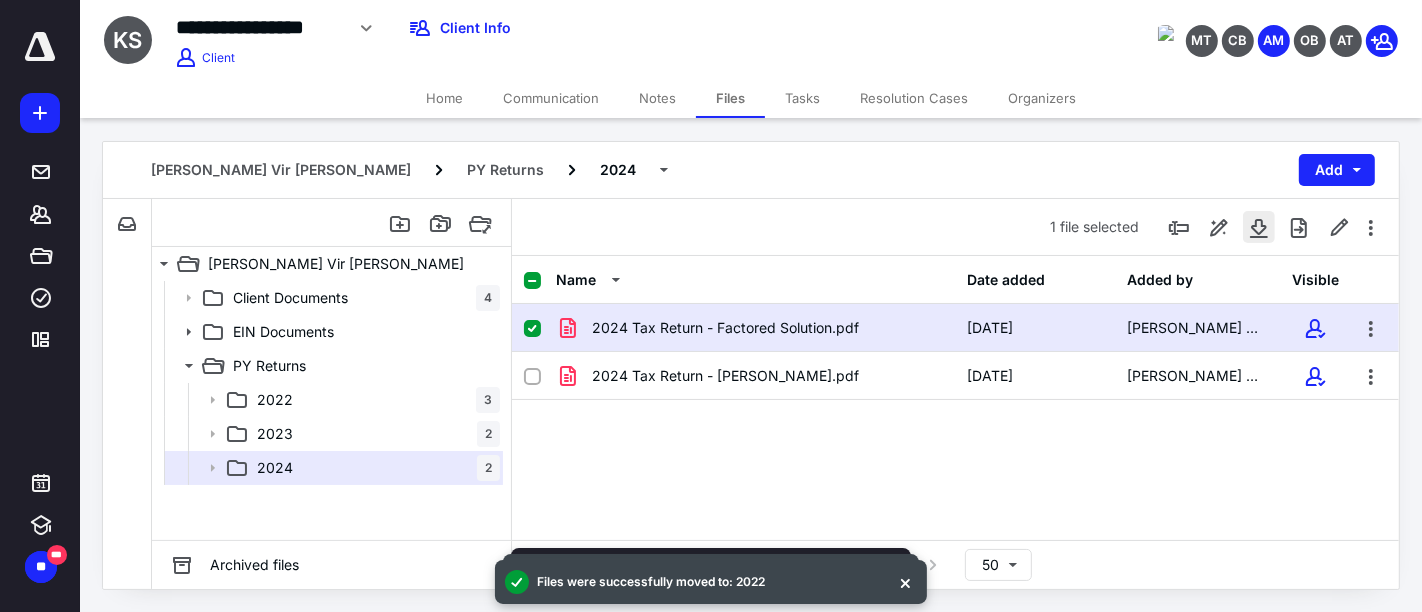 click at bounding box center (1259, 227) 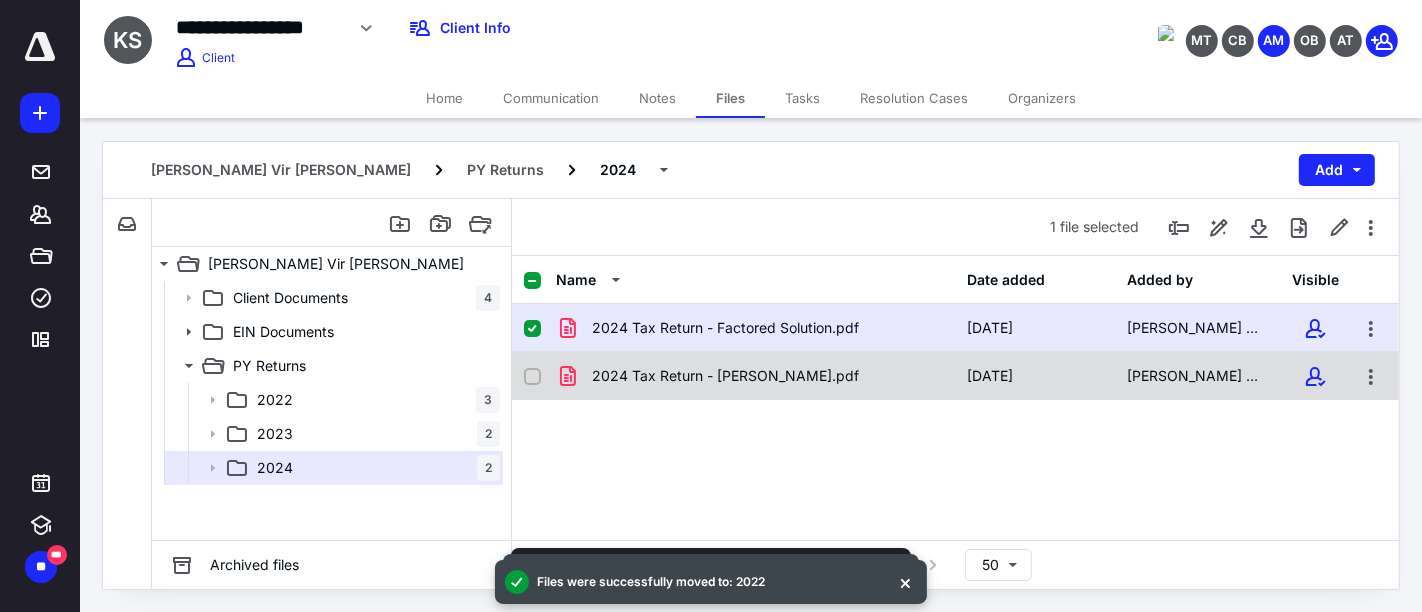 click on "2024 Tax Return - Veer singh.pdf" at bounding box center [756, 376] 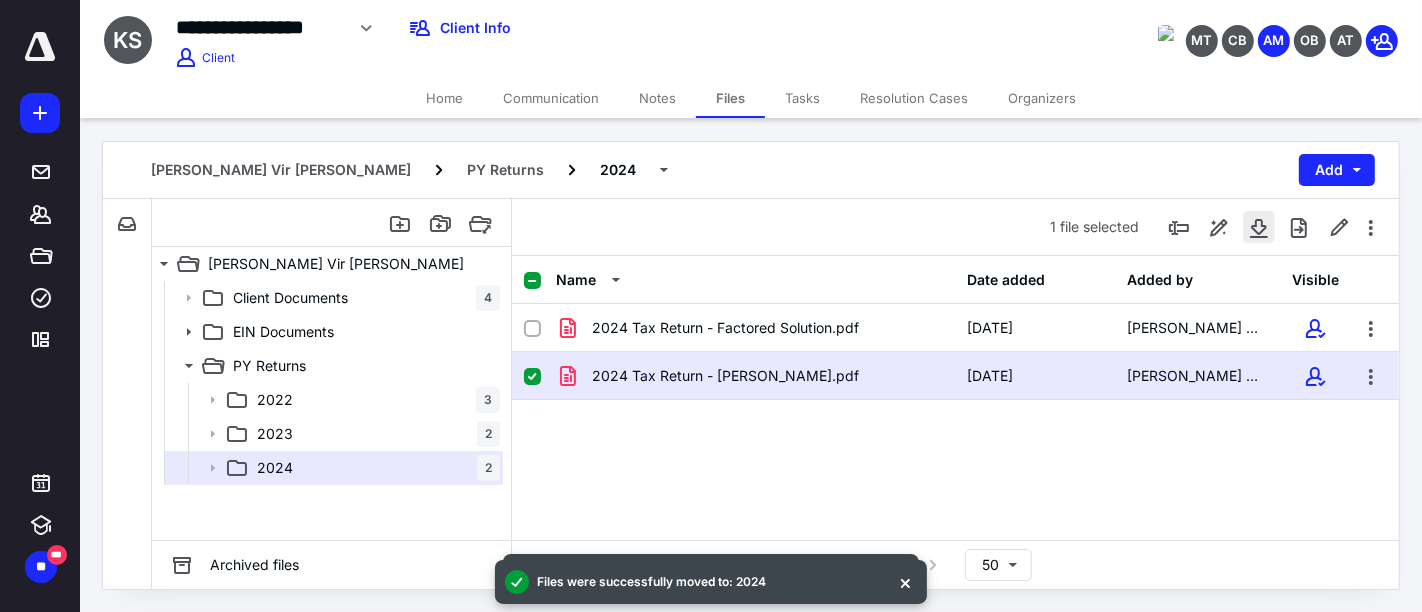 click at bounding box center [1259, 227] 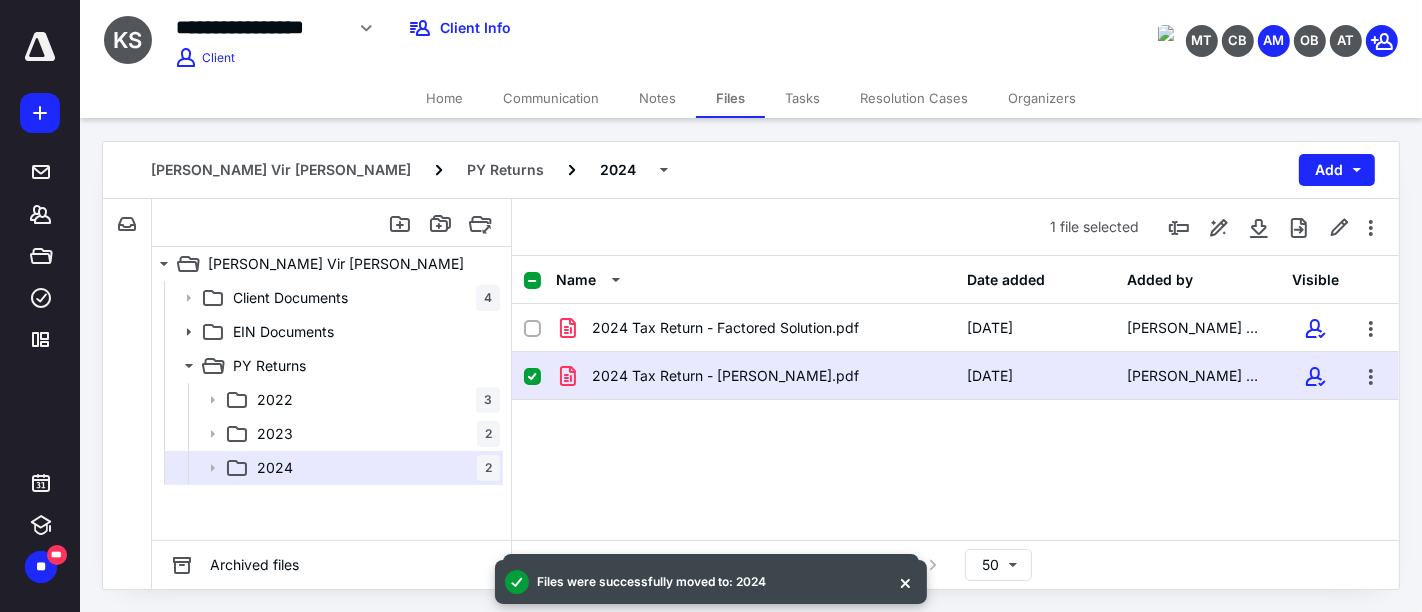 click on "Notes" at bounding box center (657, 98) 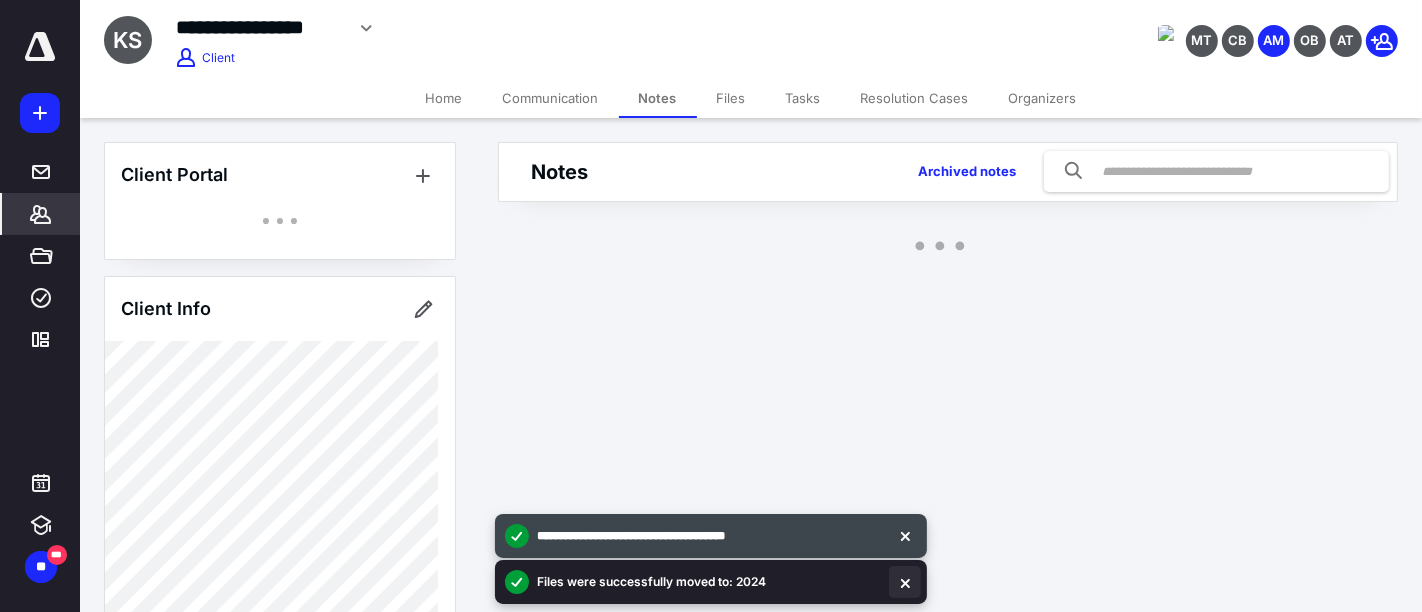 click at bounding box center (905, 582) 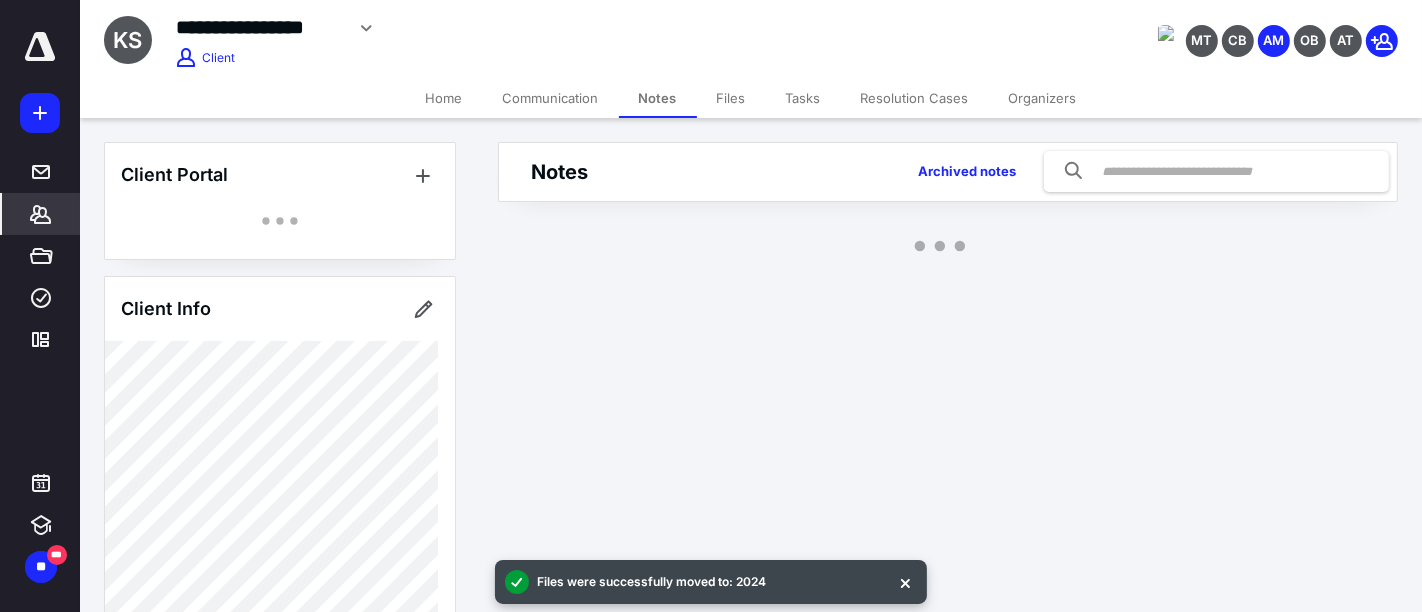 click at bounding box center (905, 582) 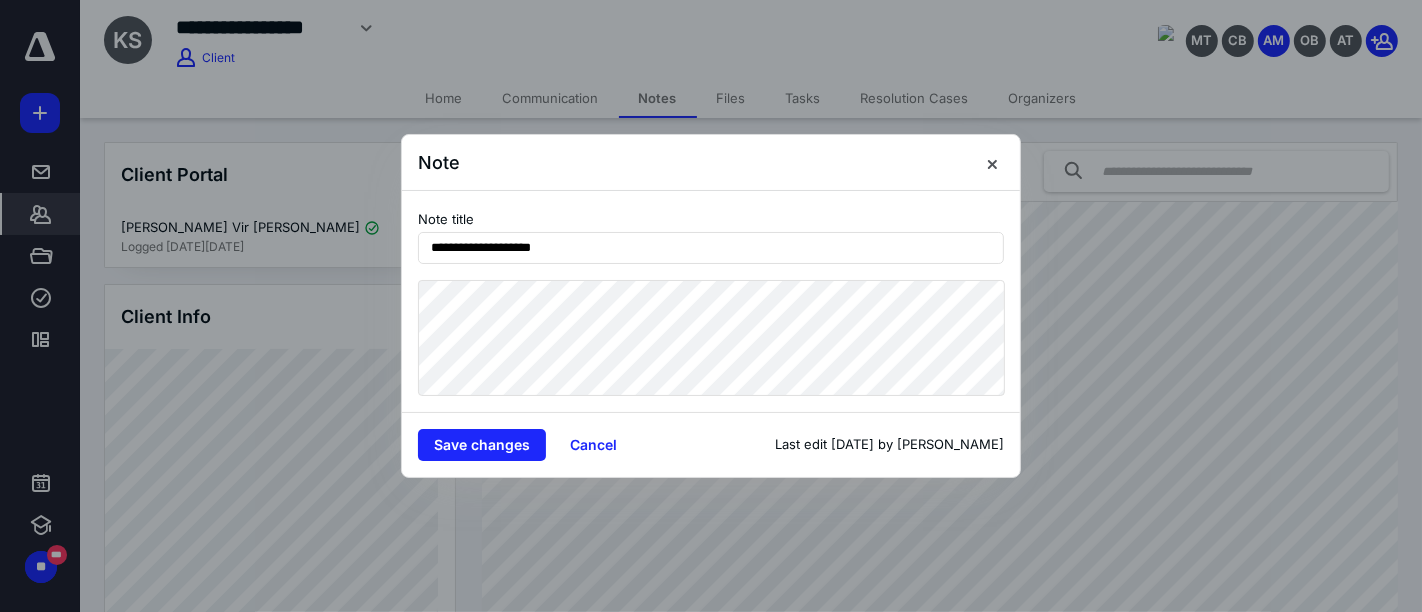 click on "**********" at bounding box center [711, 306] 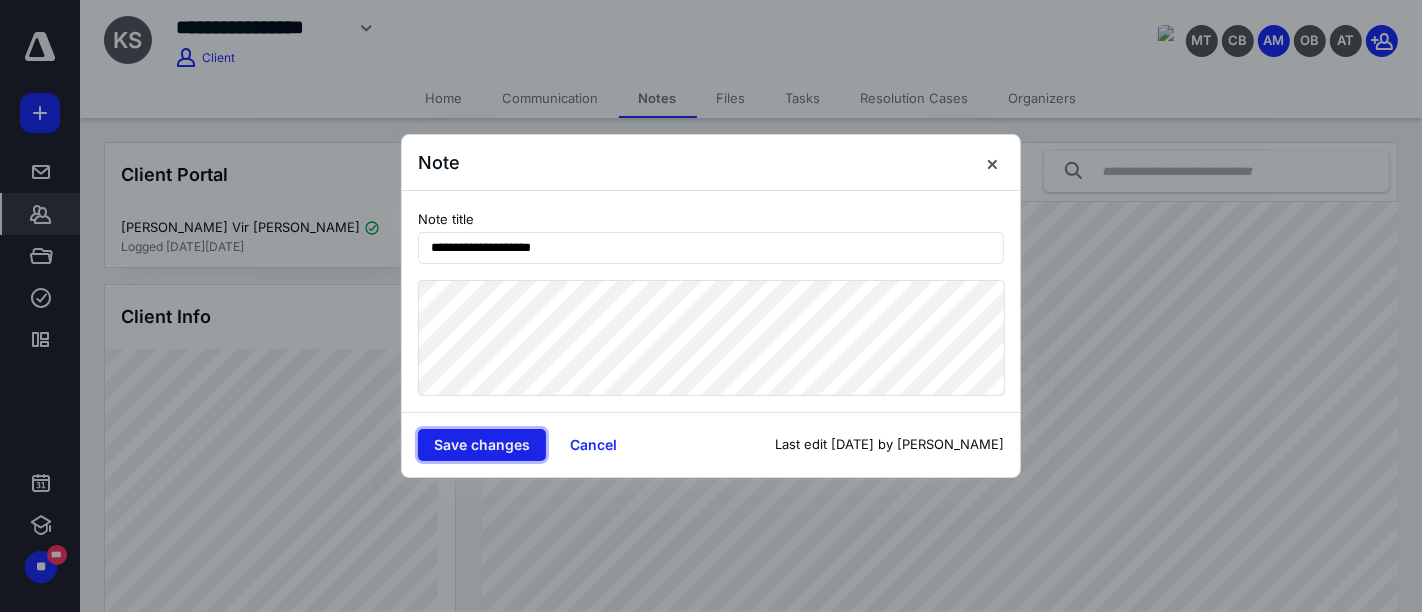 click on "Save changes" at bounding box center (482, 445) 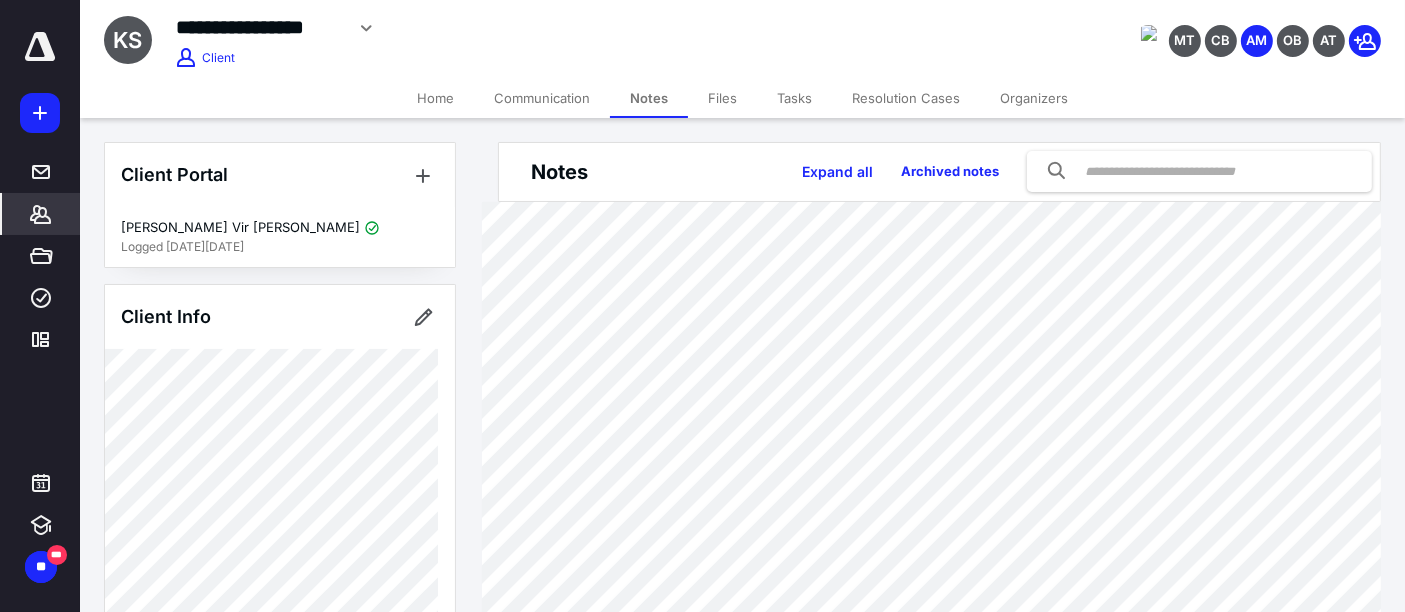 drag, startPoint x: 719, startPoint y: 96, endPoint x: 726, endPoint y: 117, distance: 22.135944 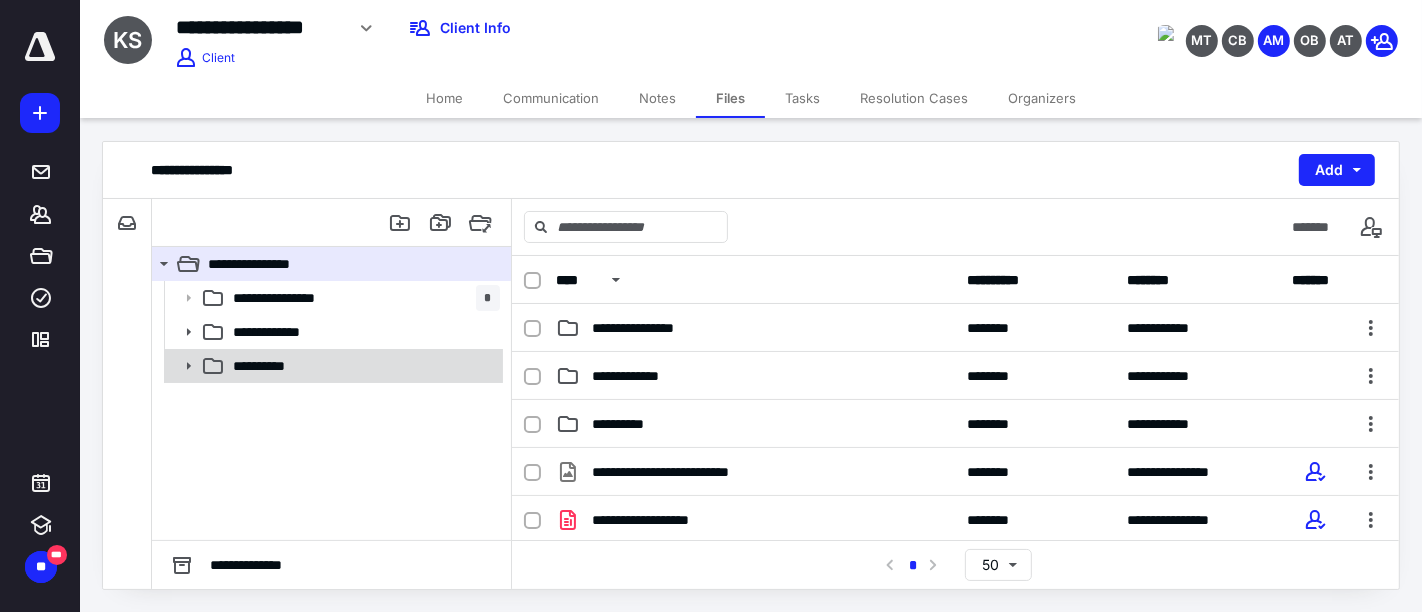 click on "**********" at bounding box center (362, 366) 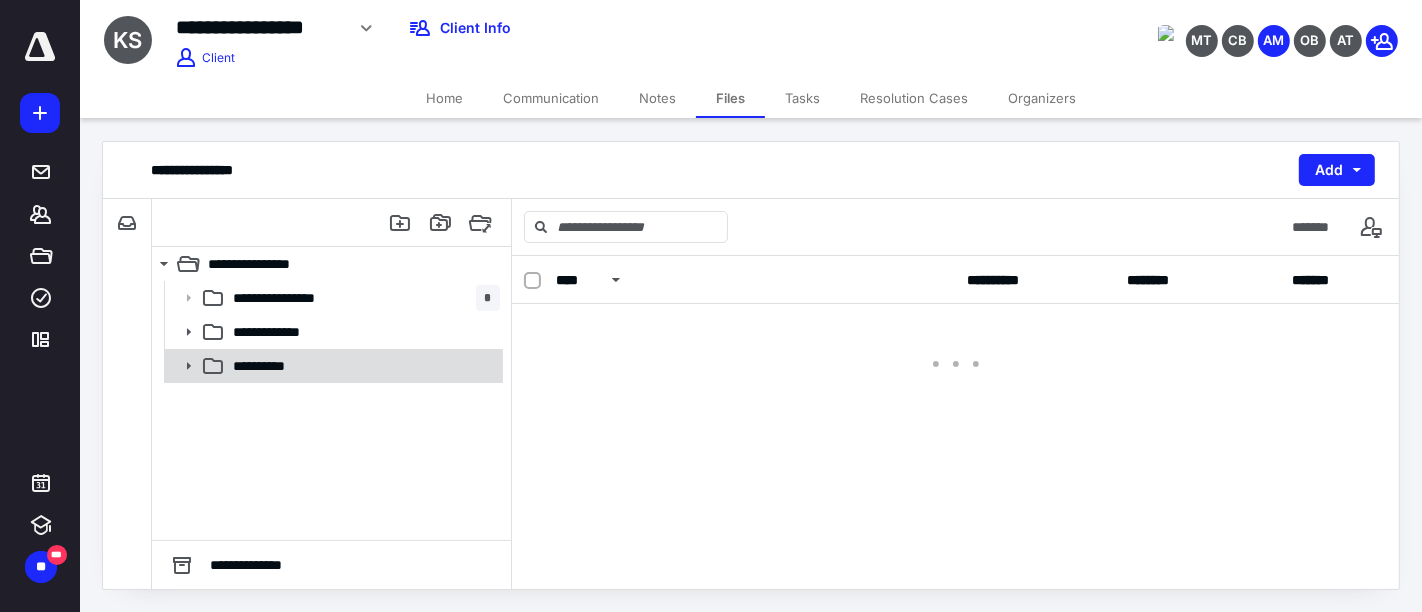 click on "**********" at bounding box center (362, 366) 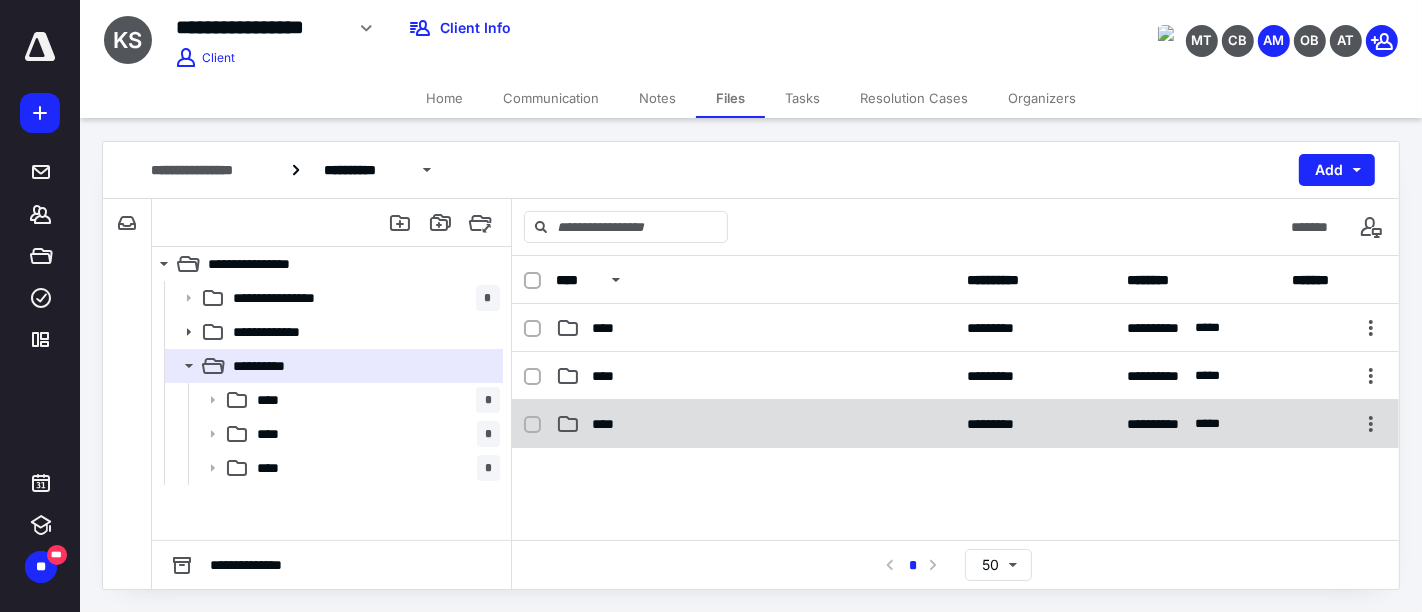 click on "****" at bounding box center [756, 424] 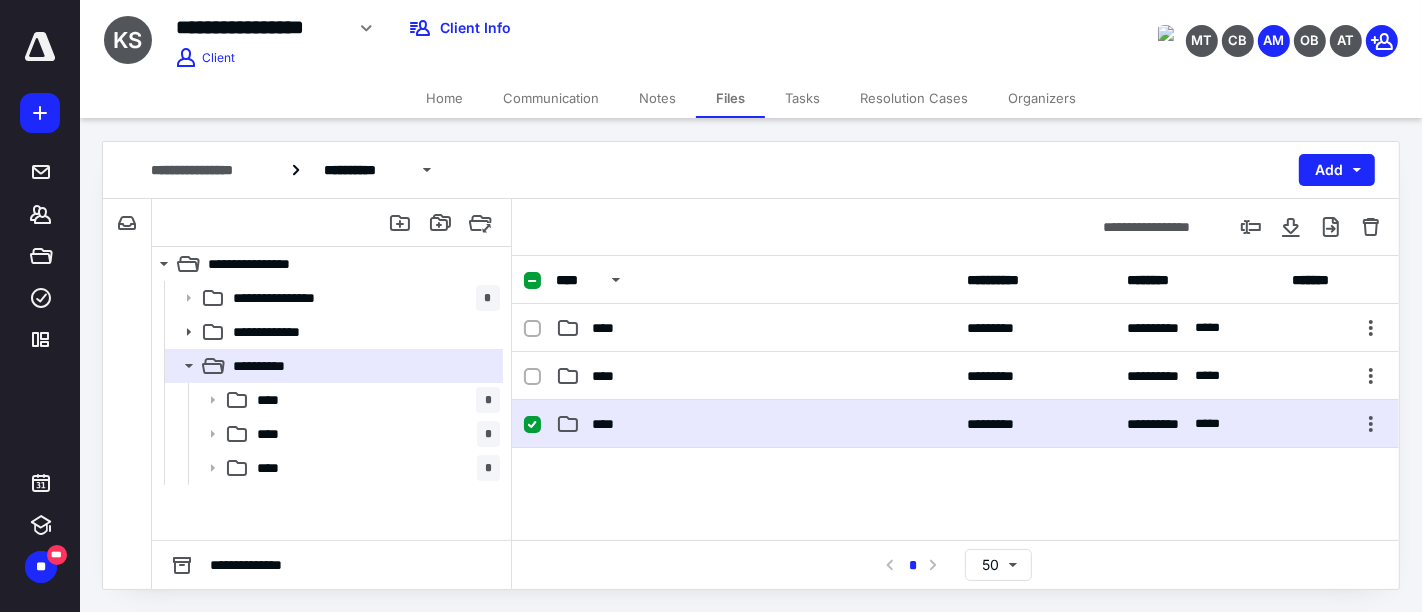click on "****" at bounding box center [756, 424] 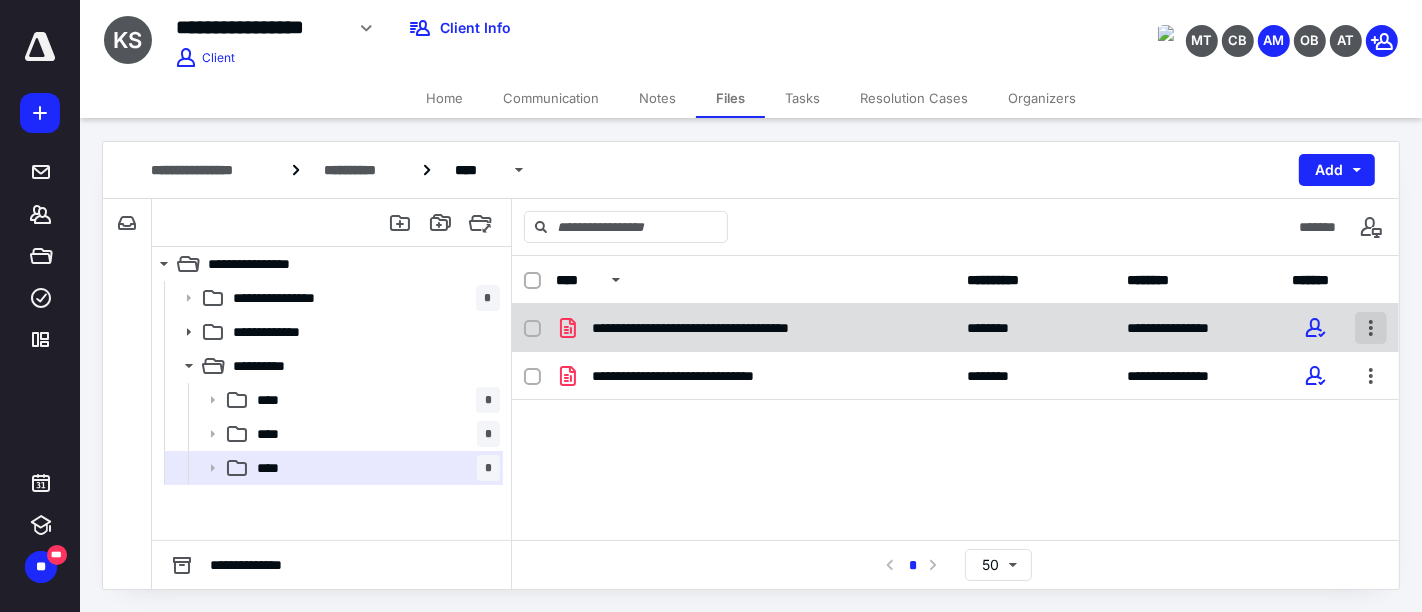 click at bounding box center (1371, 328) 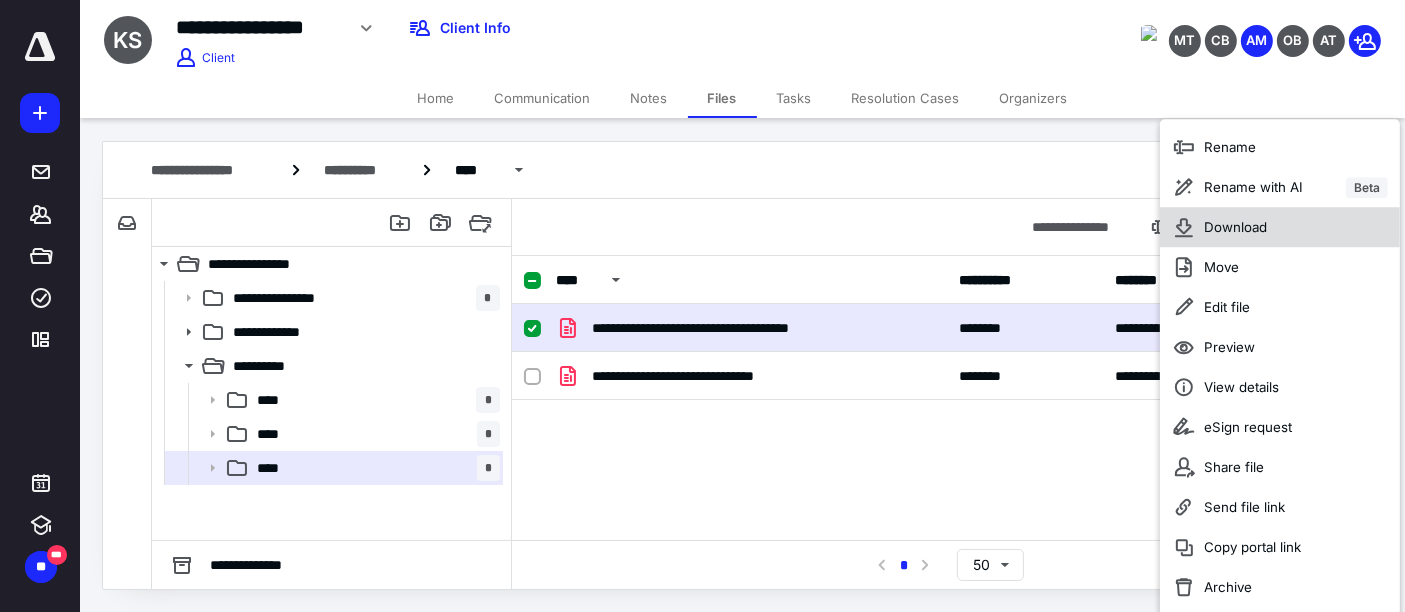 click on "Download" at bounding box center (1235, 227) 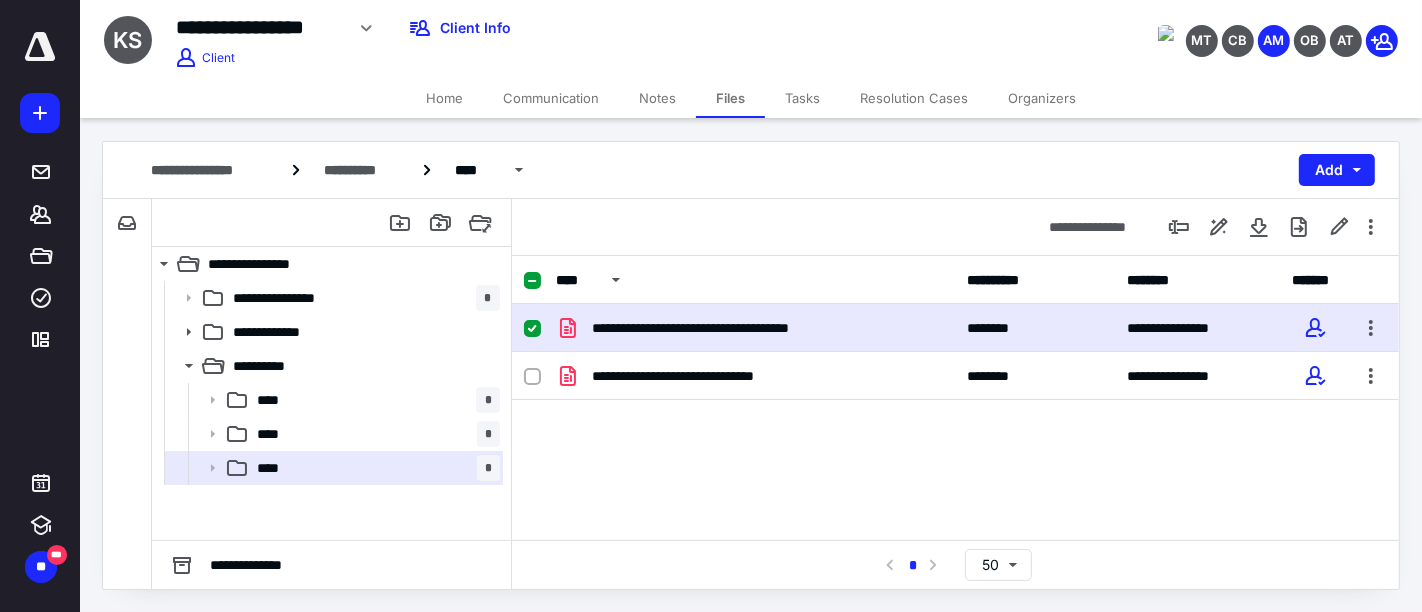click on "Notes" at bounding box center [657, 98] 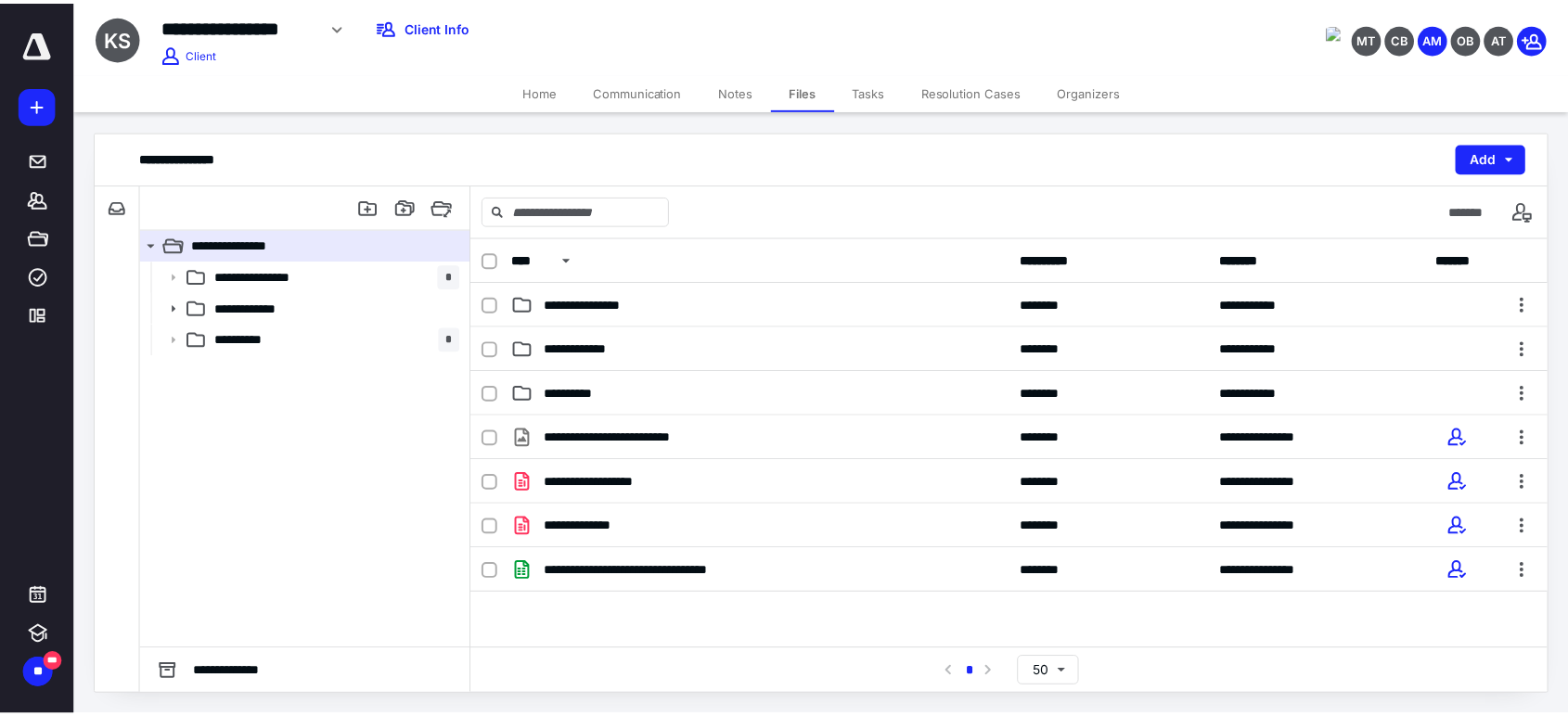 scroll, scrollTop: 0, scrollLeft: 0, axis: both 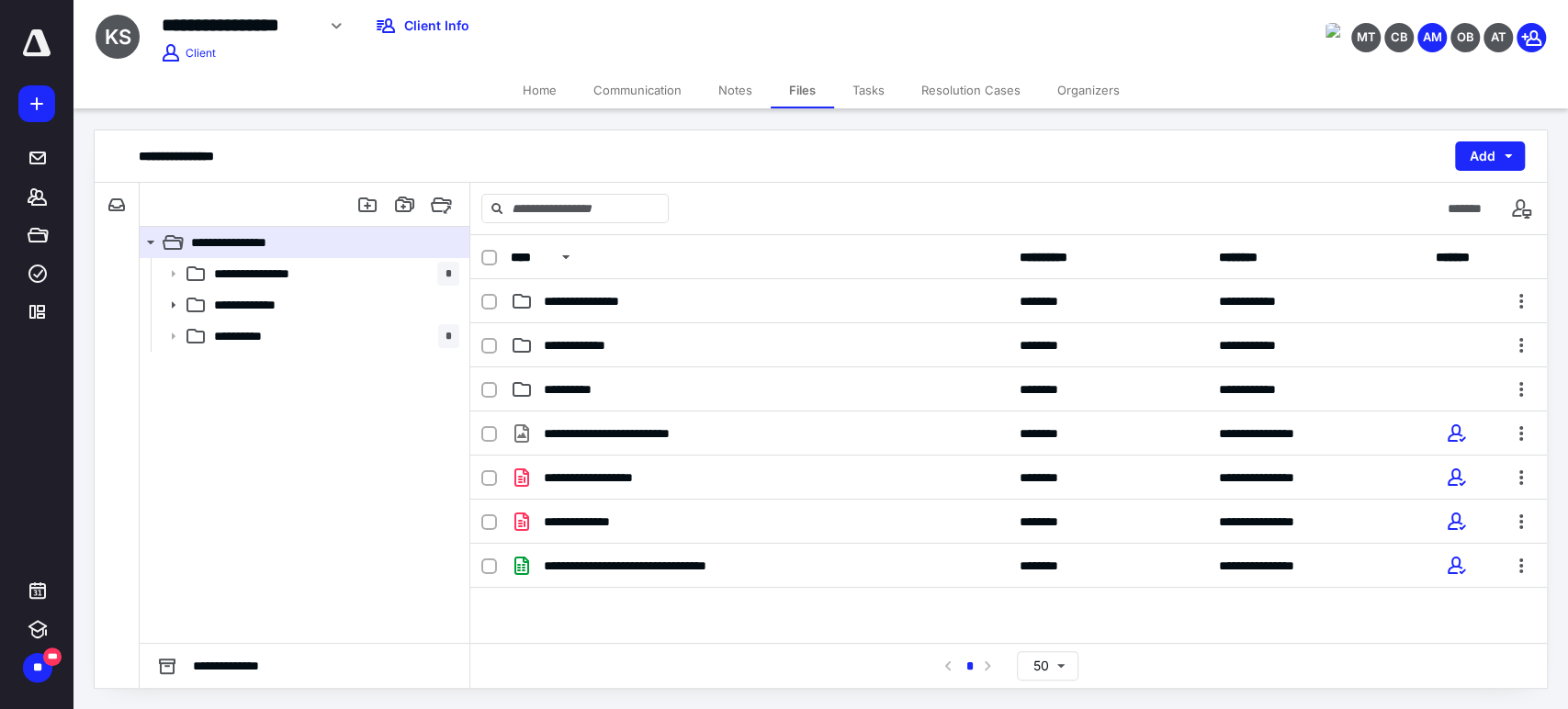 drag, startPoint x: 47, startPoint y: 192, endPoint x: 187, endPoint y: 133, distance: 151.92432 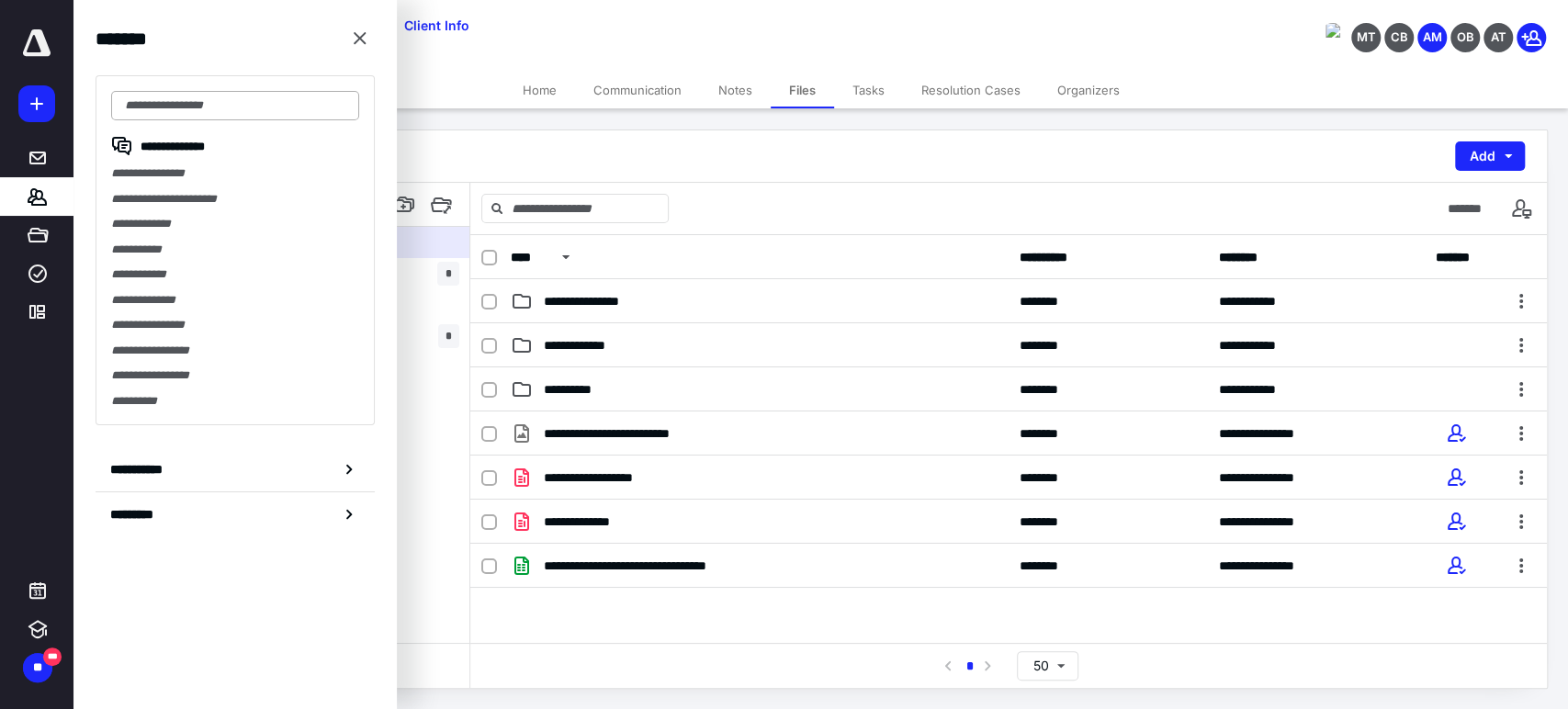 click at bounding box center (235, 106) 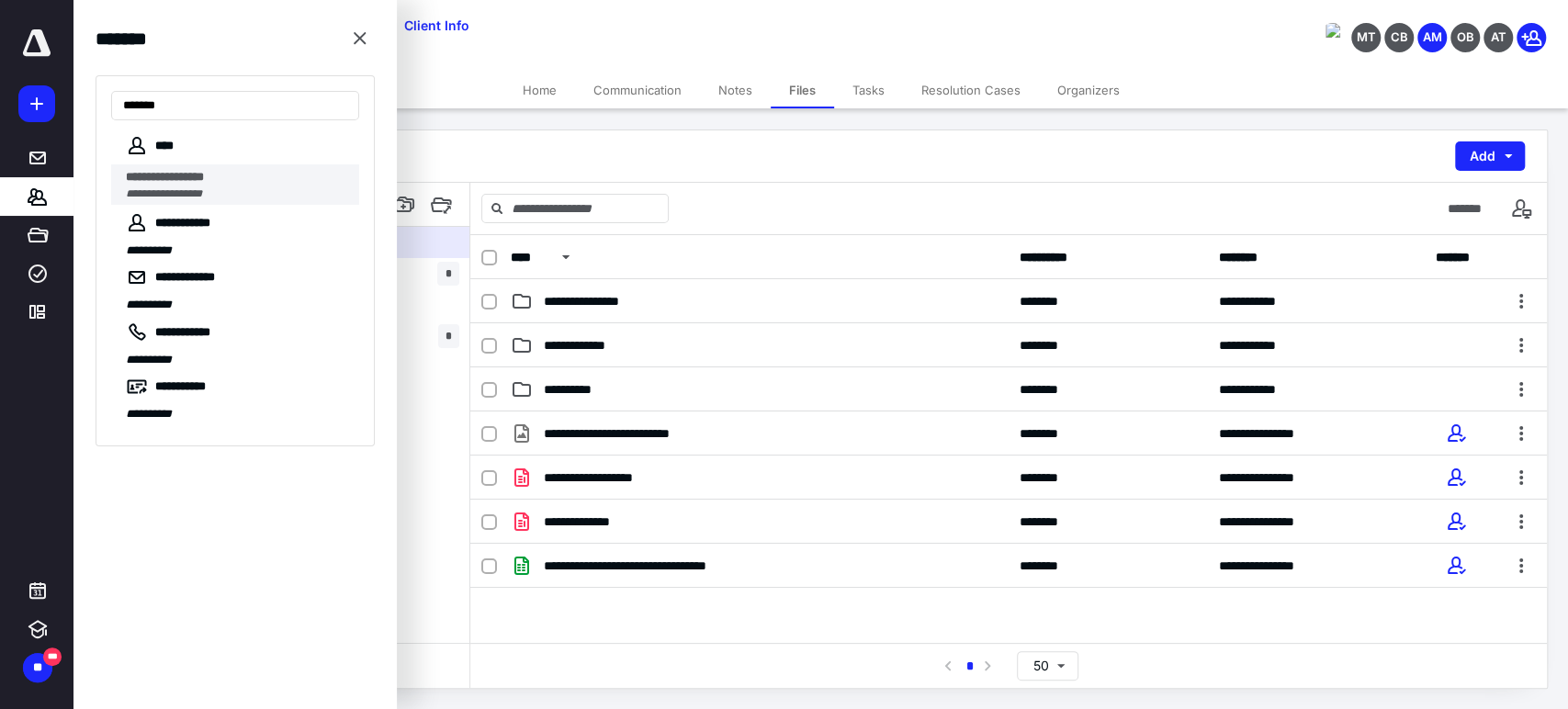 type on "*******" 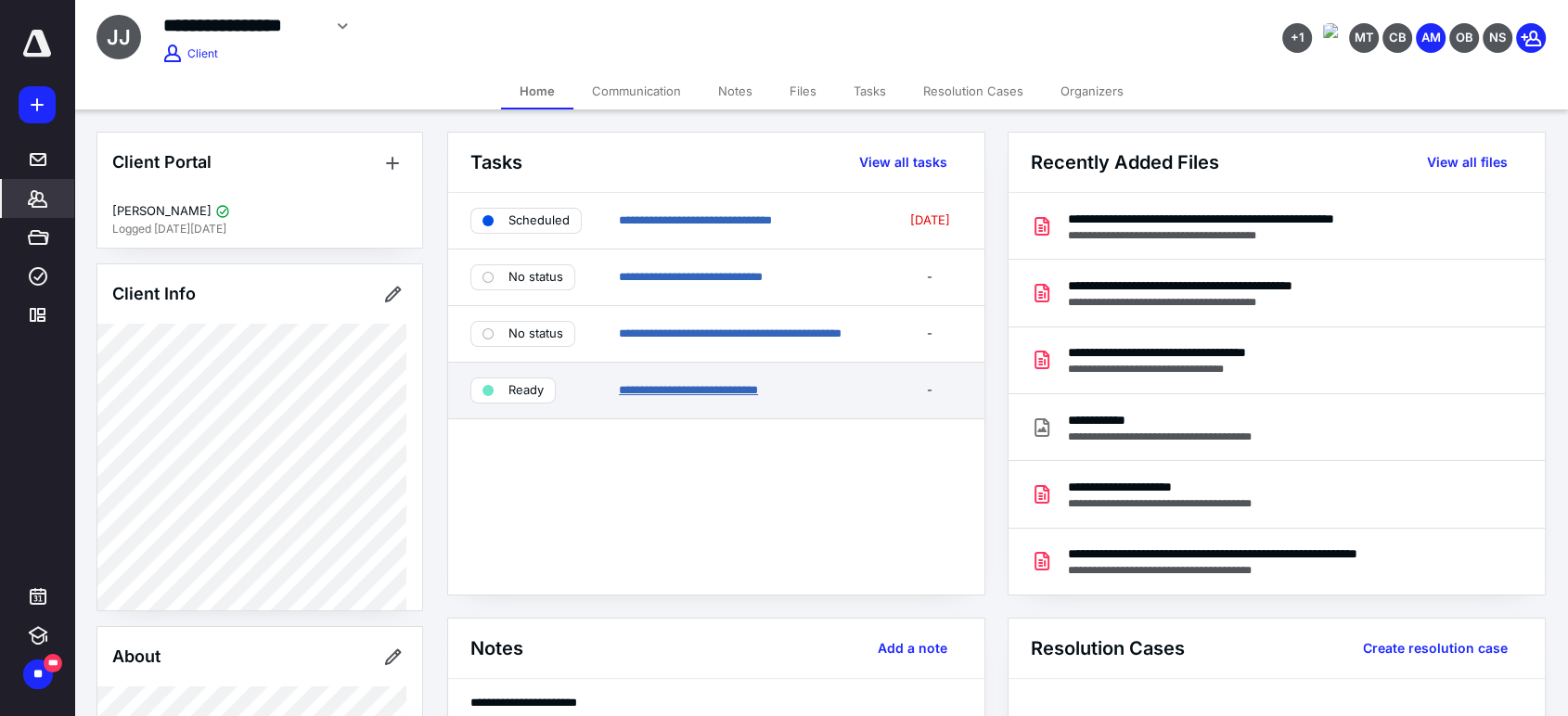 click on "**********" at bounding box center [688, 390] 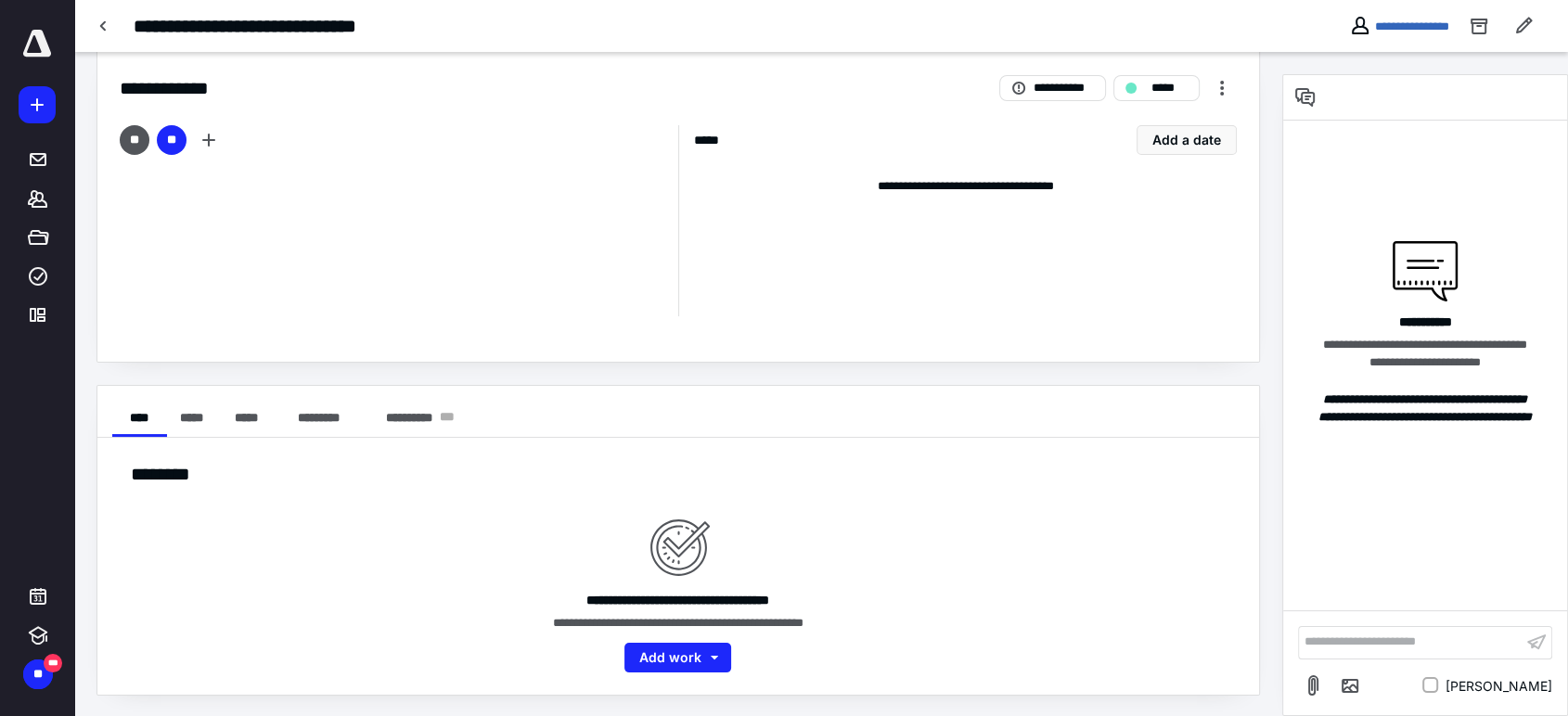 scroll, scrollTop: 0, scrollLeft: 0, axis: both 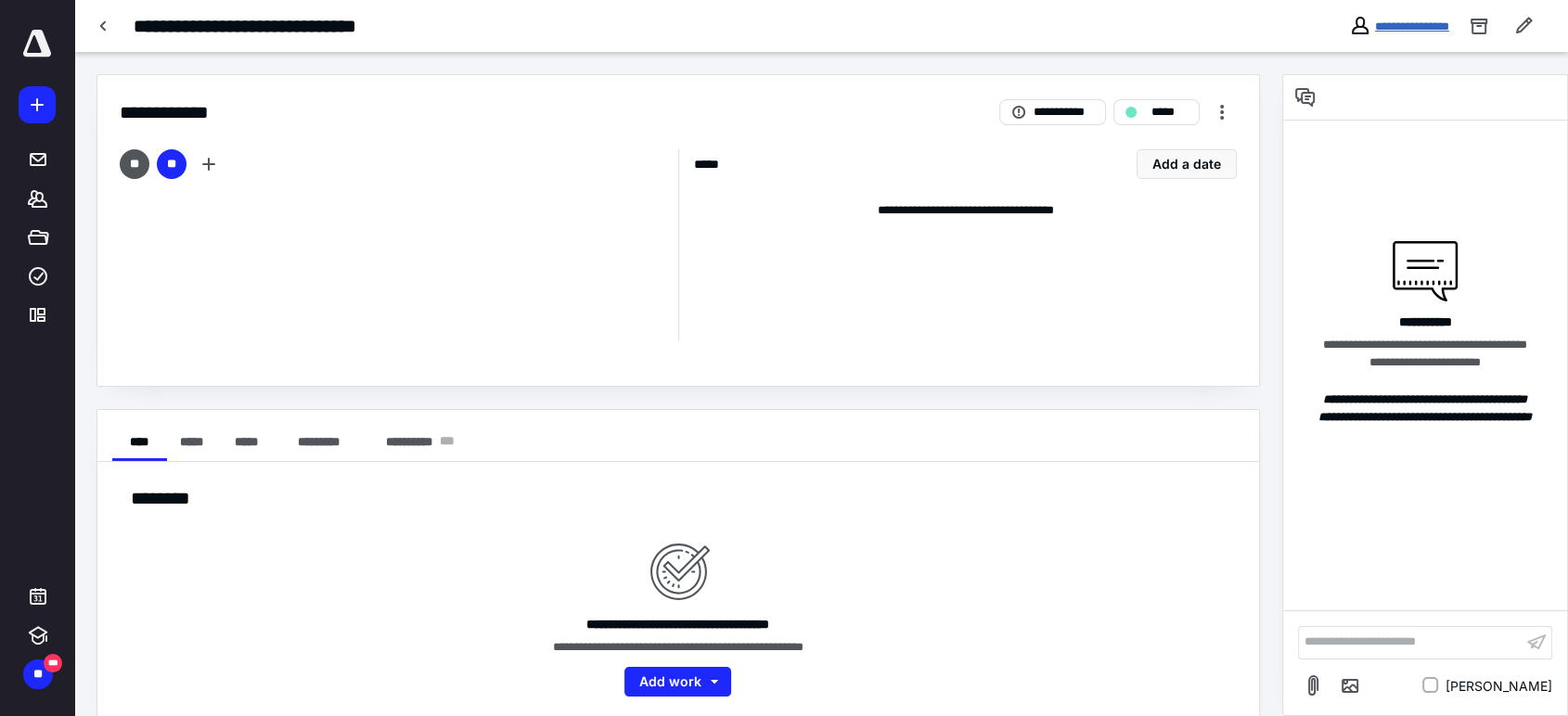 click on "**********" at bounding box center (1412, 26) 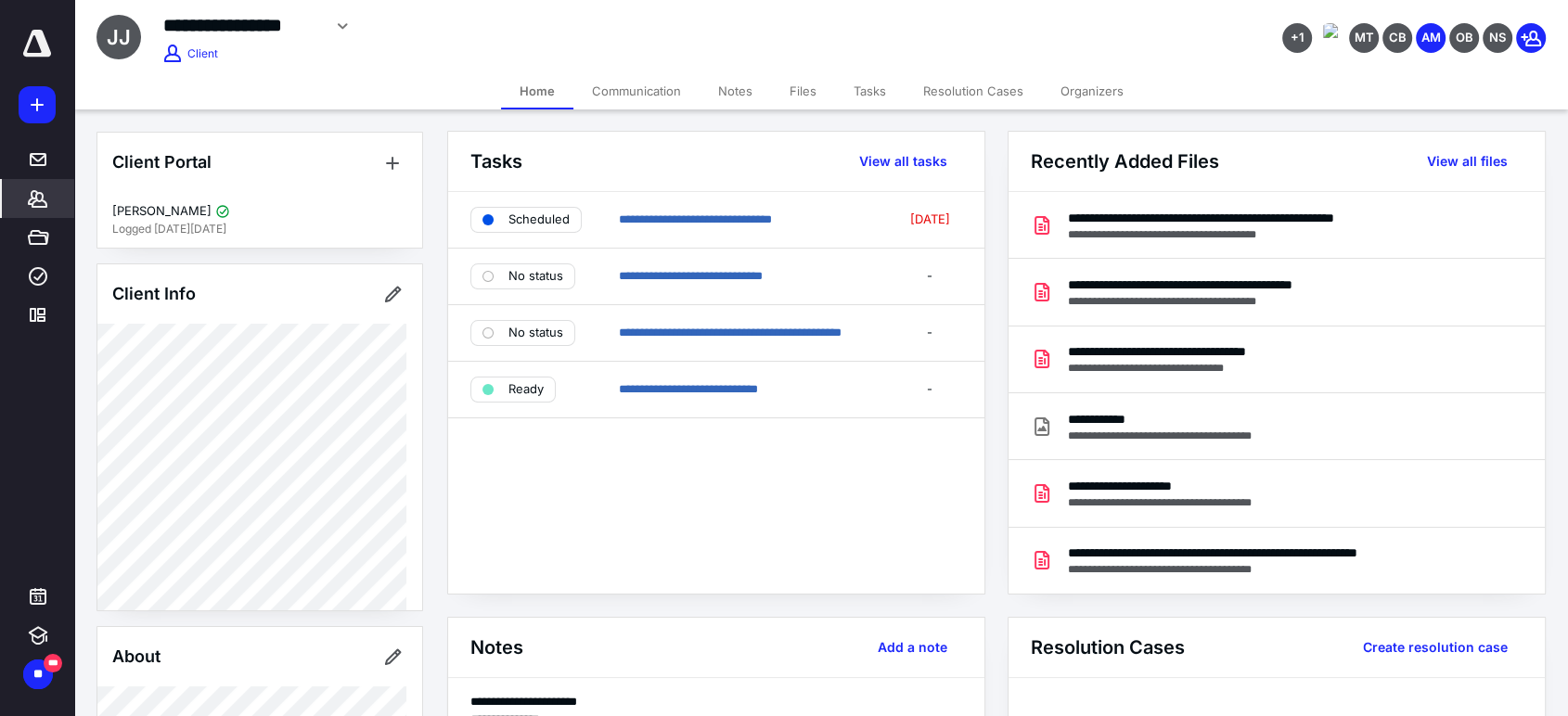 scroll, scrollTop: 0, scrollLeft: 0, axis: both 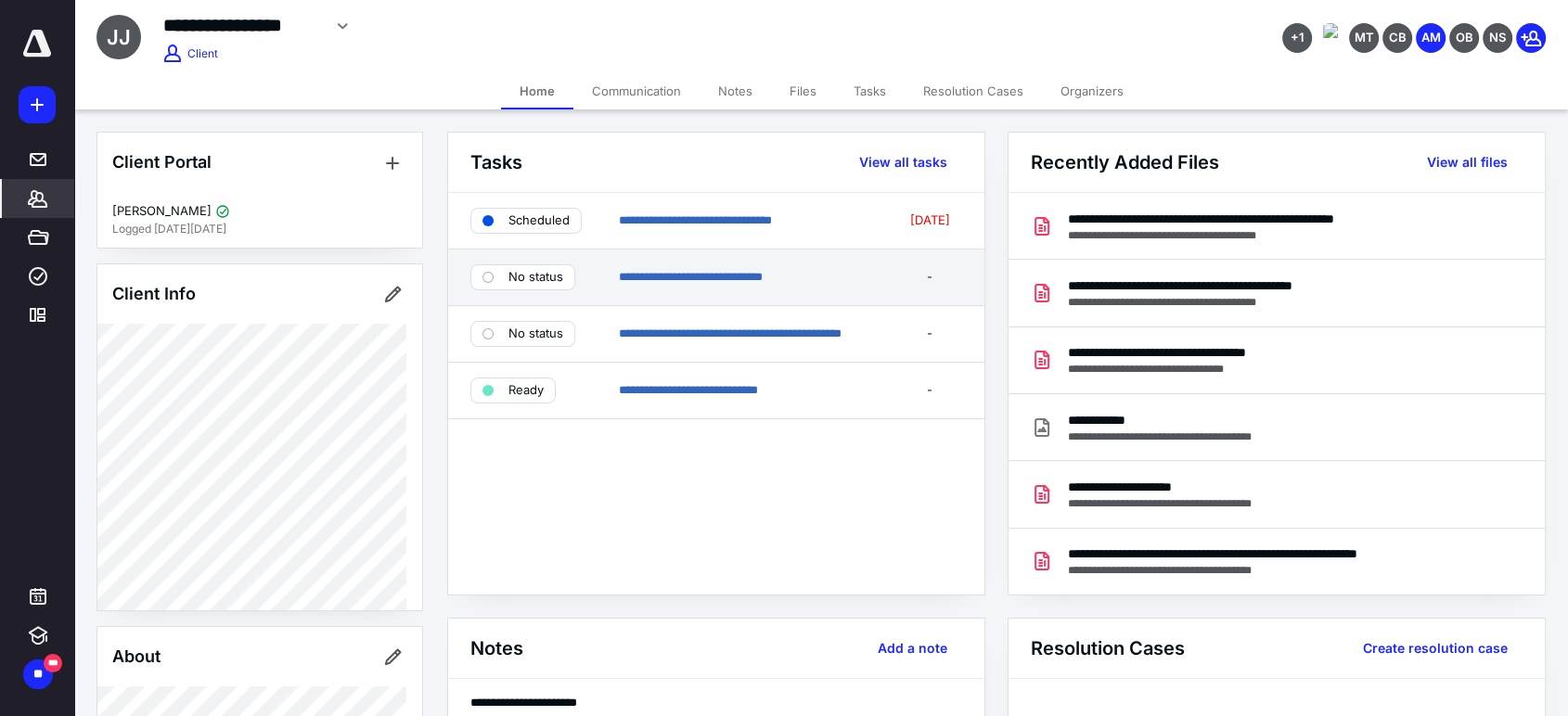 click on "**********" at bounding box center [749, 277] 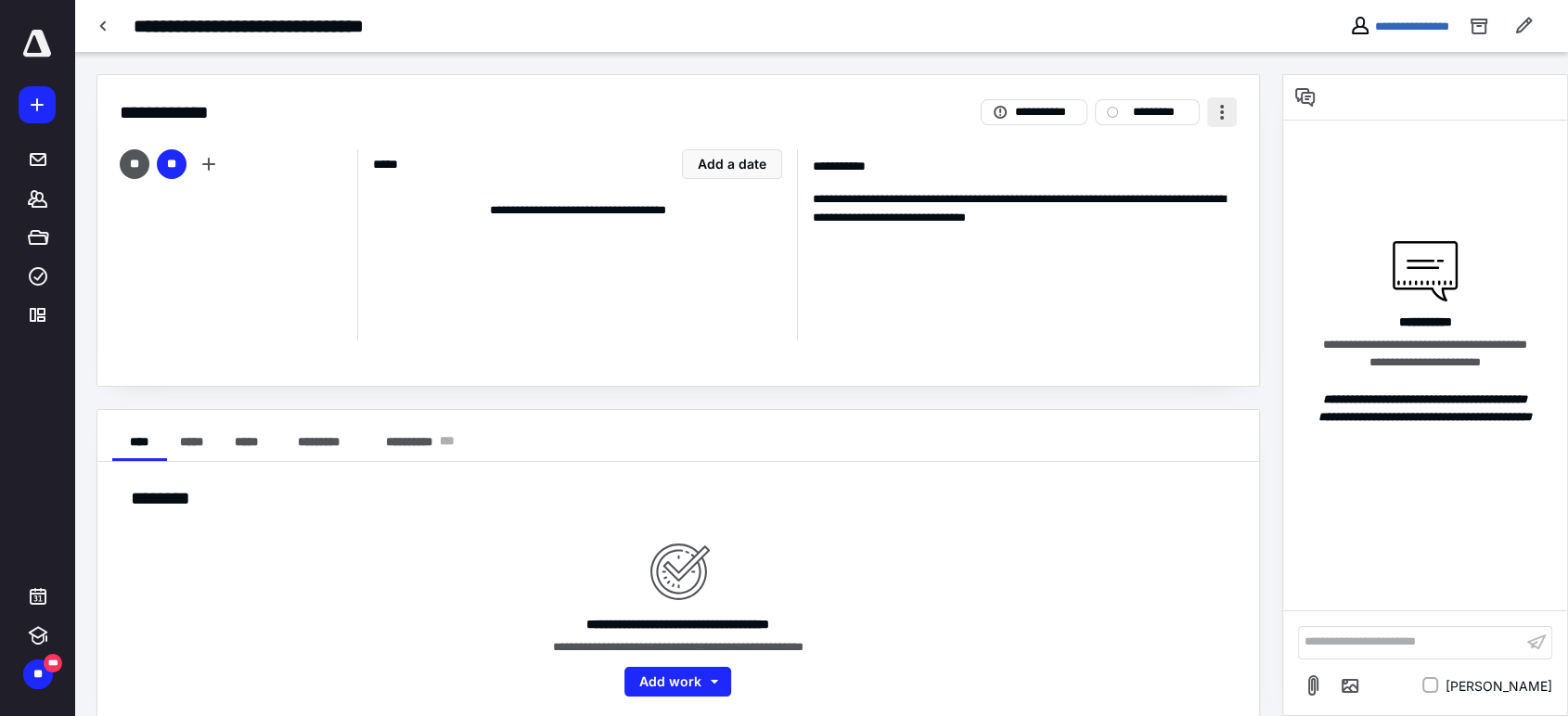 click at bounding box center [1222, 112] 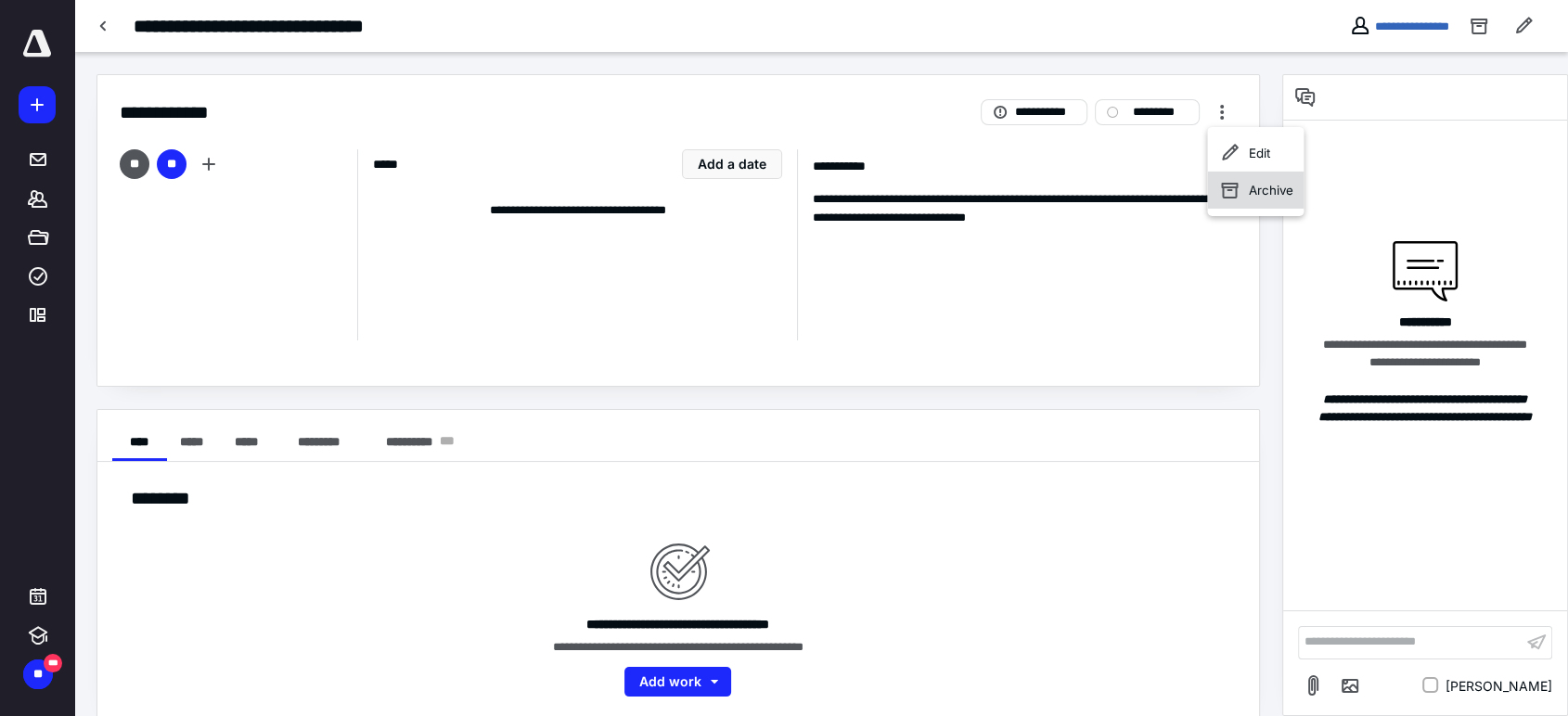 click 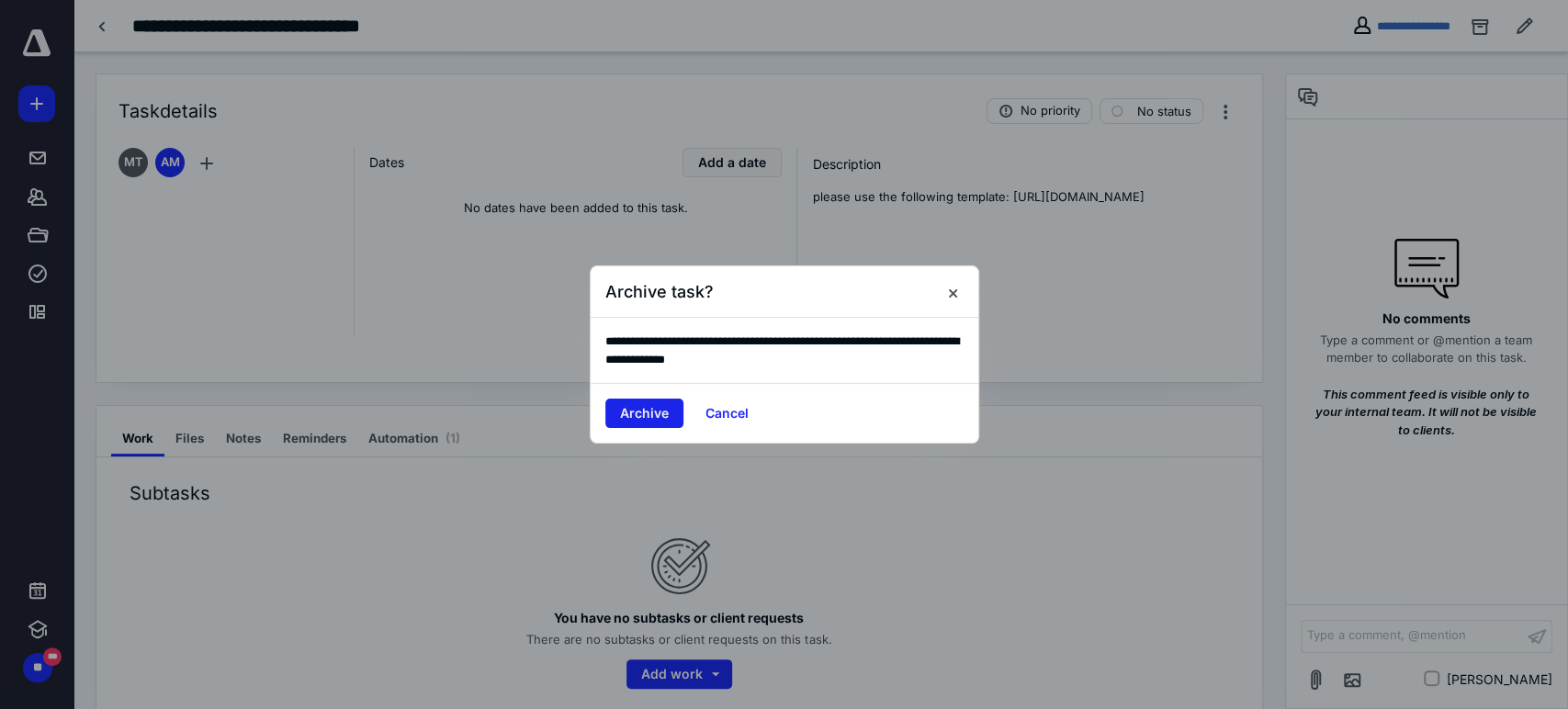 click on "Archive" at bounding box center [644, 413] 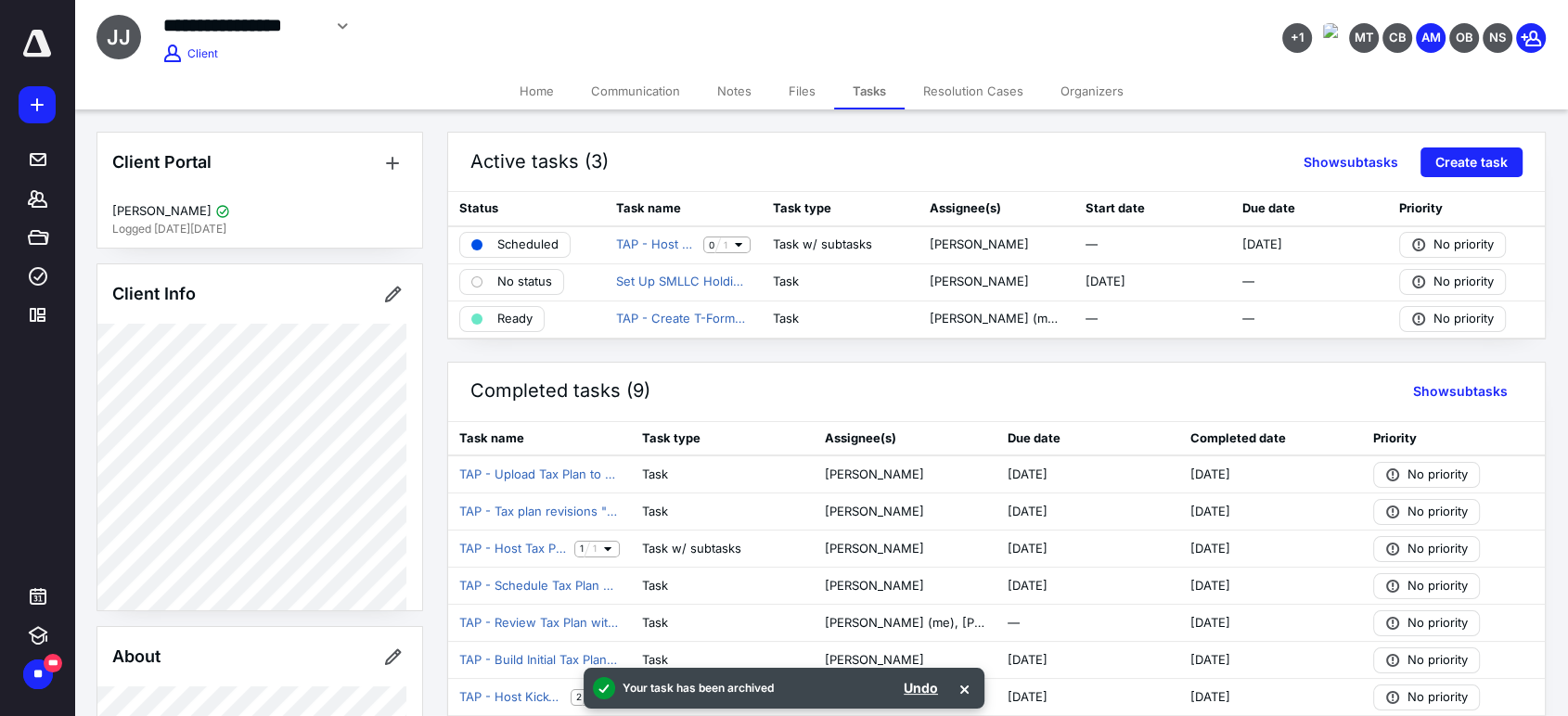 click on "Home" at bounding box center [536, 91] 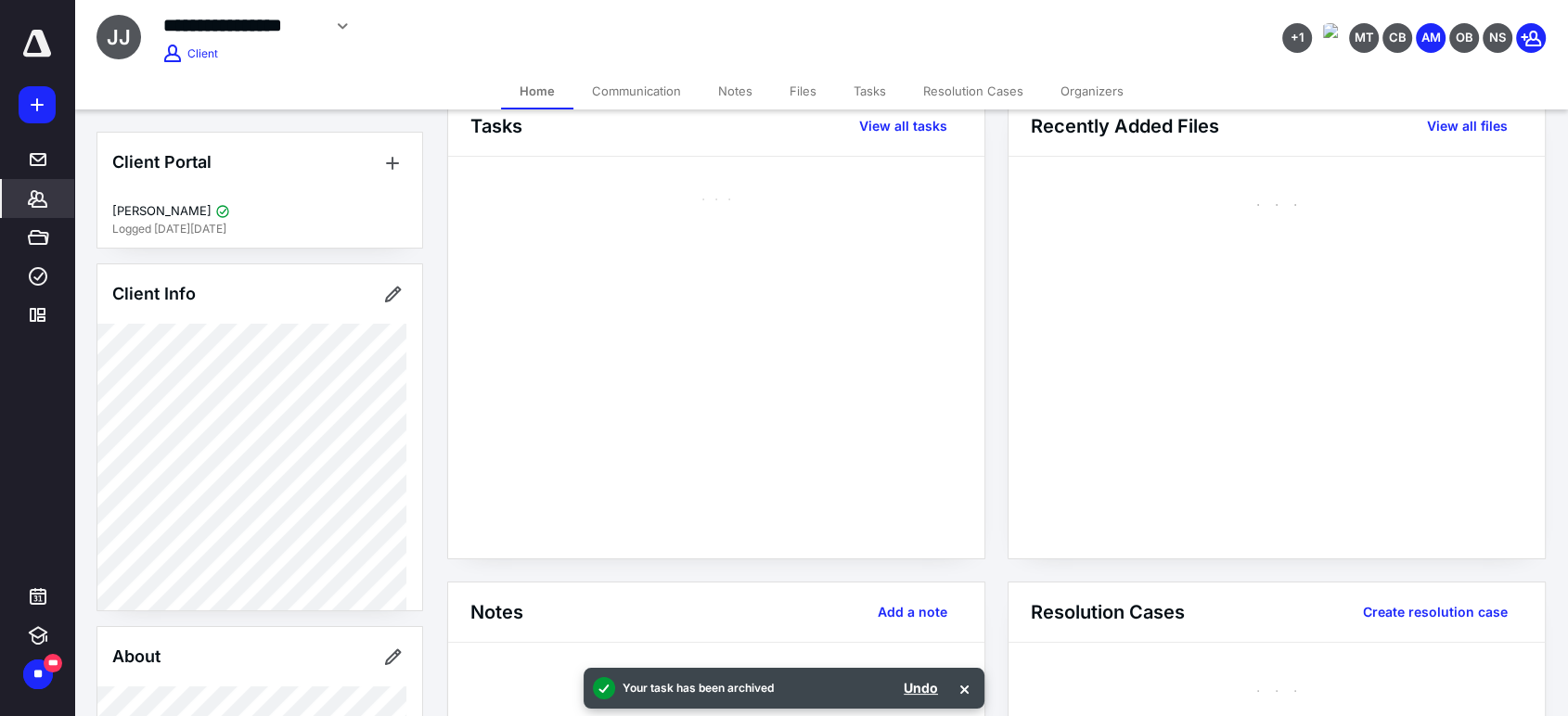 scroll, scrollTop: 0, scrollLeft: 0, axis: both 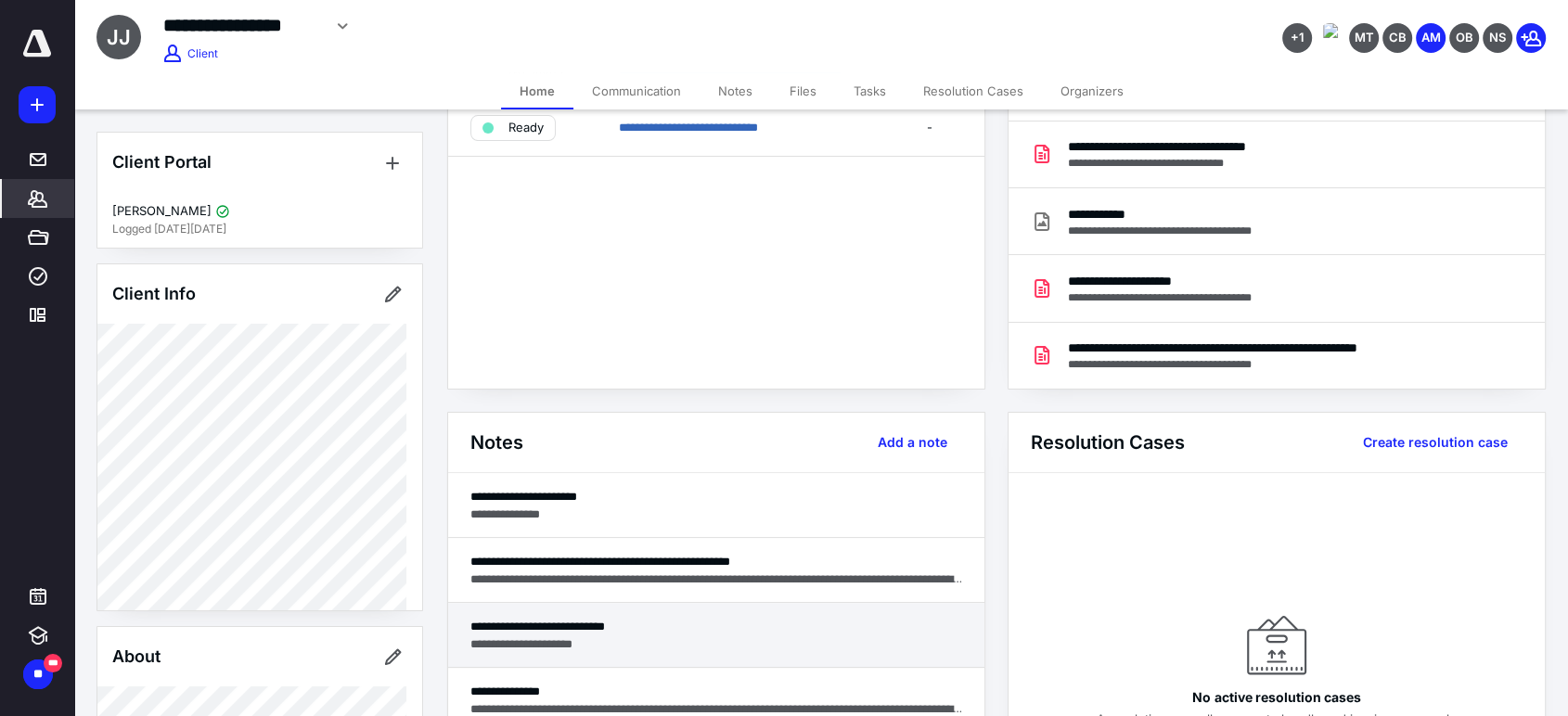 click on "**********" at bounding box center [716, 626] 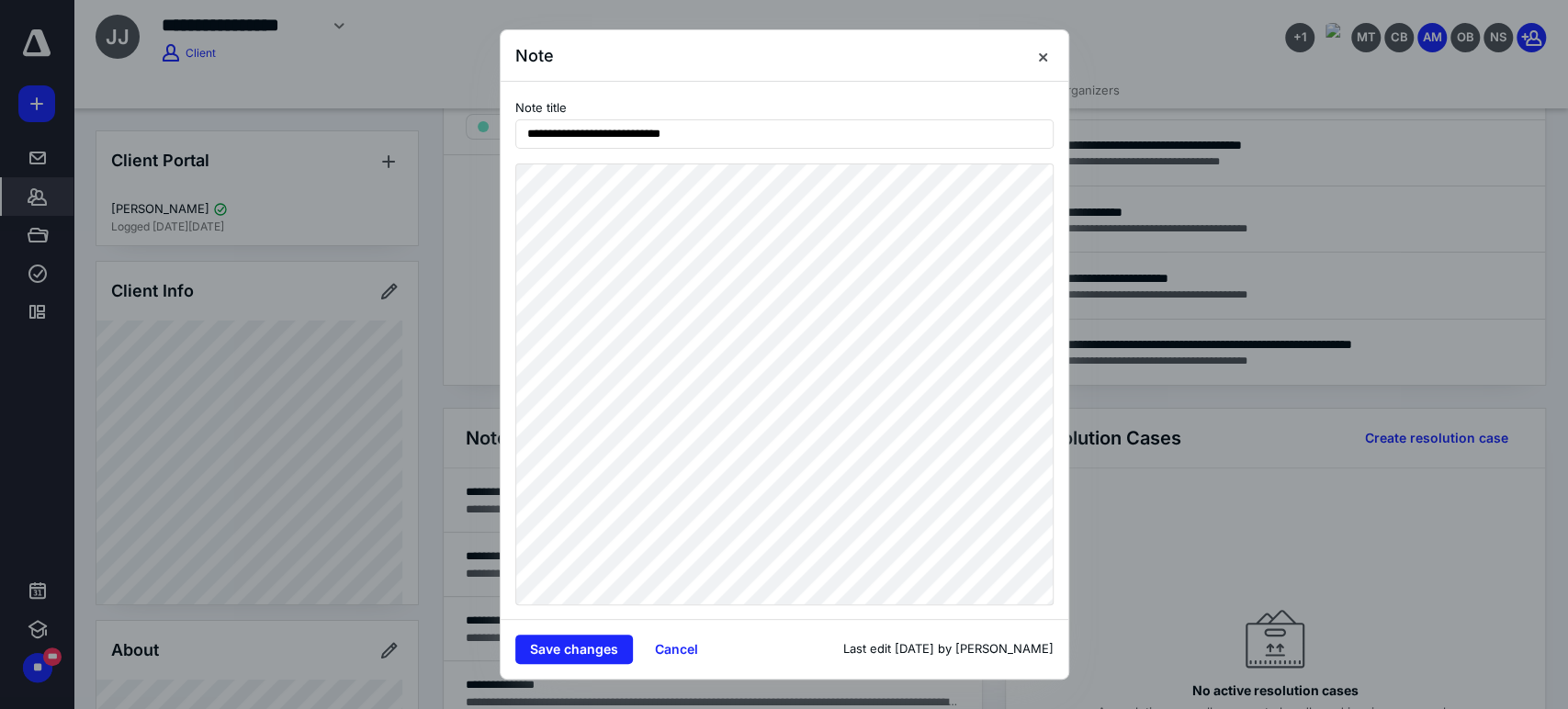 drag, startPoint x: 1041, startPoint y: 51, endPoint x: 1243, endPoint y: 153, distance: 226.29185 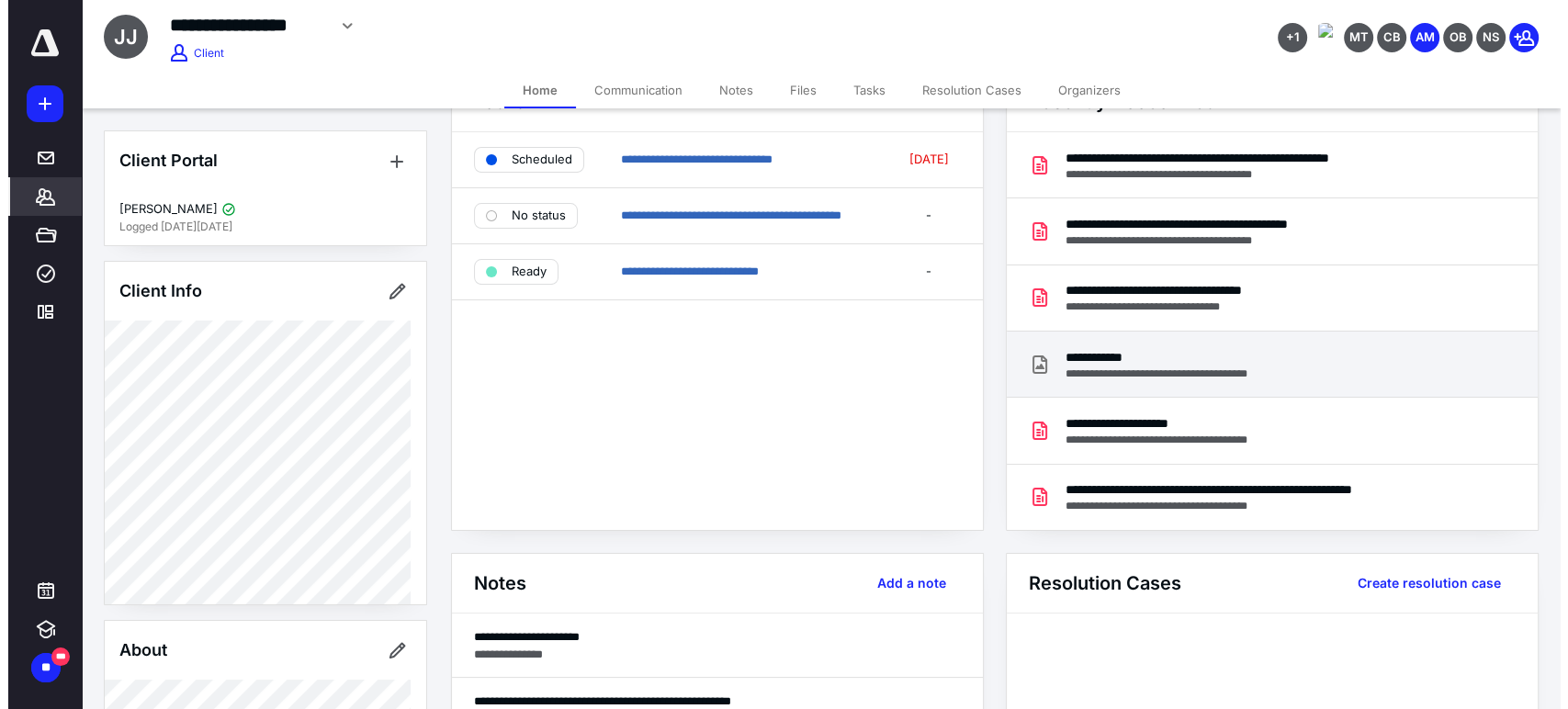 scroll, scrollTop: 0, scrollLeft: 0, axis: both 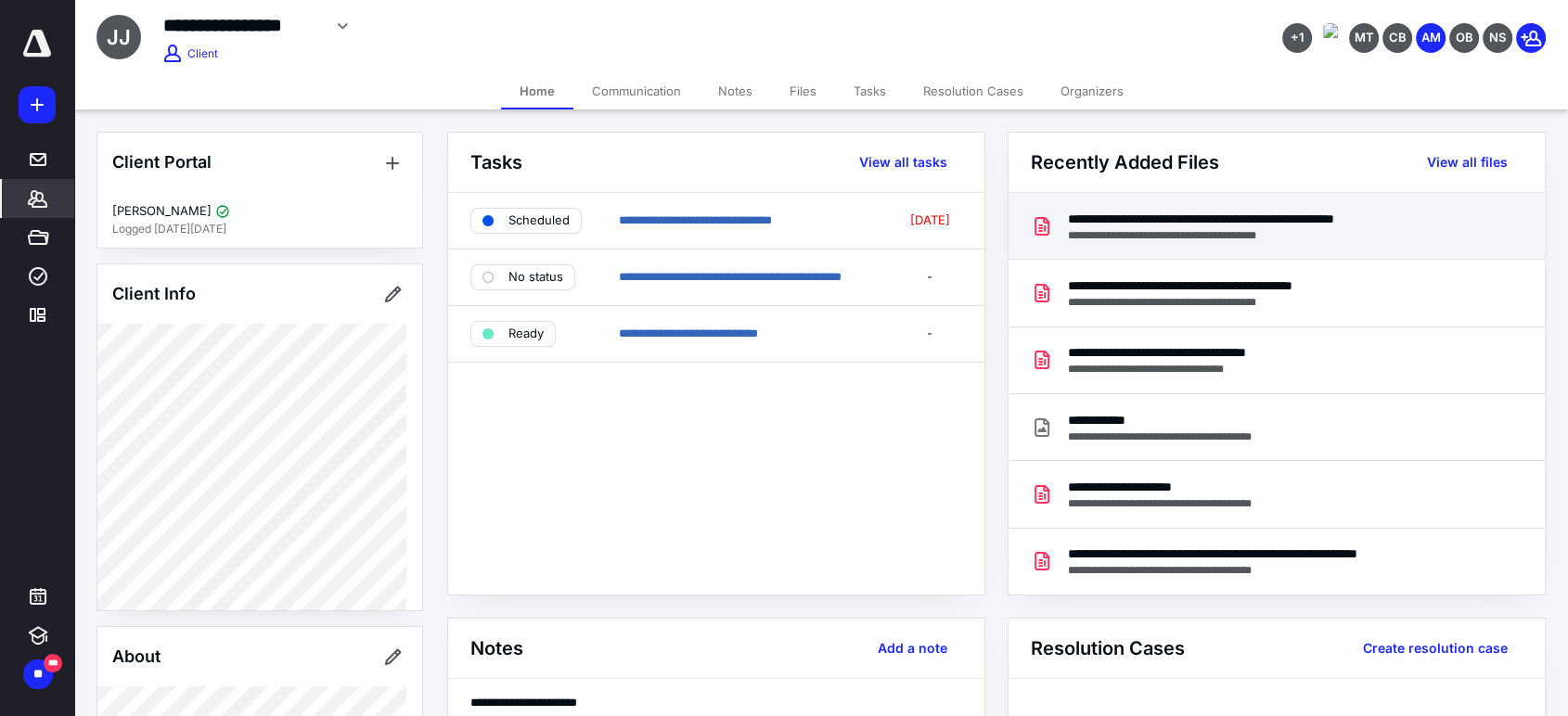 click on "**********" at bounding box center [1254, 236] 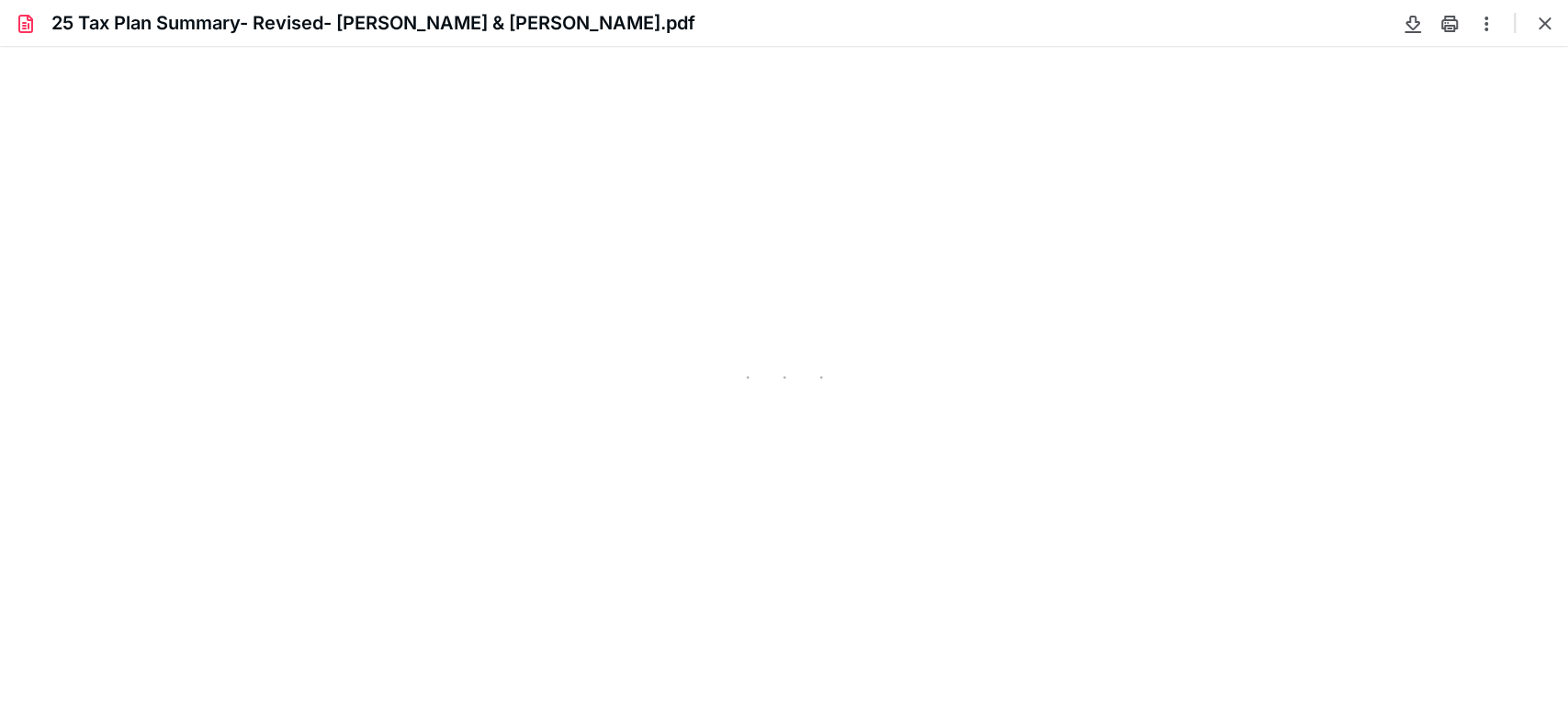 scroll, scrollTop: 0, scrollLeft: 0, axis: both 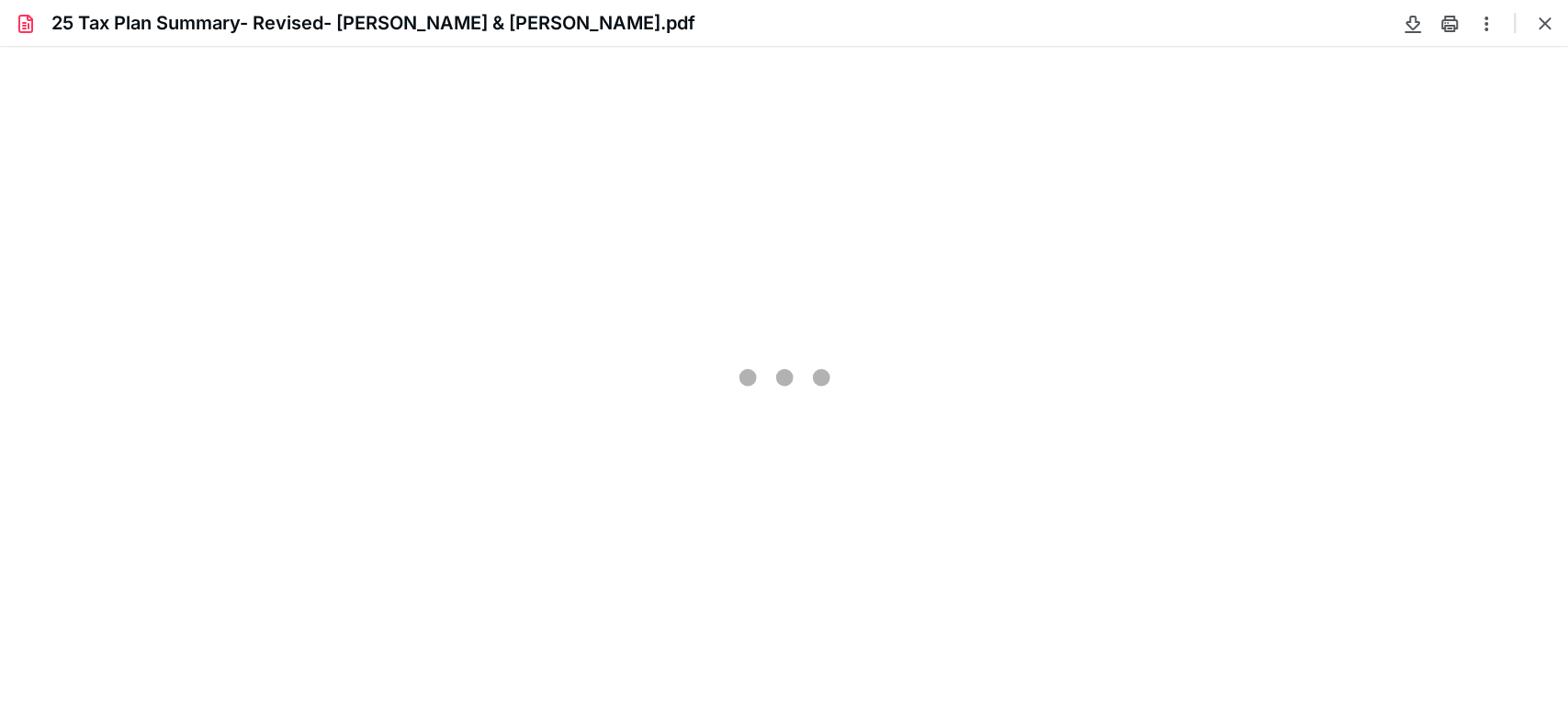 type on "212" 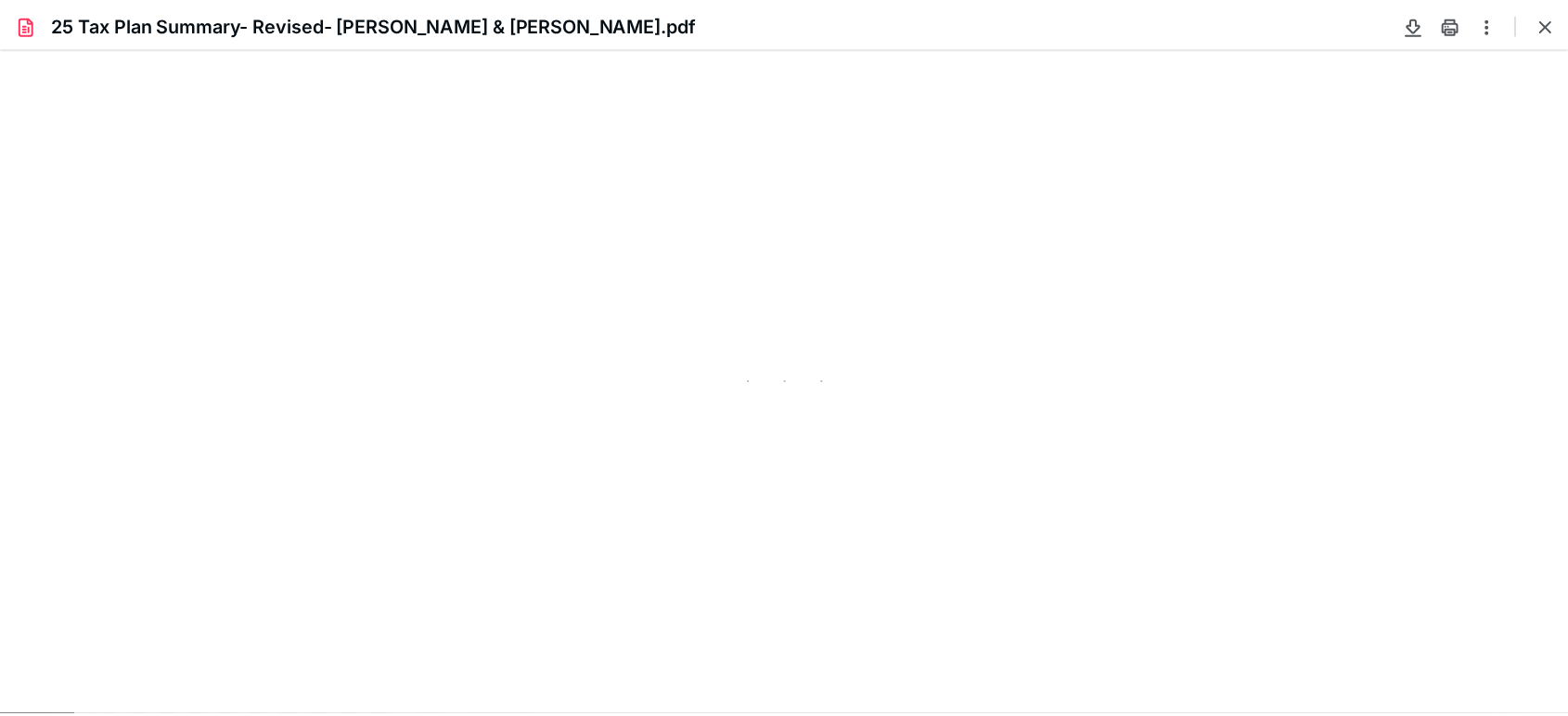 scroll, scrollTop: 41, scrollLeft: 0, axis: vertical 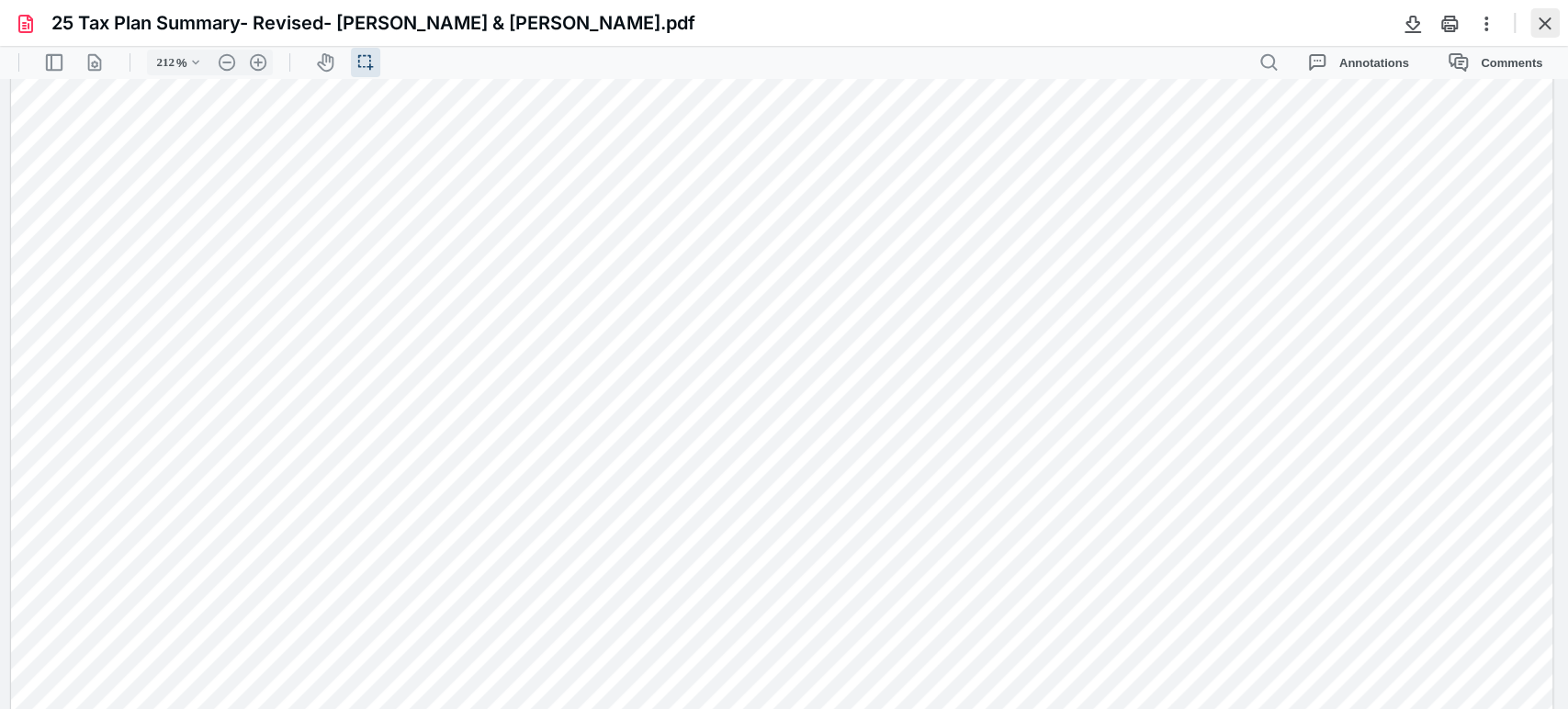 click at bounding box center [1545, 23] 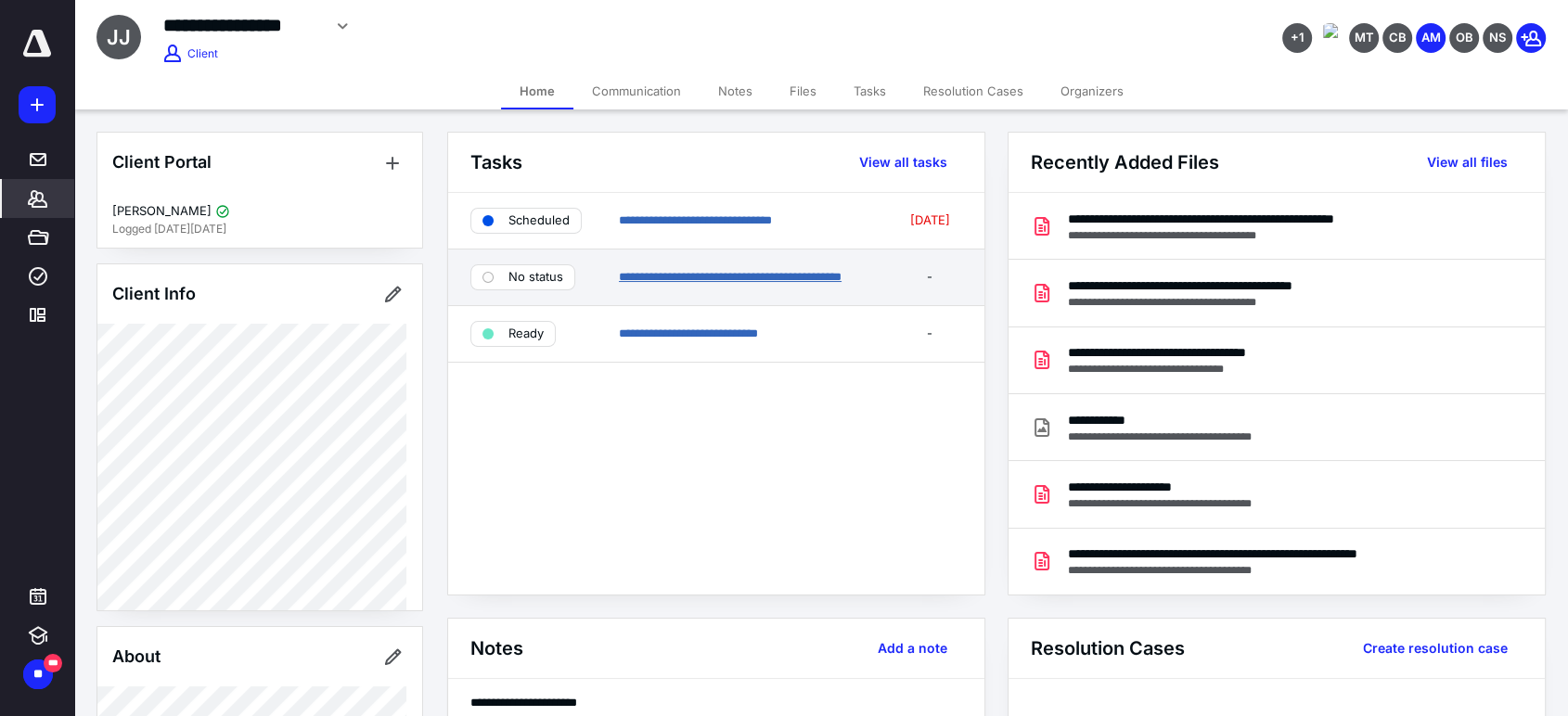 click on "**********" at bounding box center [730, 276] 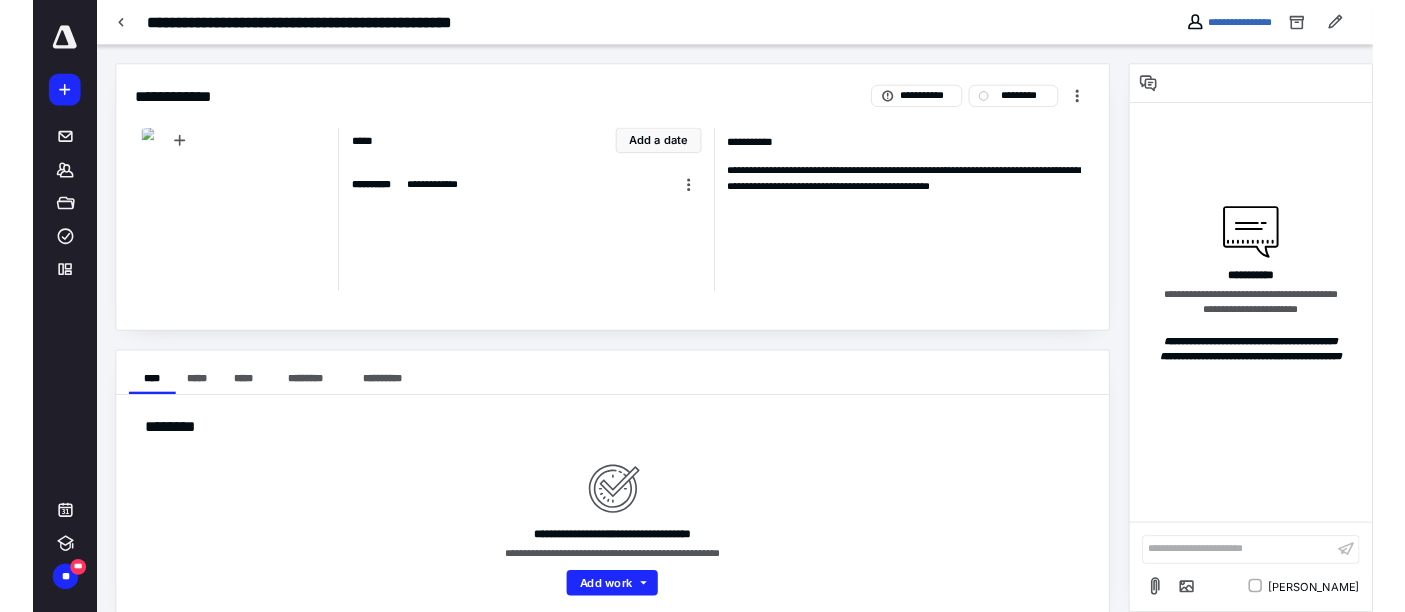 scroll, scrollTop: 0, scrollLeft: 0, axis: both 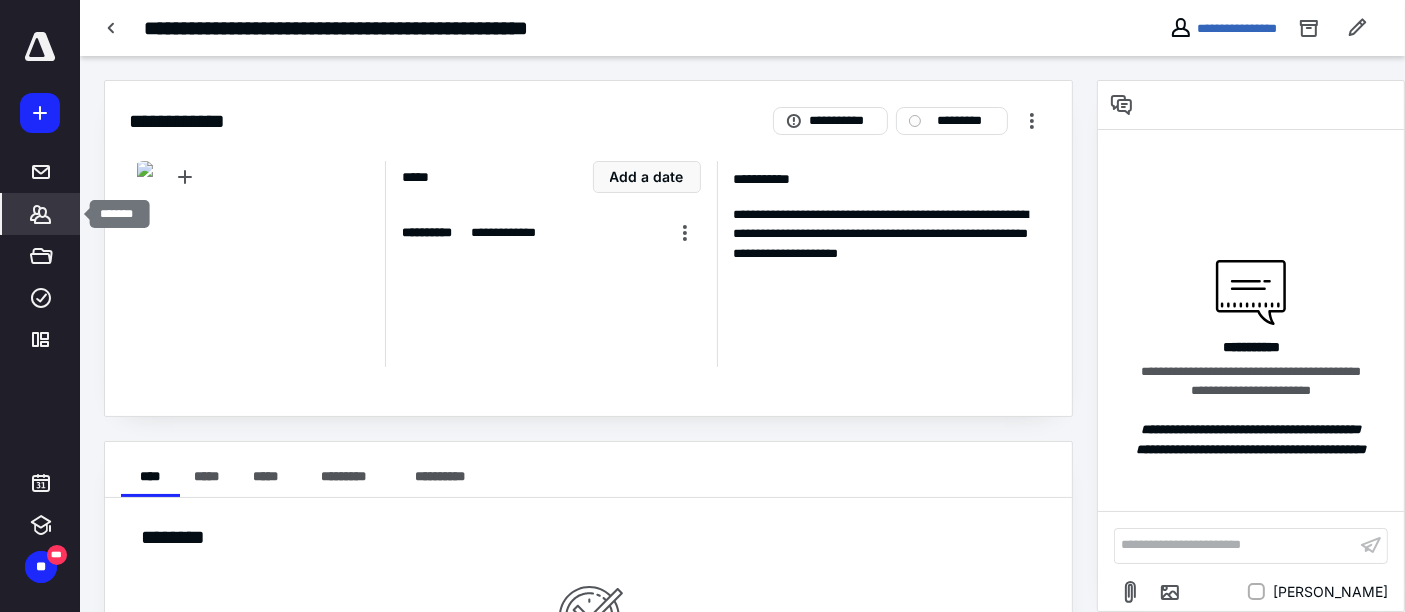 click 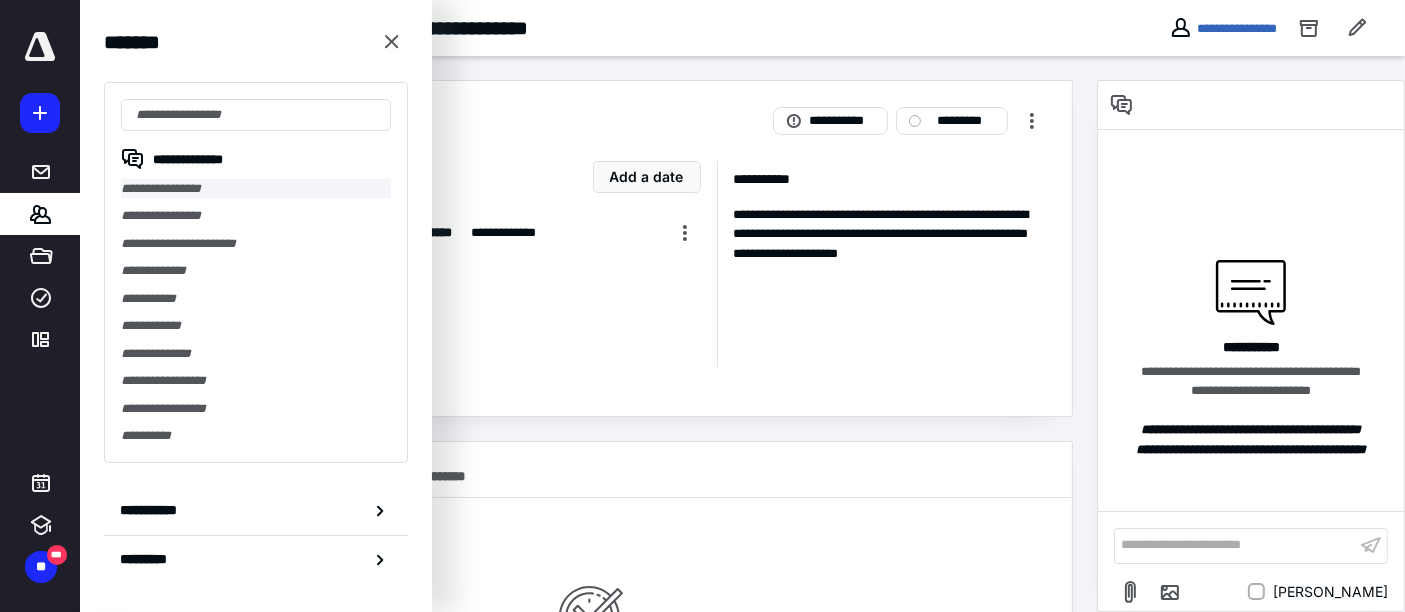 click on "**********" at bounding box center (256, 188) 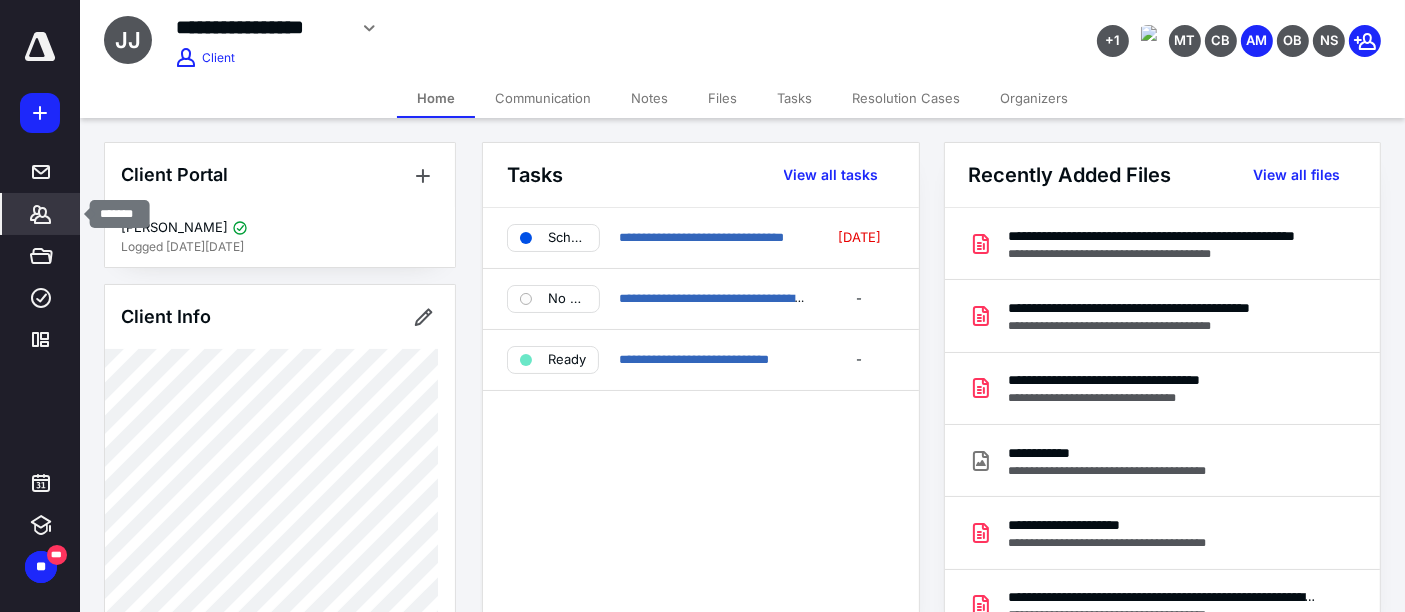 click 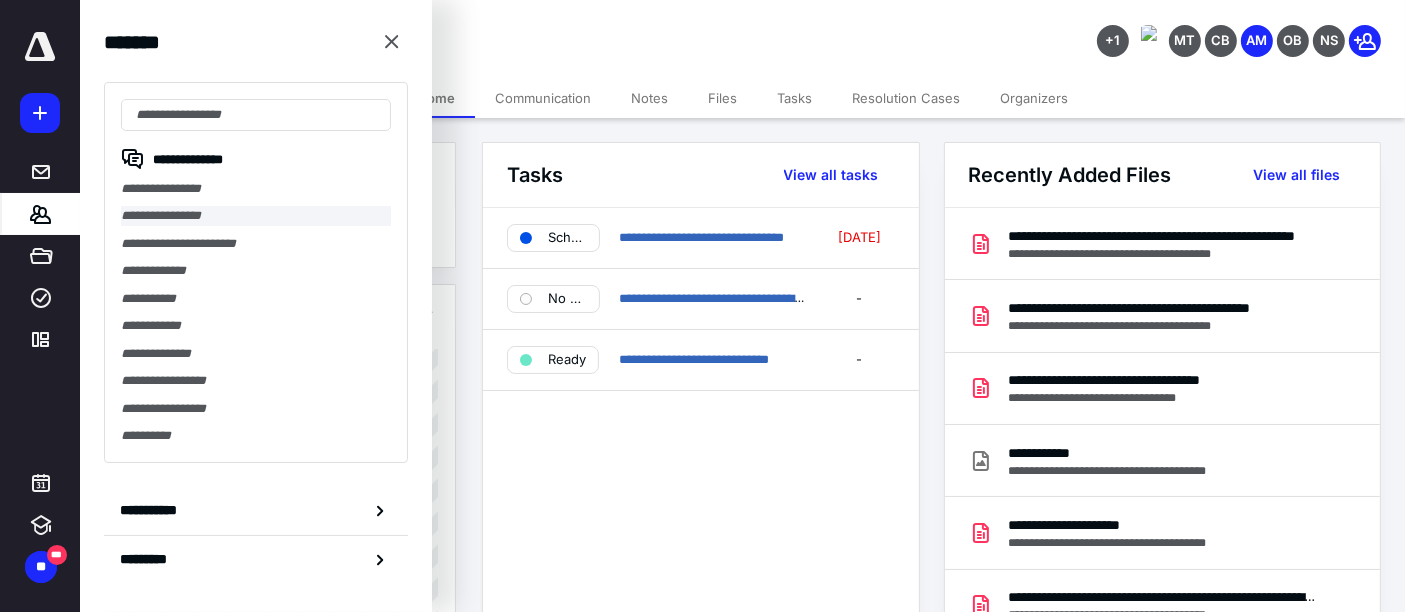 click on "**********" at bounding box center [256, 215] 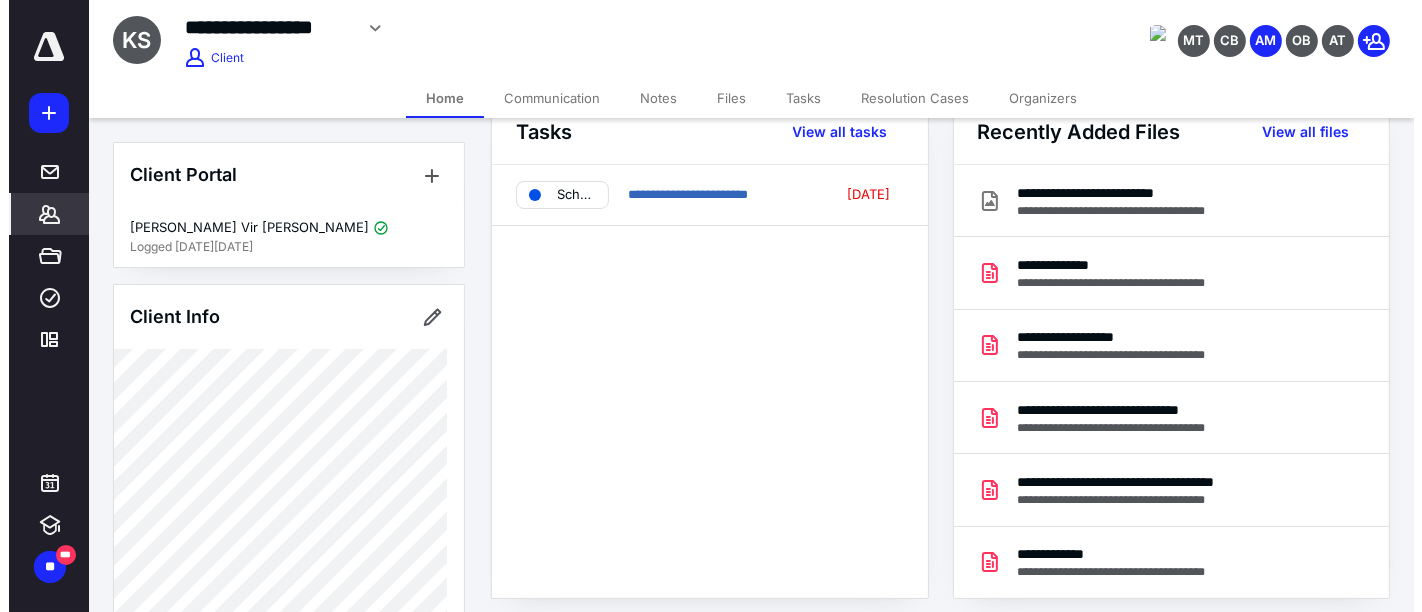 scroll, scrollTop: 0, scrollLeft: 0, axis: both 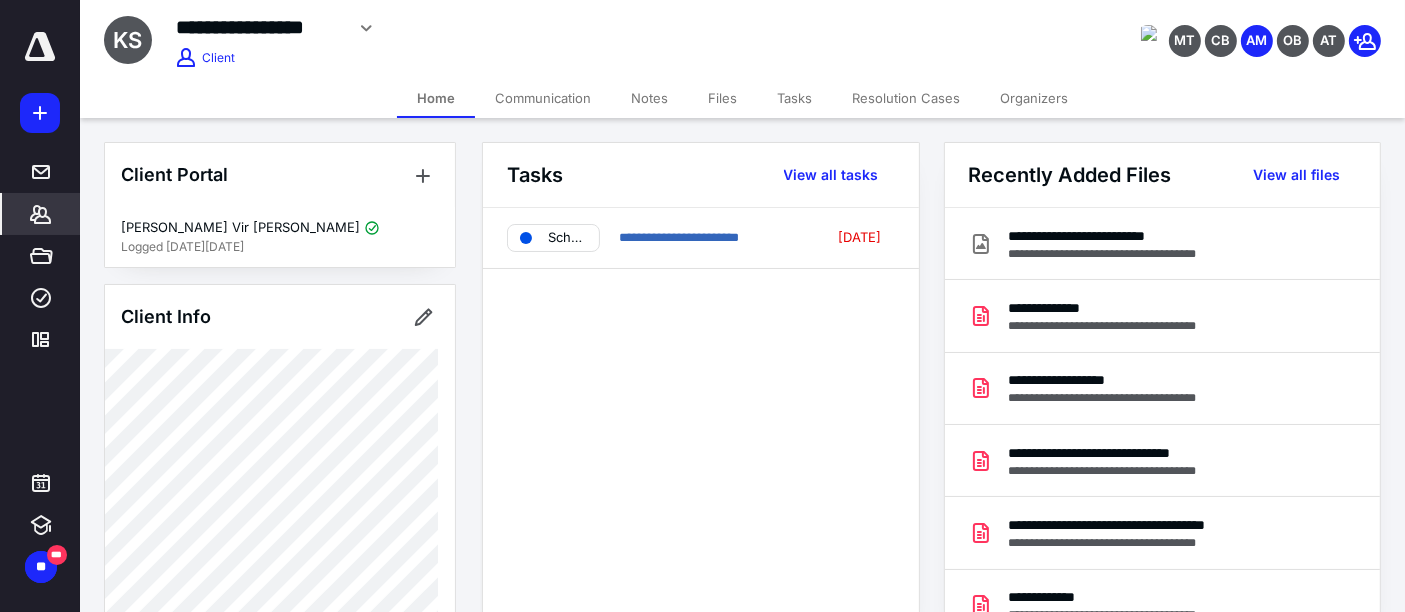 click on "Files" at bounding box center (722, 98) 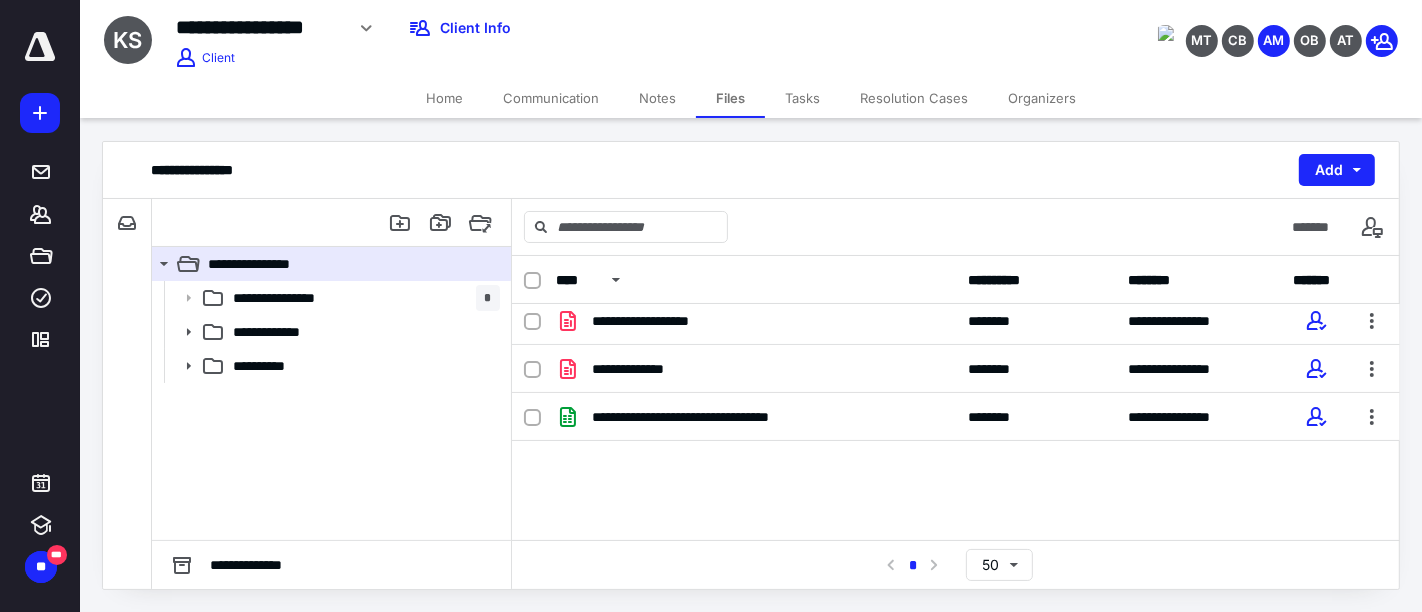 scroll, scrollTop: 205, scrollLeft: 0, axis: vertical 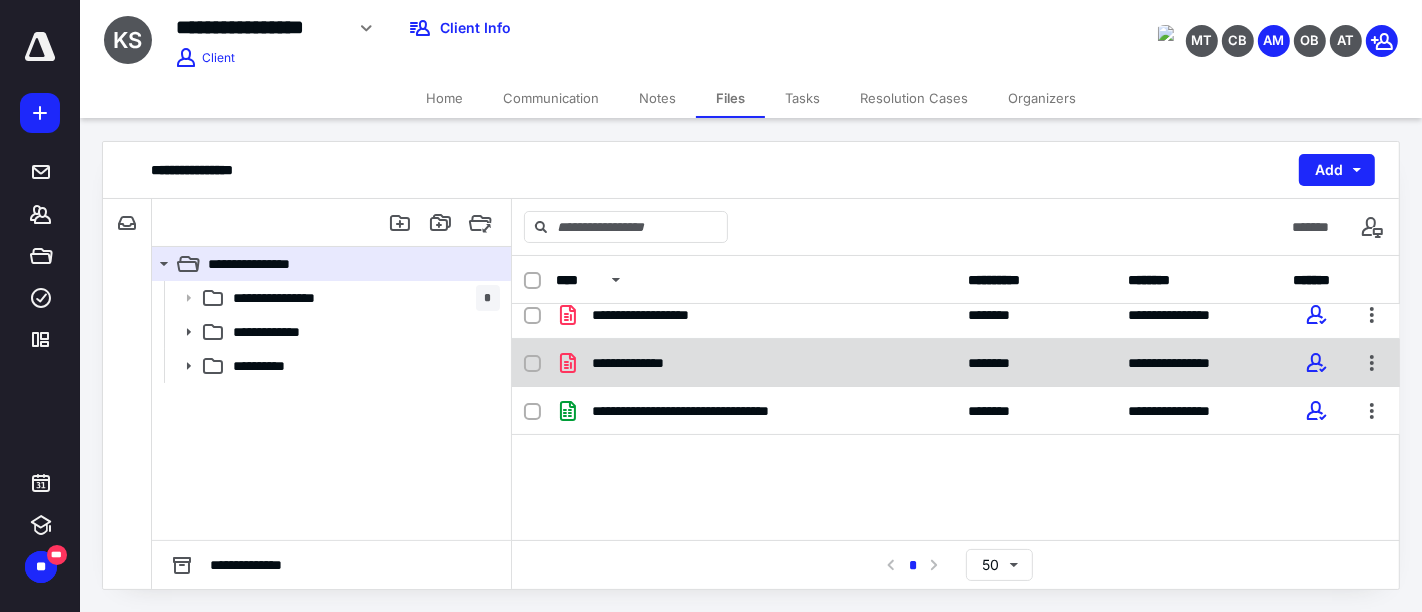 click on "**********" at bounding box center [637, 363] 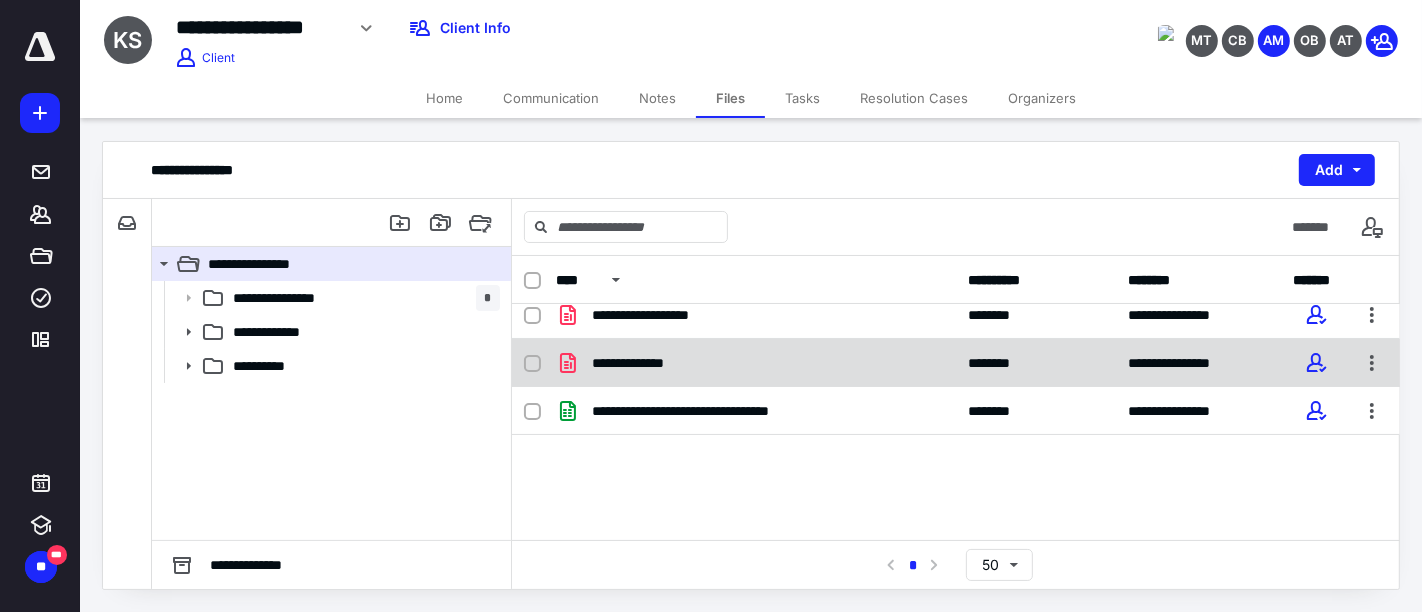 checkbox on "true" 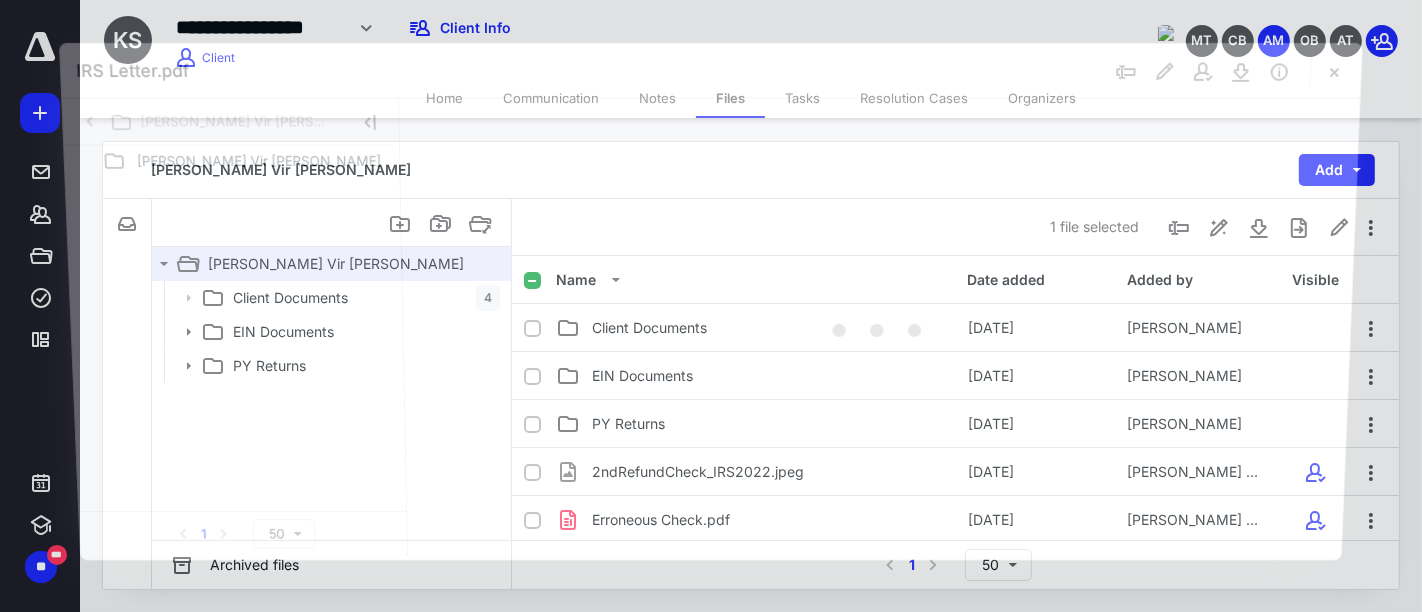 scroll, scrollTop: 205, scrollLeft: 0, axis: vertical 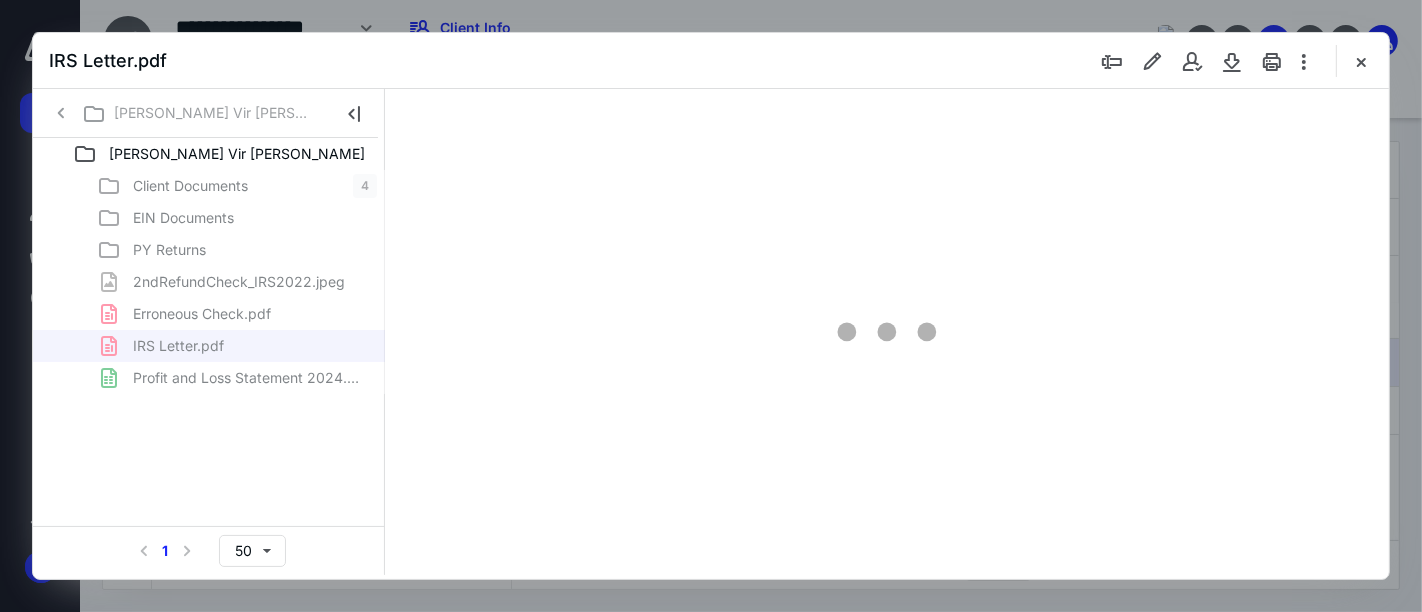 type on "24" 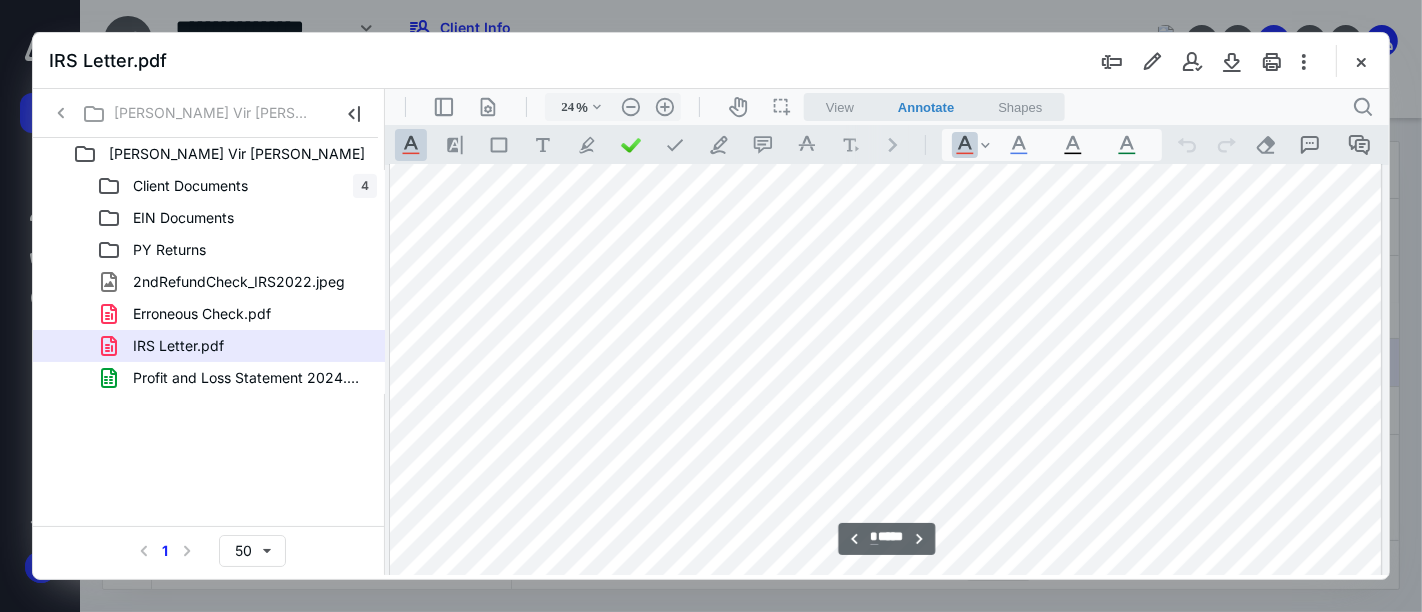 scroll, scrollTop: 4333, scrollLeft: 0, axis: vertical 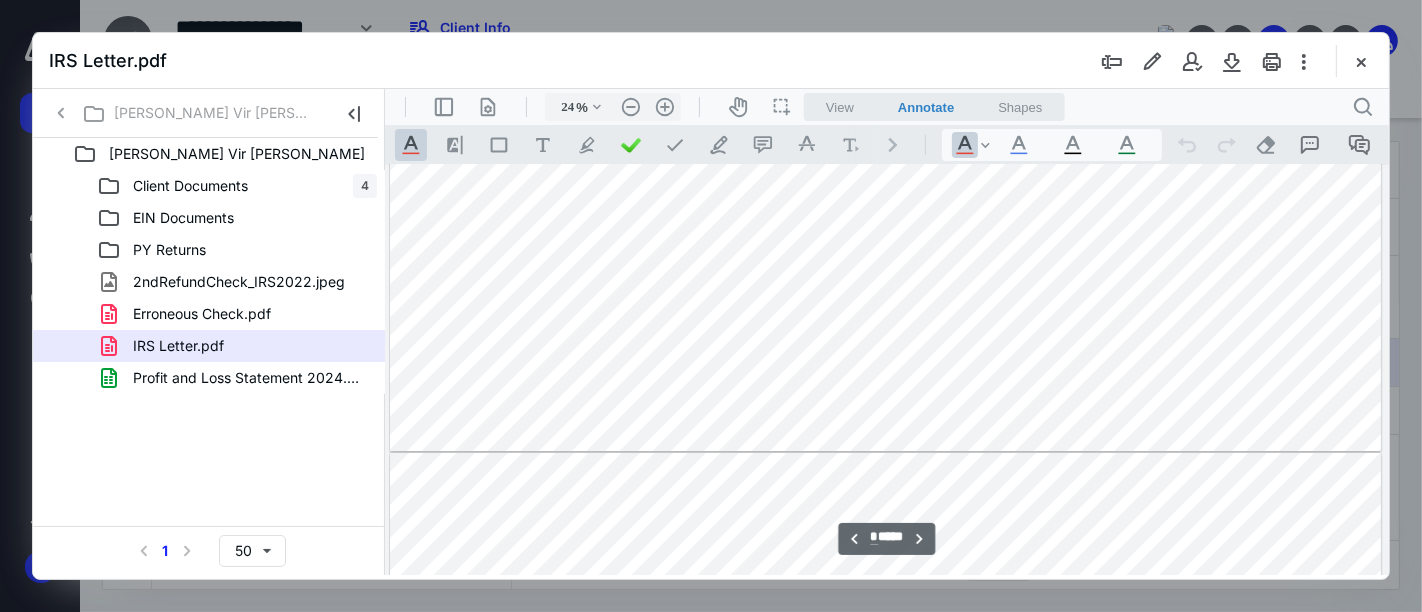 type on "*" 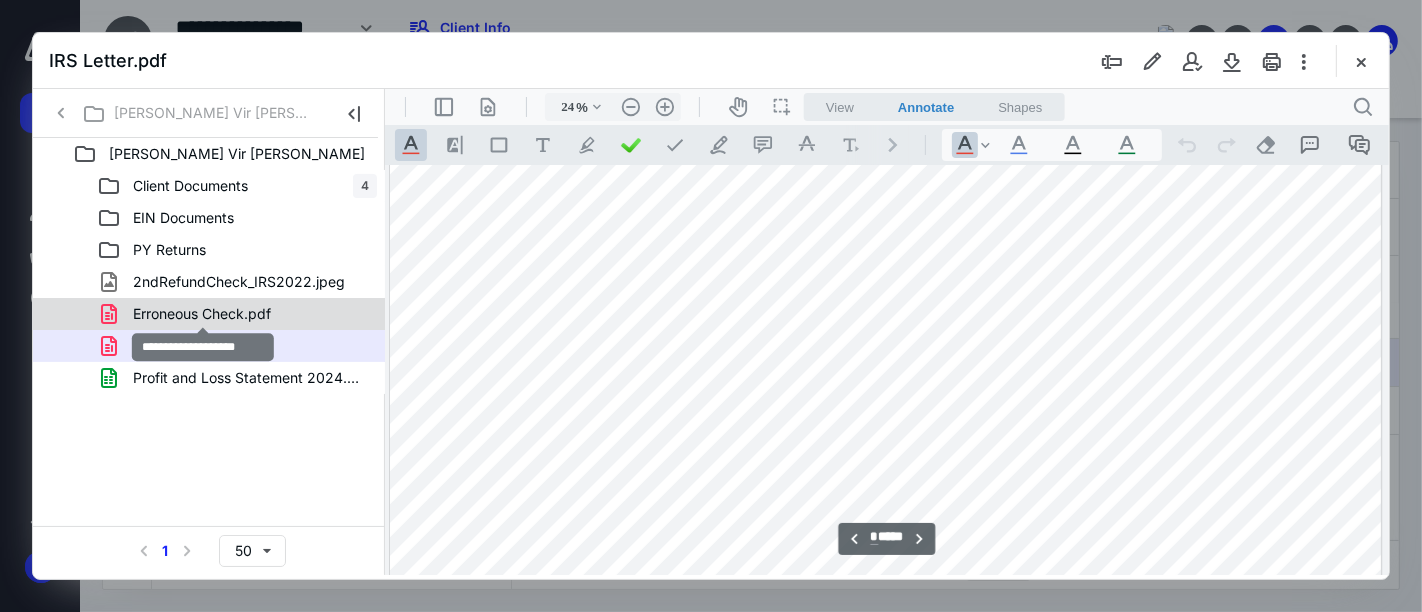 click on "Erroneous Check.pdf" at bounding box center (202, 314) 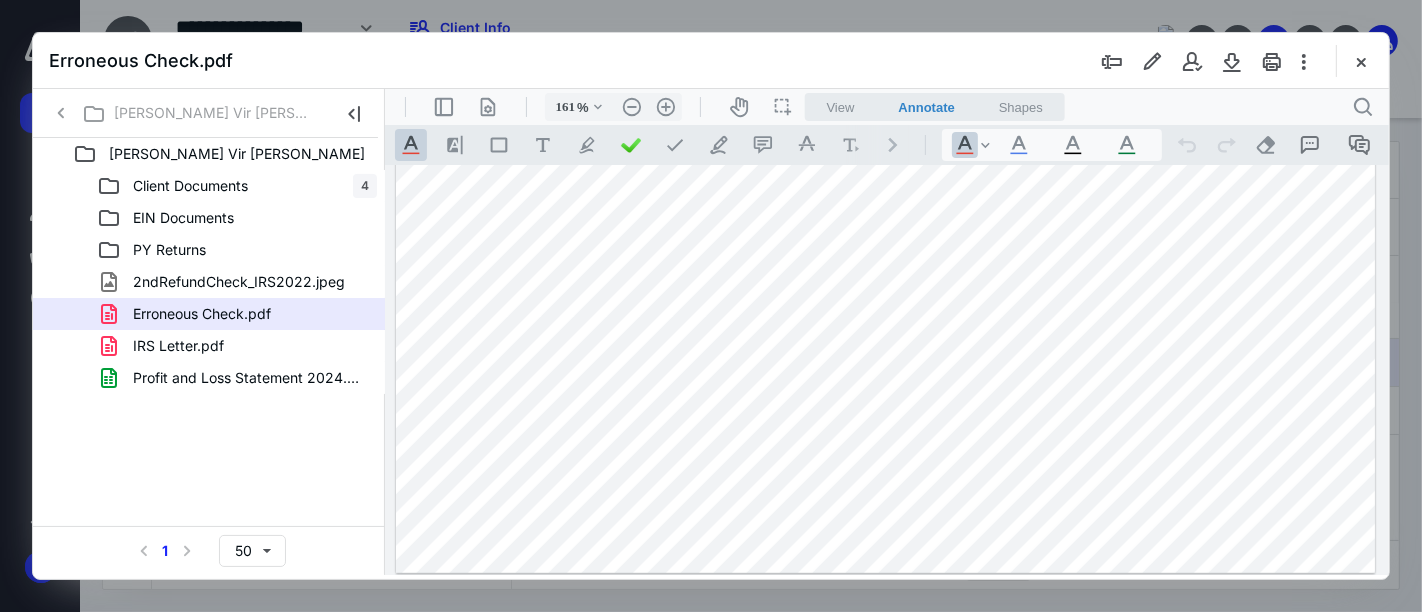 scroll, scrollTop: 867, scrollLeft: 0, axis: vertical 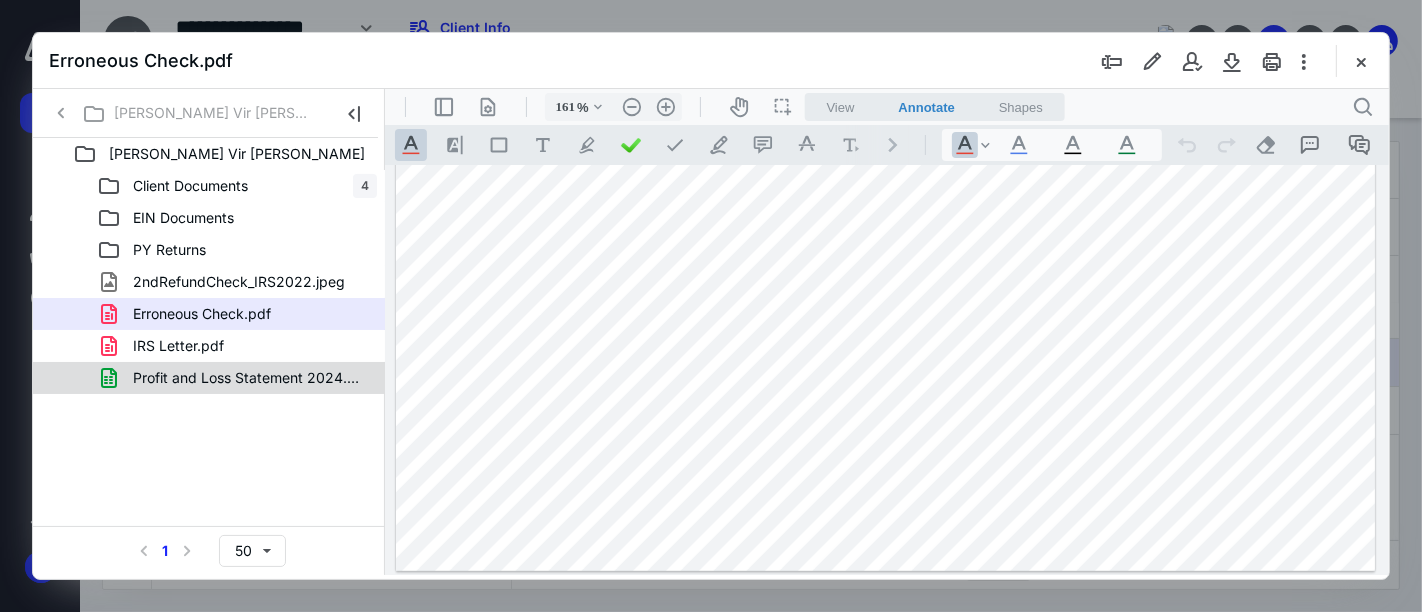 click on "Profit and Loss Statement 2024.xlsx" at bounding box center (249, 378) 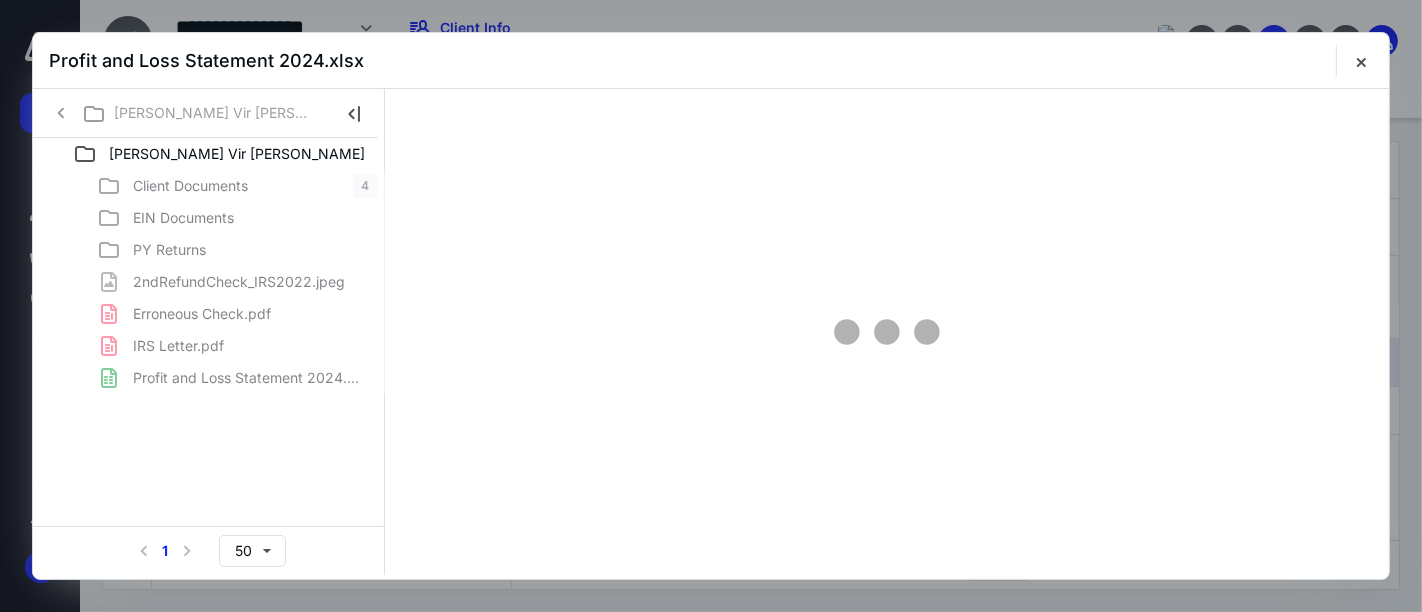 click on "Client Documents 4 EIN Documents PY Returns 2ndRefundCheck_IRS2022.jpeg Erroneous Check.pdf IRS Letter.pdf Profit and Loss Statement 2024.xlsx" at bounding box center [209, 282] 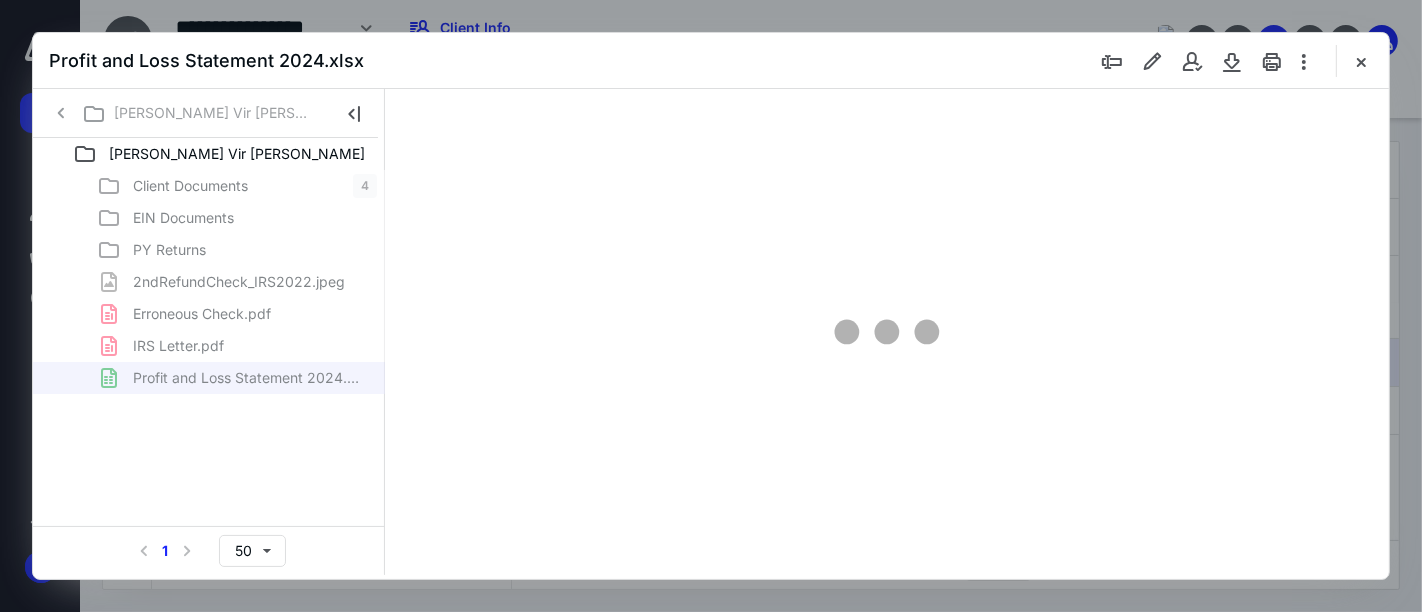 click on "Client Documents 4 EIN Documents PY Returns 2ndRefundCheck_IRS2022.jpeg Erroneous Check.pdf IRS Letter.pdf Profit and Loss Statement 2024.xlsx" at bounding box center [209, 282] 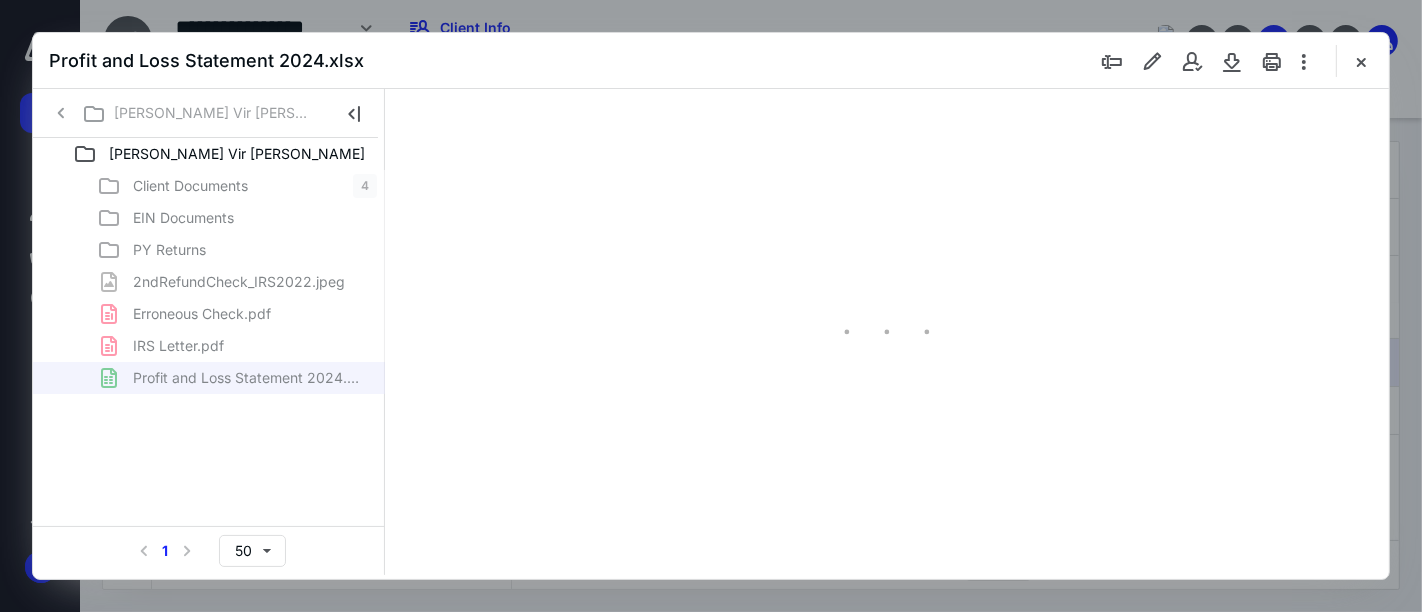 scroll, scrollTop: 80, scrollLeft: 317, axis: both 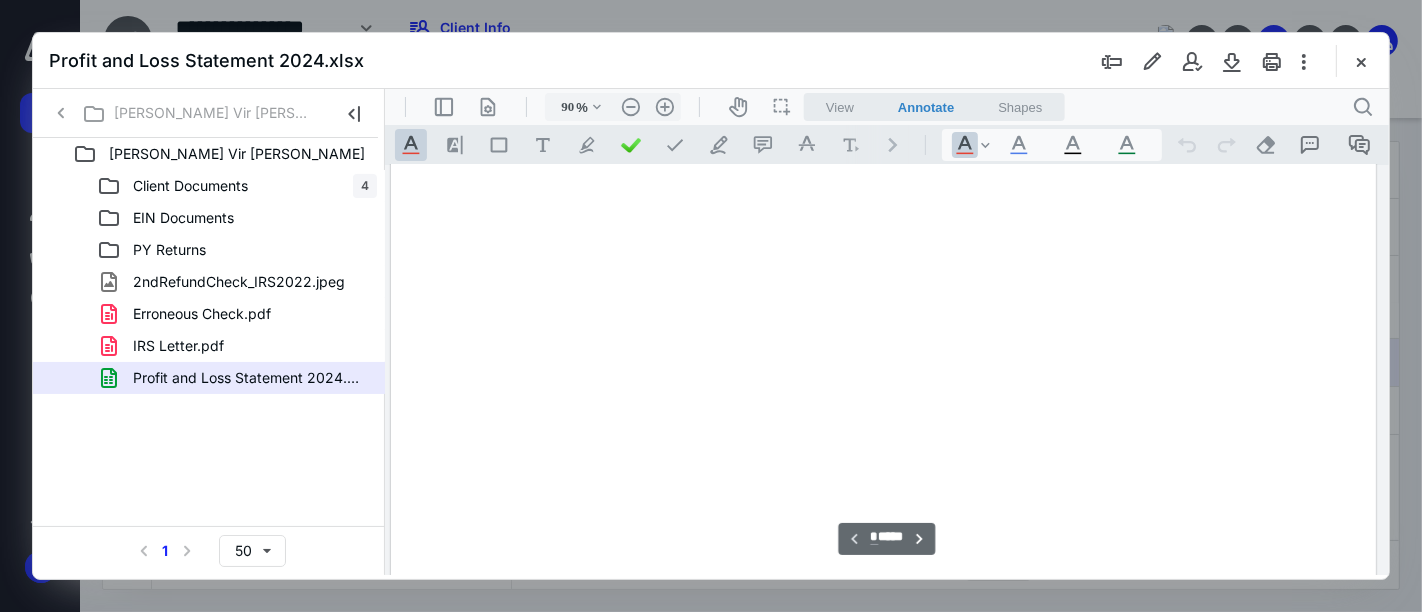 click on "2ndRefundCheck_IRS2022.jpeg" at bounding box center [239, 282] 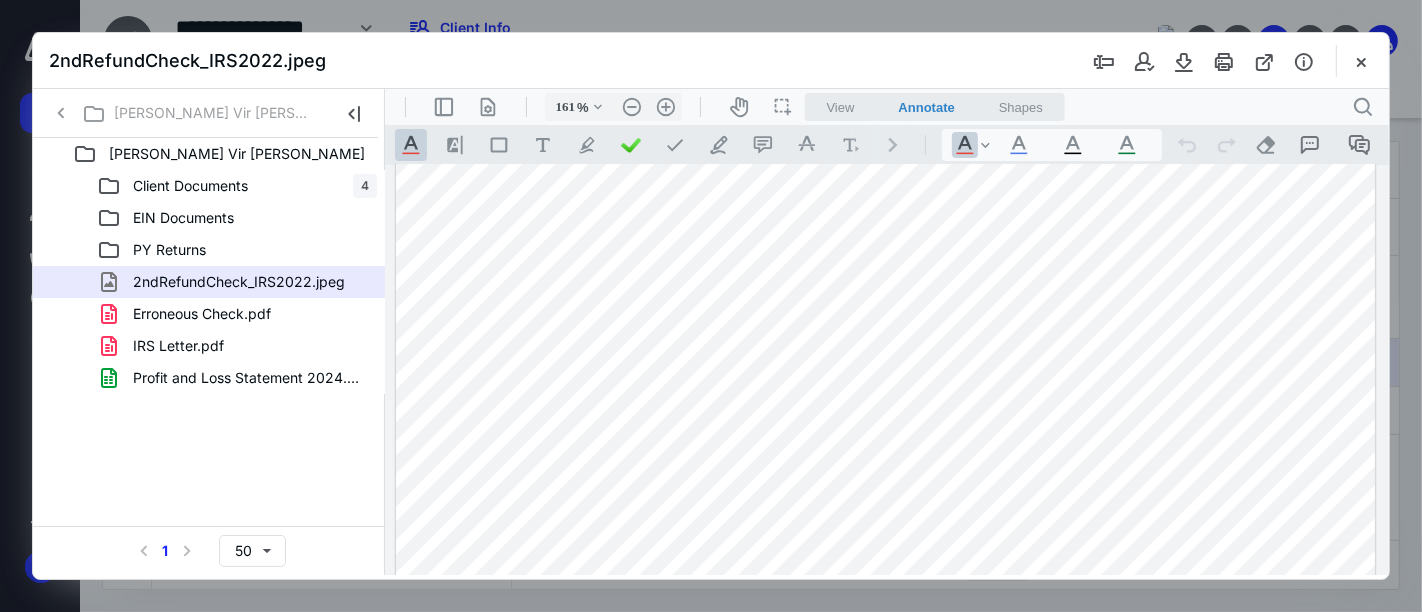 scroll, scrollTop: 0, scrollLeft: 0, axis: both 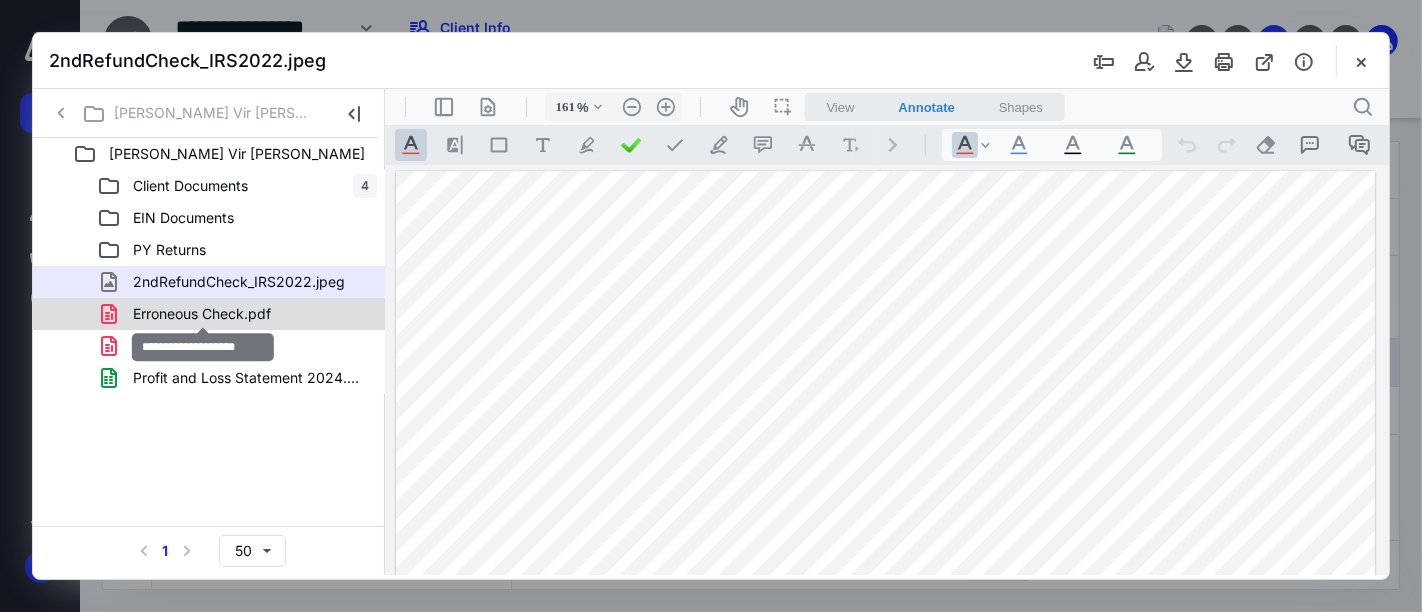 click on "Erroneous Check.pdf" at bounding box center [202, 314] 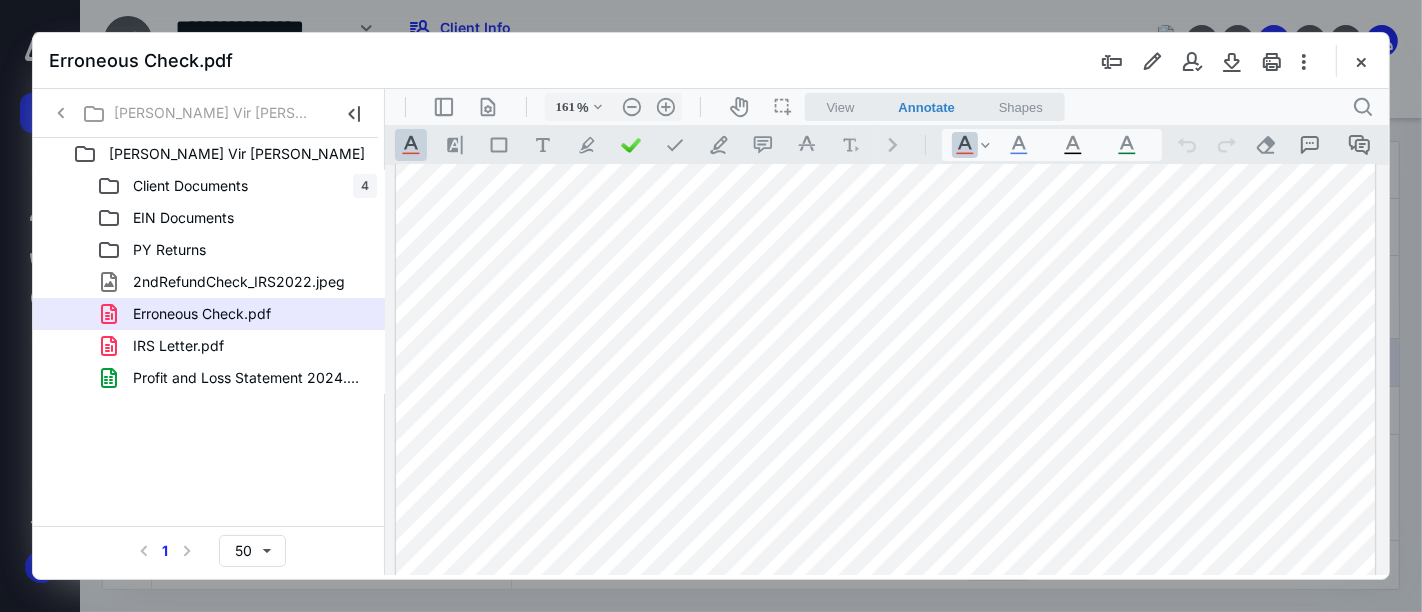 scroll, scrollTop: 555, scrollLeft: 0, axis: vertical 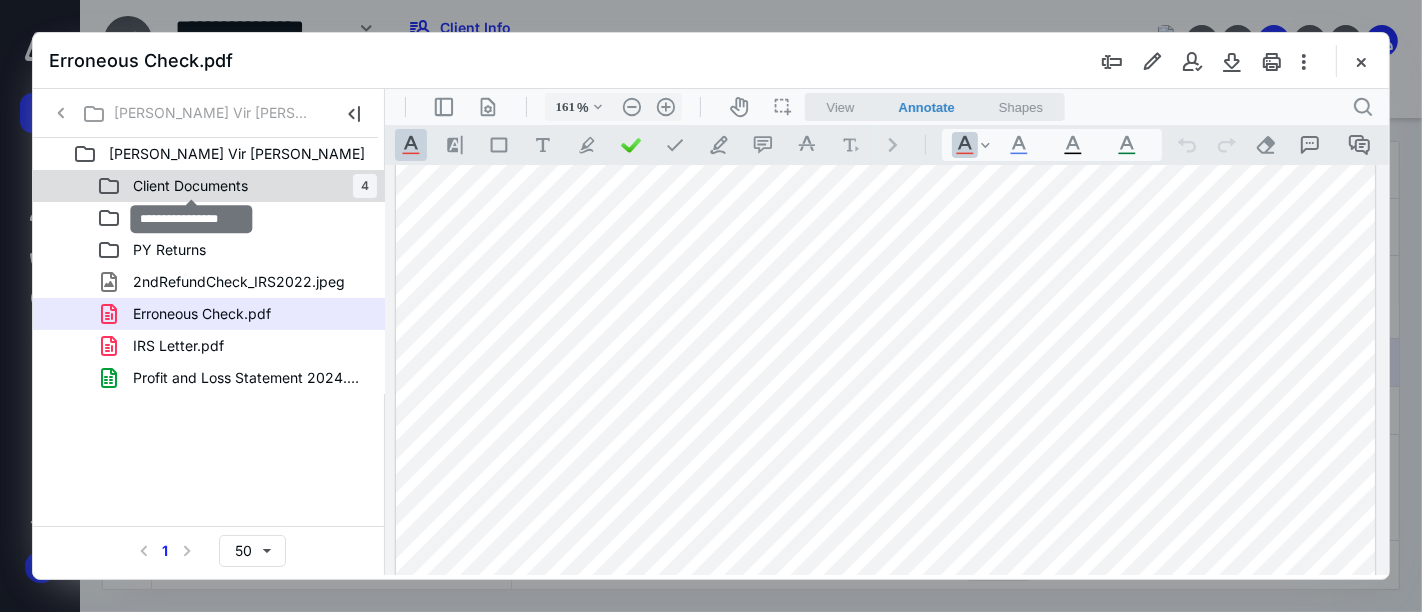 click on "Client Documents" at bounding box center (190, 186) 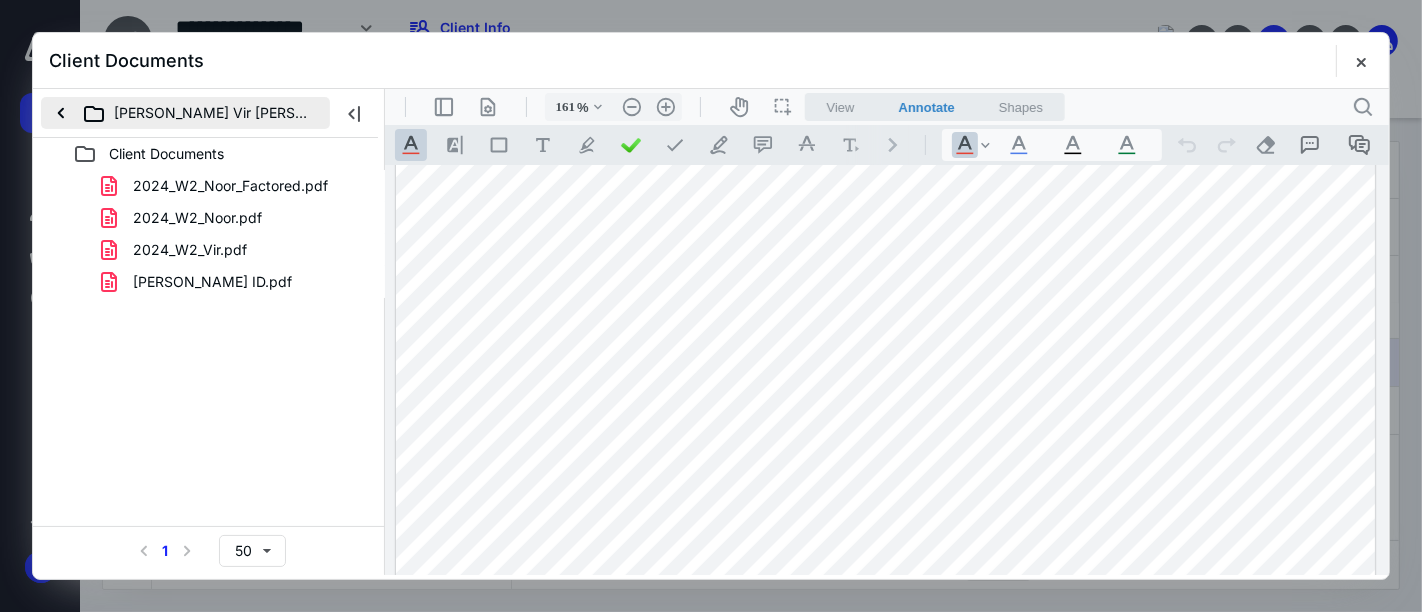 click on "[PERSON_NAME] Vir [PERSON_NAME]" at bounding box center (185, 113) 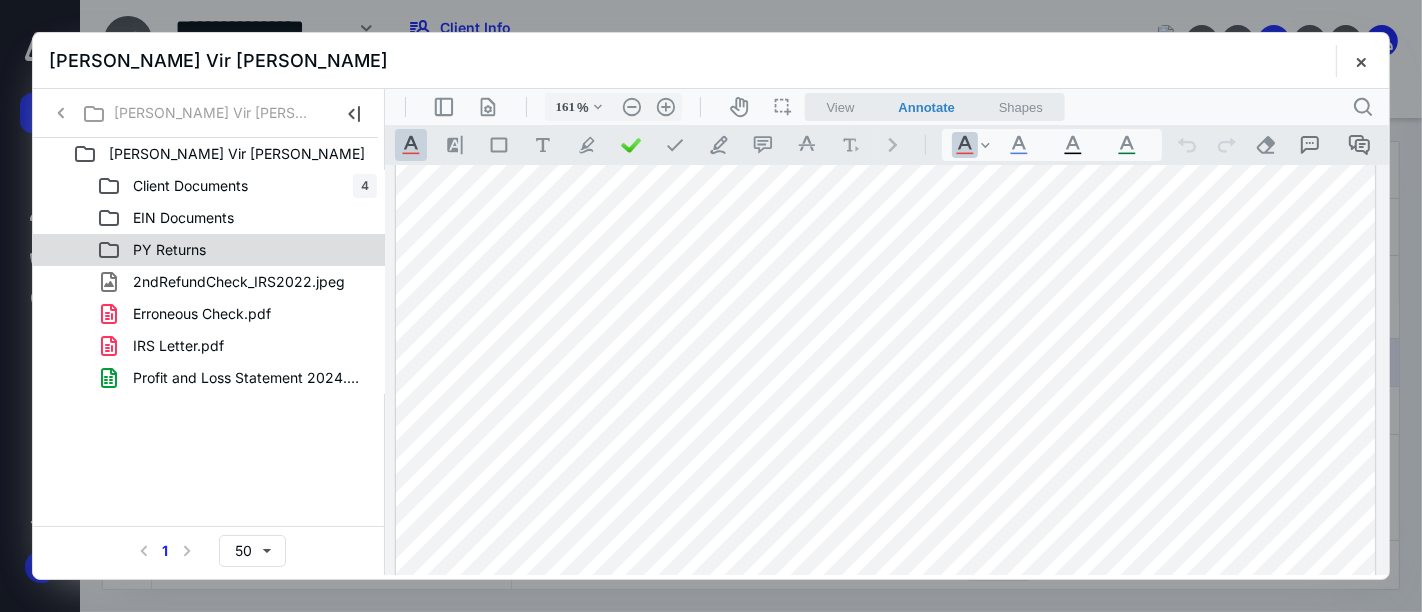 click on "PY Returns" at bounding box center [237, 250] 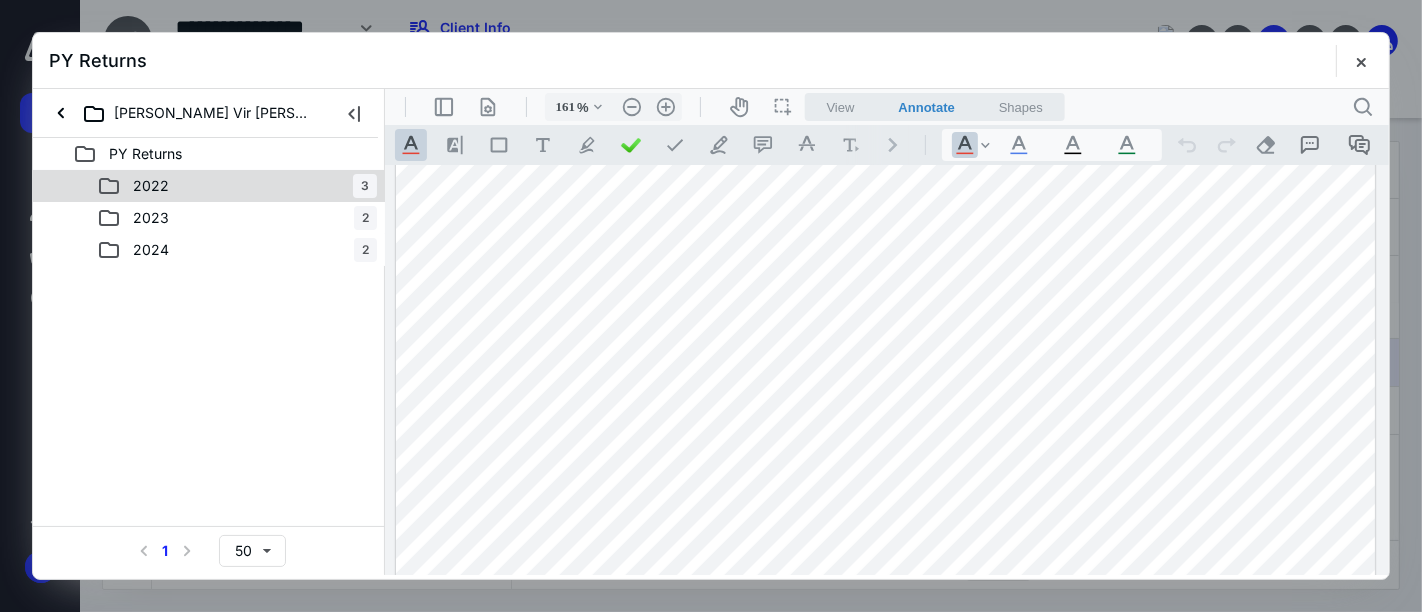 click on "2022 3" at bounding box center (237, 186) 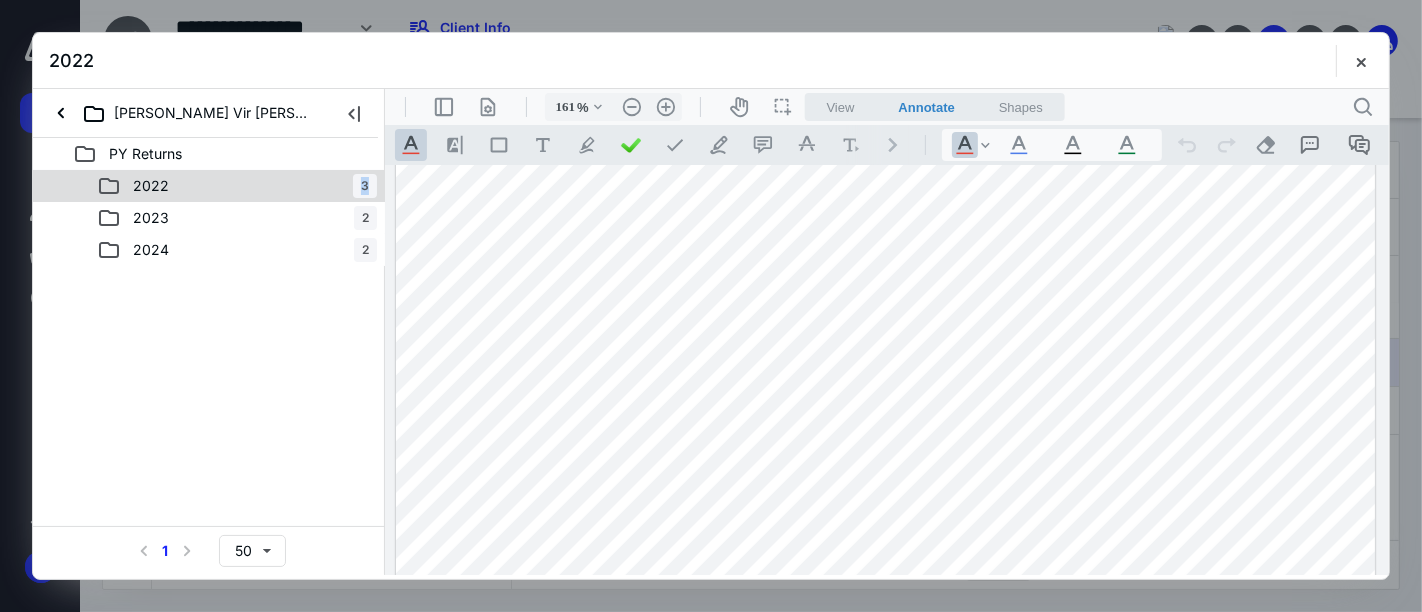 click on "2022 3" at bounding box center [237, 186] 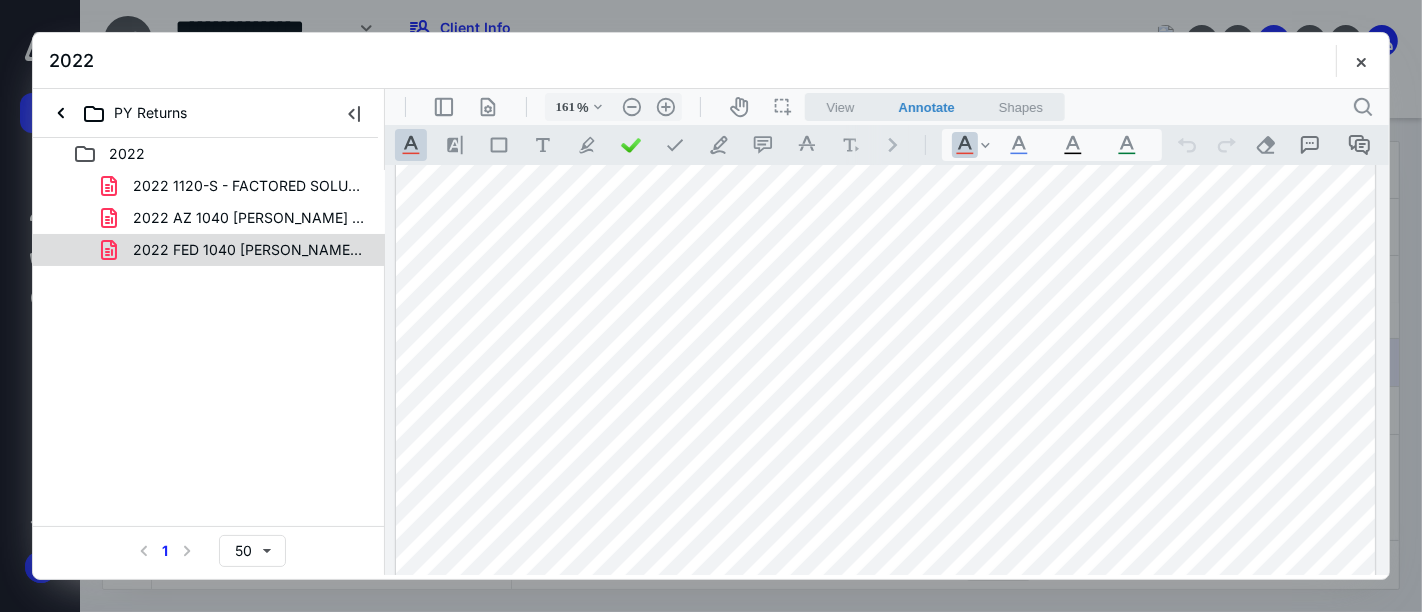click on "2022 FED 1040 [PERSON_NAME] and [PERSON_NAME].pdf" at bounding box center [249, 250] 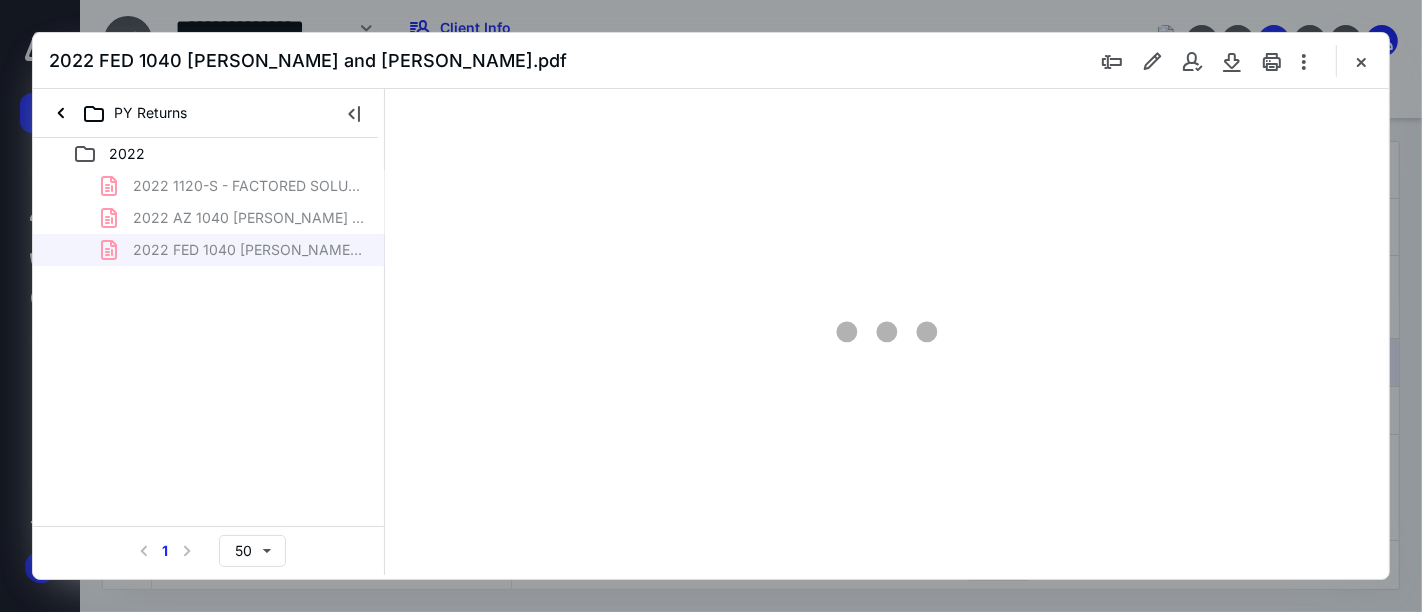 type on "161" 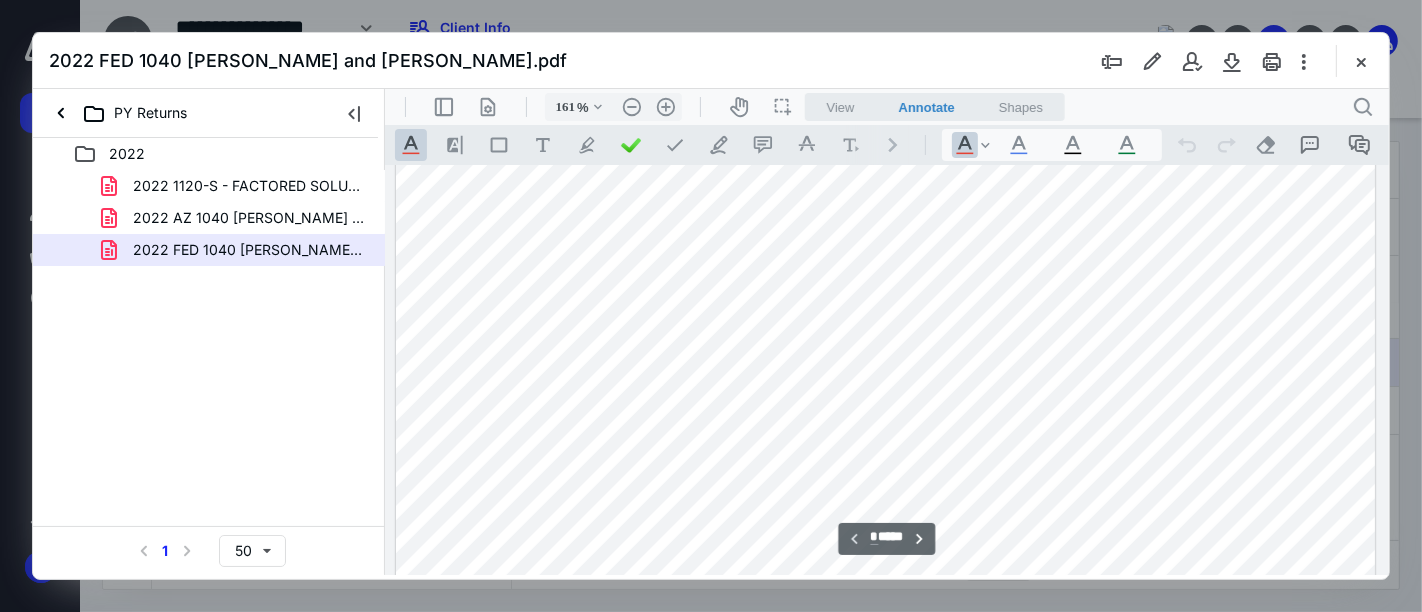 scroll, scrollTop: 555, scrollLeft: 0, axis: vertical 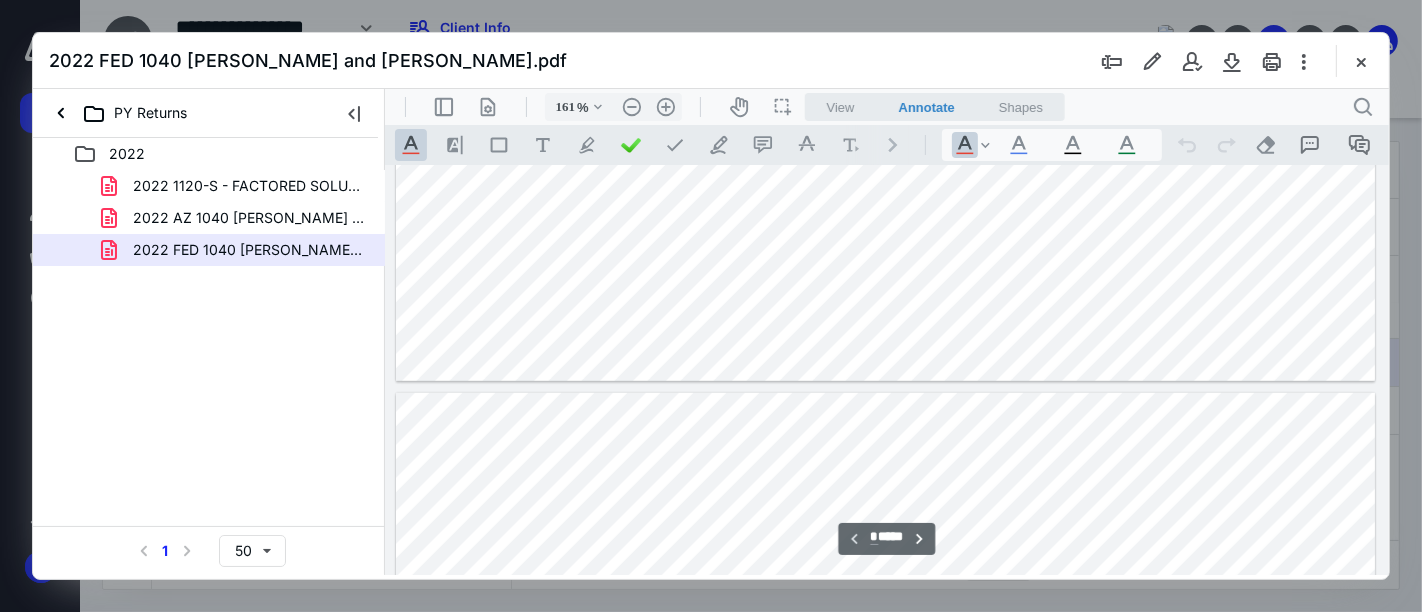 type on "*" 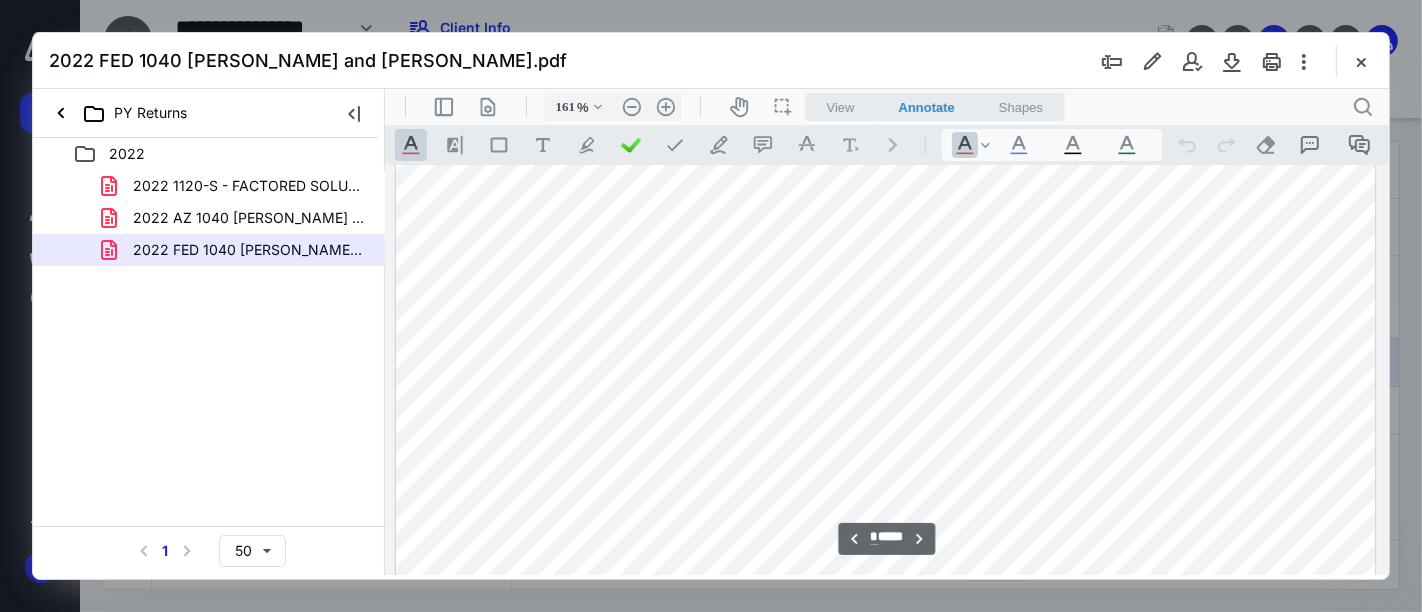 scroll, scrollTop: 1555, scrollLeft: 0, axis: vertical 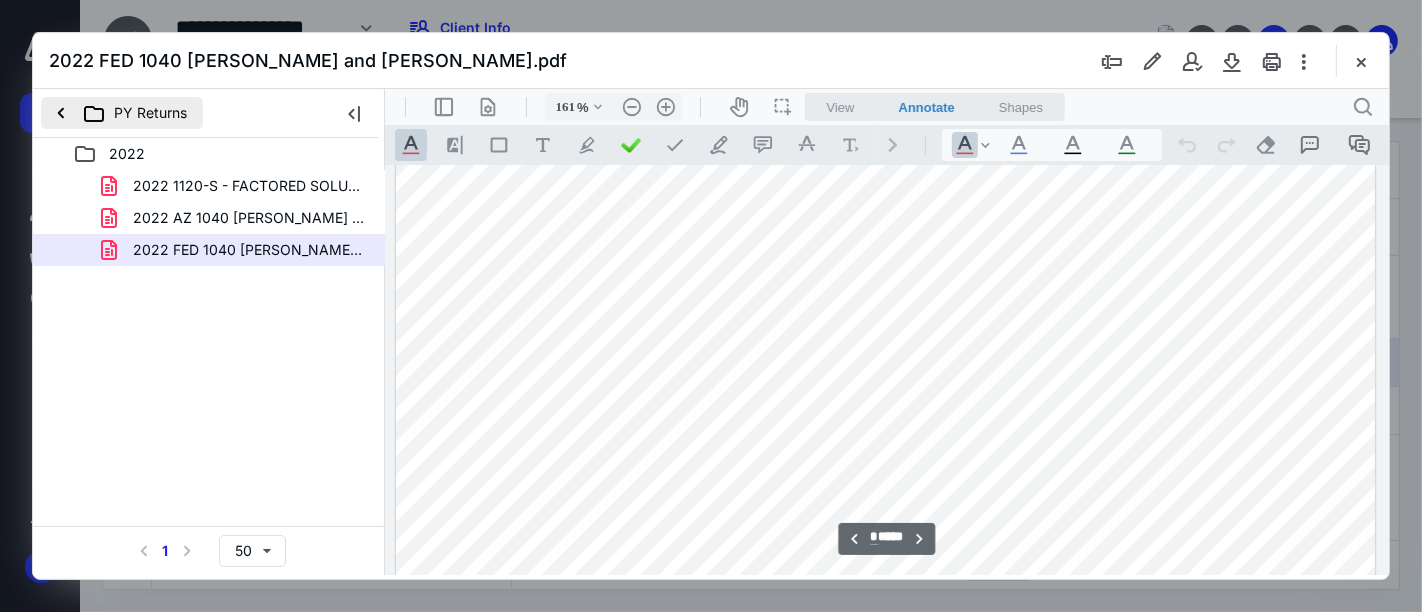 click on "PY Returns" at bounding box center [122, 113] 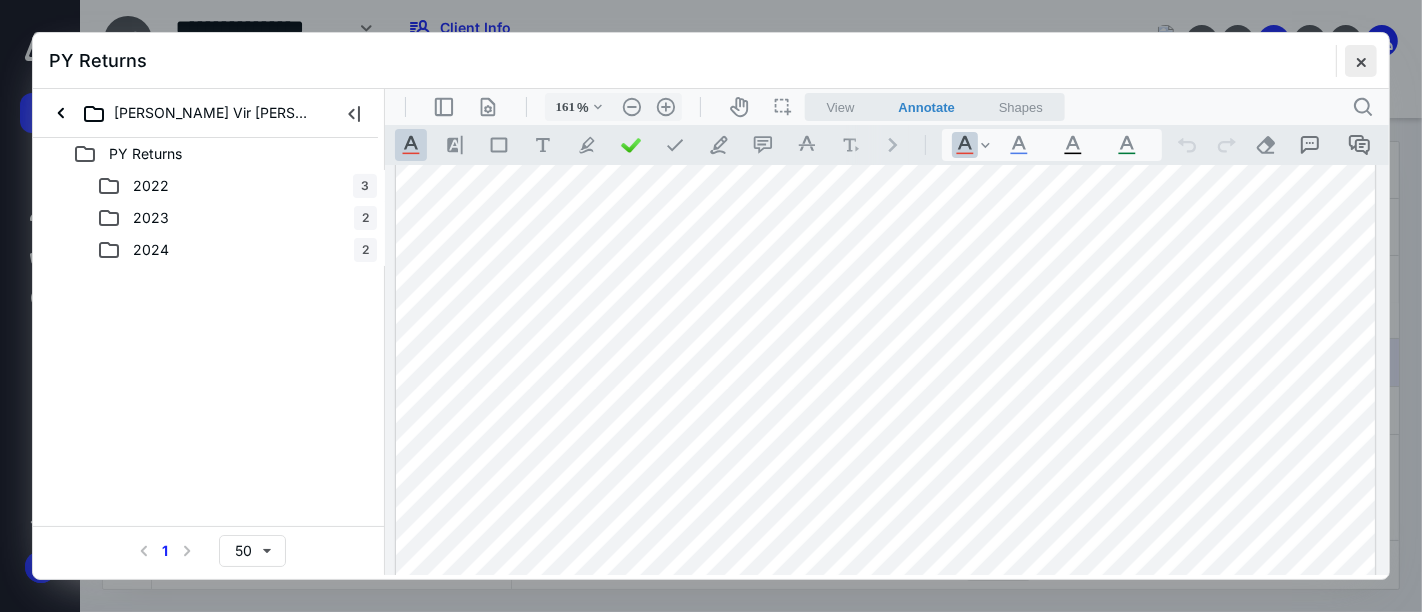click at bounding box center [1361, 61] 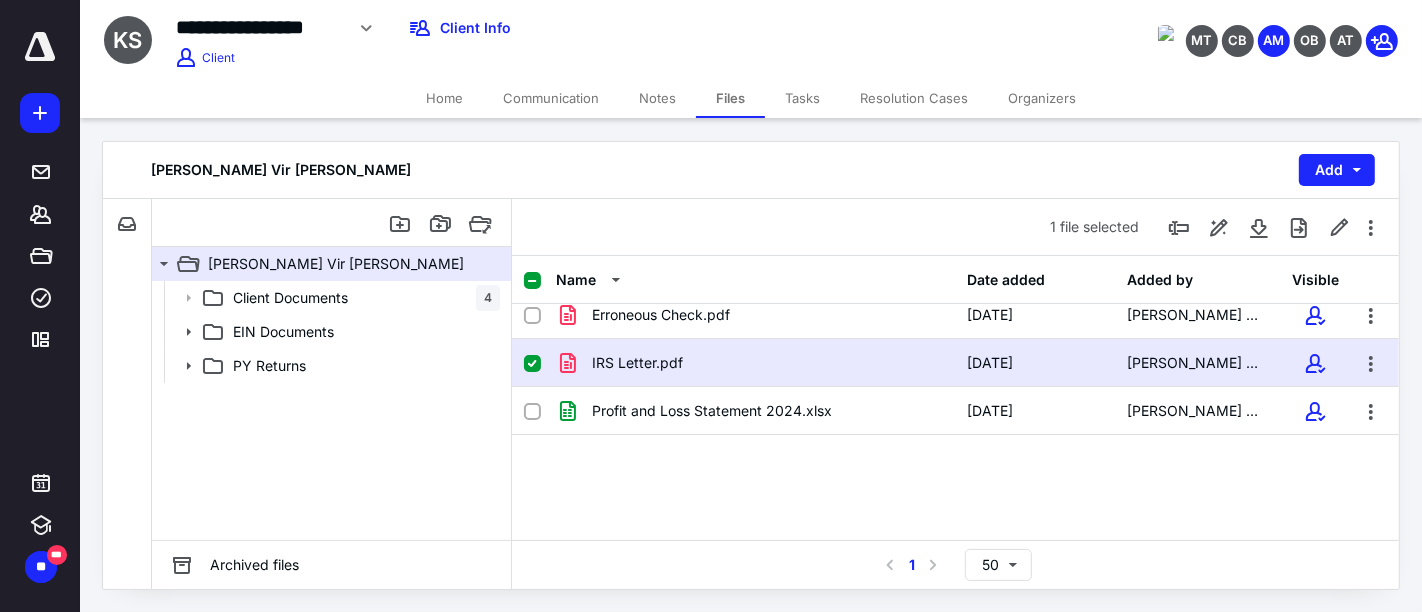 click at bounding box center (532, 364) 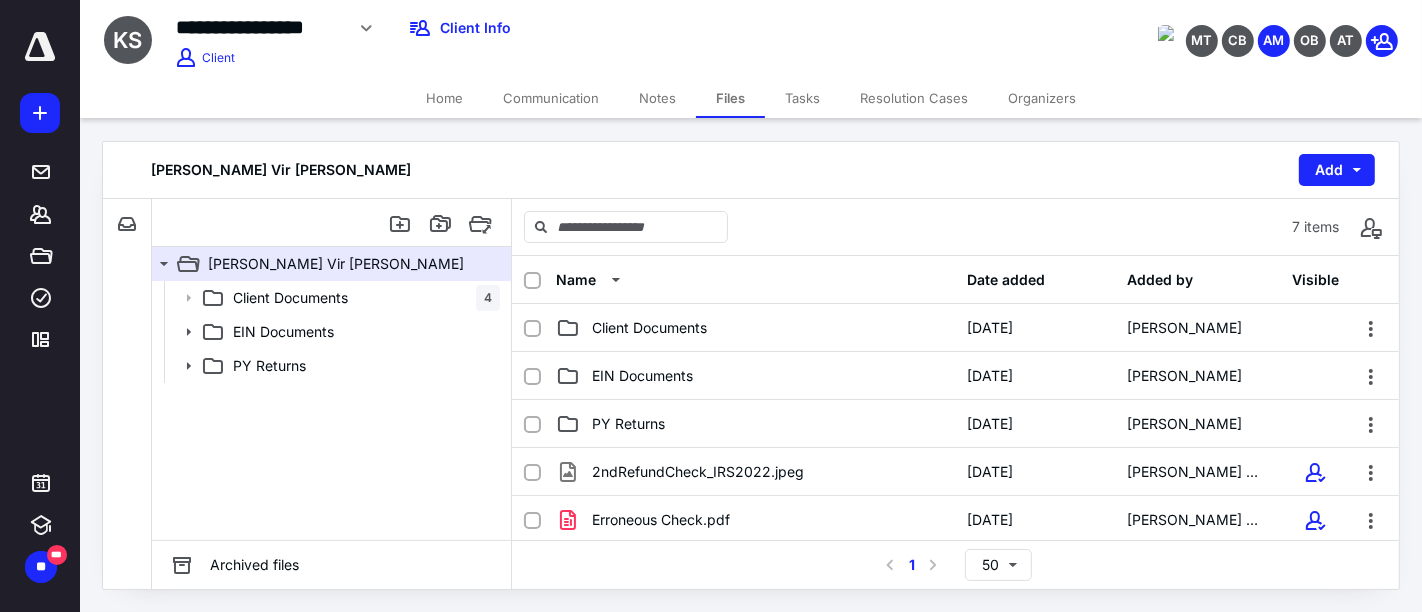 scroll, scrollTop: 0, scrollLeft: 0, axis: both 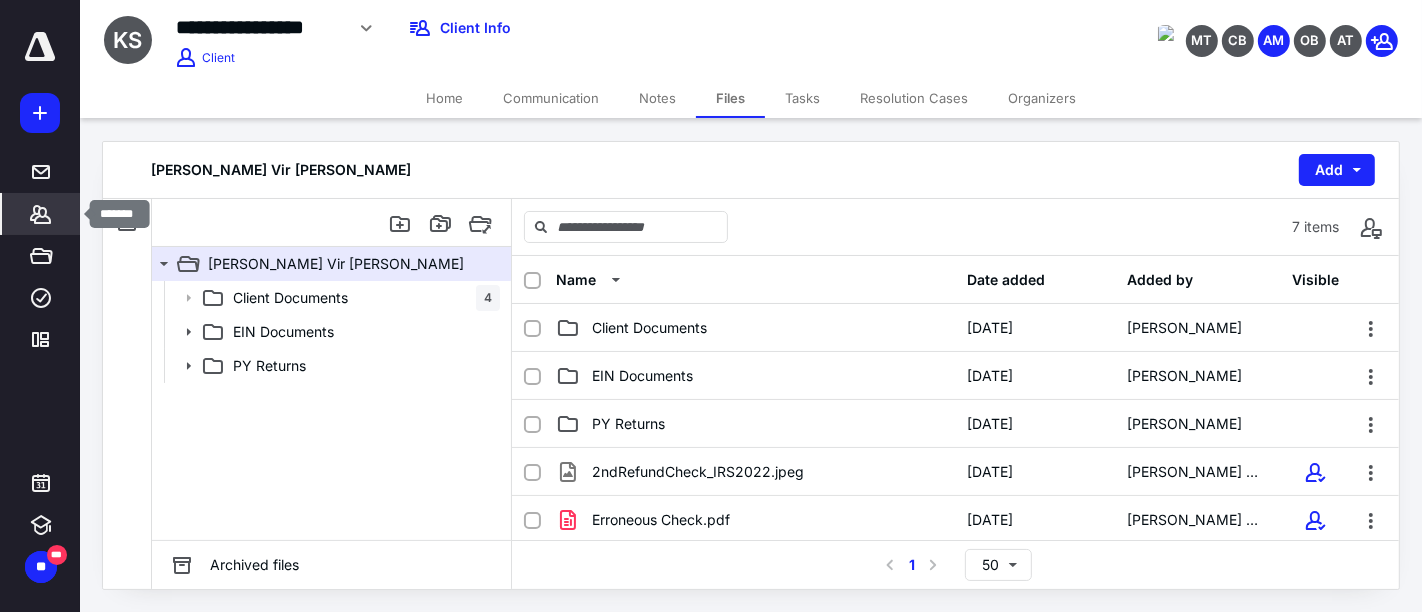click on "*******" at bounding box center (41, 214) 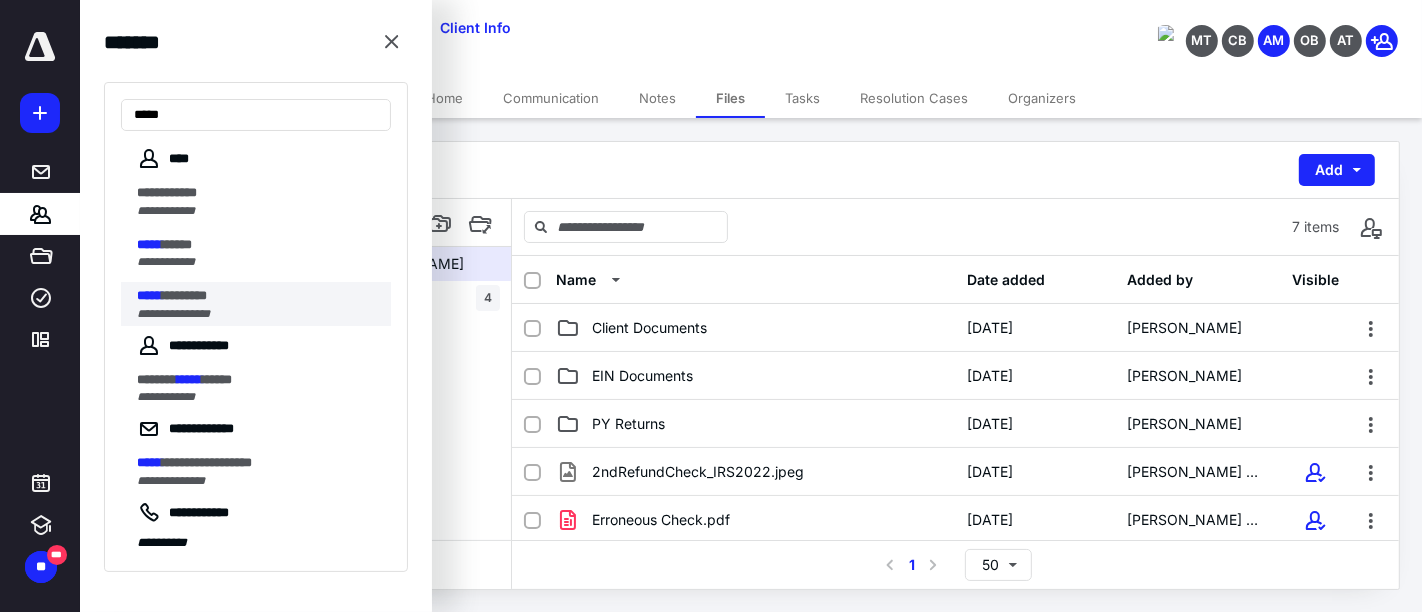 type on "*****" 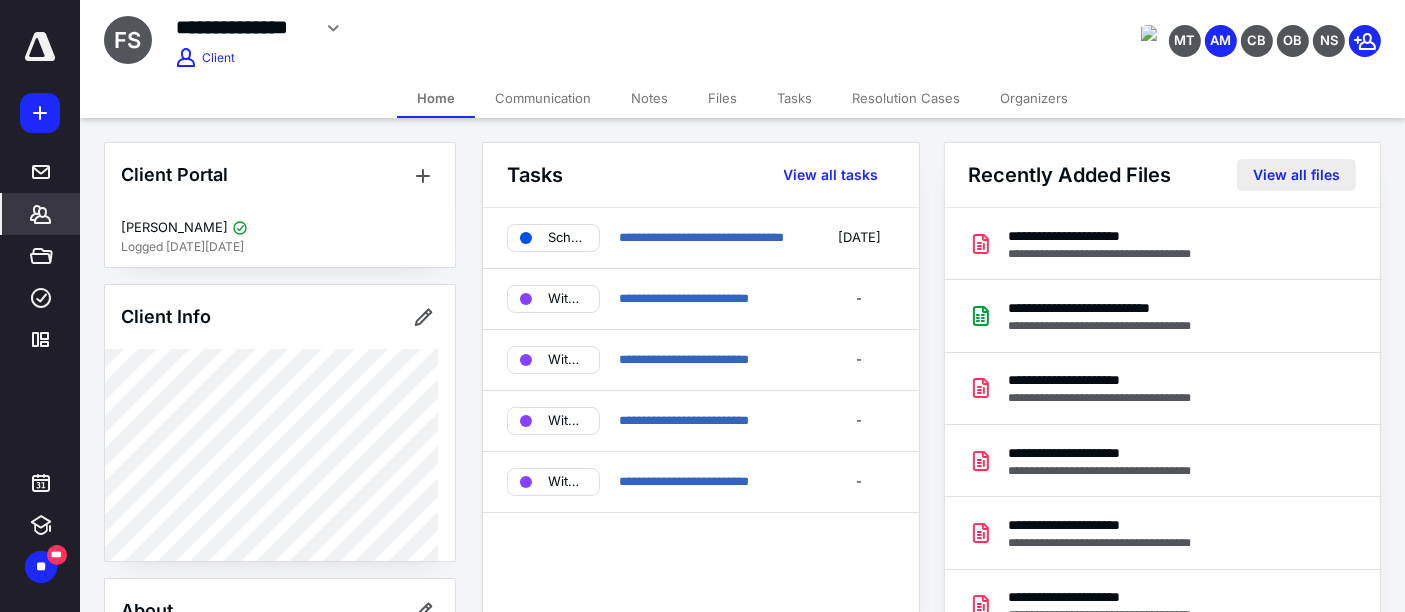 click on "View all files" at bounding box center [1296, 175] 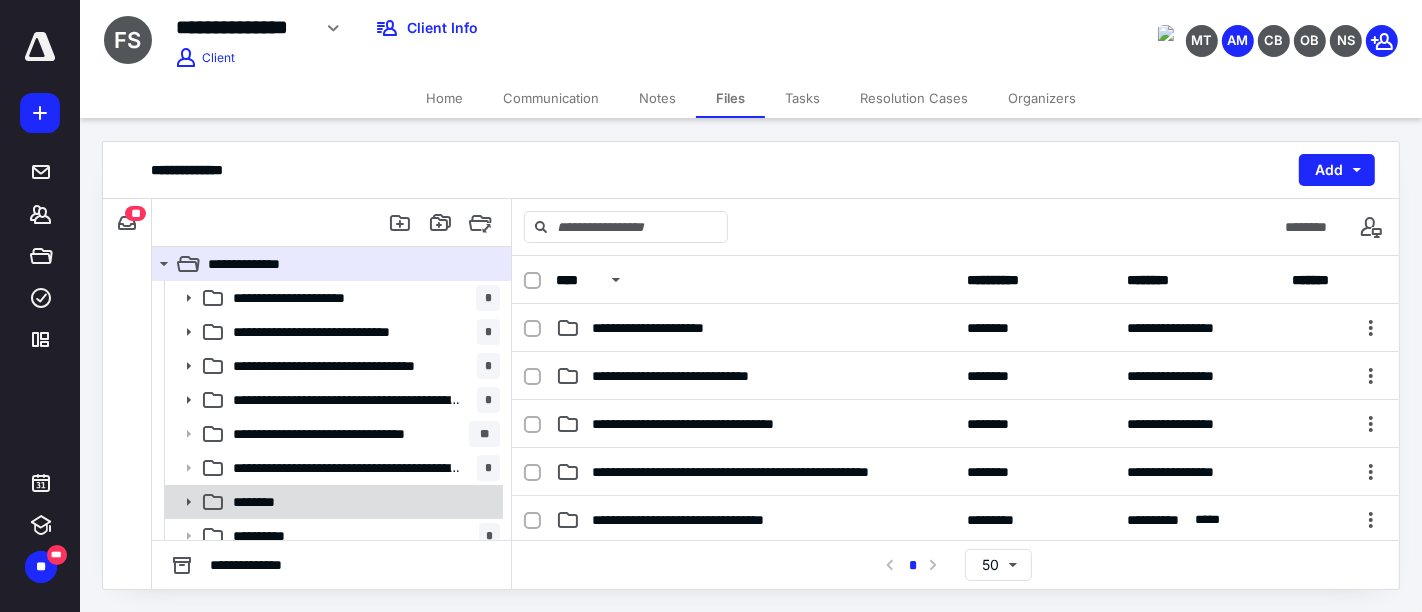 click on "********" at bounding box center [263, 502] 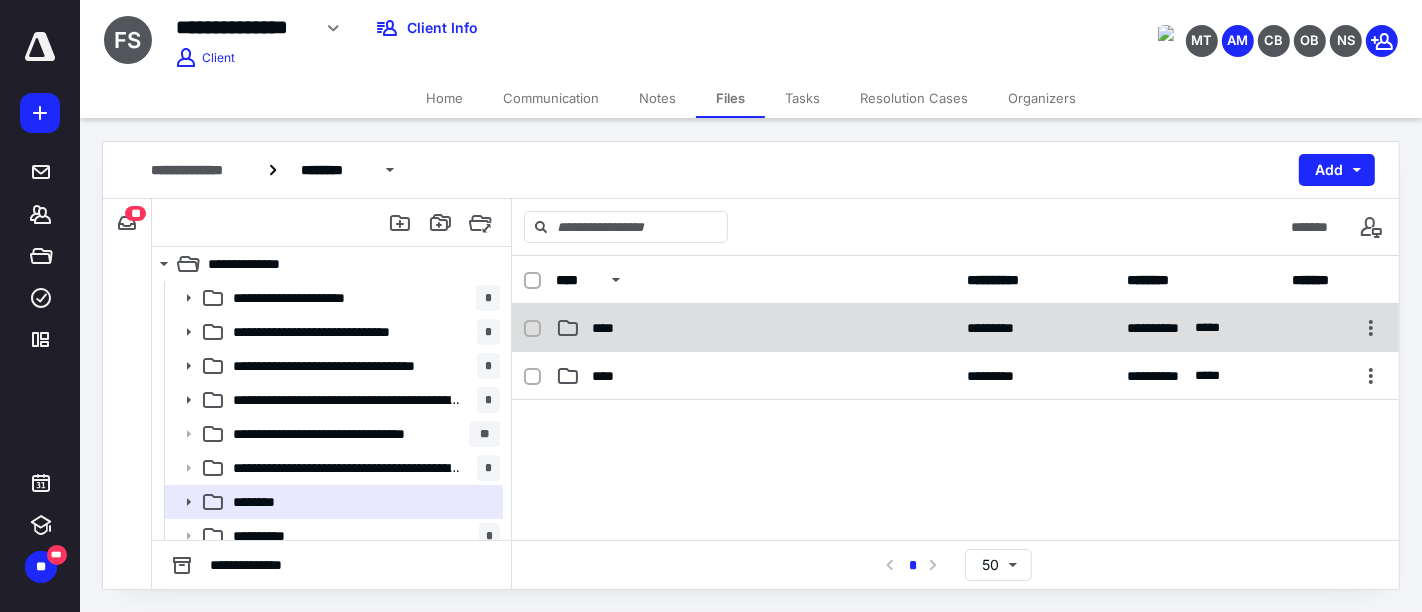 click on "****" at bounding box center (756, 328) 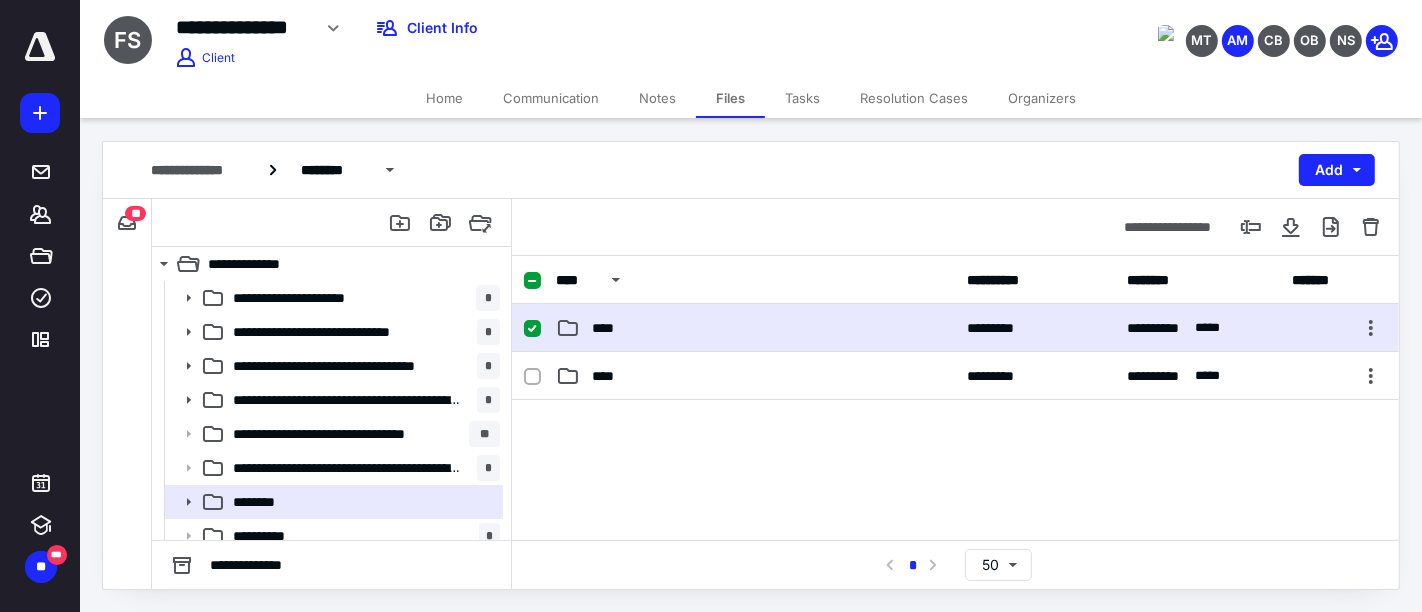 click on "****" at bounding box center [756, 328] 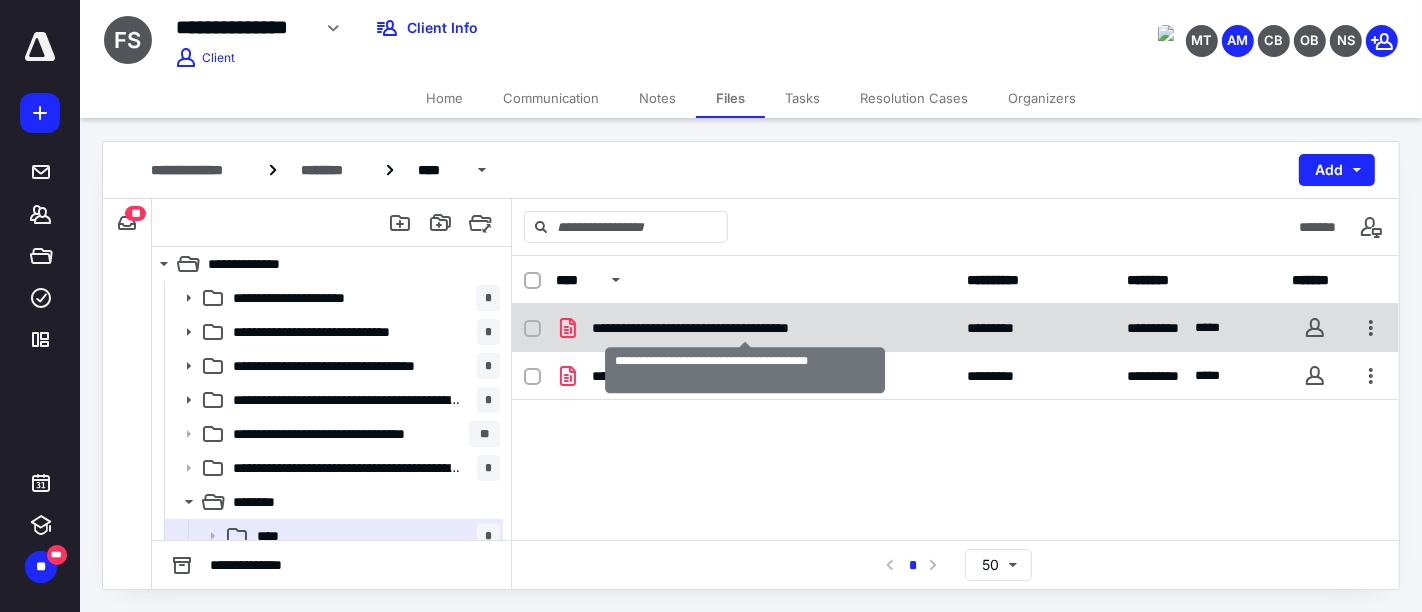 click on "**********" at bounding box center [745, 328] 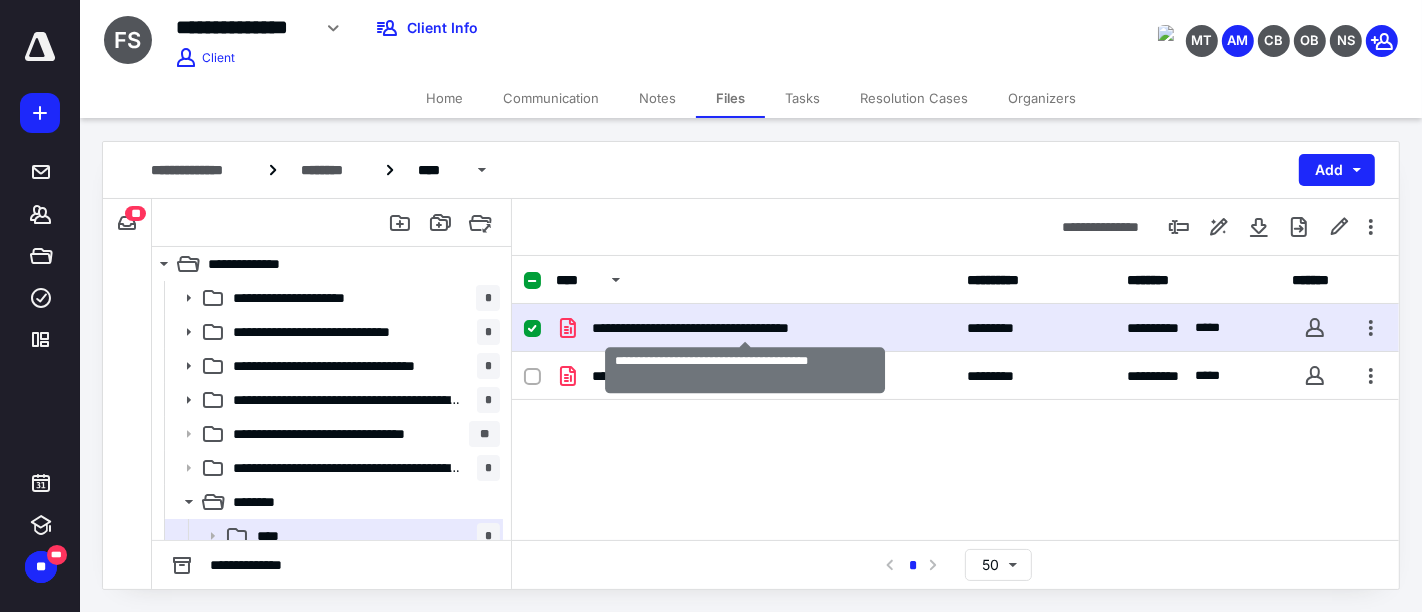 click on "**********" at bounding box center [745, 328] 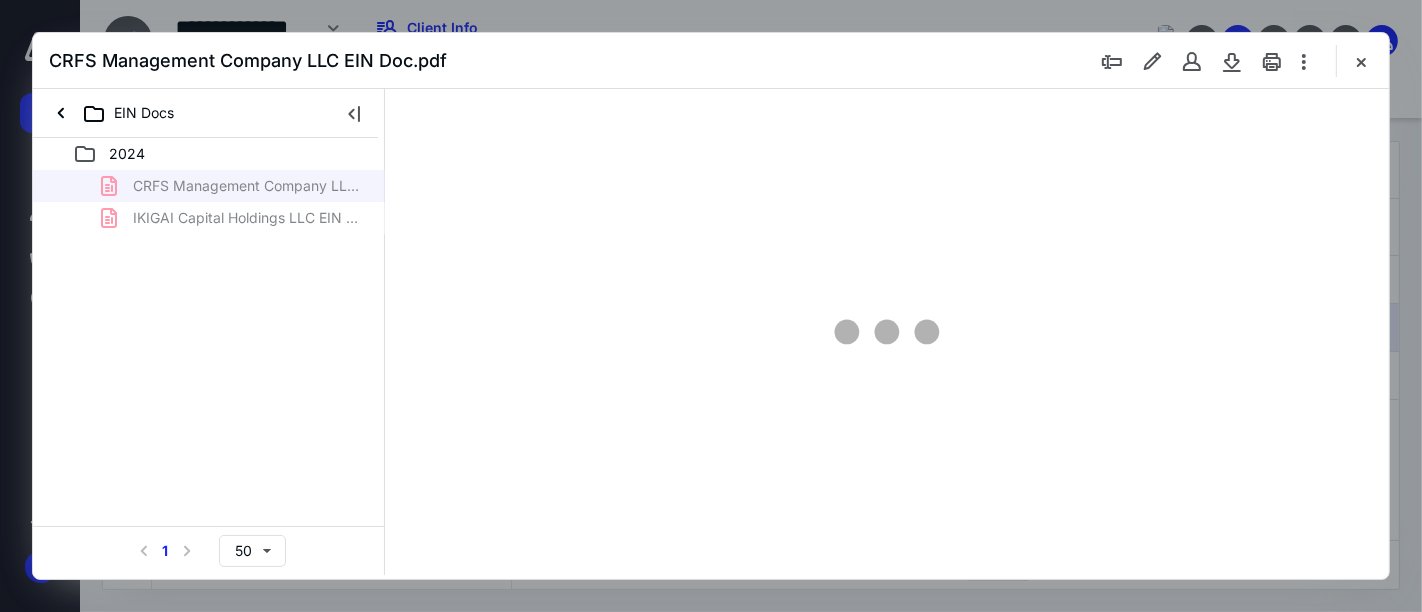 scroll, scrollTop: 0, scrollLeft: 0, axis: both 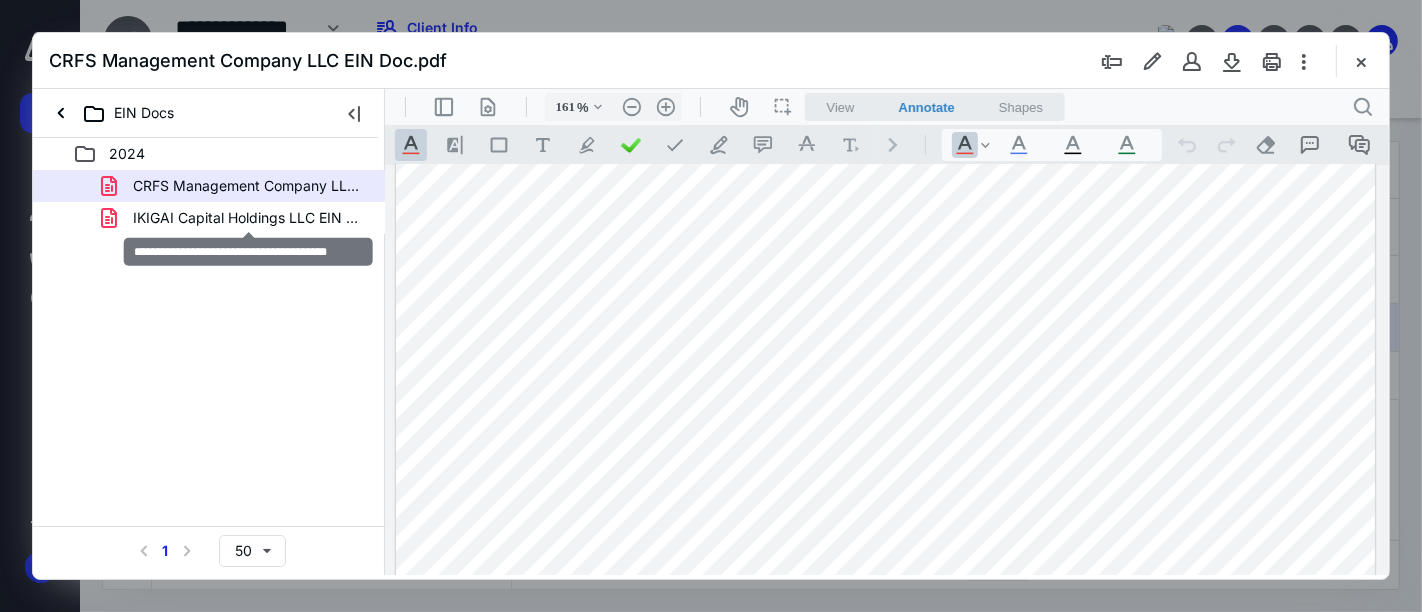 drag, startPoint x: 270, startPoint y: 225, endPoint x: 968, endPoint y: 391, distance: 717.4678 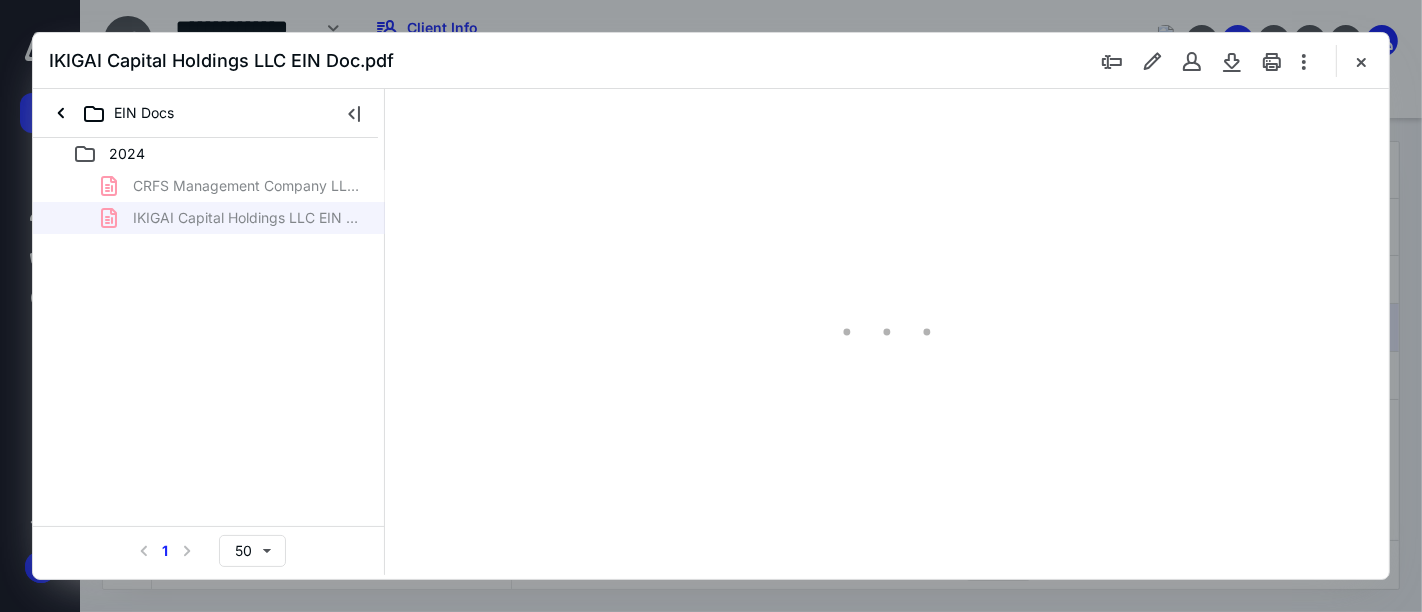 type on "161" 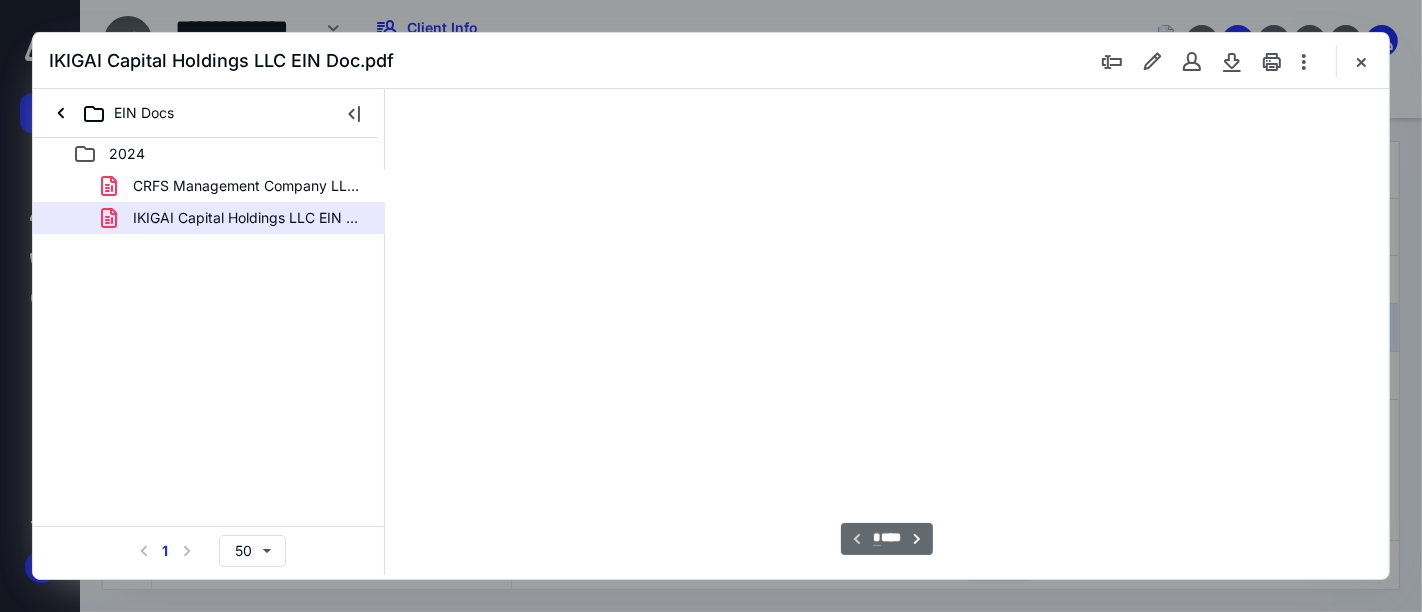 scroll, scrollTop: 82, scrollLeft: 0, axis: vertical 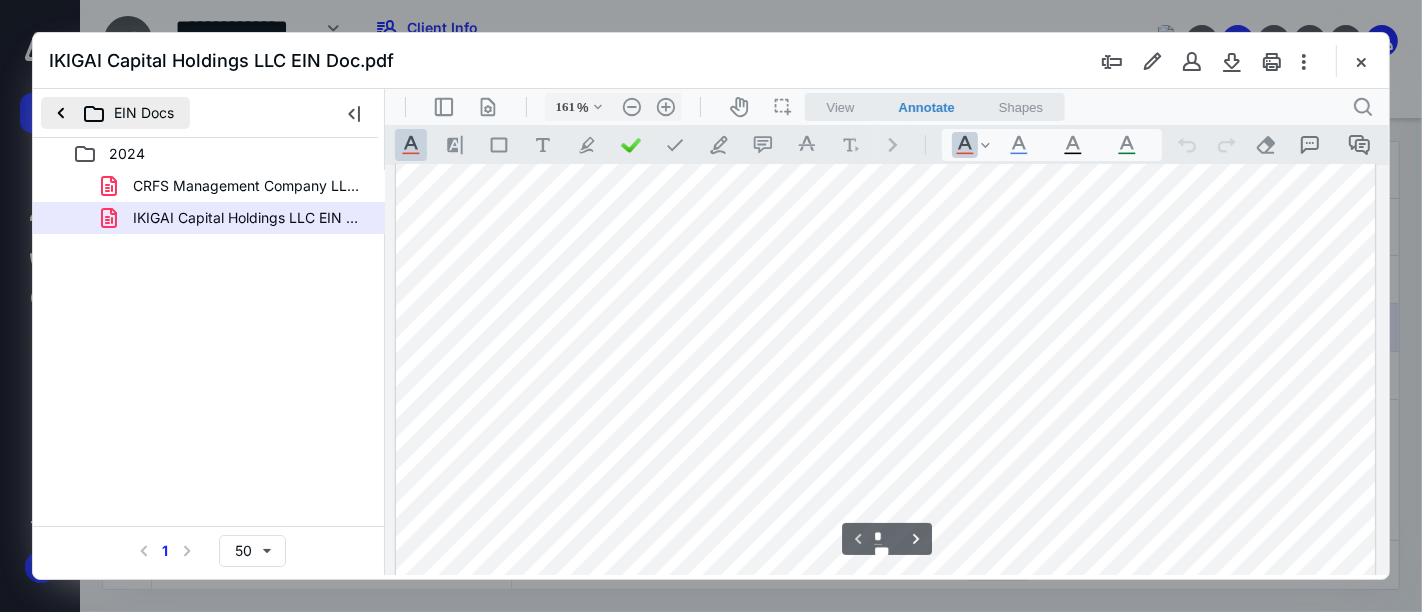 click on "EIN Docs" at bounding box center (115, 113) 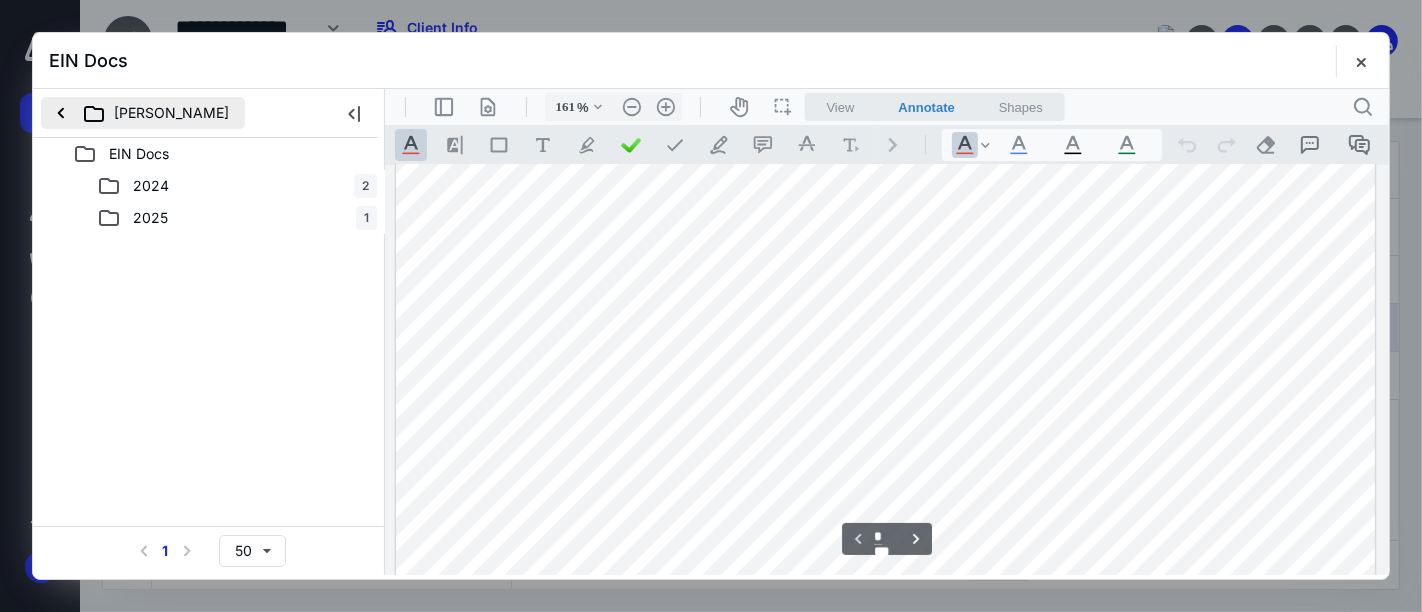 click on "Fabio Silvagni" at bounding box center (143, 113) 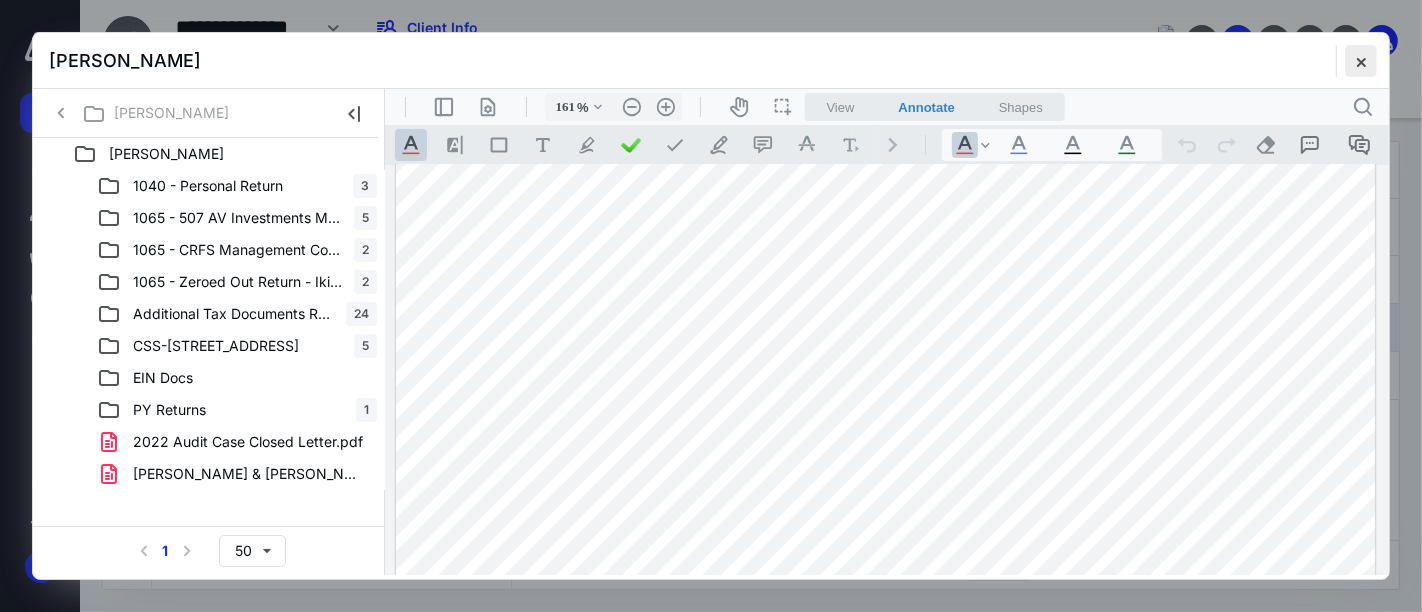 click at bounding box center [1361, 61] 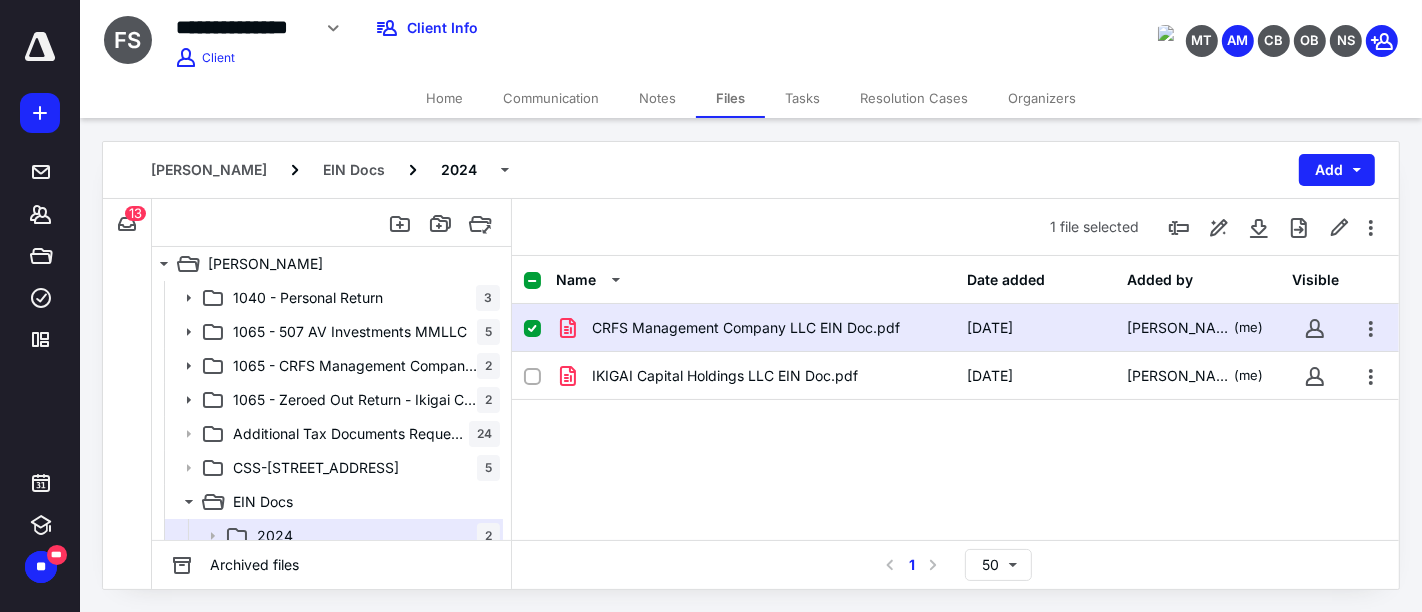click at bounding box center (540, 328) 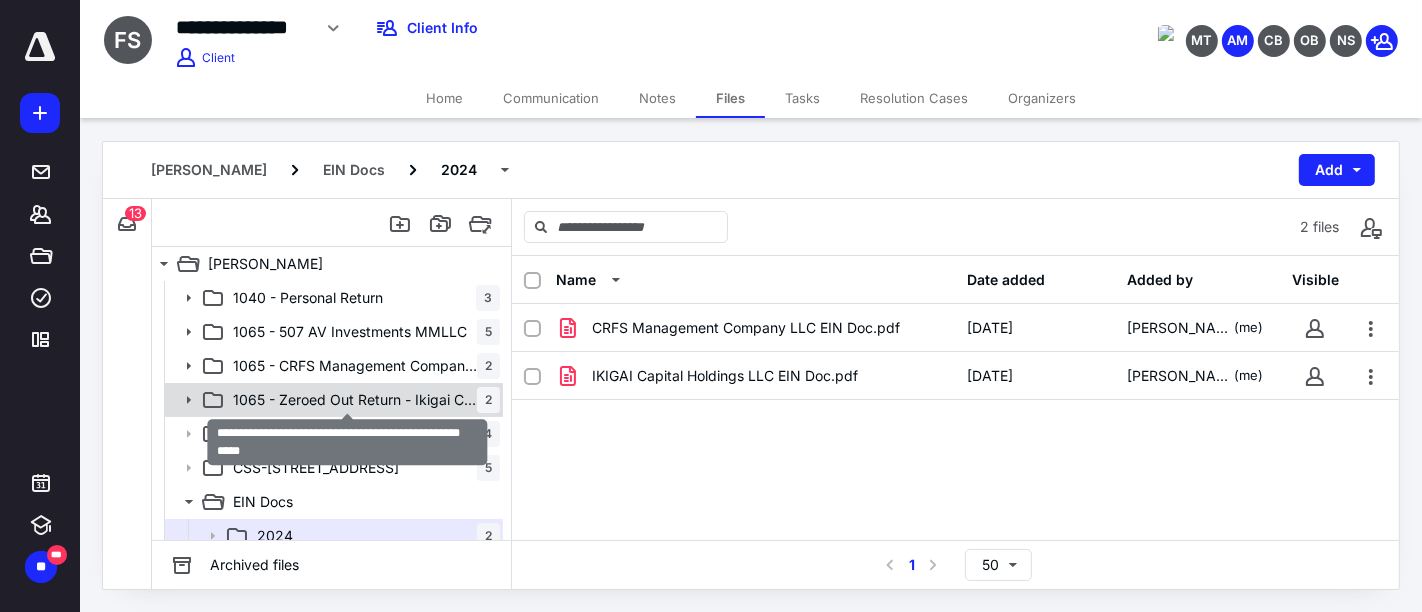 click on "1065 - Zeroed Out Return - Ikigai Capital Holding MMLLC" at bounding box center [355, 400] 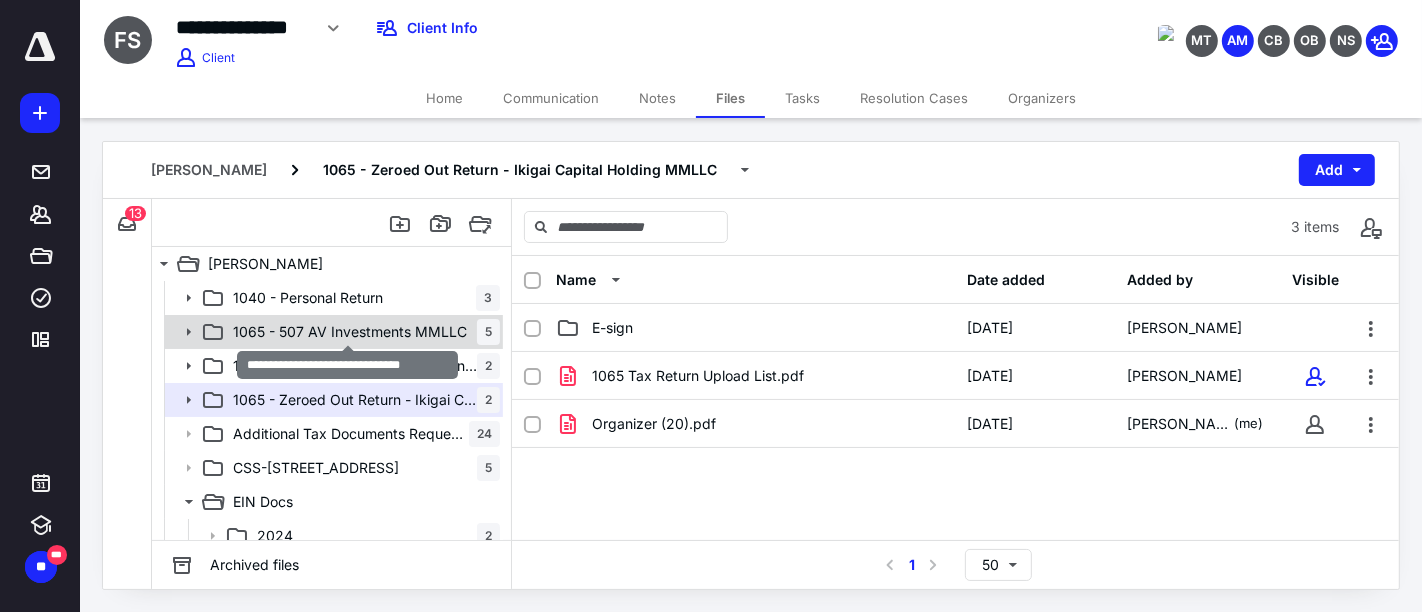 click on "1065 - 507 AV Investments MMLLC" at bounding box center (350, 332) 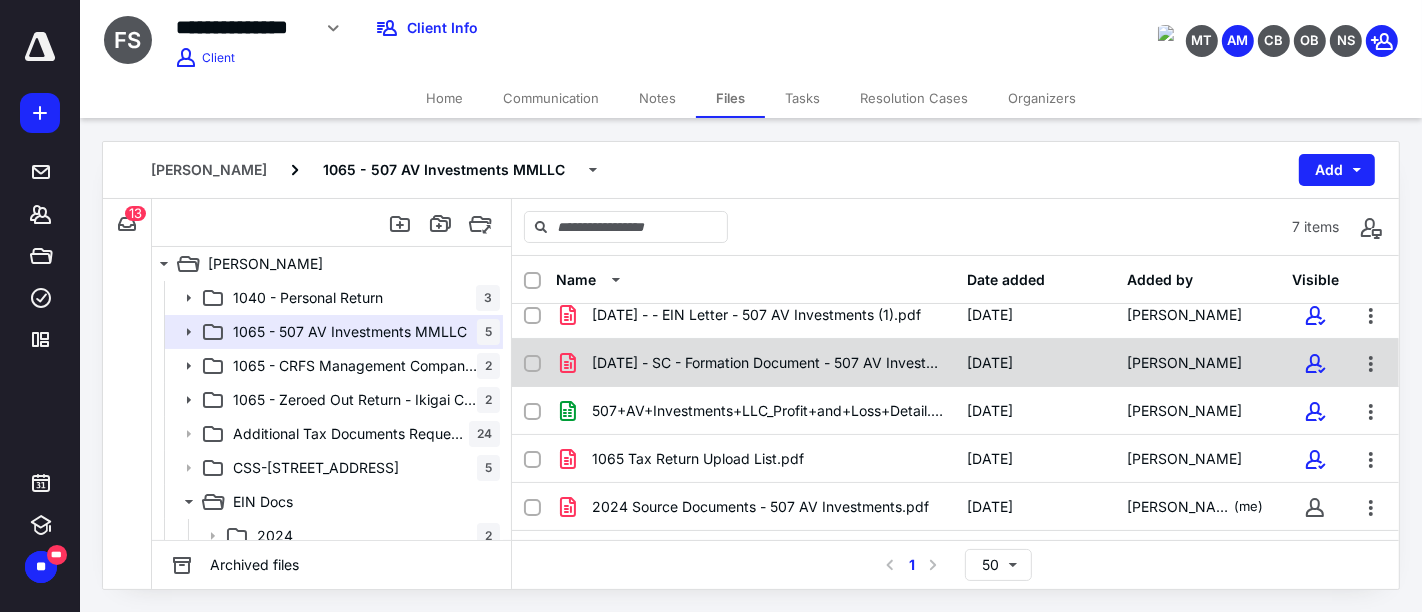 scroll, scrollTop: 111, scrollLeft: 0, axis: vertical 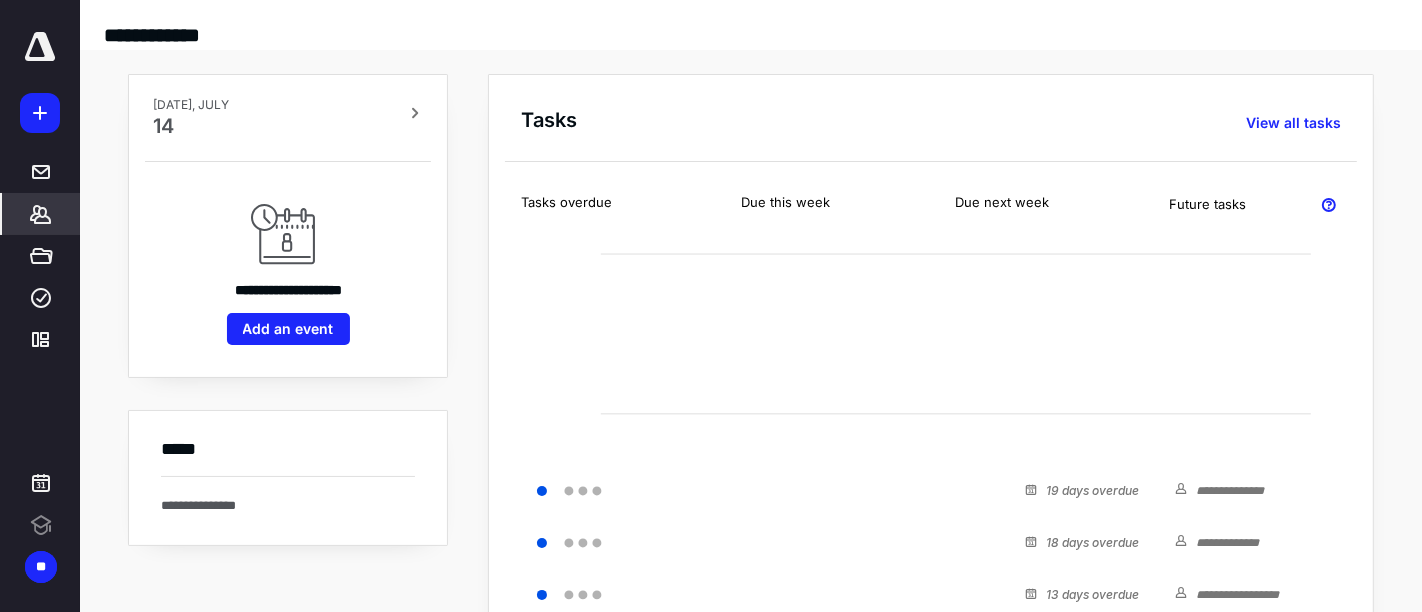 click 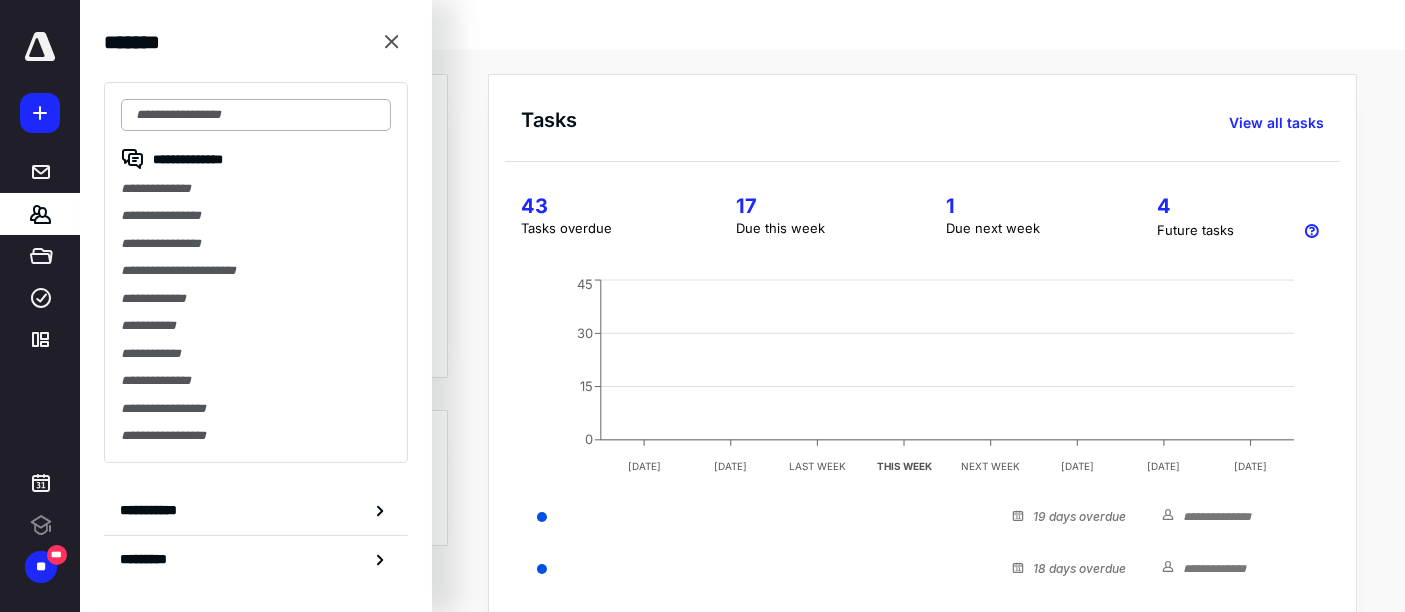 scroll, scrollTop: 0, scrollLeft: 0, axis: both 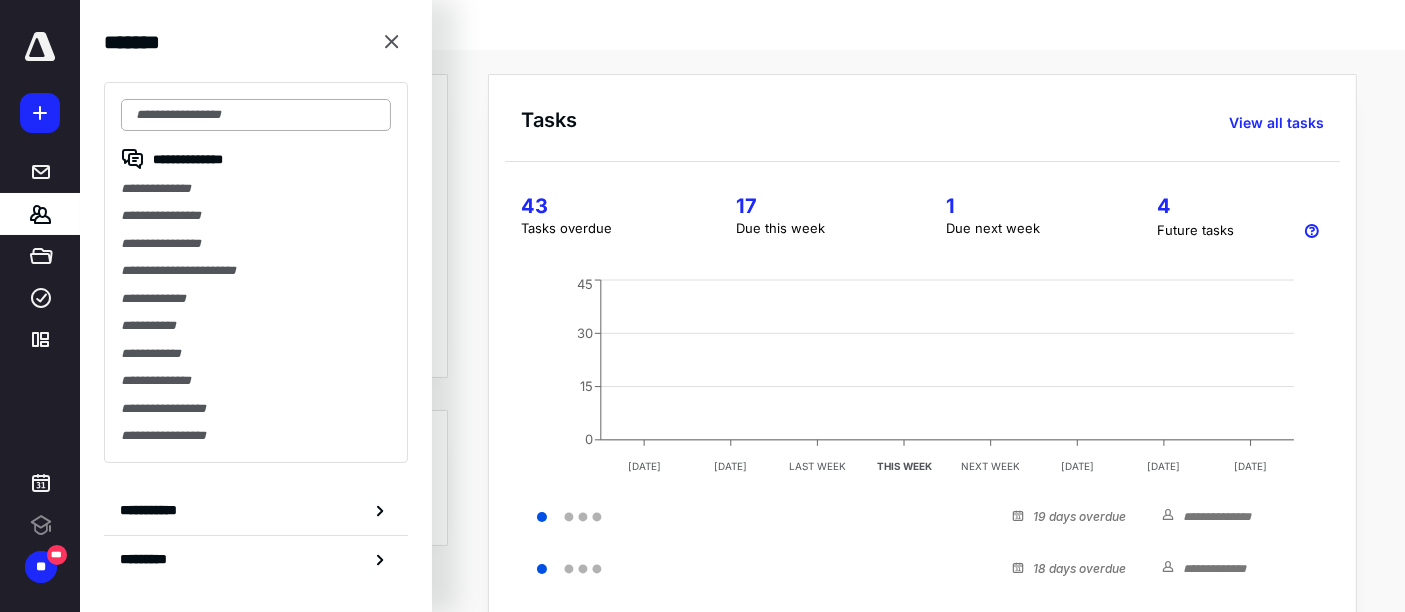 click at bounding box center (256, 115) 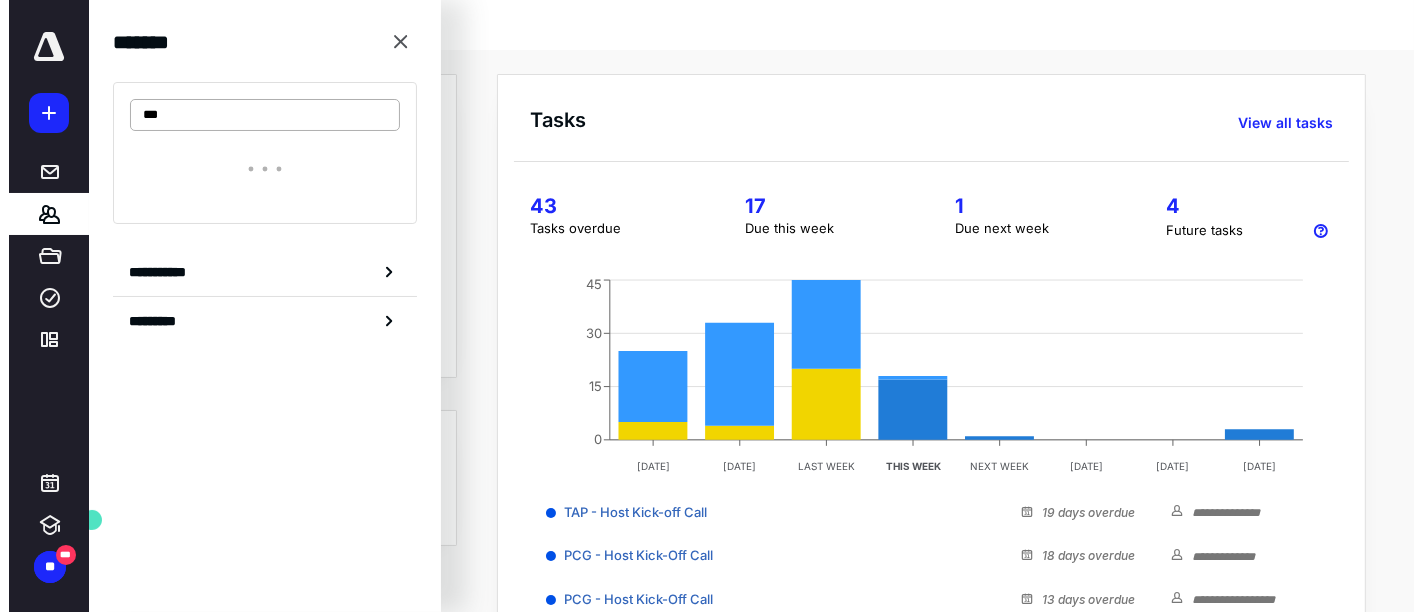 scroll, scrollTop: 0, scrollLeft: 0, axis: both 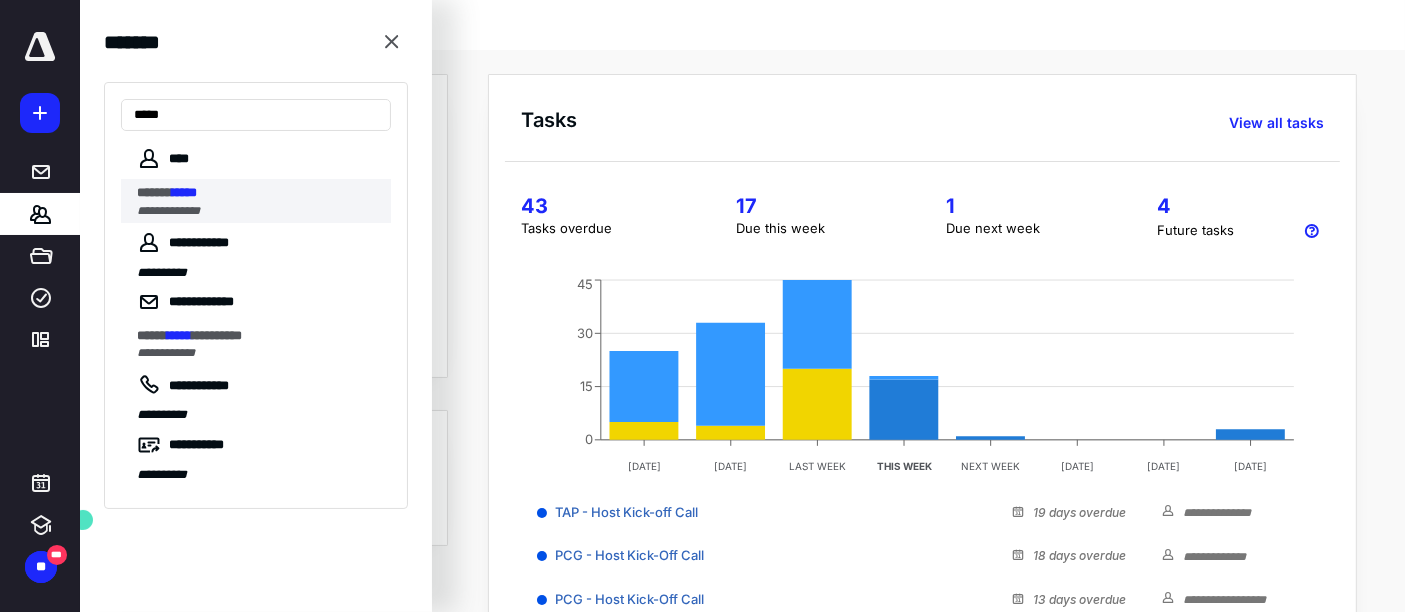 type on "*****" 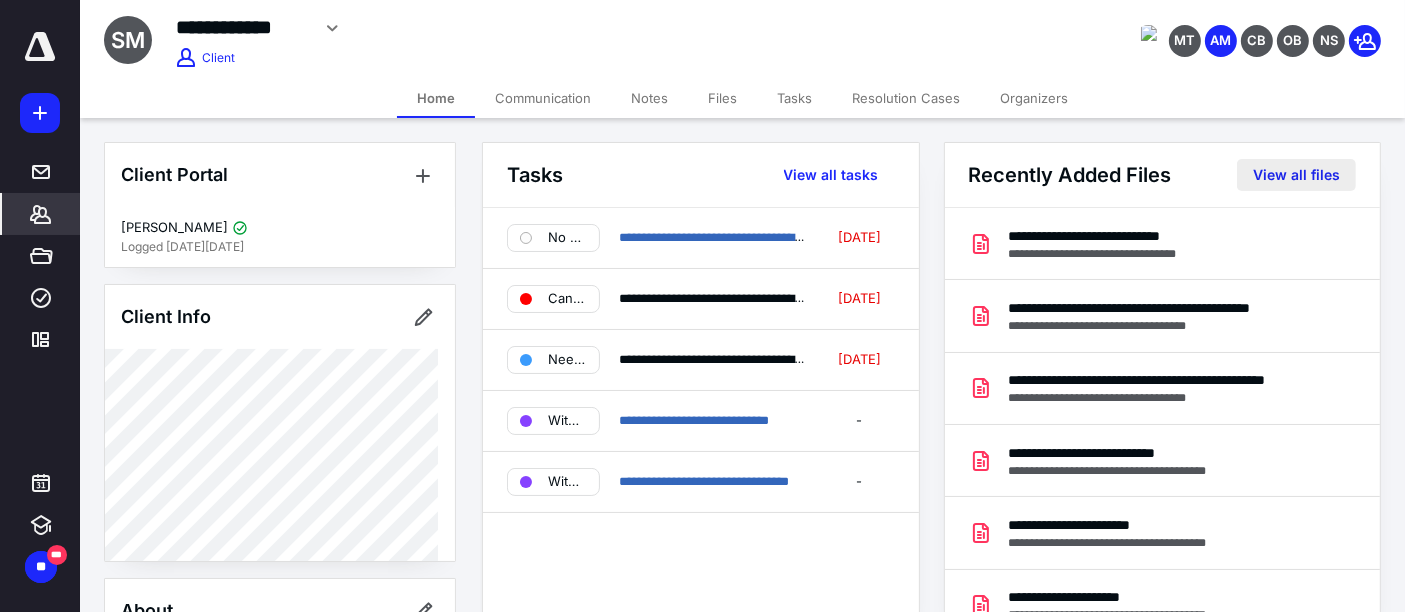 click on "View all files" at bounding box center [1296, 175] 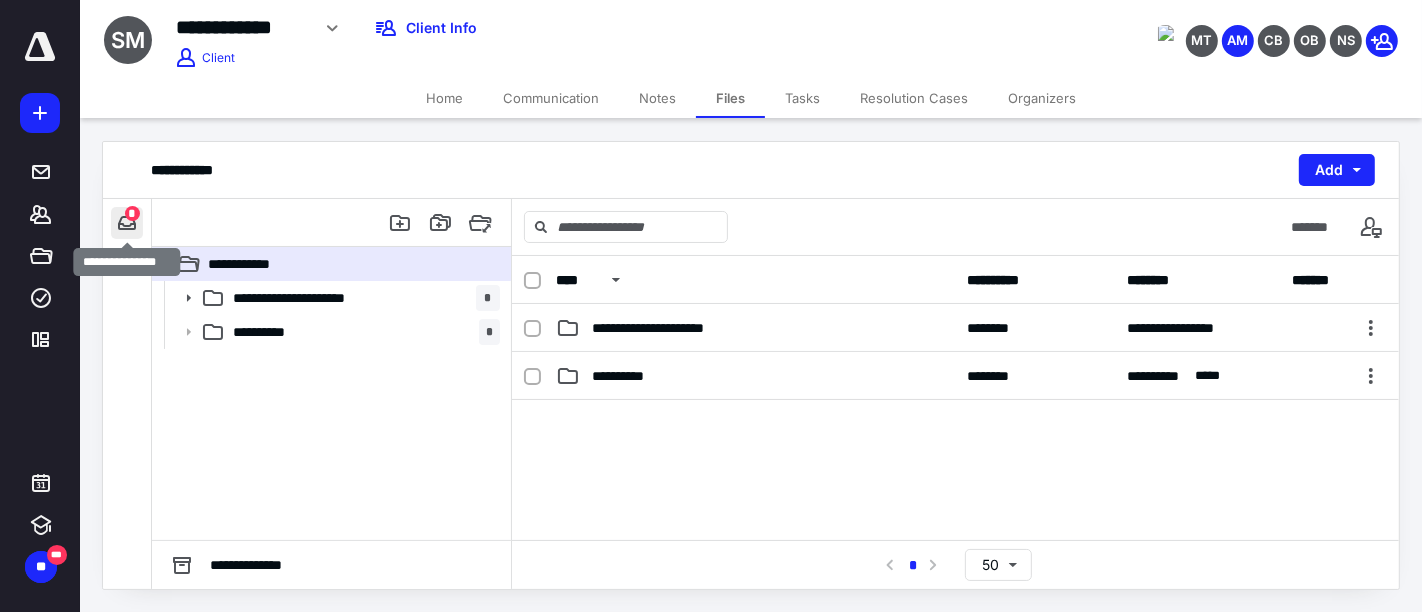 click at bounding box center [127, 223] 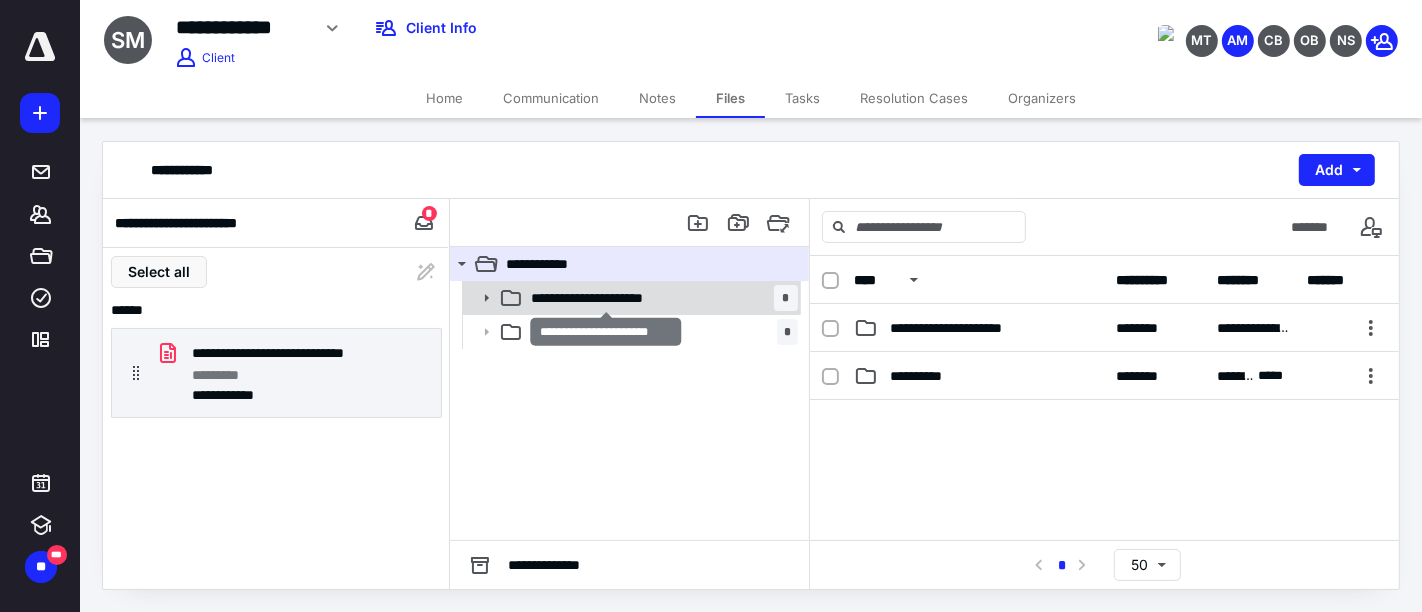 click on "**********" at bounding box center [607, 298] 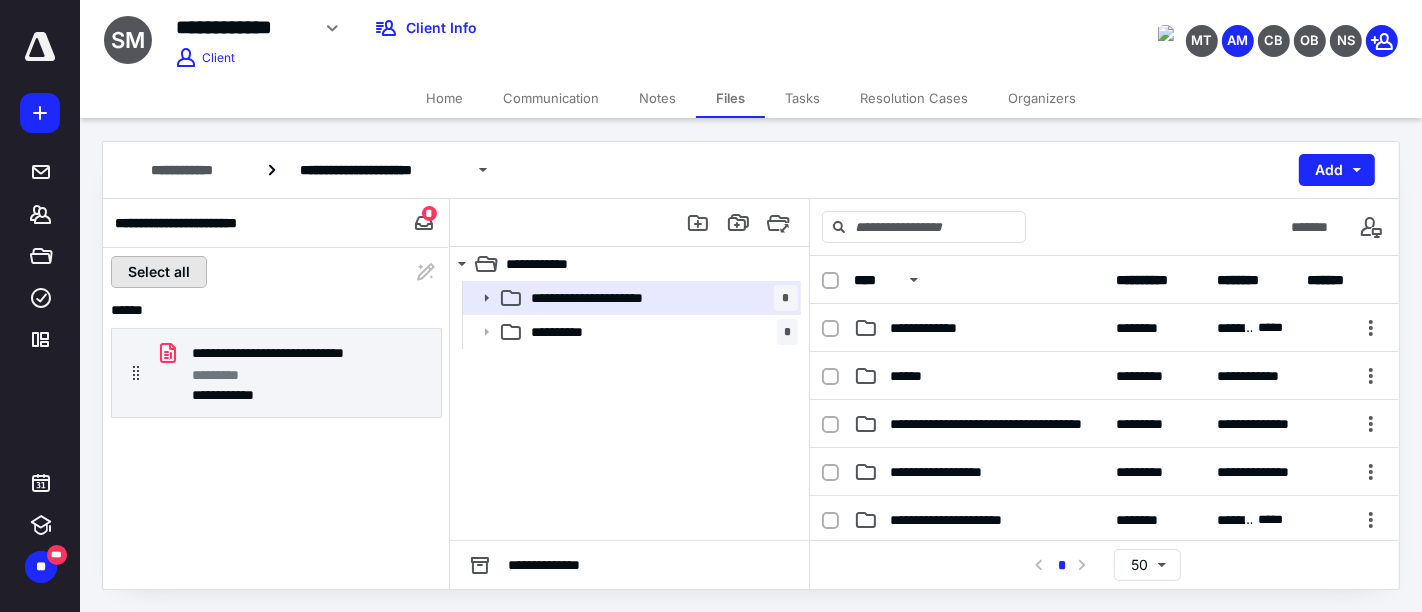 click on "Select all" at bounding box center [159, 272] 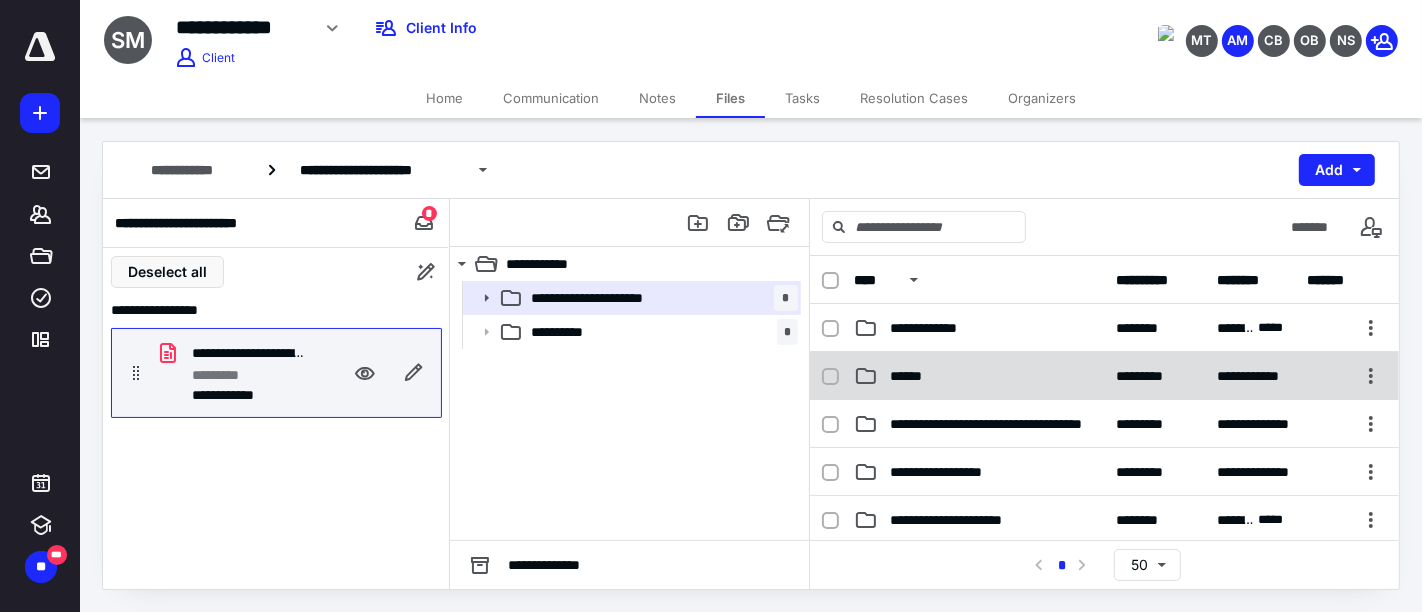 click on "******" at bounding box center [979, 376] 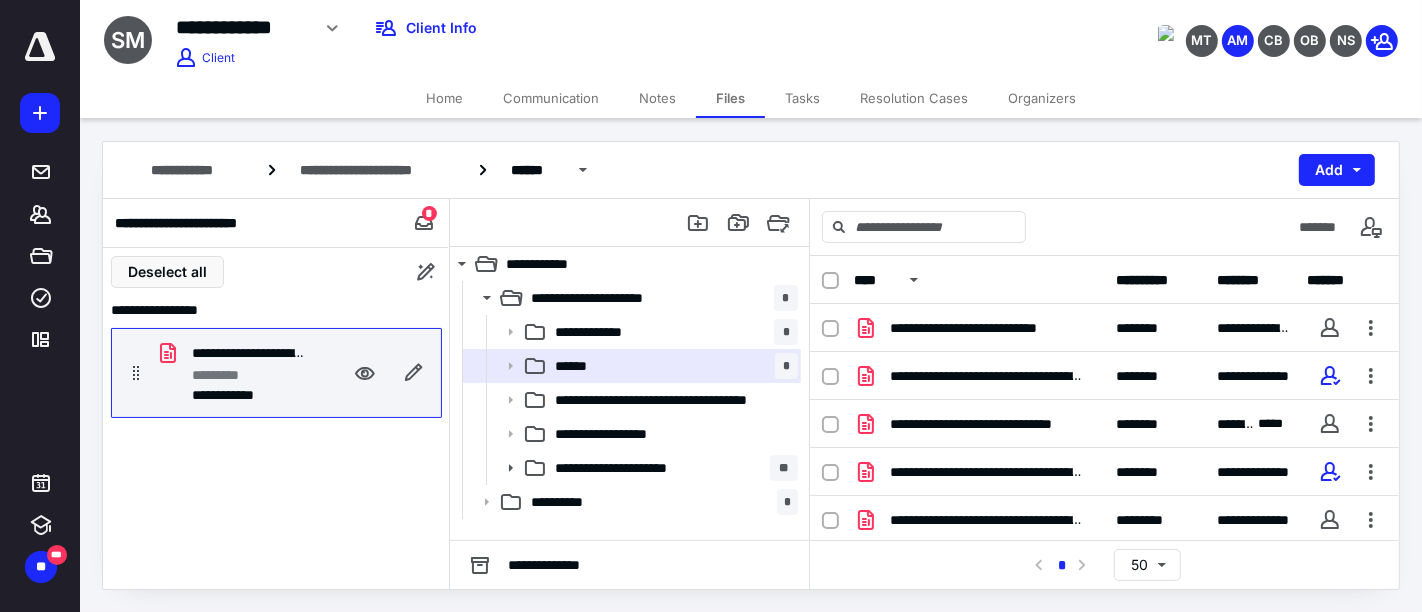 click on "**********" at bounding box center (192, 223) 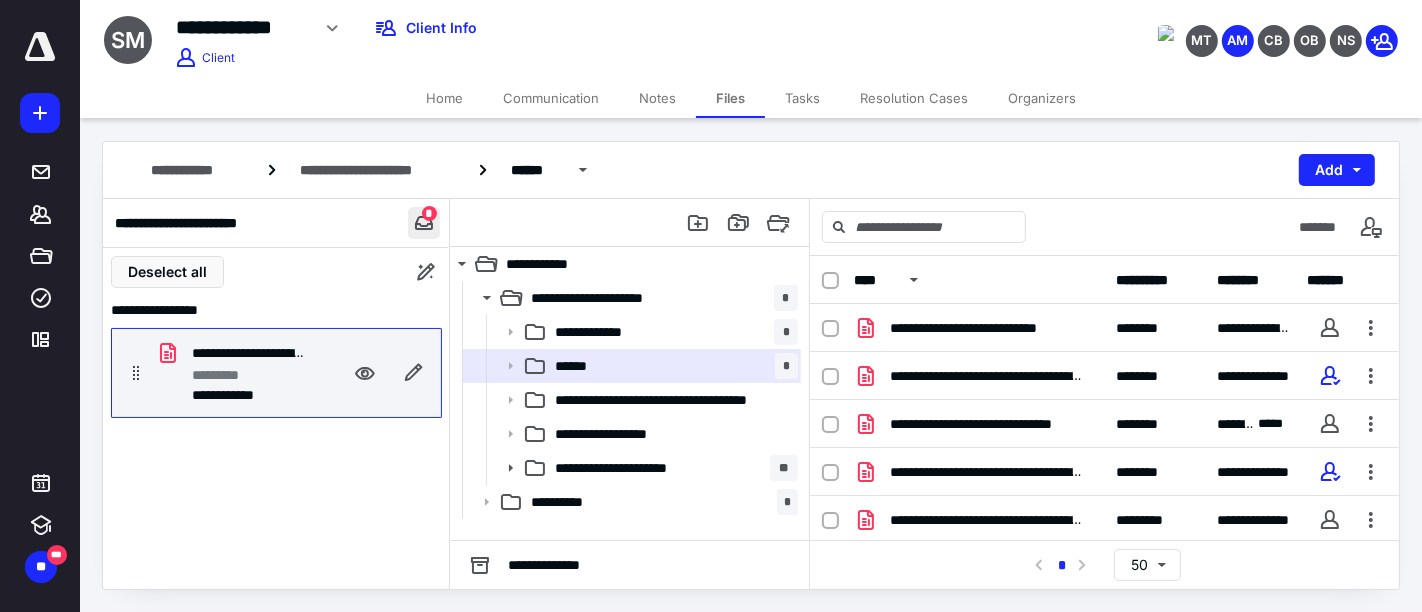 click at bounding box center [424, 223] 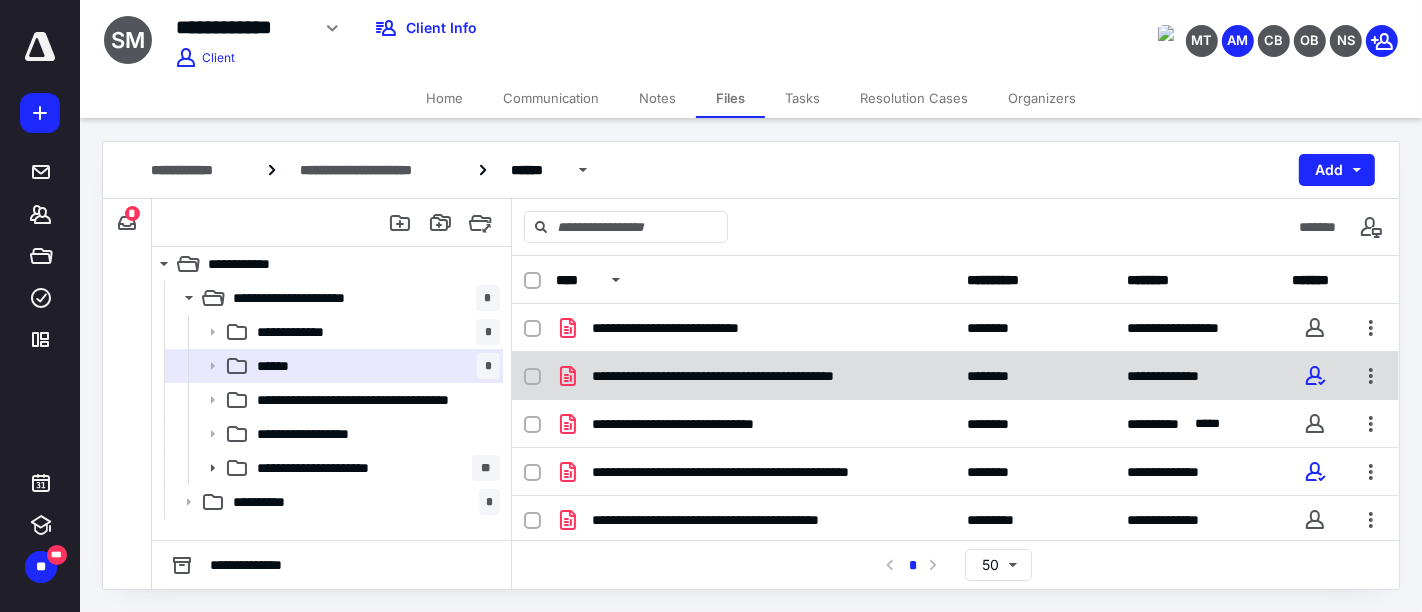 click on "**********" at bounding box center [955, 376] 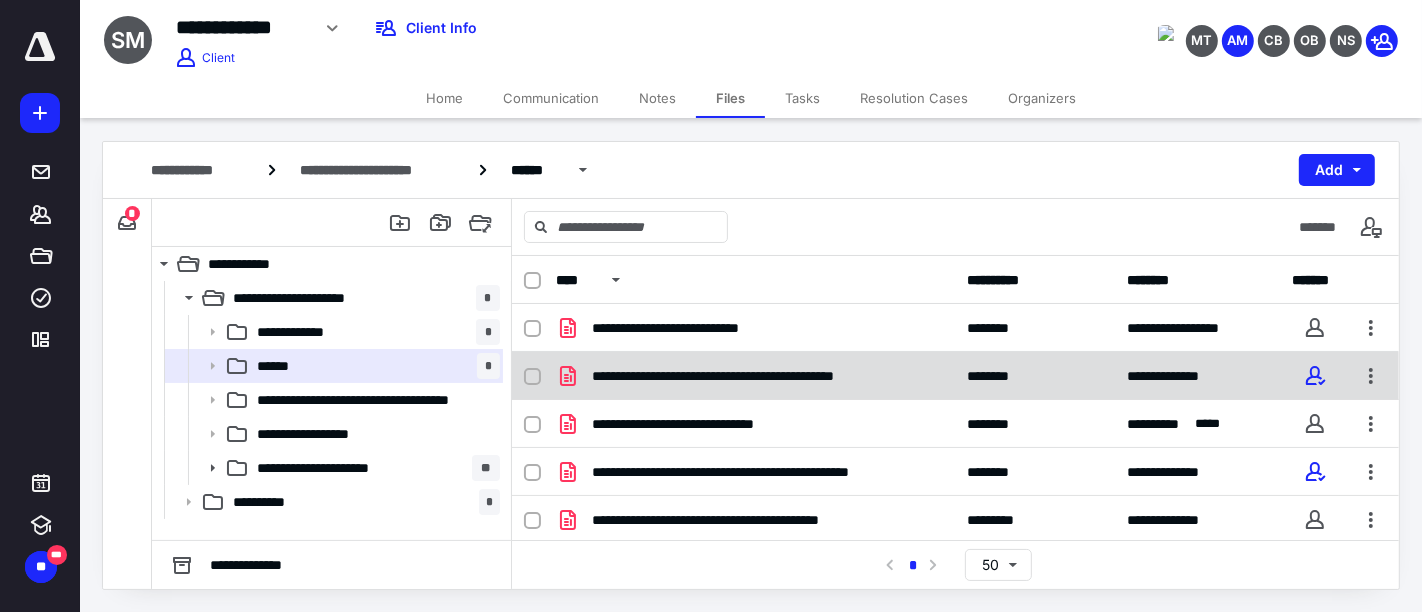 checkbox on "true" 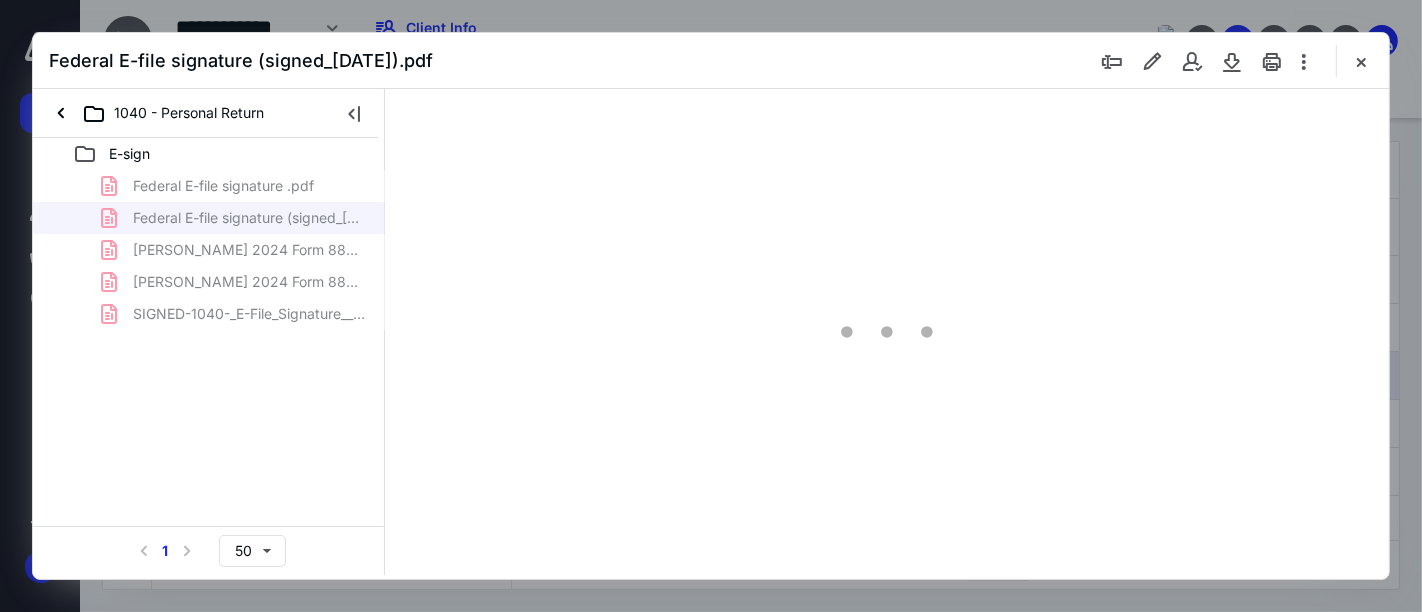 scroll, scrollTop: 0, scrollLeft: 0, axis: both 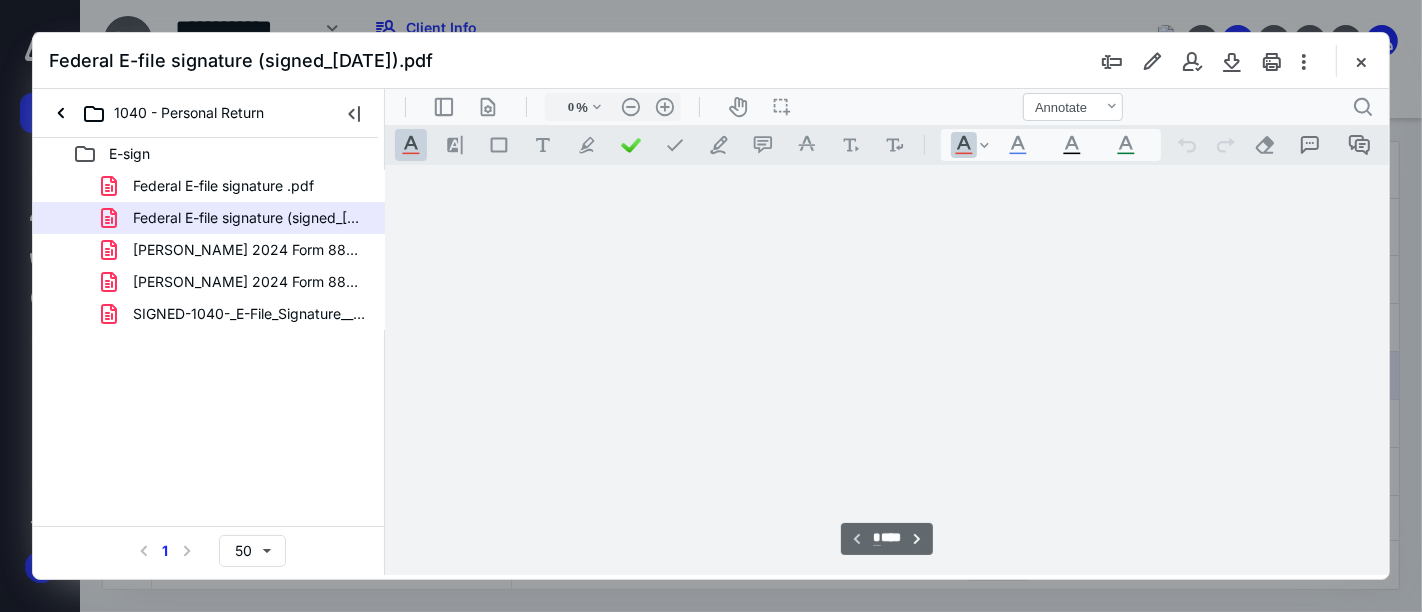 type on "161" 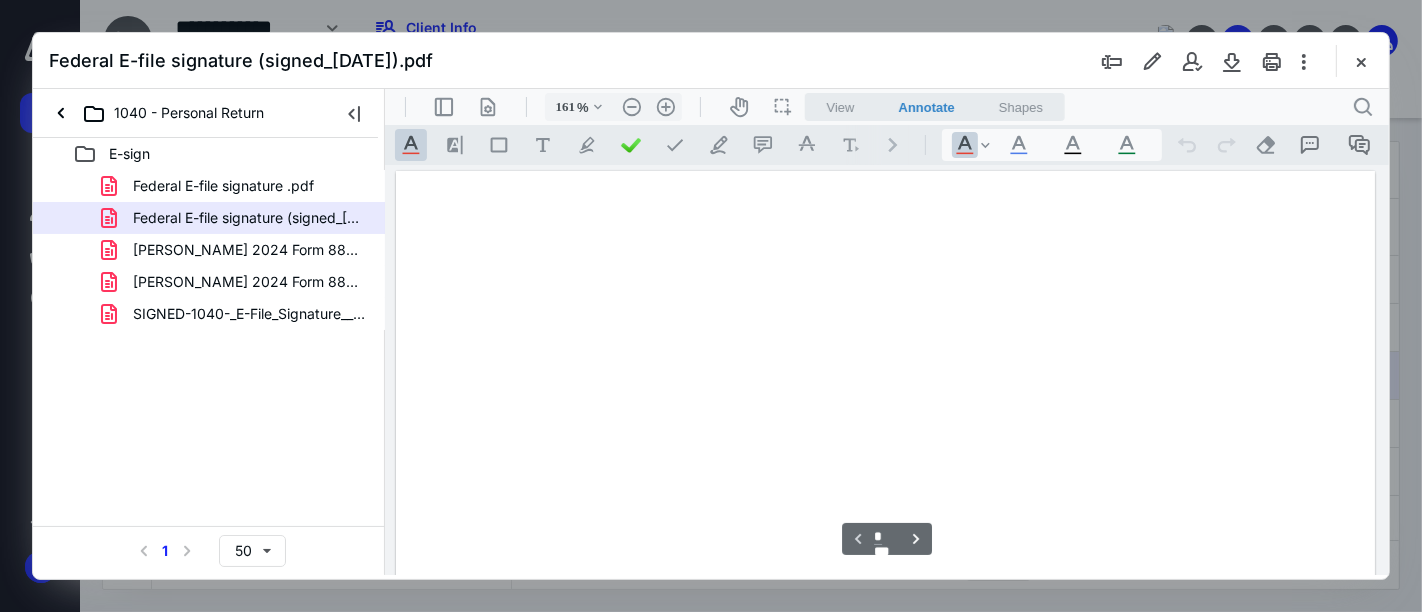 scroll, scrollTop: 82, scrollLeft: 0, axis: vertical 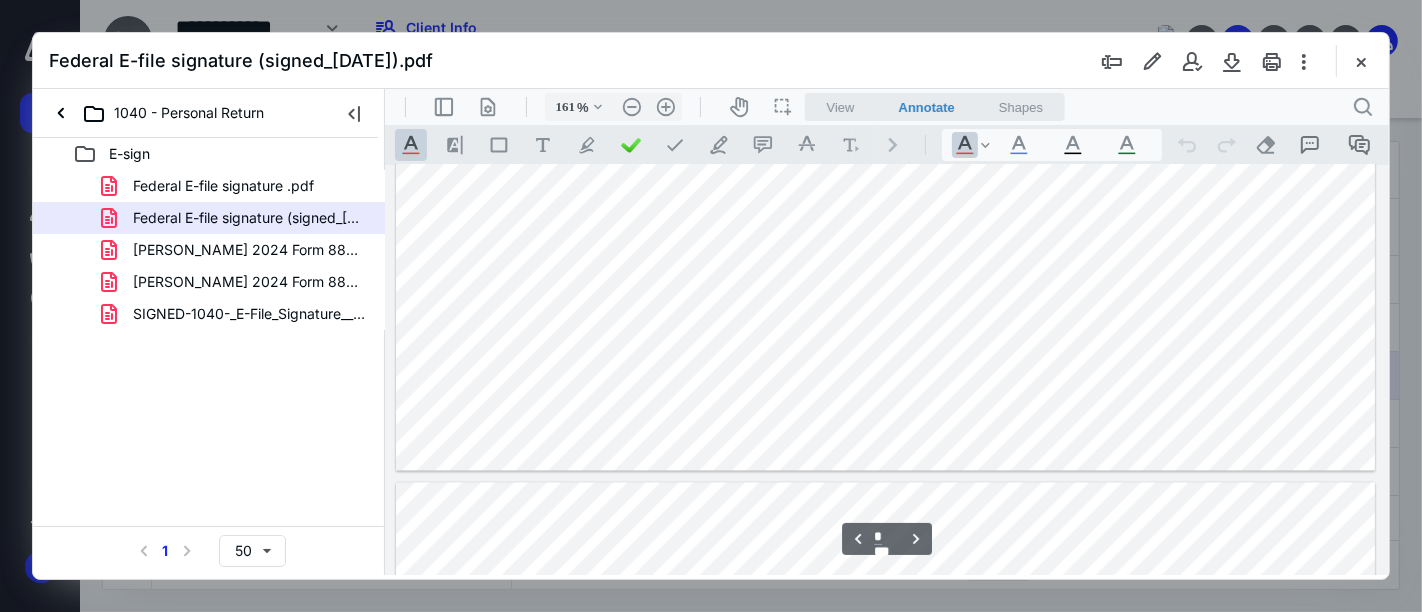 type on "*" 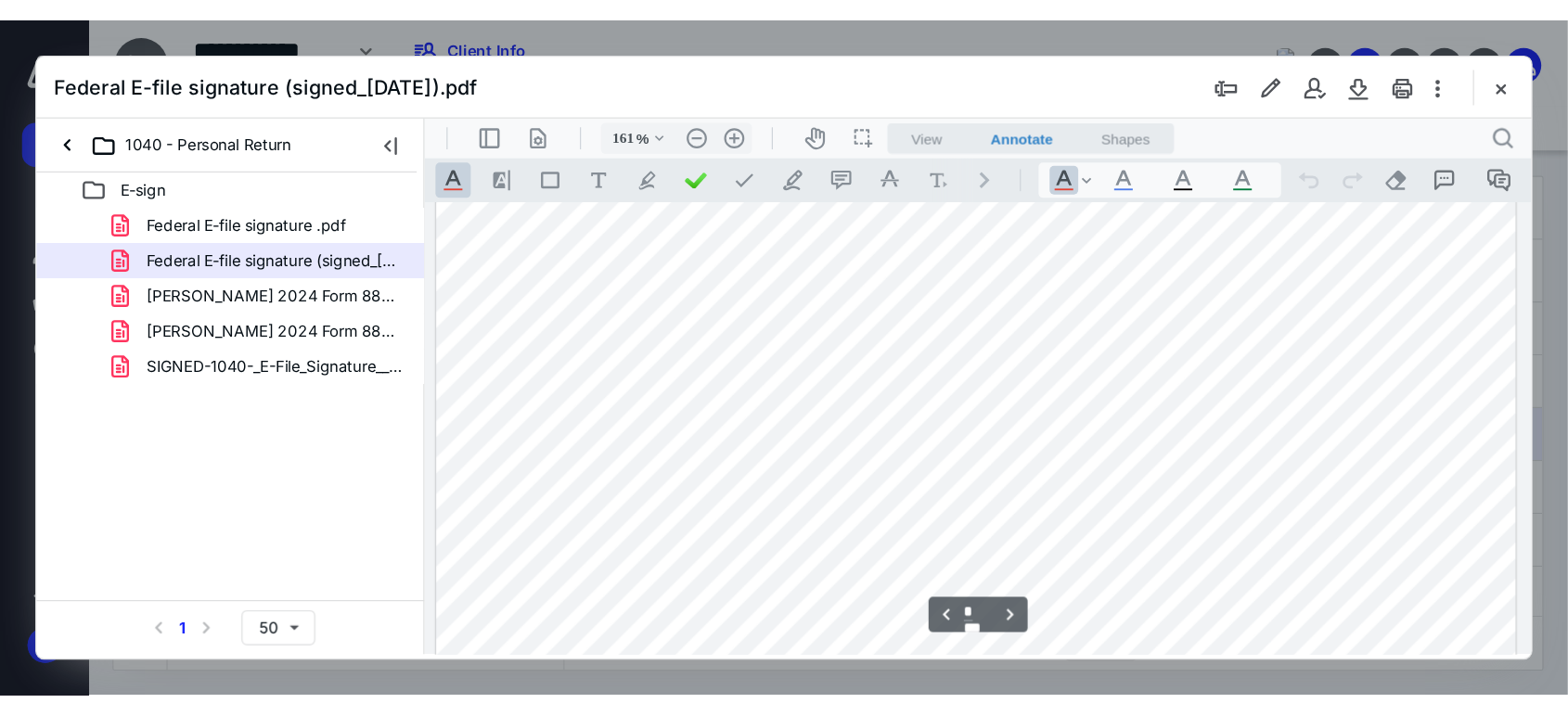 scroll, scrollTop: 4095, scrollLeft: 0, axis: vertical 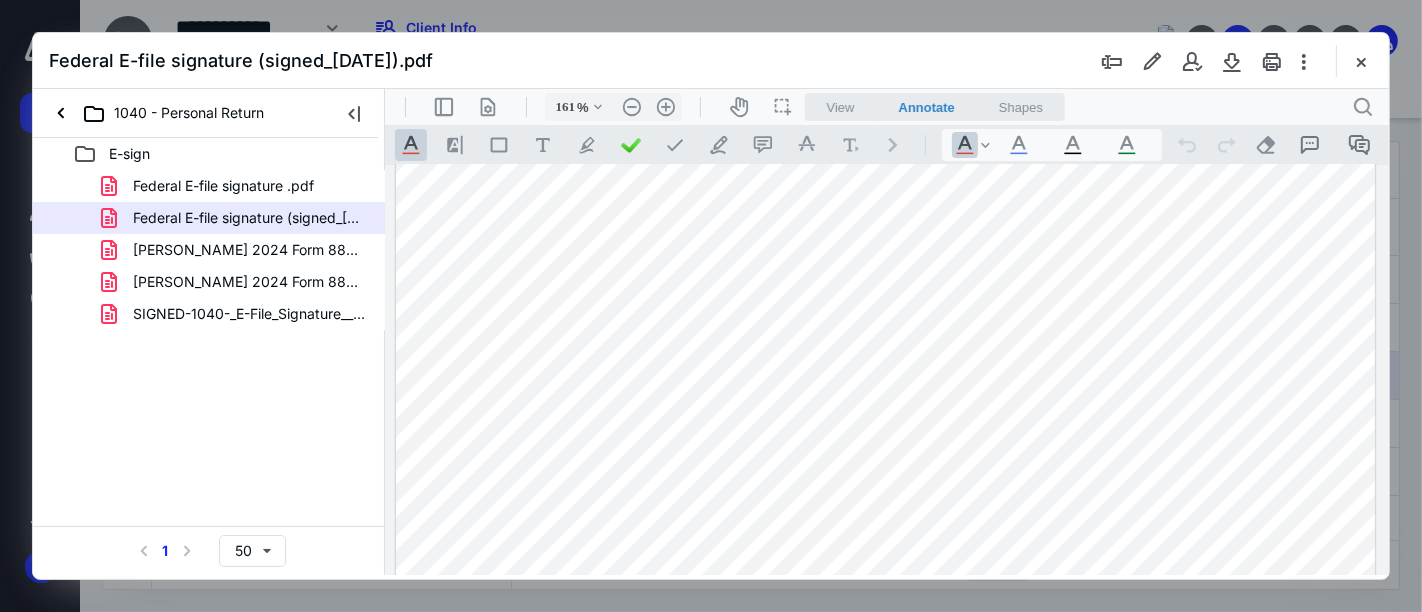 drag, startPoint x: 1370, startPoint y: 67, endPoint x: 1233, endPoint y: 168, distance: 170.20576 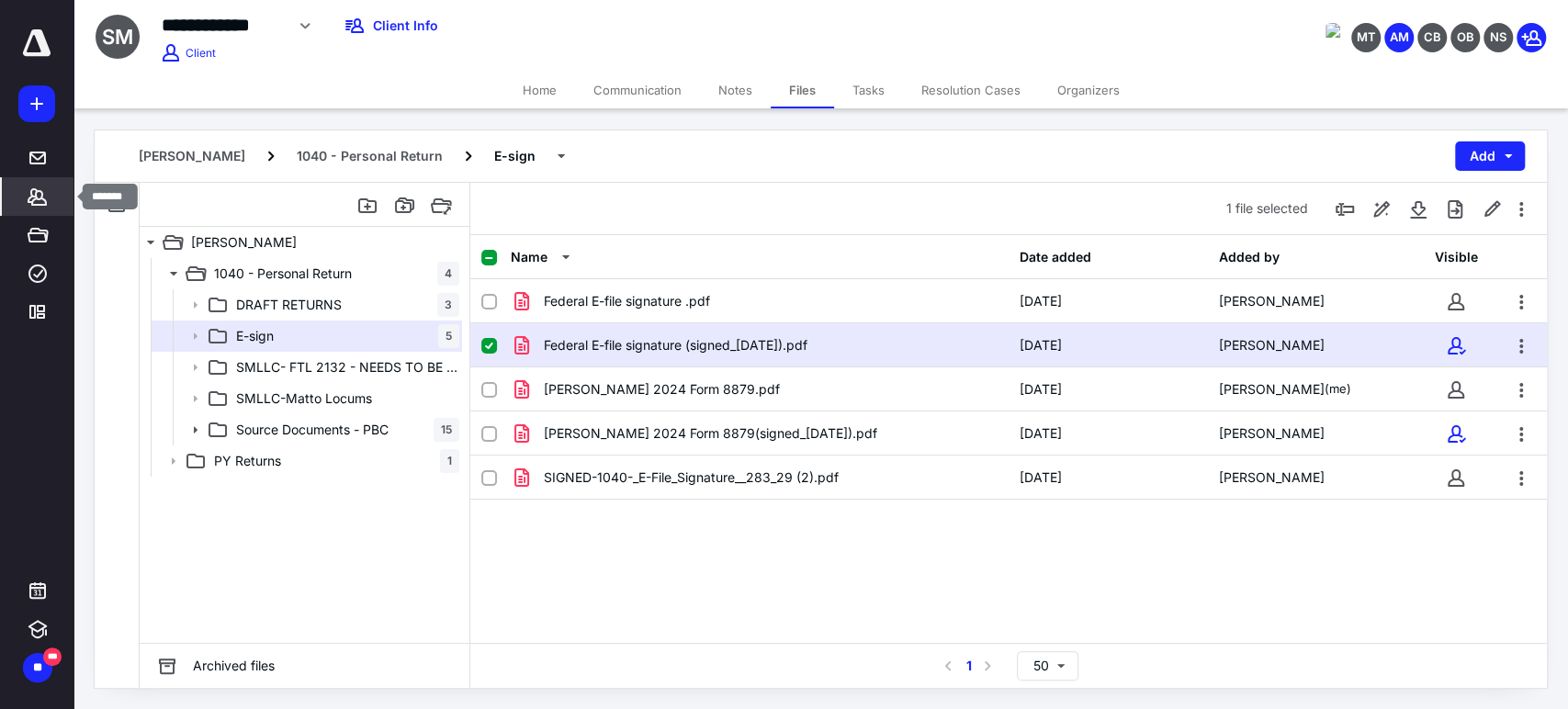 click 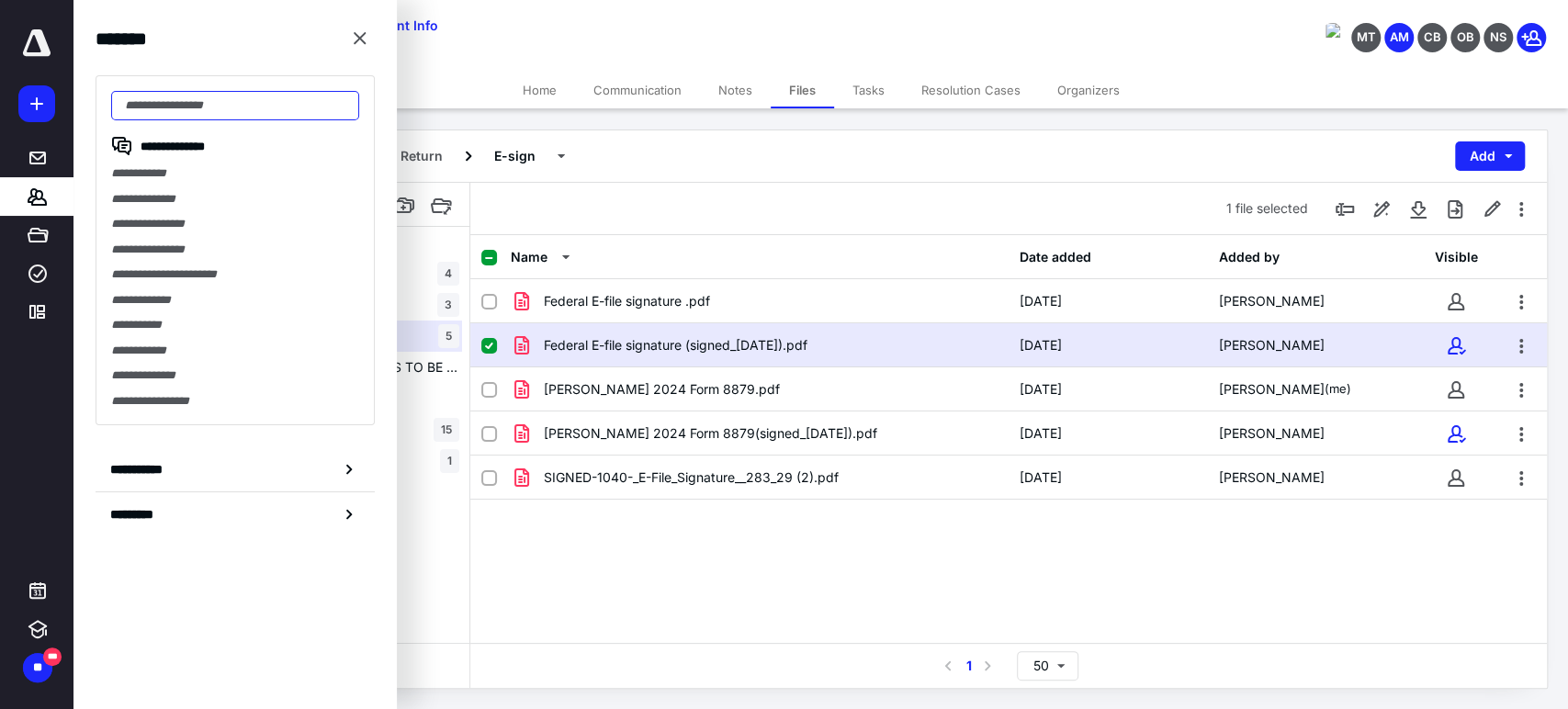 click at bounding box center (235, 106) 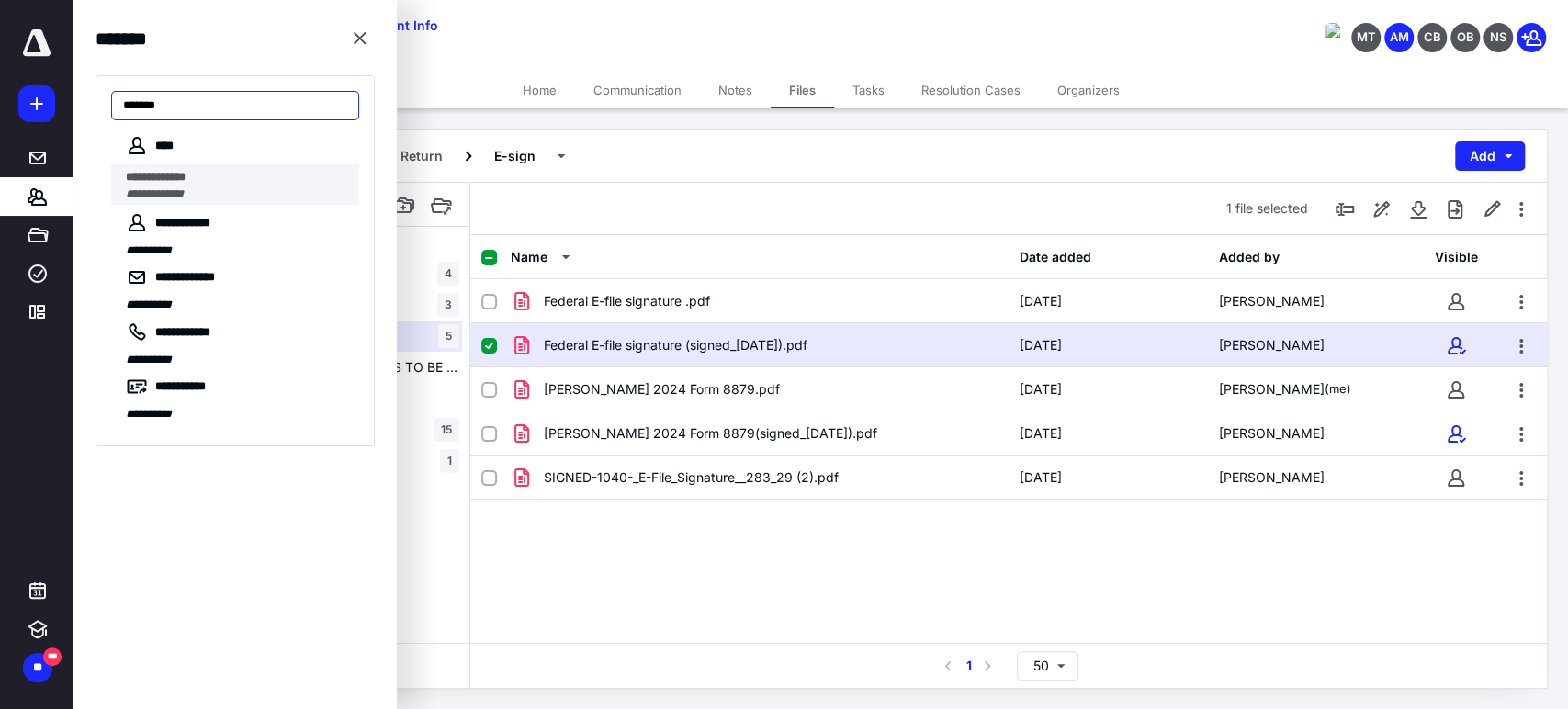 type on "*******" 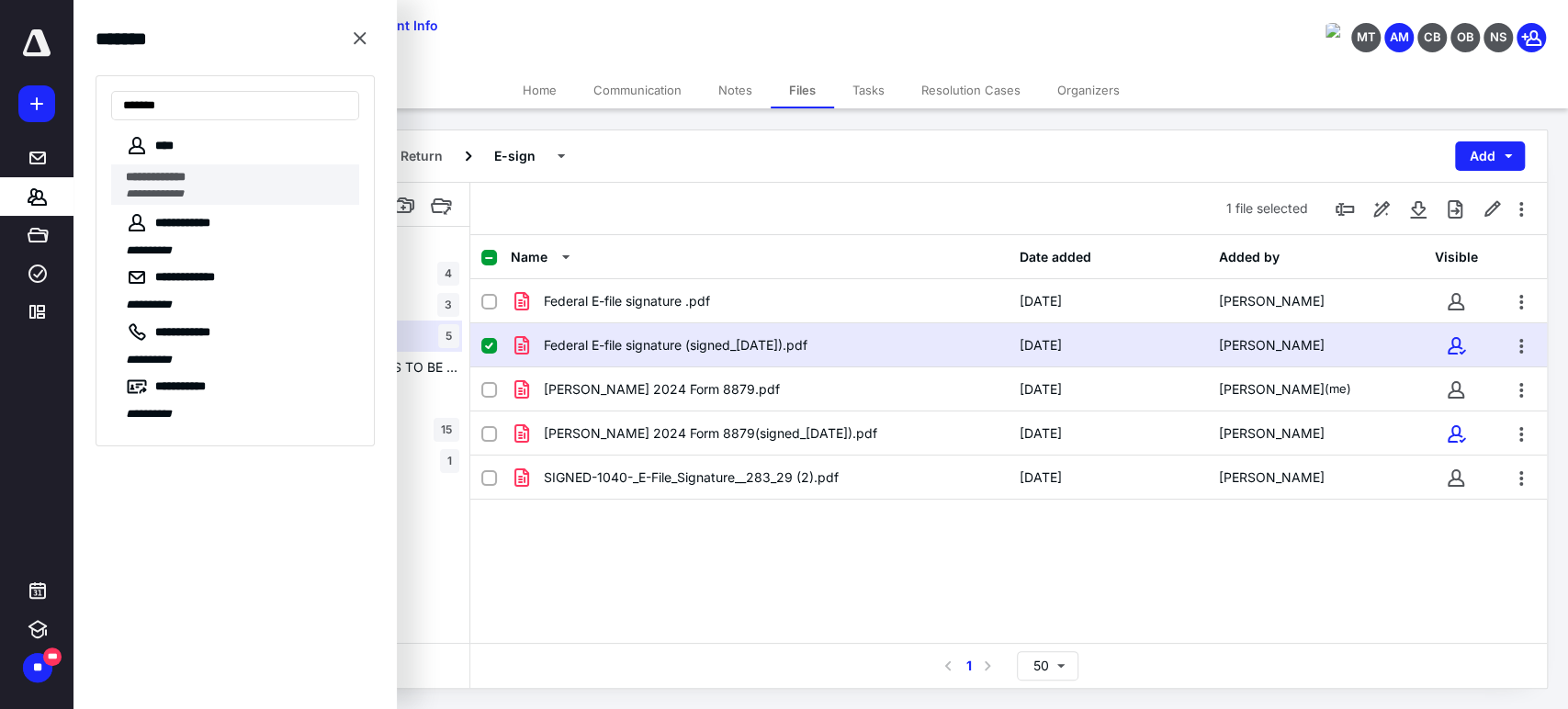 click on "**********" at bounding box center (237, 177) 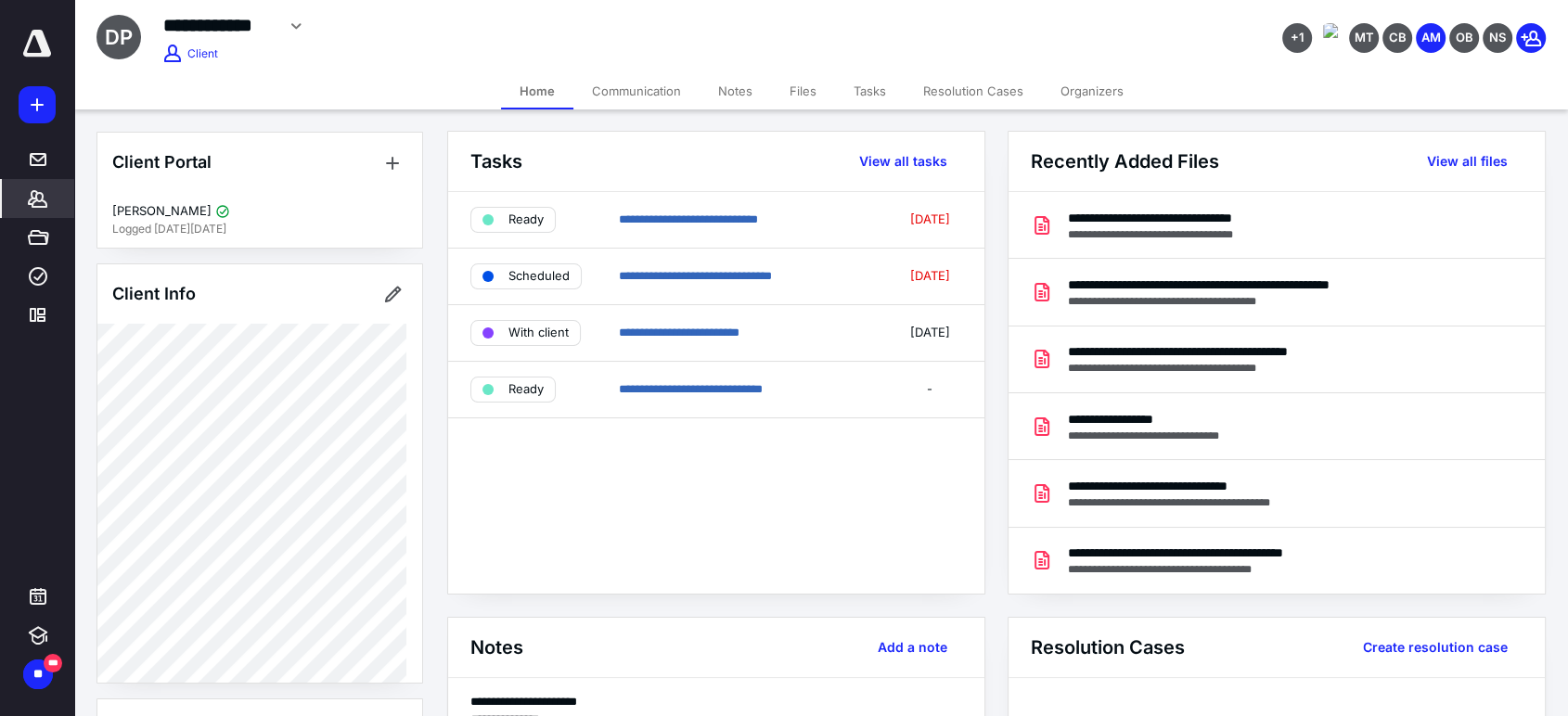 scroll, scrollTop: 0, scrollLeft: 0, axis: both 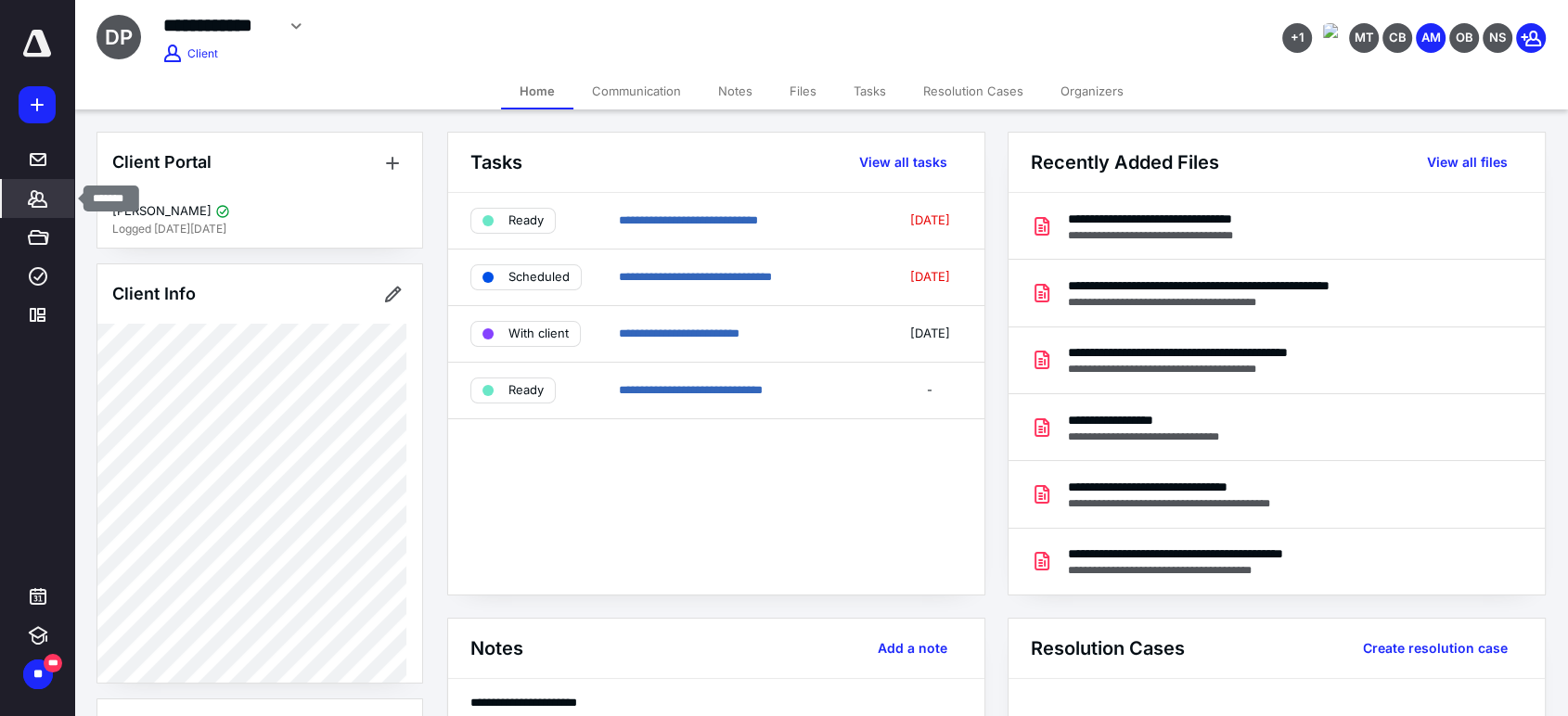 click 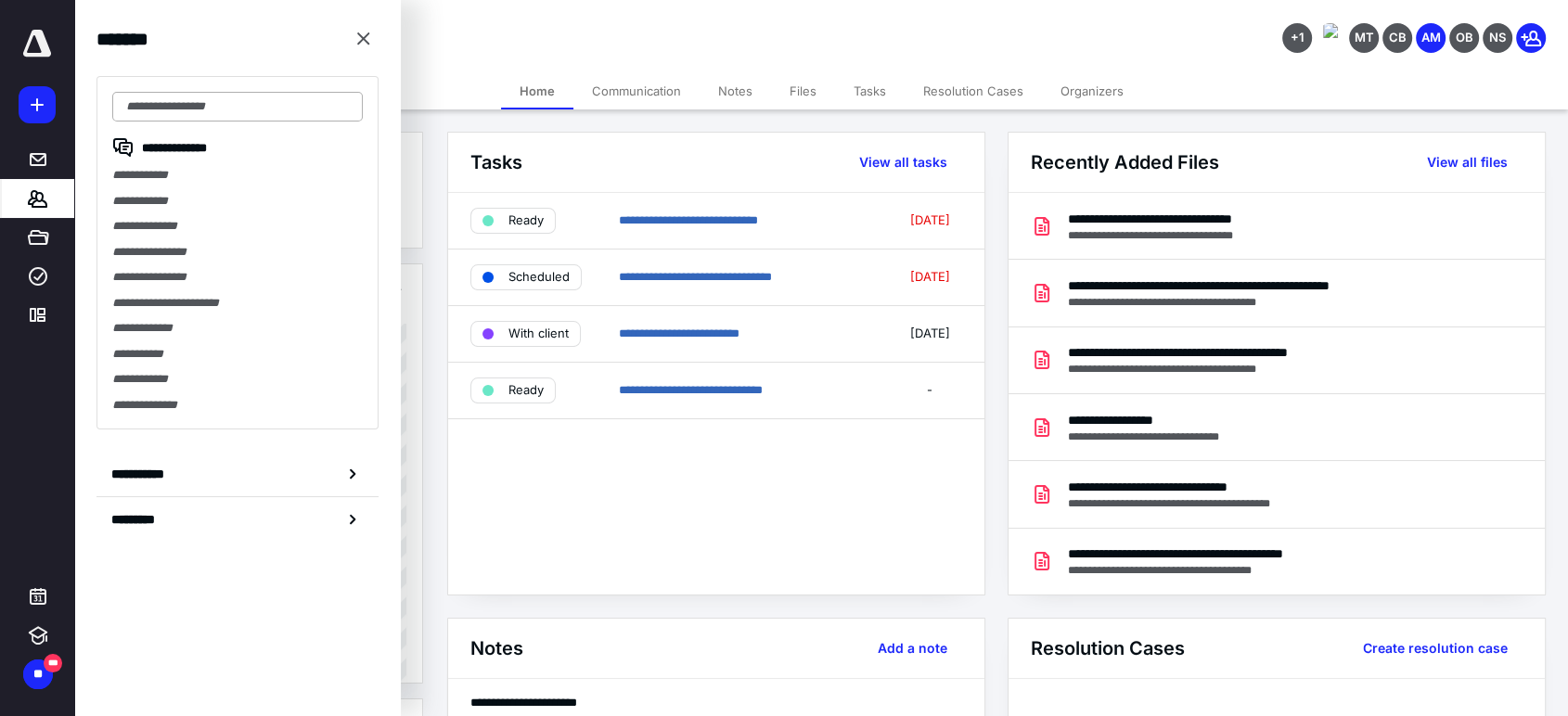 click at bounding box center [238, 107] 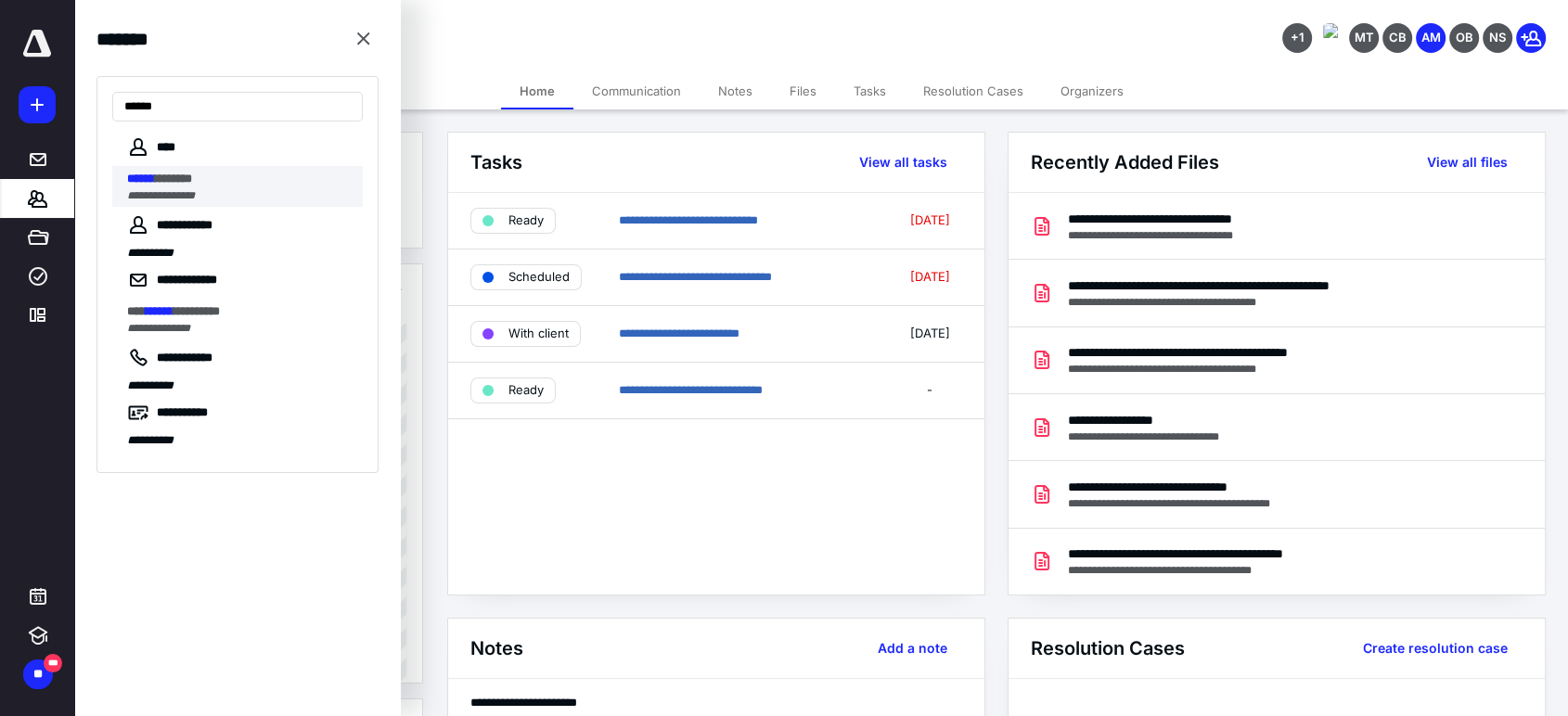 type on "******" 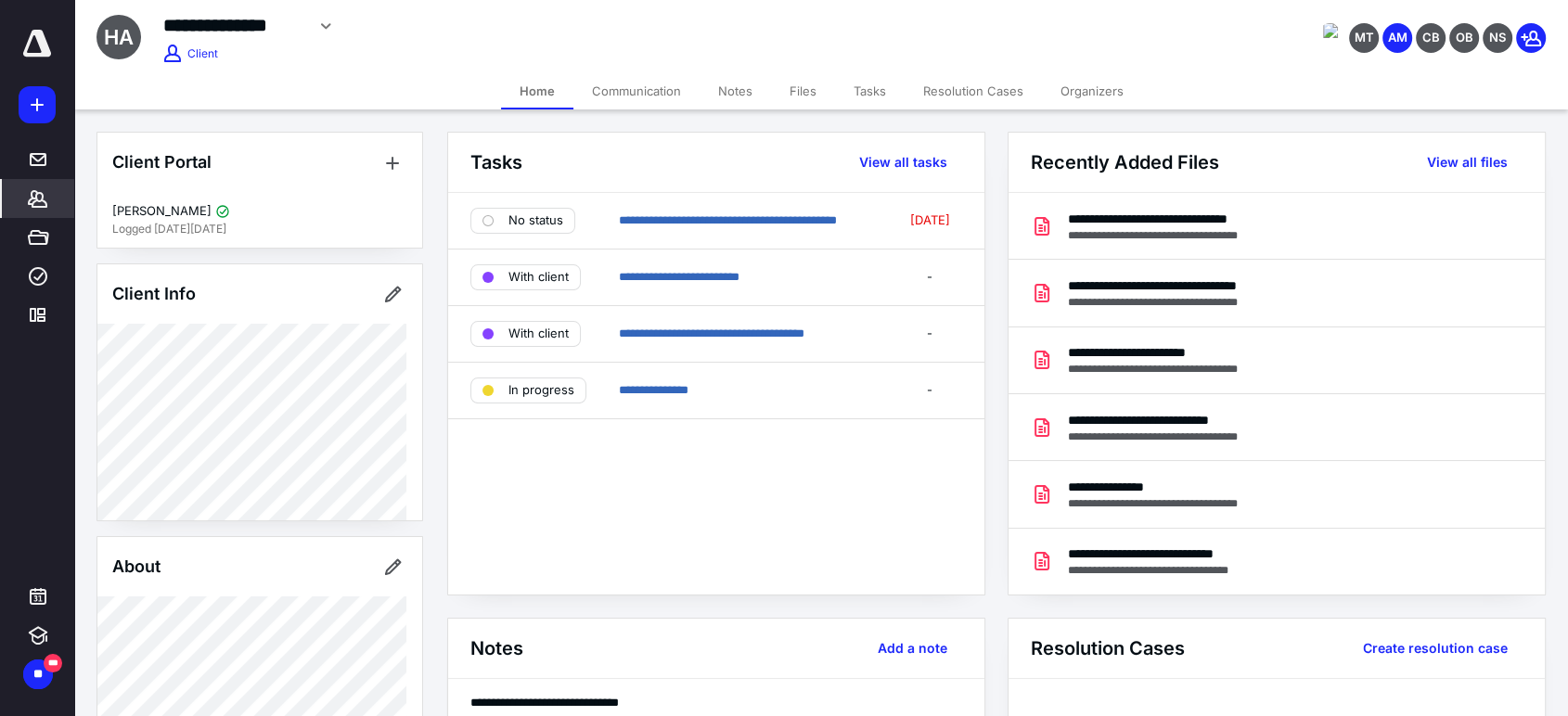 click on "Organizers" at bounding box center (1092, 91) 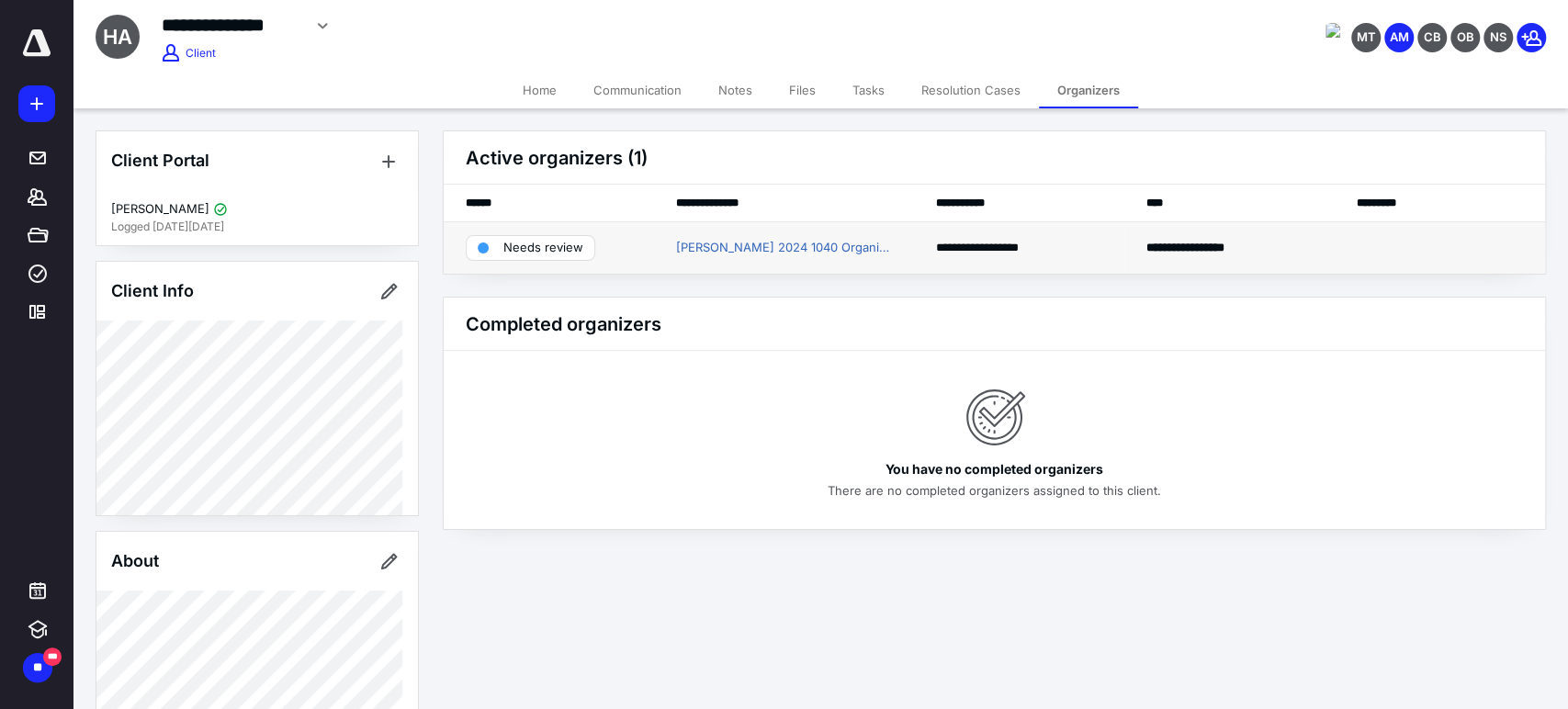 click on "[PERSON_NAME] 2024 1040 Organizer" at bounding box center [784, 248] 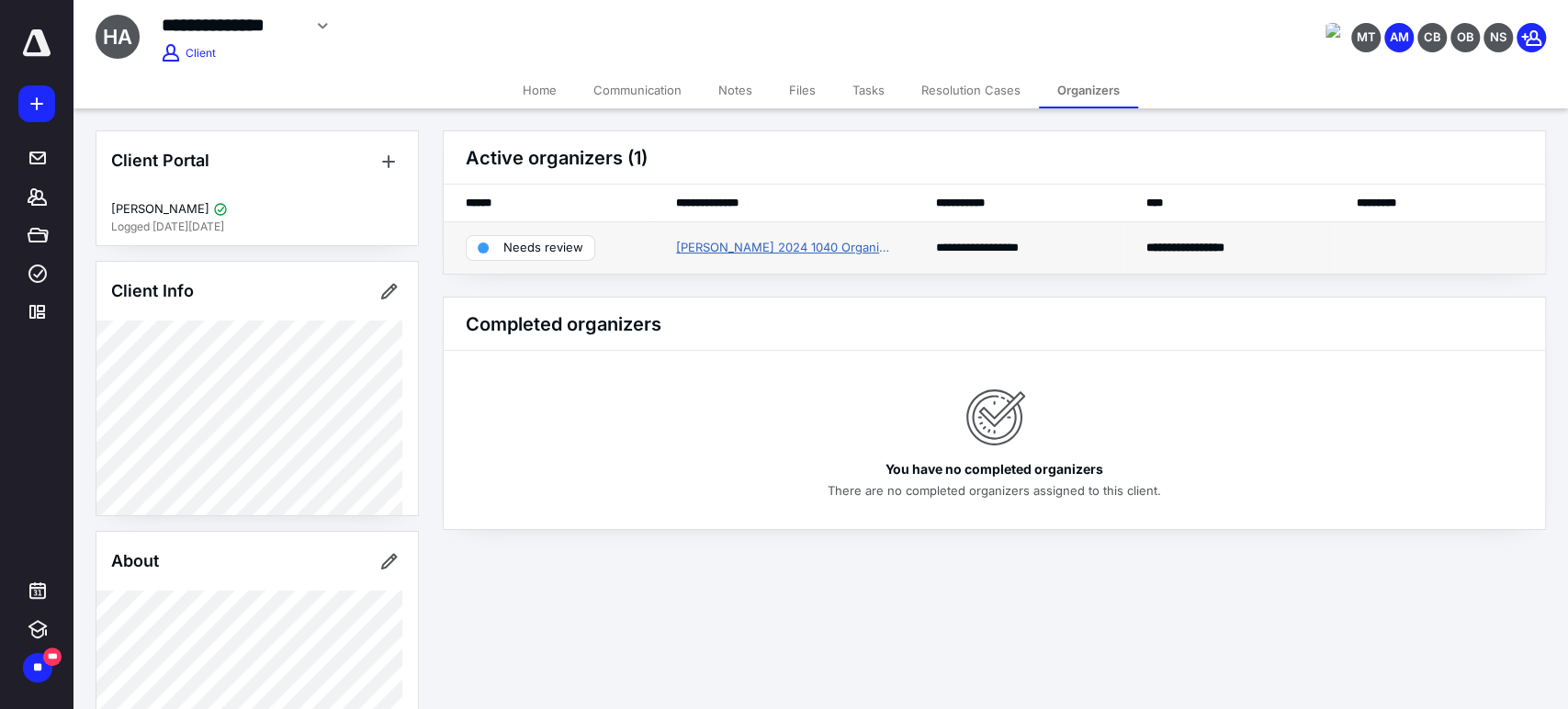 click on "[PERSON_NAME] 2024 1040 Organizer" at bounding box center (784, 248) 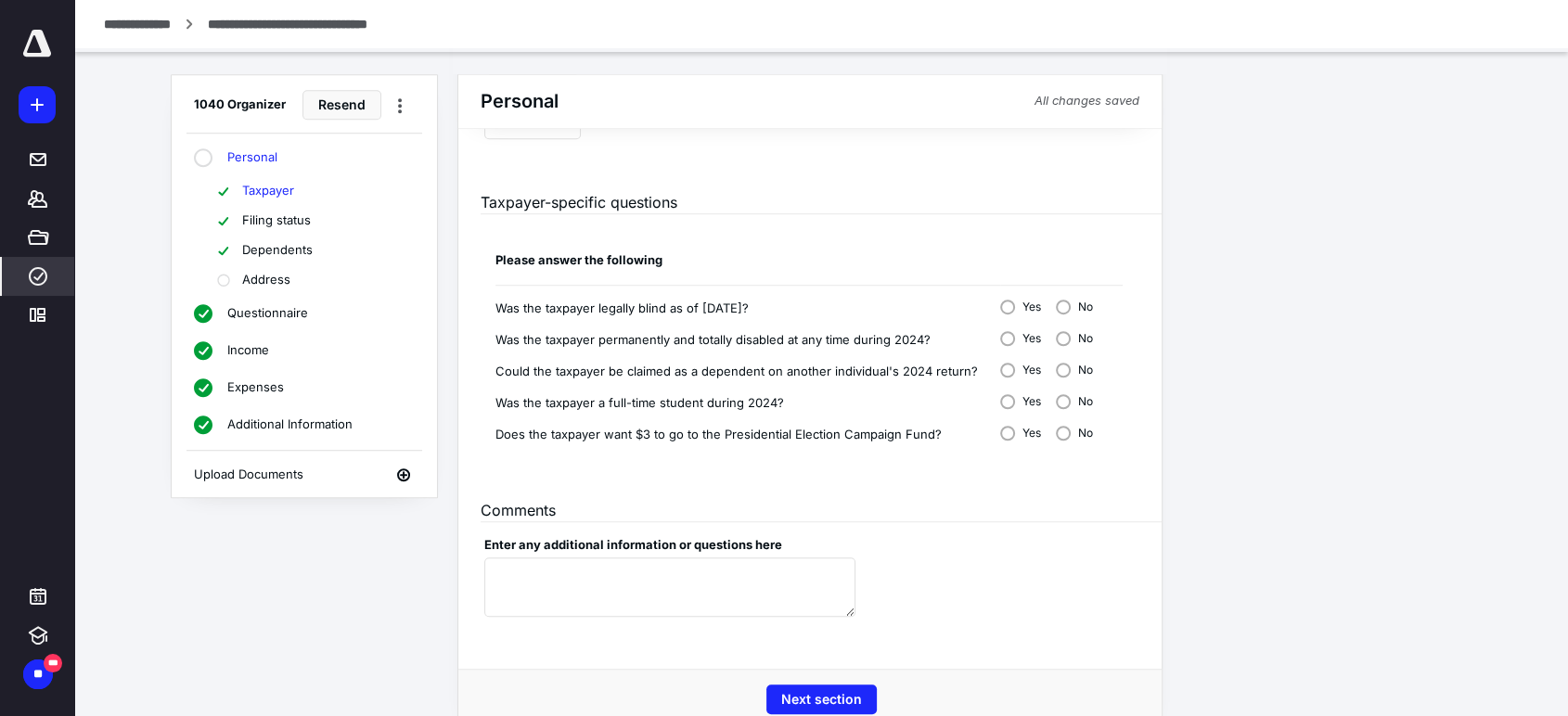 scroll, scrollTop: 1251, scrollLeft: 0, axis: vertical 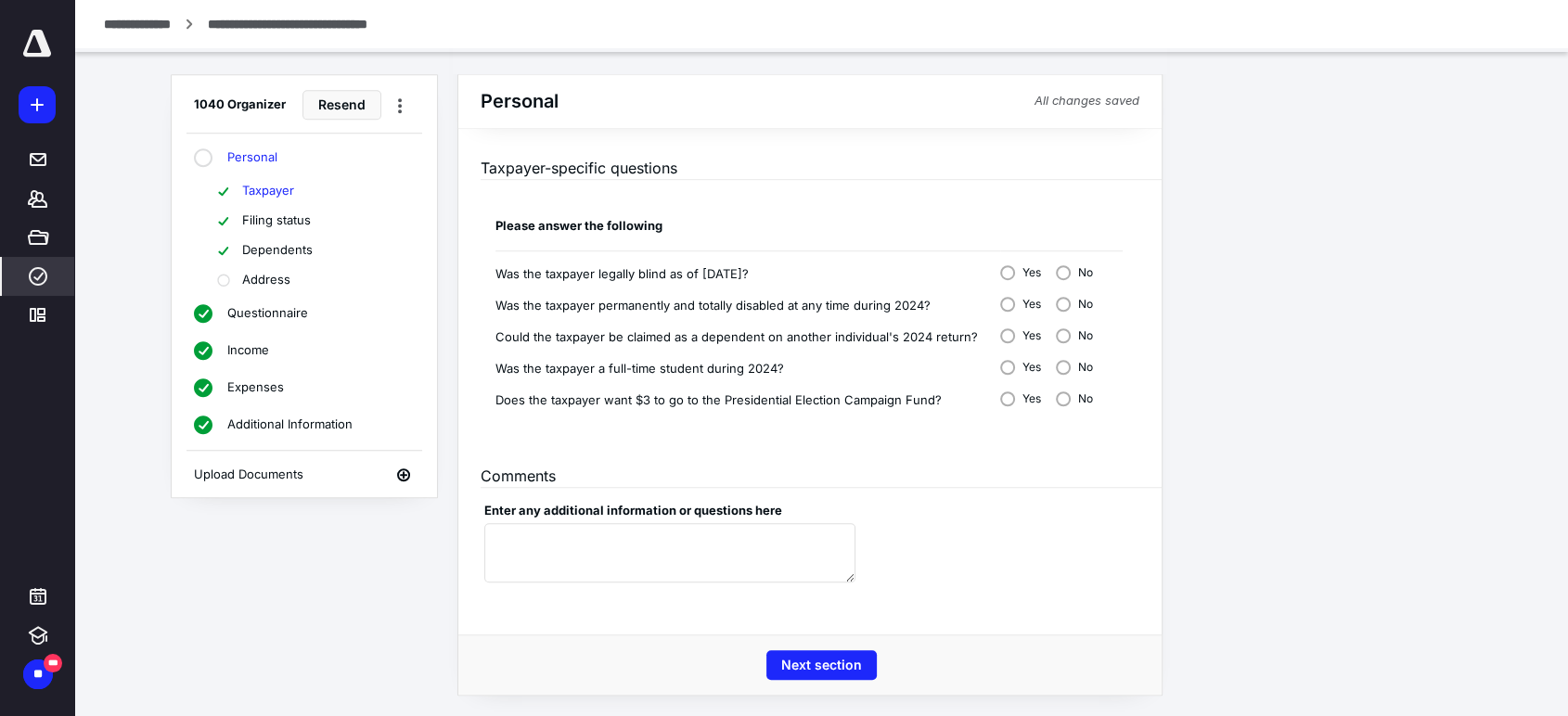 drag, startPoint x: 176, startPoint y: 20, endPoint x: 256, endPoint y: 35, distance: 81.3941 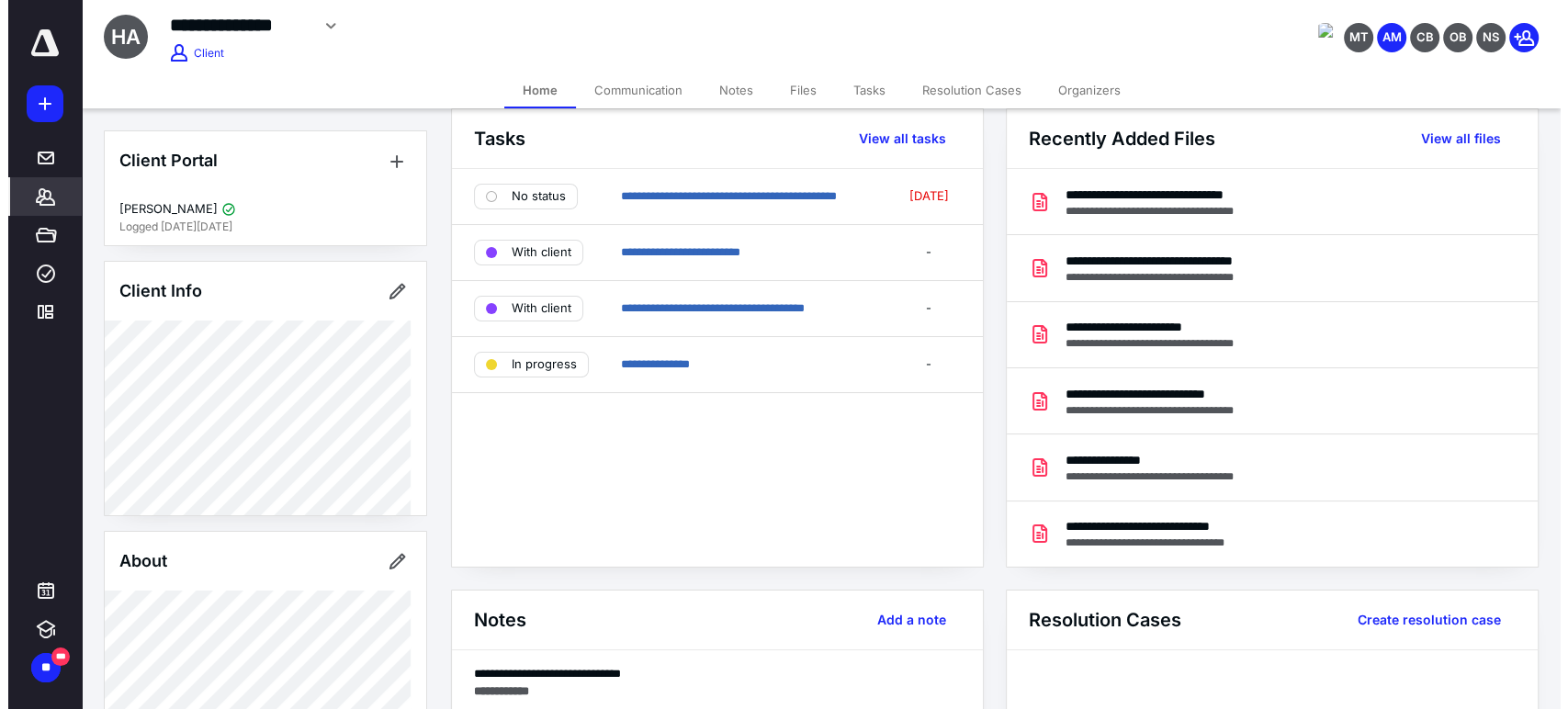 scroll, scrollTop: 0, scrollLeft: 0, axis: both 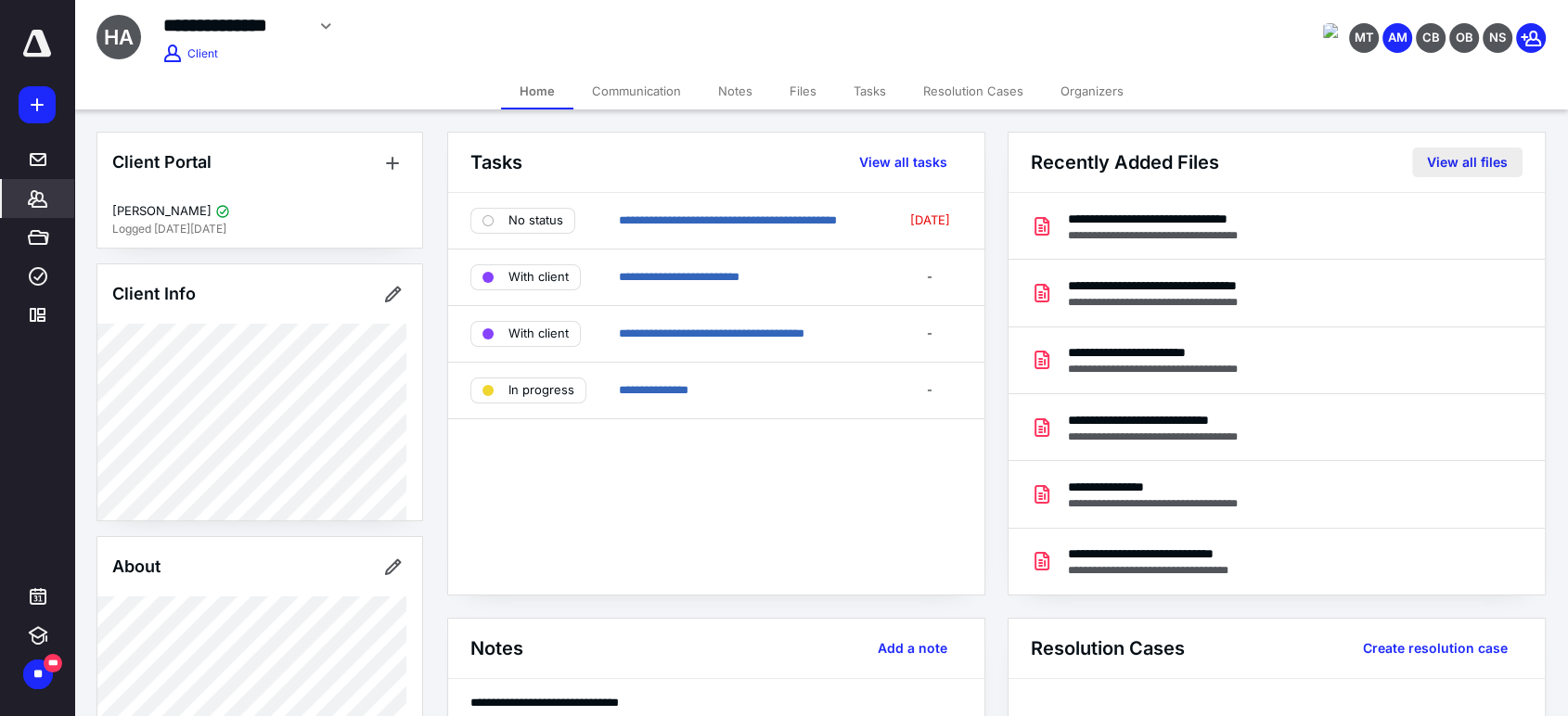 click on "View all files" at bounding box center [1467, 162] 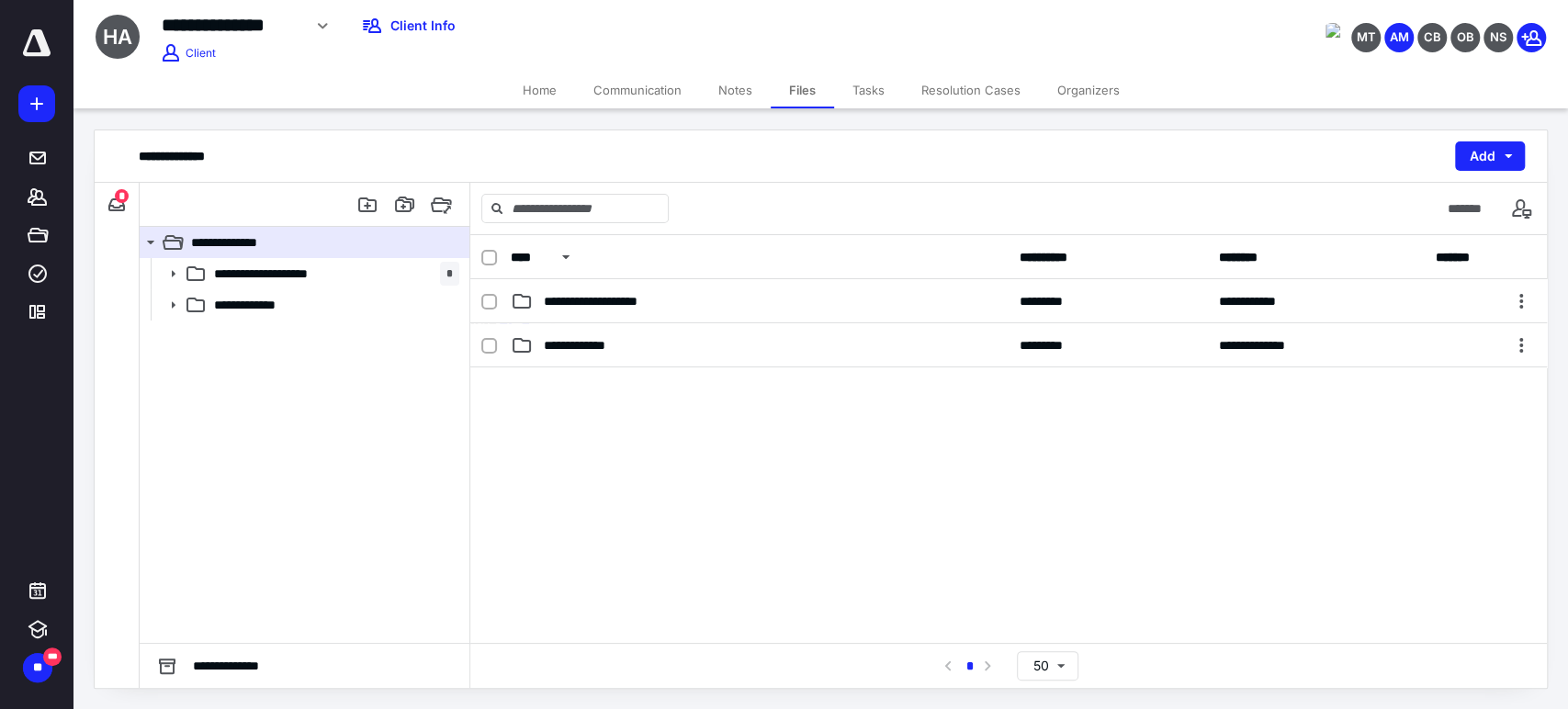click on "*" at bounding box center [117, 205] 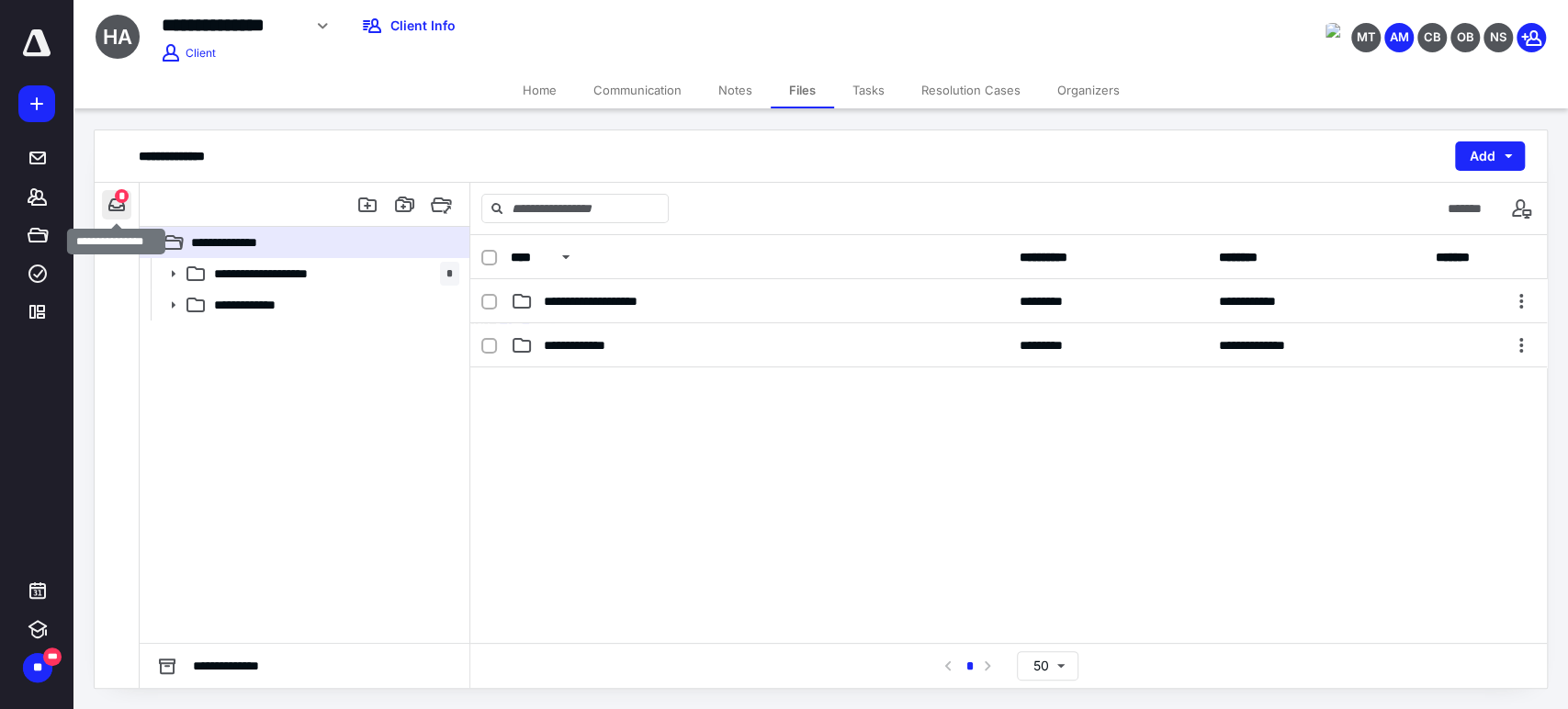 click at bounding box center [117, 205] 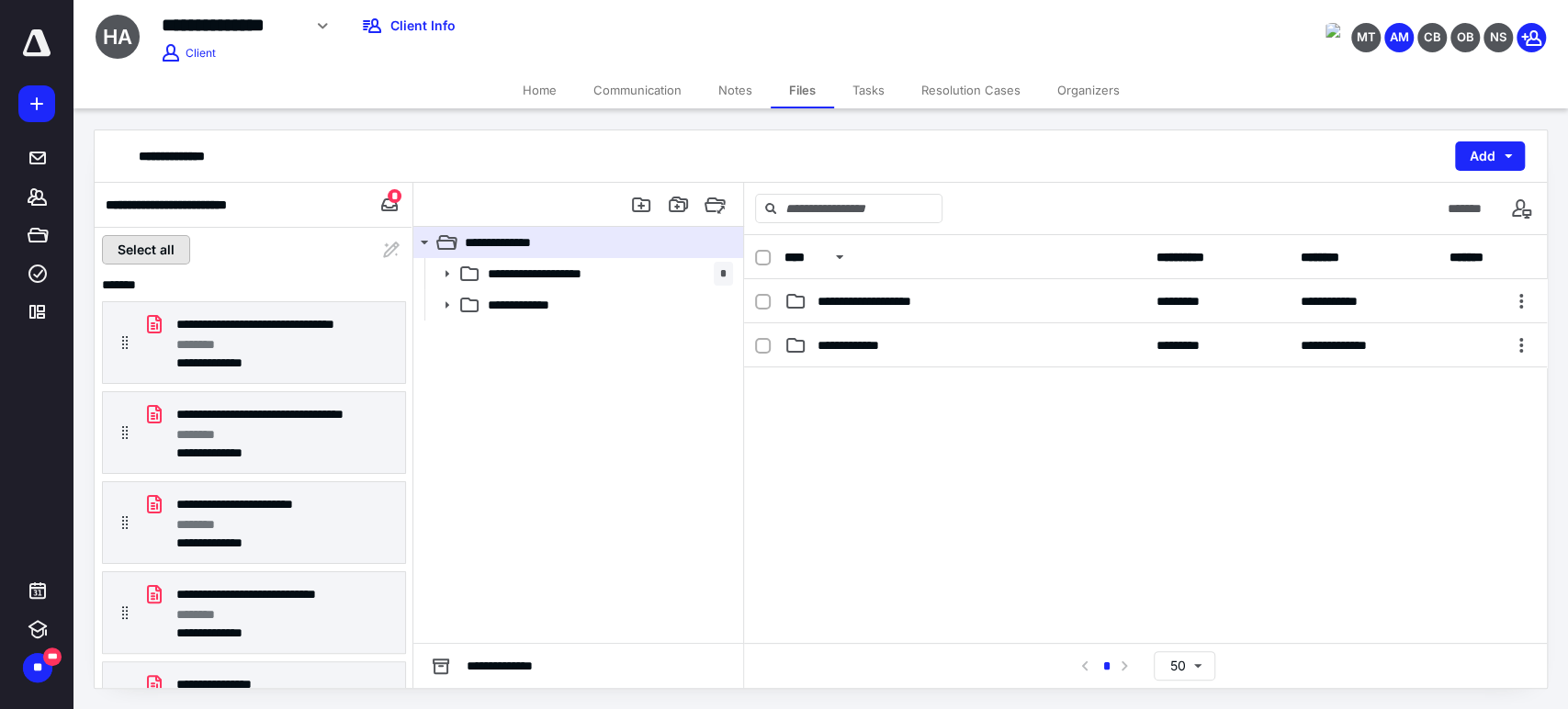 click on "Select all" at bounding box center [146, 250] 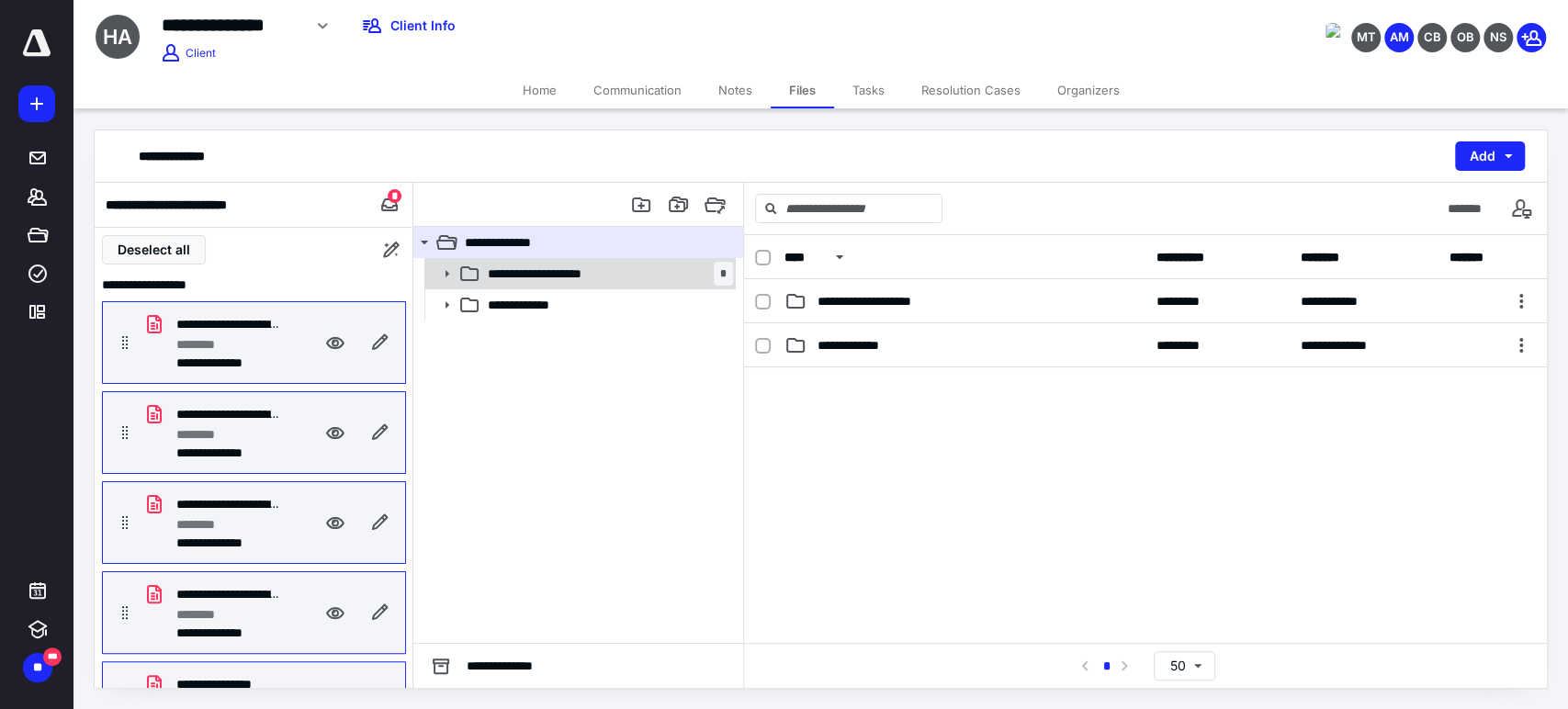 click 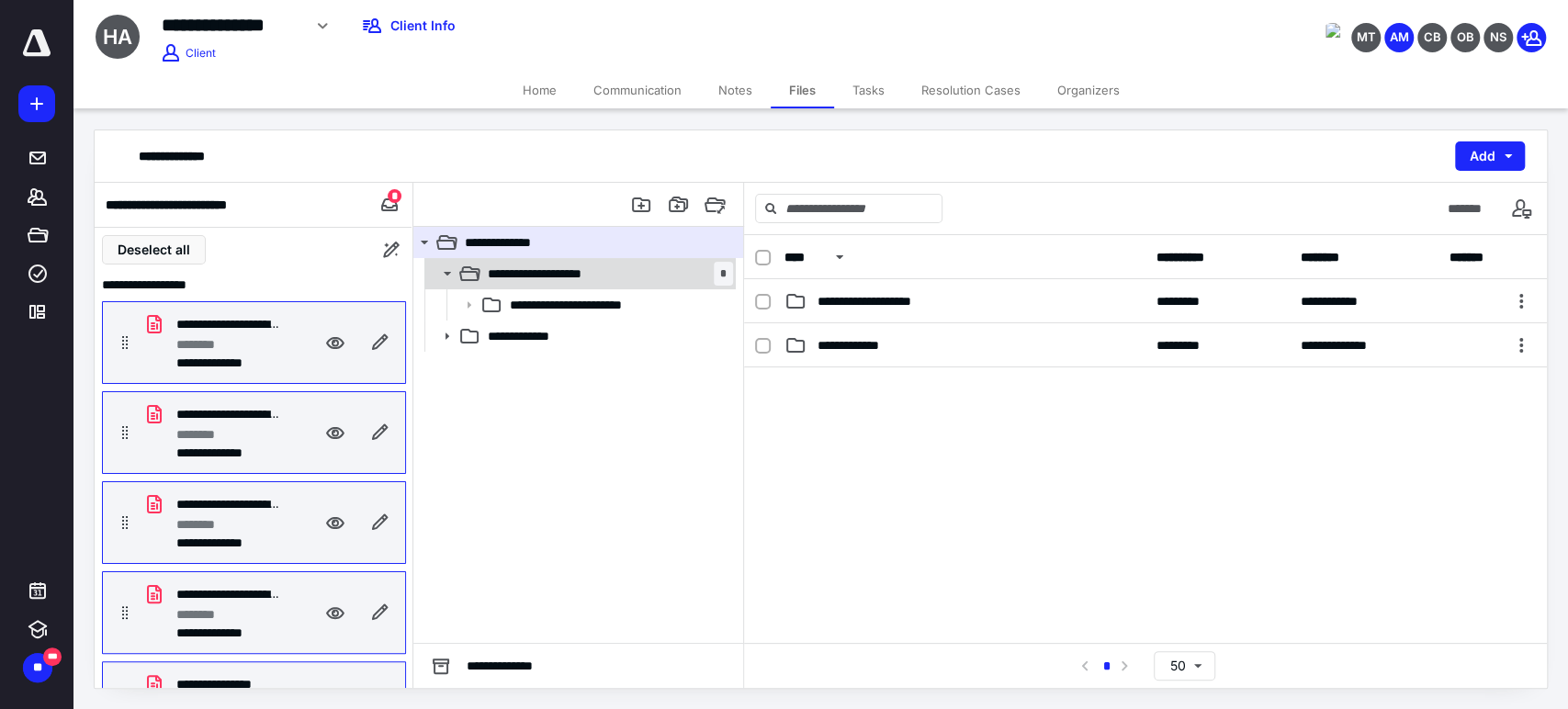 click on "**********" at bounding box center (552, 274) 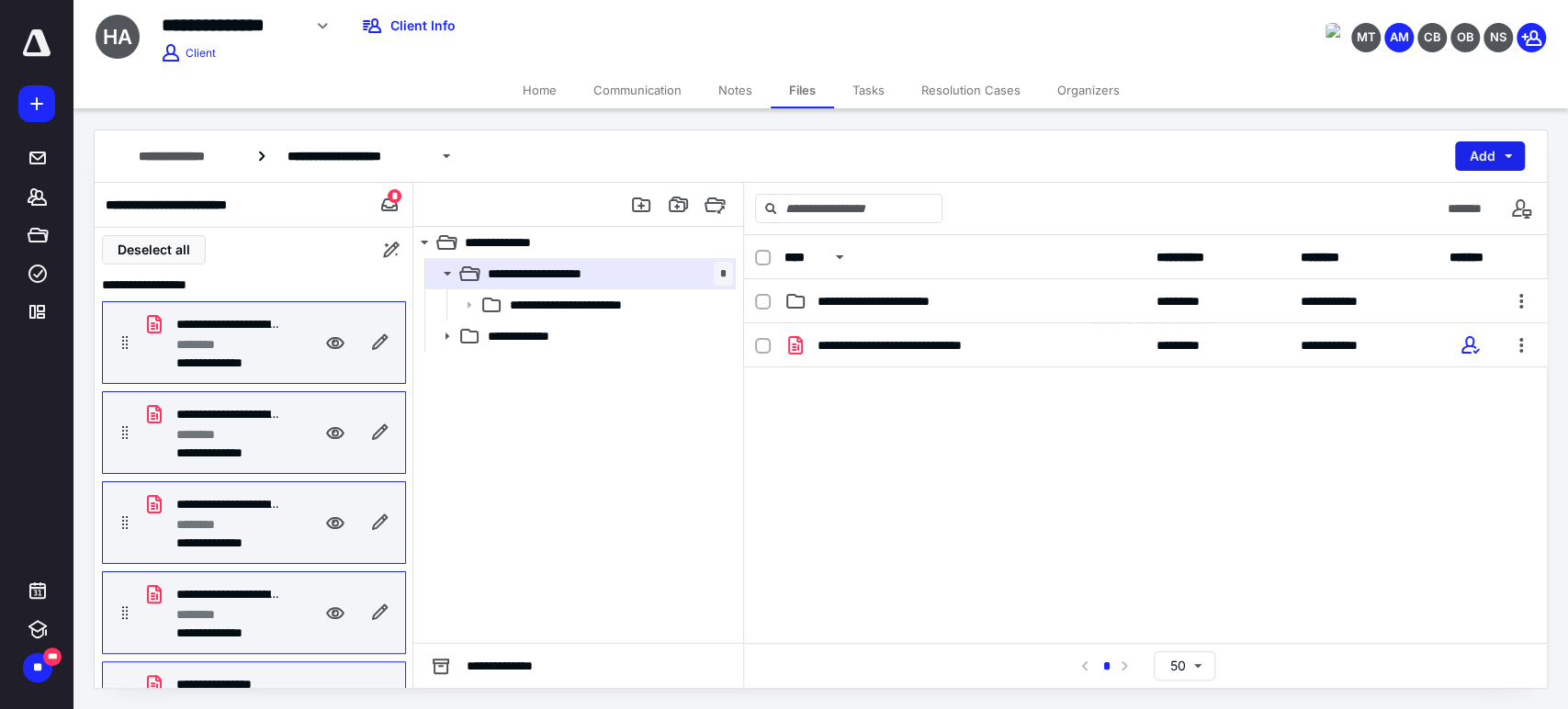 click on "Add" at bounding box center [1490, 156] 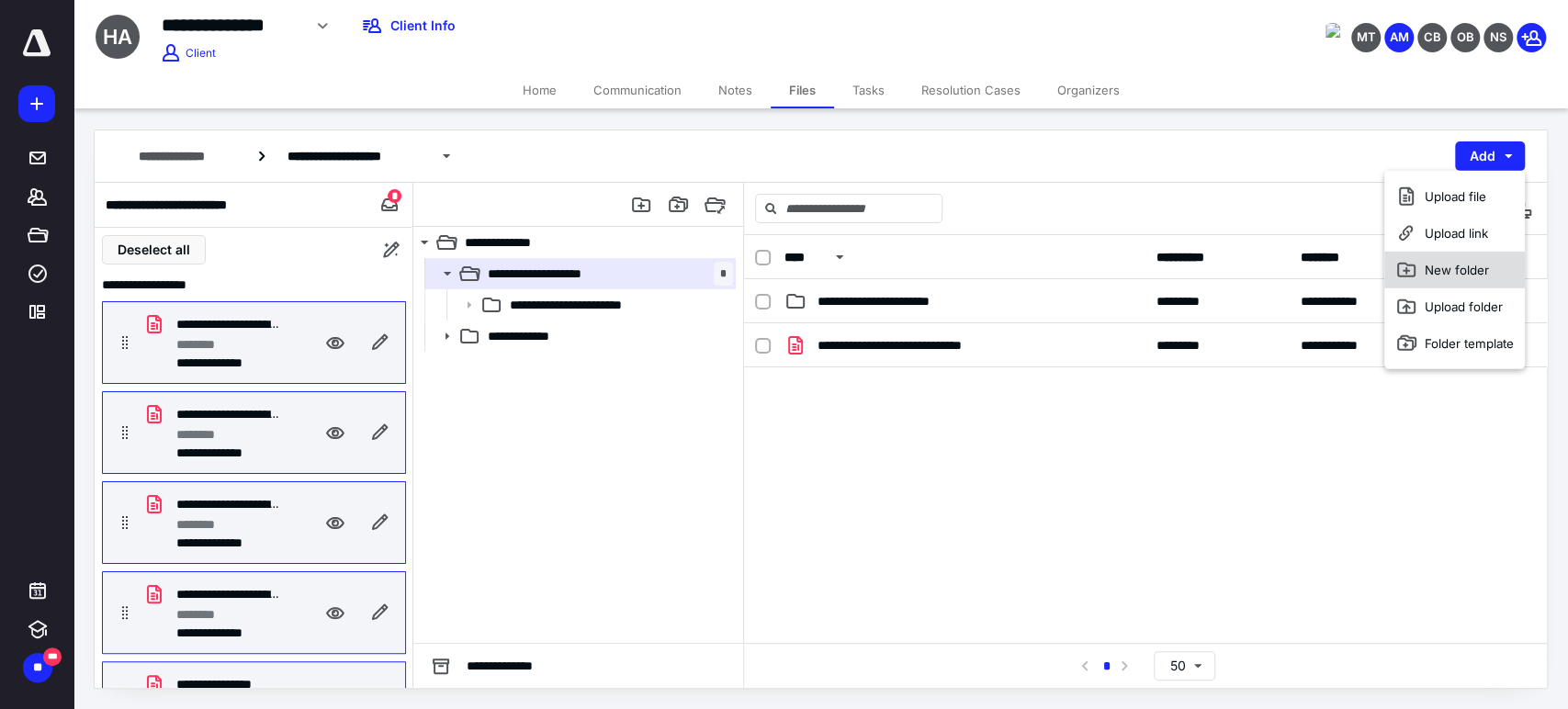 click on "New folder" at bounding box center [1454, 270] 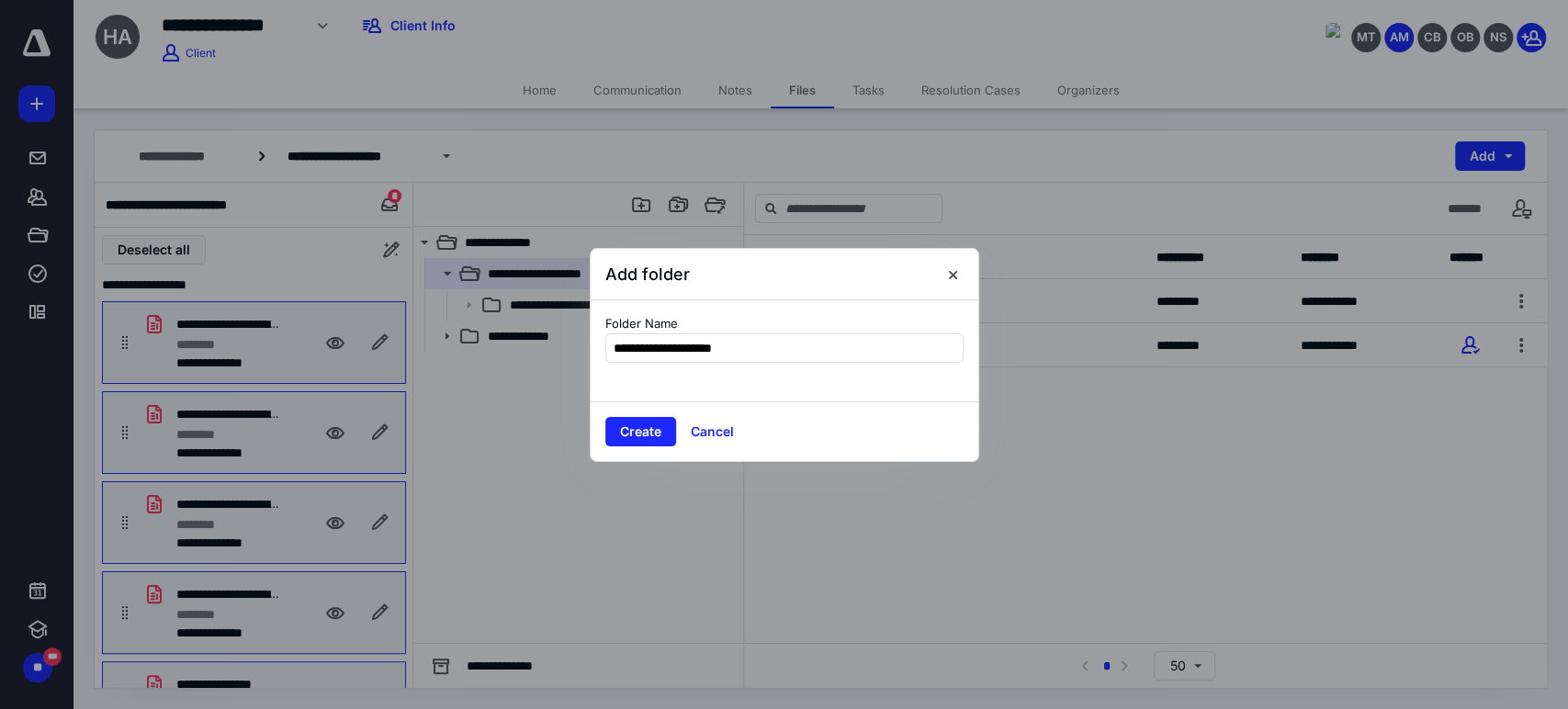 type on "**********" 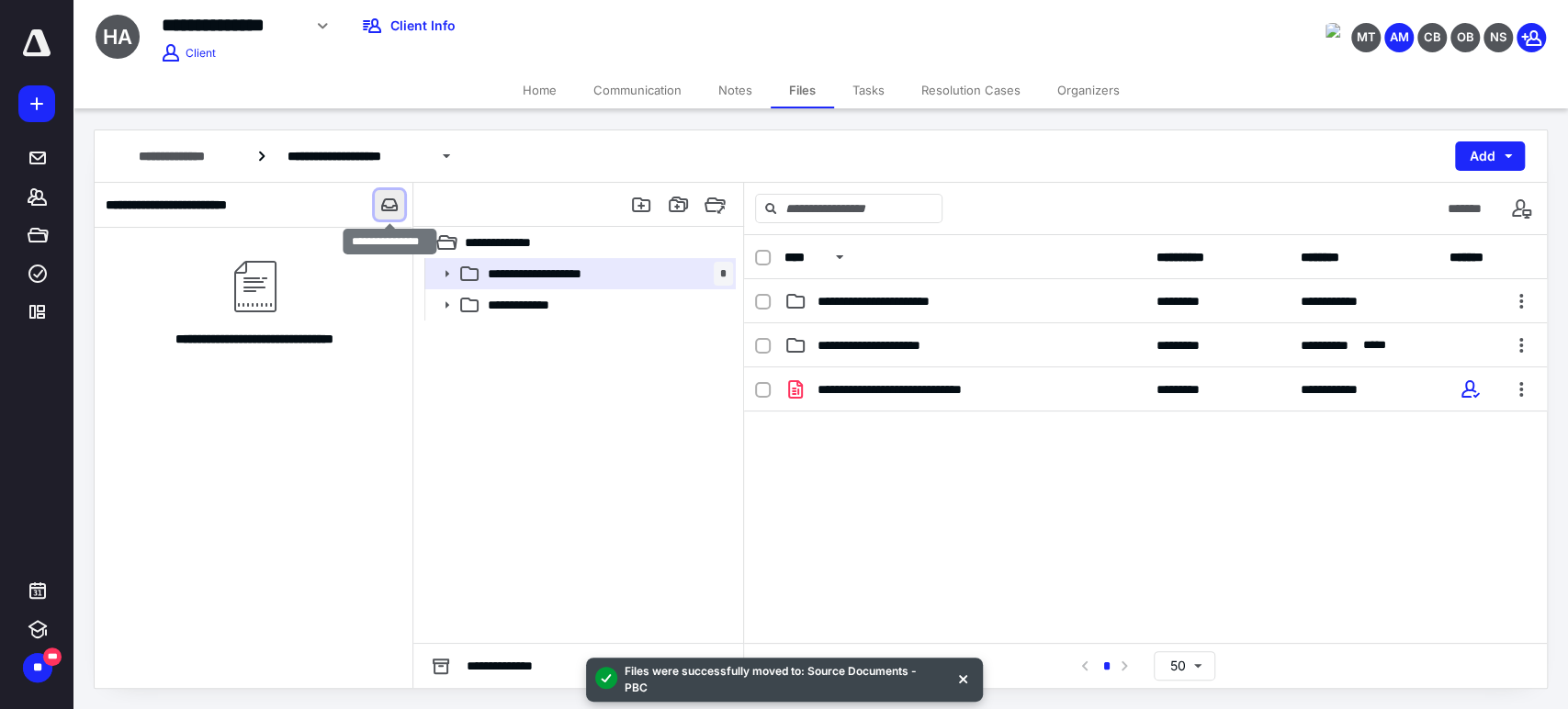 click at bounding box center [389, 205] 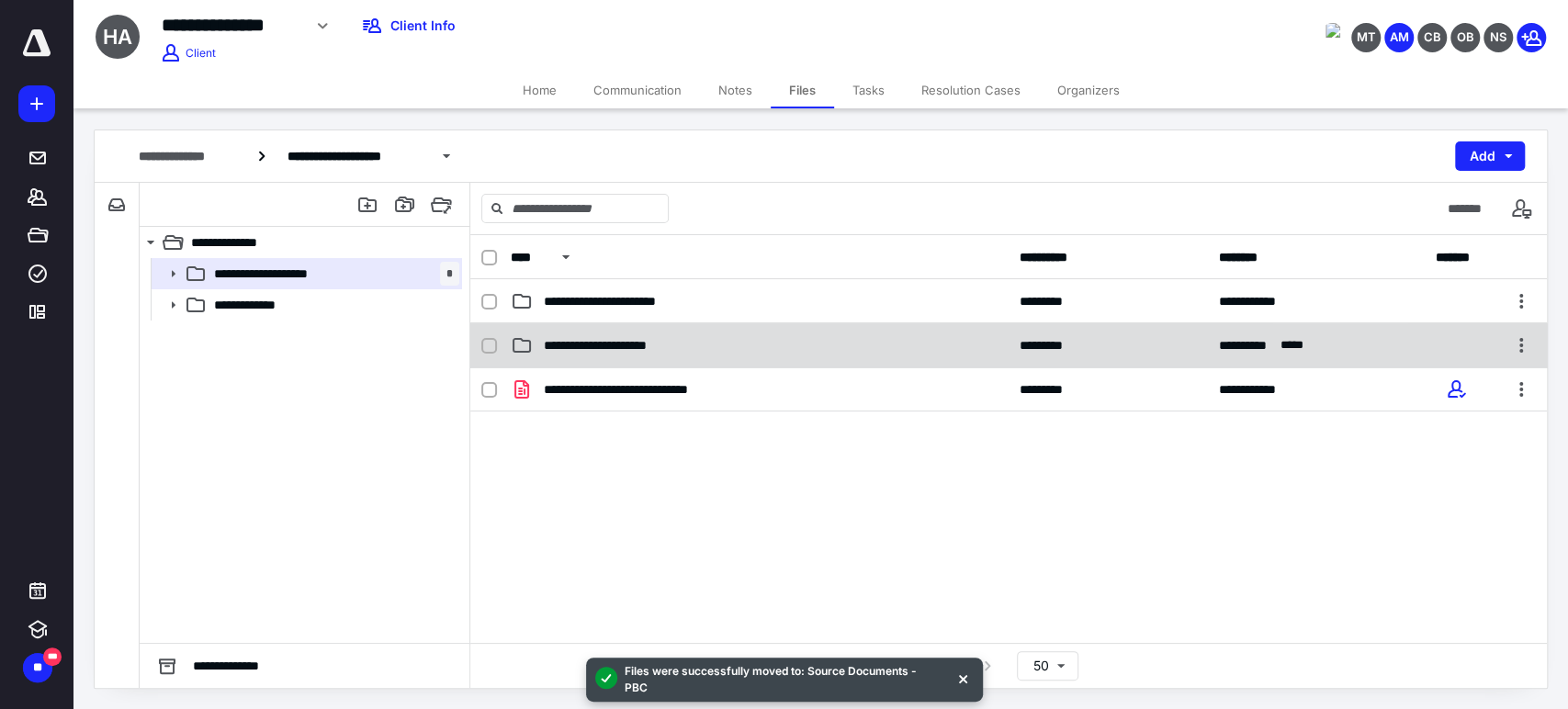 click on "**********" at bounding box center [621, 345] 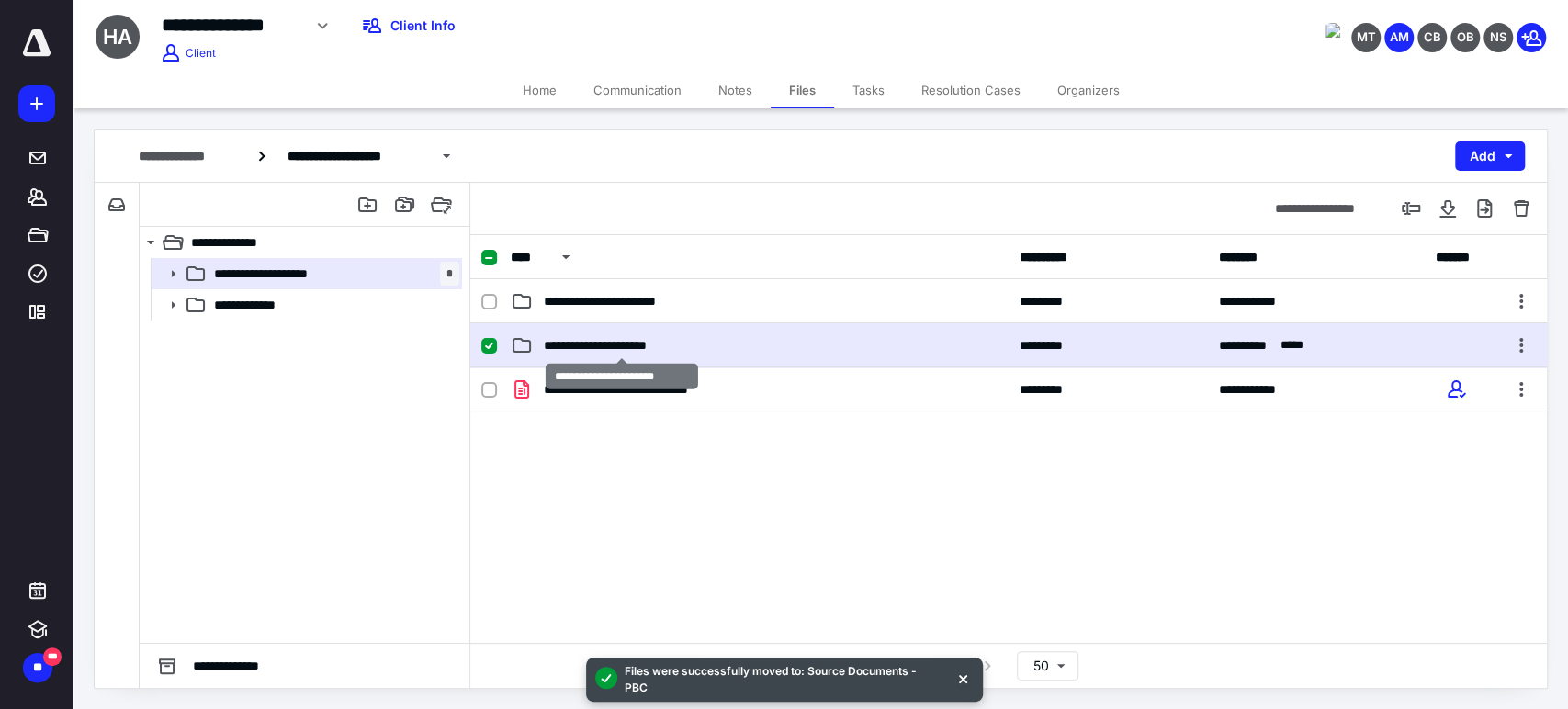 click on "**********" at bounding box center [621, 345] 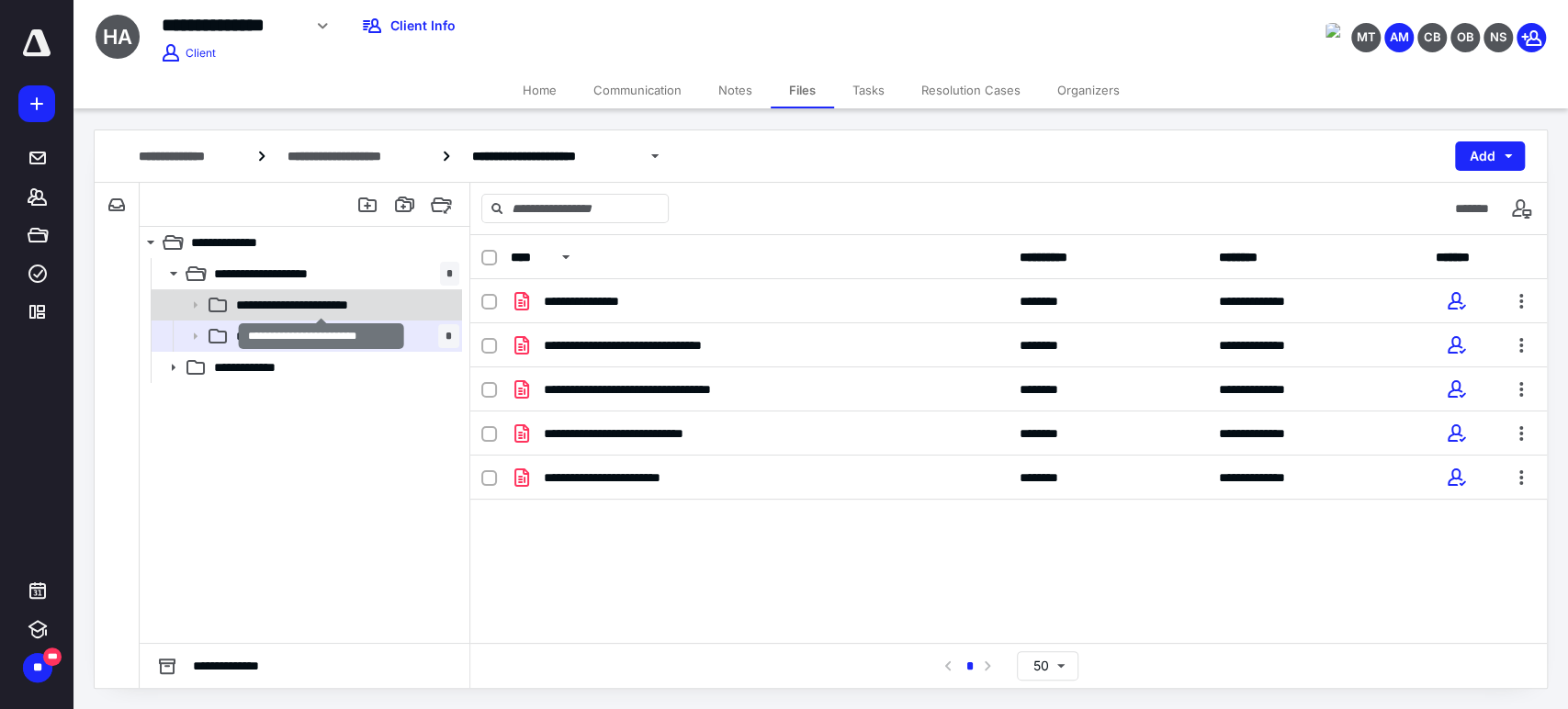 click on "**********" at bounding box center (321, 305) 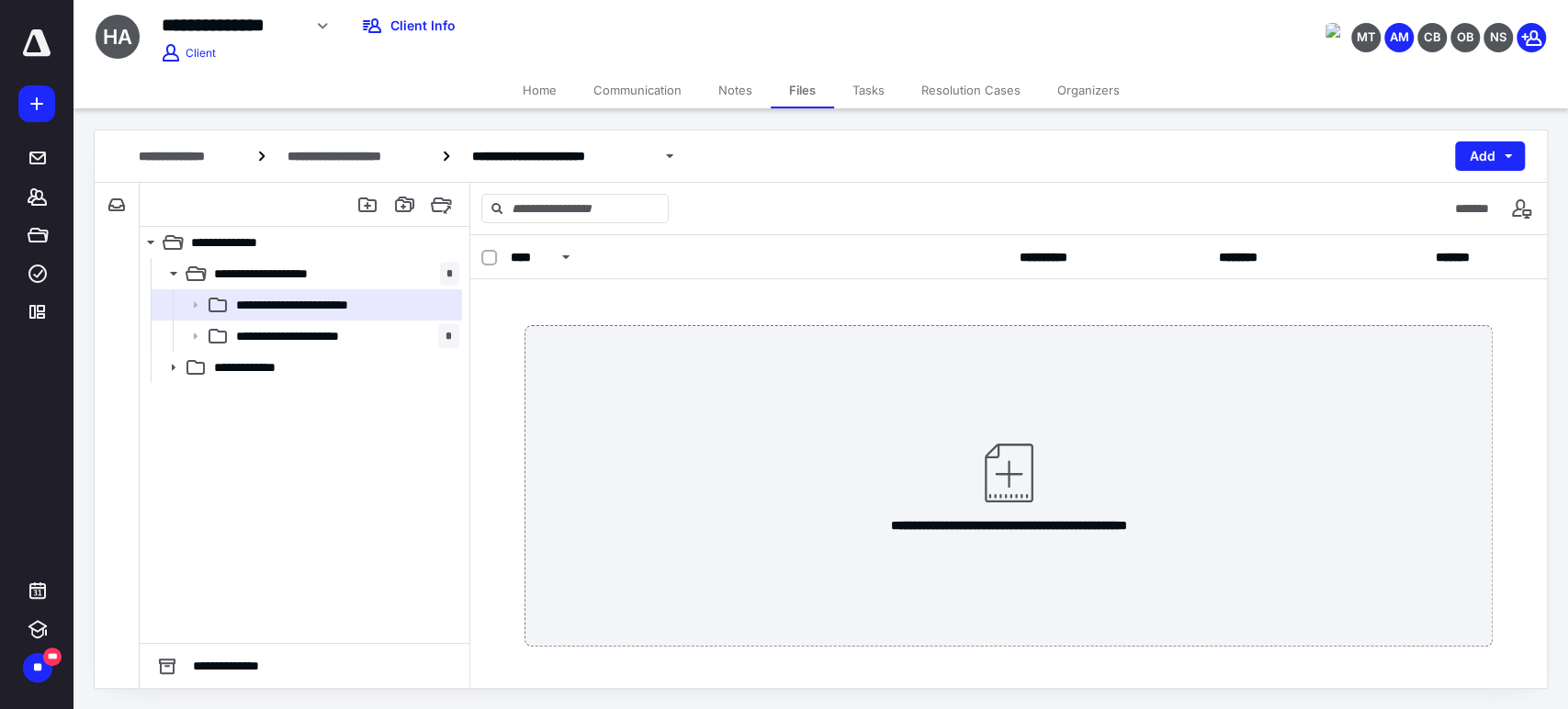 click on "**********" at bounding box center (305, 336) 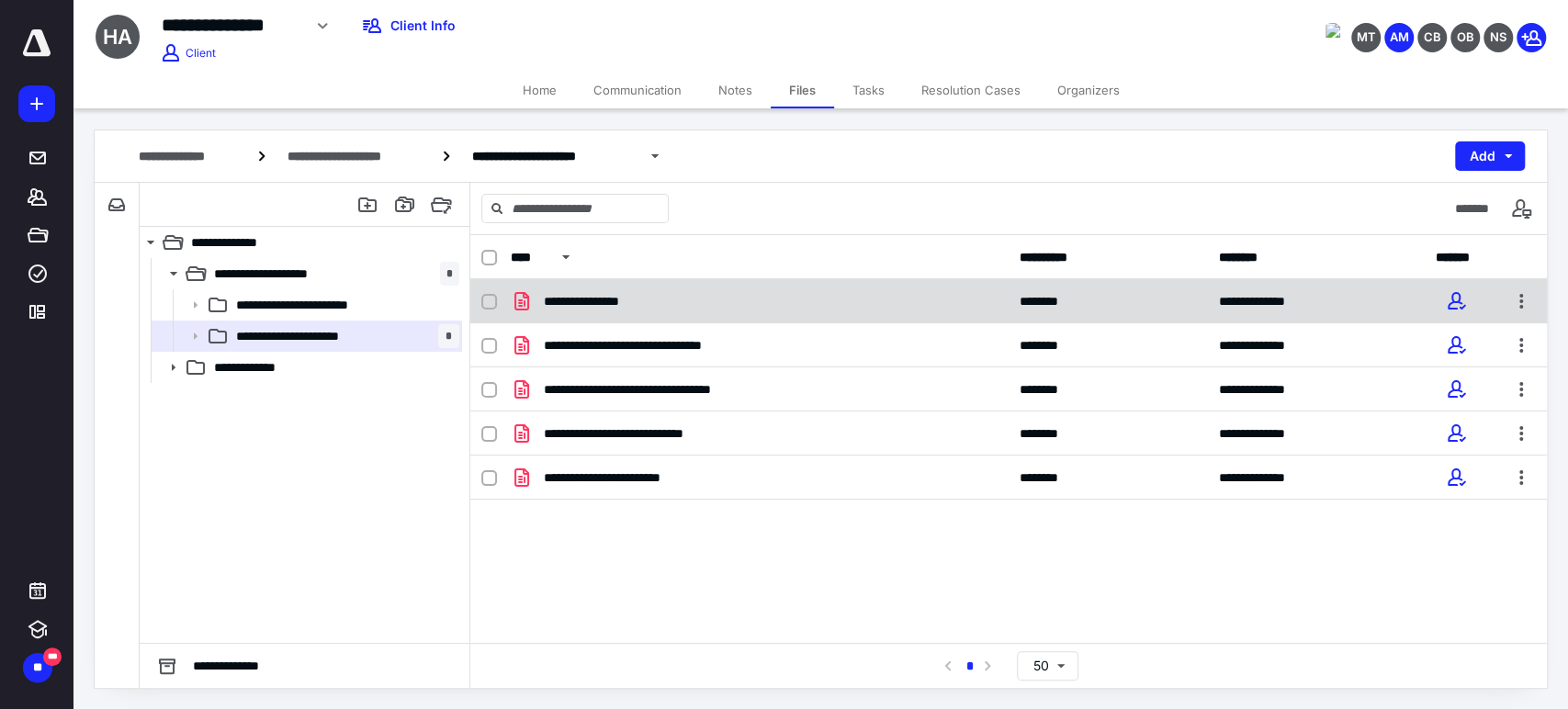 click on "**********" at bounding box center [760, 301] 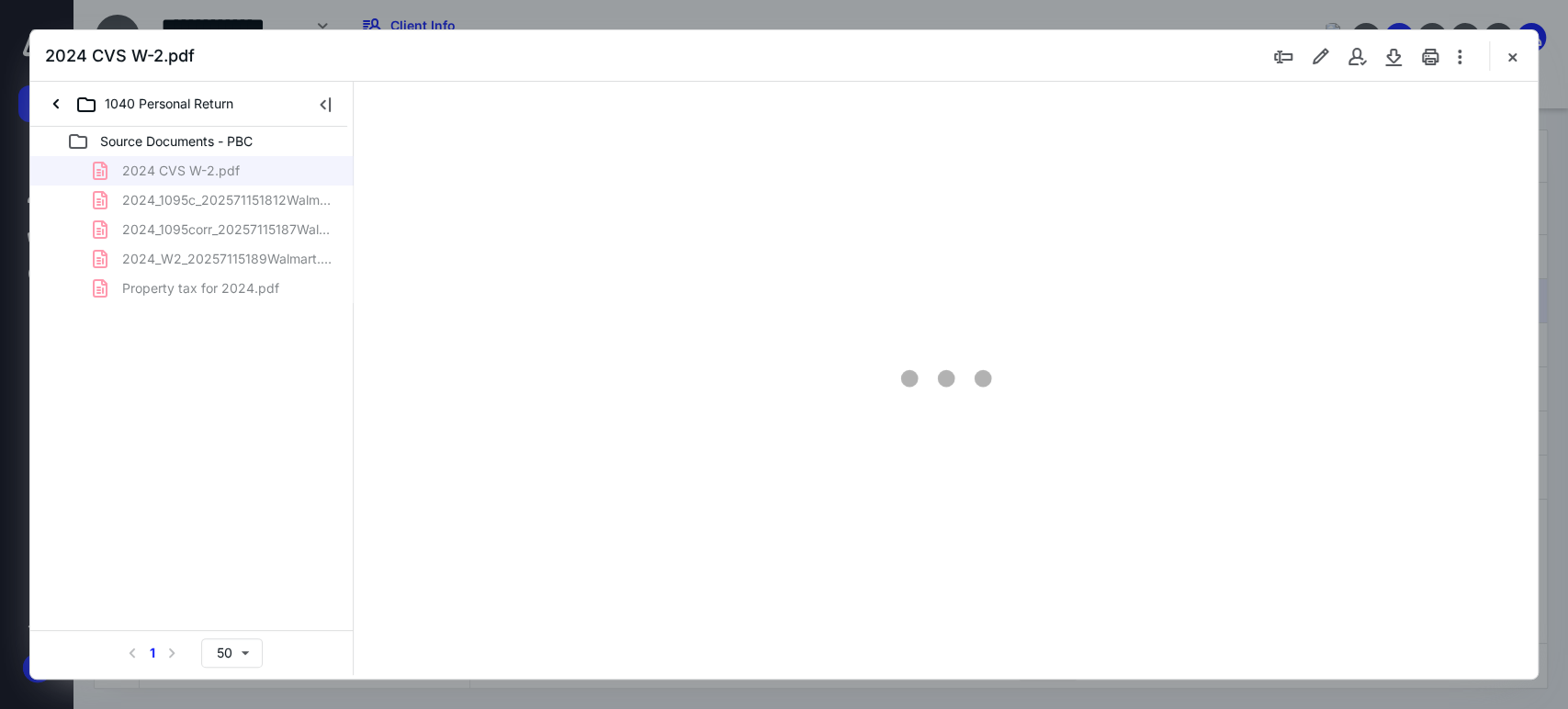 scroll, scrollTop: 0, scrollLeft: 0, axis: both 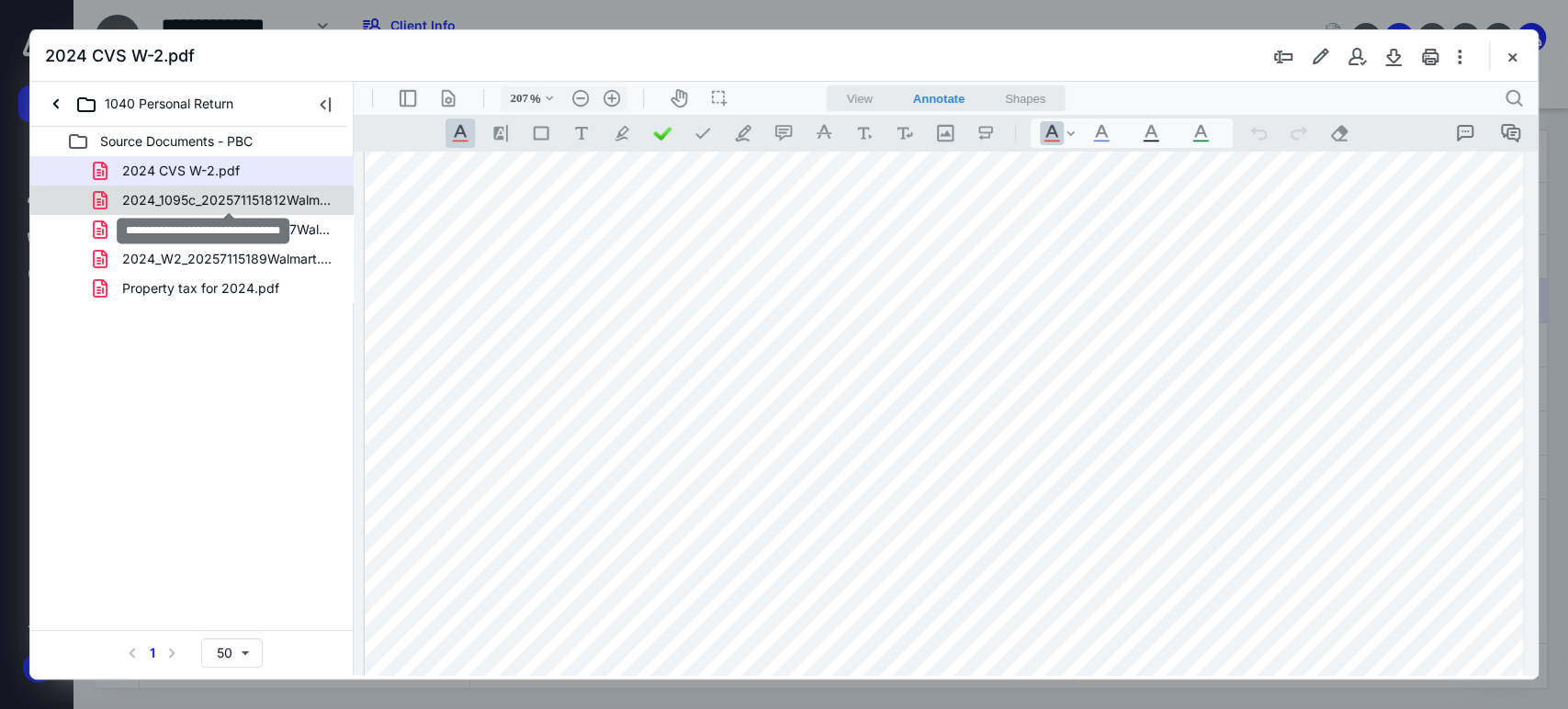 click on "2024_1095c_202571151812Walmart.pdf" at bounding box center (229, 200) 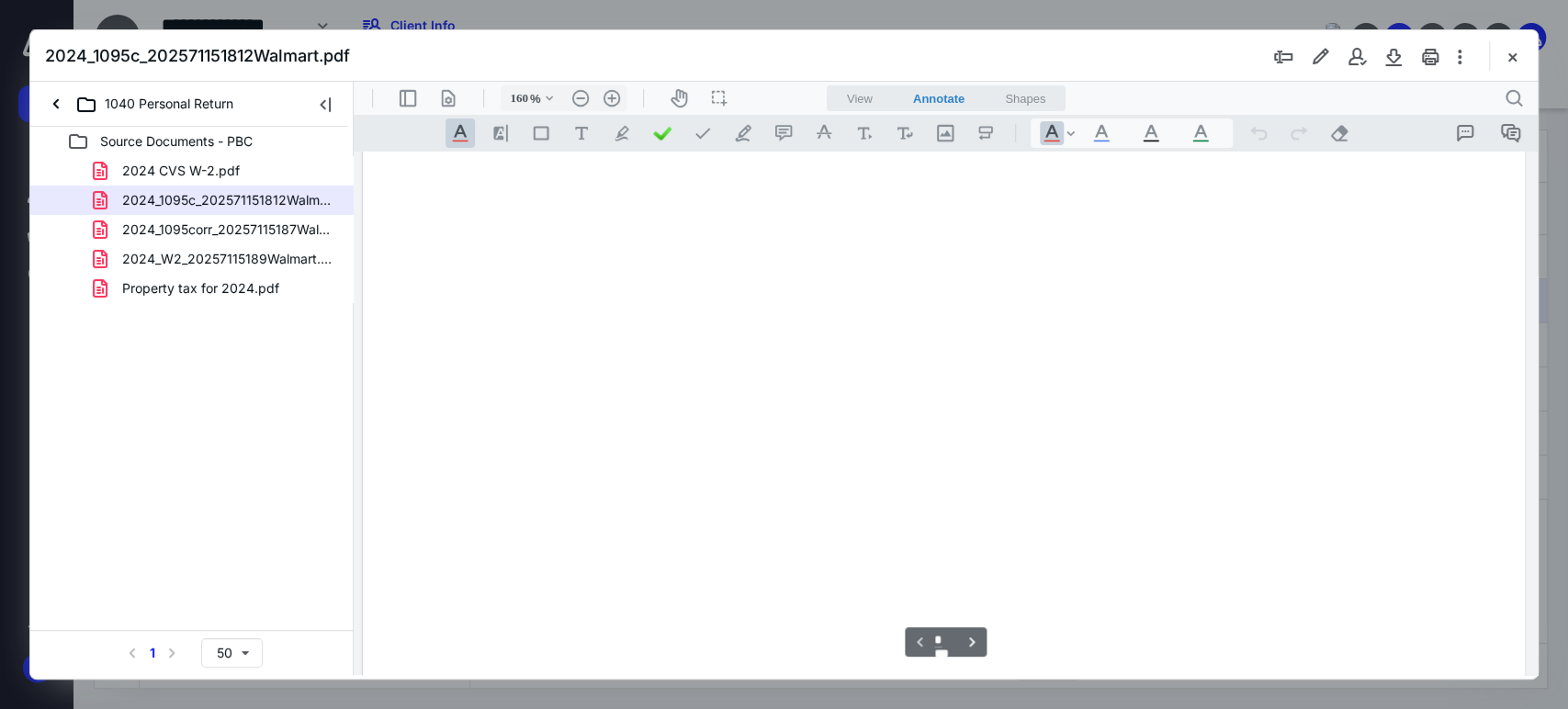 scroll, scrollTop: 74, scrollLeft: 0, axis: vertical 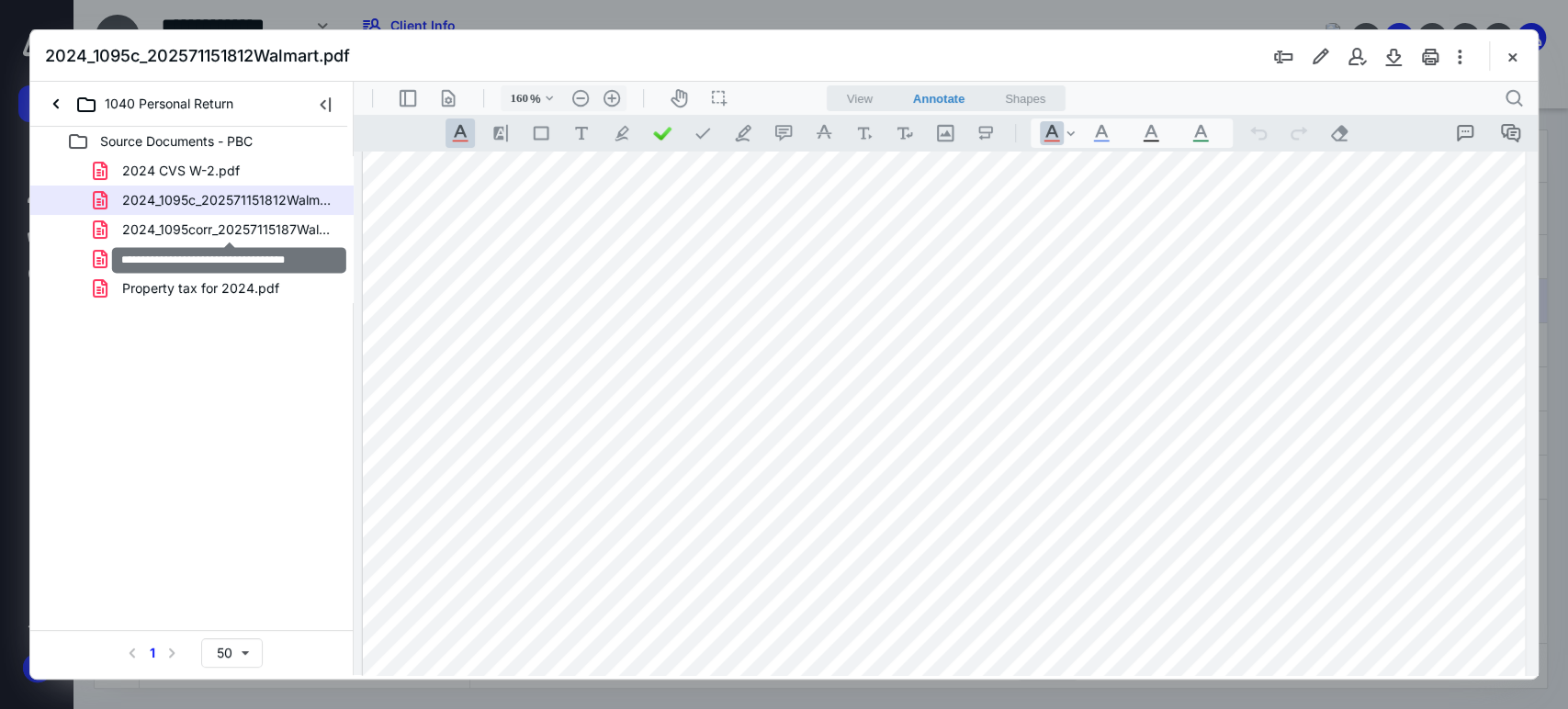 click on "2024_1095corr_20257115187Walmart.pdf" at bounding box center (229, 230) 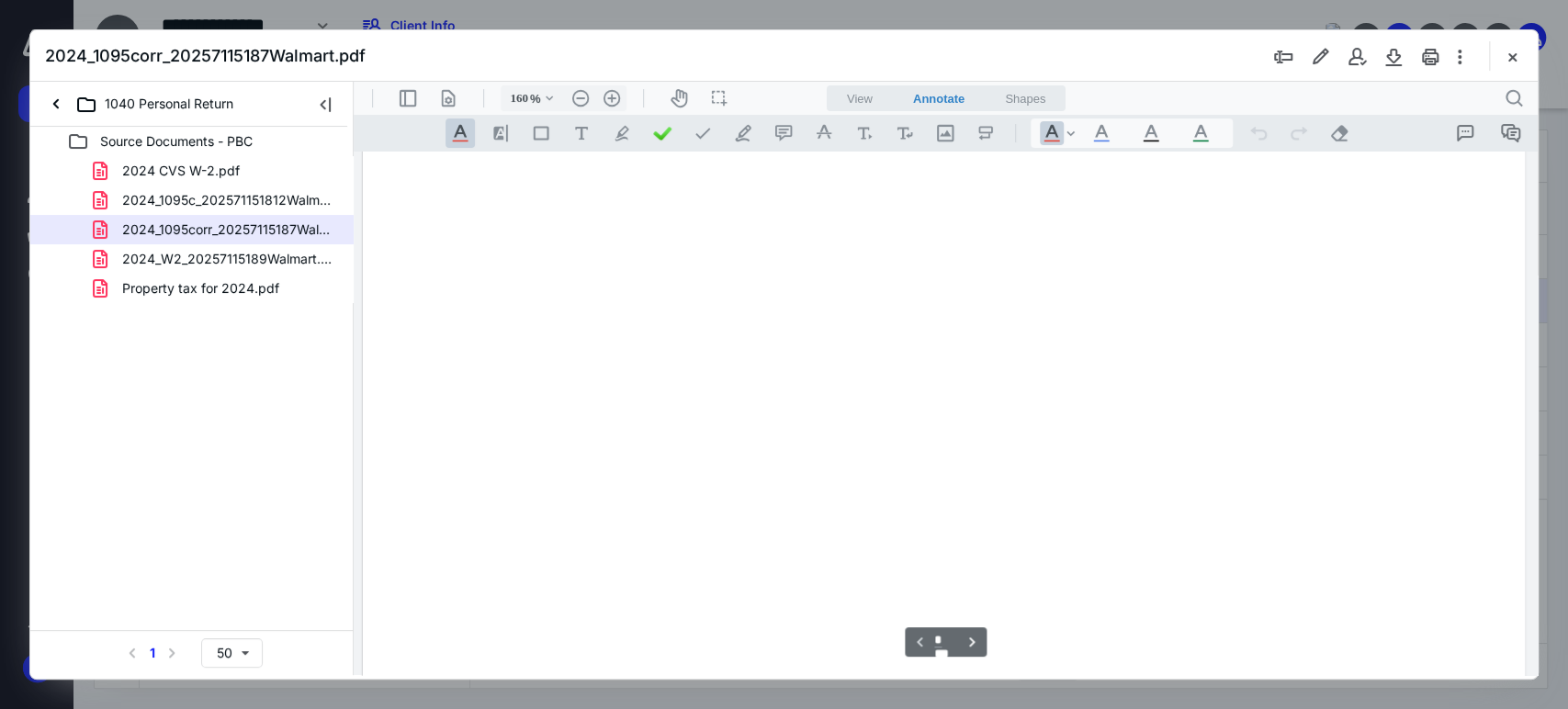 scroll, scrollTop: 74, scrollLeft: 0, axis: vertical 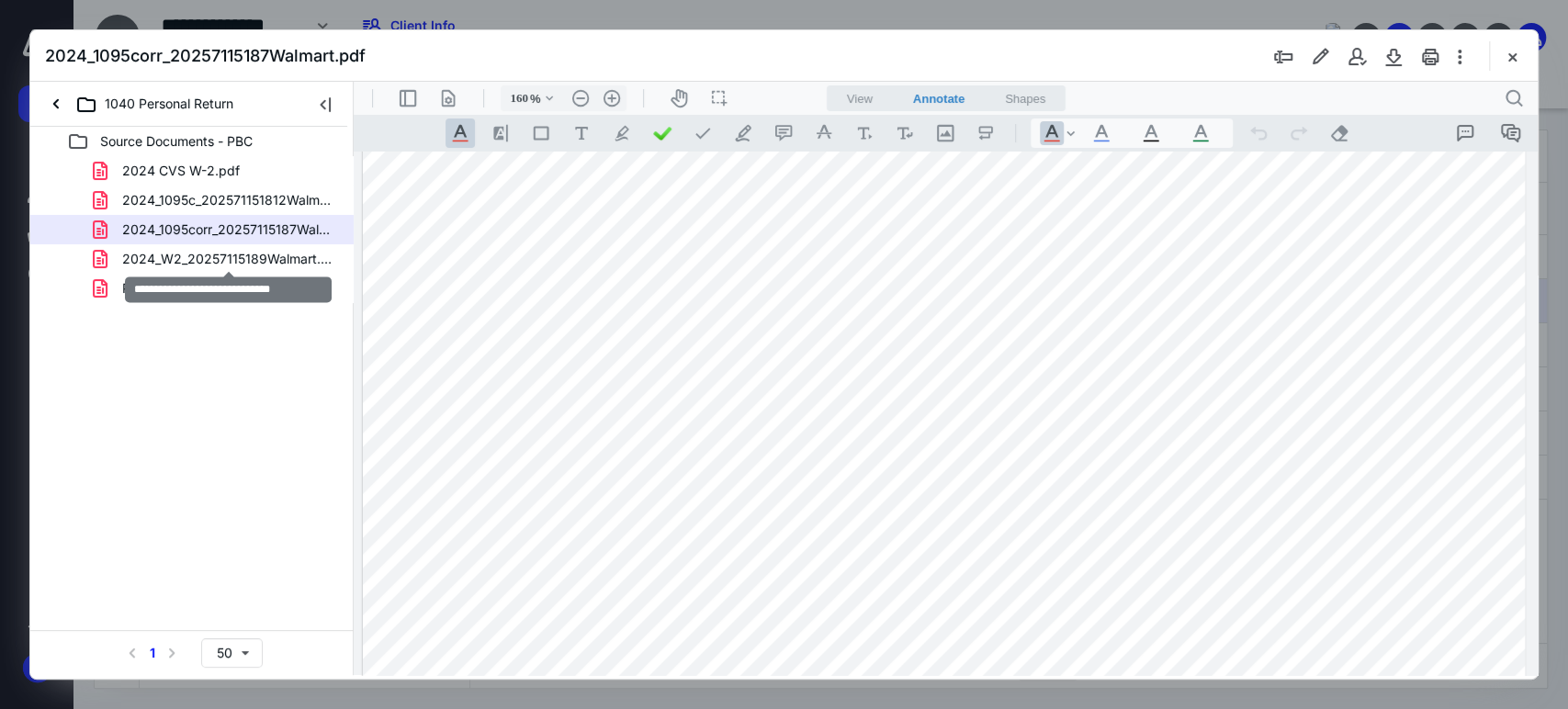 click on "2024_W2_20257115189Walmart.pdf" at bounding box center [229, 259] 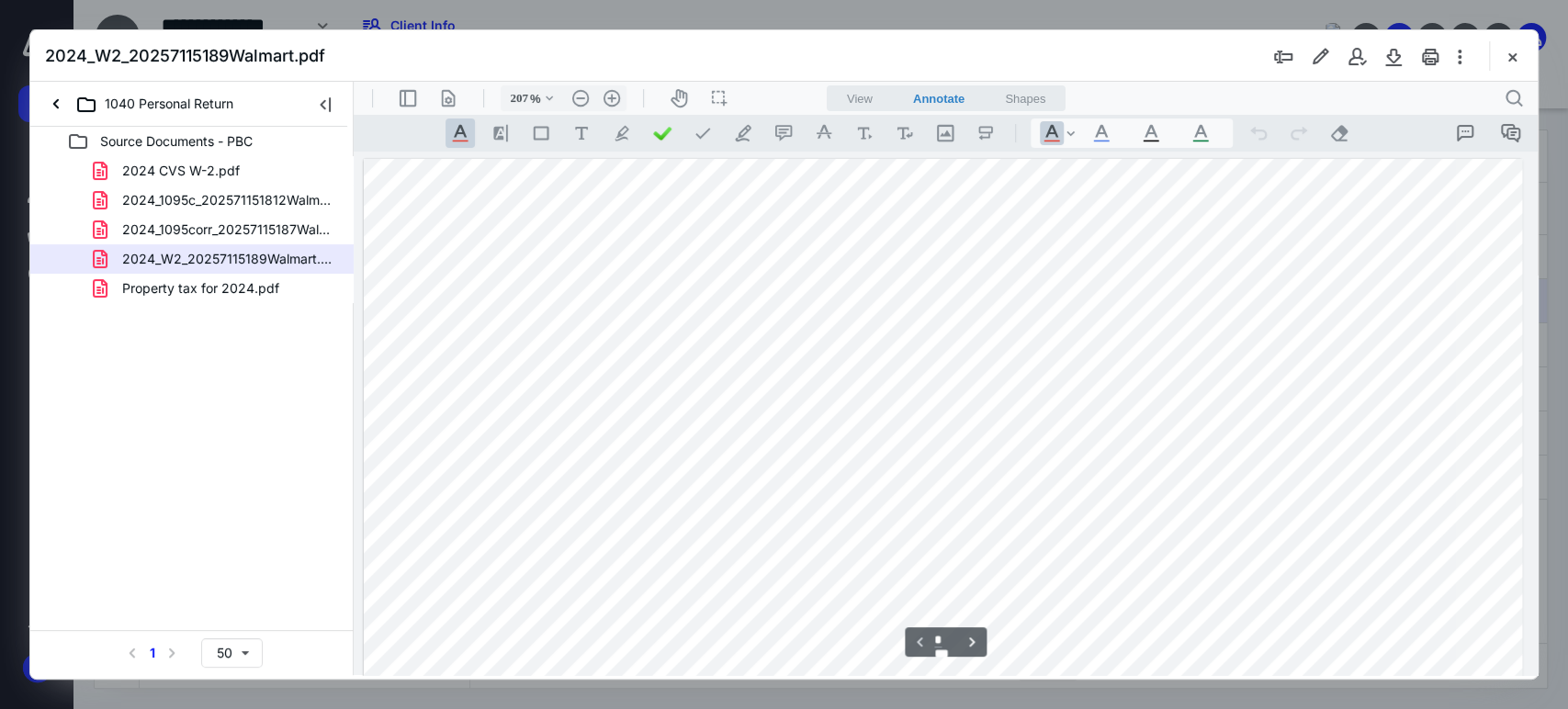 scroll, scrollTop: 102, scrollLeft: 65, axis: both 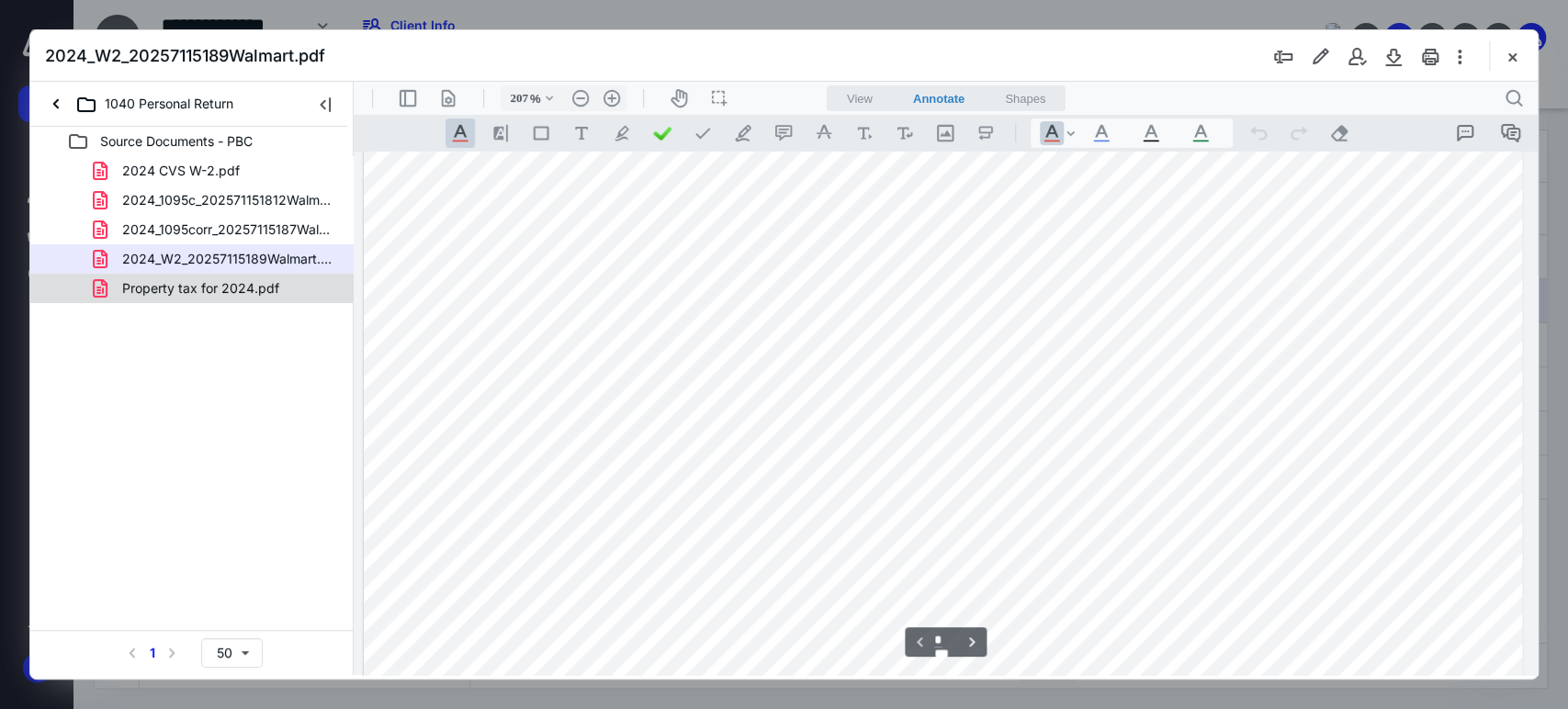 click on "Property tax for 2024.pdf" at bounding box center (200, 288) 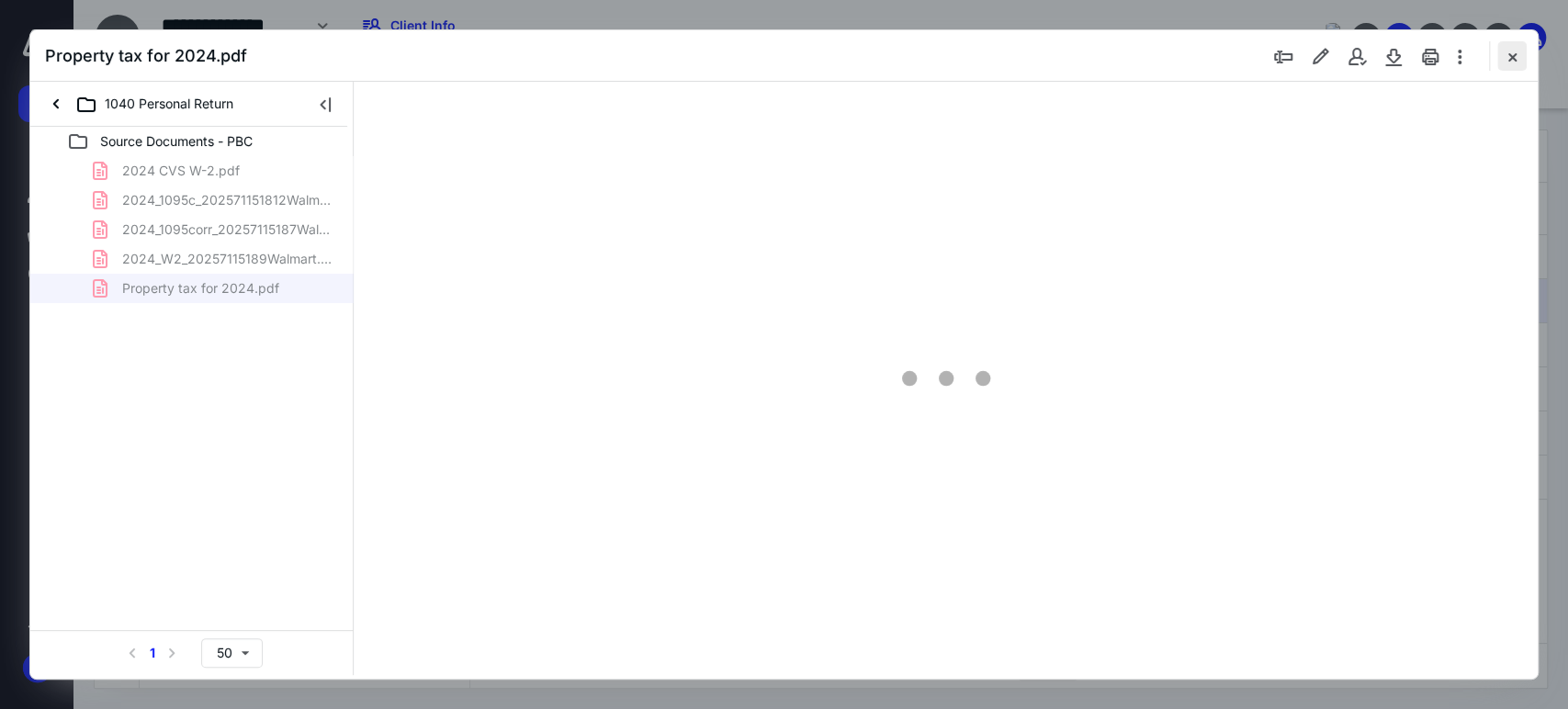 type on "207" 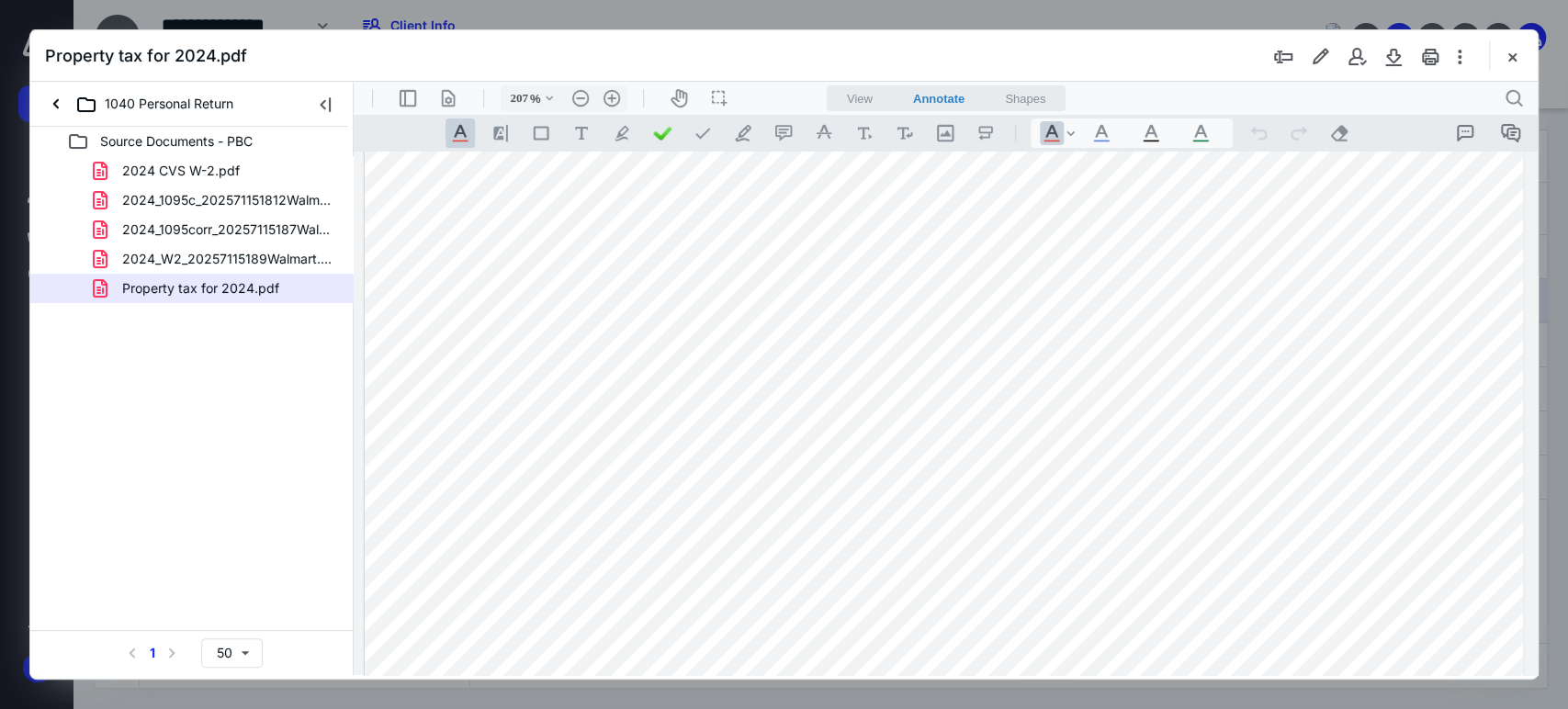 scroll, scrollTop: 714, scrollLeft: 0, axis: vertical 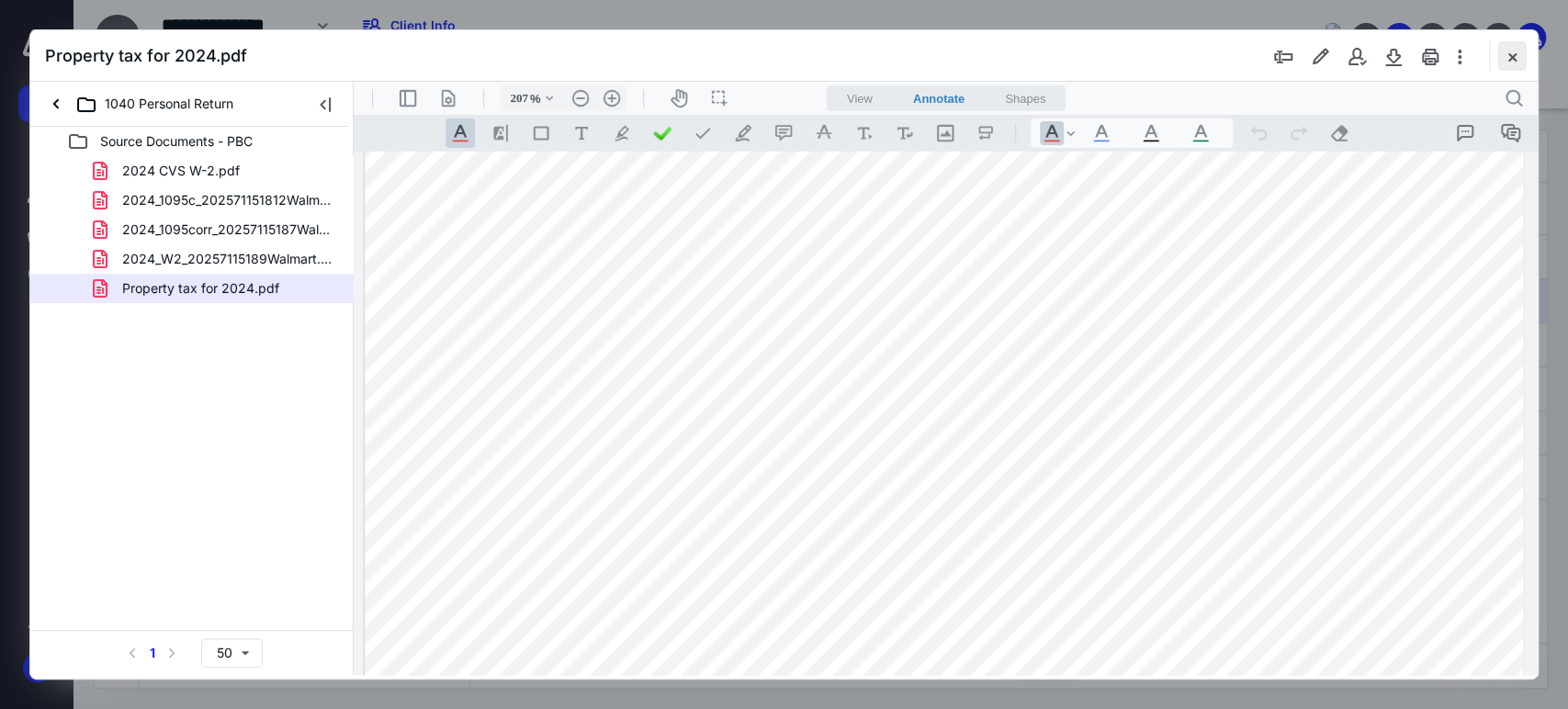 click at bounding box center [1512, 56] 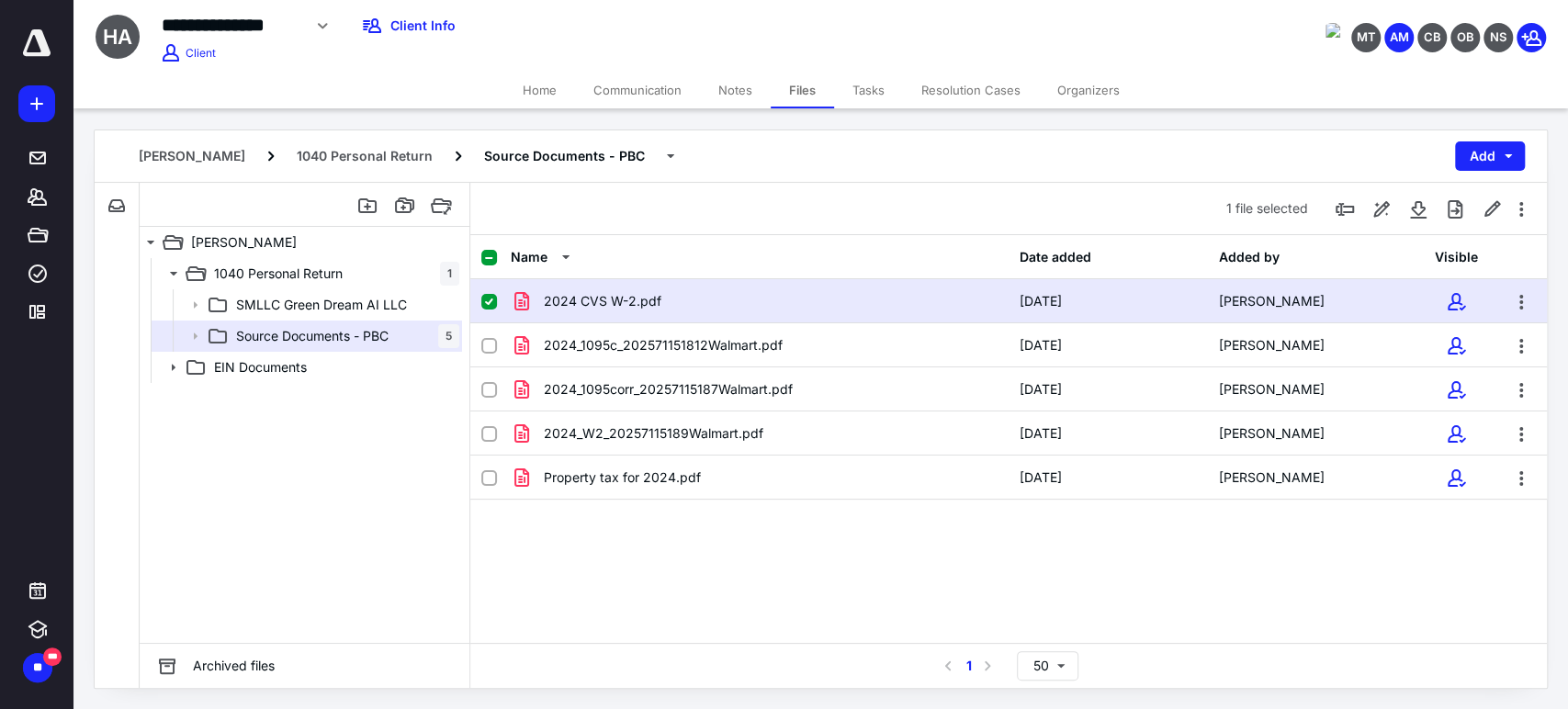 click at bounding box center (489, 302) 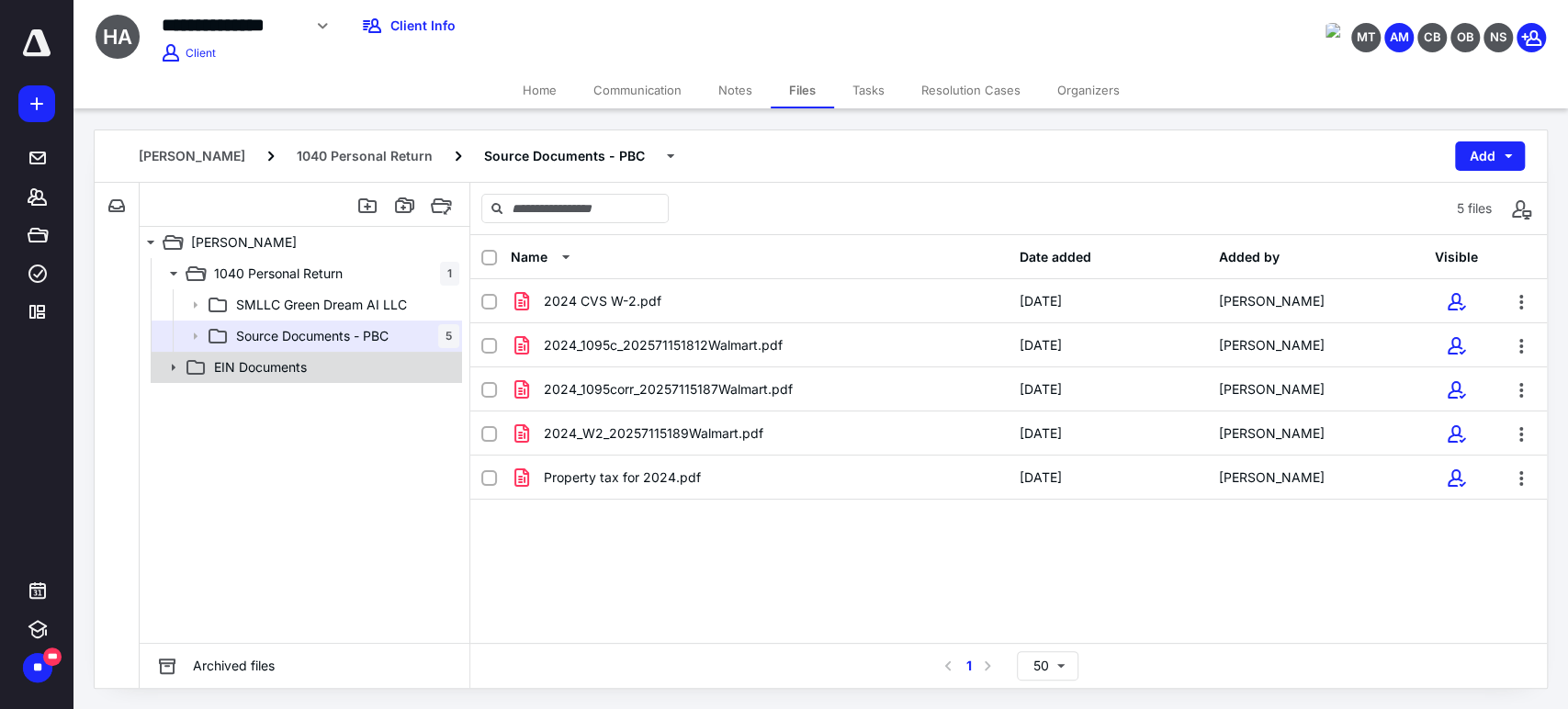 click on "EIN Documents" at bounding box center (333, 367) 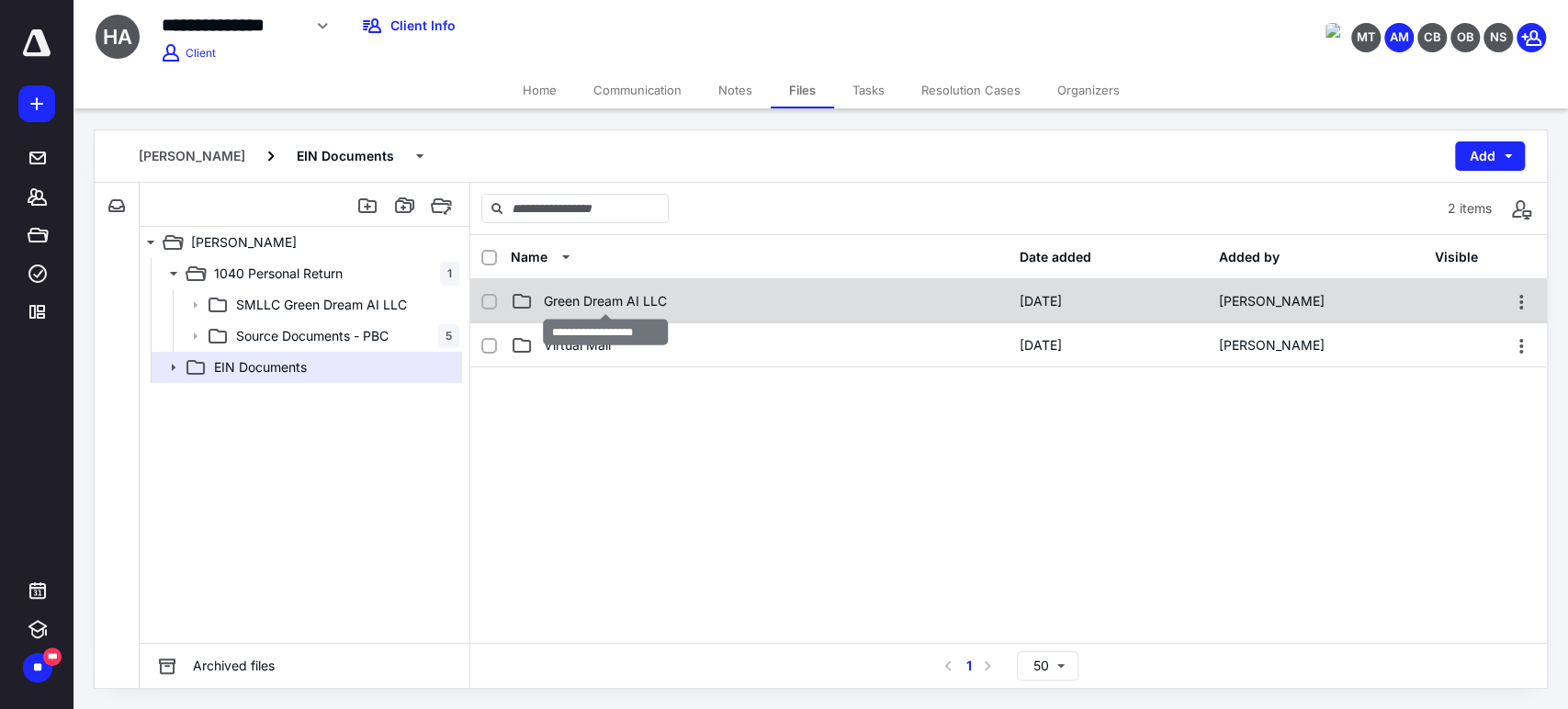 click on "Green Dream AI LLC" at bounding box center [605, 301] 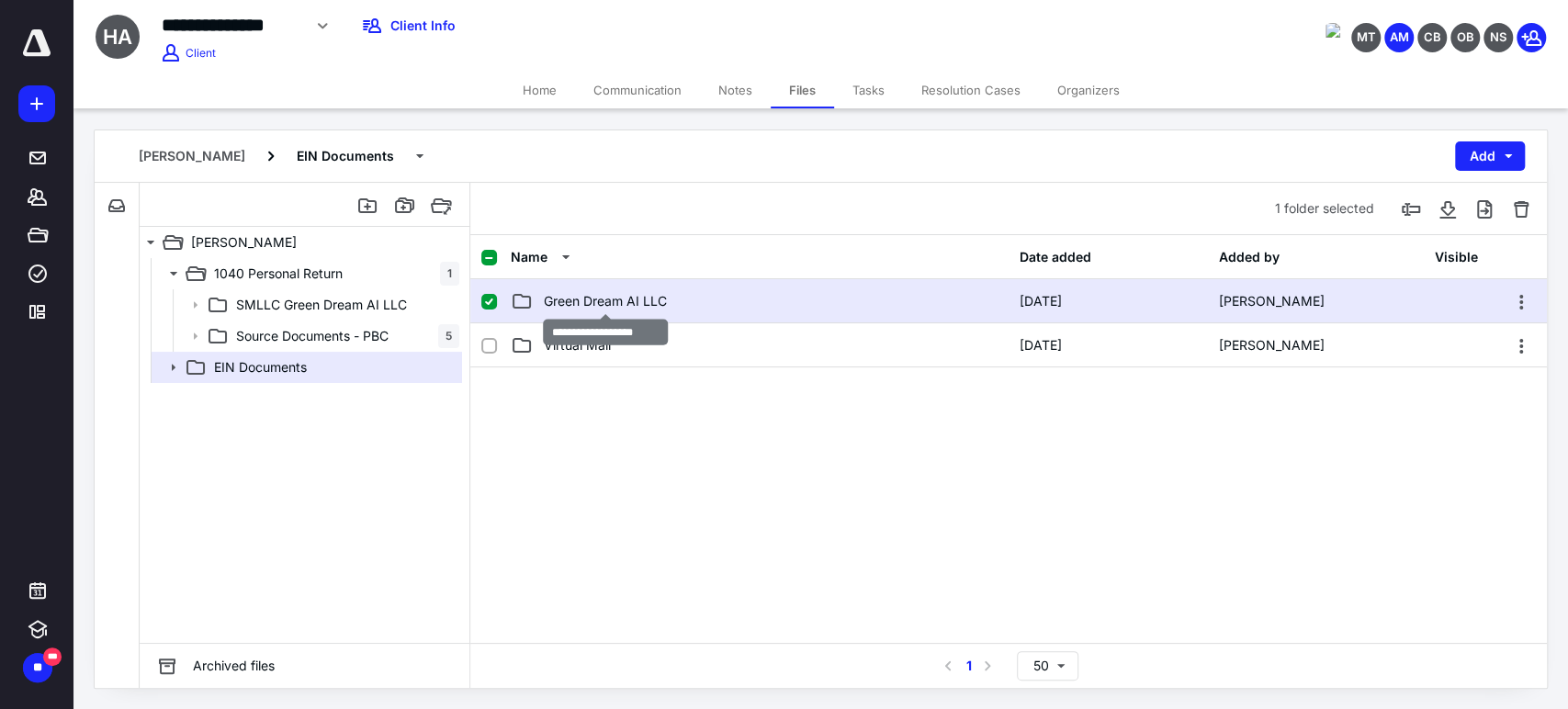 click on "Green Dream AI LLC" at bounding box center [605, 301] 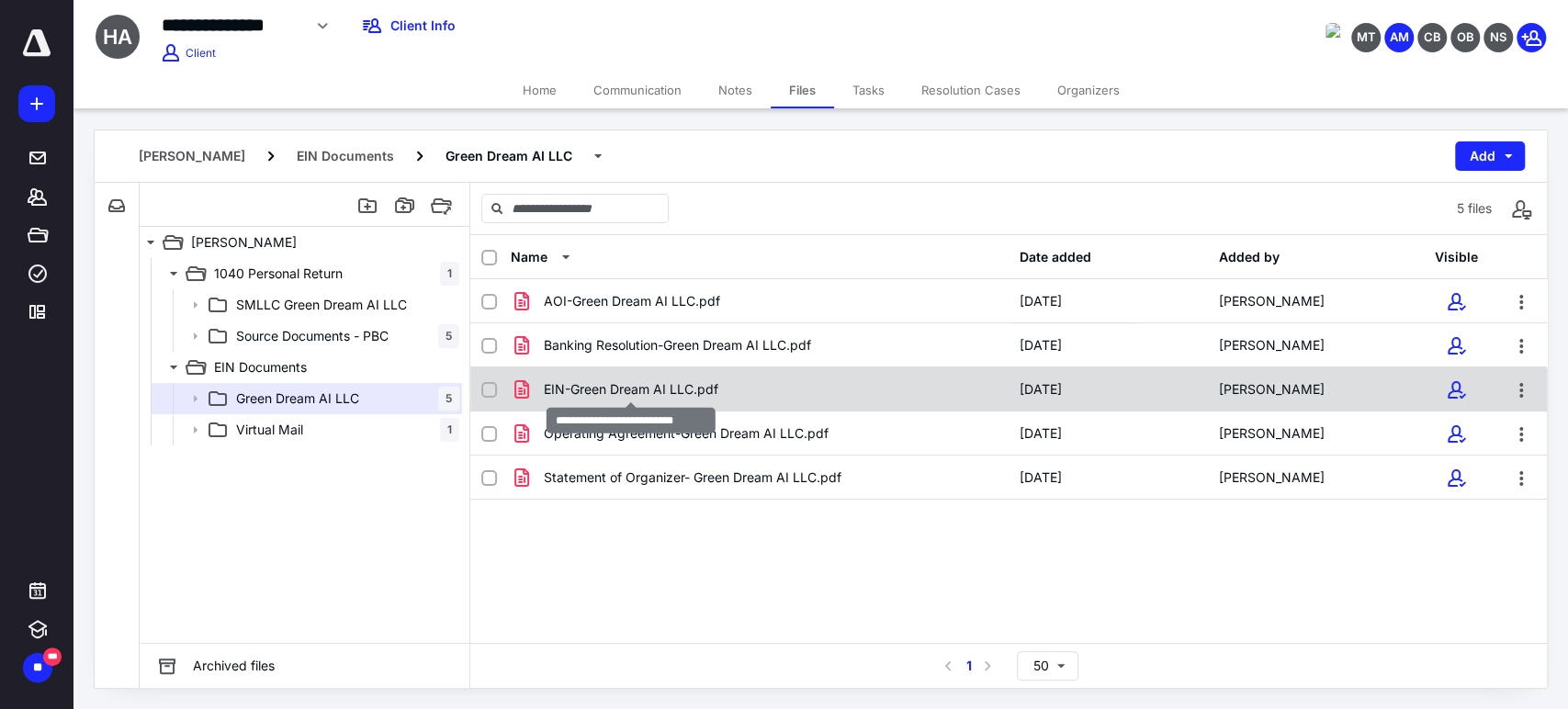 click on "EIN-Green Dream AI LLC.pdf" at bounding box center (631, 389) 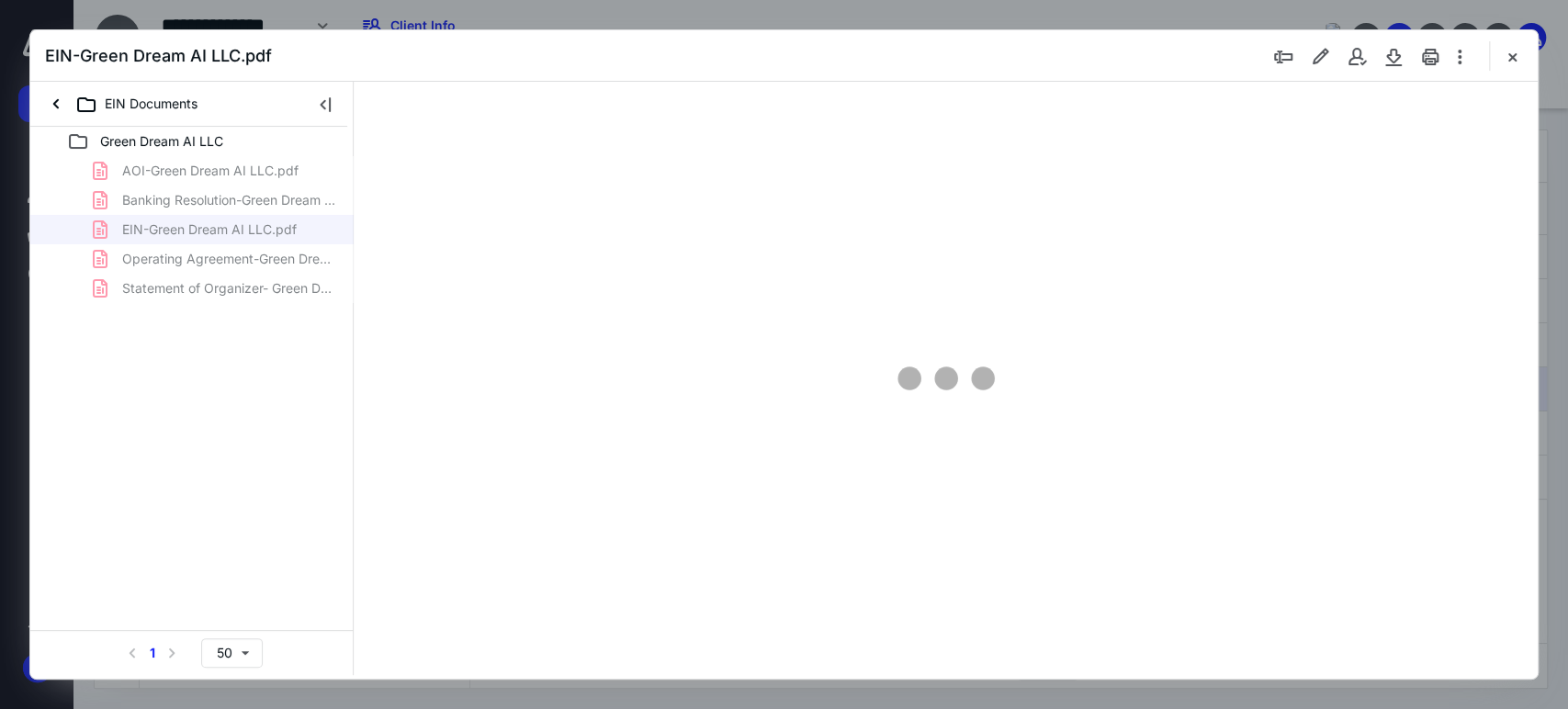 scroll, scrollTop: 0, scrollLeft: 0, axis: both 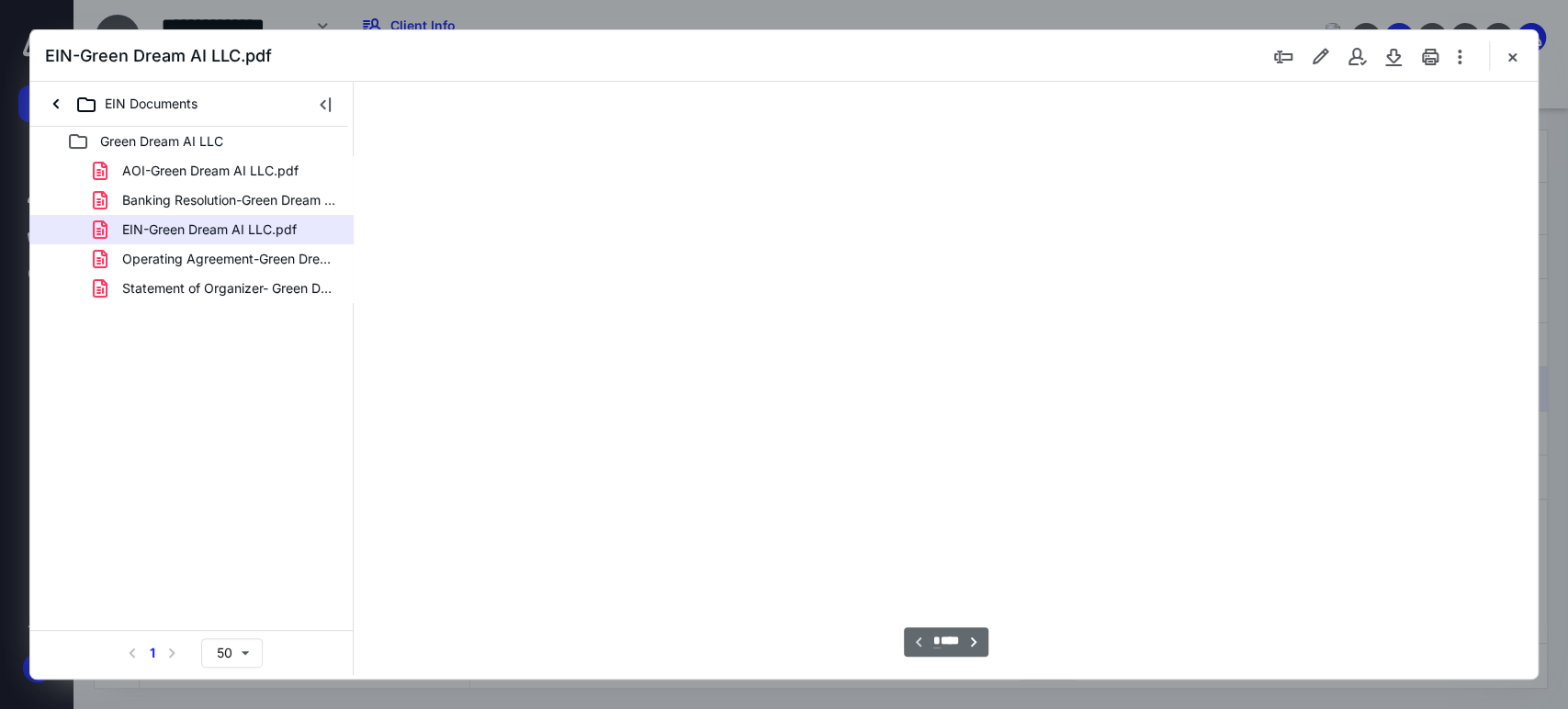 type on "212" 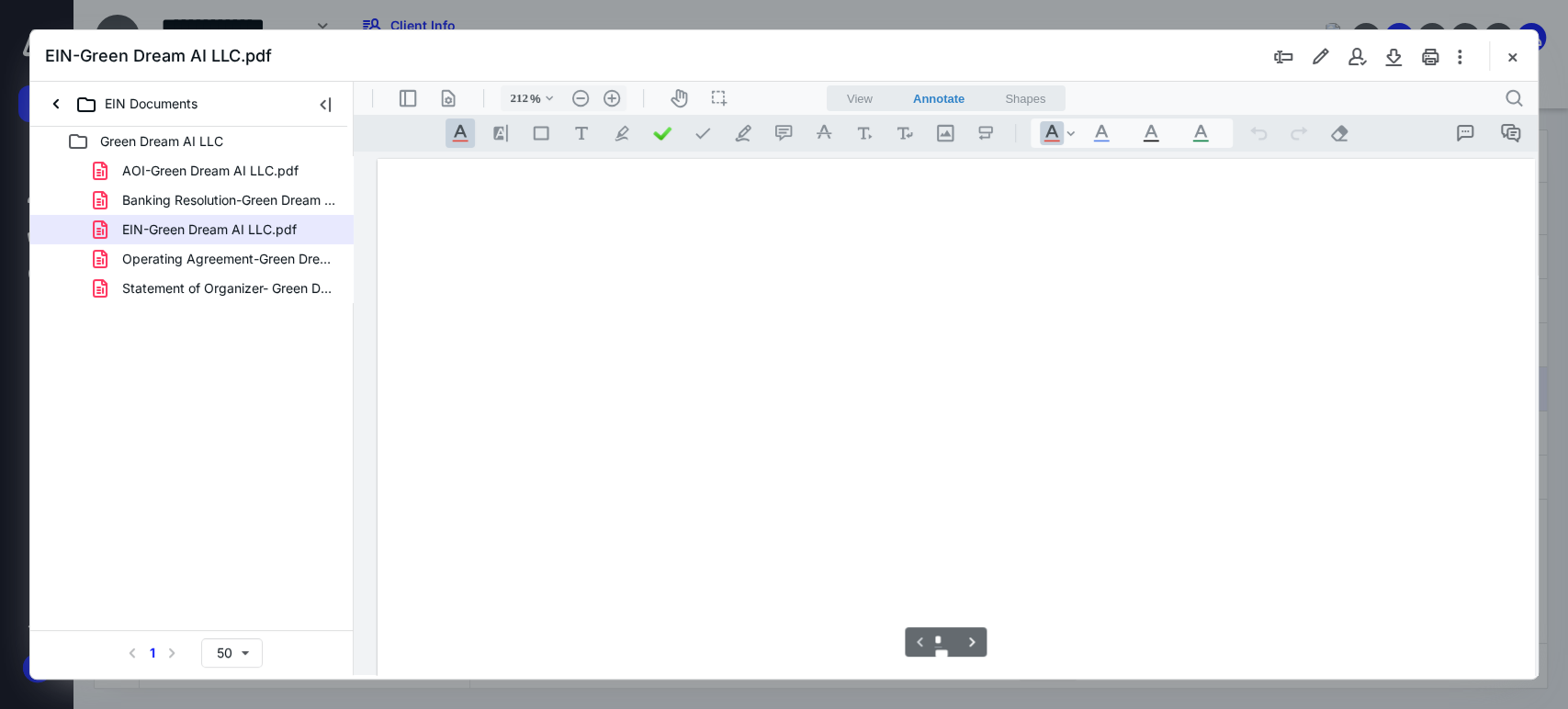 scroll, scrollTop: 77, scrollLeft: 14, axis: both 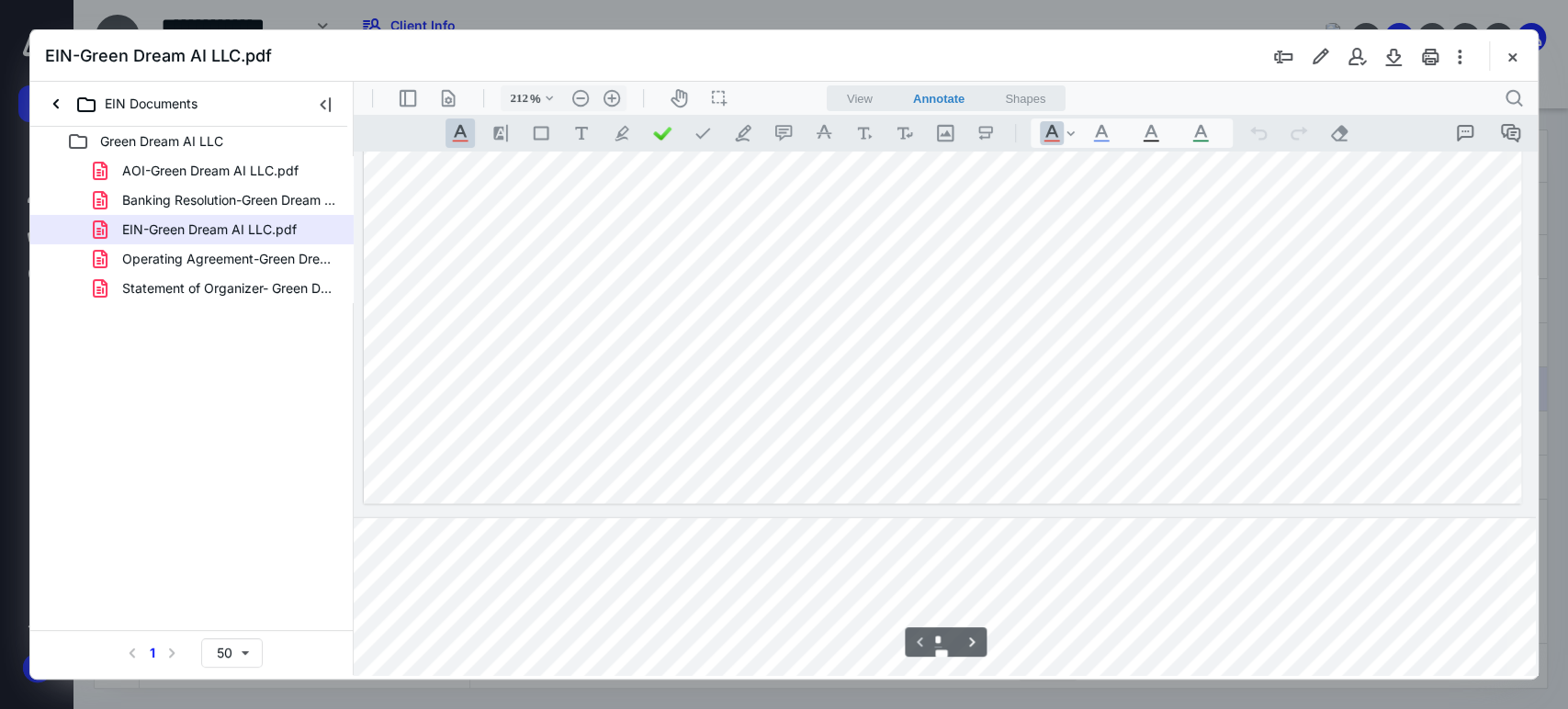 type on "*" 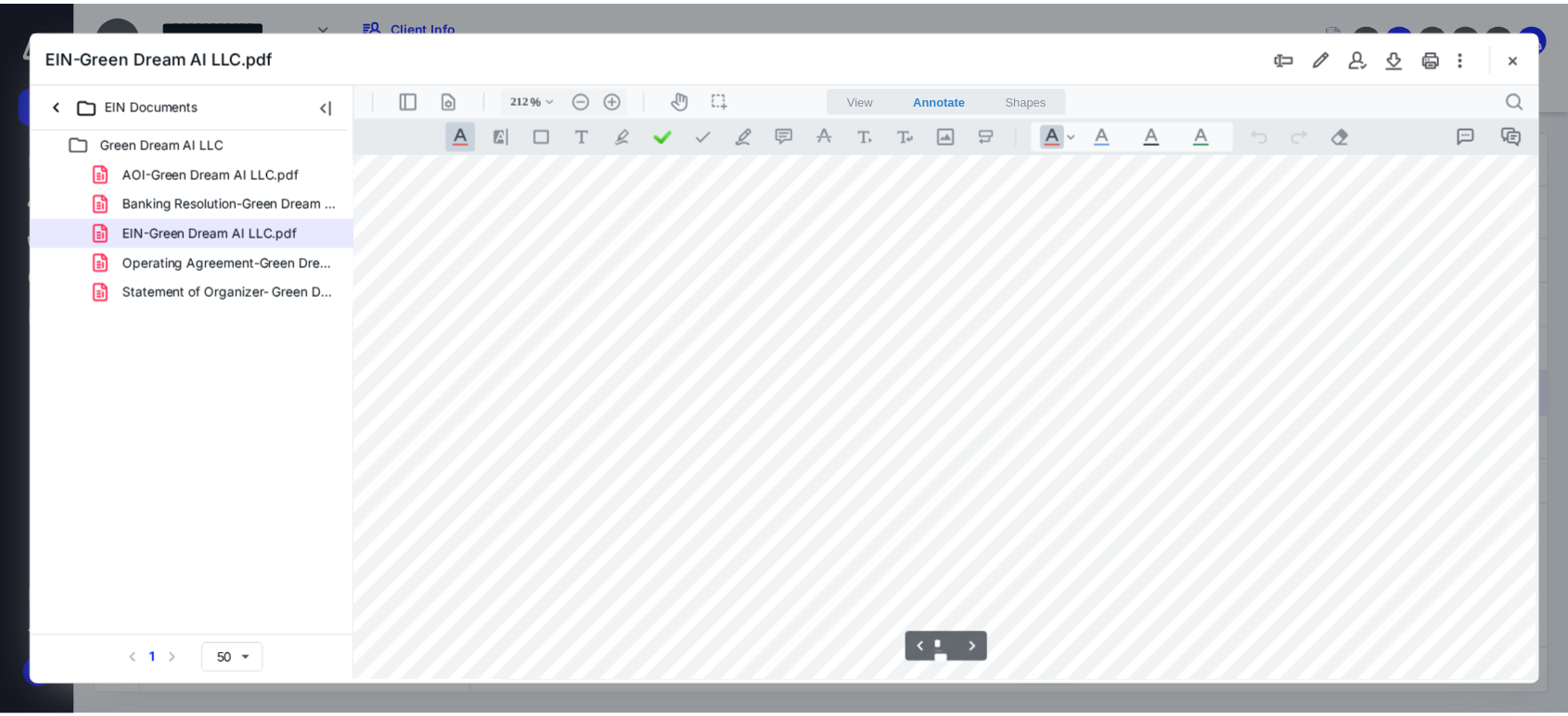 scroll, scrollTop: 1624, scrollLeft: 14, axis: both 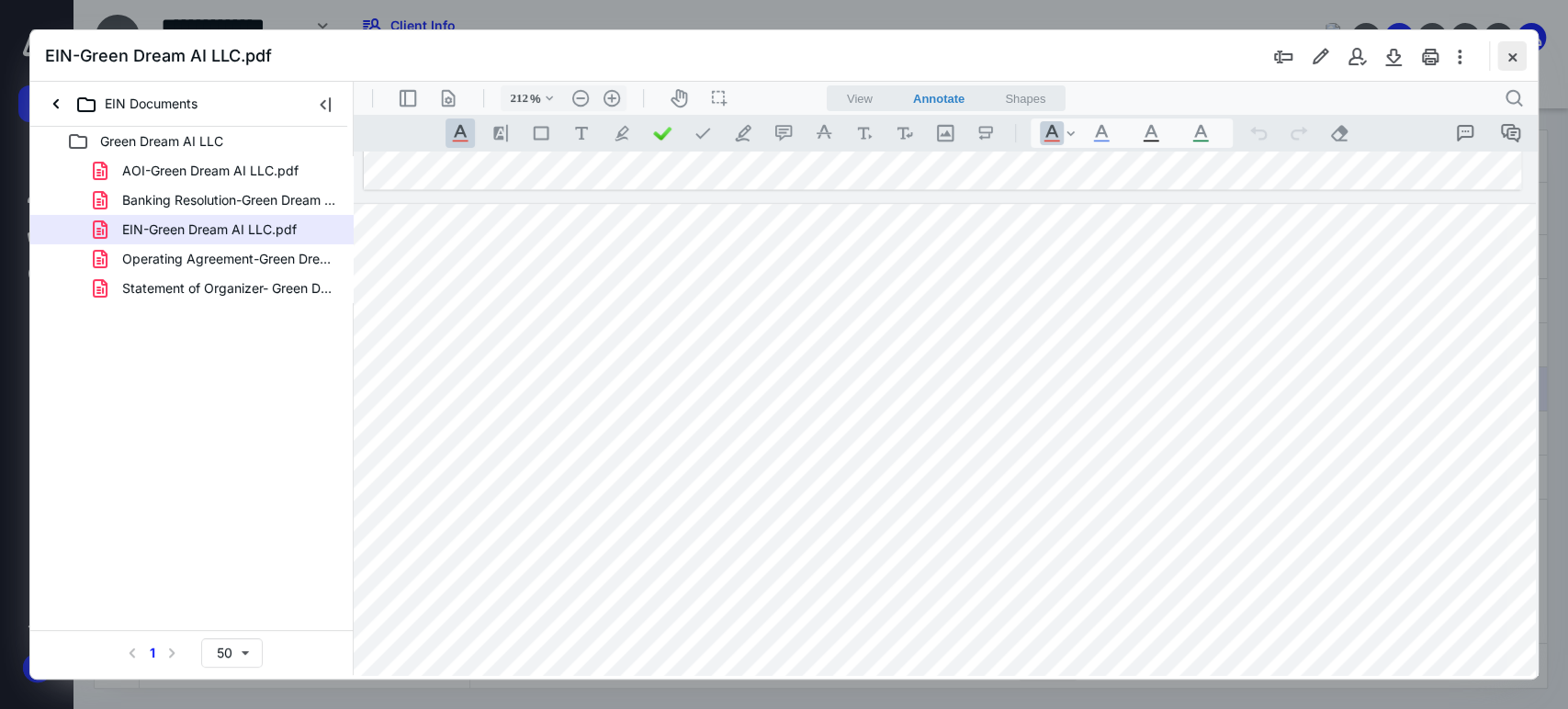 click at bounding box center [1512, 56] 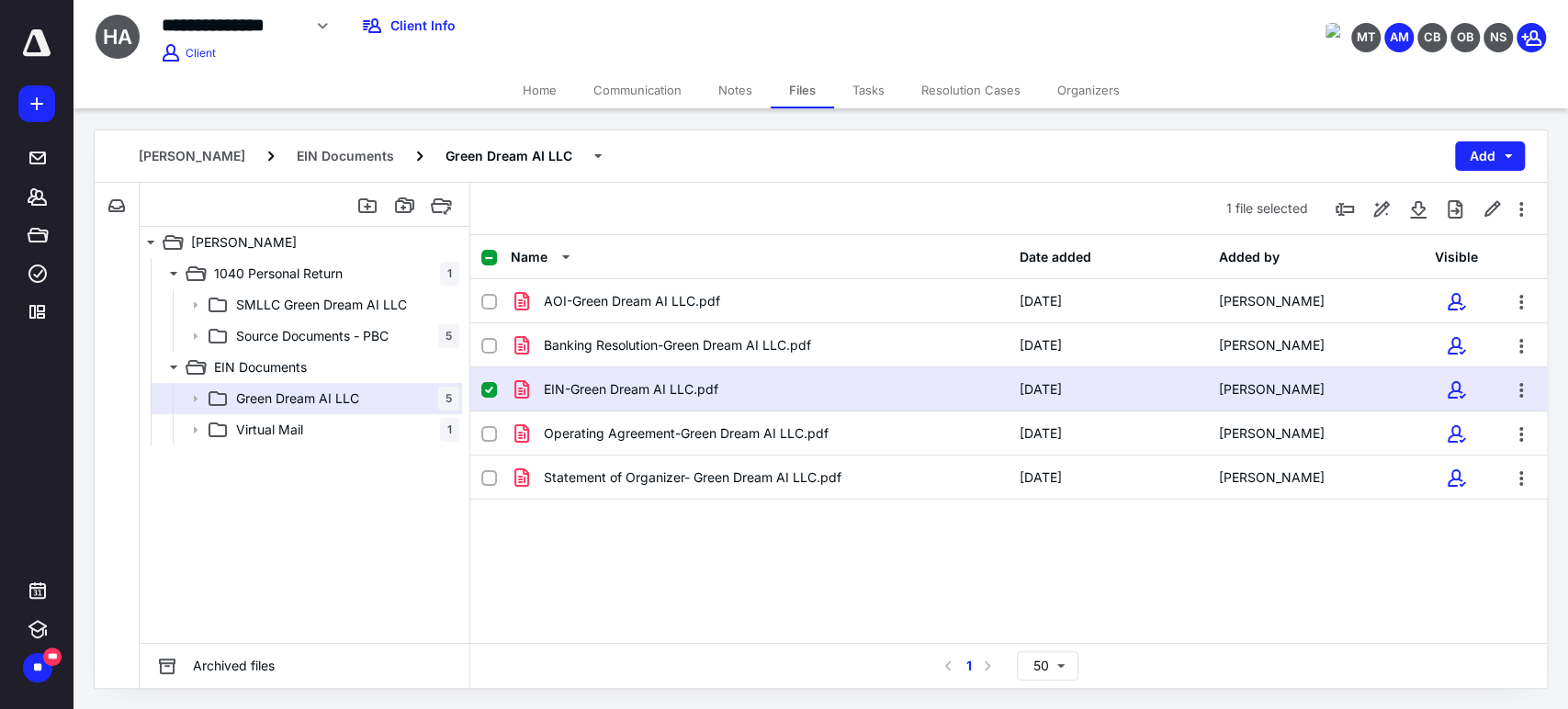 drag, startPoint x: 722, startPoint y: 94, endPoint x: 763, endPoint y: 160, distance: 77.69813 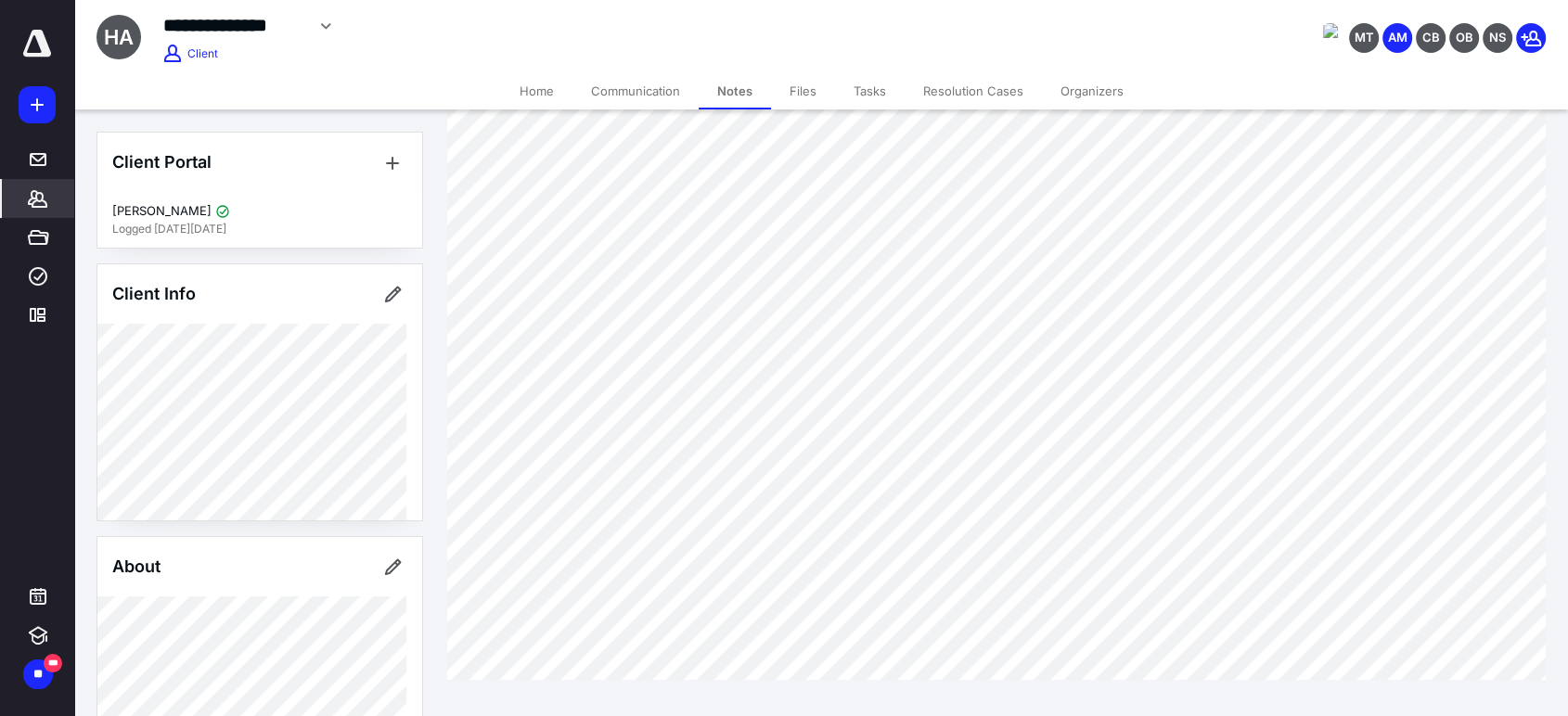 scroll, scrollTop: 423, scrollLeft: 0, axis: vertical 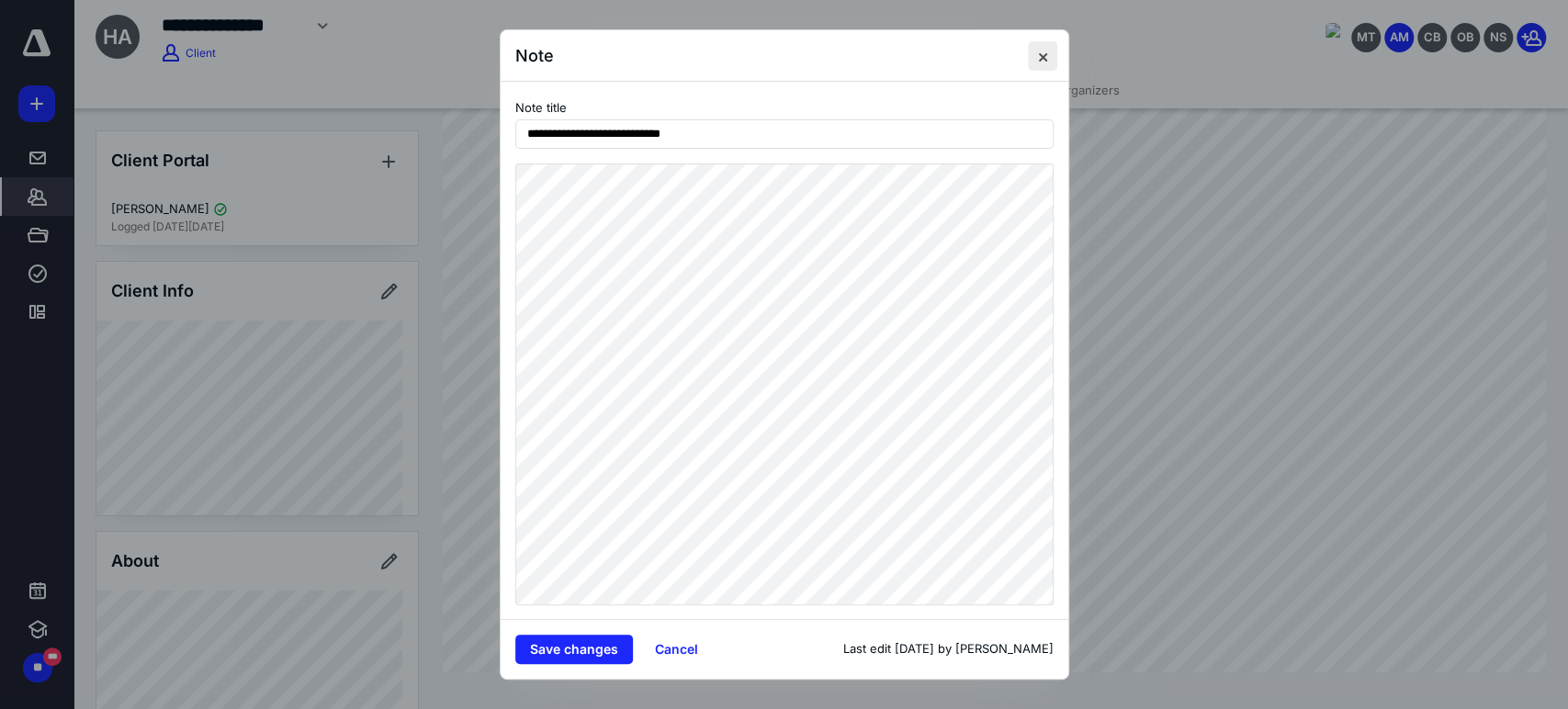 click at bounding box center [1043, 56] 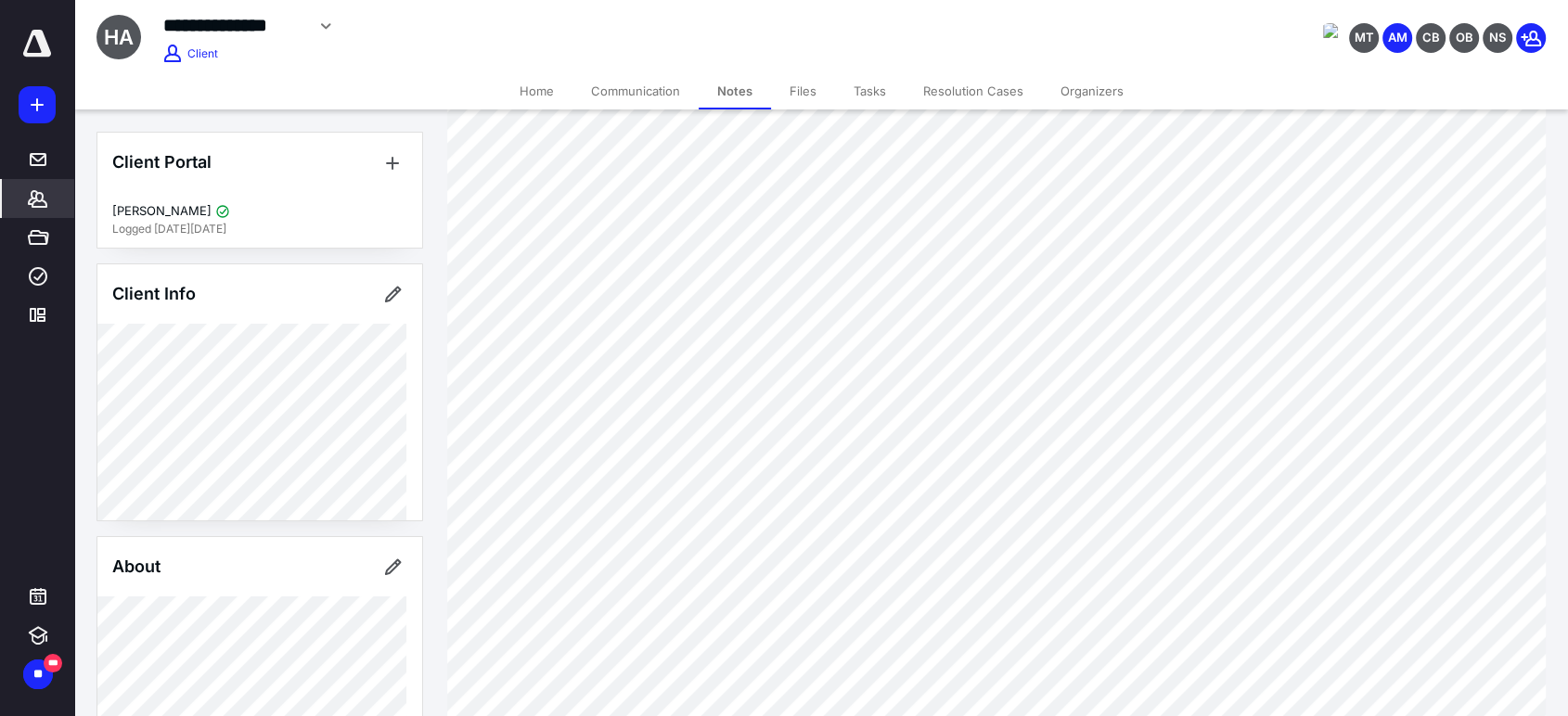 scroll, scrollTop: 319, scrollLeft: 0, axis: vertical 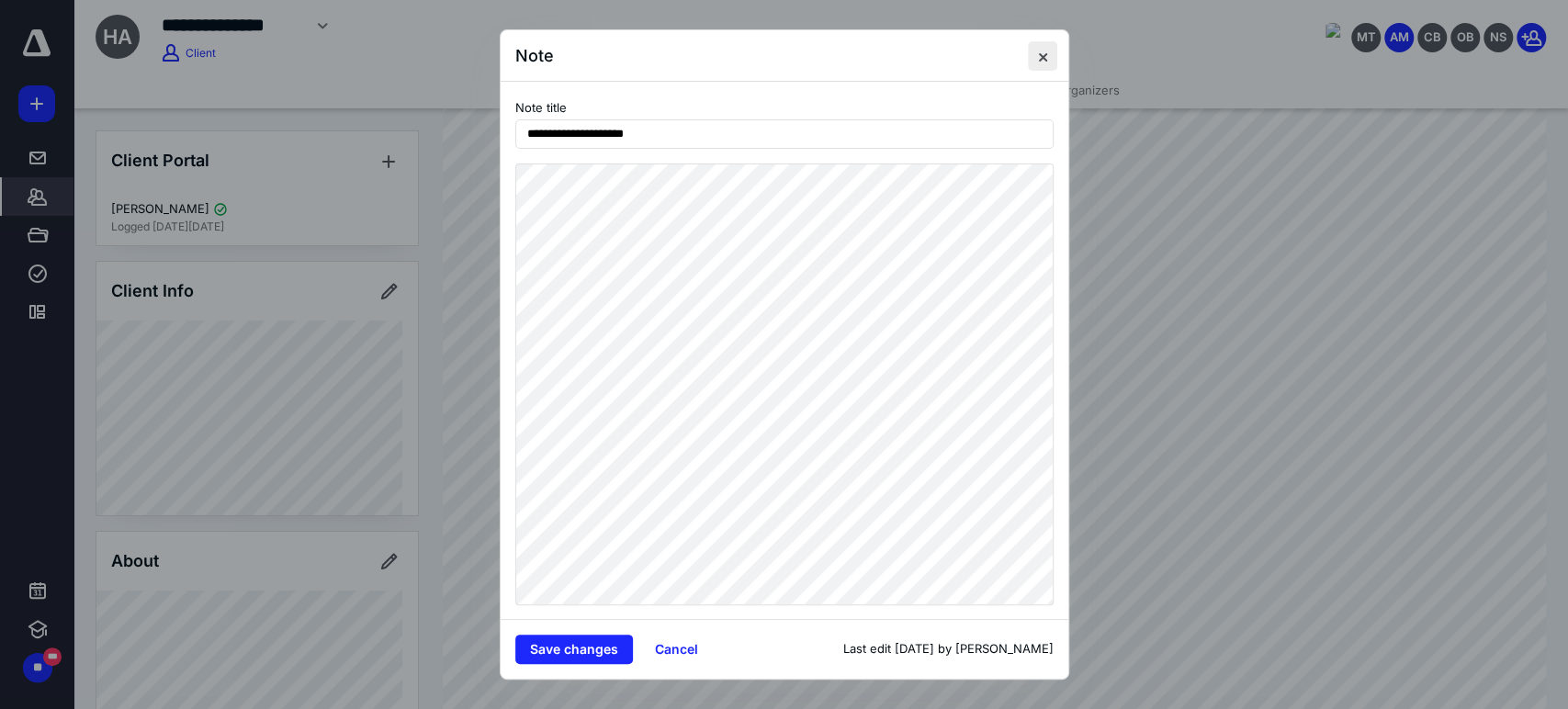 click at bounding box center (1043, 56) 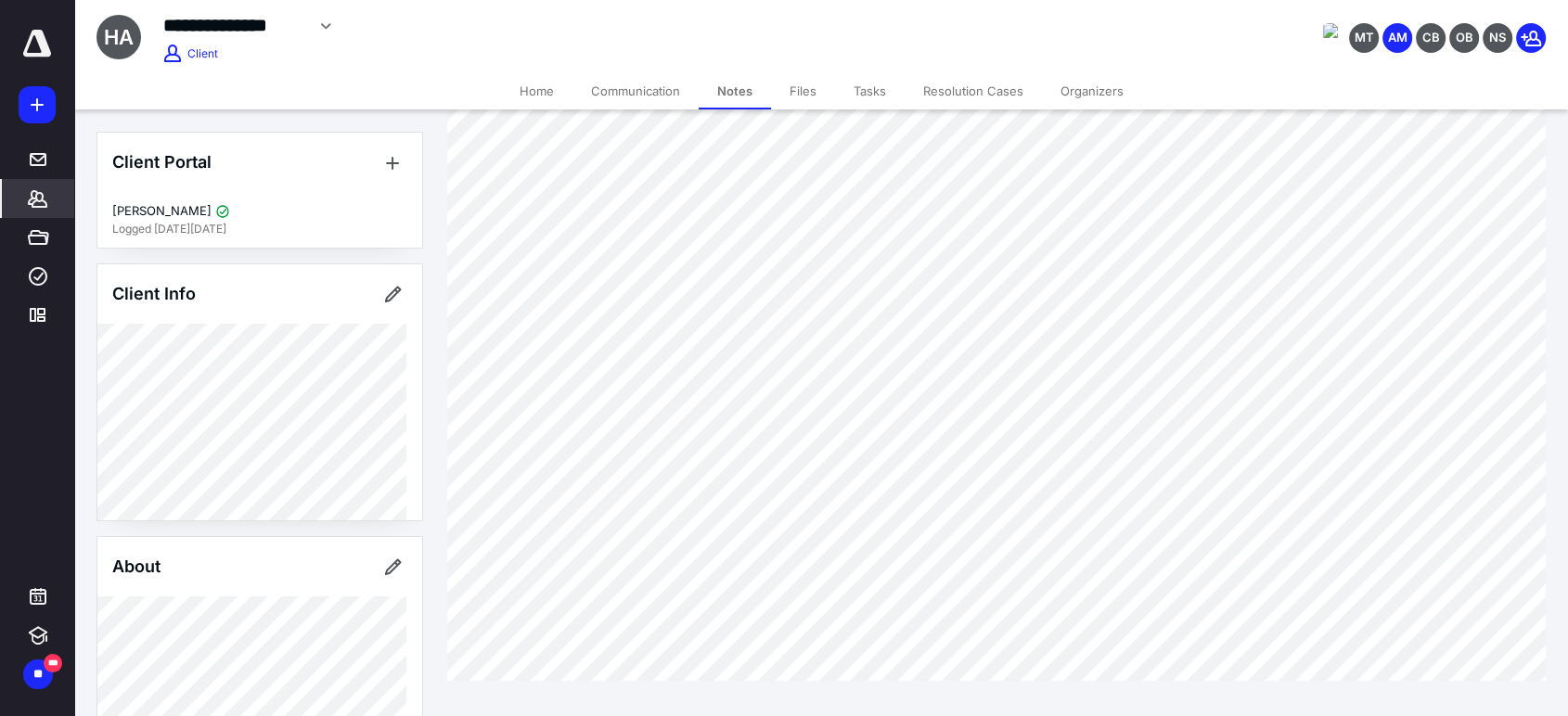 scroll, scrollTop: 423, scrollLeft: 0, axis: vertical 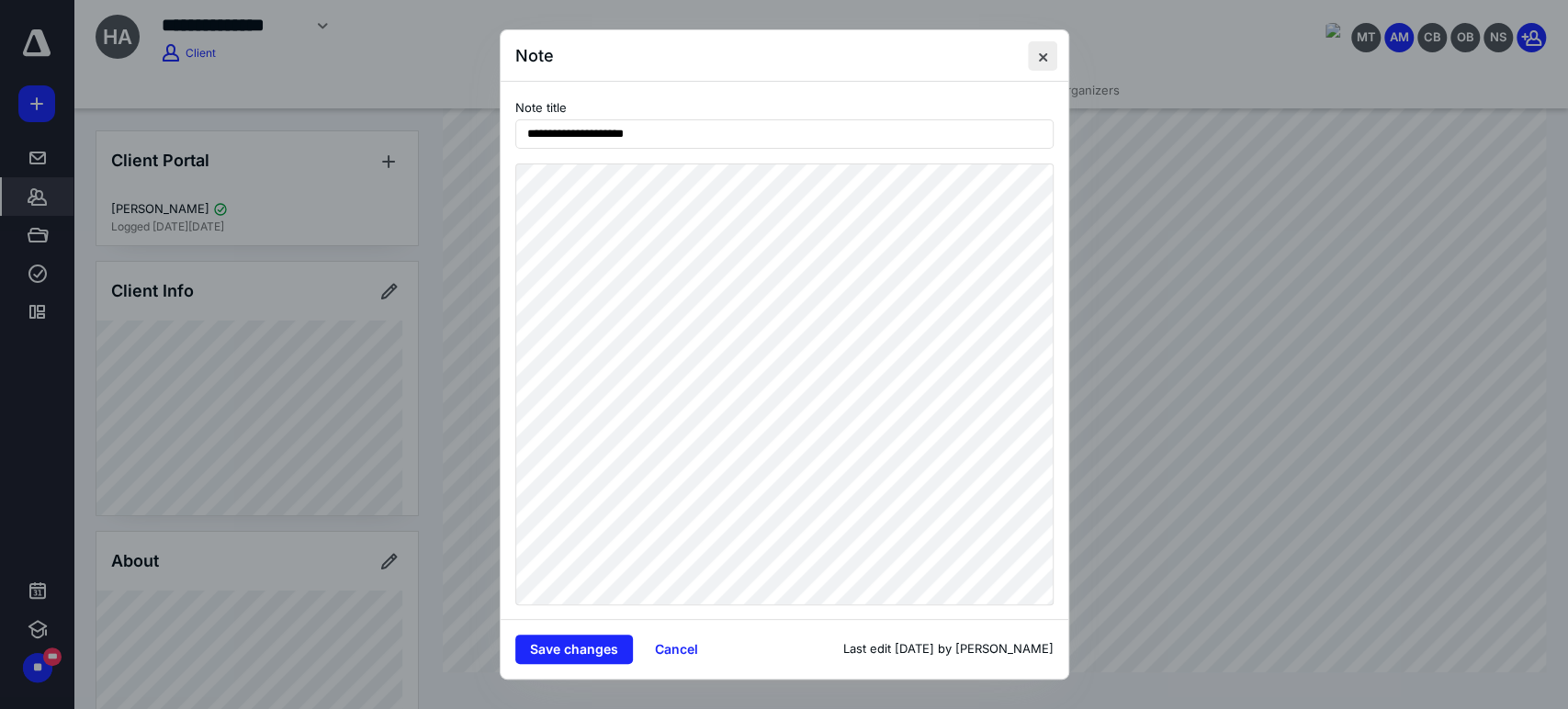 click at bounding box center [1043, 56] 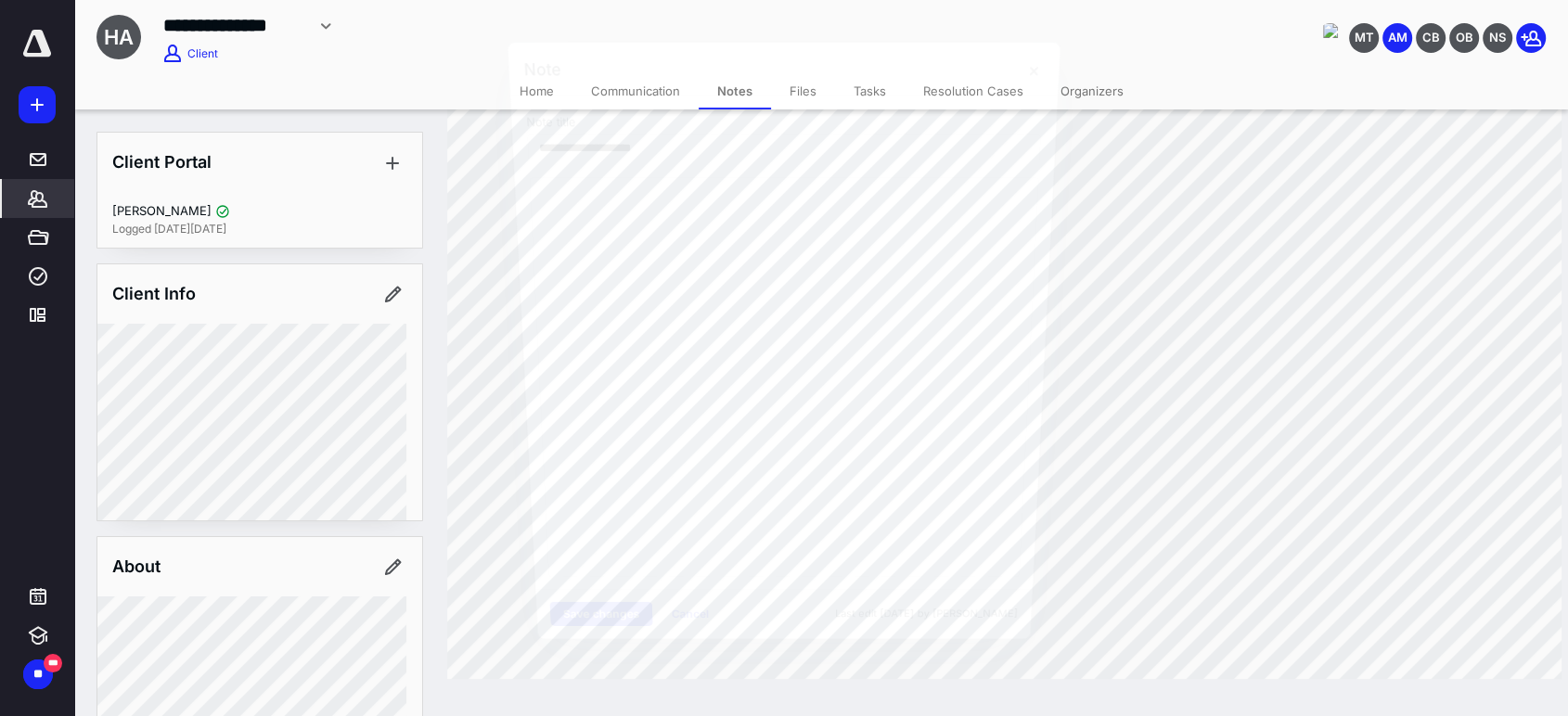 click on "Organizers" at bounding box center [1092, 91] 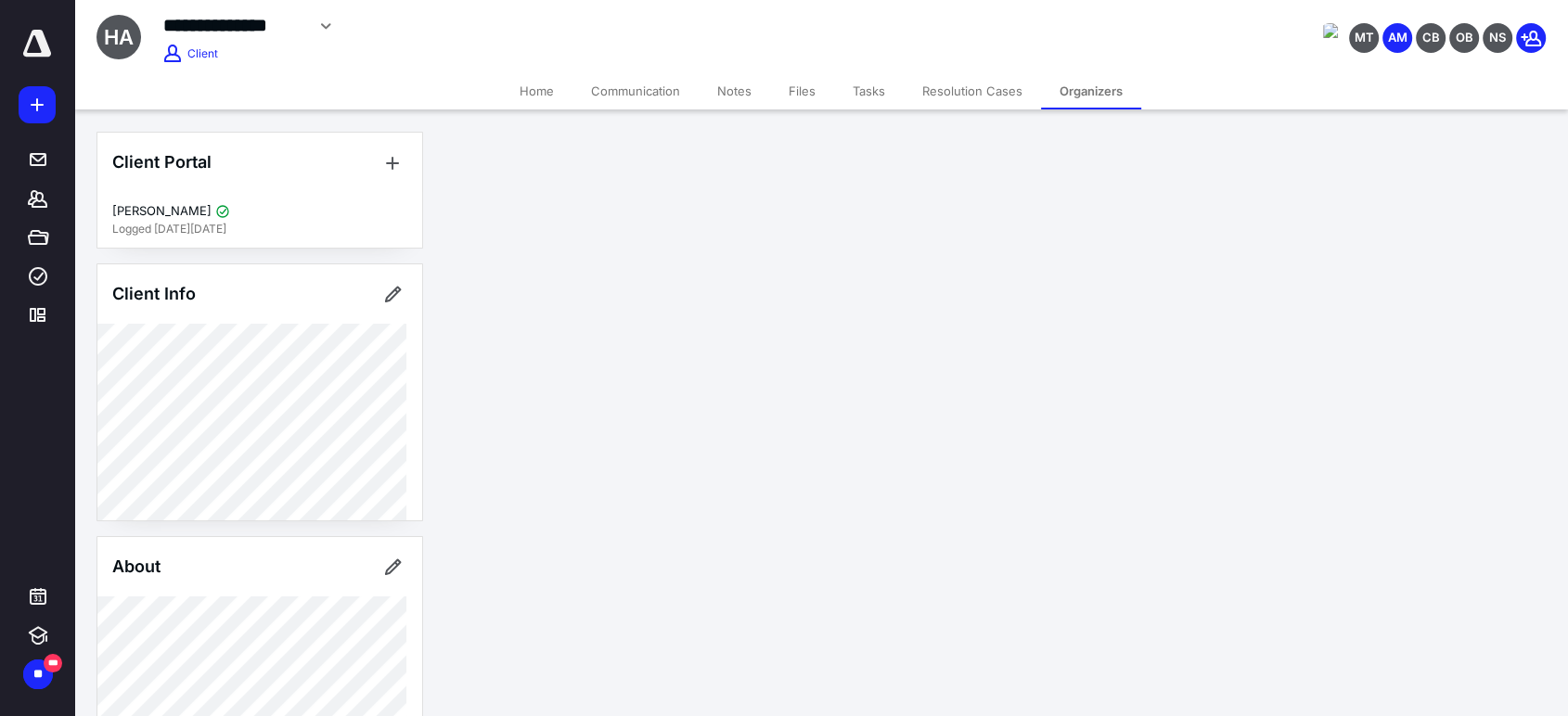 scroll, scrollTop: 0, scrollLeft: 0, axis: both 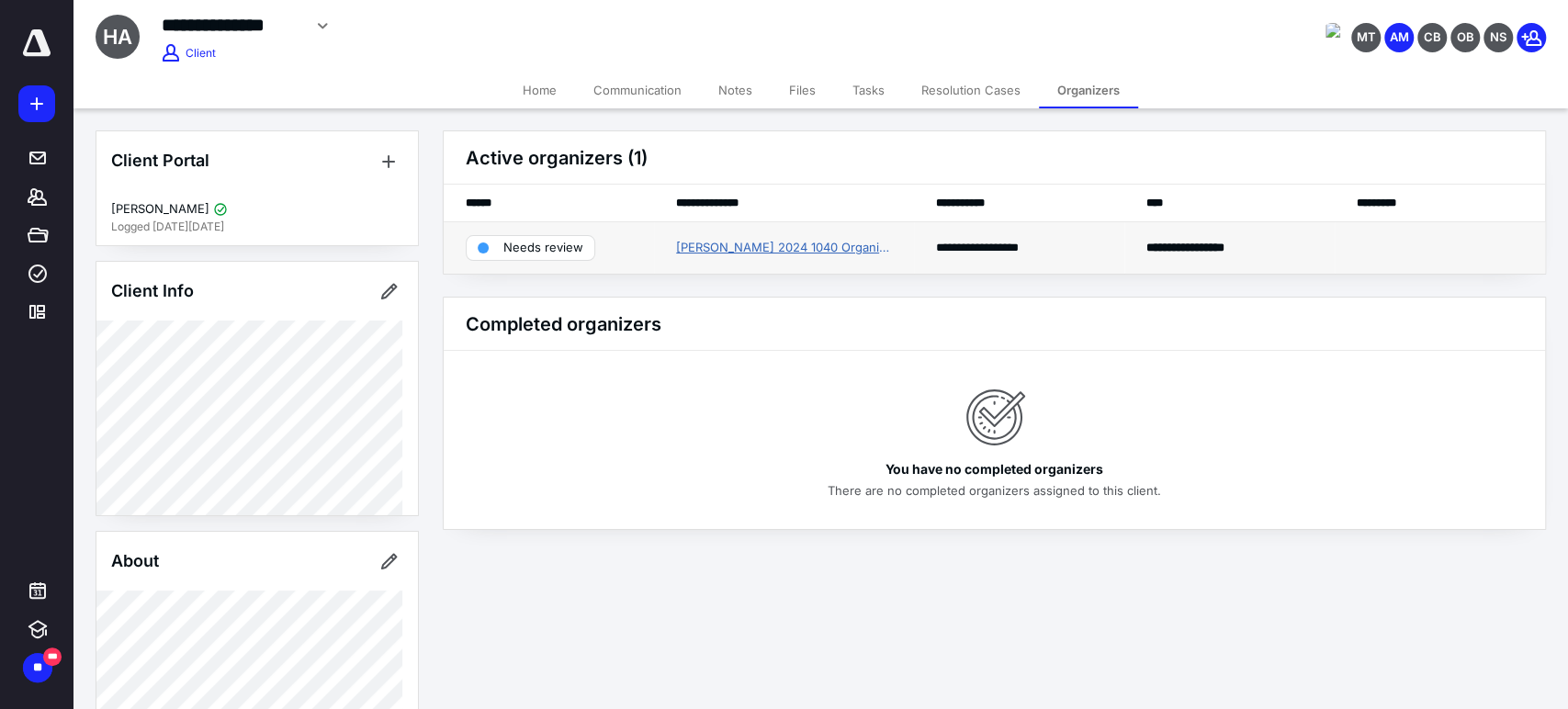 click on "Himani Agarwal 2024 1040 Organizer" at bounding box center (784, 248) 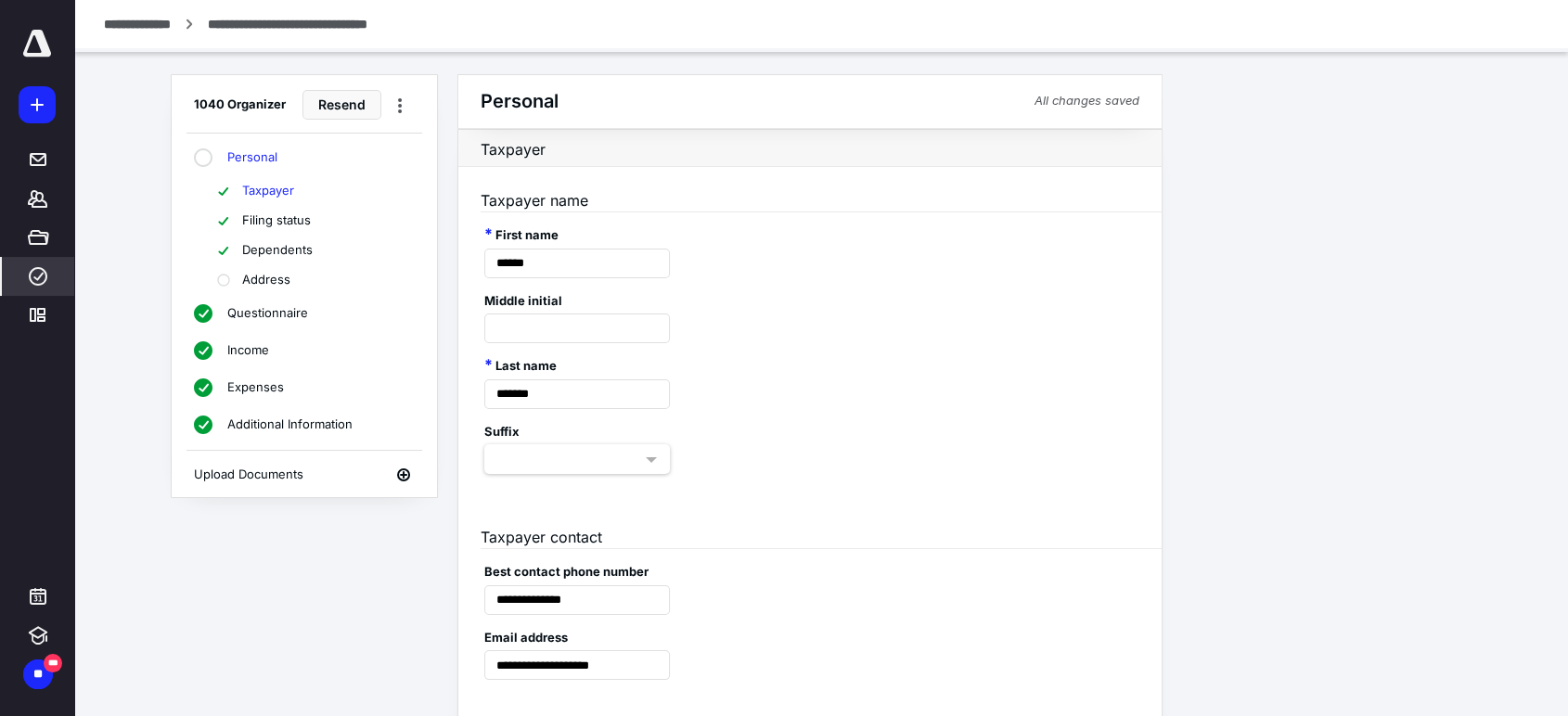 click on "Address" at bounding box center (266, 280) 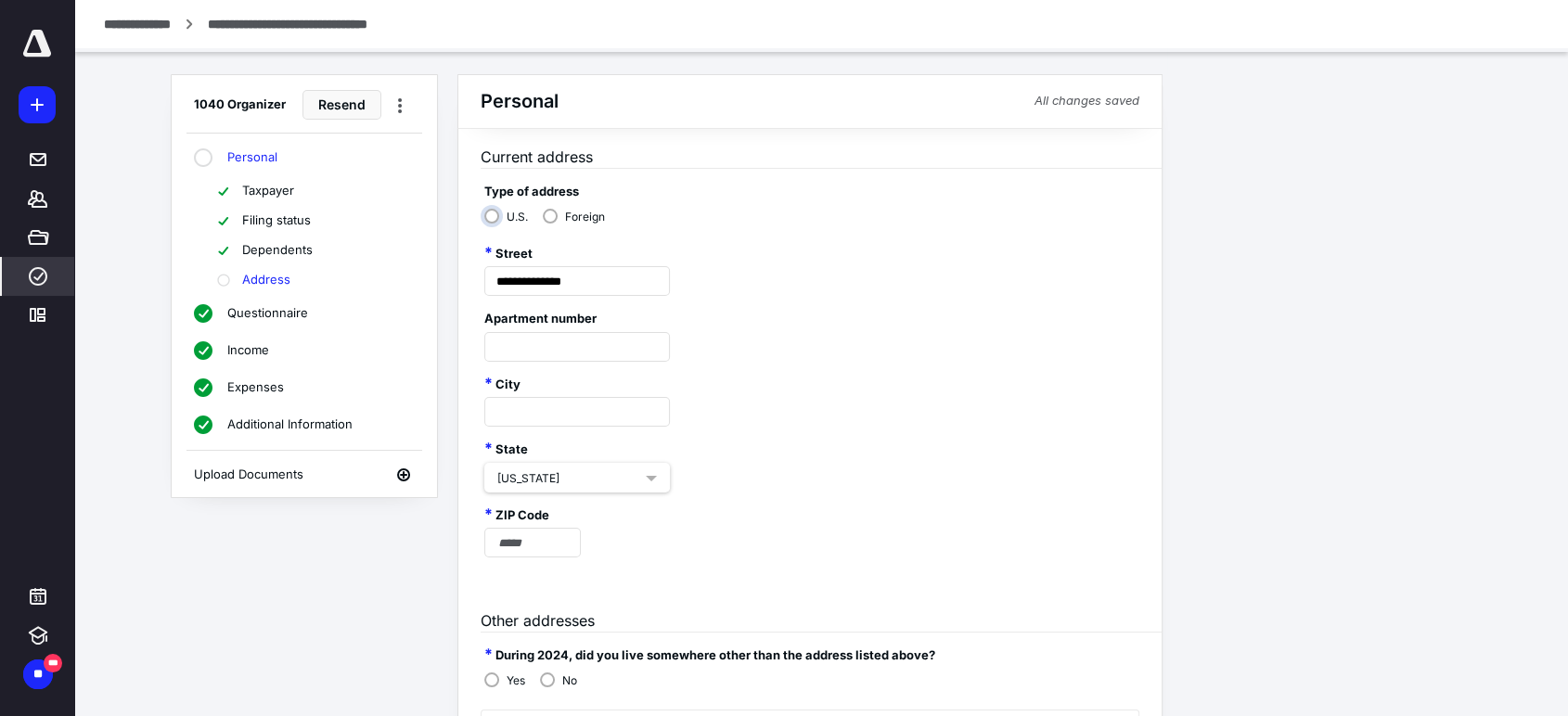scroll, scrollTop: 0, scrollLeft: 0, axis: both 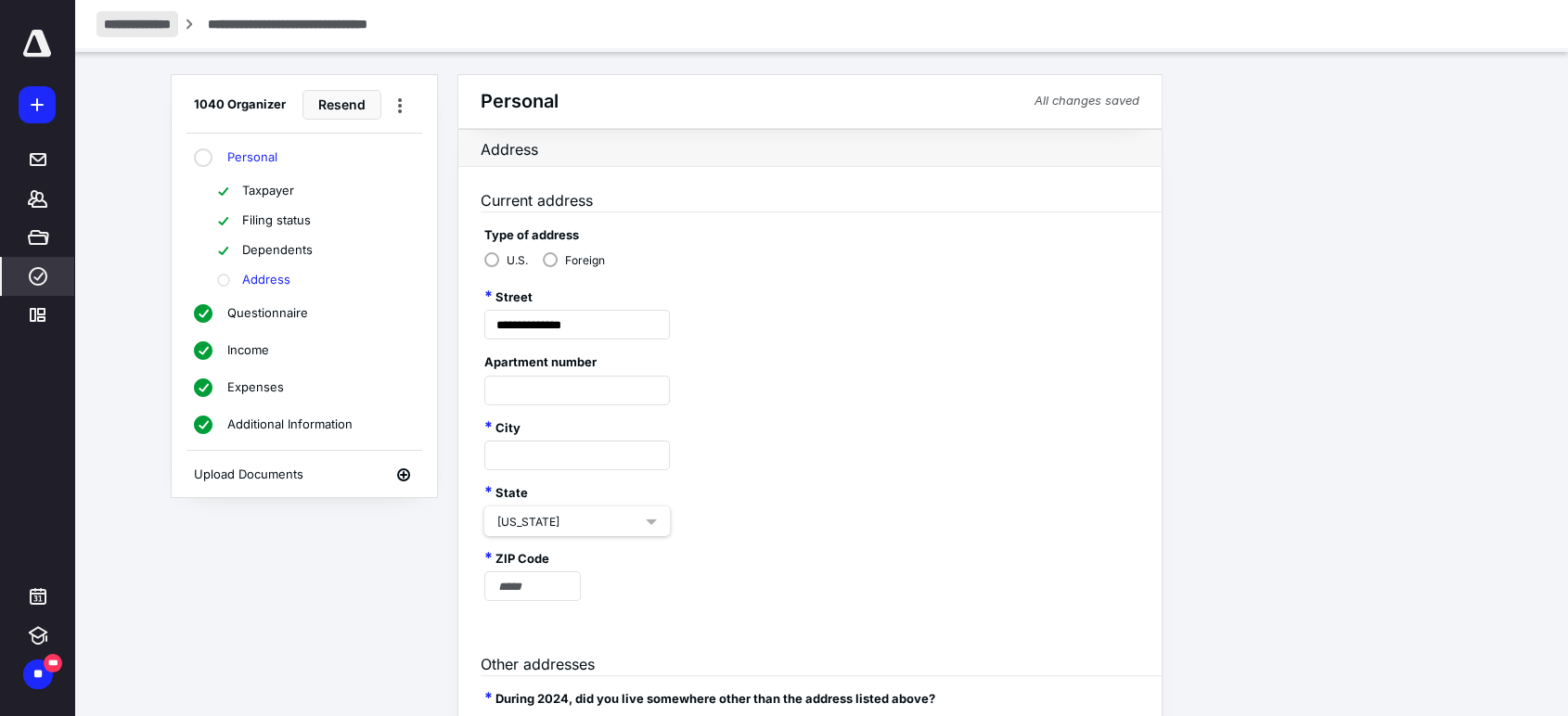 click on "**********" at bounding box center [137, 24] 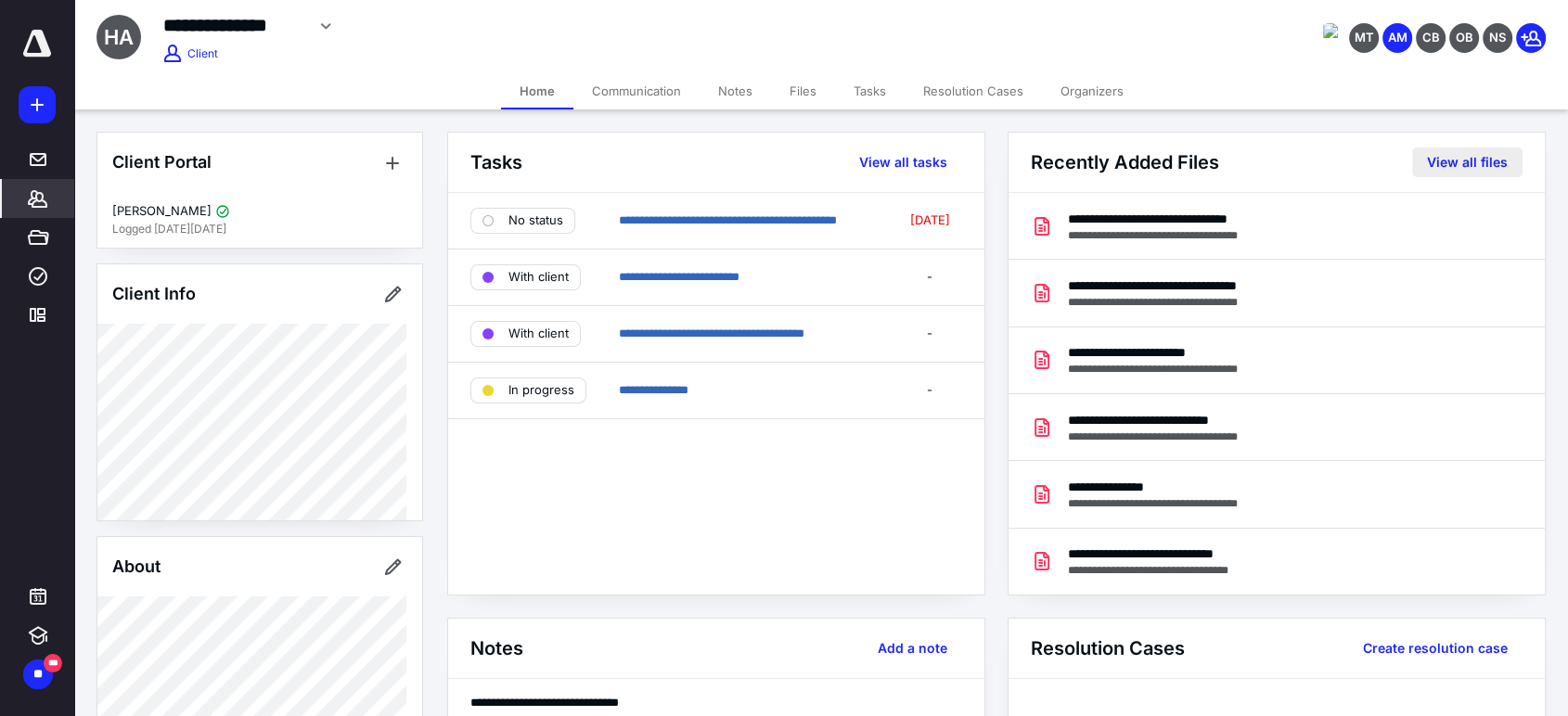 click on "View all files" at bounding box center (1467, 162) 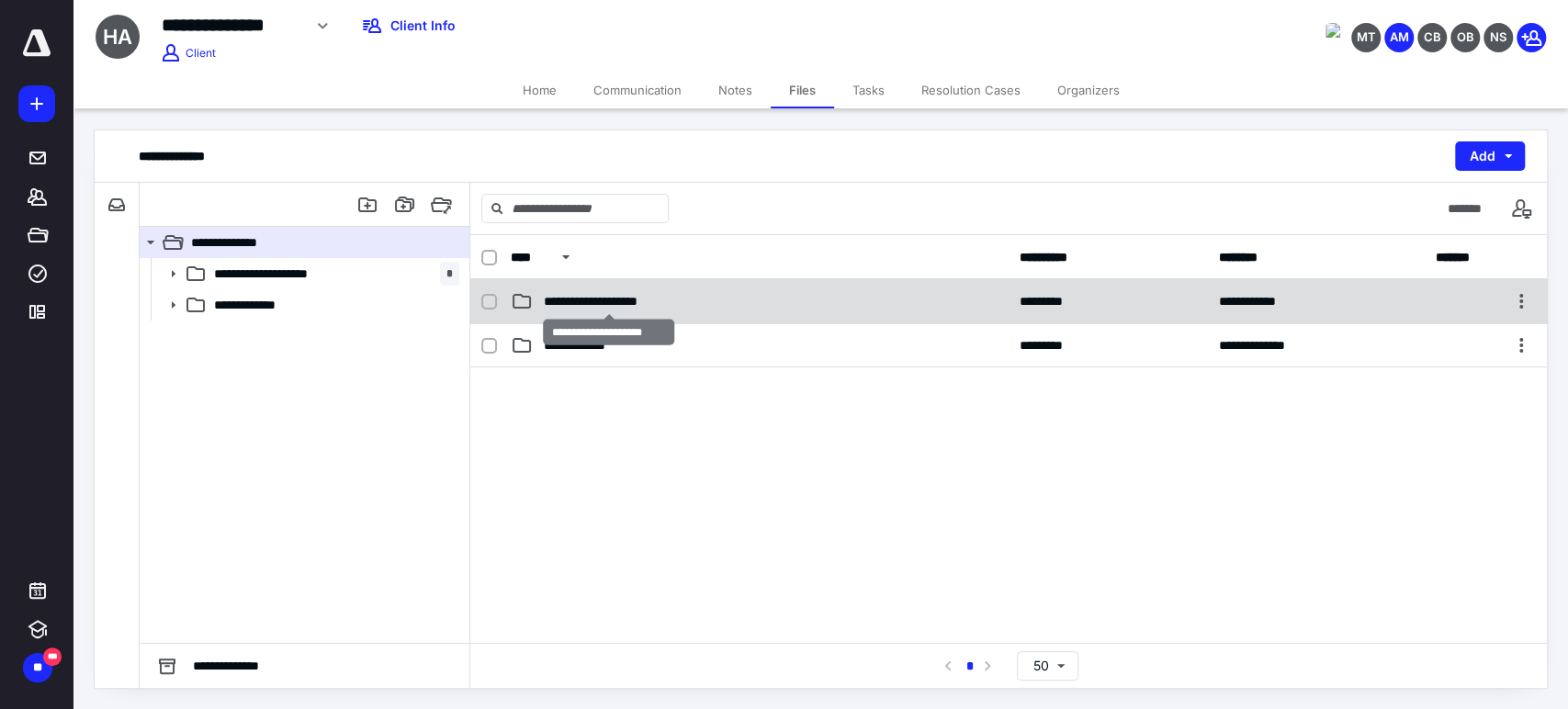 click on "**********" at bounding box center [608, 301] 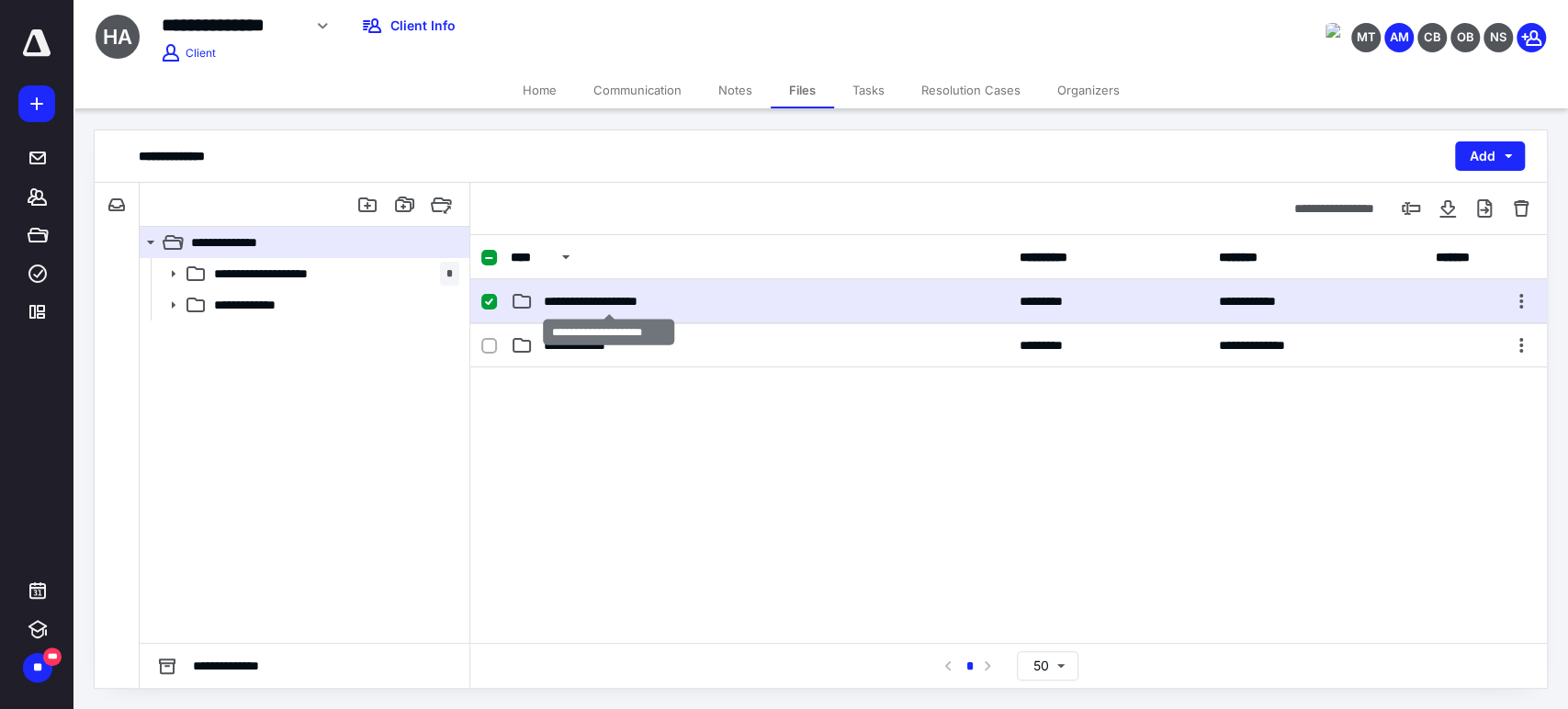 click on "**********" at bounding box center (608, 301) 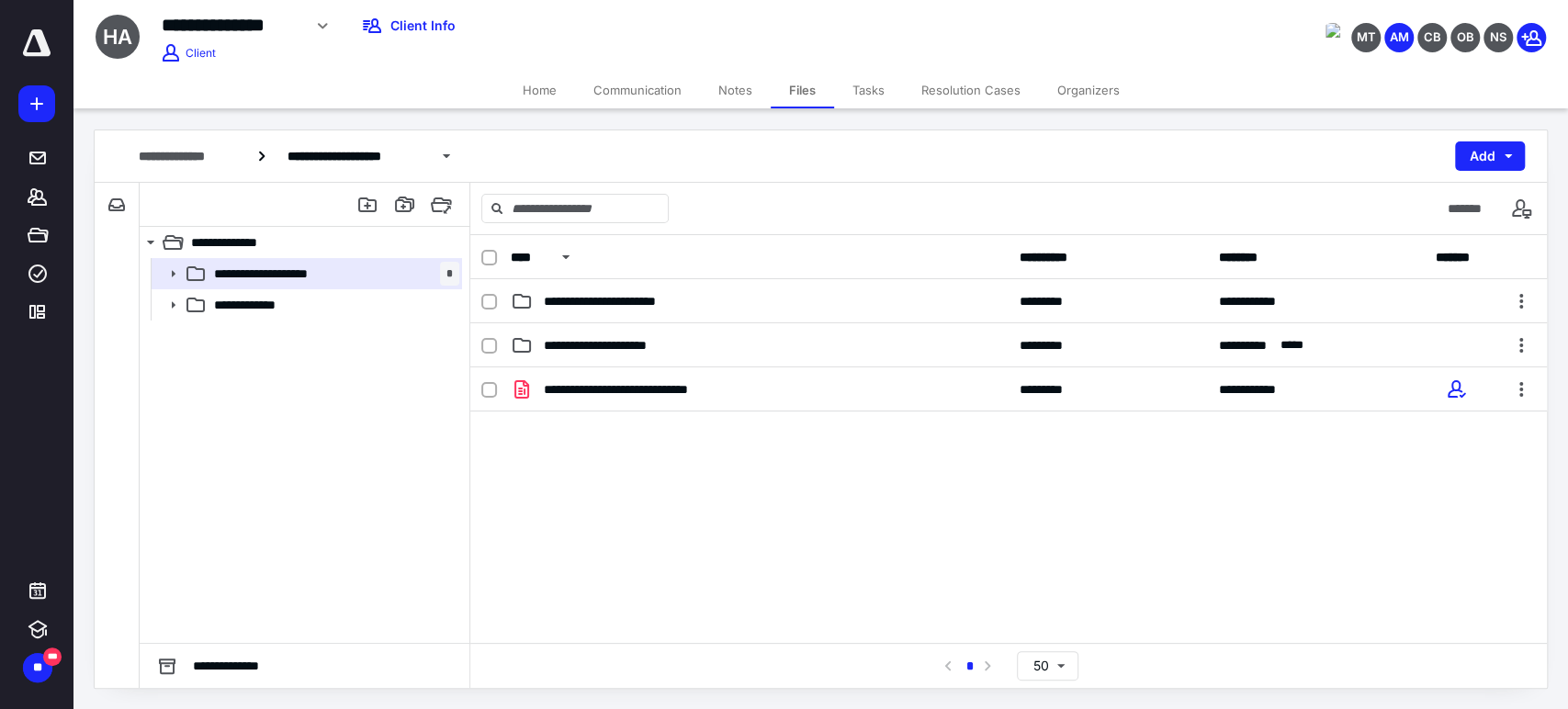 click on "Notes" at bounding box center (735, 90) 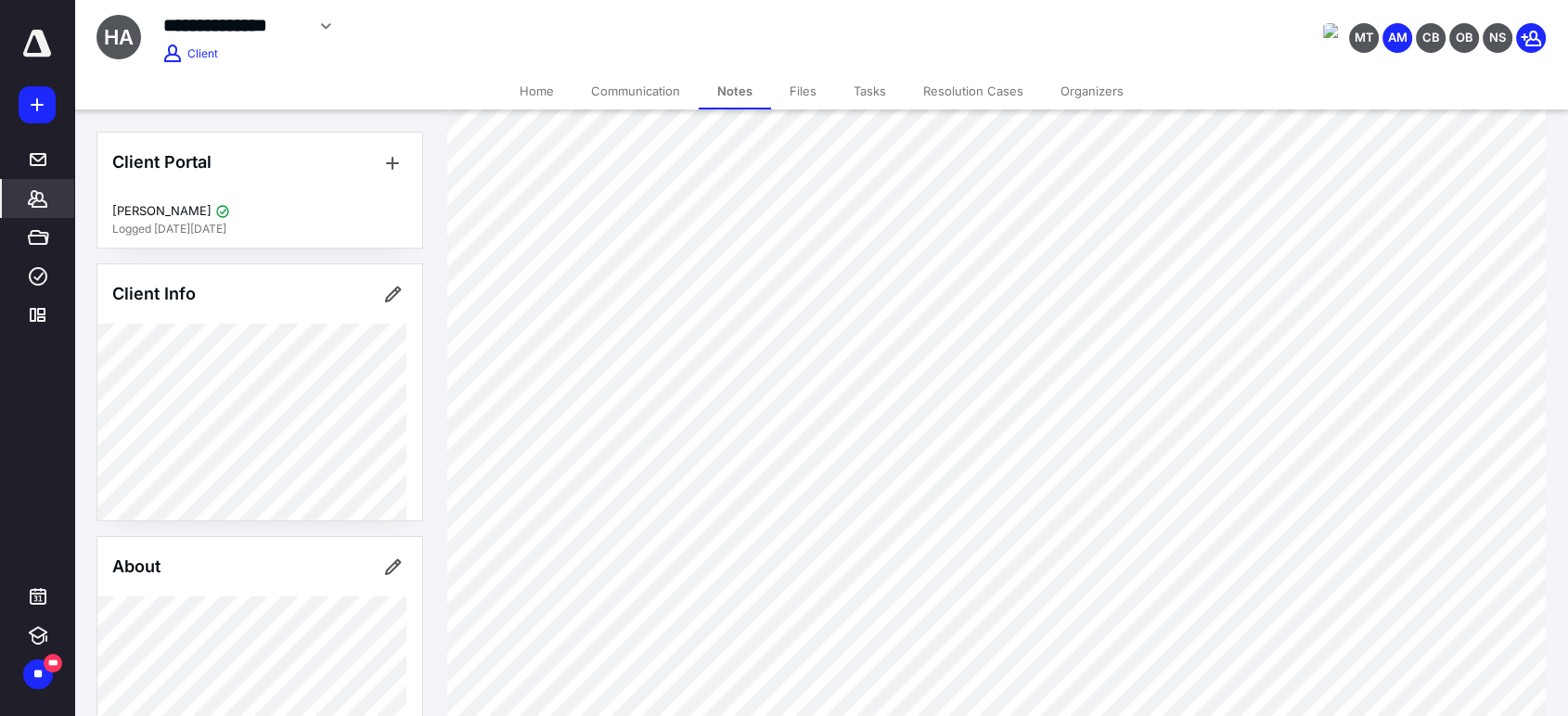 scroll, scrollTop: 206, scrollLeft: 0, axis: vertical 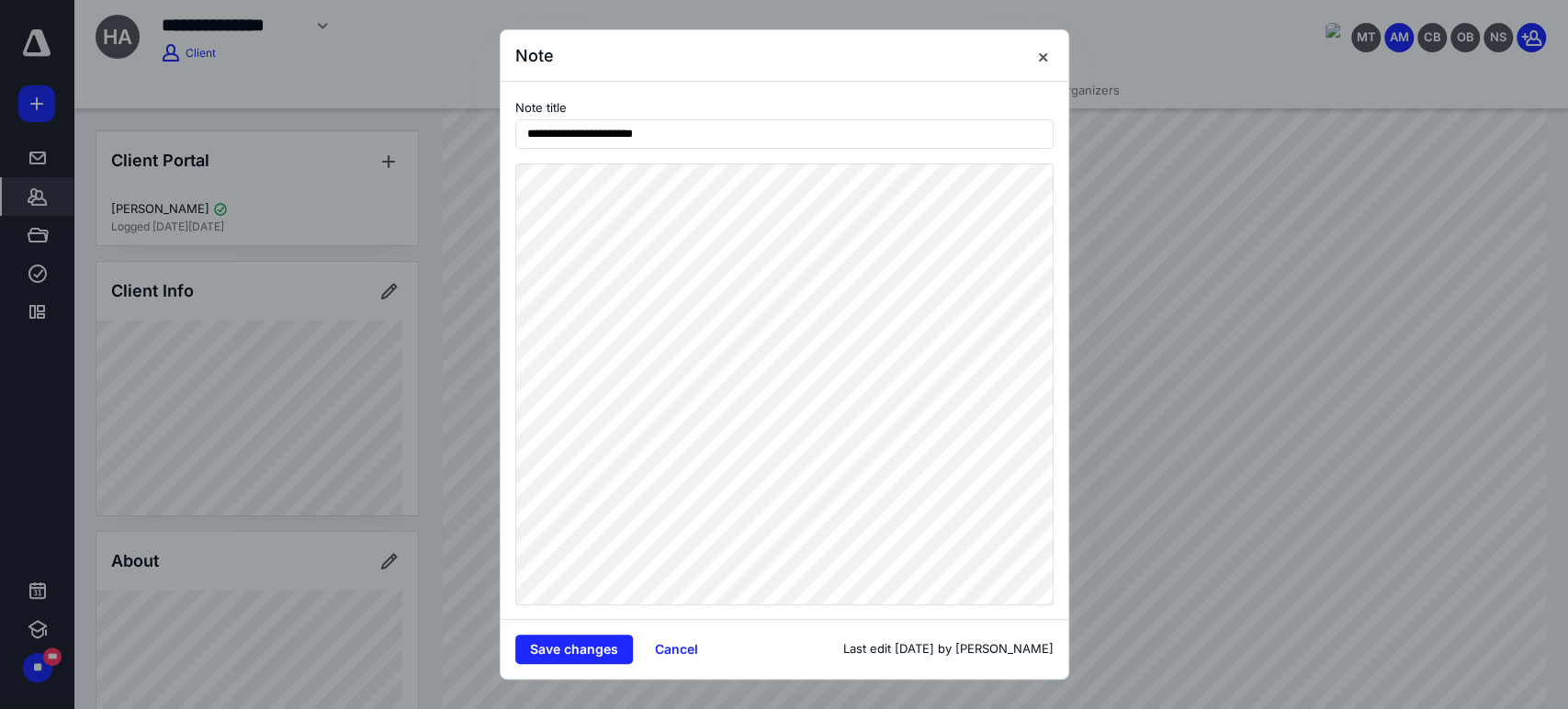 drag, startPoint x: 1049, startPoint y: 62, endPoint x: 773, endPoint y: 64, distance: 276.007 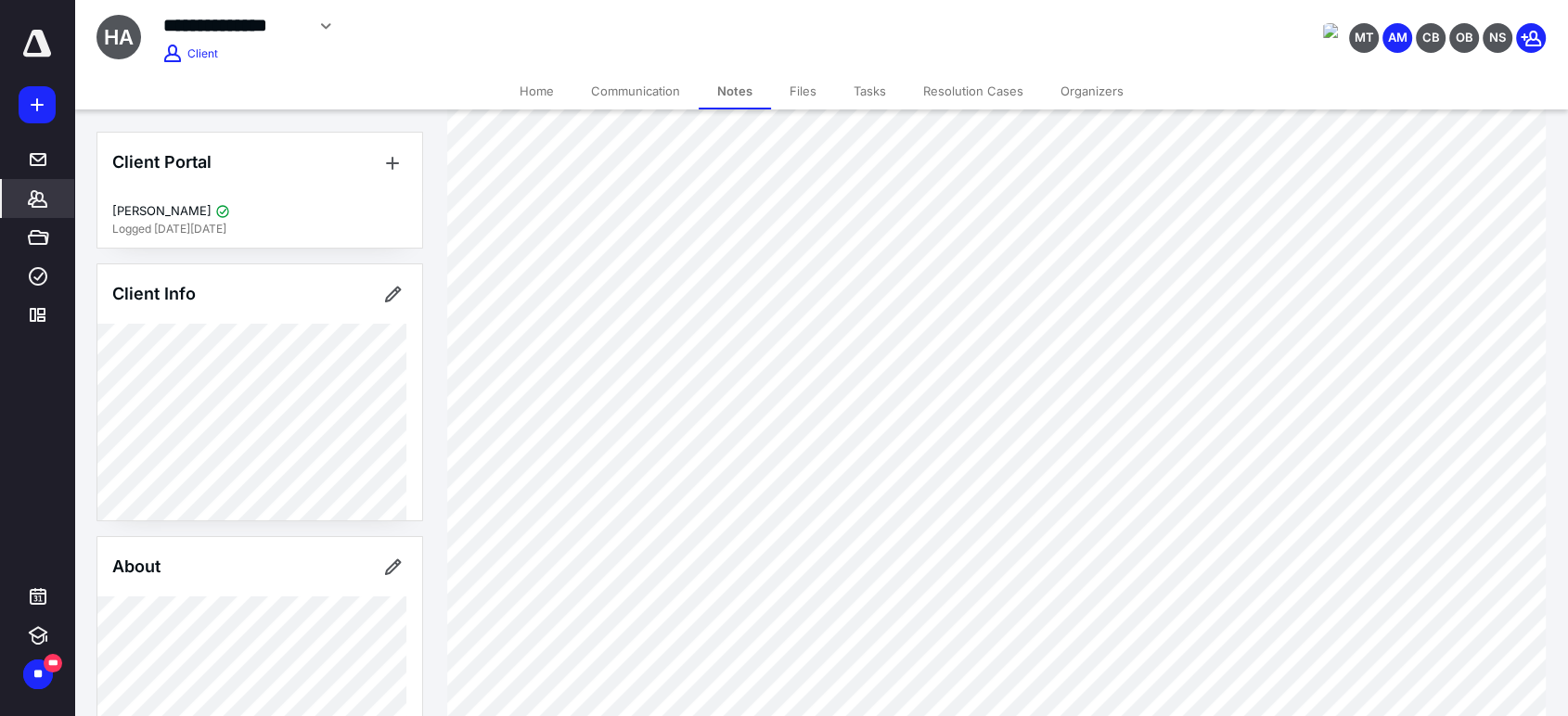 click on "Home" at bounding box center [536, 91] 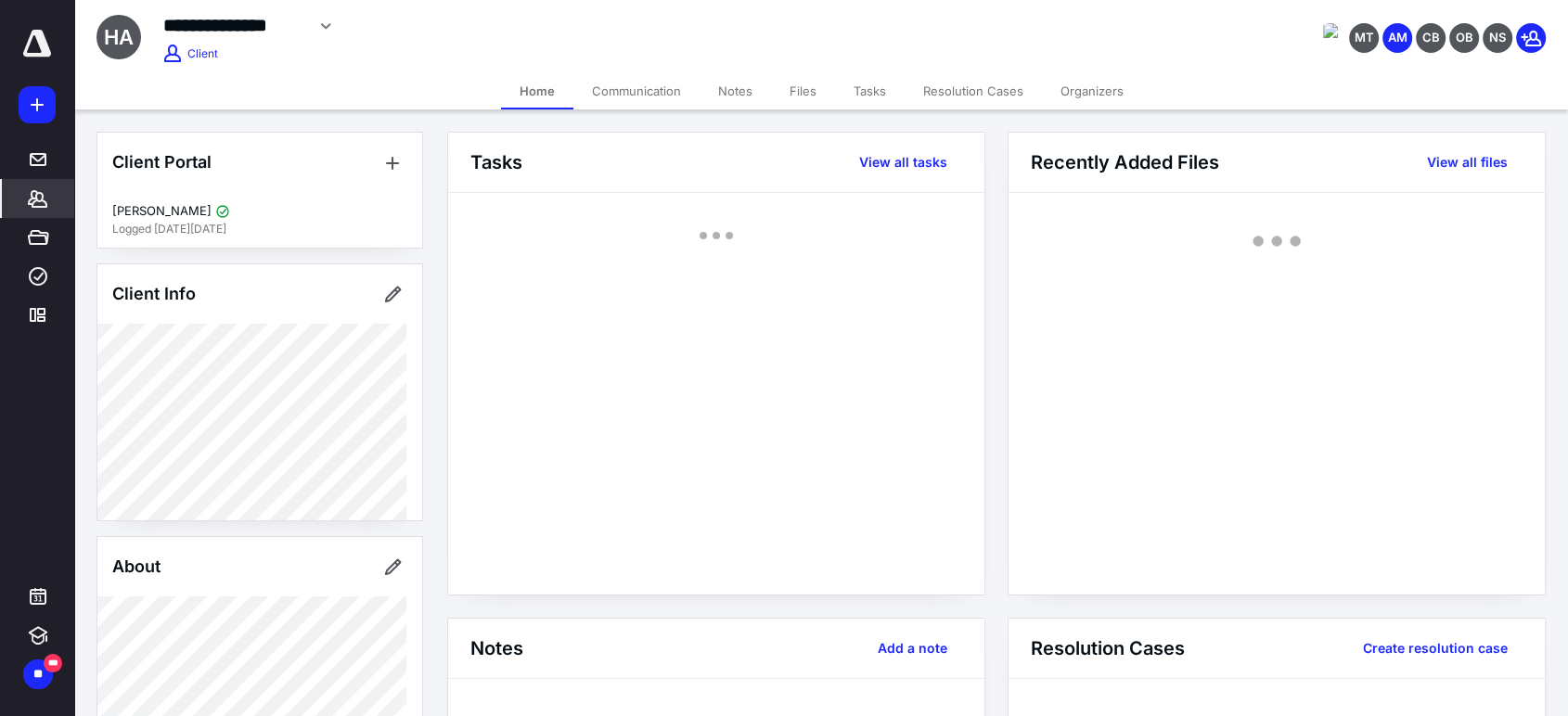 click on "Notes" at bounding box center (735, 91) 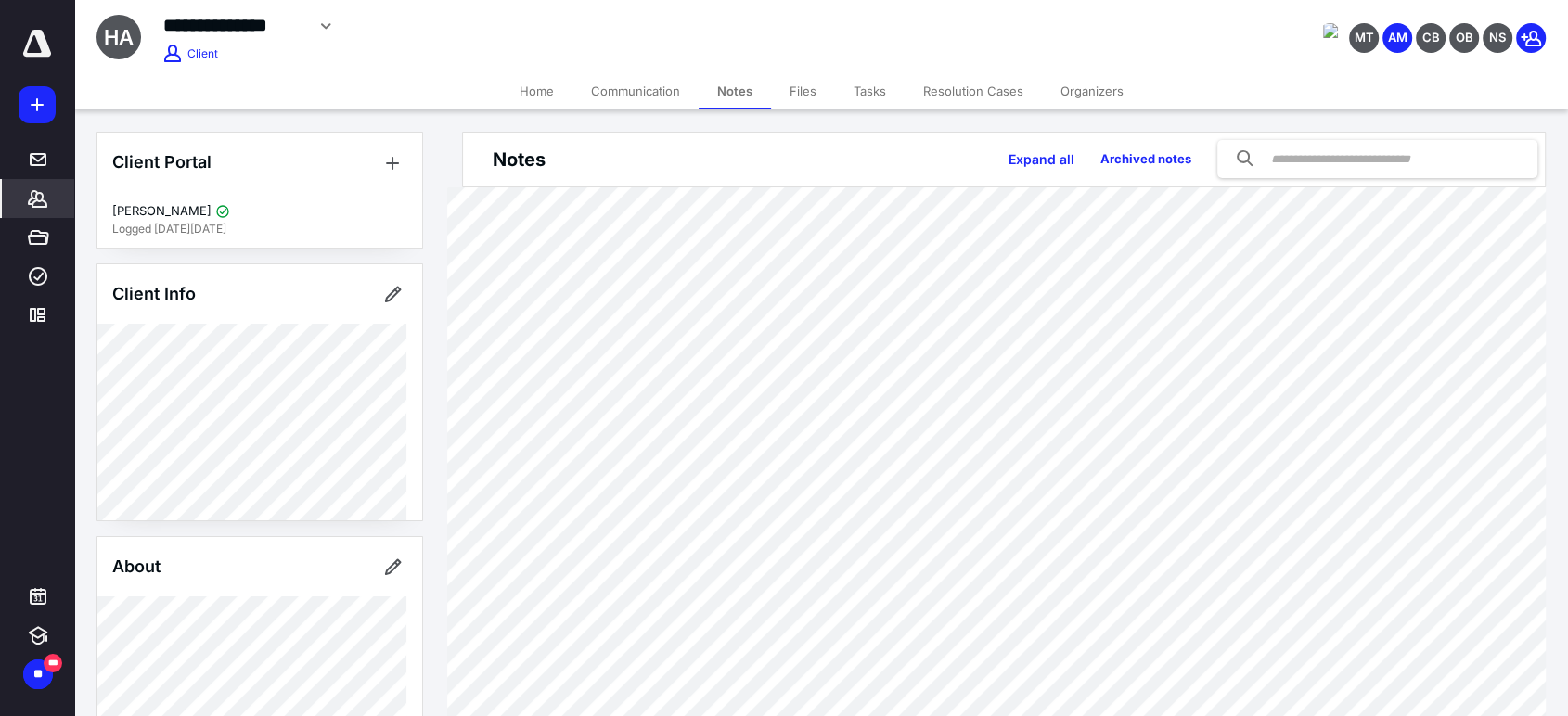 click on "Files" at bounding box center [803, 91] 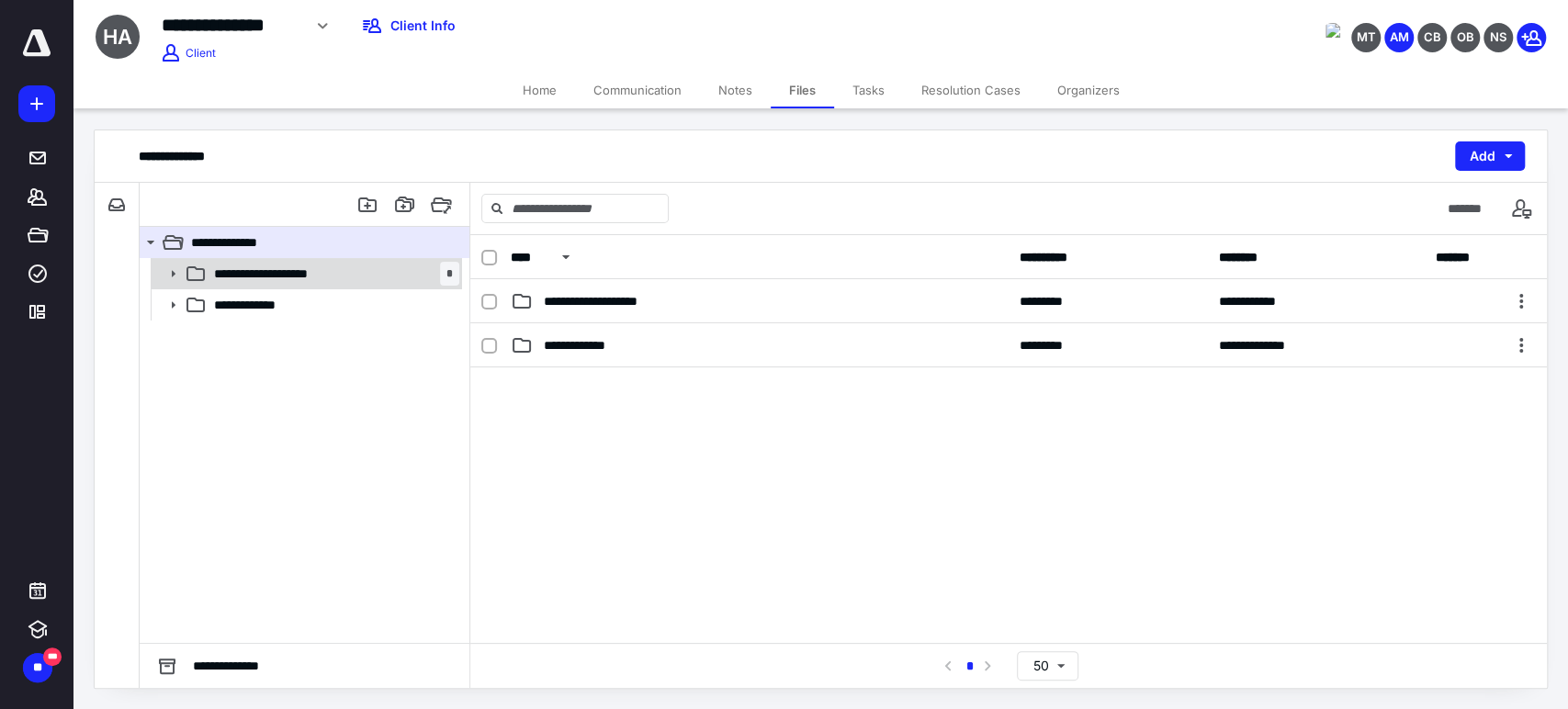 drag, startPoint x: 171, startPoint y: 270, endPoint x: 264, endPoint y: 272, distance: 93.0215 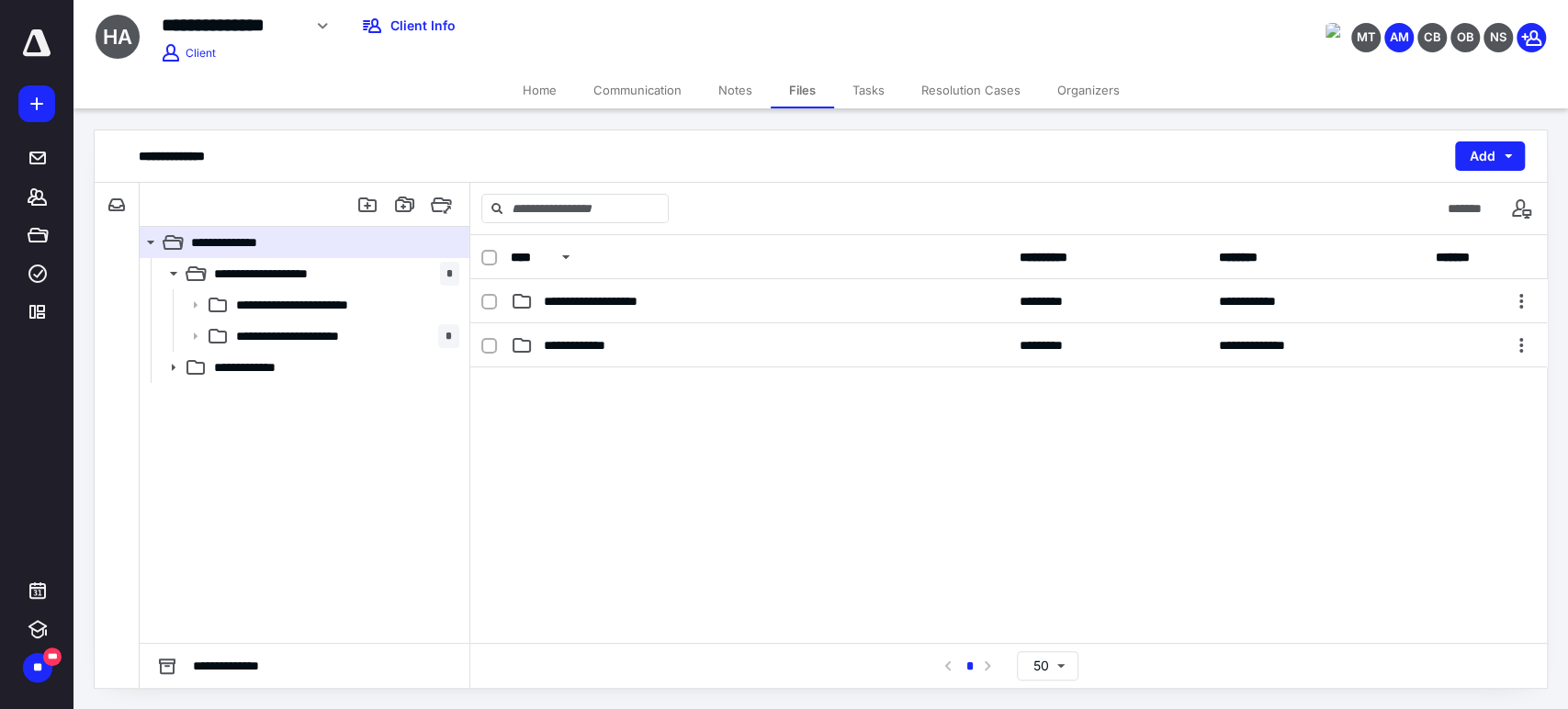 click on "Notes" at bounding box center (735, 90) 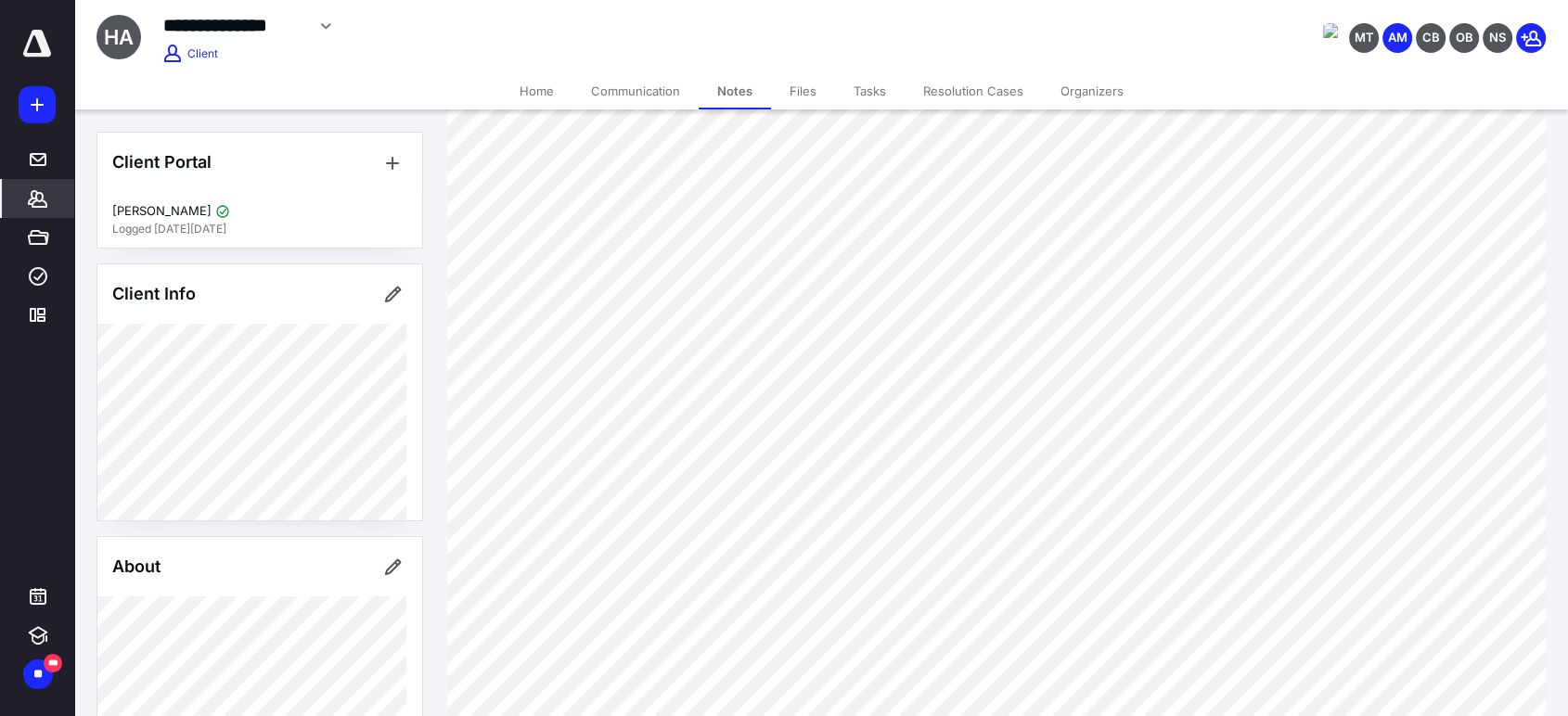 scroll, scrollTop: 206, scrollLeft: 0, axis: vertical 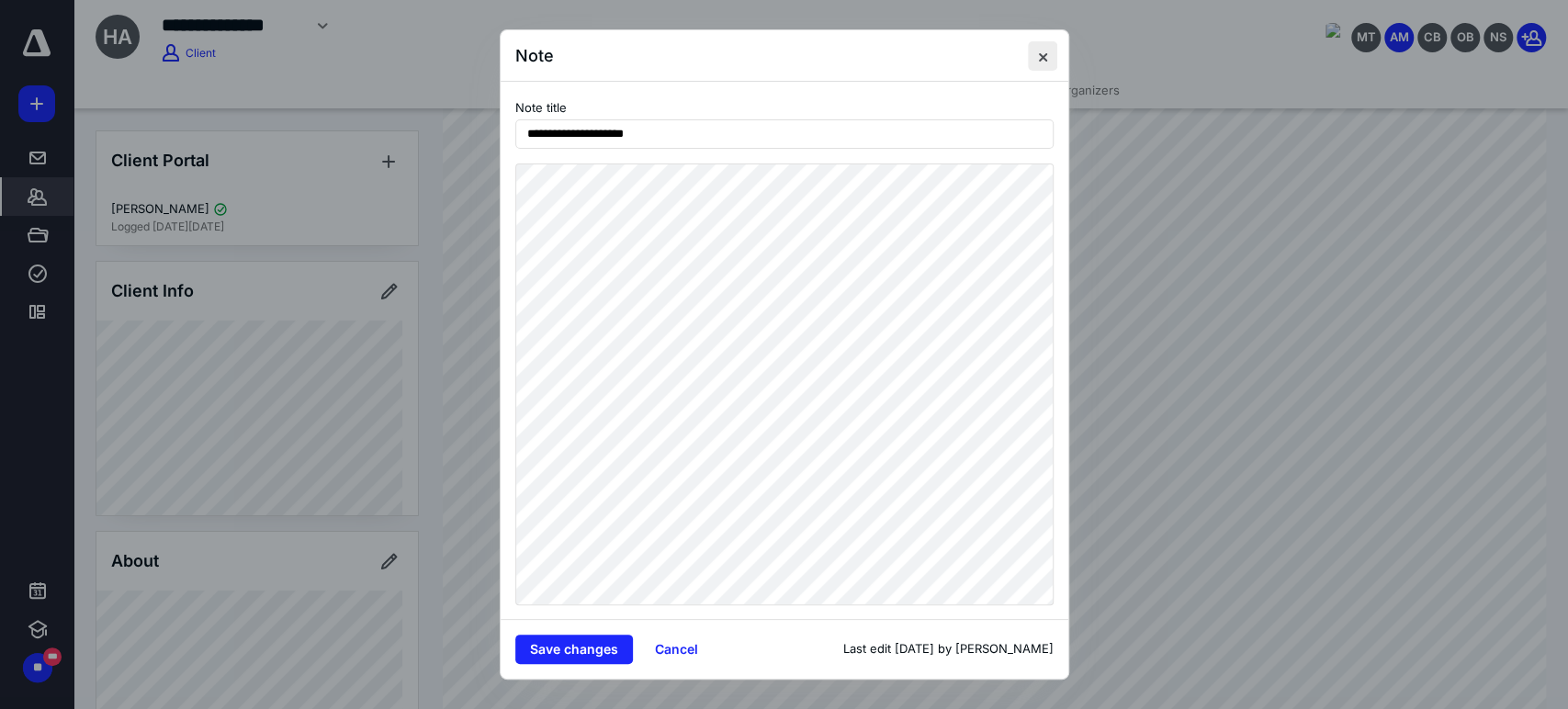 click at bounding box center [1043, 56] 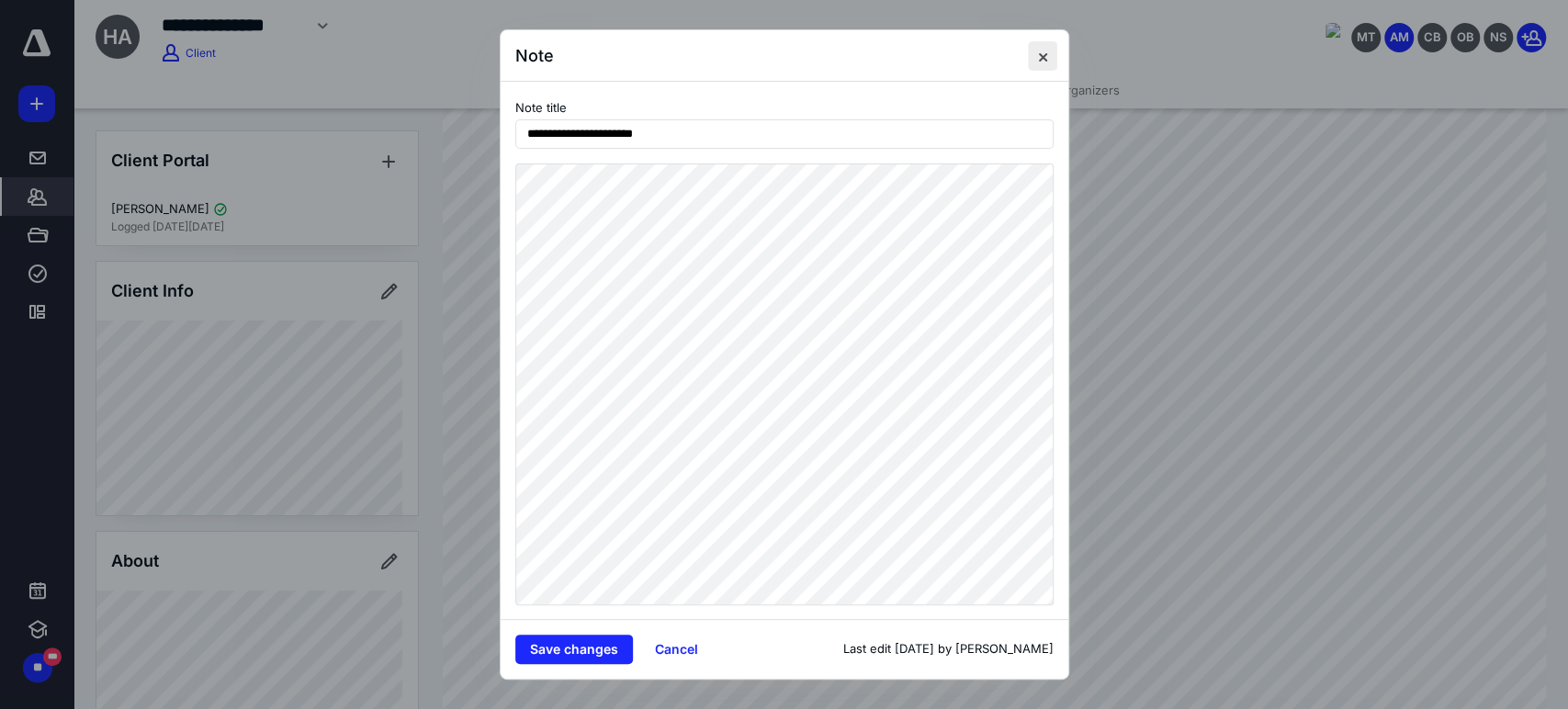 click at bounding box center [1043, 56] 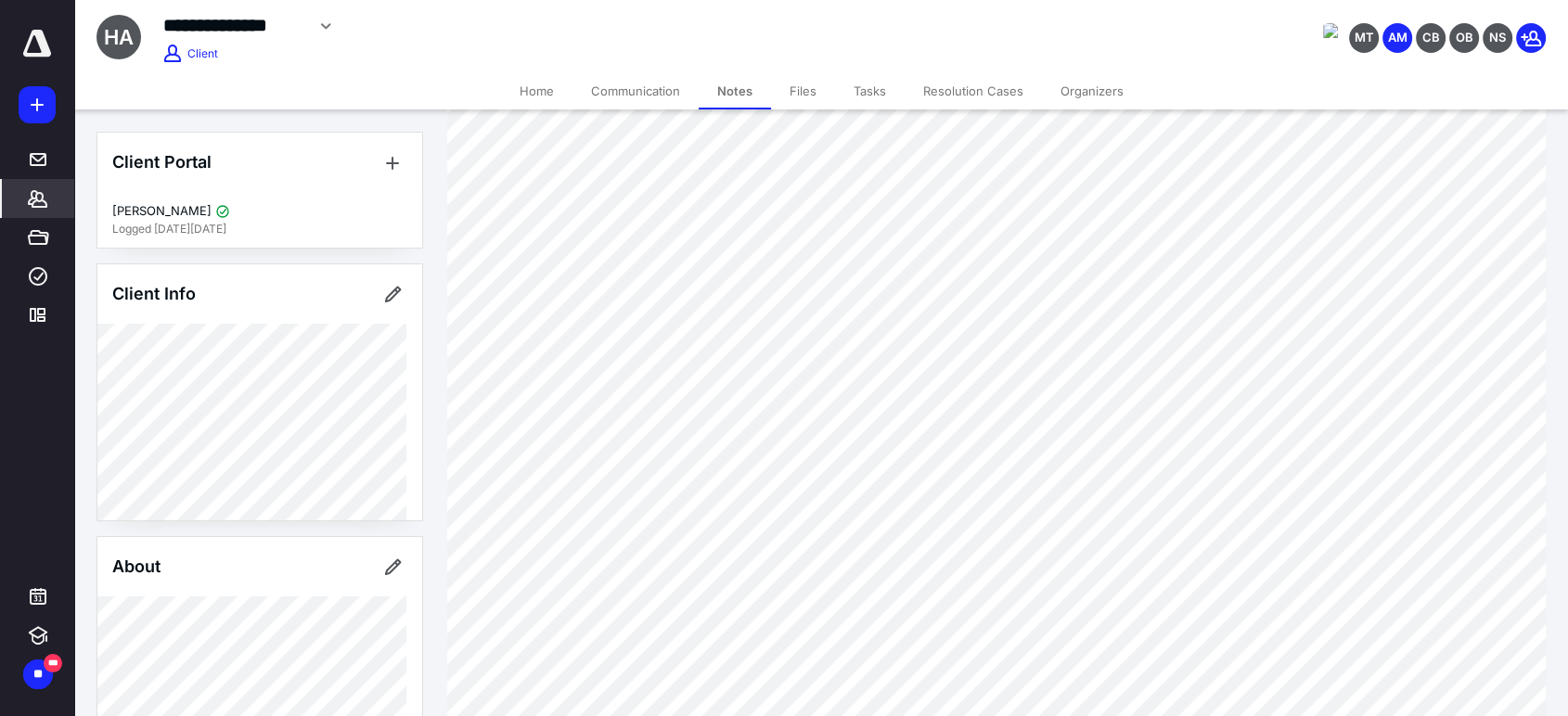 scroll, scrollTop: 103, scrollLeft: 0, axis: vertical 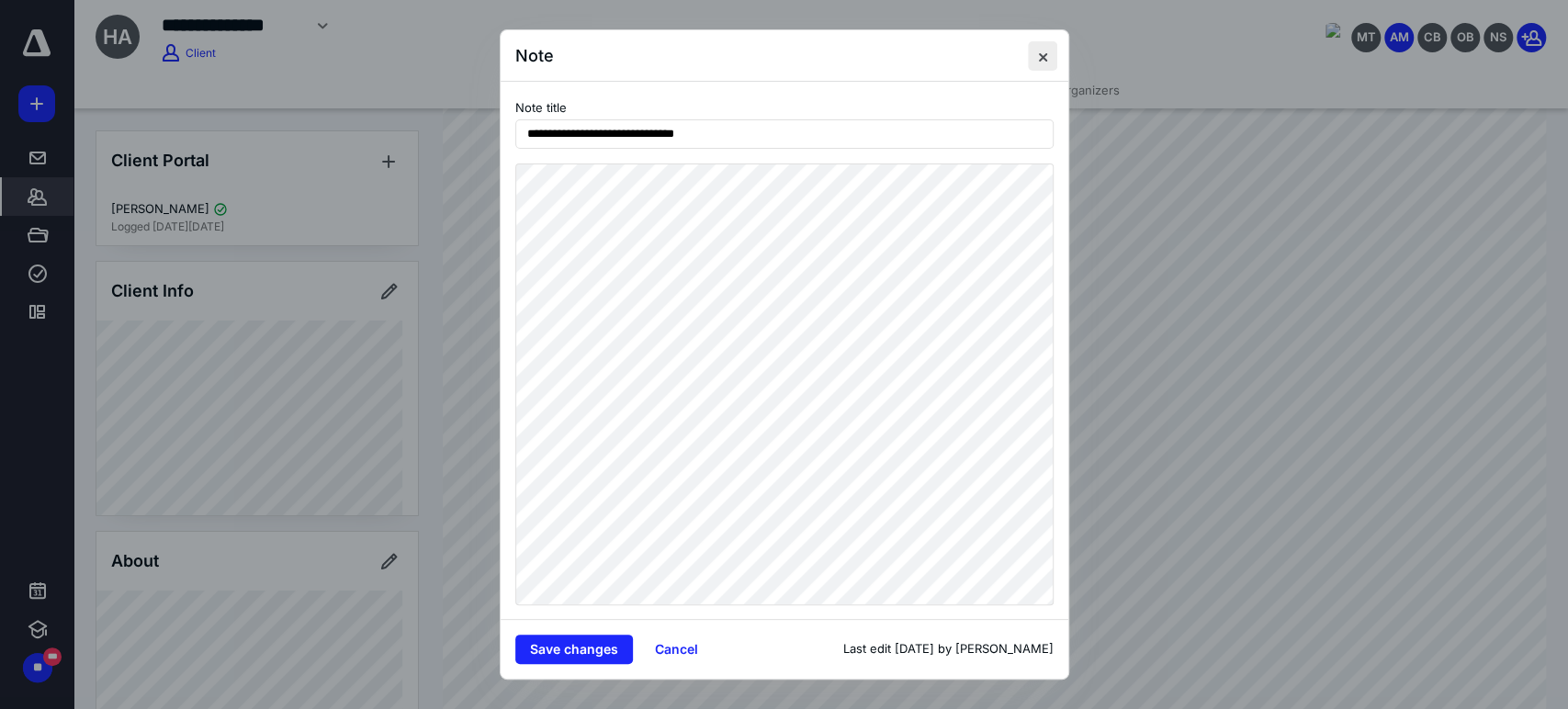 click at bounding box center [1043, 56] 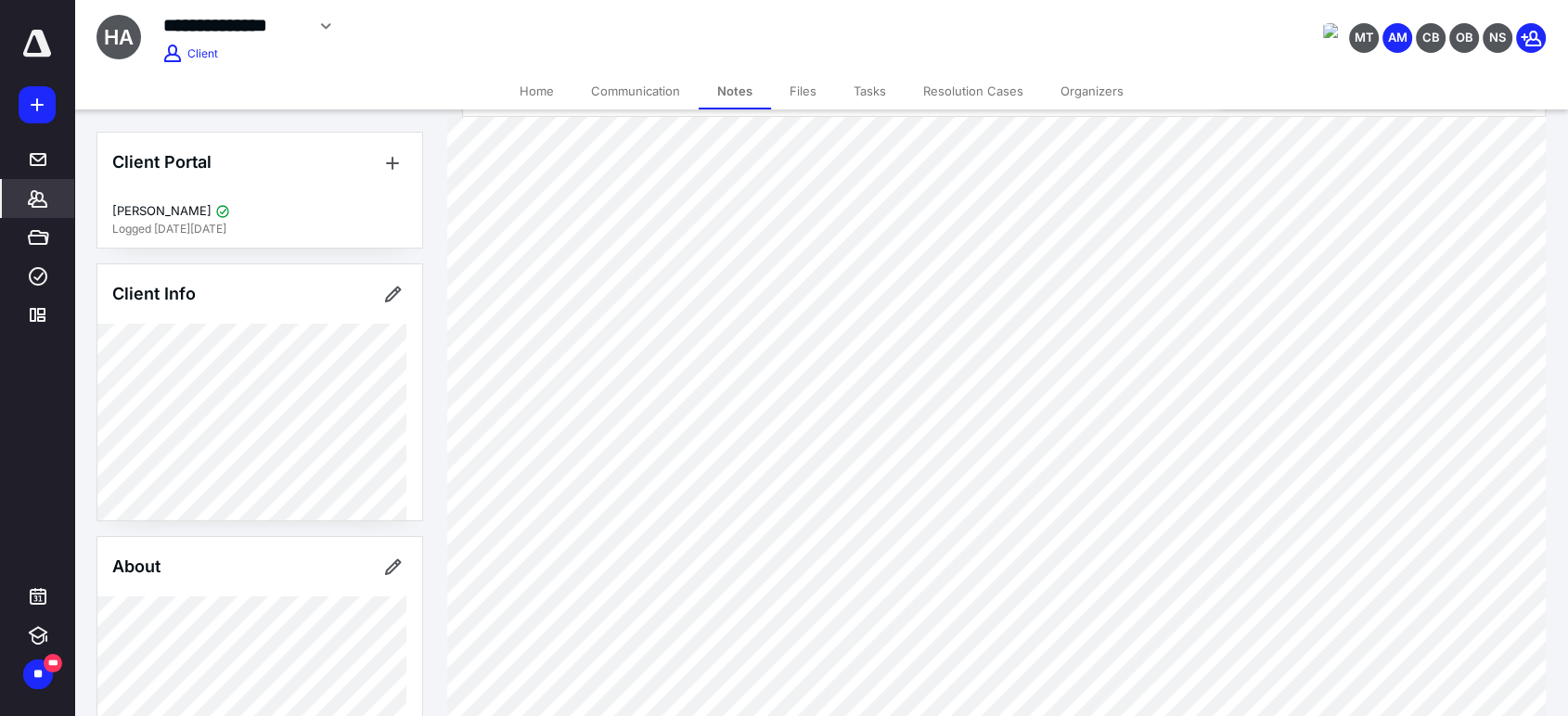scroll, scrollTop: 0, scrollLeft: 0, axis: both 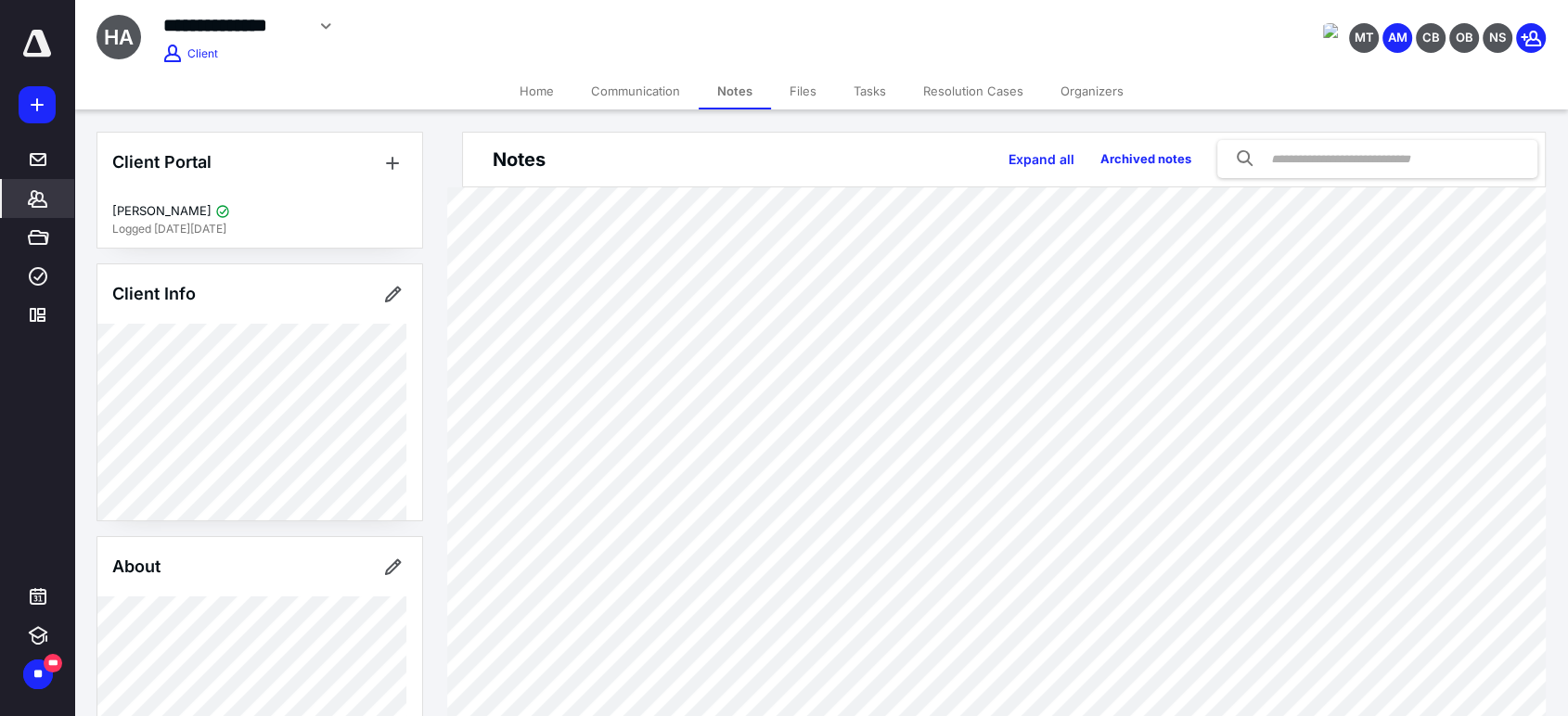 click on "Files" at bounding box center [803, 91] 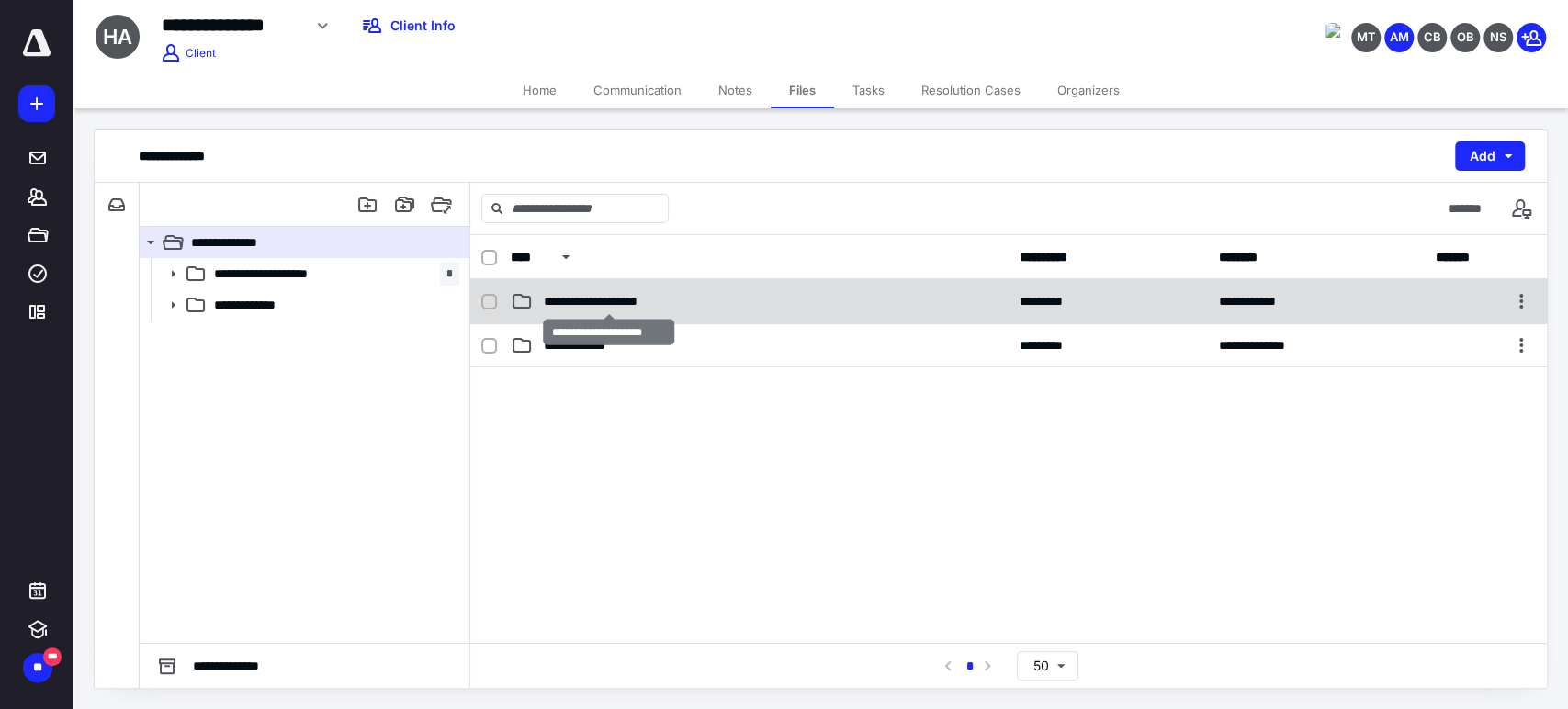 click on "**********" at bounding box center [608, 301] 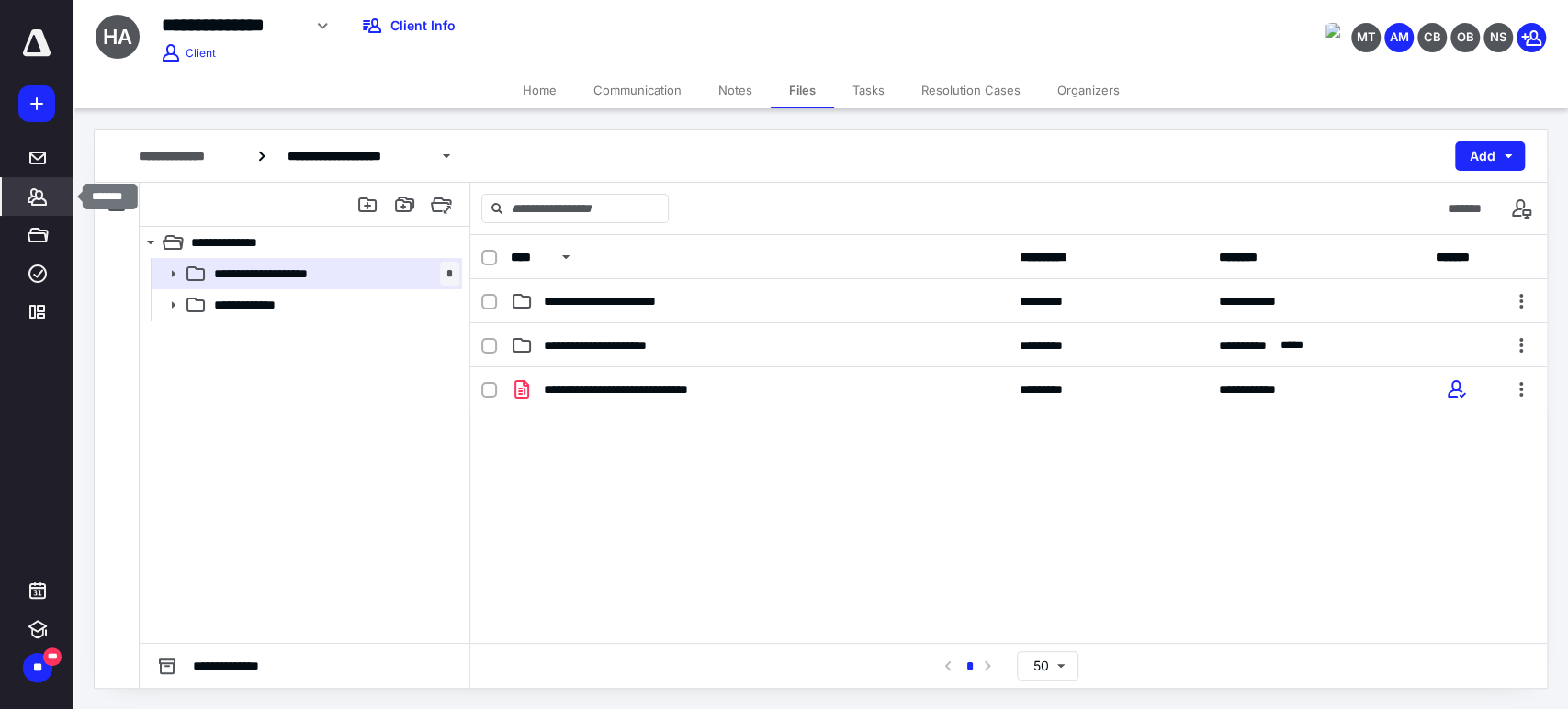 click on "*******" at bounding box center (38, 197) 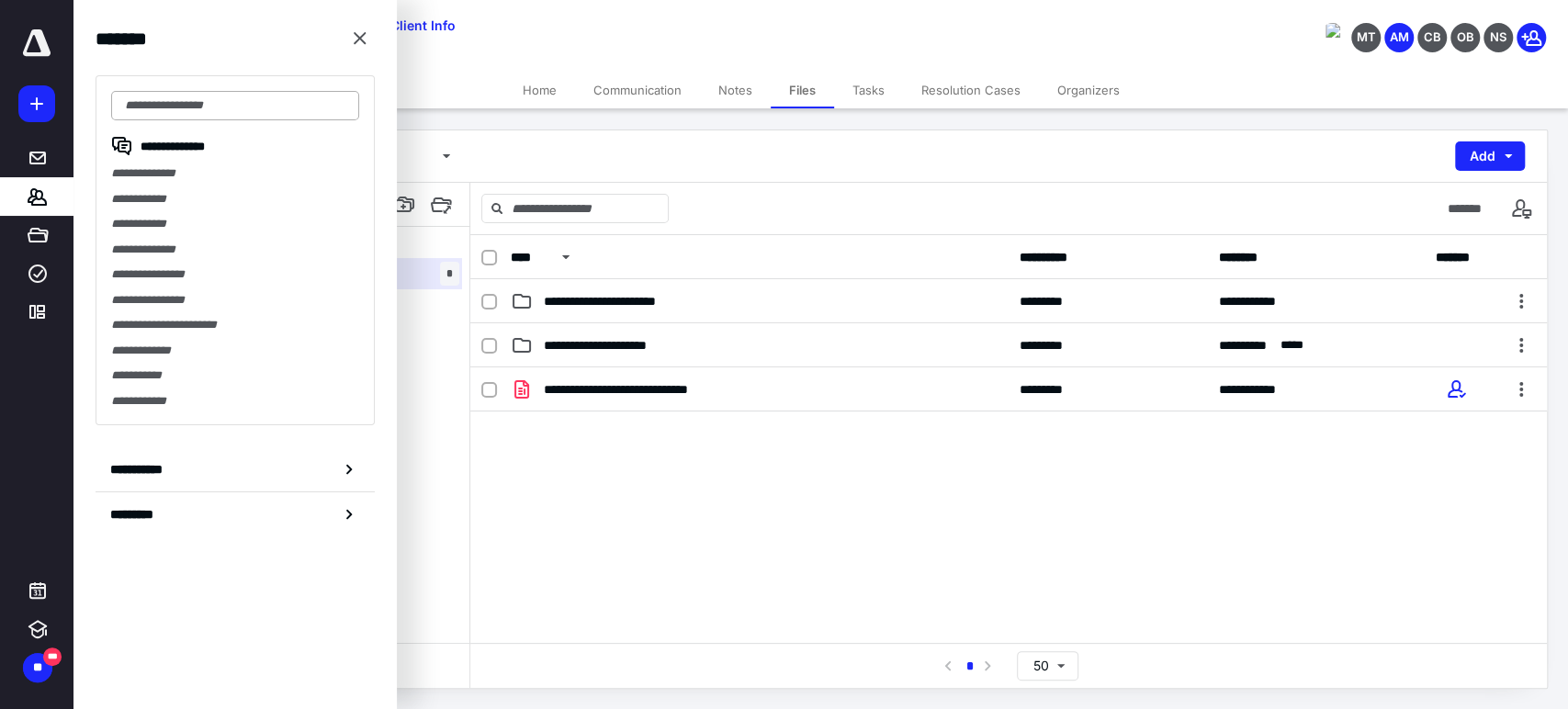 click at bounding box center (235, 106) 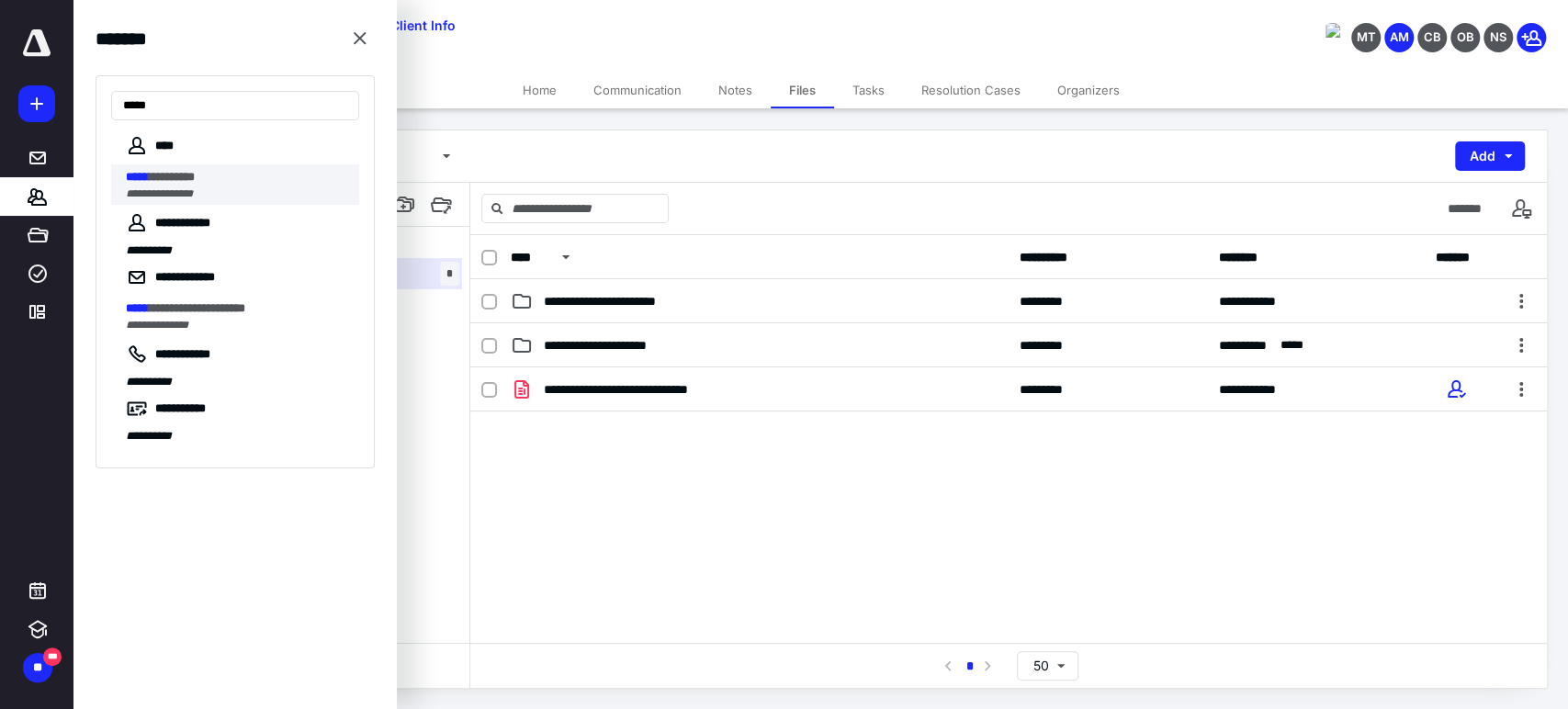 type on "*****" 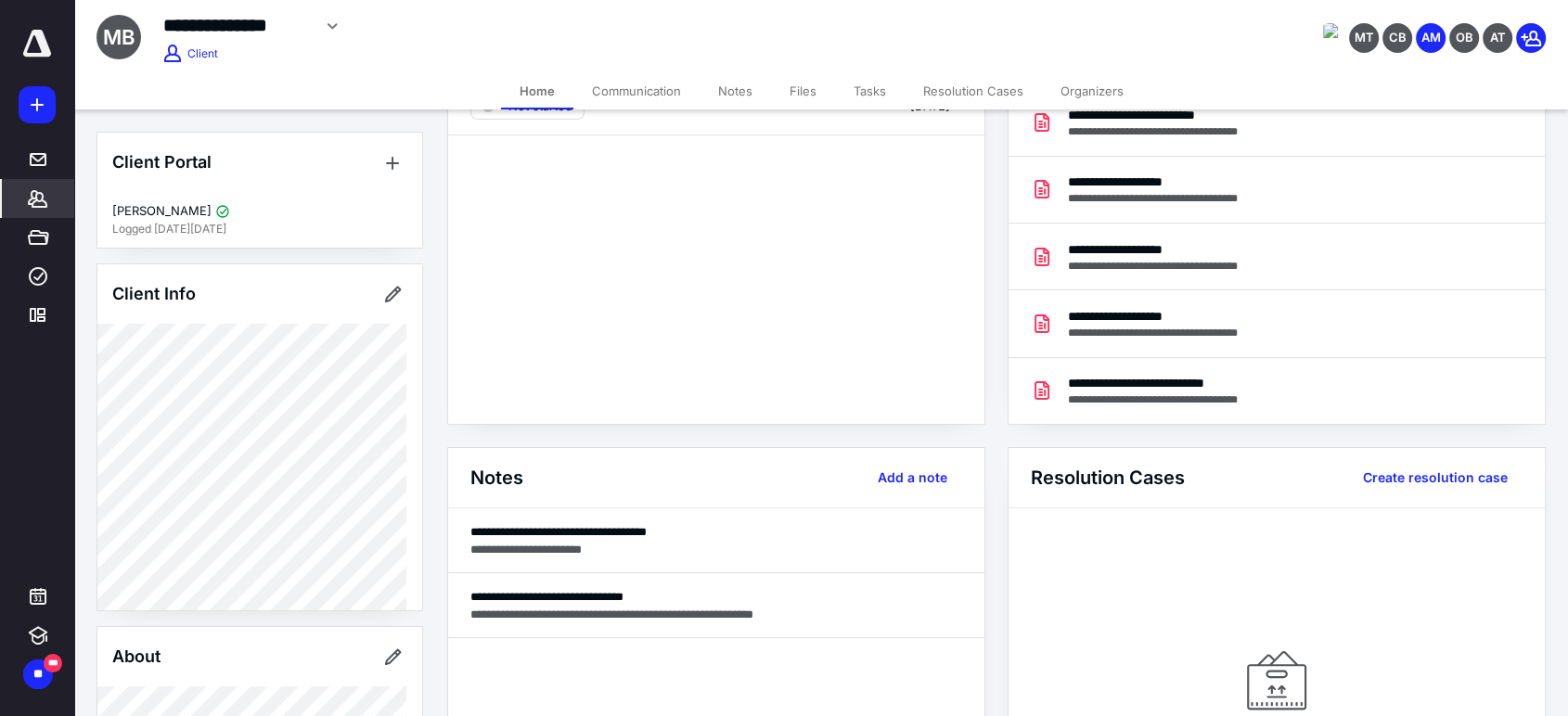 scroll, scrollTop: 206, scrollLeft: 0, axis: vertical 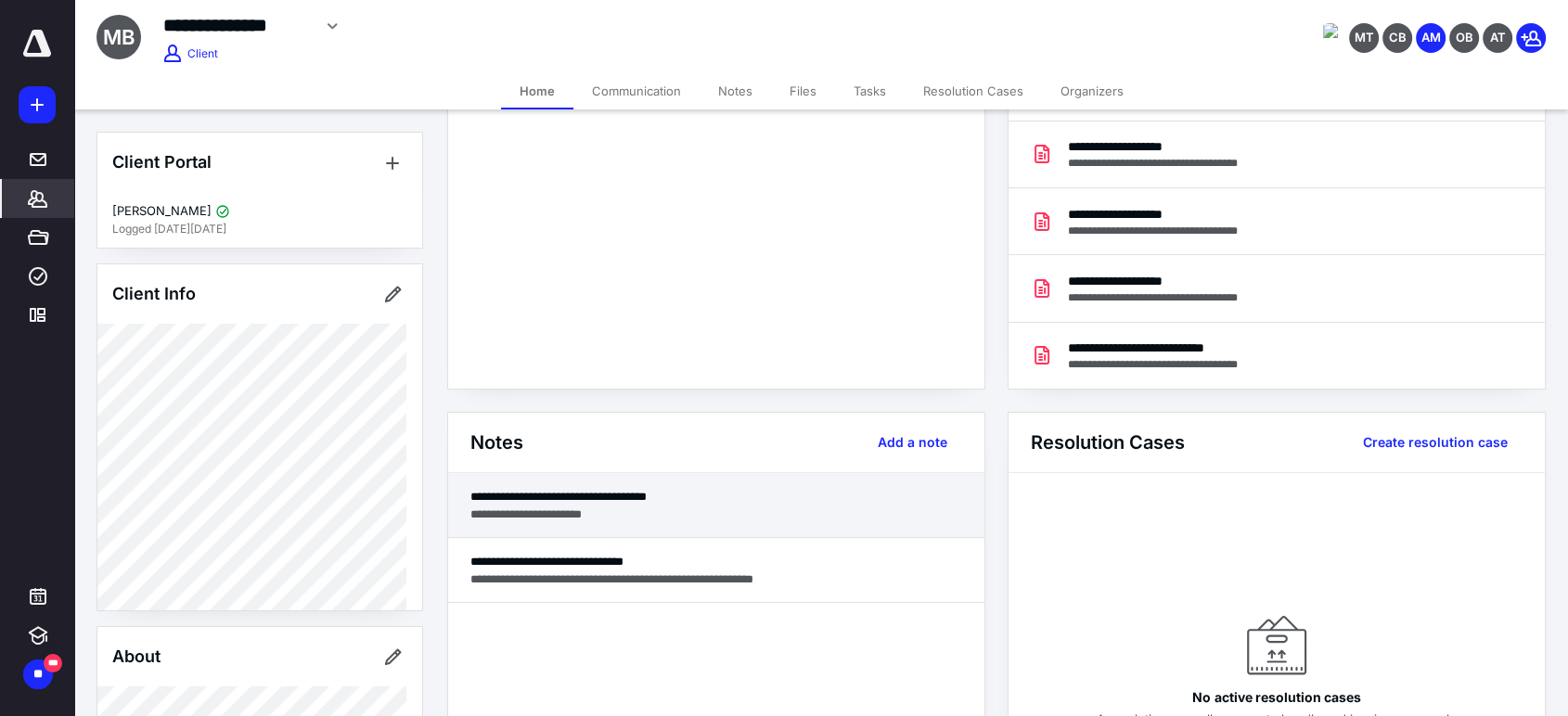 click on "**********" at bounding box center [716, 514] 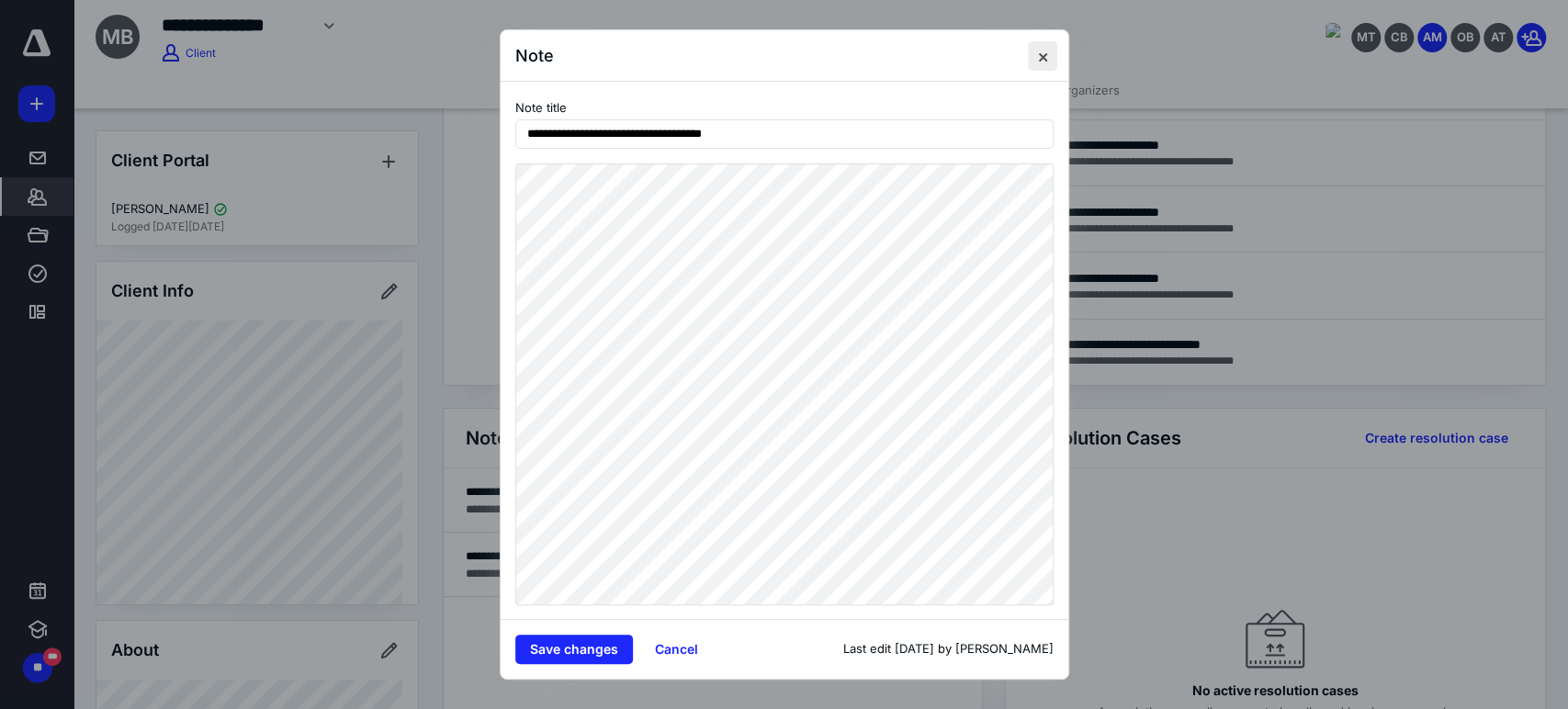 click at bounding box center (1043, 56) 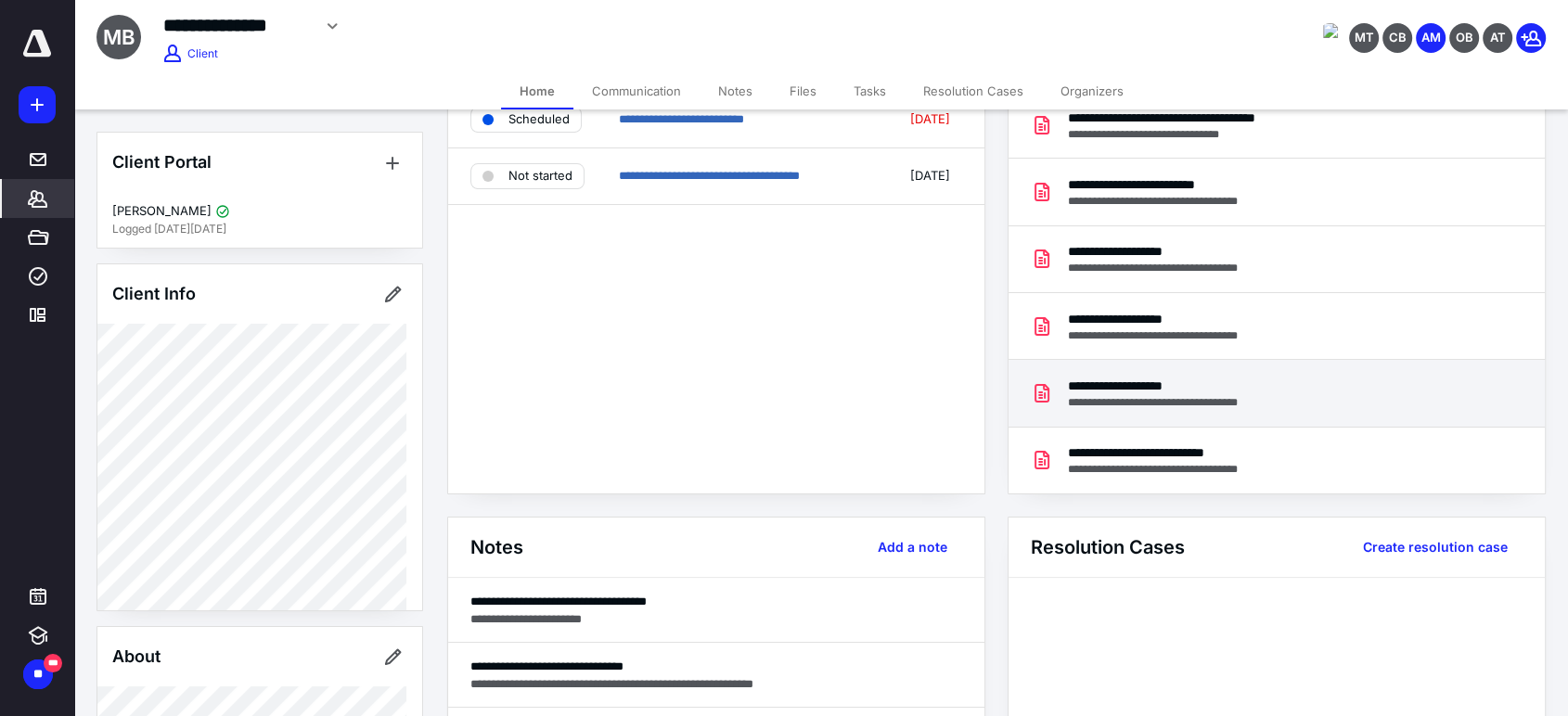scroll, scrollTop: 0, scrollLeft: 0, axis: both 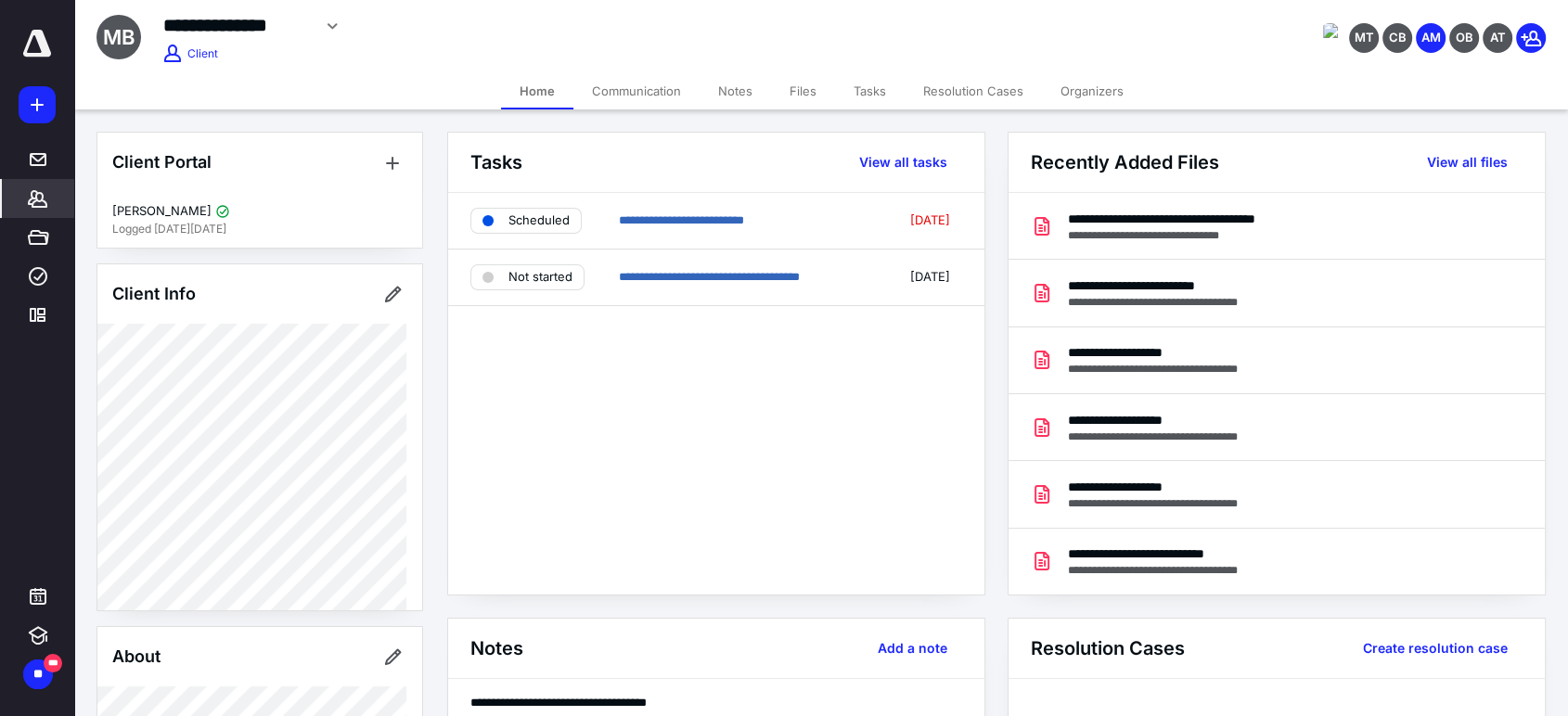 drag, startPoint x: 35, startPoint y: 198, endPoint x: 49, endPoint y: 185, distance: 19.104973 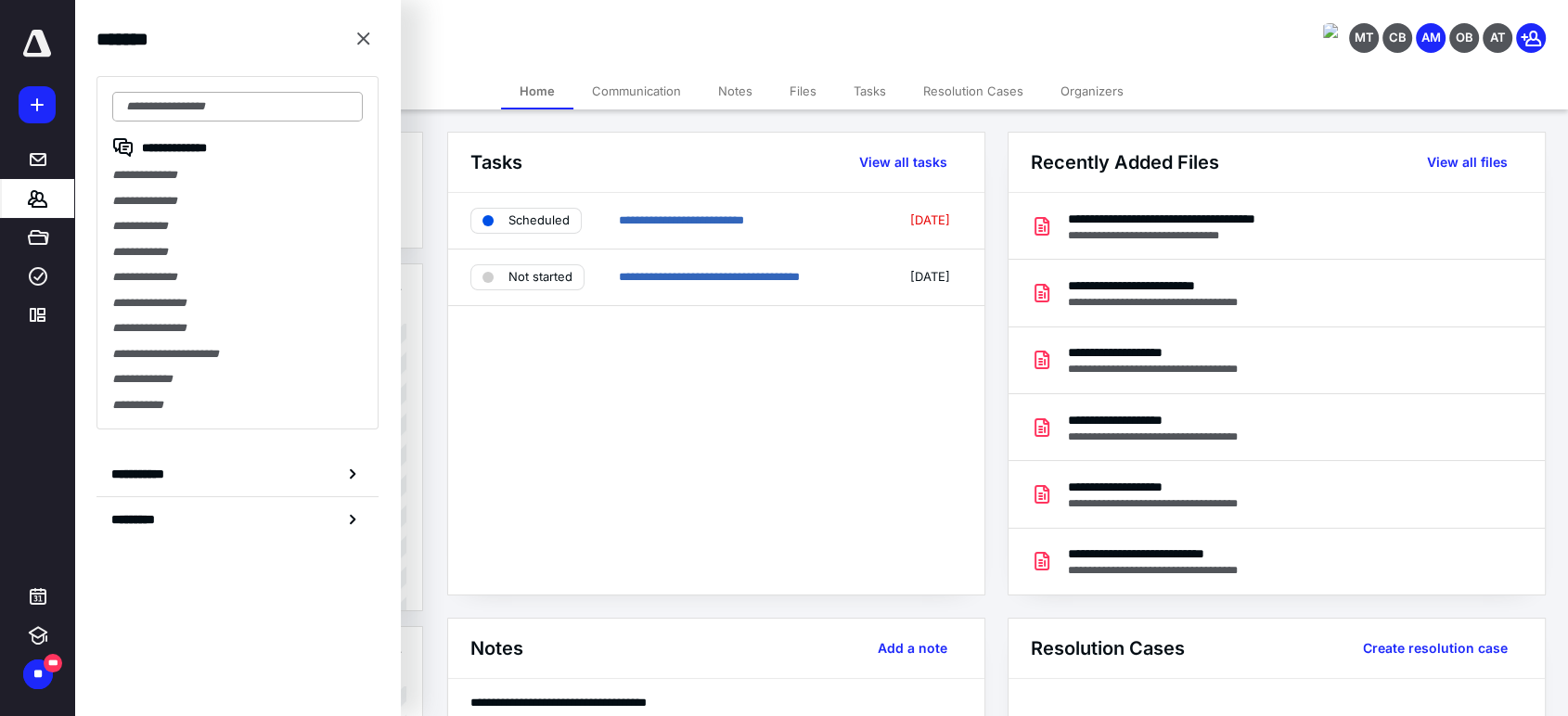 click at bounding box center [238, 107] 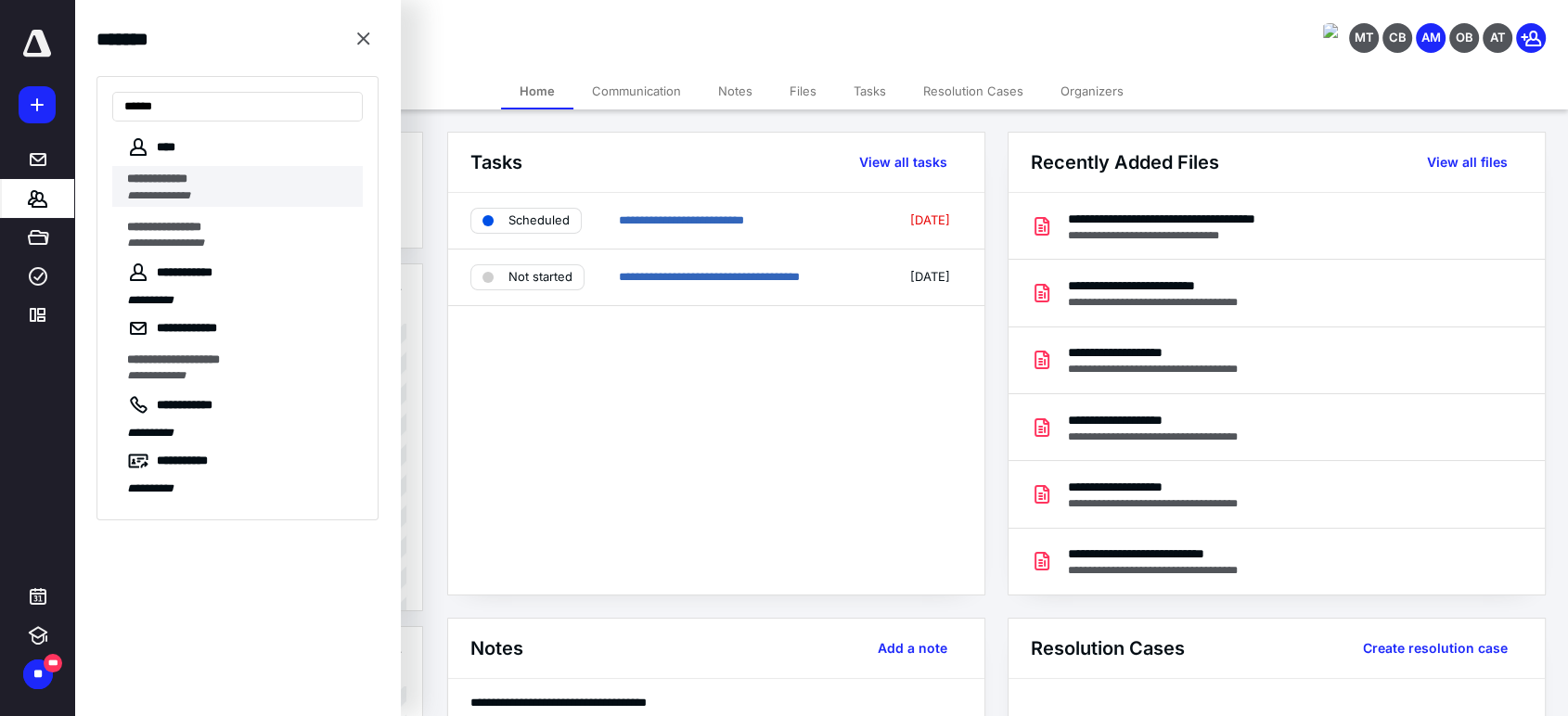 type on "*****" 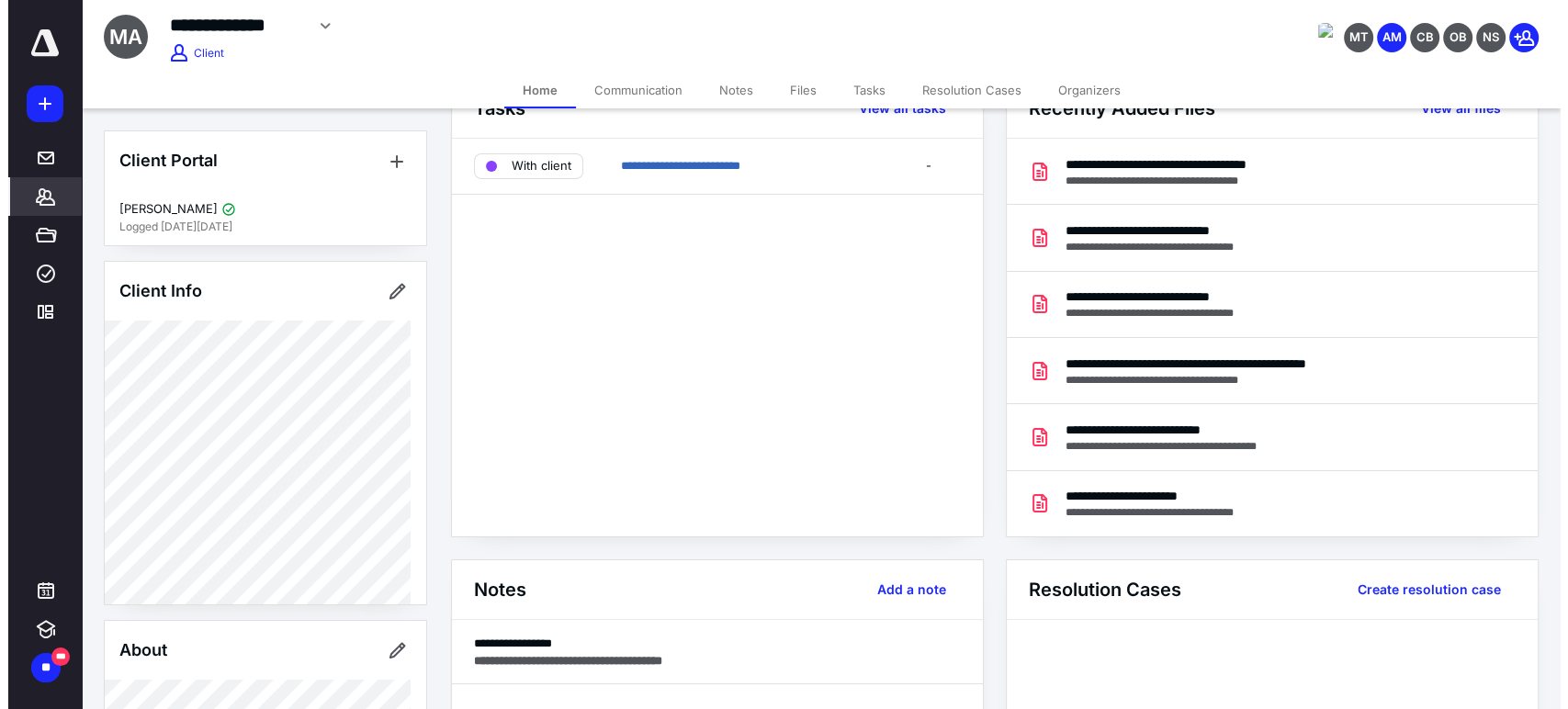 scroll, scrollTop: 0, scrollLeft: 0, axis: both 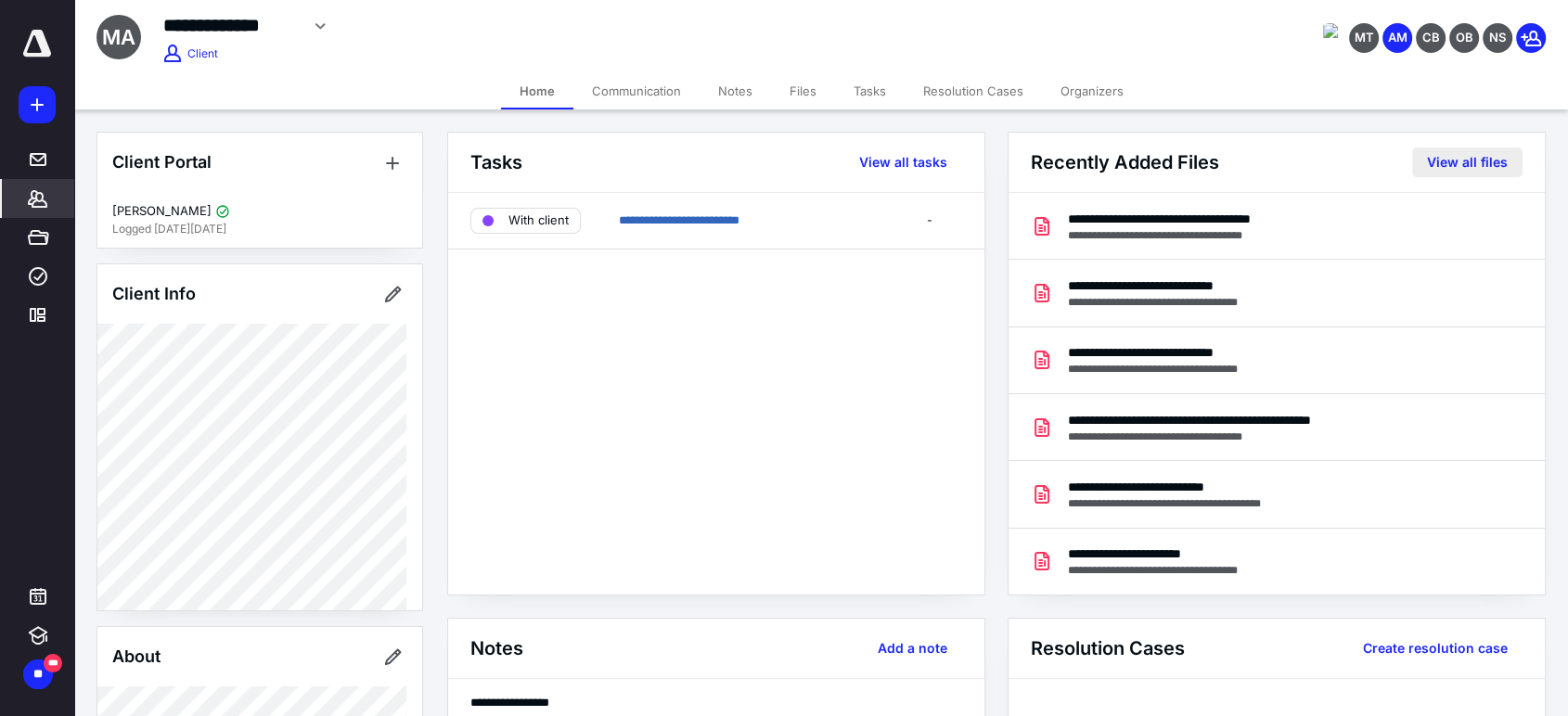 click on "View all files" at bounding box center [1467, 162] 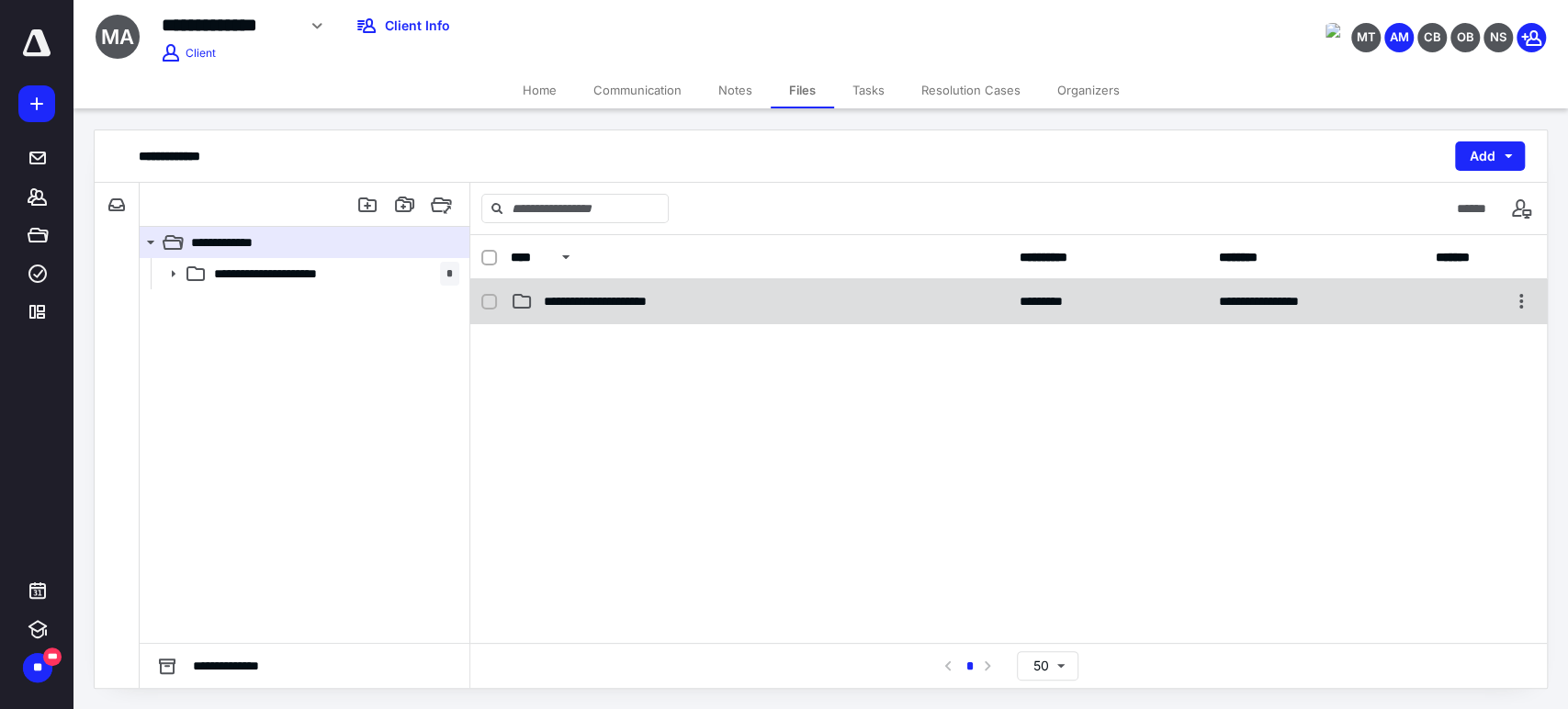 click on "**********" at bounding box center (1009, 301) 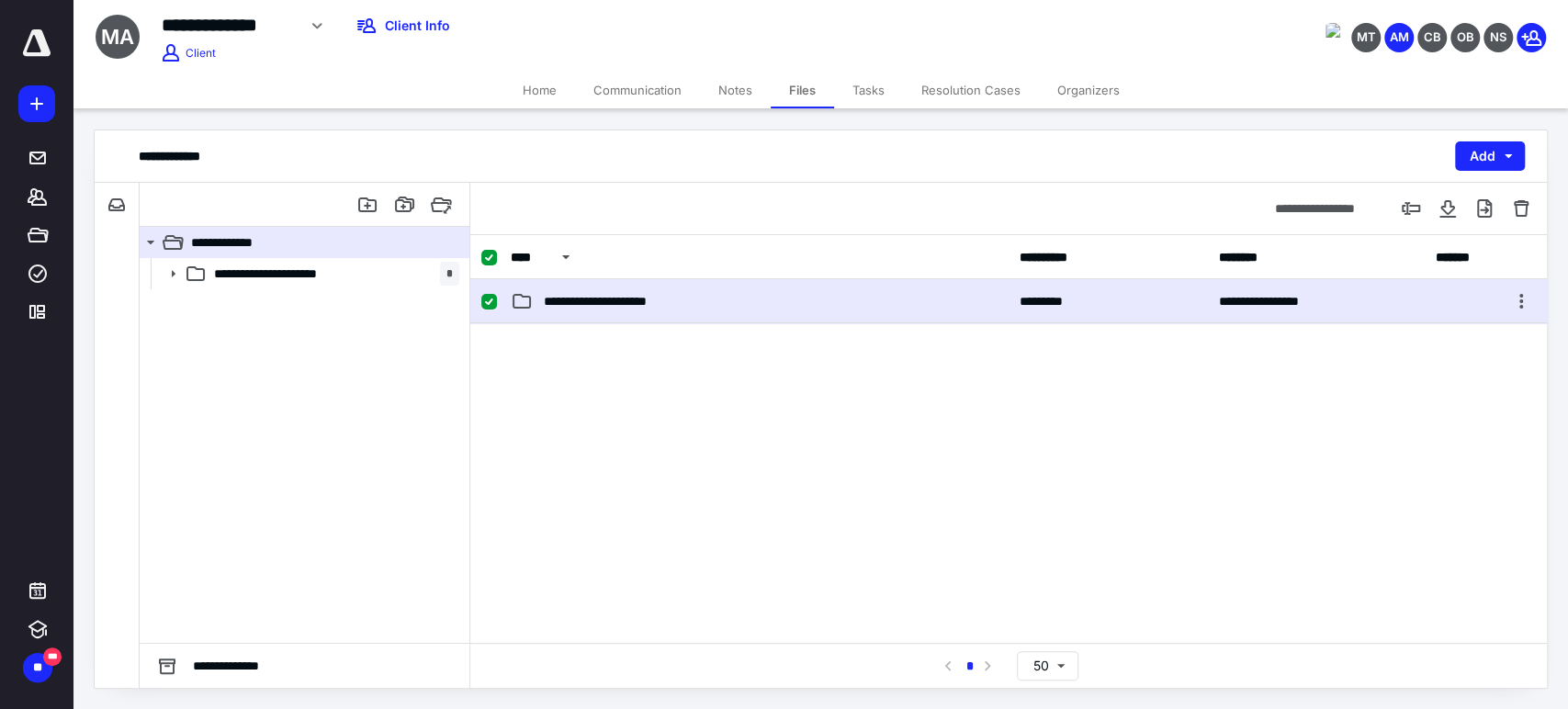 click on "**********" at bounding box center (1009, 301) 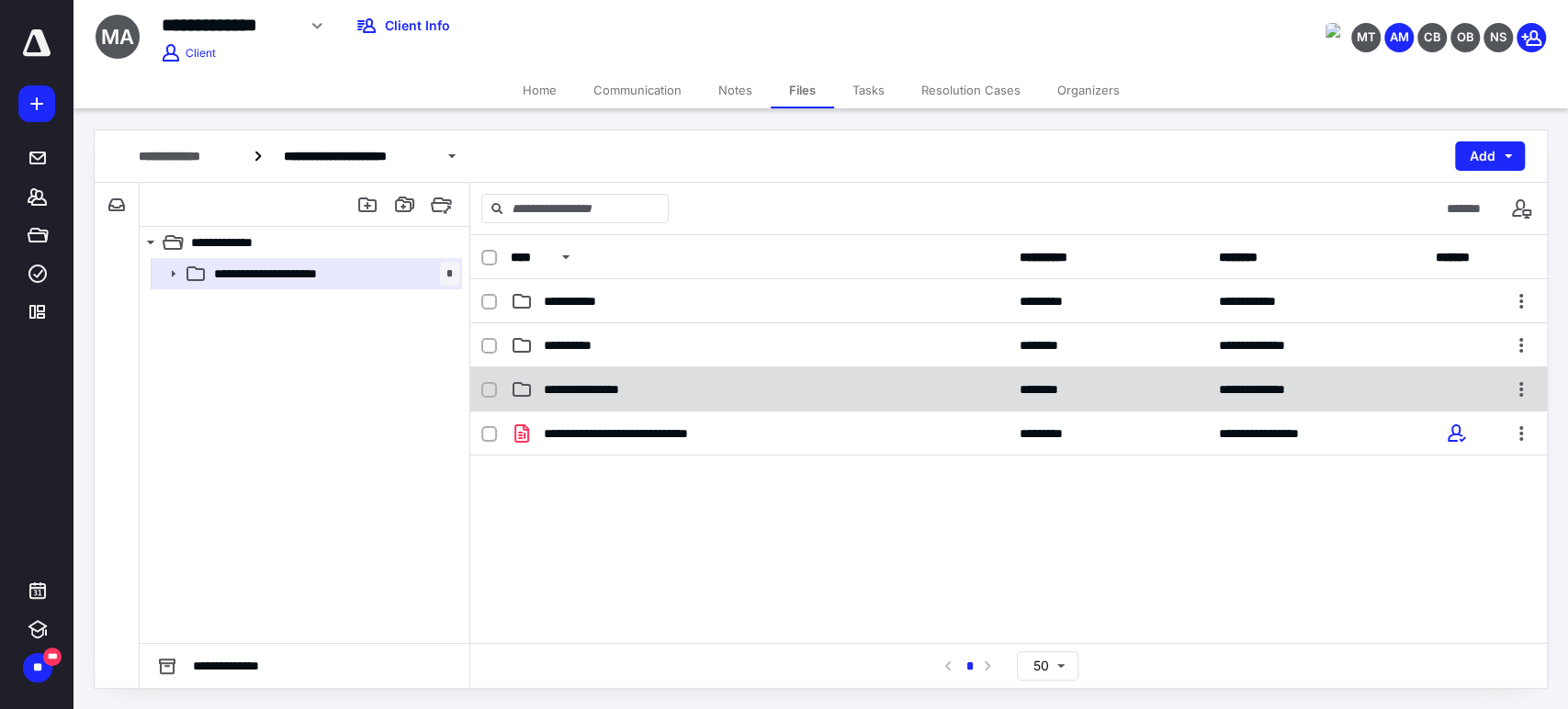click on "**********" at bounding box center (1009, 389) 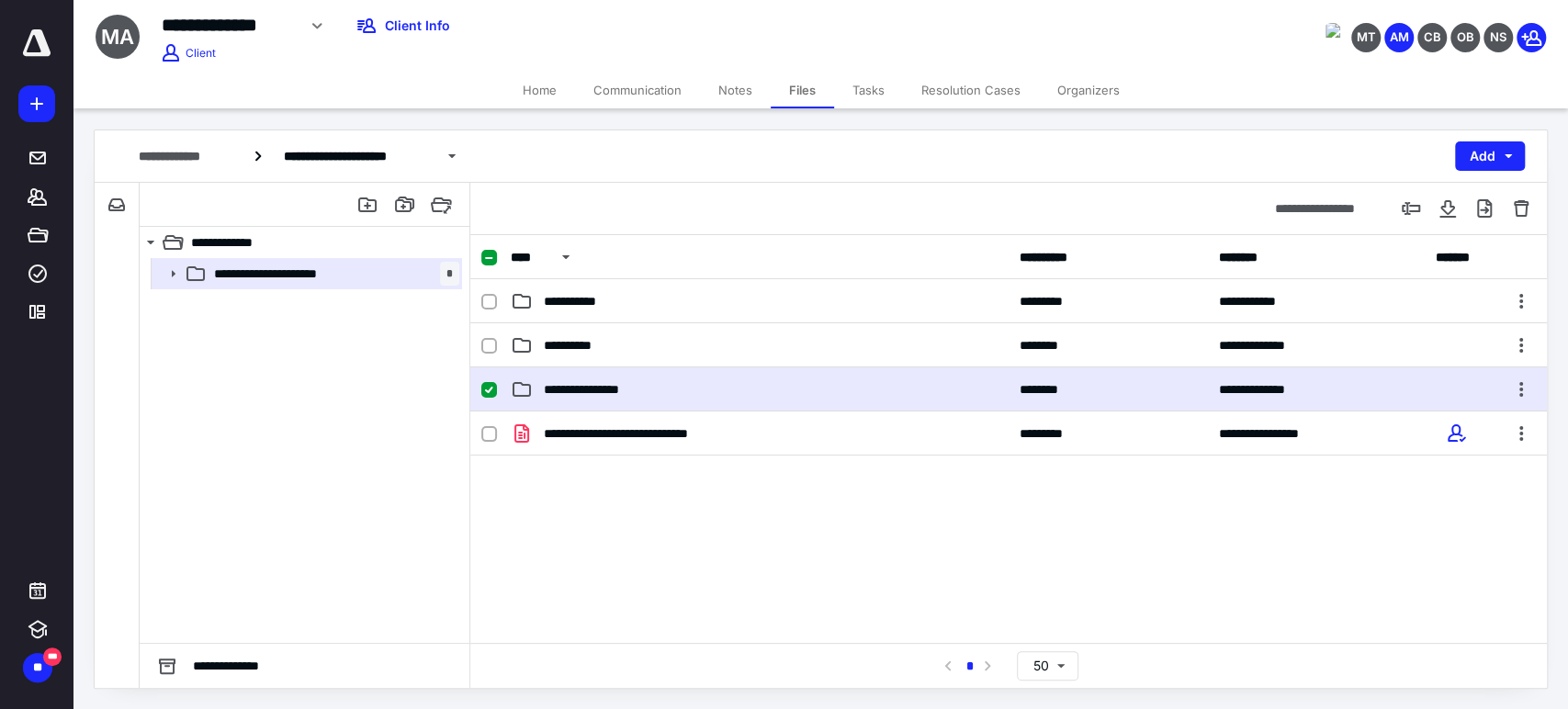 click on "**********" at bounding box center [1009, 389] 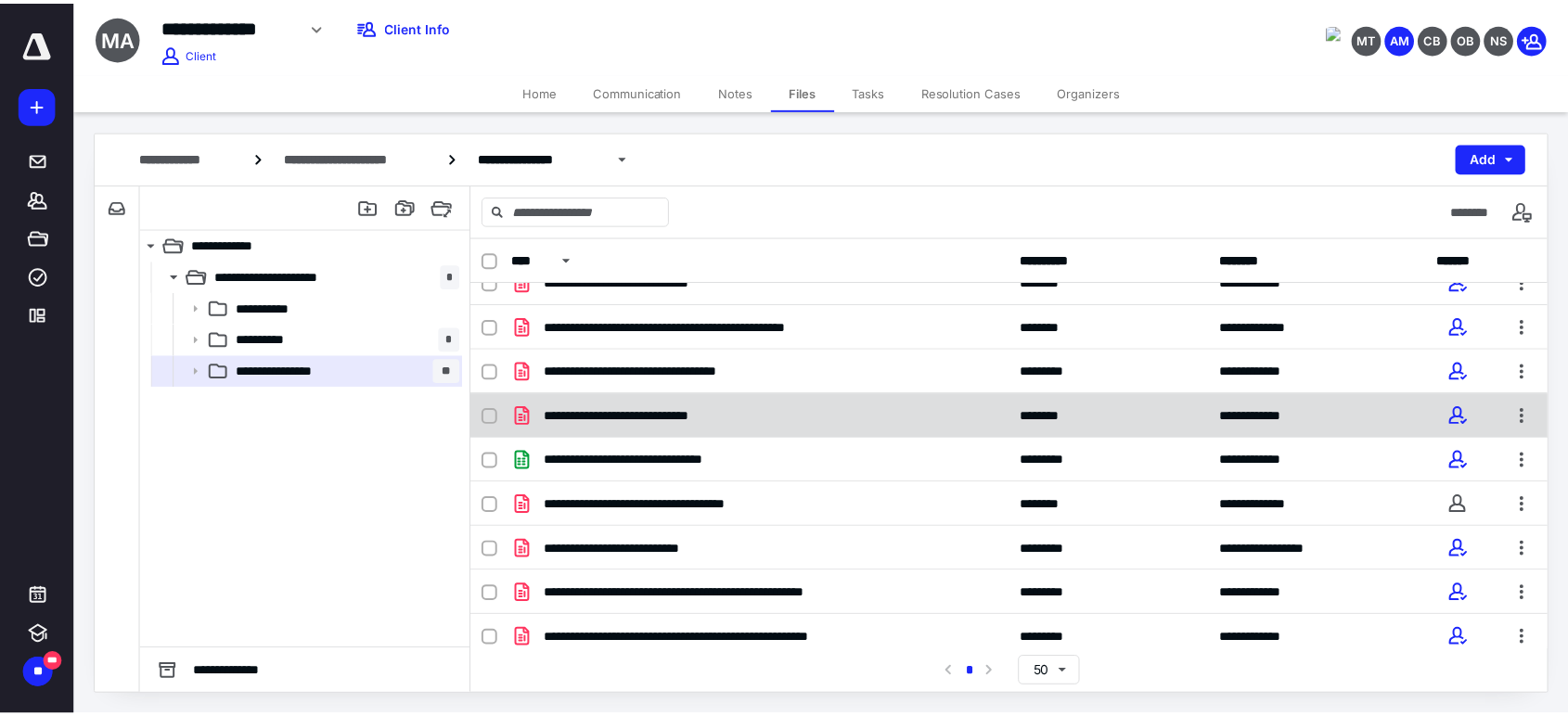 scroll, scrollTop: 0, scrollLeft: 0, axis: both 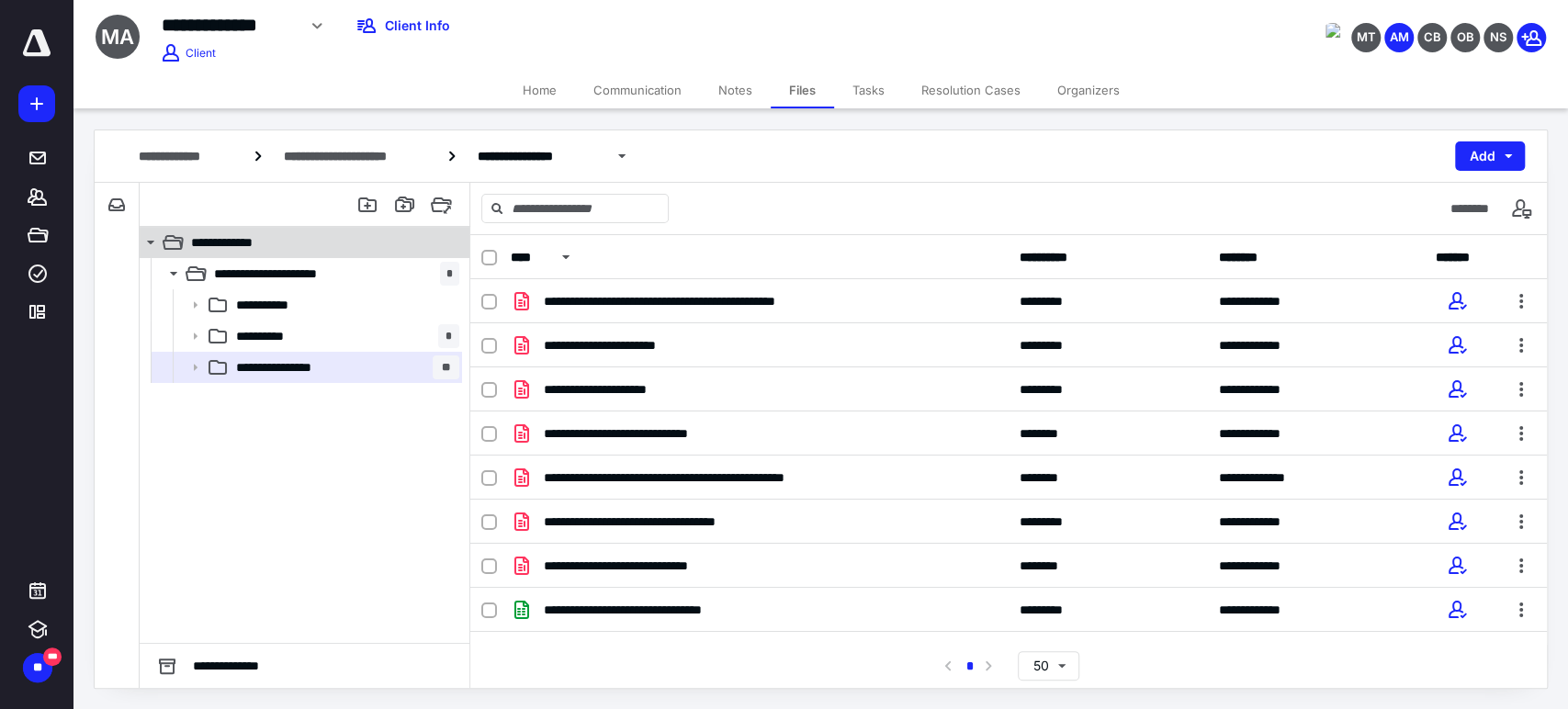 click on "**********" at bounding box center (316, 242) 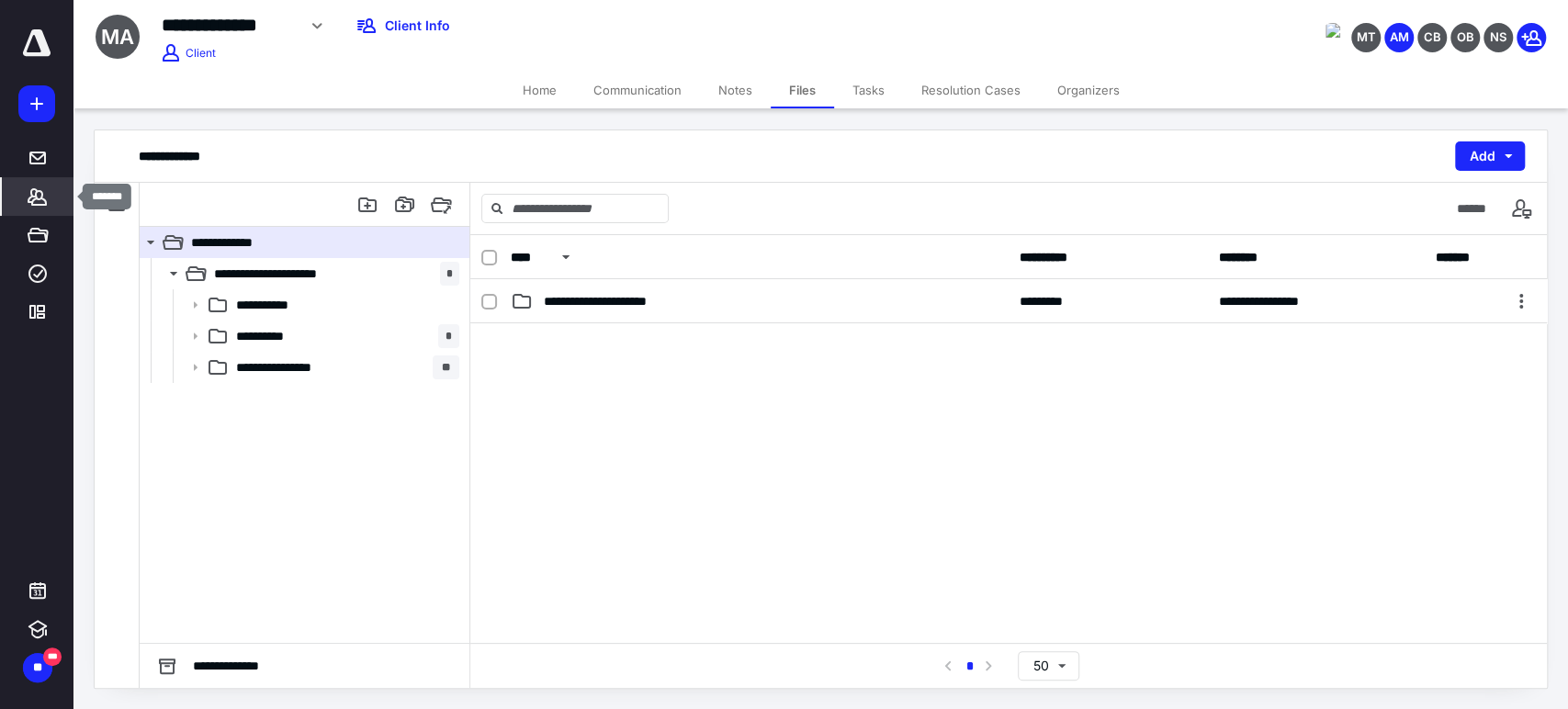 click 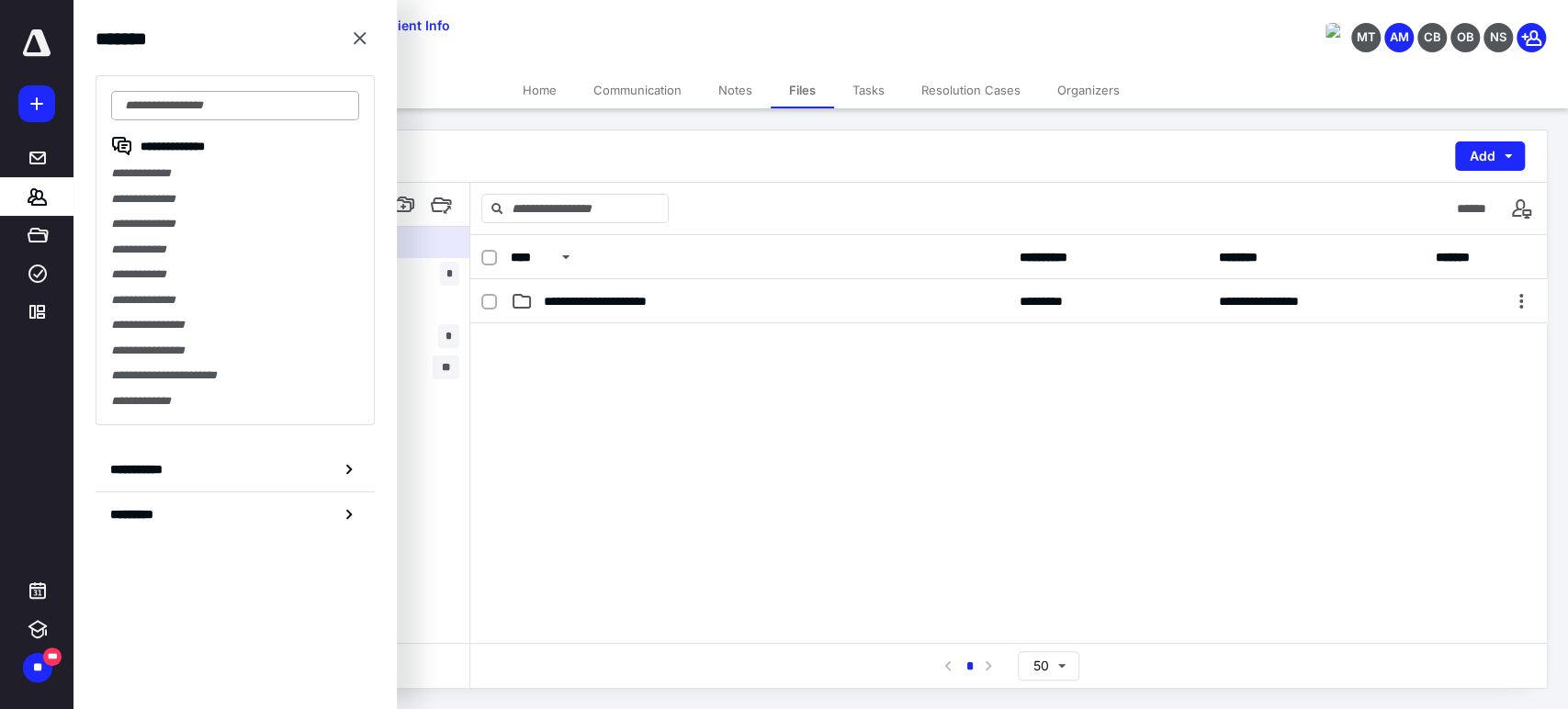 click at bounding box center (235, 106) 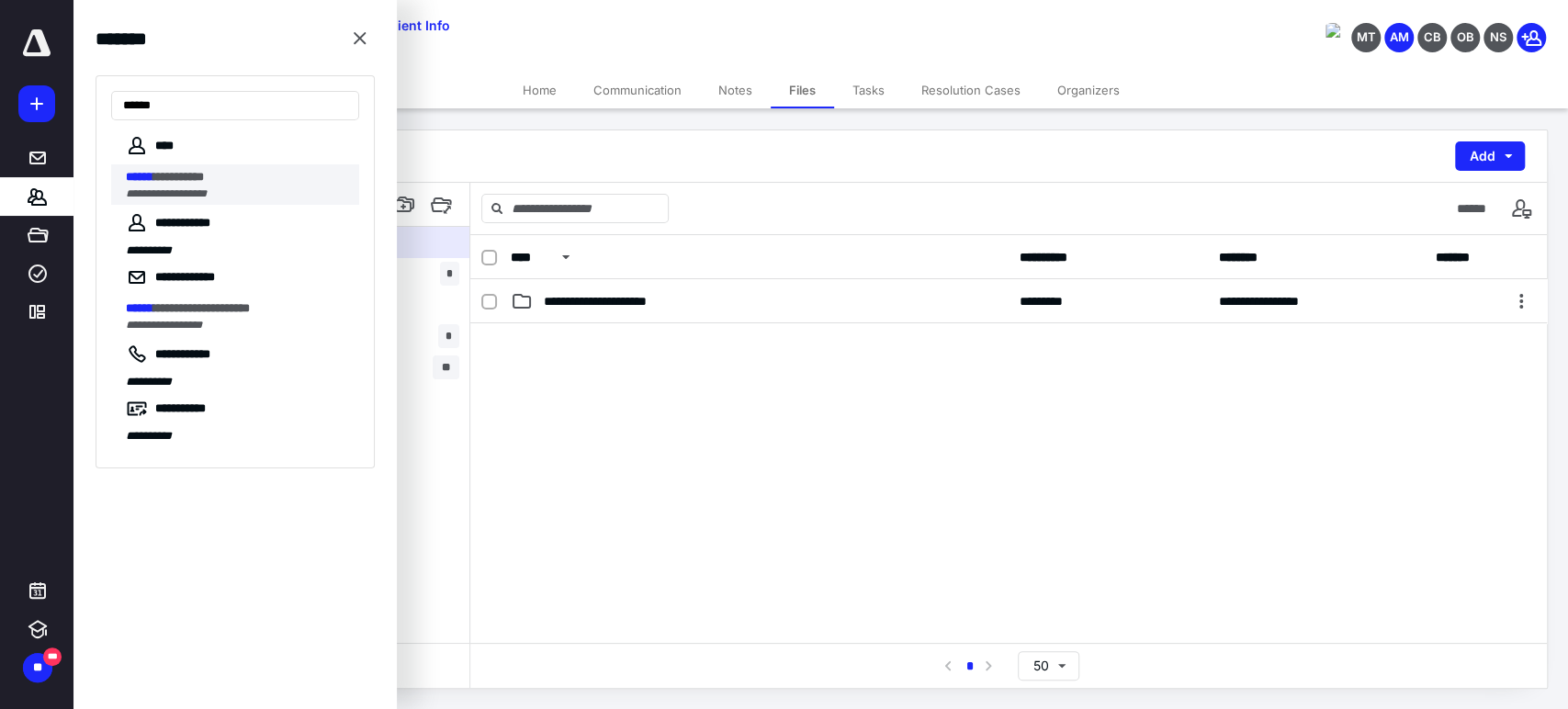 type on "******" 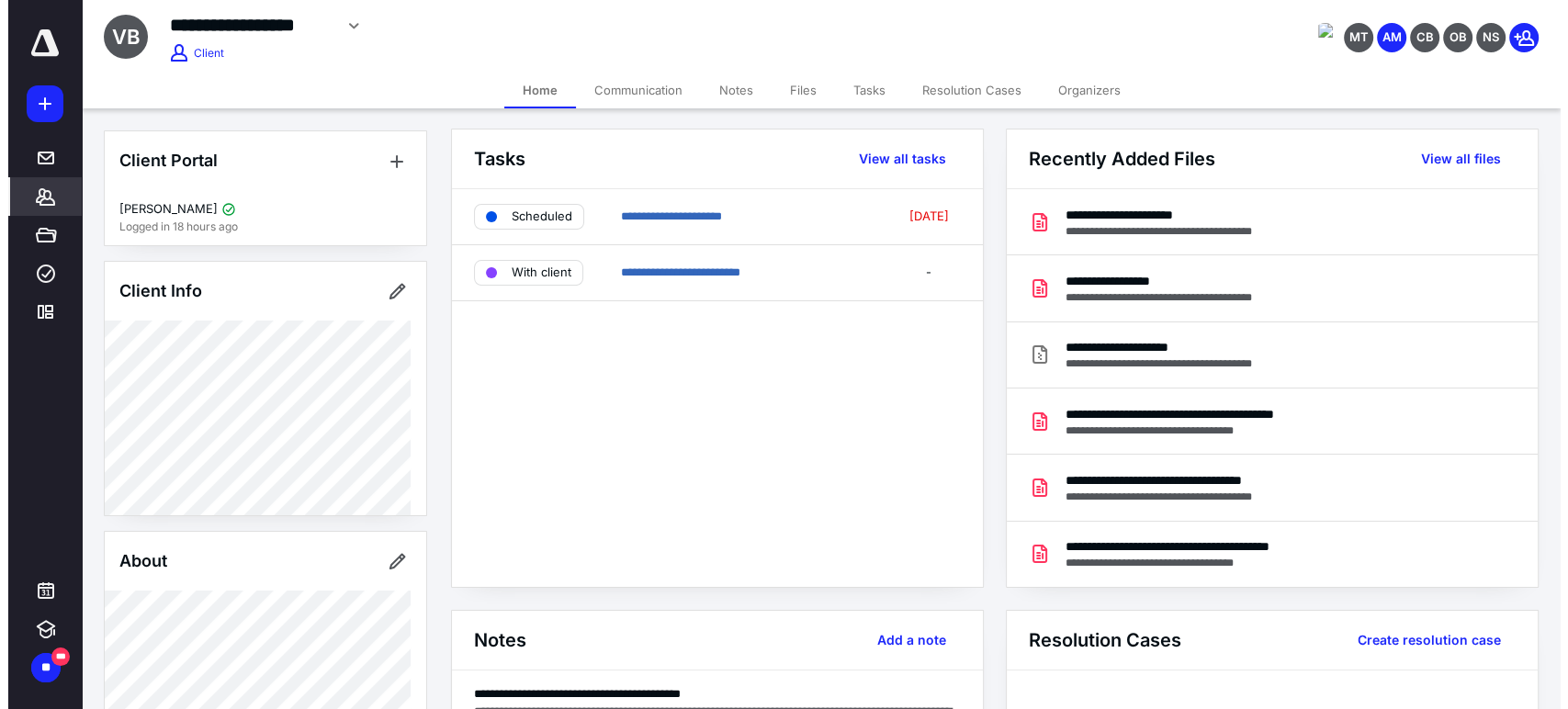 scroll, scrollTop: 0, scrollLeft: 0, axis: both 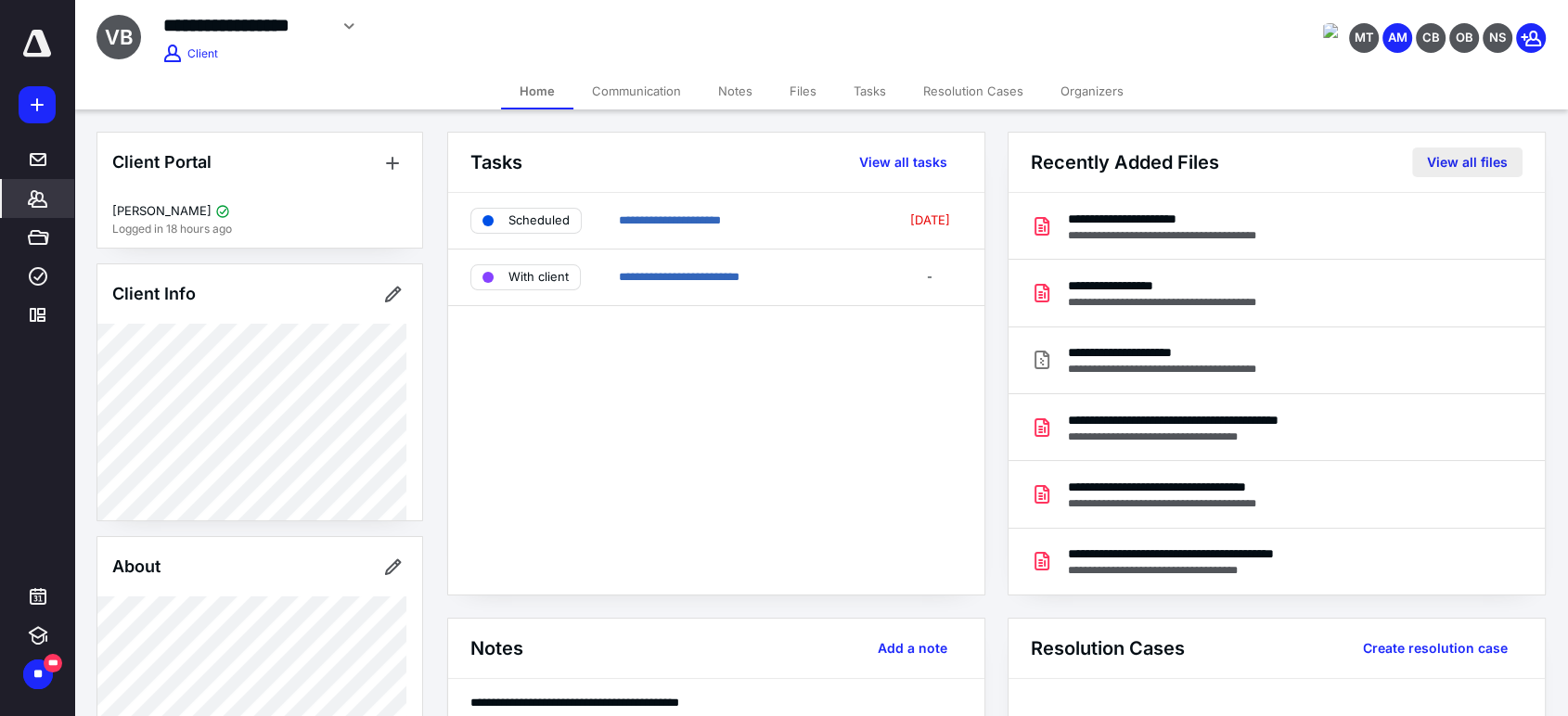 click on "View all files" at bounding box center [1467, 162] 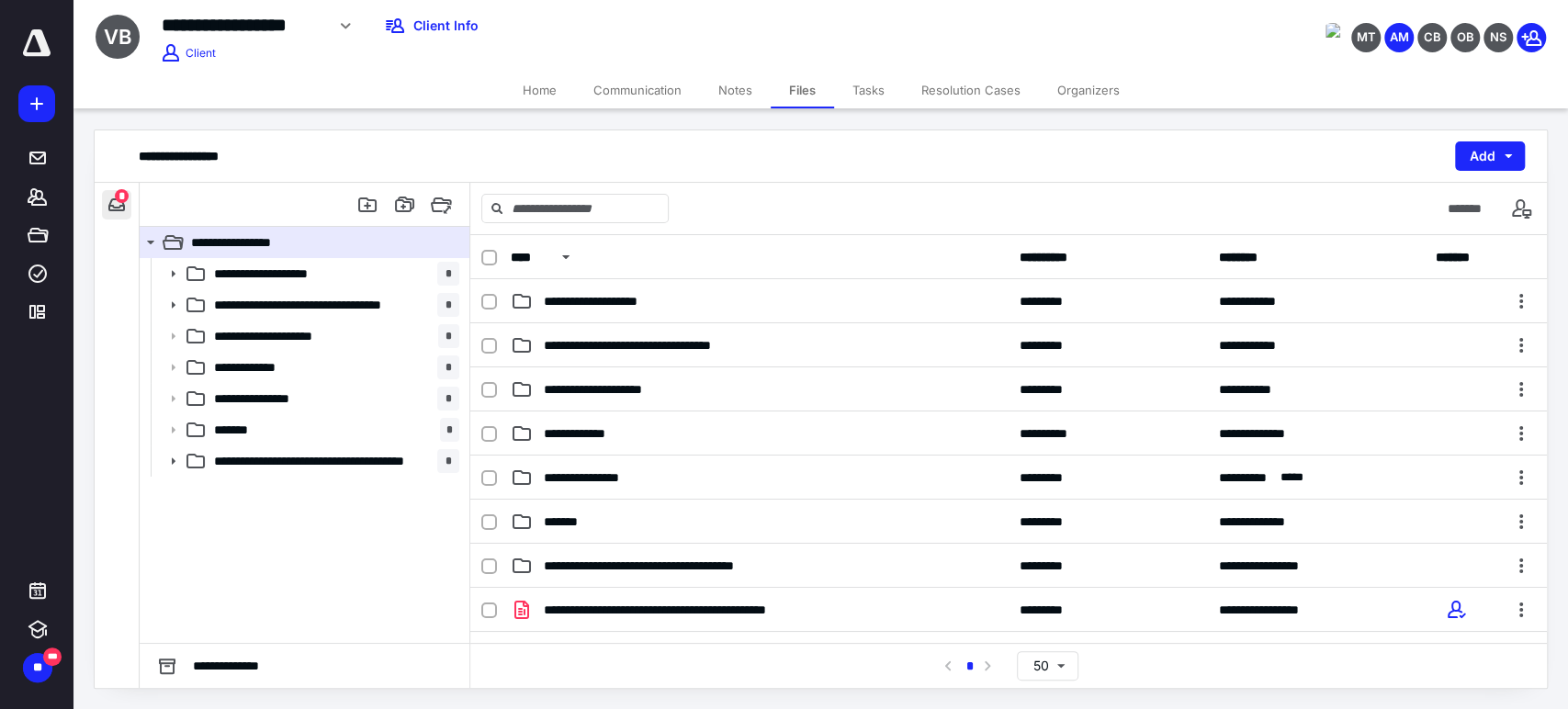 click at bounding box center [117, 205] 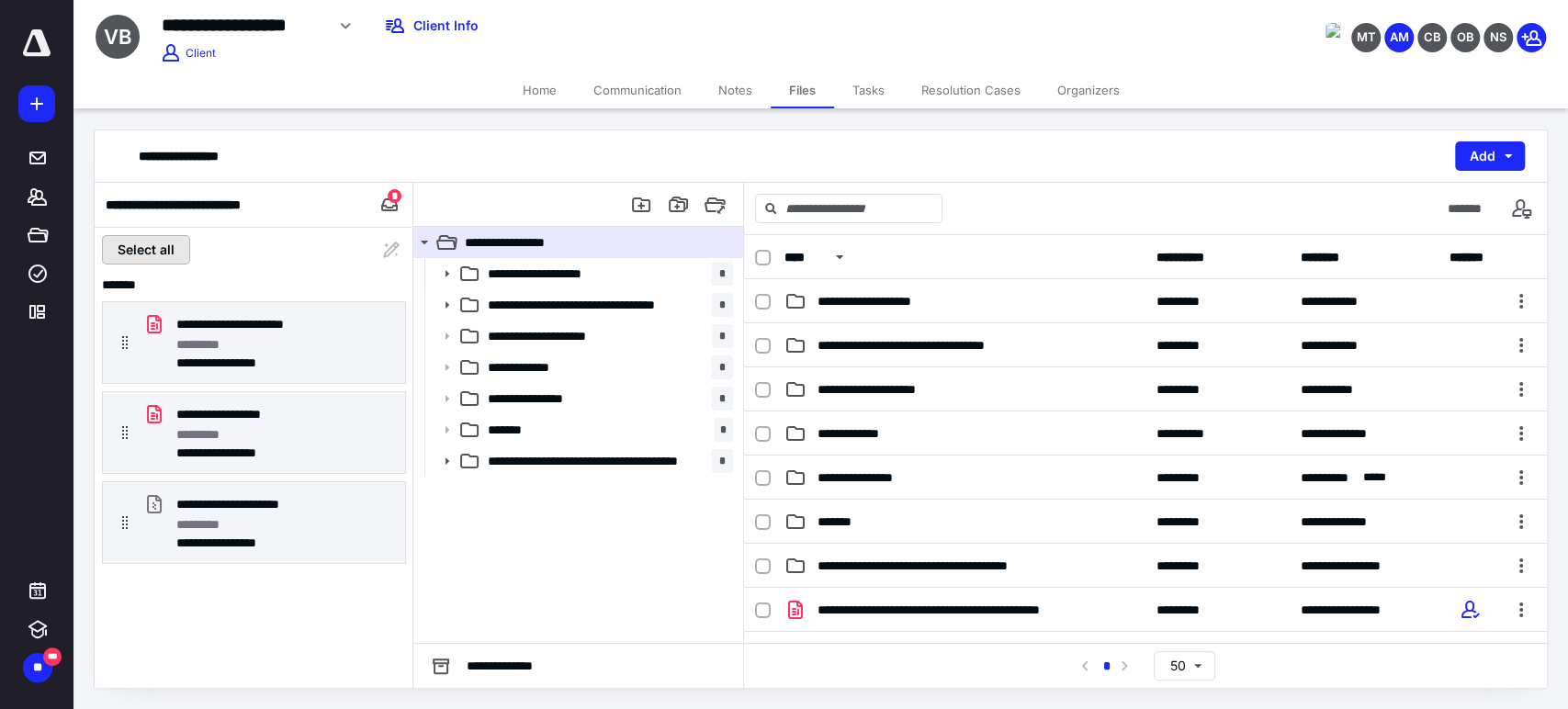 click on "Select all" at bounding box center [146, 250] 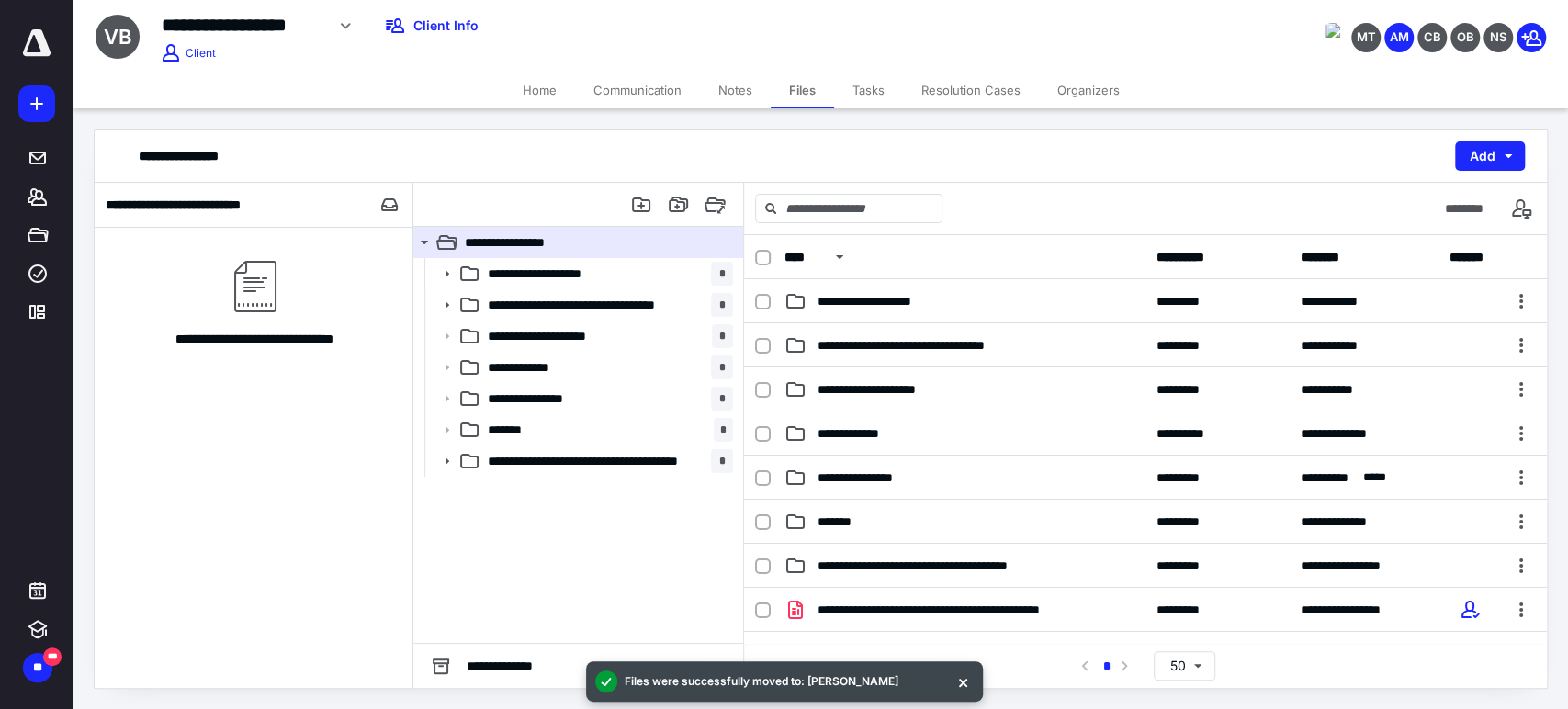click at bounding box center (389, 205) 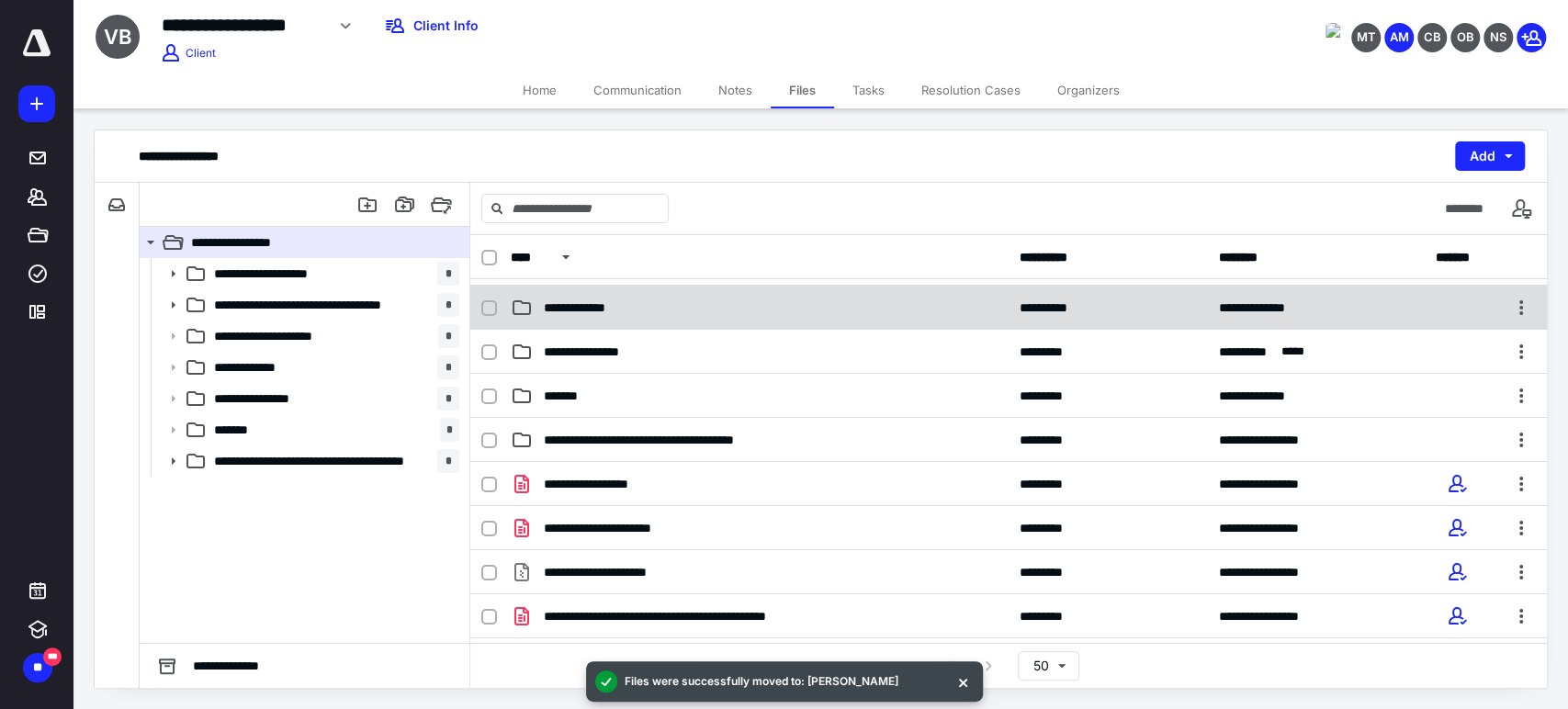 scroll, scrollTop: 204, scrollLeft: 0, axis: vertical 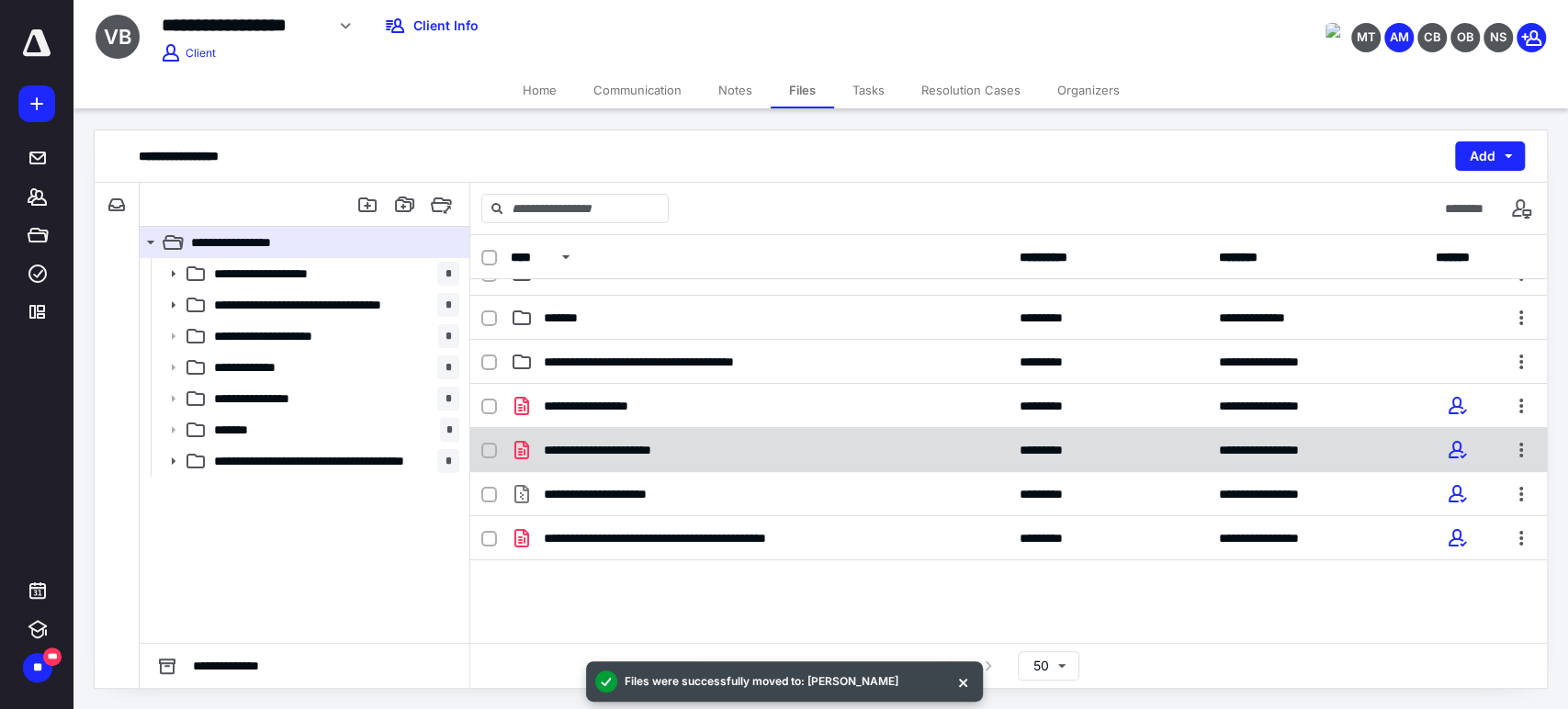 click on "**********" at bounding box center [619, 450] 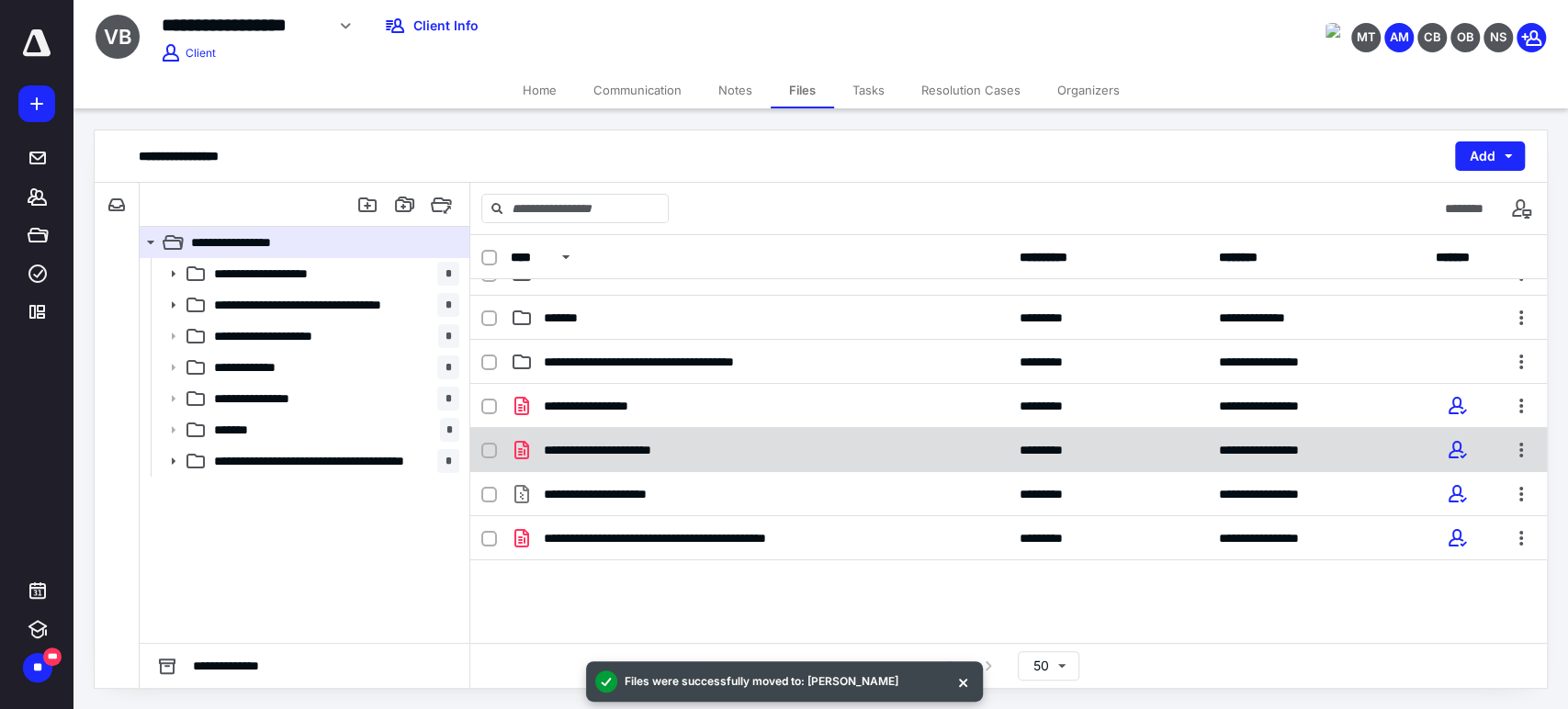 checkbox on "true" 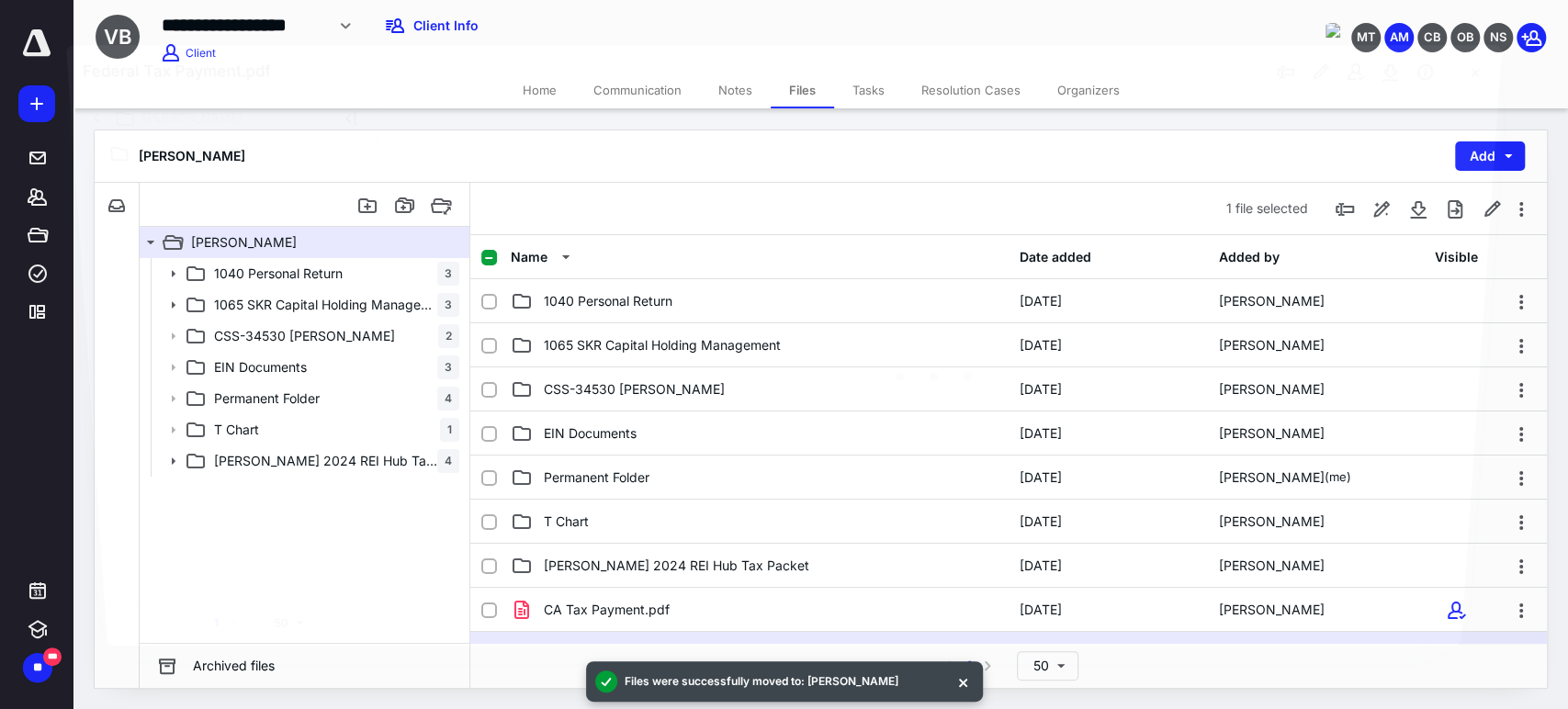 scroll, scrollTop: 204, scrollLeft: 0, axis: vertical 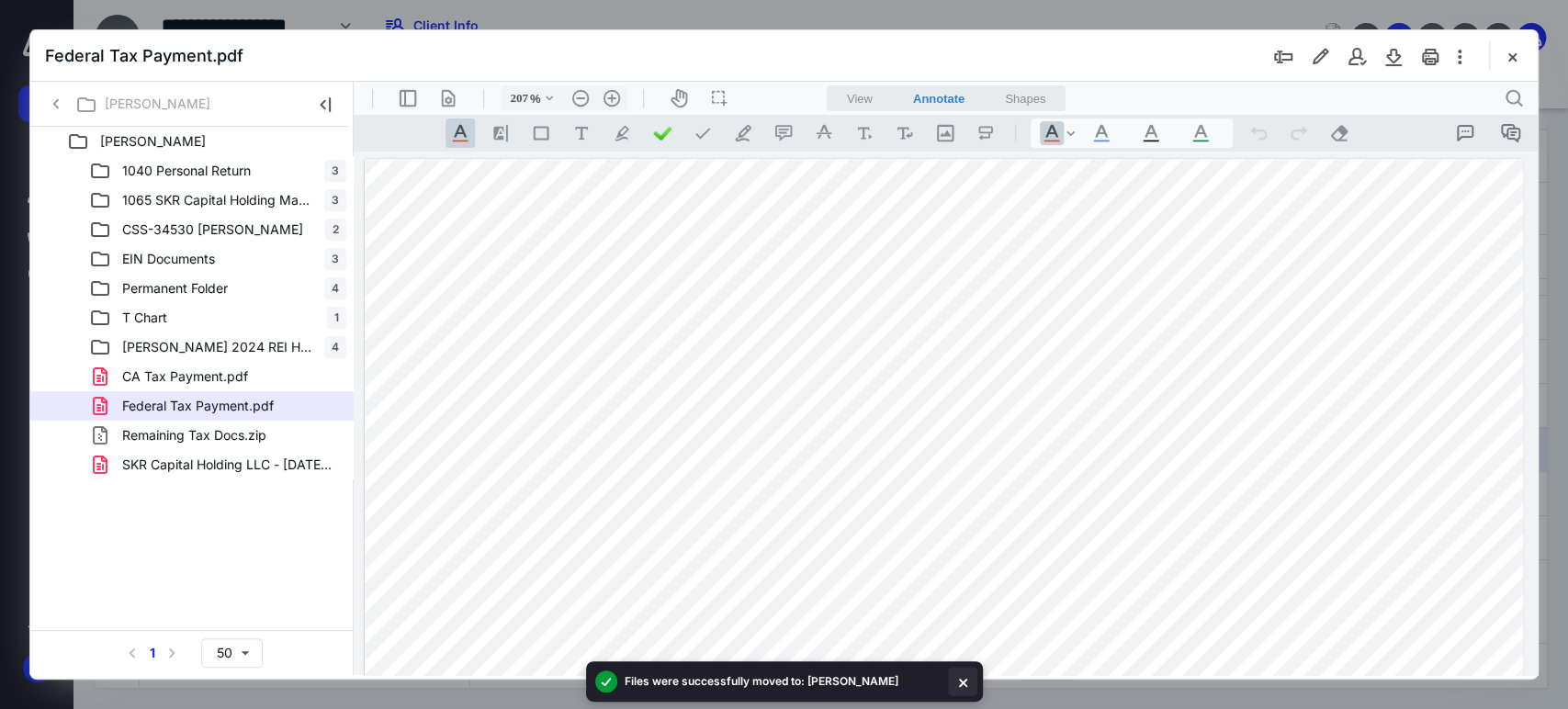 click at bounding box center [963, 681] 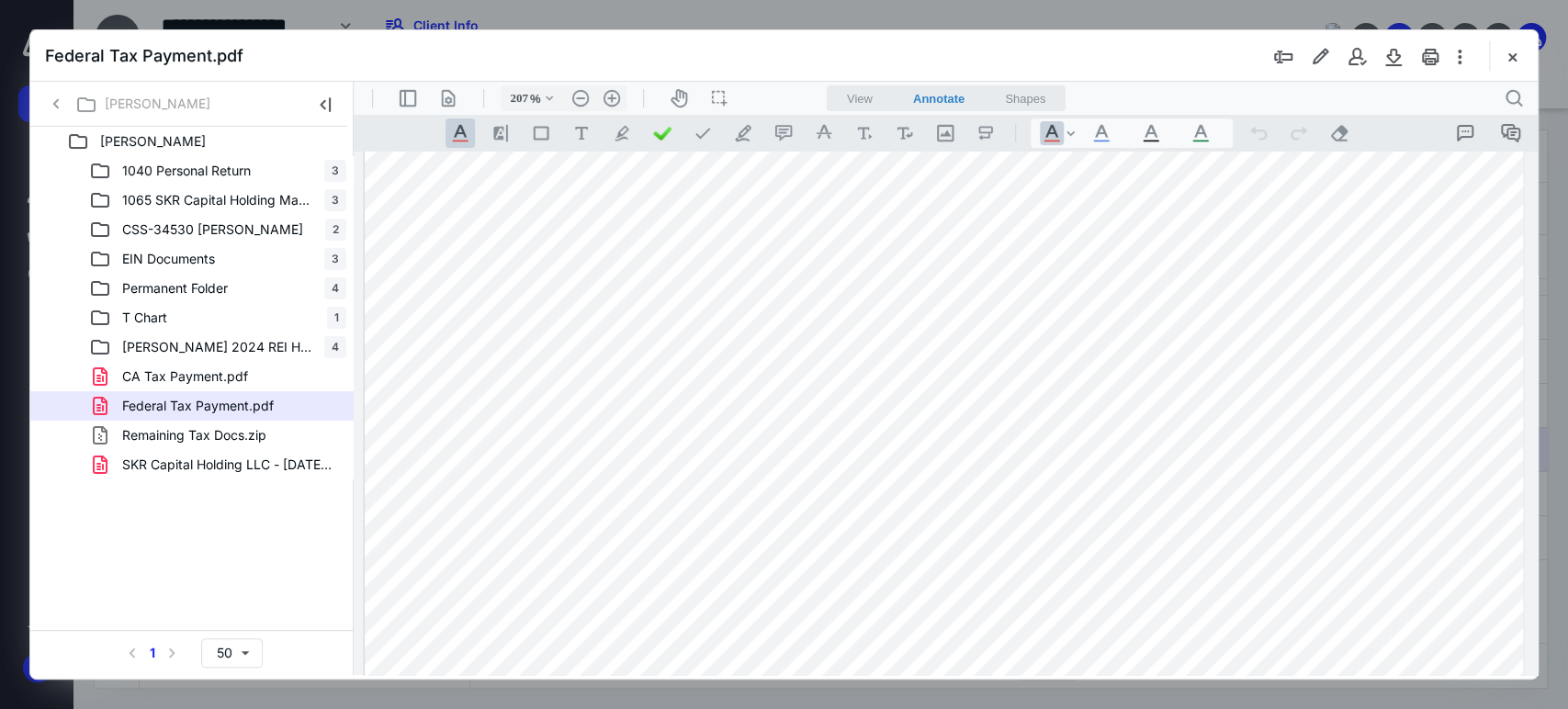 scroll, scrollTop: 510, scrollLeft: 0, axis: vertical 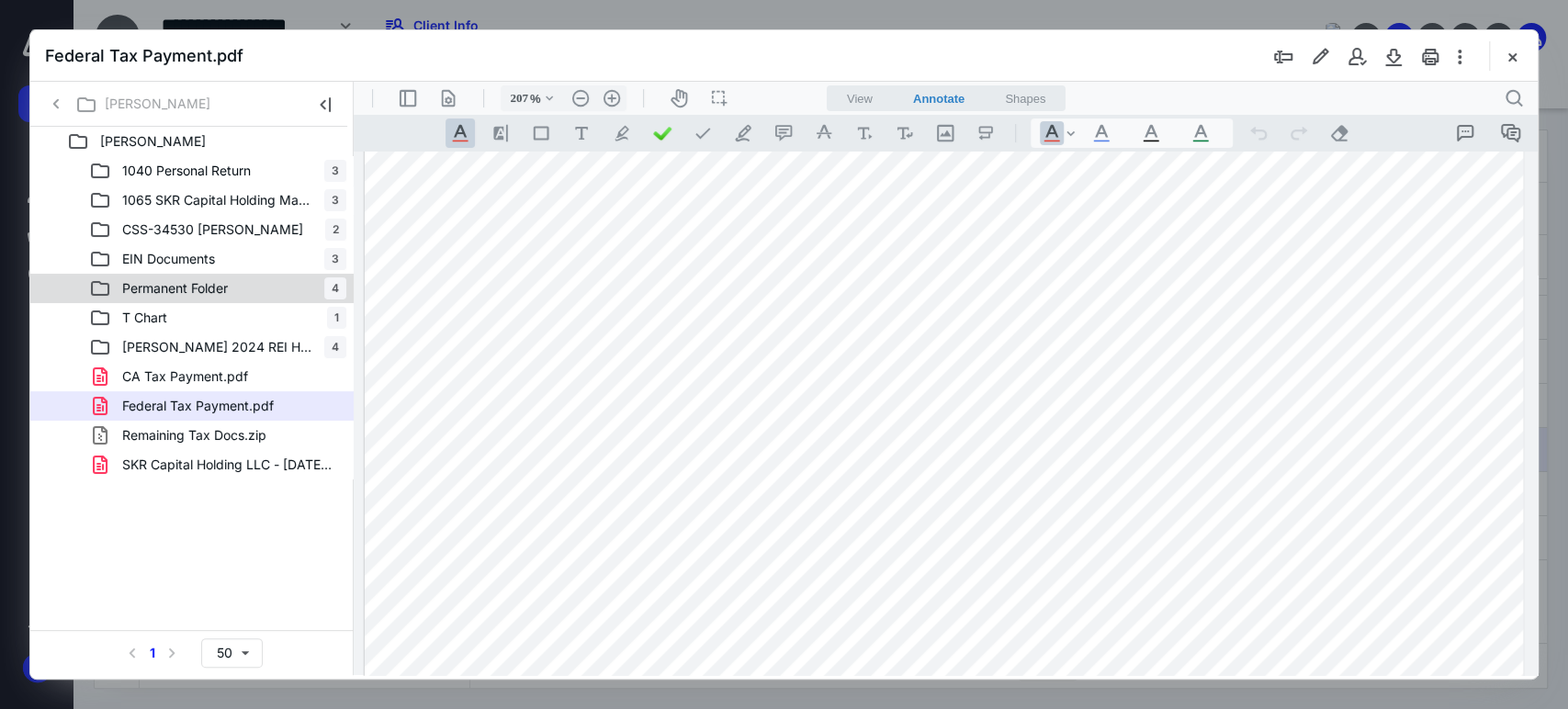 drag, startPoint x: 247, startPoint y: 171, endPoint x: 338, endPoint y: 283, distance: 144.3087 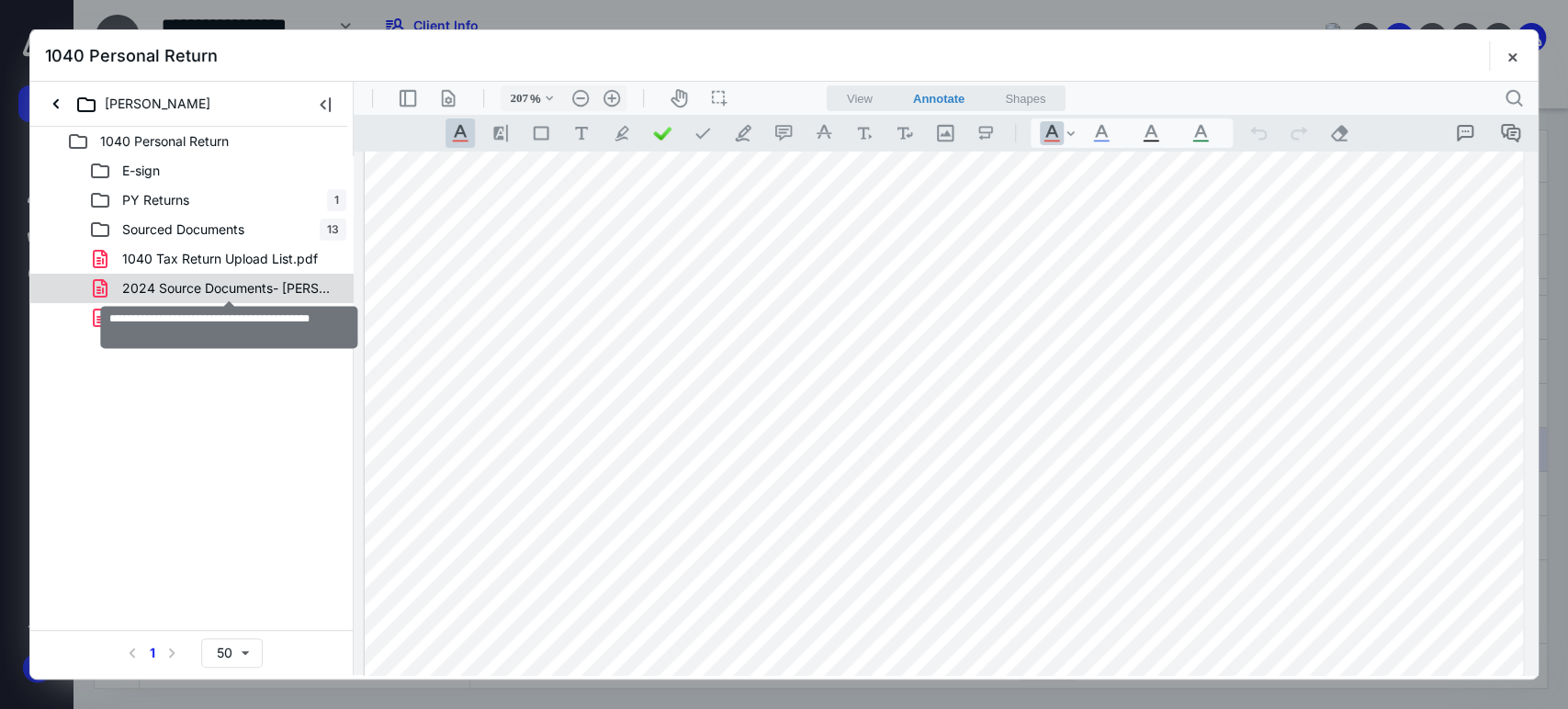 click on "2024 Source Documents- Vikram Bodicherla.pdf" at bounding box center (229, 288) 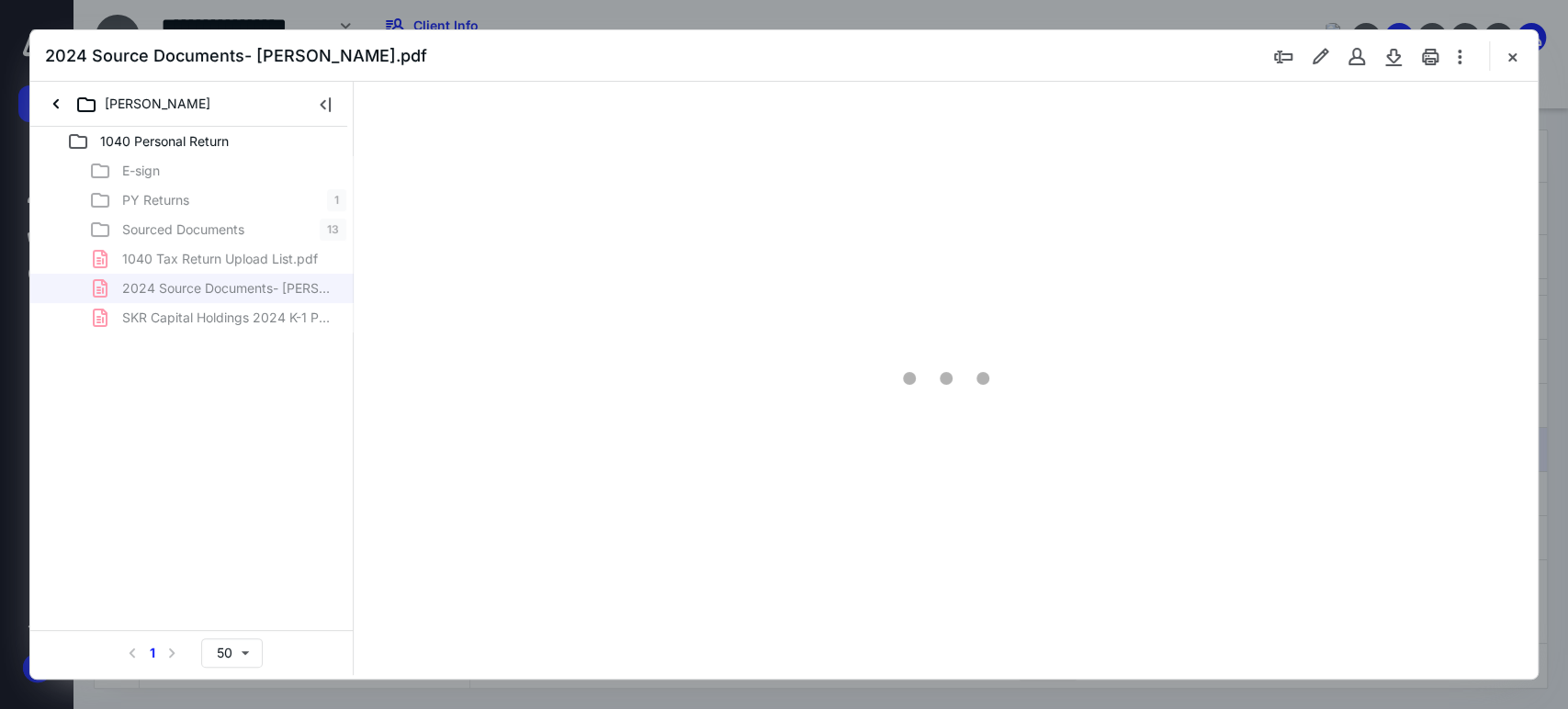 type on "207" 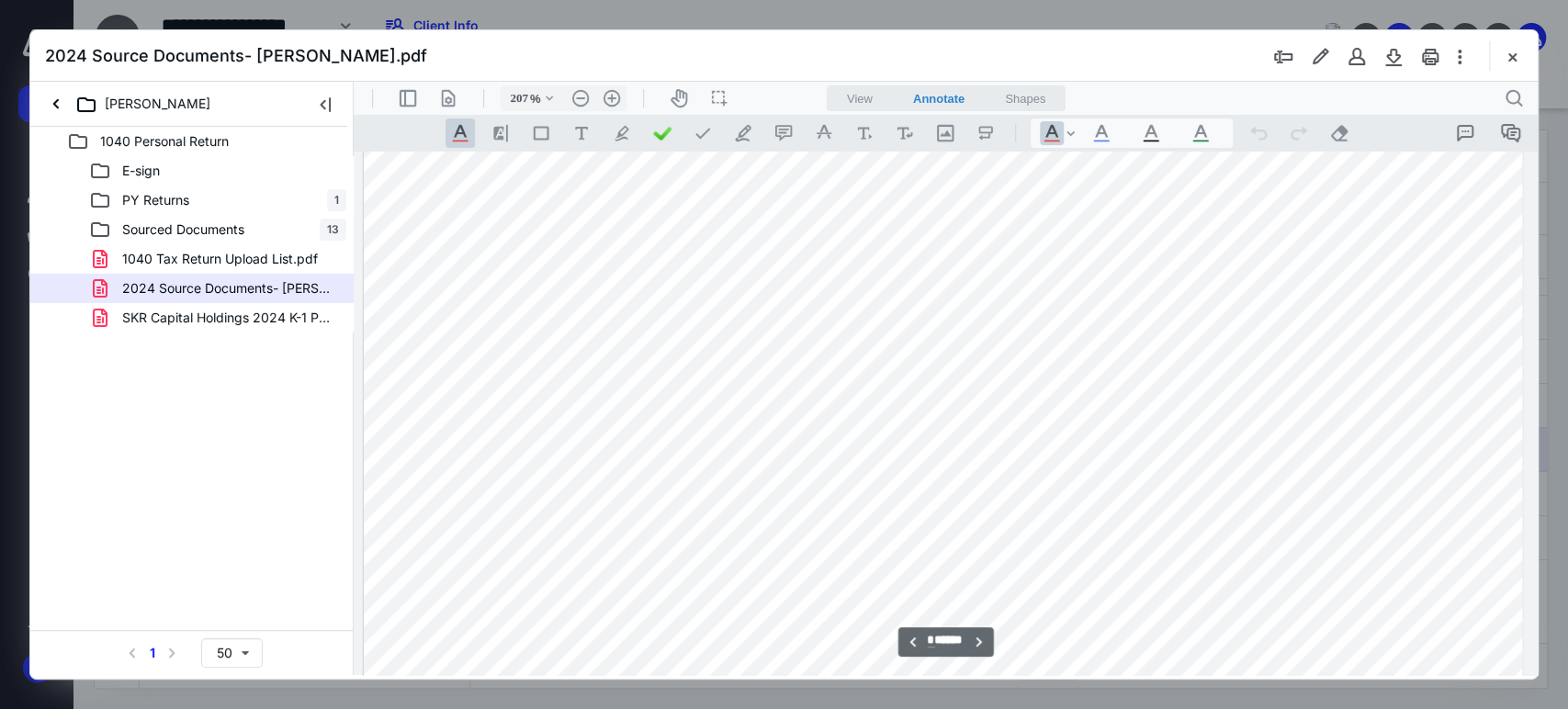 scroll, scrollTop: 2425, scrollLeft: 410, axis: both 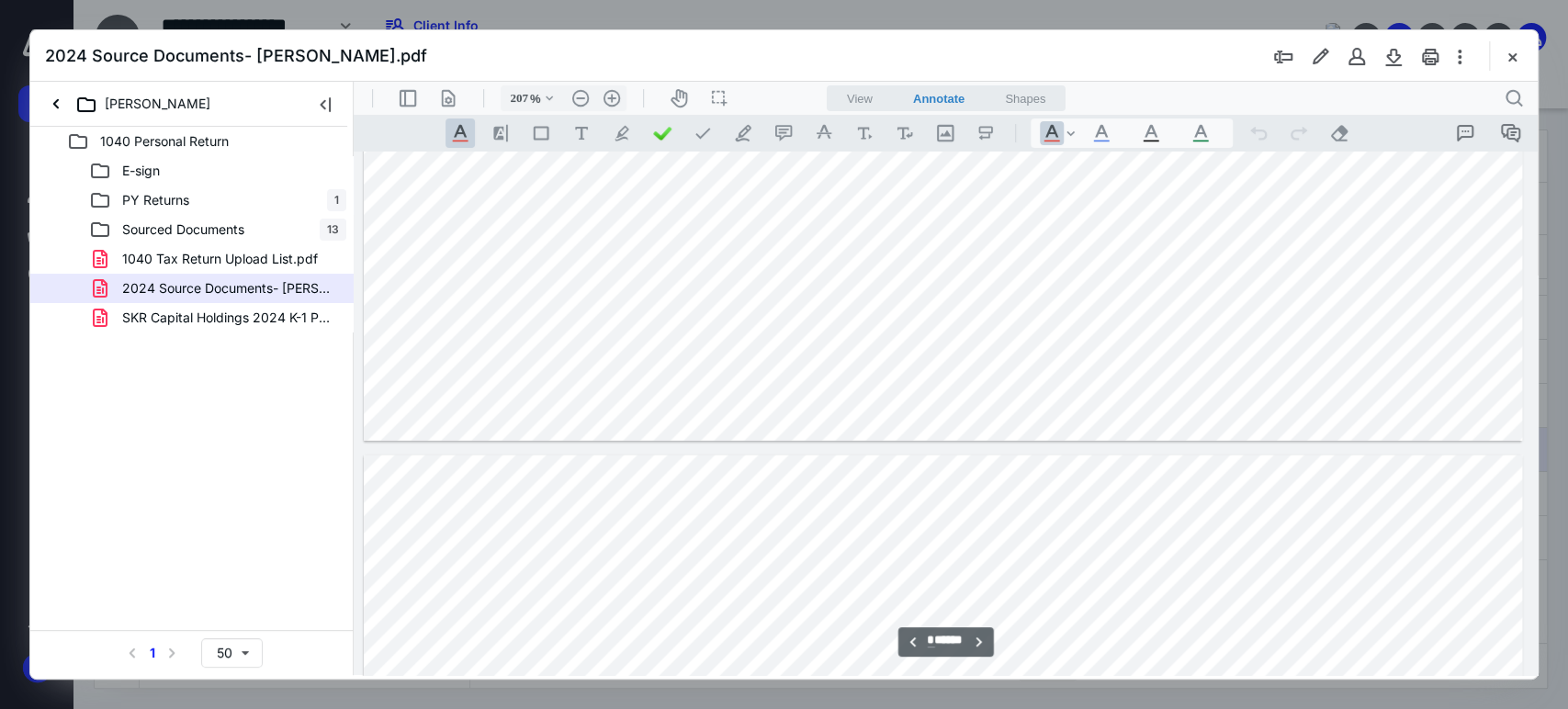 type on "*" 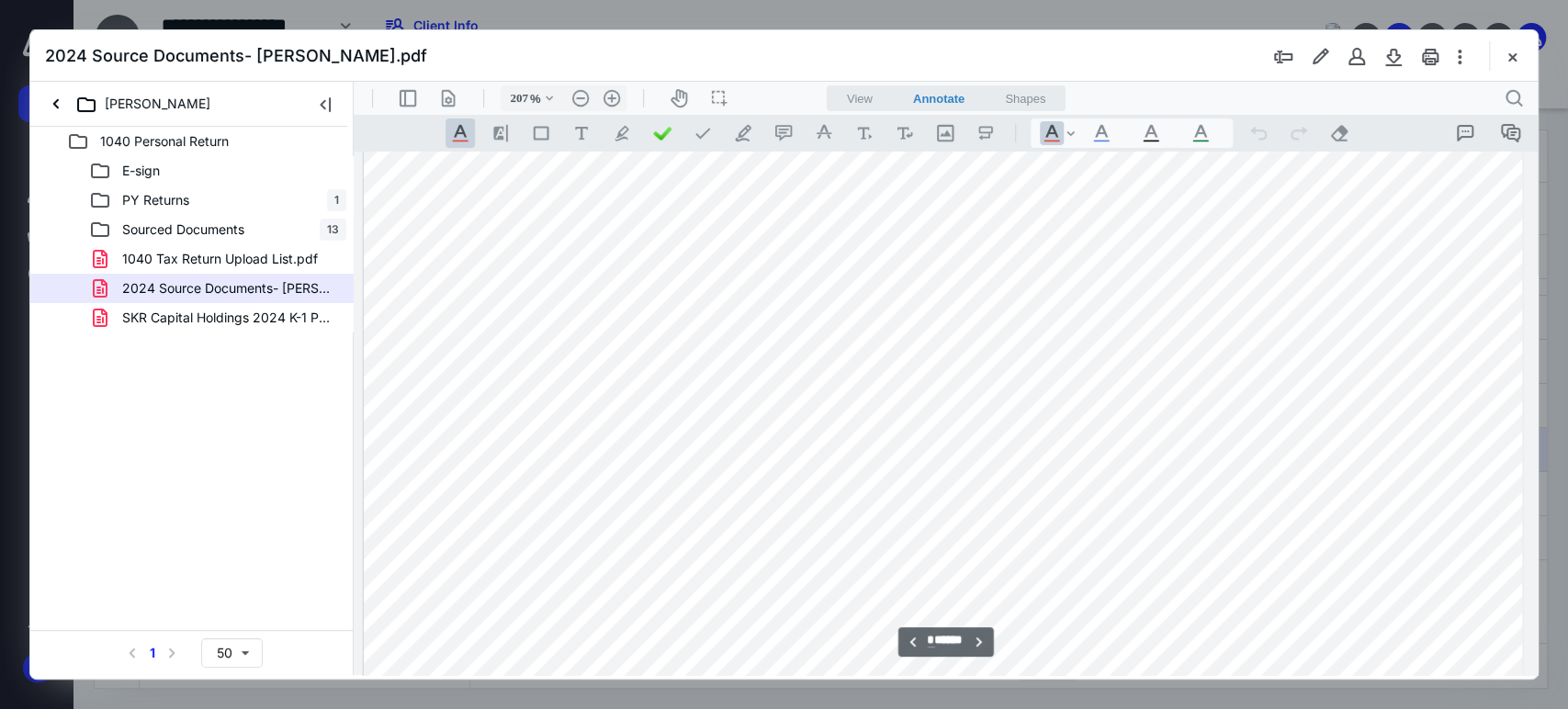 scroll, scrollTop: 4057, scrollLeft: 410, axis: both 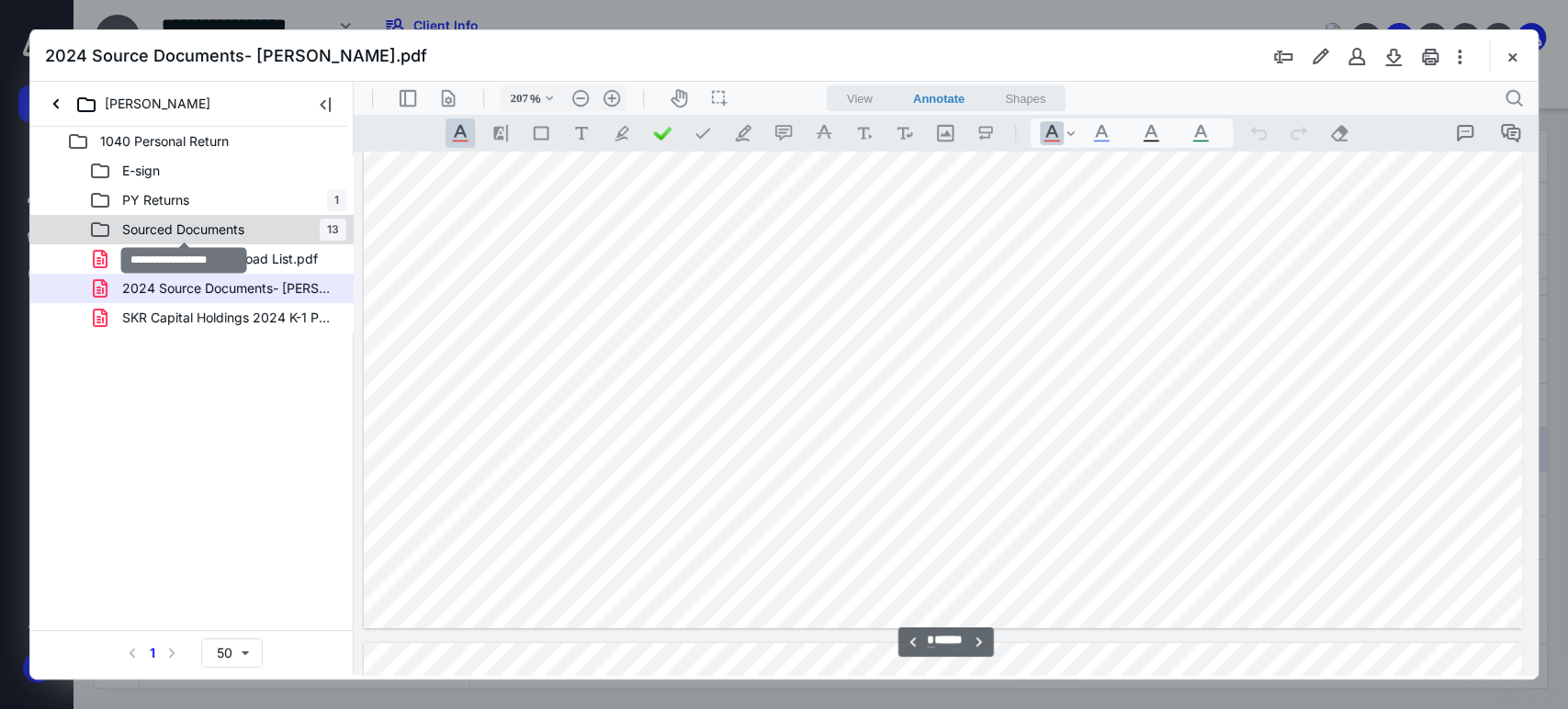 click on "Sourced Documents" at bounding box center (183, 230) 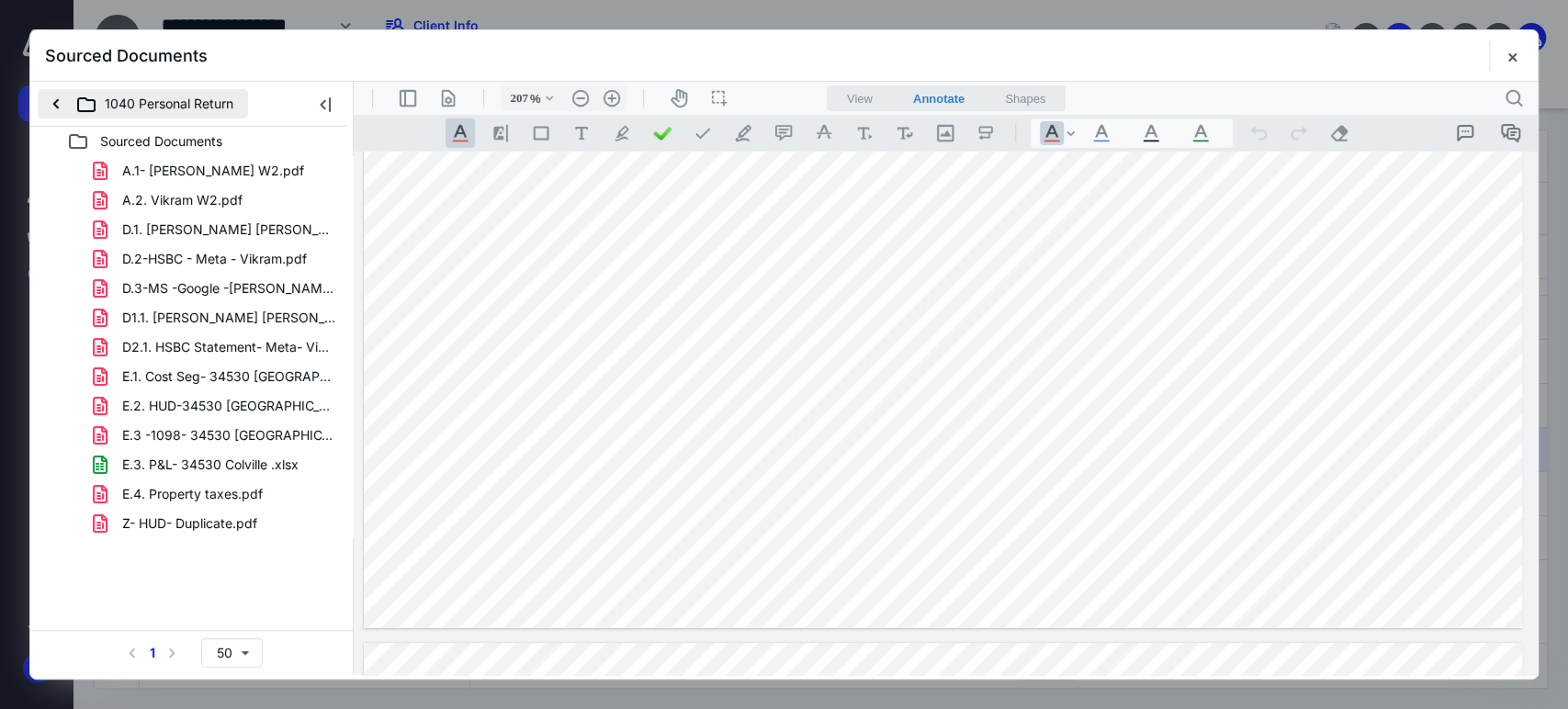 click on "1040 Personal Return" at bounding box center (142, 104) 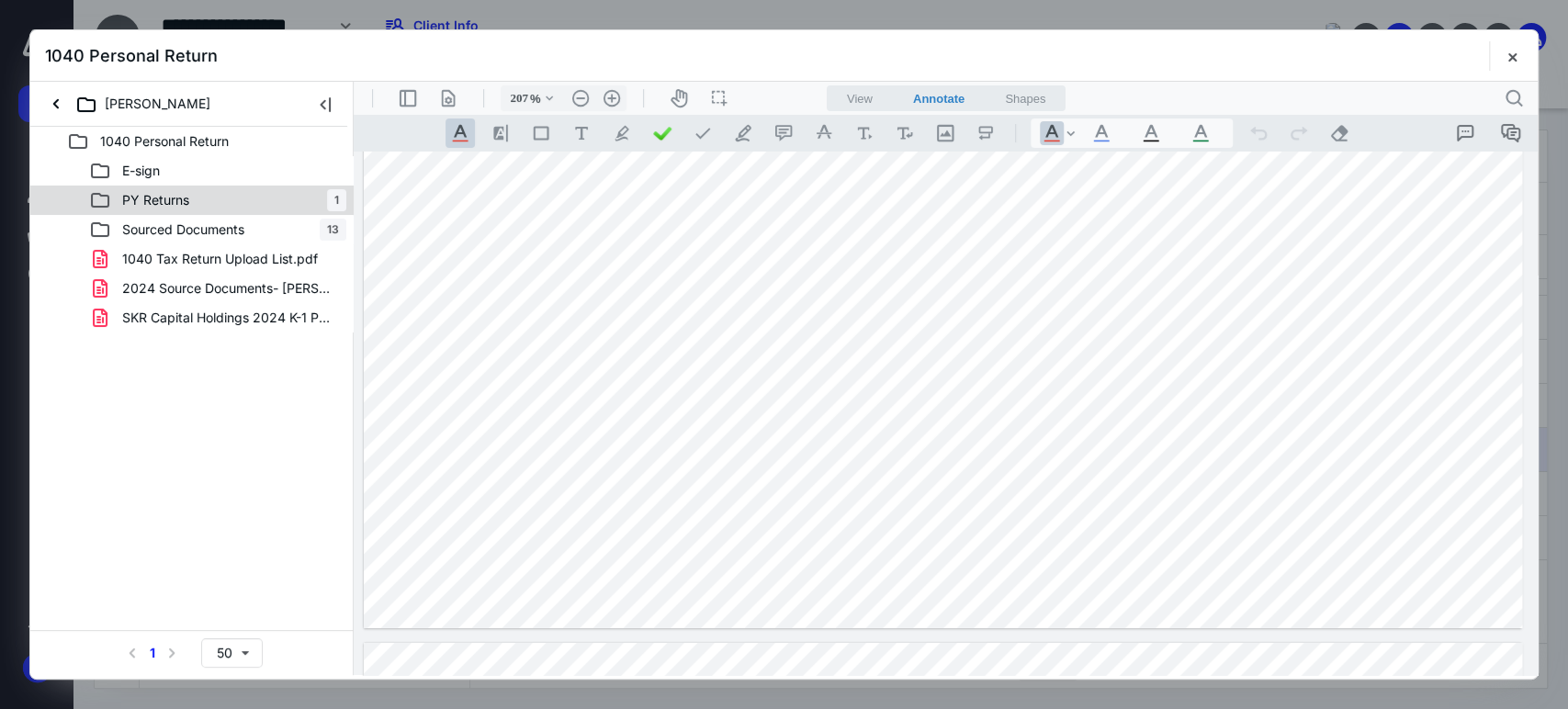 click on "PY Returns 1" at bounding box center [218, 200] 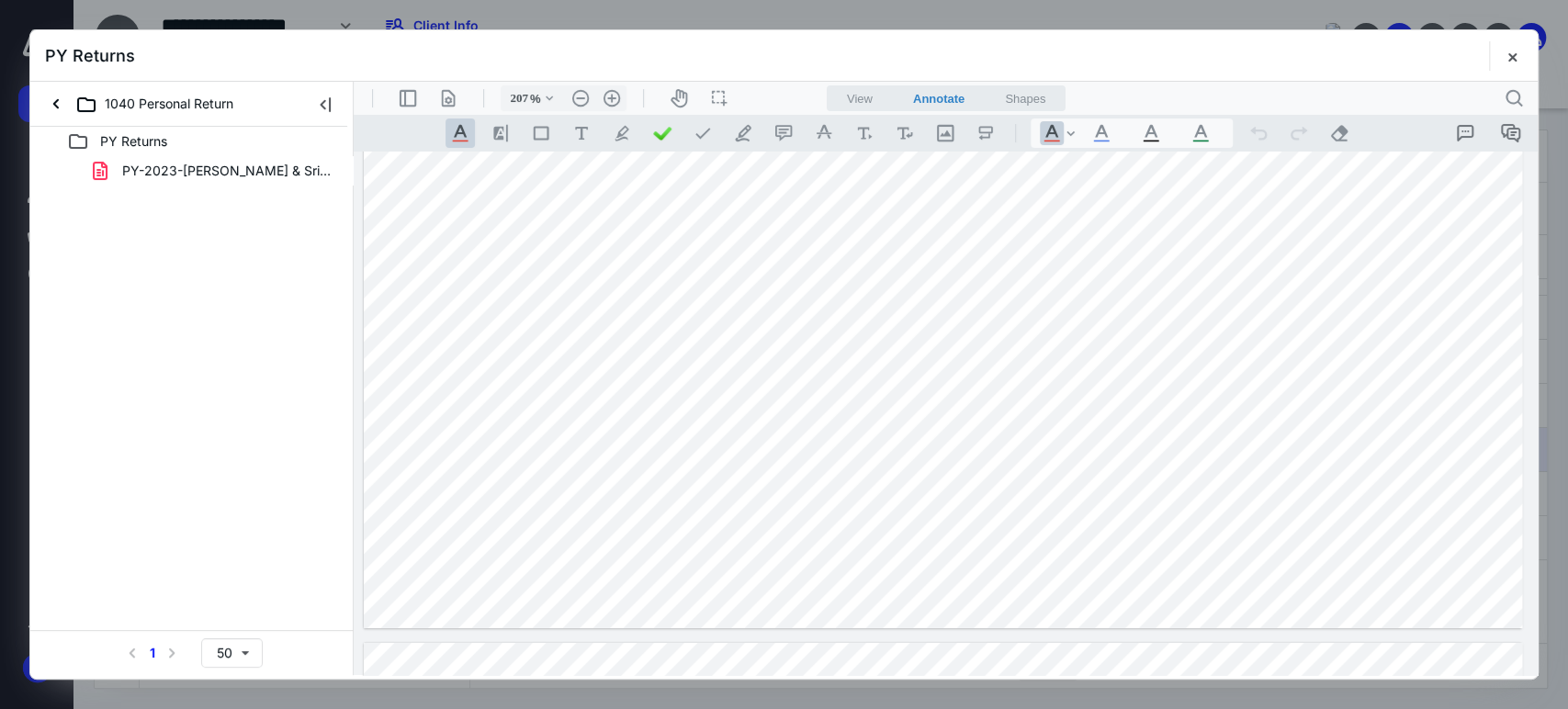 drag, startPoint x: 1514, startPoint y: 48, endPoint x: 1565, endPoint y: 31, distance: 53.75872 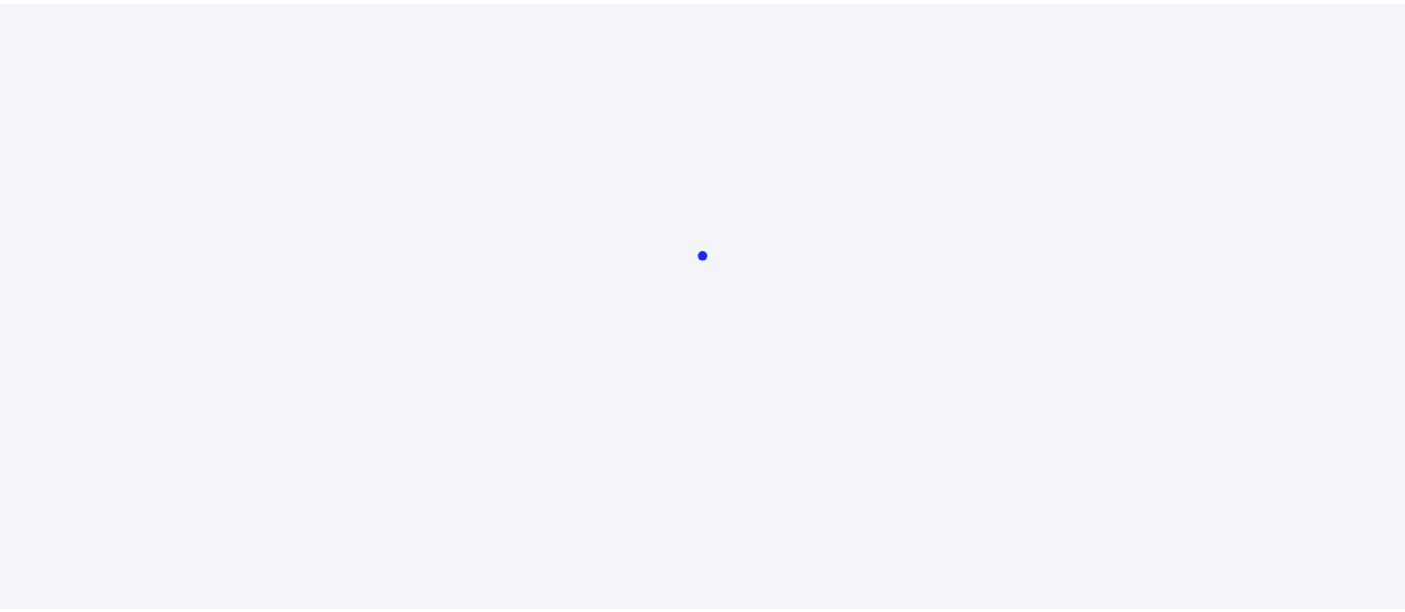 scroll, scrollTop: 0, scrollLeft: 0, axis: both 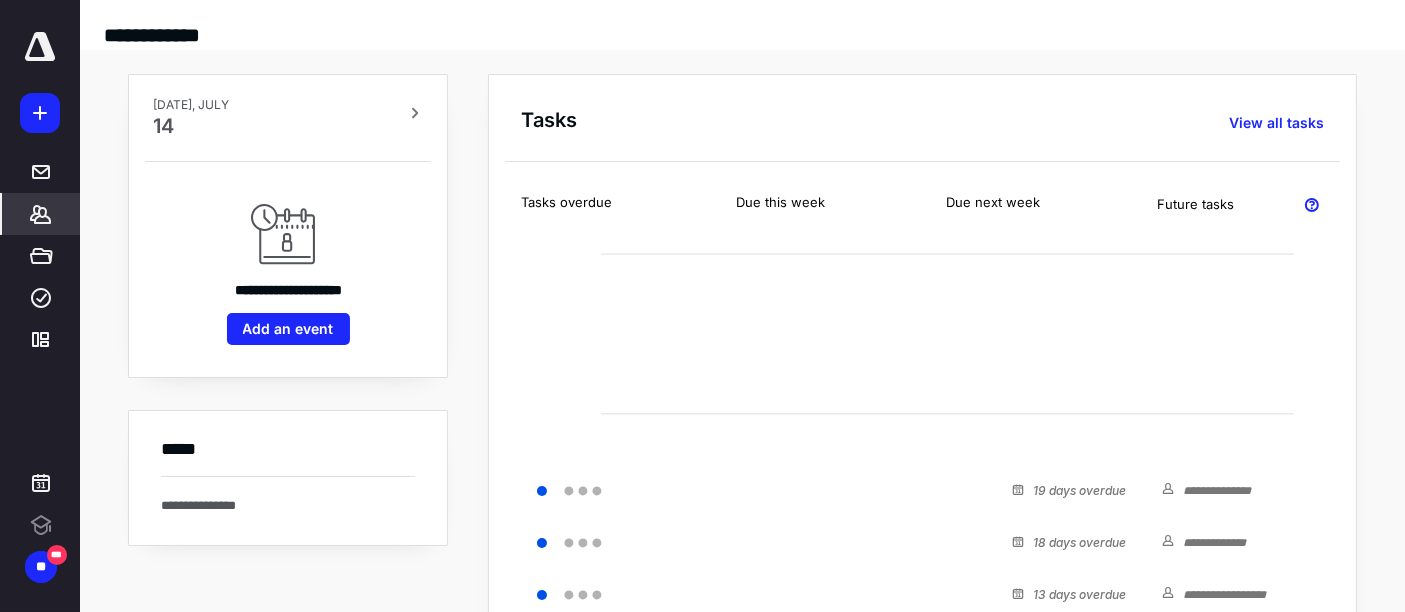 click on "*******" at bounding box center (41, 214) 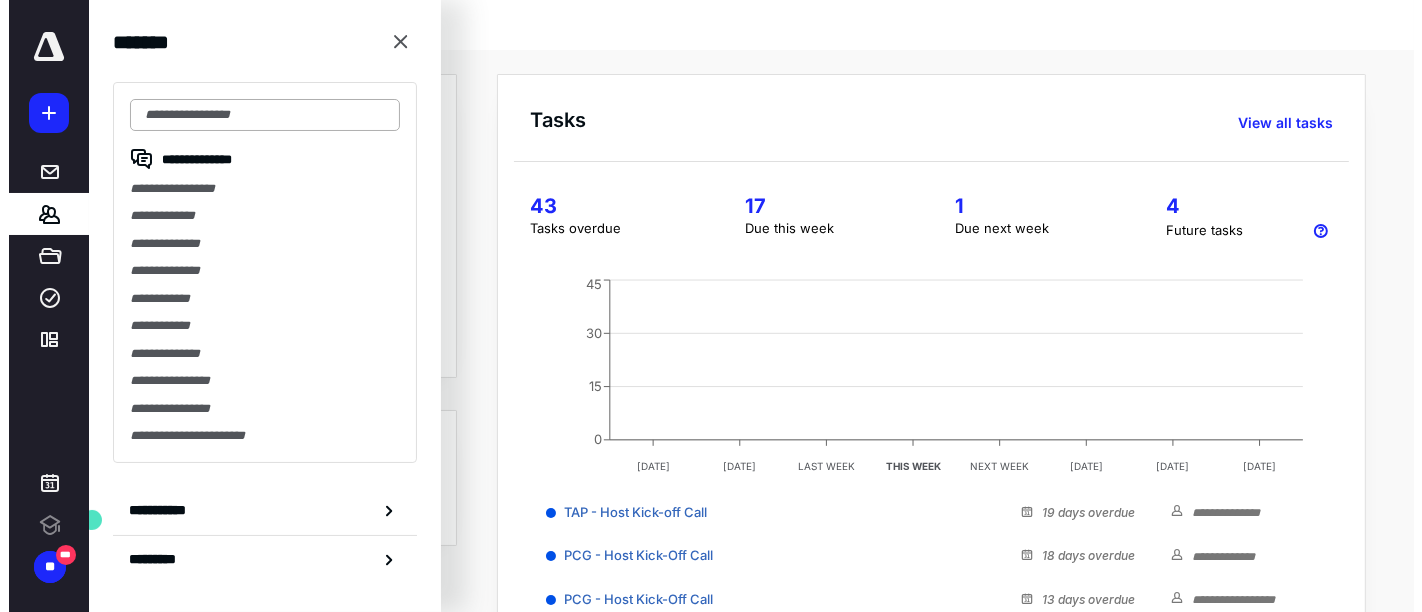 scroll, scrollTop: 0, scrollLeft: 0, axis: both 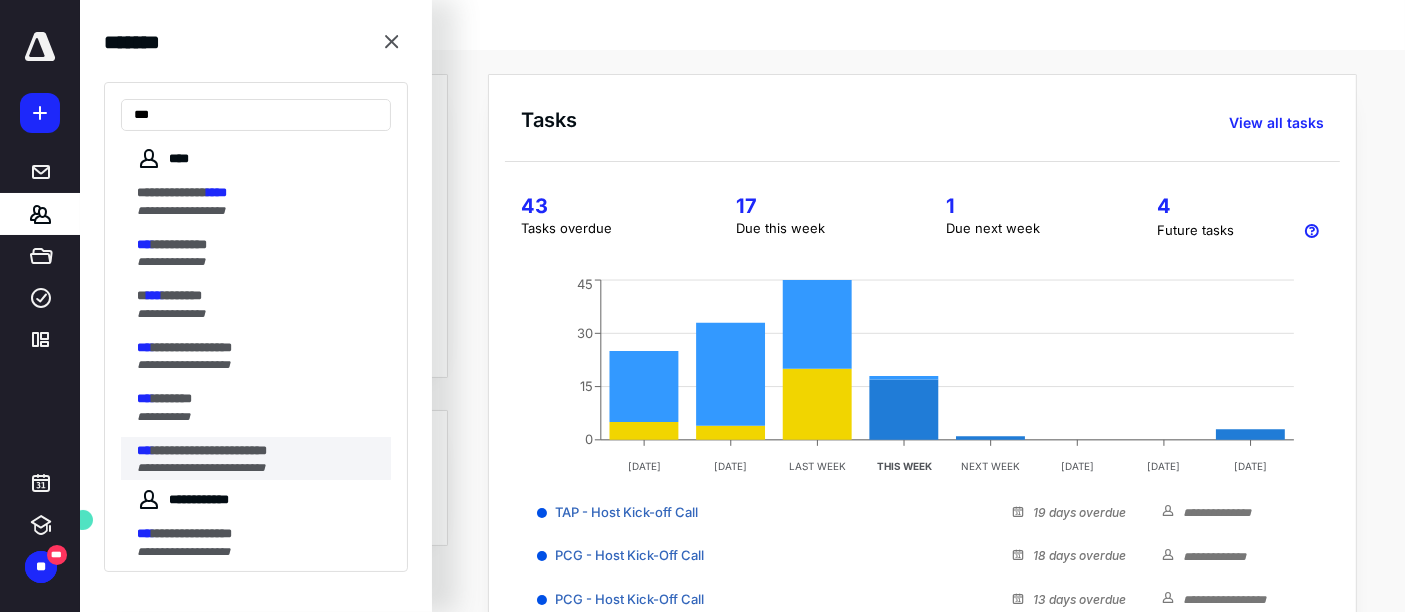 type on "***" 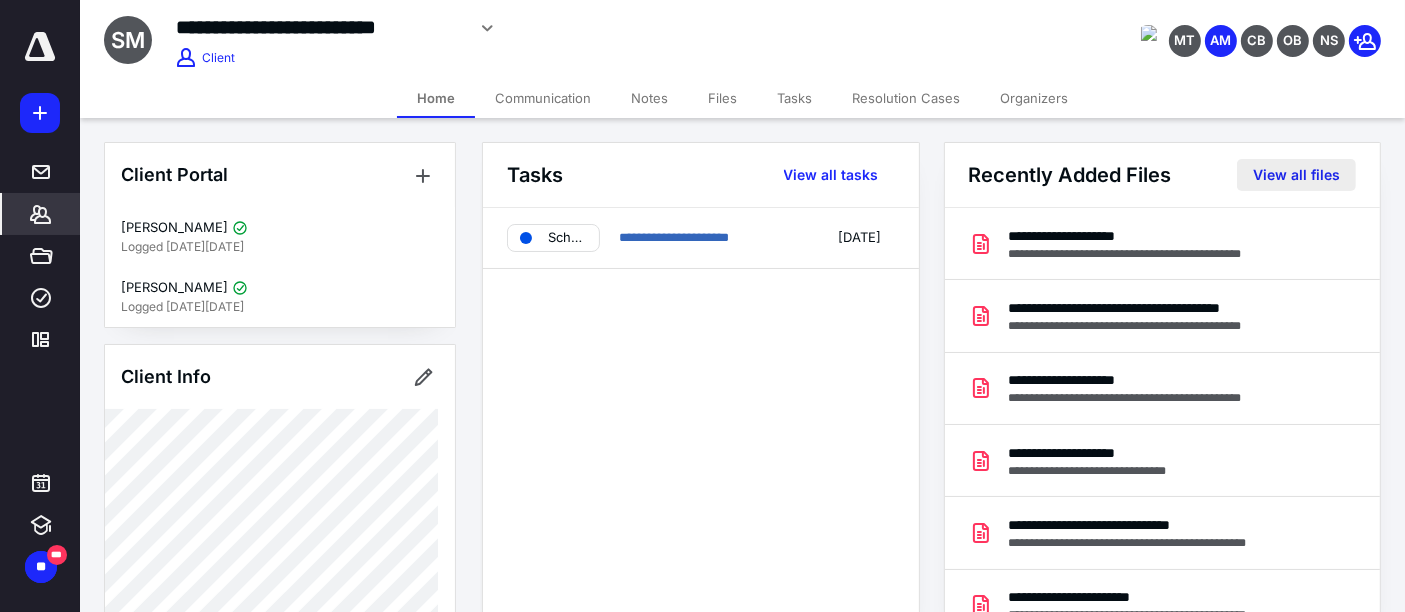 click on "View all files" at bounding box center (1296, 175) 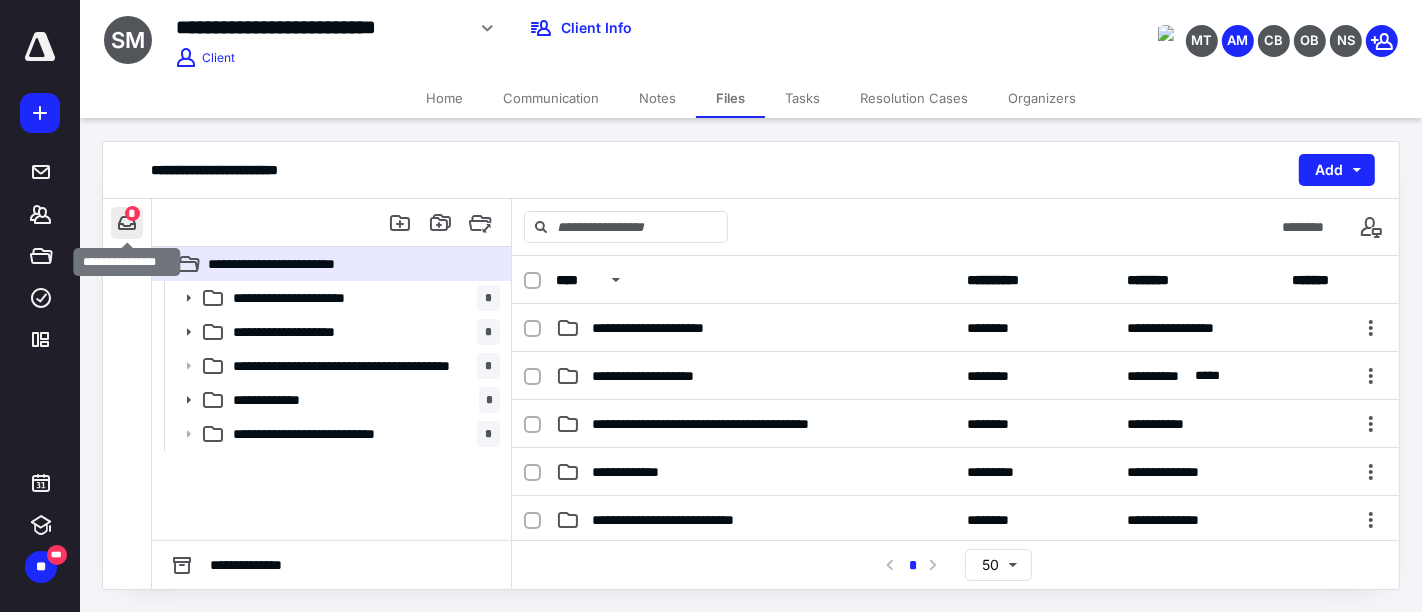 click at bounding box center [127, 223] 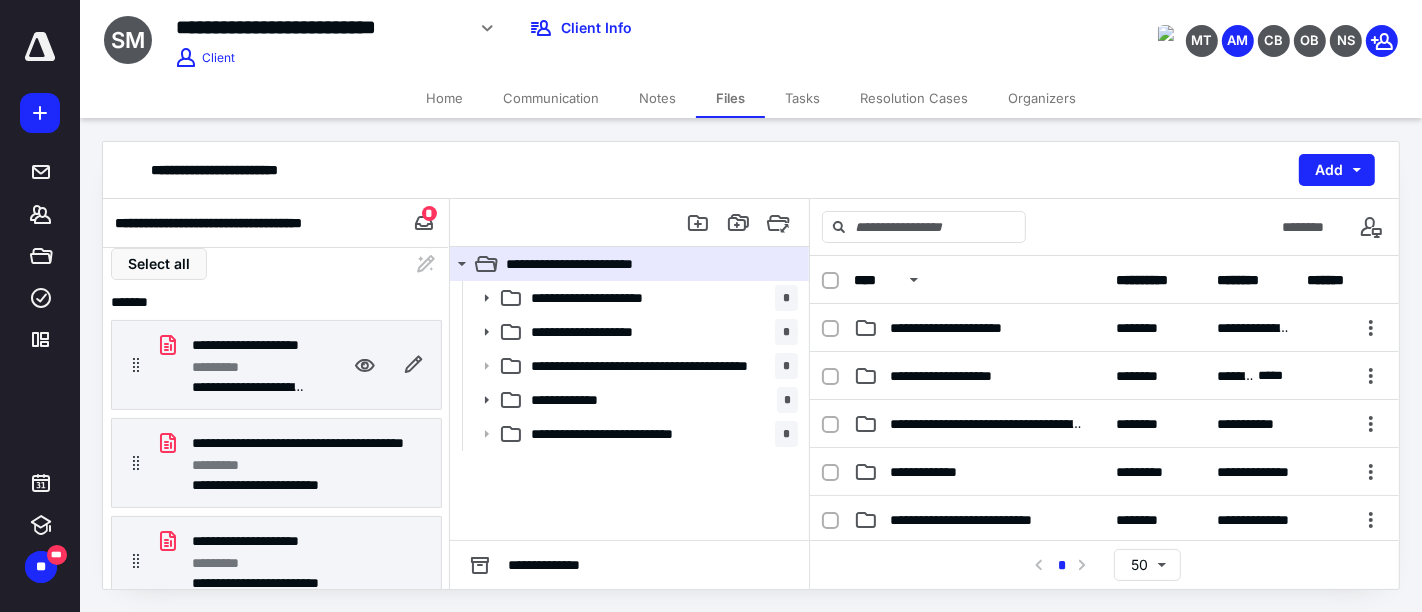 scroll, scrollTop: 0, scrollLeft: 0, axis: both 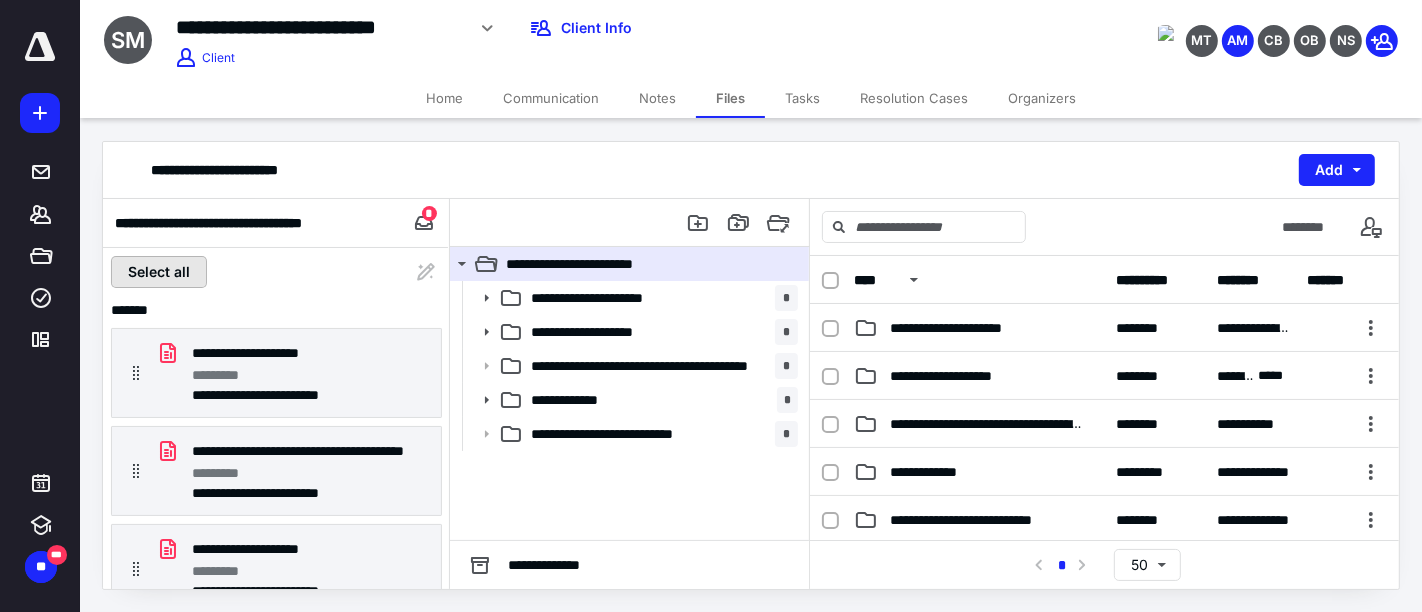 click on "Select all" at bounding box center (159, 272) 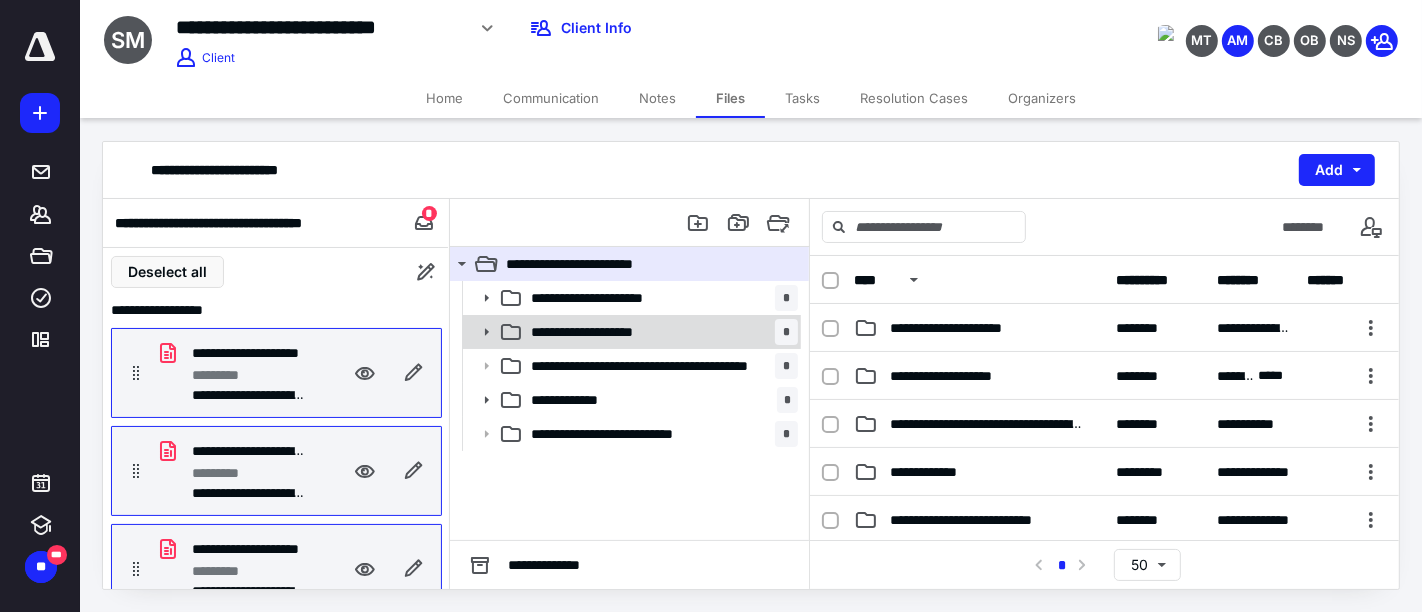 click 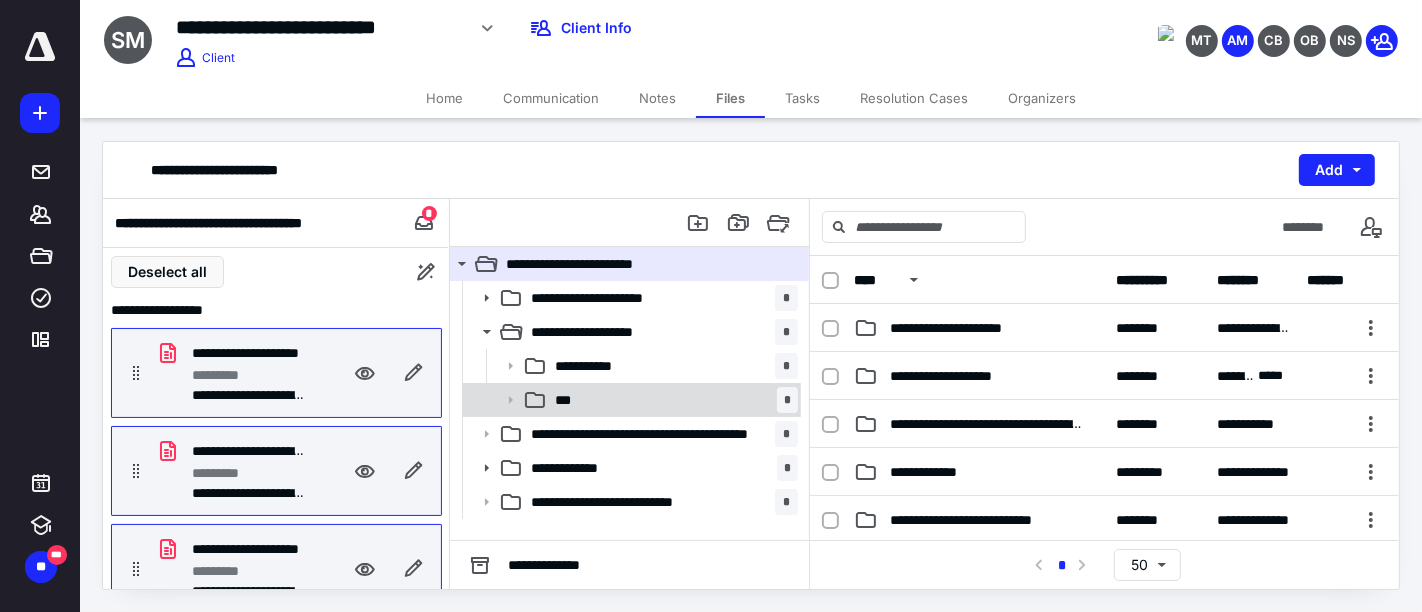 click on "*** *" at bounding box center [672, 400] 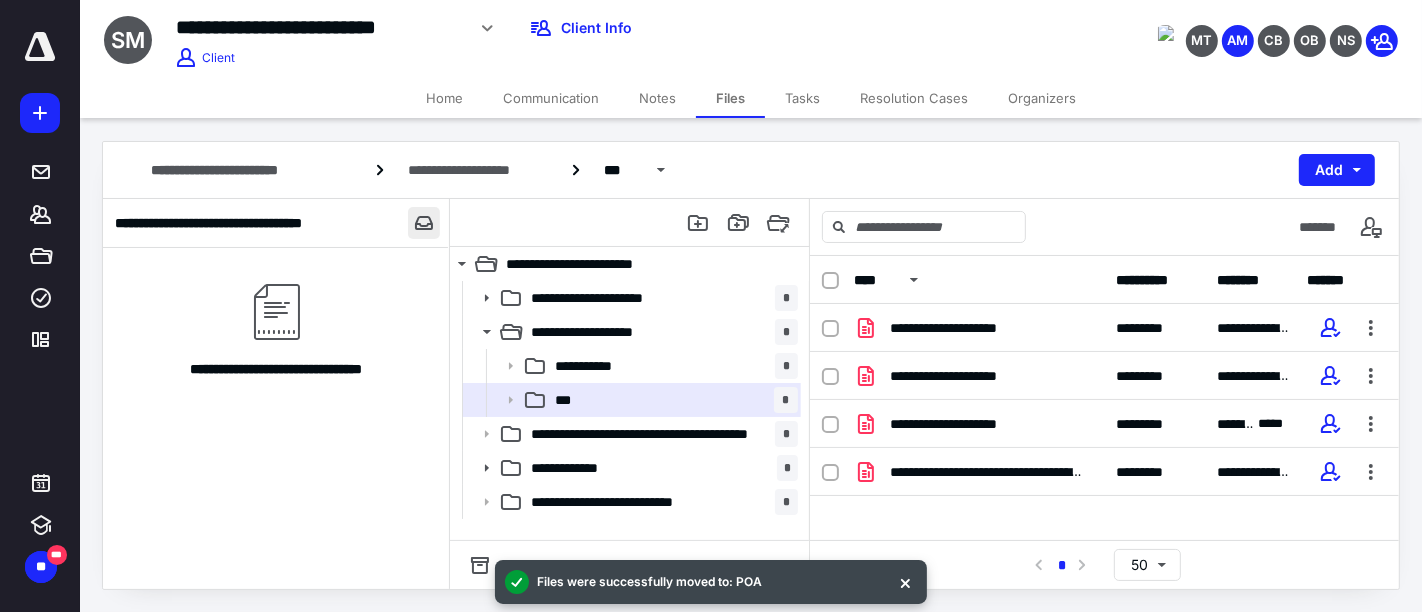 click at bounding box center [424, 223] 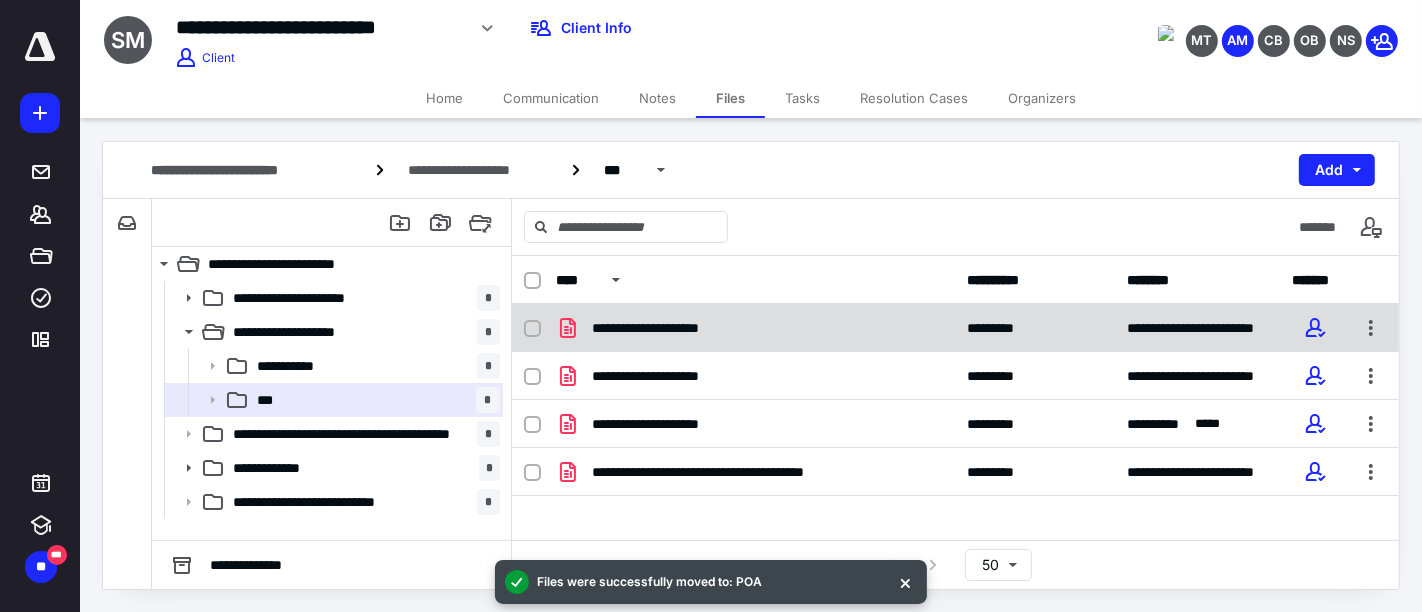 click on "**********" at bounding box center [756, 328] 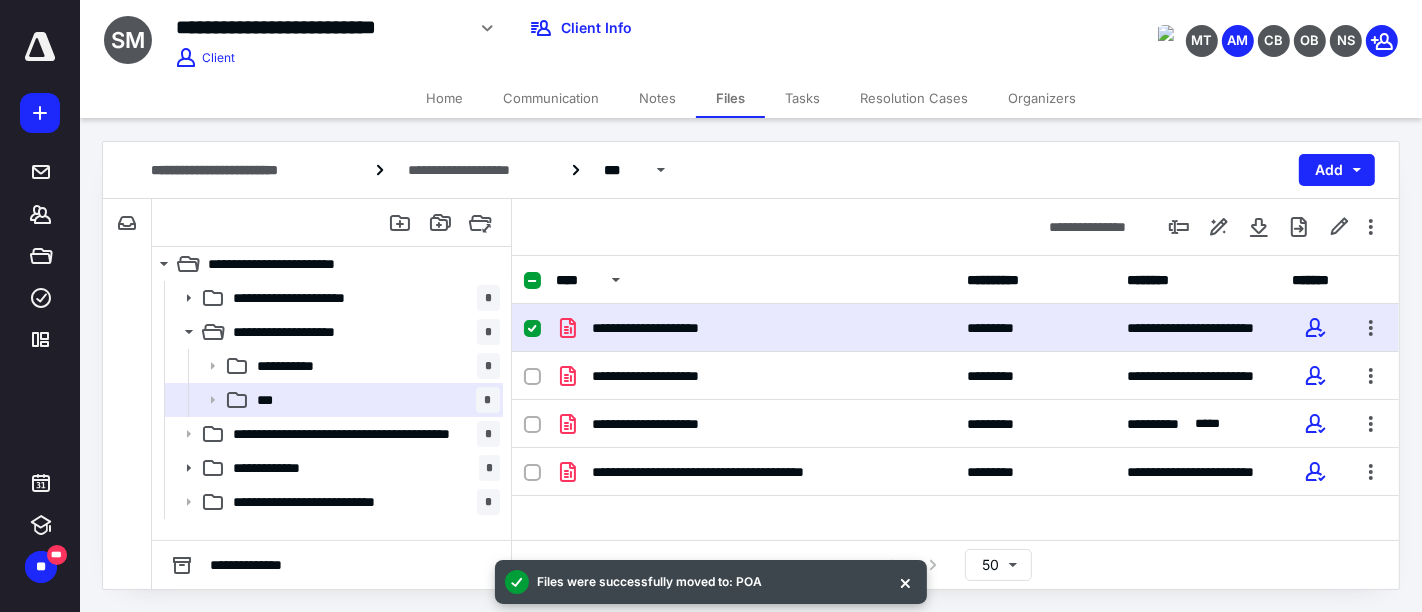 click on "**********" at bounding box center [756, 328] 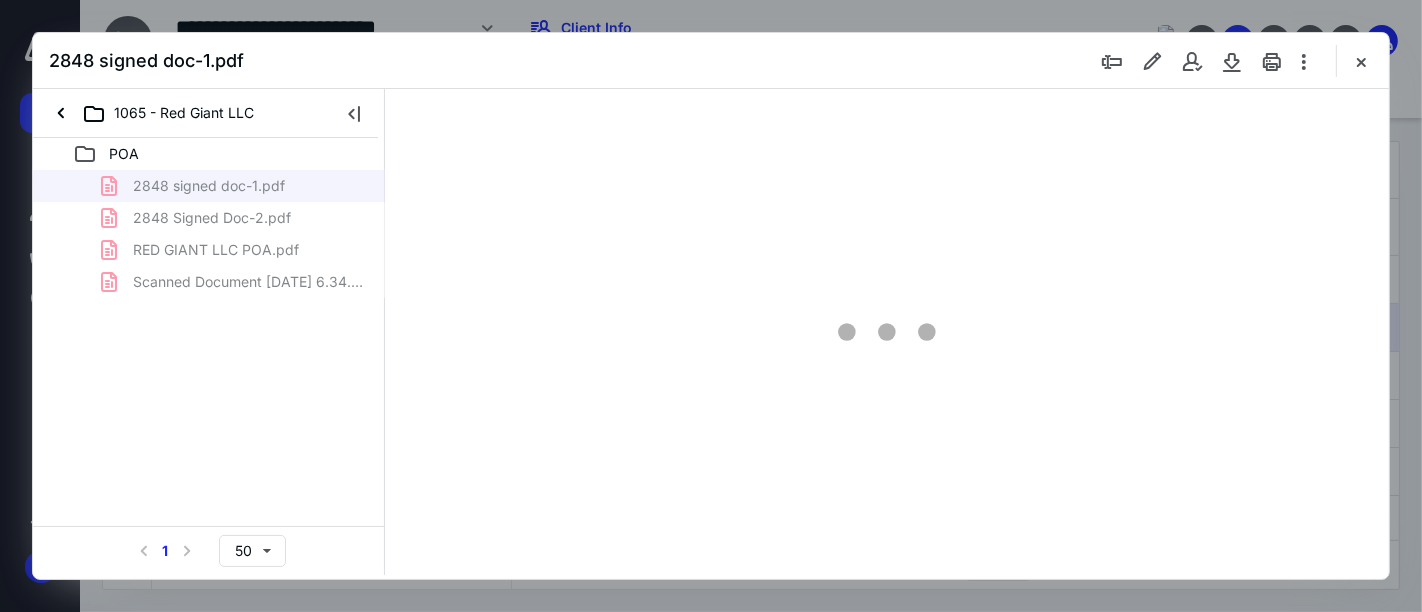scroll, scrollTop: 0, scrollLeft: 0, axis: both 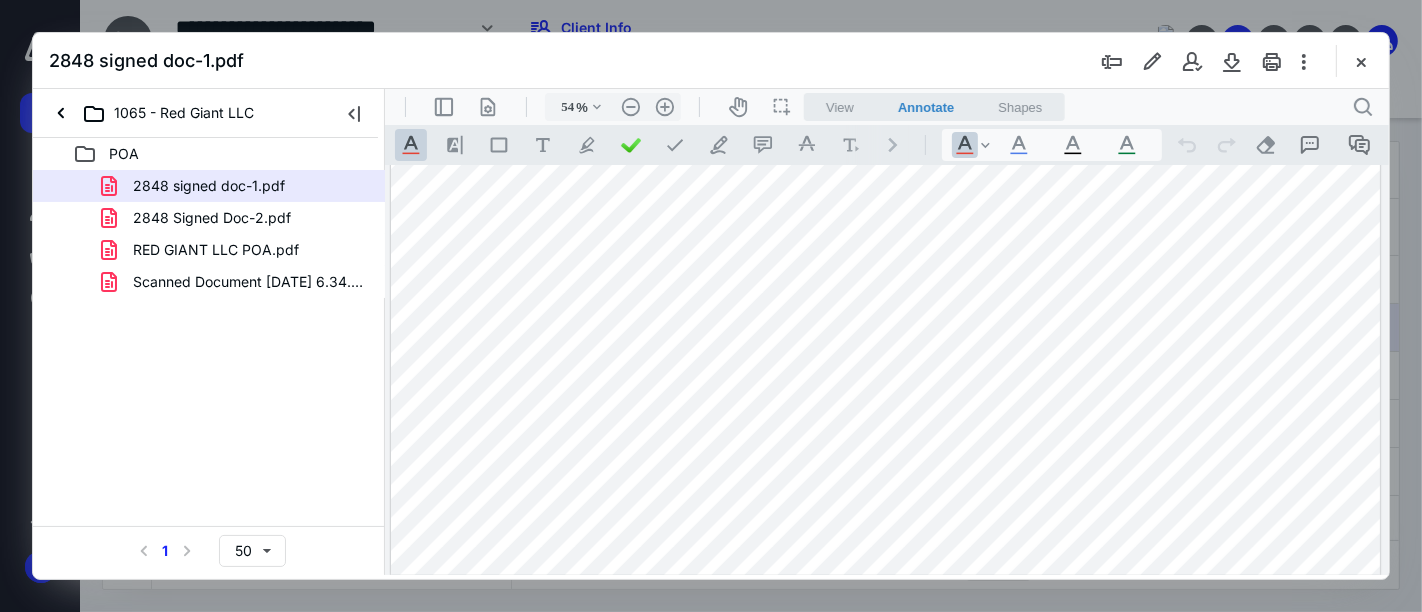 drag, startPoint x: 252, startPoint y: 223, endPoint x: 994, endPoint y: 413, distance: 765.93994 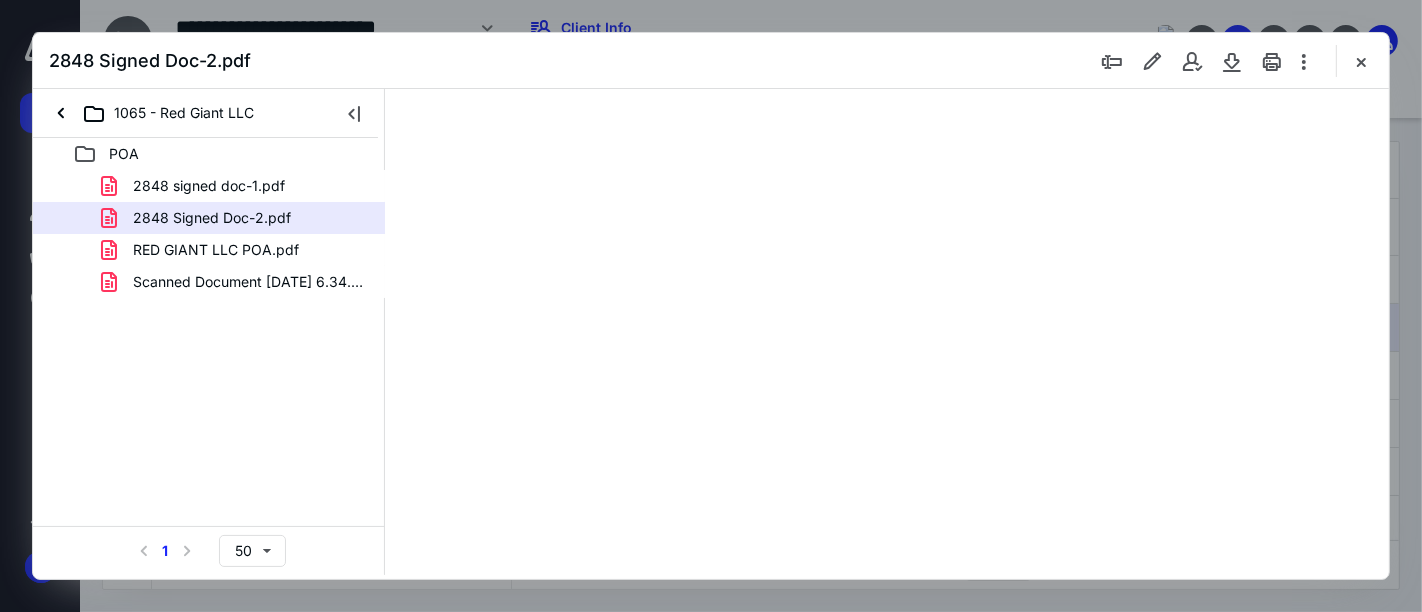 type on "116" 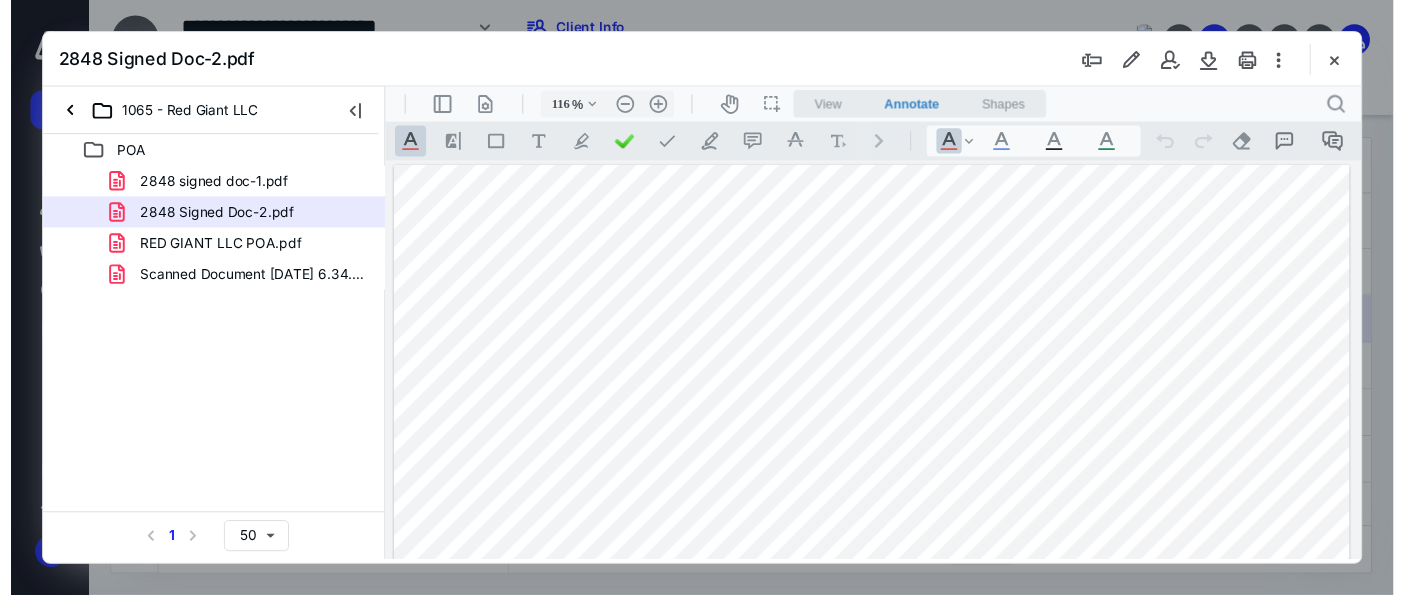 scroll, scrollTop: 111, scrollLeft: 0, axis: vertical 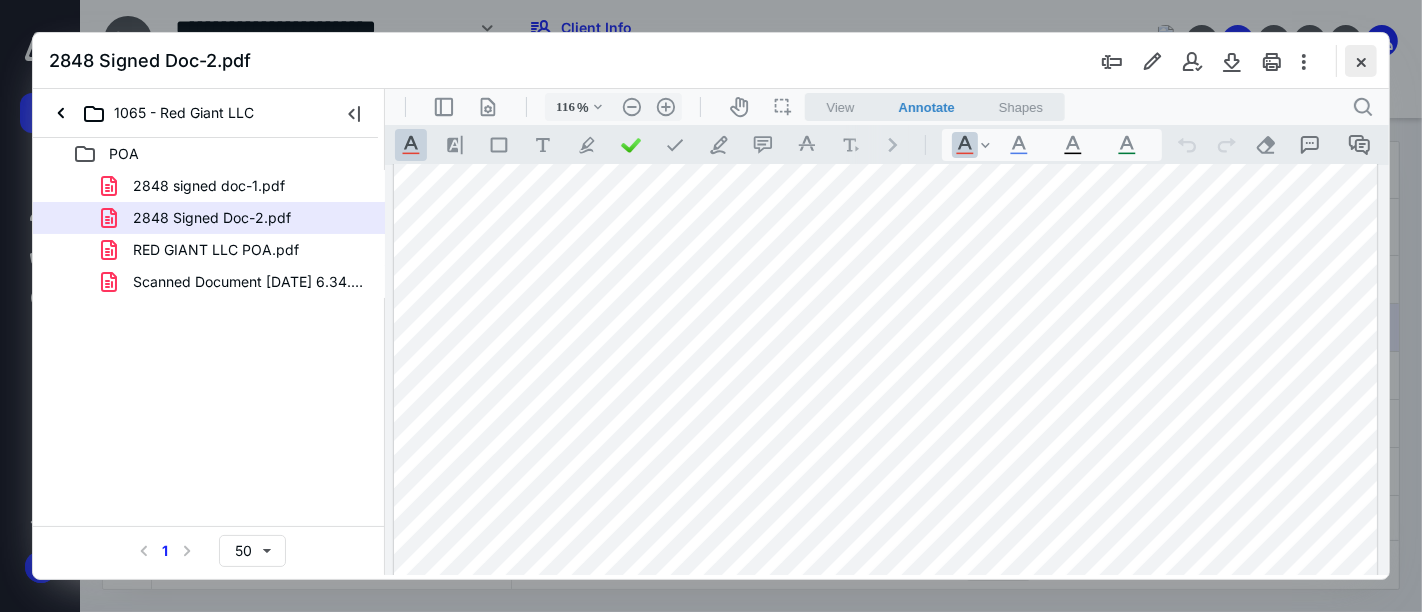 click at bounding box center [1361, 61] 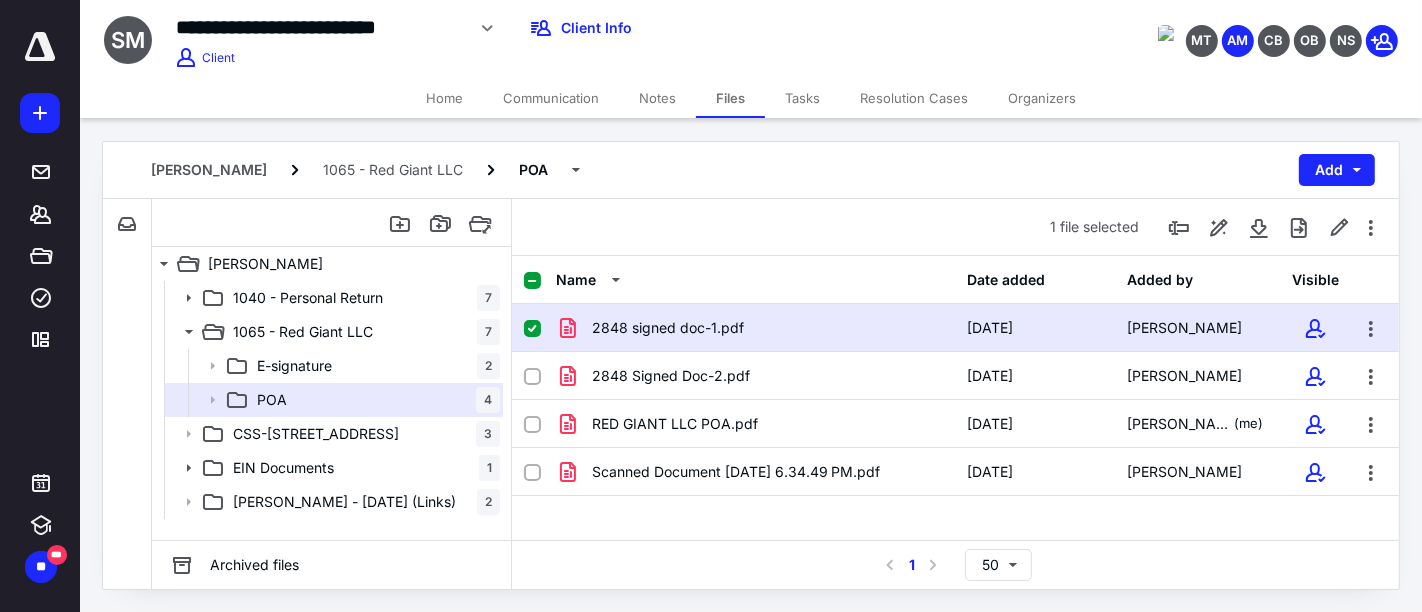 click on "Home" at bounding box center (444, 98) 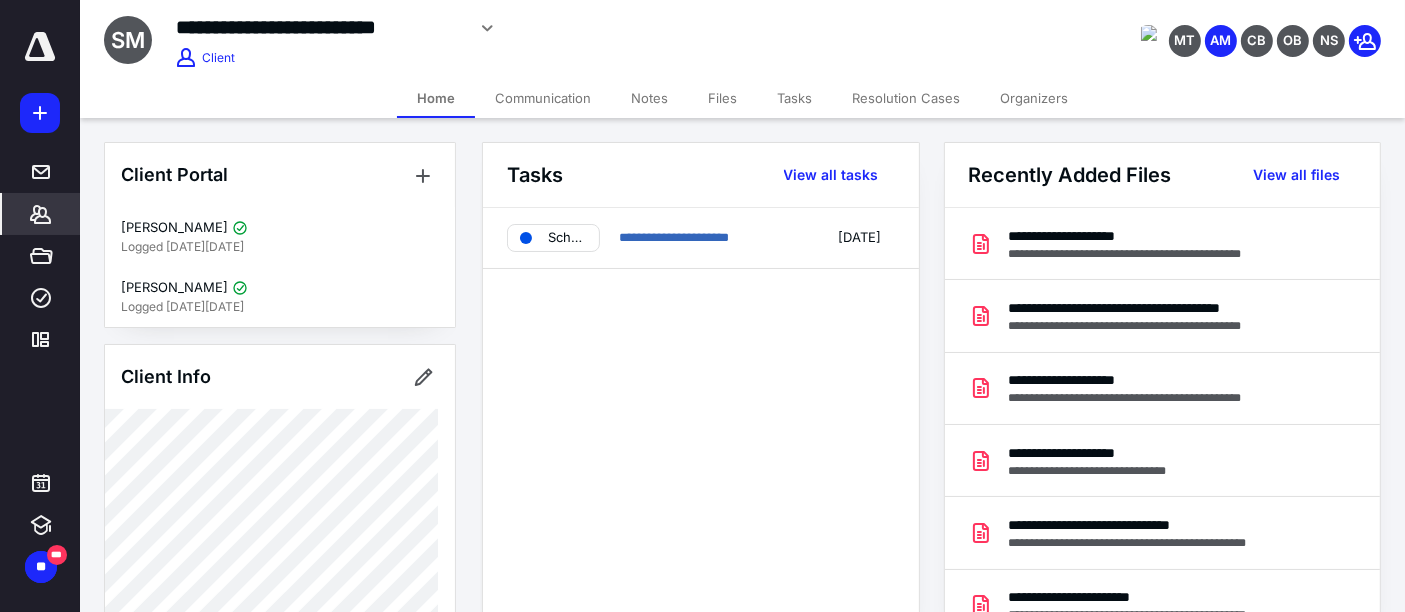 click on "View all tasks" at bounding box center (831, 175) 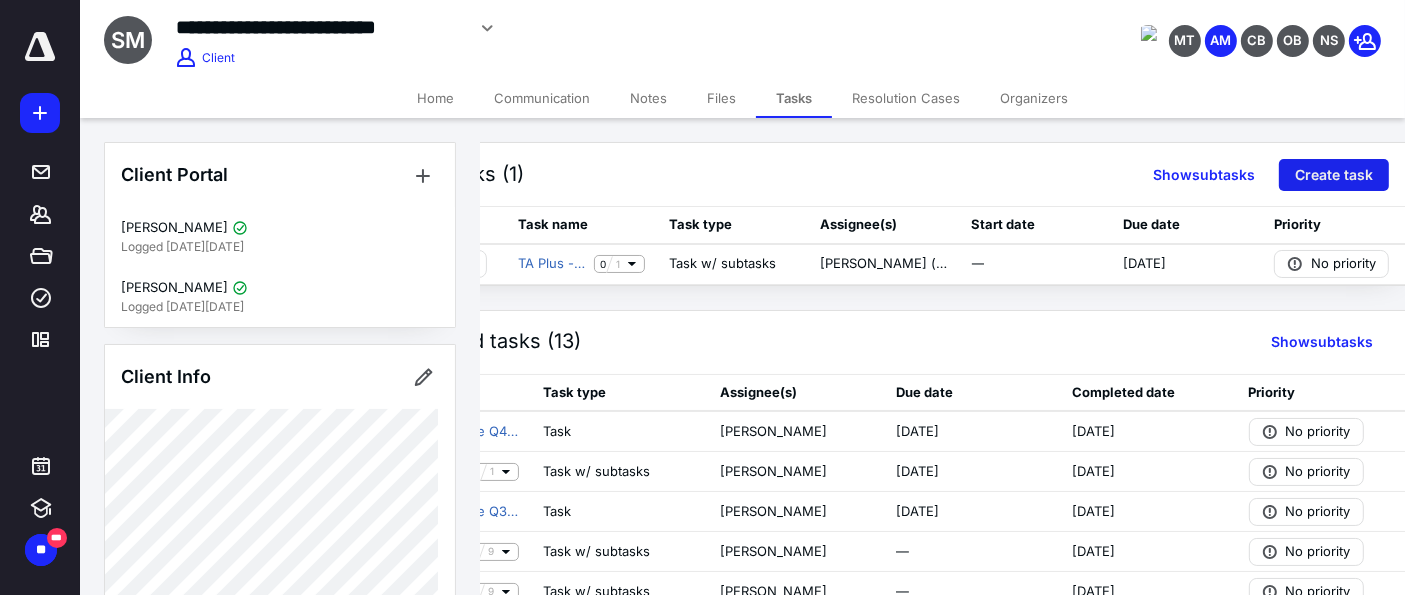 click on "Create task" at bounding box center [1334, 175] 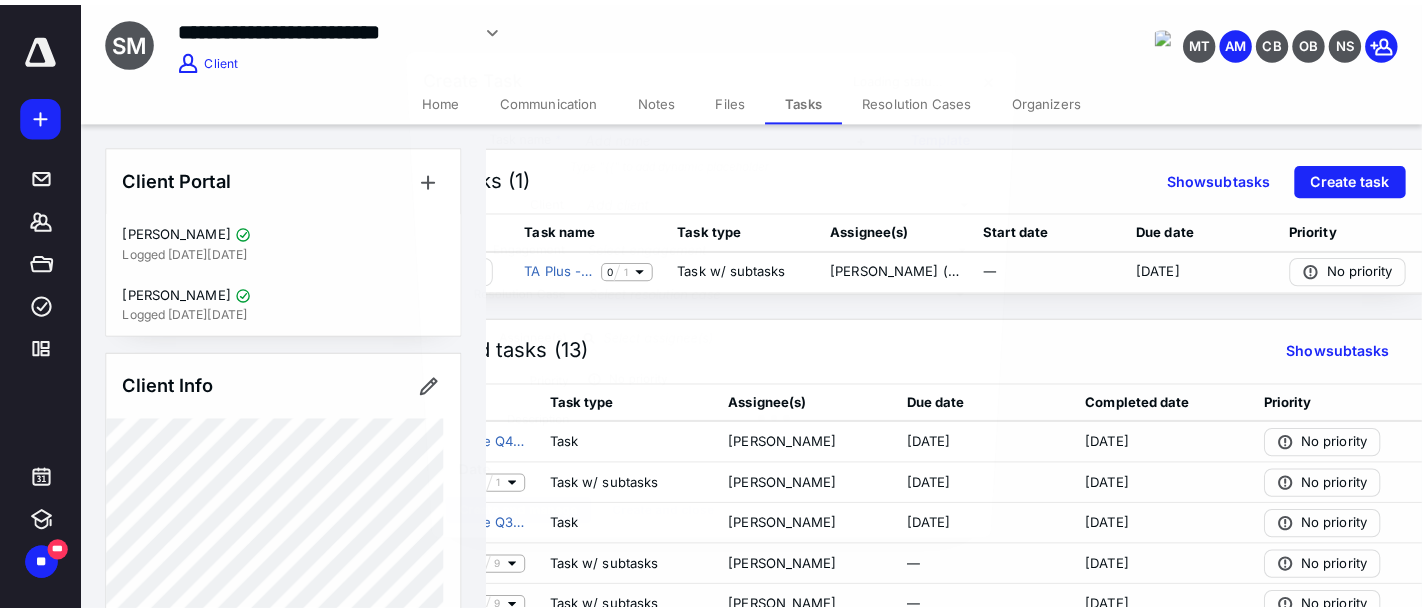 scroll, scrollTop: 0, scrollLeft: 120, axis: horizontal 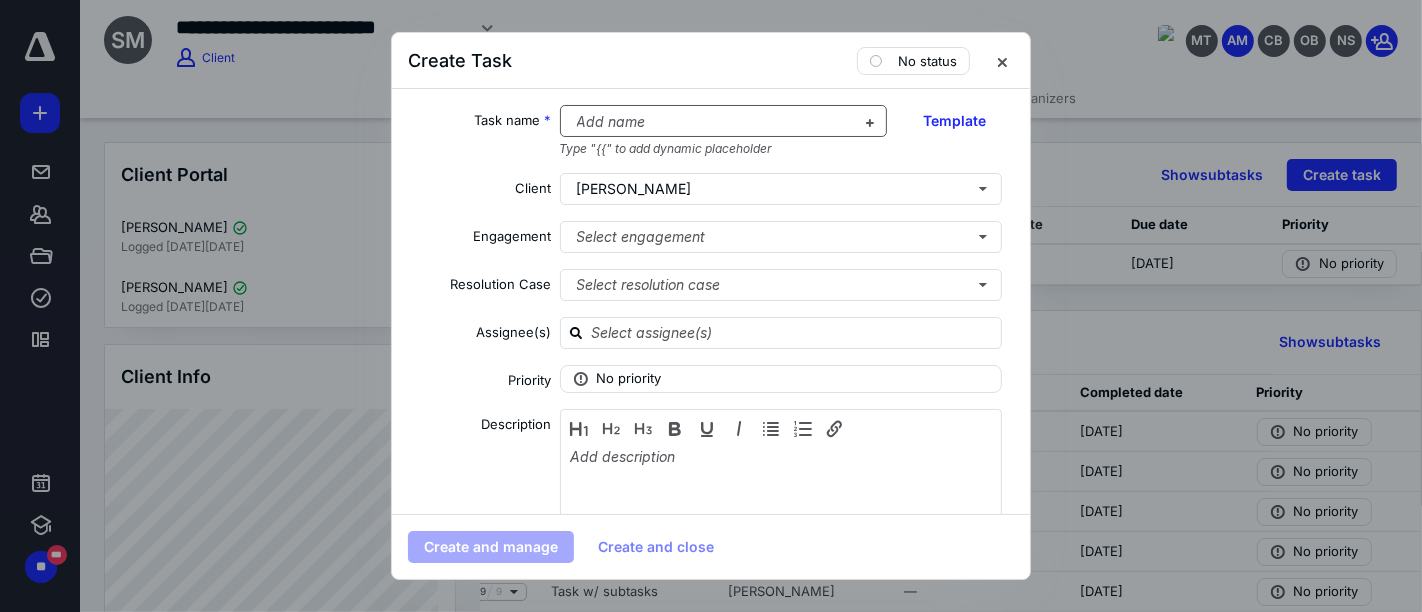 click at bounding box center [712, 122] 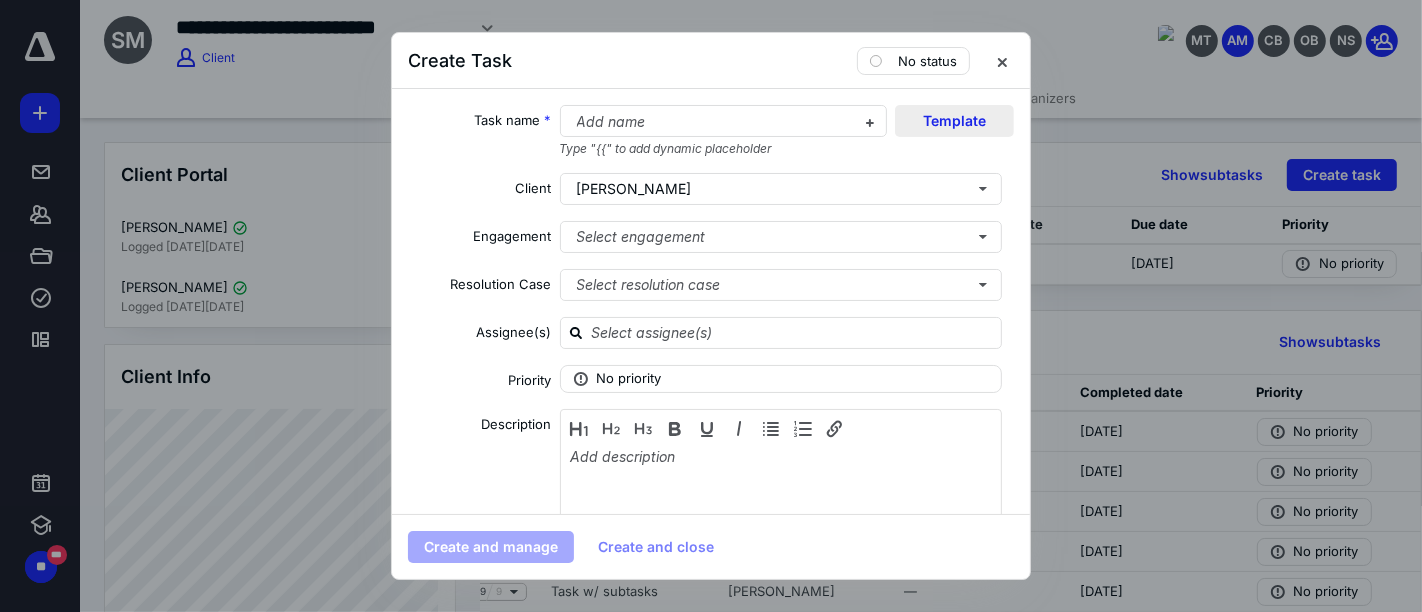 click on "Template" at bounding box center [954, 121] 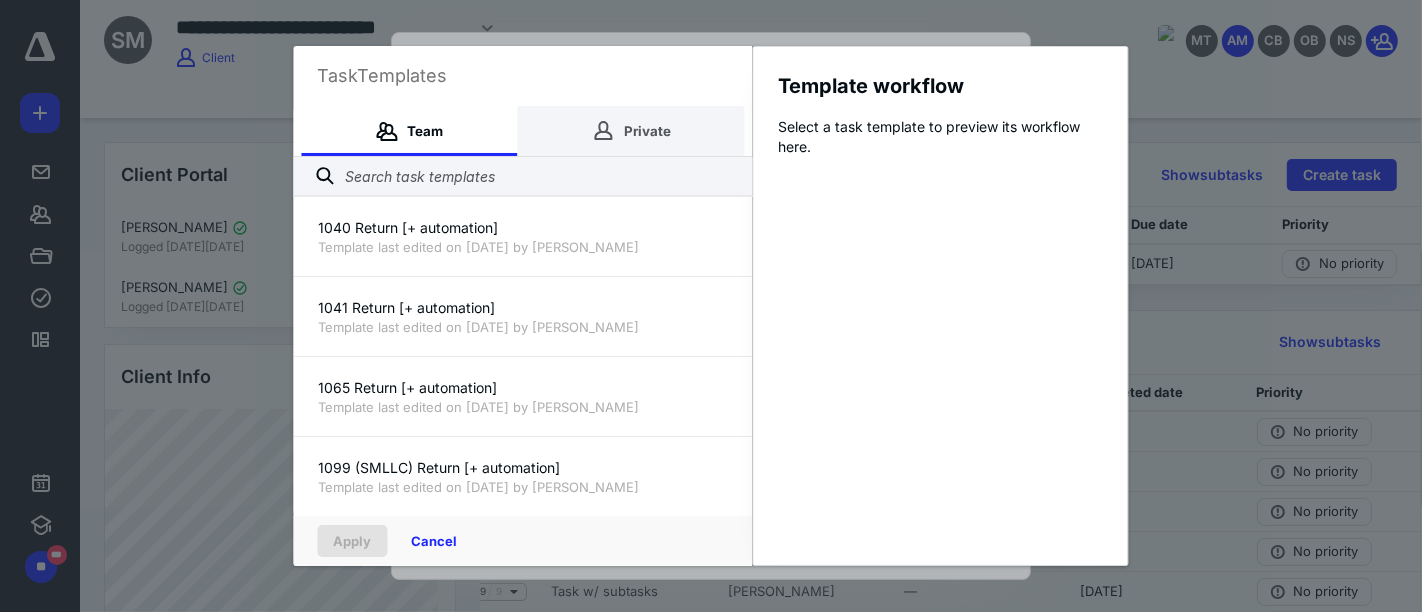 click on "Private" at bounding box center [631, 131] 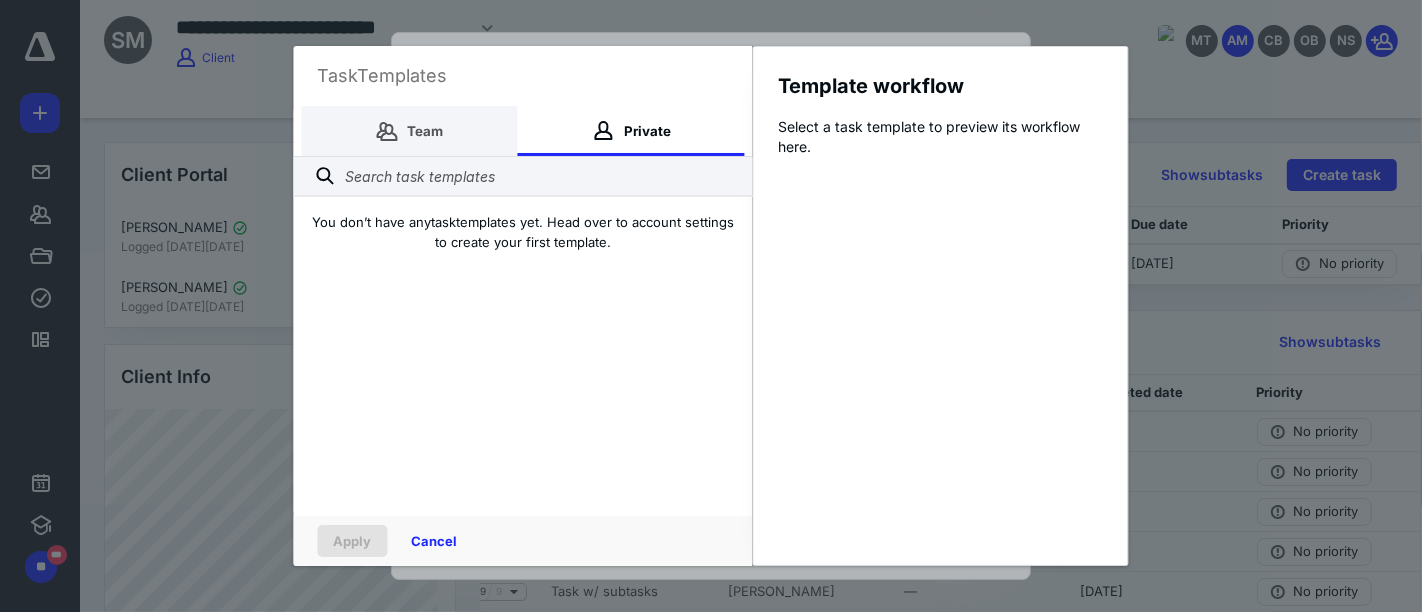 click on "Team" at bounding box center [410, 131] 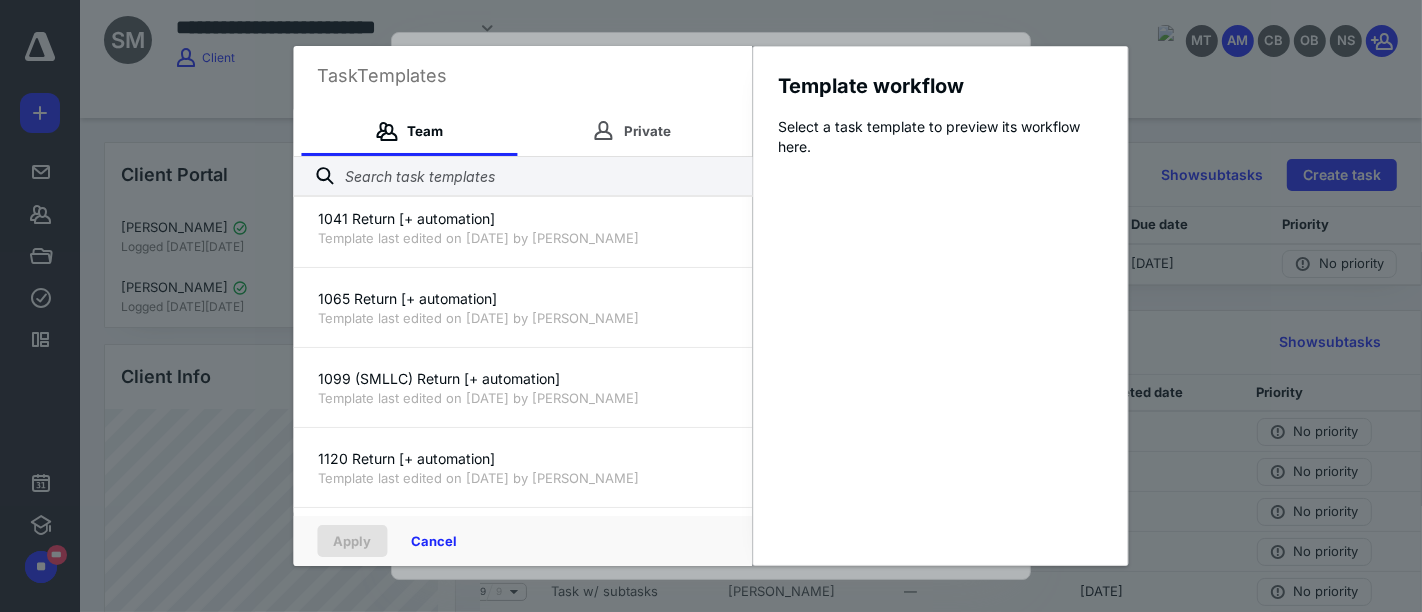 scroll, scrollTop: 0, scrollLeft: 0, axis: both 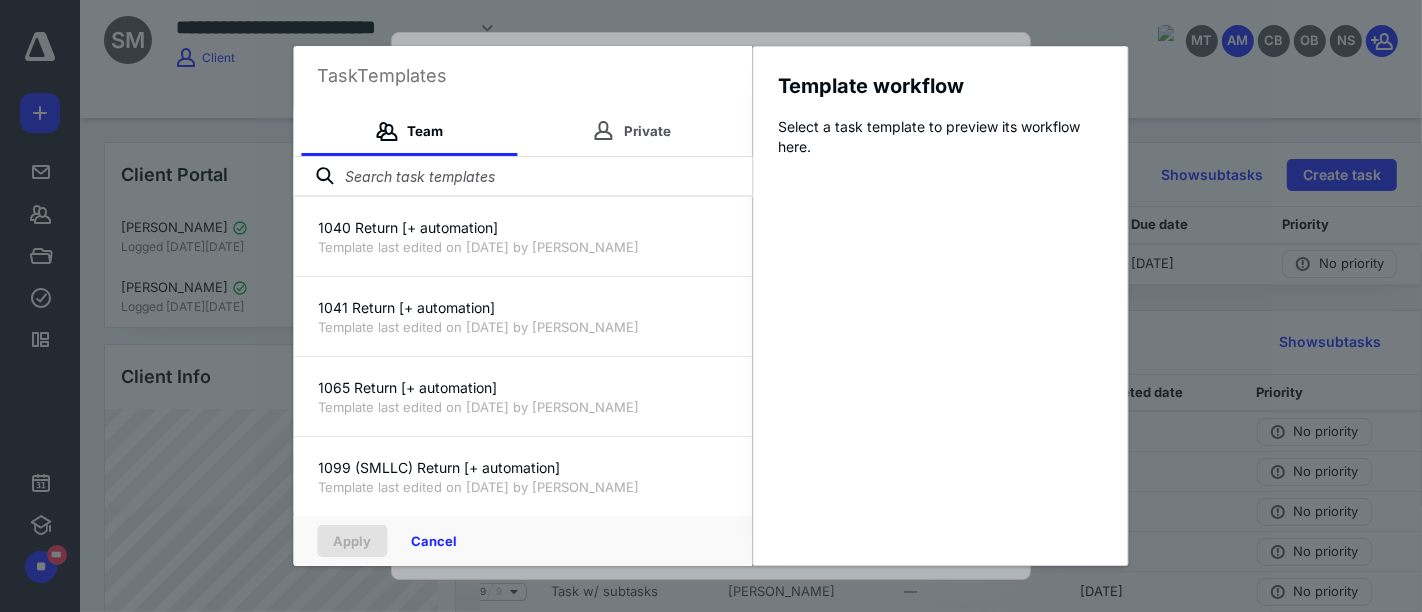 click at bounding box center [523, 177] 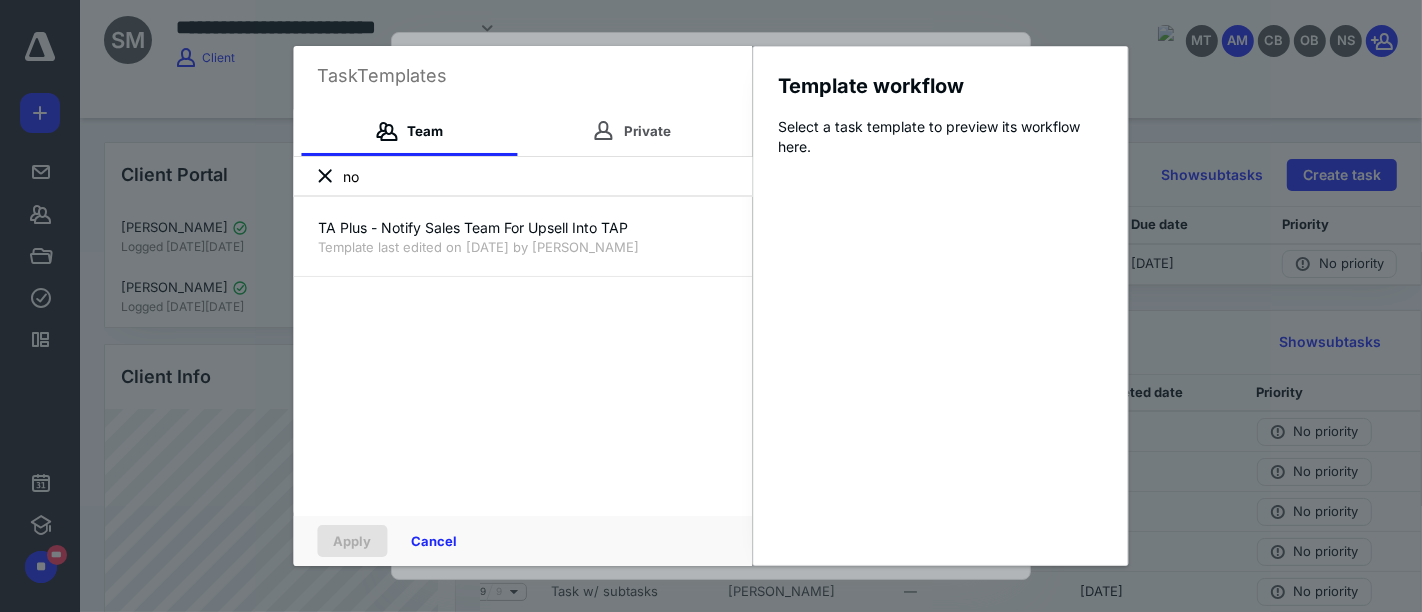 type on "n" 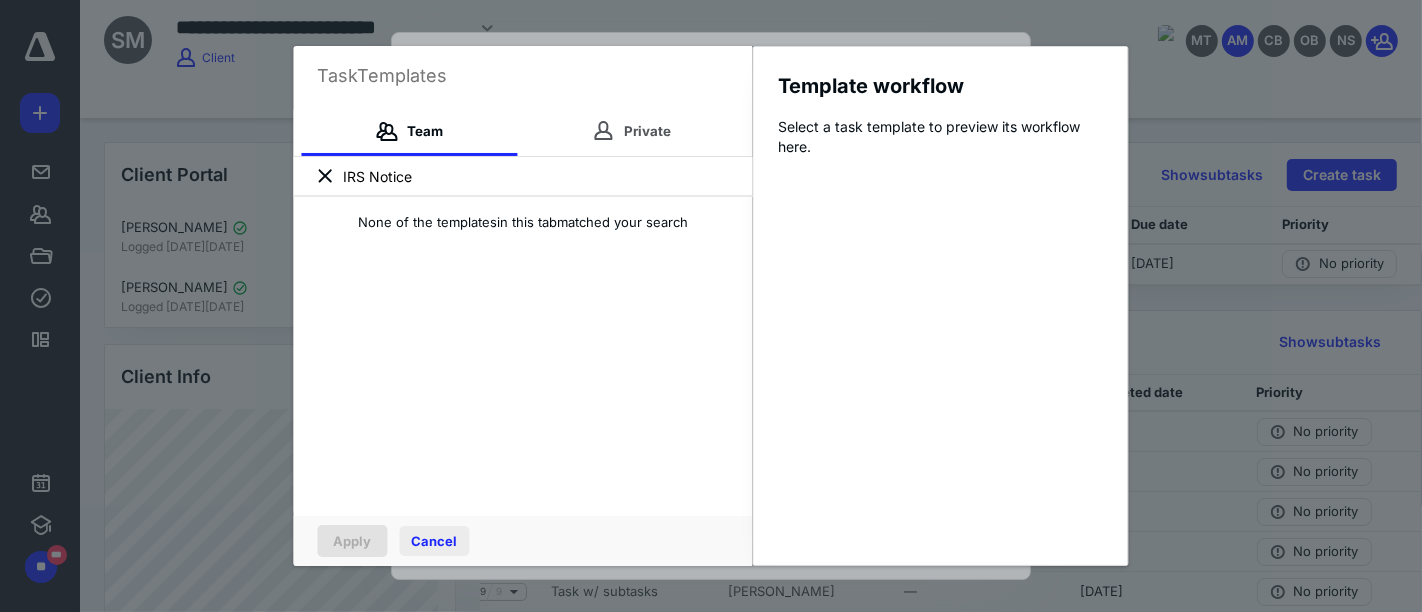 type on "IRS Notice" 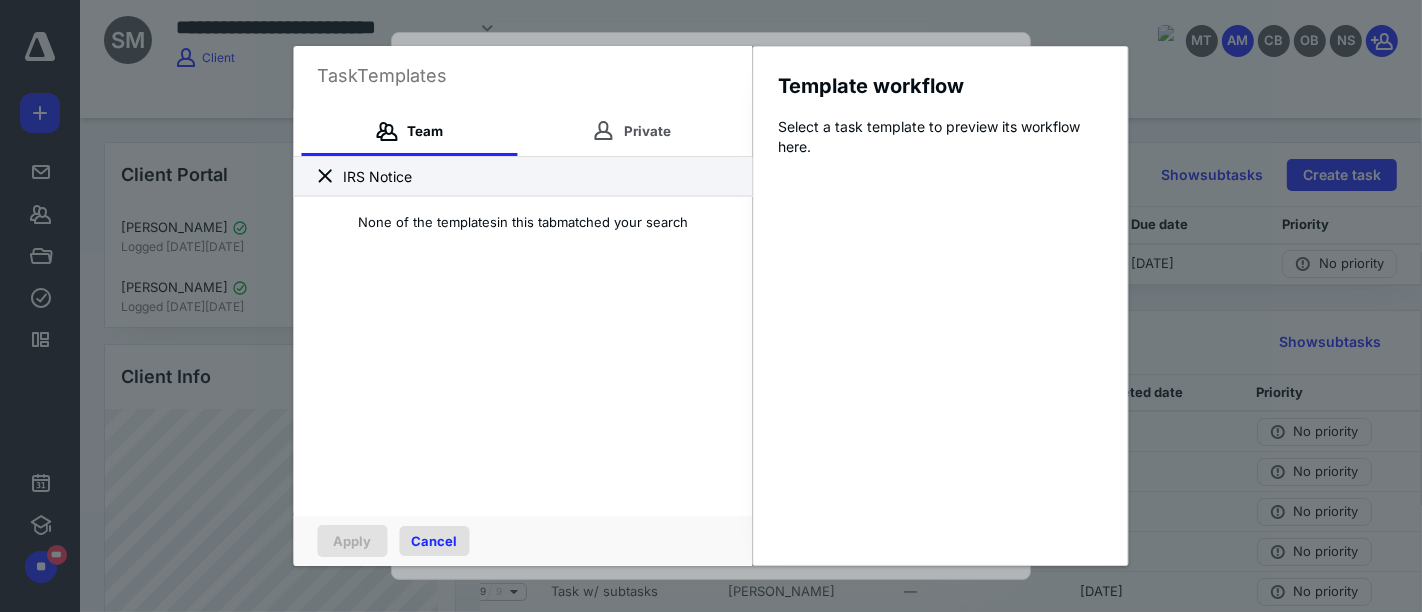 click on "Cancel" at bounding box center (435, 541) 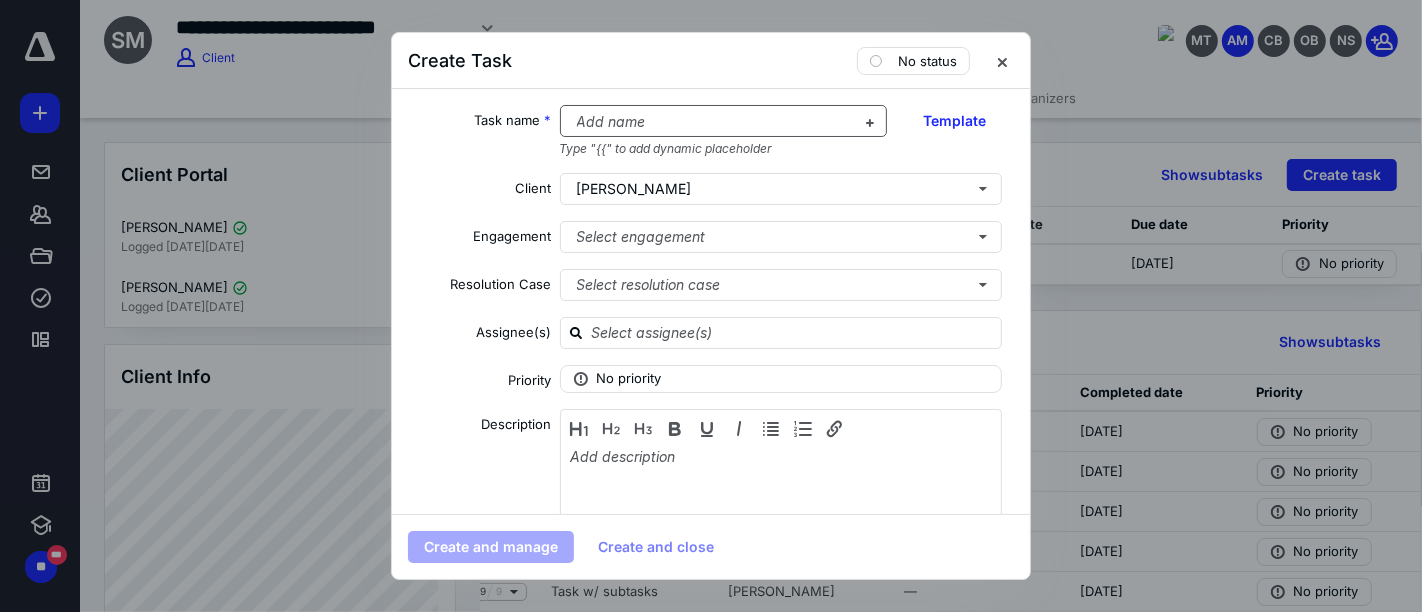 click at bounding box center (712, 122) 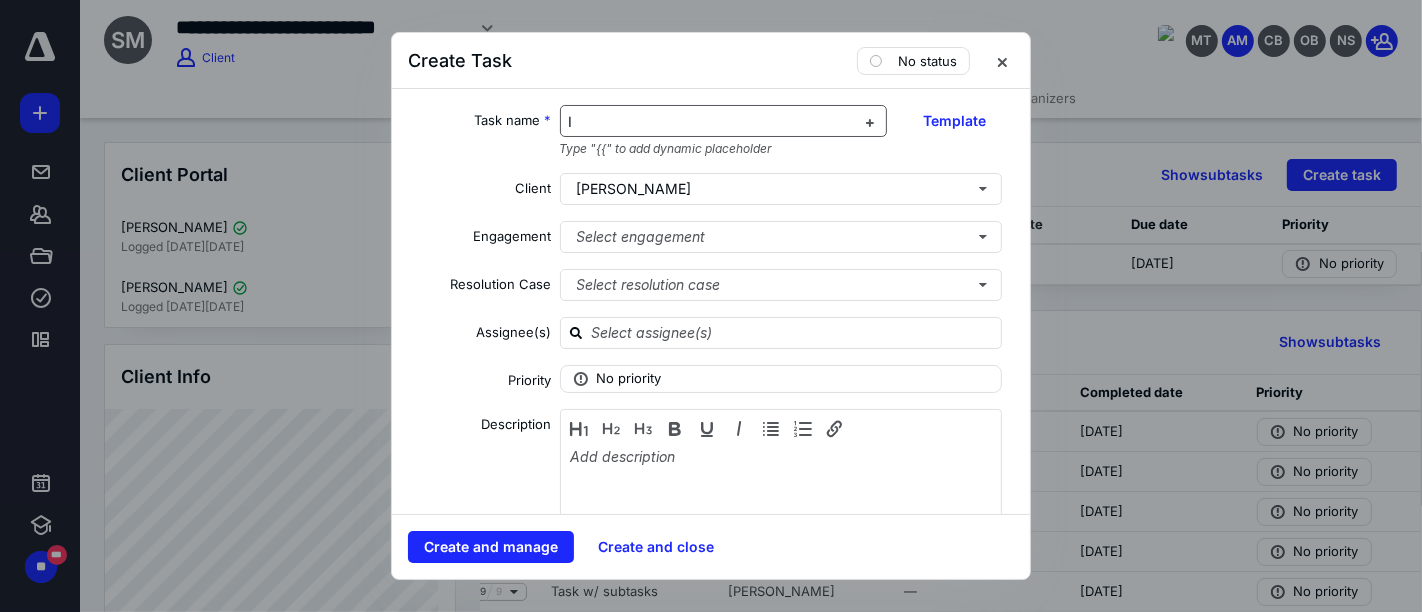 type 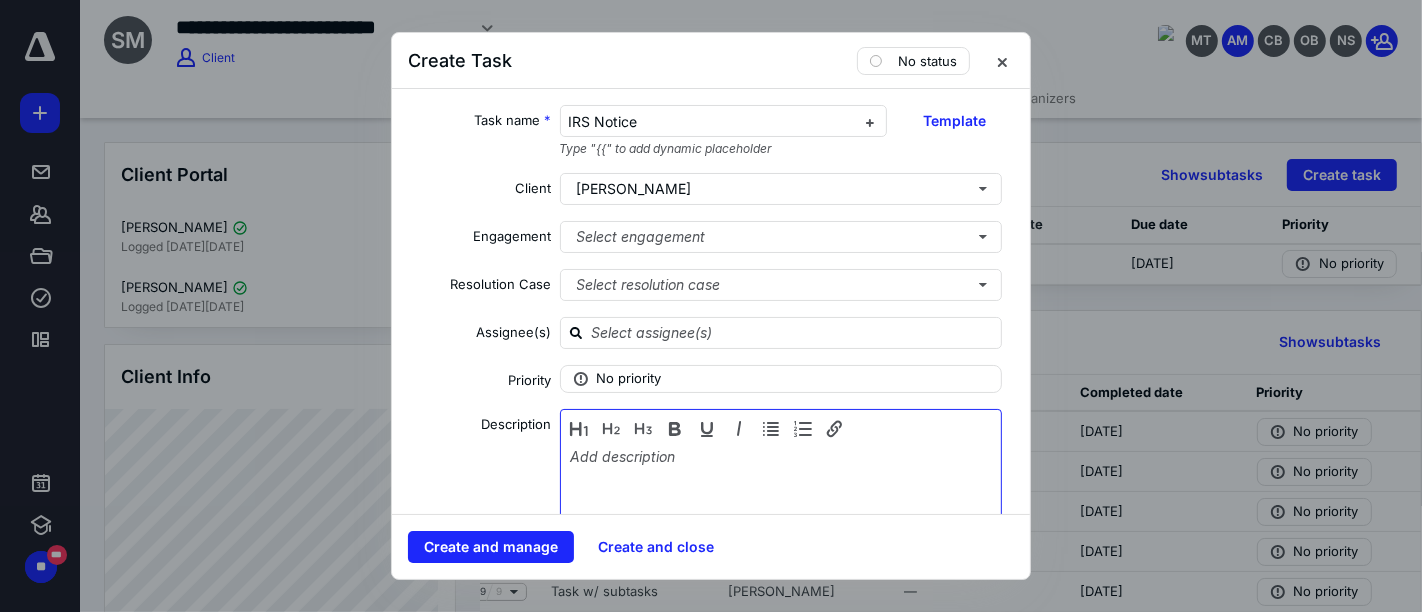 click at bounding box center [781, 498] 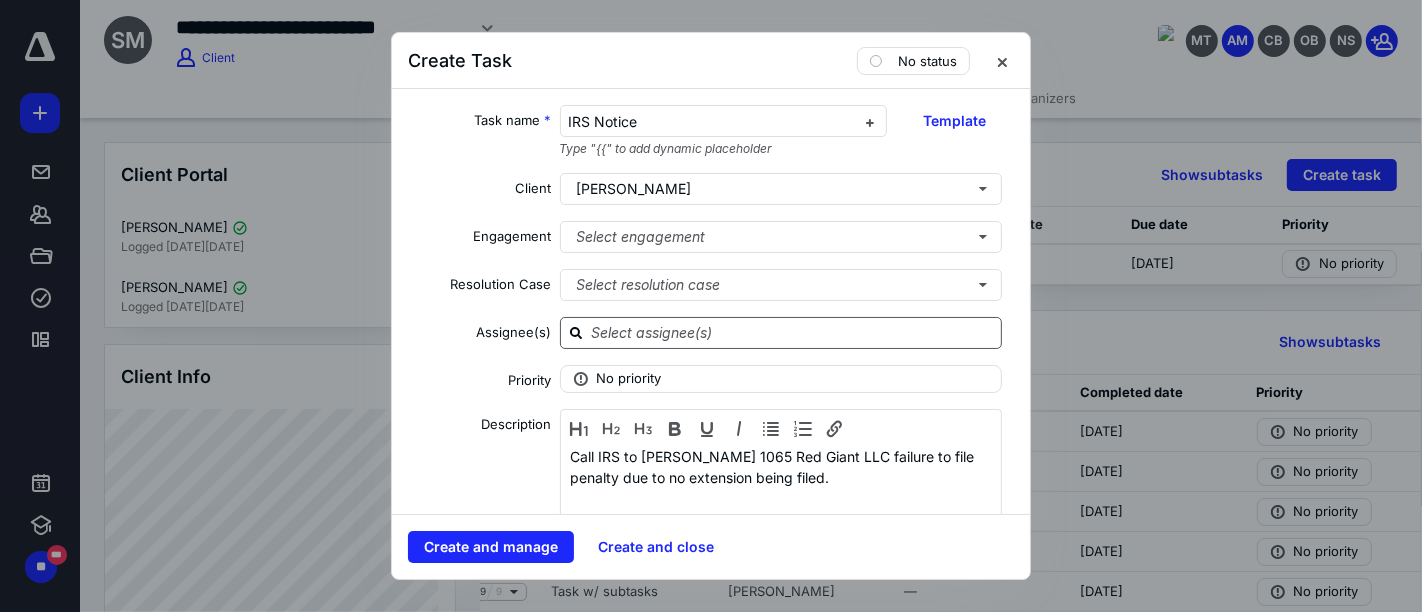 click at bounding box center (793, 332) 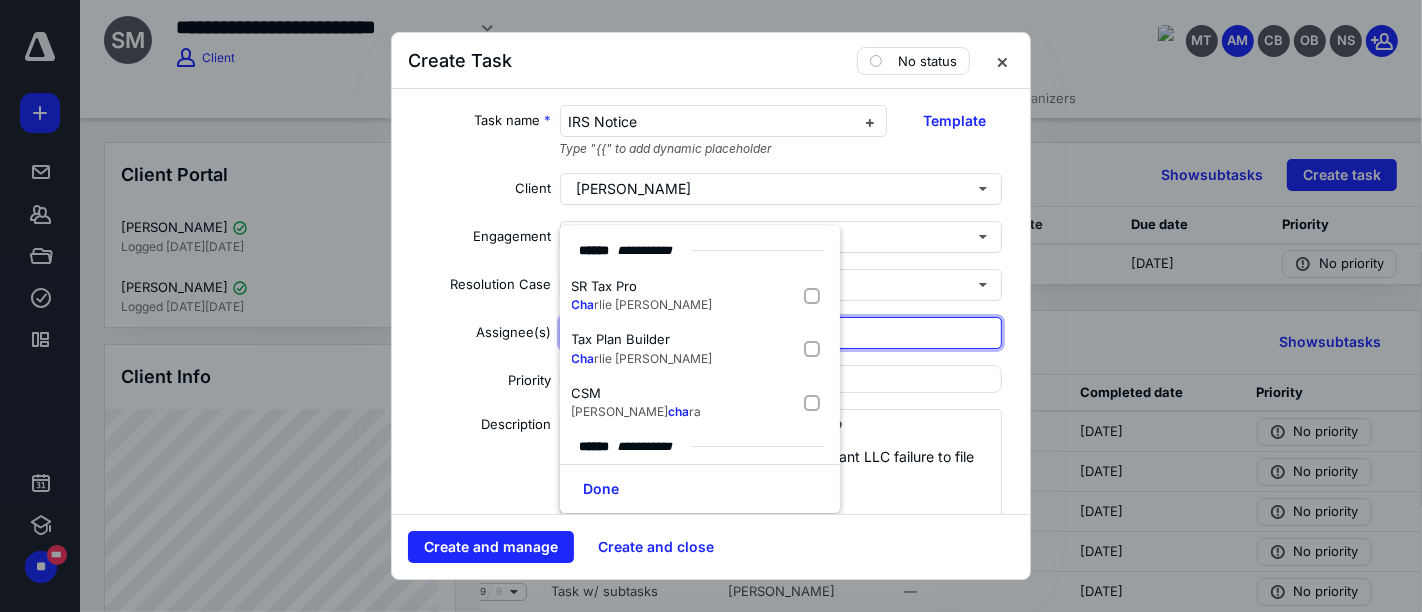 type on "char" 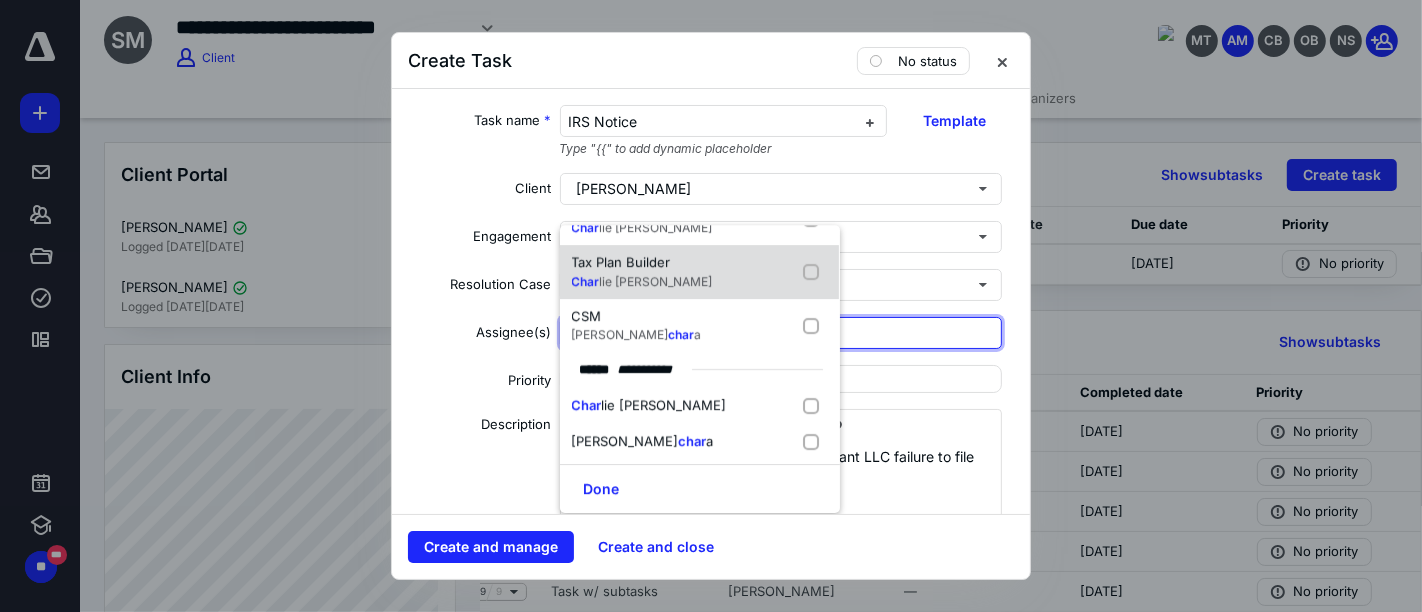 scroll, scrollTop: 80, scrollLeft: 0, axis: vertical 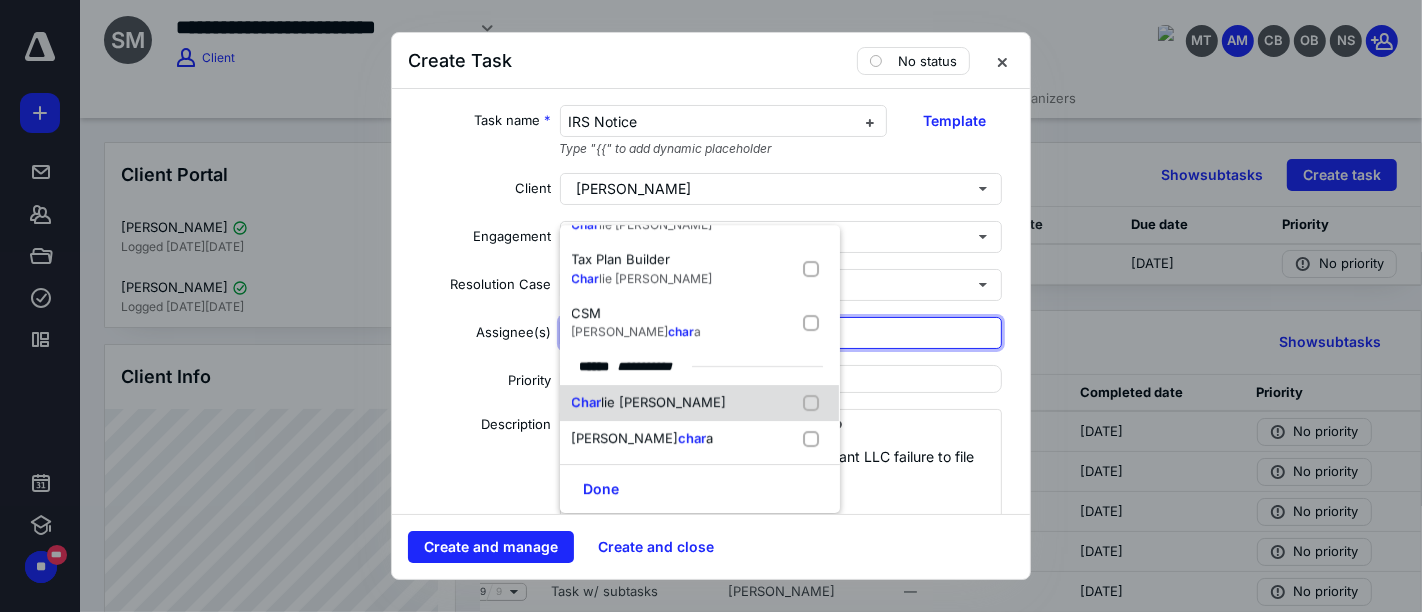 click on "Char lie Bonagofski" at bounding box center (700, 403) 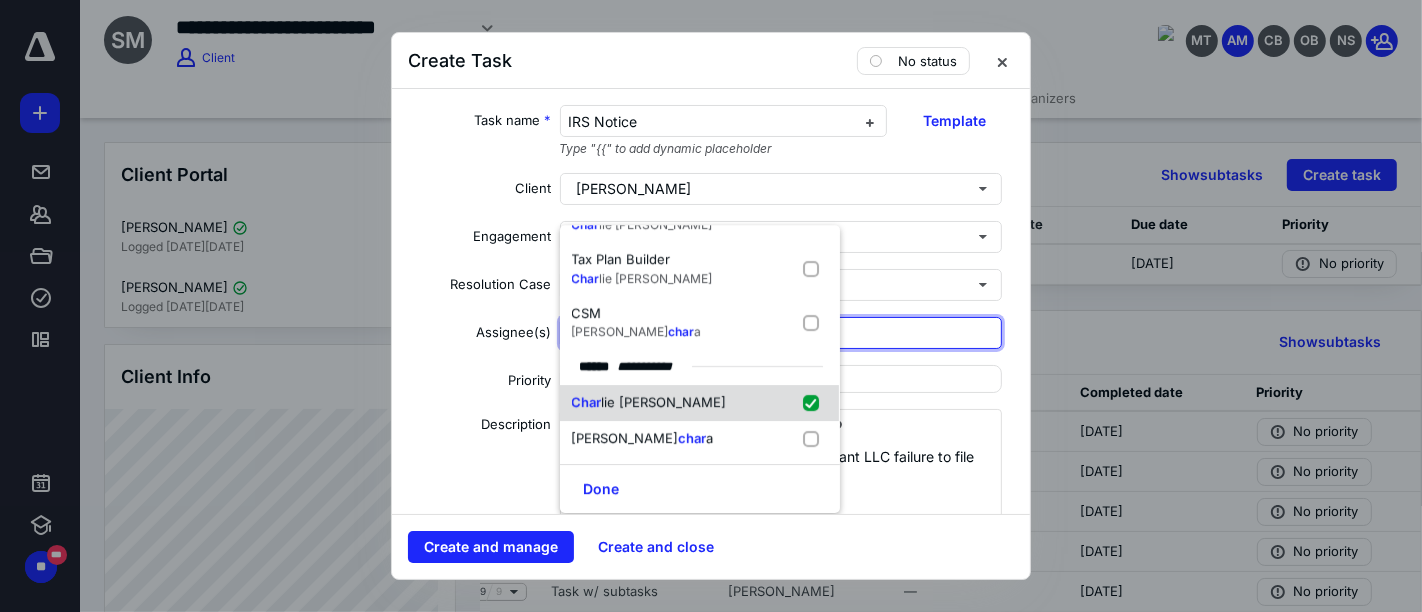 checkbox on "true" 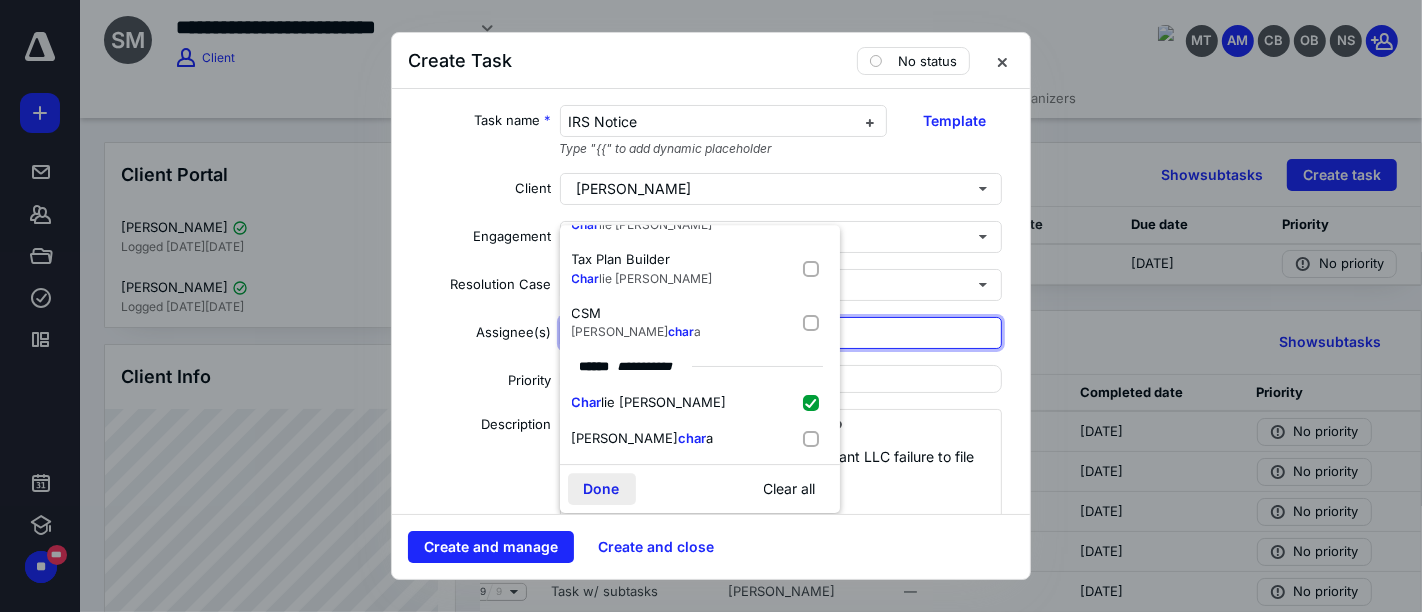 type on "char" 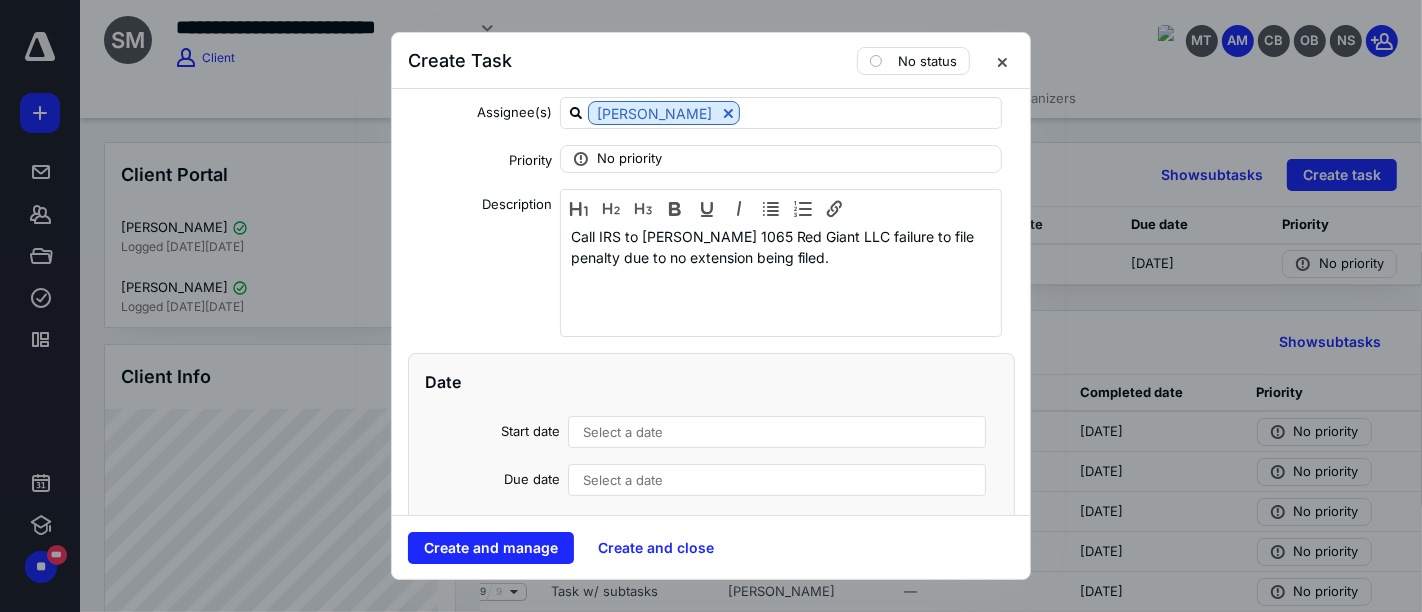 scroll, scrollTop: 222, scrollLeft: 0, axis: vertical 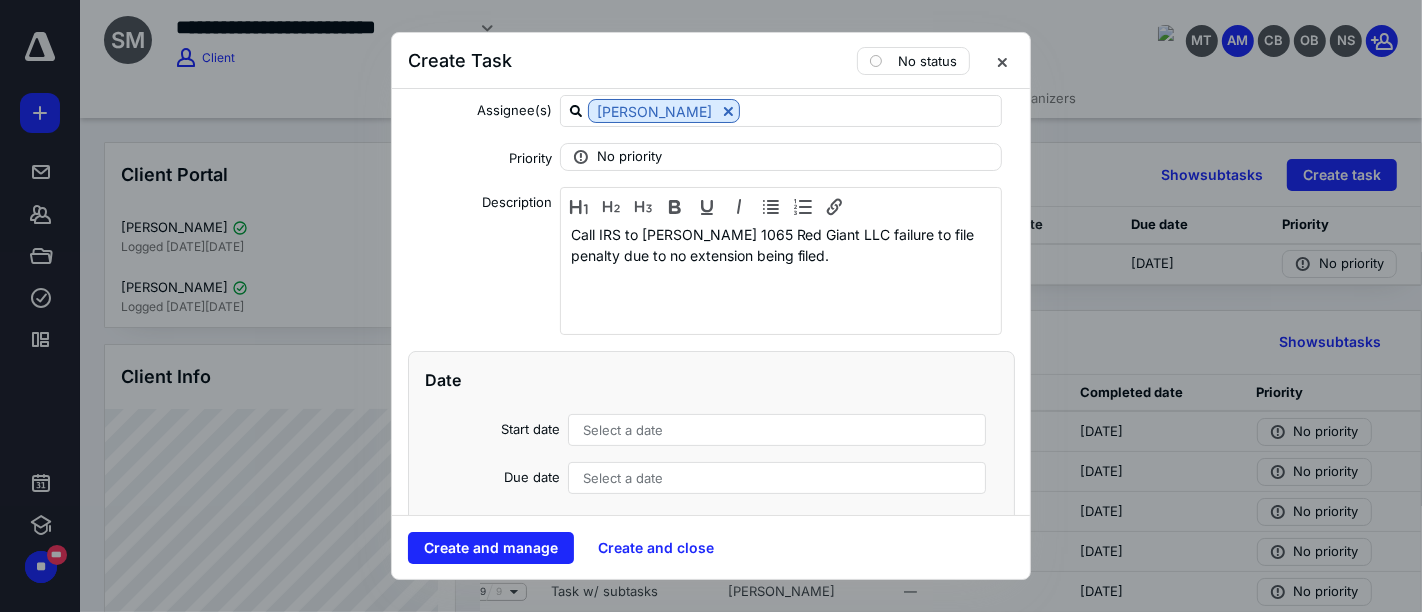click on "Select a date" at bounding box center (777, 478) 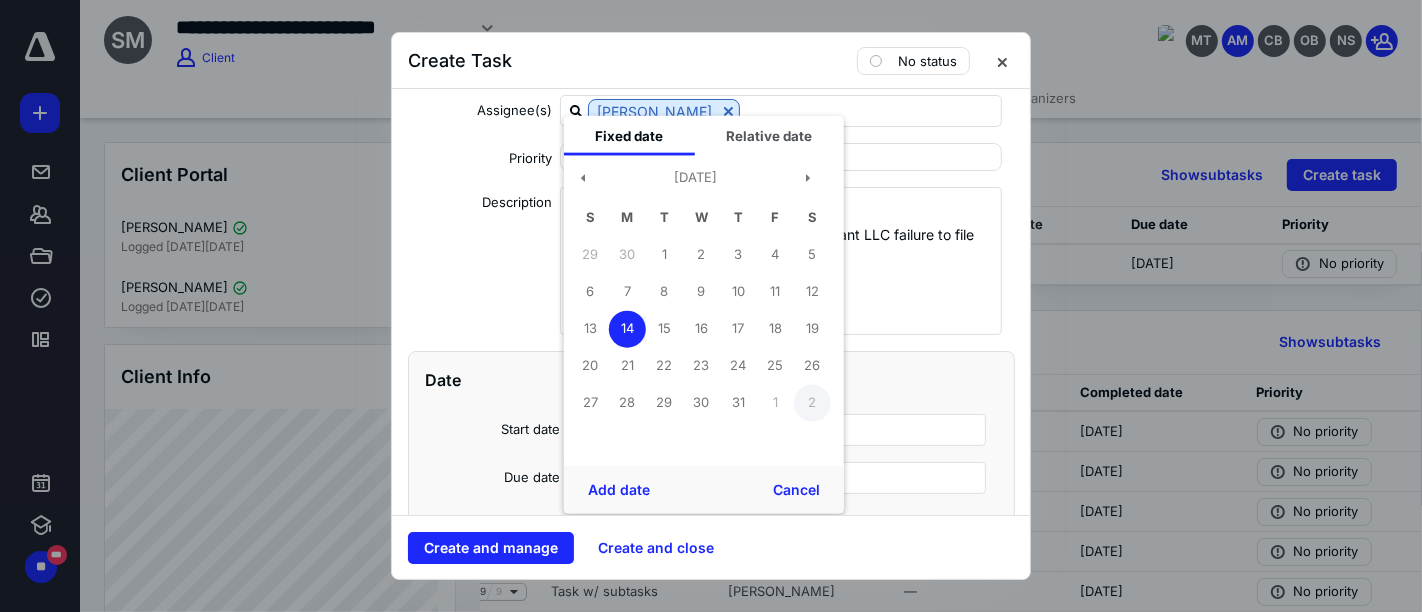 click on "2" at bounding box center (812, 402) 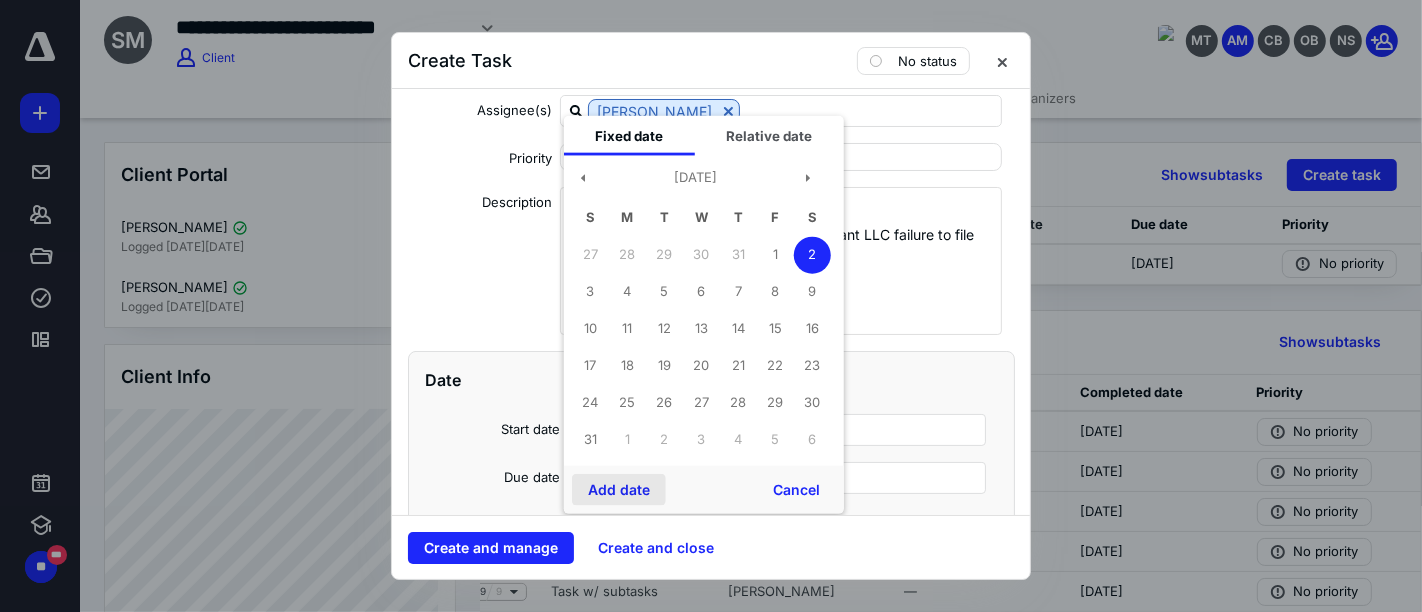 click on "Add date" at bounding box center [619, 490] 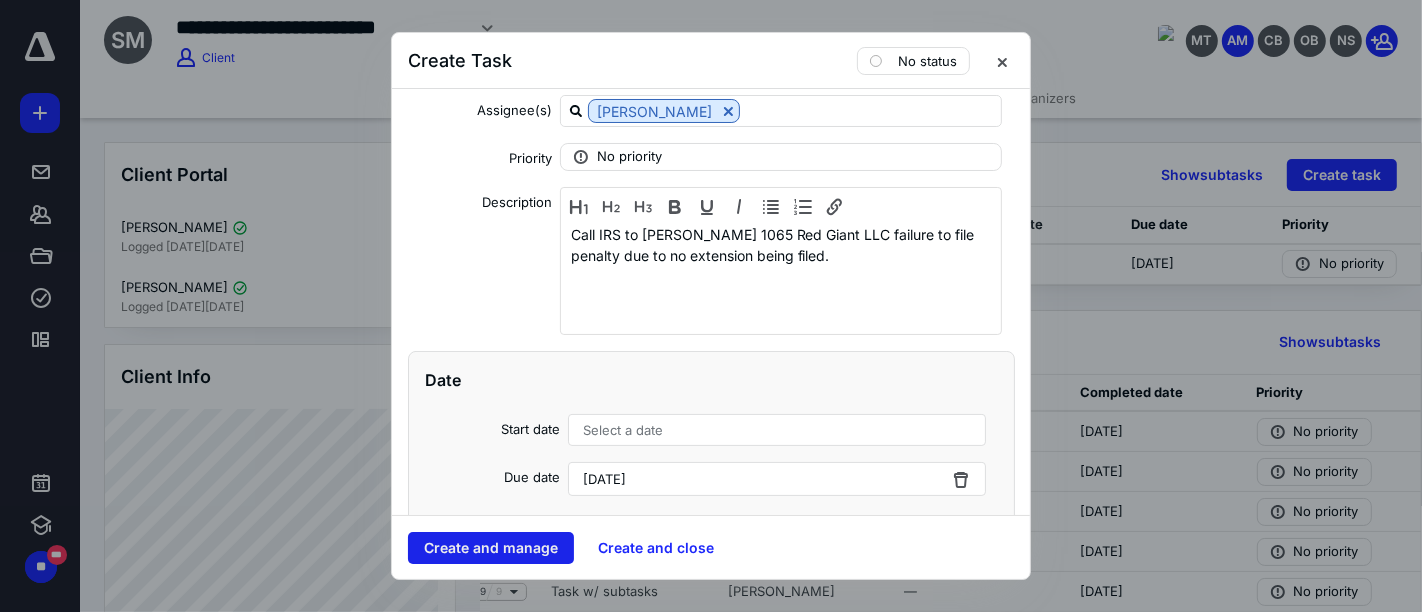 click on "Create and manage" at bounding box center [491, 548] 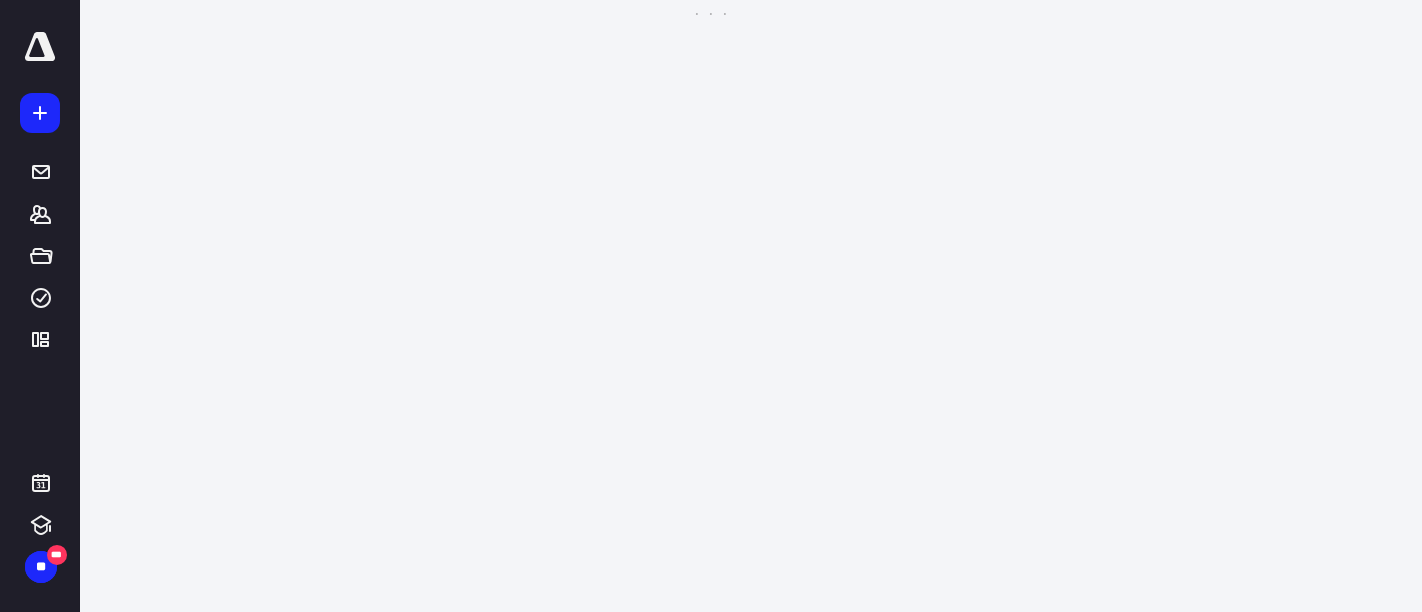 scroll, scrollTop: 0, scrollLeft: 0, axis: both 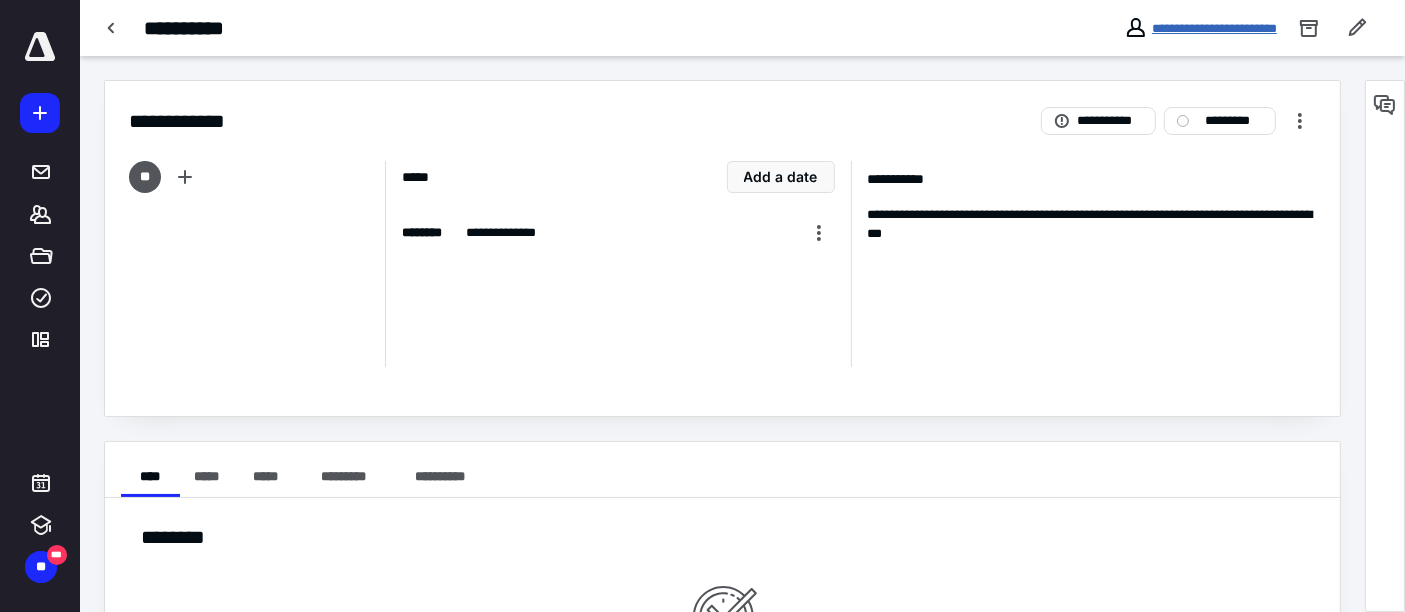 click on "**********" at bounding box center (1214, 28) 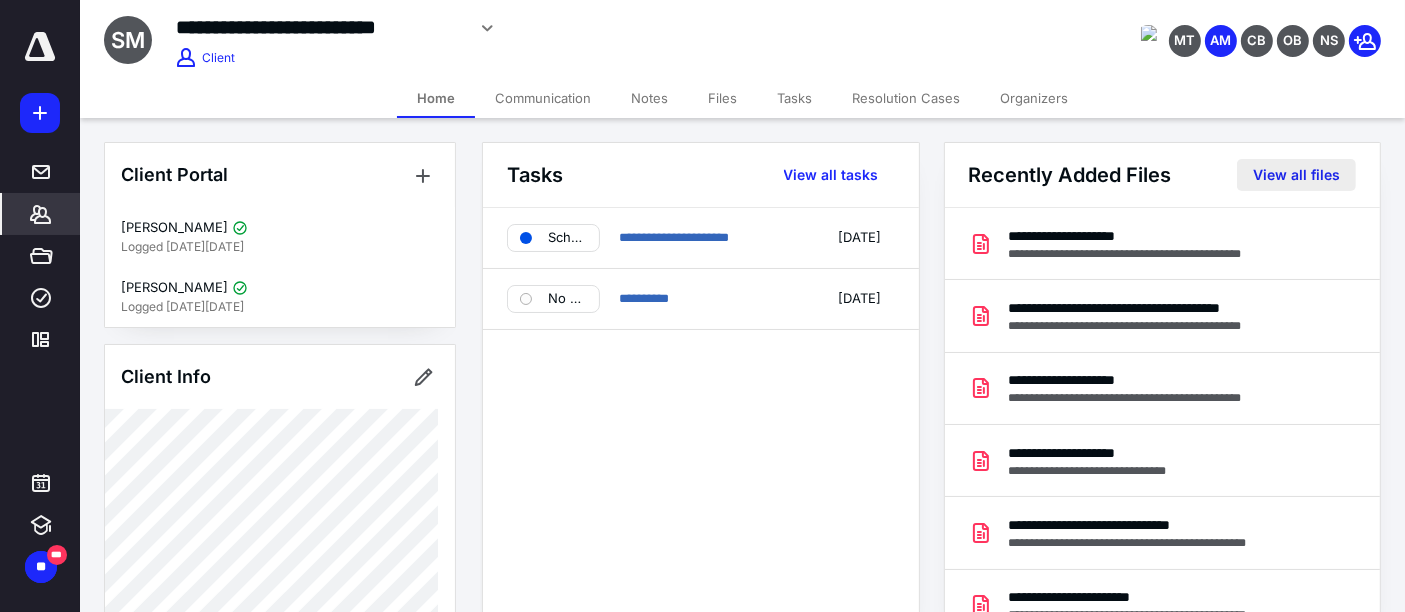 click on "View all files" at bounding box center [1296, 175] 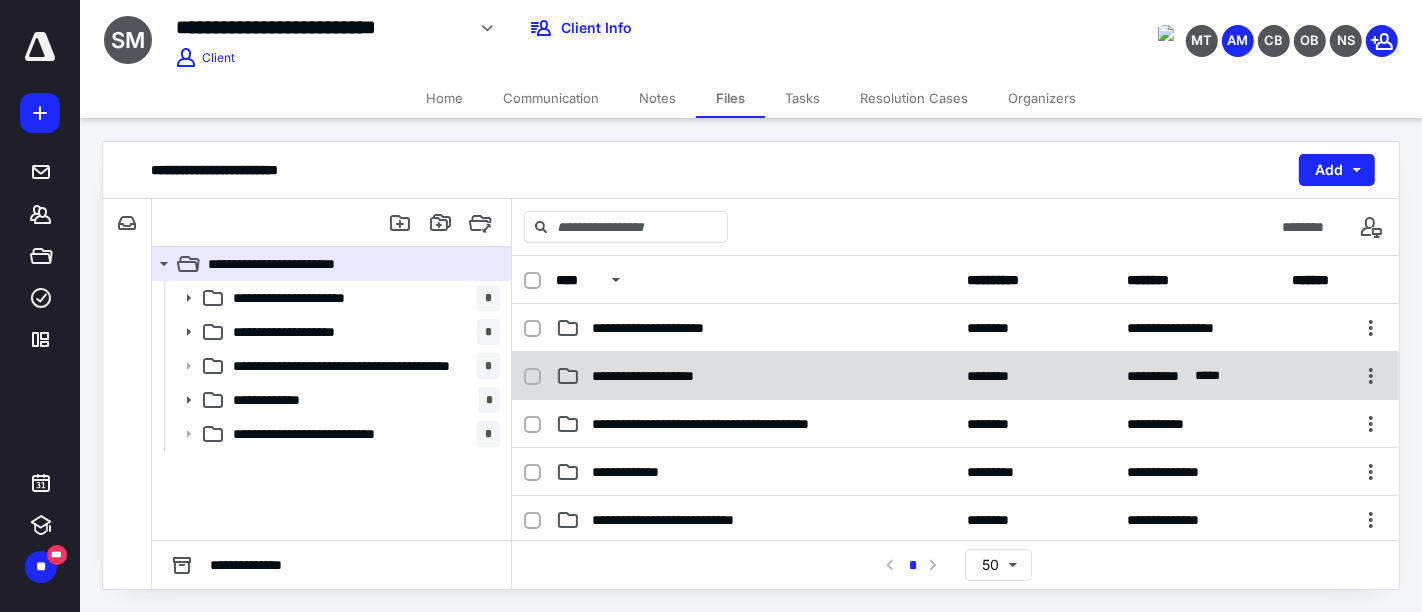click on "**********" at bounding box center (756, 376) 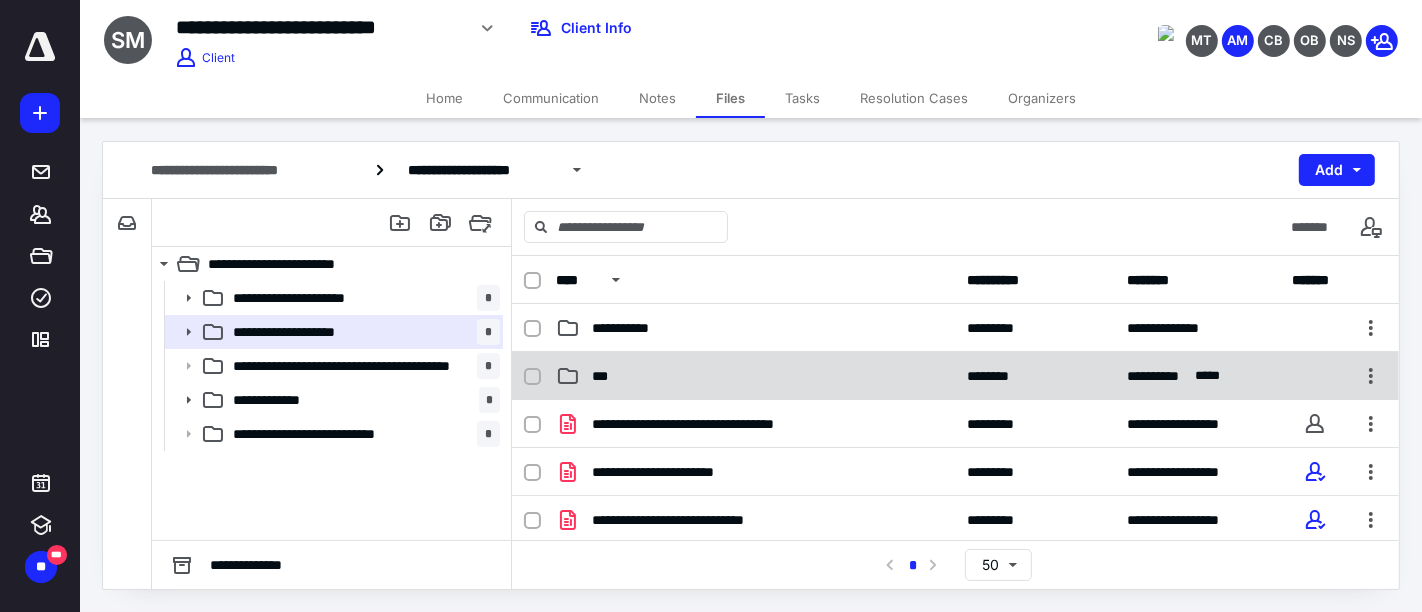 click on "***" at bounding box center (756, 376) 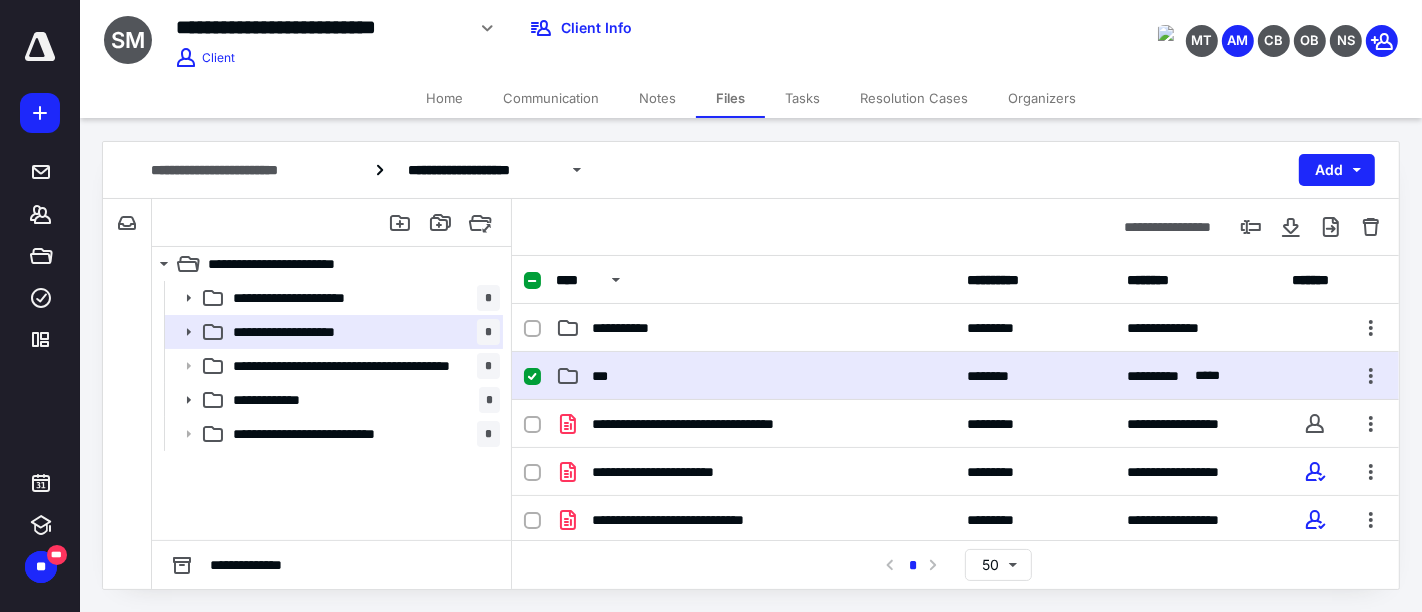 click on "***" at bounding box center (756, 376) 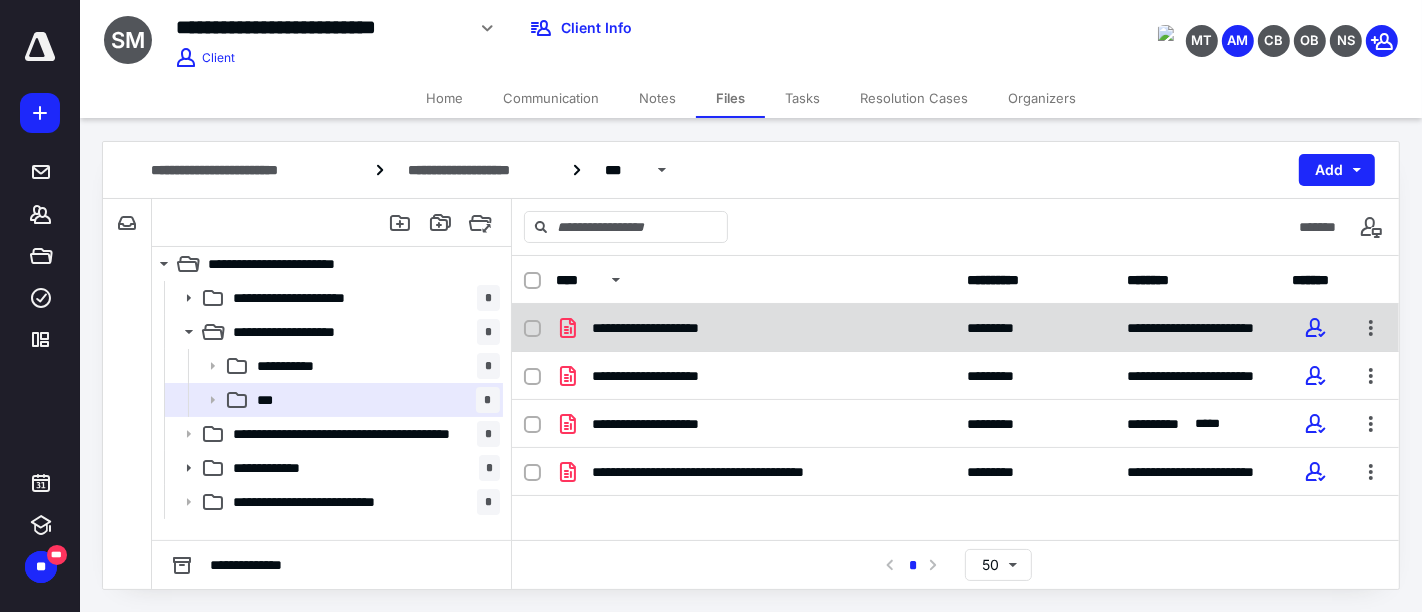 click on "**********" at bounding box center (756, 328) 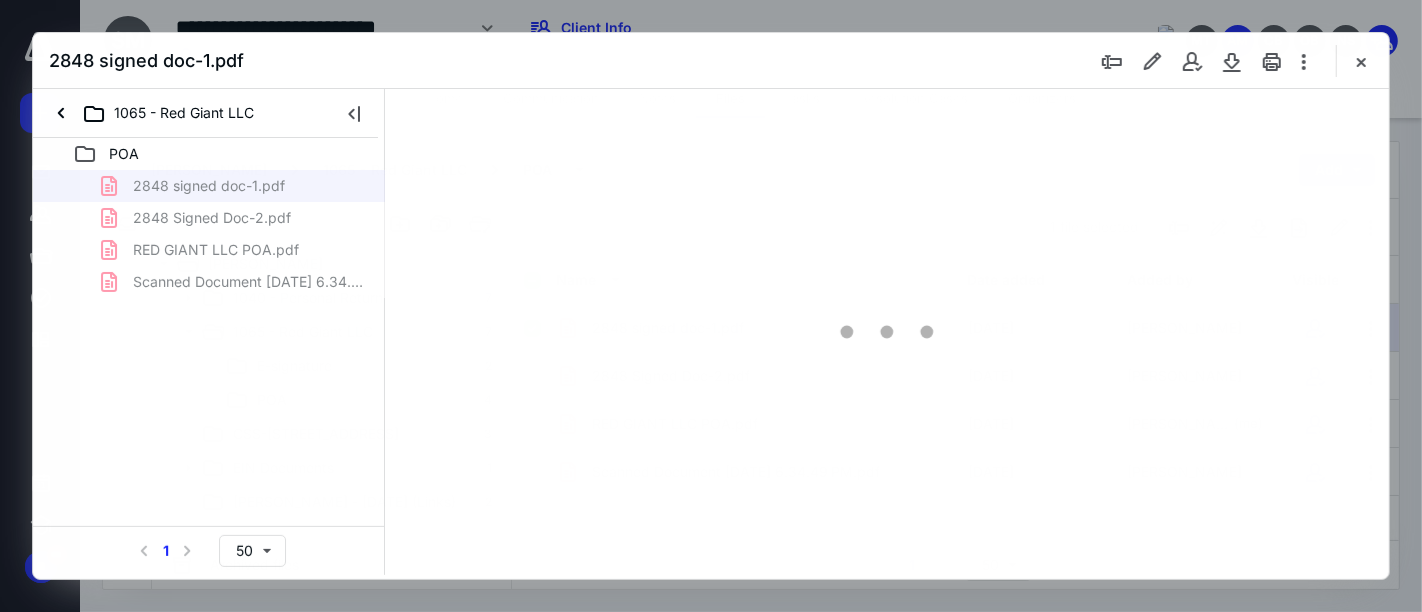 scroll, scrollTop: 0, scrollLeft: 0, axis: both 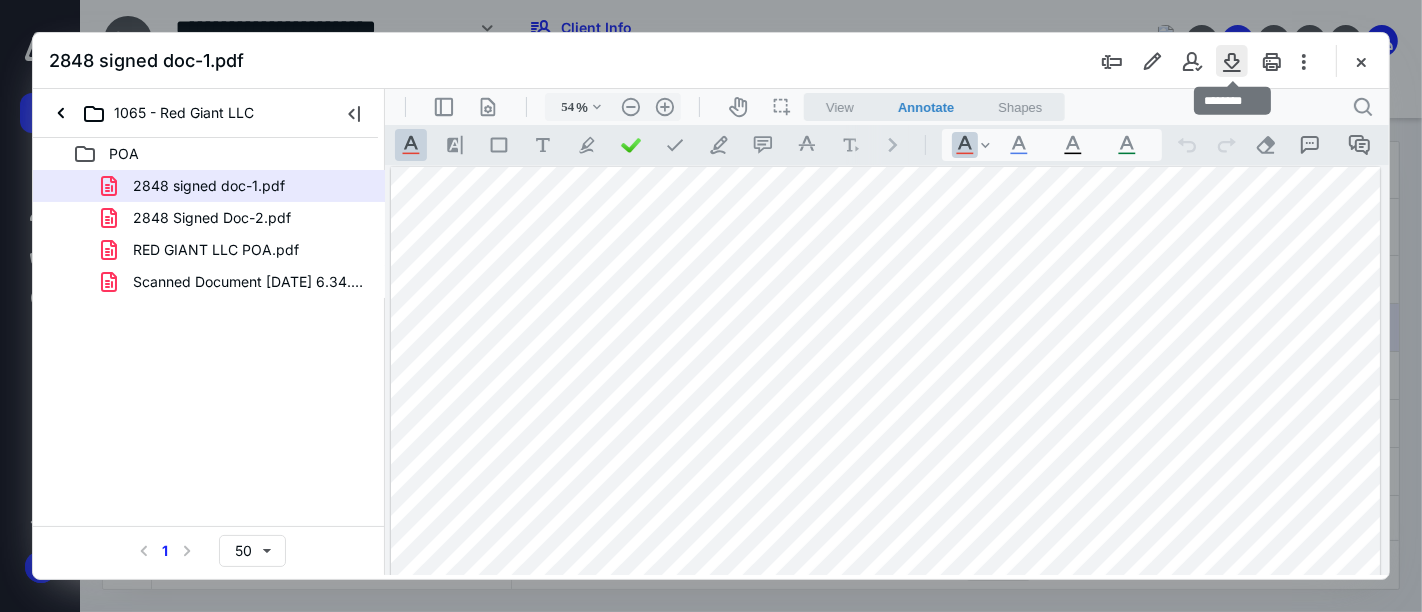click at bounding box center (1232, 61) 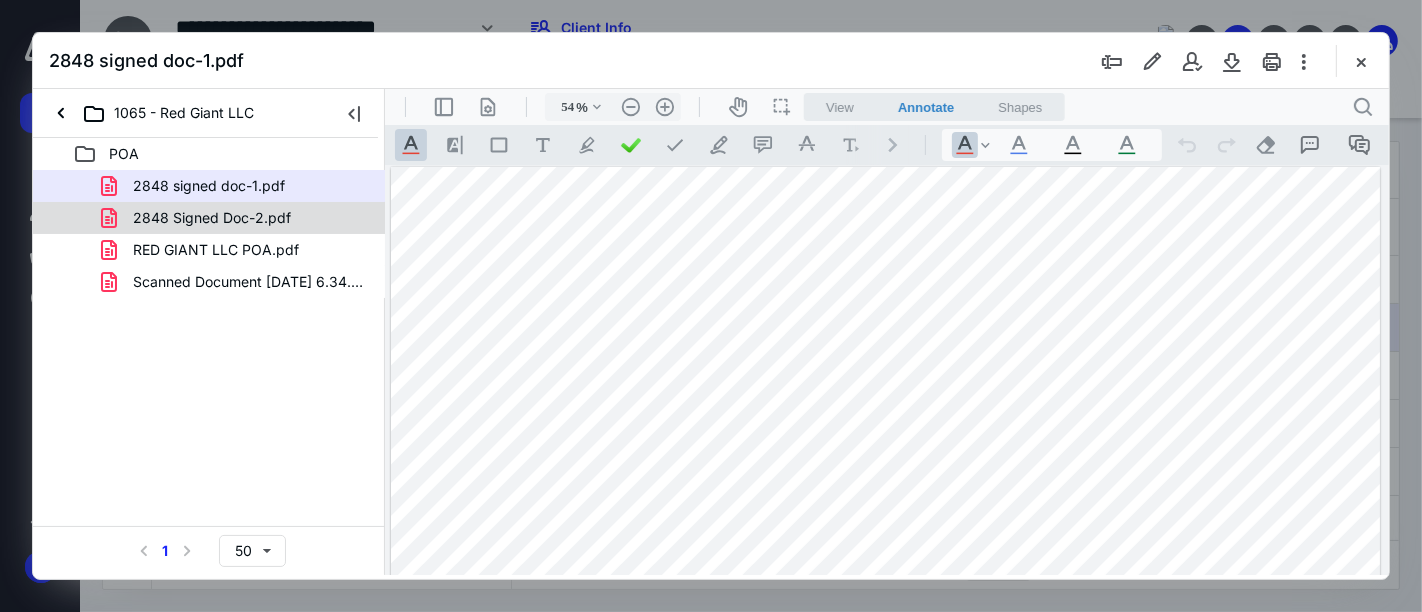 click on "2848 Signed Doc-2.pdf" at bounding box center (212, 218) 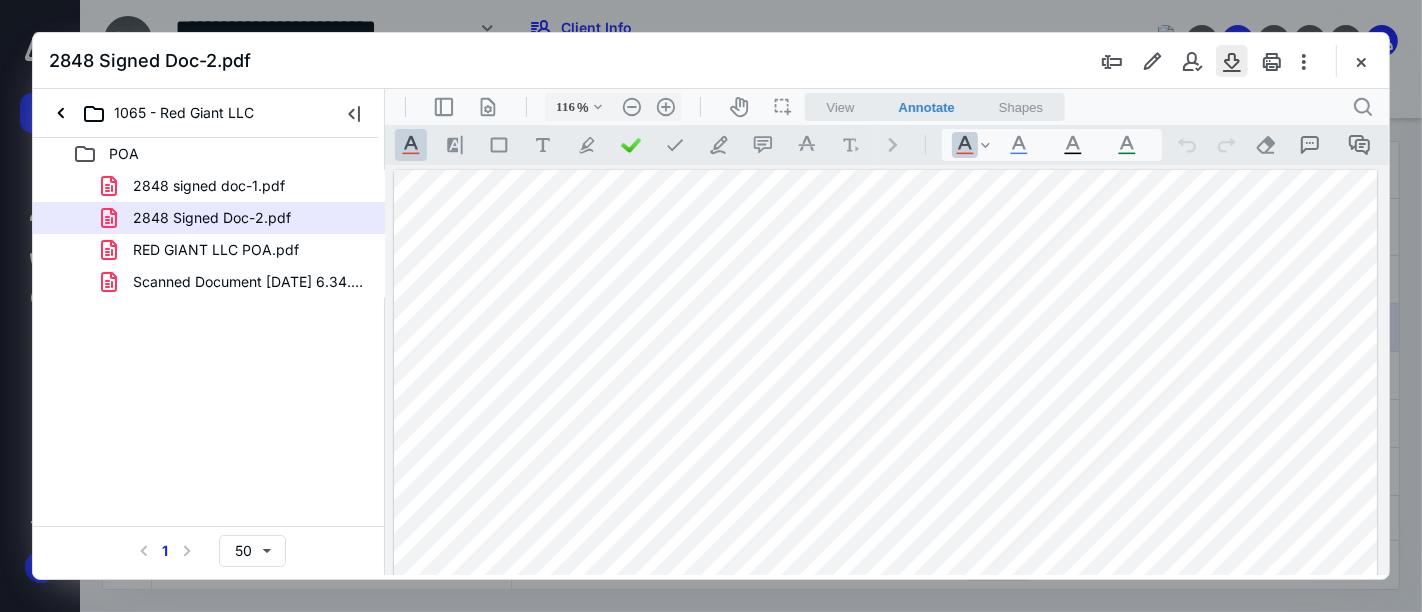 click at bounding box center [1232, 61] 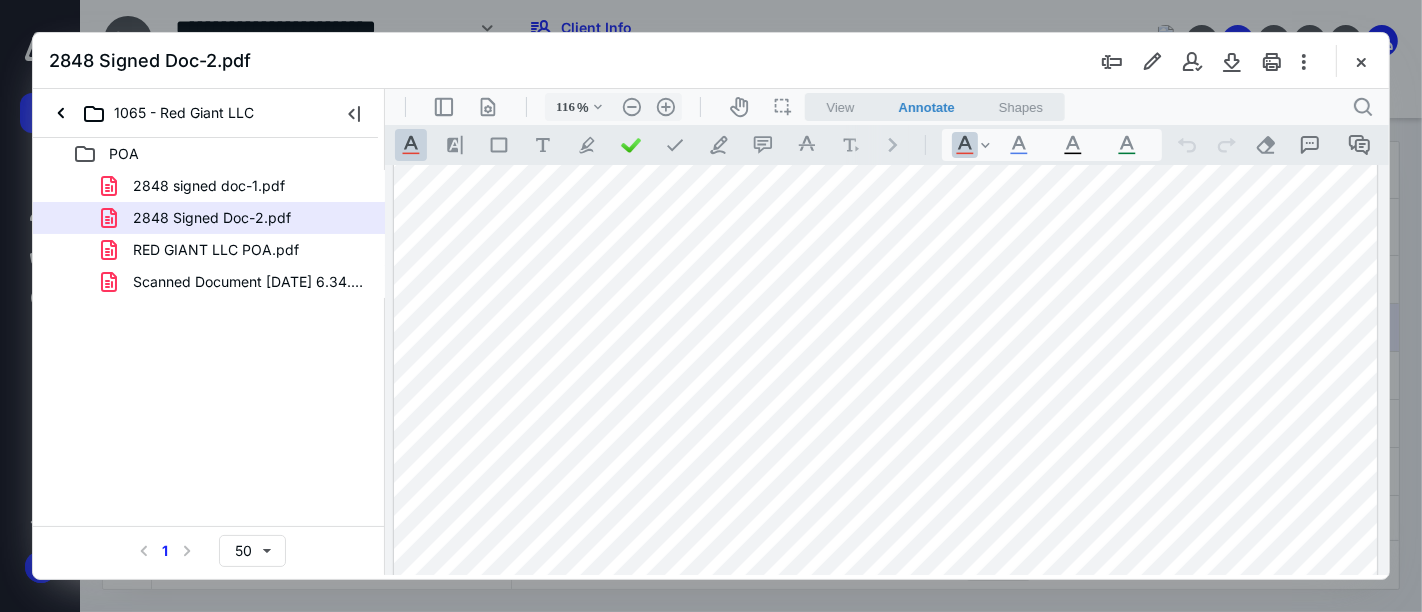 scroll, scrollTop: 870, scrollLeft: 0, axis: vertical 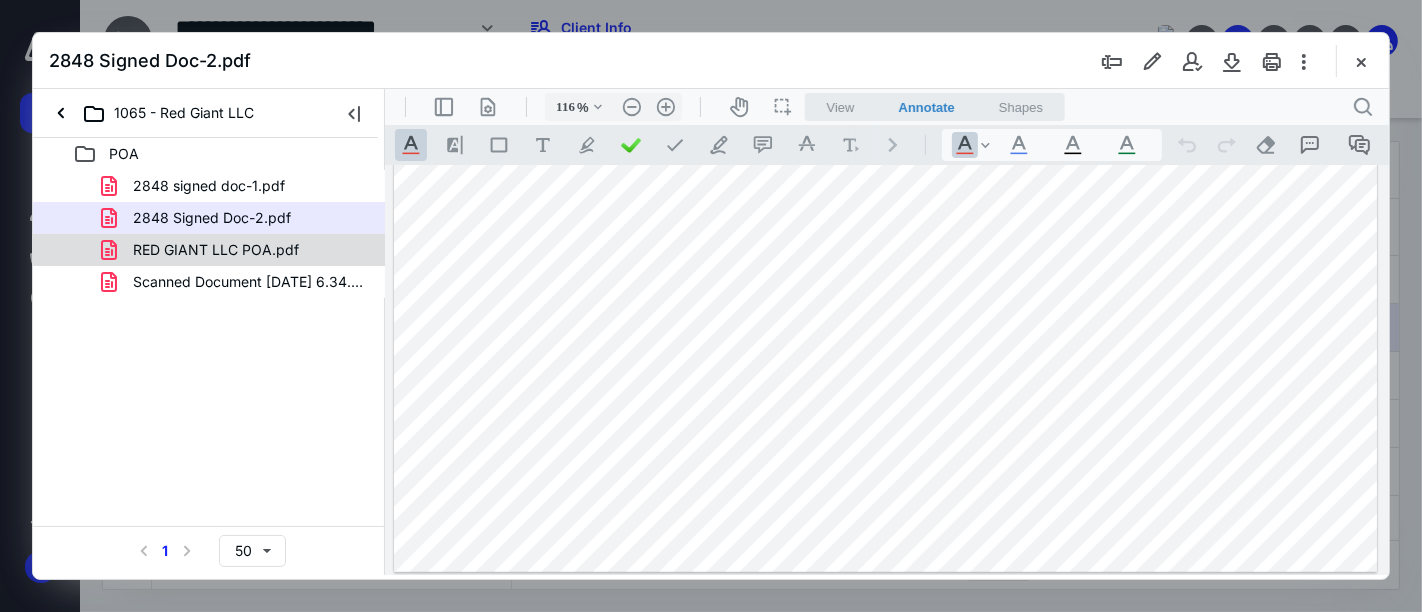 click on "RED GIANT LLC POA.pdf" at bounding box center [216, 250] 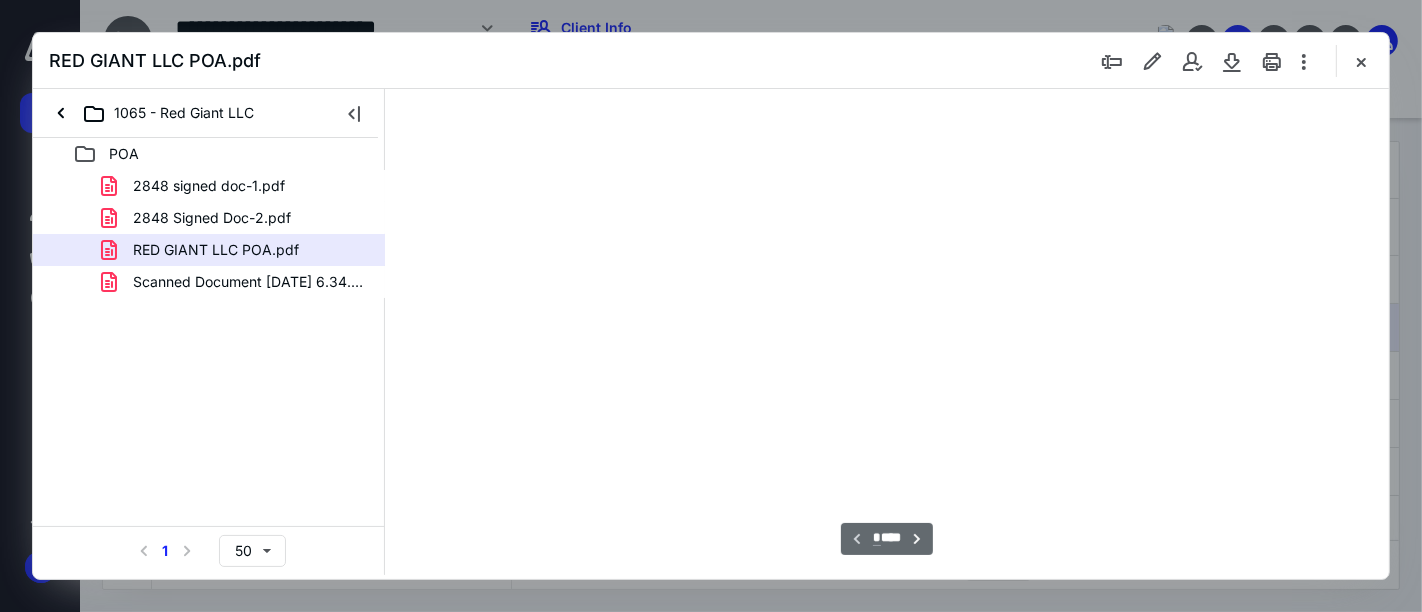 scroll, scrollTop: 82, scrollLeft: 0, axis: vertical 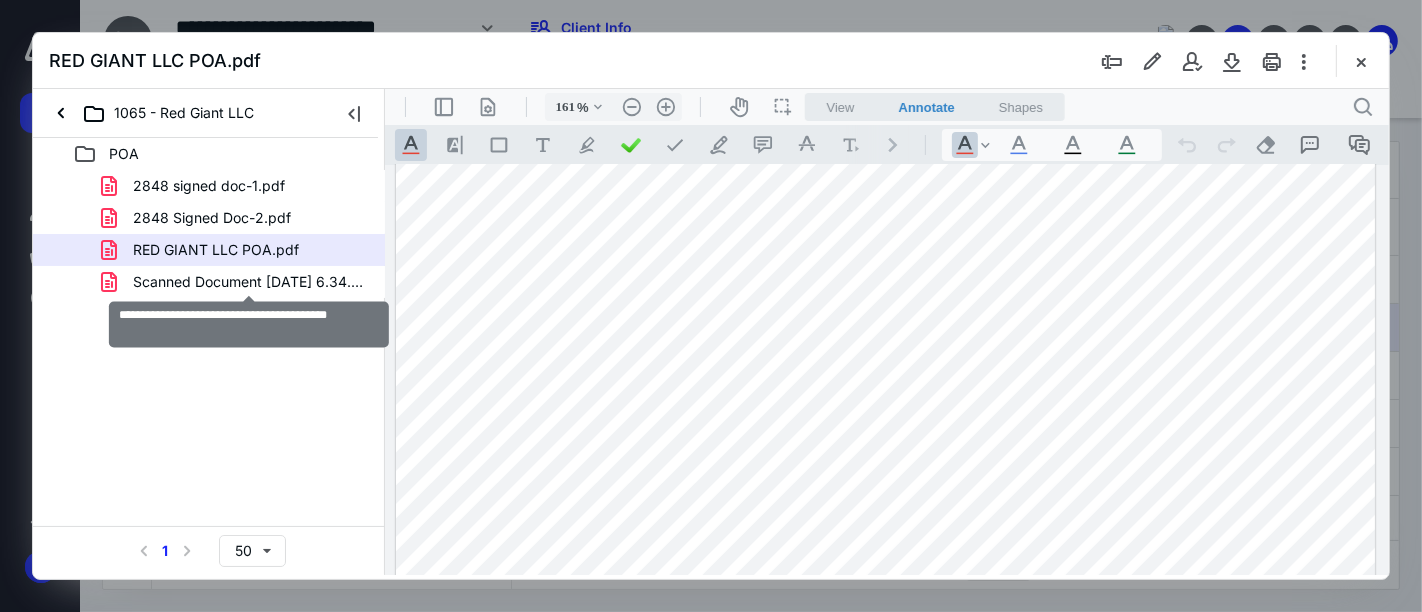 click on "Scanned Document 7-10-25 at 6.34.49 PM.pdf" at bounding box center [249, 282] 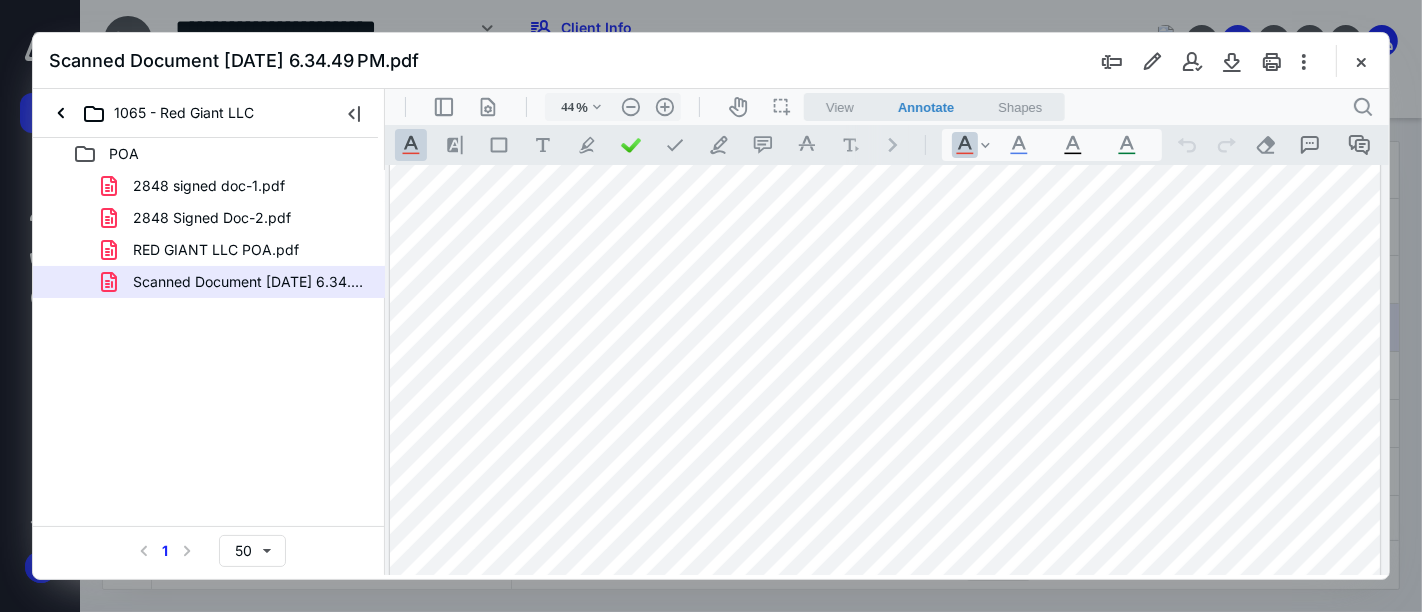 scroll, scrollTop: 888, scrollLeft: 0, axis: vertical 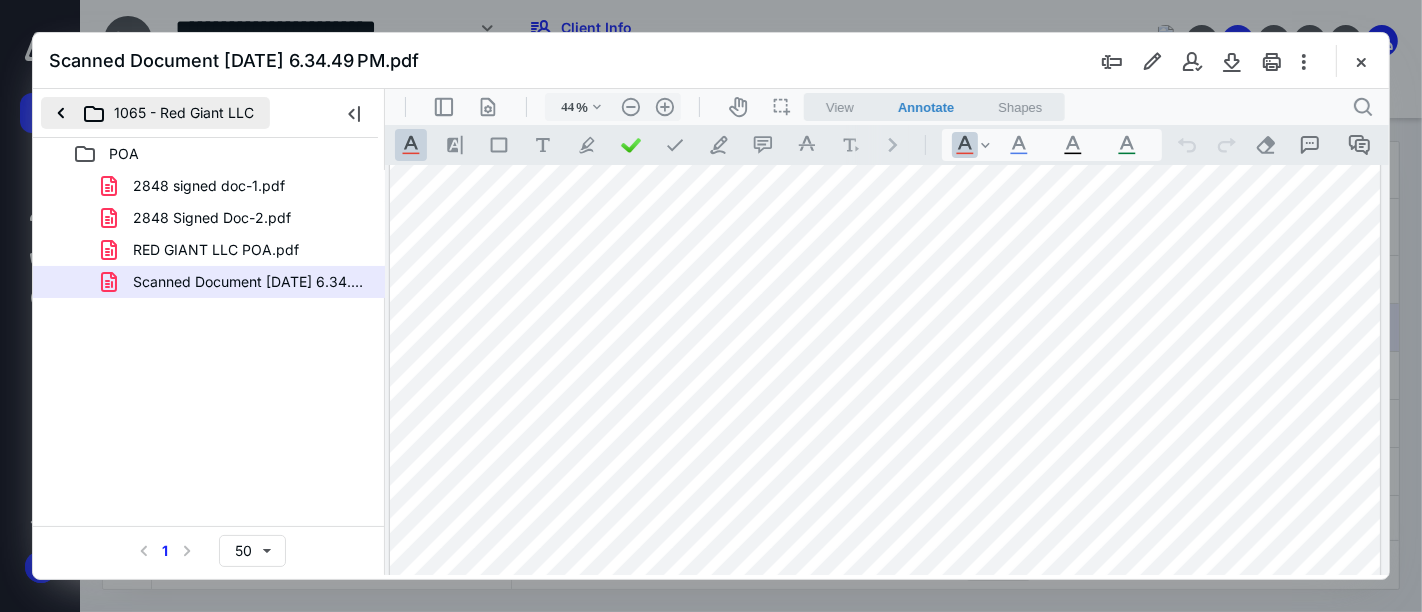 click on "1065 - Red Giant LLC" at bounding box center [155, 113] 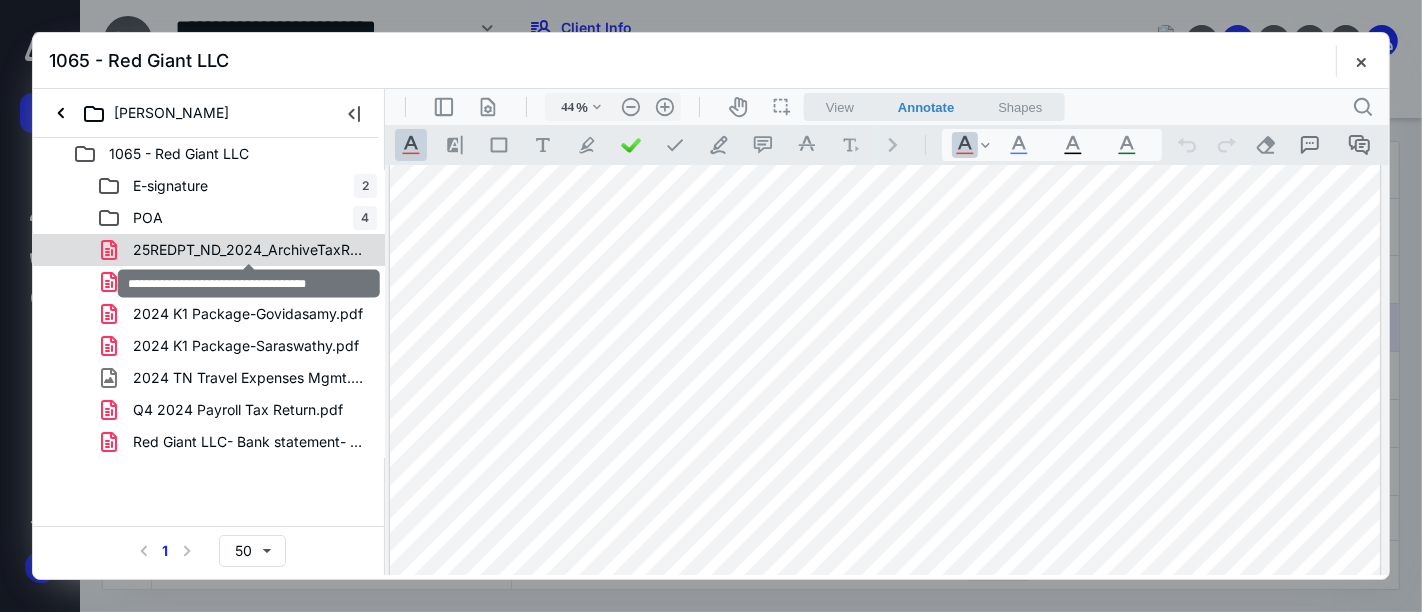 click on "25REDPT_ND_2024_ArchiveTaxReturn.pdf" at bounding box center (249, 250) 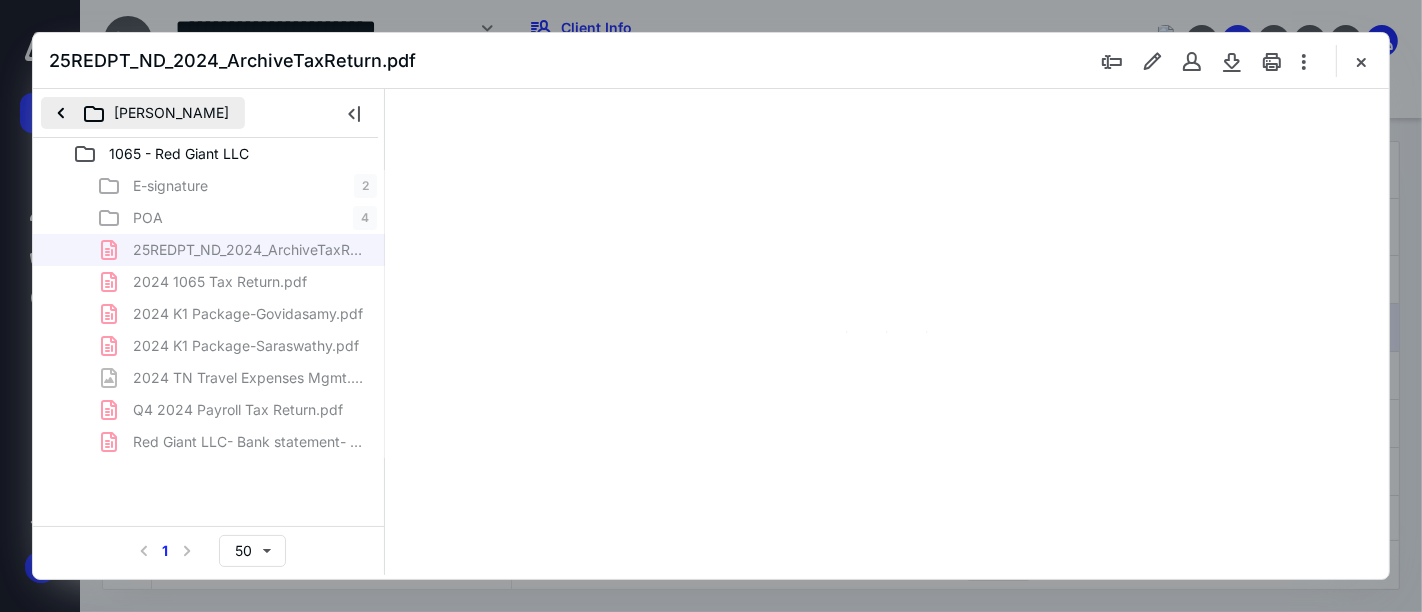 click on "[PERSON_NAME]" at bounding box center (143, 113) 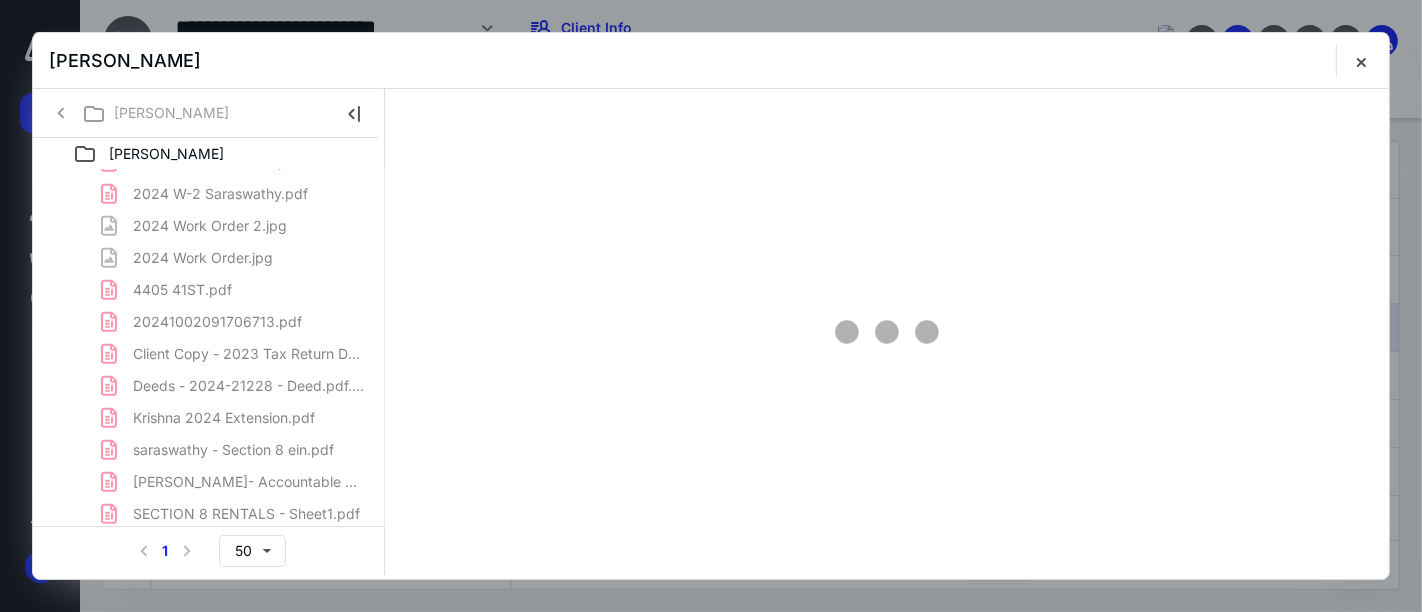 scroll, scrollTop: 888, scrollLeft: 0, axis: vertical 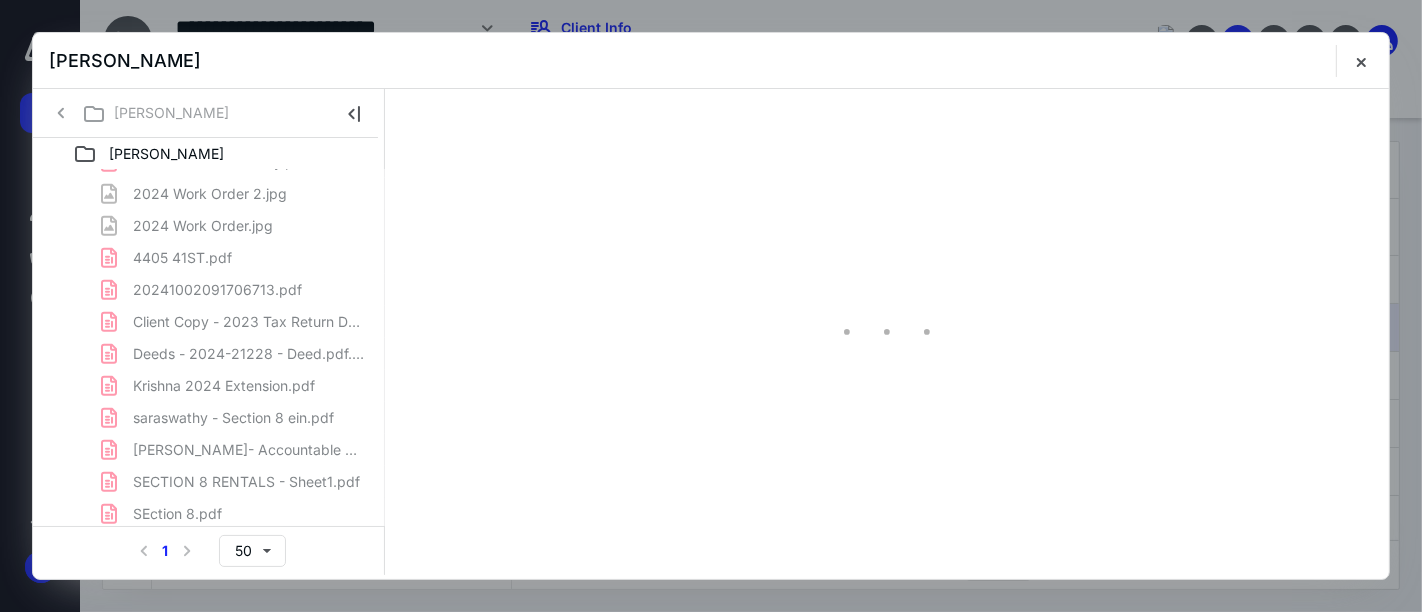 type on "161" 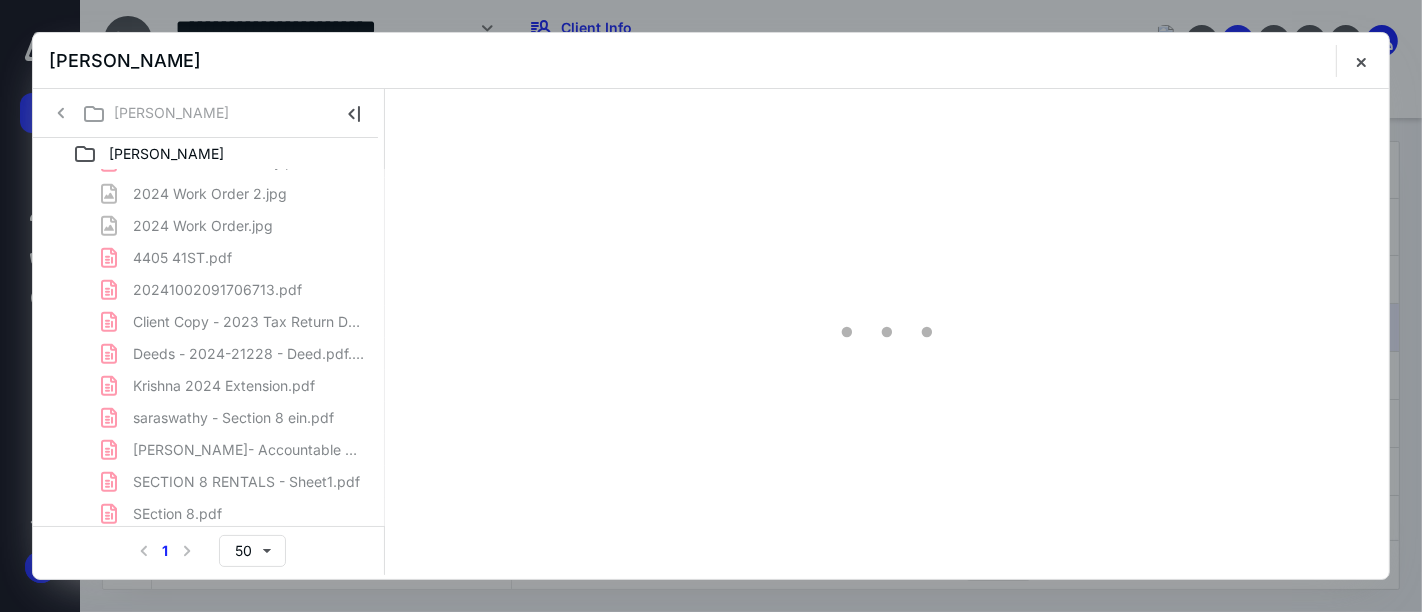 scroll, scrollTop: 82, scrollLeft: 0, axis: vertical 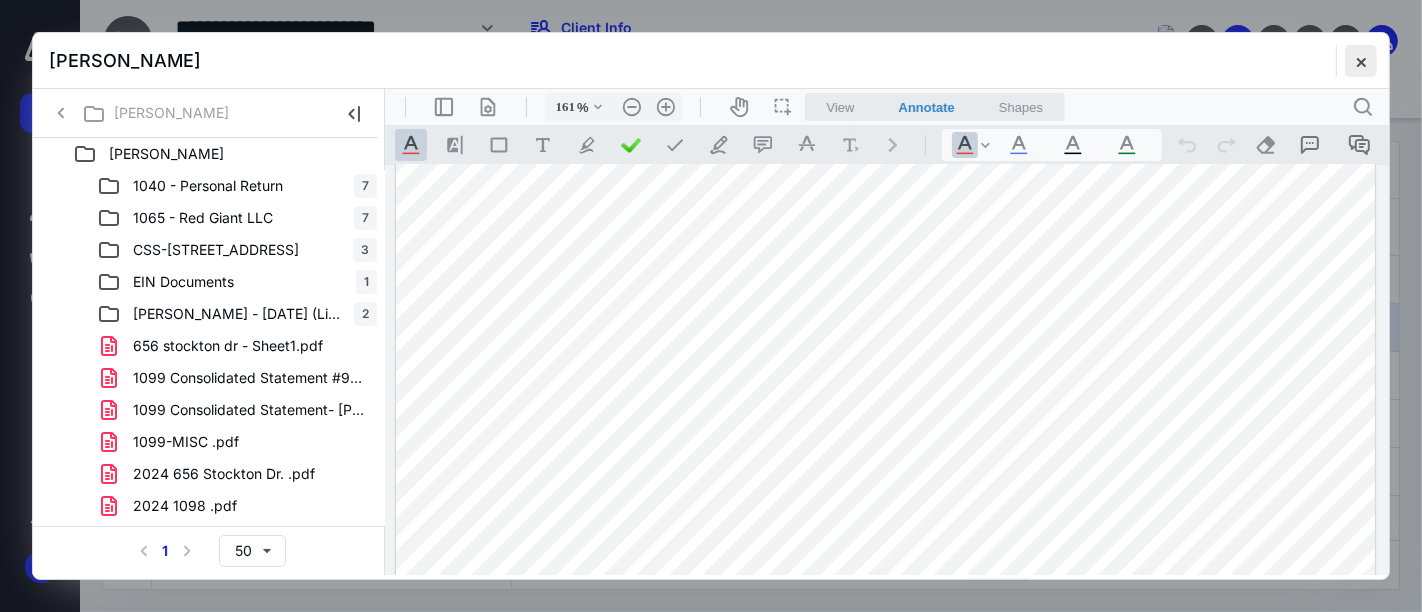 click at bounding box center [1361, 61] 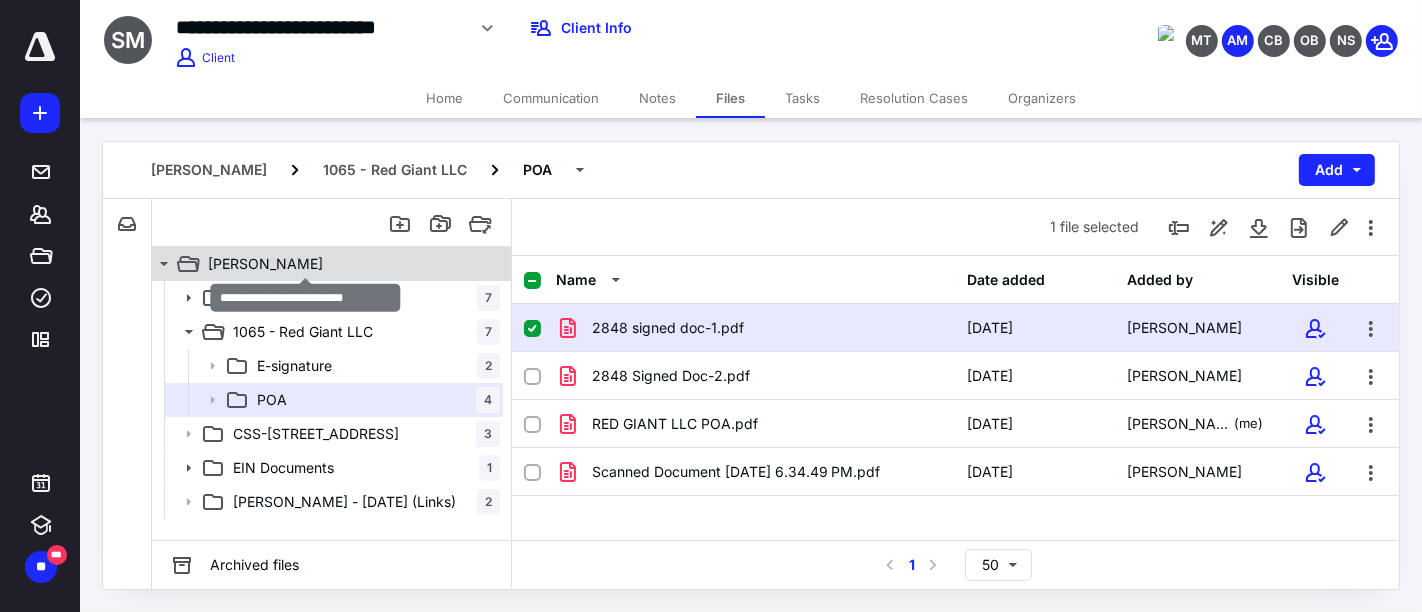 click on "[PERSON_NAME]" at bounding box center [265, 264] 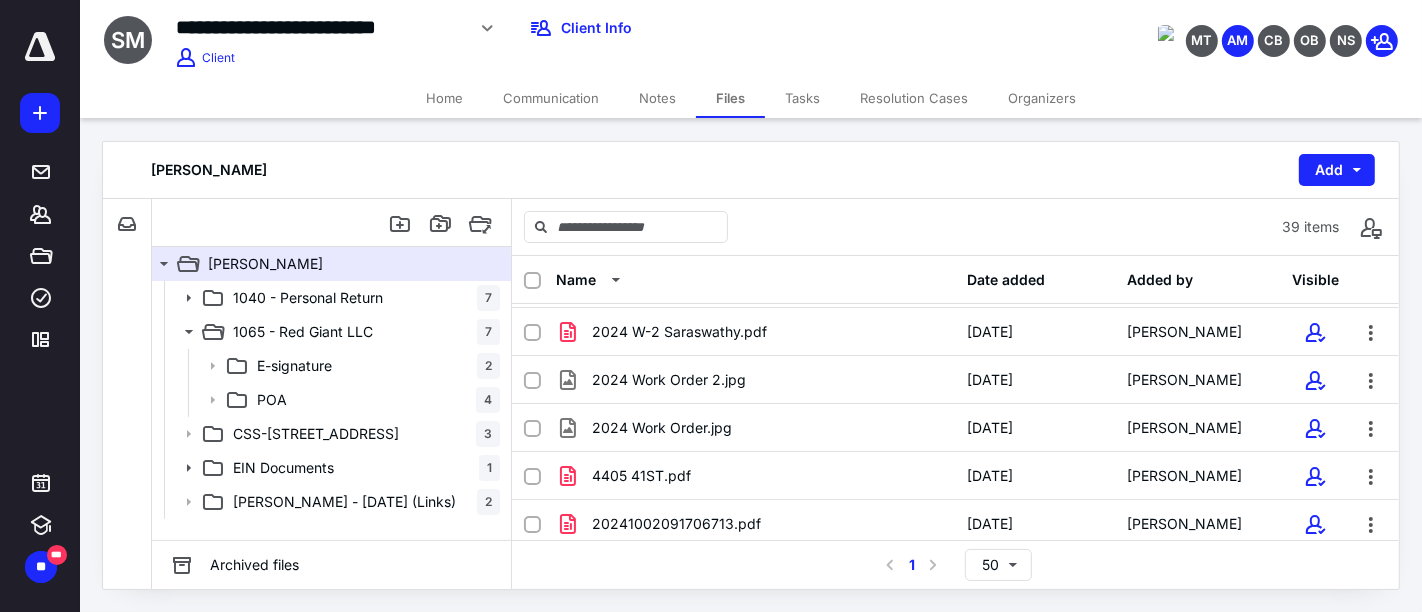 scroll, scrollTop: 1290, scrollLeft: 0, axis: vertical 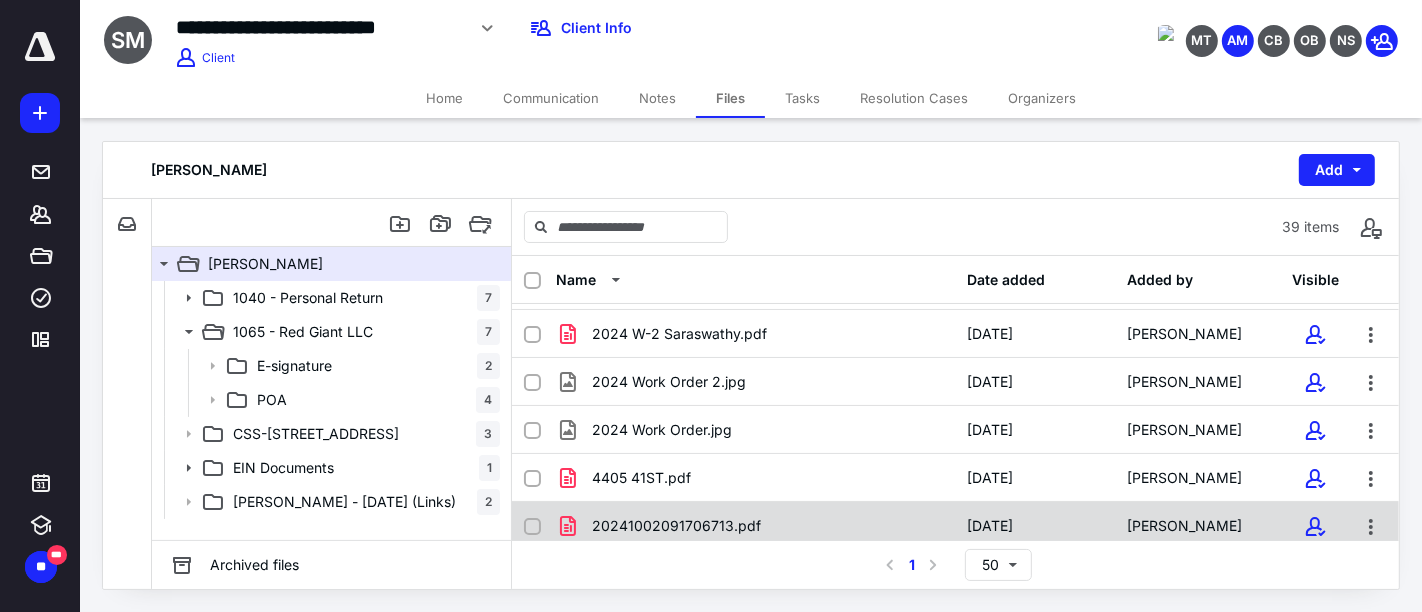 click on "20241002091706713.pdf" at bounding box center [756, 526] 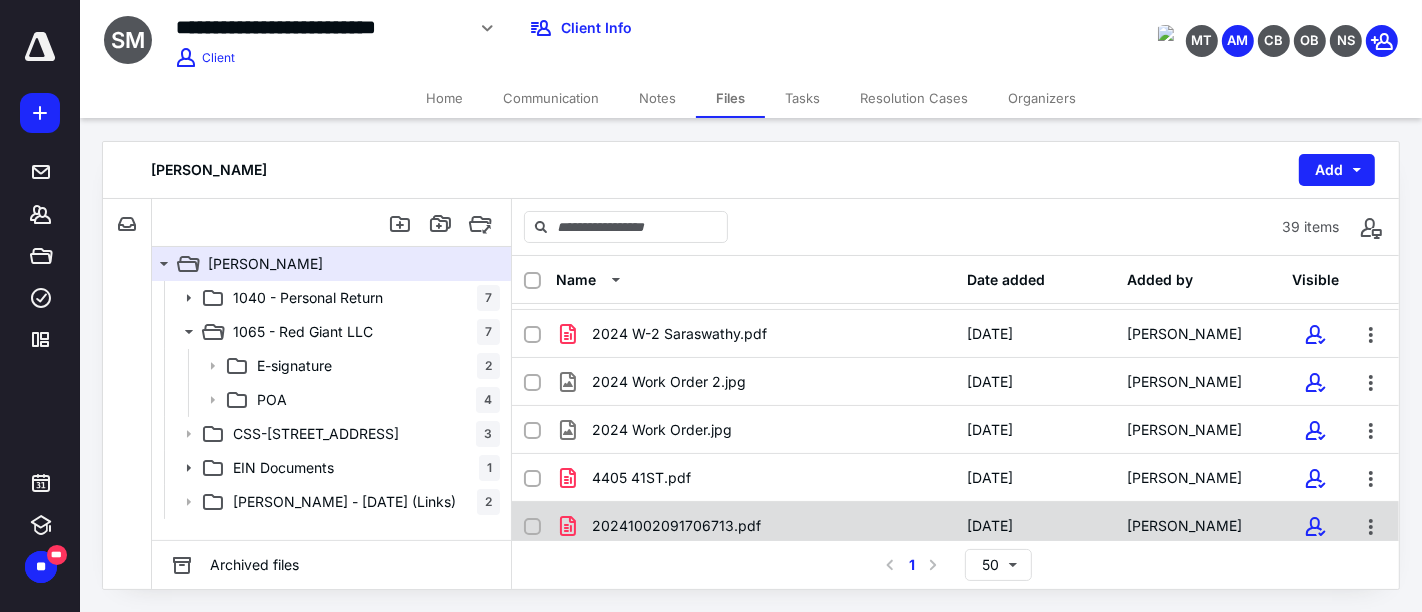 checkbox on "true" 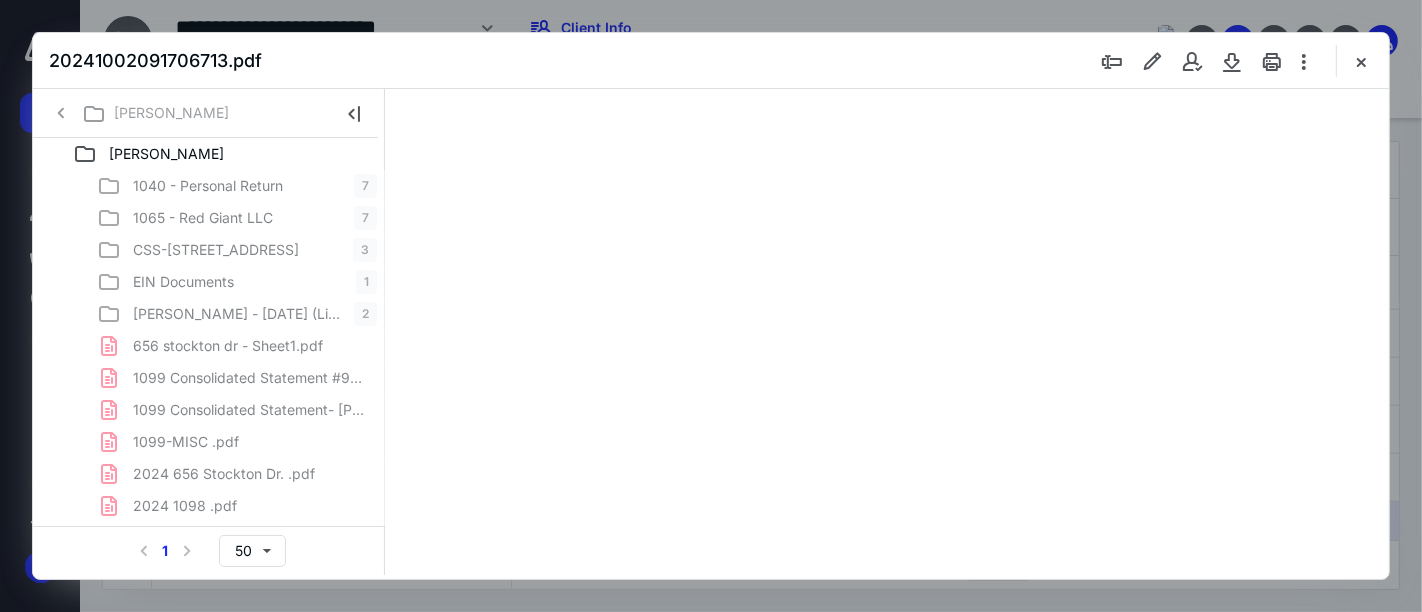 scroll, scrollTop: 0, scrollLeft: 0, axis: both 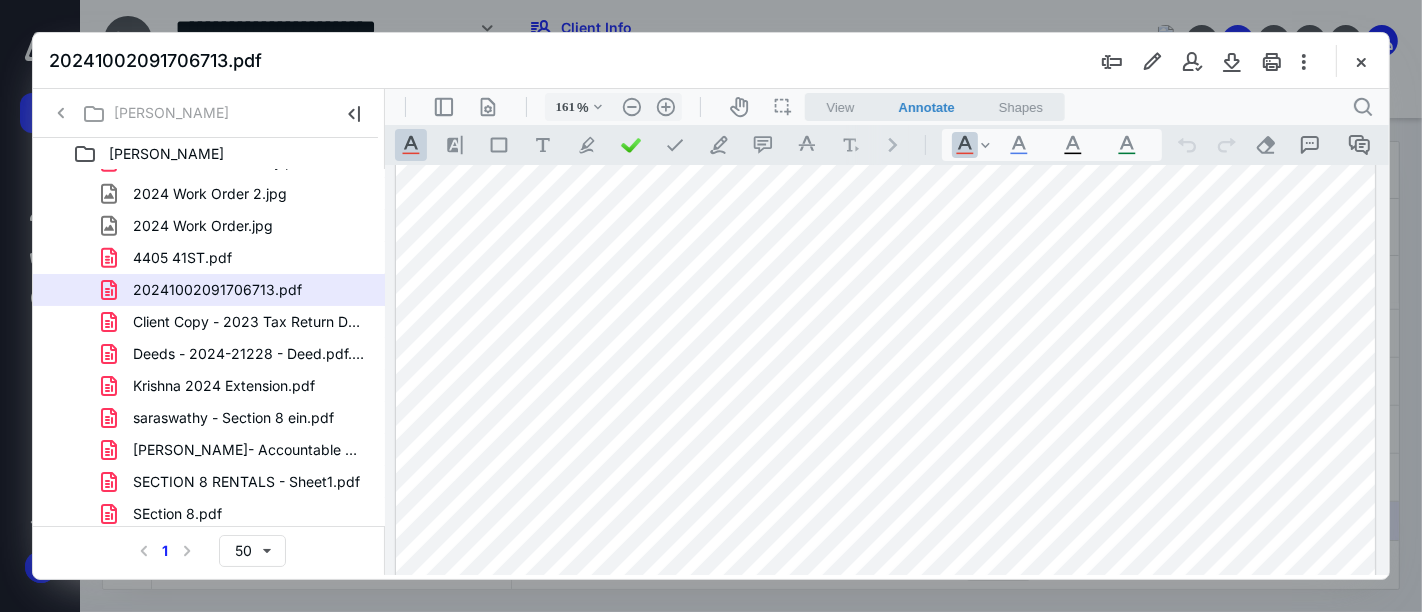 drag, startPoint x: 280, startPoint y: 251, endPoint x: 281, endPoint y: 323, distance: 72.00694 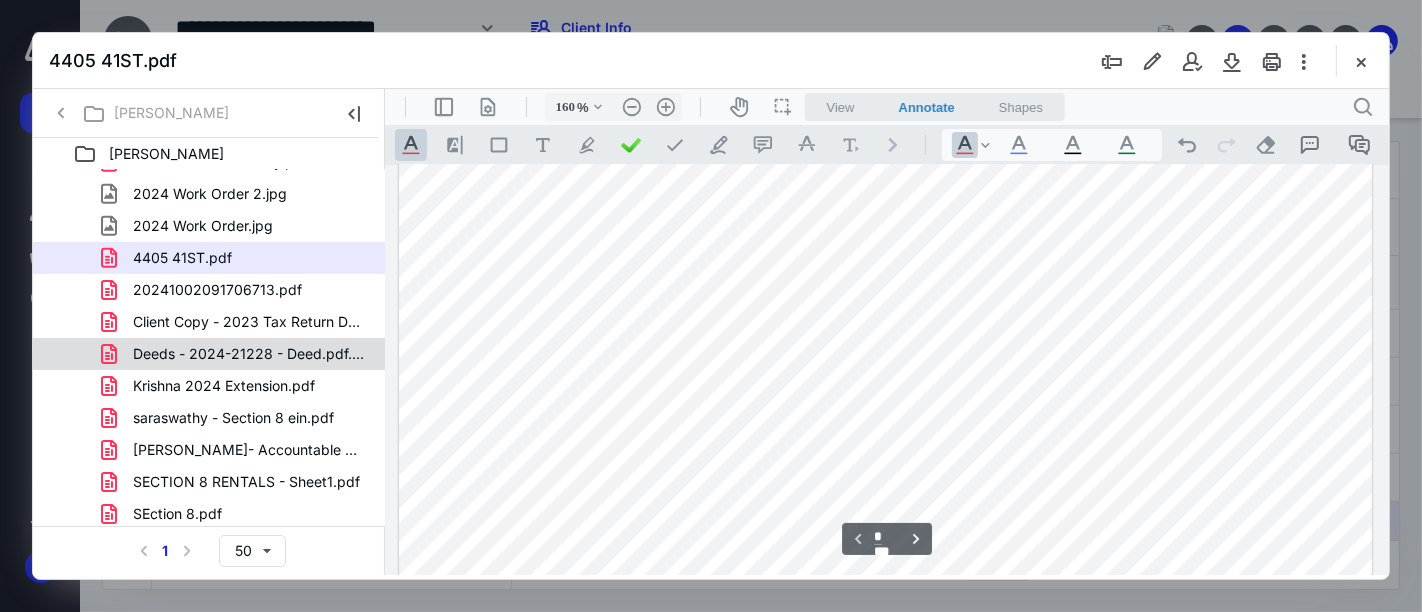 scroll, scrollTop: 241, scrollLeft: 0, axis: vertical 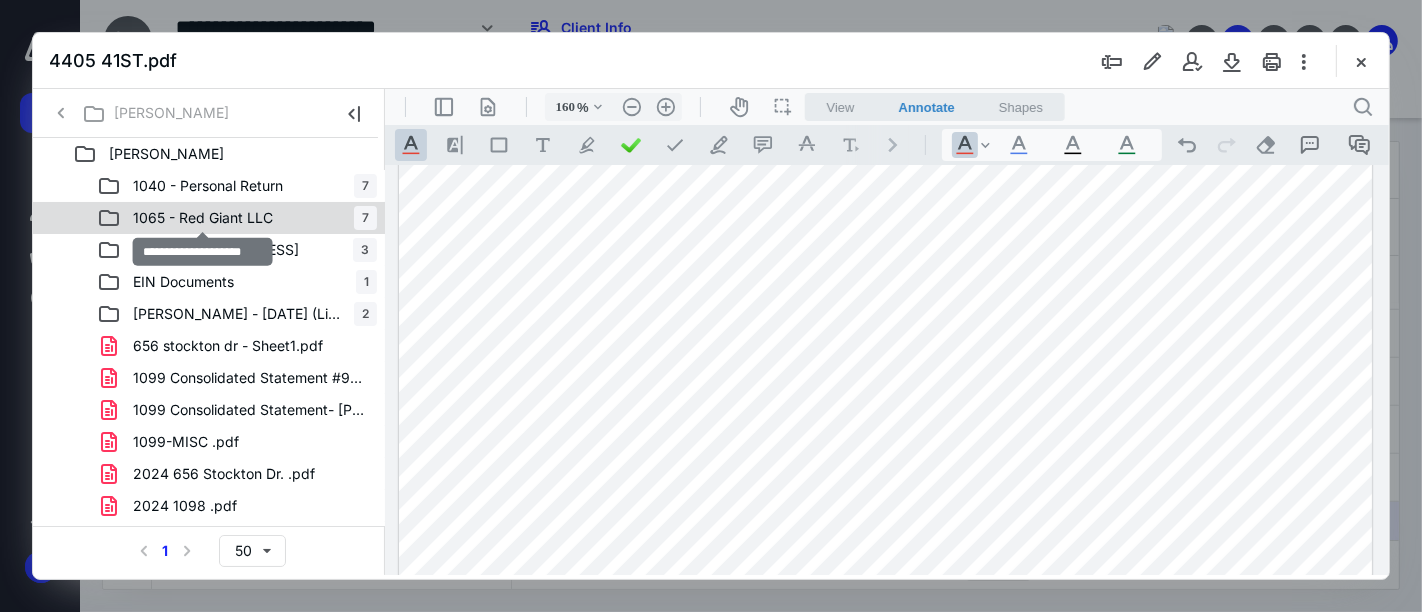click on "1065 - Red Giant LLC" at bounding box center [203, 218] 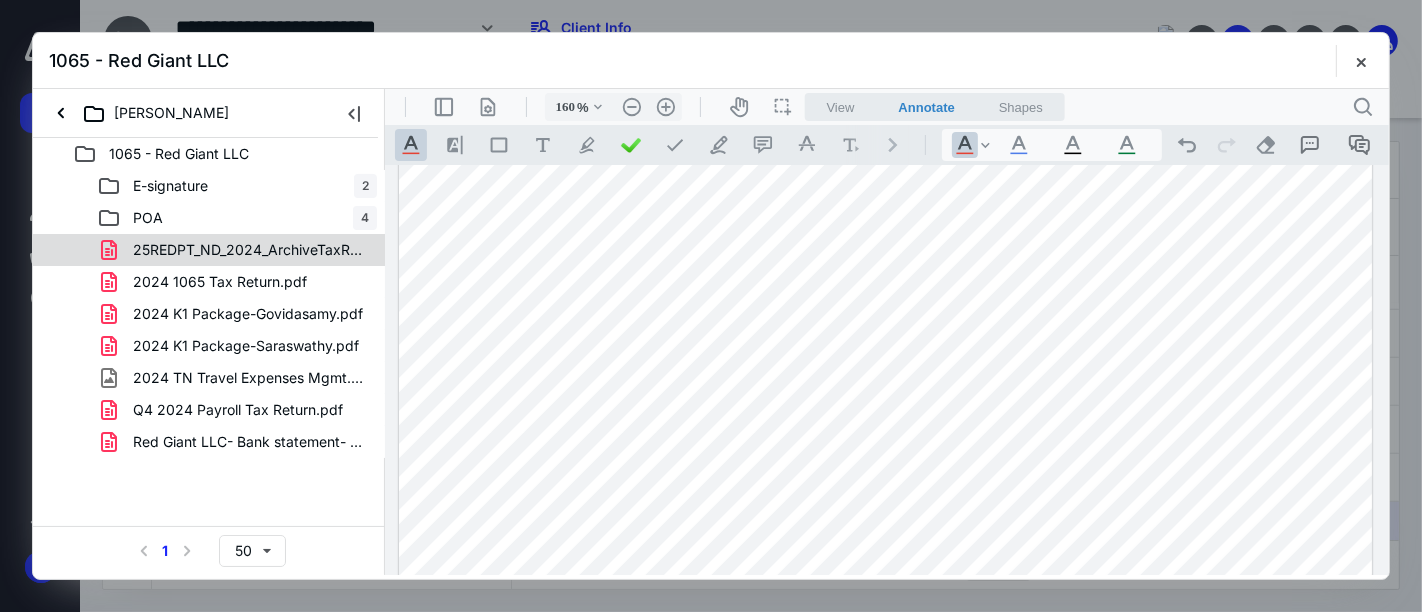 click on "25REDPT_ND_2024_ArchiveTaxReturn.pdf" at bounding box center [237, 250] 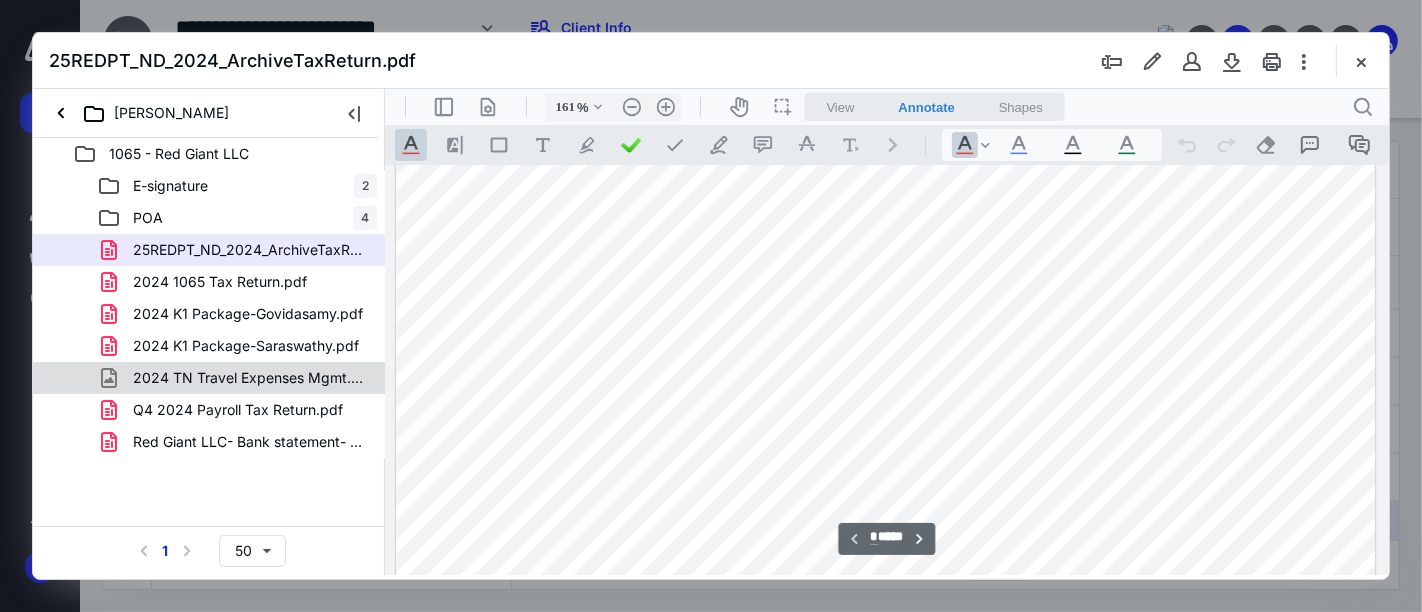 scroll, scrollTop: 748, scrollLeft: 0, axis: vertical 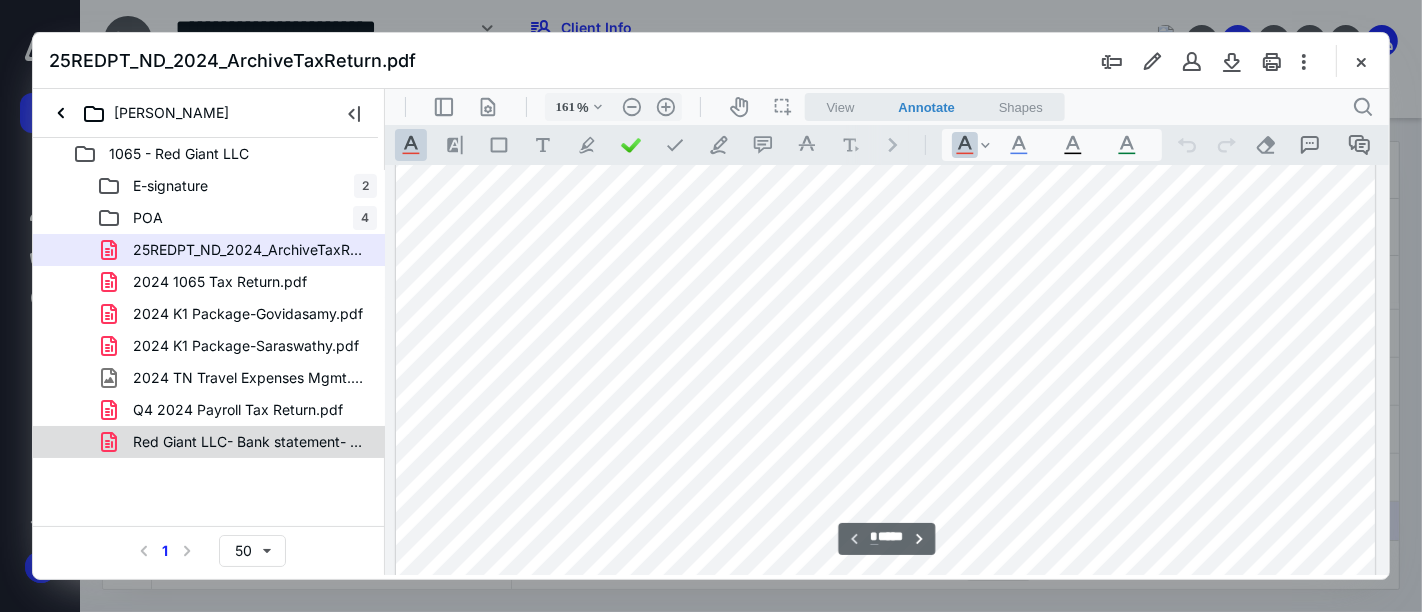 click on "Red Giant LLC- Bank statement- Wells Fargo.pdf" at bounding box center [249, 442] 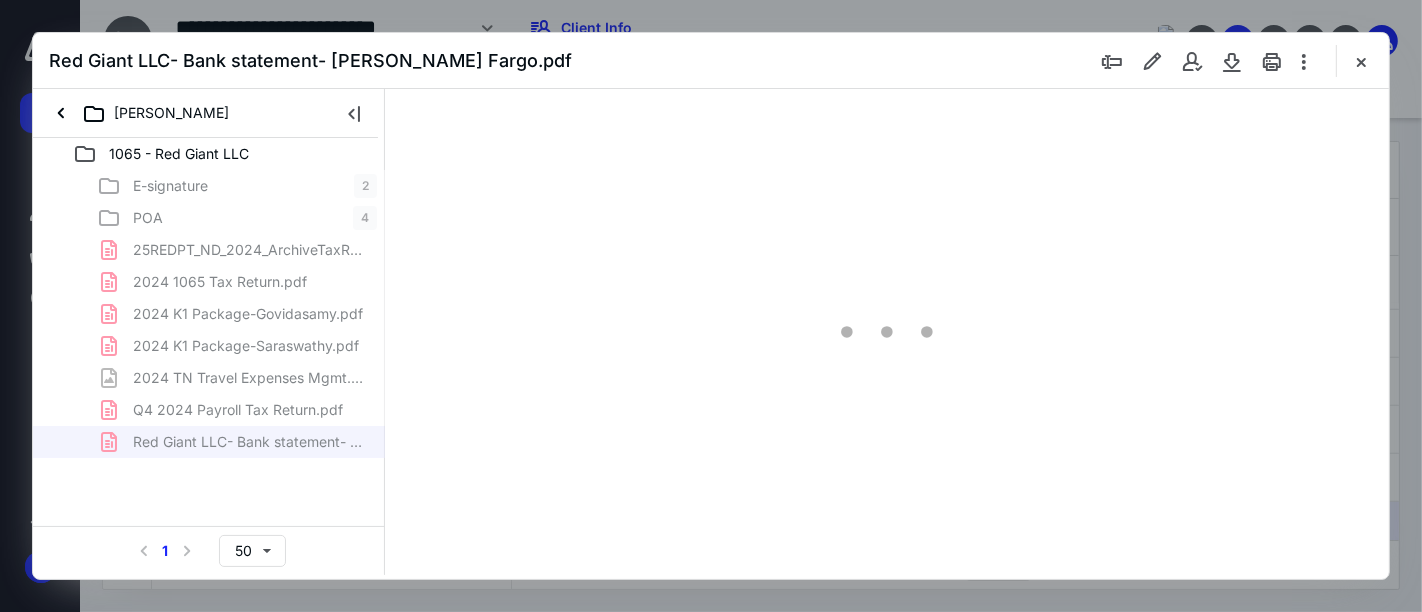 scroll, scrollTop: 82, scrollLeft: 0, axis: vertical 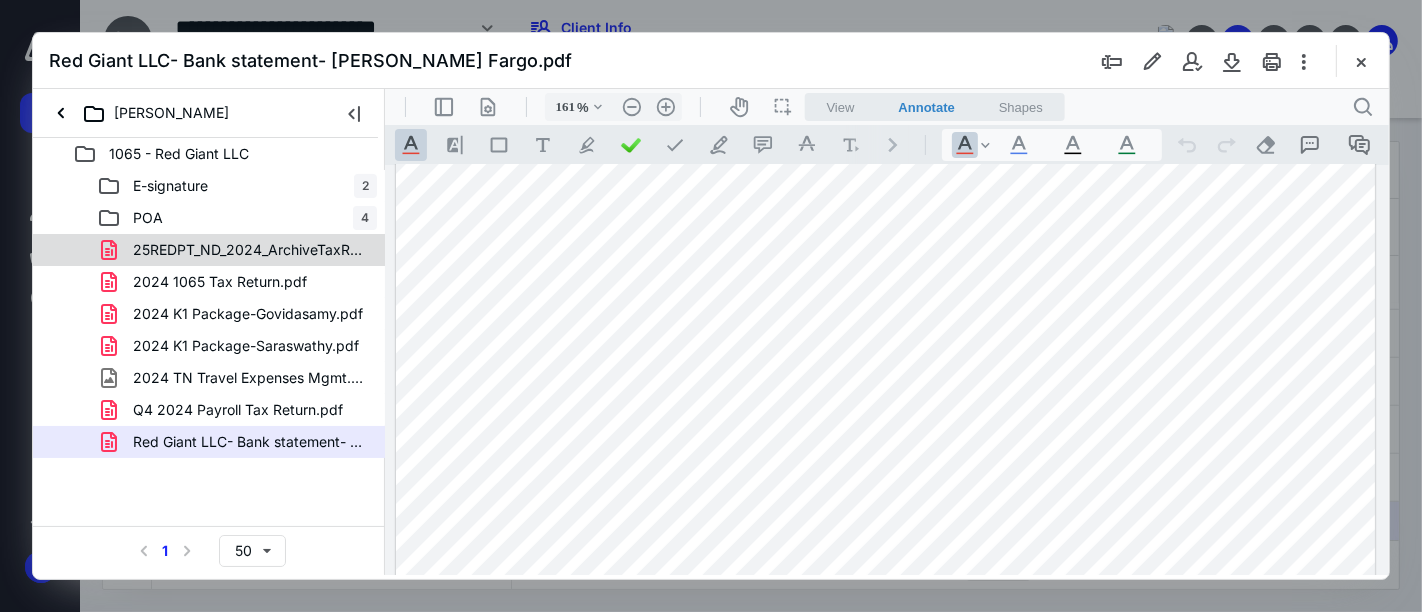 click on "25REDPT_ND_2024_ArchiveTaxReturn.pdf" at bounding box center [249, 250] 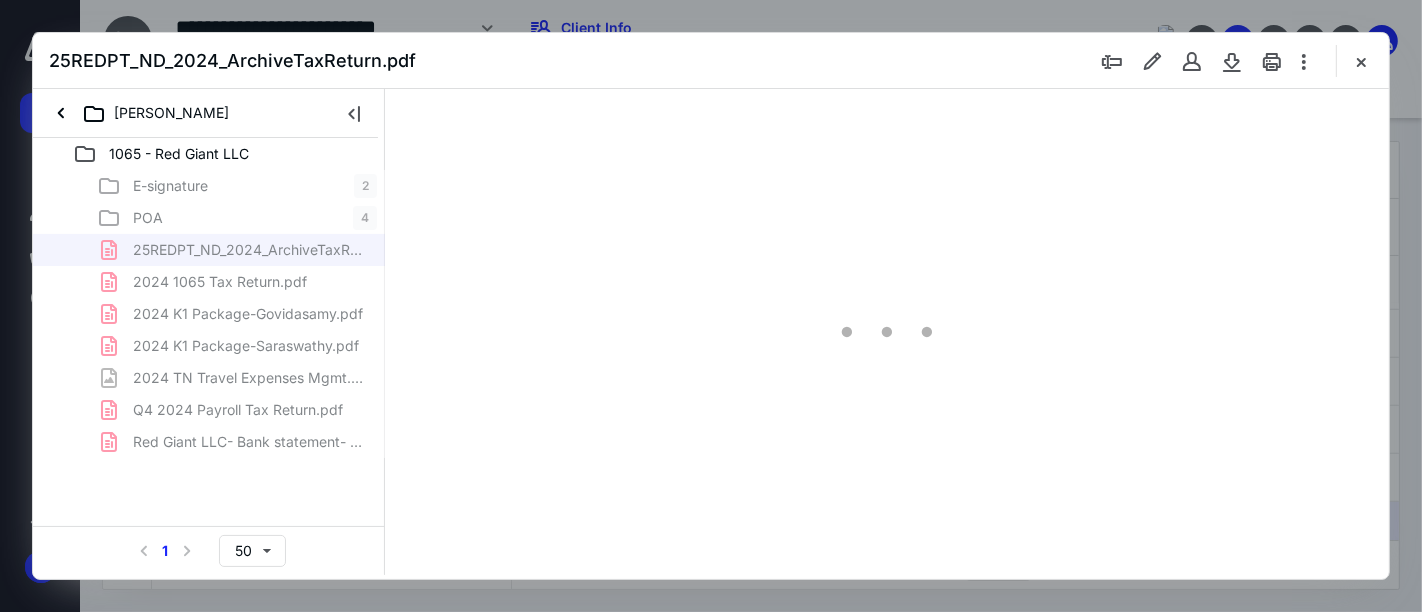 scroll, scrollTop: 82, scrollLeft: 0, axis: vertical 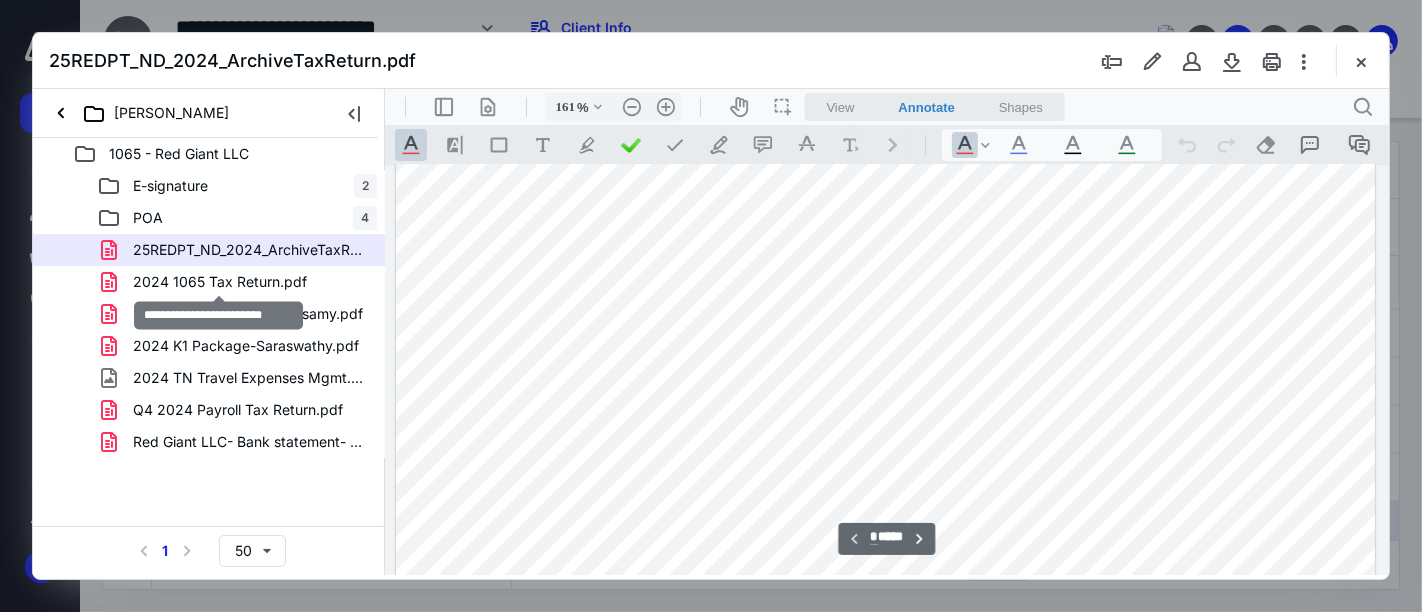 click on "2024 1065 Tax Return.pdf" at bounding box center (220, 282) 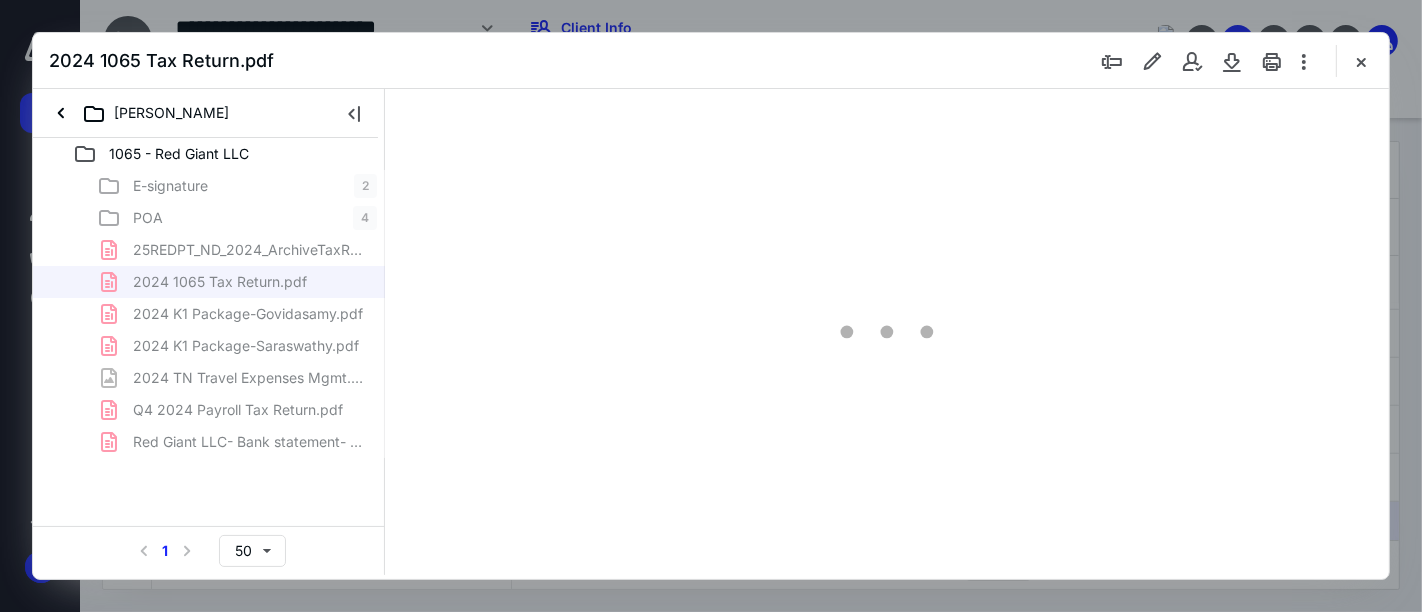 click on "E-signature 2 POA 4 25REDPT_ND_2024_ArchiveTaxReturn.pdf 2024 1065 Tax Return.pdf 2024 K1 Package-Govidasamy.pdf 2024 K1 Package-Saraswathy.pdf 2024 TN Travel Expenses Mgmt. Exp.jpg Q4 2024 Payroll Tax Return.pdf Red Giant LLC- Bank statement- Wells Fargo.pdf" at bounding box center (209, 314) 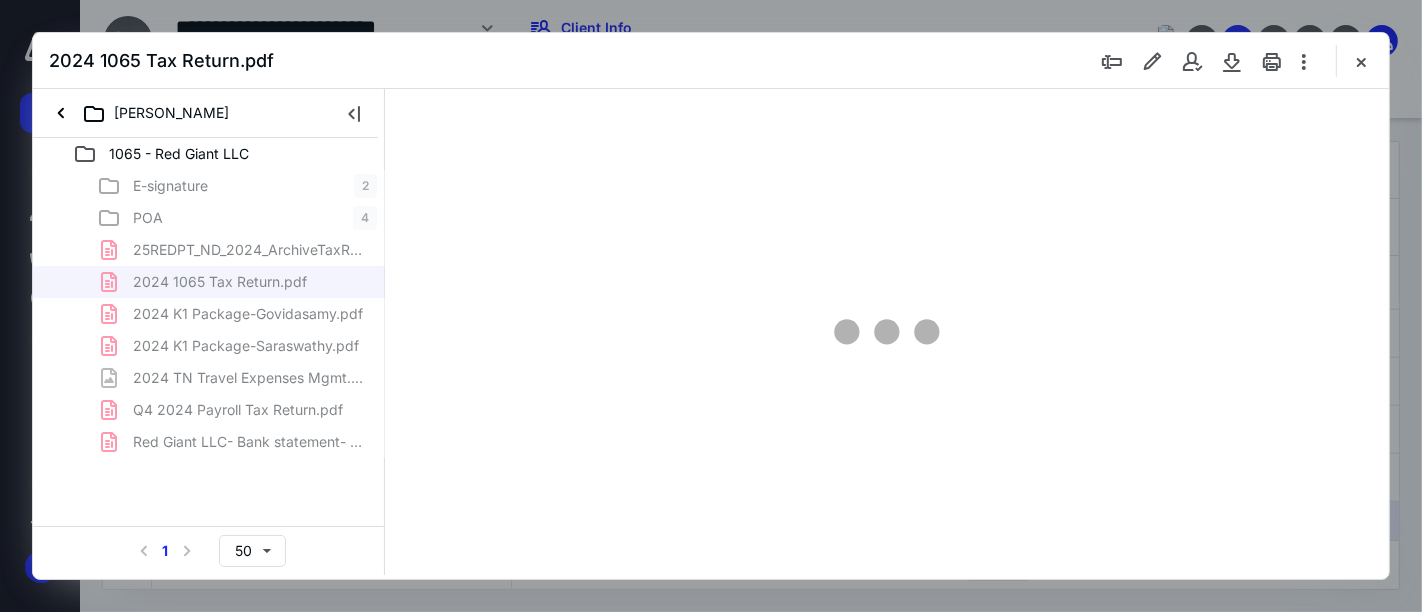 click on "E-signature 2 POA 4 25REDPT_ND_2024_ArchiveTaxReturn.pdf 2024 1065 Tax Return.pdf 2024 K1 Package-Govidasamy.pdf 2024 K1 Package-Saraswathy.pdf 2024 TN Travel Expenses Mgmt. Exp.jpg Q4 2024 Payroll Tax Return.pdf Red Giant LLC- Bank statement- Wells Fargo.pdf" at bounding box center [209, 314] 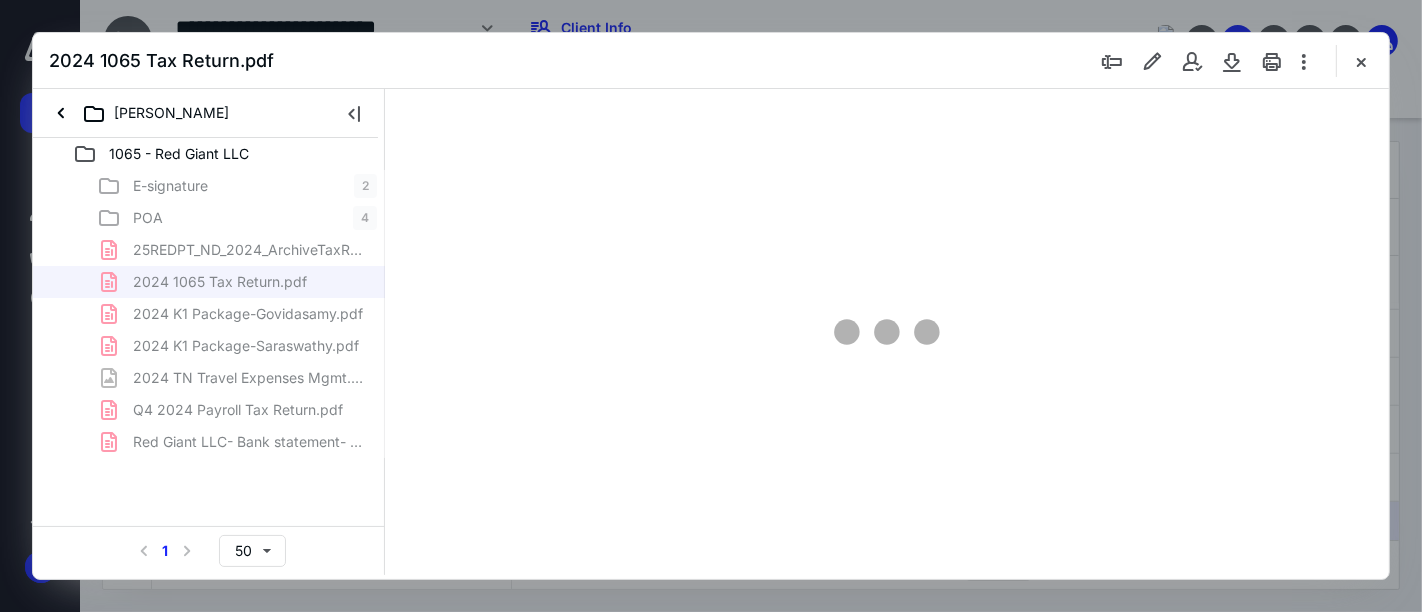 scroll, scrollTop: 82, scrollLeft: 141, axis: both 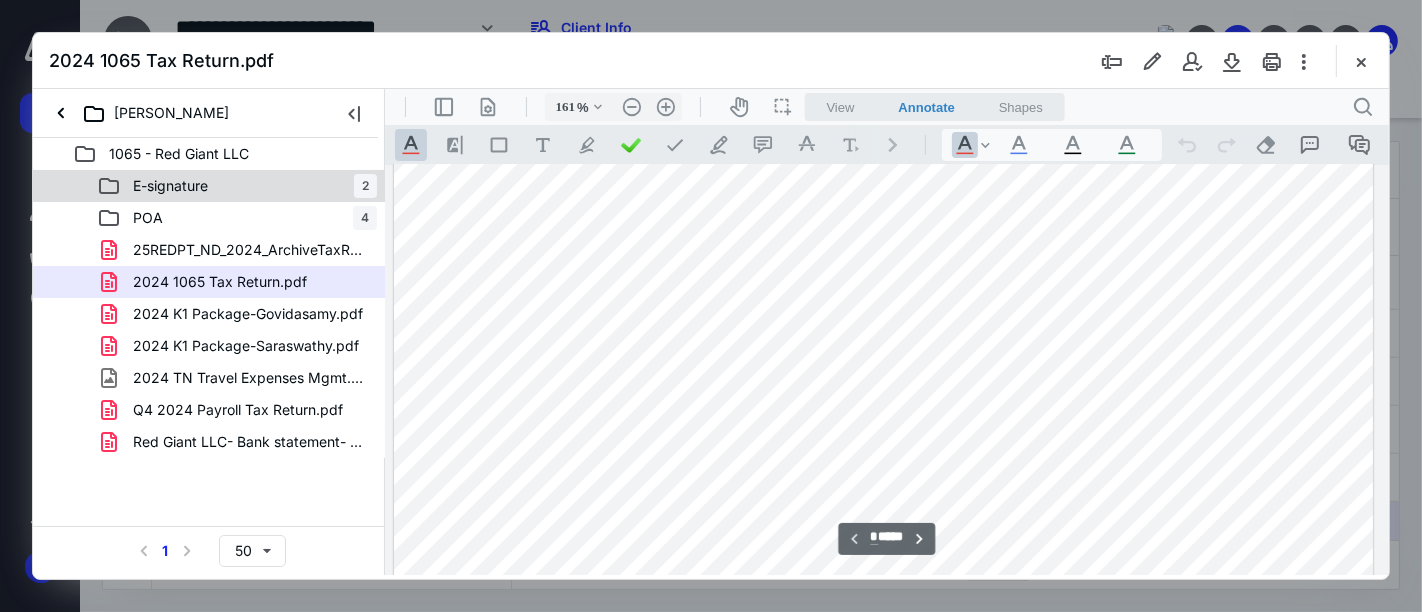 click on "E-signature 2" at bounding box center (237, 186) 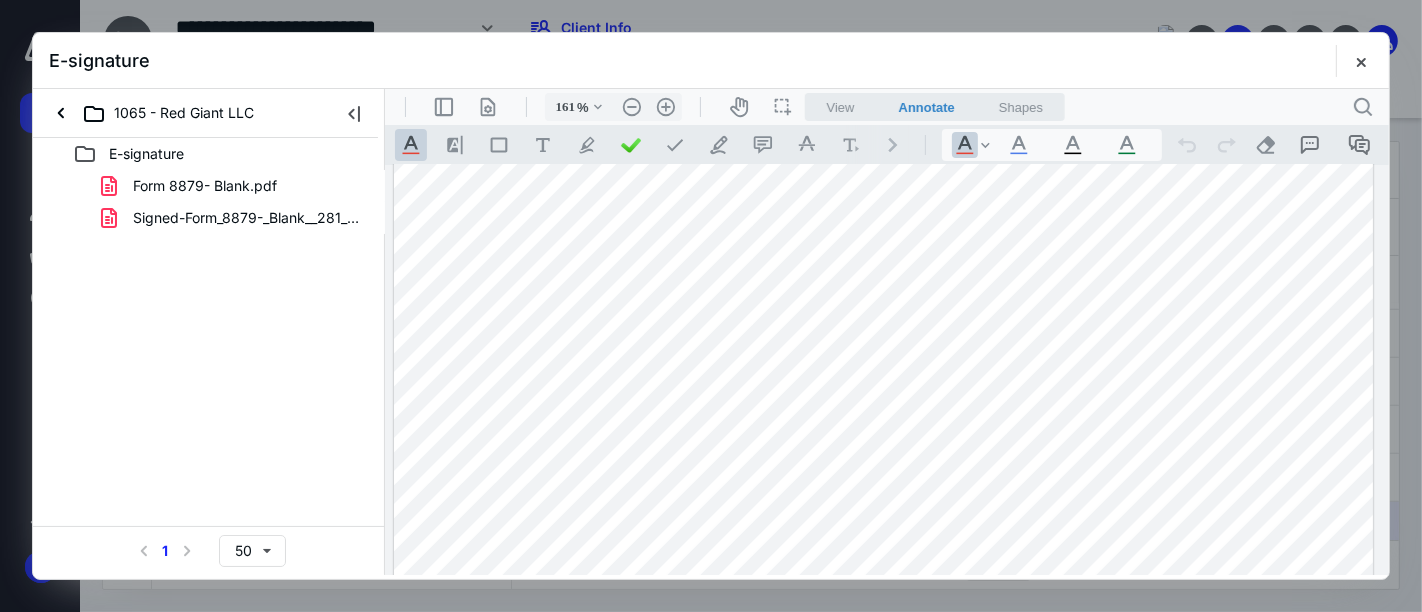 click on "E-signature" at bounding box center (209, 154) 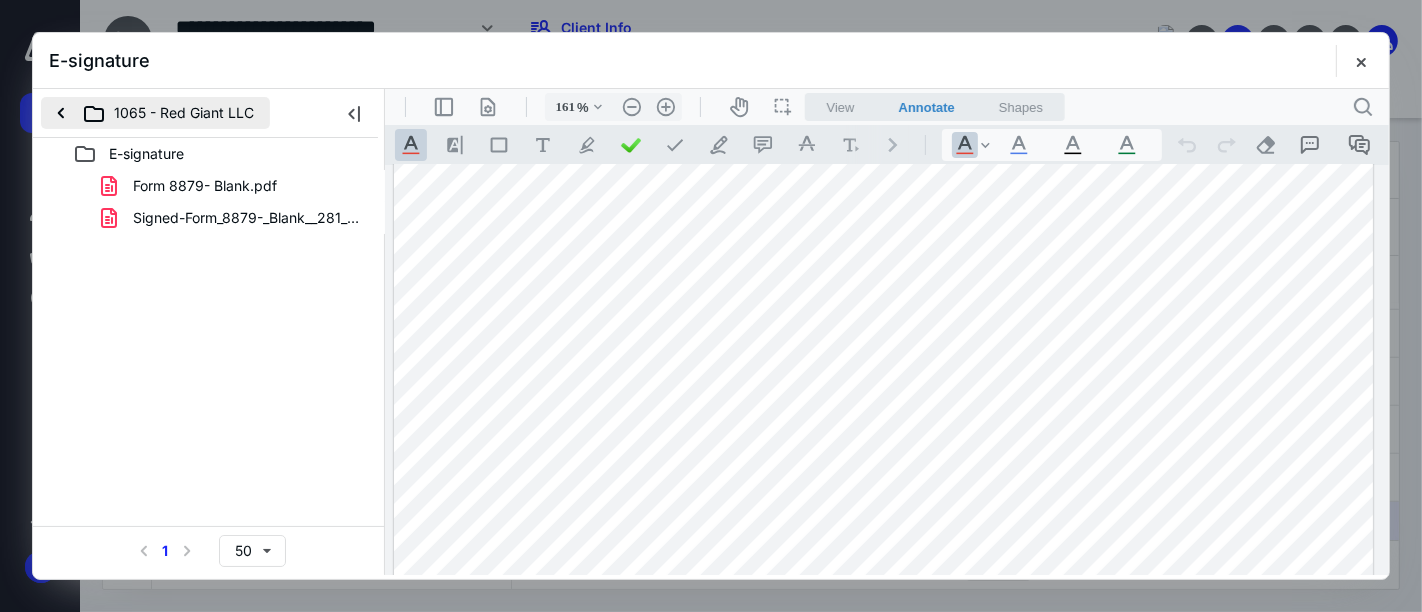 click on "1065 - Red Giant LLC" at bounding box center [155, 113] 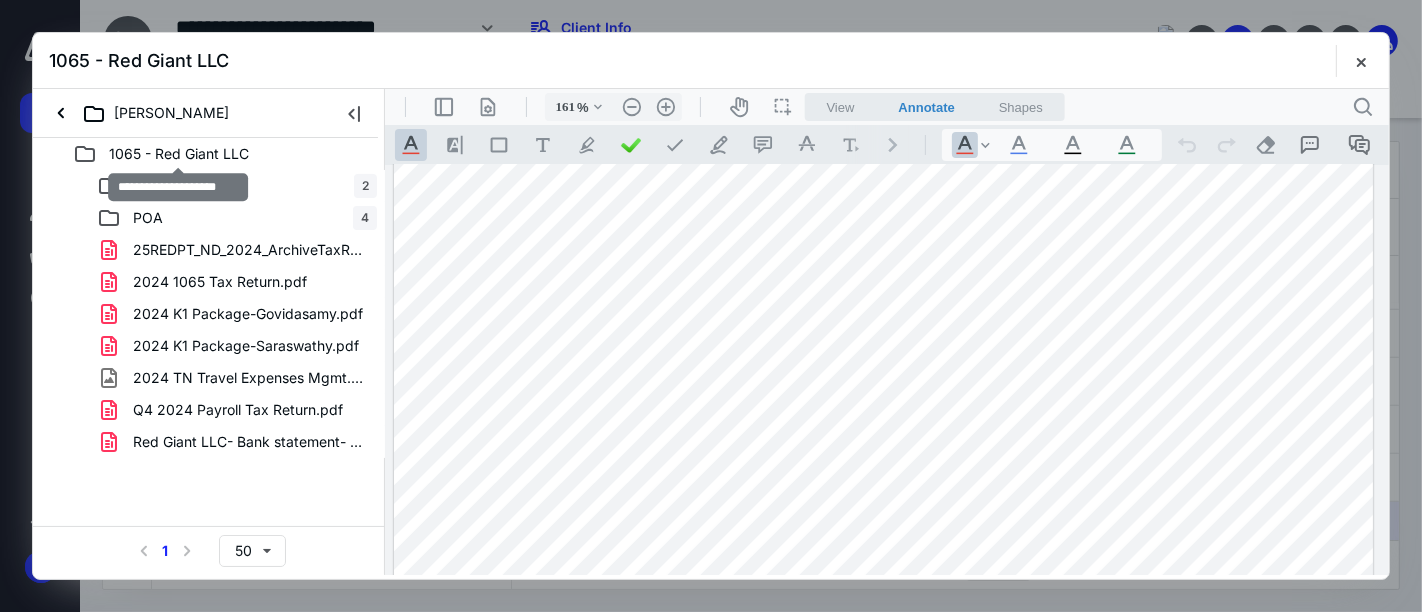 click on "1065 - Red Giant LLC" at bounding box center (179, 154) 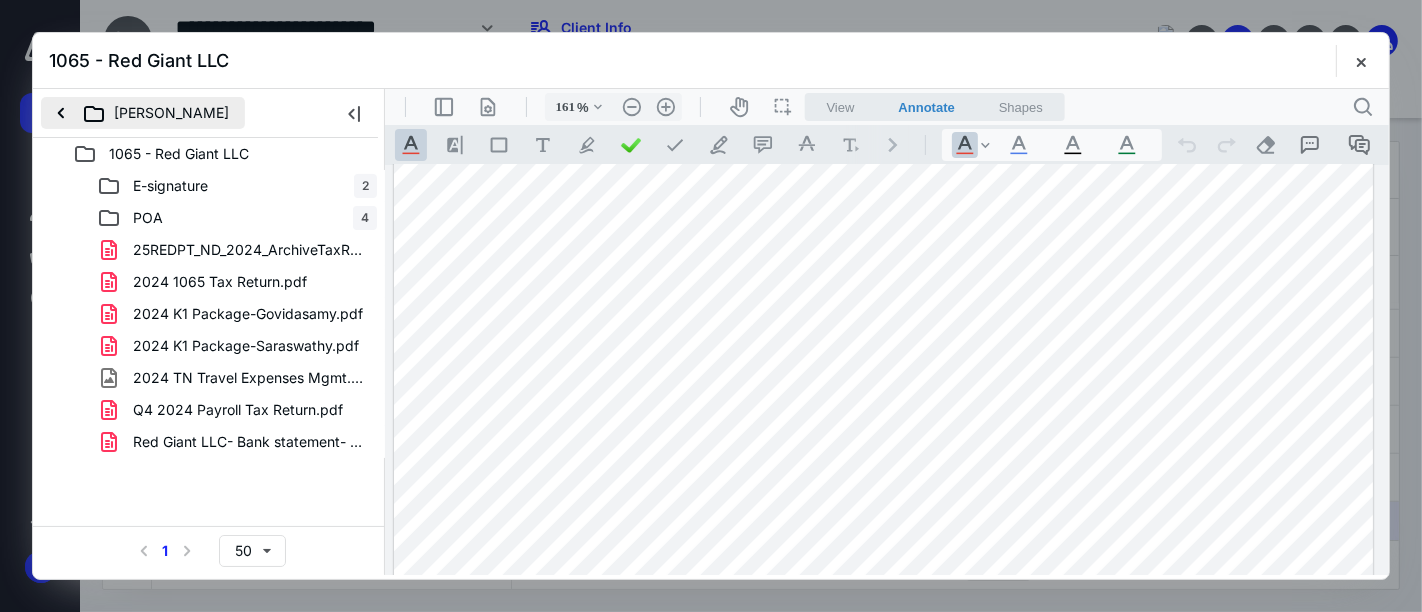click on "[PERSON_NAME]" at bounding box center [143, 113] 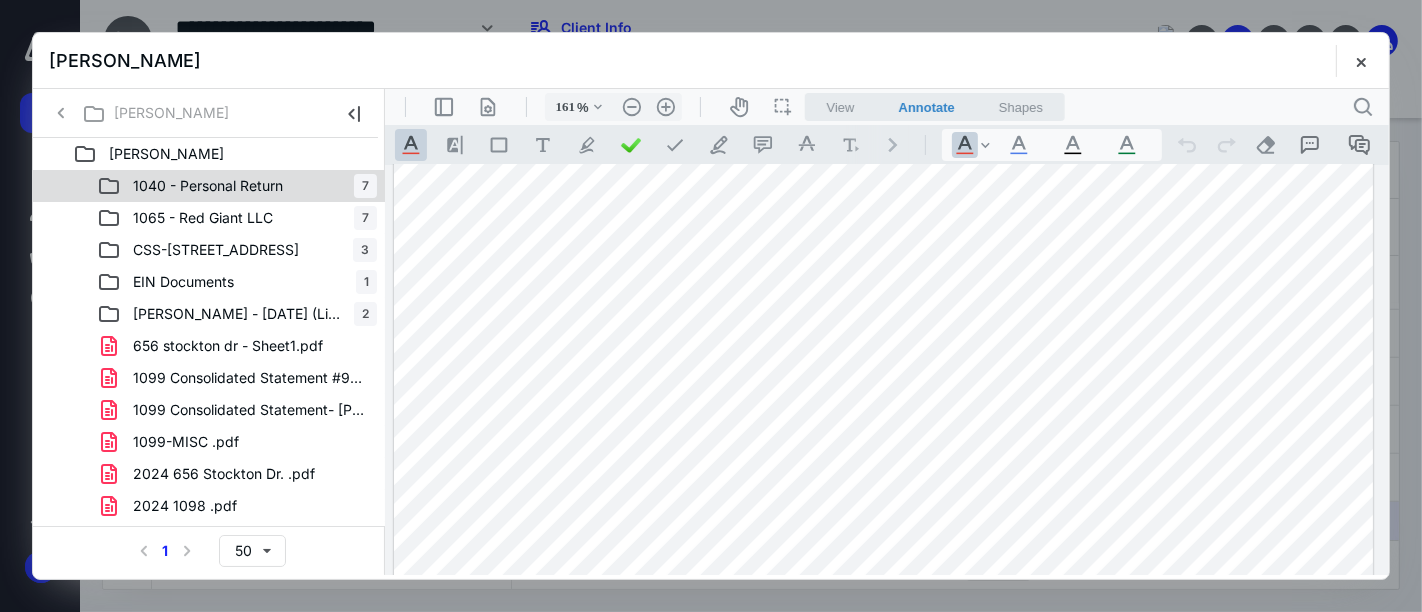 click on "1040 - Personal Return" at bounding box center (208, 186) 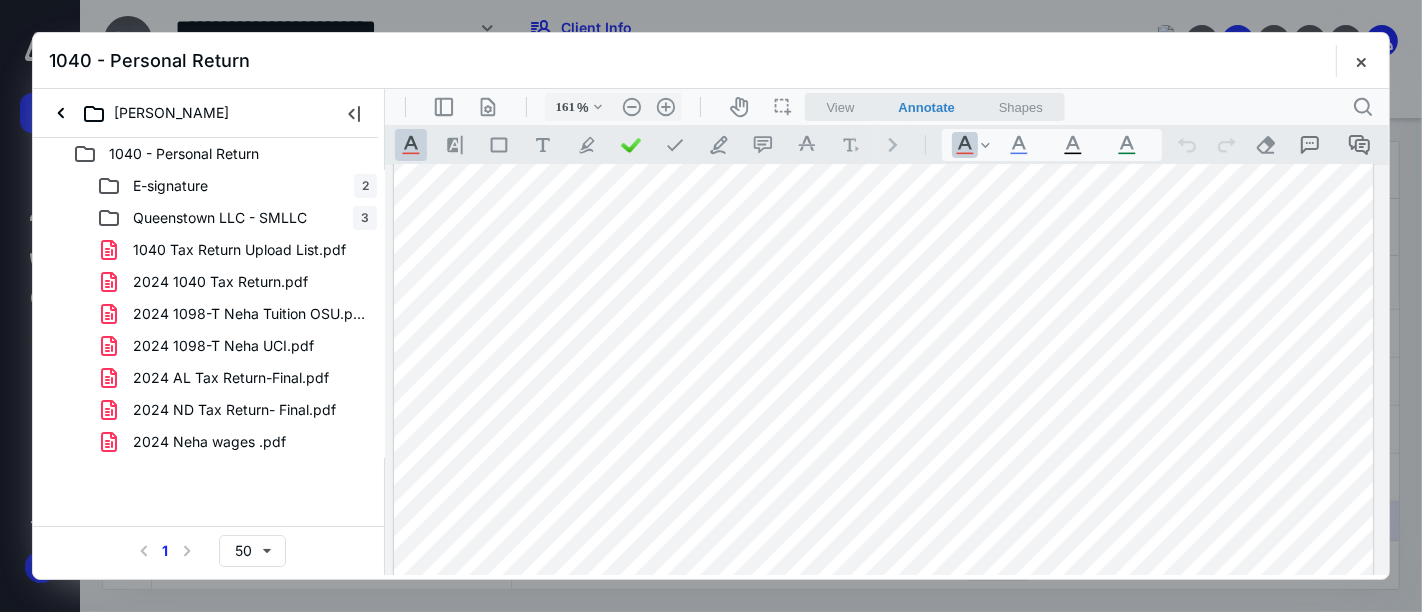 click on "[PERSON_NAME]" at bounding box center (181, 113) 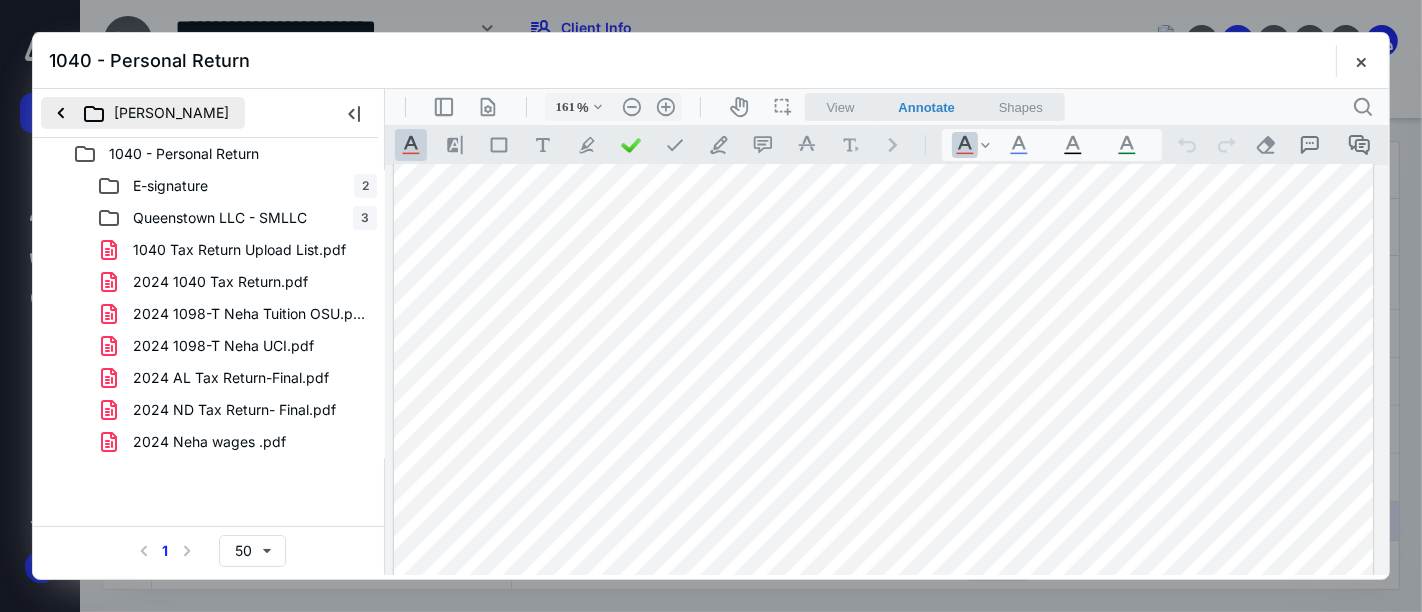 click on "[PERSON_NAME]" at bounding box center [143, 113] 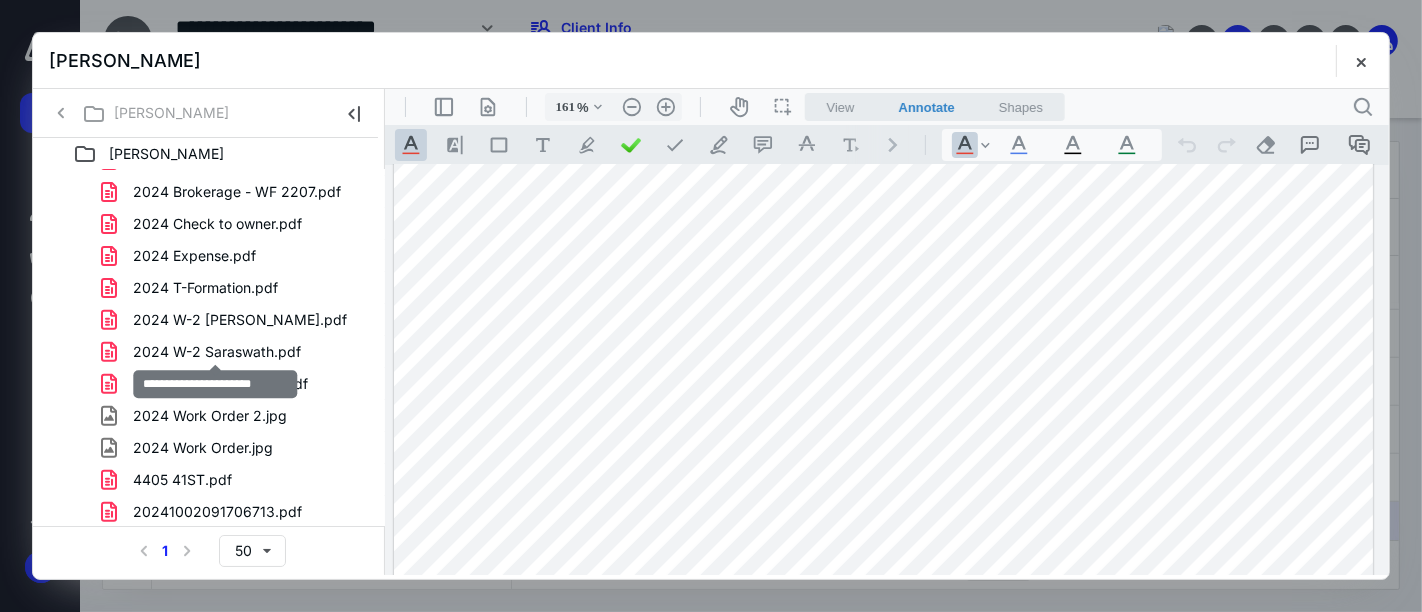 scroll, scrollTop: 777, scrollLeft: 0, axis: vertical 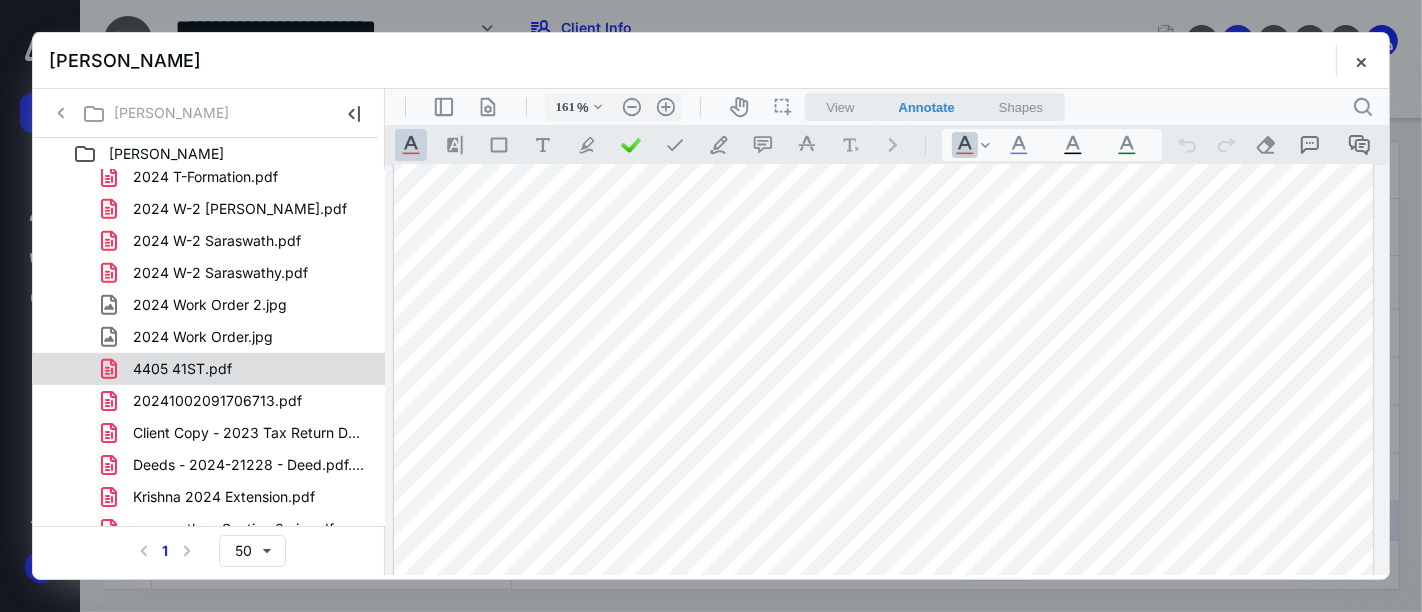 click on "4405 41ST.pdf" at bounding box center [237, 369] 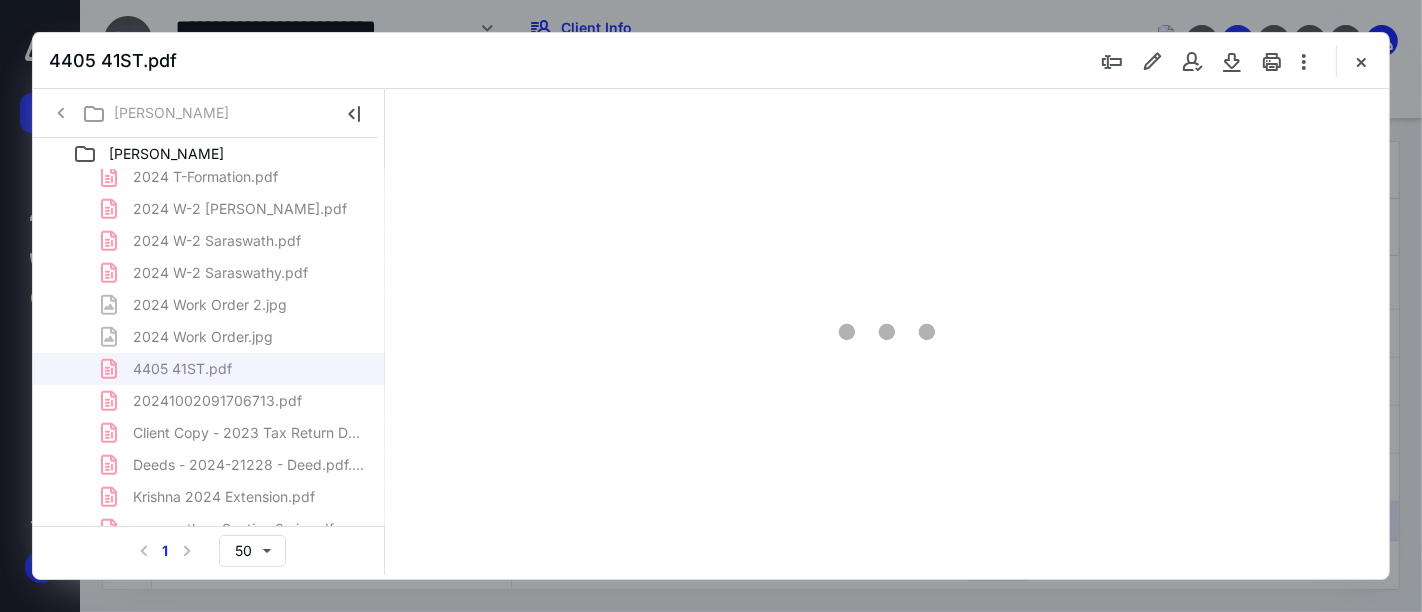 scroll, scrollTop: 82, scrollLeft: 0, axis: vertical 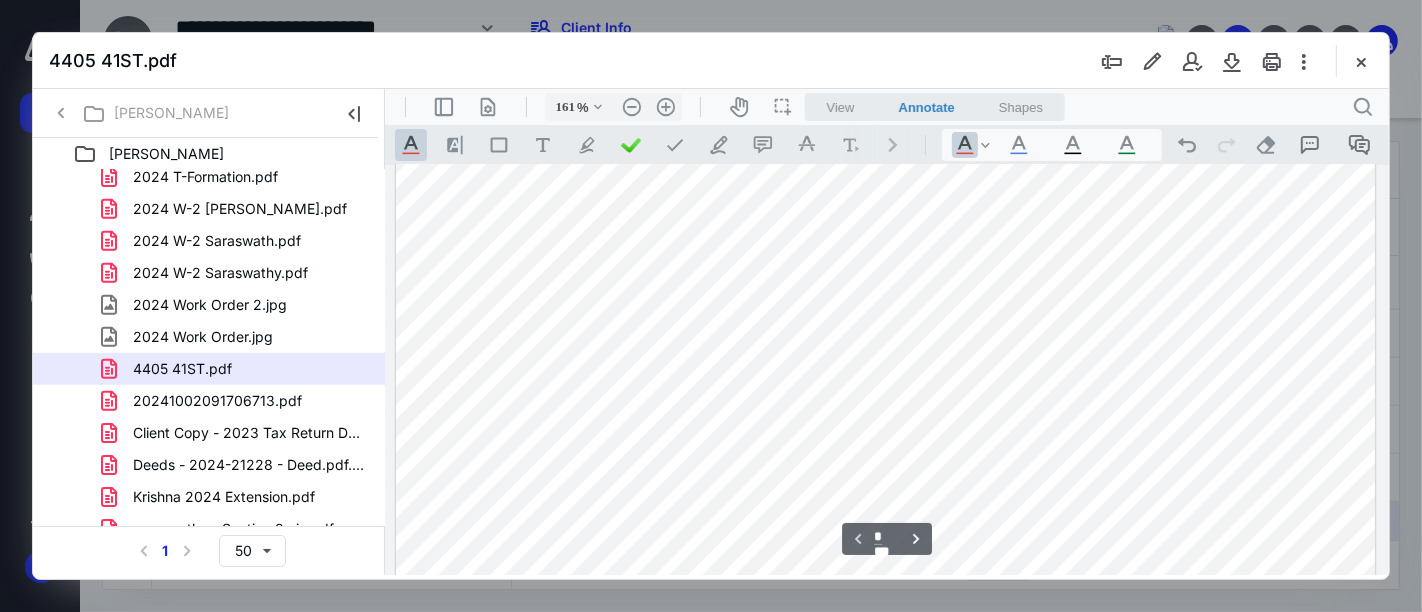 click on "20241002091706713.pdf" at bounding box center (217, 401) 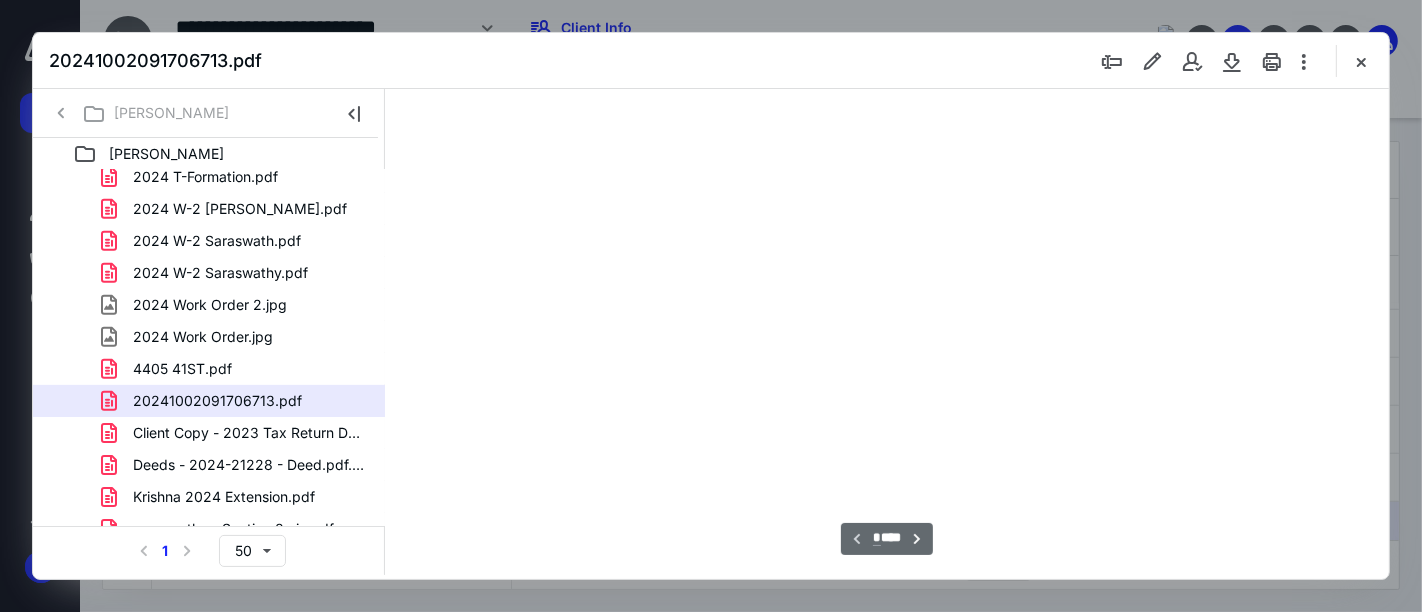 scroll, scrollTop: 82, scrollLeft: 0, axis: vertical 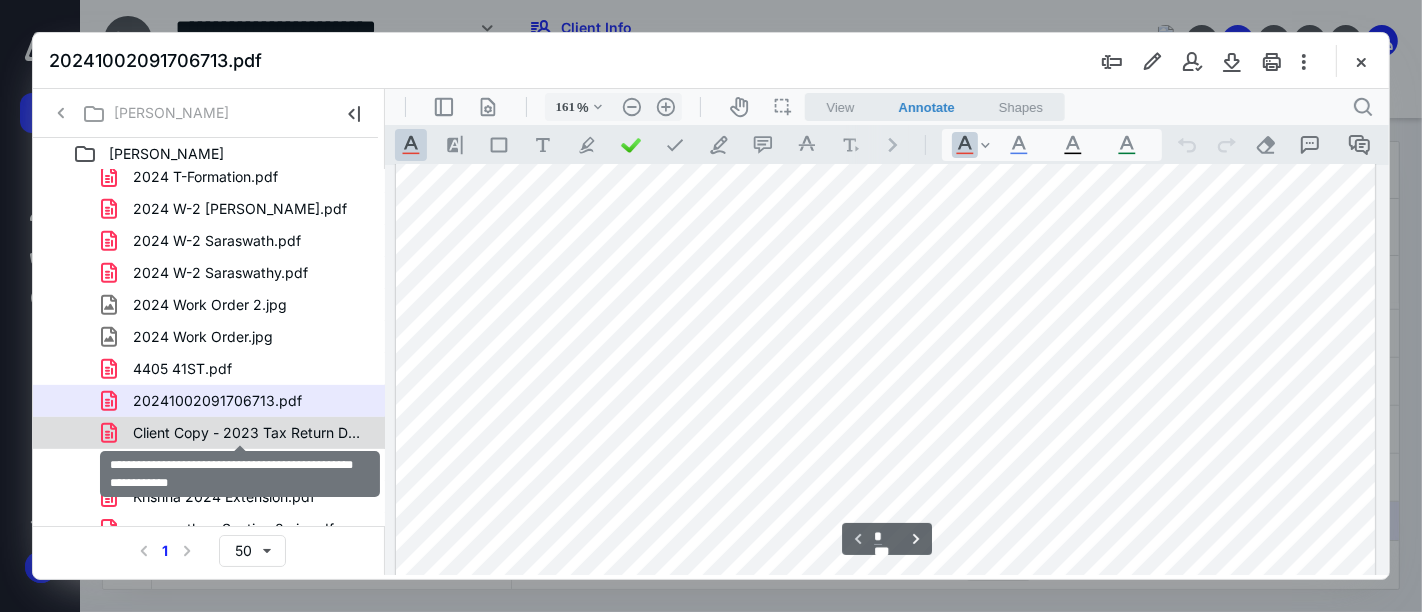 click on "Client Copy - 2023 Tax Return Documents (KAMALAKANNAN GOVI.pdf" at bounding box center (249, 433) 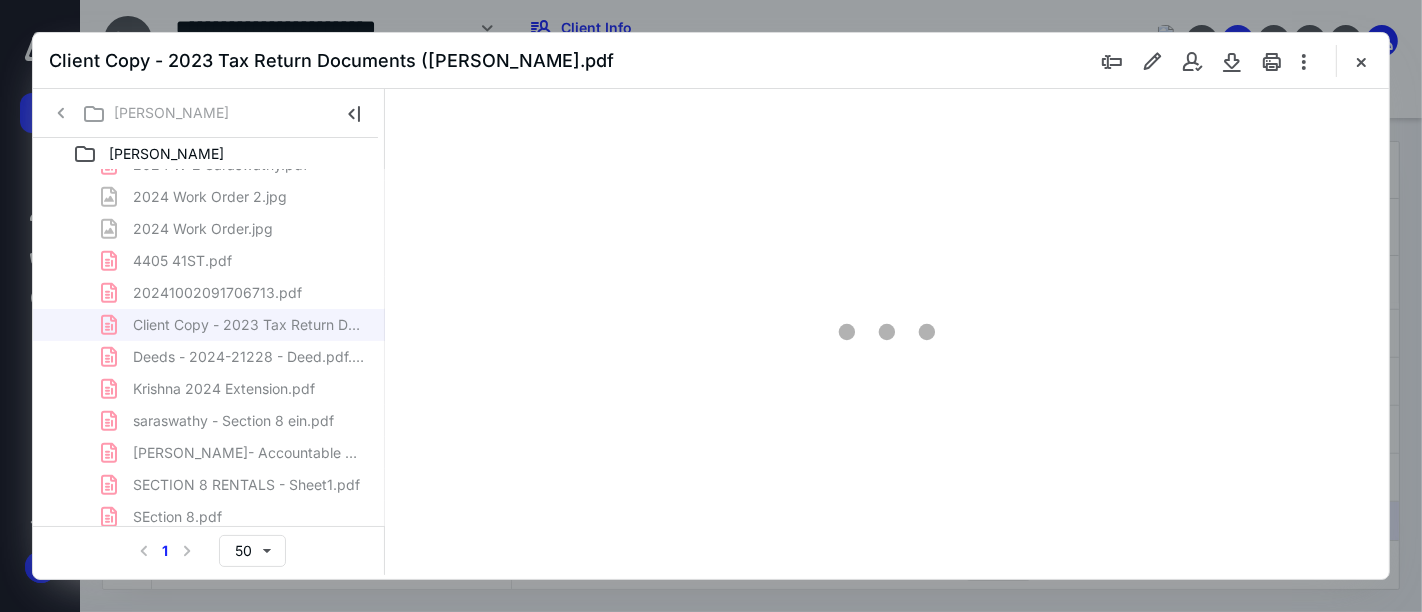 scroll, scrollTop: 888, scrollLeft: 0, axis: vertical 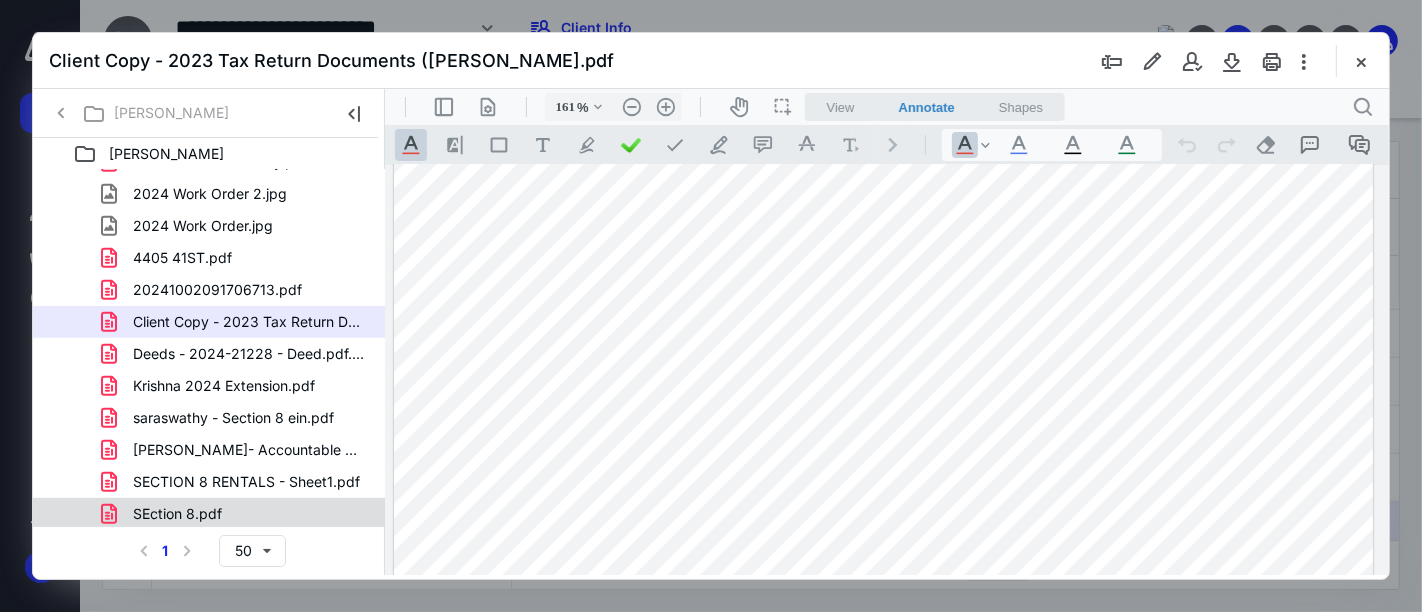 click on "SEction 8.pdf" at bounding box center [237, 514] 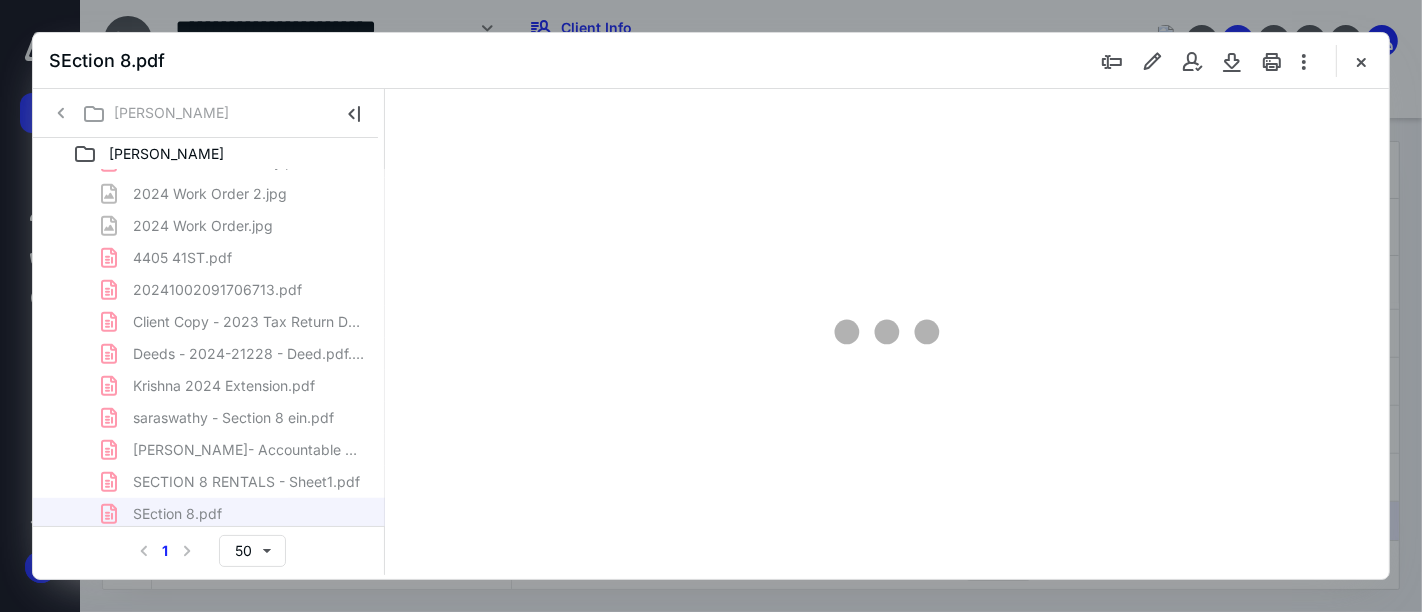 scroll, scrollTop: 80, scrollLeft: 0, axis: vertical 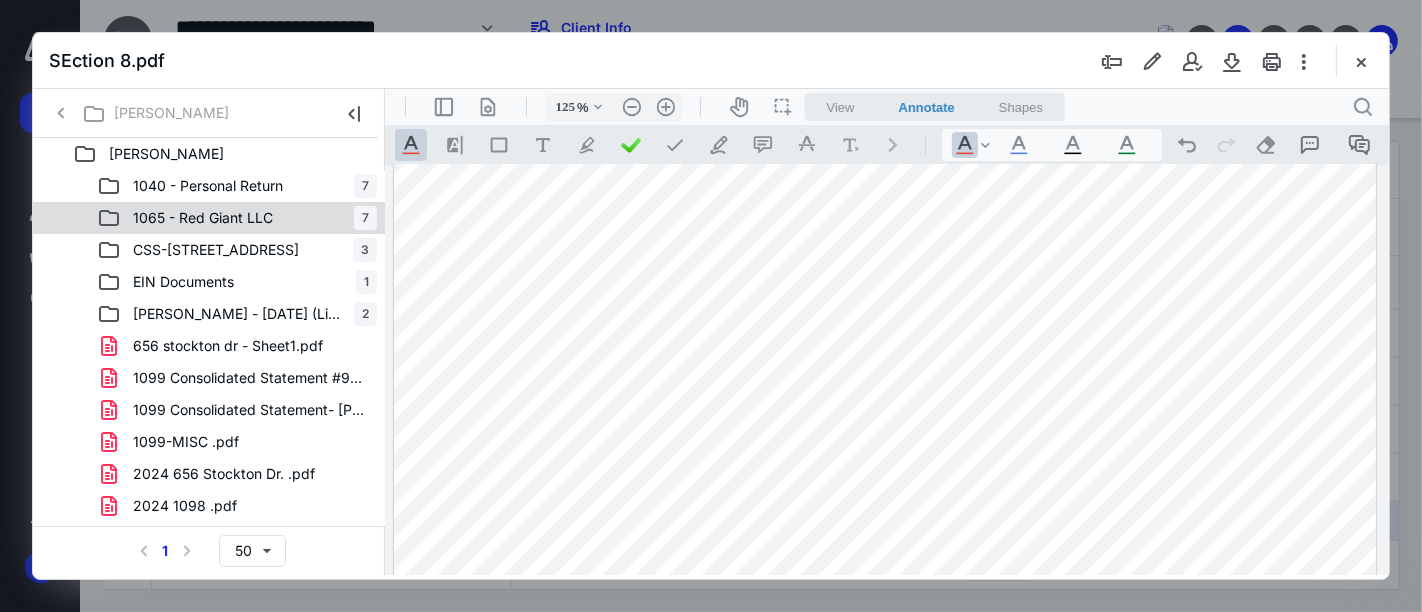 click on "1065 - Red Giant LLC" at bounding box center [203, 218] 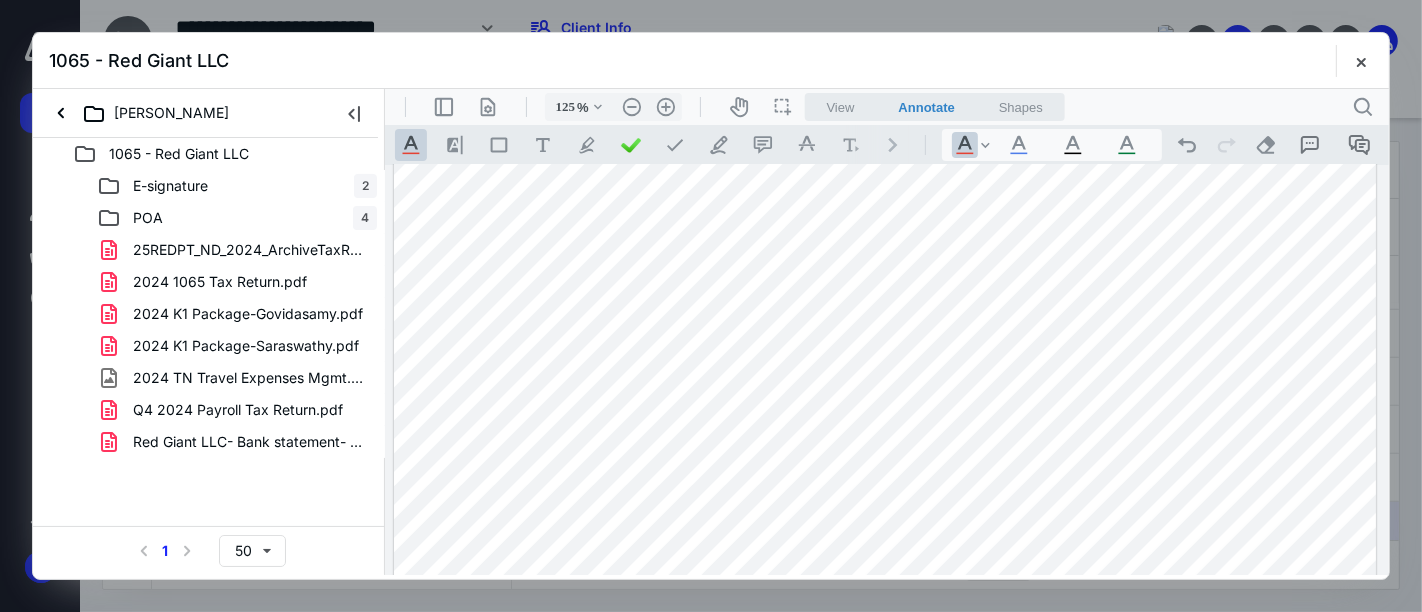 click on "POA 4" at bounding box center [237, 218] 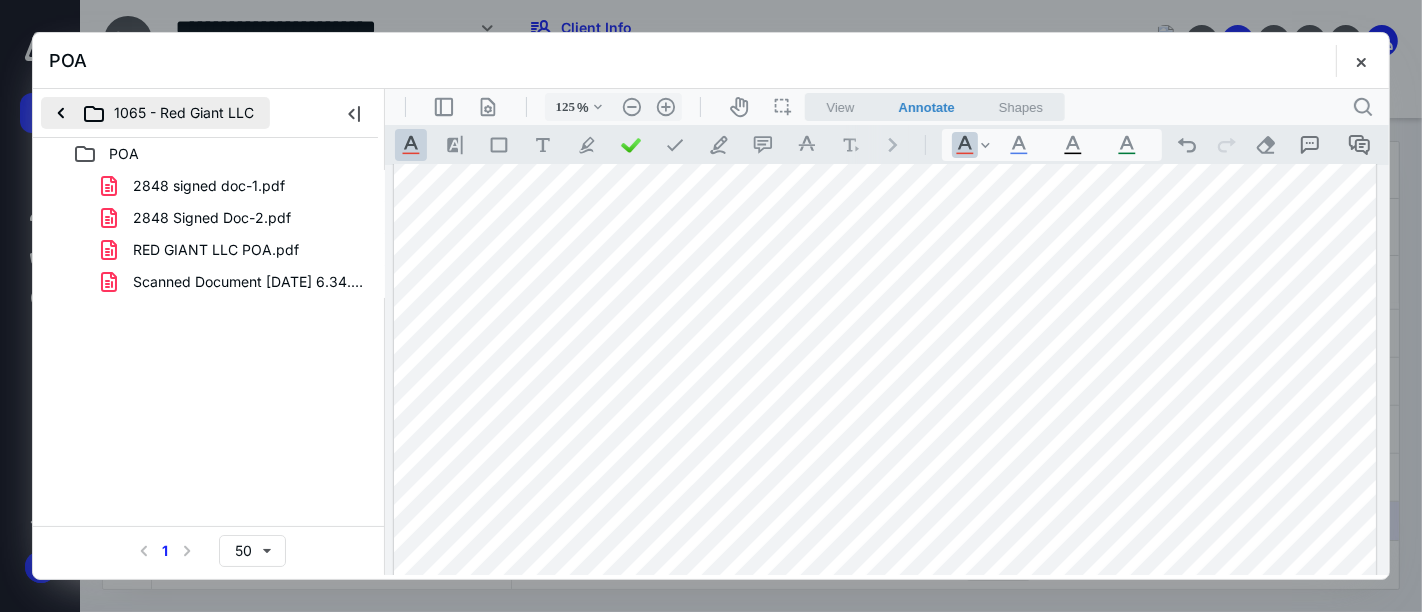 click on "1065 - Red Giant LLC" at bounding box center (155, 113) 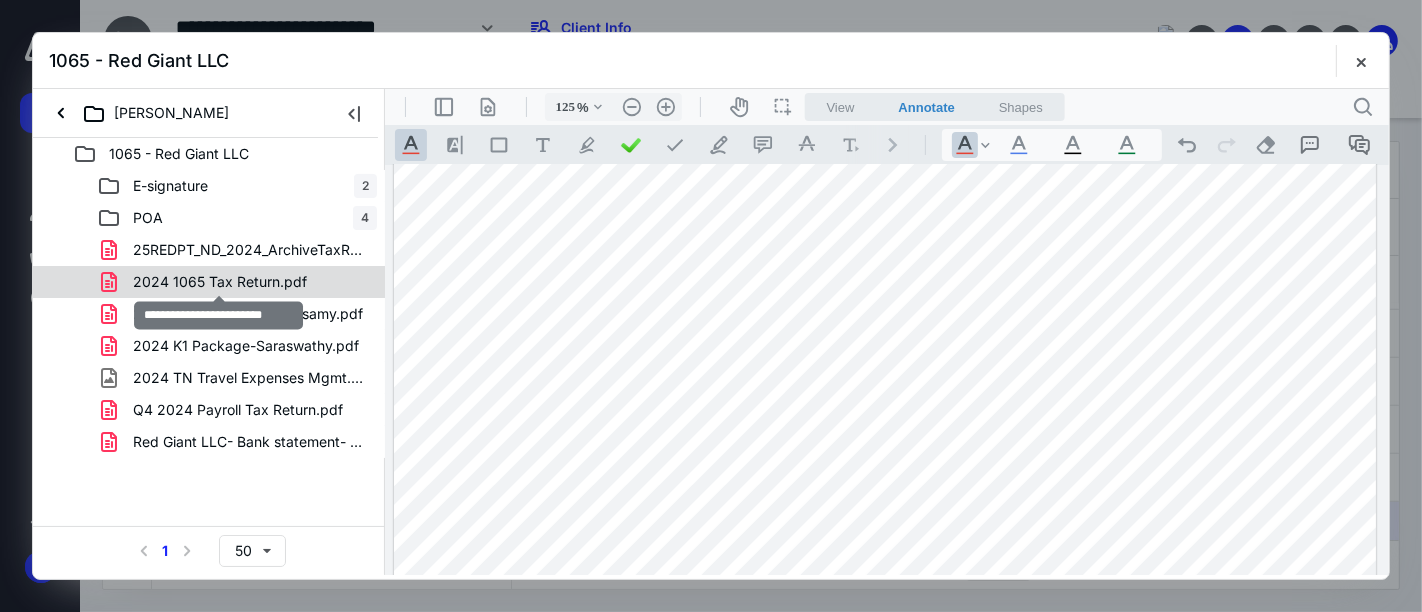 click on "2024 1065 Tax Return.pdf" at bounding box center (220, 282) 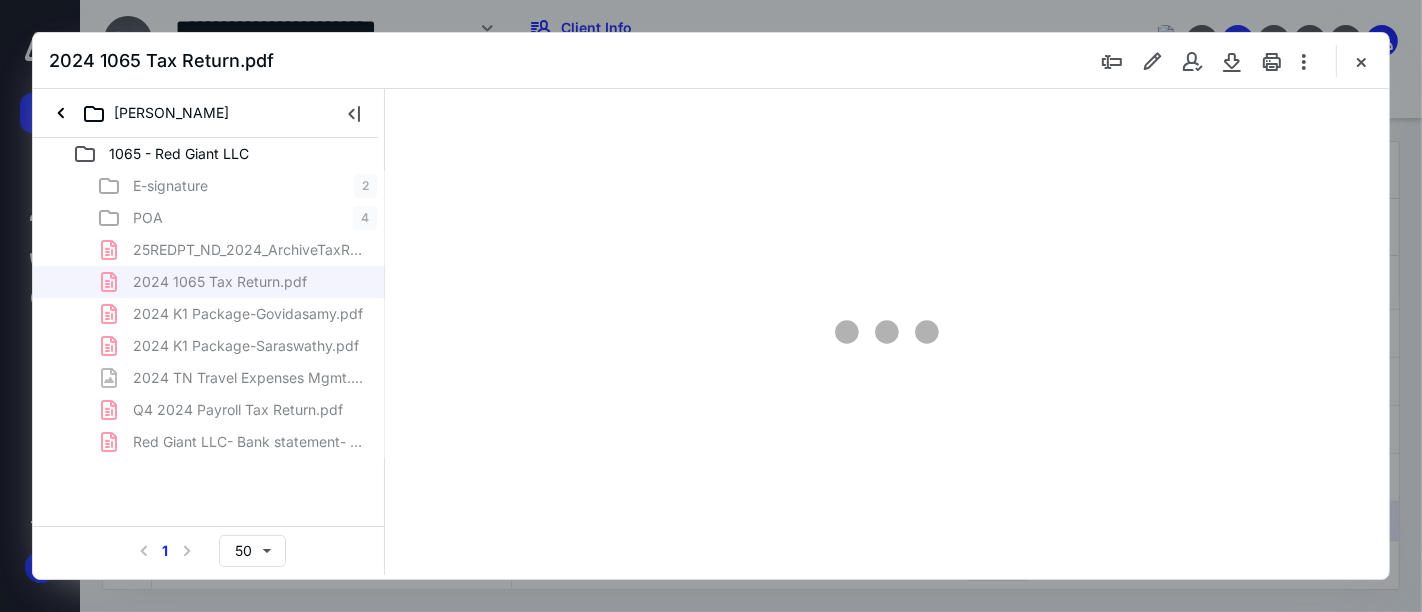 type on "161" 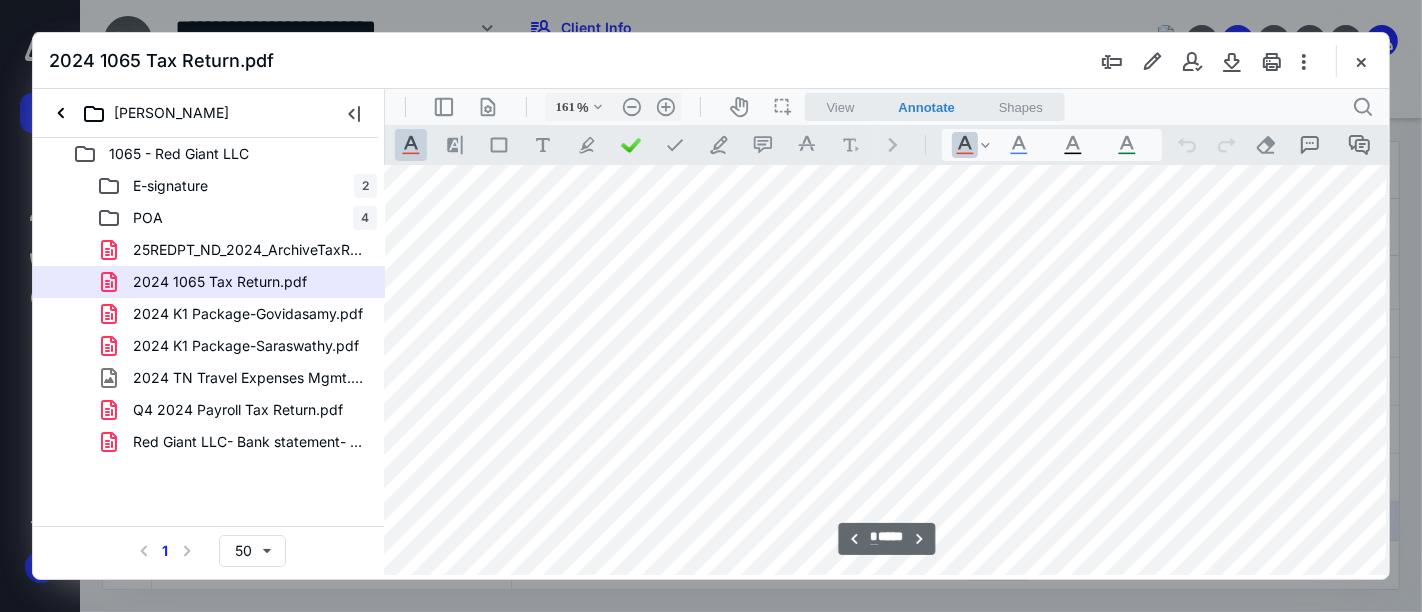 type on "*" 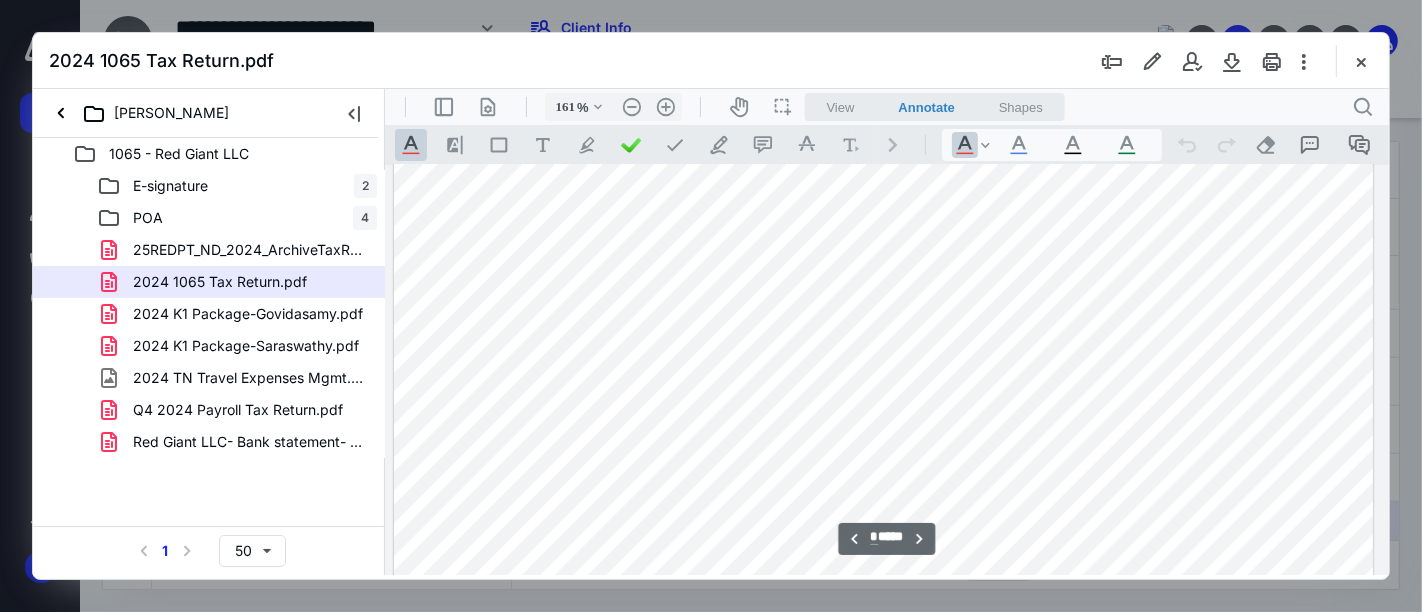 scroll, scrollTop: 4082, scrollLeft: 141, axis: both 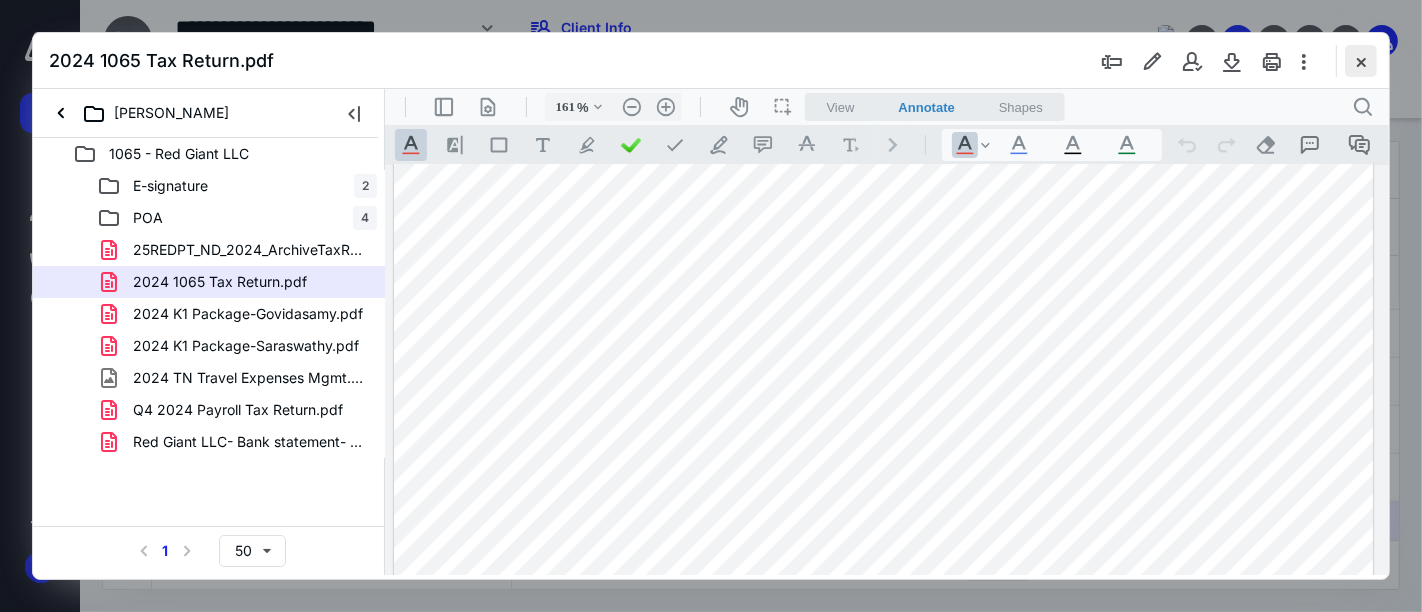 click at bounding box center (1361, 61) 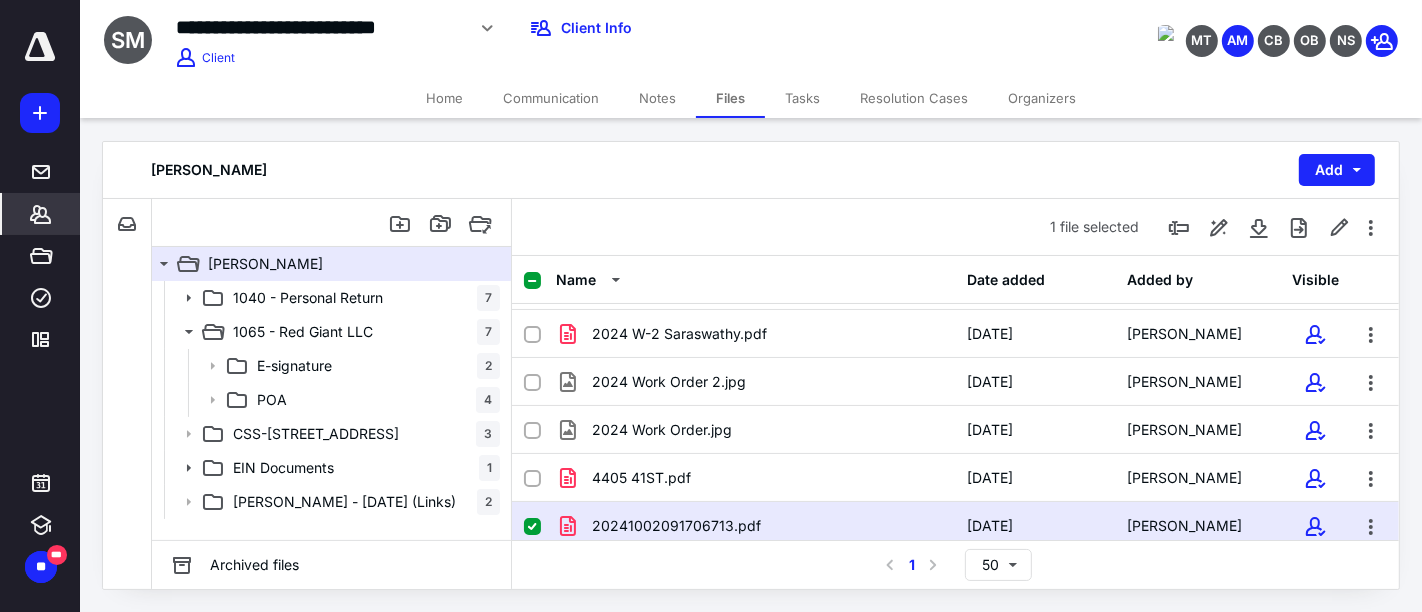 click 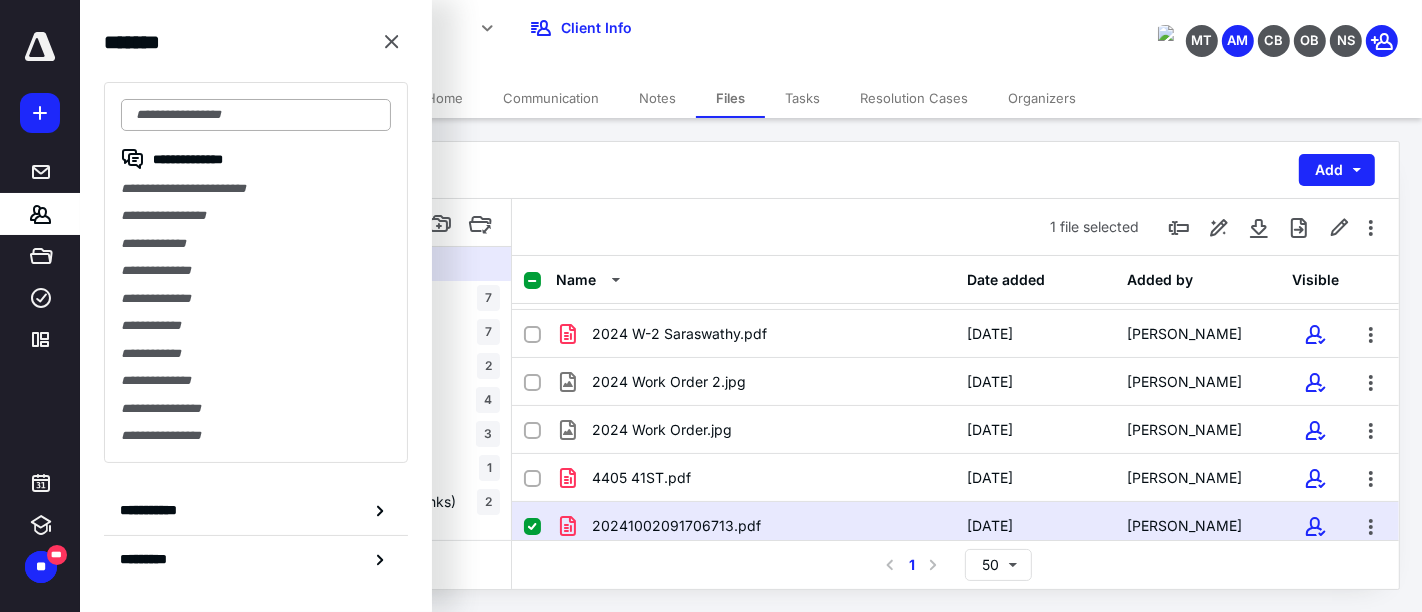 click at bounding box center (256, 115) 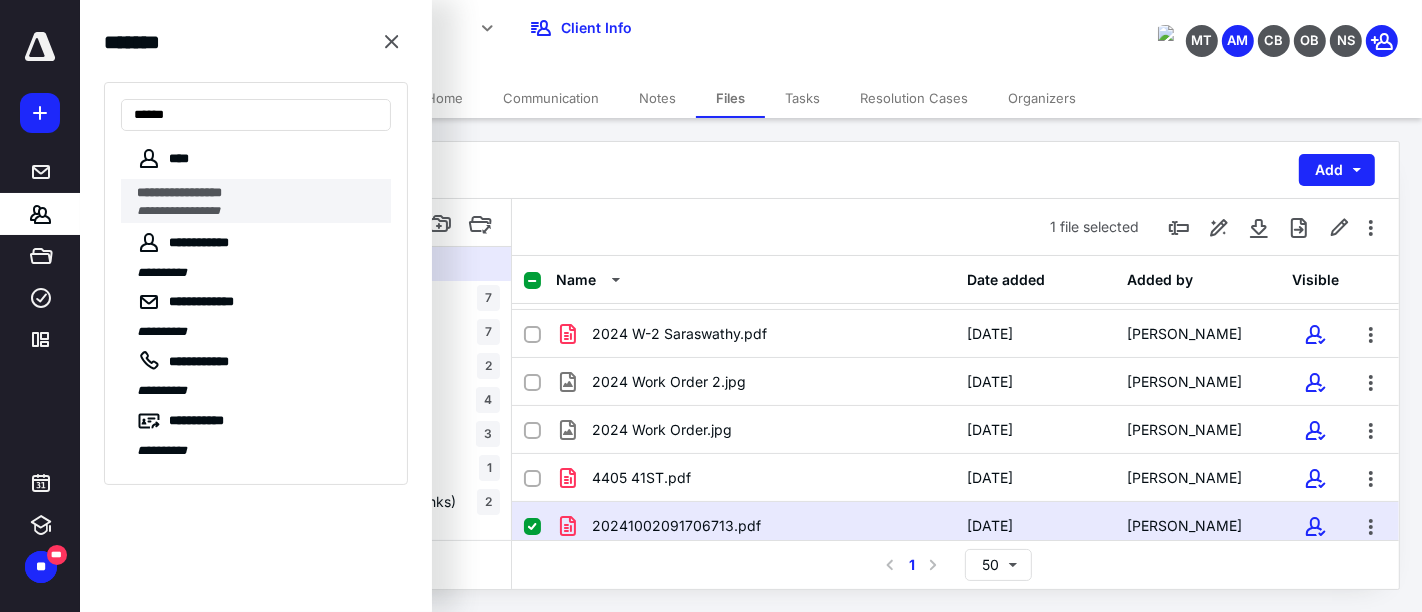 type on "******" 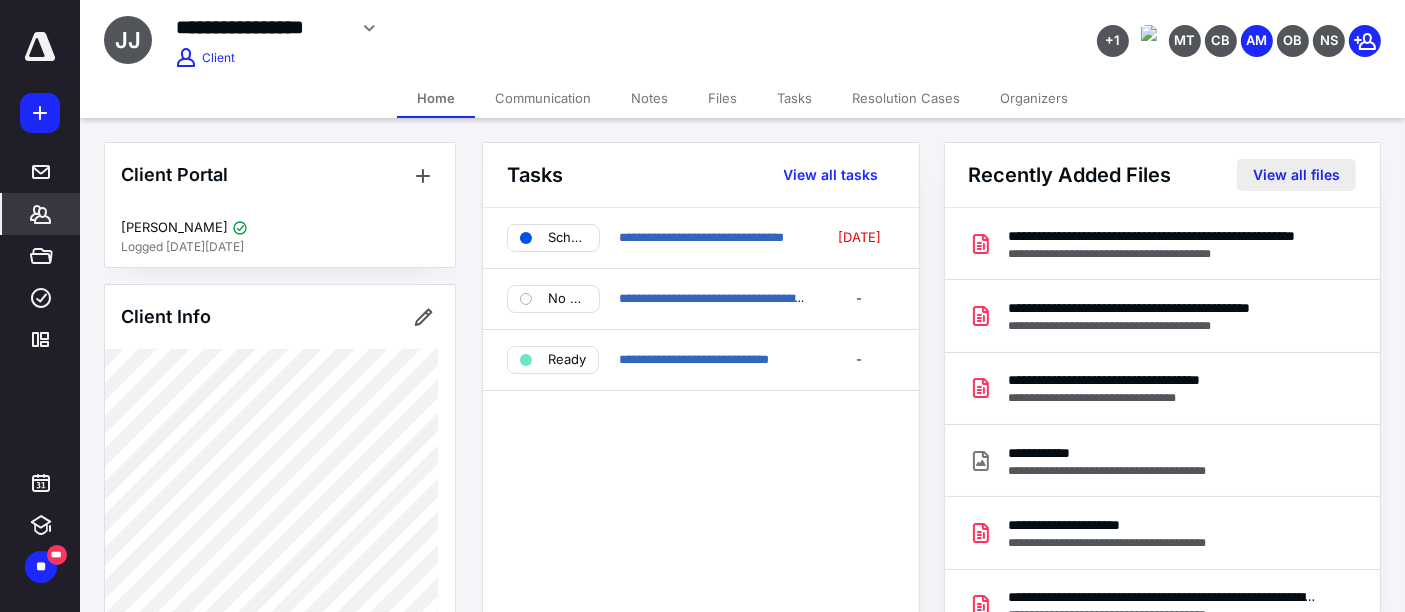click on "View all files" at bounding box center [1296, 175] 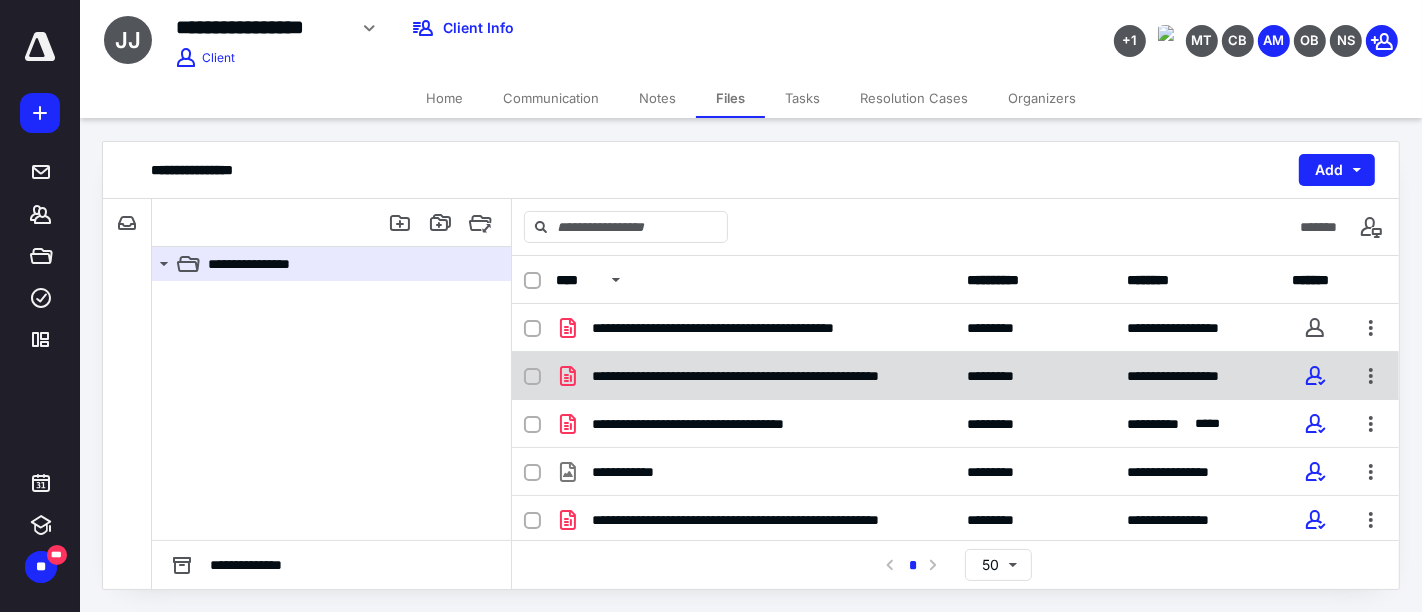 scroll, scrollTop: 96, scrollLeft: 0, axis: vertical 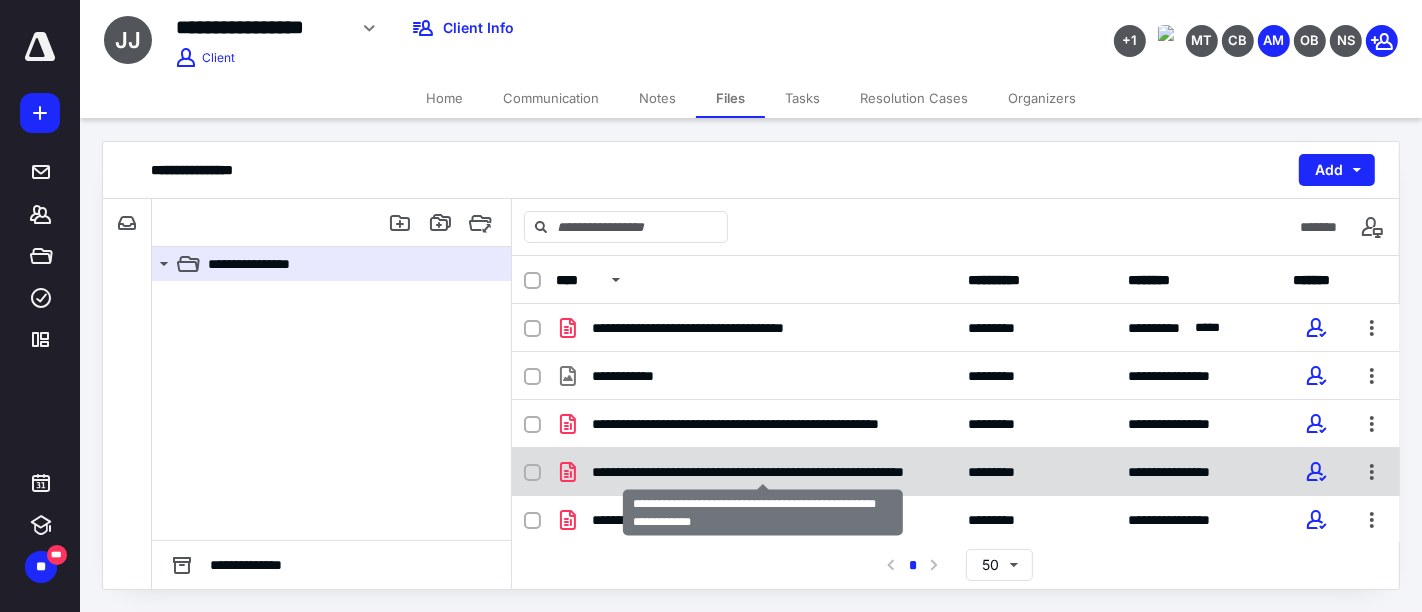 click on "**********" at bounding box center [764, 472] 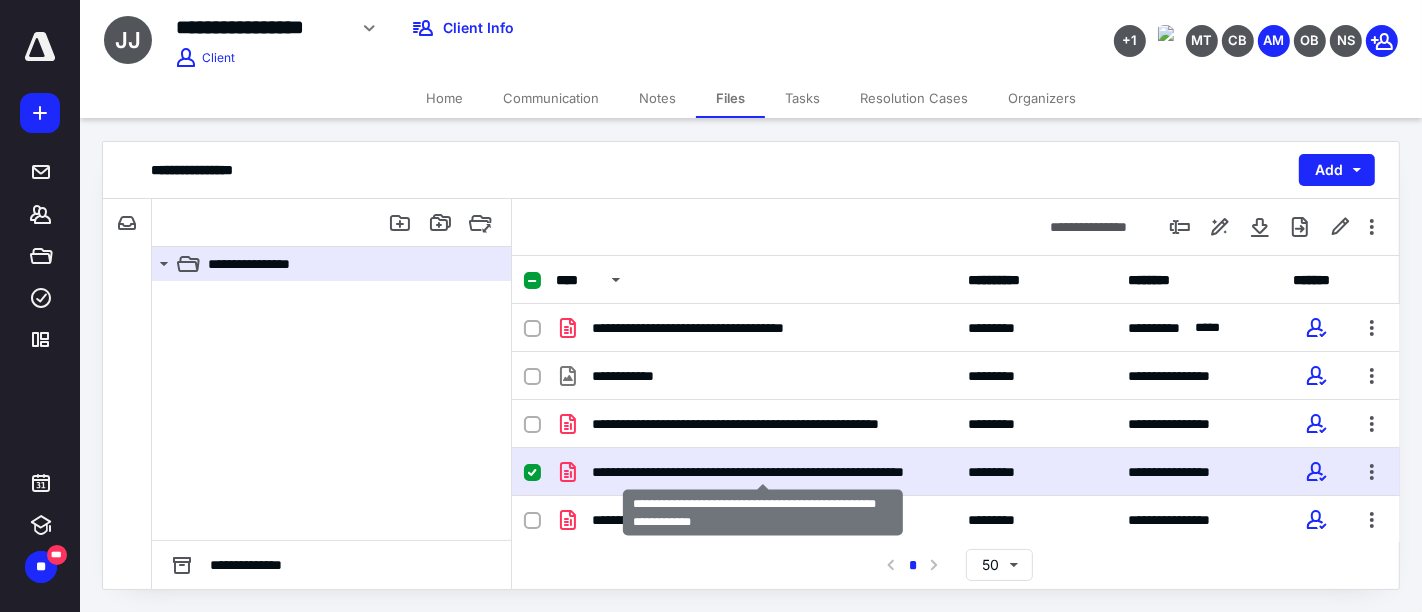 click on "**********" at bounding box center [764, 472] 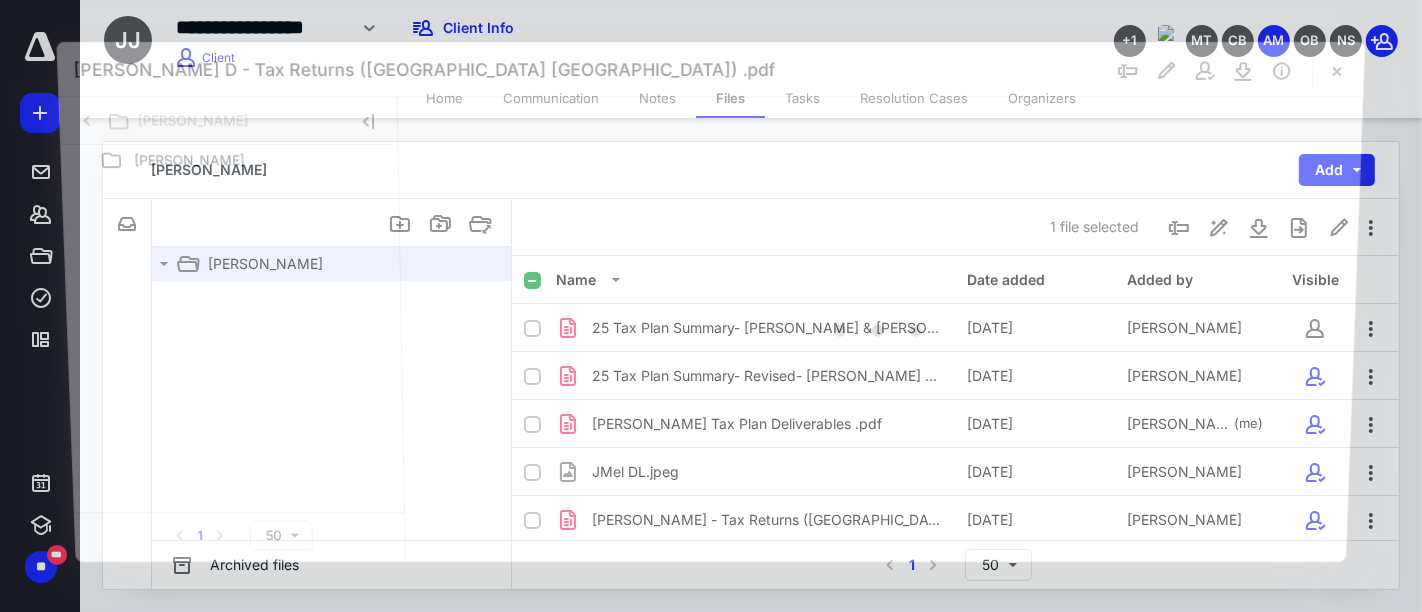 scroll, scrollTop: 96, scrollLeft: 0, axis: vertical 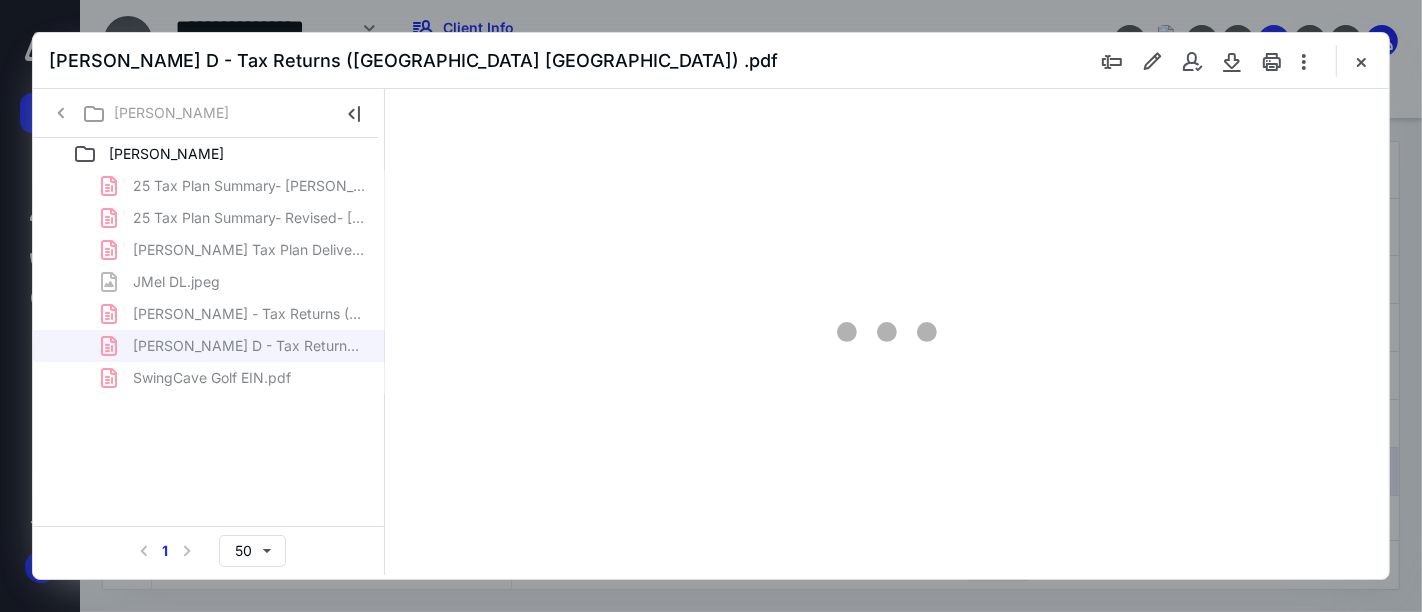 type on "160" 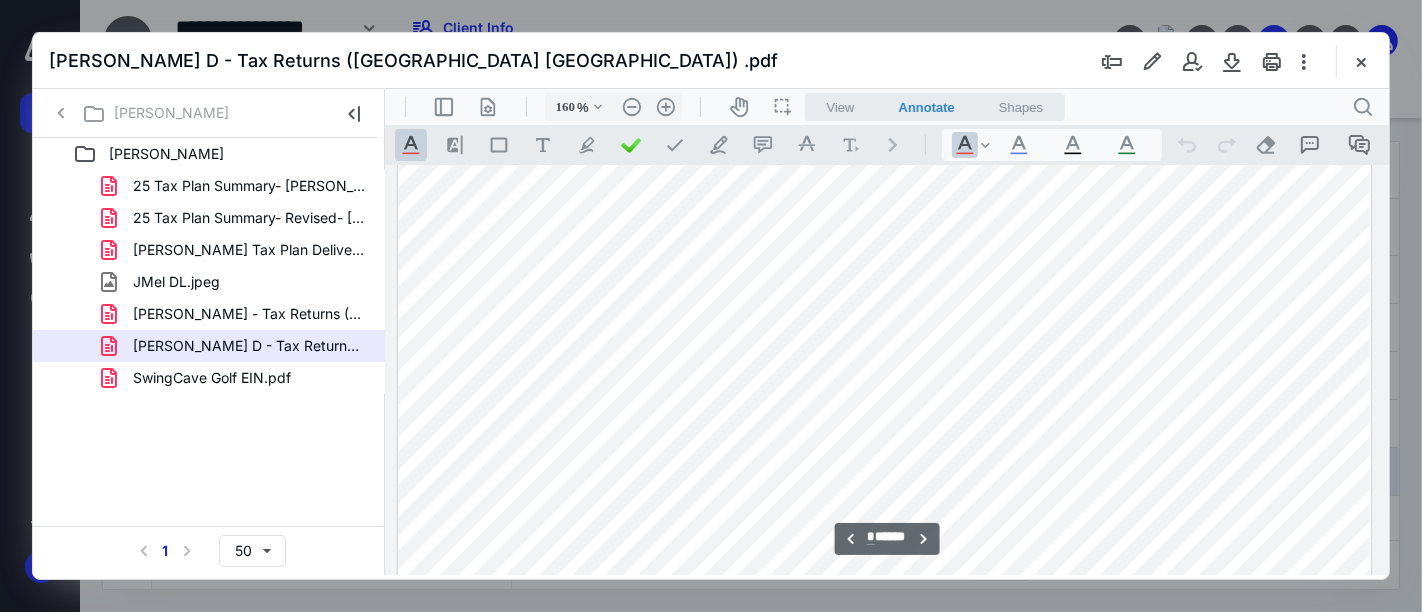 scroll, scrollTop: 2415, scrollLeft: 137, axis: both 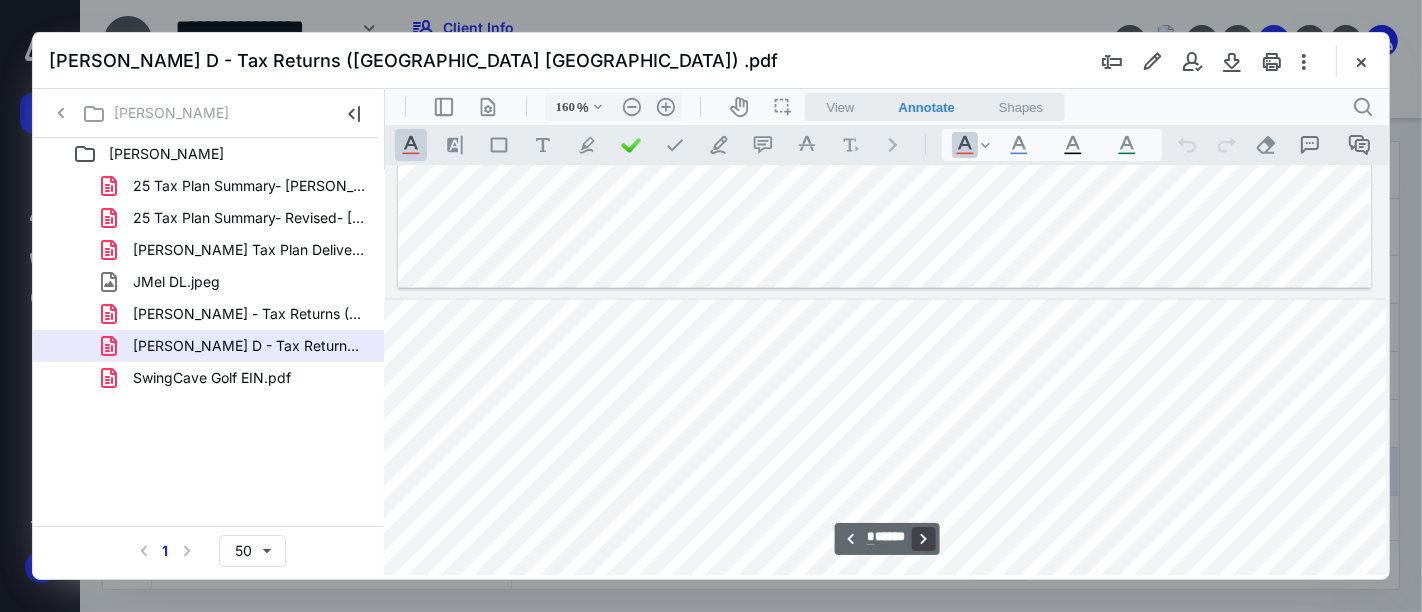 click on "**********" at bounding box center [922, 538] 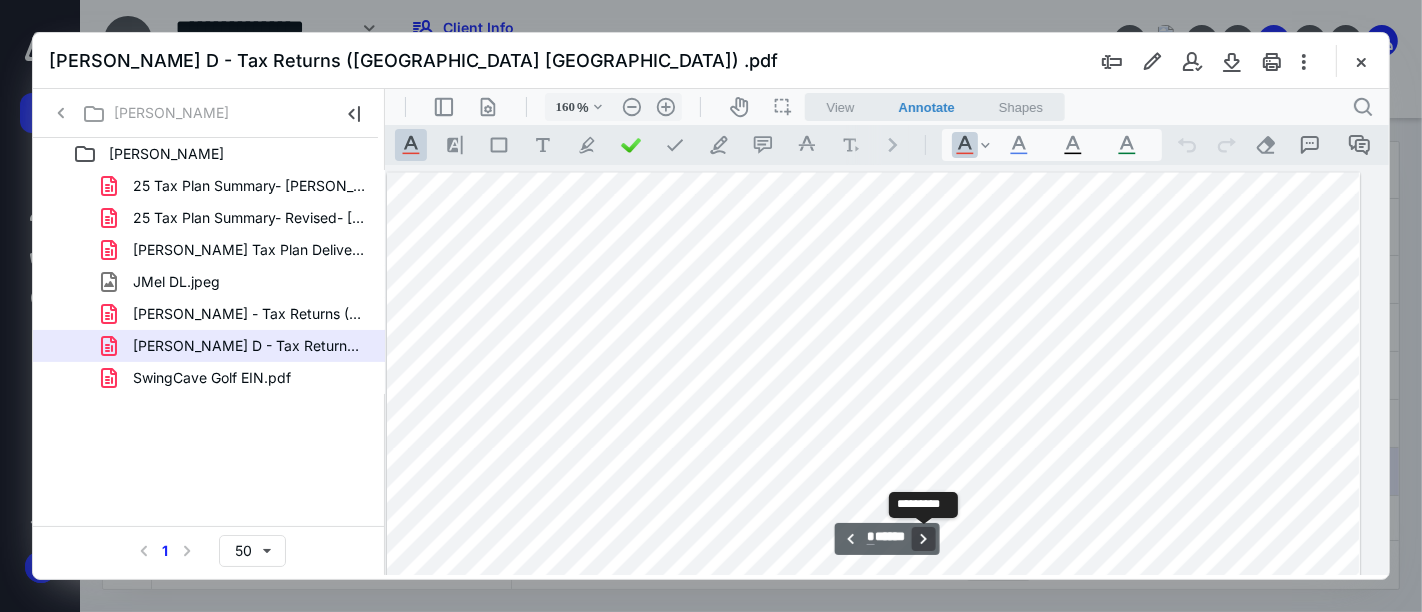 click on "**********" at bounding box center (922, 538) 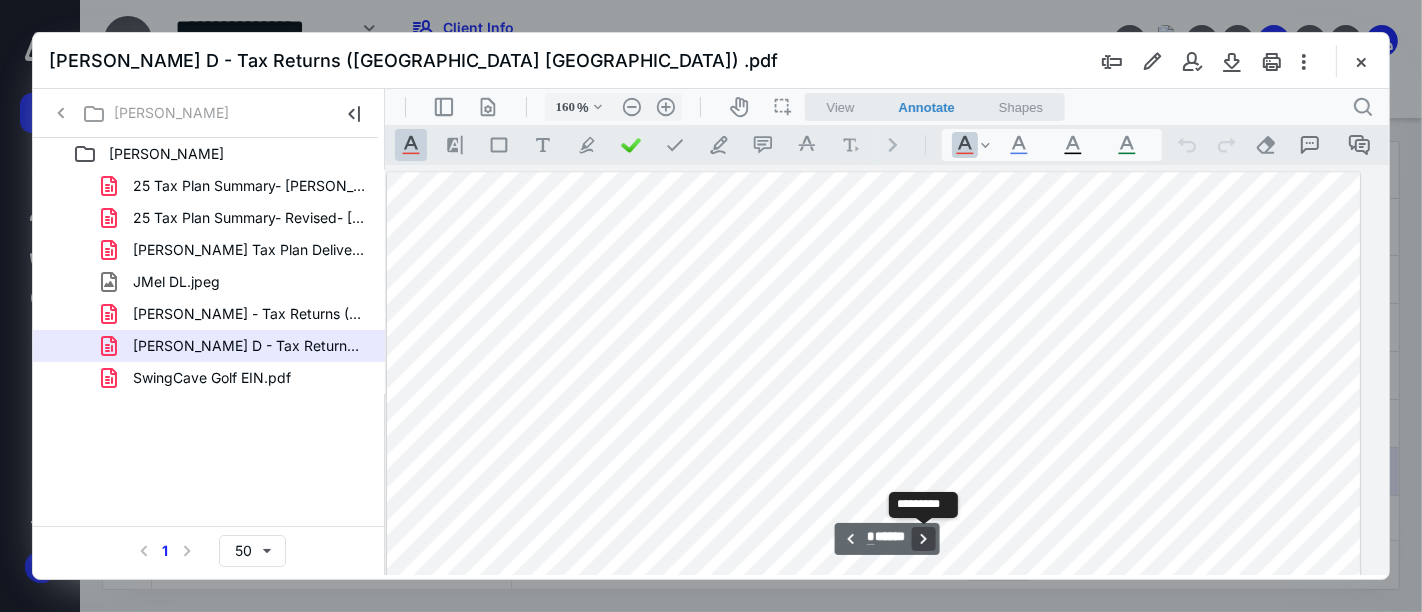 click on "**********" at bounding box center [922, 538] 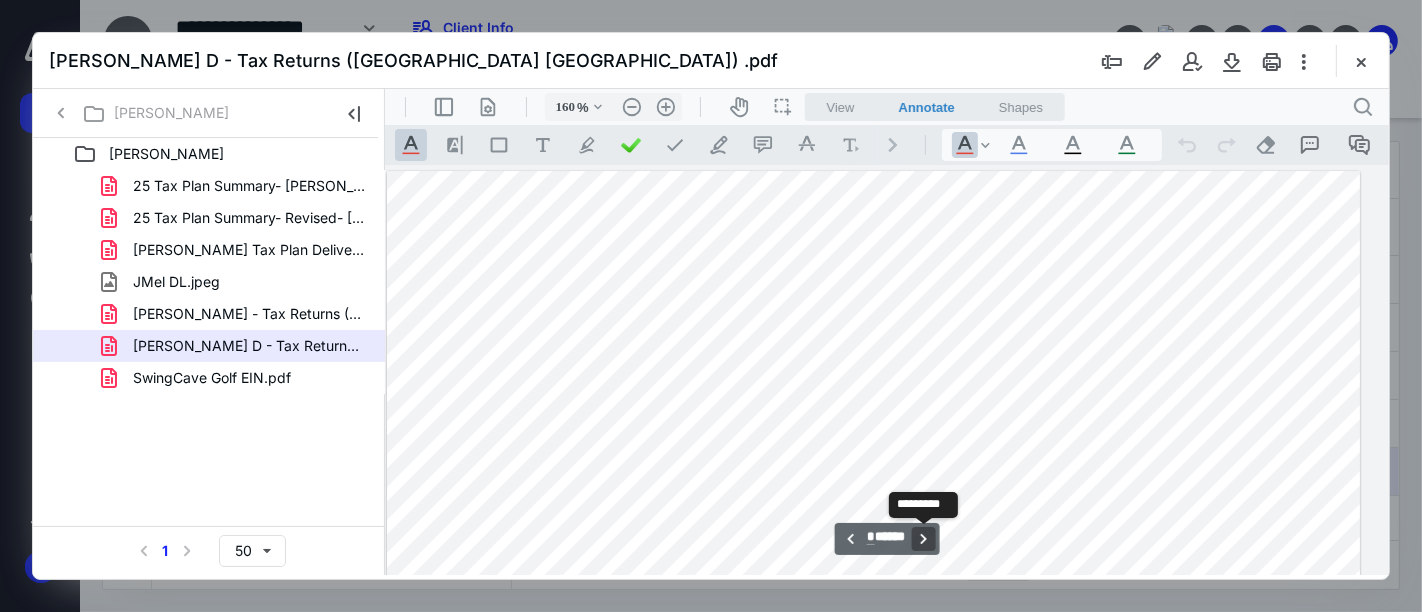 click on "**********" at bounding box center (922, 538) 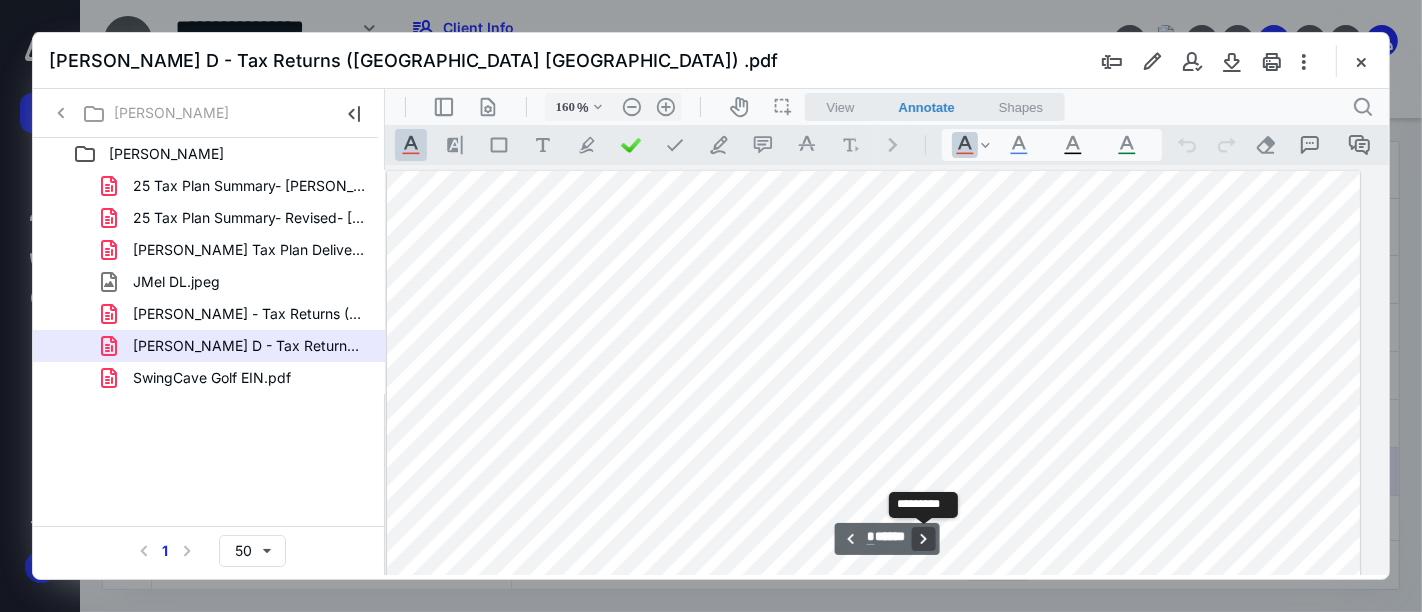 click on "**********" at bounding box center [922, 538] 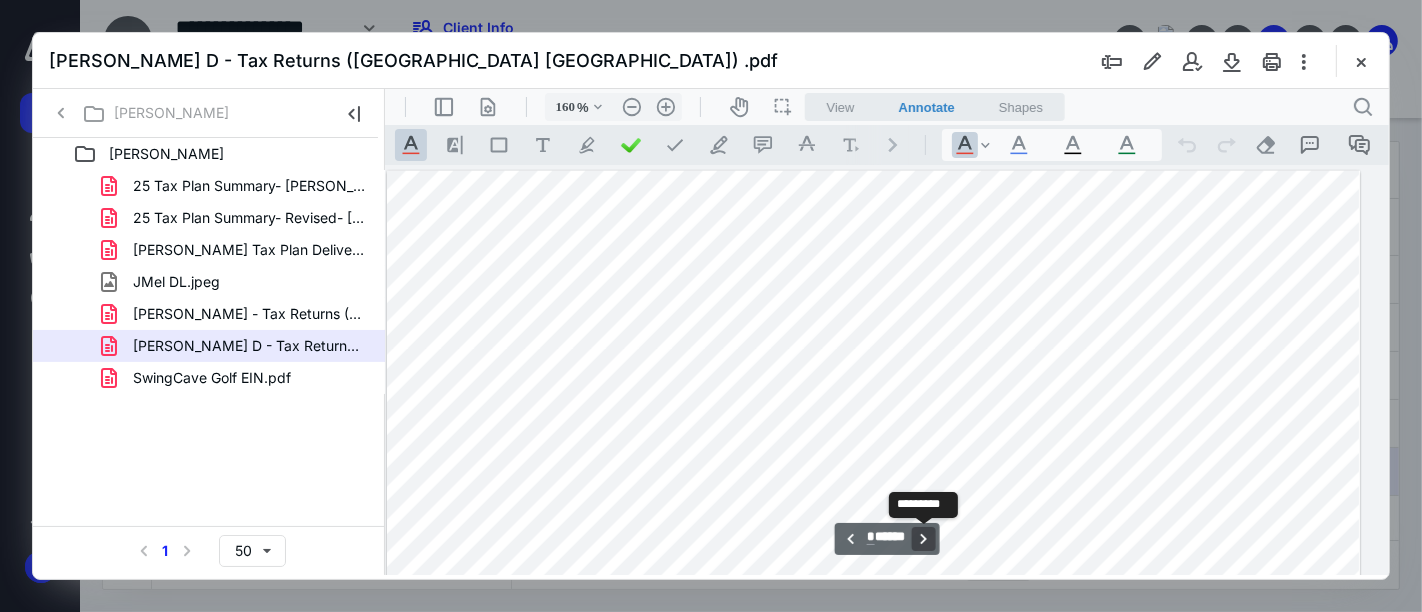 click on "**********" at bounding box center [922, 538] 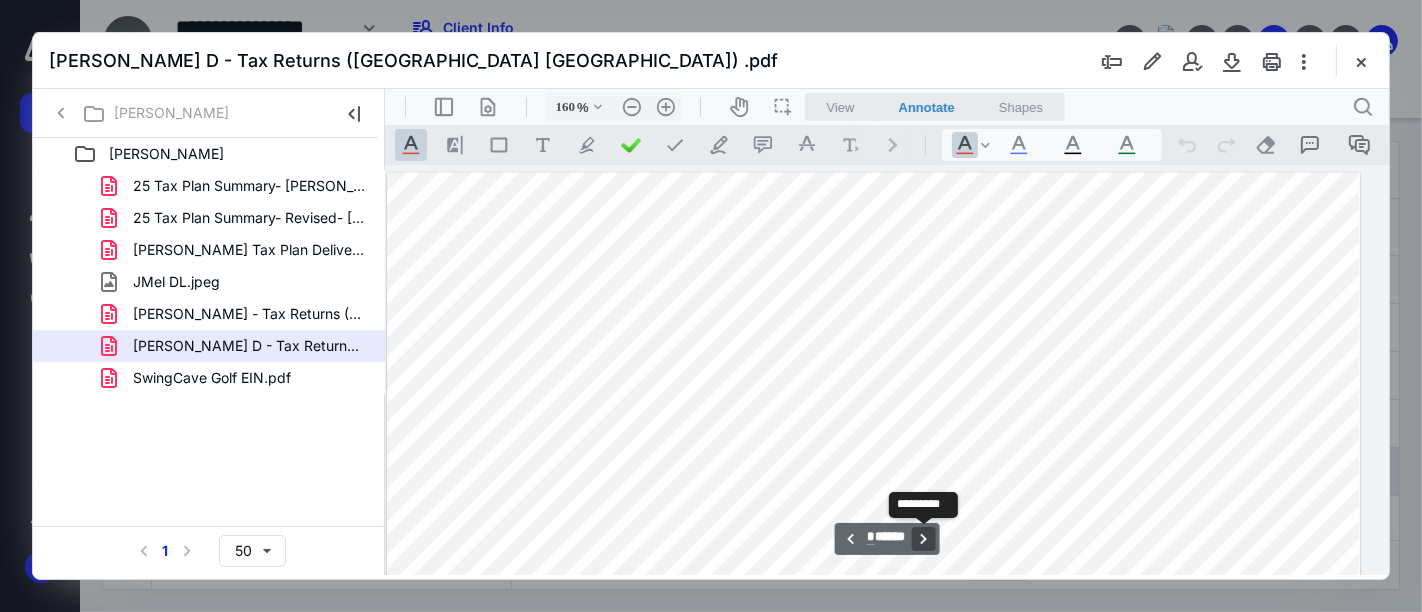 click on "**********" at bounding box center [922, 538] 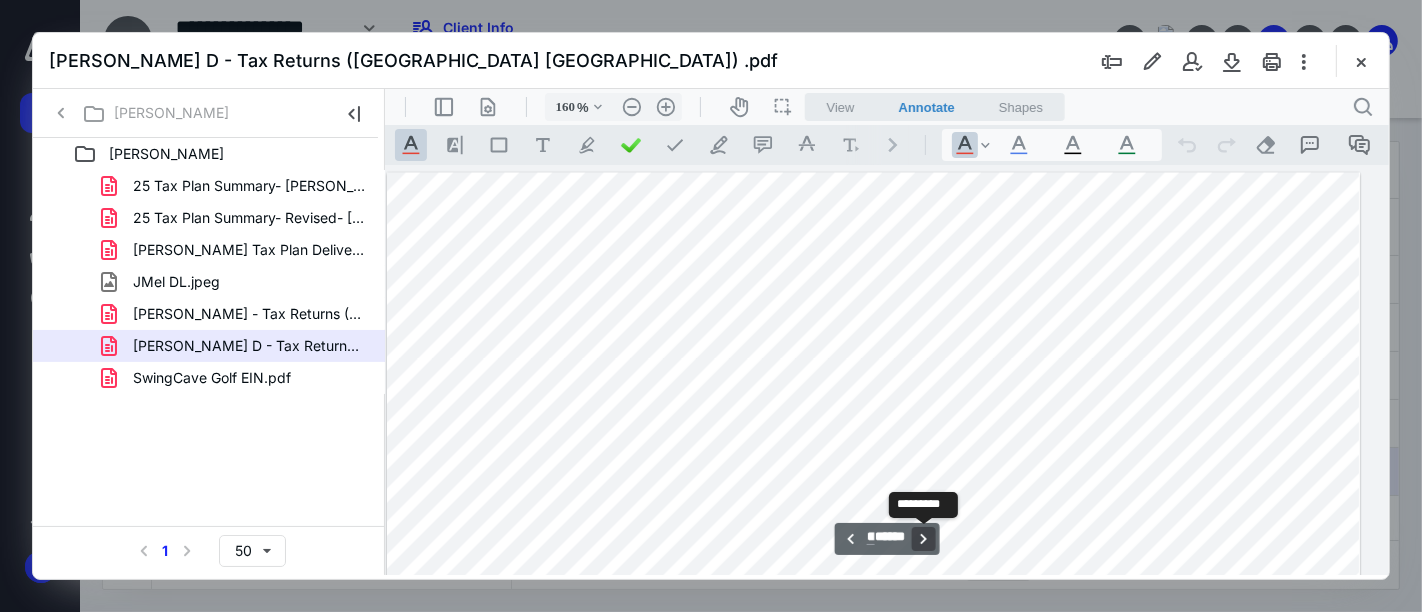 click on "**********" at bounding box center (922, 538) 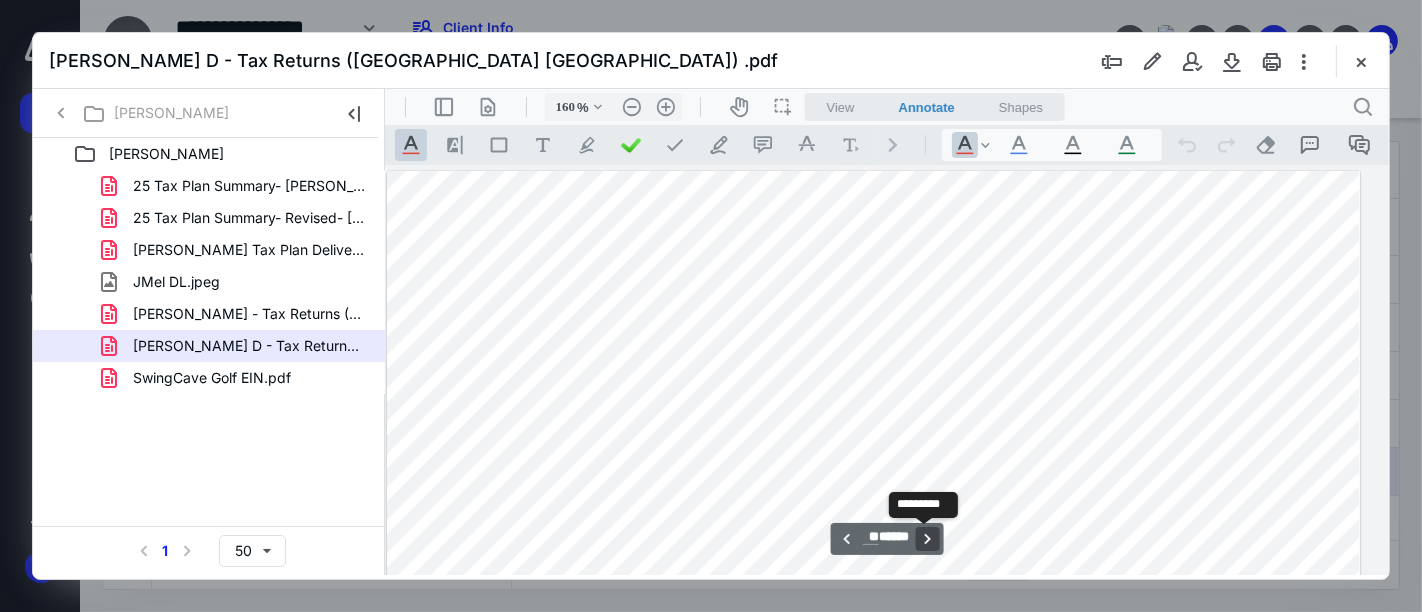 click on "**********" at bounding box center [926, 538] 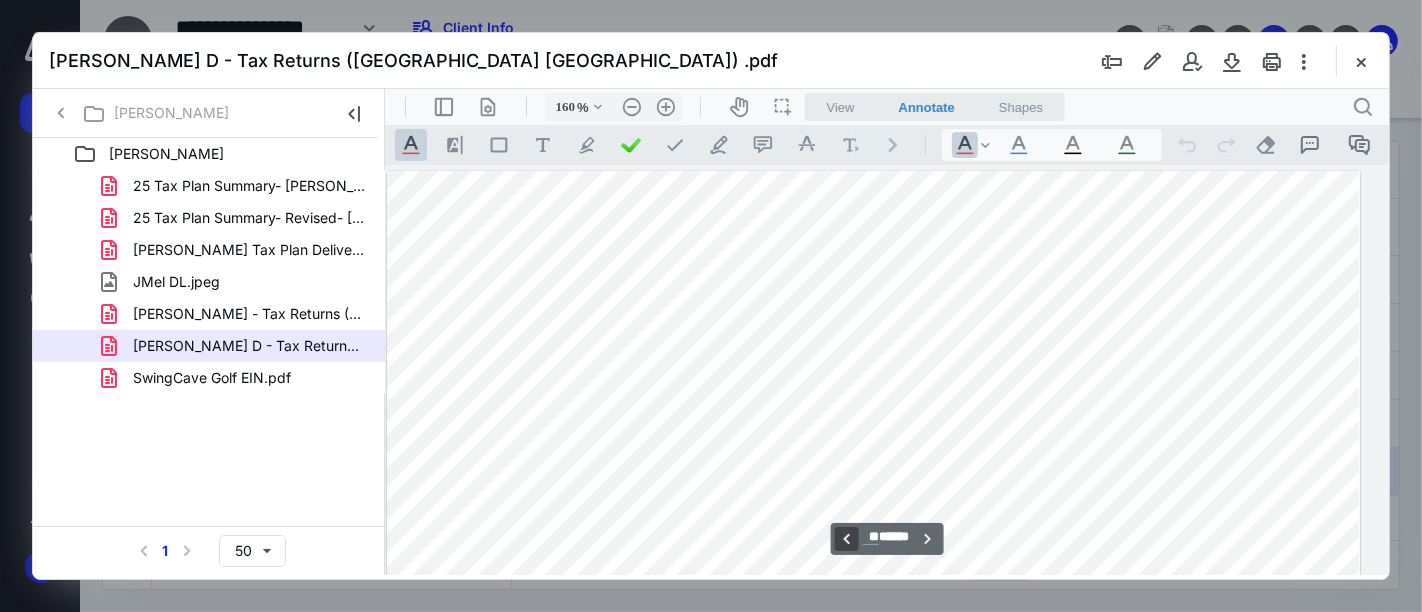 click on "**********" at bounding box center (846, 538) 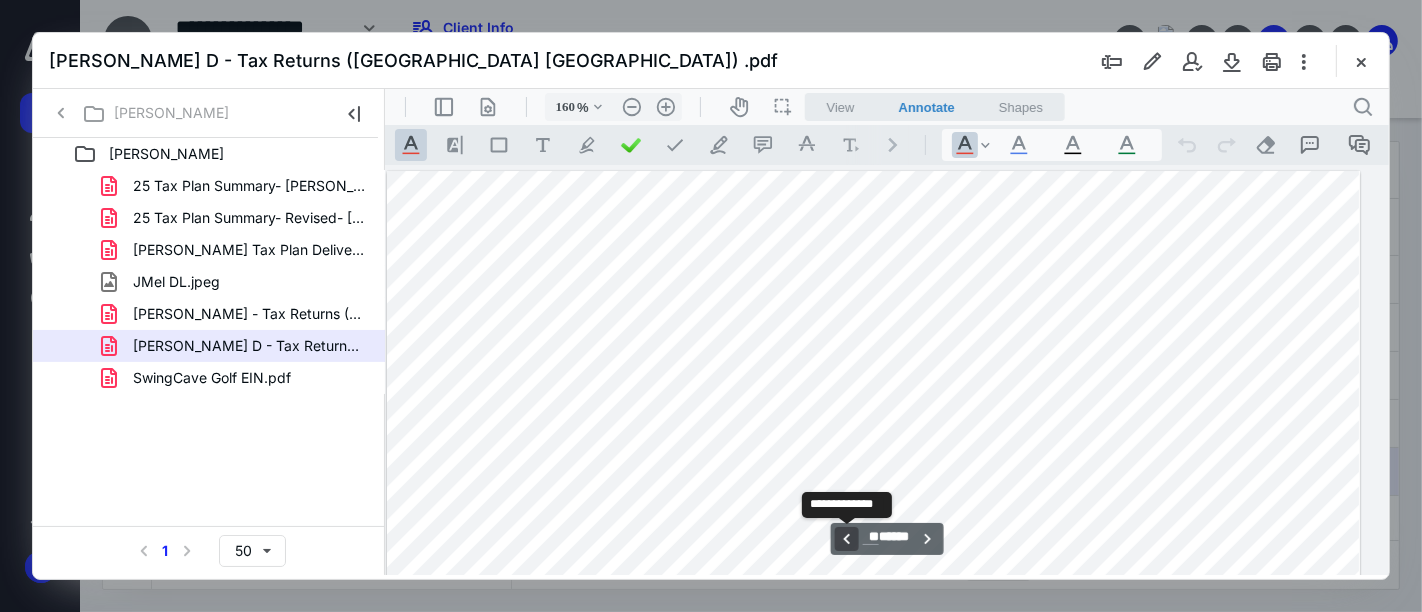 click on "**********" at bounding box center [846, 538] 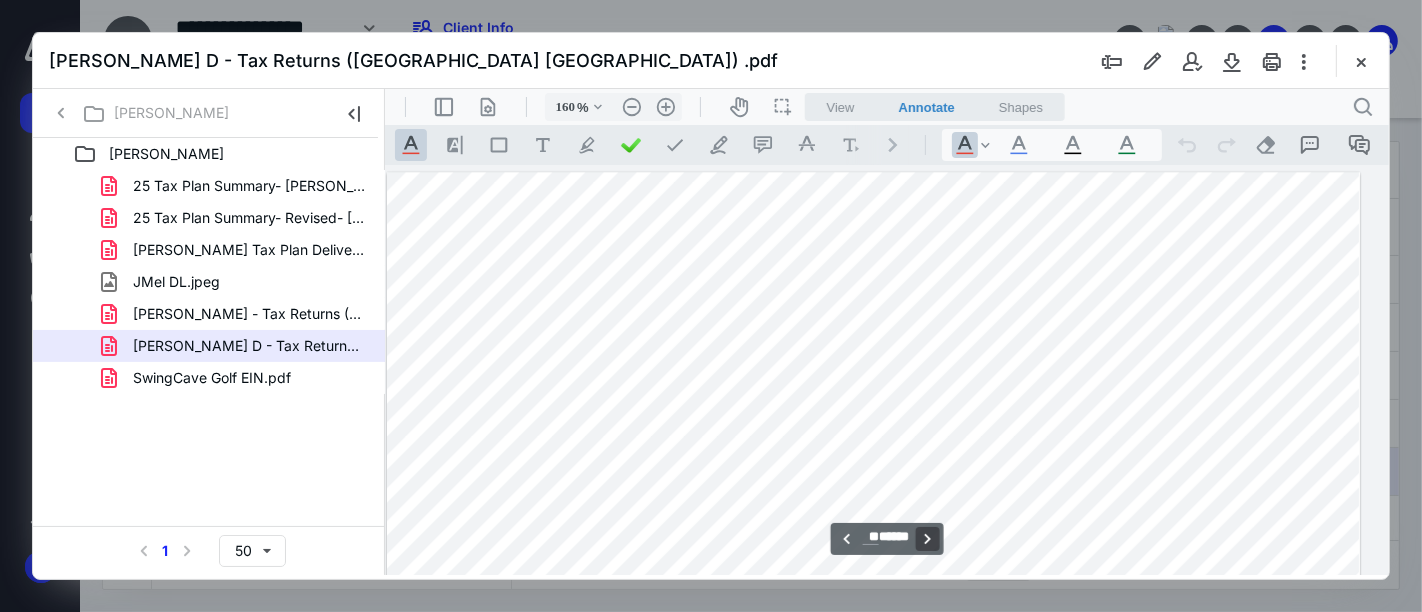 click on "**********" at bounding box center [926, 538] 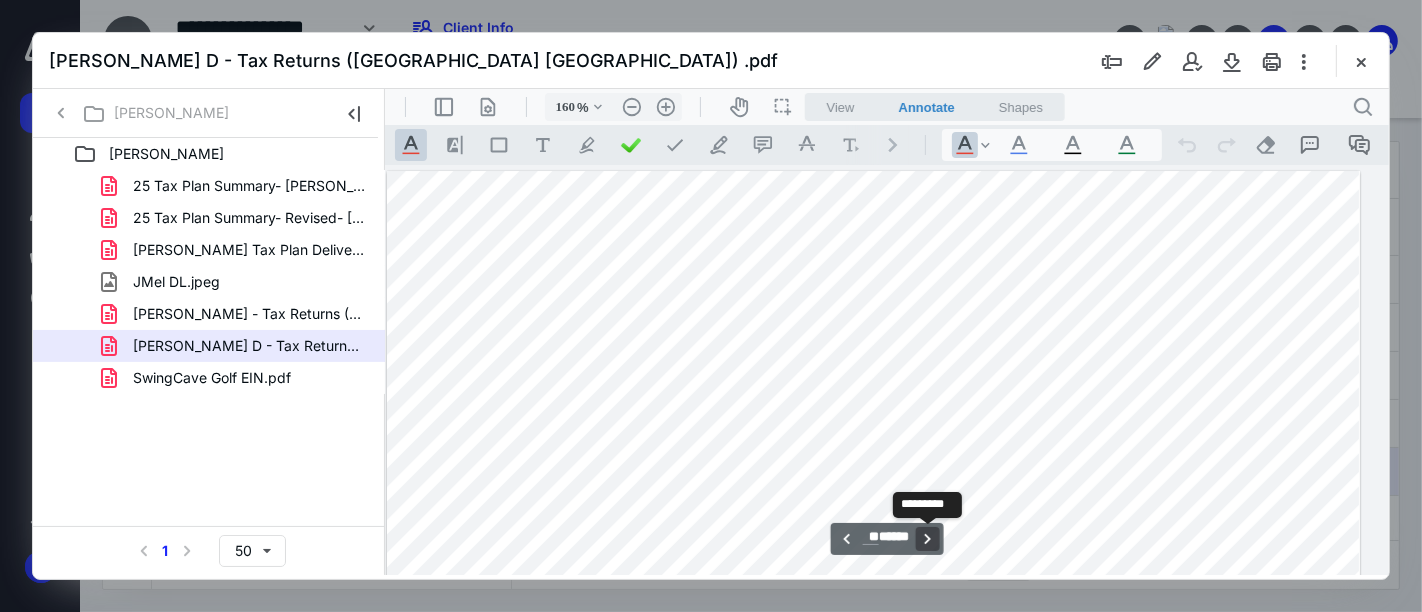 click on "**********" at bounding box center [926, 538] 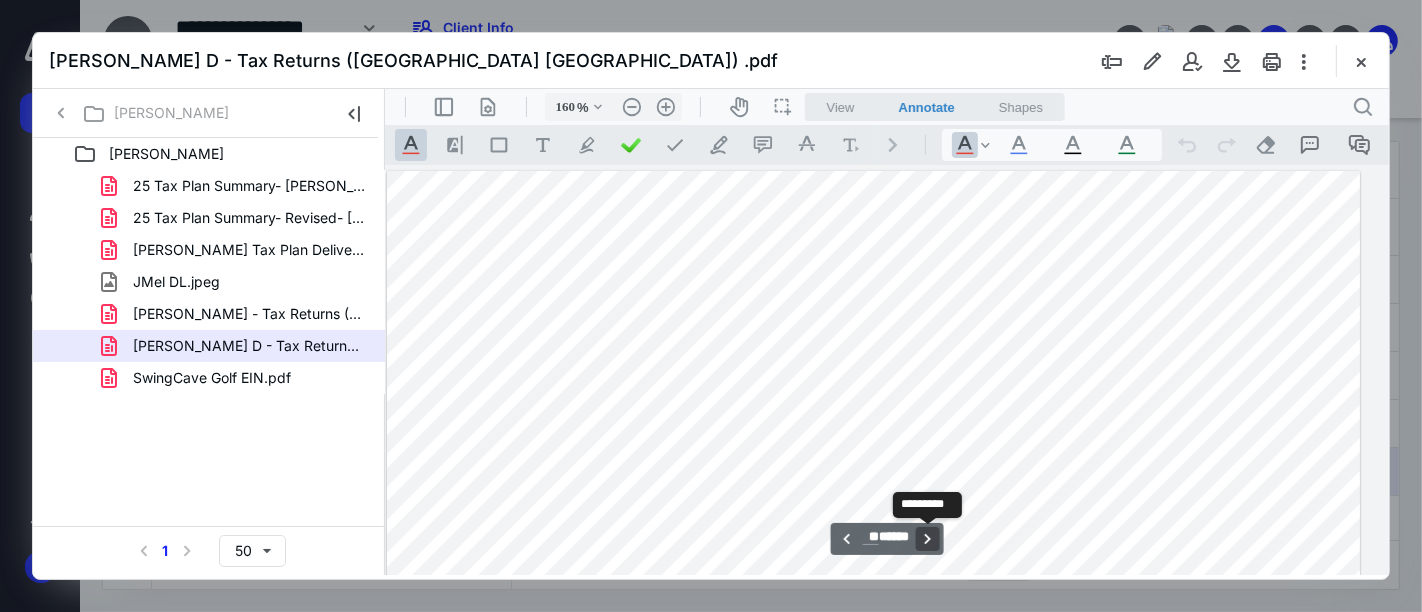click on "**********" at bounding box center (926, 538) 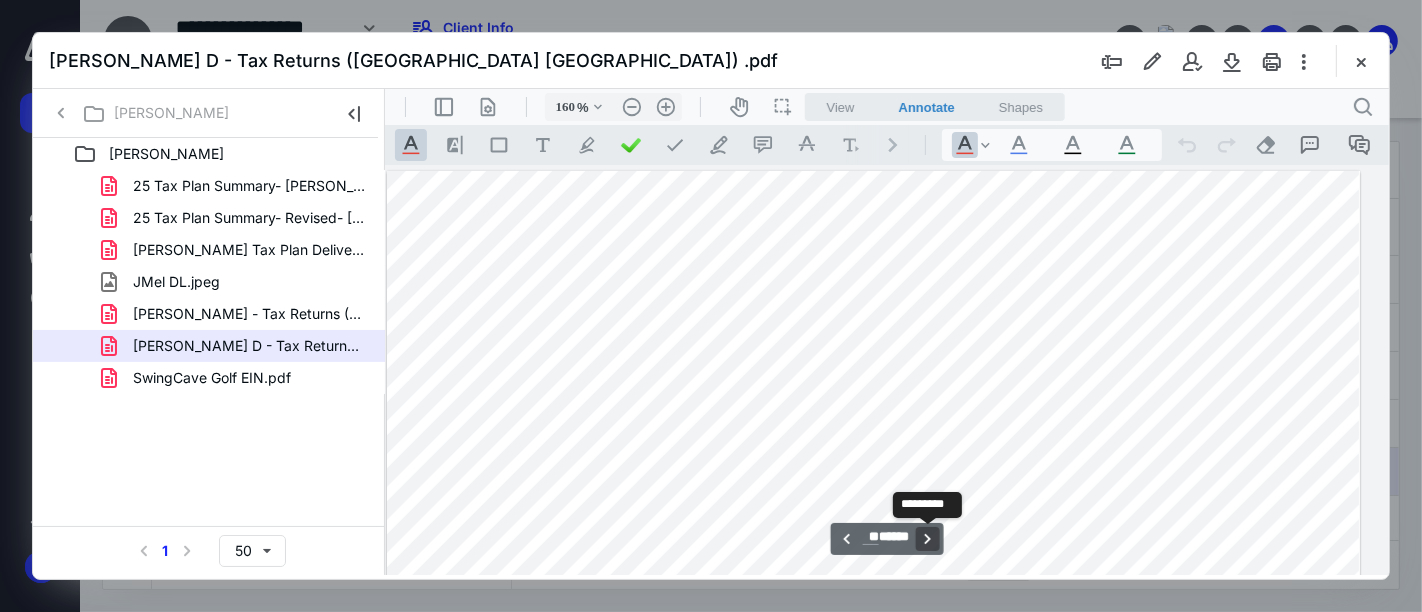 click on "**********" at bounding box center [926, 538] 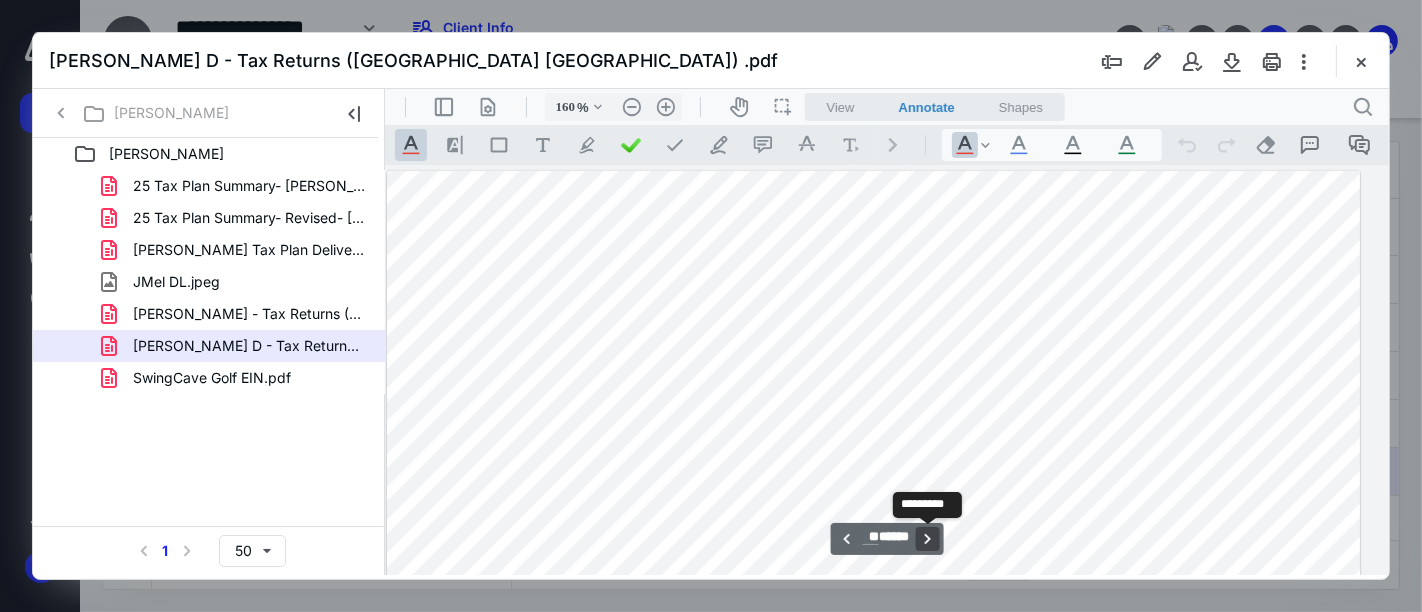 click on "**********" at bounding box center (926, 538) 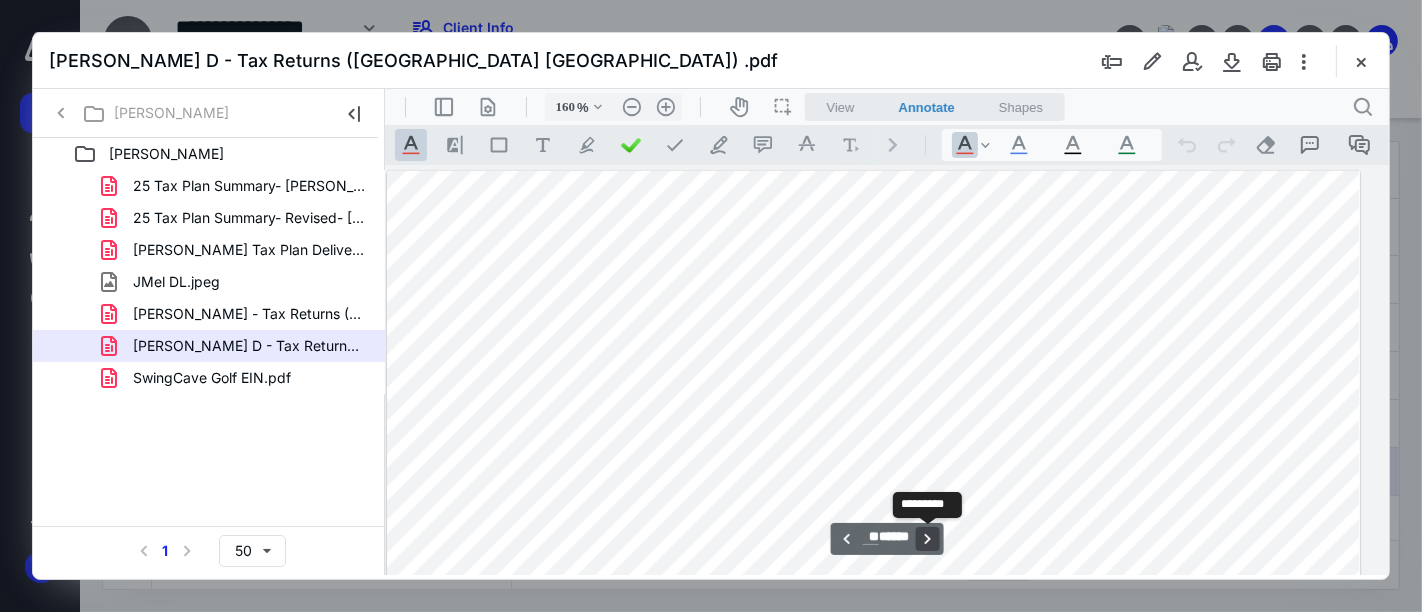 click on "**********" at bounding box center [926, 538] 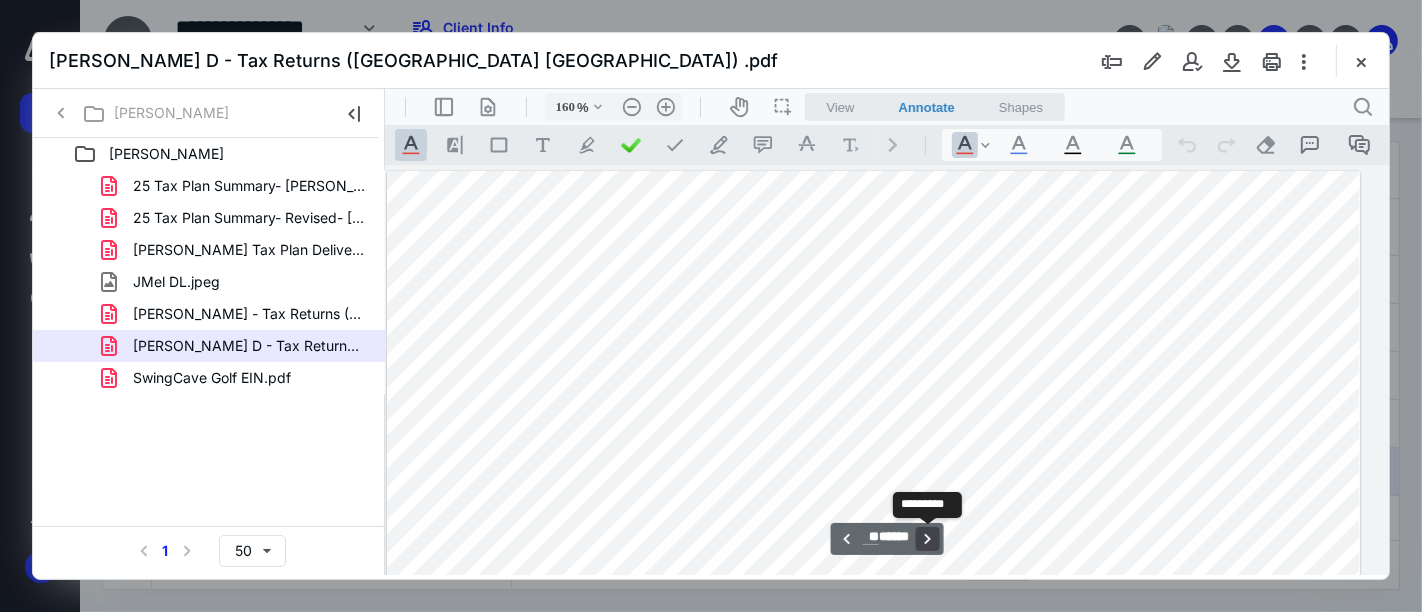 click on "**********" at bounding box center [926, 538] 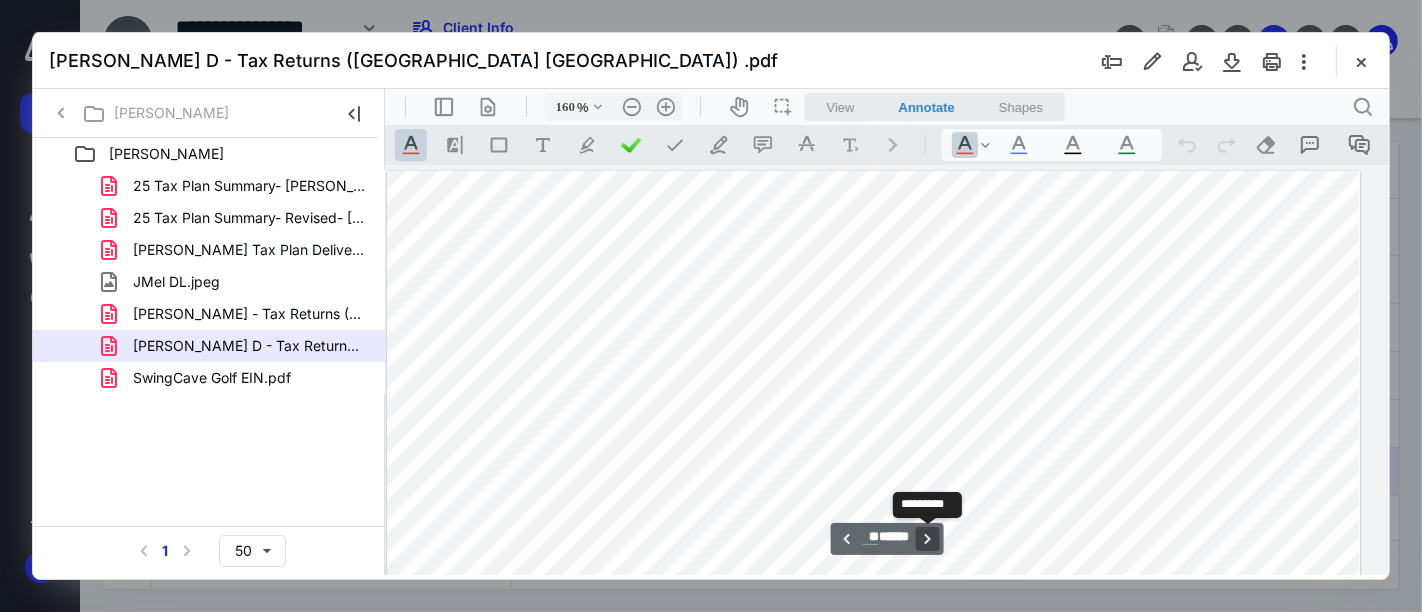click on "**********" at bounding box center (926, 538) 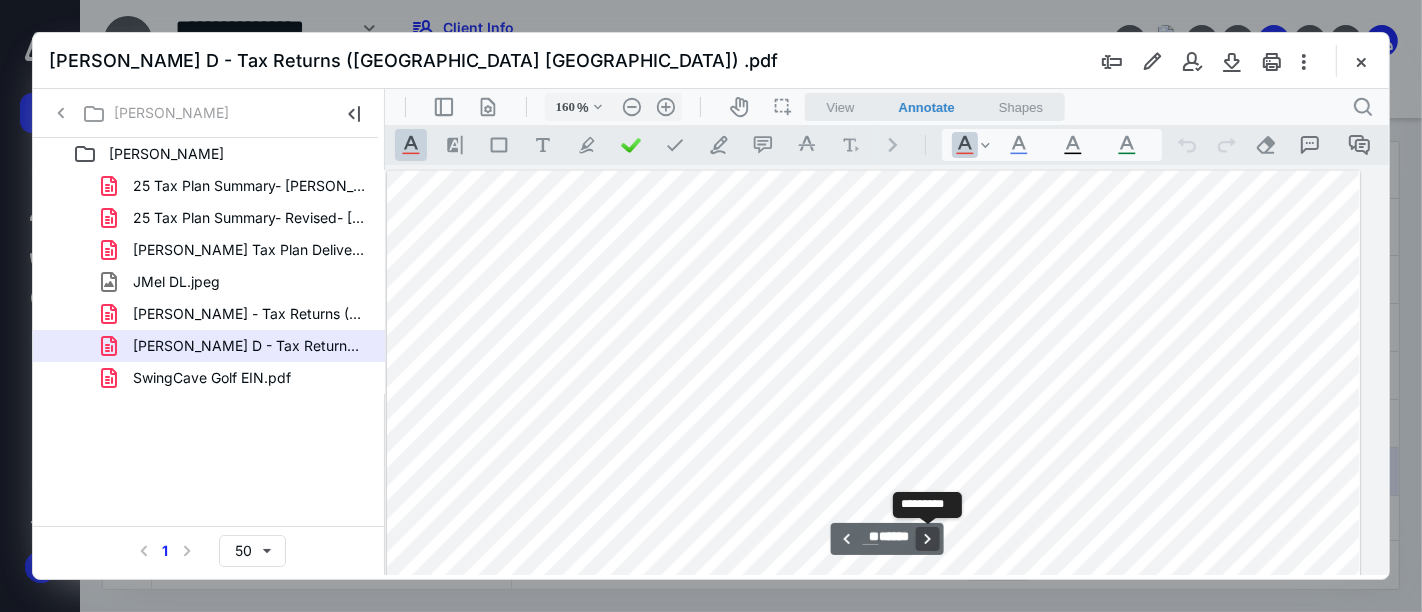 click on "**********" at bounding box center (926, 538) 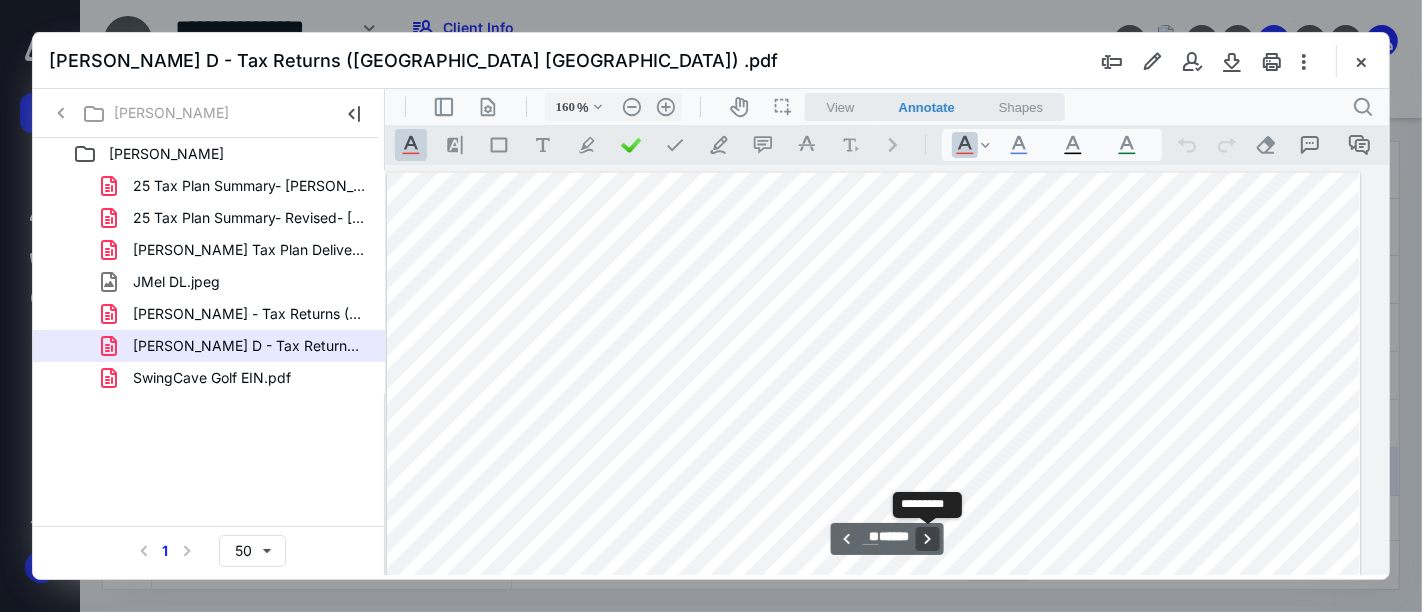 click on "**********" at bounding box center (926, 538) 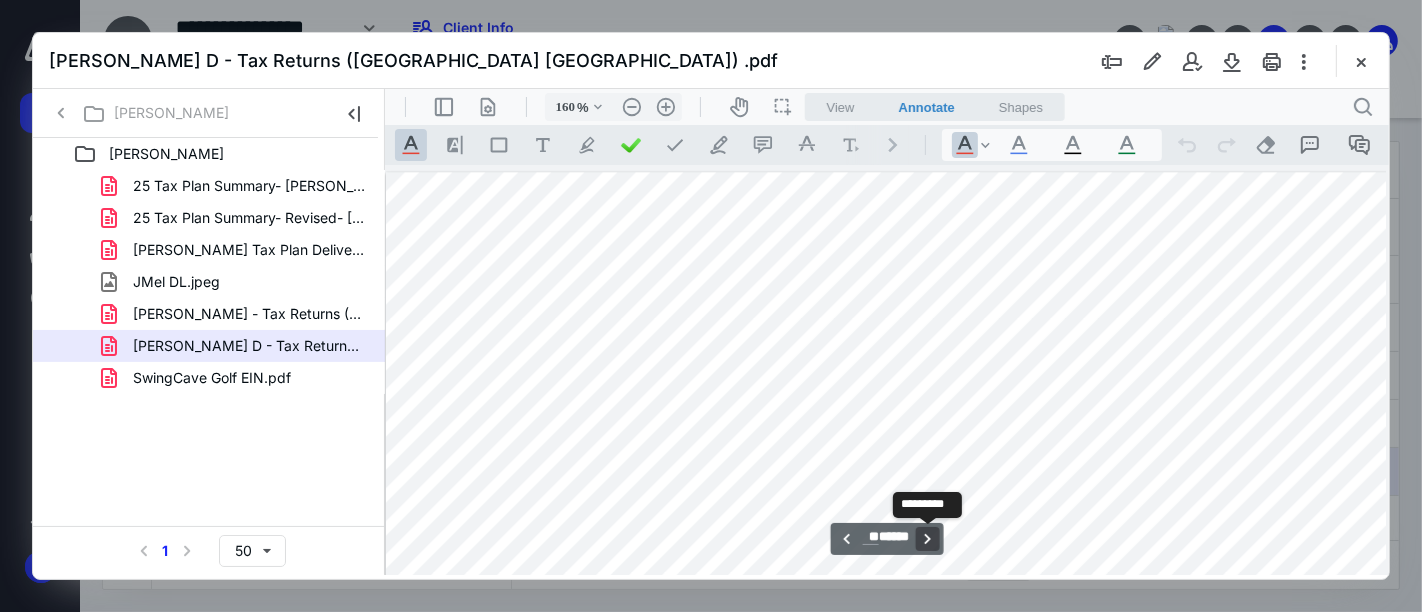 click on "**********" at bounding box center [926, 538] 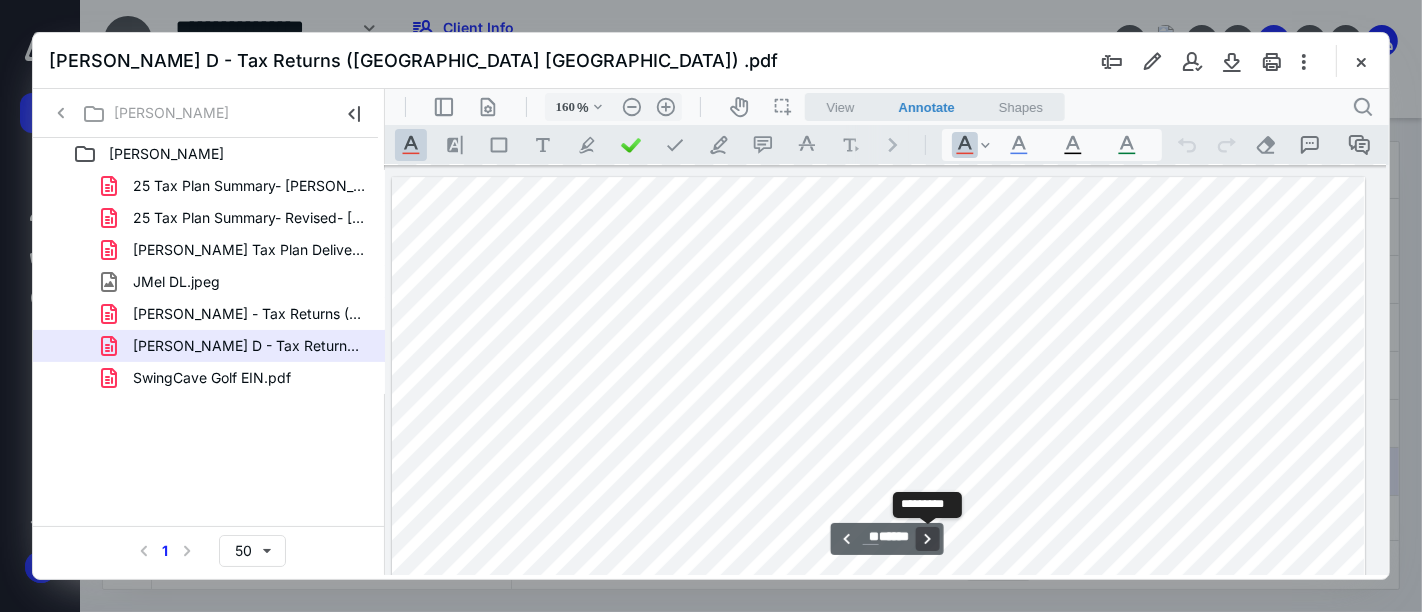 click on "**********" at bounding box center [926, 538] 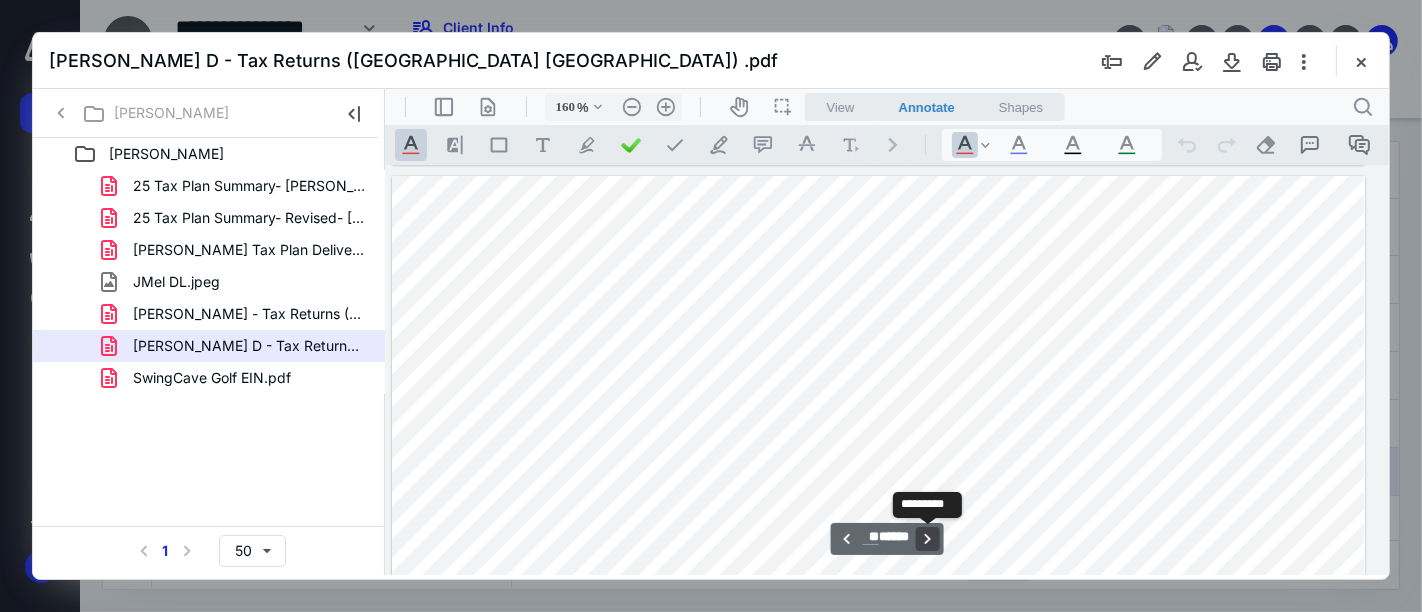 click on "**********" at bounding box center (926, 538) 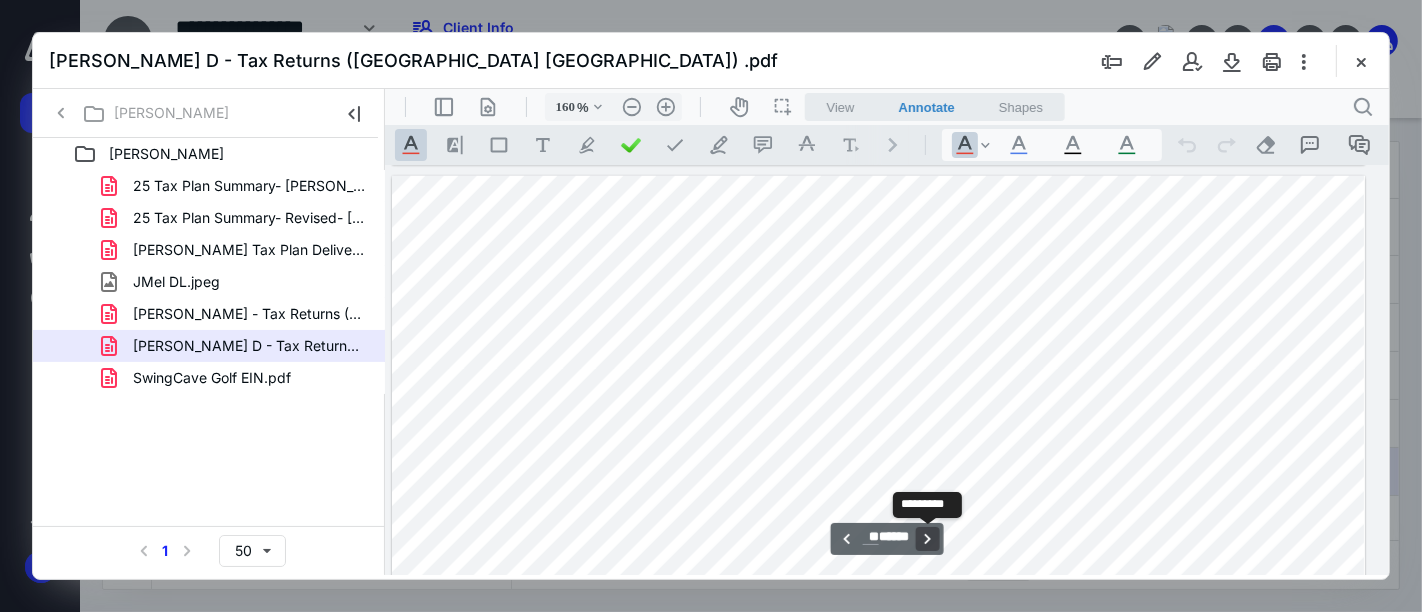 click on "**********" at bounding box center (926, 538) 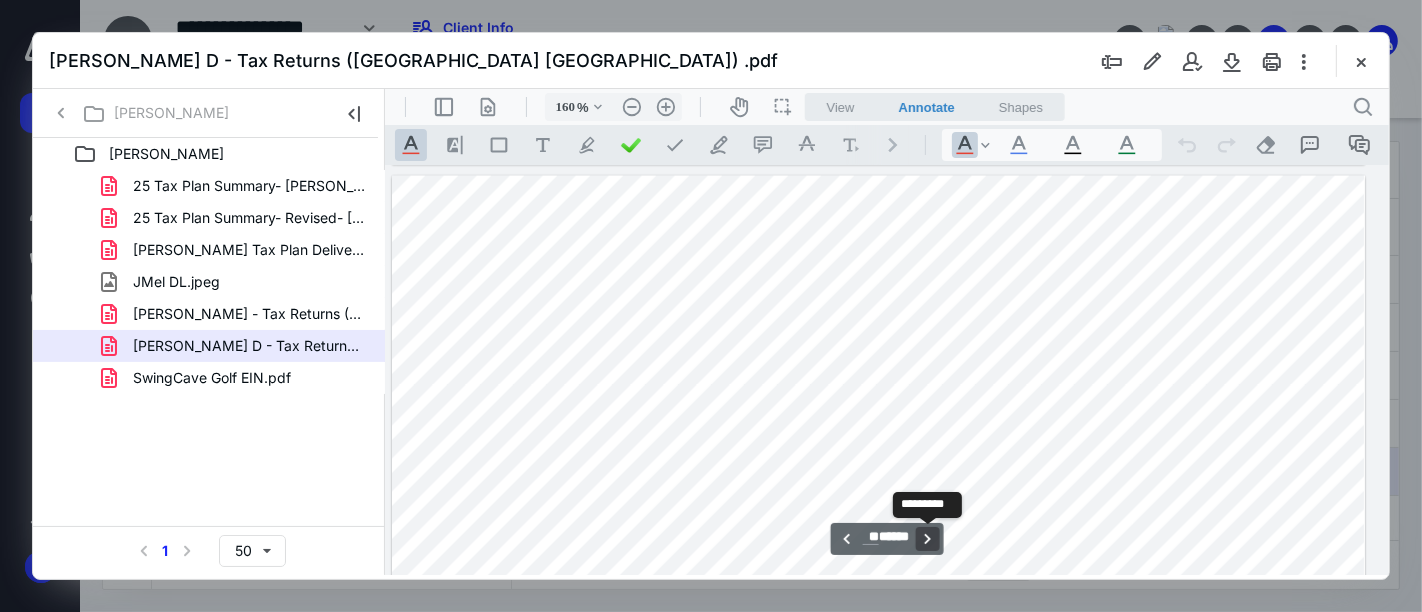 click on "**********" at bounding box center [926, 538] 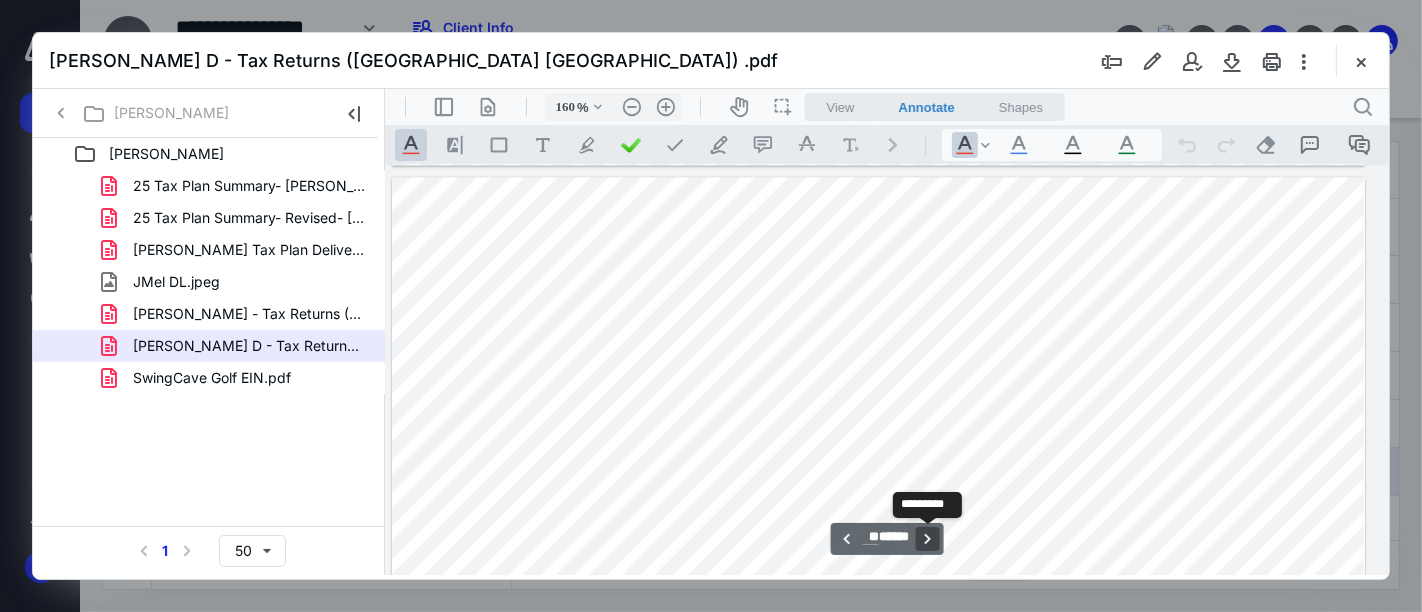 click on "**********" at bounding box center (926, 538) 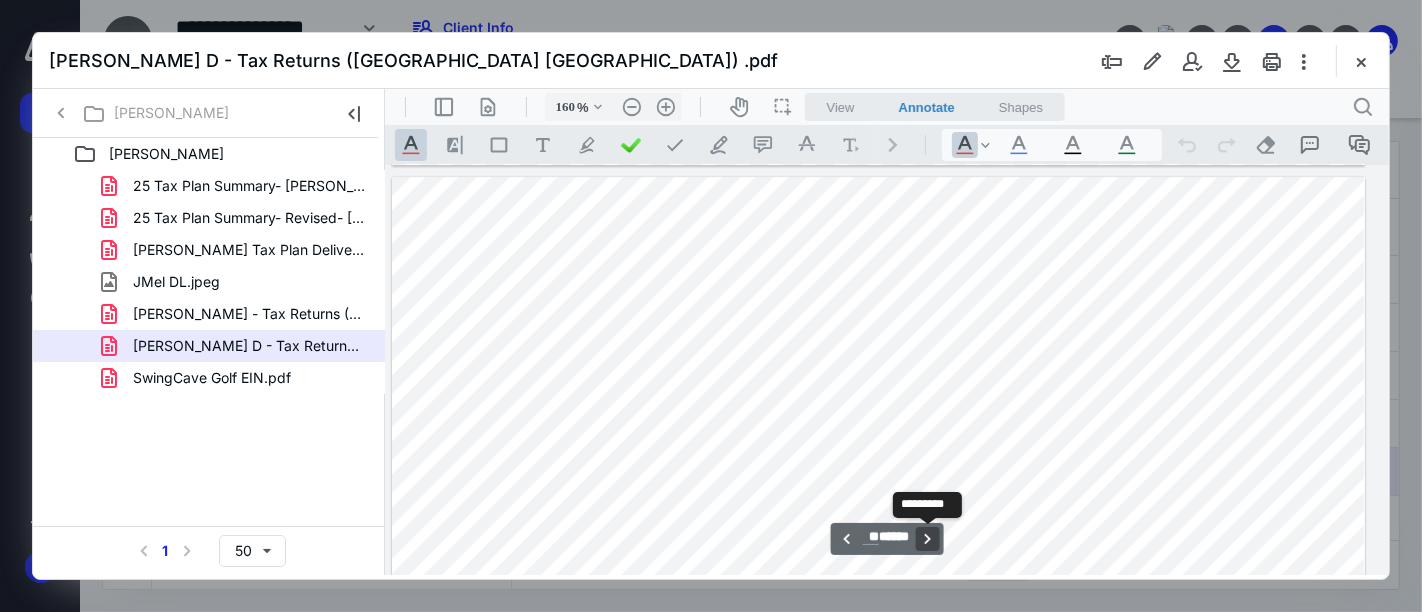 click on "**********" at bounding box center (926, 538) 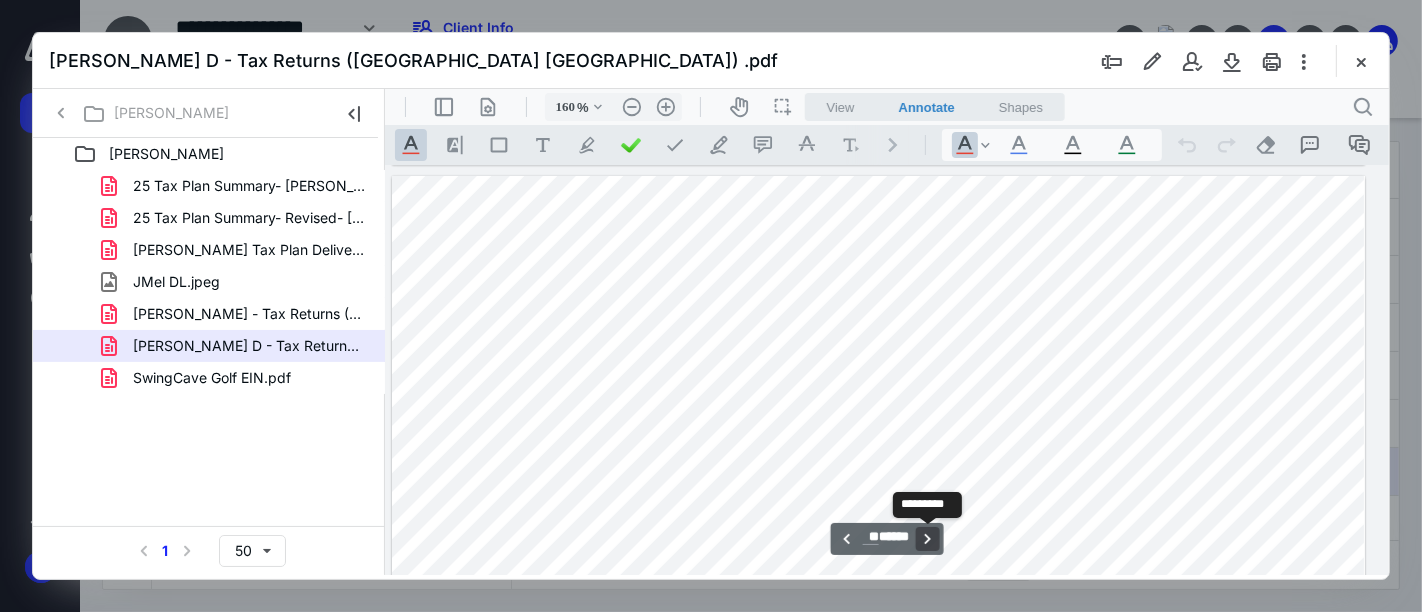 click on "**********" at bounding box center (926, 538) 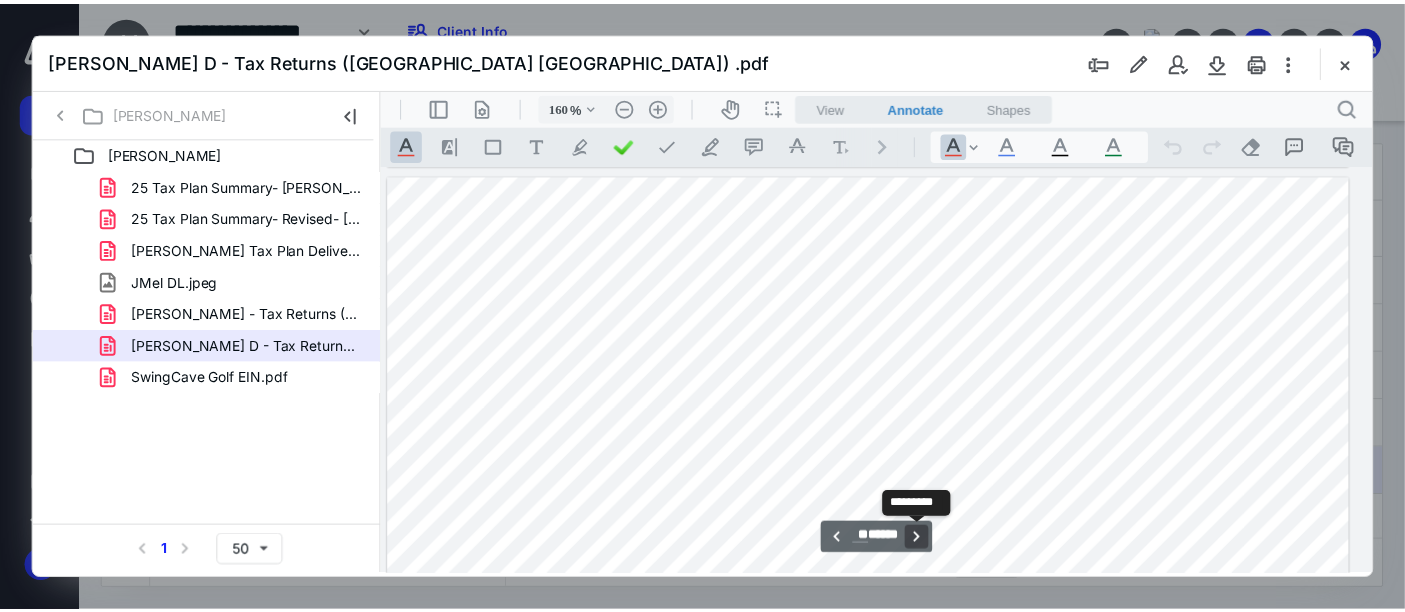 scroll, scrollTop: 33765, scrollLeft: 143, axis: both 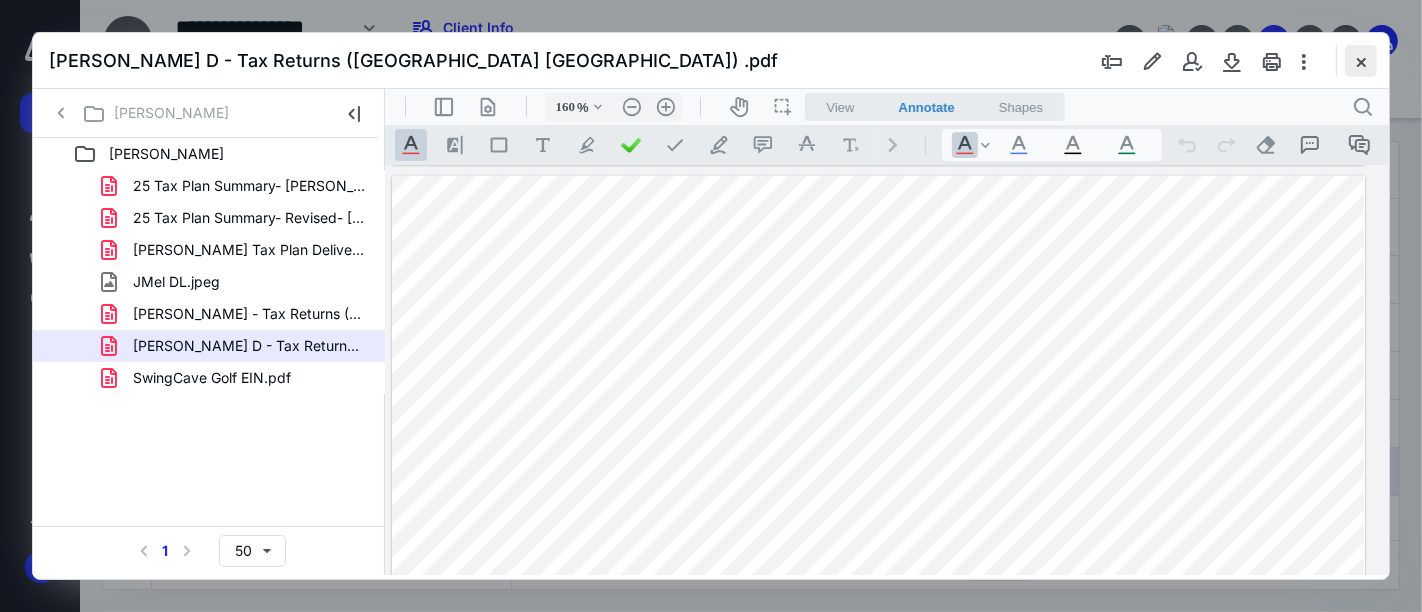 click at bounding box center (1361, 61) 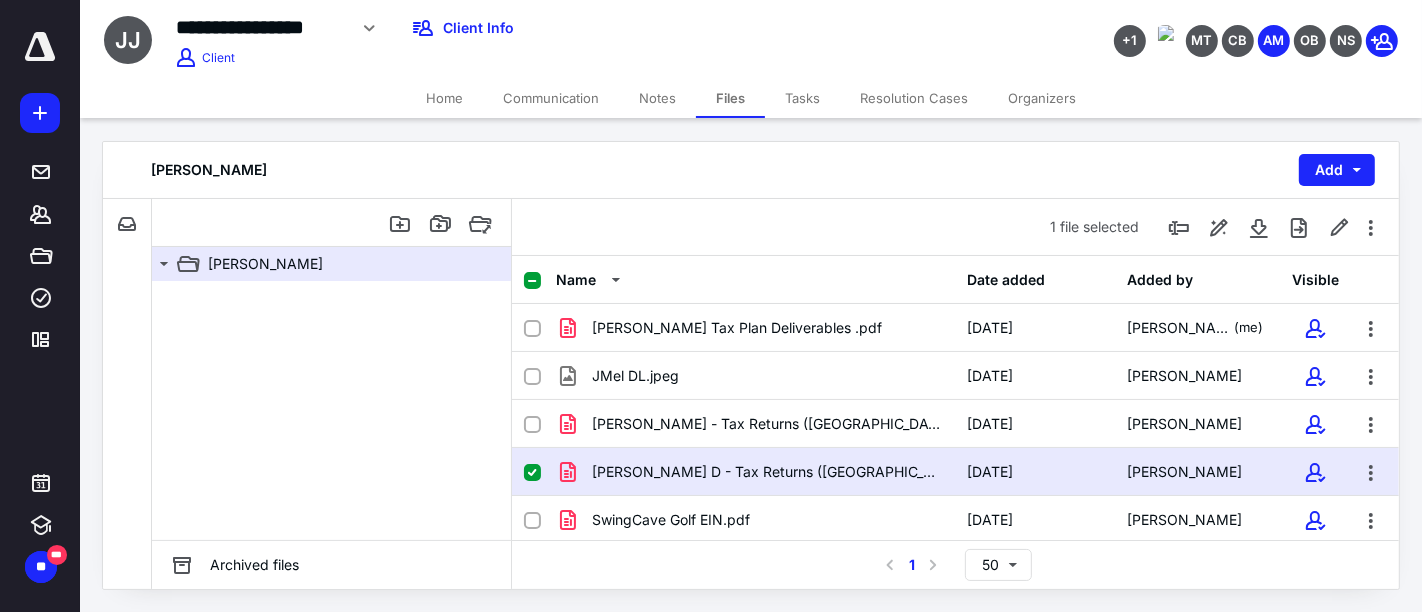 click on "Notes" at bounding box center [657, 98] 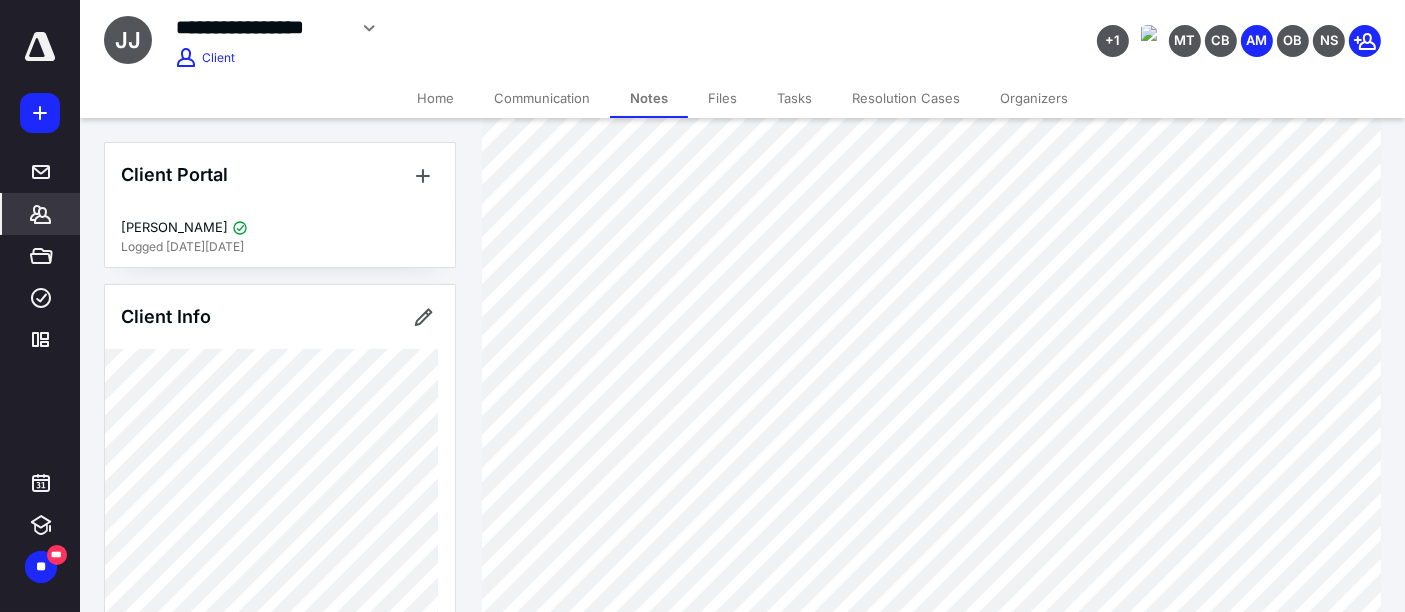 scroll, scrollTop: 555, scrollLeft: 0, axis: vertical 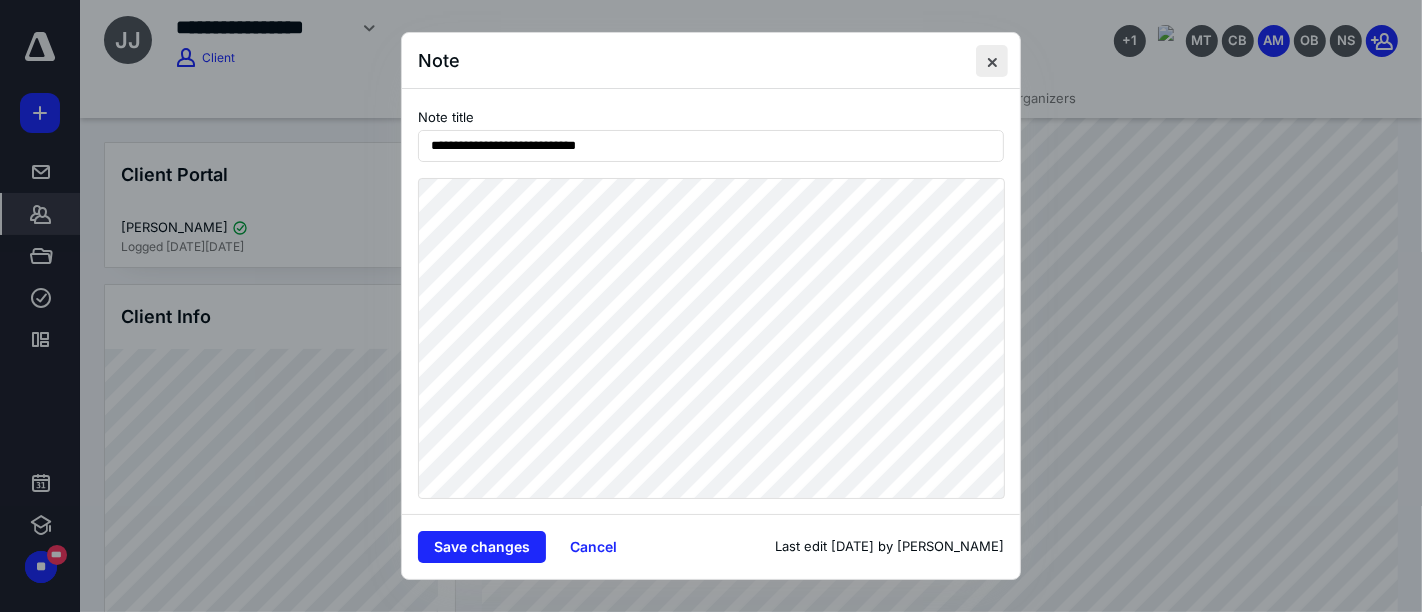 click at bounding box center (992, 61) 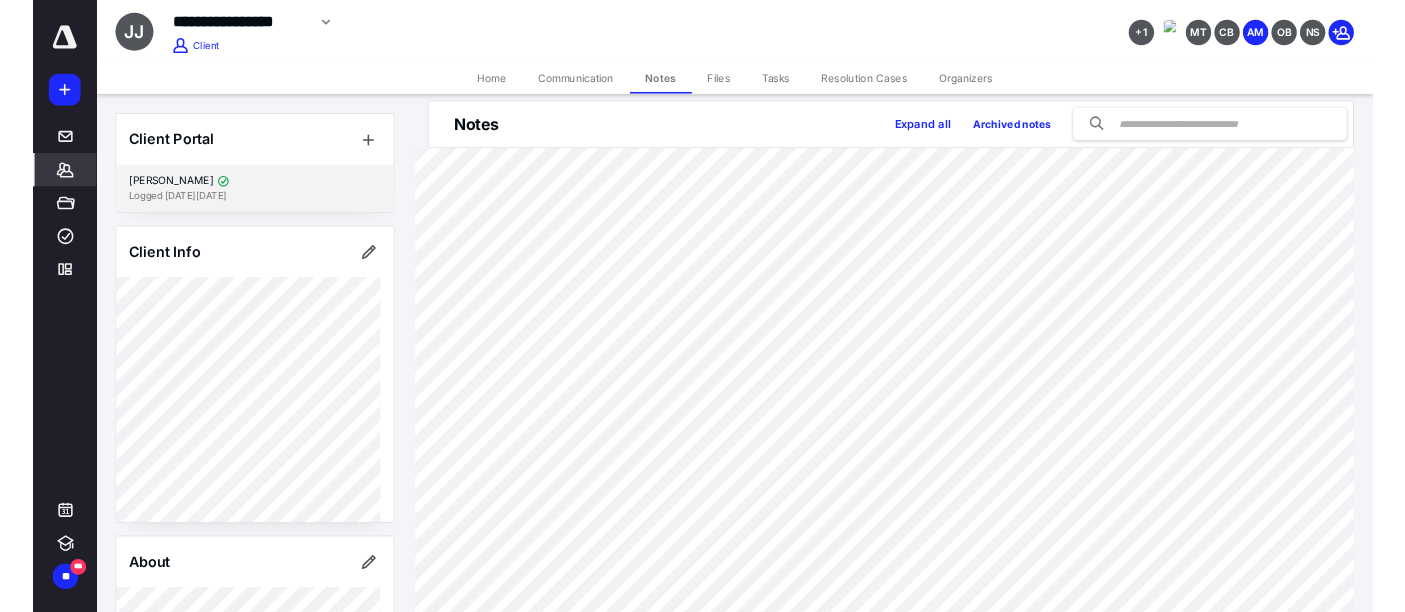 scroll, scrollTop: 0, scrollLeft: 0, axis: both 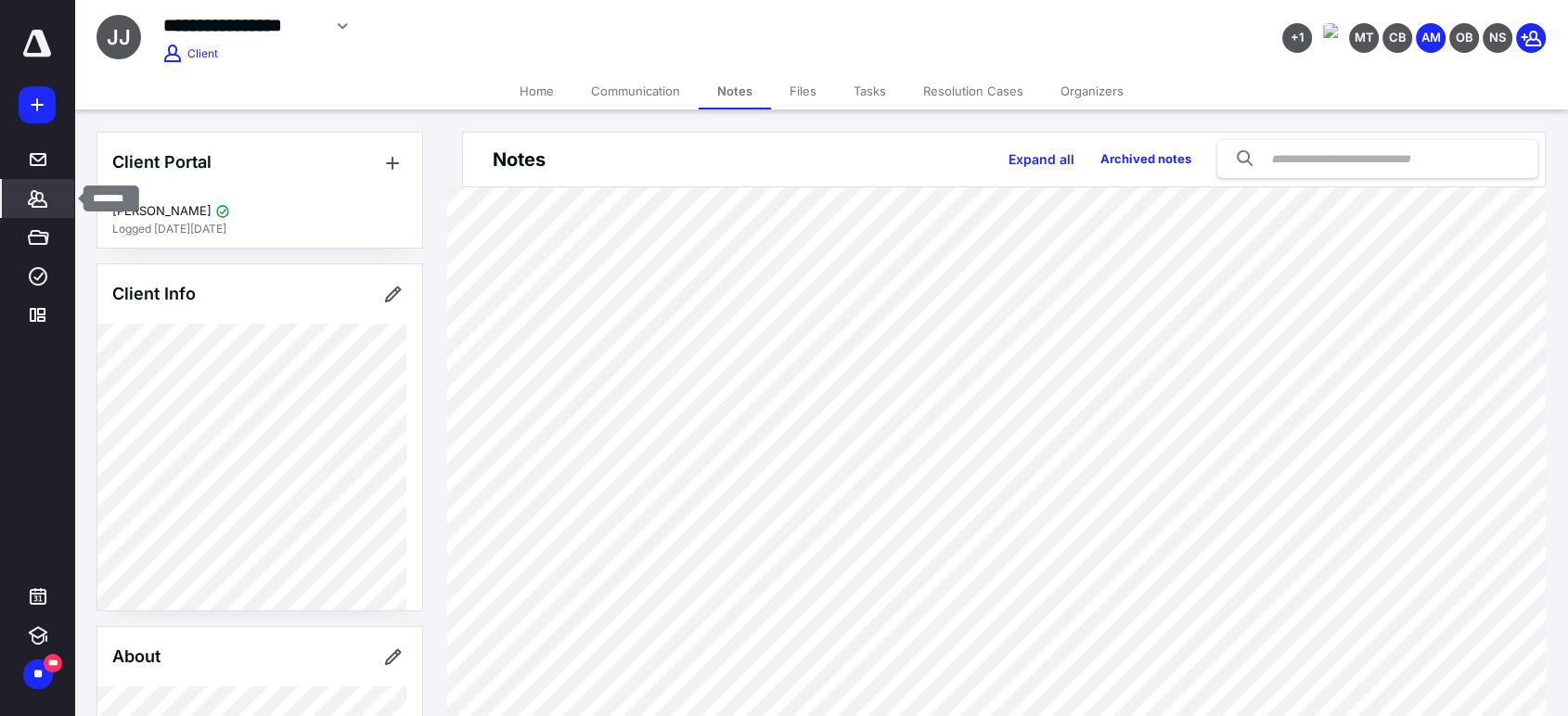 drag, startPoint x: 44, startPoint y: 201, endPoint x: 107, endPoint y: 185, distance: 65 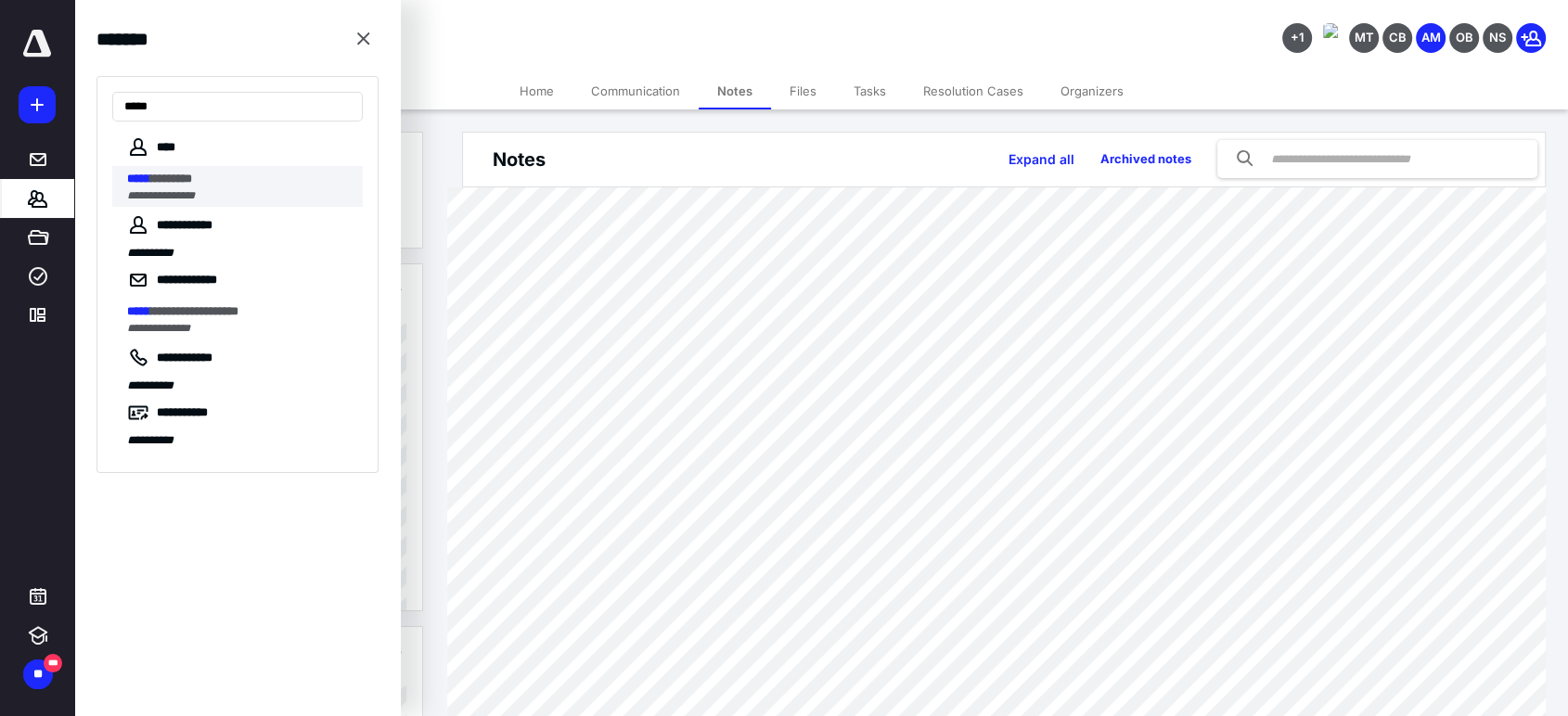 type on "*****" 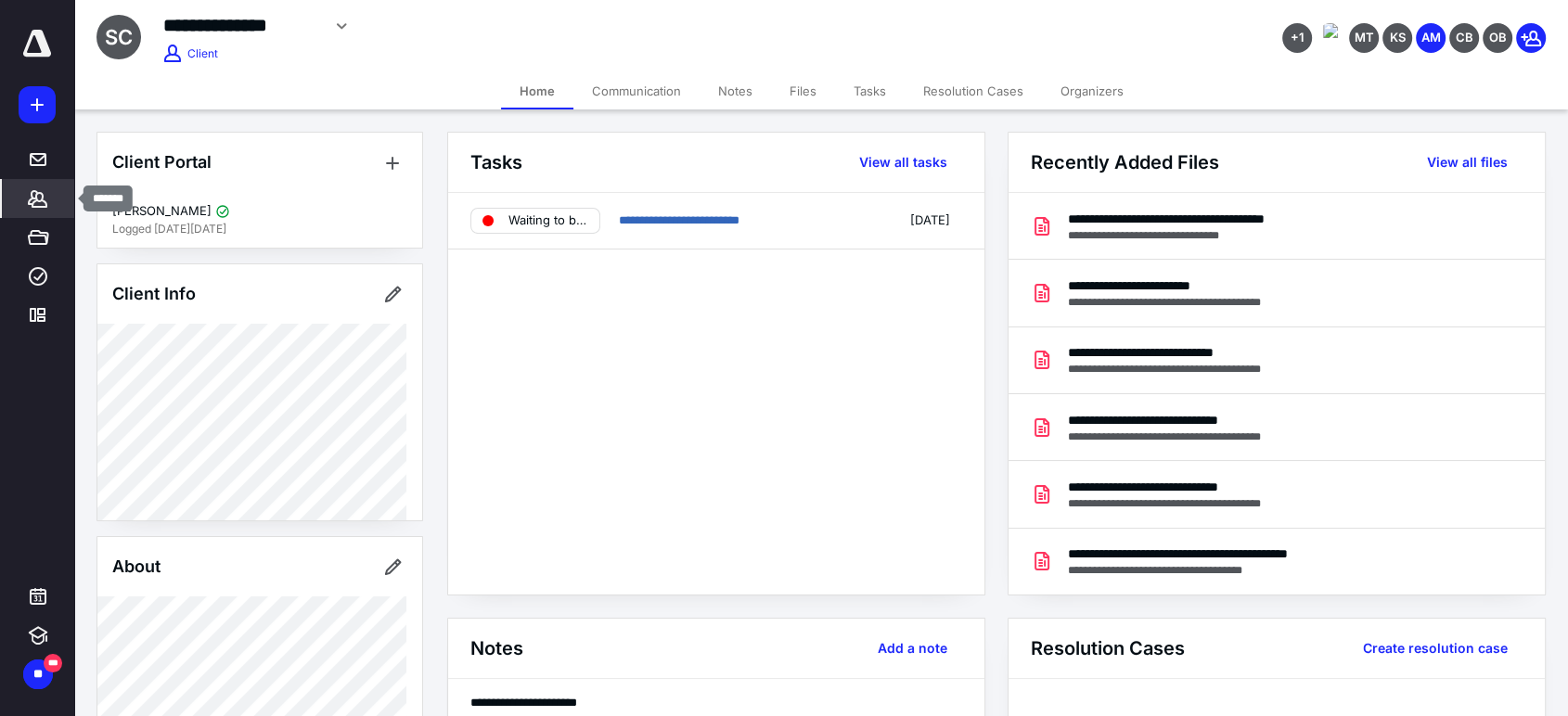 click 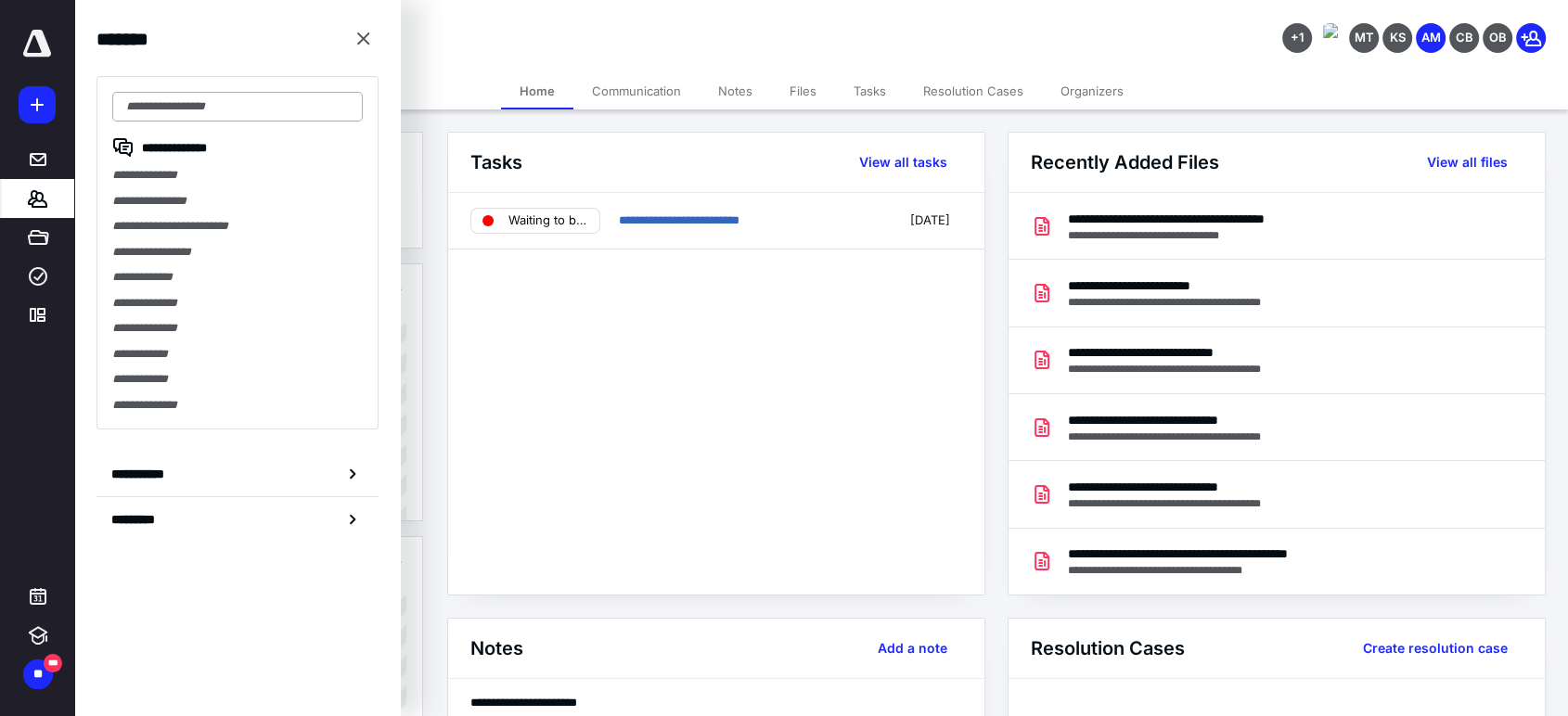 click at bounding box center [238, 107] 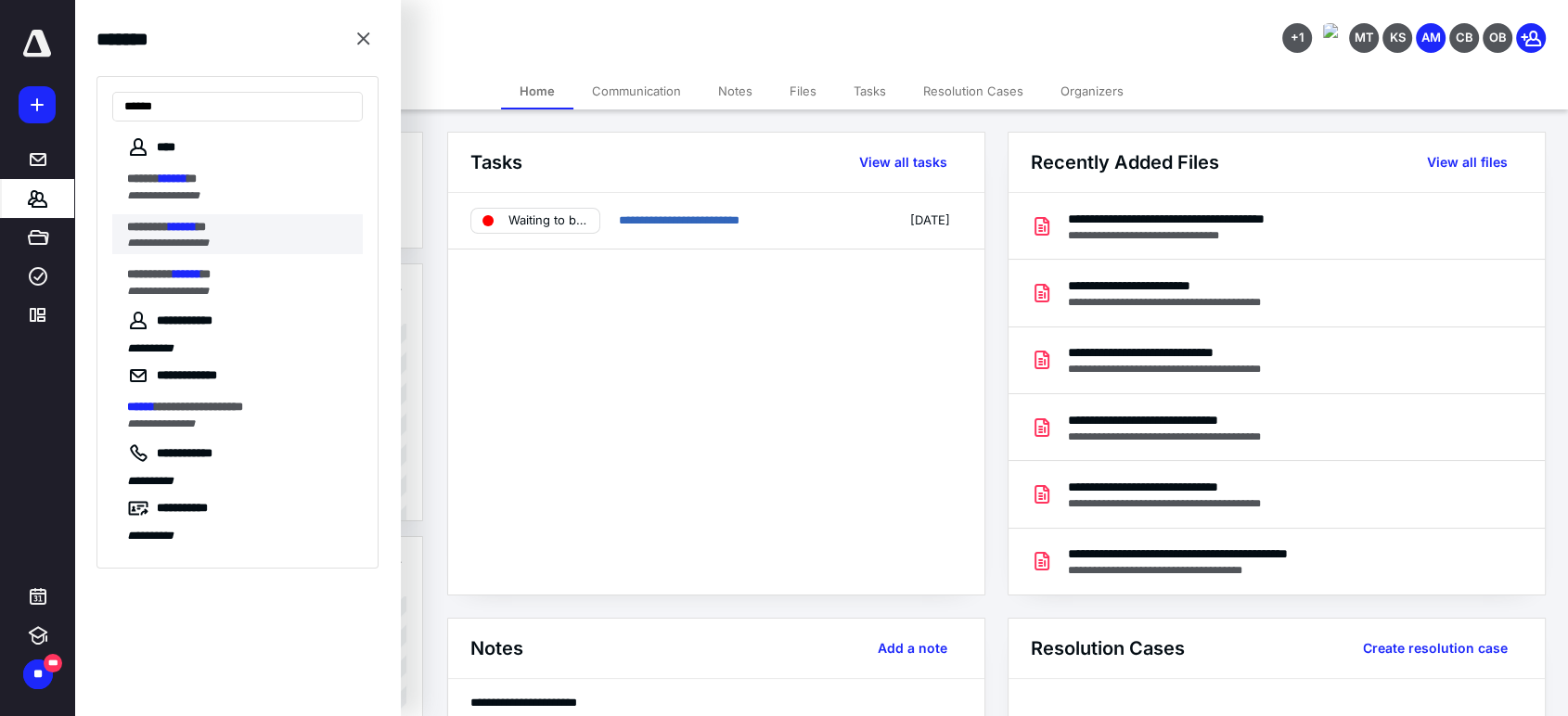 type on "******" 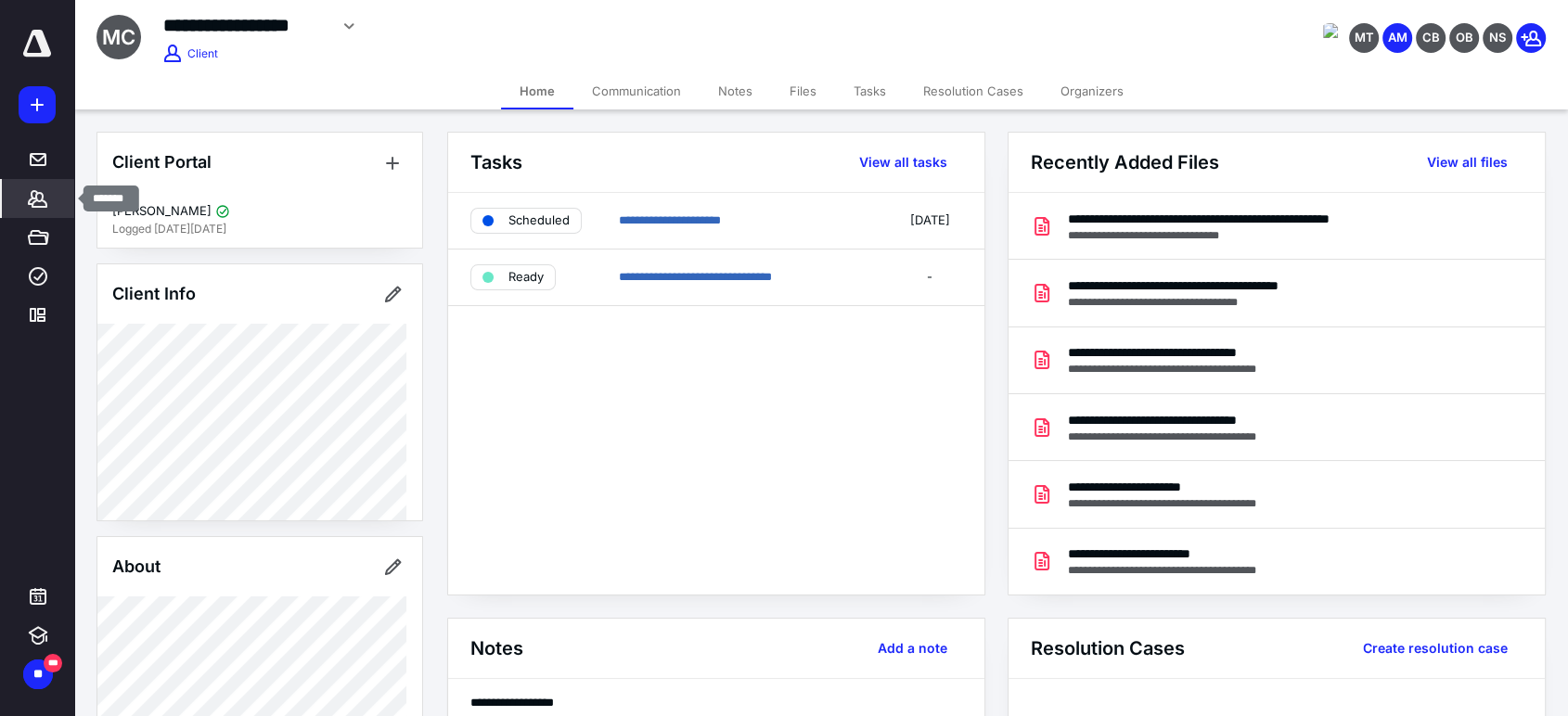 click on "*******" at bounding box center (38, 198) 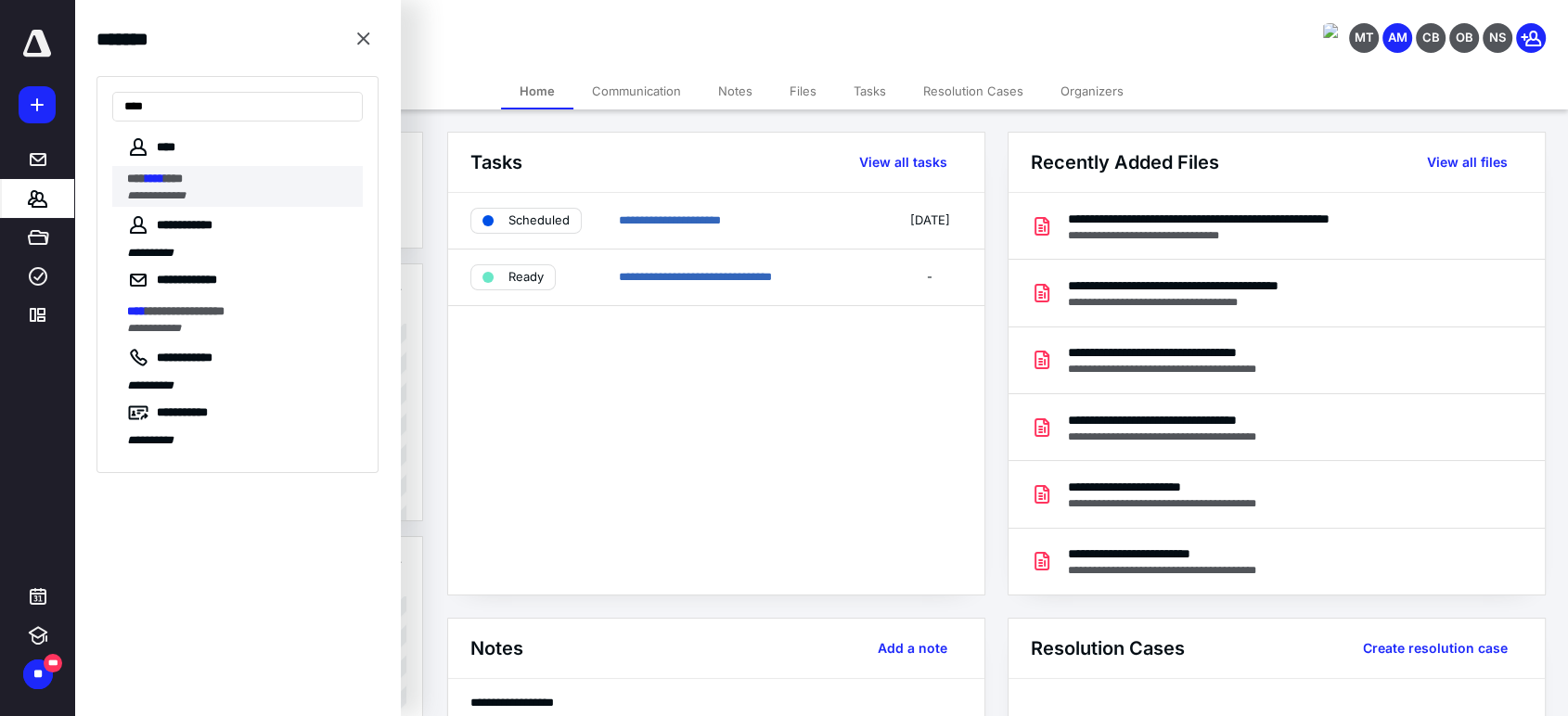type on "****" 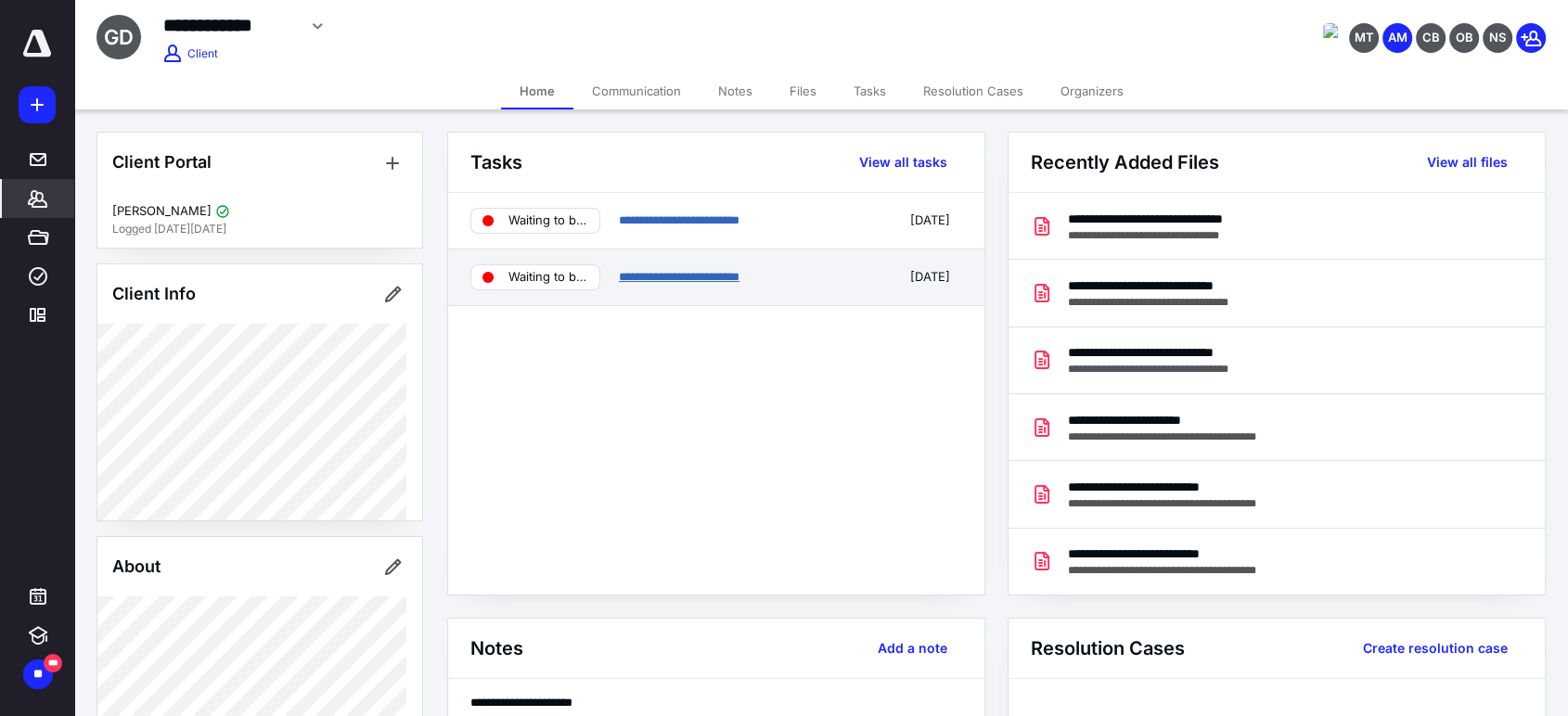 click on "**********" at bounding box center (679, 276) 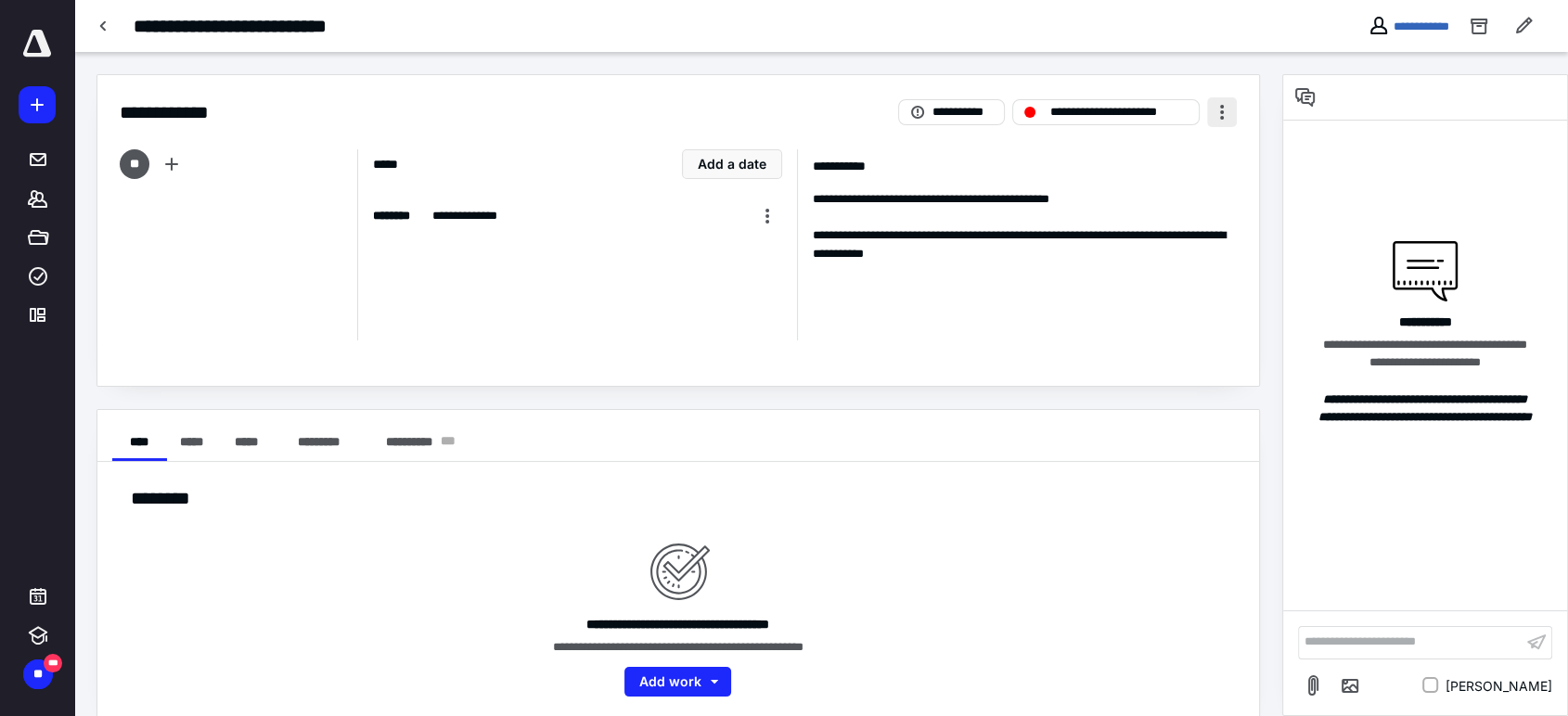 click at bounding box center [1222, 112] 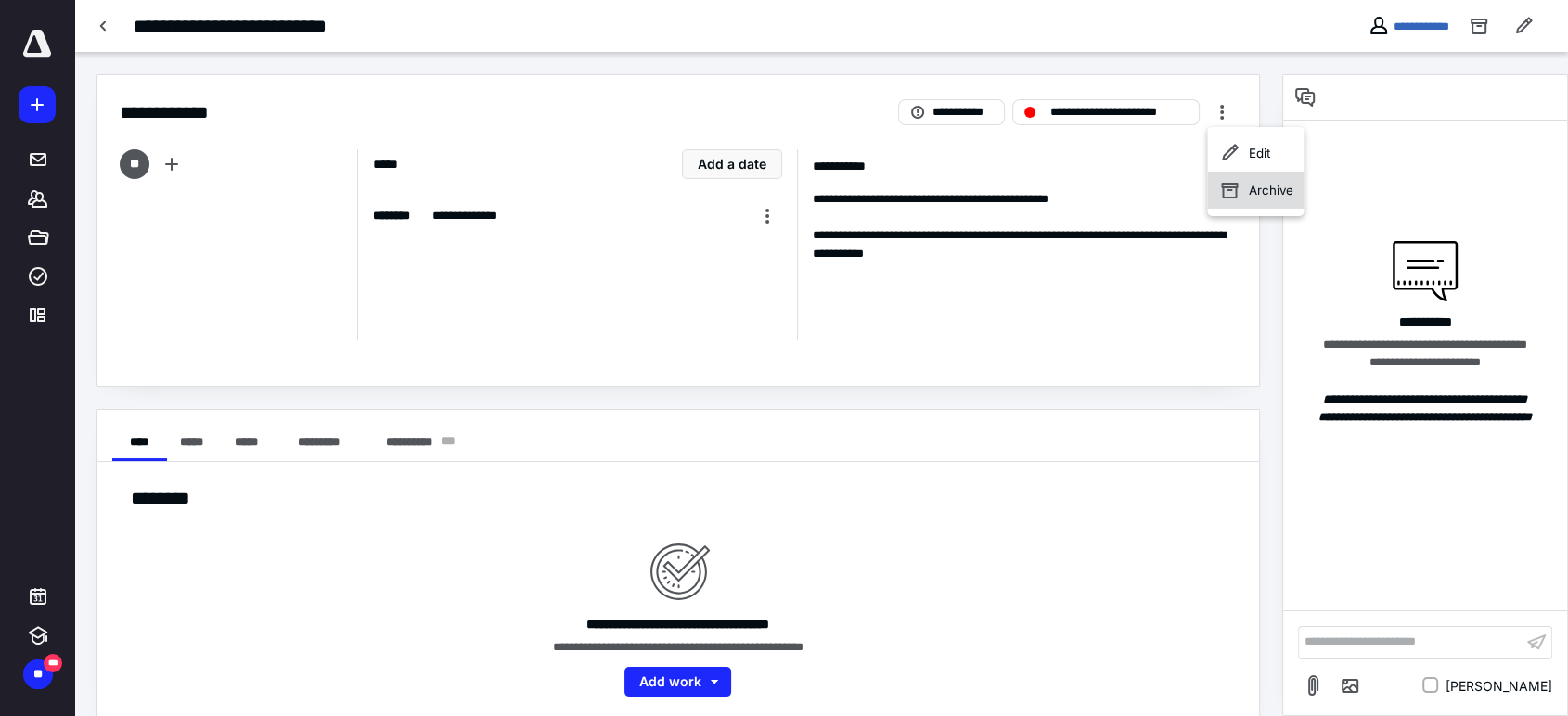 click on "Archive" at bounding box center (1270, 190) 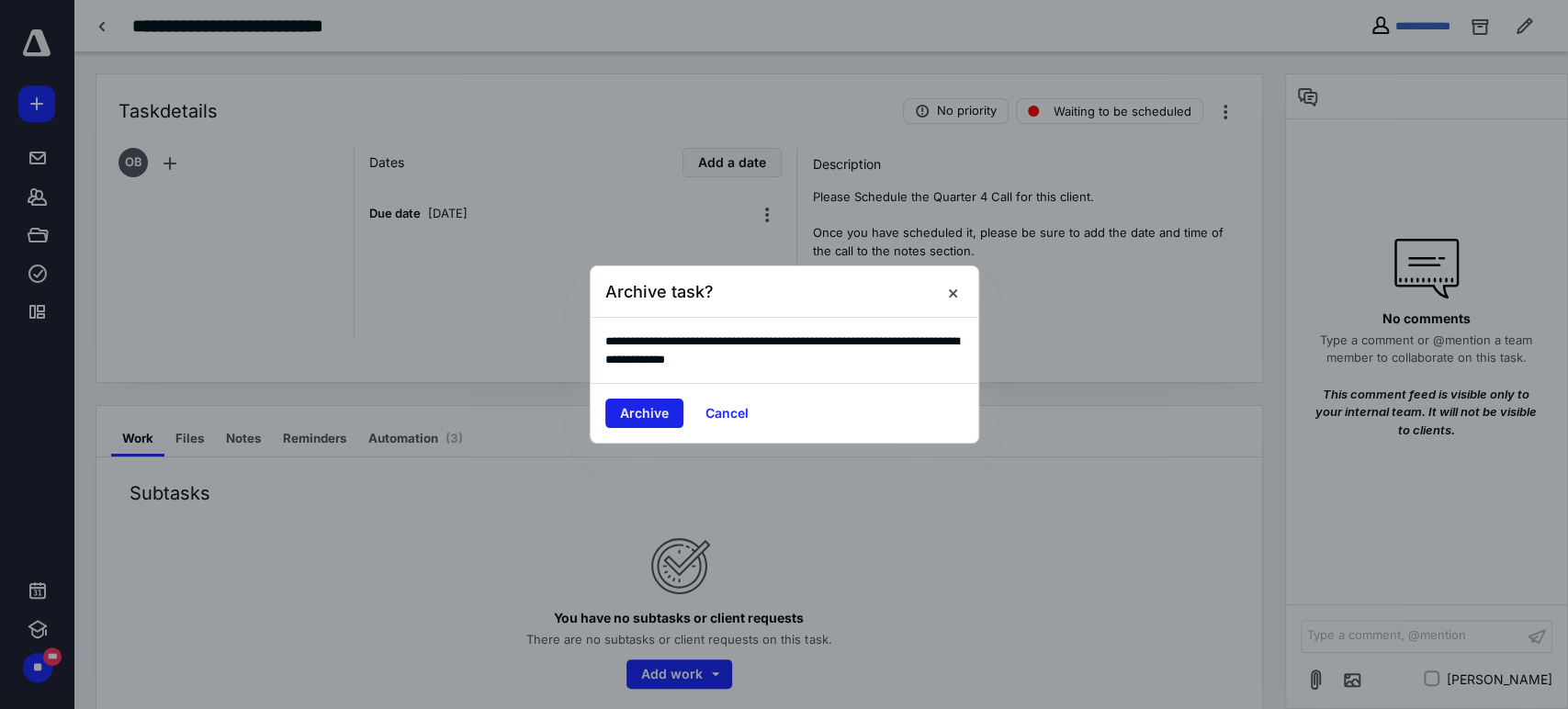click on "Archive" at bounding box center (644, 413) 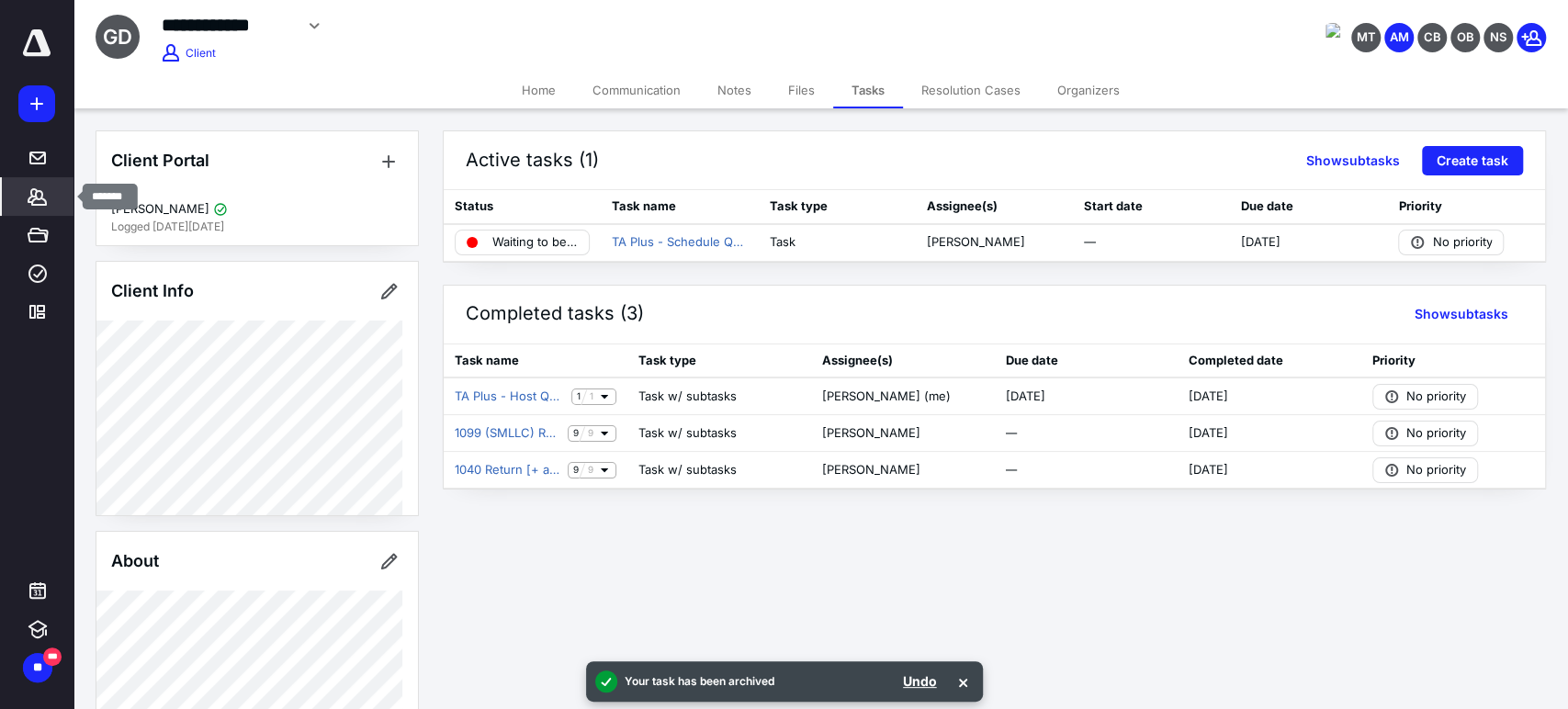 click 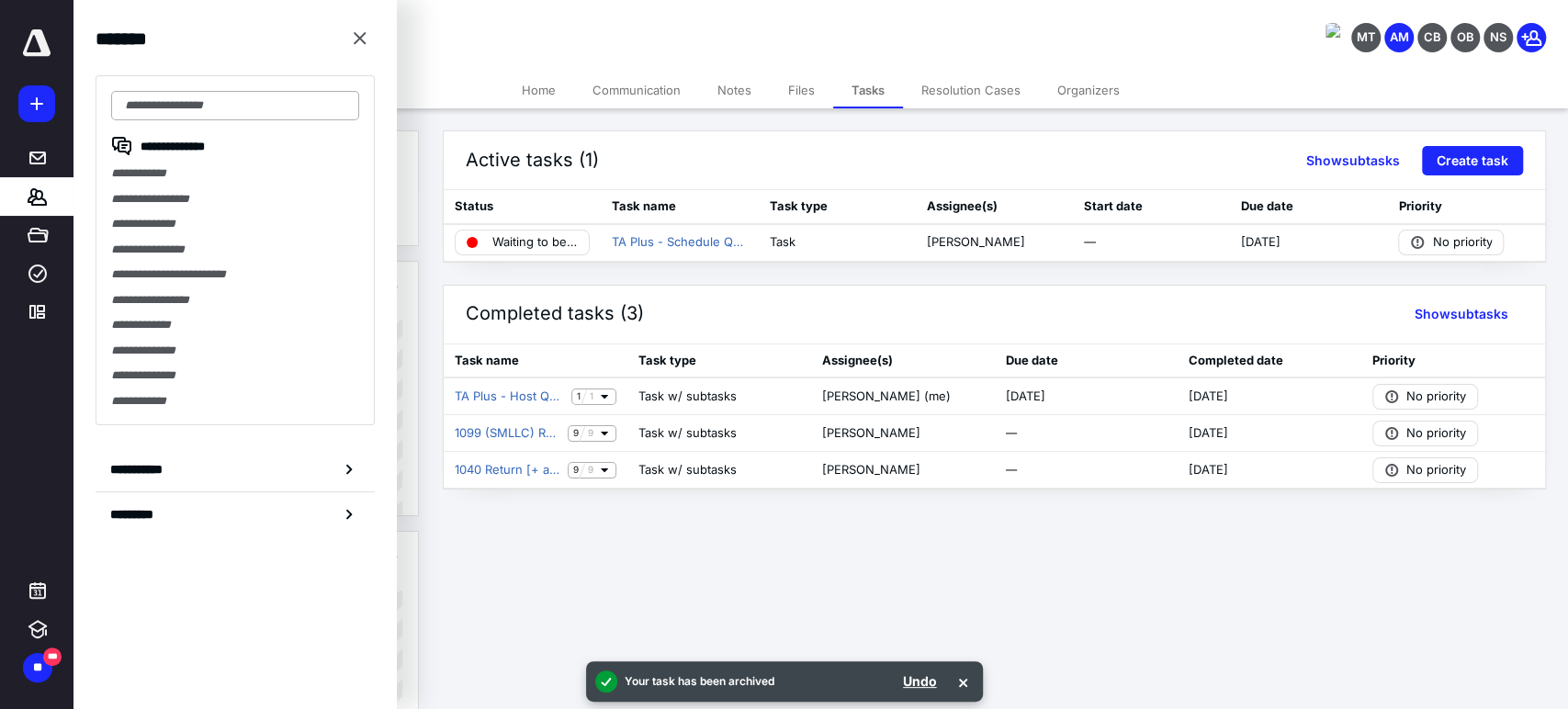 click at bounding box center [235, 106] 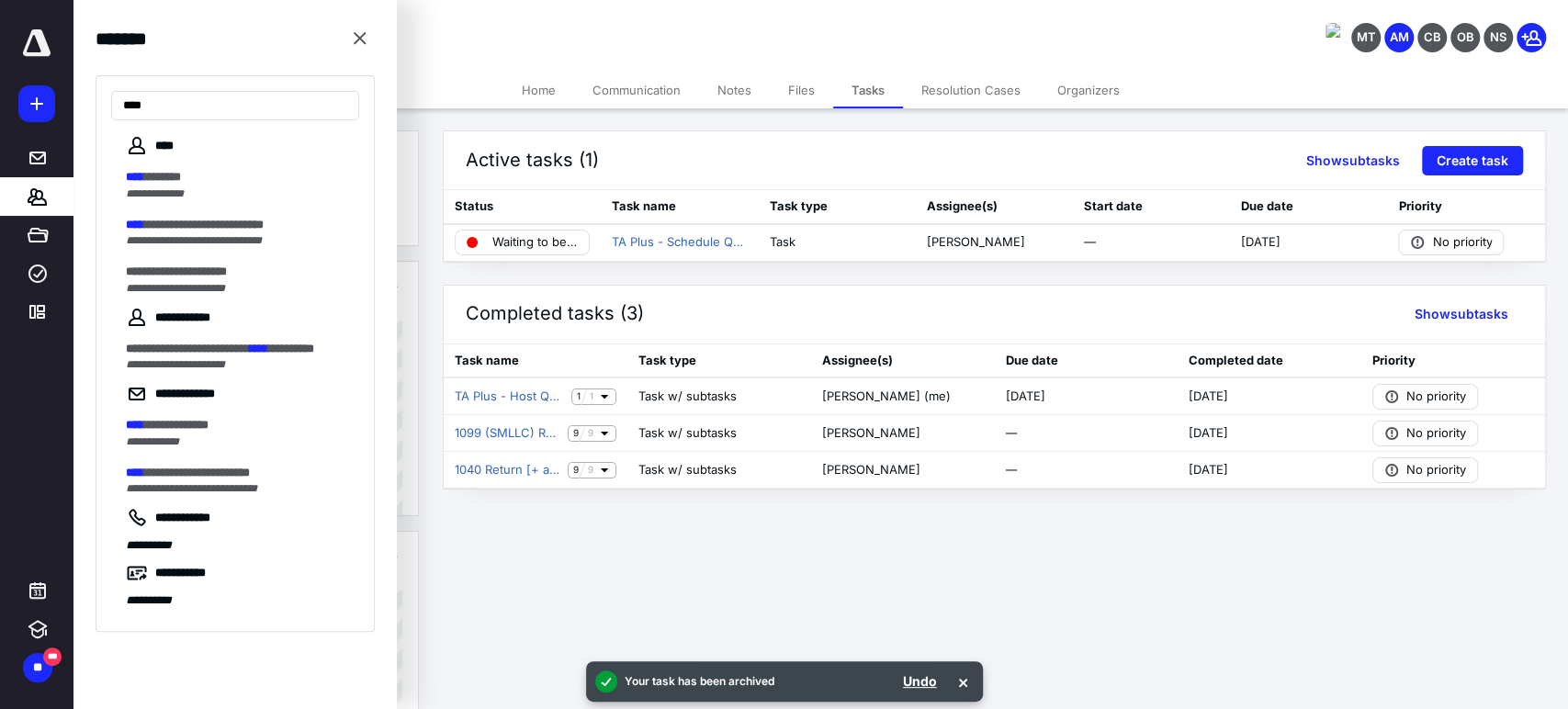 type on "****" 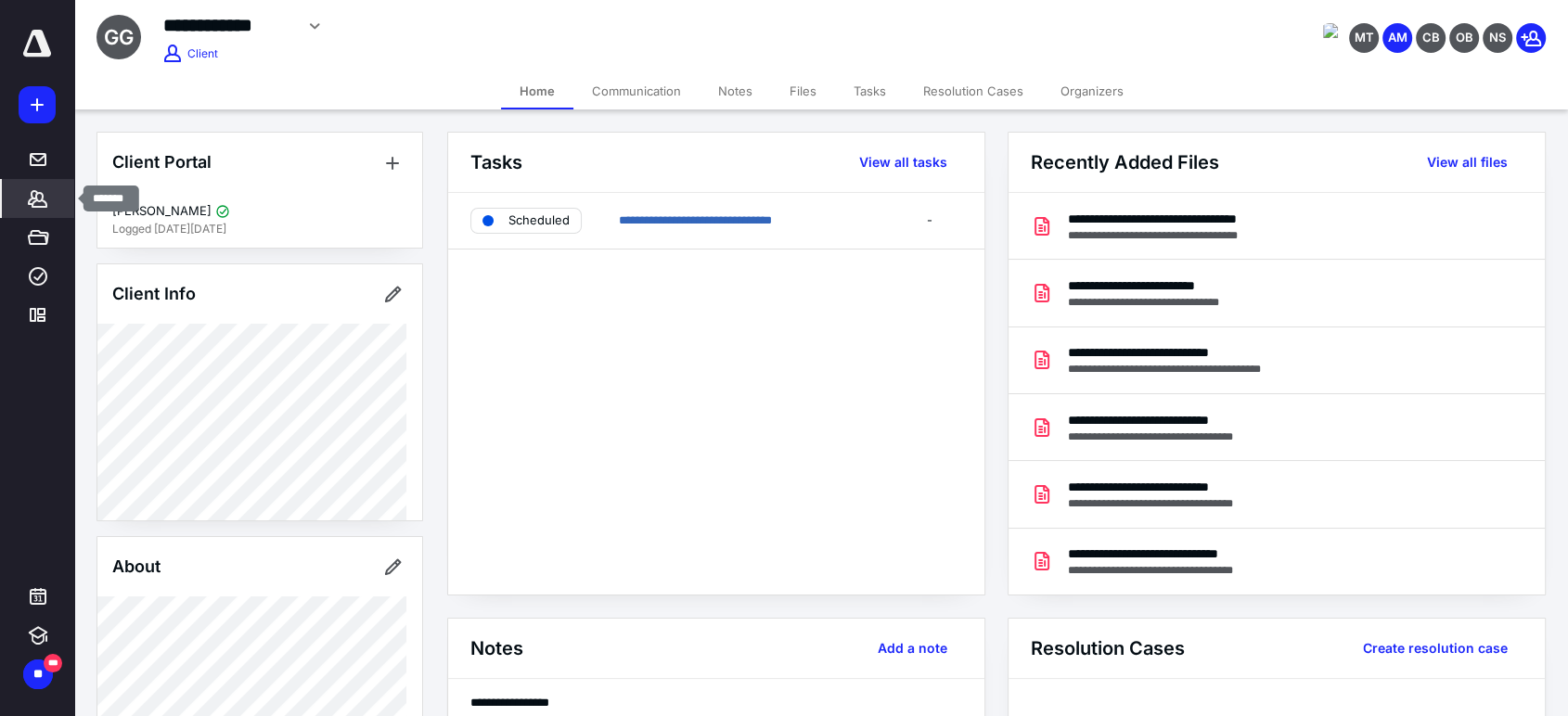 click on "*******" at bounding box center (38, 198) 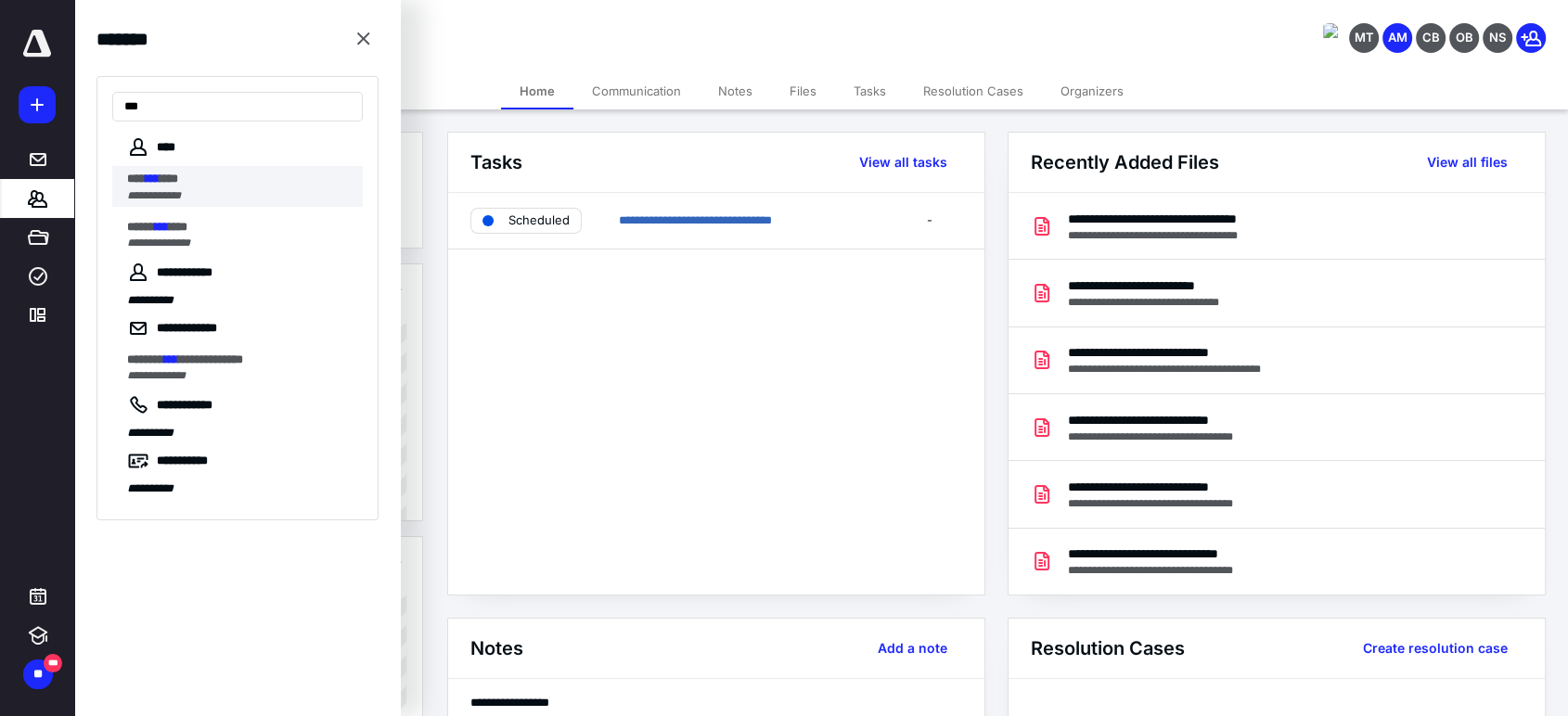 type on "***" 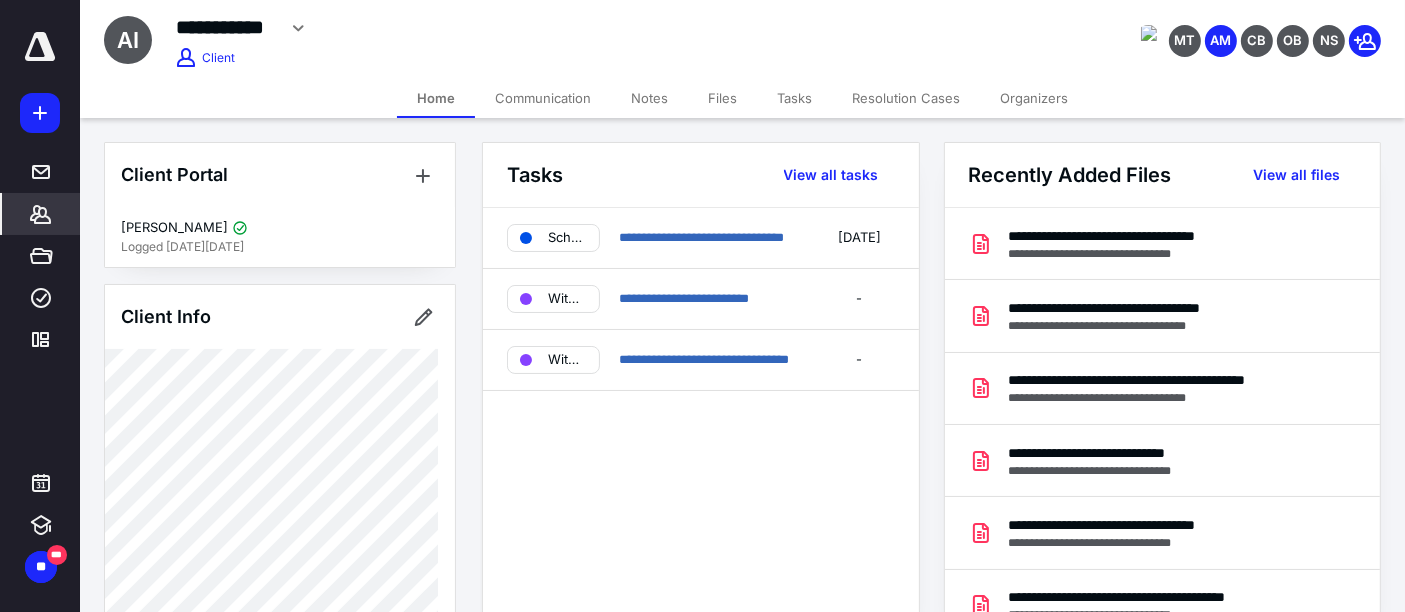 drag, startPoint x: 546, startPoint y: 312, endPoint x: 558, endPoint y: 301, distance: 16.27882 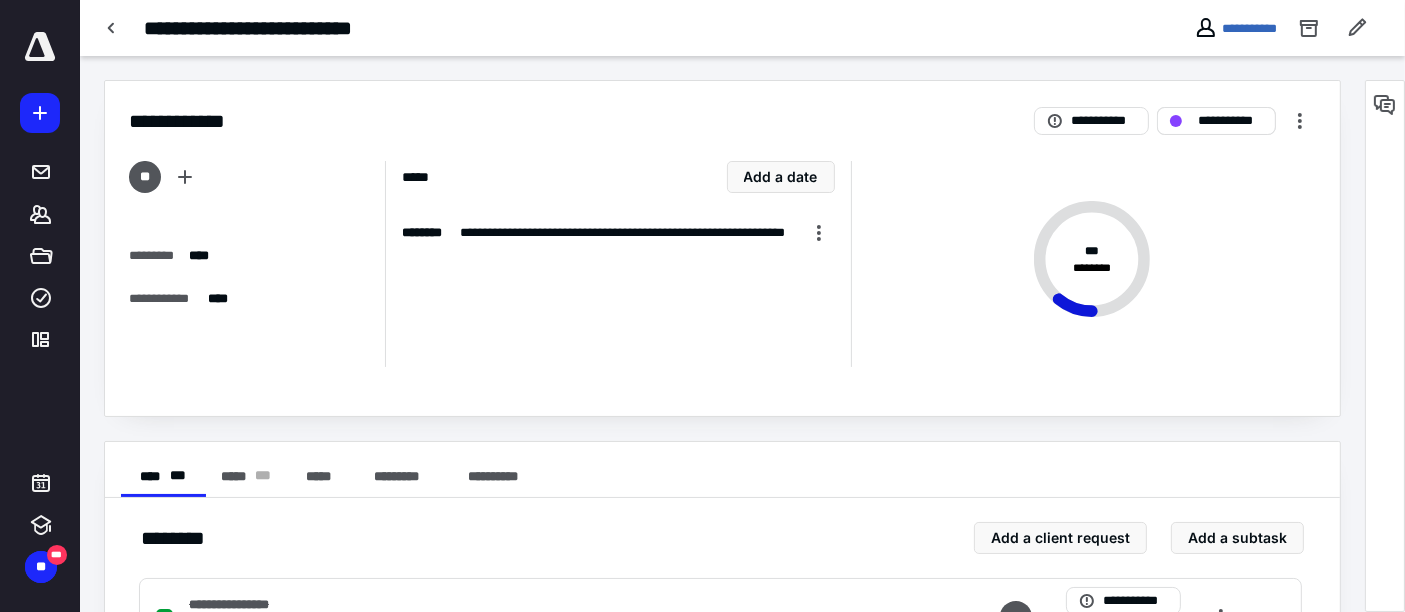 click on "**********" at bounding box center (1230, 121) 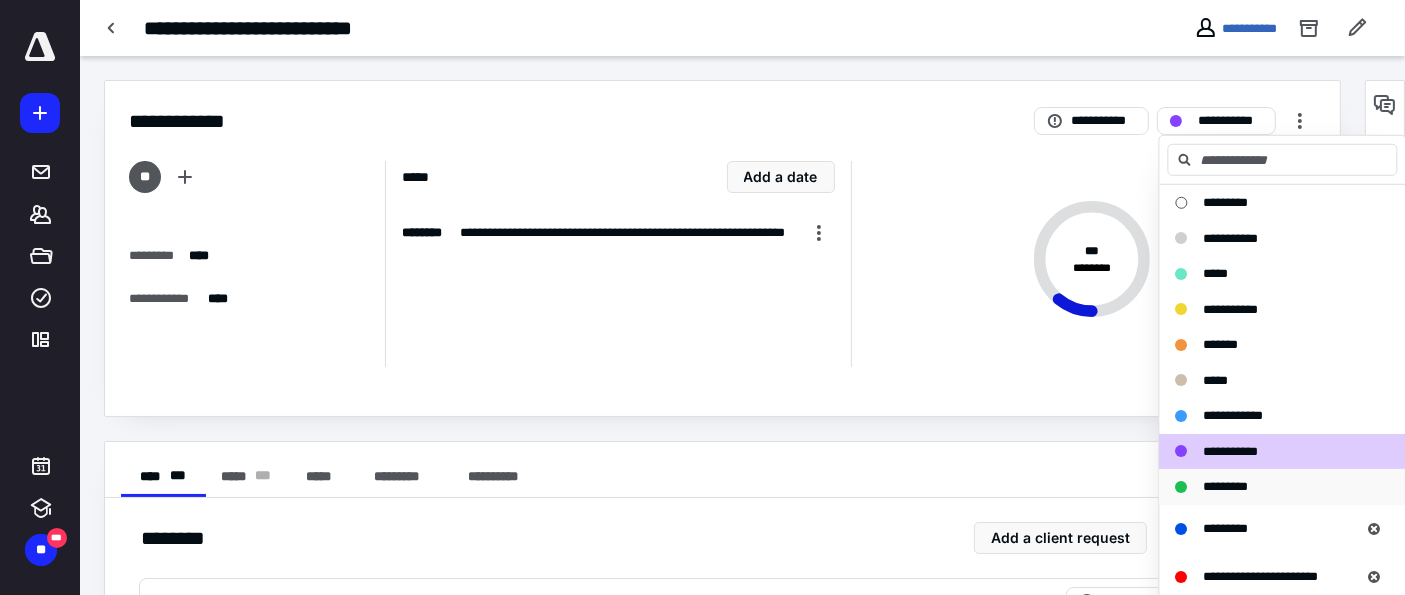 click on "*********" at bounding box center (1226, 486) 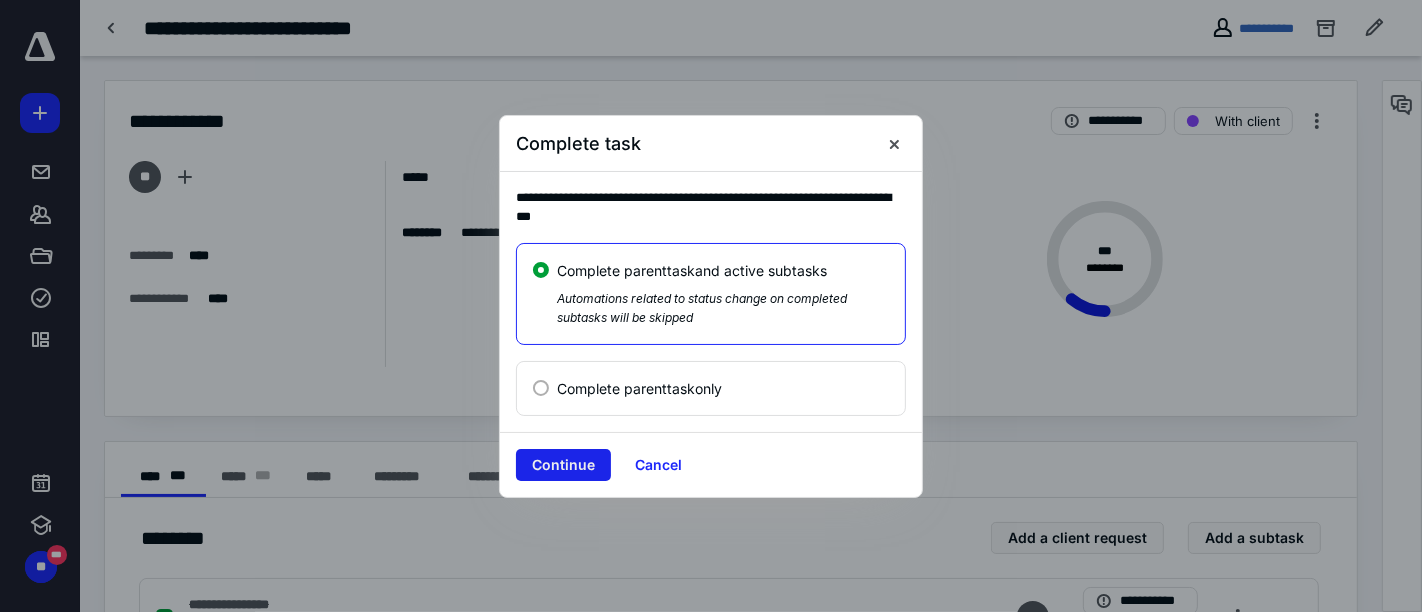 click on "Continue" at bounding box center [563, 465] 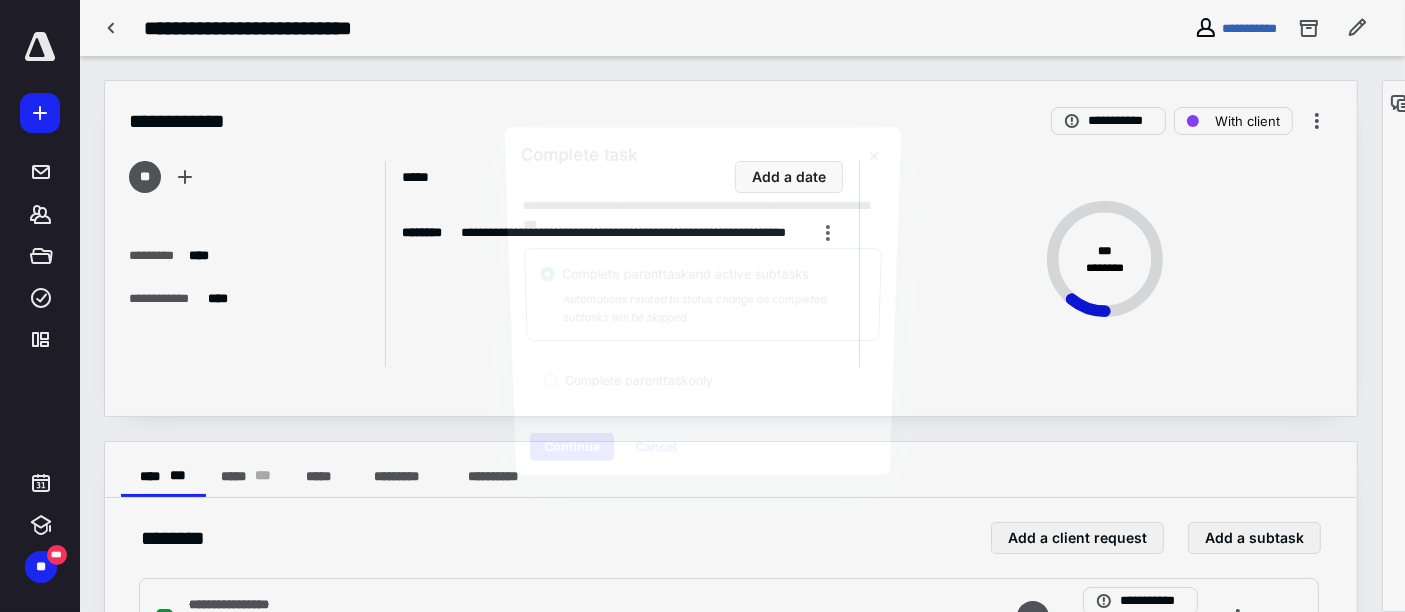 checkbox on "true" 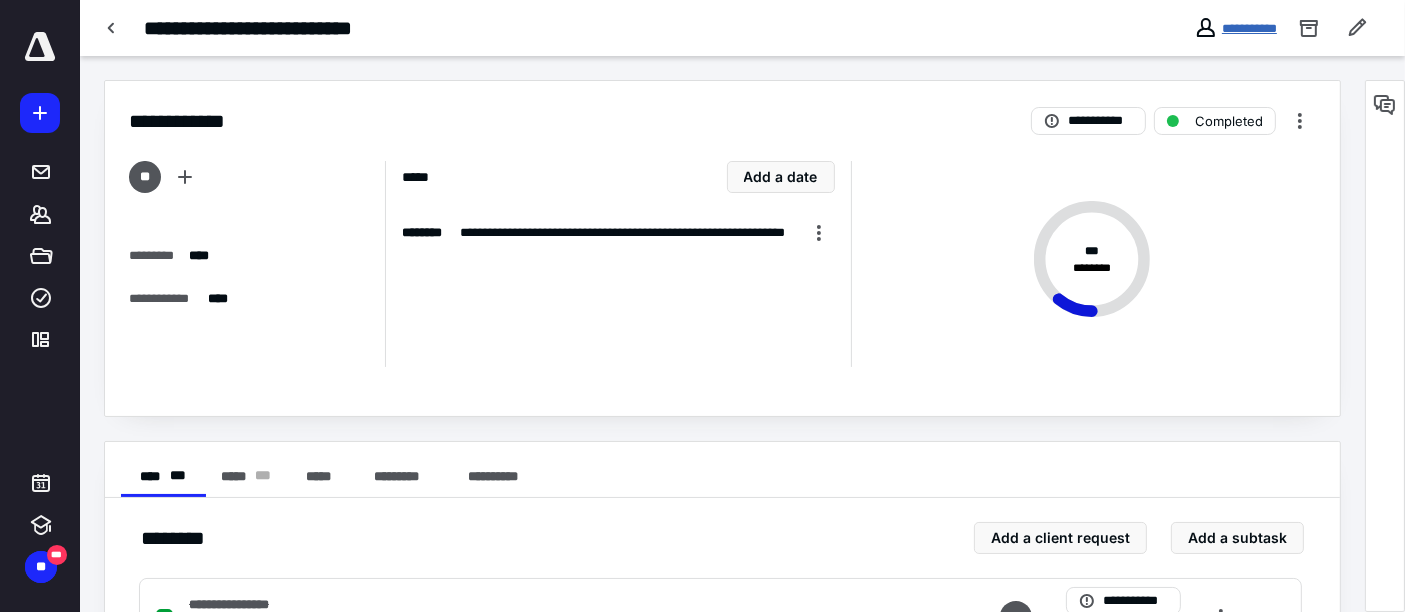 click on "**********" at bounding box center [1249, 28] 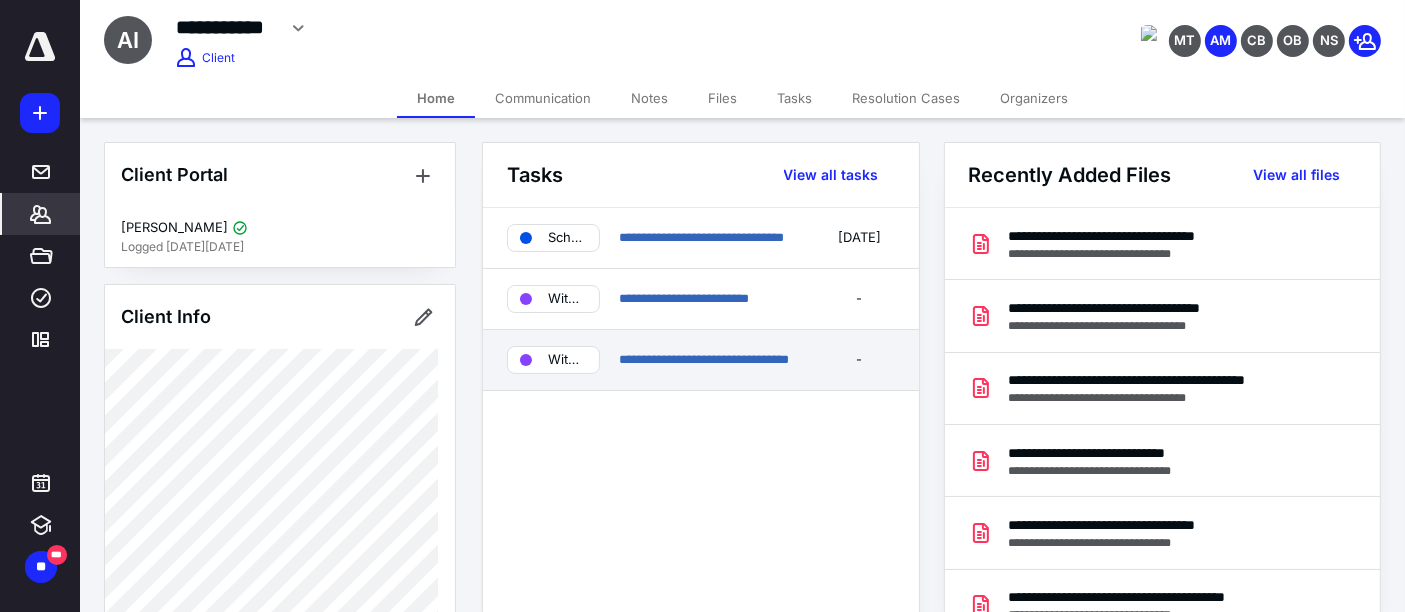 click on "With client" at bounding box center [567, 360] 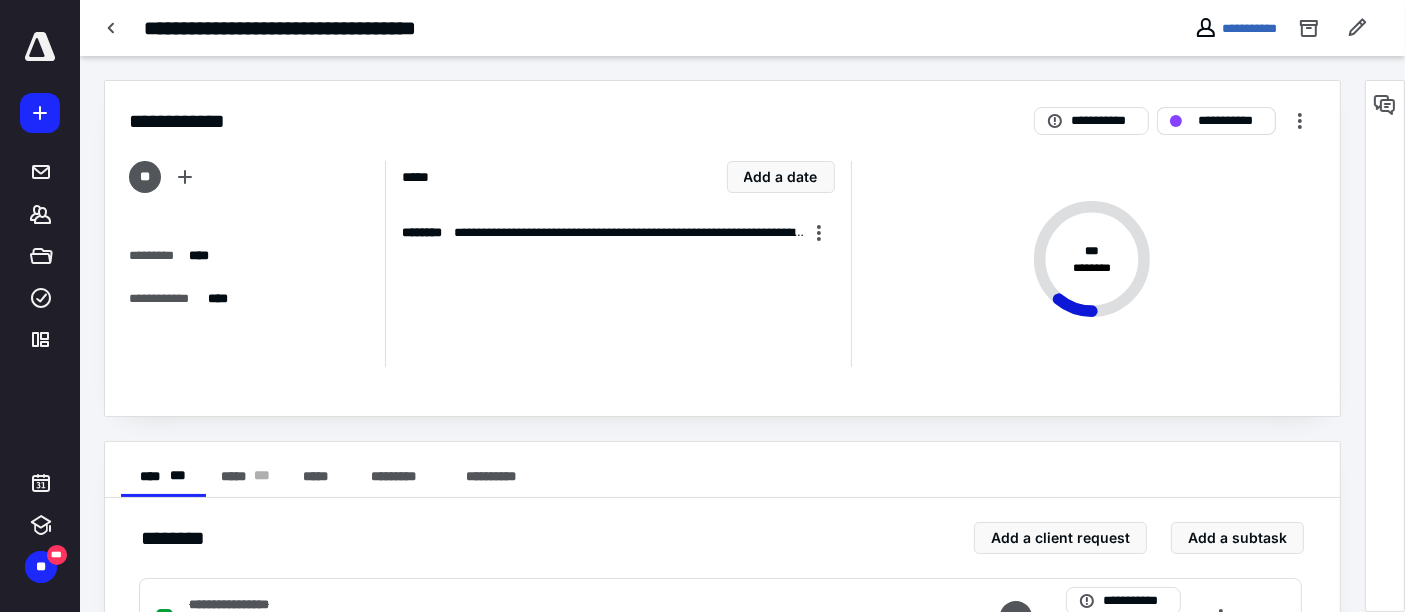 click on "**********" at bounding box center (1230, 121) 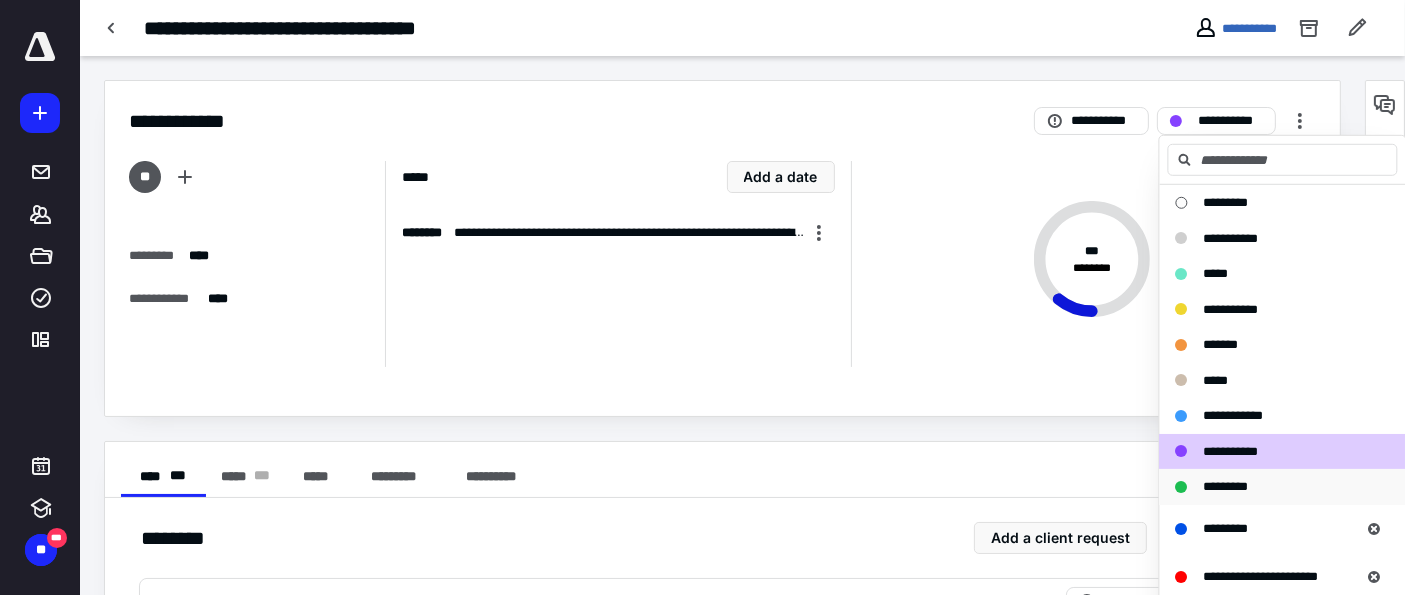 click on "*********" at bounding box center (1226, 486) 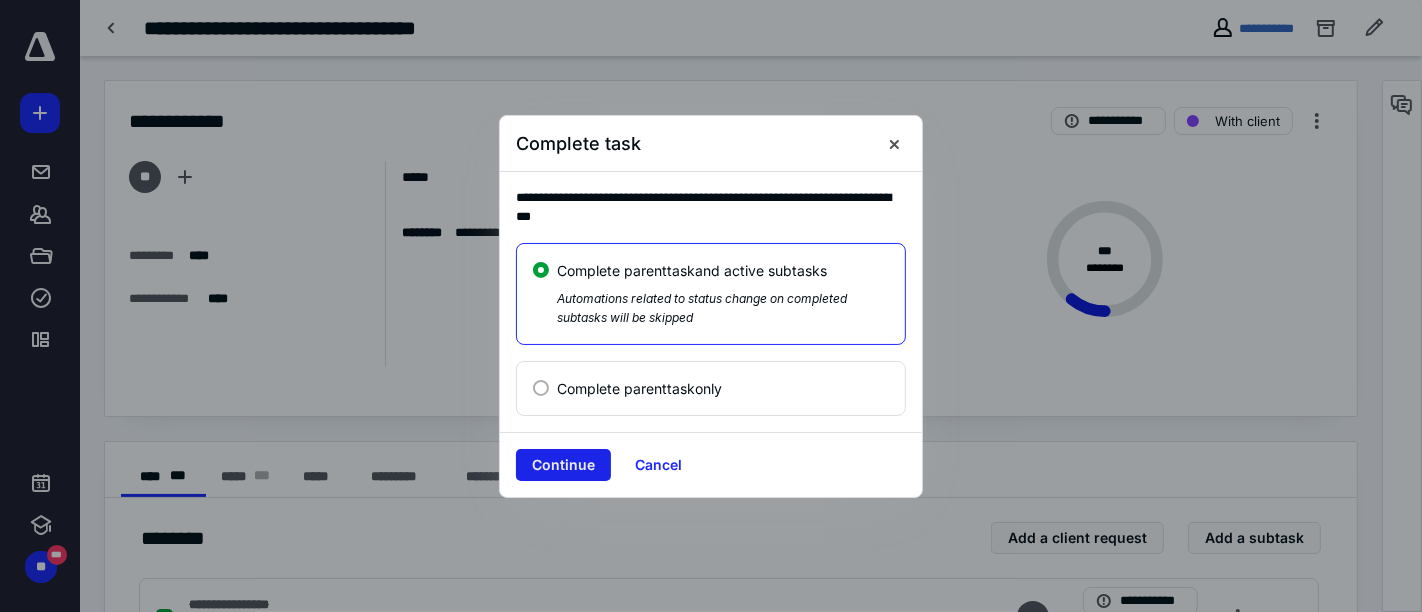 click on "Continue" at bounding box center [563, 465] 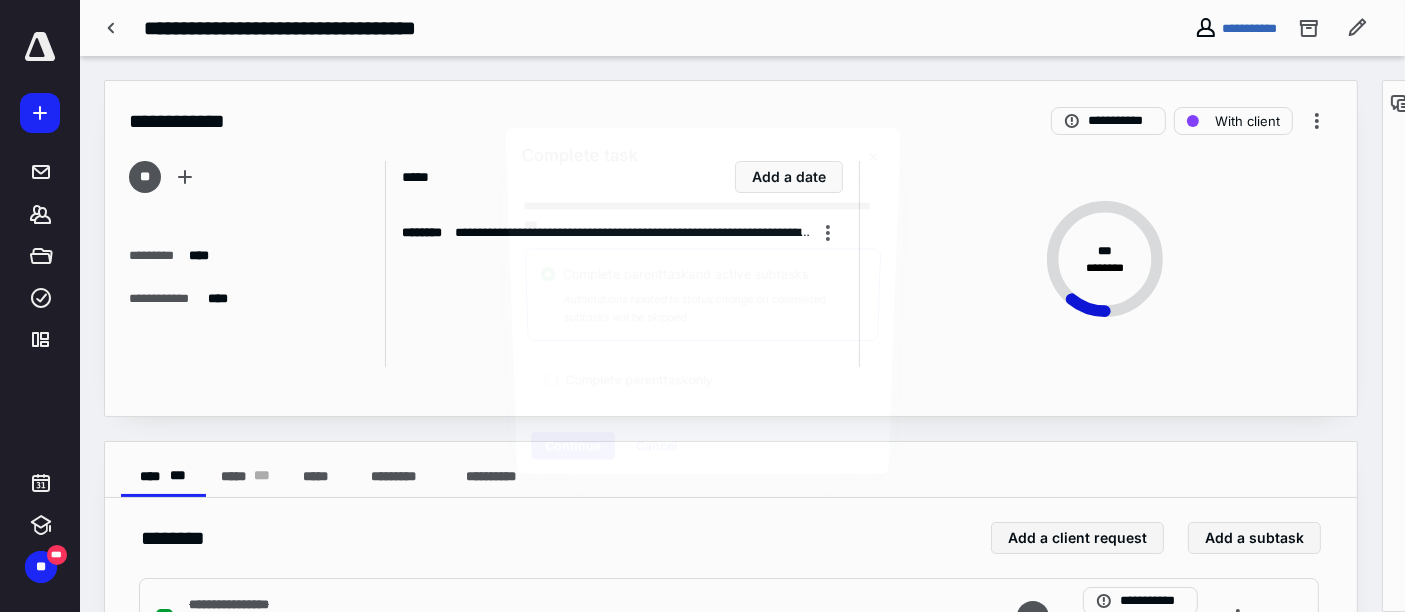 checkbox on "true" 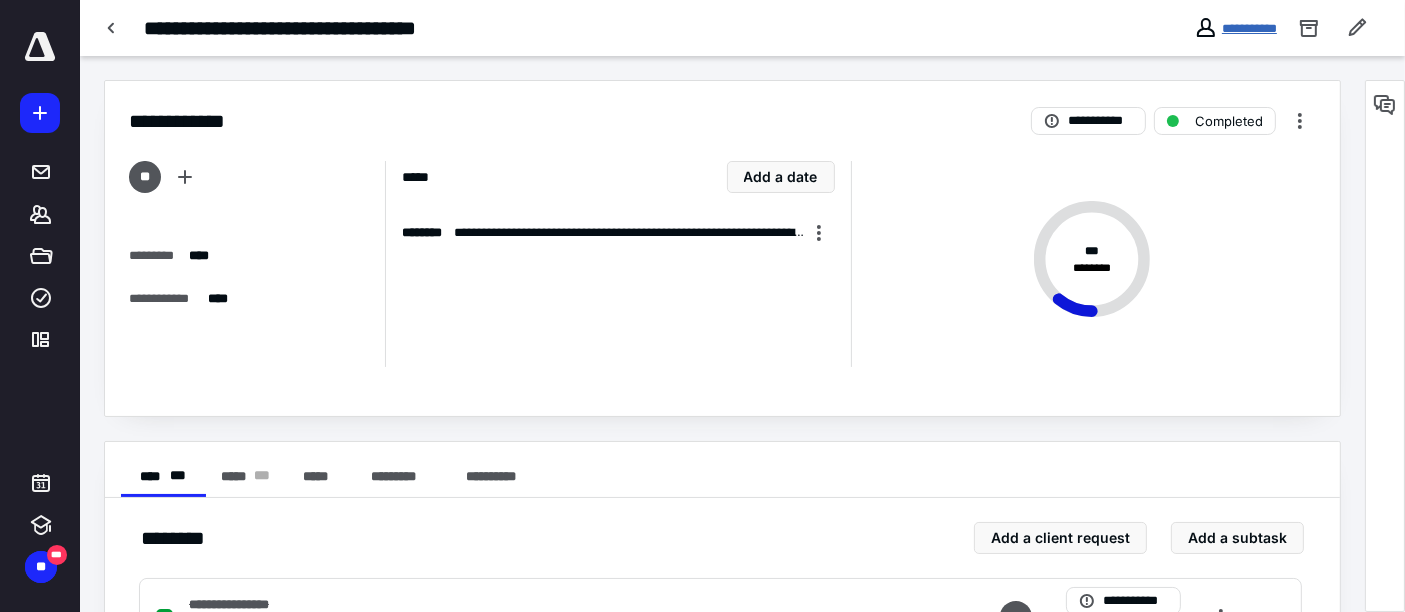 click on "**********" at bounding box center [1249, 28] 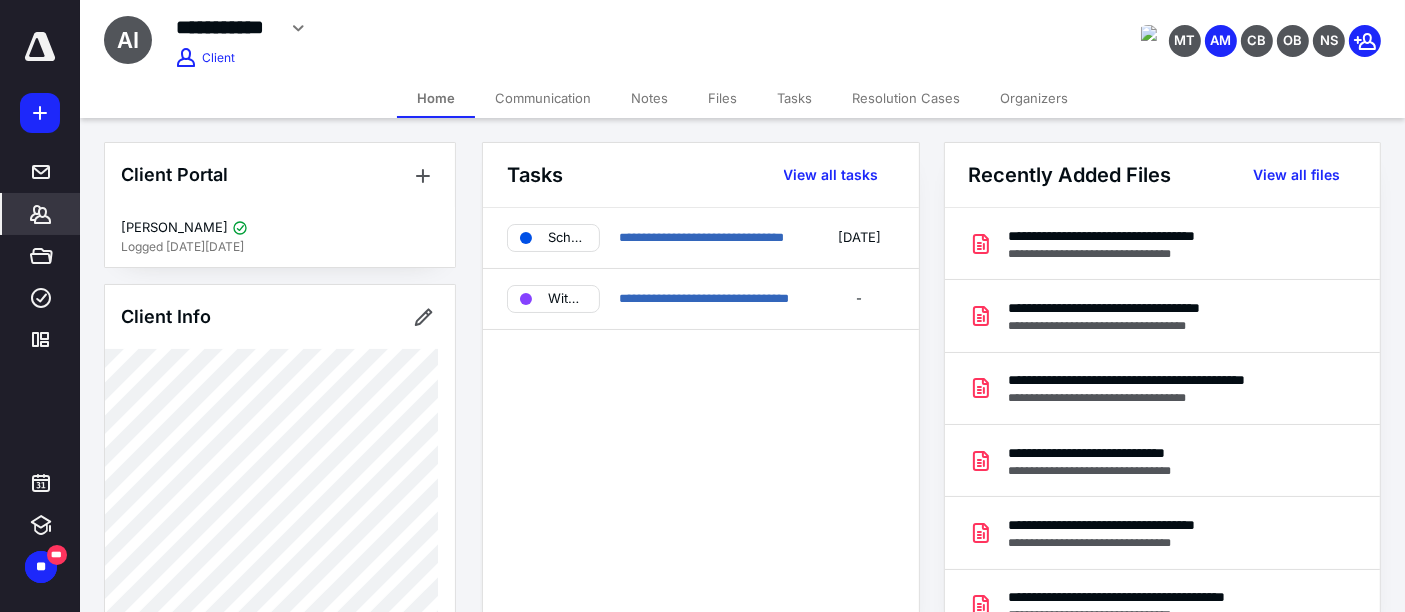 click on "Files" at bounding box center (722, 98) 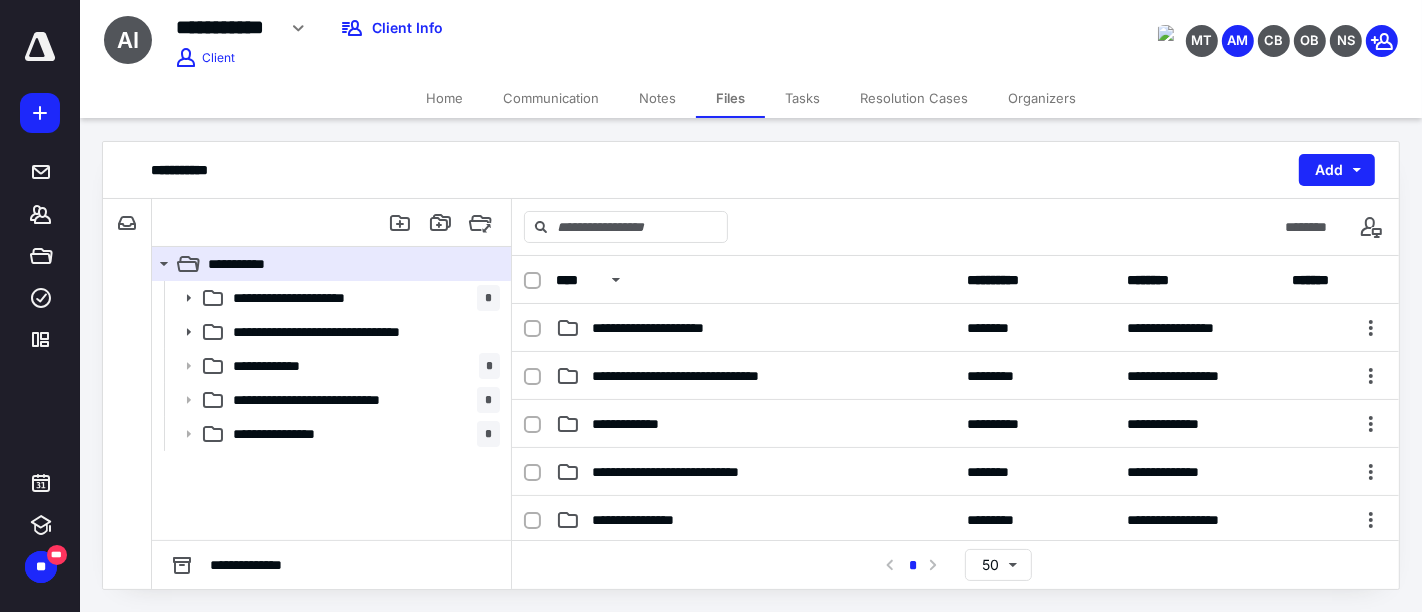 click on "Home" at bounding box center (444, 98) 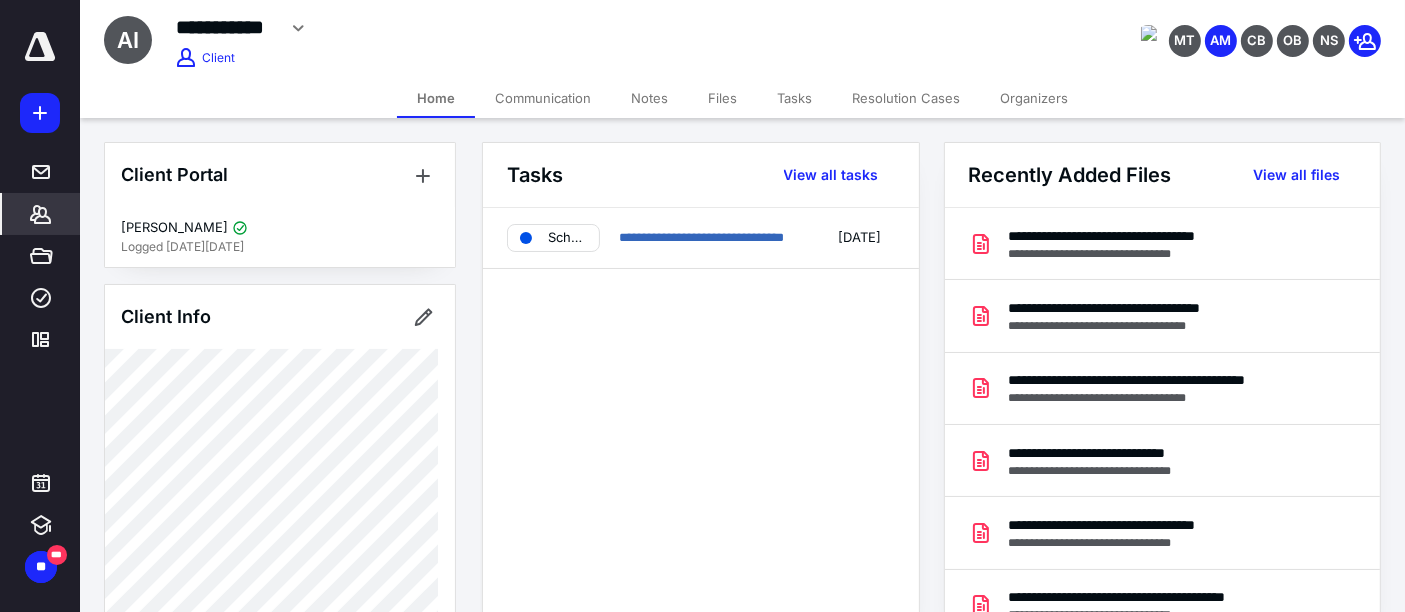 click 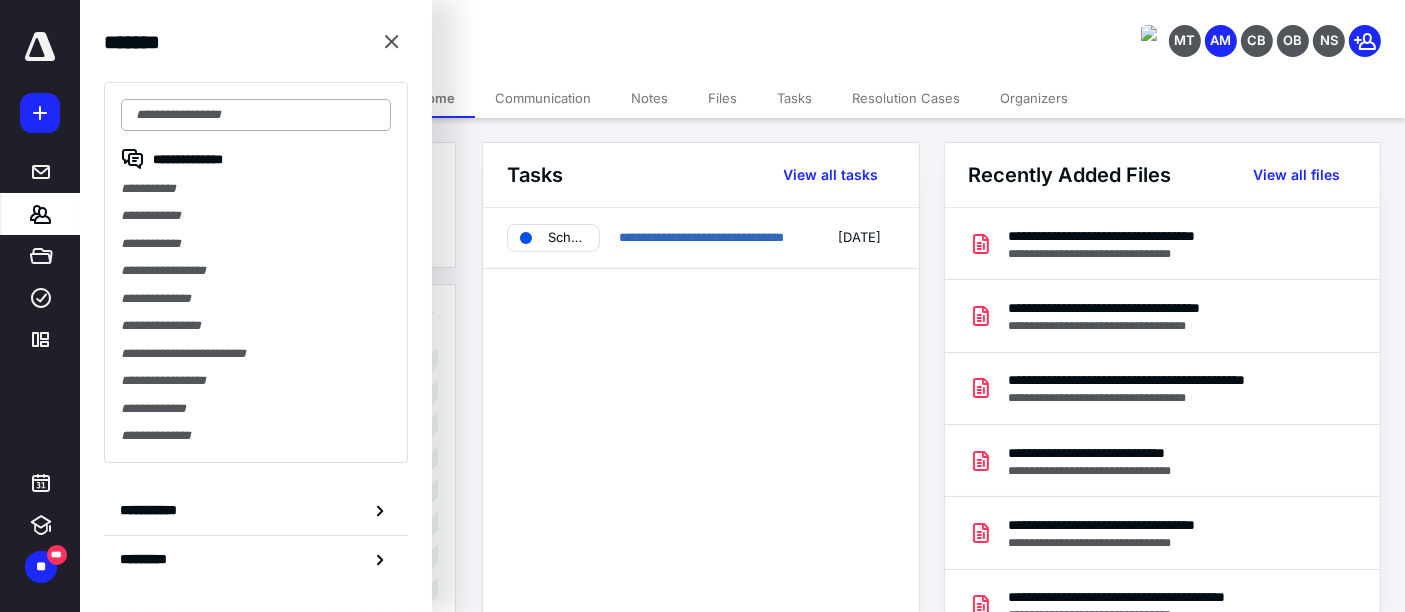click at bounding box center [256, 115] 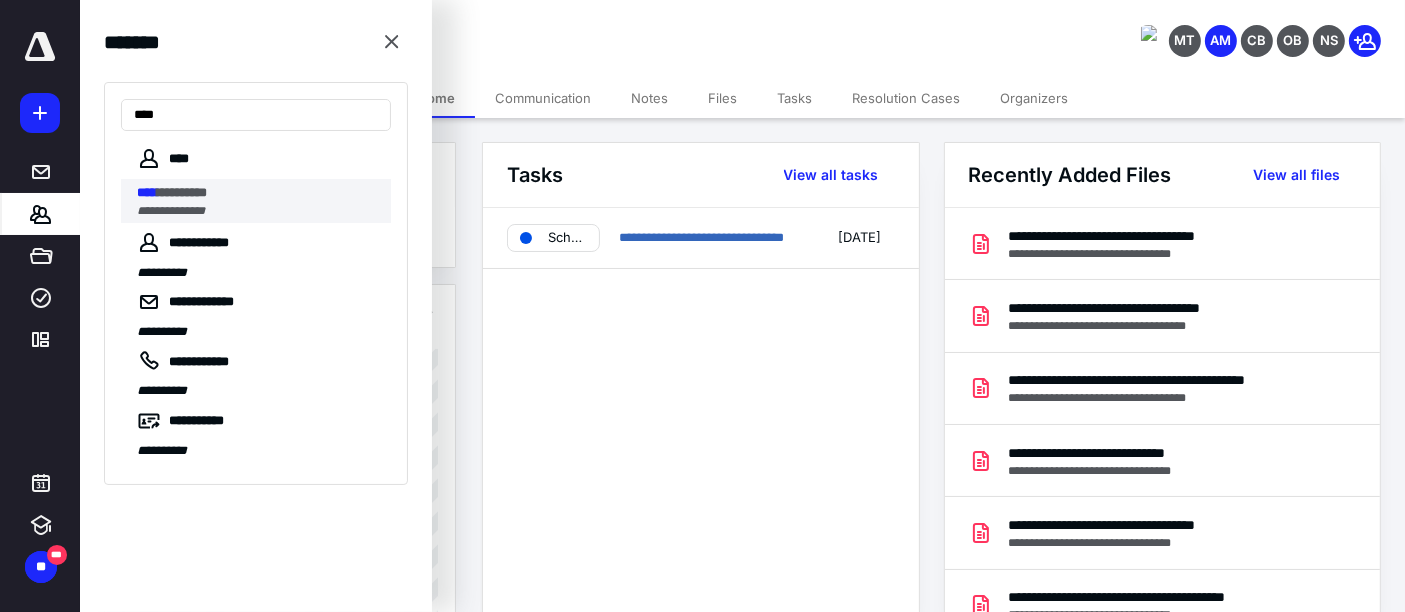 type on "****" 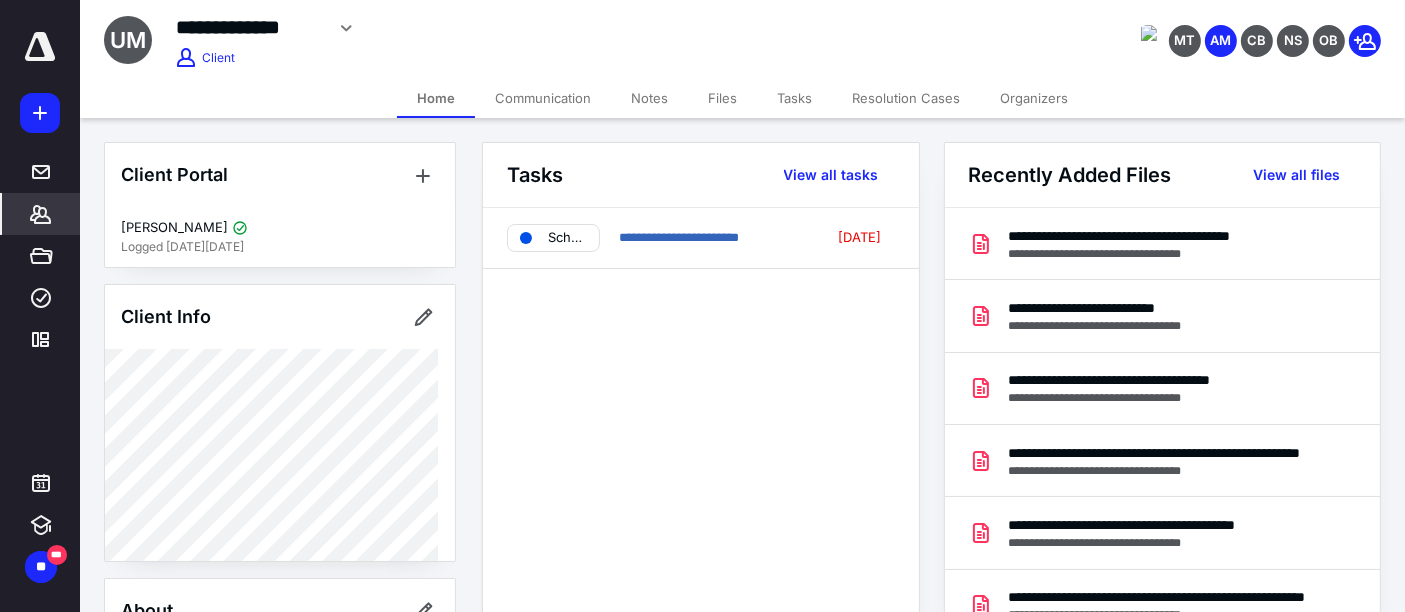 click on "*******" at bounding box center [41, 214] 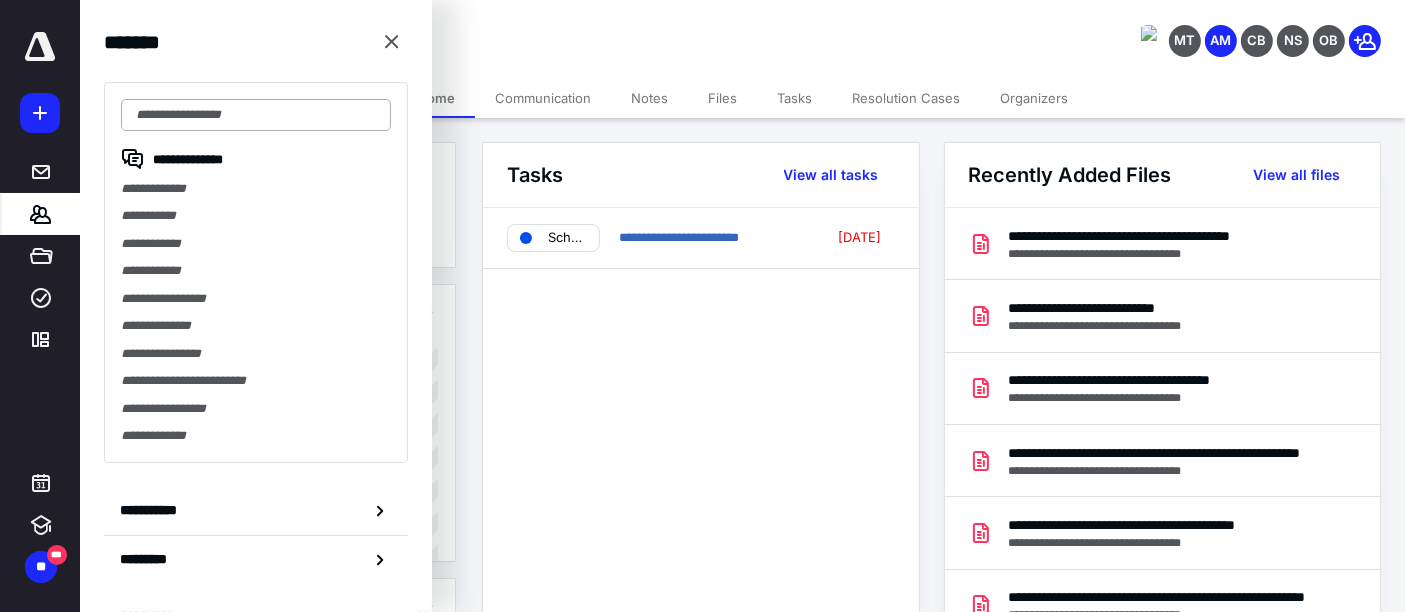 click at bounding box center [256, 115] 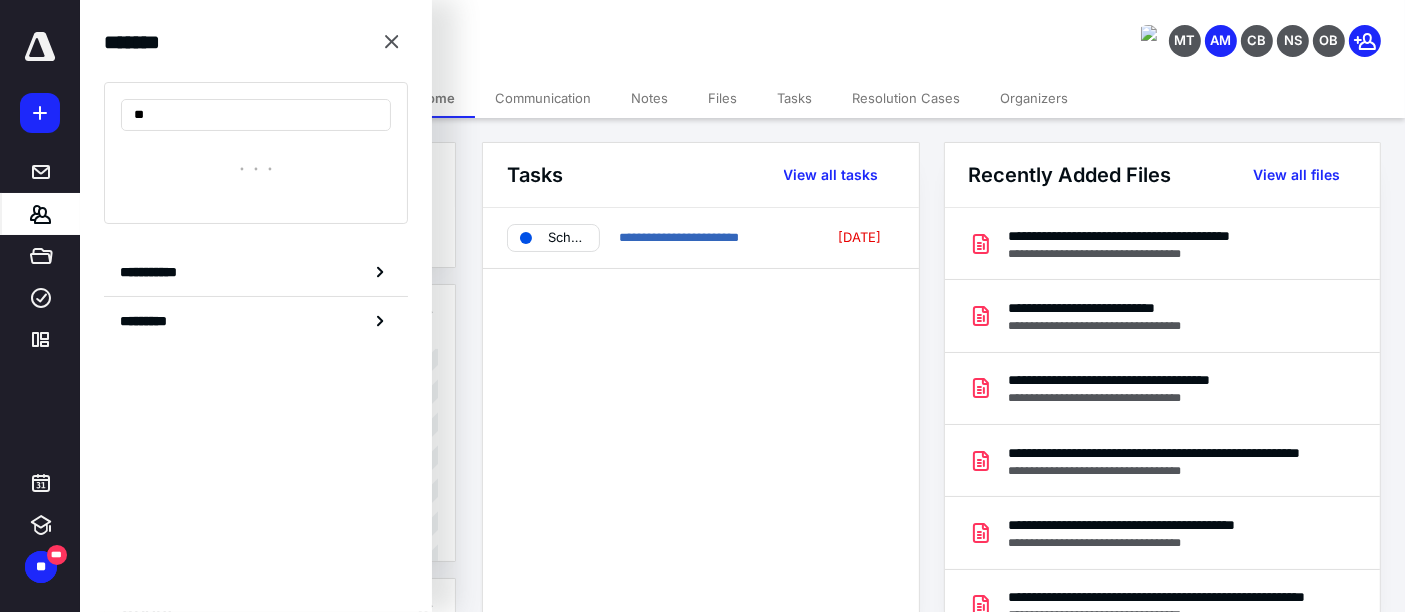 type on "*" 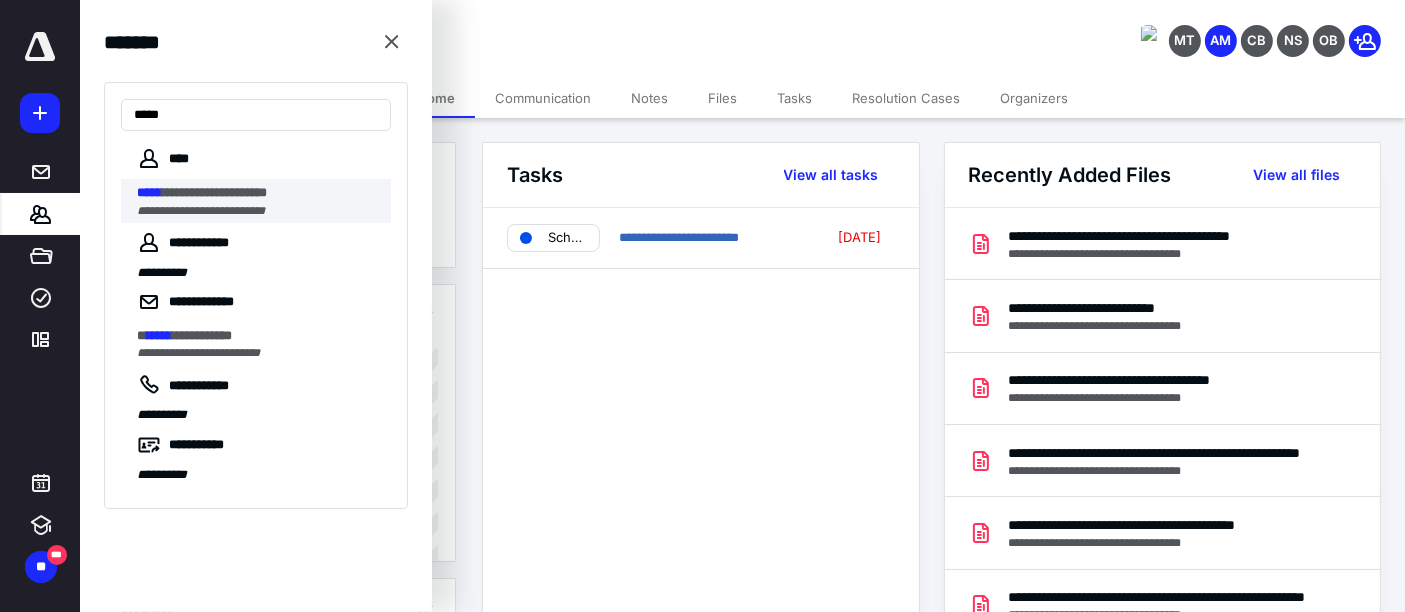 type on "*****" 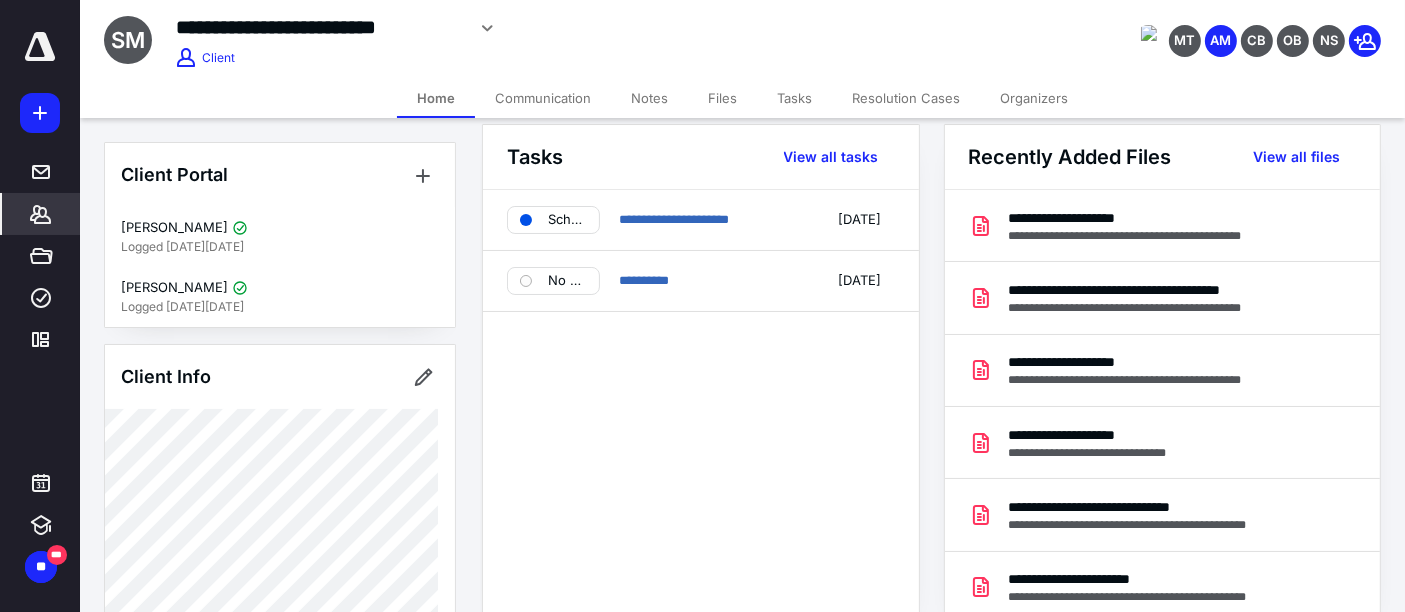 scroll, scrollTop: 0, scrollLeft: 0, axis: both 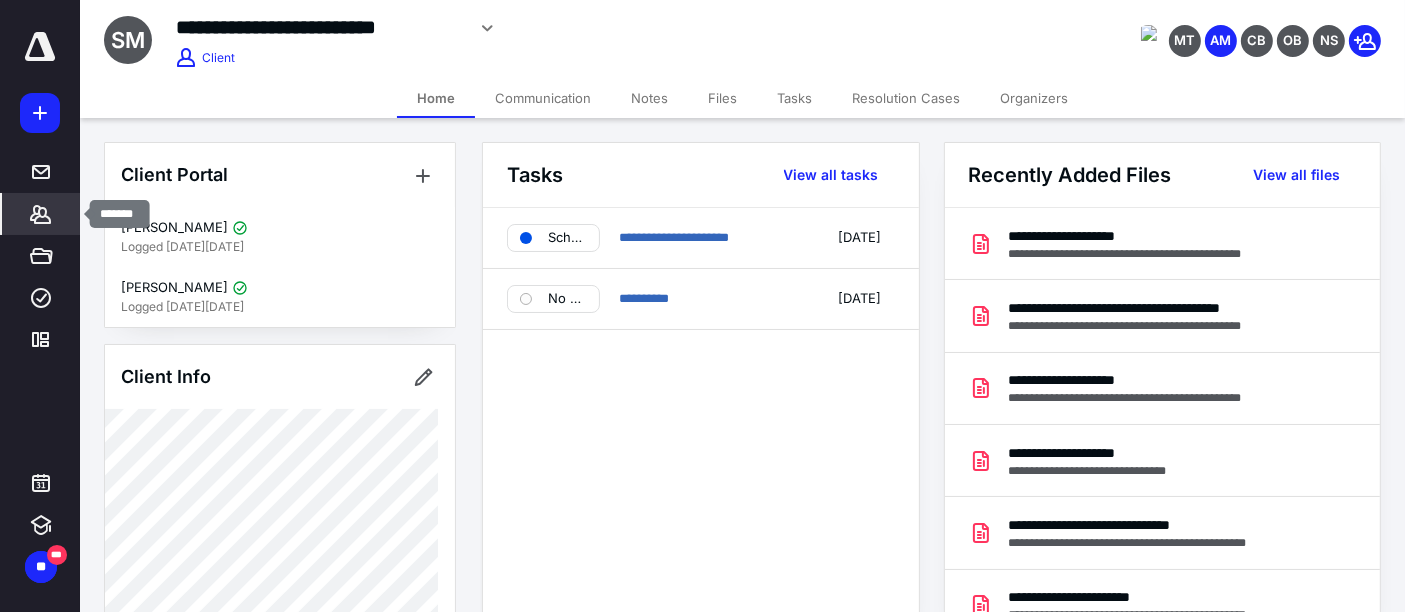 click on "*******" at bounding box center (41, 214) 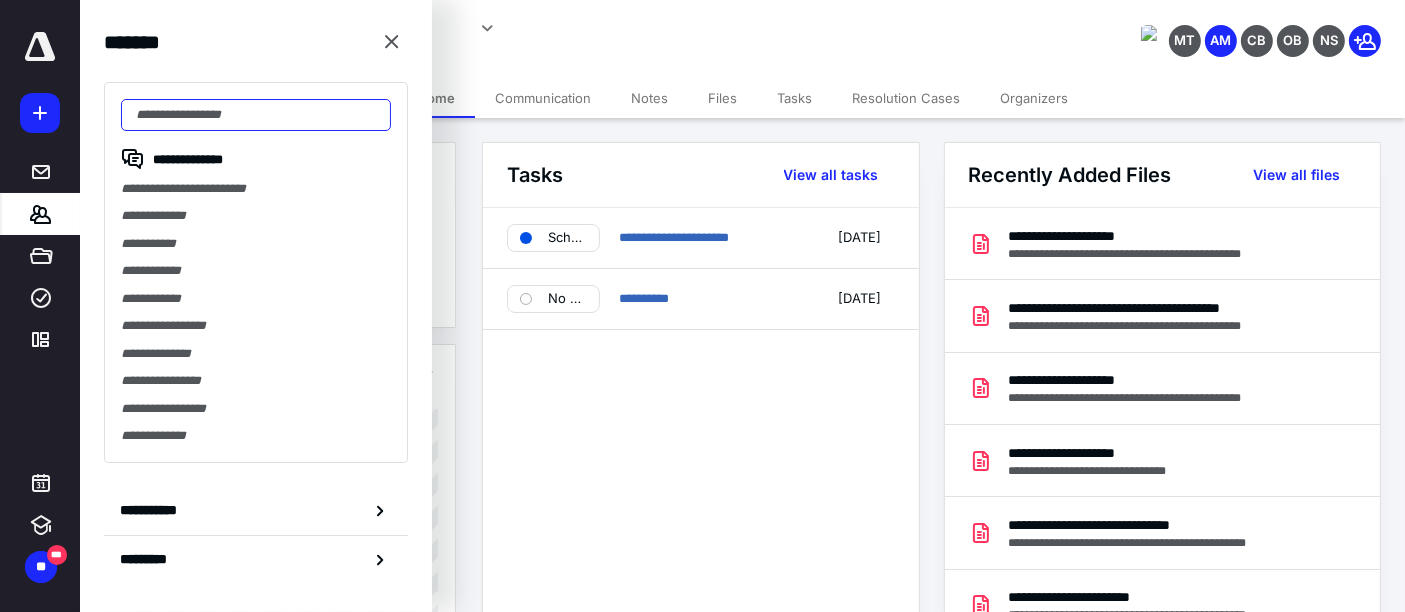 click at bounding box center (256, 115) 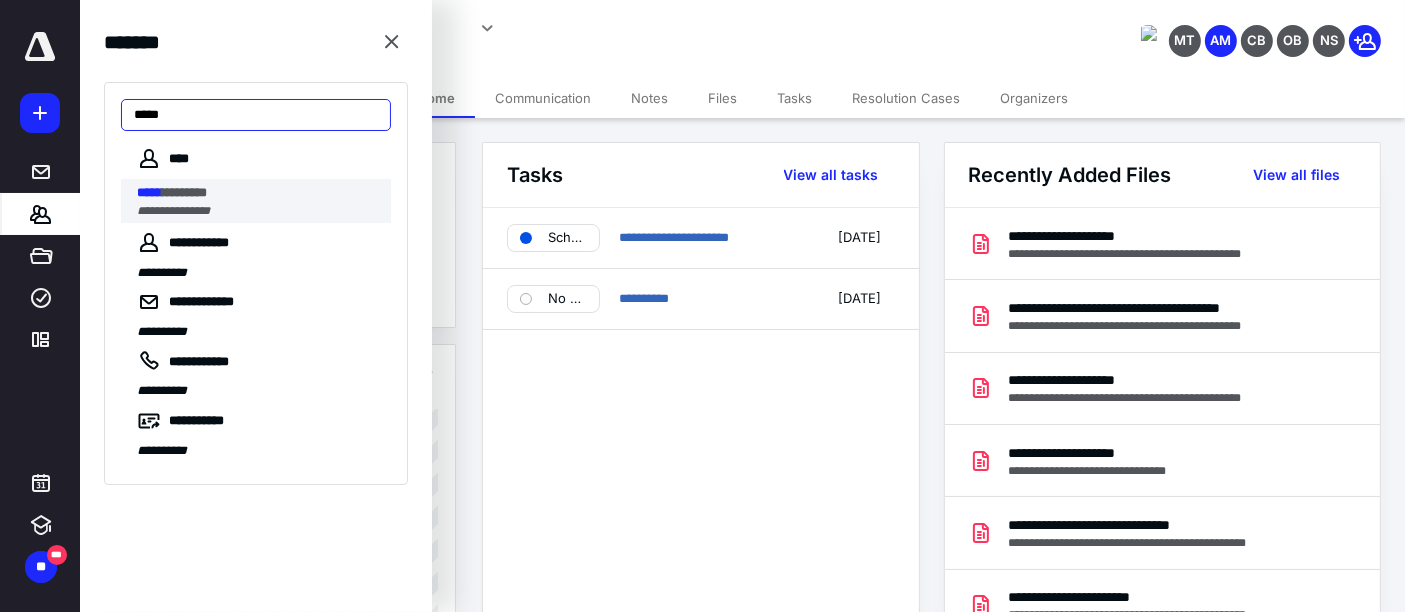 type on "*****" 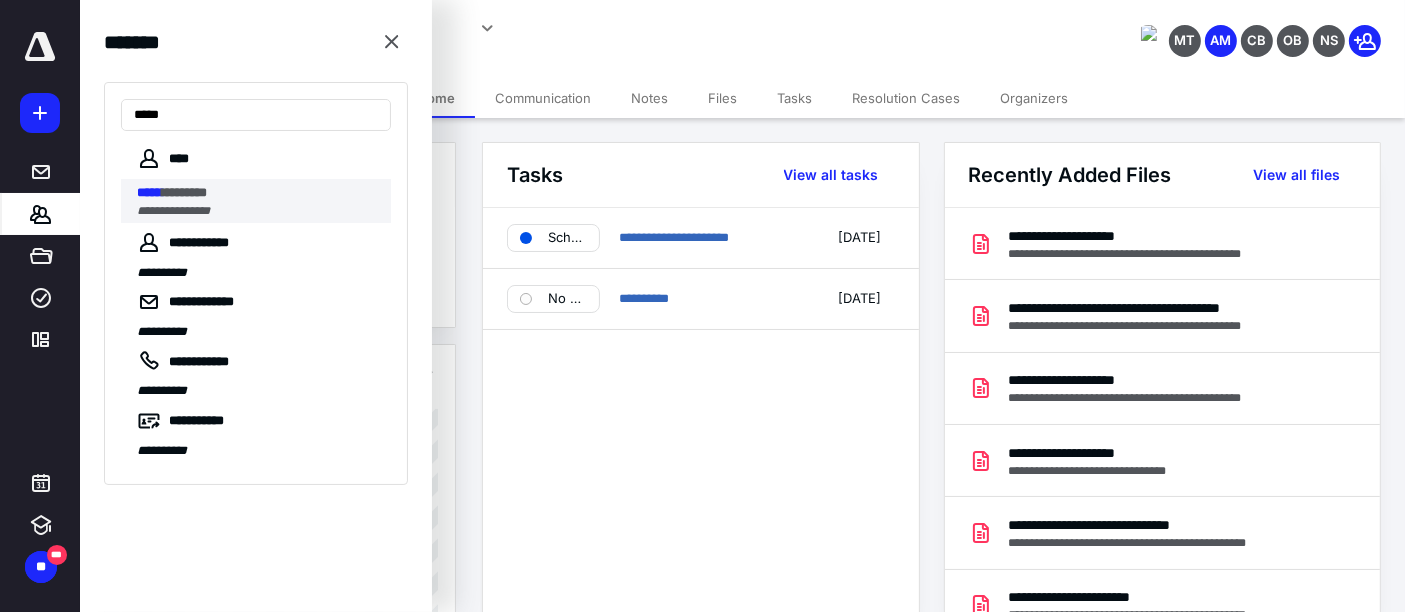 click on "**********" at bounding box center (173, 211) 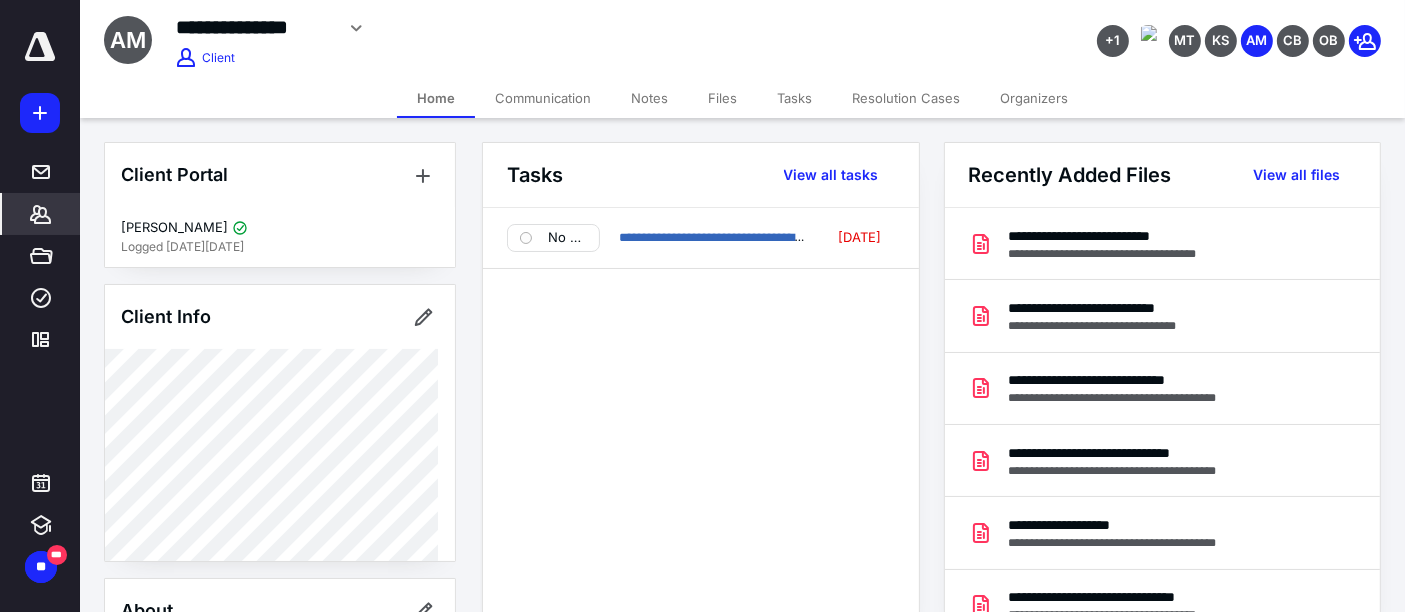 click 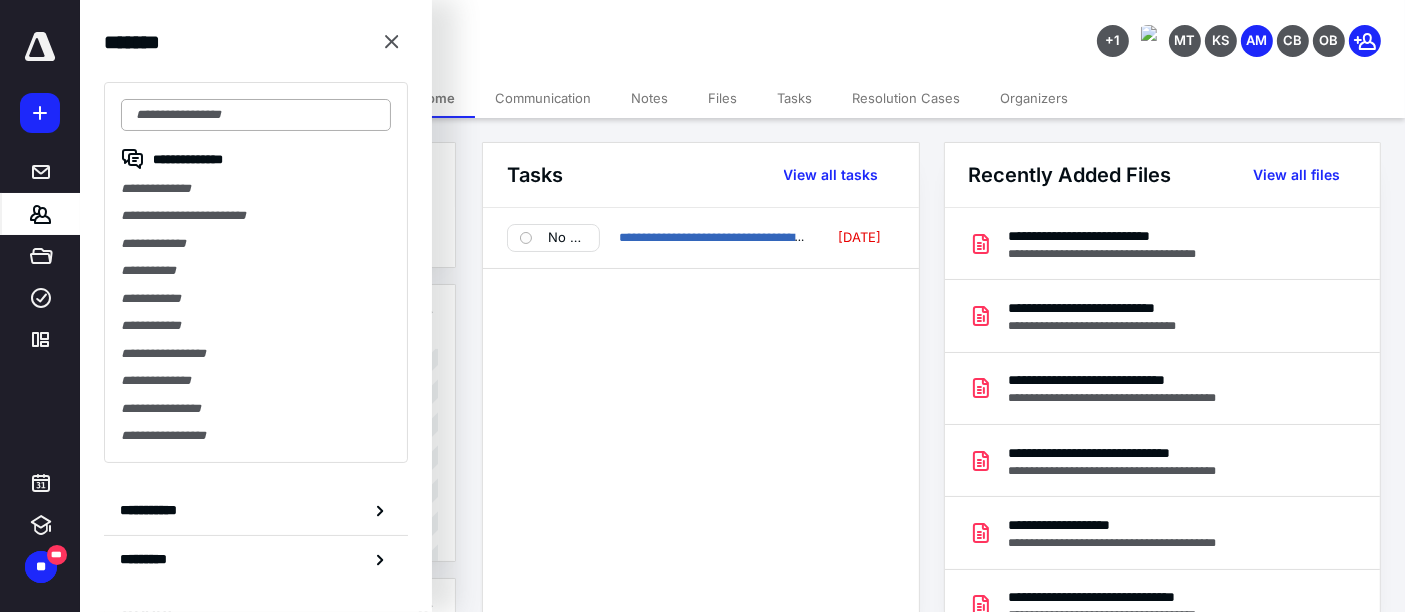 click at bounding box center [256, 115] 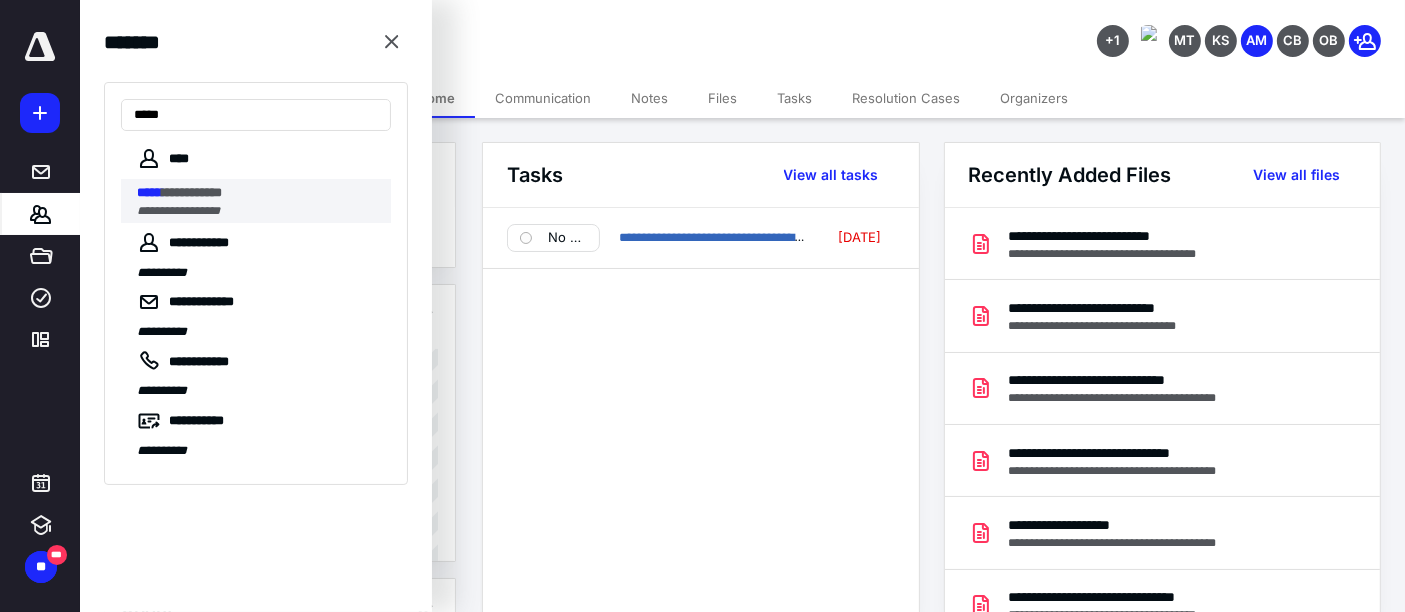 type on "*****" 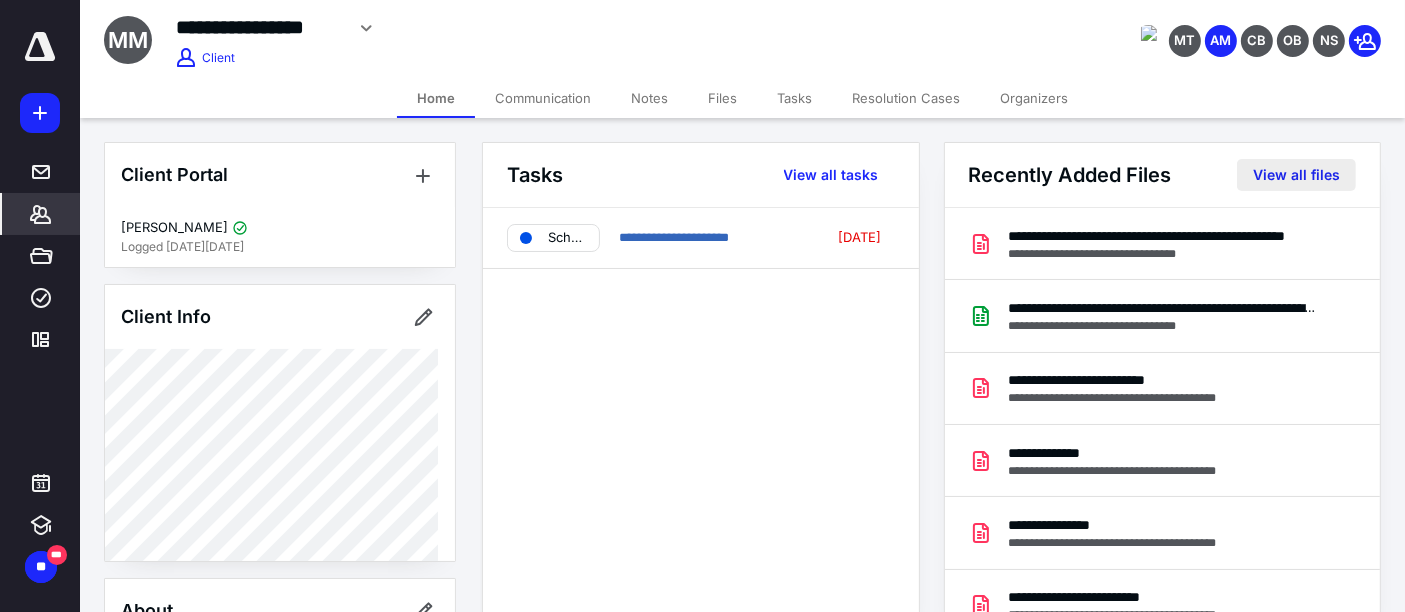 click on "View all files" at bounding box center (1296, 175) 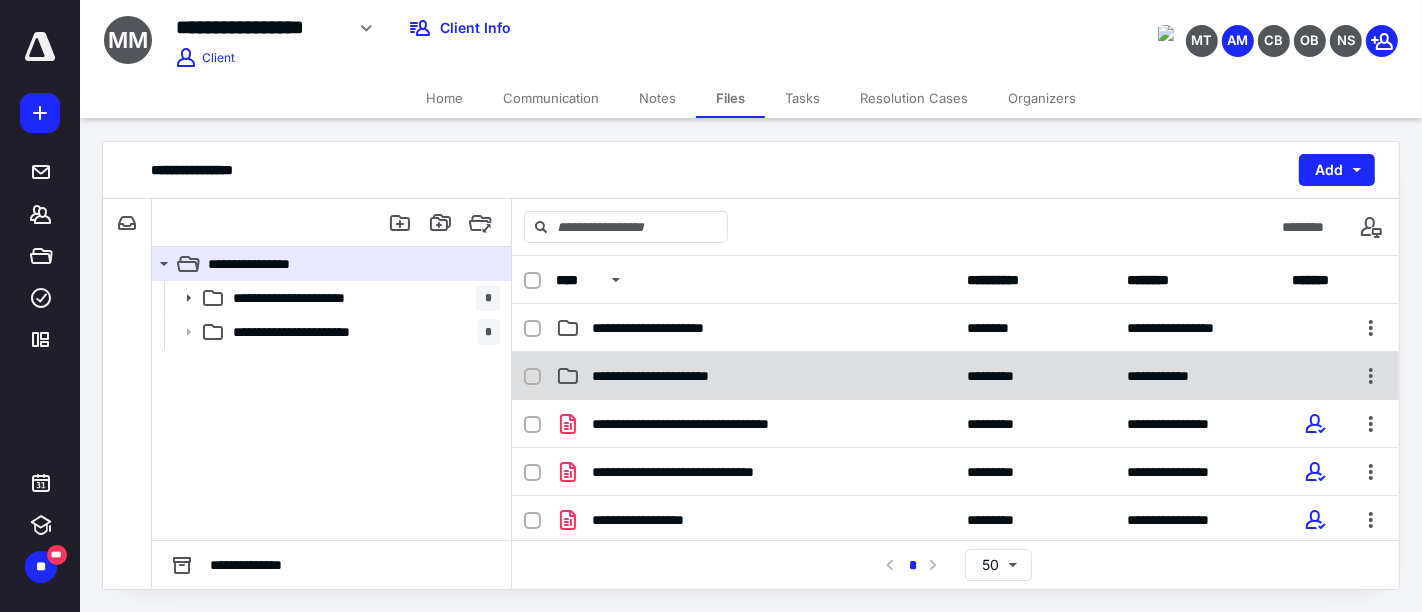click on "**********" at bounding box center [672, 376] 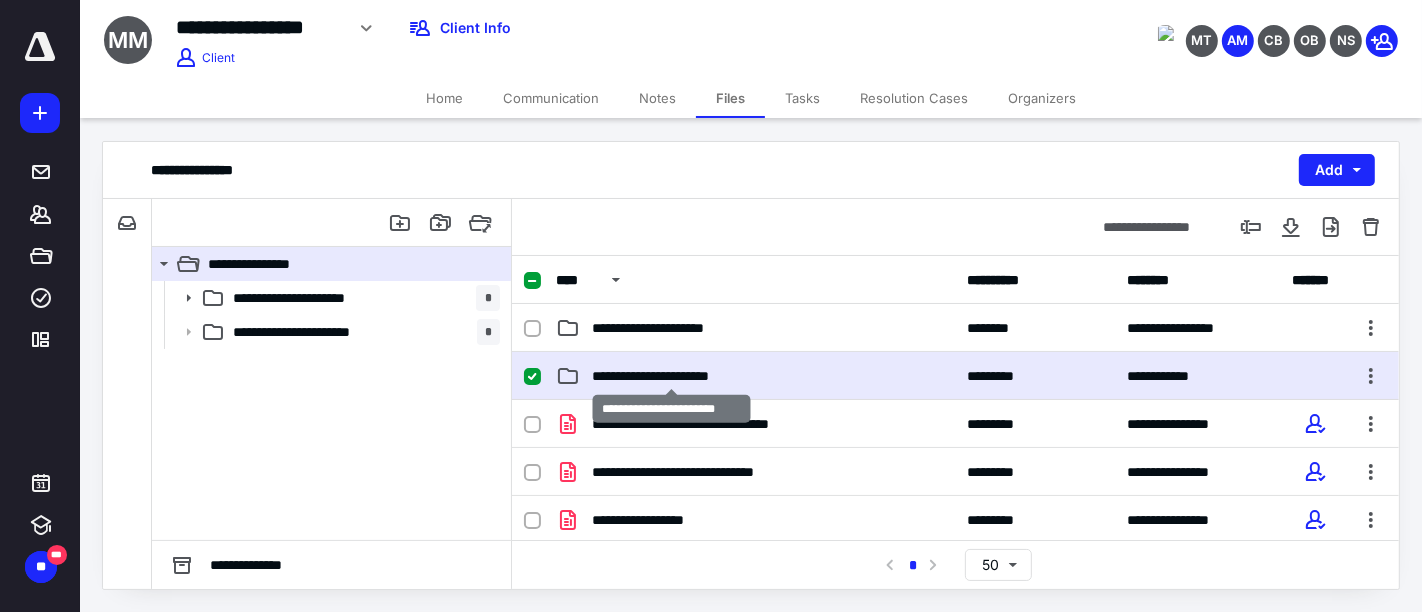 click on "**********" at bounding box center [672, 376] 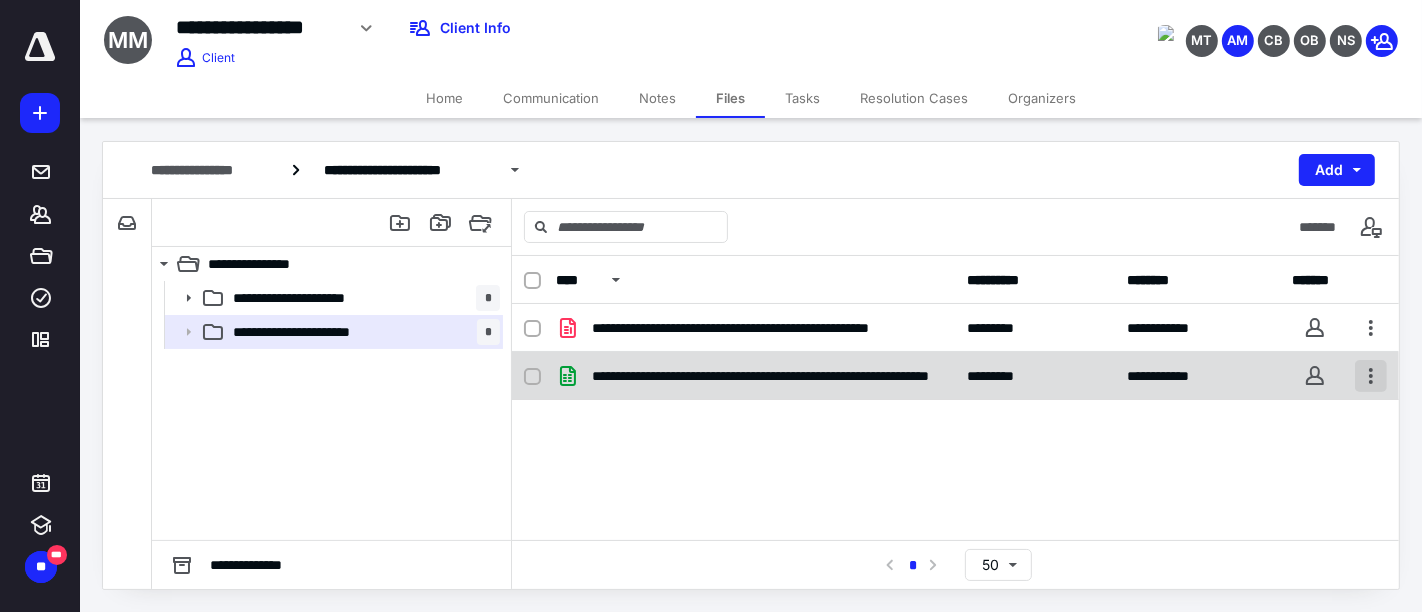 click at bounding box center [1371, 376] 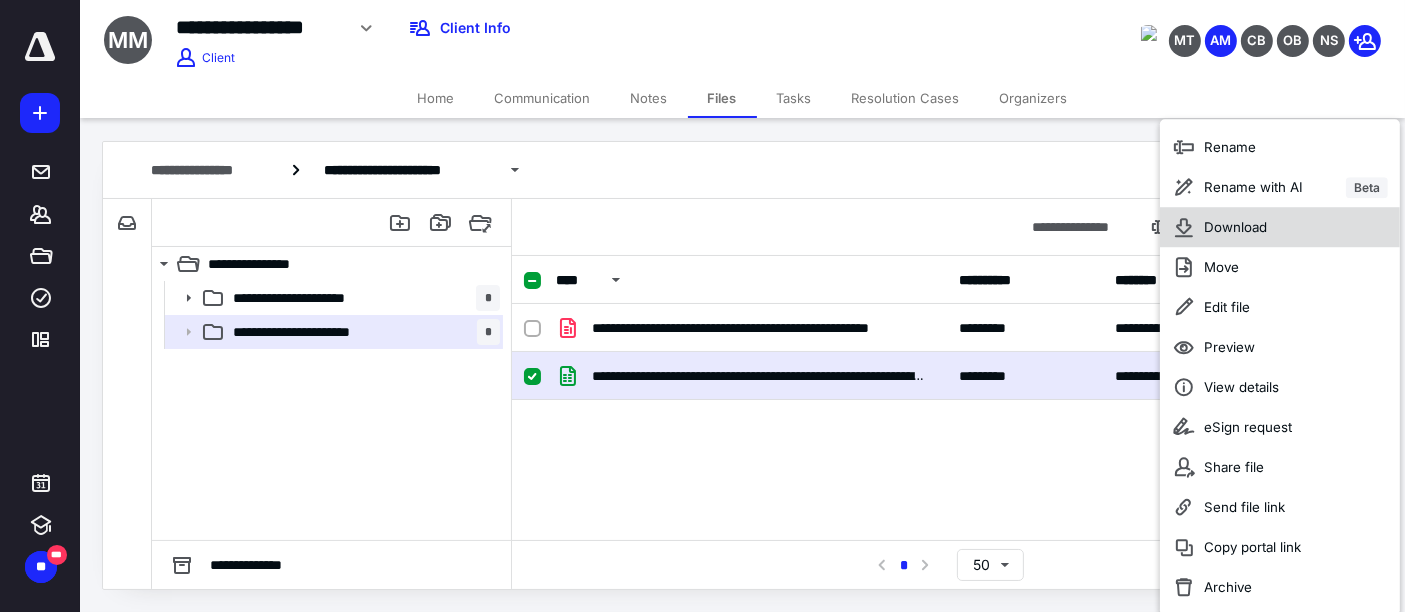 click on "Download" at bounding box center [1280, 227] 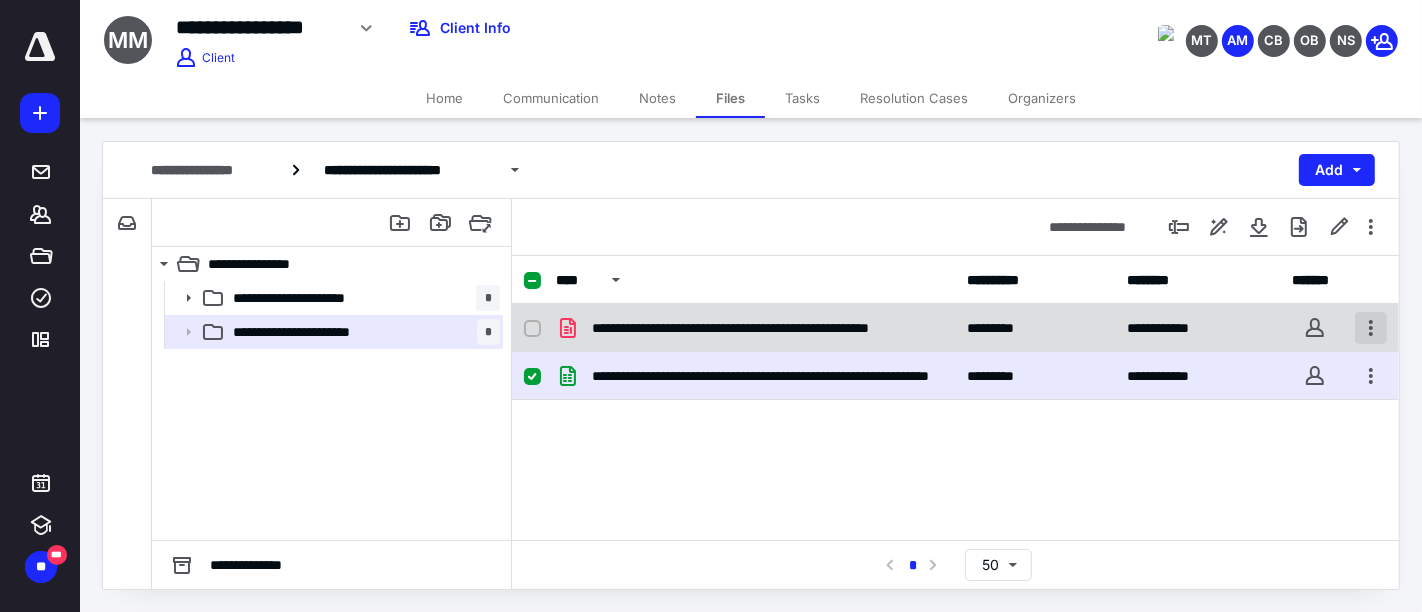 click at bounding box center [1371, 328] 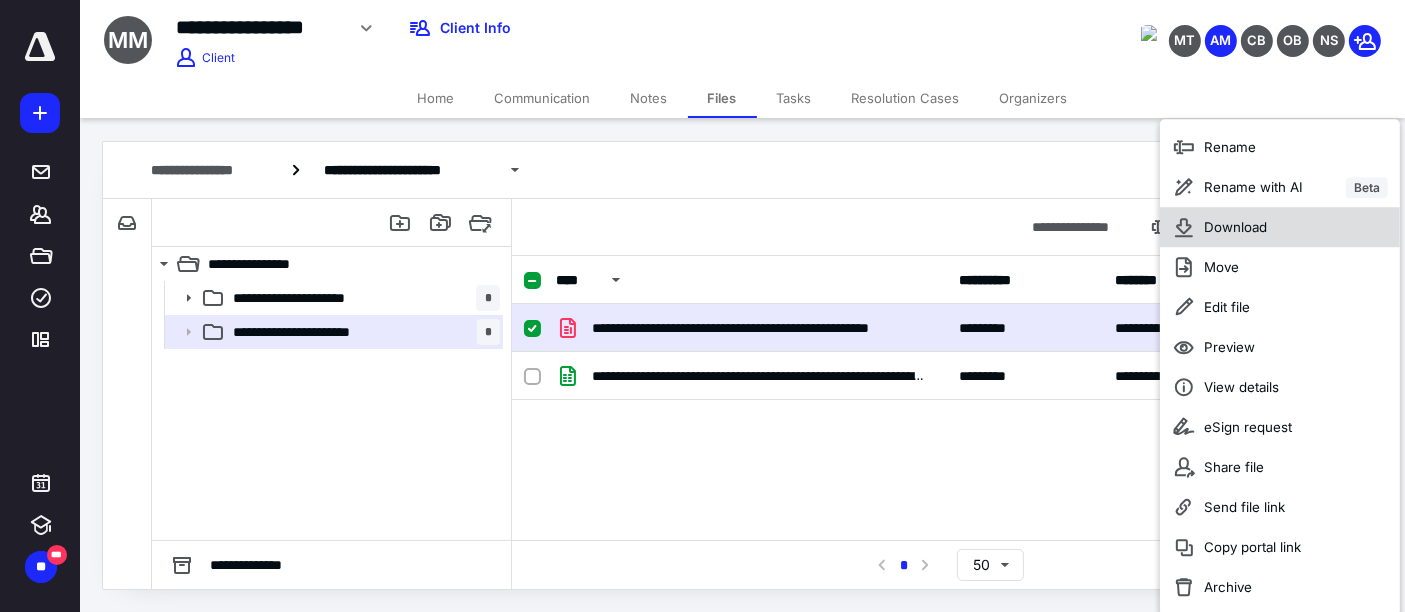 click on "Download" at bounding box center [1280, 227] 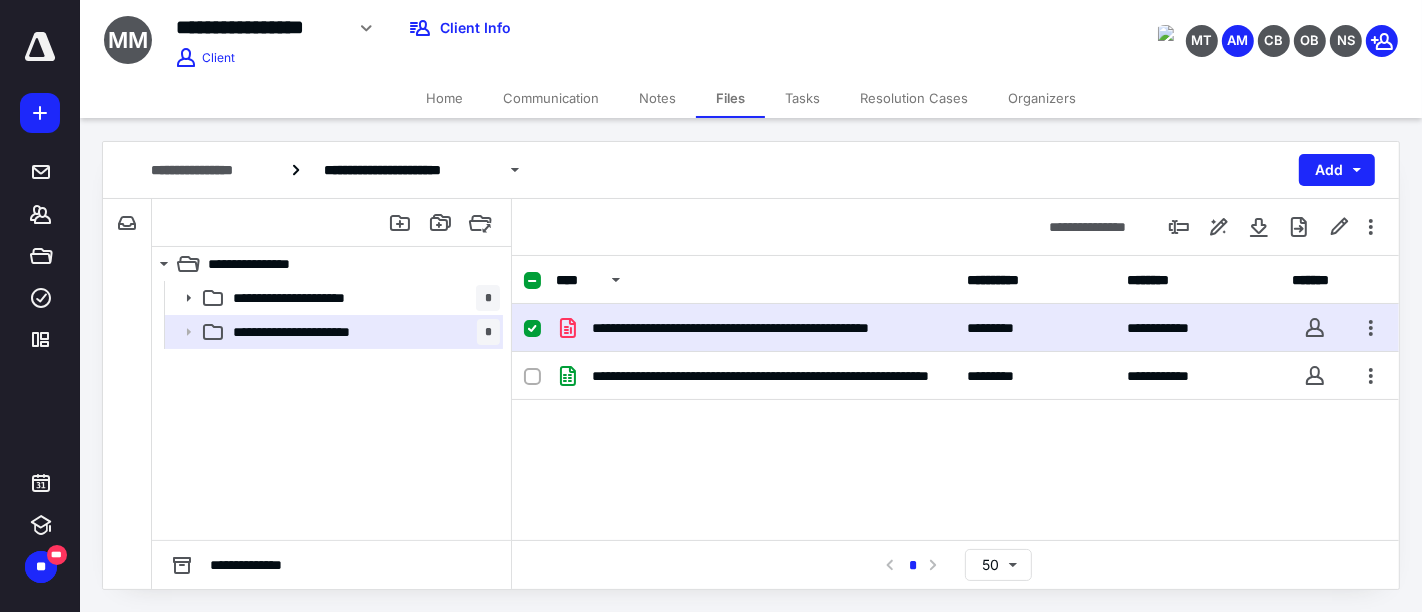 click at bounding box center (540, 328) 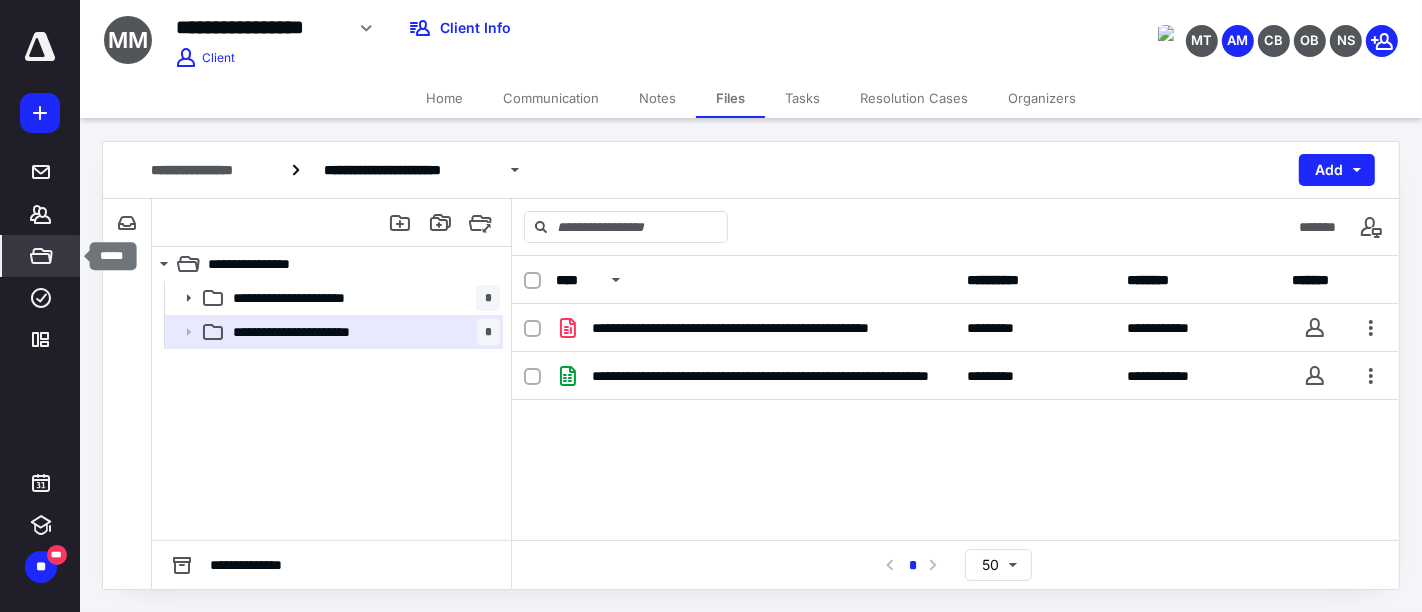 click on "*****" at bounding box center (41, 256) 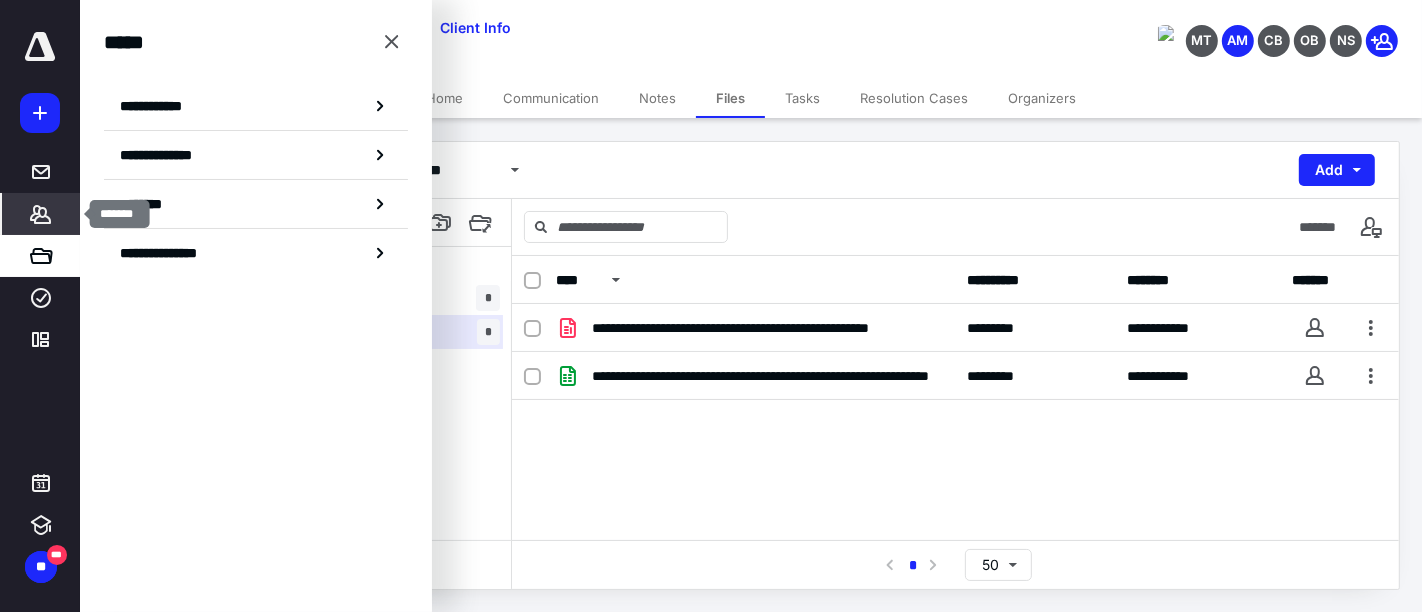click 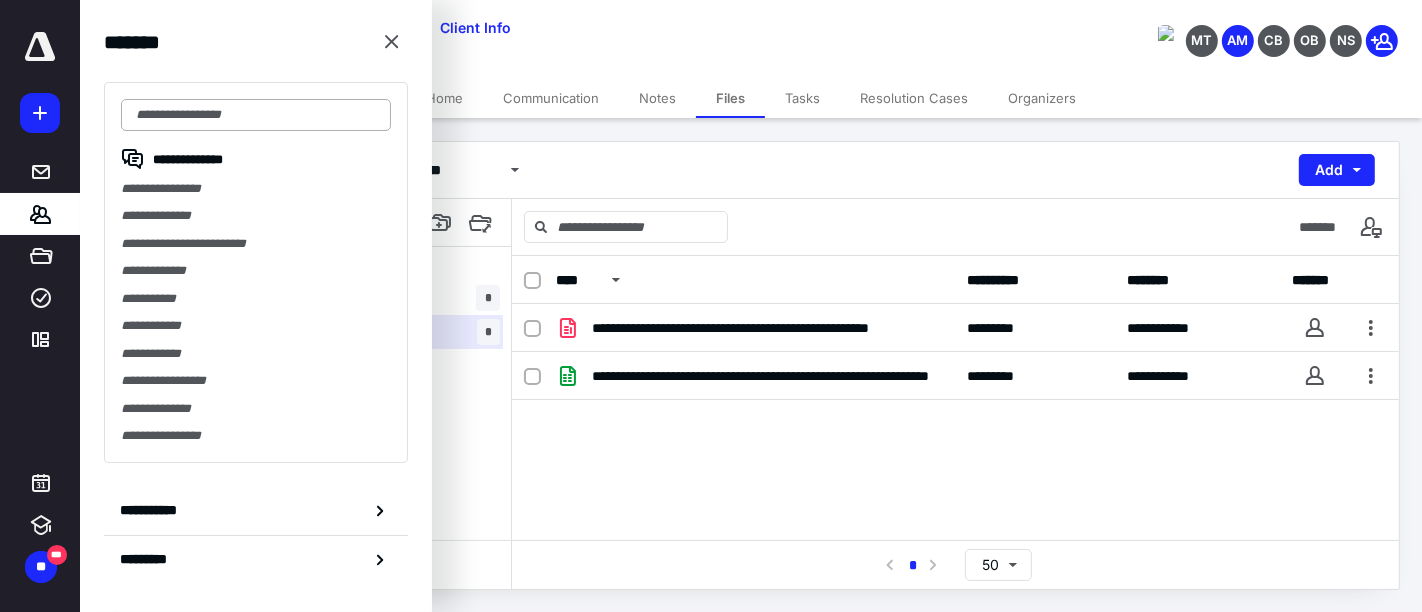 click at bounding box center [256, 115] 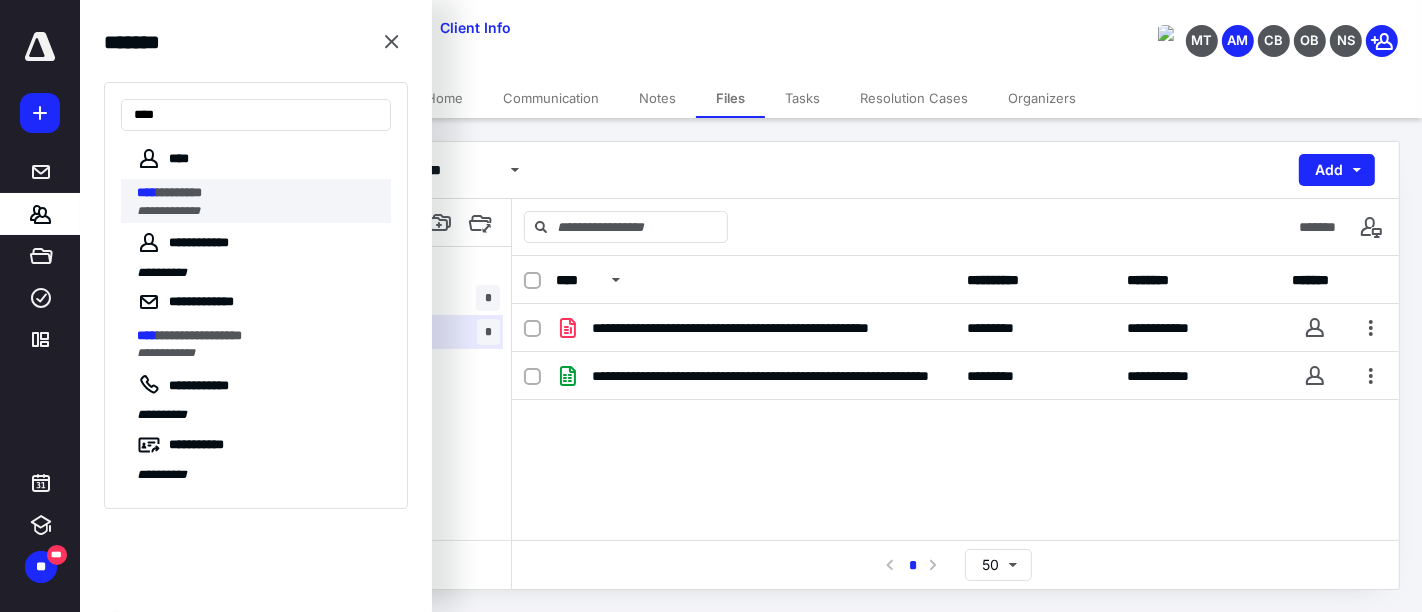 type on "****" 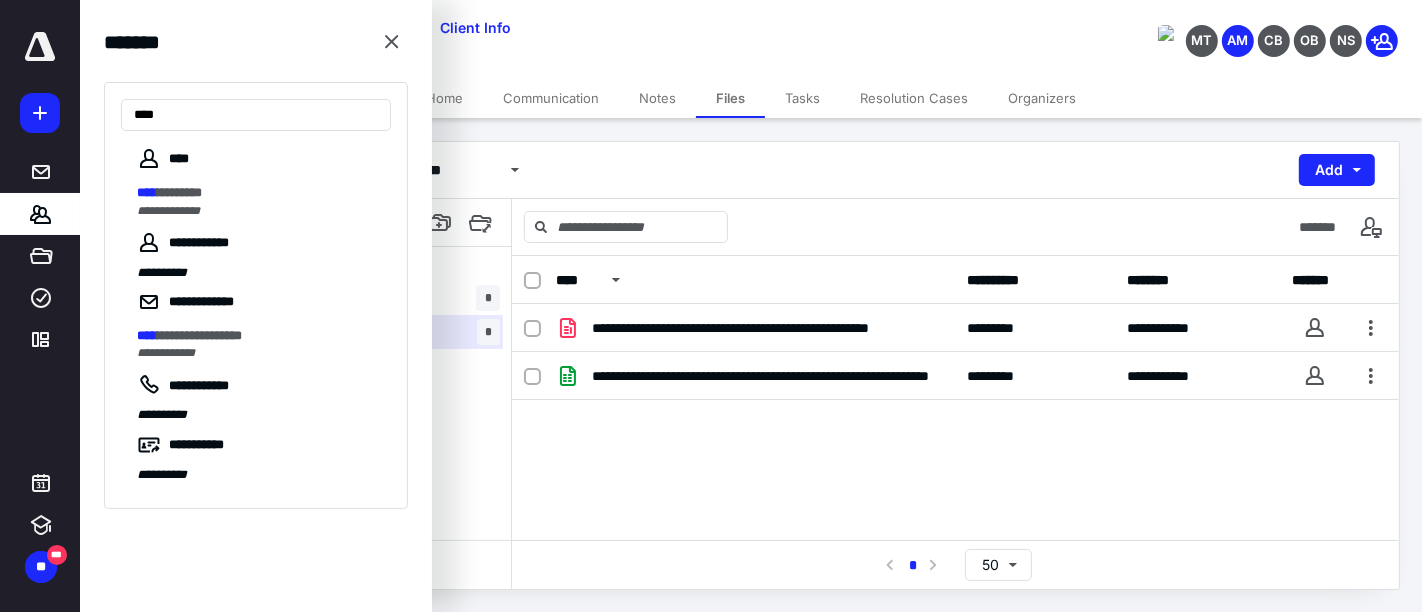 click on "**********" at bounding box center (258, 211) 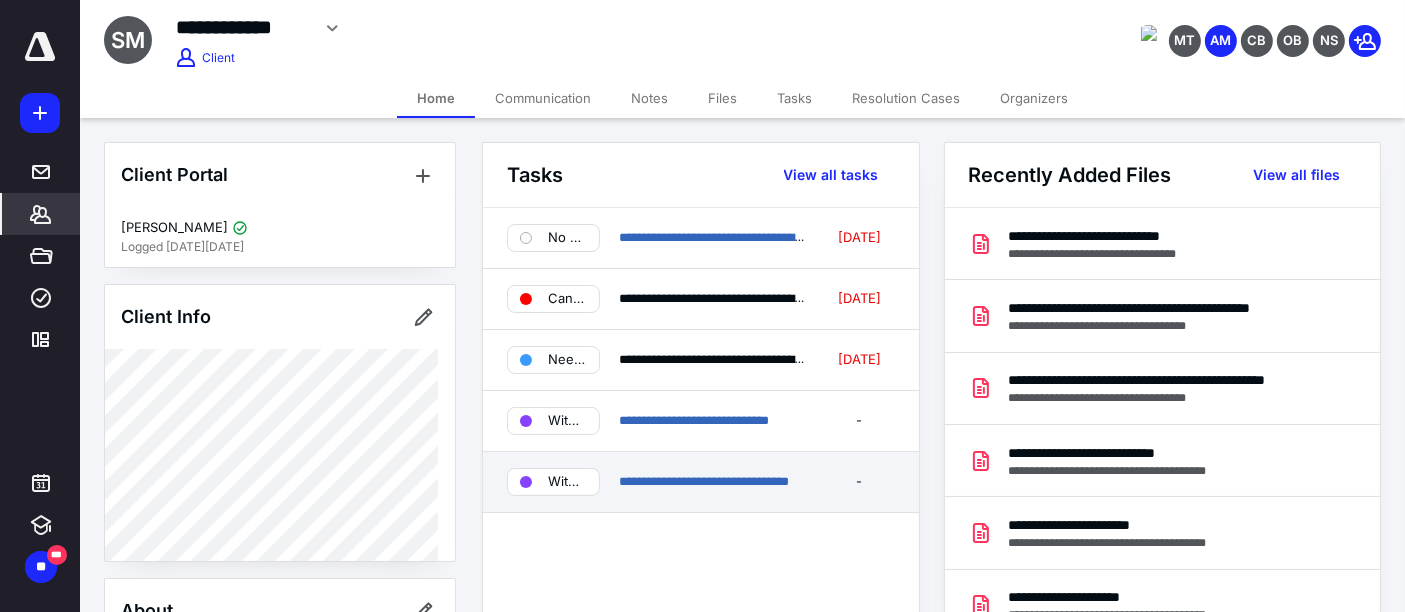click on "With client" at bounding box center [567, 482] 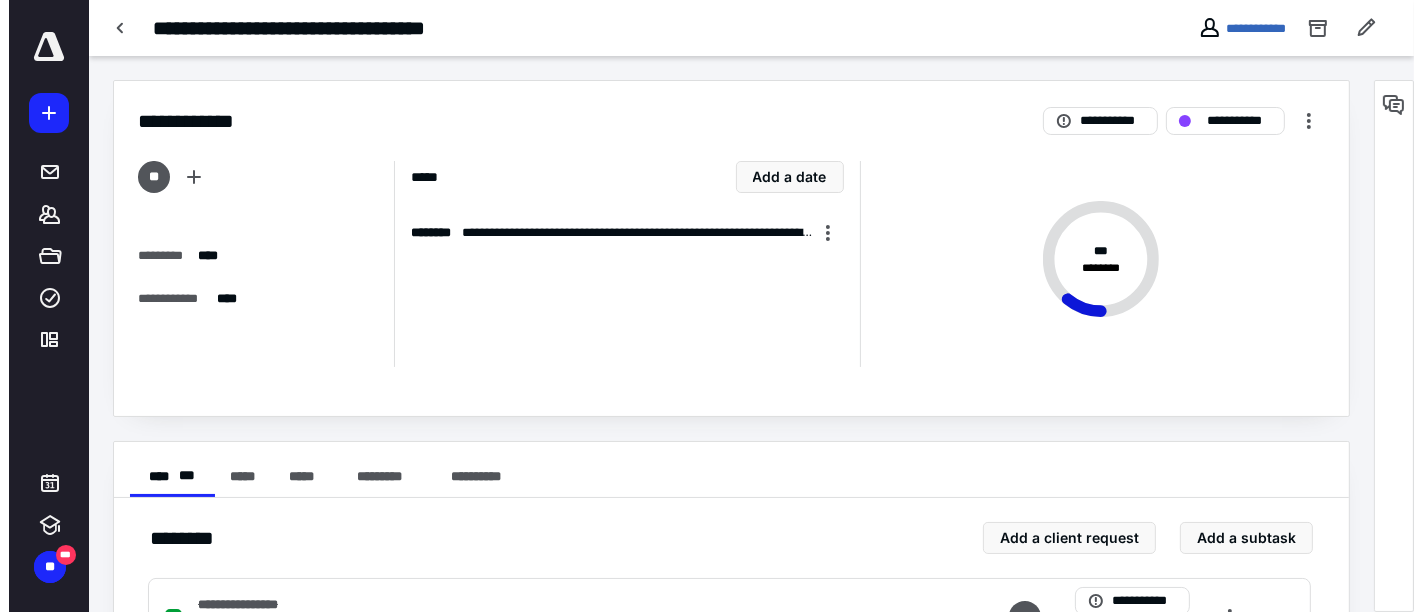 scroll, scrollTop: 0, scrollLeft: 0, axis: both 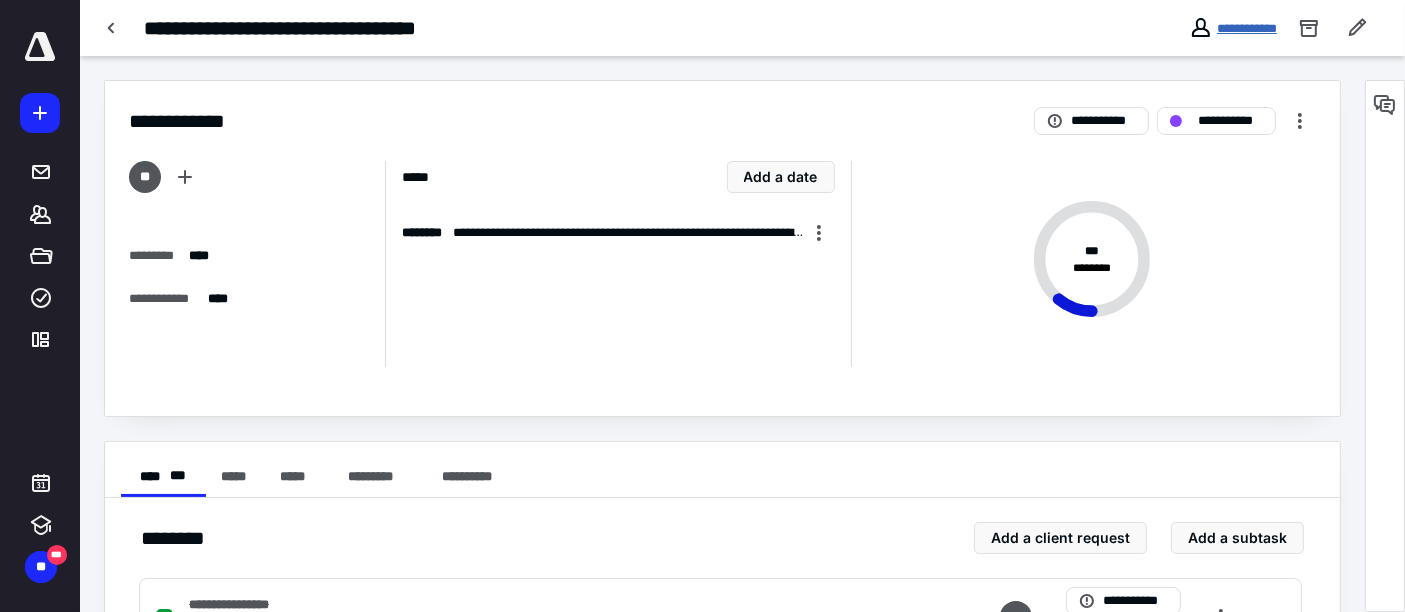 click on "**********" at bounding box center [1247, 28] 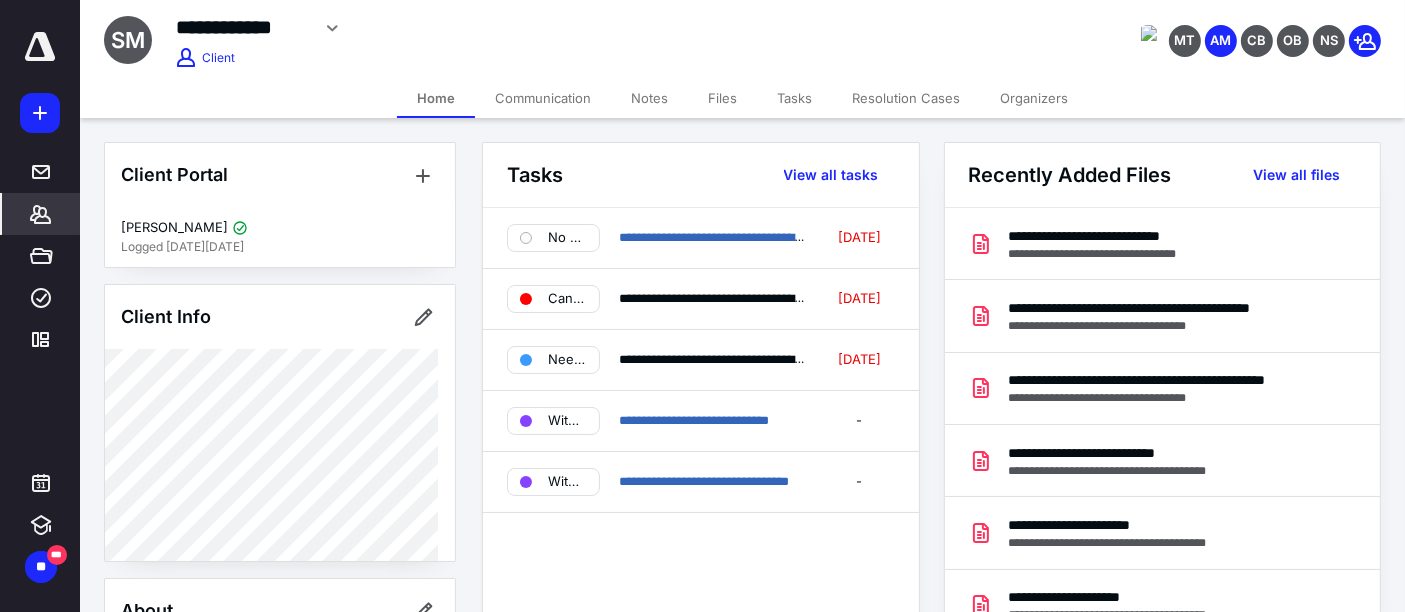 click on "Files" at bounding box center (722, 98) 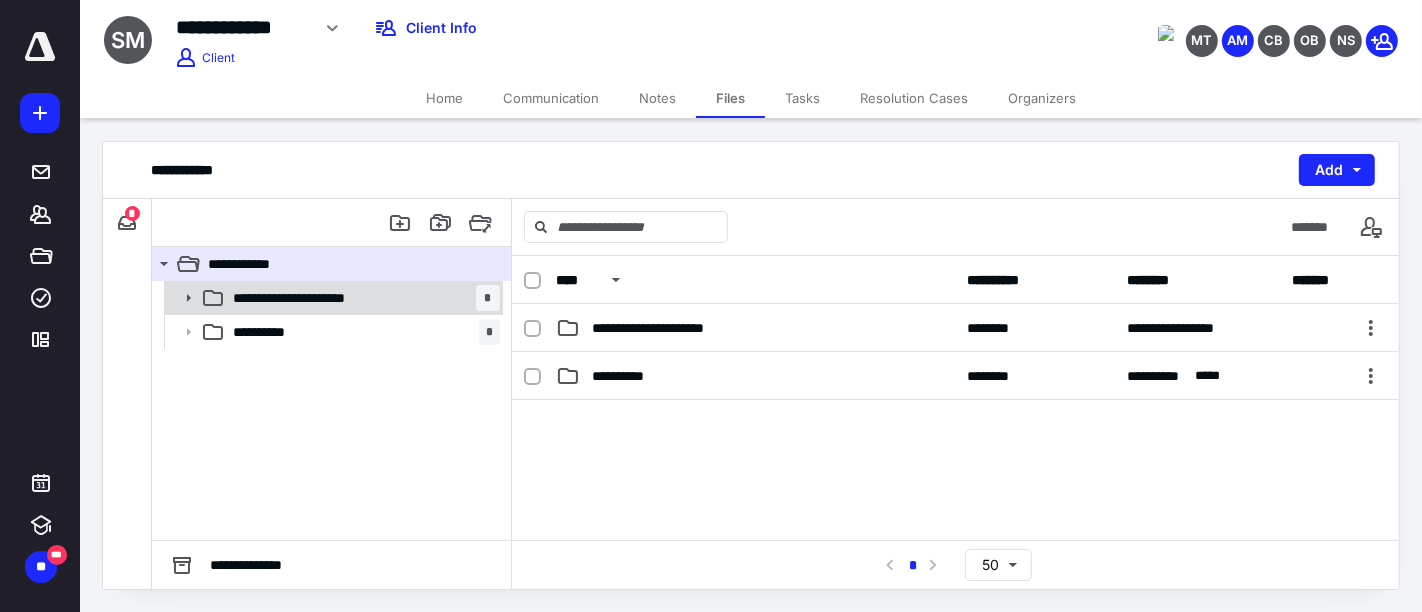 click 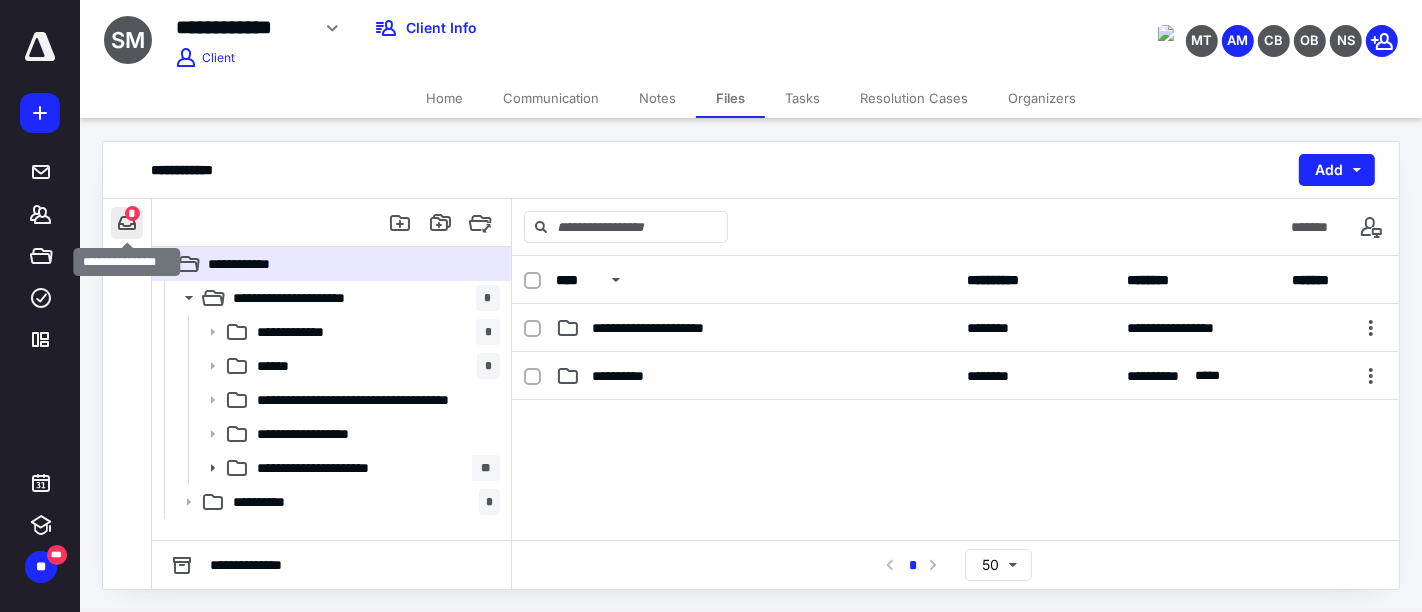 click at bounding box center (127, 223) 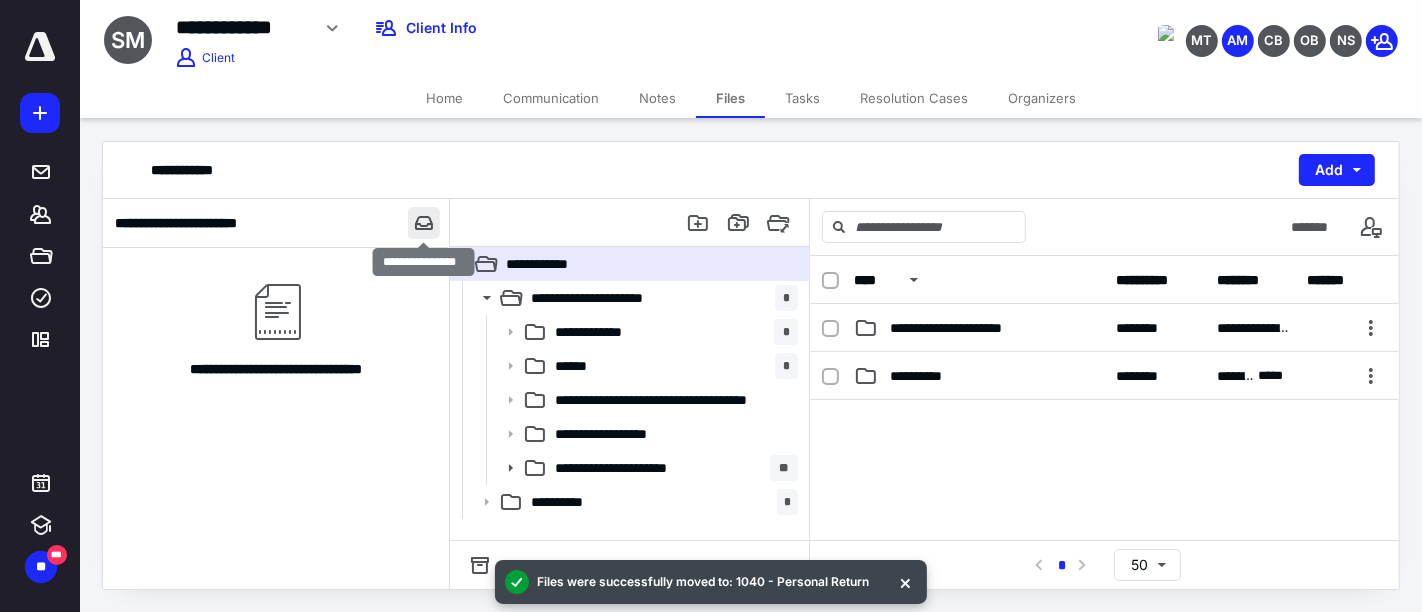 click at bounding box center (424, 223) 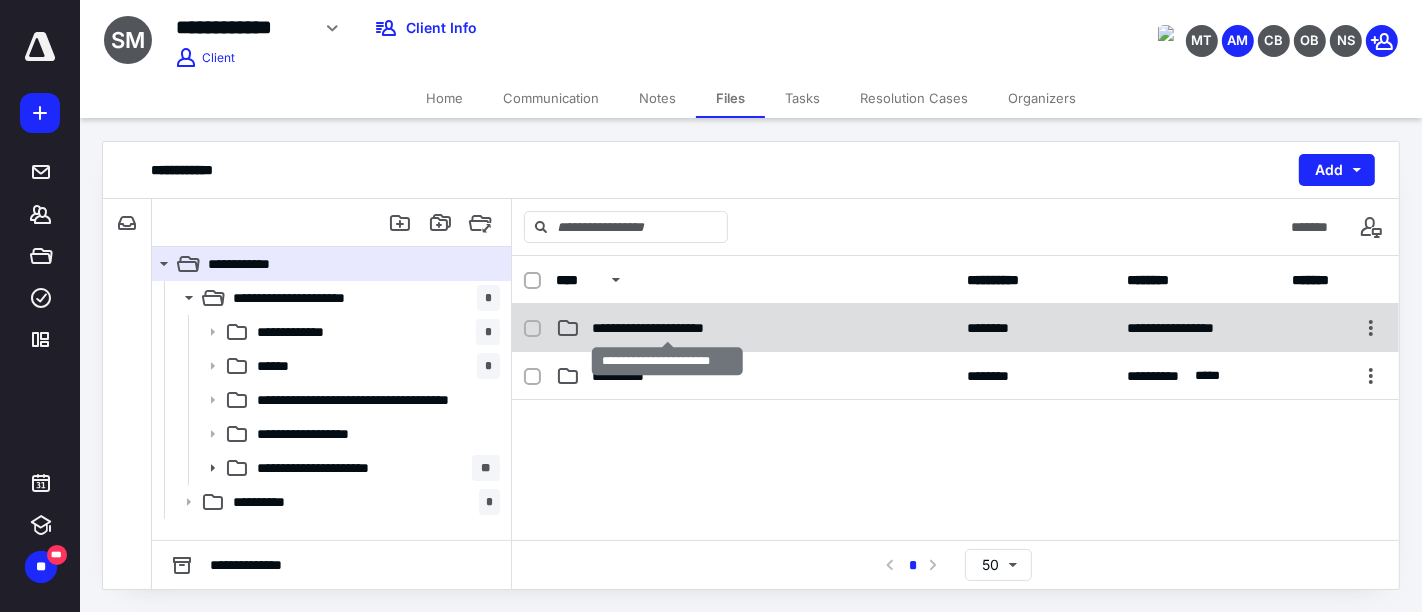 click on "**********" at bounding box center [668, 328] 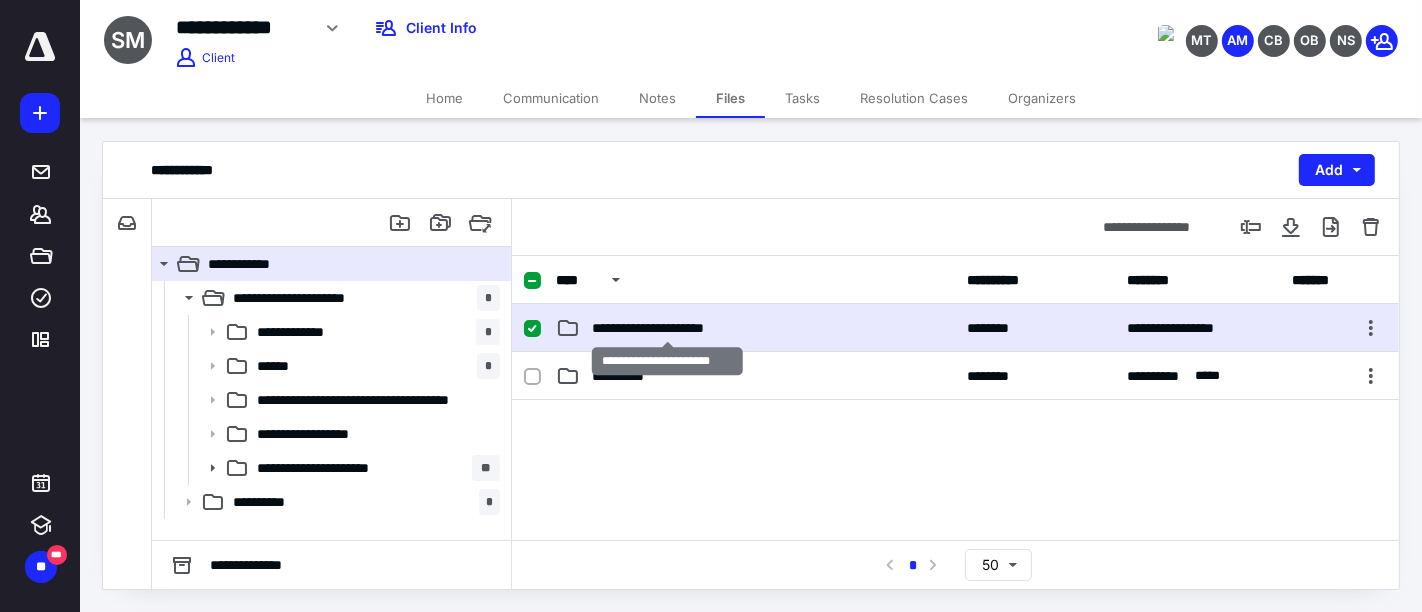 click on "**********" at bounding box center (668, 328) 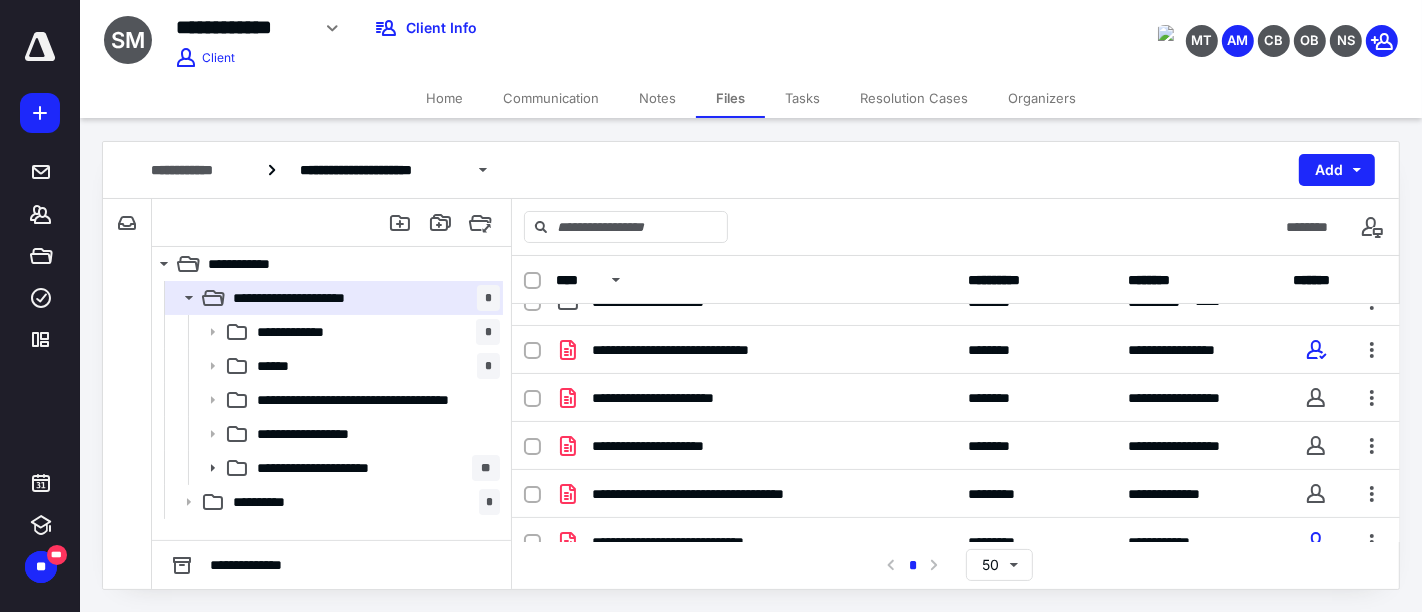 scroll, scrollTop: 222, scrollLeft: 0, axis: vertical 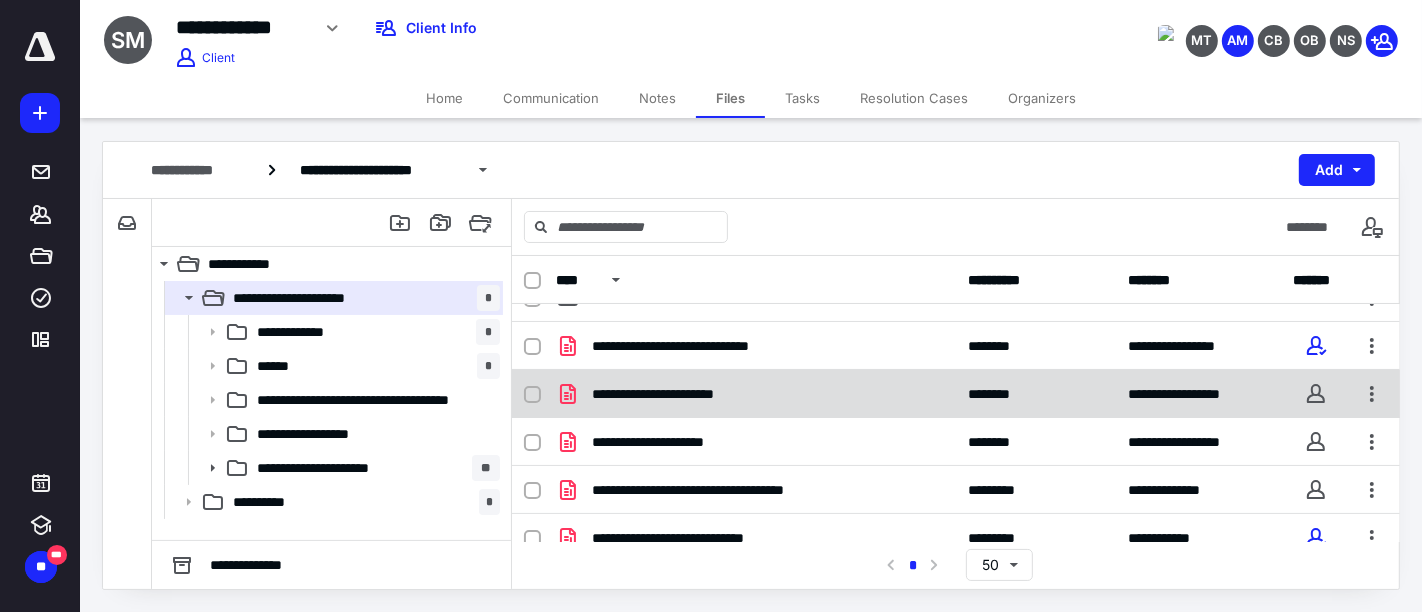 click on "**********" at bounding box center (756, 394) 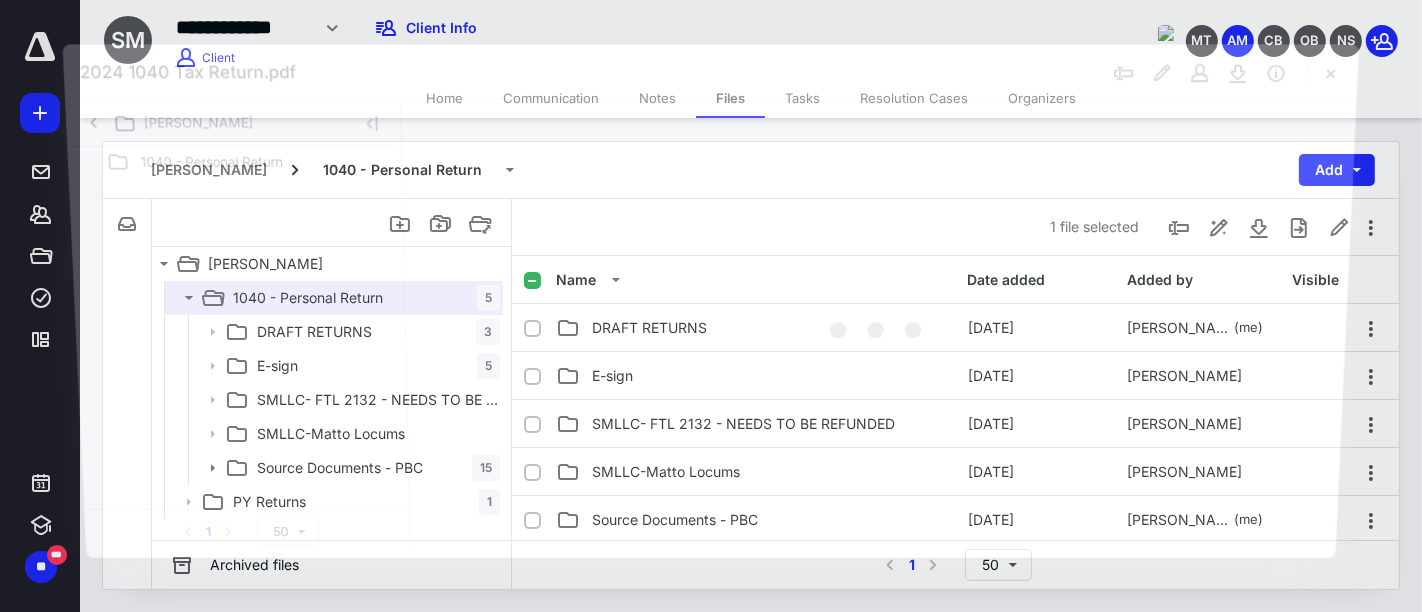 scroll, scrollTop: 222, scrollLeft: 0, axis: vertical 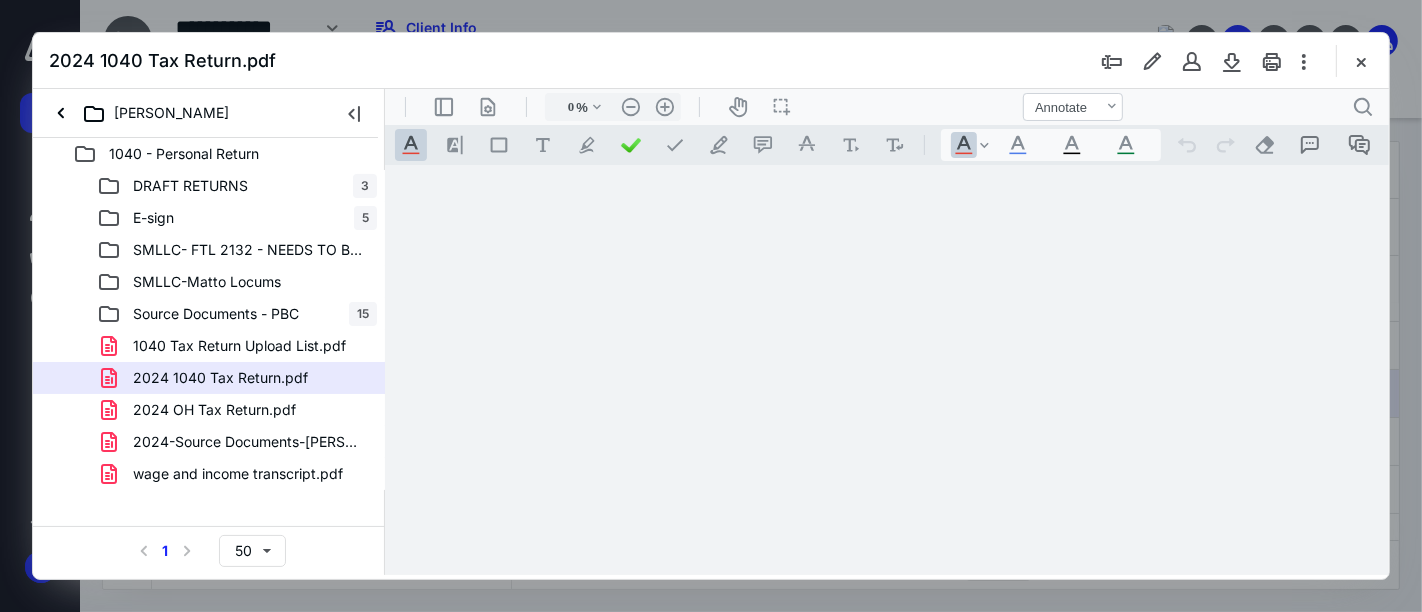type on "161" 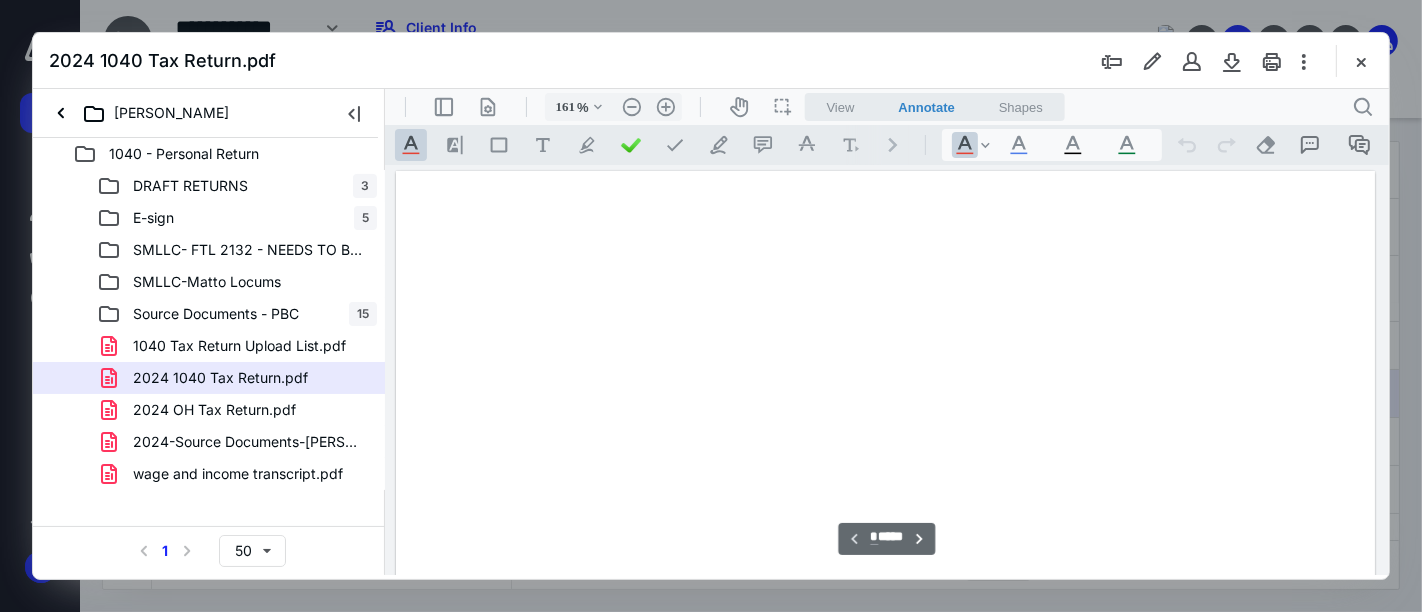scroll, scrollTop: 82, scrollLeft: 0, axis: vertical 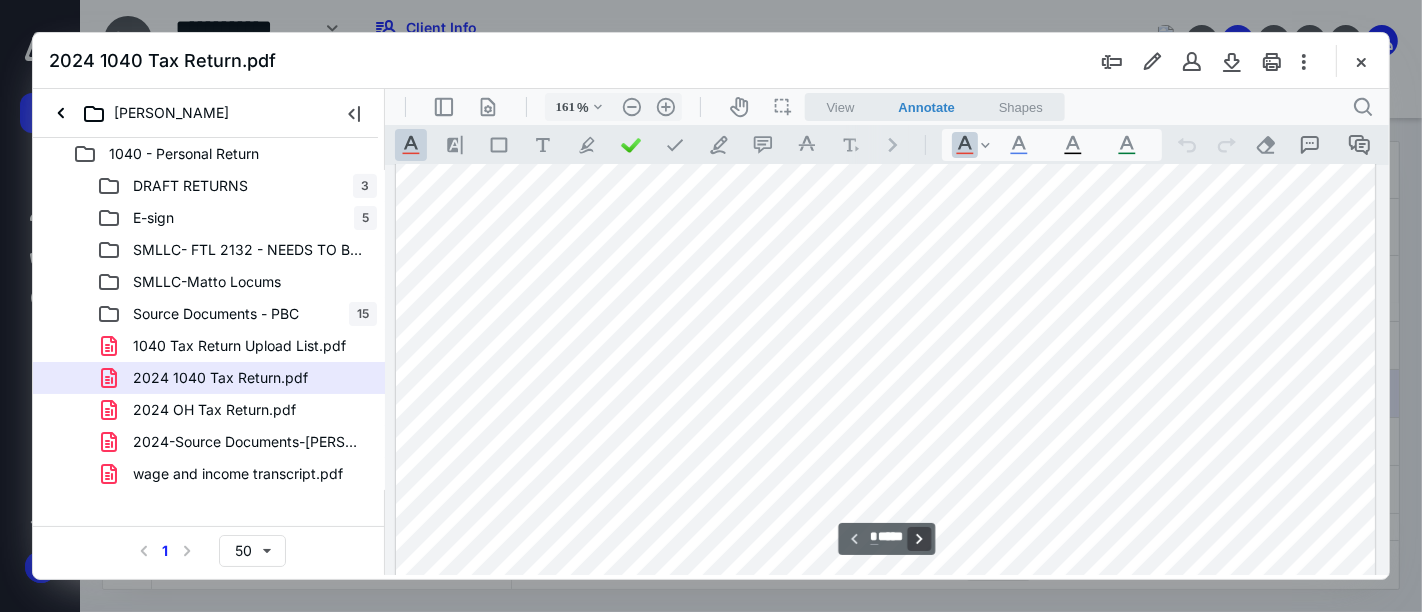 click on "**********" at bounding box center (919, 538) 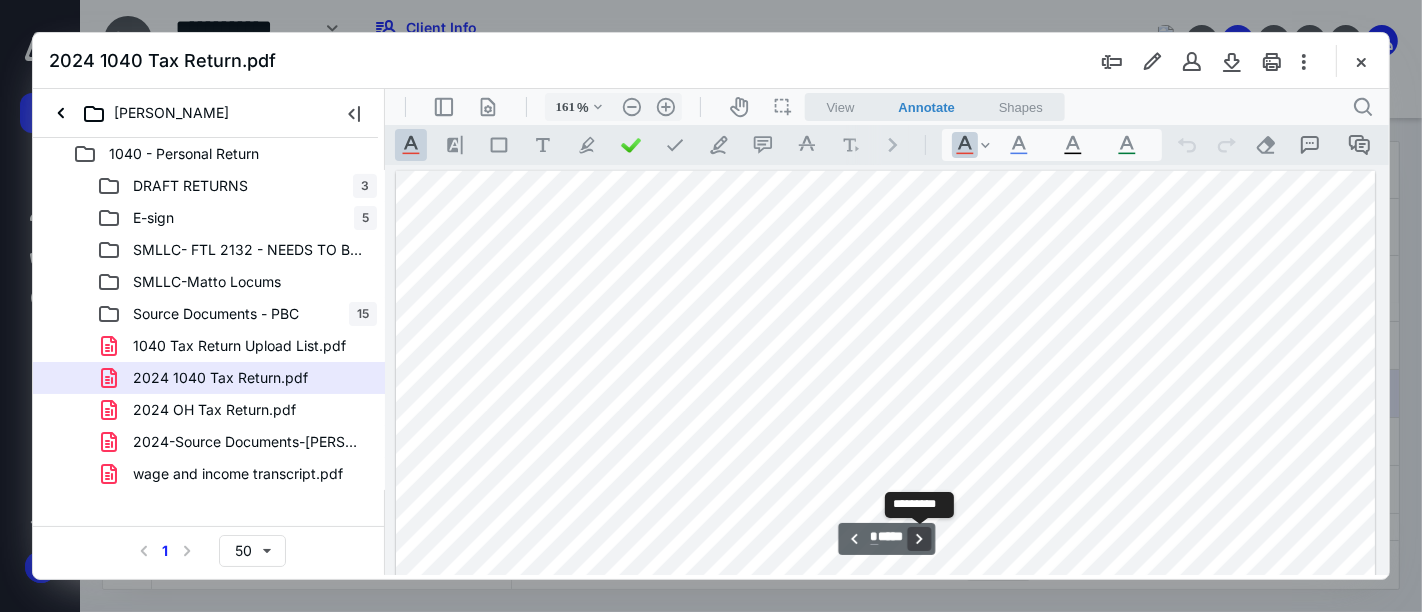 click on "**********" at bounding box center [919, 538] 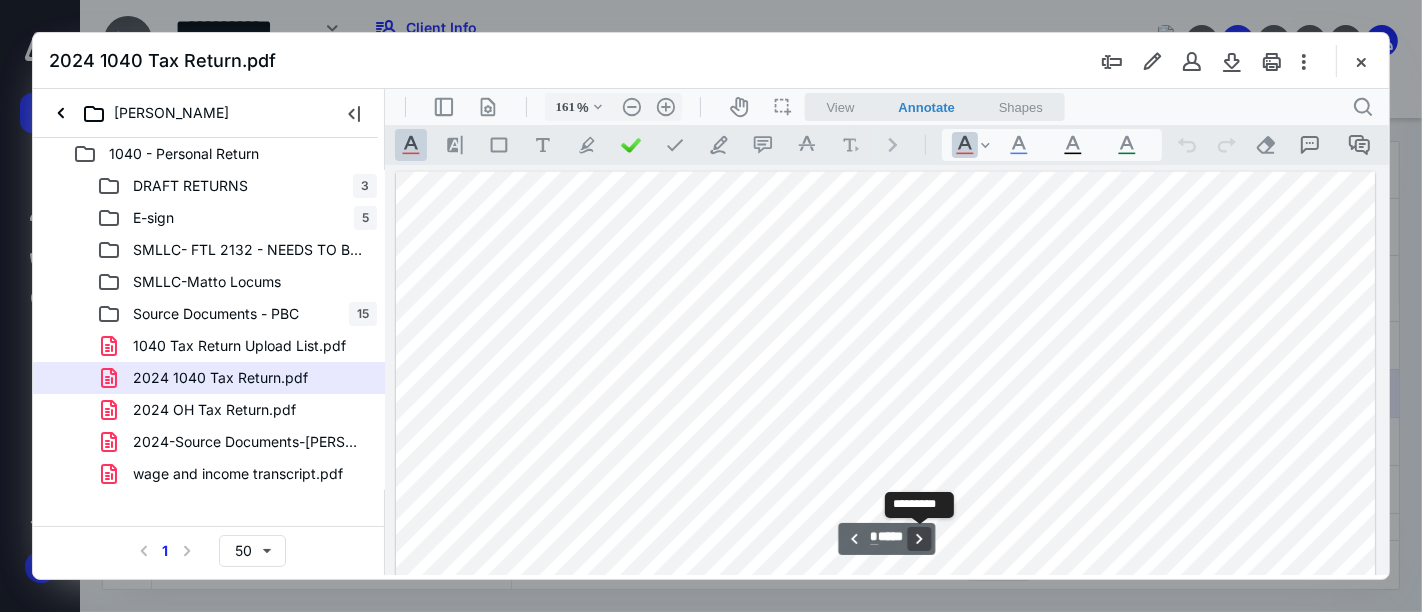 click on "**********" at bounding box center [919, 538] 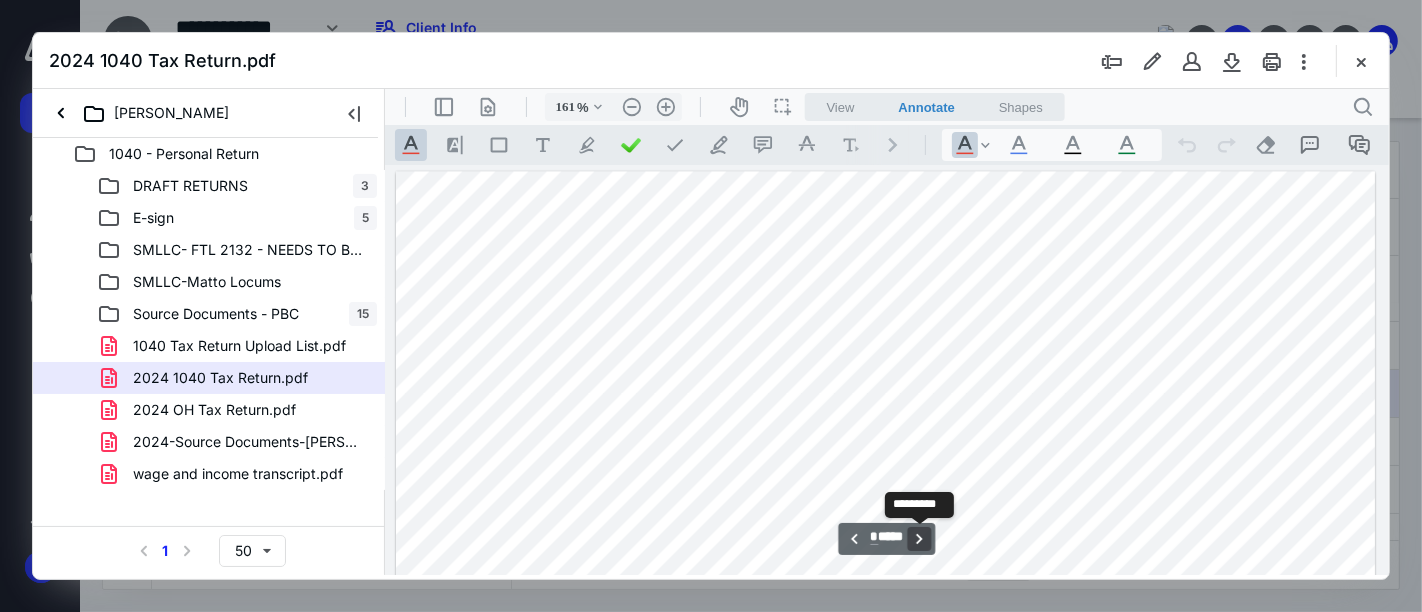 click on "**********" at bounding box center [919, 538] 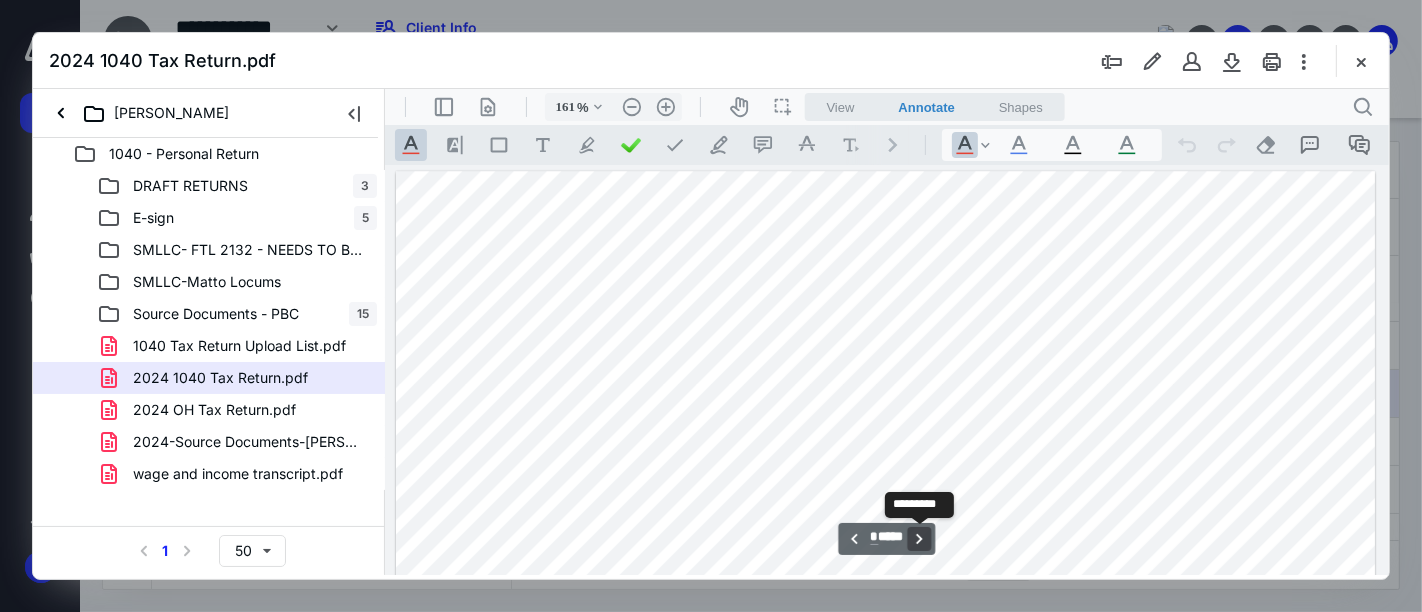 click on "**********" at bounding box center (919, 538) 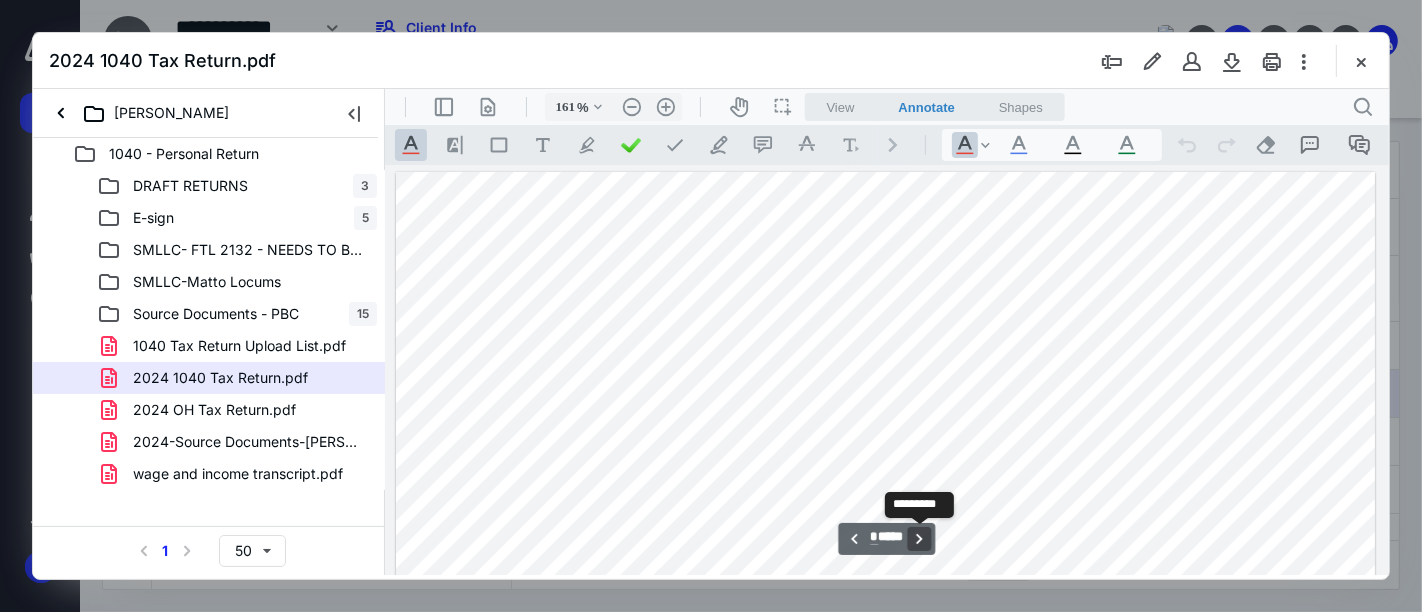 click on "**********" at bounding box center [919, 538] 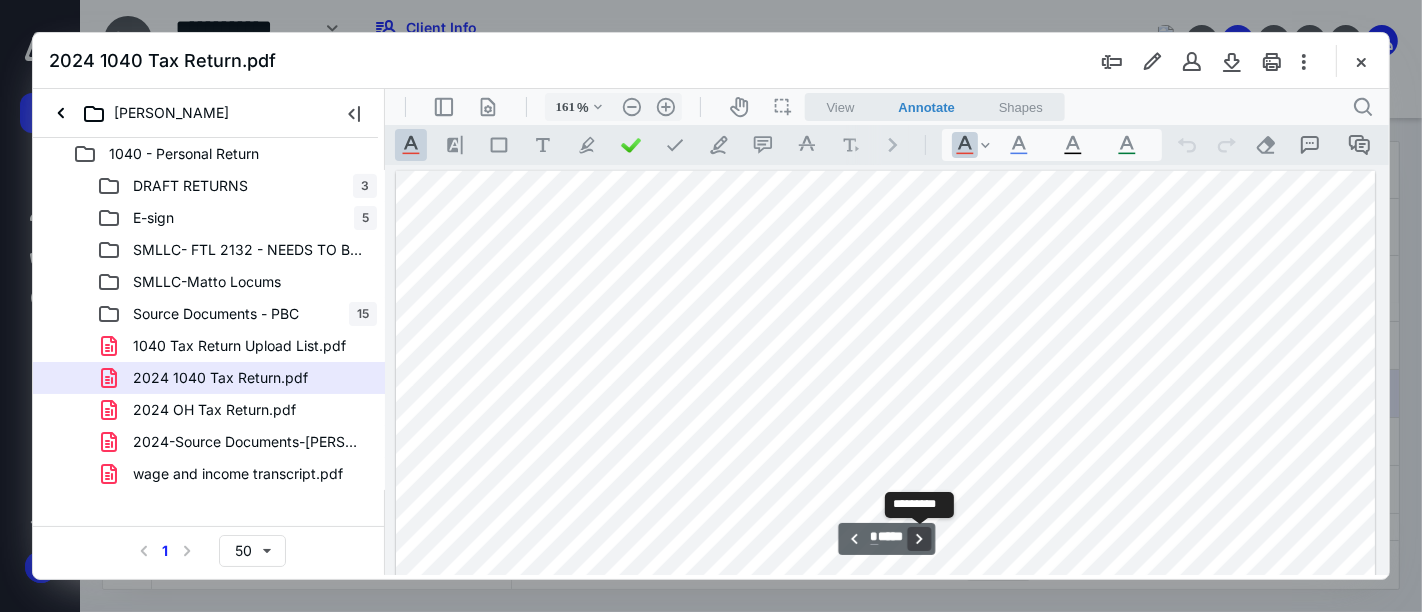 click on "**********" at bounding box center [919, 538] 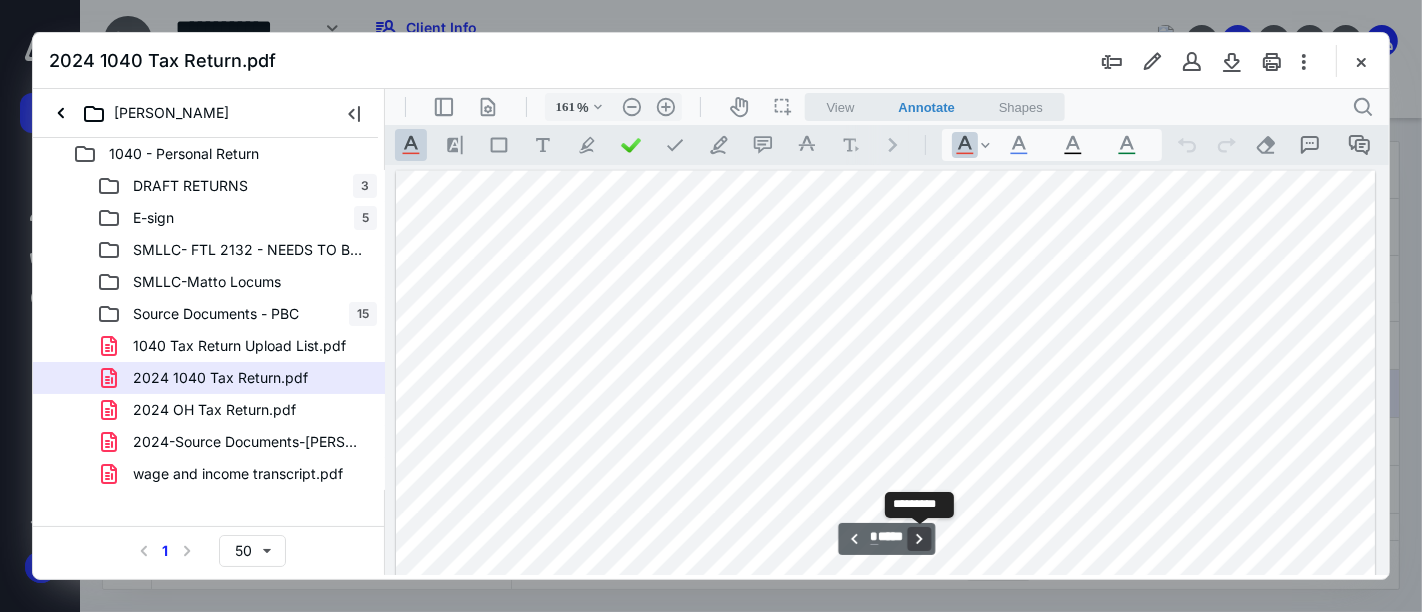 click on "**********" at bounding box center [919, 538] 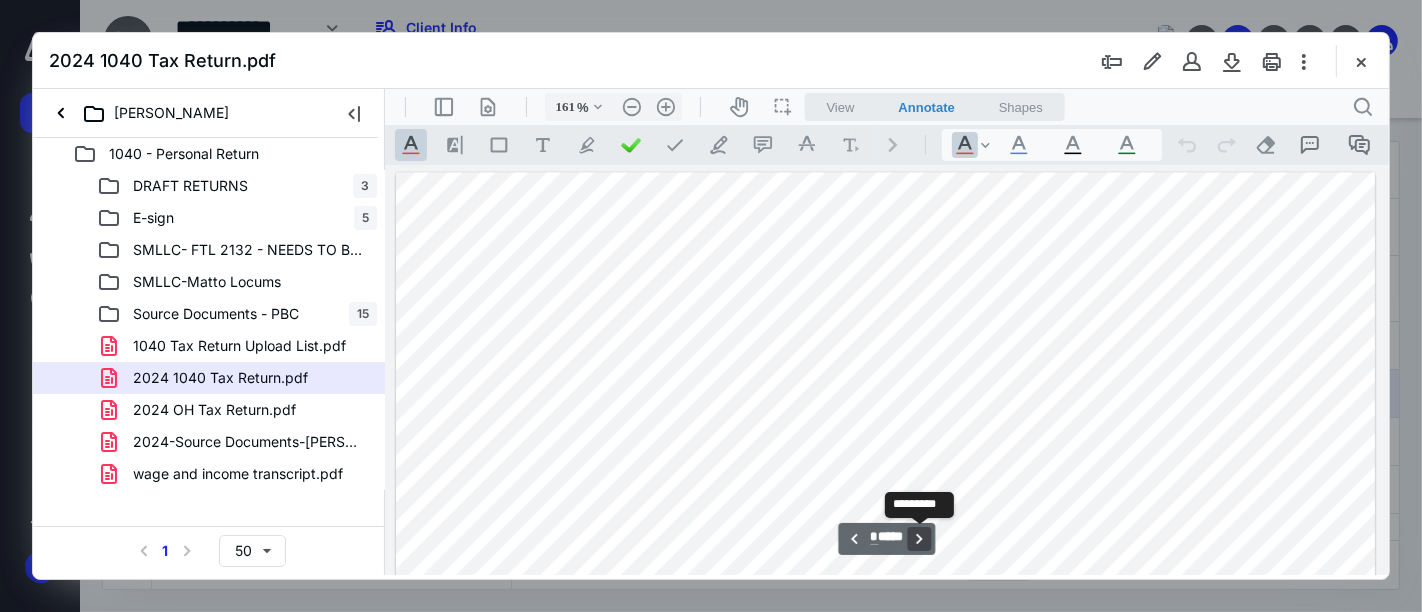 click on "**********" at bounding box center [919, 538] 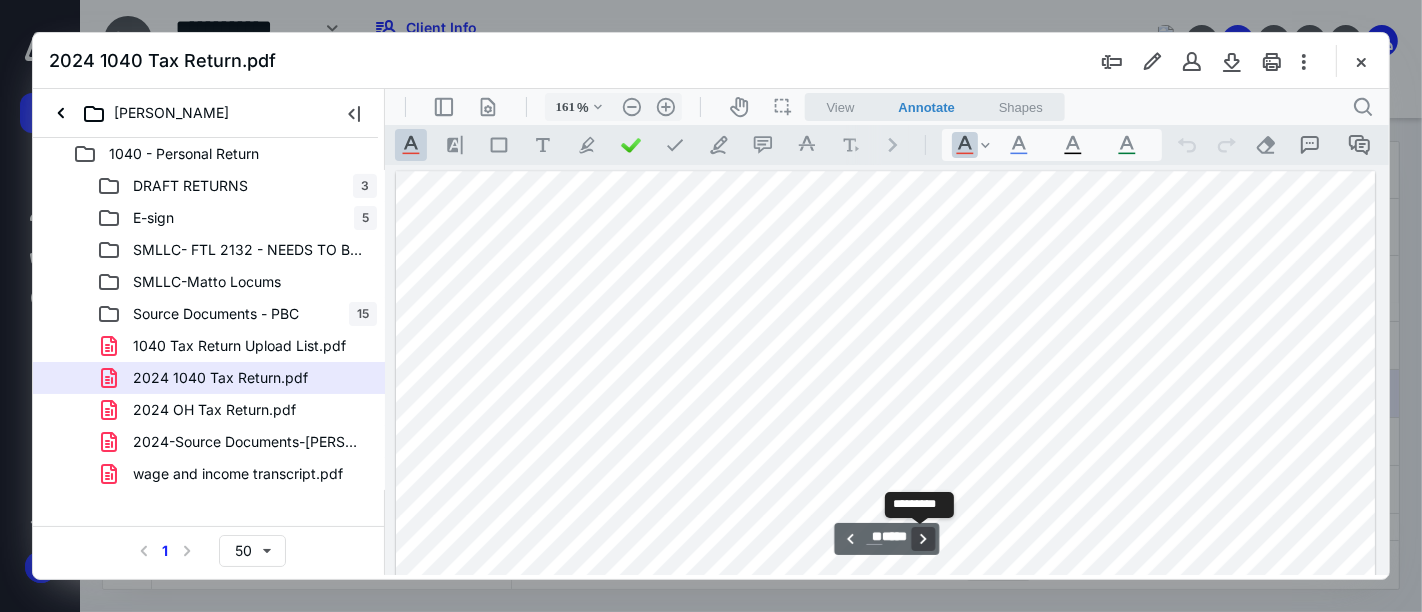 click on "**********" at bounding box center (923, 538) 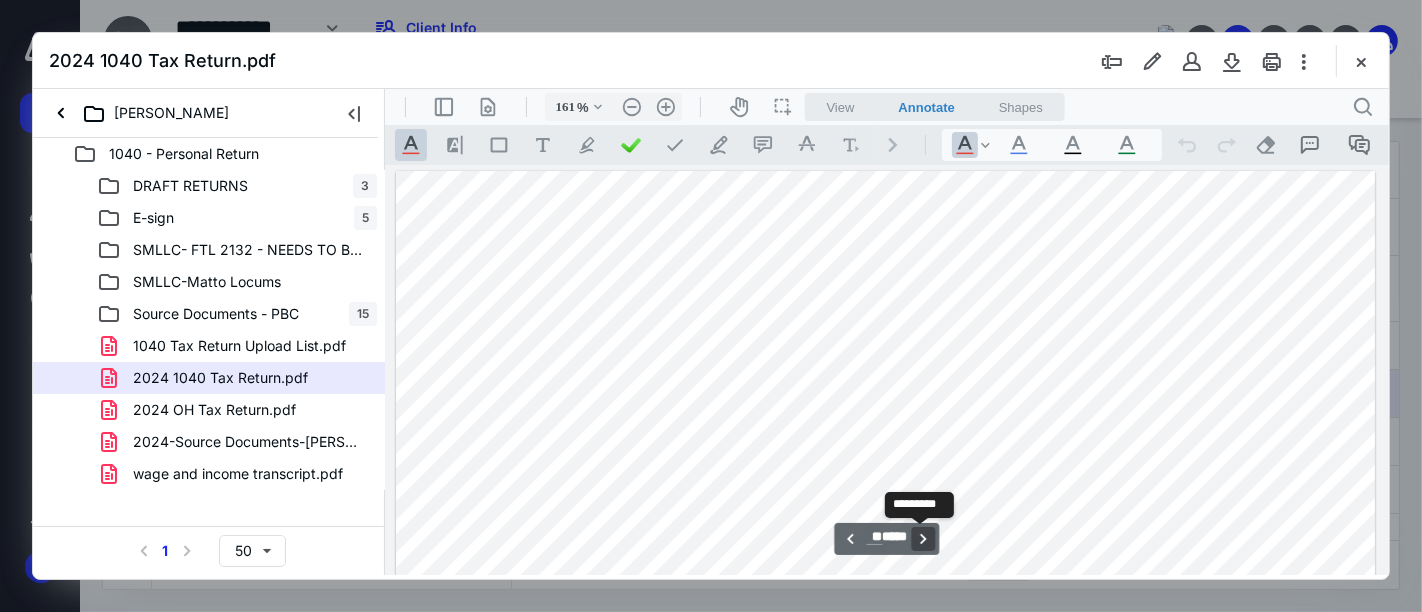 click on "**********" at bounding box center (923, 538) 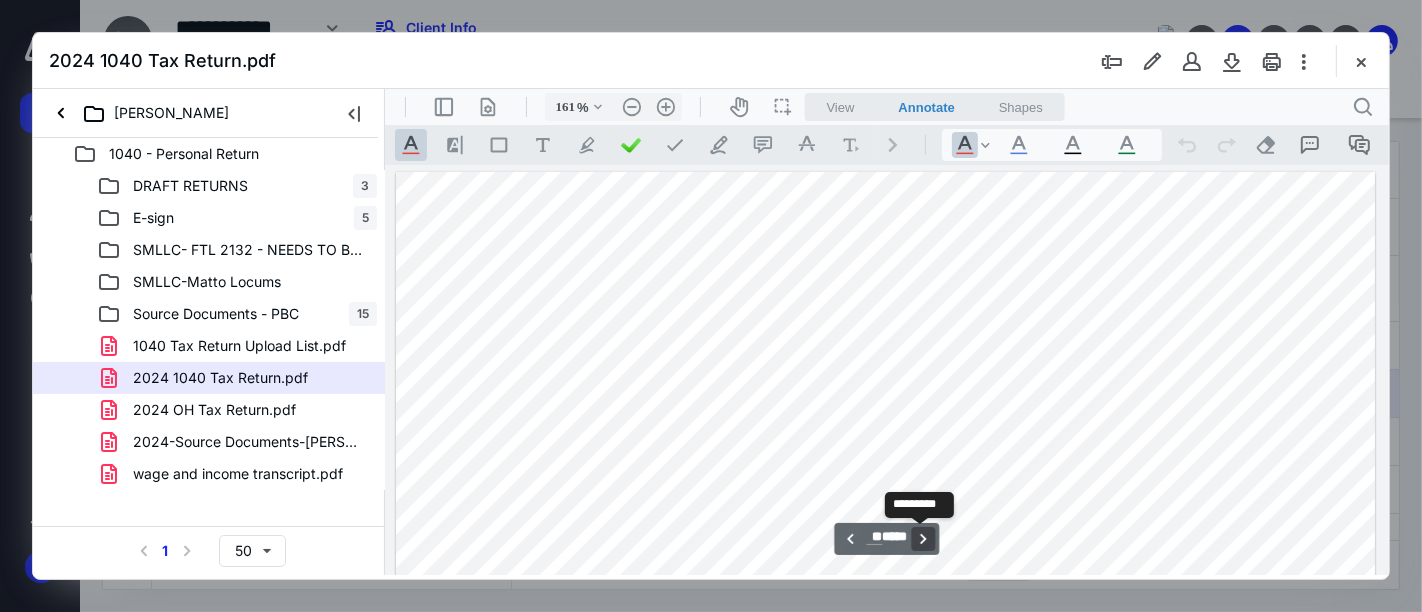 click on "**********" at bounding box center [923, 538] 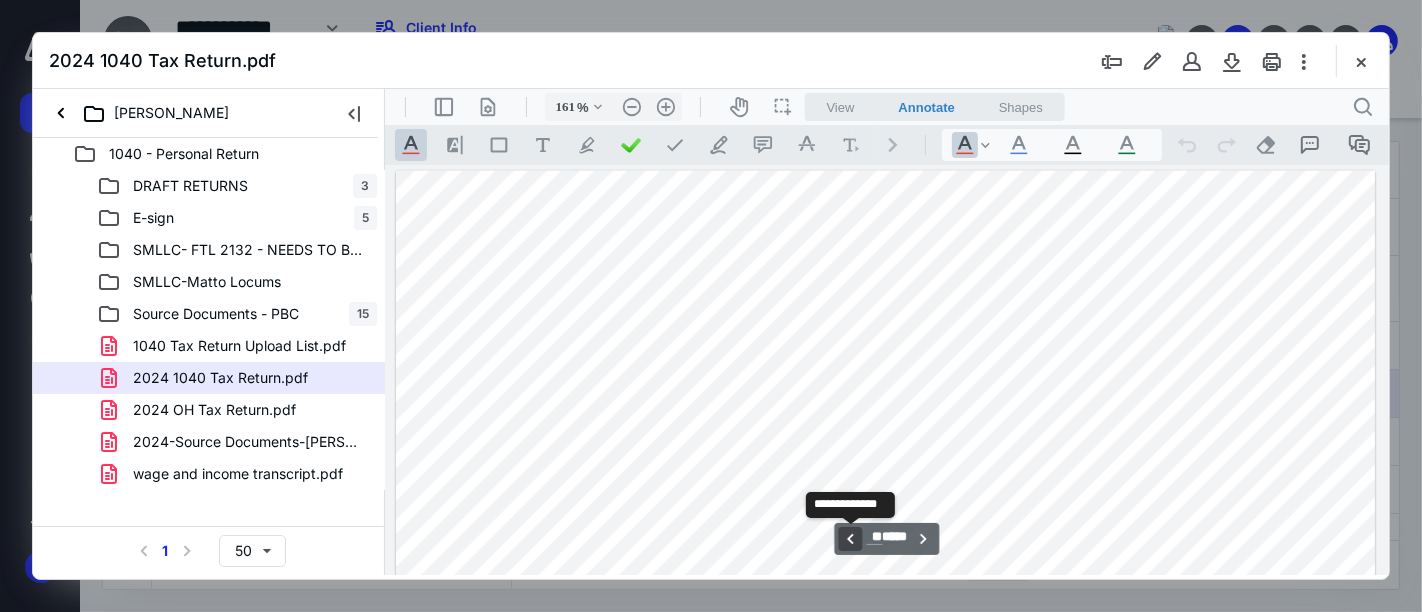 click on "**********" at bounding box center [849, 538] 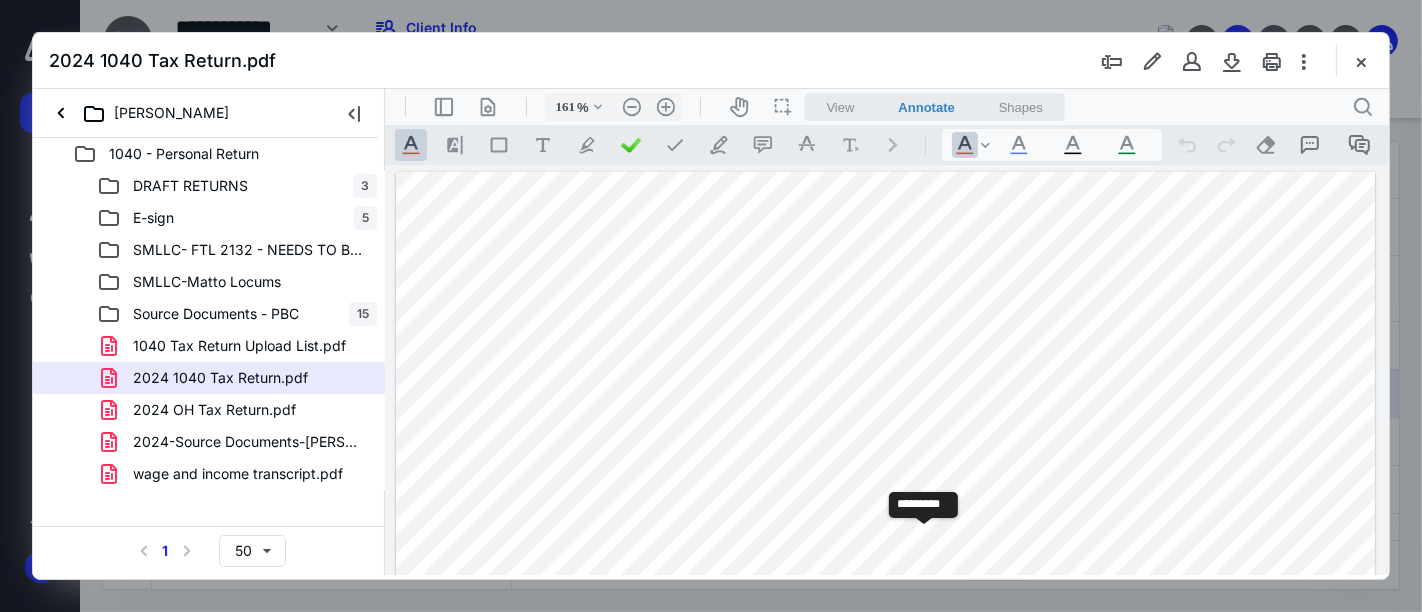 click on "**********" at bounding box center [923, 538] 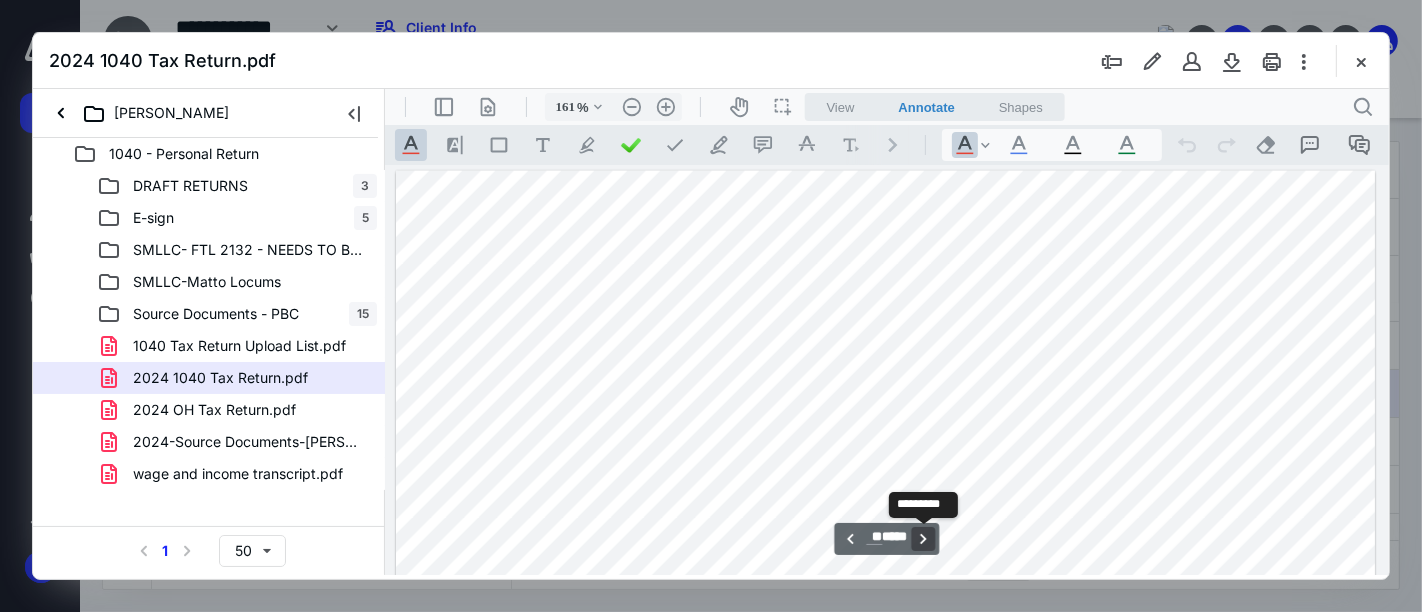 click on "**********" at bounding box center (923, 538) 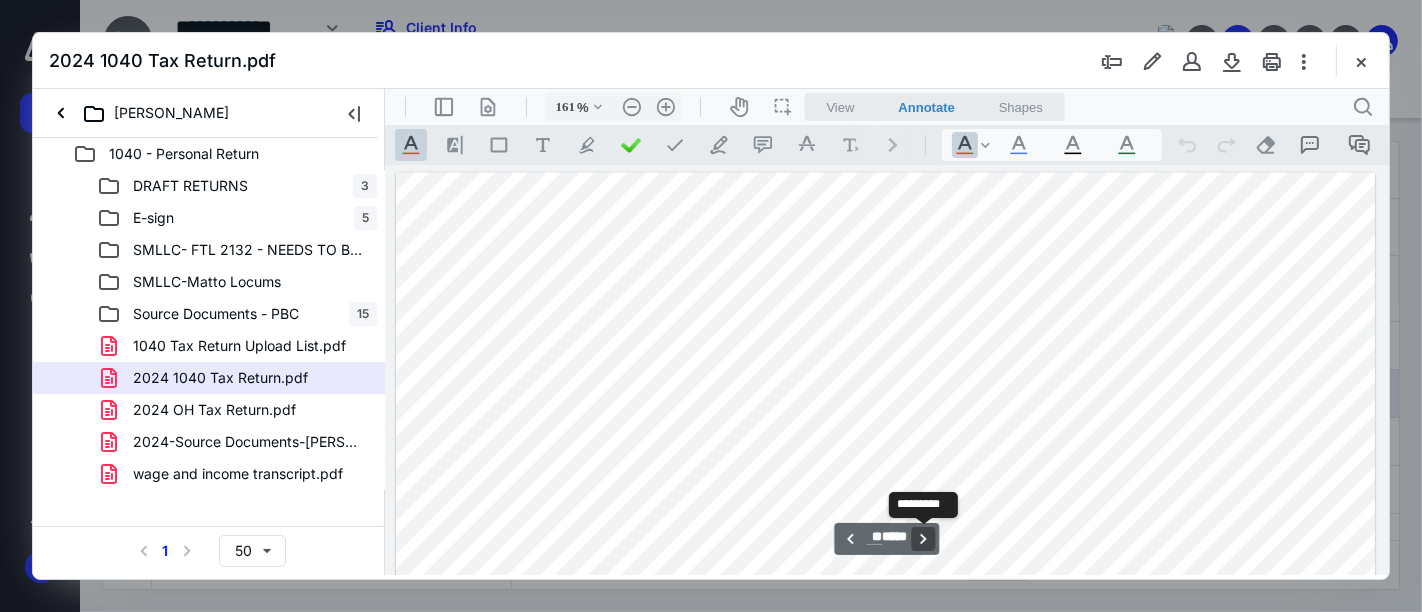 click on "**********" at bounding box center [923, 538] 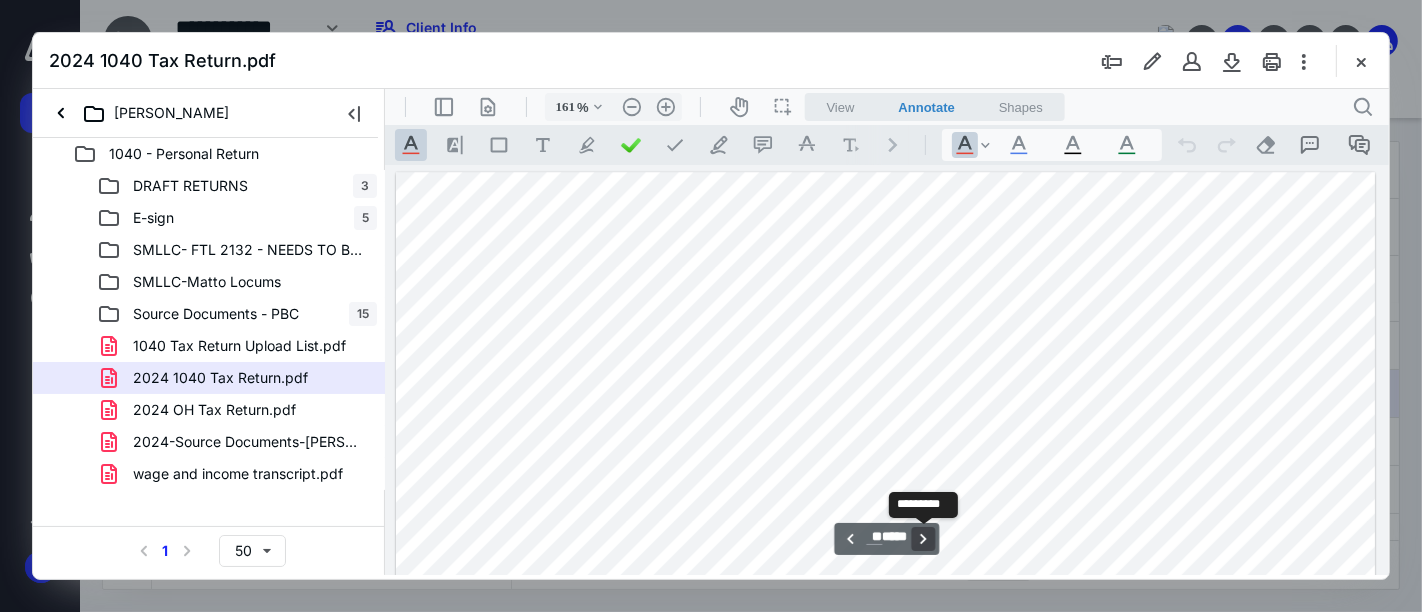 click on "**********" at bounding box center (923, 538) 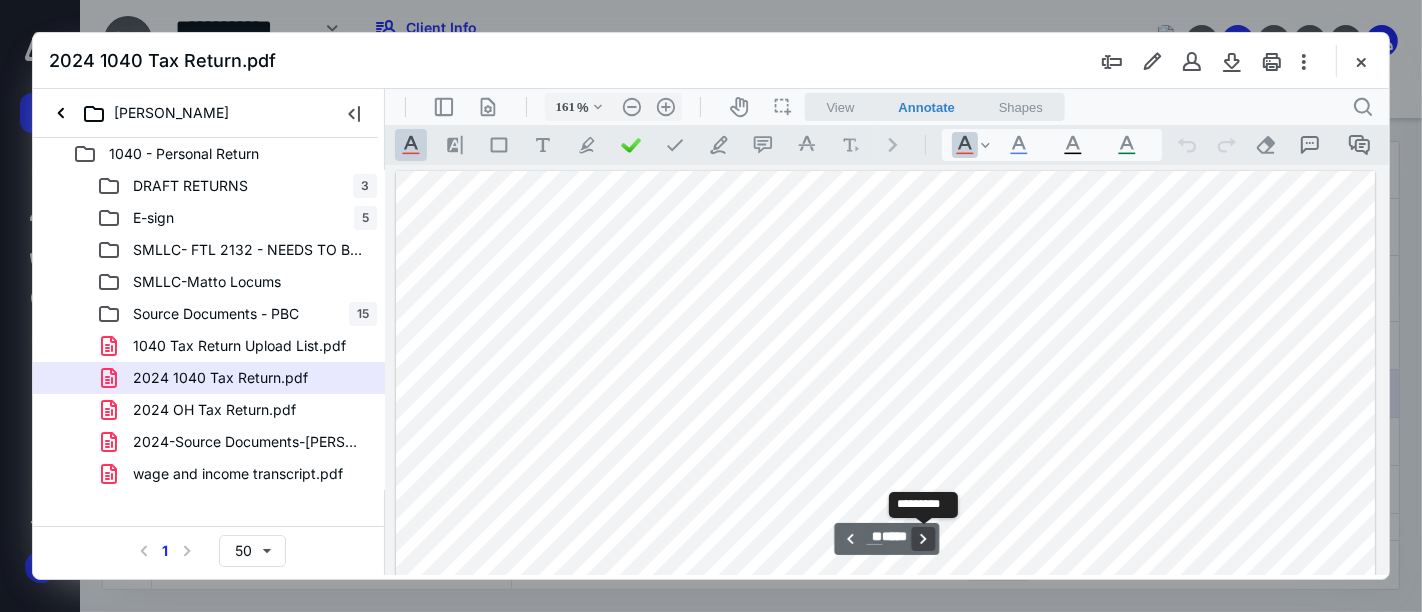 click on "**********" at bounding box center [923, 538] 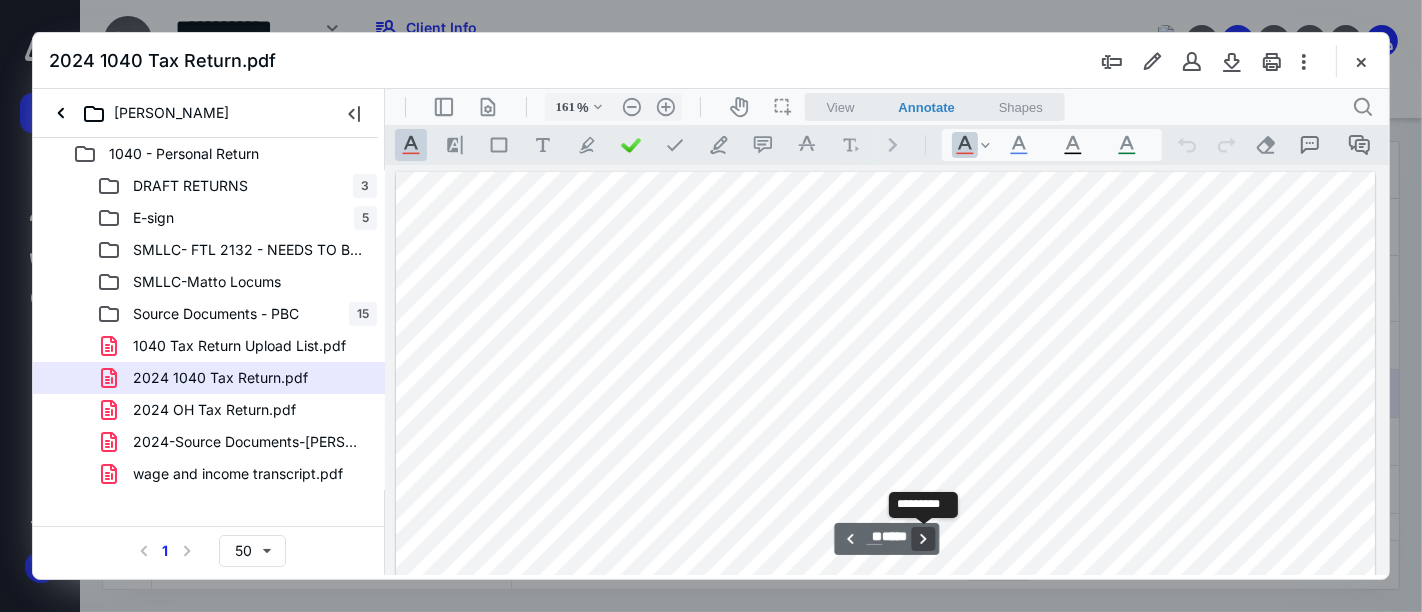click on "**********" at bounding box center (923, 538) 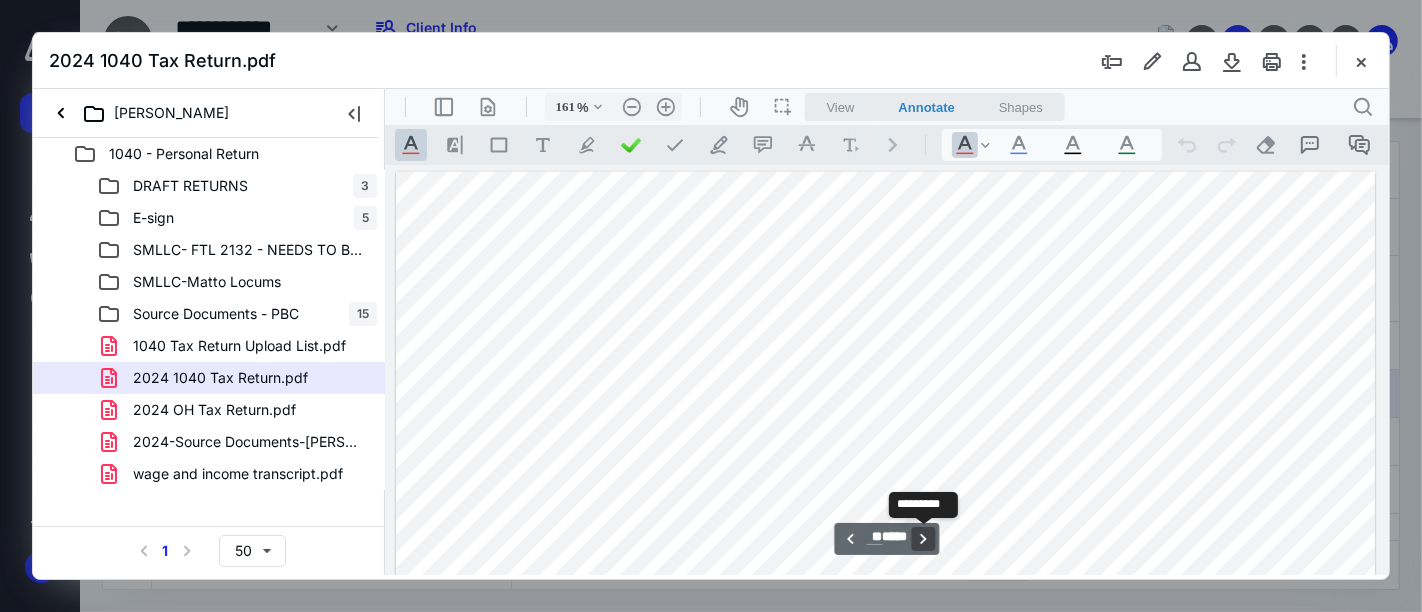 click on "**********" at bounding box center [923, 538] 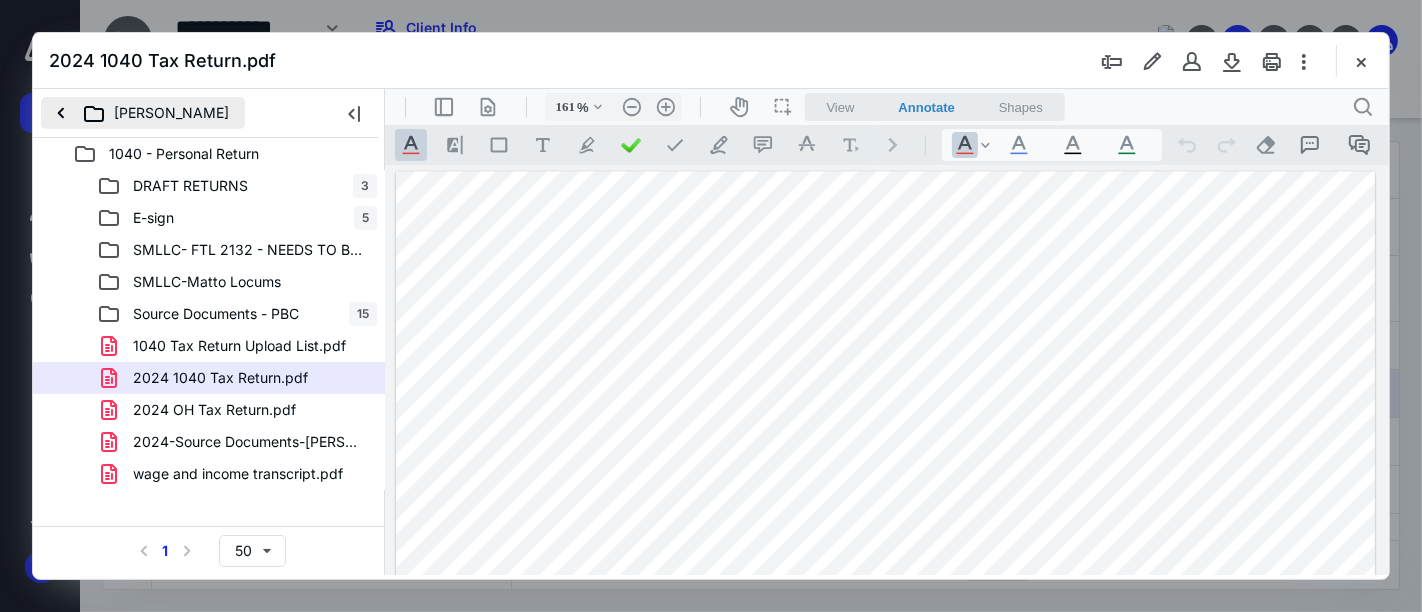 click on "Shevan Matto" at bounding box center [143, 113] 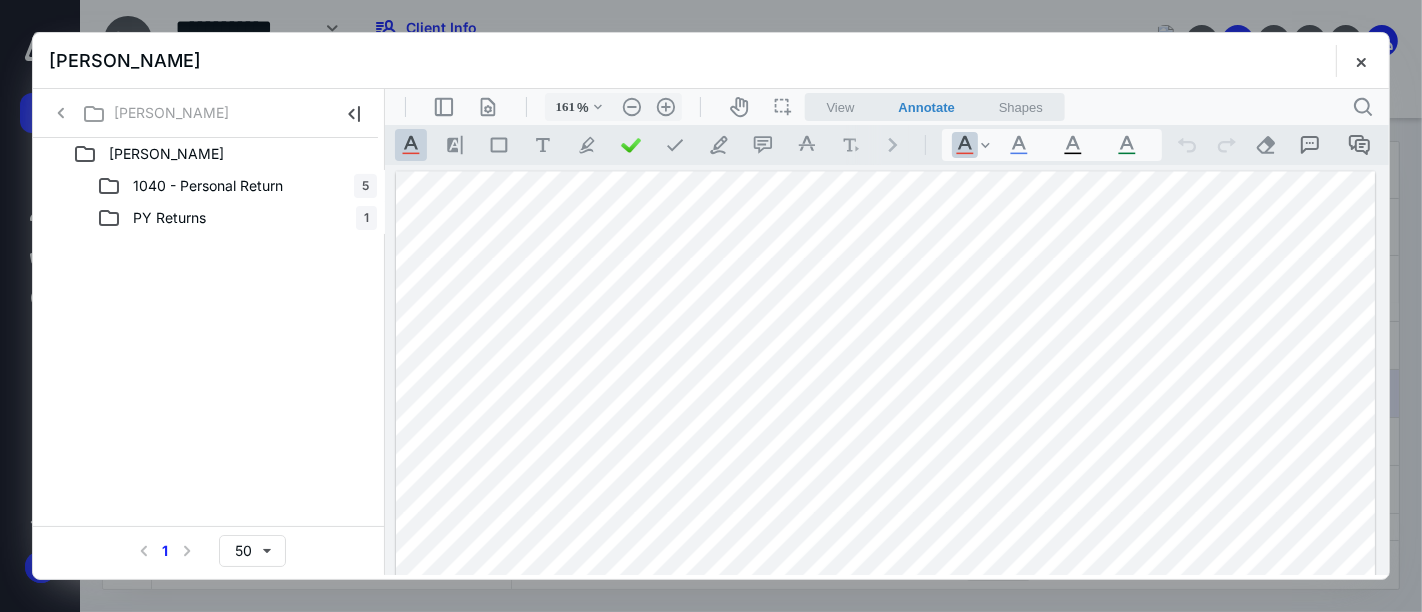 click on "Shevan Matto" at bounding box center [155, 113] 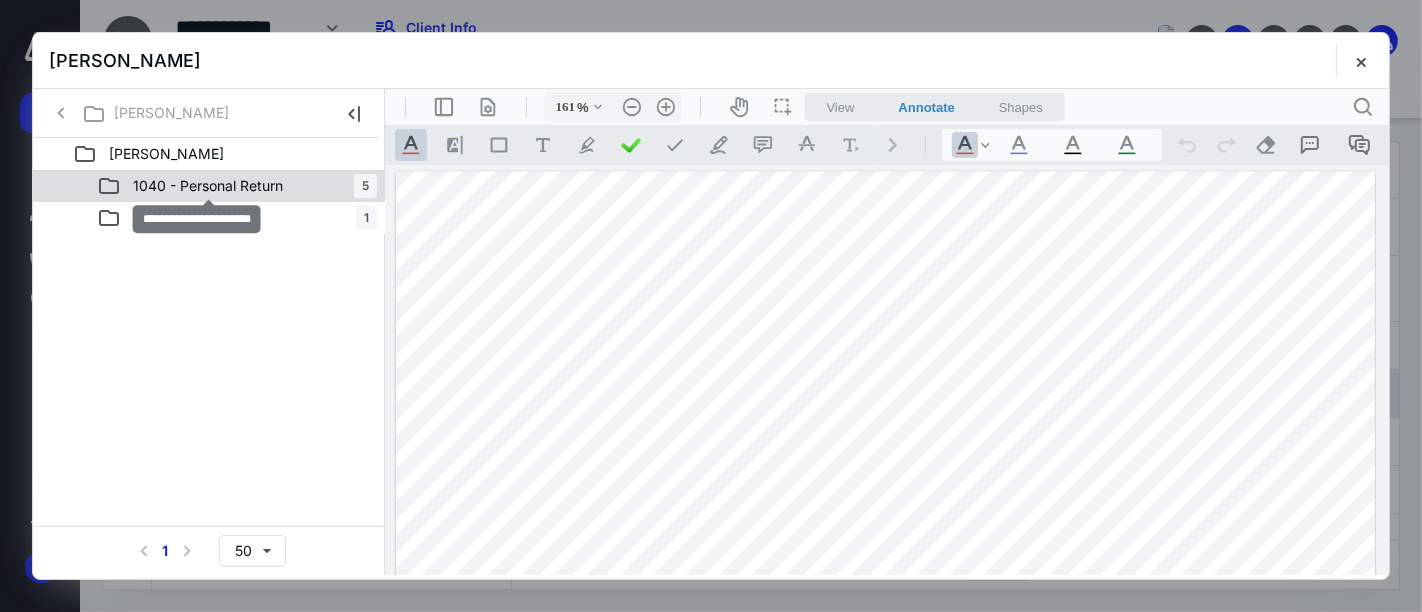 click on "1040 - Personal Return" at bounding box center [208, 186] 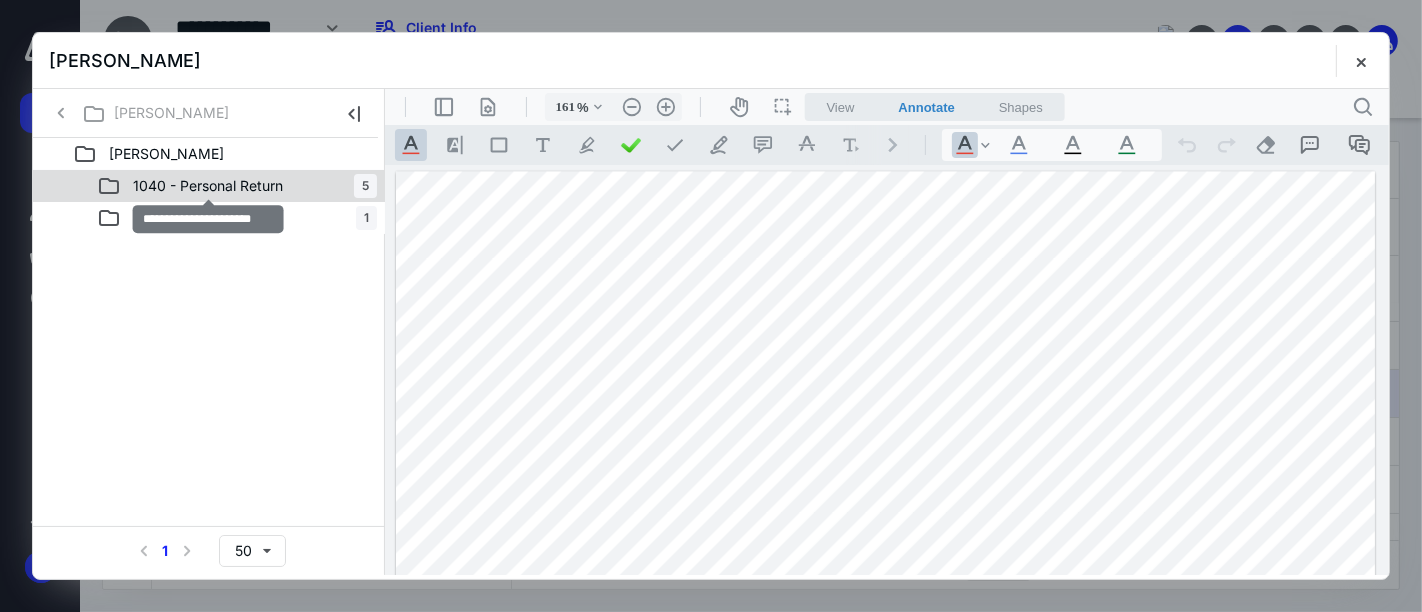 click on "1040 - Personal Return" at bounding box center [208, 186] 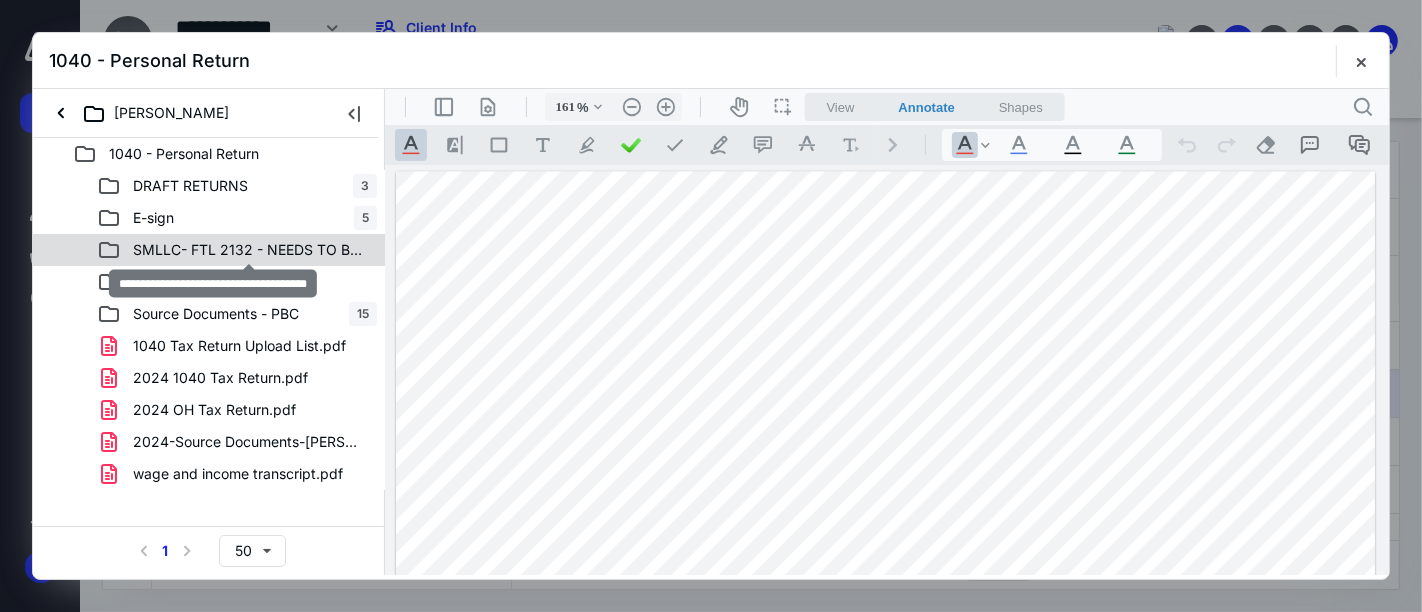 click on "SMLLC- FTL 2132 - NEEDS TO BE REFUNDED" at bounding box center [249, 250] 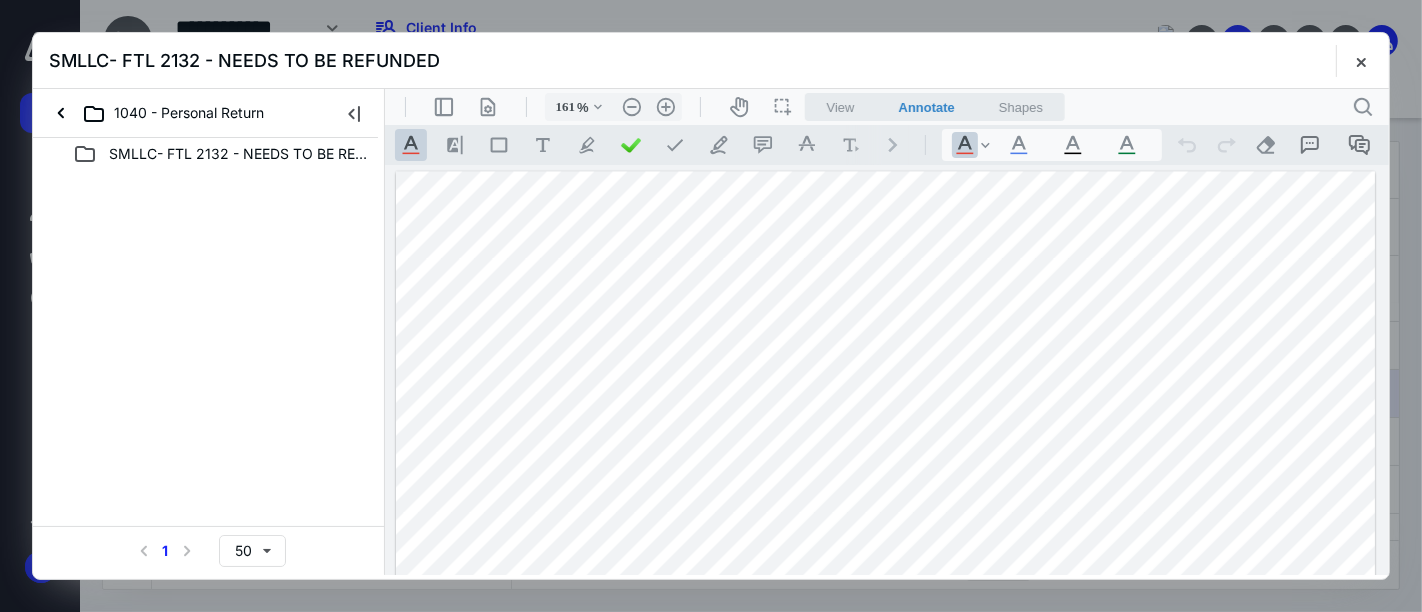 drag, startPoint x: 172, startPoint y: 119, endPoint x: 176, endPoint y: 130, distance: 11.7046995 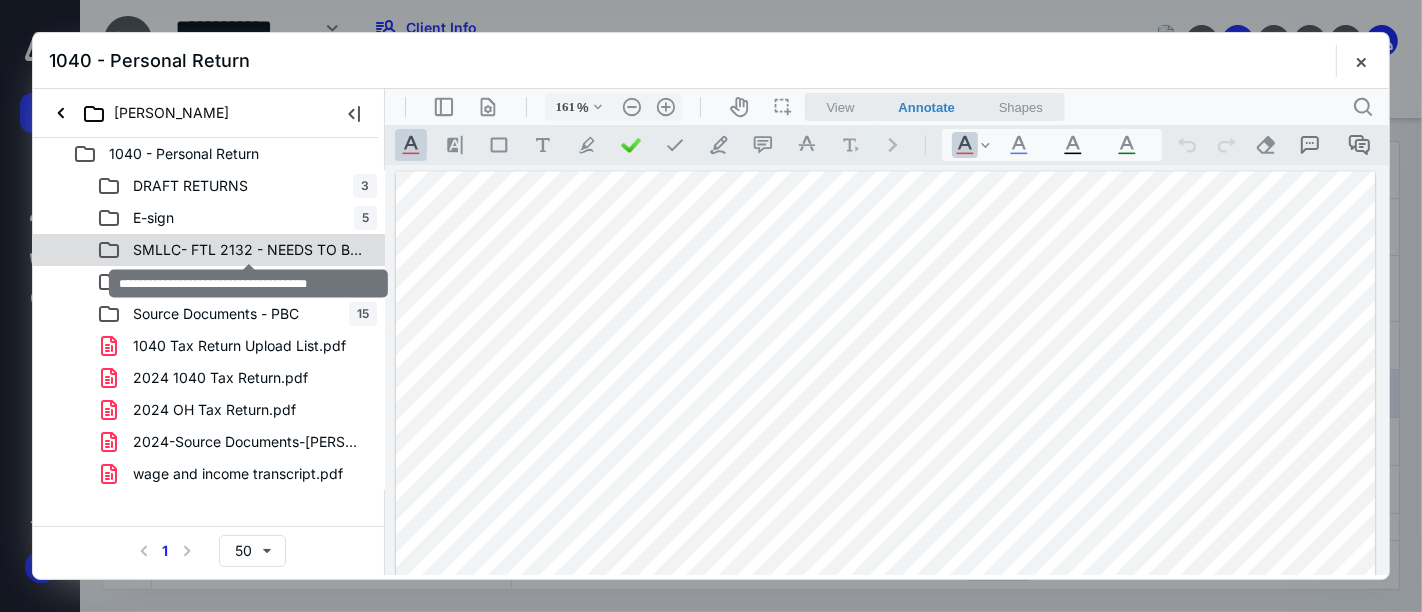 click on "SMLLC- FTL 2132 - NEEDS TO BE REFUNDED" at bounding box center [249, 250] 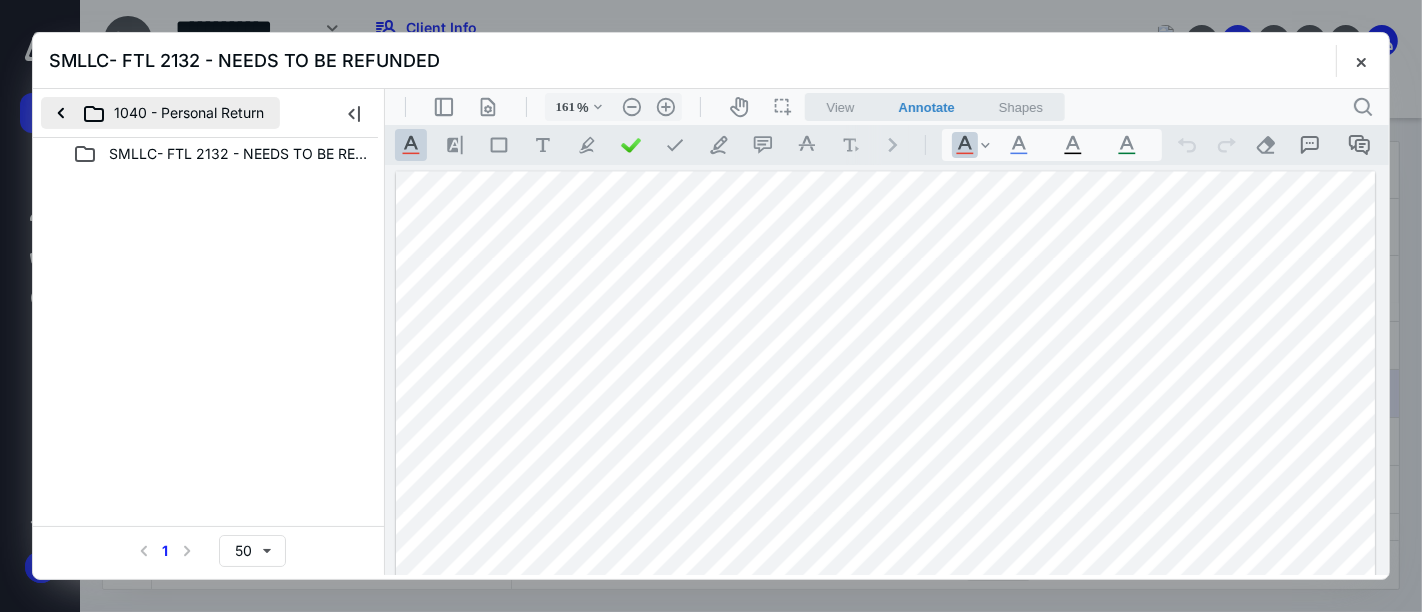 click on "1040 - Personal Return" at bounding box center (160, 113) 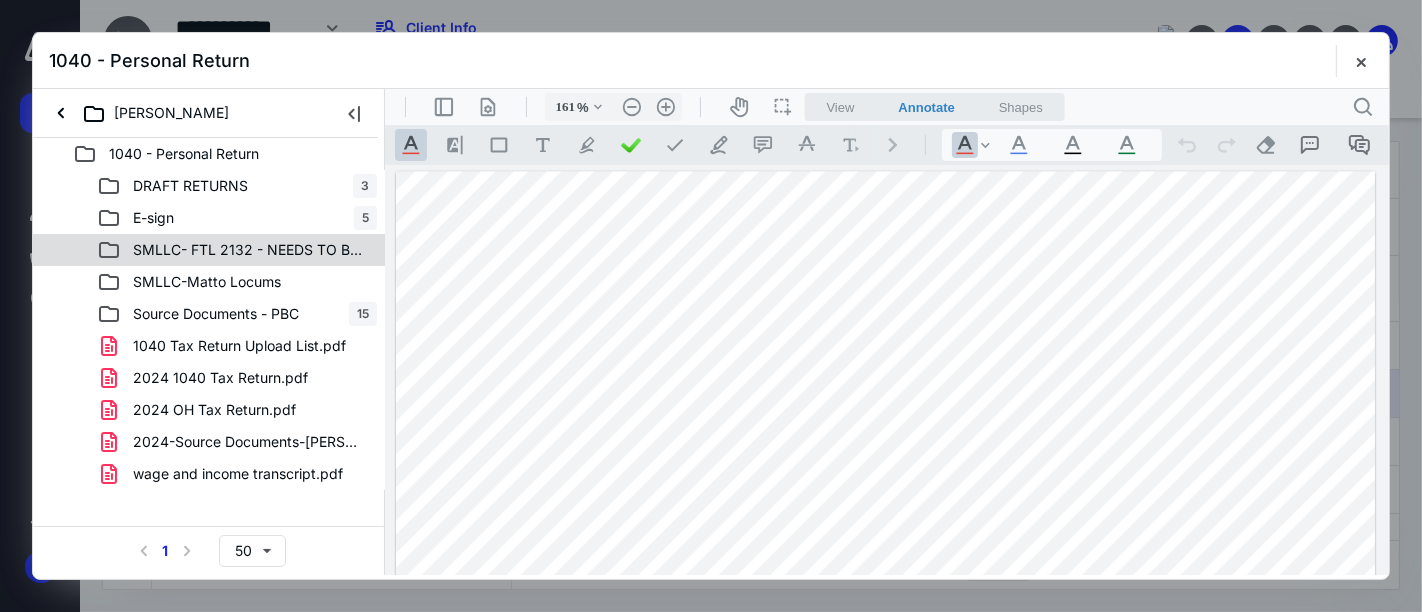 click on "SMLLC- FTL 2132 - NEEDS TO BE REFUNDED" at bounding box center (249, 250) 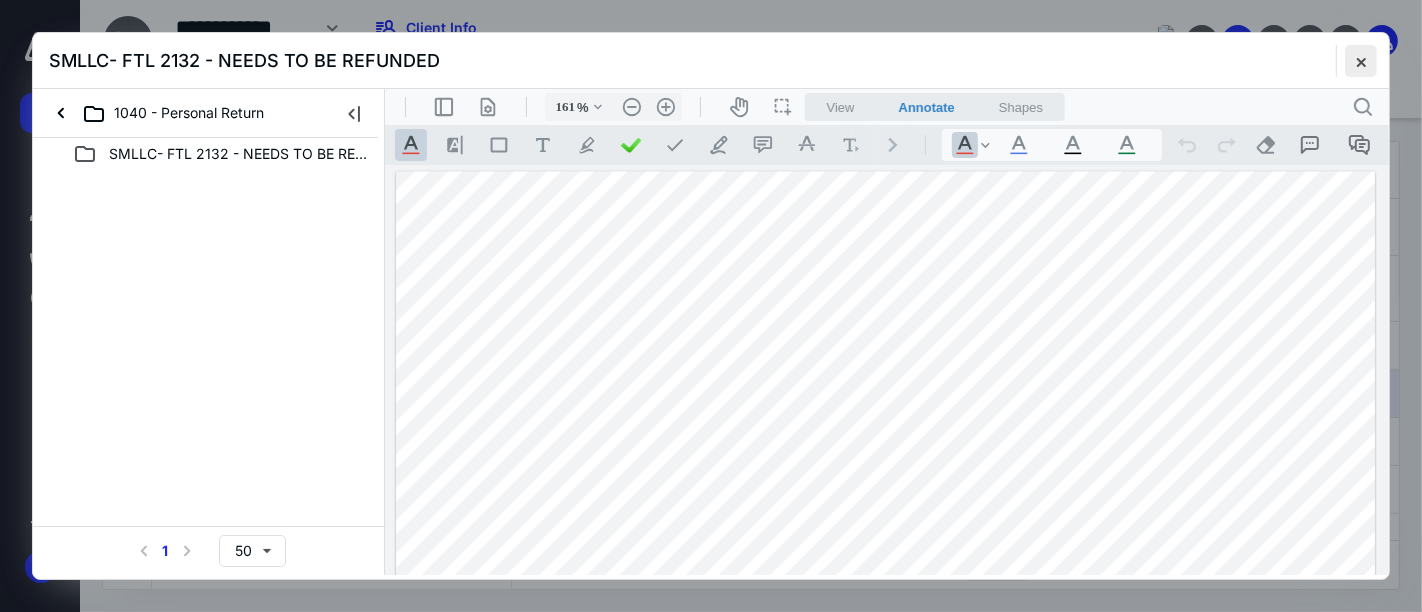 click at bounding box center [1361, 61] 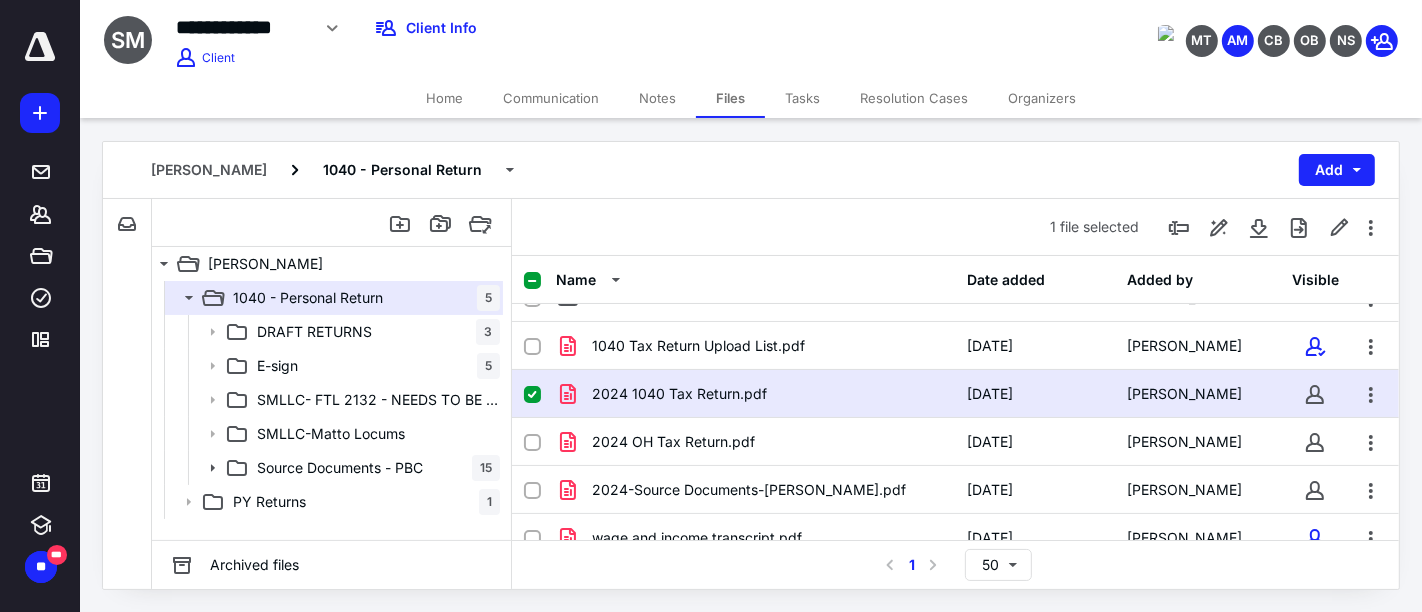 click on "Files" at bounding box center [730, 98] 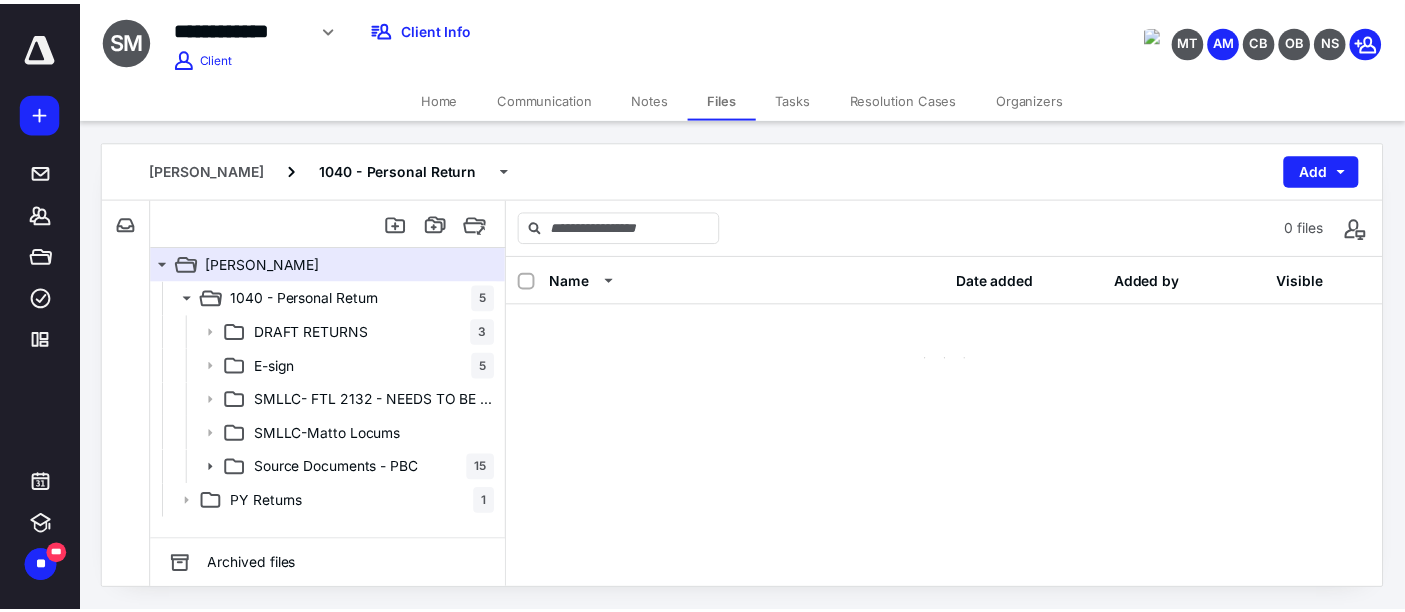 scroll, scrollTop: 0, scrollLeft: 0, axis: both 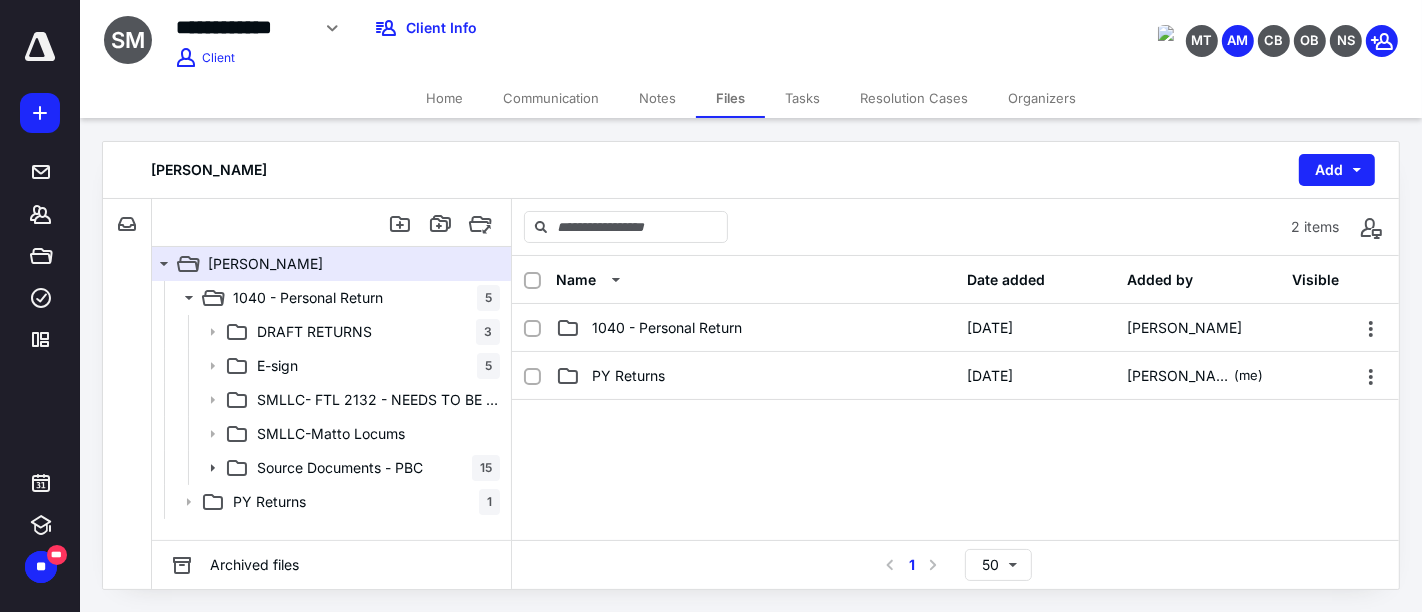 click on "Home" at bounding box center [444, 98] 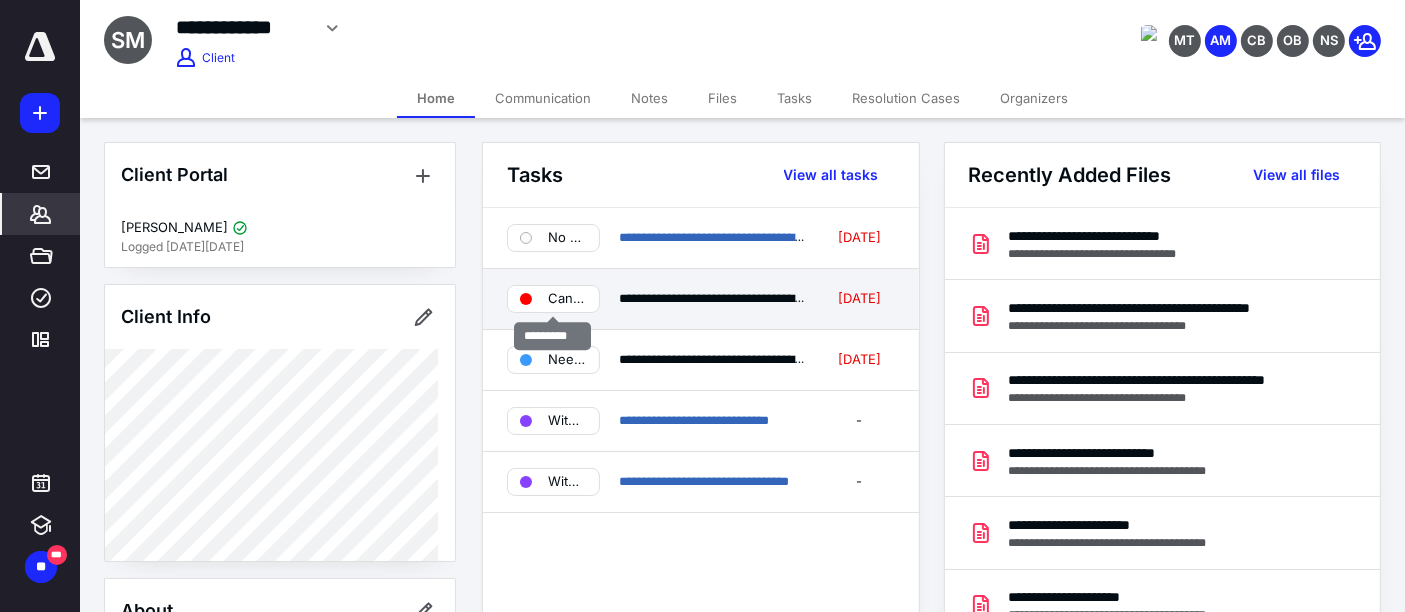 click on "Cancelled" at bounding box center [567, 299] 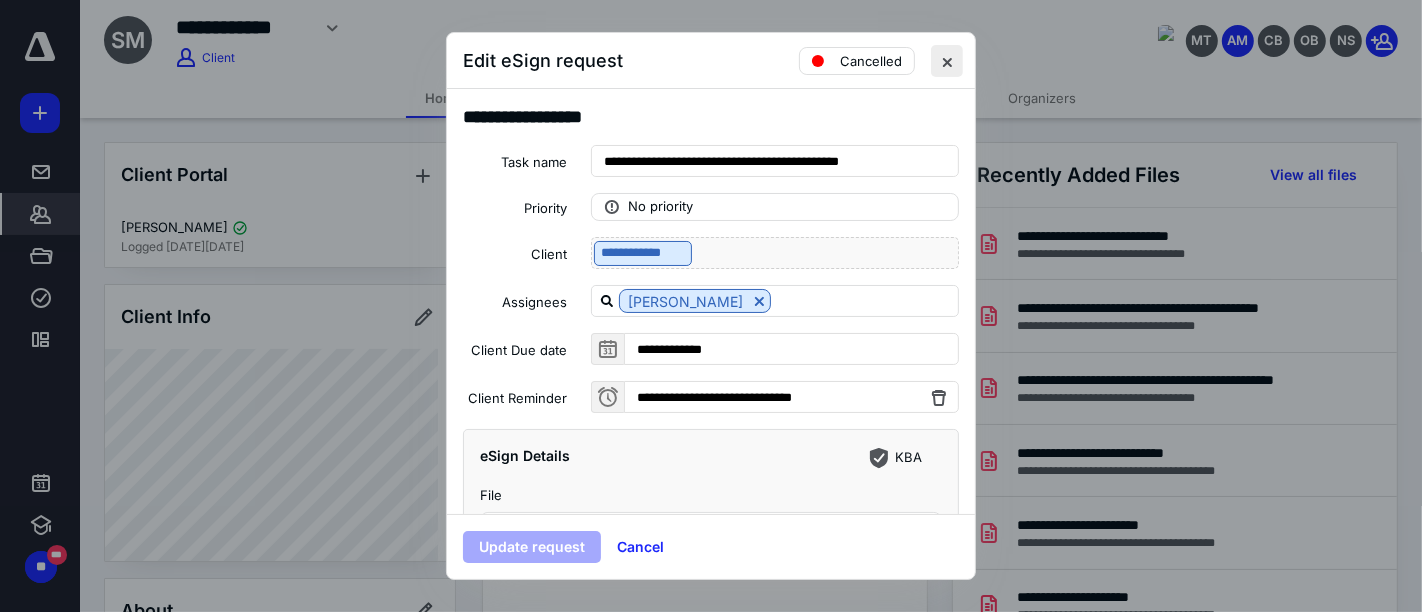 click at bounding box center (947, 61) 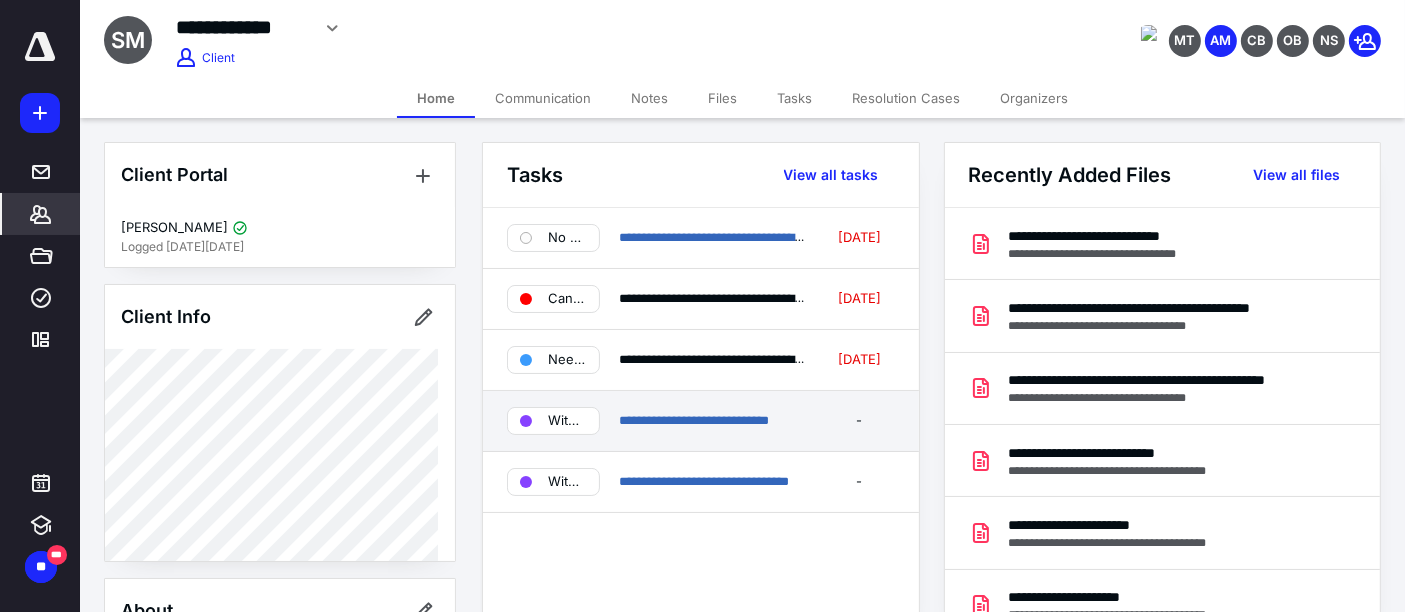 click on "With client" at bounding box center [567, 421] 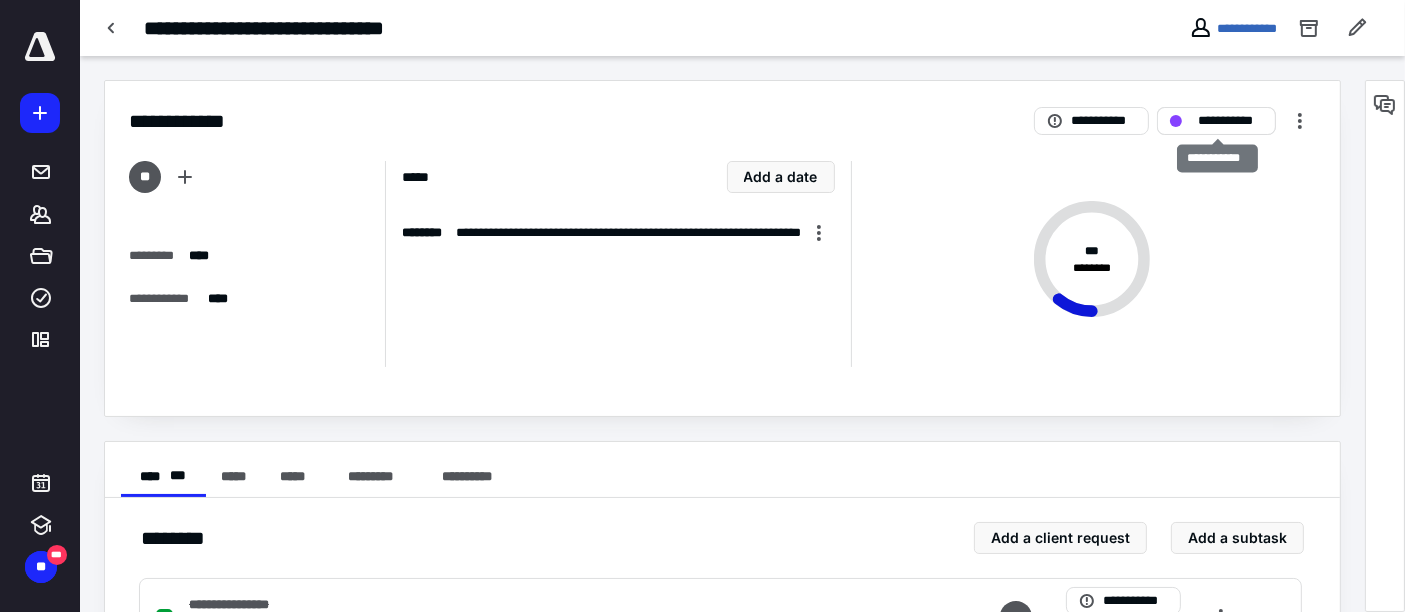 click on "**********" at bounding box center [1230, 121] 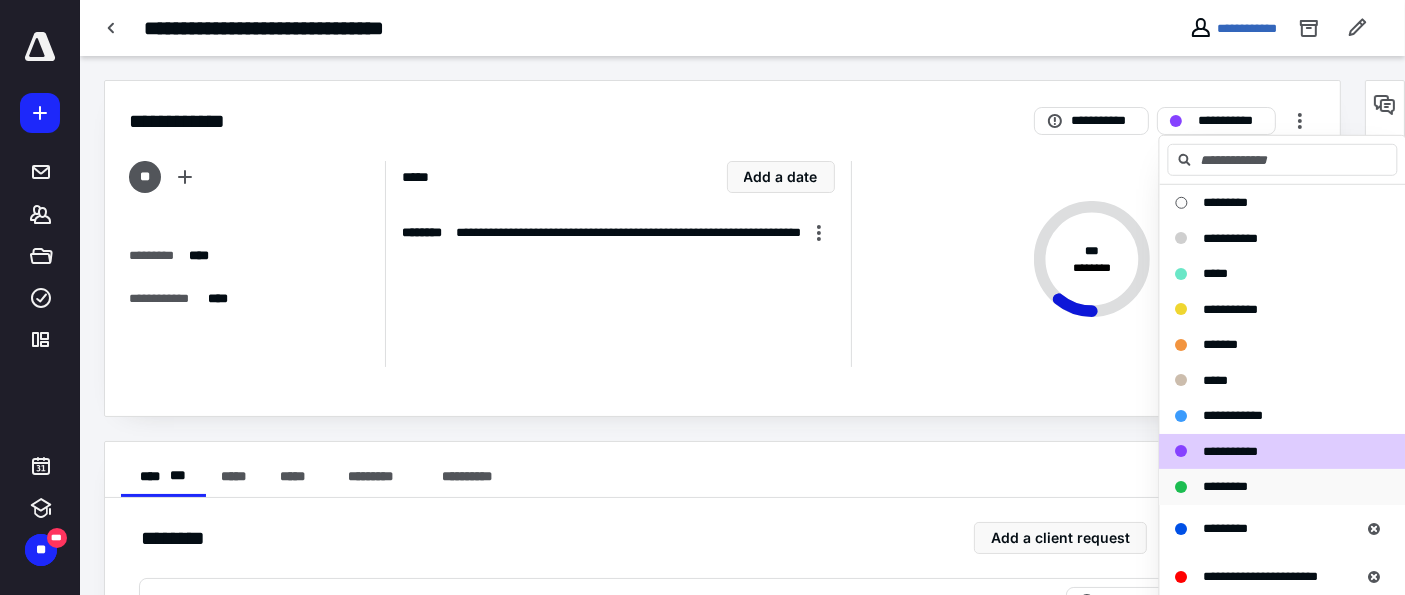 click on "*********" at bounding box center (1226, 486) 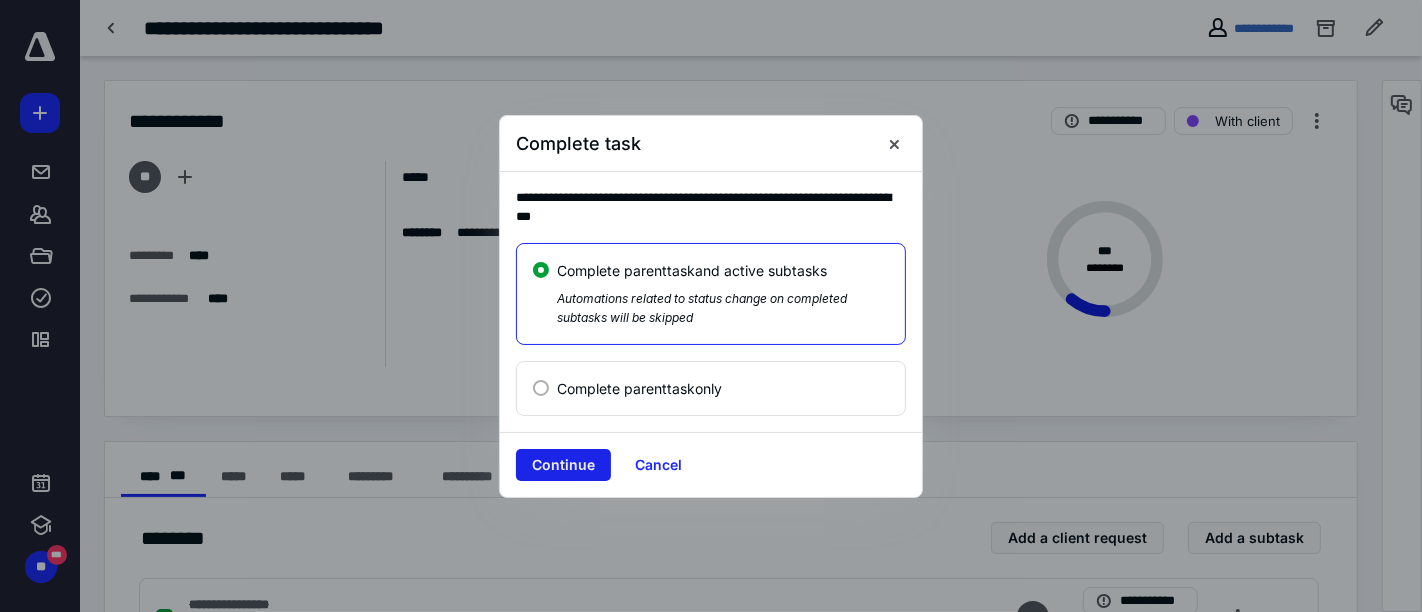 click on "Continue" at bounding box center (563, 465) 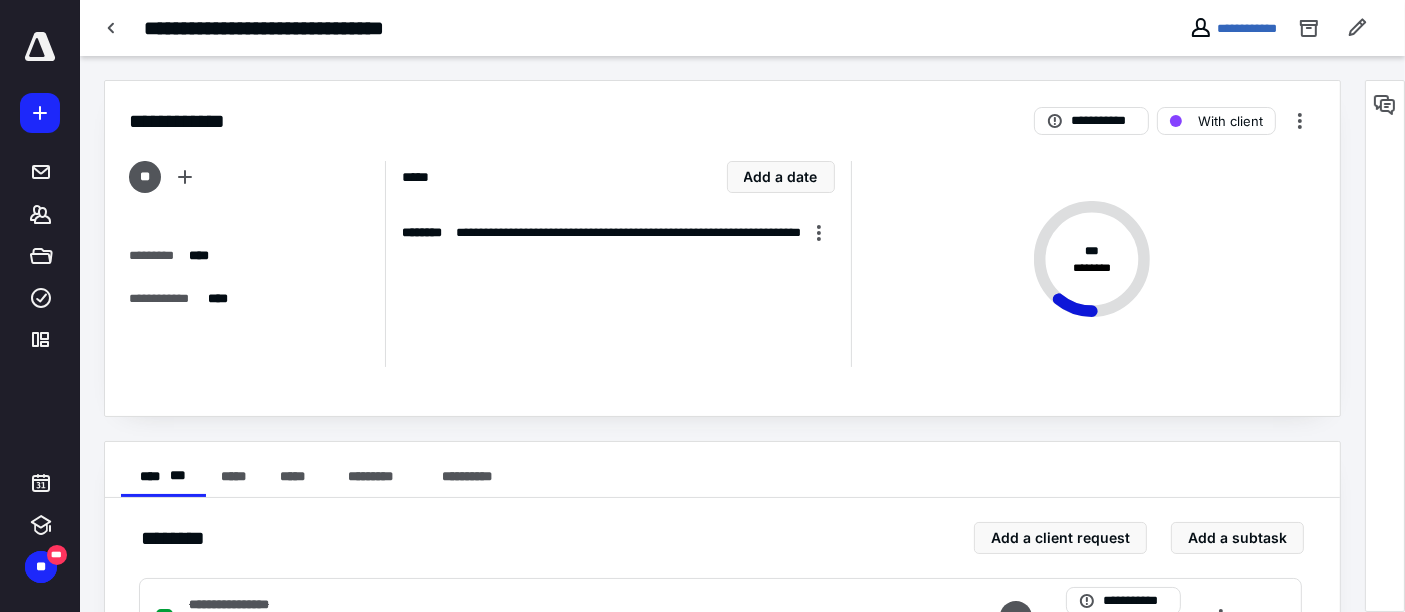checkbox on "true" 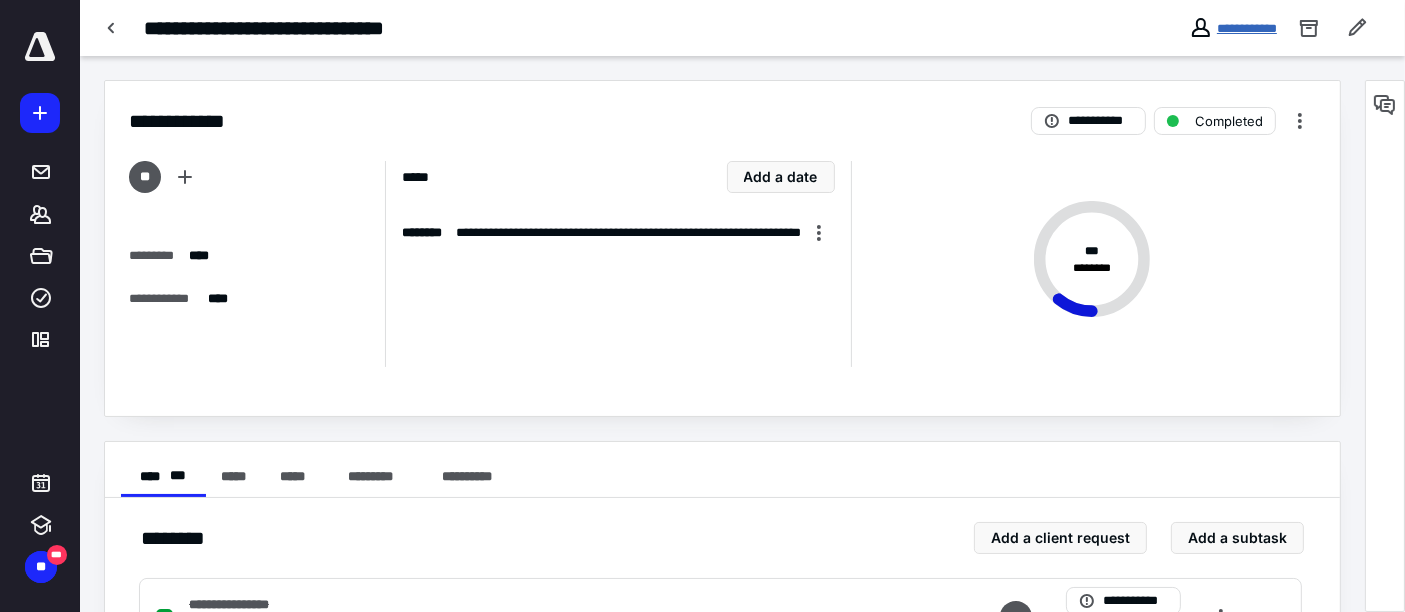 click on "**********" at bounding box center (1247, 28) 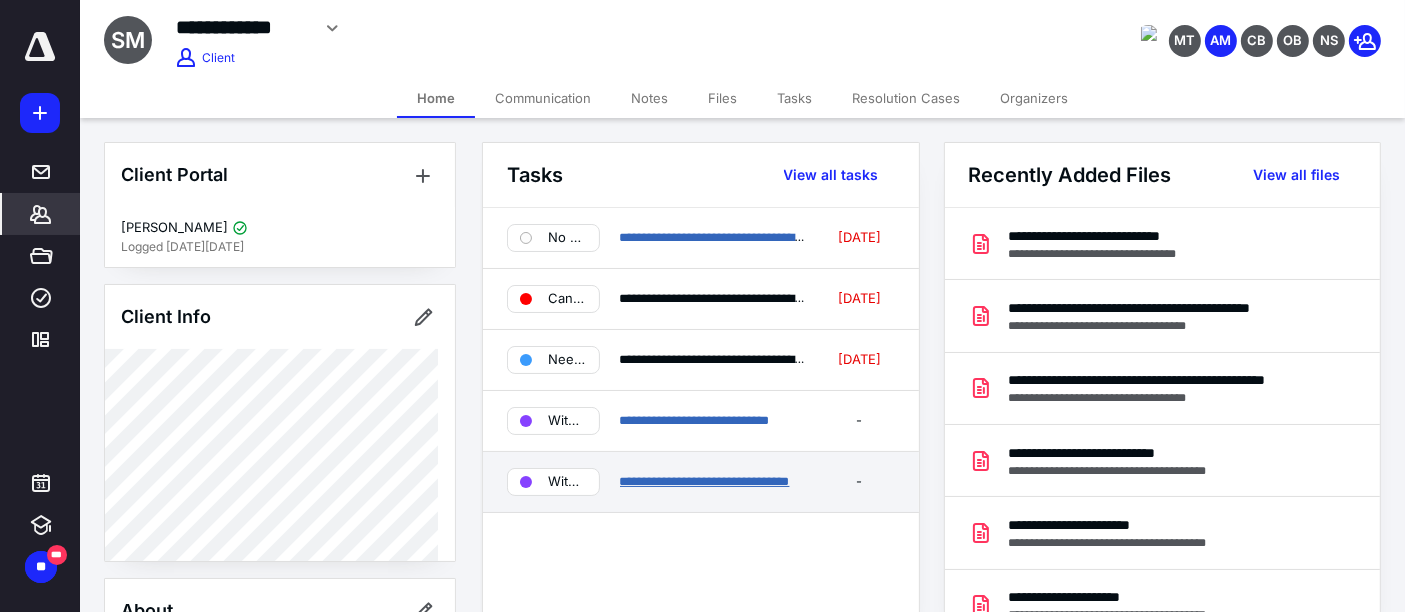 click on "**********" at bounding box center [705, 481] 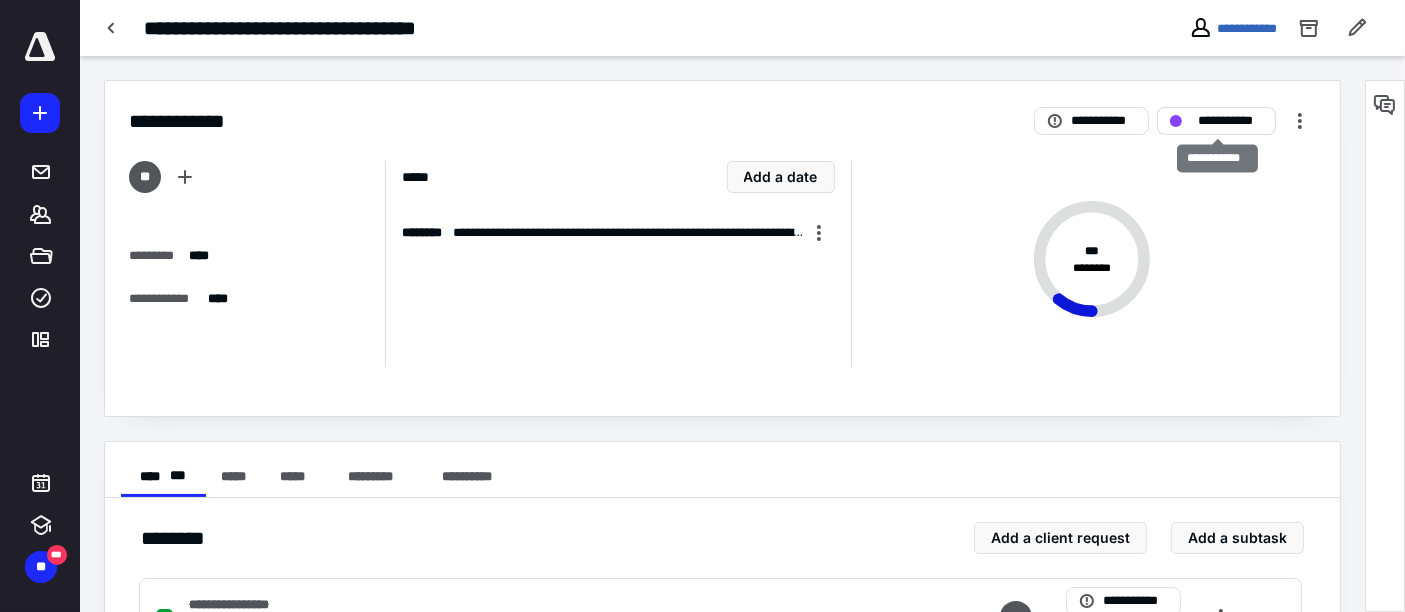 click on "**********" at bounding box center (1230, 121) 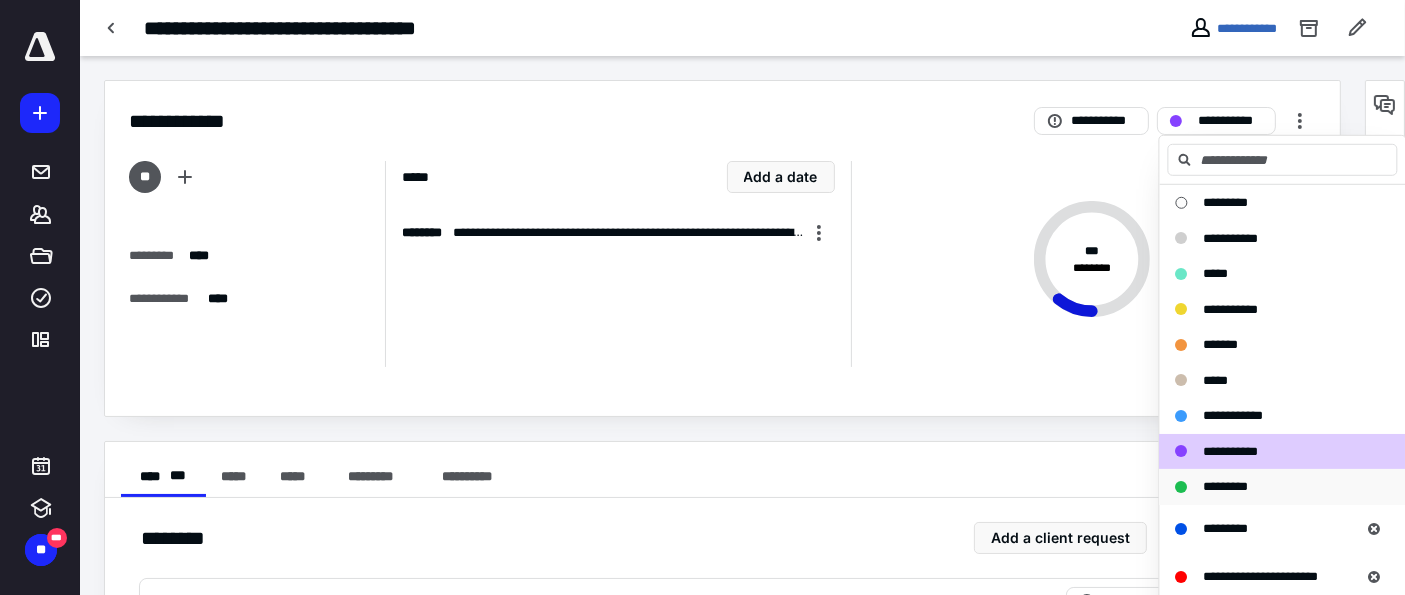click on "*********" at bounding box center [1226, 486] 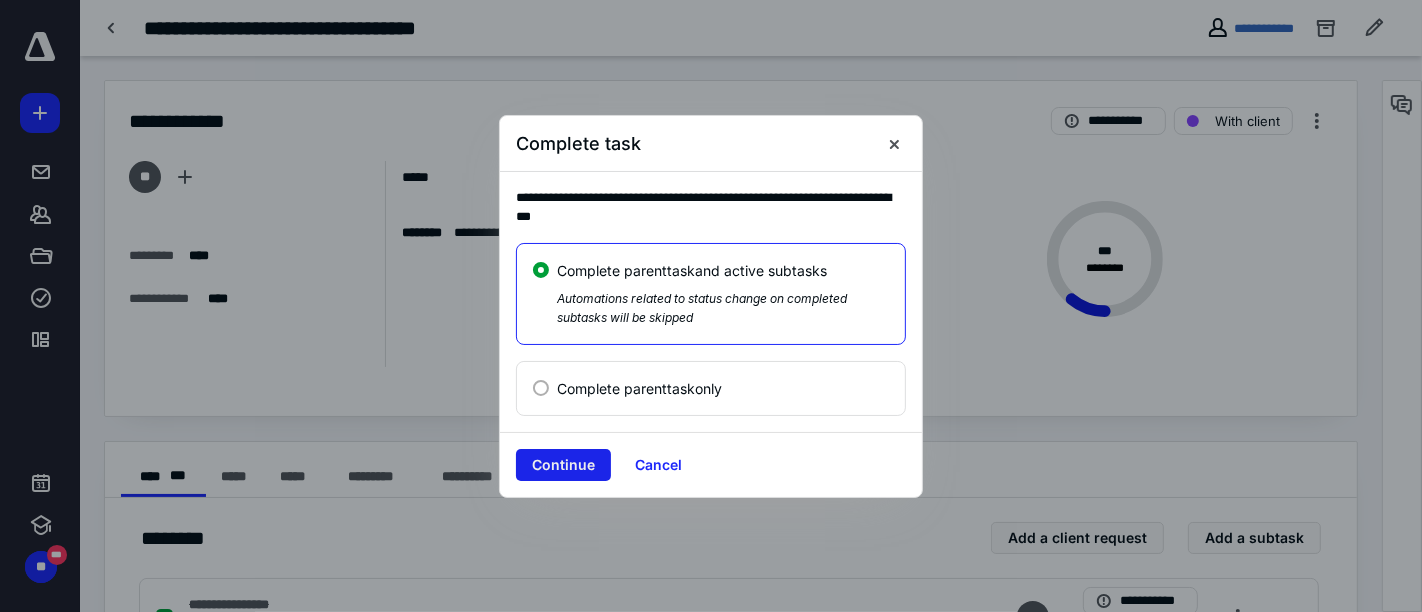 click on "Continue" at bounding box center (563, 465) 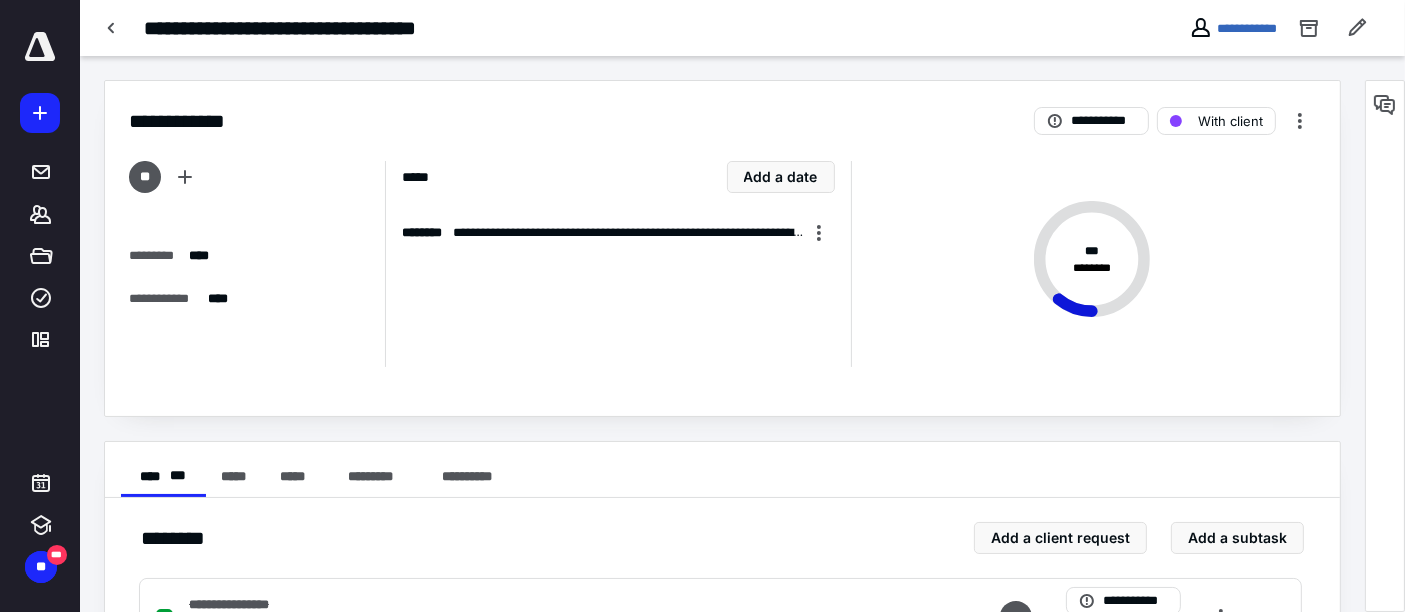checkbox on "true" 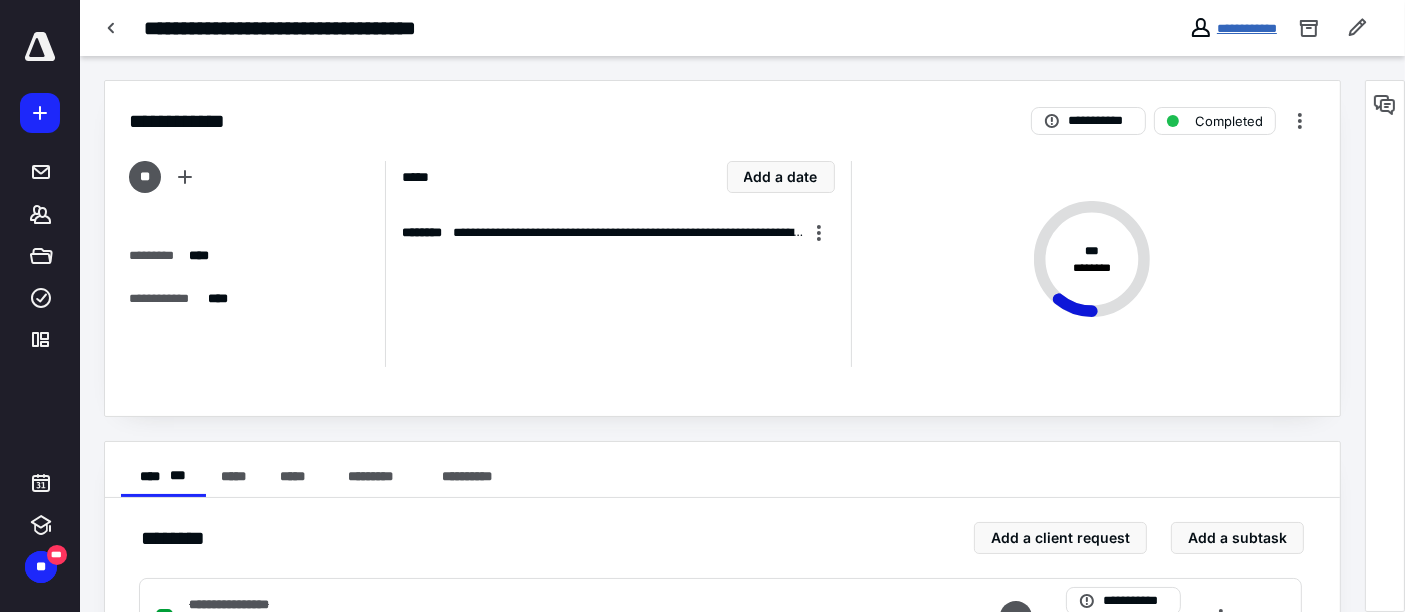 click on "**********" at bounding box center (1247, 28) 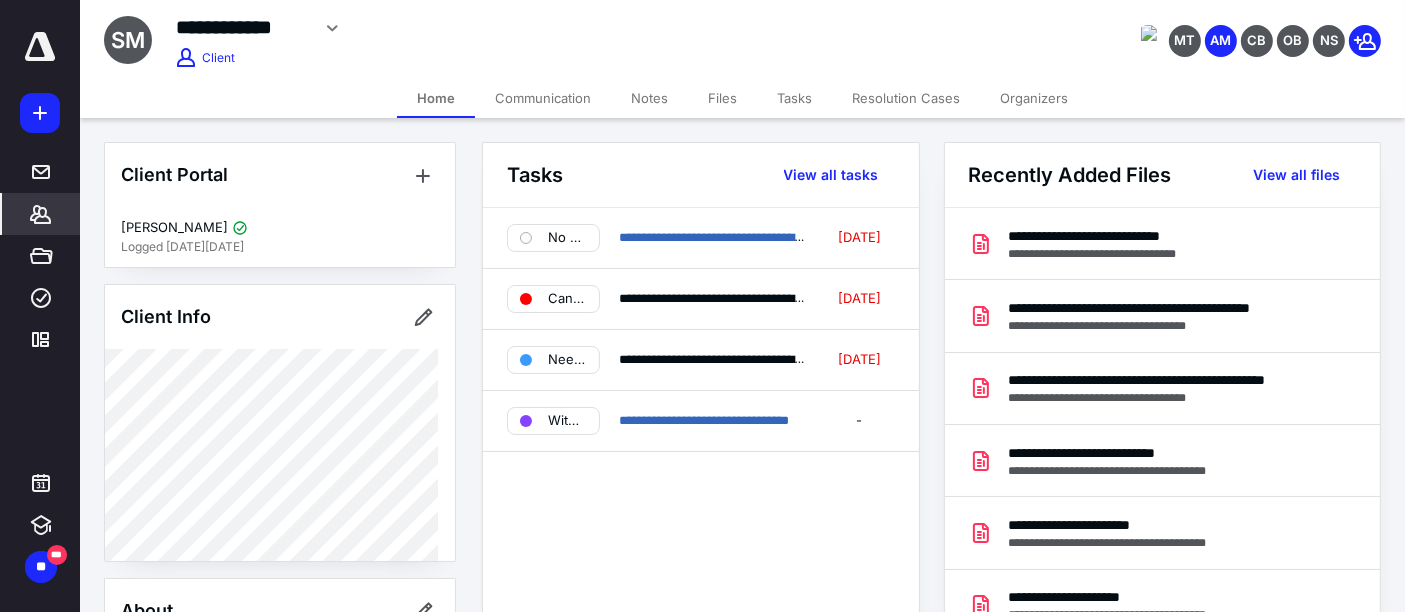 click on "**********" at bounding box center [742, 39] 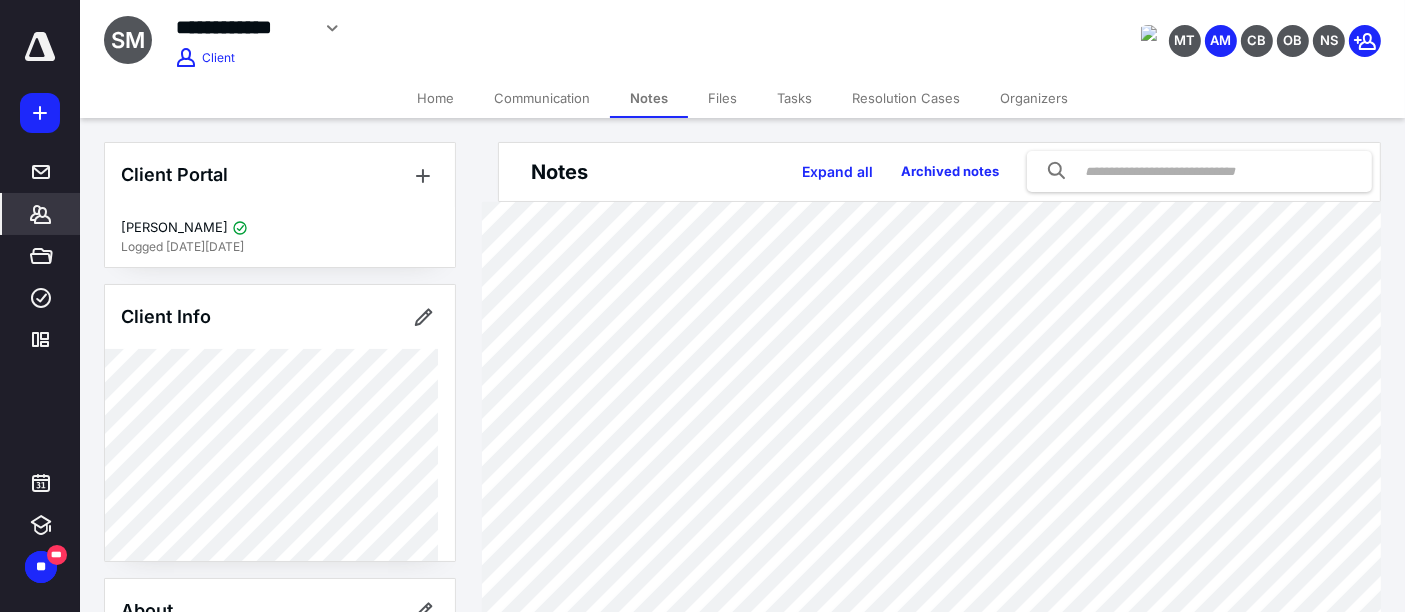 click on "Home" at bounding box center [435, 98] 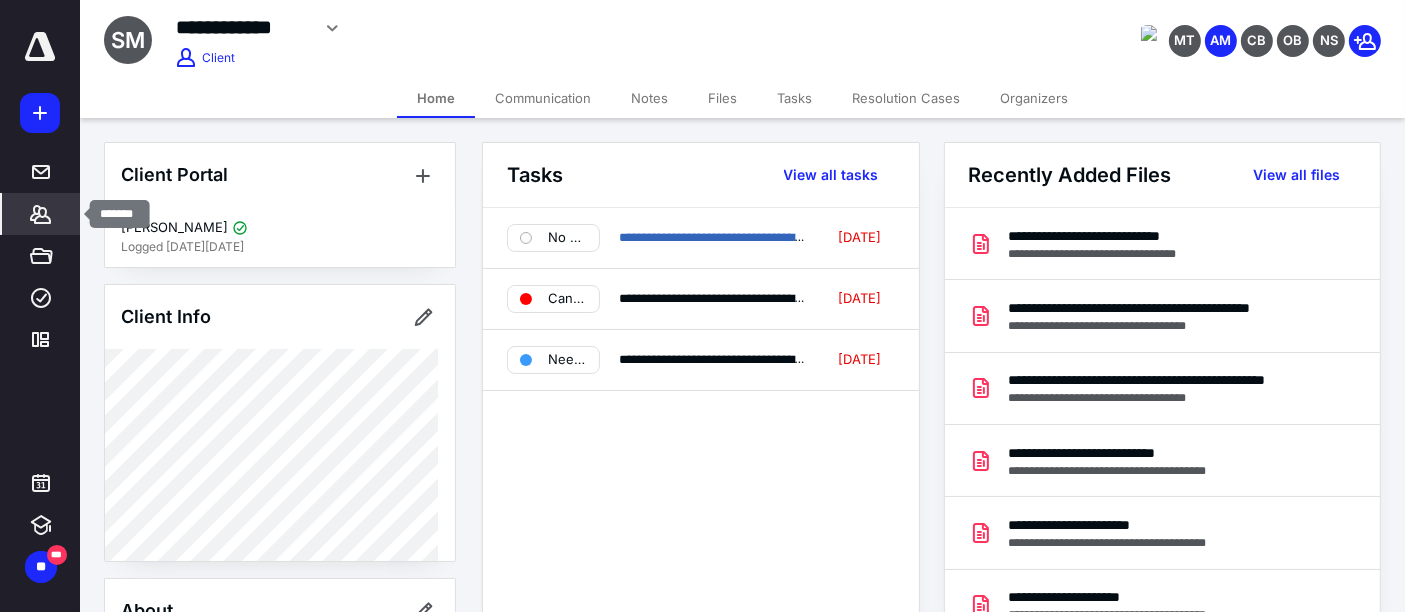 click on "*******" at bounding box center (41, 214) 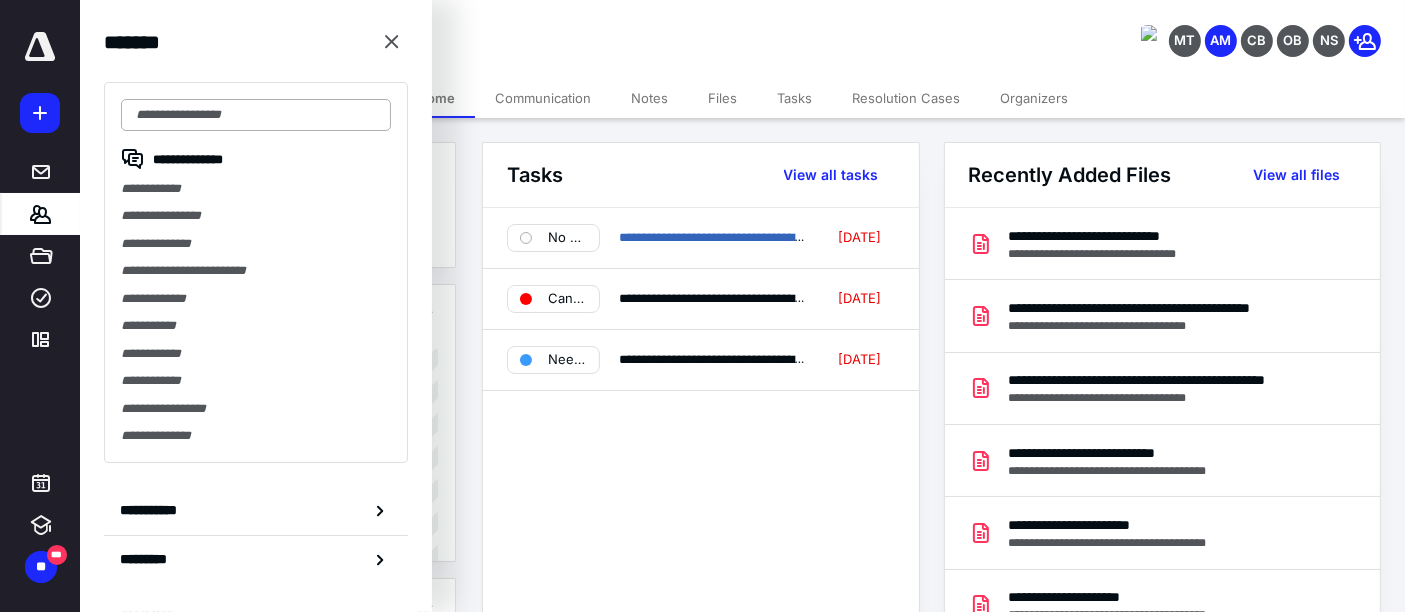 click at bounding box center [256, 115] 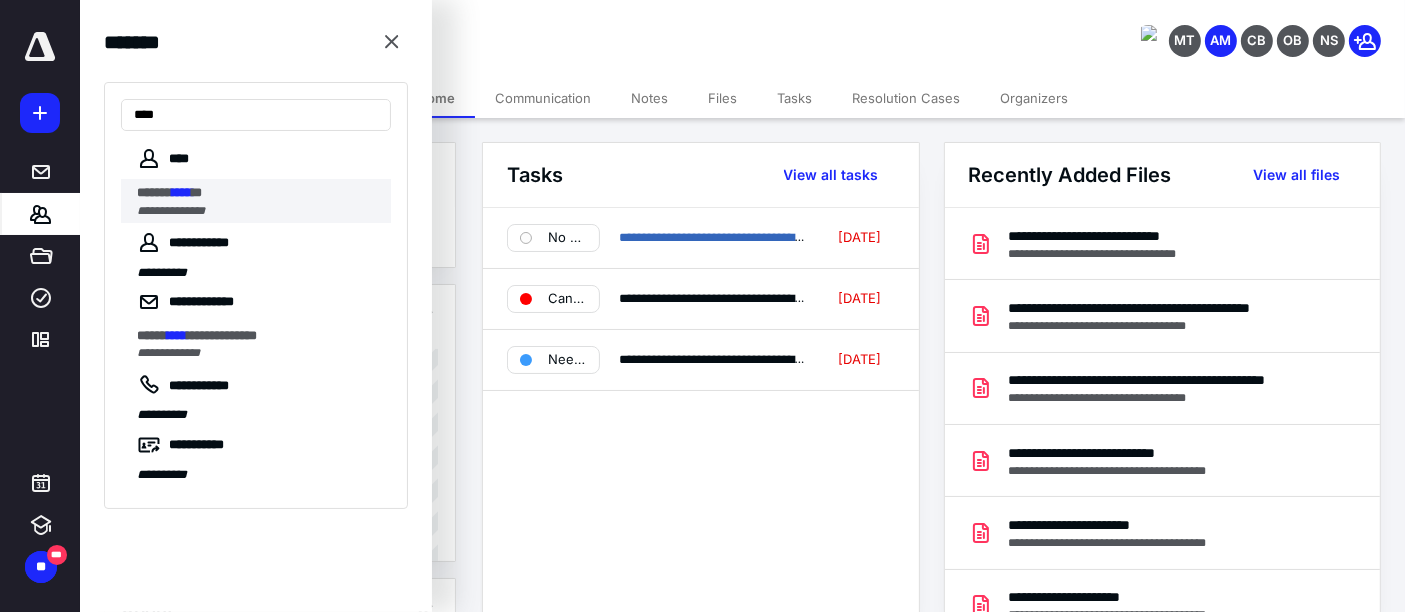 type on "****" 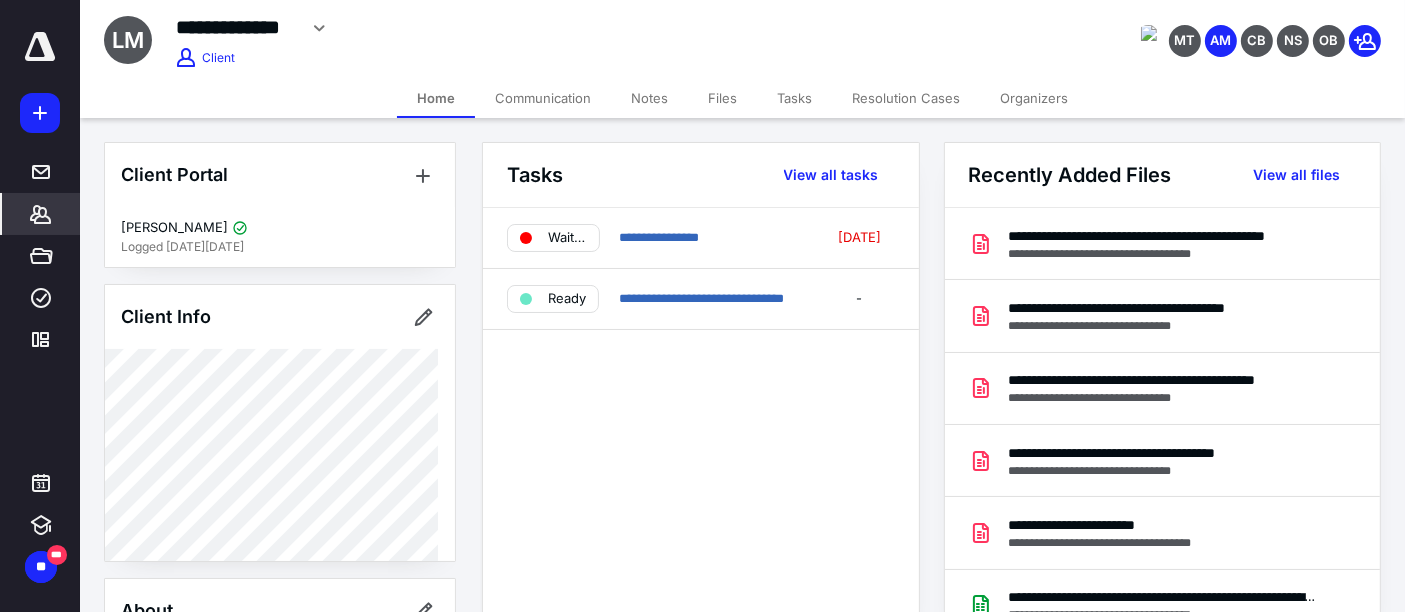 click 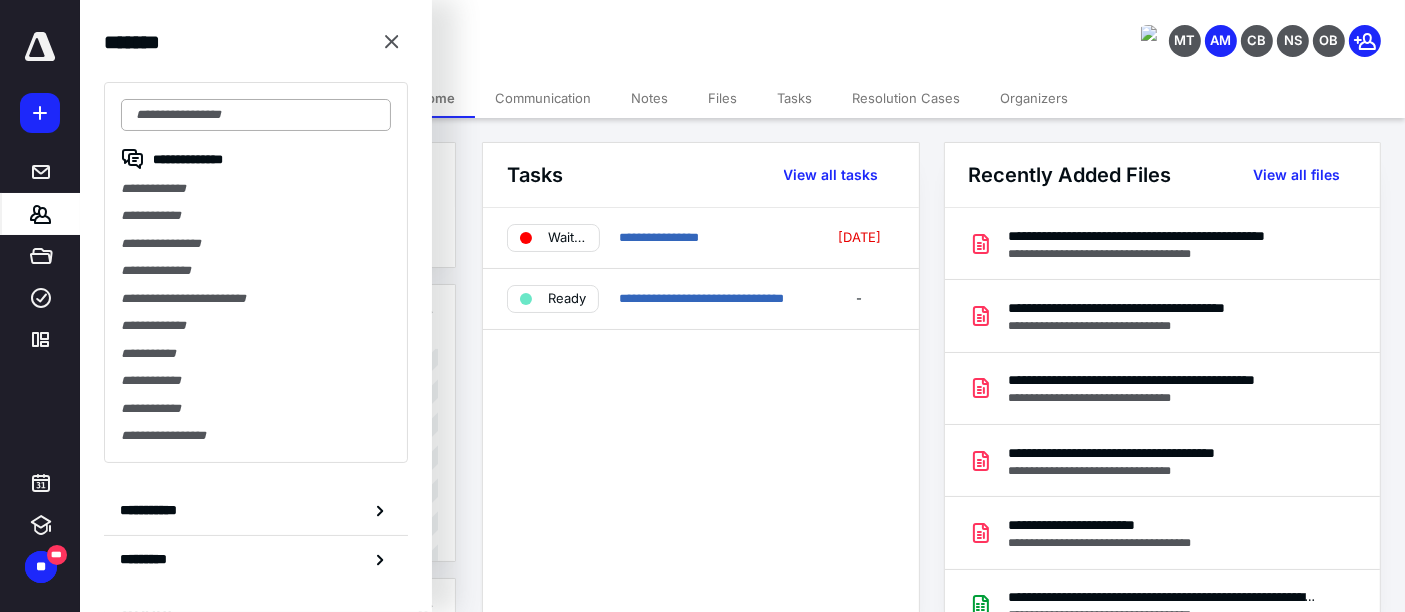 click at bounding box center [256, 115] 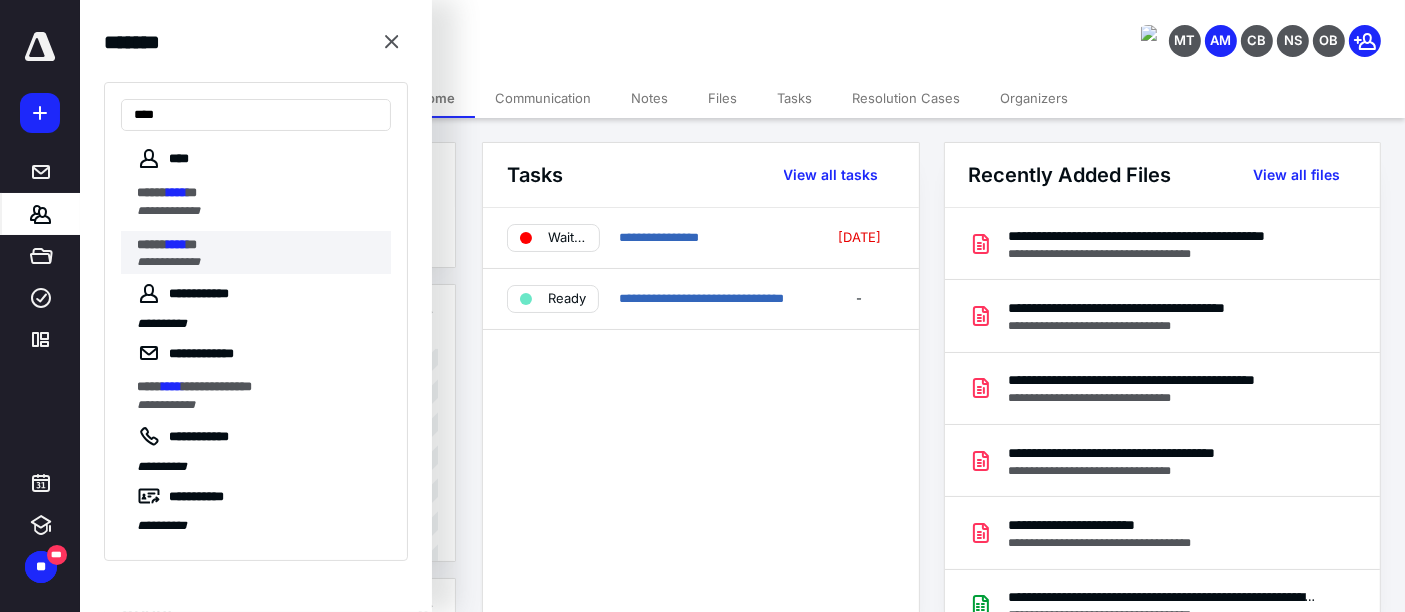type on "****" 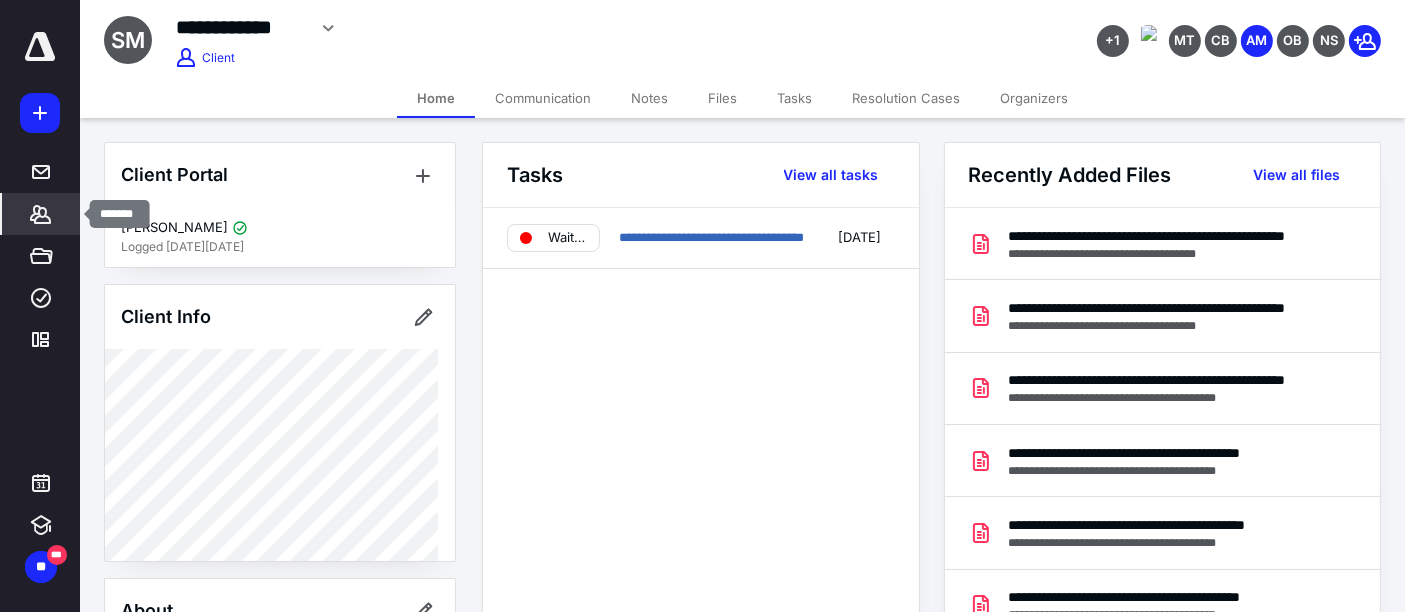 click 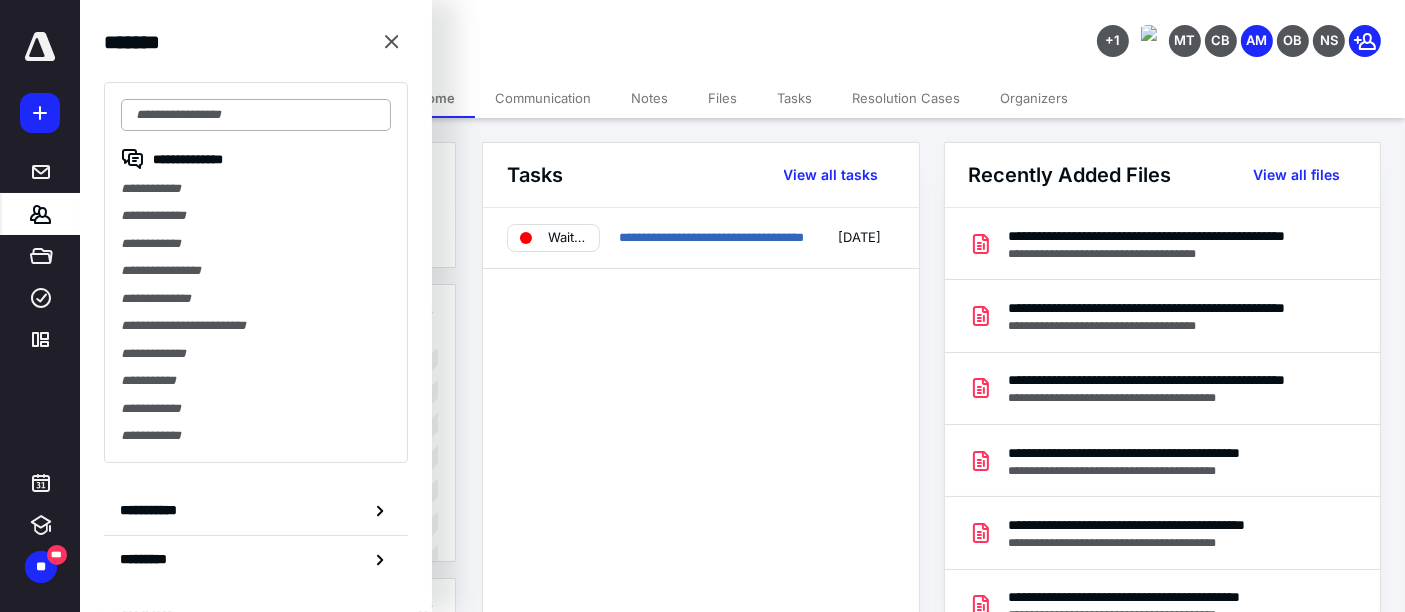 click at bounding box center (256, 115) 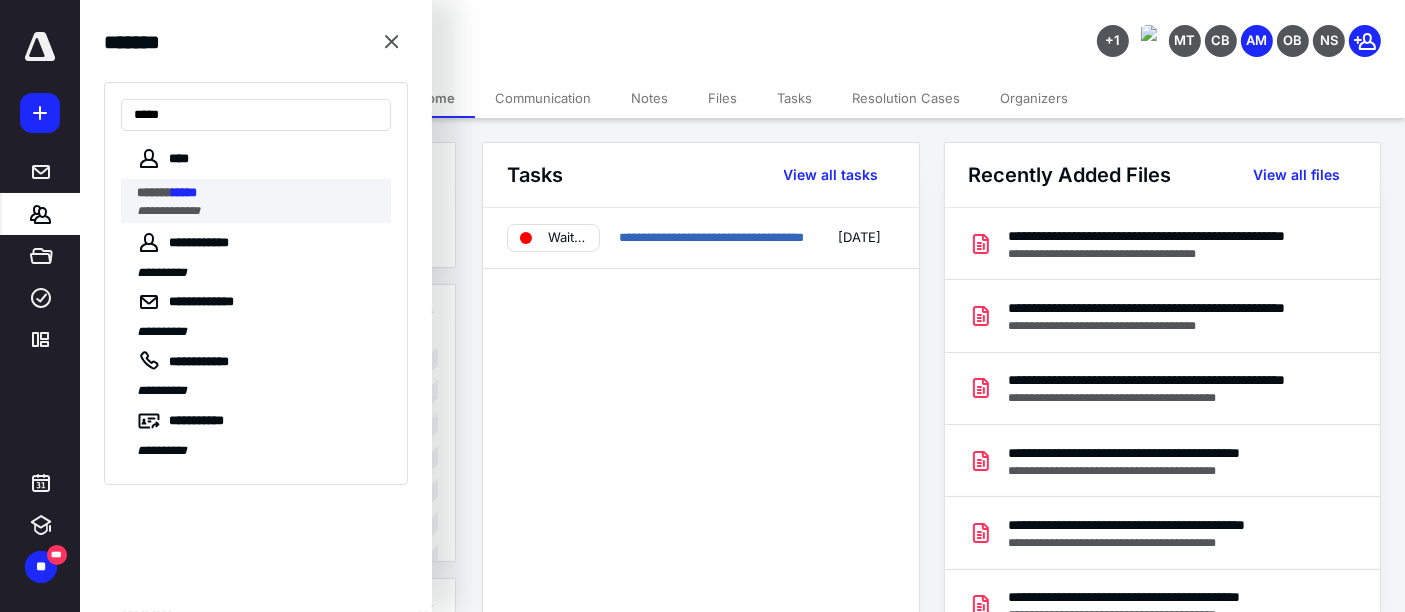 type on "*****" 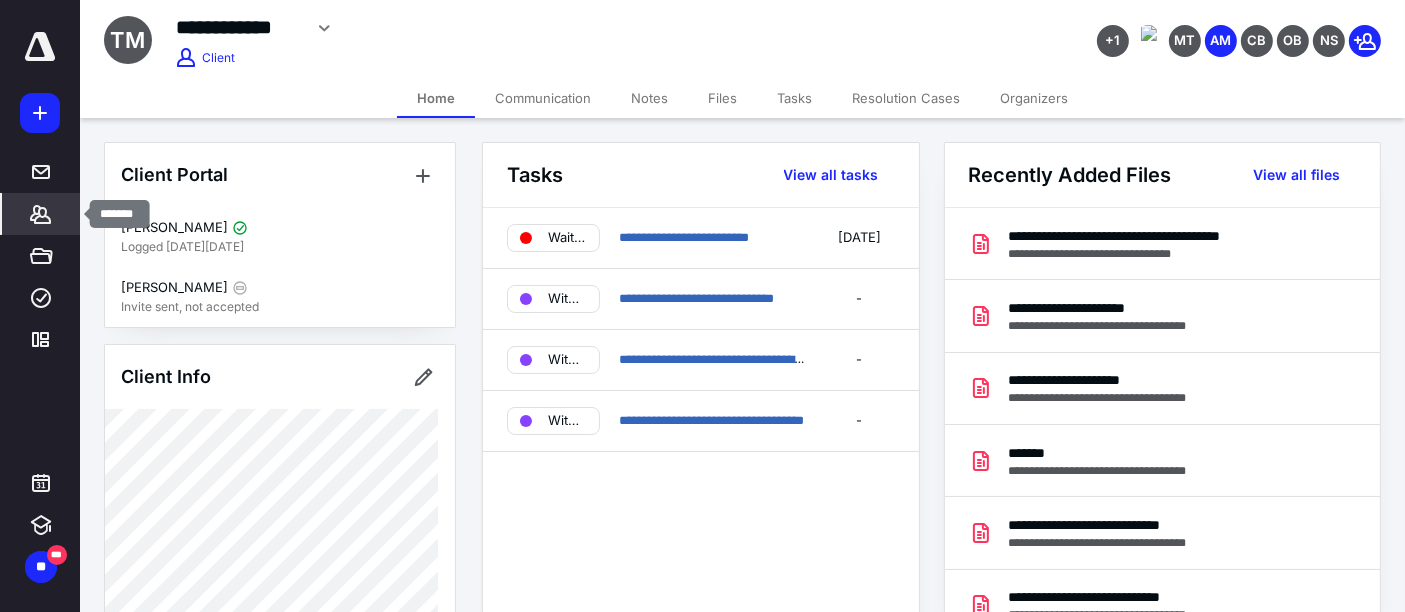 click 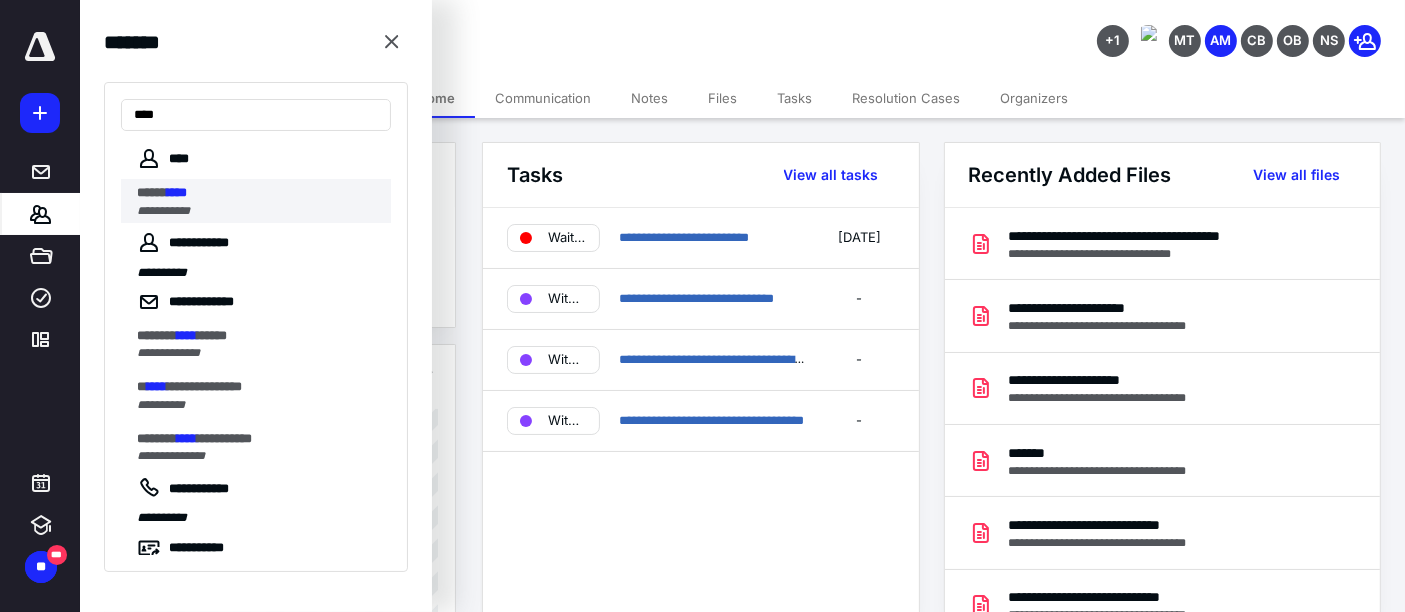 type on "****" 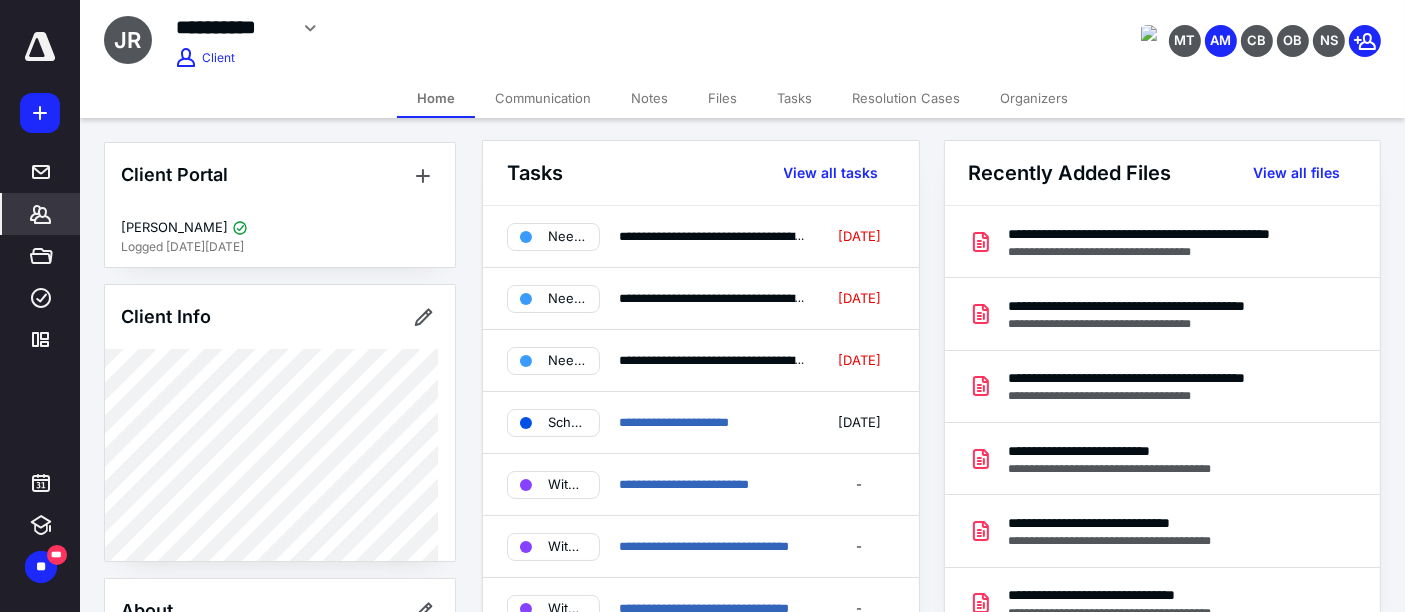 scroll, scrollTop: 0, scrollLeft: 0, axis: both 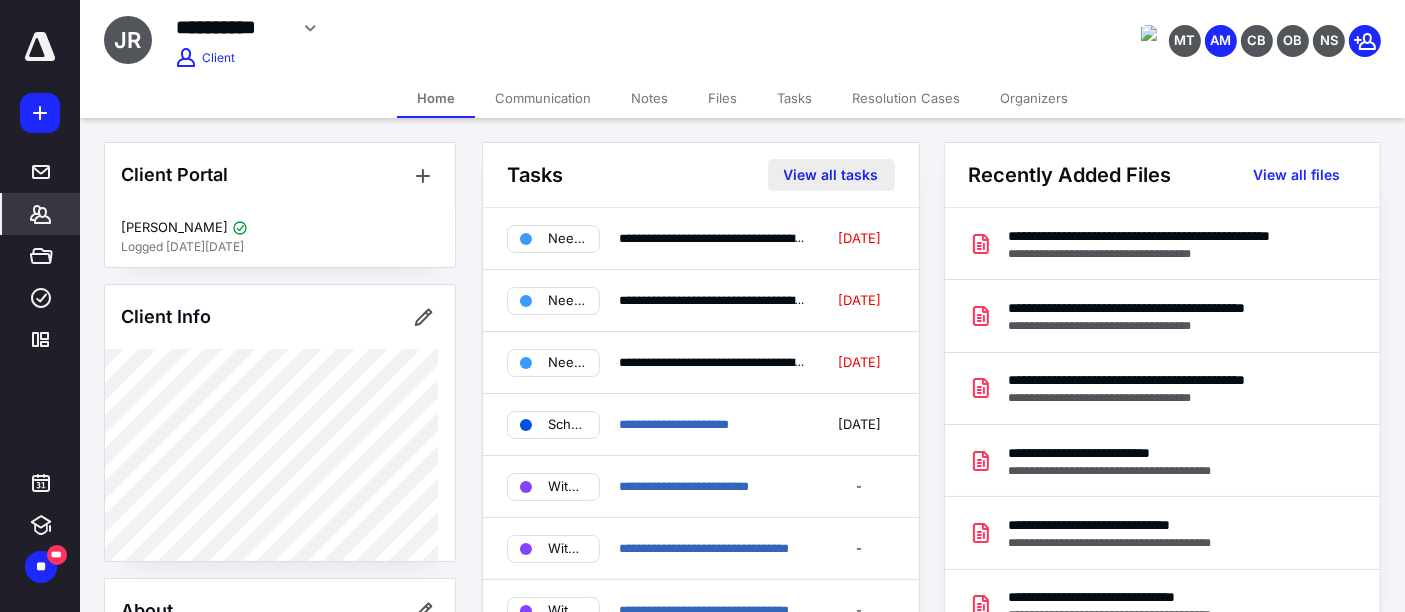 click on "View all tasks" at bounding box center (831, 175) 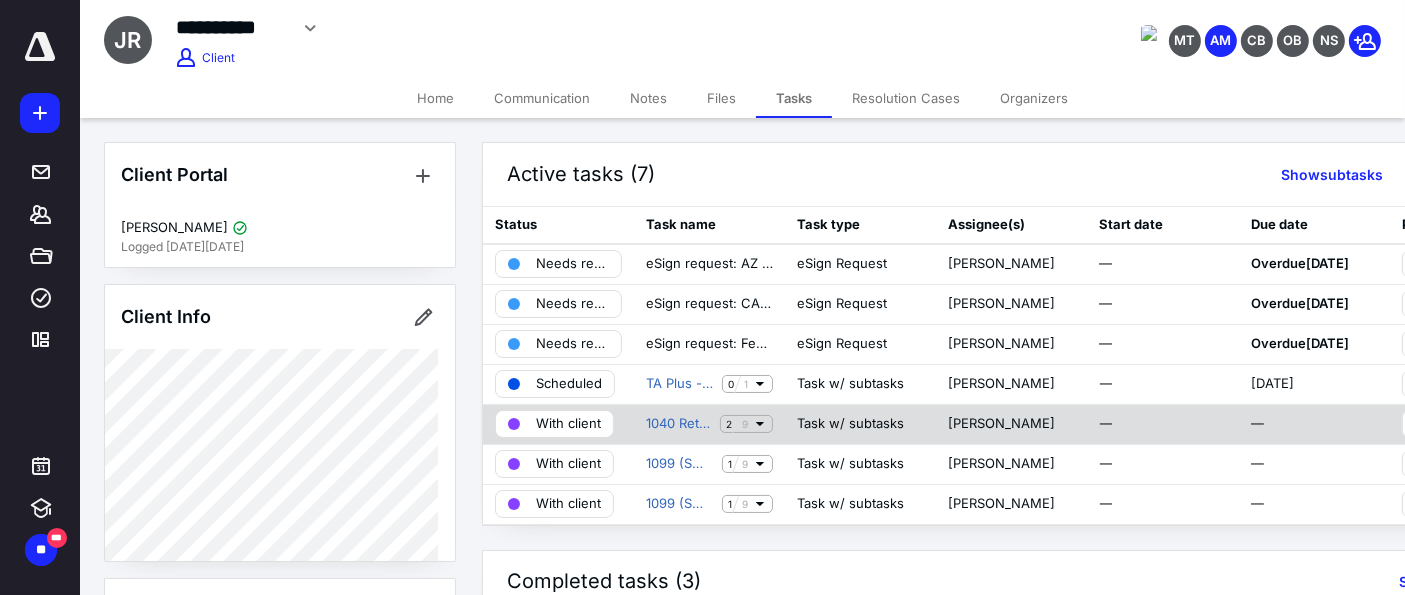 click on "With client" at bounding box center (568, 424) 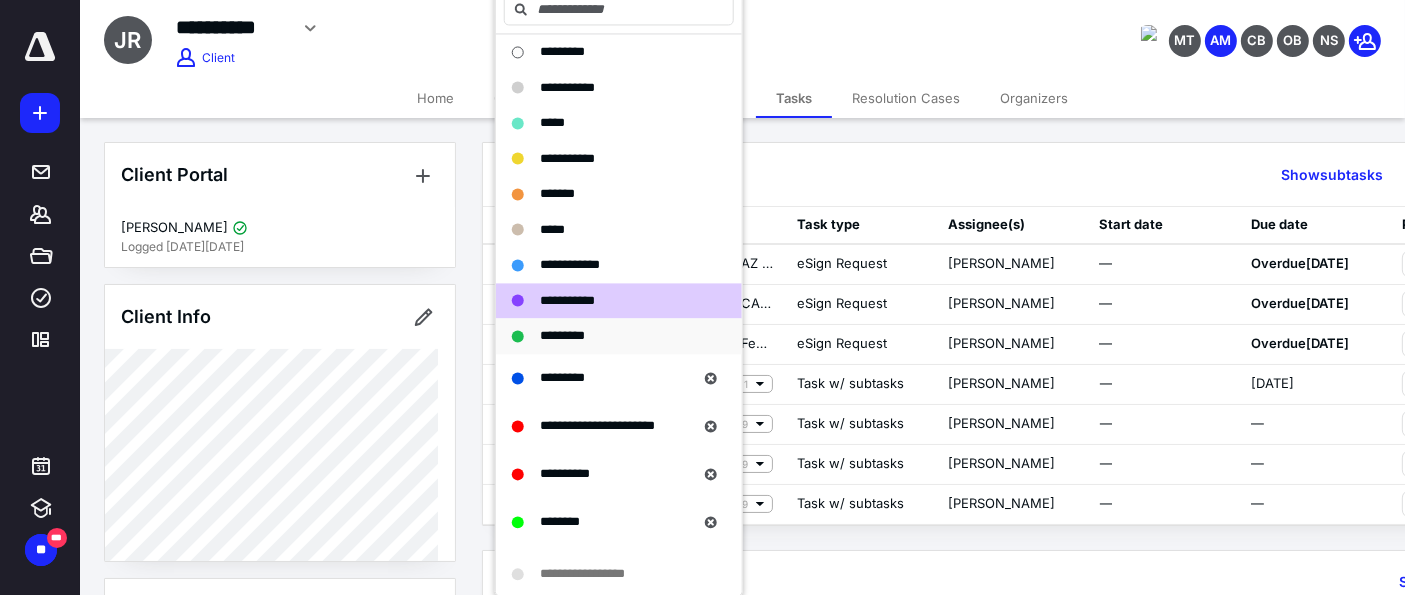 click on "*********" at bounding box center (562, 335) 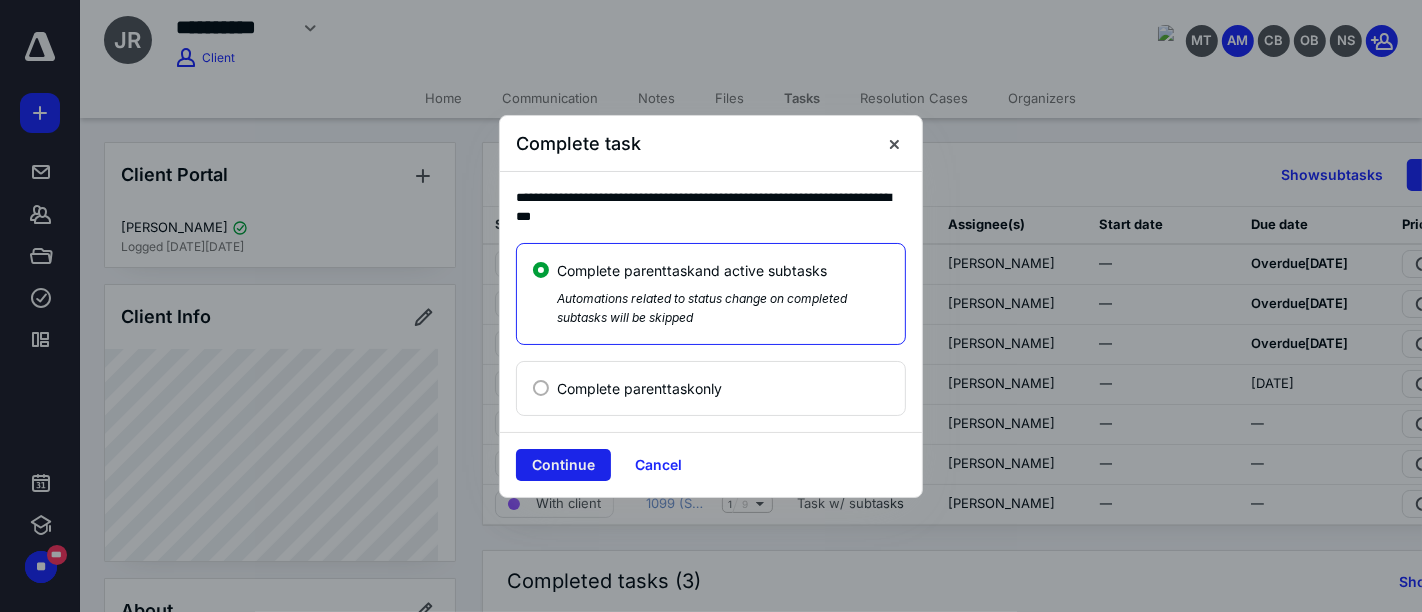 click on "Continue" at bounding box center [563, 465] 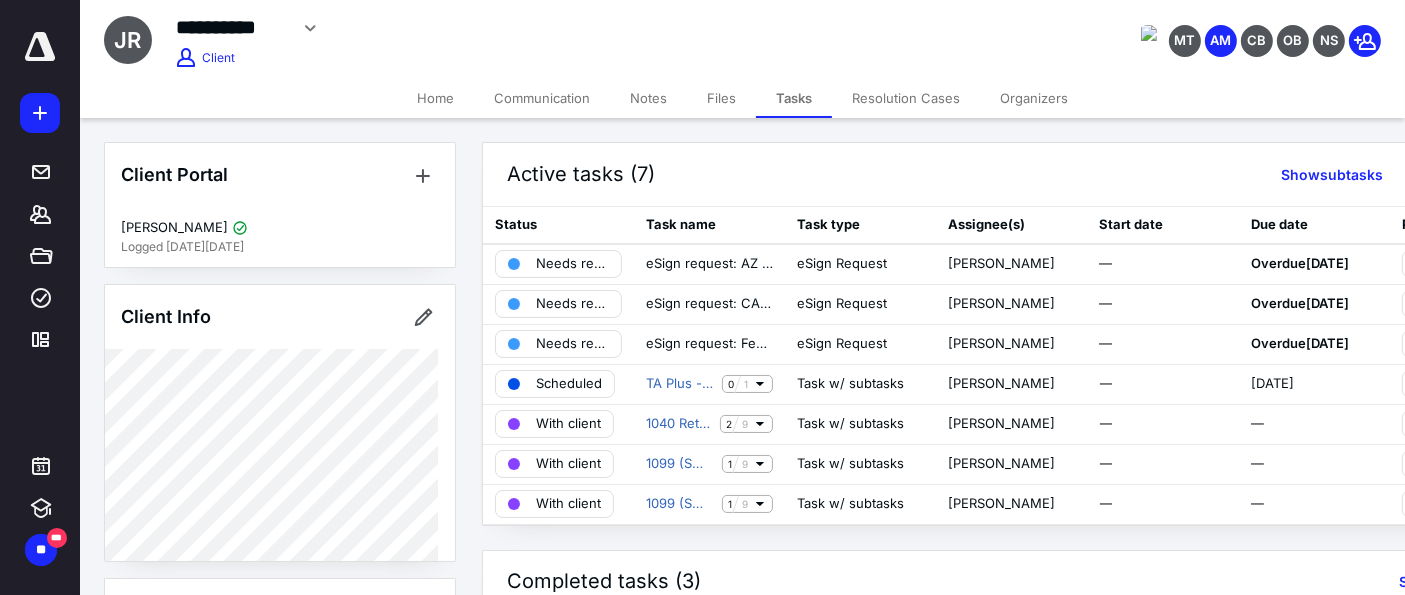 click on "Home" at bounding box center [435, 98] 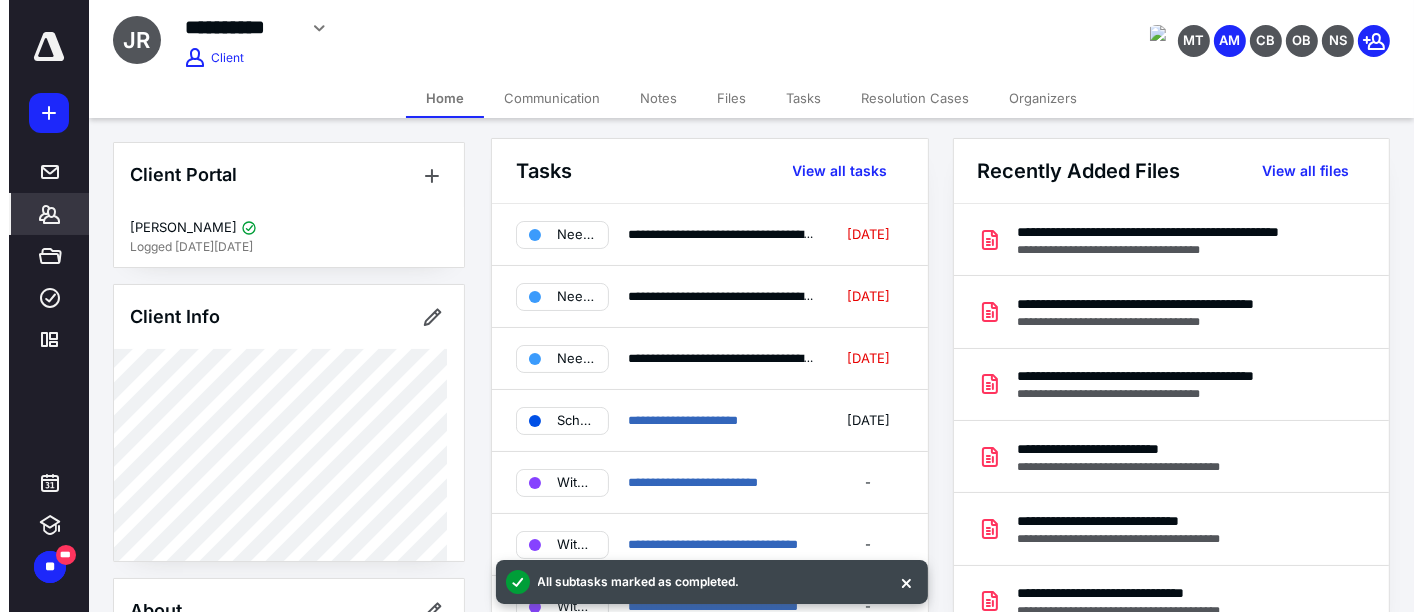 scroll, scrollTop: 0, scrollLeft: 0, axis: both 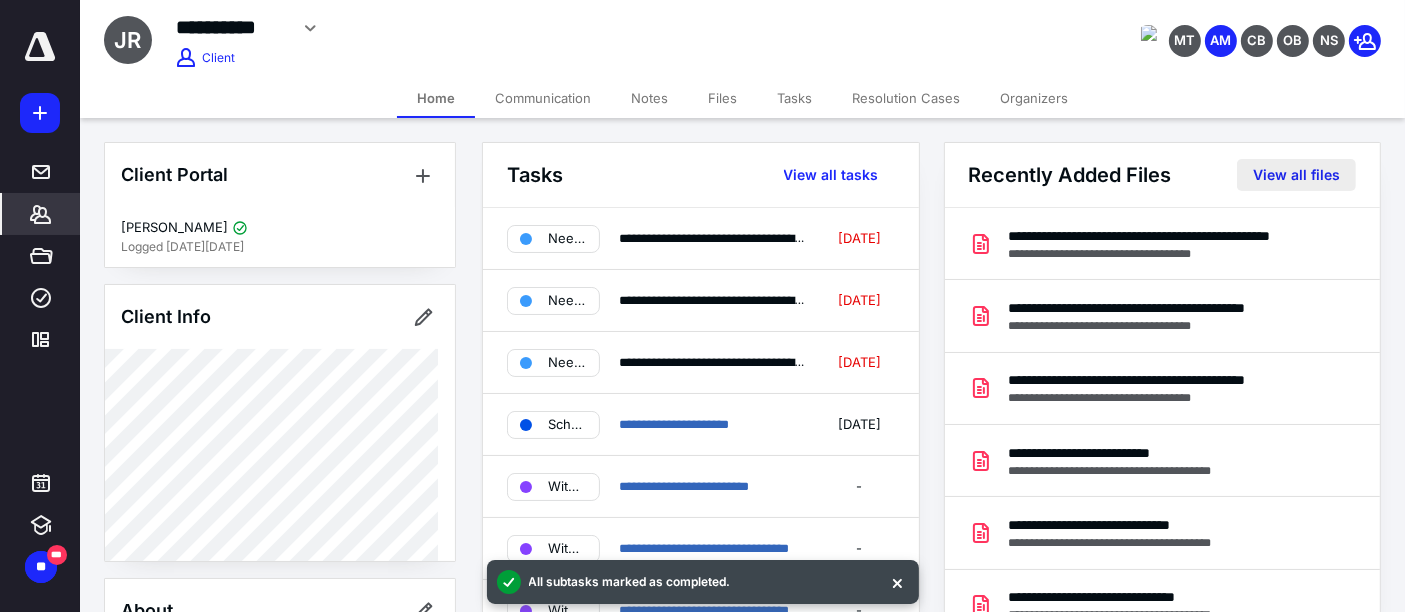 click on "View all files" at bounding box center [1296, 175] 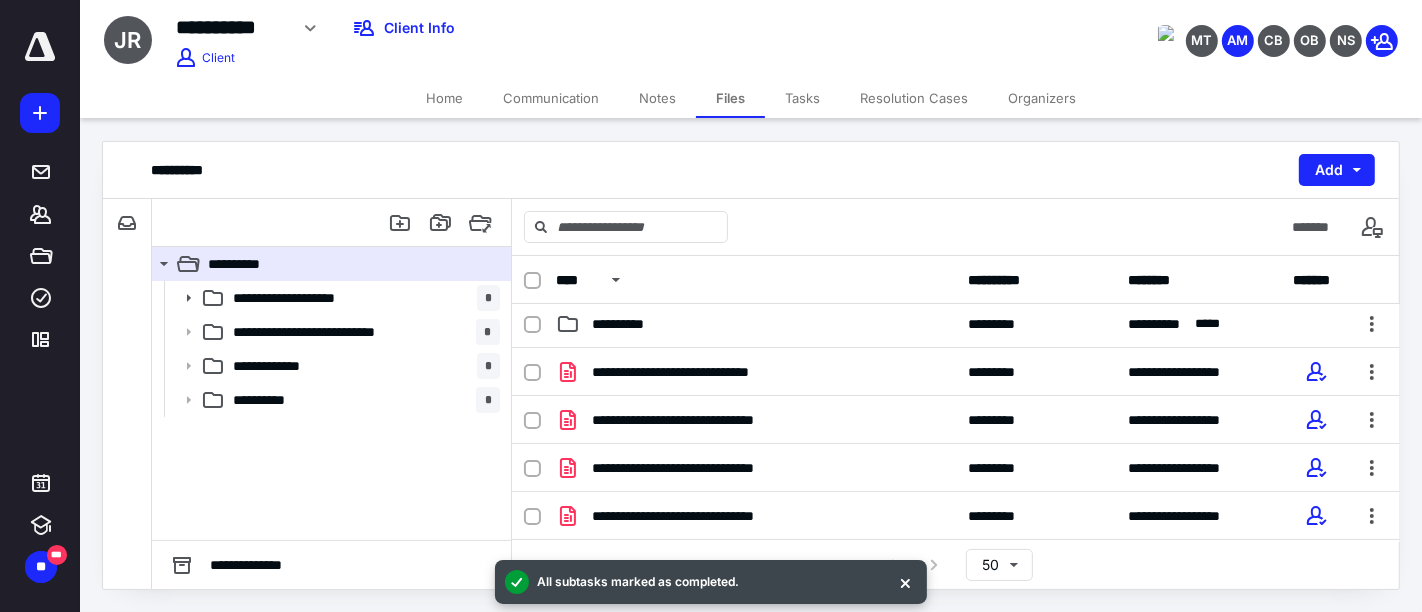 scroll, scrollTop: 142, scrollLeft: 0, axis: vertical 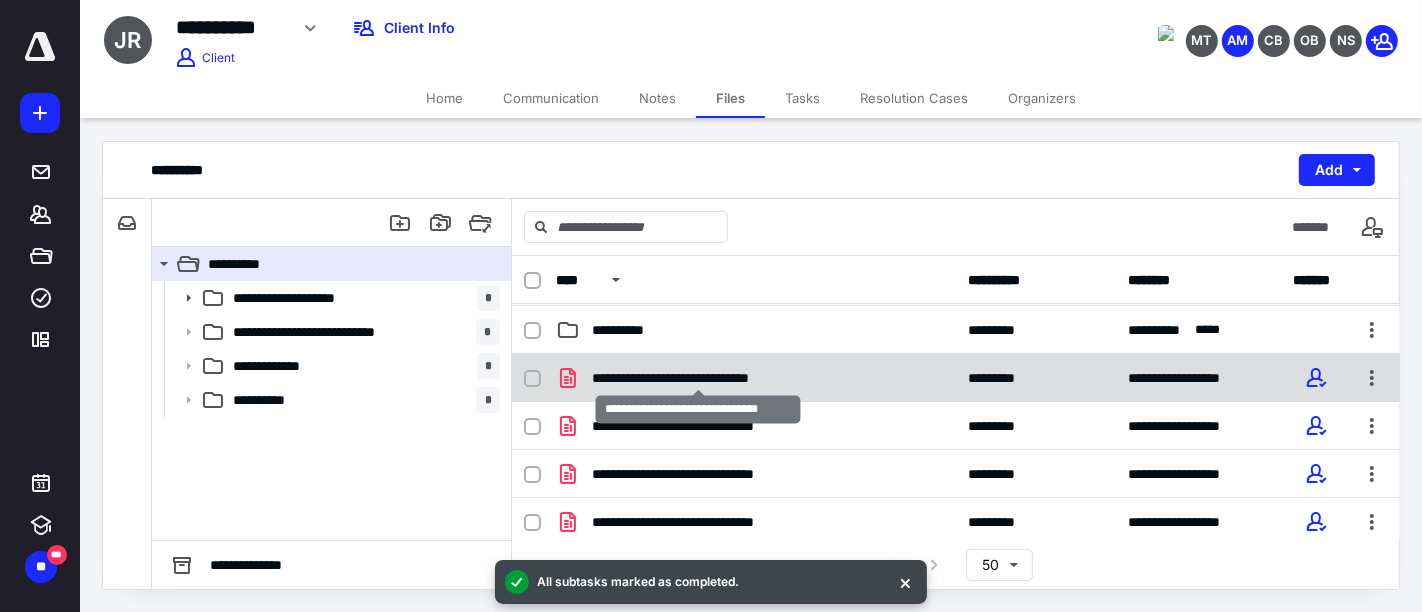 click on "**********" at bounding box center (699, 378) 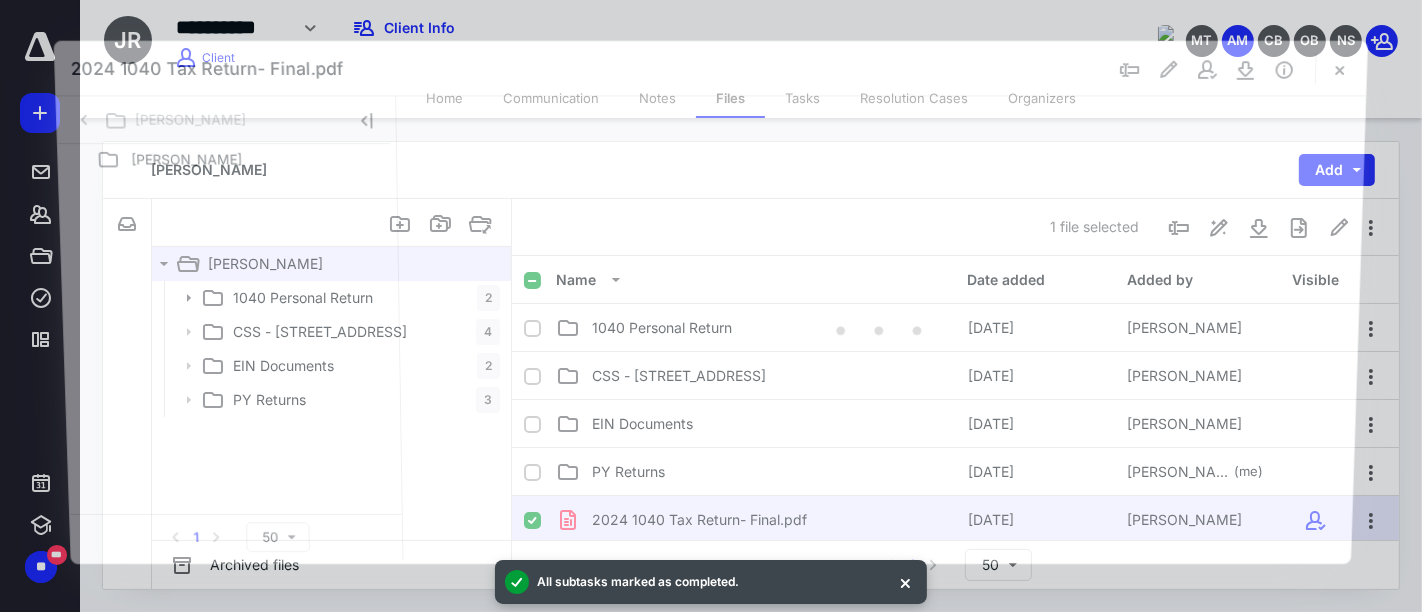 scroll, scrollTop: 142, scrollLeft: 0, axis: vertical 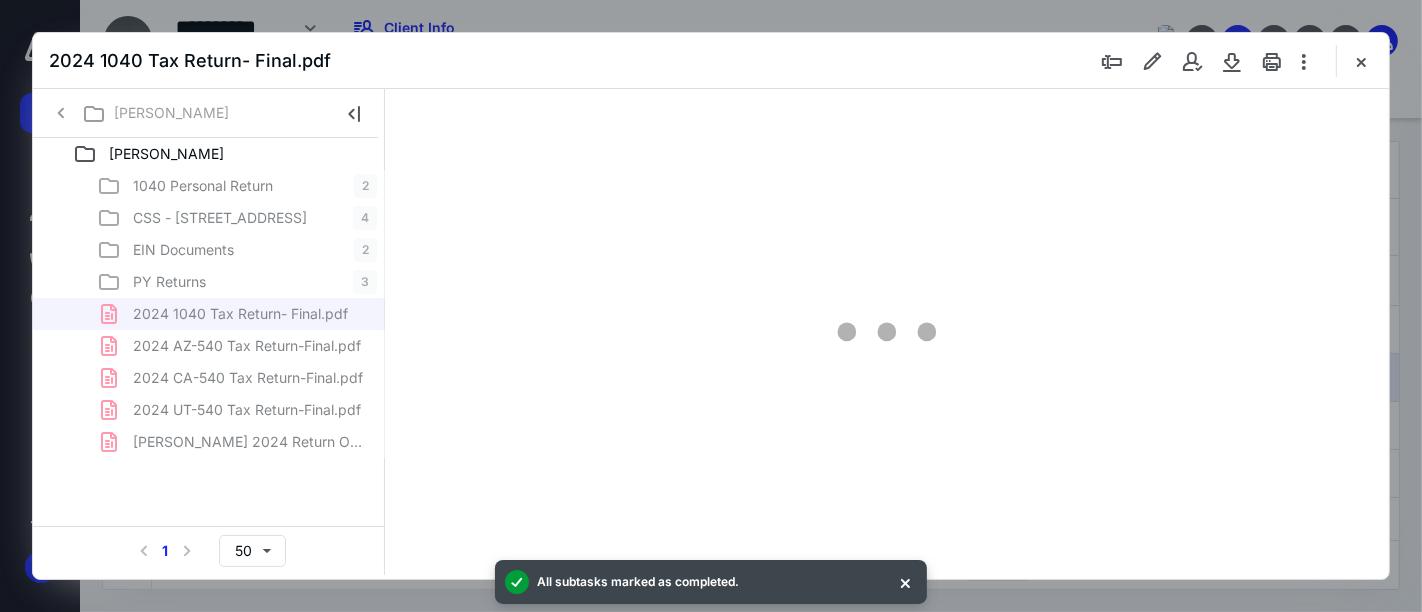 click at bounding box center [905, 582] 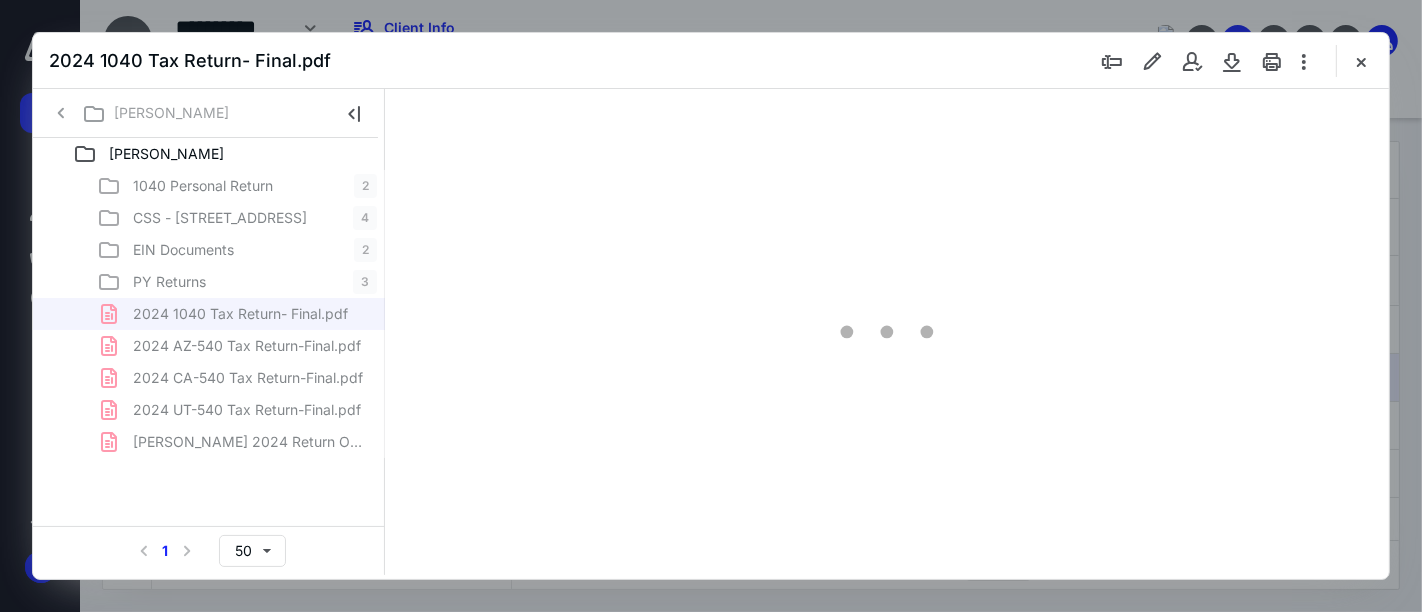 scroll, scrollTop: 0, scrollLeft: 0, axis: both 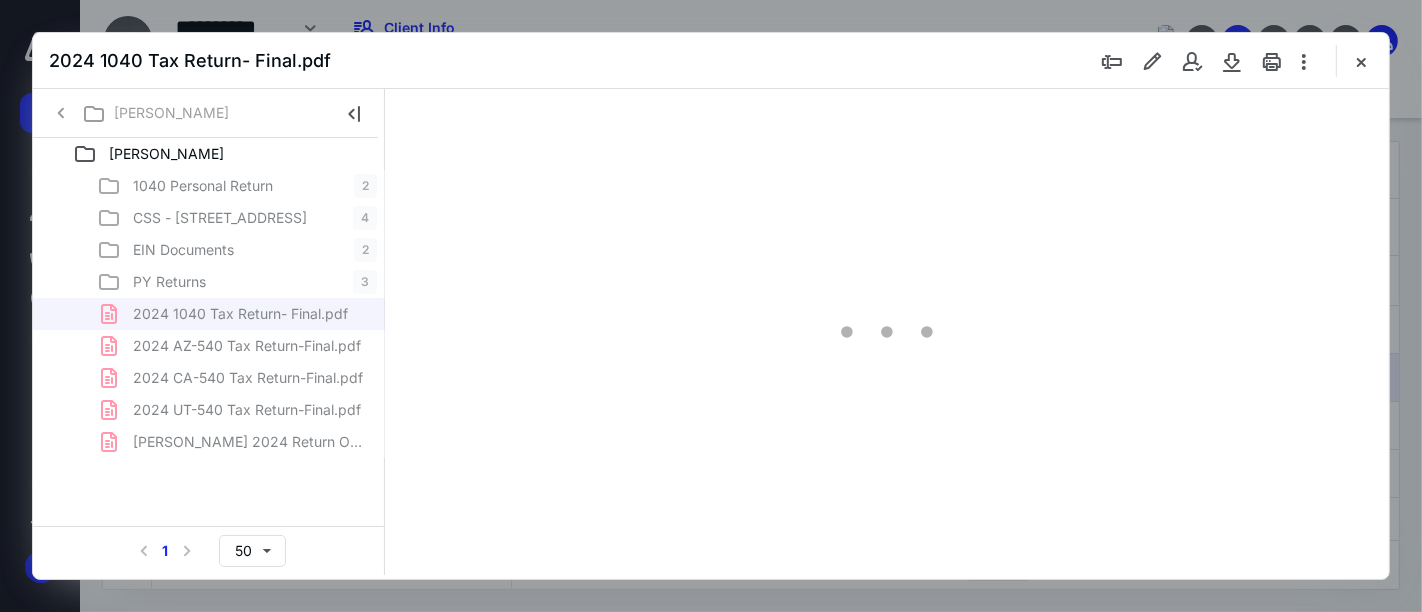 type on "161" 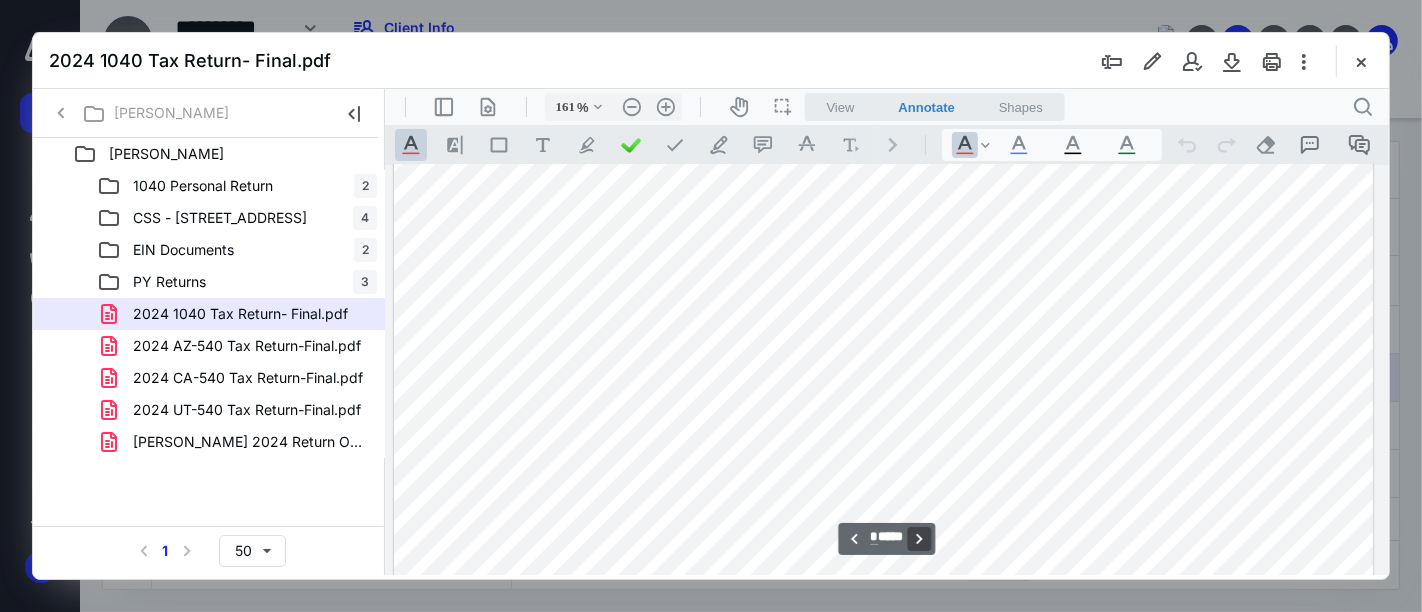 click on "**********" at bounding box center [919, 538] 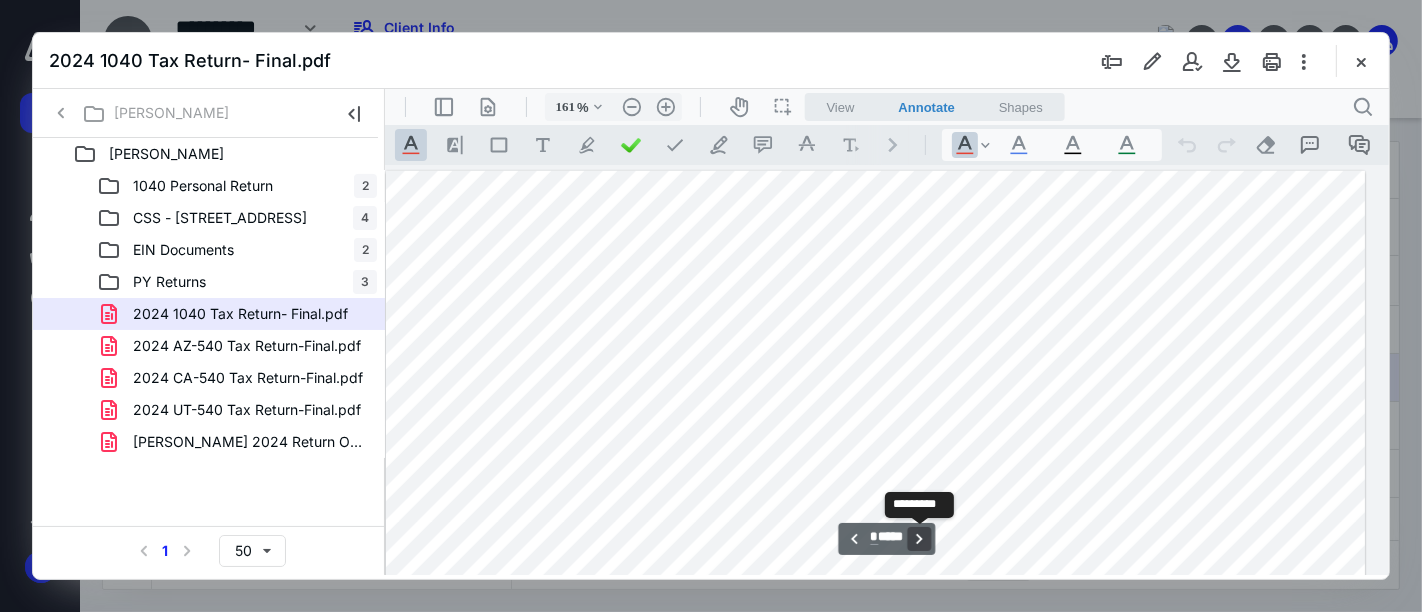 click on "**********" at bounding box center [919, 538] 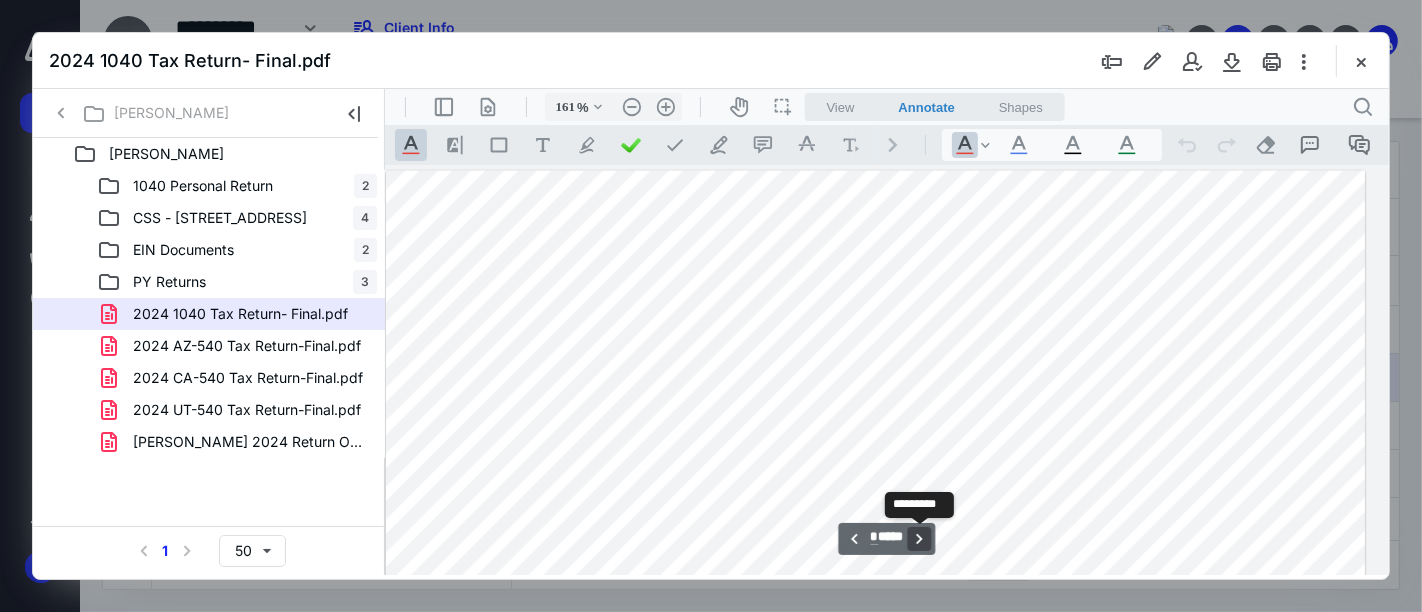 click on "**********" at bounding box center (919, 538) 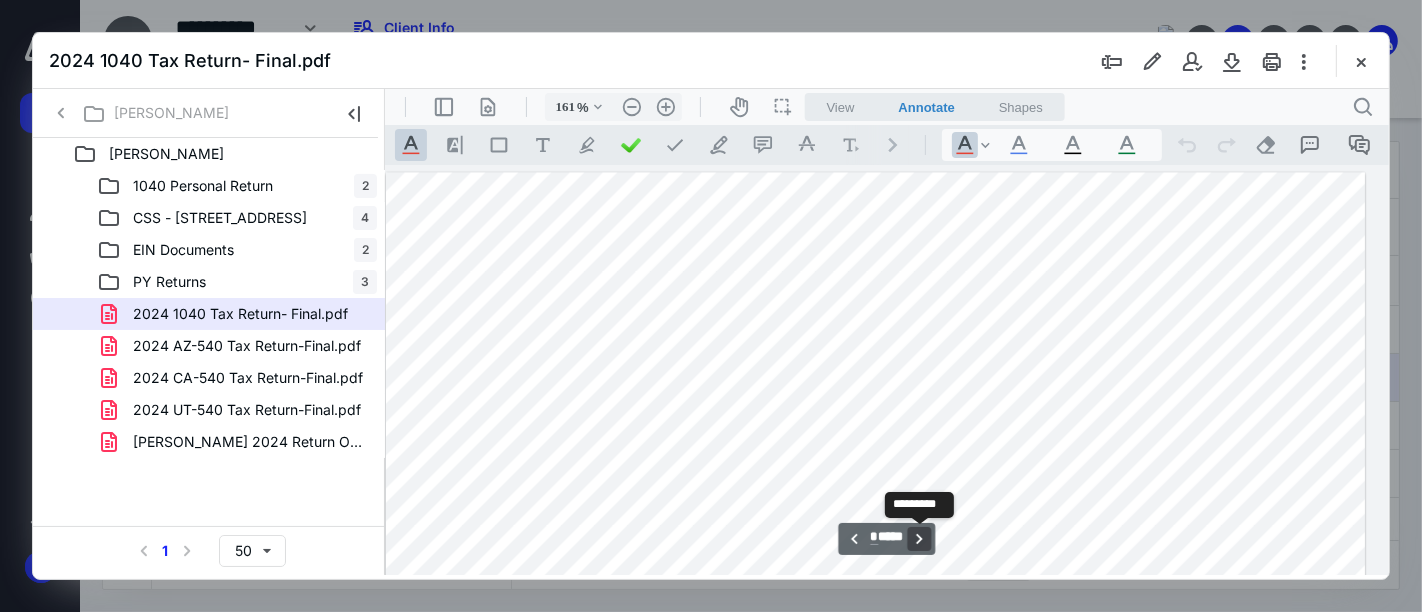 click on "**********" at bounding box center [919, 538] 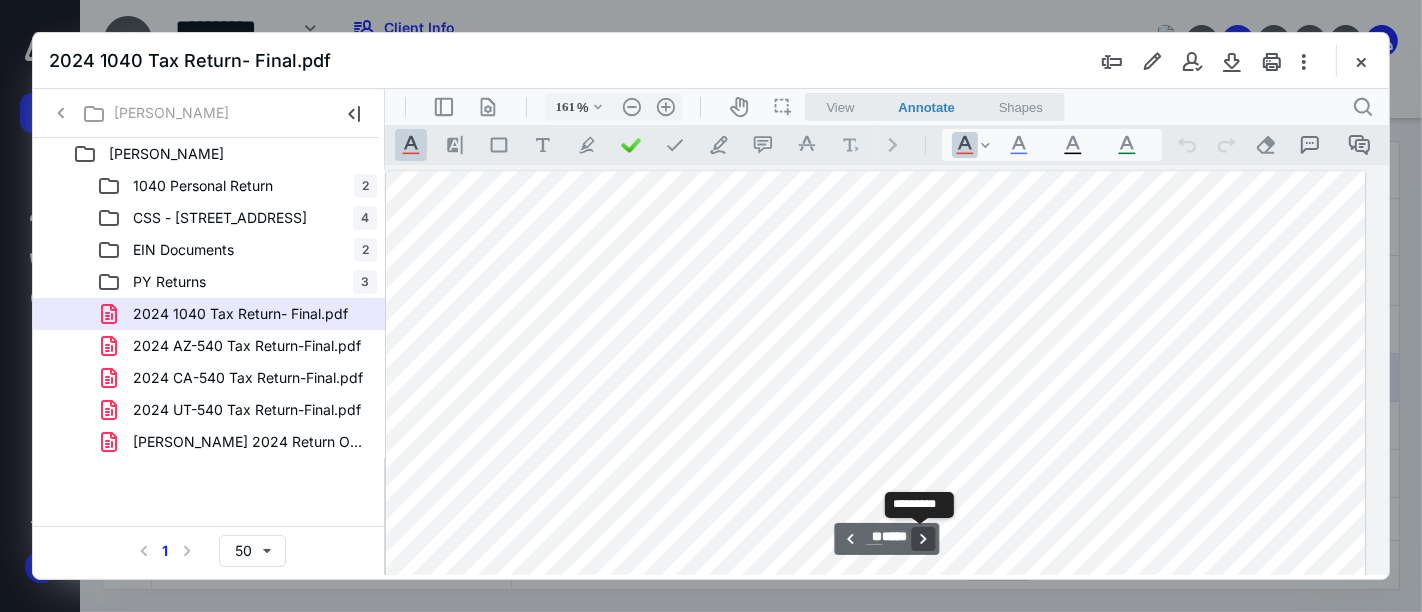 click on "**********" at bounding box center [923, 538] 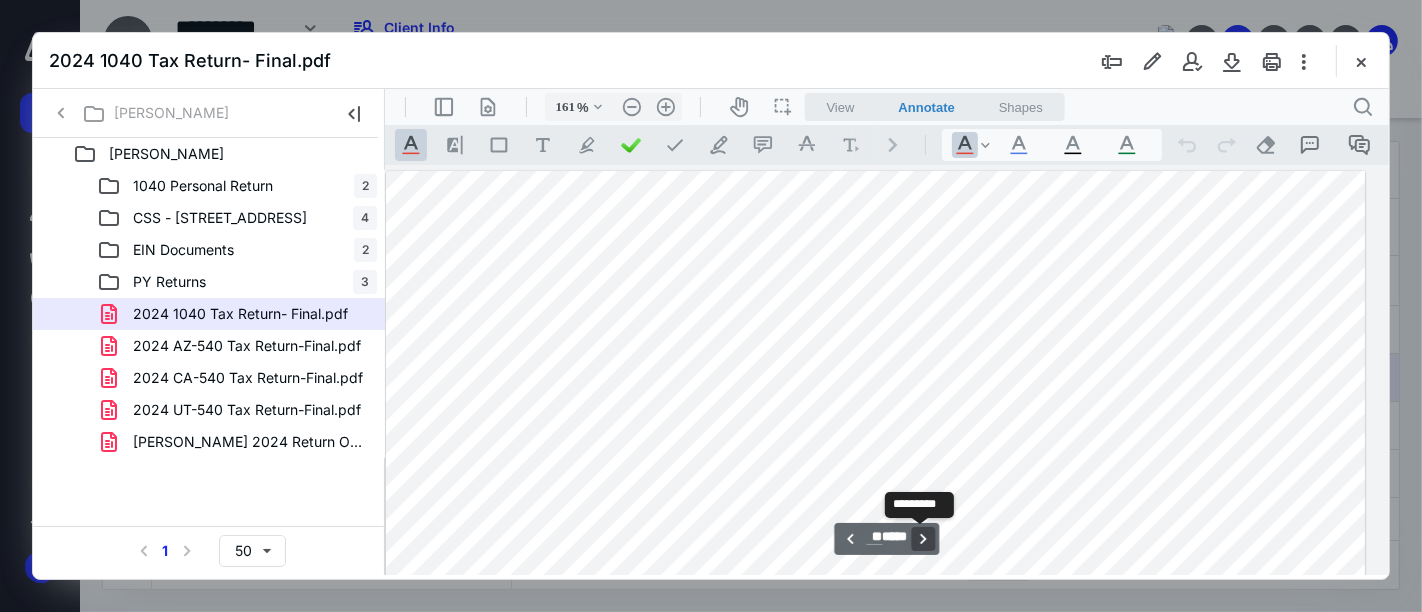 click on "**********" at bounding box center (923, 538) 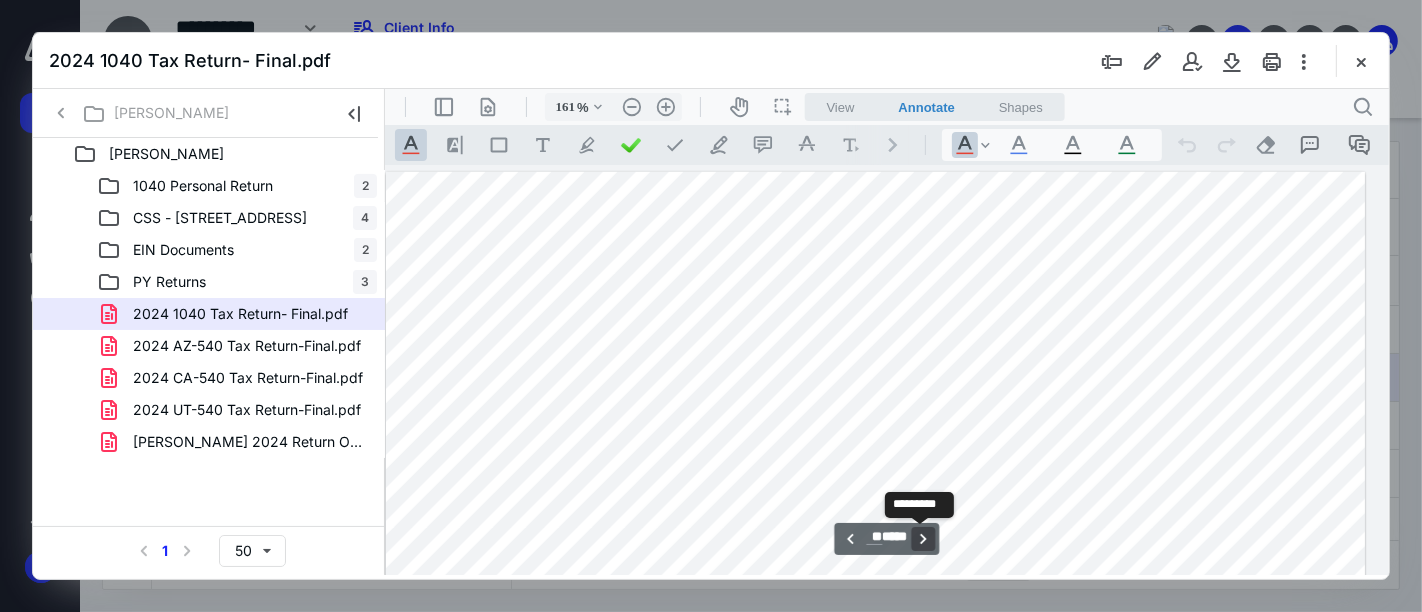 click on "**********" at bounding box center (923, 538) 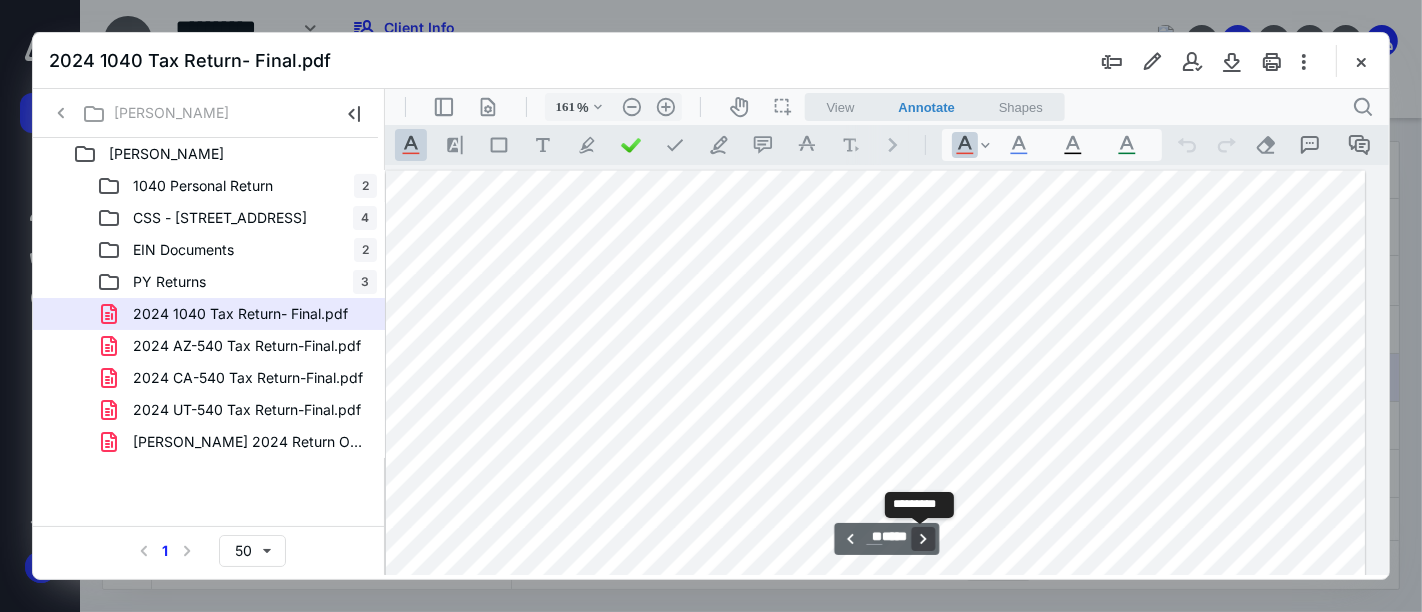 click on "**********" at bounding box center [923, 538] 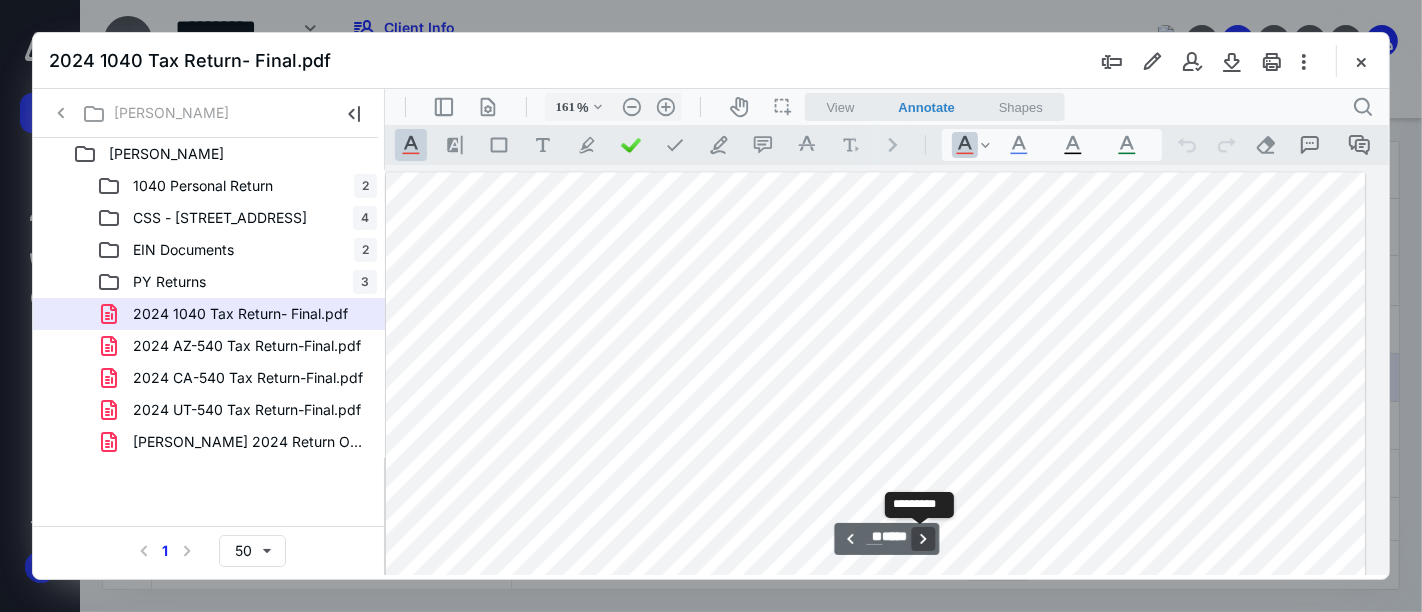 click on "**********" at bounding box center [923, 538] 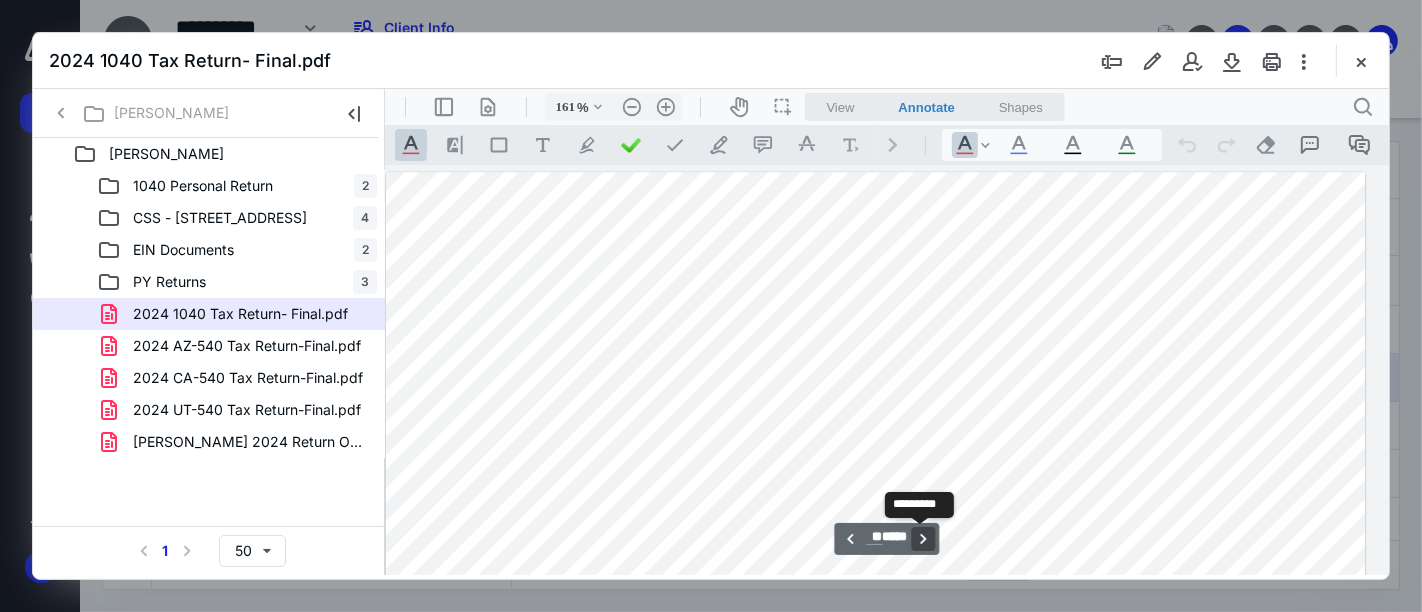 click on "**********" at bounding box center [923, 538] 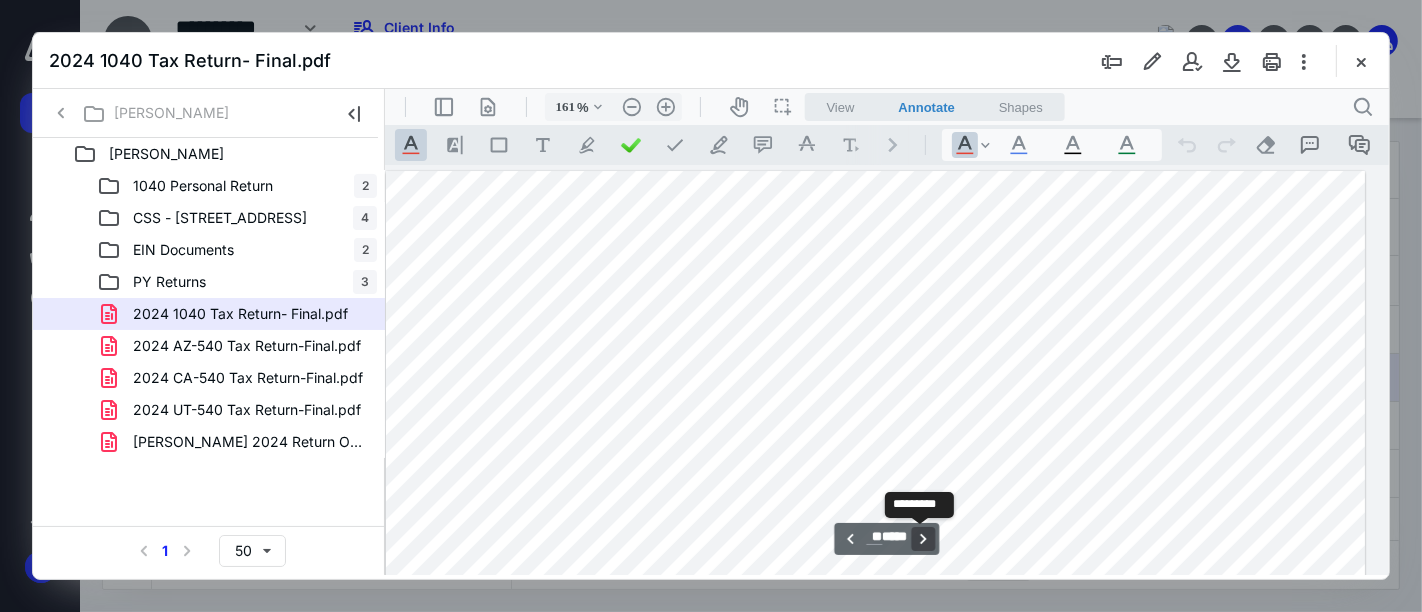 click on "**********" at bounding box center (923, 538) 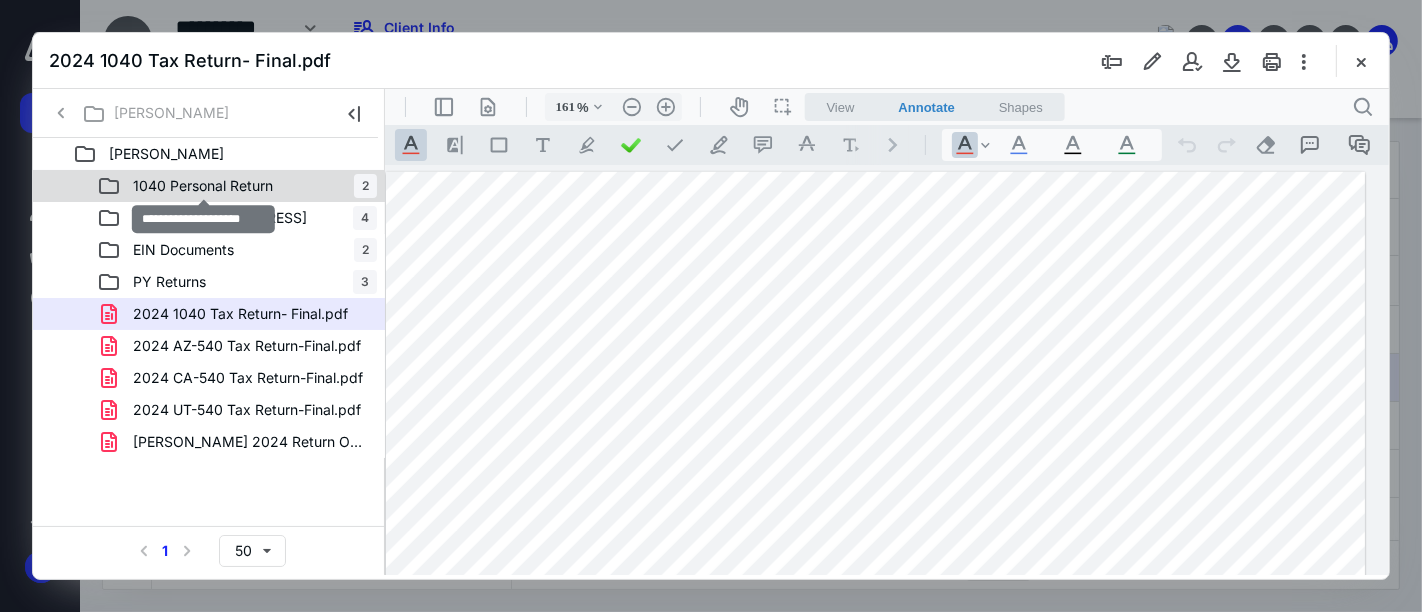 click on "1040 Personal Return" at bounding box center [203, 186] 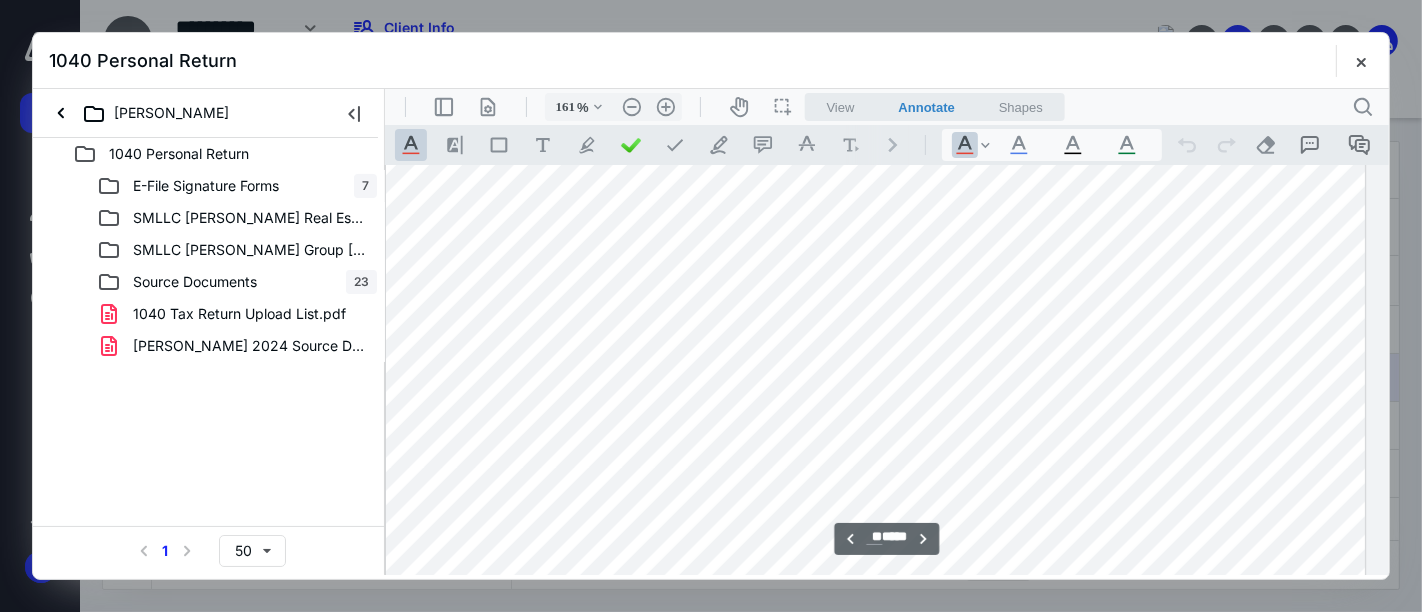 scroll, scrollTop: 20574, scrollLeft: 149, axis: both 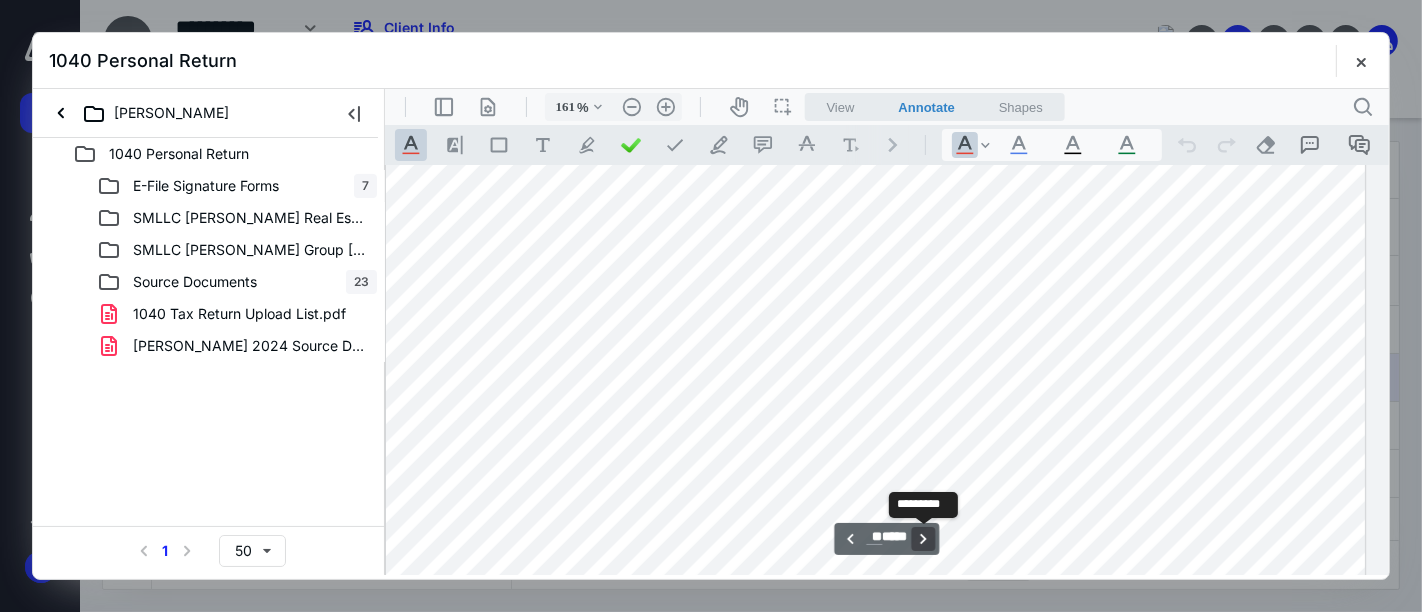 click on "**********" at bounding box center [923, 538] 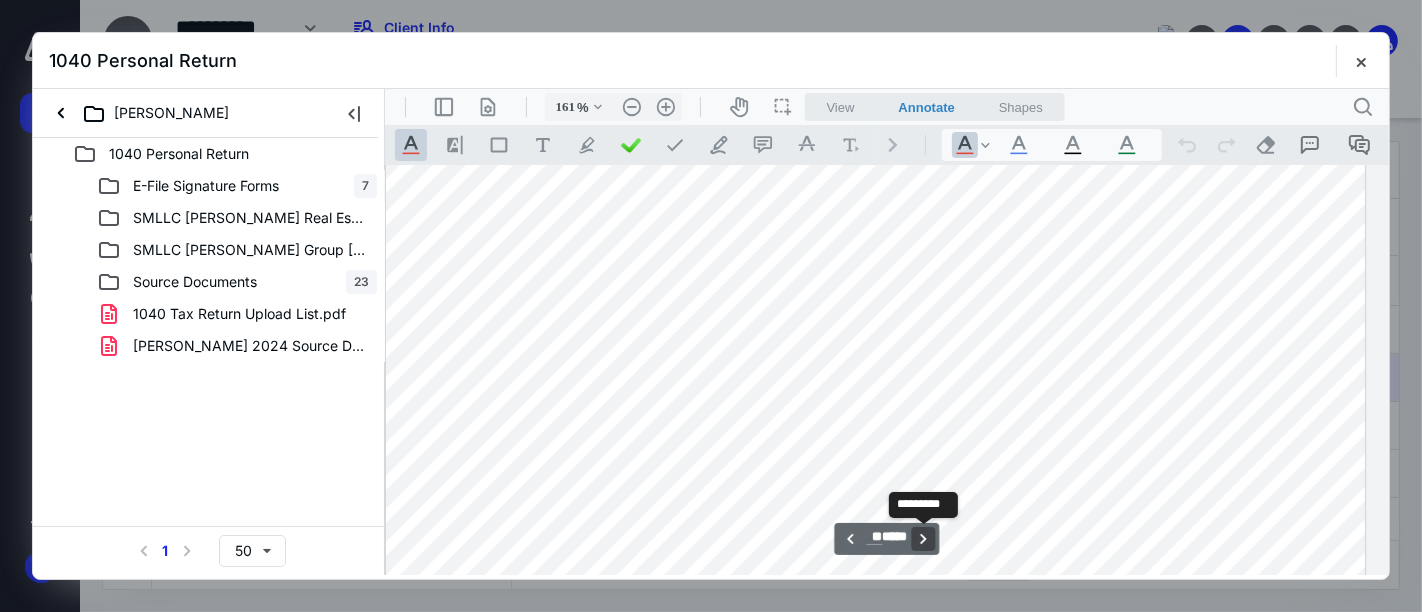 scroll, scrollTop: 21742, scrollLeft: 149, axis: both 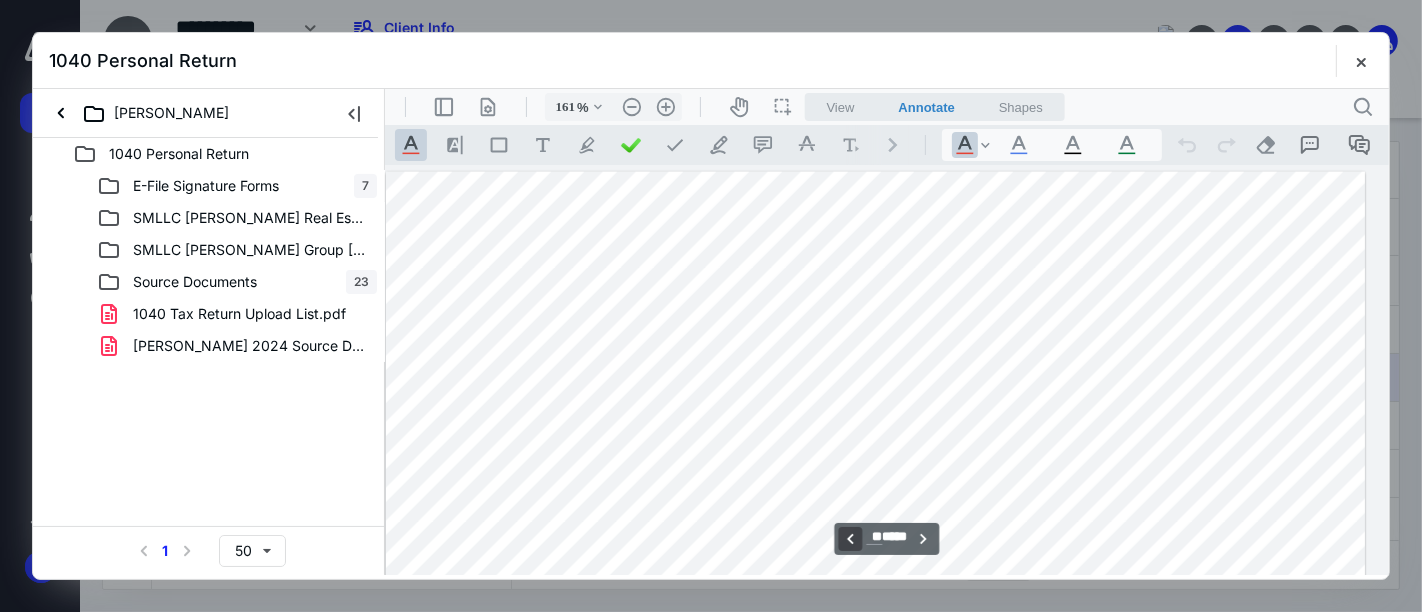 click on "**********" at bounding box center (849, 538) 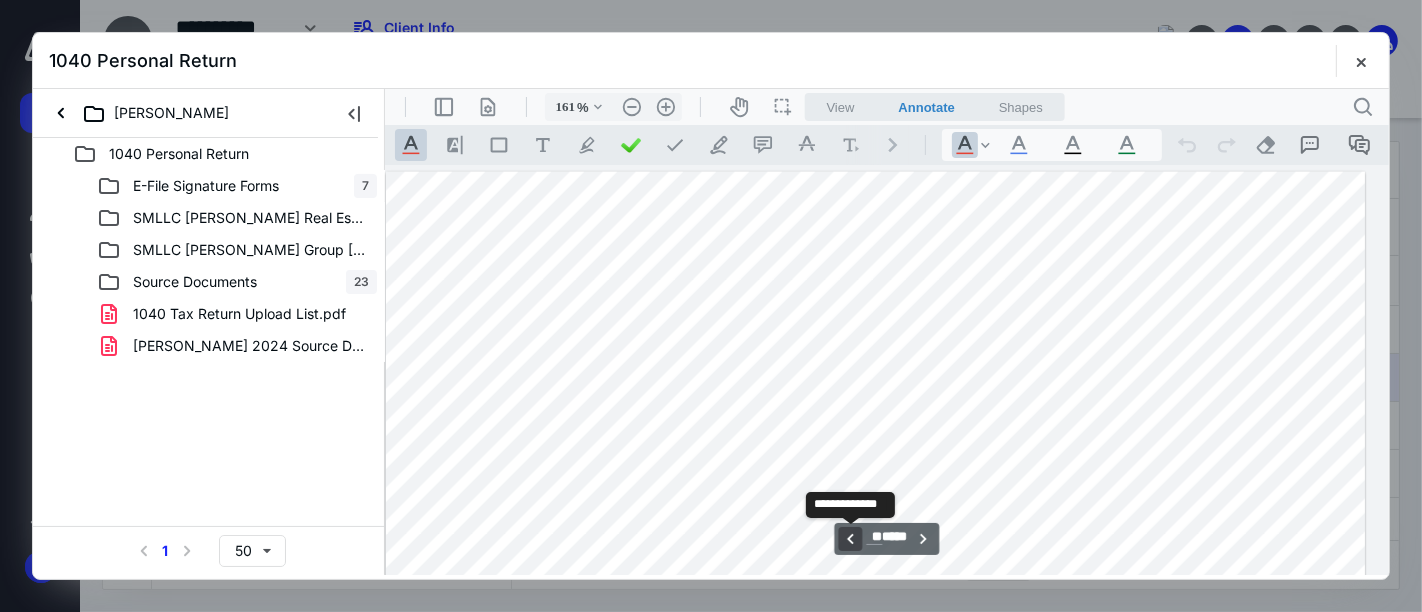 scroll, scrollTop: 20463, scrollLeft: 149, axis: both 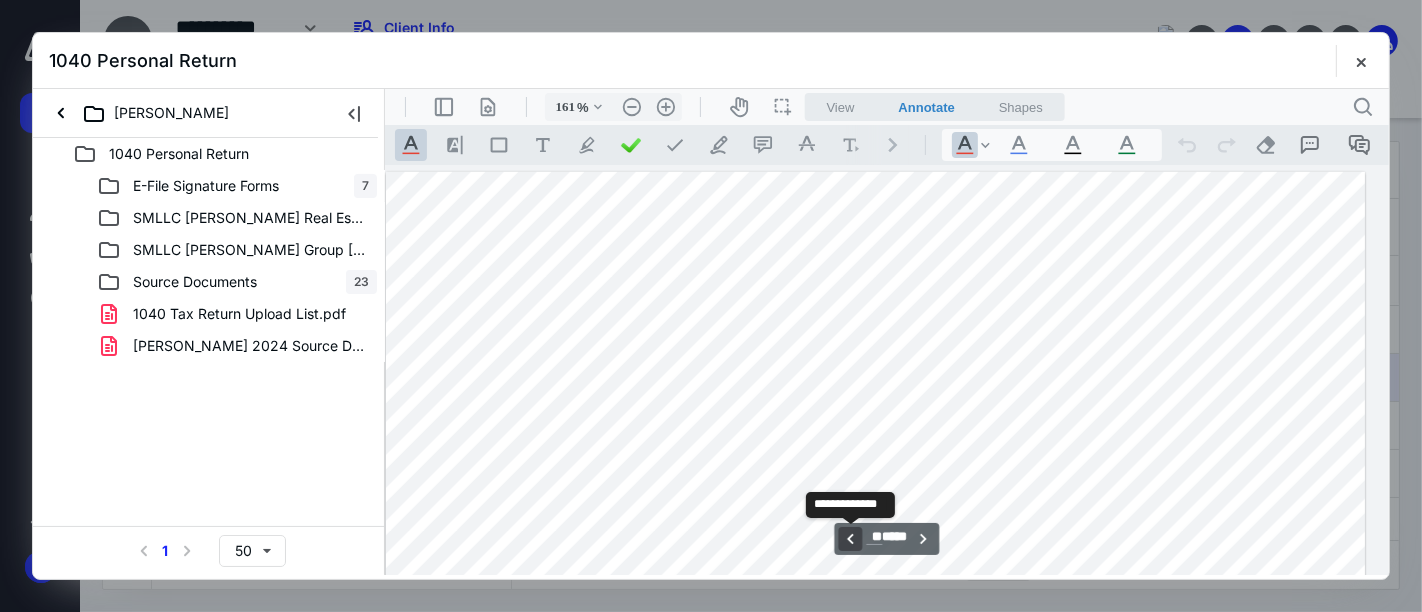 click on "**********" at bounding box center (849, 538) 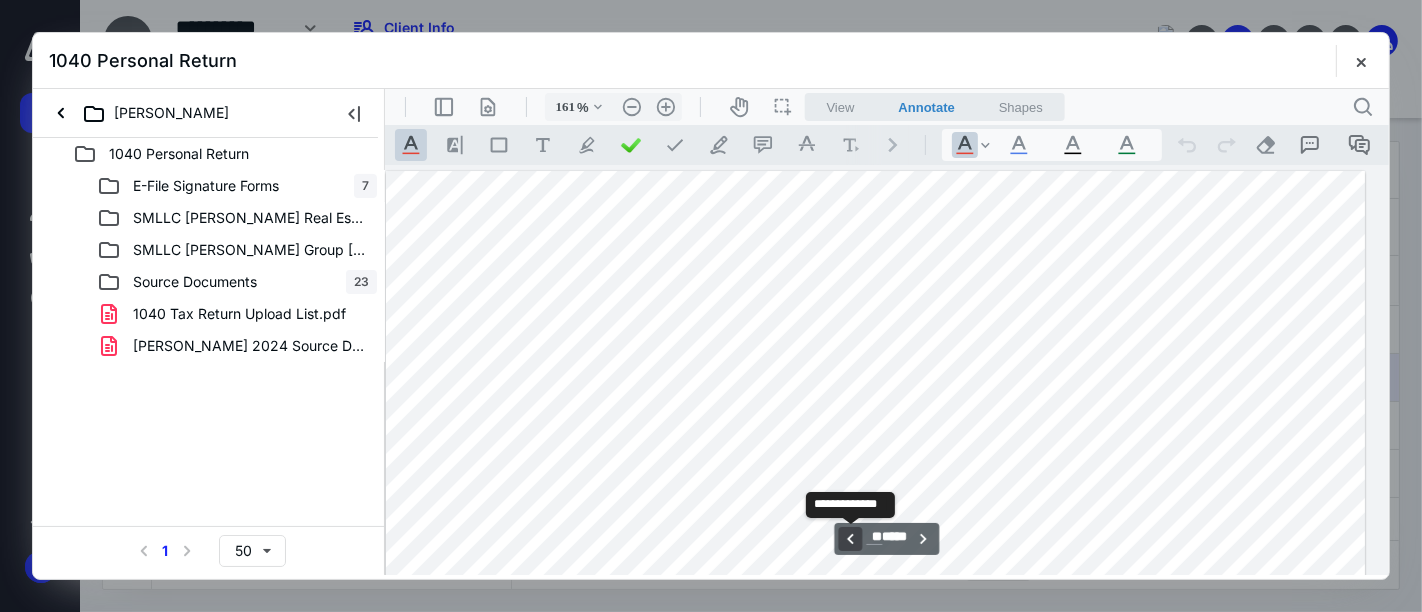 click on "**********" at bounding box center [849, 538] 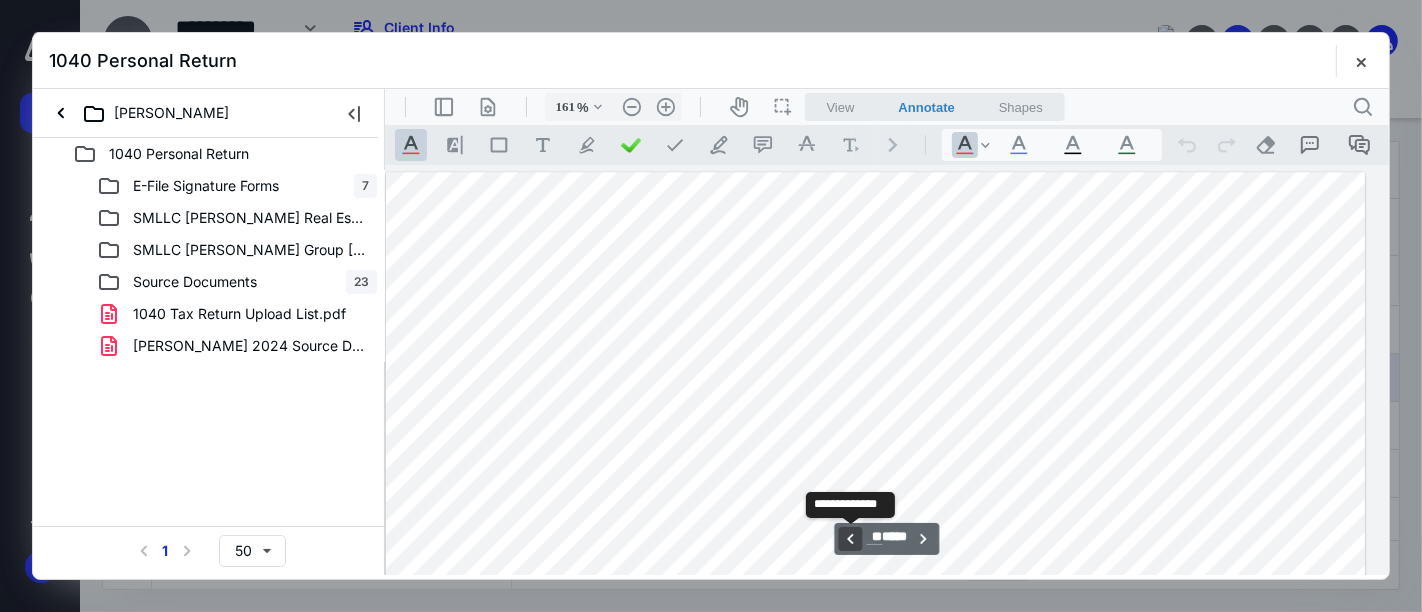 click on "**********" at bounding box center (849, 538) 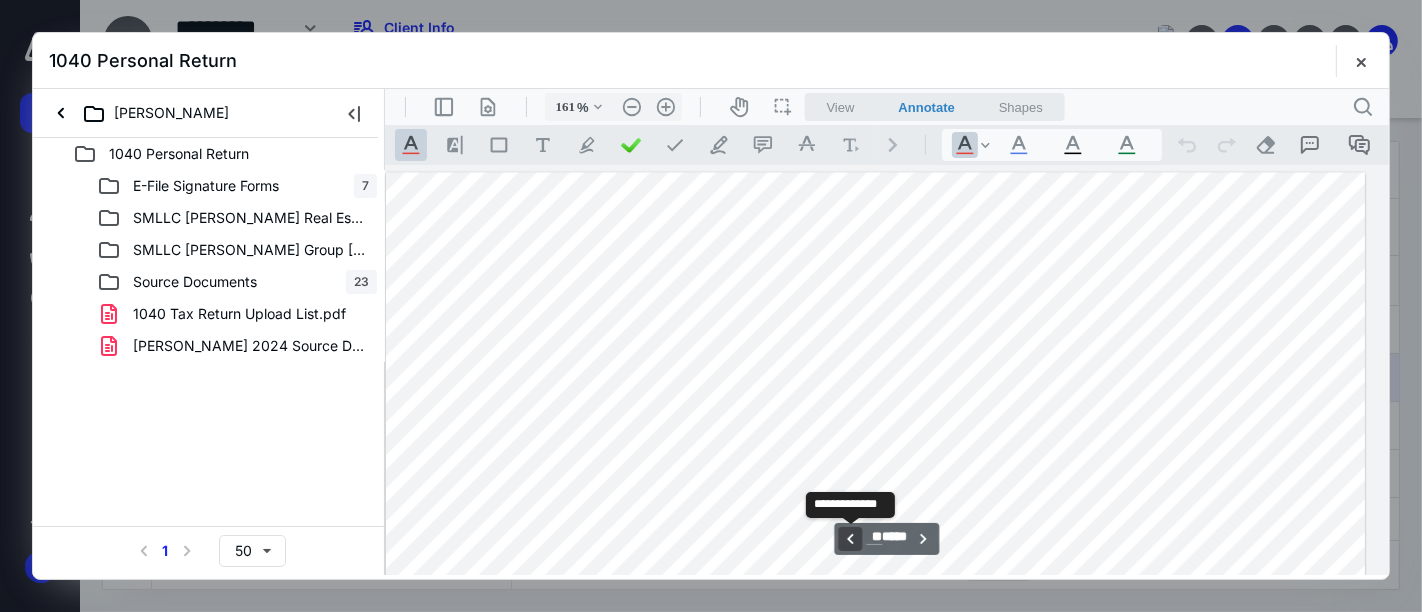 click on "**********" at bounding box center [849, 538] 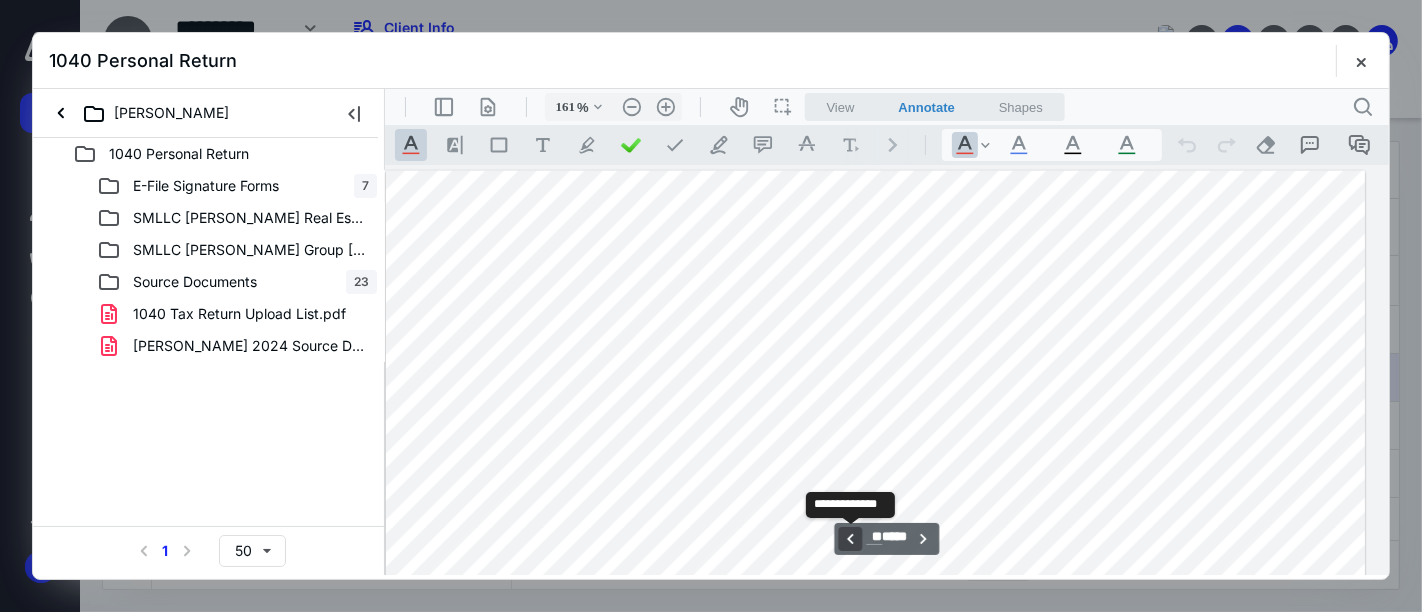 click on "**********" at bounding box center (849, 538) 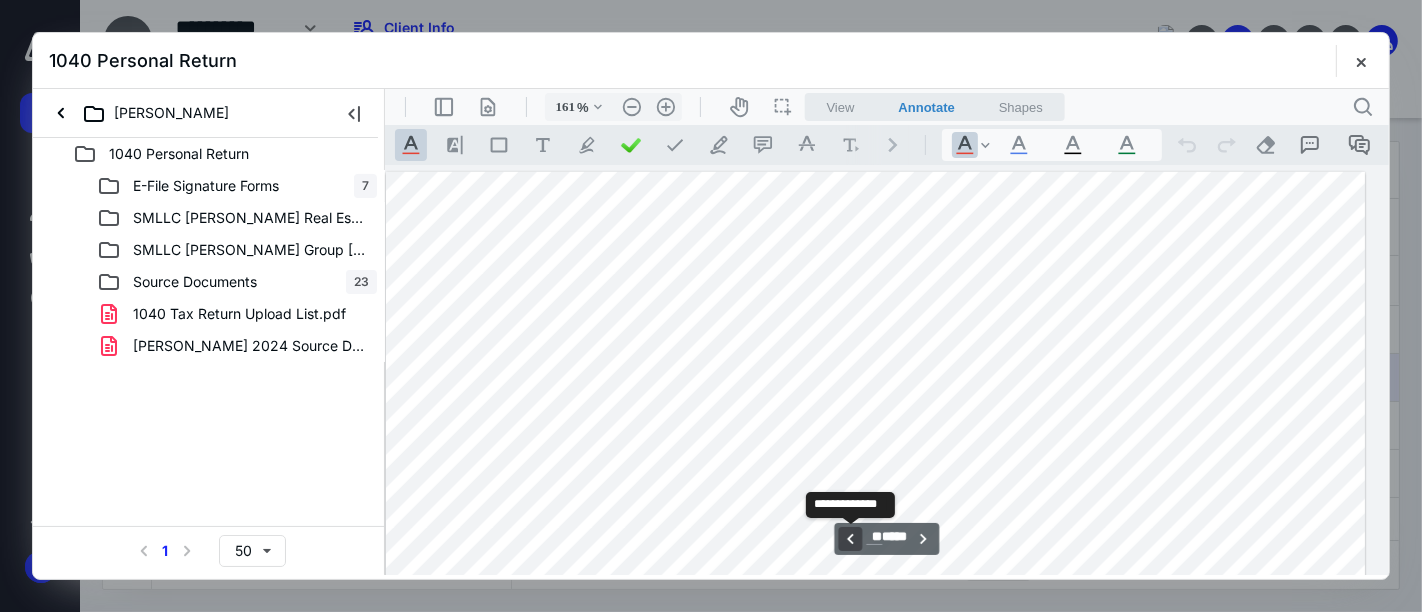 click on "**********" at bounding box center [849, 538] 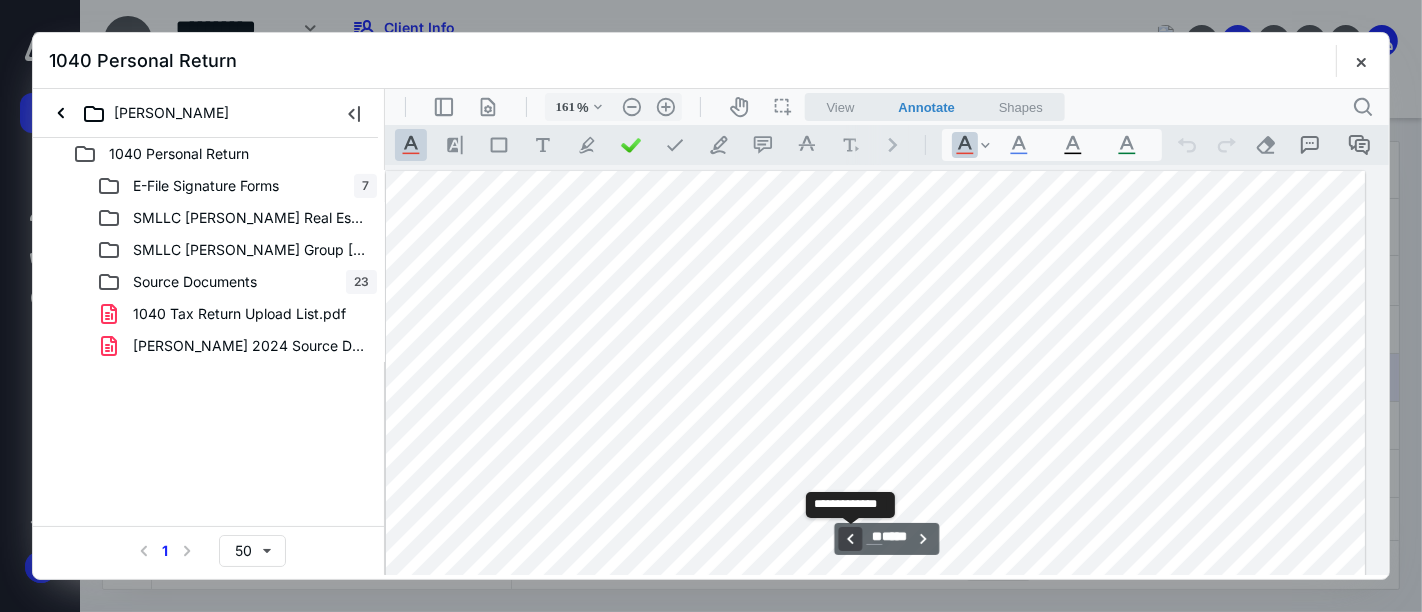 click on "**********" at bounding box center (849, 538) 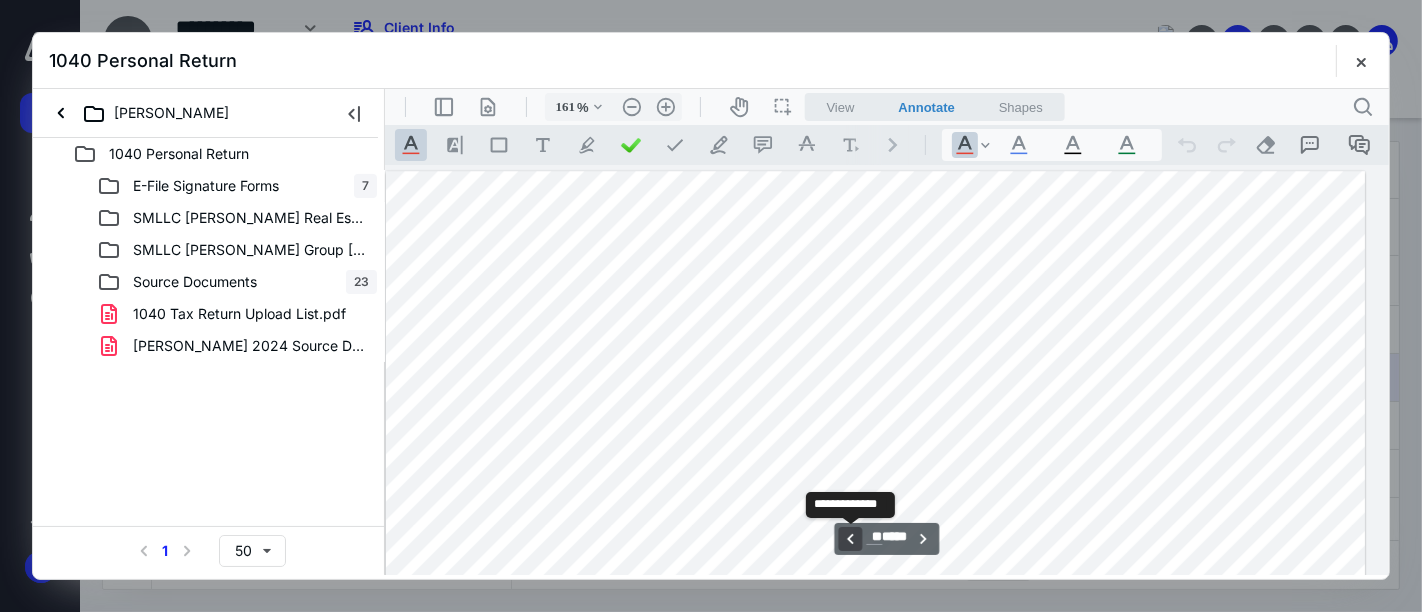 click on "**********" at bounding box center [849, 538] 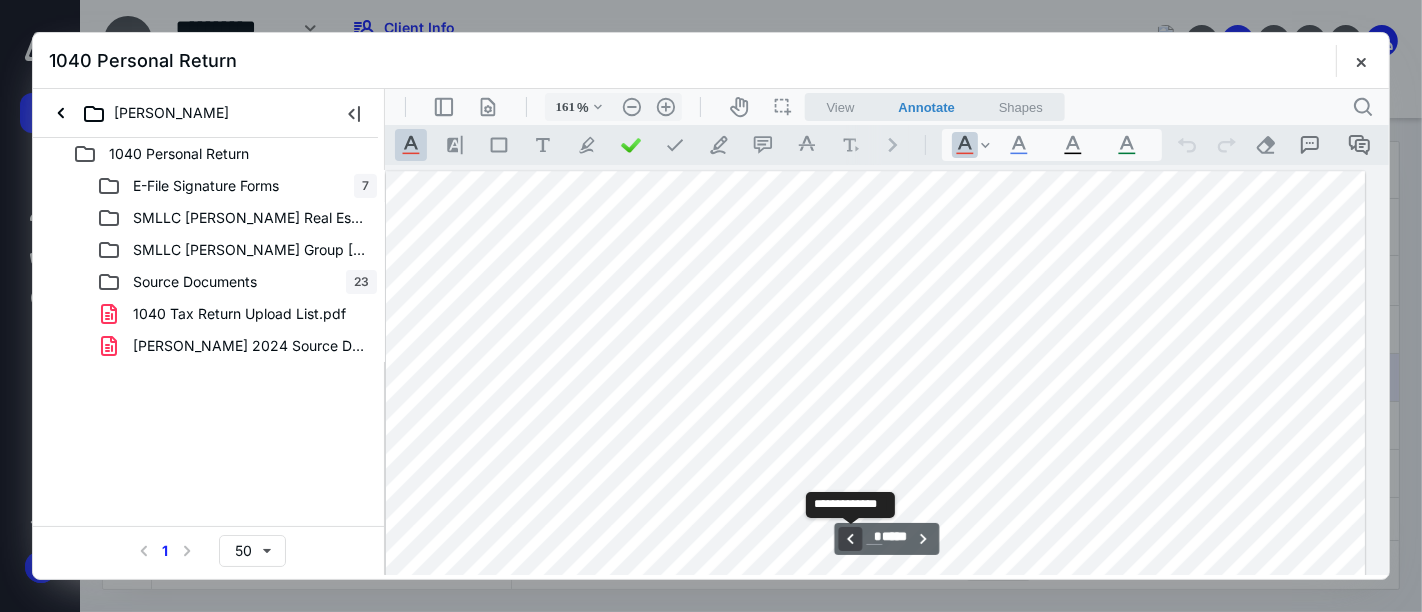 scroll, scrollTop: 10231, scrollLeft: 149, axis: both 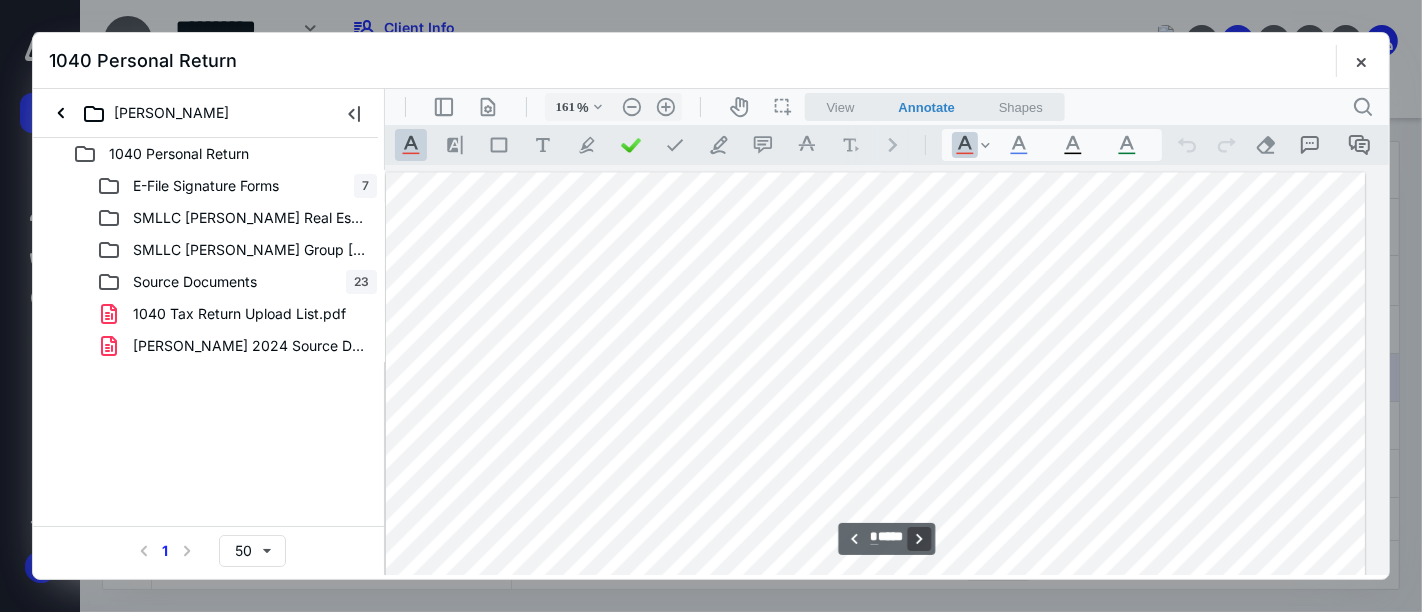click on "**********" at bounding box center (919, 538) 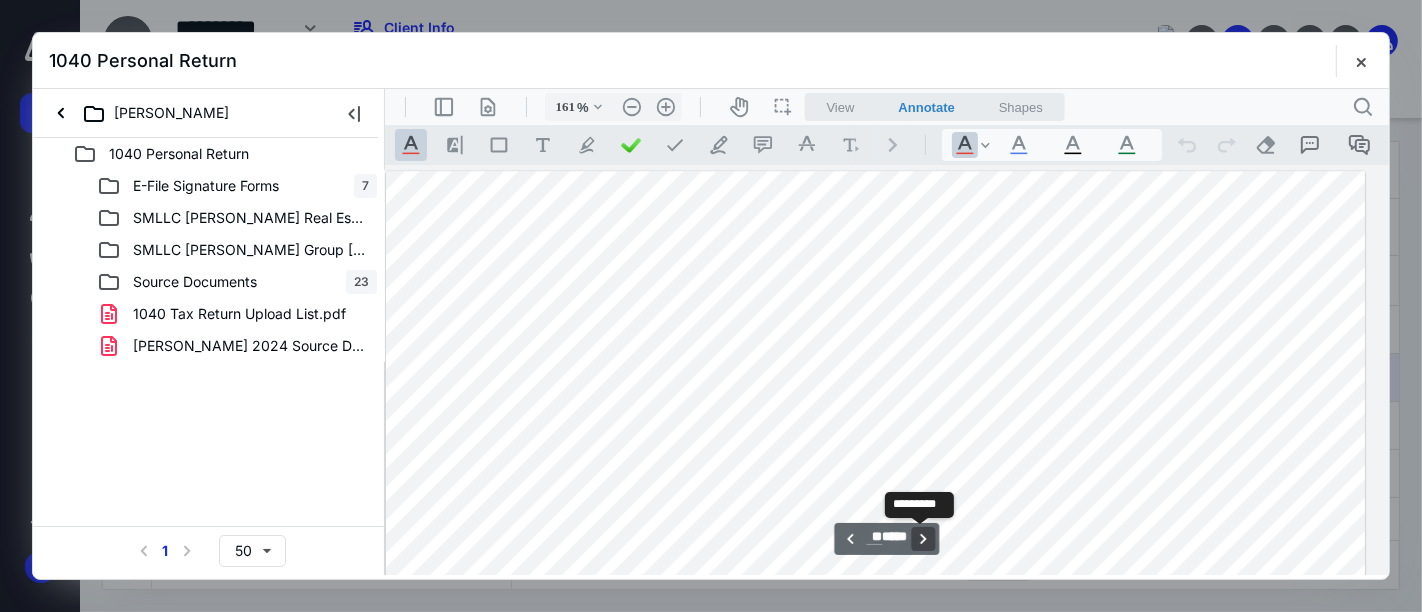 click on "**********" at bounding box center [923, 538] 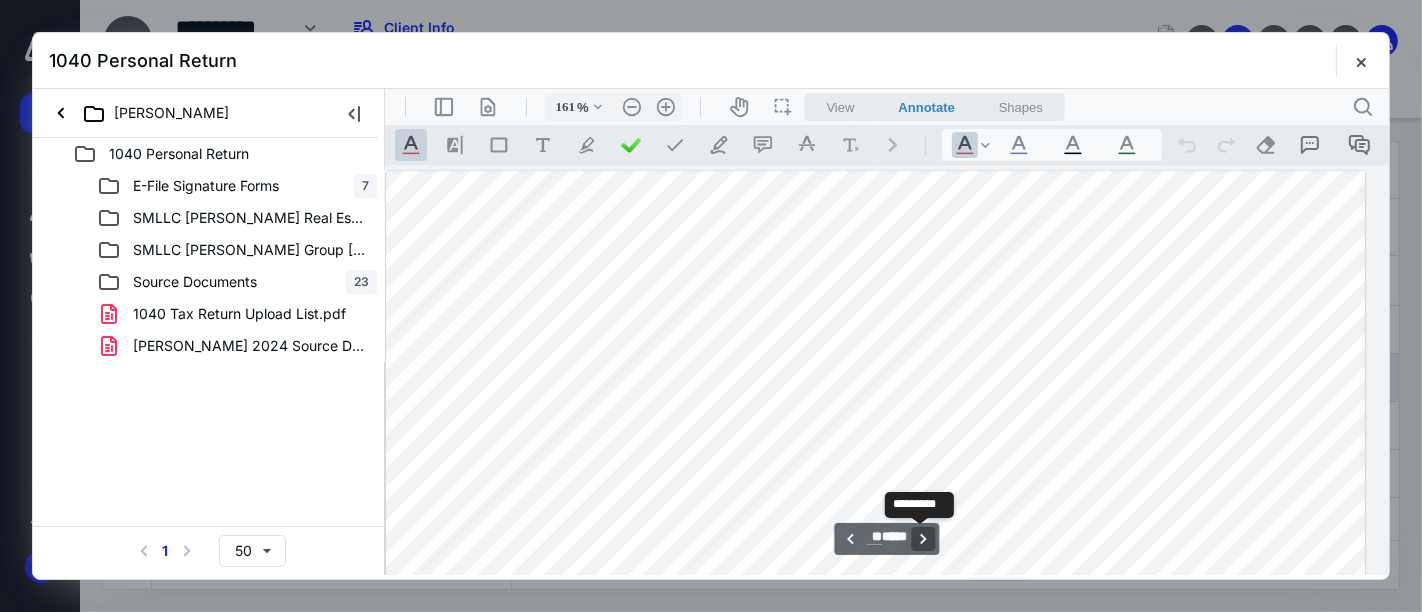 click on "**********" at bounding box center (923, 538) 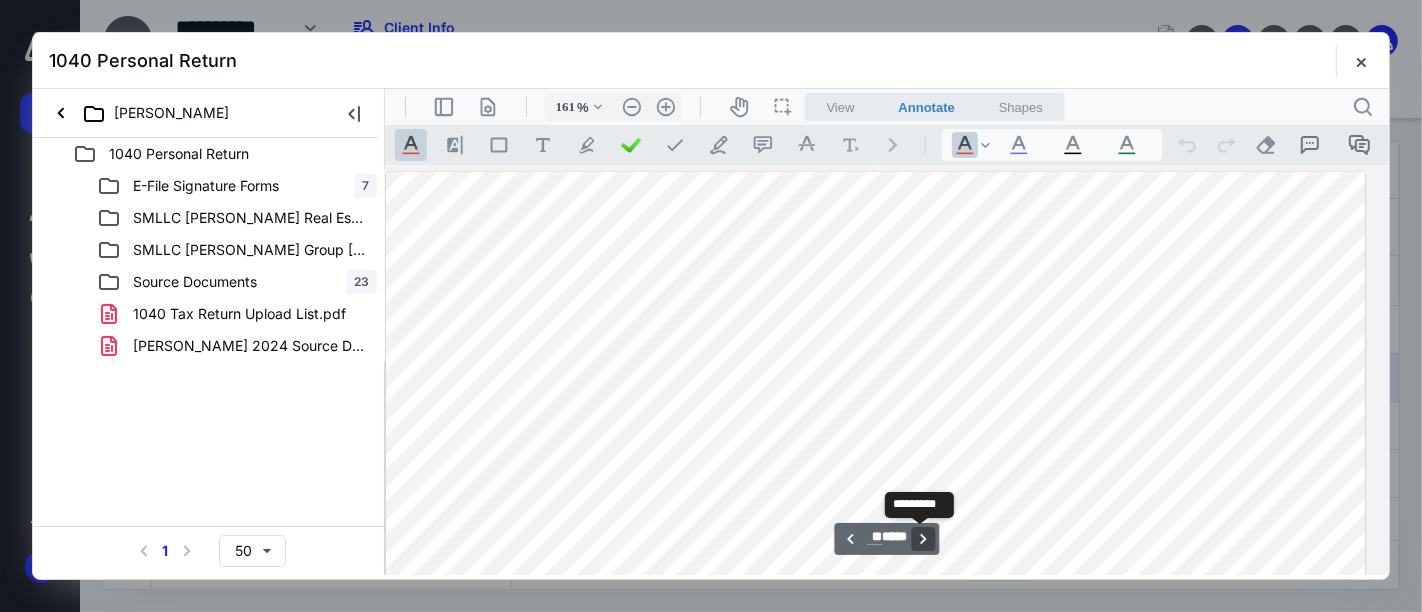 click on "**********" at bounding box center [923, 538] 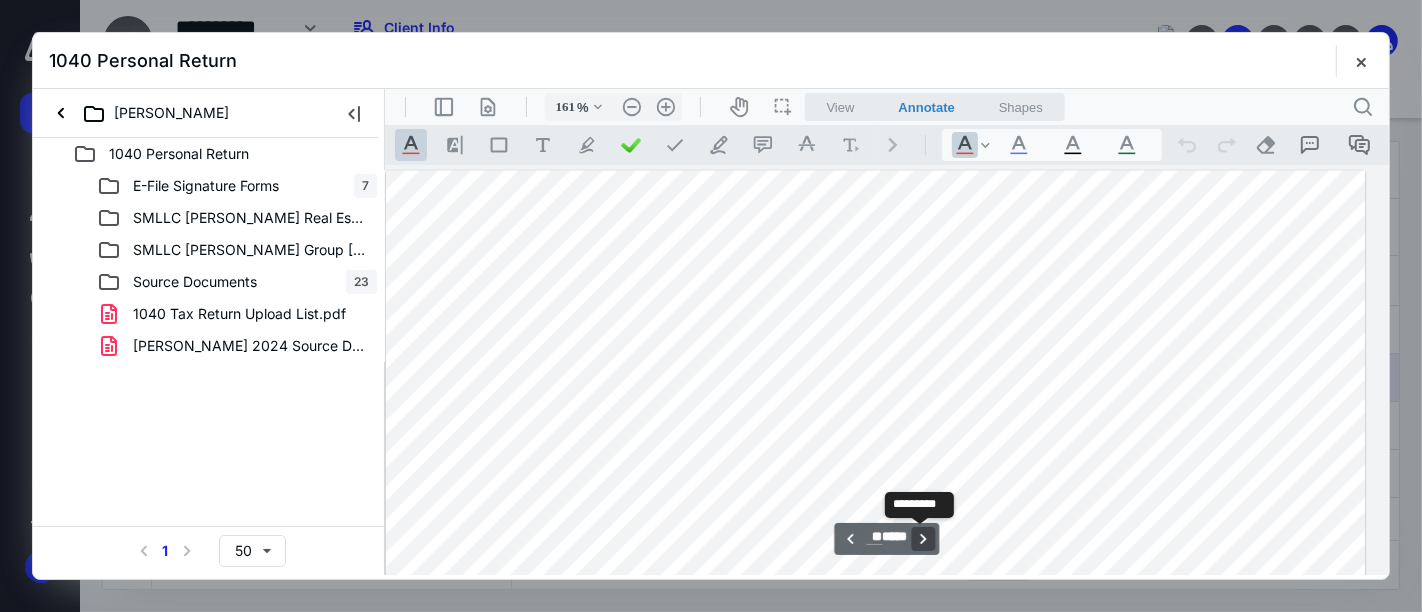 click on "**********" at bounding box center (923, 538) 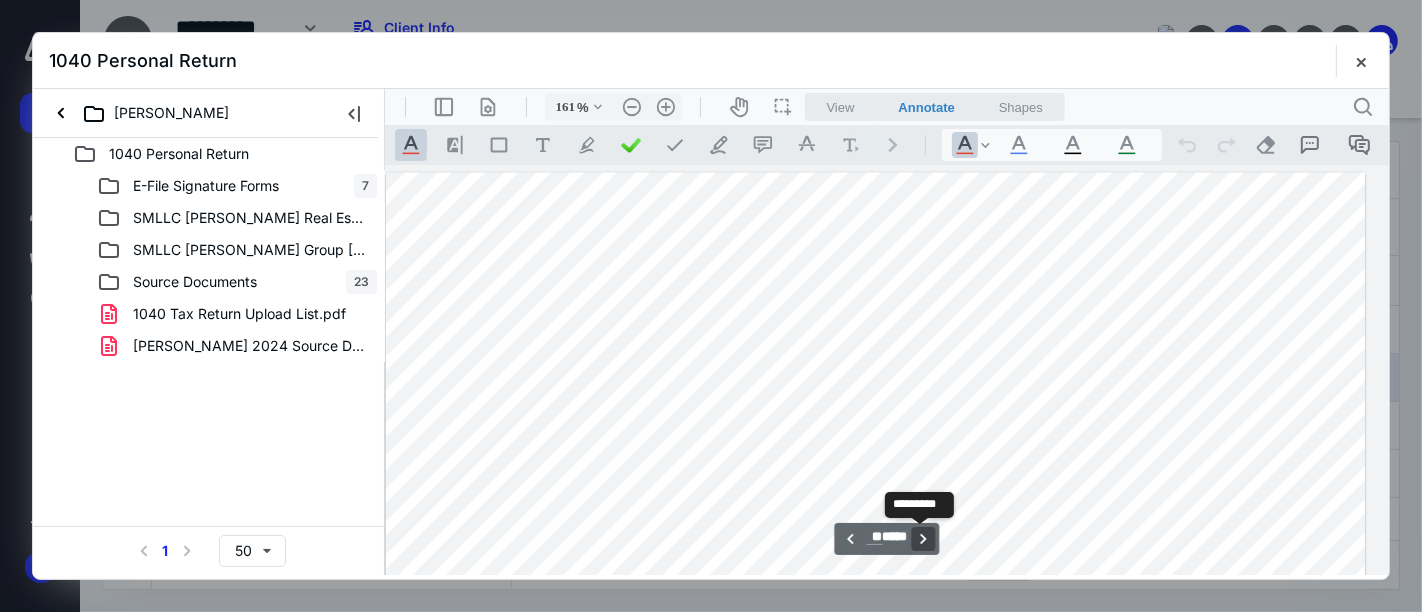 click on "**********" at bounding box center [923, 538] 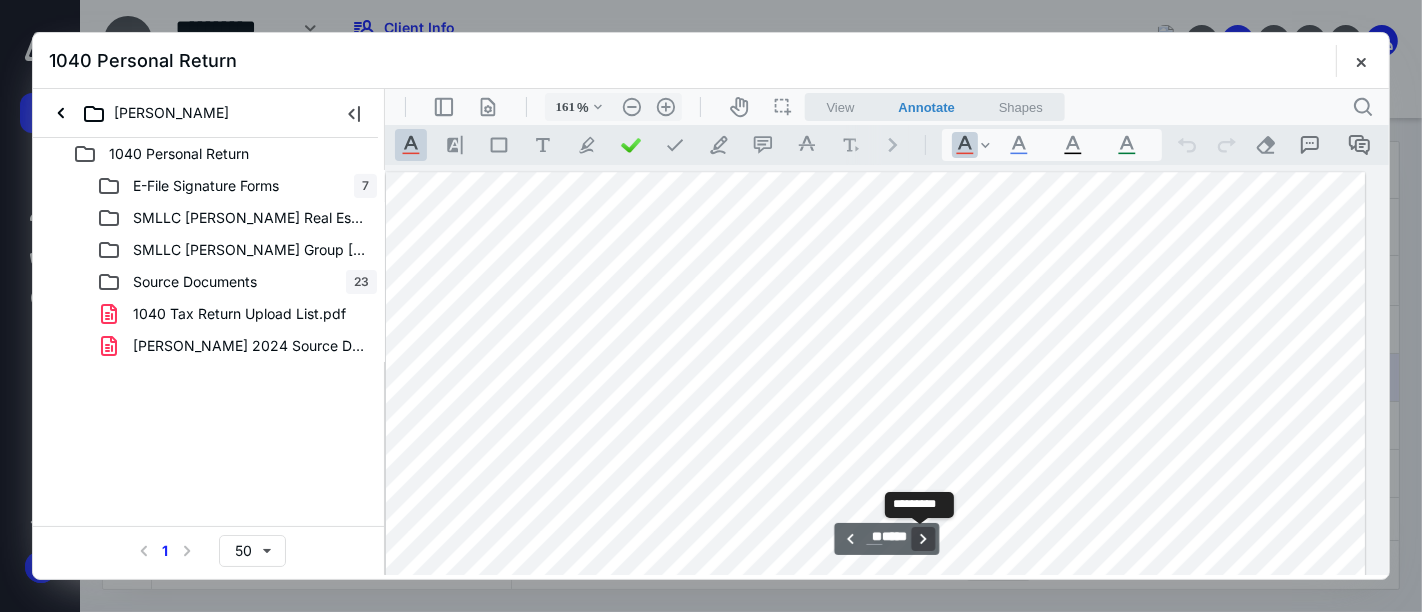 click on "**********" at bounding box center [923, 538] 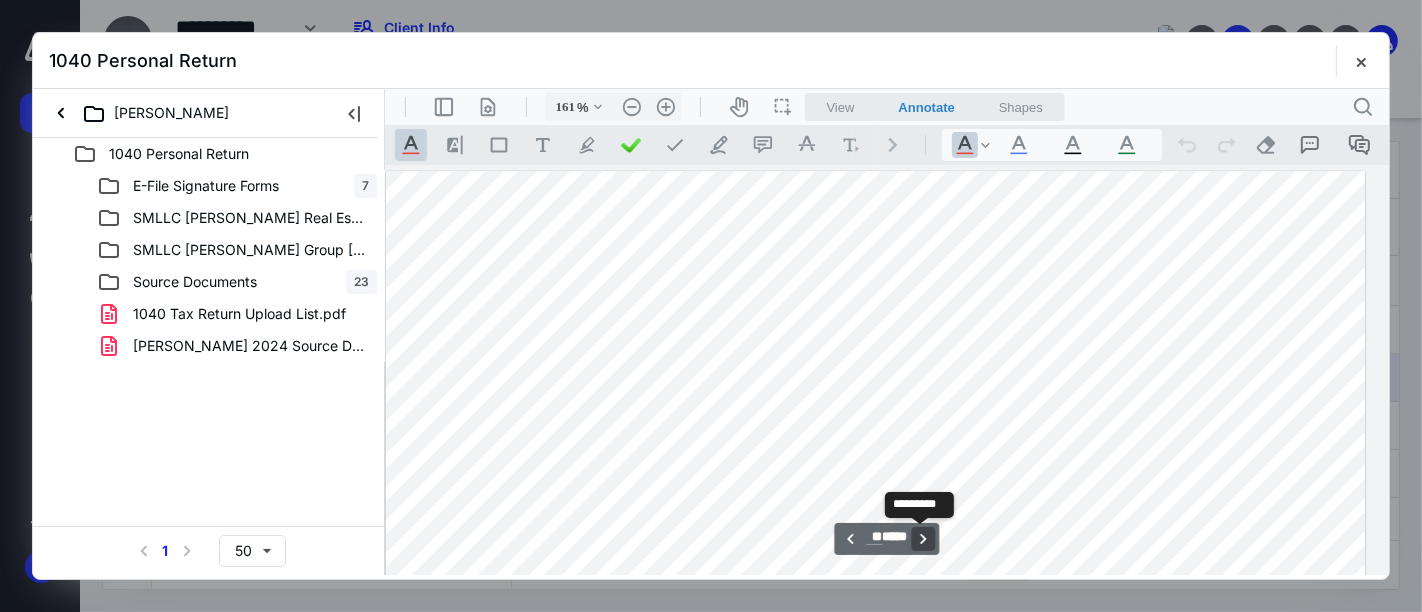 click on "**********" at bounding box center (923, 538) 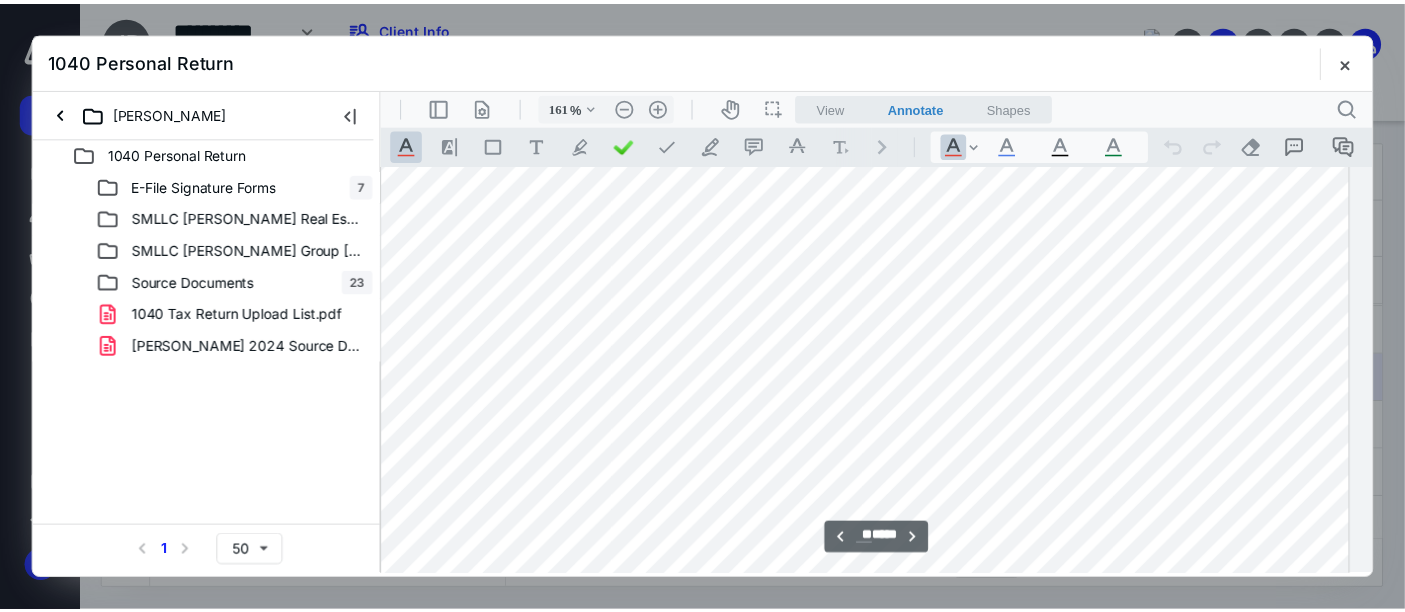 scroll, scrollTop: 20685, scrollLeft: 149, axis: both 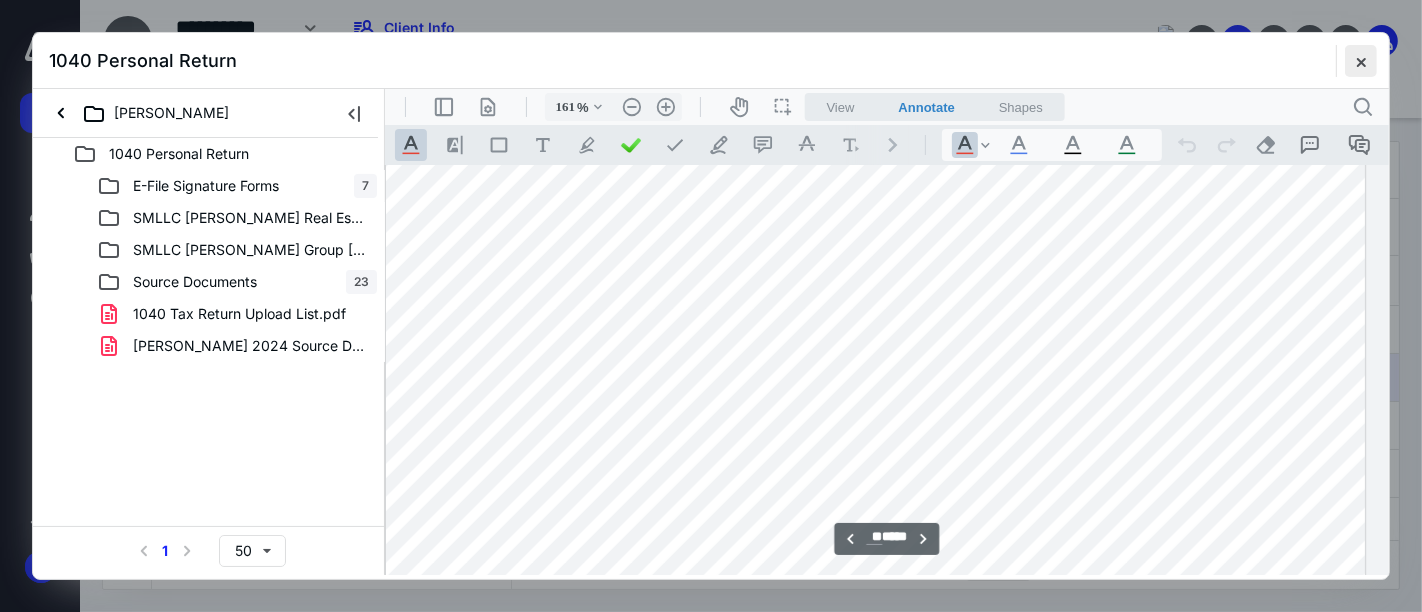 click at bounding box center [1361, 61] 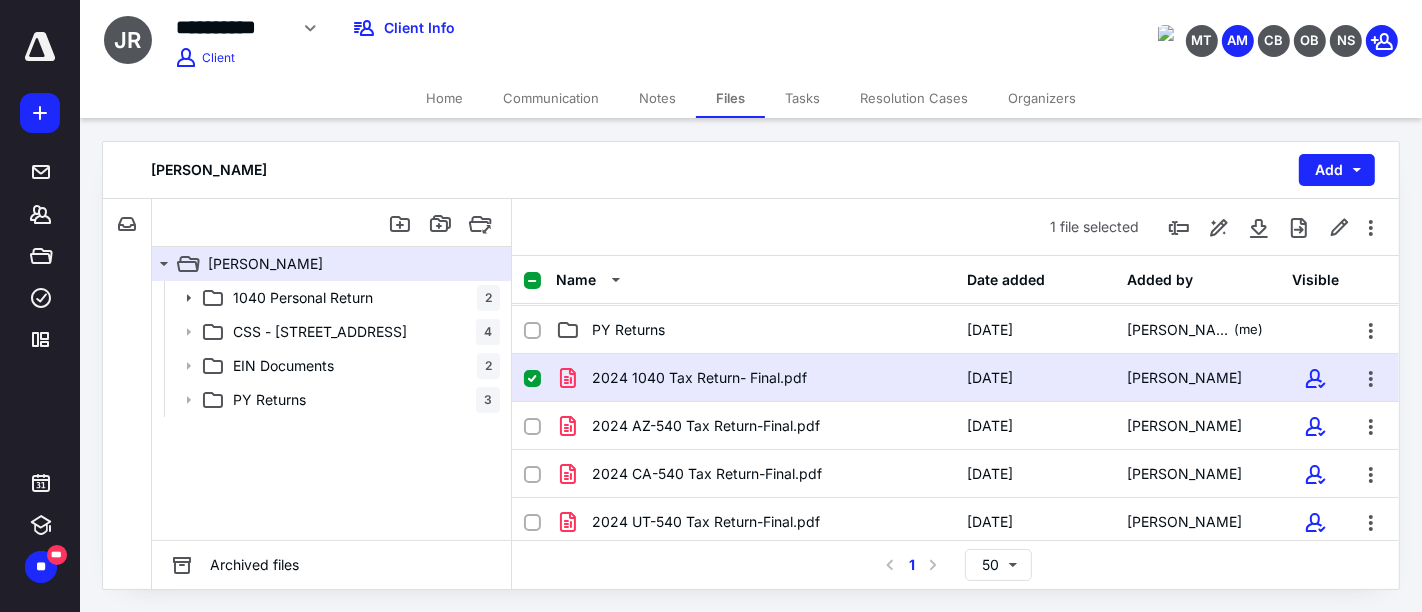 click on "Home" at bounding box center [444, 98] 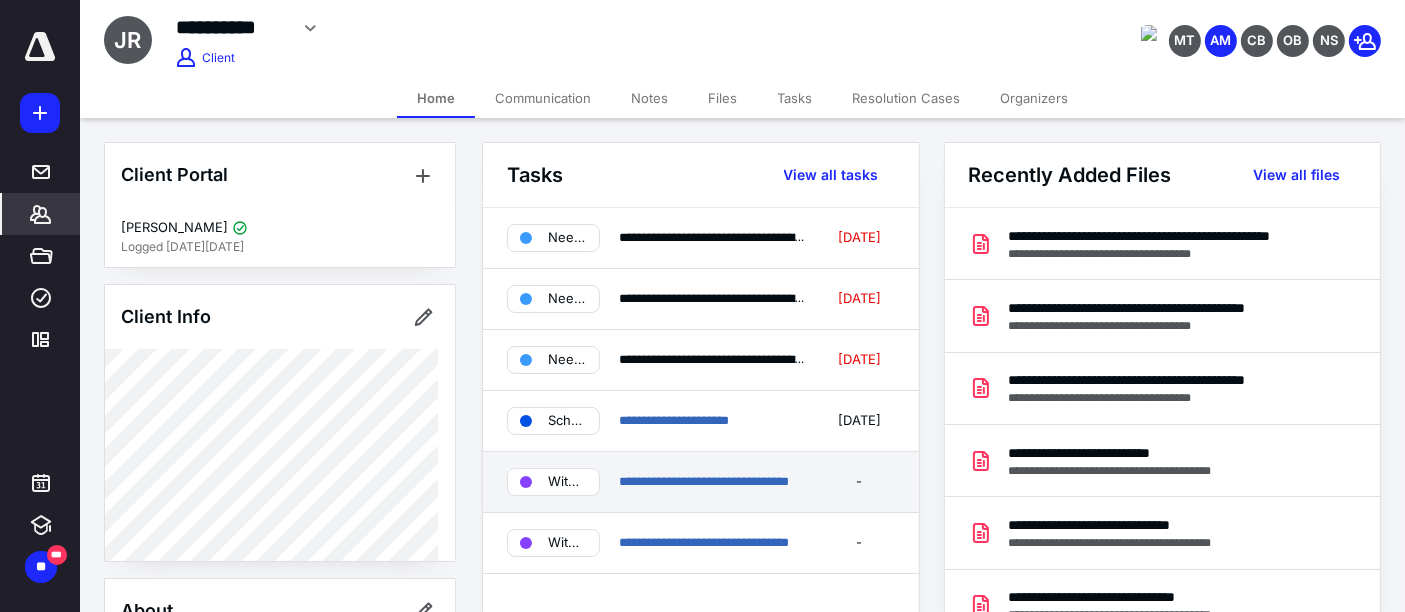 click on "With client" at bounding box center [567, 482] 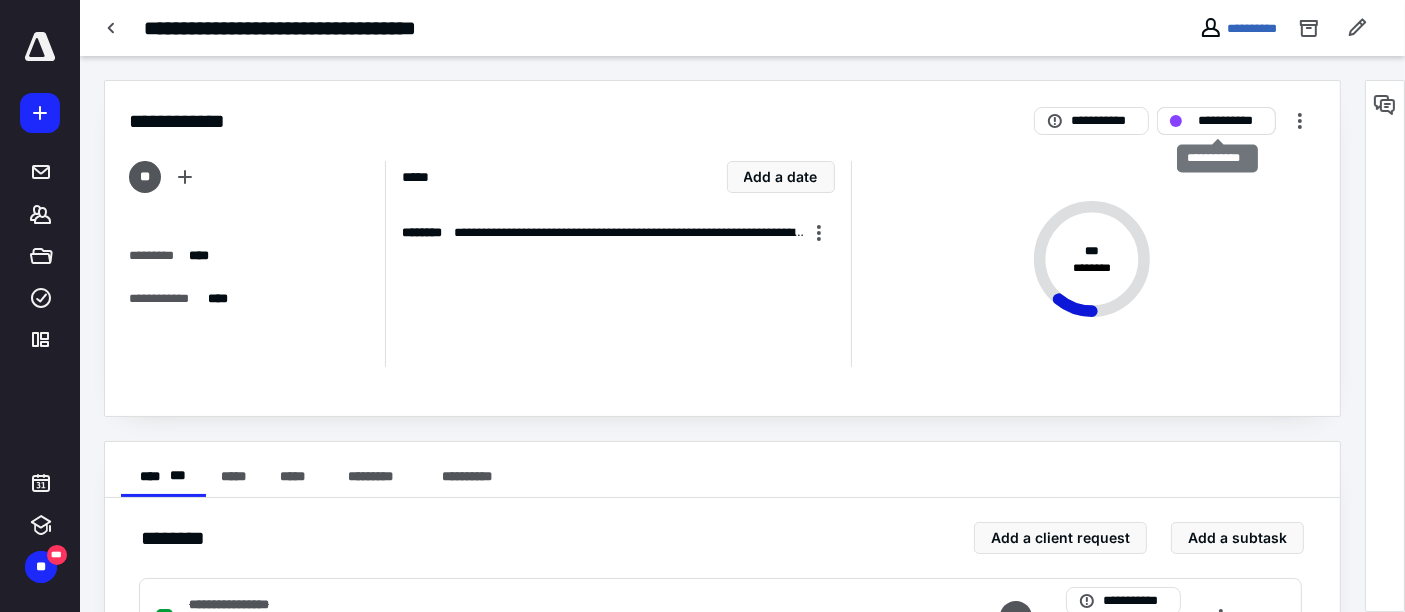 click on "**********" at bounding box center [1230, 121] 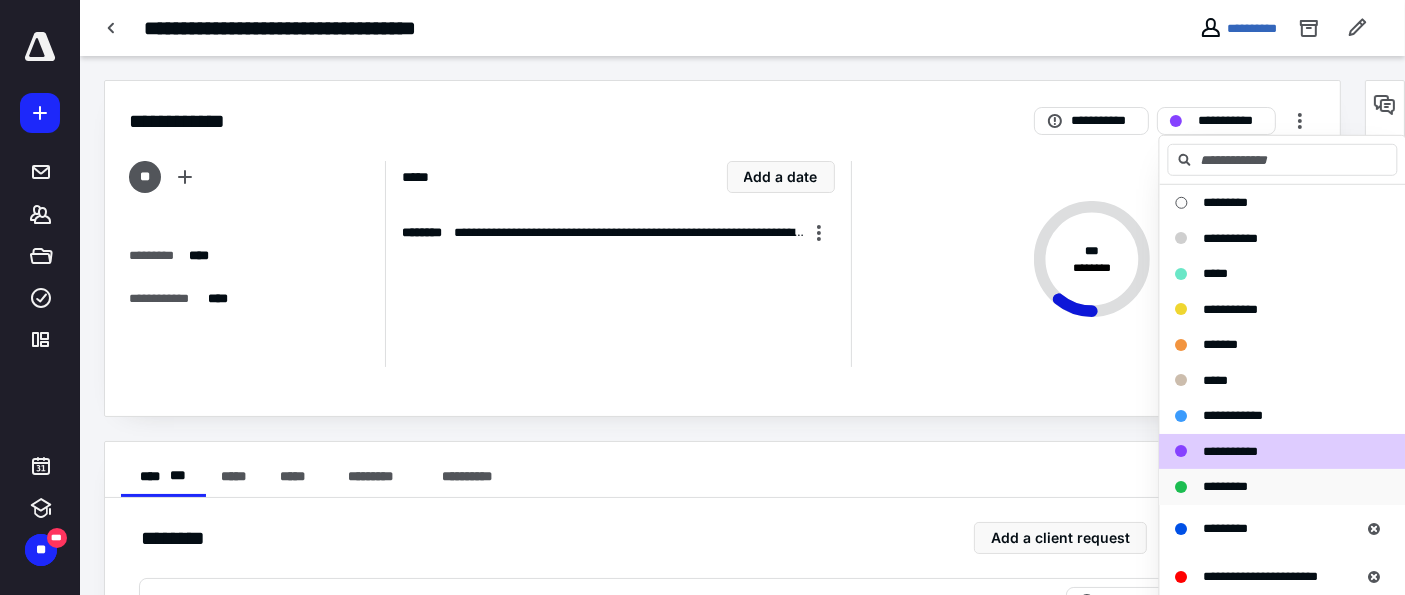 click on "*********" at bounding box center [1226, 486] 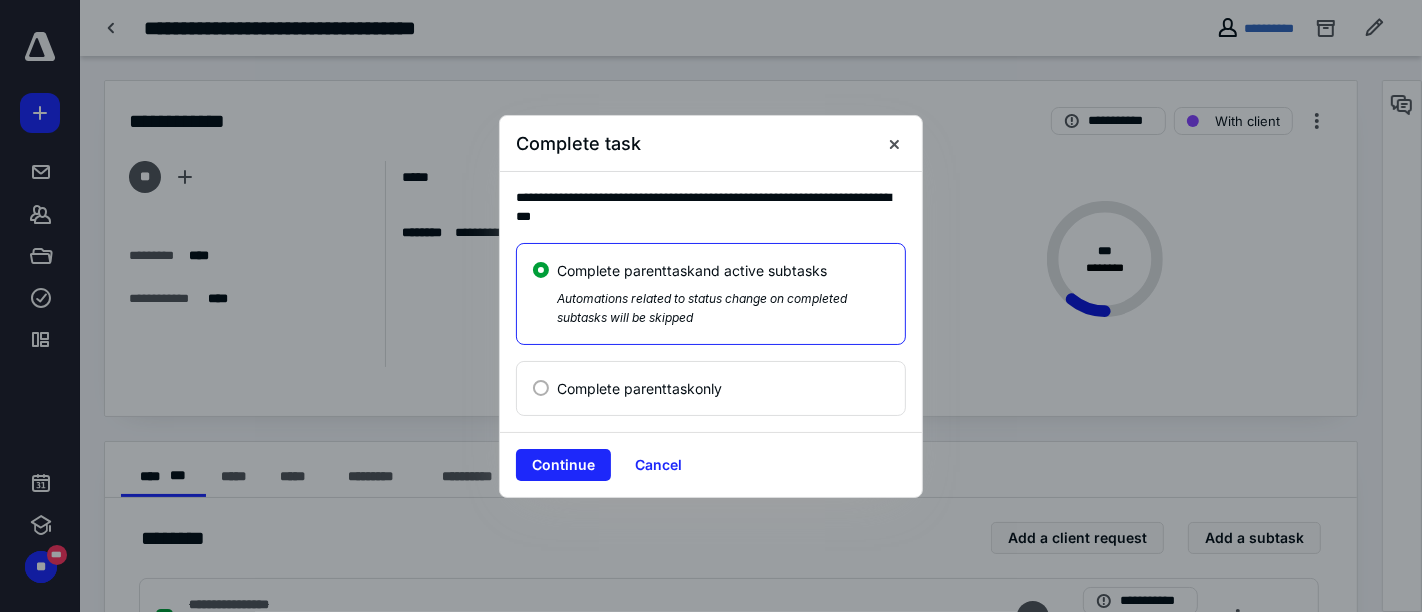 click on "Continue Cancel" at bounding box center [711, 464] 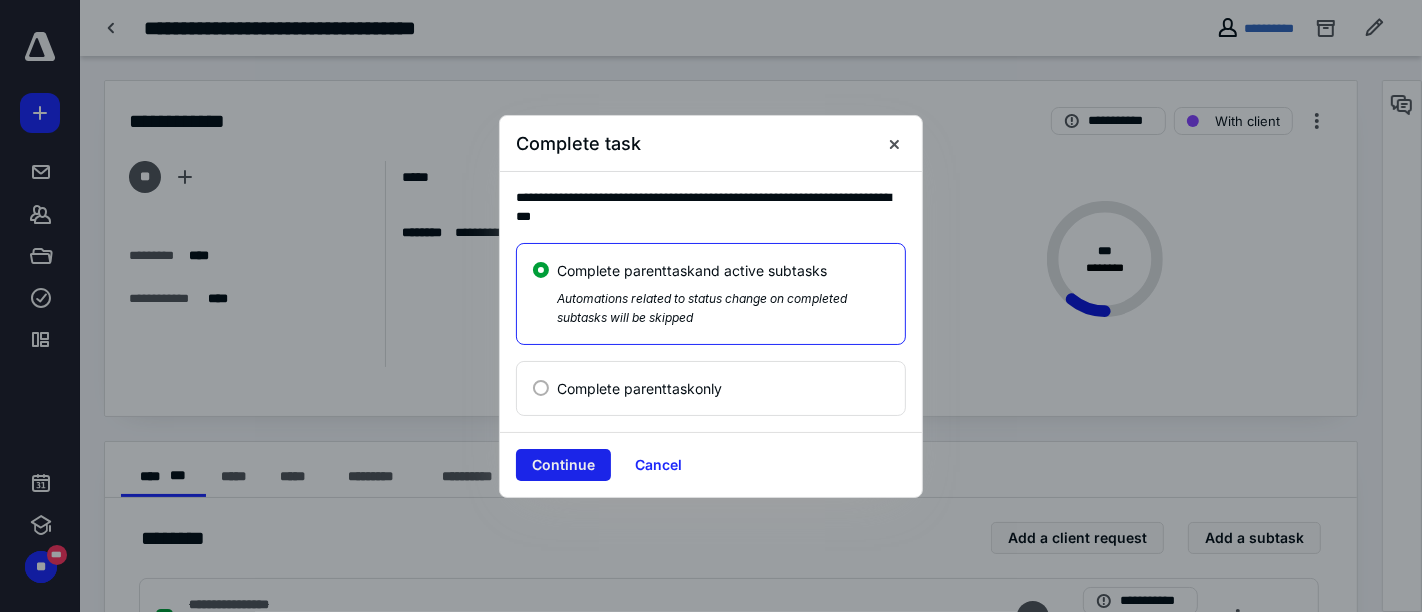 click on "Continue" at bounding box center (563, 465) 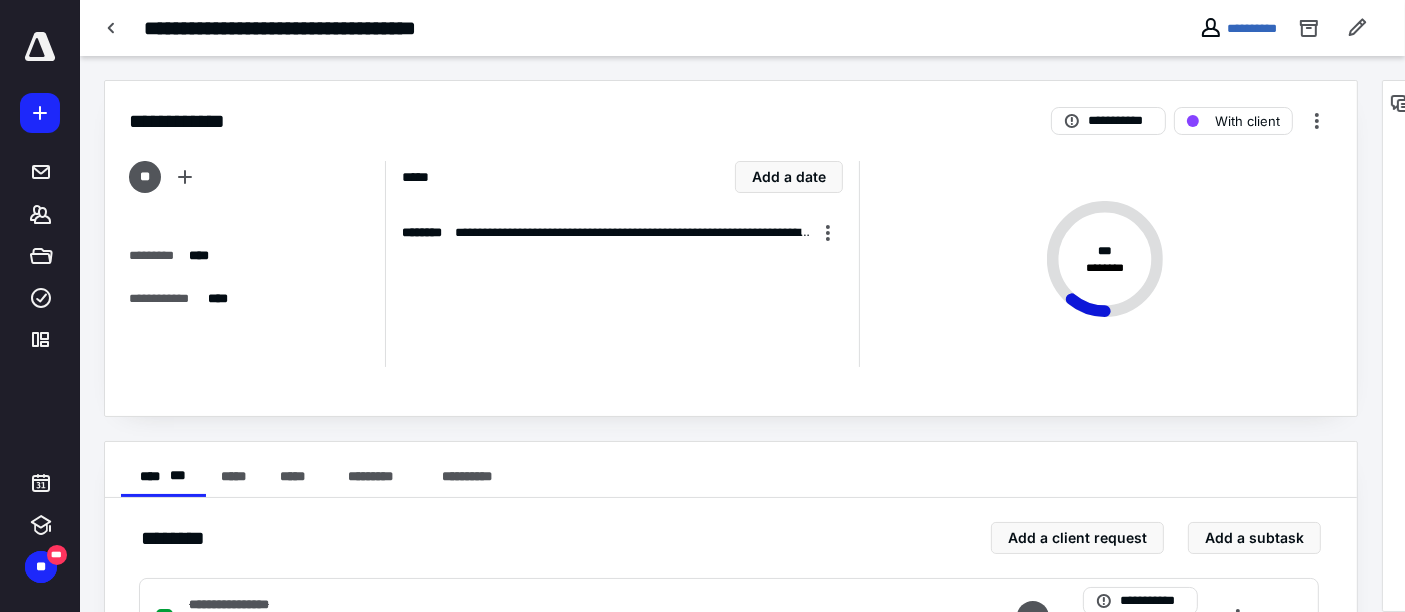 checkbox on "true" 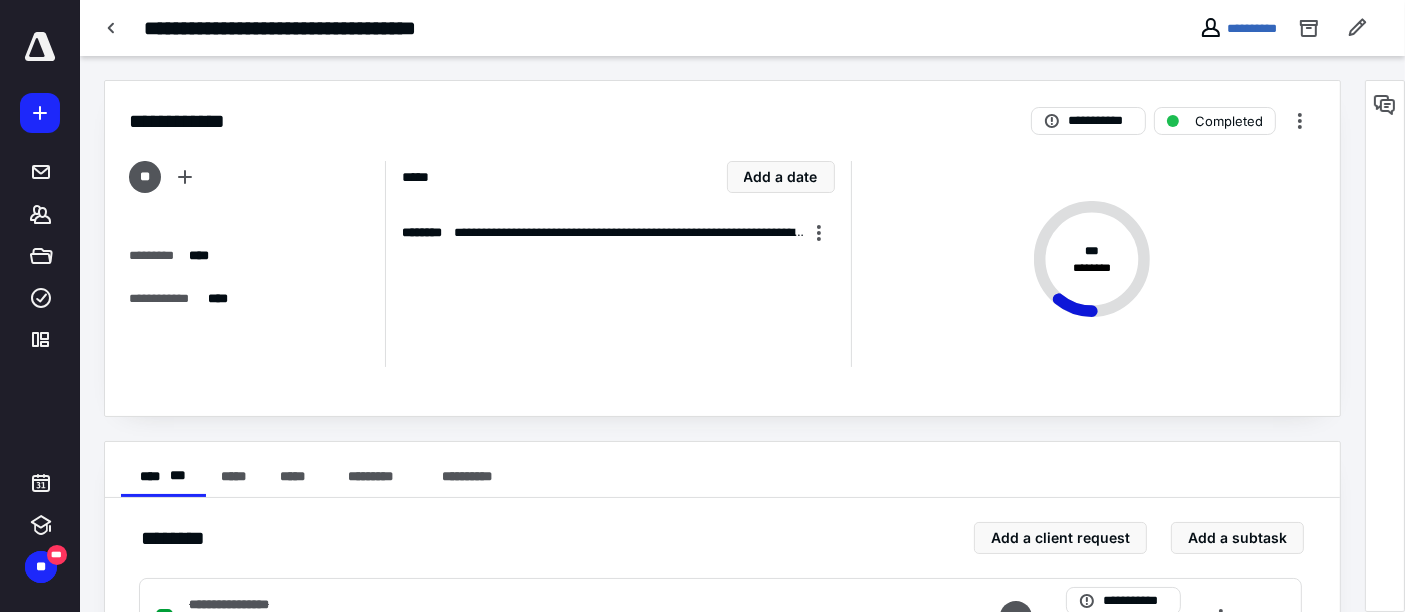 click on "**********" at bounding box center (1238, 28) 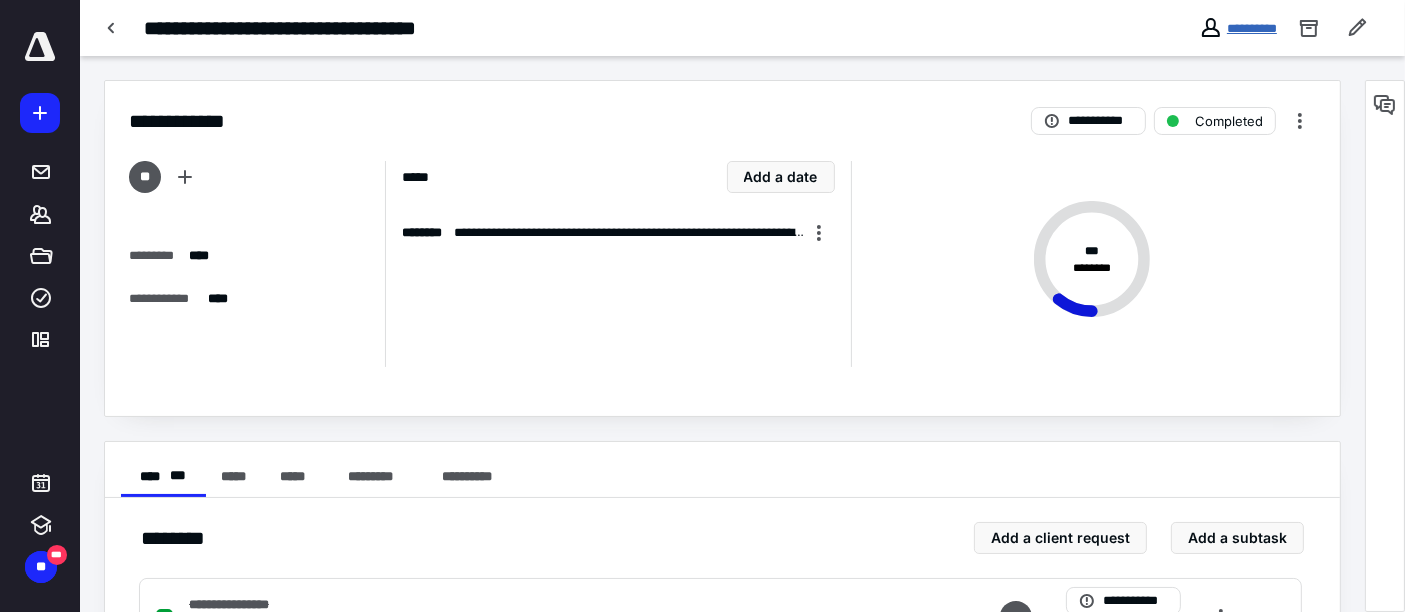 click on "**********" at bounding box center [1238, 28] 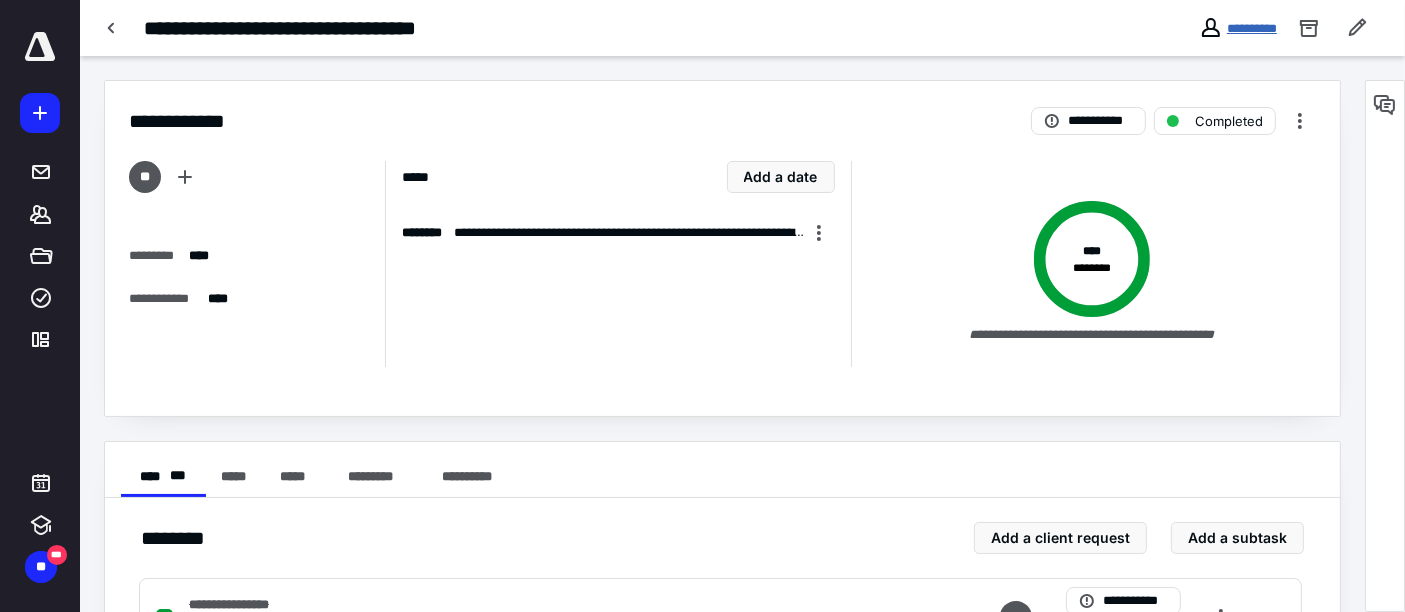 click on "**********" at bounding box center (1252, 28) 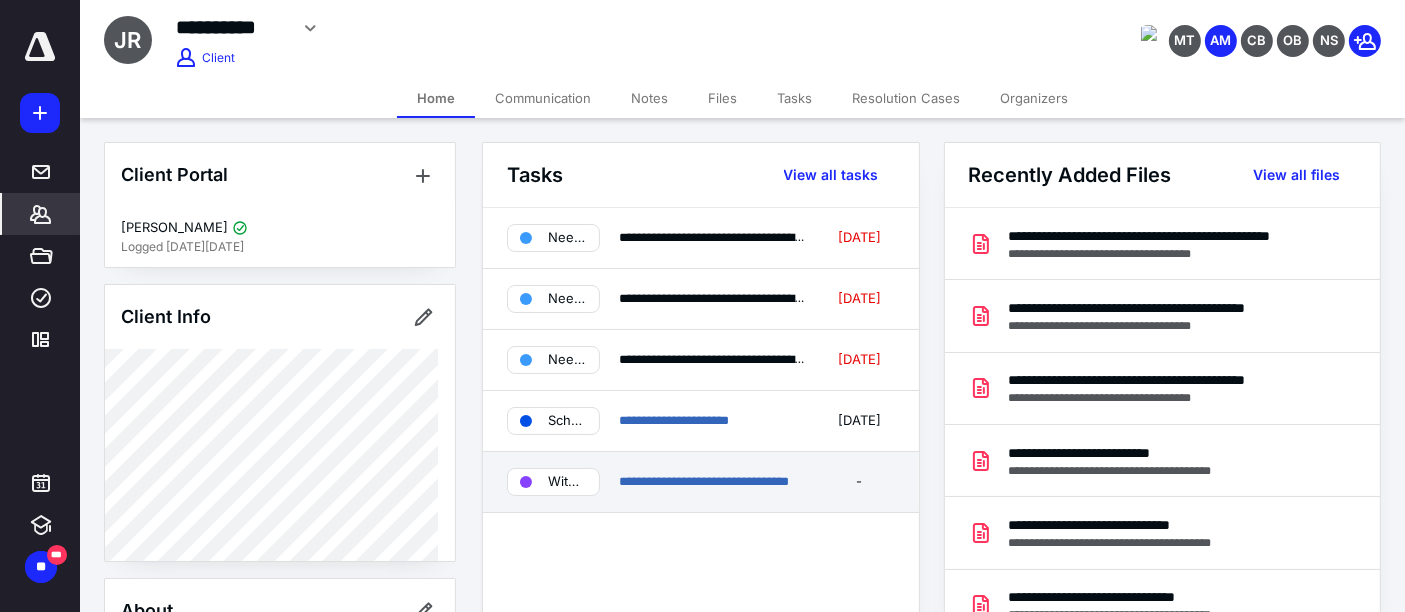 click on "With client" at bounding box center [567, 482] 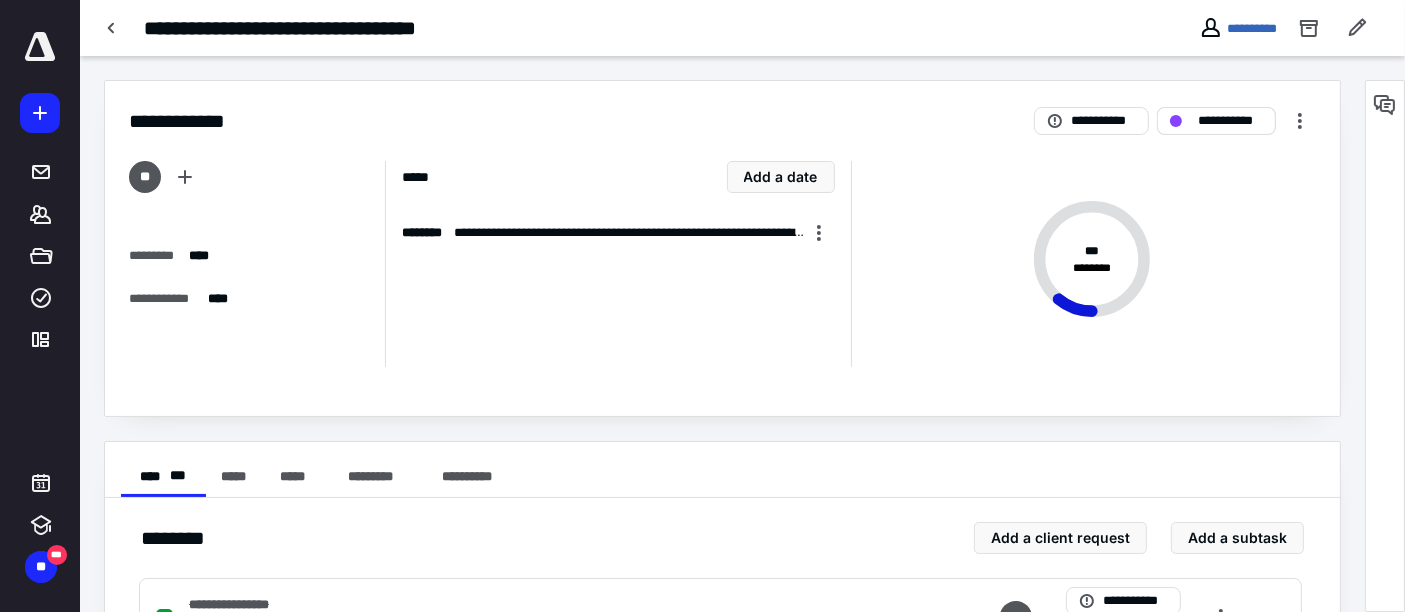 click on "**********" at bounding box center [1230, 121] 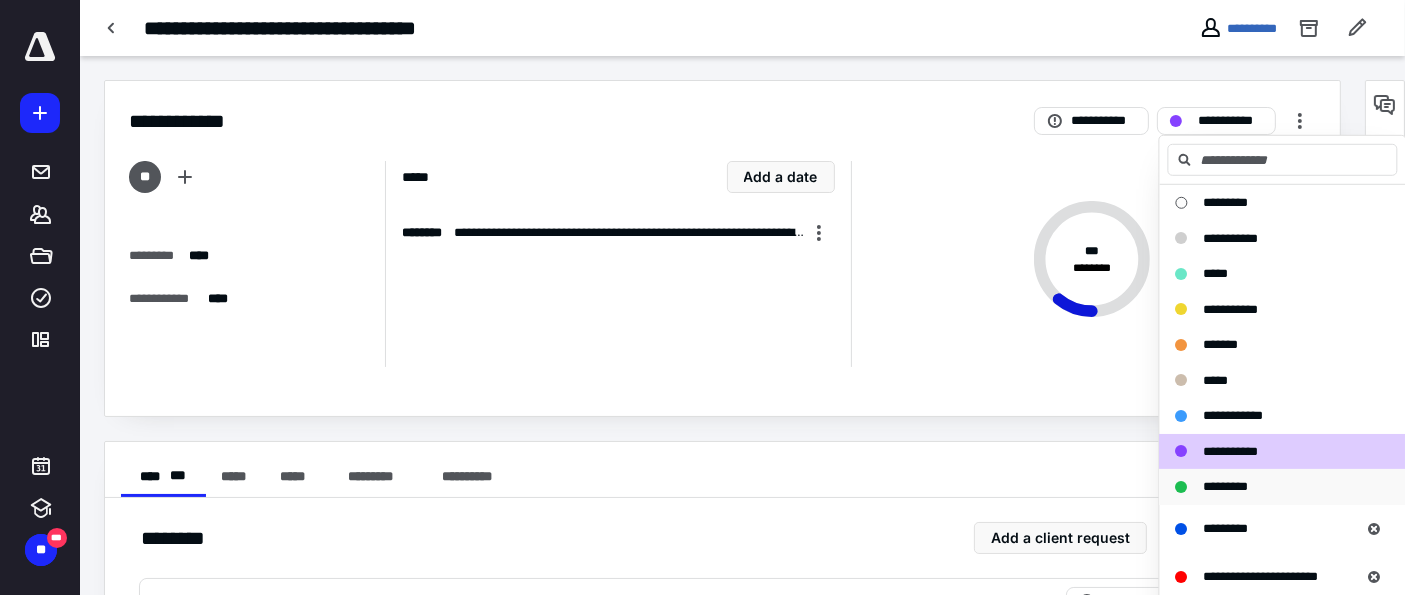 click on "*********" at bounding box center (1283, 487) 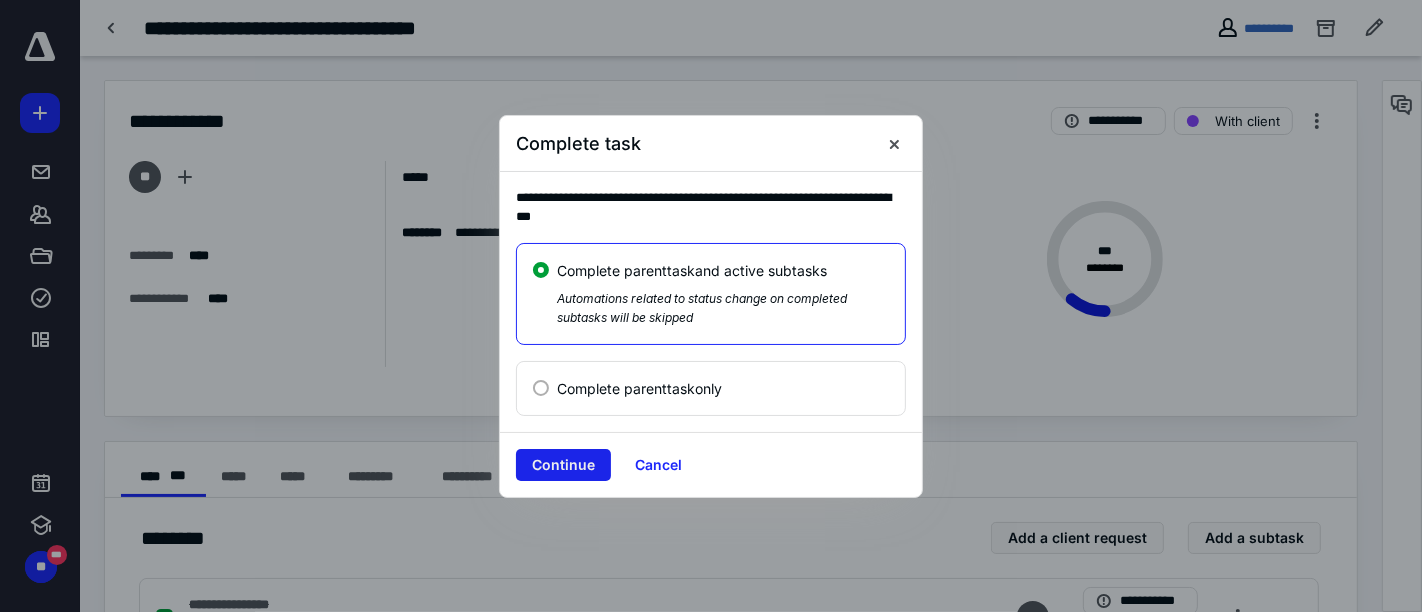 click on "Continue" at bounding box center (563, 465) 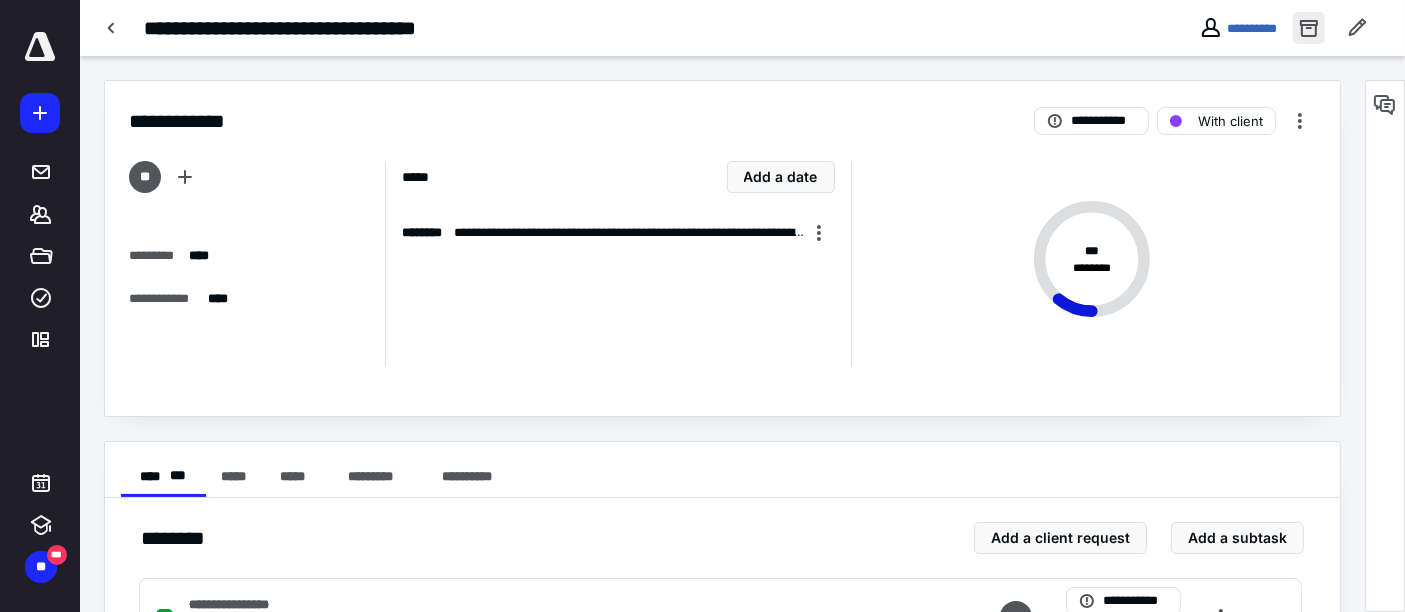 checkbox on "true" 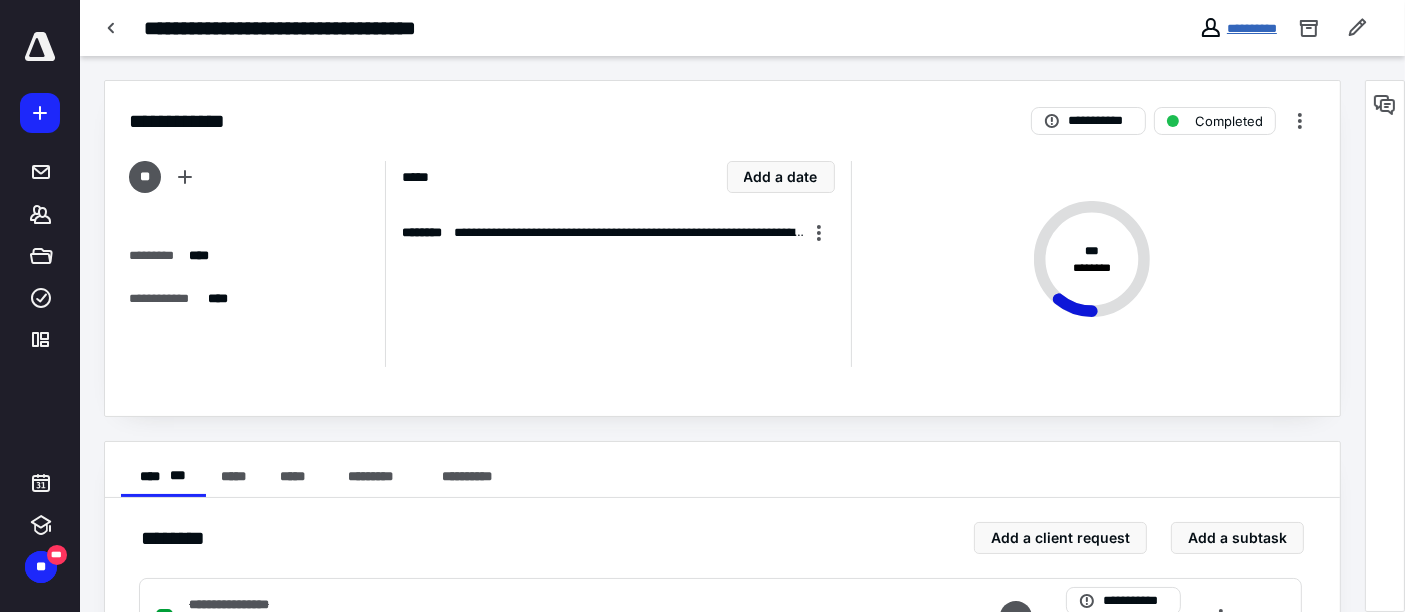click on "**********" at bounding box center (1252, 28) 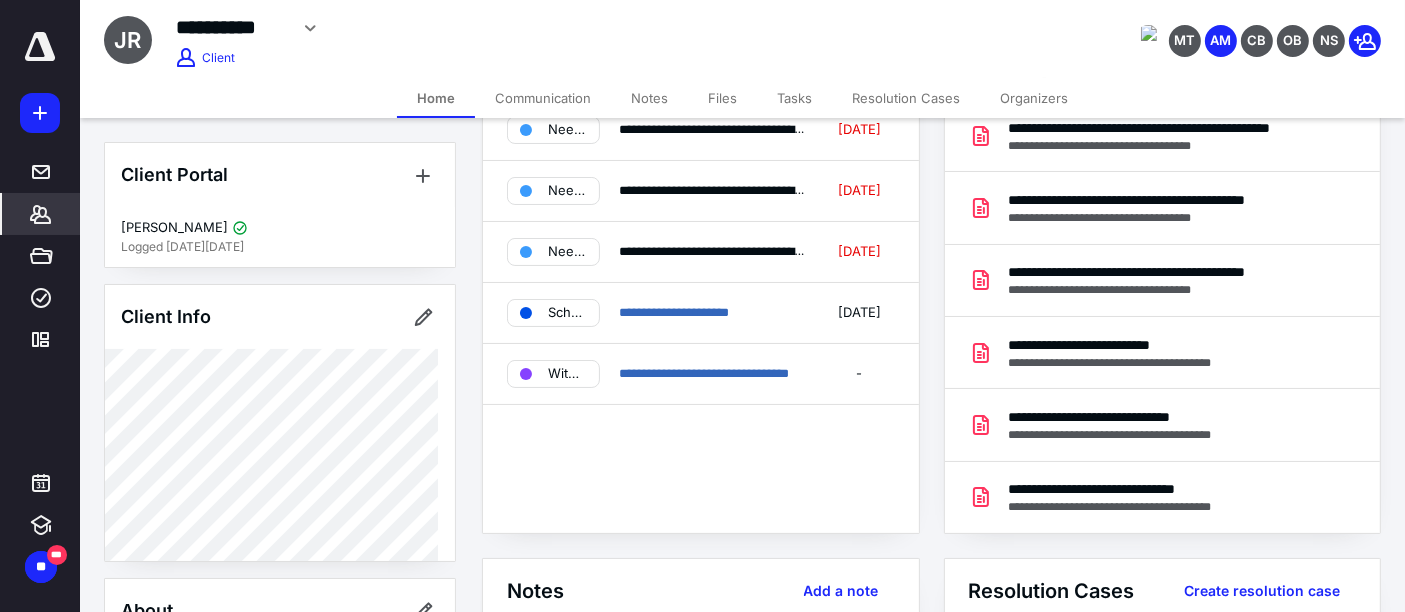 scroll, scrollTop: 111, scrollLeft: 0, axis: vertical 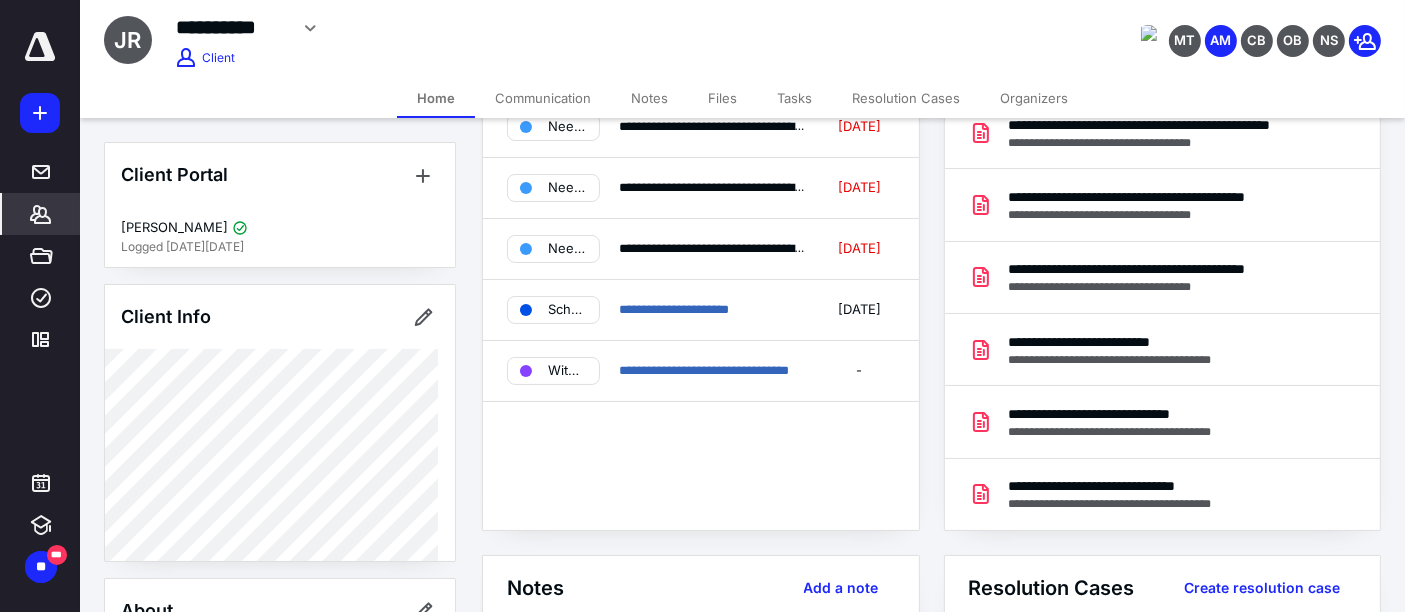 click on "Notes" at bounding box center [649, 98] 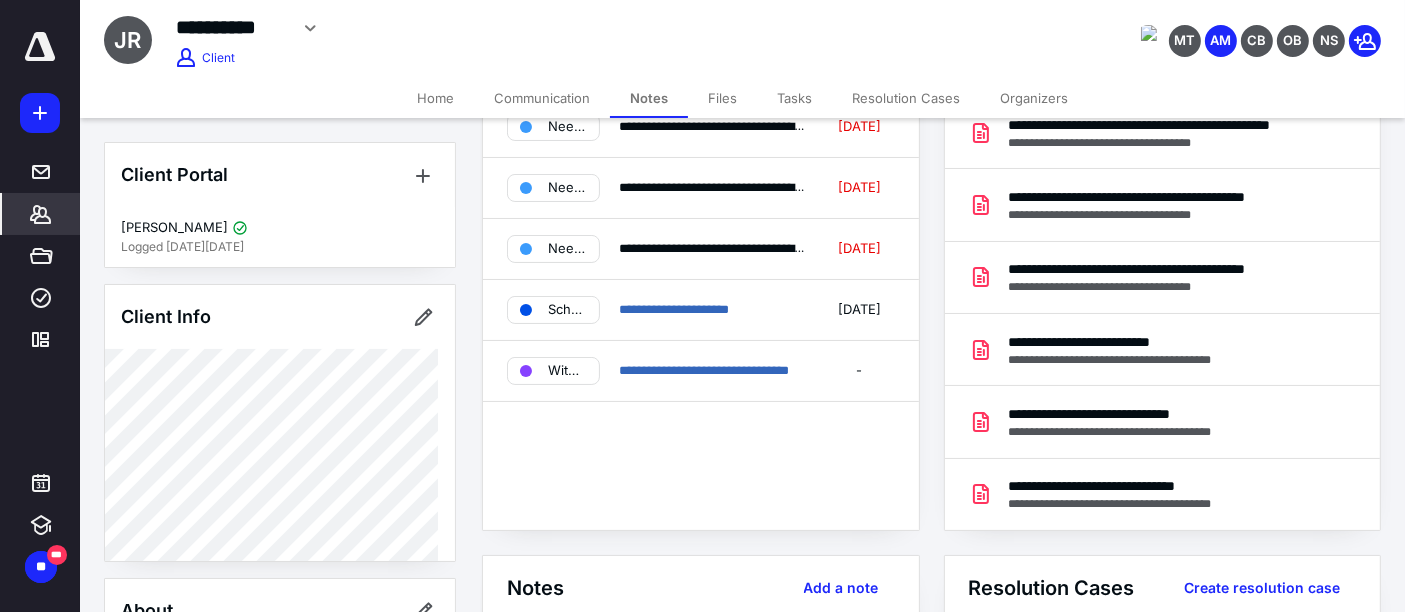 scroll, scrollTop: 0, scrollLeft: 0, axis: both 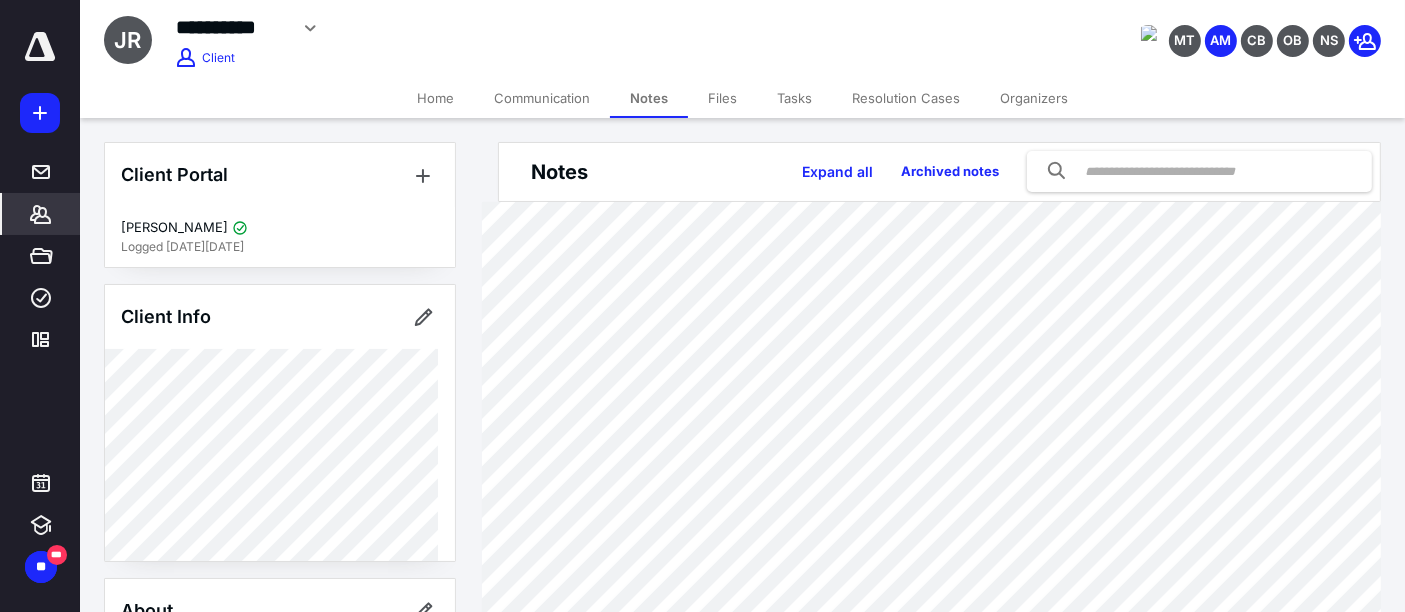 click on "Home" at bounding box center [435, 98] 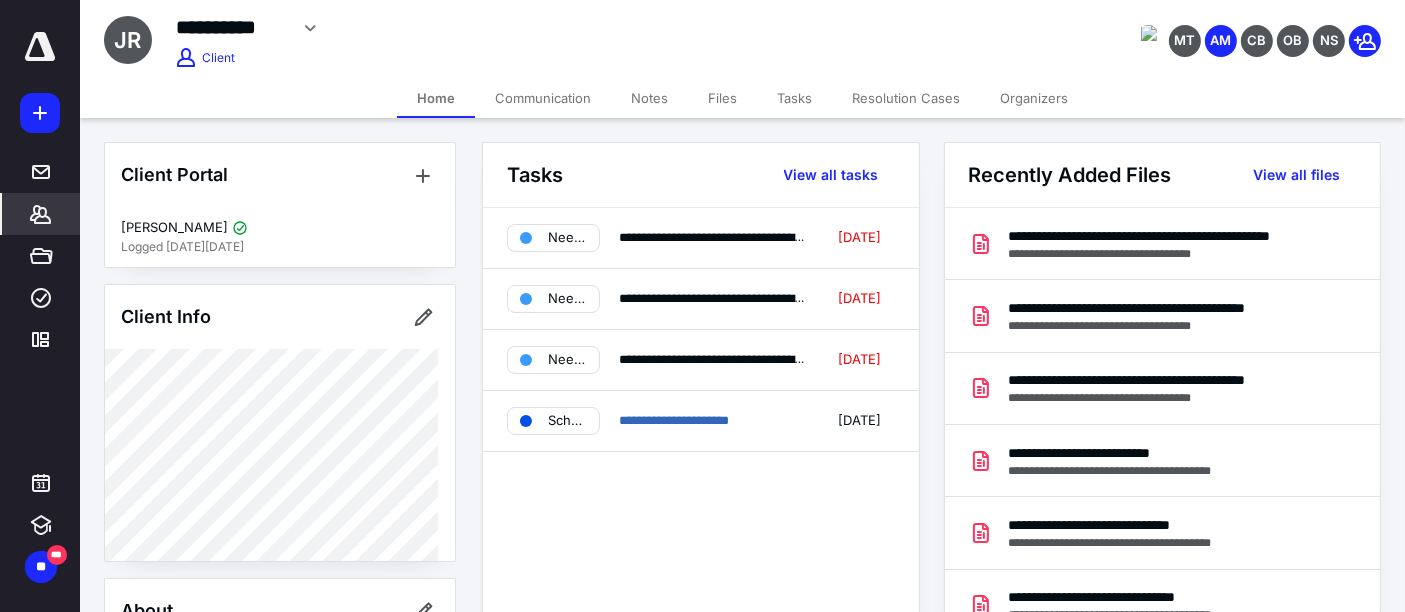 click on "Notes" at bounding box center [649, 98] 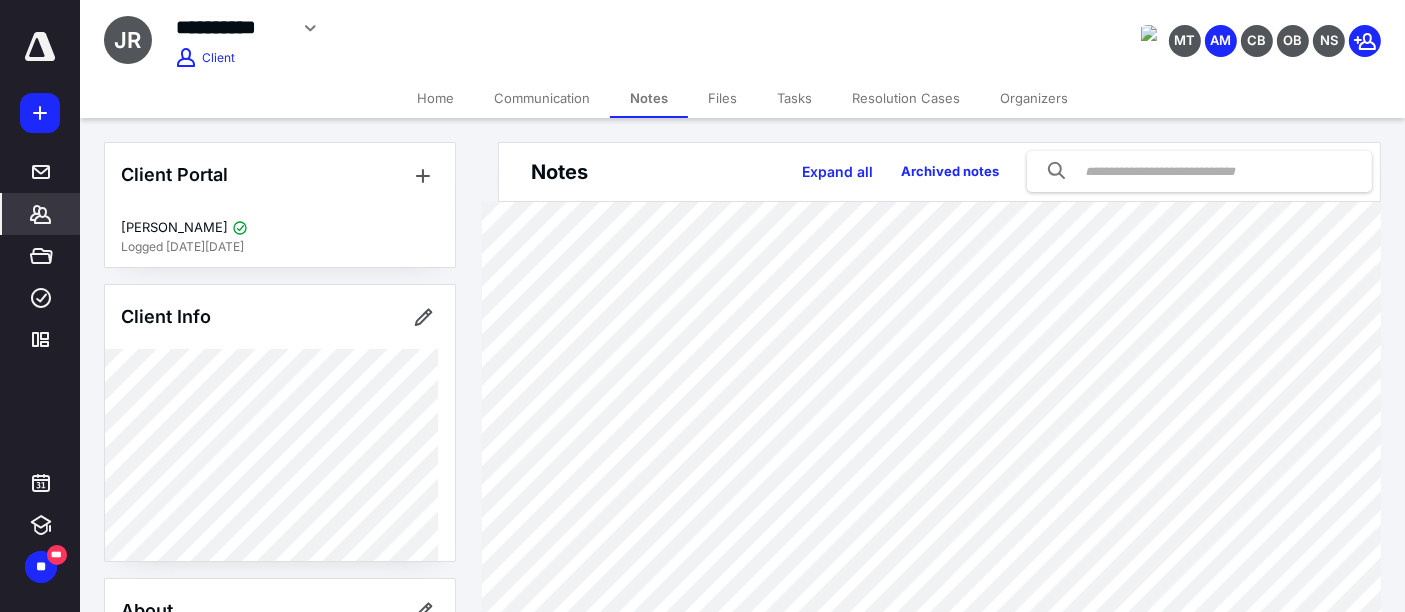 click on "Home" at bounding box center (435, 98) 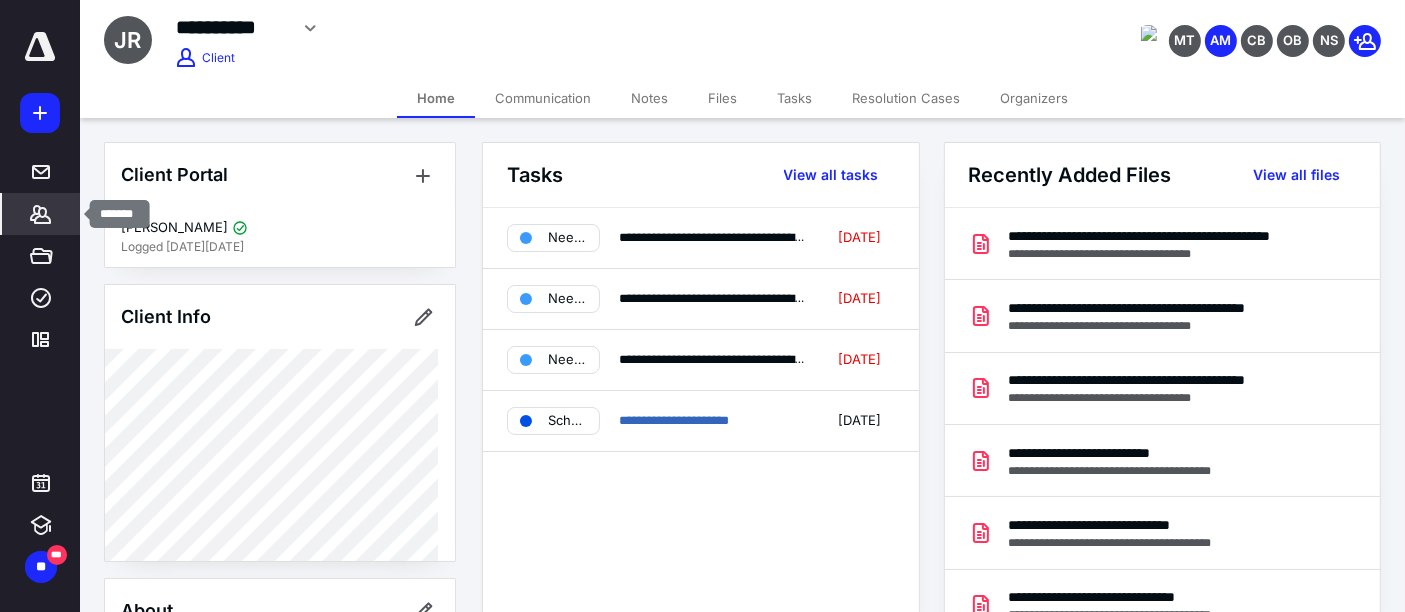 click 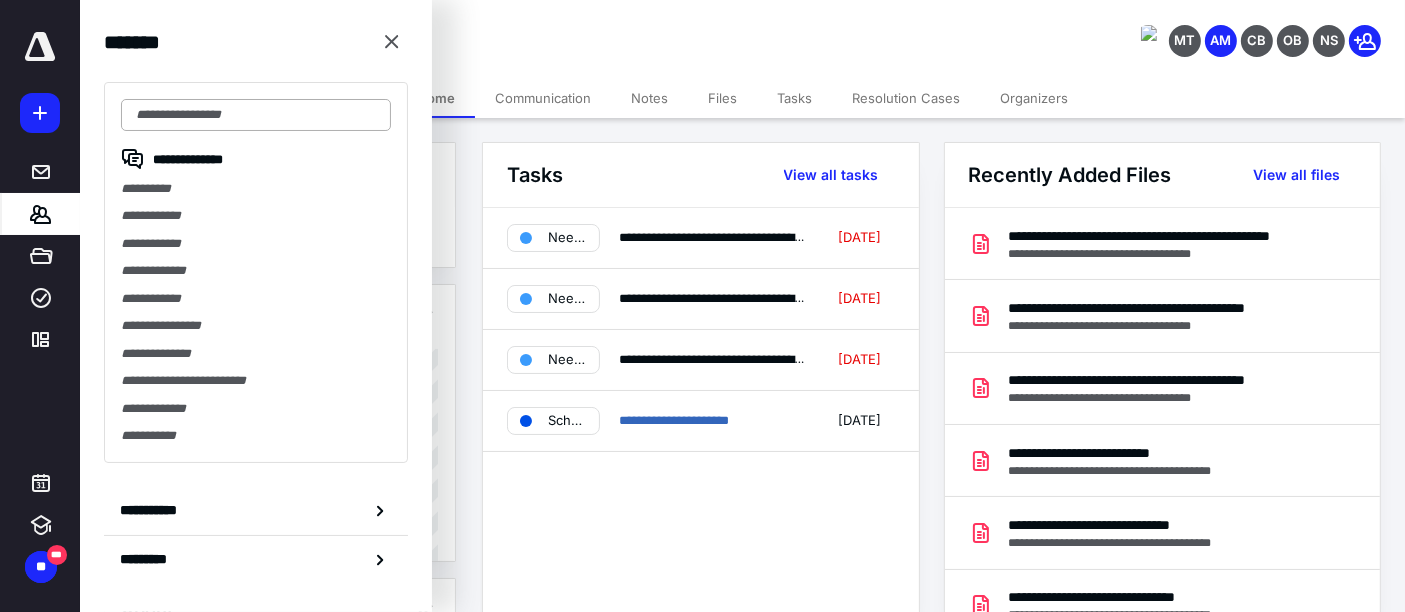 click at bounding box center [256, 115] 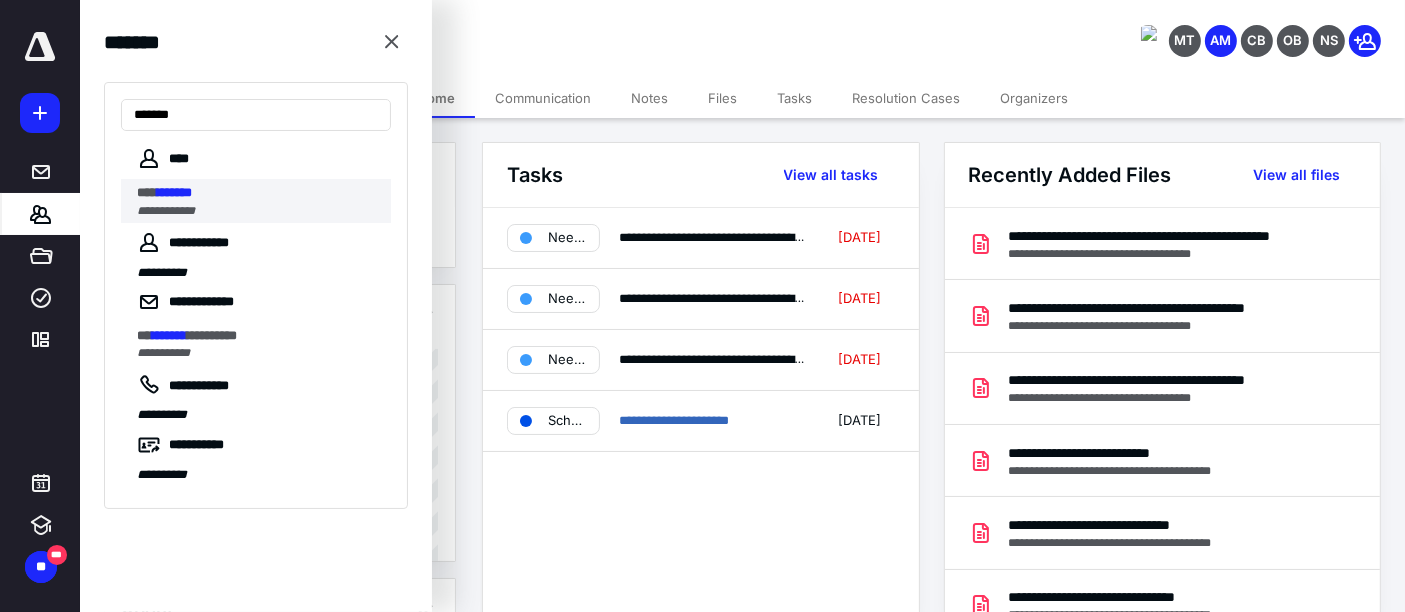 type on "*******" 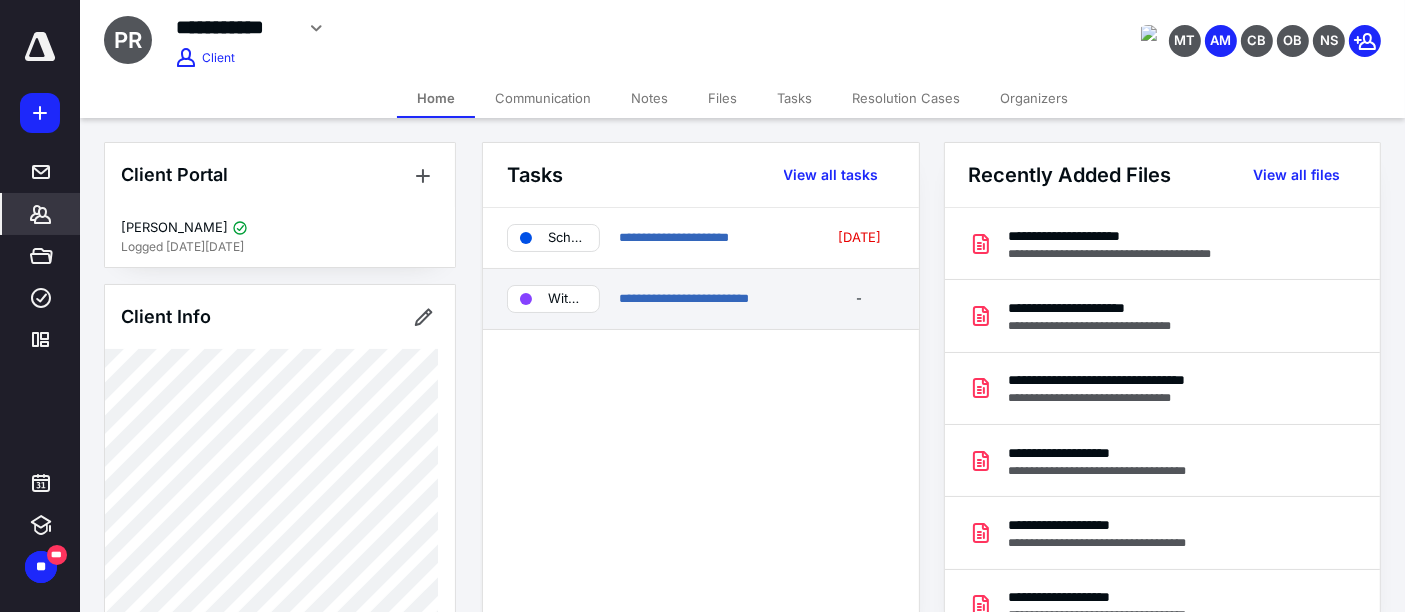 click on "With client" at bounding box center (567, 299) 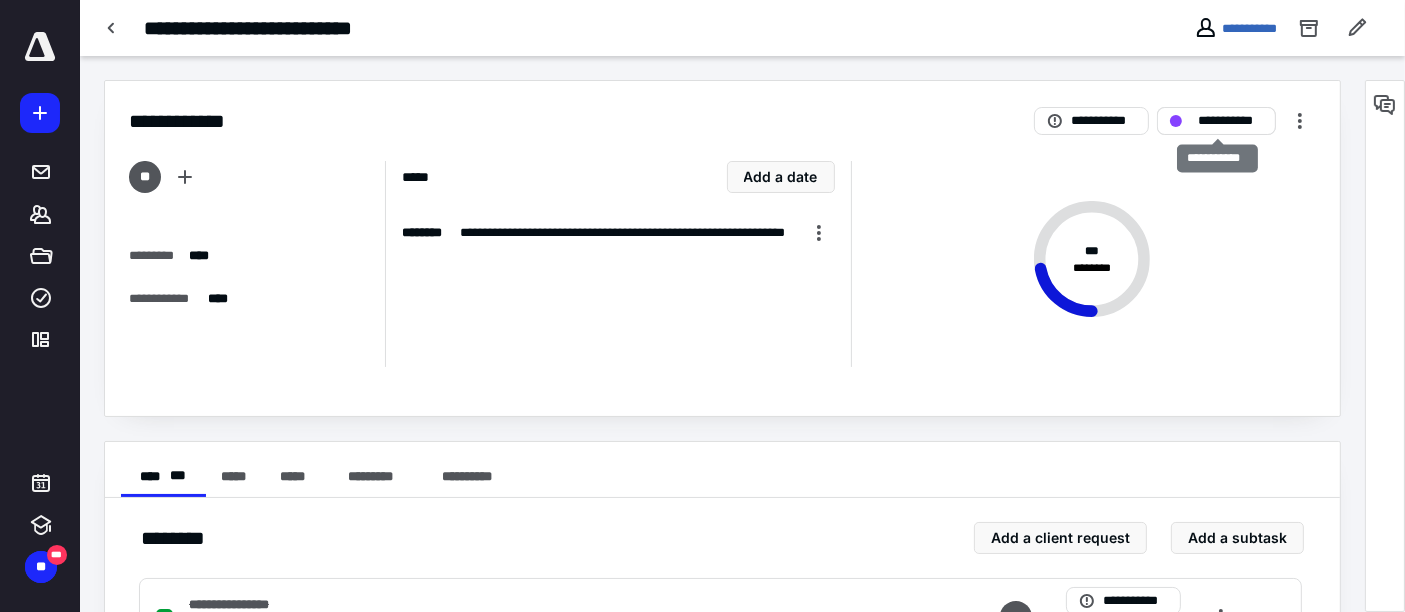 click on "**********" at bounding box center (1230, 121) 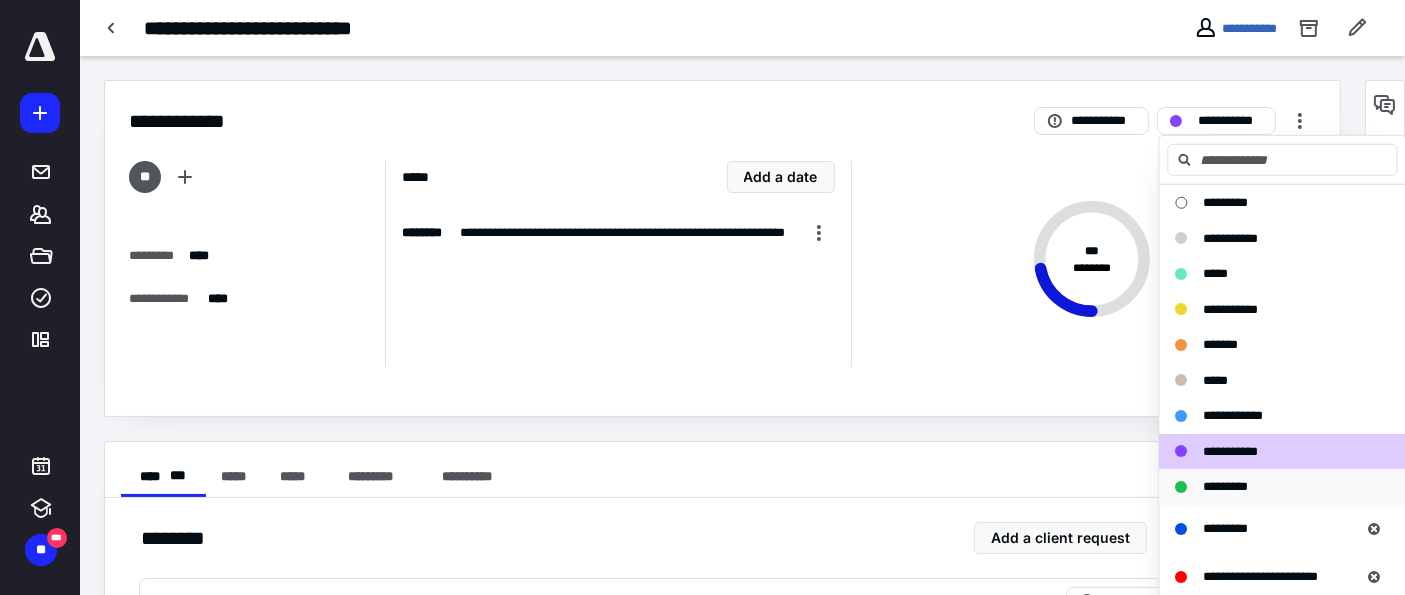 click on "*********" at bounding box center [1226, 486] 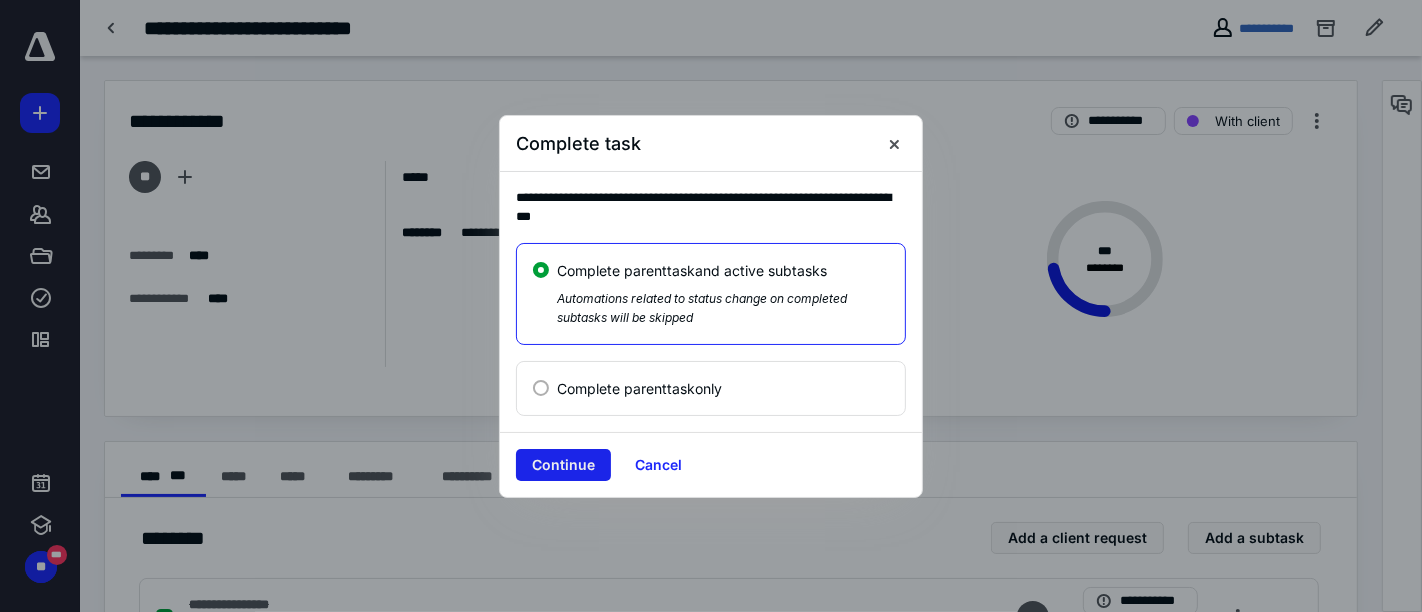 click on "Continue" at bounding box center (563, 465) 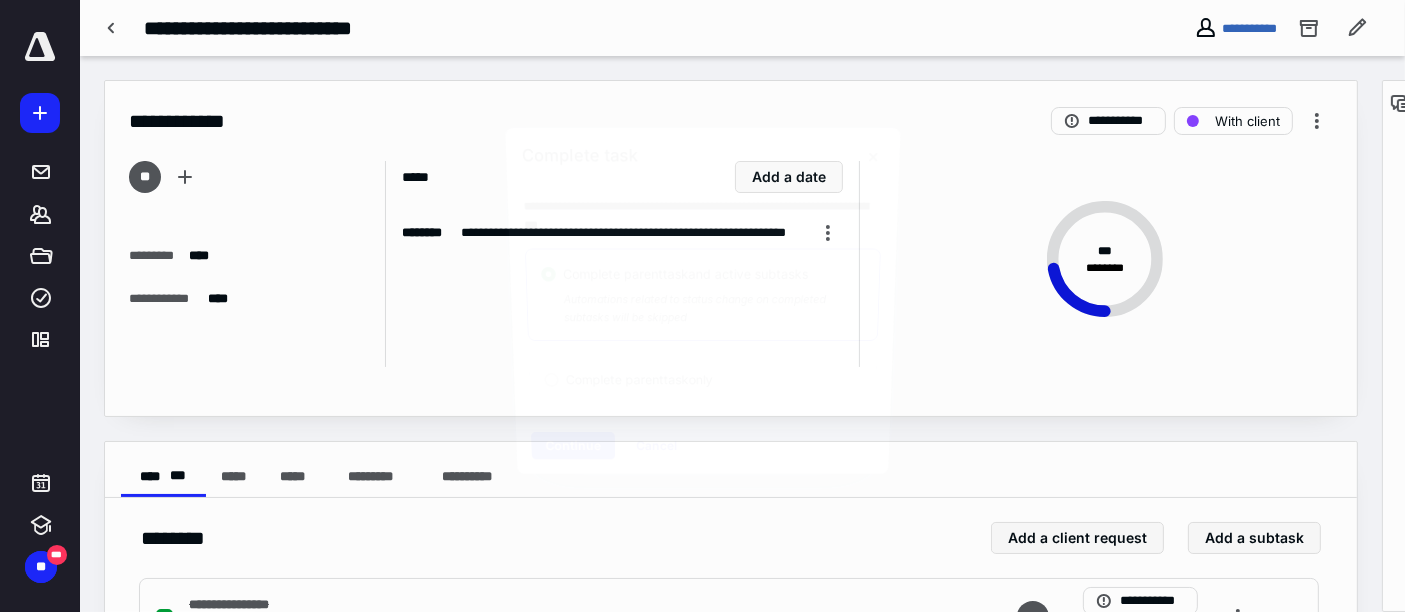 checkbox on "true" 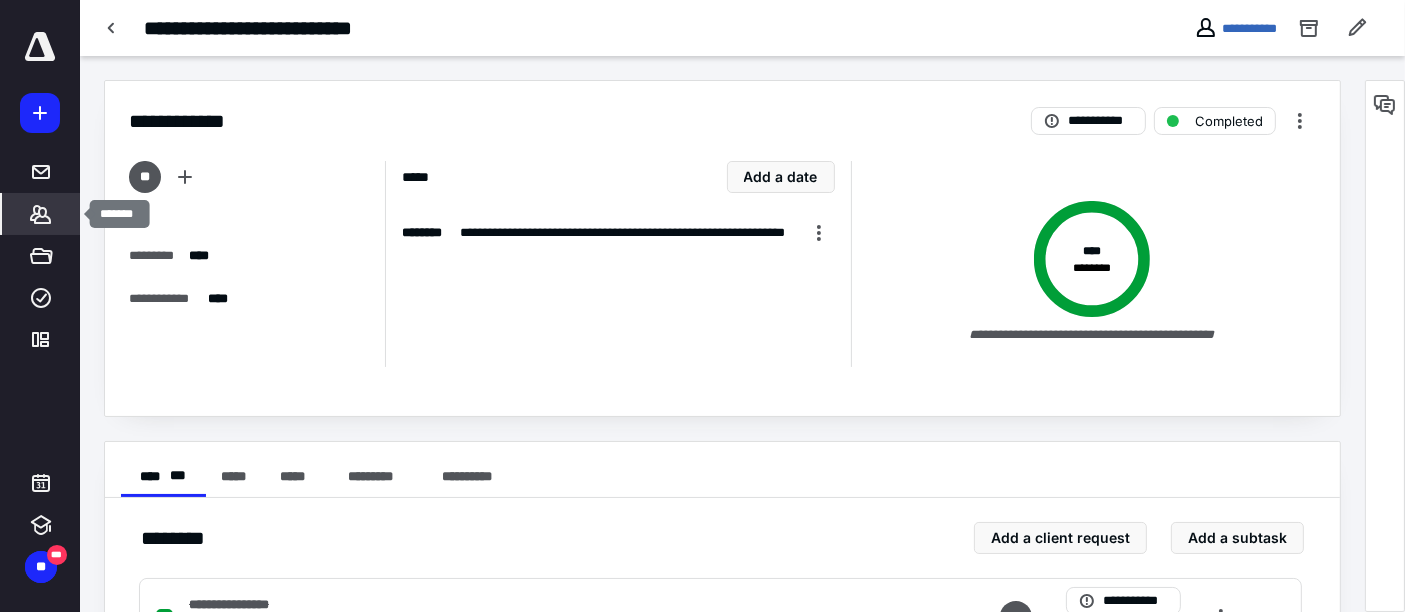 click 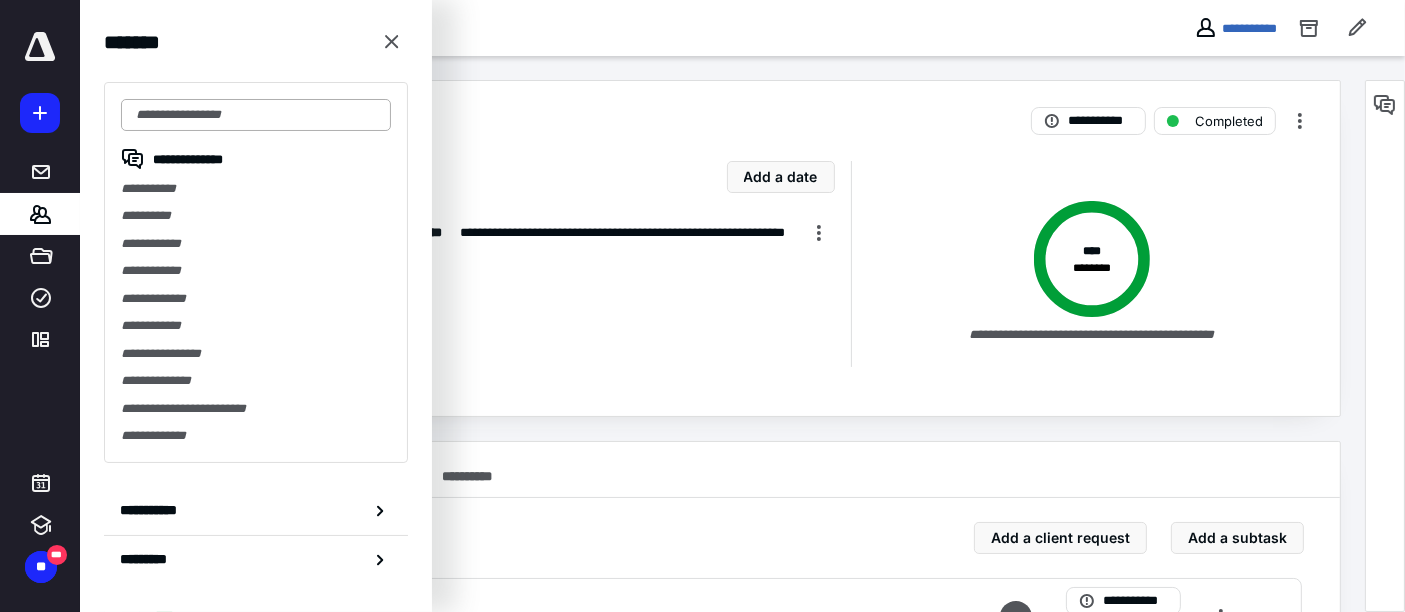 click at bounding box center [256, 115] 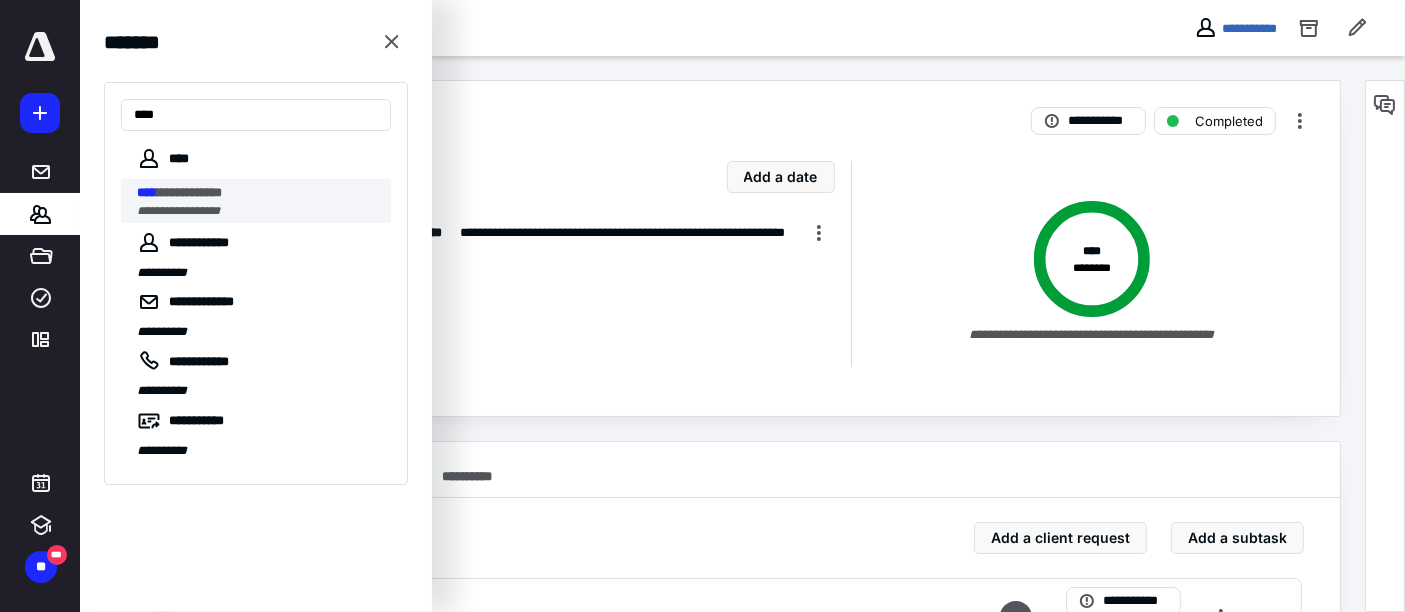 type on "****" 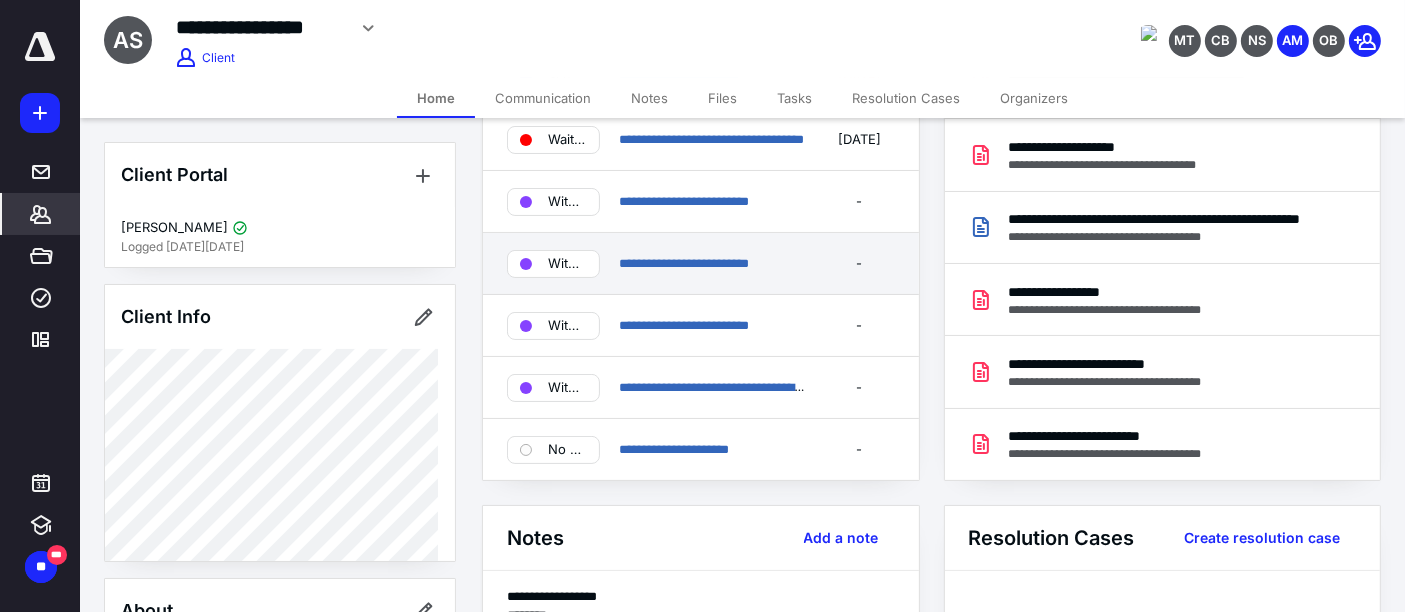 scroll, scrollTop: 0, scrollLeft: 0, axis: both 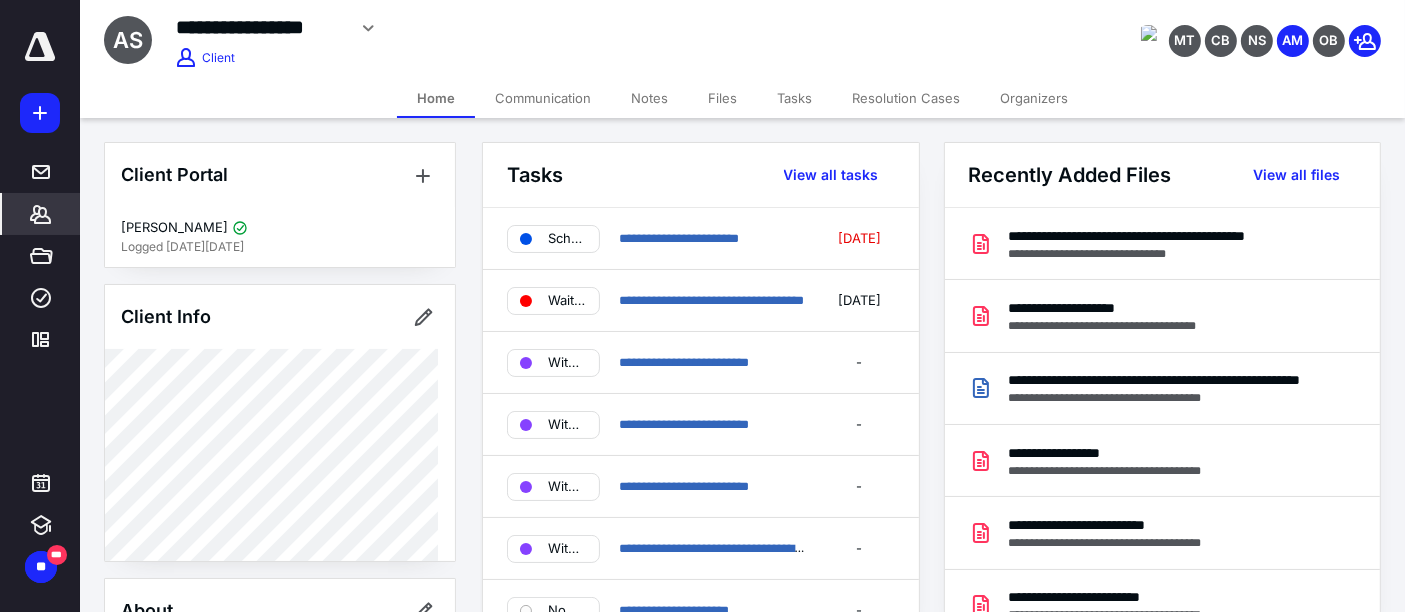 click on "*******" at bounding box center (41, 214) 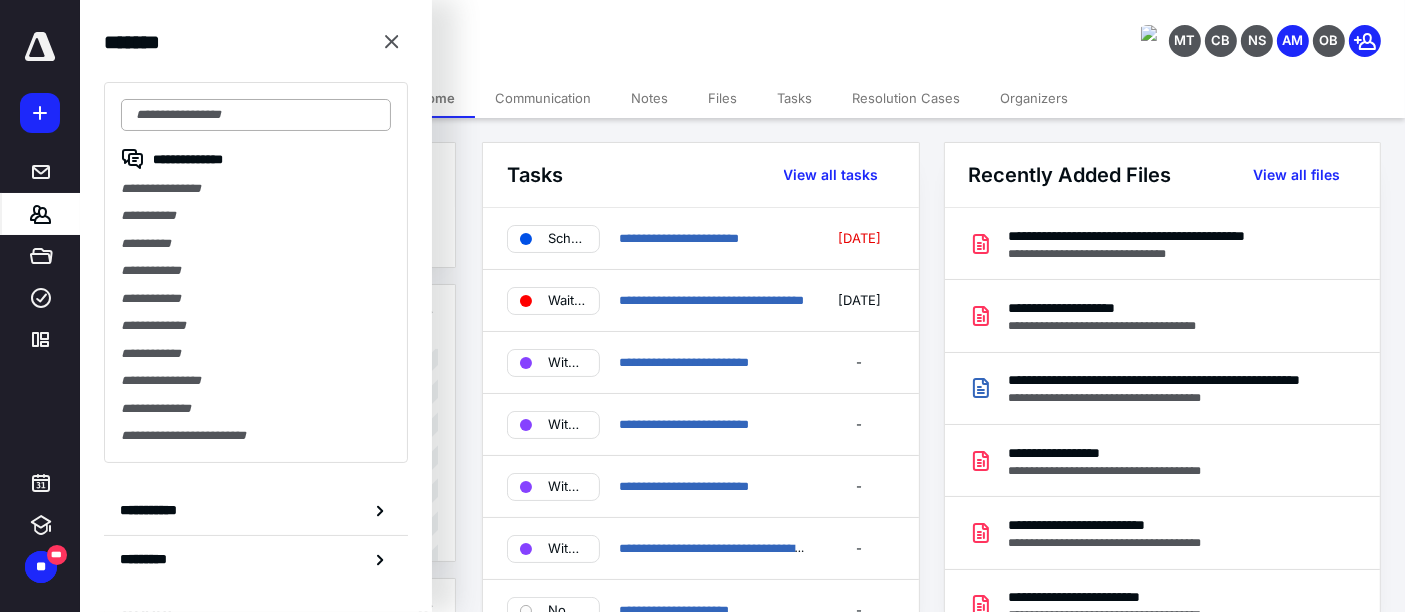 click at bounding box center [256, 115] 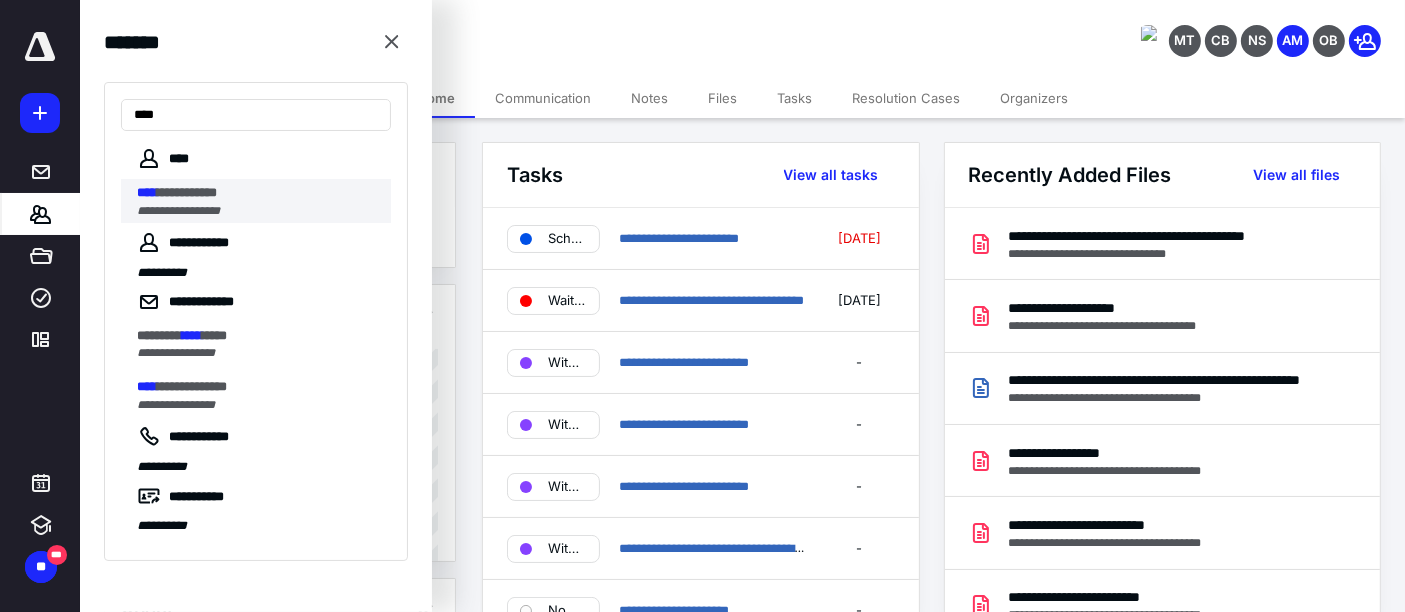 type on "****" 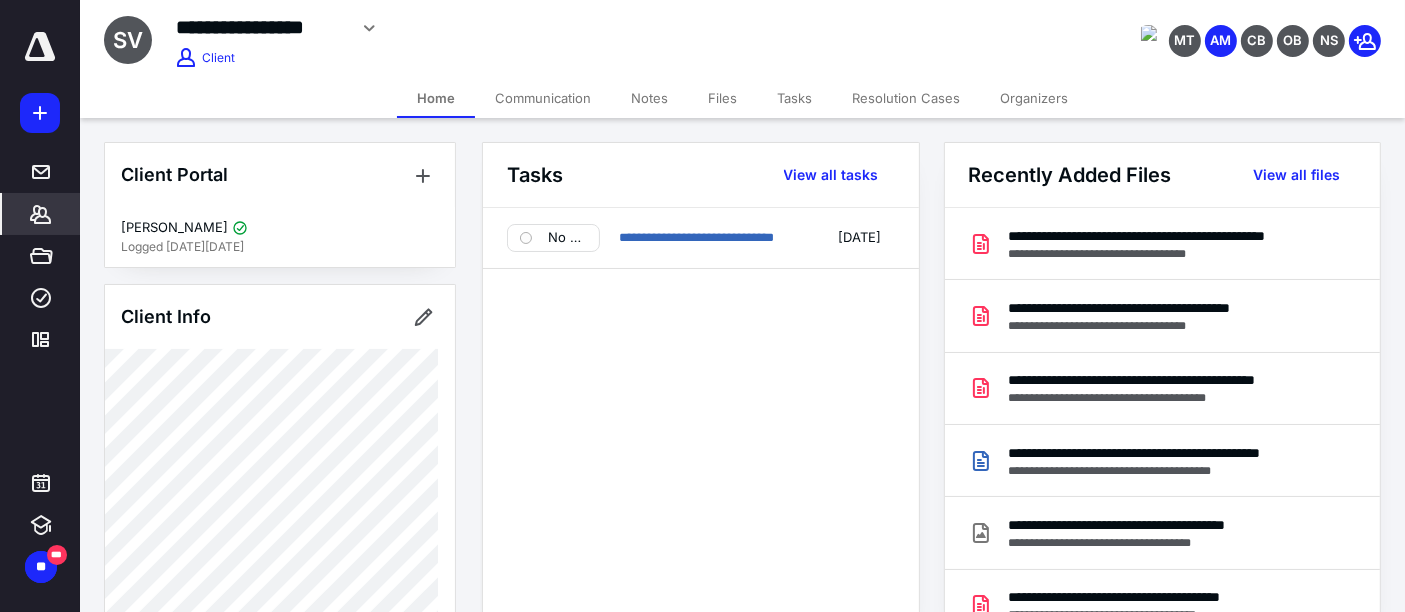 click 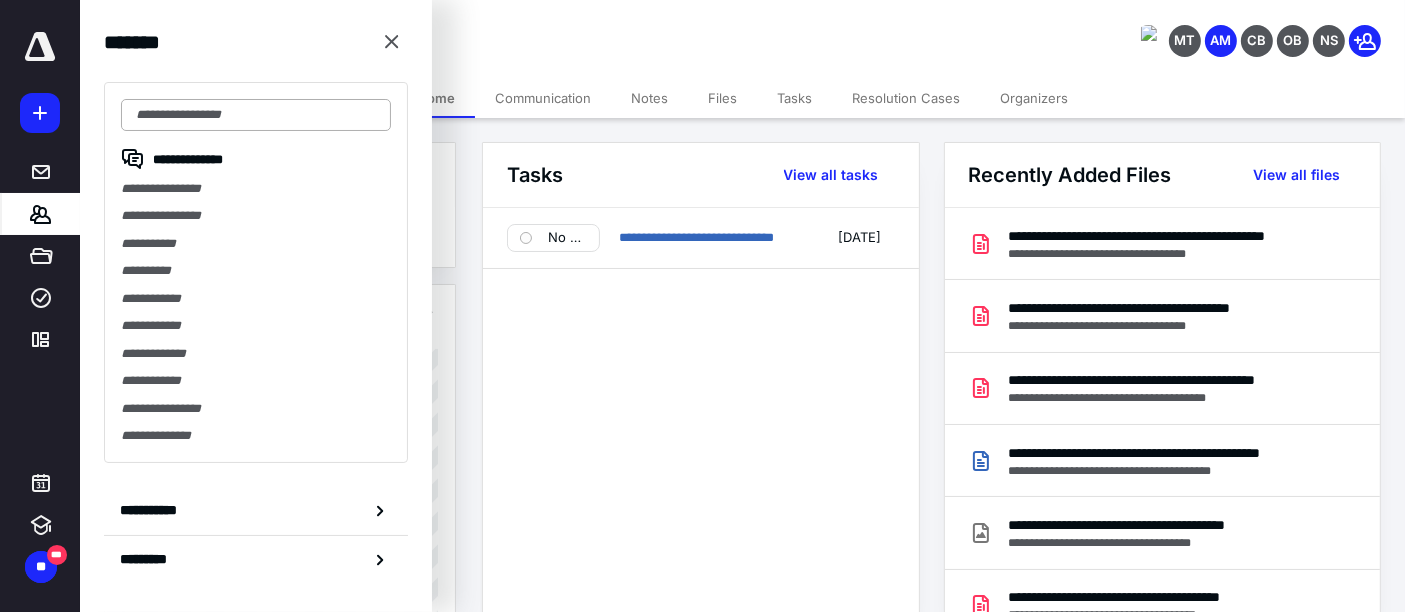 click at bounding box center [256, 115] 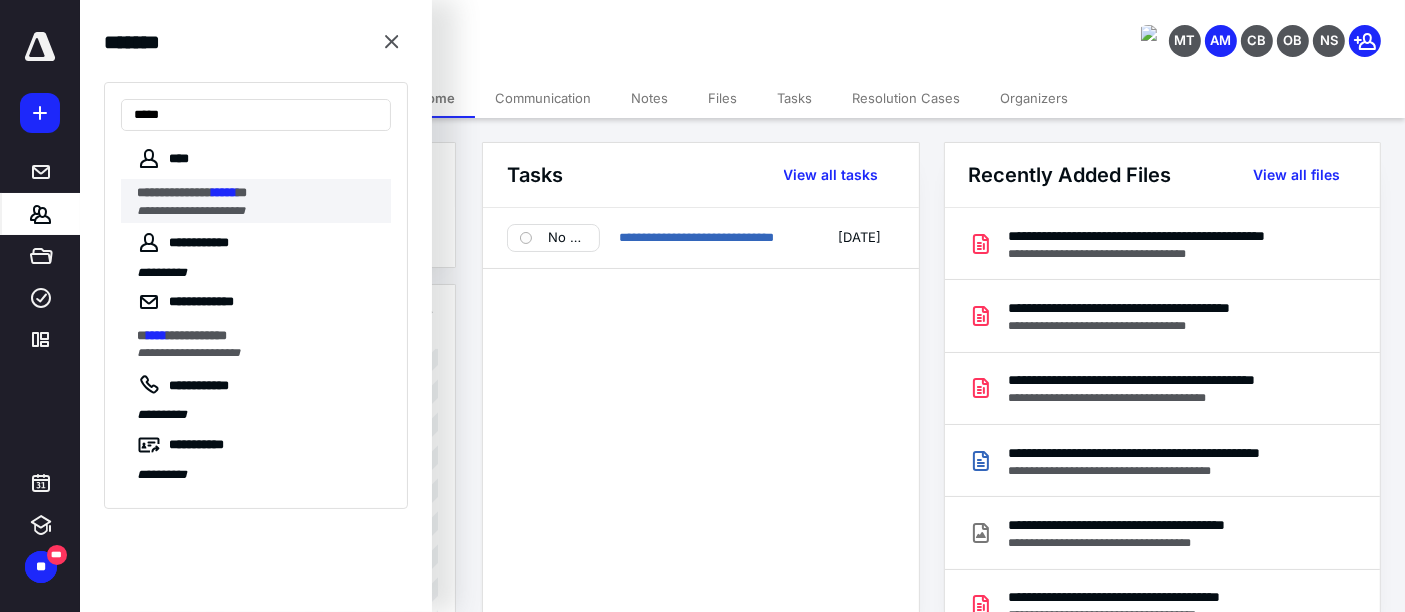 type on "*****" 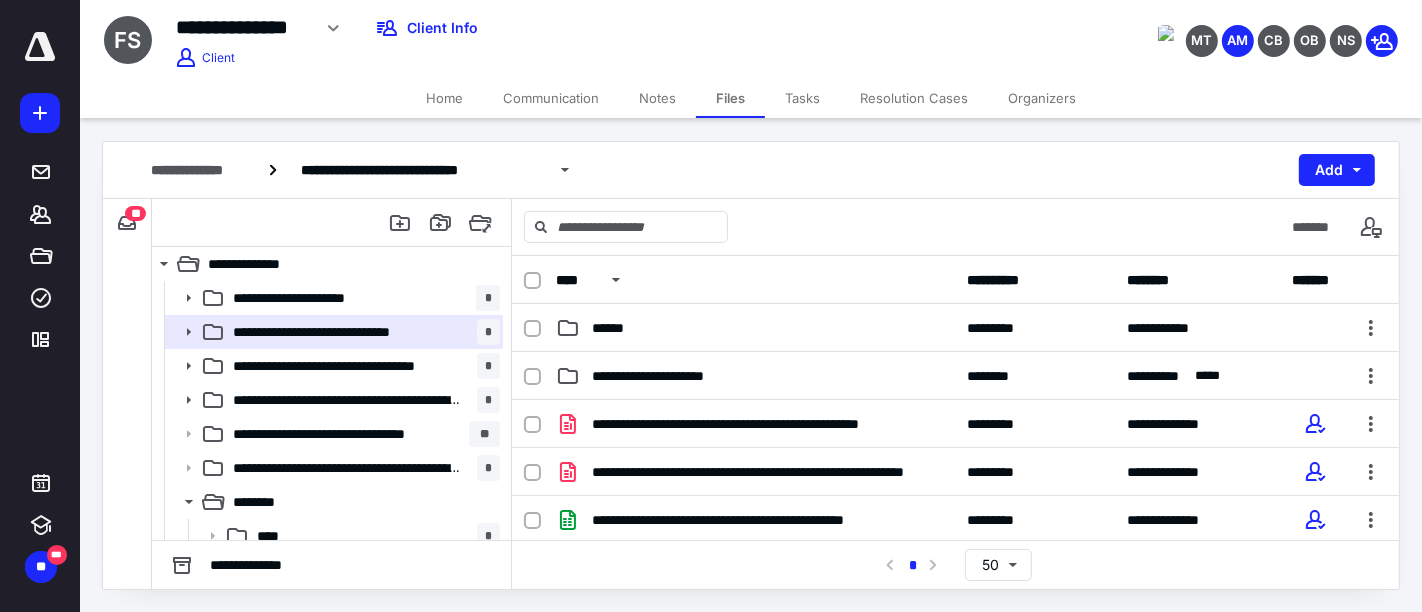 scroll, scrollTop: 0, scrollLeft: 0, axis: both 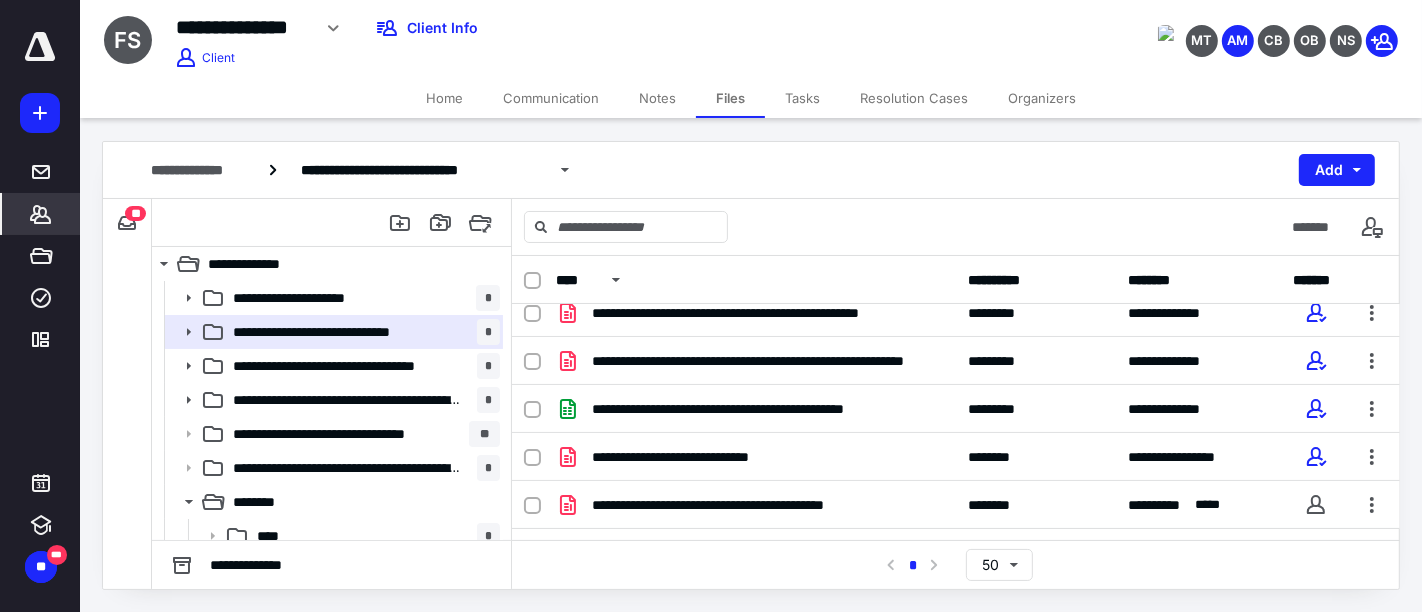 click 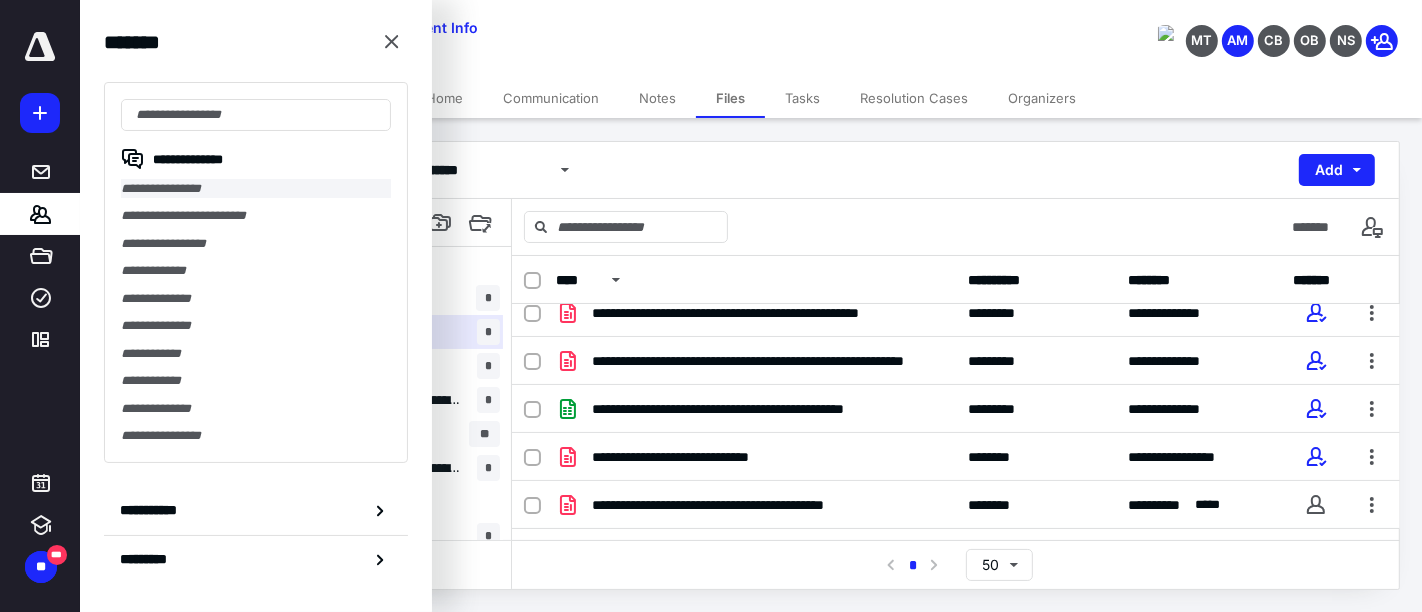 click on "**********" at bounding box center [256, 188] 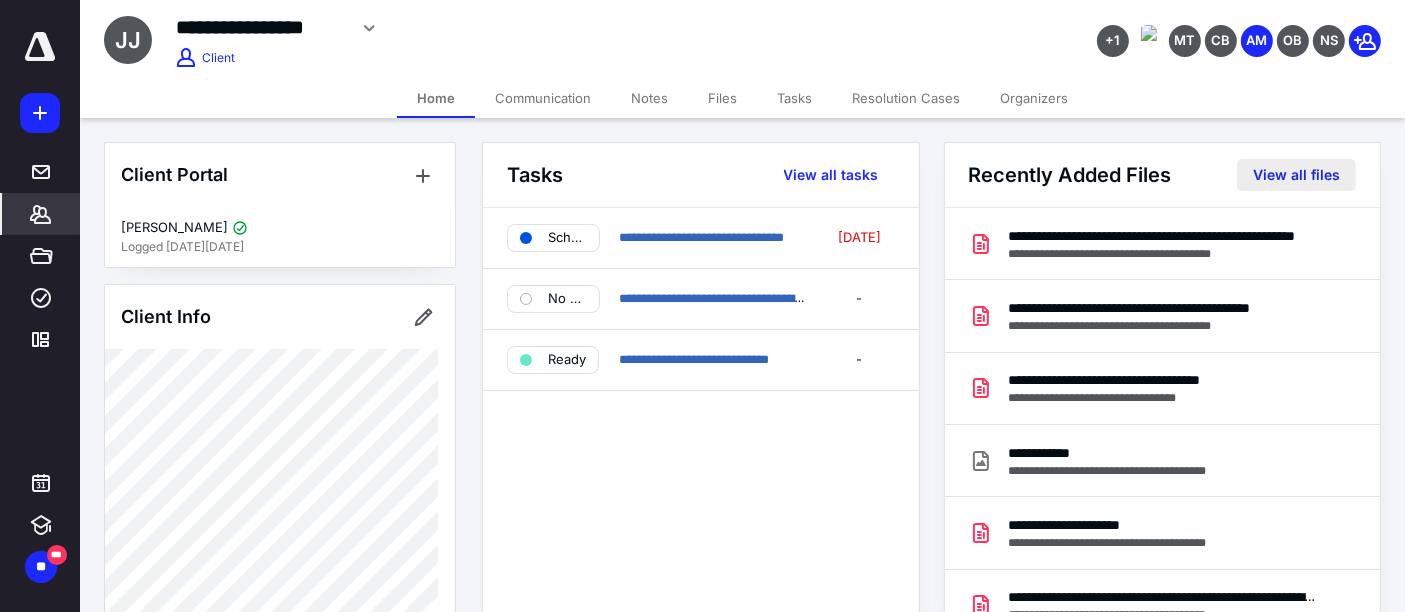 click on "View all files" at bounding box center (1296, 175) 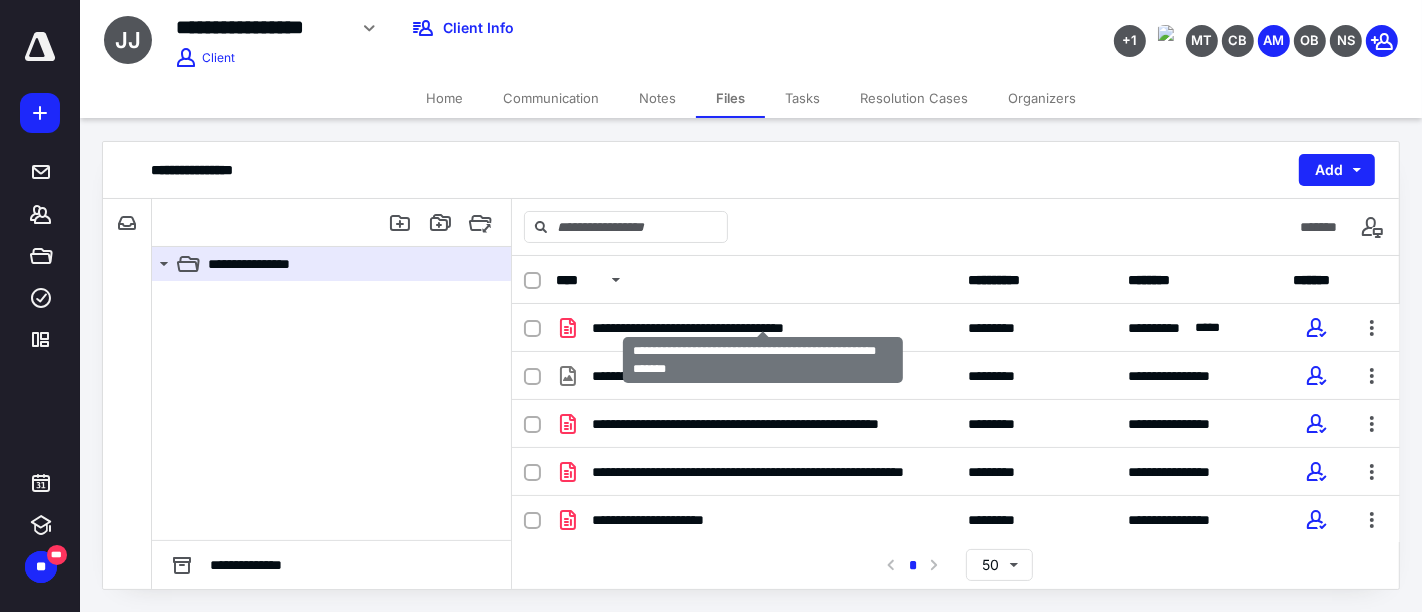 scroll, scrollTop: 0, scrollLeft: 0, axis: both 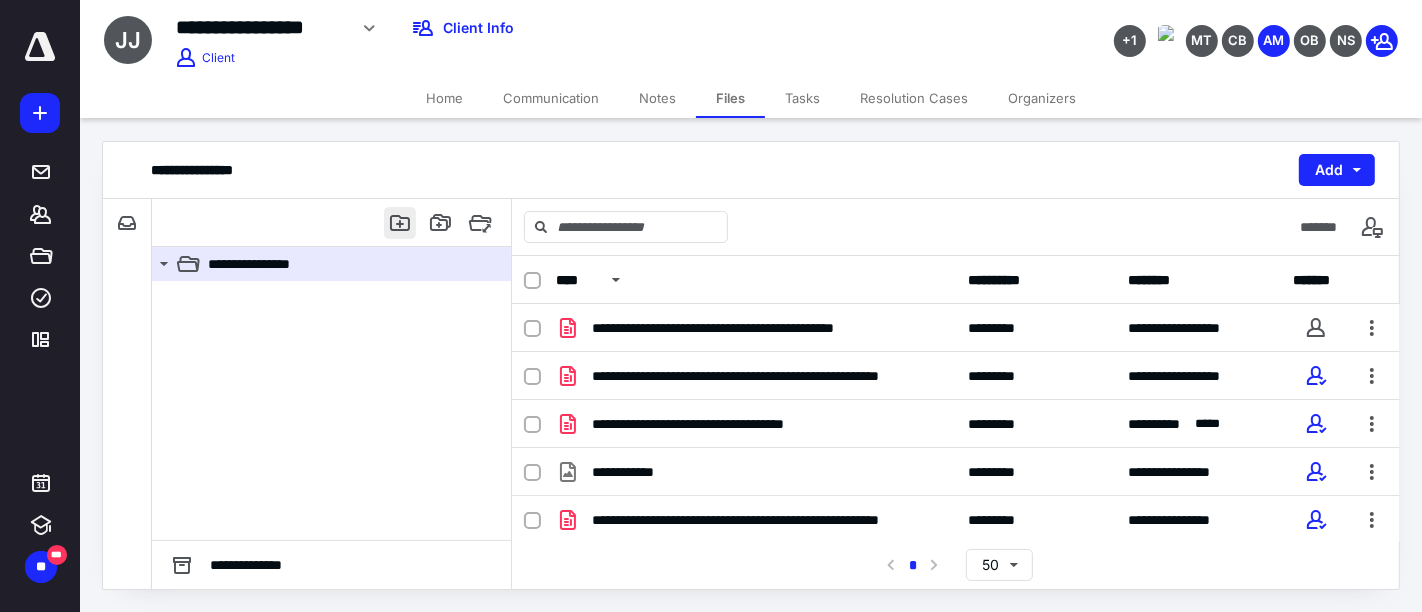 click at bounding box center [400, 223] 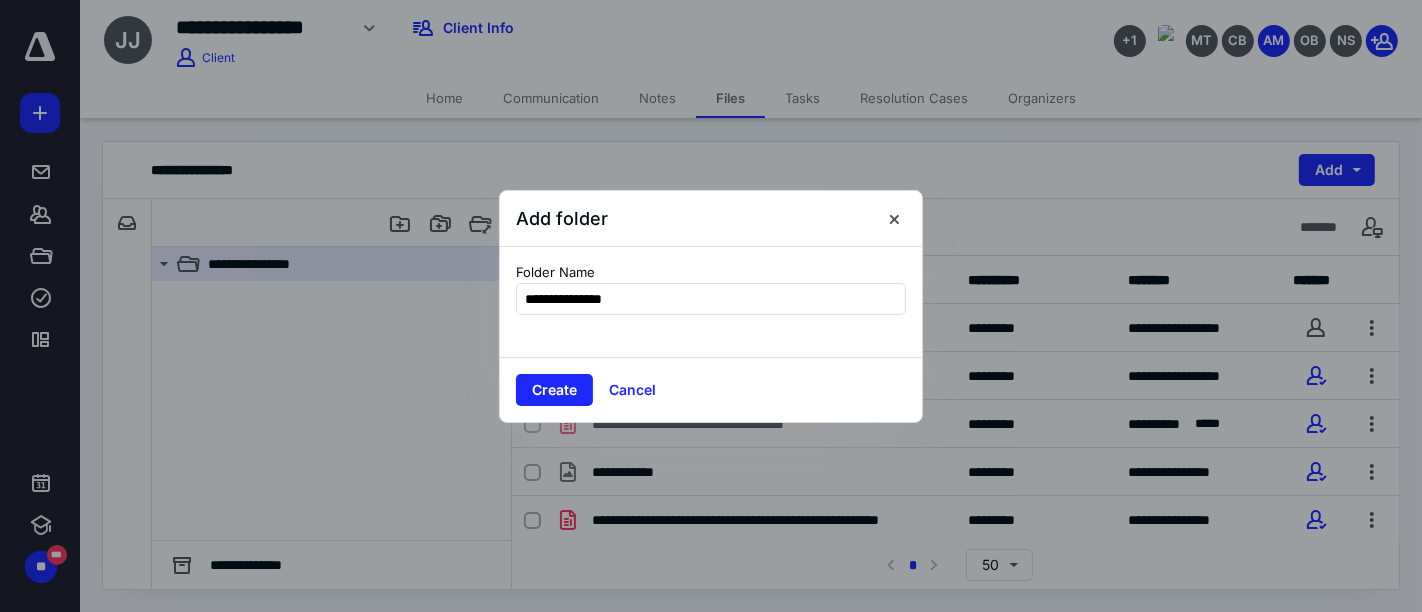 type on "**********" 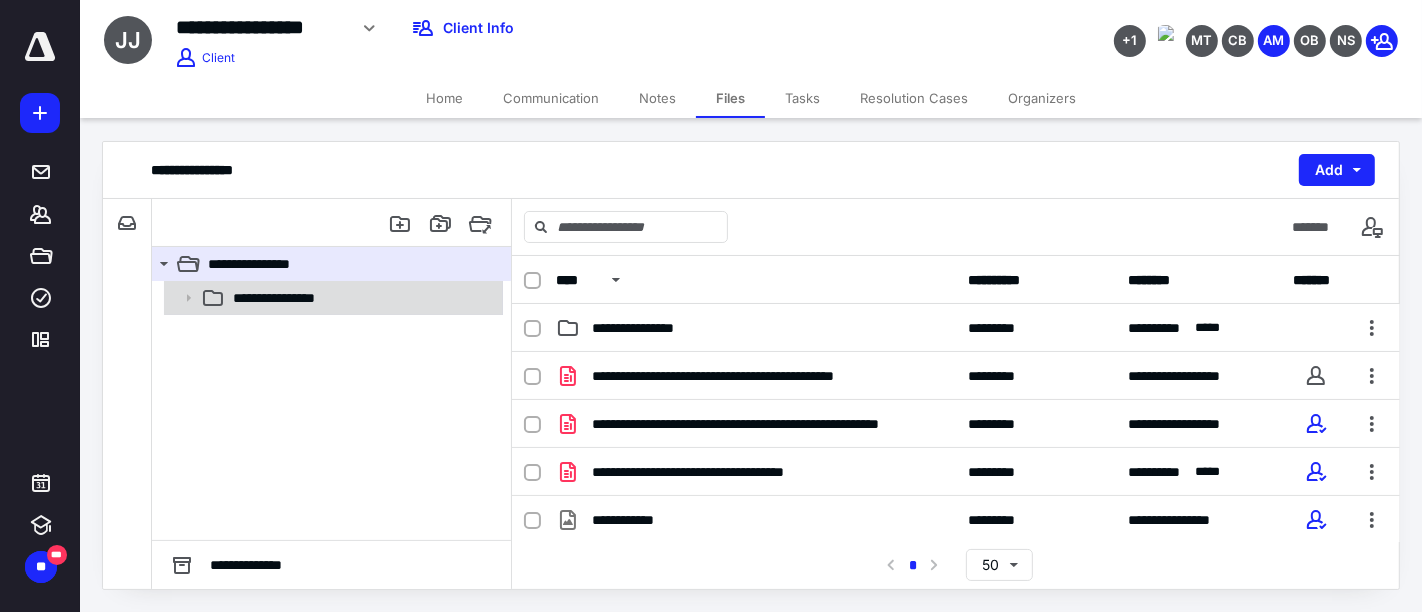 click on "**********" at bounding box center (362, 298) 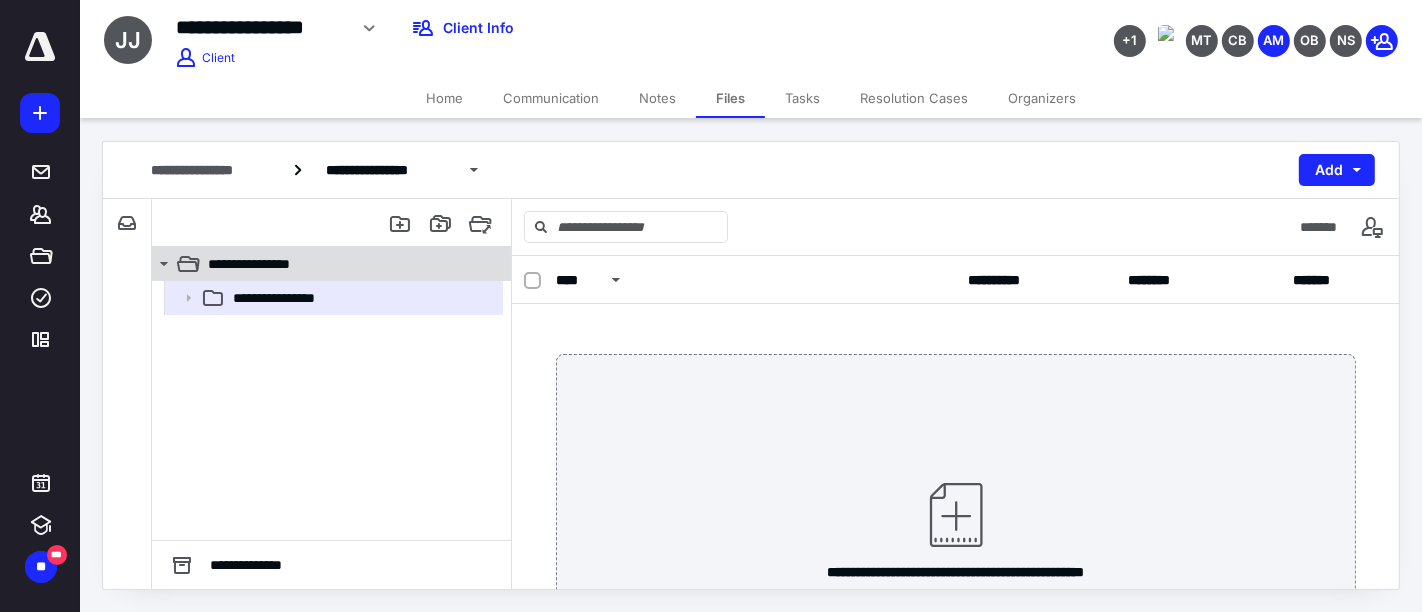 click on "**********" at bounding box center [266, 264] 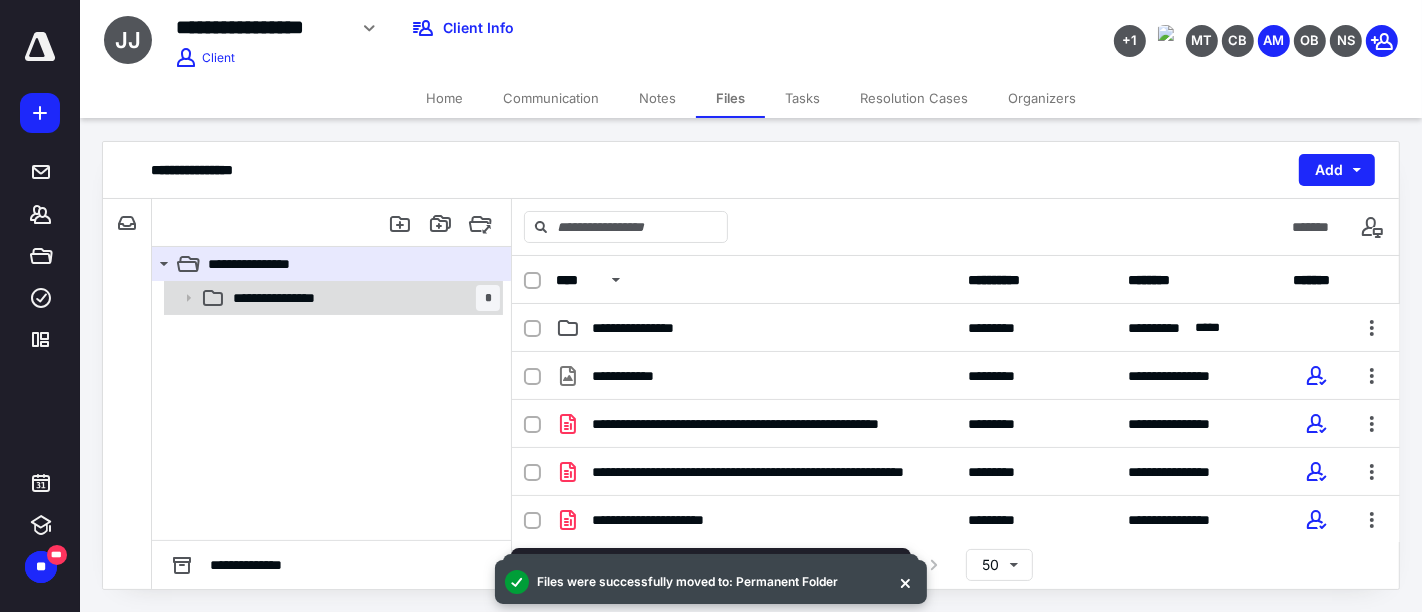 click on "**********" at bounding box center (332, 298) 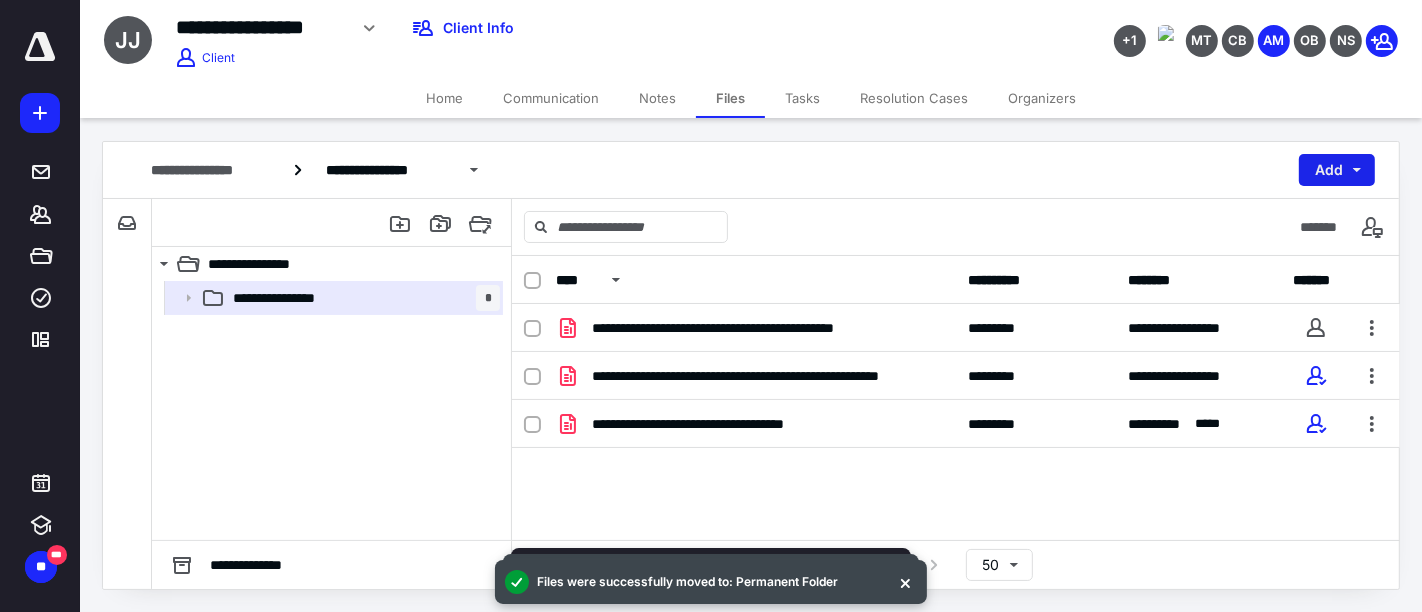 drag, startPoint x: 1284, startPoint y: 161, endPoint x: 1331, endPoint y: 162, distance: 47.010635 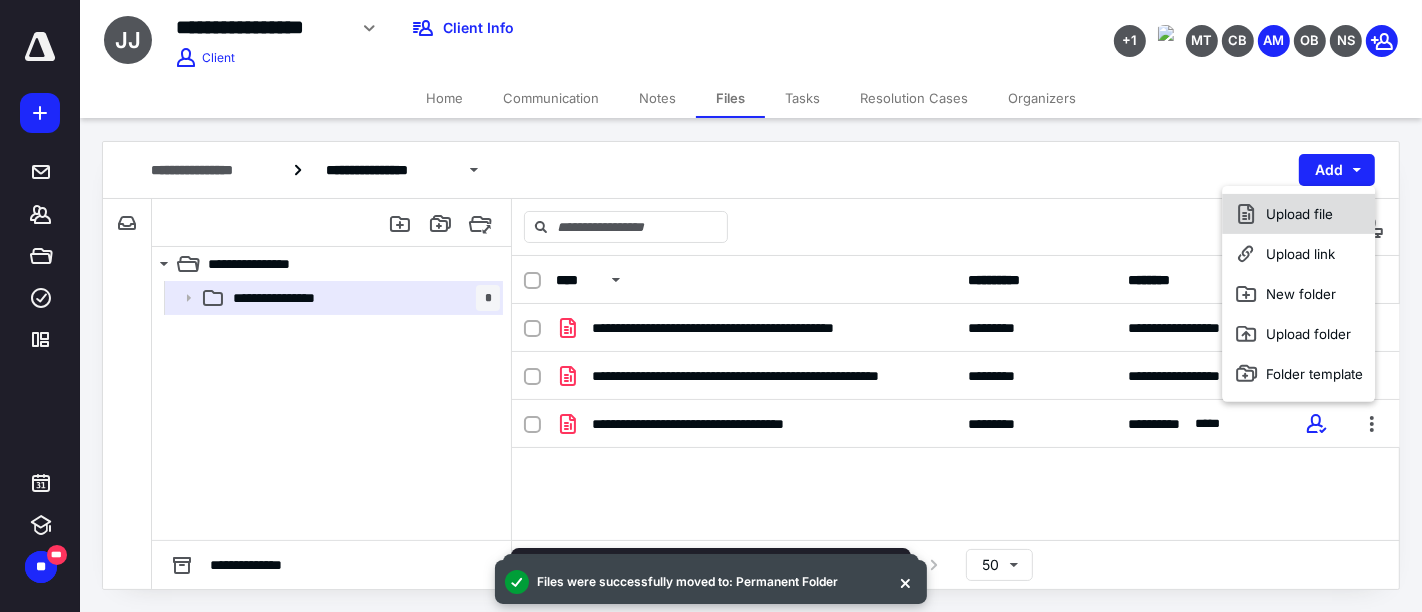click on "Upload file" at bounding box center (1299, 214) 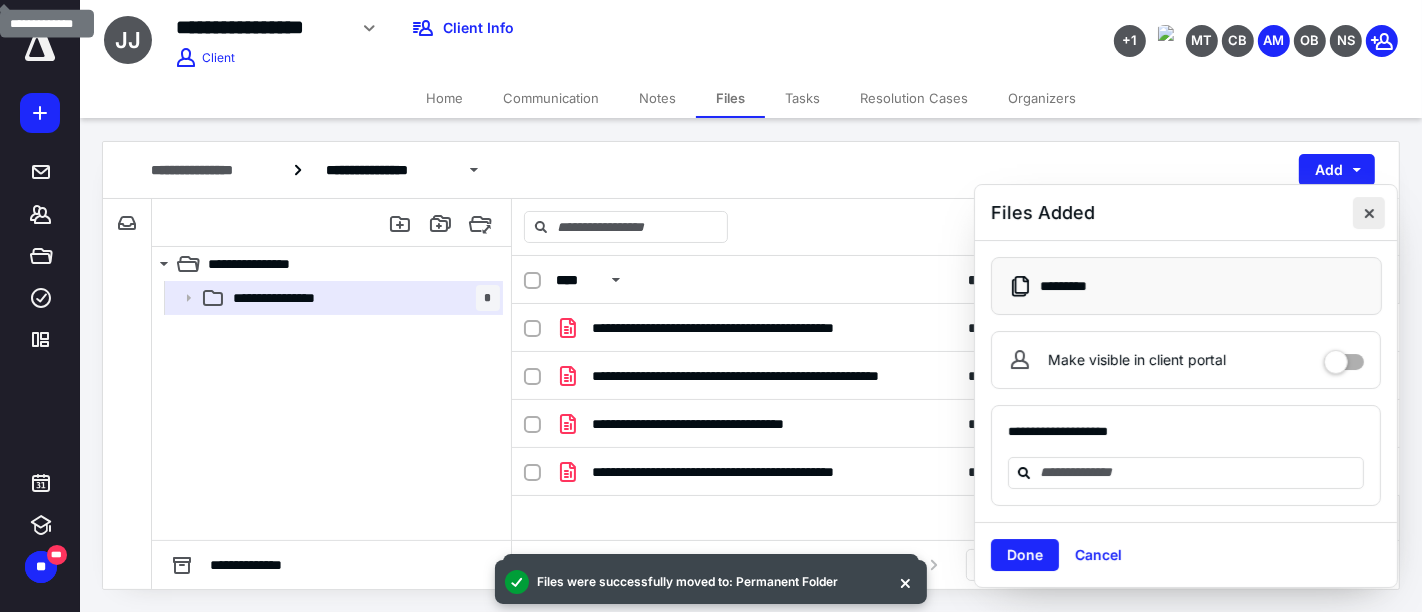 click at bounding box center [1369, 213] 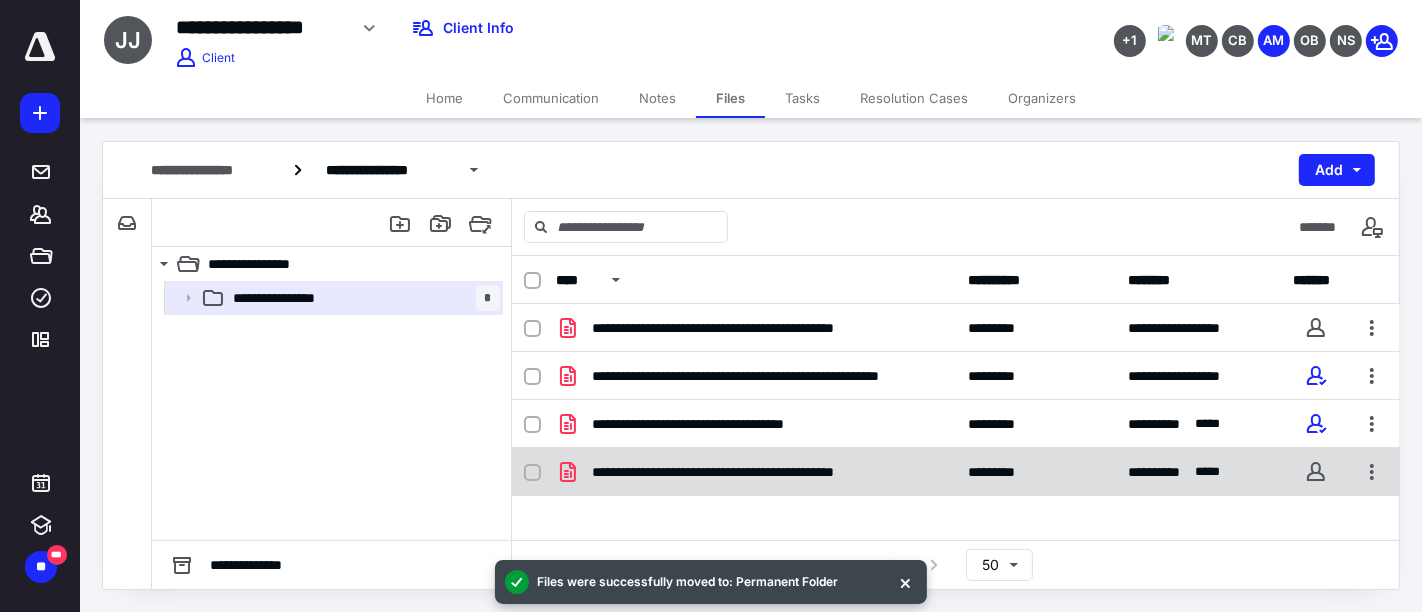 click on "**********" at bounding box center (956, 472) 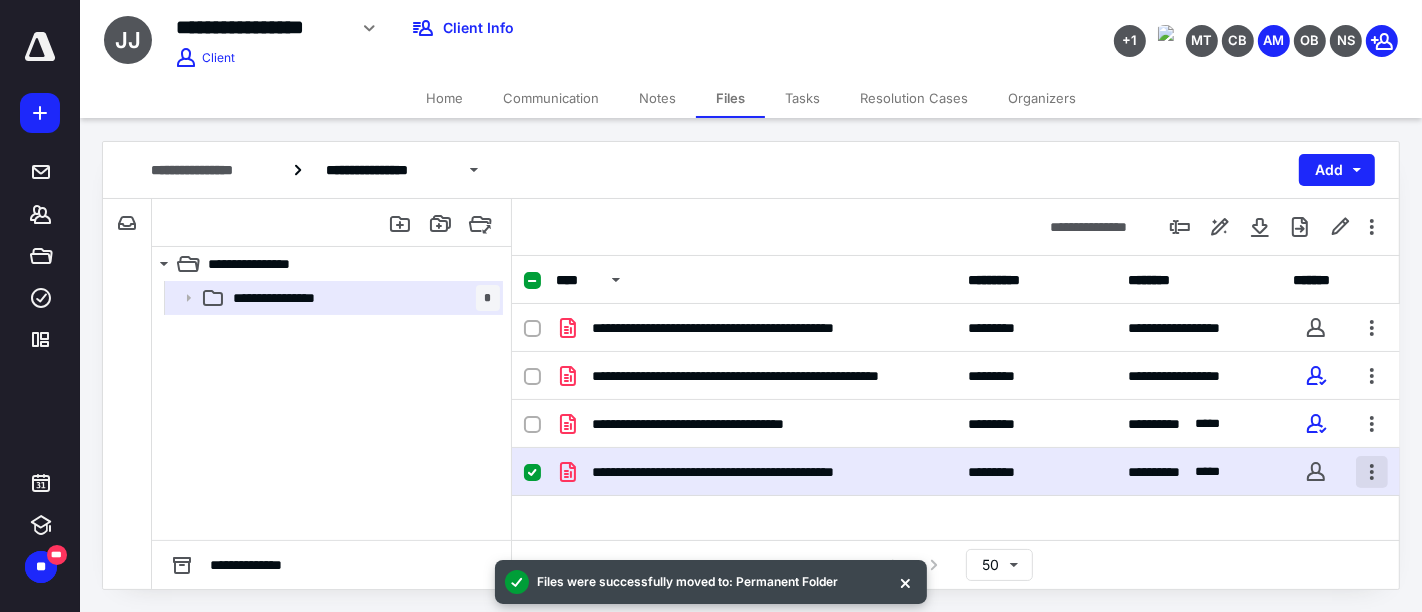 click at bounding box center [1372, 472] 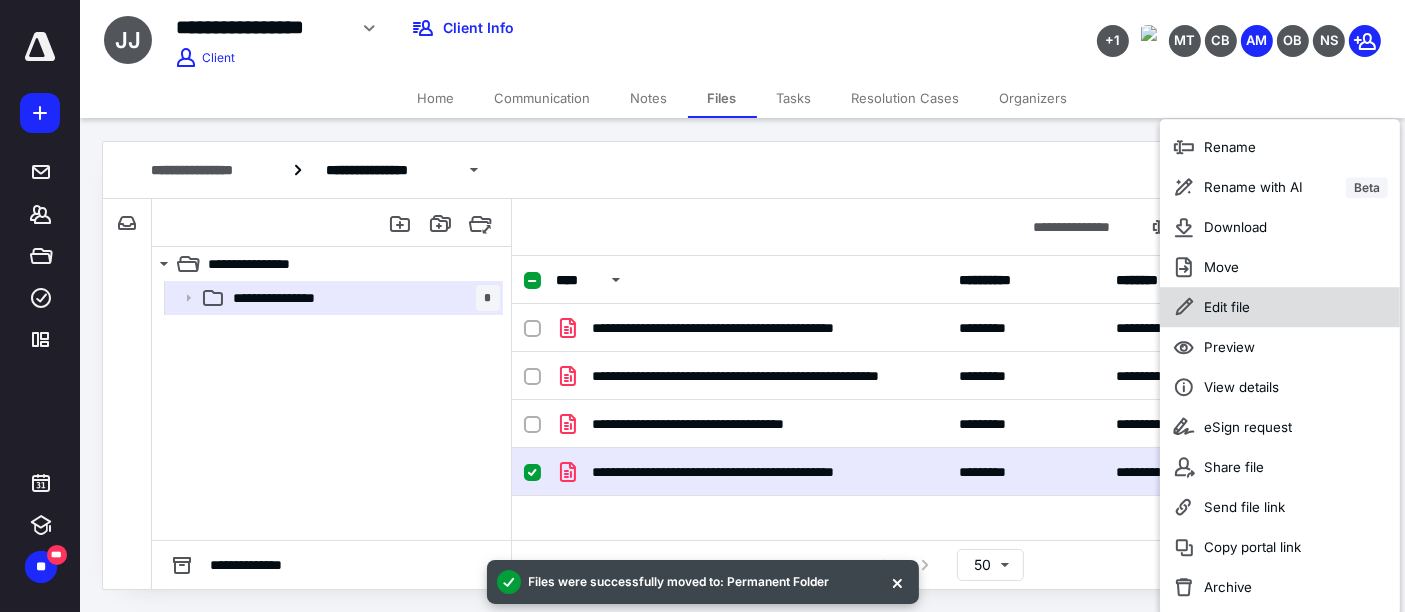 click on "Edit file" at bounding box center [1227, 307] 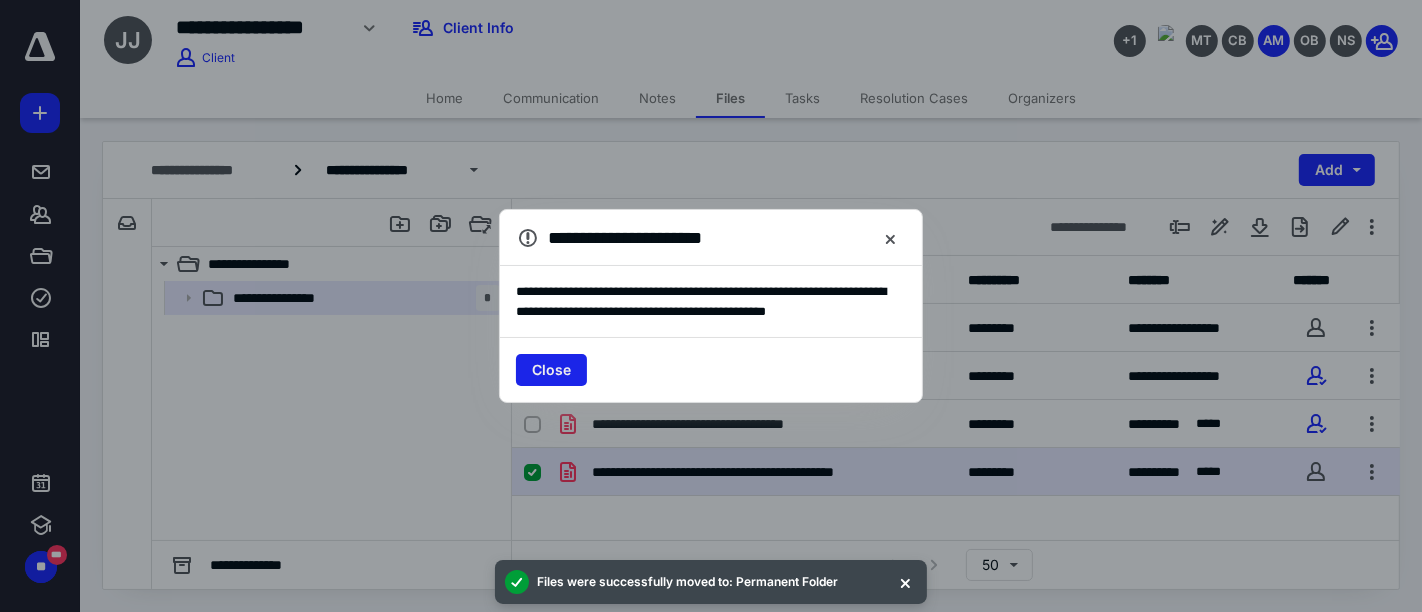click on "Close" at bounding box center (551, 370) 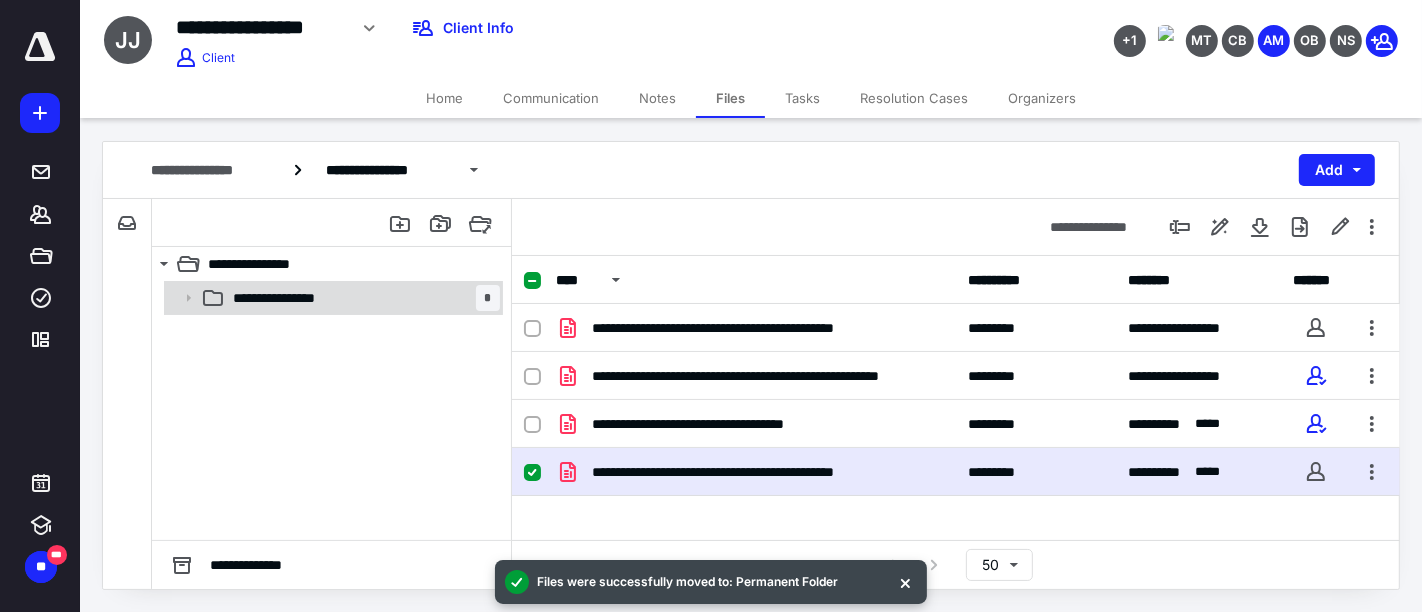 click on "**********" at bounding box center [291, 298] 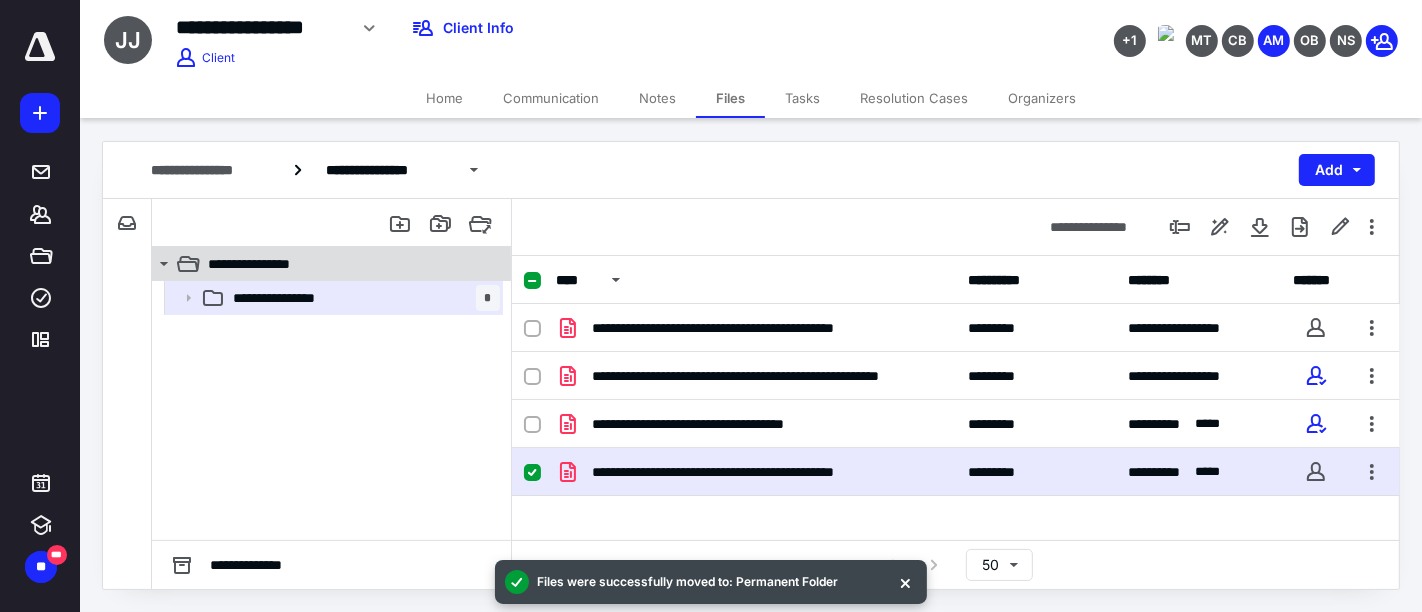 click on "**********" at bounding box center (344, 264) 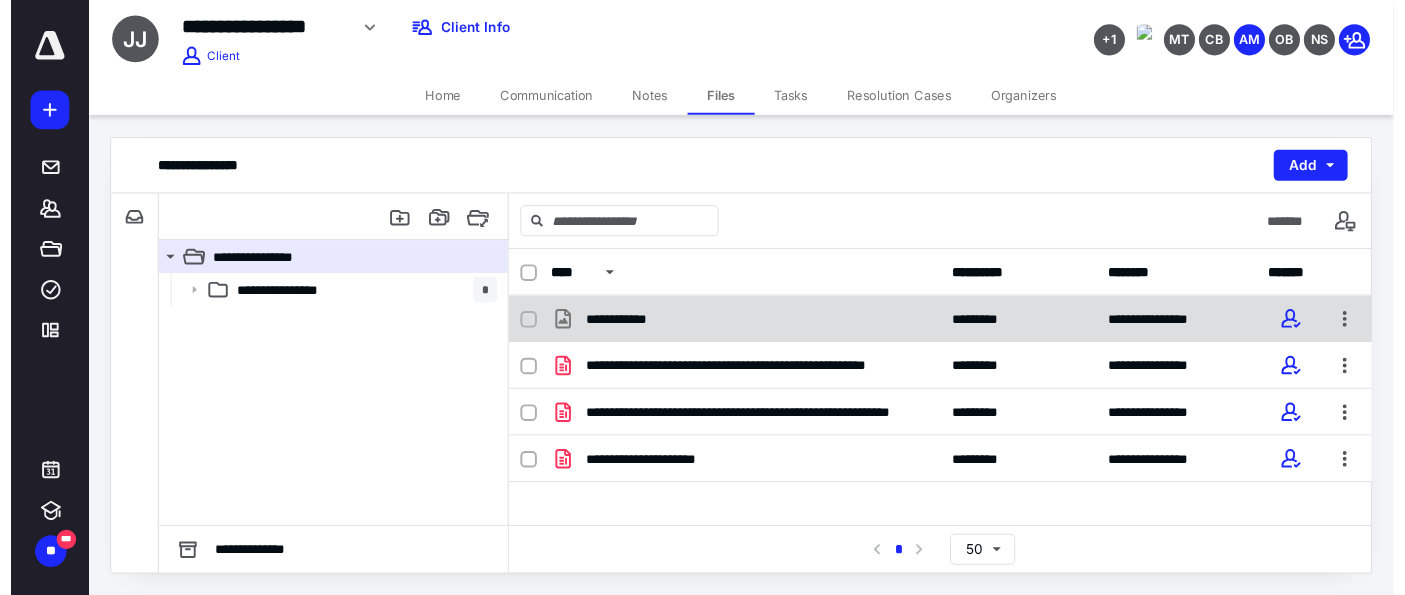 scroll, scrollTop: 0, scrollLeft: 0, axis: both 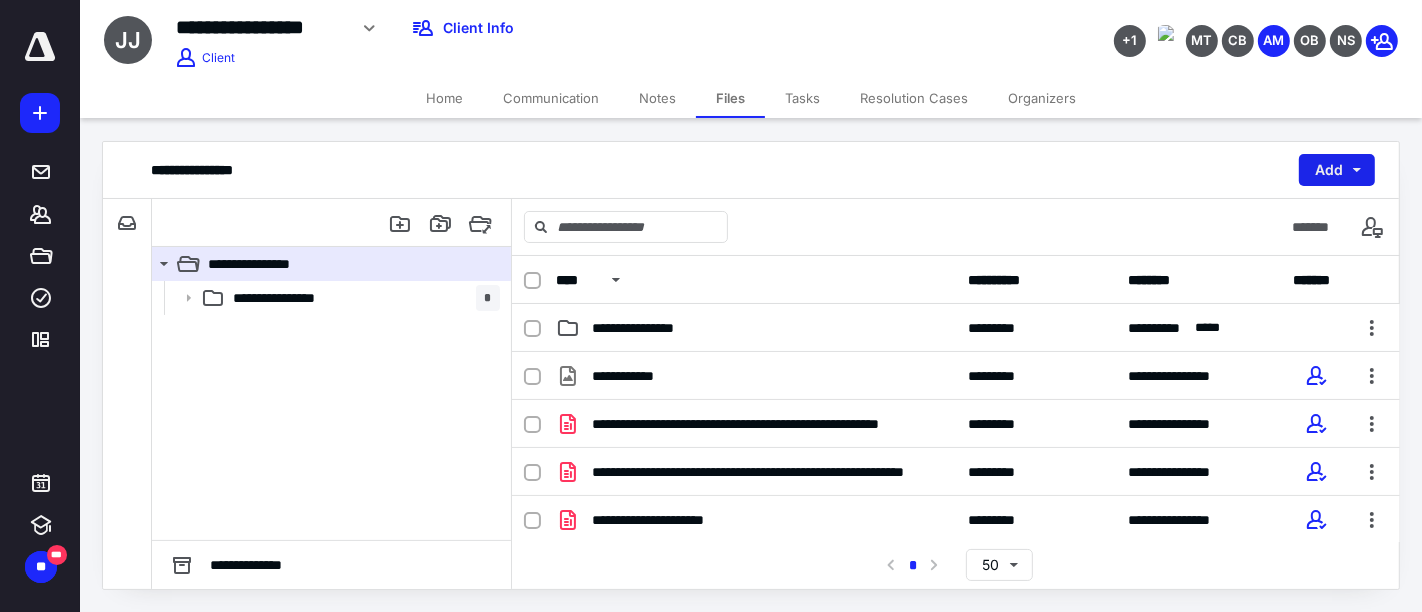 click on "Add" at bounding box center (1337, 170) 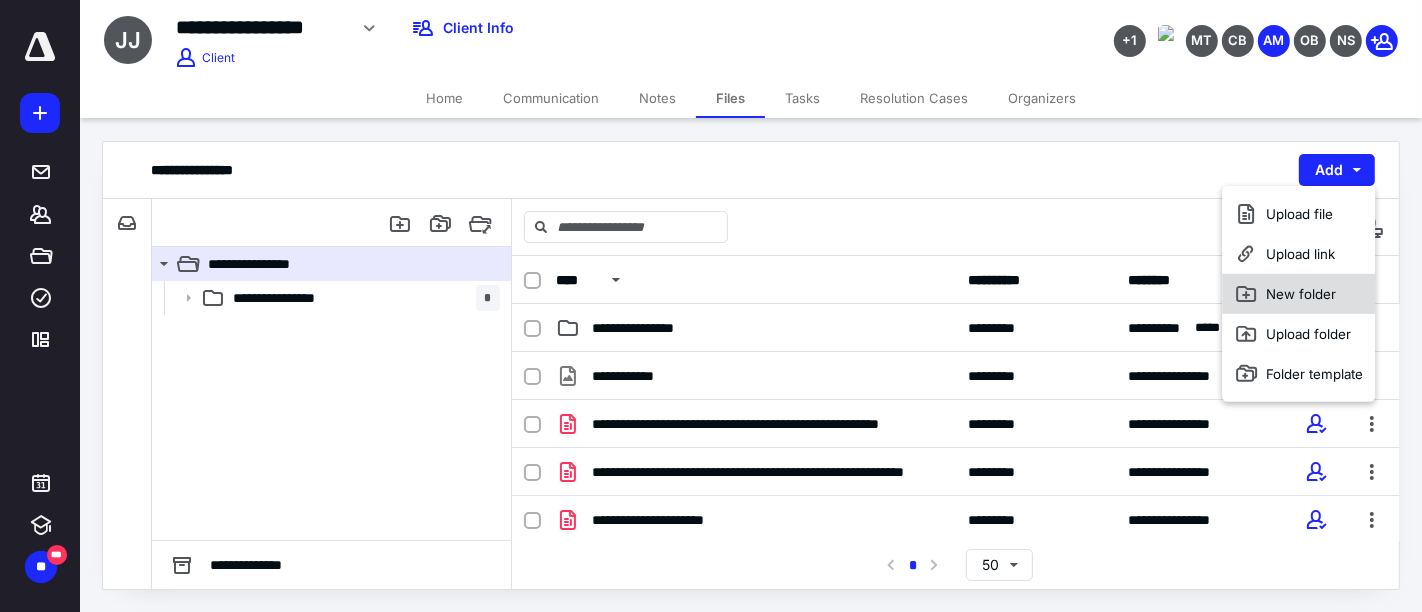 click on "New folder" at bounding box center (1299, 294) 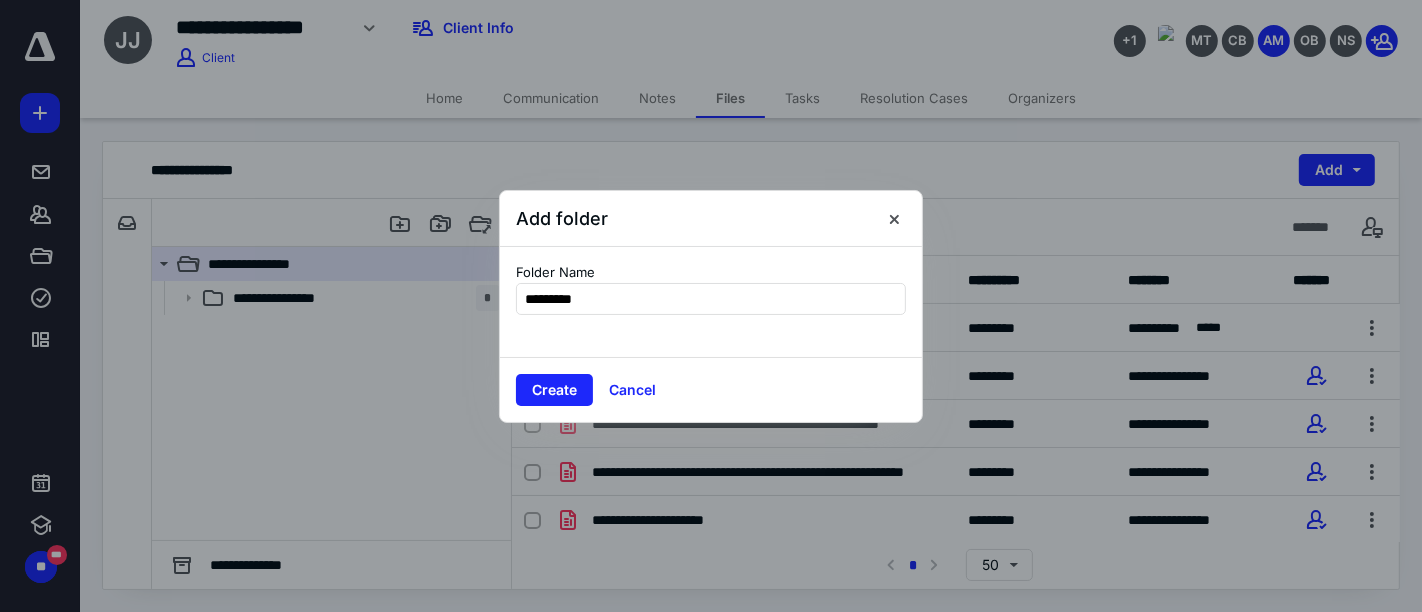 type on "**********" 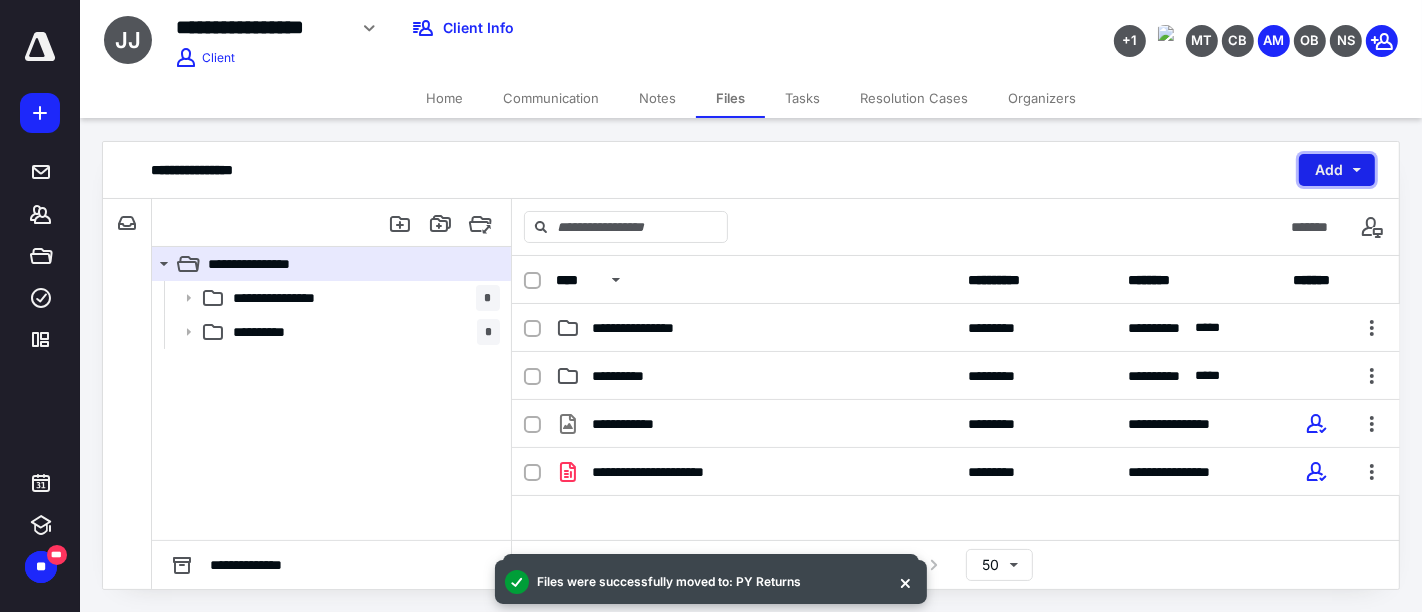 click on "Add" at bounding box center [1337, 170] 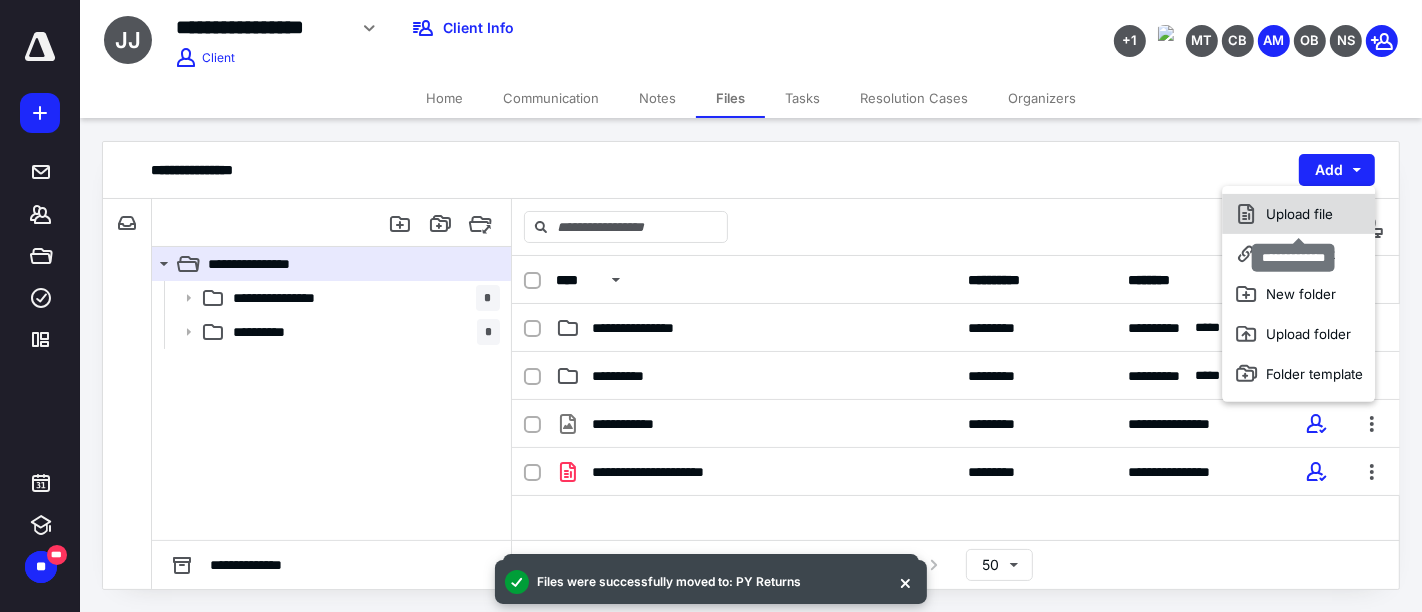 click on "Upload file" at bounding box center (1299, 214) 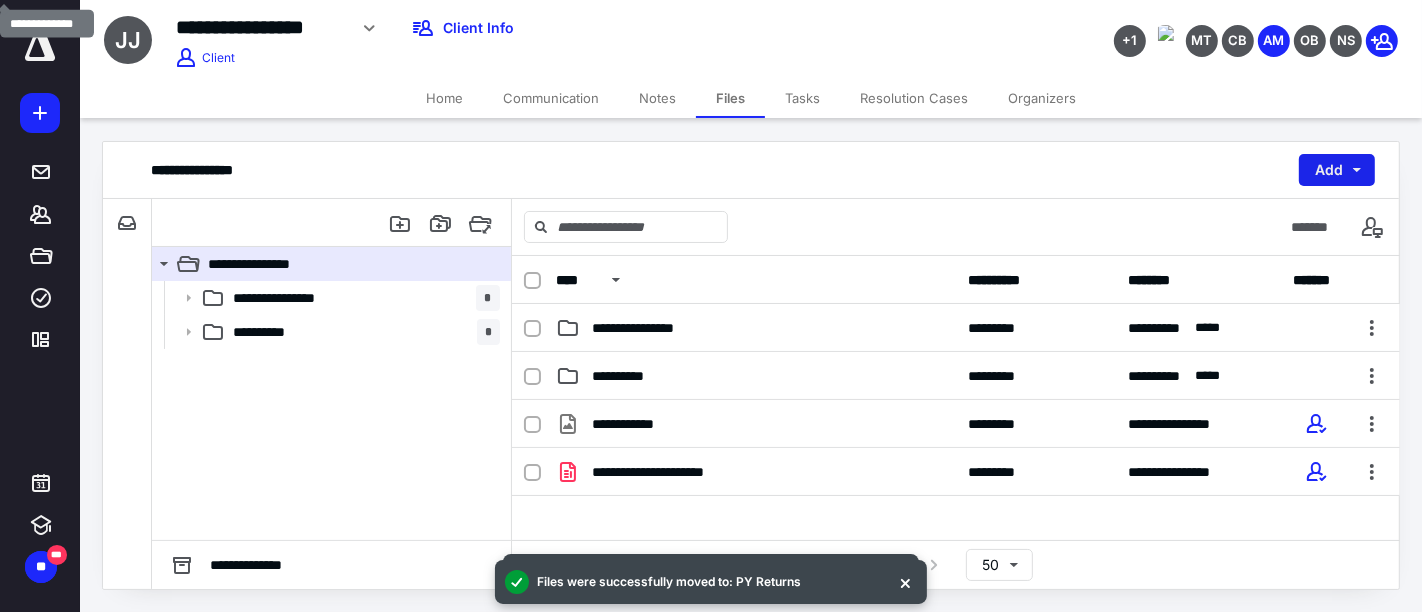 click on "Add" at bounding box center [1337, 170] 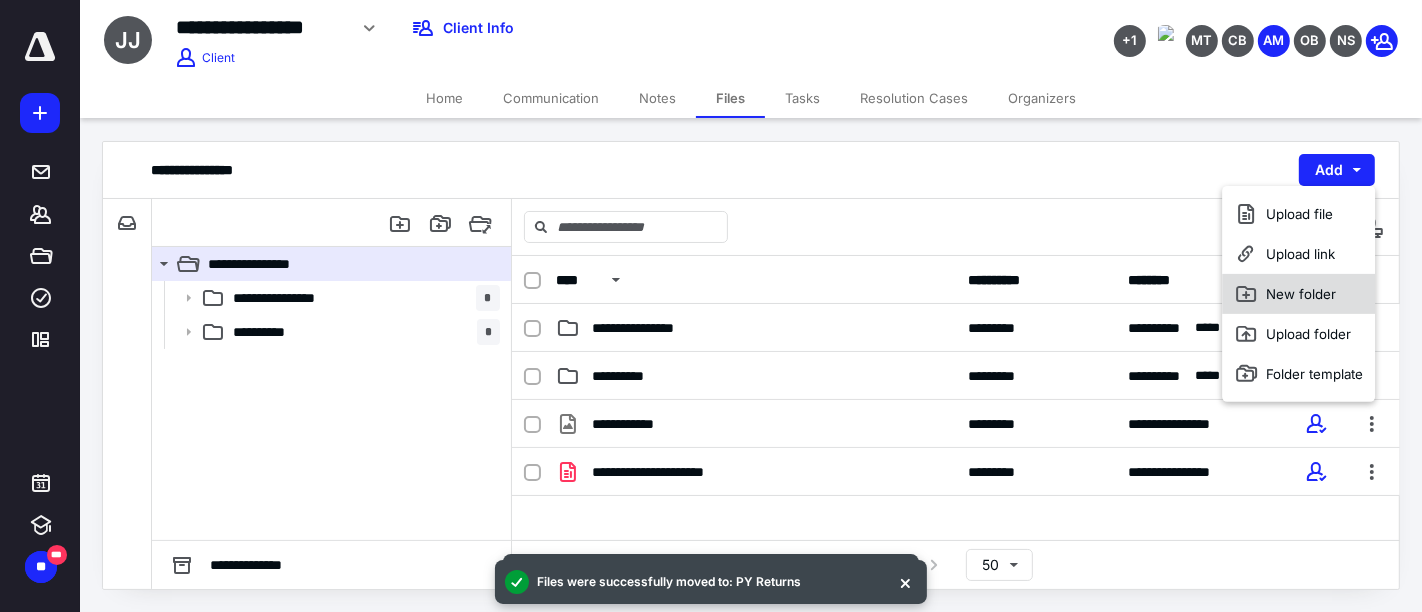 click on "New folder" at bounding box center [1299, 294] 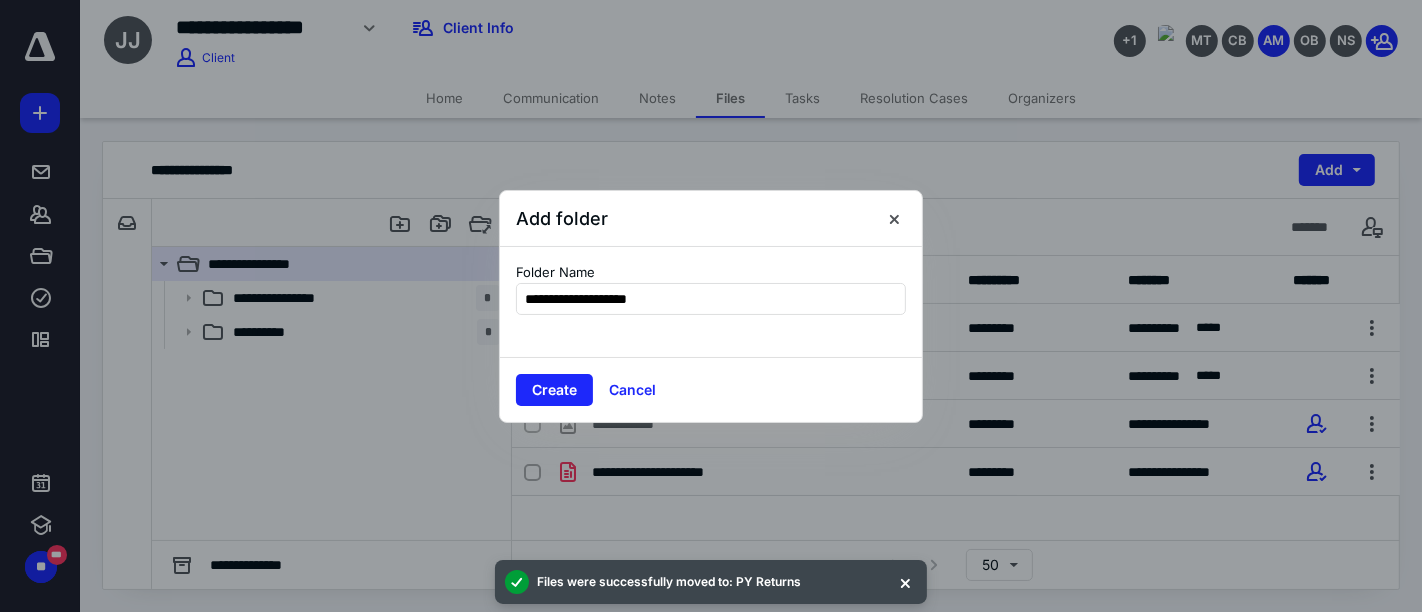 type on "**********" 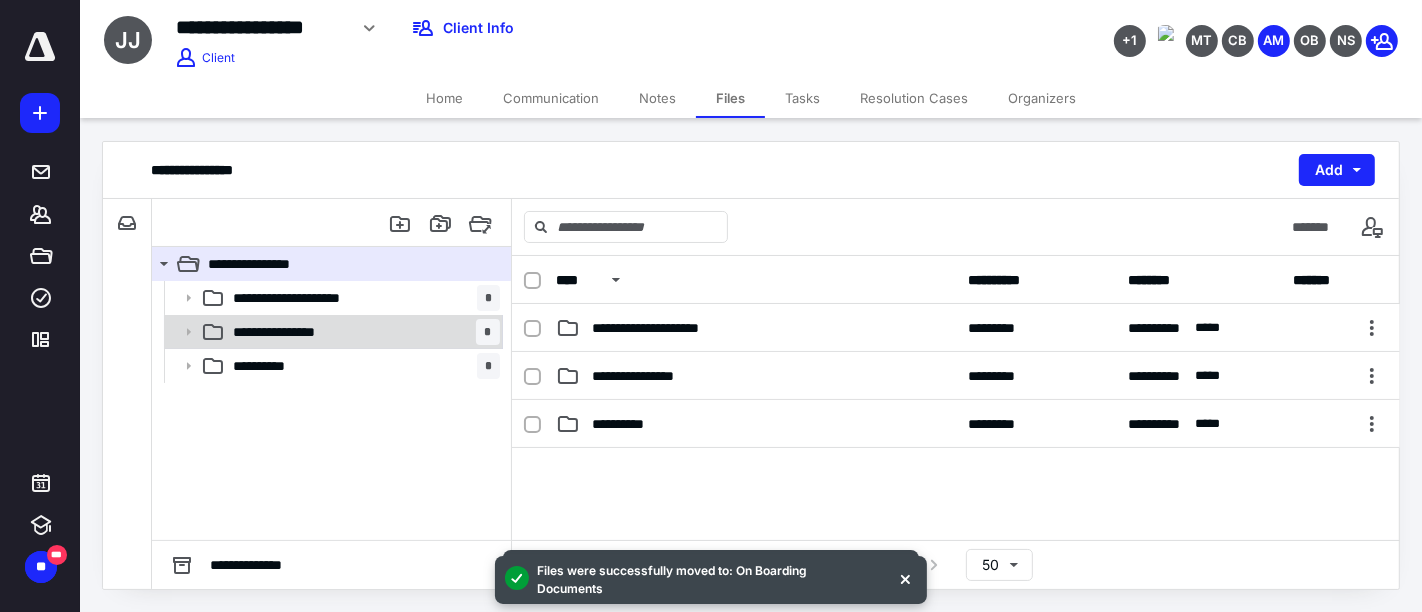click on "**********" at bounding box center [362, 332] 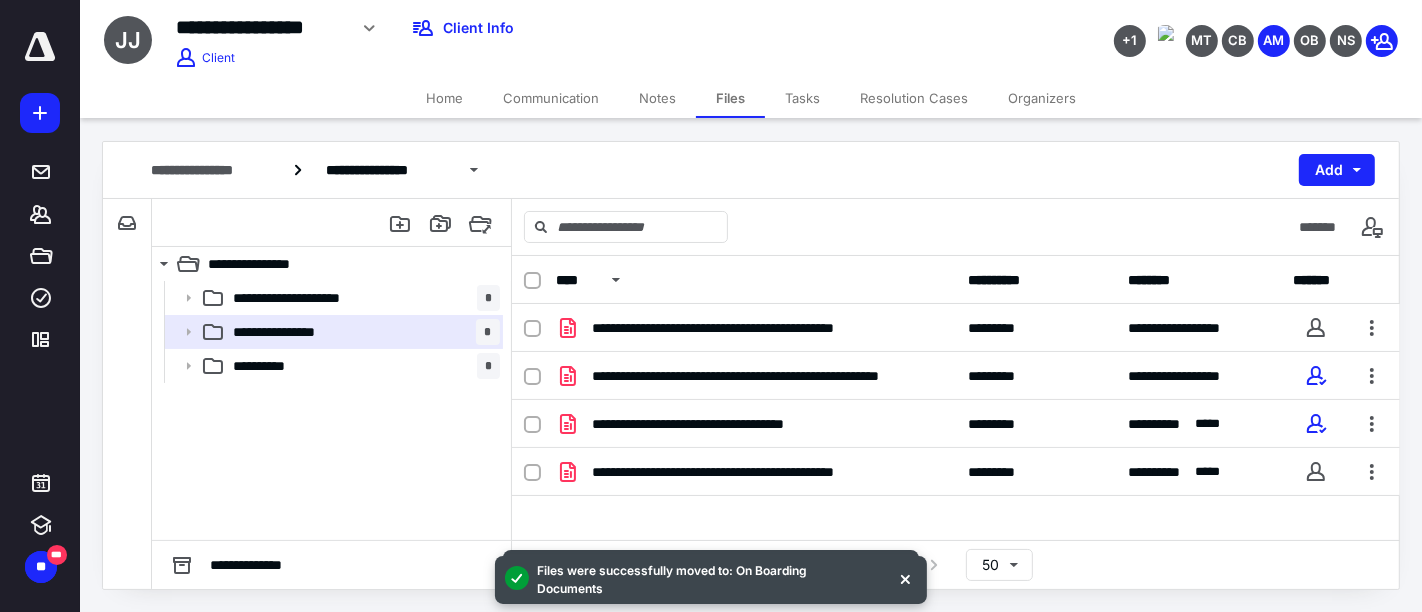 click on "Notes" at bounding box center (657, 98) 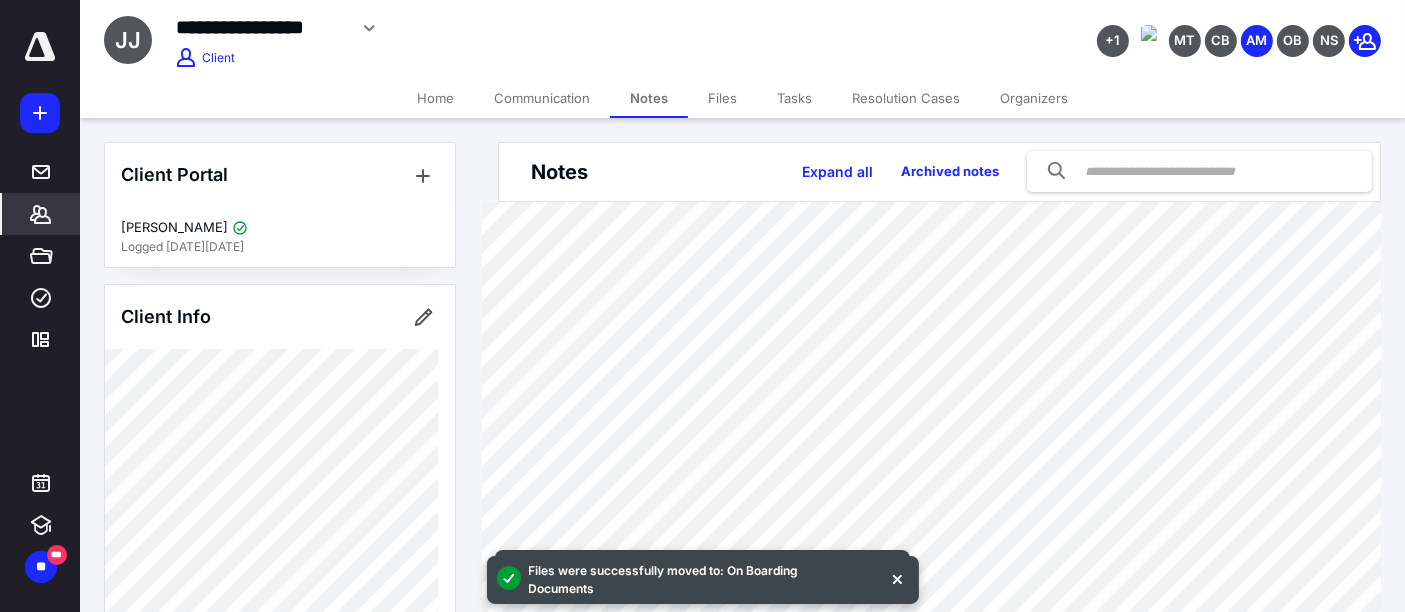 click on "Tasks" at bounding box center [794, 98] 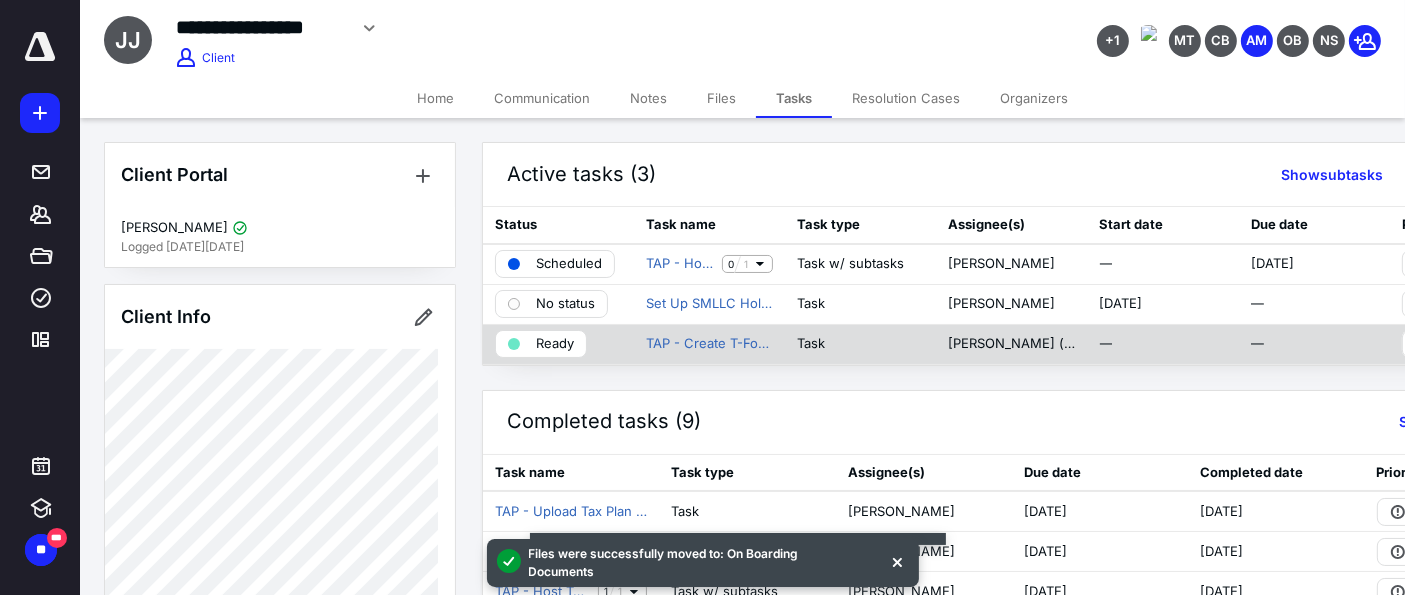 click on "Ready" at bounding box center (555, 344) 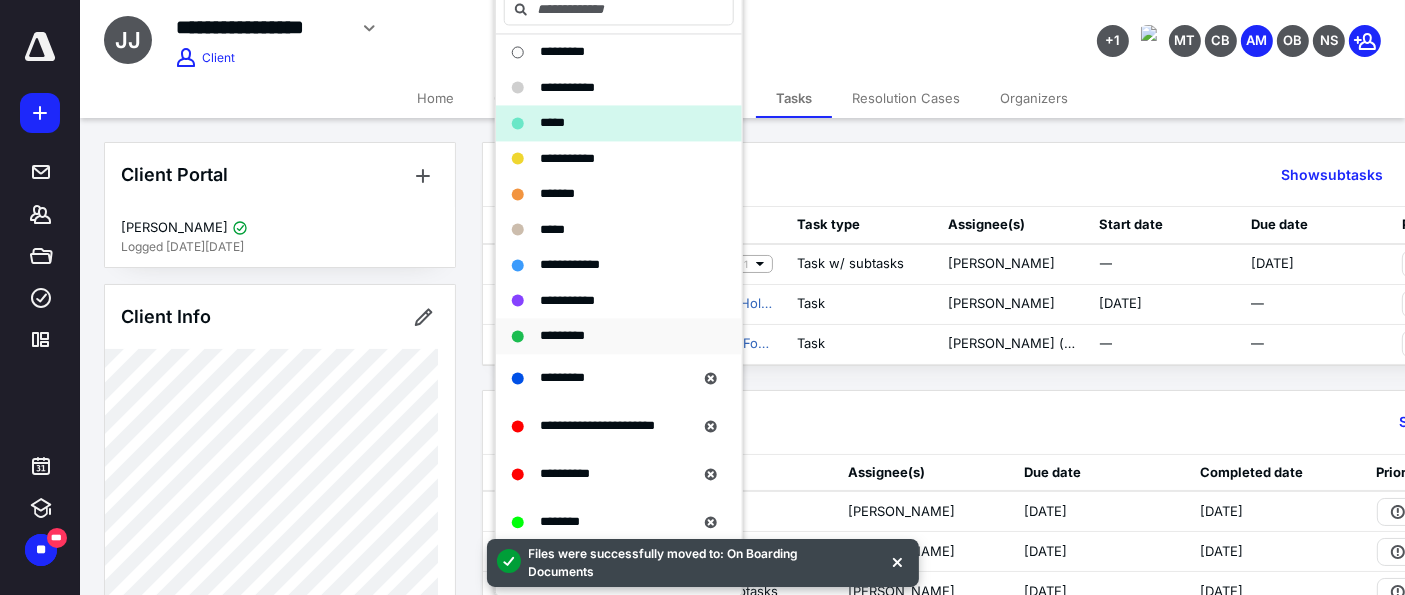 click on "*********" at bounding box center [619, 336] 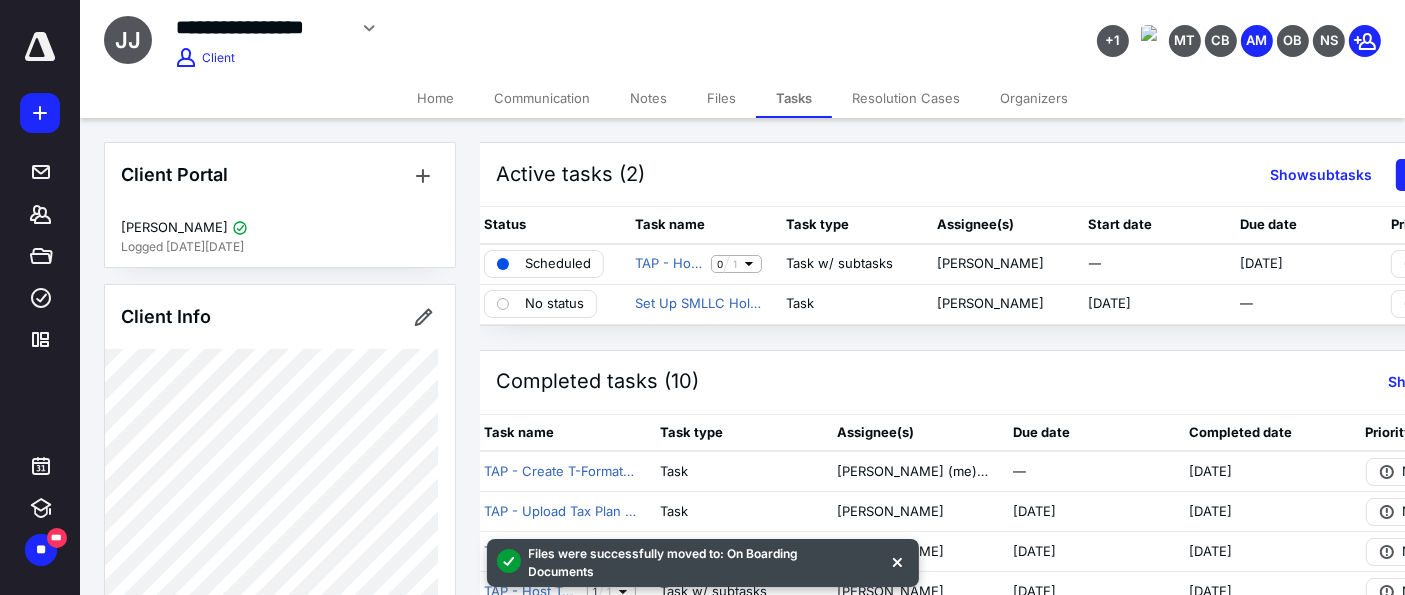 scroll, scrollTop: 0, scrollLeft: 3, axis: horizontal 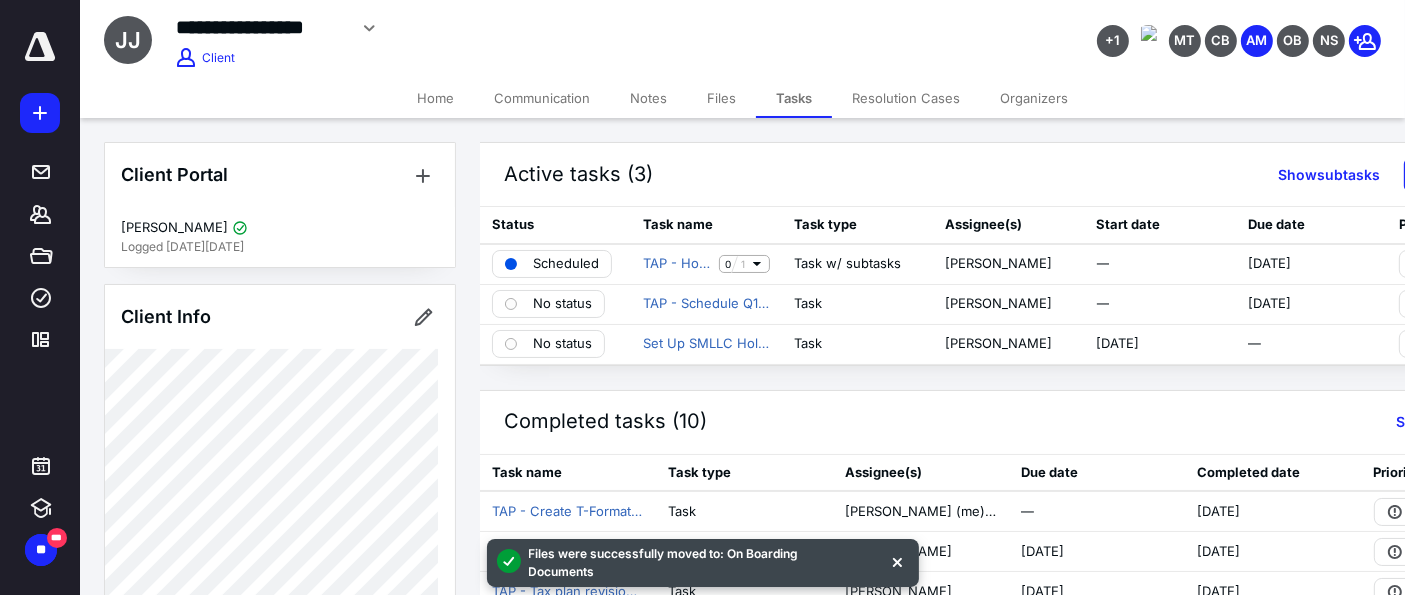 click on "Notes" at bounding box center [648, 98] 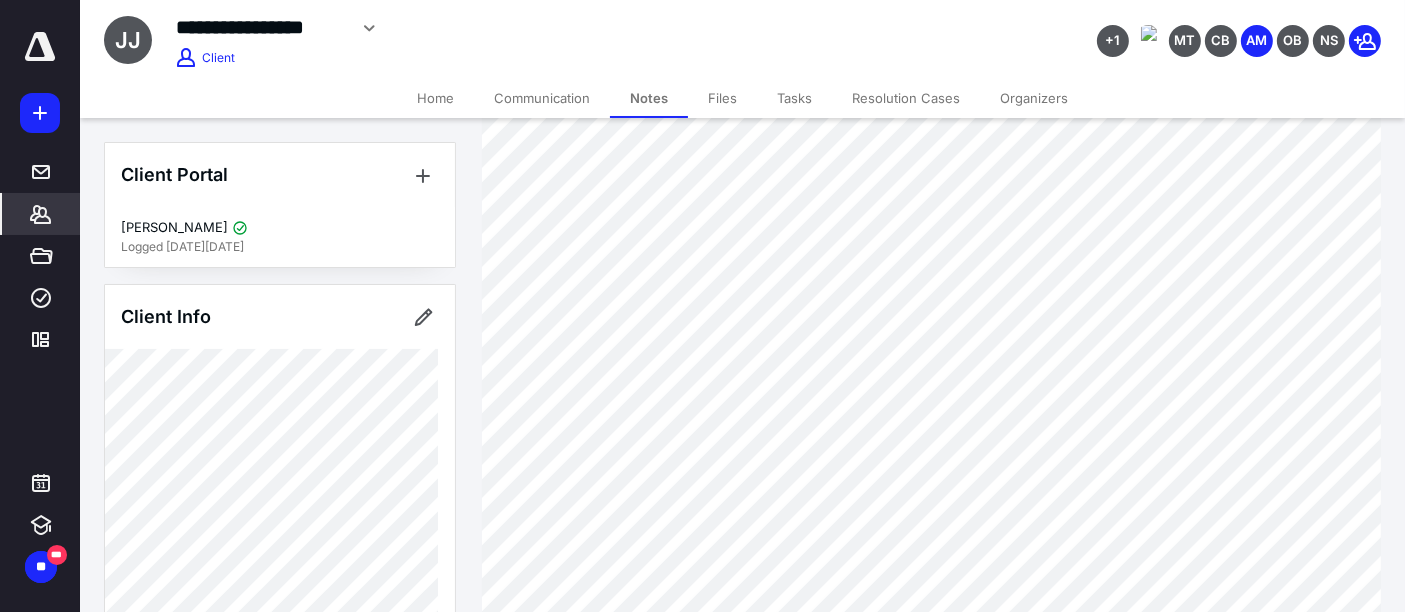 scroll, scrollTop: 0, scrollLeft: 0, axis: both 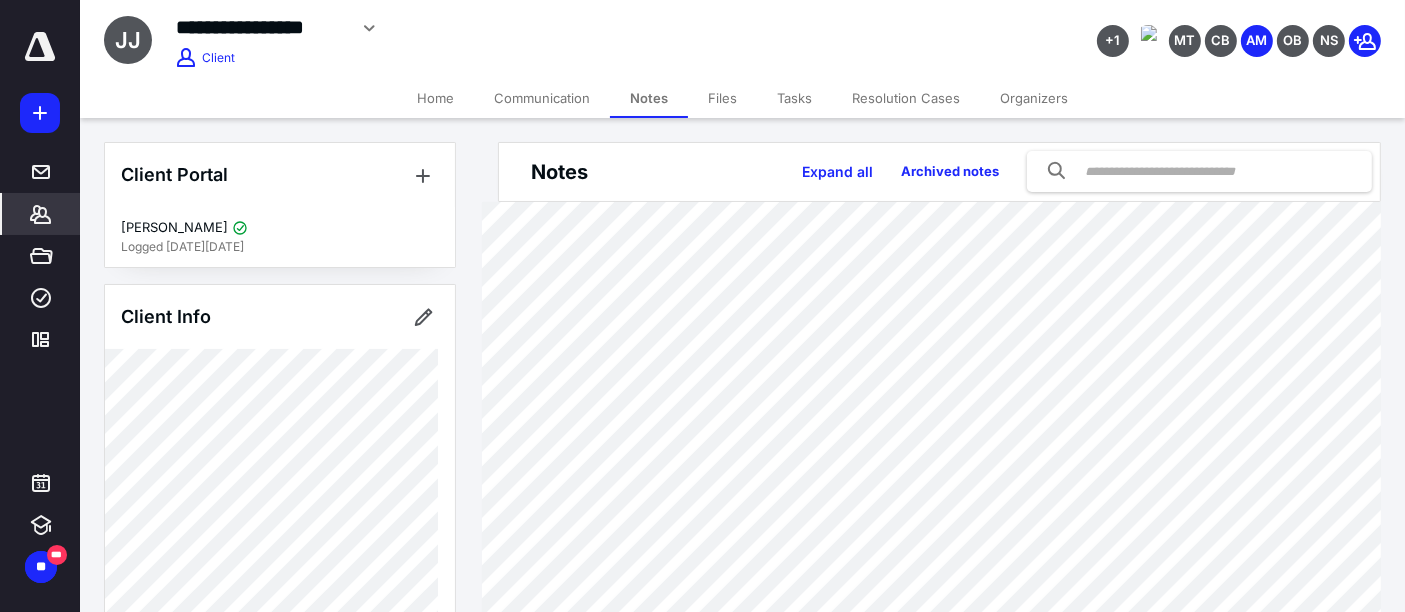 click on "Home" at bounding box center (435, 98) 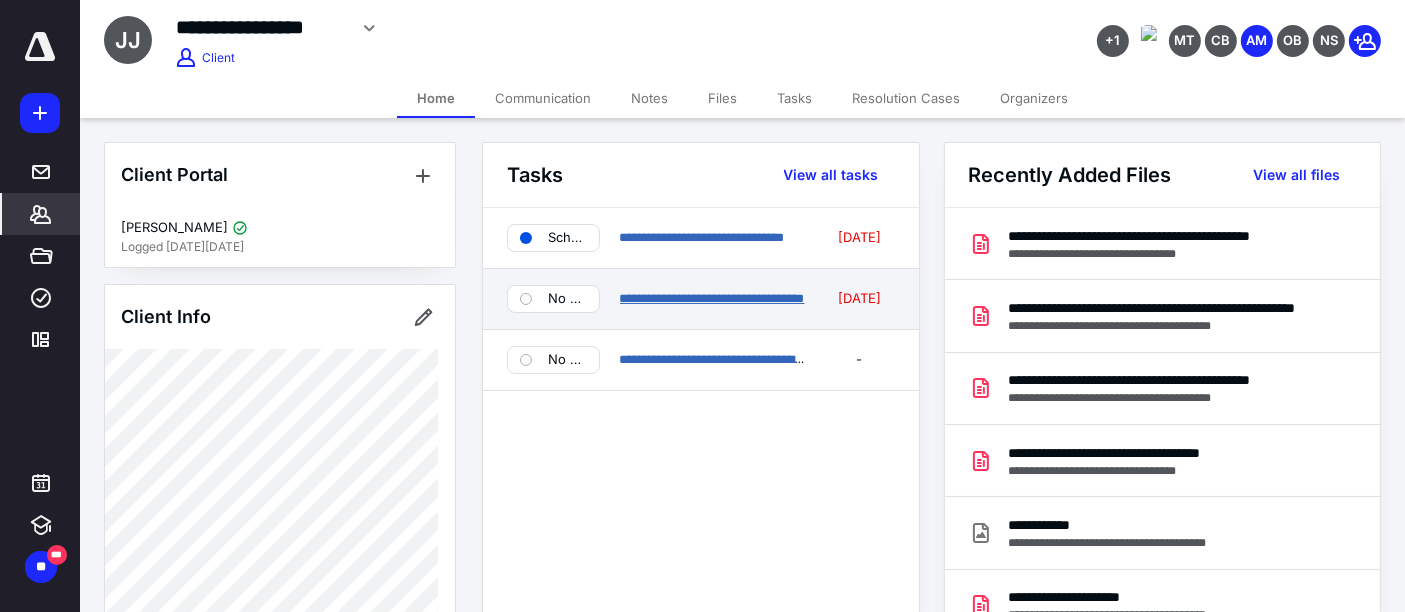 click on "**********" at bounding box center (712, 298) 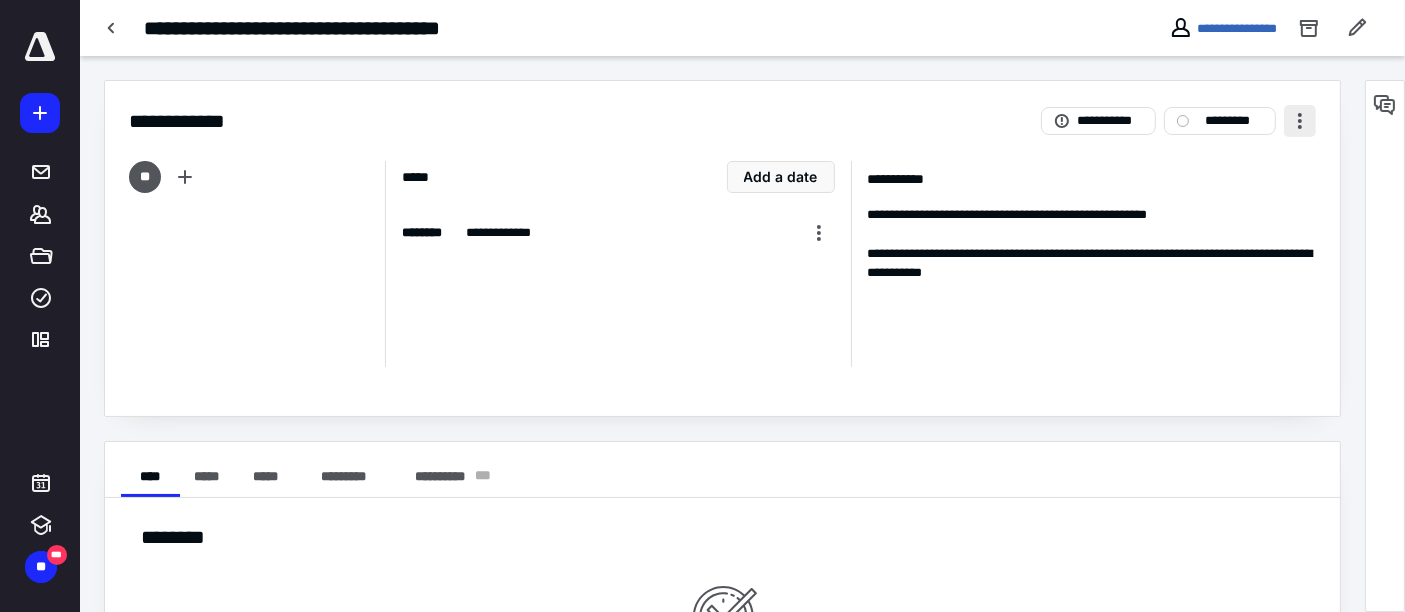click at bounding box center [1300, 121] 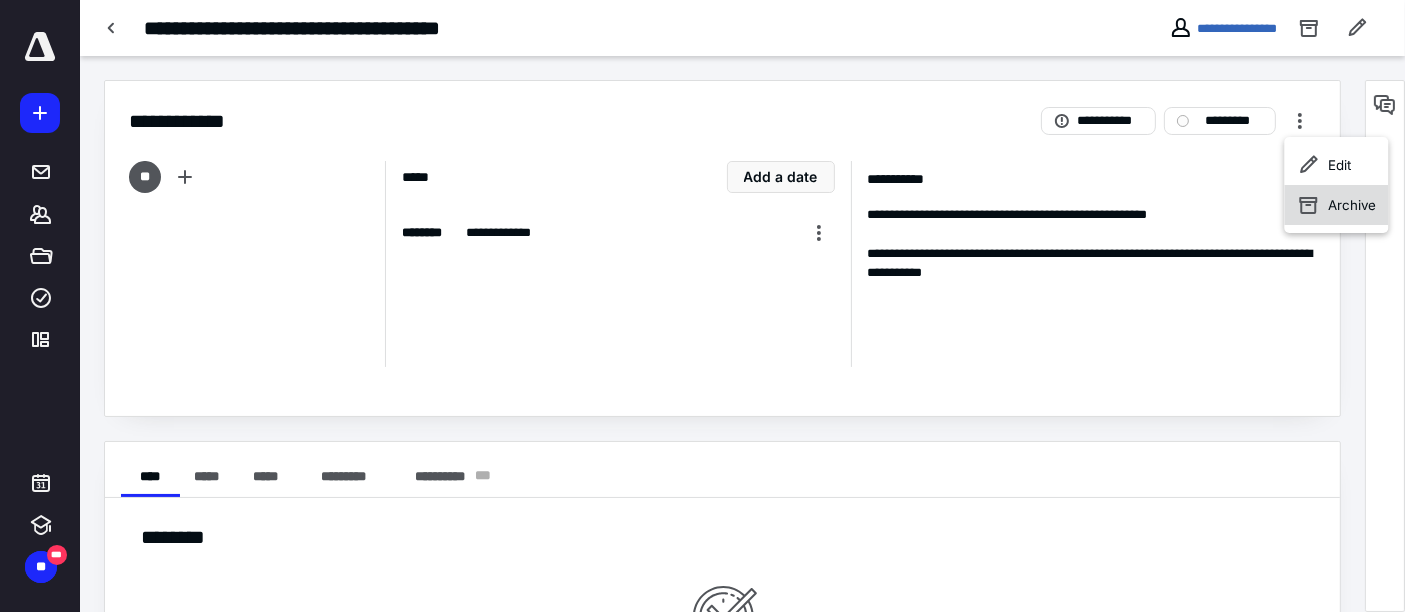 click 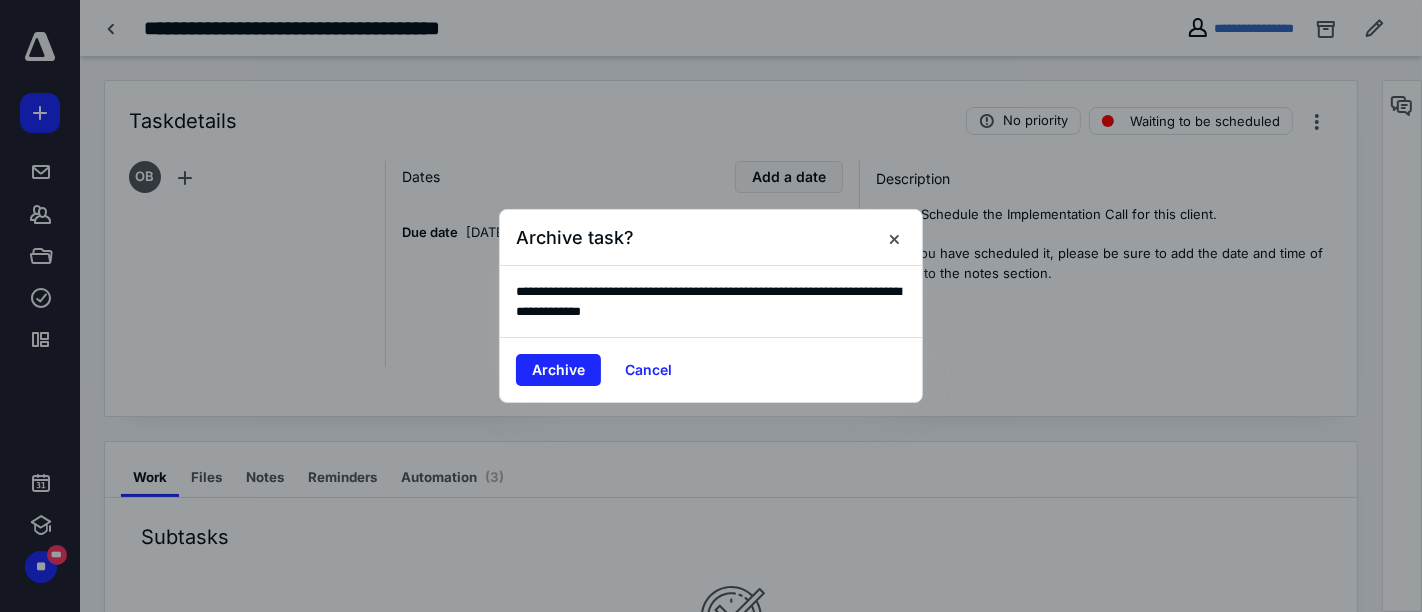 drag, startPoint x: 565, startPoint y: 370, endPoint x: 748, endPoint y: 302, distance: 195.22551 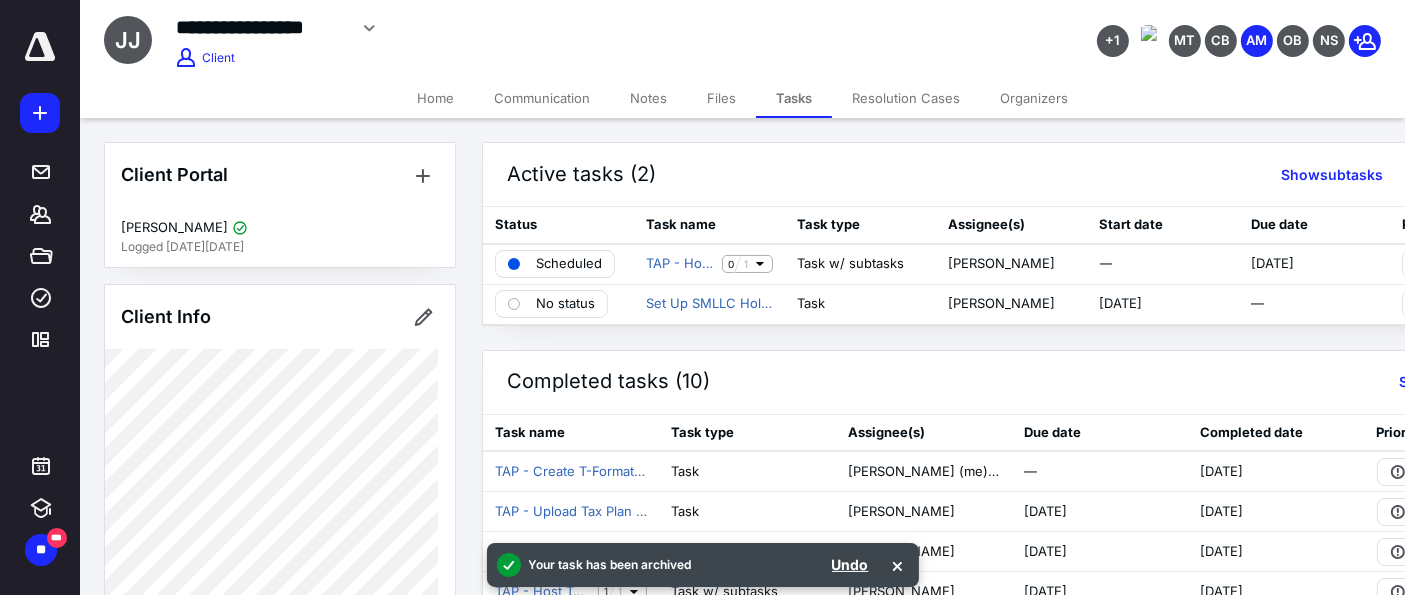 click on "Home" at bounding box center (435, 98) 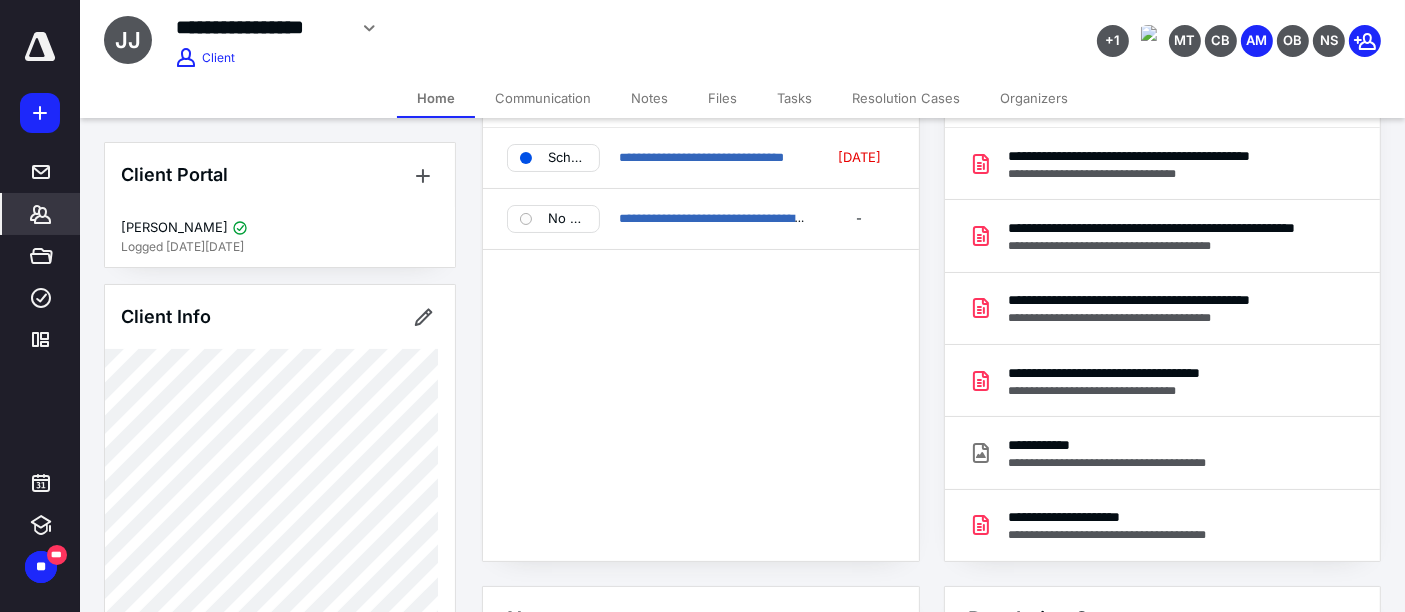 scroll, scrollTop: 0, scrollLeft: 0, axis: both 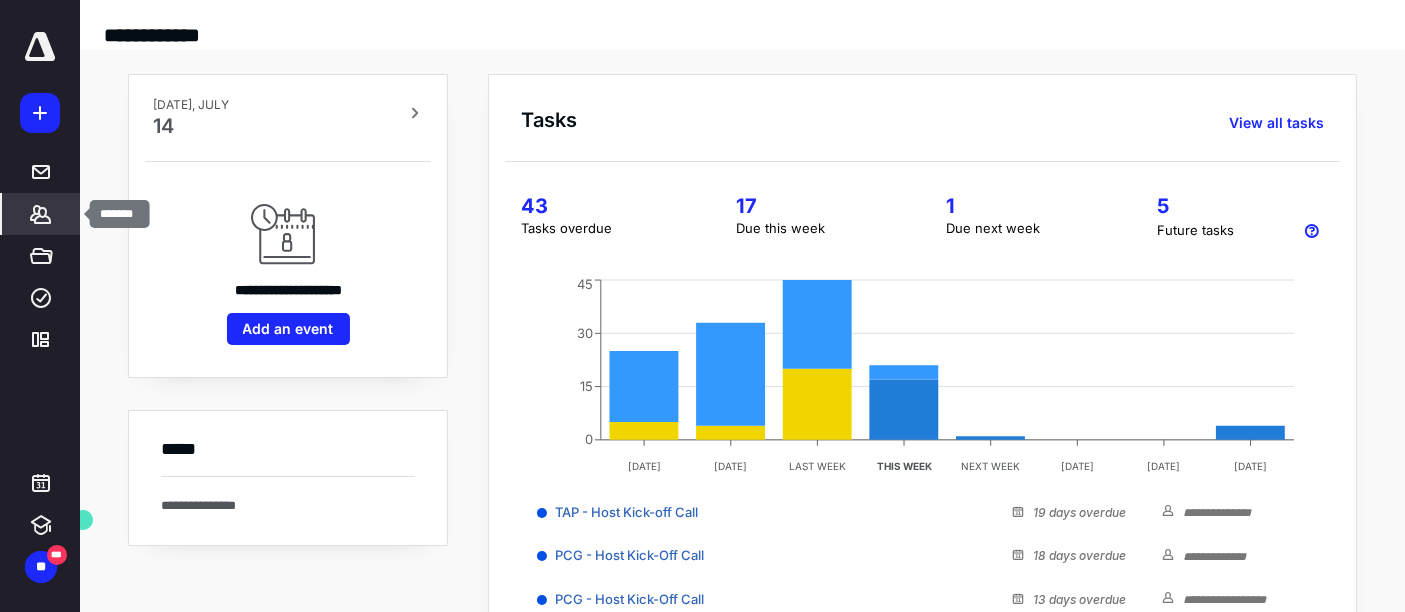 click on "*******" at bounding box center [41, 214] 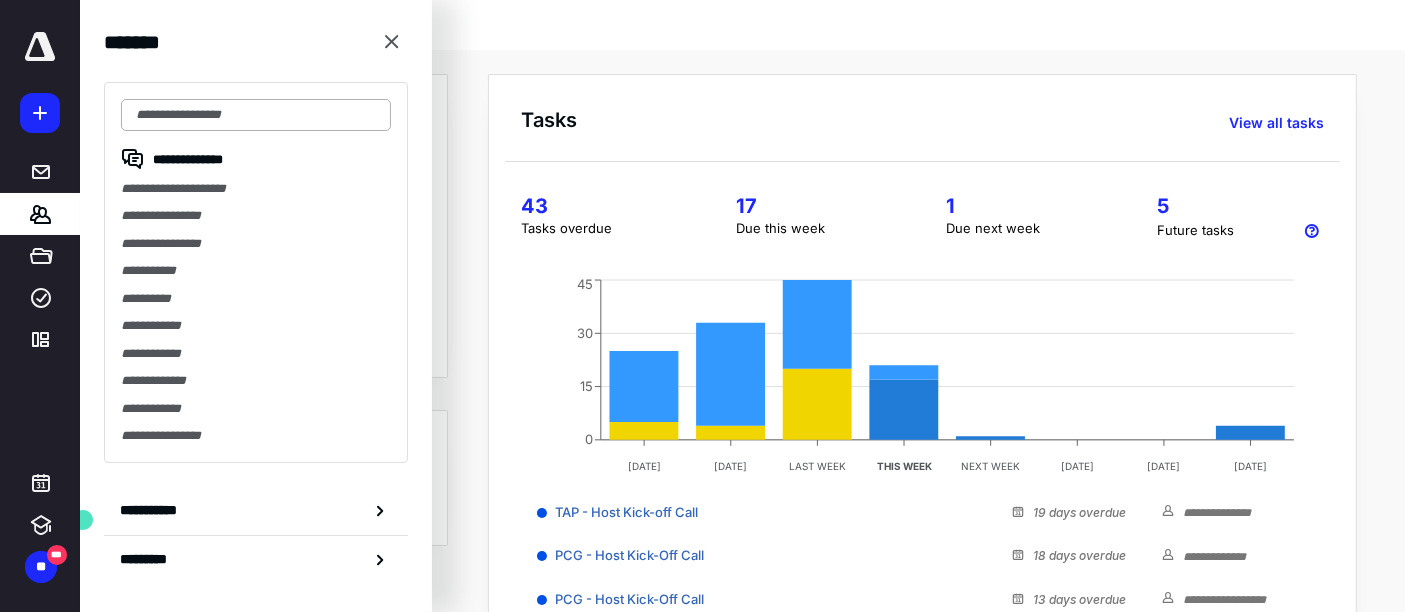 click at bounding box center (256, 115) 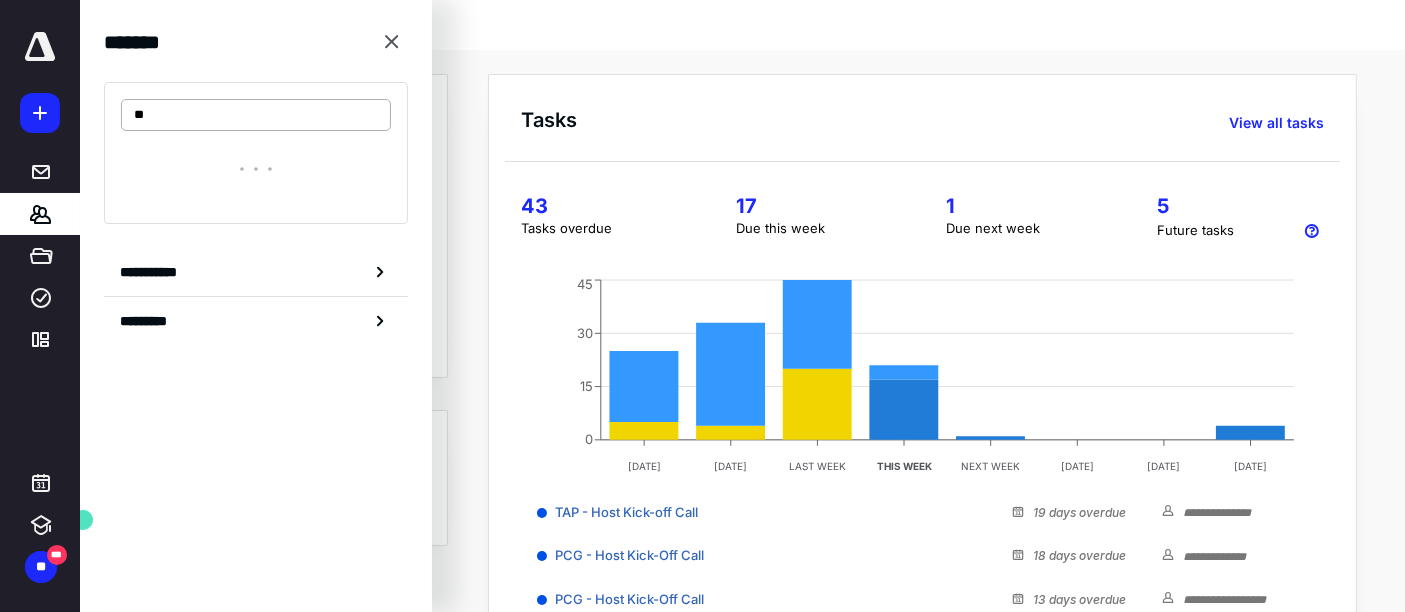 type on "*" 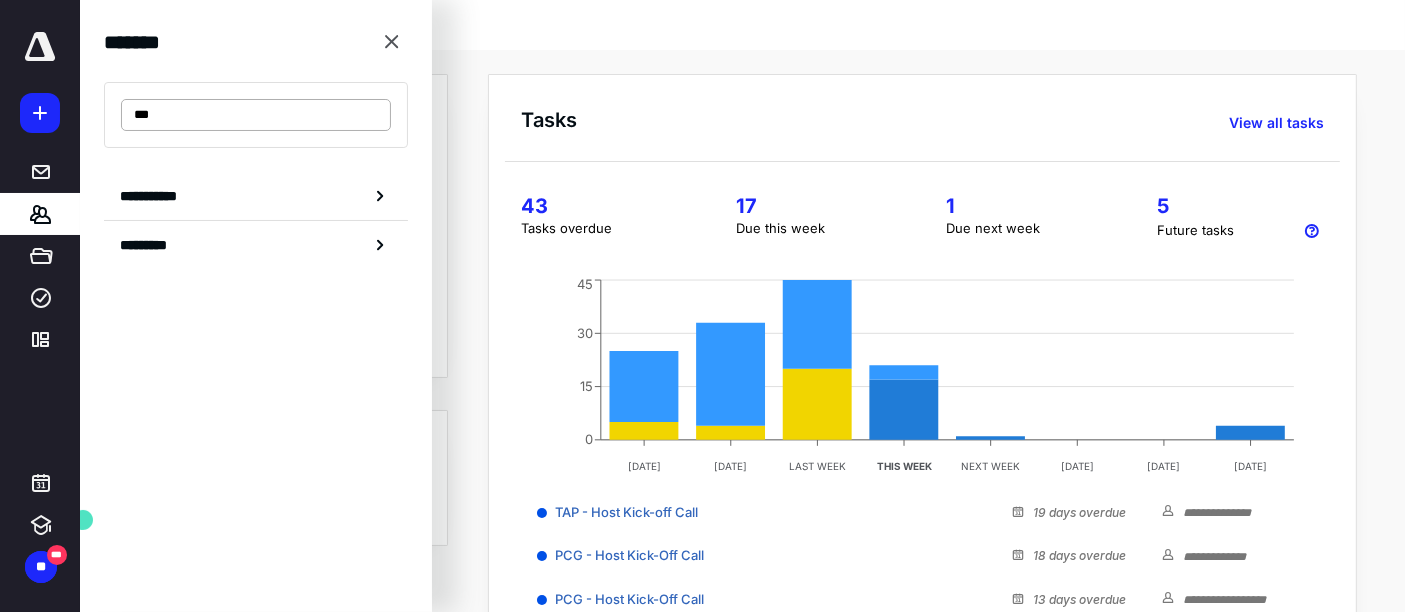 click on "***" at bounding box center [256, 115] 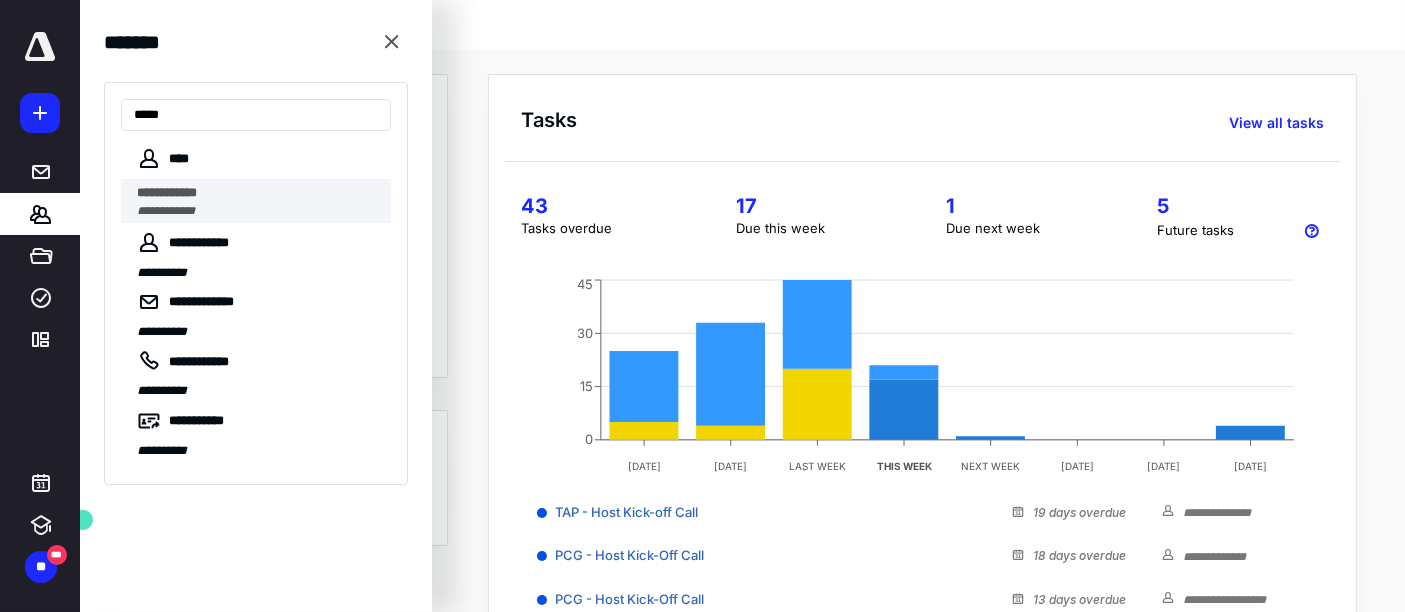 type on "*****" 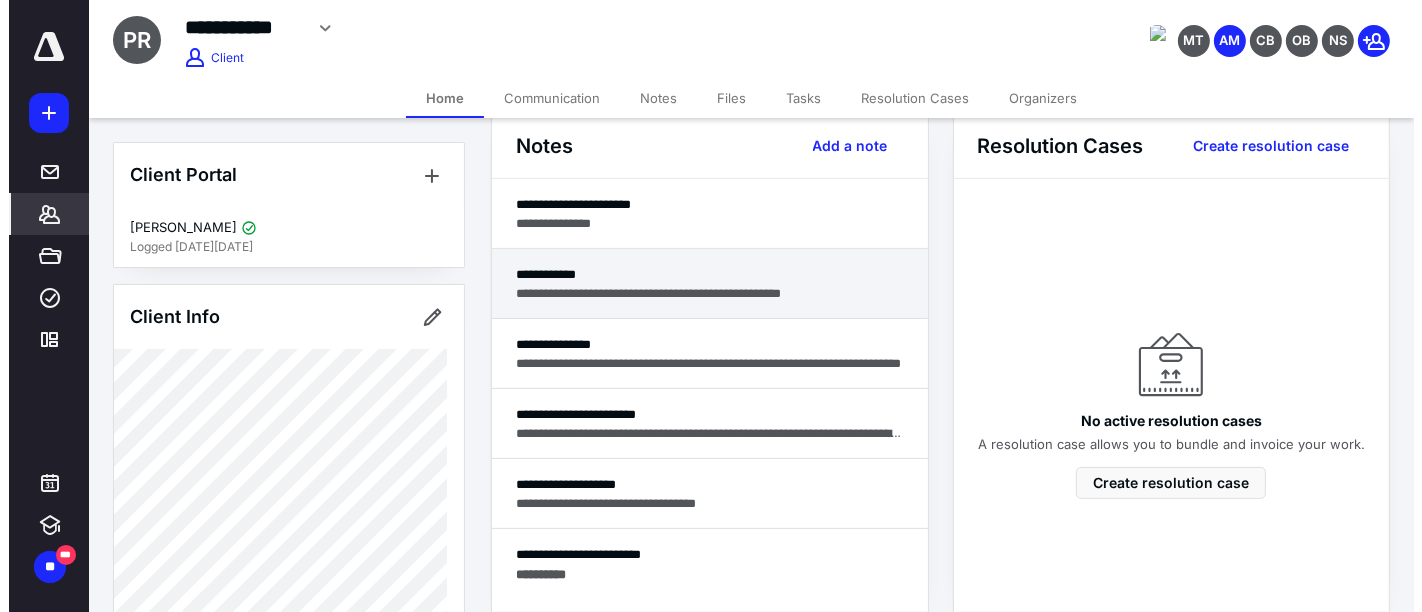 scroll, scrollTop: 555, scrollLeft: 0, axis: vertical 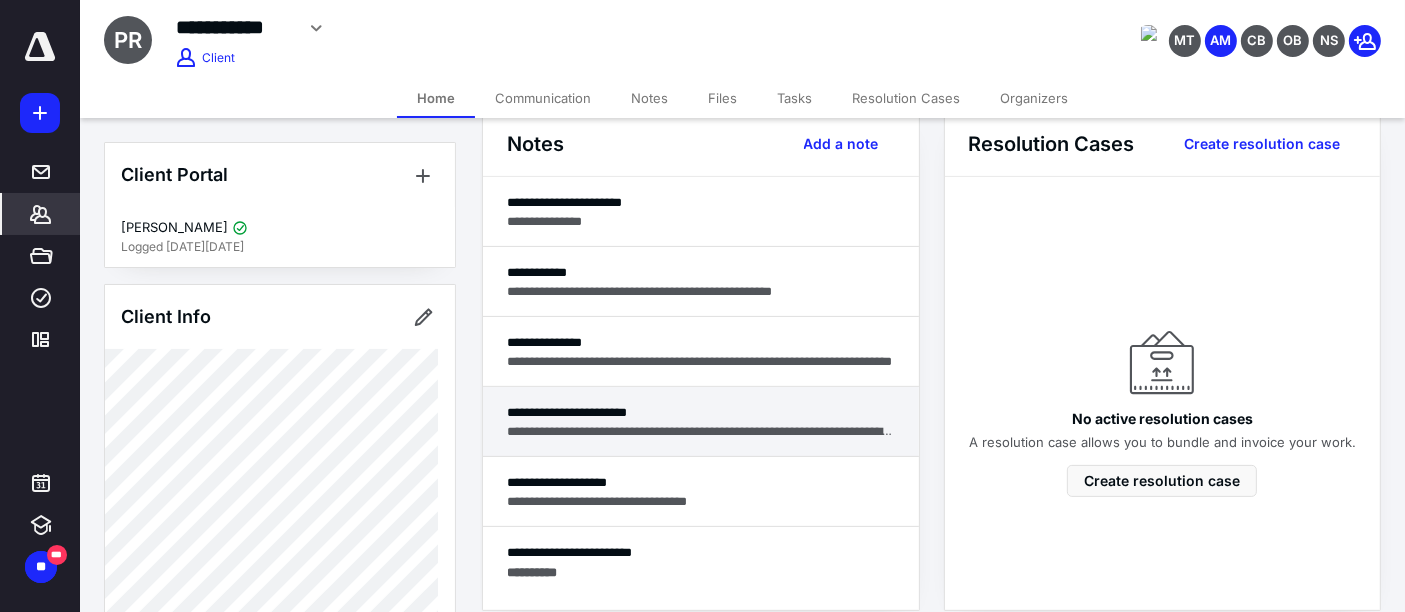 click on "**********" at bounding box center [701, 422] 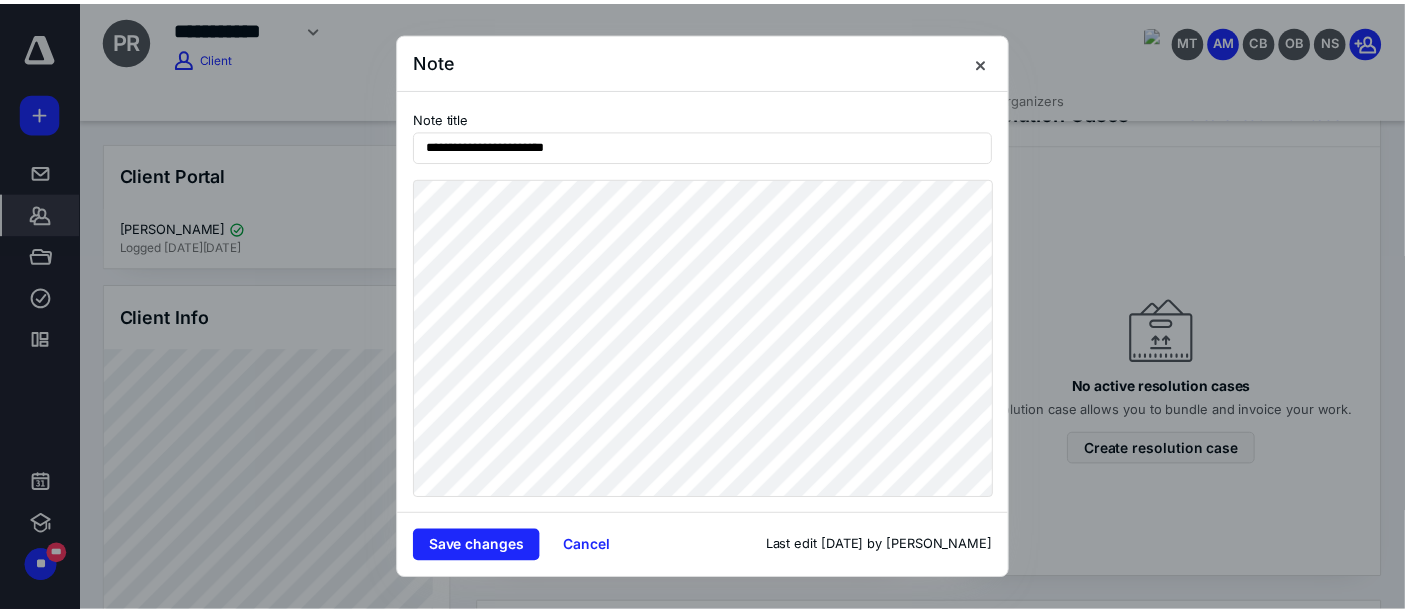 scroll, scrollTop: 555, scrollLeft: 0, axis: vertical 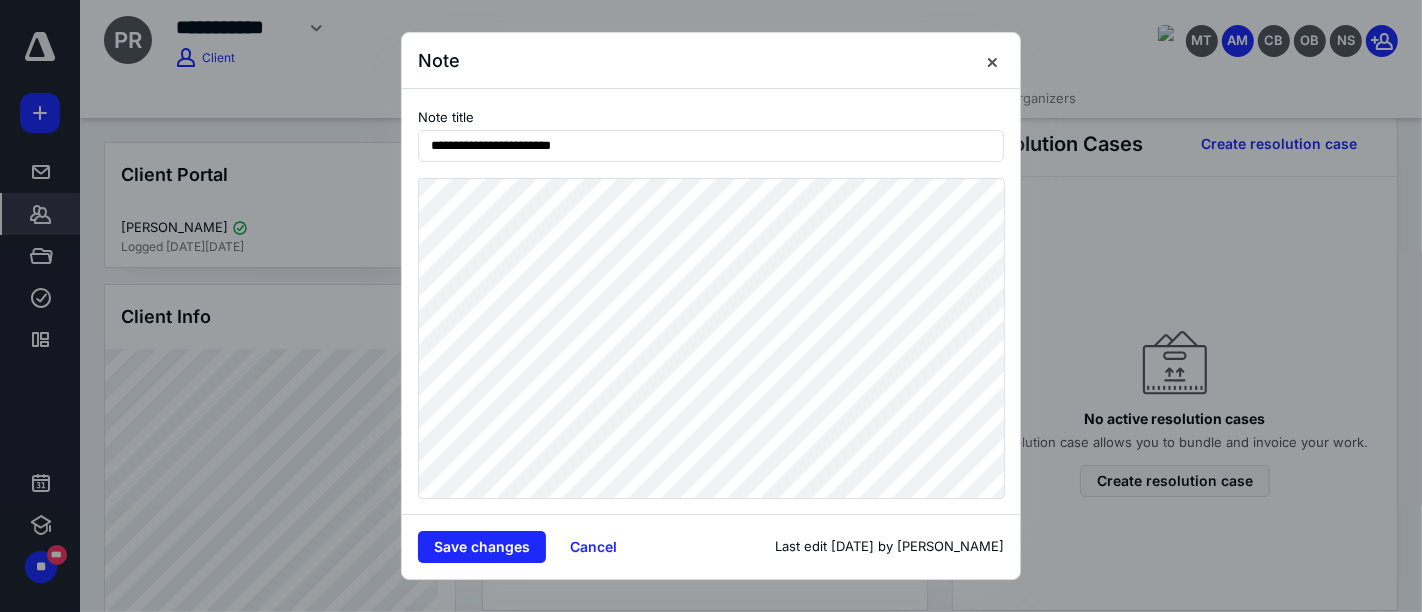 drag, startPoint x: 984, startPoint y: 58, endPoint x: 360, endPoint y: 64, distance: 624.0289 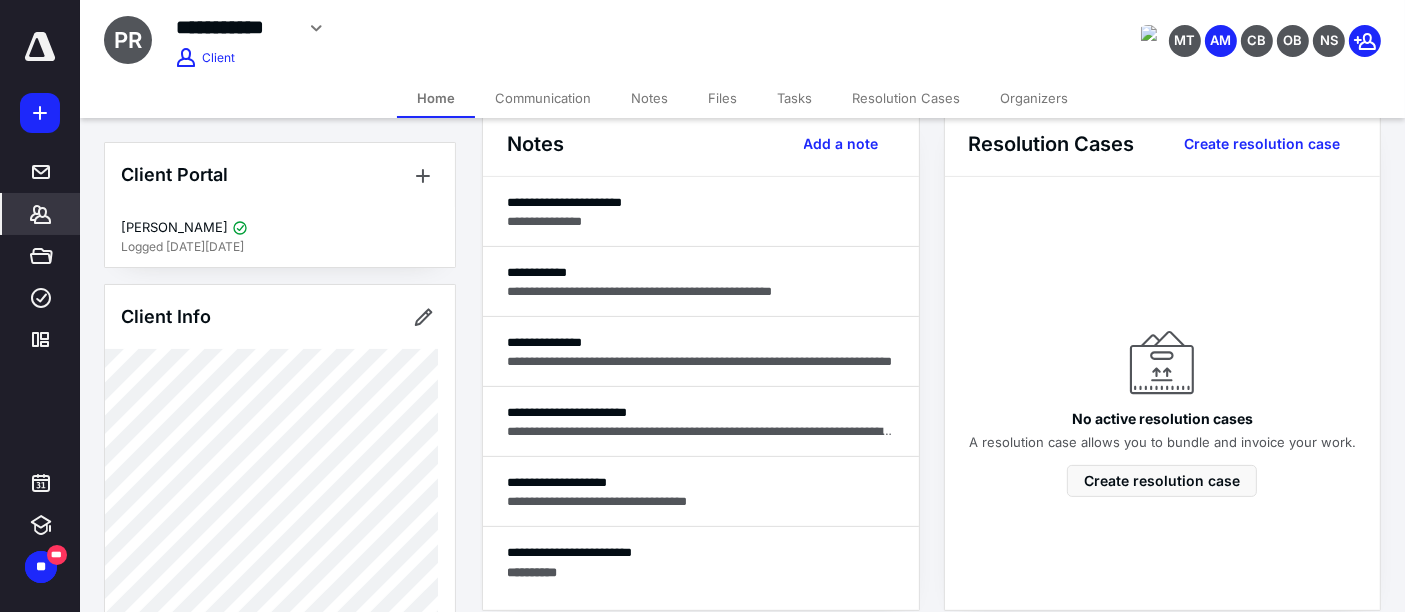 click on "Files" at bounding box center [722, 98] 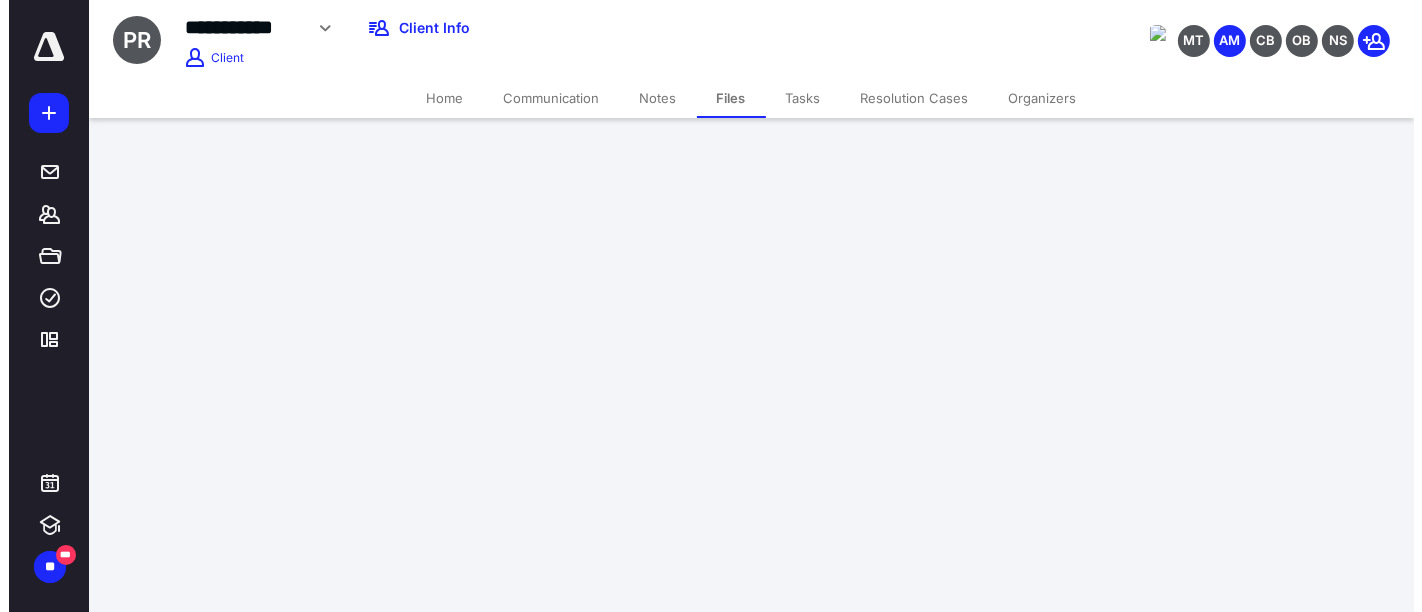 scroll, scrollTop: 0, scrollLeft: 0, axis: both 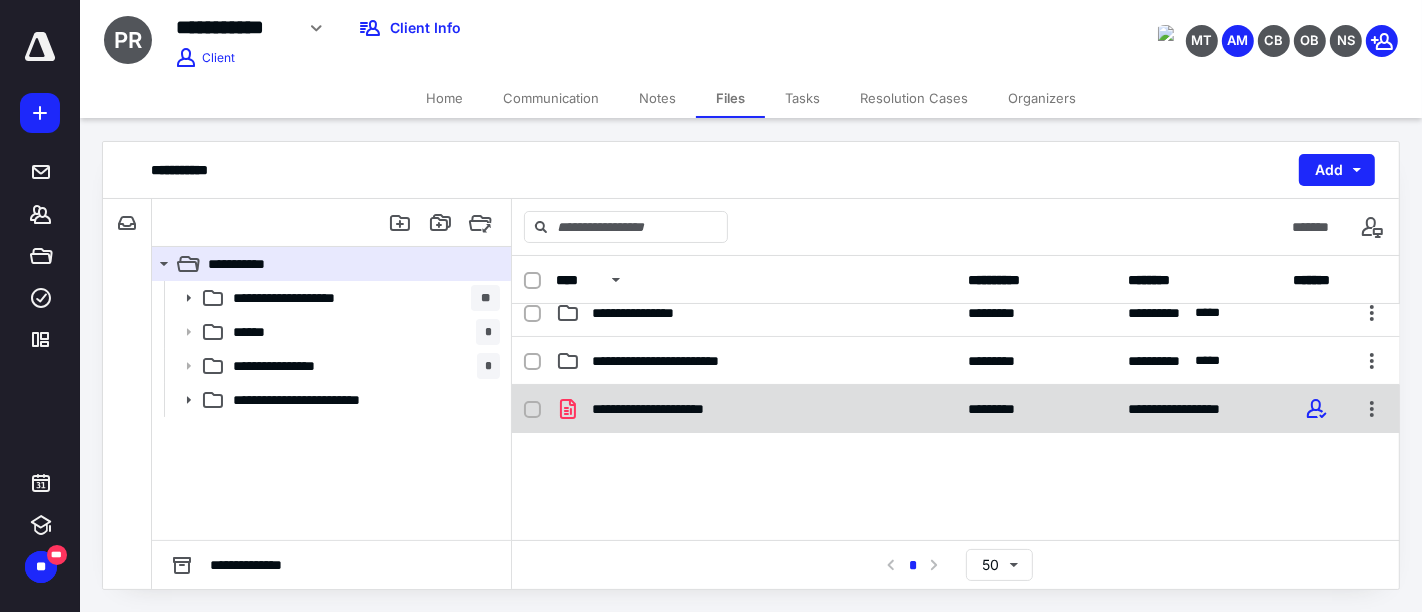 click on "**********" at bounding box center [756, 409] 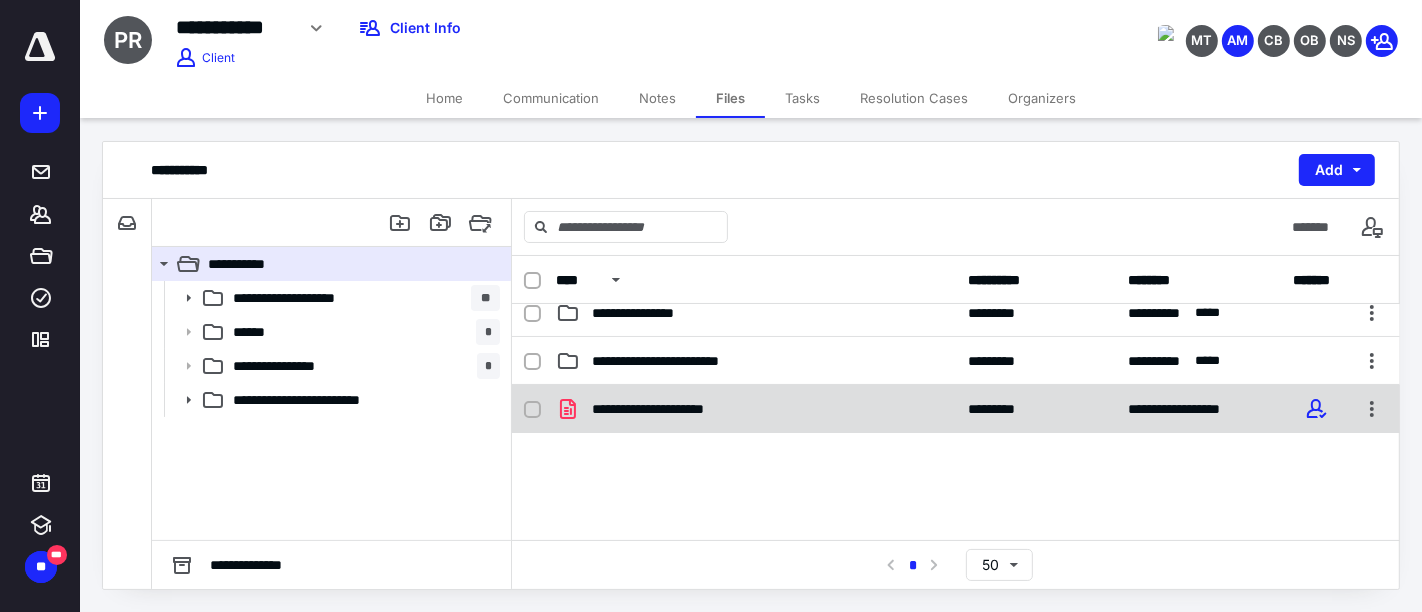 checkbox on "true" 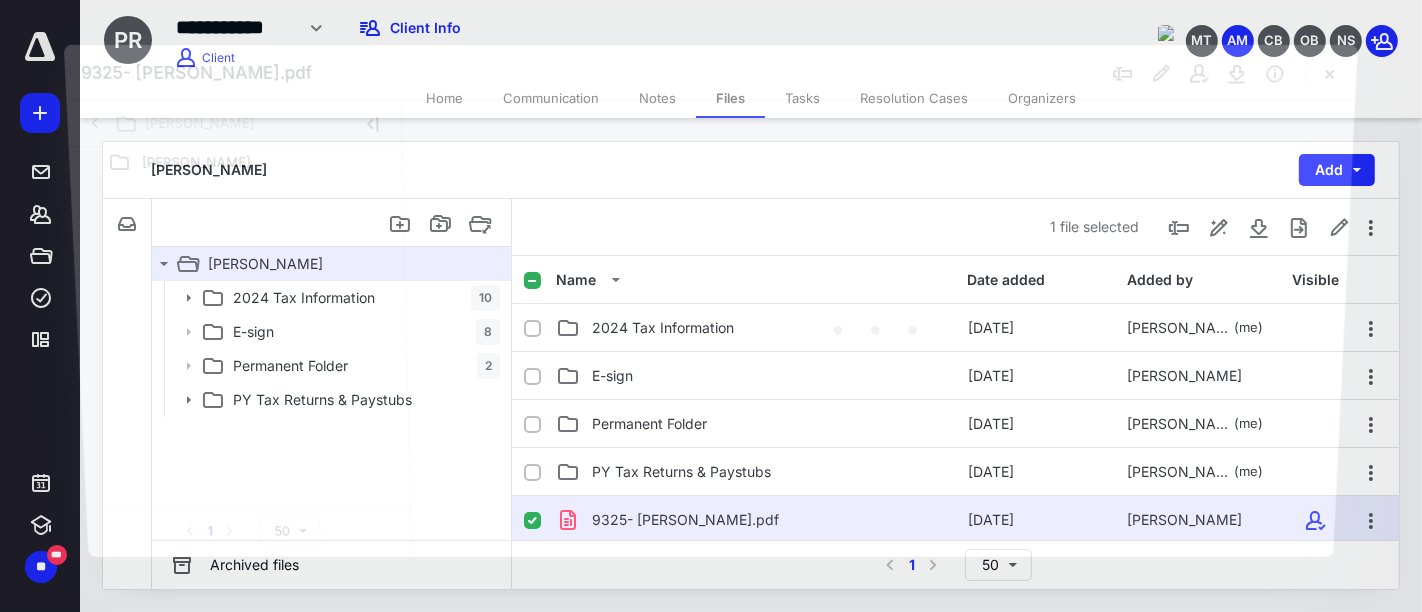 scroll, scrollTop: 111, scrollLeft: 0, axis: vertical 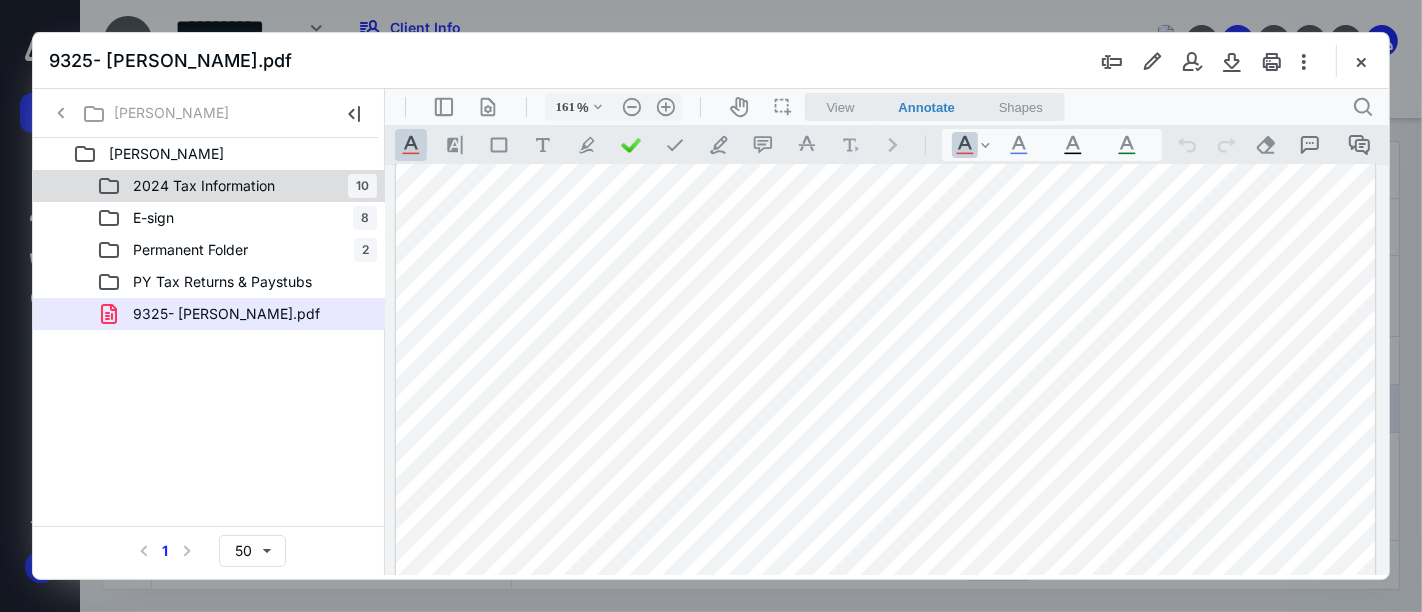 click on "2024 Tax Information" at bounding box center [204, 186] 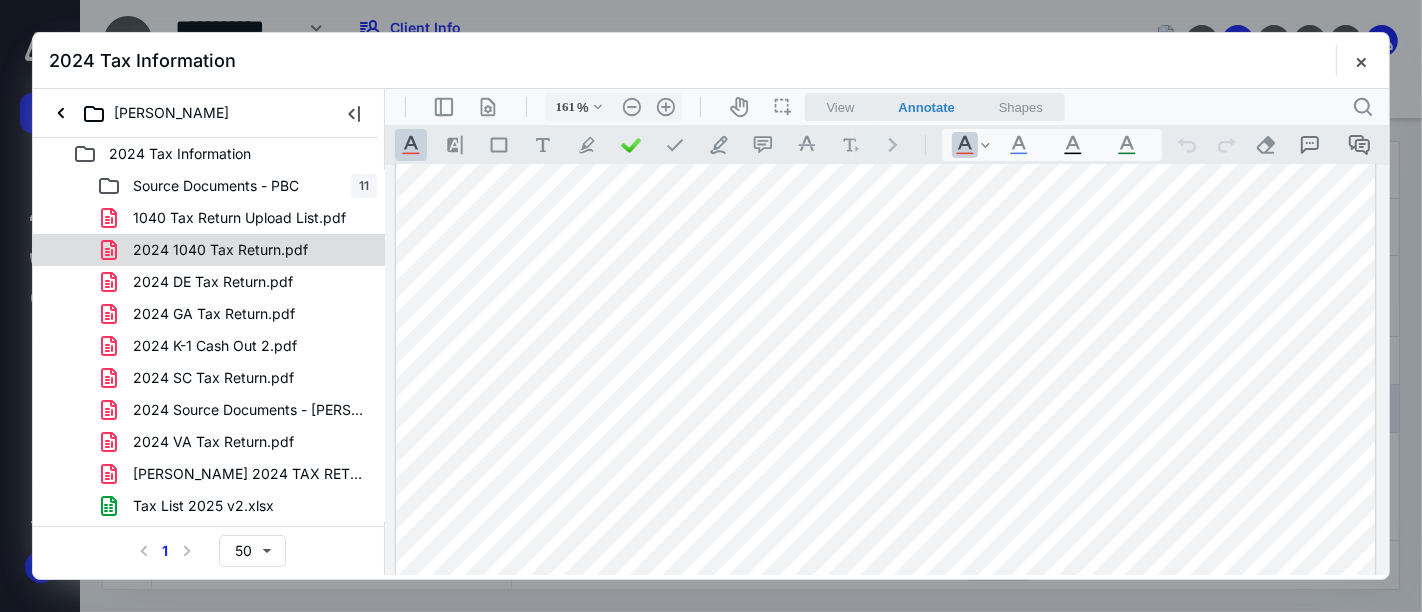click on "2024 1040 Tax Return.pdf" at bounding box center [209, 250] 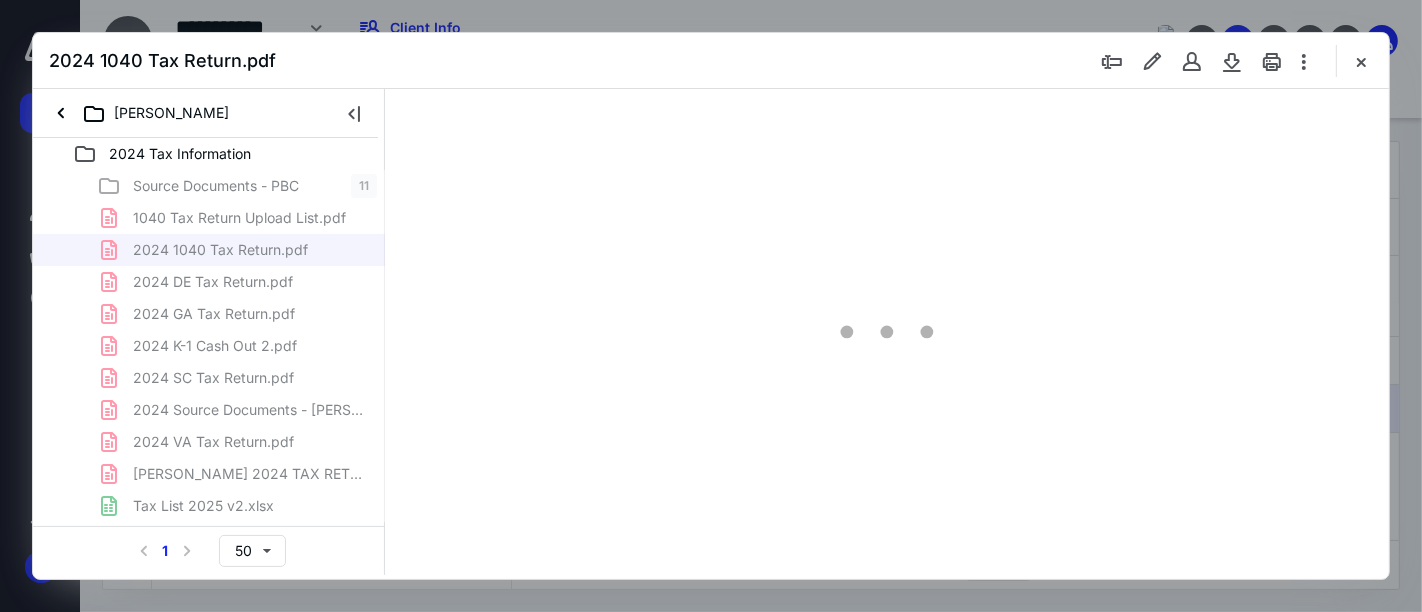 type on "161" 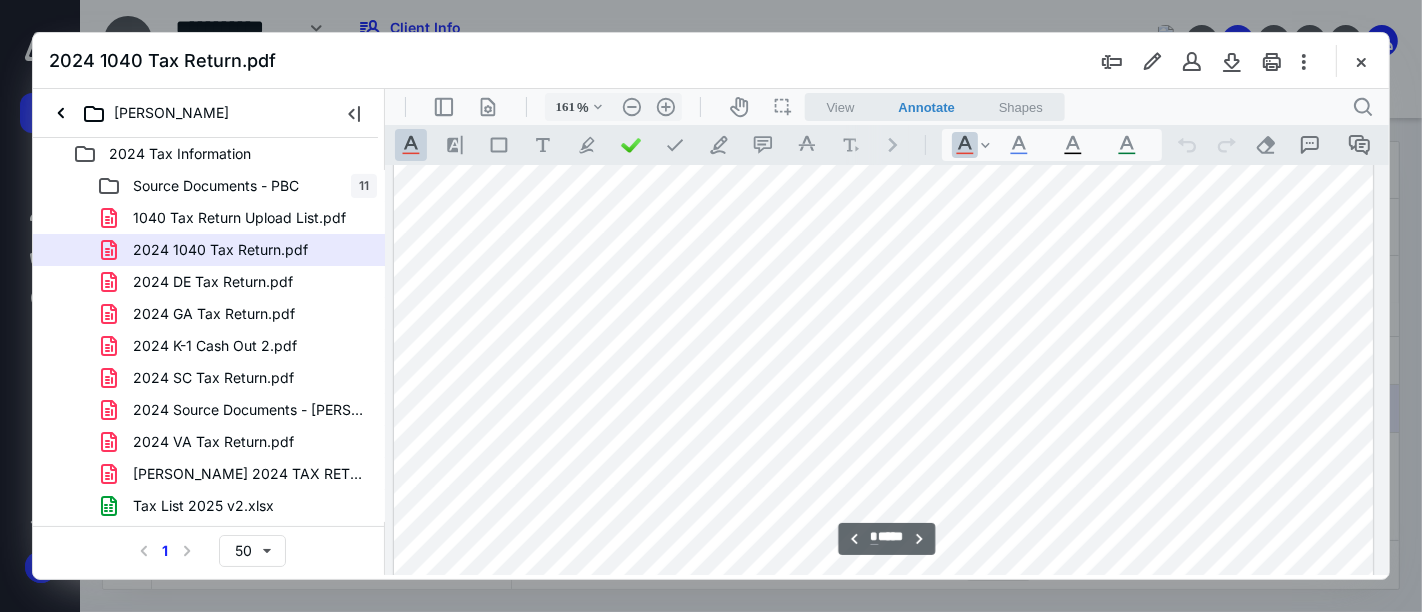 scroll, scrollTop: 1971, scrollLeft: 141, axis: both 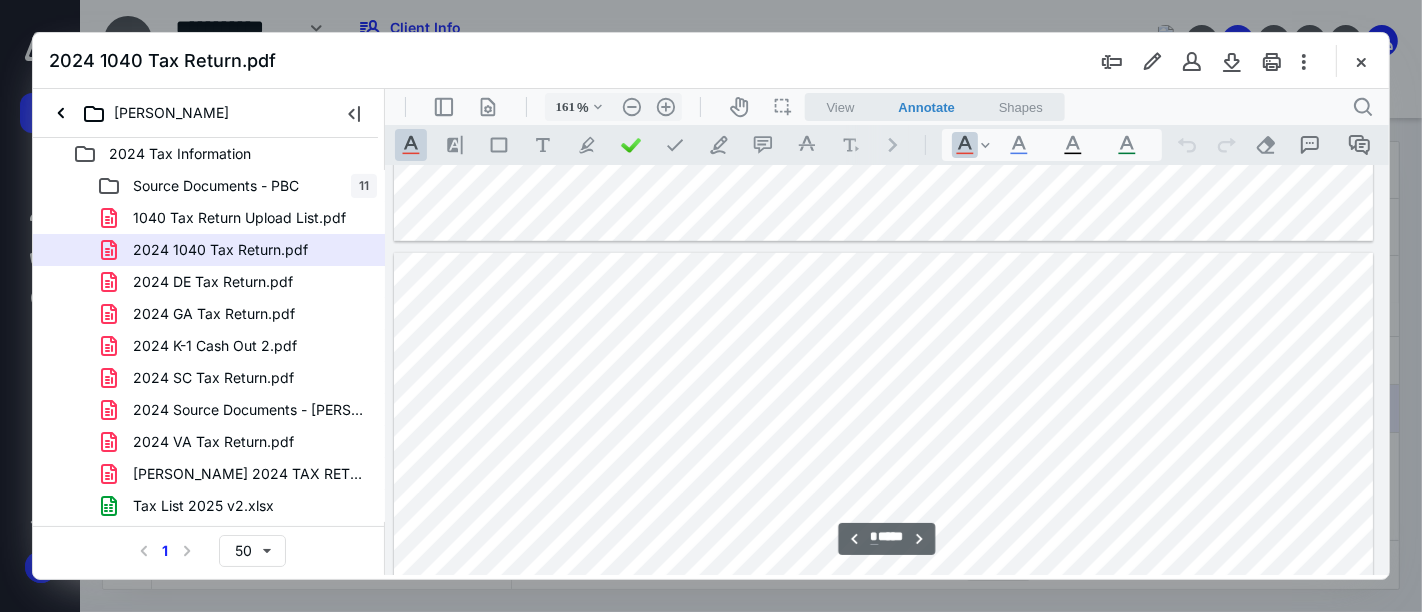 type on "*" 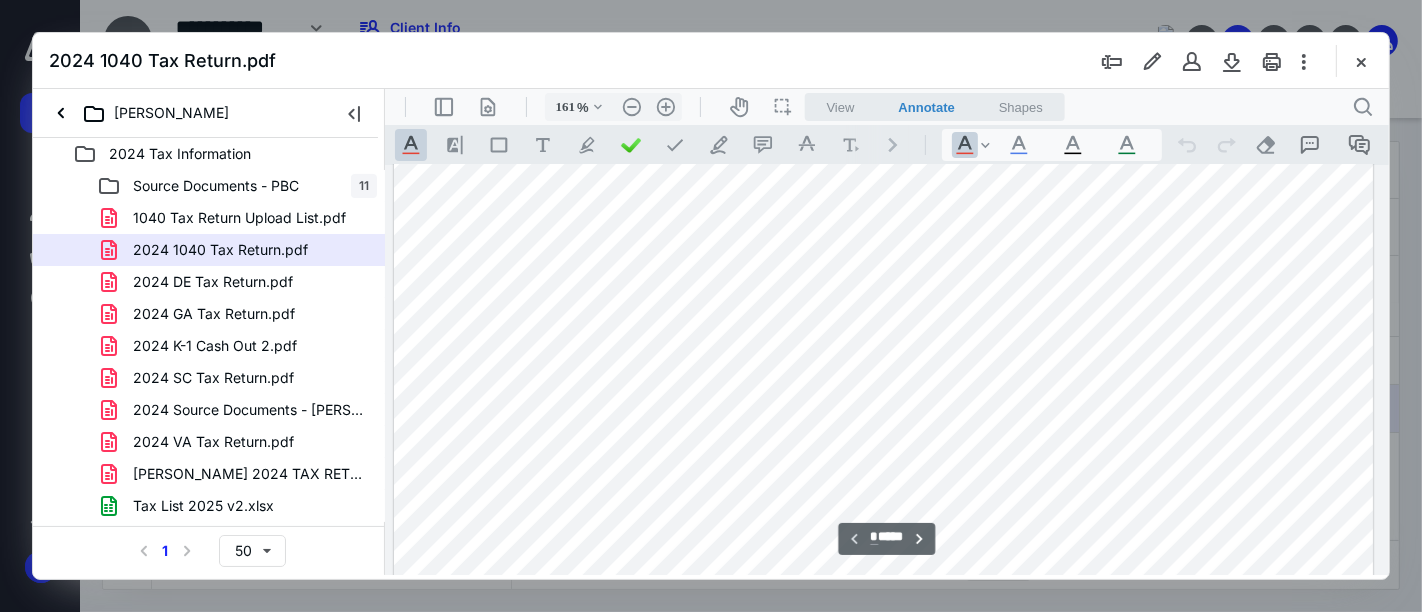 scroll, scrollTop: 82, scrollLeft: 141, axis: both 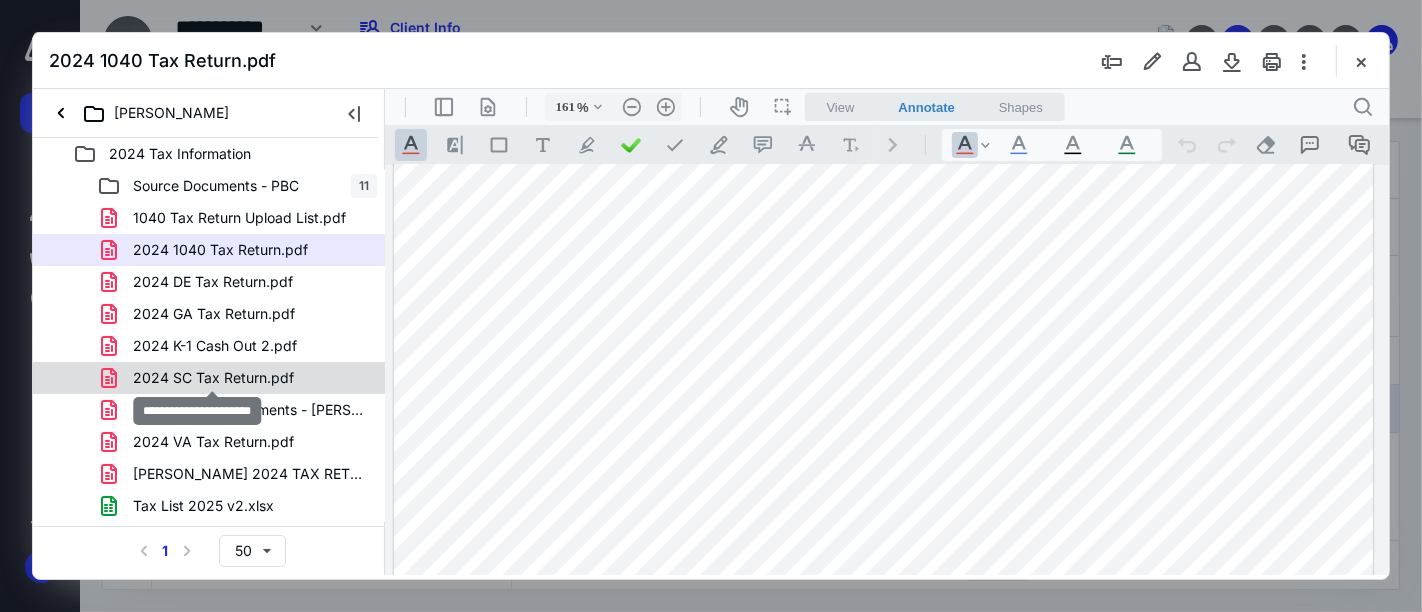 click on "2024 SC Tax Return.pdf" at bounding box center [213, 378] 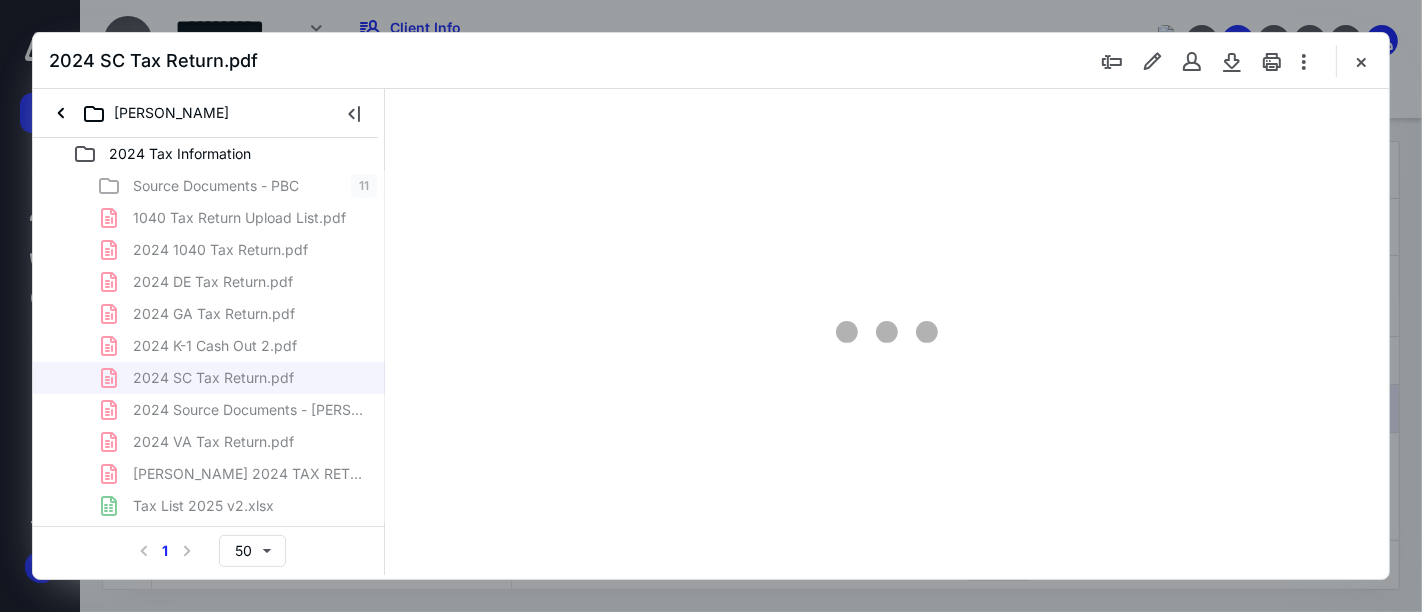 type on "161" 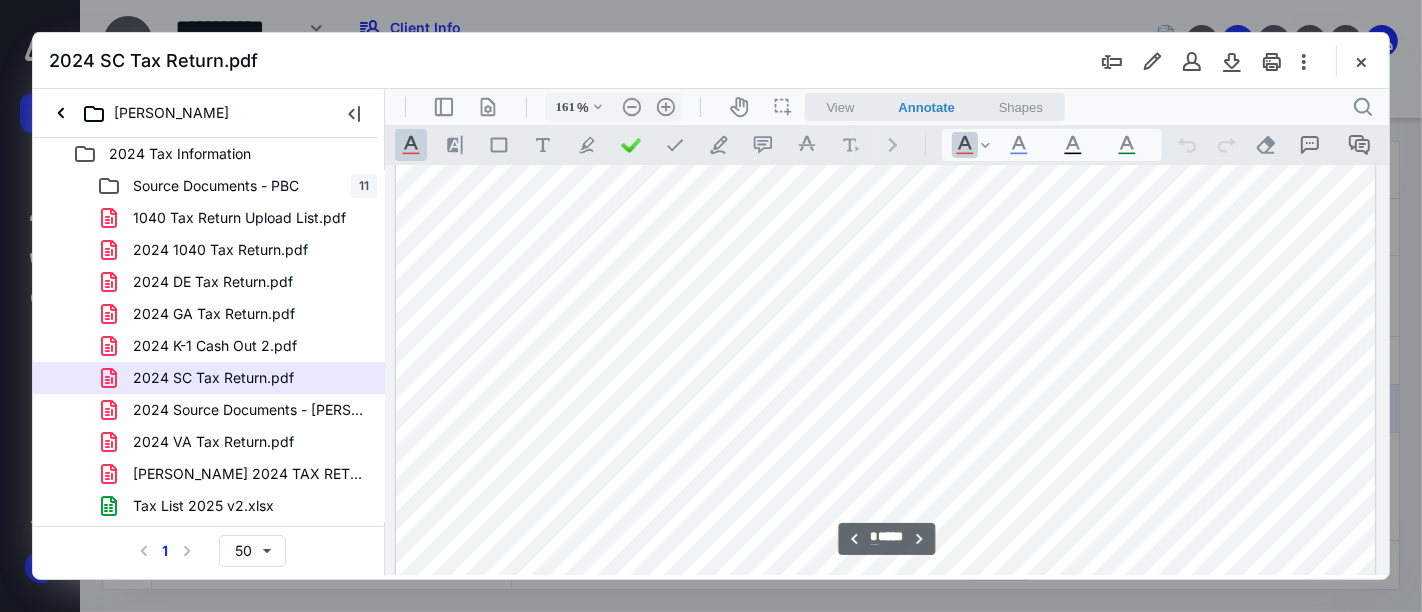 scroll, scrollTop: 7082, scrollLeft: 0, axis: vertical 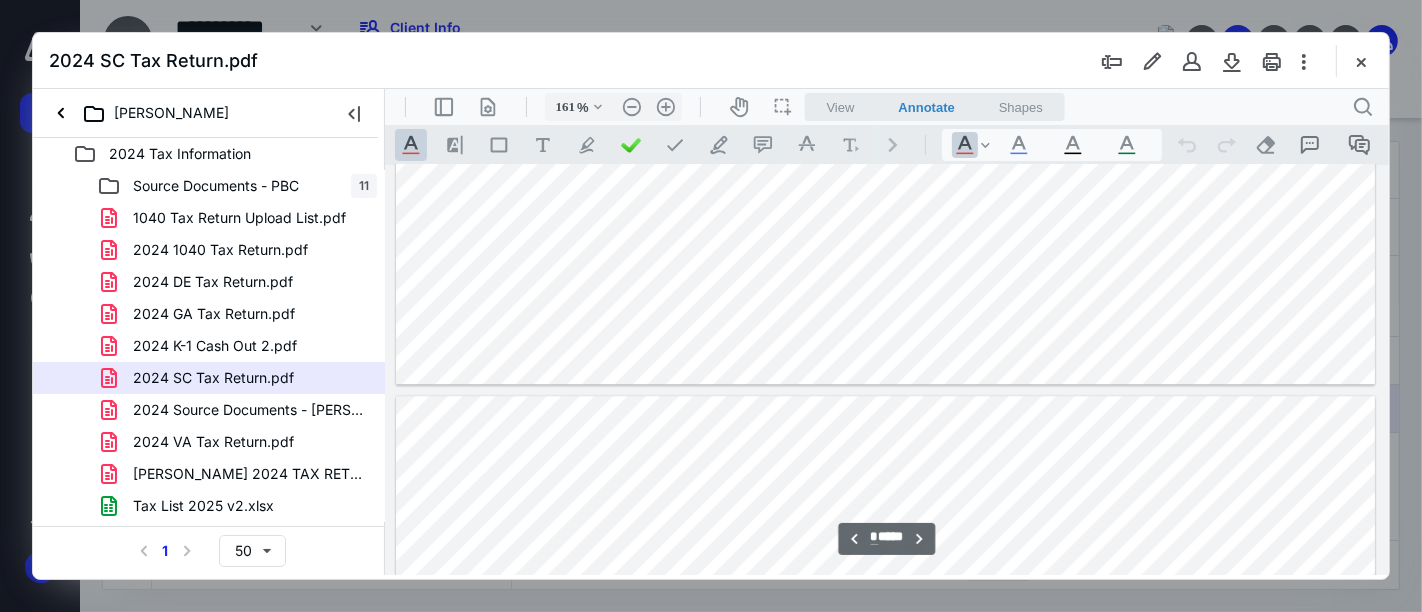 type on "*" 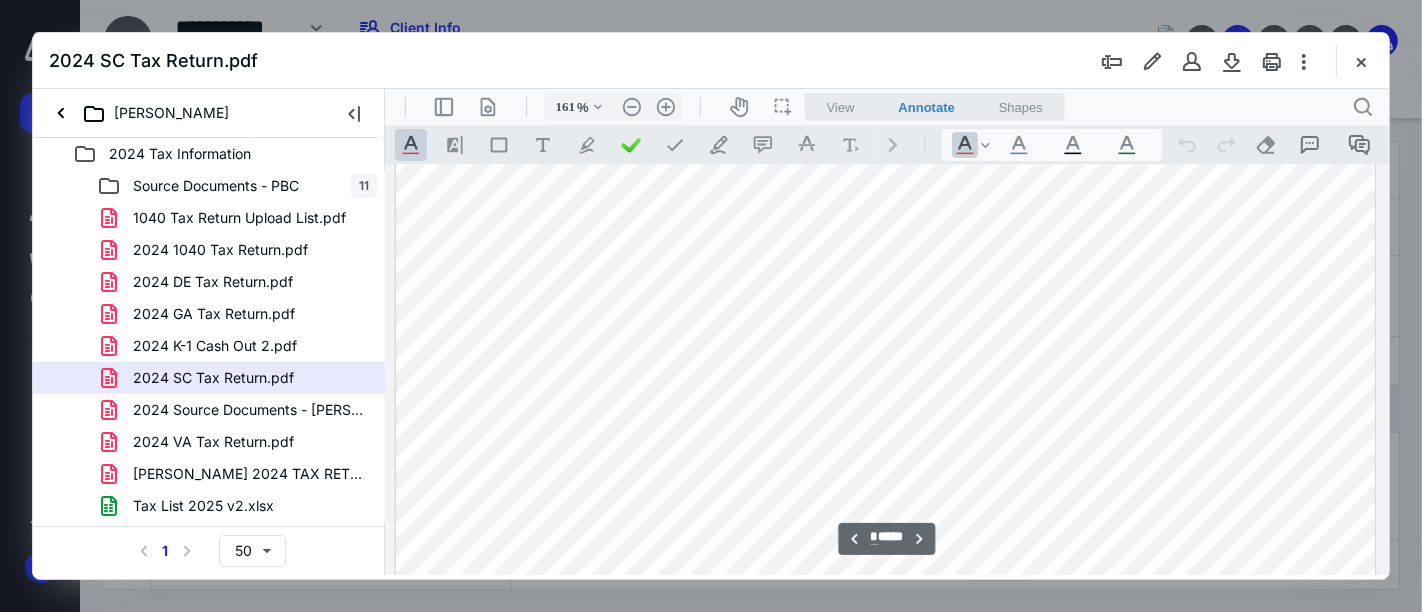 scroll, scrollTop: 4415, scrollLeft: 0, axis: vertical 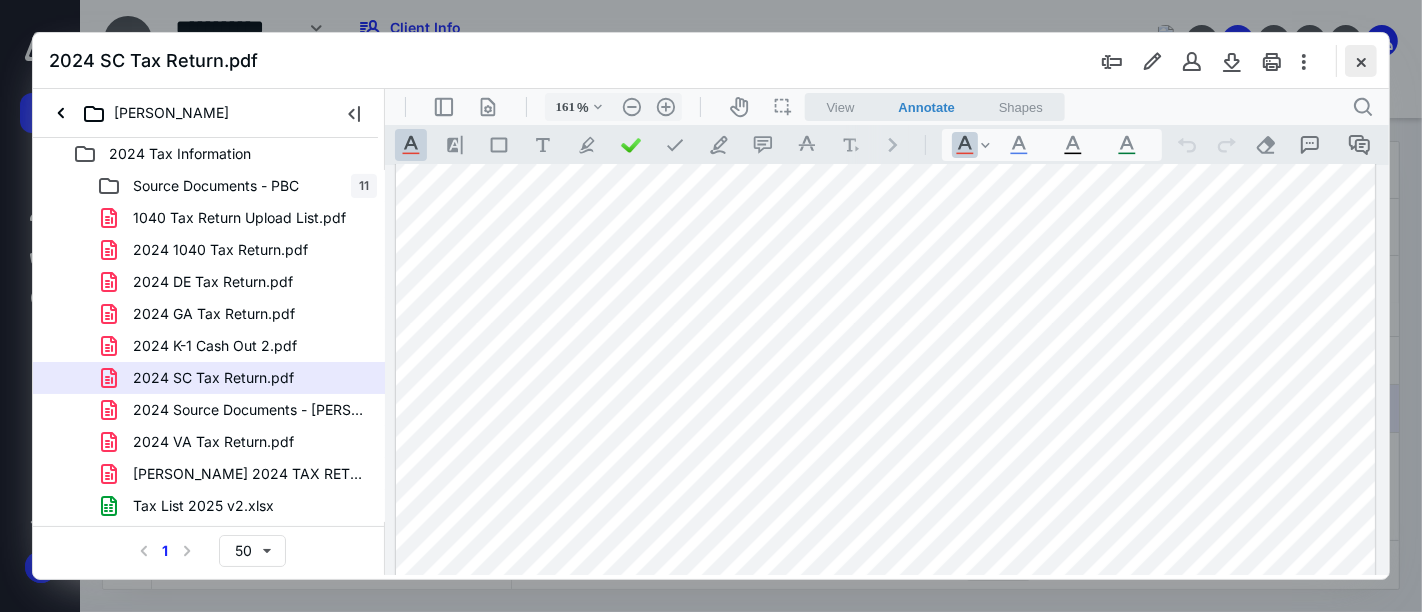 click at bounding box center (1361, 61) 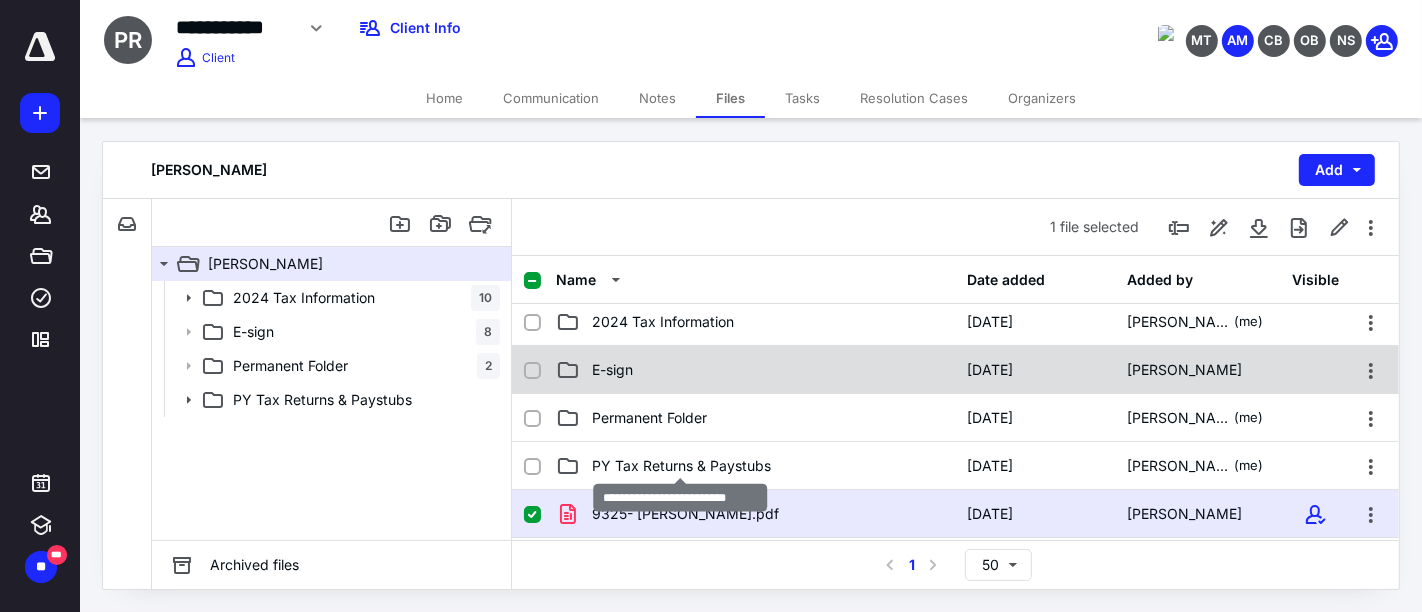 scroll, scrollTop: 0, scrollLeft: 0, axis: both 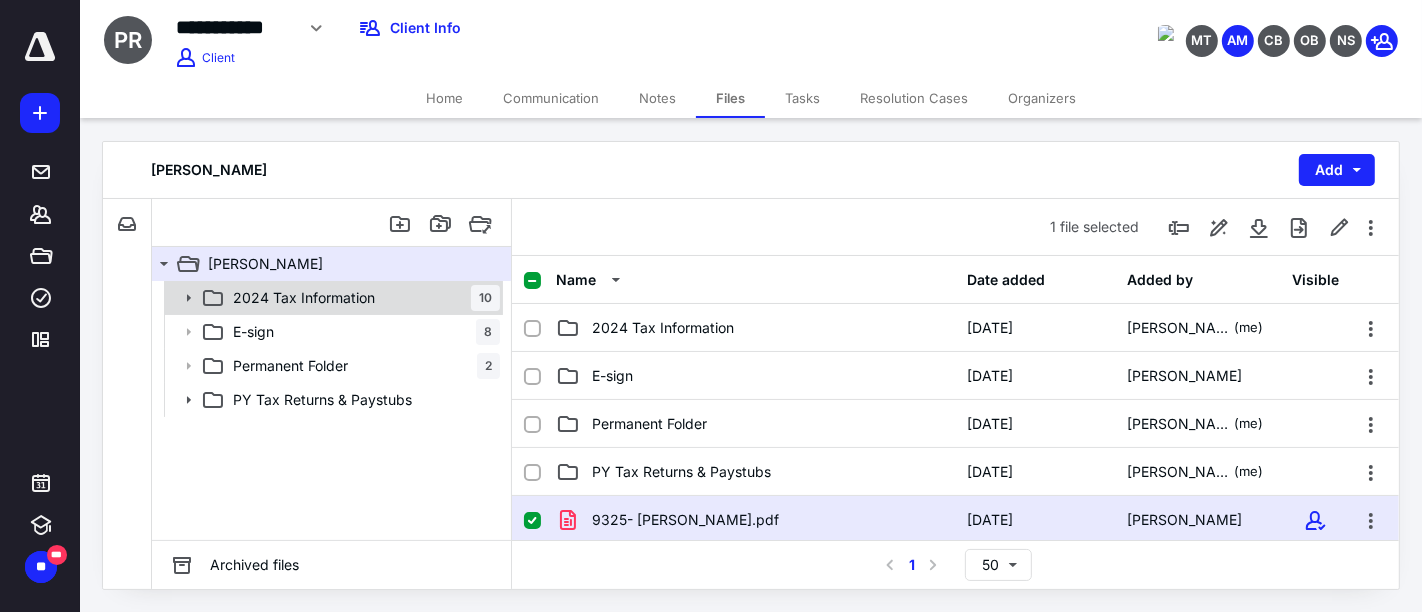 click on "2024 Tax Information 10" at bounding box center (362, 298) 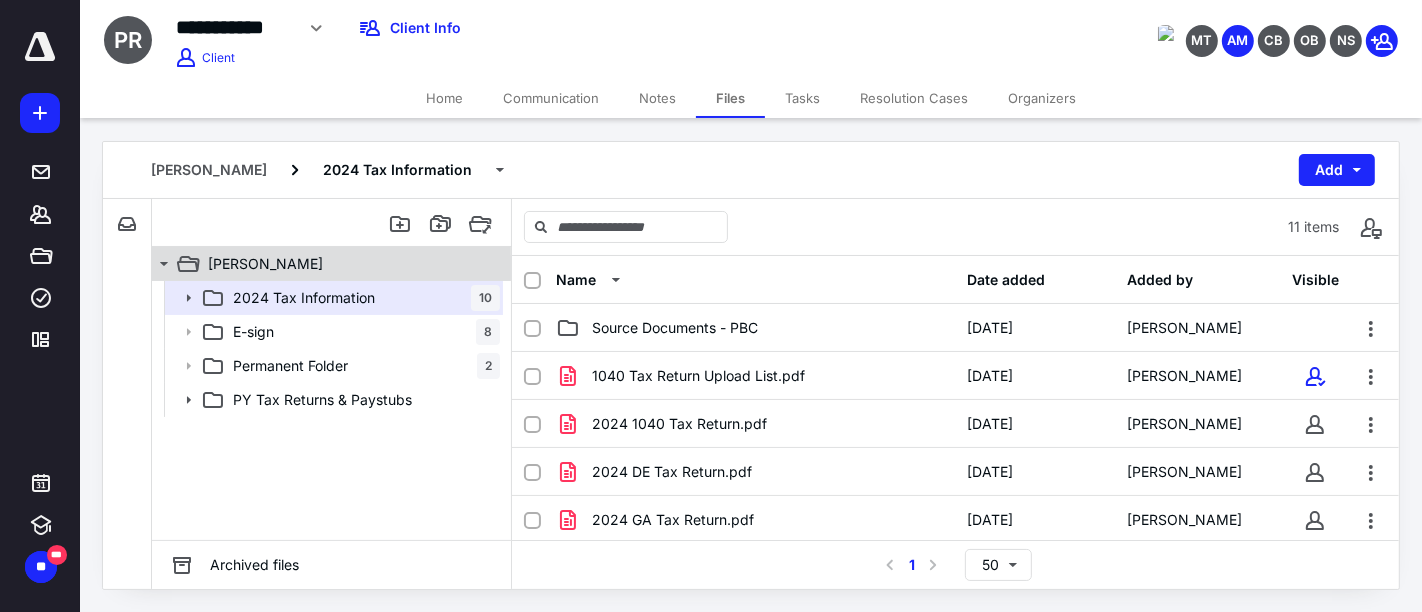 click on "[PERSON_NAME]" at bounding box center (344, 264) 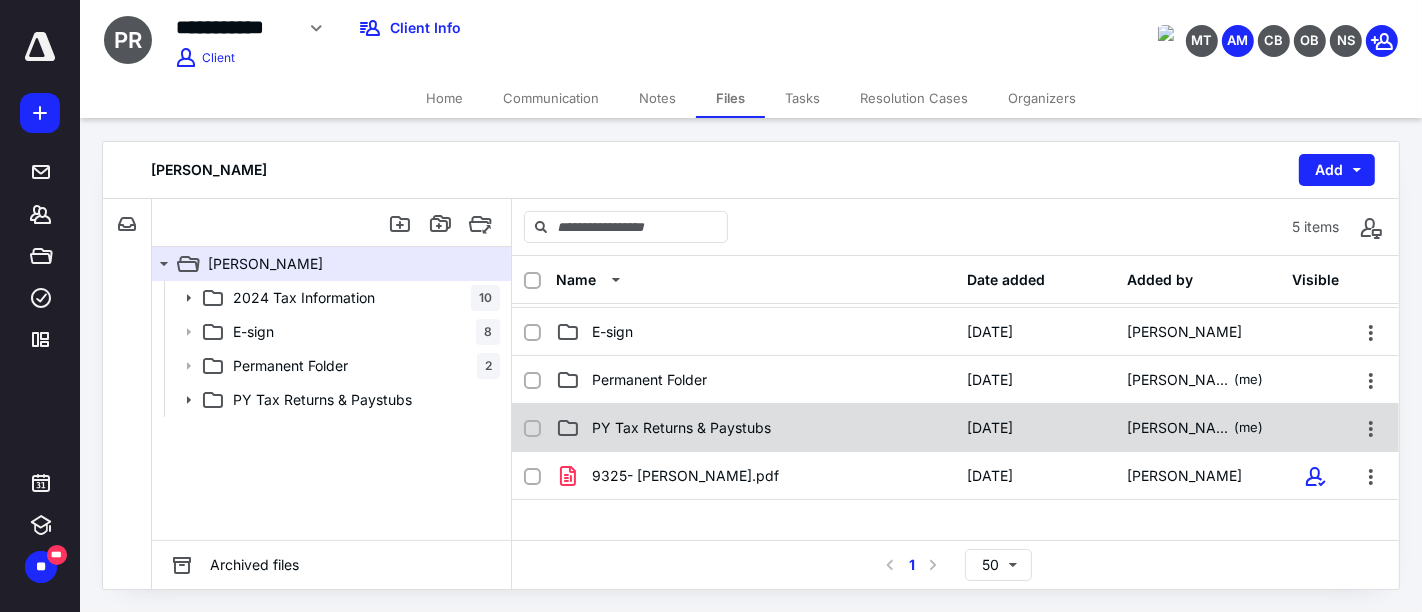 scroll, scrollTop: 0, scrollLeft: 0, axis: both 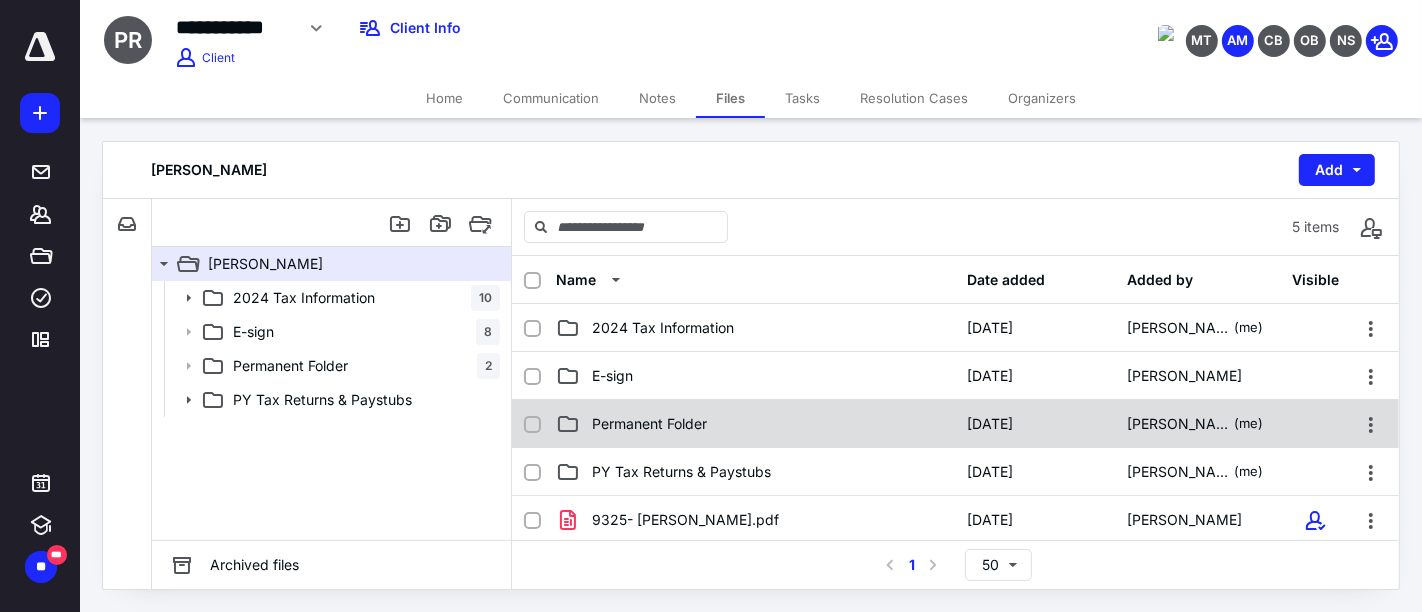 click on "Permanent Folder" at bounding box center [756, 424] 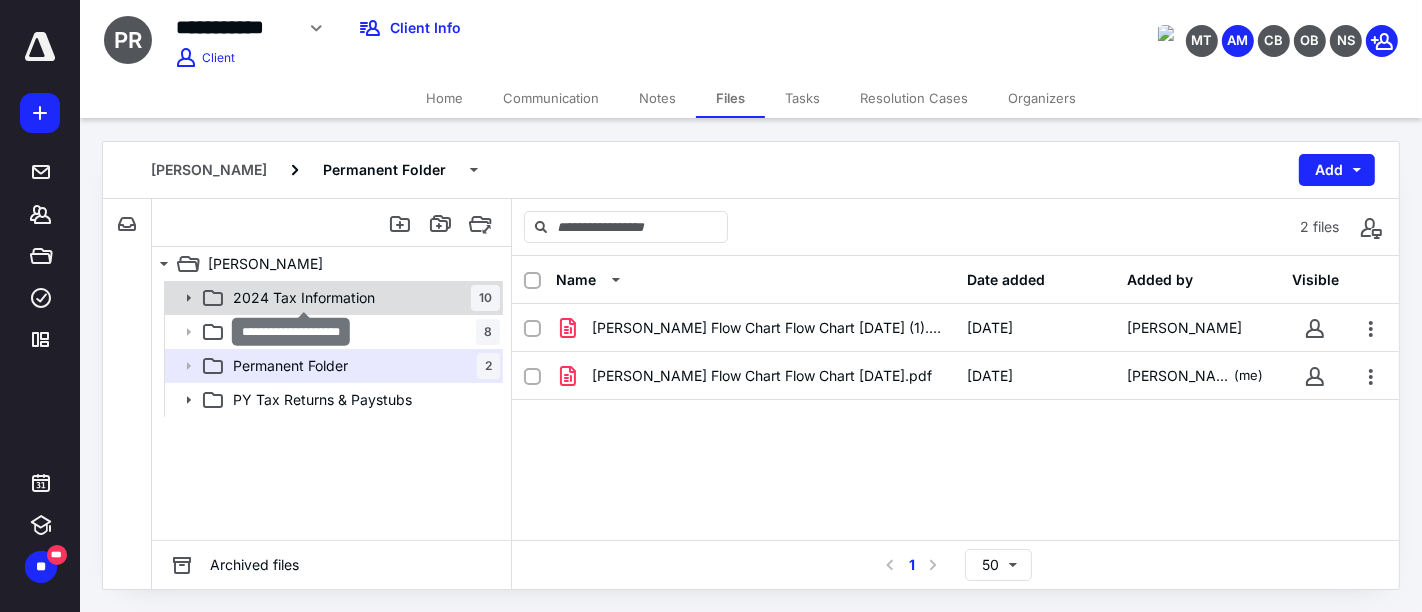 click on "2024 Tax Information" at bounding box center [304, 298] 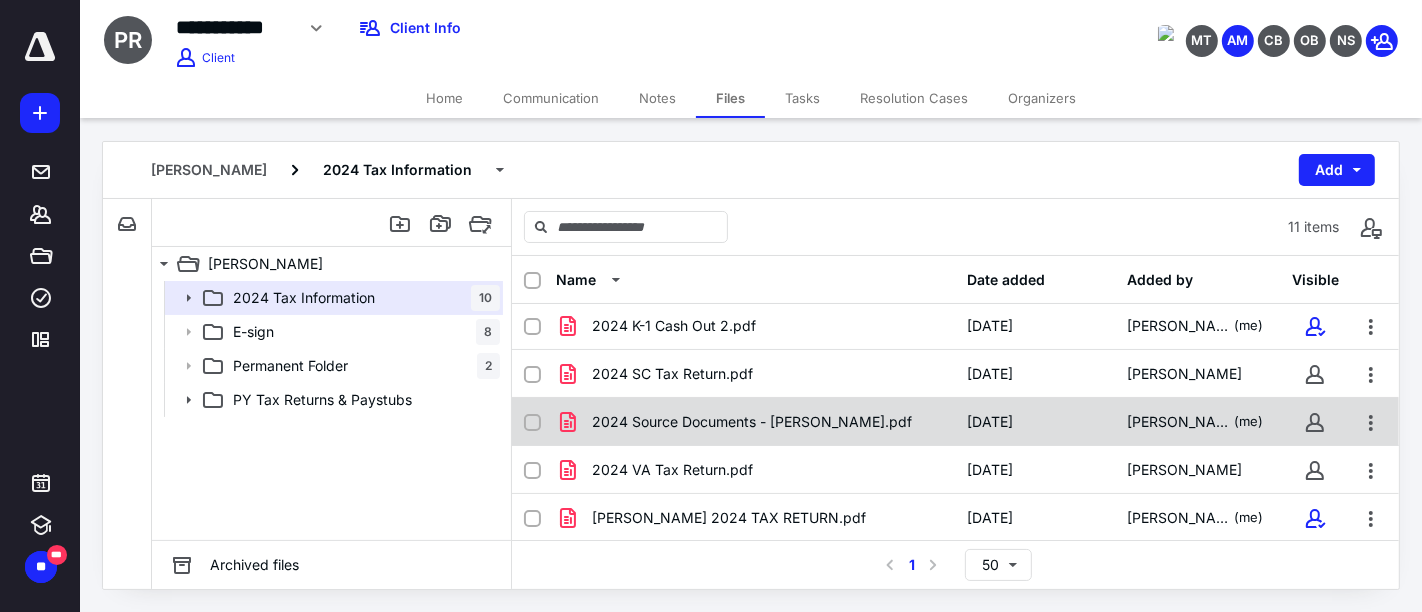 scroll, scrollTop: 176, scrollLeft: 0, axis: vertical 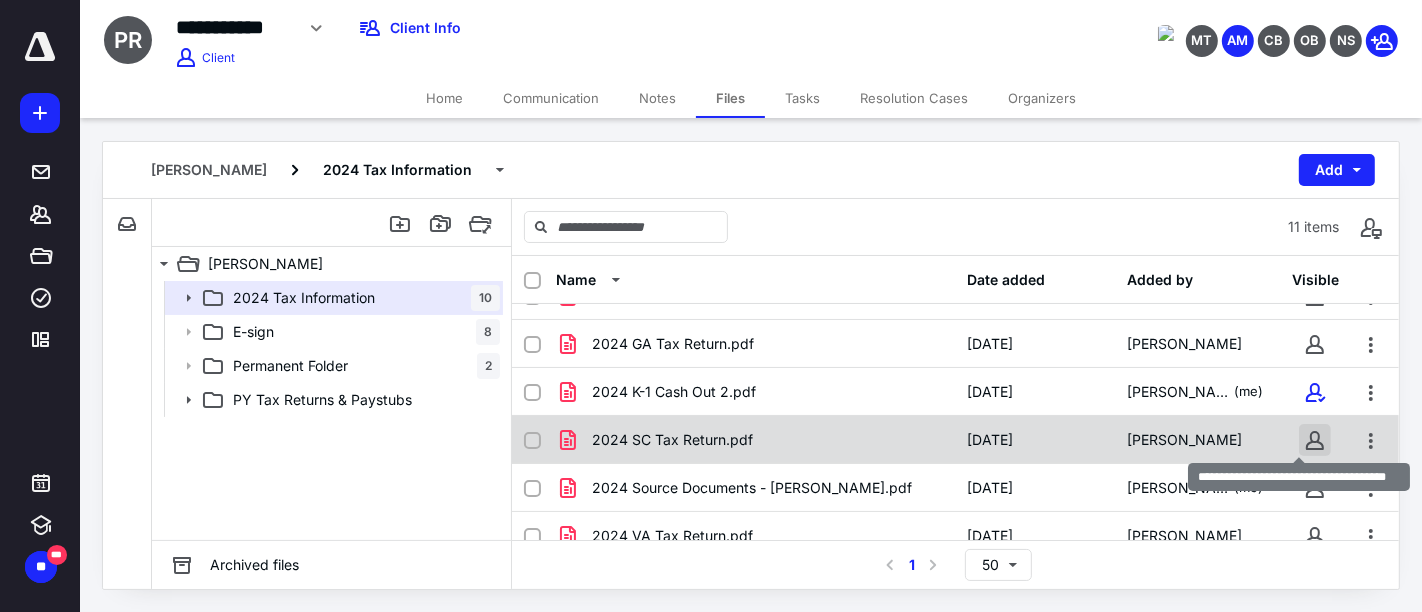 click at bounding box center (1315, 440) 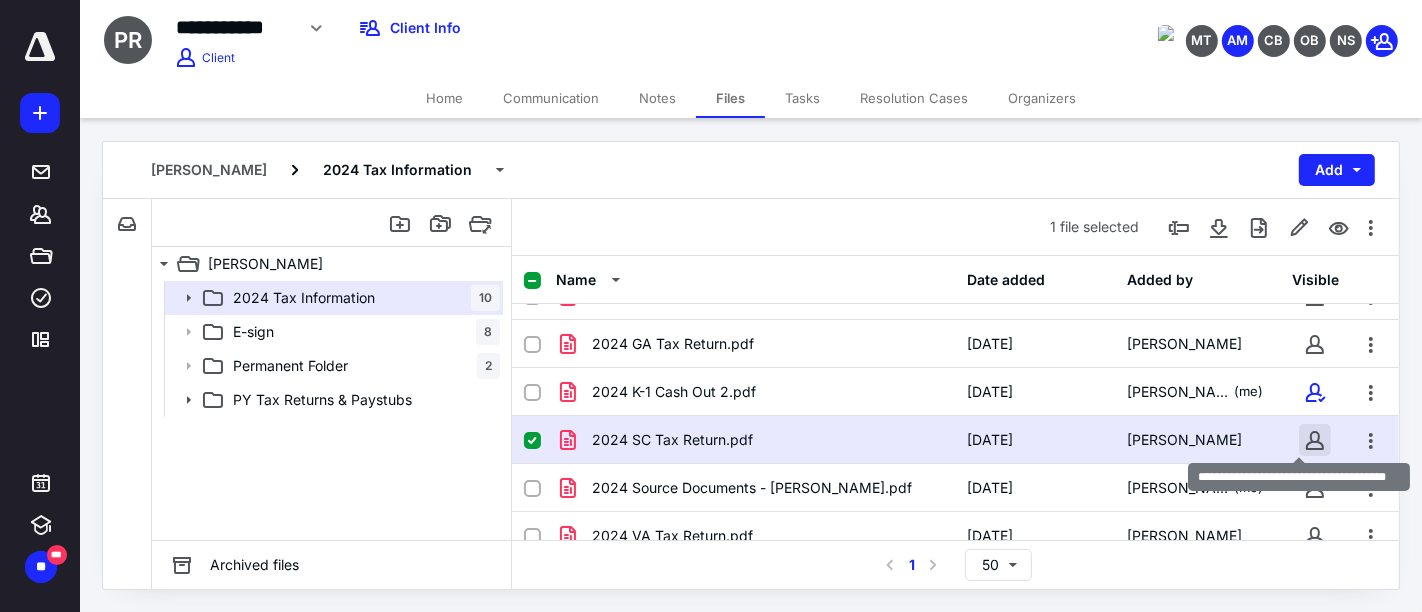 checkbox on "true" 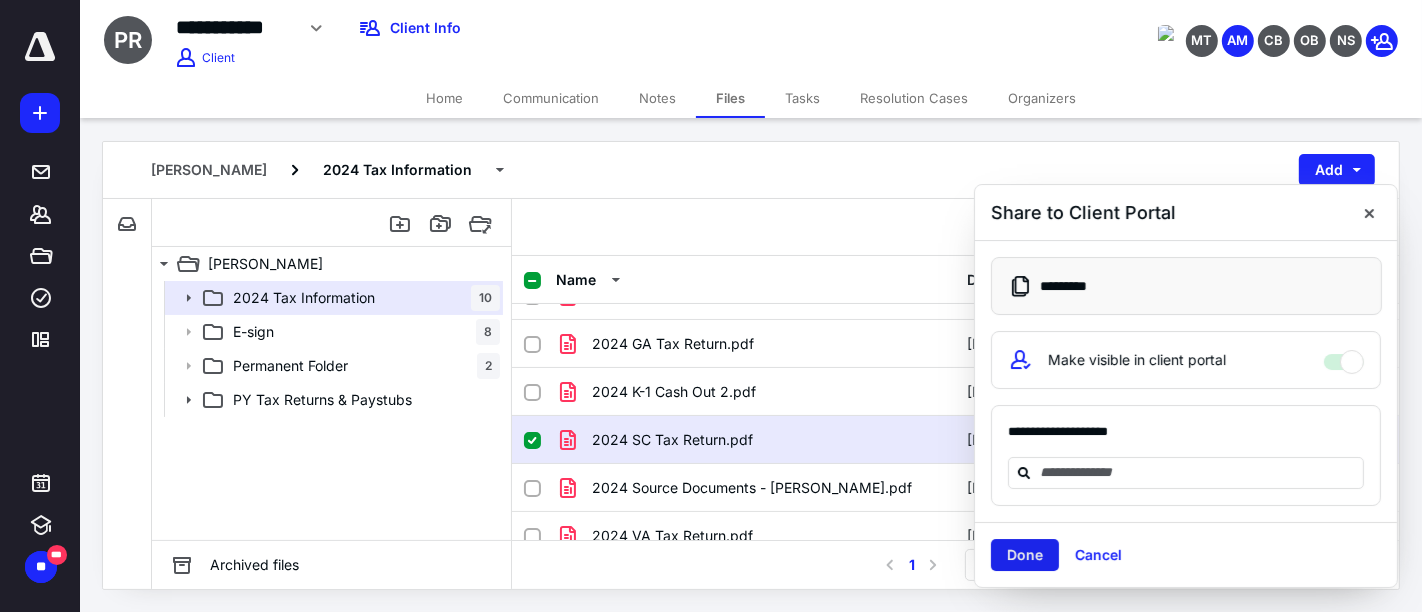 click on "Done" at bounding box center [1025, 555] 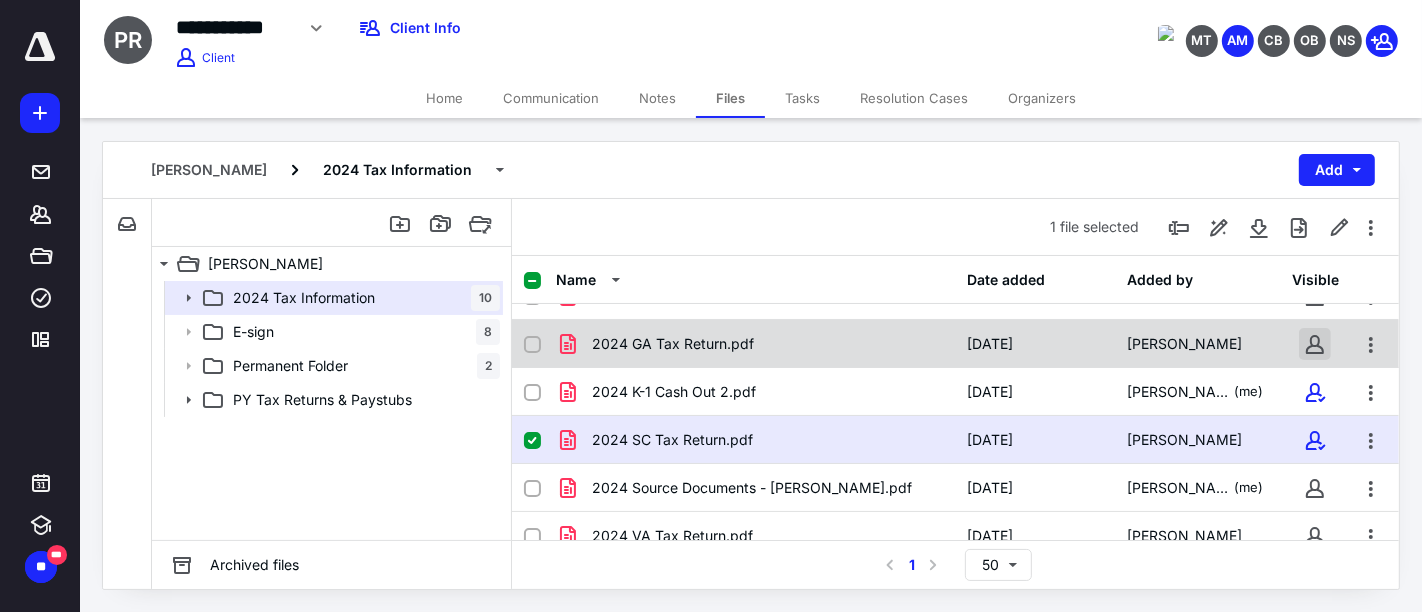 click at bounding box center (1315, 344) 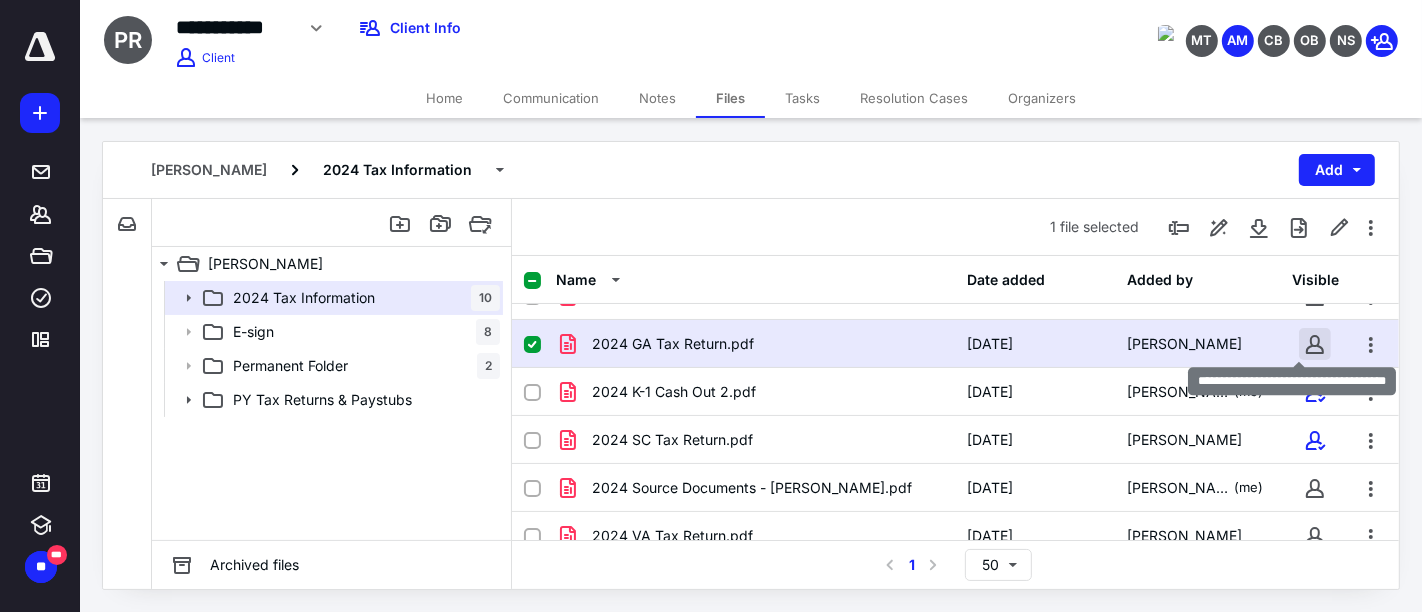 checkbox on "true" 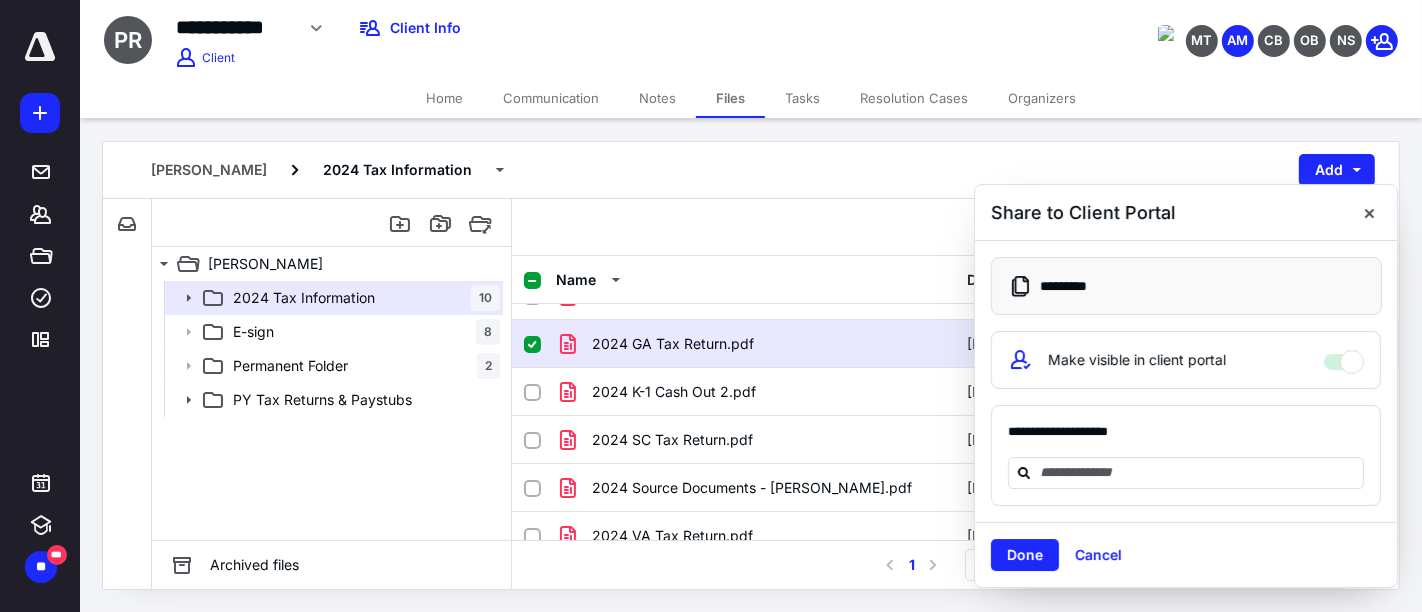 click on "Done" at bounding box center [1025, 555] 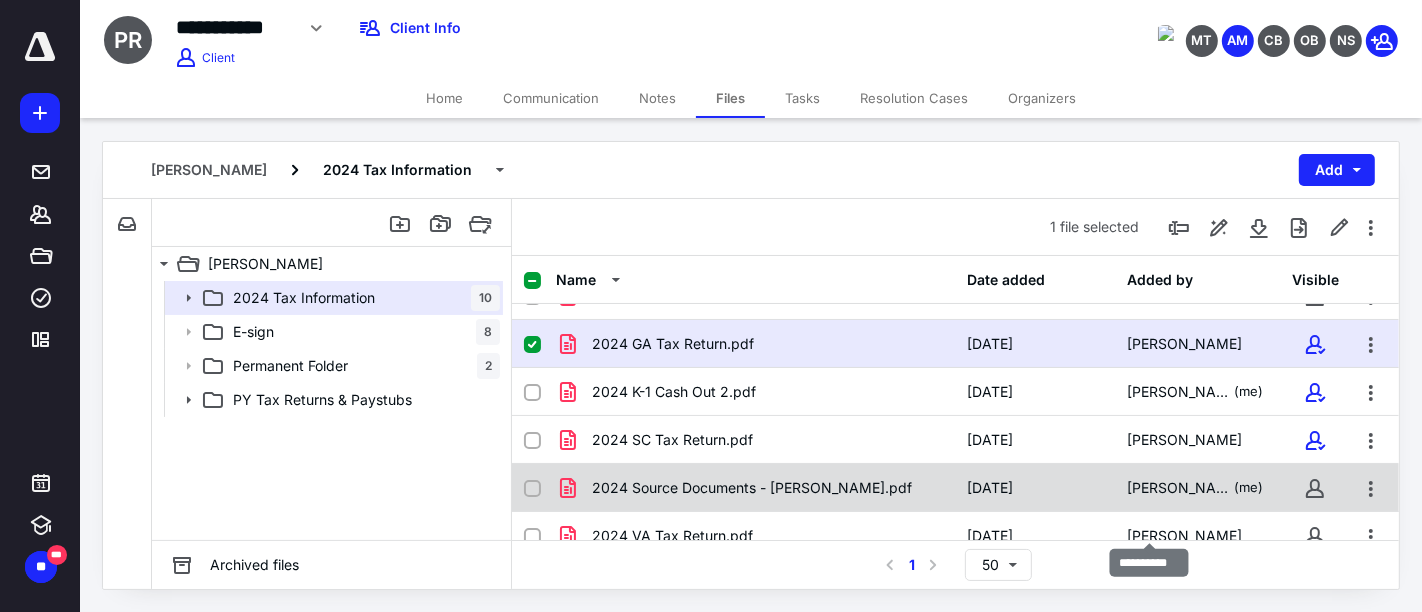 scroll, scrollTop: 65, scrollLeft: 0, axis: vertical 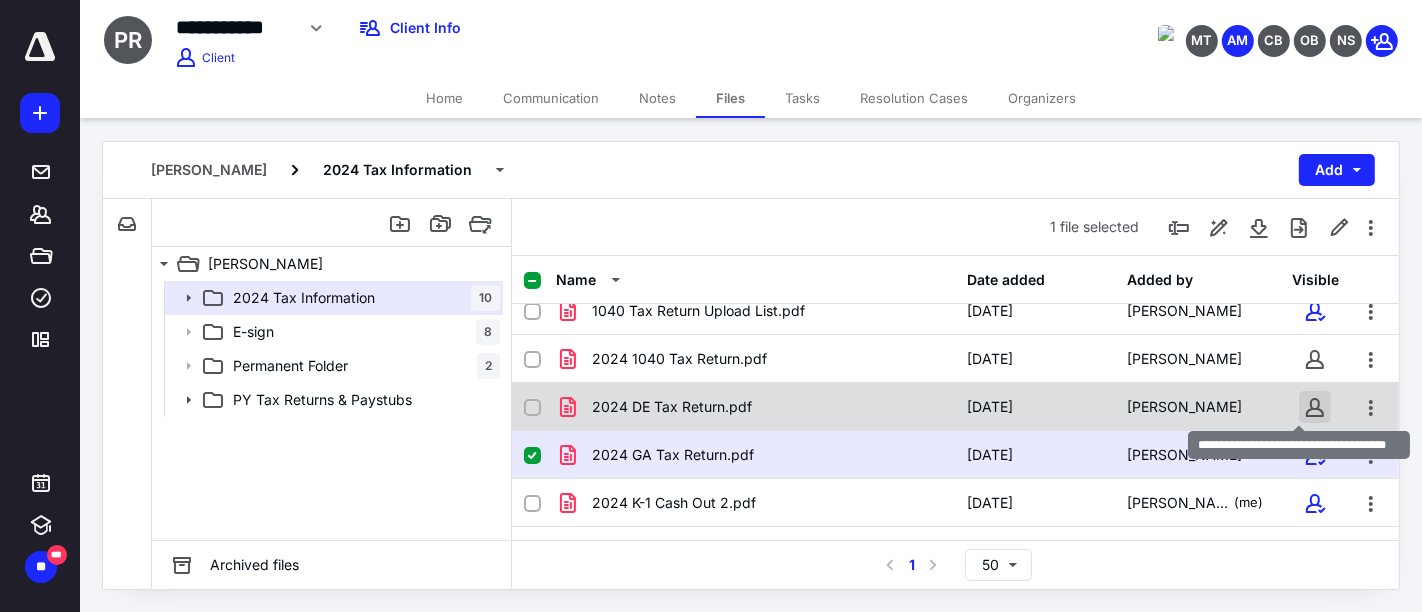 click at bounding box center [1315, 407] 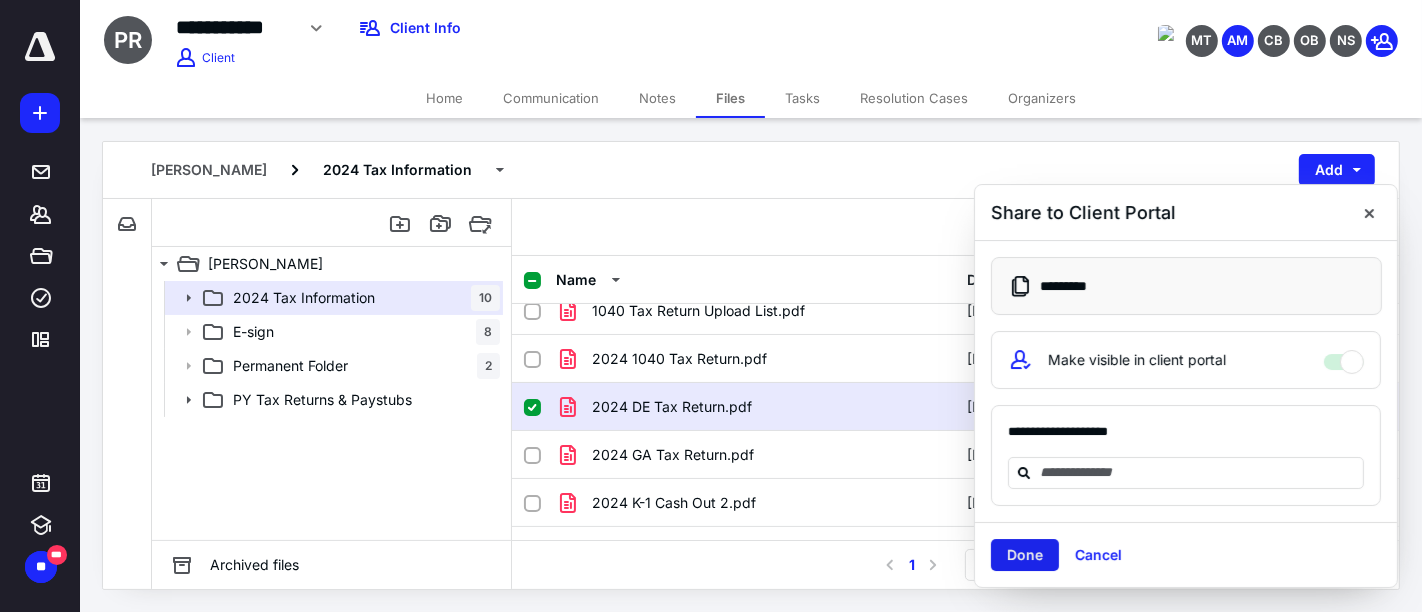 click on "Done" at bounding box center [1025, 555] 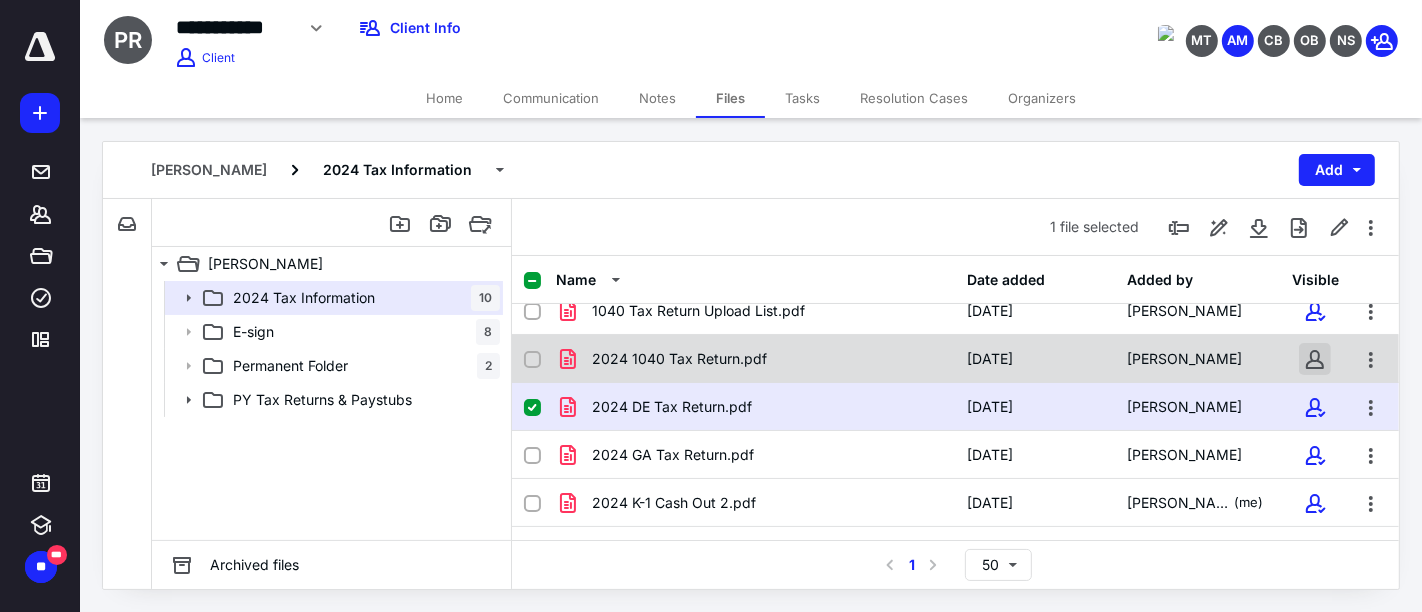 click at bounding box center (1315, 359) 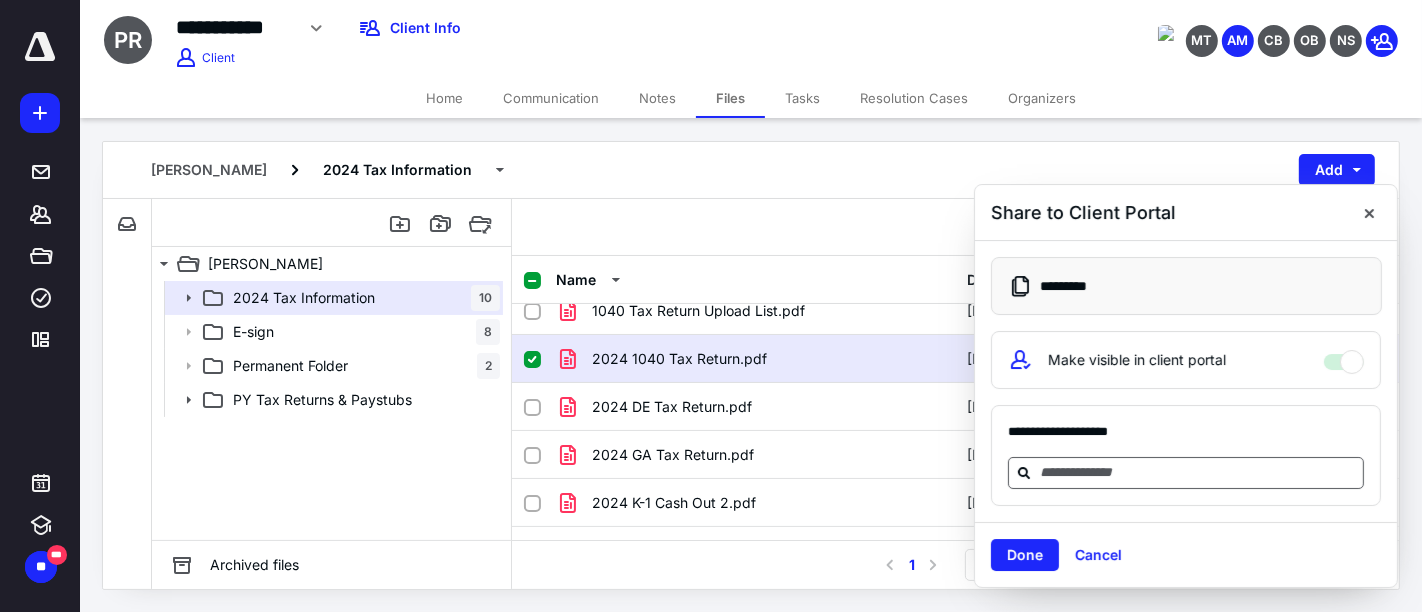 click at bounding box center (1198, 472) 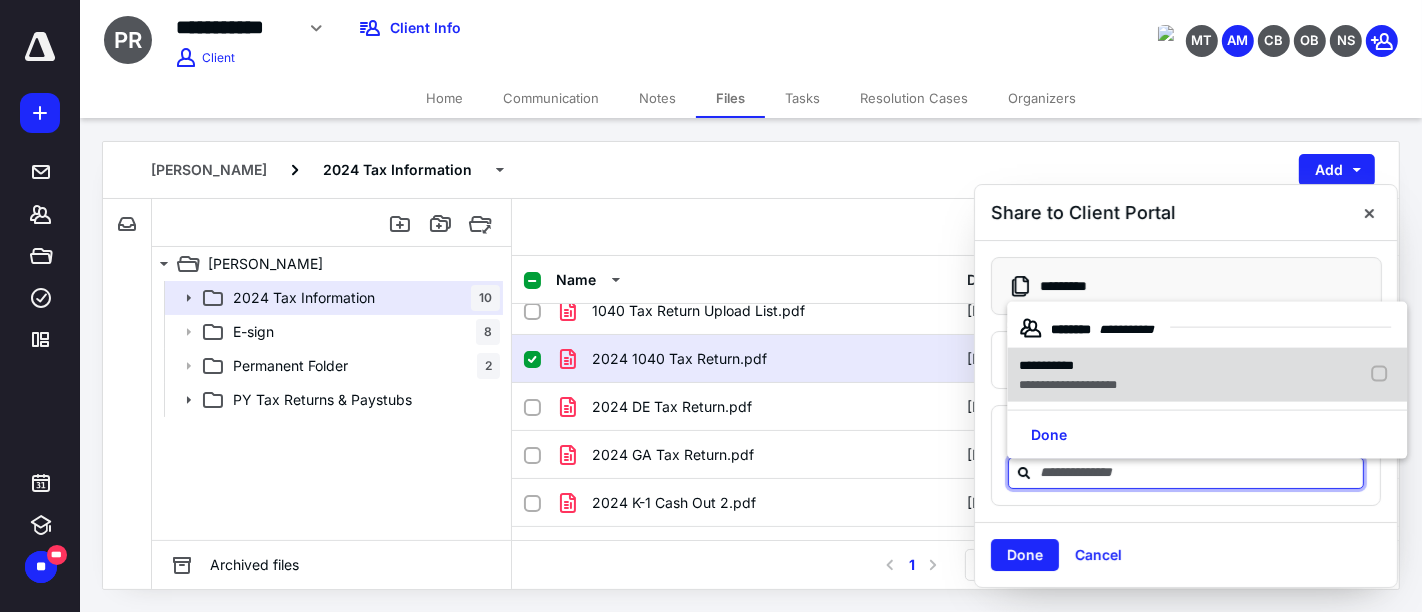 click on "**********" at bounding box center [1207, 375] 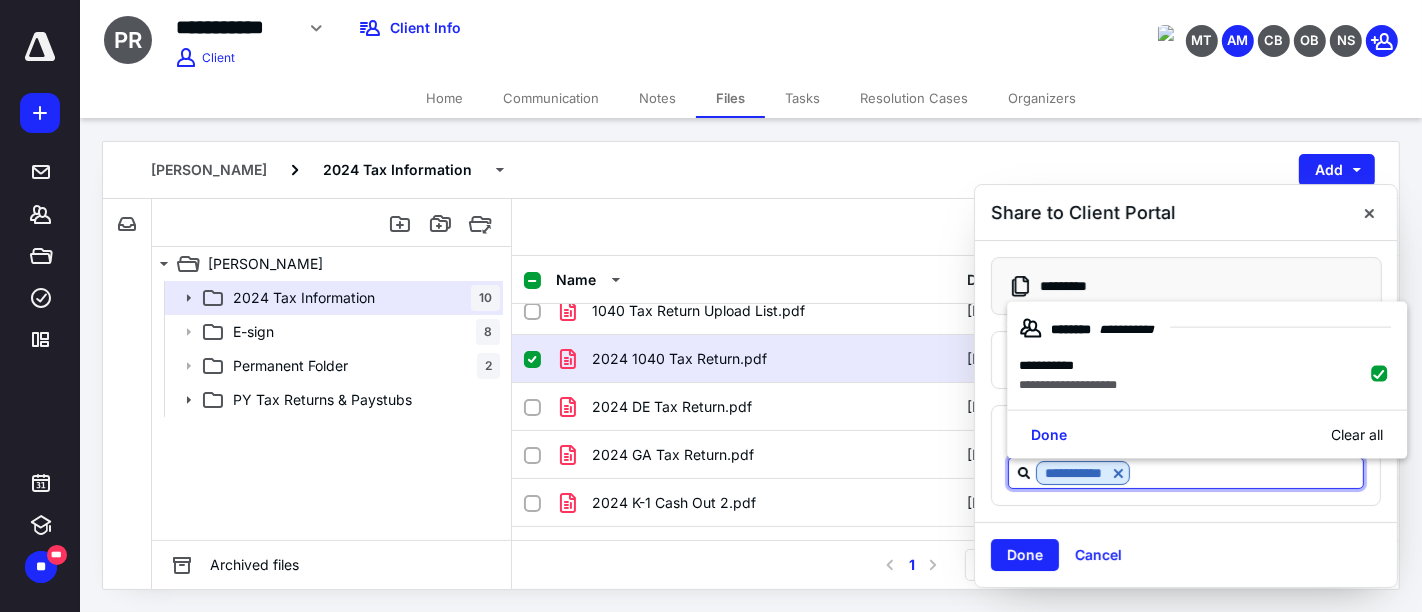 checkbox on "true" 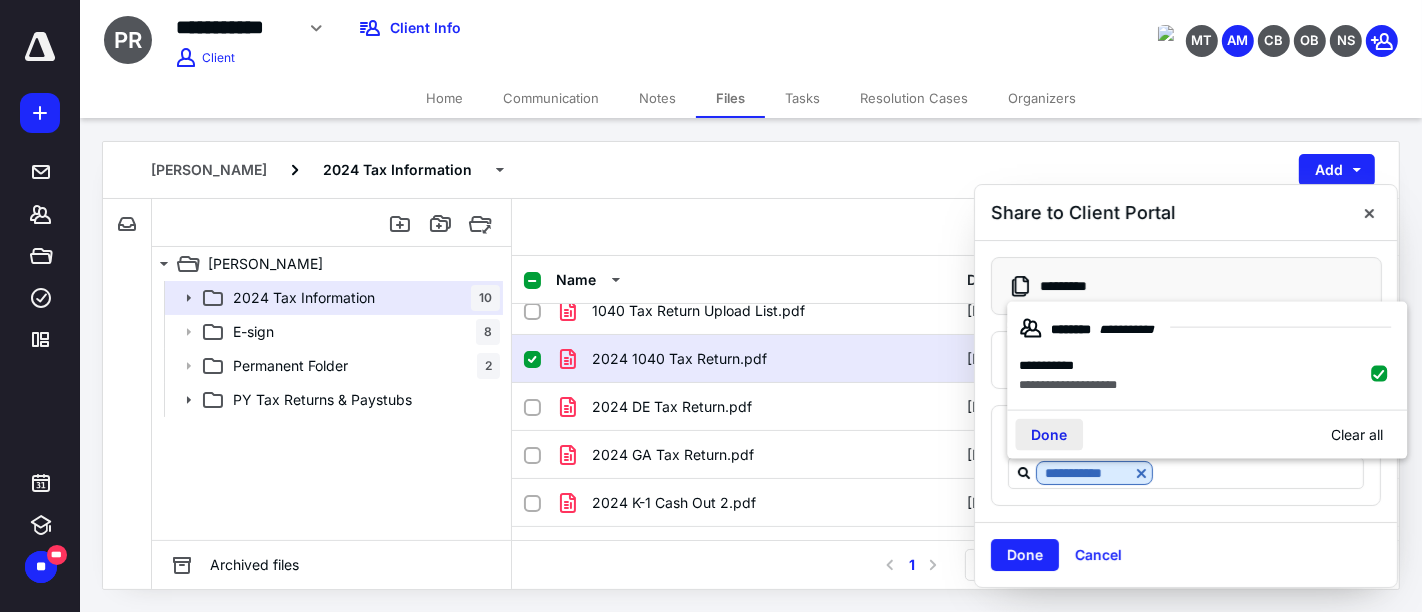 click on "Done" at bounding box center (1049, 434) 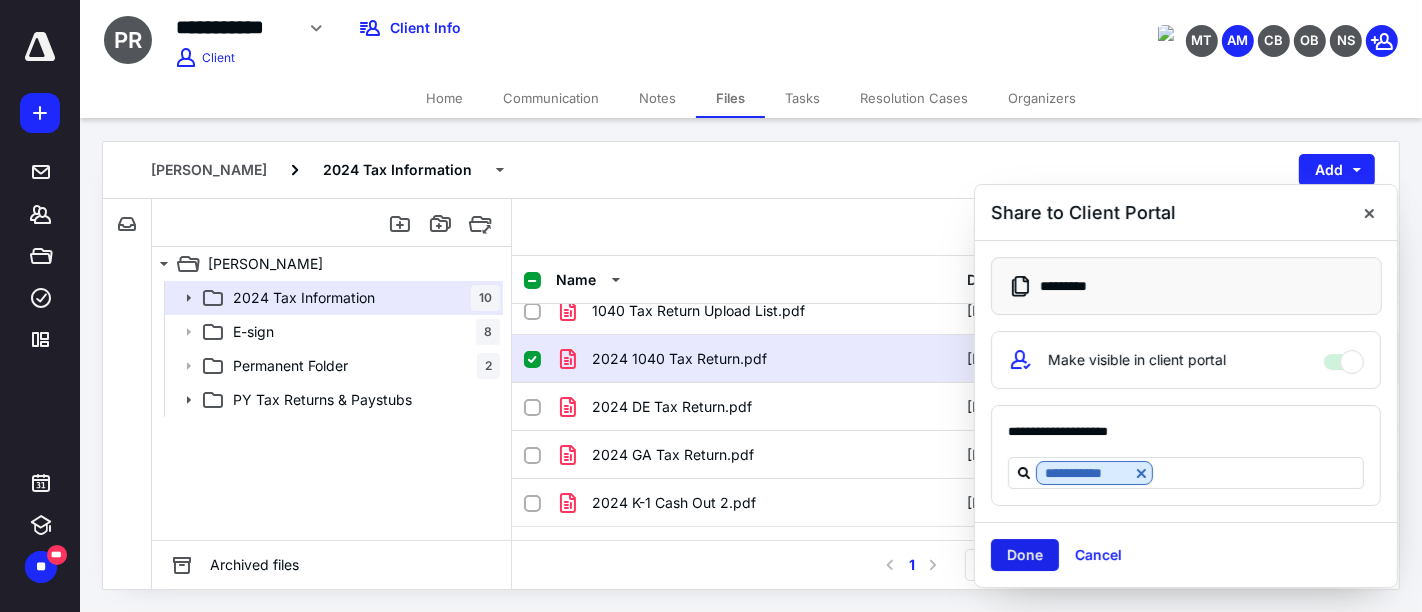 click on "Done" at bounding box center [1025, 555] 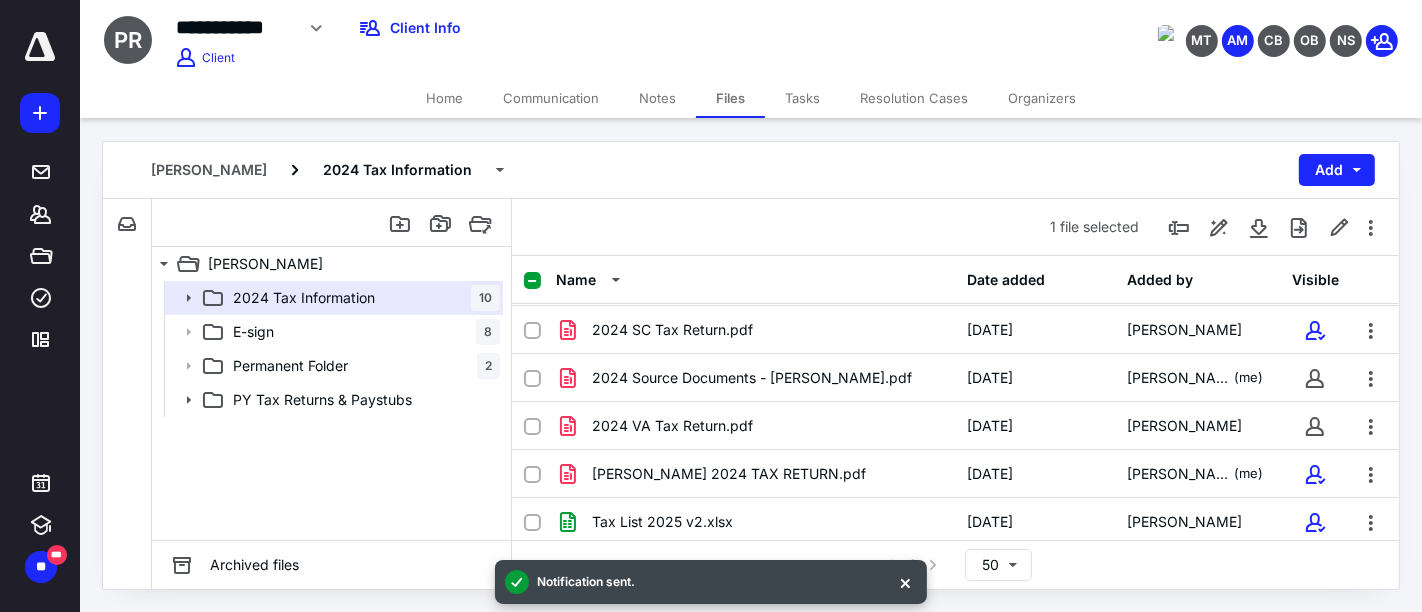 scroll, scrollTop: 287, scrollLeft: 0, axis: vertical 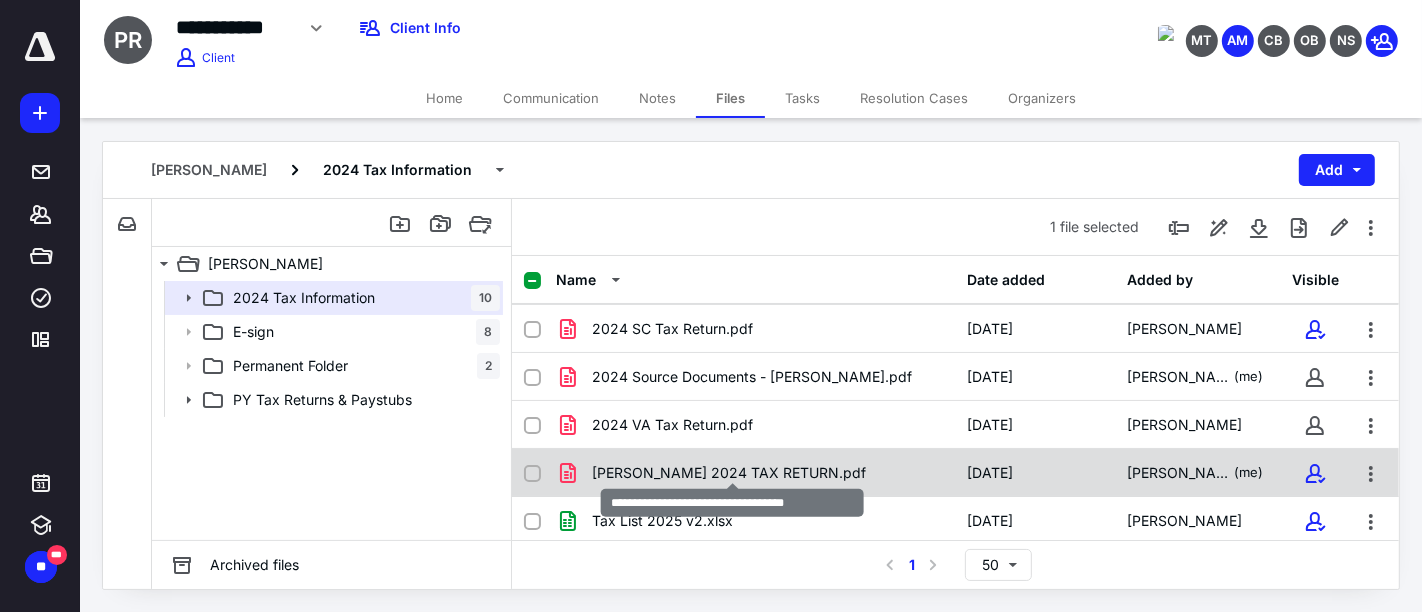 click on "[PERSON_NAME] 2024 TAX RETURN.pdf" at bounding box center (729, 473) 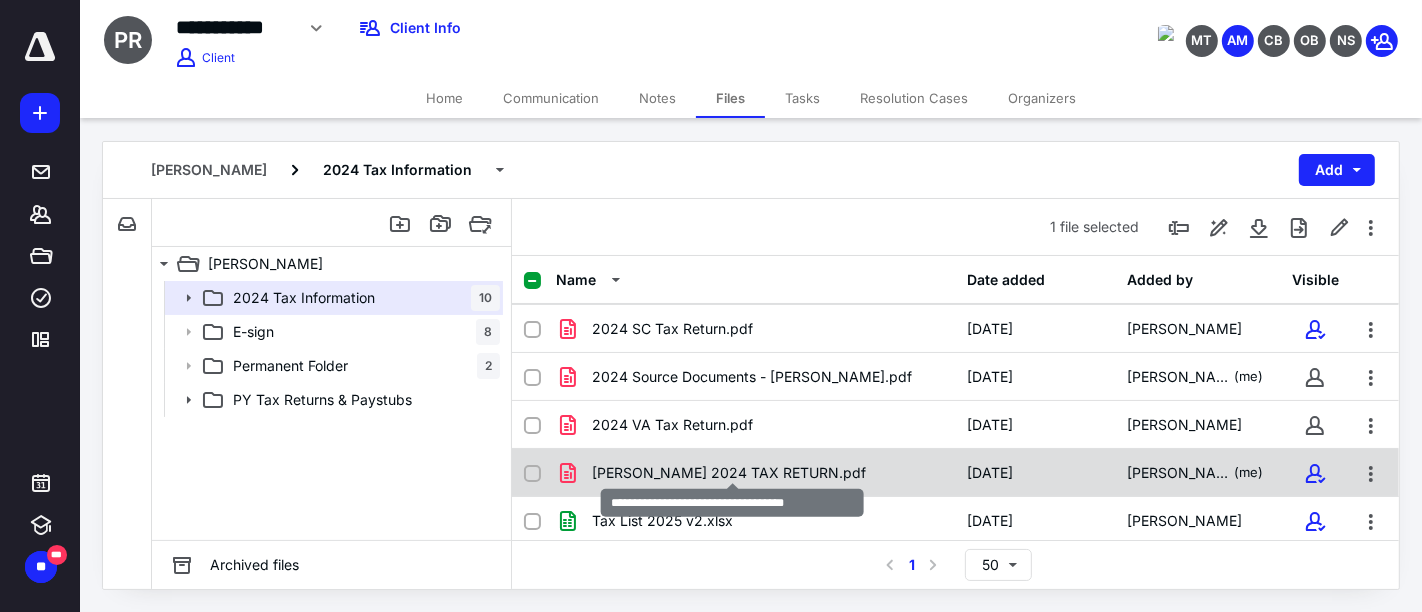 checkbox on "false" 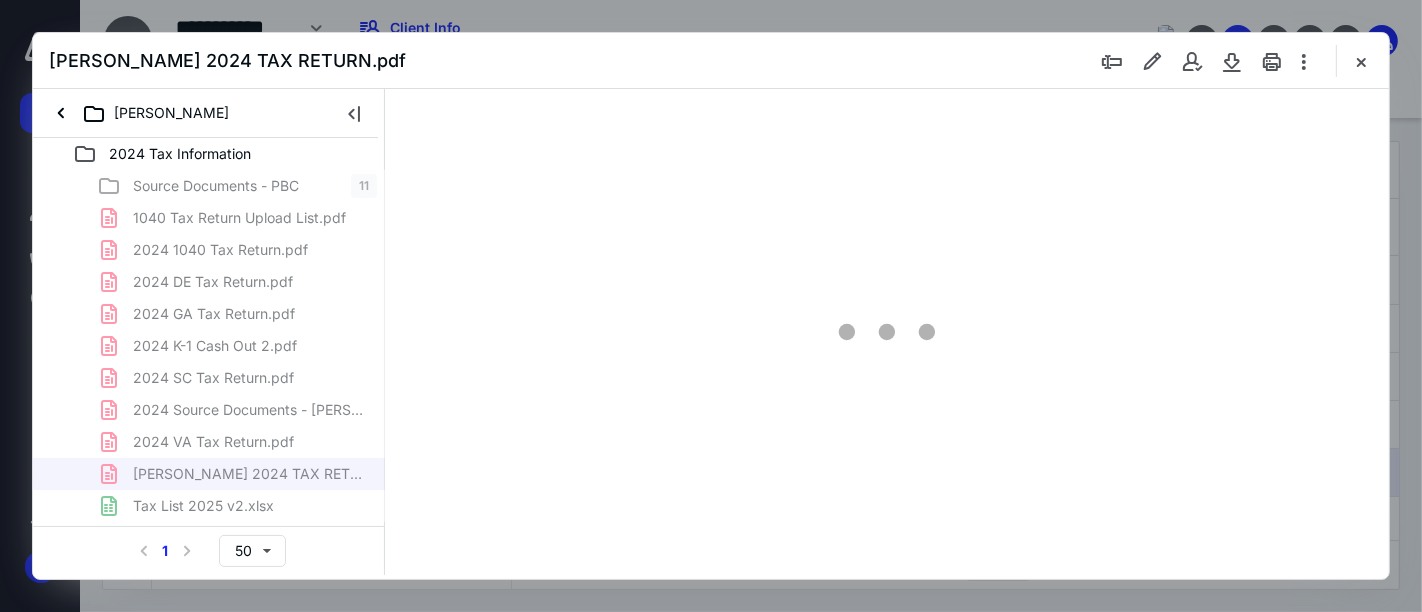 scroll, scrollTop: 0, scrollLeft: 0, axis: both 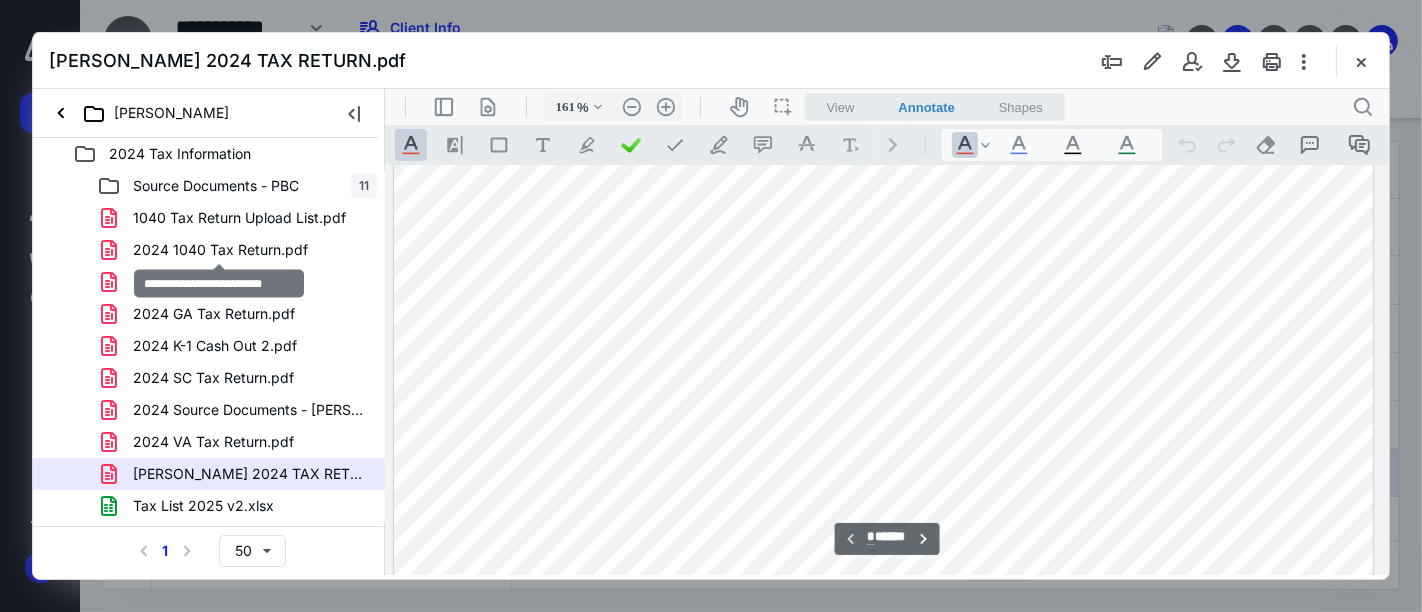 drag, startPoint x: 246, startPoint y: 247, endPoint x: 948, endPoint y: 316, distance: 705.3829 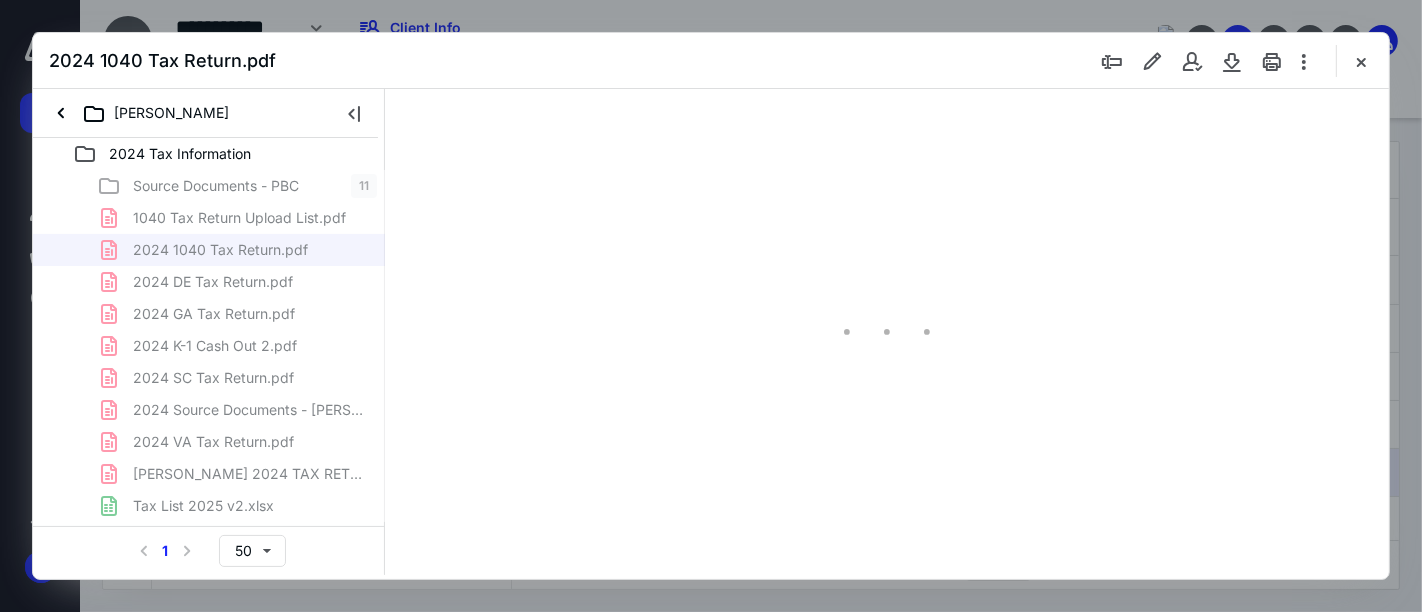 type on "161" 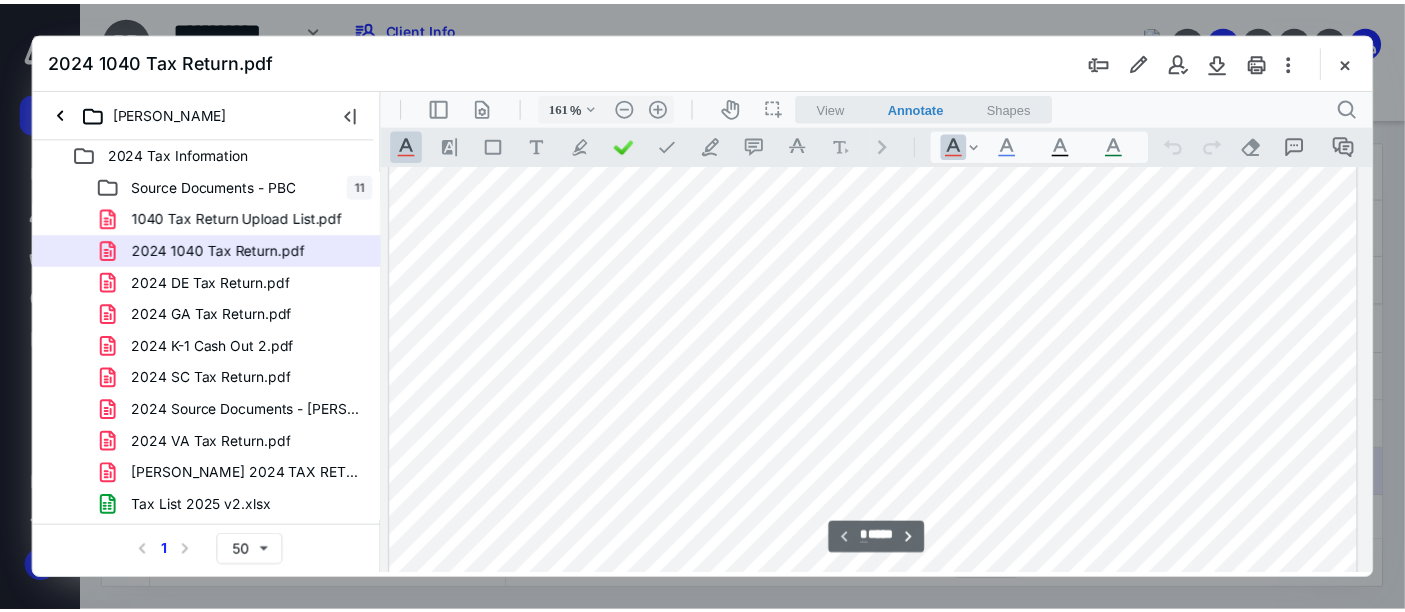 scroll, scrollTop: 415, scrollLeft: 141, axis: both 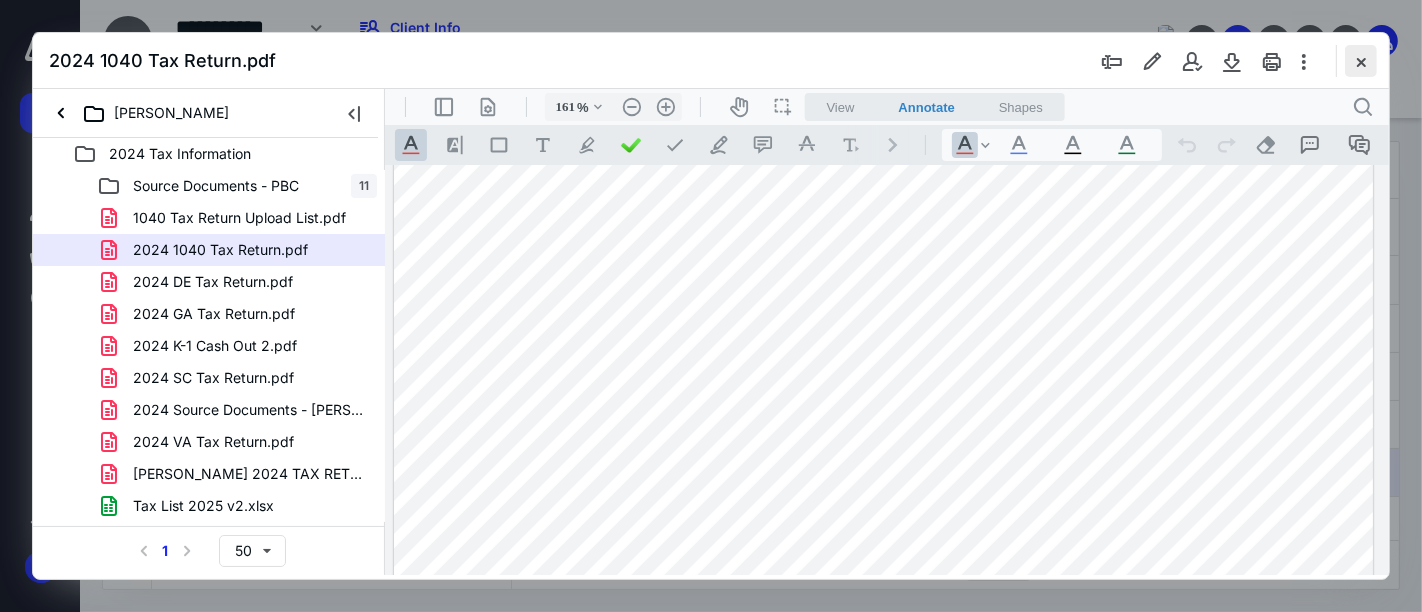 click at bounding box center (1361, 61) 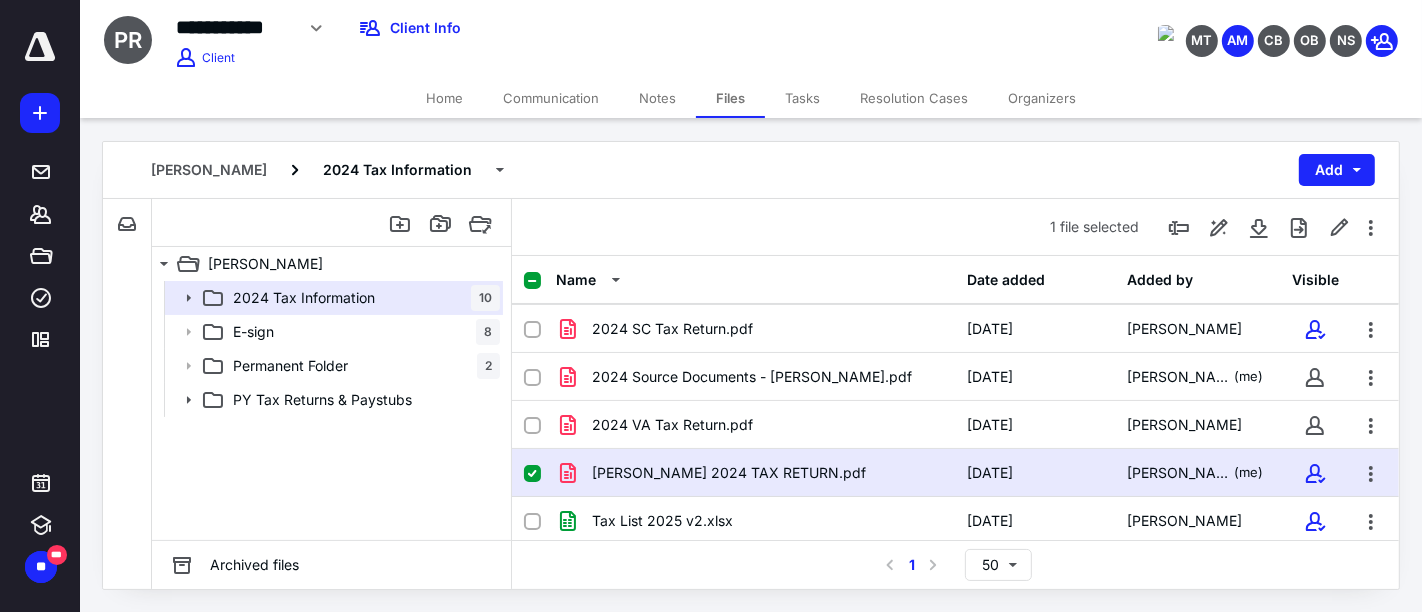 click 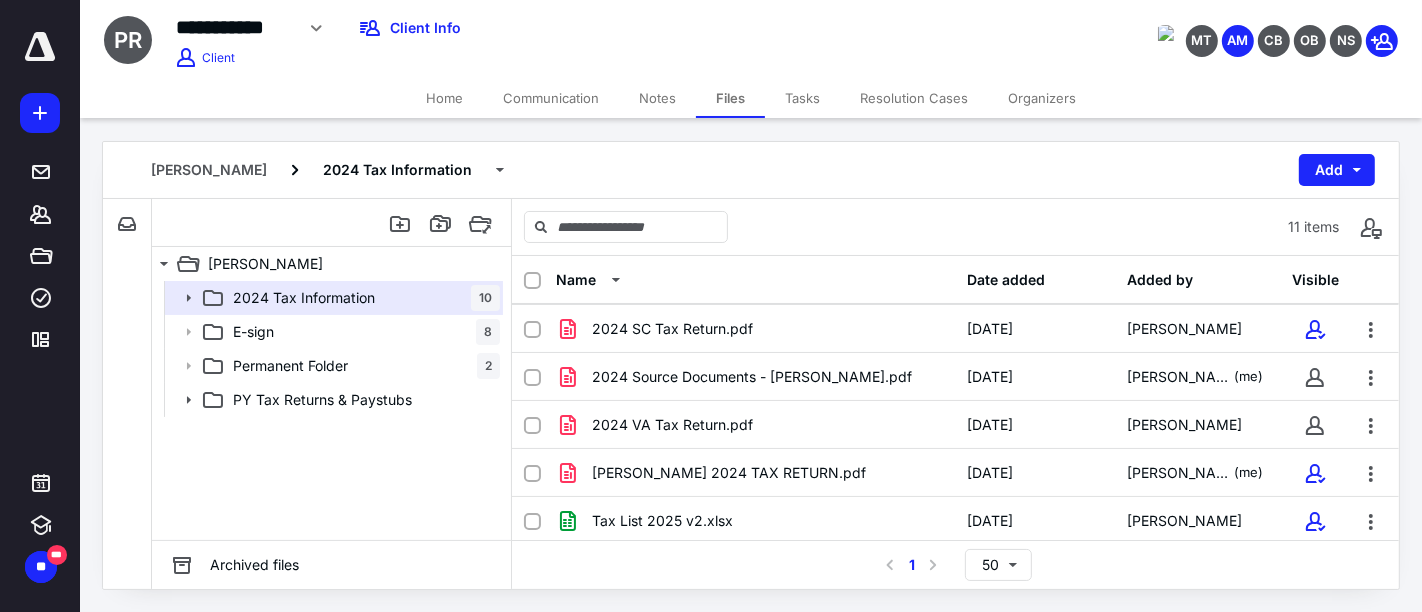 click on "[PERSON_NAME] 2024 Tax Information   Add" at bounding box center (751, 170) 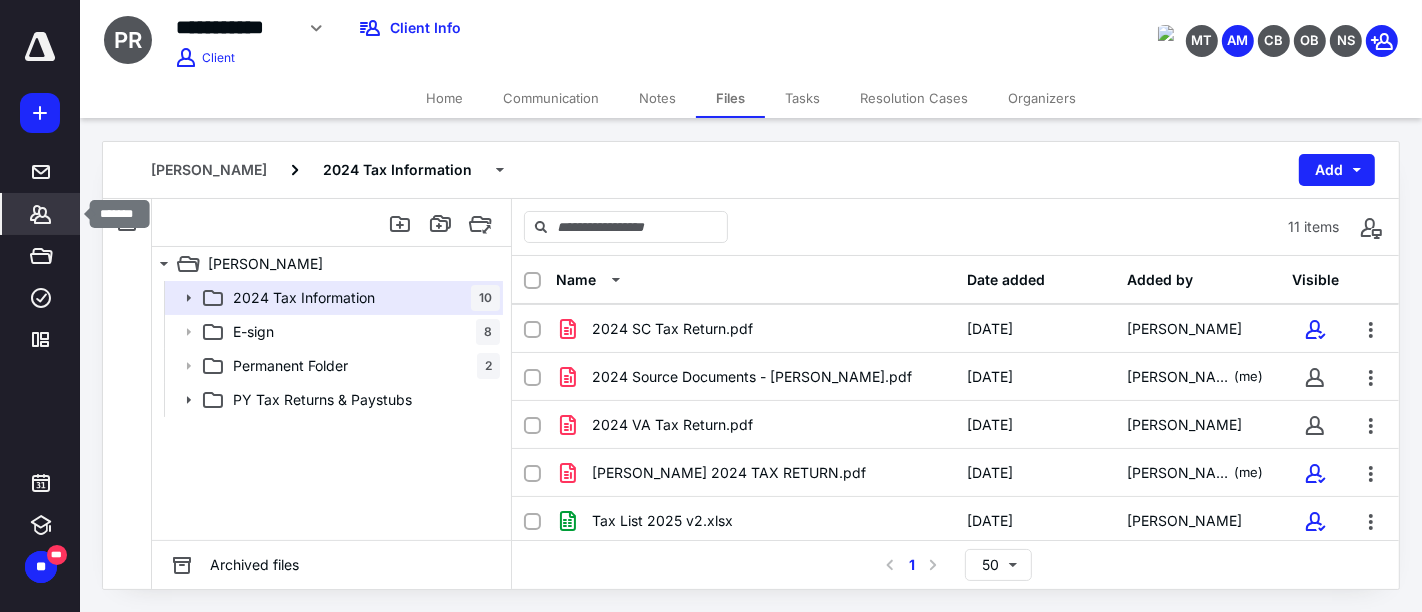 click 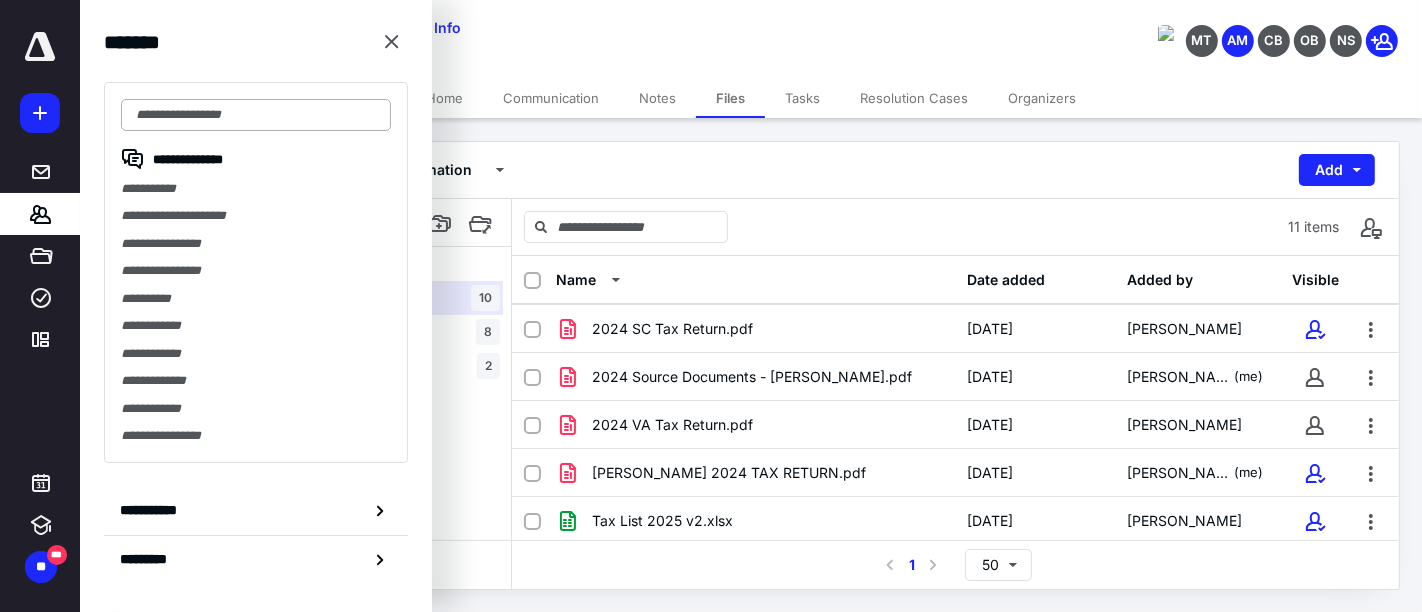 click at bounding box center (256, 115) 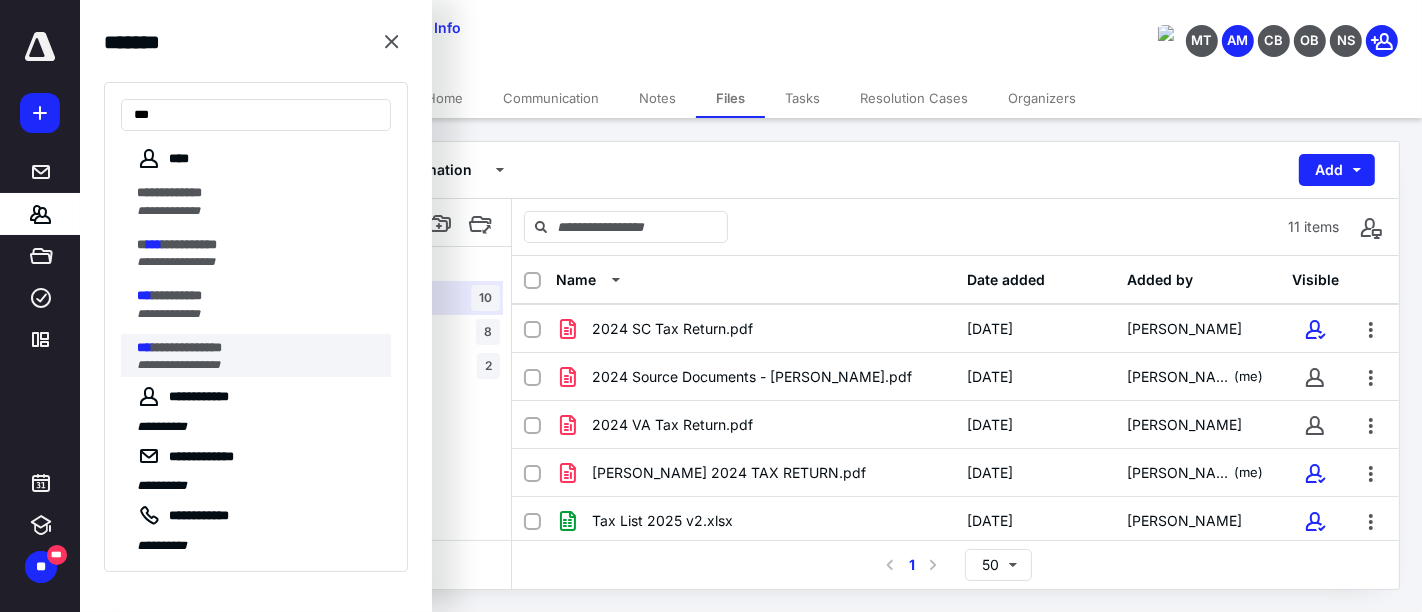 type on "***" 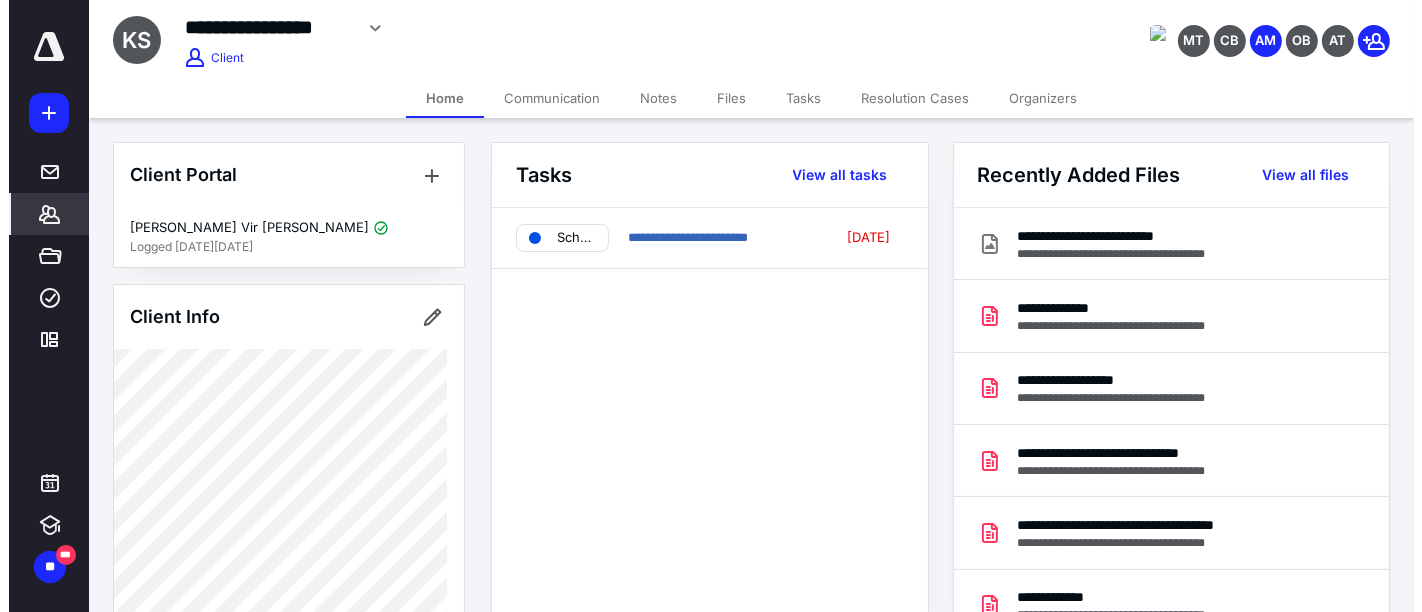 scroll, scrollTop: 0, scrollLeft: 0, axis: both 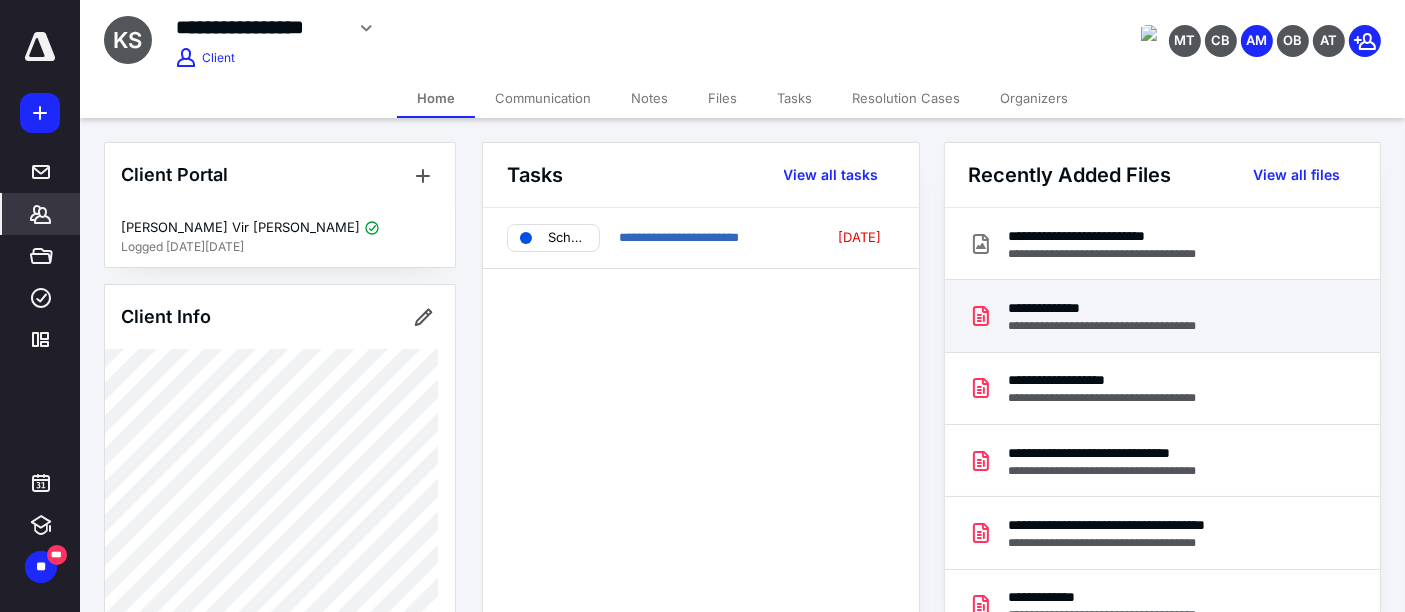 click on "**********" at bounding box center [1122, 308] 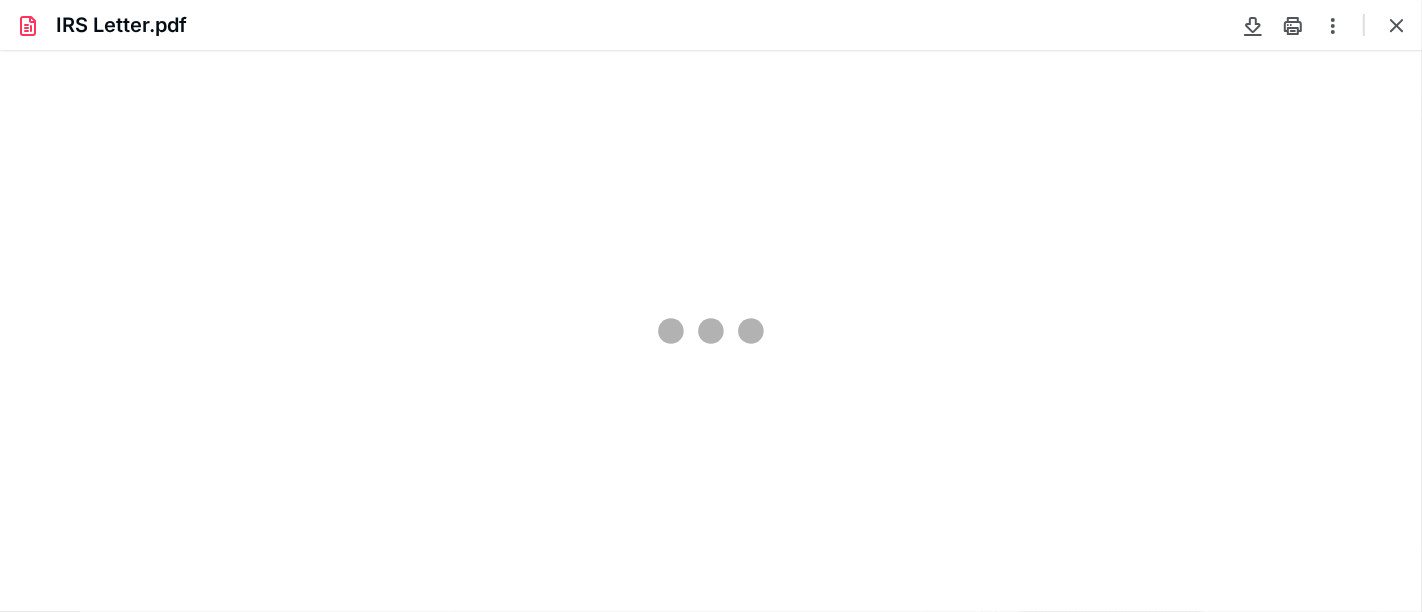 scroll, scrollTop: 0, scrollLeft: 0, axis: both 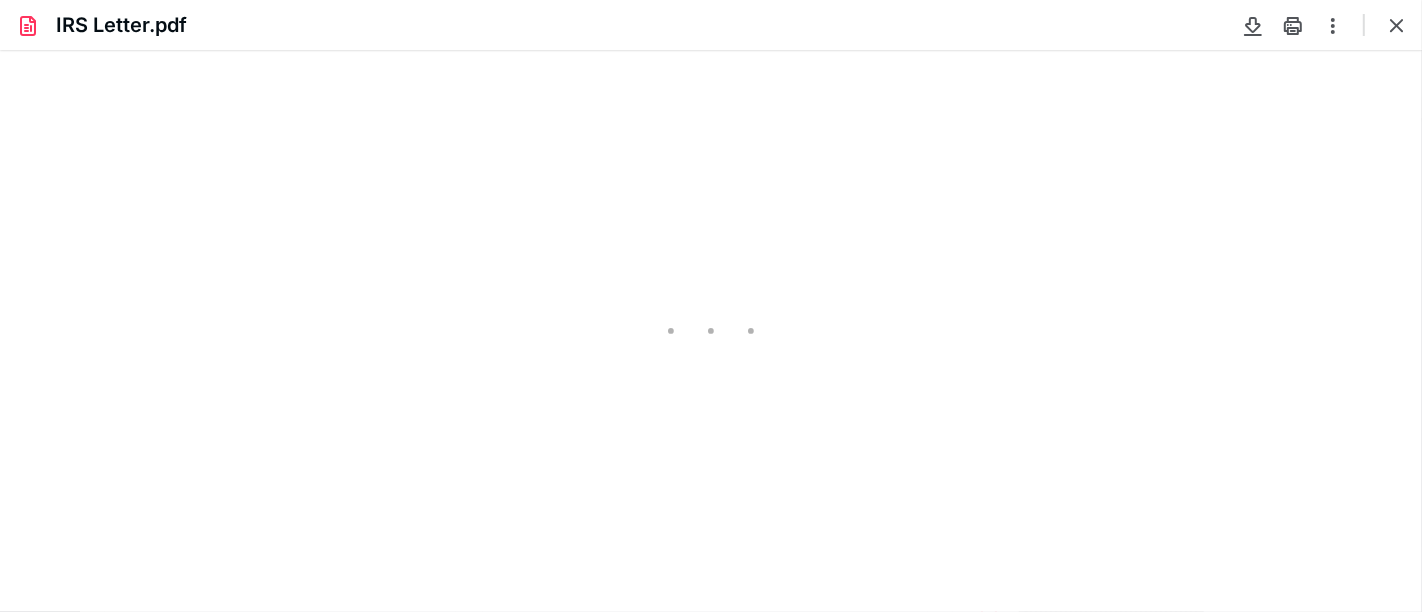 type on "33" 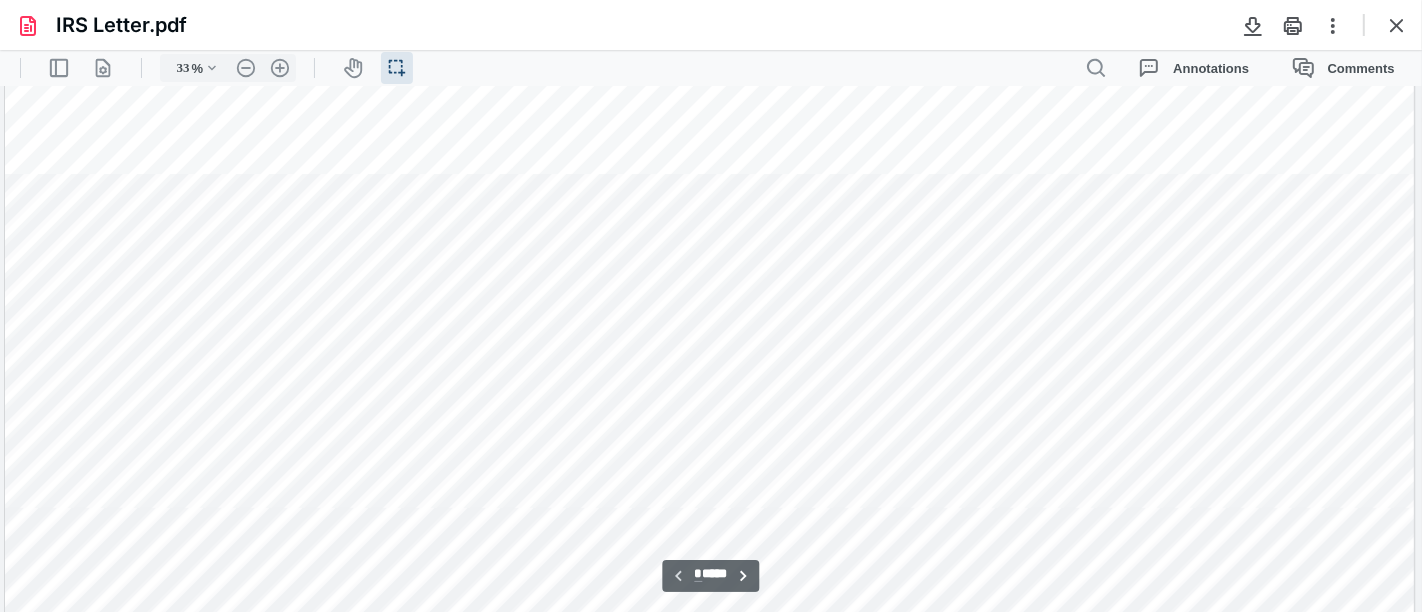 scroll, scrollTop: 148, scrollLeft: 0, axis: vertical 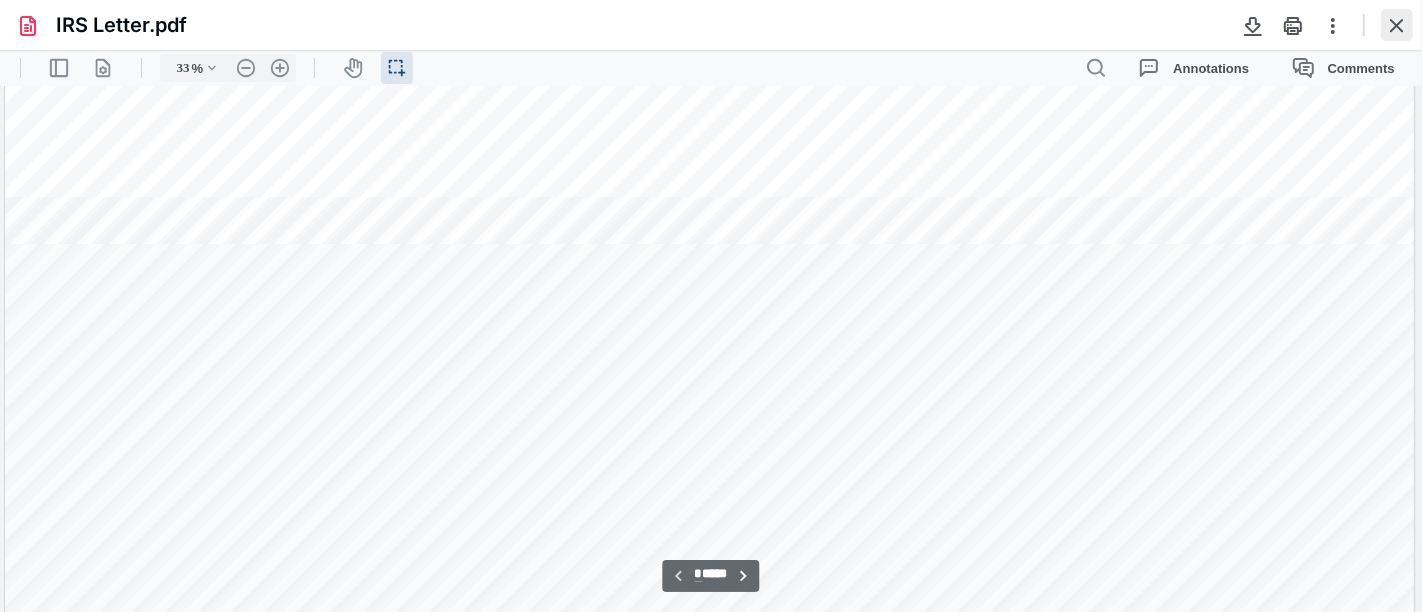 click at bounding box center [1397, 25] 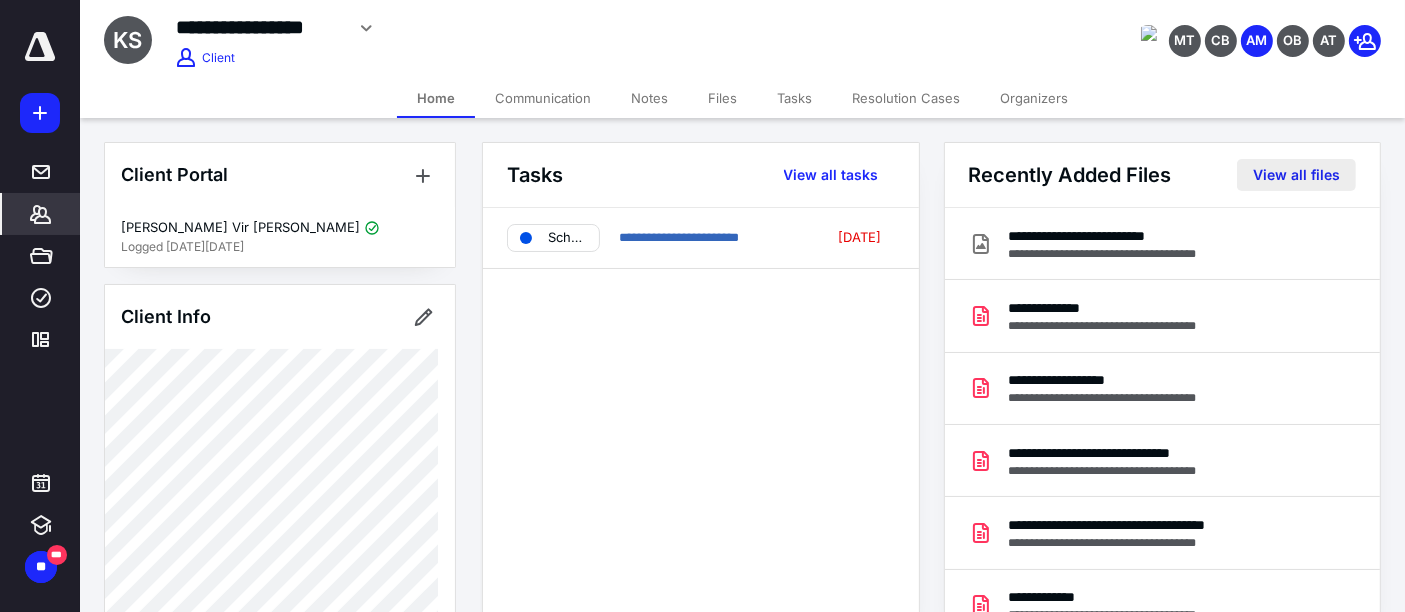 click on "View all files" at bounding box center [1296, 175] 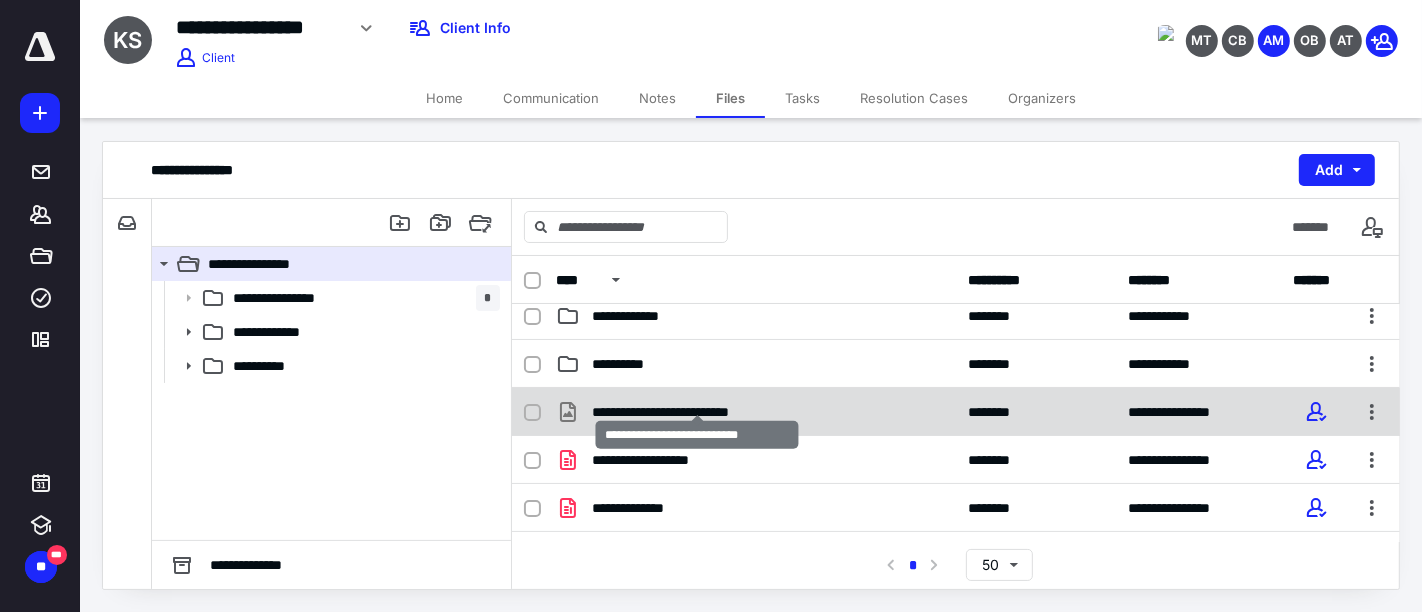scroll, scrollTop: 111, scrollLeft: 0, axis: vertical 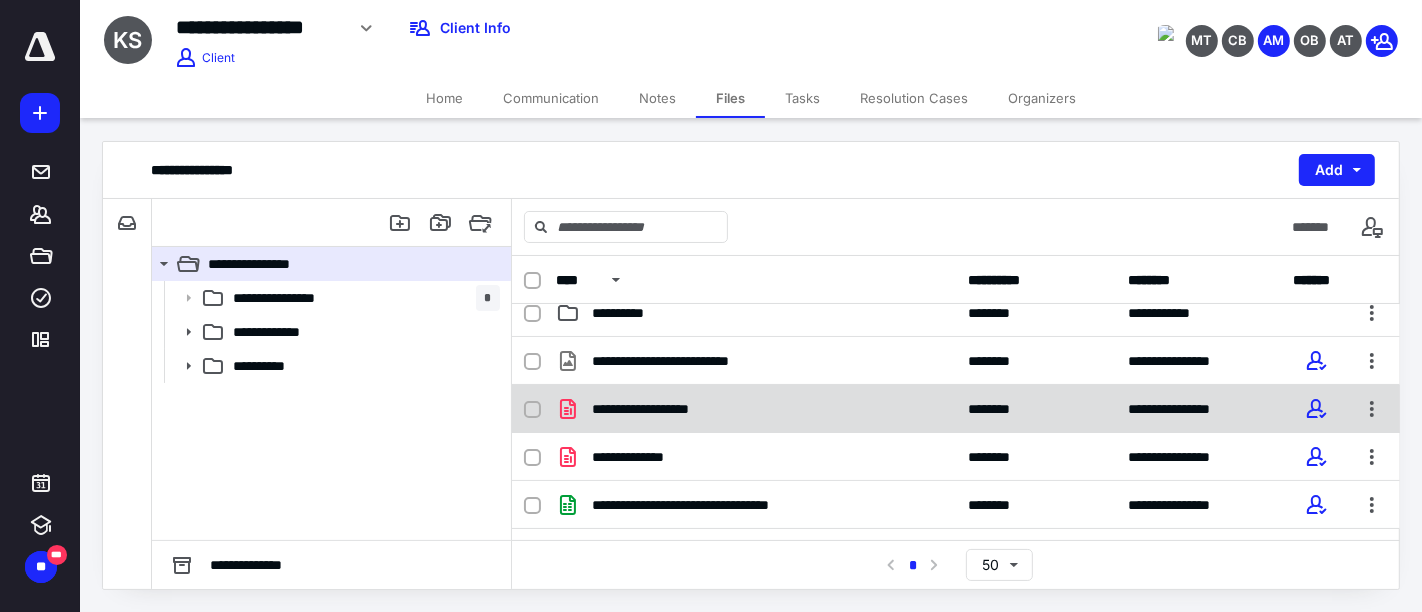 click on "**********" at bounding box center (756, 409) 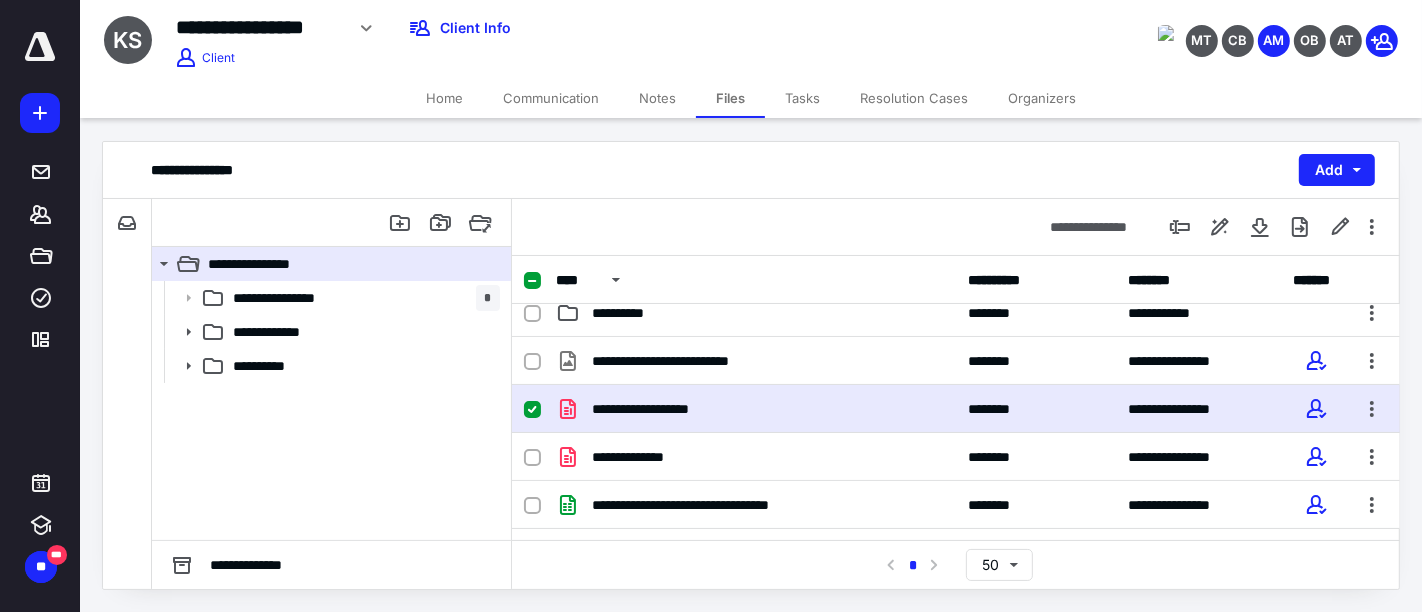 click on "**********" at bounding box center (756, 409) 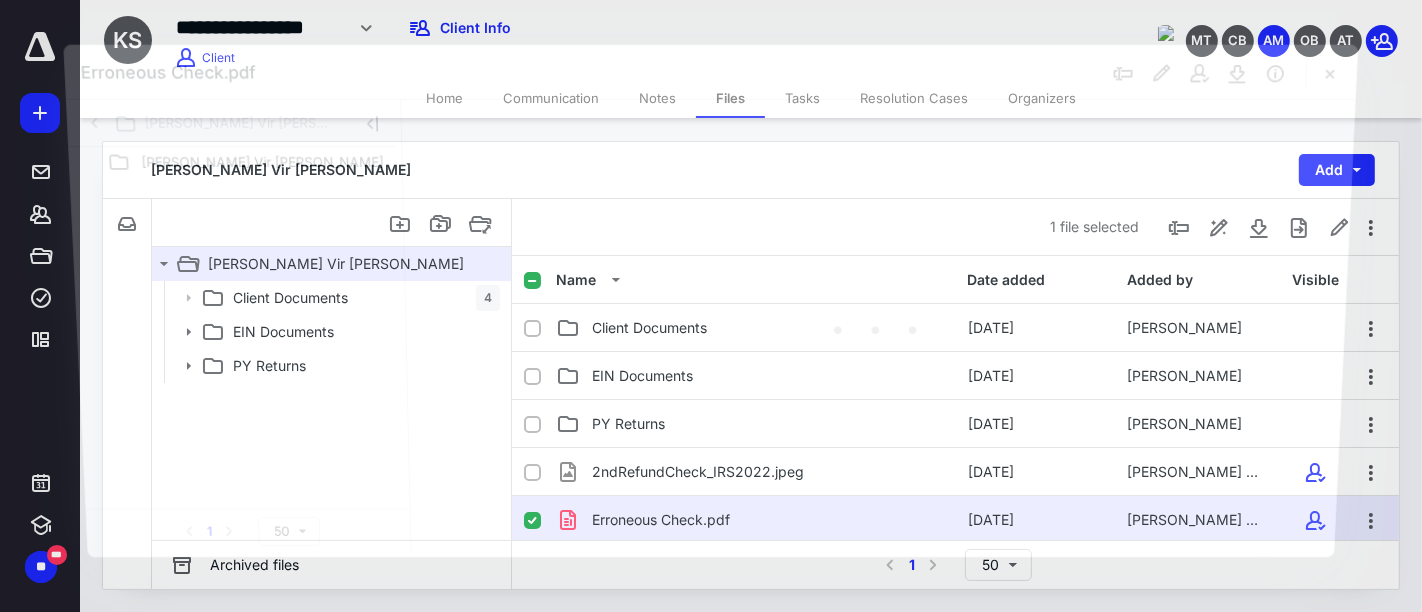 scroll, scrollTop: 111, scrollLeft: 0, axis: vertical 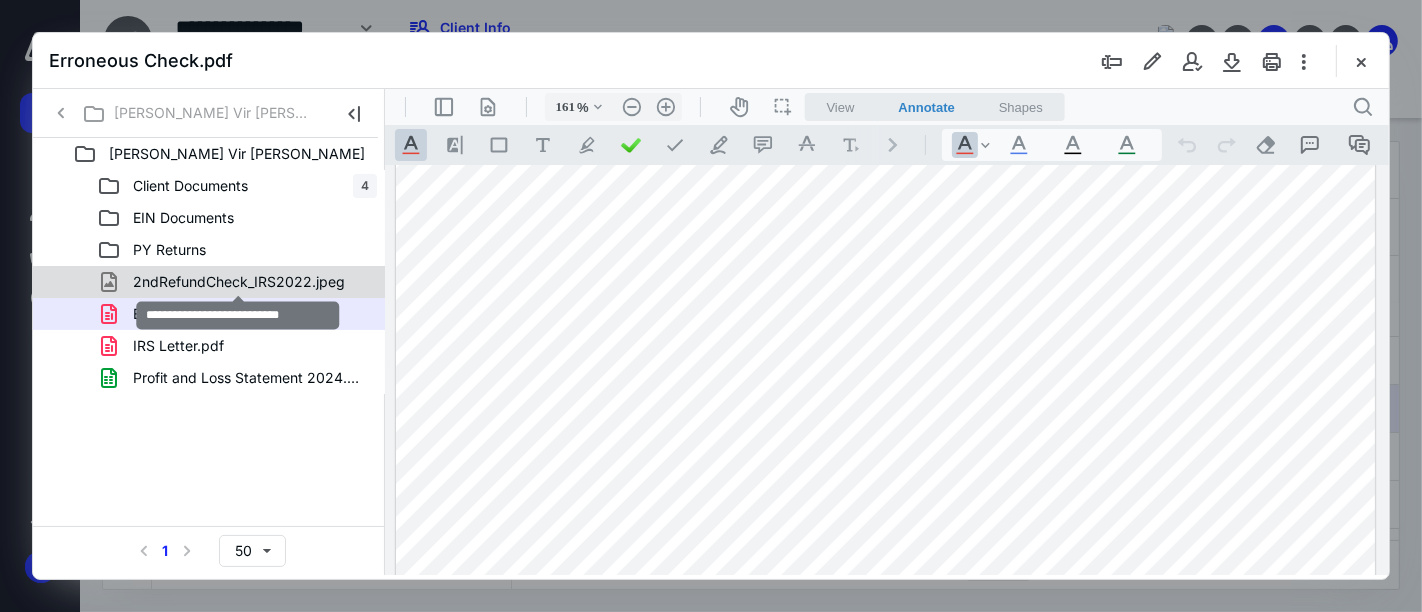 click on "2ndRefundCheck_IRS2022.jpeg" at bounding box center [239, 282] 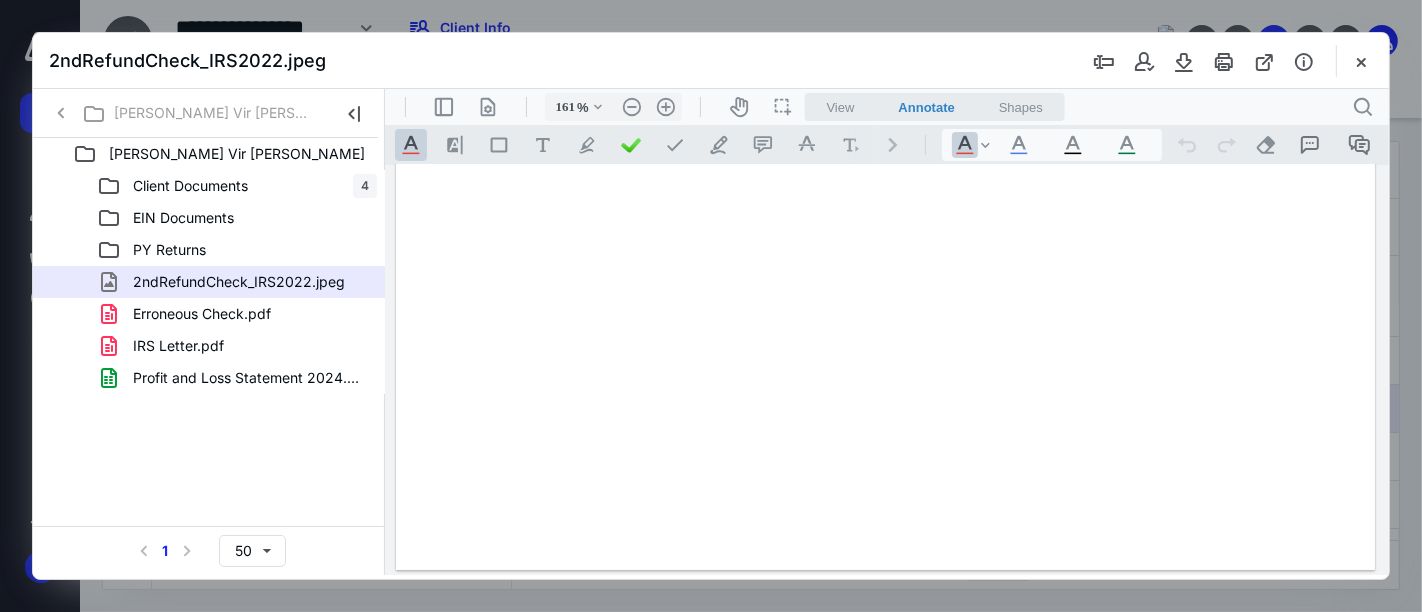 scroll, scrollTop: 0, scrollLeft: 0, axis: both 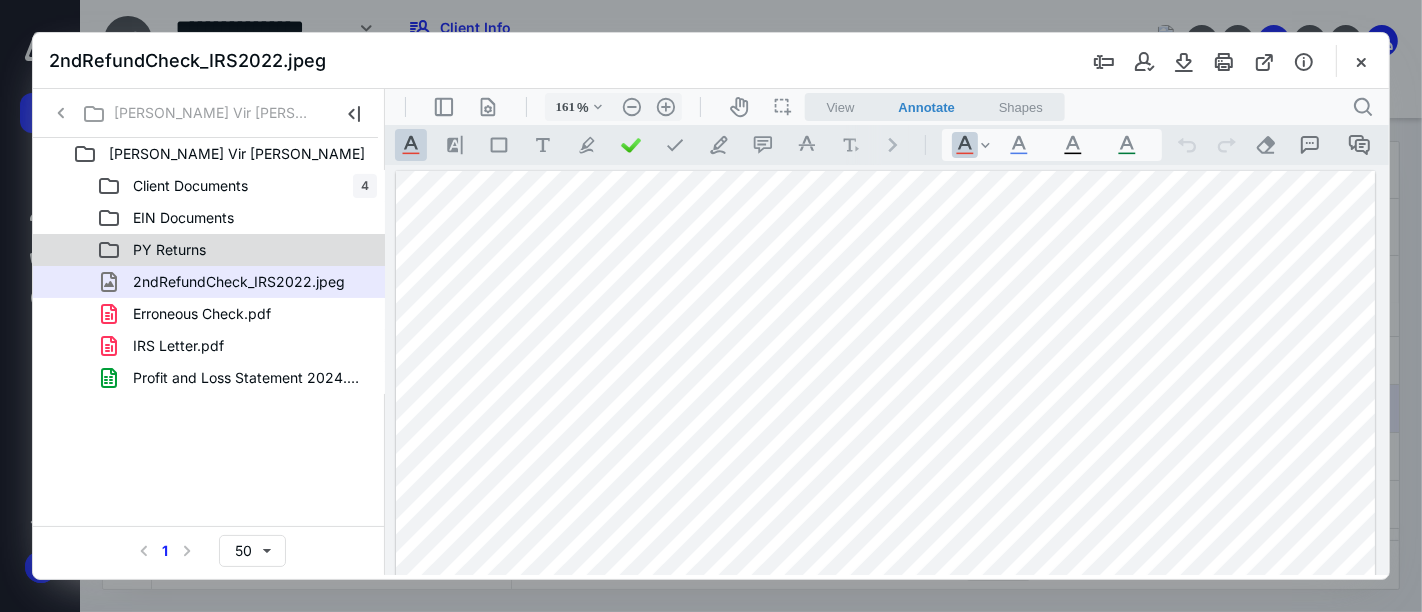 click on "PY Returns" at bounding box center [237, 250] 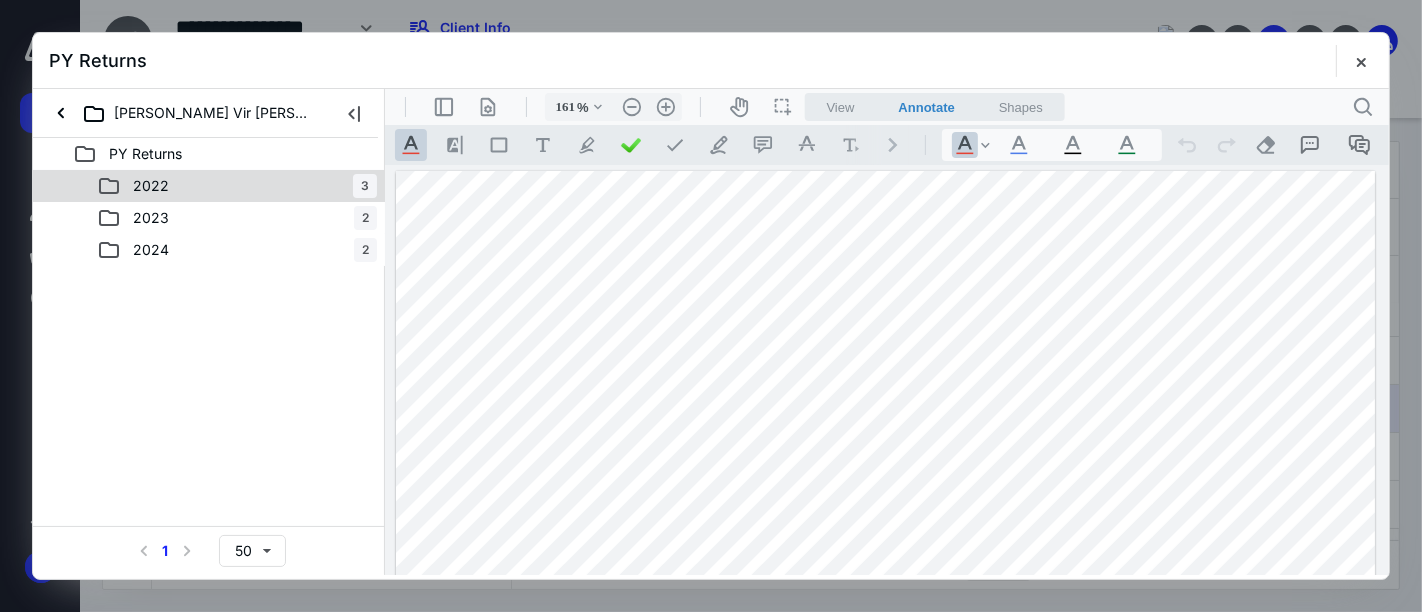 click on "2022 3" at bounding box center [237, 186] 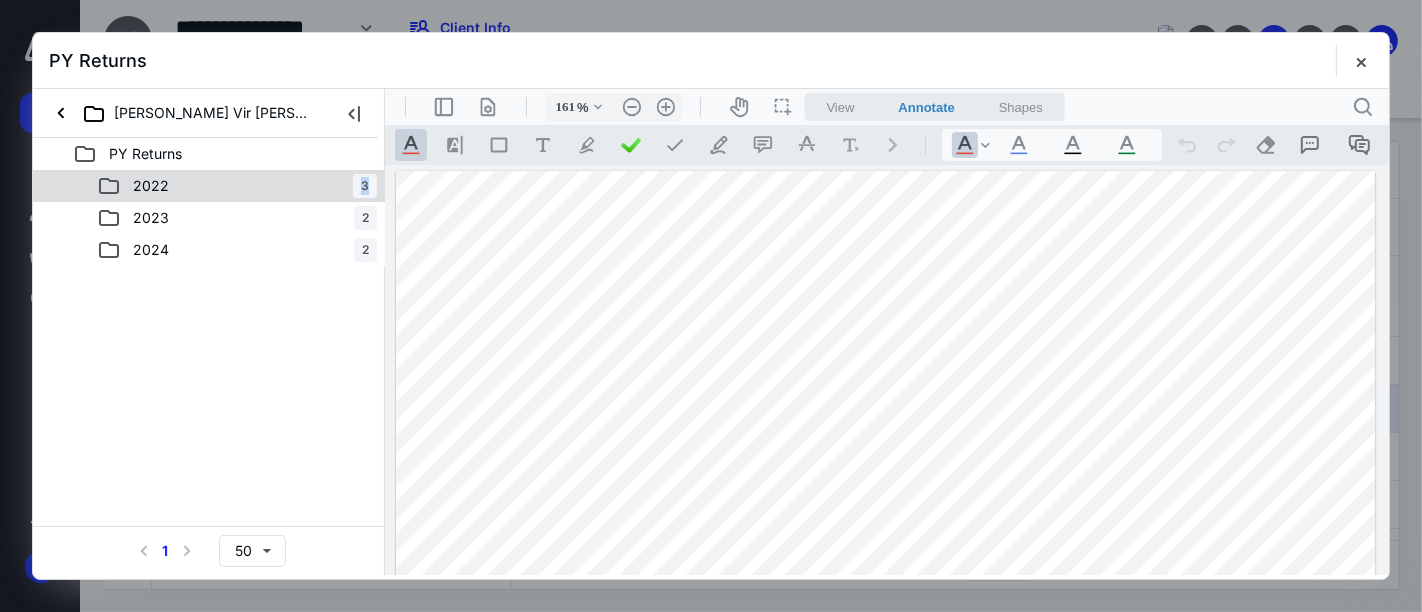 click on "2022 3" at bounding box center [237, 186] 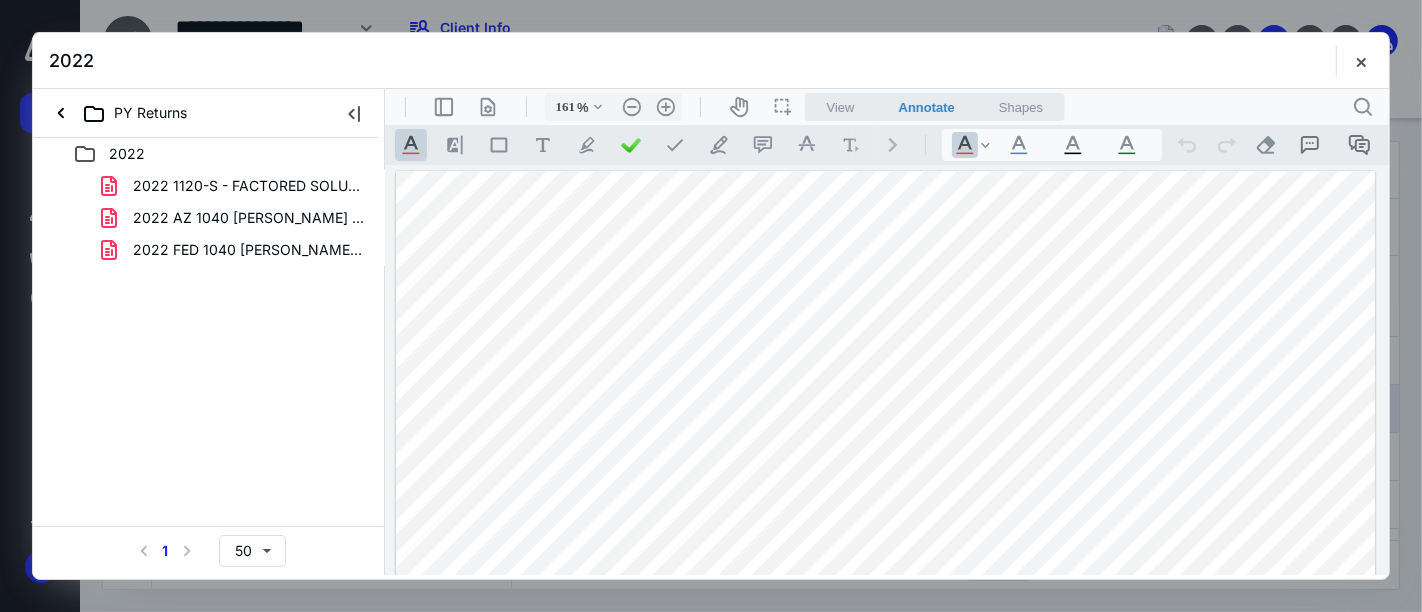 click on "2022 FED 1040 [PERSON_NAME] and [PERSON_NAME].pdf" at bounding box center [249, 250] 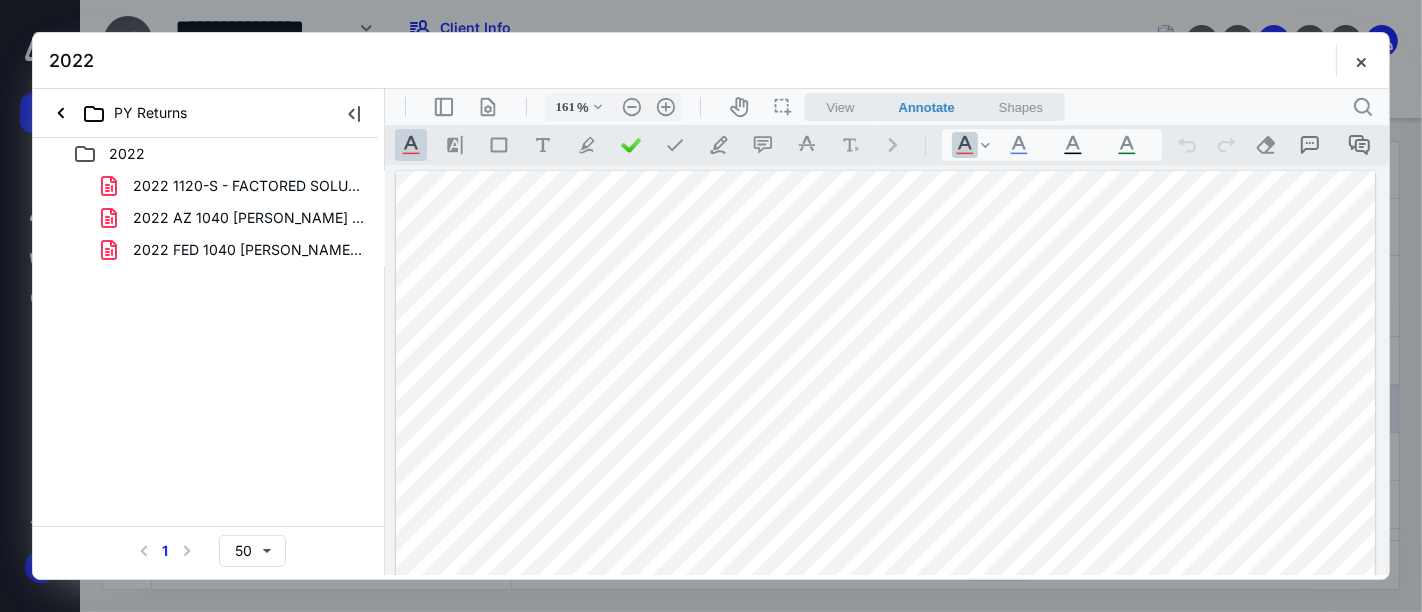 click on "2022 1120-S - FACTORED SOLUTION LLC .pdf 2022 AZ 1040 [PERSON_NAME] V and NOOR.pdf 2022 FED 1040 [PERSON_NAME] V and NOOR.pdf" at bounding box center (209, 218) 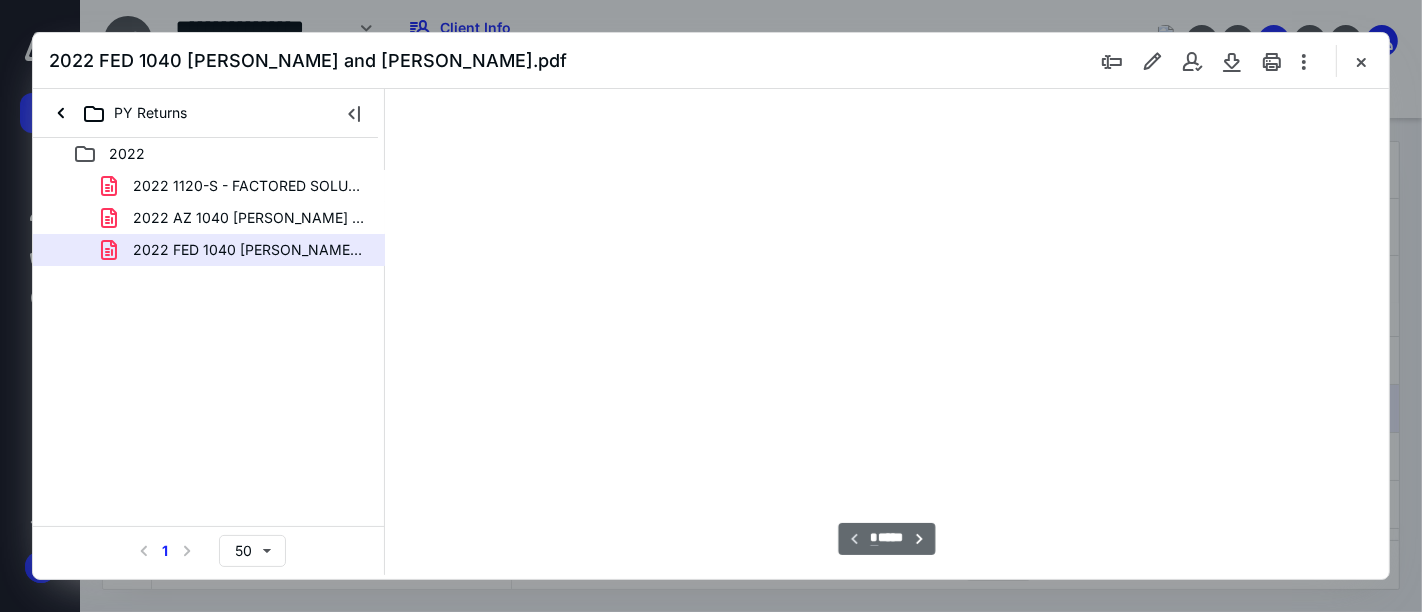 type on "161" 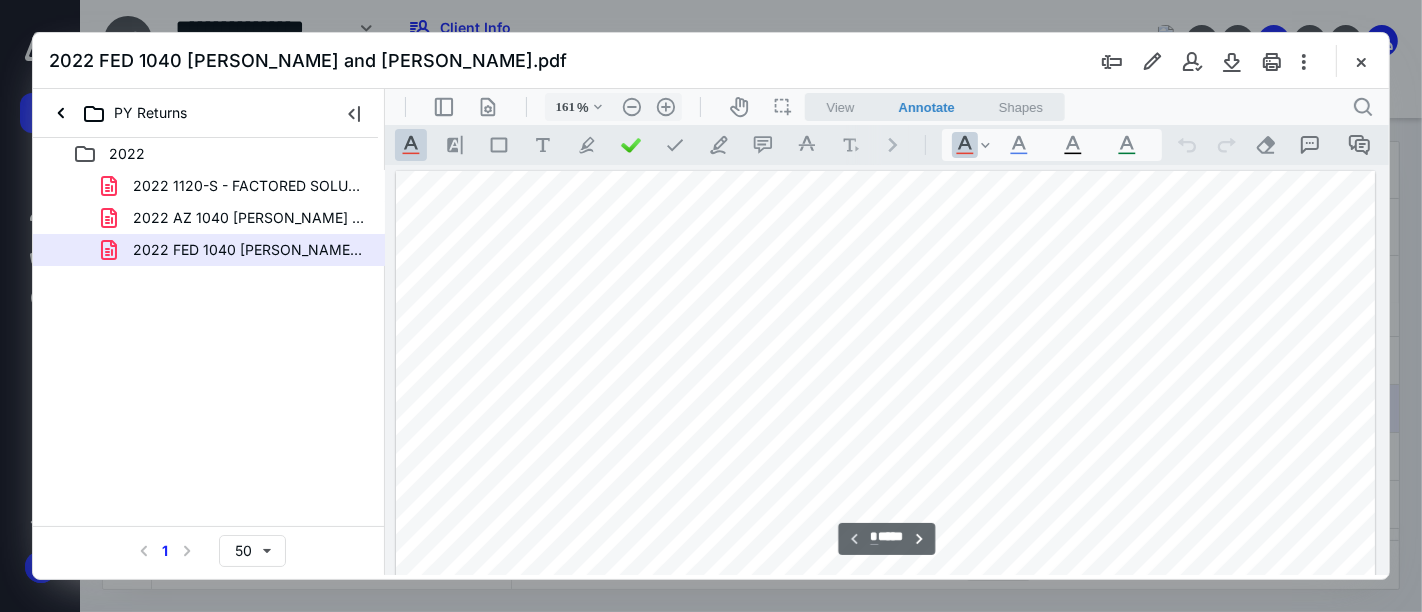 scroll, scrollTop: 82, scrollLeft: 0, axis: vertical 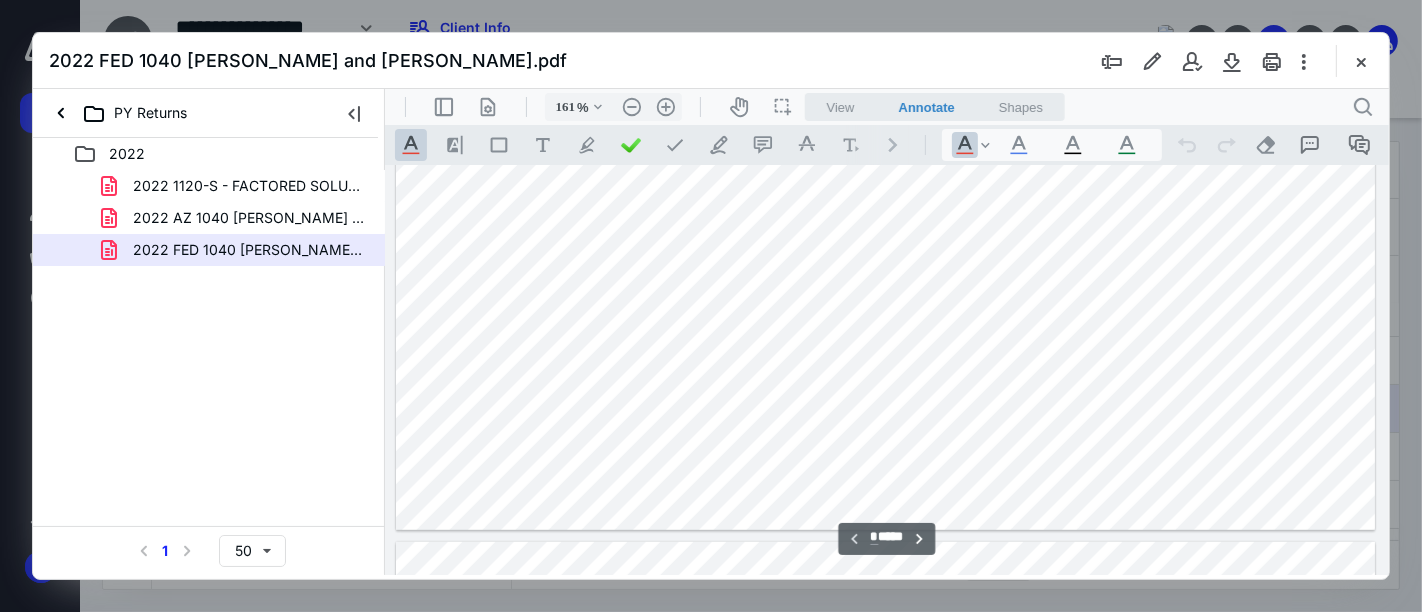 type on "*" 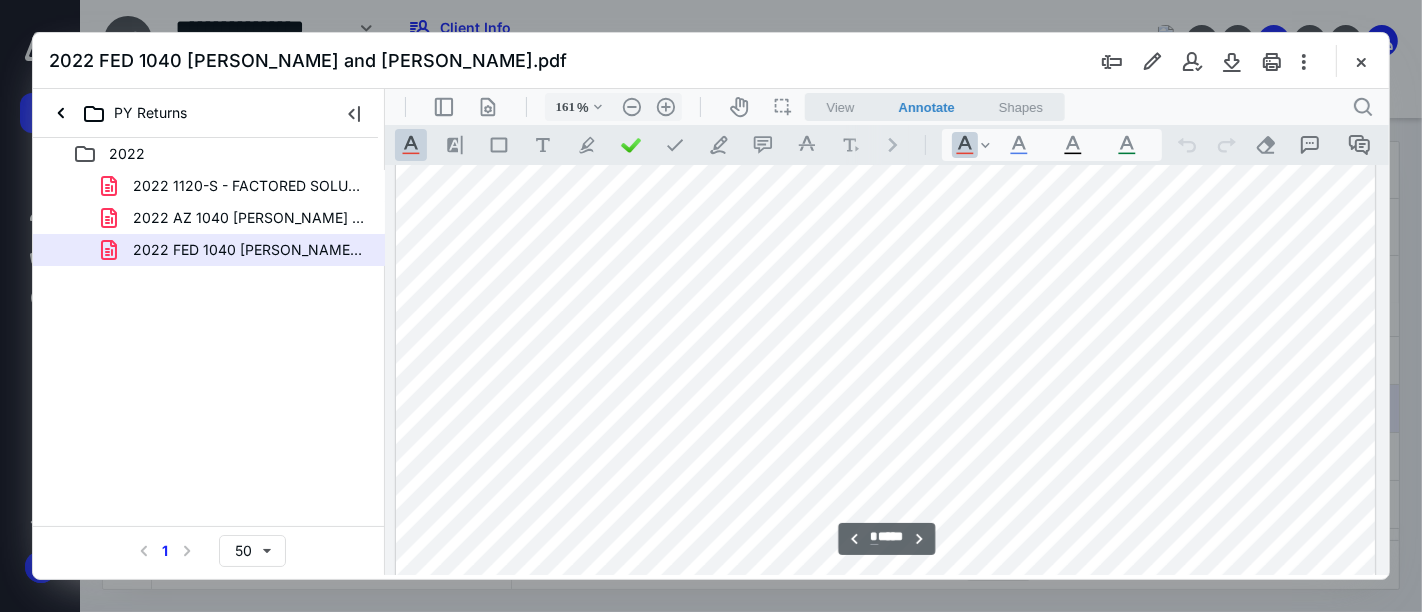 scroll, scrollTop: 1637, scrollLeft: 0, axis: vertical 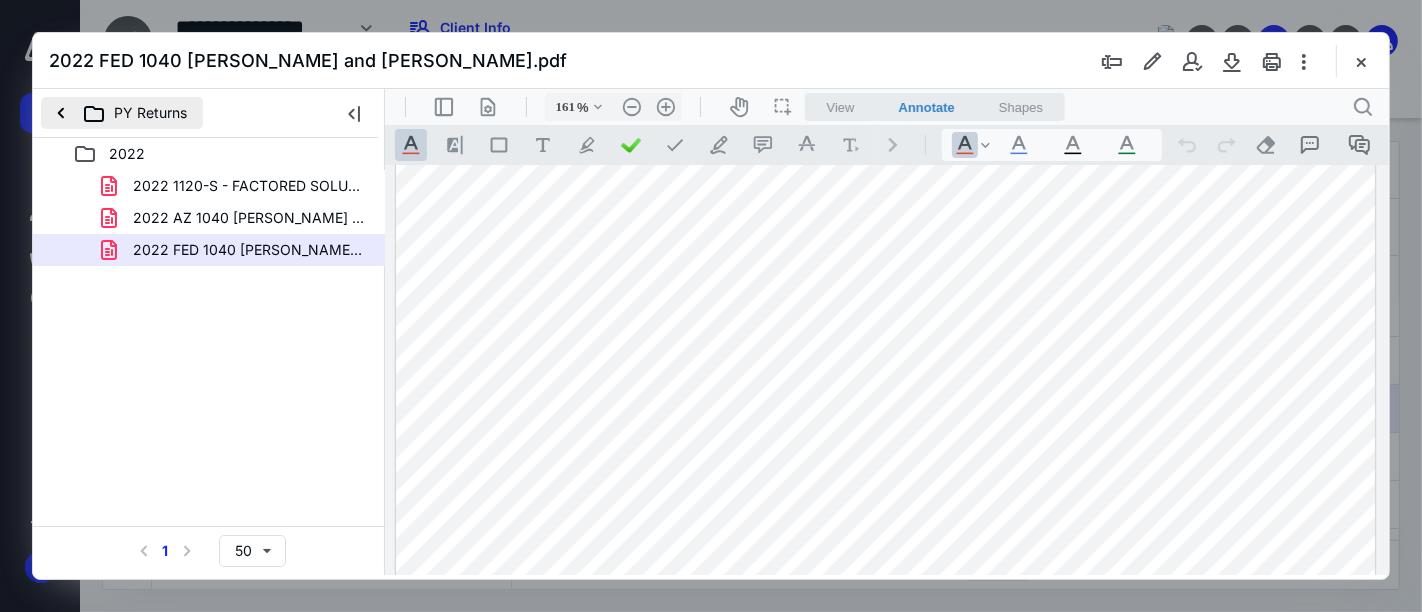 click on "PY Returns" at bounding box center (122, 113) 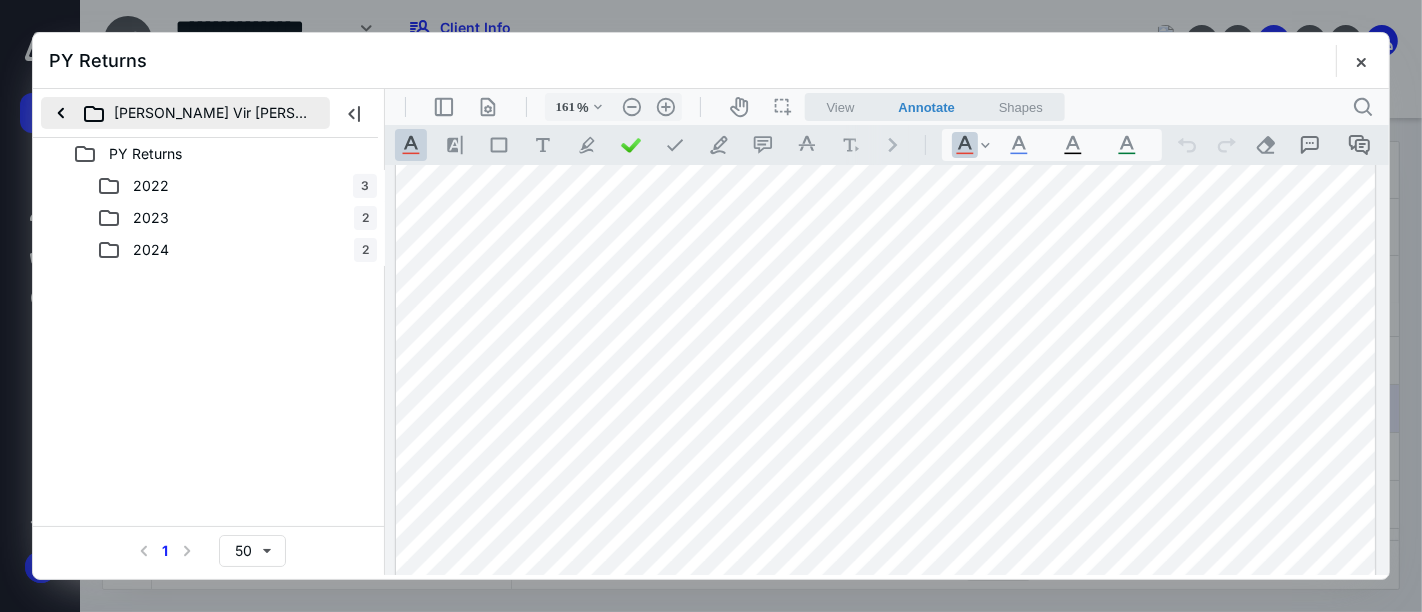 click on "[PERSON_NAME] Vir [PERSON_NAME]" at bounding box center (181, 113) 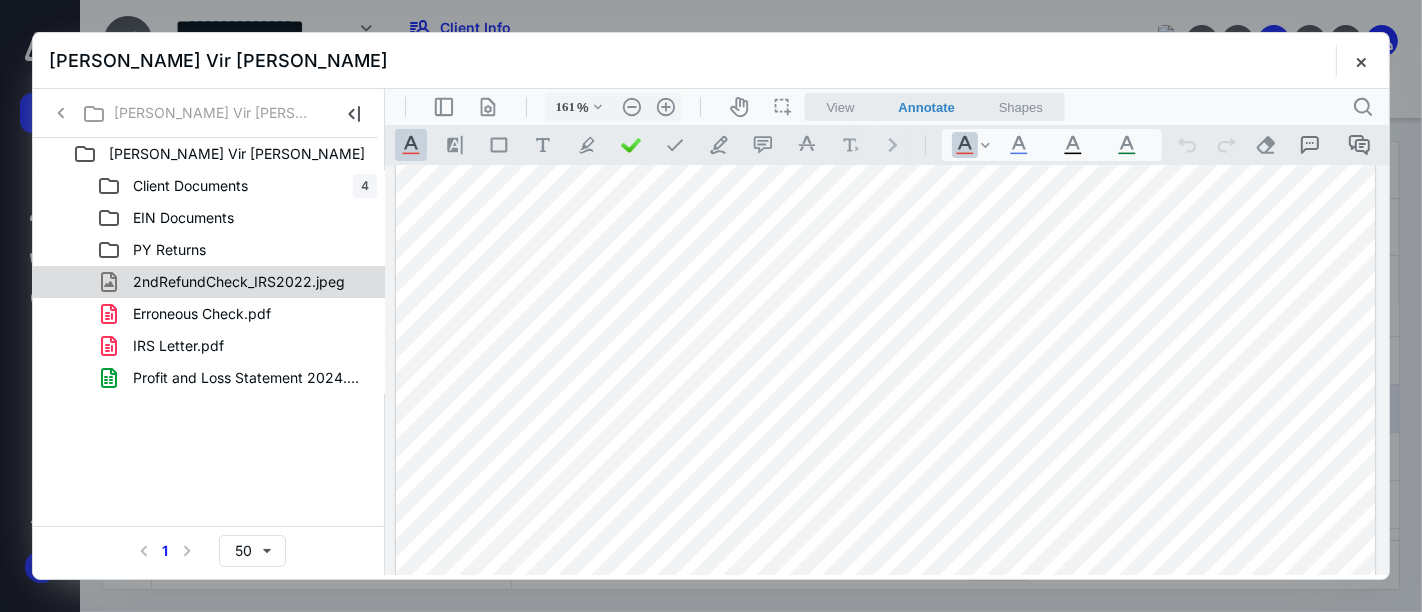 click on "2ndRefundCheck_IRS2022.jpeg" at bounding box center (209, 282) 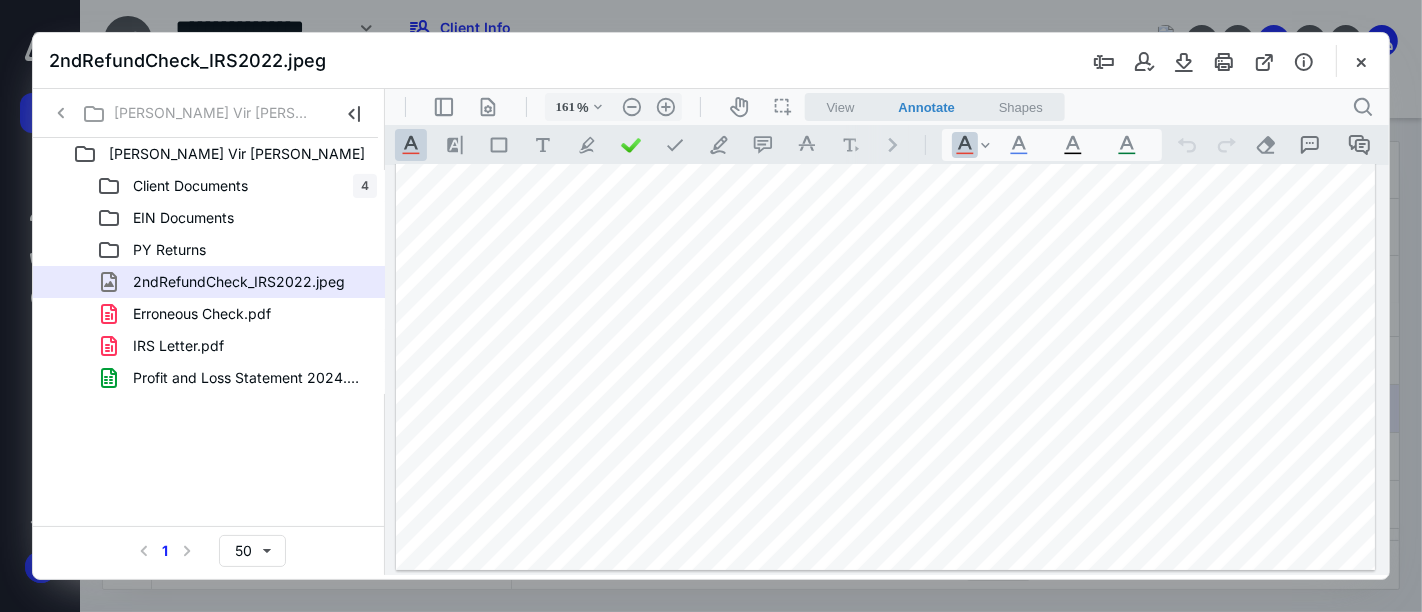 scroll, scrollTop: 0, scrollLeft: 0, axis: both 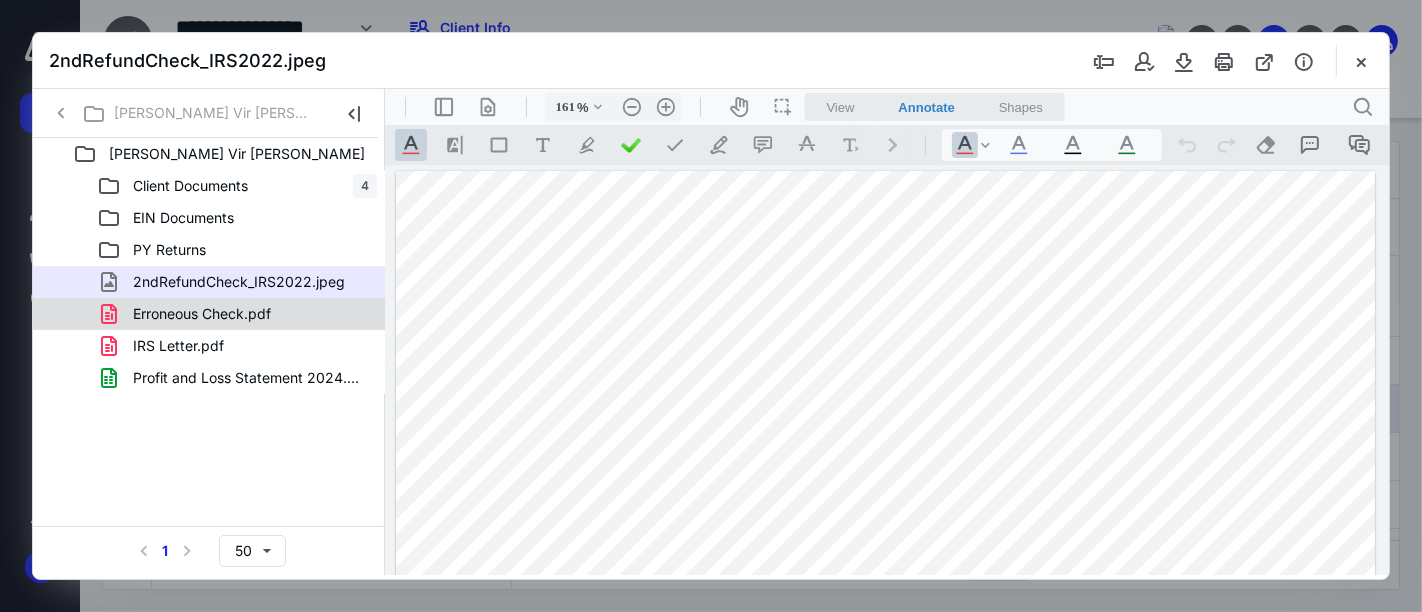 drag, startPoint x: 262, startPoint y: 293, endPoint x: 262, endPoint y: 310, distance: 17 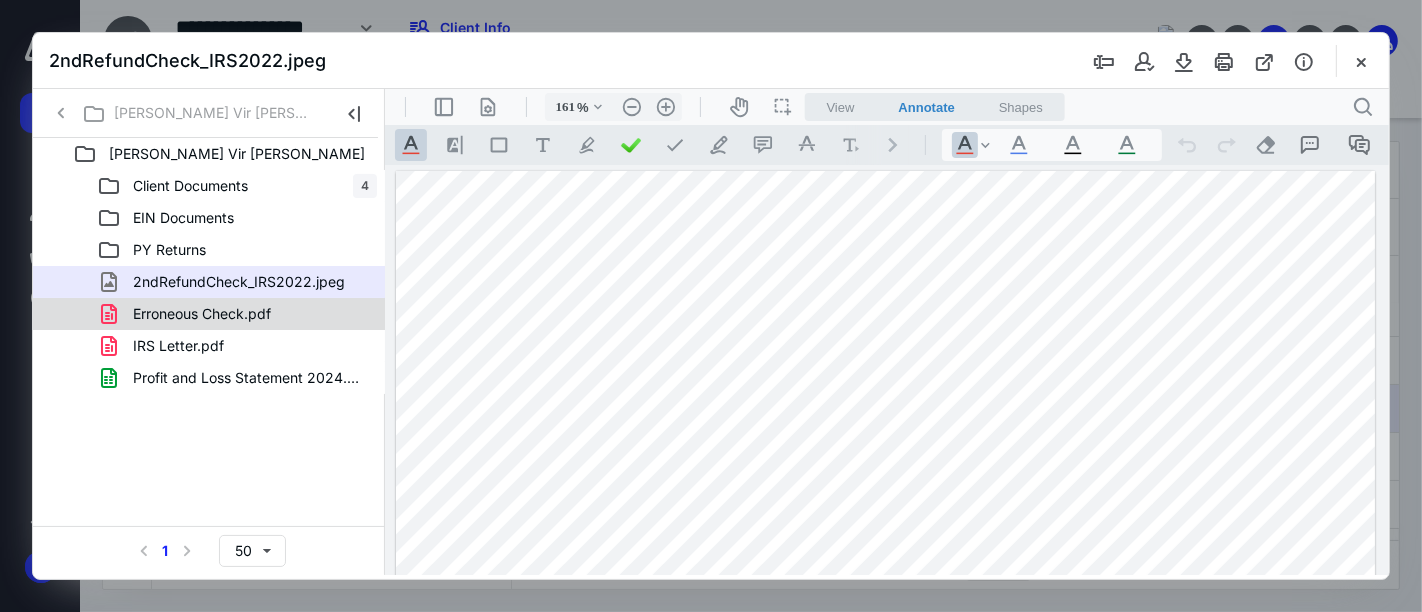 click on "Erroneous Check.pdf" at bounding box center (202, 314) 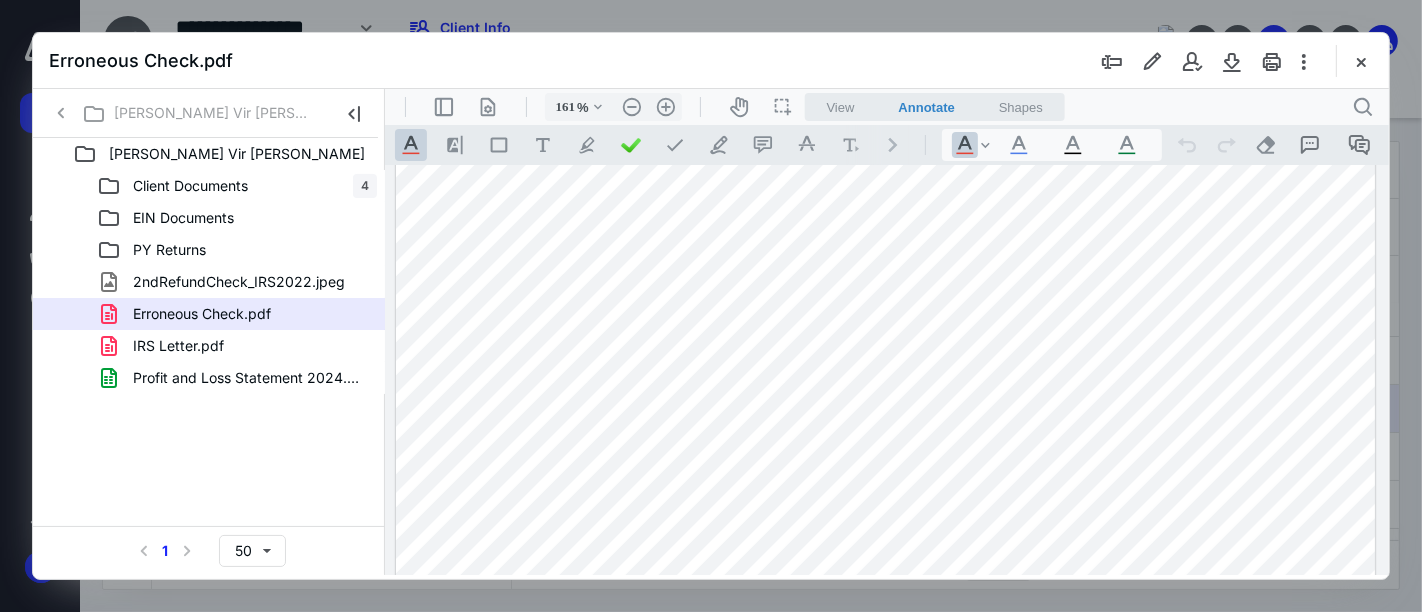 scroll, scrollTop: 422, scrollLeft: 0, axis: vertical 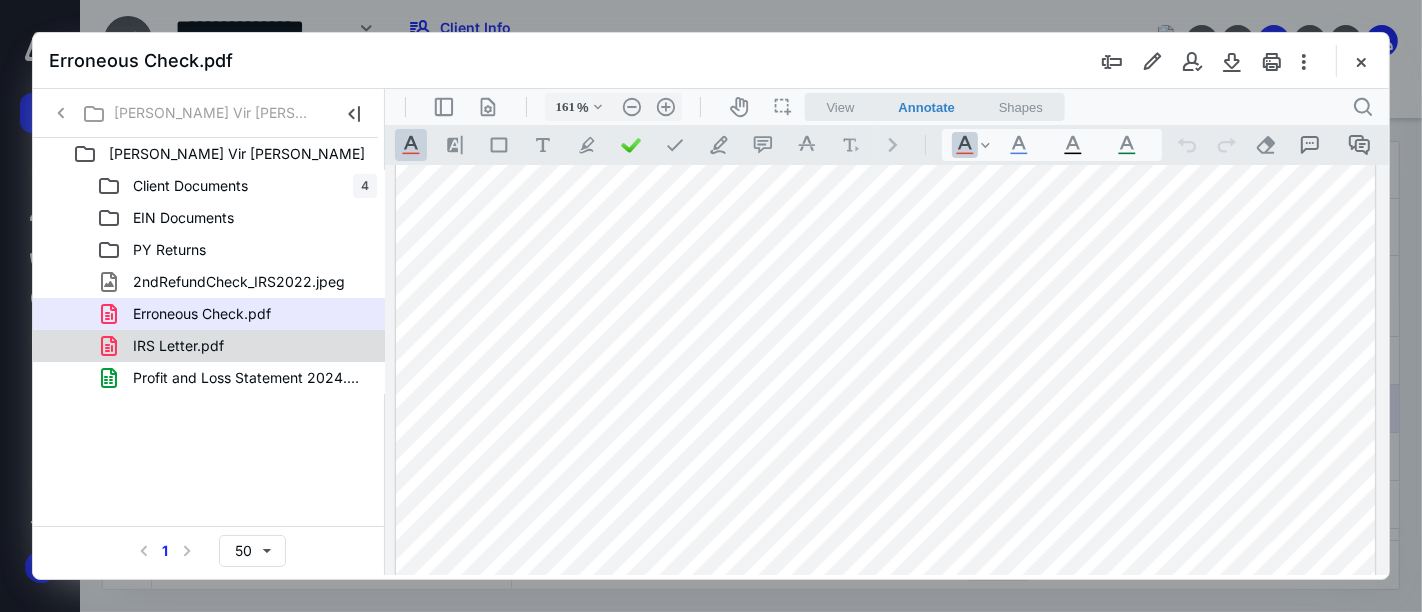 click on "IRS Letter.pdf" at bounding box center [237, 346] 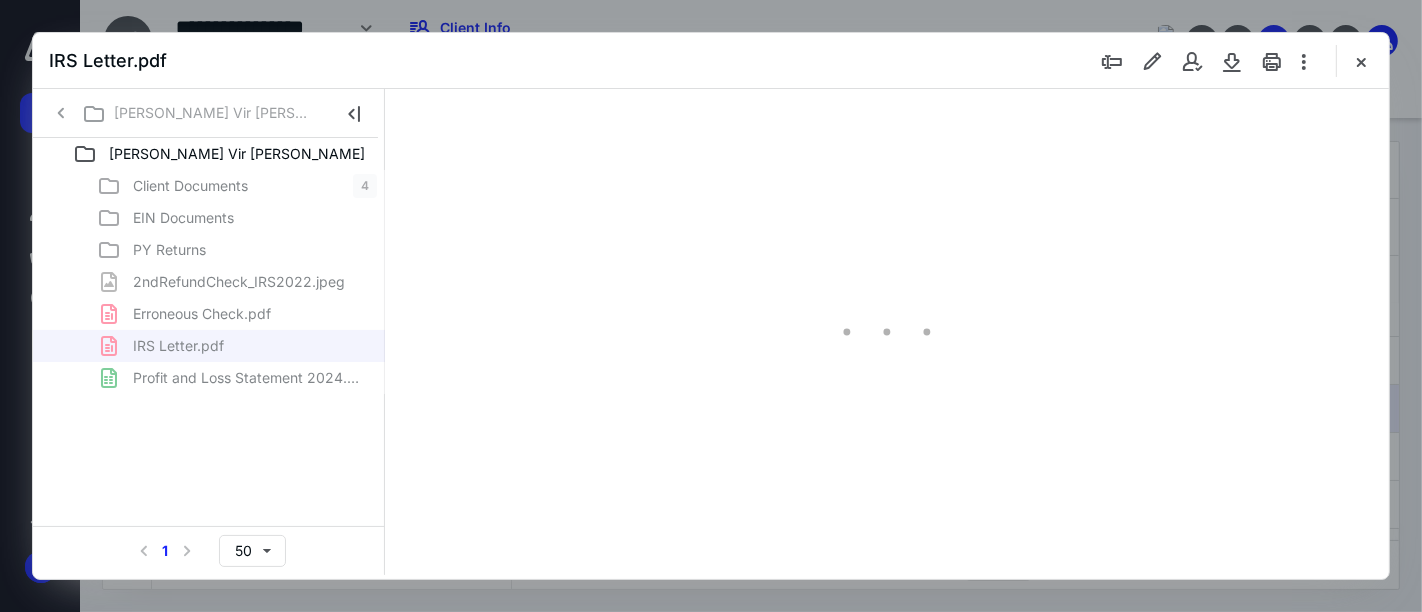 type on "24" 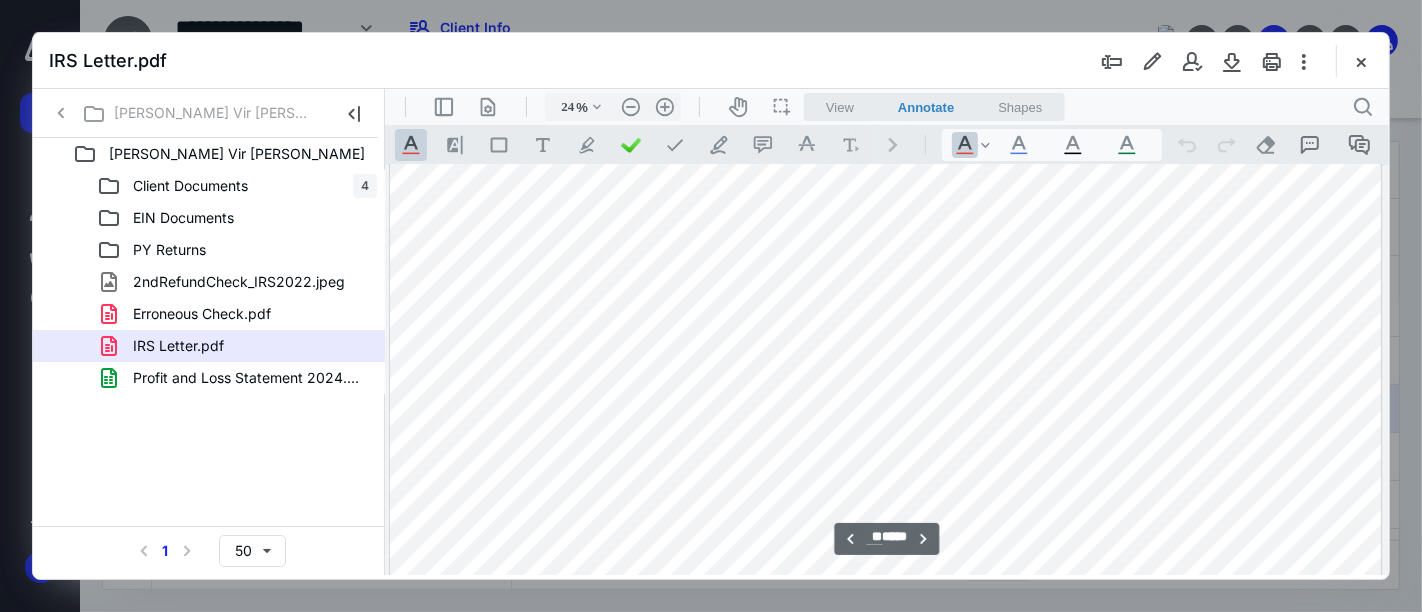 scroll, scrollTop: 12041, scrollLeft: 0, axis: vertical 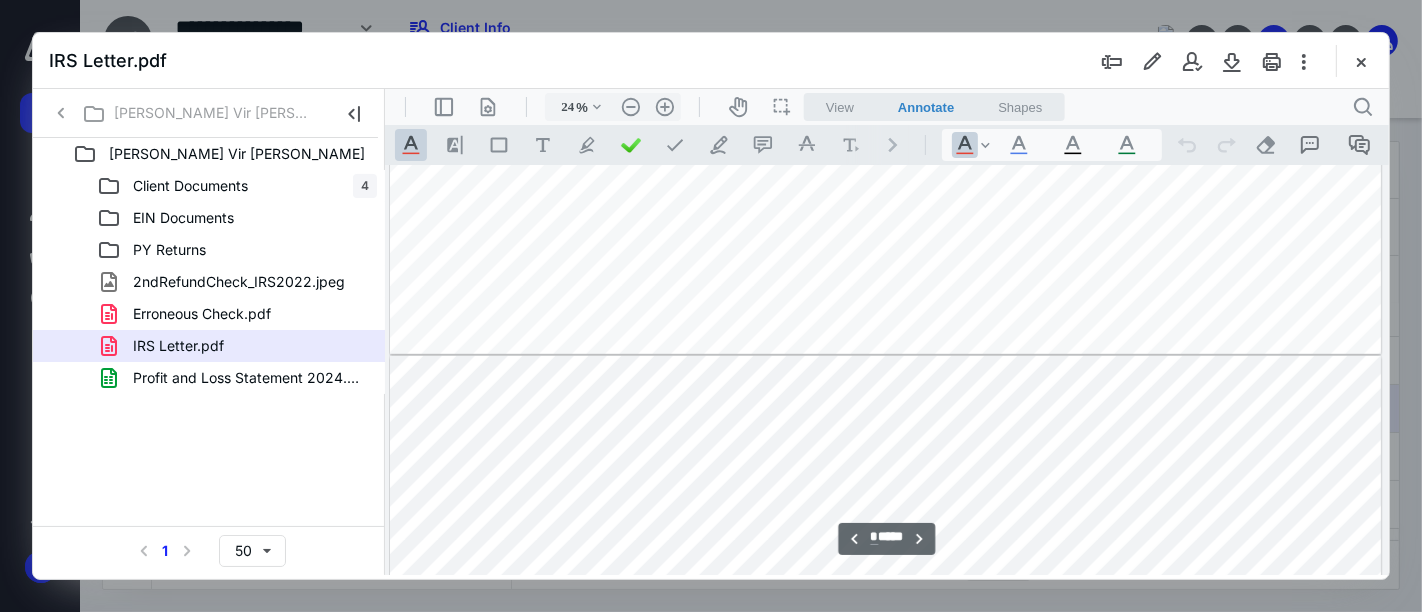 type on "*" 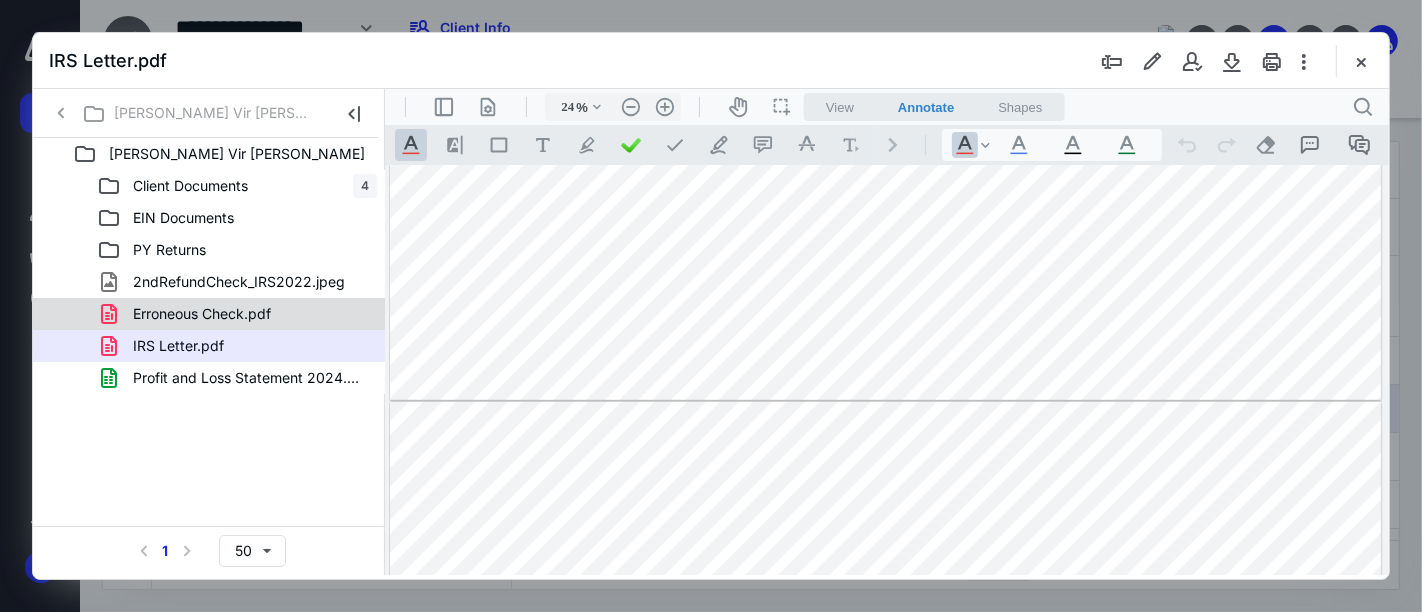 click on "Erroneous Check.pdf" at bounding box center (209, 314) 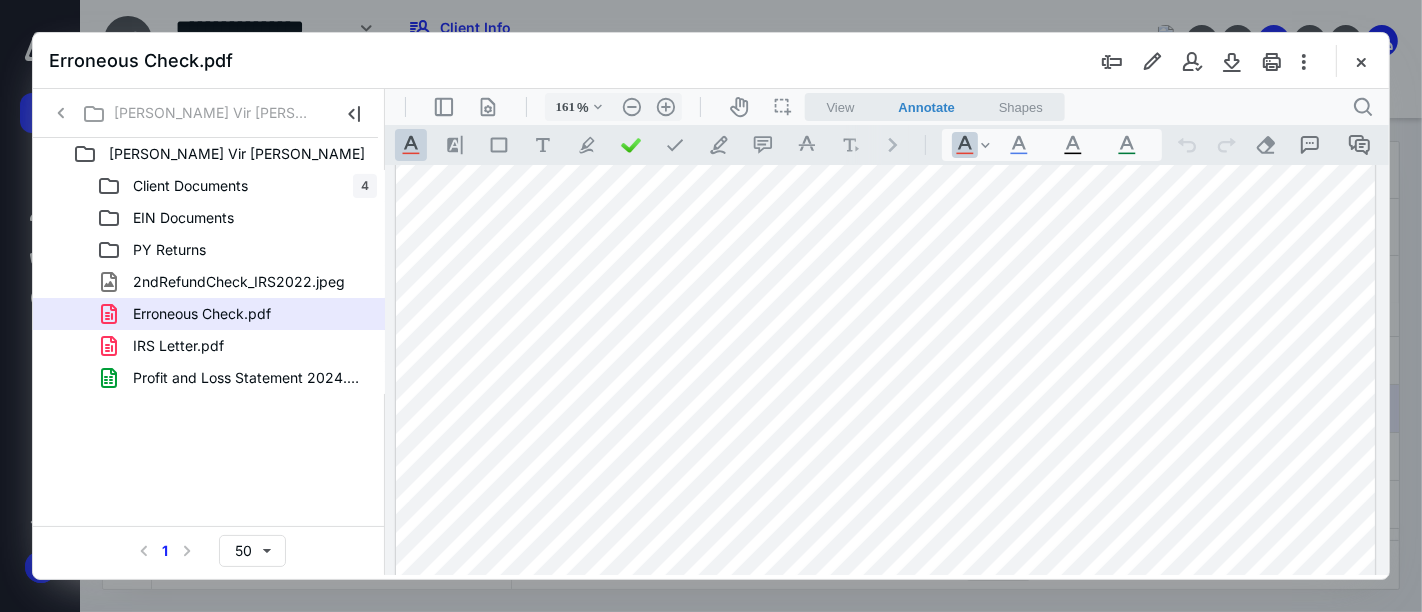 scroll, scrollTop: 645, scrollLeft: 0, axis: vertical 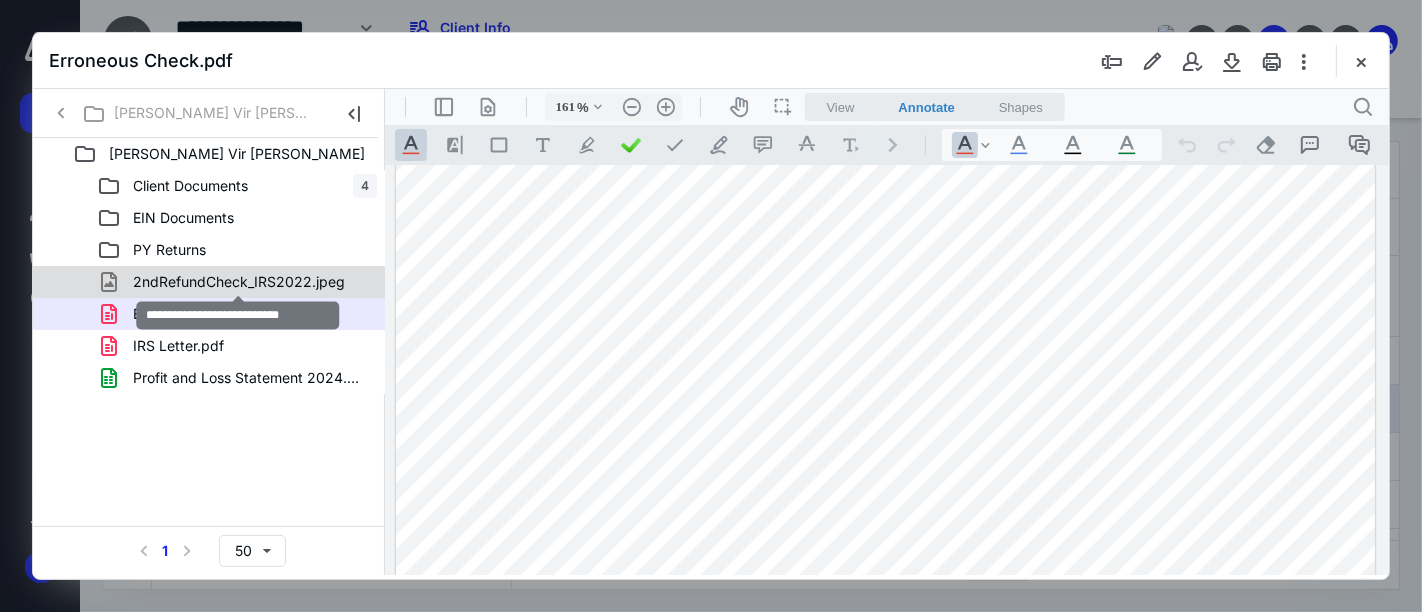 click on "2ndRefundCheck_IRS2022.jpeg" at bounding box center [239, 282] 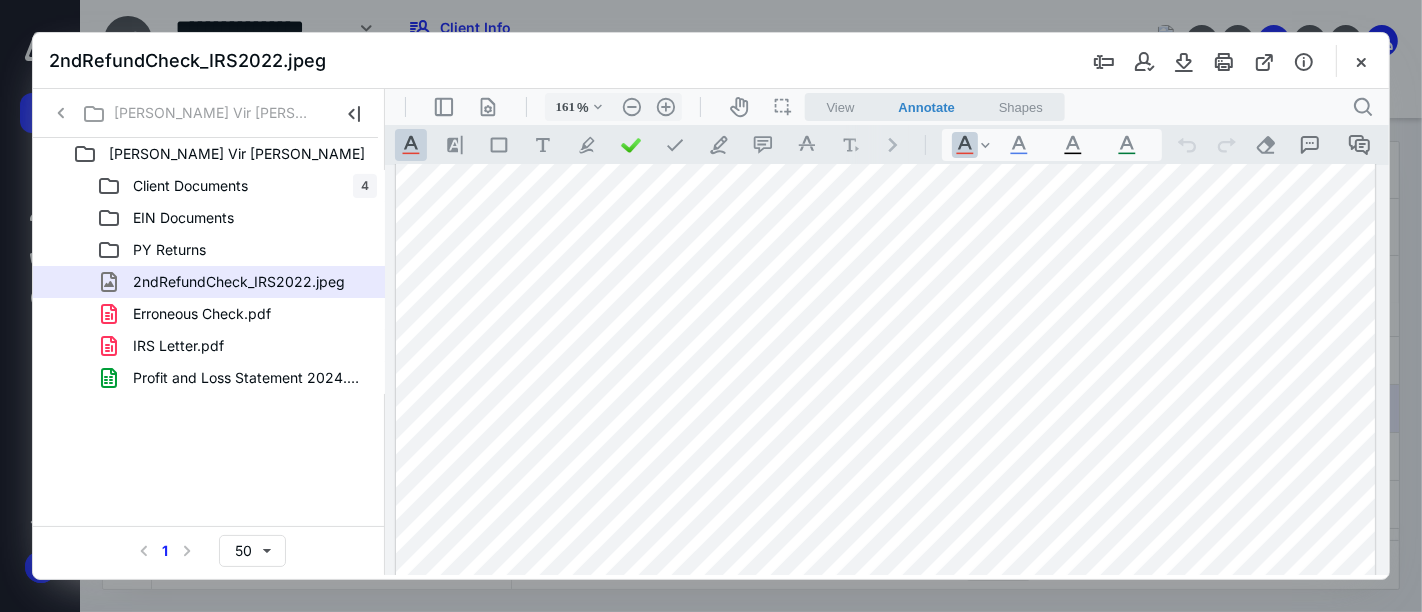 scroll, scrollTop: 0, scrollLeft: 0, axis: both 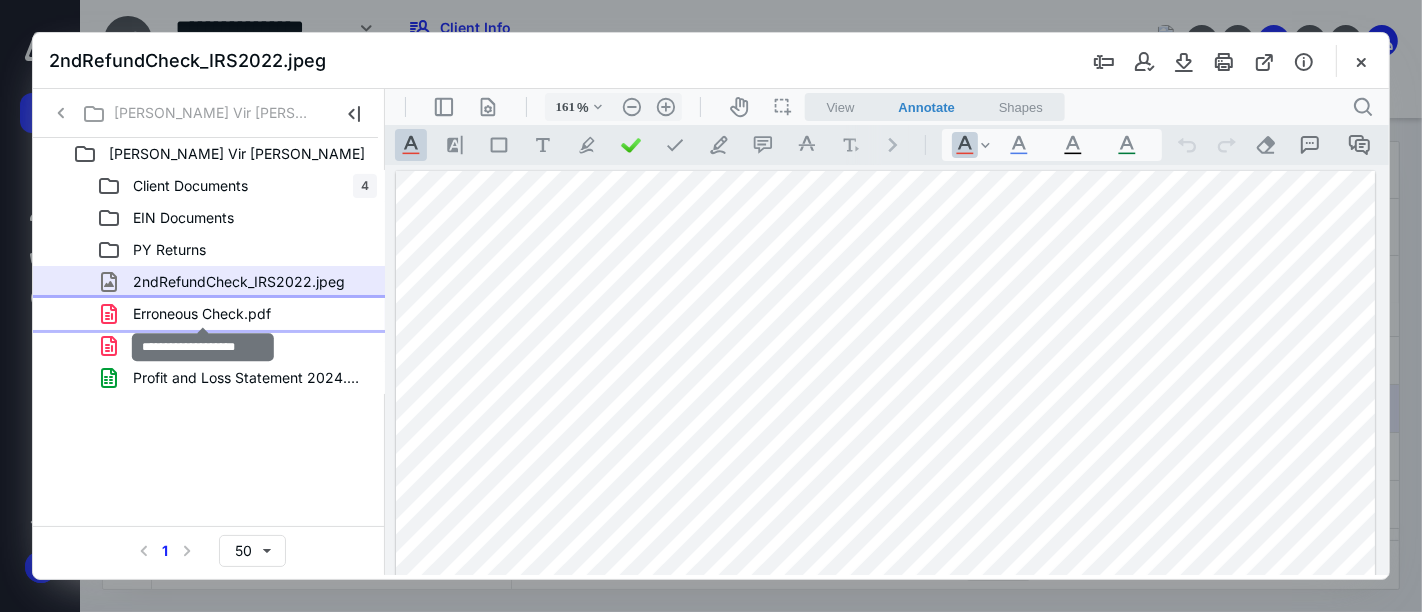 drag, startPoint x: 202, startPoint y: 307, endPoint x: 204, endPoint y: 338, distance: 31.06445 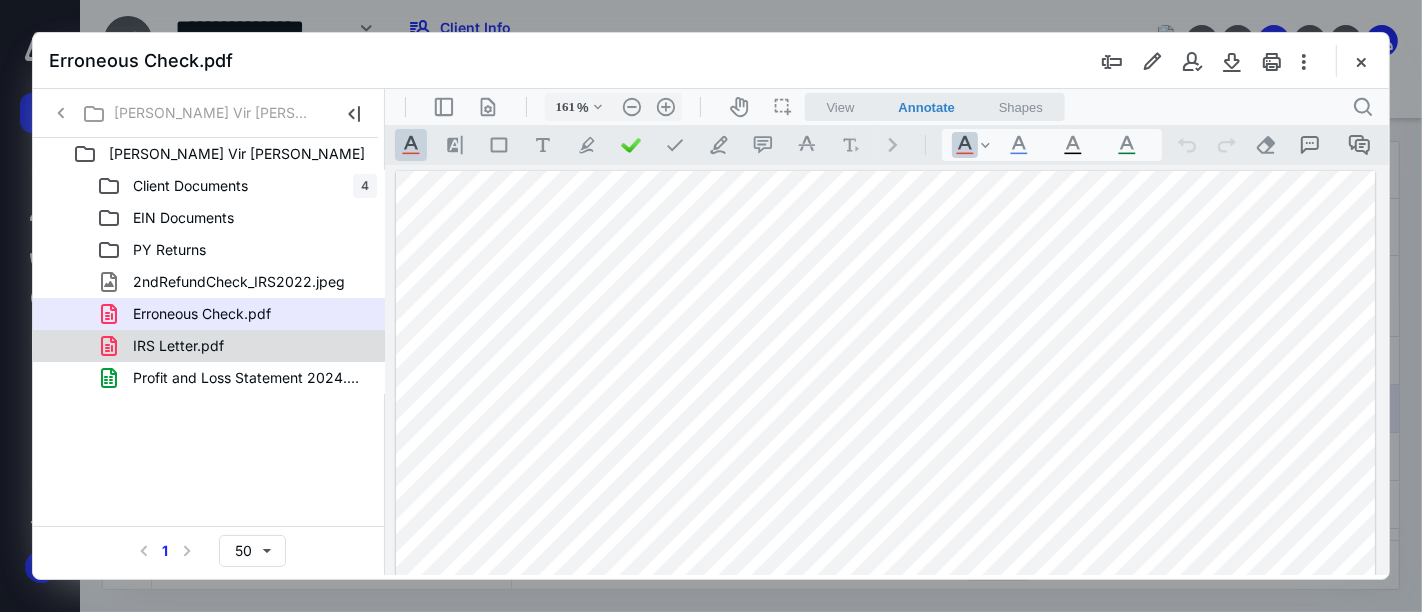 click on "IRS Letter.pdf" at bounding box center (237, 346) 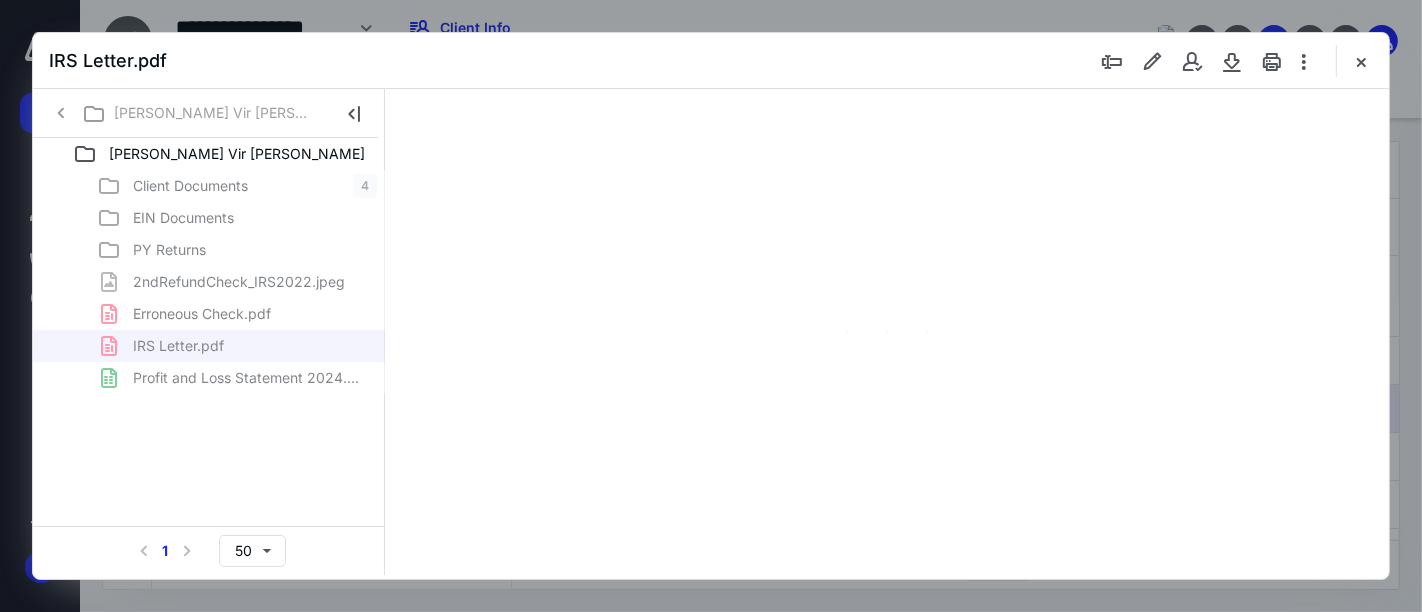 type on "24" 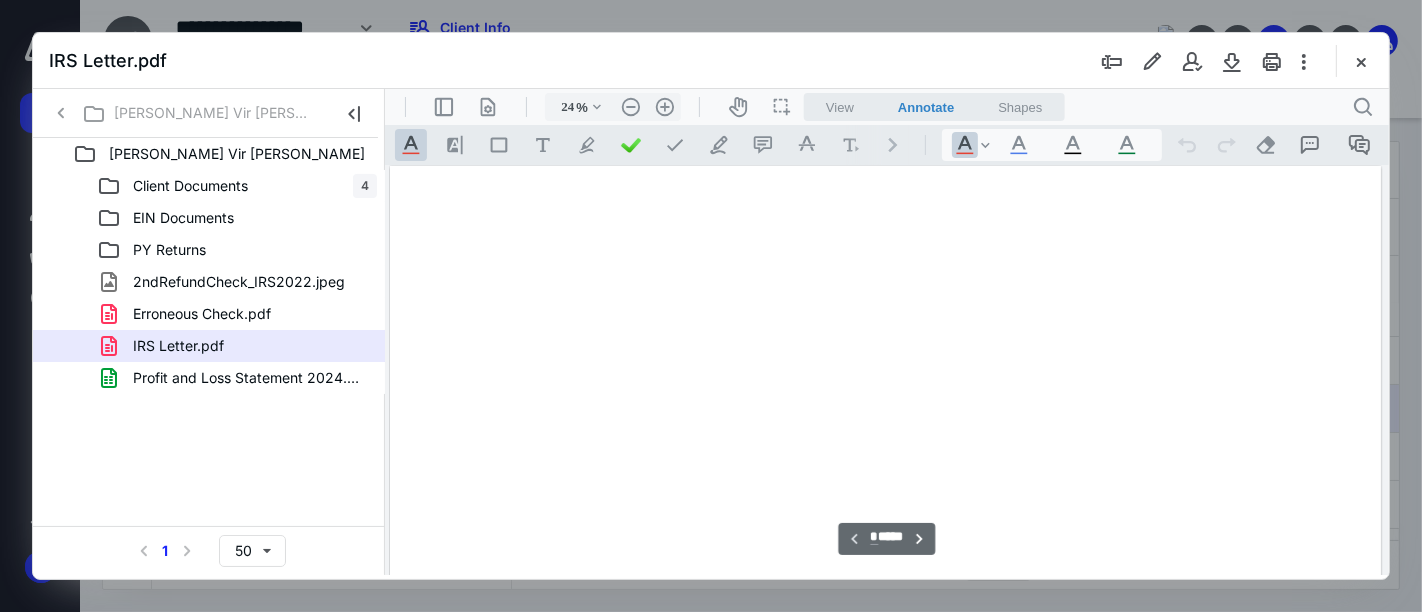 scroll, scrollTop: 77, scrollLeft: 0, axis: vertical 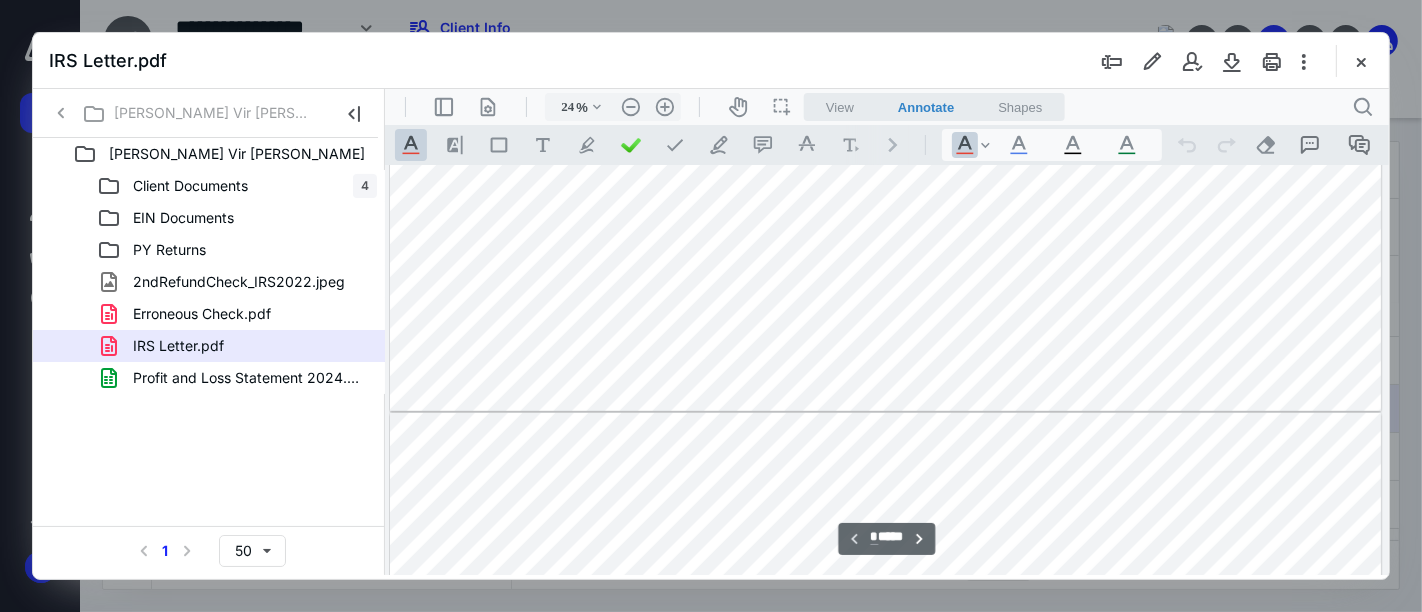 type on "*" 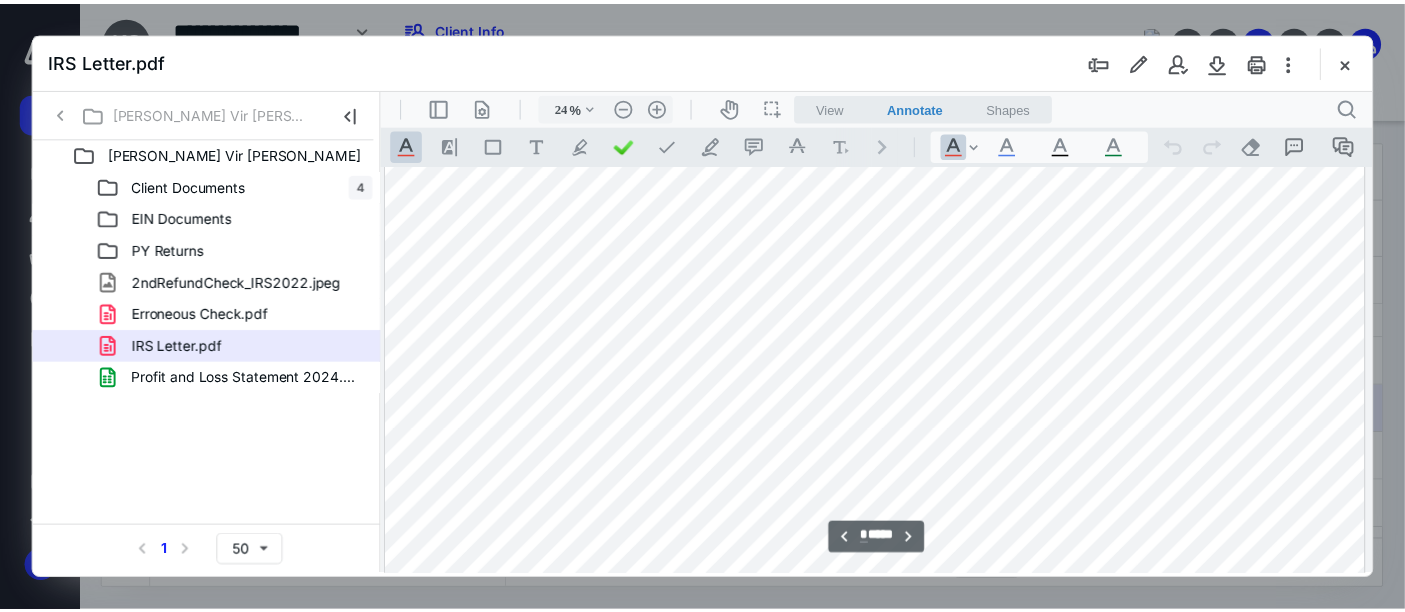 scroll, scrollTop: 1410, scrollLeft: 0, axis: vertical 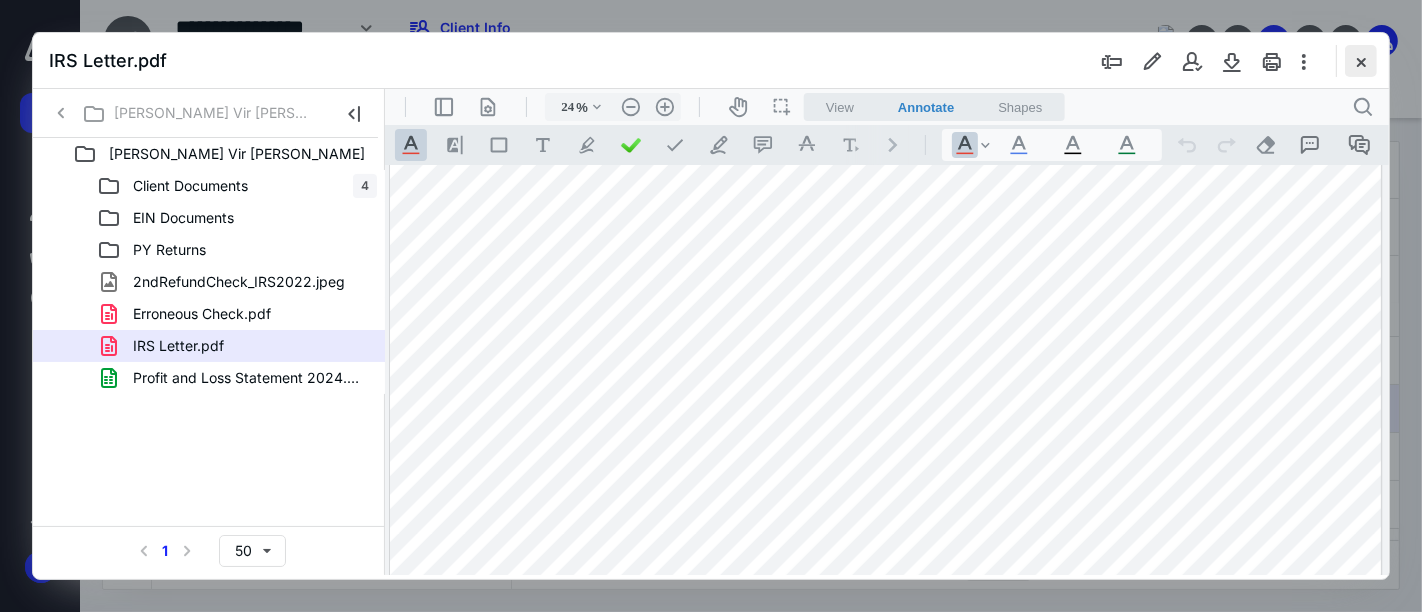 click at bounding box center [1361, 61] 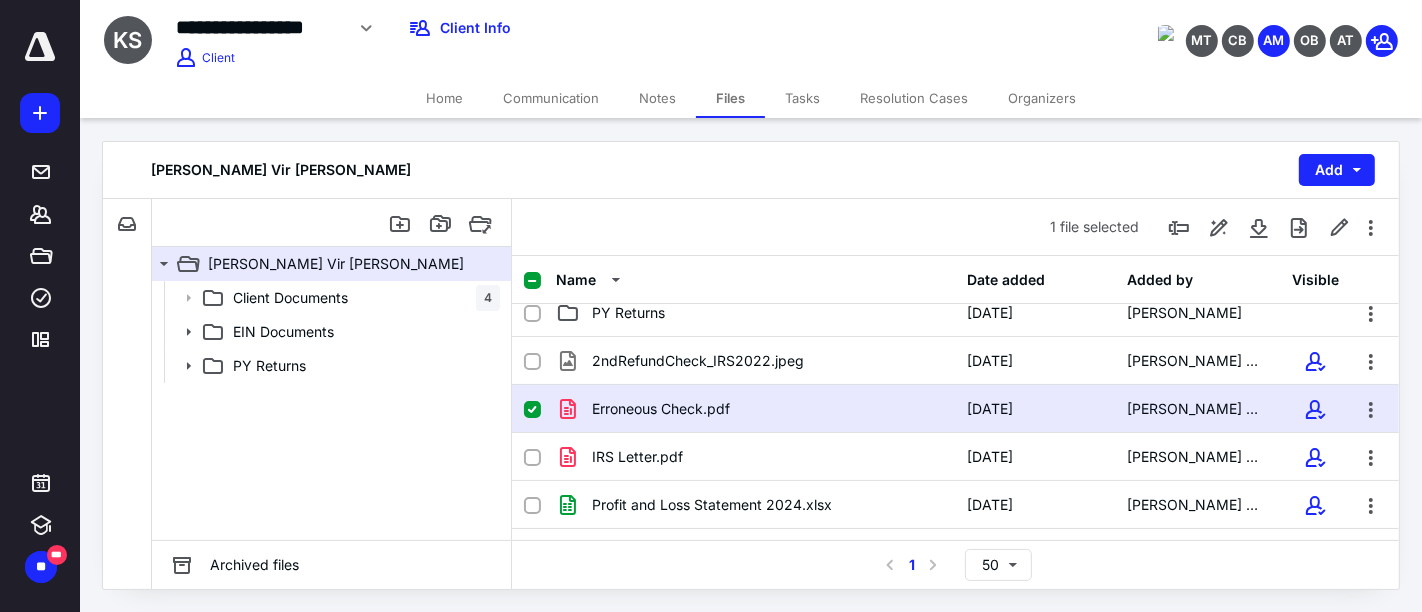 click on "Notes" at bounding box center (657, 98) 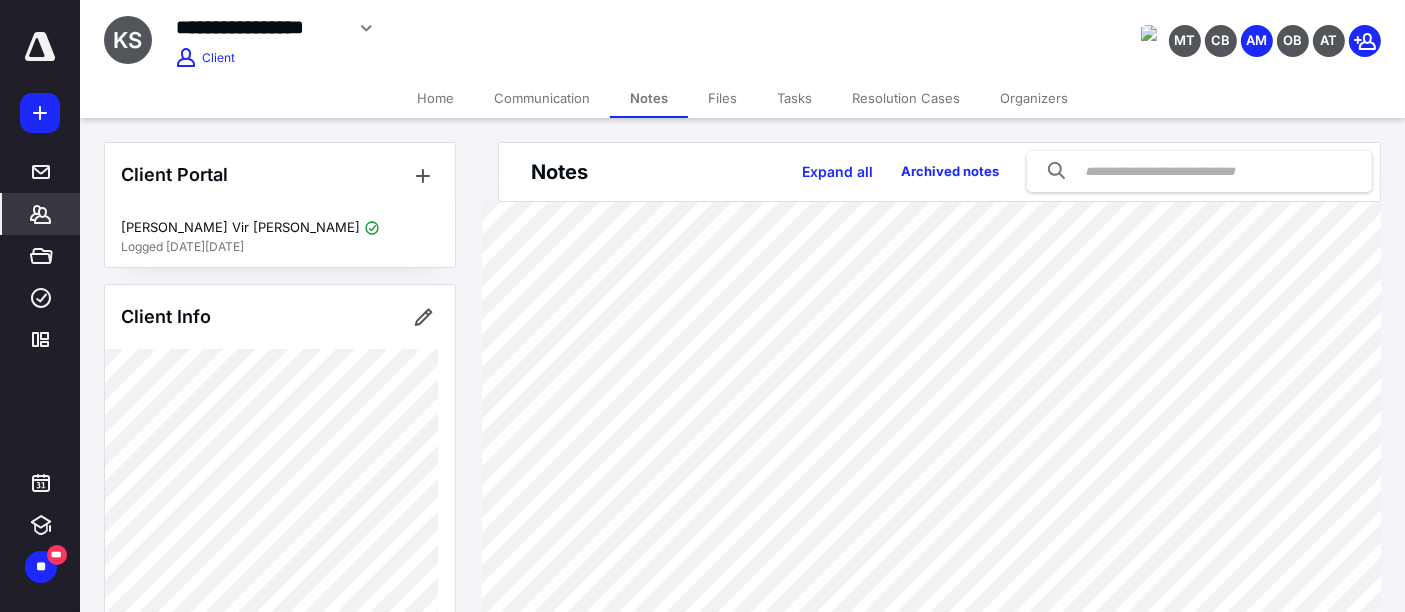 click 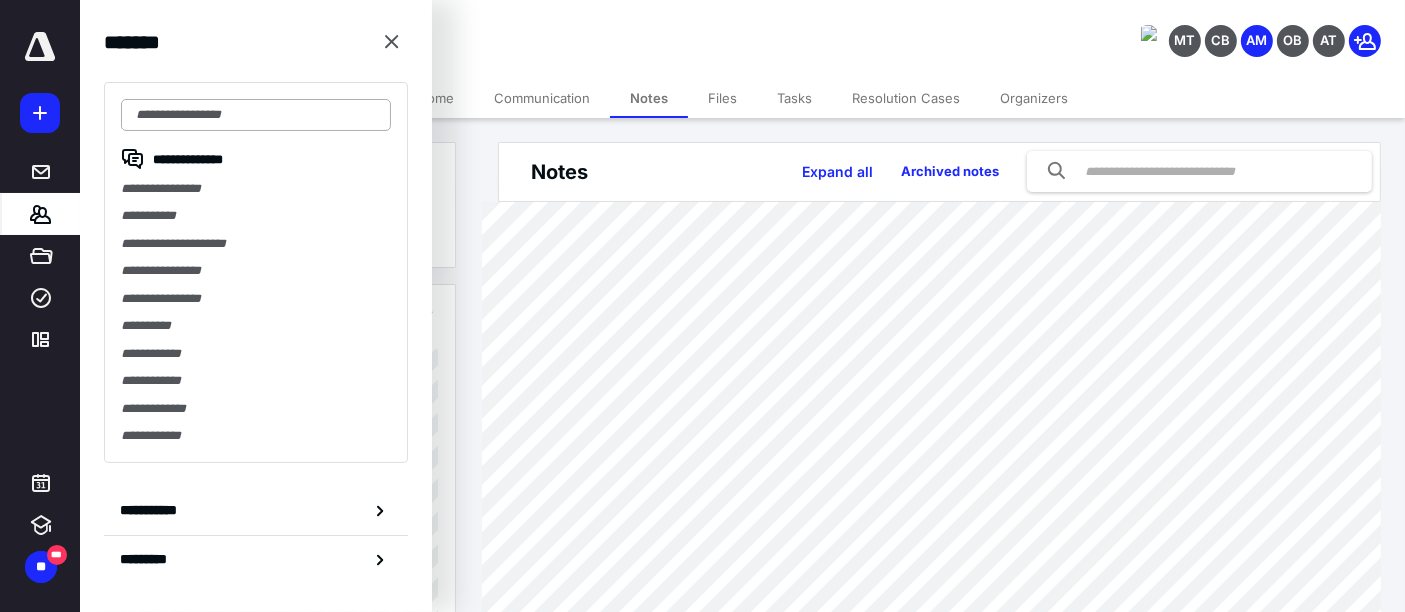 click at bounding box center (256, 115) 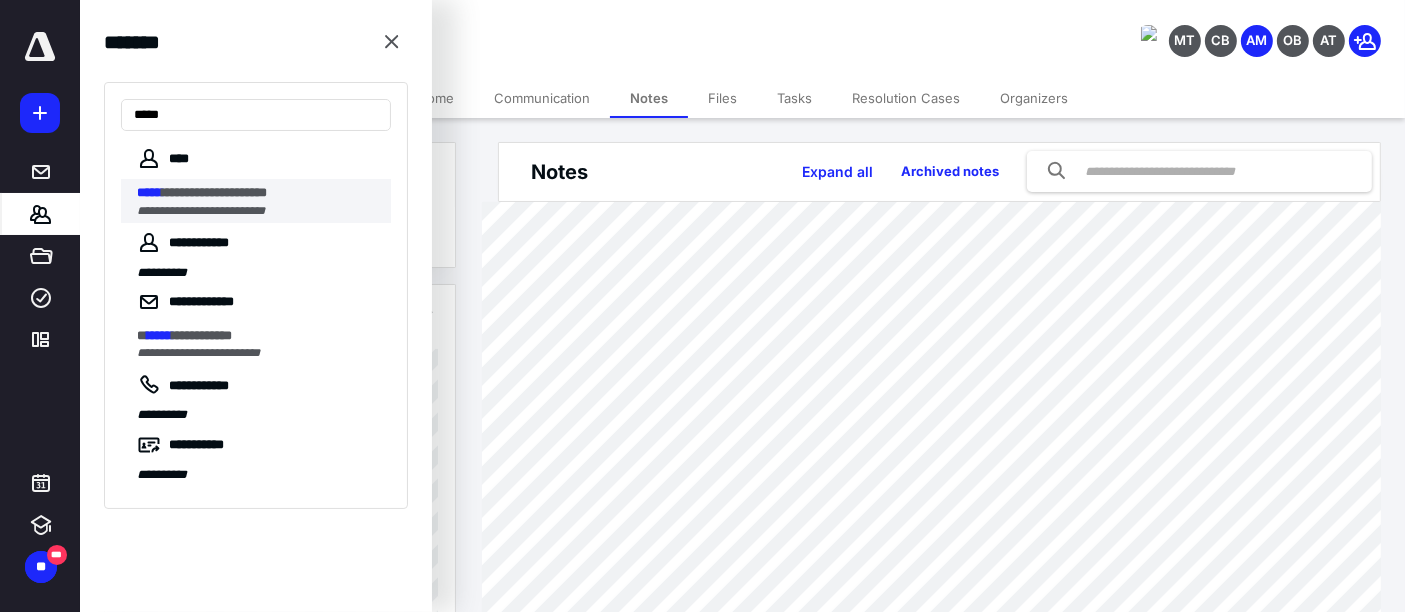 type on "*****" 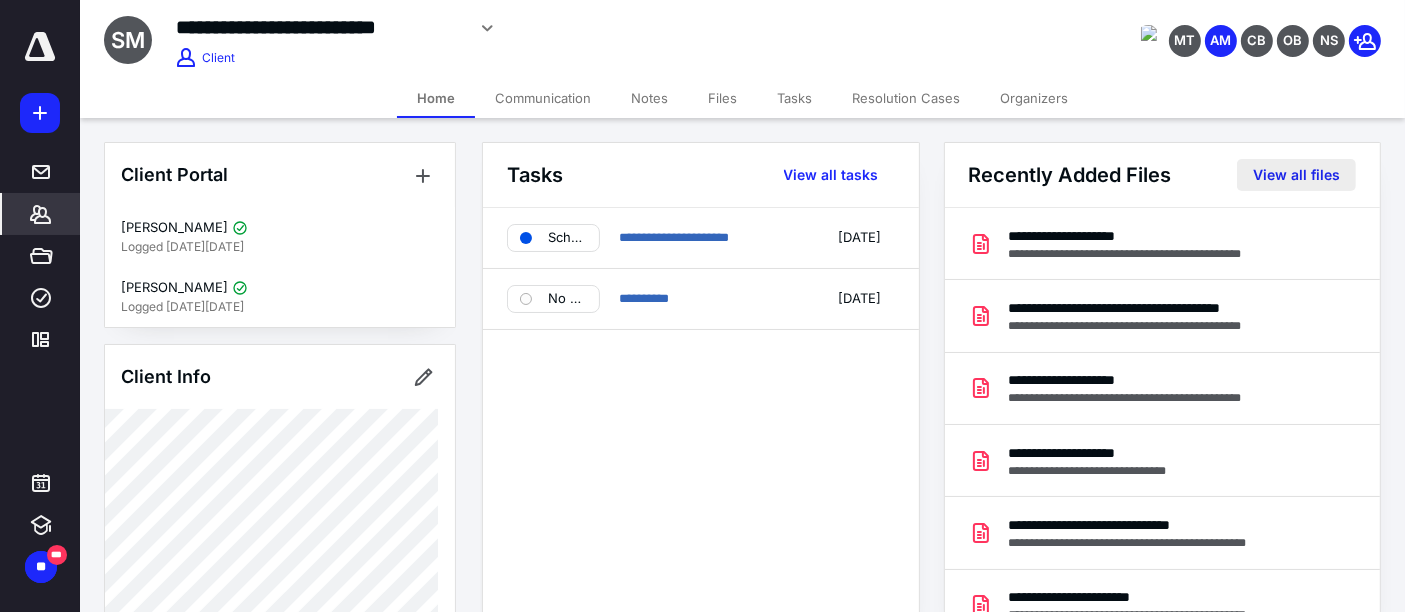 click on "View all files" at bounding box center [1296, 175] 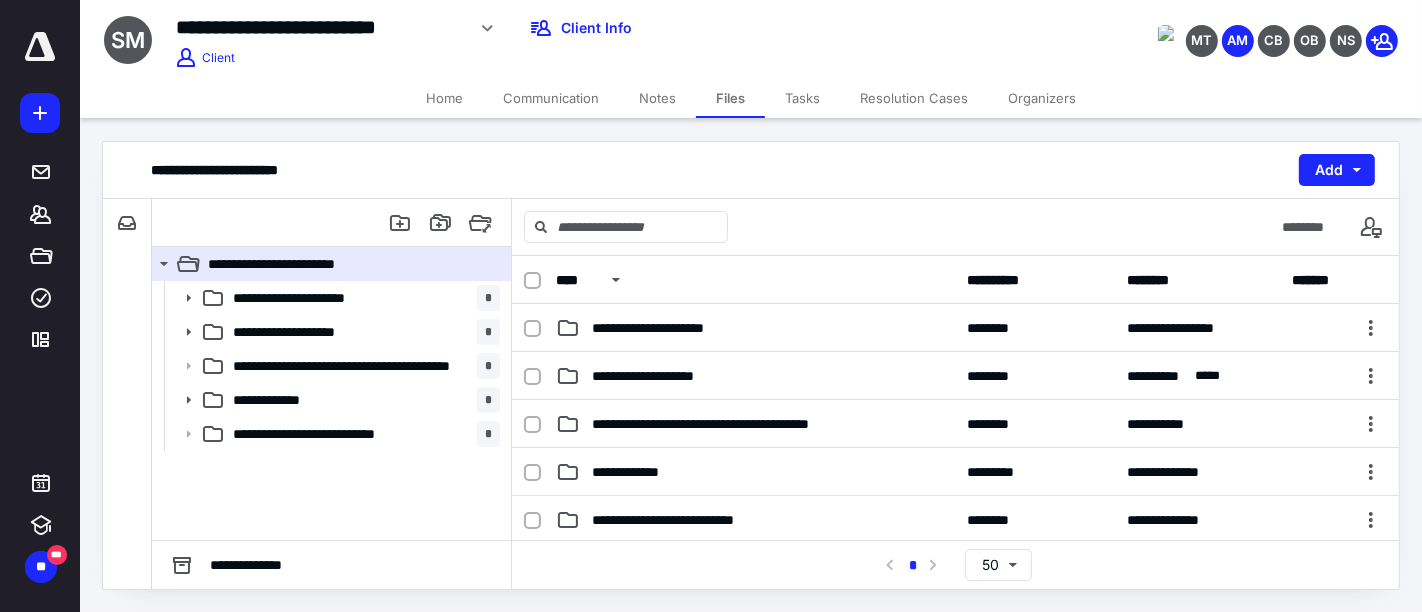 click on "Files" at bounding box center (730, 98) 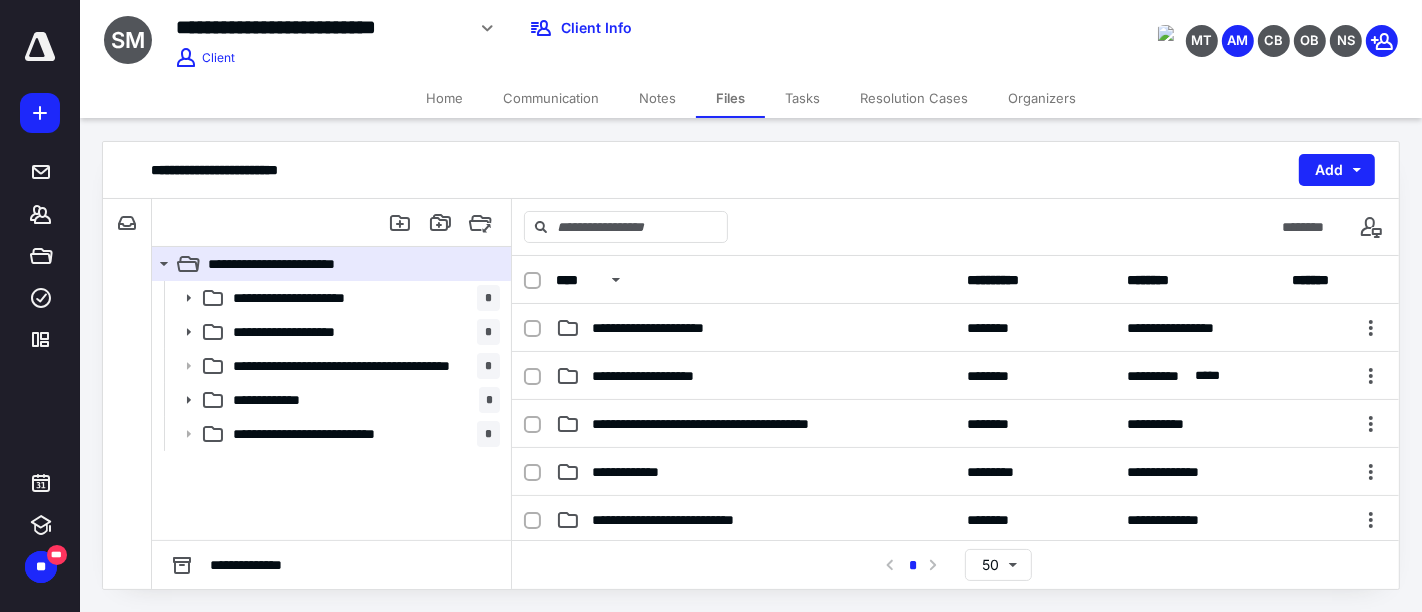 click on "Home" at bounding box center [444, 98] 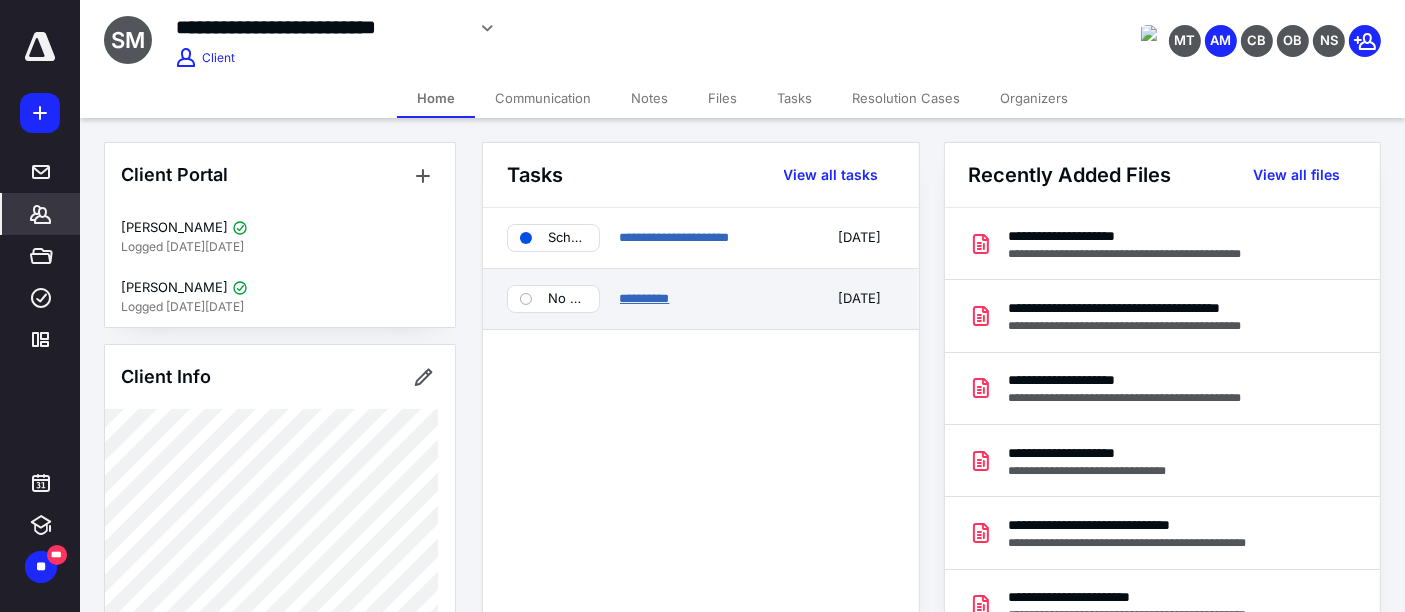 click on "**********" at bounding box center [645, 298] 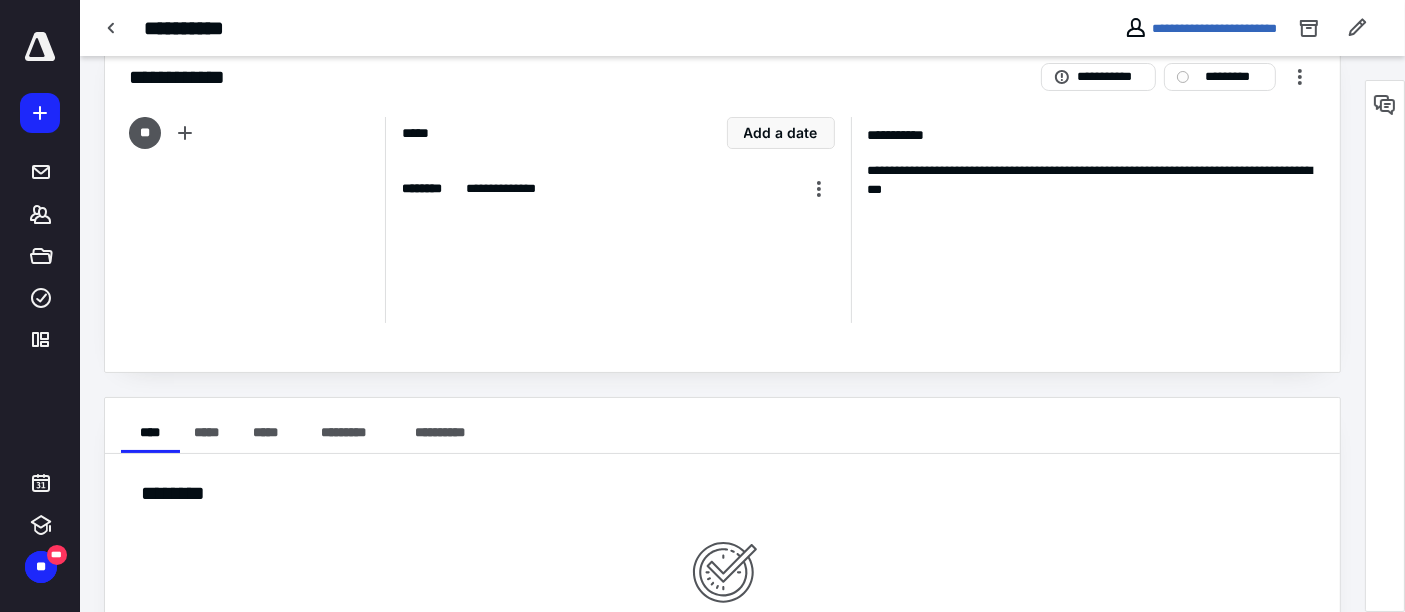 scroll, scrollTop: 111, scrollLeft: 0, axis: vertical 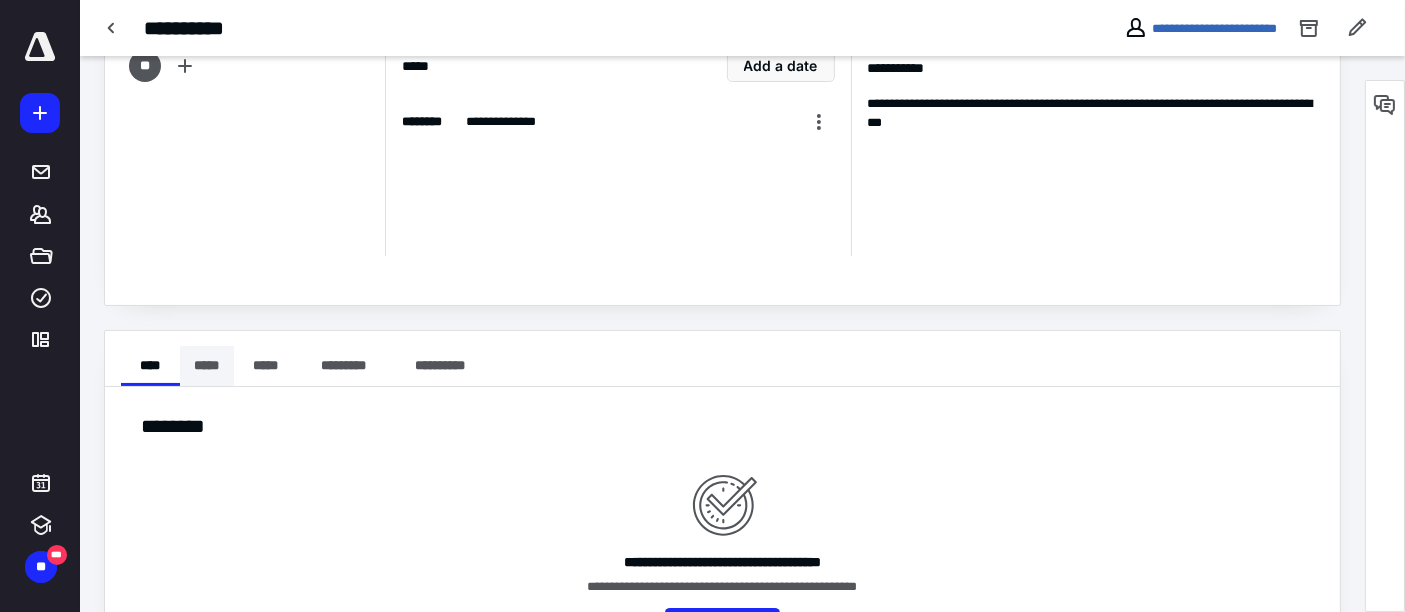 click on "*****" at bounding box center (207, 366) 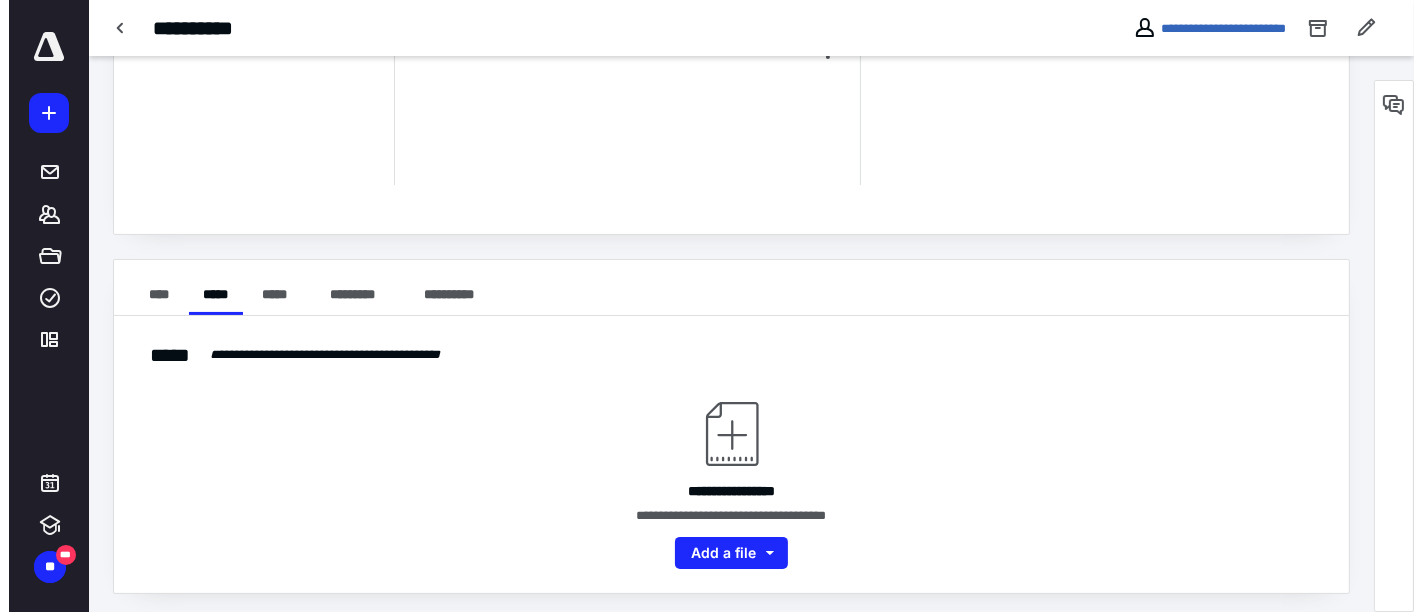 scroll, scrollTop: 185, scrollLeft: 0, axis: vertical 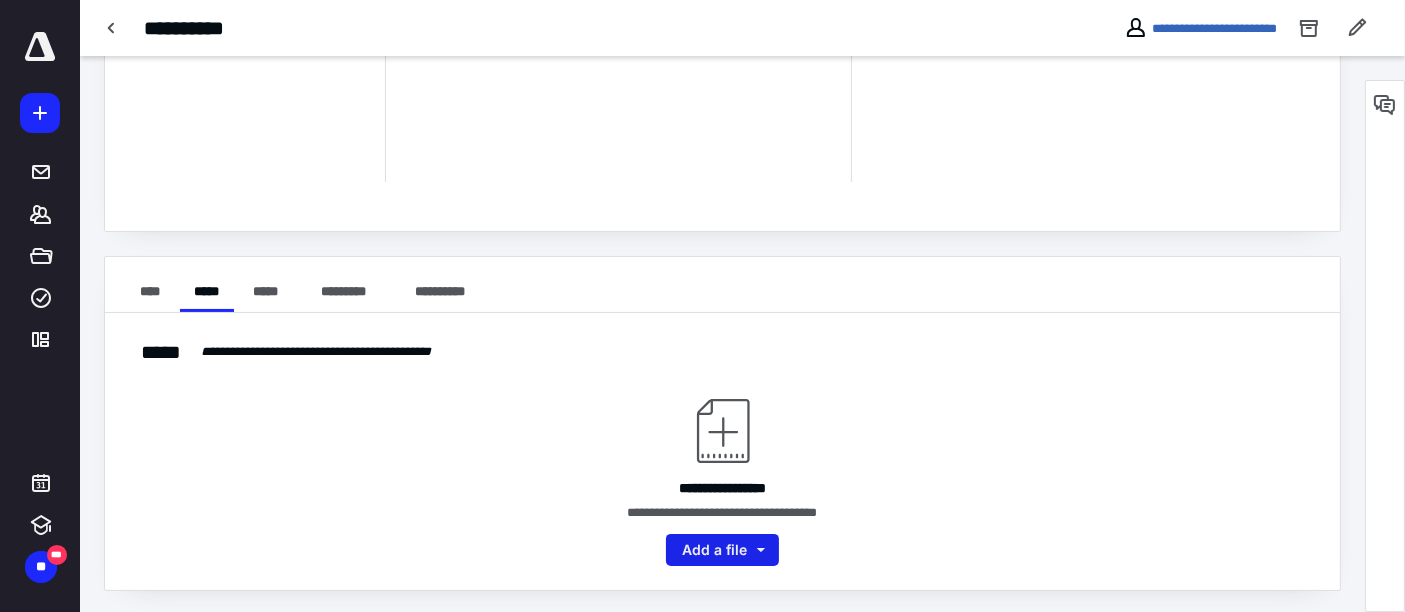 click on "Add a file" at bounding box center (722, 550) 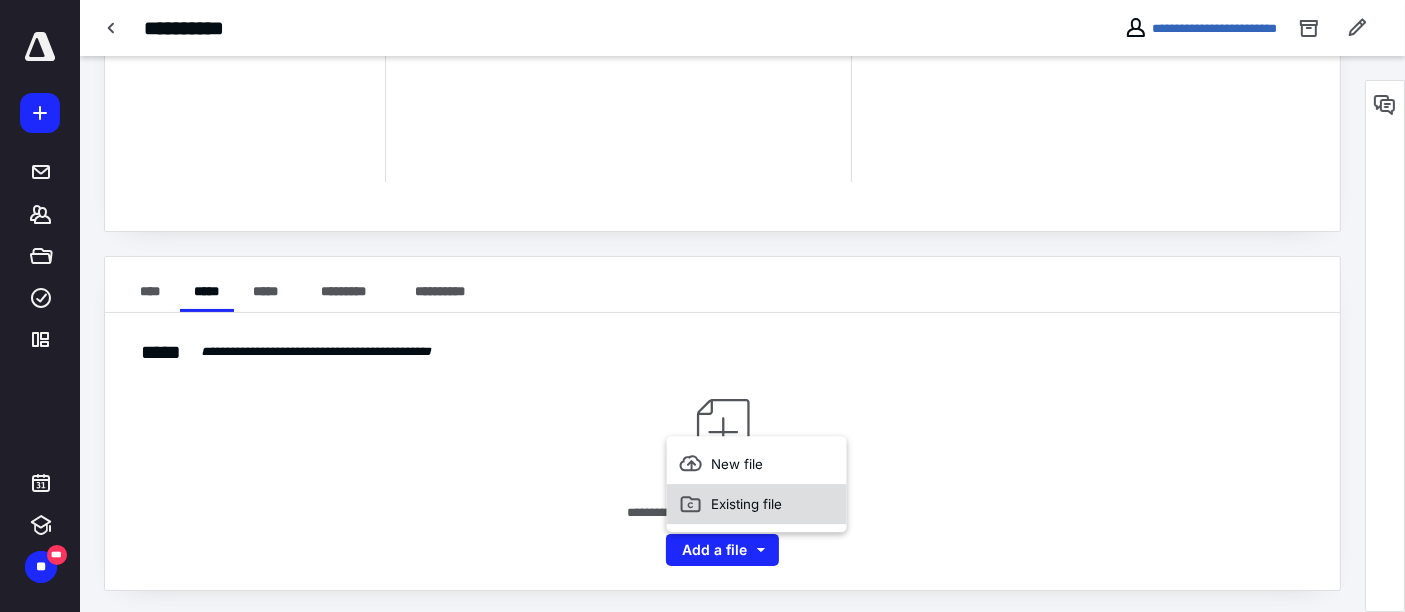 click on "Existing file" at bounding box center (757, 505) 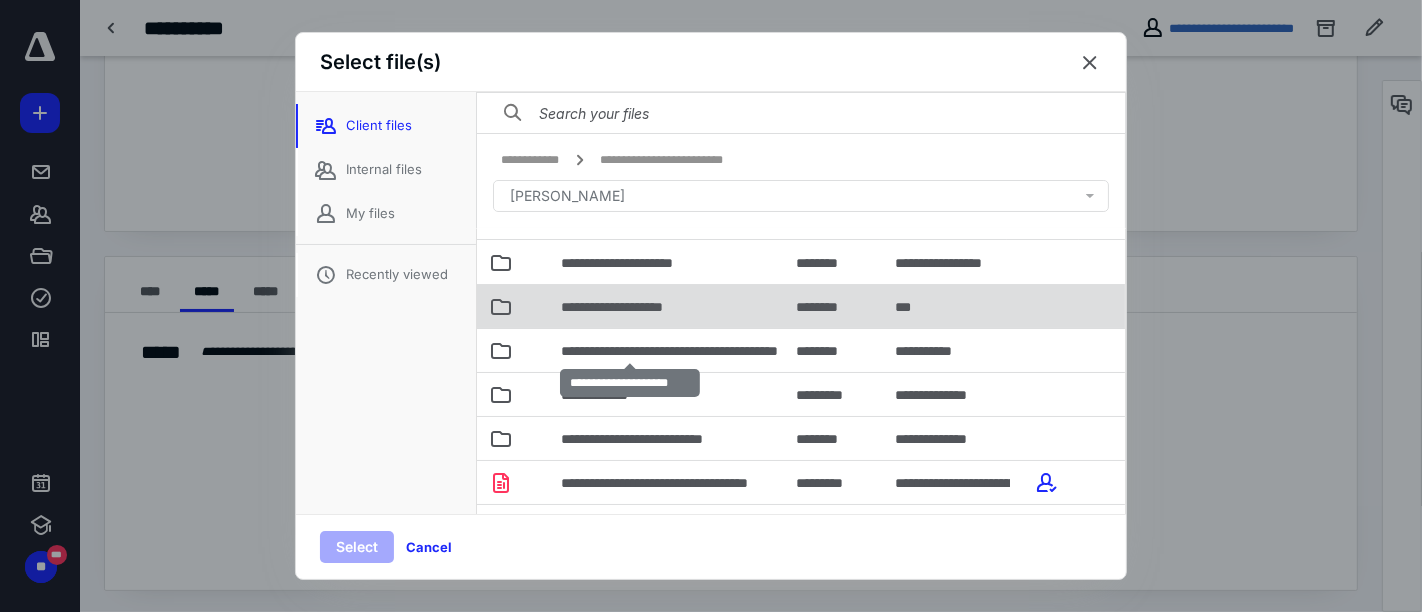 scroll, scrollTop: 111, scrollLeft: 0, axis: vertical 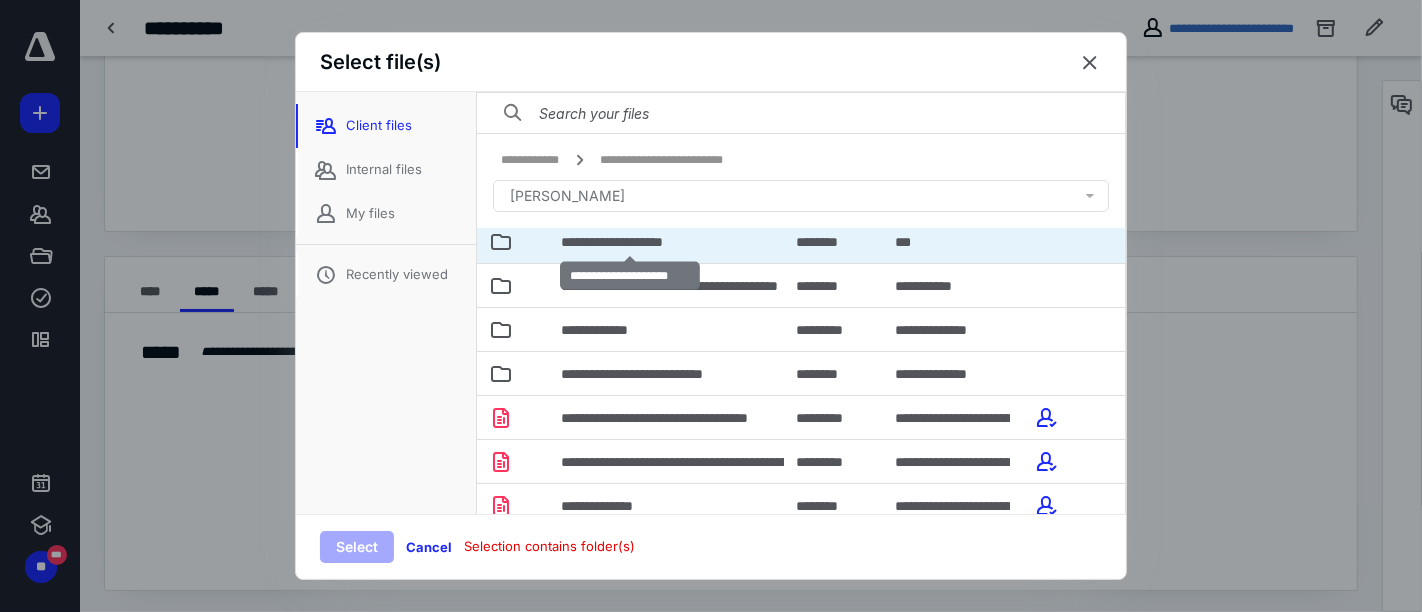 click on "**********" at bounding box center [630, 242] 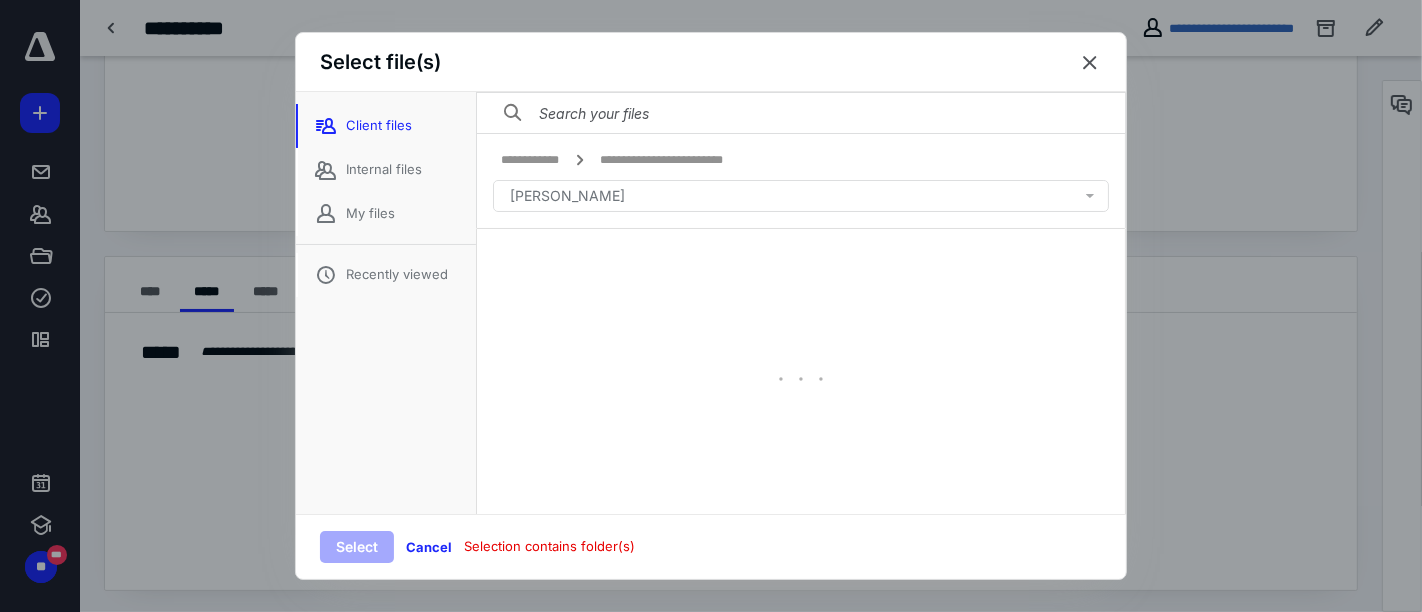 scroll, scrollTop: 0, scrollLeft: 0, axis: both 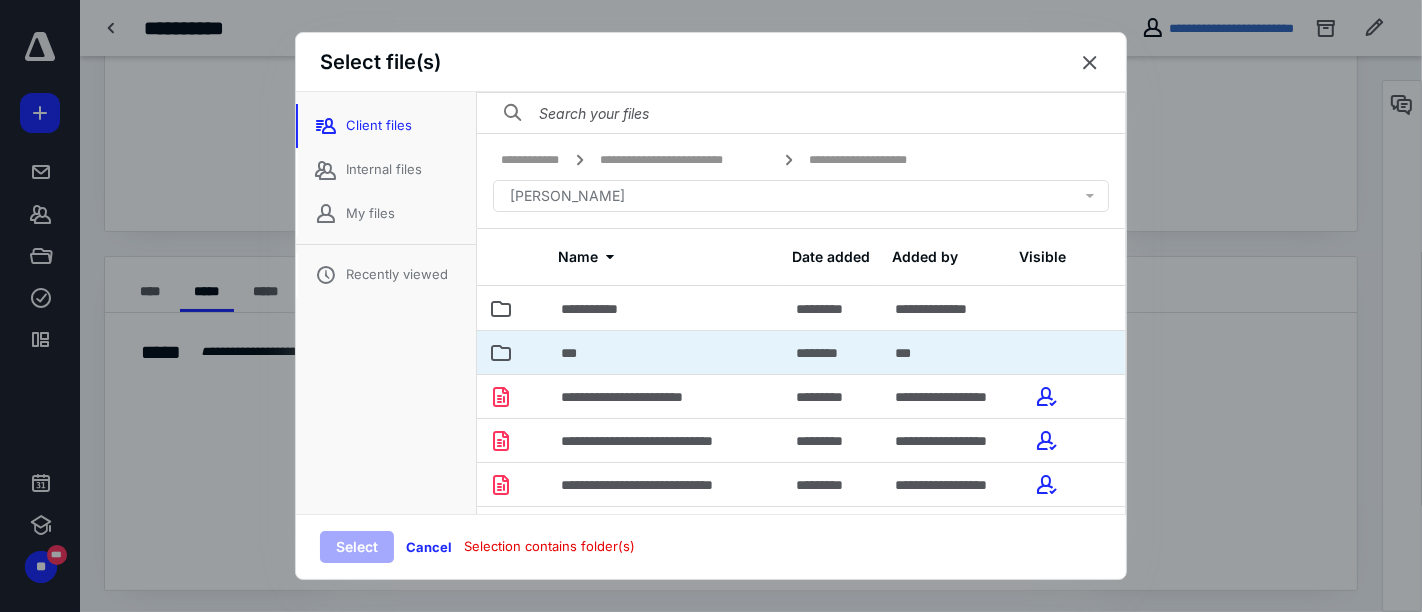 click on "***" at bounding box center [666, 352] 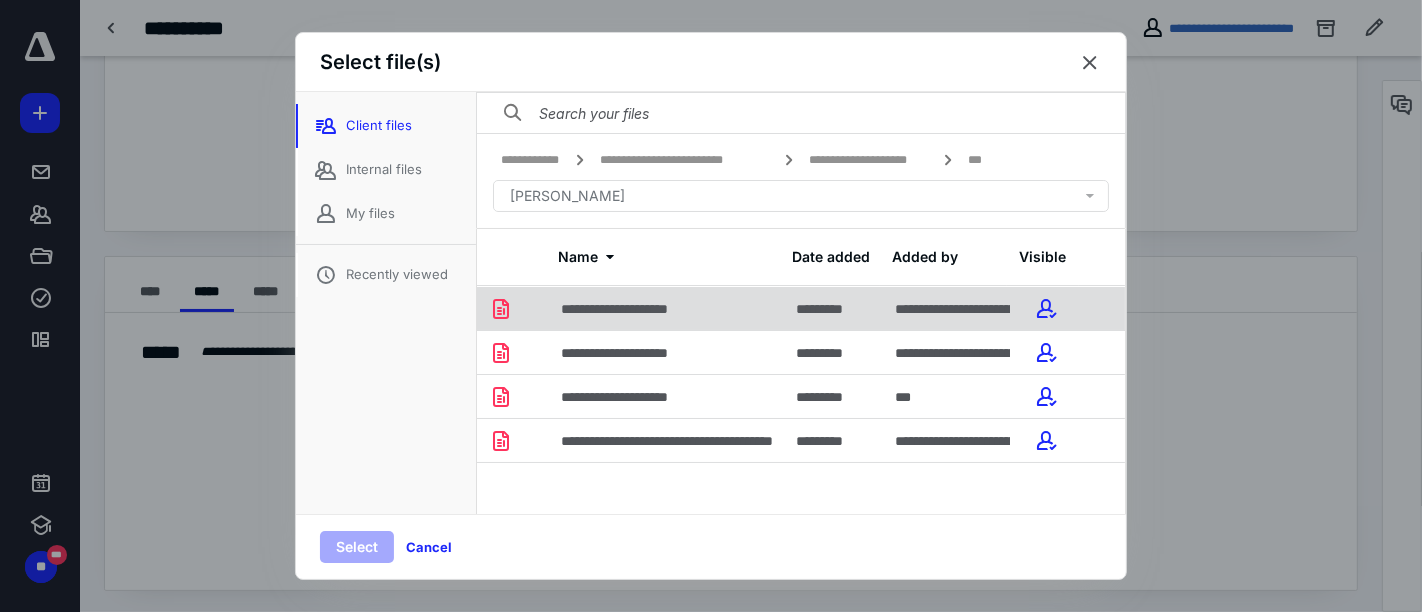 click at bounding box center (537, 308) 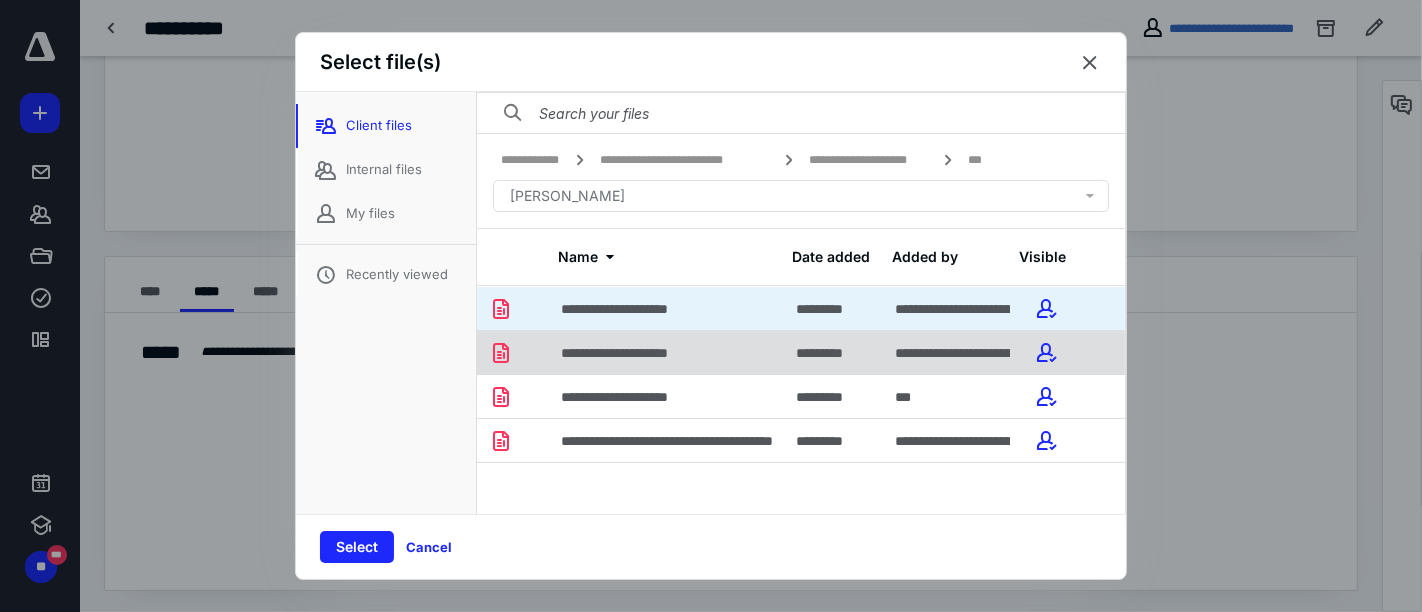 click at bounding box center (537, 352) 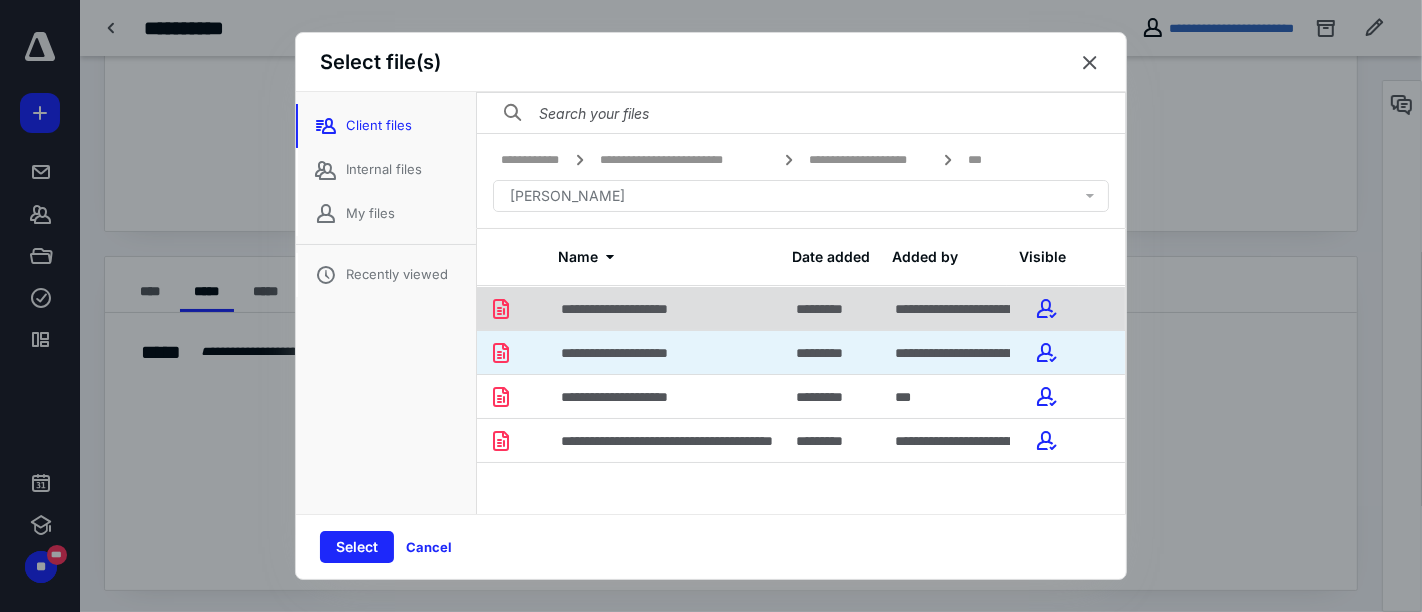 click on "**********" at bounding box center (666, 308) 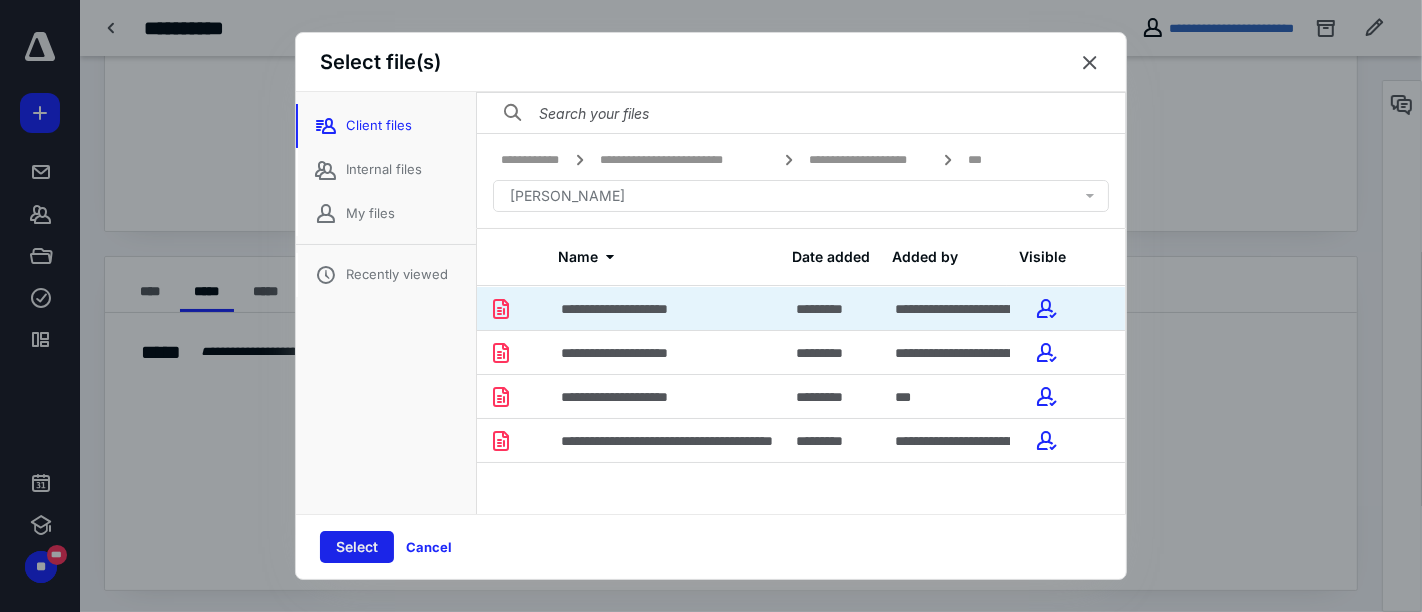 click on "Select" at bounding box center (357, 547) 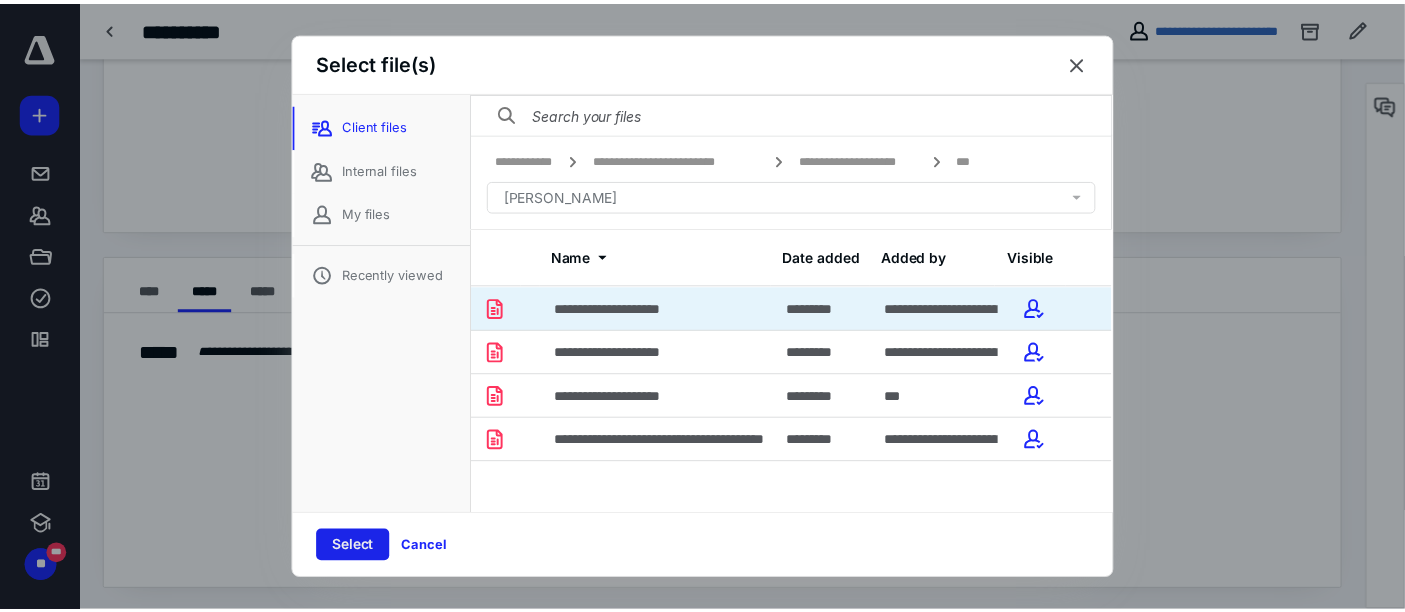scroll, scrollTop: 79, scrollLeft: 0, axis: vertical 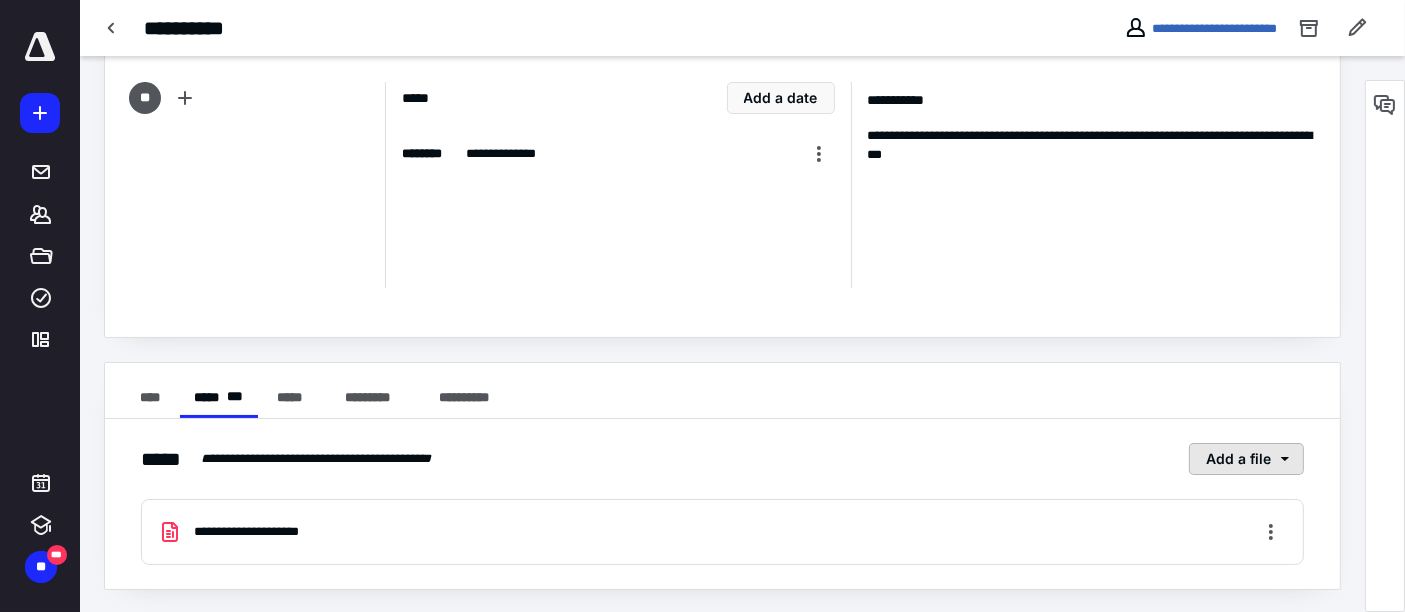 click on "Add a file" at bounding box center (1246, 459) 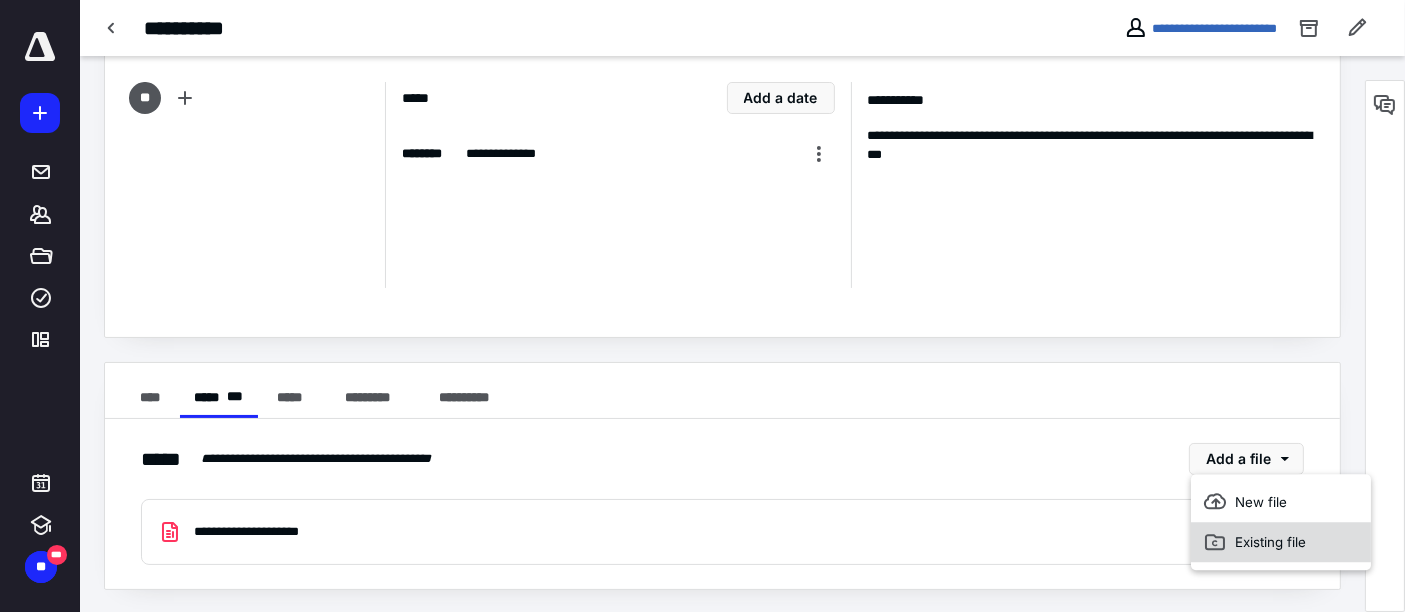 click 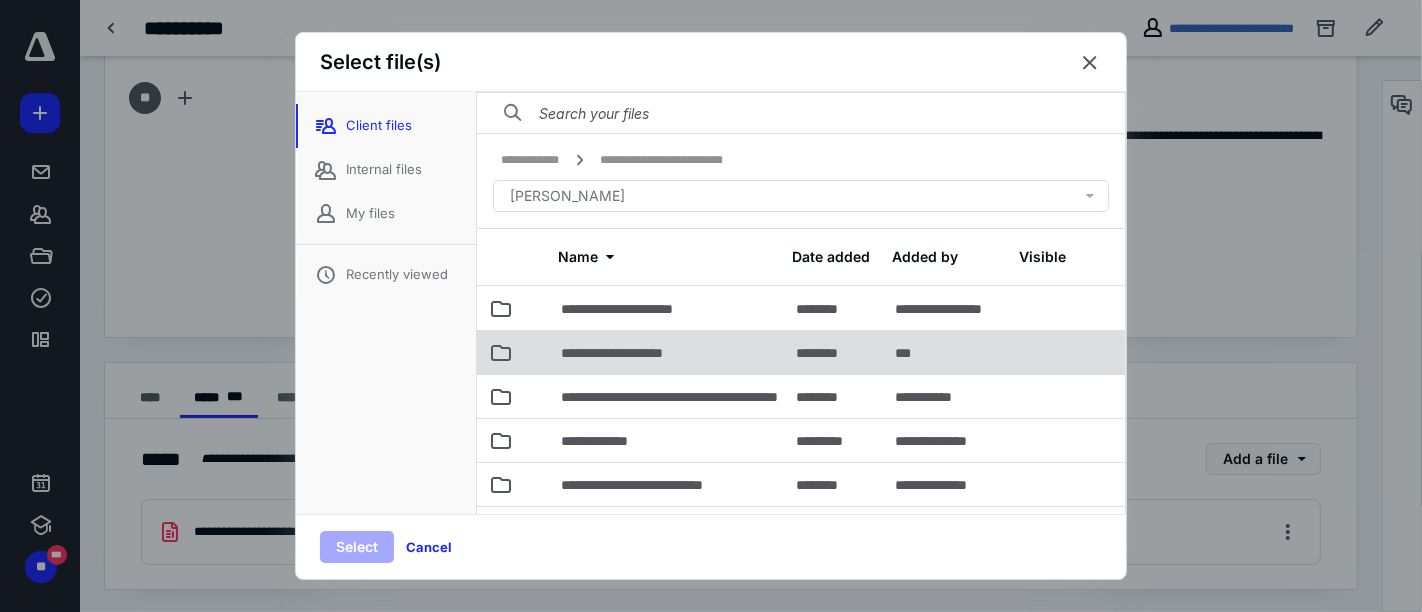 click on "**********" at bounding box center [630, 353] 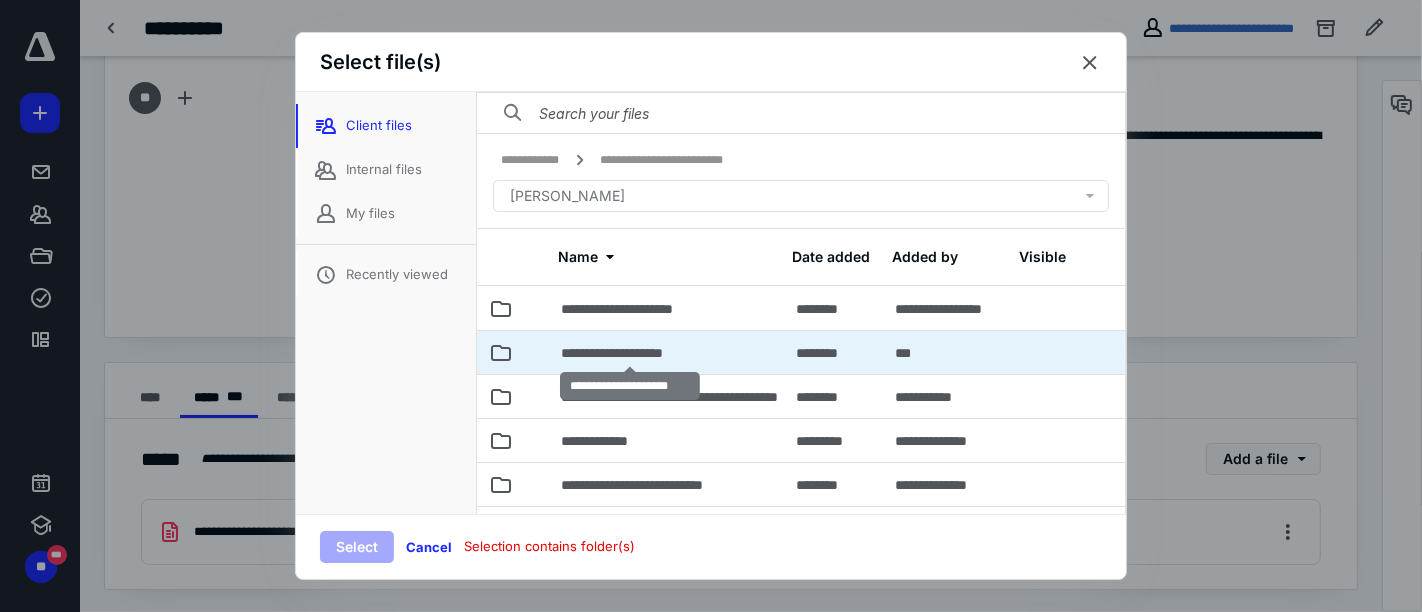 click on "**********" at bounding box center (630, 353) 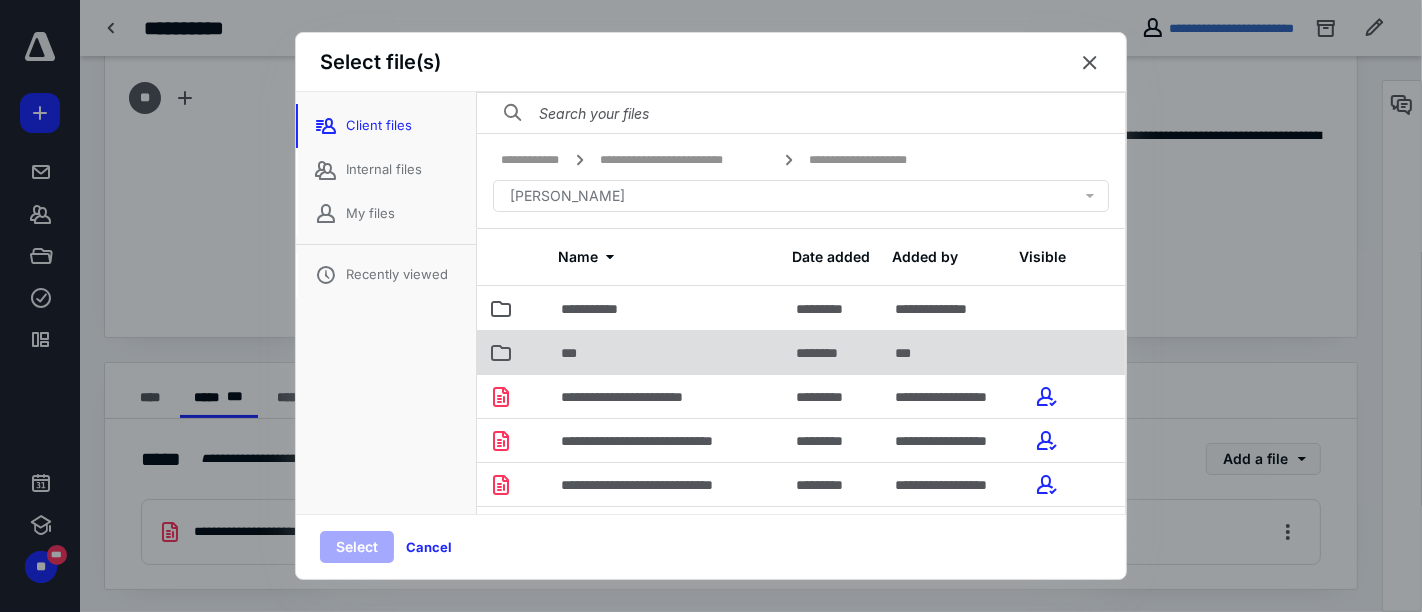 click on "***" at bounding box center [666, 352] 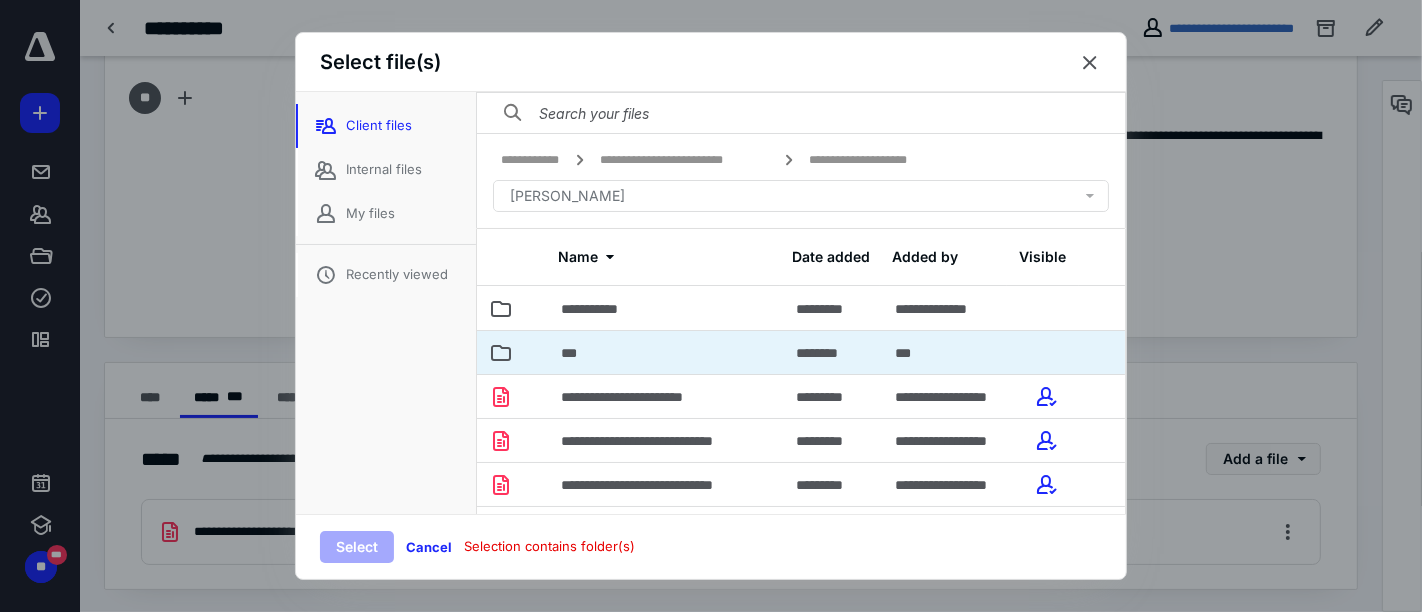 click on "***" at bounding box center [666, 352] 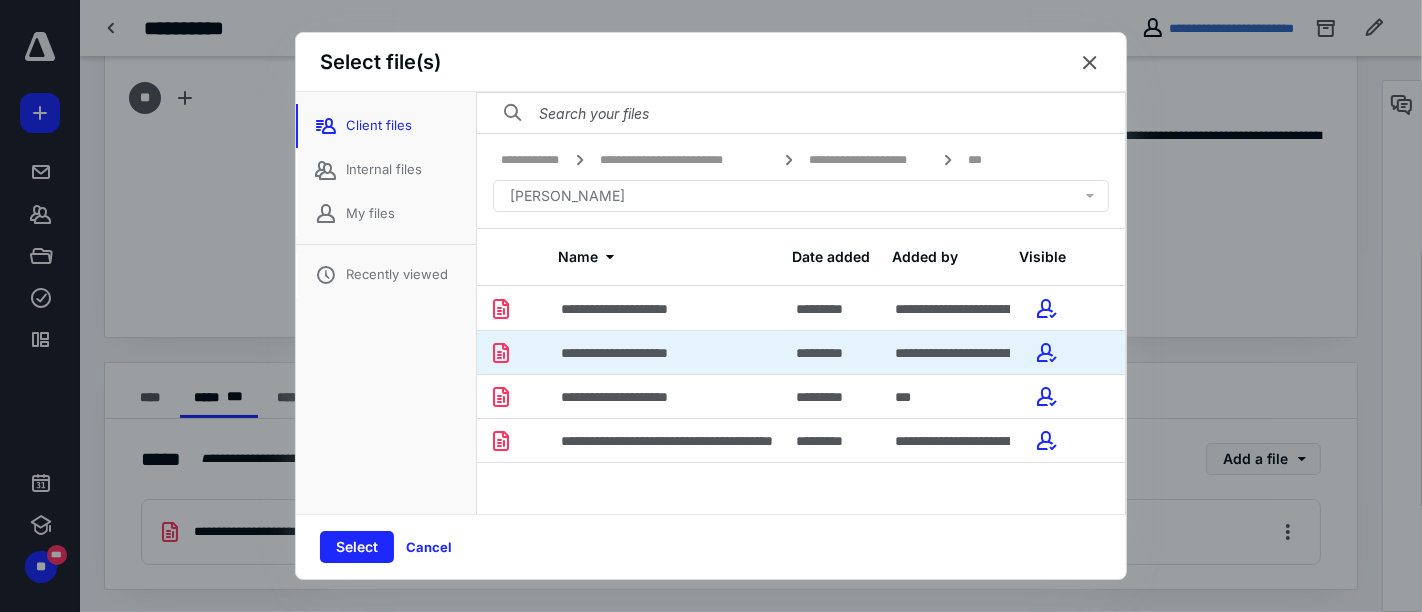 click on "**********" at bounding box center (639, 353) 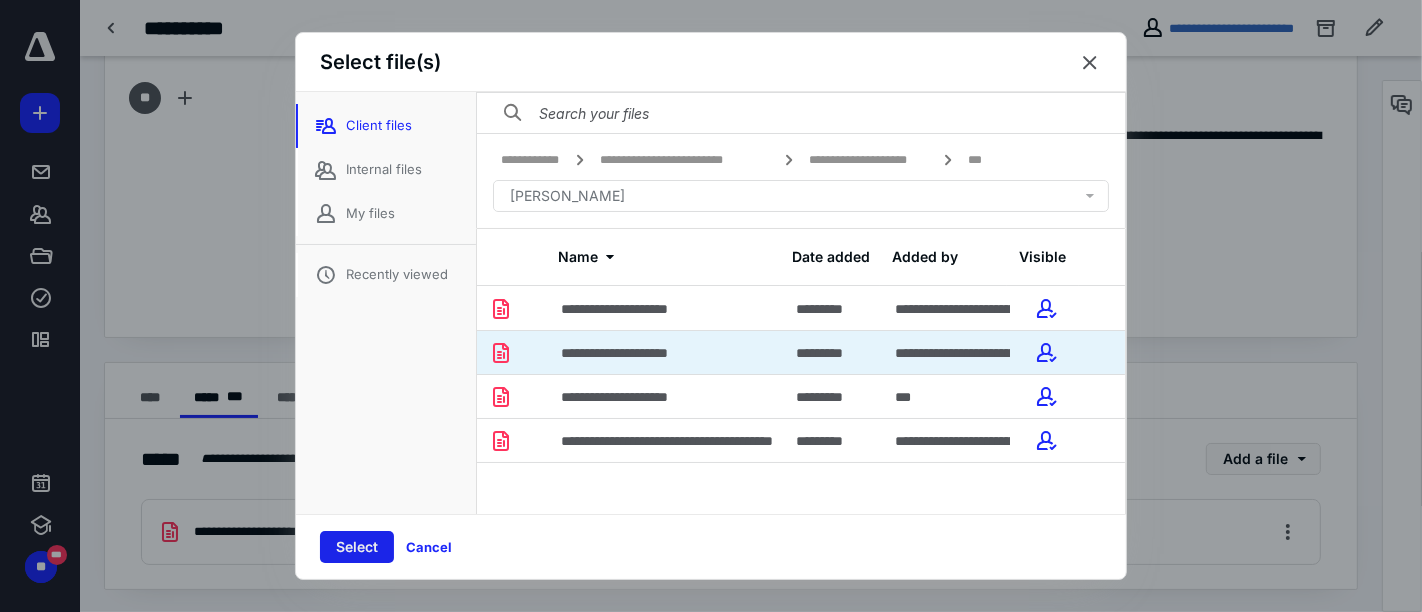 click on "Select" at bounding box center (357, 547) 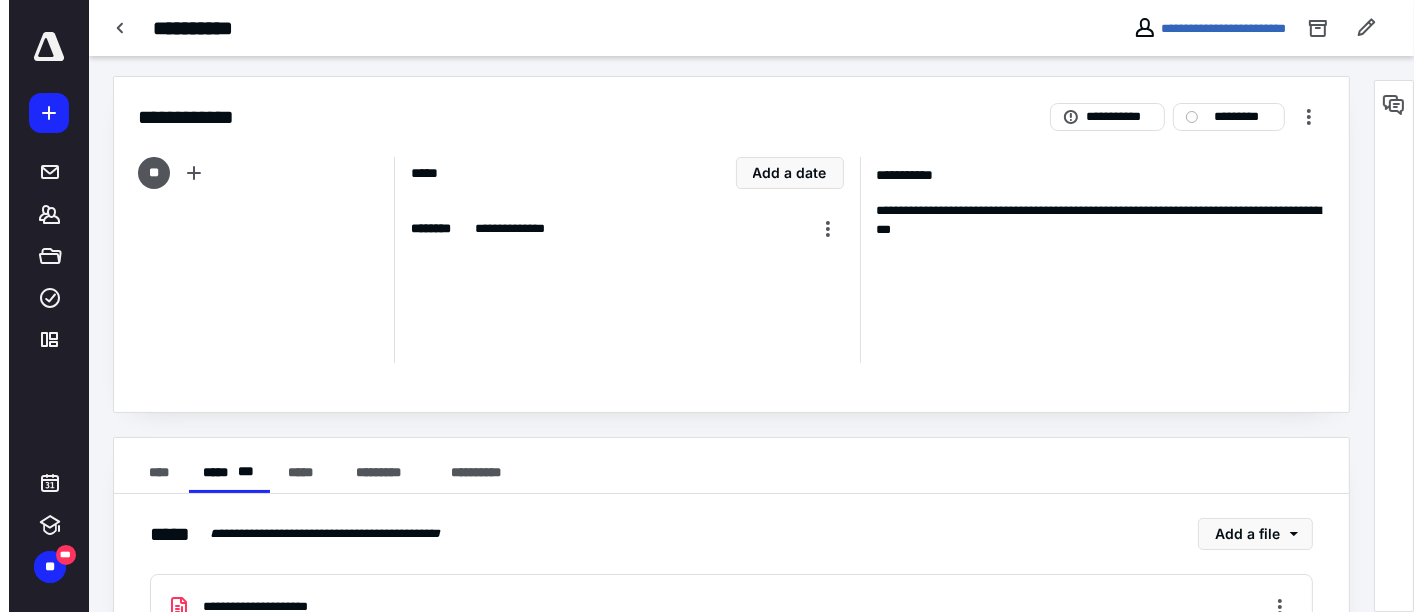scroll, scrollTop: 0, scrollLeft: 0, axis: both 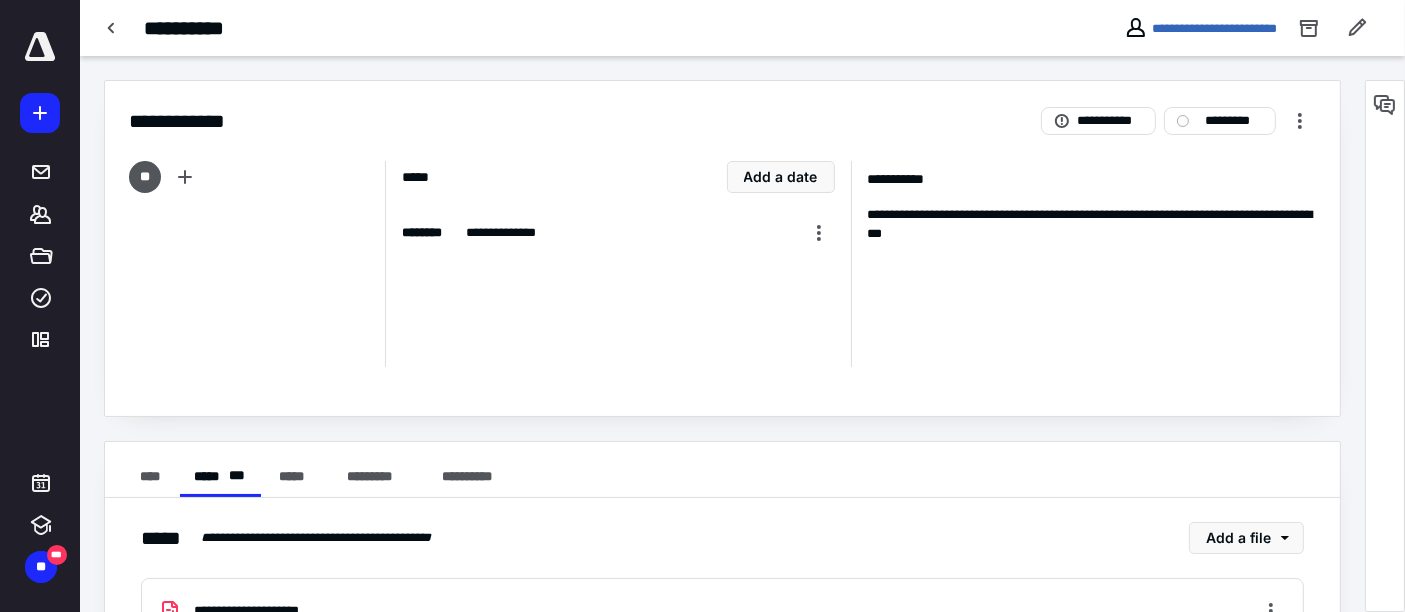 click on "**********" at bounding box center [1200, 28] 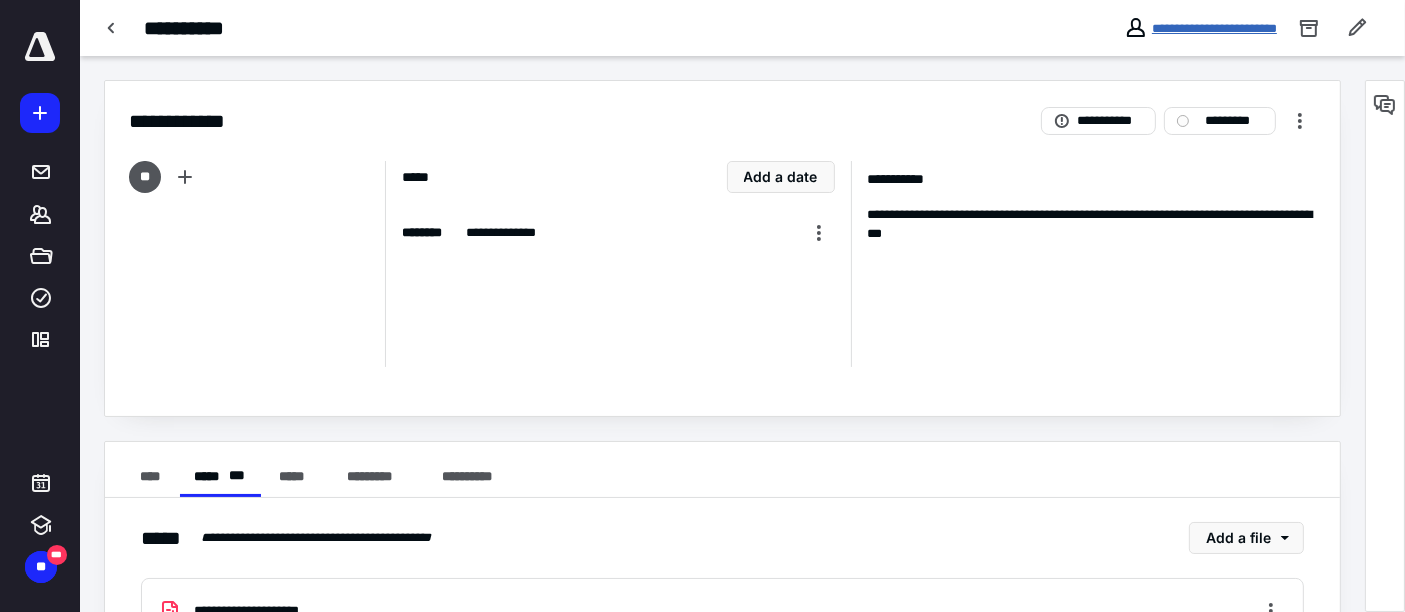 click on "**********" at bounding box center [1214, 28] 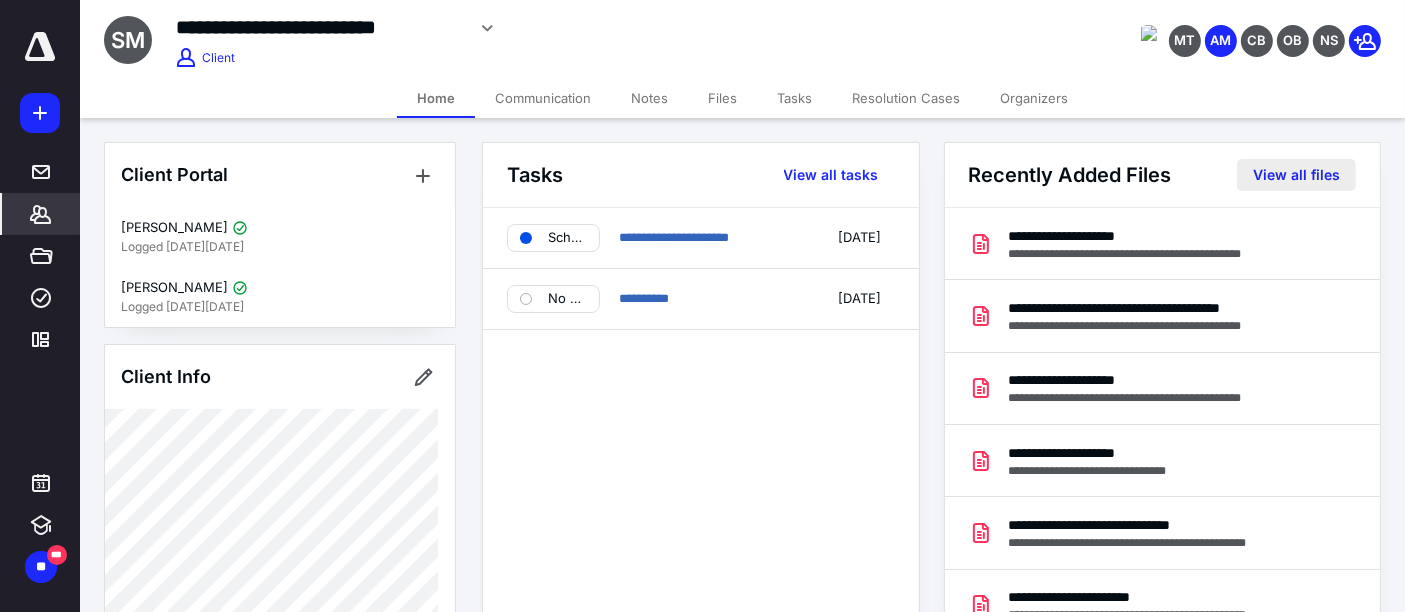 click on "View all files" at bounding box center [1296, 175] 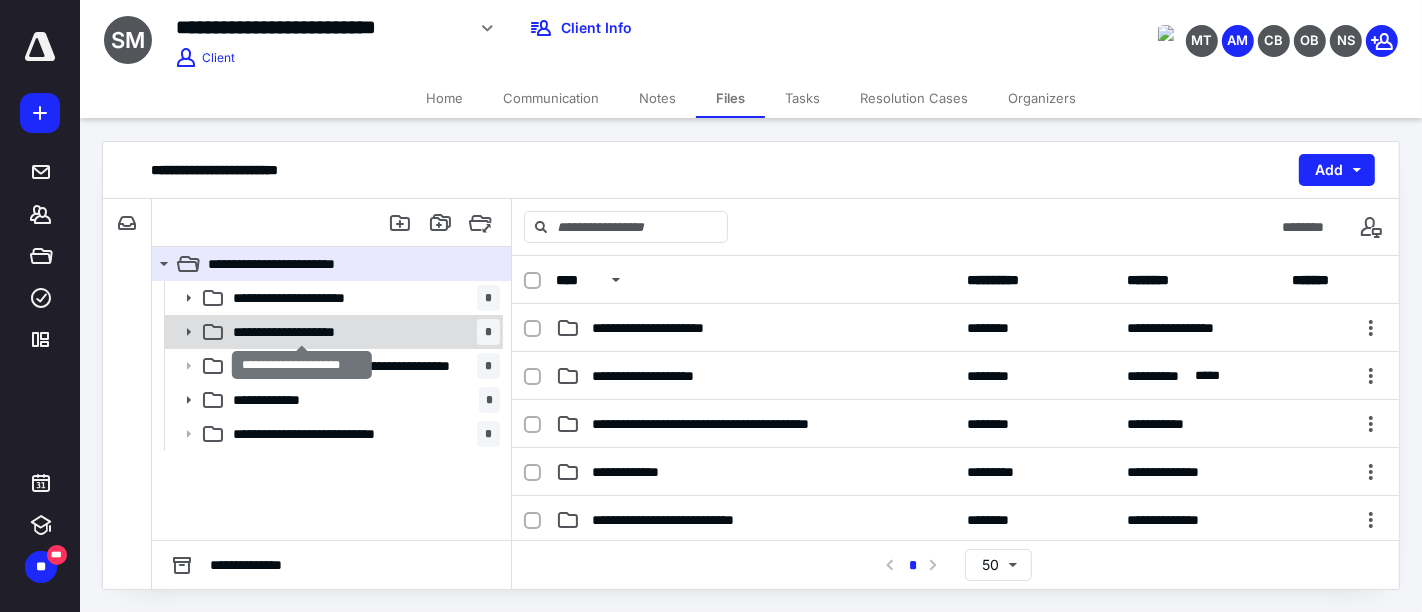 click on "**********" at bounding box center (302, 332) 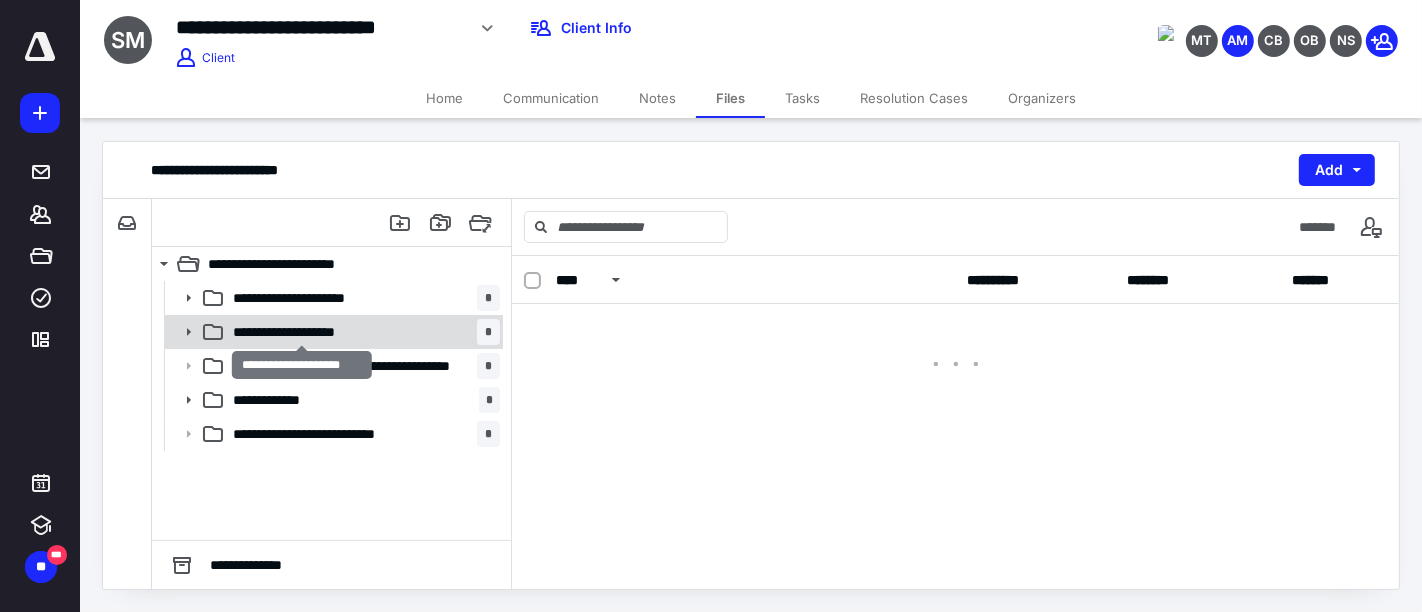 click on "**********" at bounding box center (302, 332) 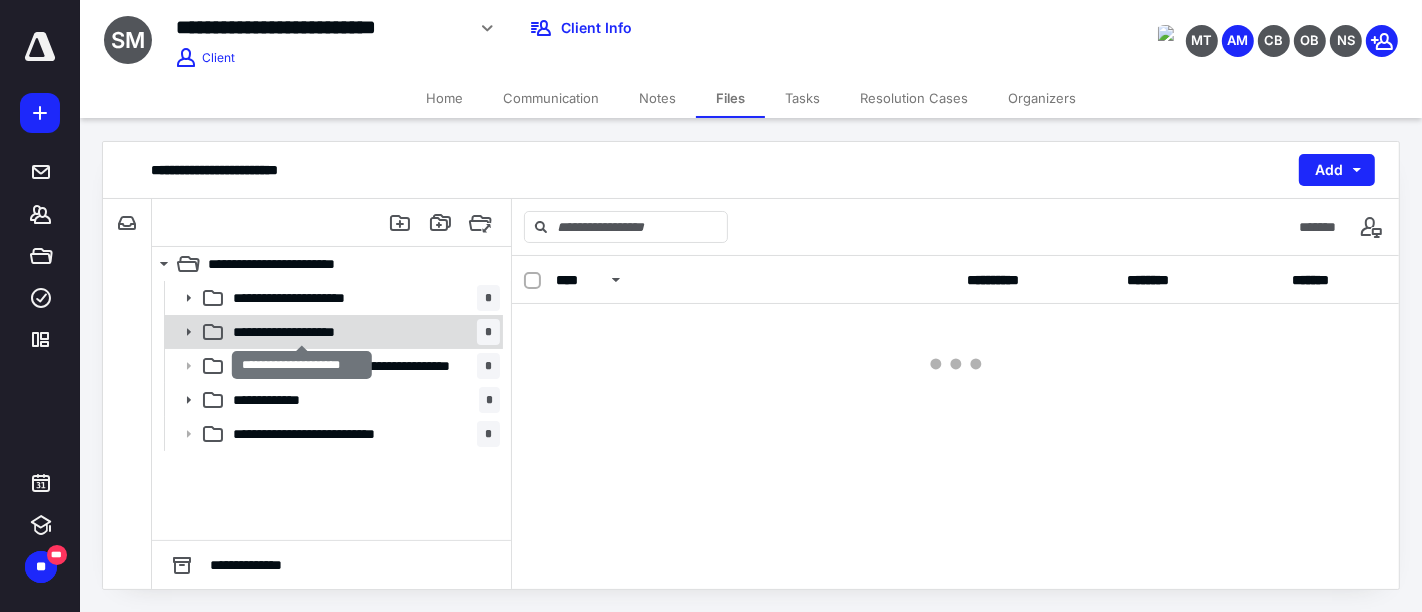 click on "**********" at bounding box center [302, 332] 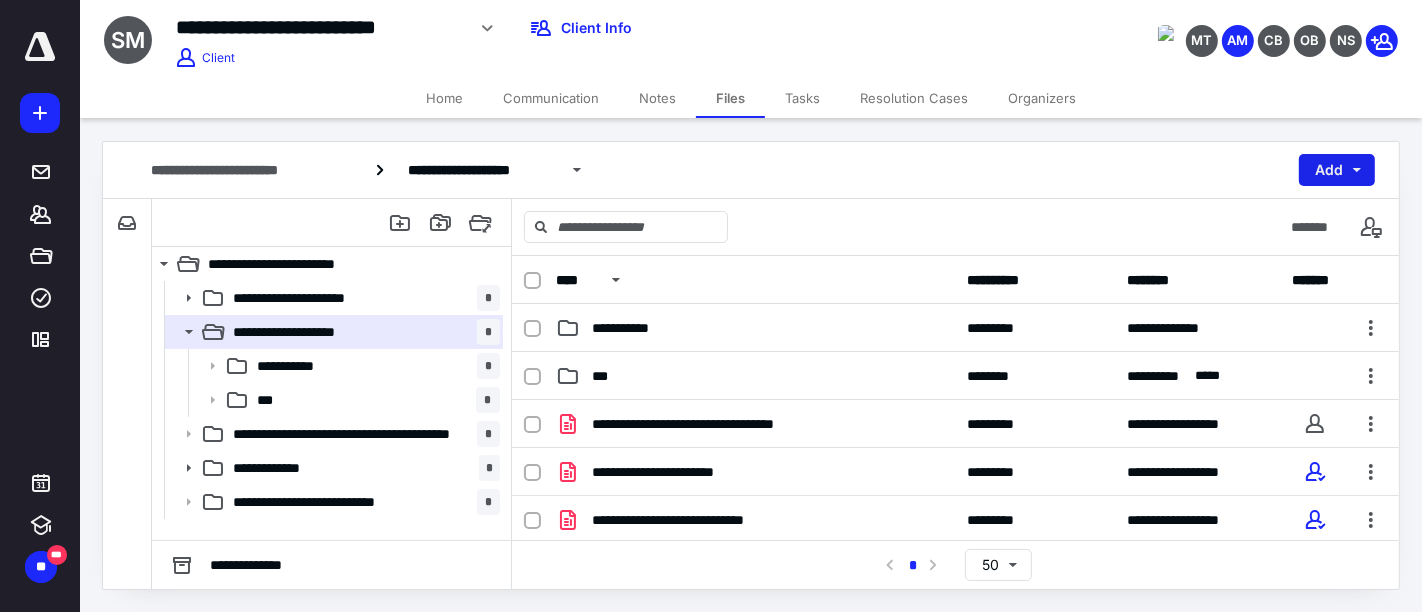 click on "Add" at bounding box center [1337, 170] 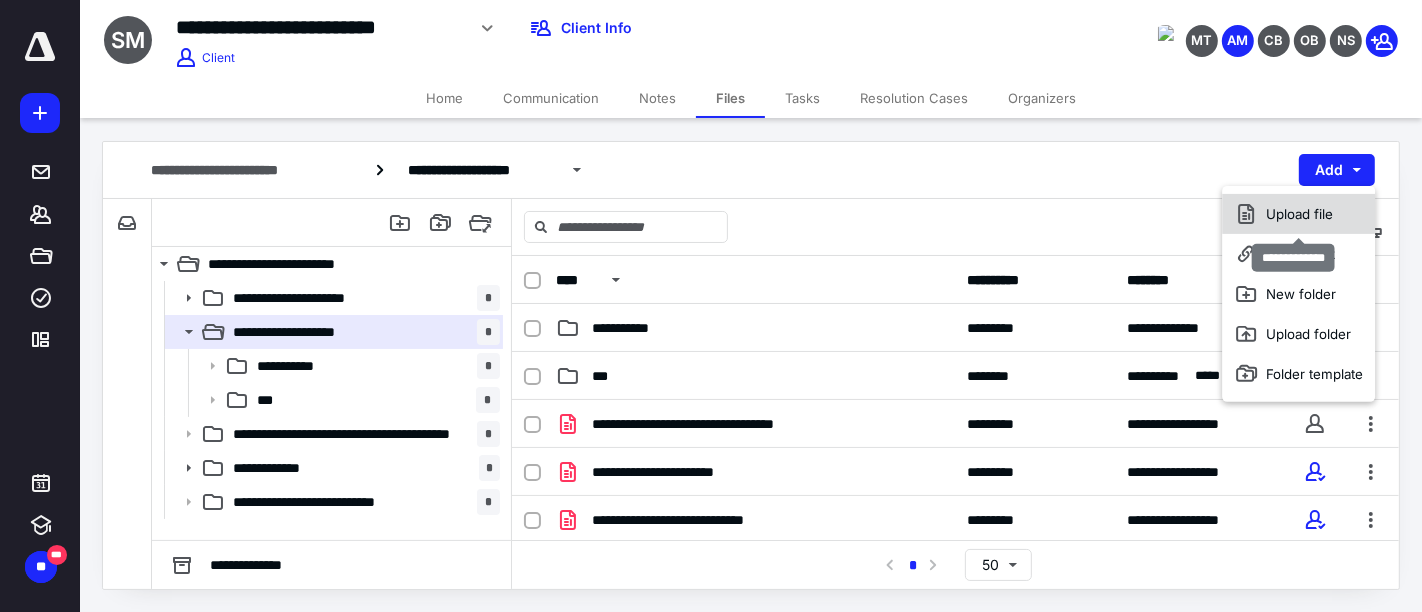 click on "Upload file" at bounding box center [1299, 214] 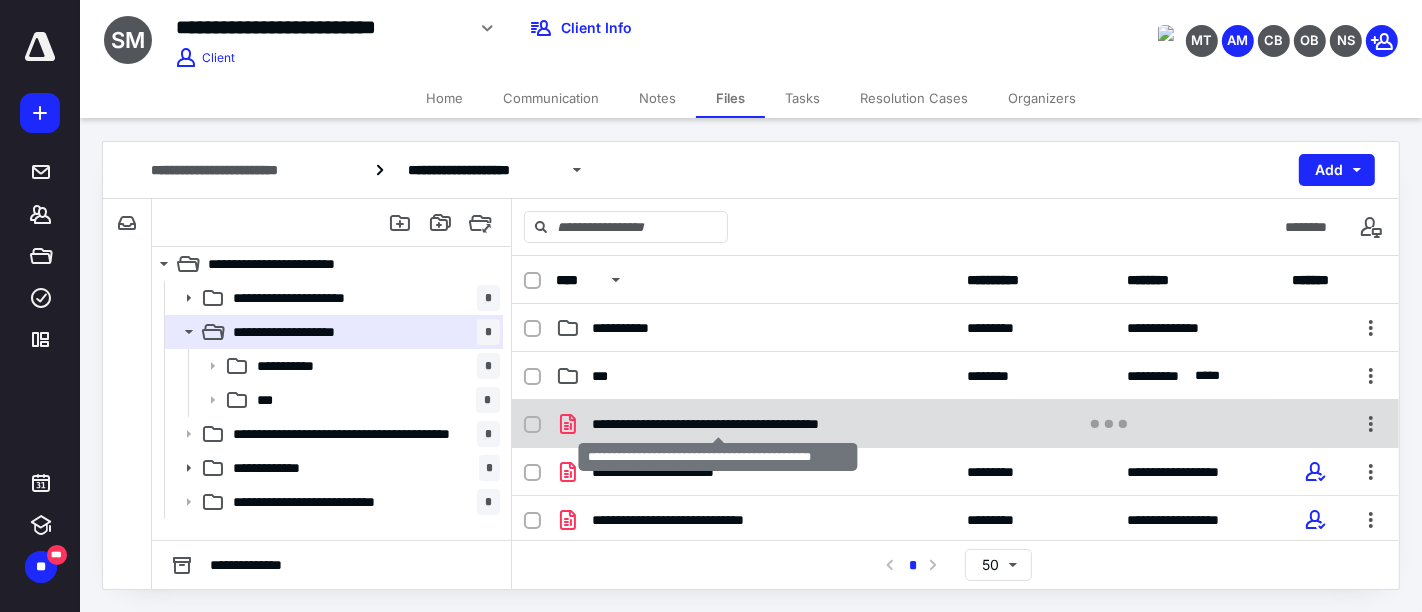 click on "**********" at bounding box center (718, 424) 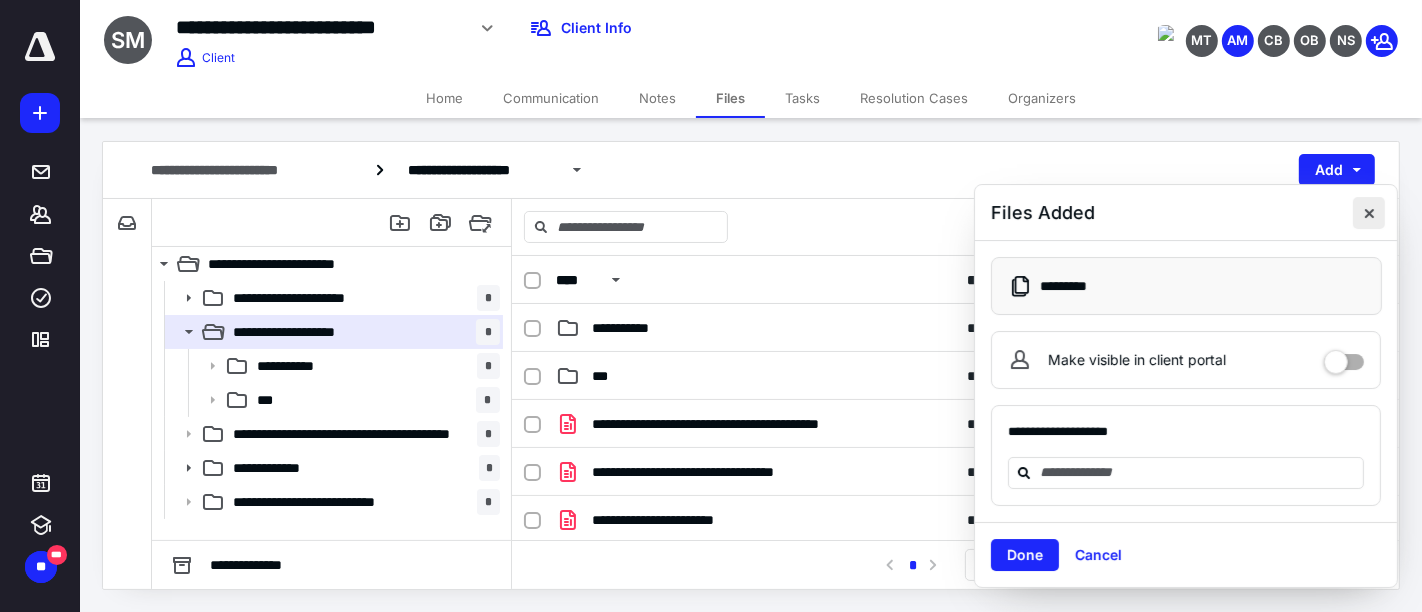 click at bounding box center (1369, 213) 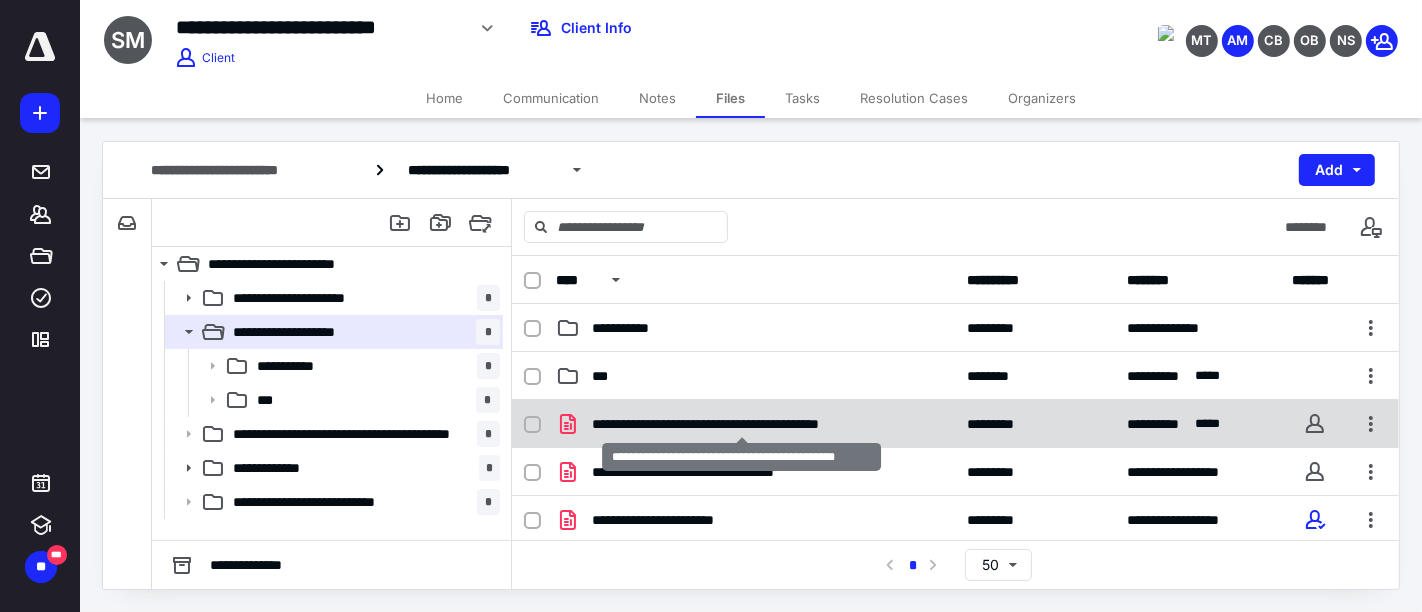 click on "**********" at bounding box center [742, 424] 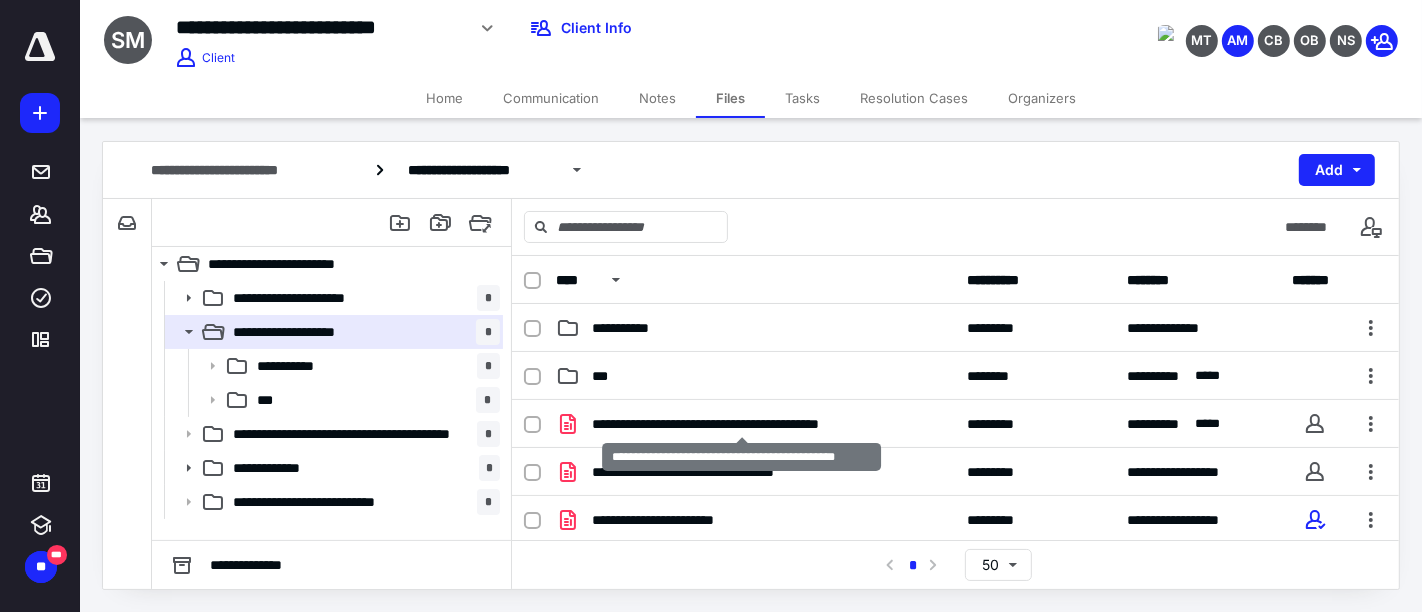 checkbox on "true" 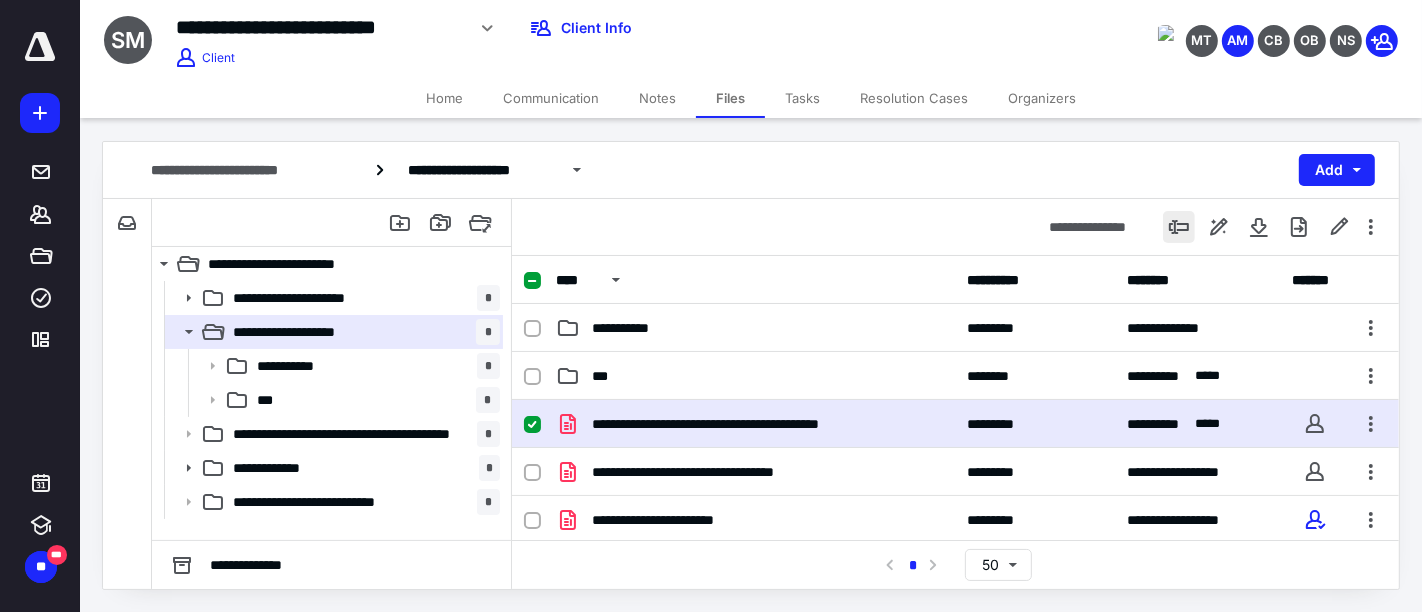 click at bounding box center [1179, 227] 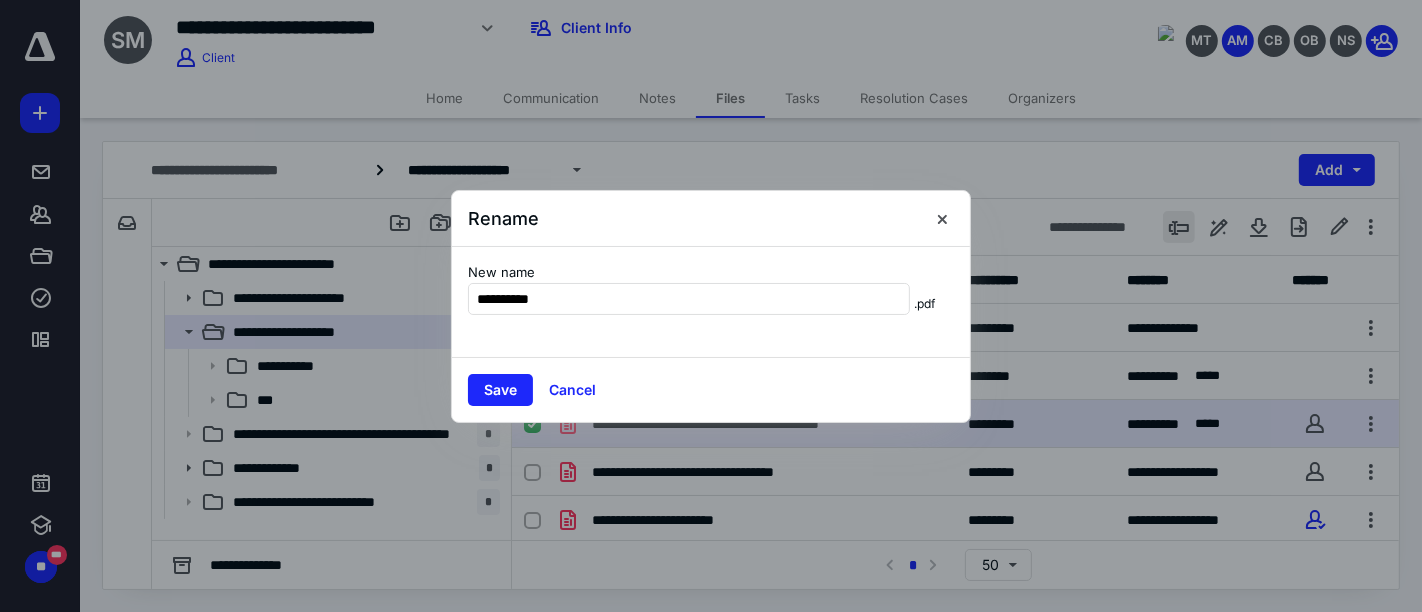 type on "**********" 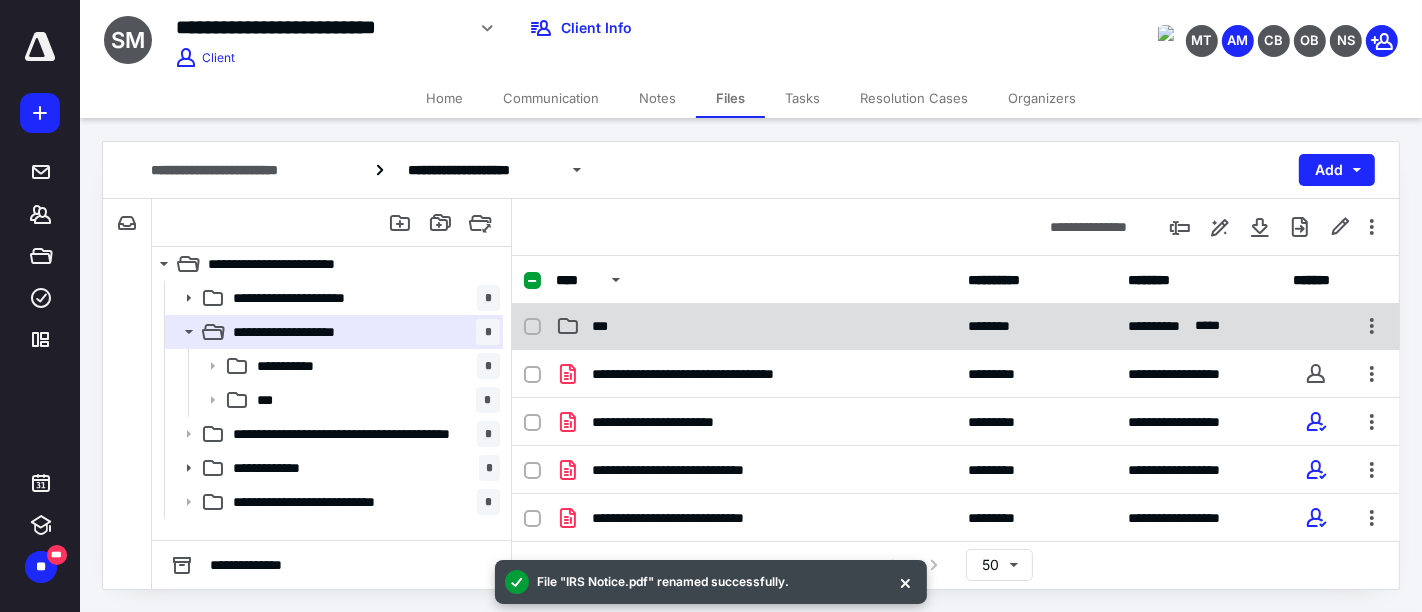scroll, scrollTop: 222, scrollLeft: 0, axis: vertical 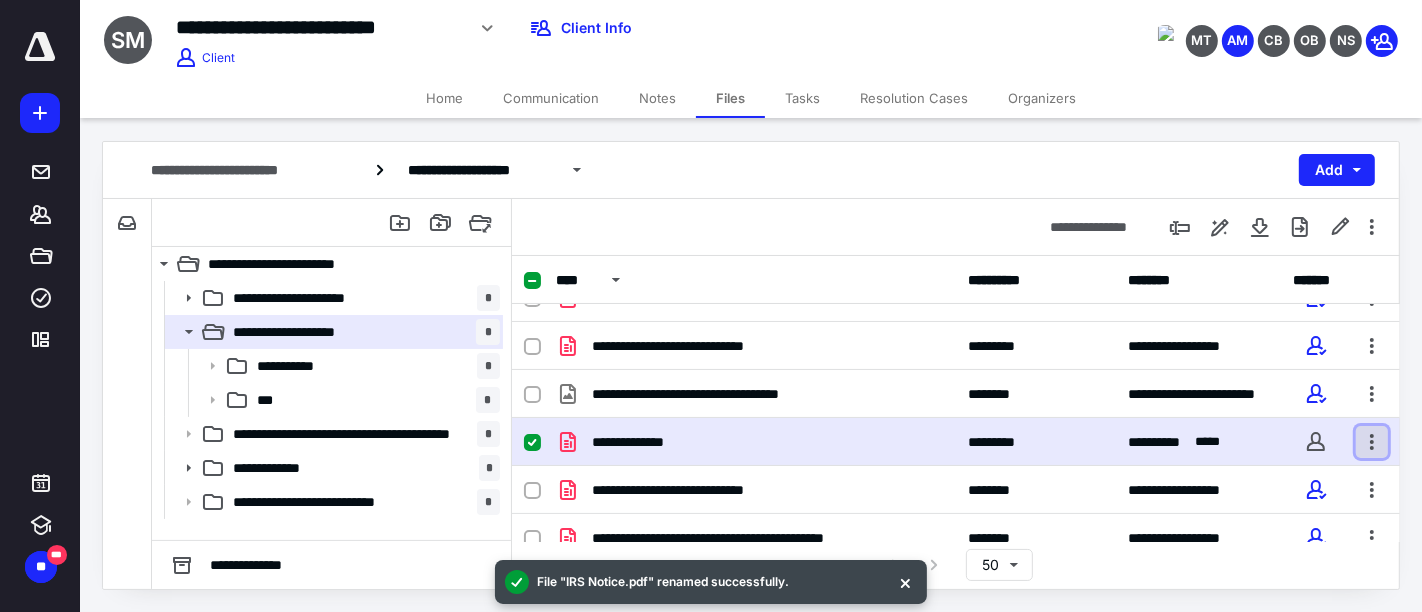 click at bounding box center (1372, 442) 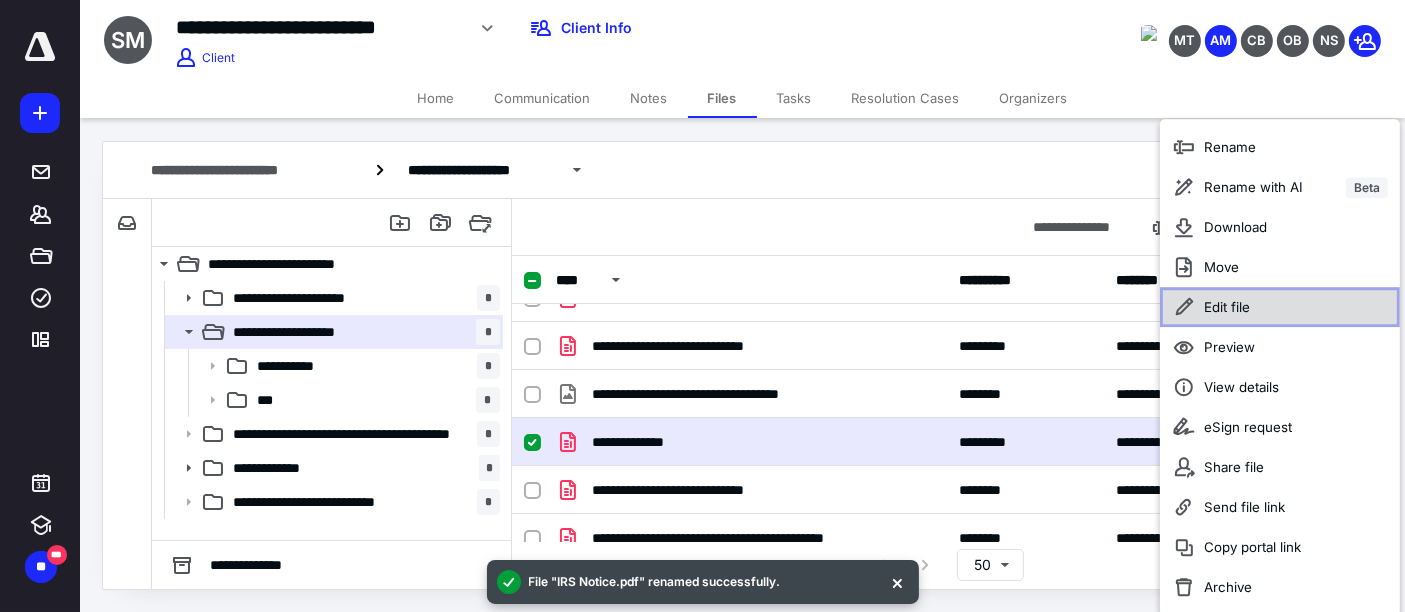 click on "Edit file" at bounding box center [1280, 307] 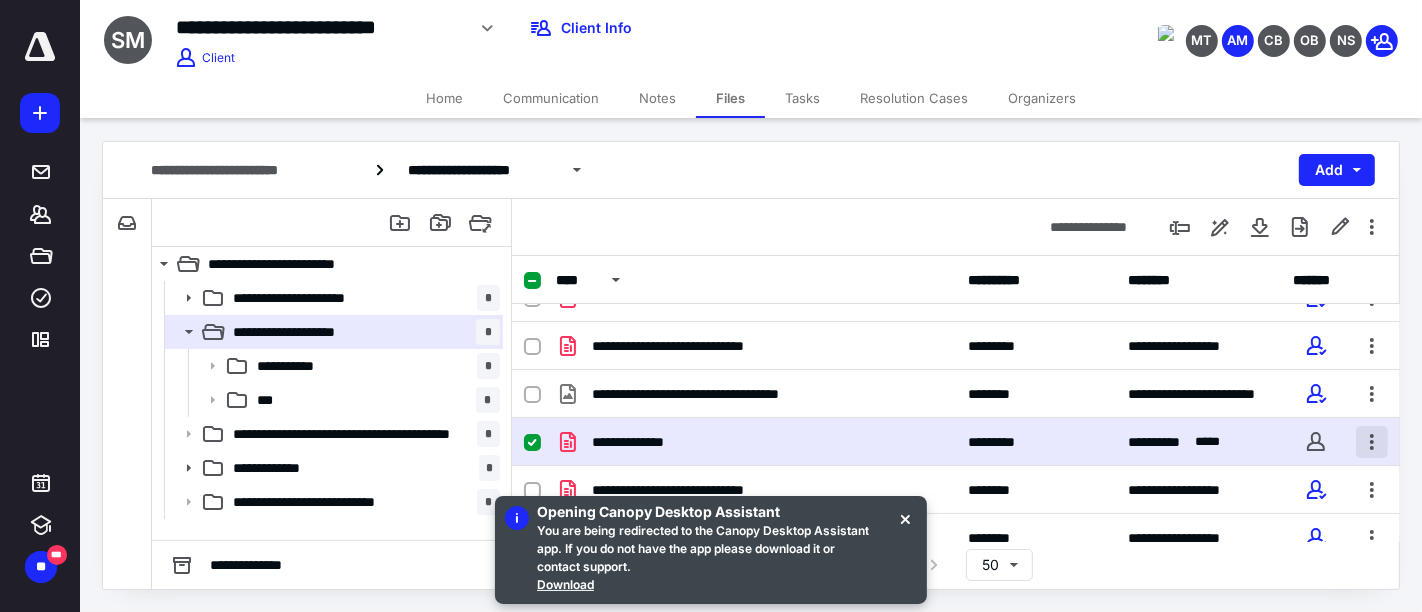 click at bounding box center [1372, 442] 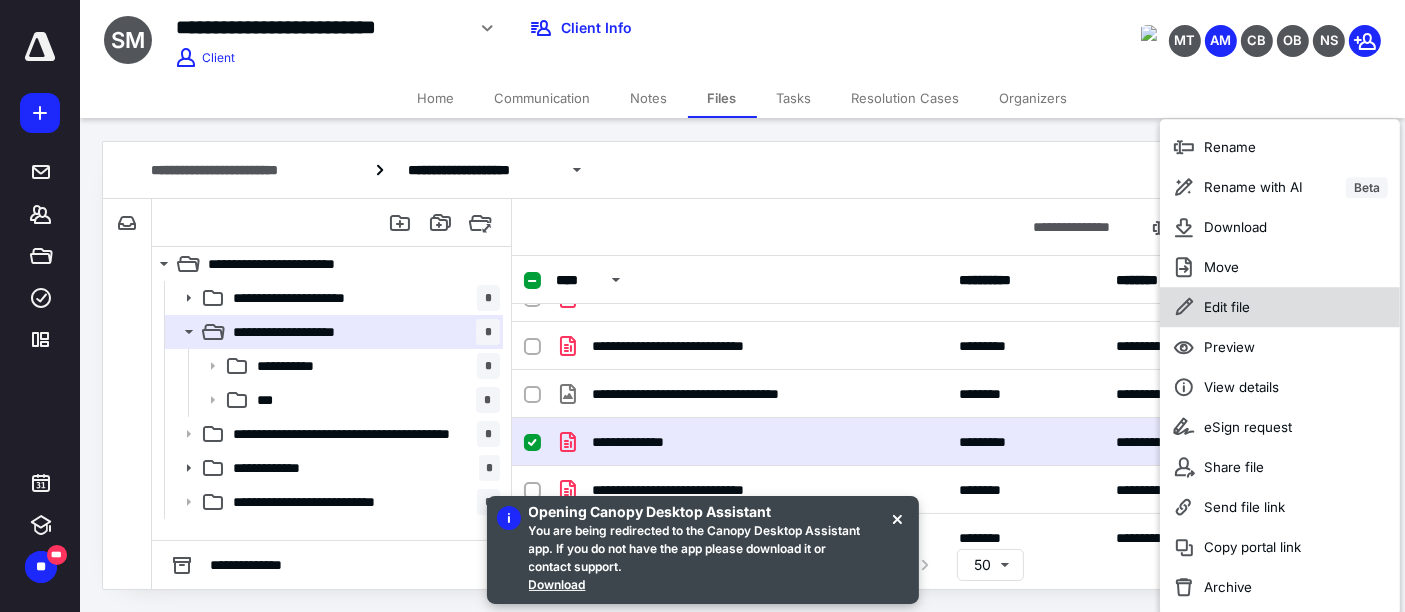 click on "Edit file" at bounding box center [1227, 307] 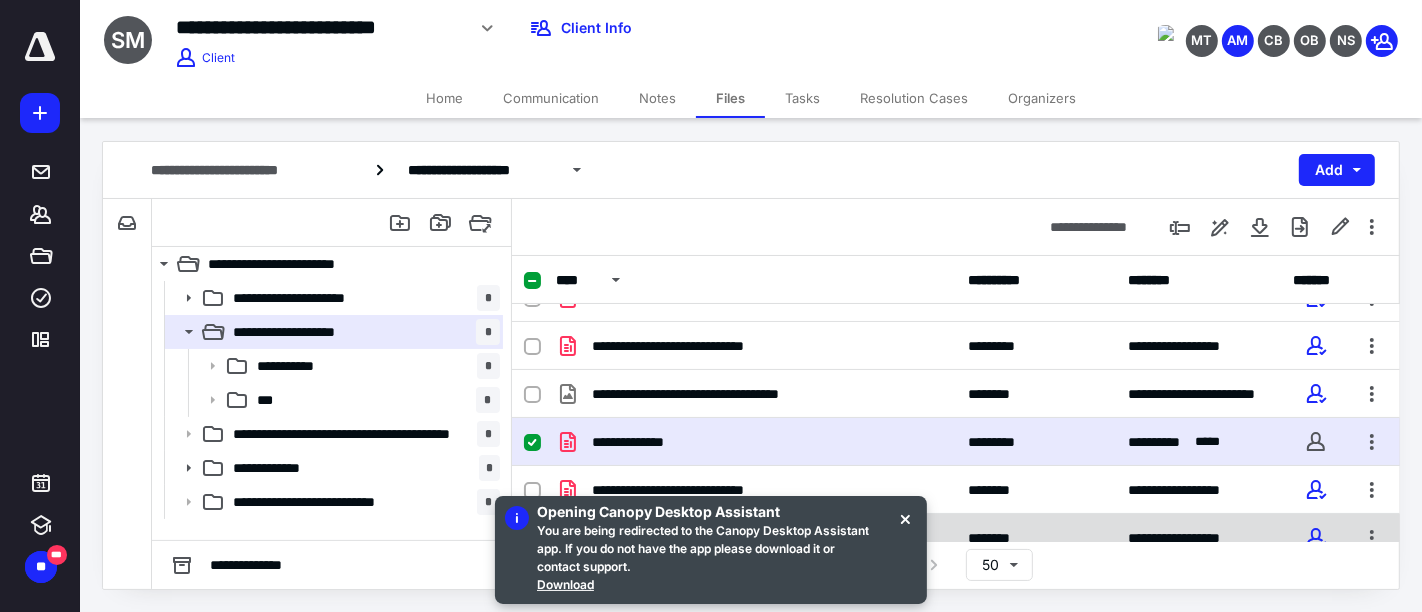 click at bounding box center (905, 518) 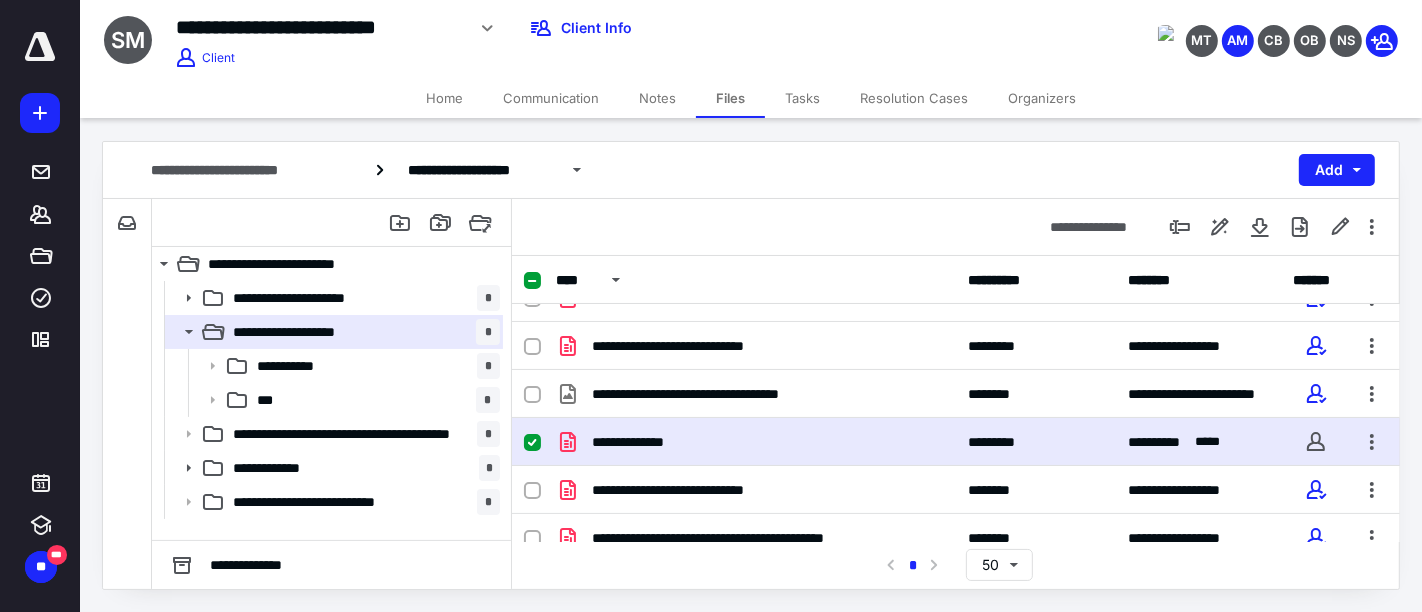 click on "Files" at bounding box center [730, 98] 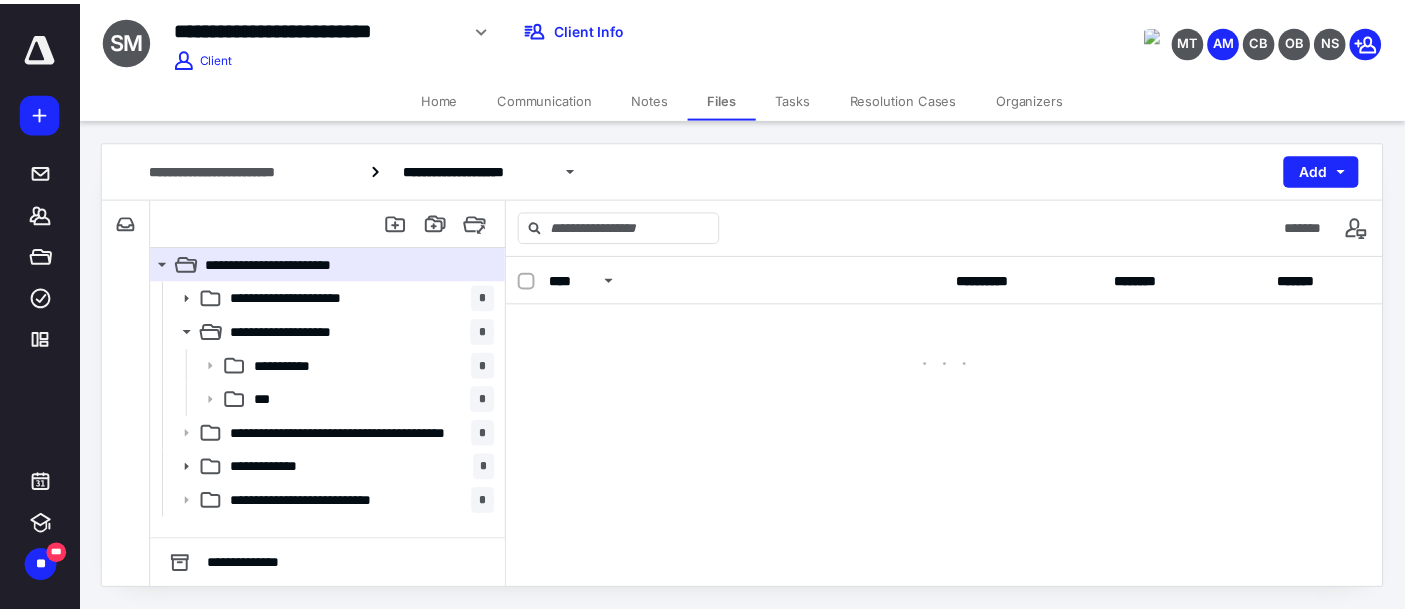 scroll, scrollTop: 0, scrollLeft: 0, axis: both 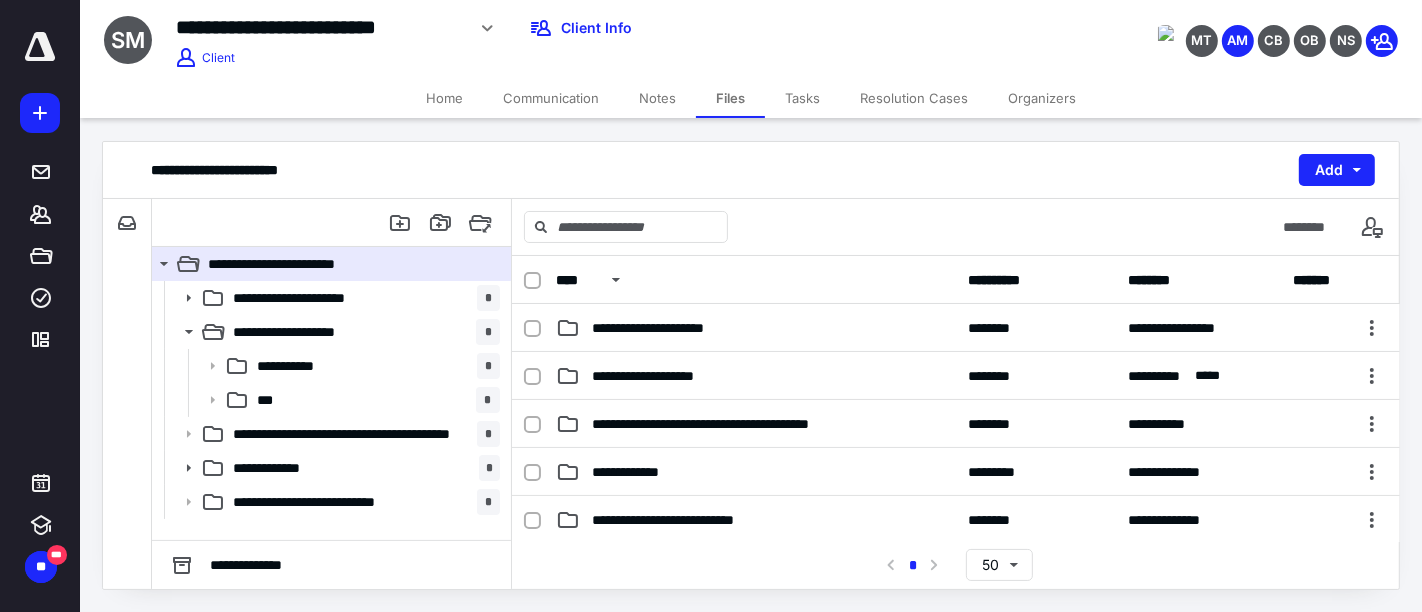 click on "Tasks" at bounding box center [802, 98] 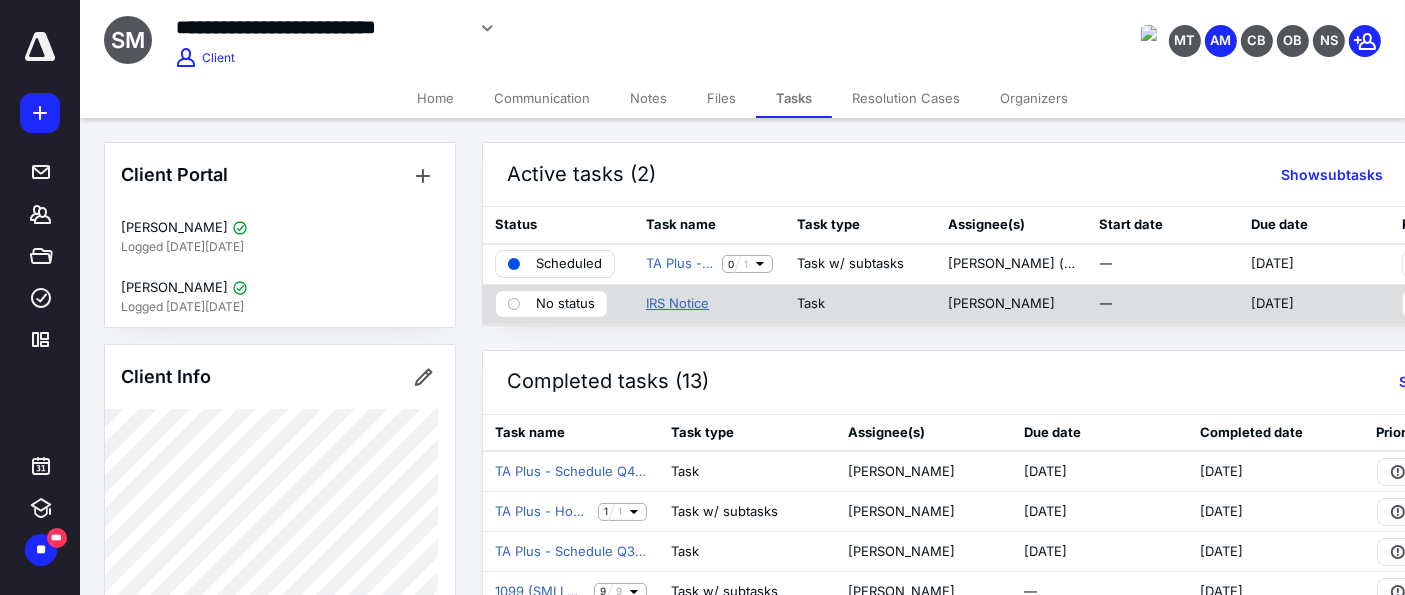 click on "IRS Notice" at bounding box center (677, 304) 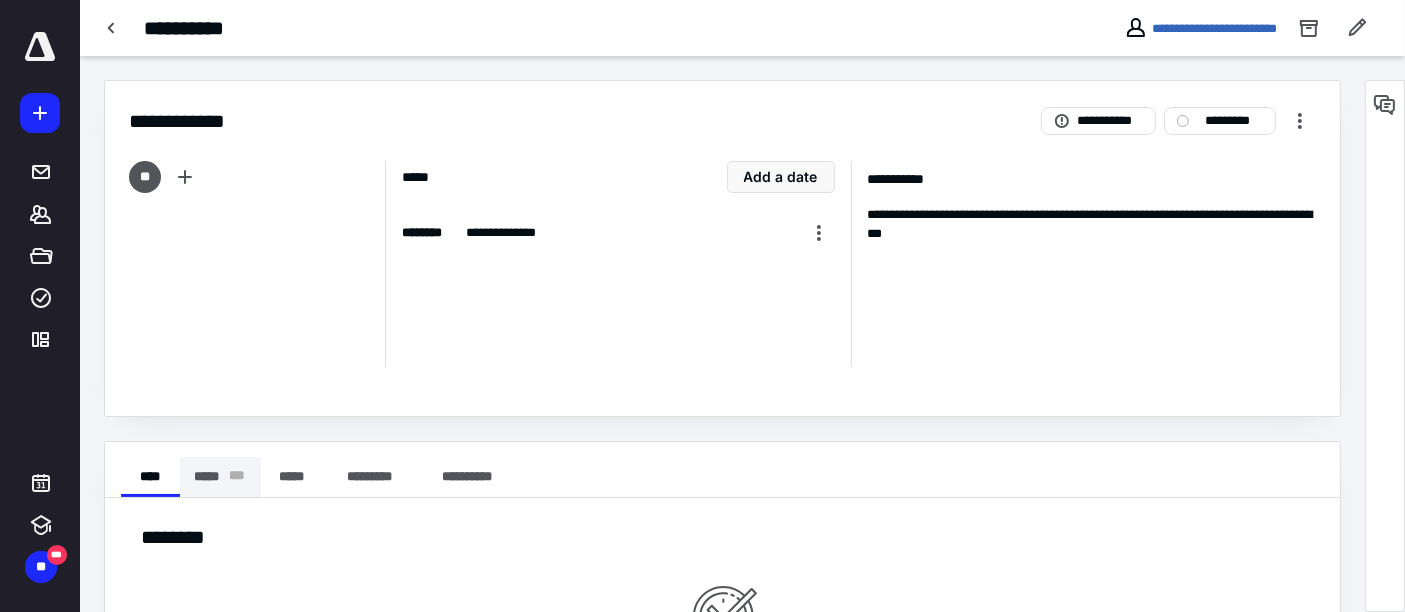 click on "* * *" at bounding box center (236, 477) 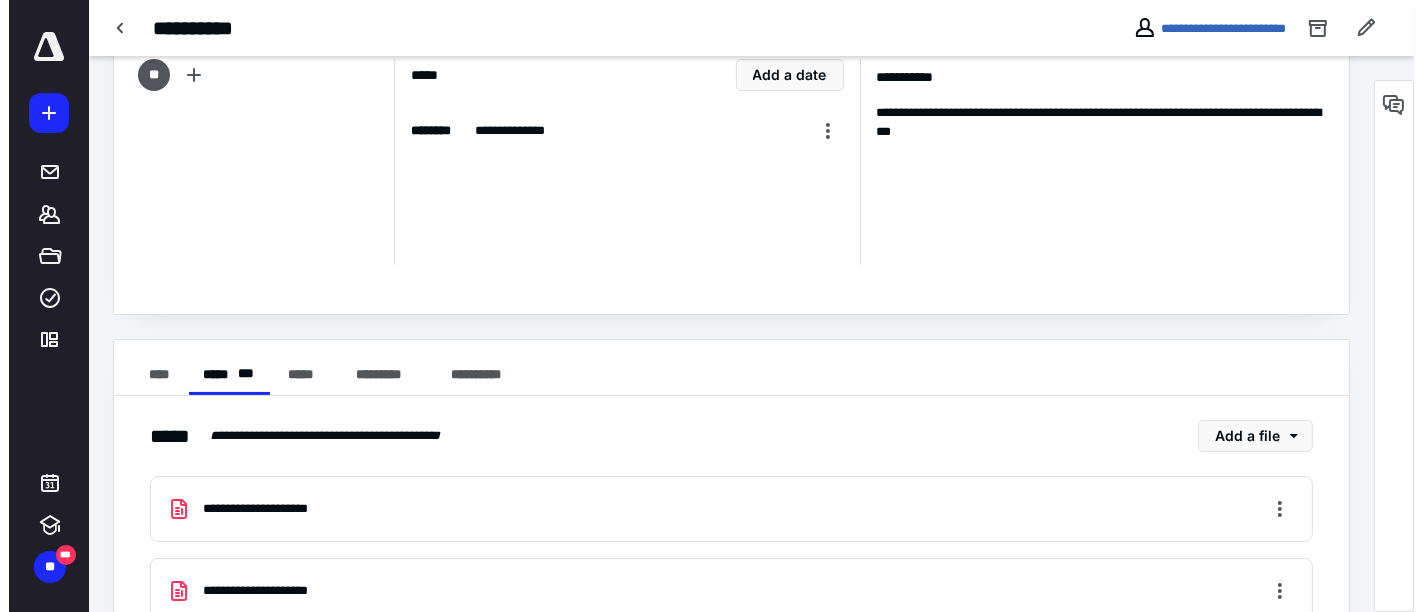 scroll, scrollTop: 160, scrollLeft: 0, axis: vertical 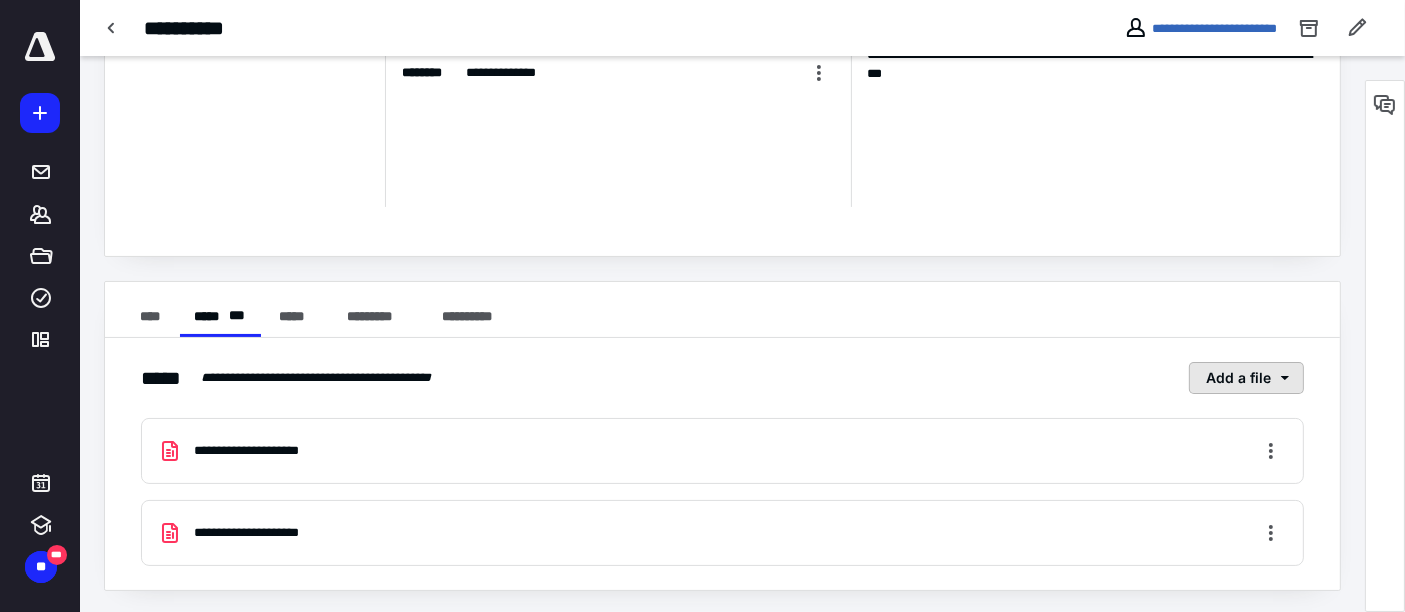 click on "Add a file" at bounding box center [1246, 378] 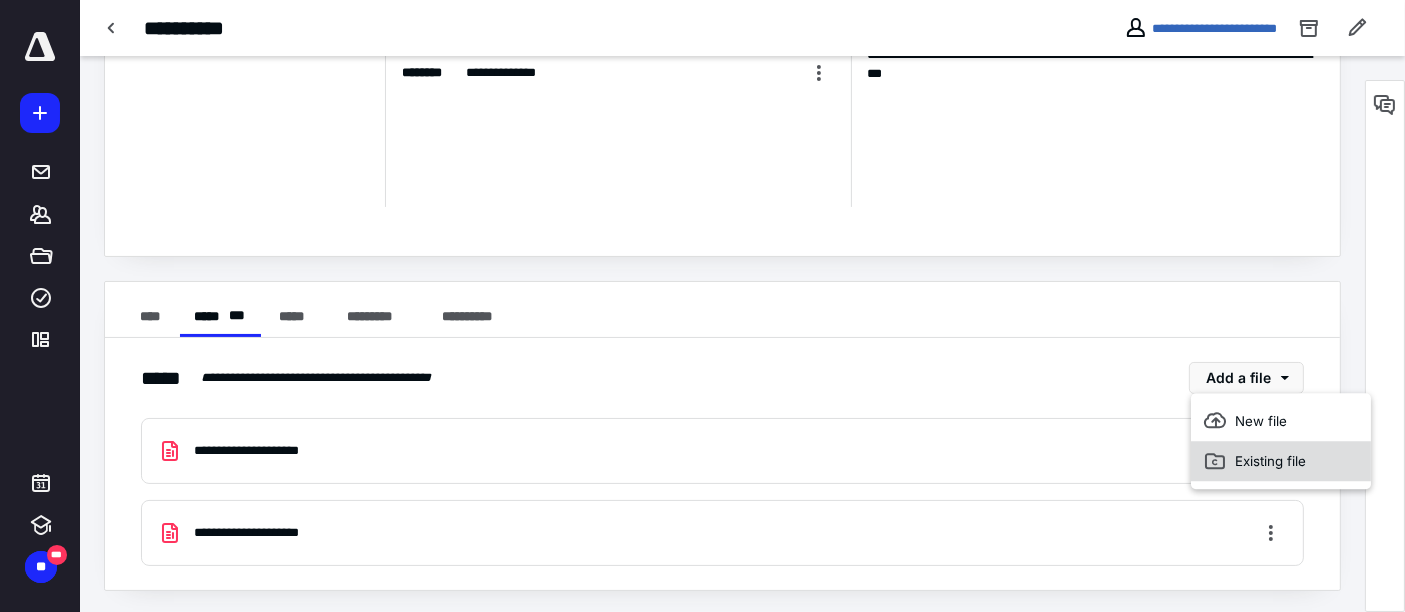 click 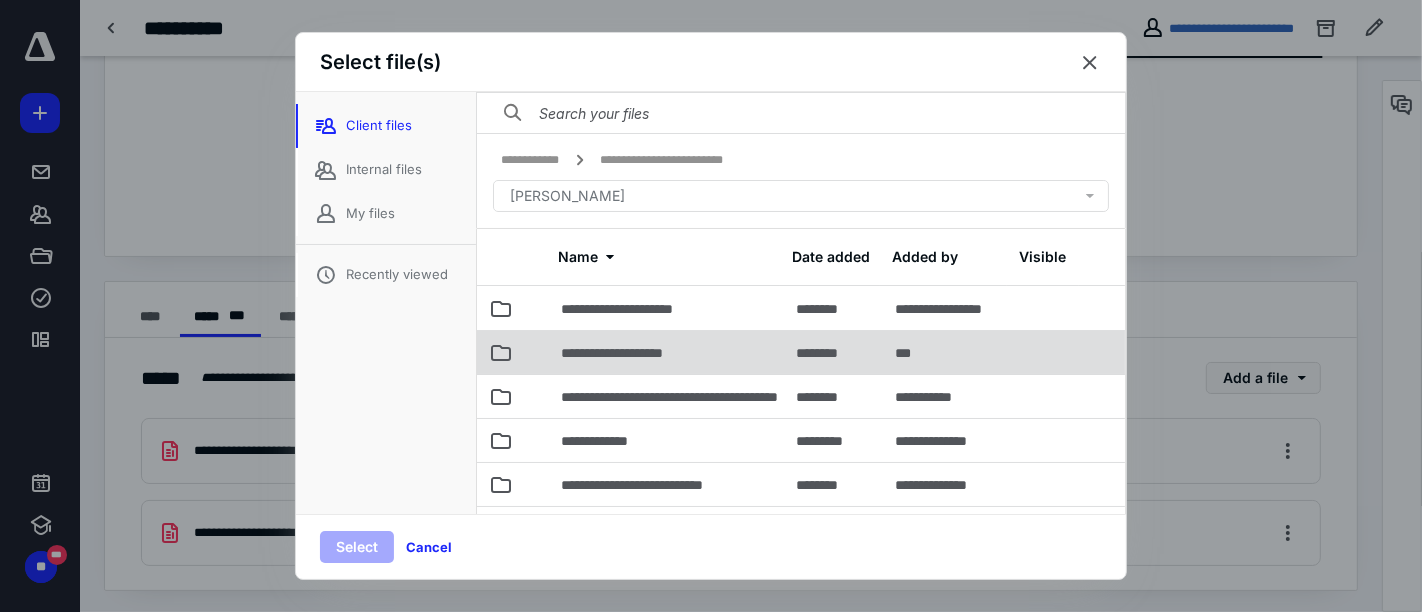 click on "**********" at bounding box center [630, 353] 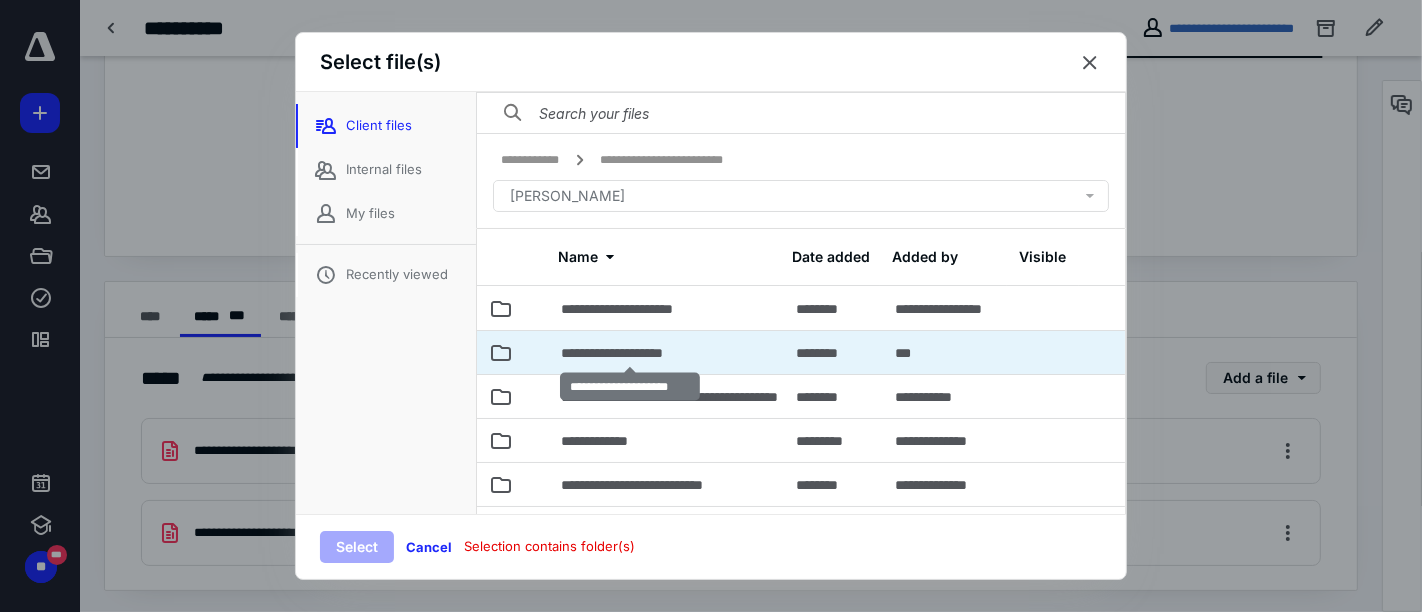 click on "**********" at bounding box center (630, 353) 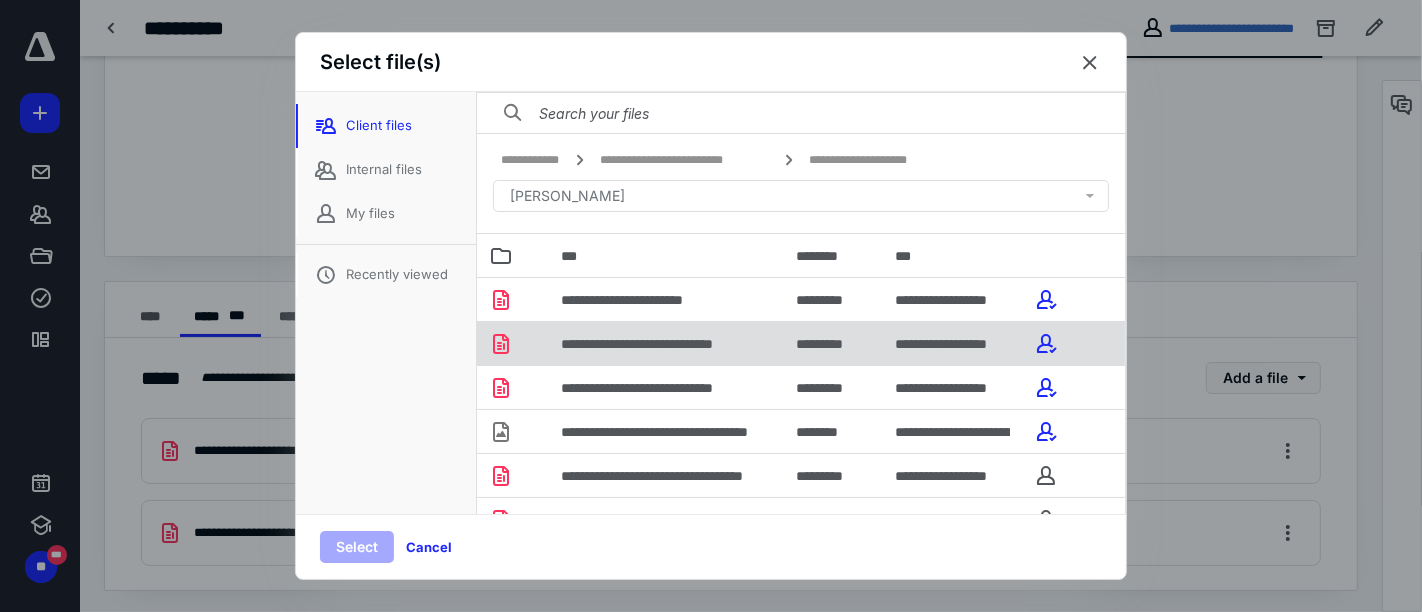 scroll, scrollTop: 99, scrollLeft: 0, axis: vertical 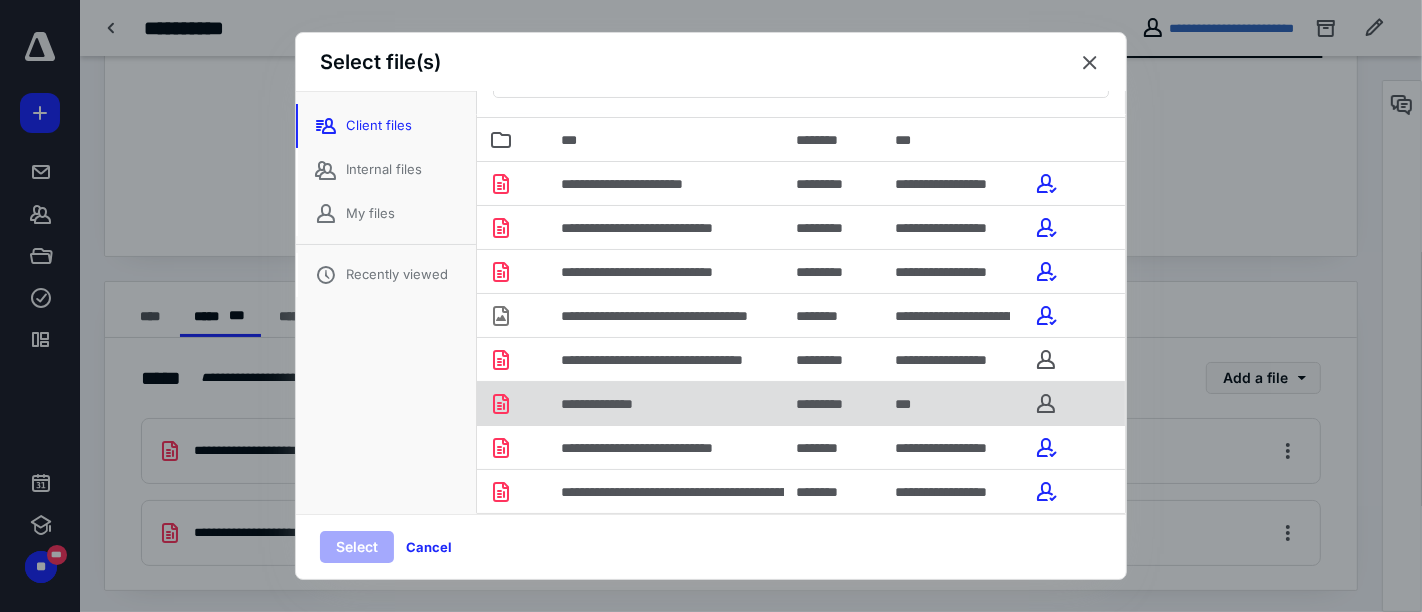 click on "**********" at bounding box center [666, 403] 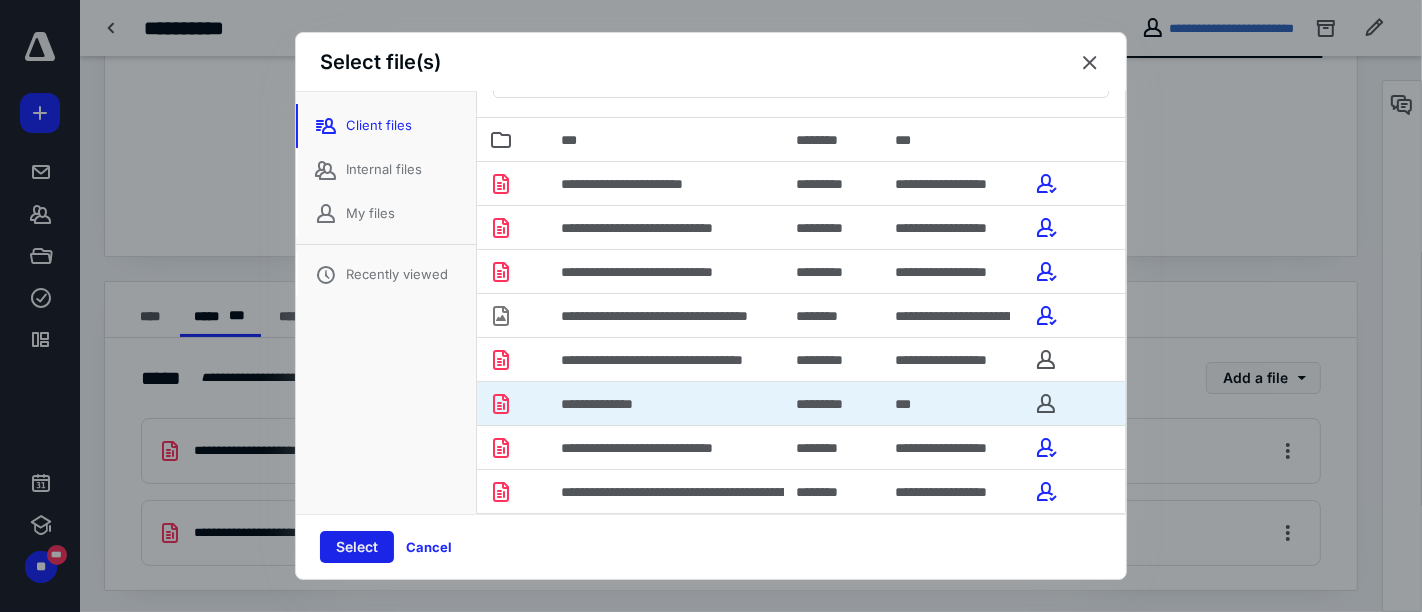 click on "Select" at bounding box center (357, 547) 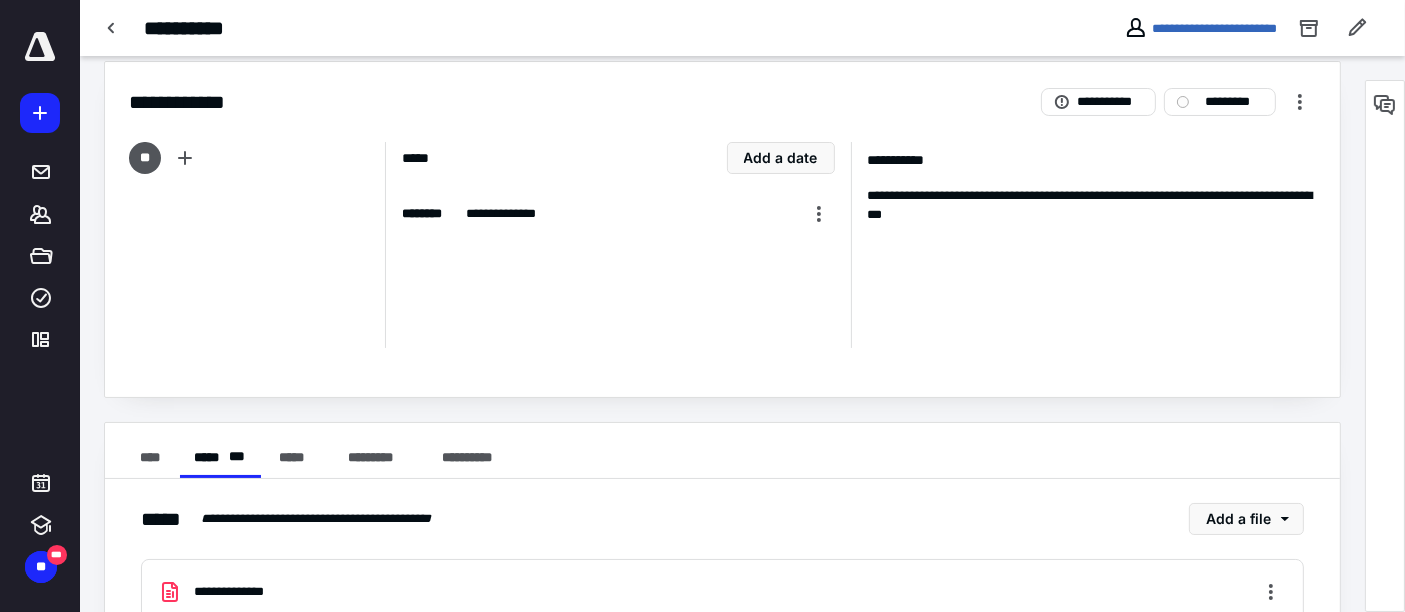 scroll, scrollTop: 0, scrollLeft: 0, axis: both 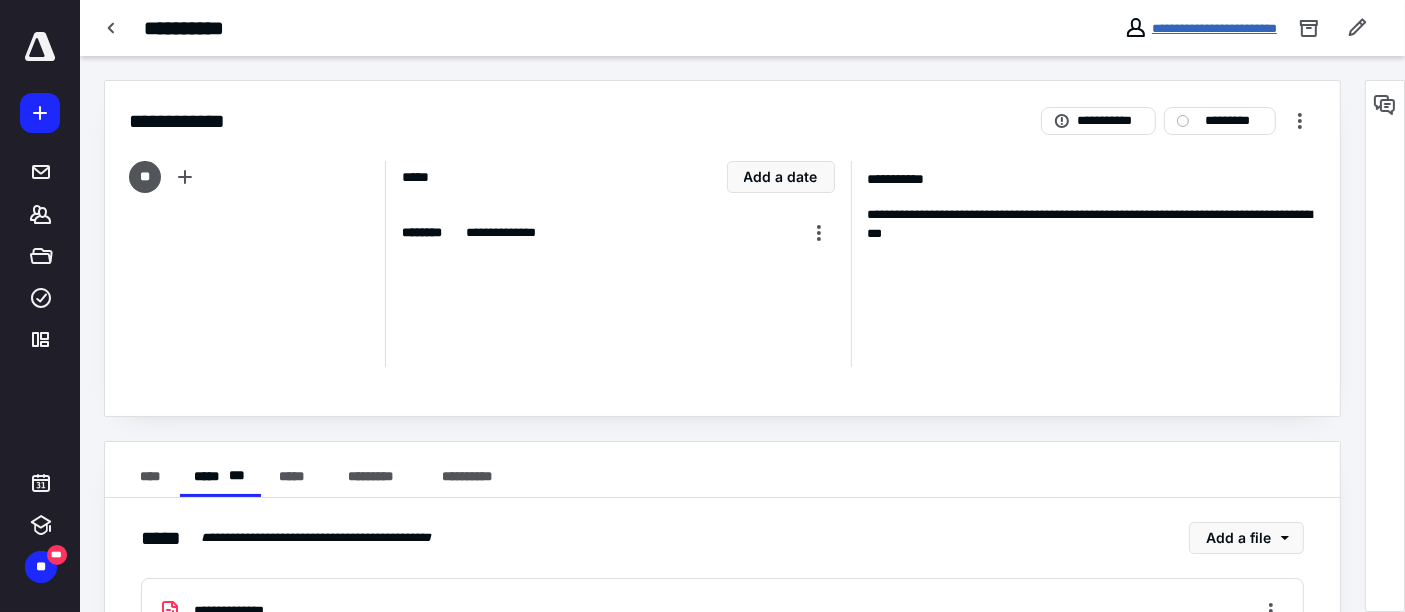click on "**********" at bounding box center [1214, 28] 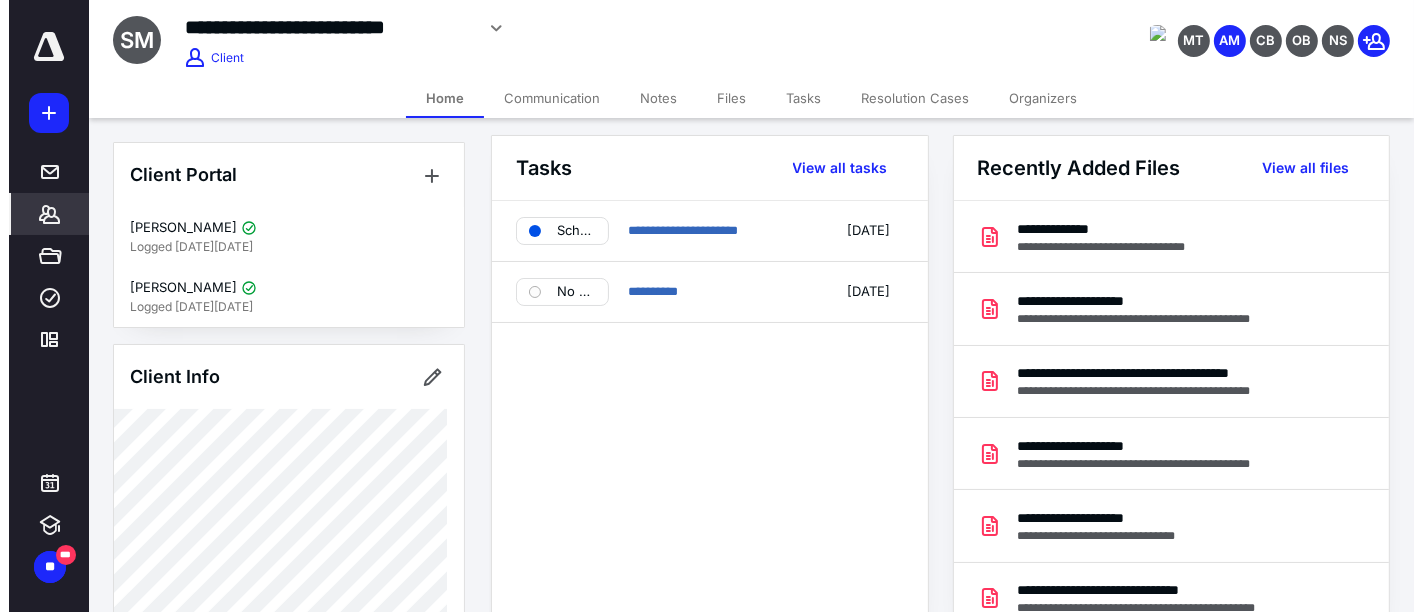 scroll, scrollTop: 0, scrollLeft: 0, axis: both 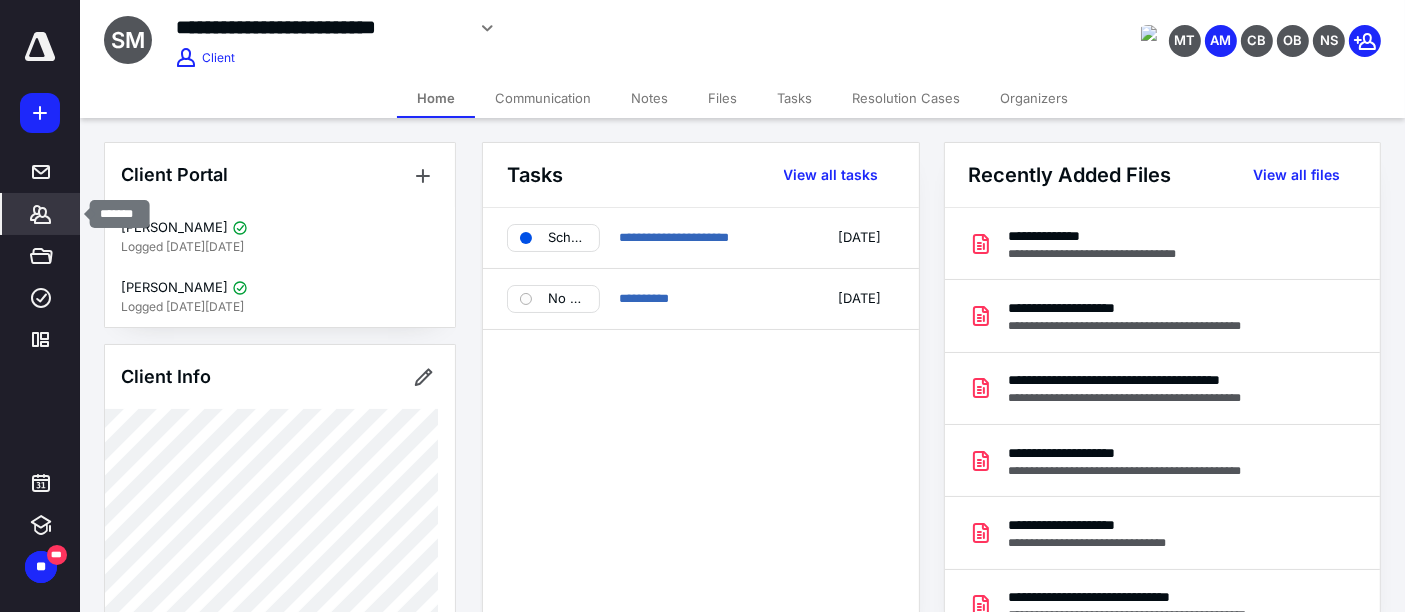 click on "*******" at bounding box center [41, 214] 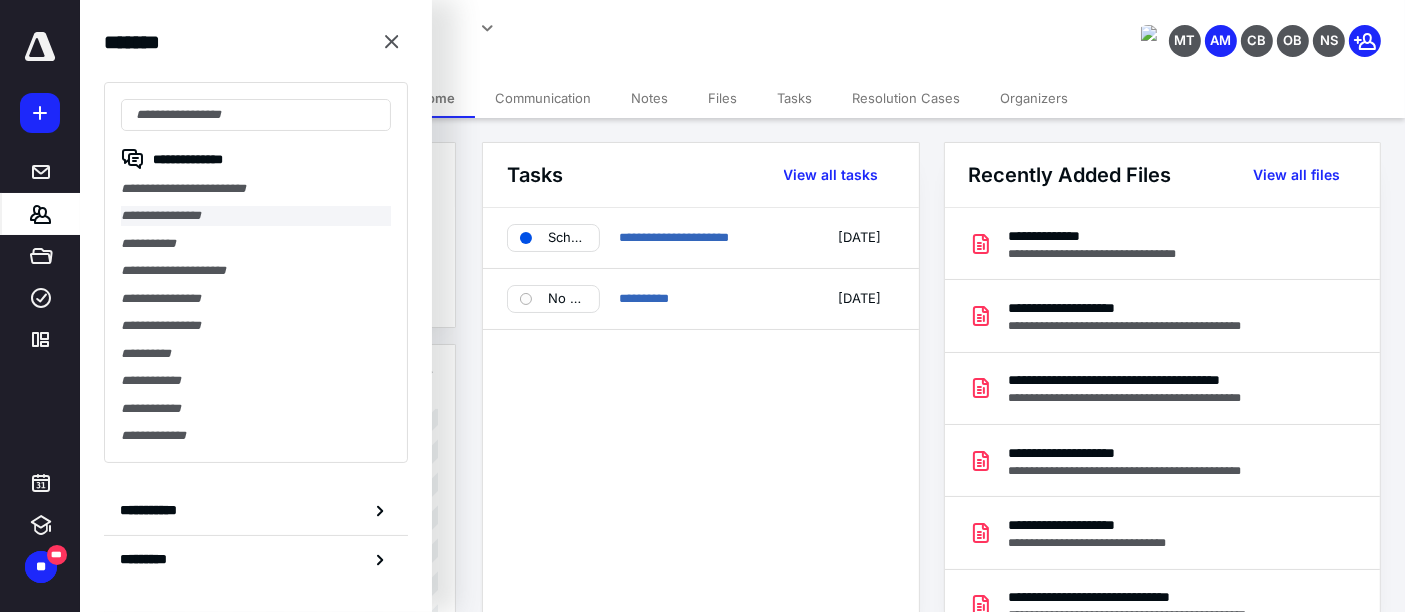click on "**********" at bounding box center [256, 215] 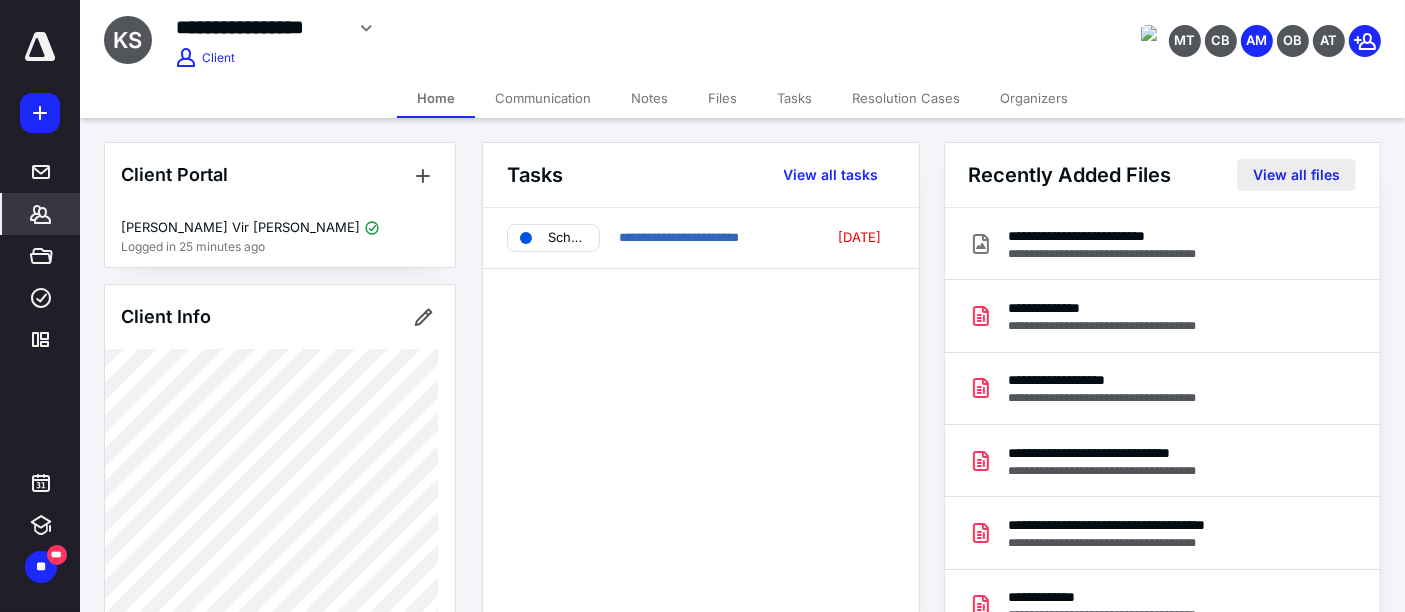 click on "View all files" at bounding box center (1296, 175) 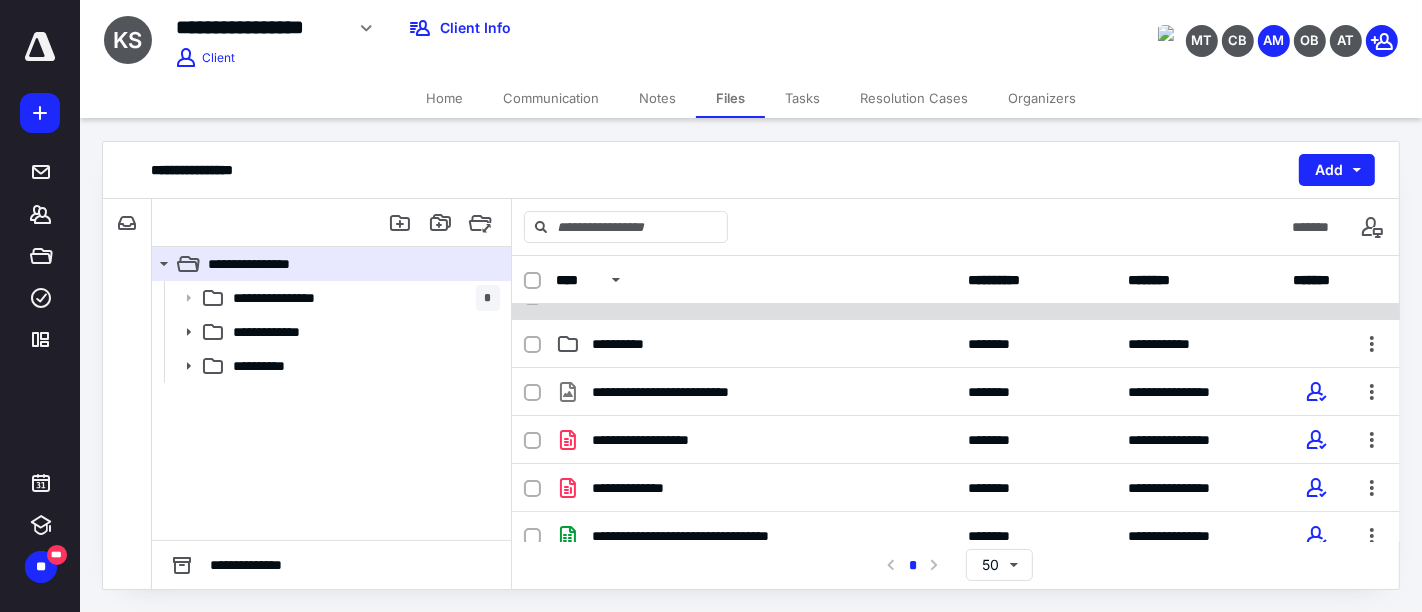 scroll, scrollTop: 205, scrollLeft: 0, axis: vertical 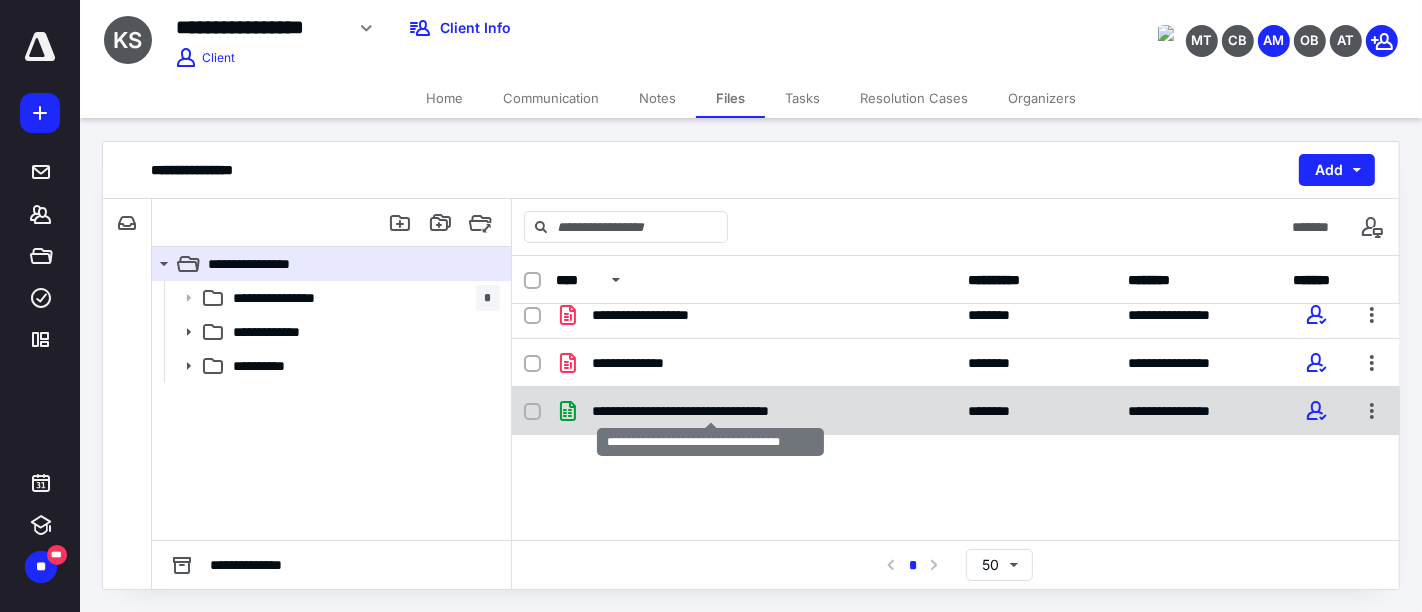 click on "**********" at bounding box center (711, 411) 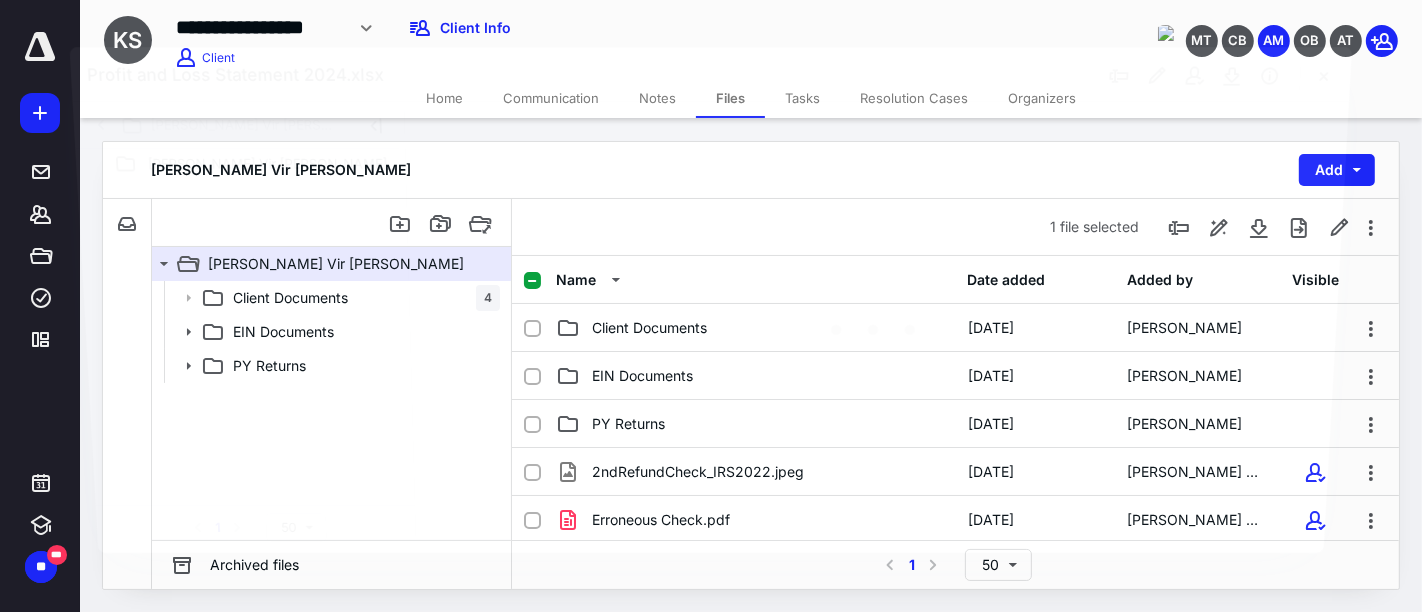 scroll, scrollTop: 205, scrollLeft: 0, axis: vertical 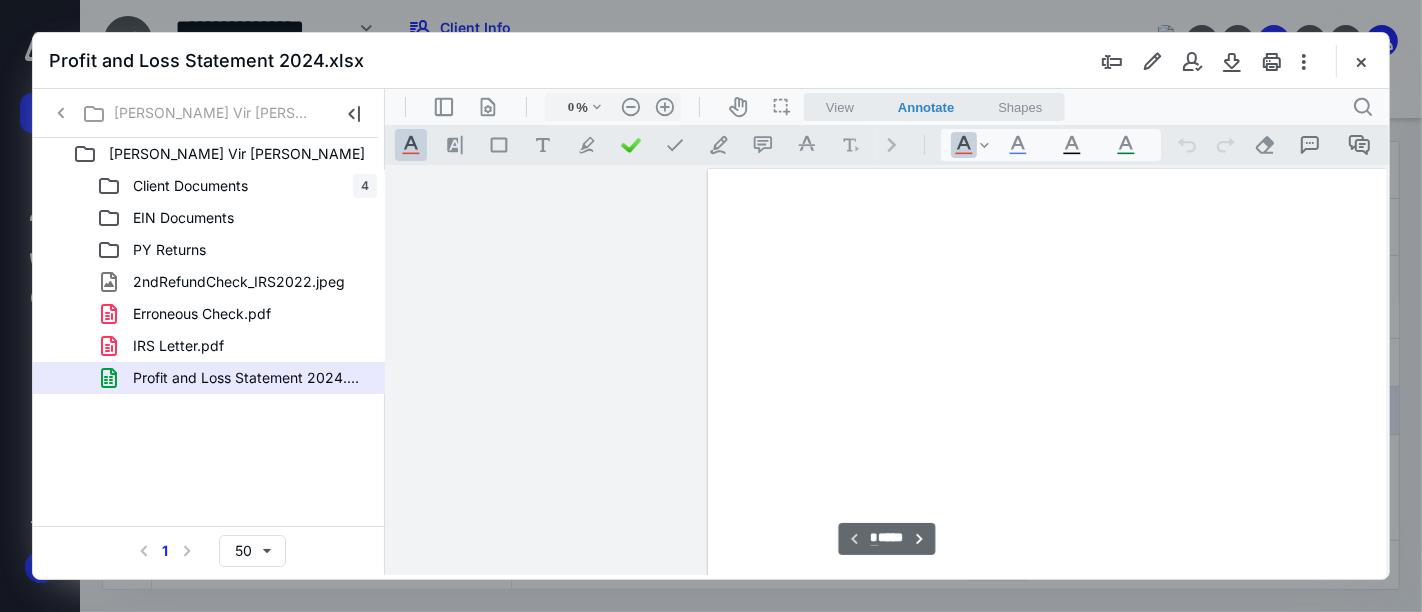 type on "90" 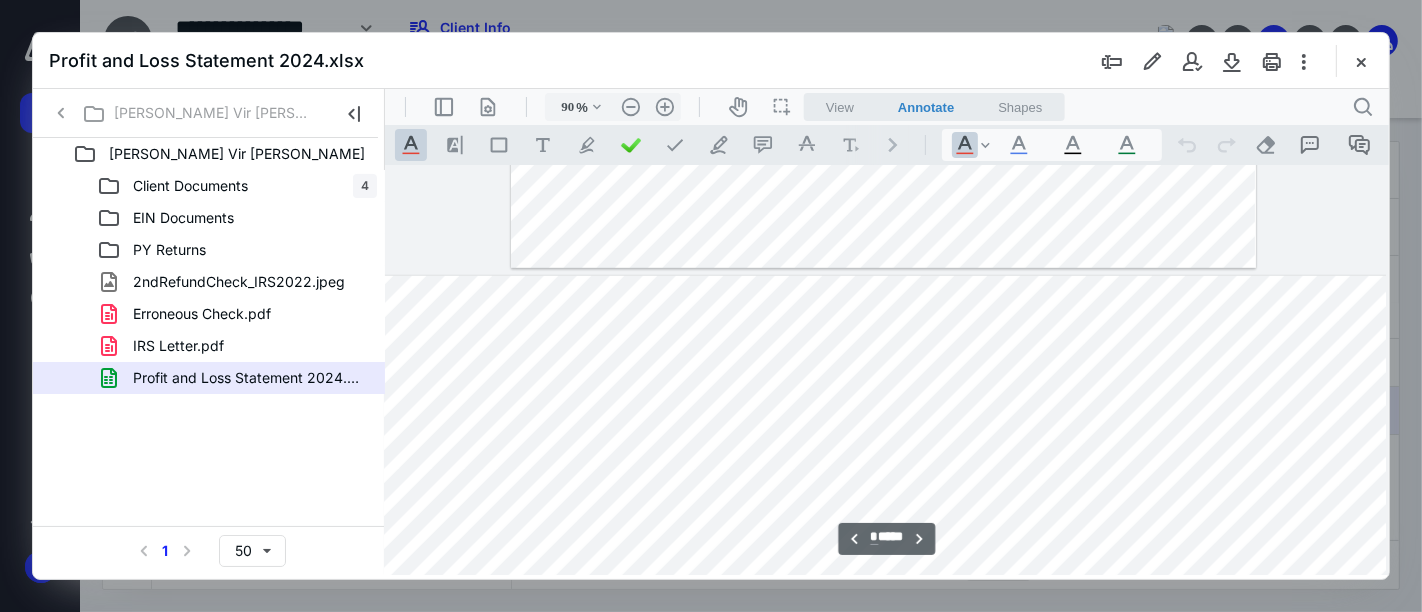 scroll, scrollTop: 1222, scrollLeft: 317, axis: both 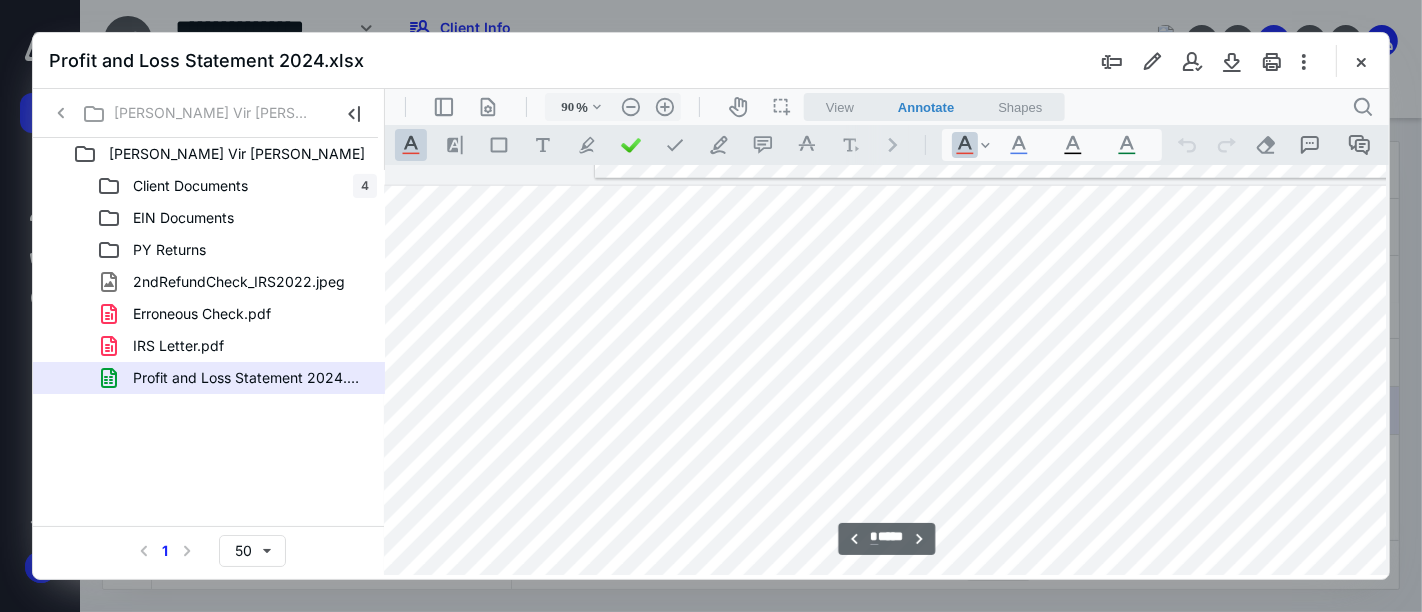 drag, startPoint x: 704, startPoint y: 568, endPoint x: 645, endPoint y: 567, distance: 59.008472 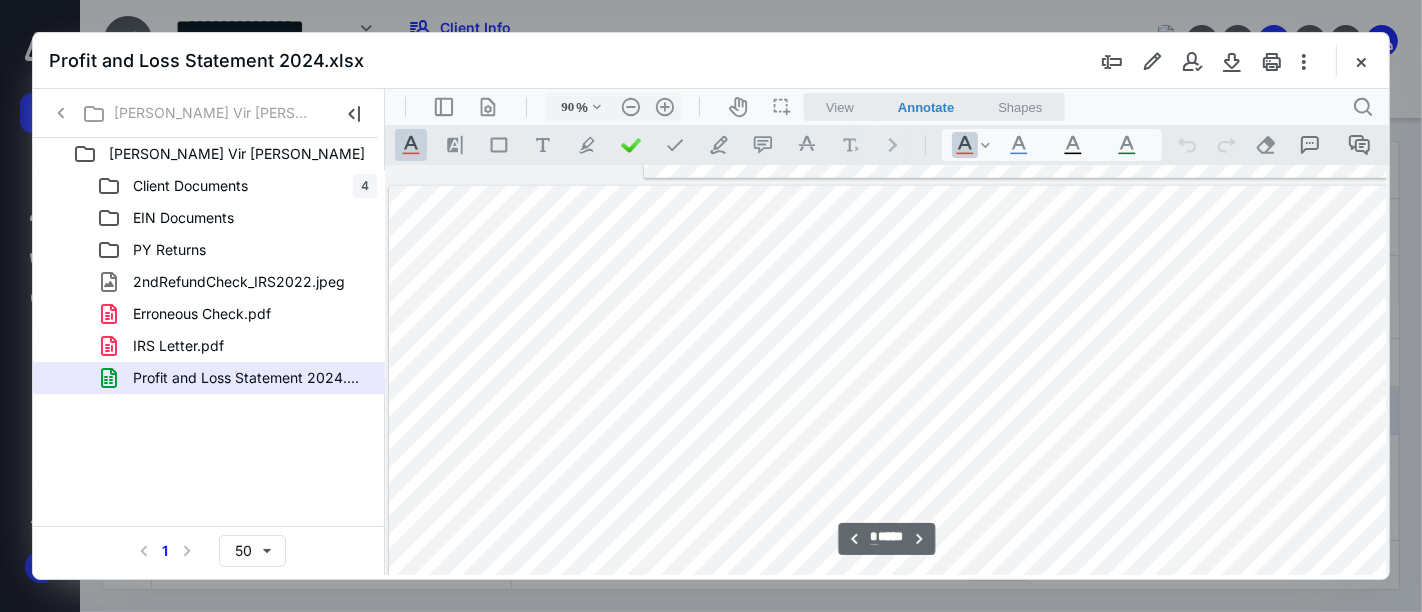 drag, startPoint x: 645, startPoint y: 573, endPoint x: 972, endPoint y: 663, distance: 339.15924 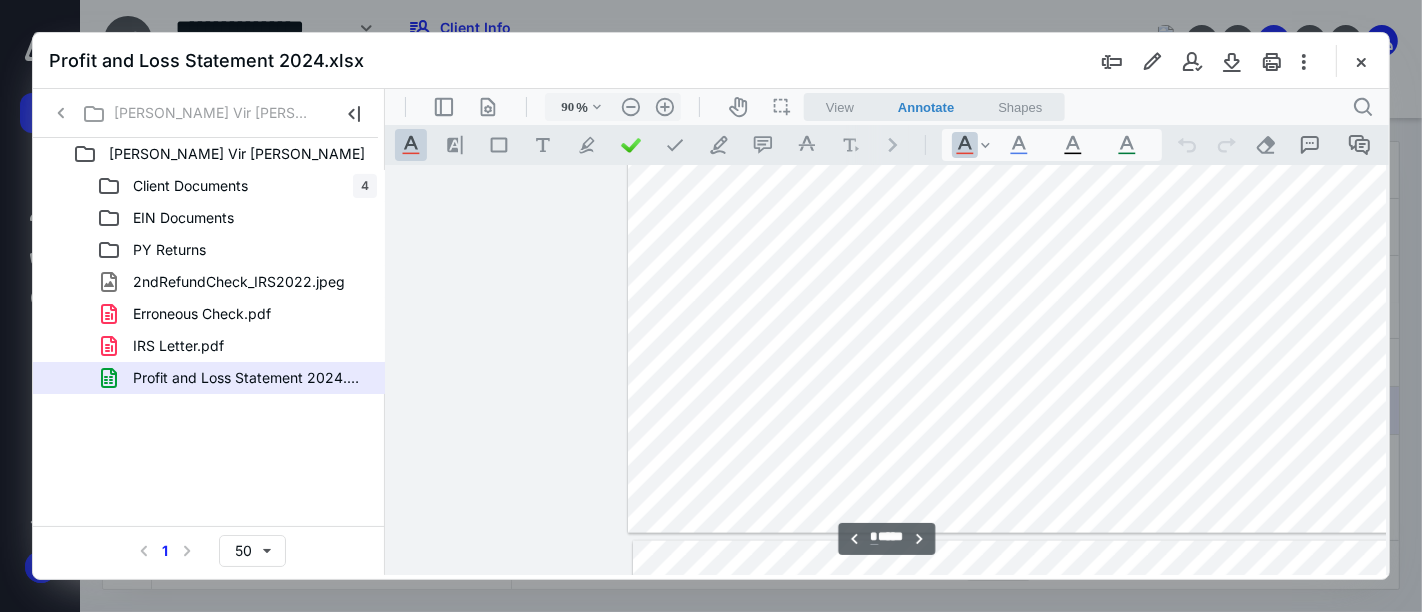 scroll, scrollTop: 2333, scrollLeft: 0, axis: vertical 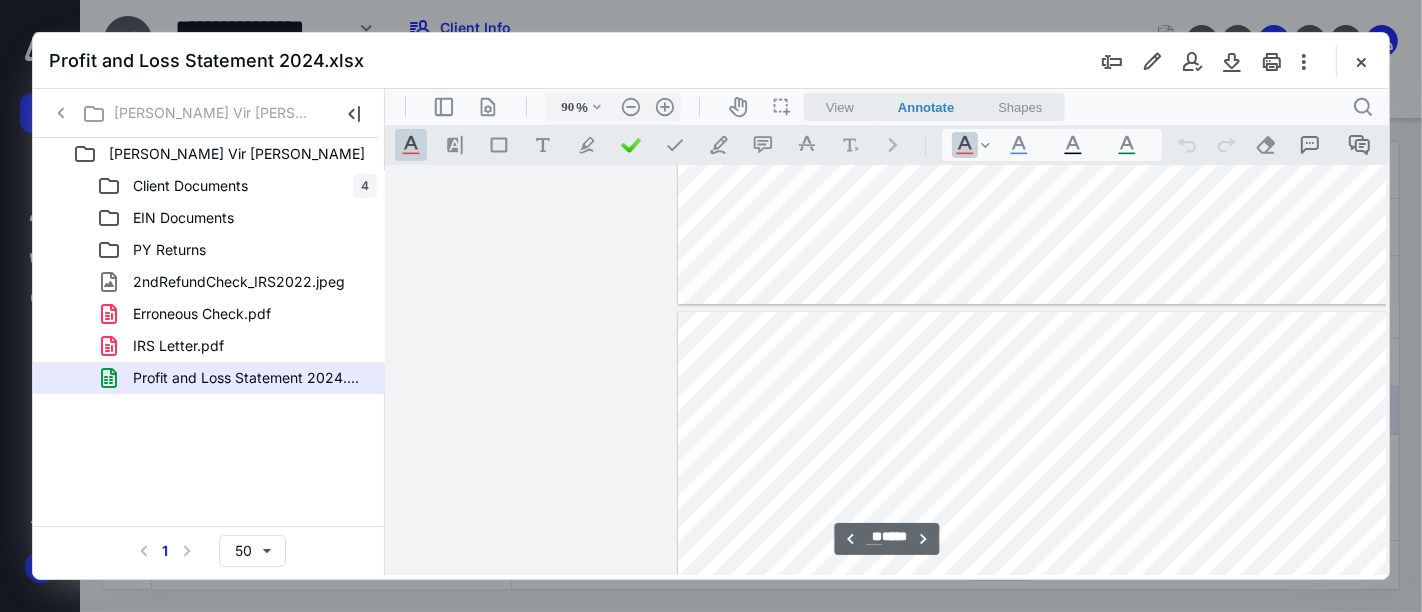 type on "**" 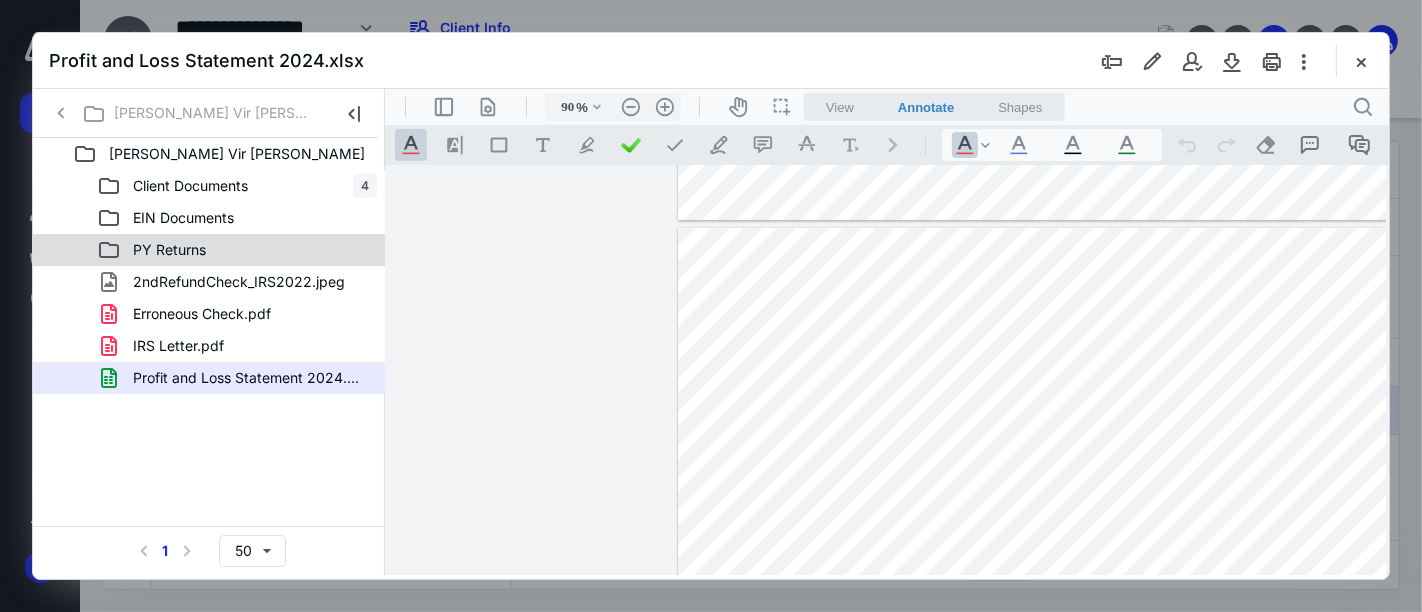 click on "PY Returns" at bounding box center [237, 250] 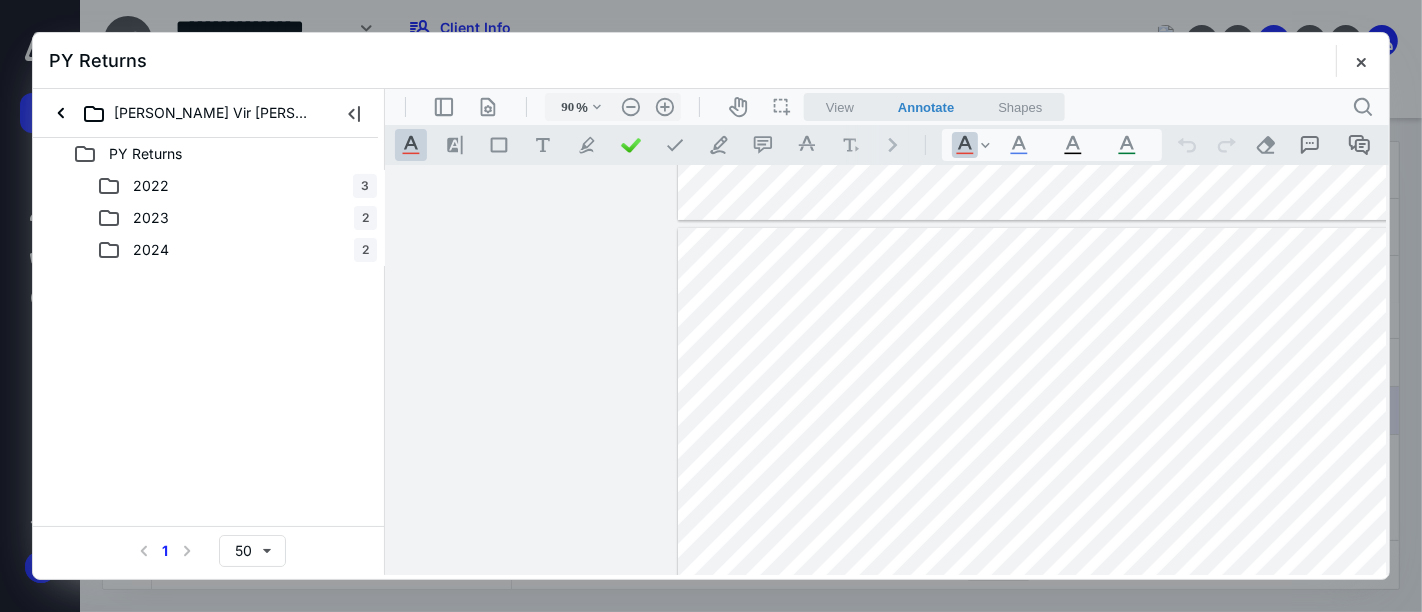 click on "2024 2" at bounding box center [237, 250] 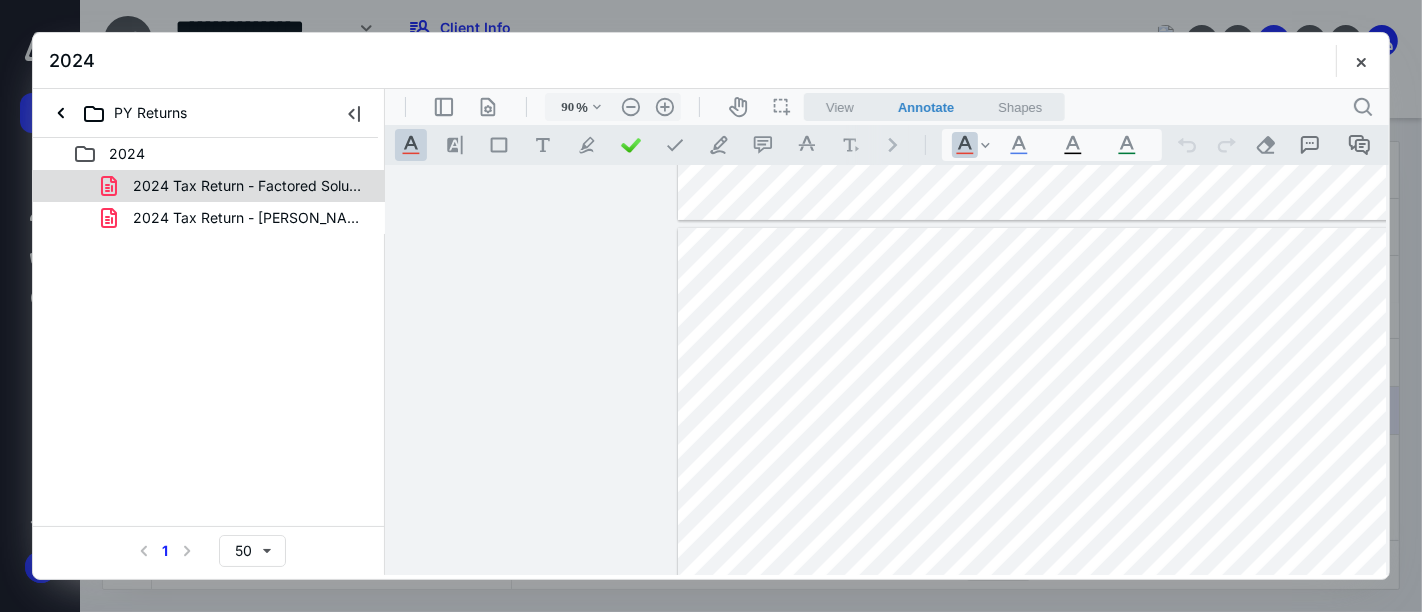 click on "2024 Tax Return - Factored Solution.pdf" at bounding box center (249, 186) 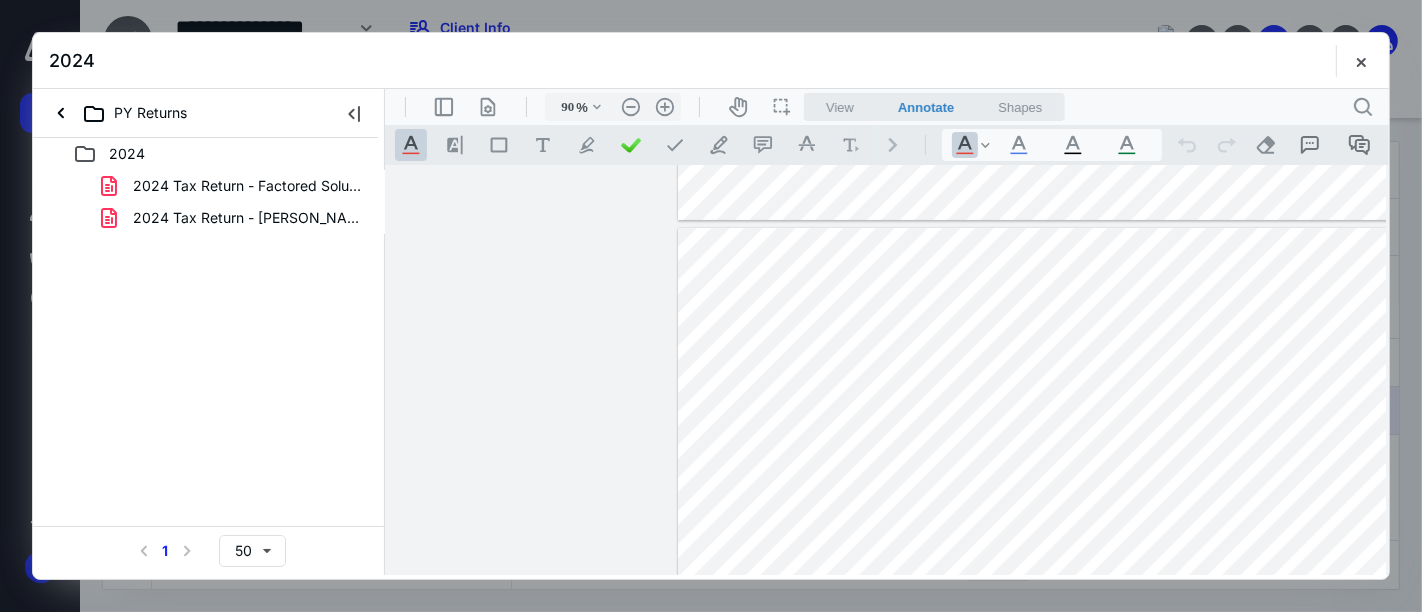 click on "**********" at bounding box center [249, 219] 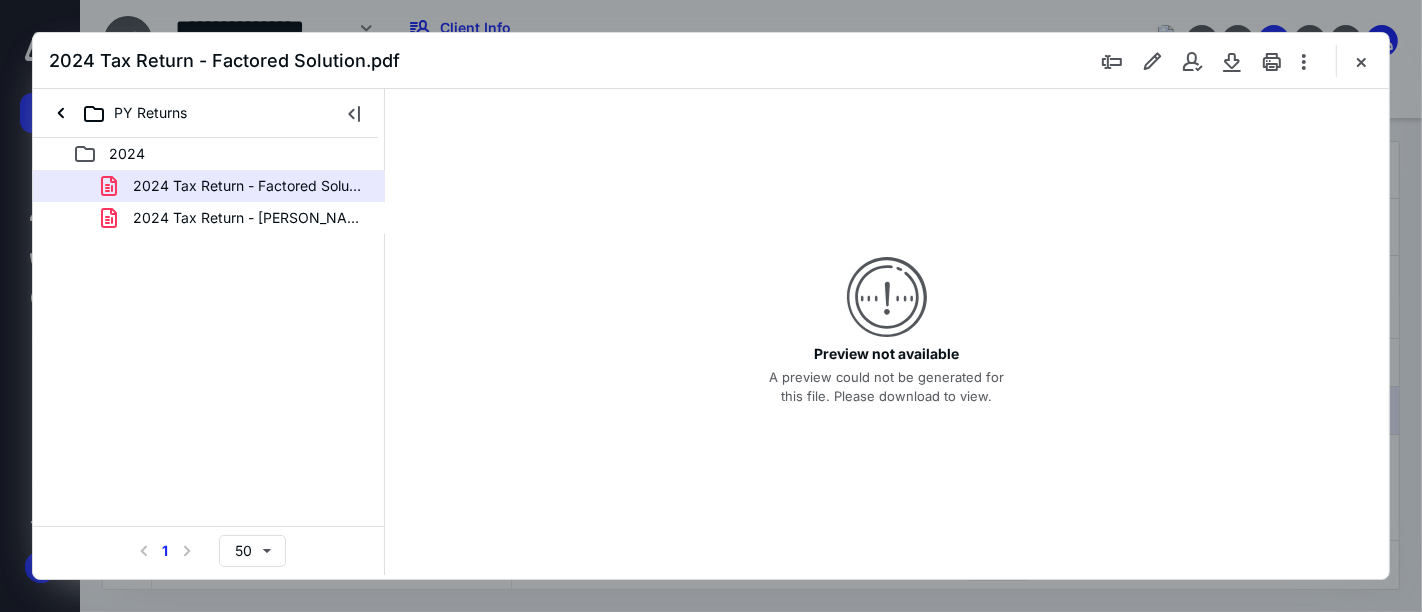click on "2024 Tax Return - [PERSON_NAME].pdf" at bounding box center [249, 218] 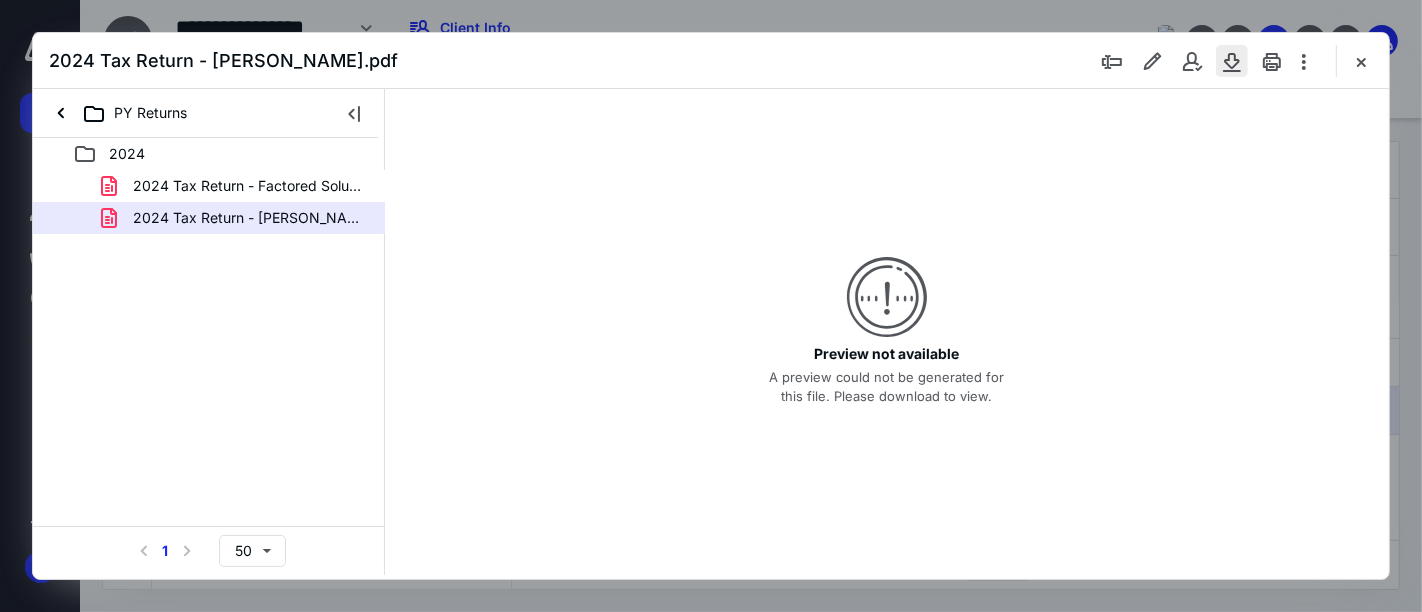 click at bounding box center (1232, 61) 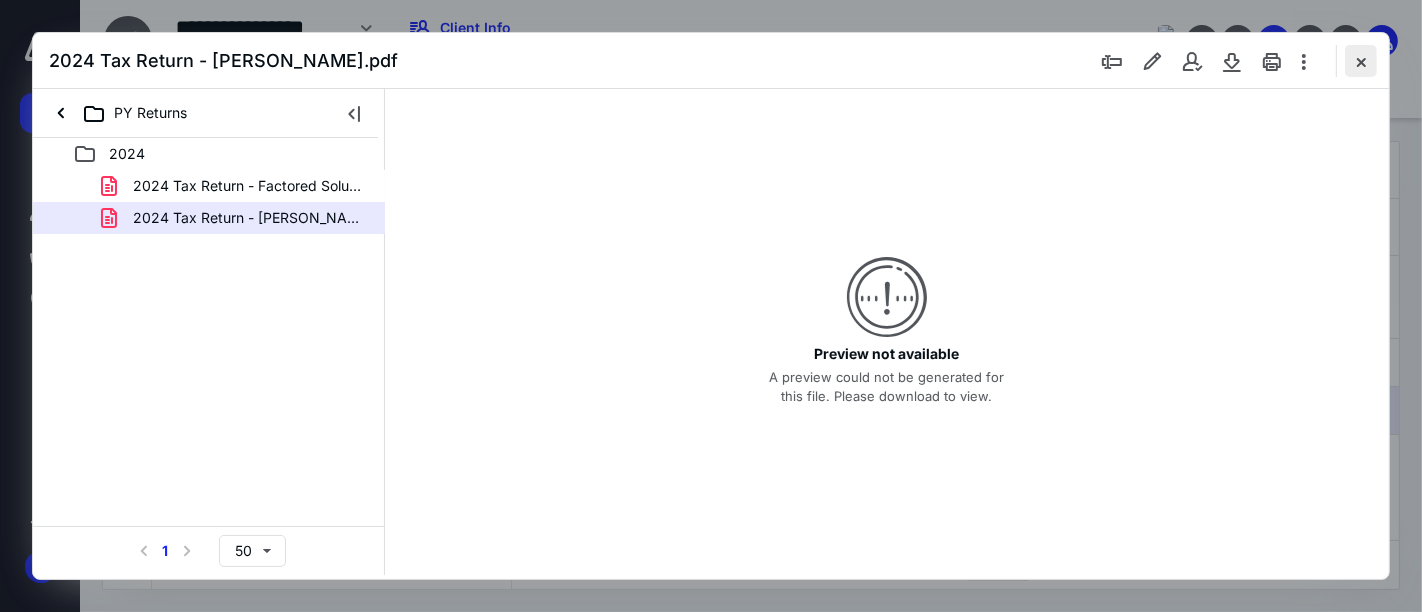 click at bounding box center [1361, 61] 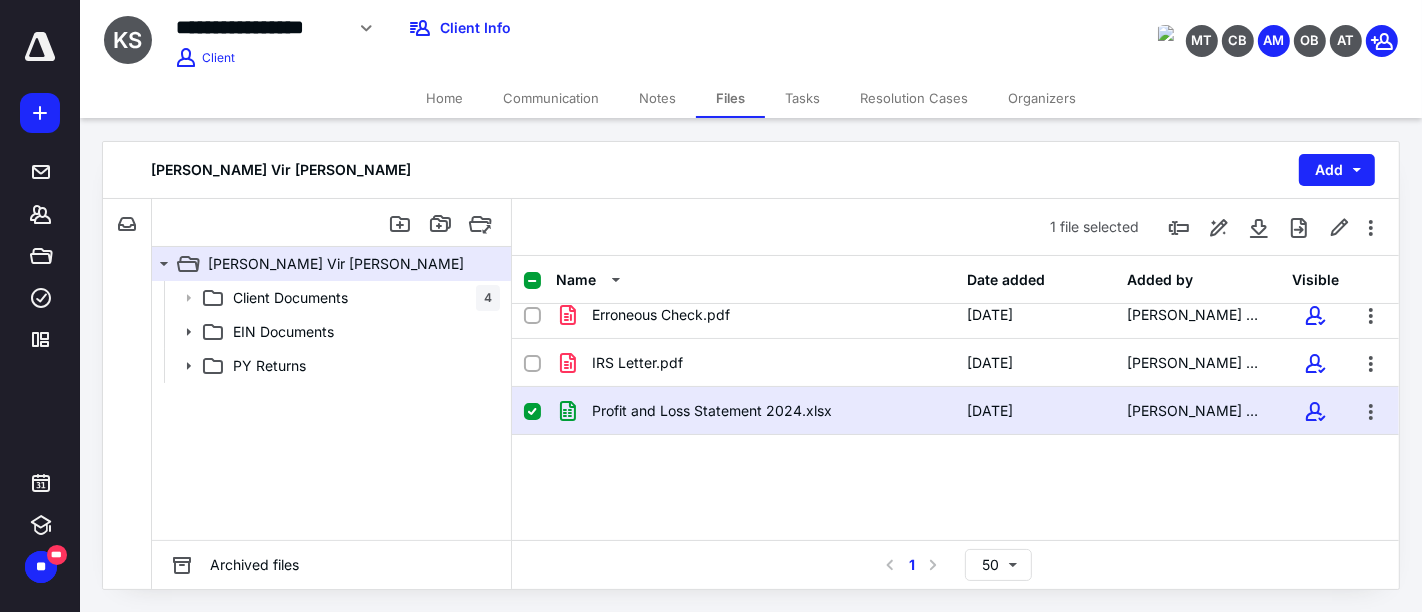 click on "Home" at bounding box center (444, 98) 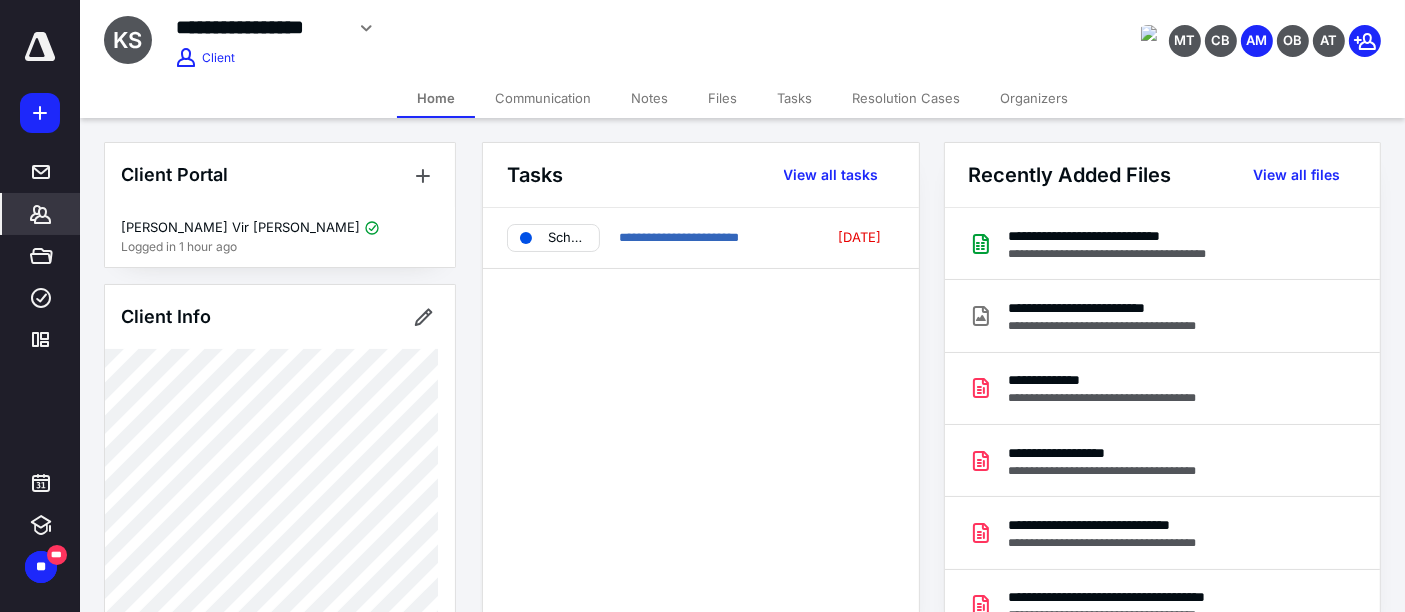 click on "Files" at bounding box center (722, 98) 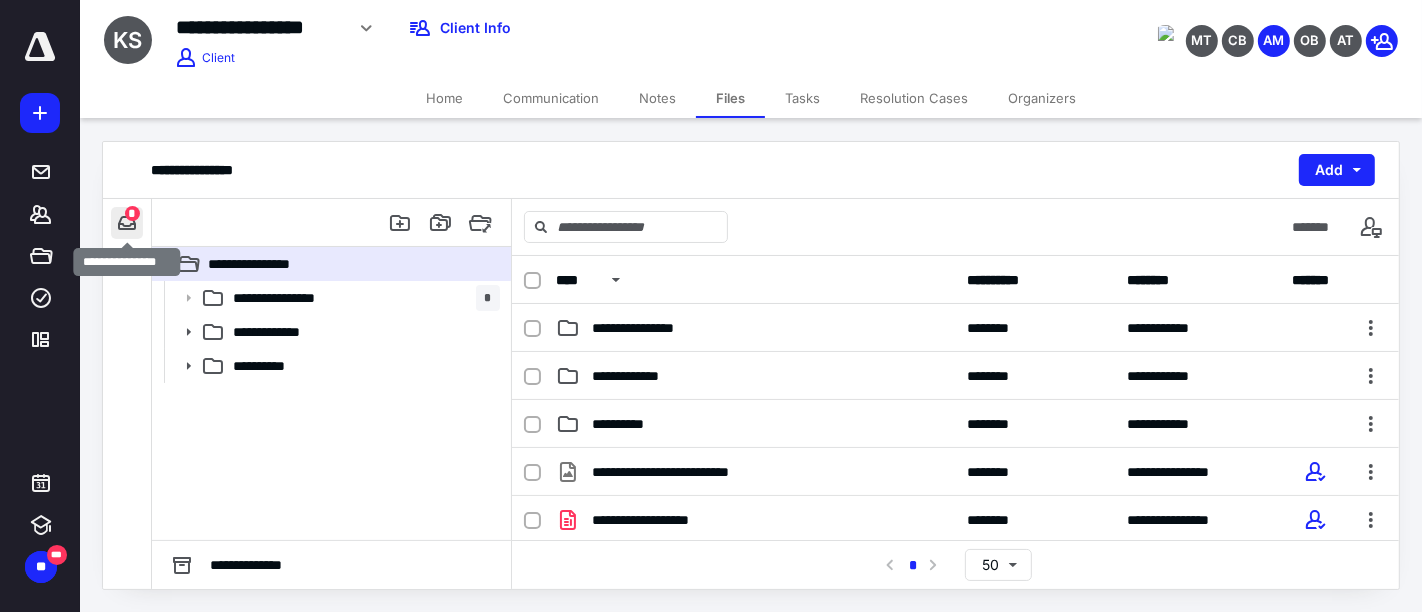 click at bounding box center [127, 223] 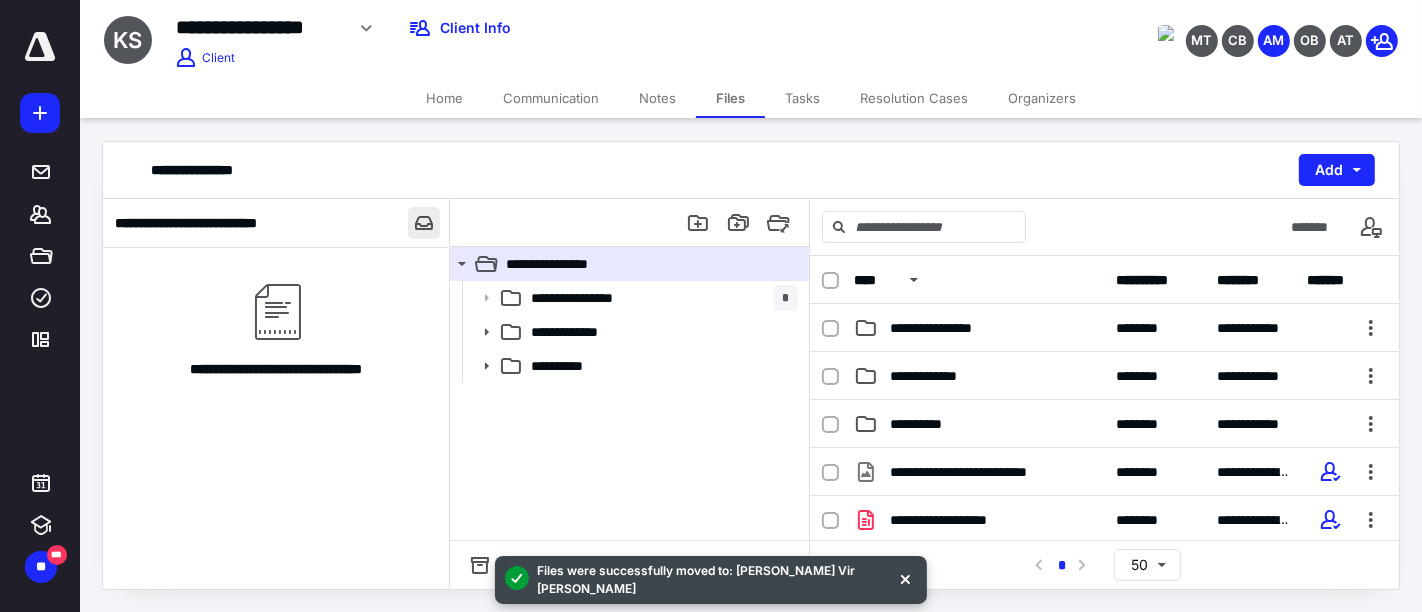 click at bounding box center [424, 223] 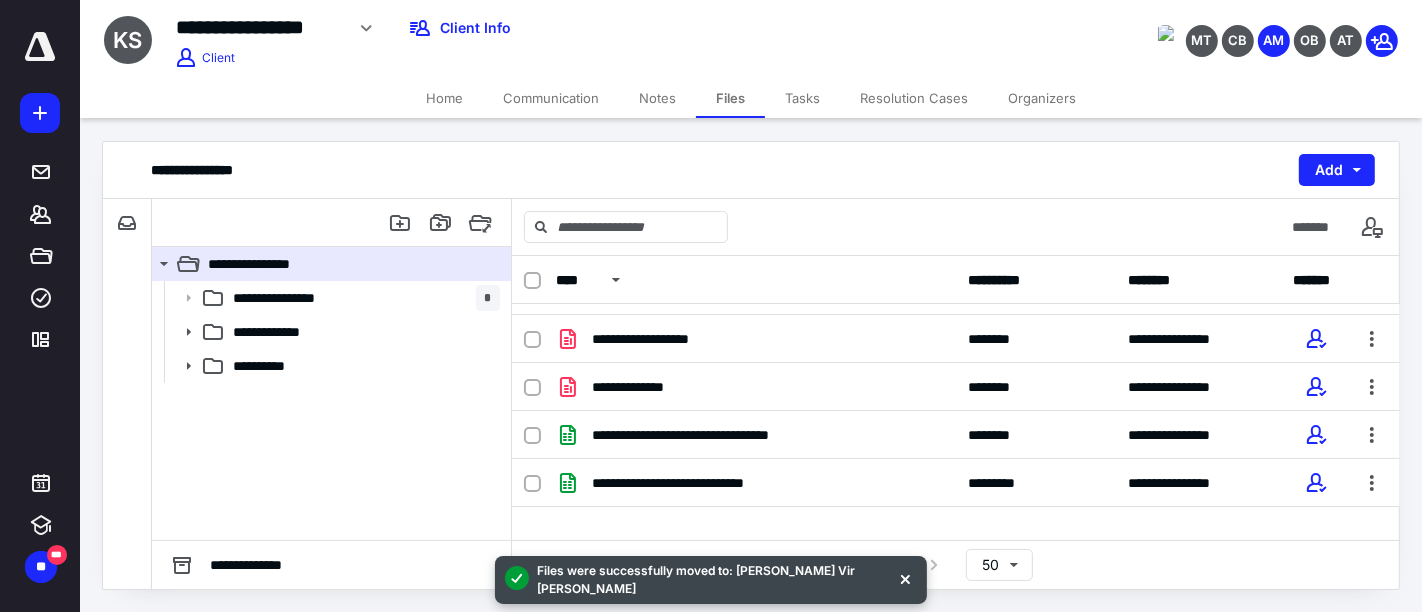 scroll, scrollTop: 205, scrollLeft: 0, axis: vertical 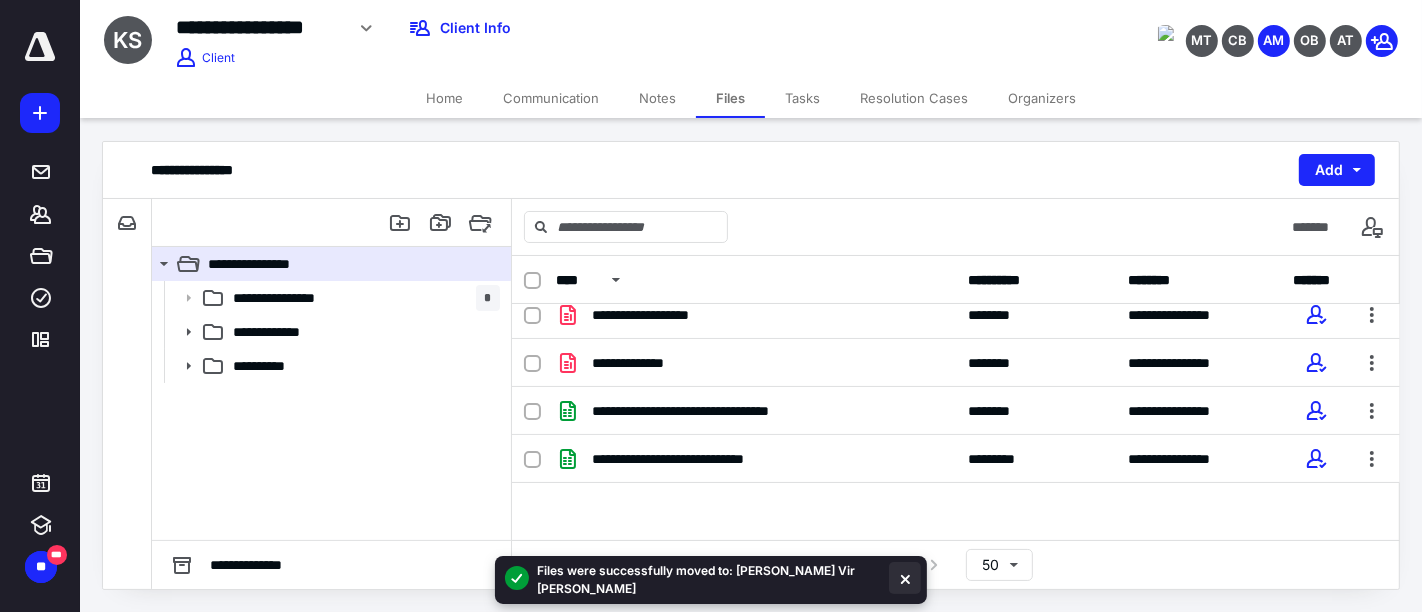 click at bounding box center [905, 578] 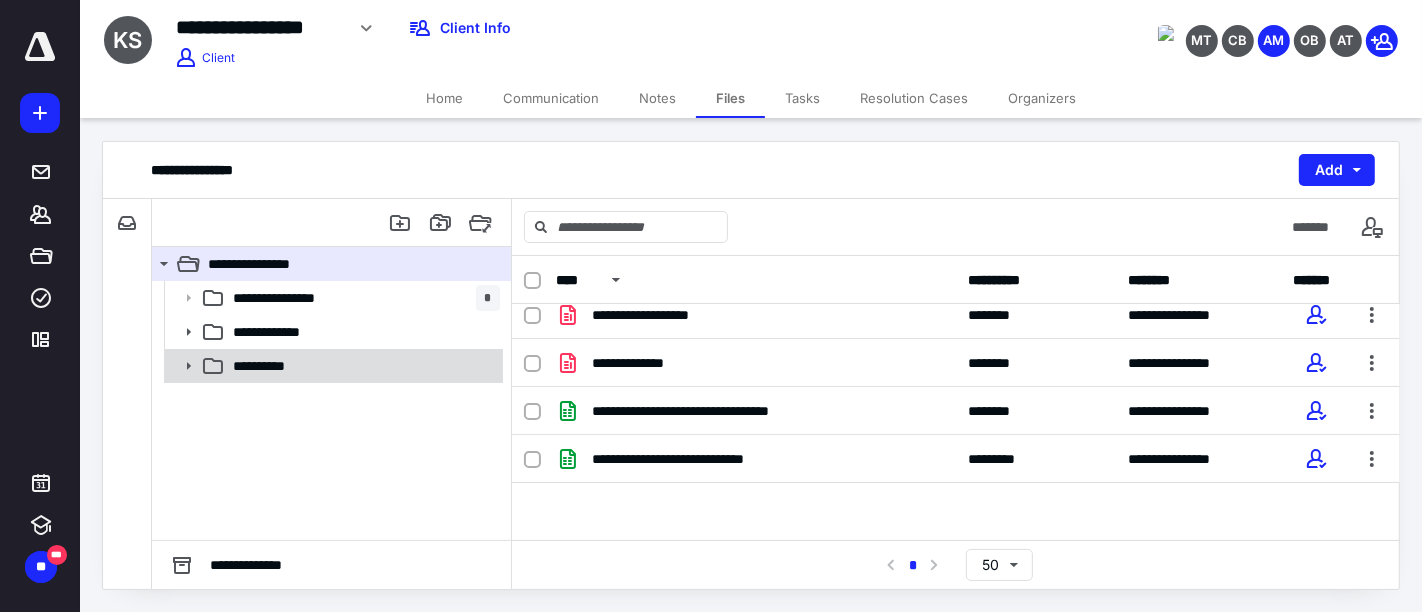 click on "**********" at bounding box center [362, 366] 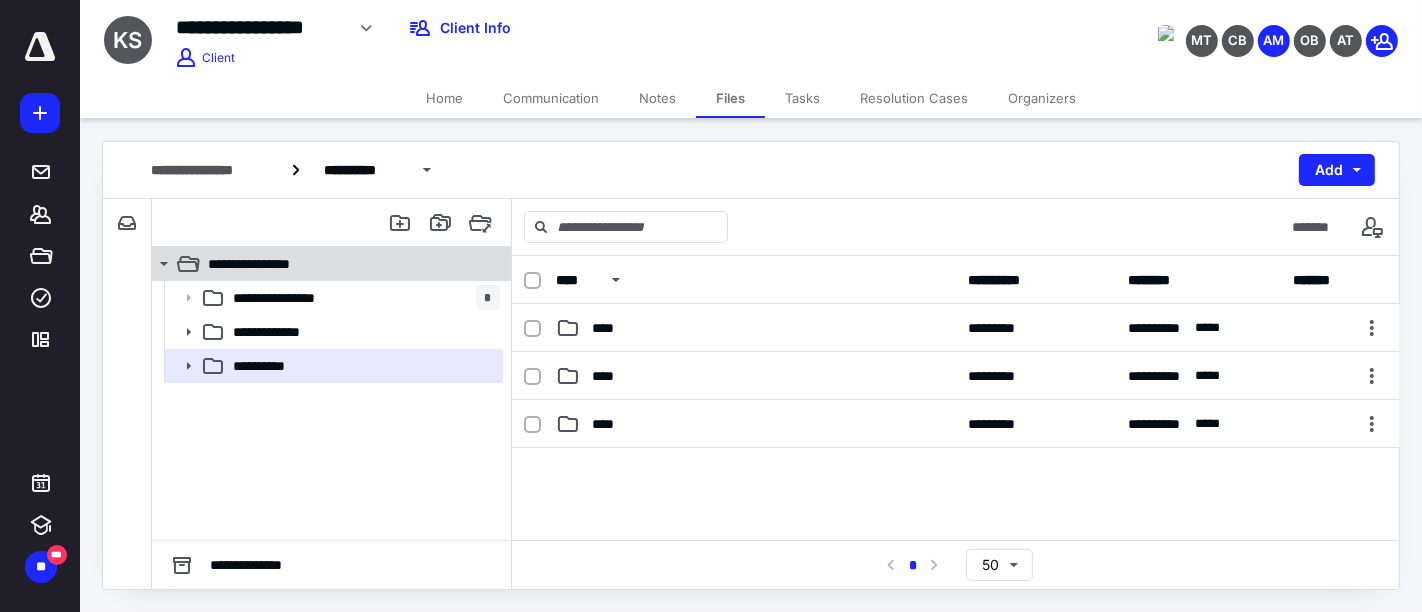 click on "**********" at bounding box center [344, 264] 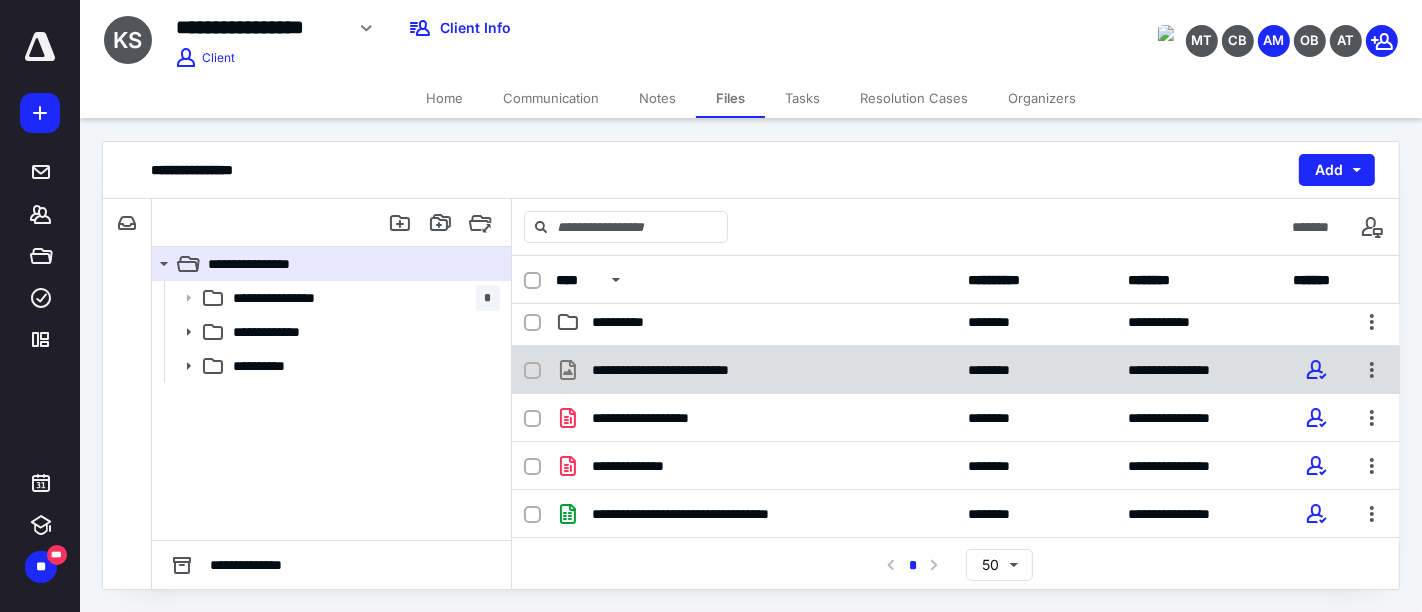 scroll, scrollTop: 111, scrollLeft: 0, axis: vertical 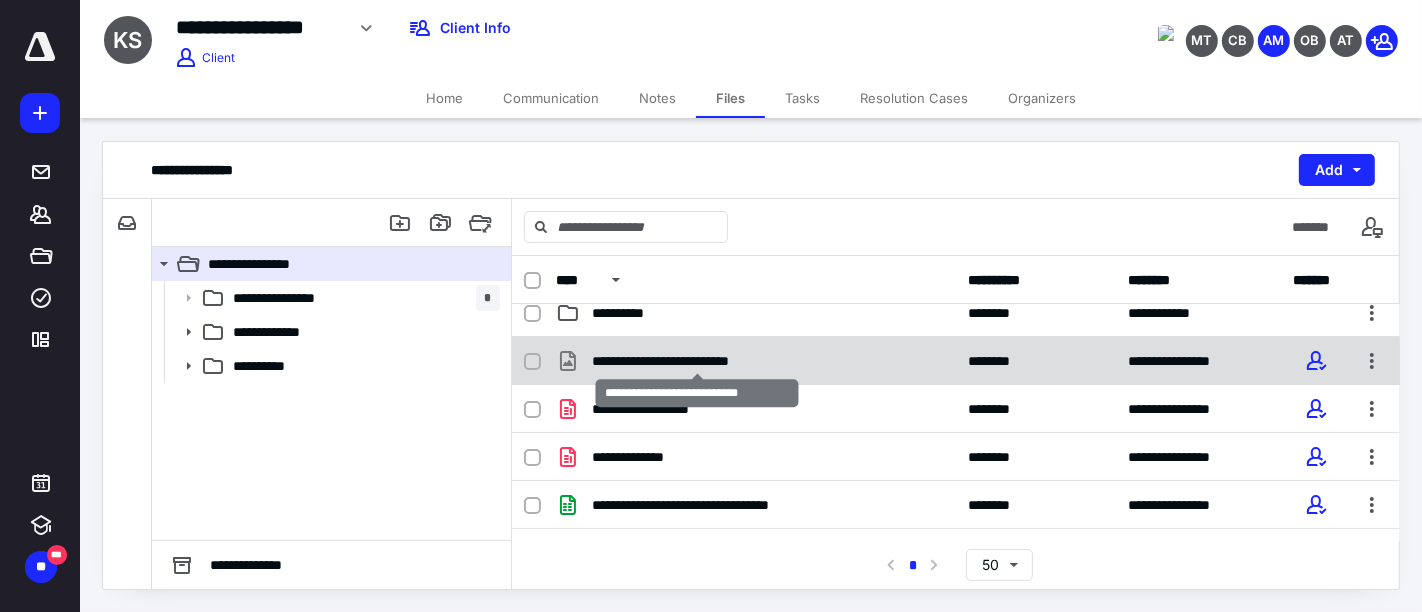 click on "**********" at bounding box center (697, 361) 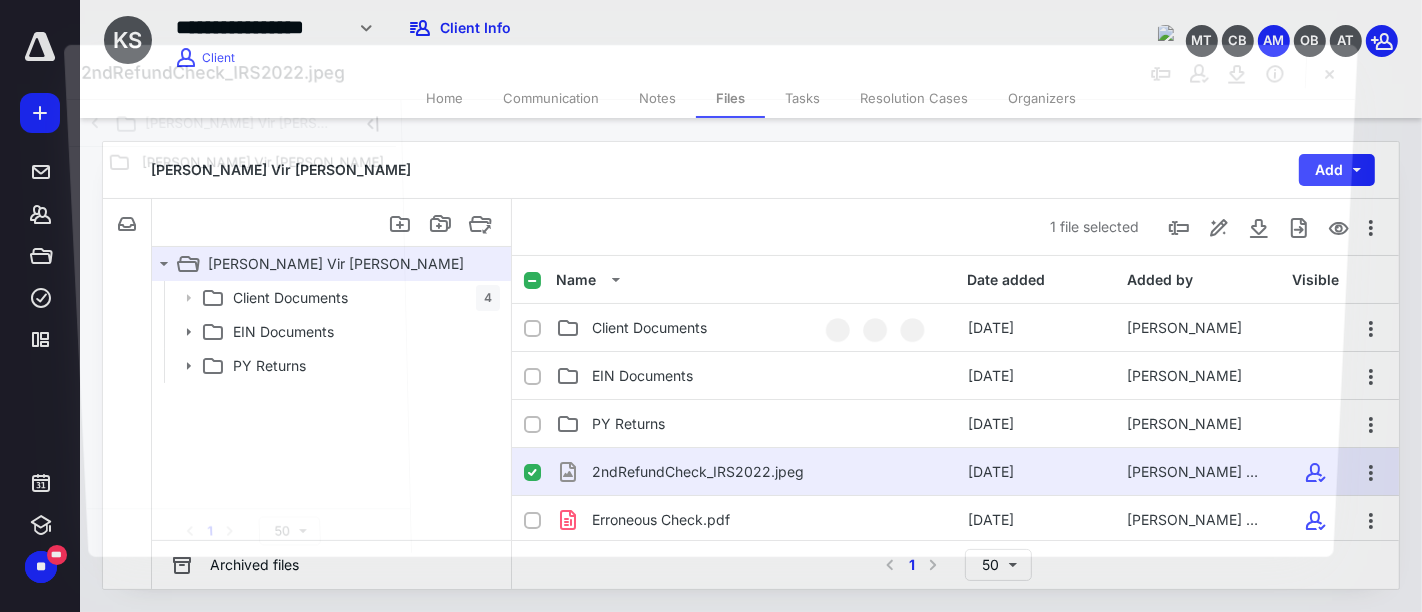 scroll, scrollTop: 111, scrollLeft: 0, axis: vertical 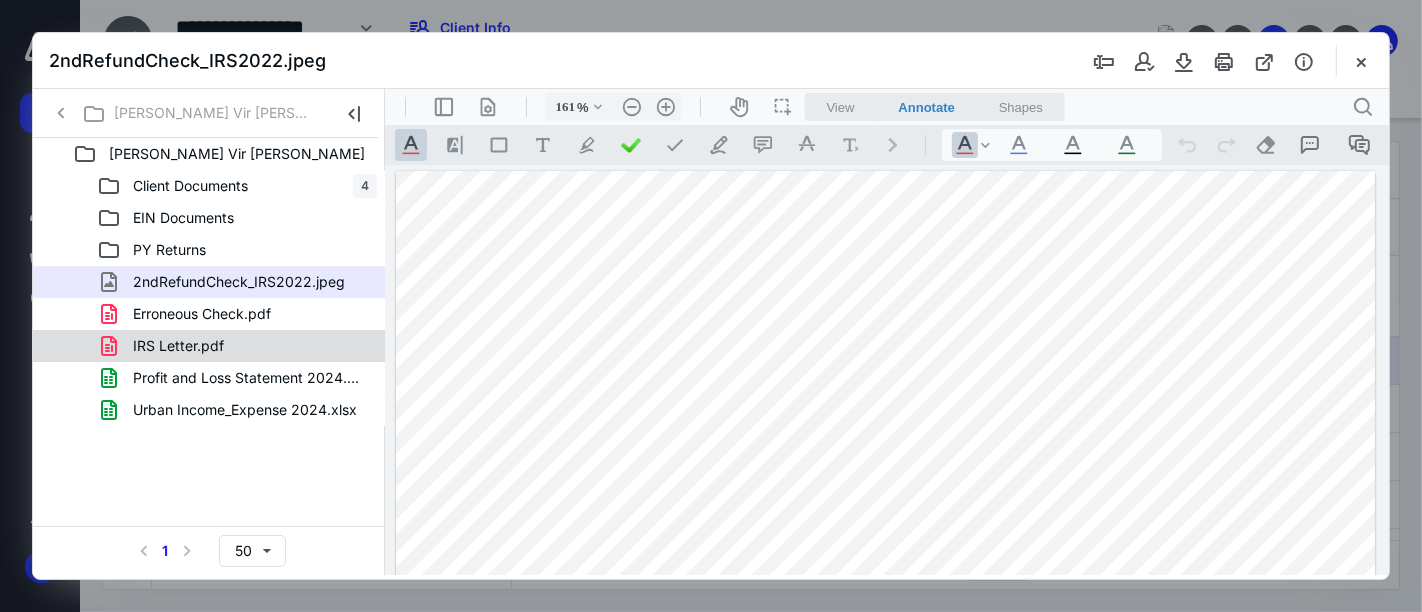 click on "IRS Letter.pdf" at bounding box center (237, 346) 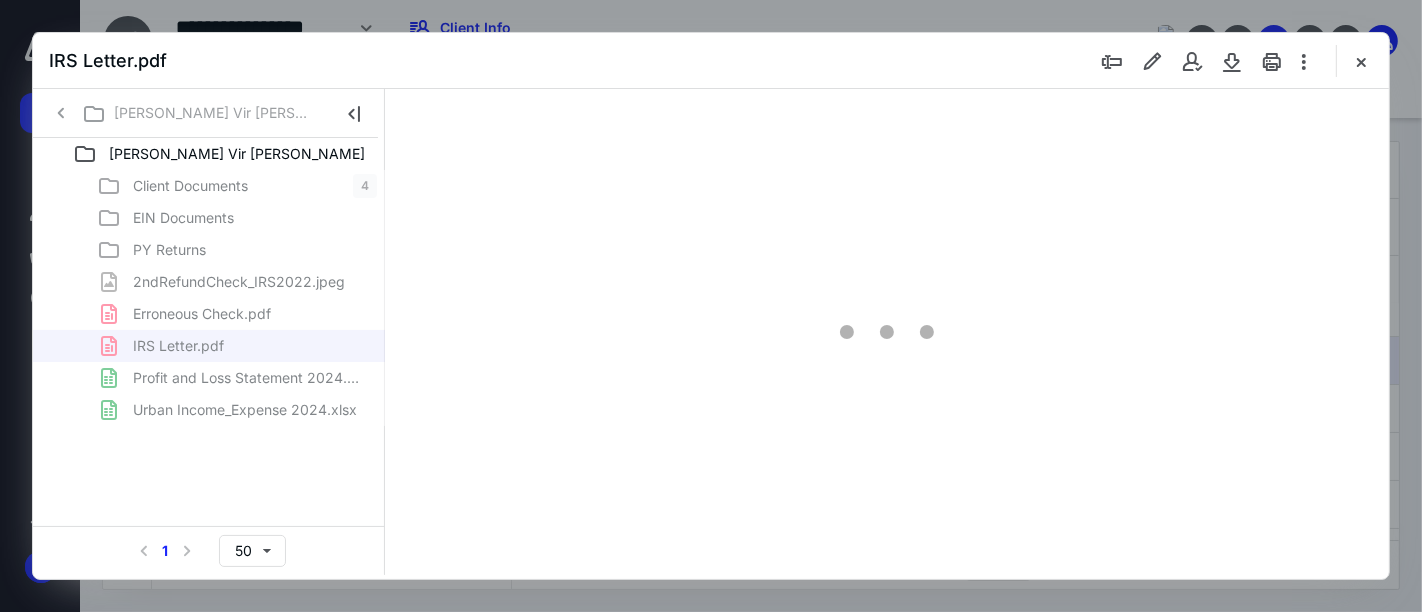 type on "24" 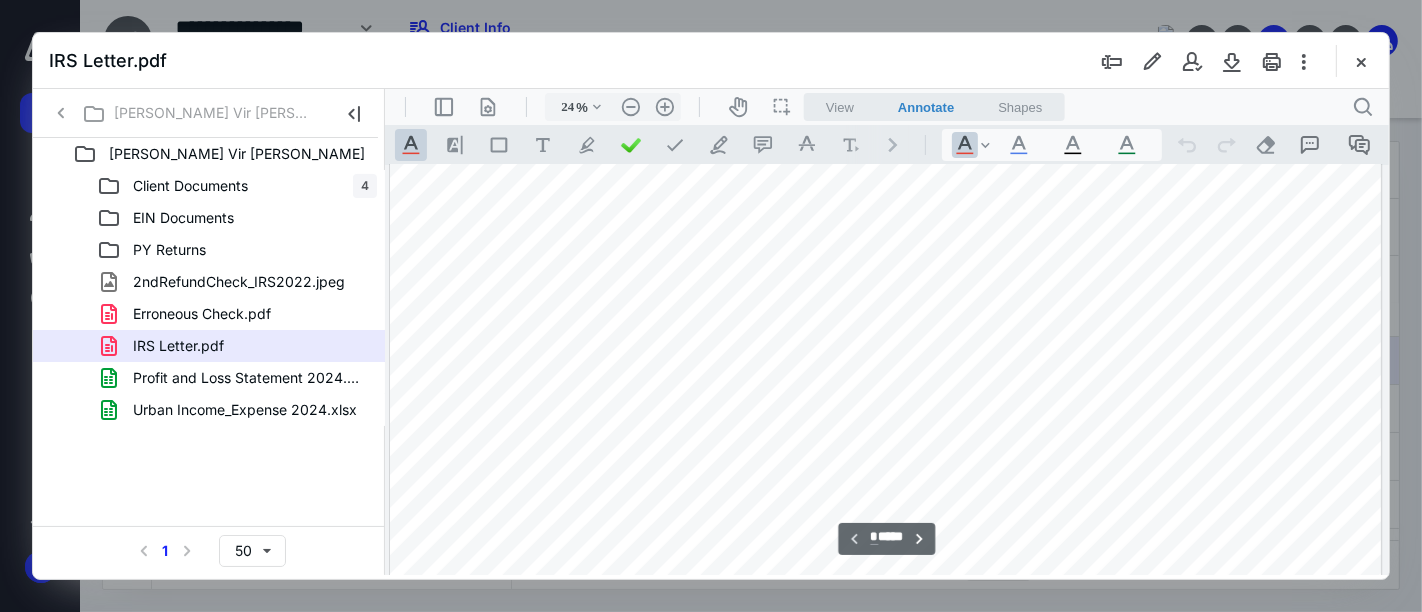 scroll, scrollTop: 0, scrollLeft: 0, axis: both 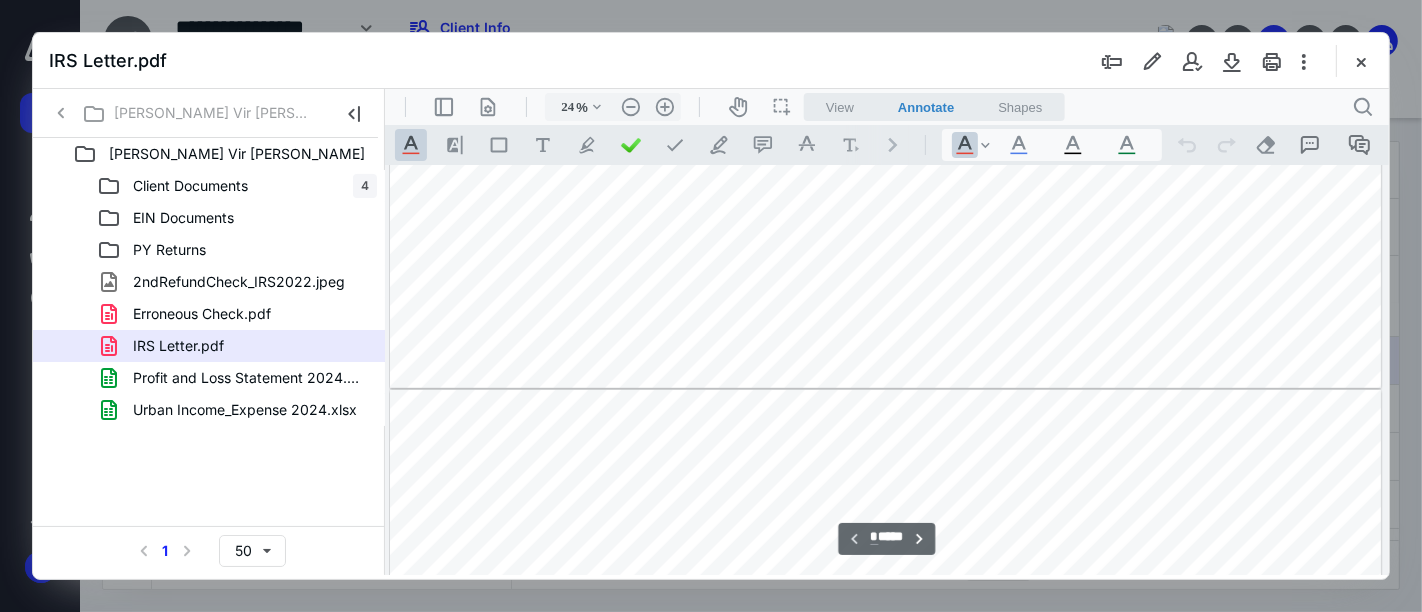 type on "*" 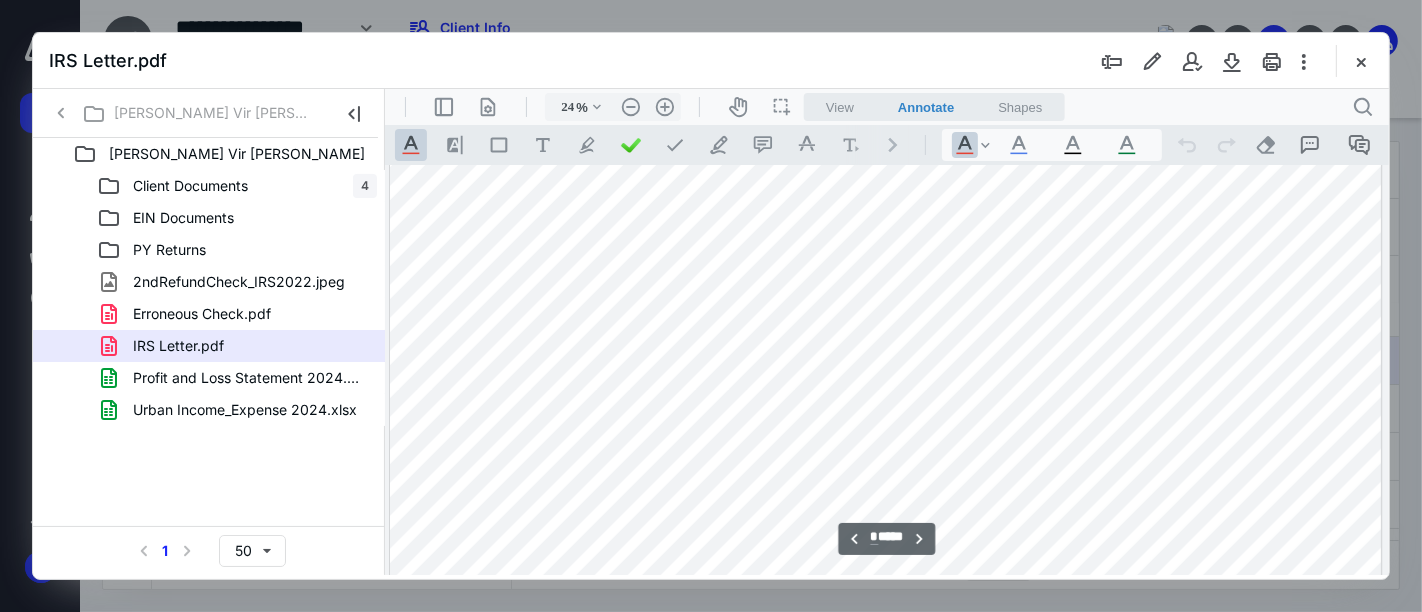scroll, scrollTop: 1555, scrollLeft: 0, axis: vertical 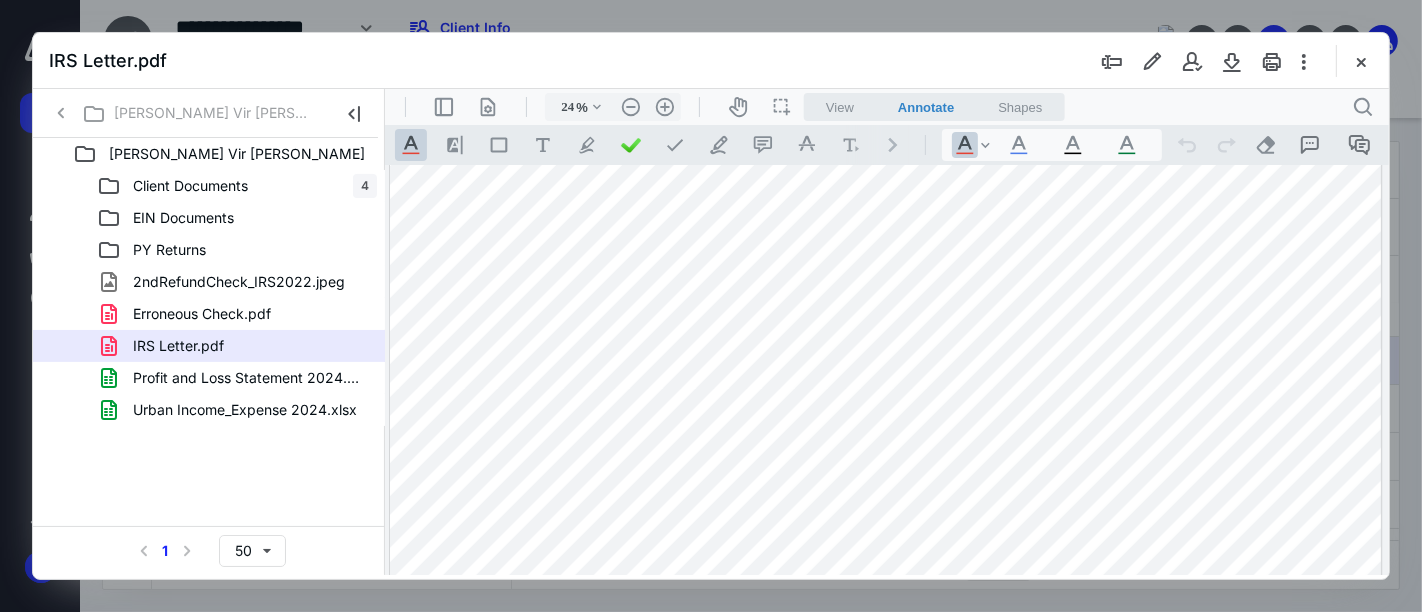 drag, startPoint x: 283, startPoint y: 293, endPoint x: 277, endPoint y: 307, distance: 15.231546 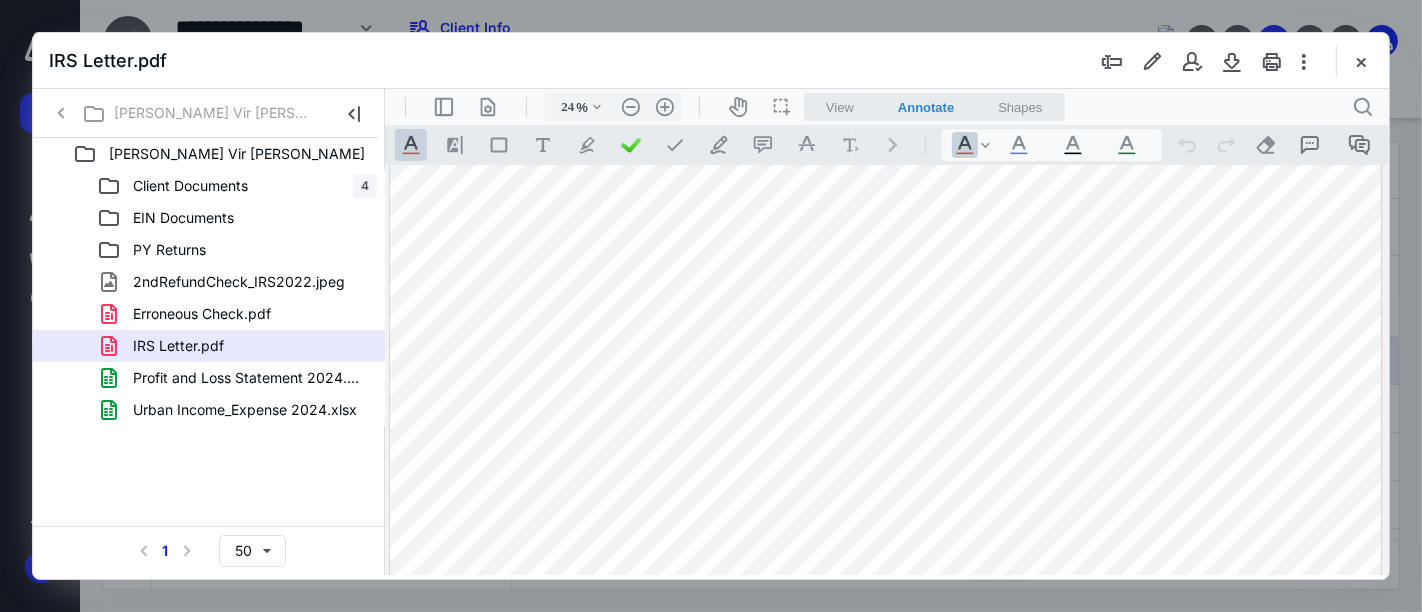 click on "Client Documents 4 EIN Documents PY Returns 2ndRefundCheck_IRS2022.jpeg Erroneous Check.pdf IRS Letter.pdf Profit and Loss Statement 2024.xlsx Urban Income_Expense 2024.xlsx" at bounding box center (209, 298) 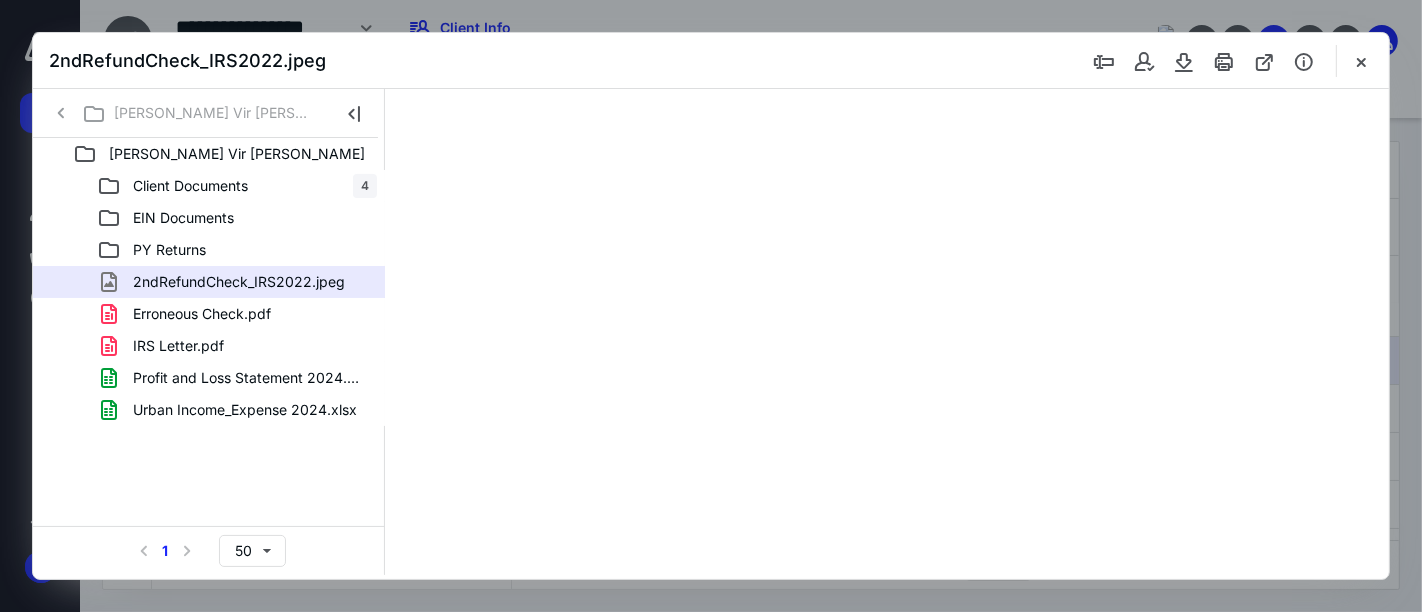 scroll, scrollTop: 0, scrollLeft: 0, axis: both 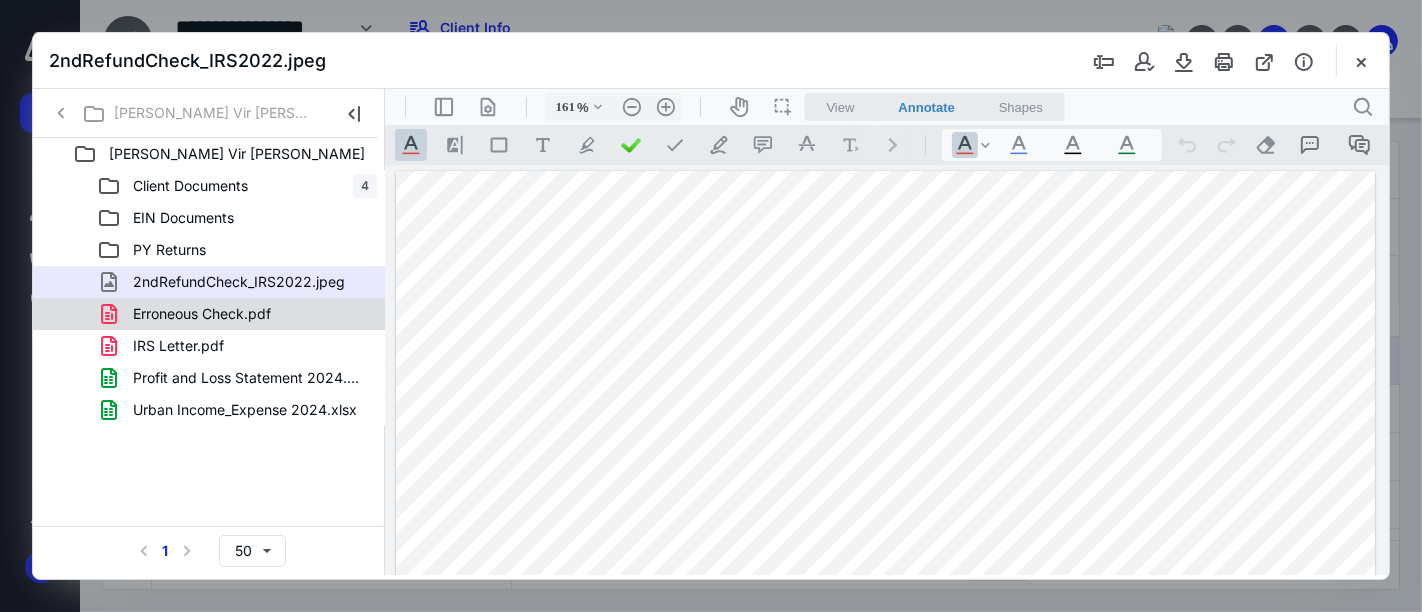 click on "Erroneous Check.pdf" at bounding box center [237, 314] 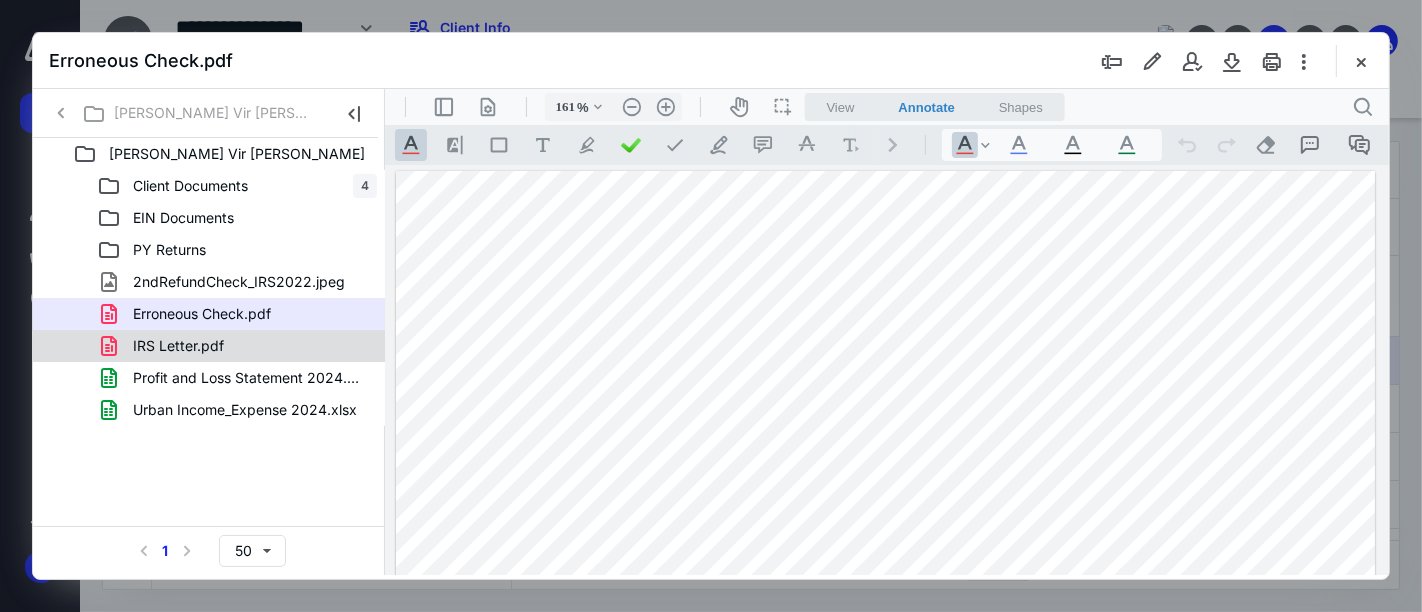 click on "IRS Letter.pdf" at bounding box center [237, 346] 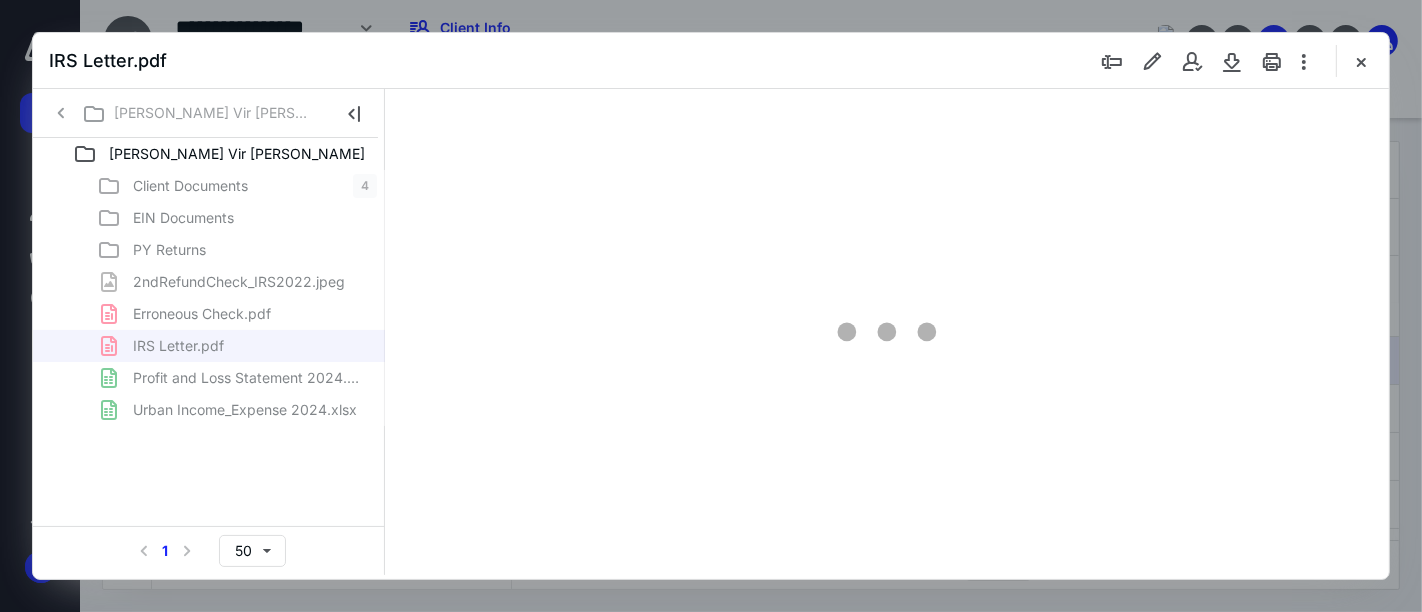 type on "24" 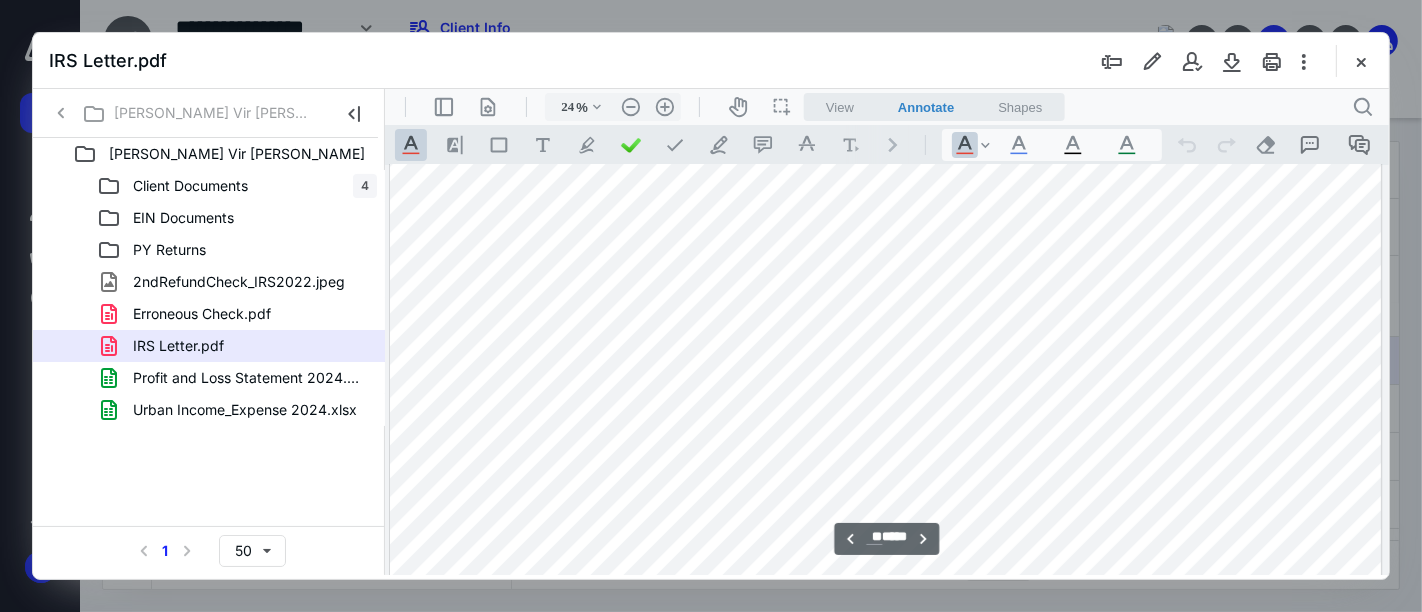 scroll, scrollTop: 12188, scrollLeft: 0, axis: vertical 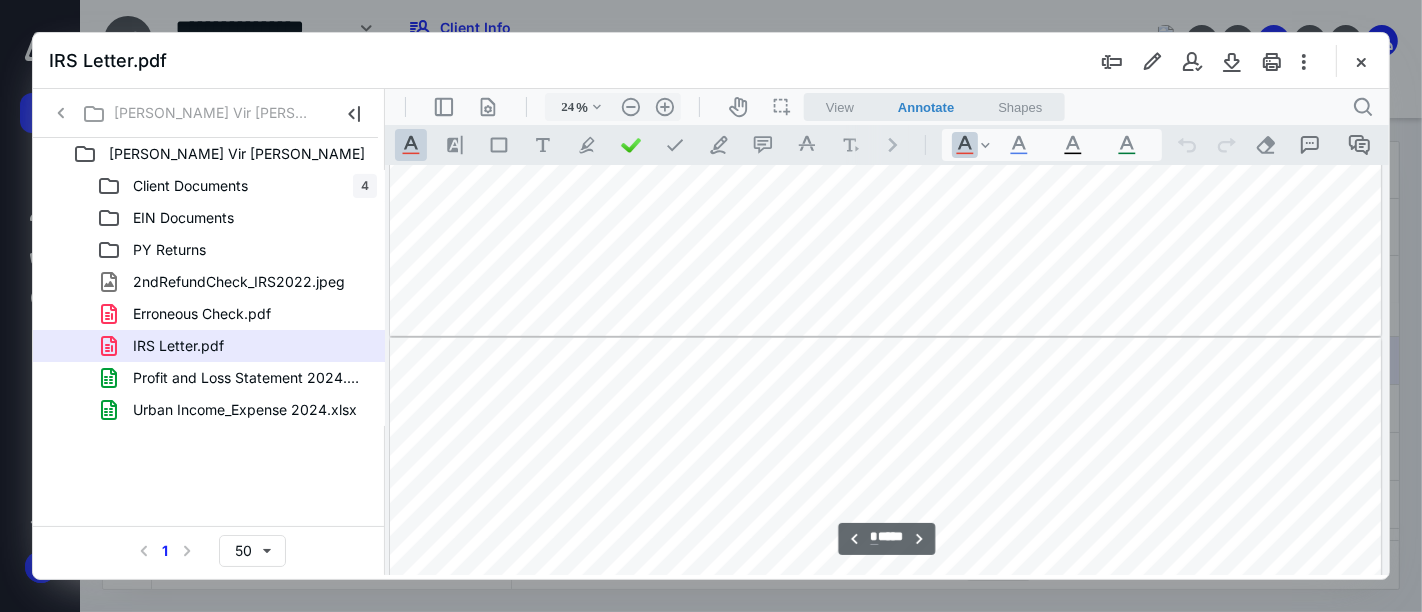 type on "*" 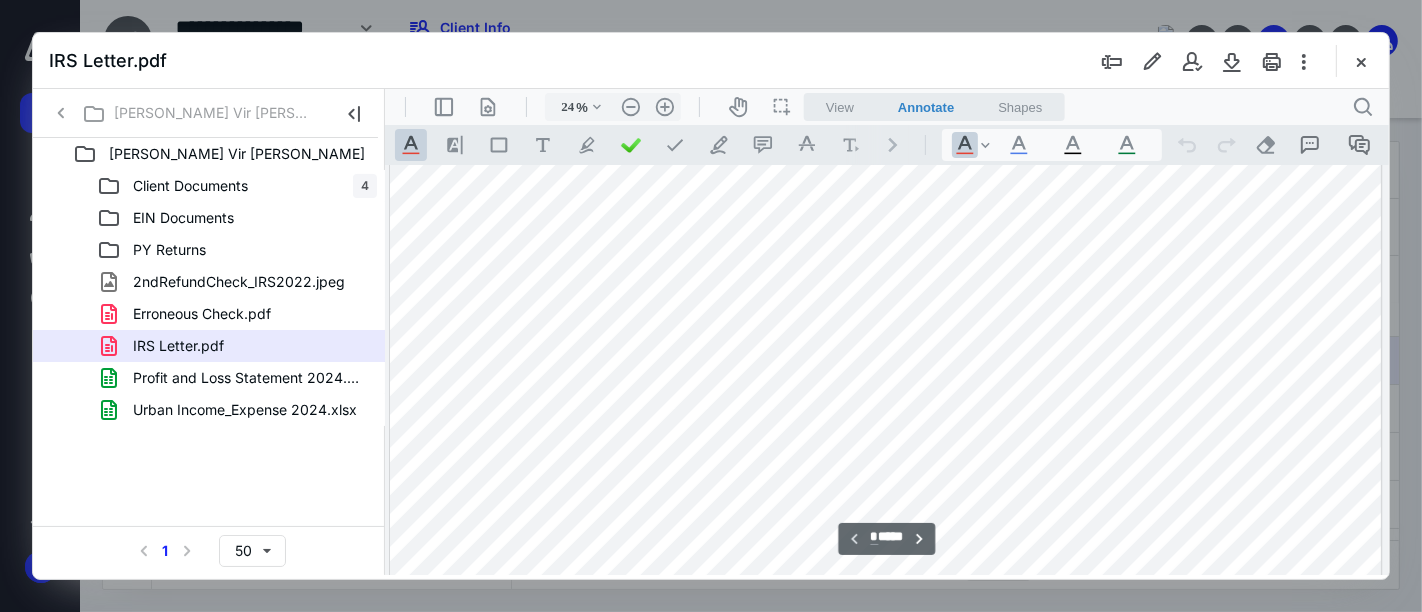 scroll, scrollTop: 222, scrollLeft: 0, axis: vertical 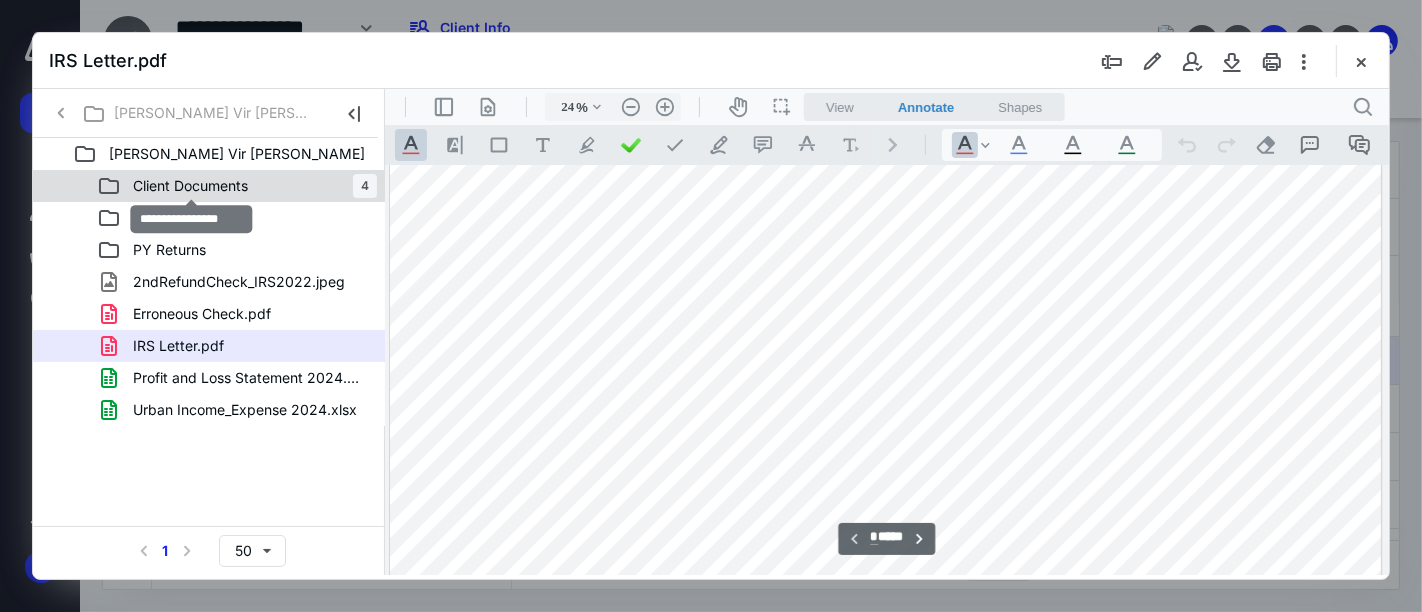 click on "Client Documents" at bounding box center [190, 186] 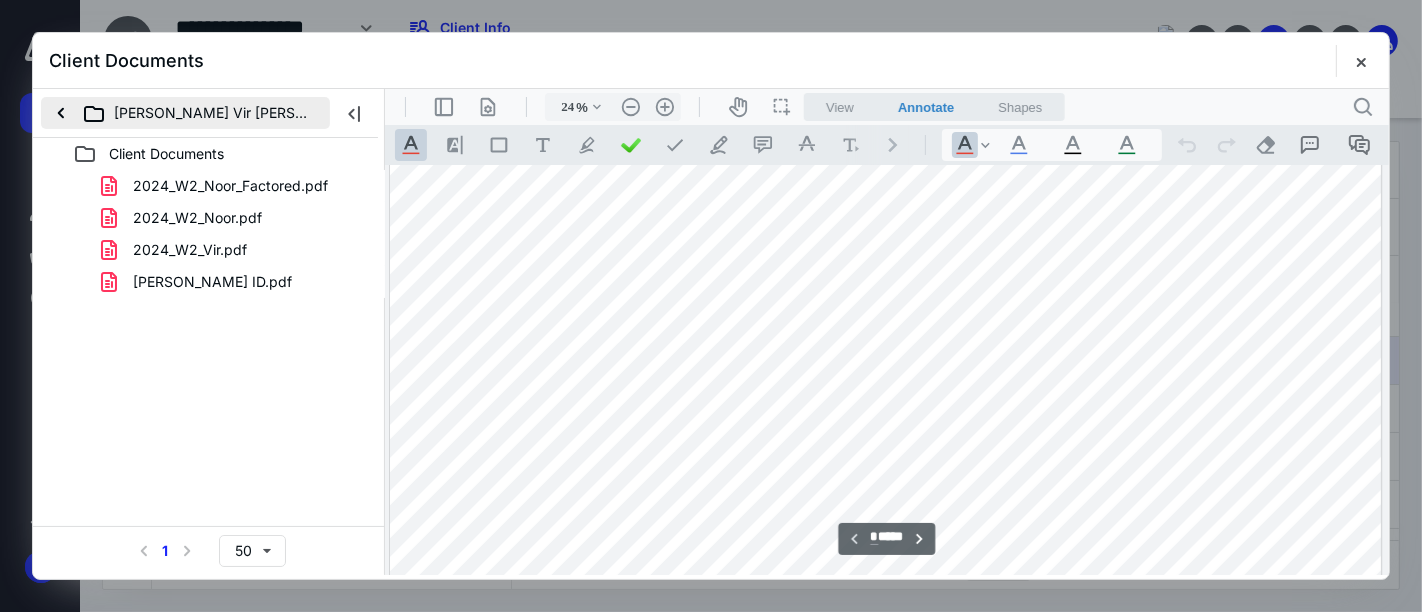 click on "[PERSON_NAME] Vir [PERSON_NAME]" at bounding box center [185, 113] 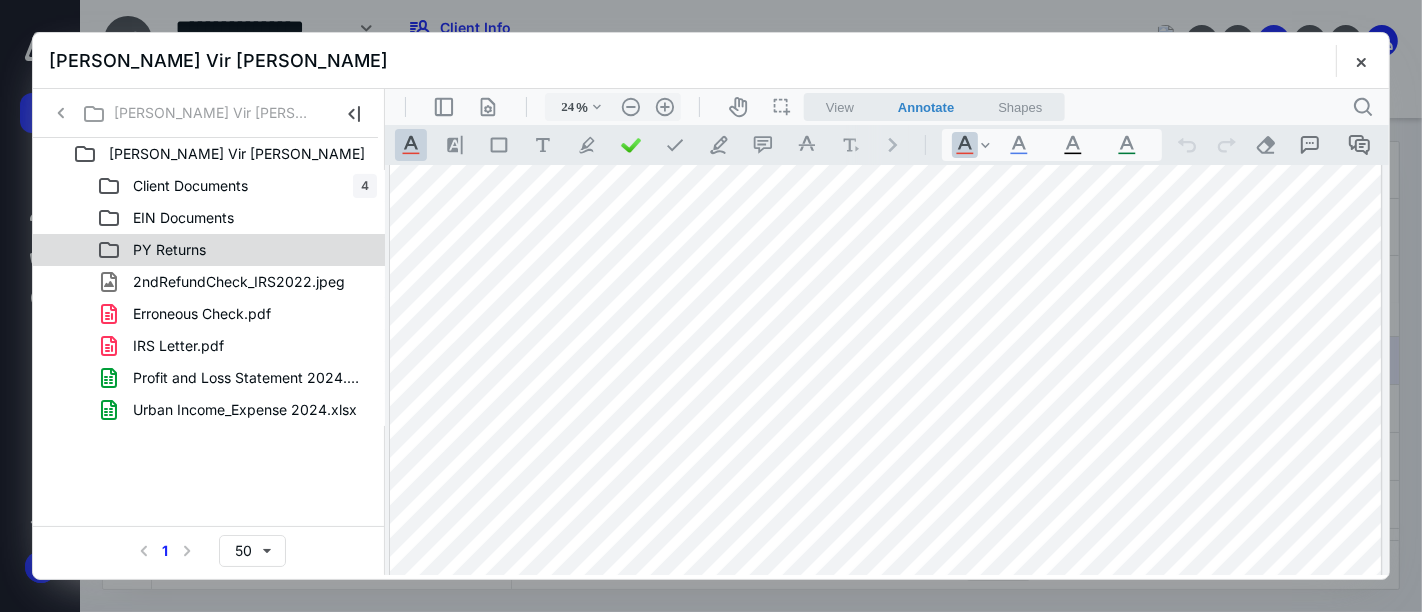 click on "PY Returns" at bounding box center [237, 250] 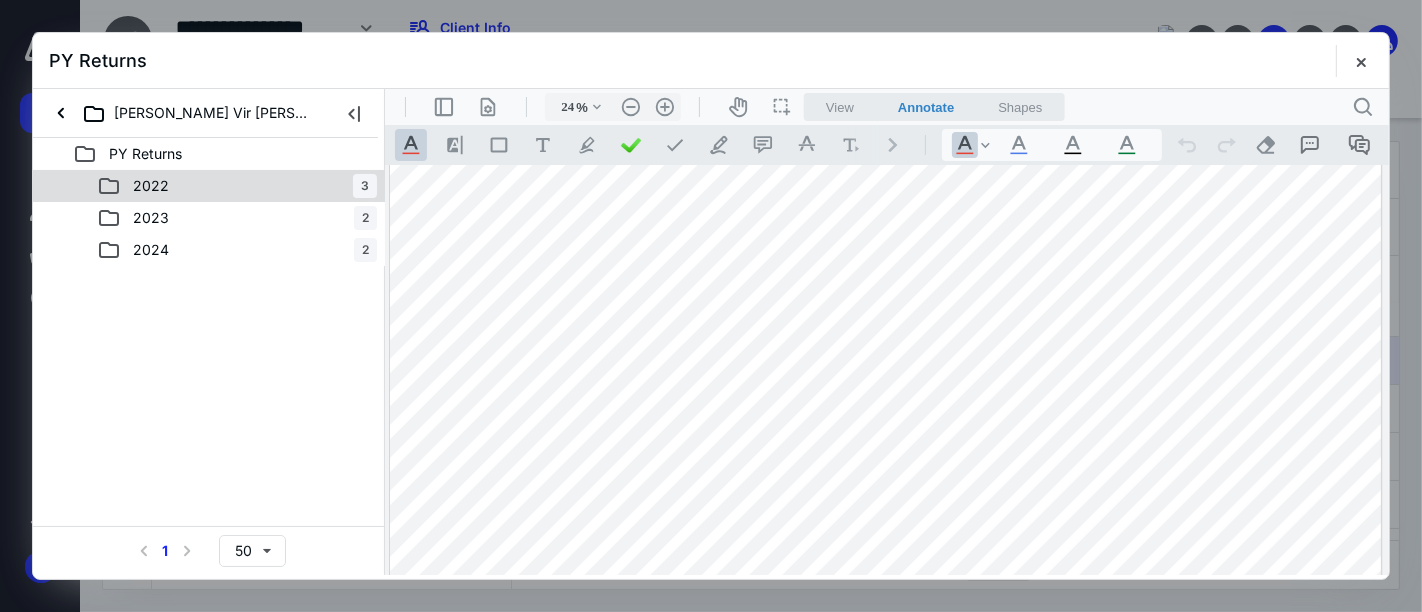 click on "2022 3" at bounding box center (237, 186) 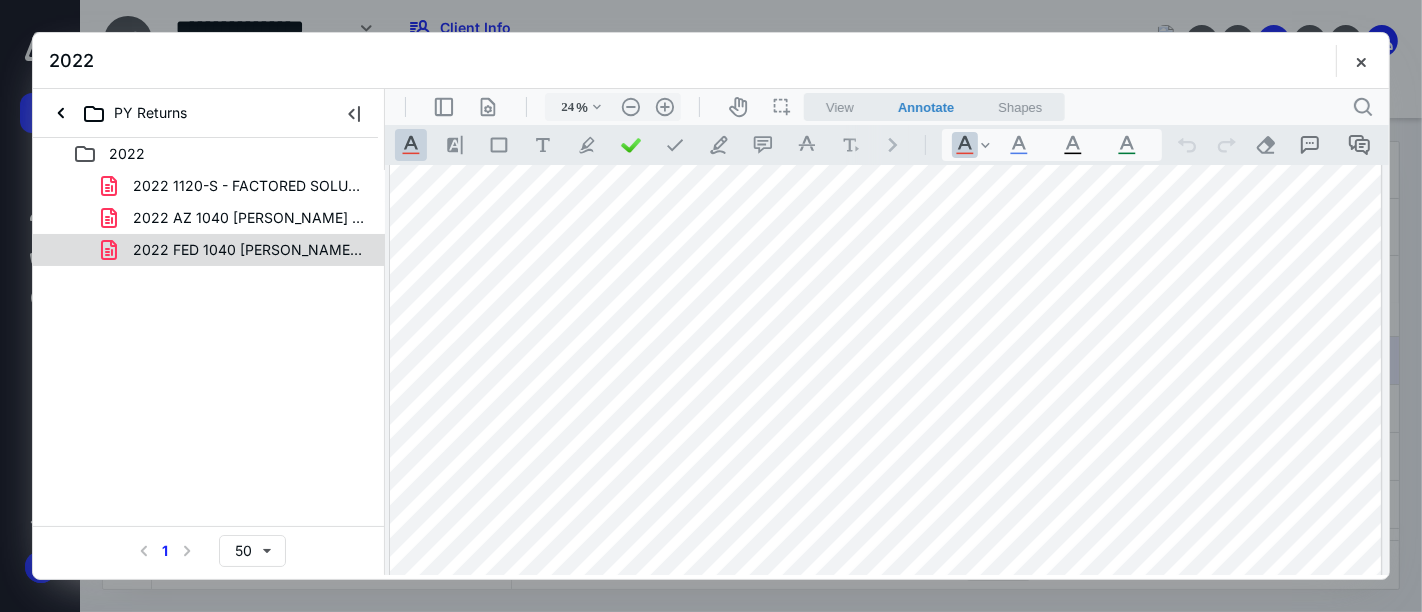 click on "2022 FED 1040 [PERSON_NAME] and [PERSON_NAME].pdf" at bounding box center [209, 250] 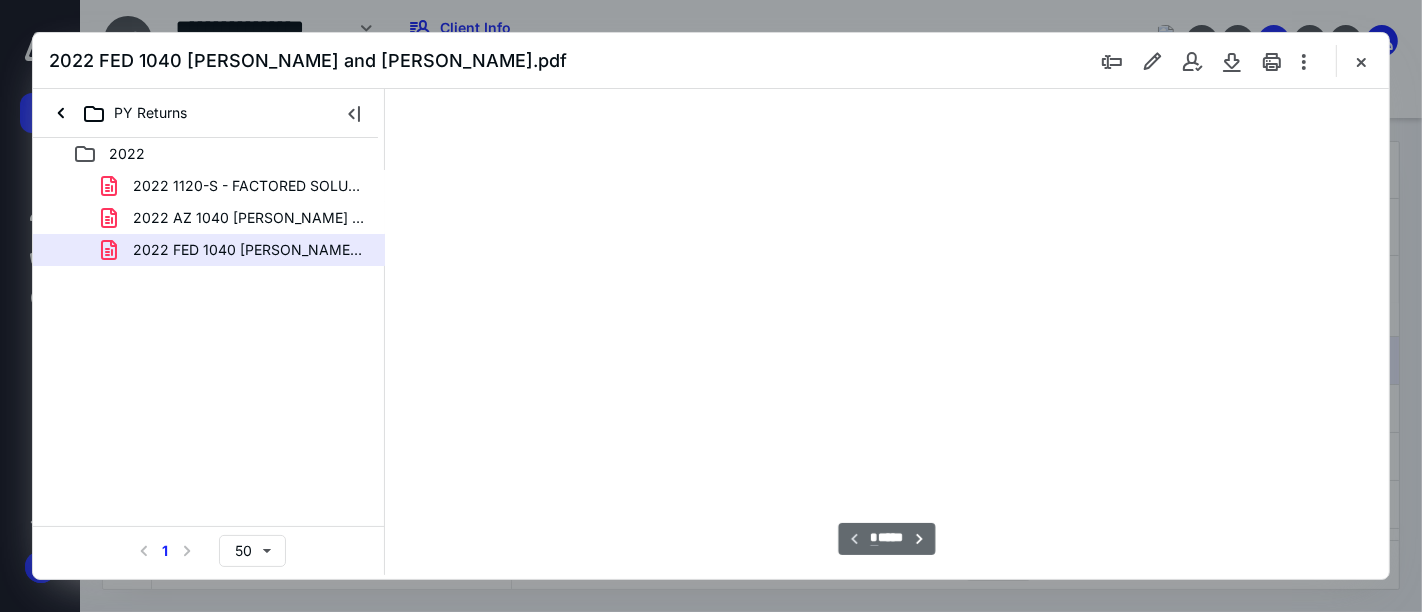type on "161" 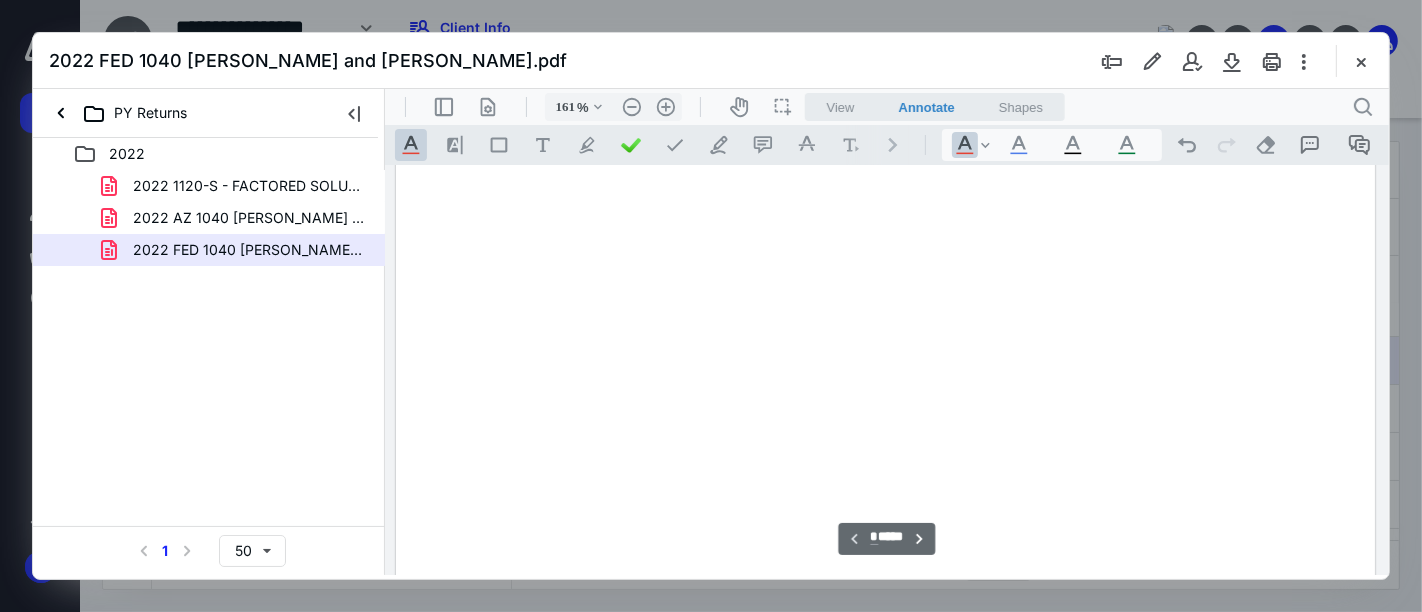 scroll, scrollTop: 82, scrollLeft: 0, axis: vertical 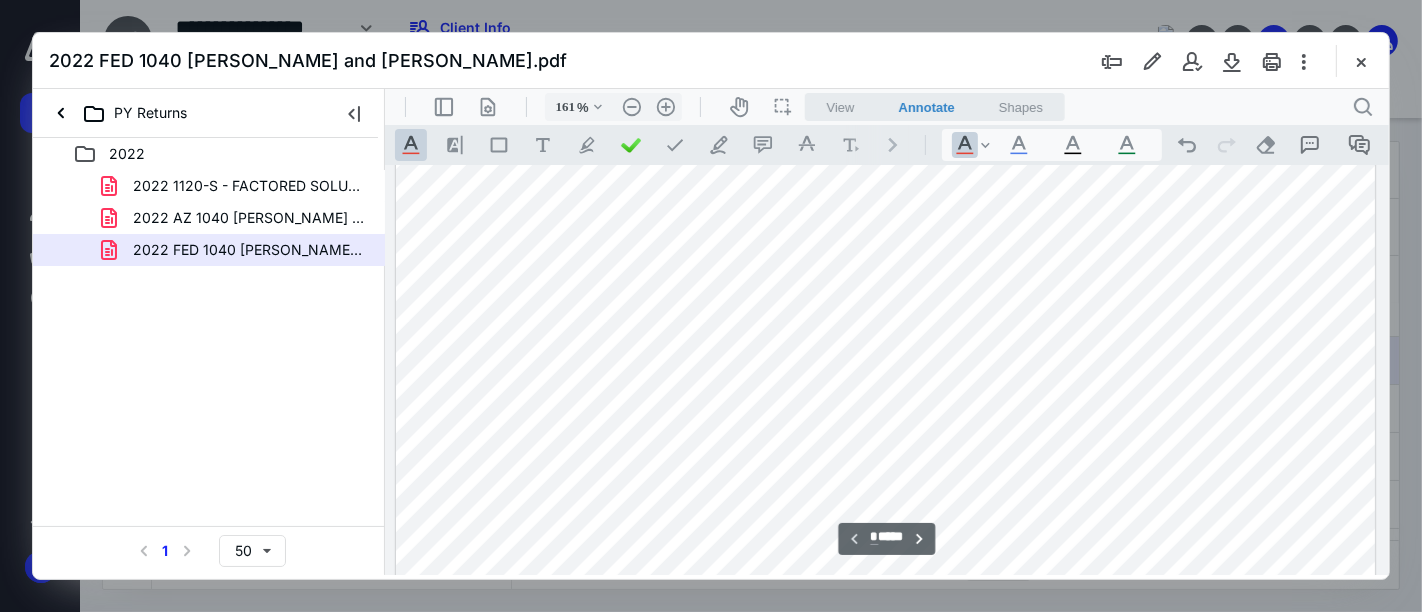 type on "*" 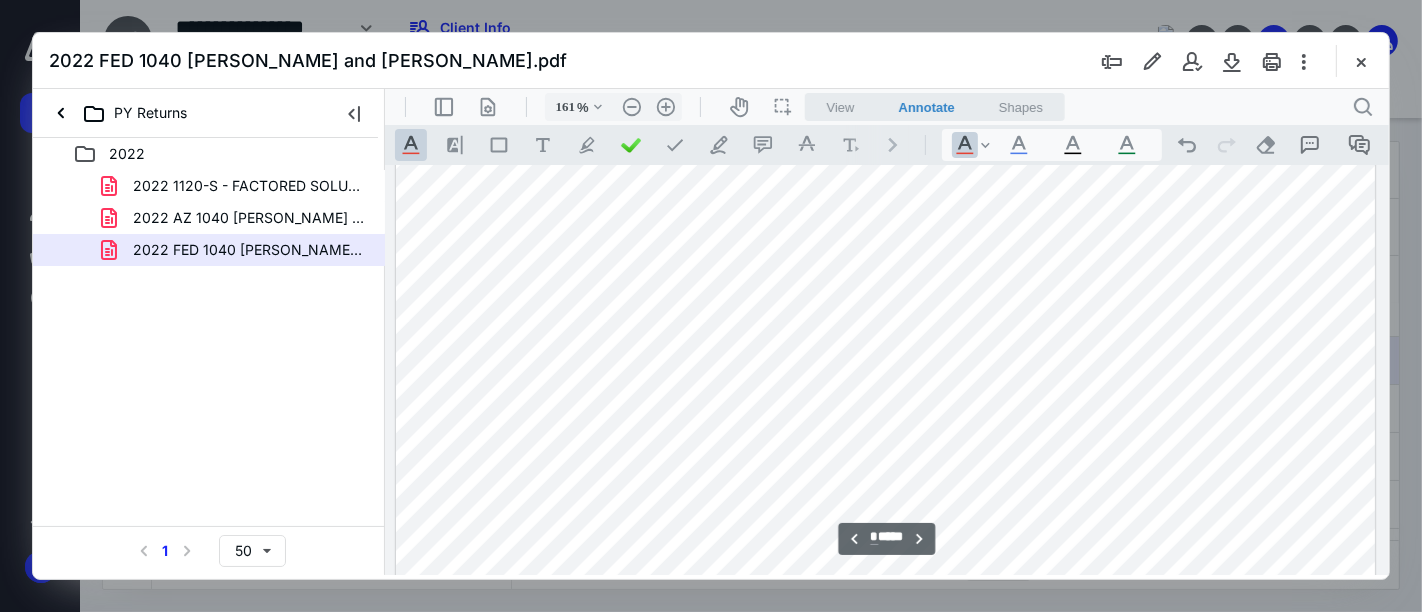 scroll, scrollTop: 1637, scrollLeft: 0, axis: vertical 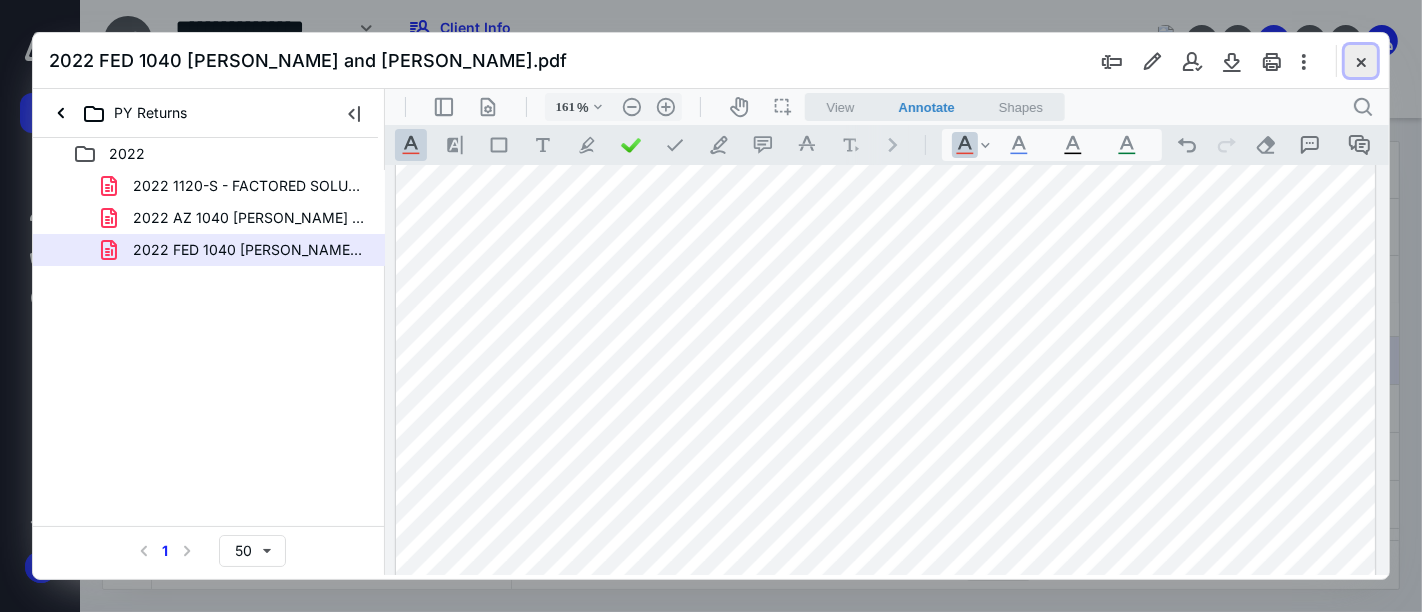 click at bounding box center [1361, 61] 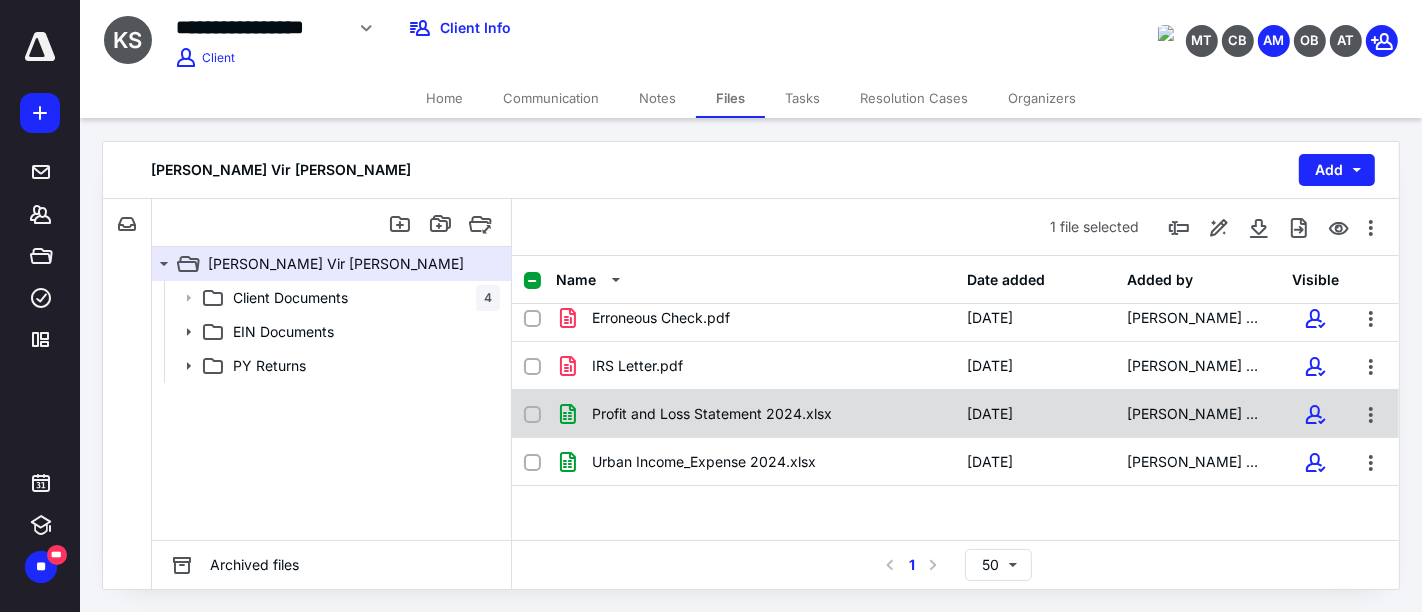 scroll, scrollTop: 205, scrollLeft: 0, axis: vertical 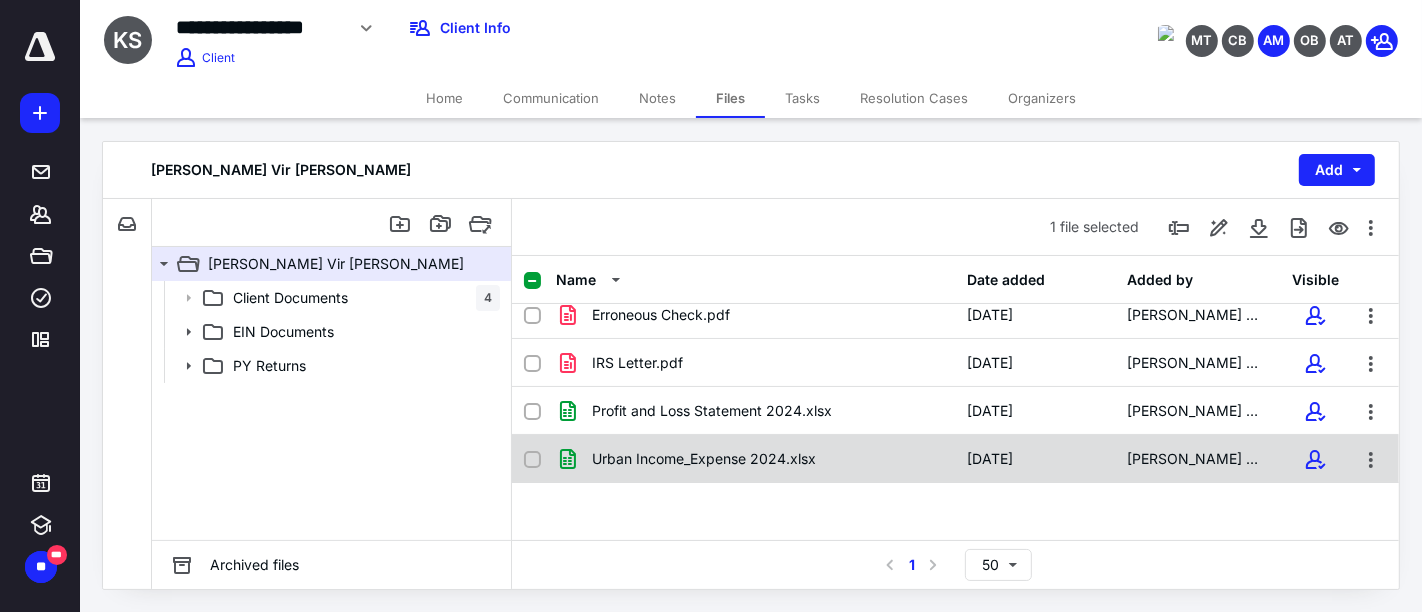 click on "Urban Income_Expense 2024.xlsx" at bounding box center [704, 459] 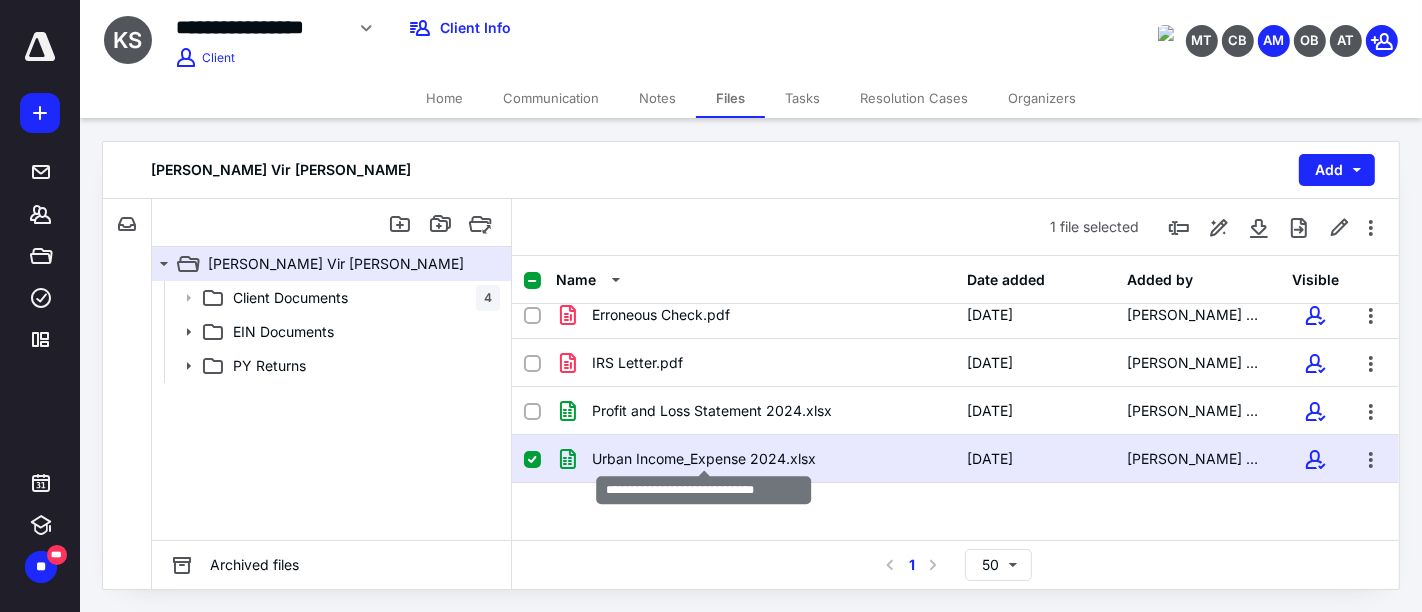 click on "Urban Income_Expense 2024.xlsx" at bounding box center [704, 459] 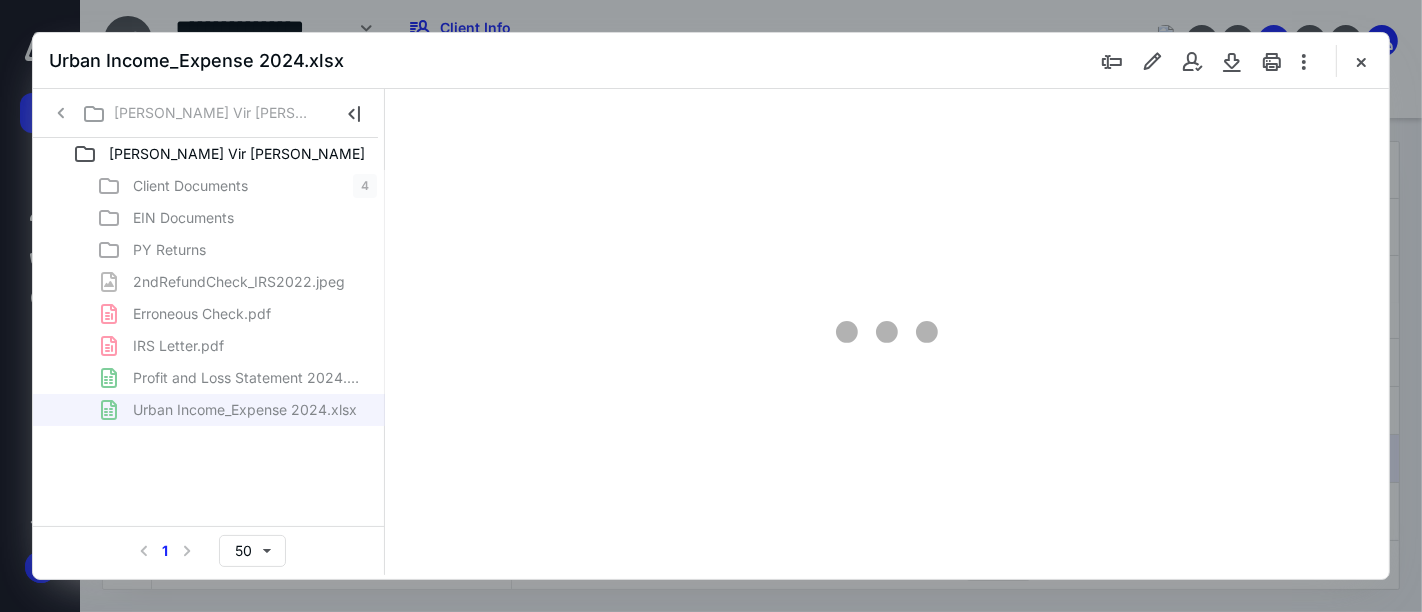 scroll, scrollTop: 0, scrollLeft: 0, axis: both 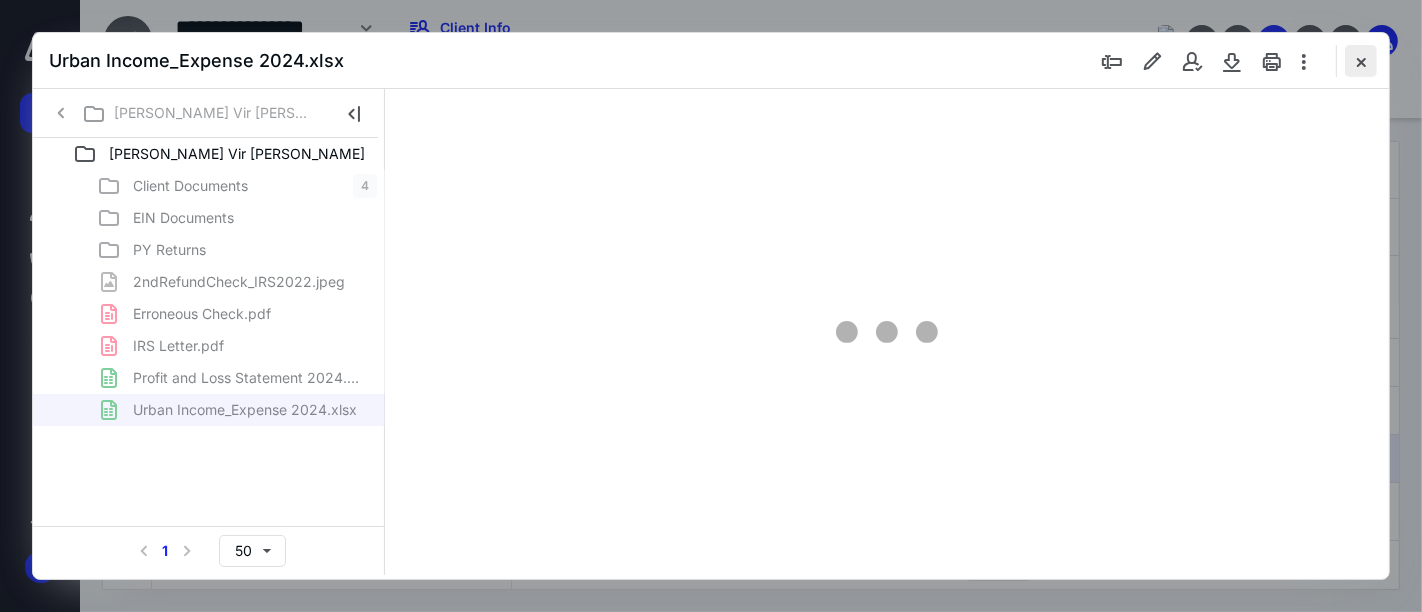 type on "132" 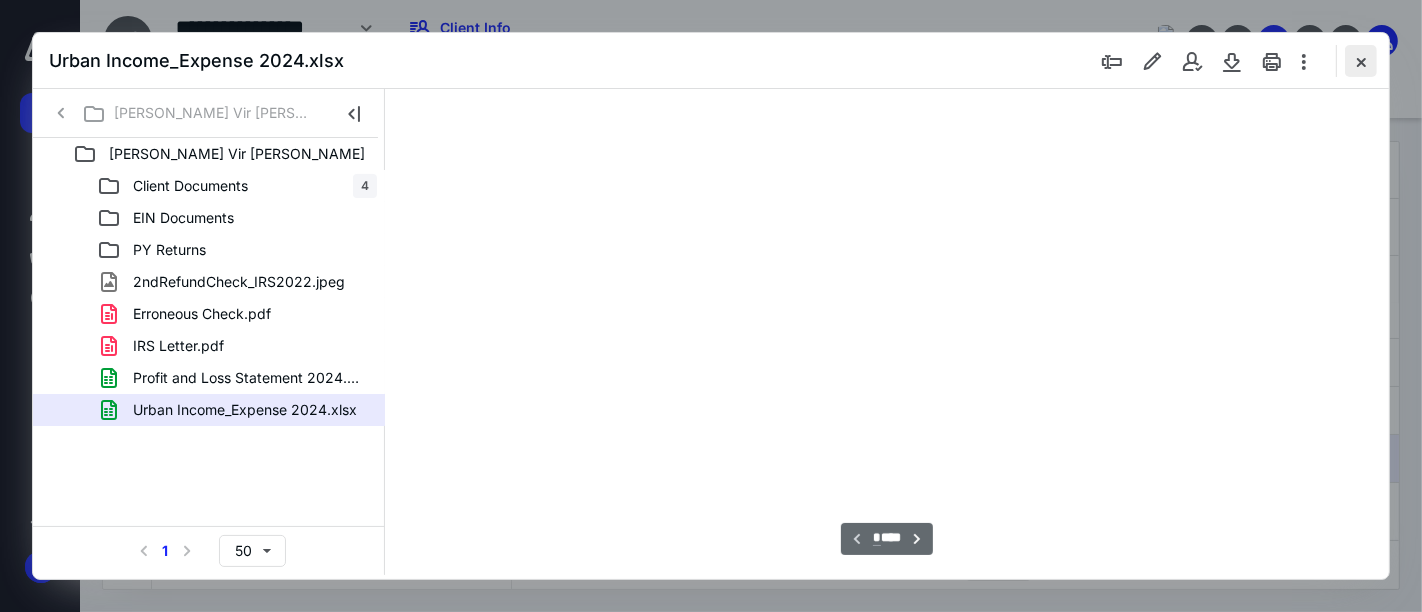 scroll, scrollTop: 80, scrollLeft: 3158, axis: both 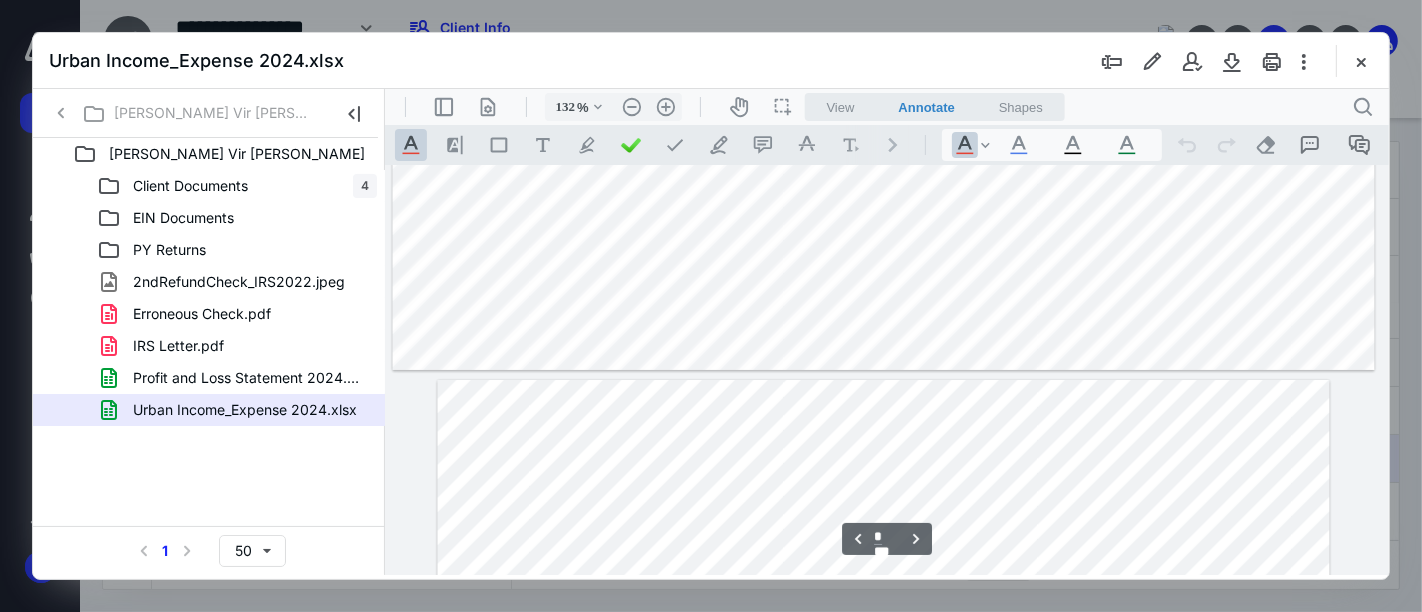 type on "*" 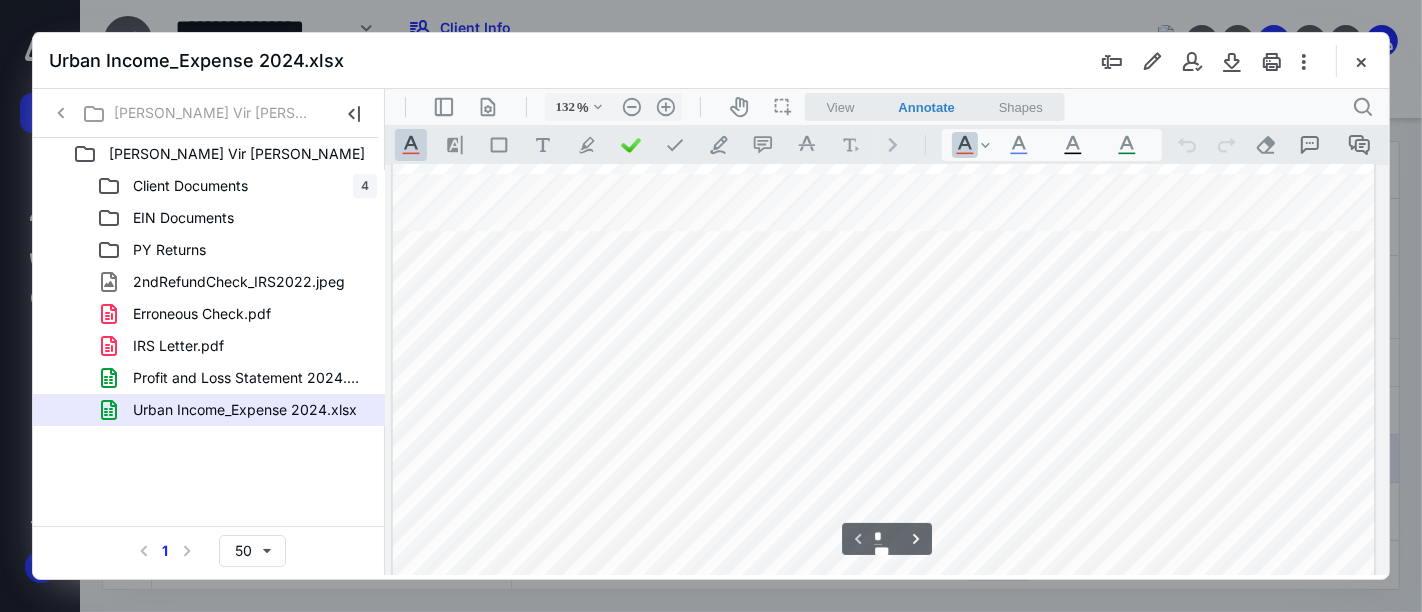 scroll, scrollTop: 111, scrollLeft: 3158, axis: both 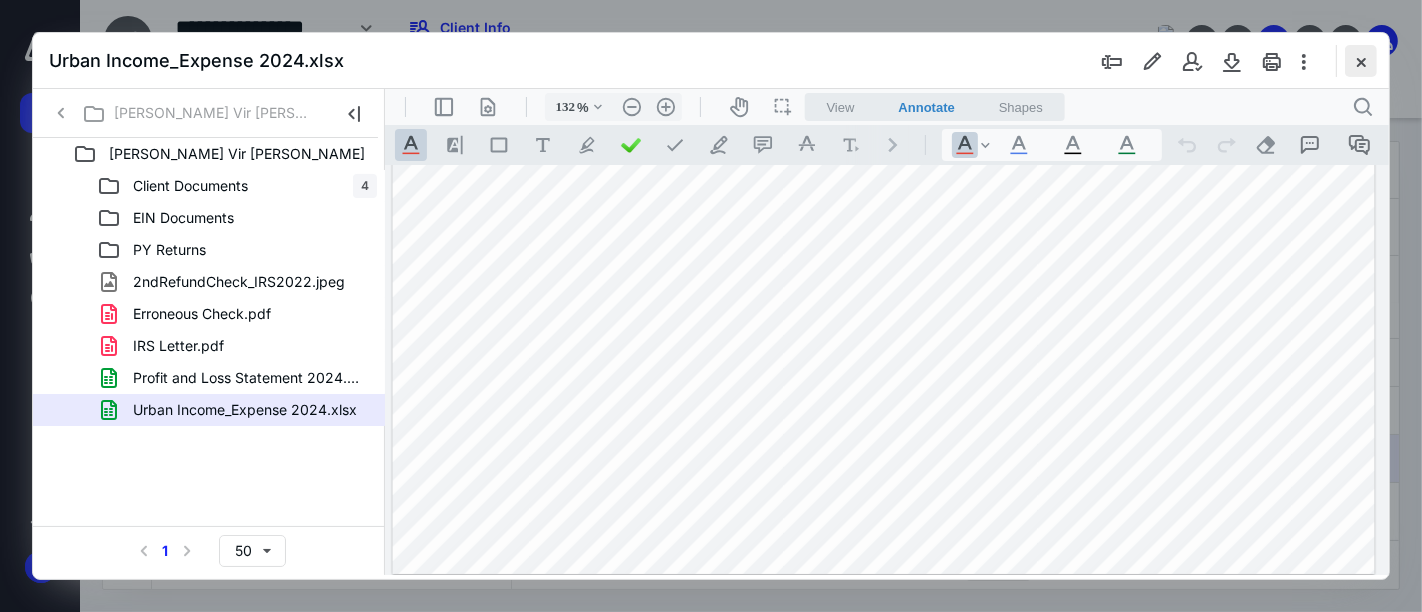 click at bounding box center (1361, 61) 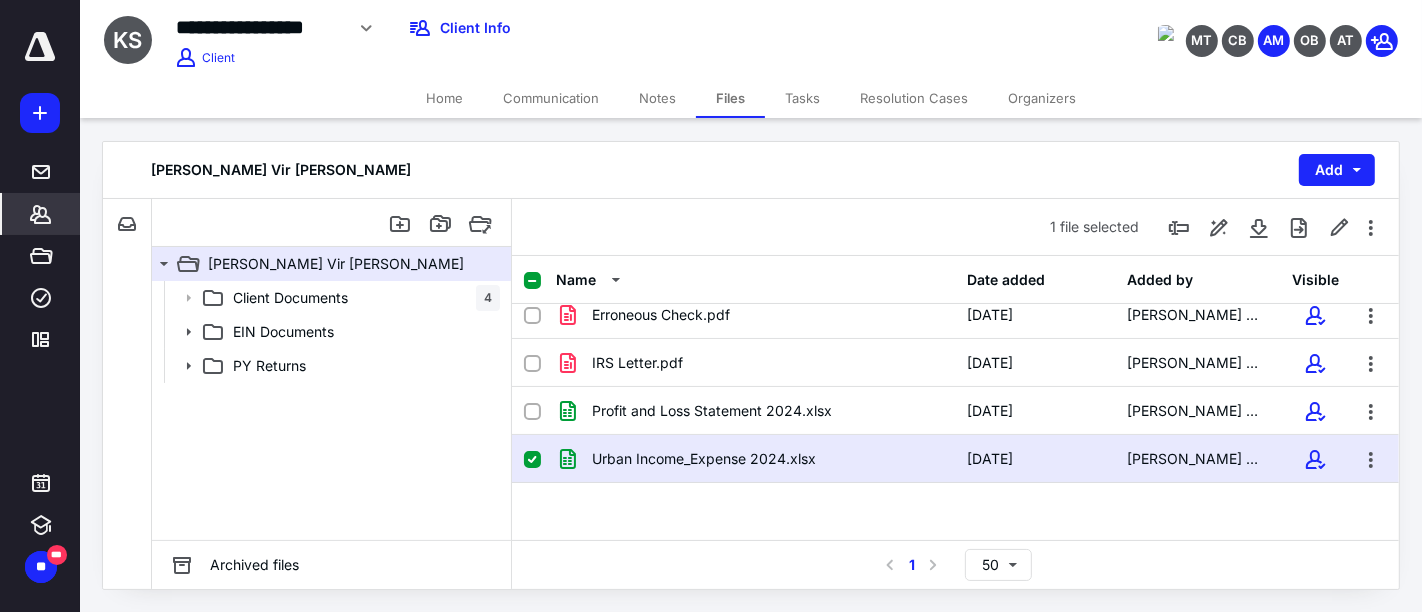 click 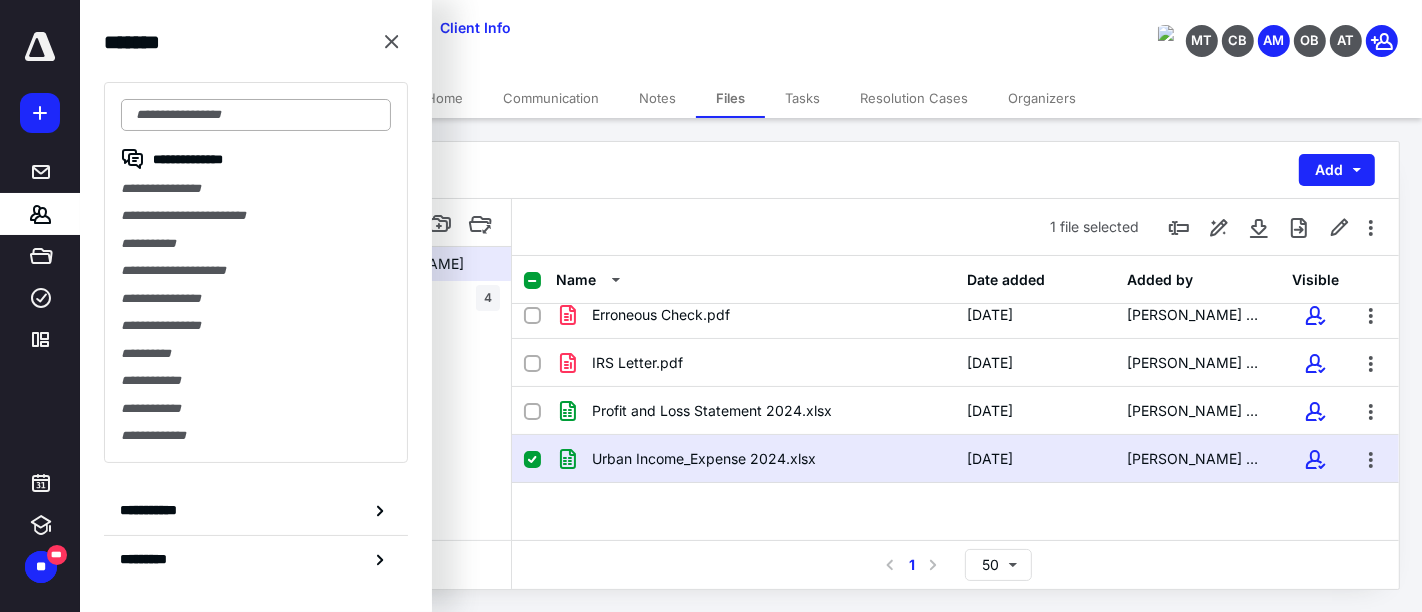 click at bounding box center [256, 115] 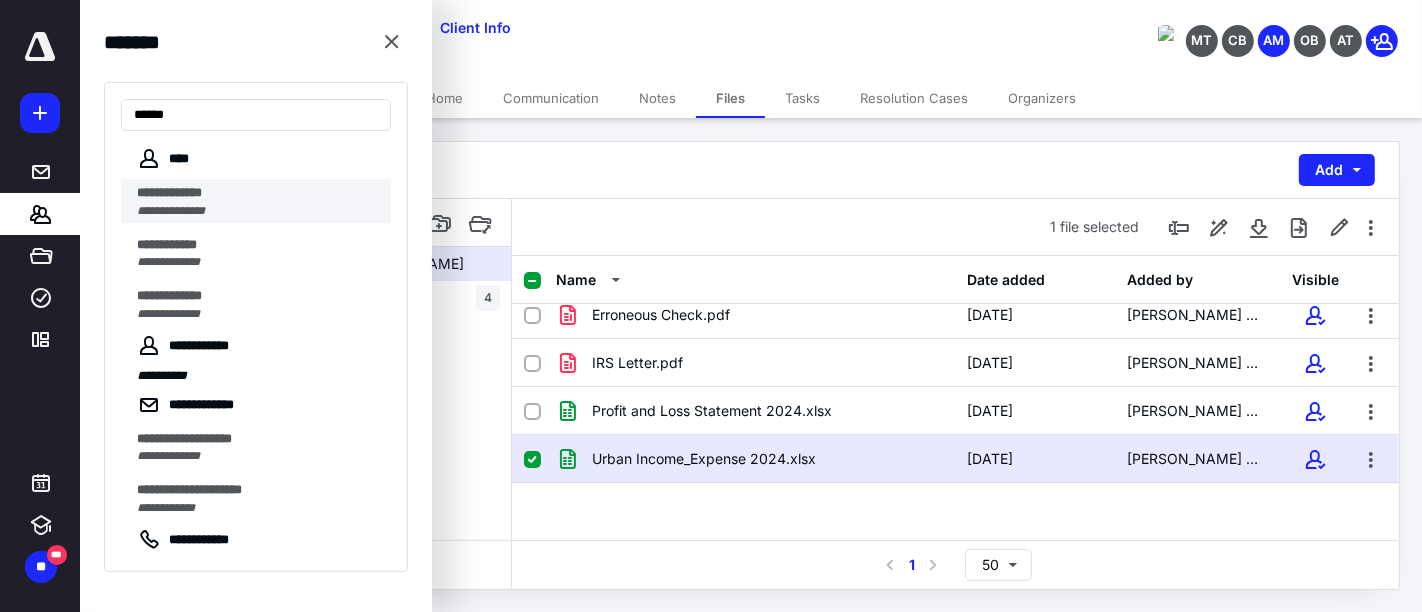 type on "*****" 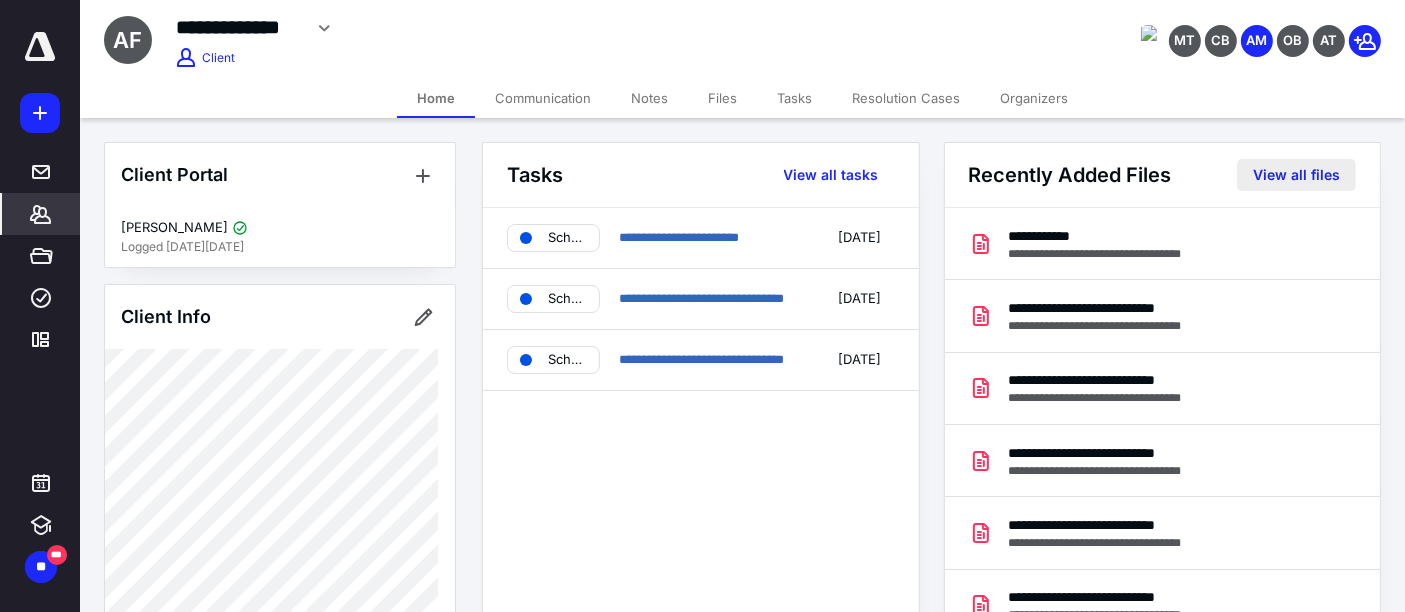 click on "View all files" at bounding box center (1296, 175) 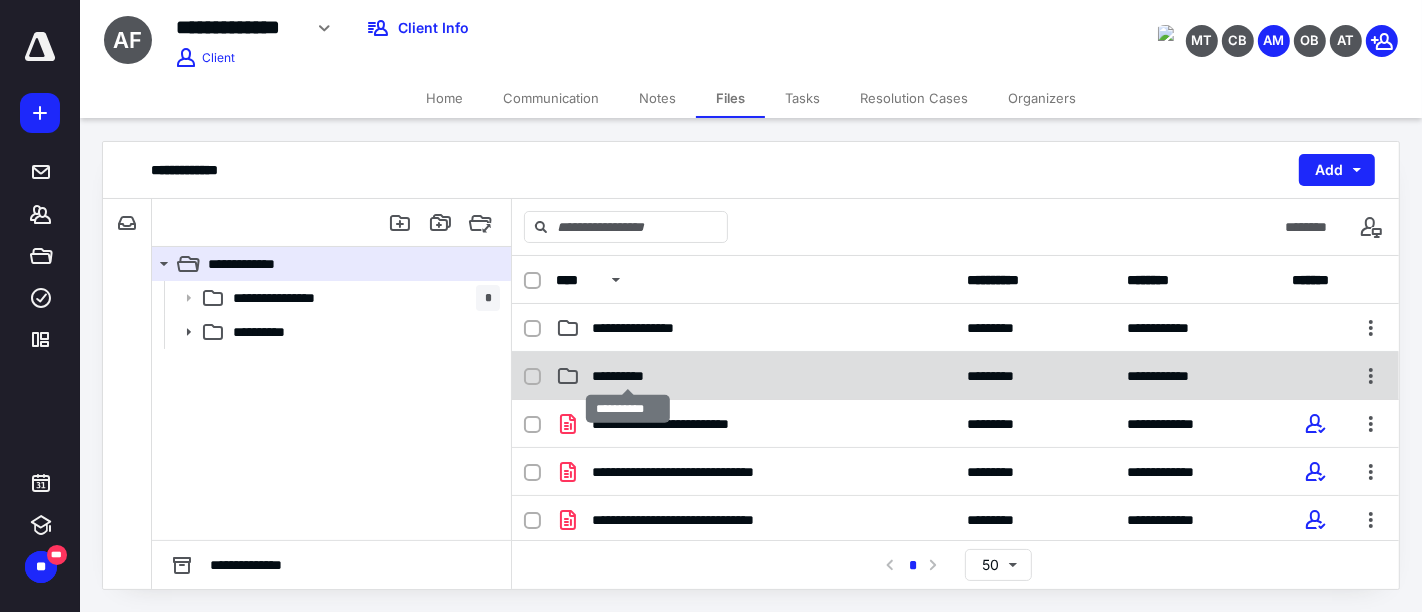 click on "**********" at bounding box center (628, 376) 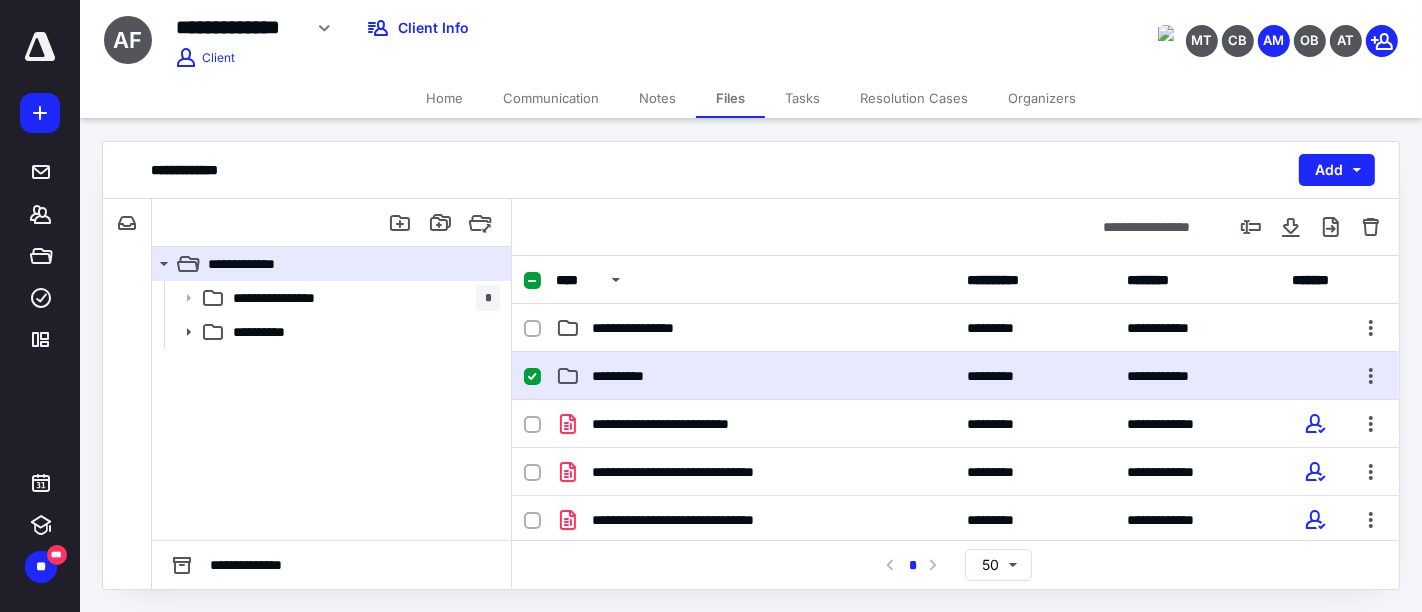 click on "**********" at bounding box center (756, 376) 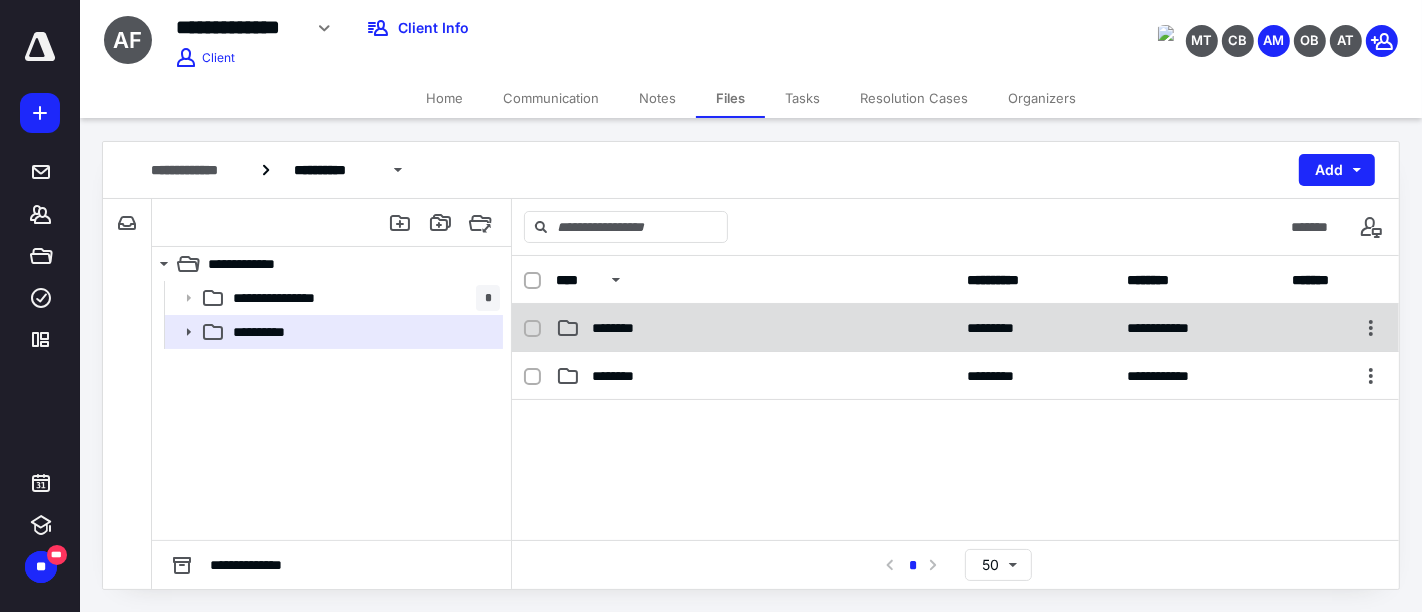 click on "**********" at bounding box center (955, 328) 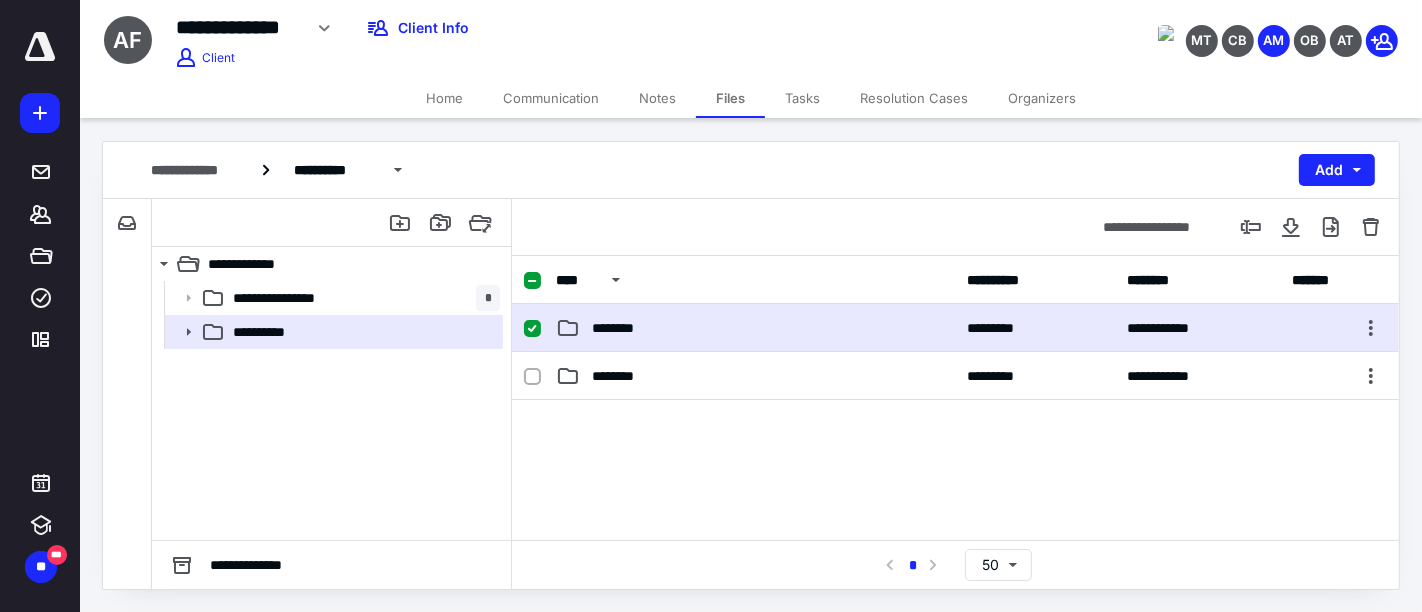 click on "**********" at bounding box center (955, 328) 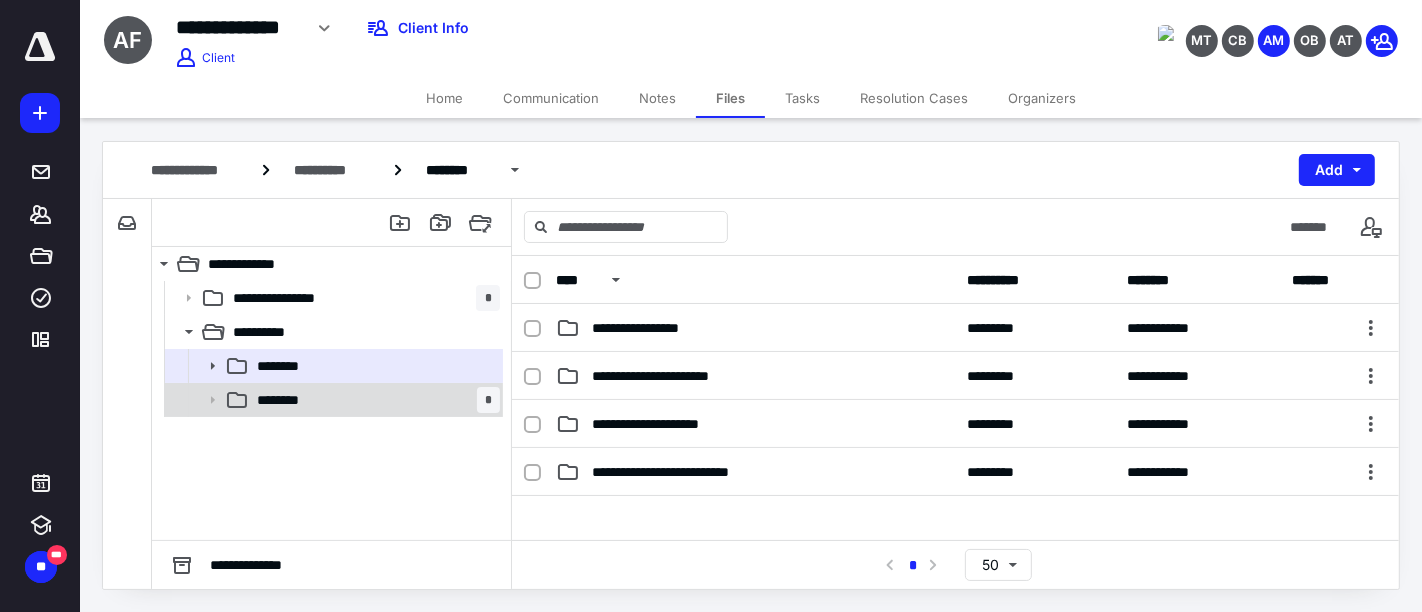 click on "******** *" at bounding box center (374, 400) 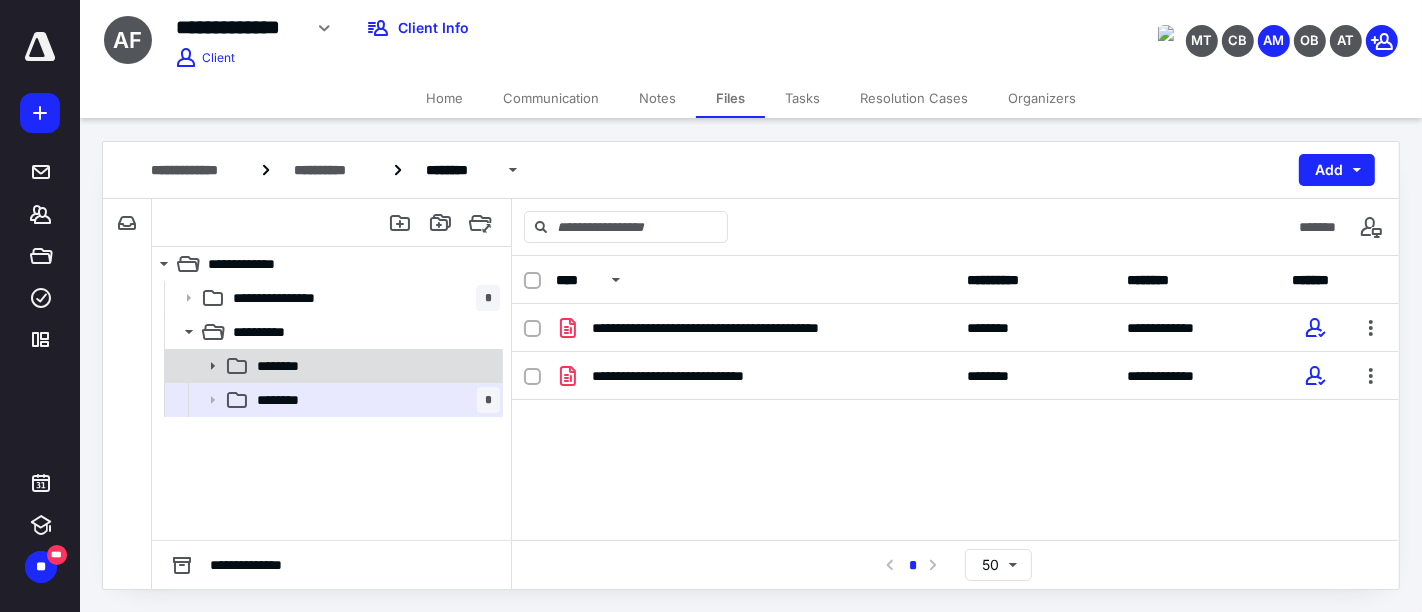 click on "********" at bounding box center [374, 366] 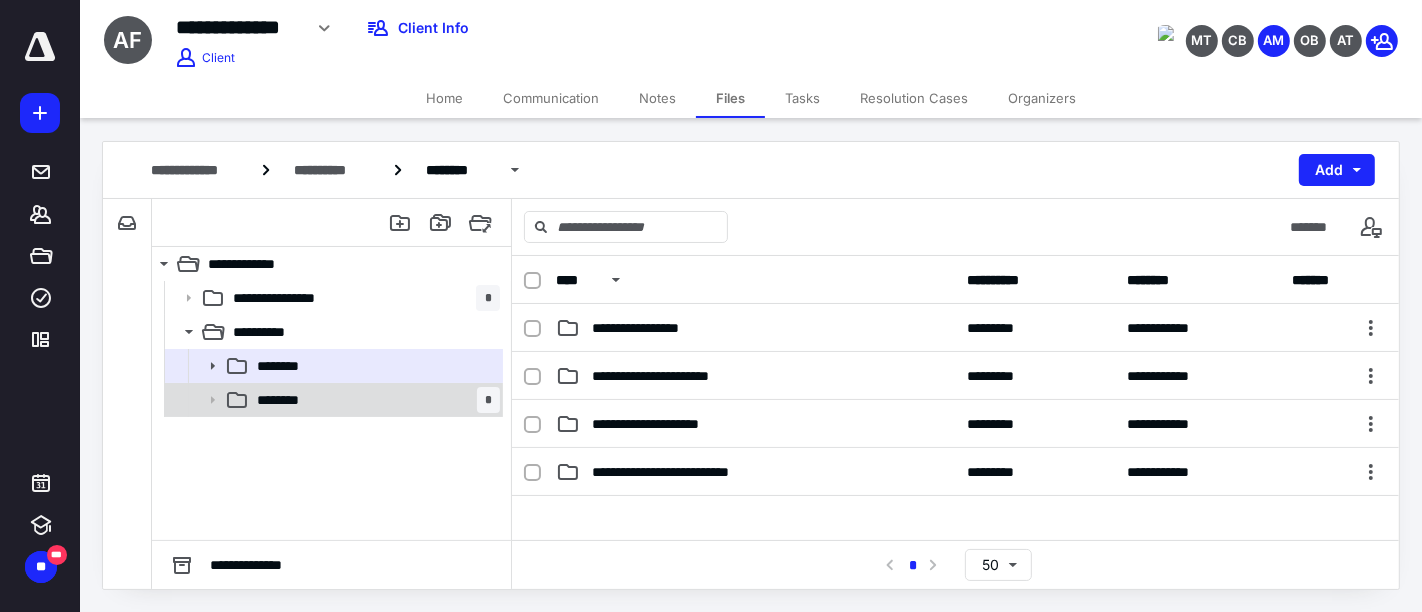click on "******** *" at bounding box center (374, 400) 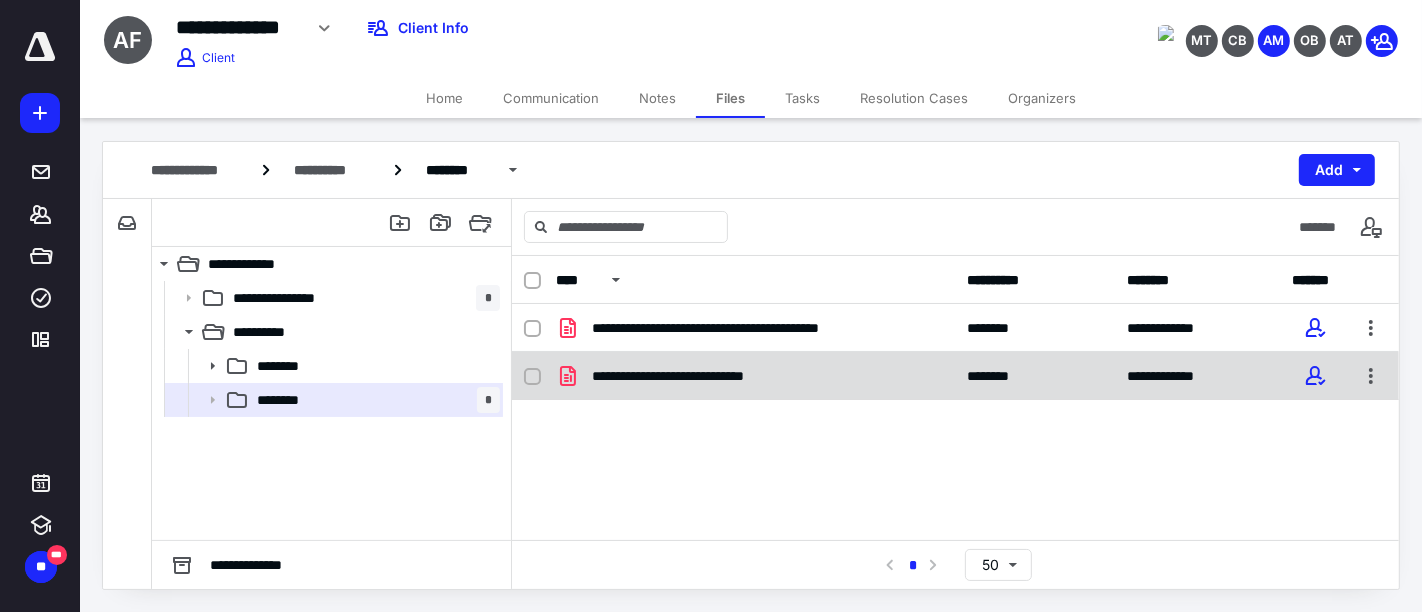 click on "**********" at bounding box center [707, 376] 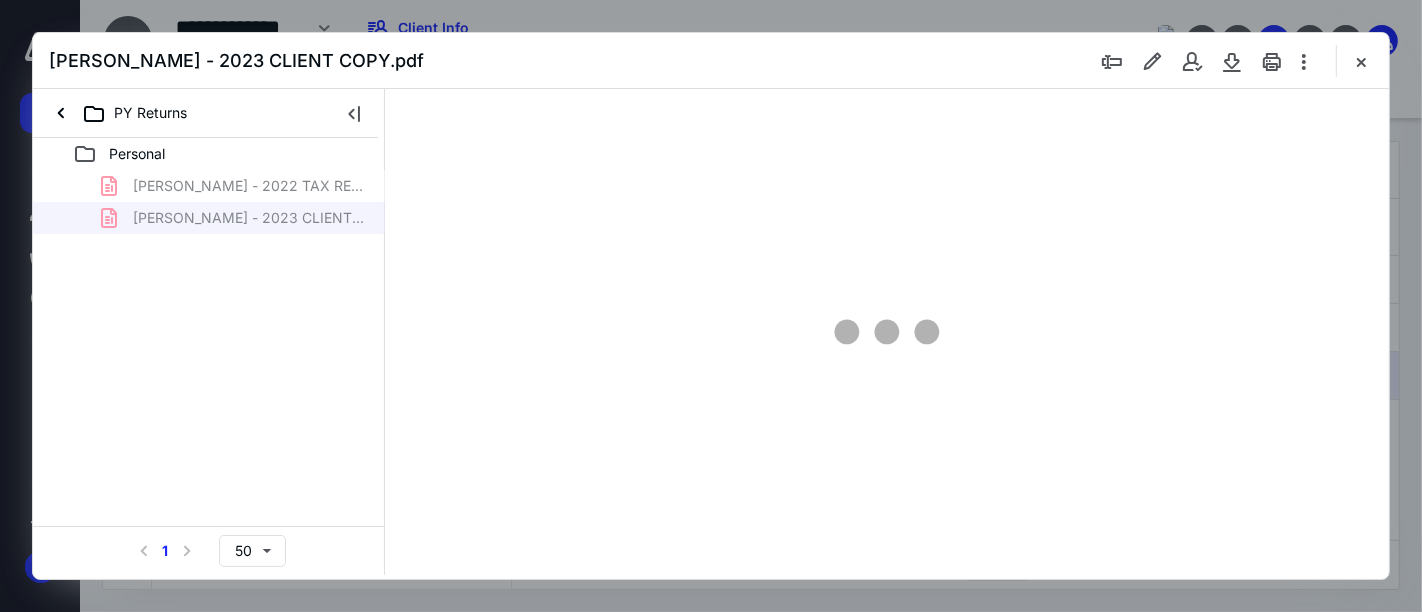 scroll, scrollTop: 0, scrollLeft: 0, axis: both 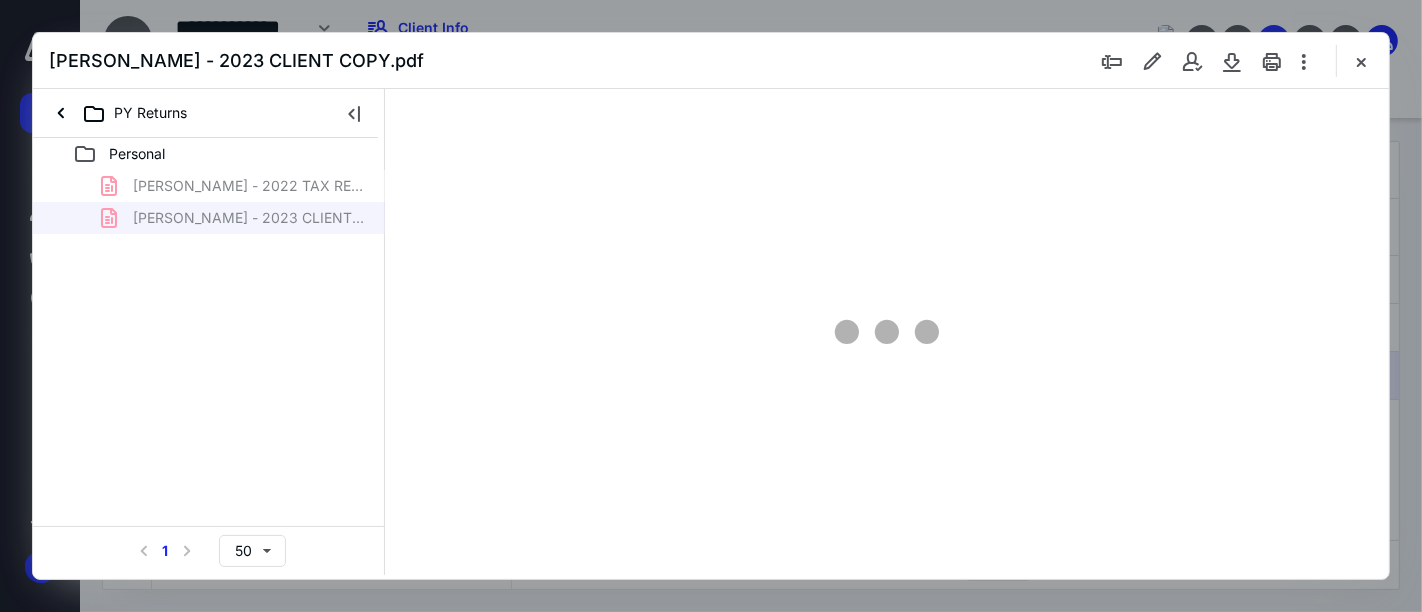 type on "160" 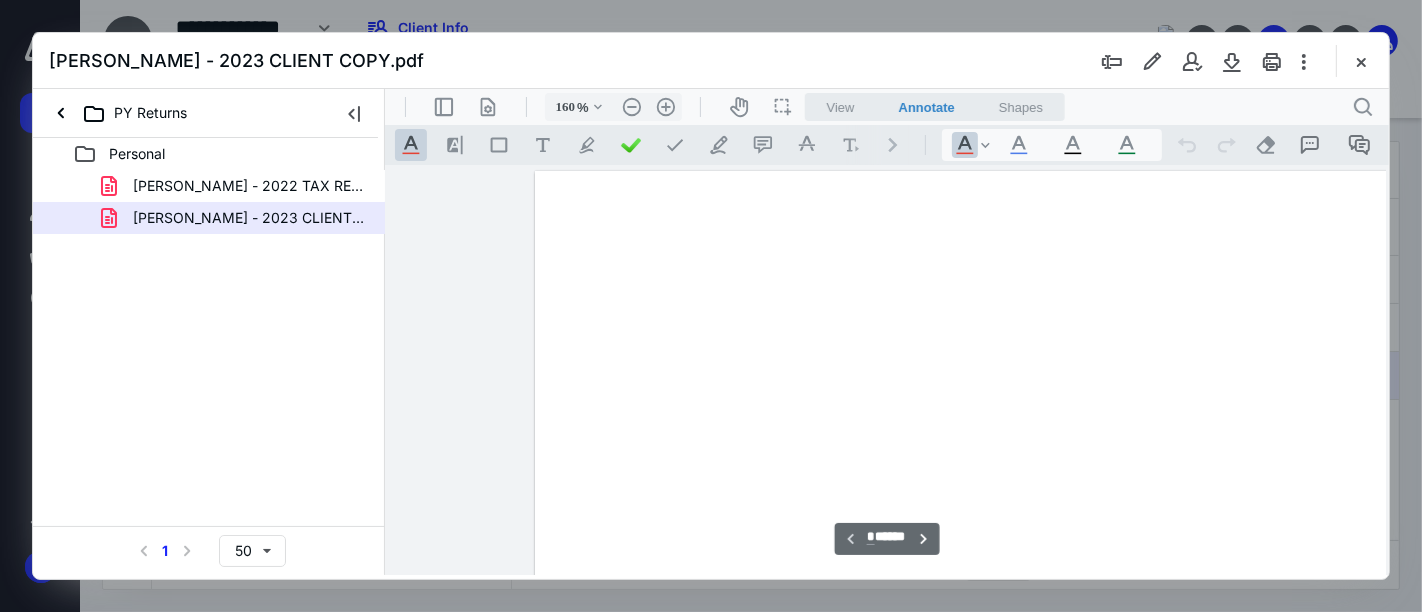 scroll, scrollTop: 82, scrollLeft: 137, axis: both 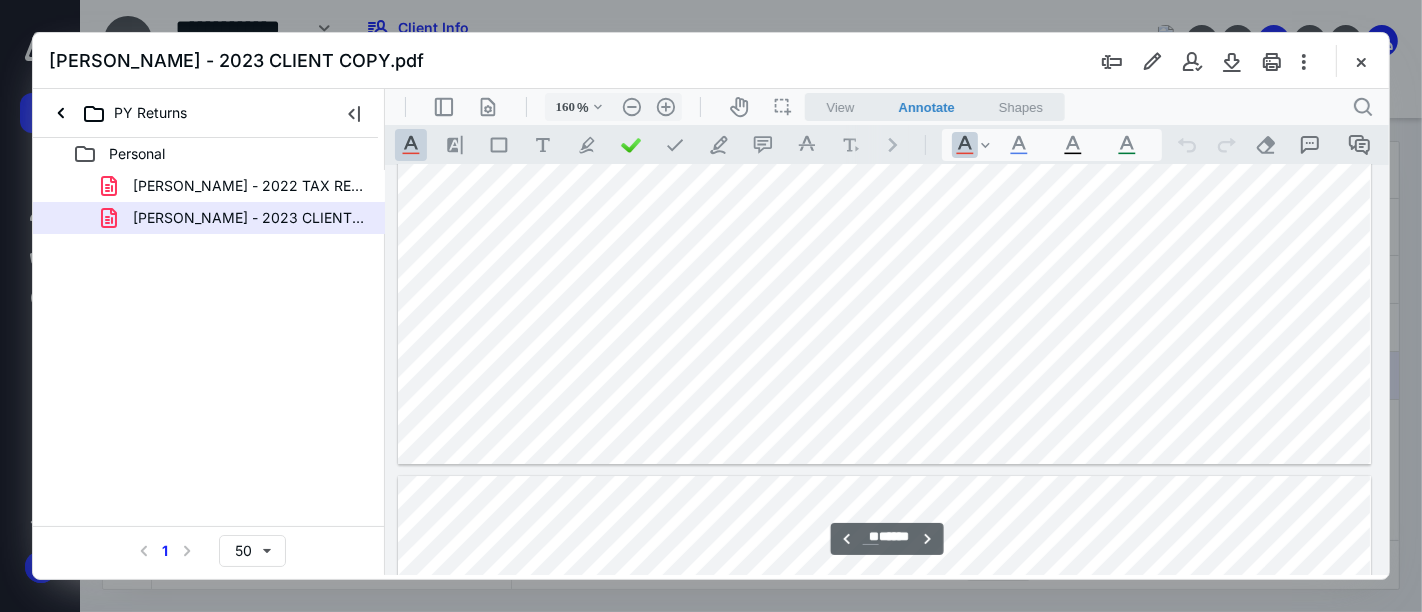 type on "**" 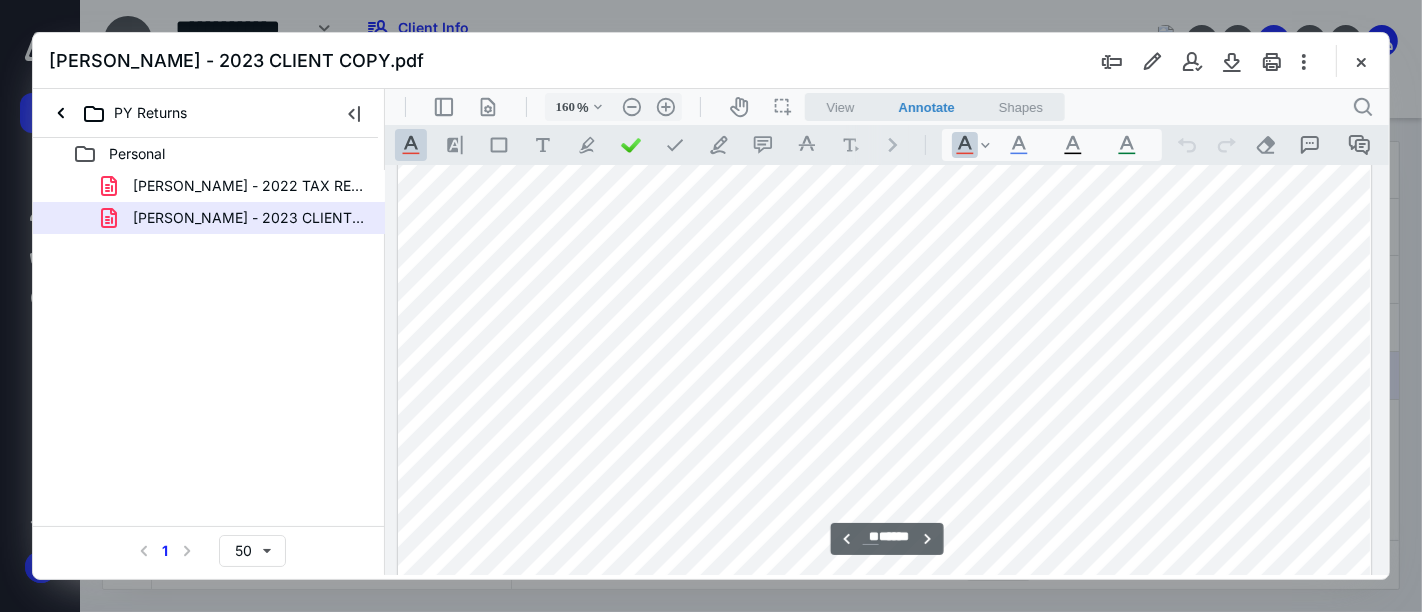 scroll, scrollTop: 13415, scrollLeft: 137, axis: both 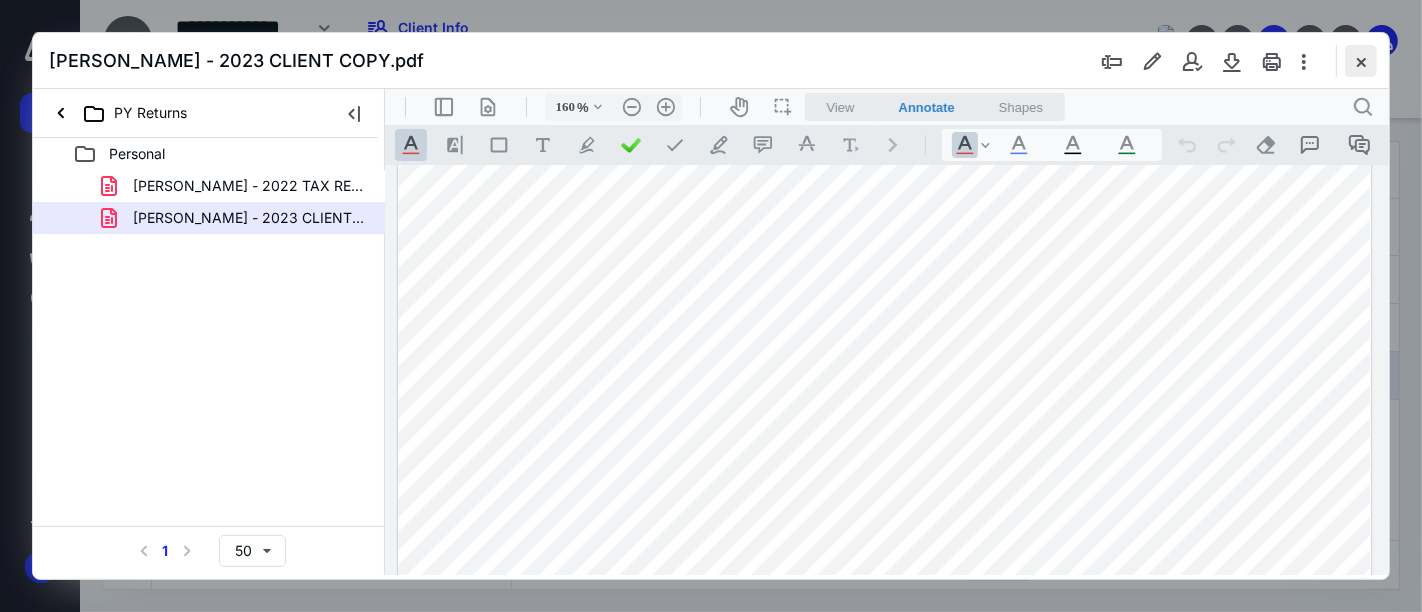click at bounding box center [1361, 61] 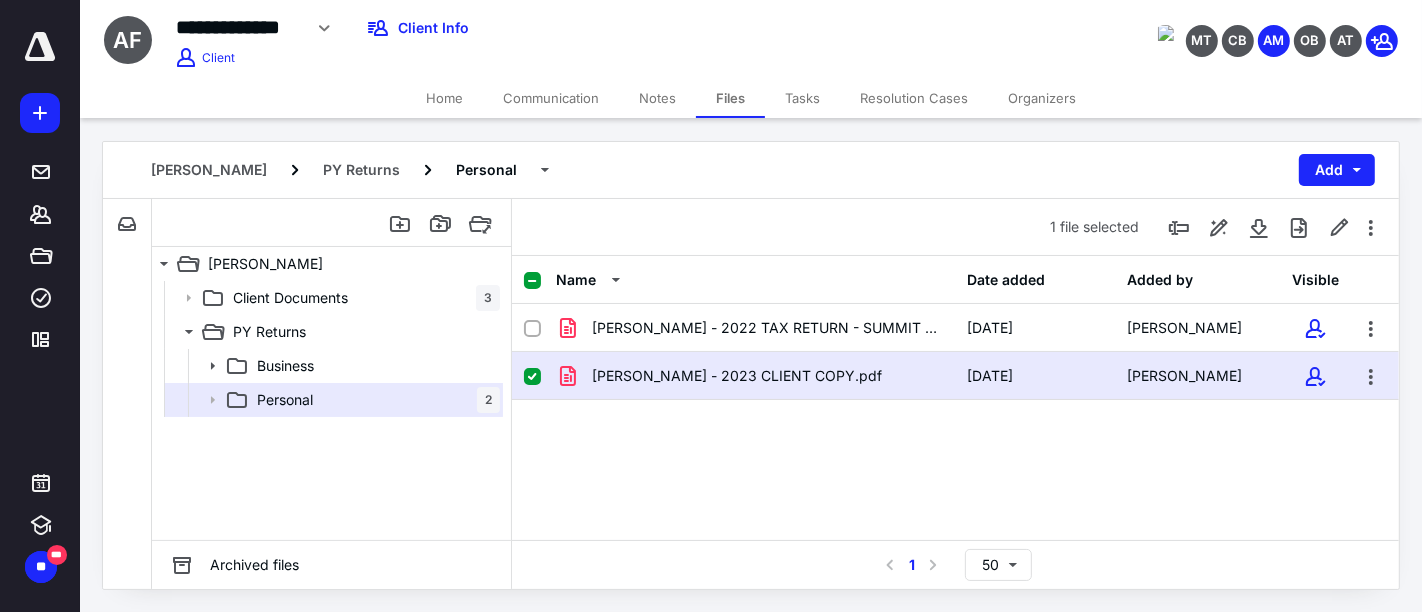 drag, startPoint x: 54, startPoint y: 210, endPoint x: 250, endPoint y: 241, distance: 198.43639 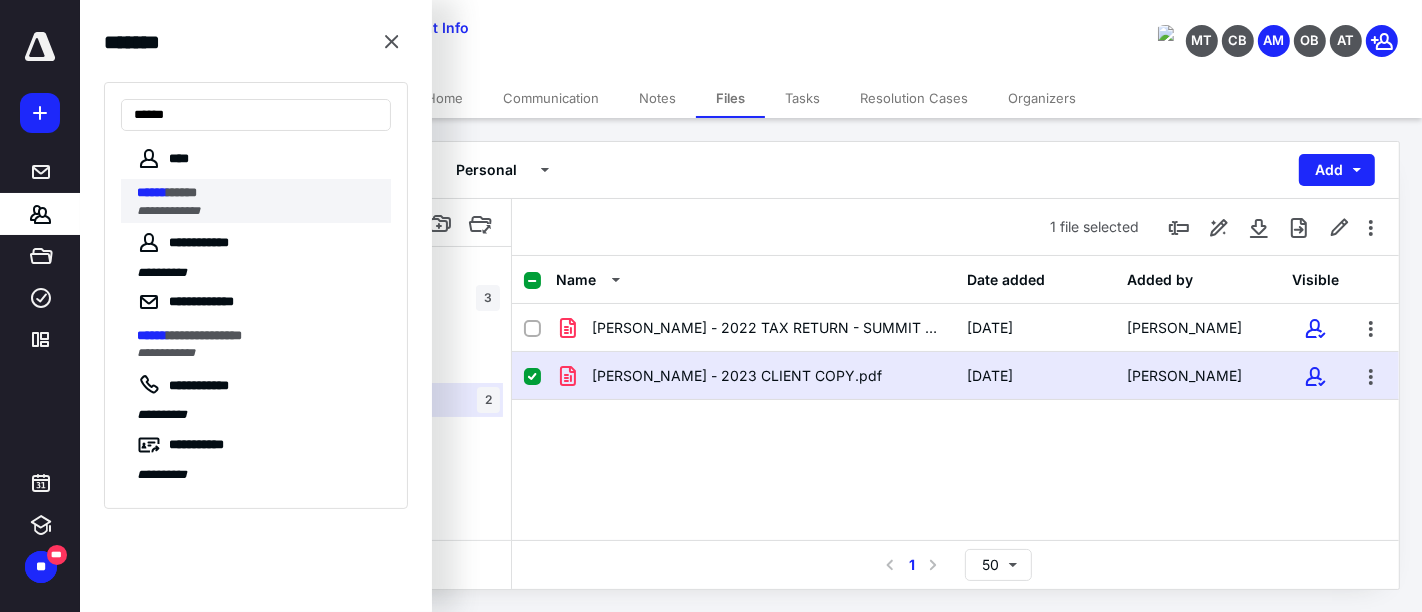 type on "******" 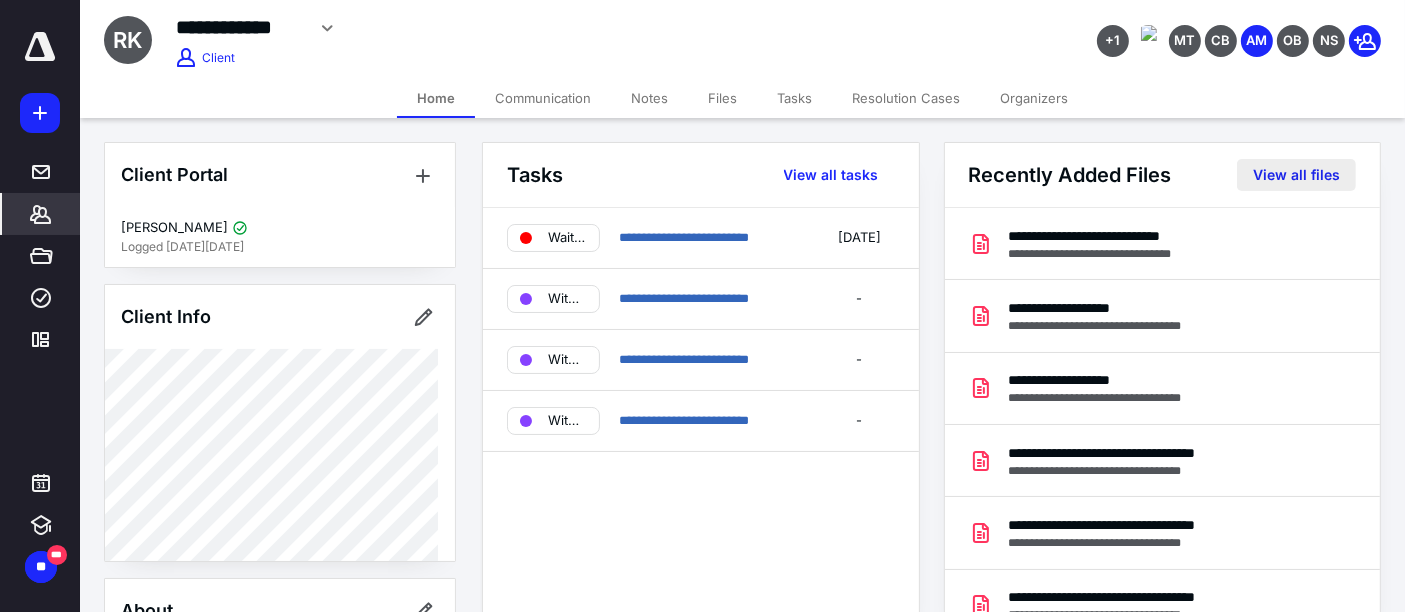 click on "View all files" at bounding box center (1296, 175) 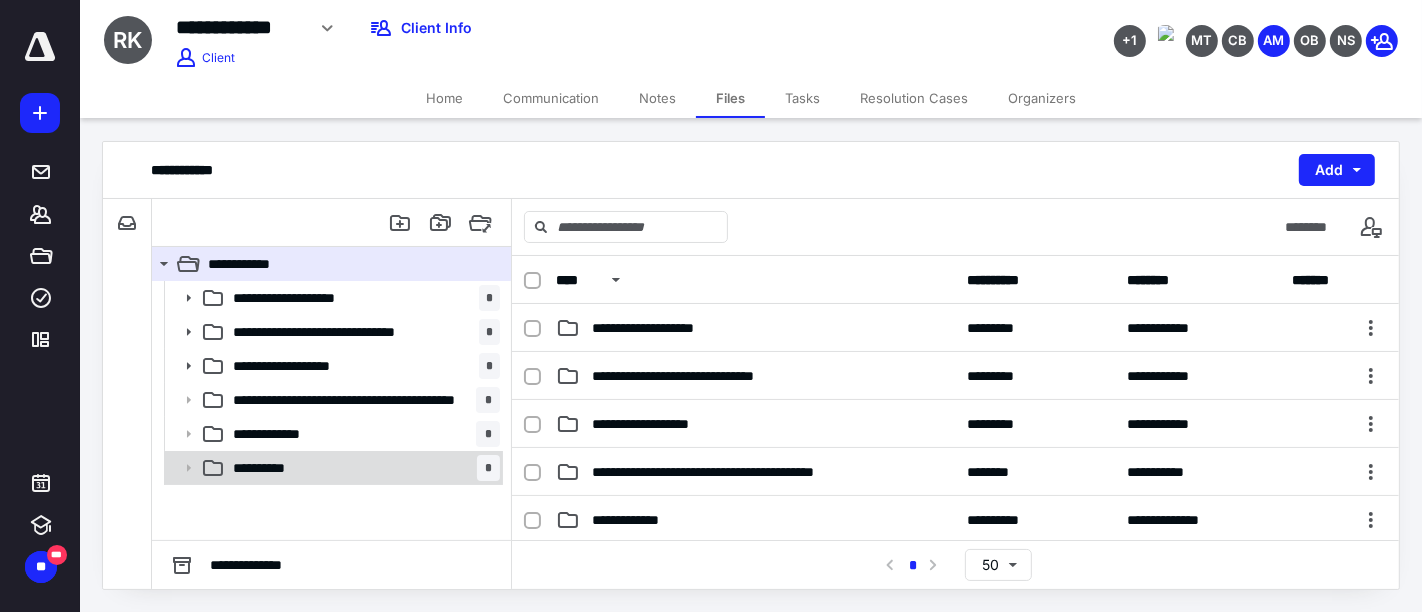 click on "**********" at bounding box center [362, 468] 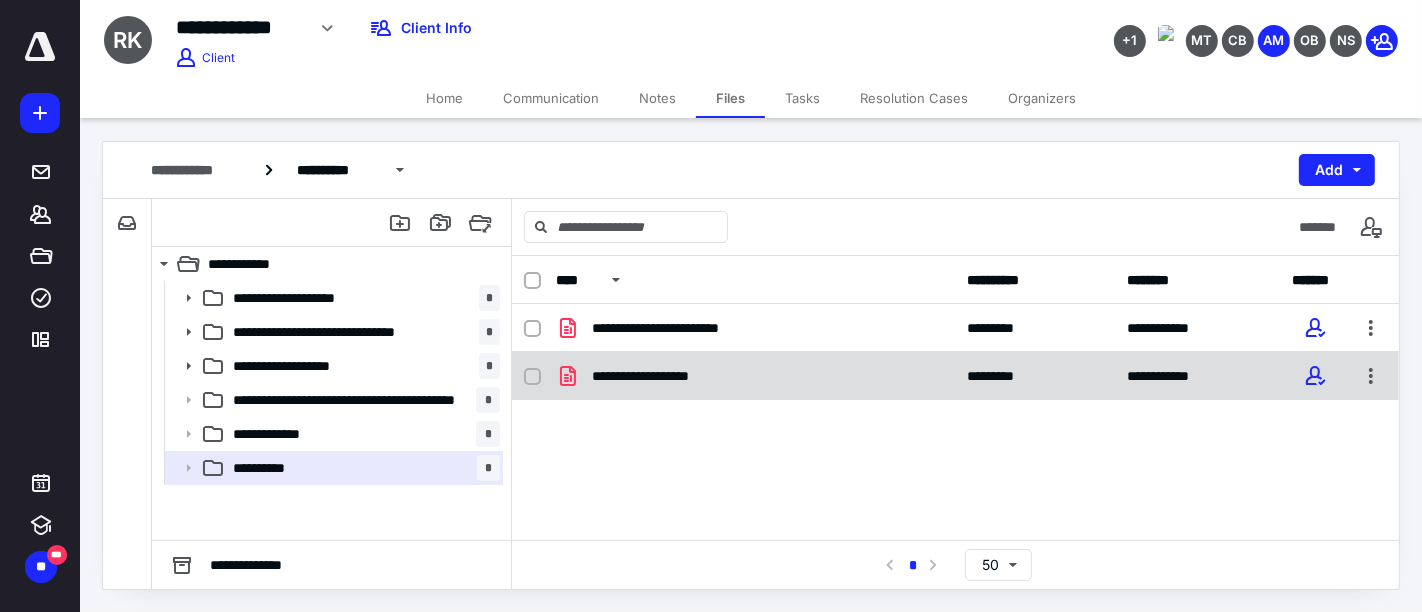 click on "**********" at bounding box center [662, 376] 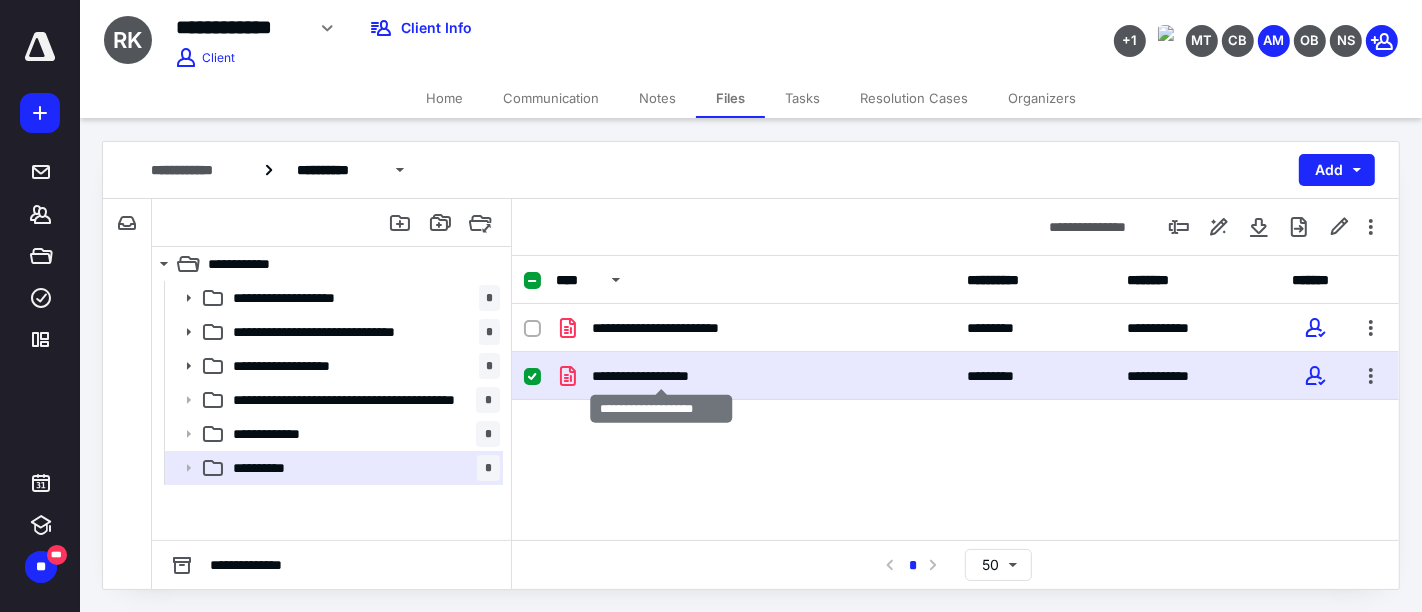 click on "**********" at bounding box center [662, 376] 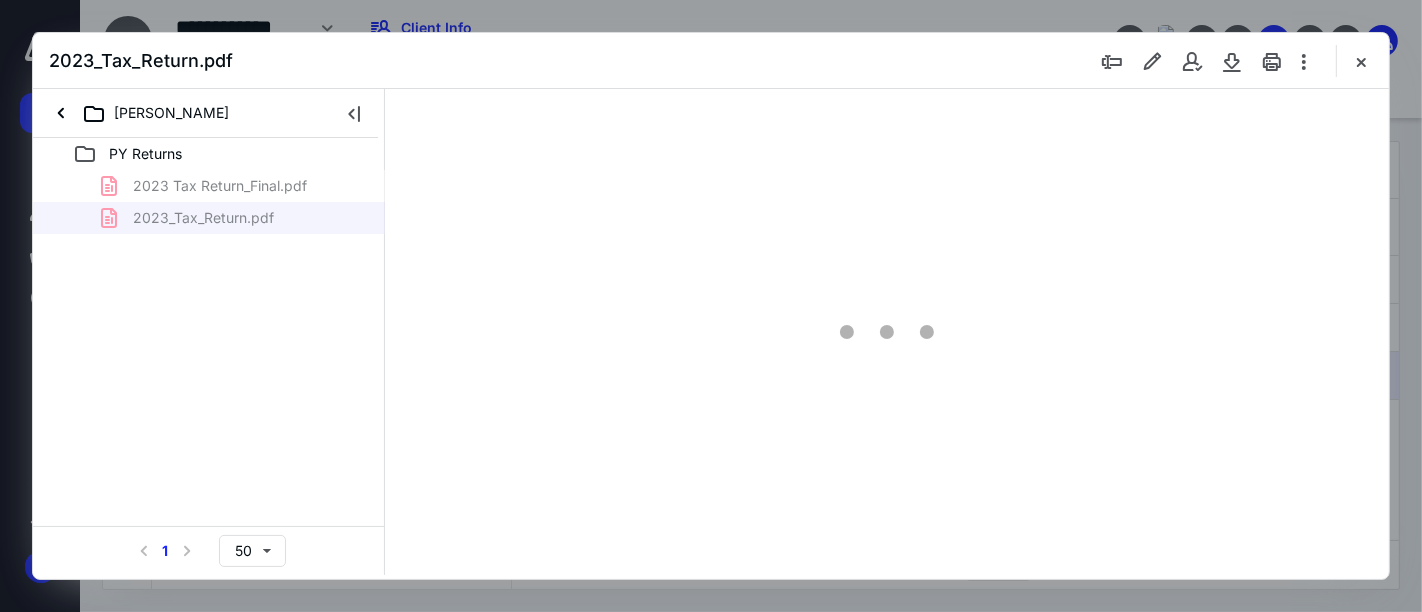 scroll, scrollTop: 0, scrollLeft: 0, axis: both 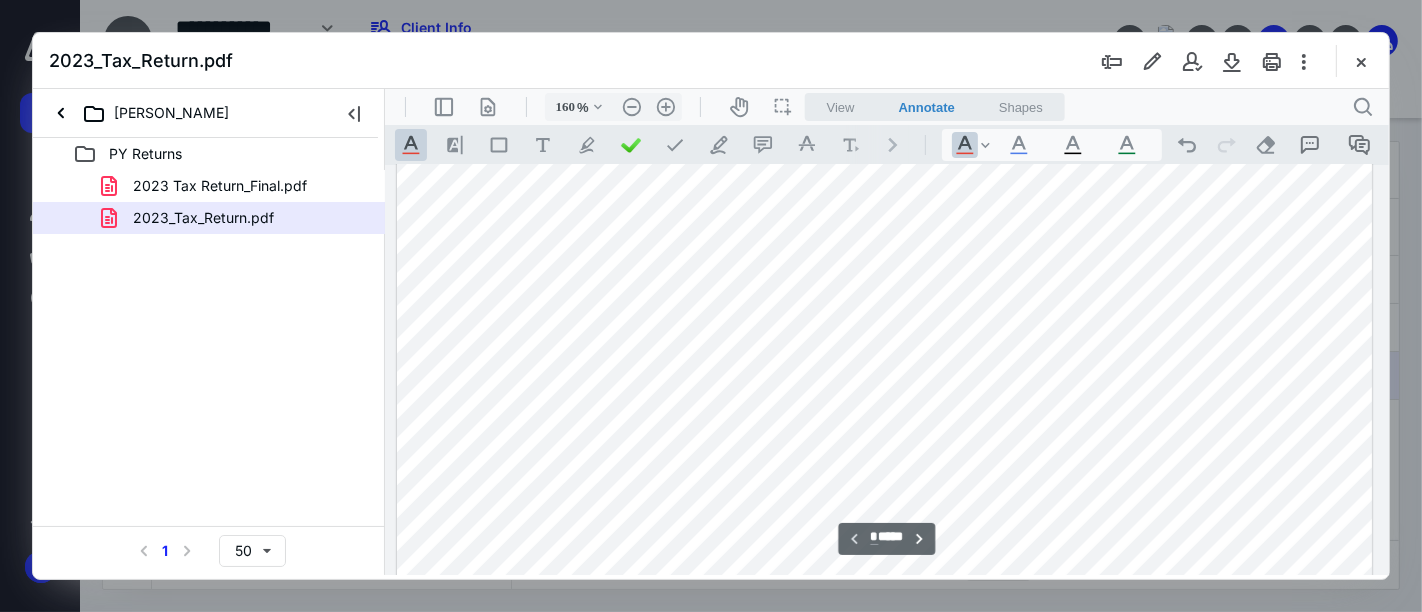 type on "206" 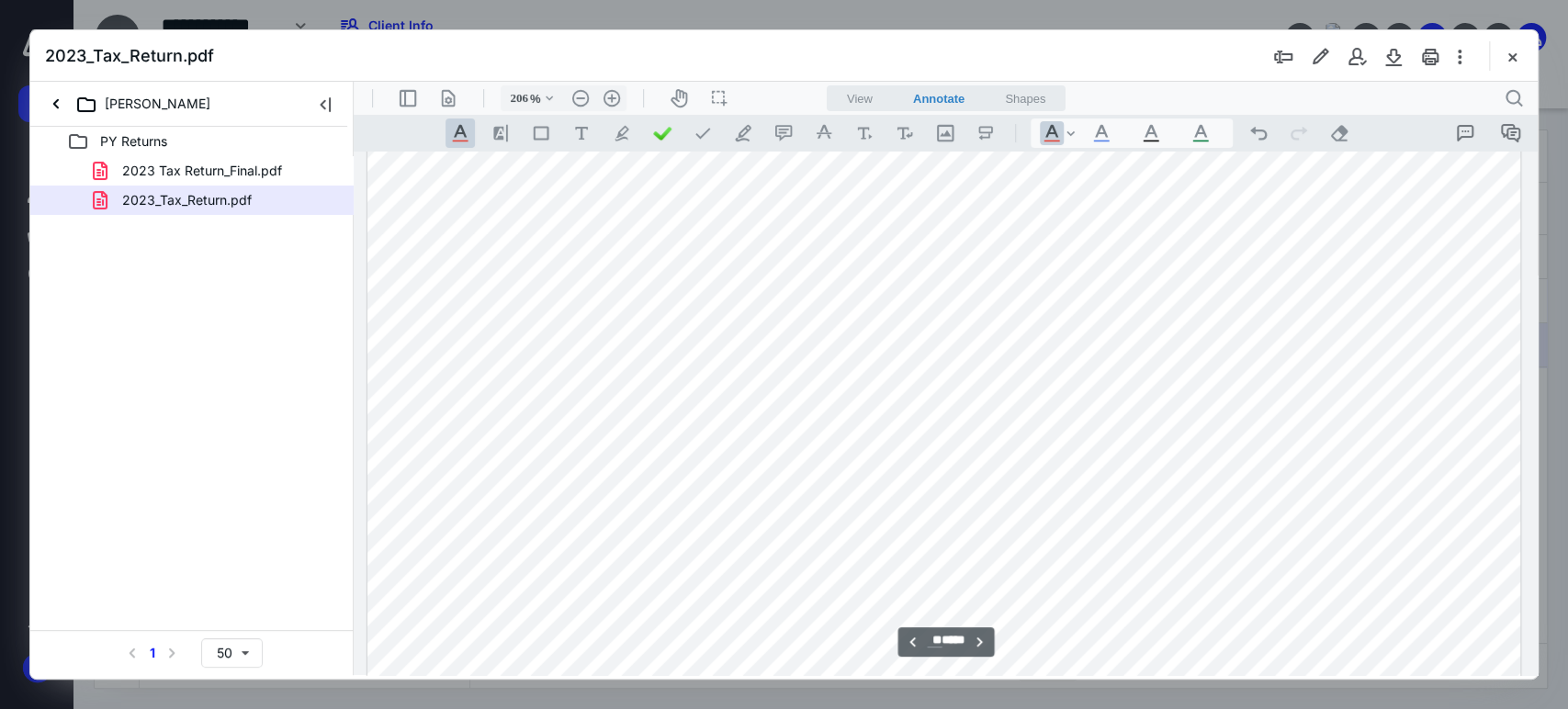 scroll, scrollTop: 26507, scrollLeft: 164, axis: both 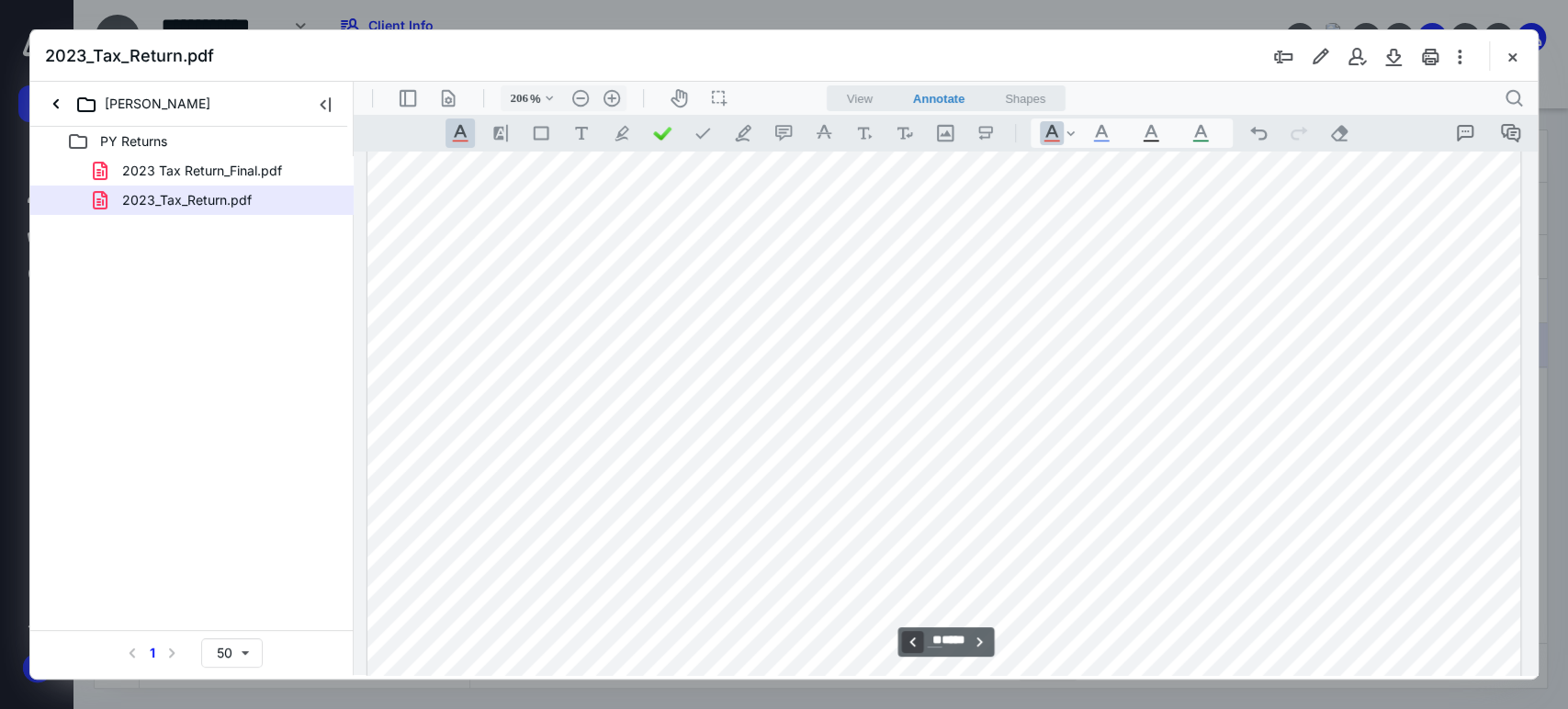 click on "**********" at bounding box center (912, 642) 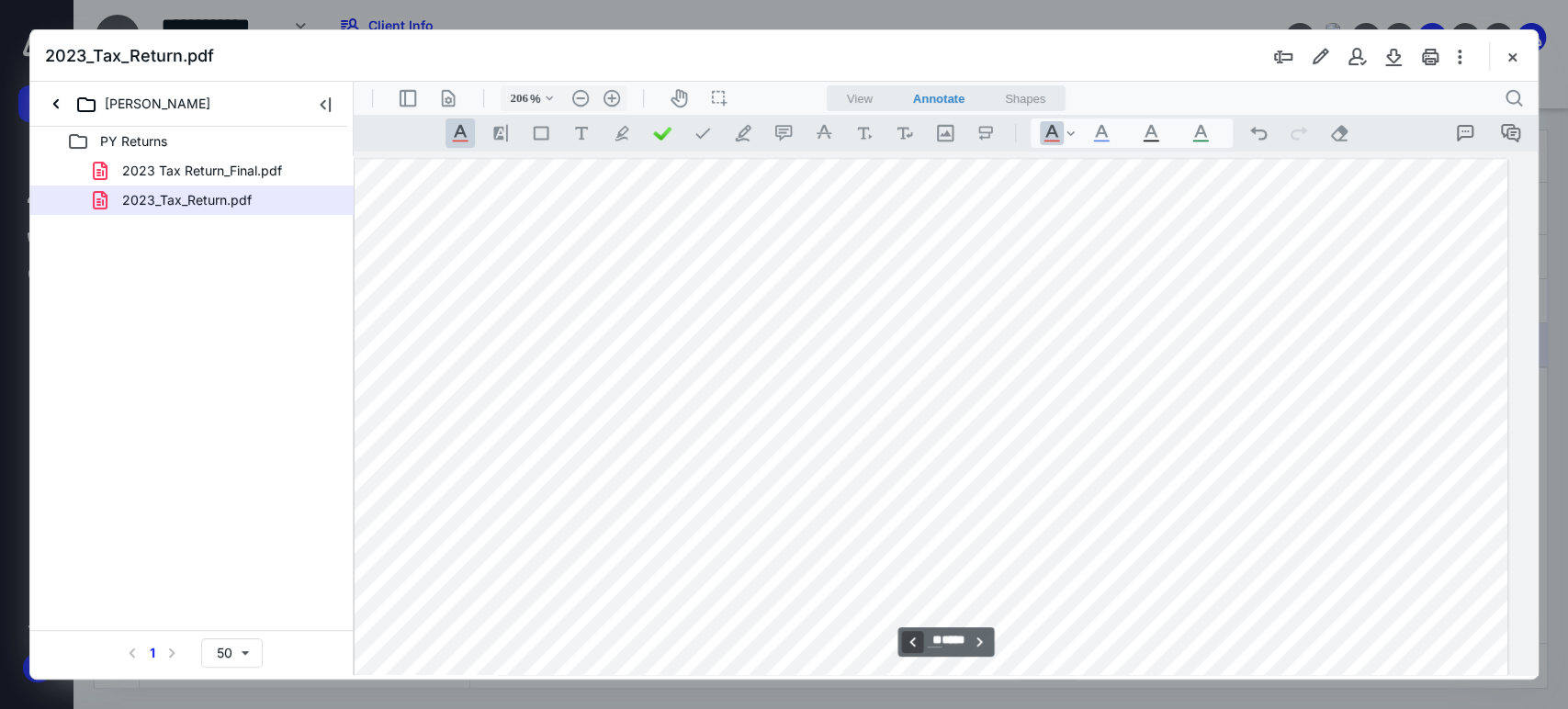 click on "**********" at bounding box center [912, 642] 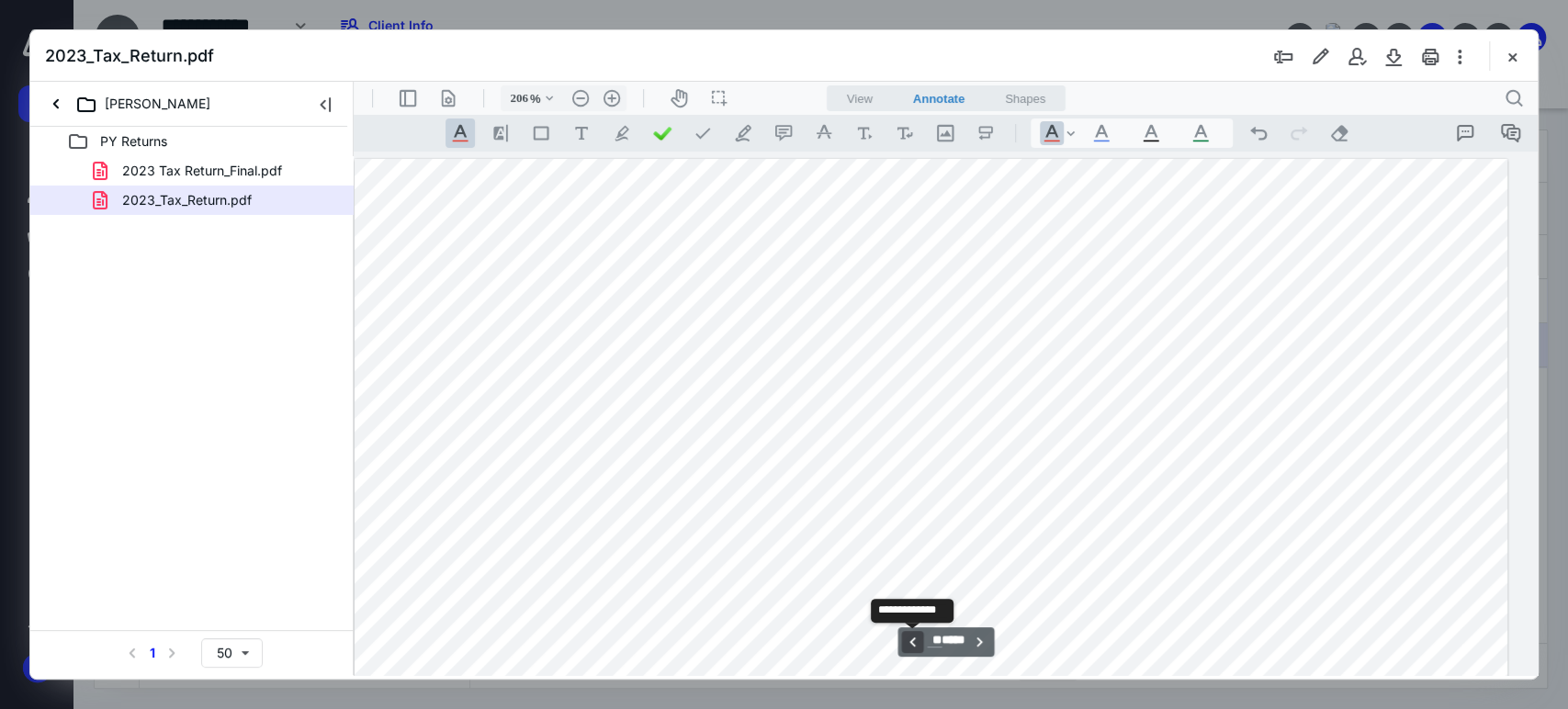 click on "**********" at bounding box center (912, 642) 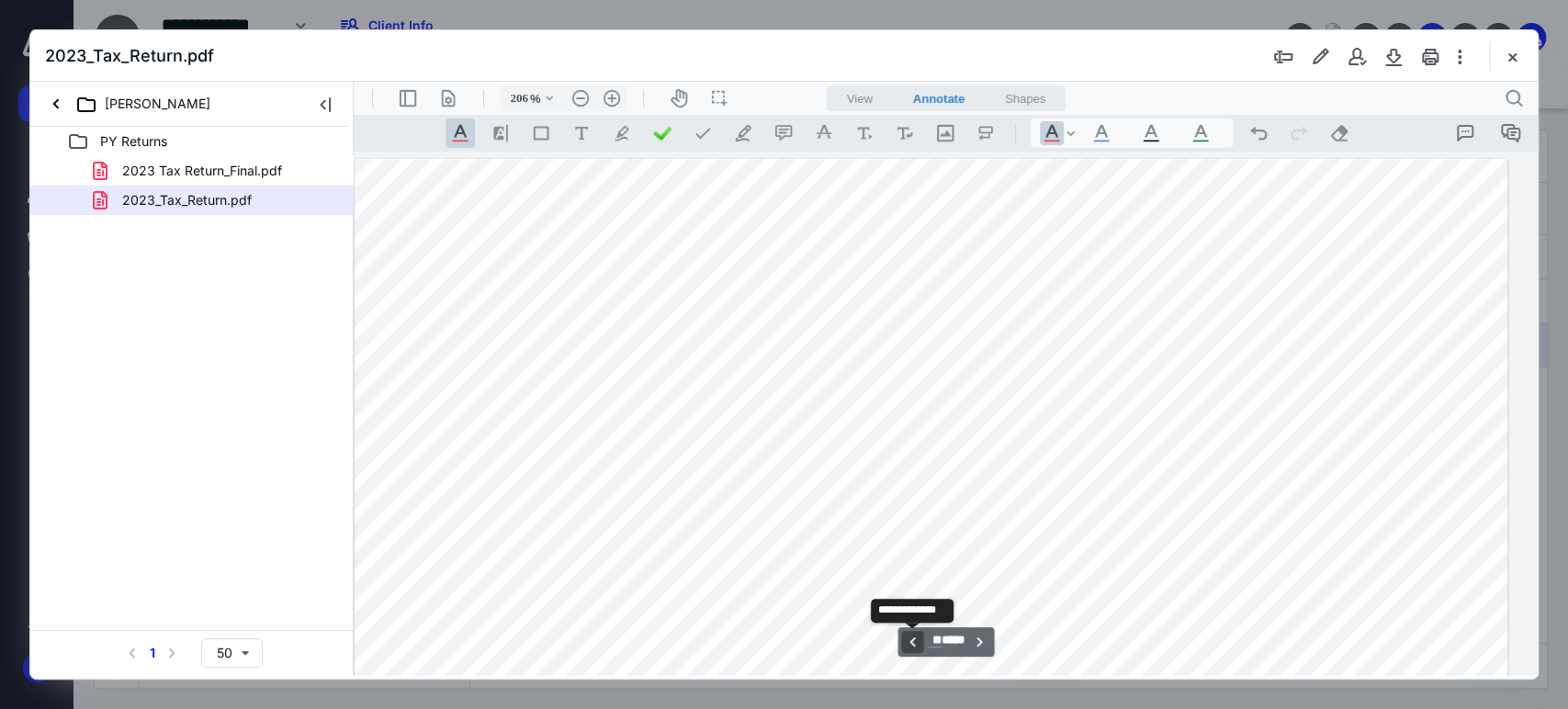 click on "**********" at bounding box center [912, 642] 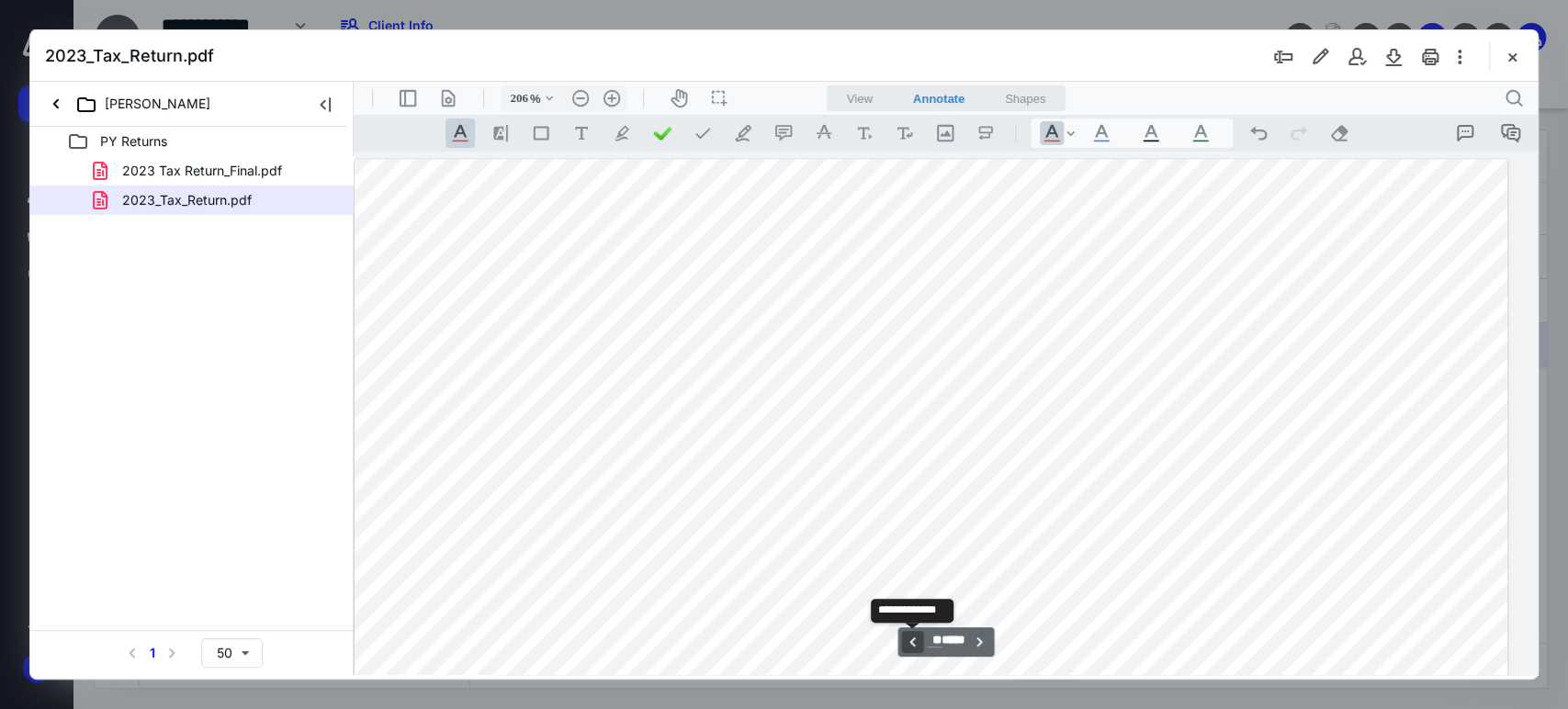 click on "**********" at bounding box center [912, 642] 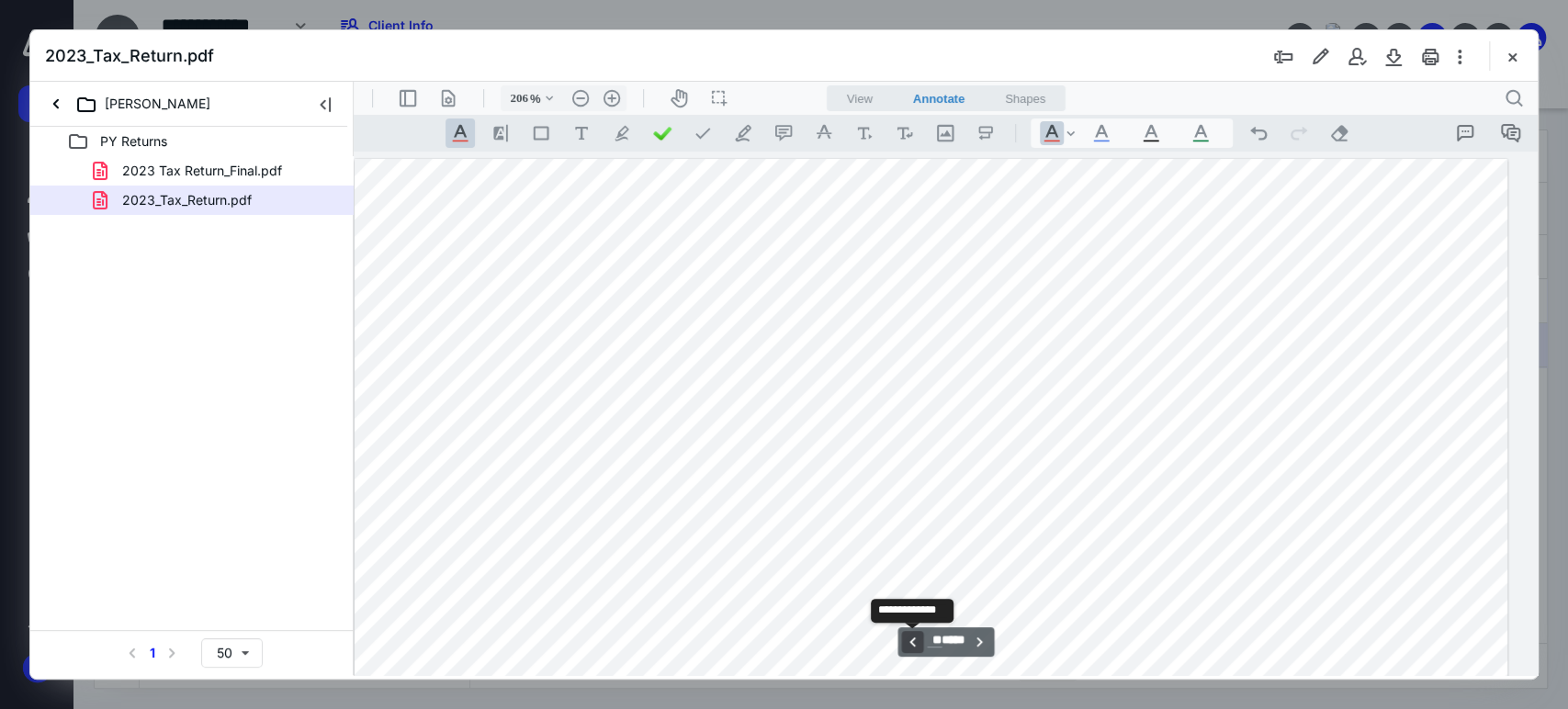 click on "**********" at bounding box center (912, 642) 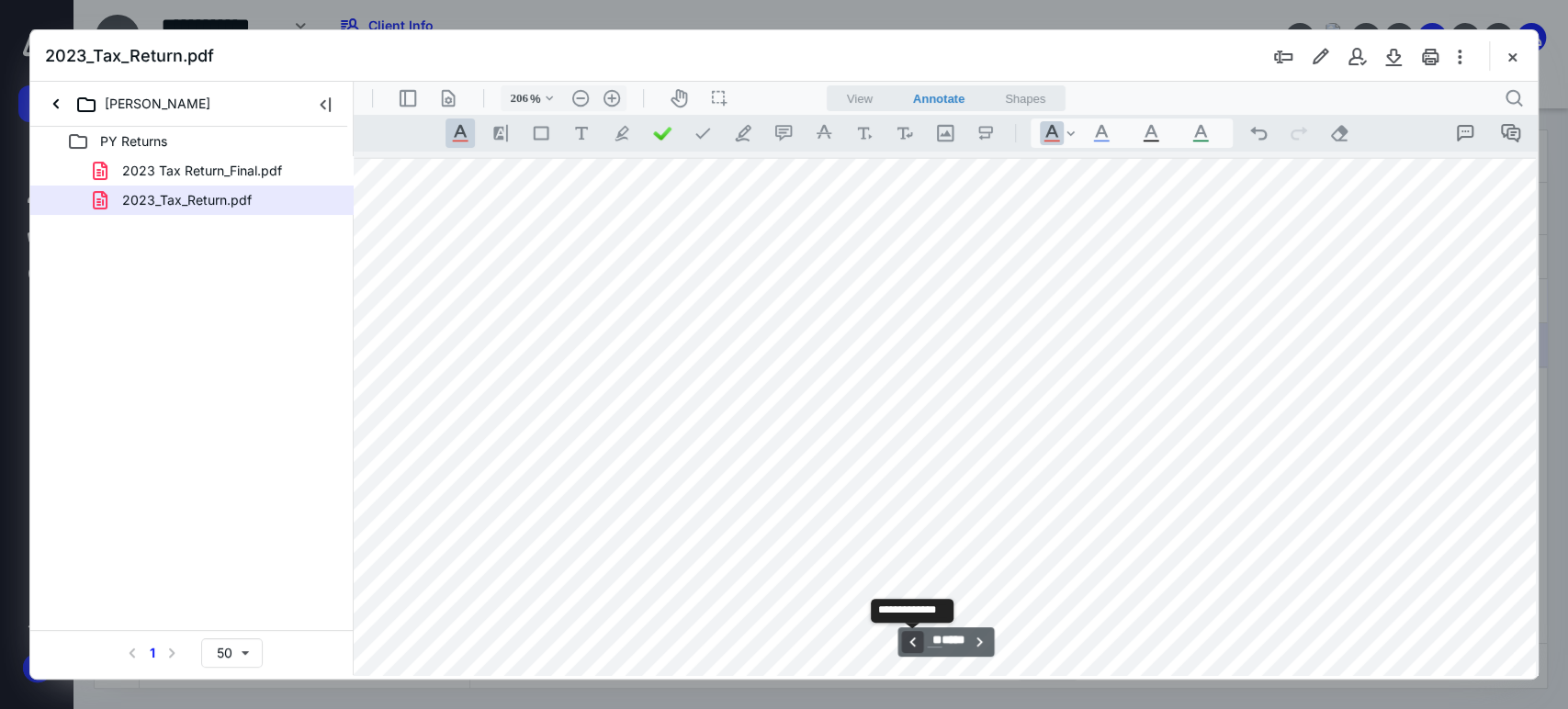 click on "**********" at bounding box center (912, 642) 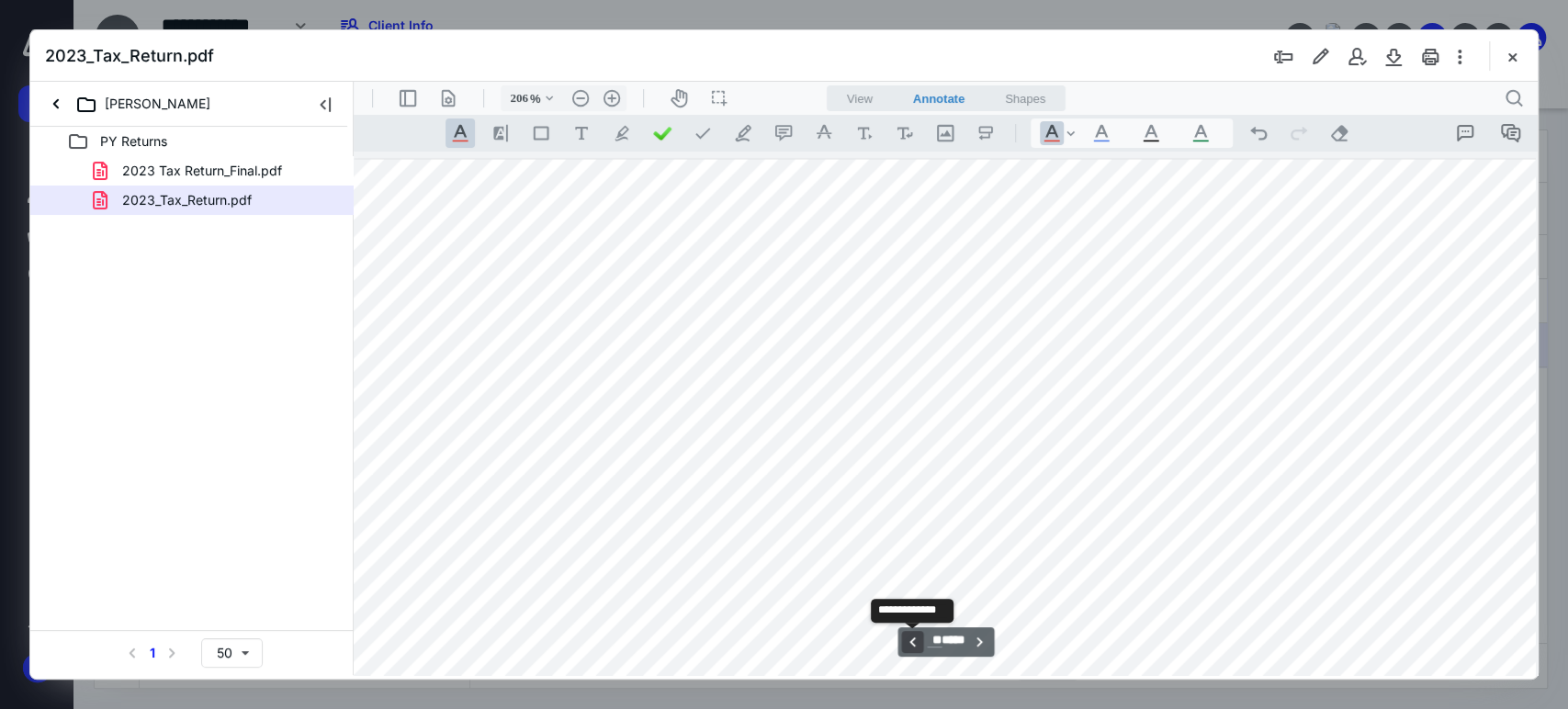 click on "**********" at bounding box center [912, 642] 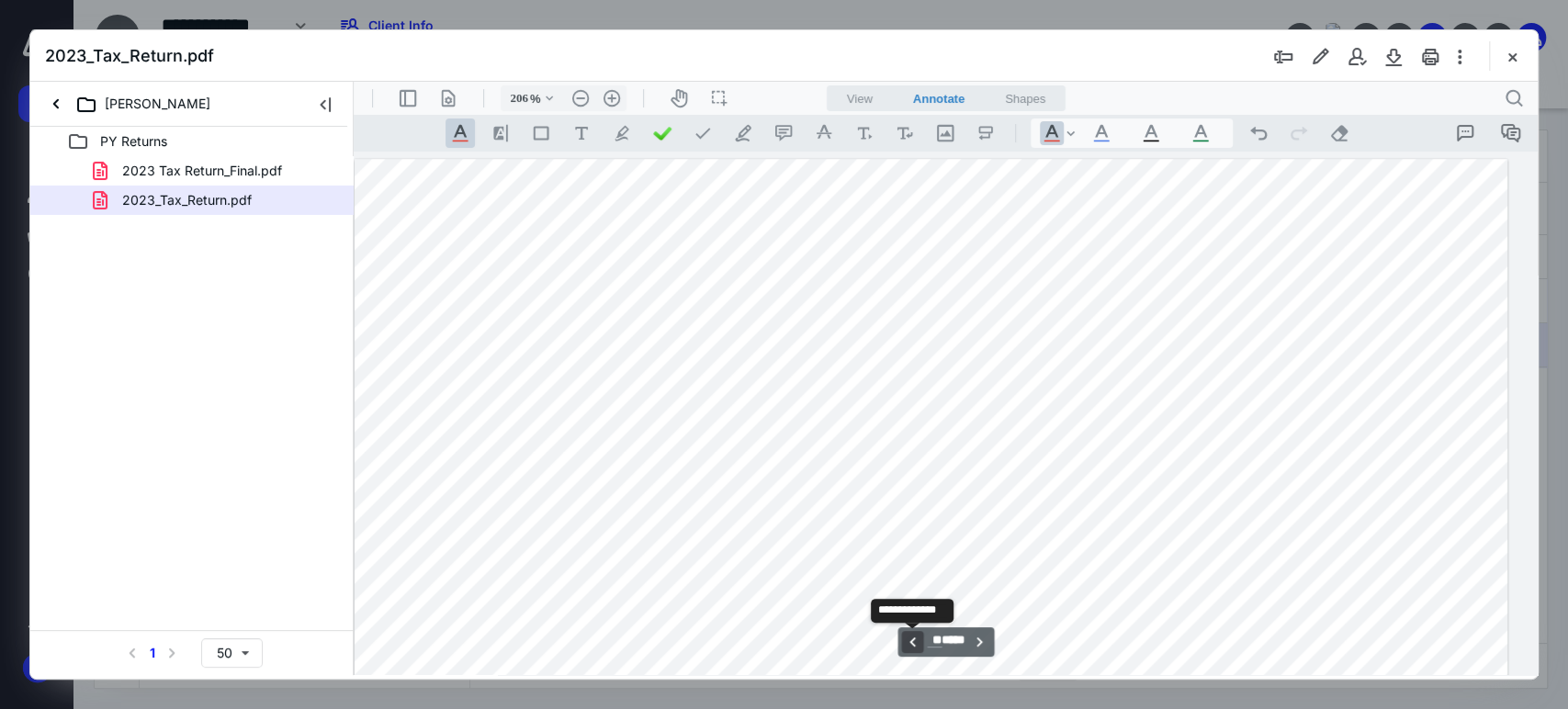 click on "**********" at bounding box center (912, 642) 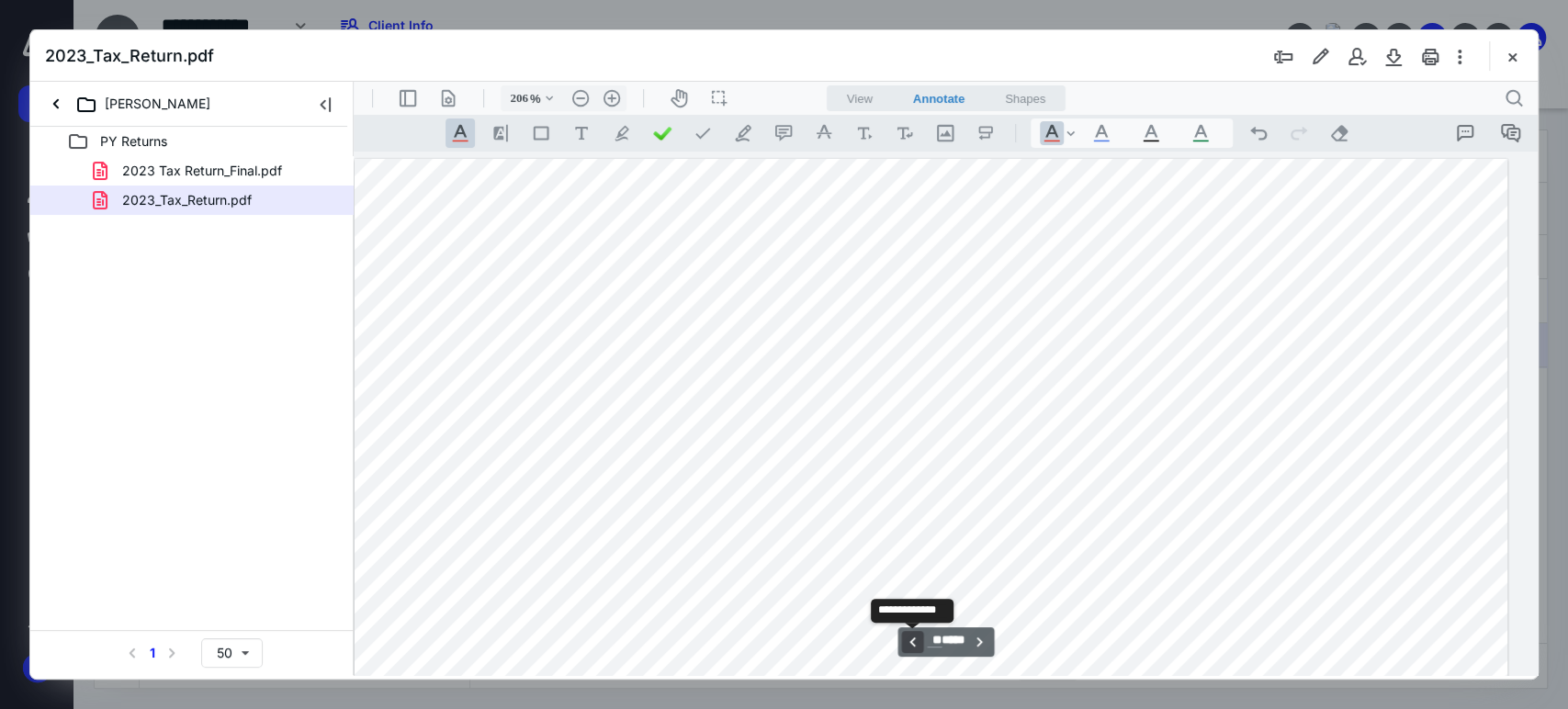 click on "**********" at bounding box center [912, 642] 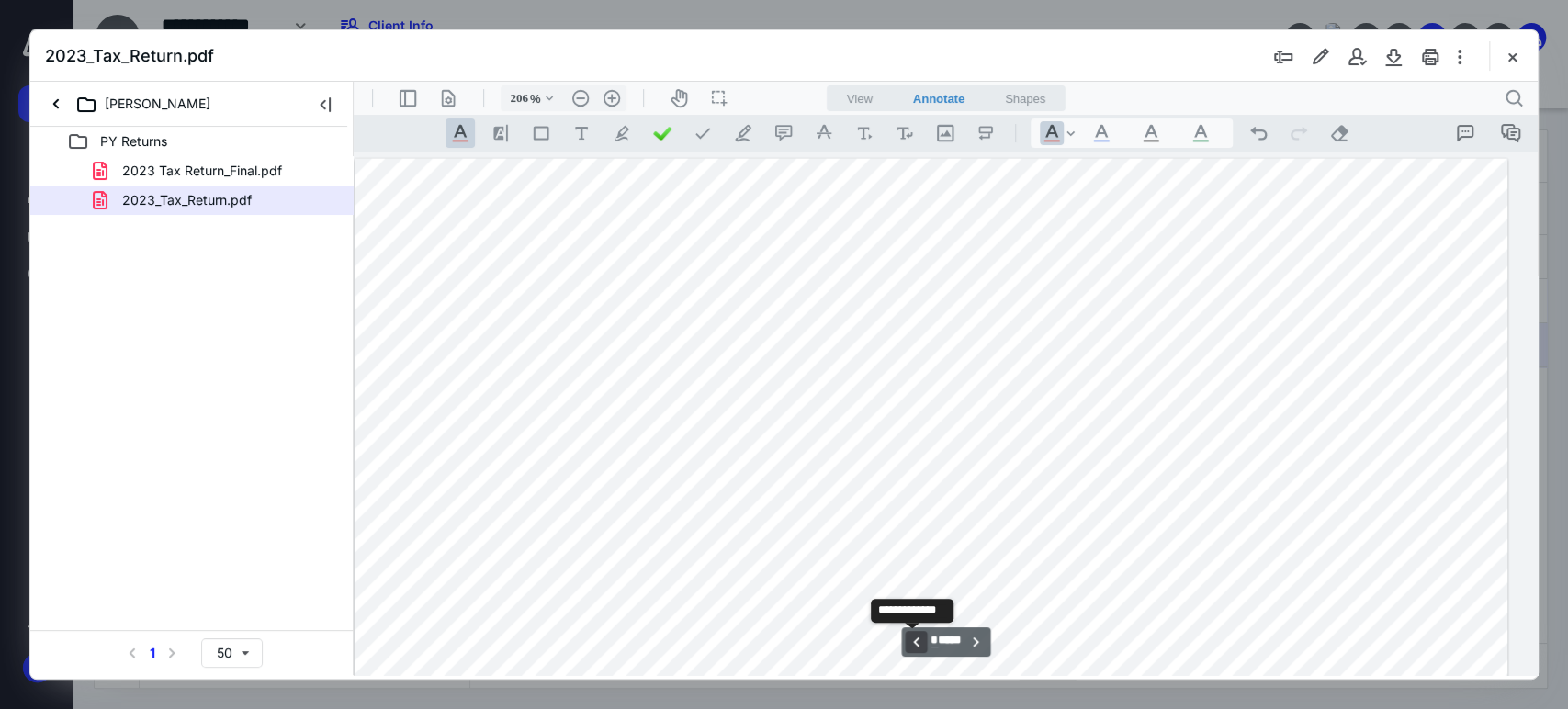 click on "**********" at bounding box center (916, 642) 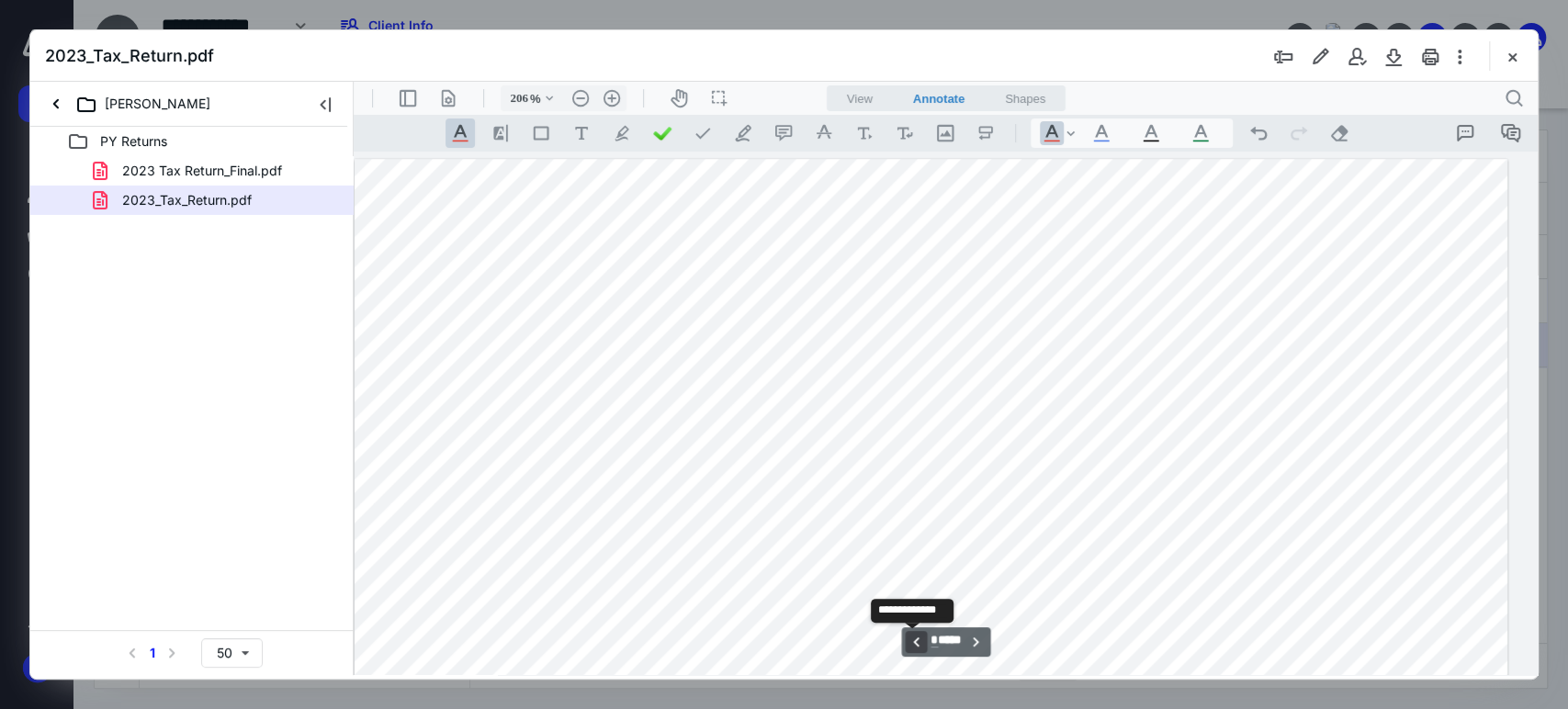 click on "**********" at bounding box center [916, 642] 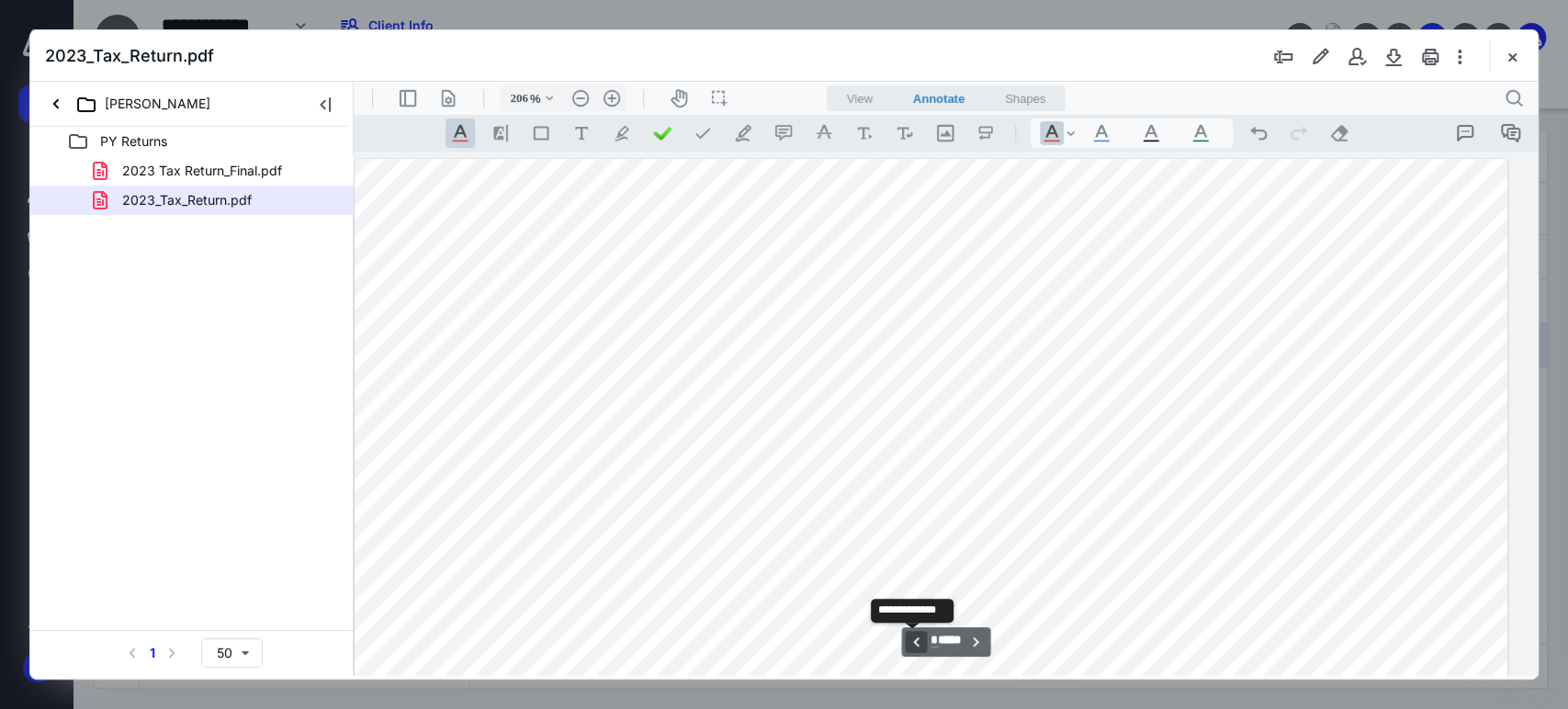 click on "**********" at bounding box center (916, 642) 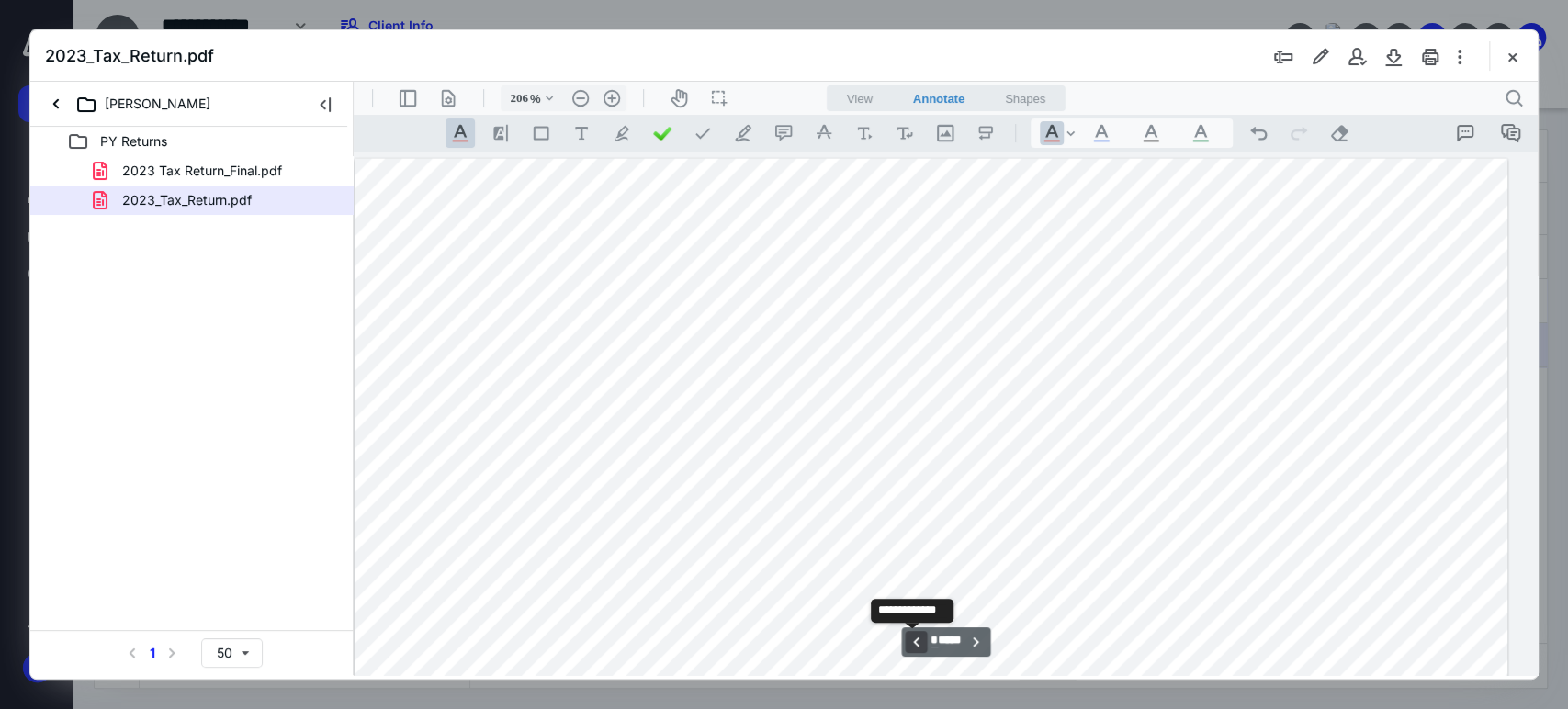 click on "**********" at bounding box center (916, 642) 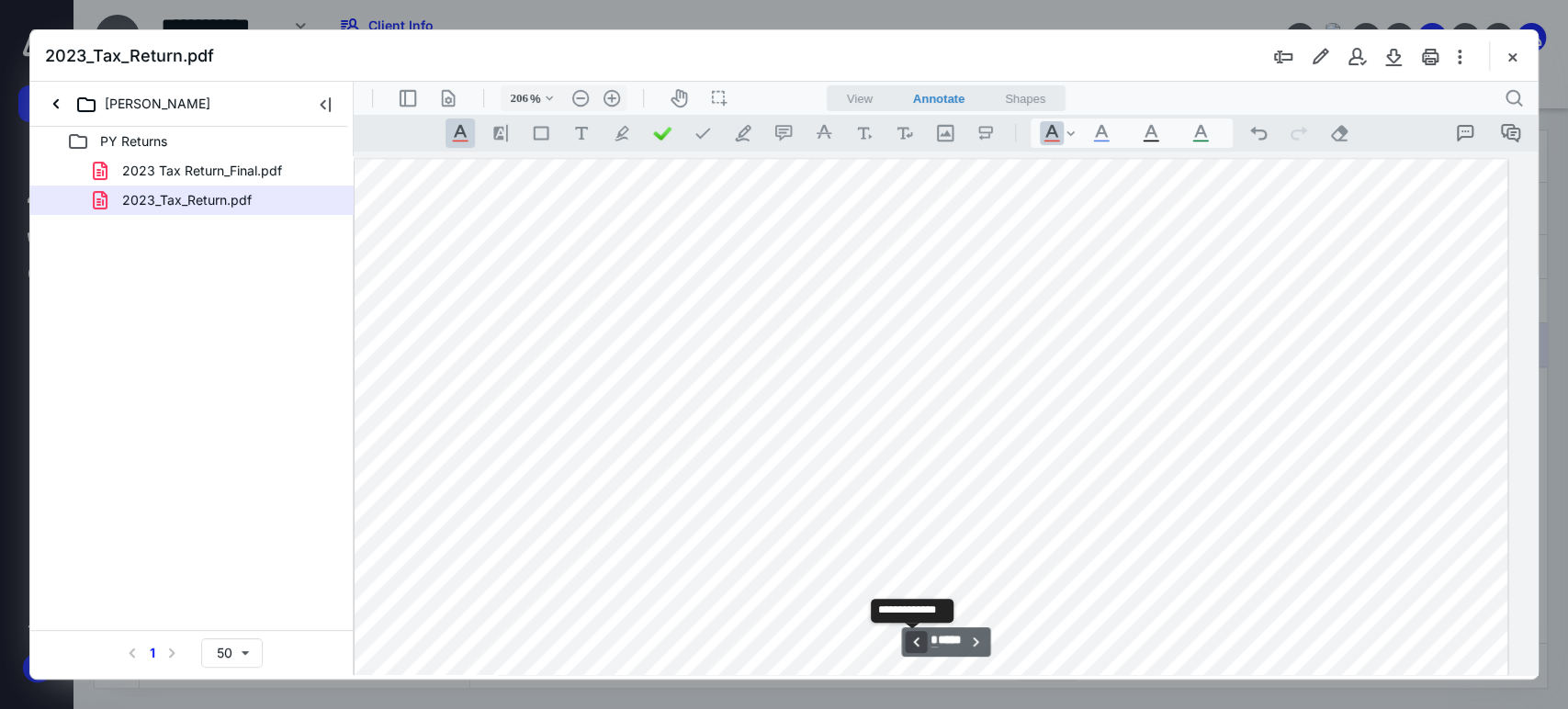 click on "**********" at bounding box center [916, 642] 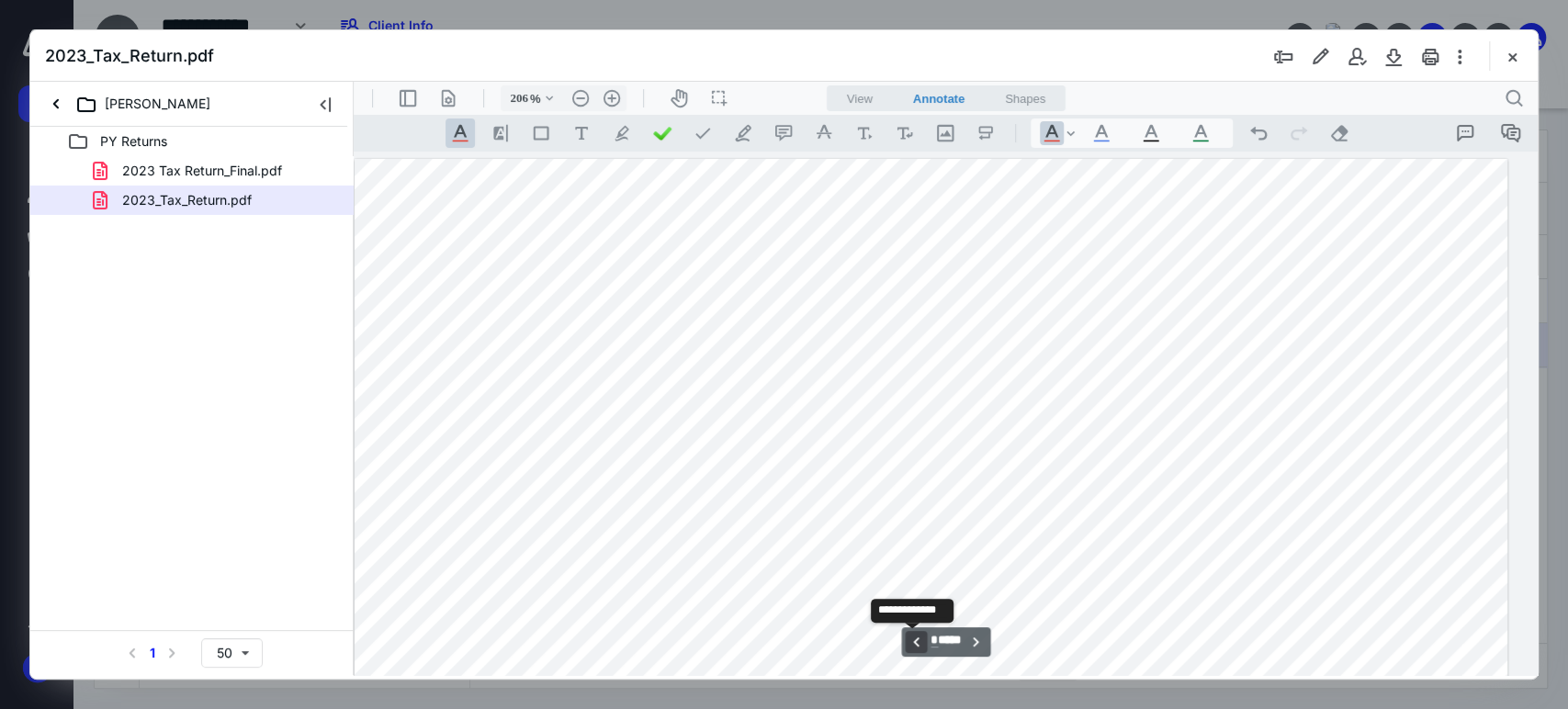 click on "**********" at bounding box center (916, 642) 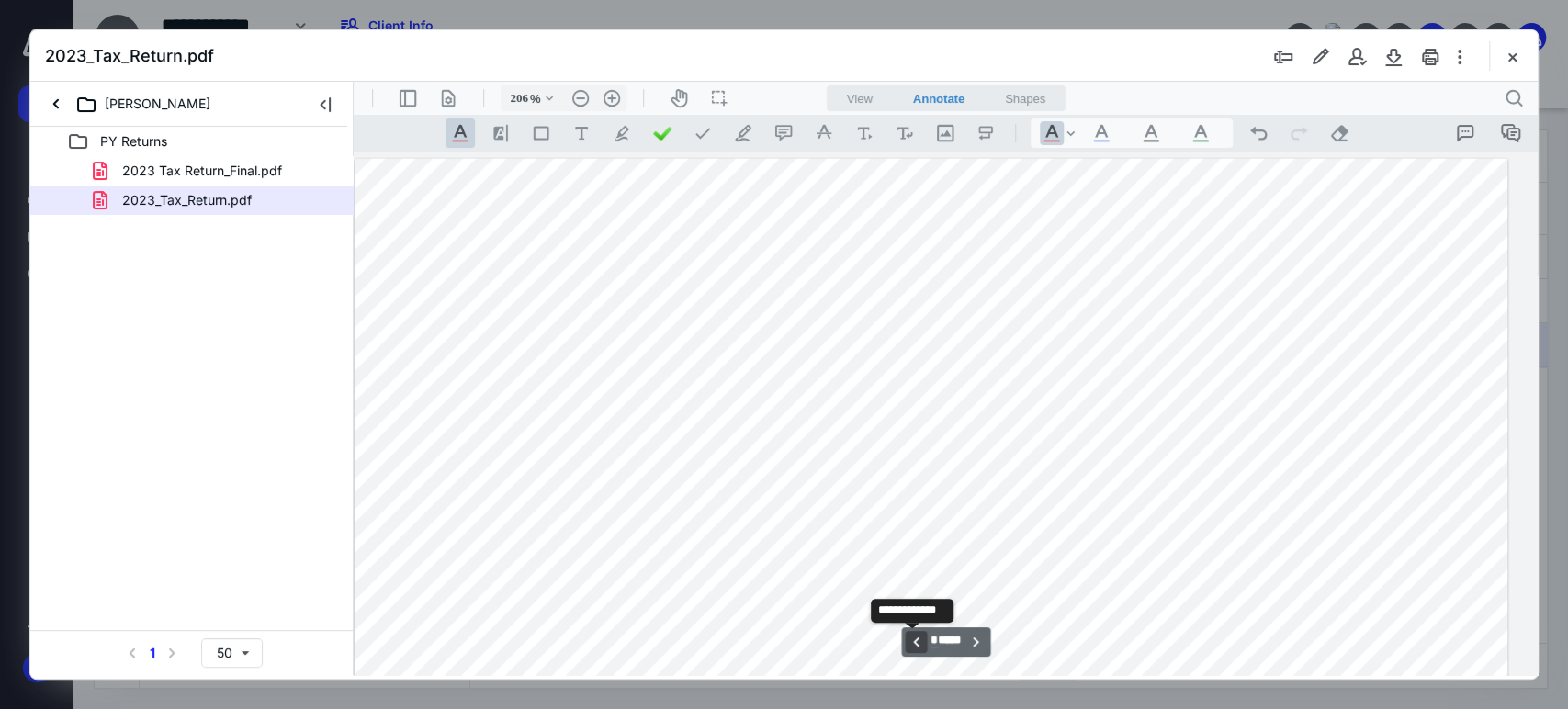 click on "**********" at bounding box center [916, 642] 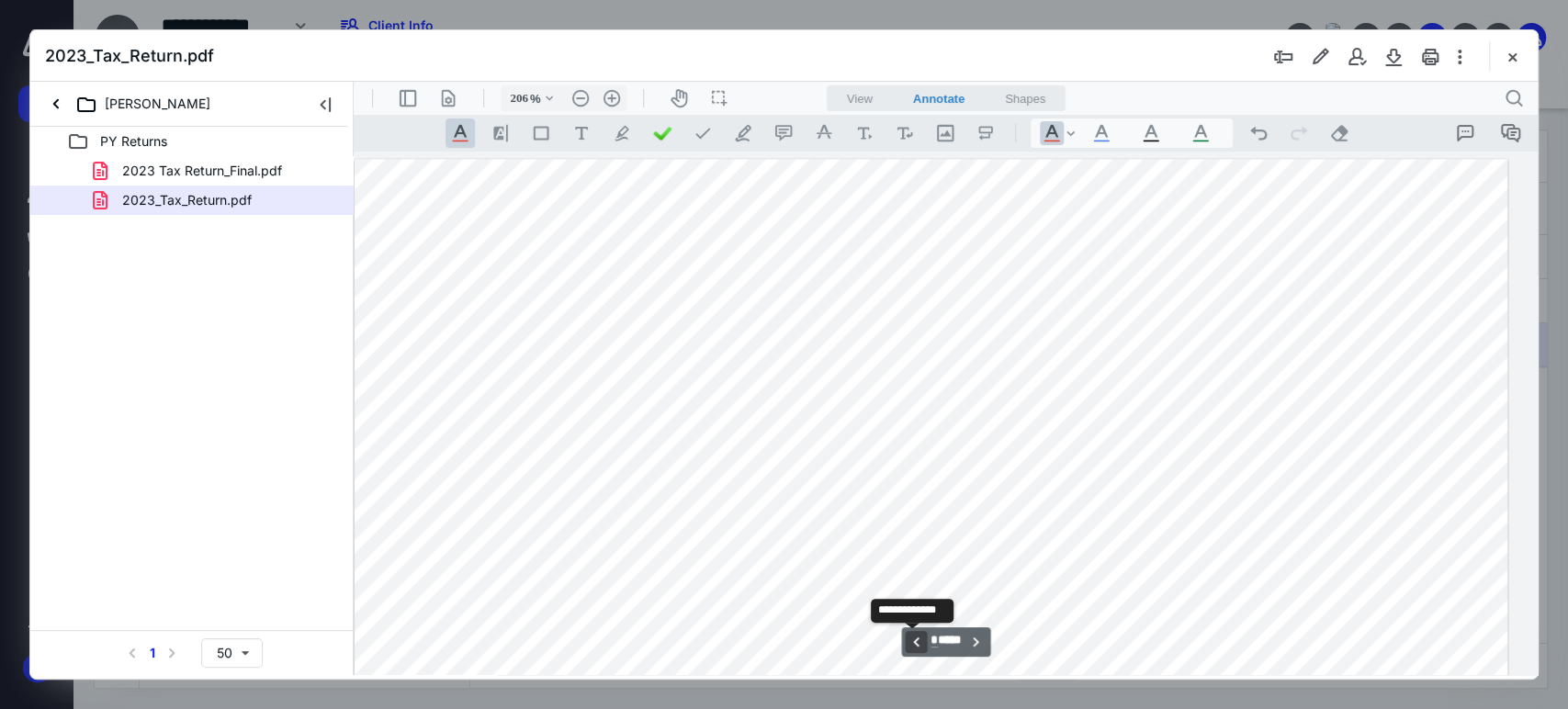click on "**********" at bounding box center (916, 642) 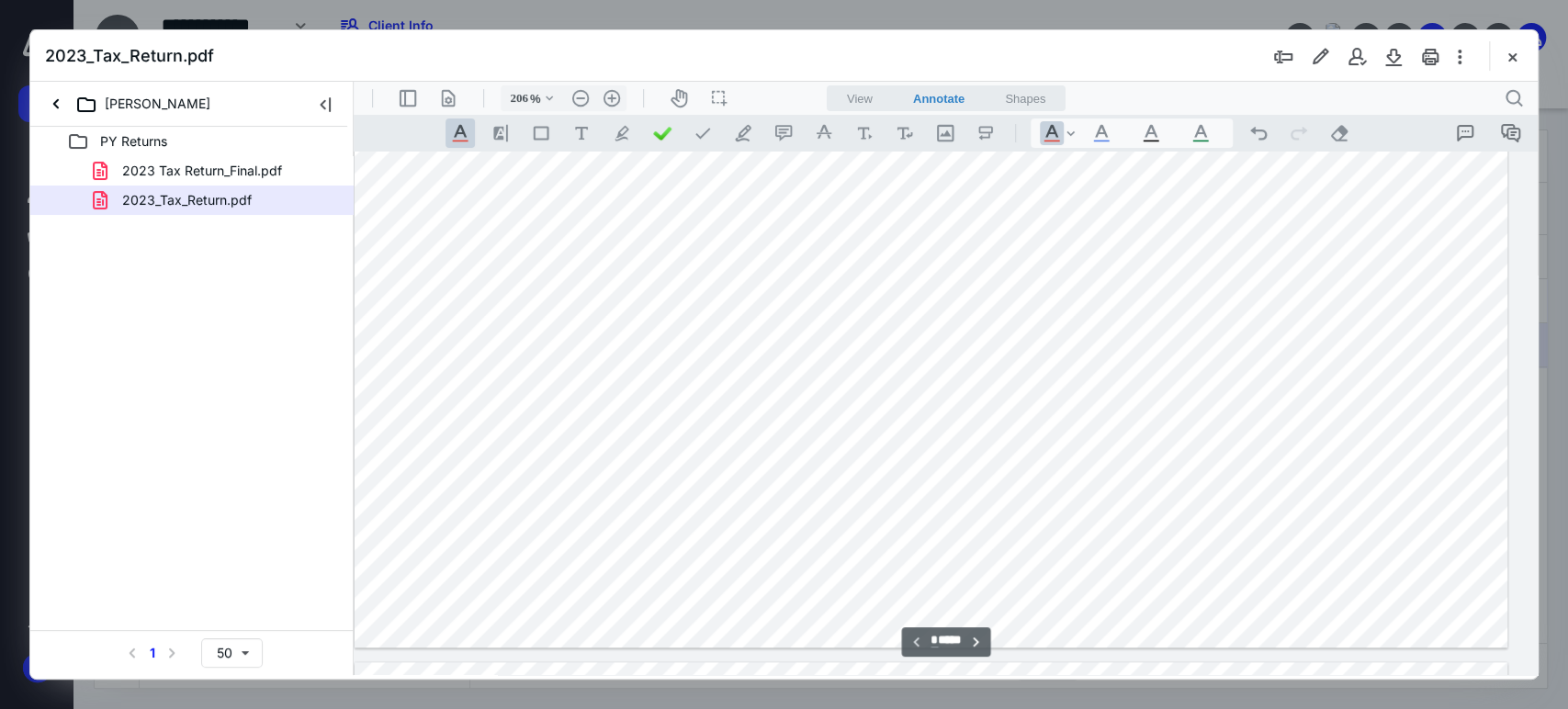 scroll, scrollTop: 1020, scrollLeft: 176, axis: both 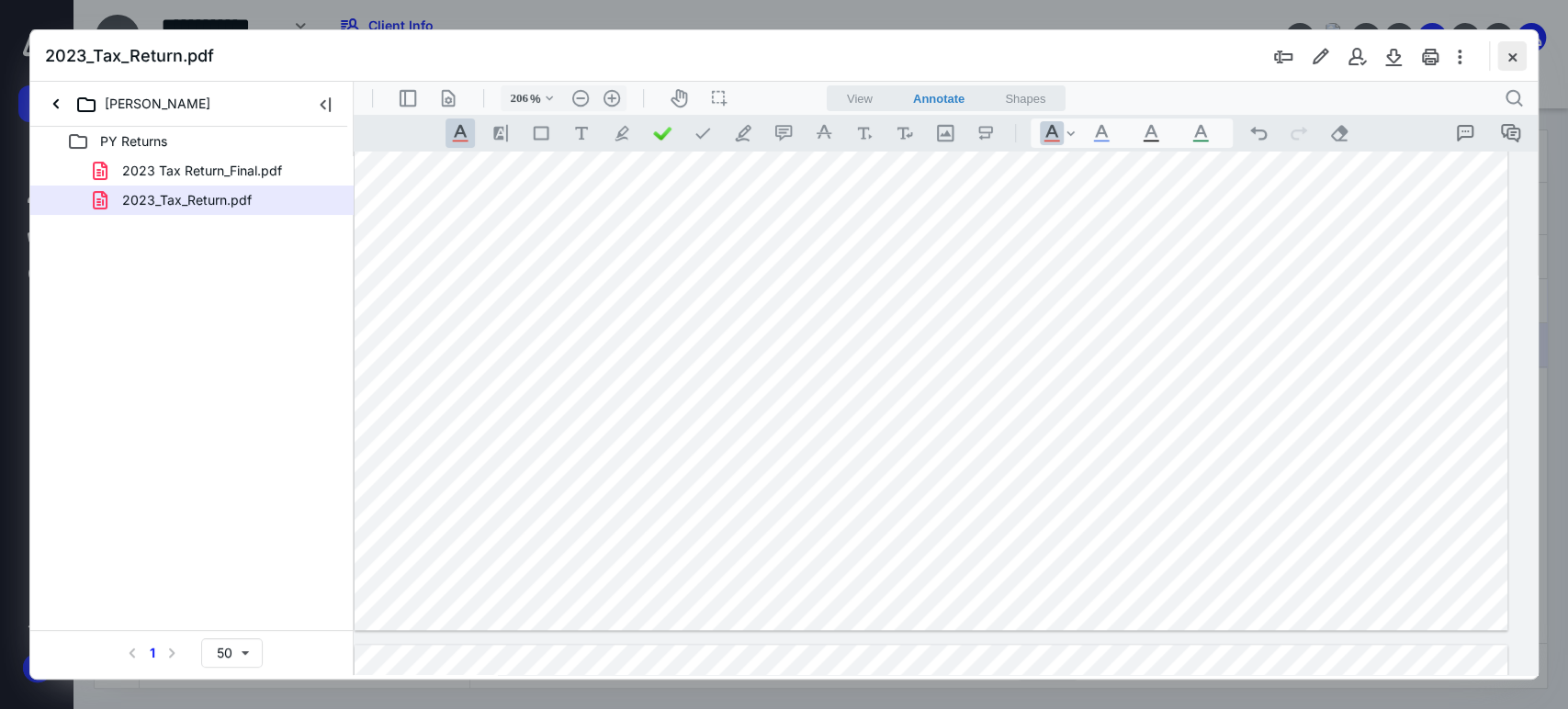 click at bounding box center (1512, 56) 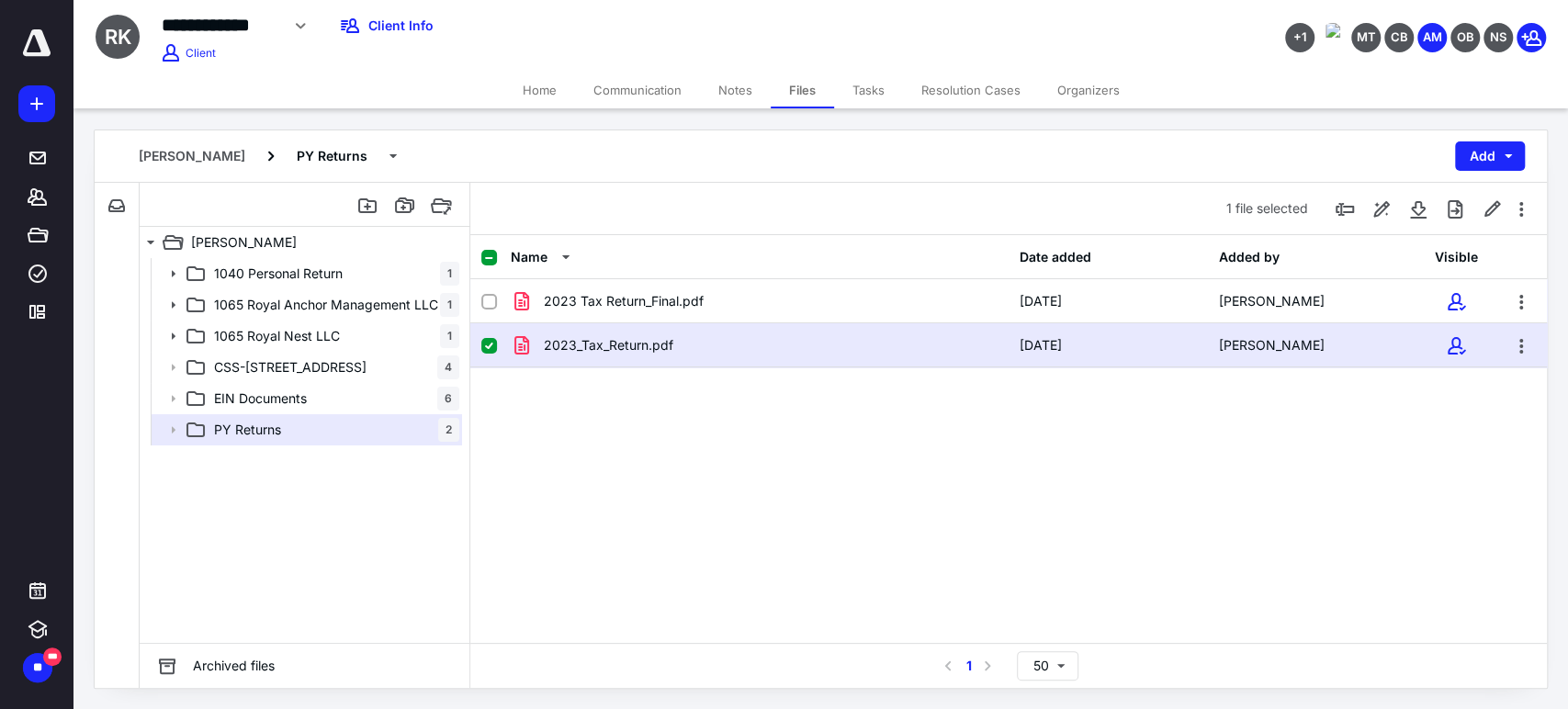 click at bounding box center (489, 346) 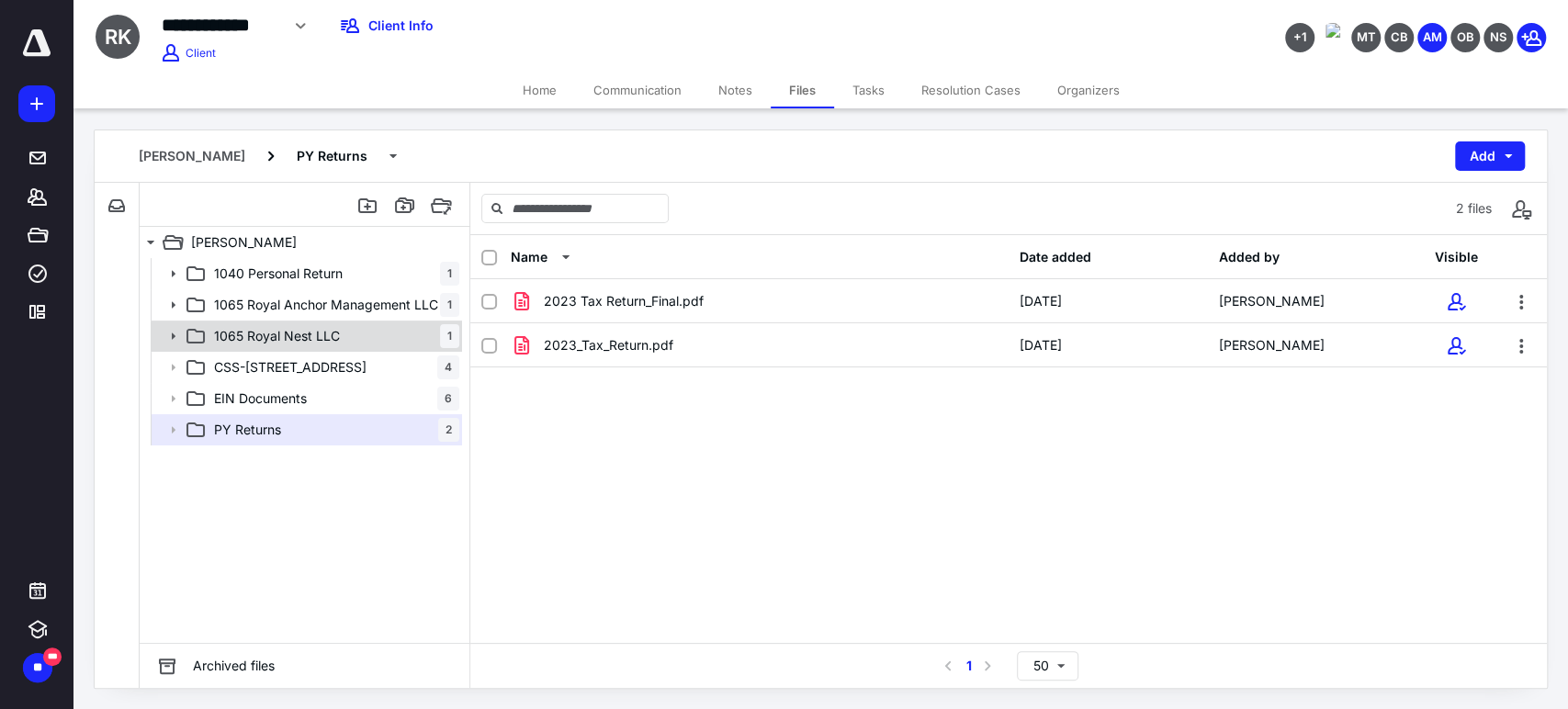 click on "1065 Royal Nest LLC 1" at bounding box center [333, 336] 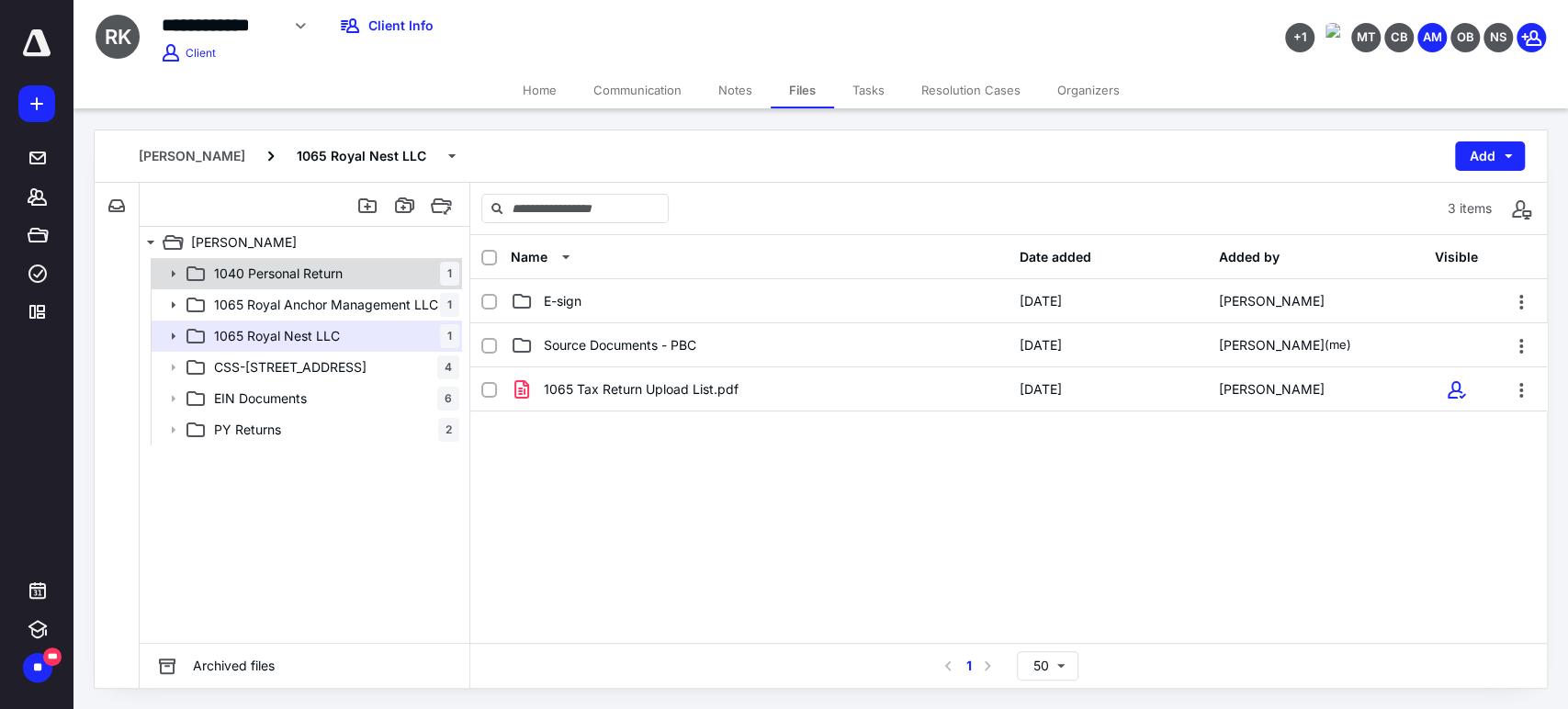 click on "1040 Personal Return 1" at bounding box center [333, 274] 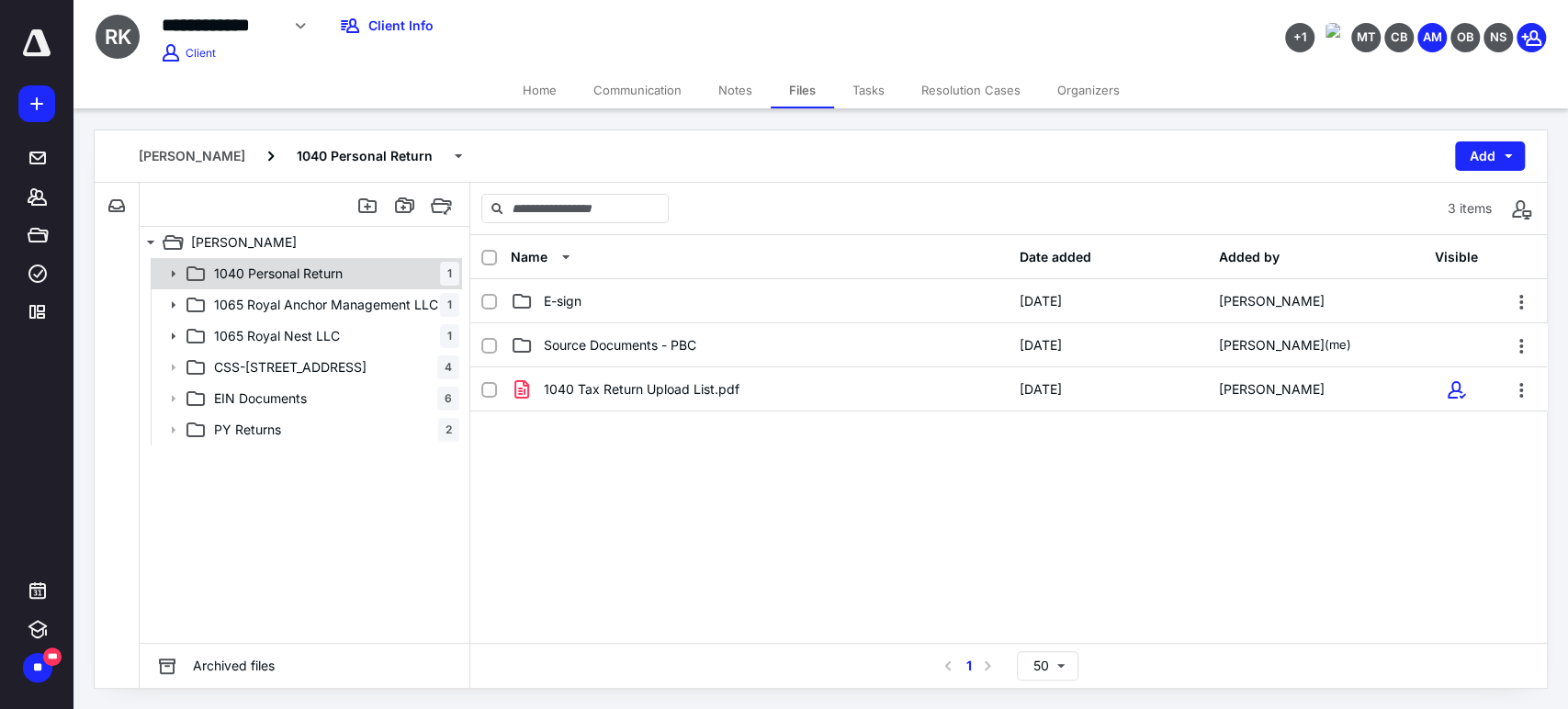 click 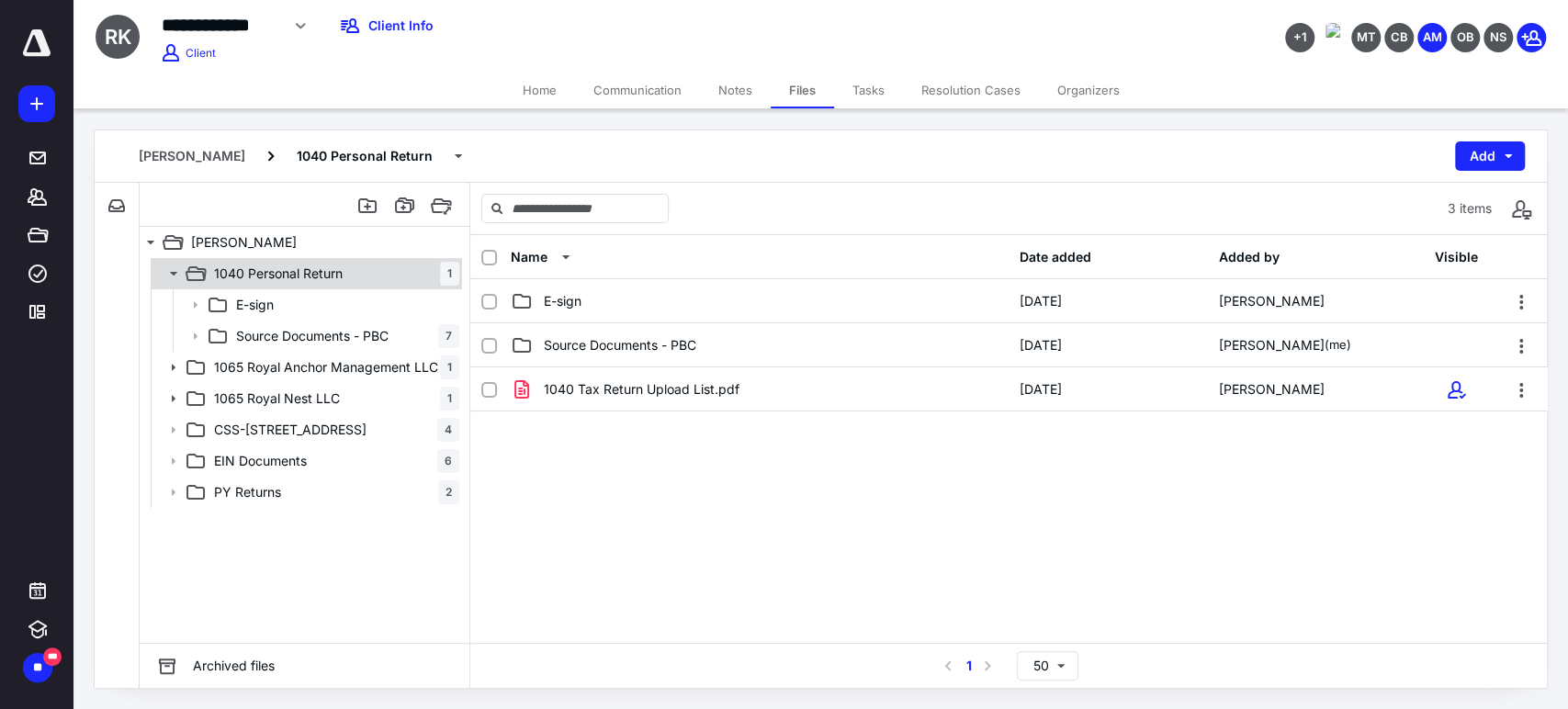 click 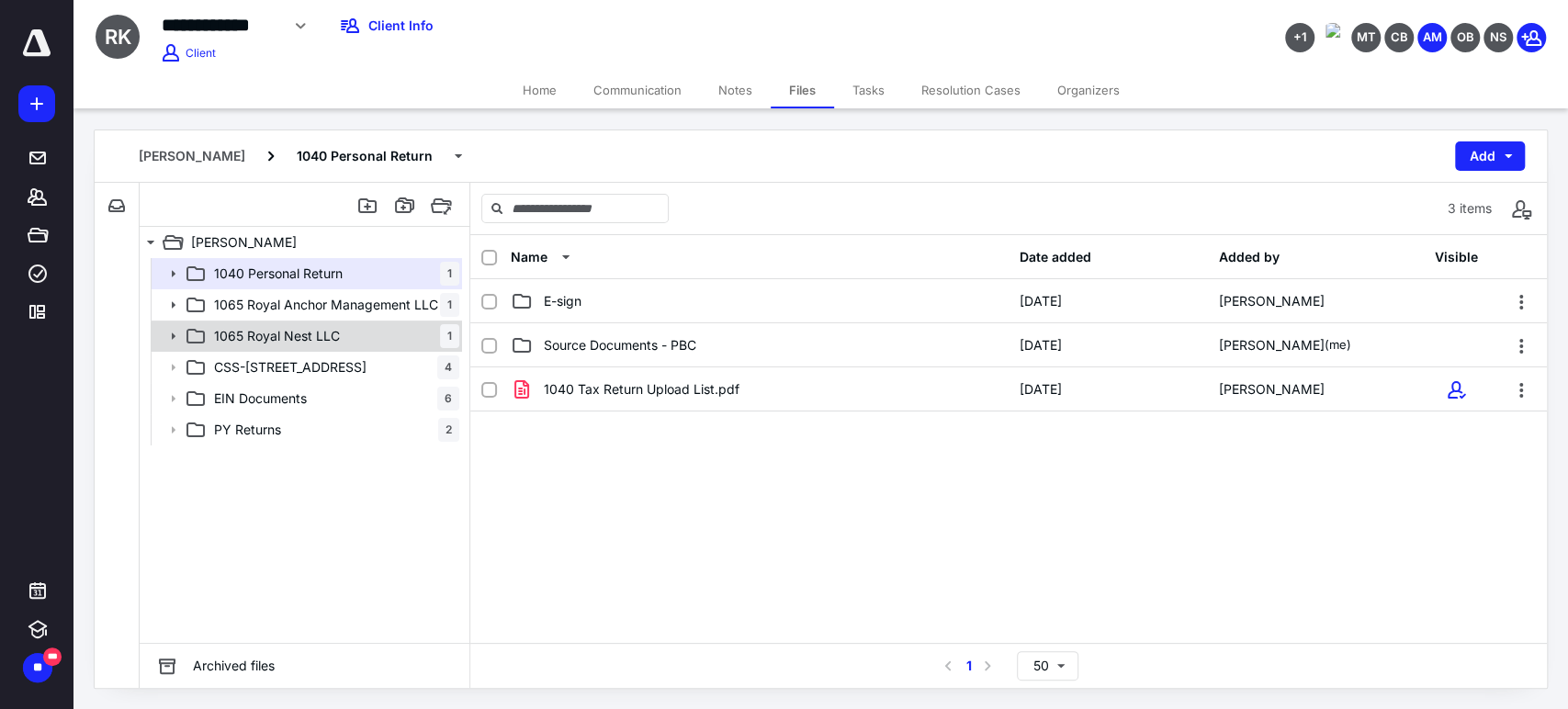 click at bounding box center (167, 336) 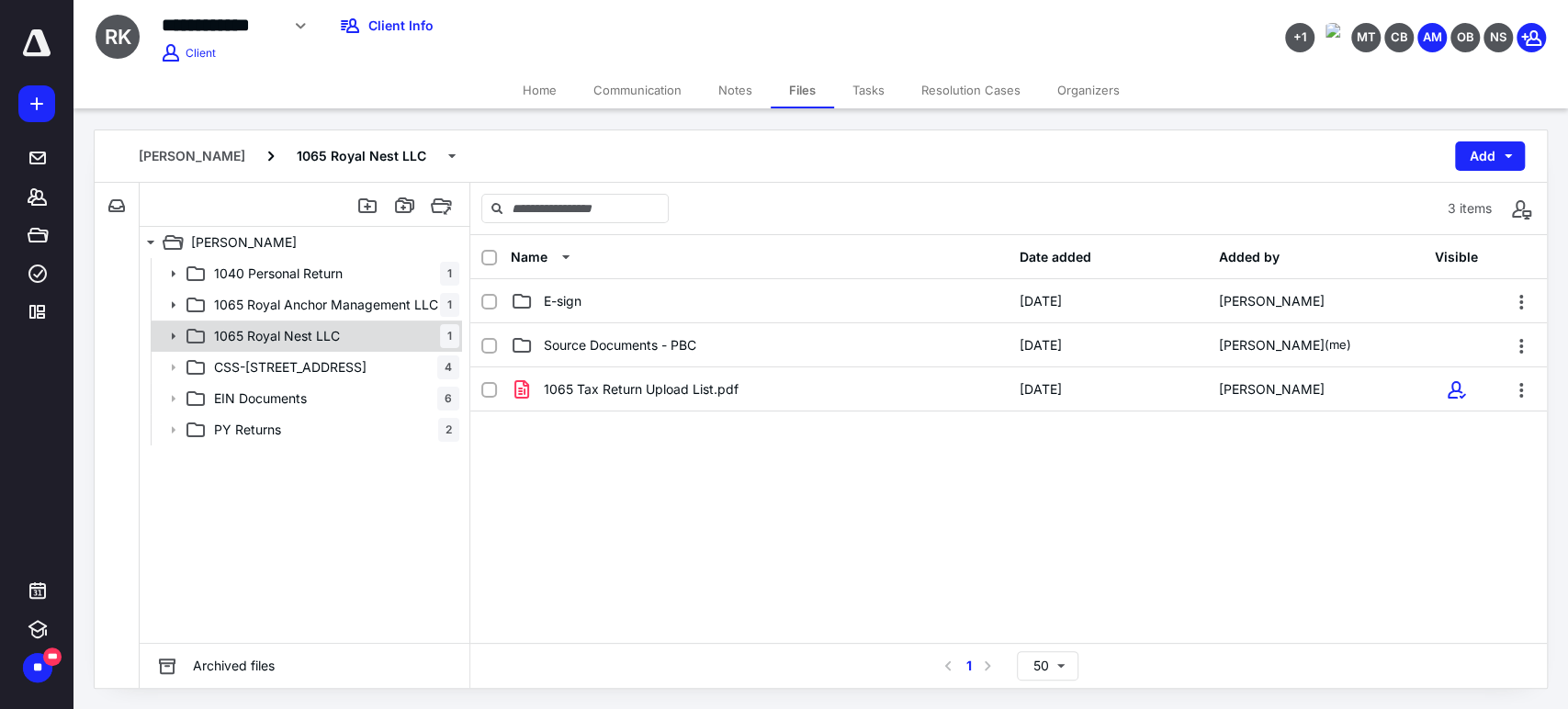 click 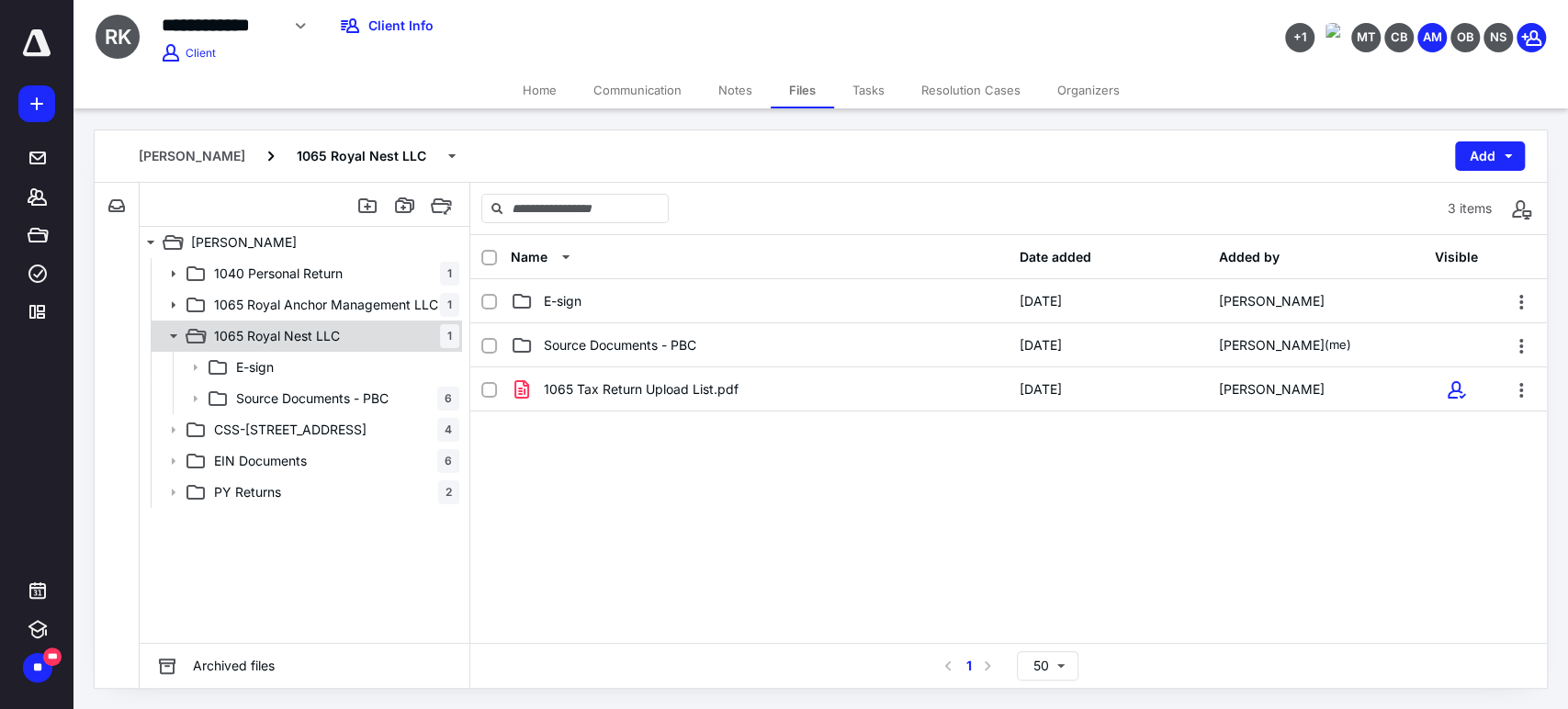 click 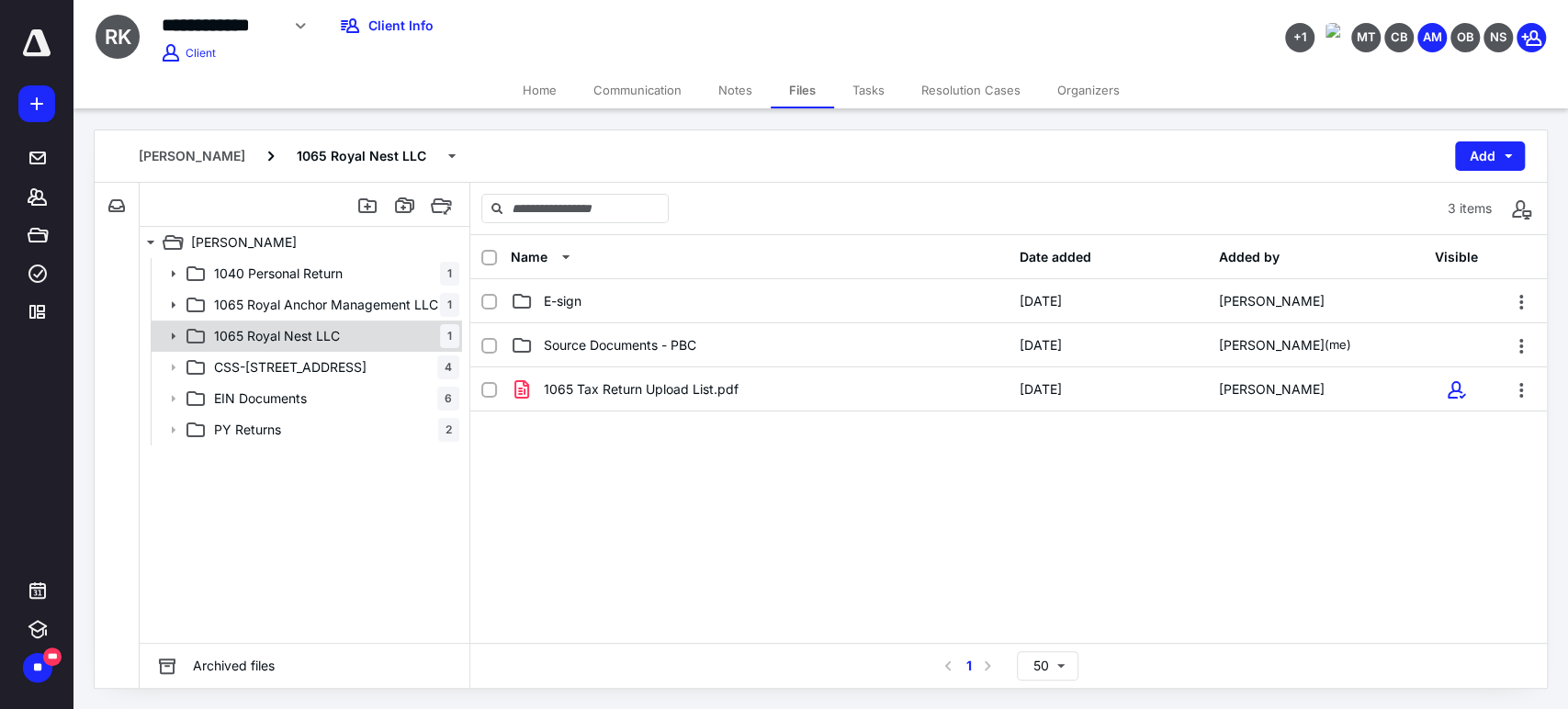 click 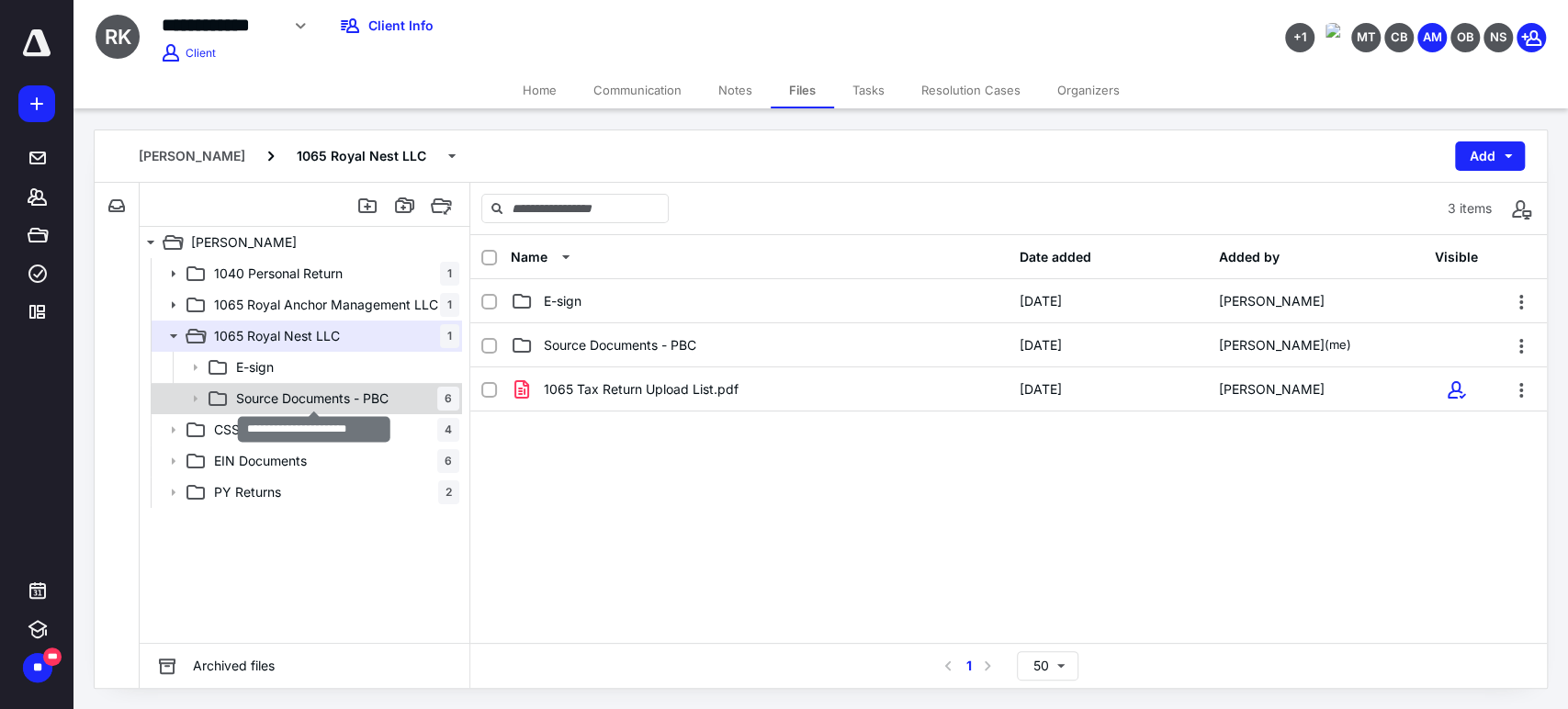 click on "Source Documents - PBC" at bounding box center (312, 399) 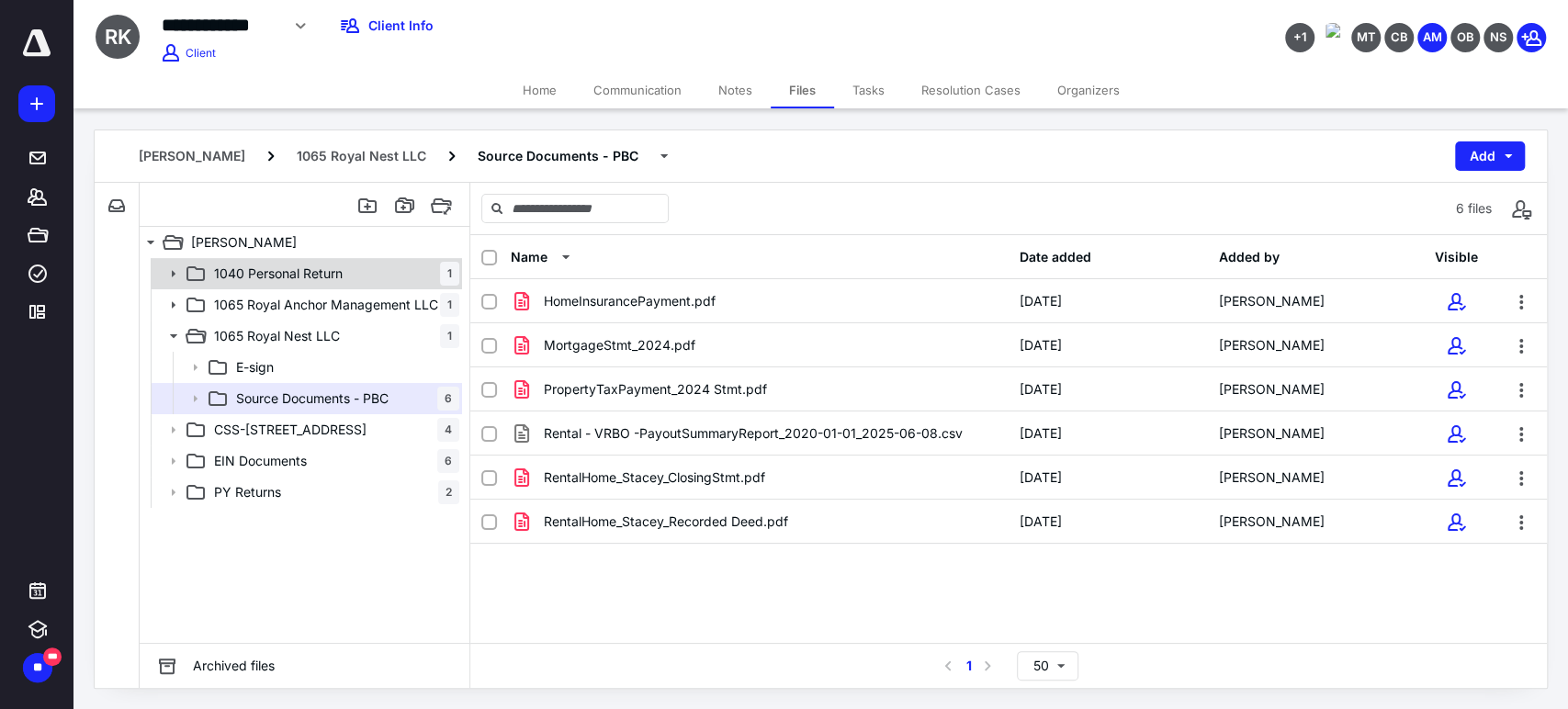 click 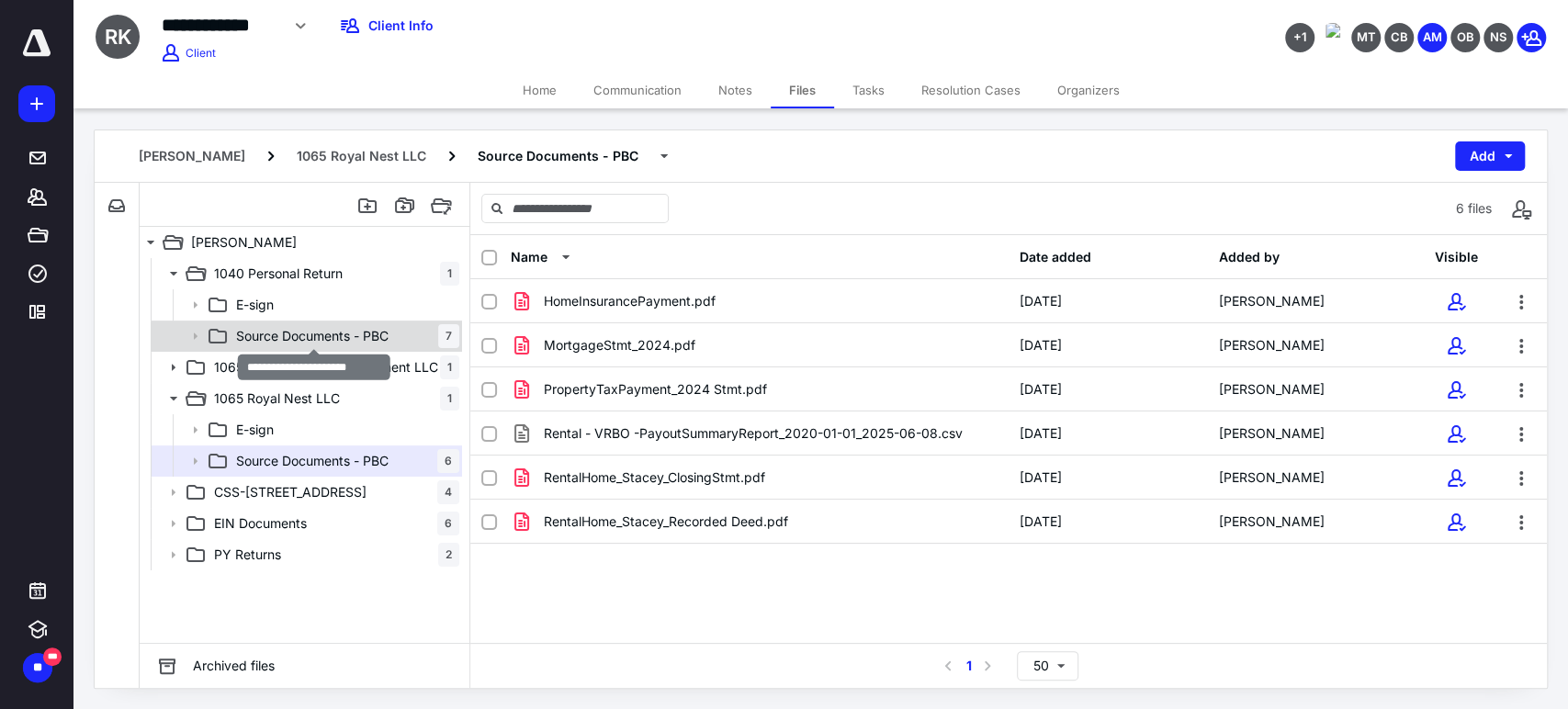 click on "Source Documents - PBC" at bounding box center (312, 336) 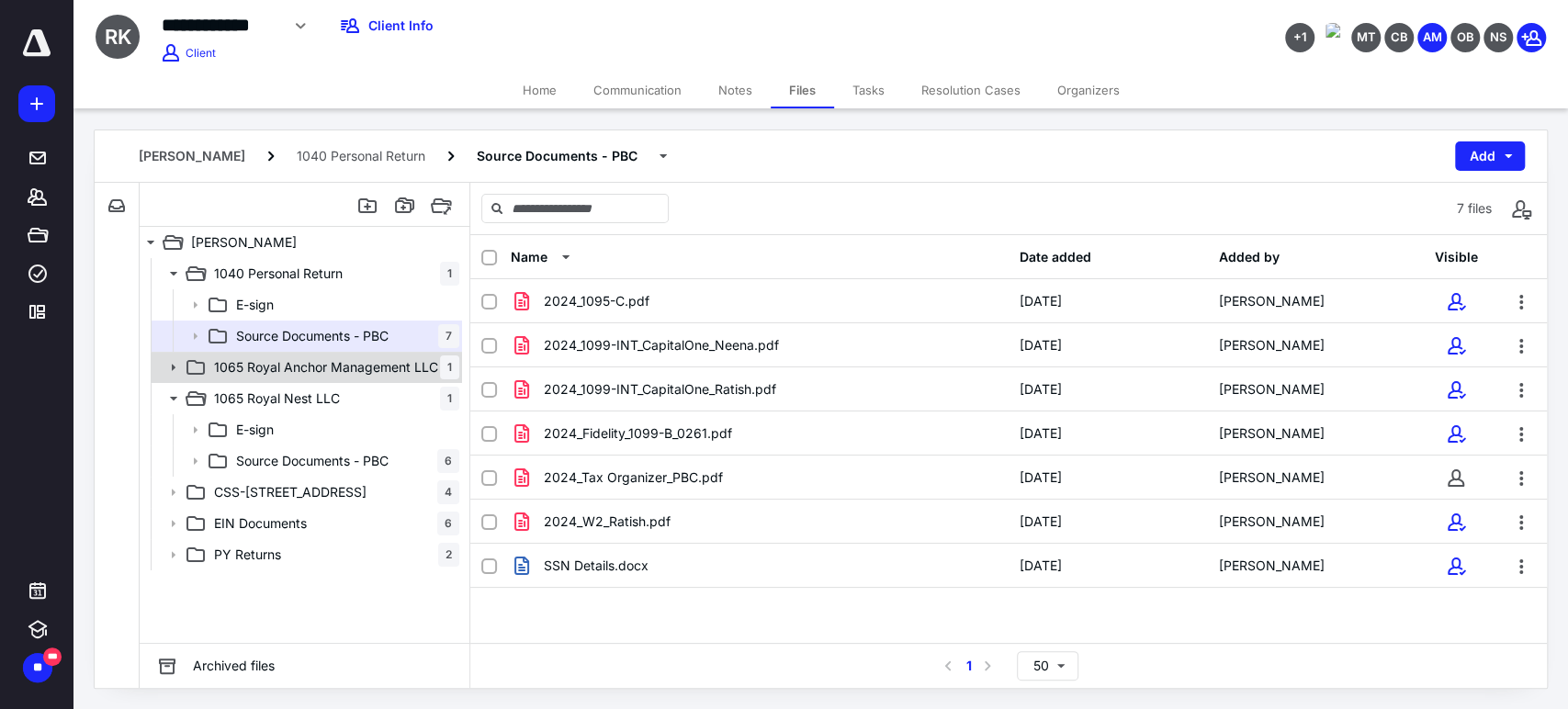 click 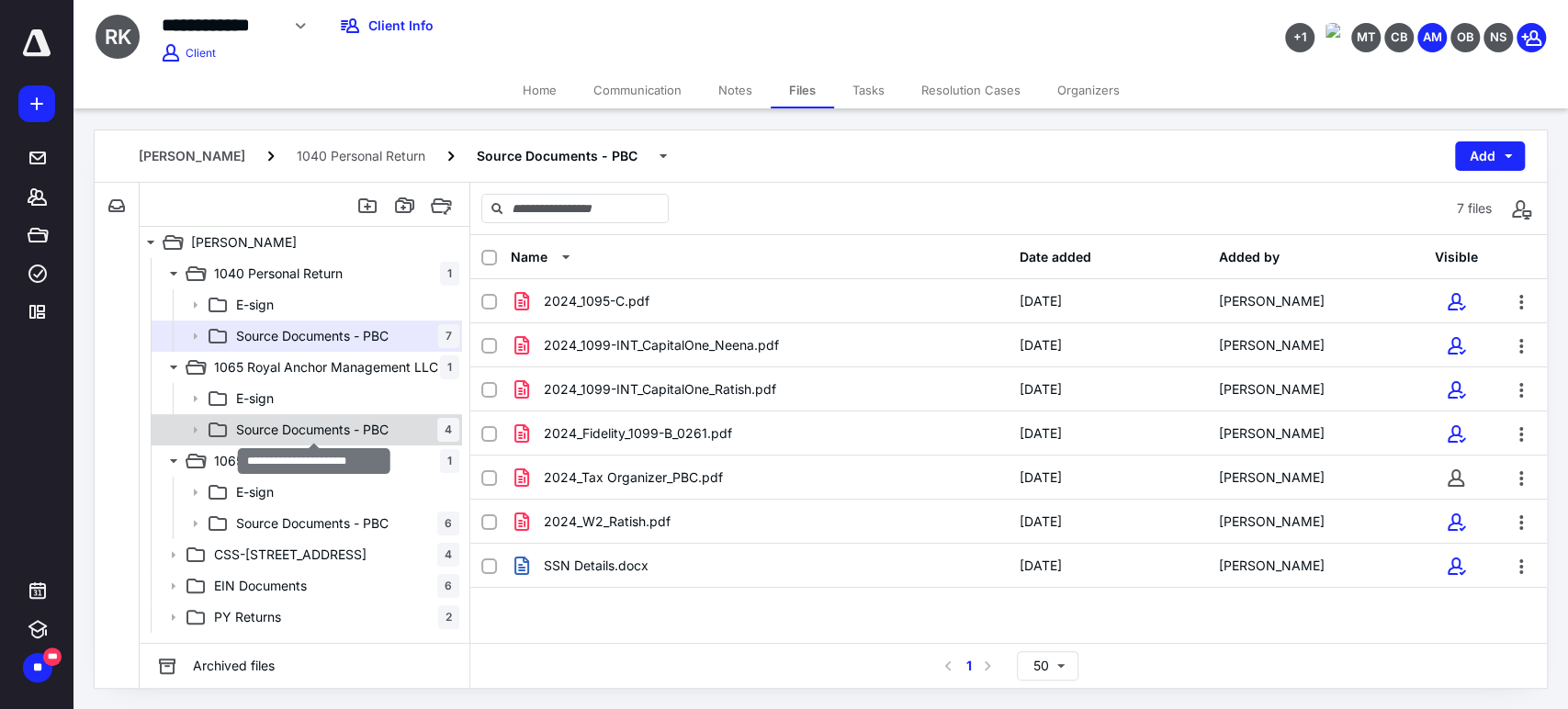 click on "Source Documents - PBC" at bounding box center (312, 430) 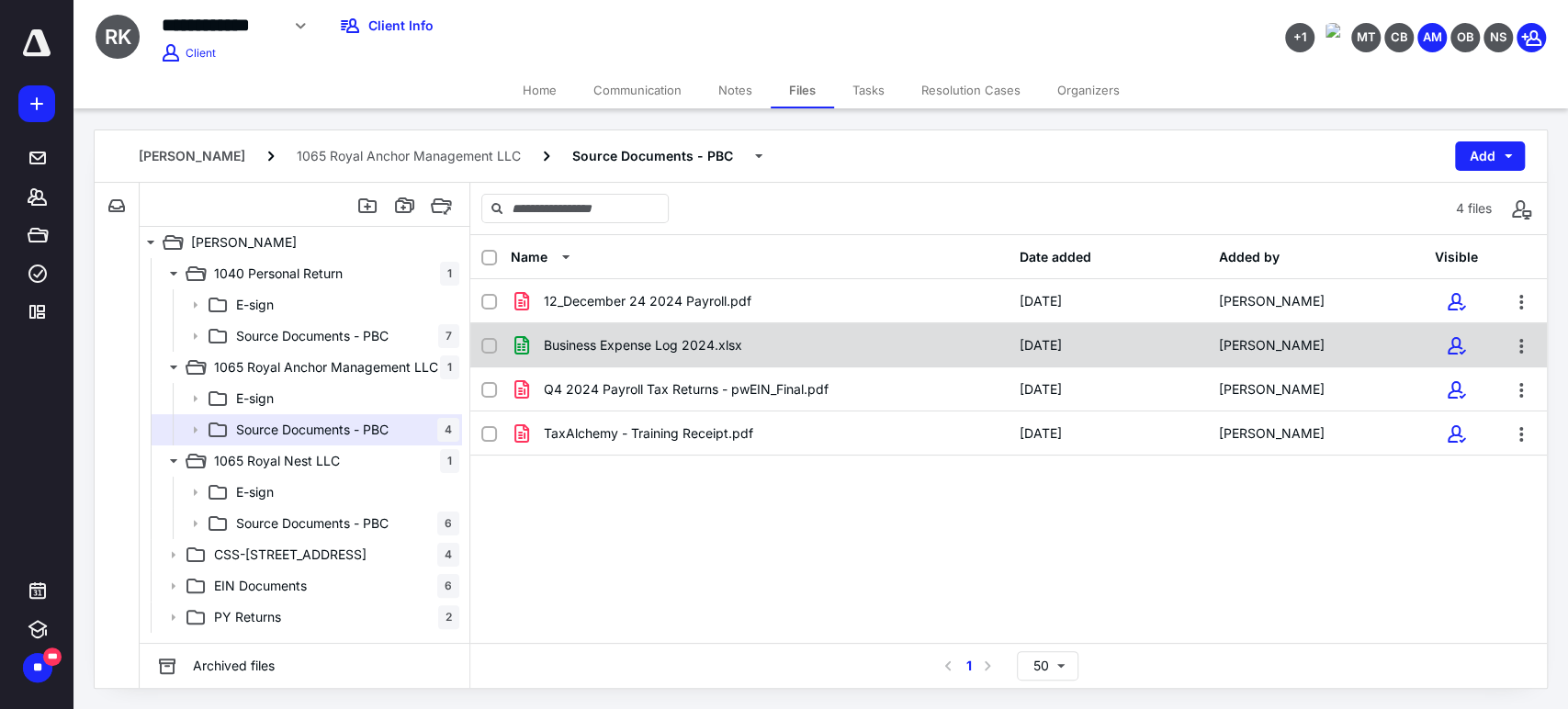 click on "Business Expense Log 2024.xlsx" at bounding box center [643, 345] 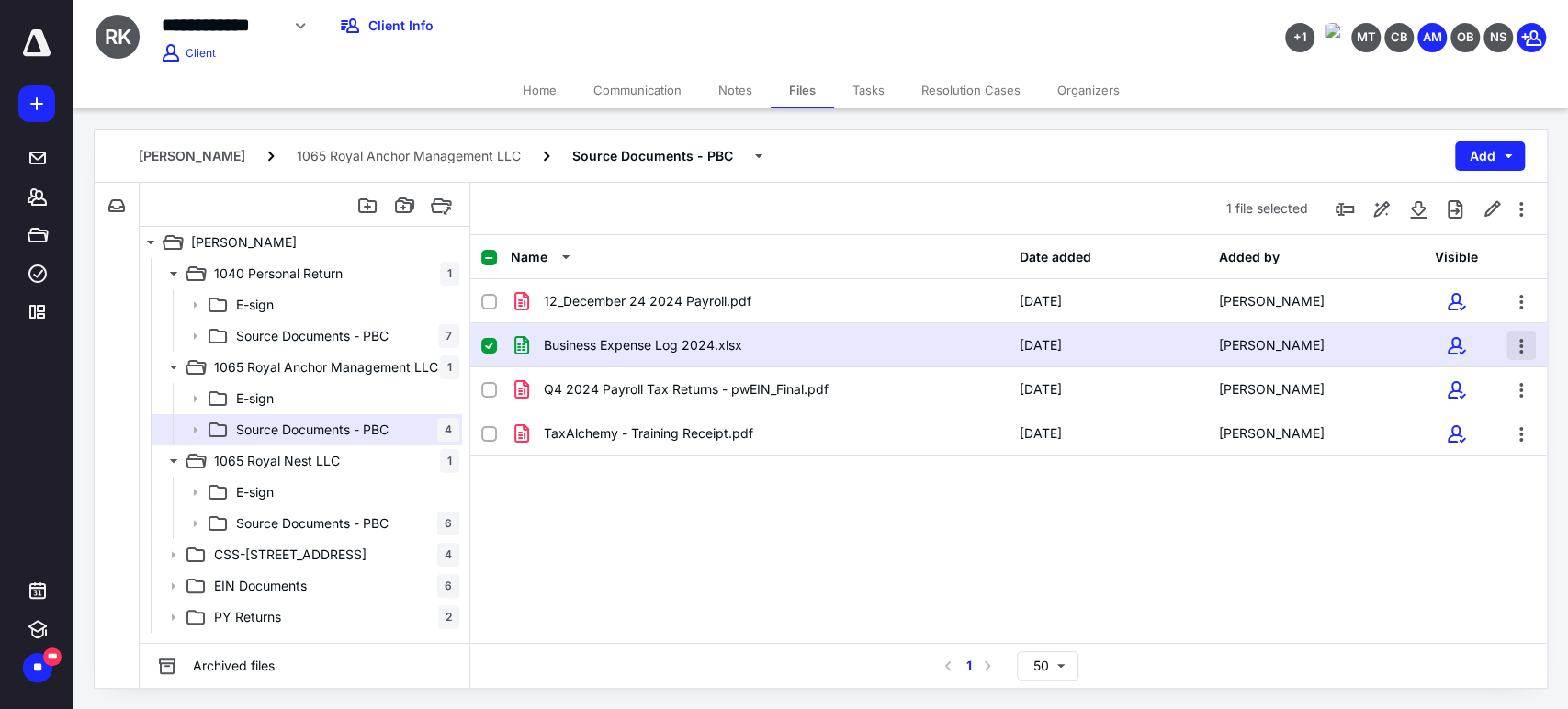 click at bounding box center [1521, 345] 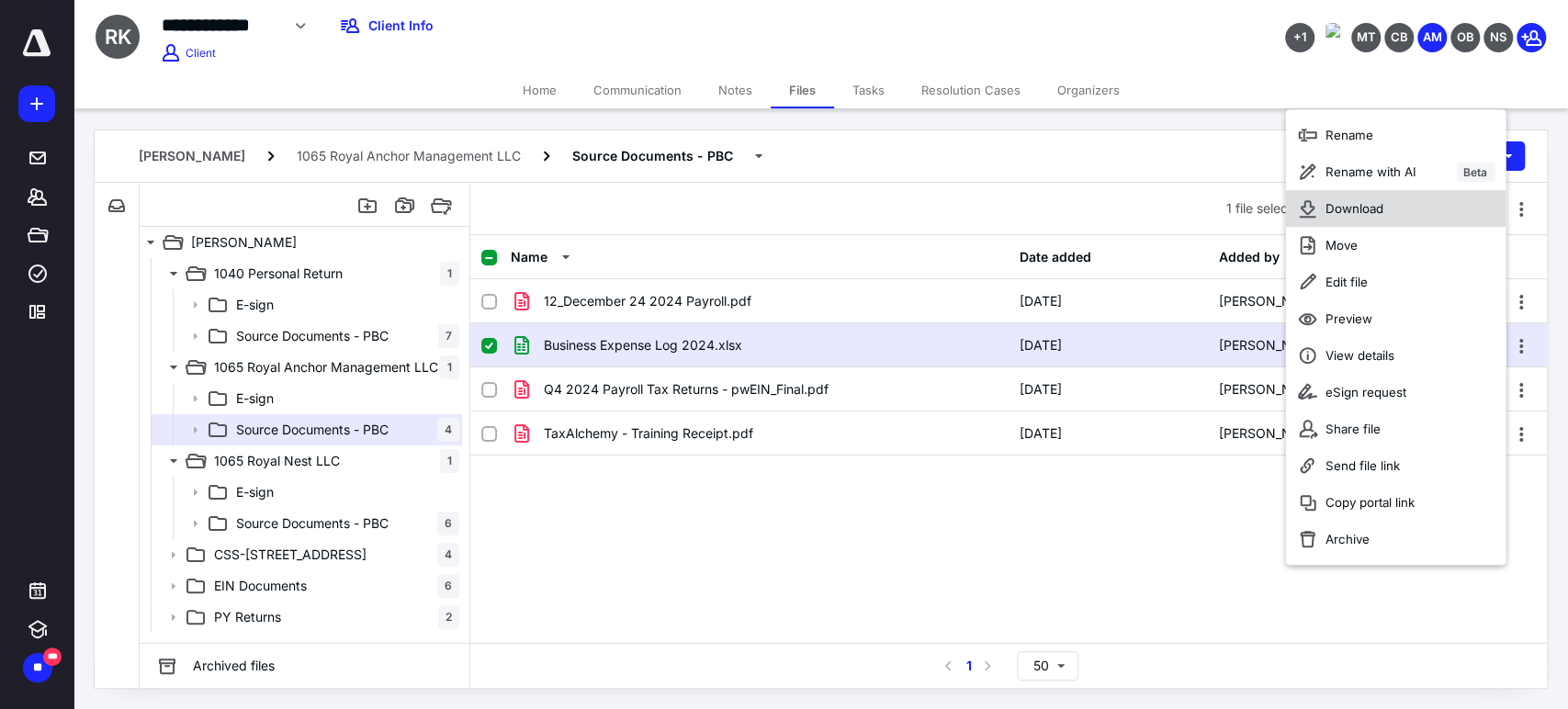 click on "Download" at bounding box center (1354, 208) 